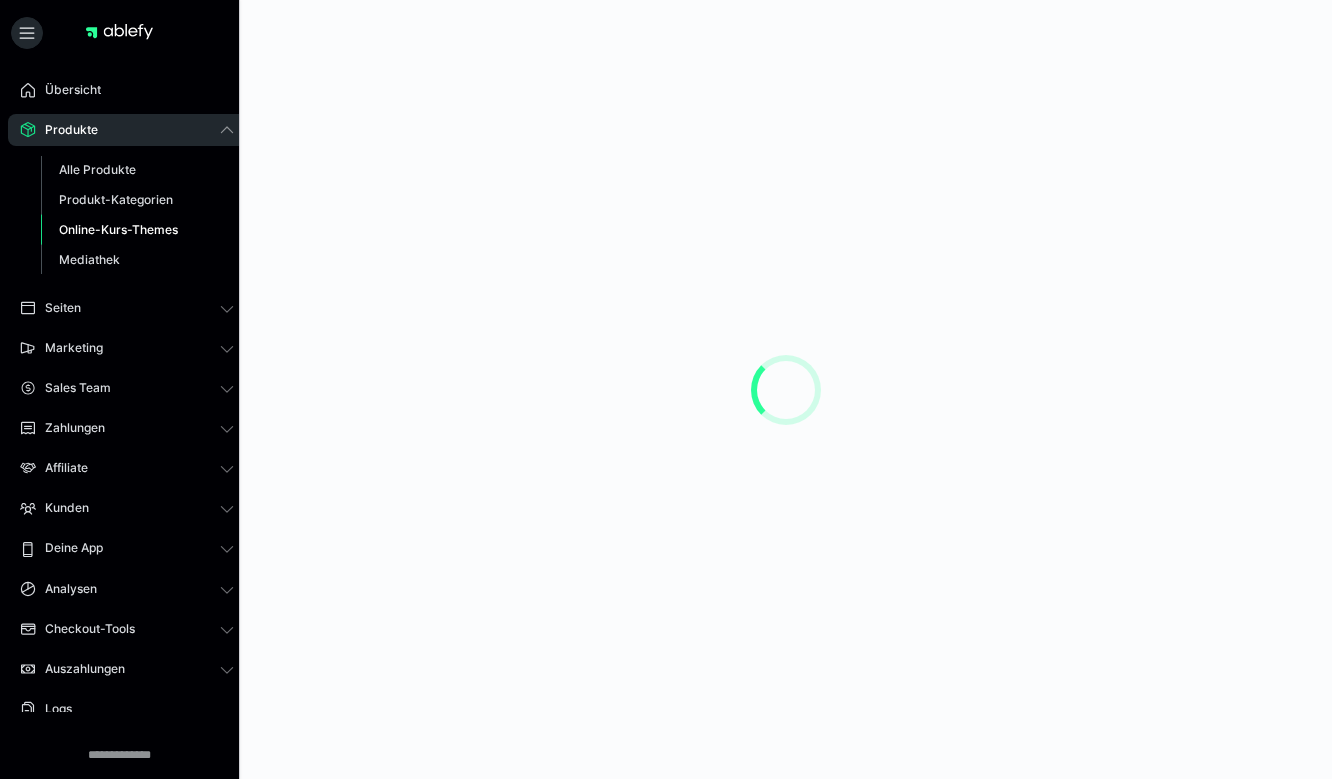 scroll, scrollTop: 0, scrollLeft: 0, axis: both 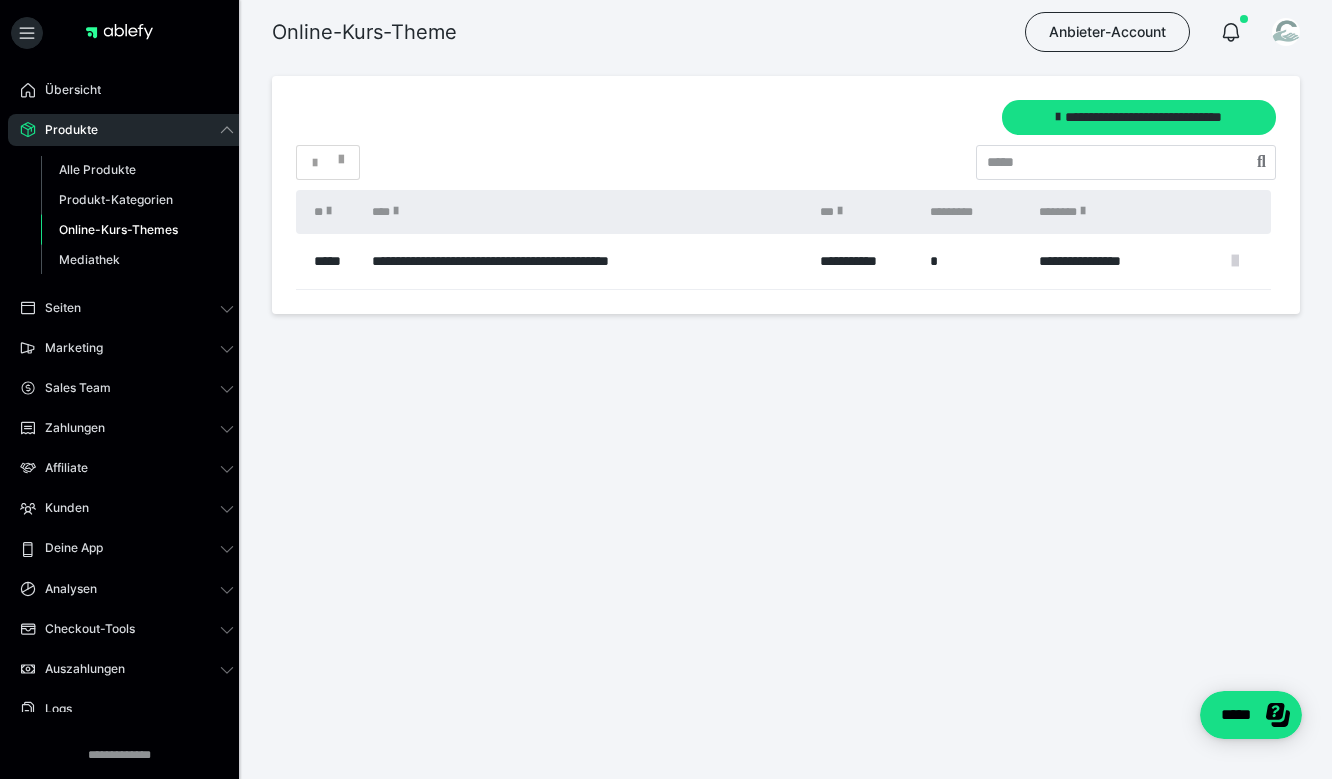 click at bounding box center [1235, 261] 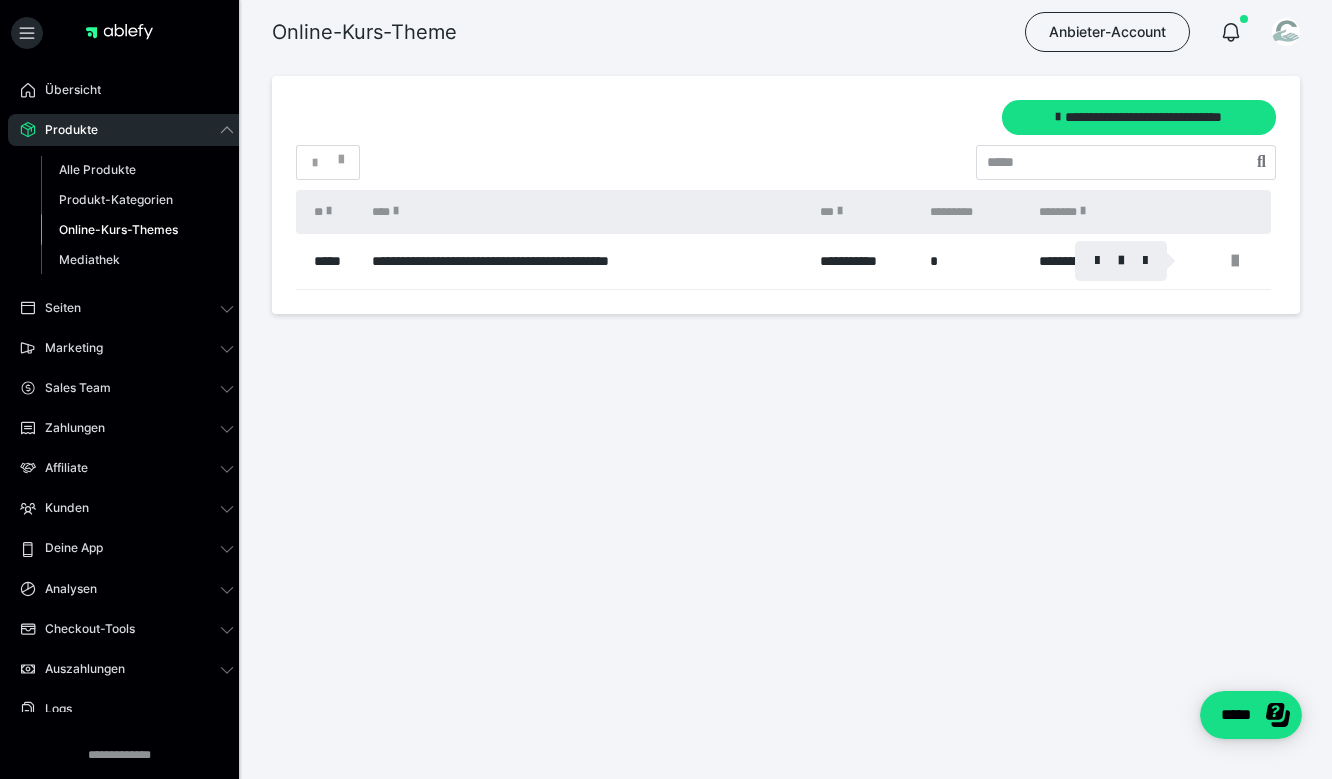 click at bounding box center (666, 389) 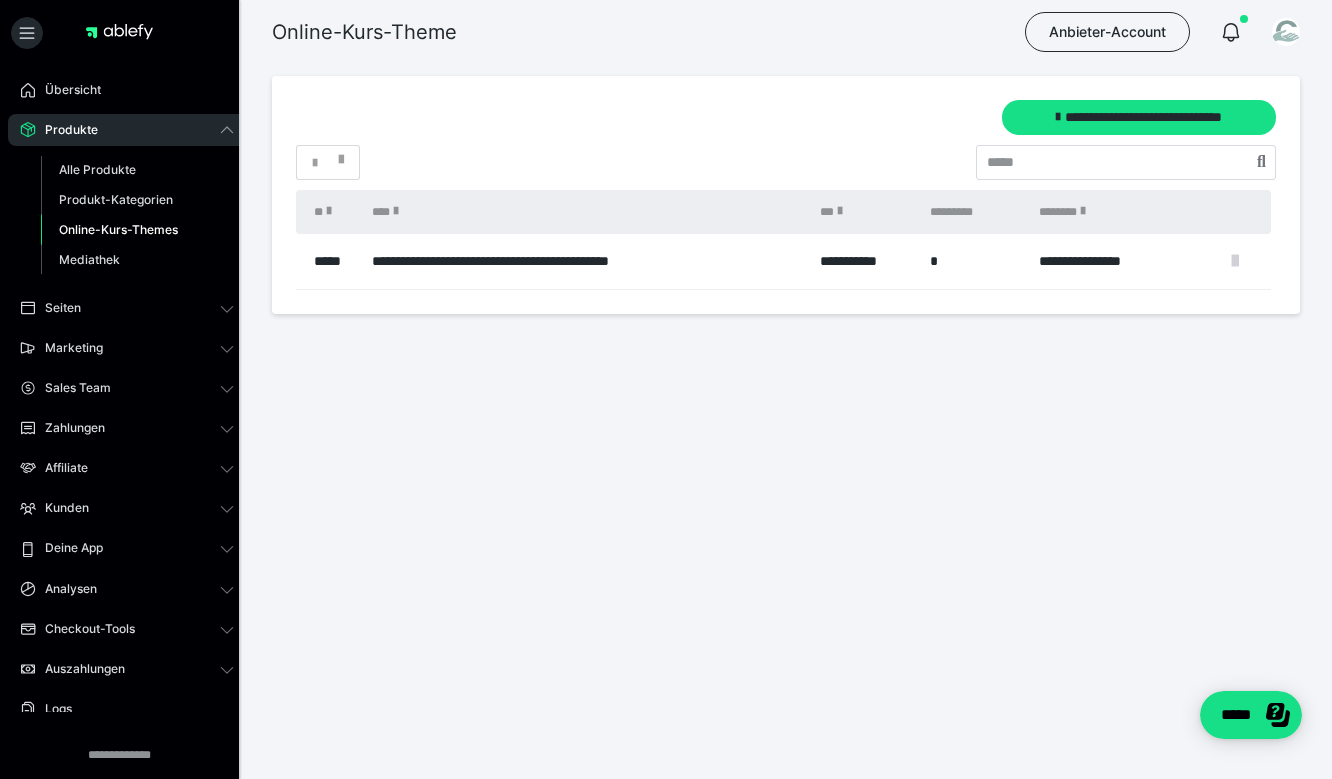 click at bounding box center [1235, 261] 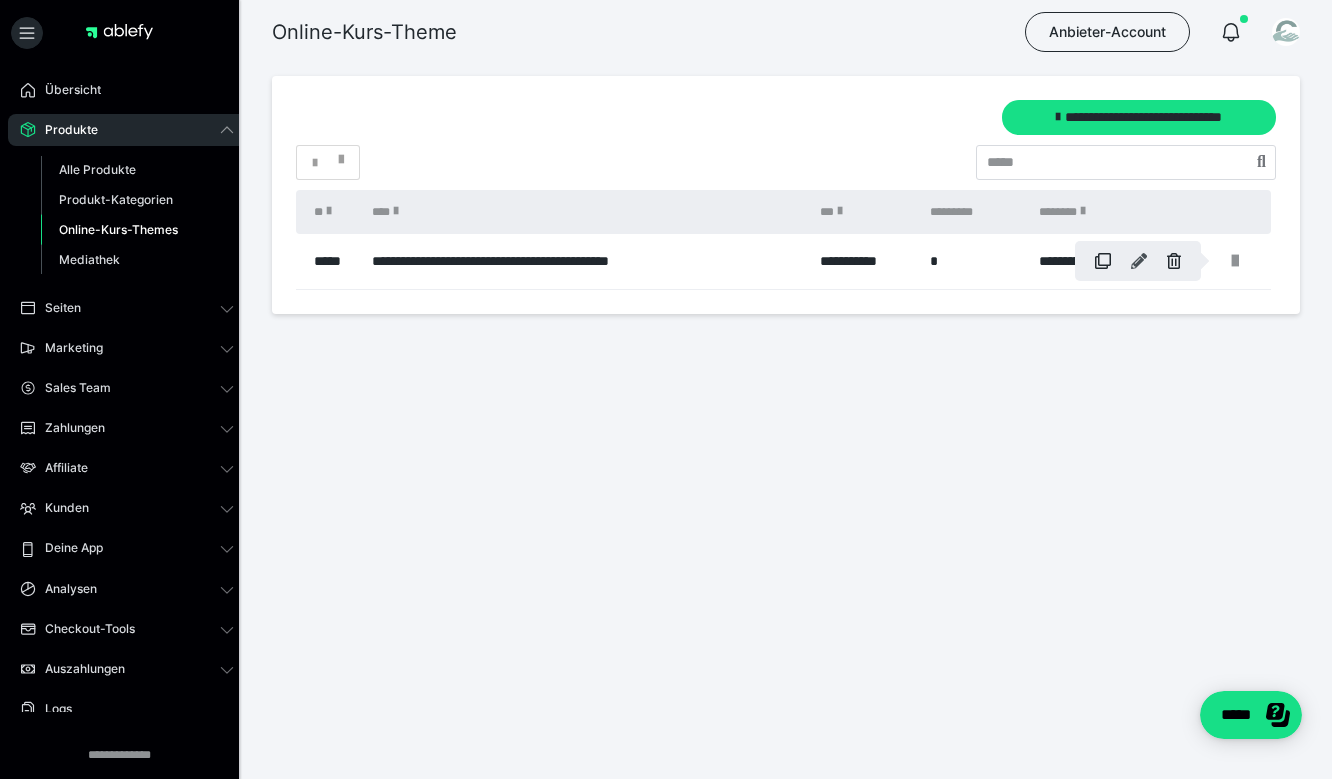 click at bounding box center [1139, 261] 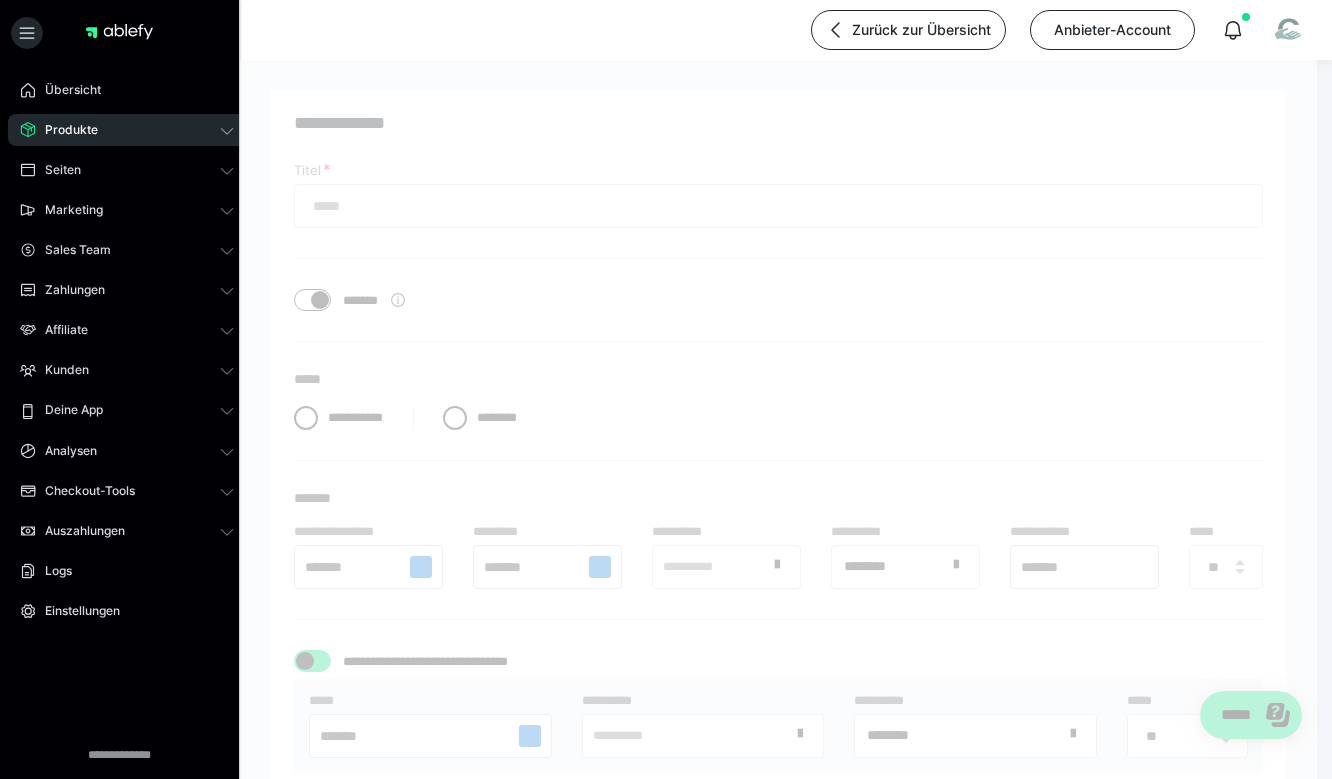 type on "**********" 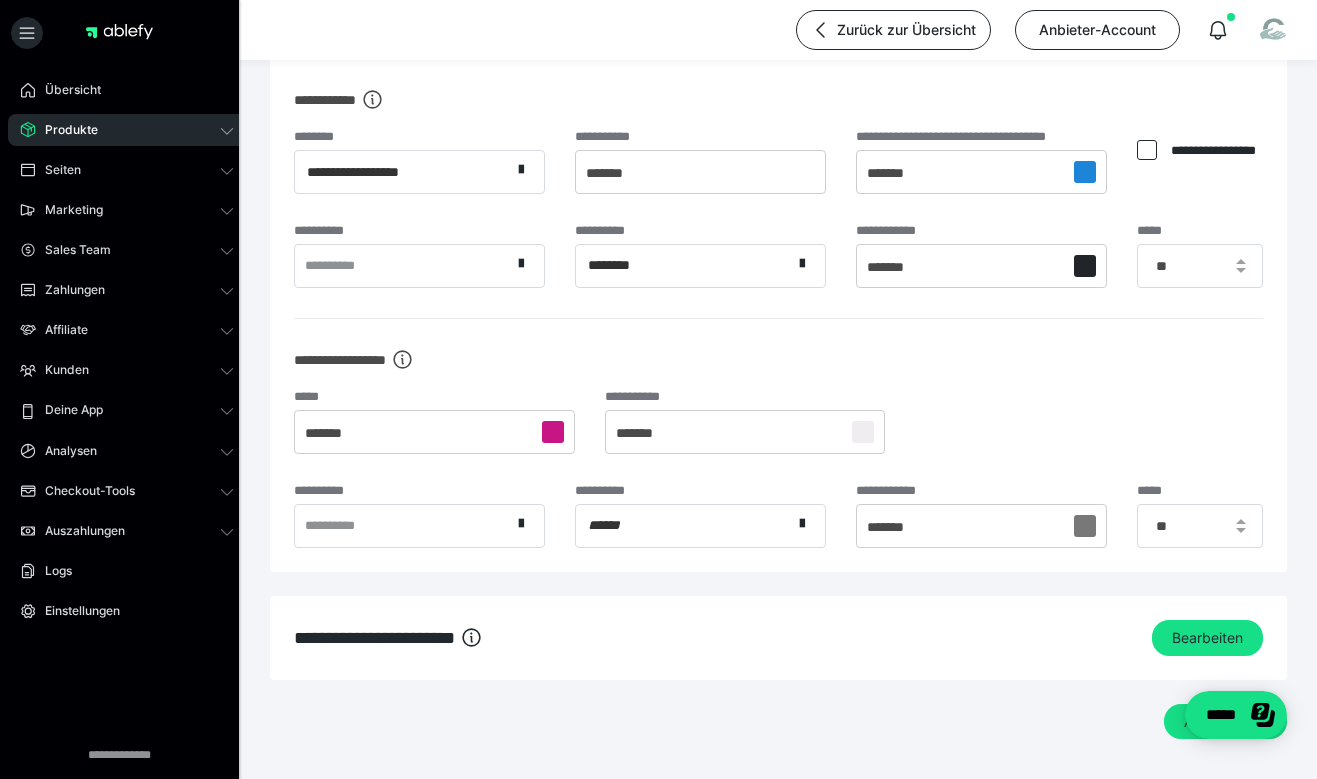 scroll, scrollTop: 1709, scrollLeft: 0, axis: vertical 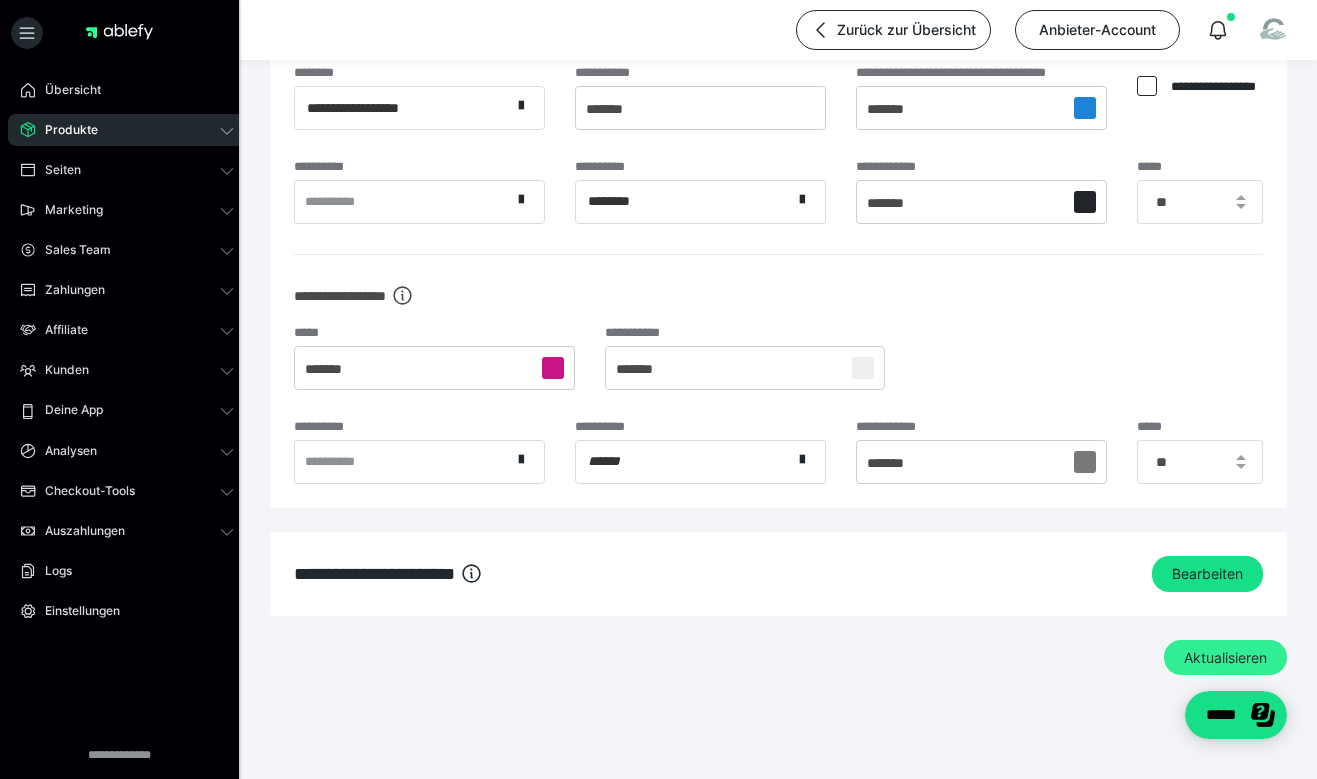 type on "**********" 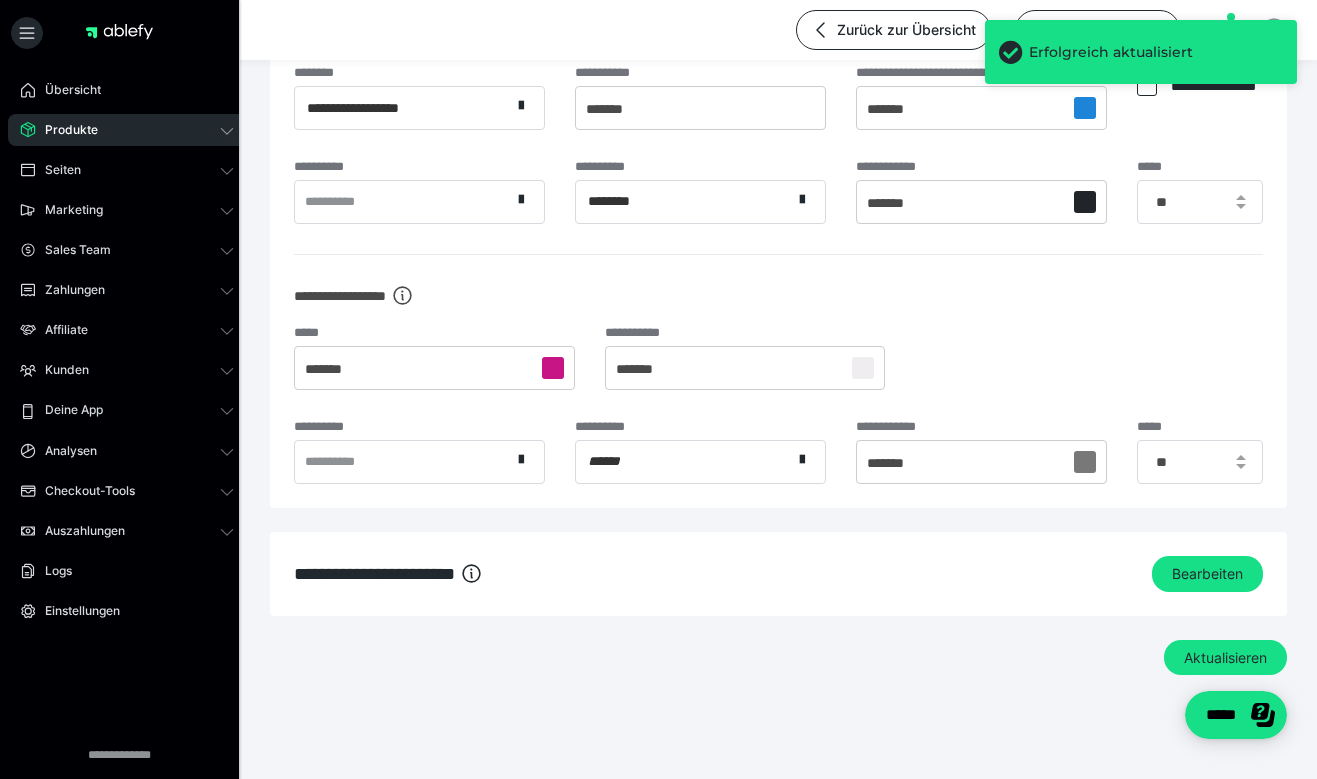 click on "Produkte" at bounding box center [127, 130] 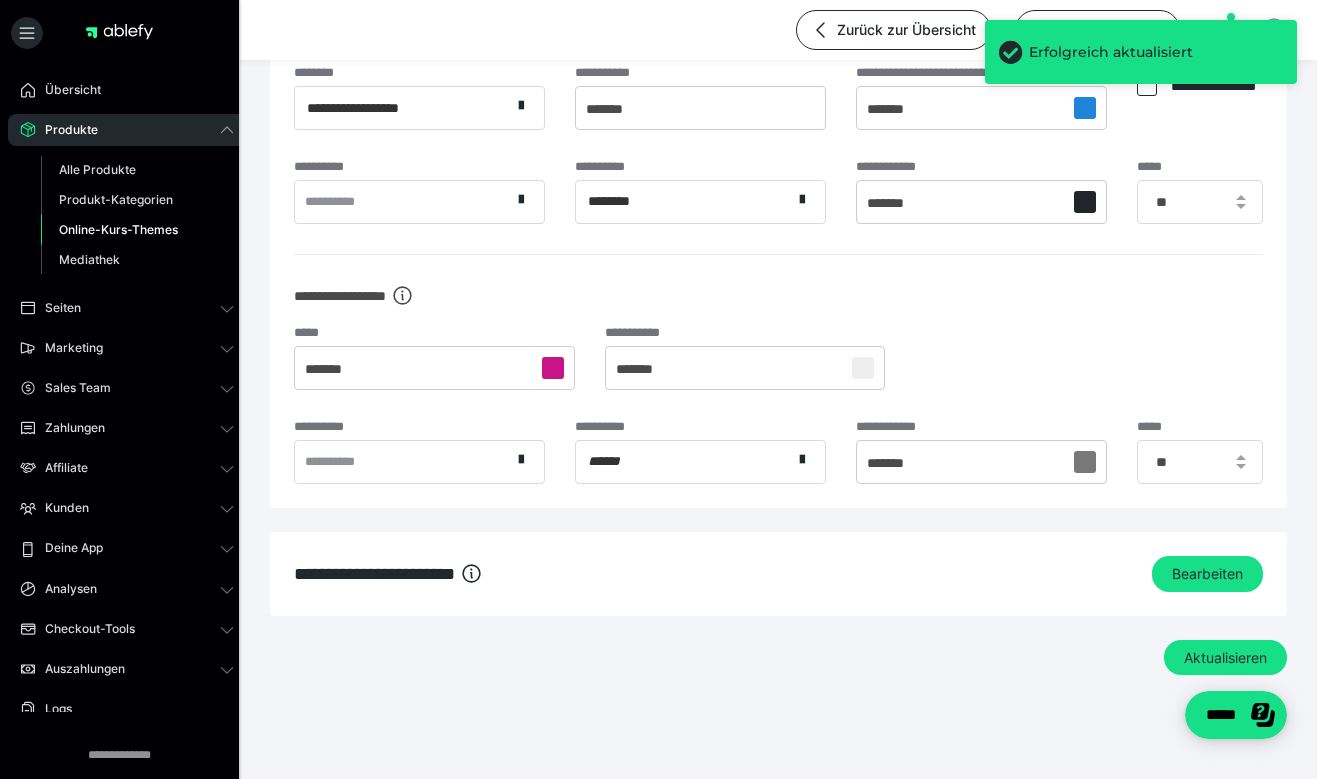 click on "Online-Kurs-Themes" at bounding box center (118, 229) 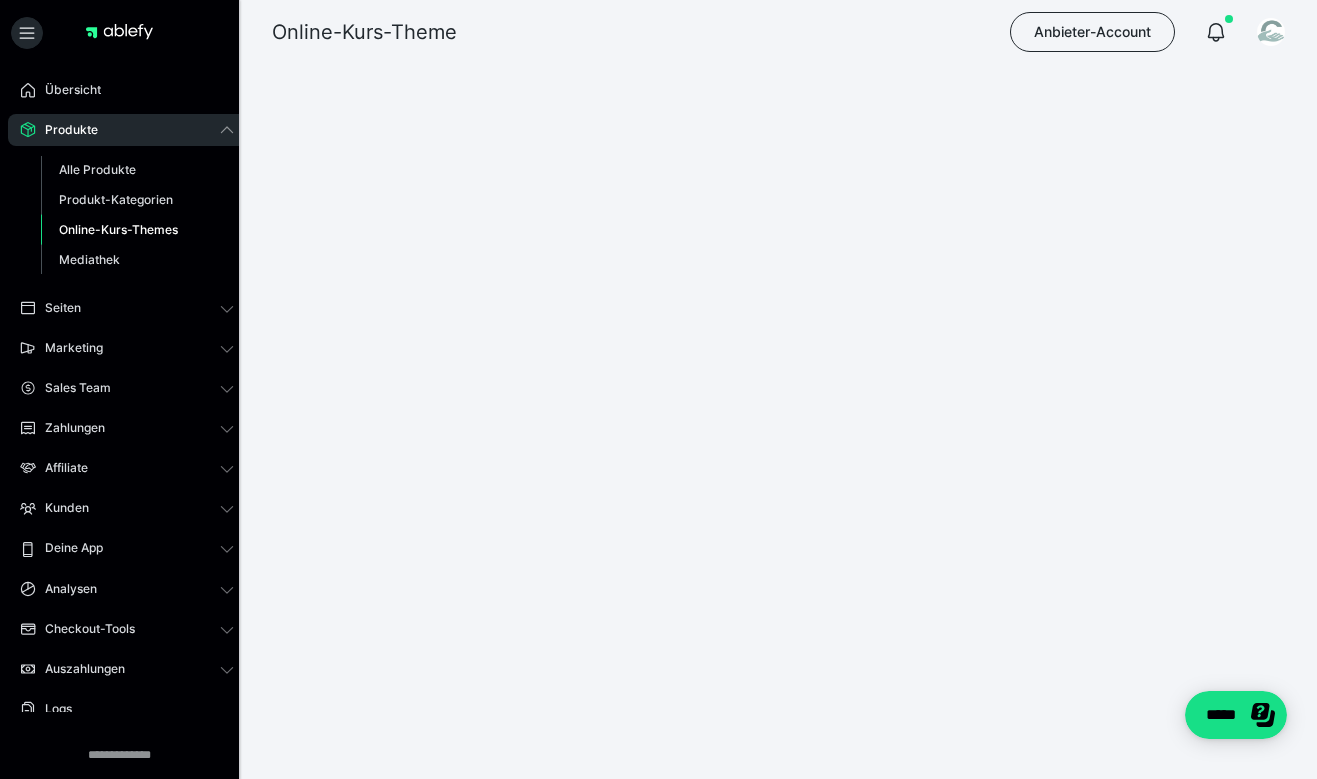 scroll, scrollTop: 0, scrollLeft: 0, axis: both 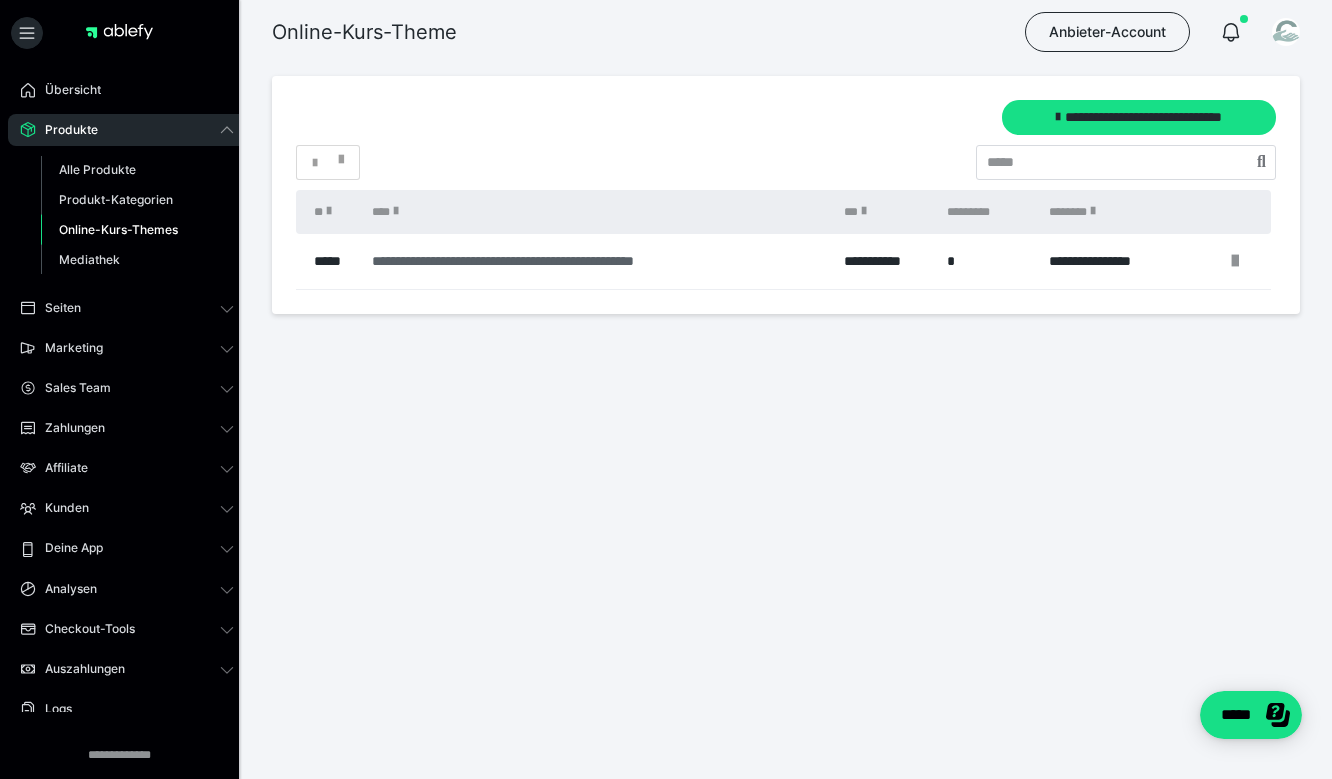 click on "**********" at bounding box center (594, 261) 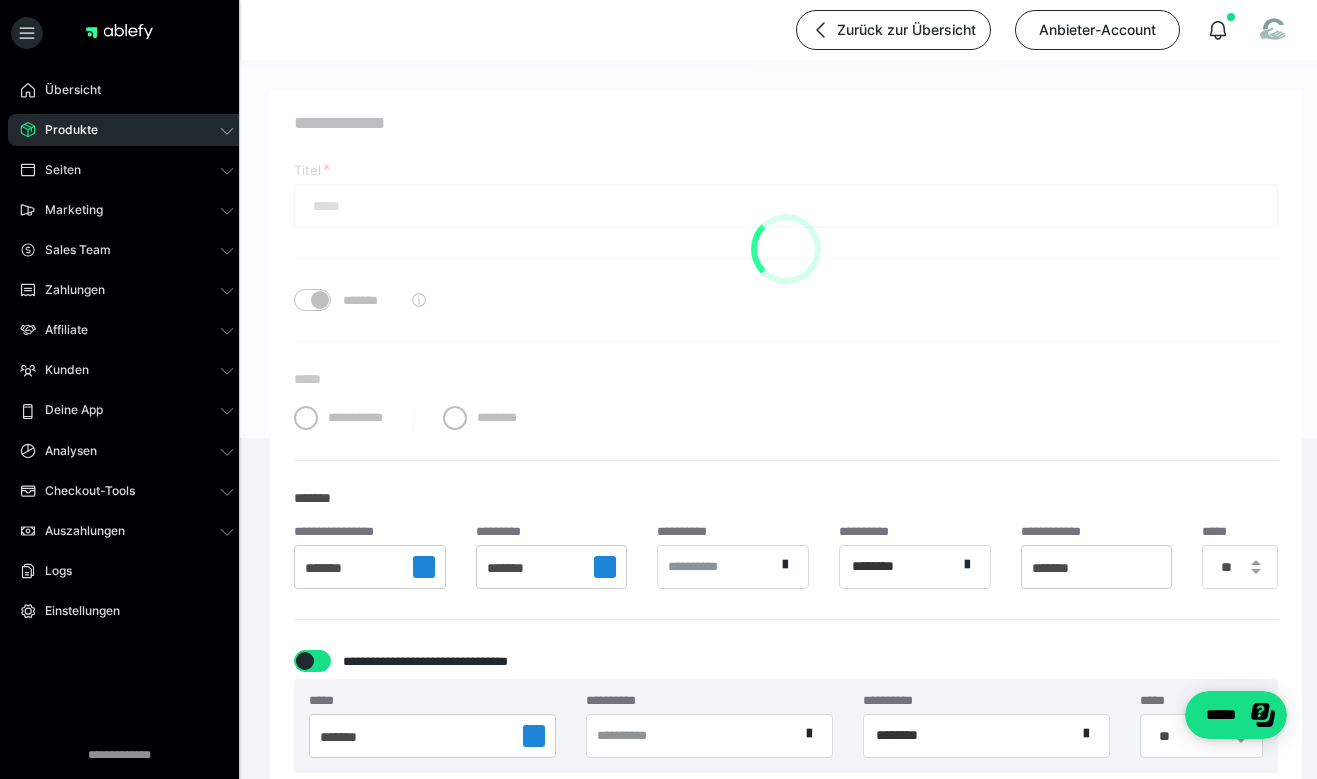 type on "**********" 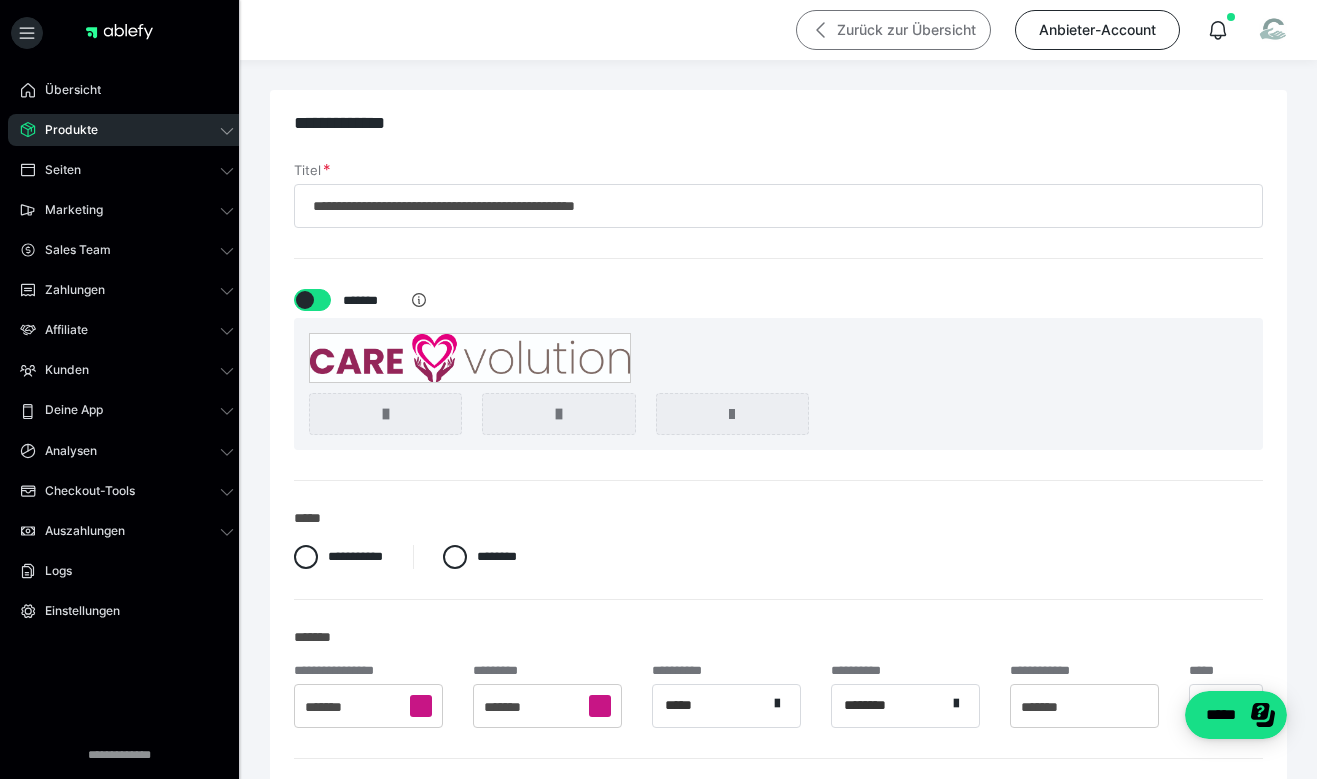 click on "Zurück zur Übersicht" at bounding box center (893, 30) 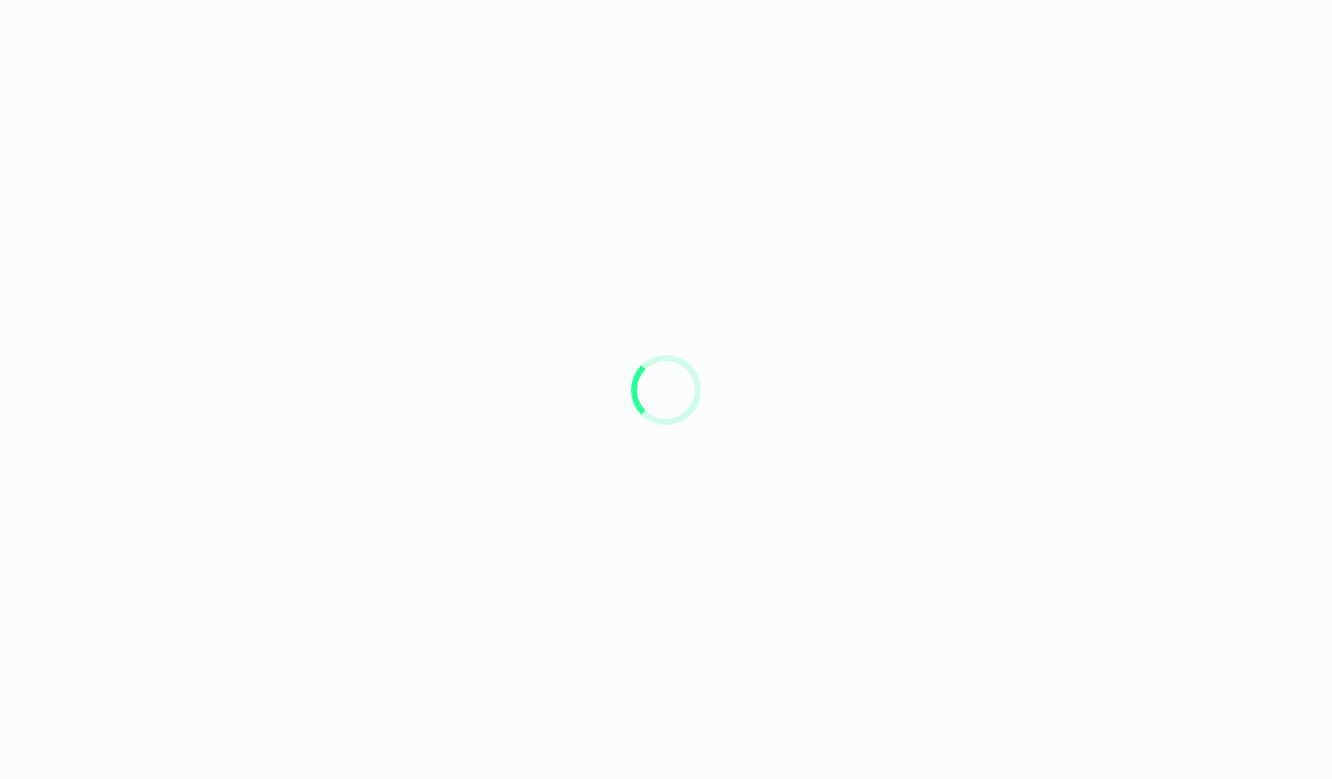 scroll, scrollTop: 0, scrollLeft: 0, axis: both 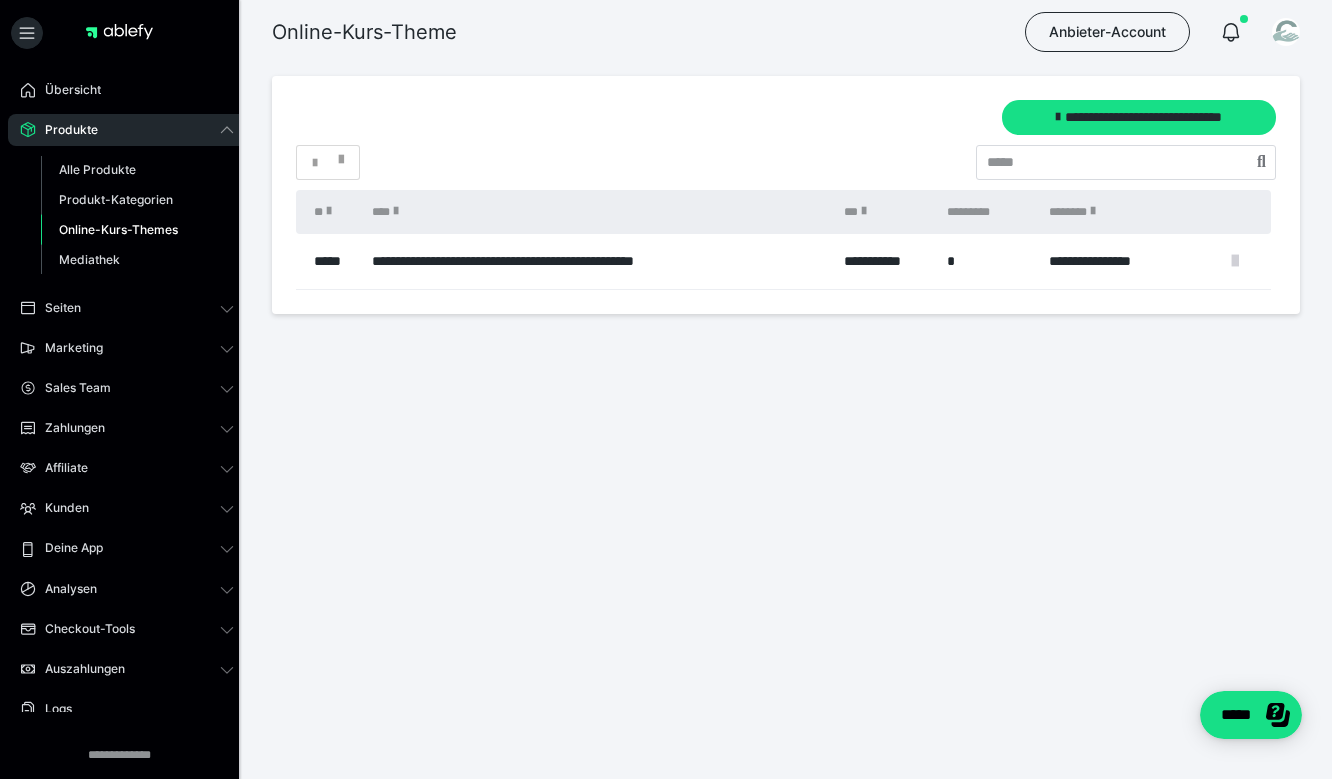 click at bounding box center (1235, 261) 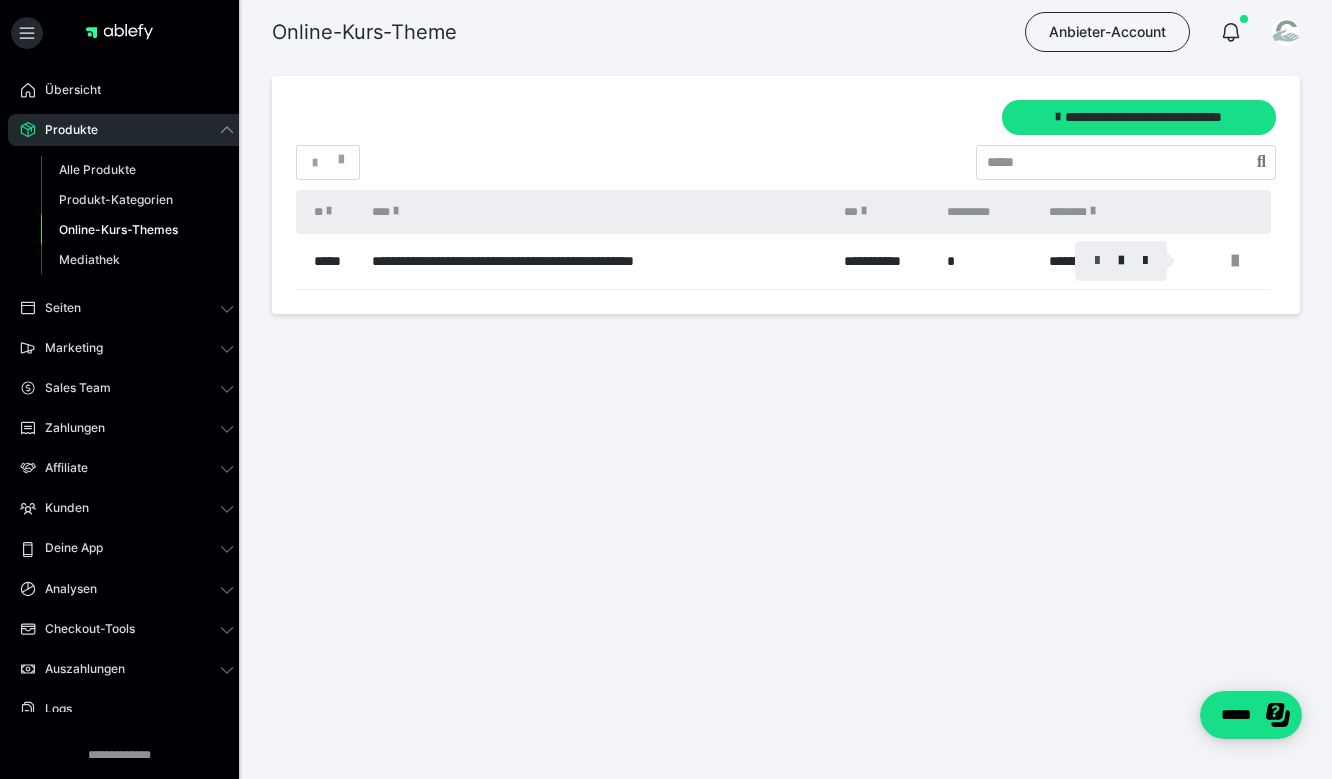 click at bounding box center (1097, 261) 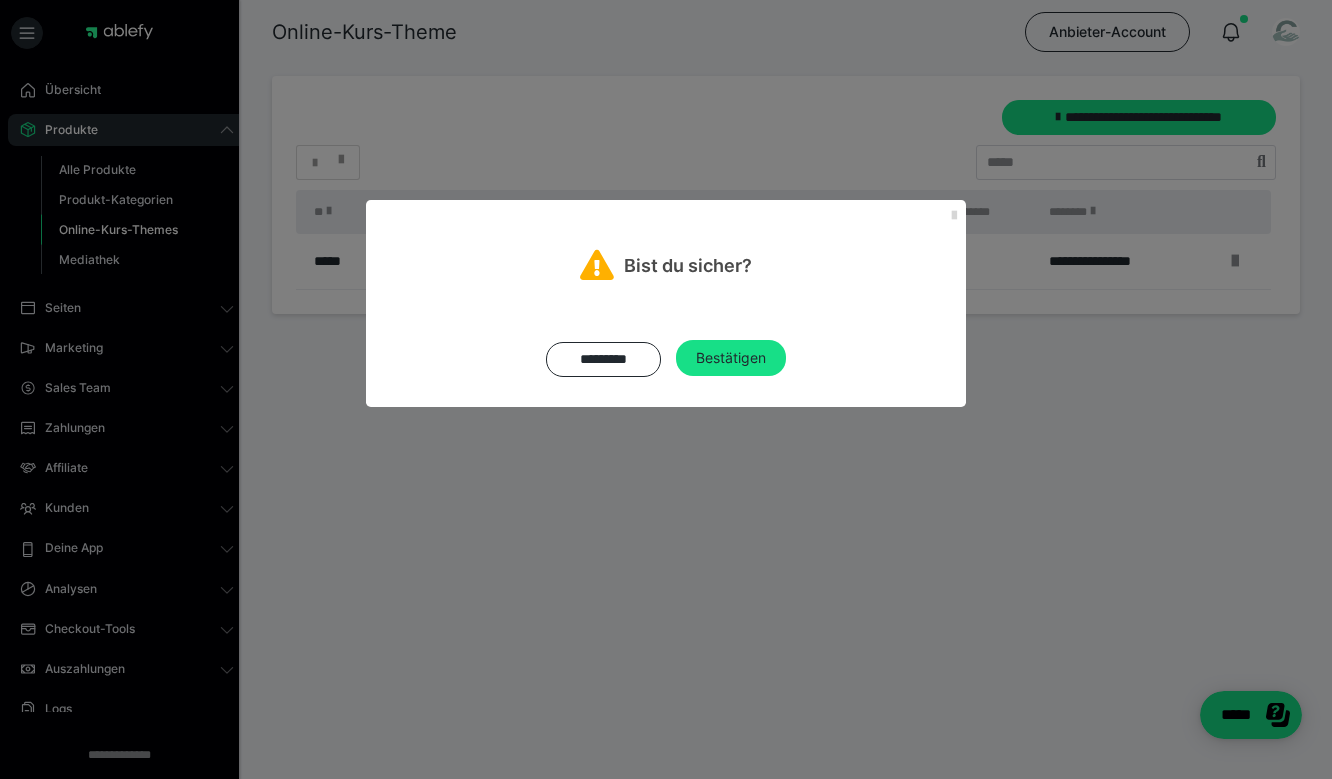 click at bounding box center [954, 216] 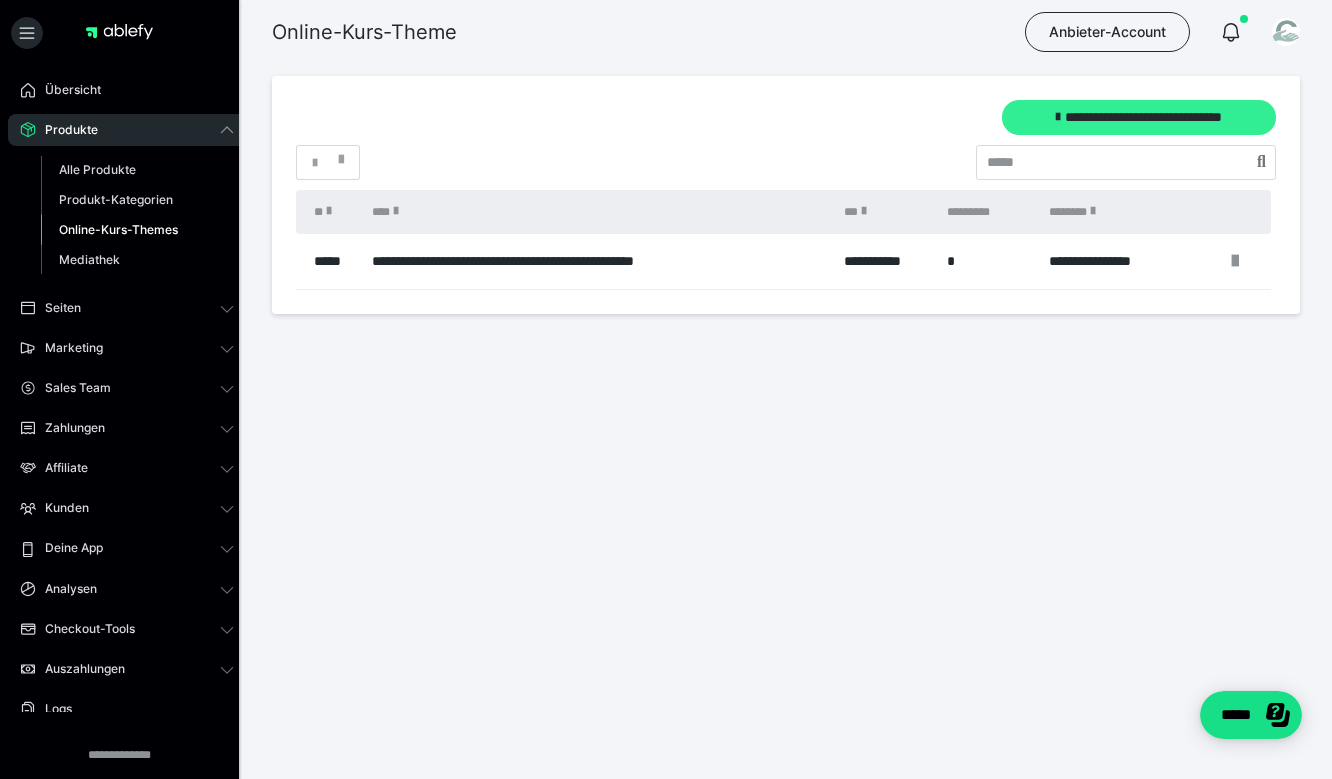 click on "**********" at bounding box center [1139, 117] 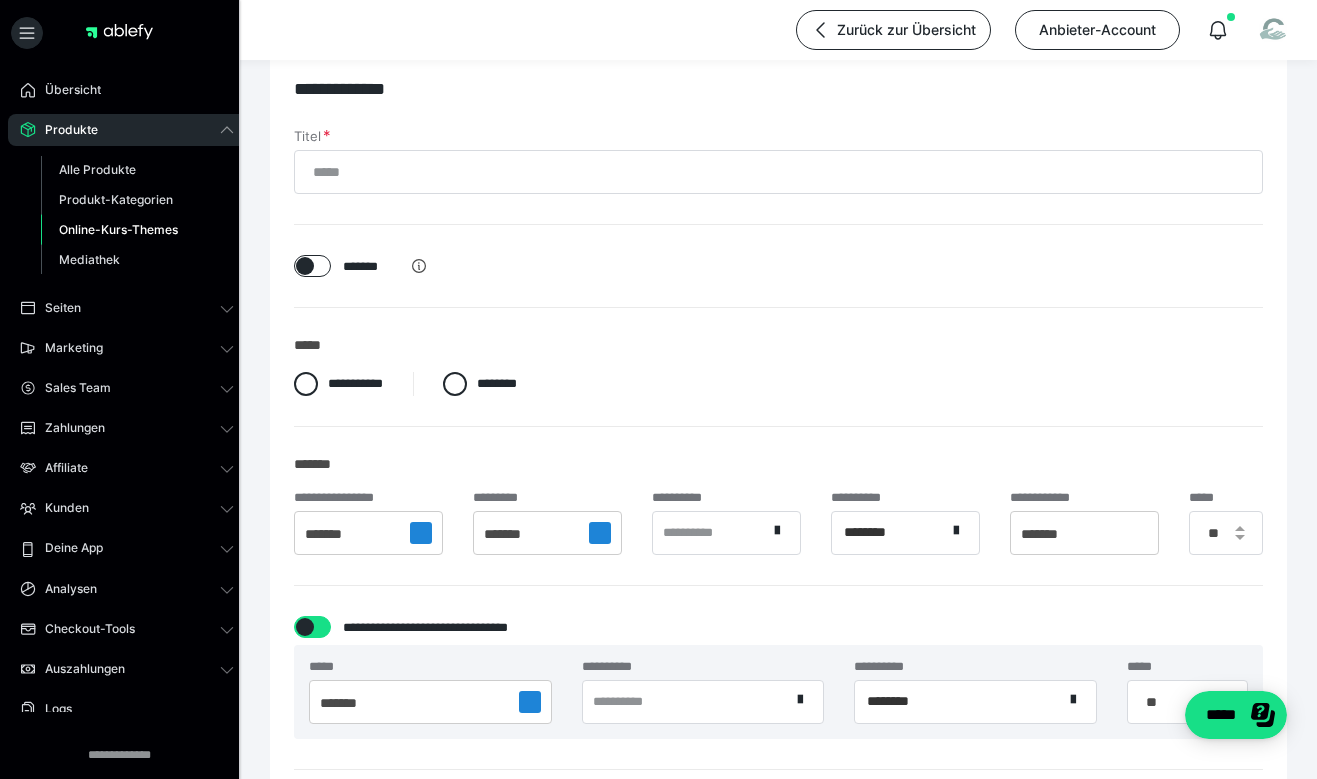scroll, scrollTop: 0, scrollLeft: 0, axis: both 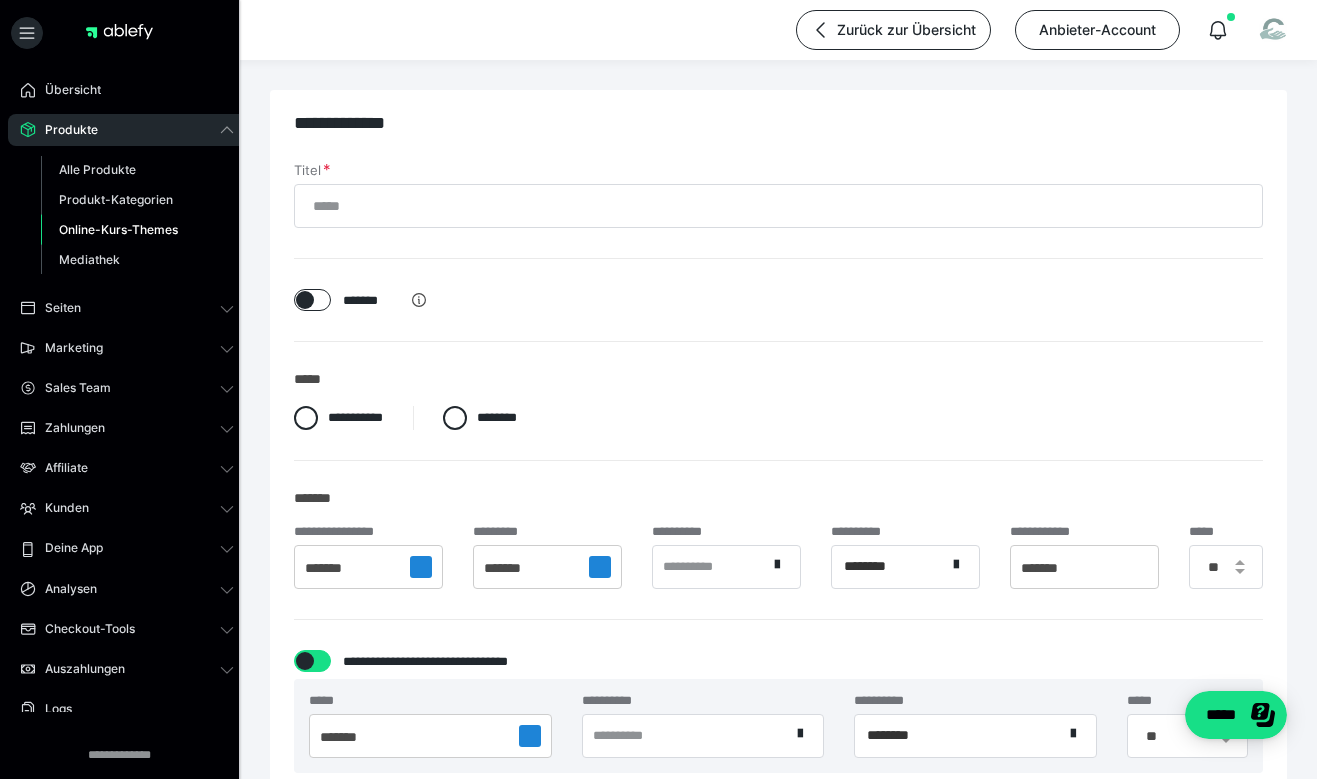 click on "Online-Kurs-Themes" at bounding box center (118, 229) 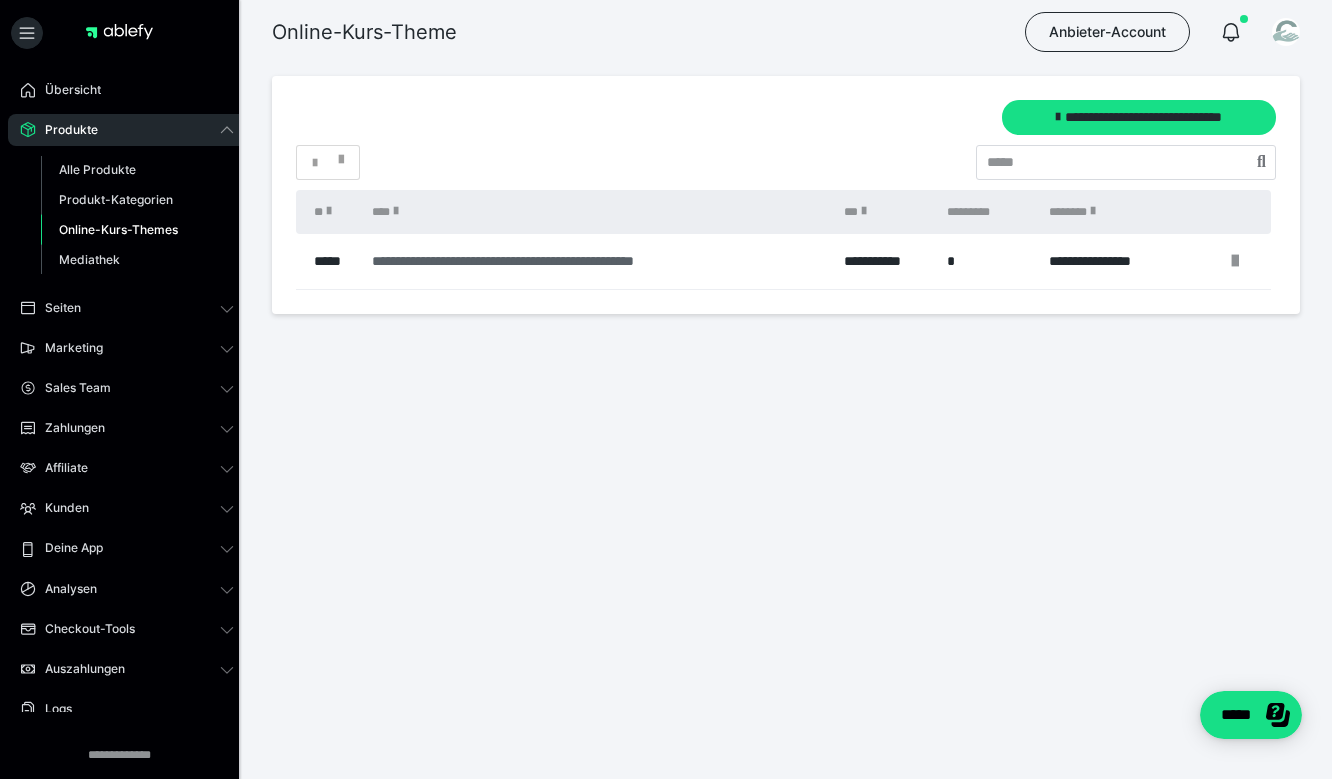 click on "**********" at bounding box center (594, 261) 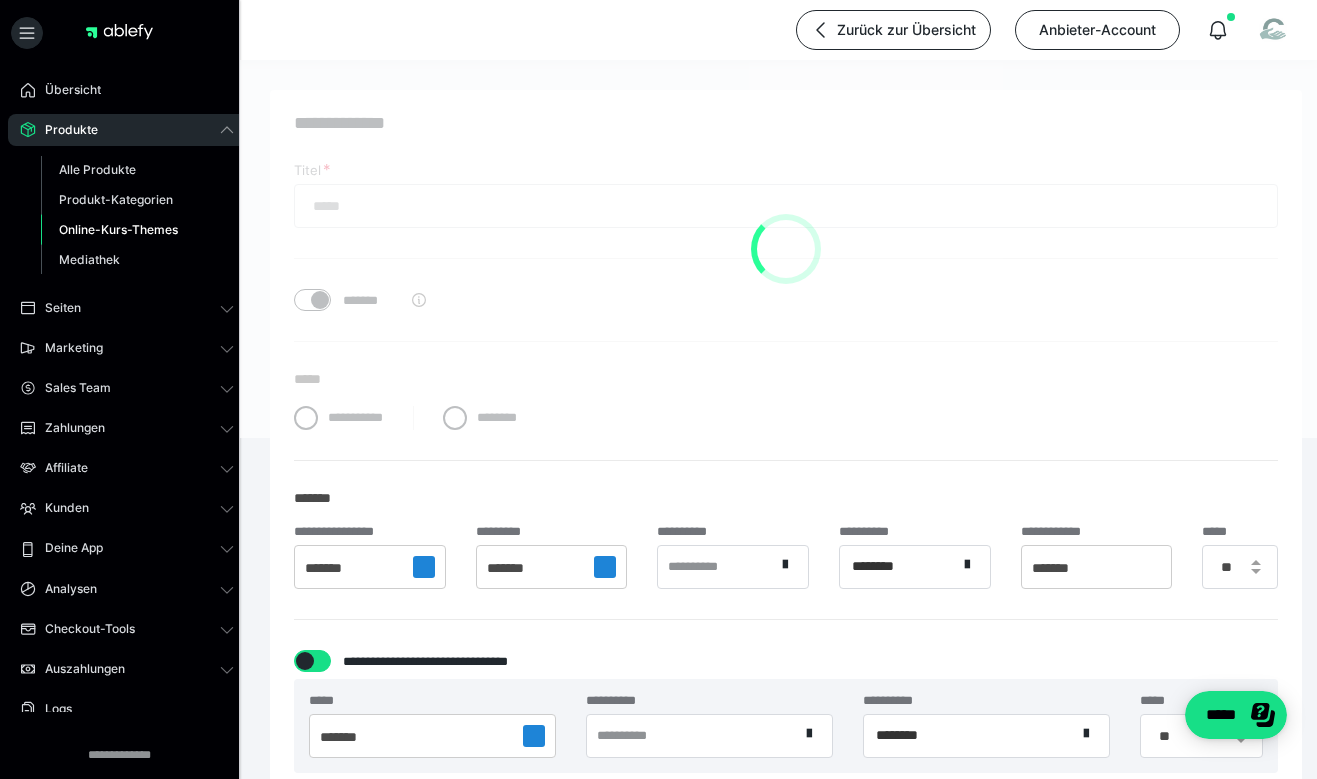 type on "**********" 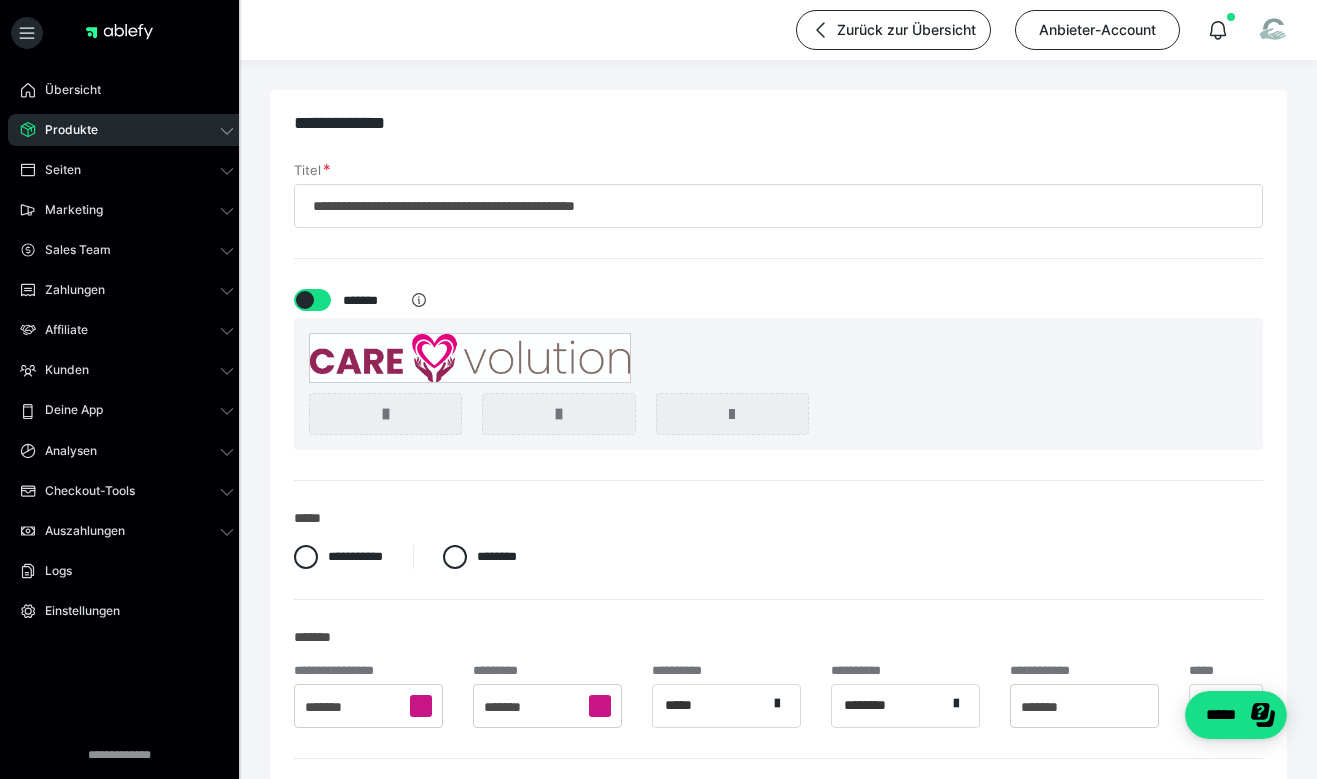 click on "Produkte" at bounding box center [127, 130] 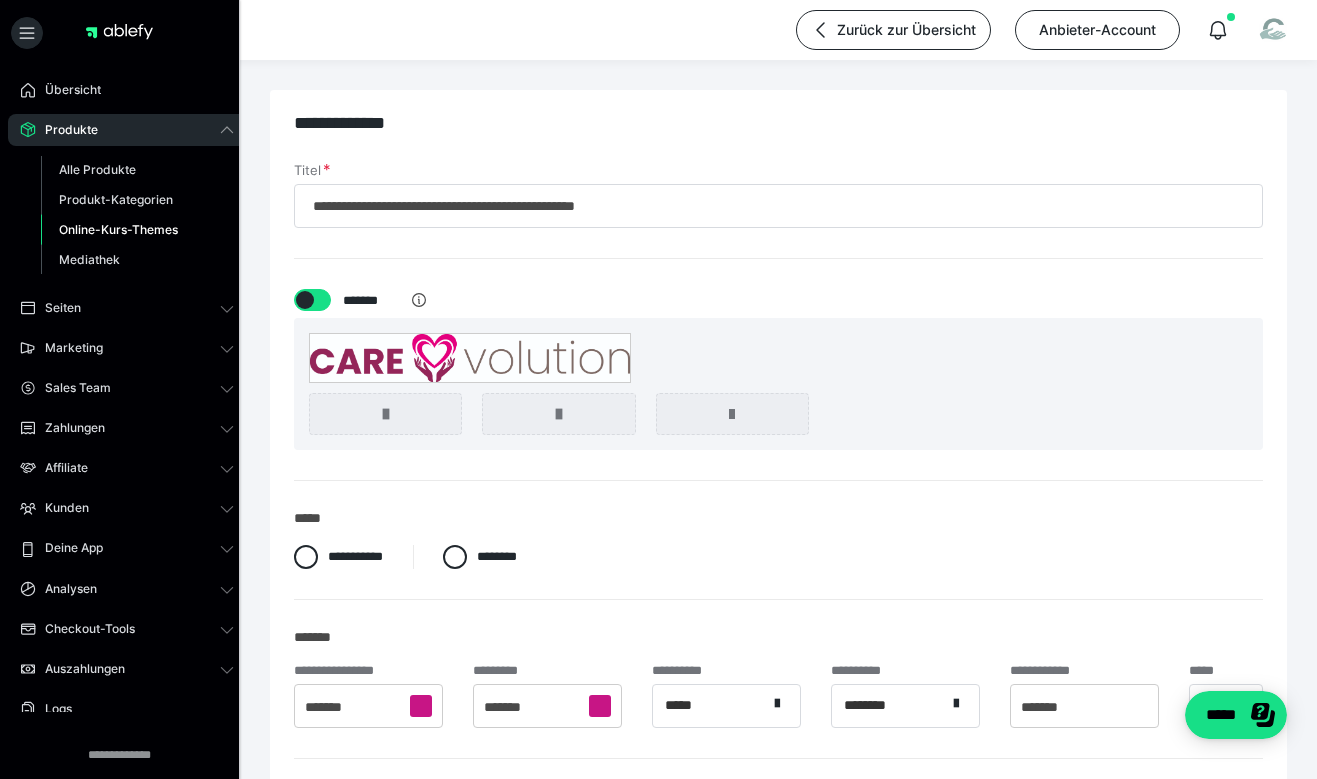 click on "Online-Kurs-Themes" at bounding box center [118, 229] 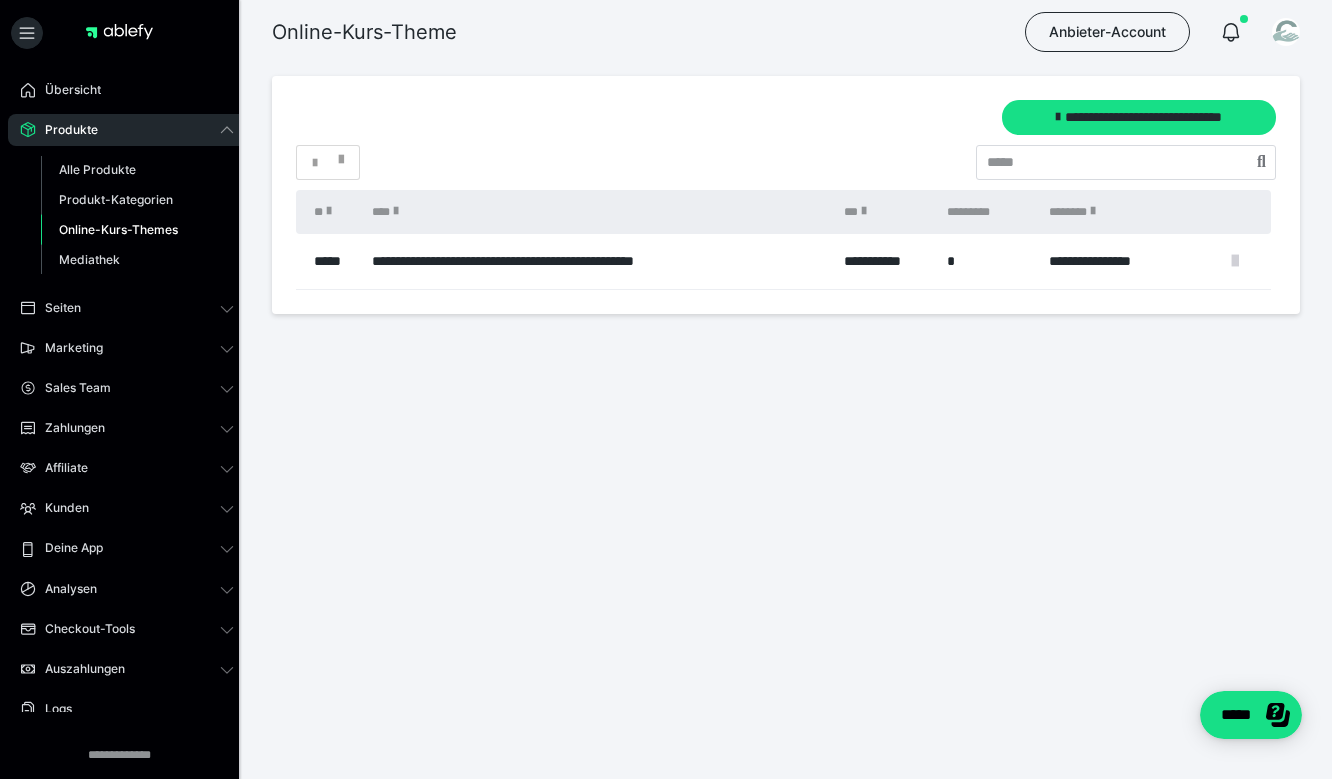 click at bounding box center [1235, 261] 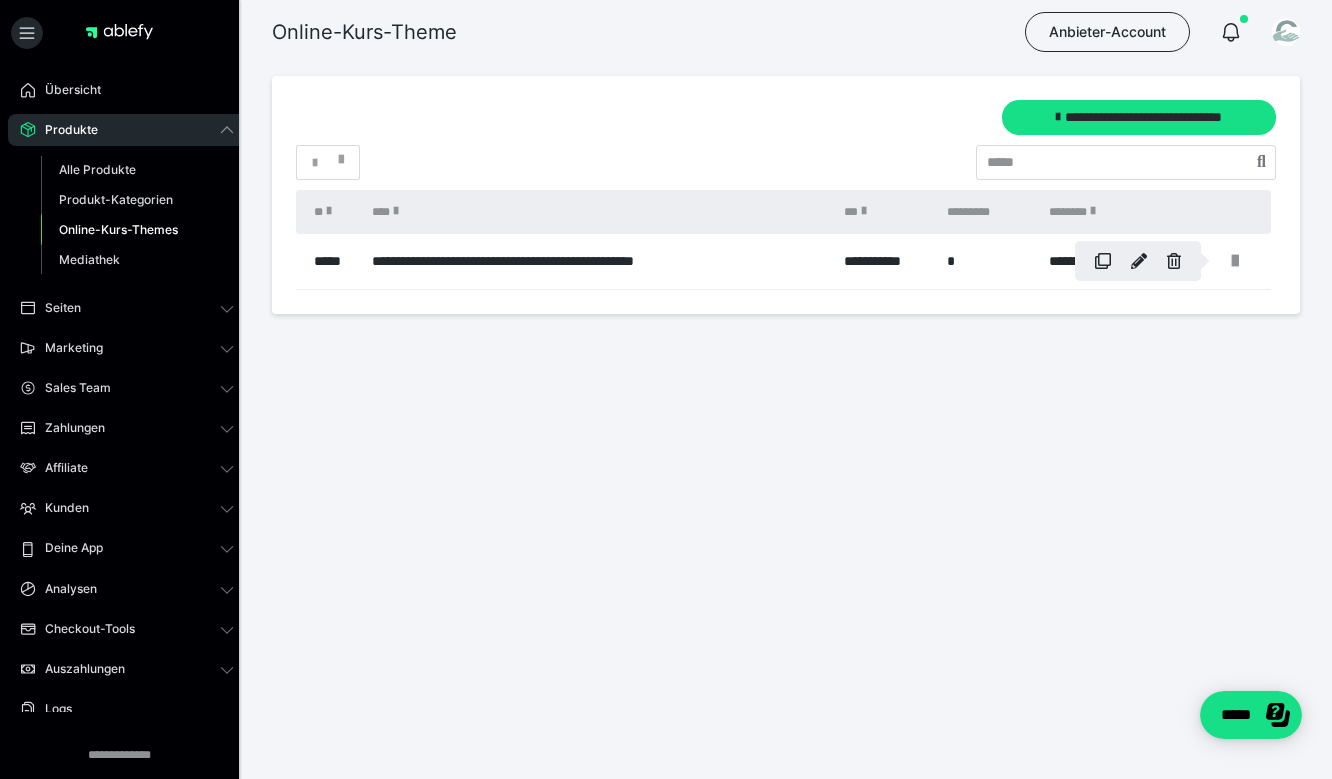 click at bounding box center (666, 389) 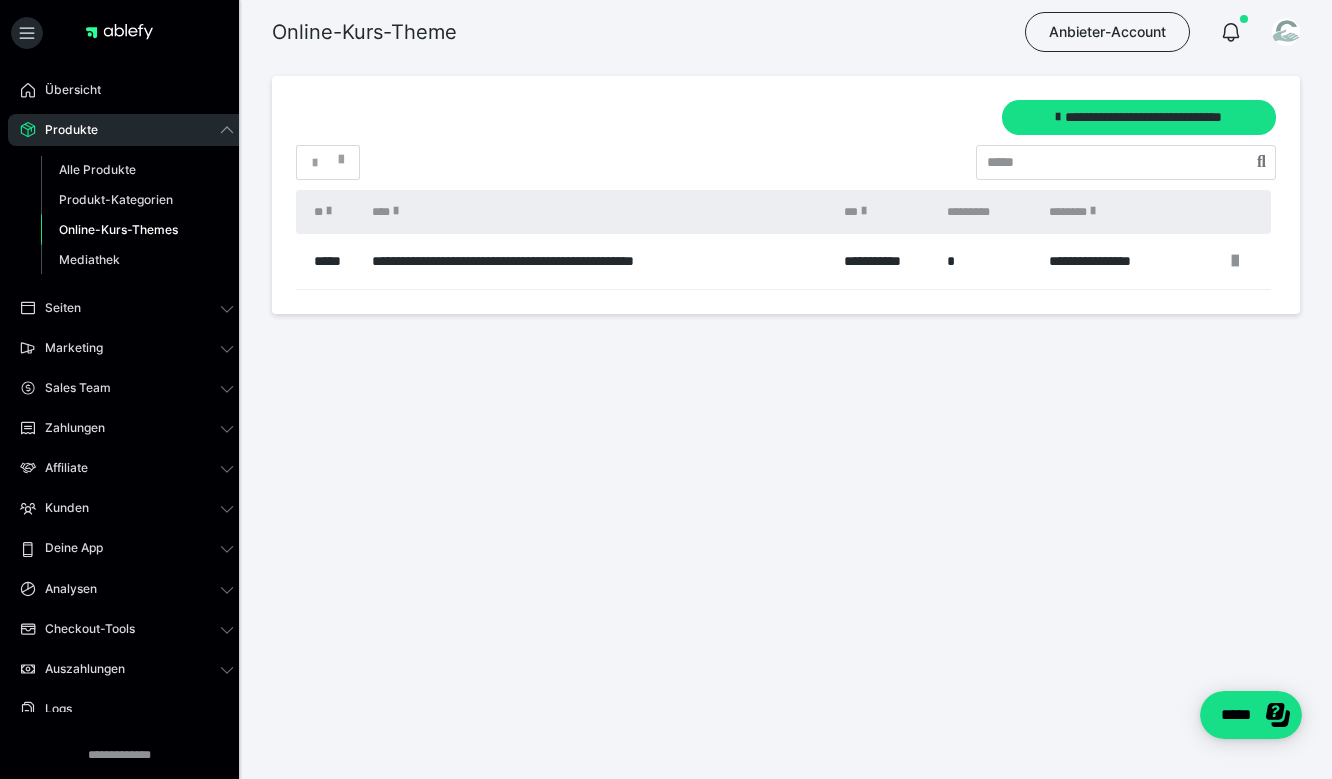 click on "*****" at bounding box center (333, 261) 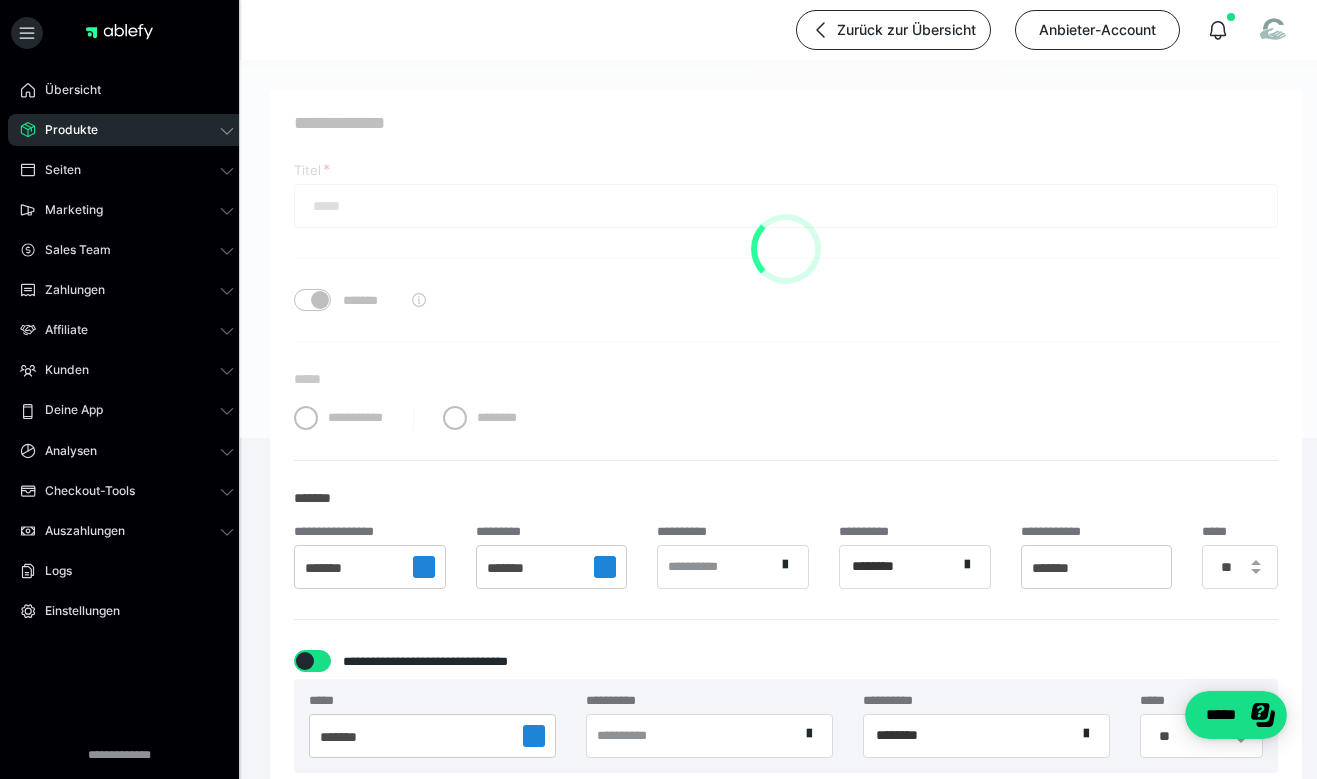 type on "**********" 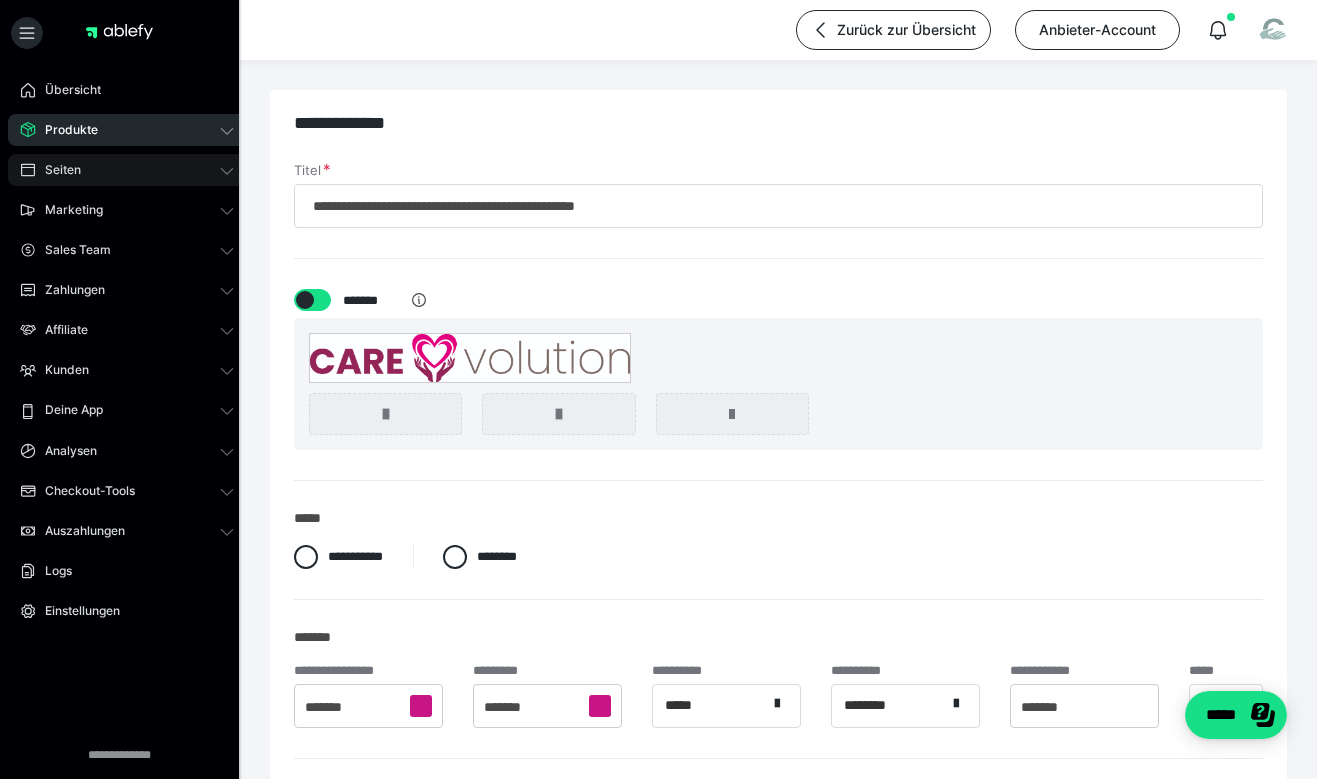 click on "Seiten" at bounding box center (127, 170) 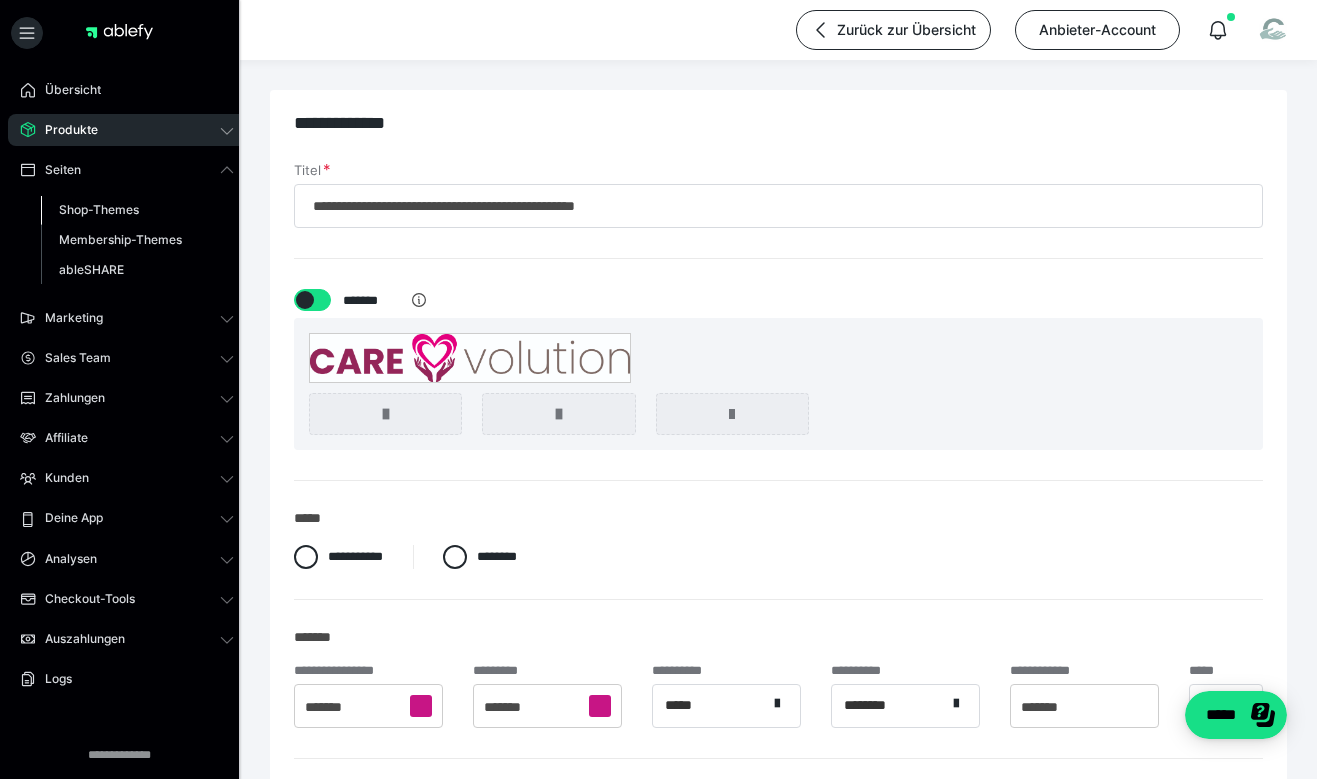 click on "Shop-Themes" at bounding box center (99, 209) 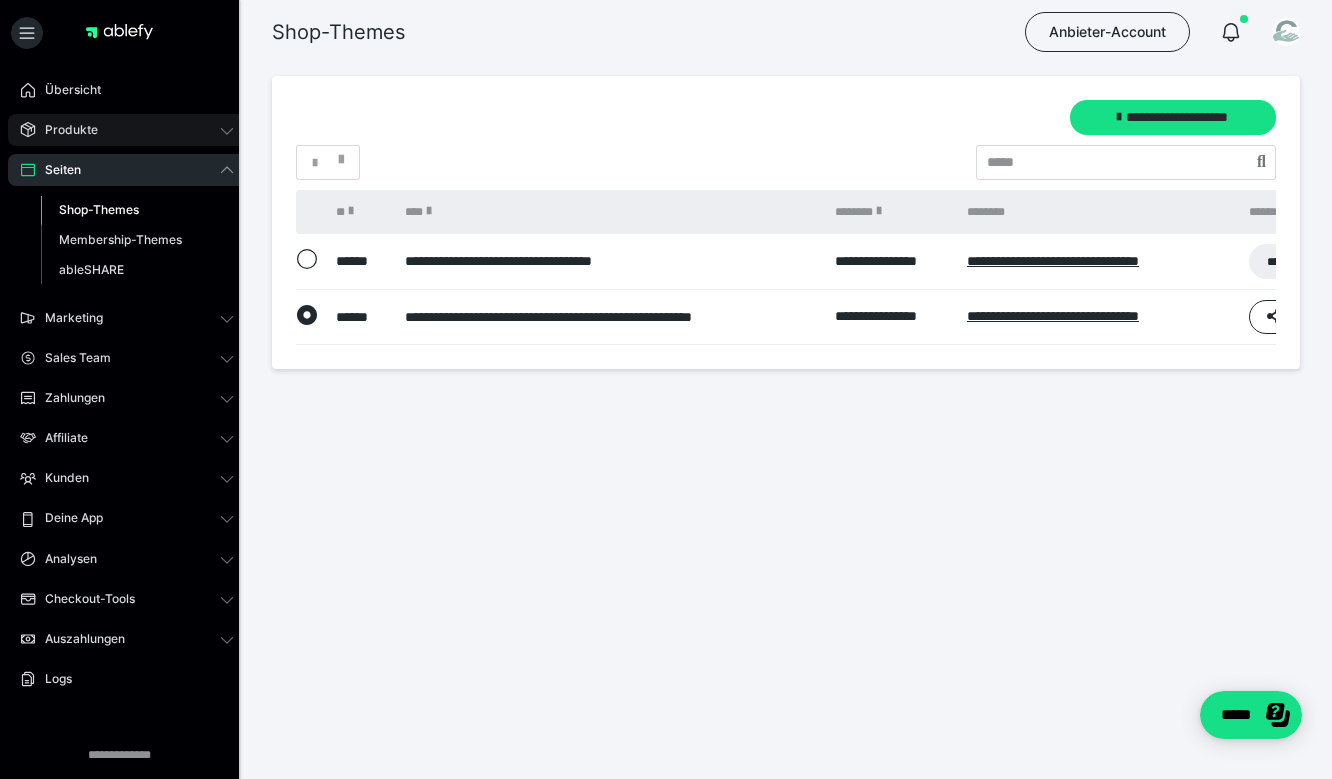 click on "Produkte" at bounding box center [127, 130] 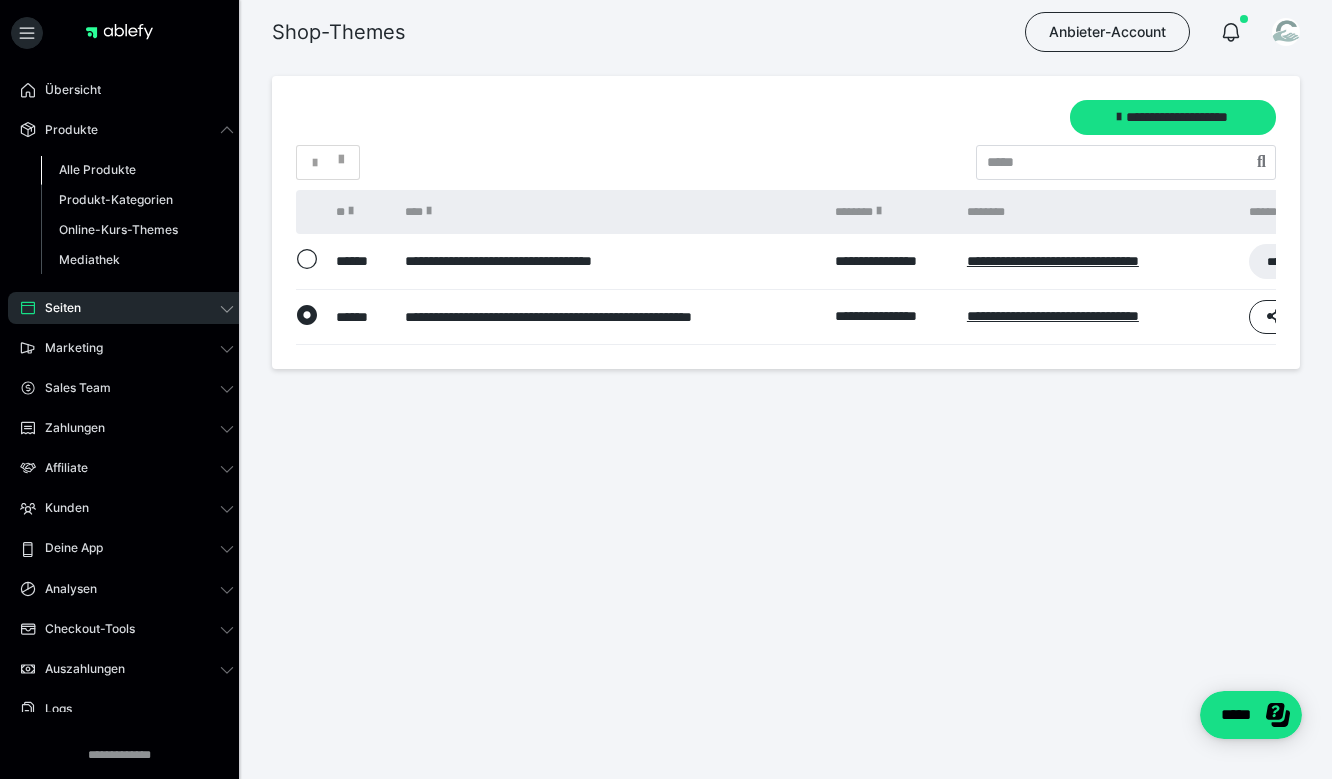 click on "Alle Produkte" at bounding box center [137, 170] 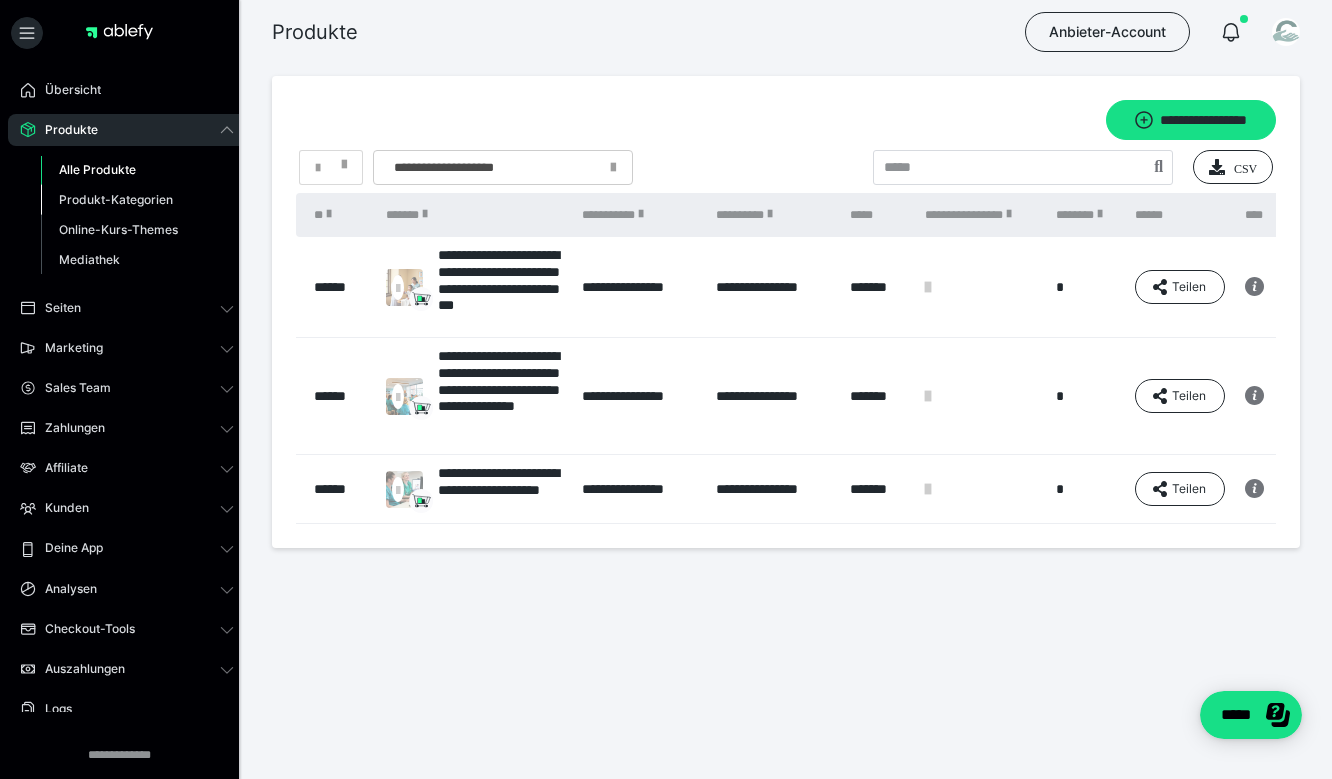 click on "Produkt-Kategorien" at bounding box center (116, 199) 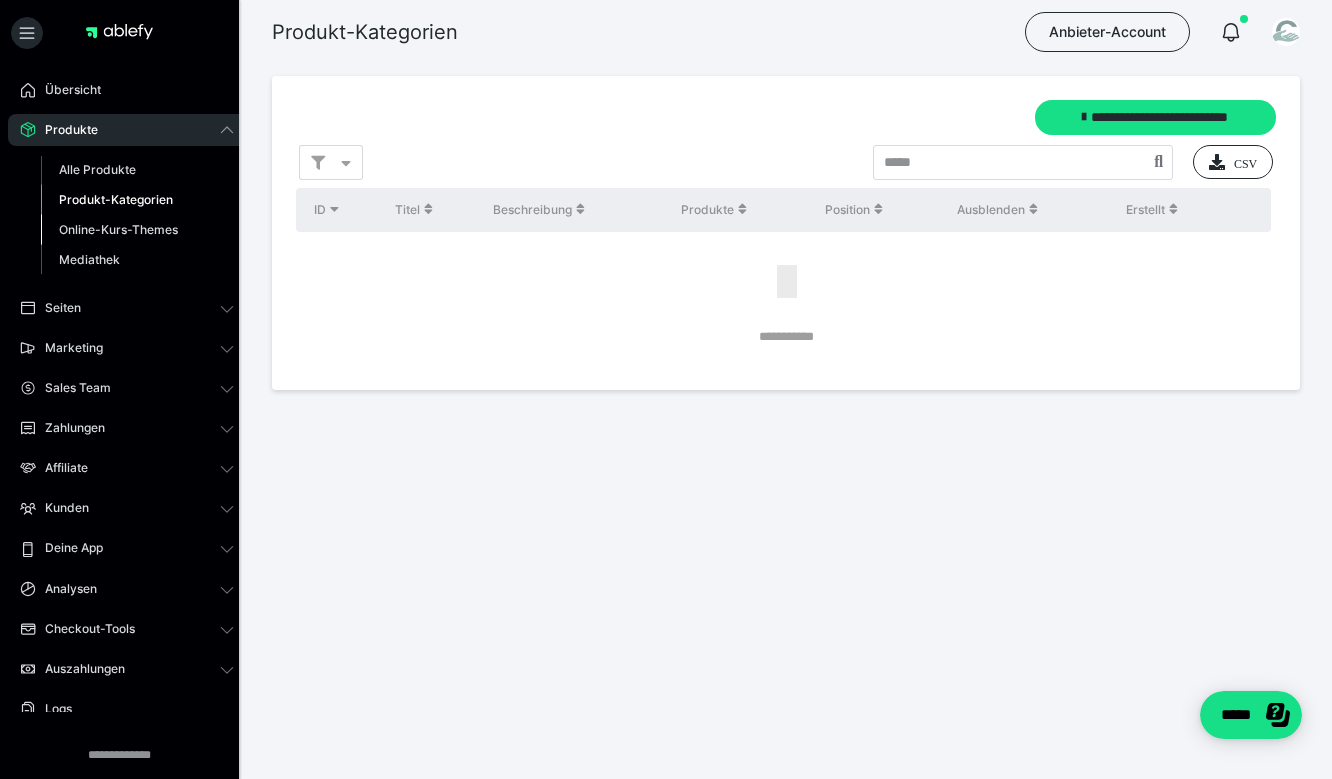 click on "Online-Kurs-Themes" at bounding box center [118, 229] 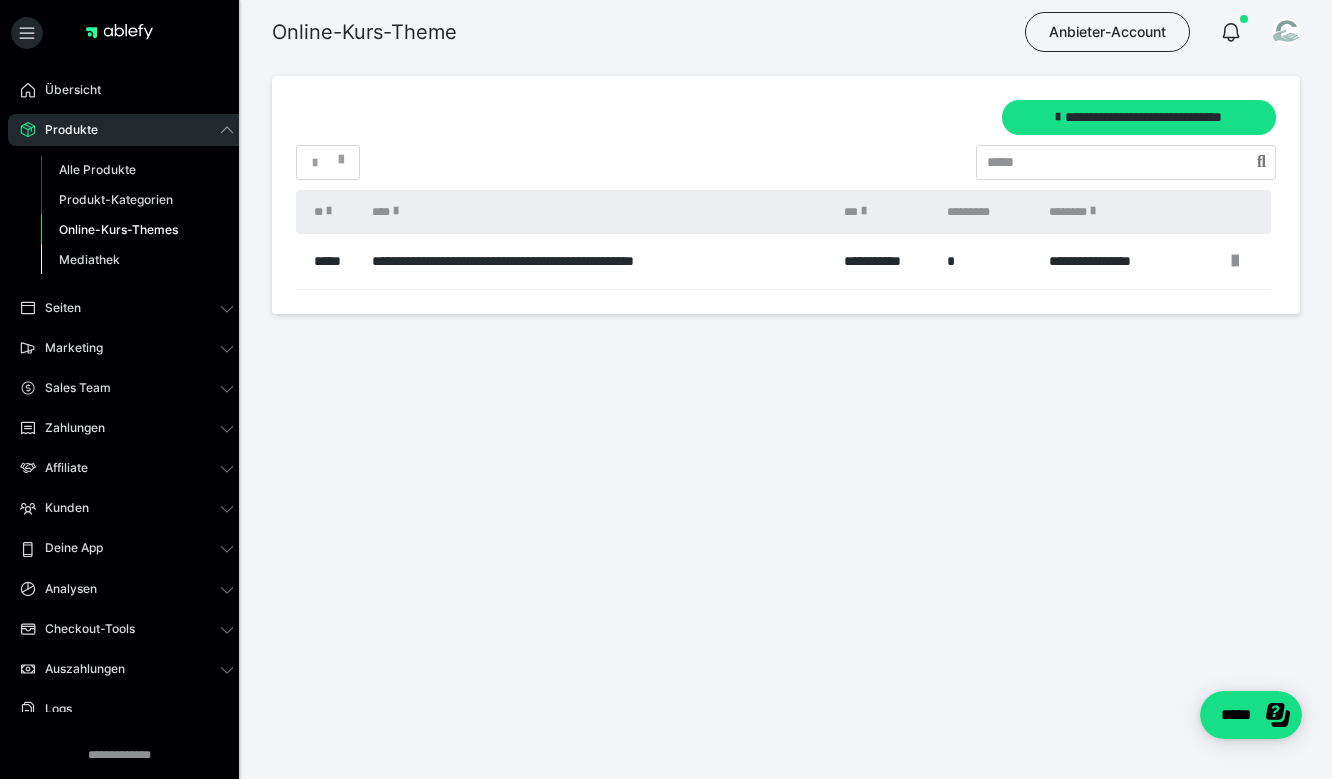 click on "Mediathek" at bounding box center (89, 259) 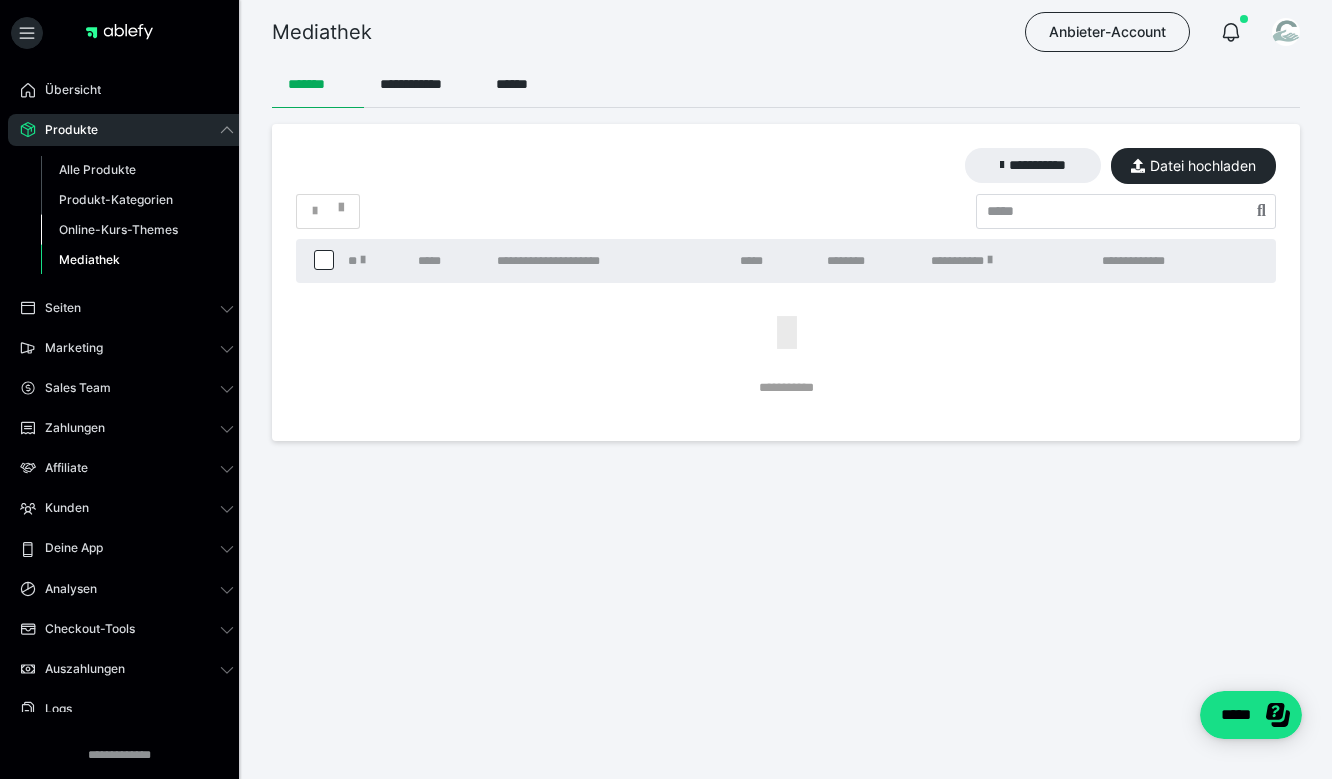 click on "Online-Kurs-Themes" at bounding box center (118, 229) 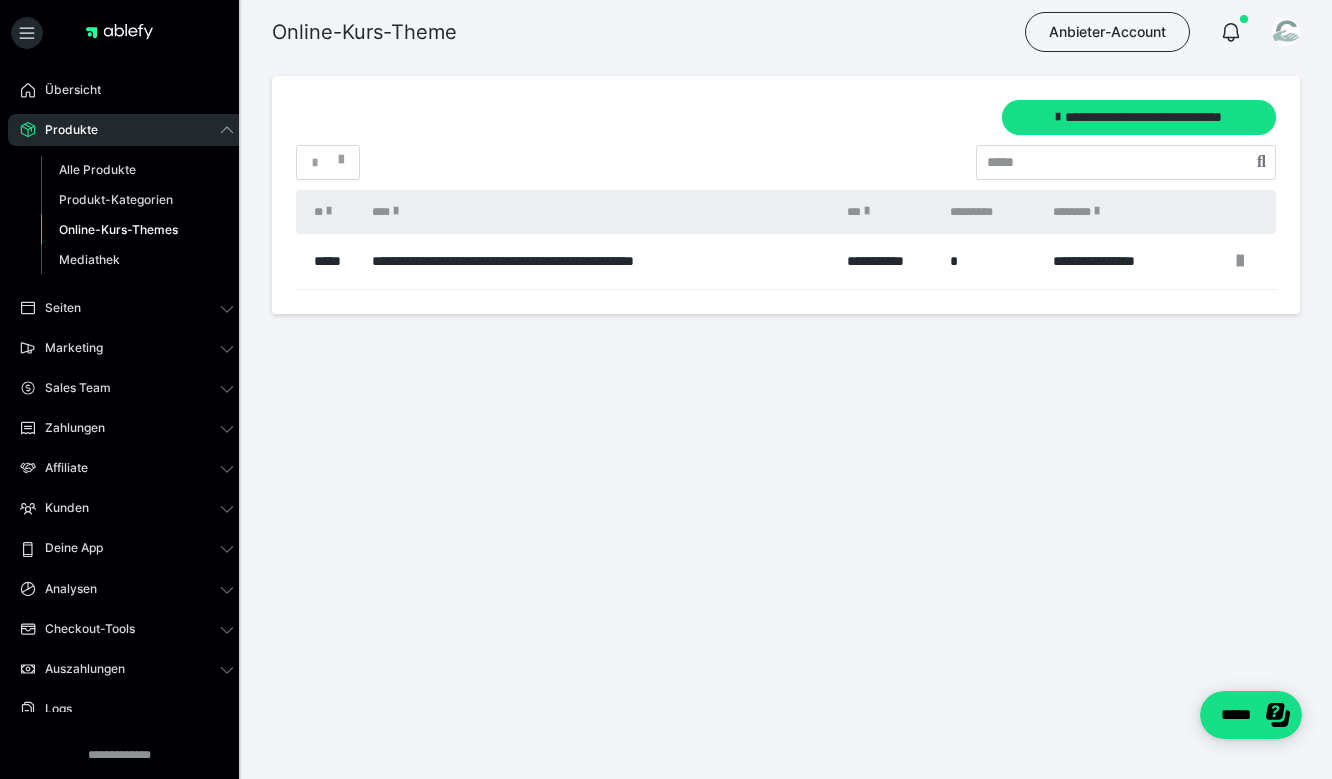 click on "**********" at bounding box center (889, 261) 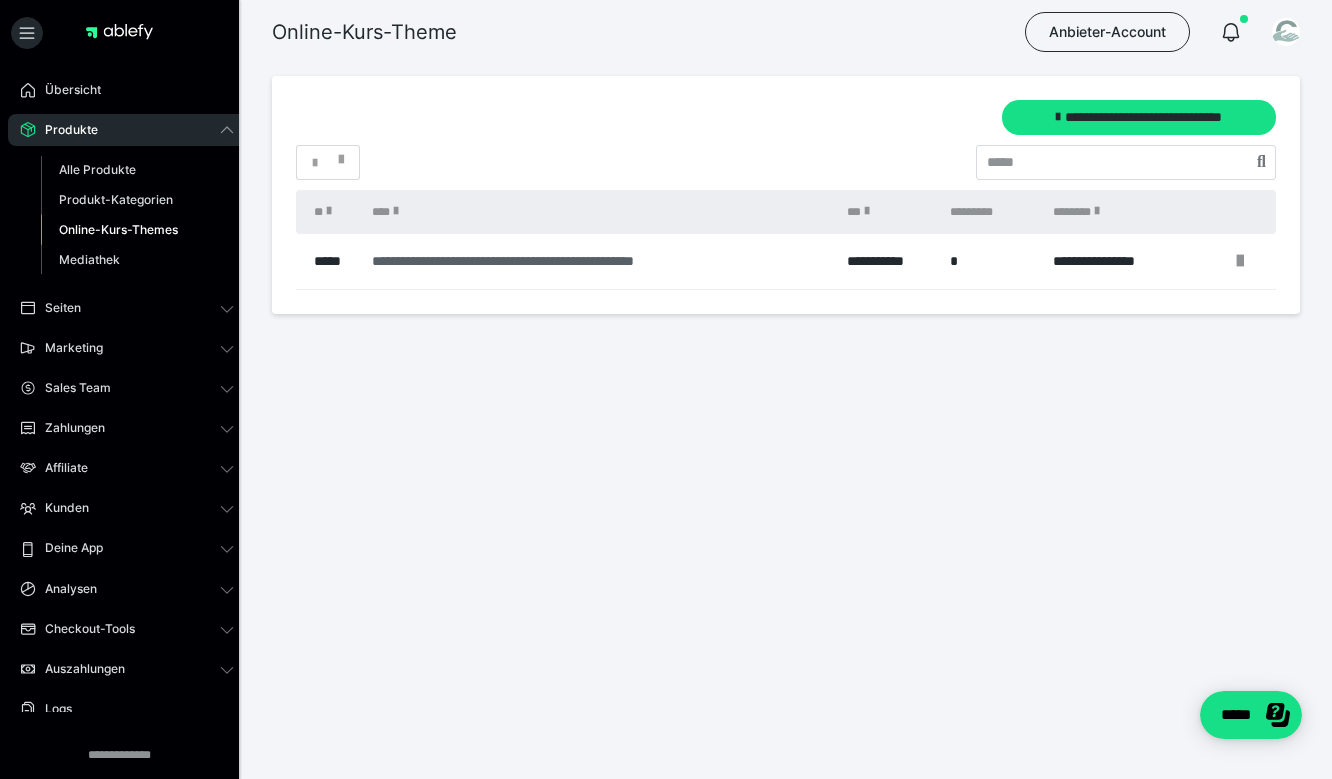 click on "**********" at bounding box center (596, 261) 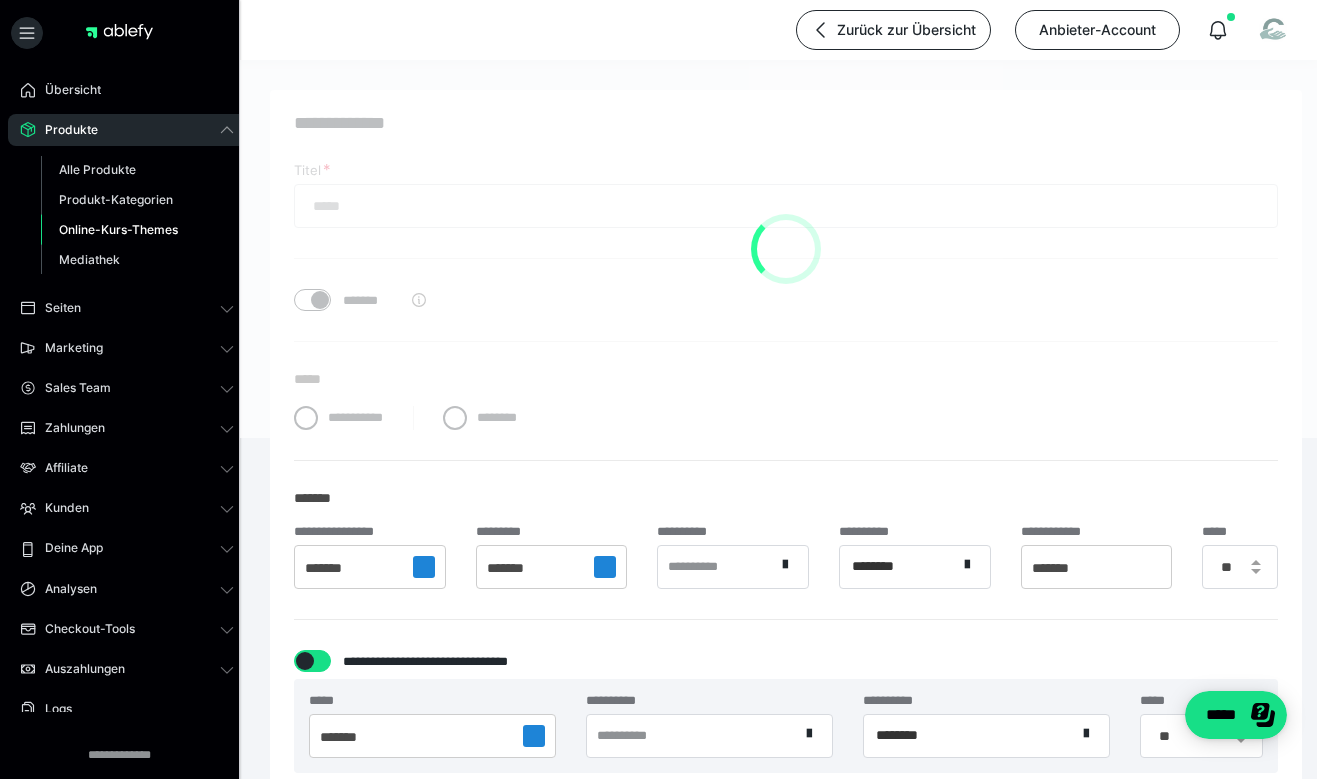 type on "**********" 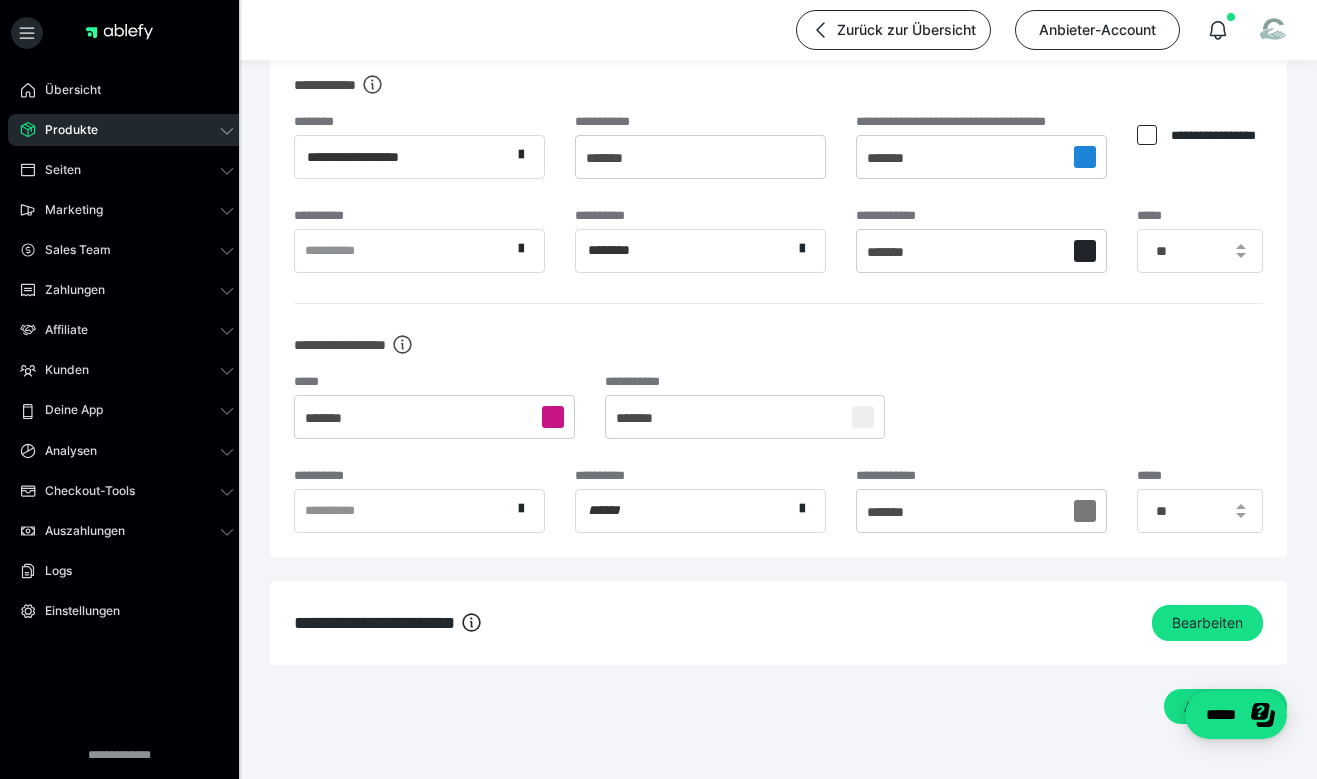 scroll, scrollTop: 1709, scrollLeft: 0, axis: vertical 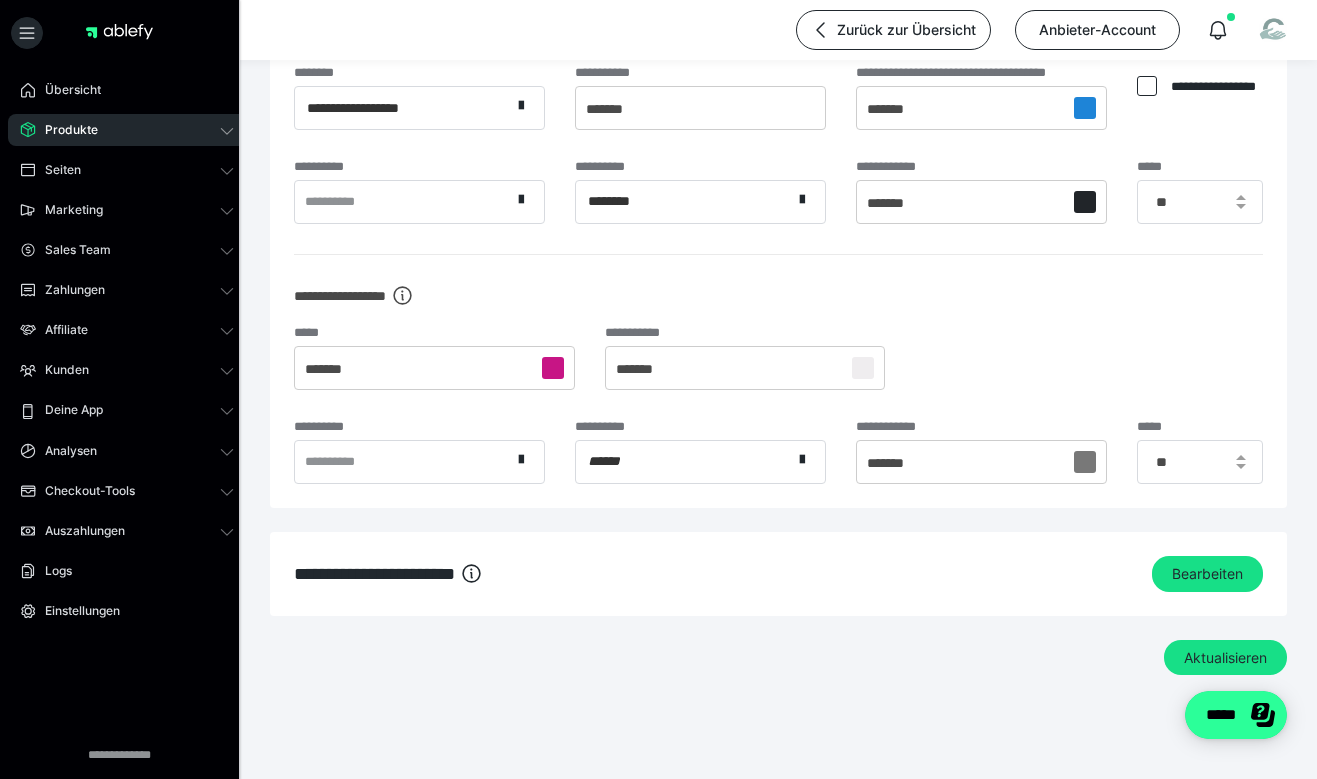 click 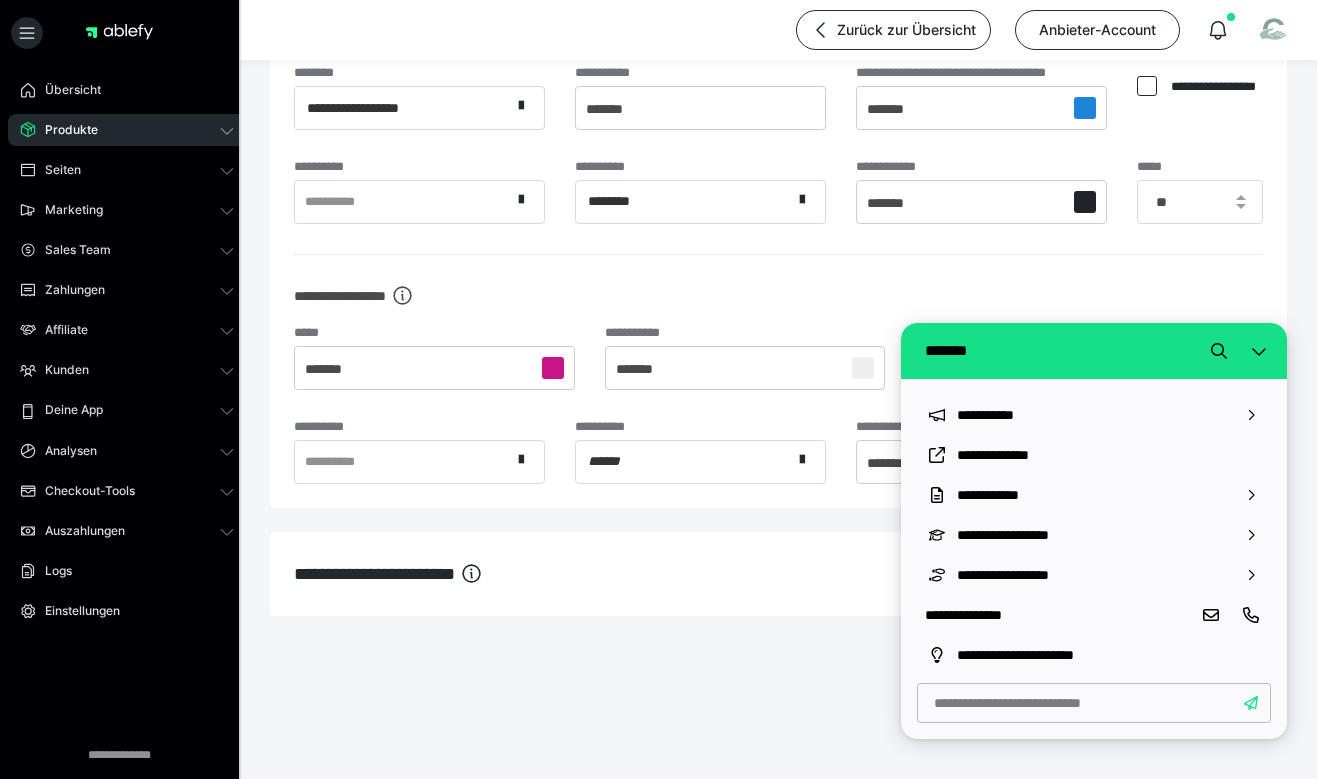 click at bounding box center [1094, 703] 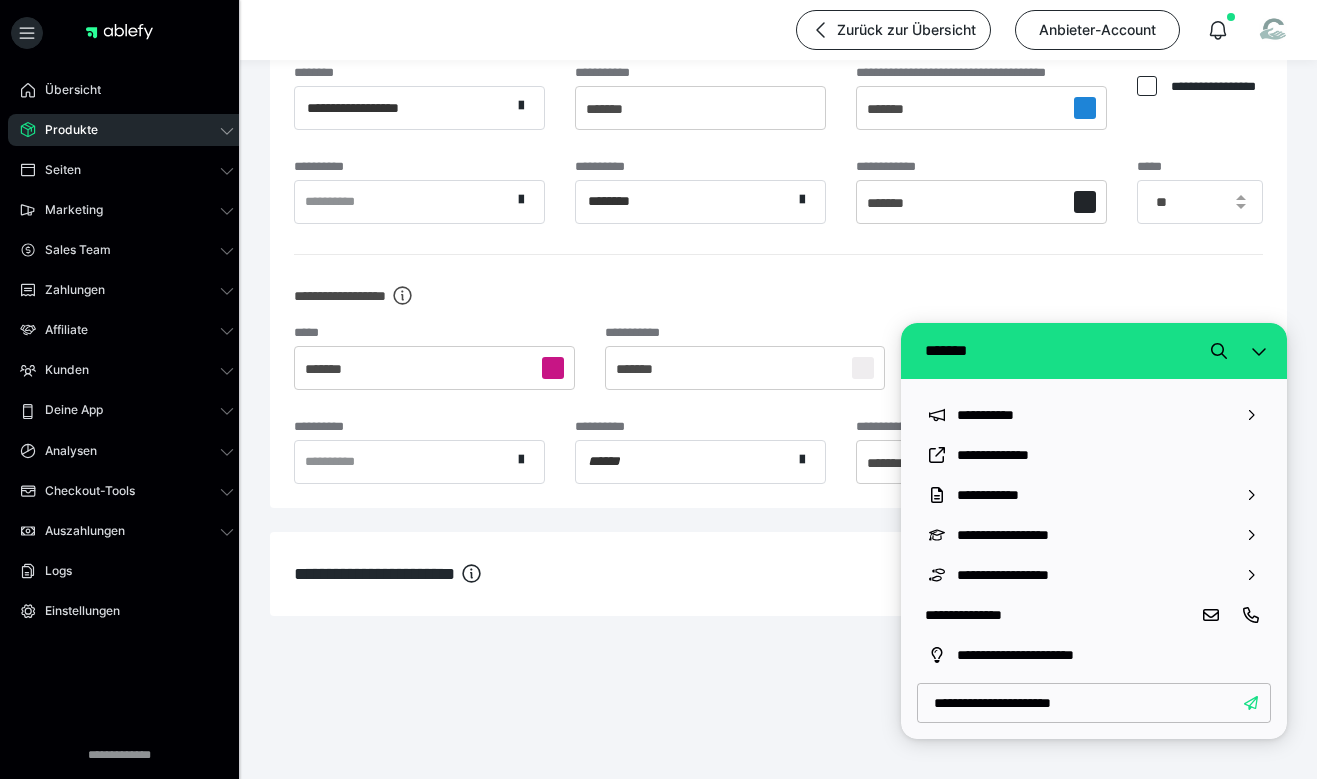 type on "**********" 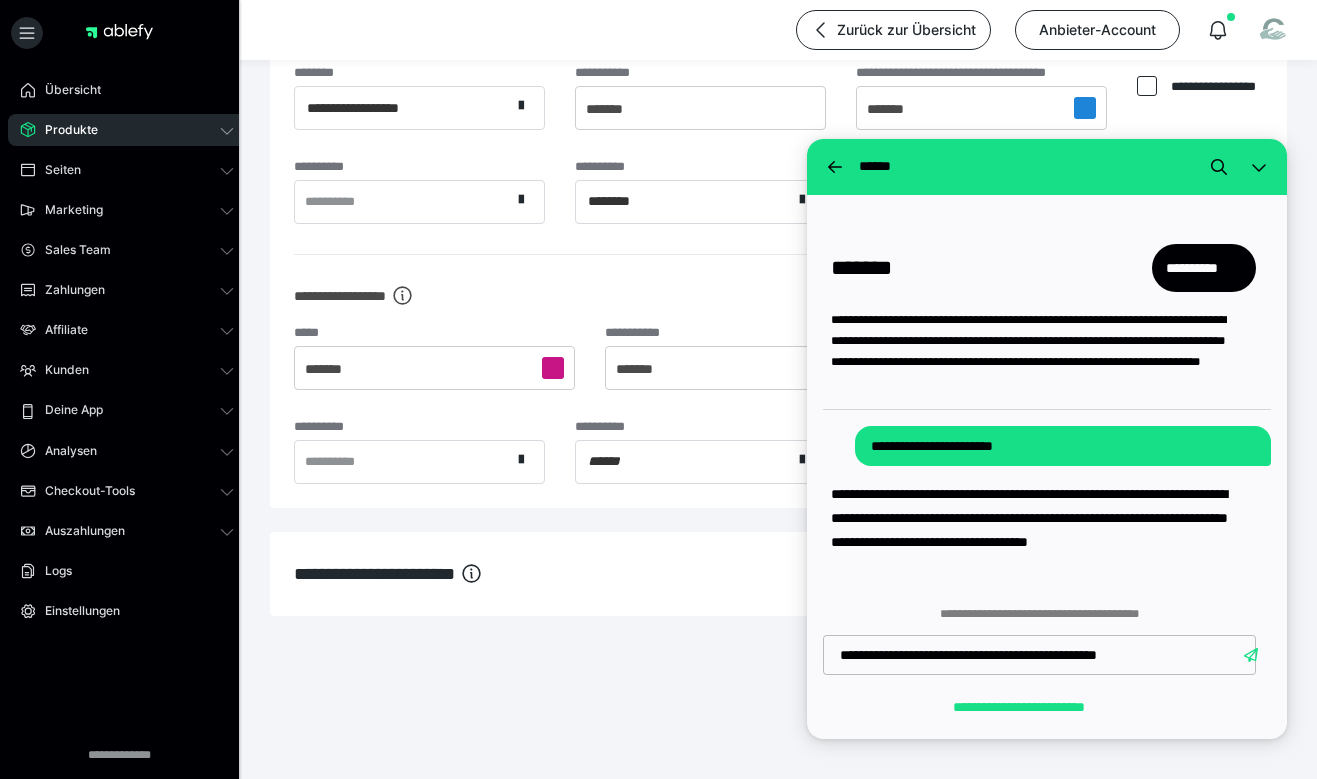 type on "**********" 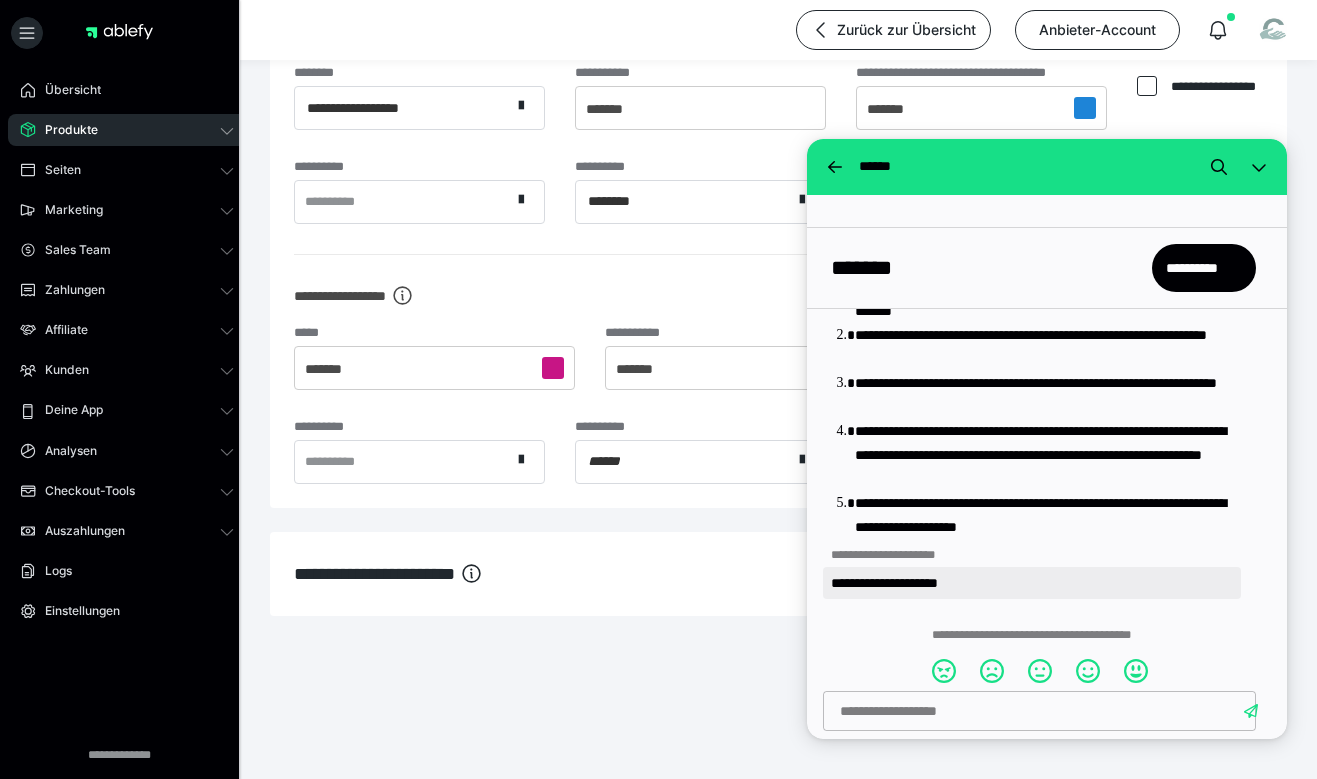 scroll, scrollTop: 459, scrollLeft: 0, axis: vertical 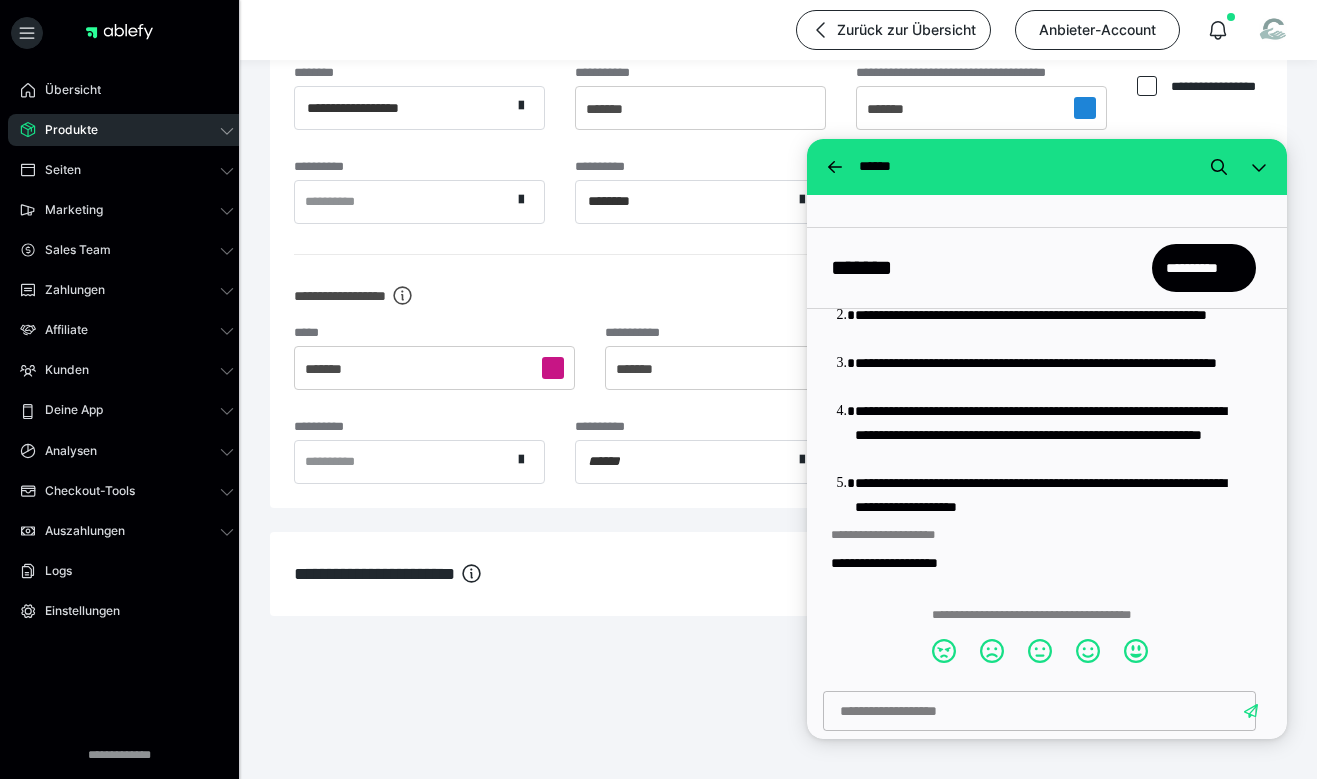click 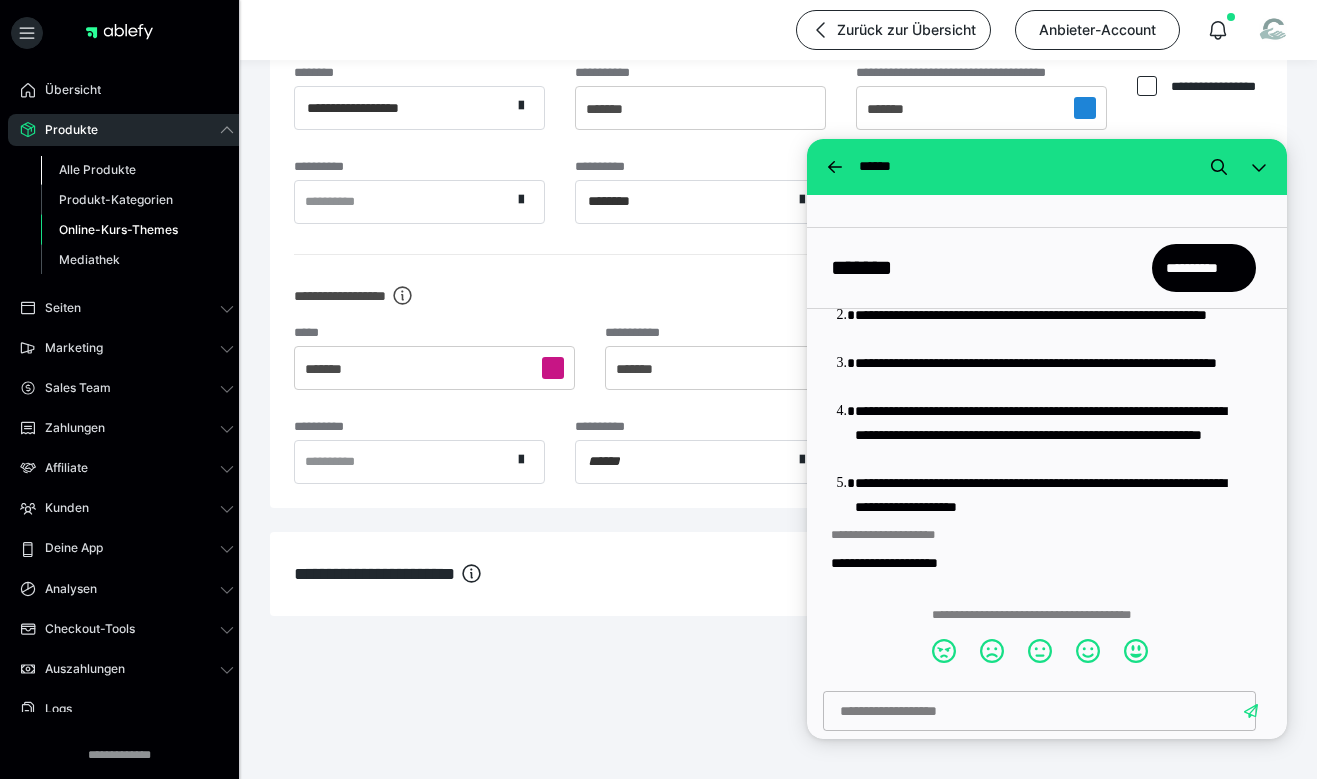 click on "Alle Produkte" at bounding box center (97, 169) 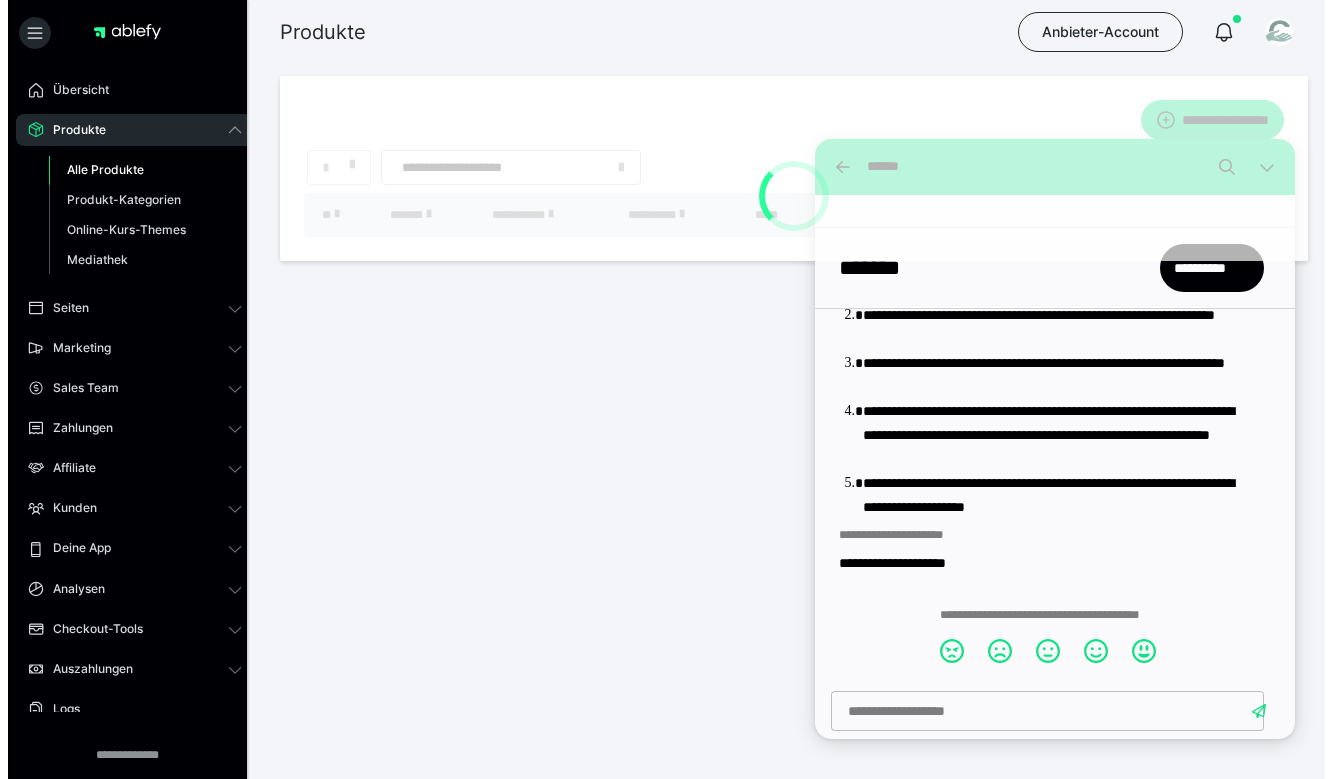 scroll, scrollTop: 0, scrollLeft: 0, axis: both 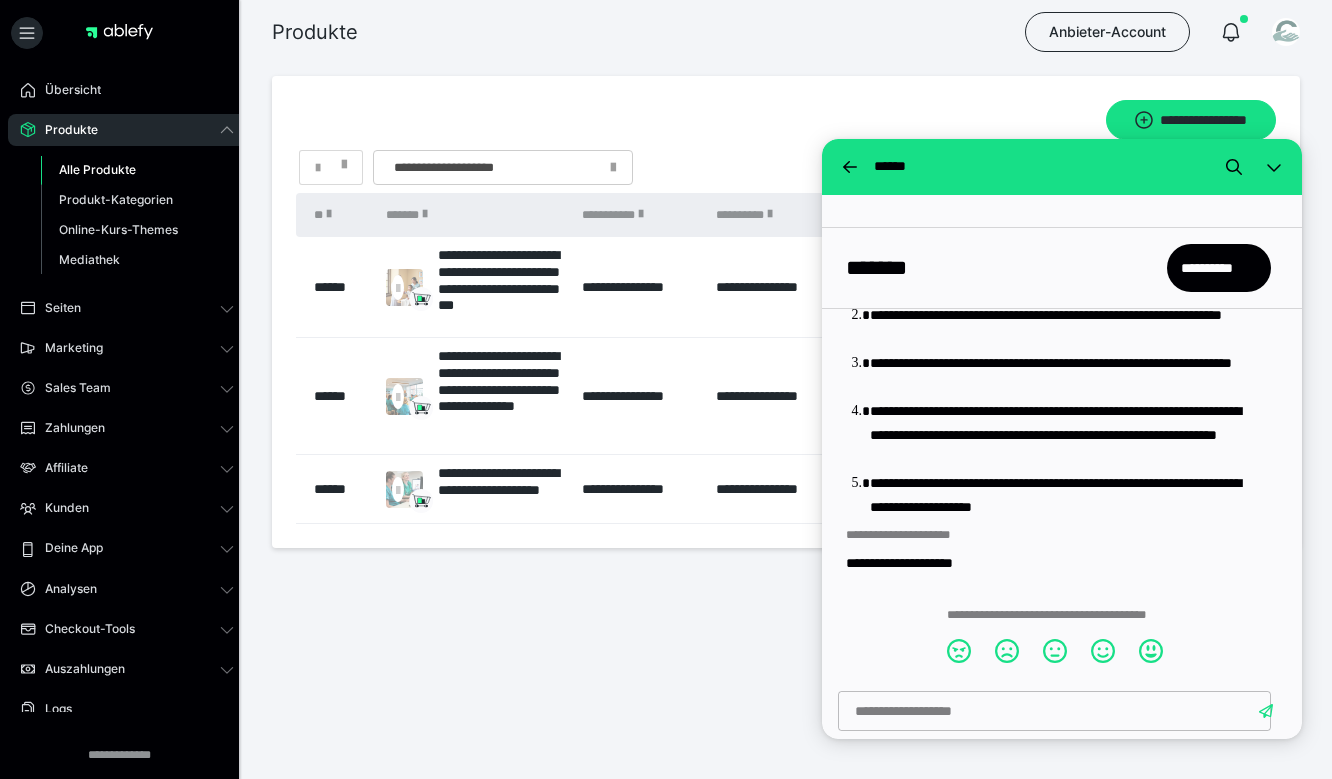 click on "Alle Produkte" at bounding box center [97, 169] 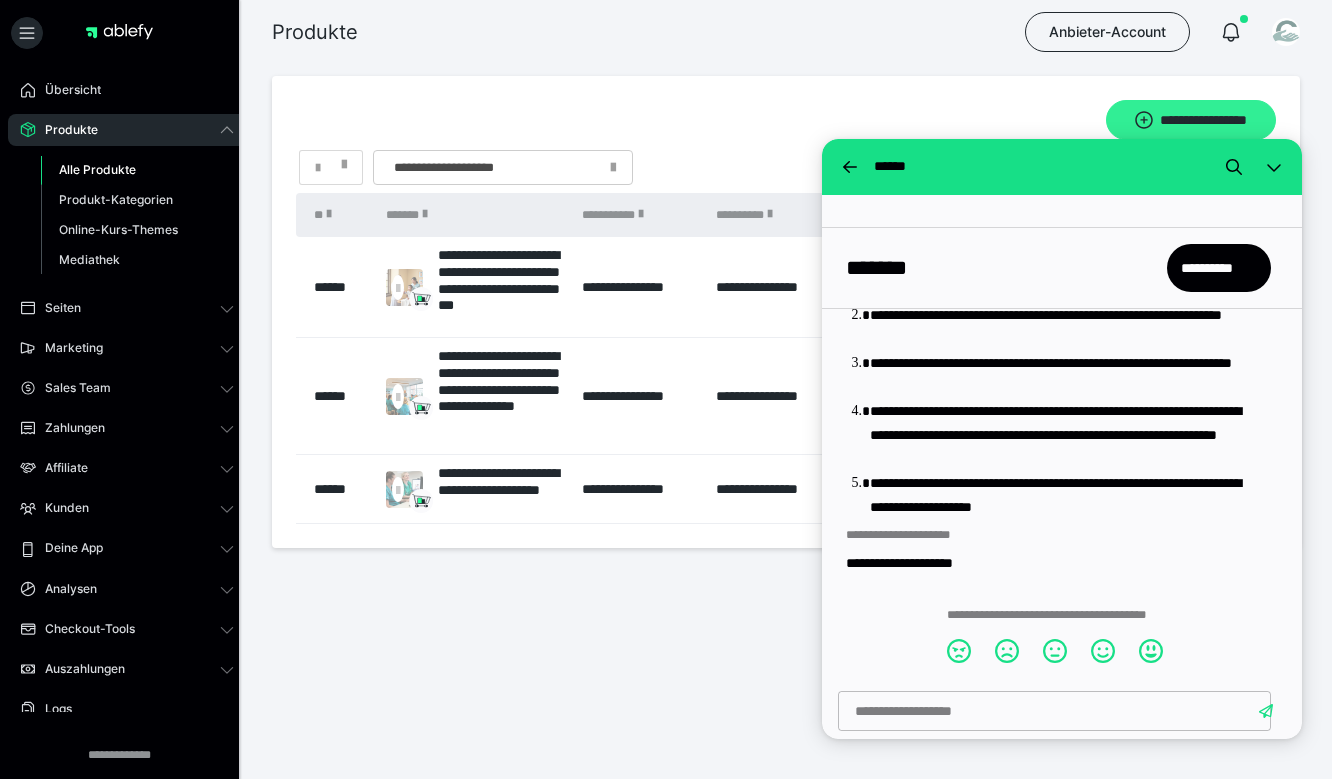 click on "**********" at bounding box center [1191, 120] 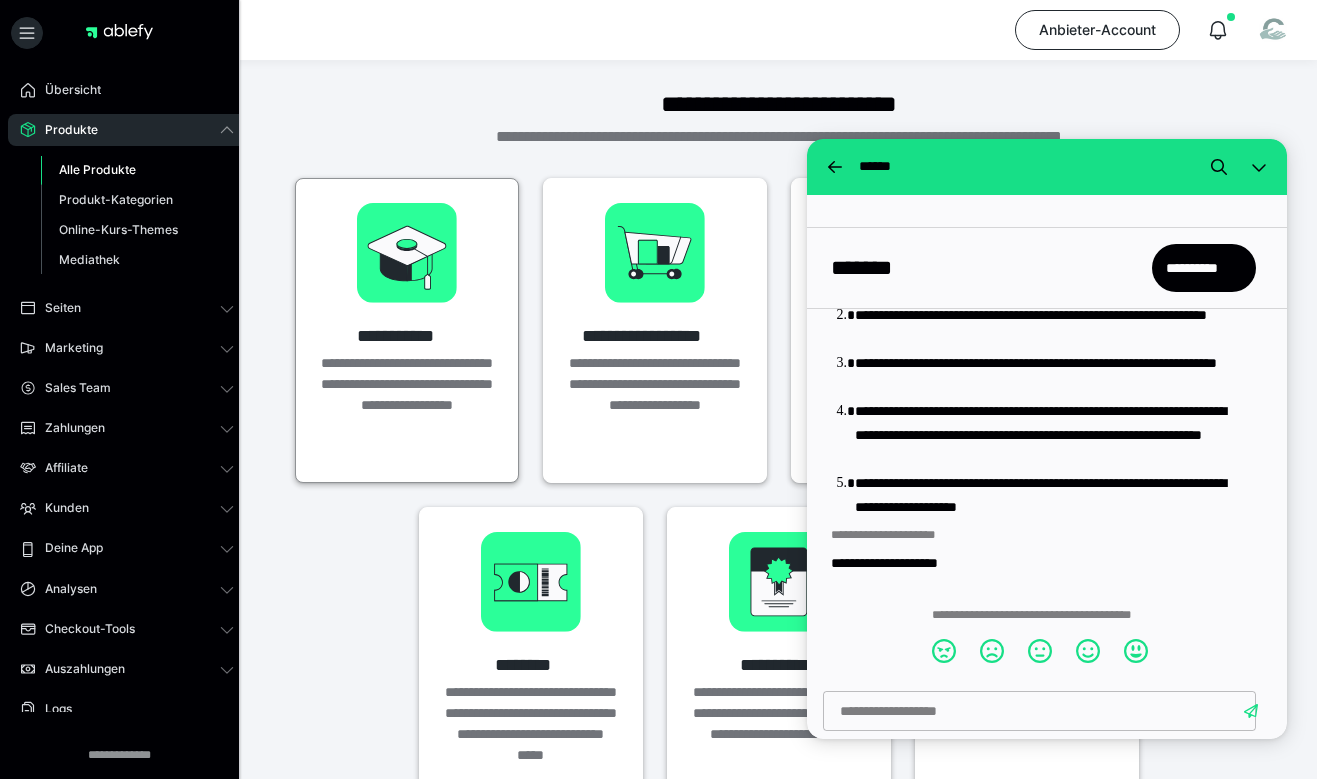 click on "**********" at bounding box center (407, 405) 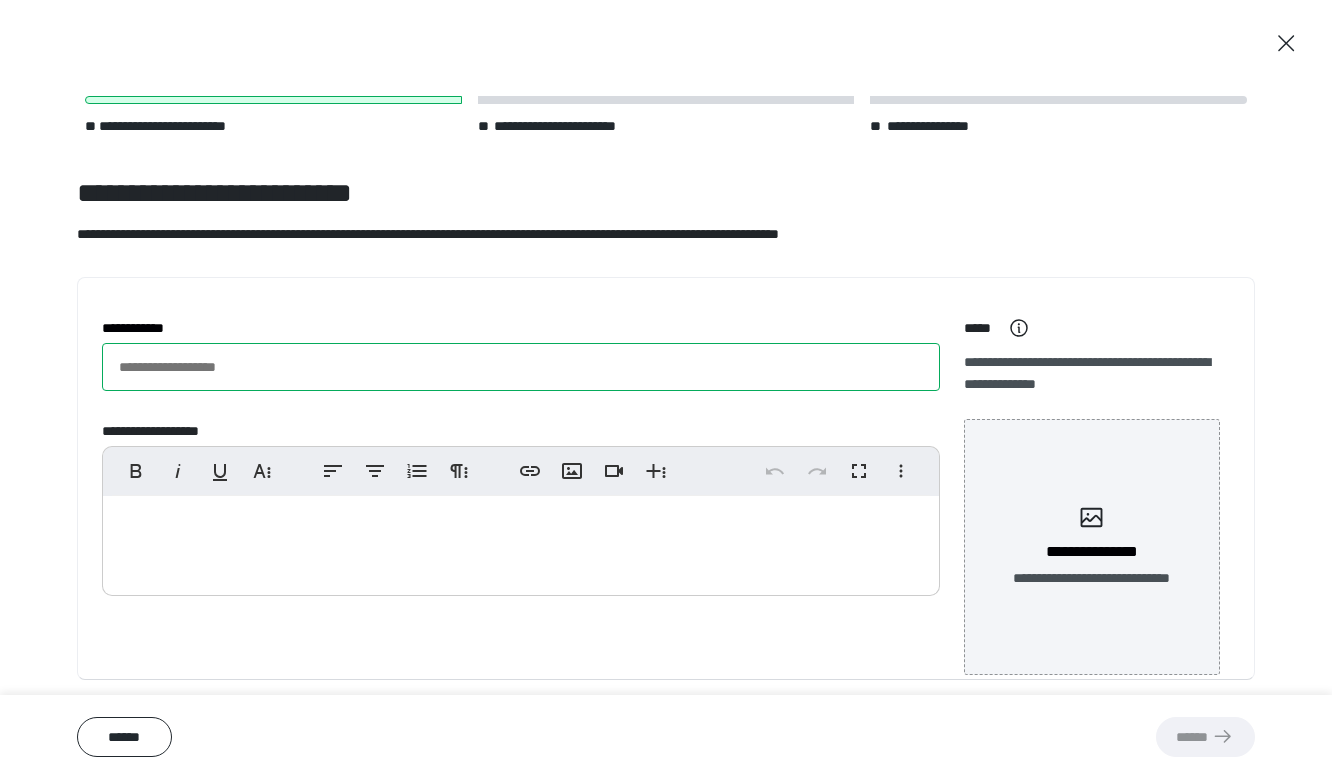 click on "**********" at bounding box center (521, 367) 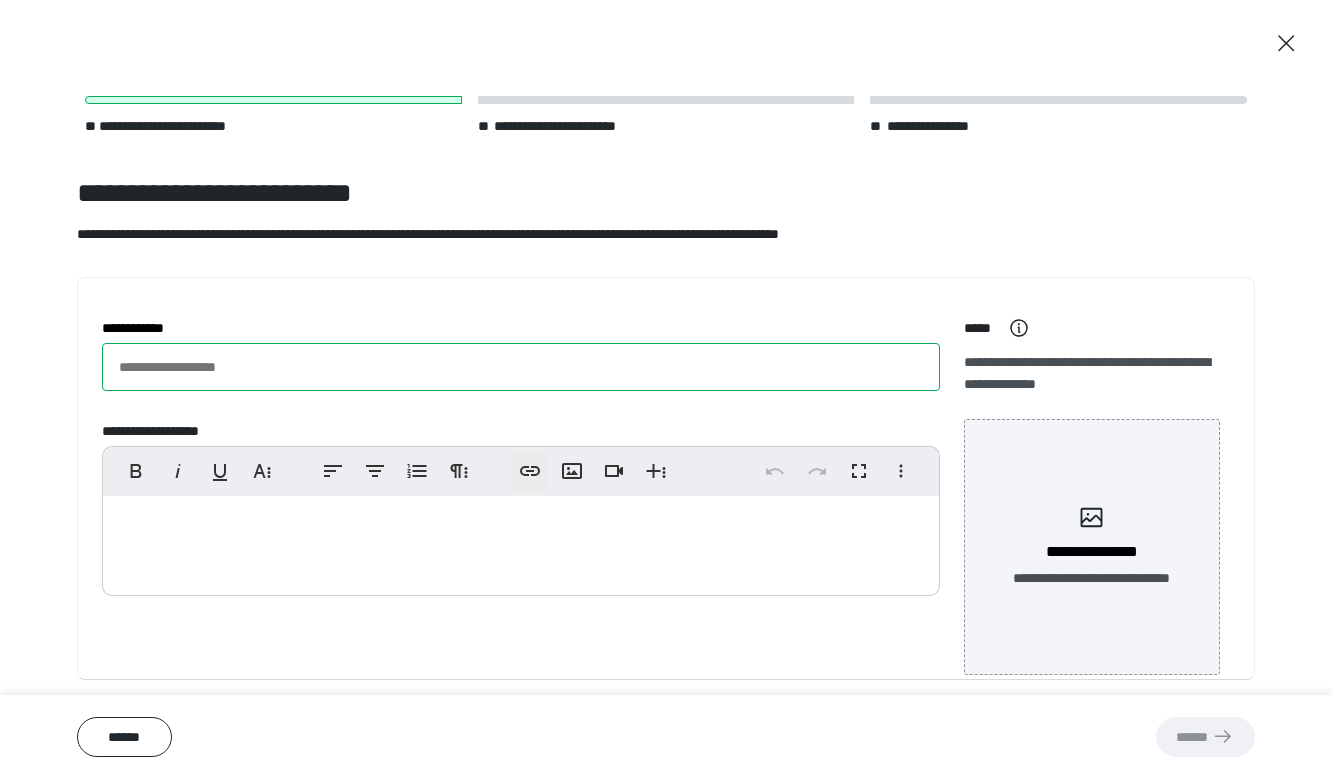 scroll, scrollTop: 37, scrollLeft: 0, axis: vertical 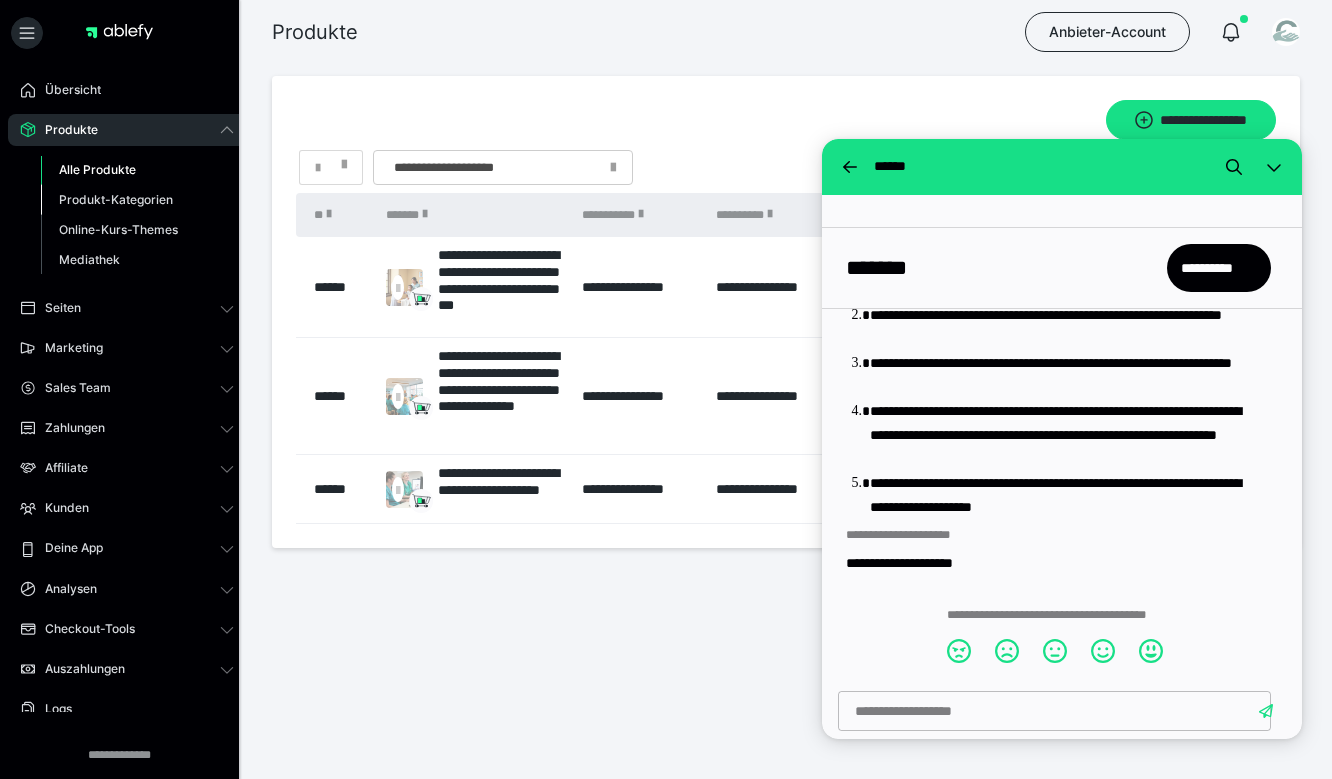 click on "Produkt-Kategorien" at bounding box center (116, 199) 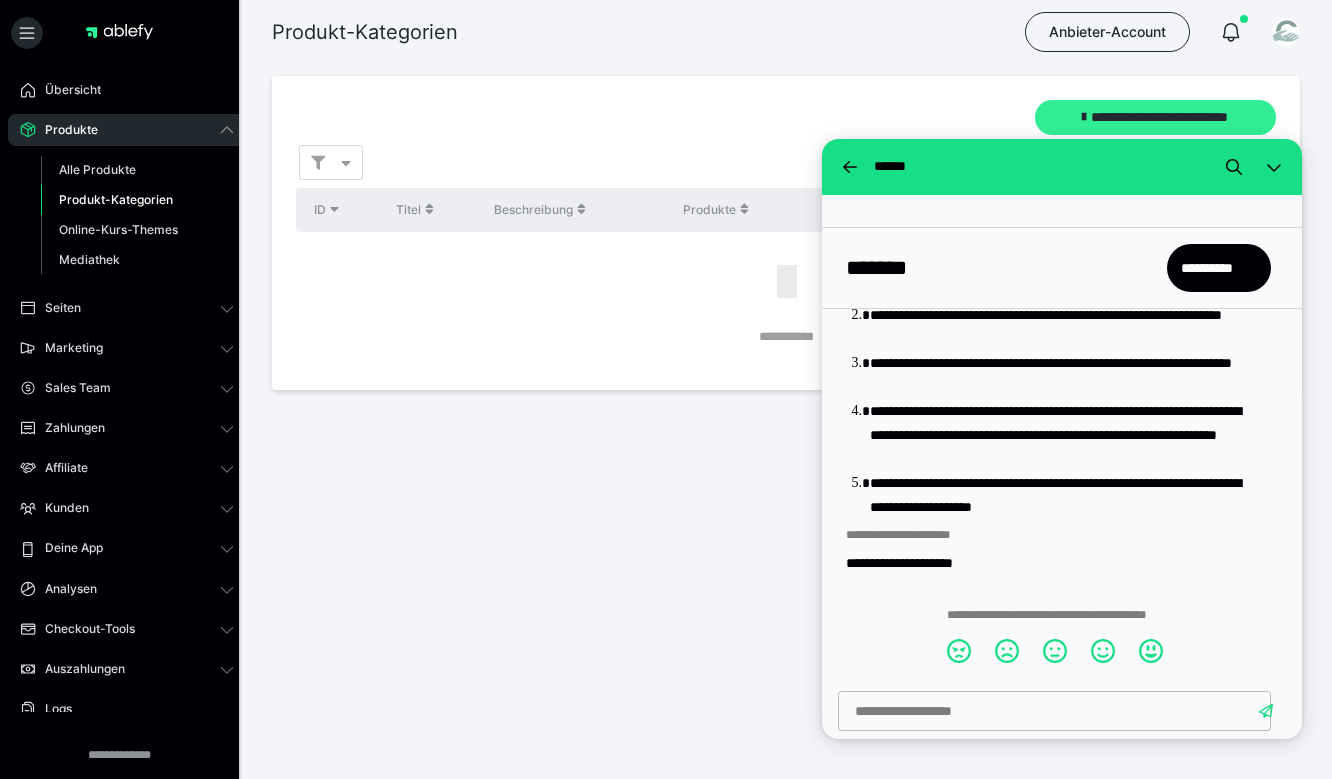 click on "**********" at bounding box center [1155, 117] 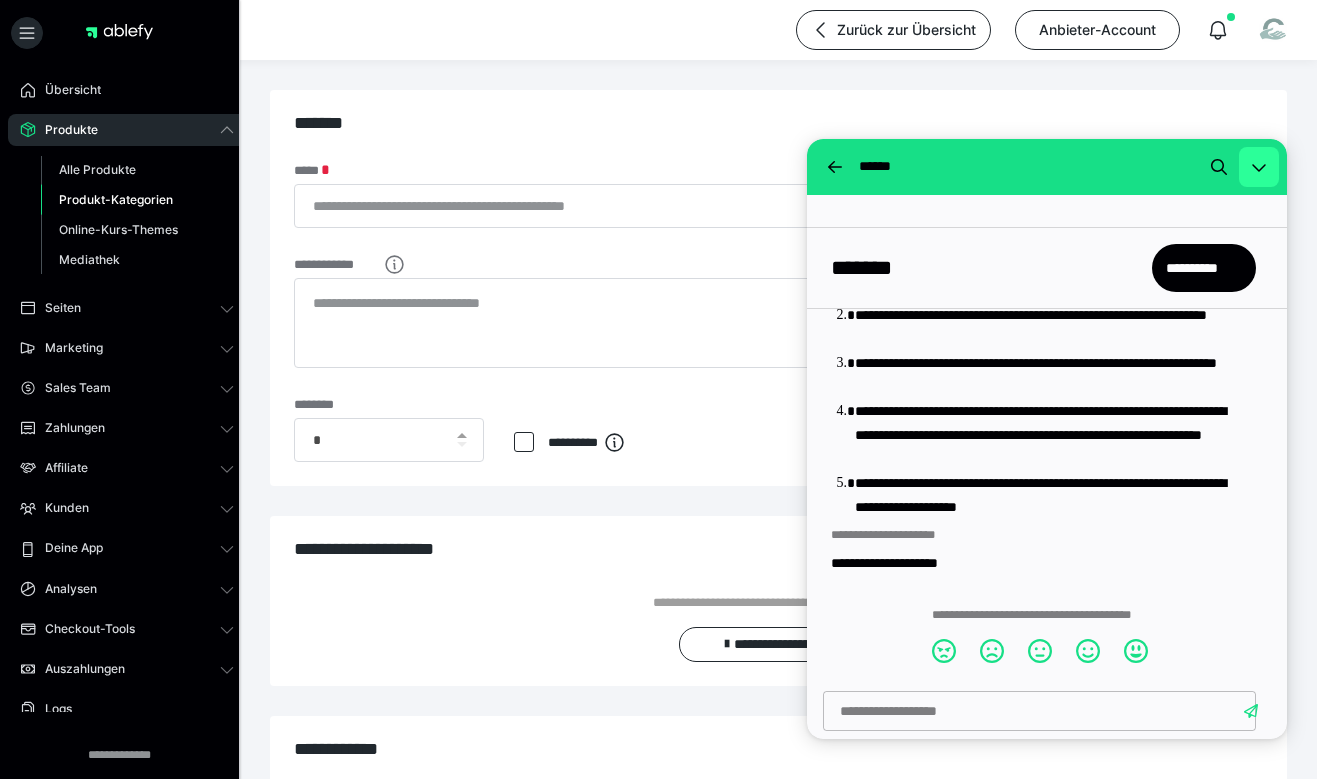 click at bounding box center (1259, 167) 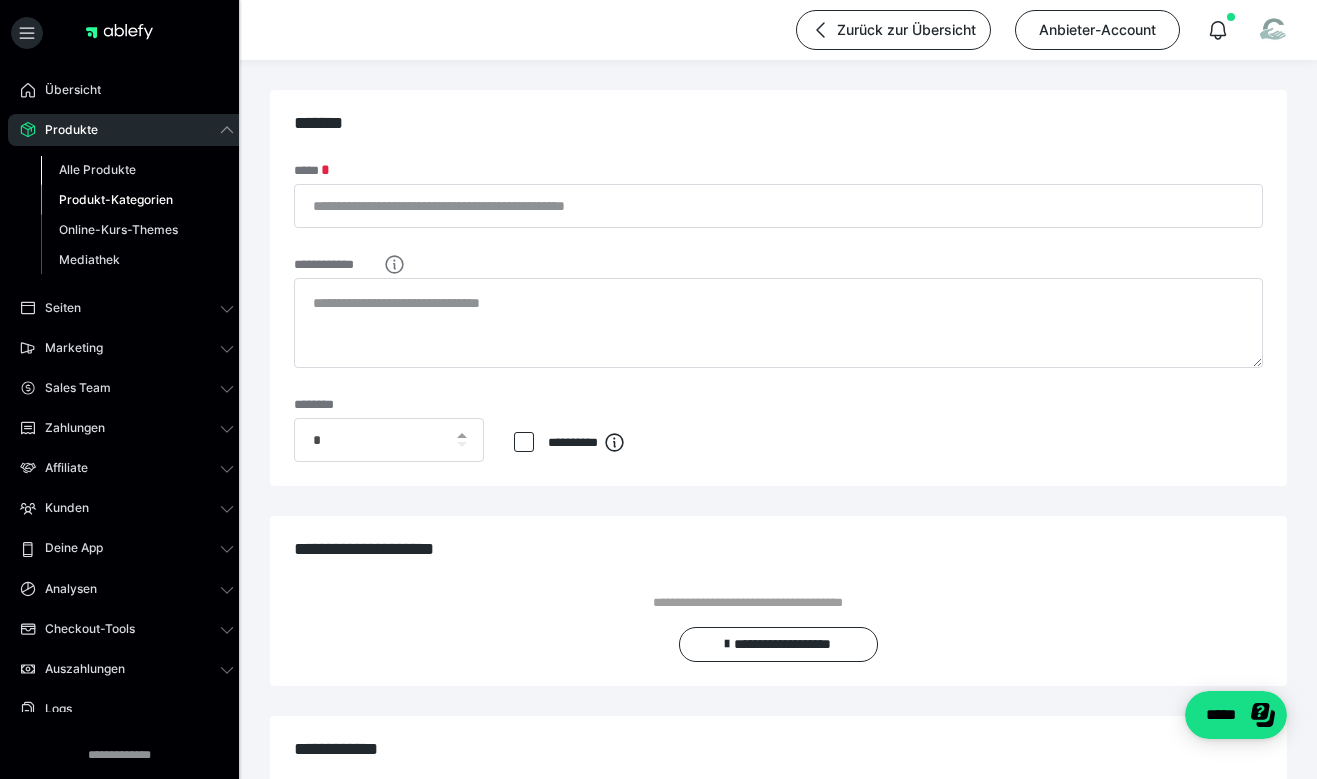 click on "Alle Produkte" at bounding box center [97, 169] 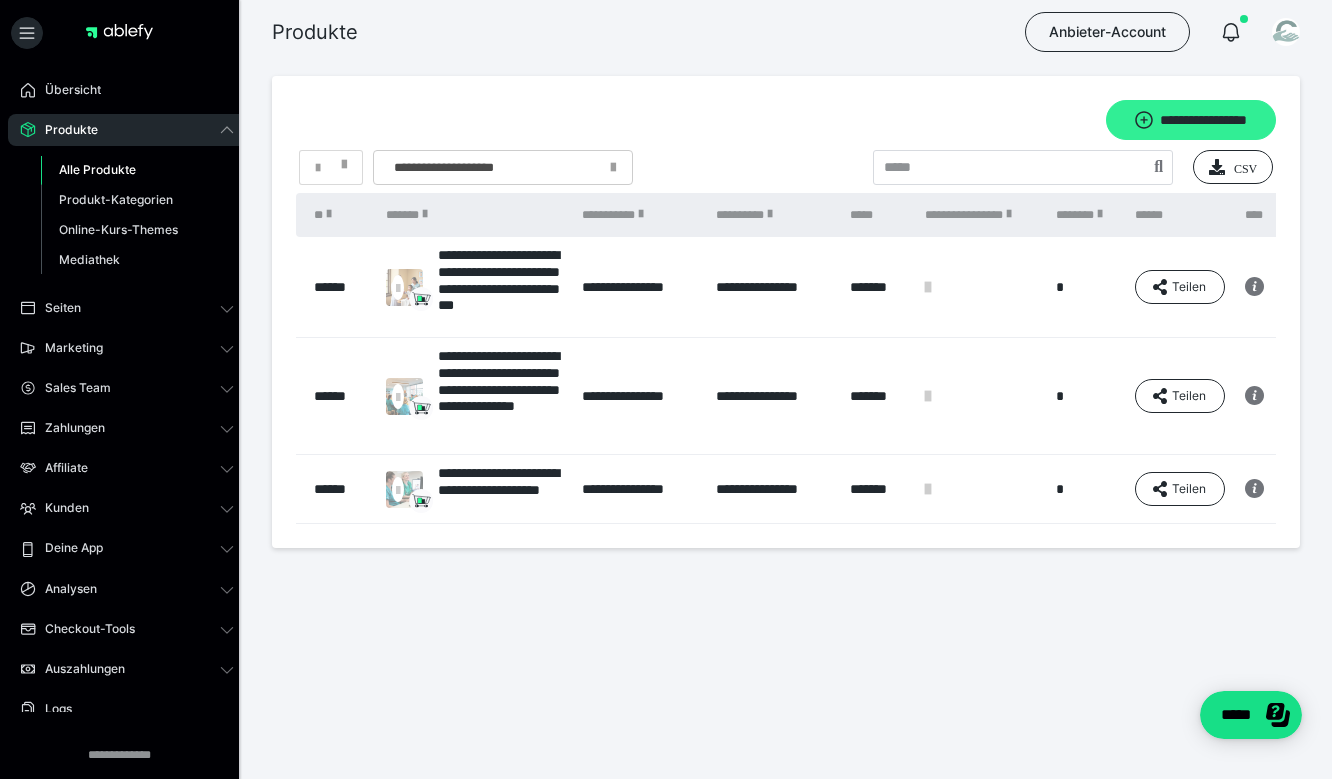 click on "**********" at bounding box center [1191, 120] 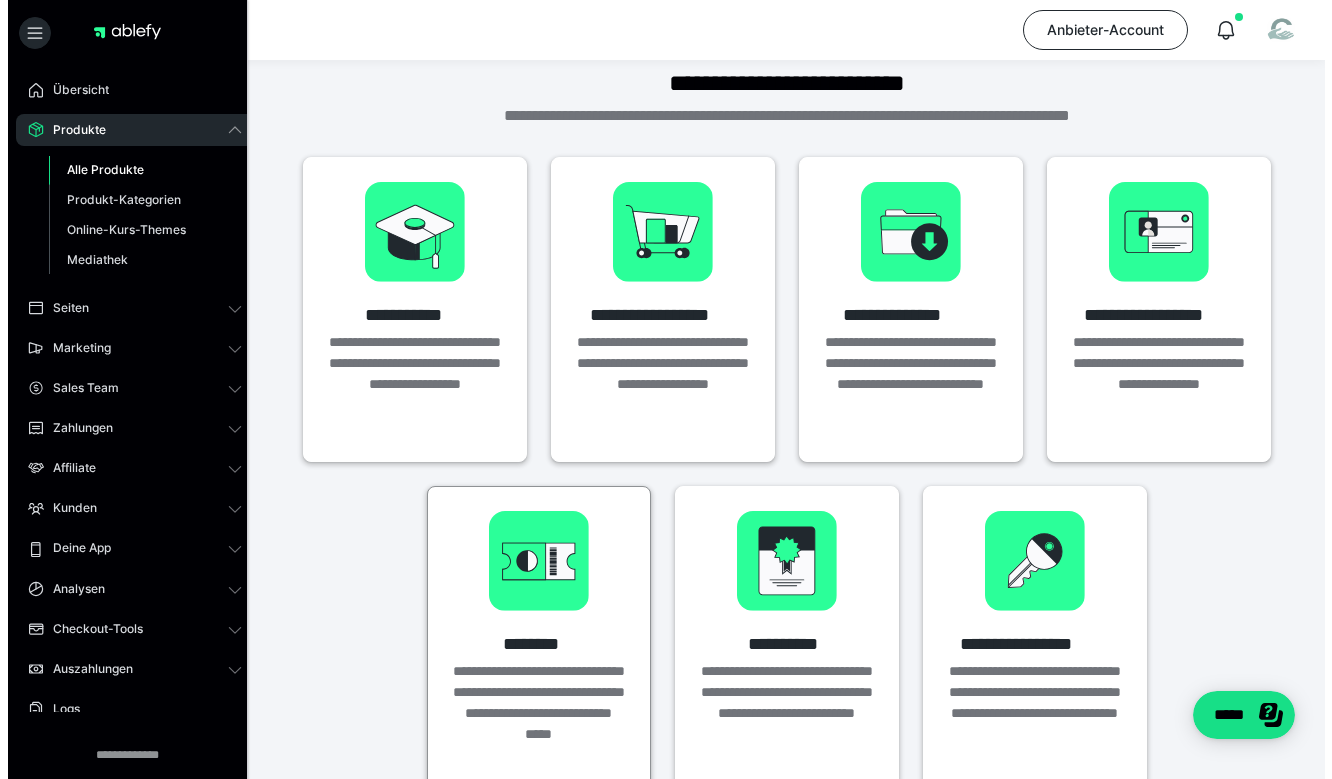 scroll, scrollTop: 44, scrollLeft: 0, axis: vertical 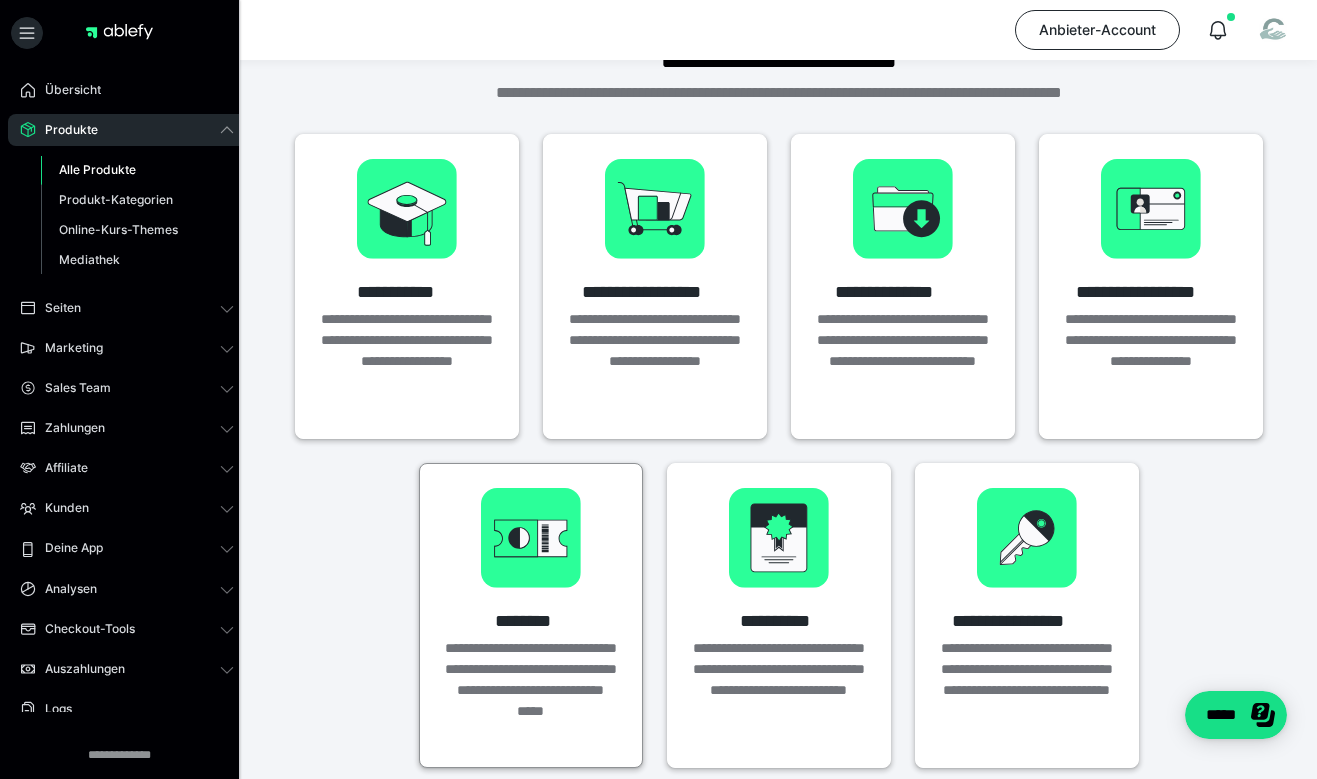 click at bounding box center [531, 538] 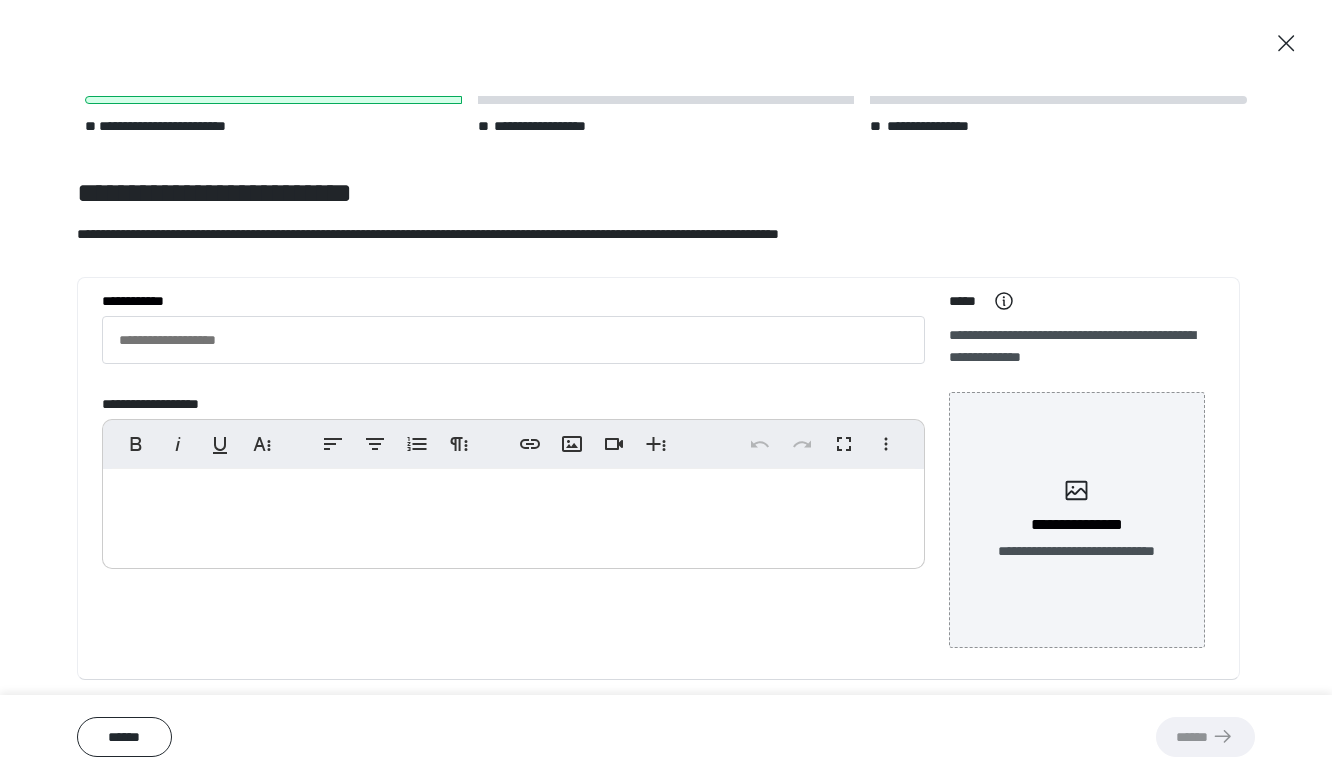 scroll, scrollTop: 37, scrollLeft: 0, axis: vertical 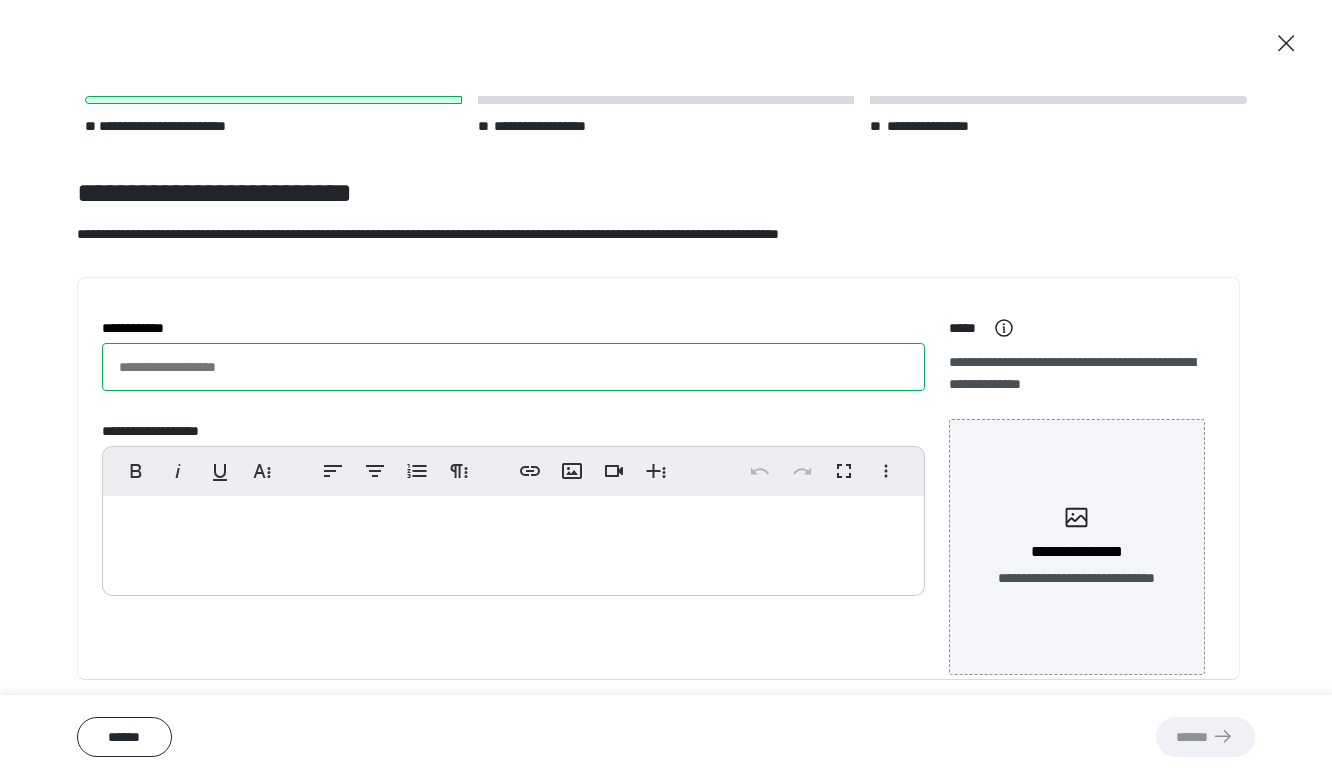 click on "**********" at bounding box center (513, 367) 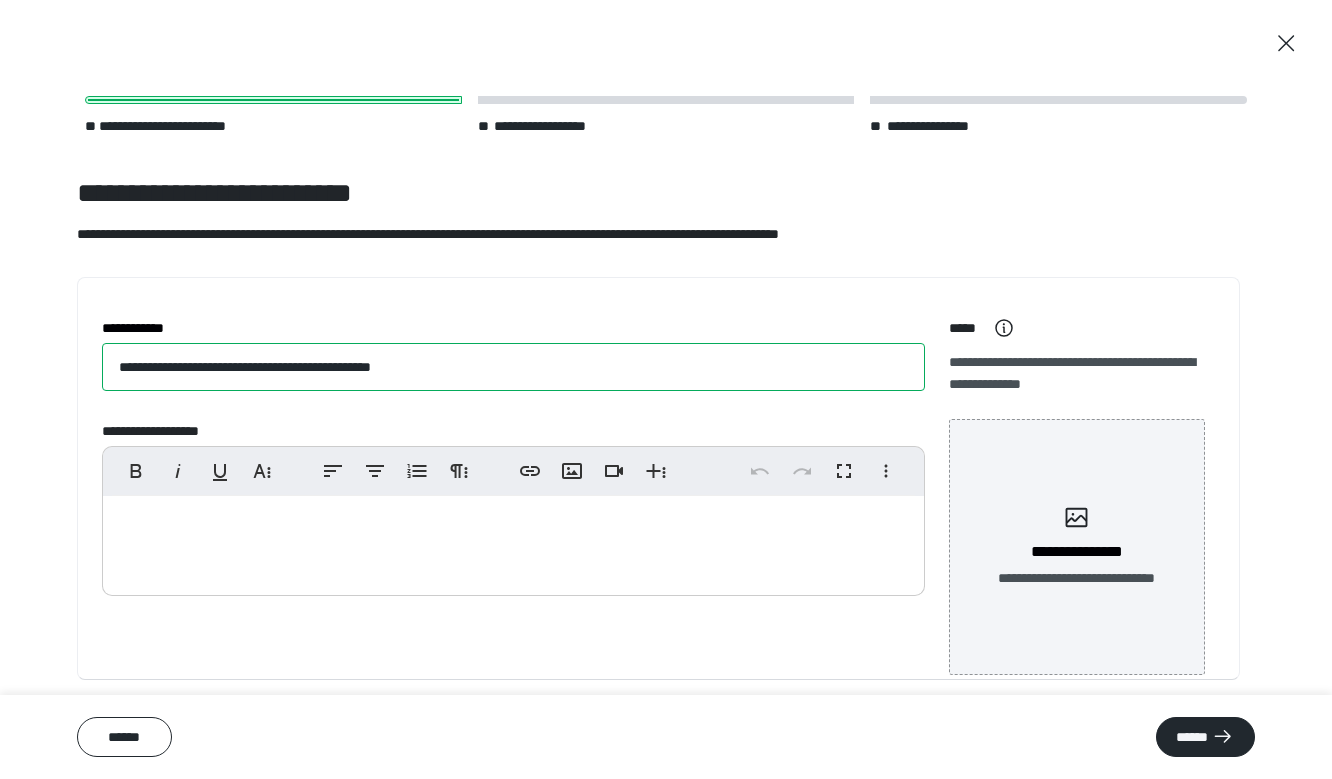 type on "**********" 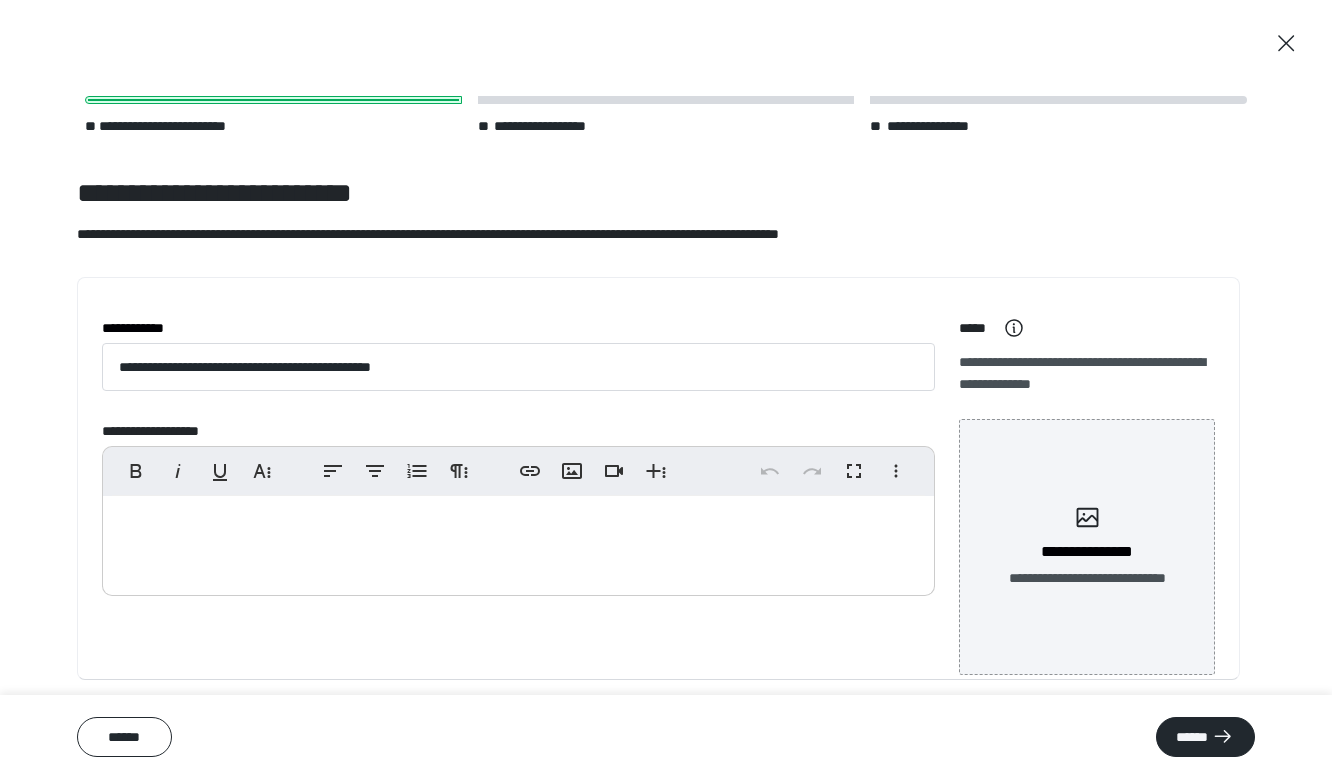 click at bounding box center [518, 541] 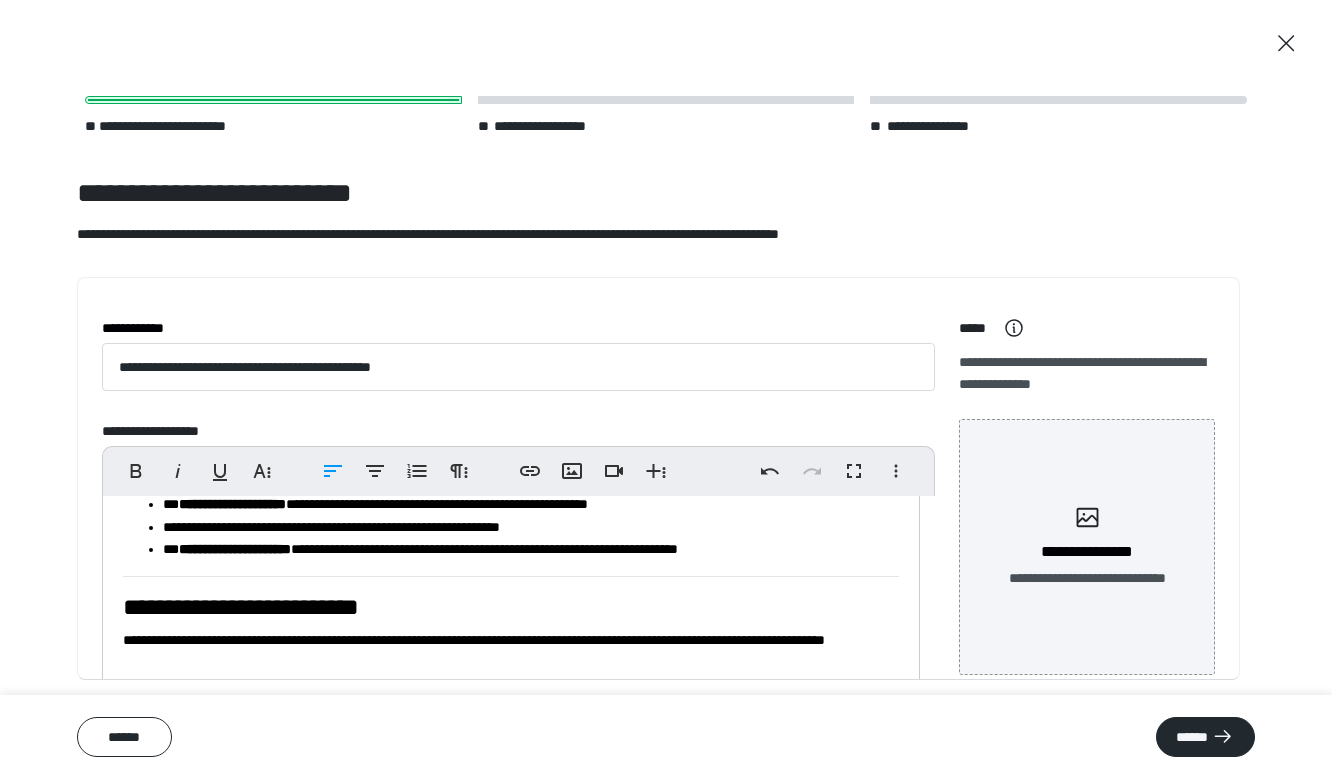 scroll, scrollTop: 0, scrollLeft: 0, axis: both 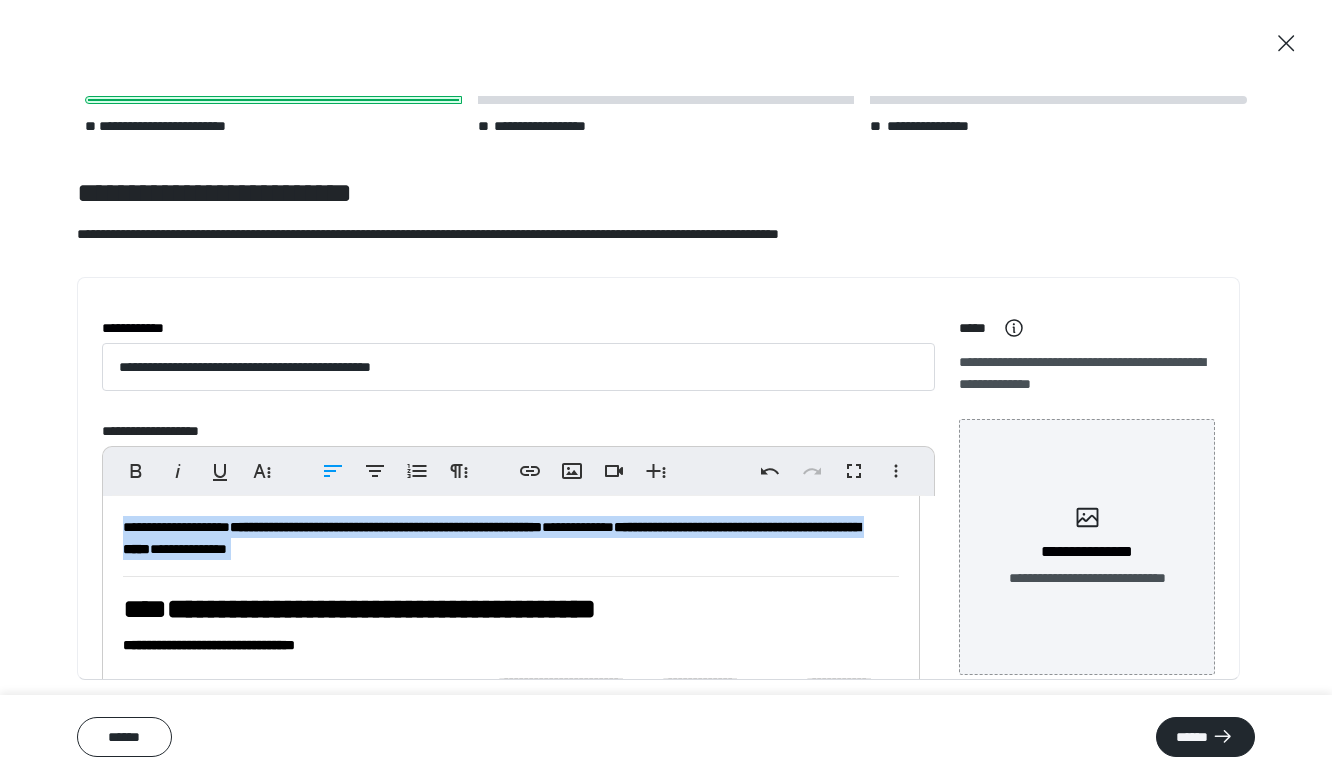 drag, startPoint x: 119, startPoint y: 519, endPoint x: 827, endPoint y: 580, distance: 710.623 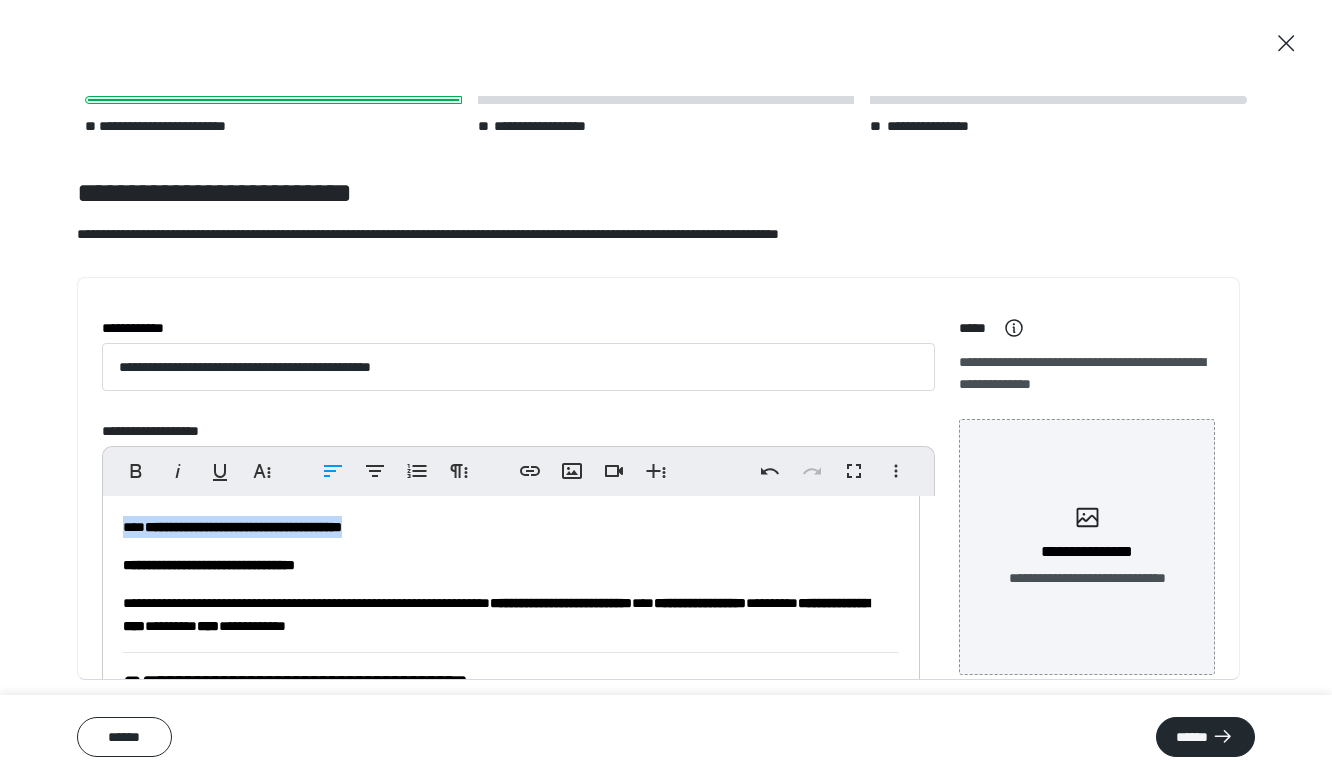 drag, startPoint x: 440, startPoint y: 523, endPoint x: 106, endPoint y: 525, distance: 334.00598 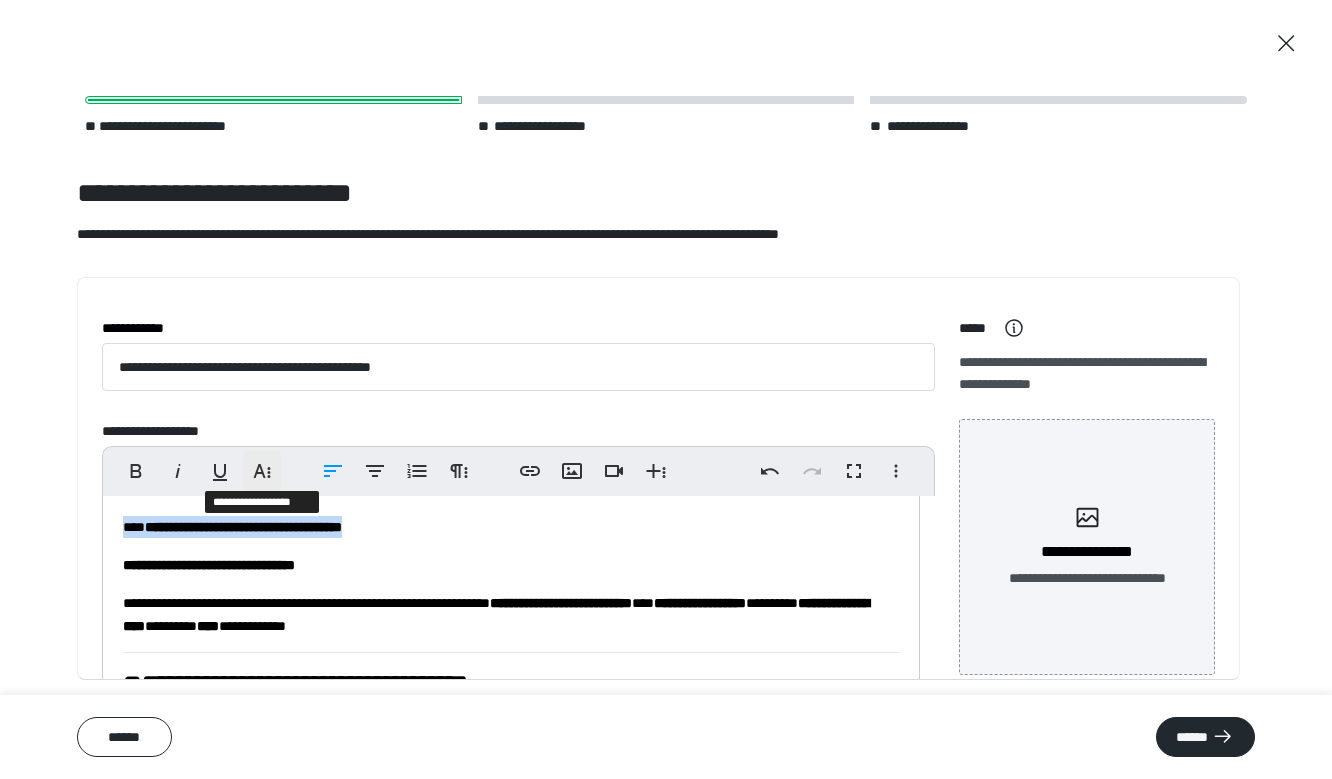 click 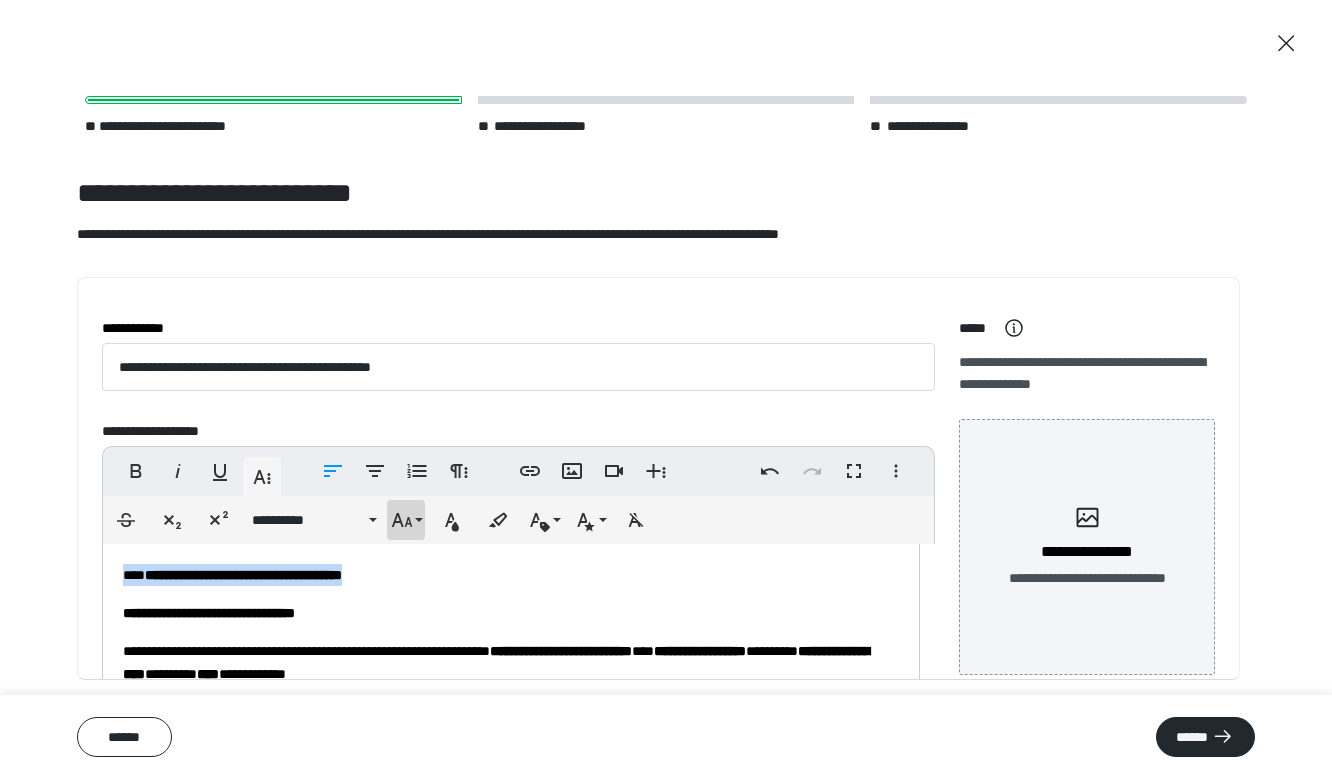 click 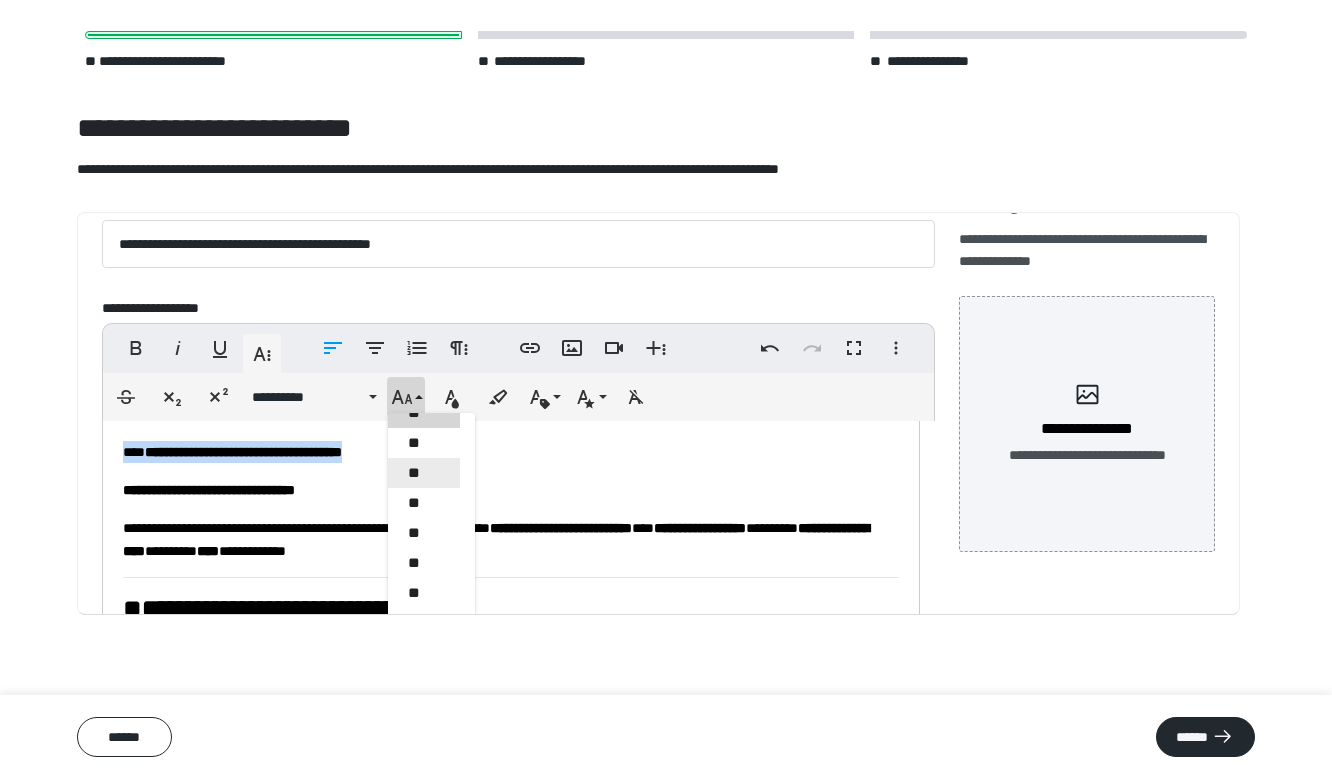 click on "**" at bounding box center [424, 473] 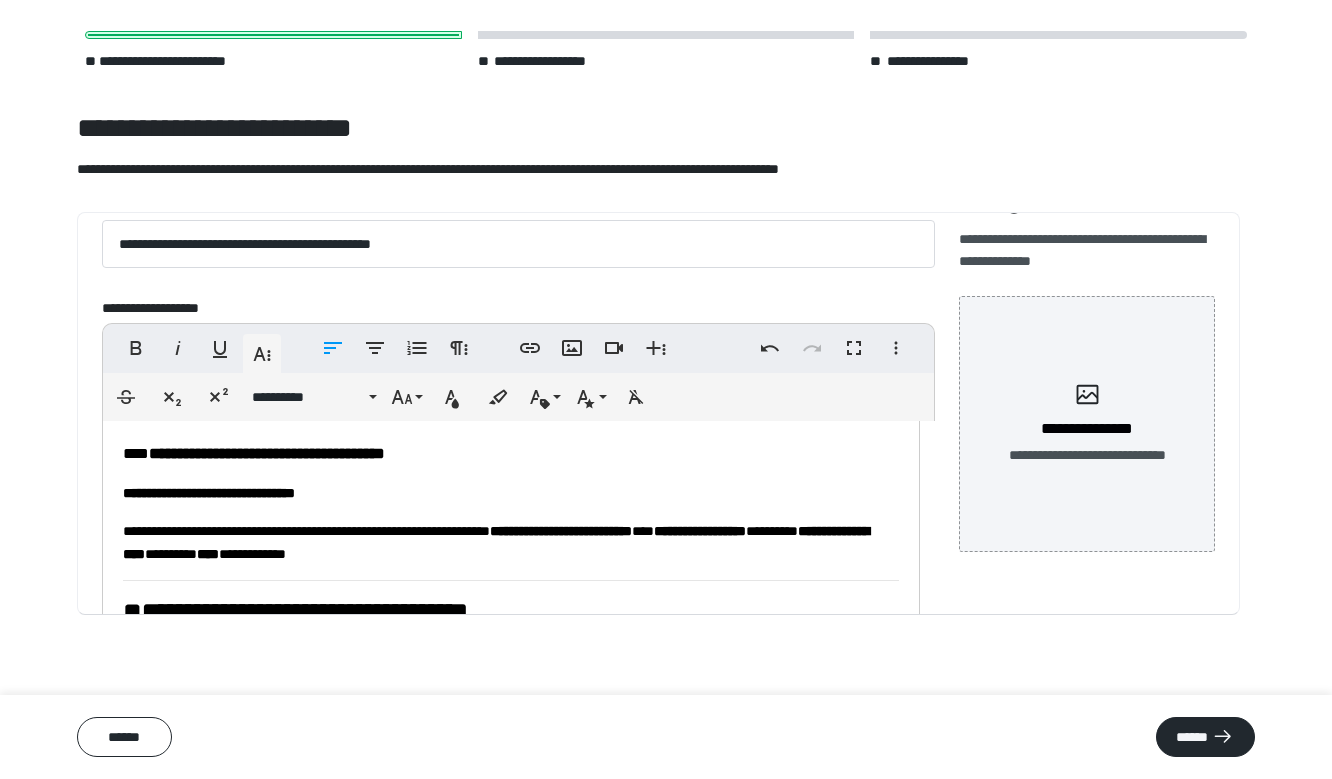click on "**********" at bounding box center [511, 769] 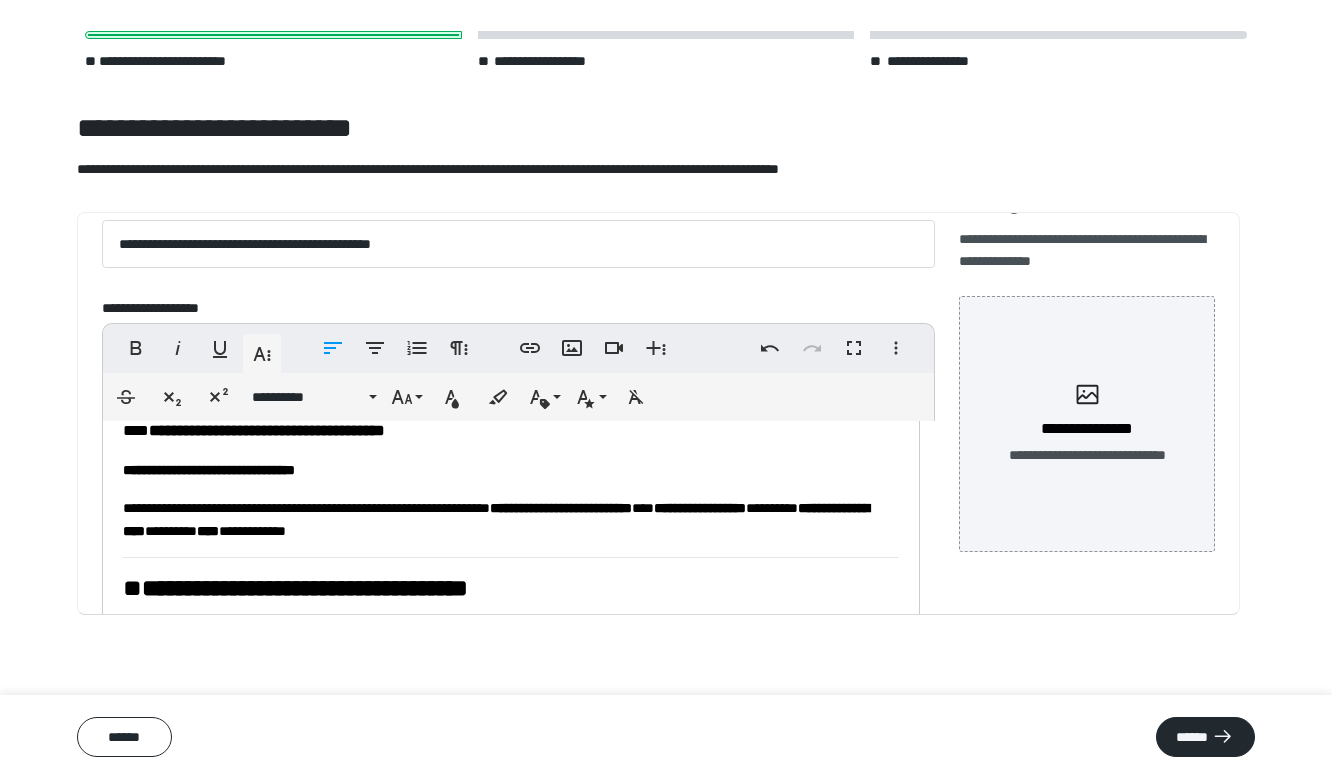 scroll, scrollTop: 27, scrollLeft: 0, axis: vertical 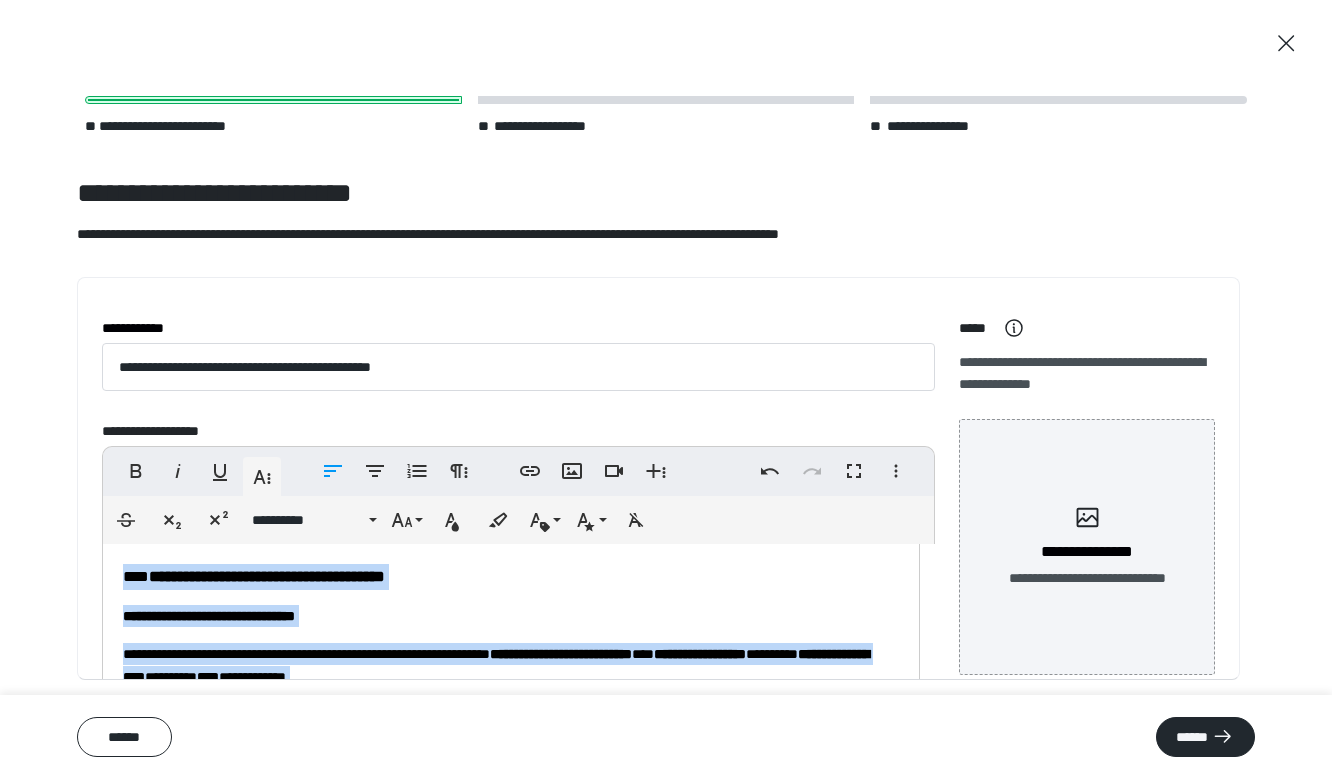 drag, startPoint x: 673, startPoint y: 520, endPoint x: 110, endPoint y: 563, distance: 564.6397 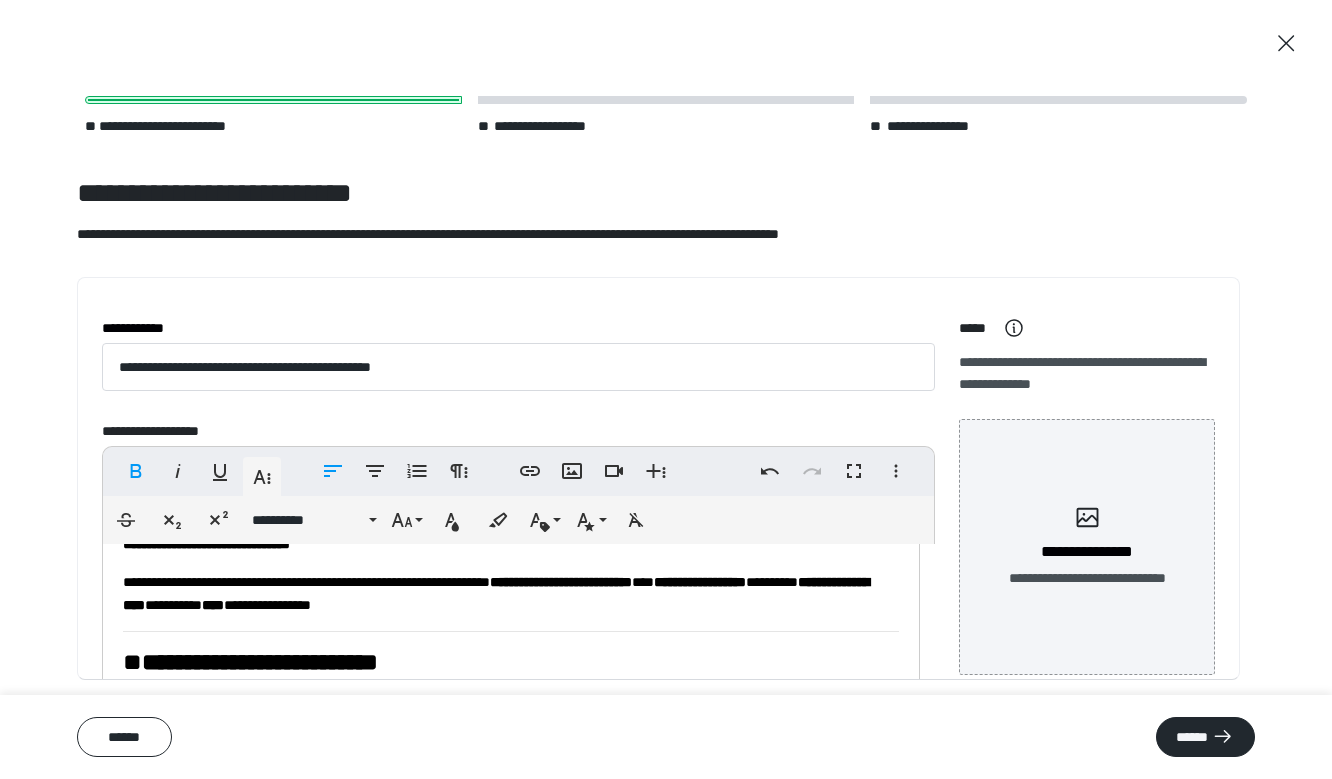 scroll, scrollTop: 0, scrollLeft: 0, axis: both 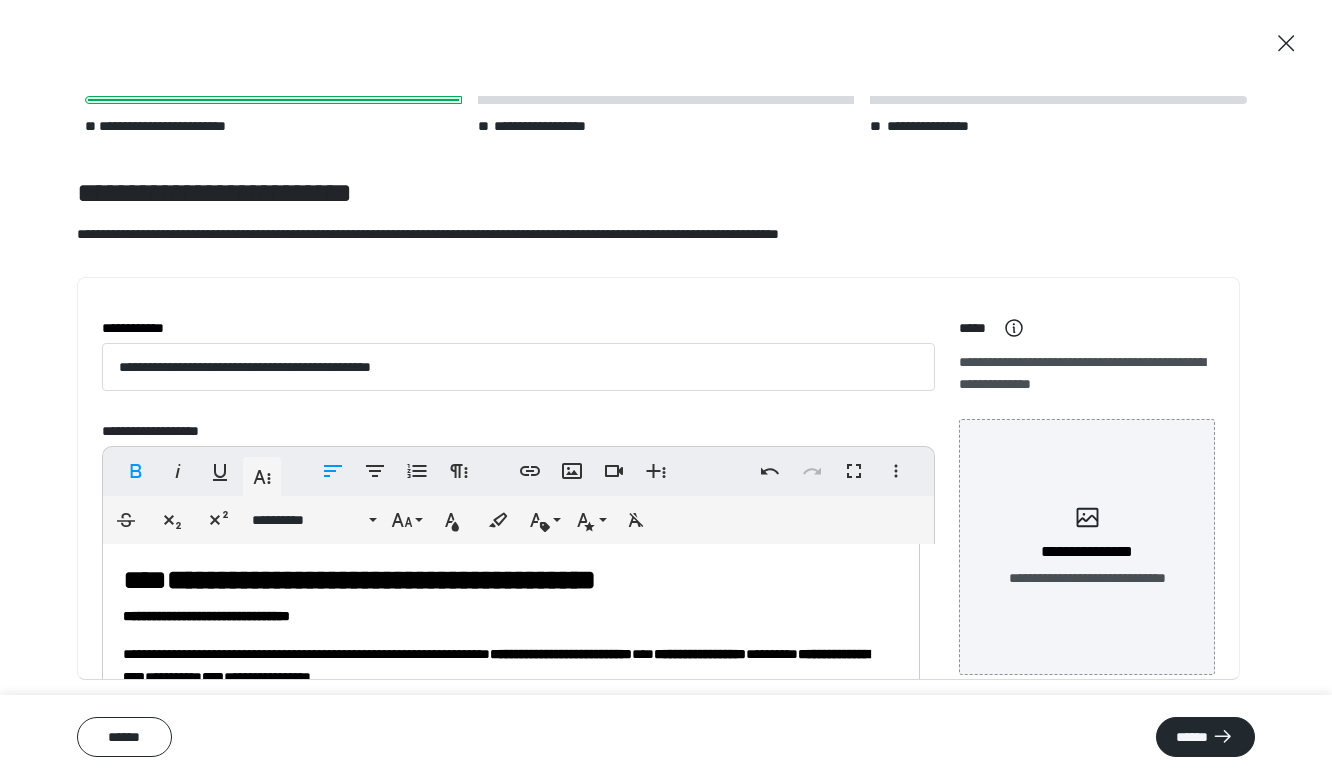 click on "**********" at bounding box center (503, 580) 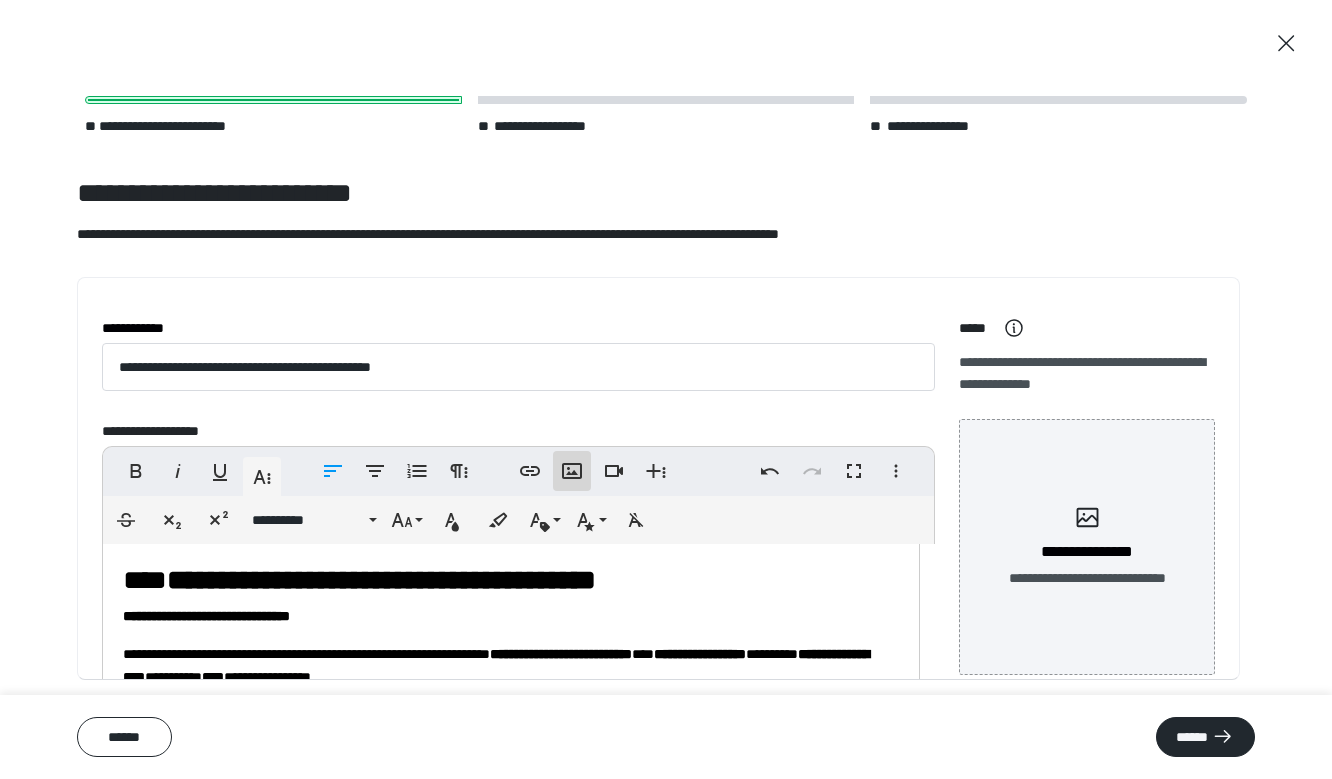 click 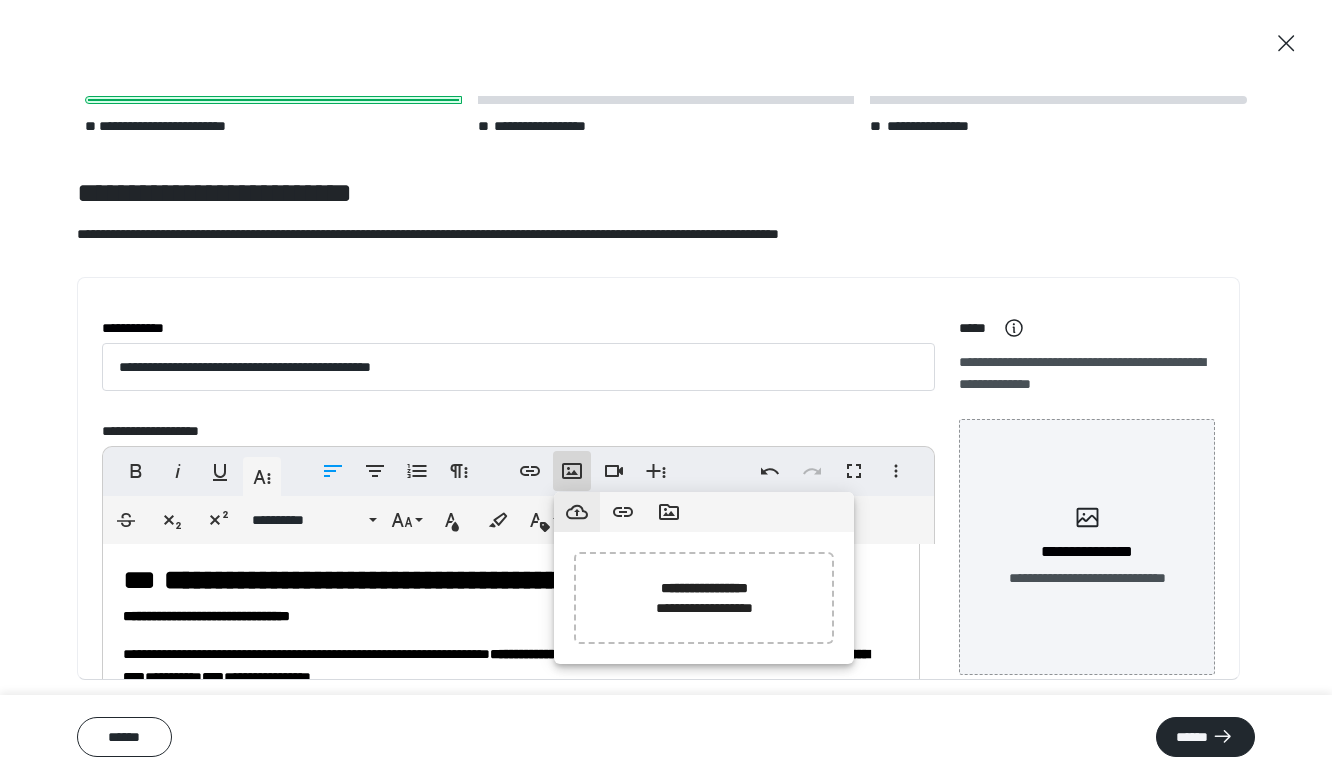 click 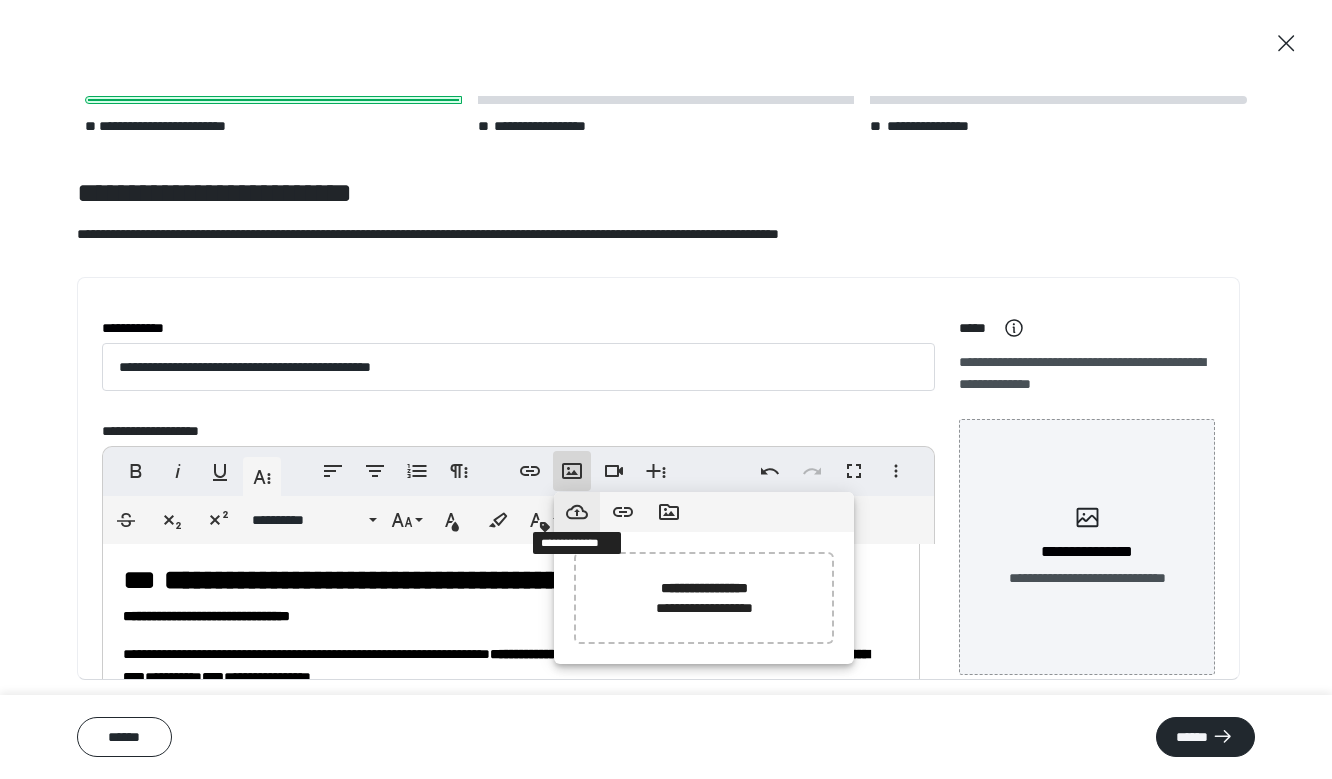 click 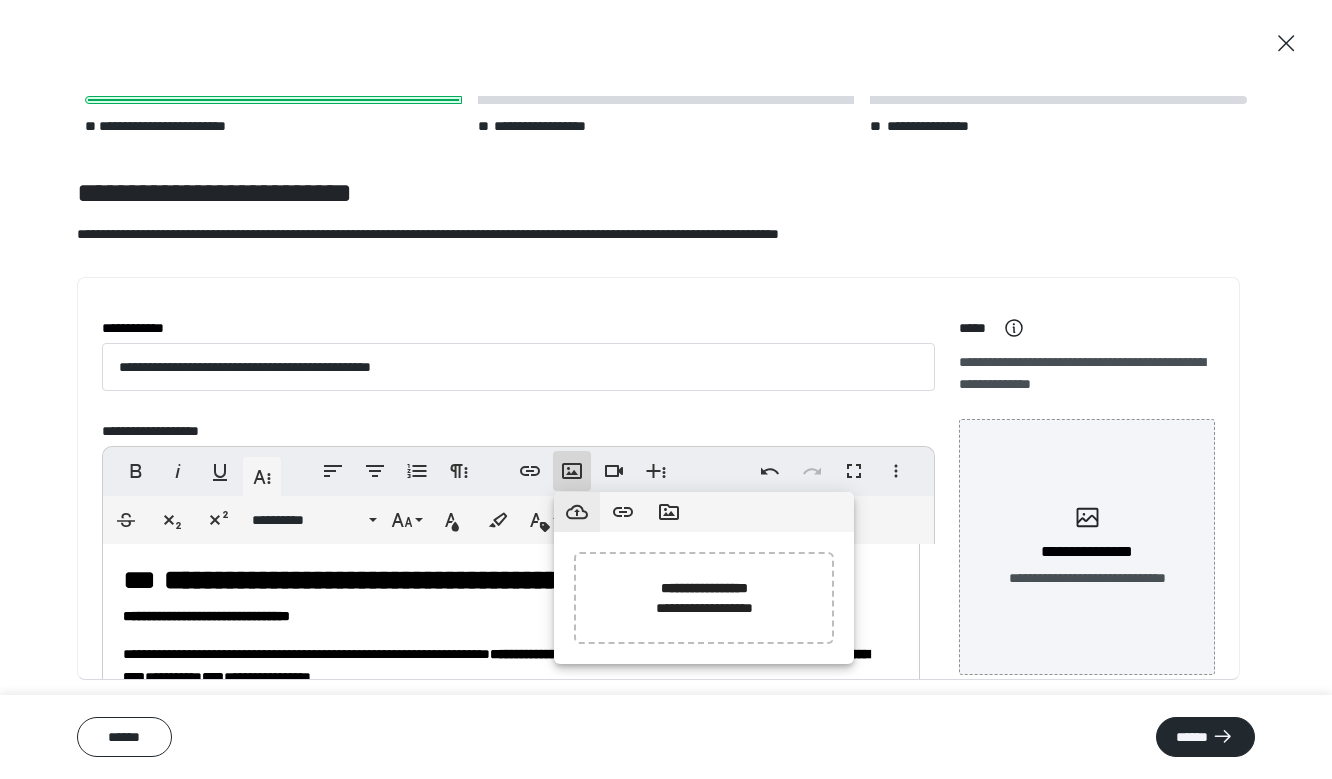 click 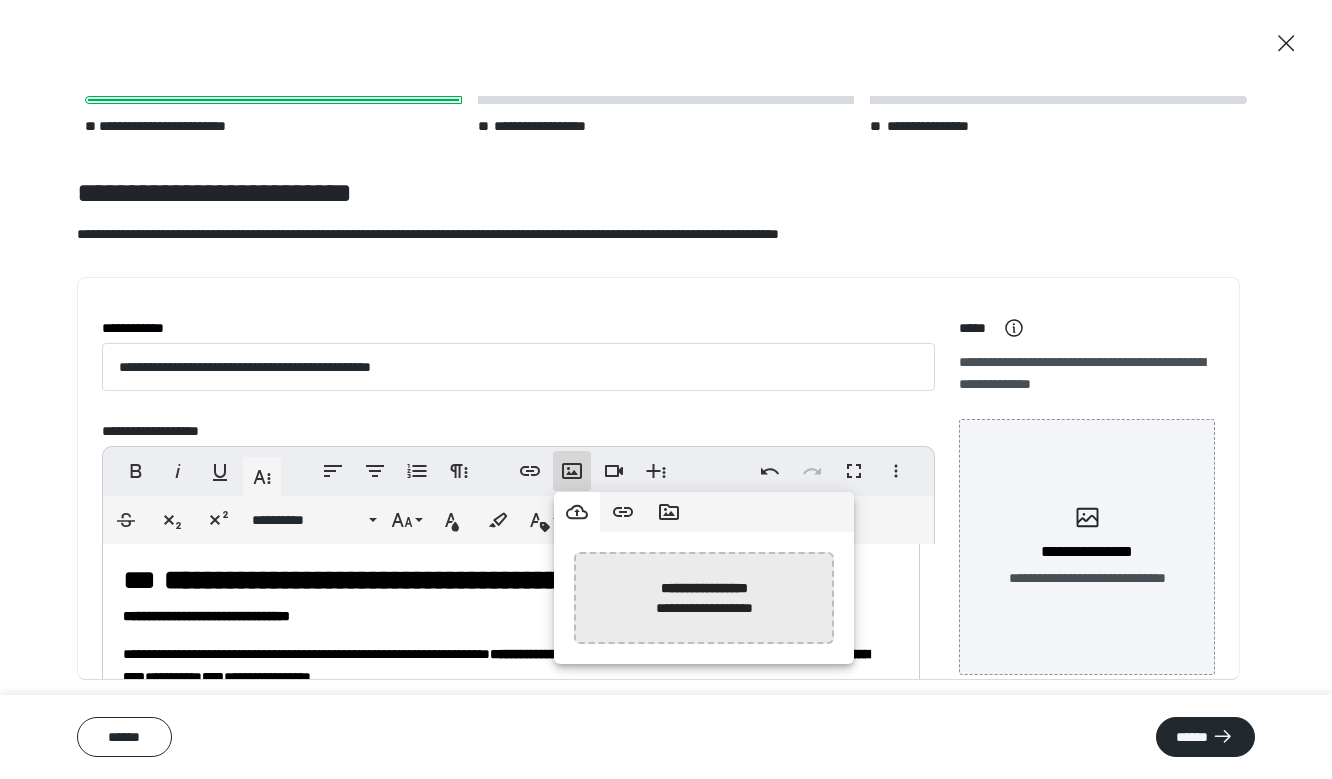 click at bounding box center [192, 598] 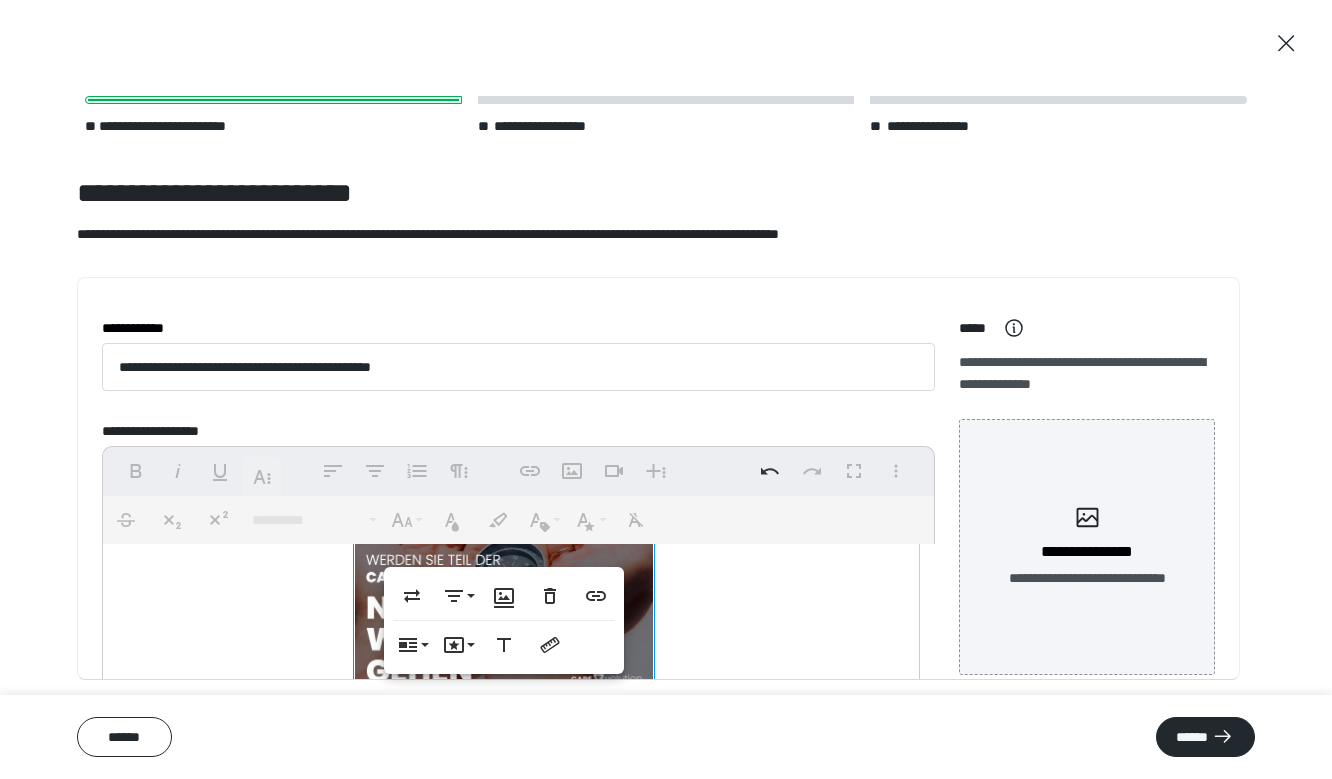 scroll, scrollTop: 0, scrollLeft: 0, axis: both 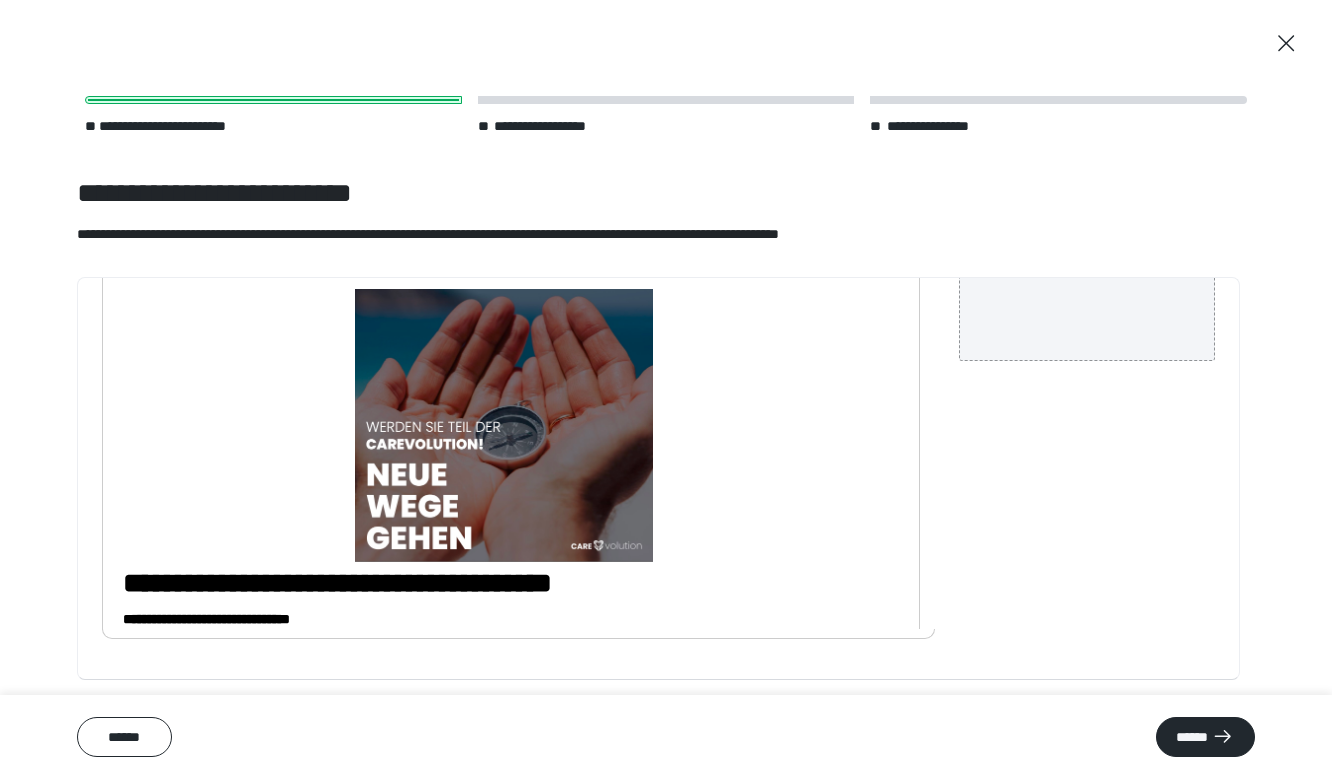 click at bounding box center (504, 426) 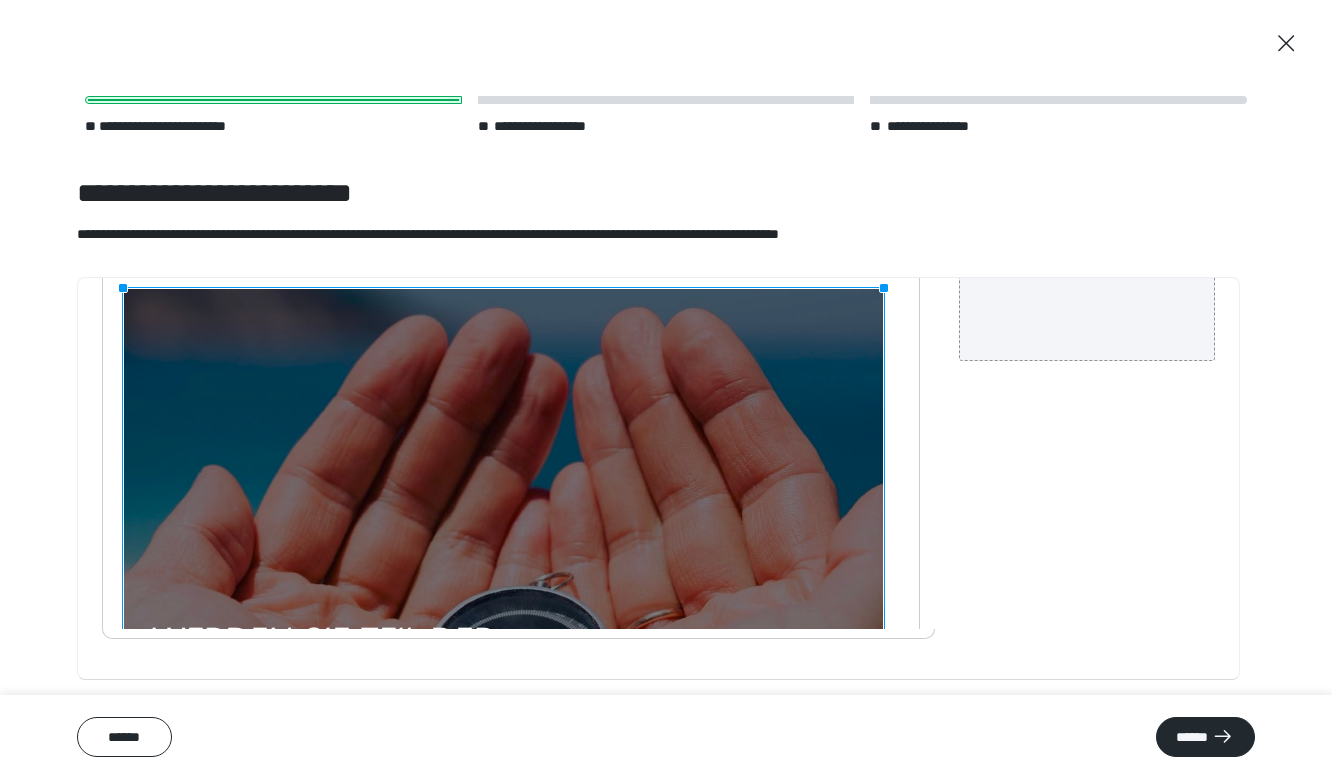 drag, startPoint x: 656, startPoint y: 562, endPoint x: 1267, endPoint y: 700, distance: 626.39044 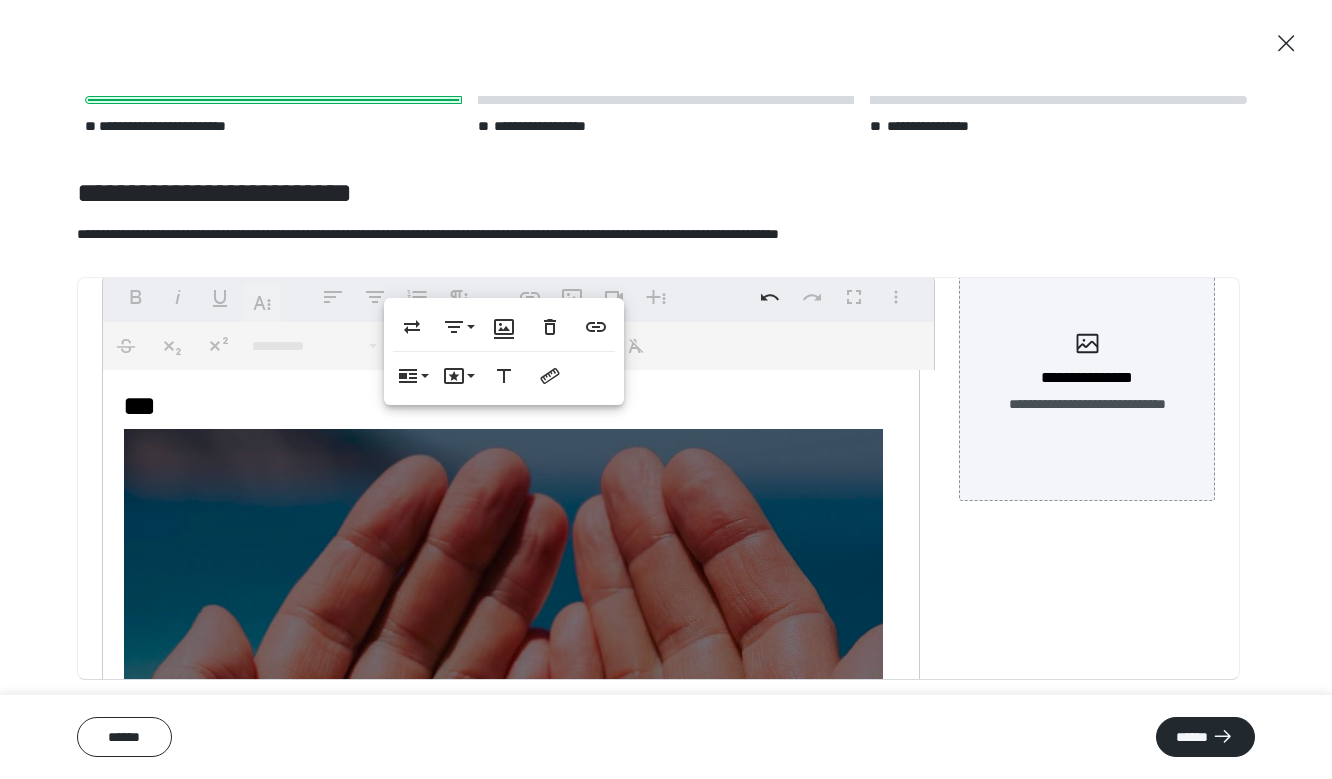 scroll, scrollTop: 6, scrollLeft: 0, axis: vertical 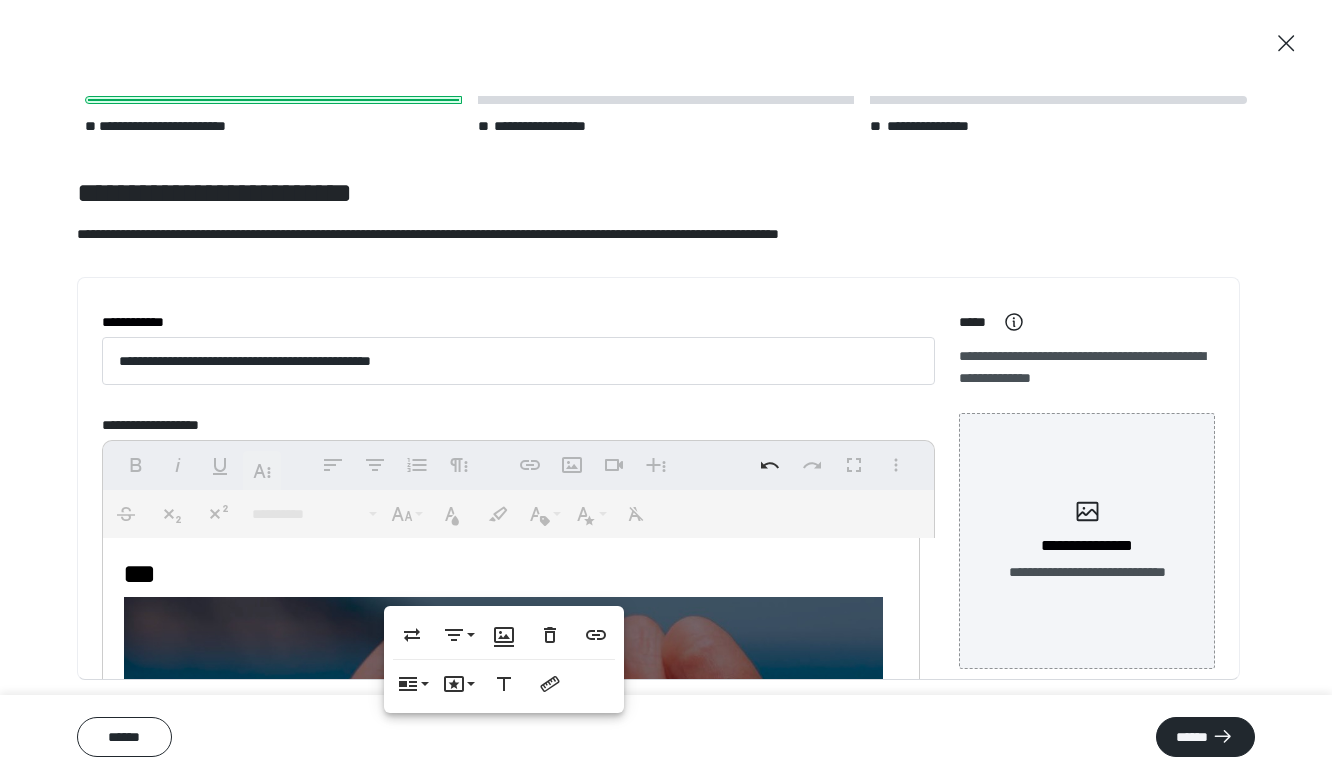 click on "**********" at bounding box center (503, 944) 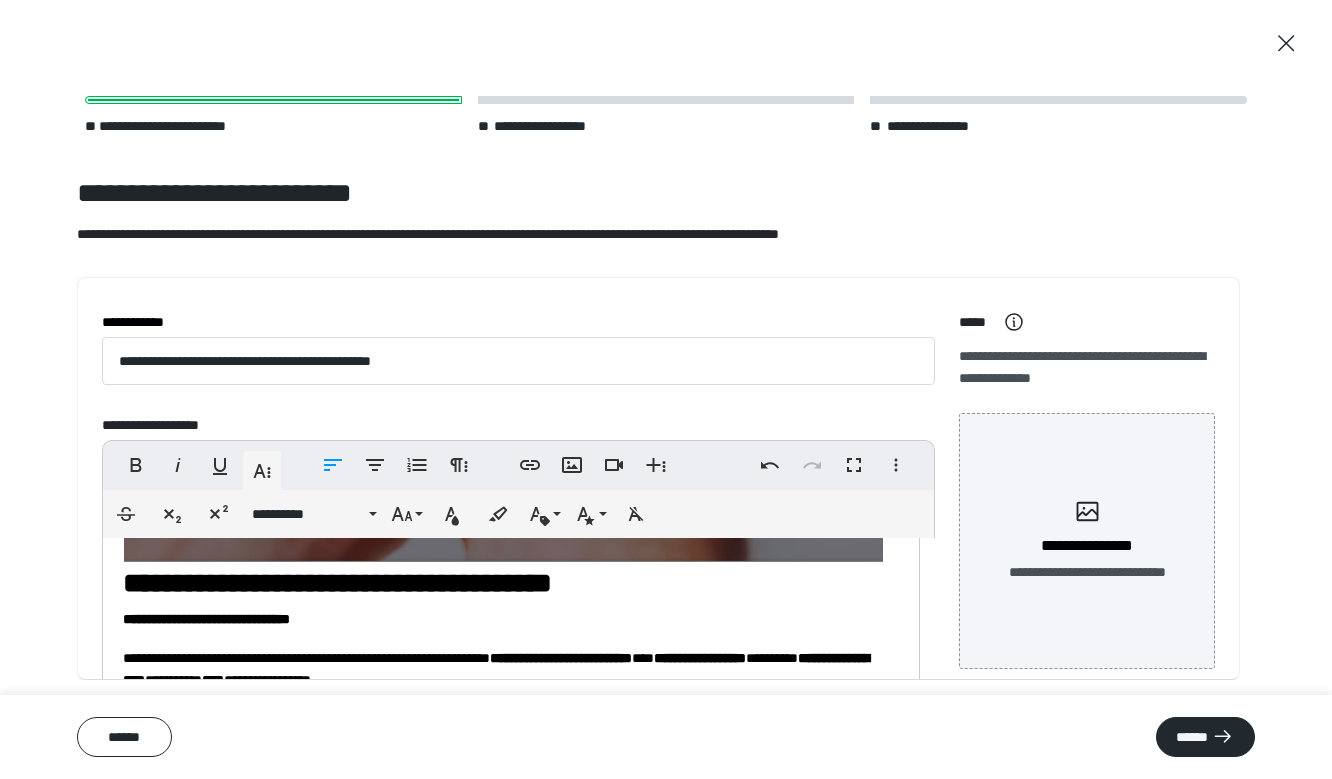 scroll, scrollTop: 694, scrollLeft: 0, axis: vertical 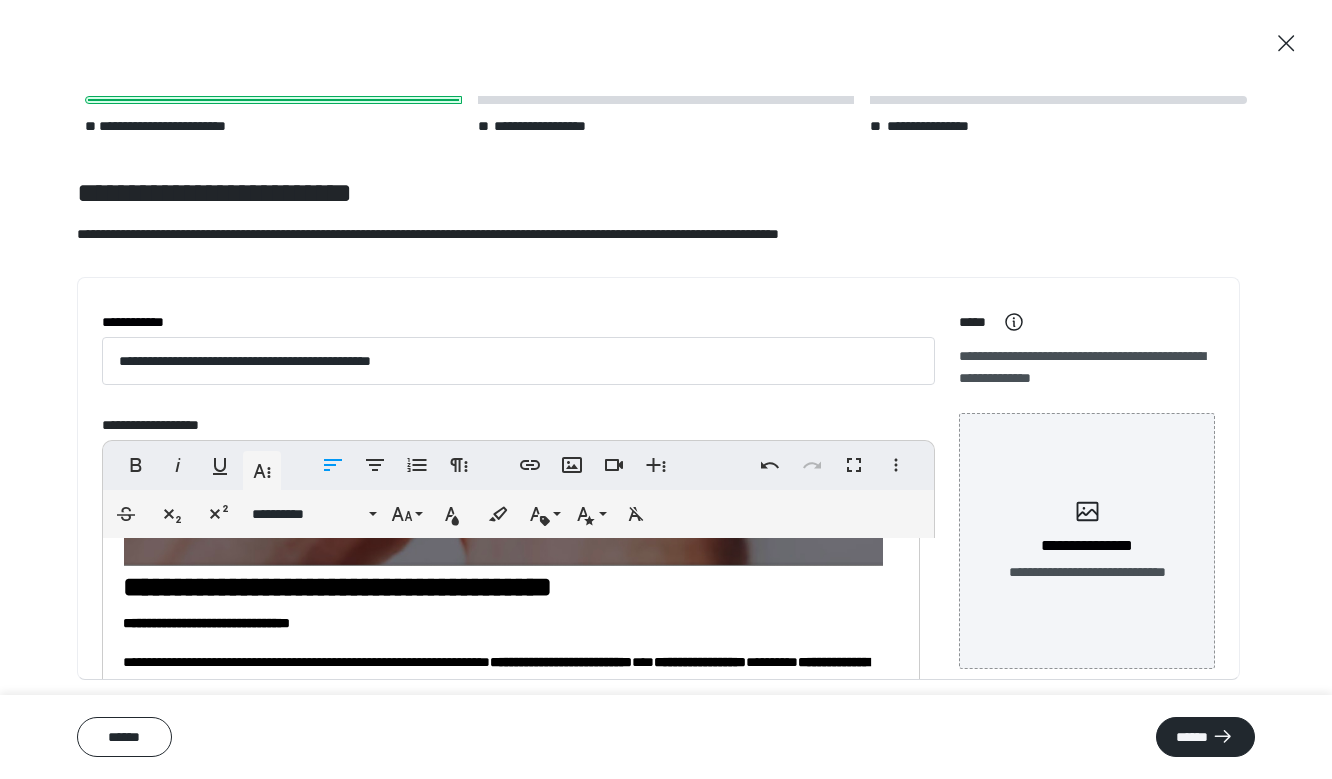 click on "**********" at bounding box center [337, 587] 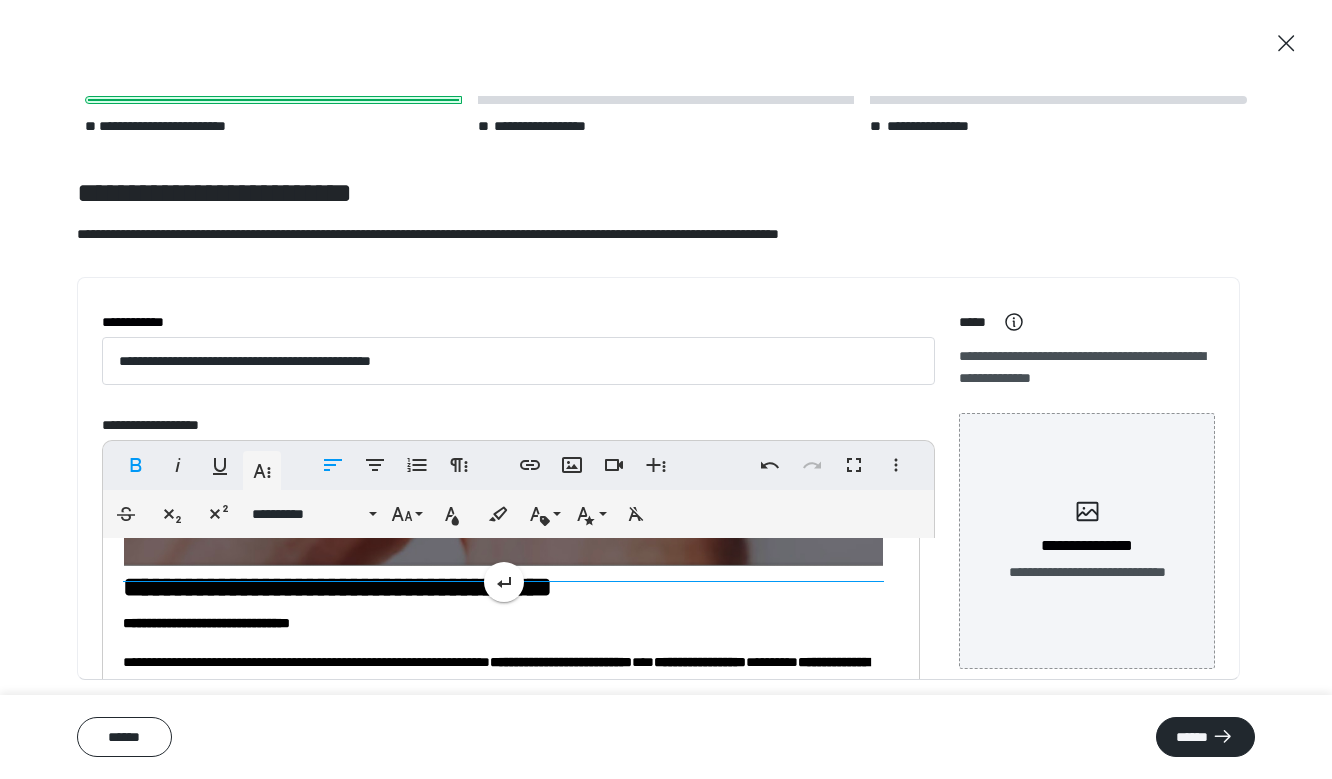 type 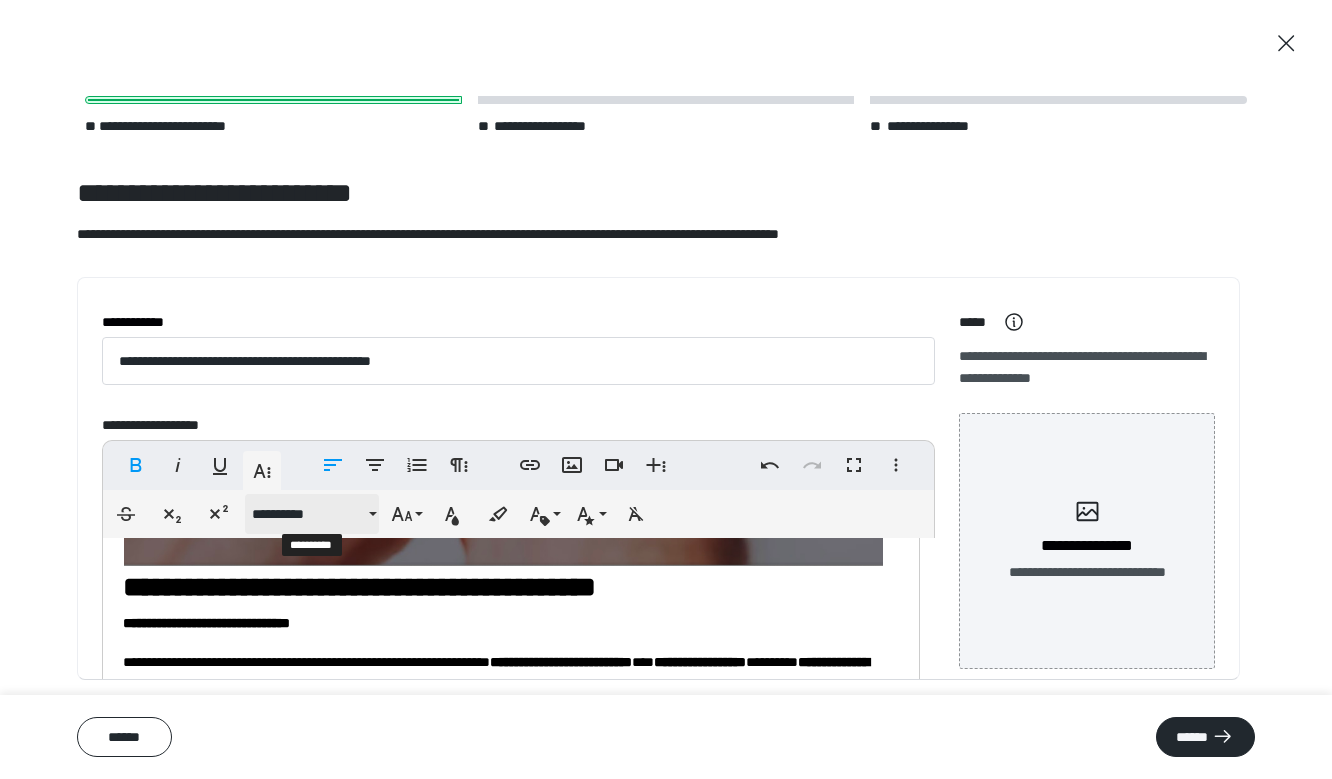 click on "**********" at bounding box center (308, 514) 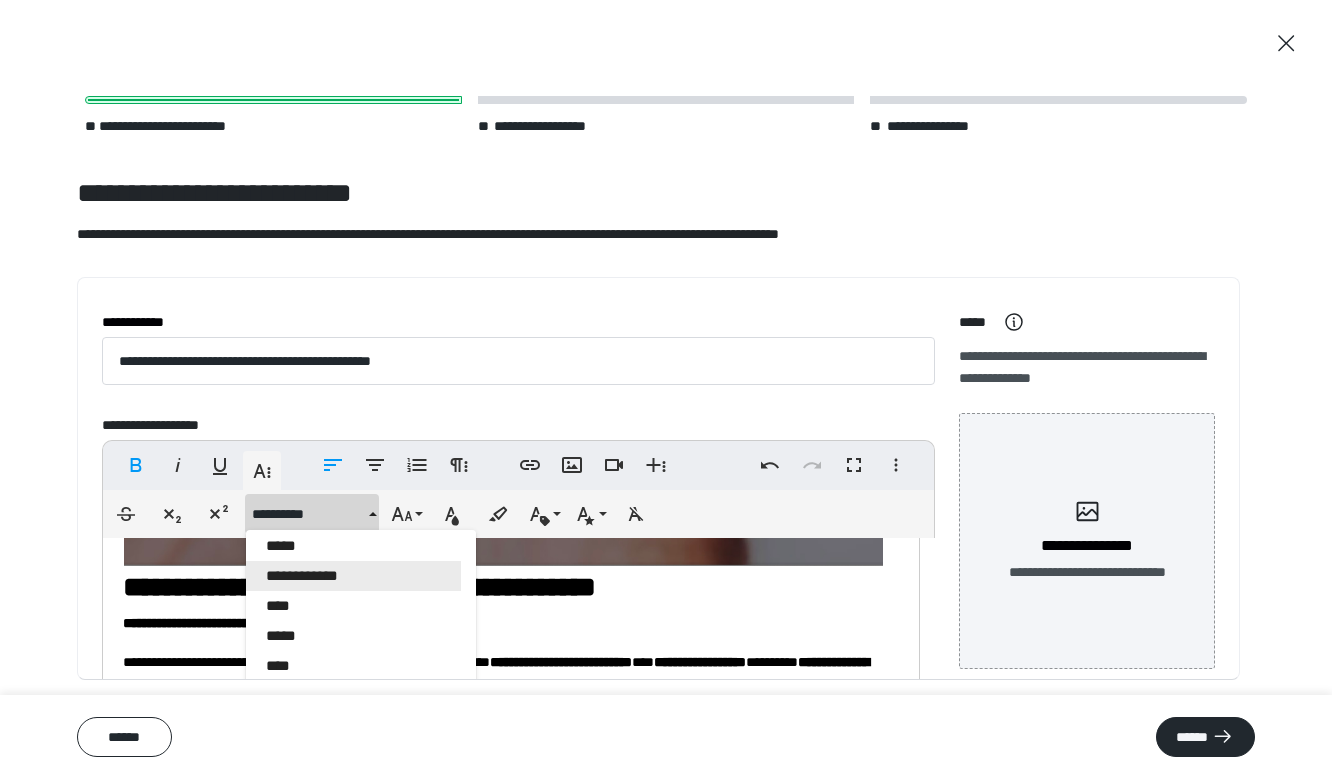scroll, scrollTop: 1473, scrollLeft: 0, axis: vertical 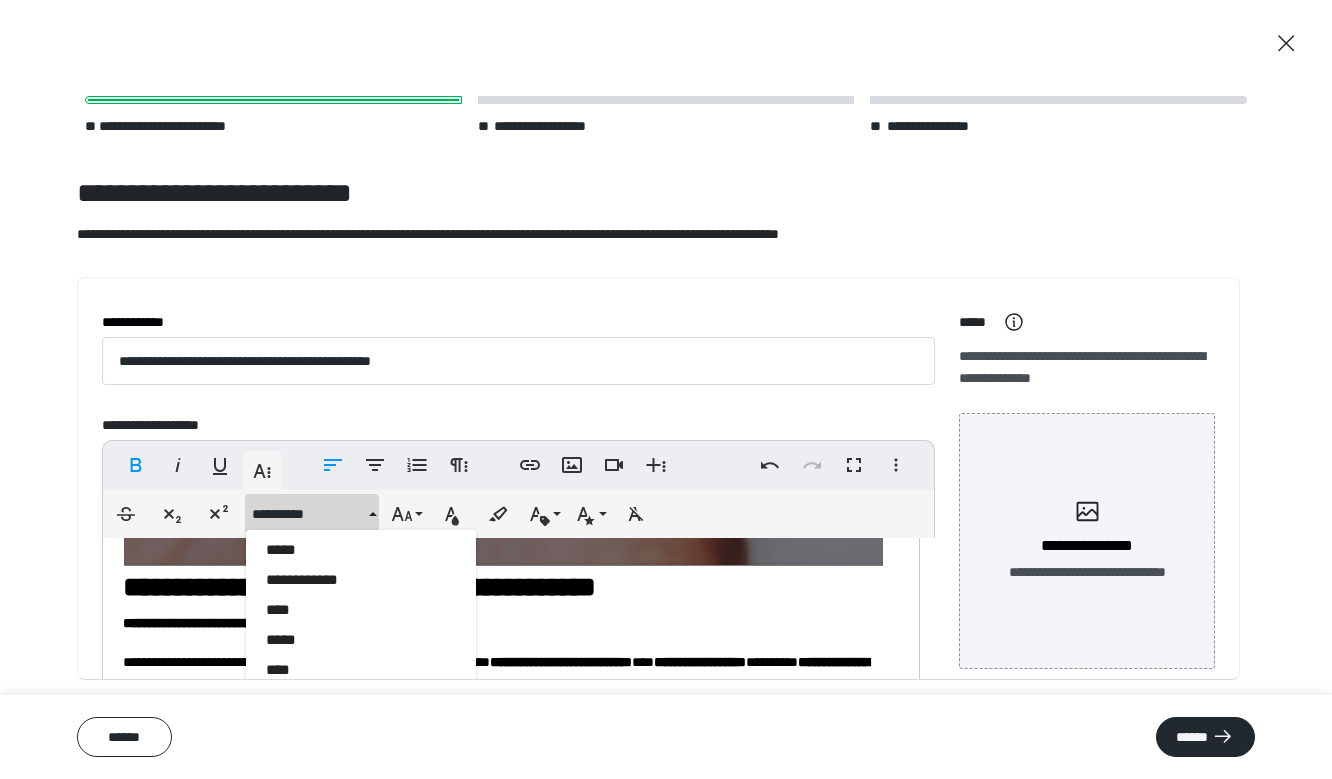 click on "**********" at bounding box center [359, 587] 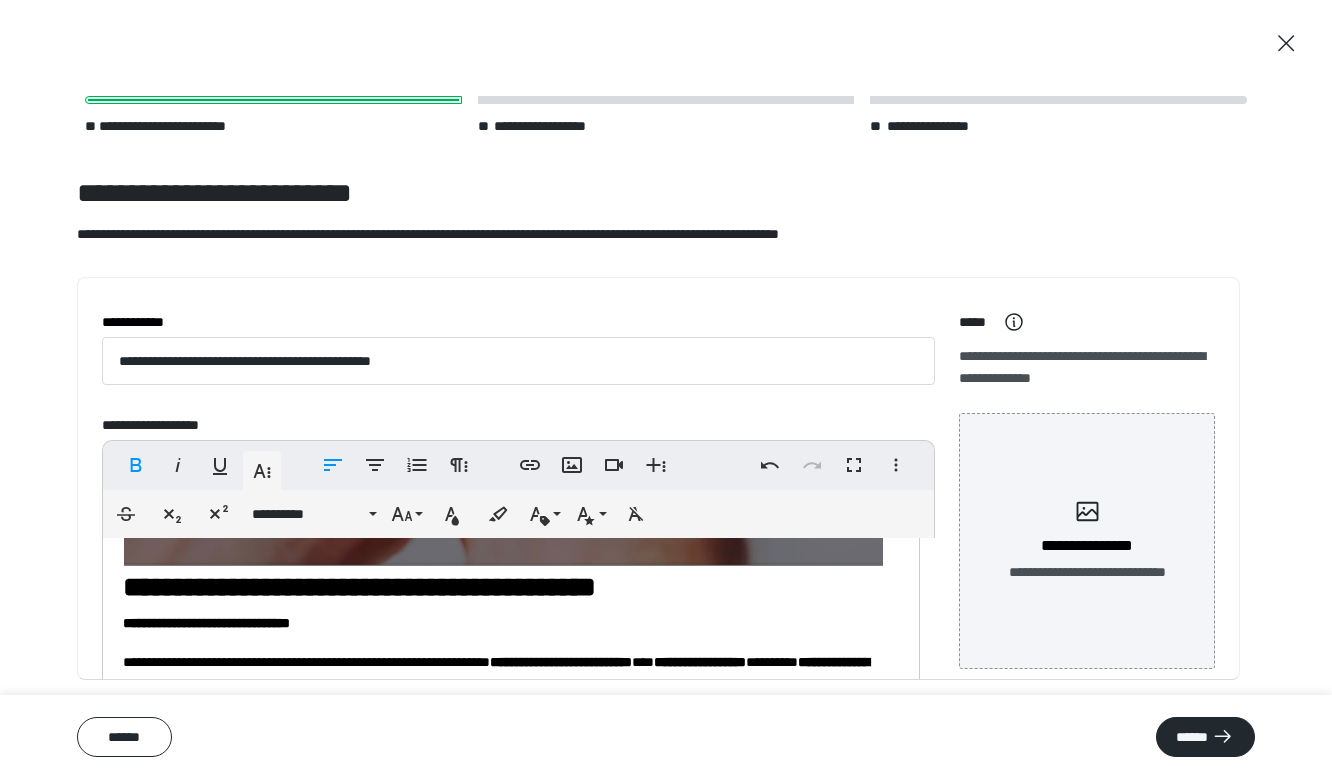 click on "**********" at bounding box center [359, 587] 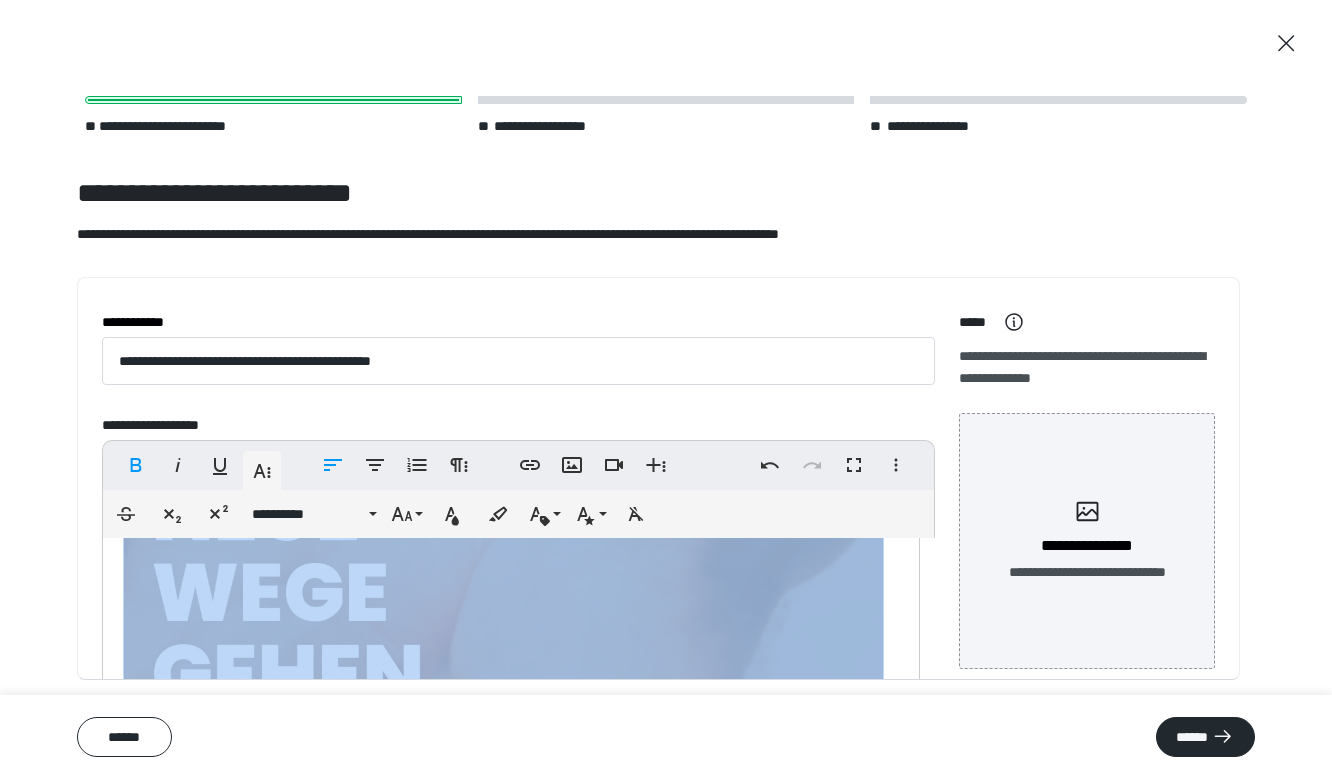 scroll, scrollTop: 521, scrollLeft: 0, axis: vertical 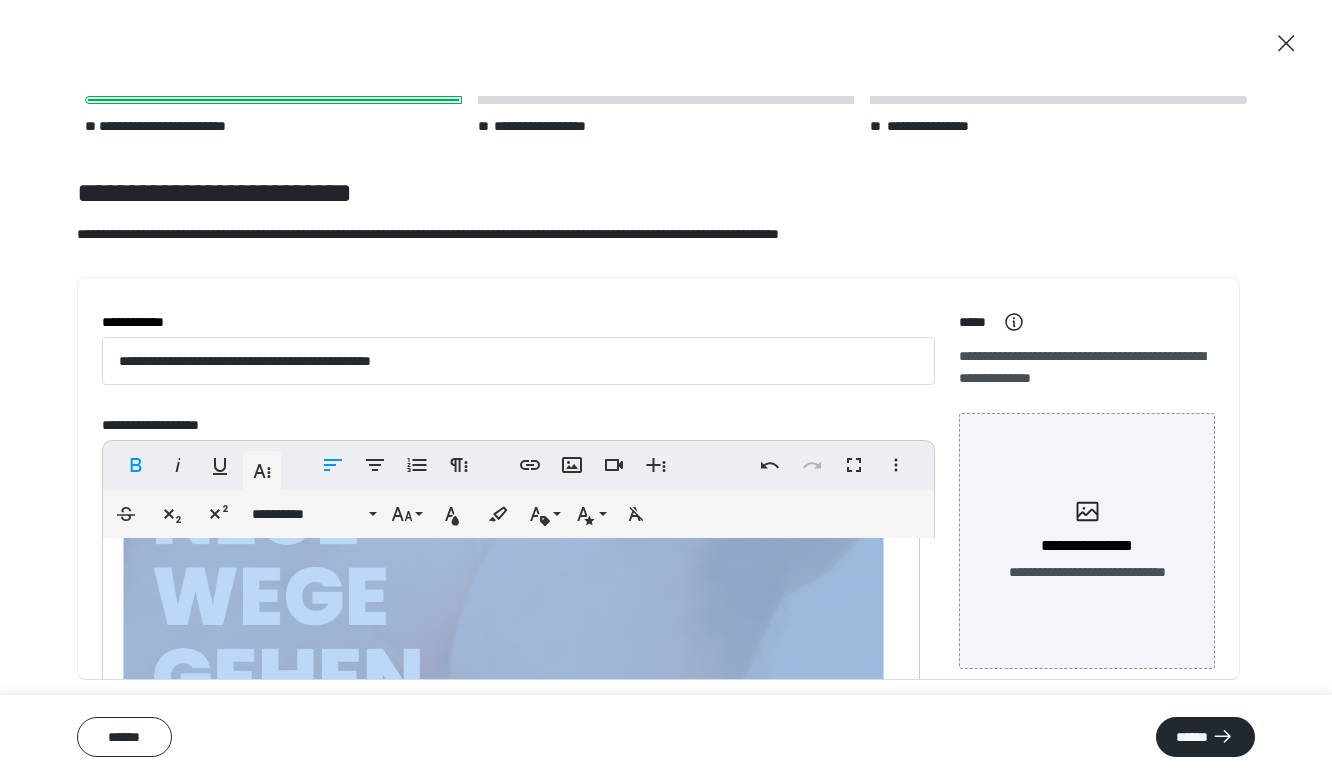 drag, startPoint x: 126, startPoint y: 583, endPoint x: 236, endPoint y: 618, distance: 115.43397 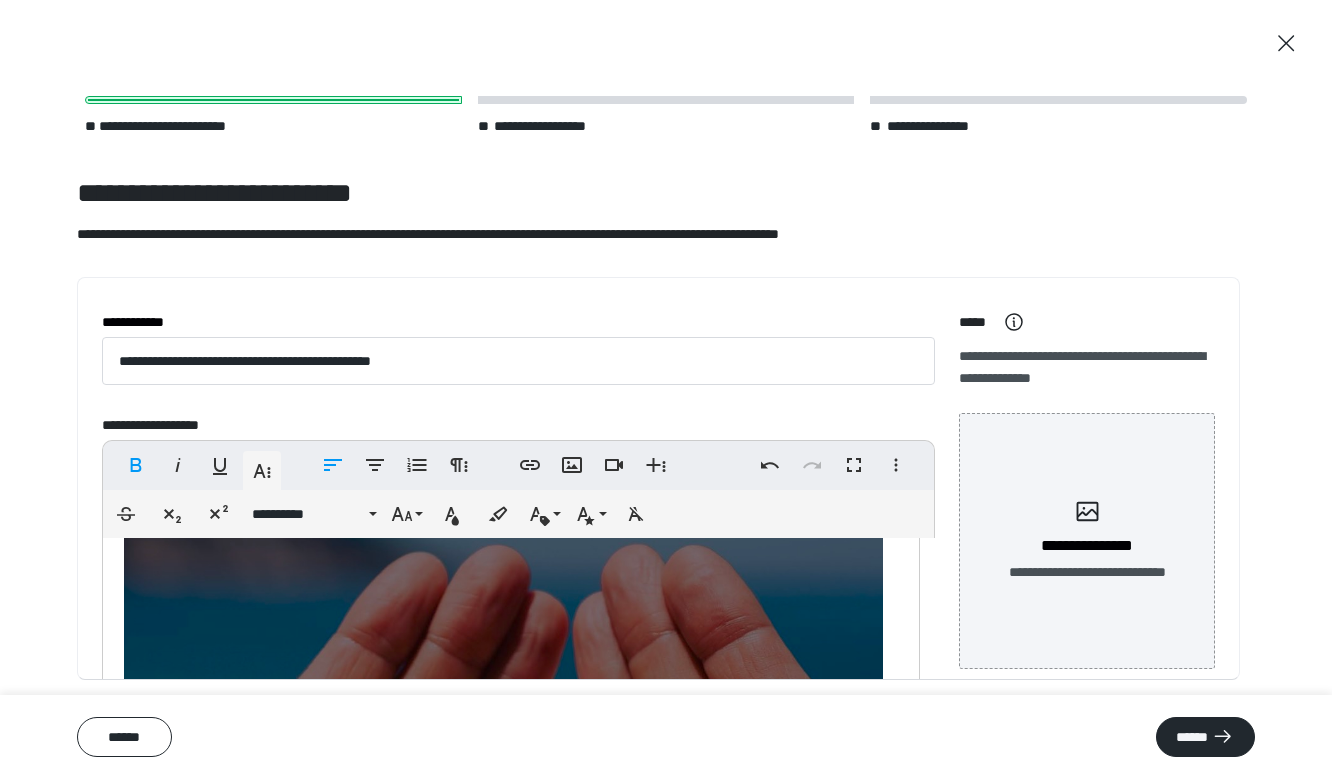 scroll, scrollTop: 0, scrollLeft: 0, axis: both 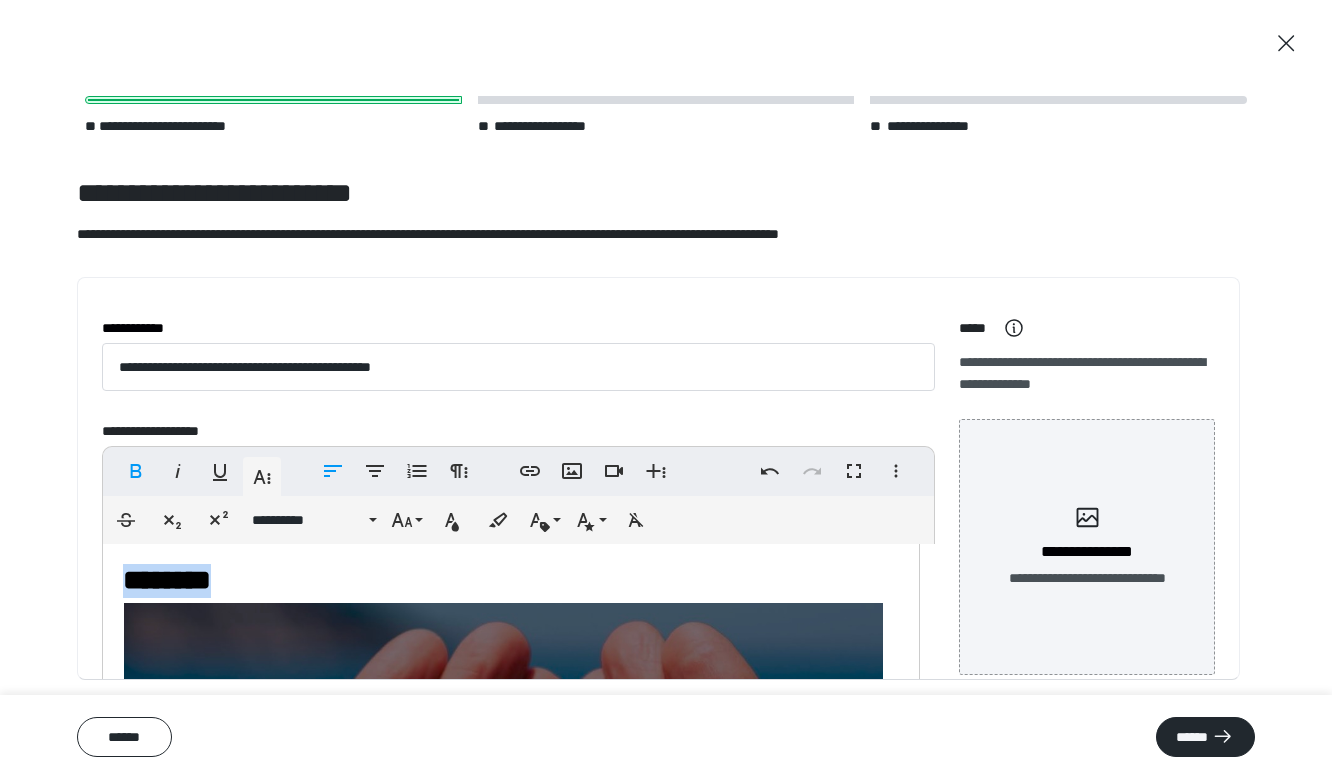 drag, startPoint x: 281, startPoint y: 573, endPoint x: 57, endPoint y: 568, distance: 224.0558 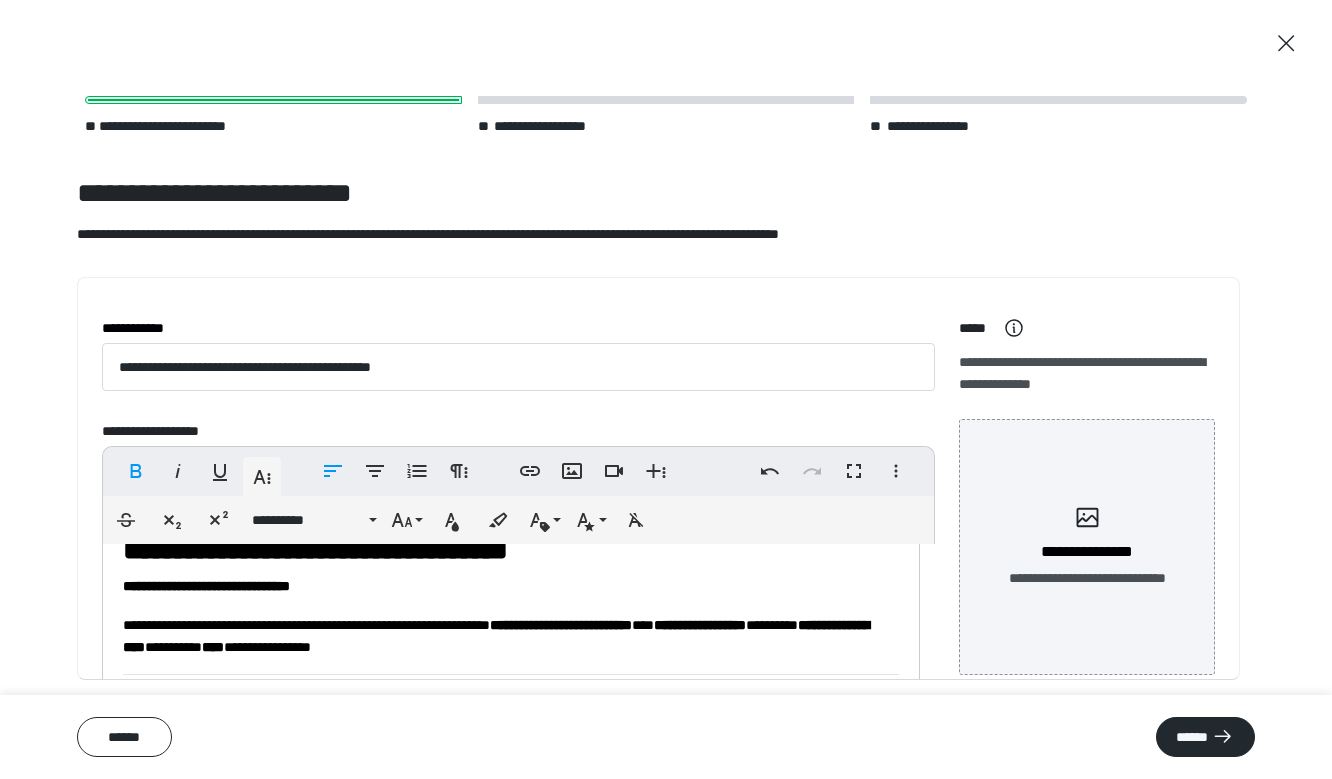 scroll, scrollTop: 704, scrollLeft: 0, axis: vertical 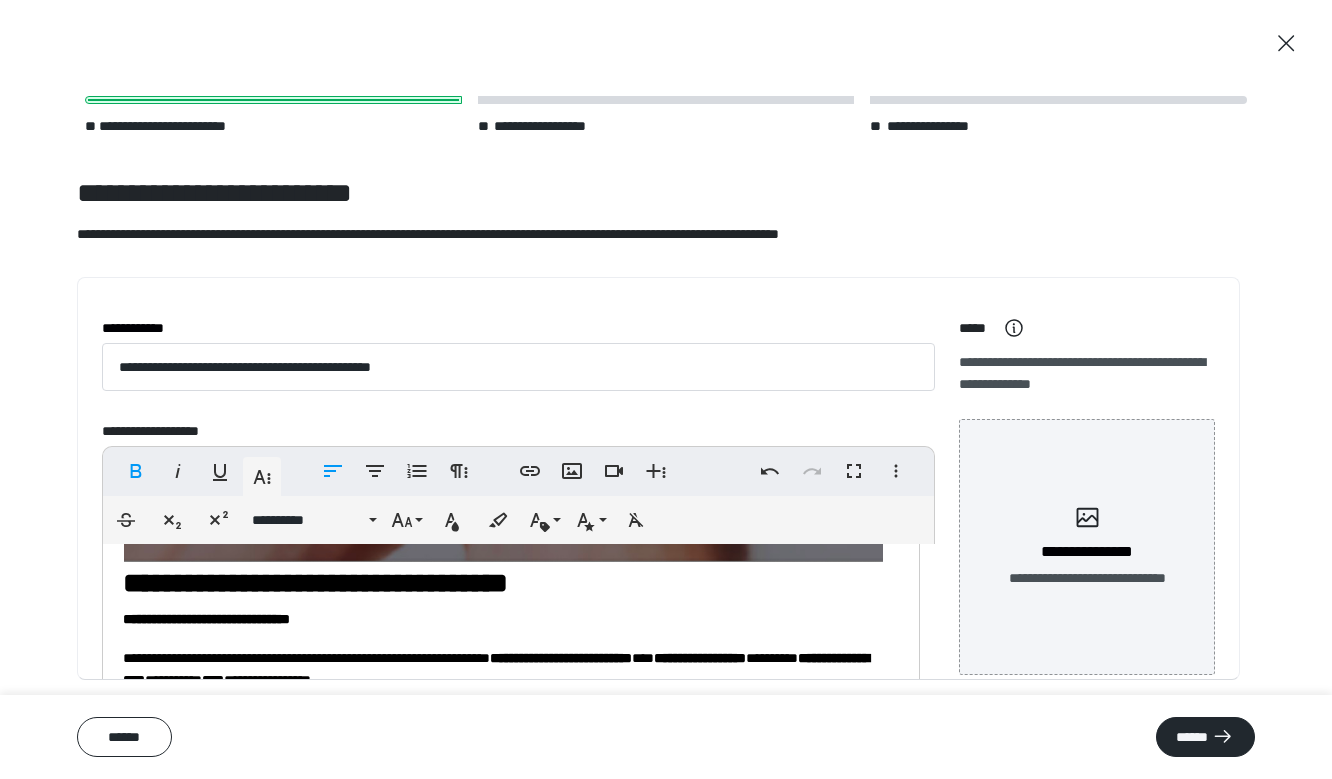 click on "**********" at bounding box center (503, 231) 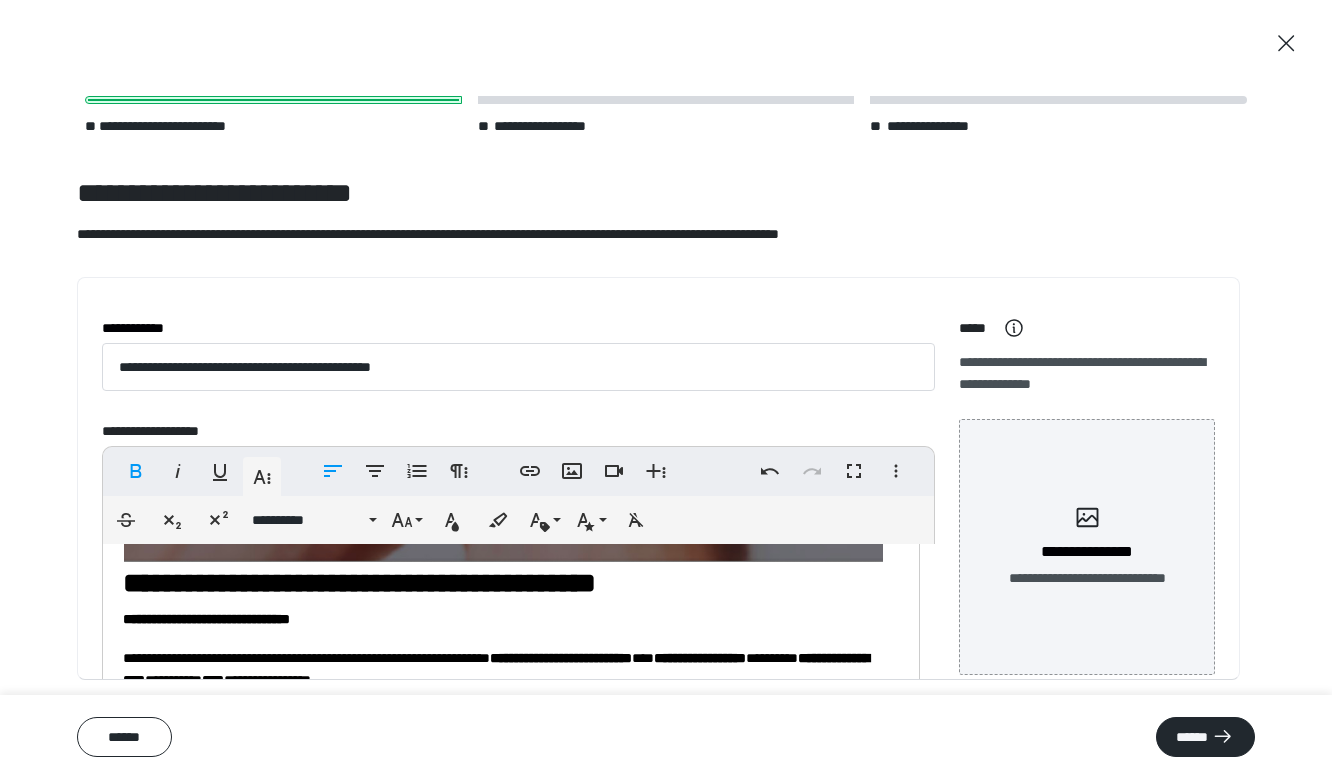 click on "**********" at bounding box center [503, 231] 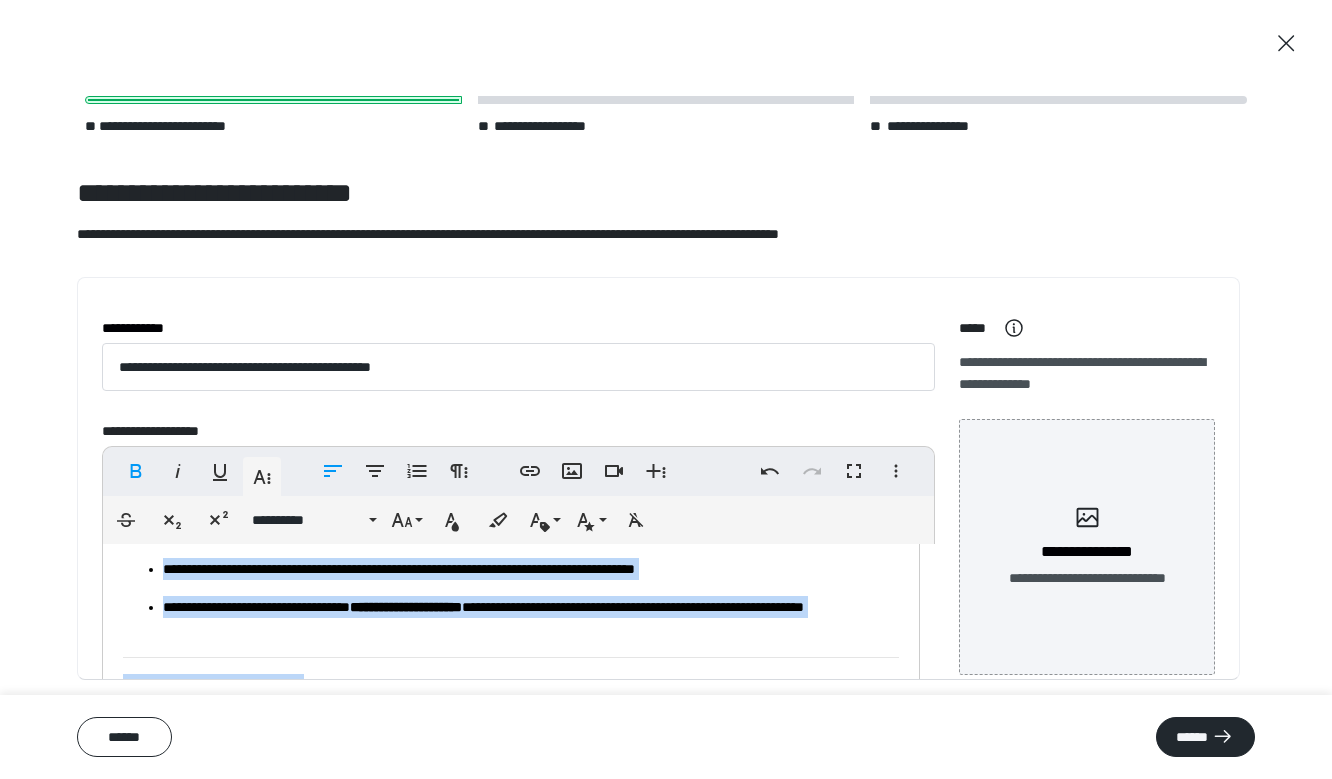 scroll, scrollTop: 1035, scrollLeft: 0, axis: vertical 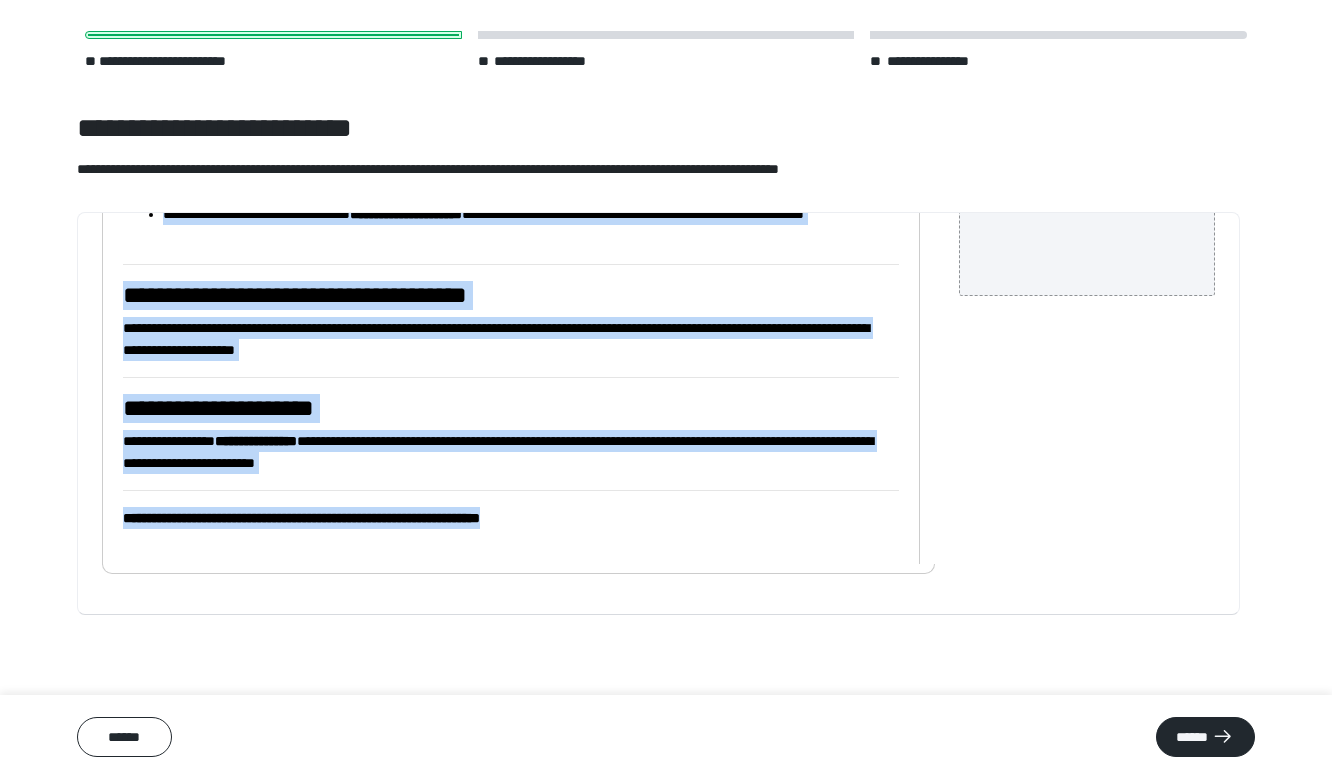 drag, startPoint x: 127, startPoint y: 582, endPoint x: 591, endPoint y: 523, distance: 467.73602 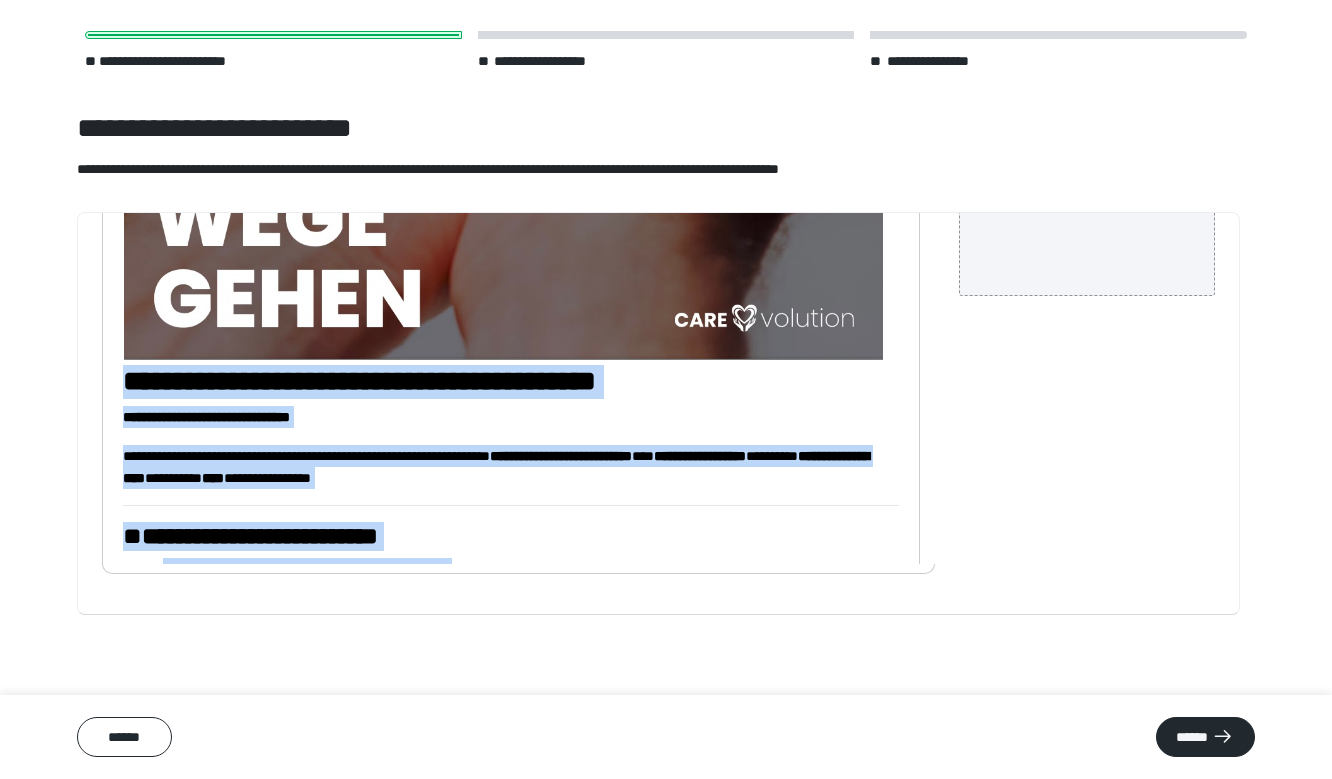 scroll, scrollTop: 0, scrollLeft: 0, axis: both 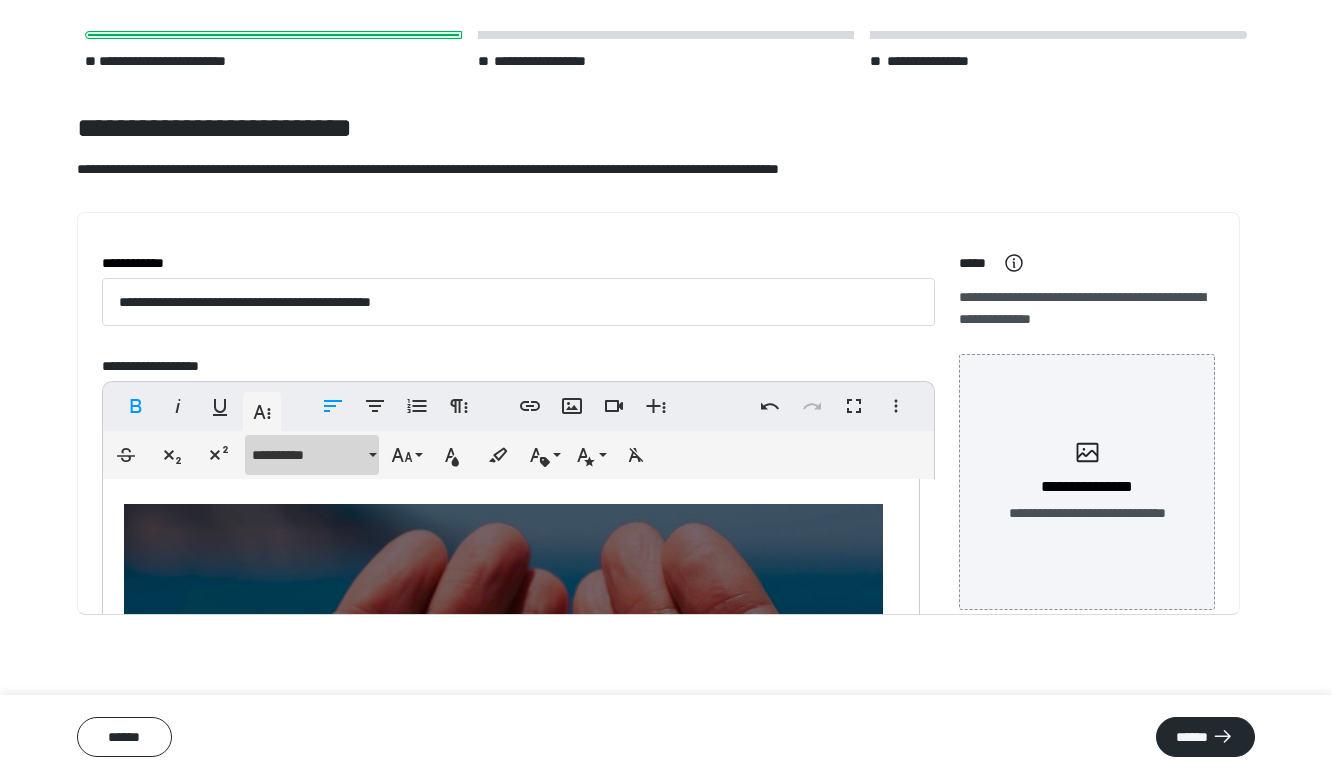 click on "**********" at bounding box center [308, 455] 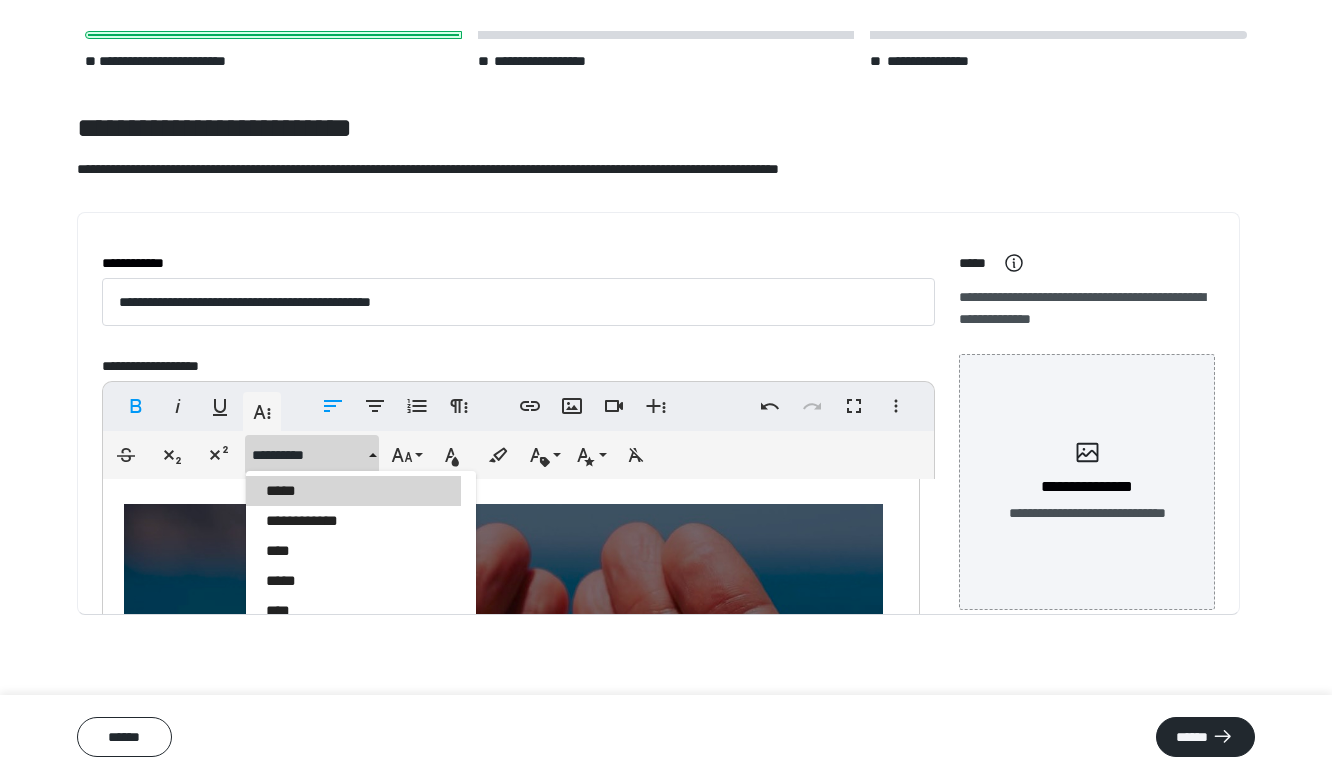 click on "*****" at bounding box center (353, 491) 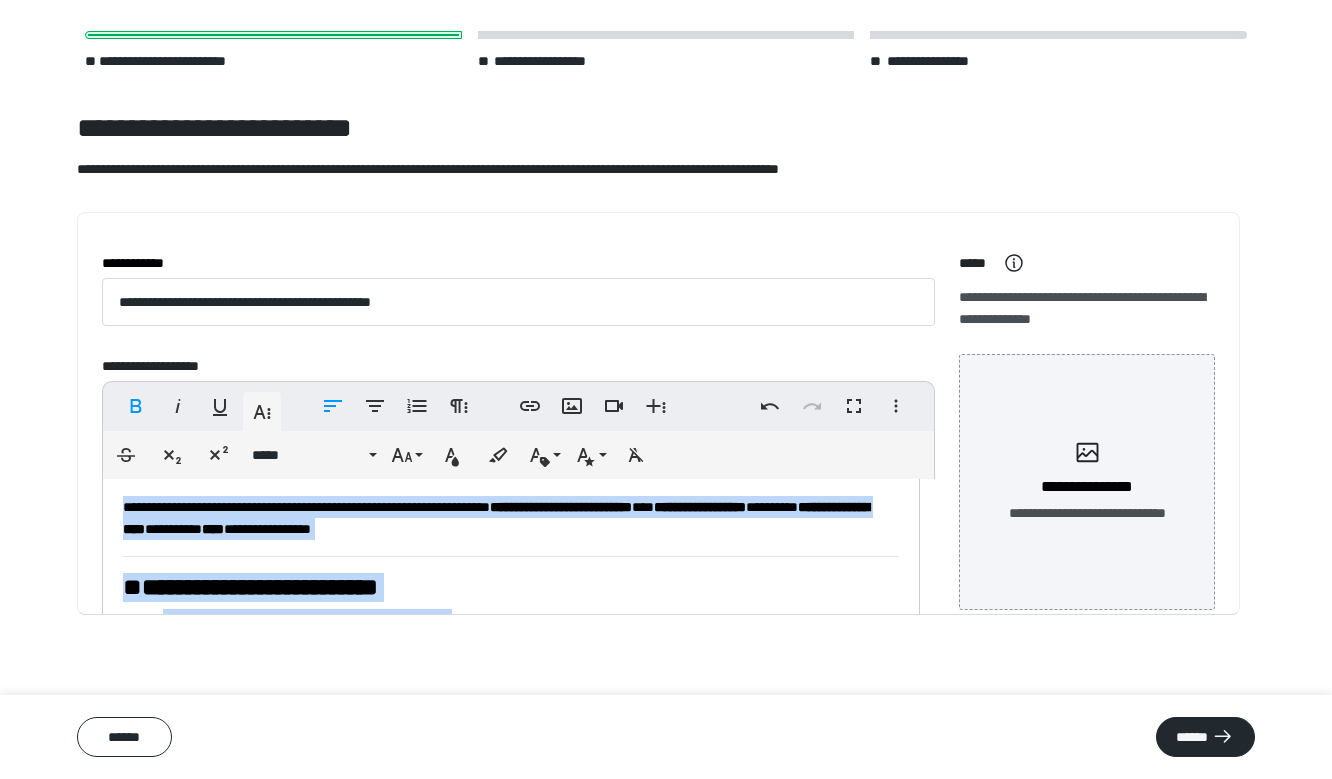 scroll, scrollTop: 842, scrollLeft: 0, axis: vertical 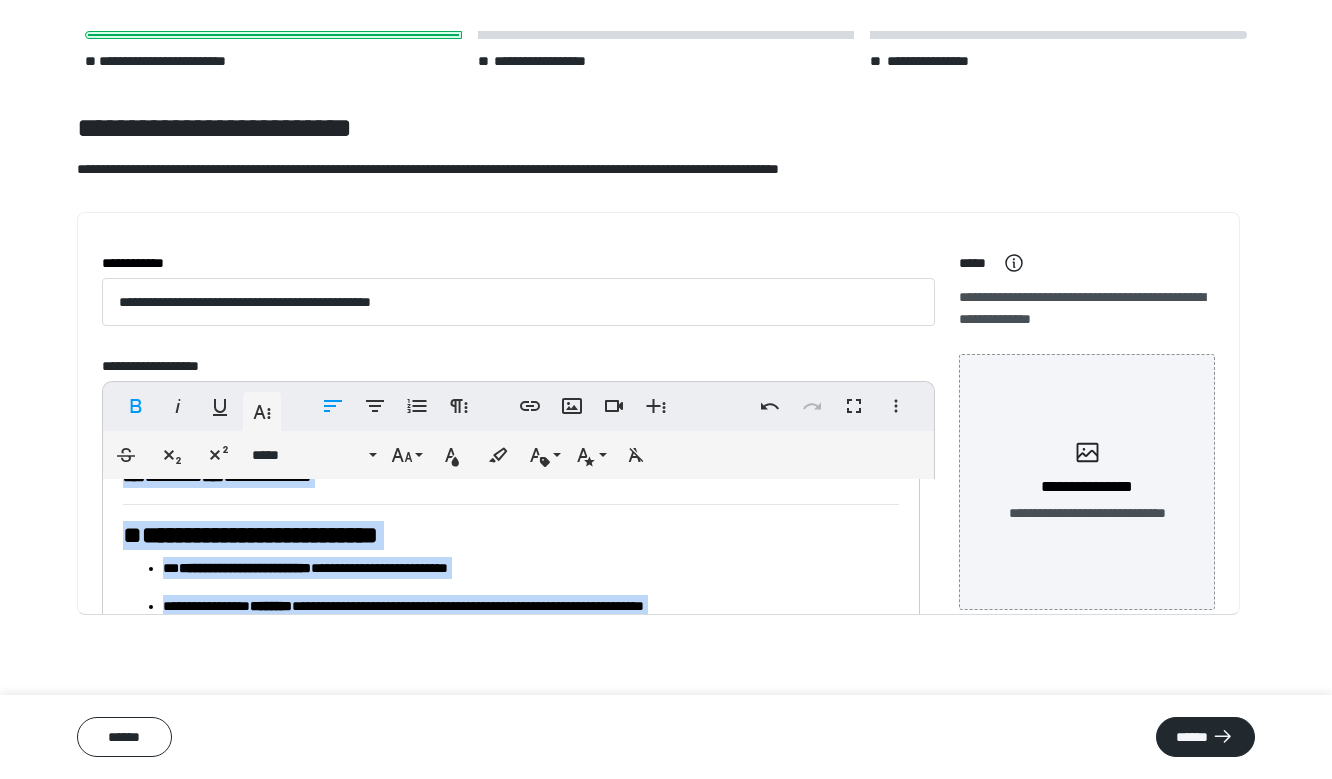 click on "**********" at bounding box center [250, 535] 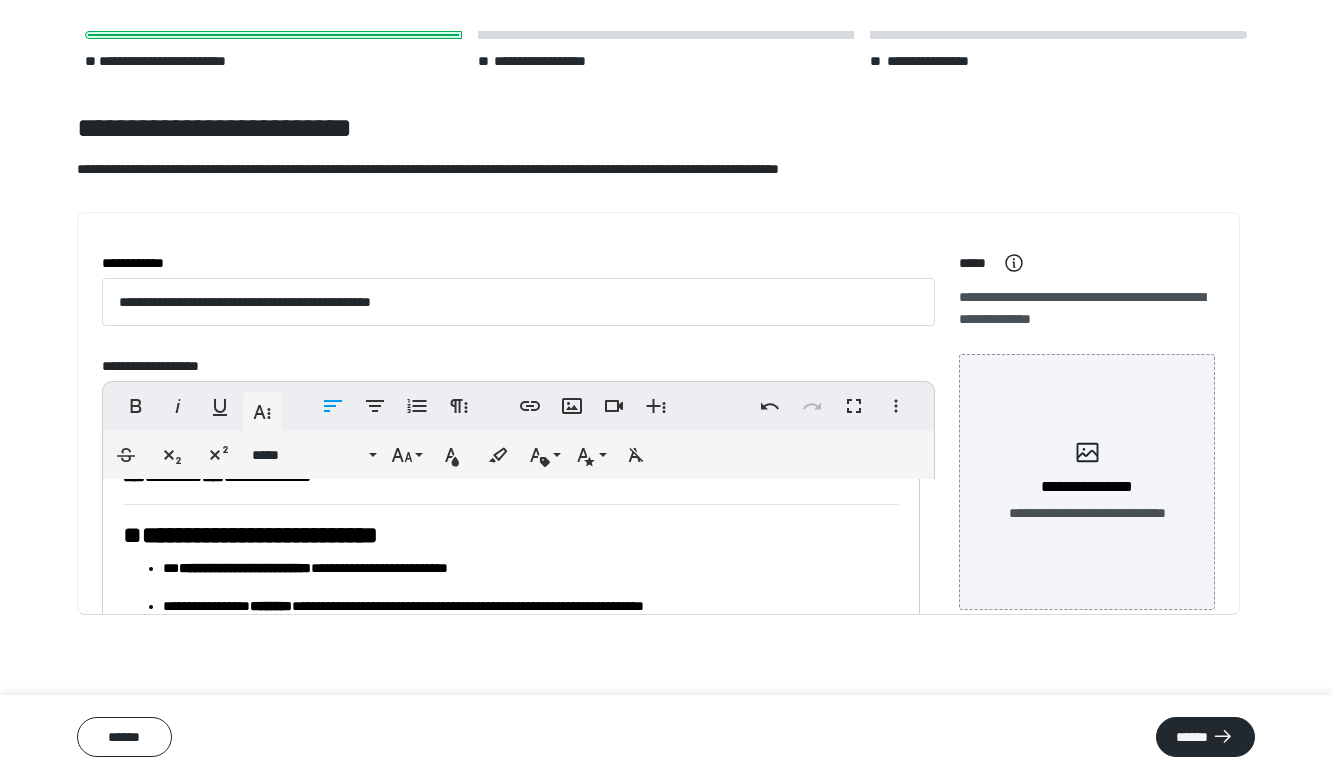 click on "**********" at bounding box center (250, 535) 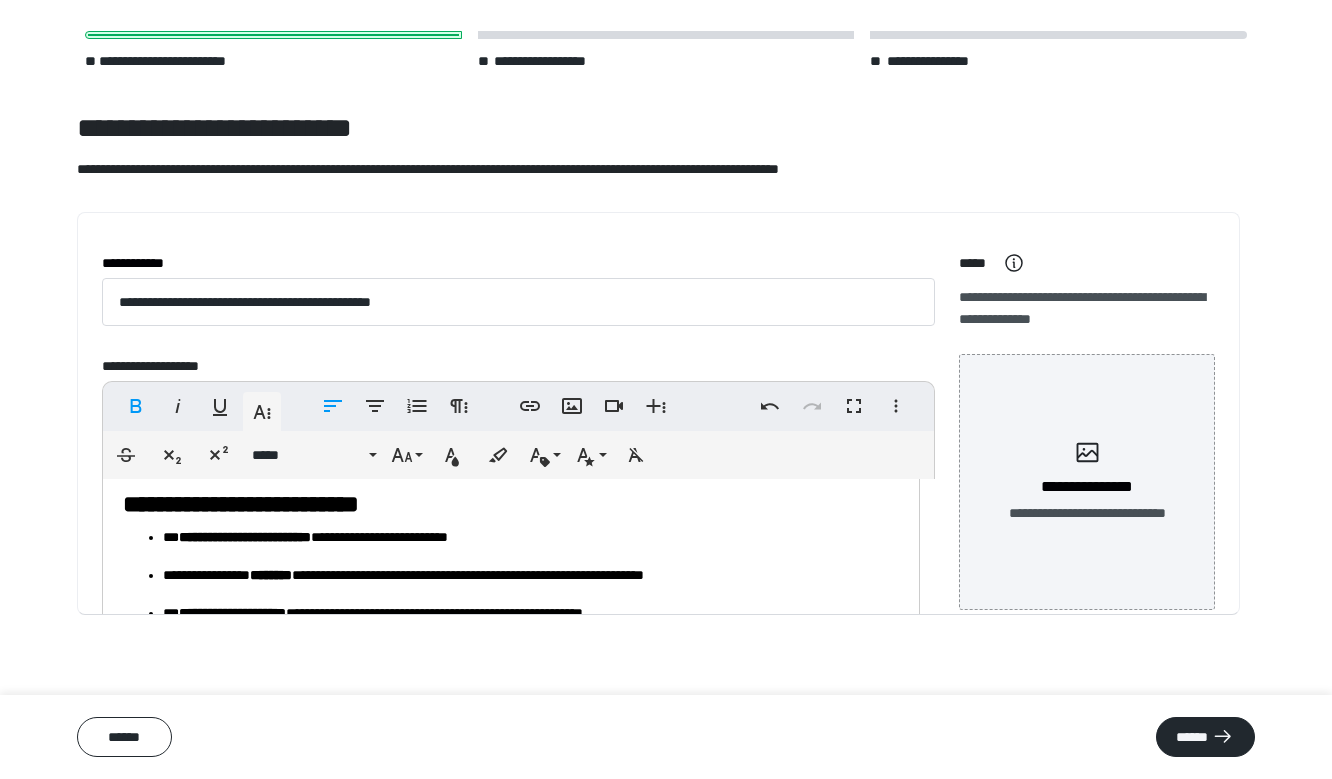 scroll, scrollTop: 877, scrollLeft: 0, axis: vertical 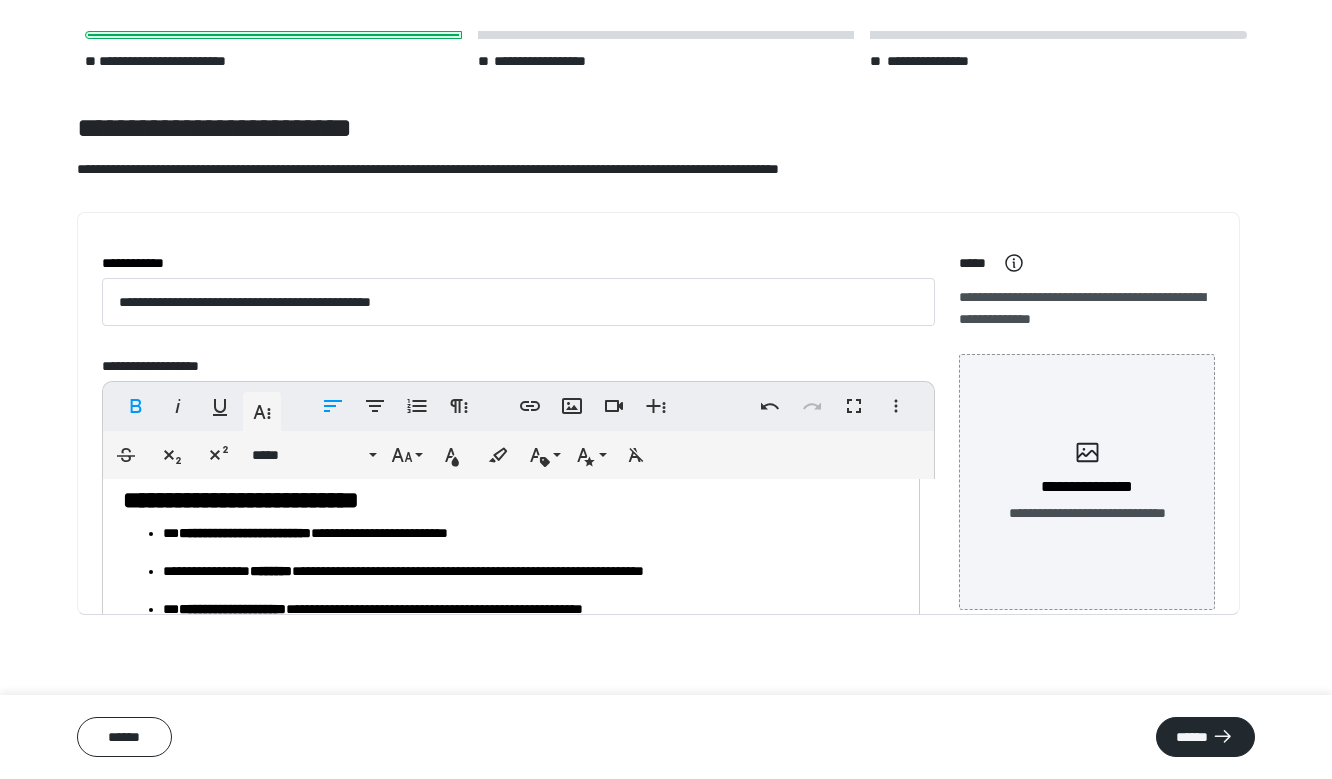 click on "**********" at bounding box center (523, 571) 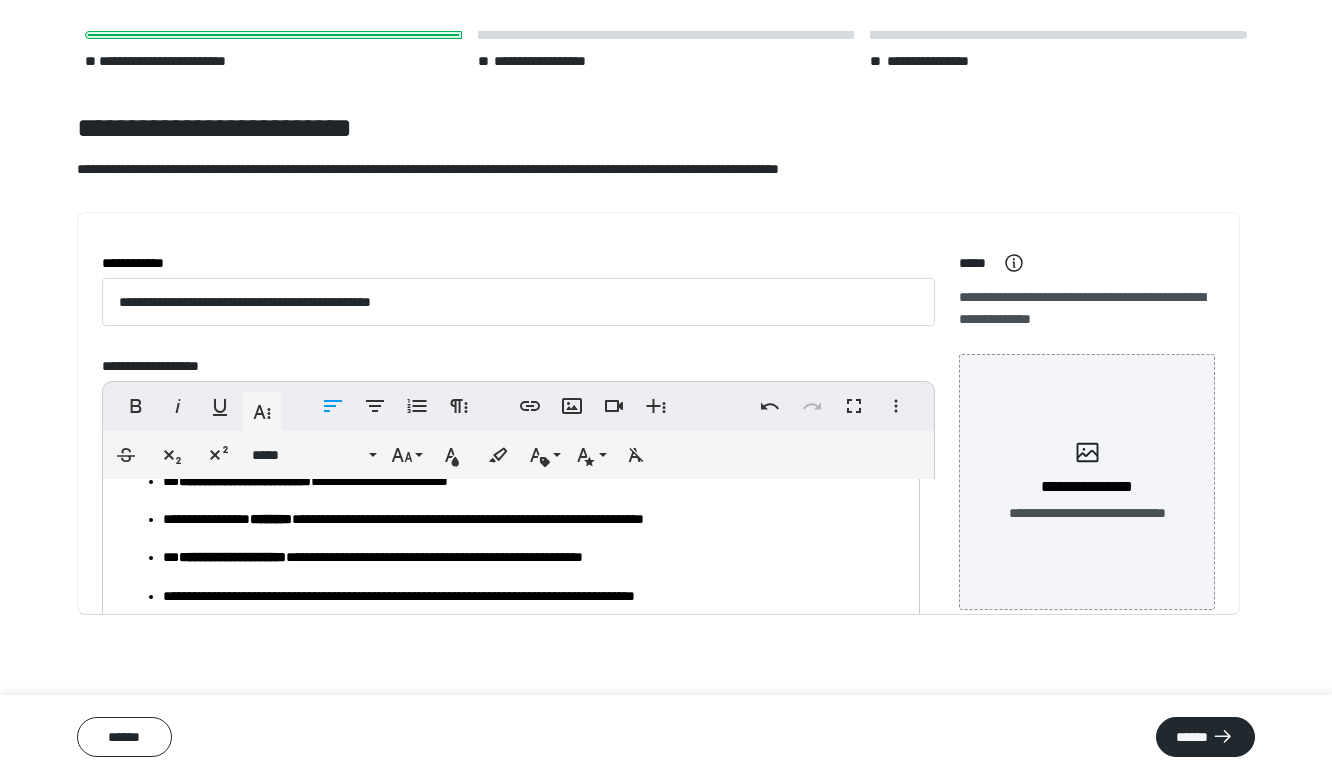 scroll, scrollTop: 933, scrollLeft: 0, axis: vertical 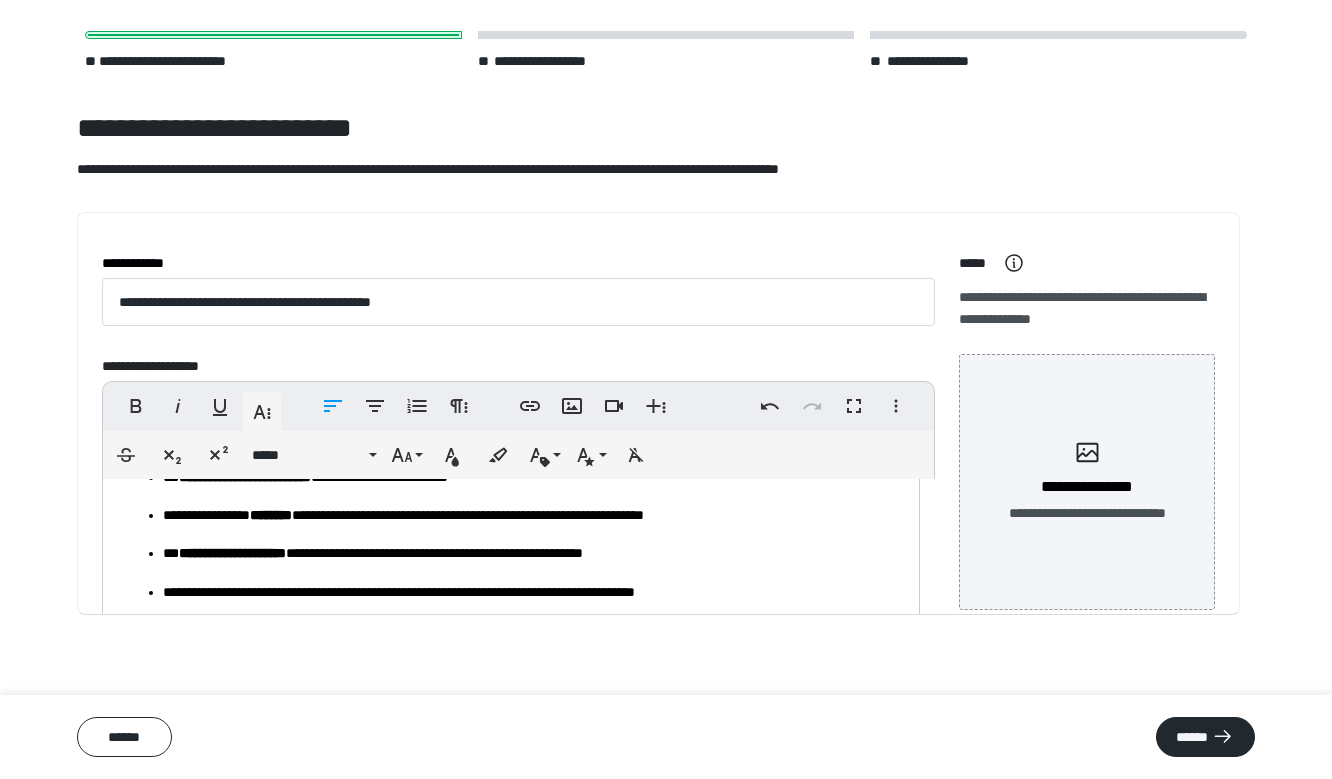 click on "**********" at bounding box center [523, 515] 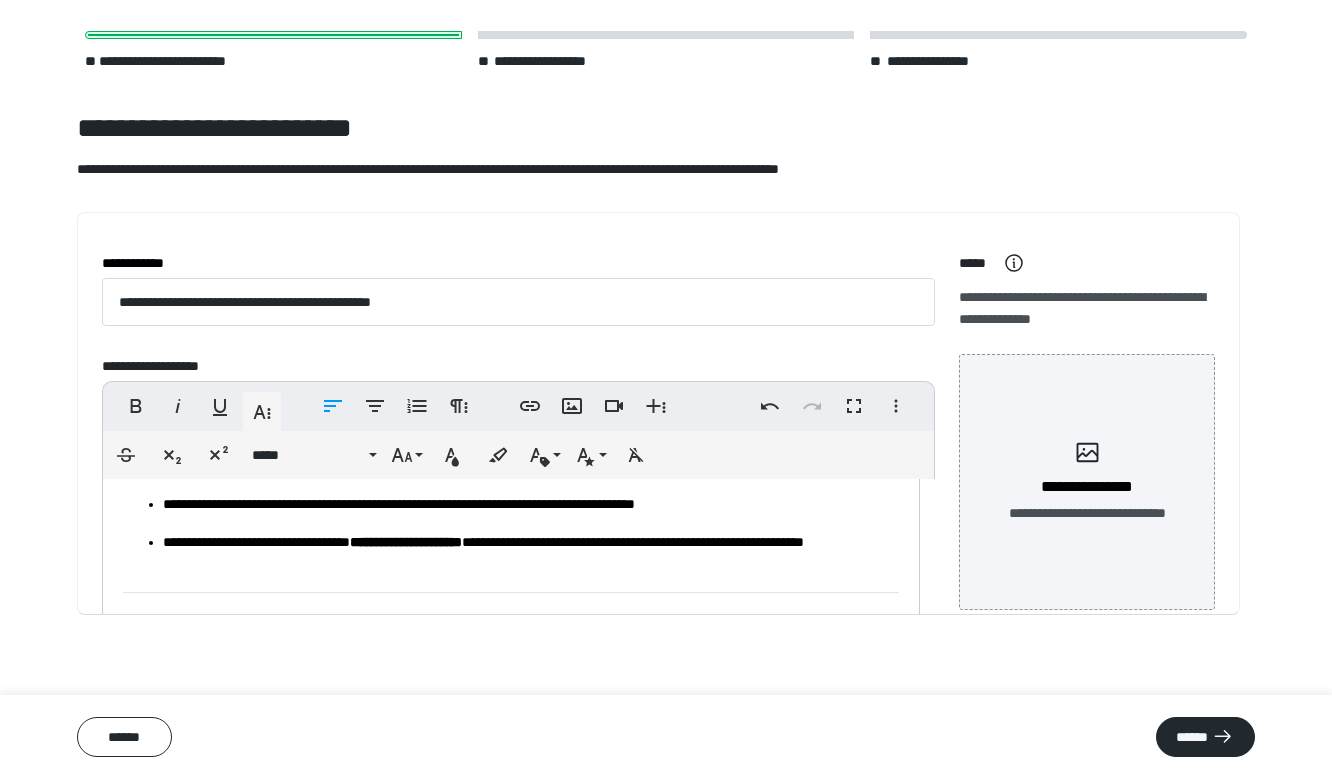 scroll, scrollTop: 1057, scrollLeft: 0, axis: vertical 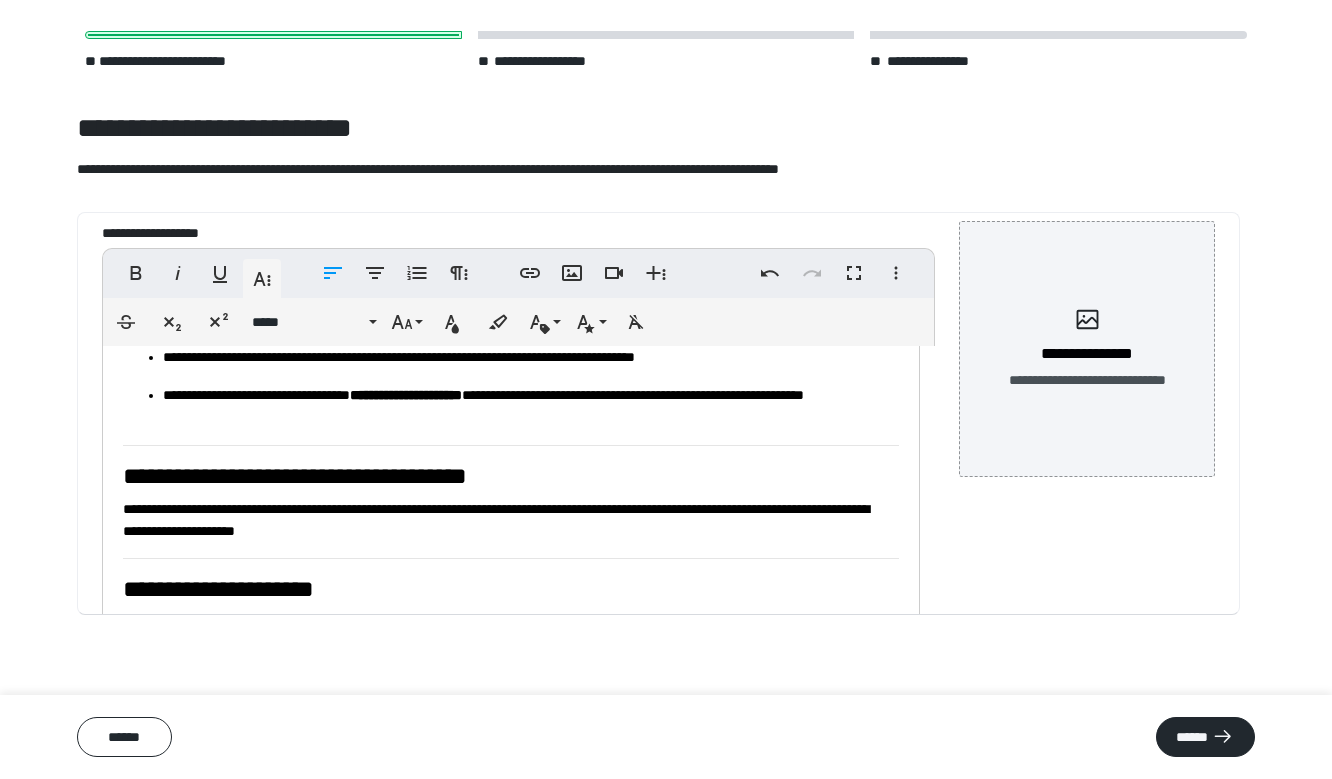 click on "**********" at bounding box center (496, 520) 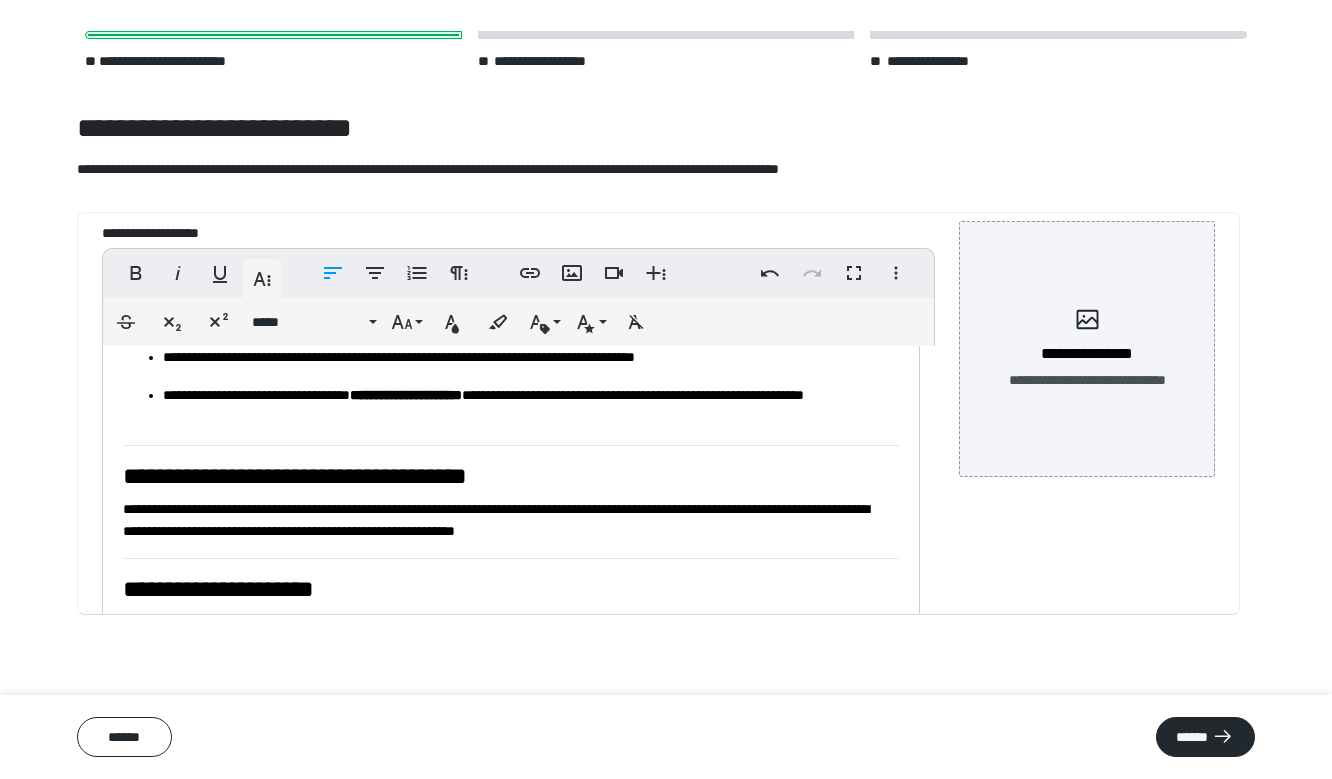 click on "**********" at bounding box center [496, 520] 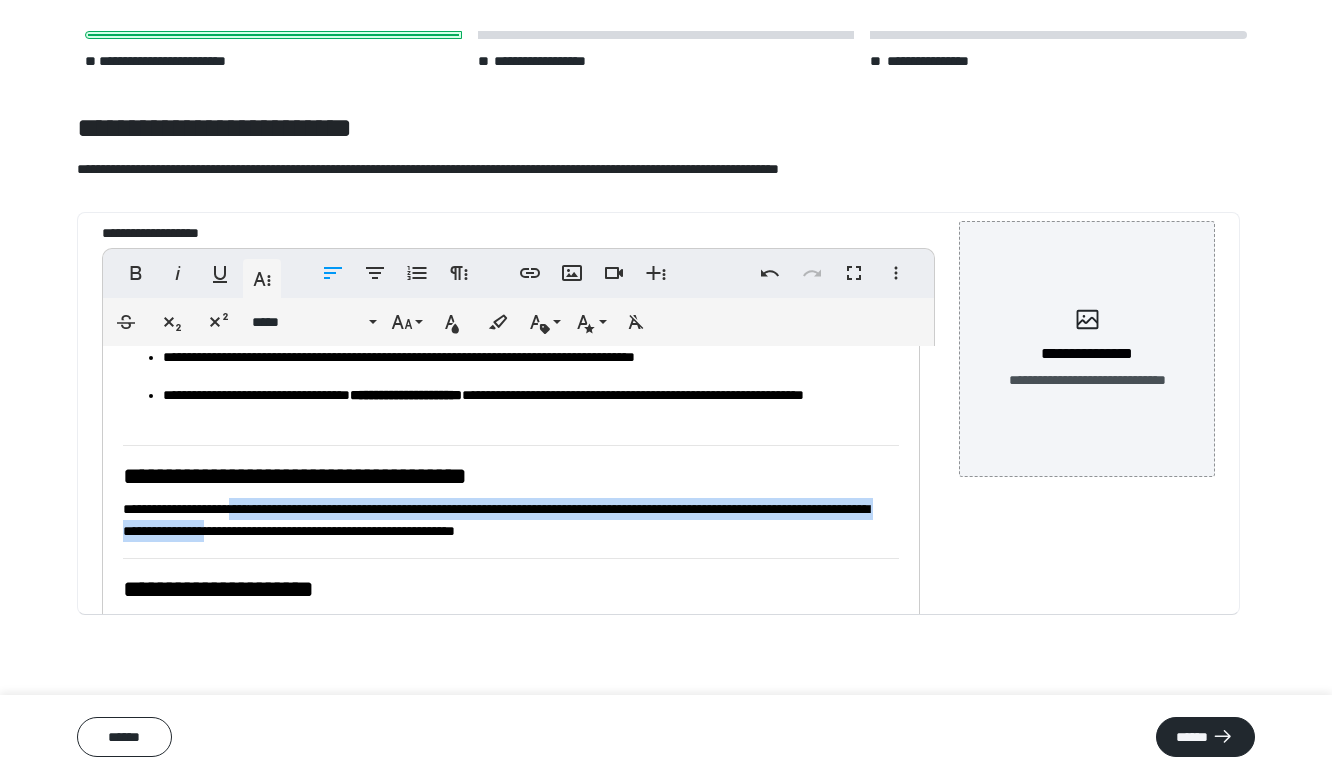 drag, startPoint x: 468, startPoint y: 530, endPoint x: 260, endPoint y: 511, distance: 208.86598 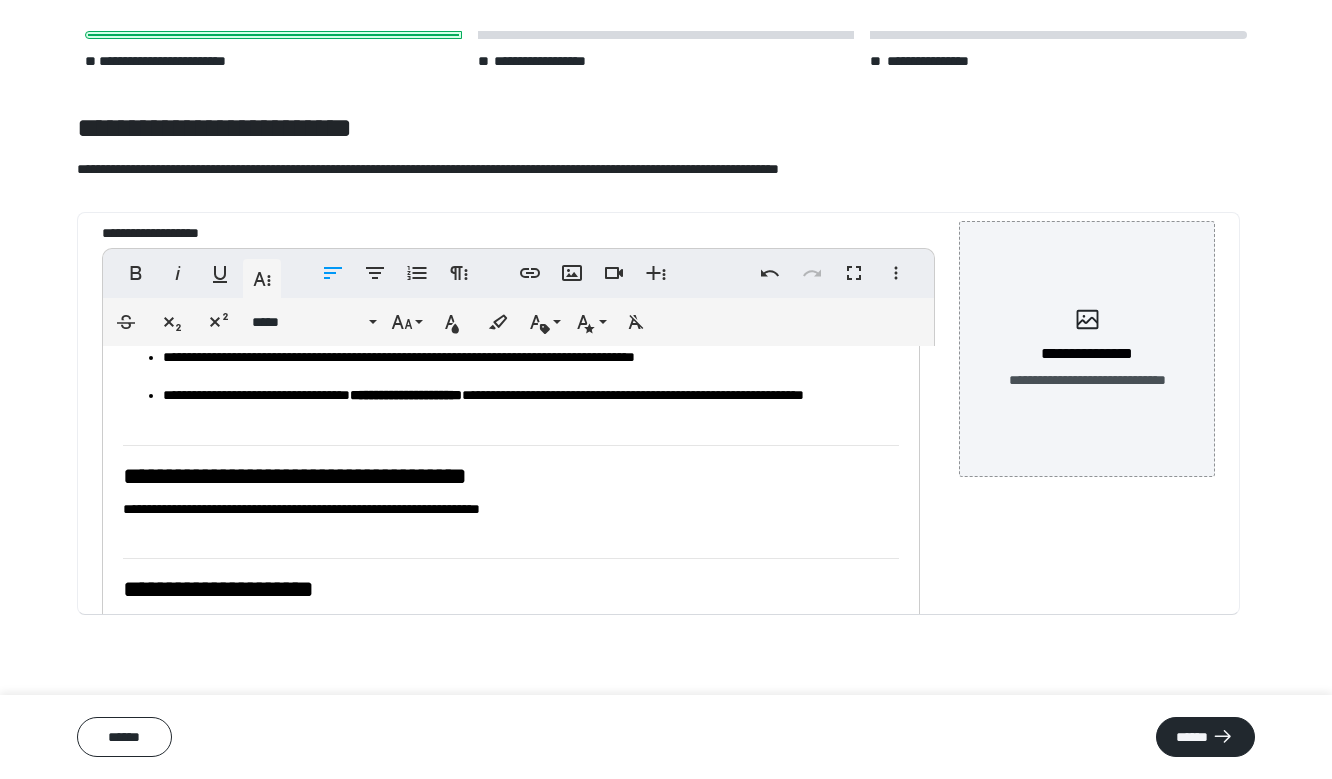 scroll, scrollTop: 1035, scrollLeft: 0, axis: vertical 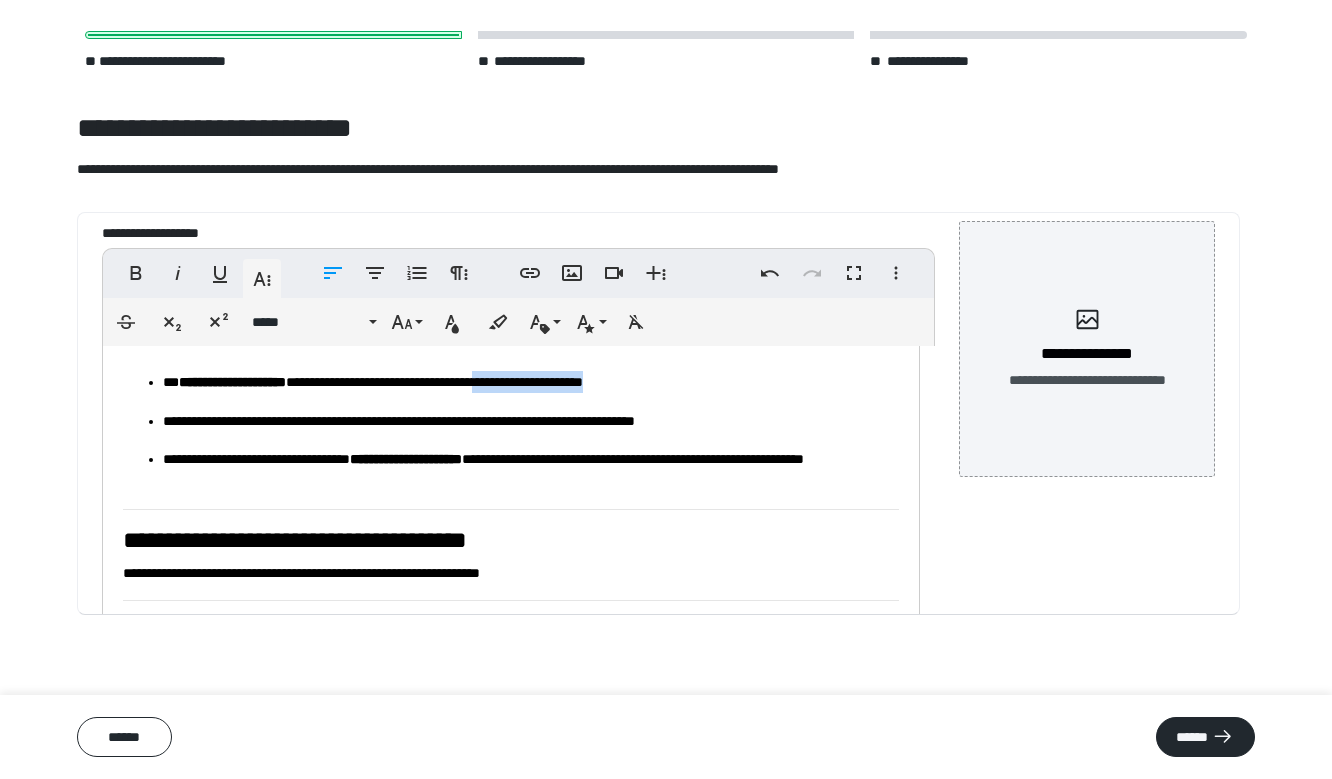 drag, startPoint x: 744, startPoint y: 379, endPoint x: 595, endPoint y: 380, distance: 149.00336 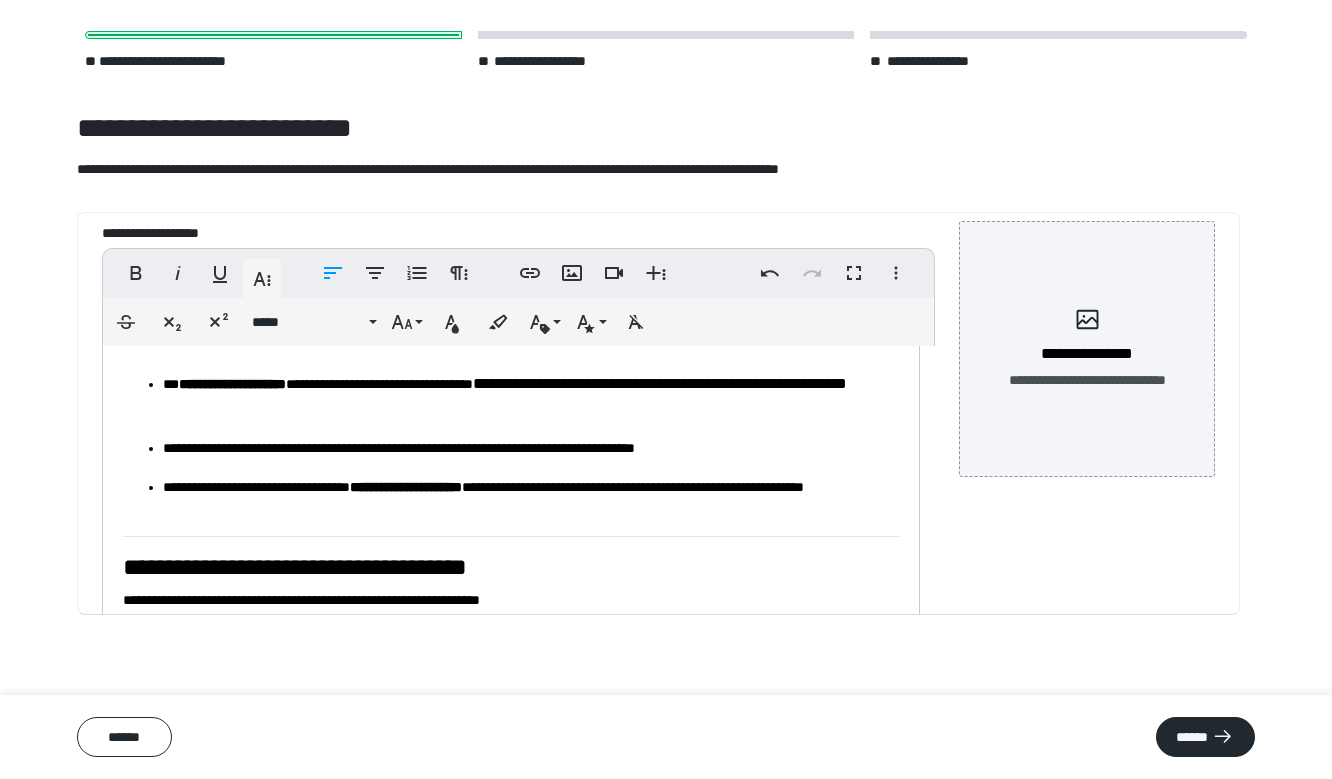 click on "**********" at bounding box center (523, 396) 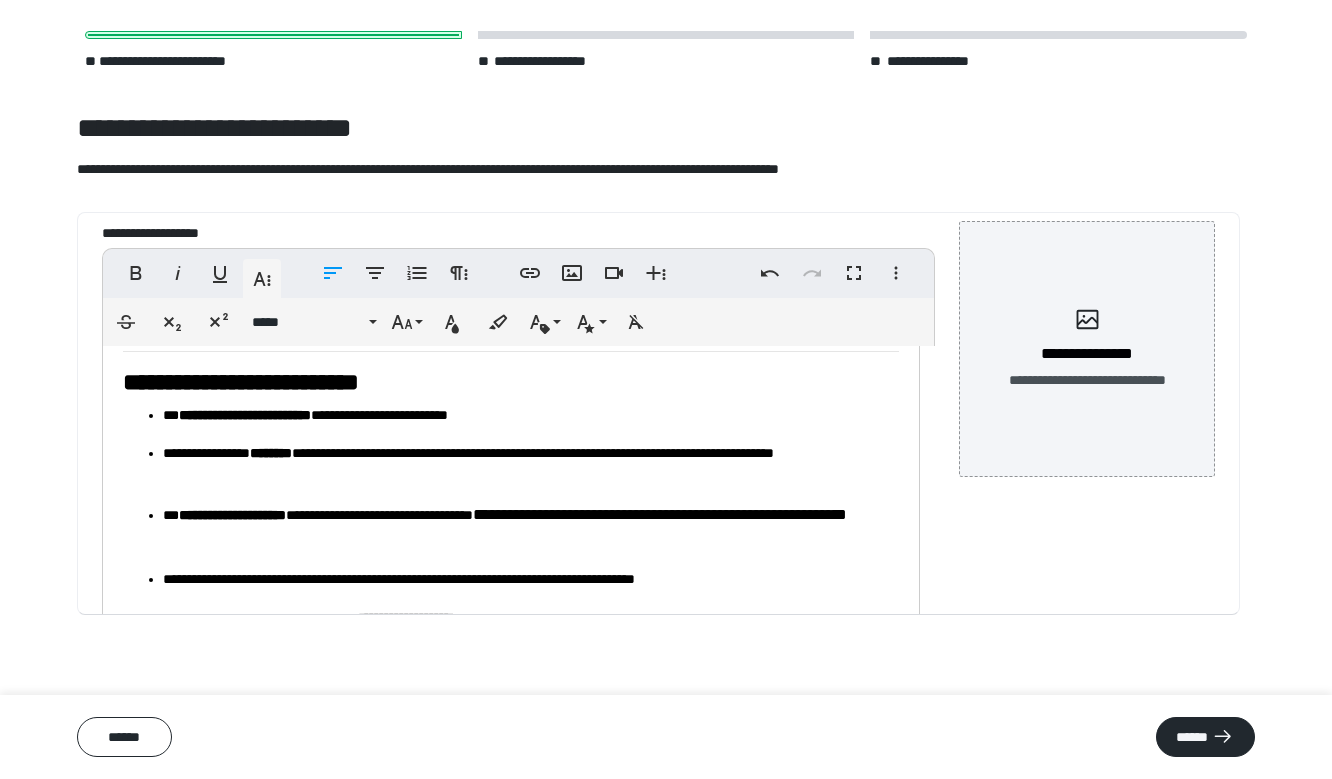 scroll, scrollTop: 708, scrollLeft: 0, axis: vertical 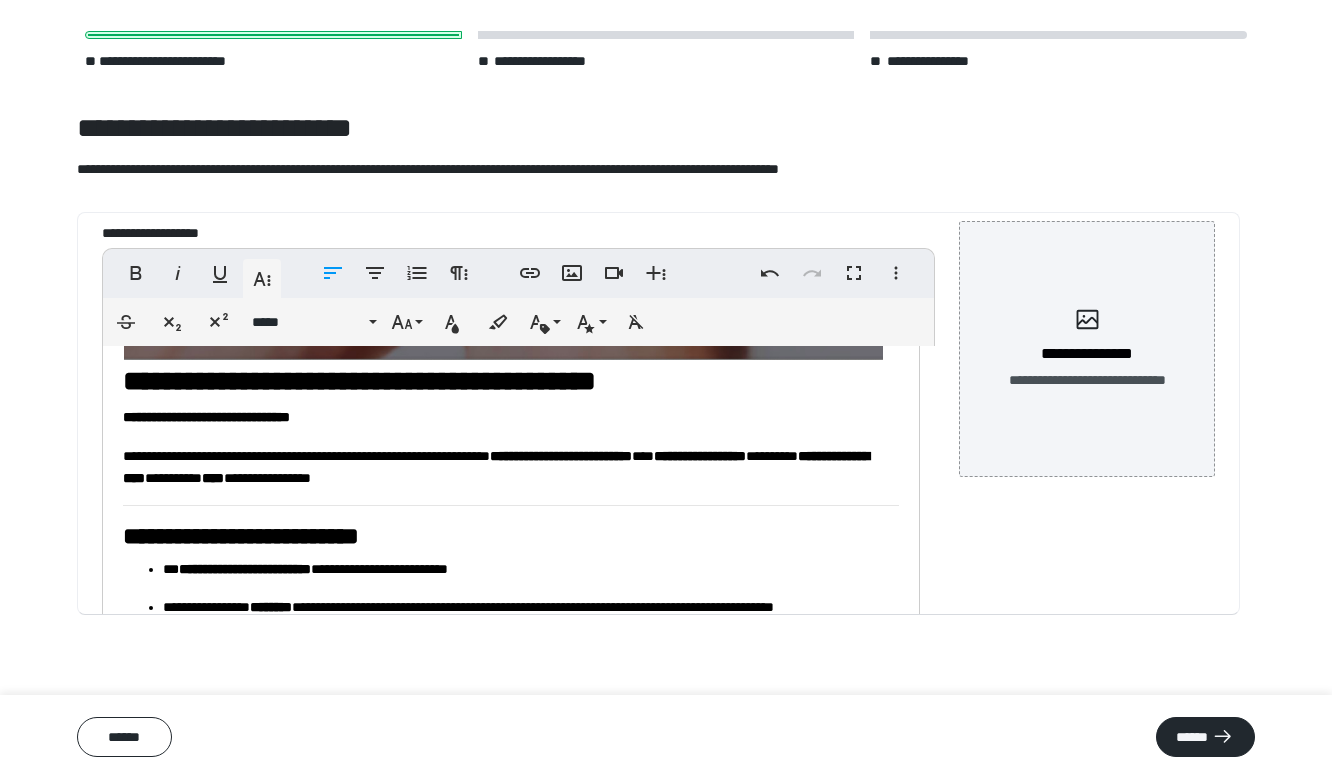 click on "**********" at bounding box center (359, 381) 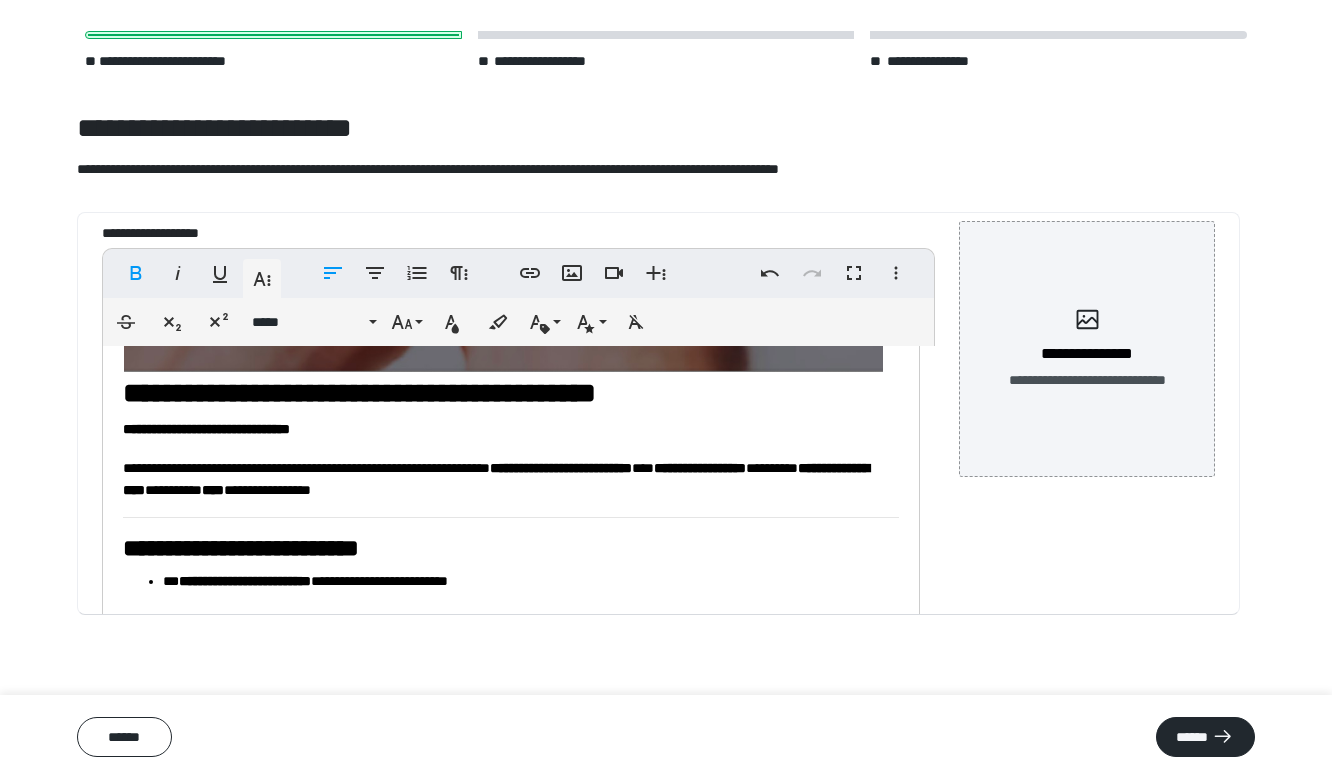 scroll, scrollTop: 692, scrollLeft: 0, axis: vertical 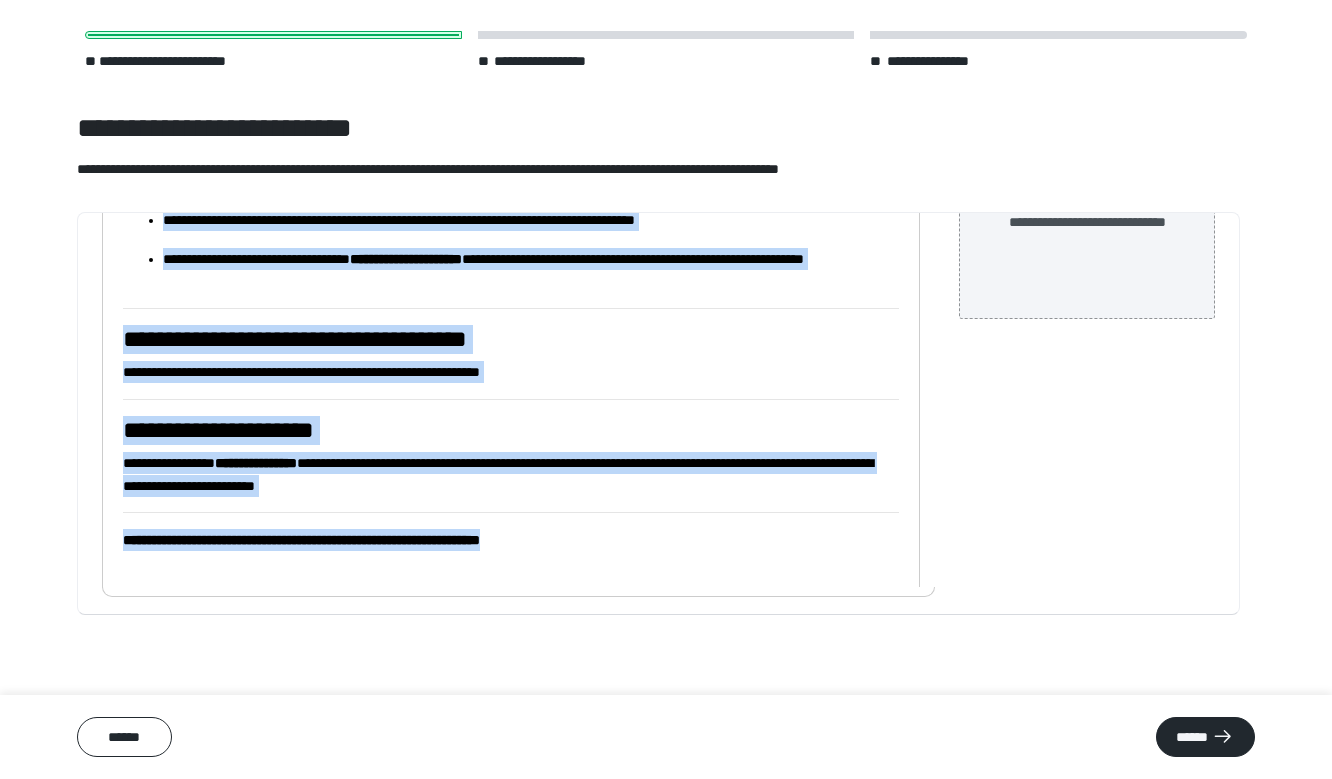 drag, startPoint x: 126, startPoint y: 397, endPoint x: 568, endPoint y: 569, distance: 474.28683 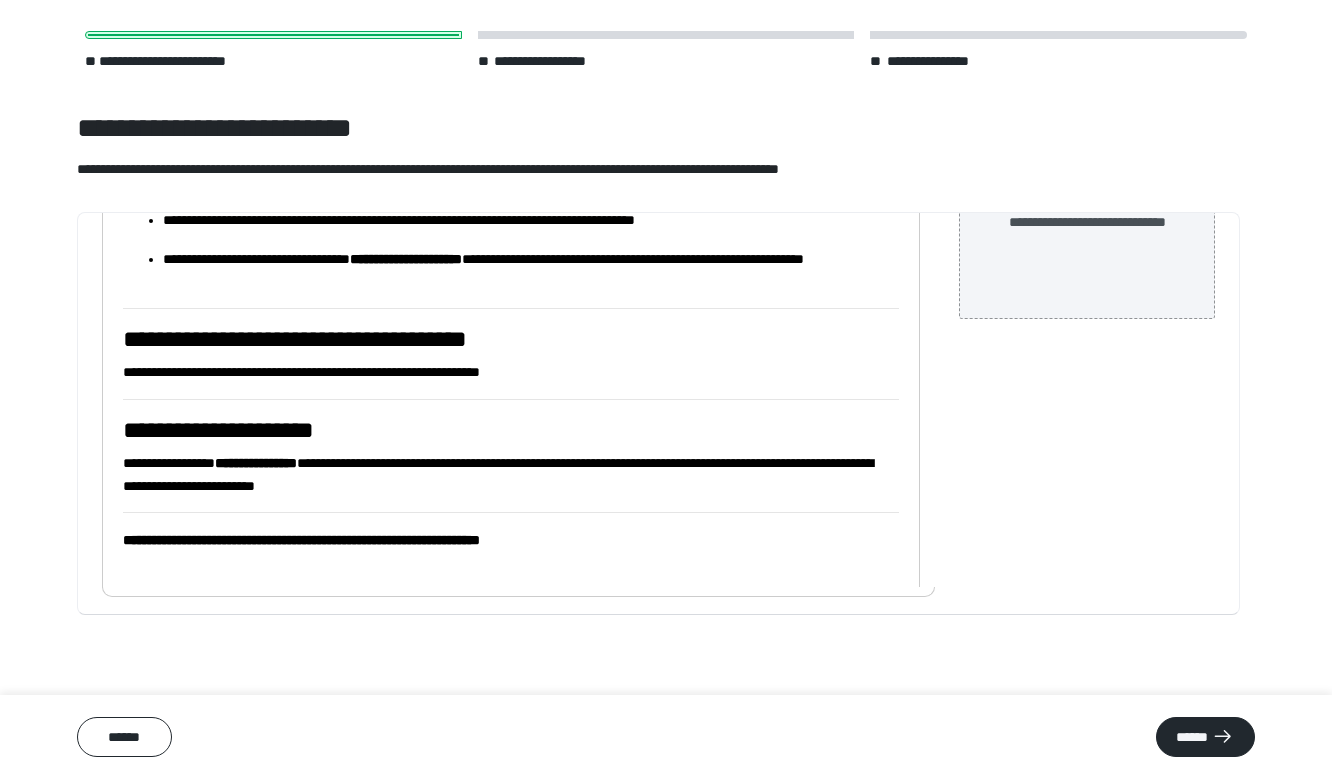 scroll, scrollTop: 351, scrollLeft: 0, axis: vertical 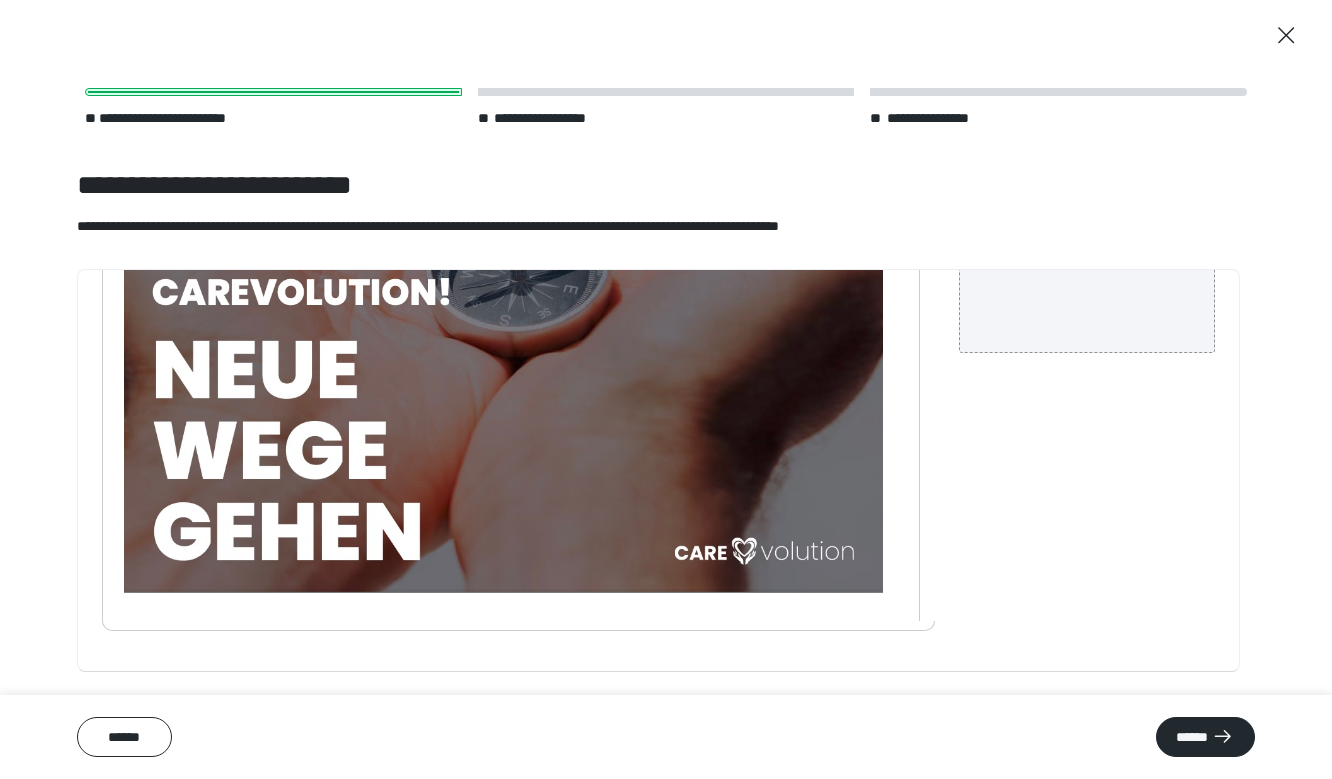 click at bounding box center (511, 246) 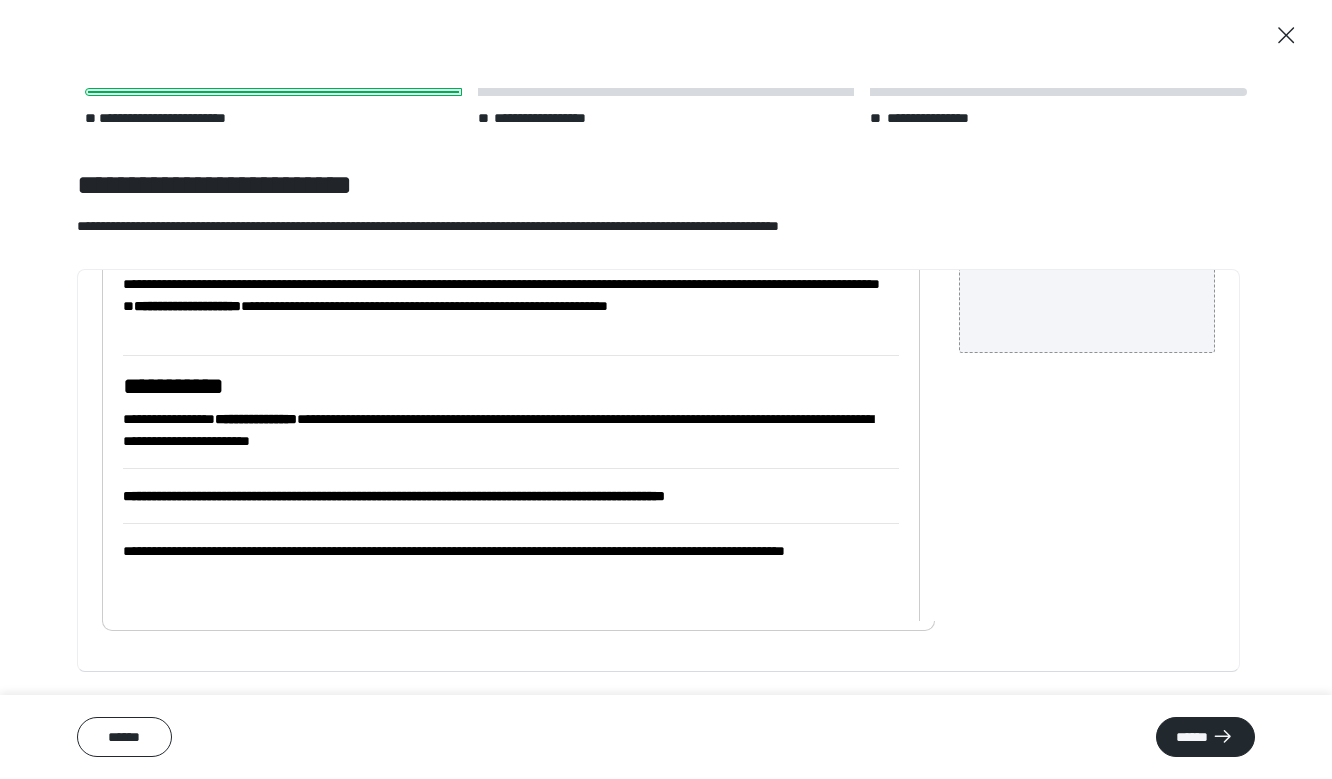 scroll, scrollTop: 1276, scrollLeft: 0, axis: vertical 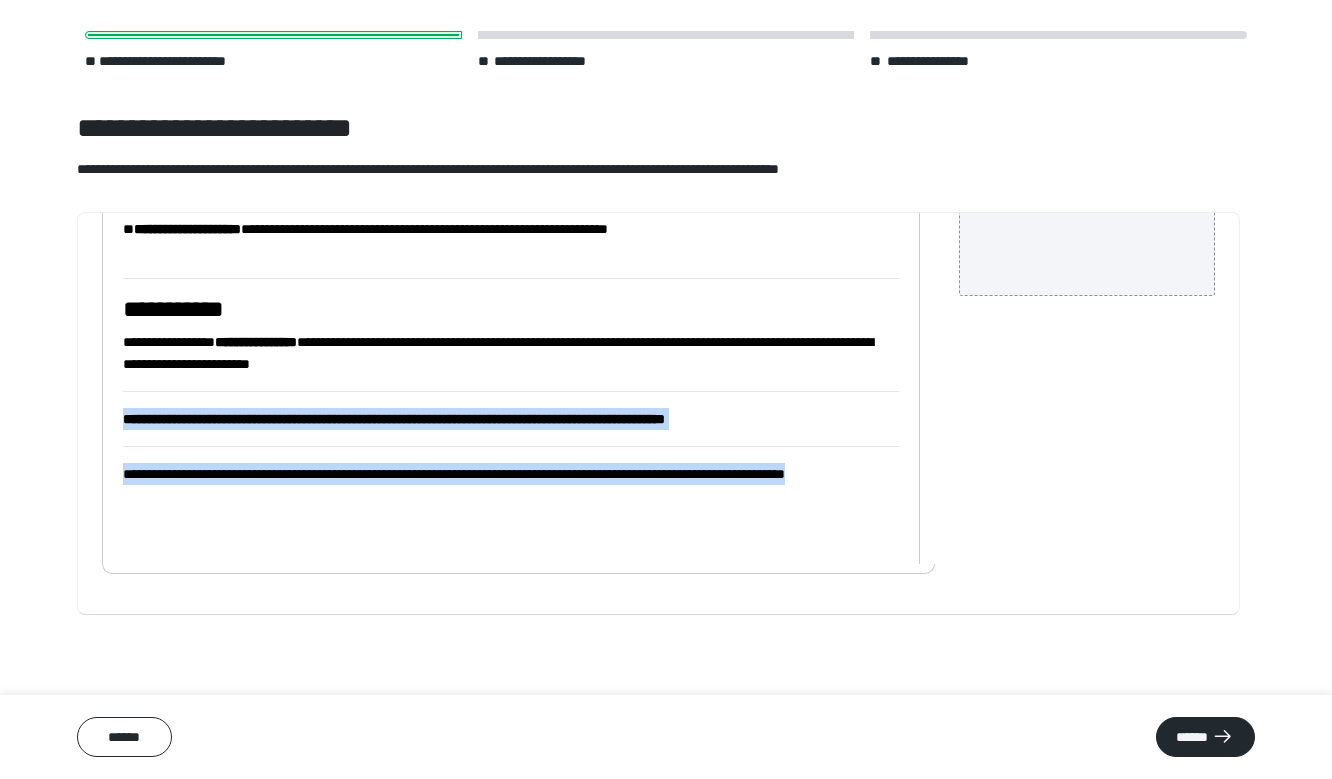 drag, startPoint x: 359, startPoint y: 502, endPoint x: 133, endPoint y: 441, distance: 234.08759 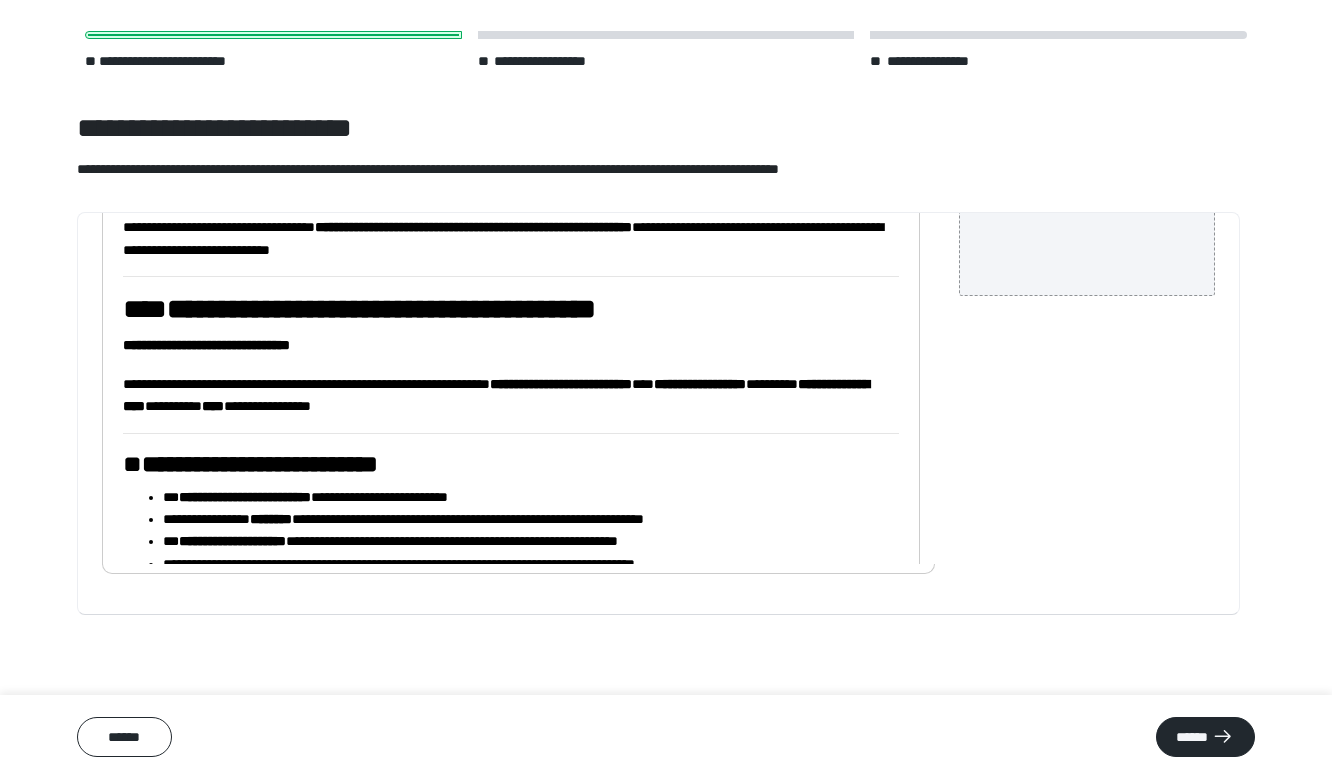 scroll, scrollTop: 652, scrollLeft: 0, axis: vertical 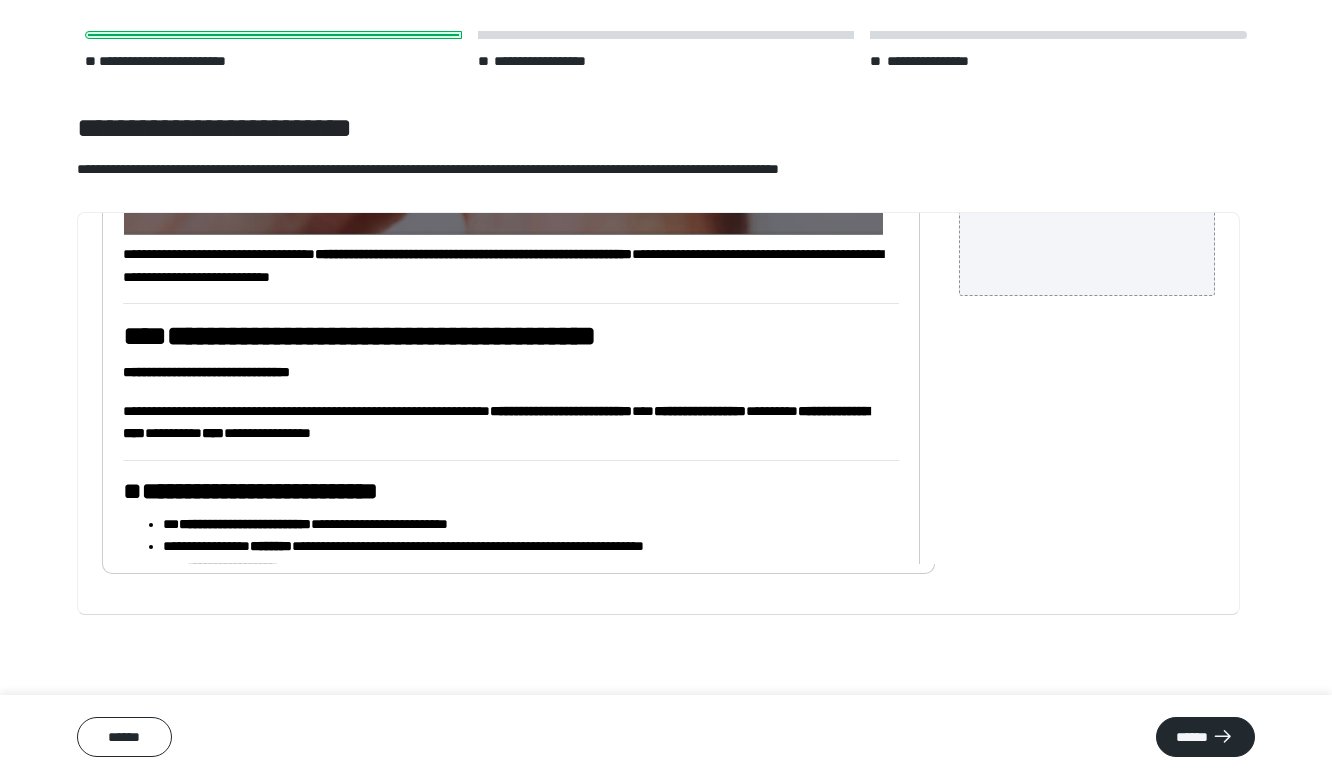 click on "**********" at bounding box center [381, 336] 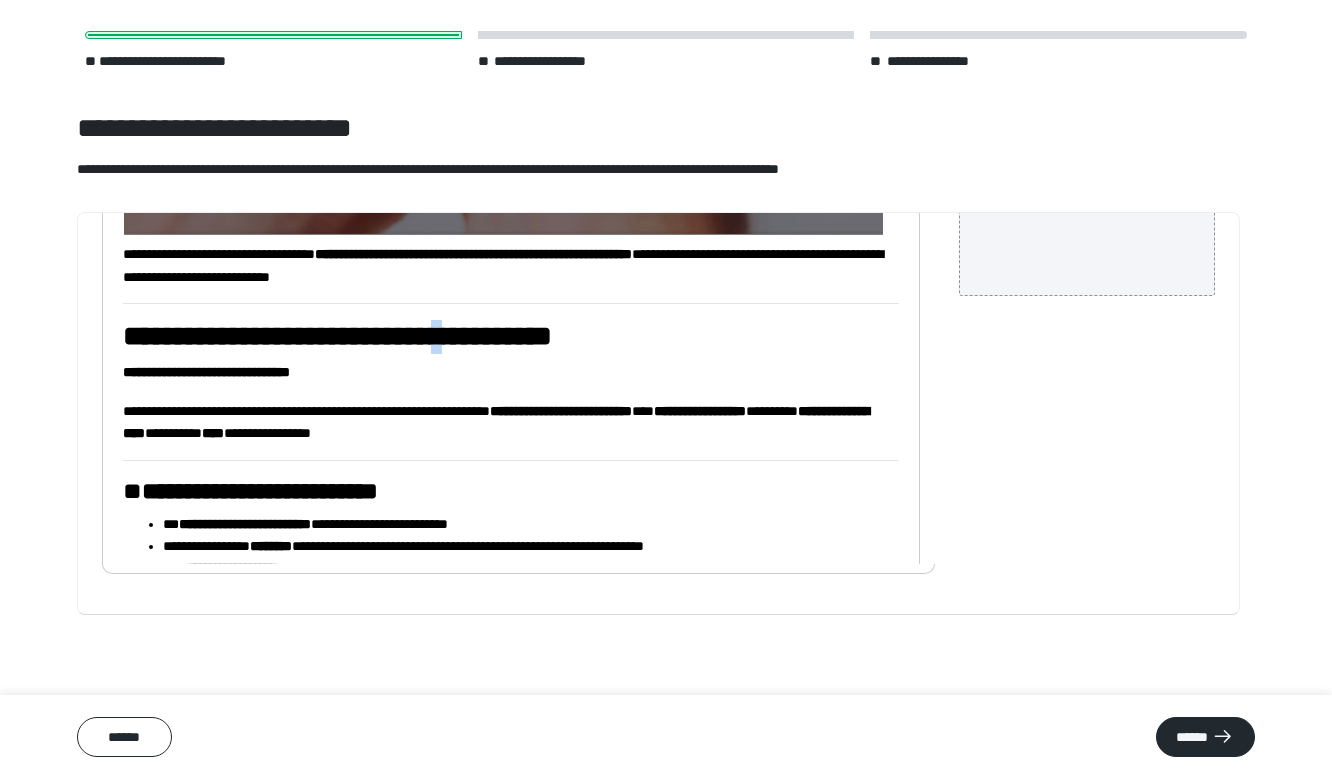 click on "**********" at bounding box center (337, 336) 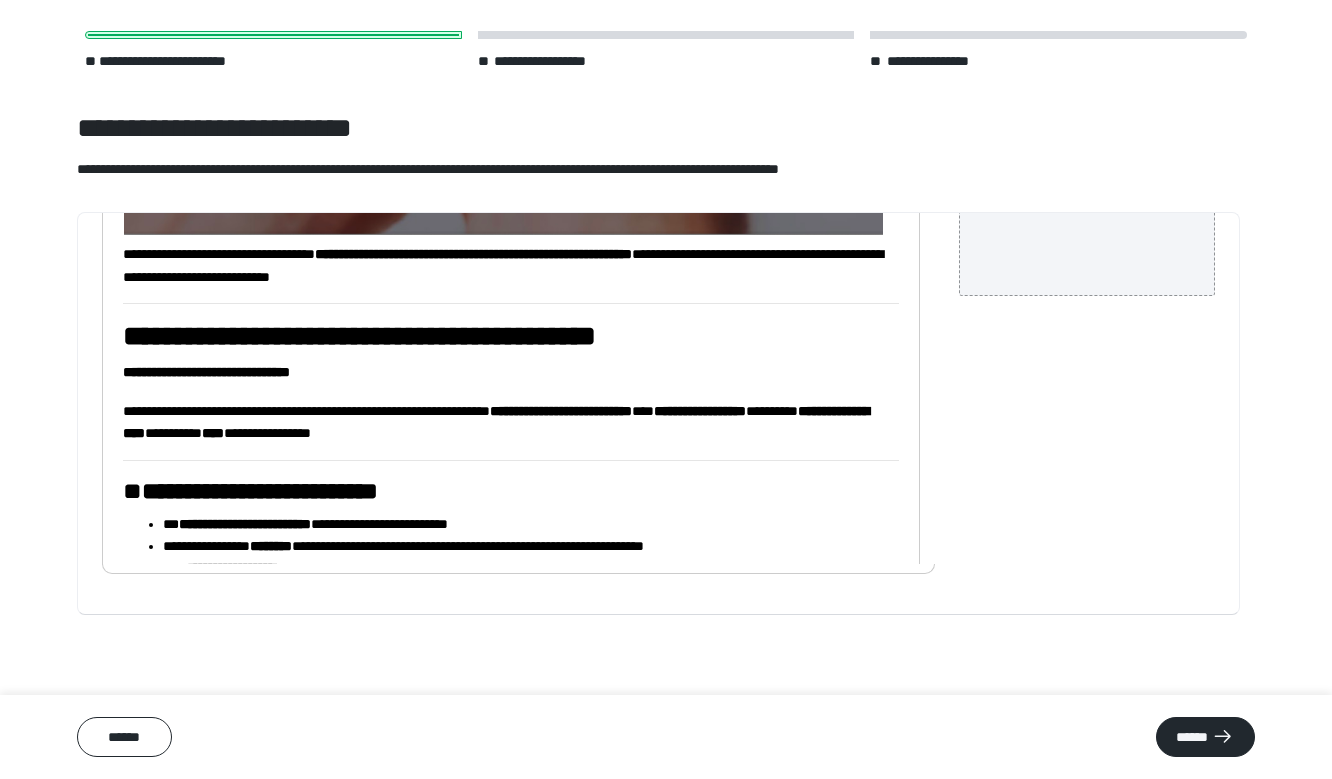 click on "**********" at bounding box center [206, 372] 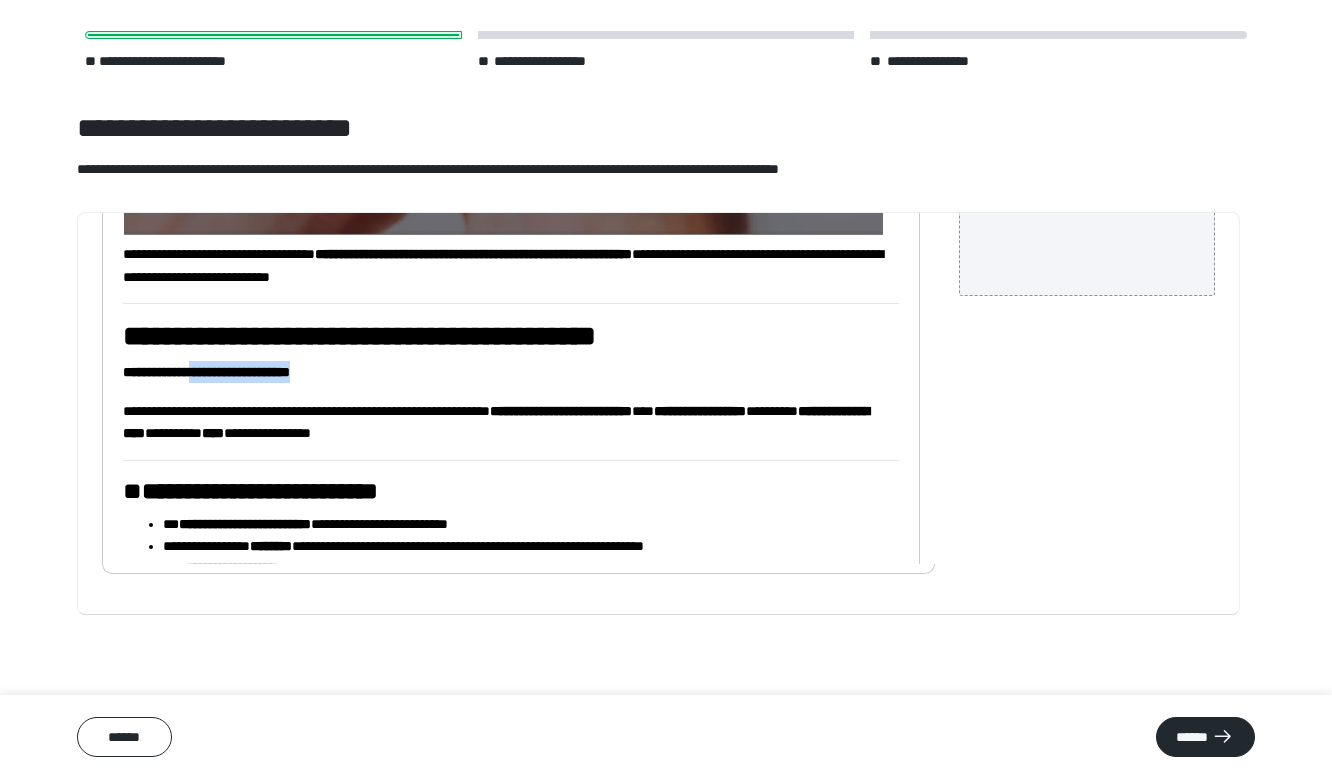 drag, startPoint x: 351, startPoint y: 373, endPoint x: 215, endPoint y: 376, distance: 136.03308 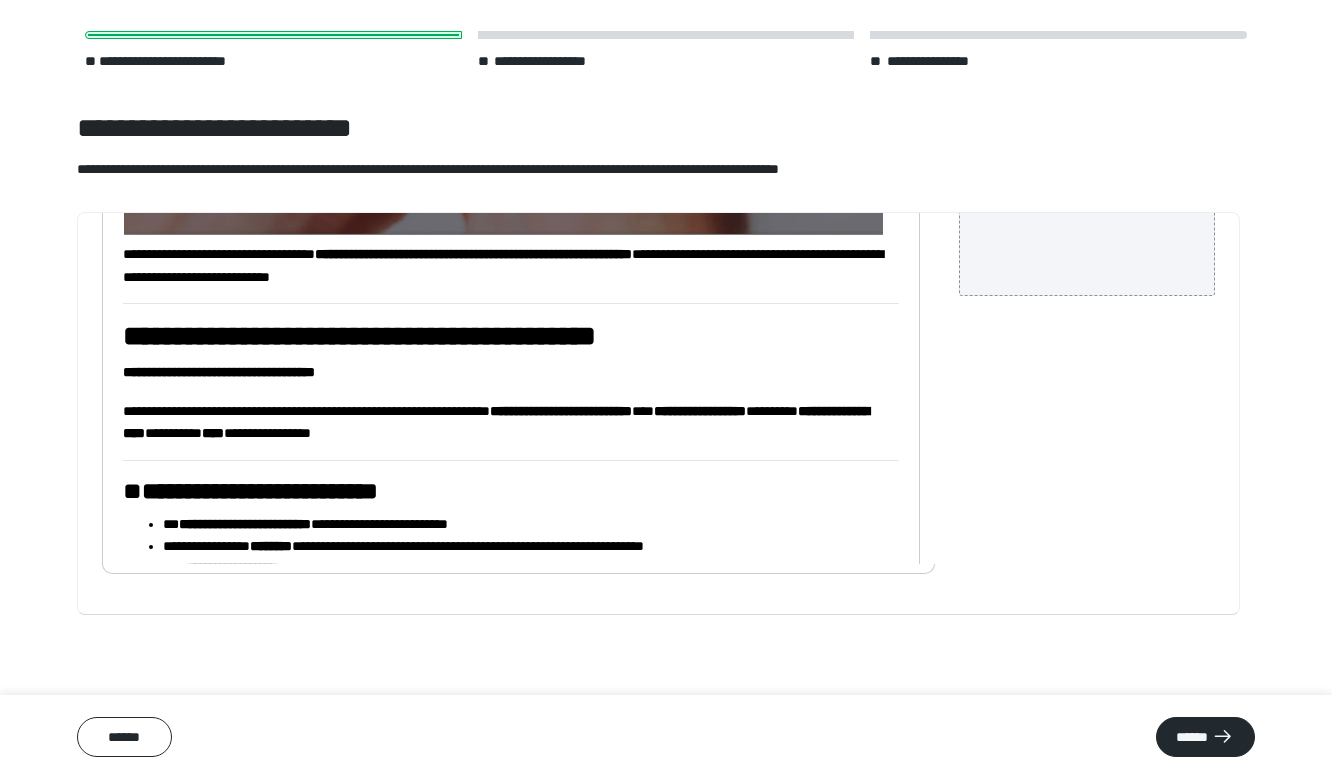 click on "**********" at bounding box center [219, 372] 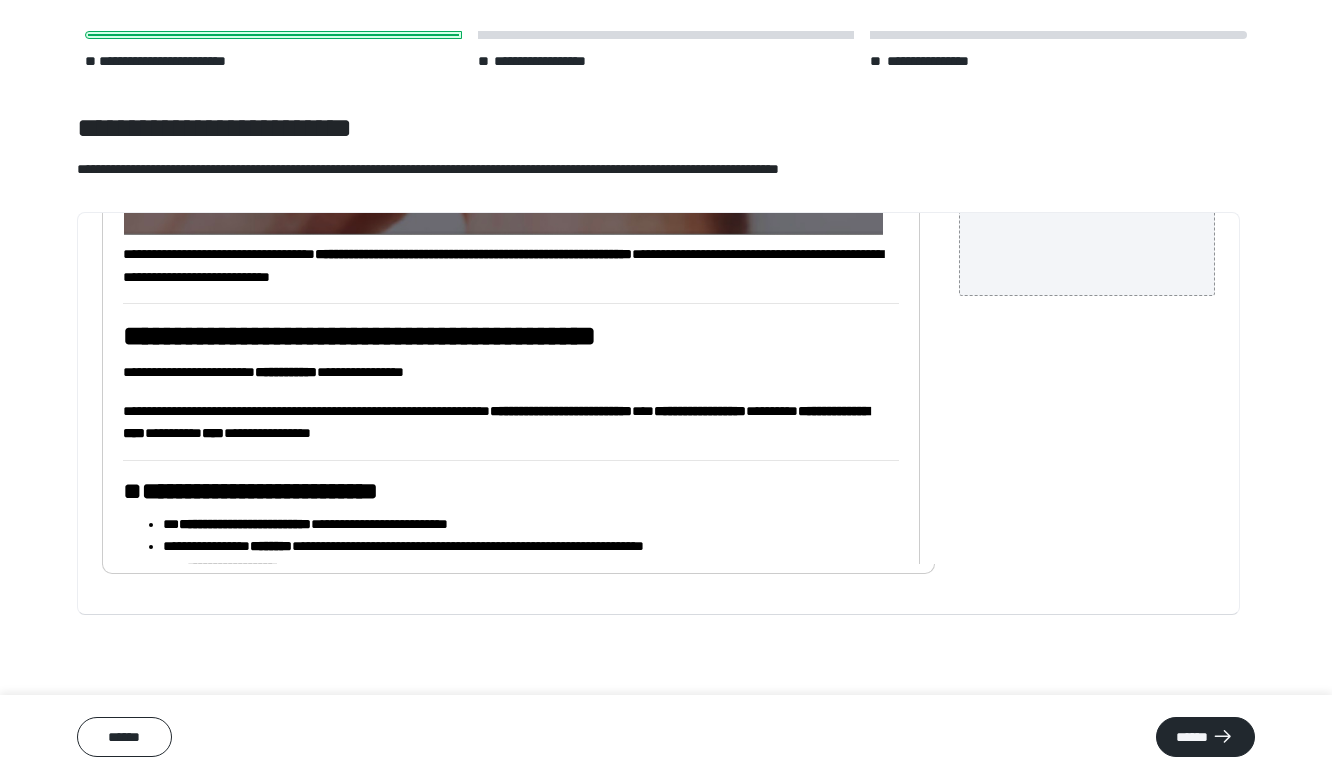 click on "**********" at bounding box center [503, 422] 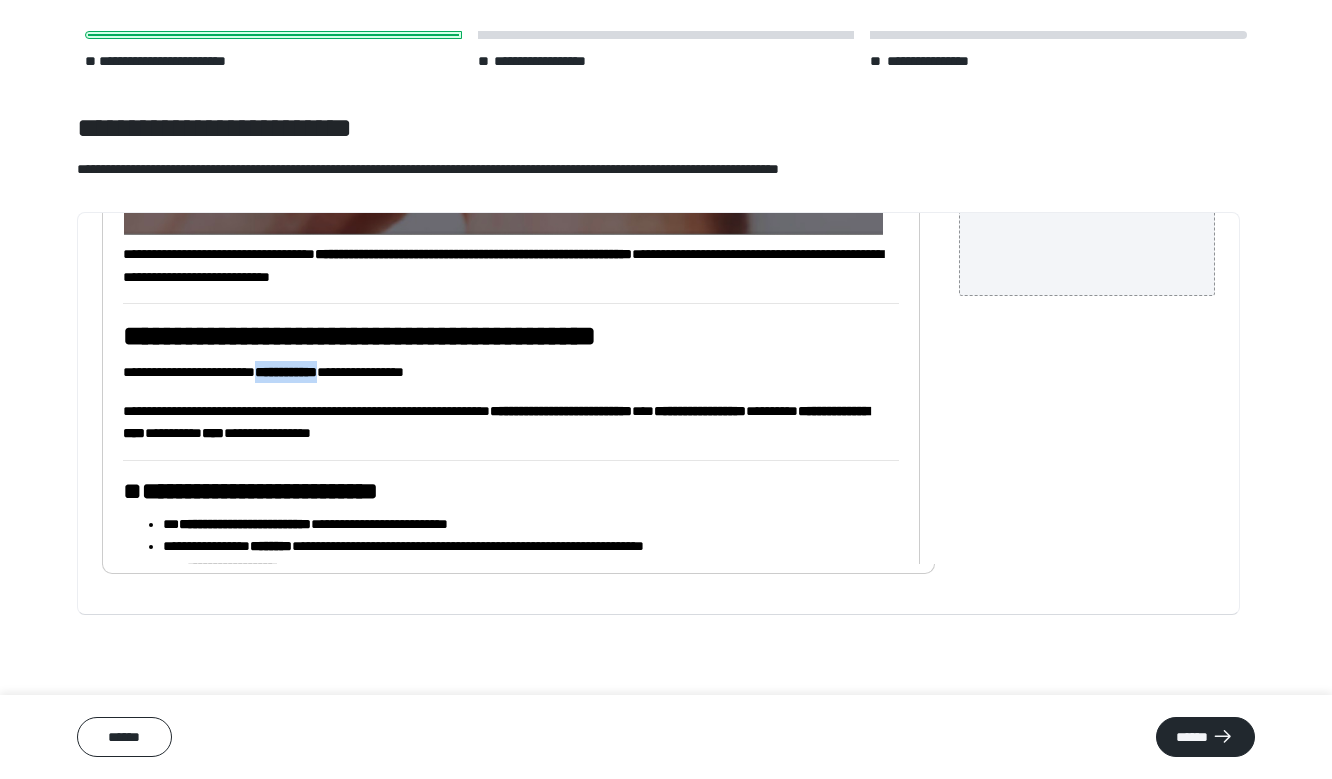 drag, startPoint x: 375, startPoint y: 373, endPoint x: 294, endPoint y: 373, distance: 81 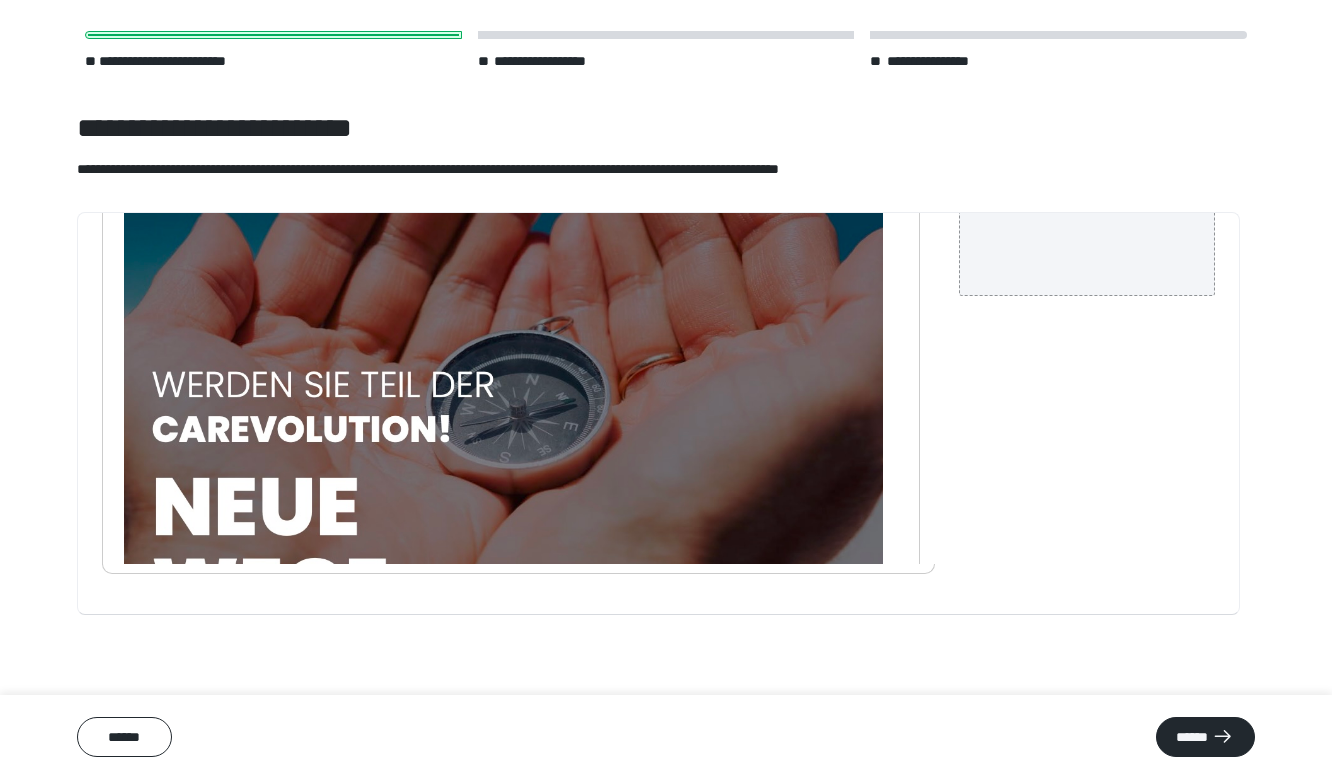 scroll, scrollTop: 0, scrollLeft: 0, axis: both 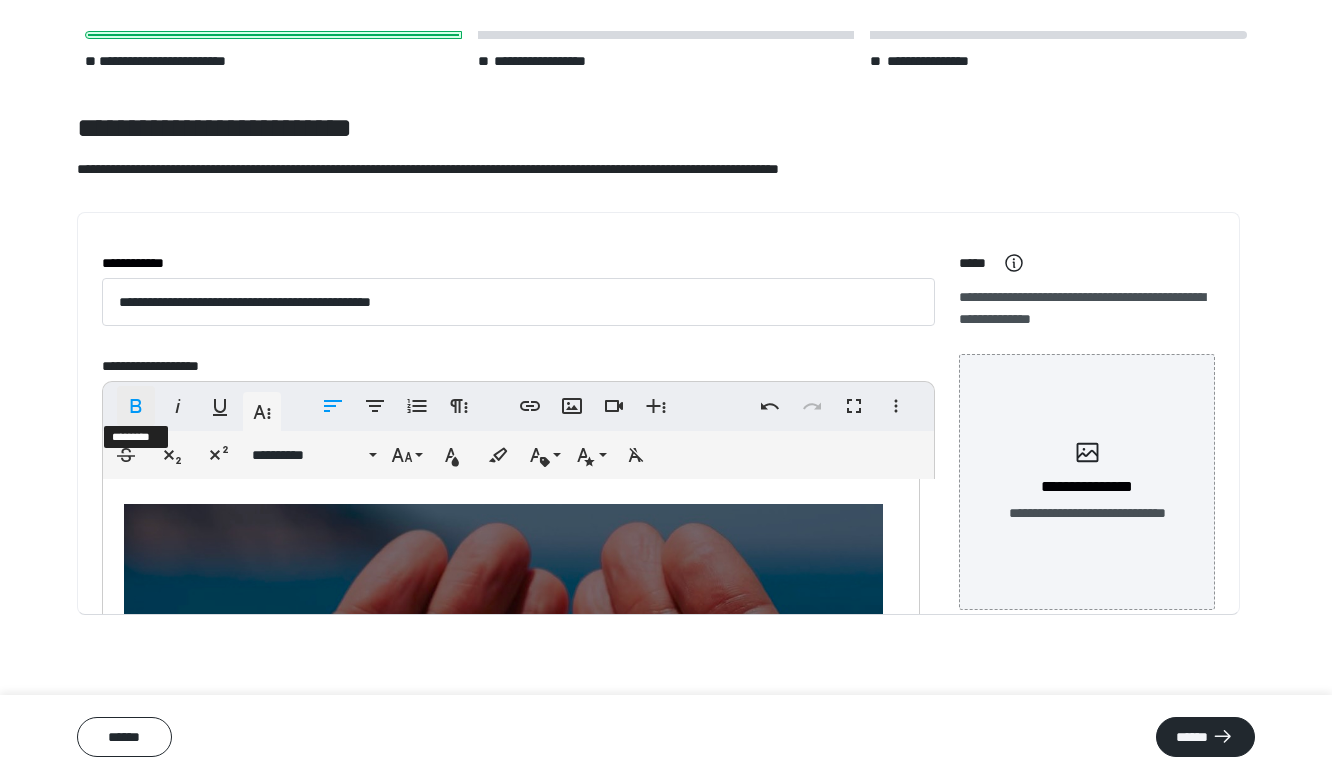 click 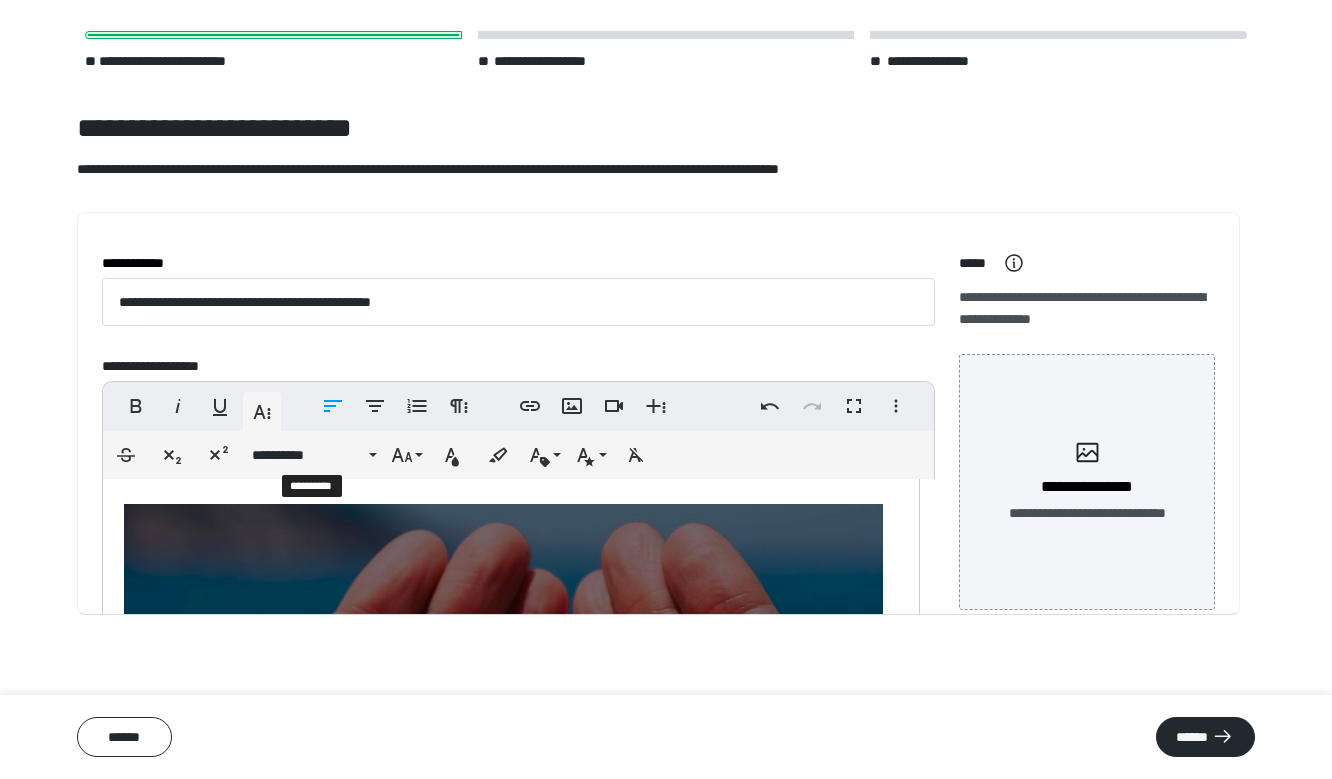 scroll, scrollTop: 4, scrollLeft: 0, axis: vertical 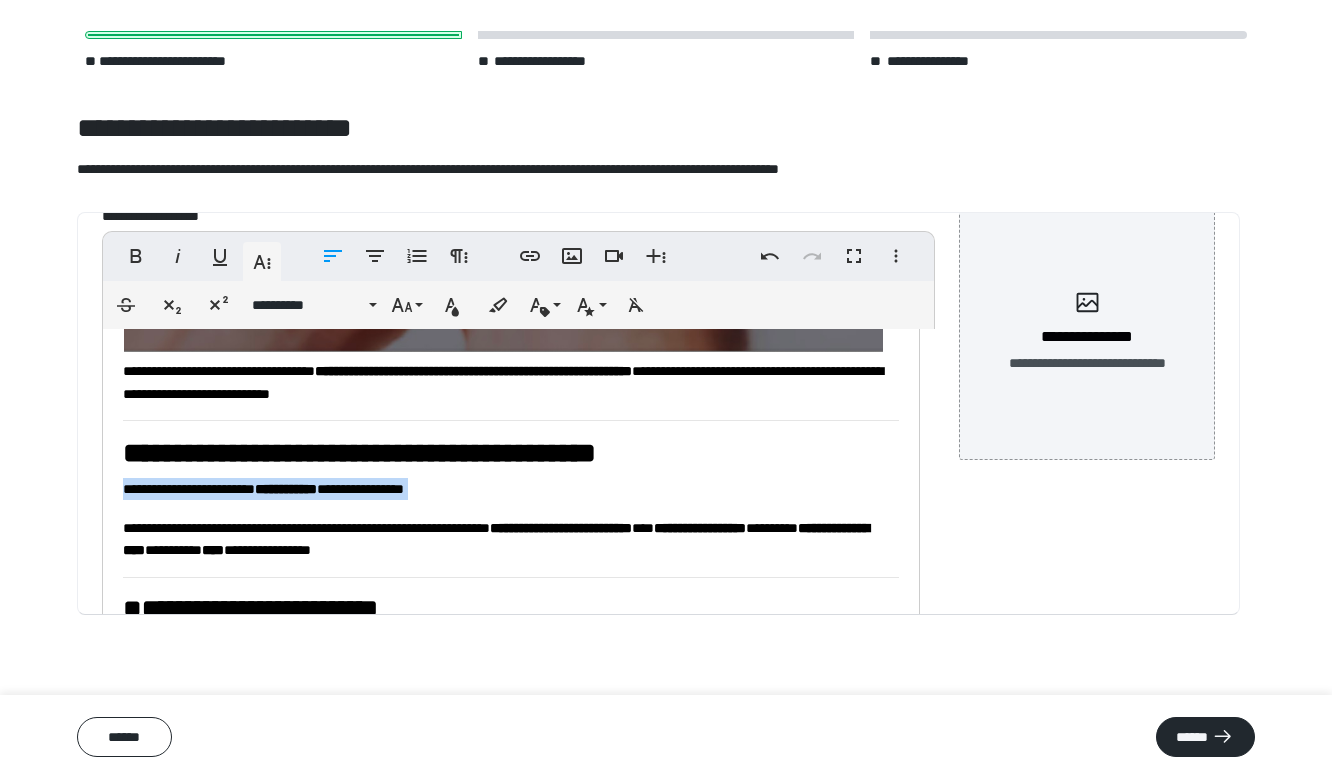 drag, startPoint x: 118, startPoint y: 488, endPoint x: 306, endPoint y: 505, distance: 188.76706 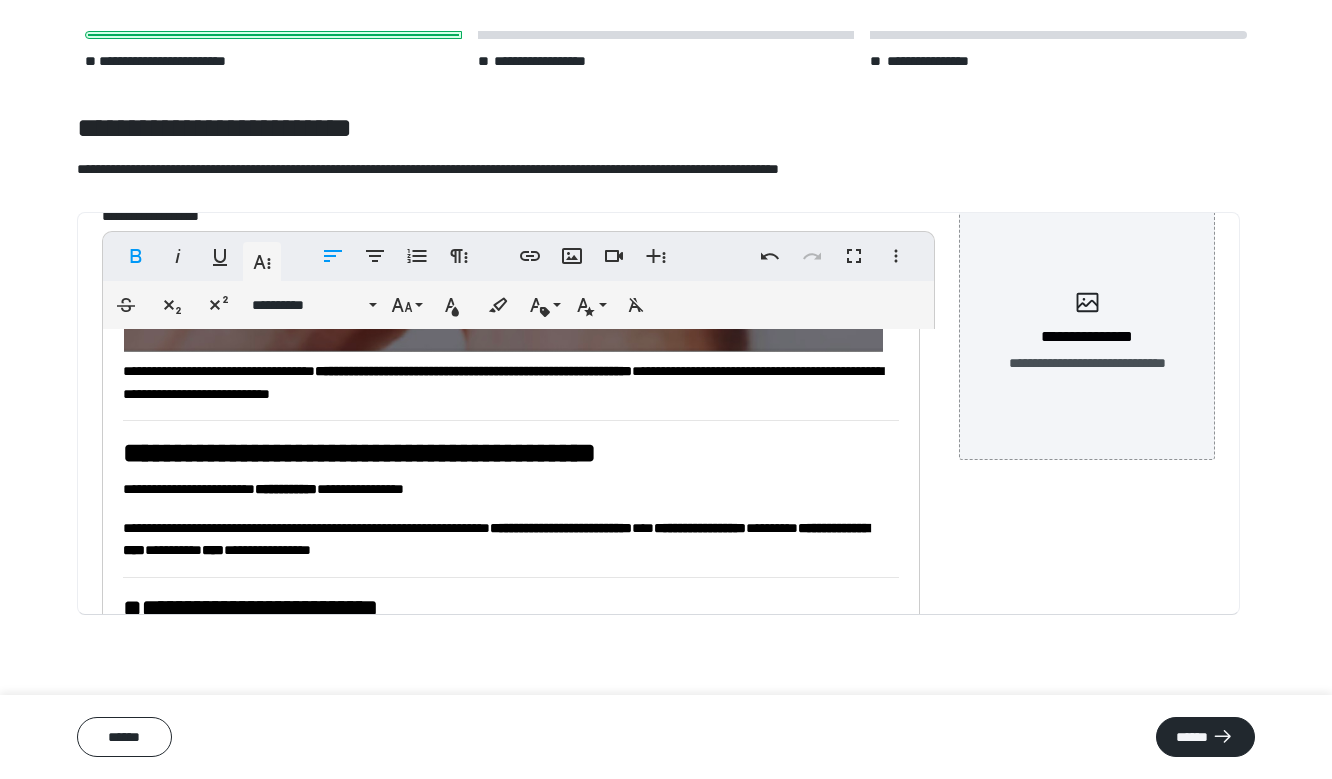 click on "**********" at bounding box center [511, 429] 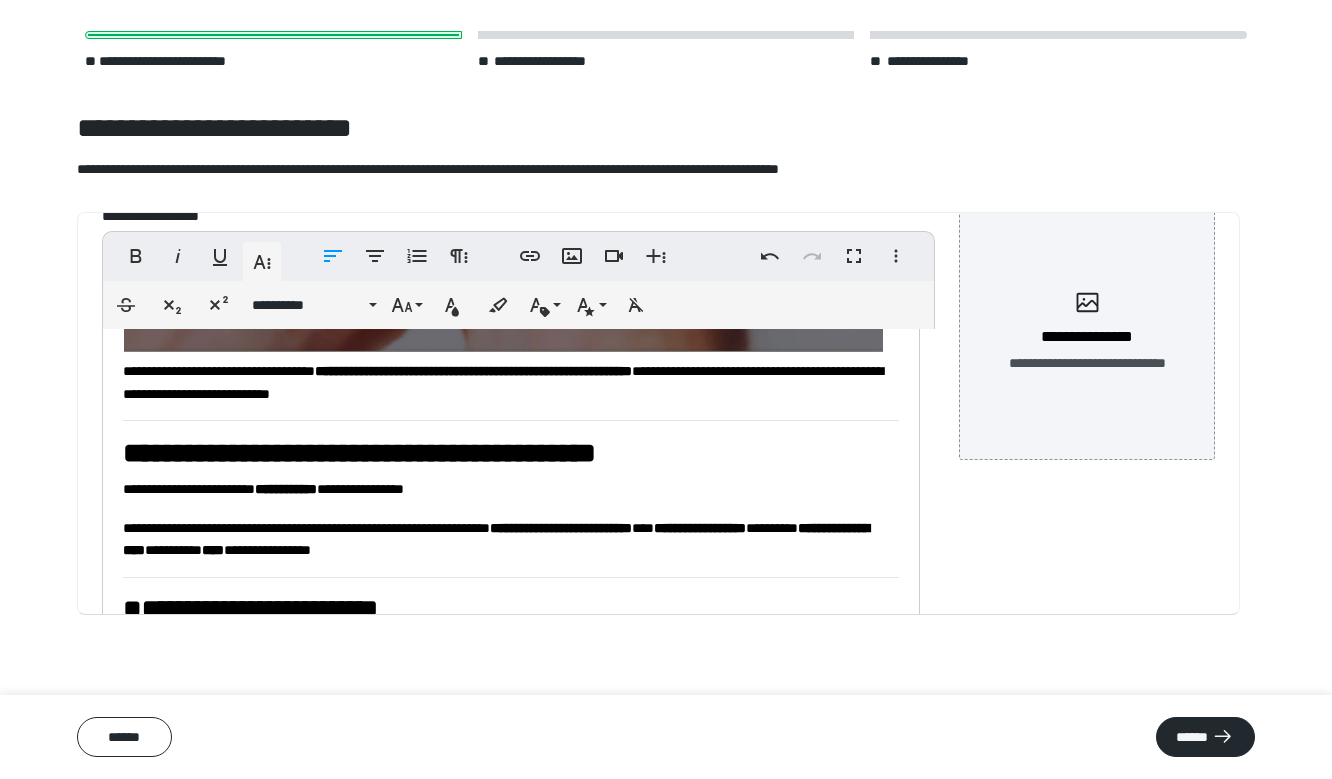 click on "**********" at bounding box center (511, 429) 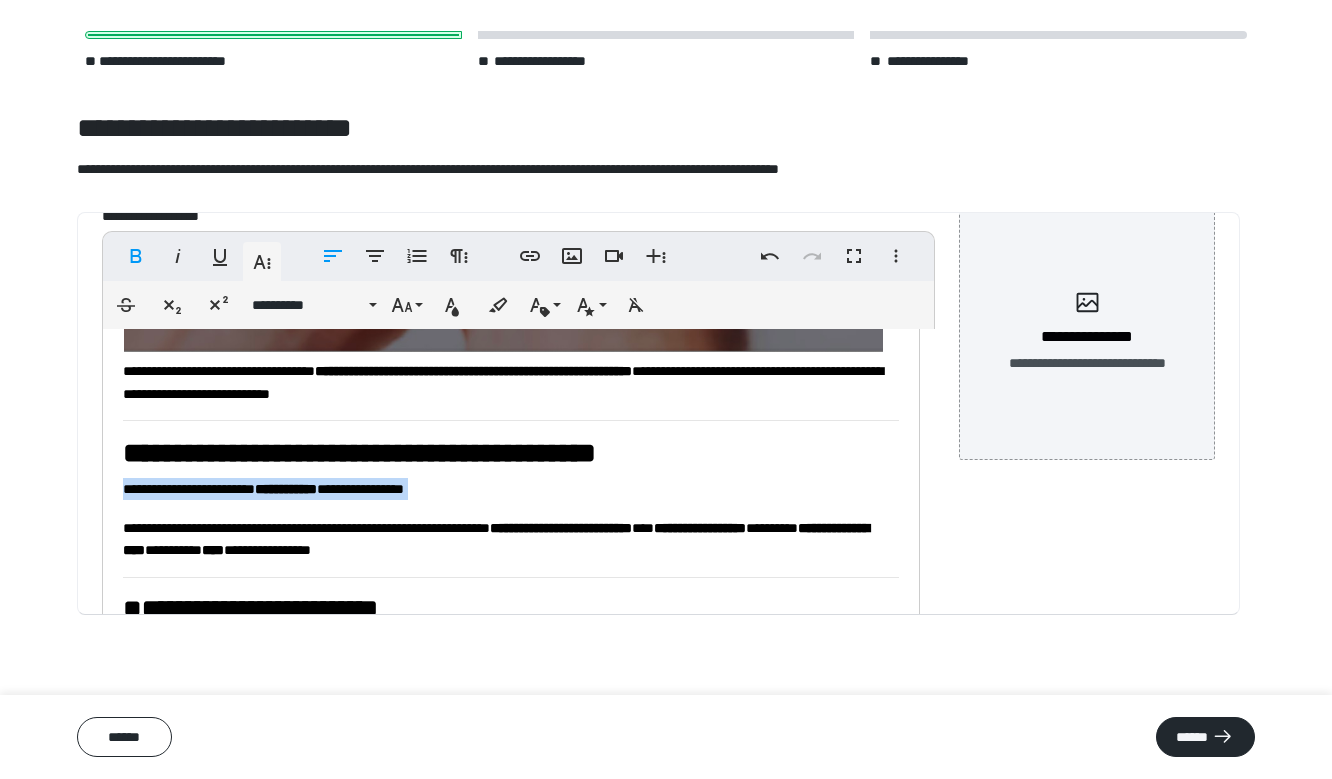 drag, startPoint x: 128, startPoint y: 489, endPoint x: 374, endPoint y: 503, distance: 246.39806 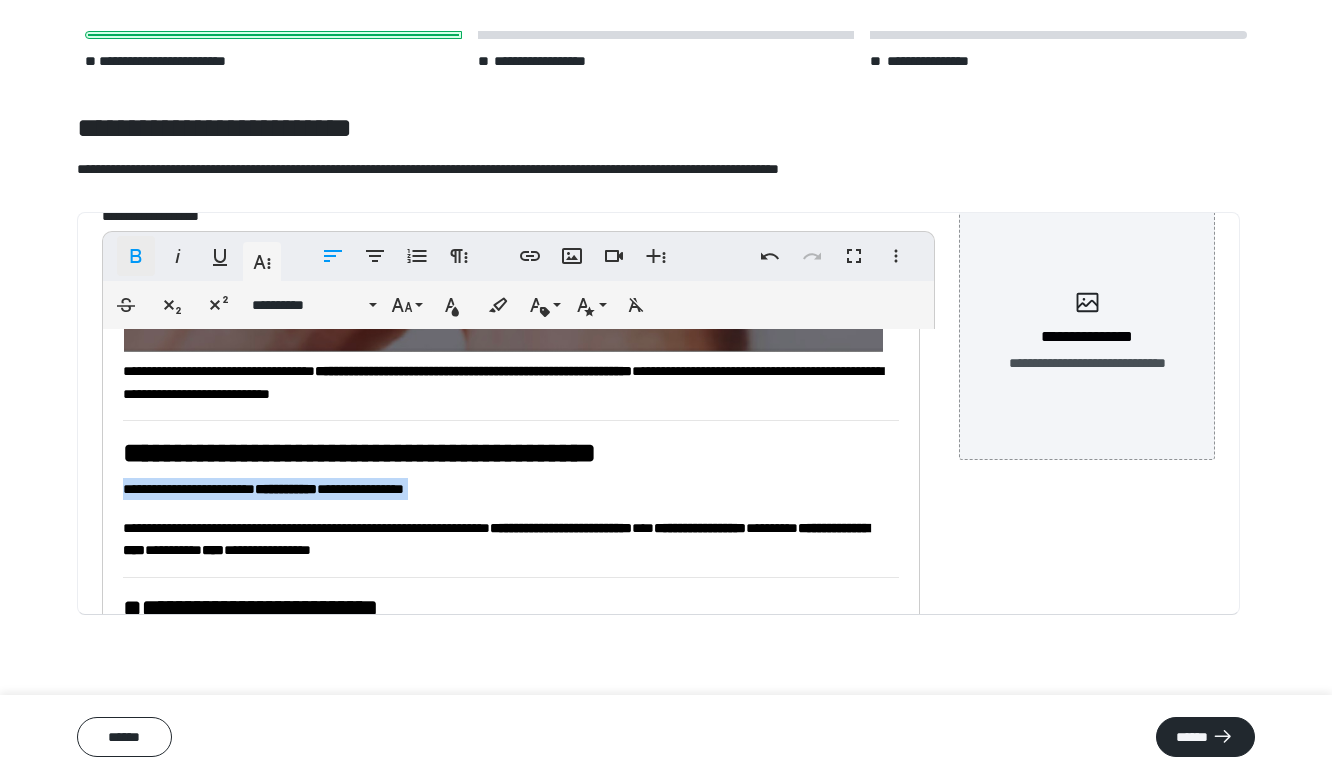 click 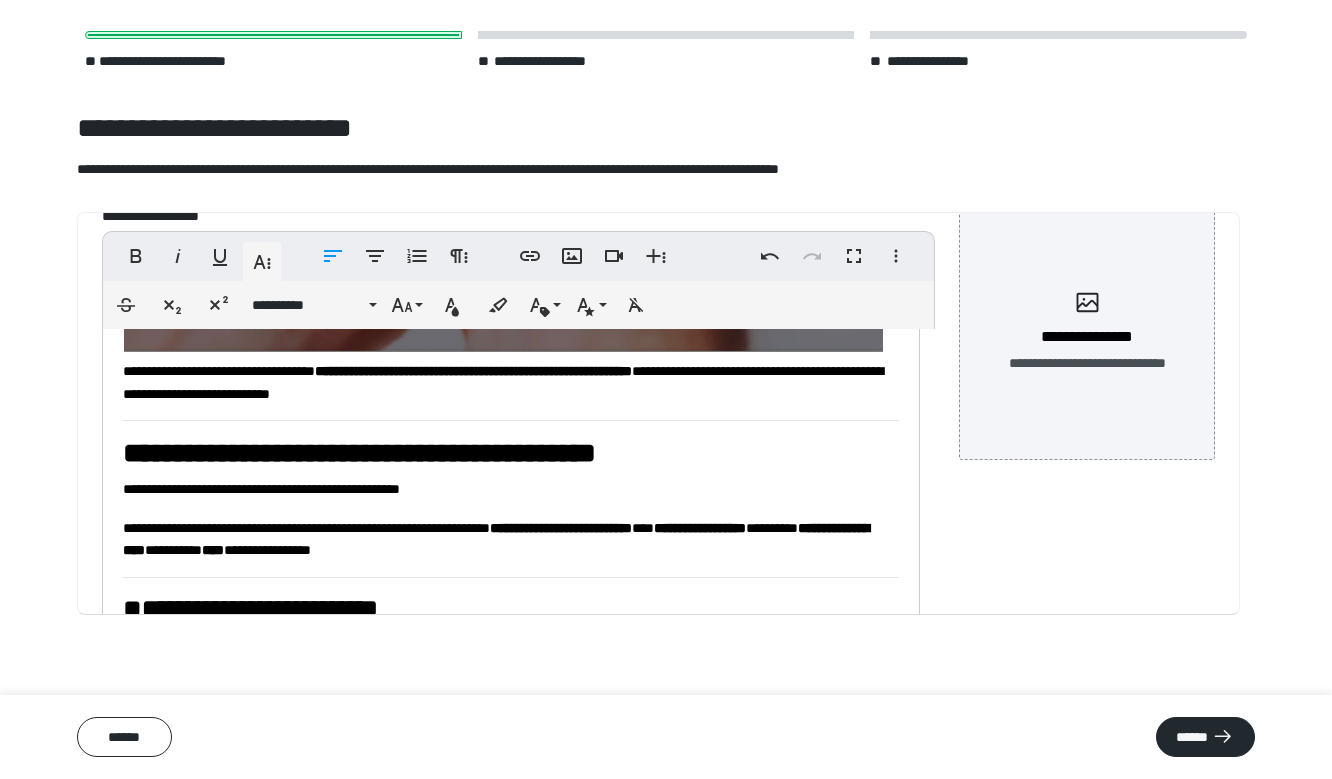 click on "**********" at bounding box center [511, 489] 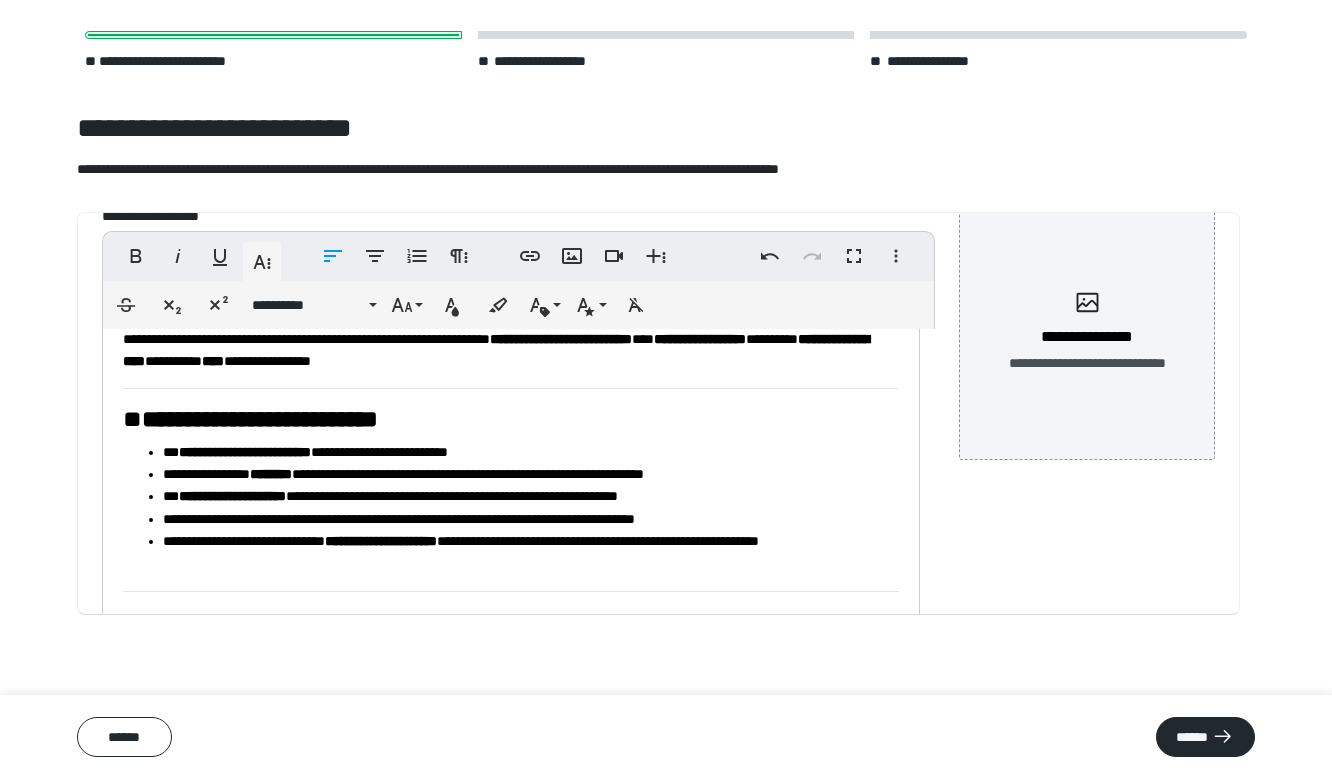 scroll, scrollTop: 892, scrollLeft: 0, axis: vertical 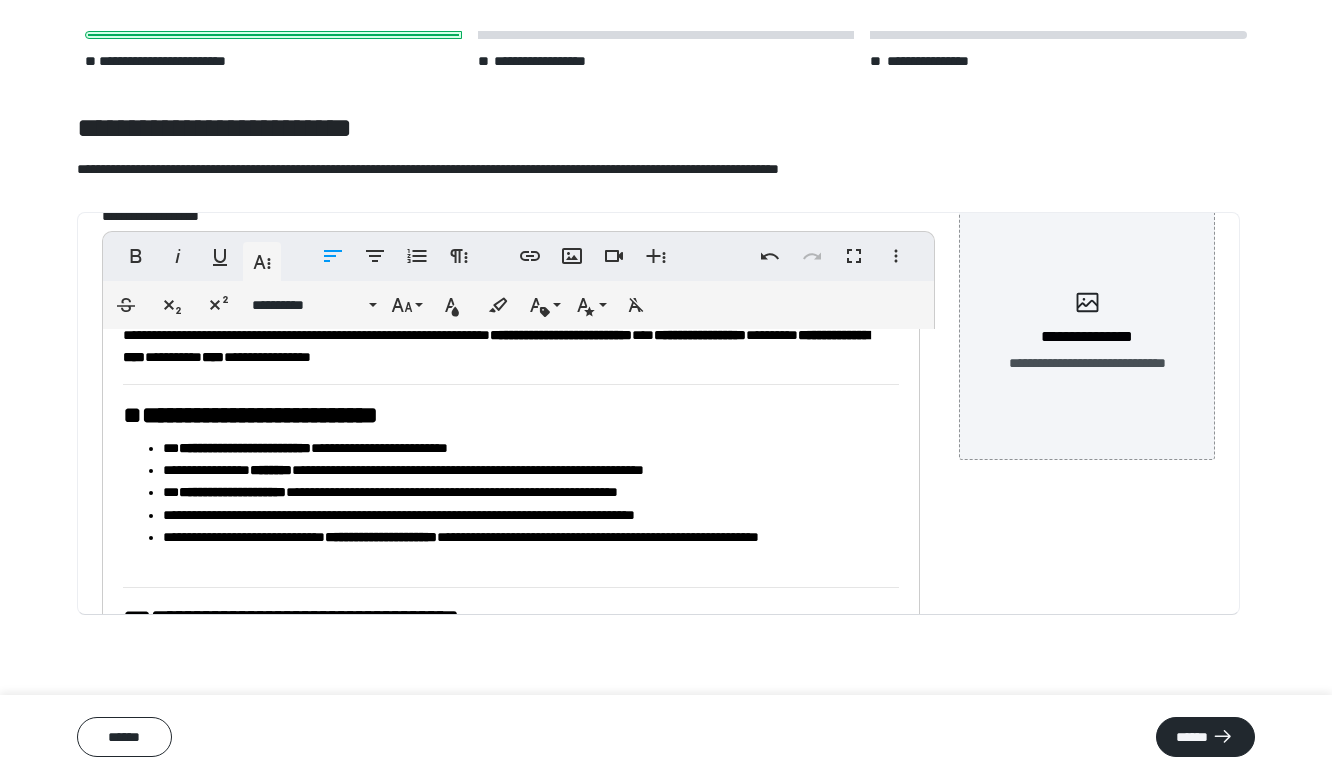 click on "**********" at bounding box center (523, 470) 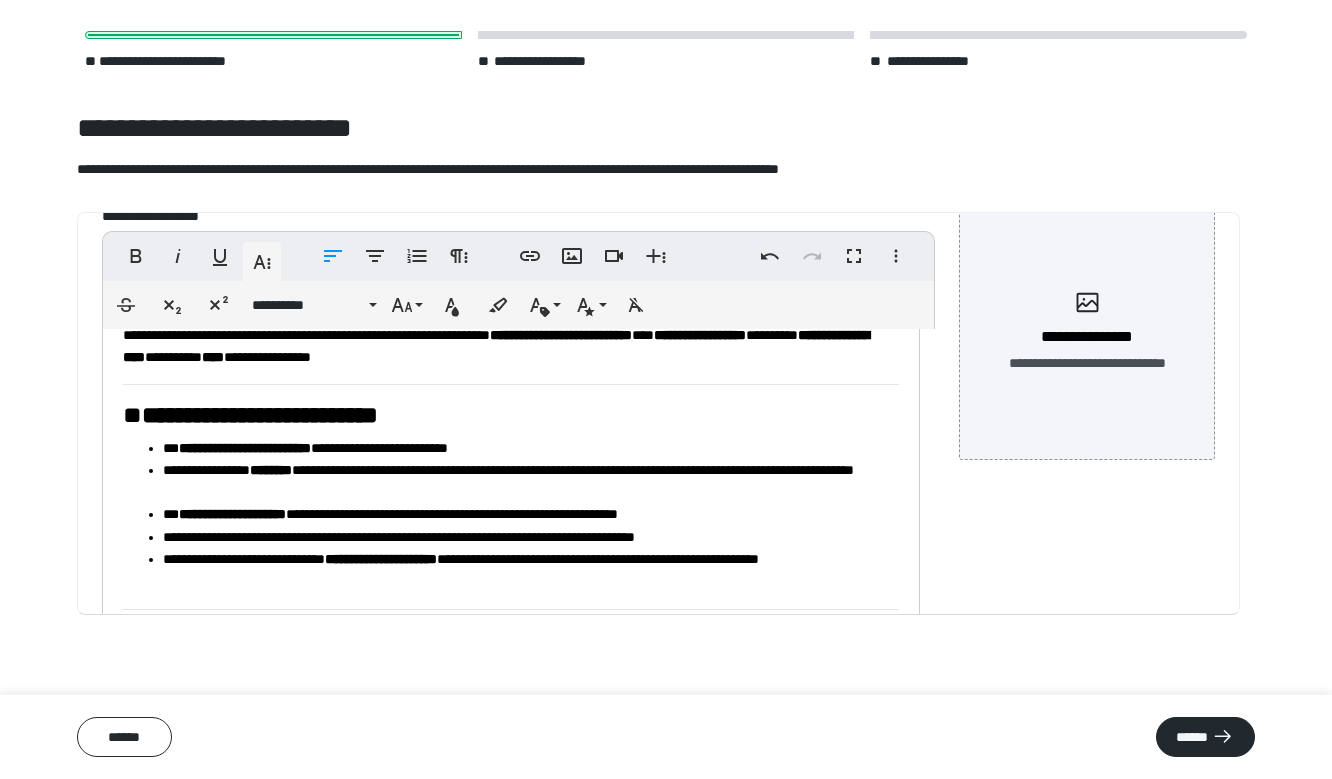 click on "**********" at bounding box center (523, 481) 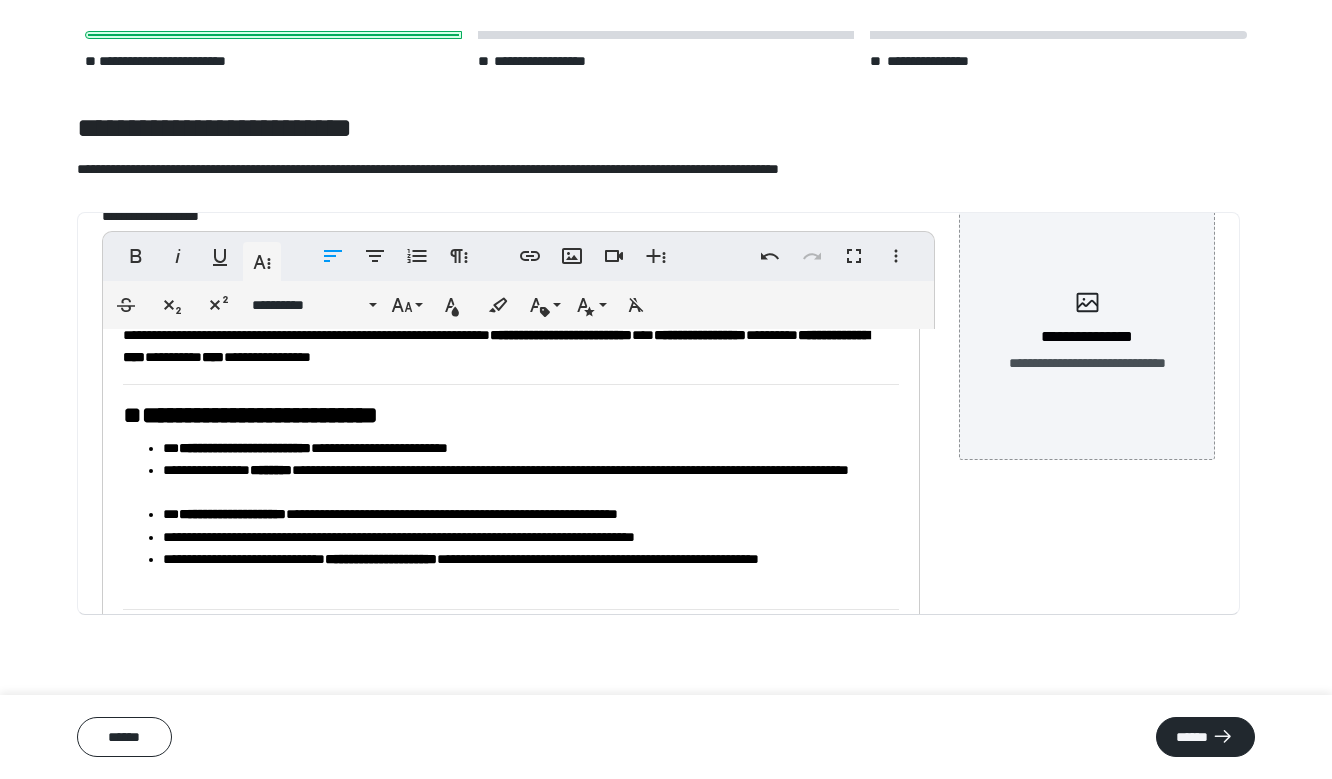 click on "**********" at bounding box center [523, 481] 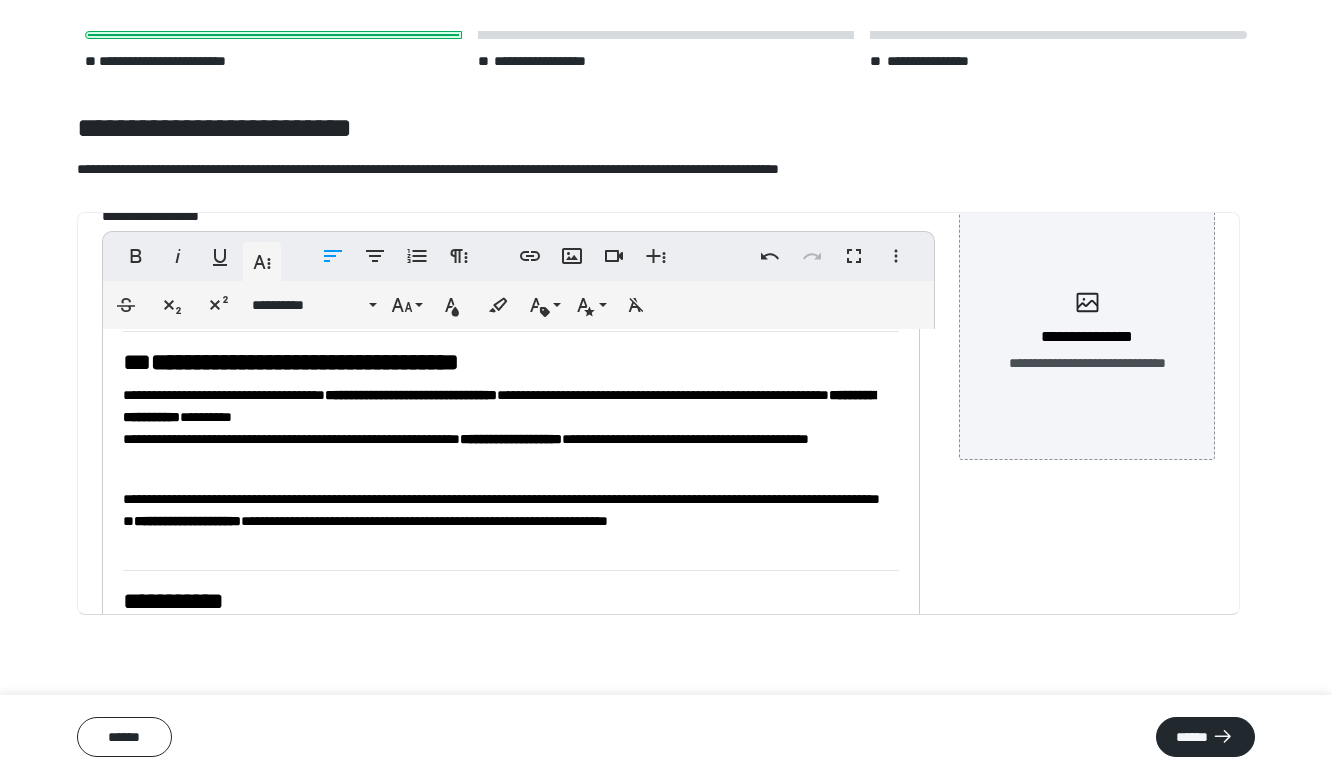 scroll, scrollTop: 1221, scrollLeft: 0, axis: vertical 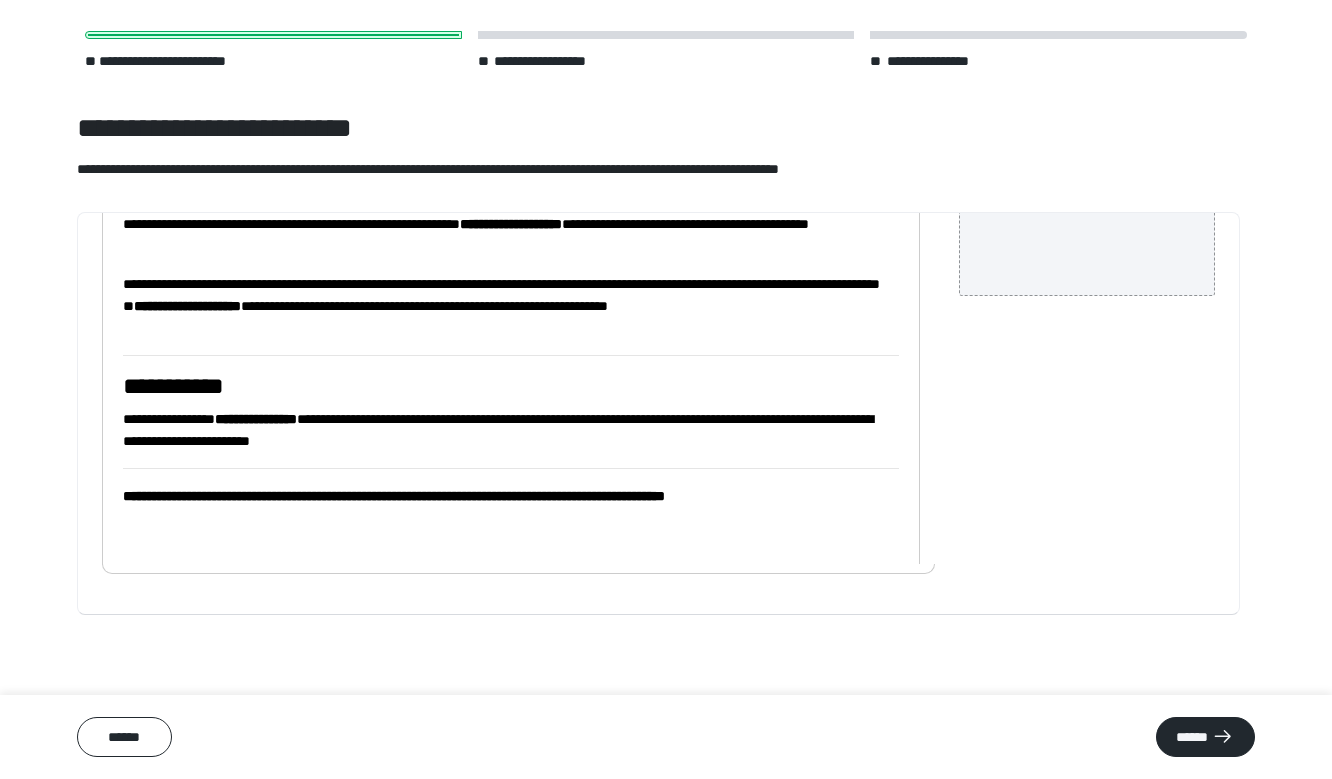 click on "**********" at bounding box center [511, 496] 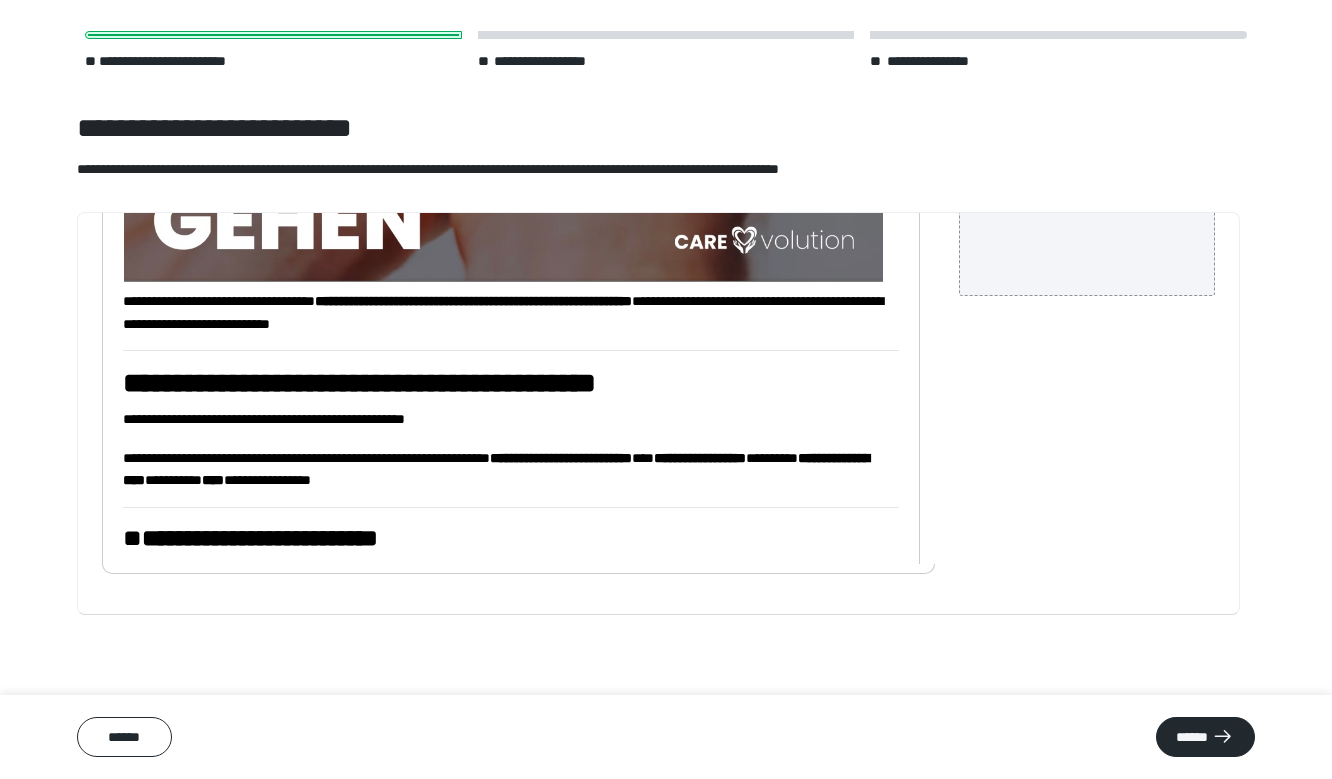 scroll, scrollTop: 0, scrollLeft: 0, axis: both 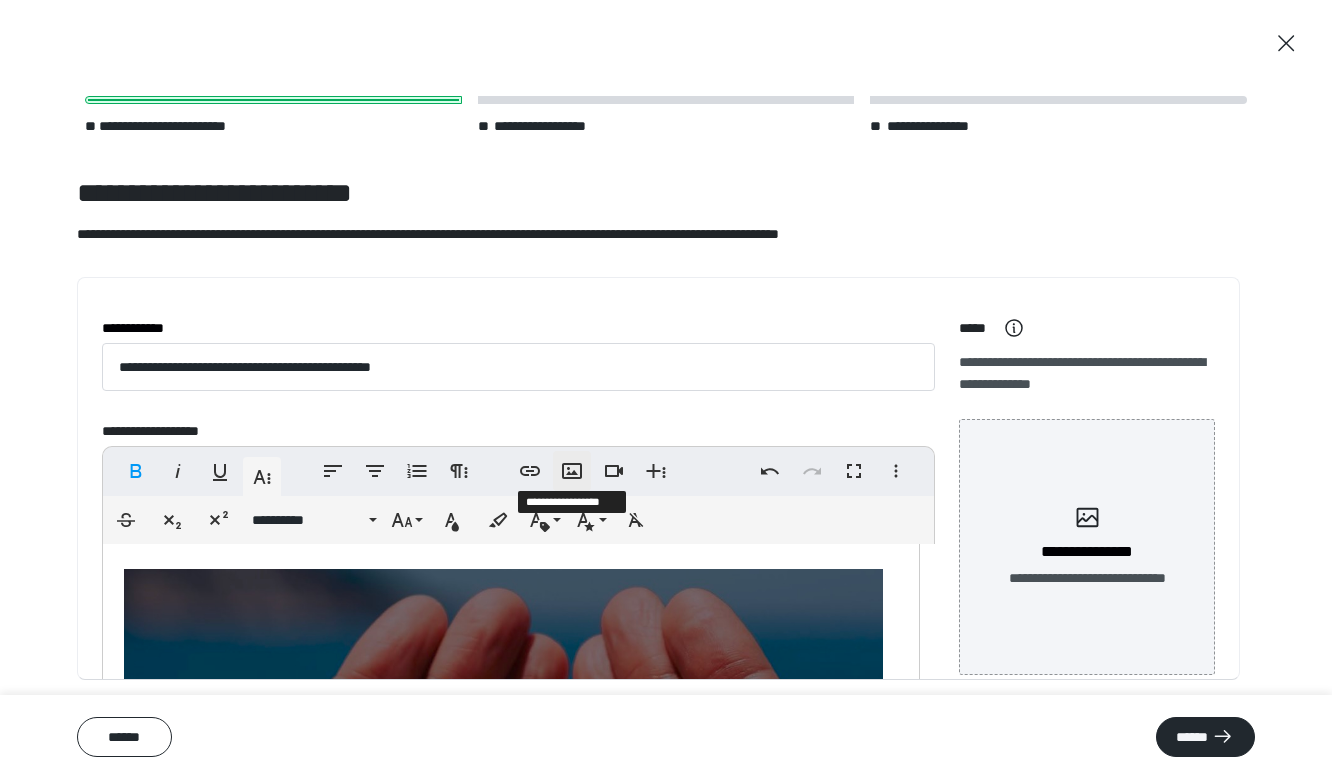 click 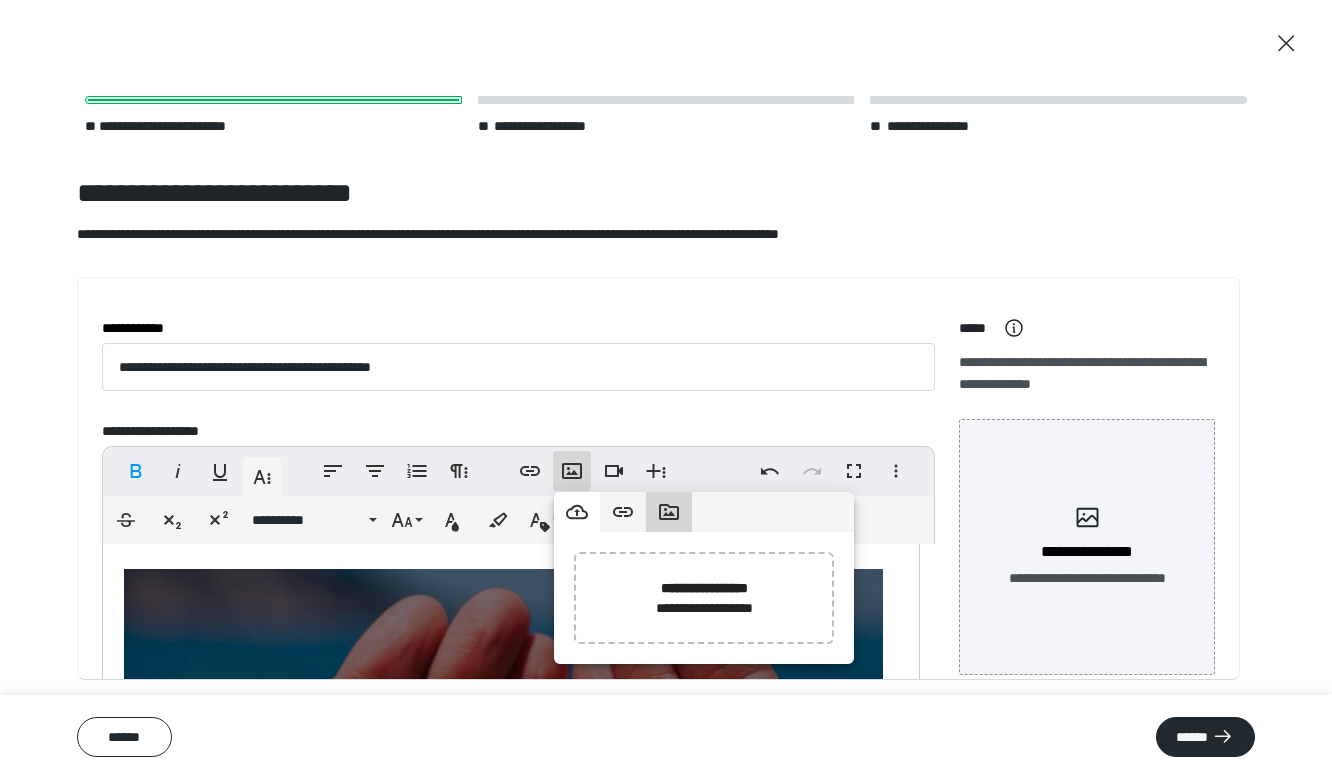 click 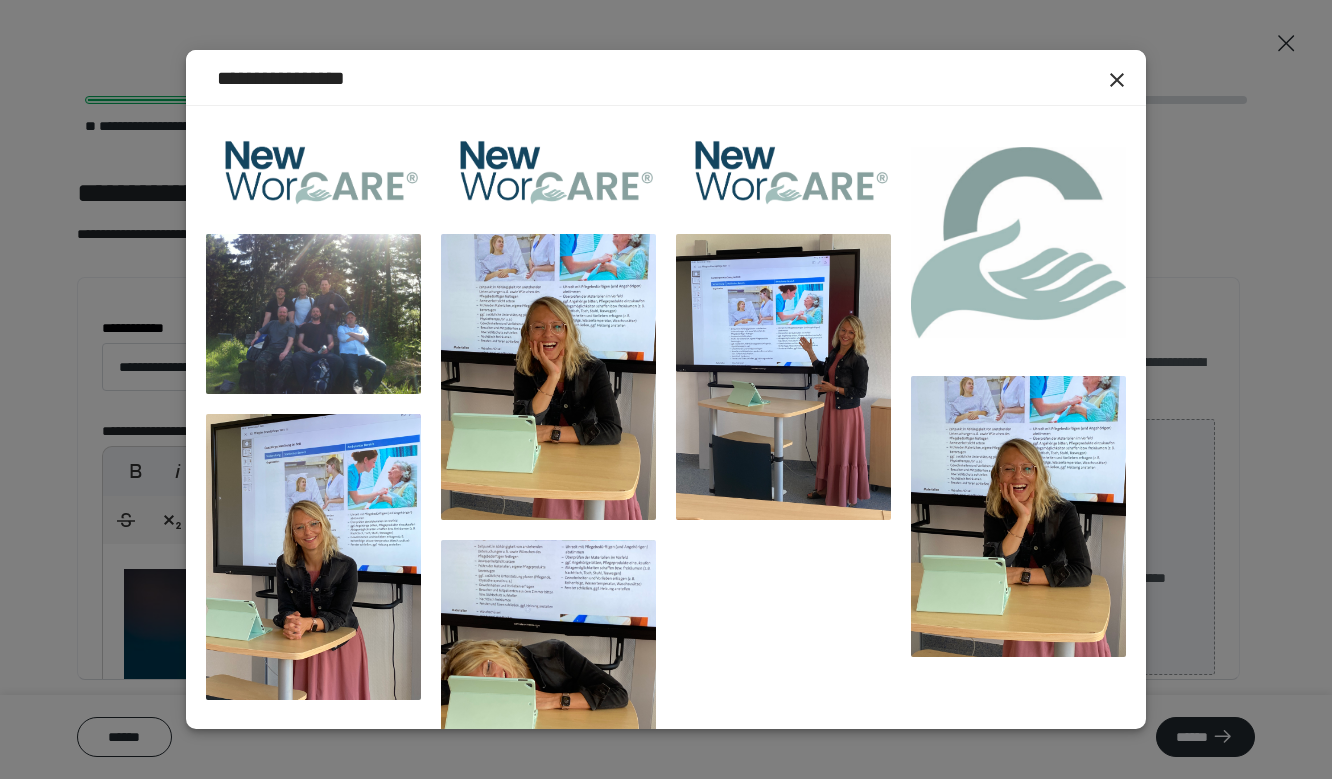 click on "**********" at bounding box center (281, 78) 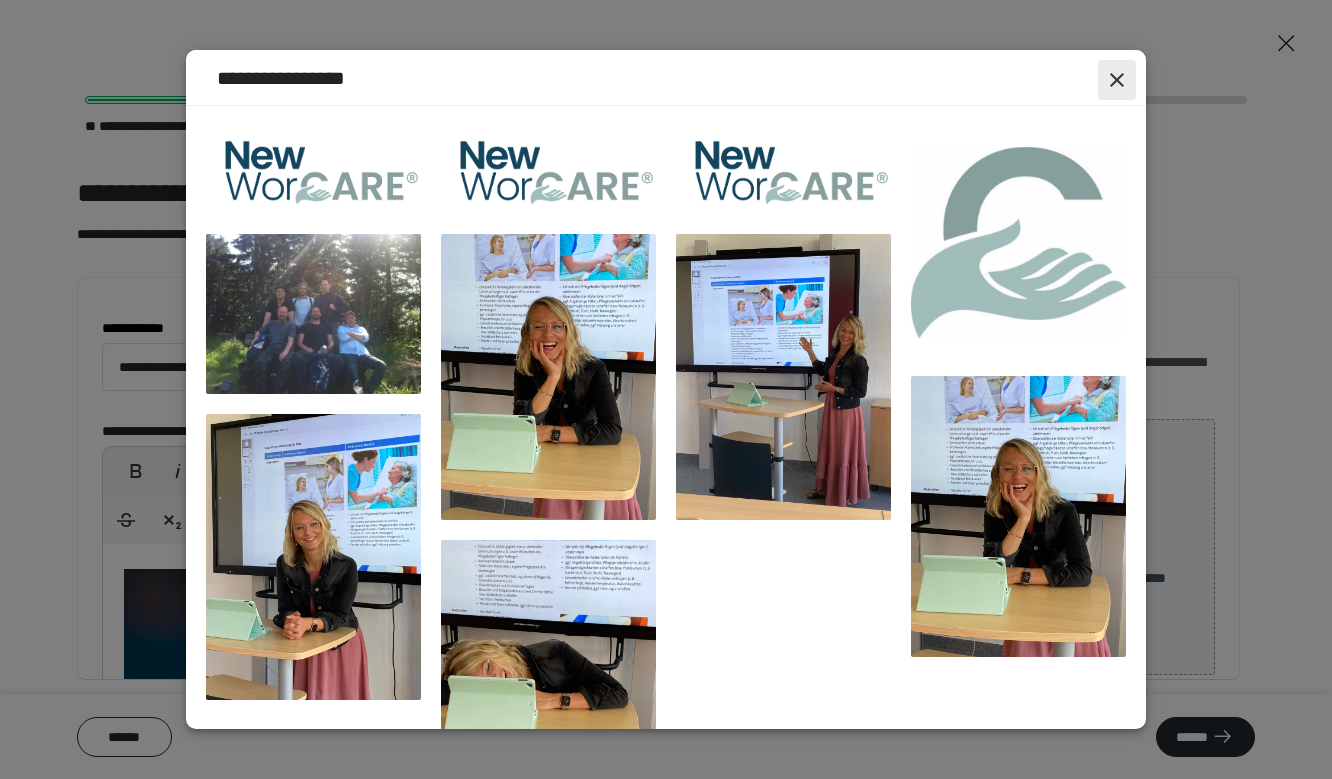 click 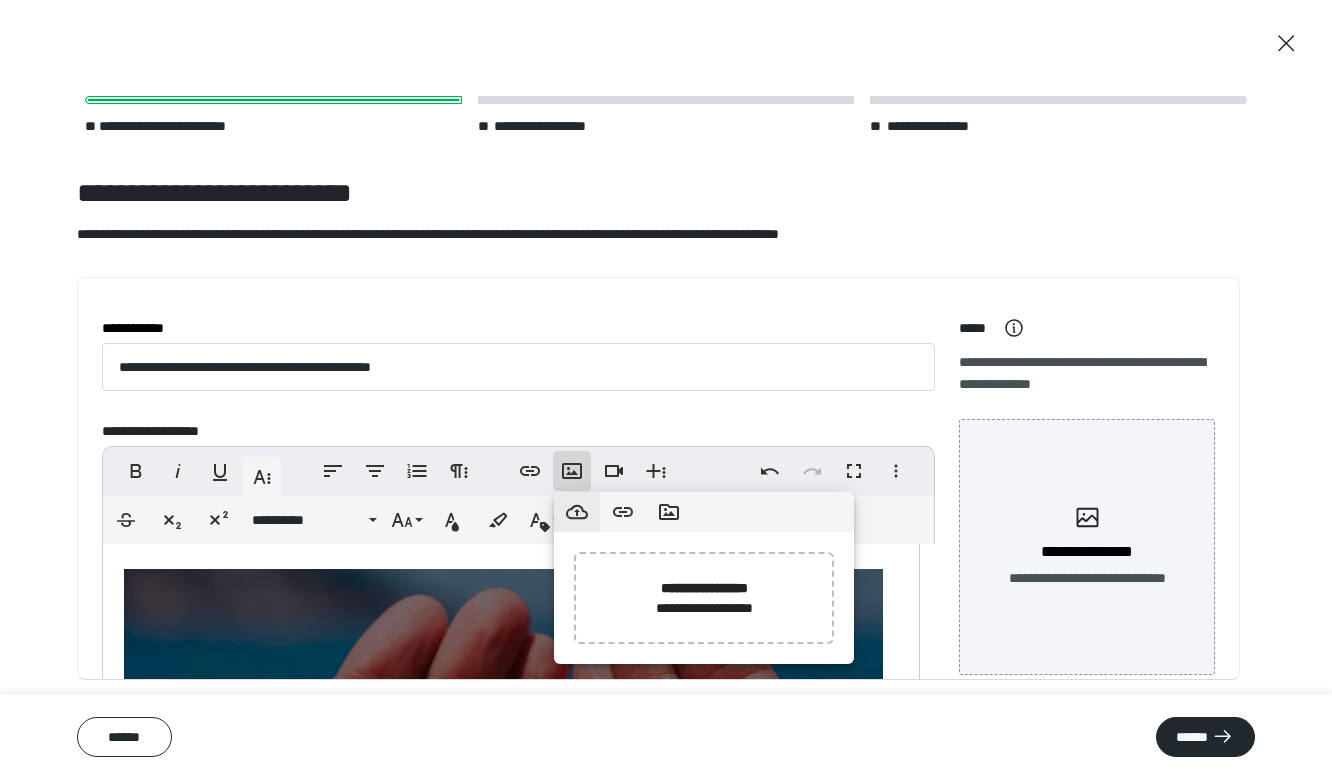 click 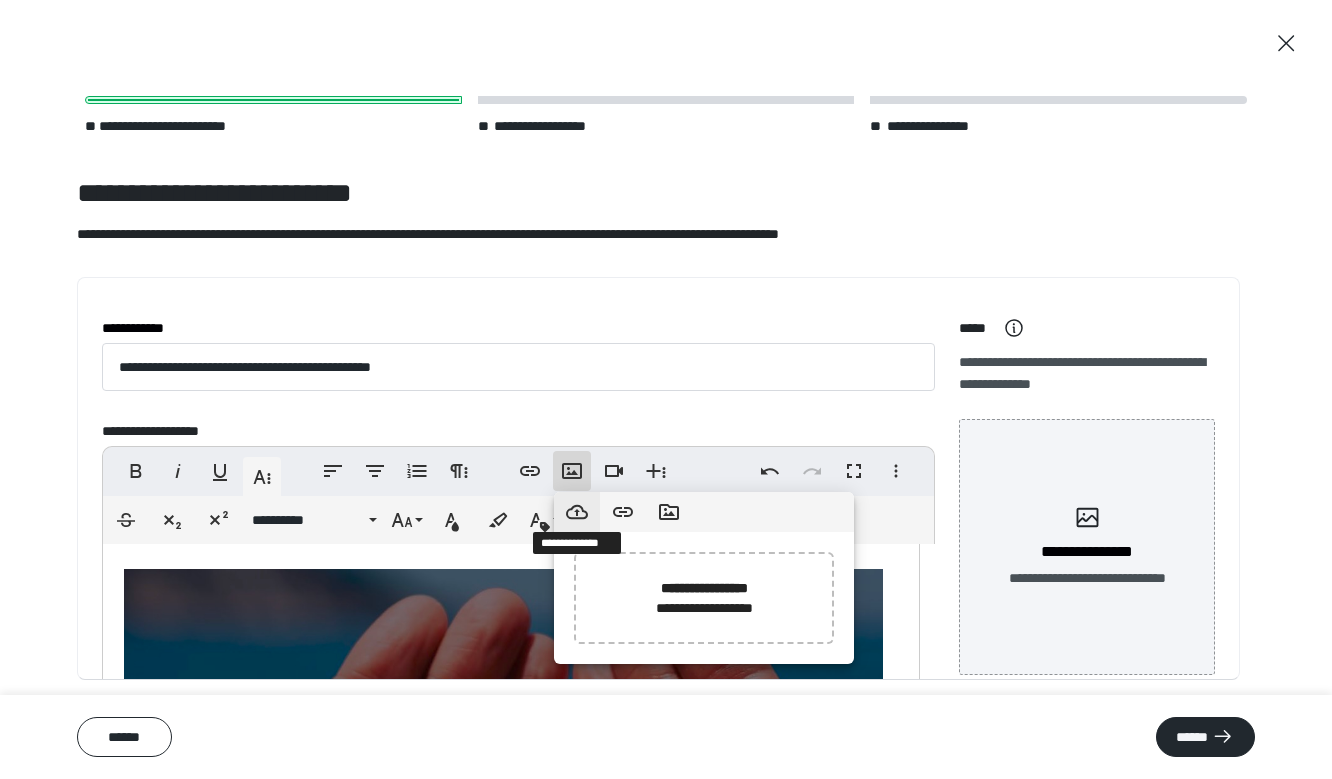 click 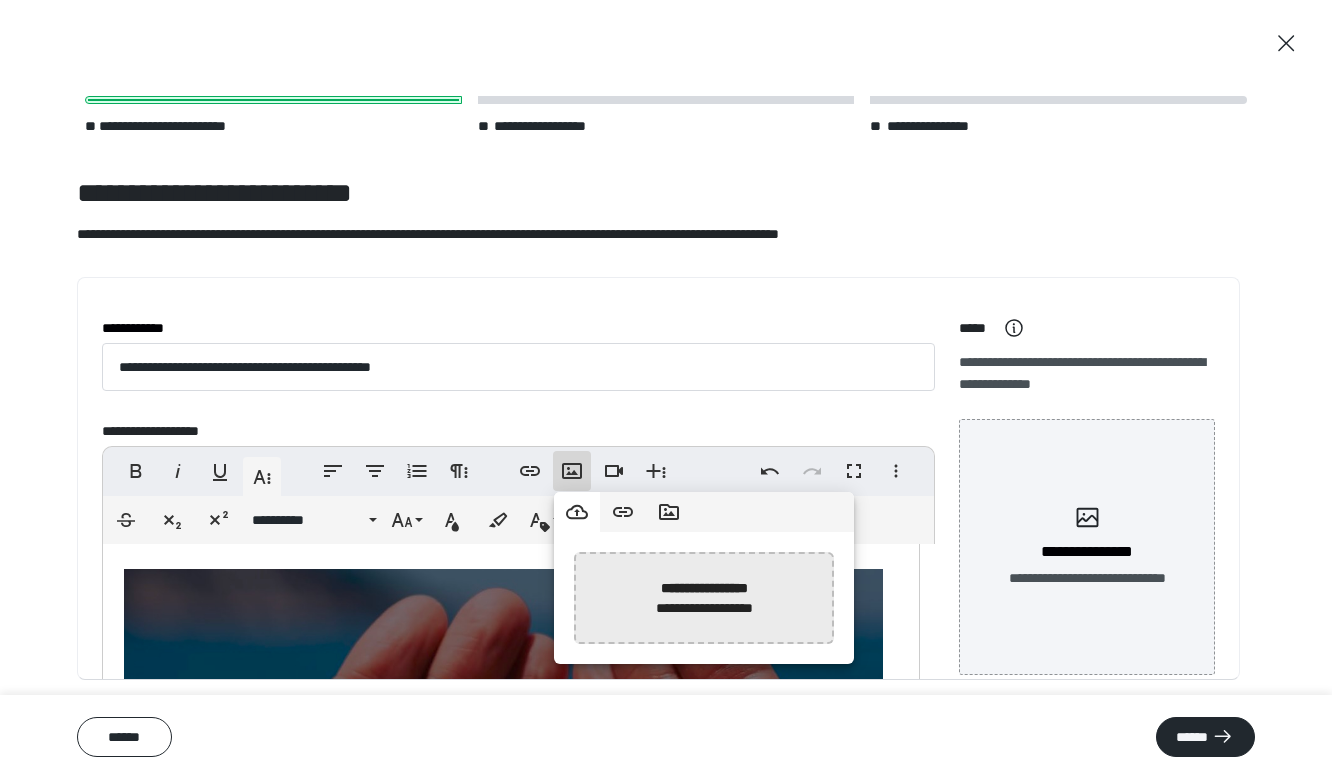 click at bounding box center [192, 598] 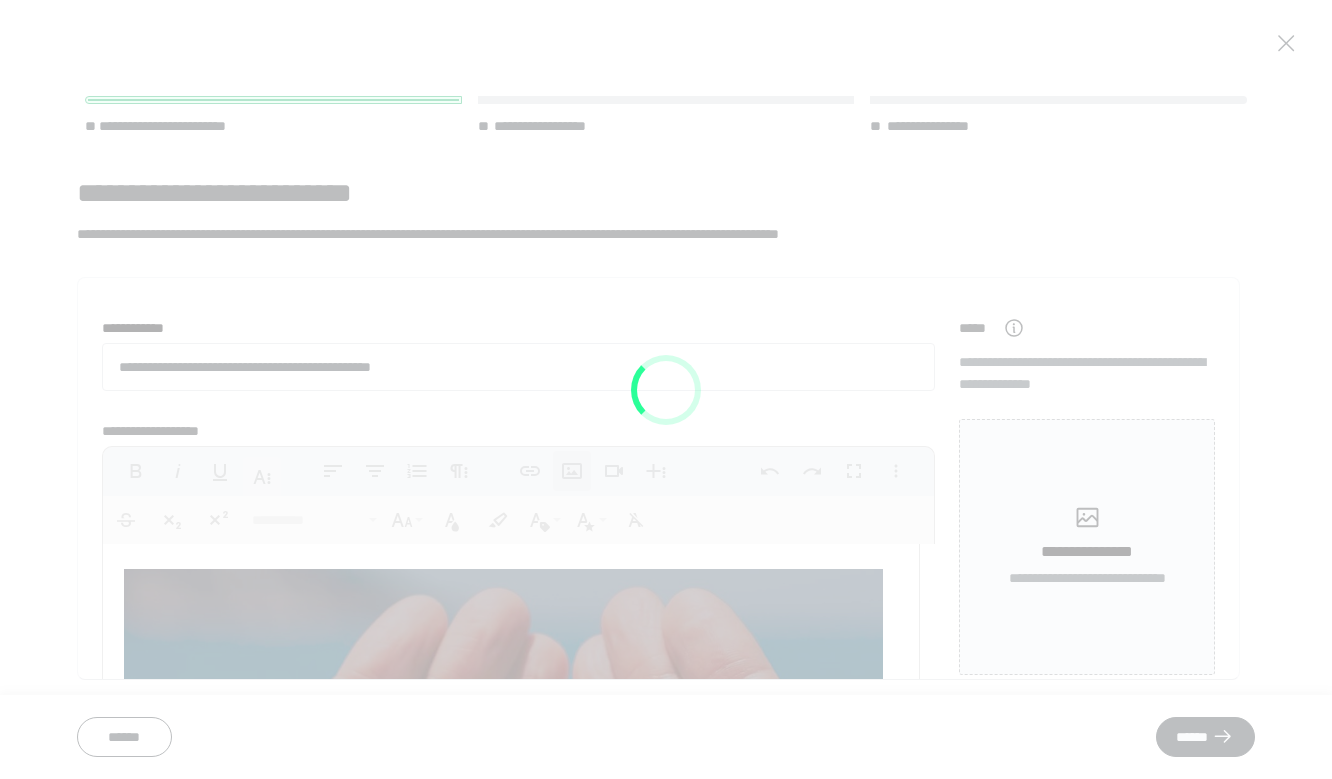 scroll, scrollTop: 65, scrollLeft: 0, axis: vertical 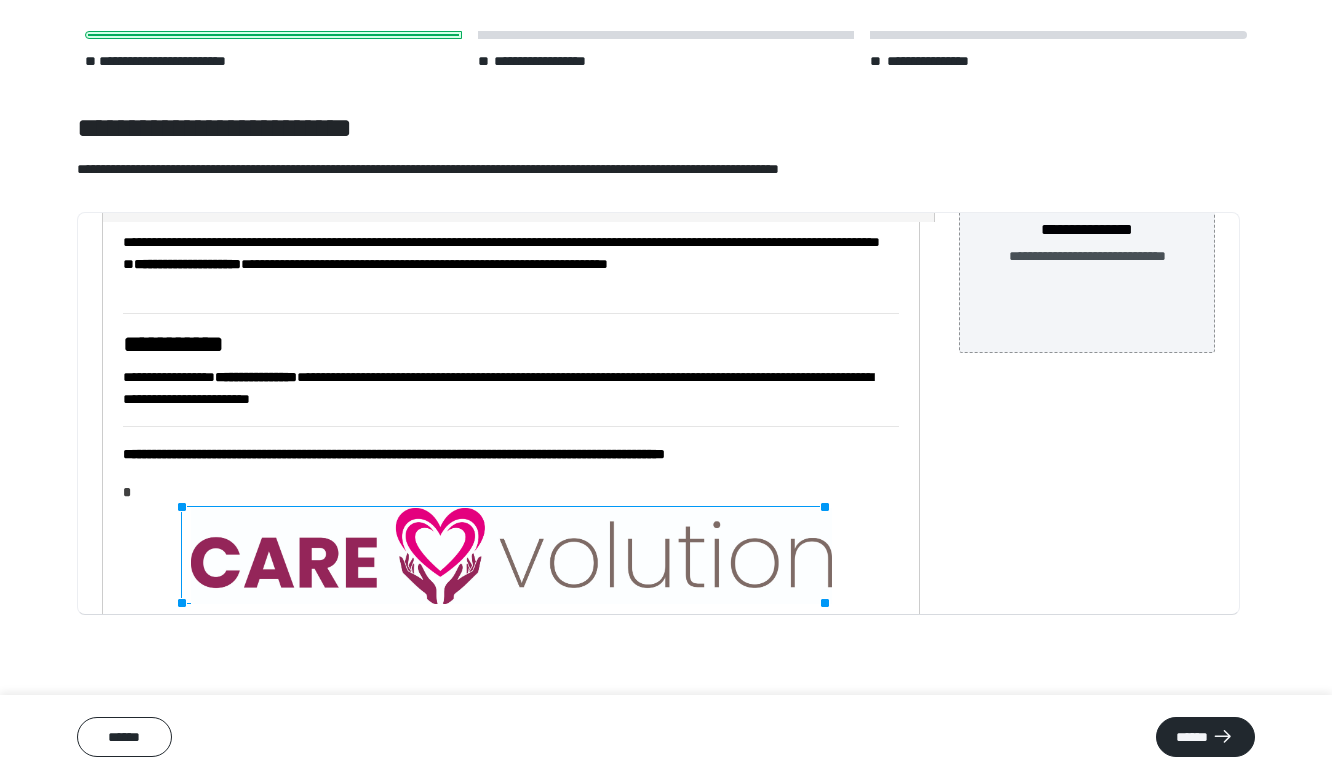 drag, startPoint x: 352, startPoint y: 552, endPoint x: 9, endPoint y: 607, distance: 347.38162 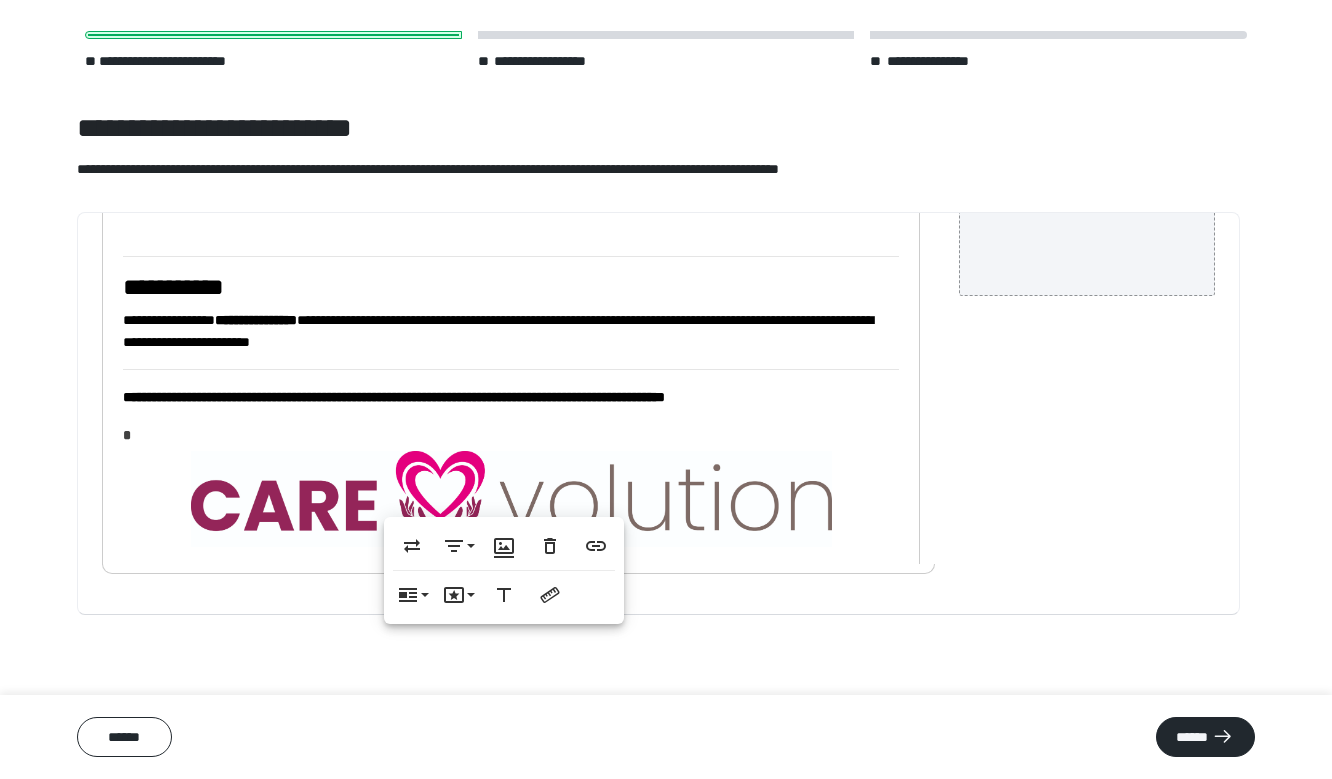scroll, scrollTop: 0, scrollLeft: 0, axis: both 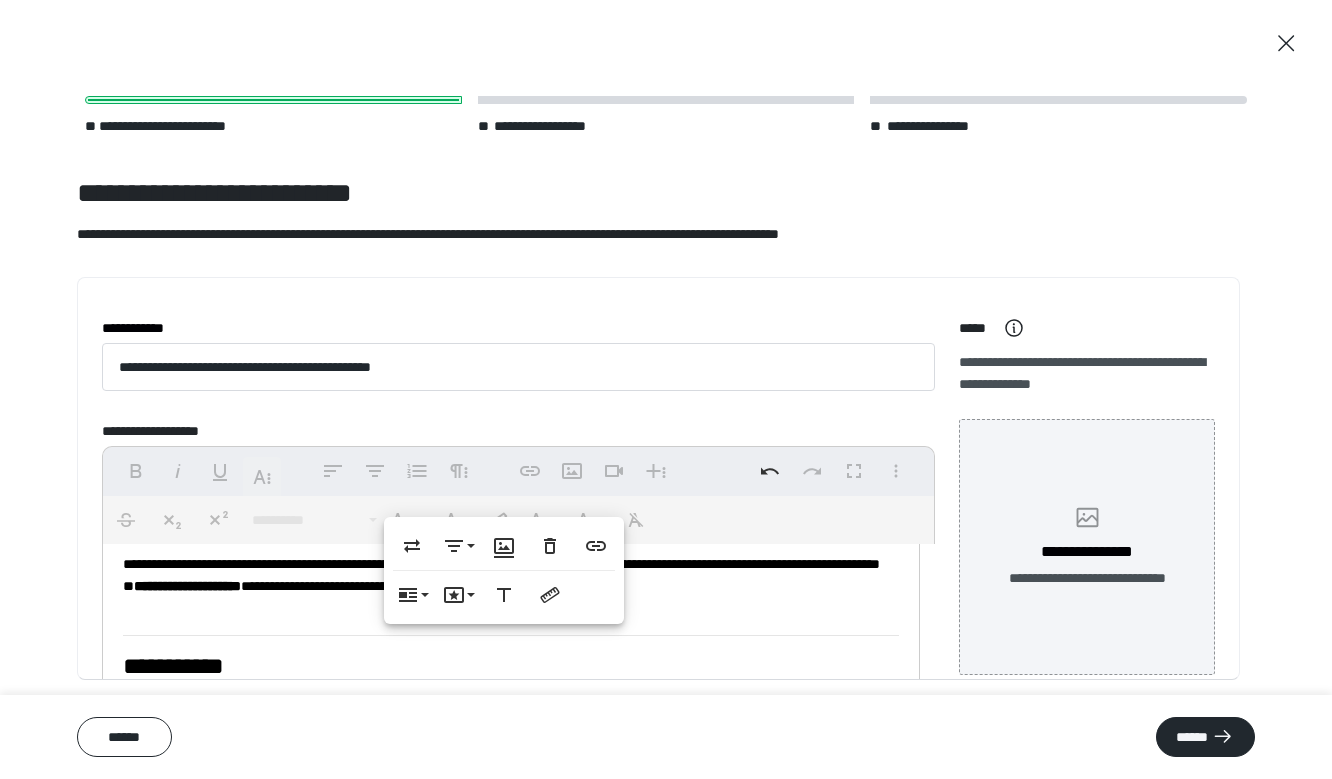 click 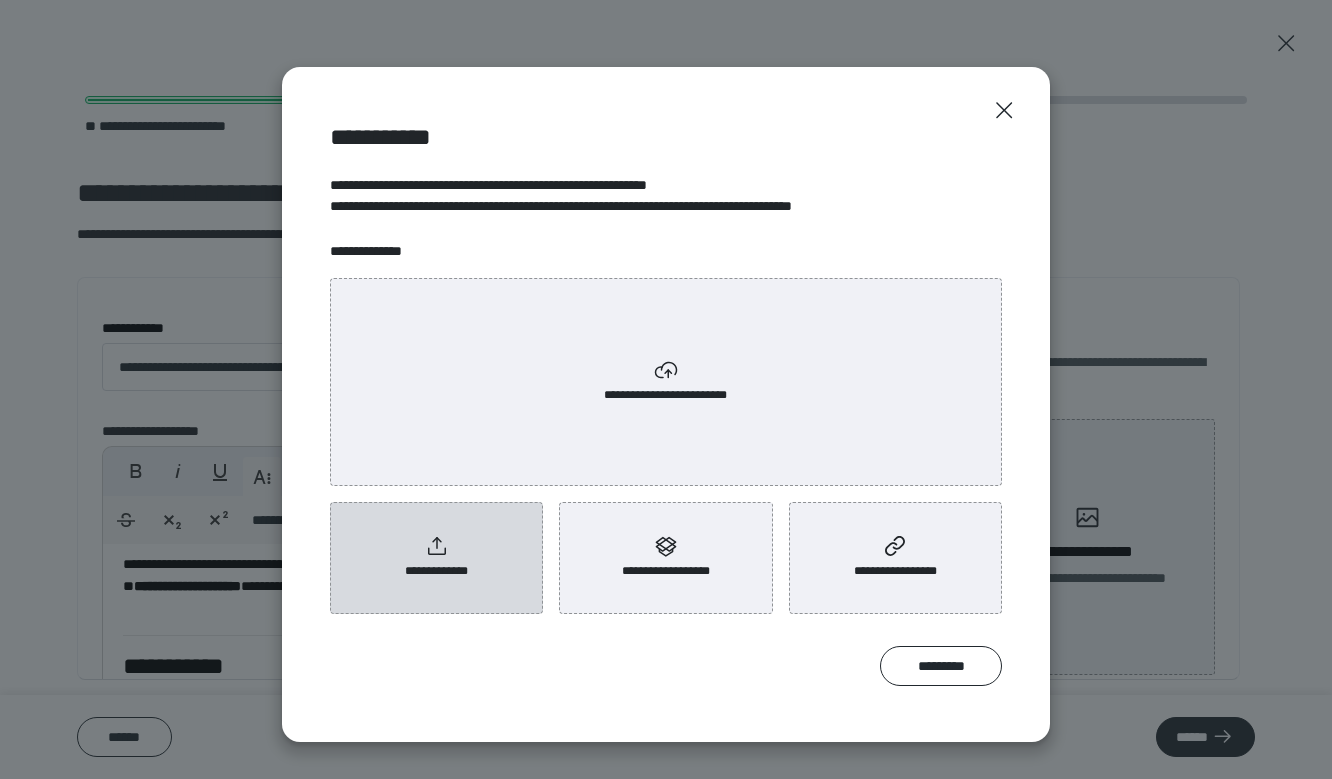 click on "**********" at bounding box center (437, 571) 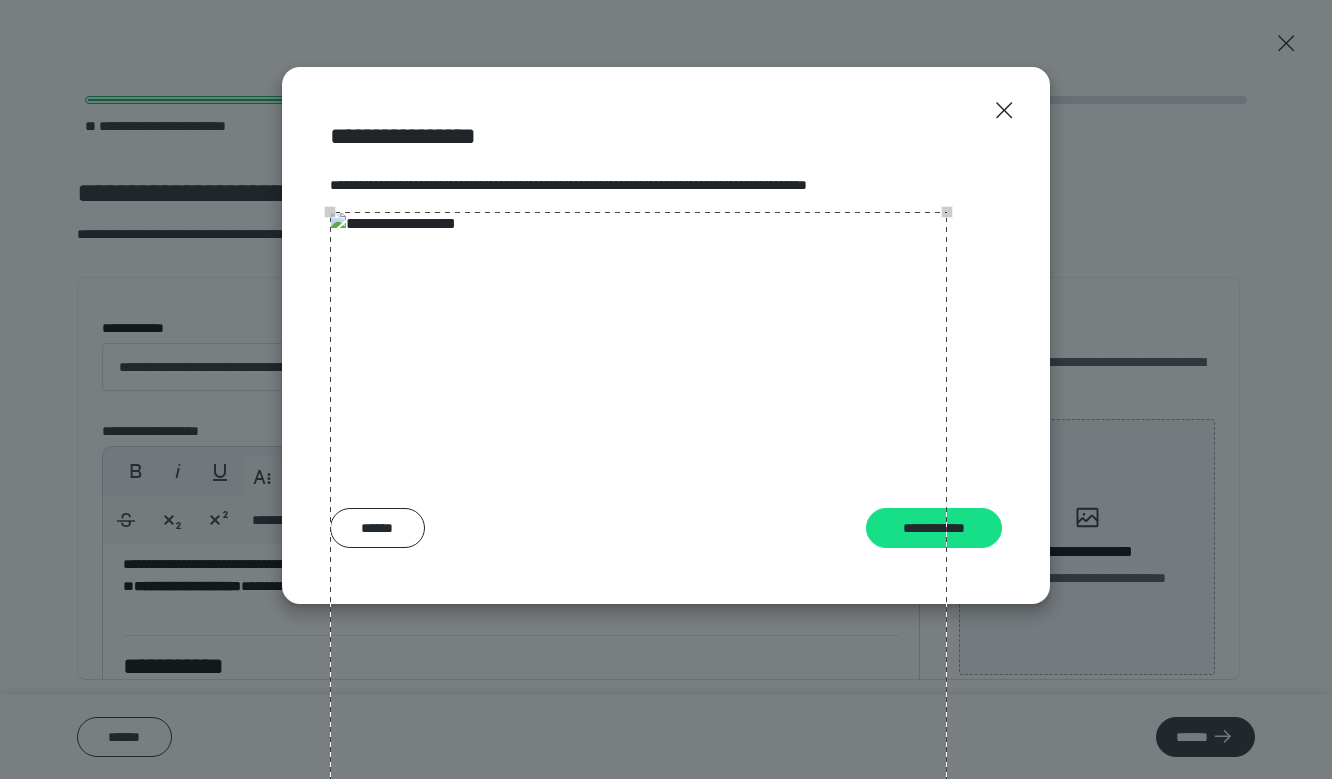 click at bounding box center (638, 520) 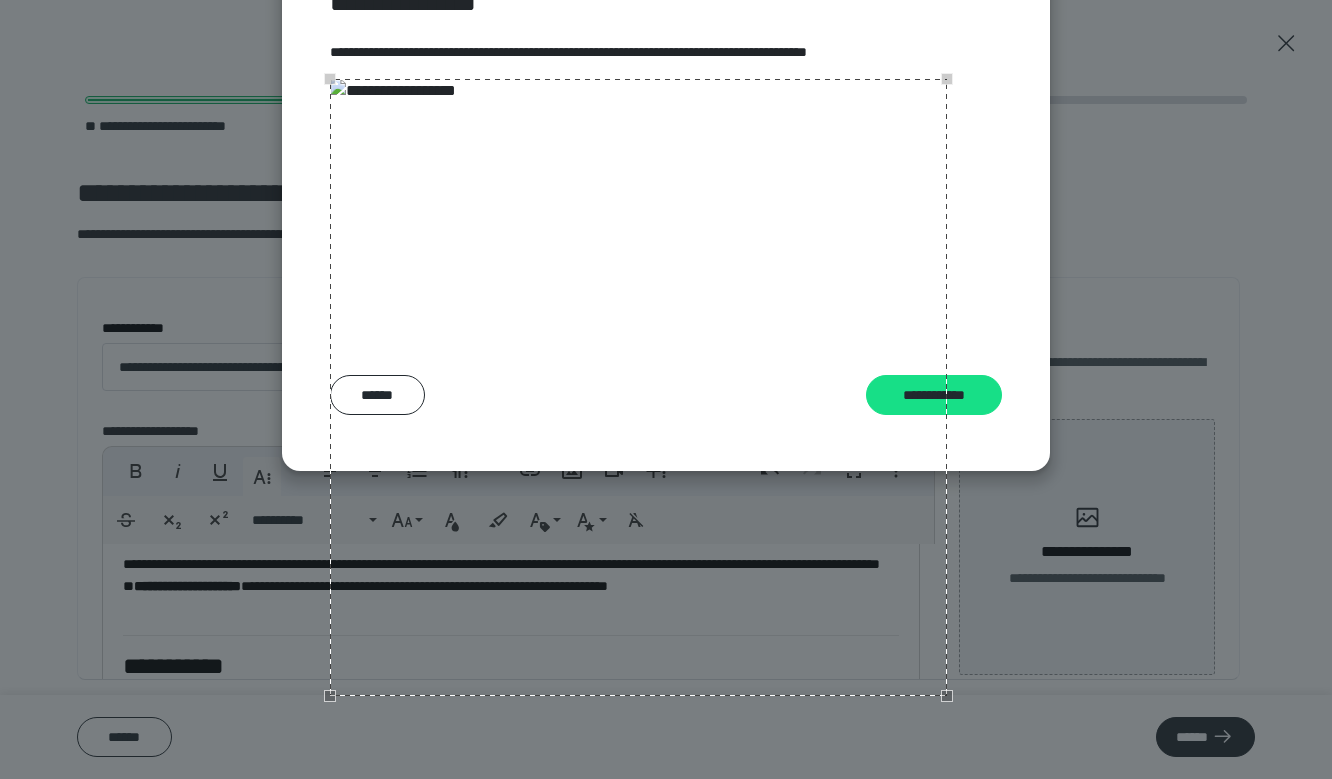 click at bounding box center (393, 207) 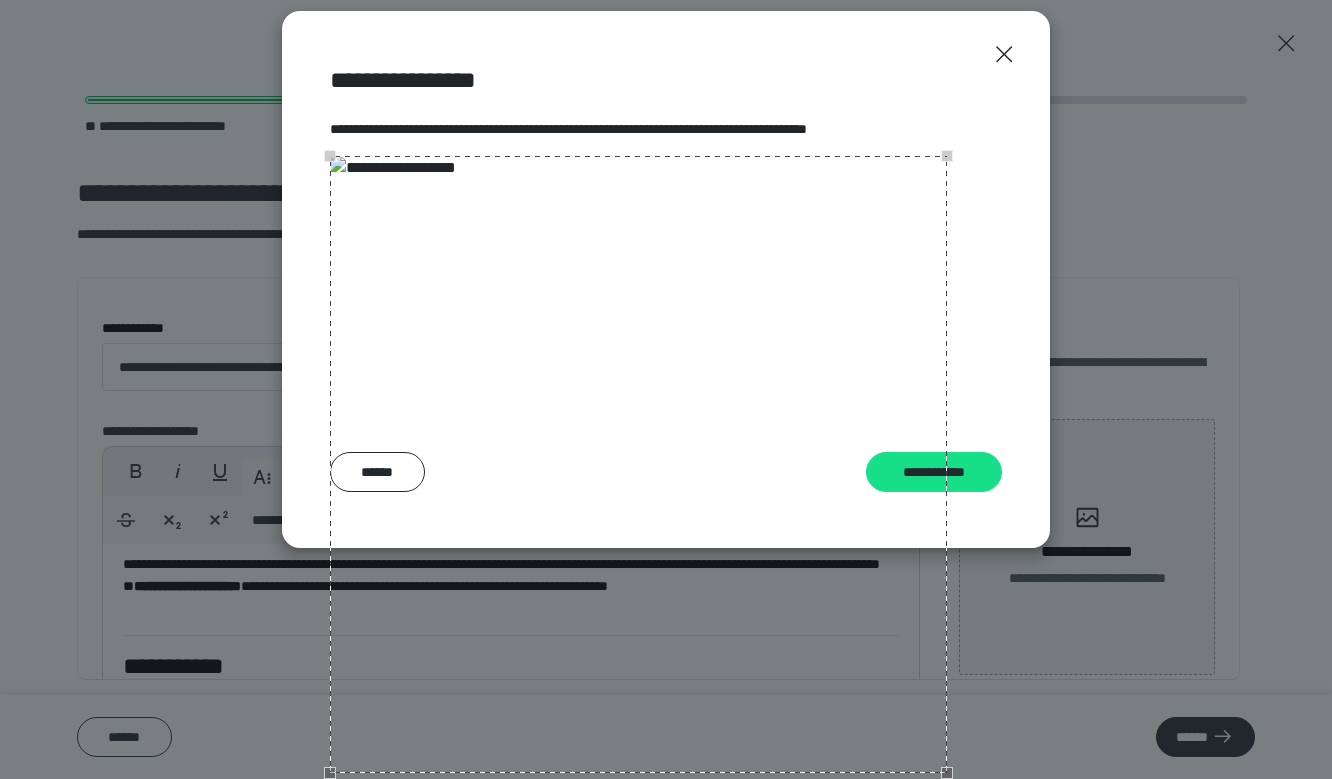 click at bounding box center [638, 464] 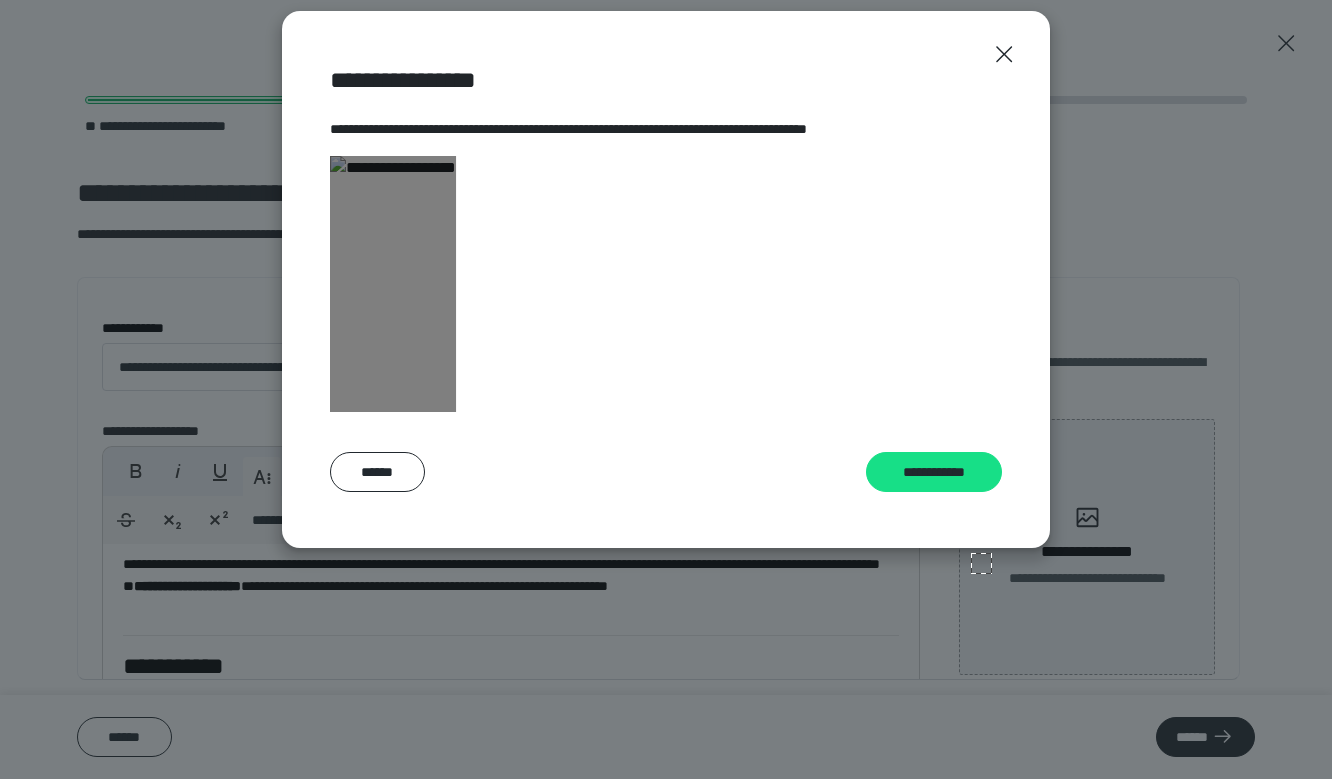 click at bounding box center (393, 284) 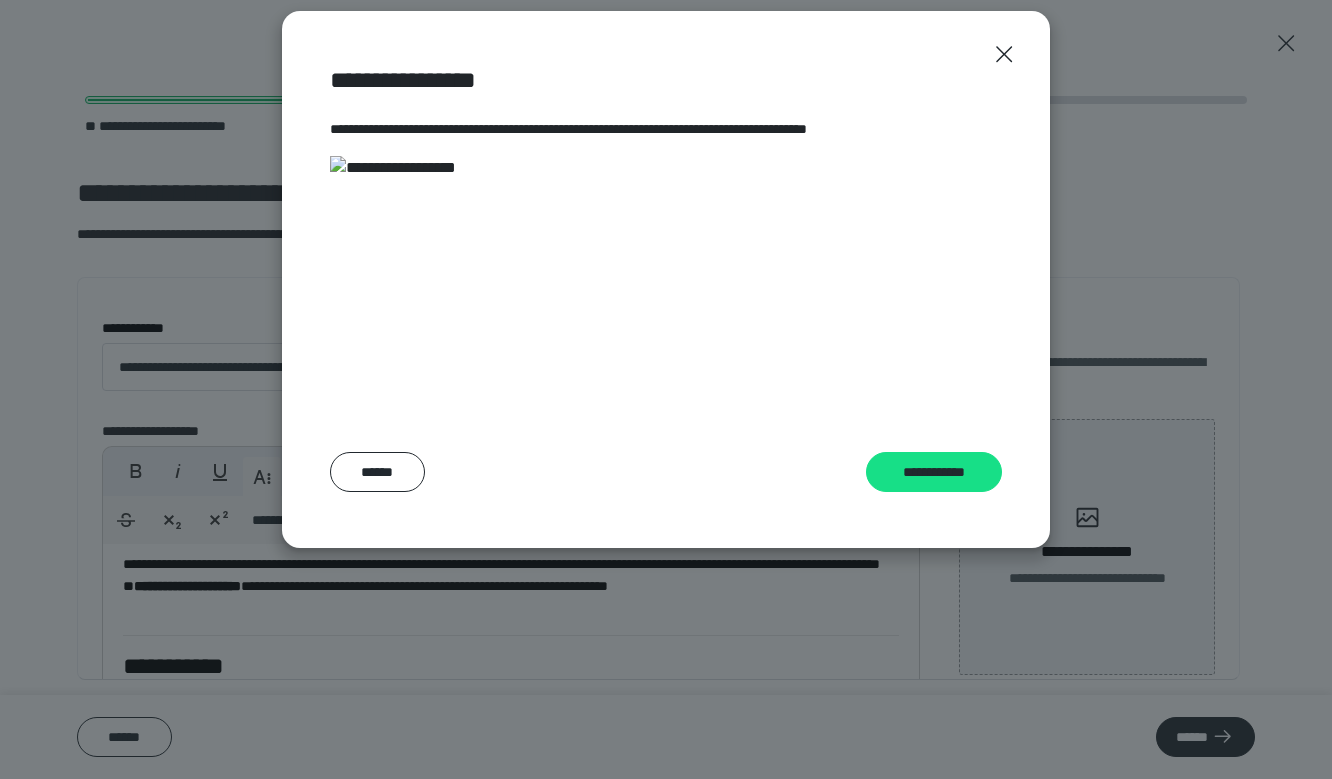 click at bounding box center [393, 284] 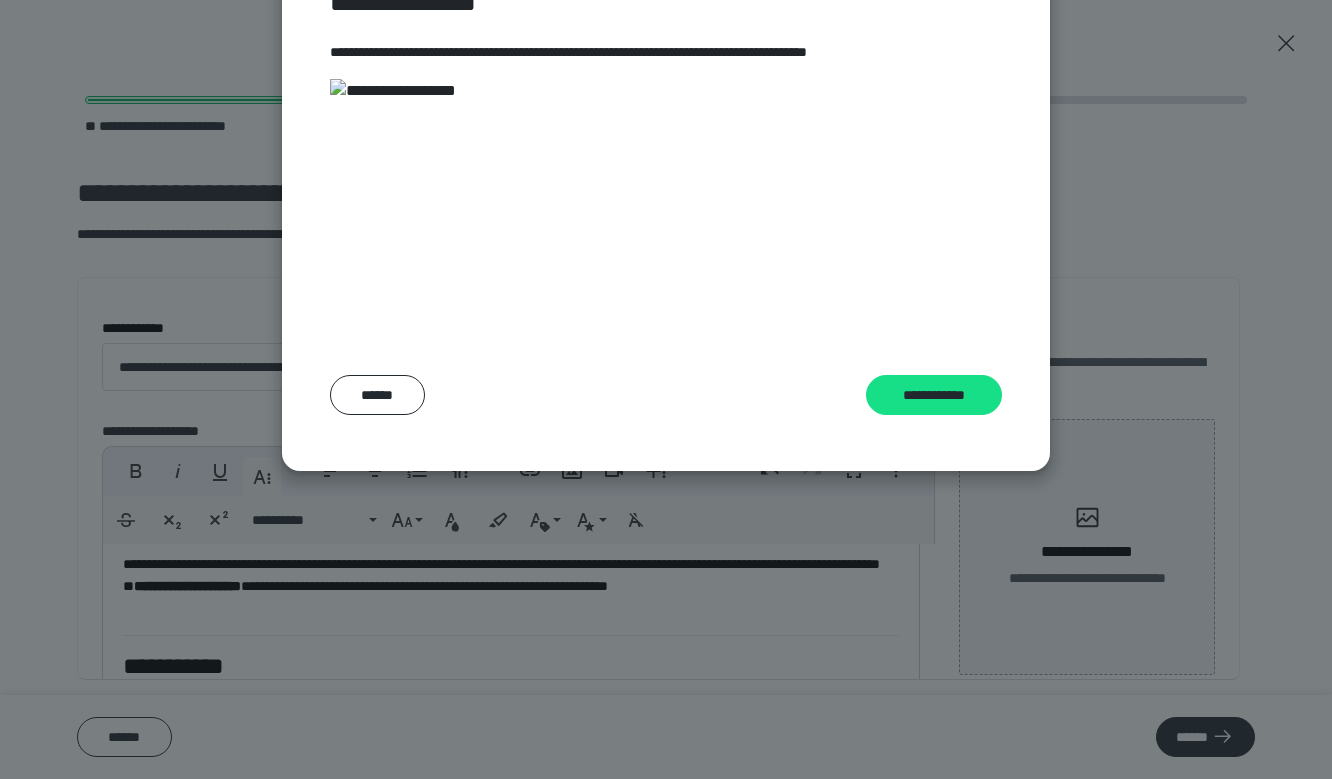 scroll, scrollTop: 183, scrollLeft: 0, axis: vertical 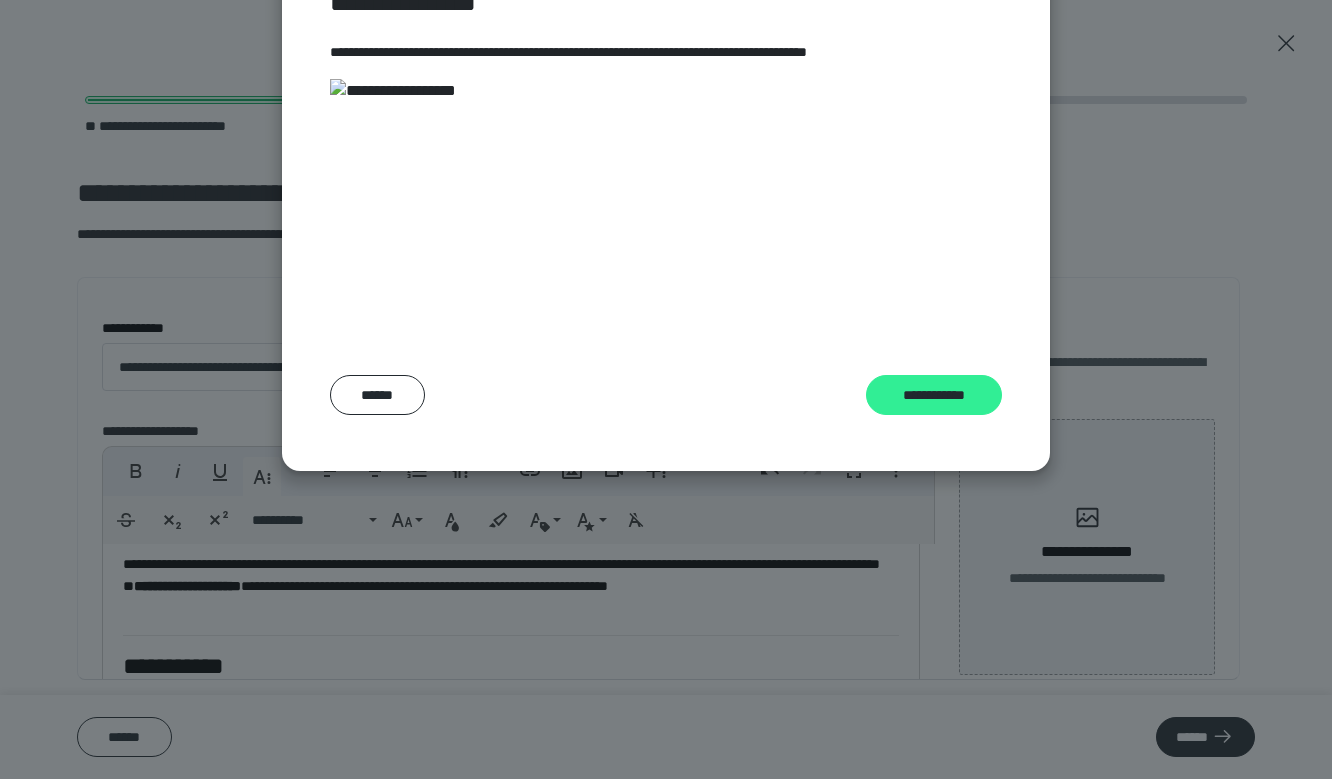 click on "**********" at bounding box center (934, 395) 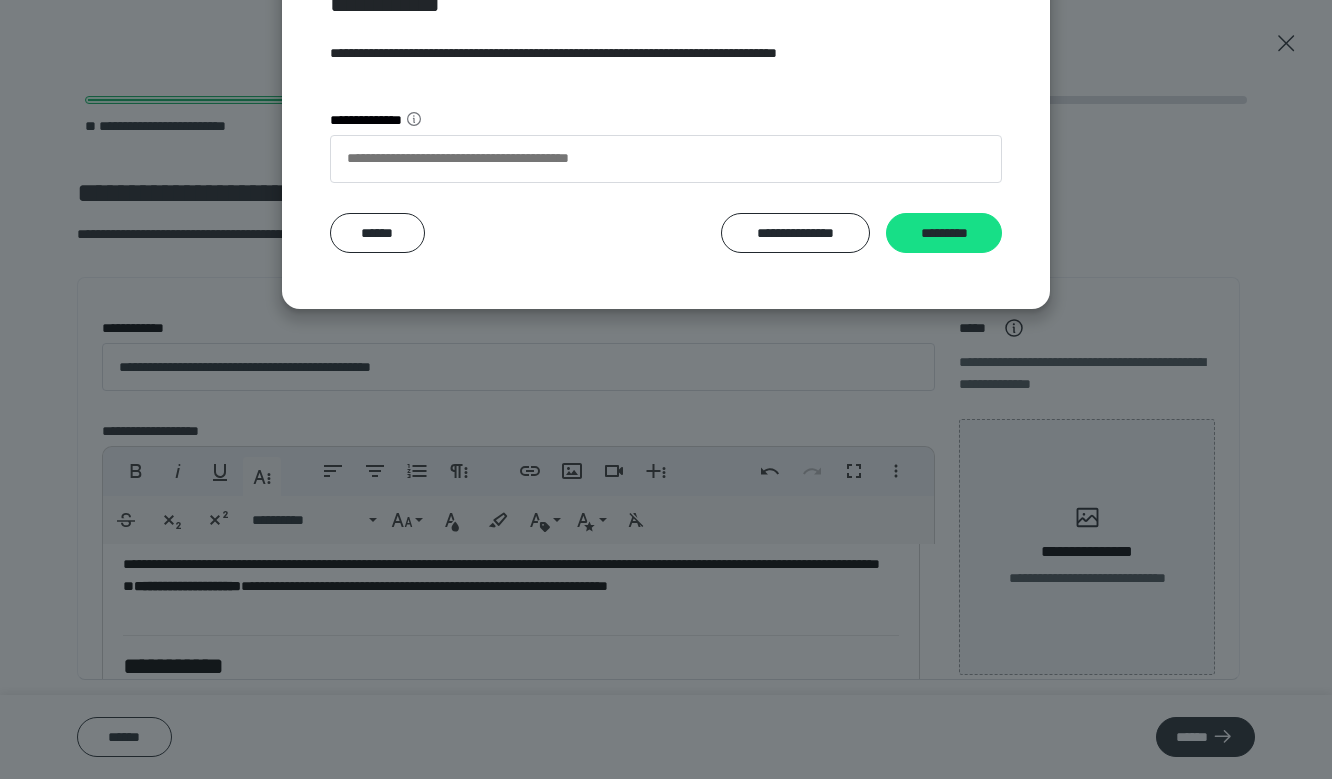 scroll, scrollTop: 0, scrollLeft: 0, axis: both 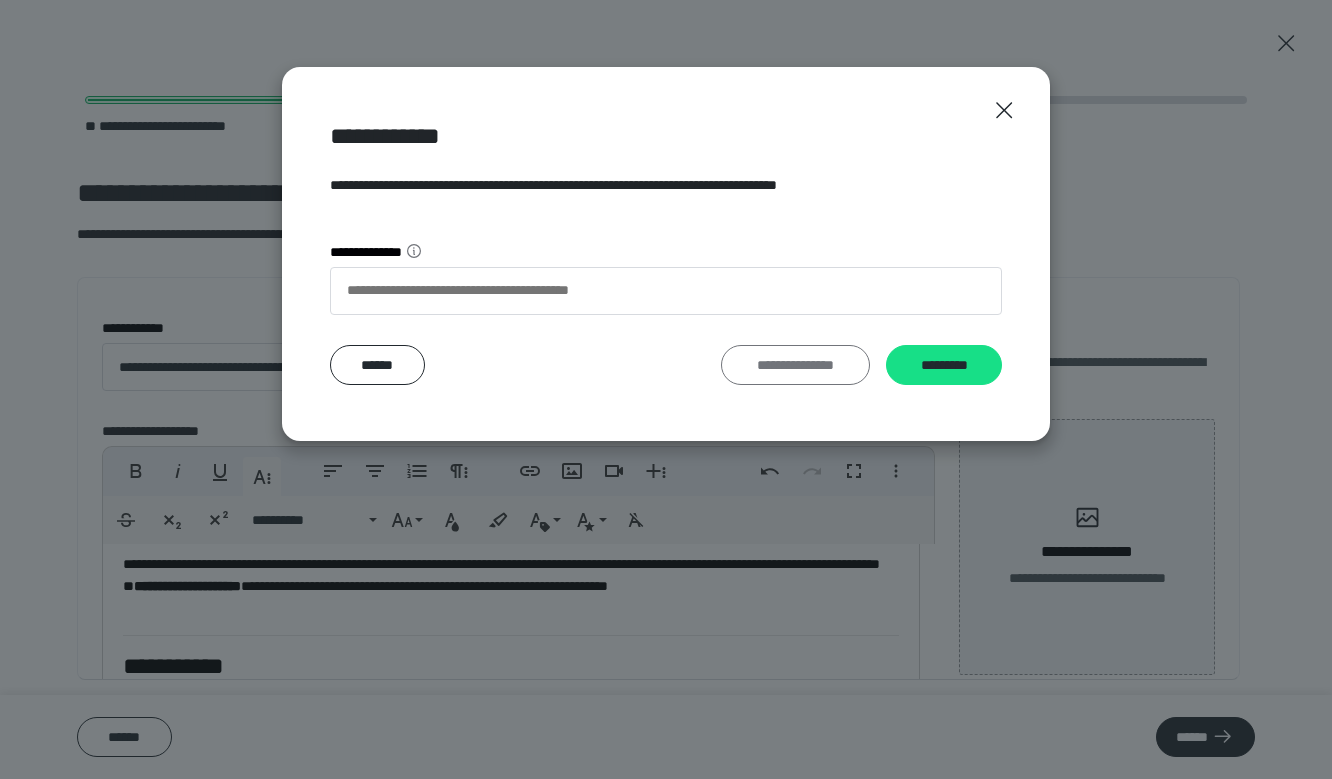 click on "**********" at bounding box center (795, 365) 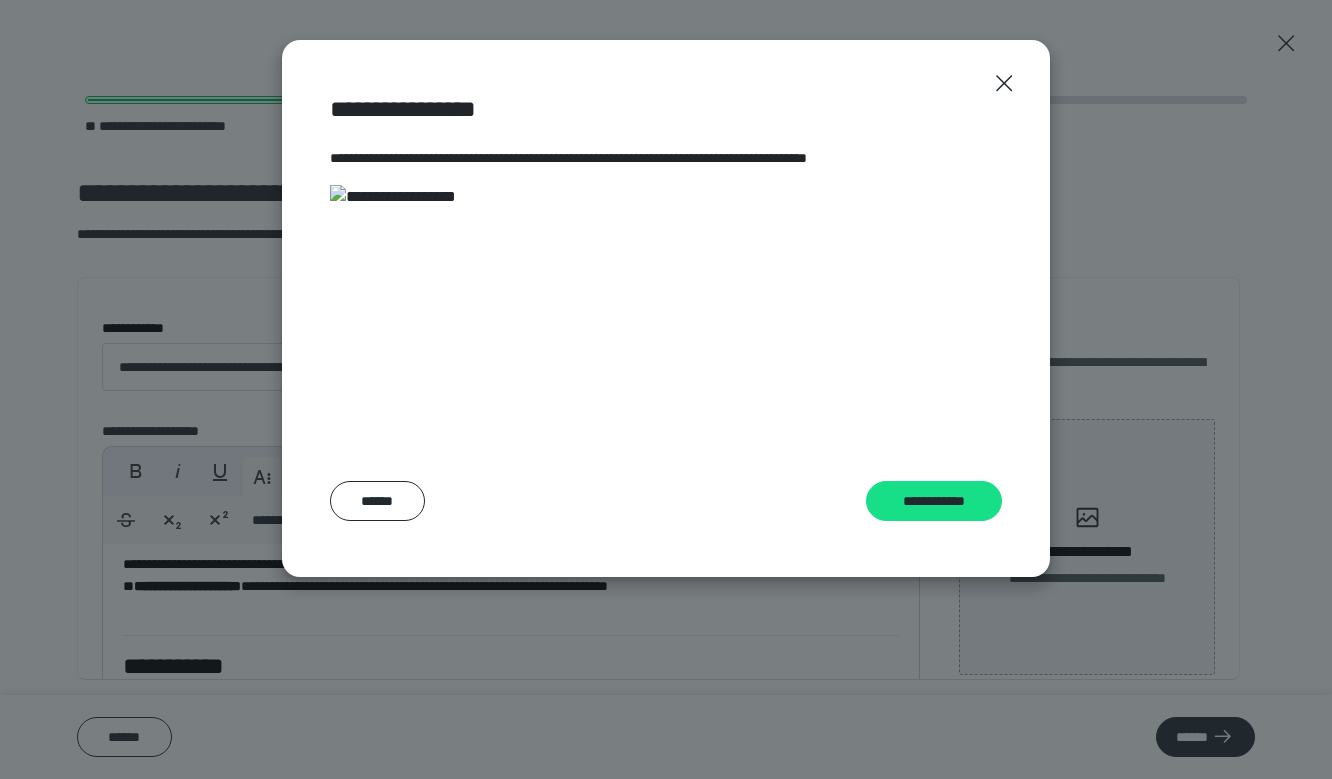 scroll, scrollTop: 183, scrollLeft: 0, axis: vertical 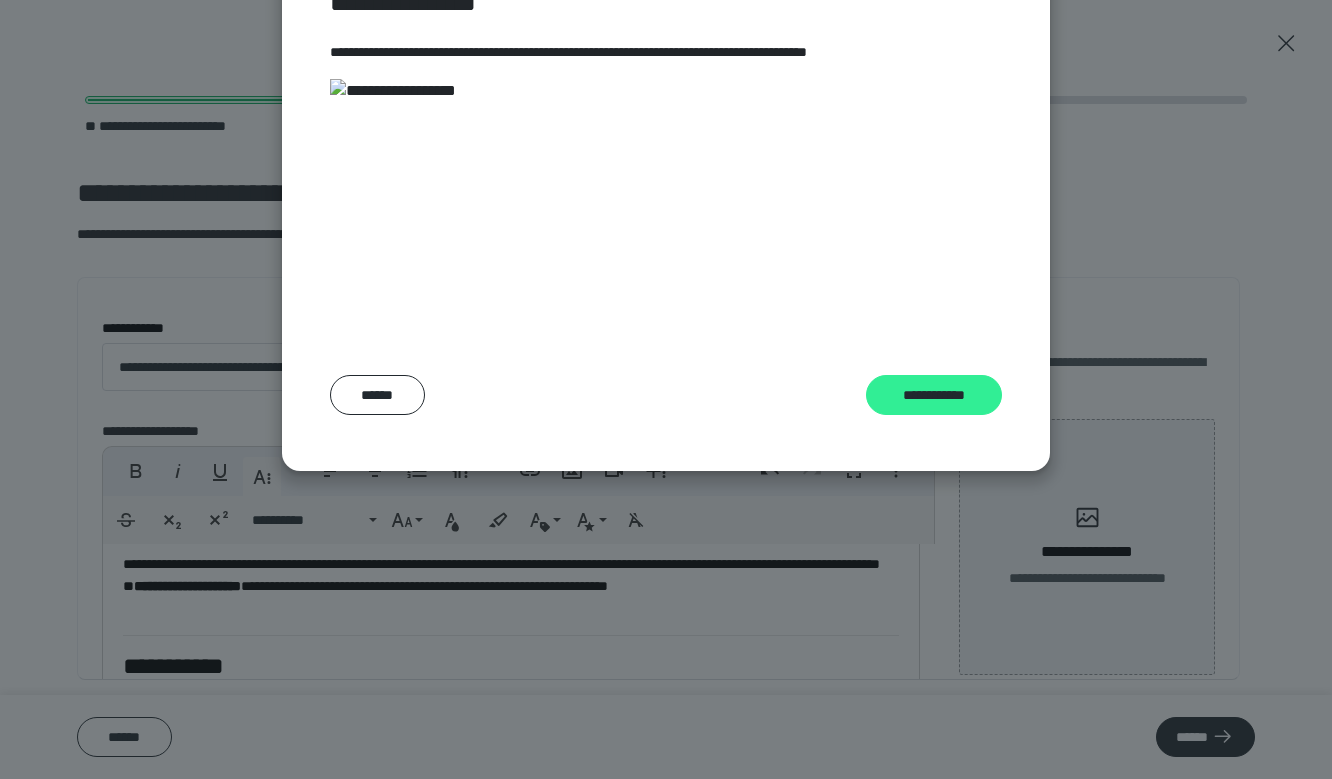 click on "**********" at bounding box center [934, 395] 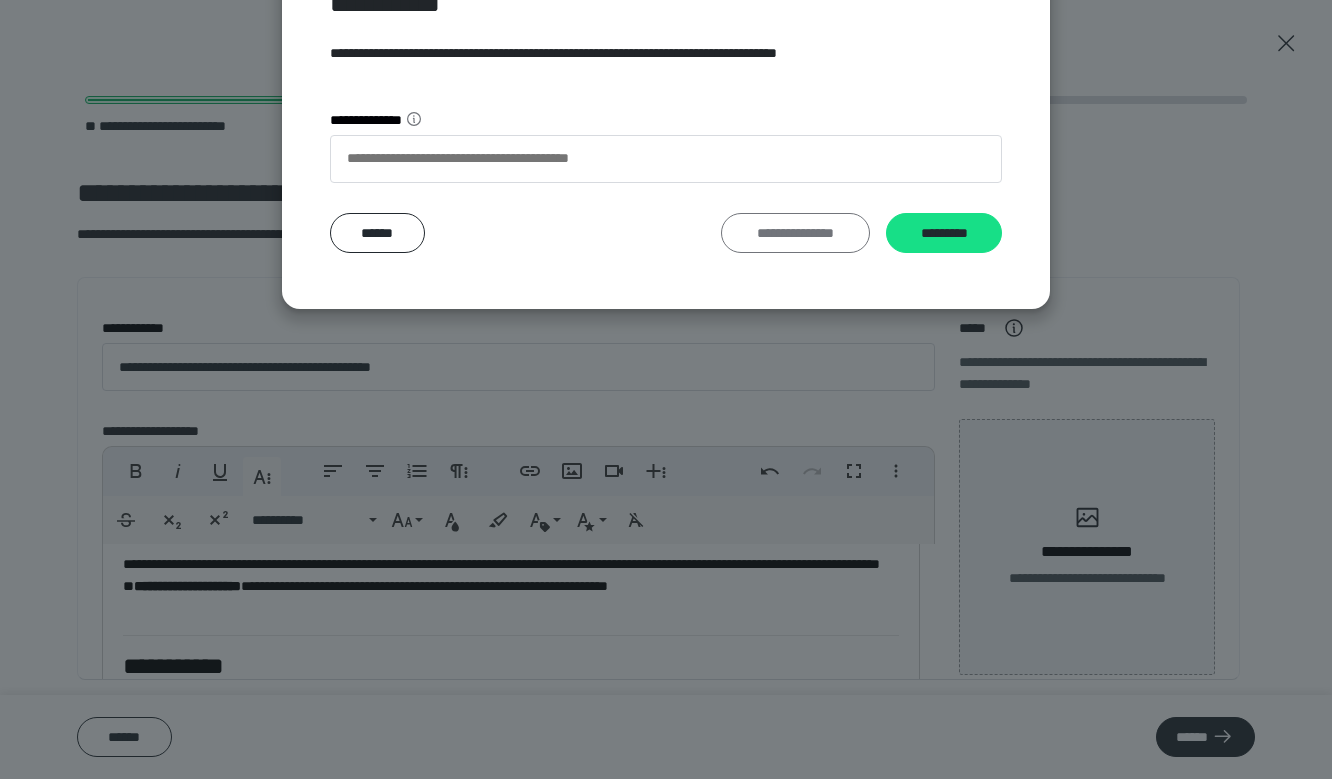 click on "**********" at bounding box center (795, 233) 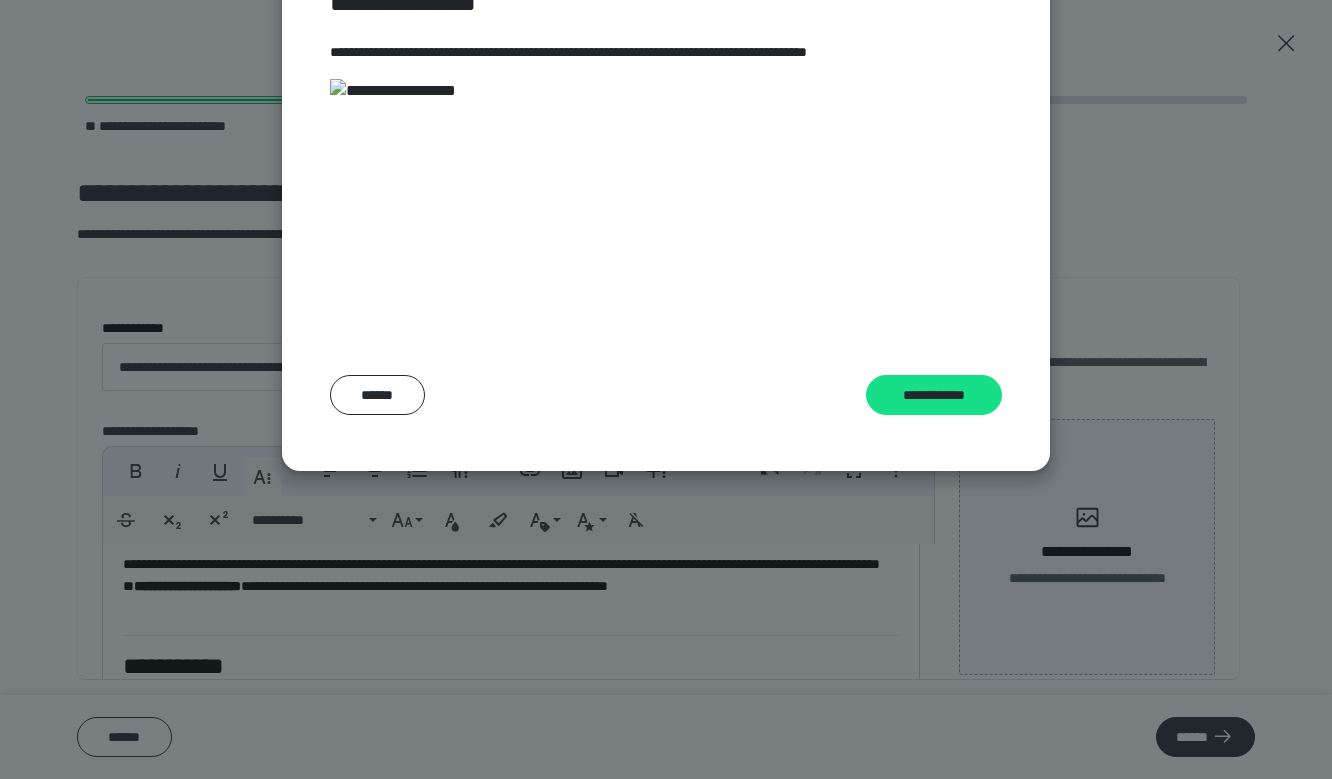 scroll, scrollTop: 0, scrollLeft: 0, axis: both 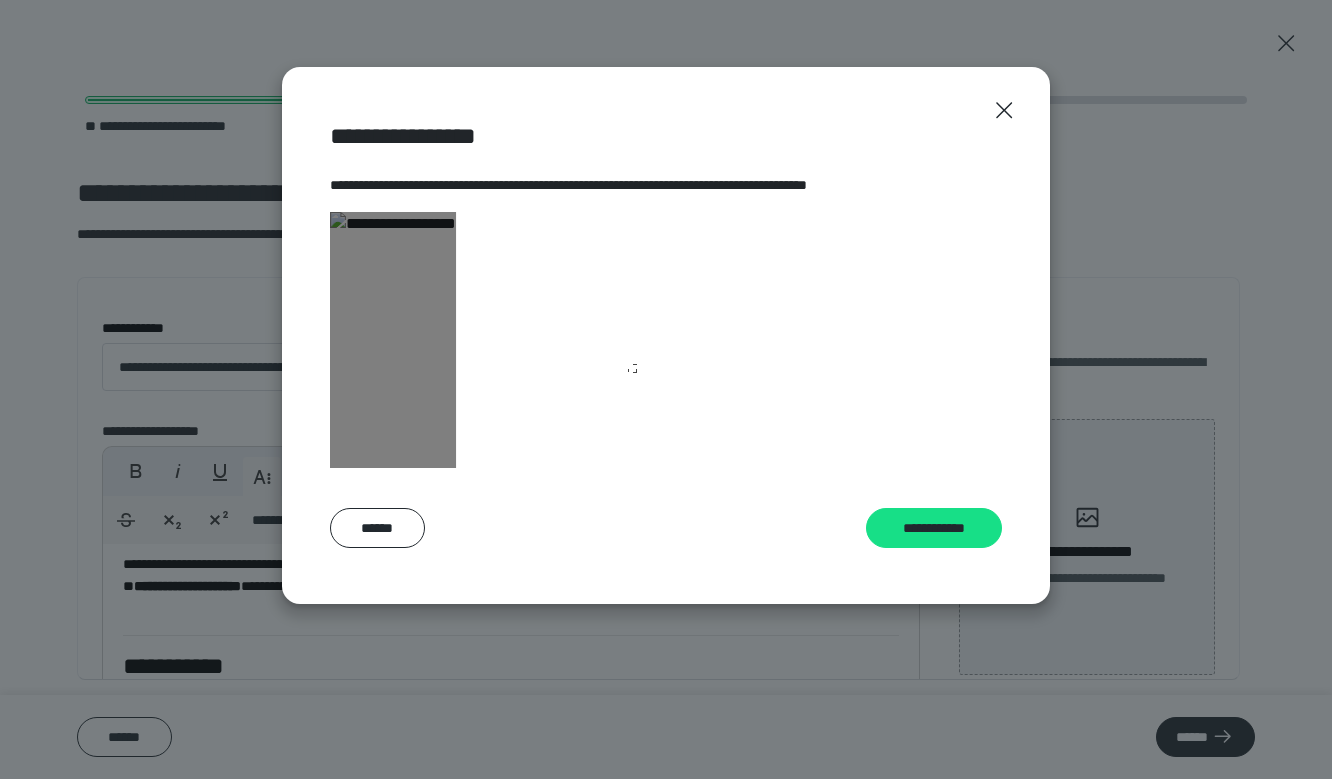 click at bounding box center (393, 340) 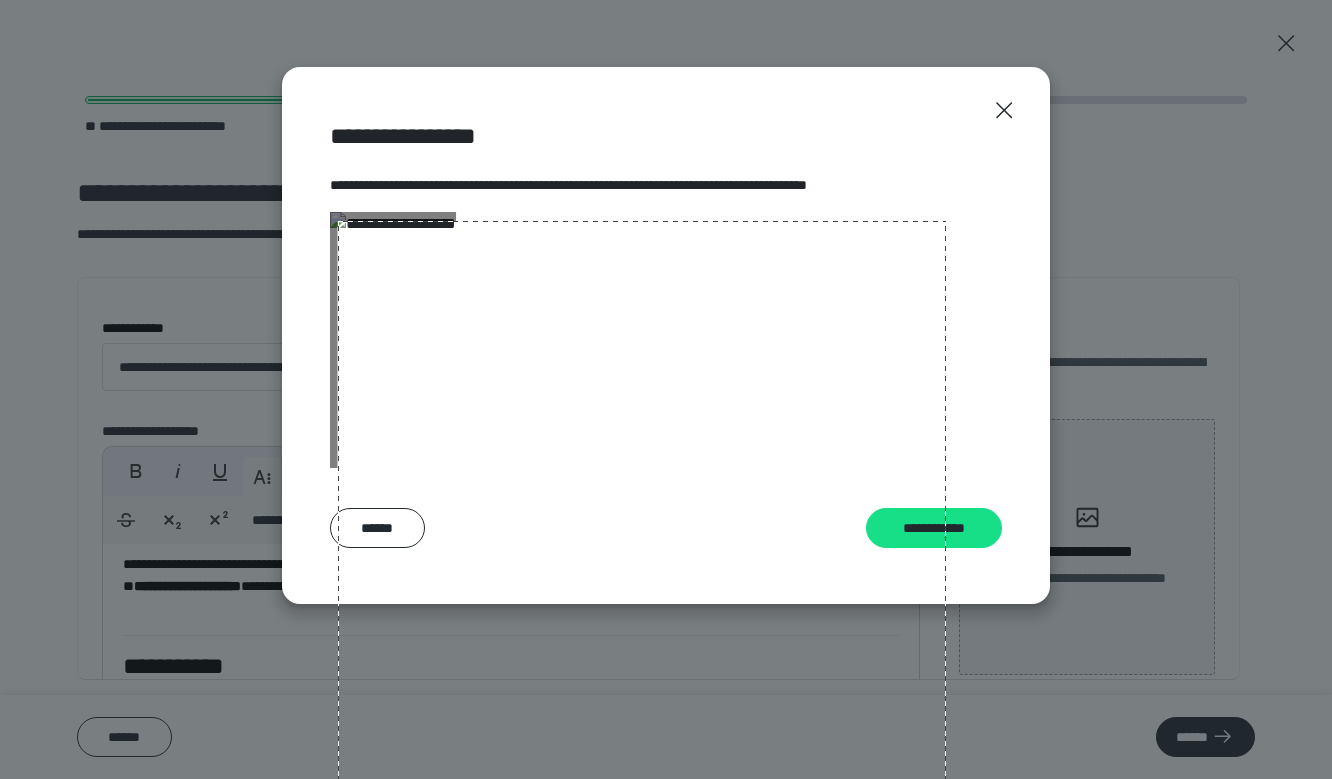 click on "**********" at bounding box center (666, 412) 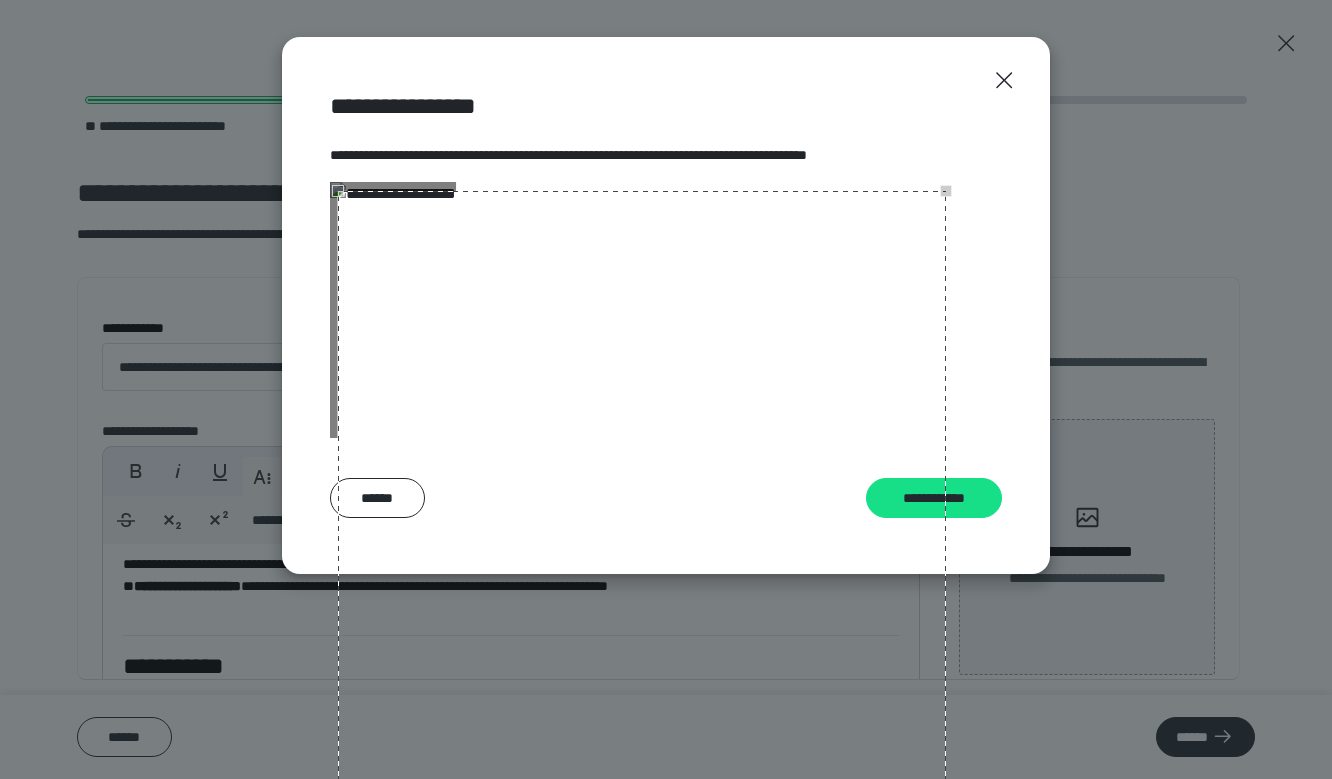 scroll, scrollTop: 183, scrollLeft: 0, axis: vertical 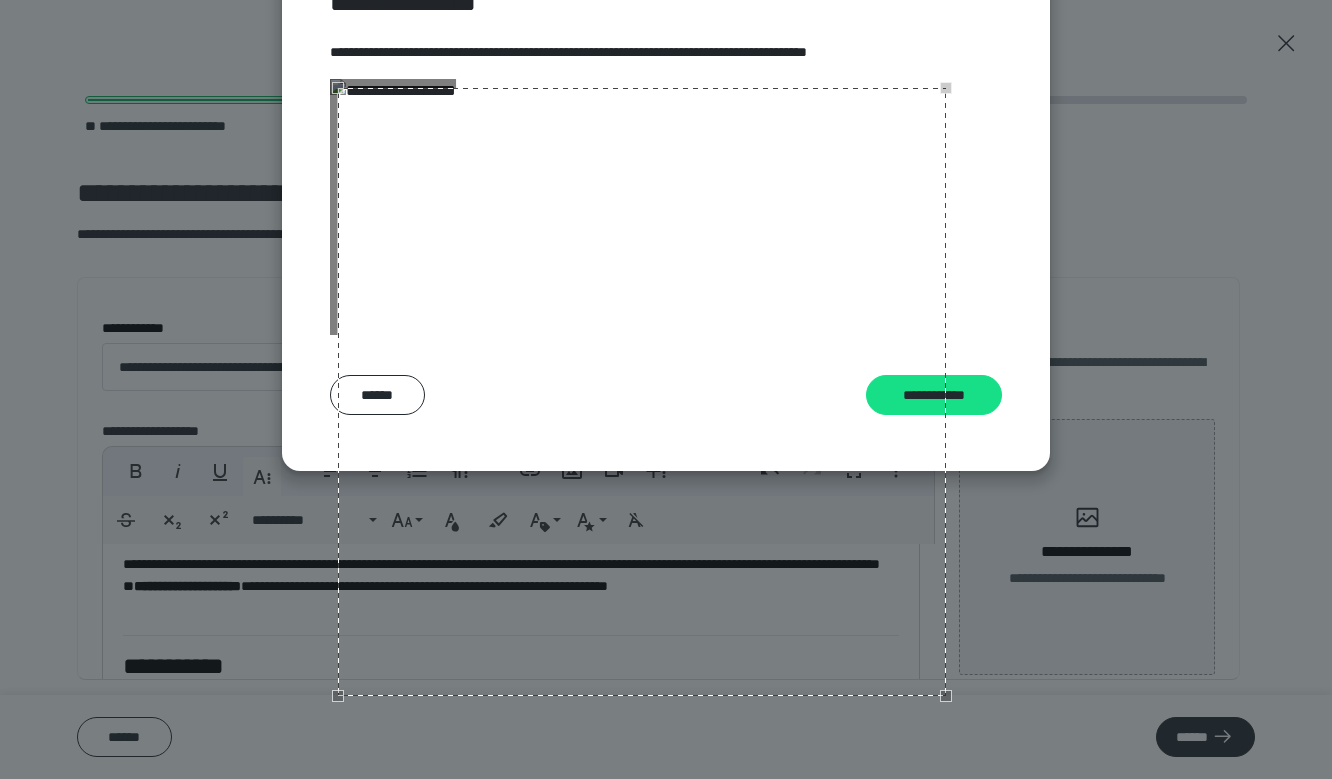 click at bounding box center [666, 211] 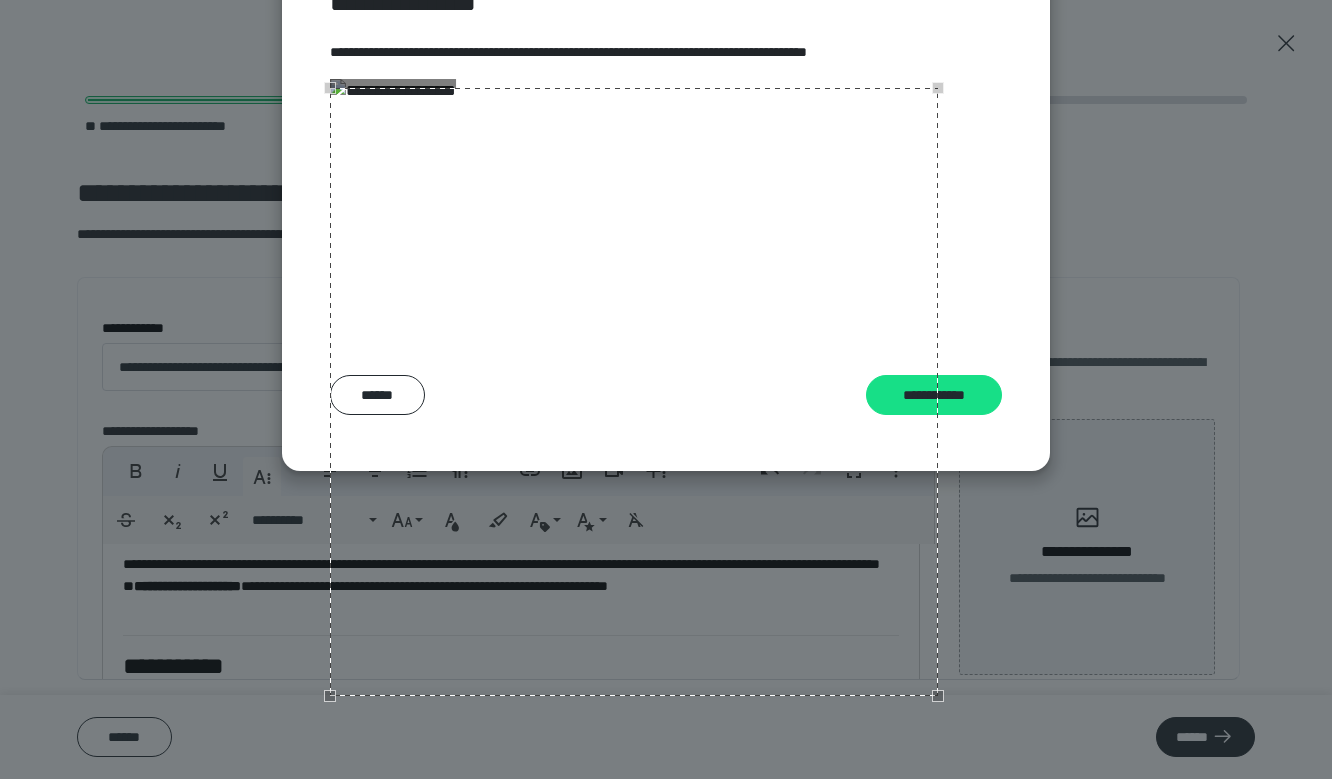 click at bounding box center (634, 392) 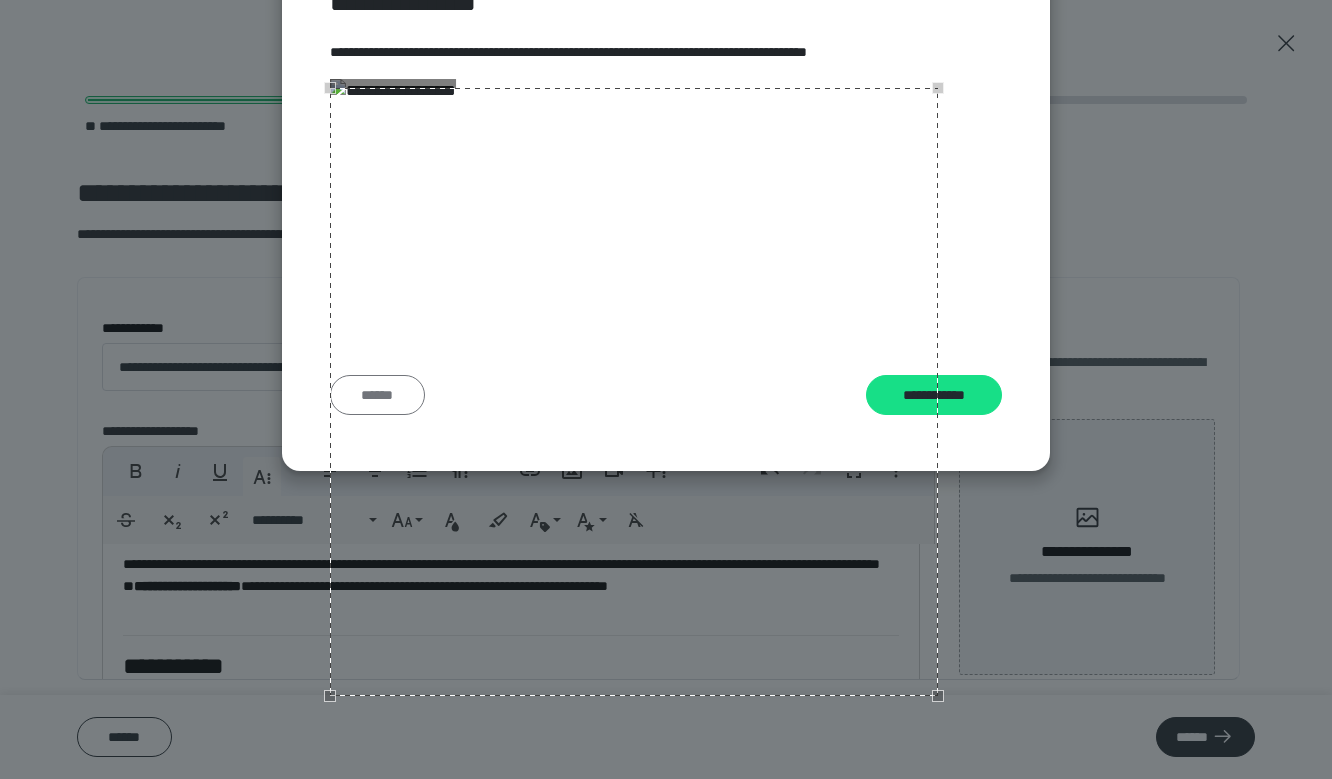click on "******" at bounding box center (377, 395) 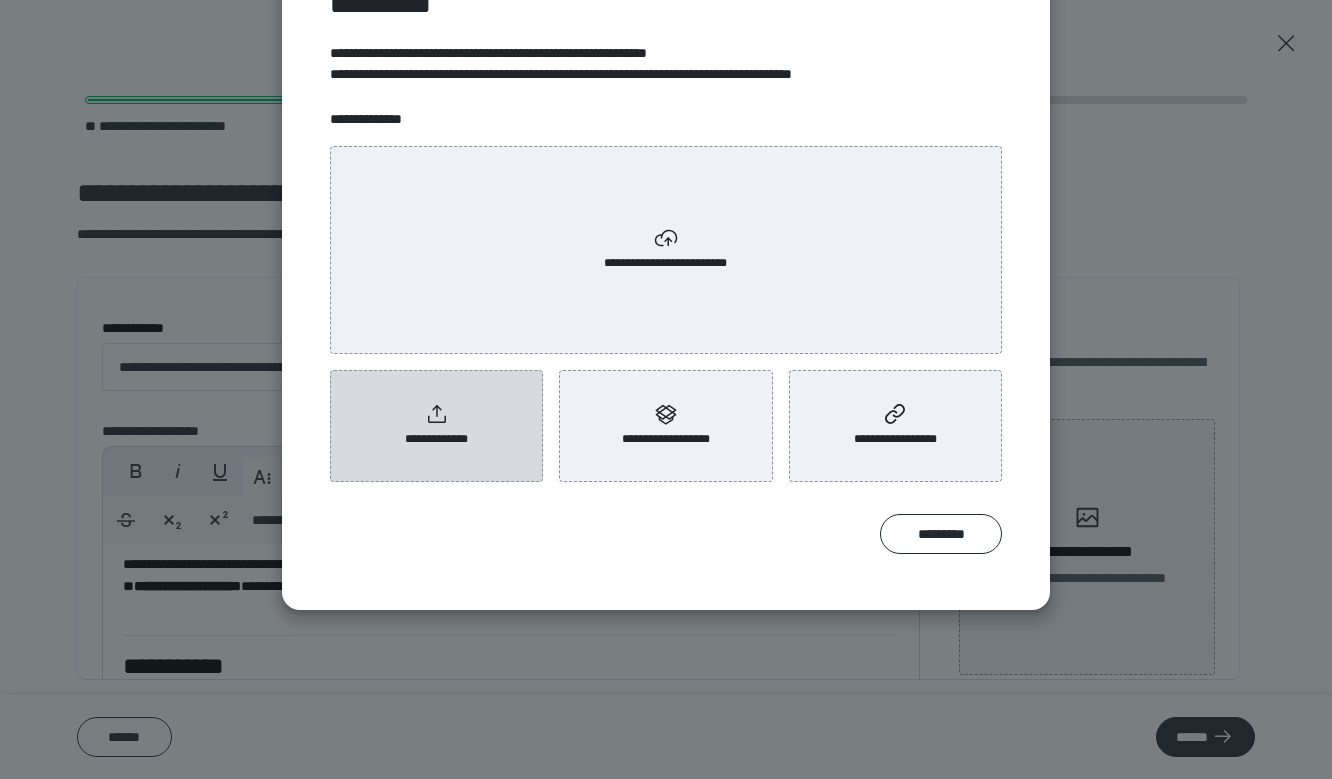 click on "**********" at bounding box center [436, 426] 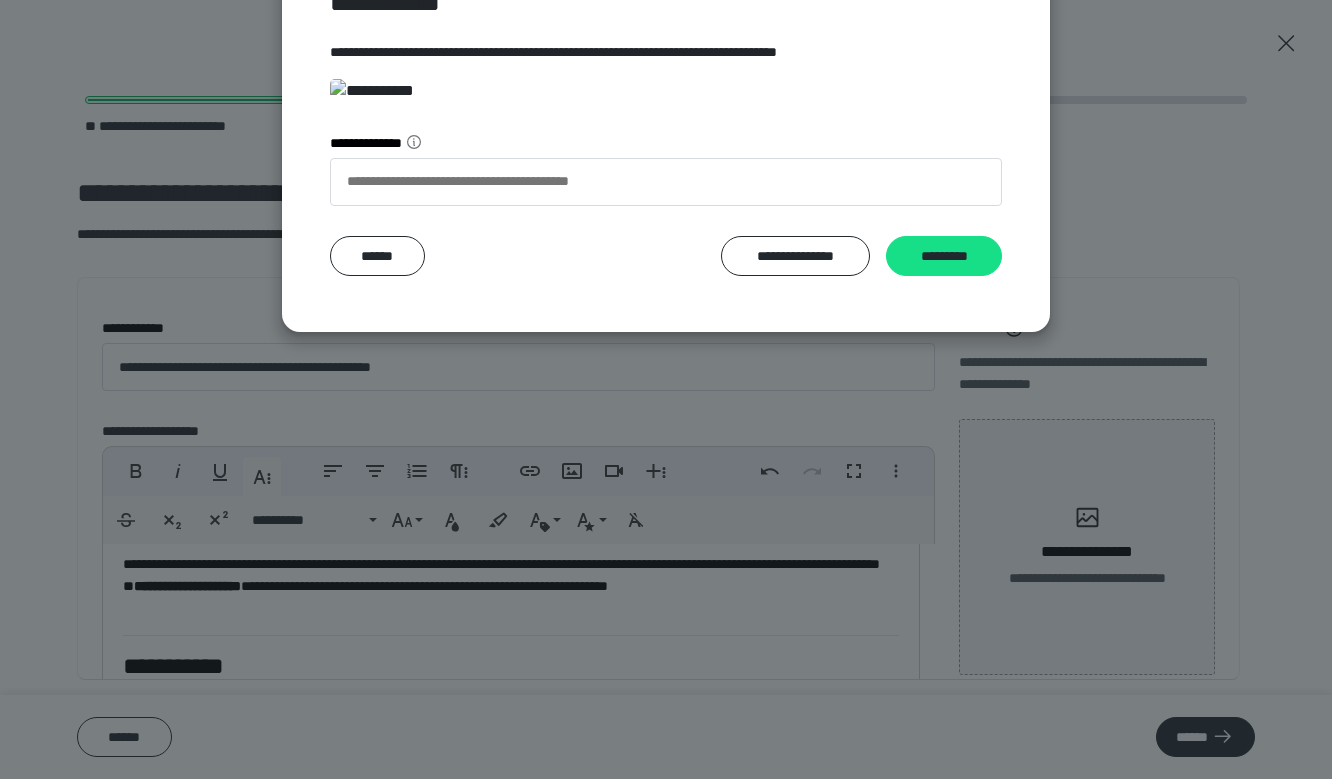 scroll, scrollTop: 0, scrollLeft: 0, axis: both 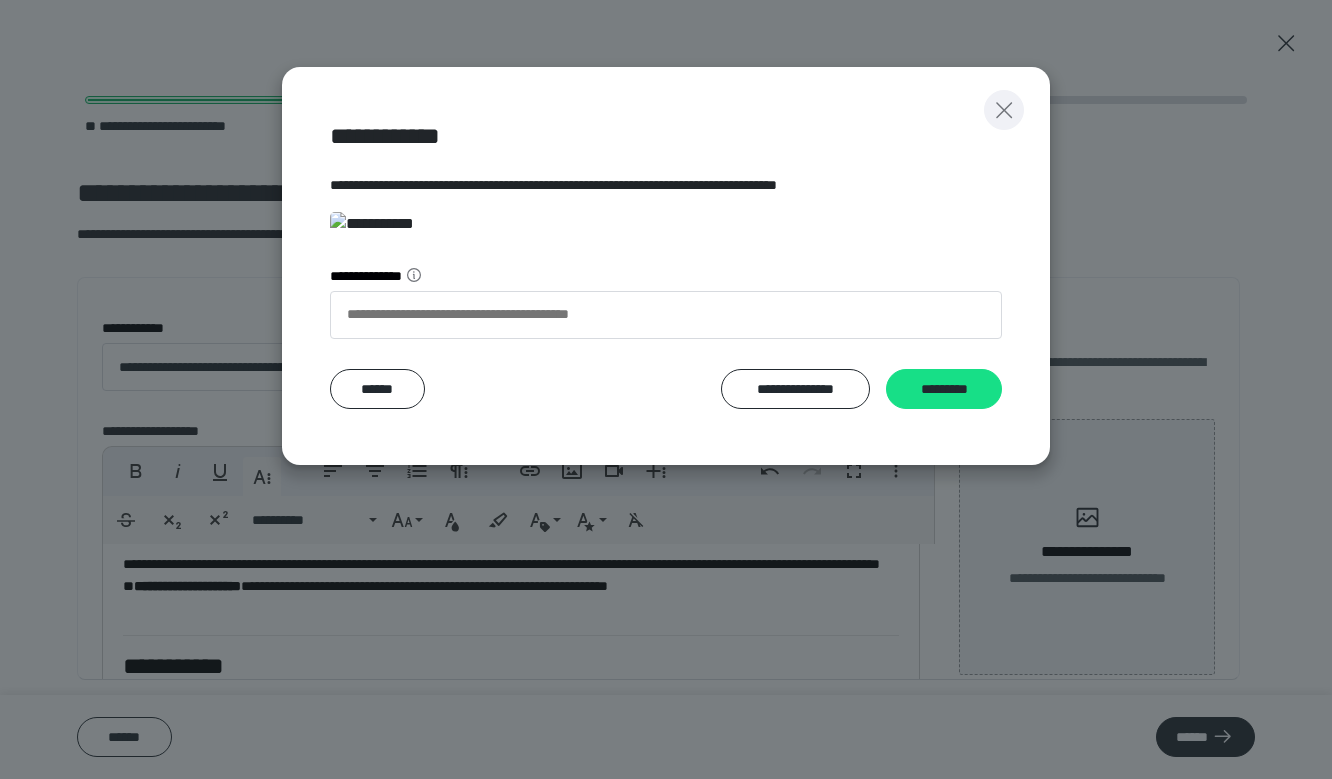 click 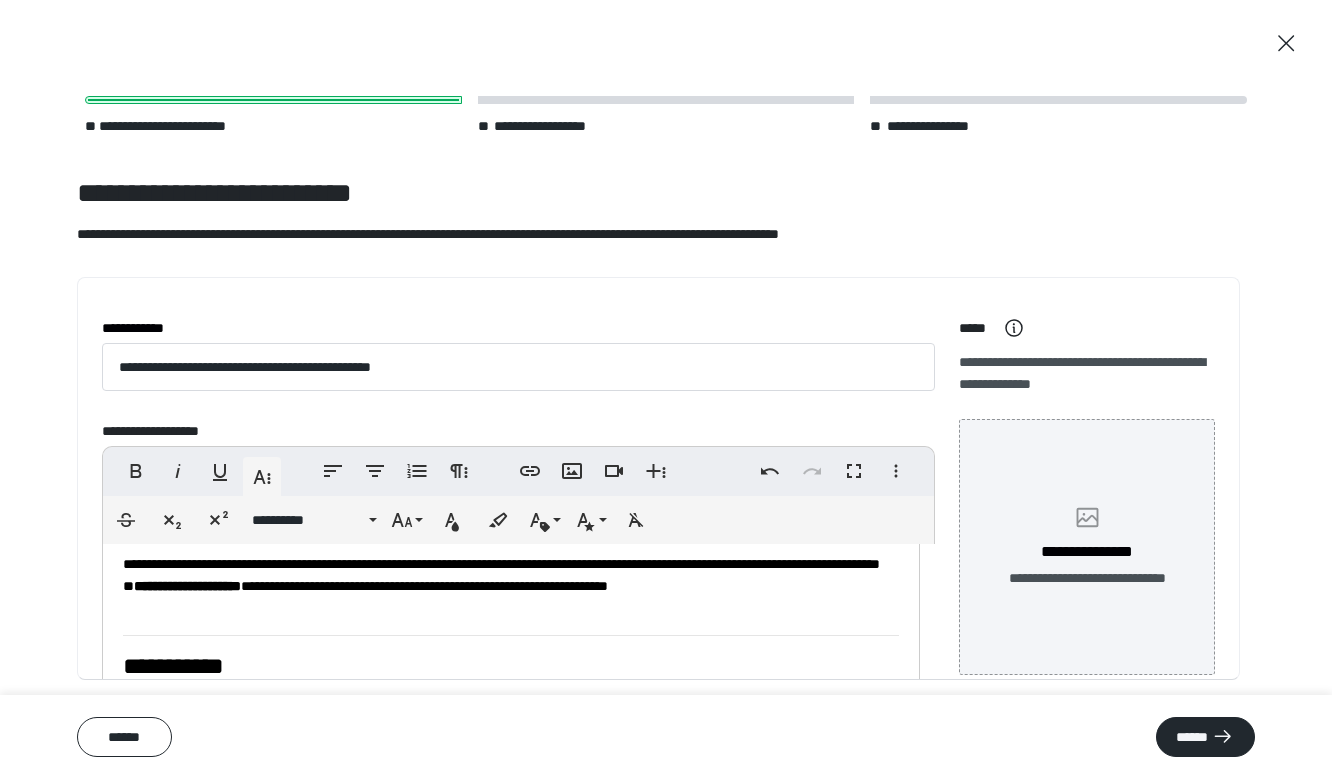 click on "**********" at bounding box center [1087, 547] 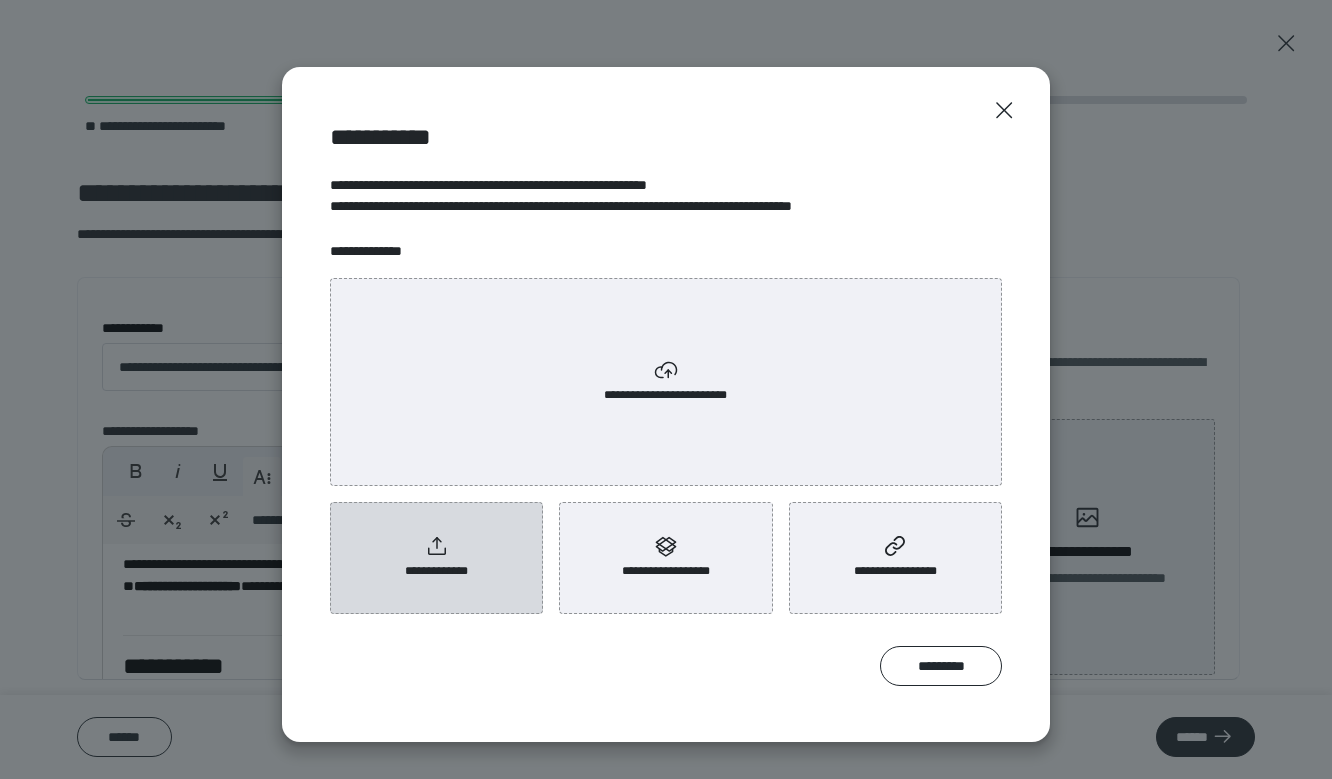 click on "**********" at bounding box center (437, 571) 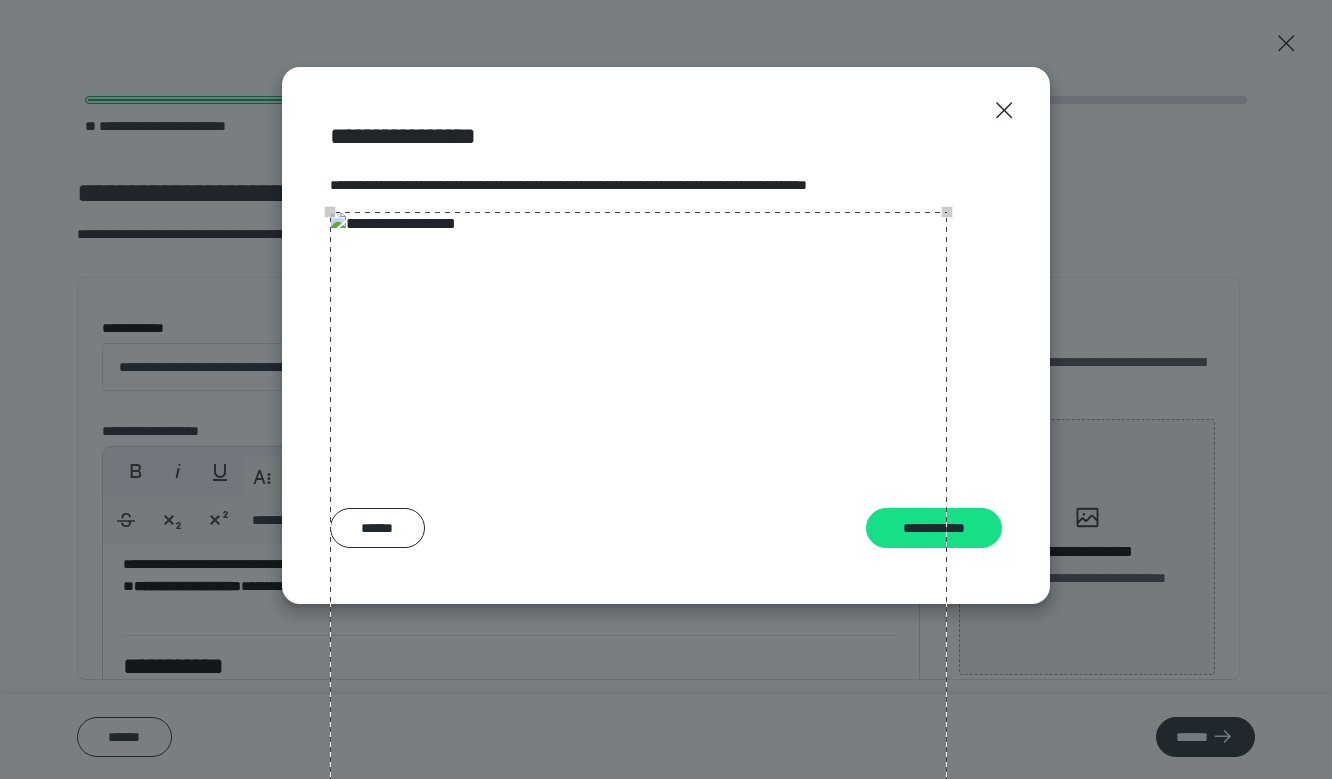 click on "**********" at bounding box center [666, 335] 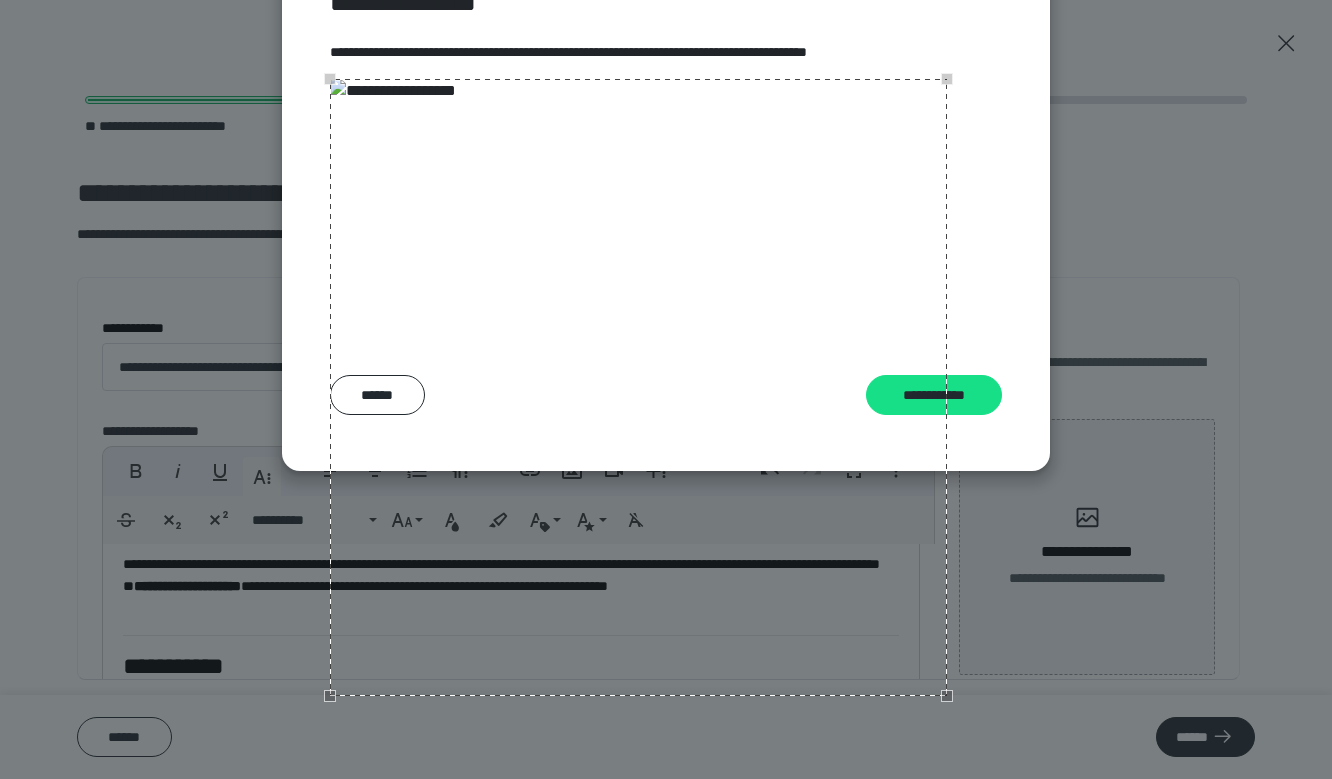 scroll, scrollTop: 183, scrollLeft: 0, axis: vertical 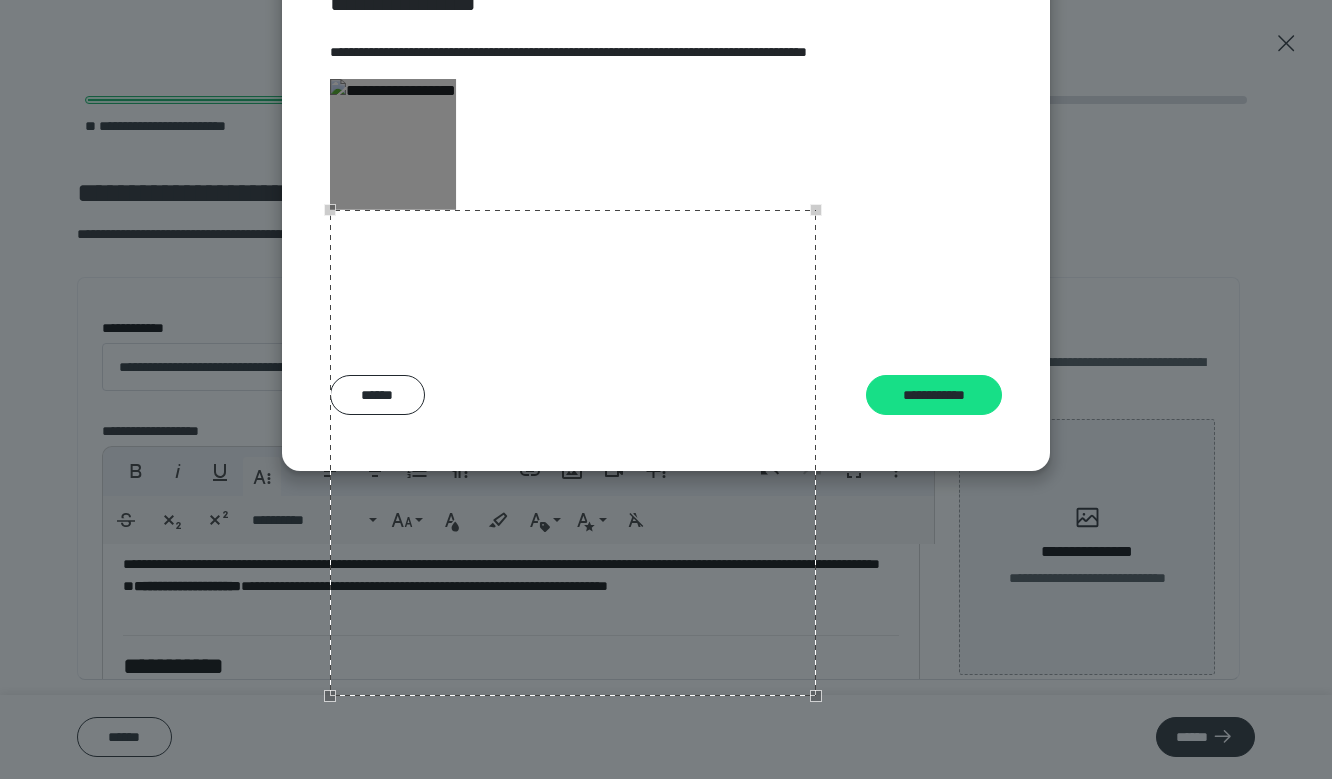 click at bounding box center (393, 207) 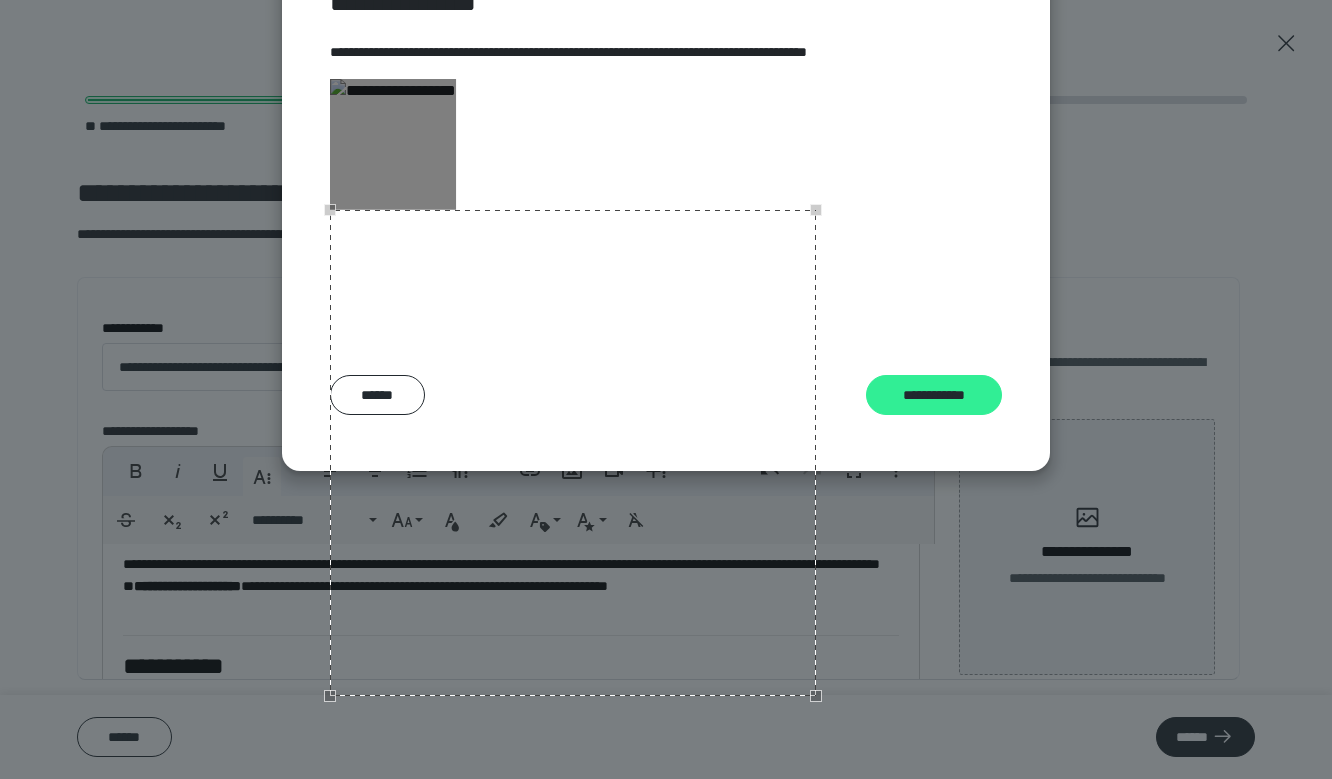 click on "**********" at bounding box center [934, 395] 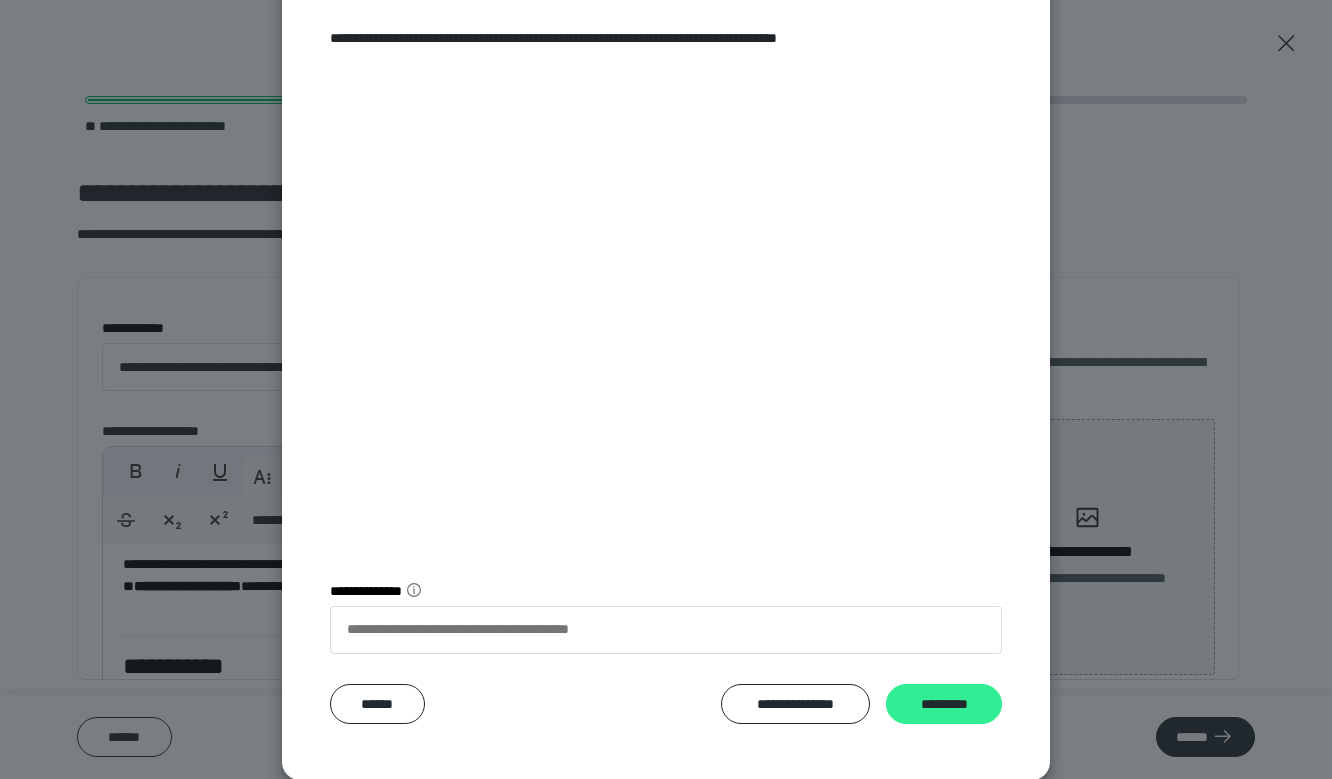 click on "*********" at bounding box center [944, 704] 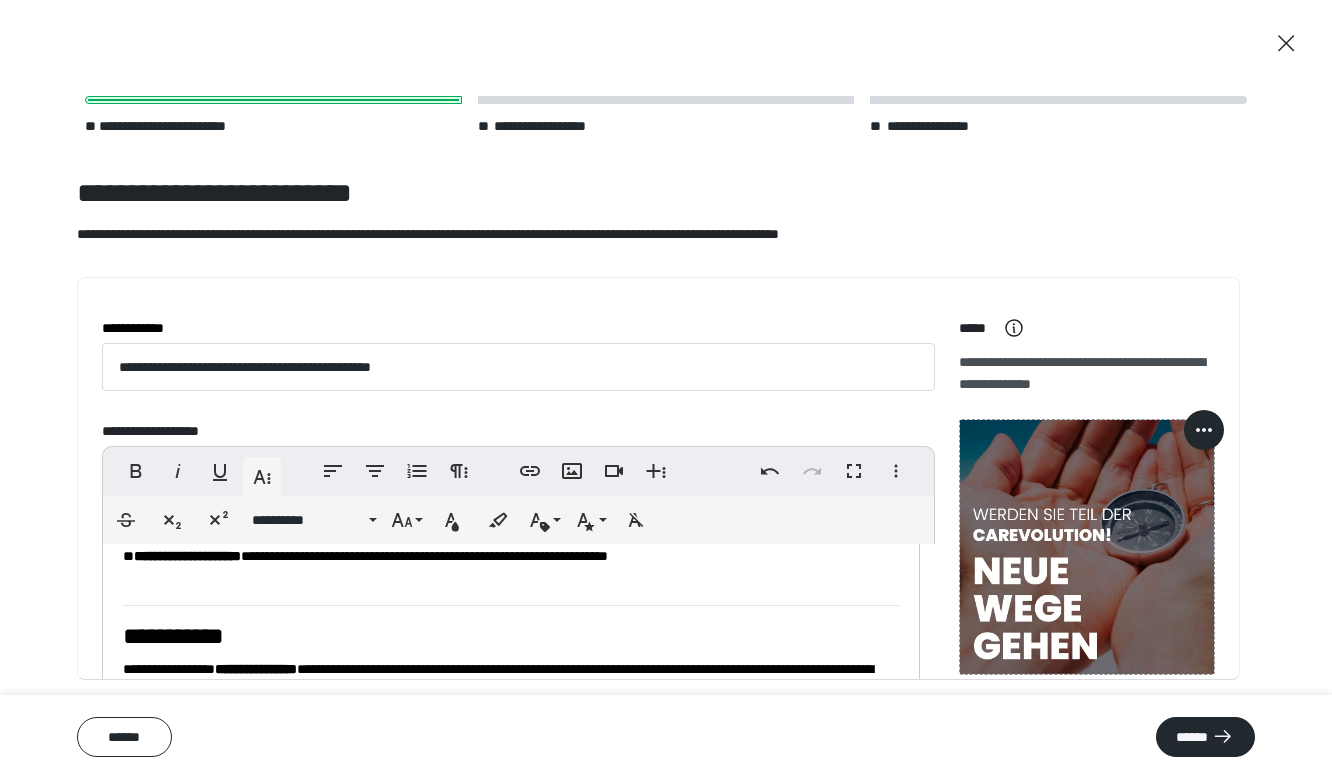 scroll, scrollTop: 1371, scrollLeft: 0, axis: vertical 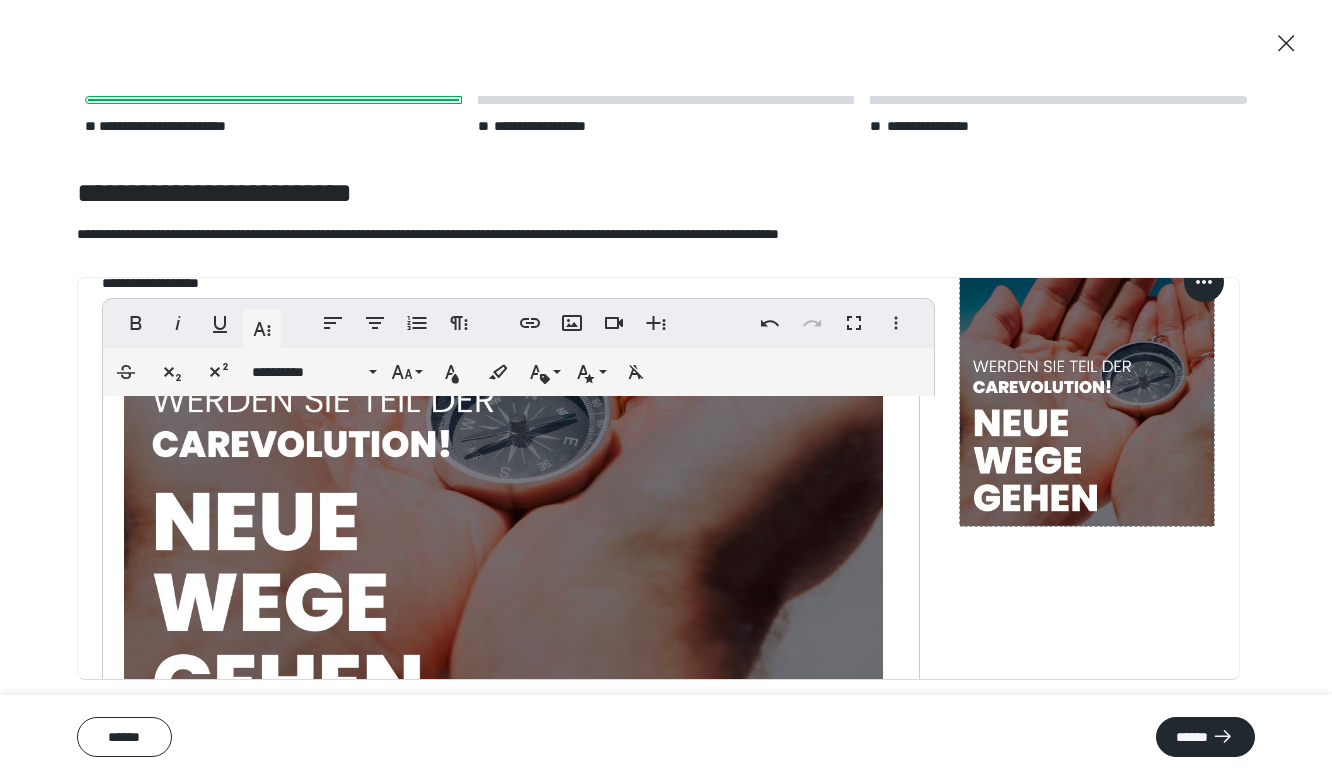 click at bounding box center [503, 396] 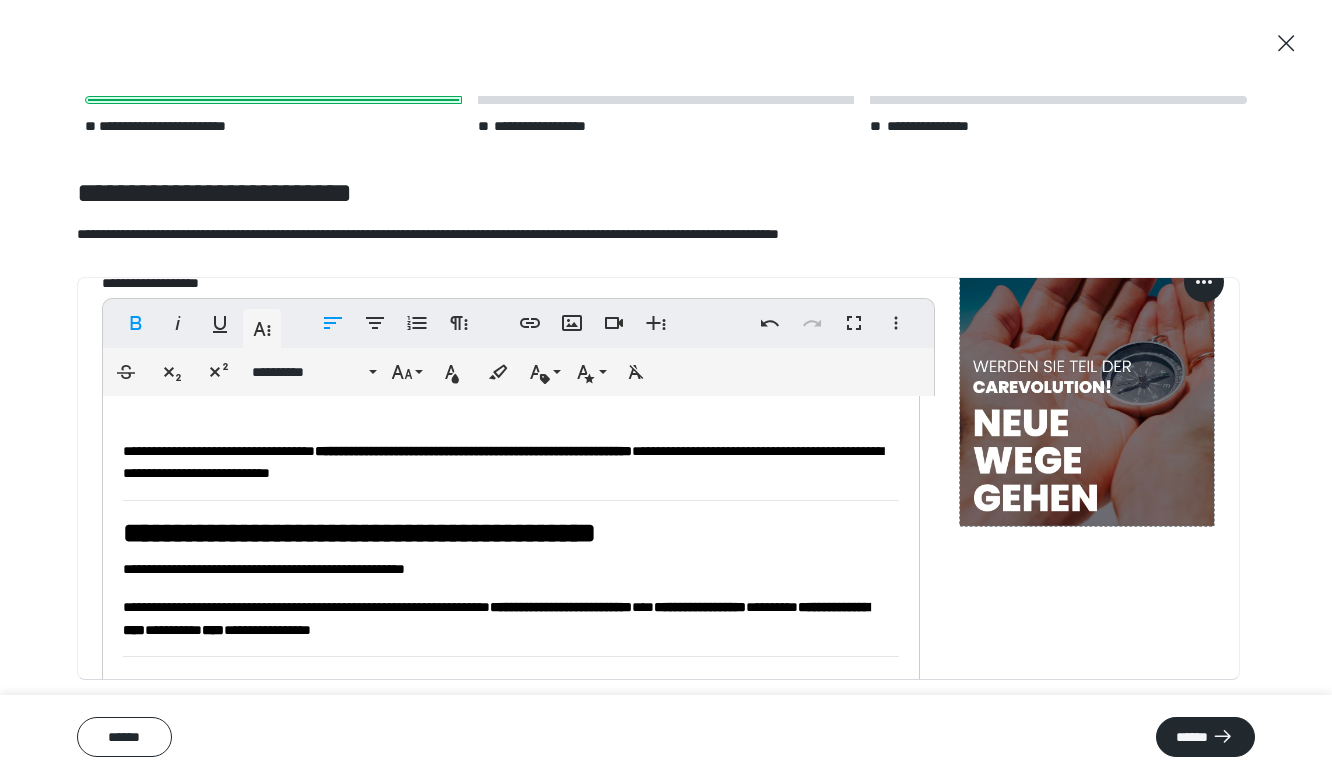 scroll, scrollTop: 0, scrollLeft: 0, axis: both 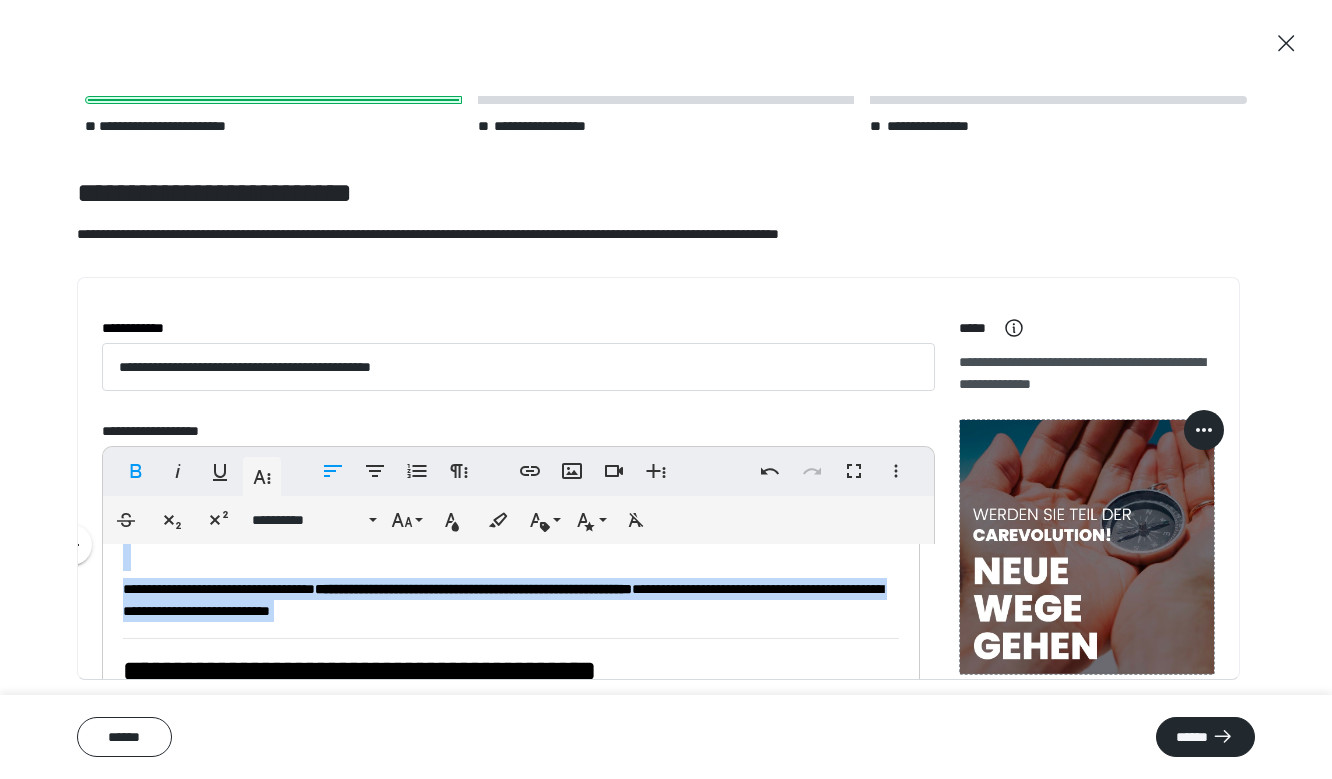 drag, startPoint x: 126, startPoint y: 568, endPoint x: 872, endPoint y: 647, distance: 750.1713 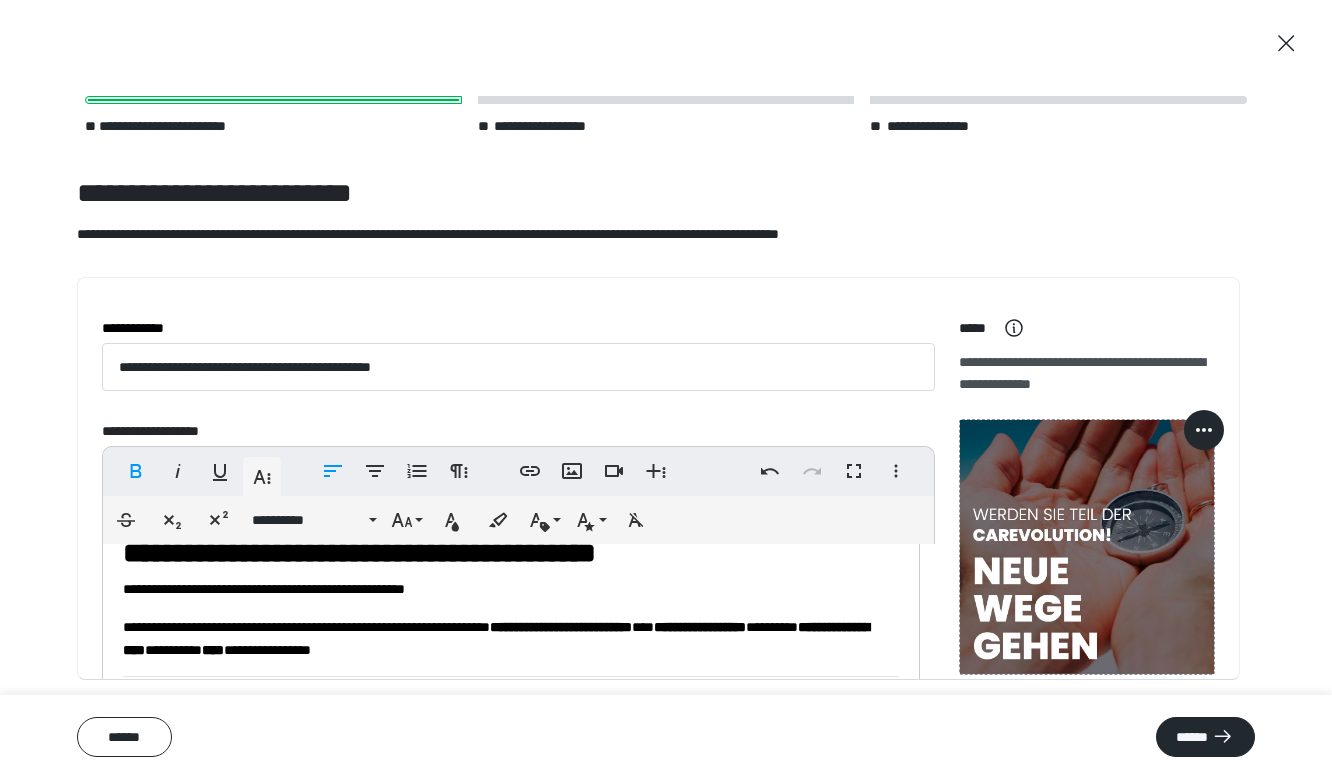 scroll, scrollTop: 0, scrollLeft: 0, axis: both 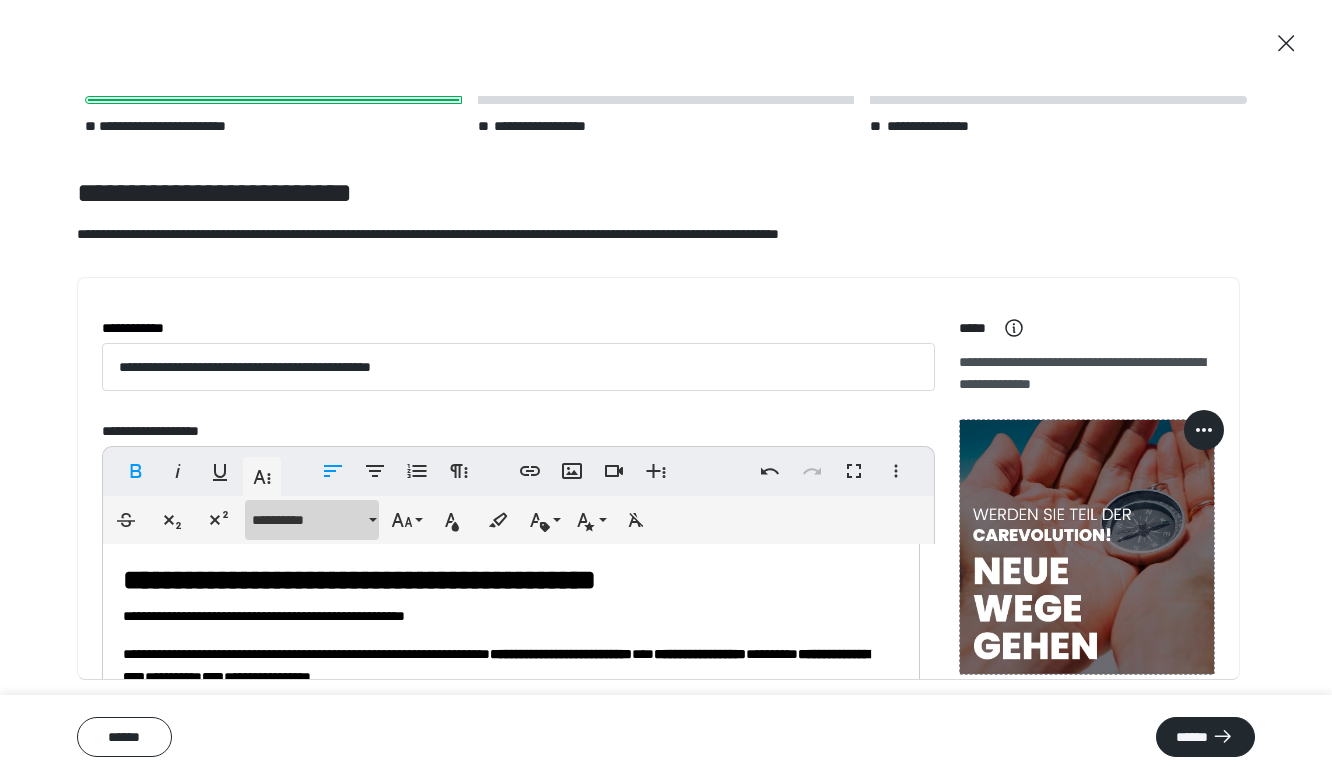 click on "**********" at bounding box center (312, 520) 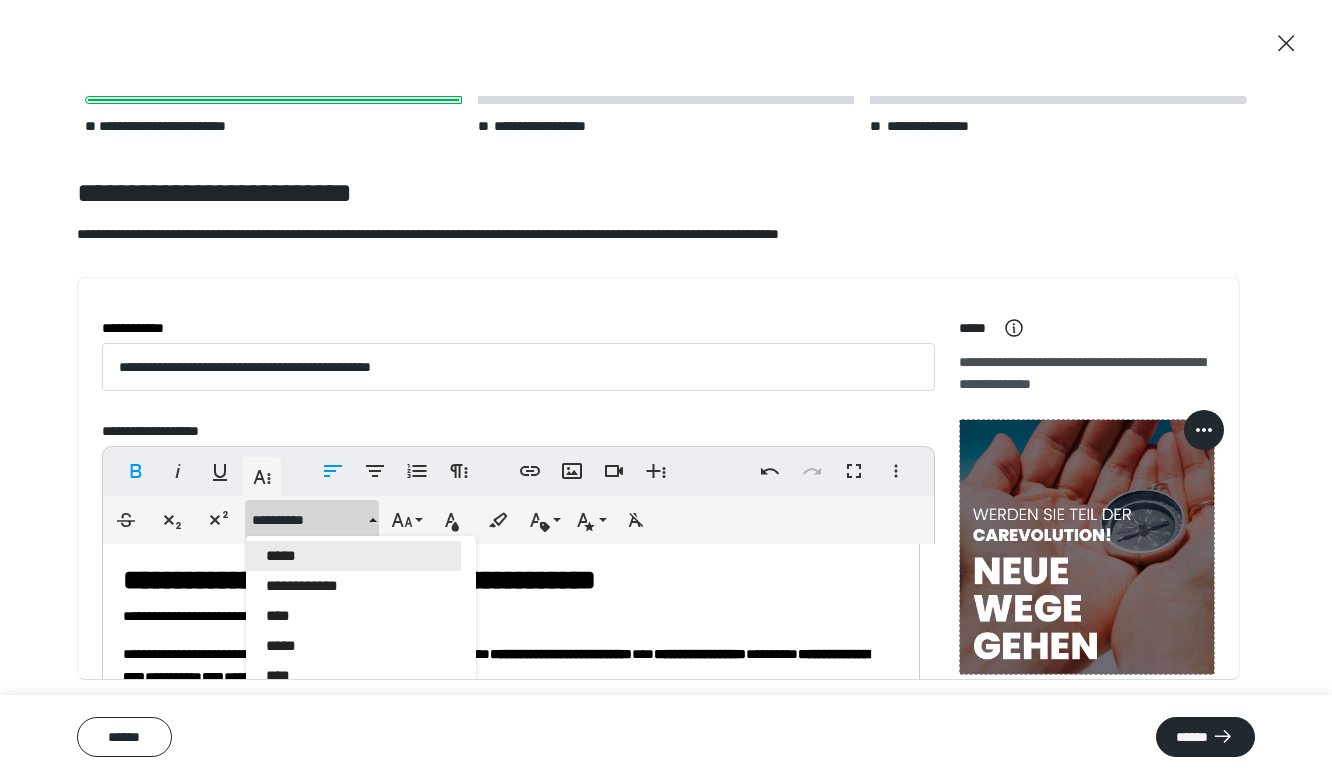 click on "*****" at bounding box center (353, 556) 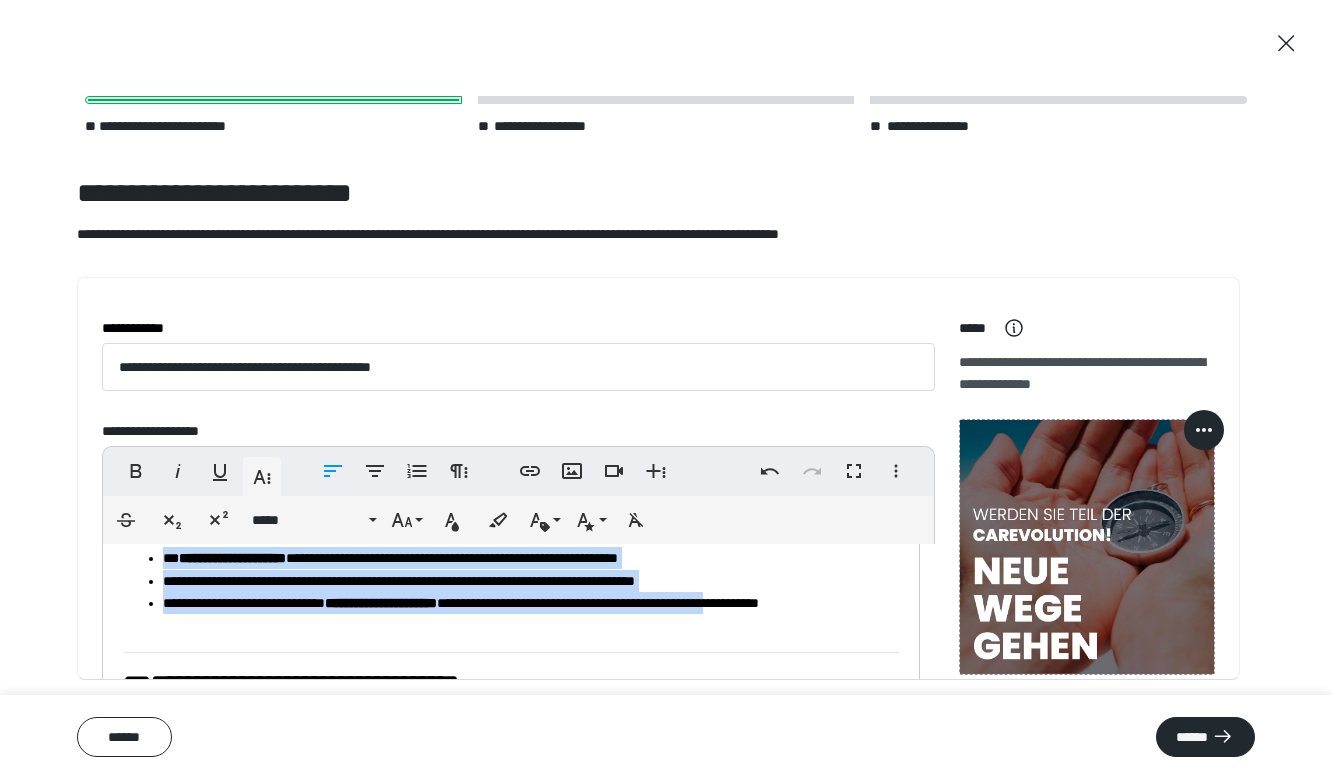 scroll, scrollTop: 584, scrollLeft: 0, axis: vertical 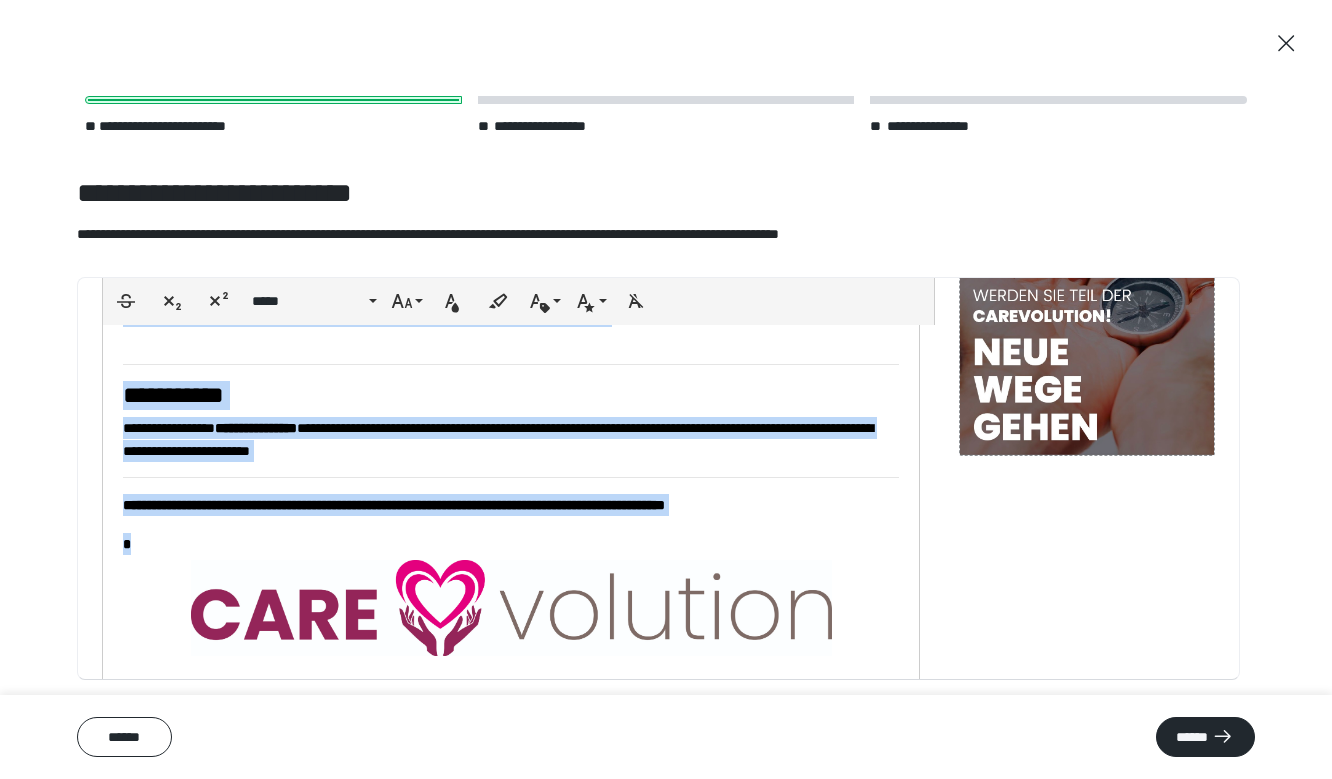 drag, startPoint x: 128, startPoint y: 583, endPoint x: 621, endPoint y: 533, distance: 495.52902 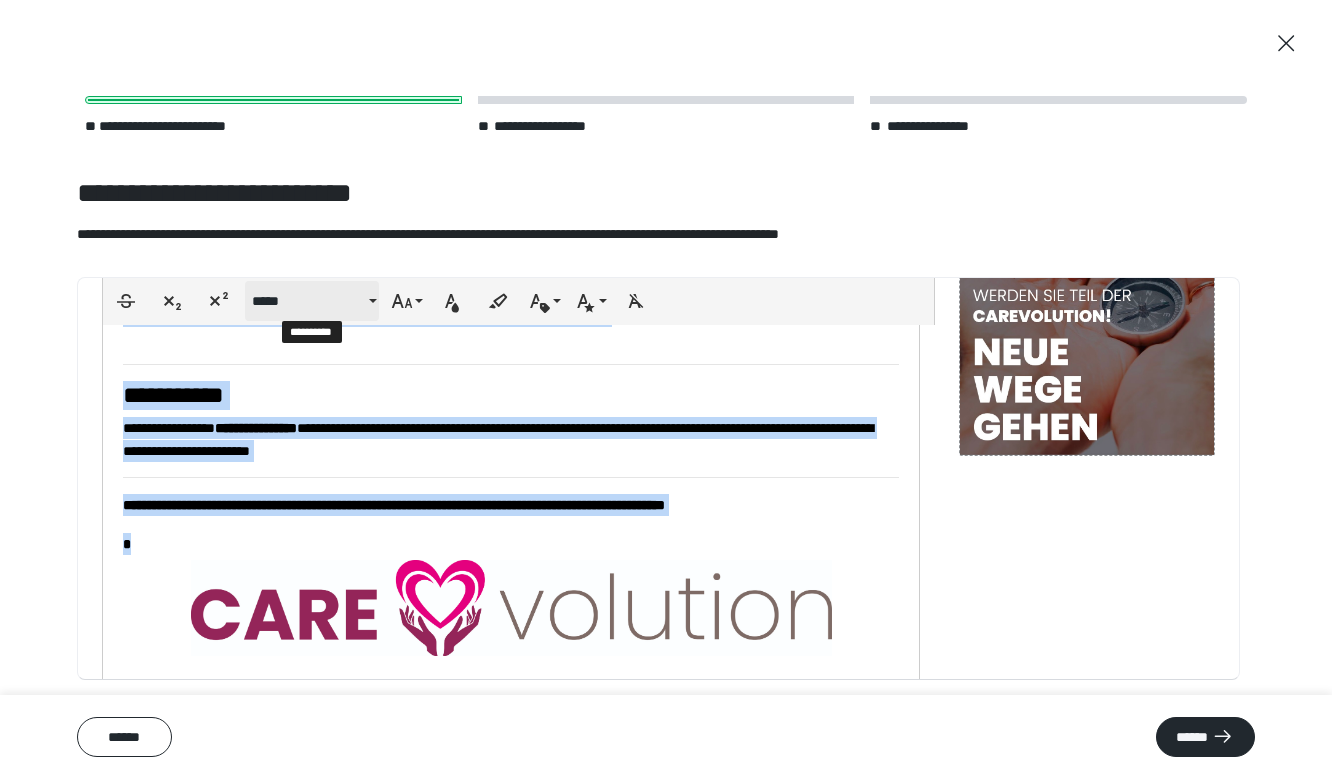 click on "*****" at bounding box center [308, 301] 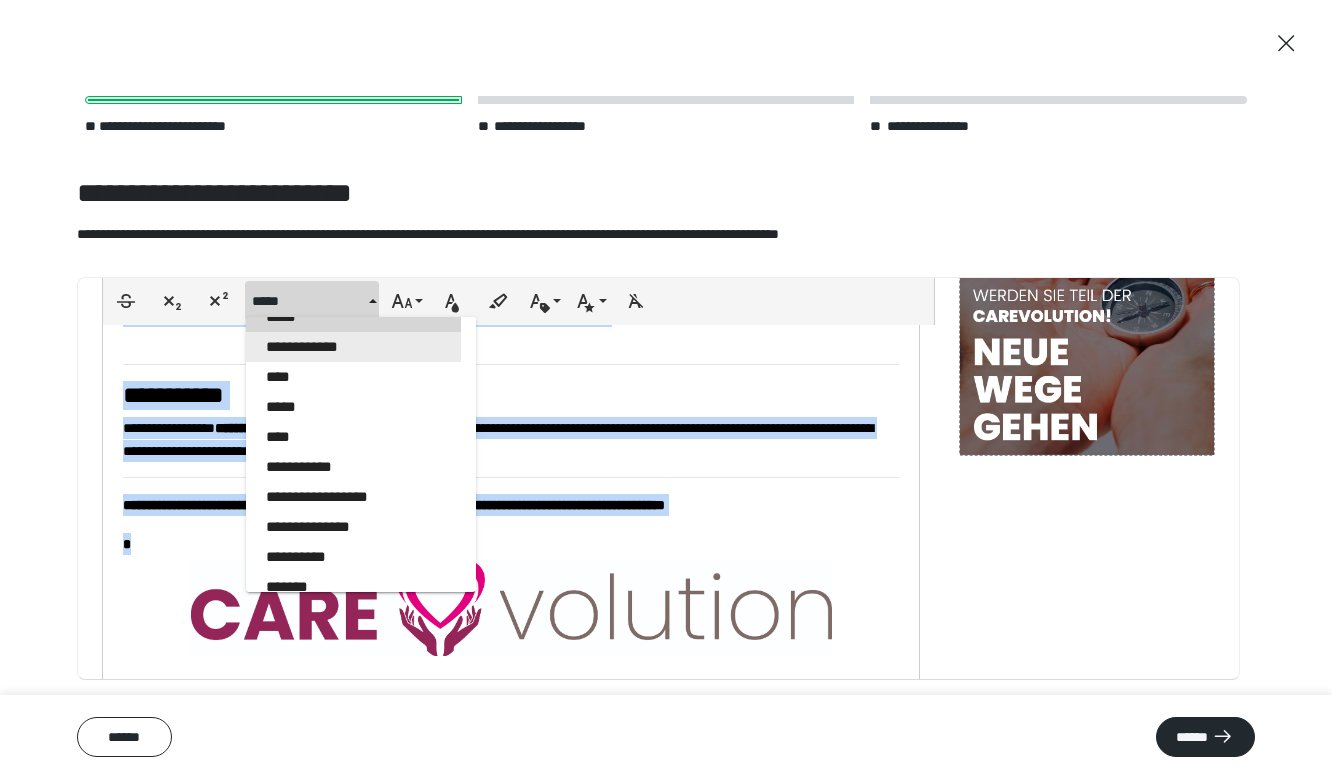 scroll, scrollTop: 1472, scrollLeft: 0, axis: vertical 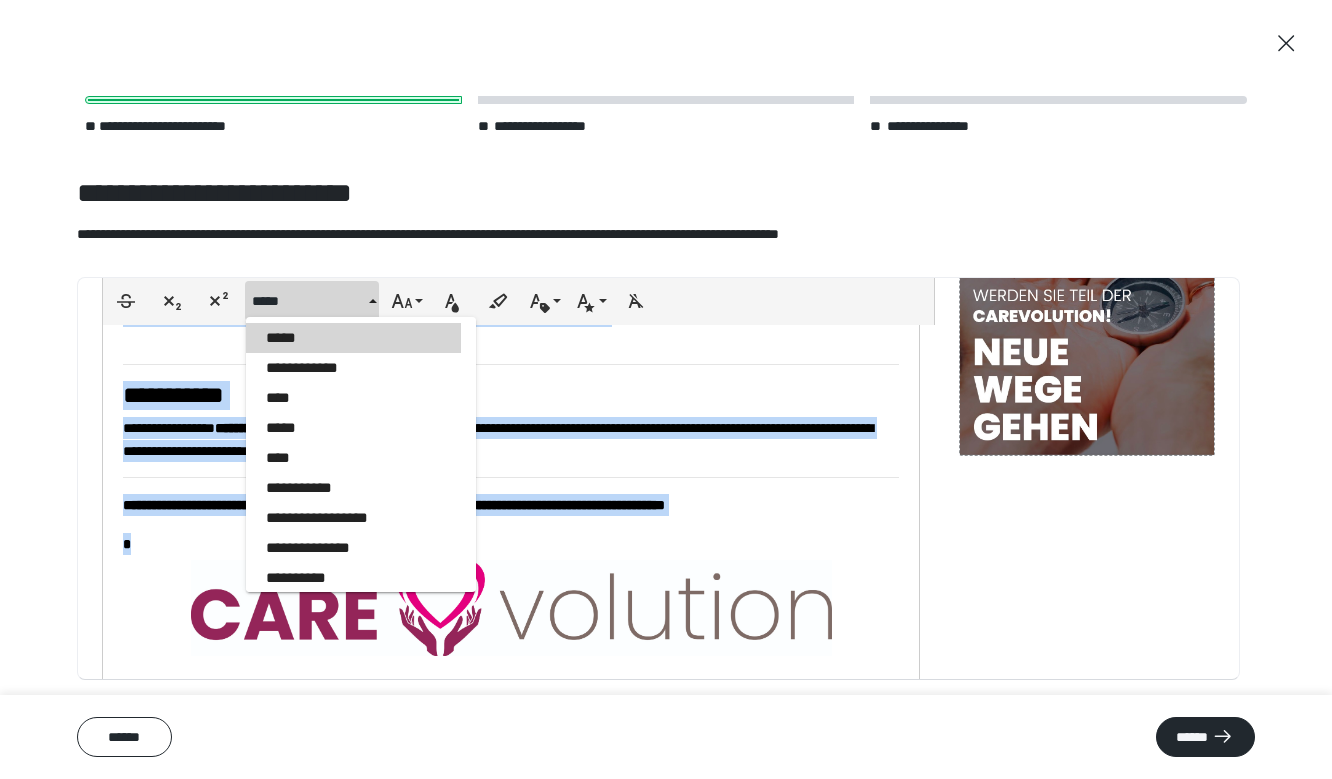 click on "*****" at bounding box center [353, 338] 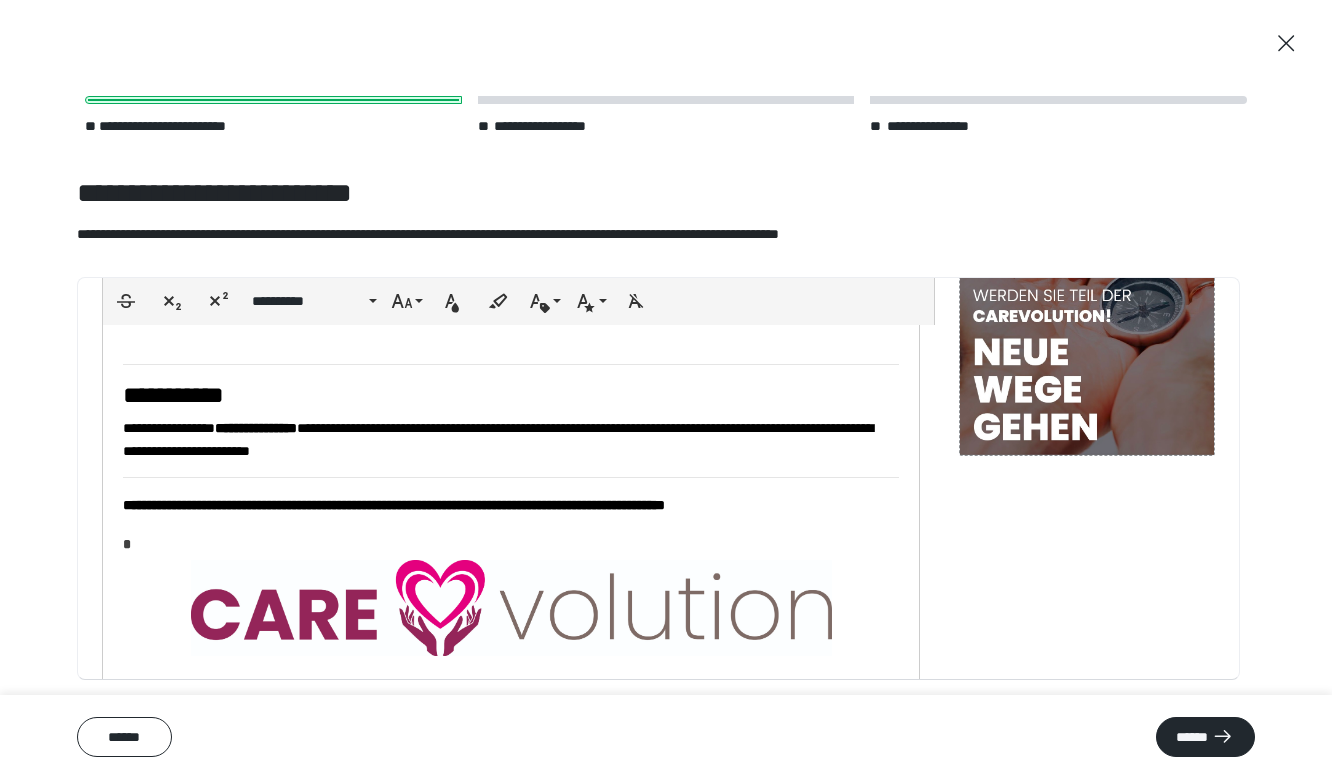 click on "**********" at bounding box center [498, 439] 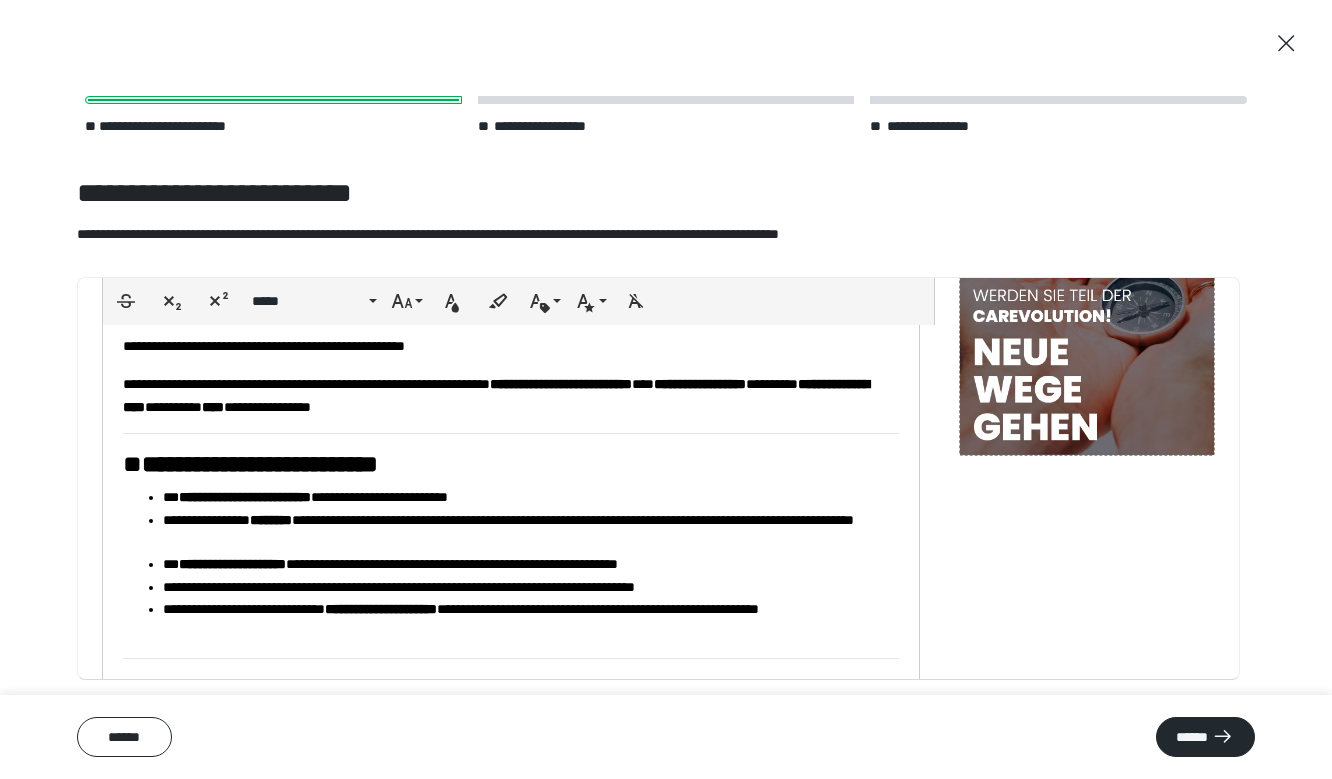 scroll, scrollTop: 0, scrollLeft: 0, axis: both 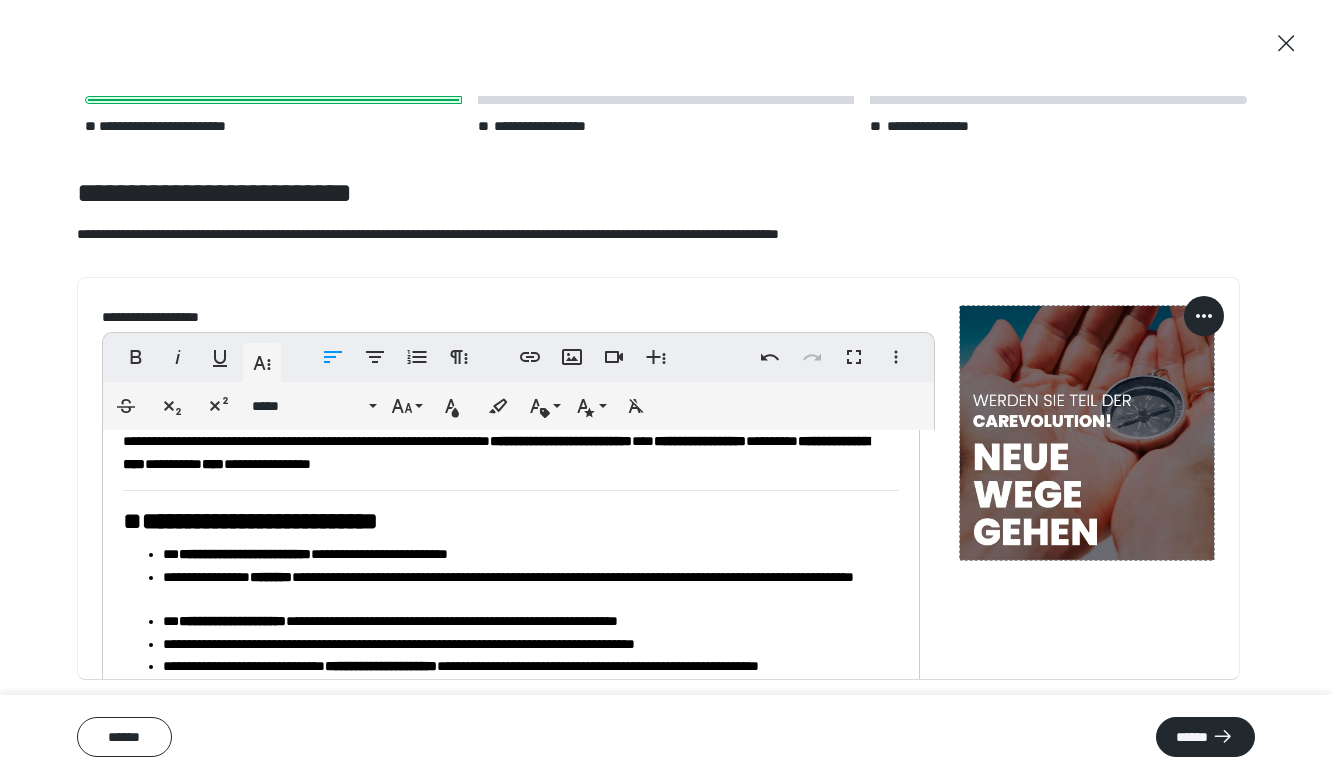 click on "**********" at bounding box center (260, 521) 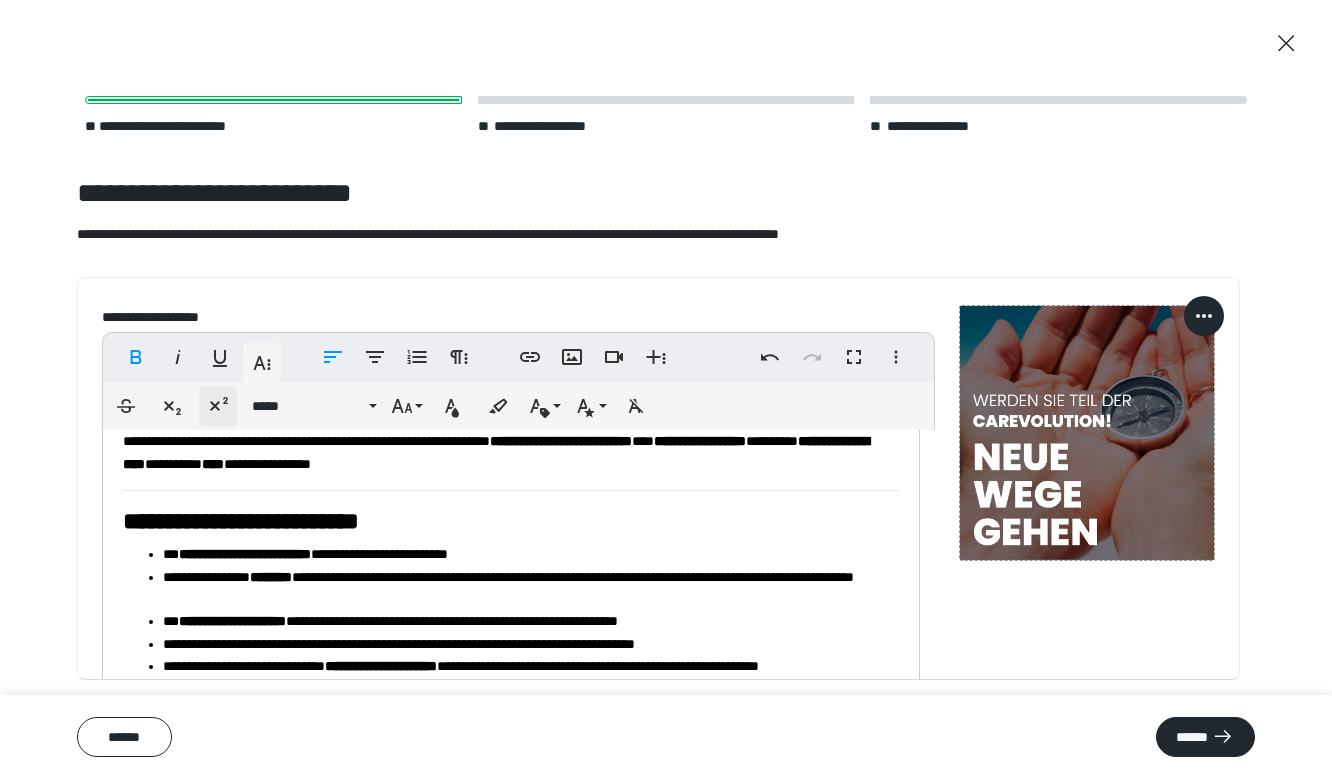 scroll, scrollTop: 0, scrollLeft: 0, axis: both 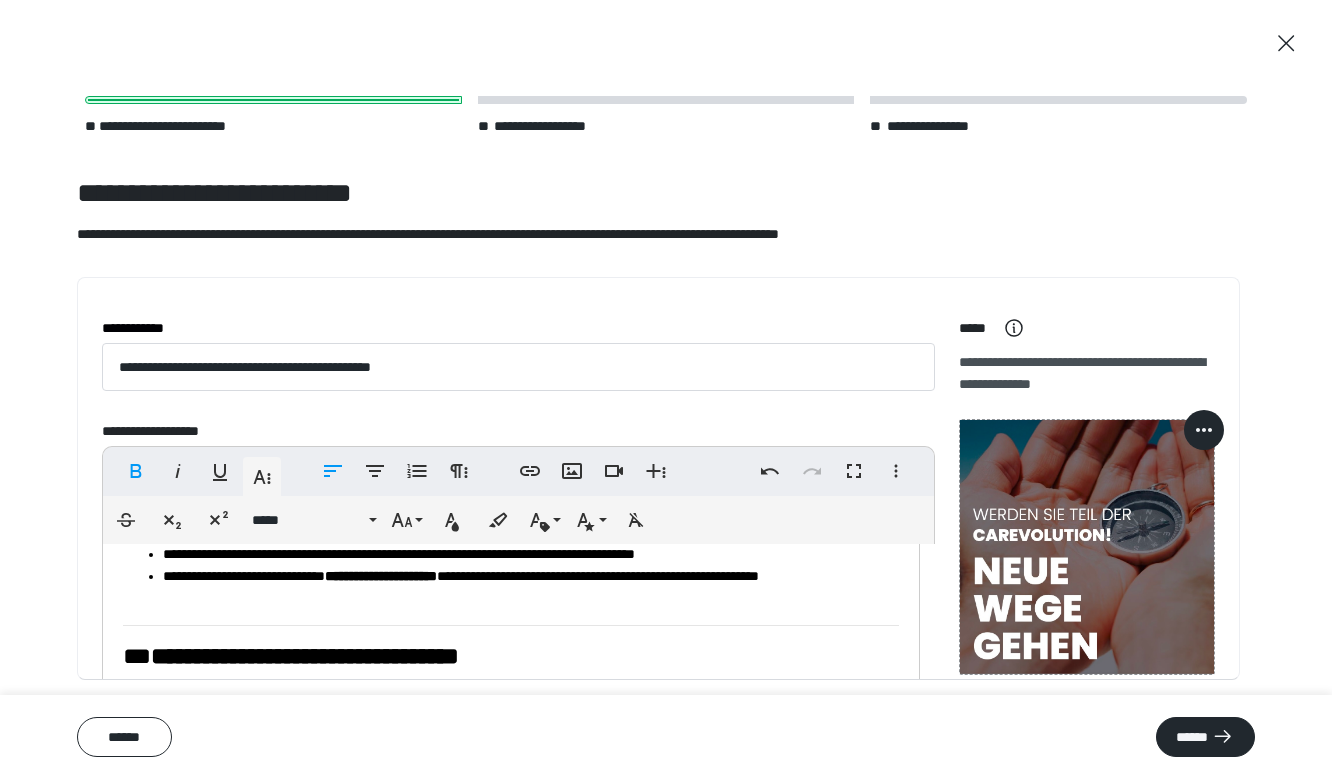click on "**********" at bounding box center (305, 656) 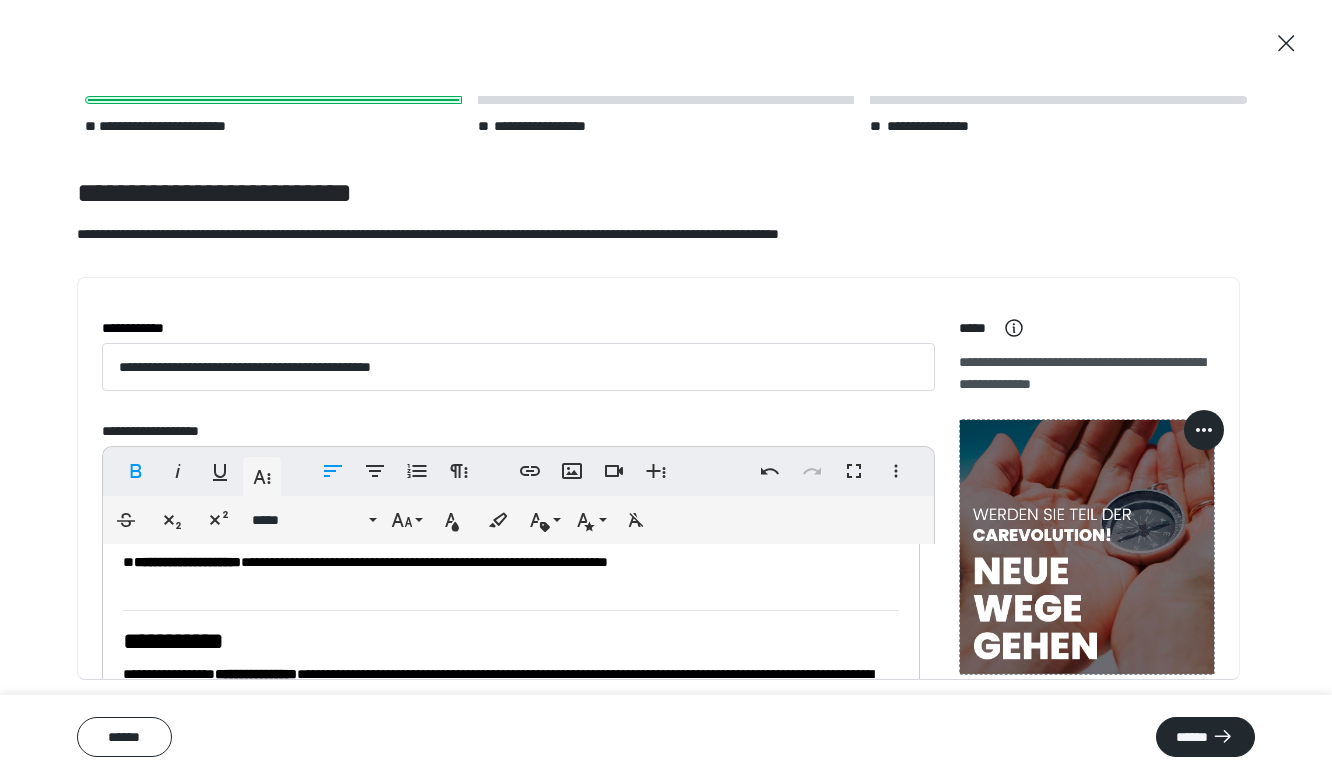 scroll, scrollTop: 561, scrollLeft: 0, axis: vertical 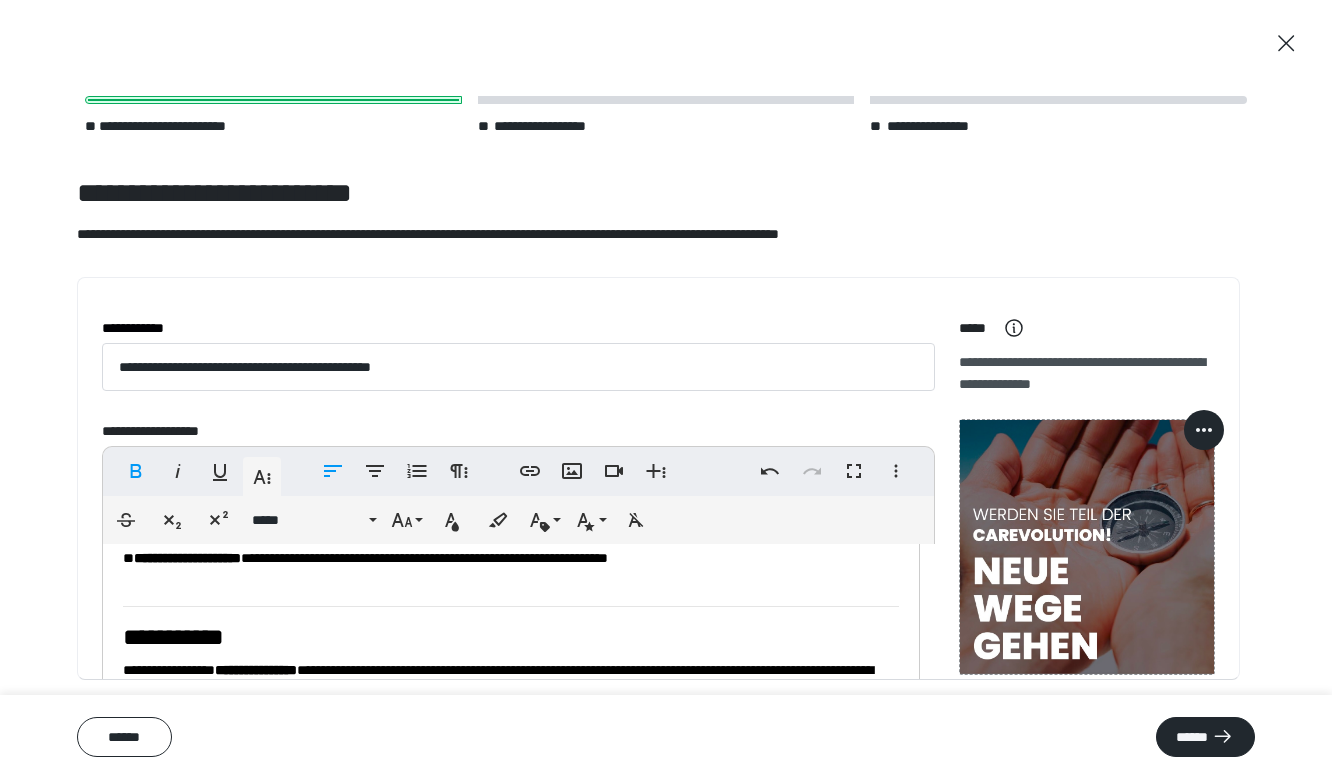 click on "**********" at bounding box center (173, 637) 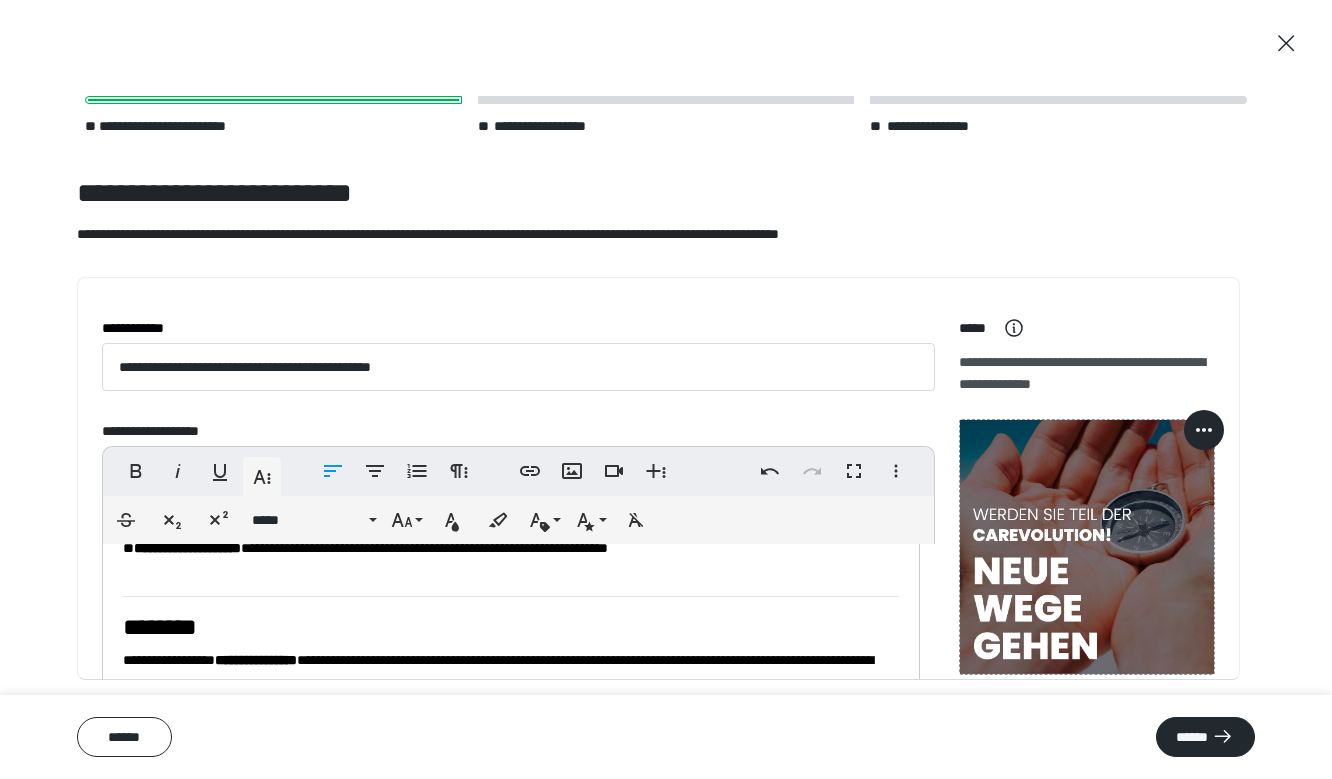 scroll, scrollTop: 584, scrollLeft: 0, axis: vertical 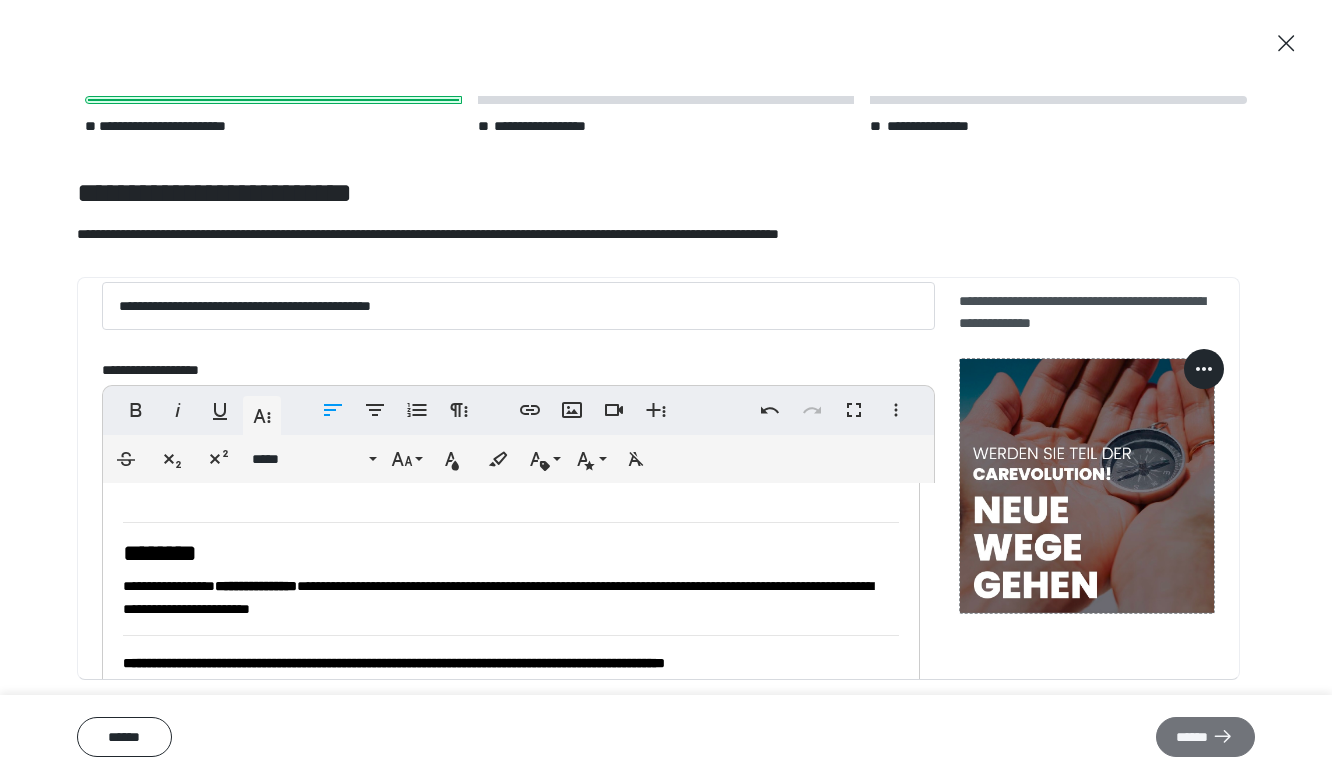 click on "******" at bounding box center [1205, 737] 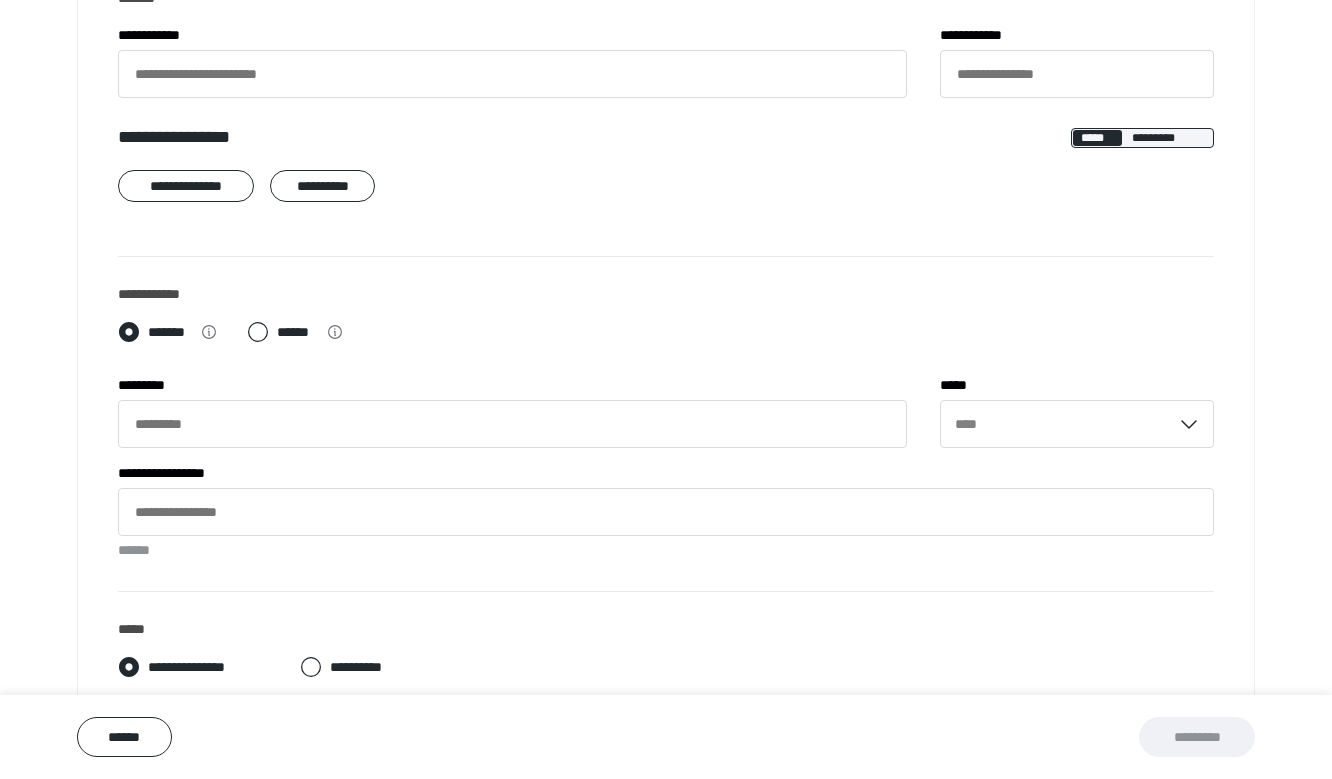 scroll, scrollTop: 329, scrollLeft: 0, axis: vertical 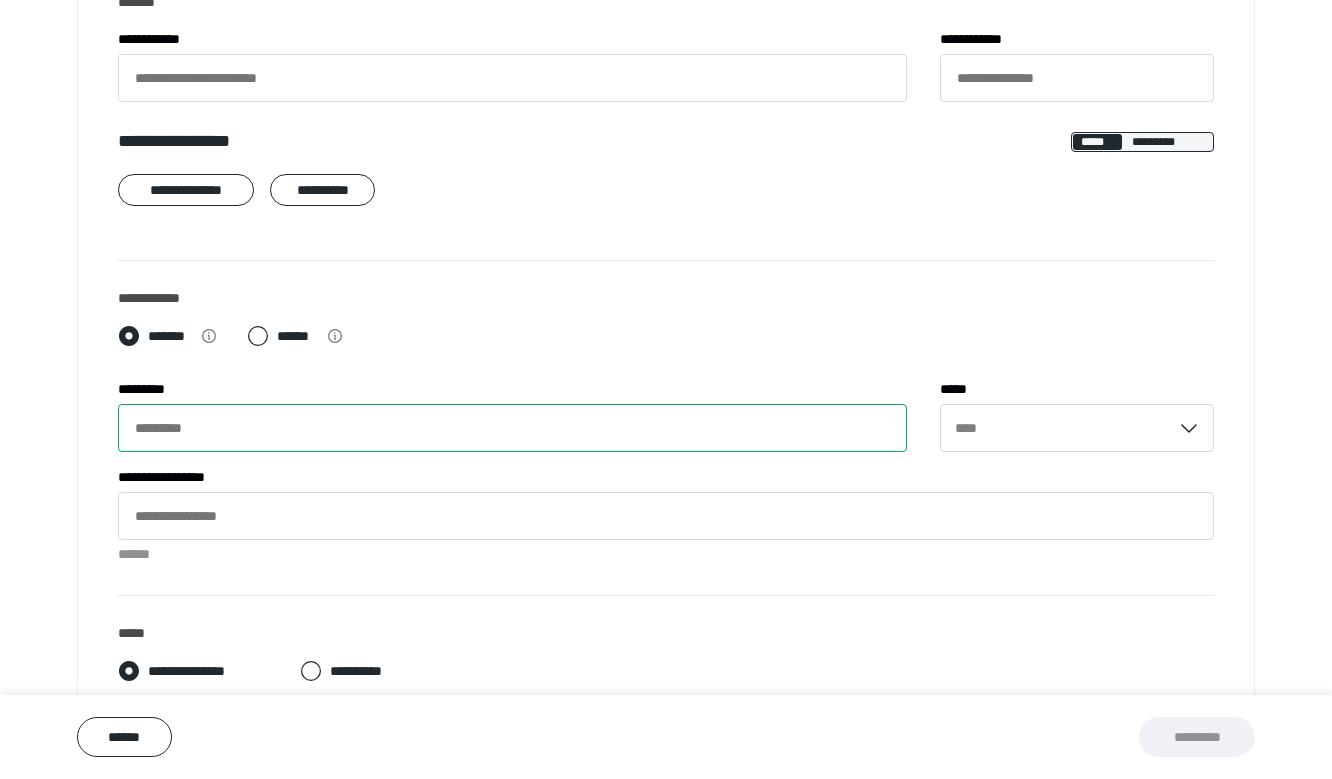 click on "*********" at bounding box center [512, 428] 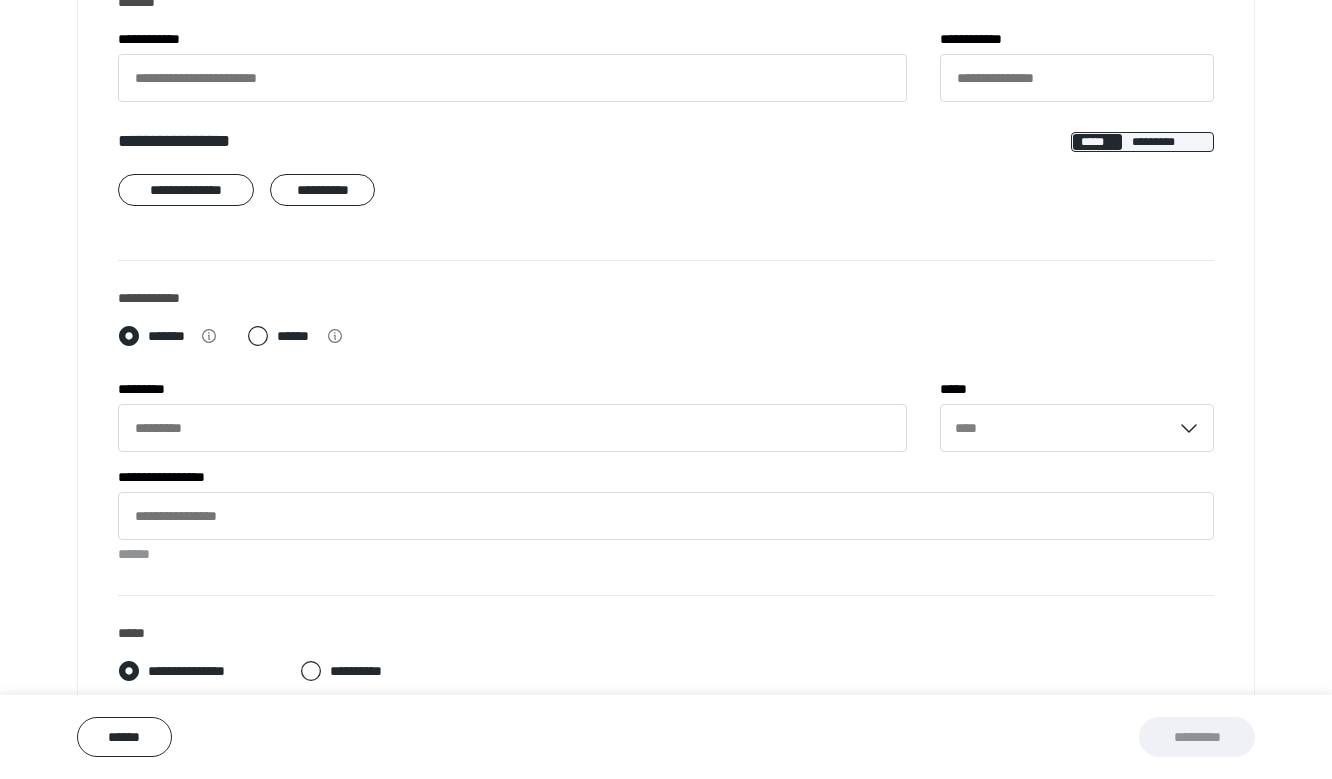 click 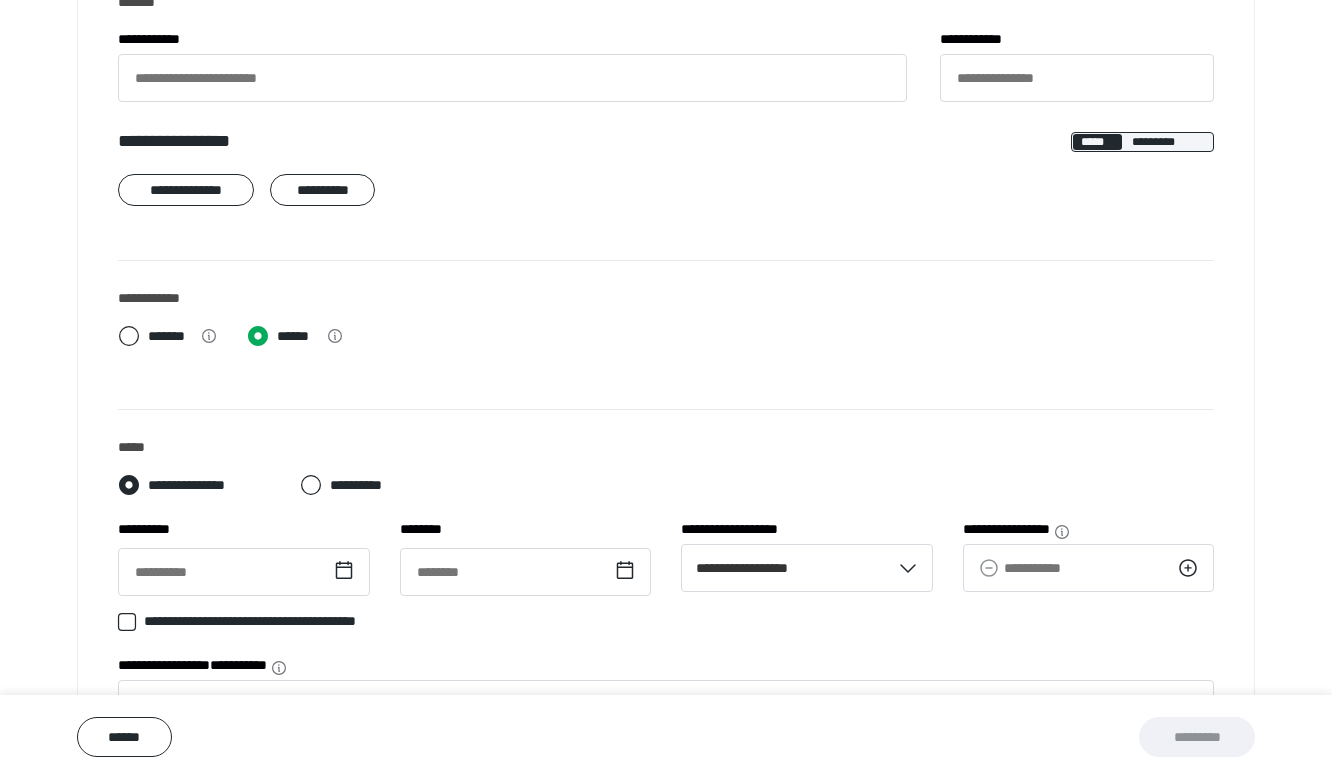 scroll, scrollTop: 0, scrollLeft: 0, axis: both 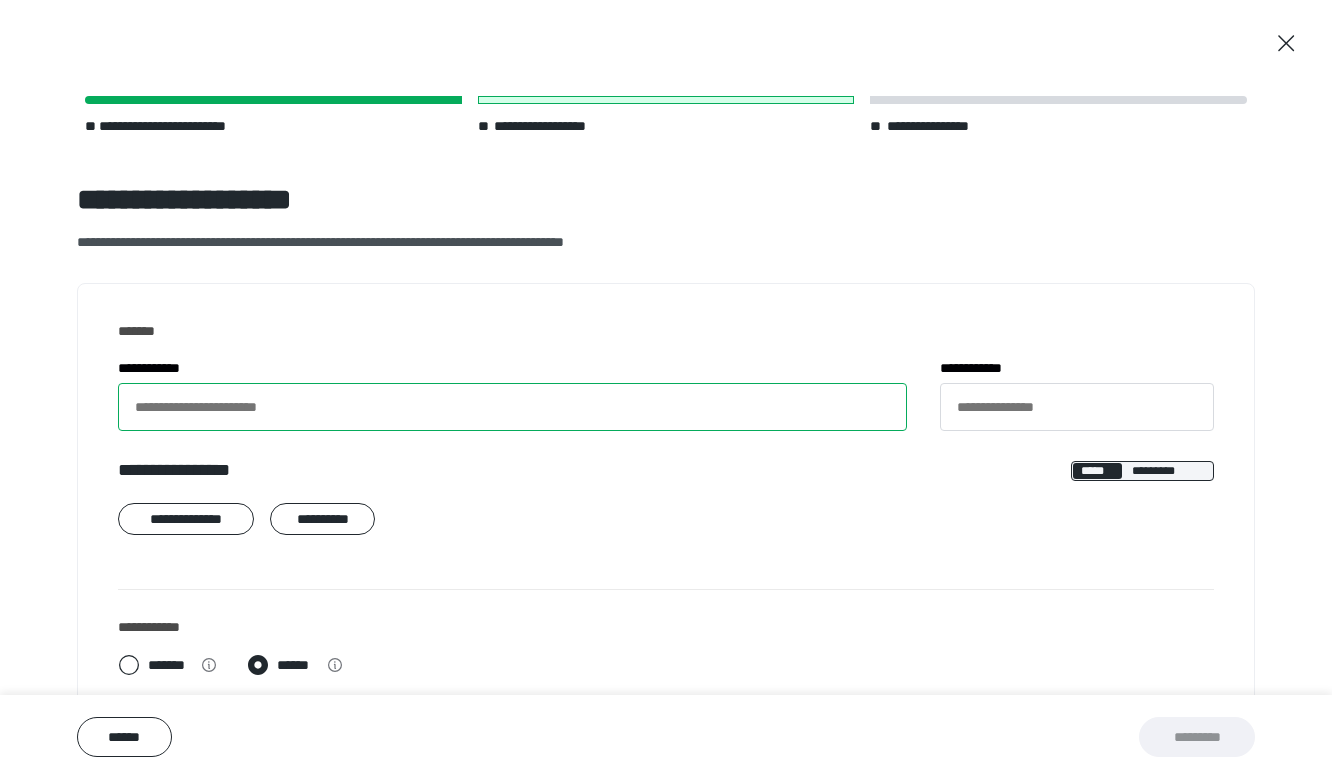 click on "**********" at bounding box center (512, 407) 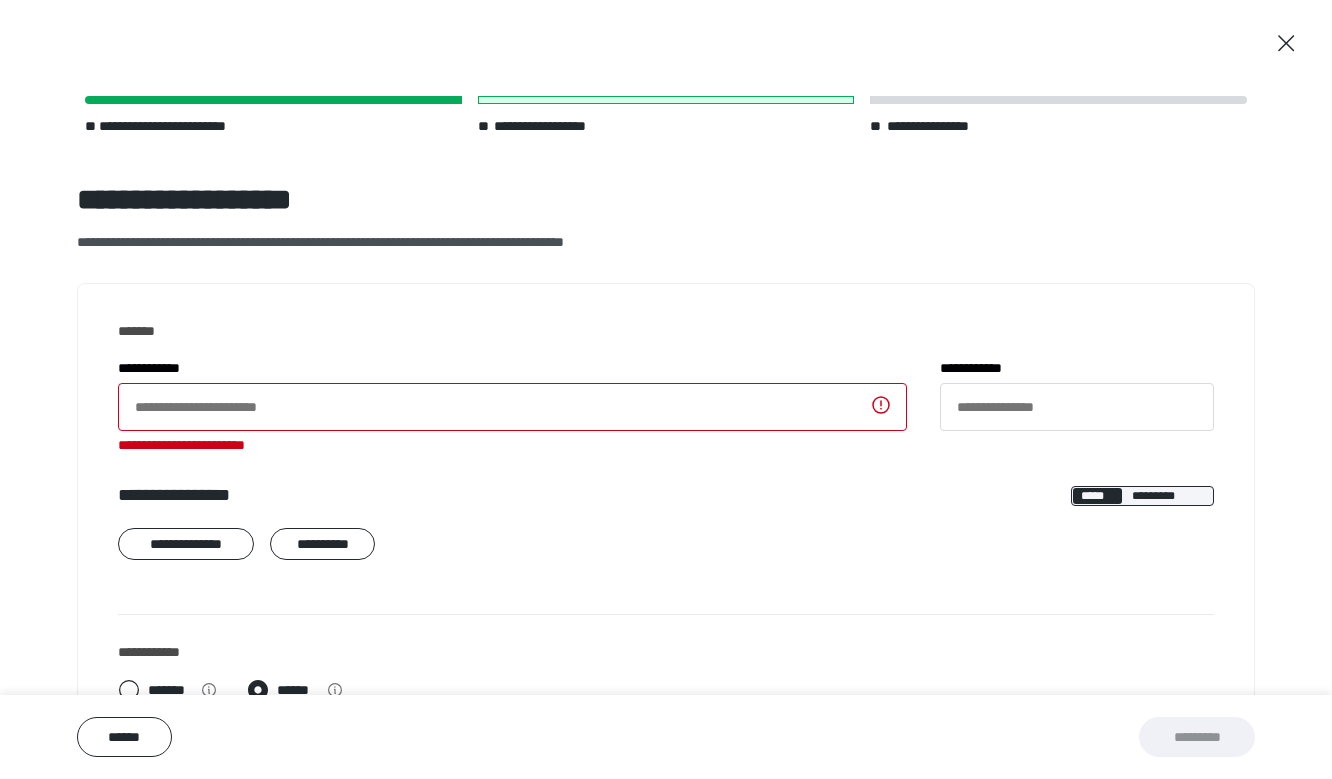 click on "*" at bounding box center (180, 368) 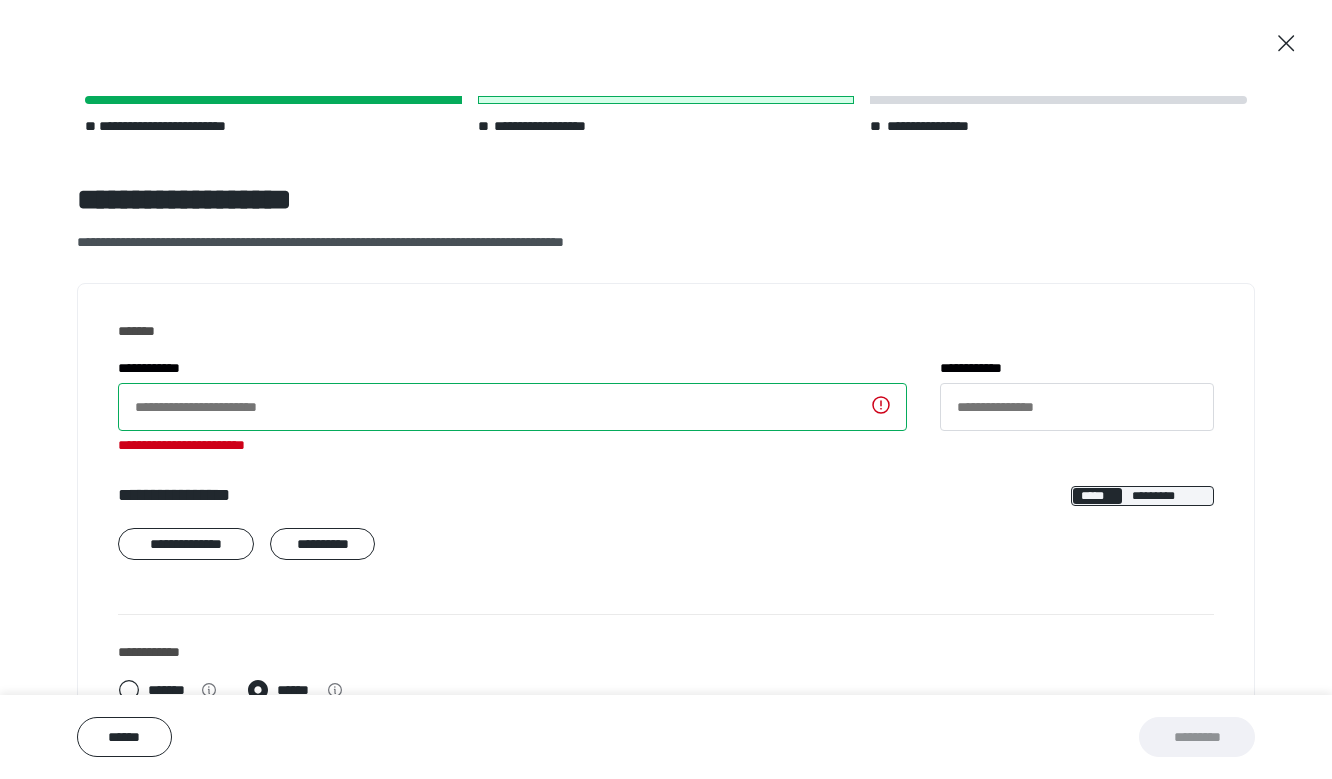 click on "**********" at bounding box center (512, 407) 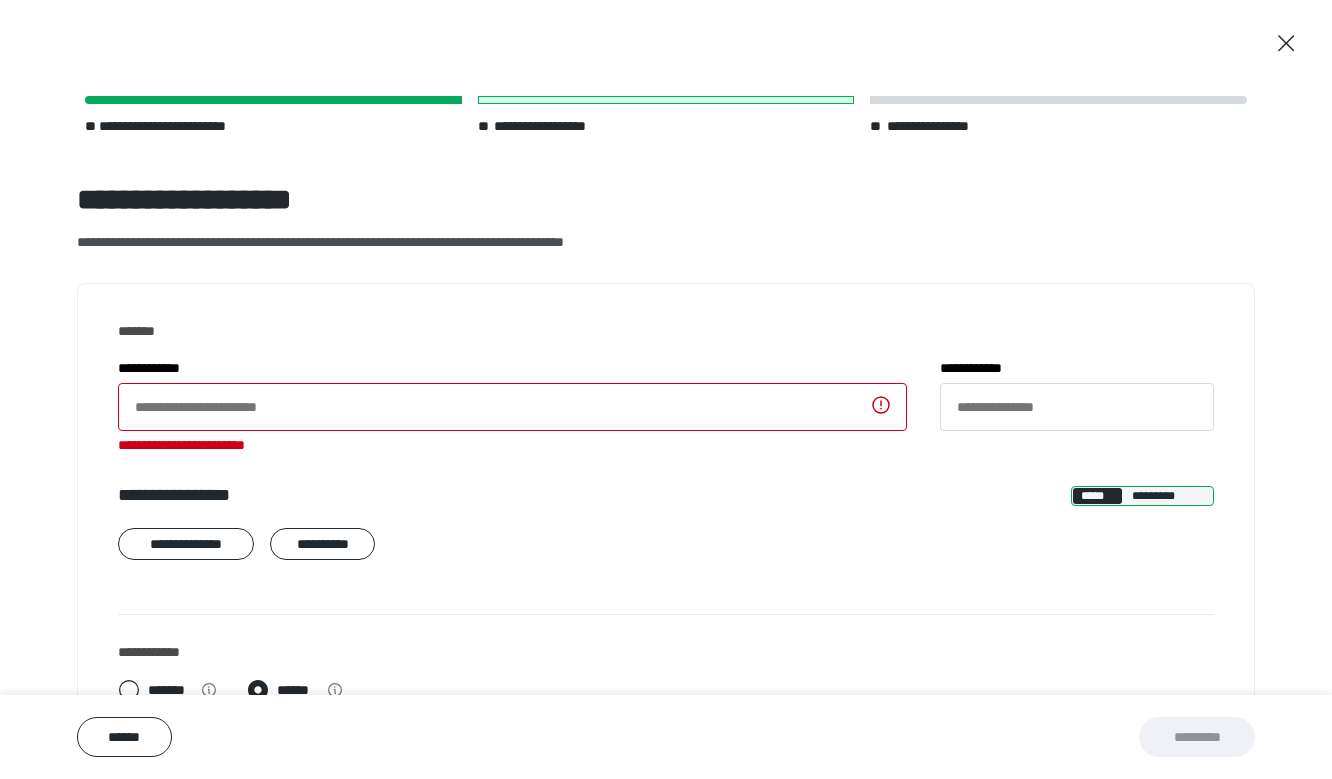 click on "*********" at bounding box center (1168, 496) 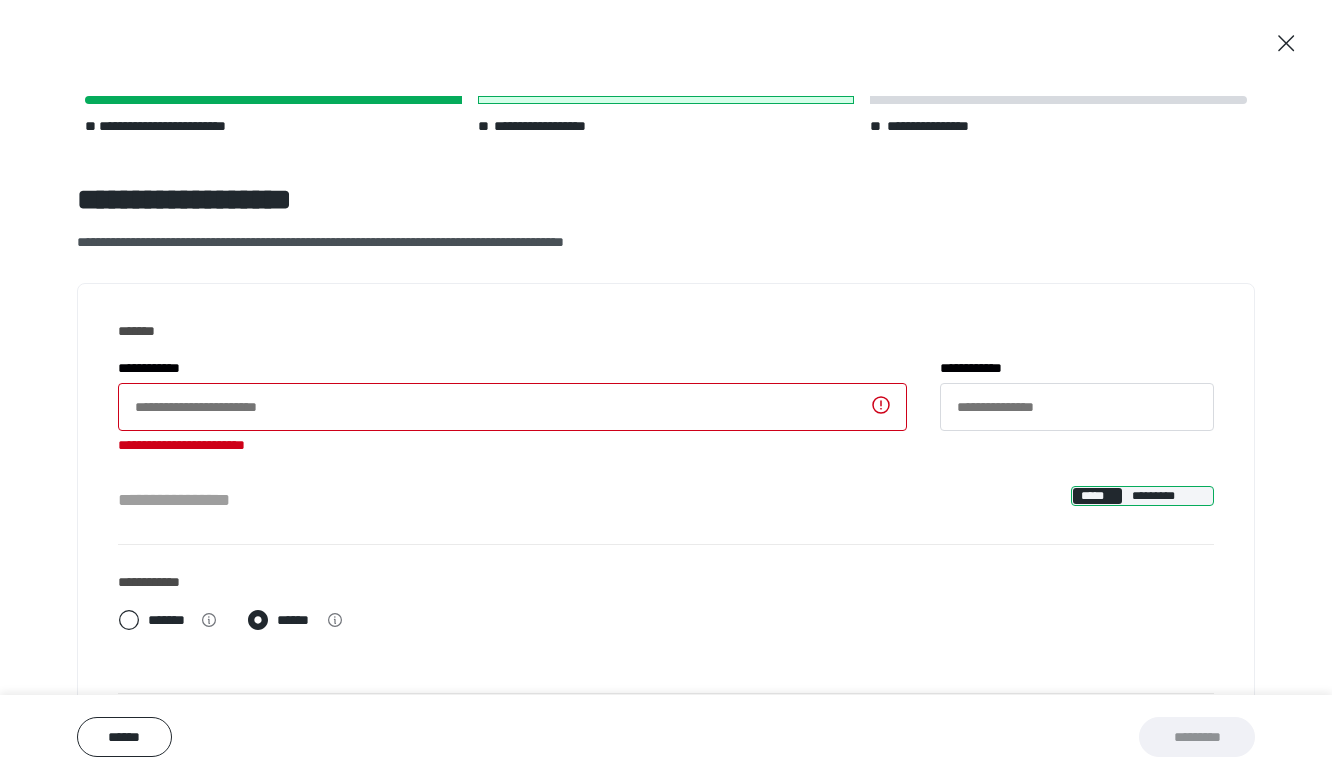 click on "*****" at bounding box center (1098, 496) 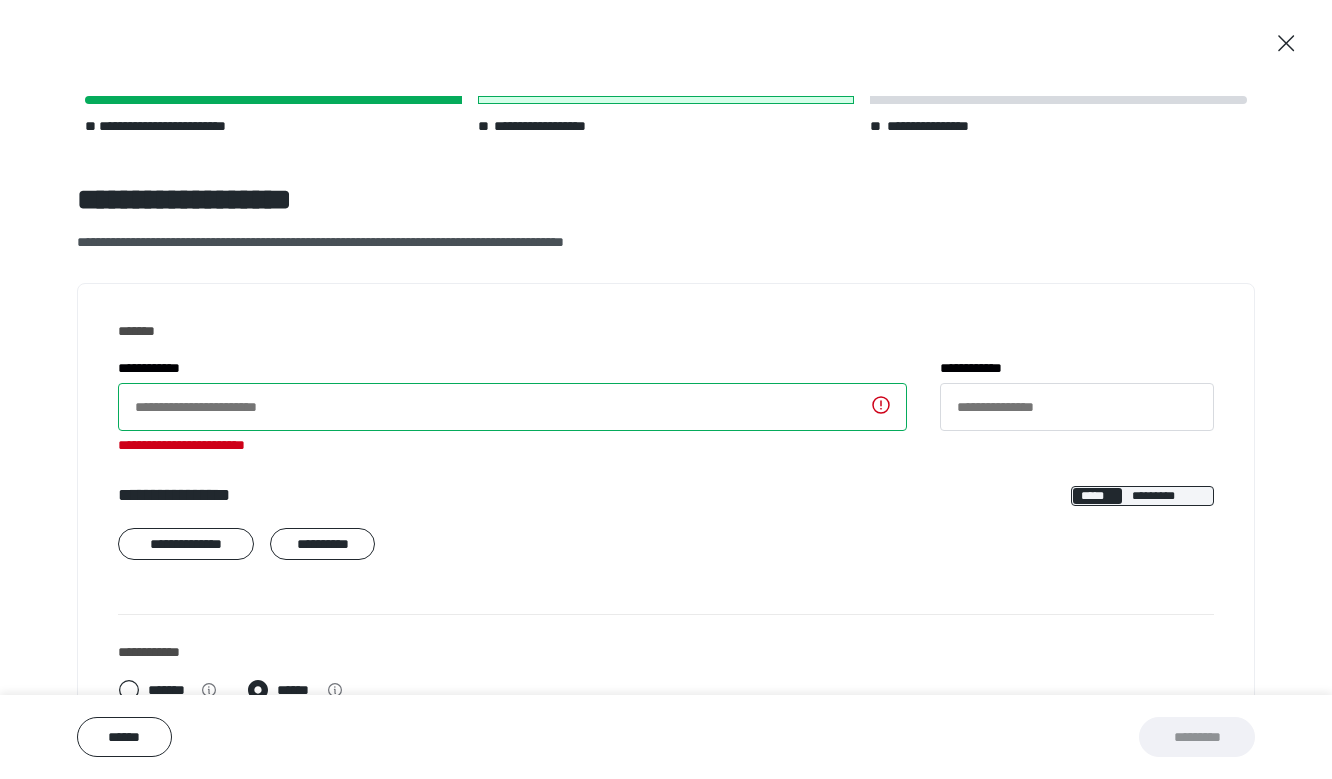 click on "**********" at bounding box center [512, 407] 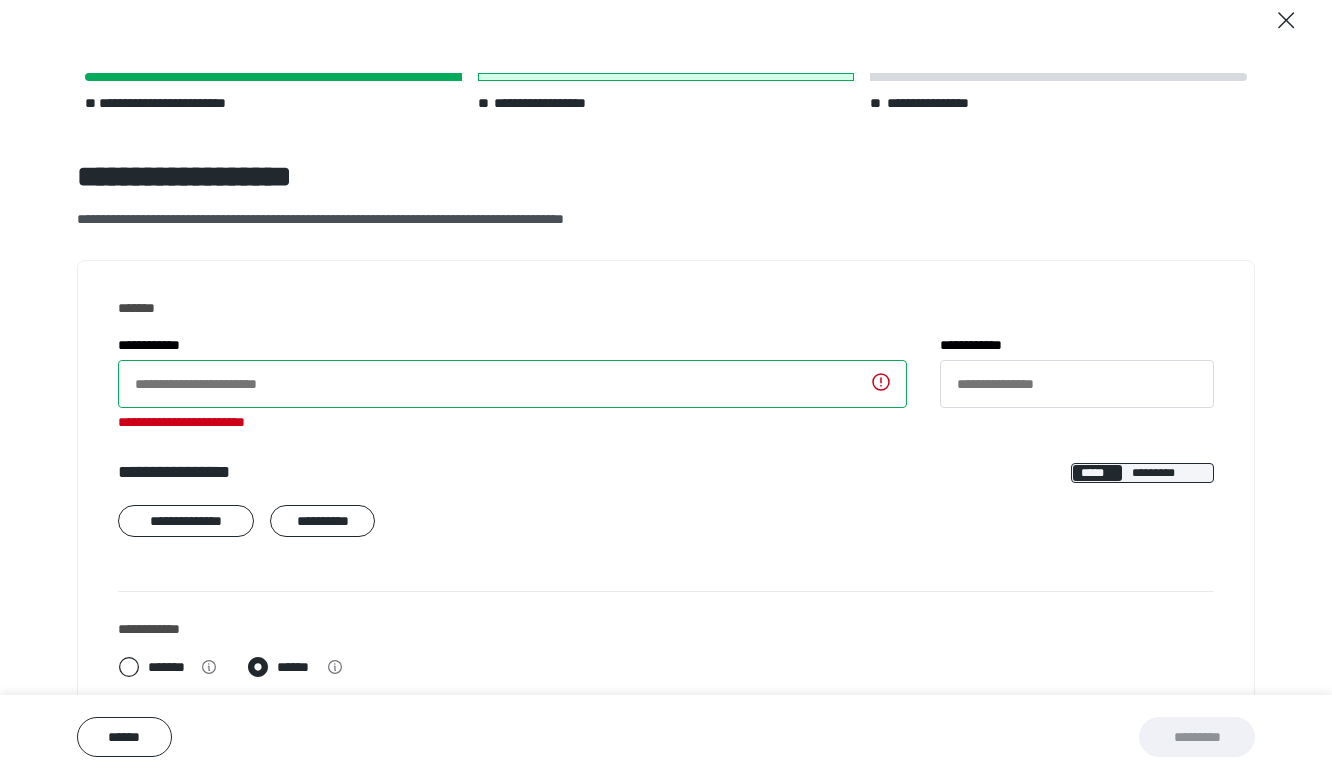 scroll, scrollTop: 0, scrollLeft: 0, axis: both 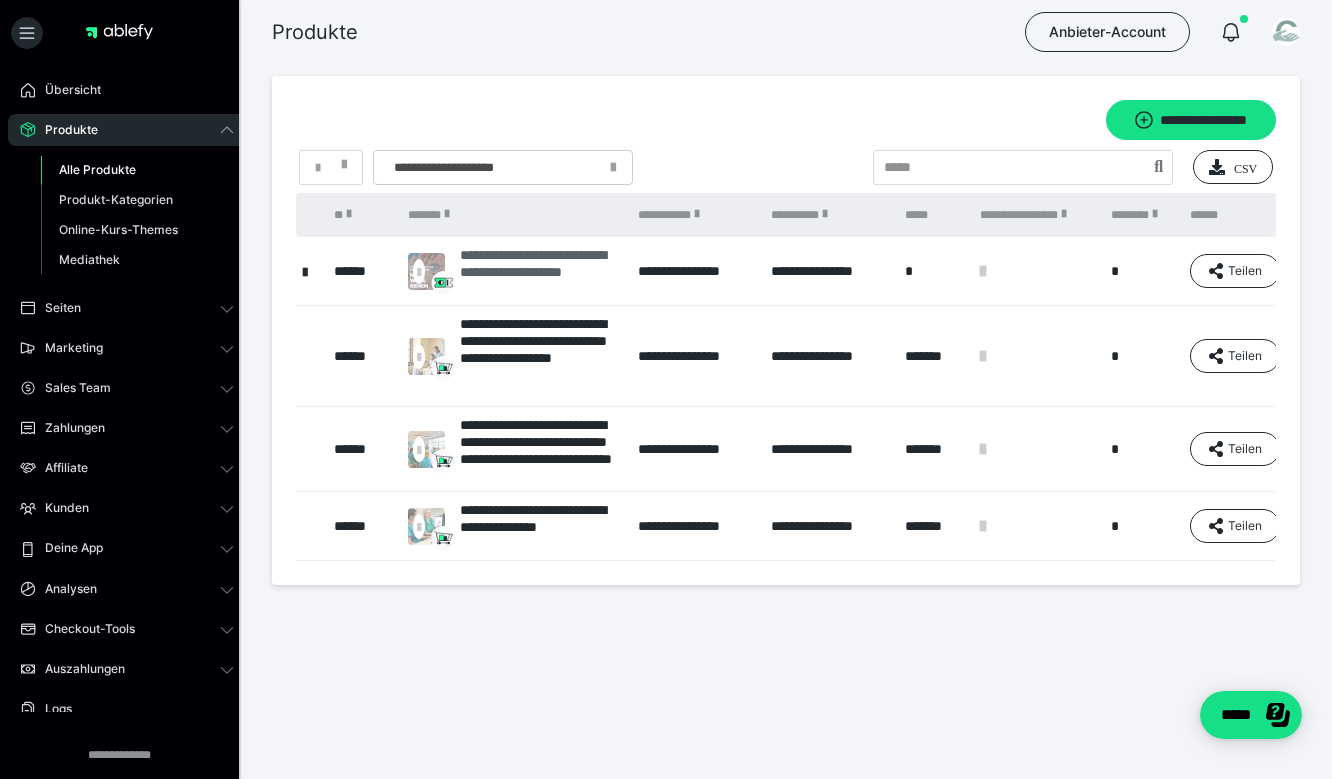 click on "**********" at bounding box center (539, 271) 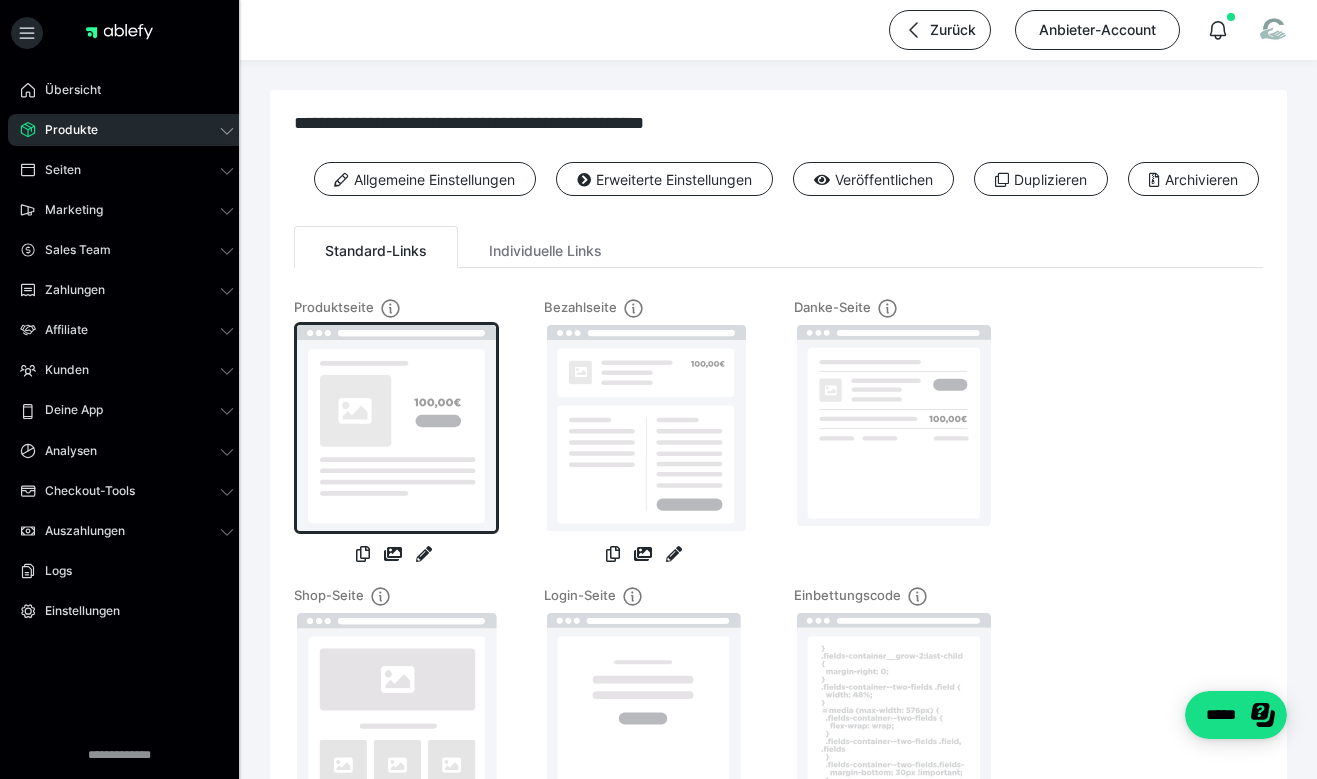 click at bounding box center (396, 428) 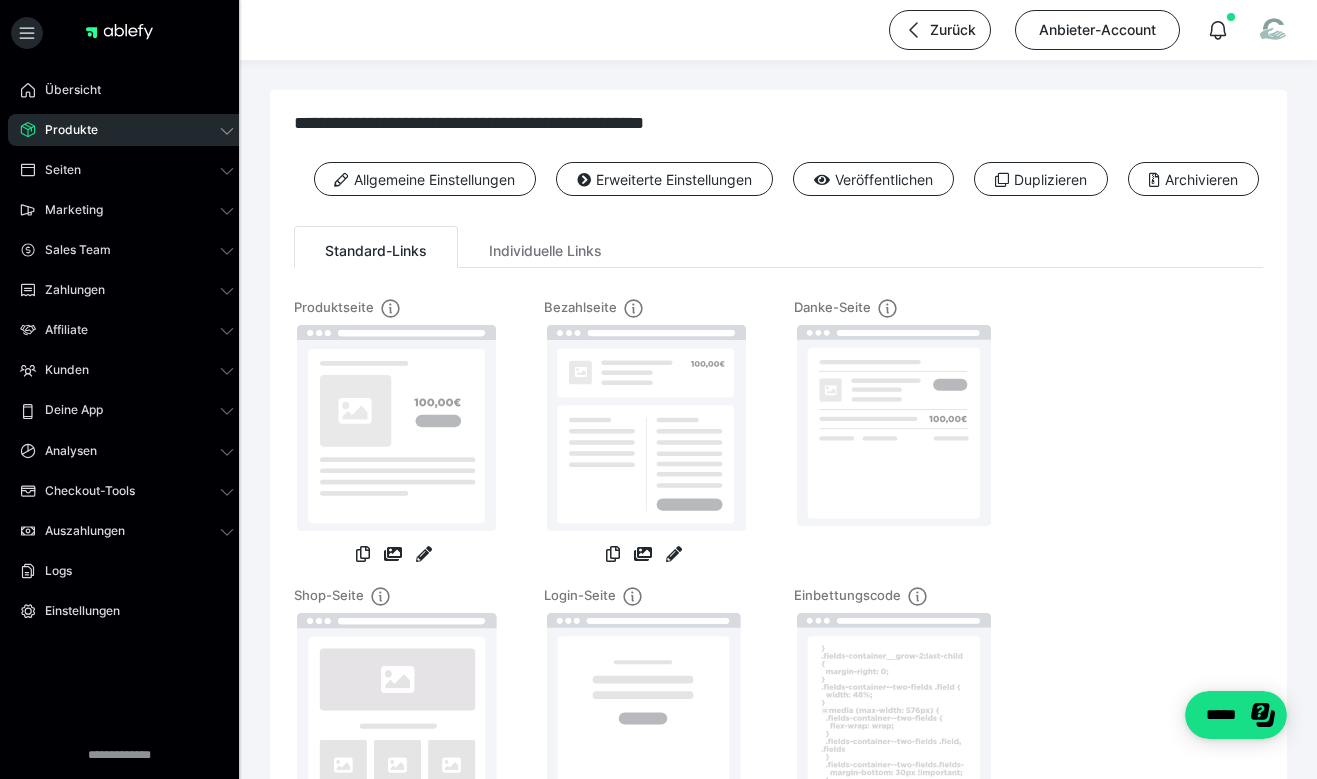 click on "Produkte" at bounding box center [127, 130] 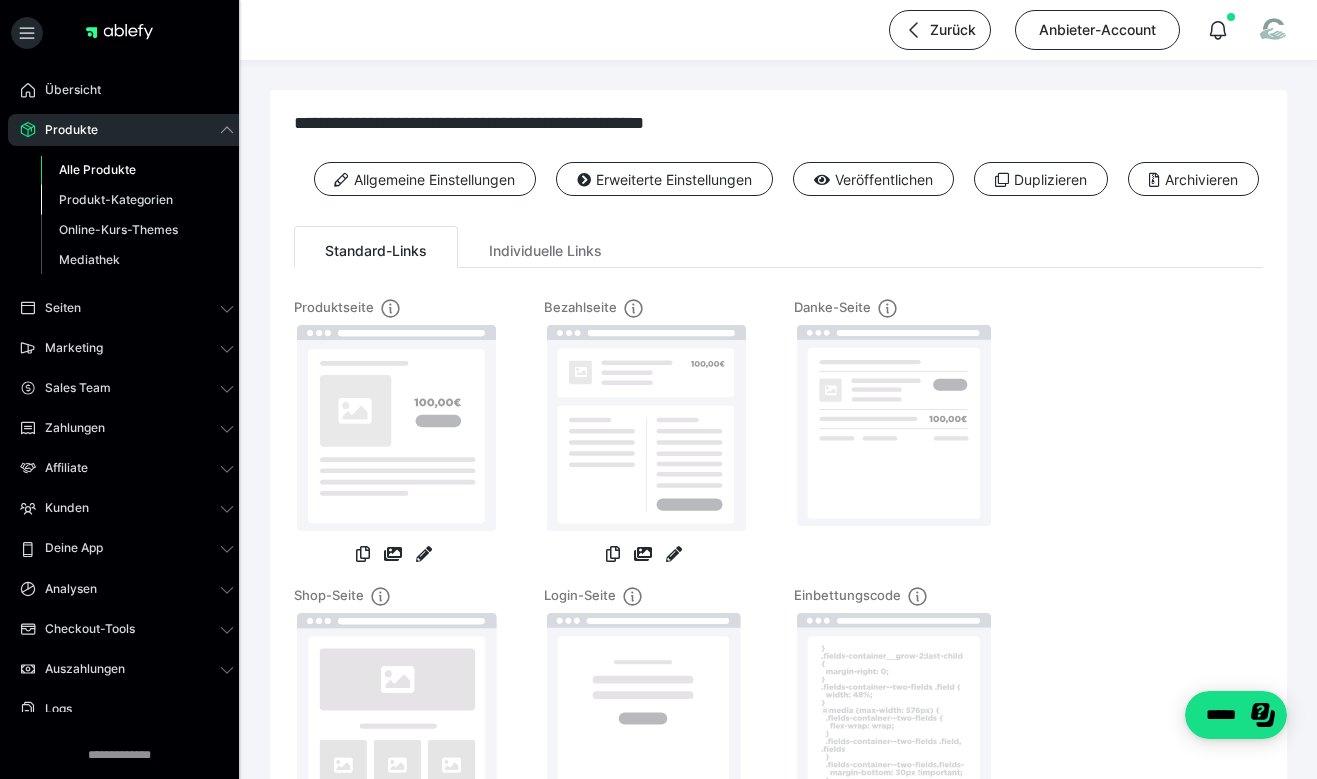 click on "Produkt-Kategorien" at bounding box center (116, 199) 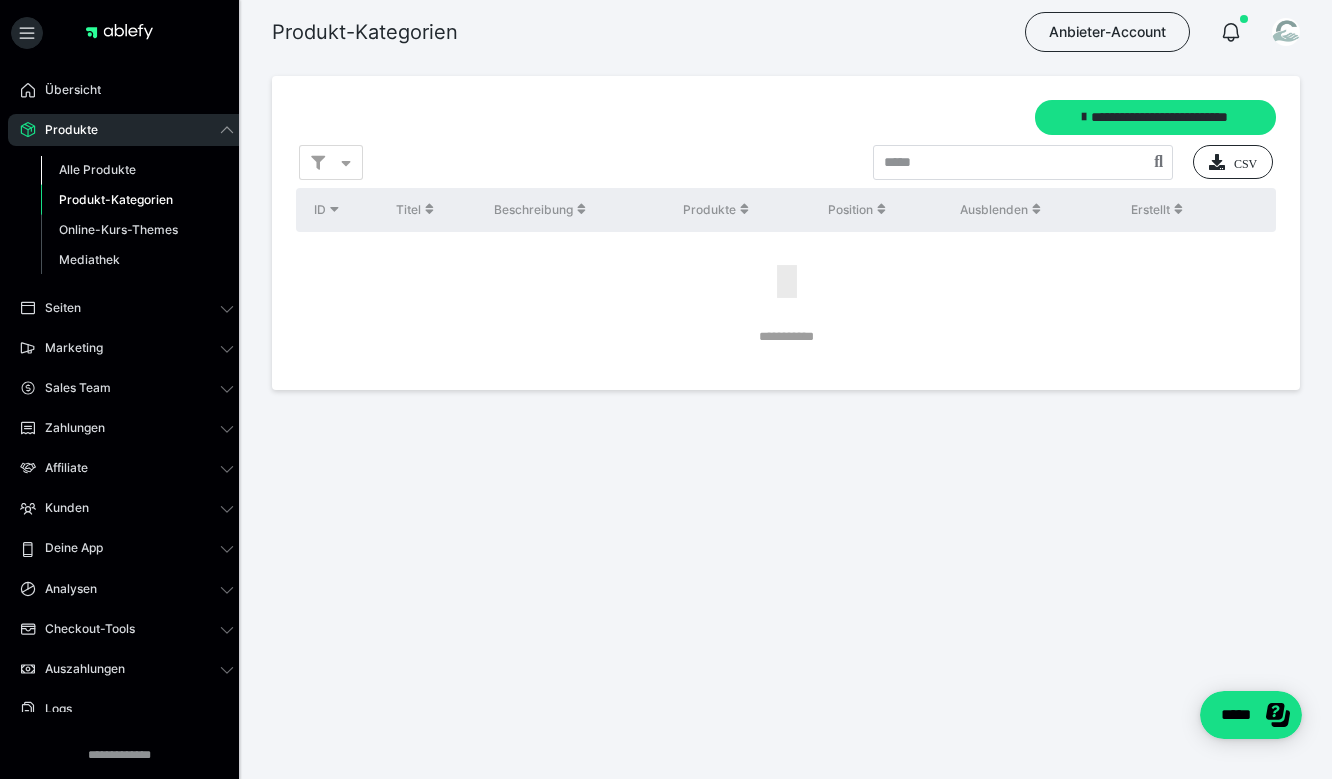 click on "Alle Produkte" at bounding box center [97, 169] 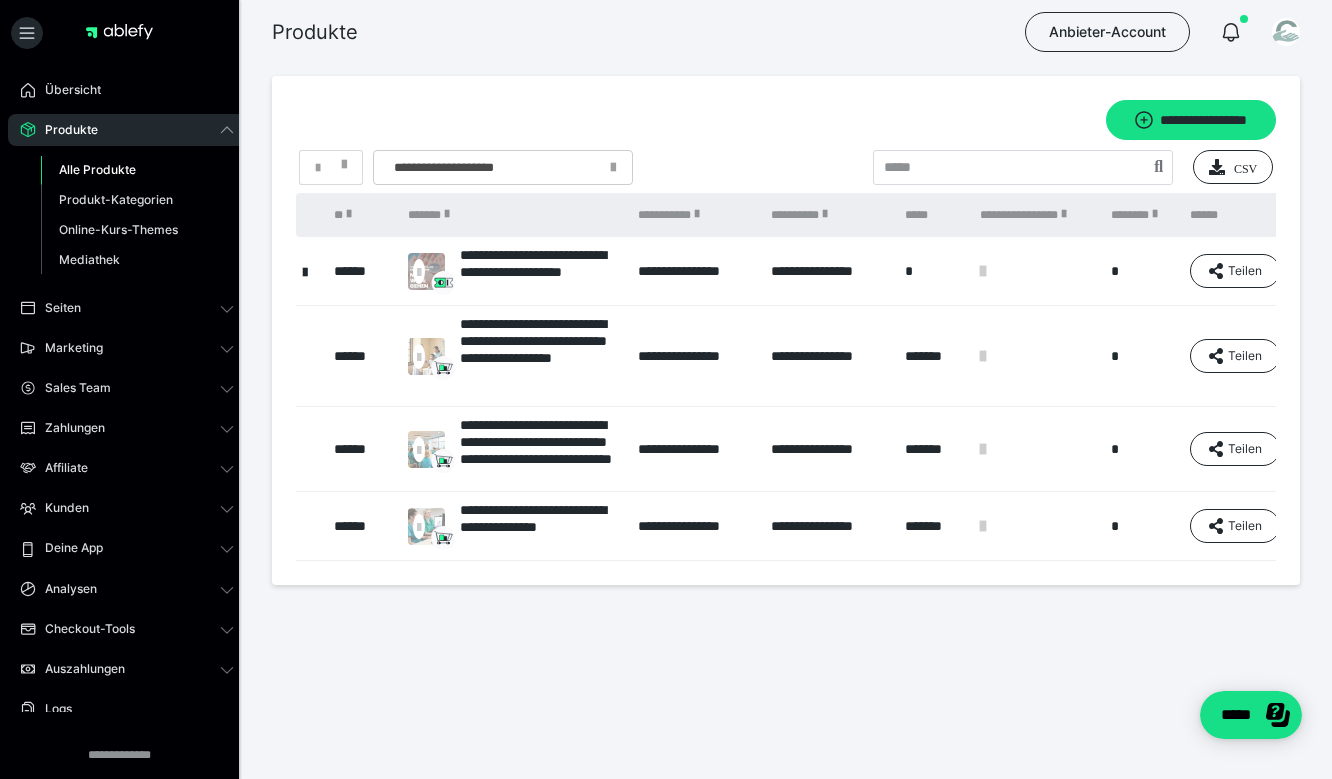 click on "*" at bounding box center [1140, 271] 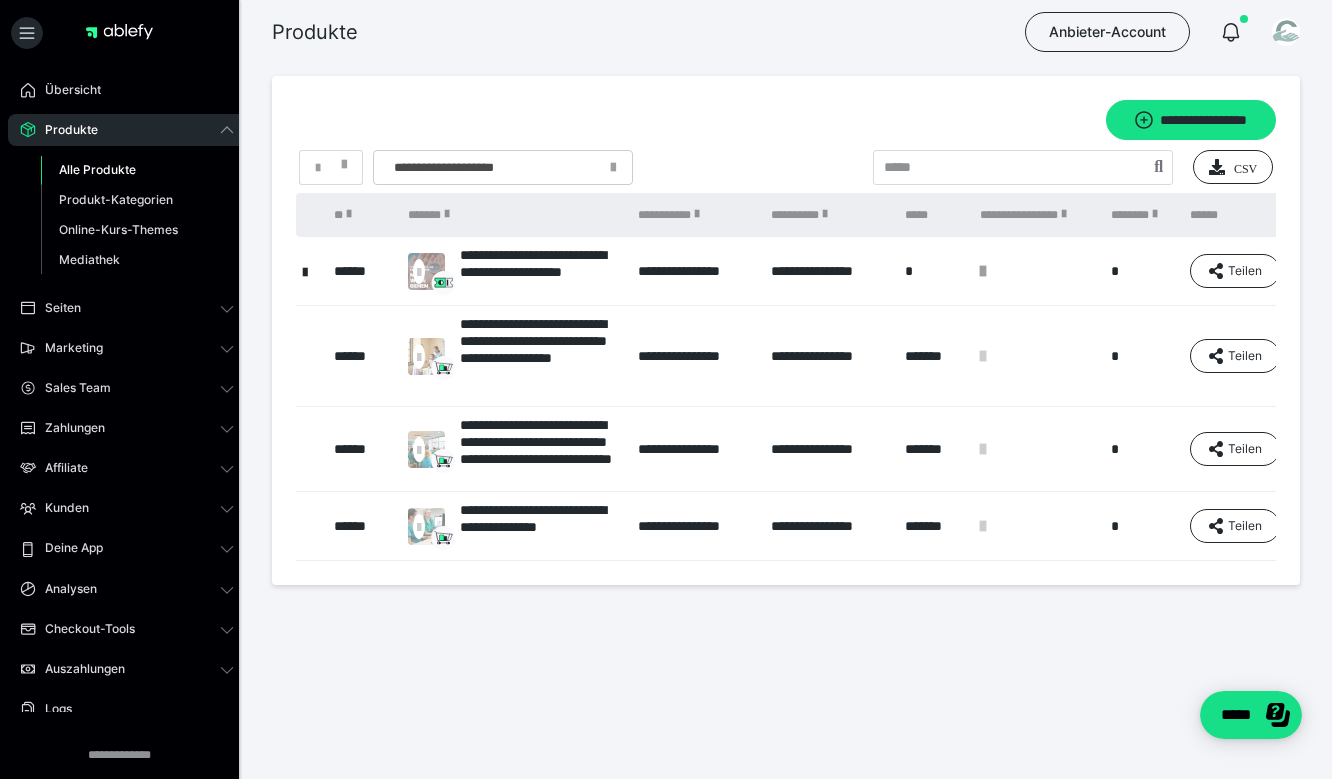 click at bounding box center [983, 271] 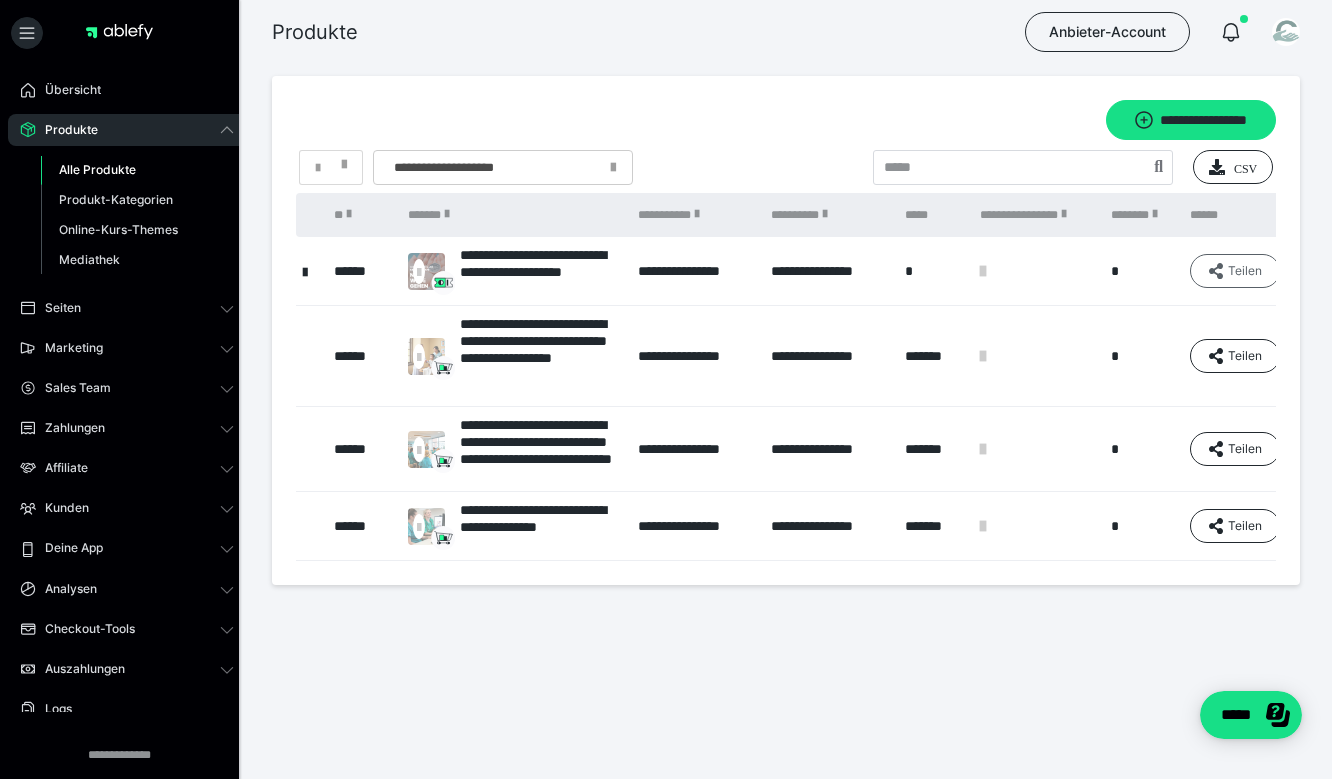 click on "Teilen" at bounding box center [1235, 271] 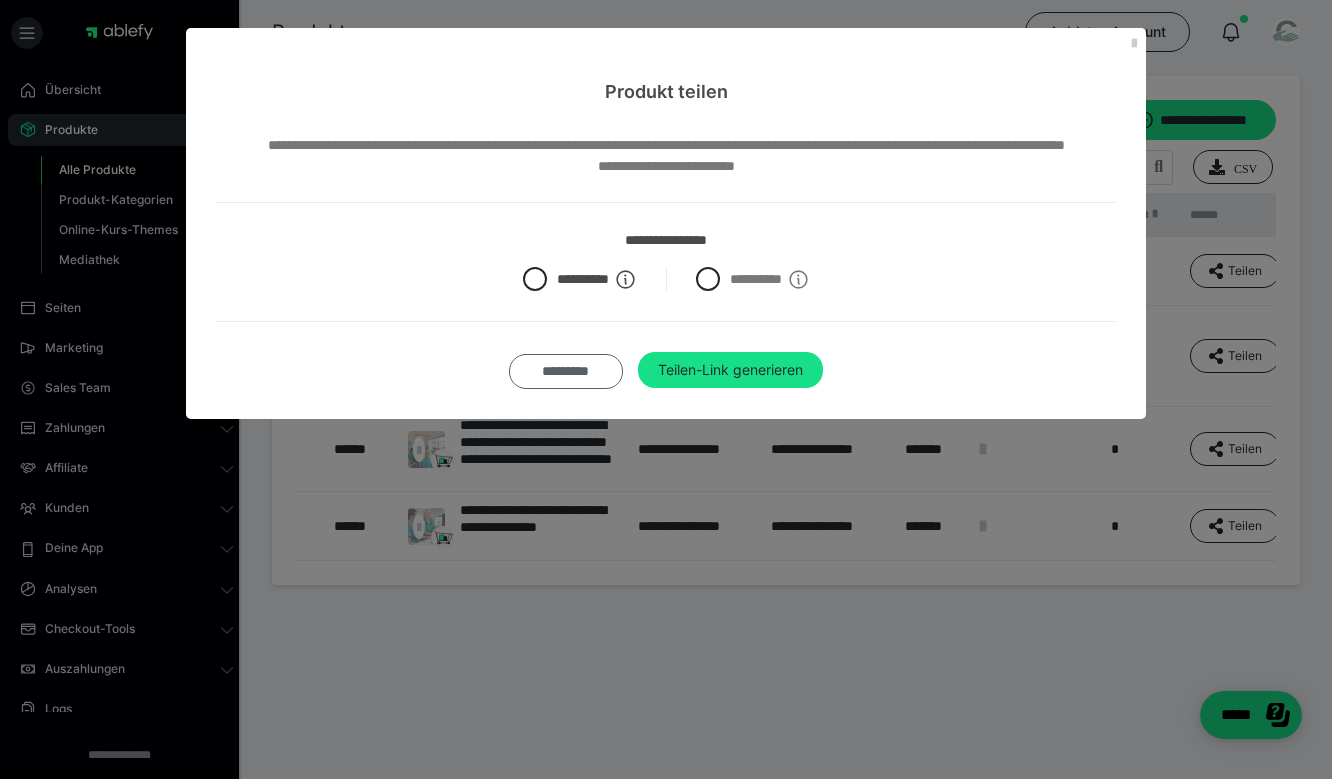 click on "*********" at bounding box center [566, 371] 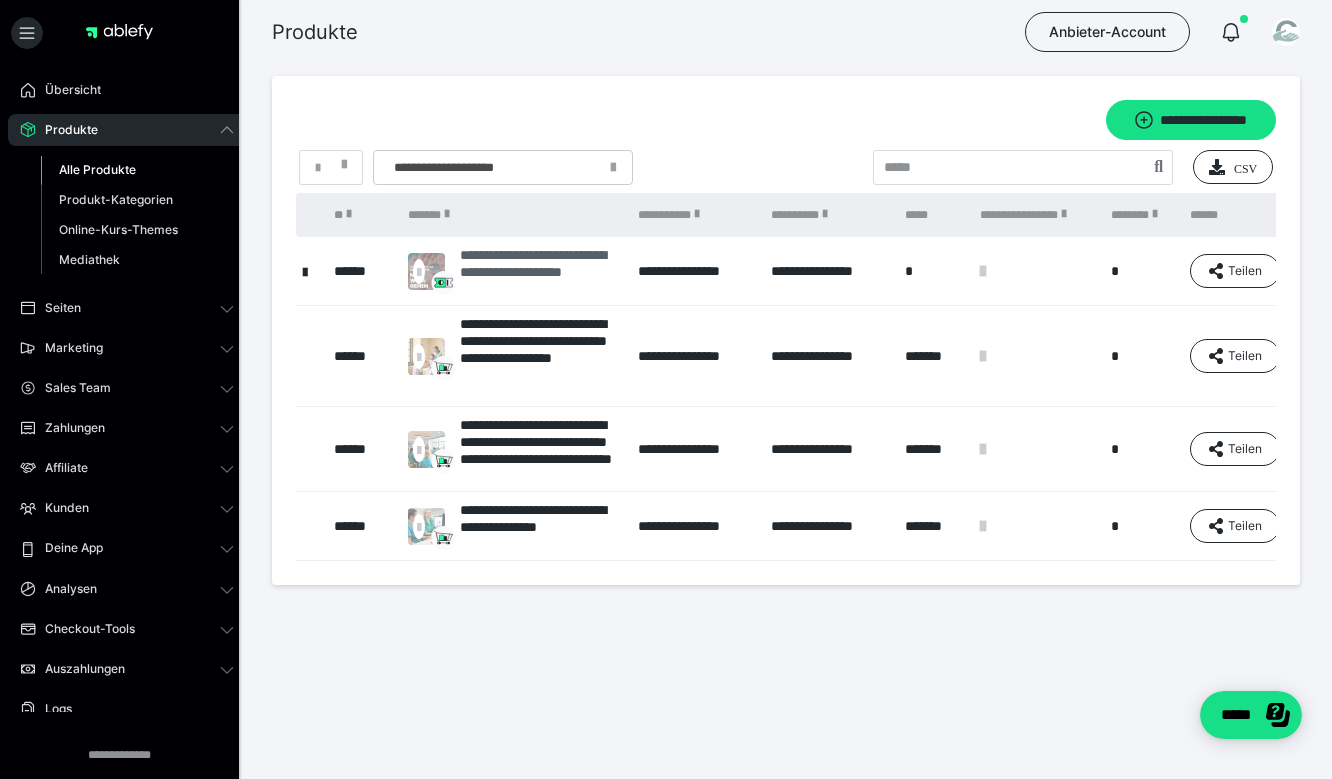 click on "**********" at bounding box center [539, 271] 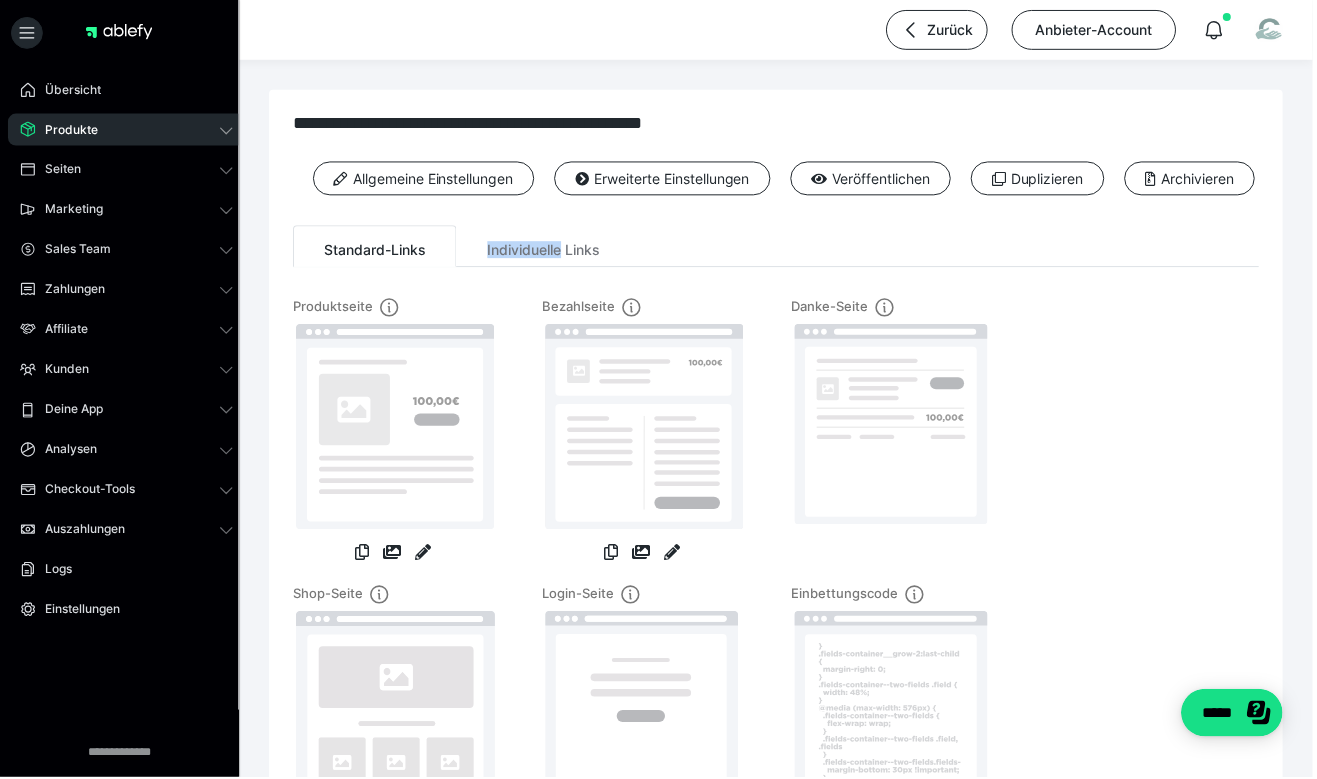 click on "Individuelle Links" at bounding box center [545, 247] 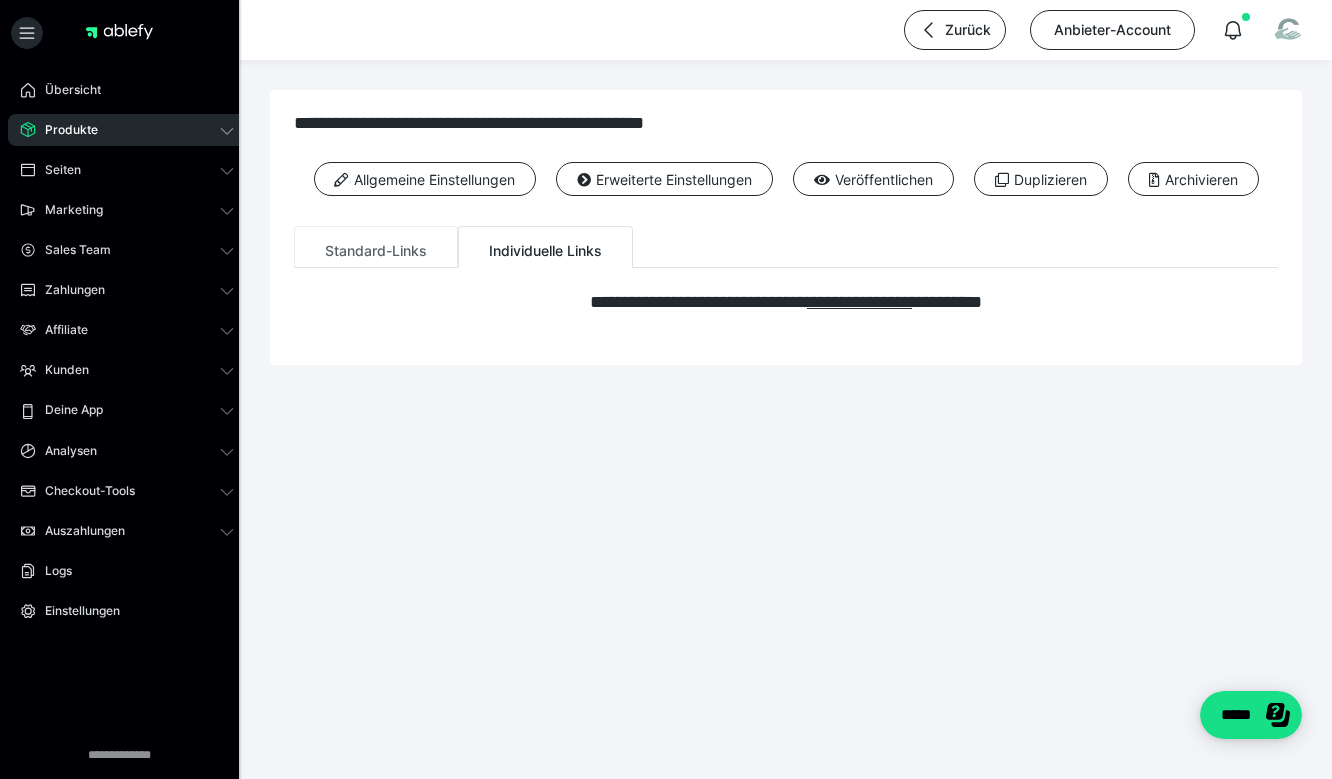 click on "Standard-Links" at bounding box center (376, 247) 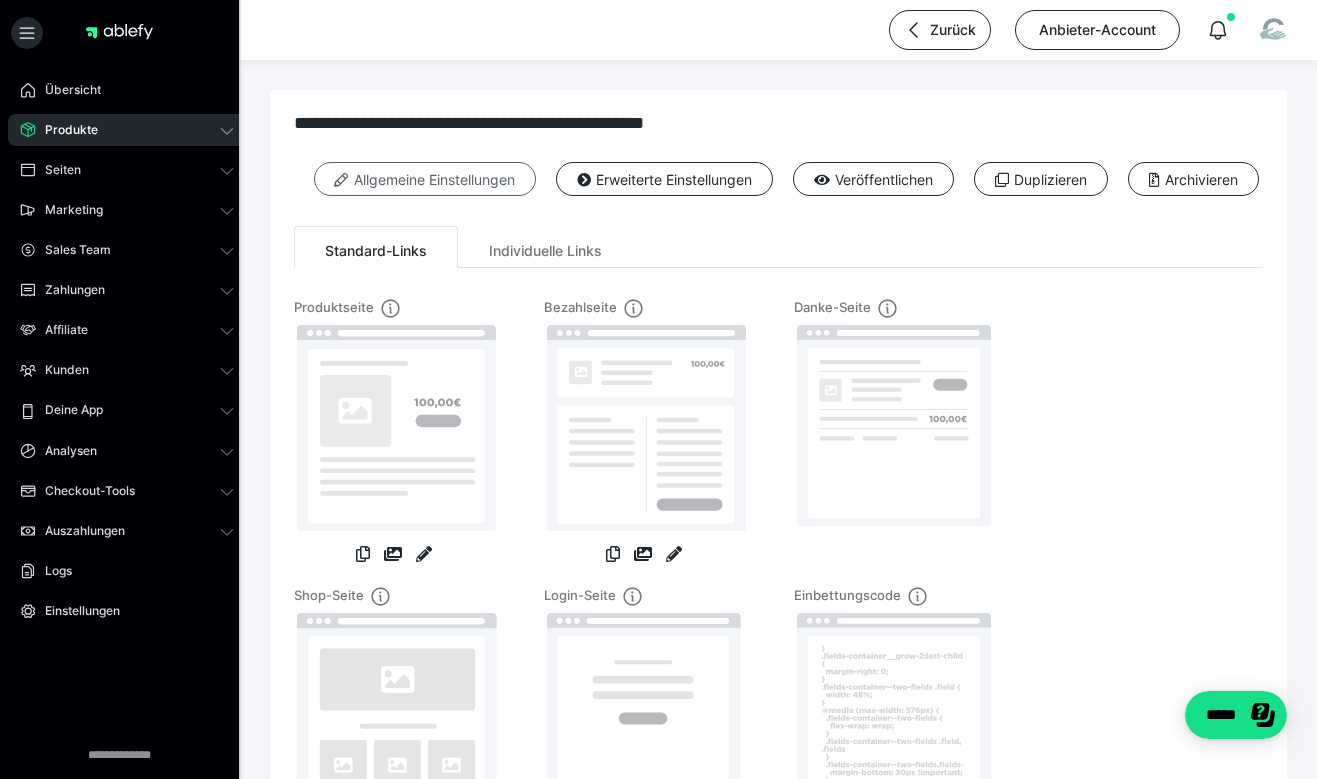 click on "Allgemeine Einstellungen" at bounding box center (425, 179) 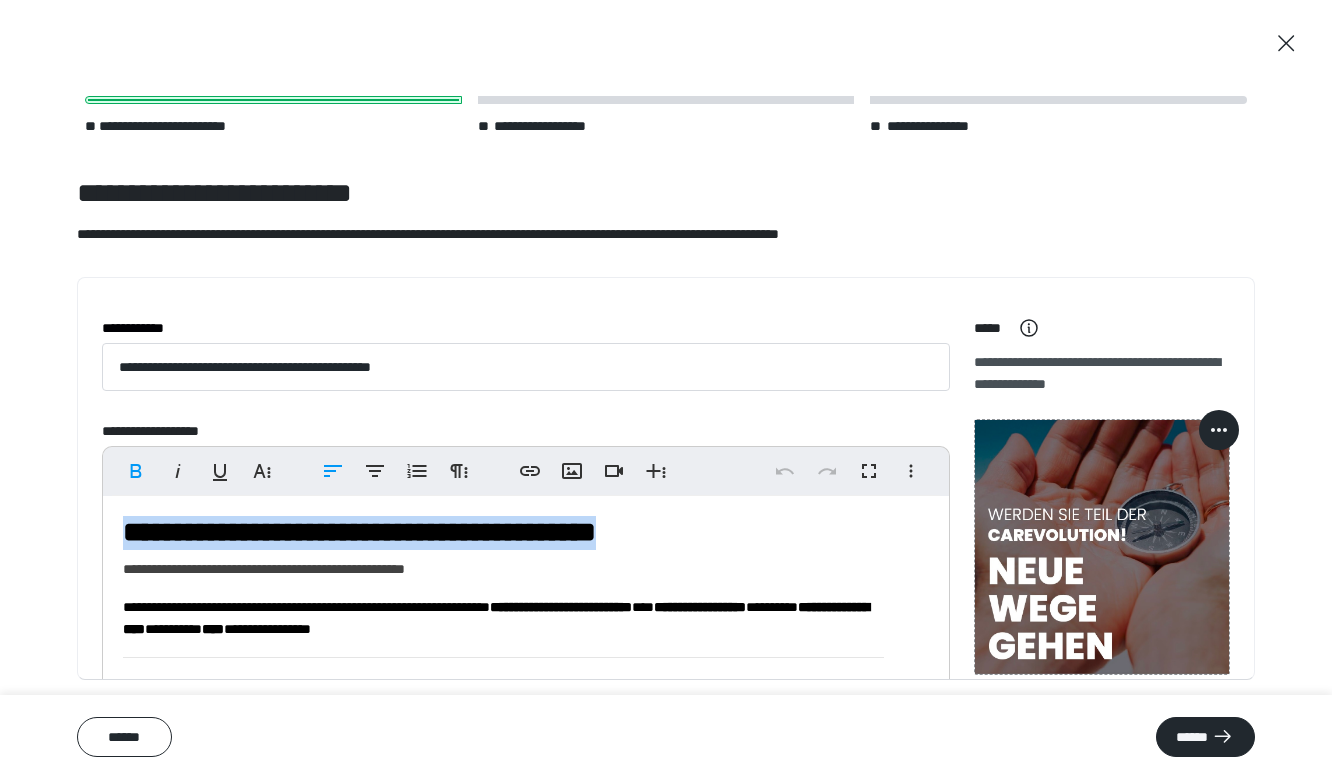 drag, startPoint x: 122, startPoint y: 530, endPoint x: 775, endPoint y: 532, distance: 653.00305 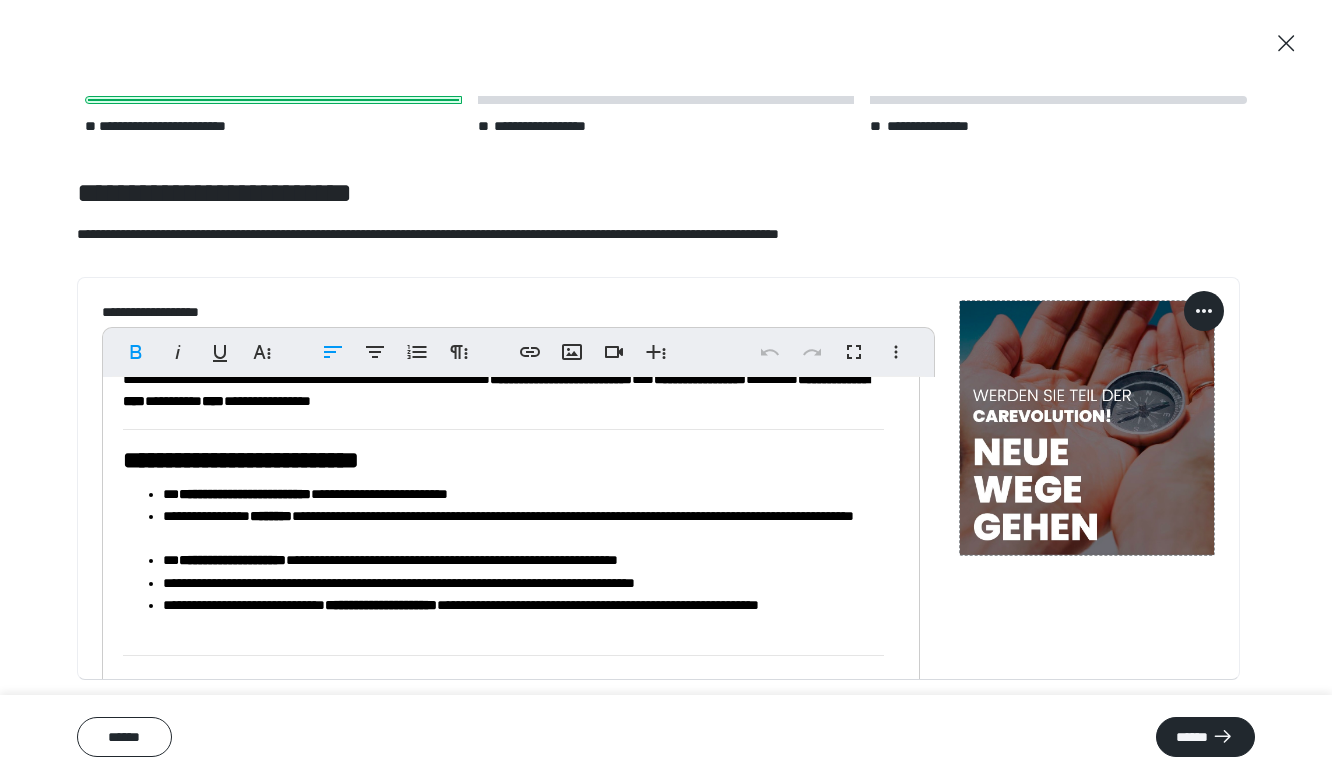 scroll, scrollTop: 557, scrollLeft: 0, axis: vertical 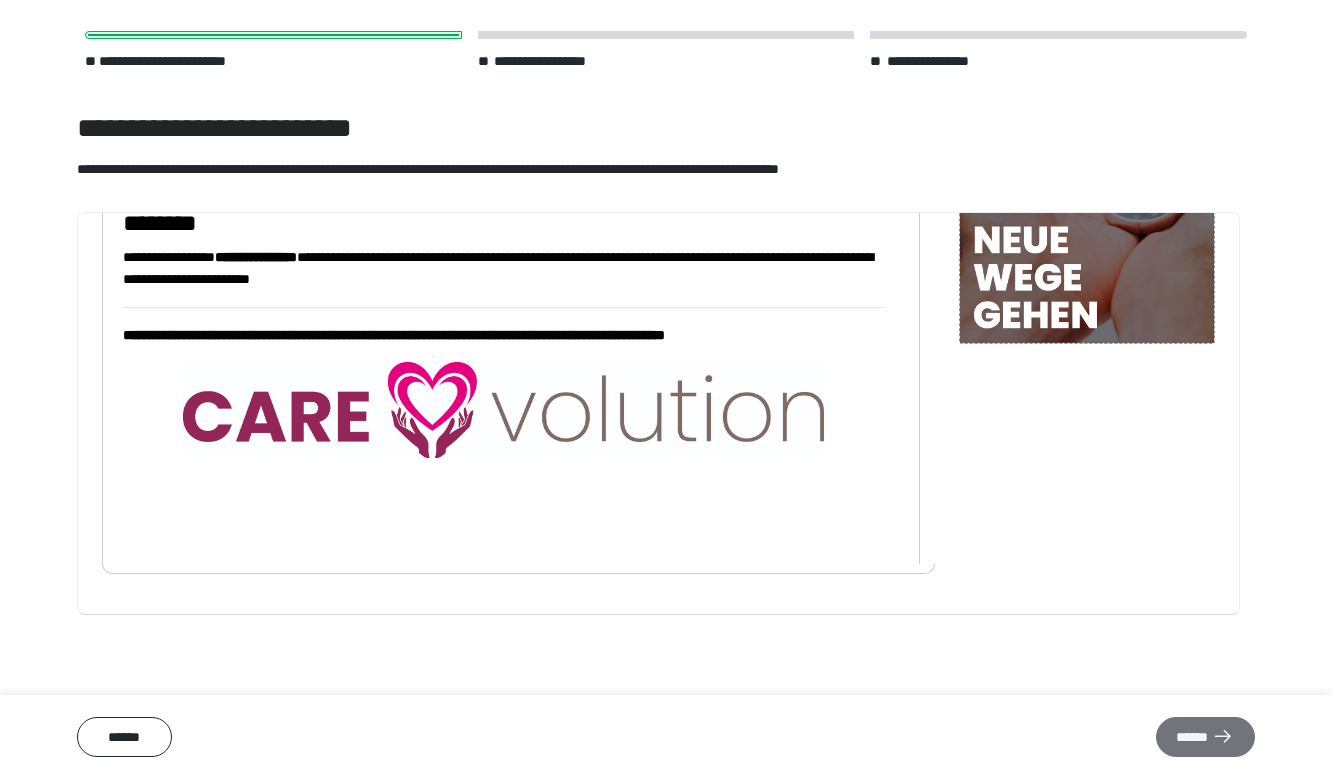 click on "******" at bounding box center (1205, 737) 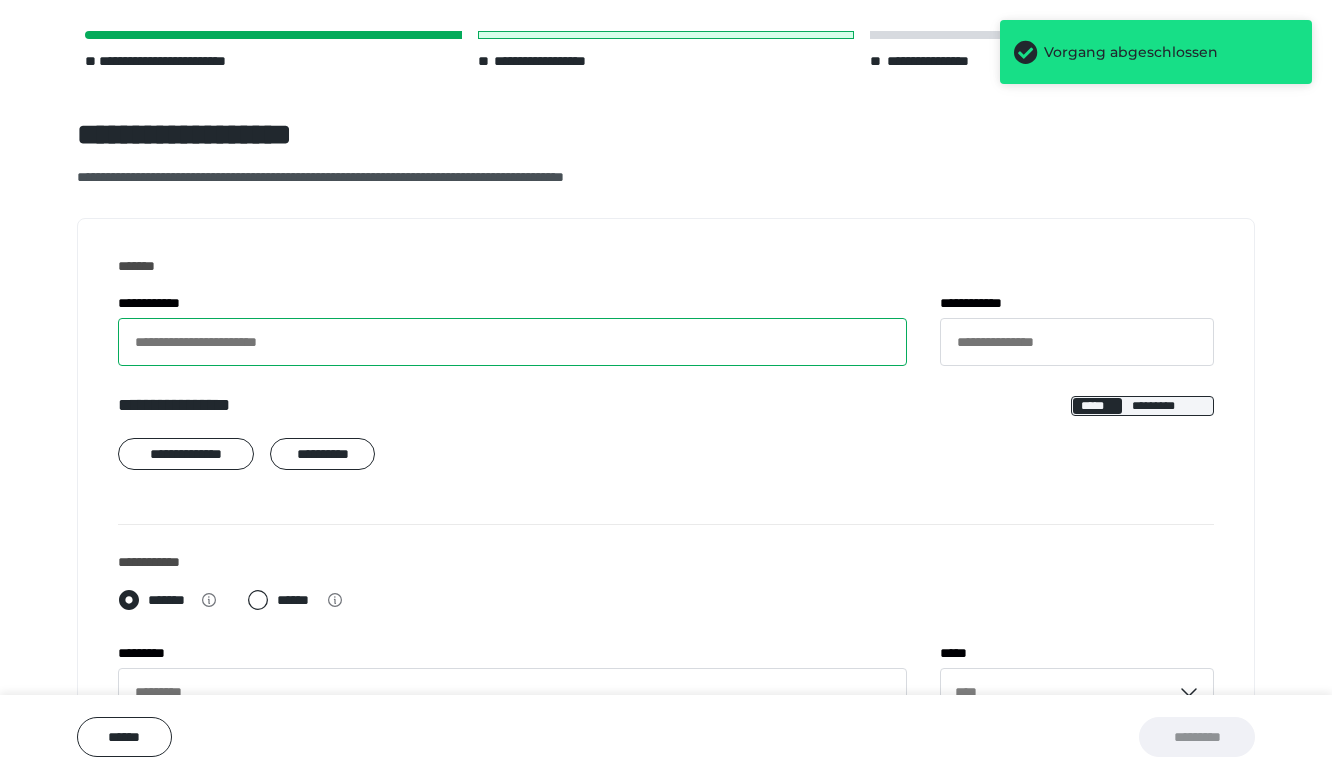 click on "**********" at bounding box center (512, 342) 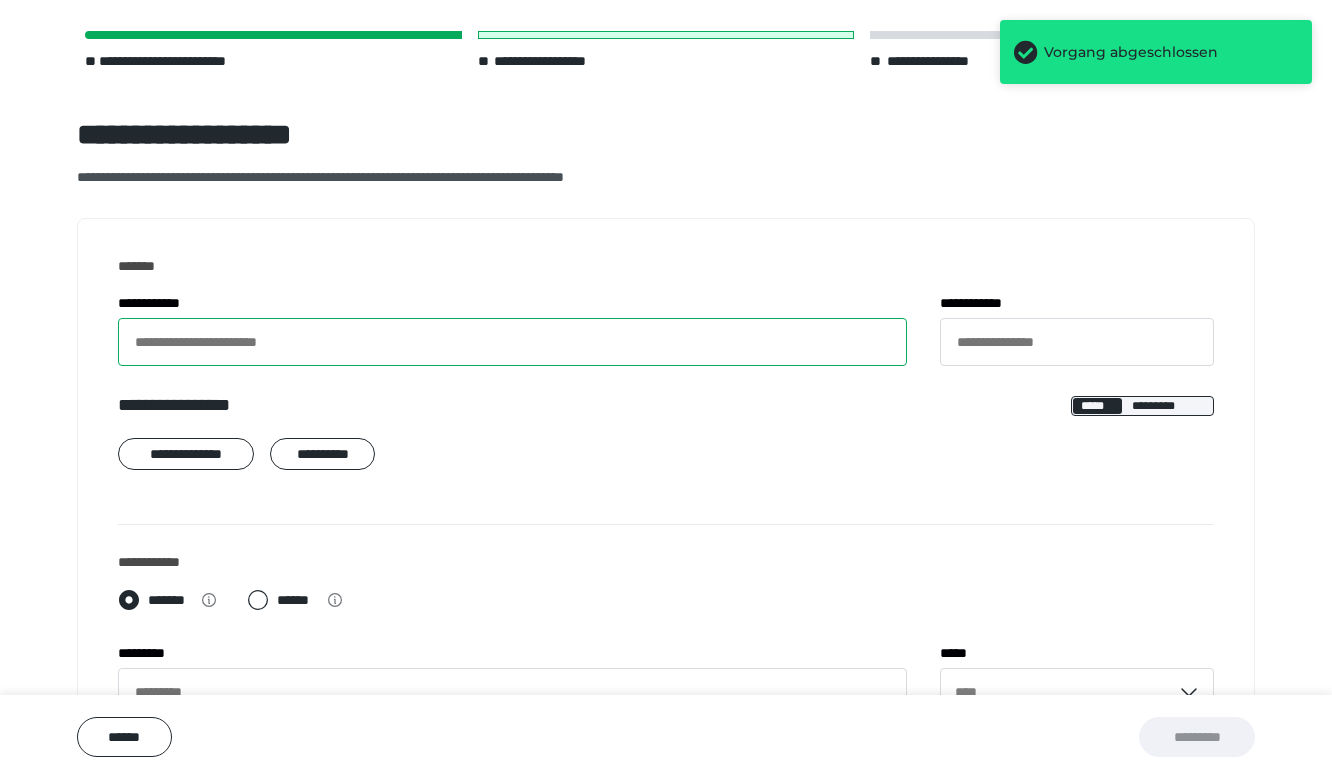 paste on "**********" 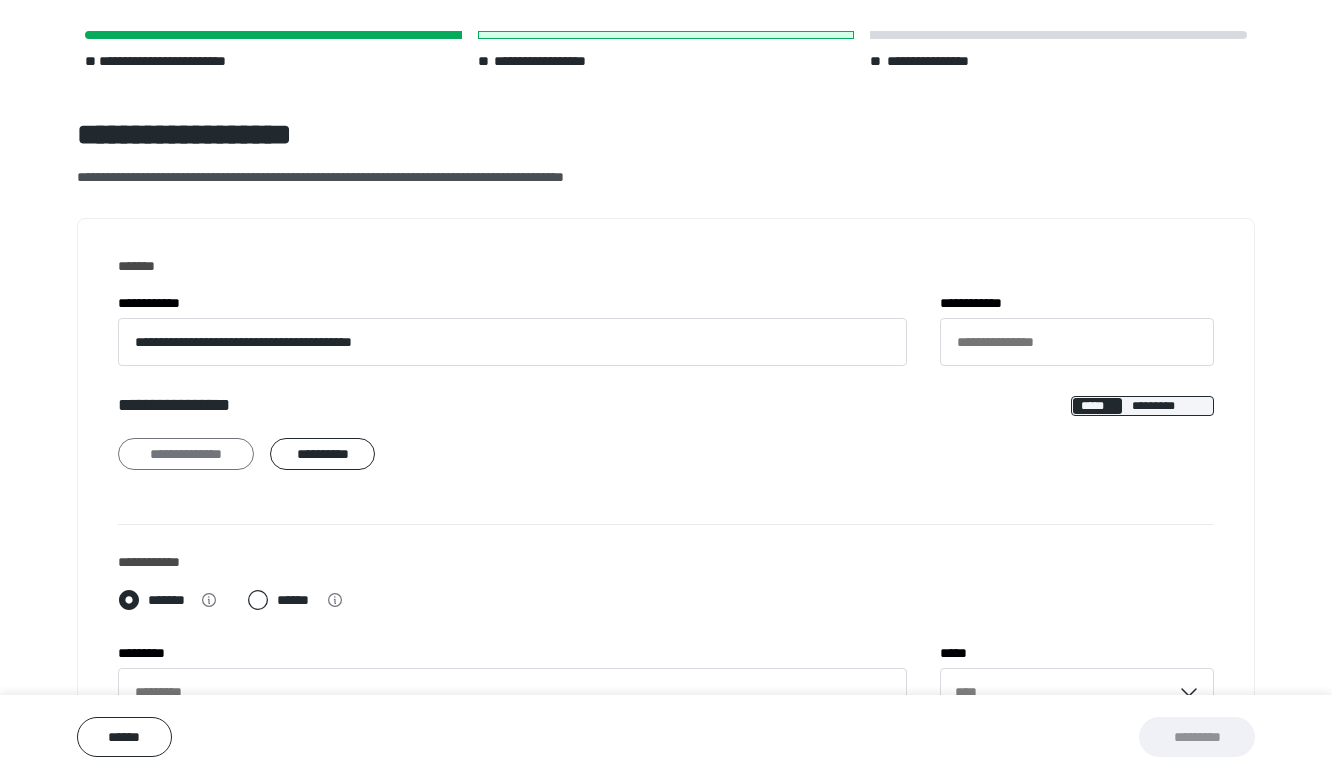 click on "**********" at bounding box center (186, 454) 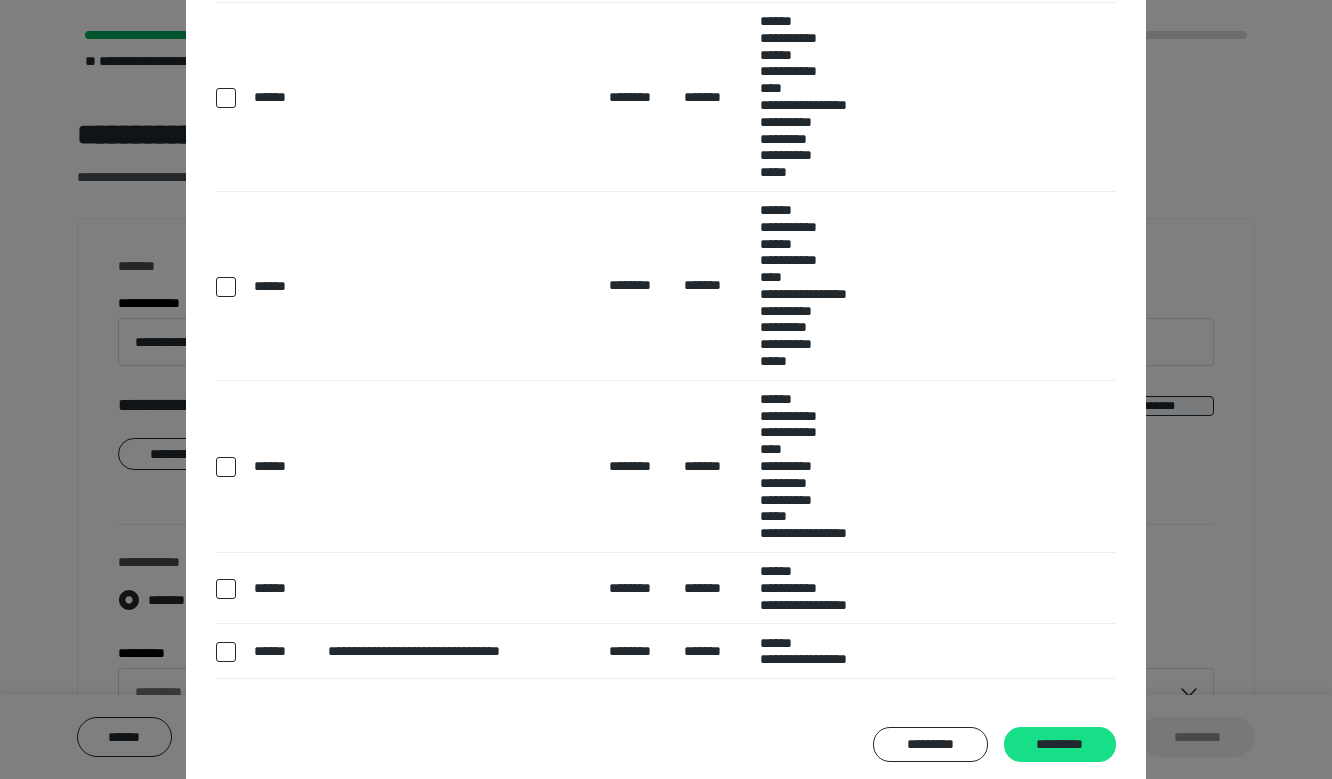 scroll, scrollTop: 595, scrollLeft: 0, axis: vertical 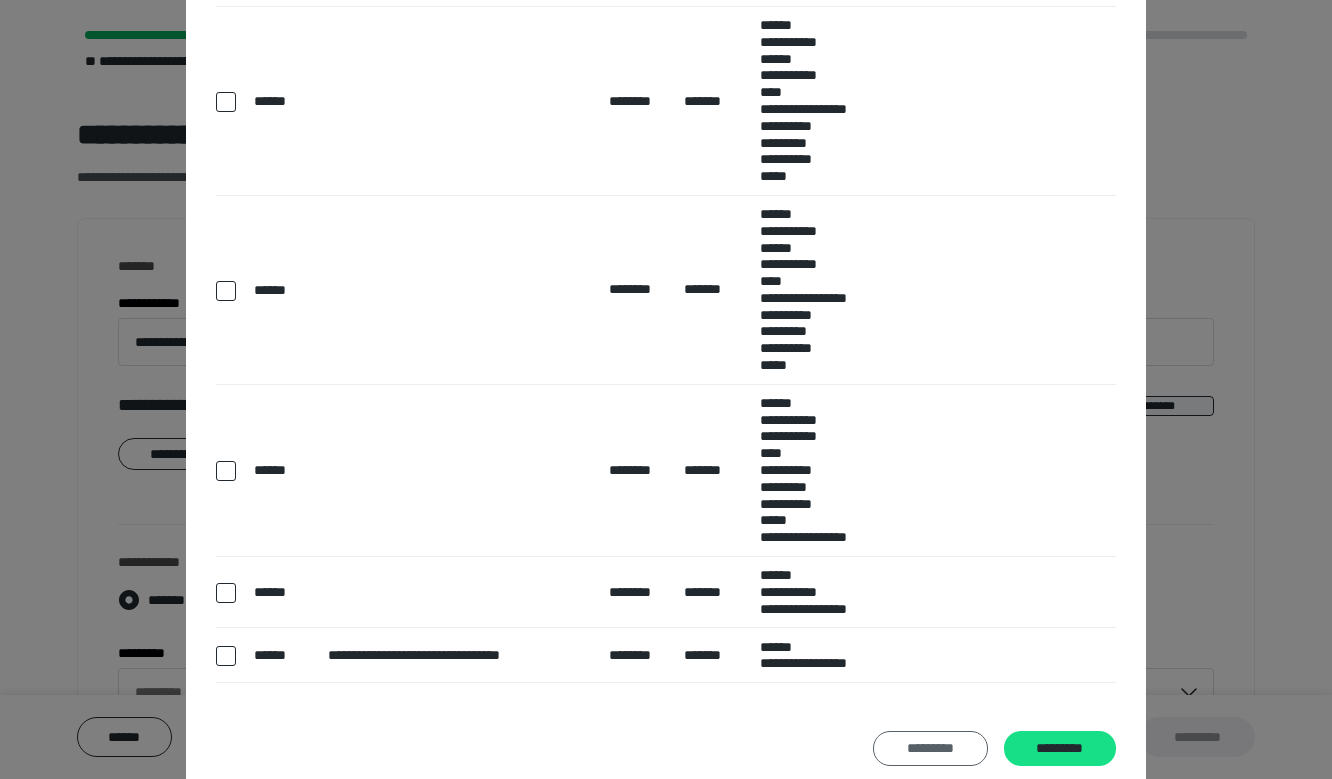 click on "*********" at bounding box center (930, 748) 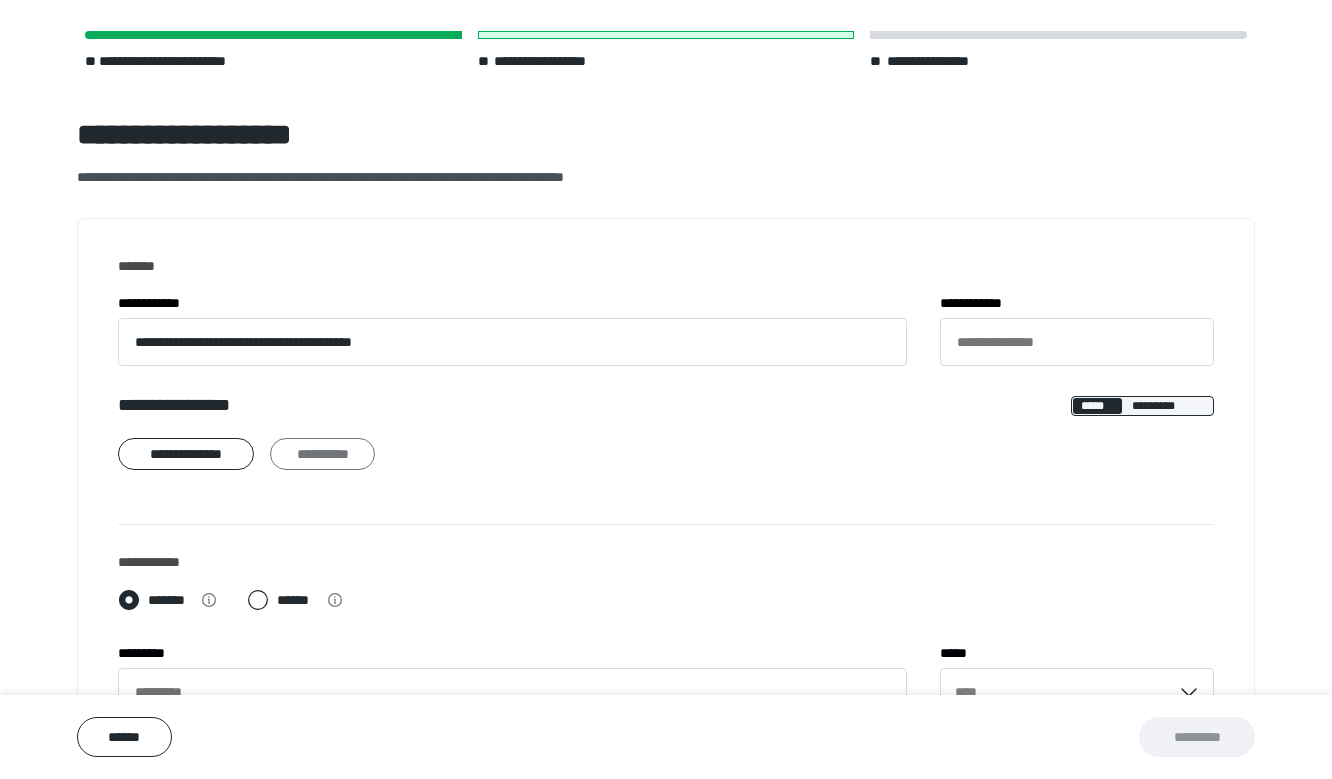 click on "**********" at bounding box center (322, 454) 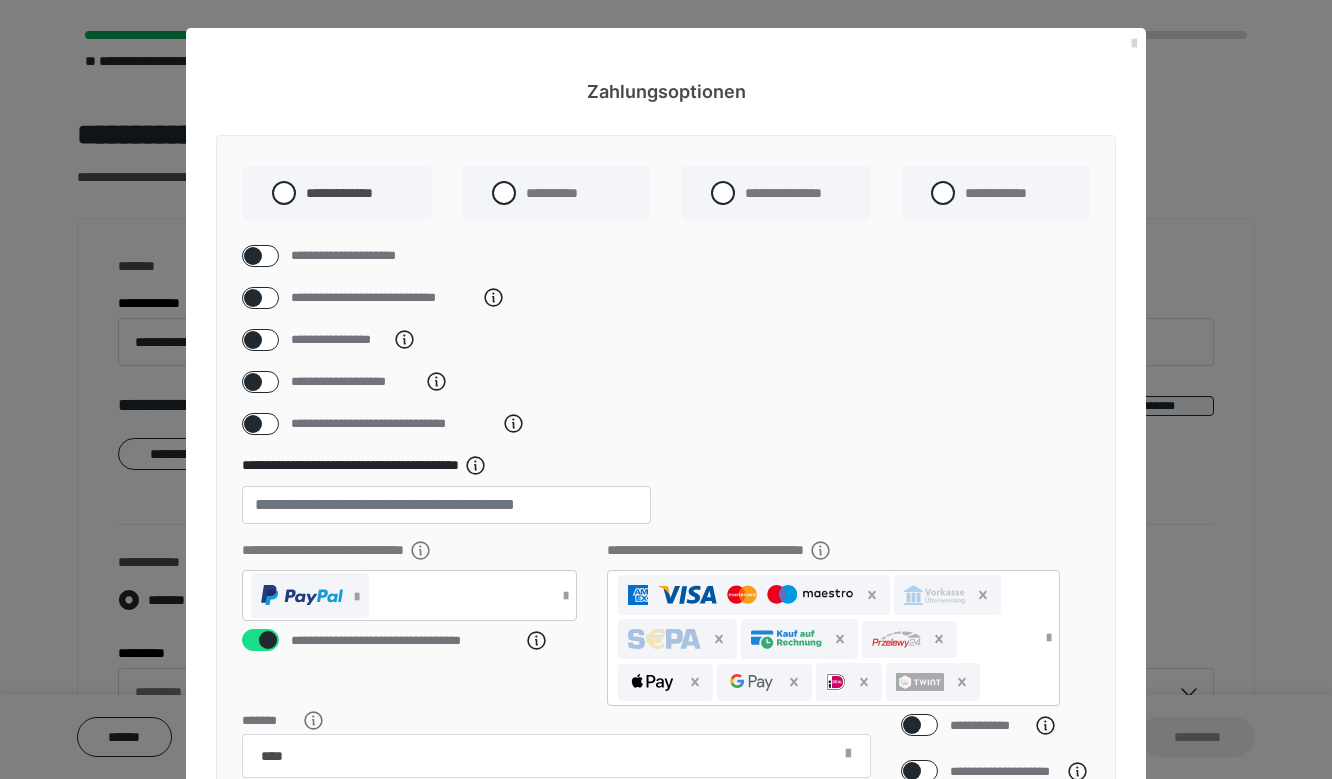 click at bounding box center (1134, 44) 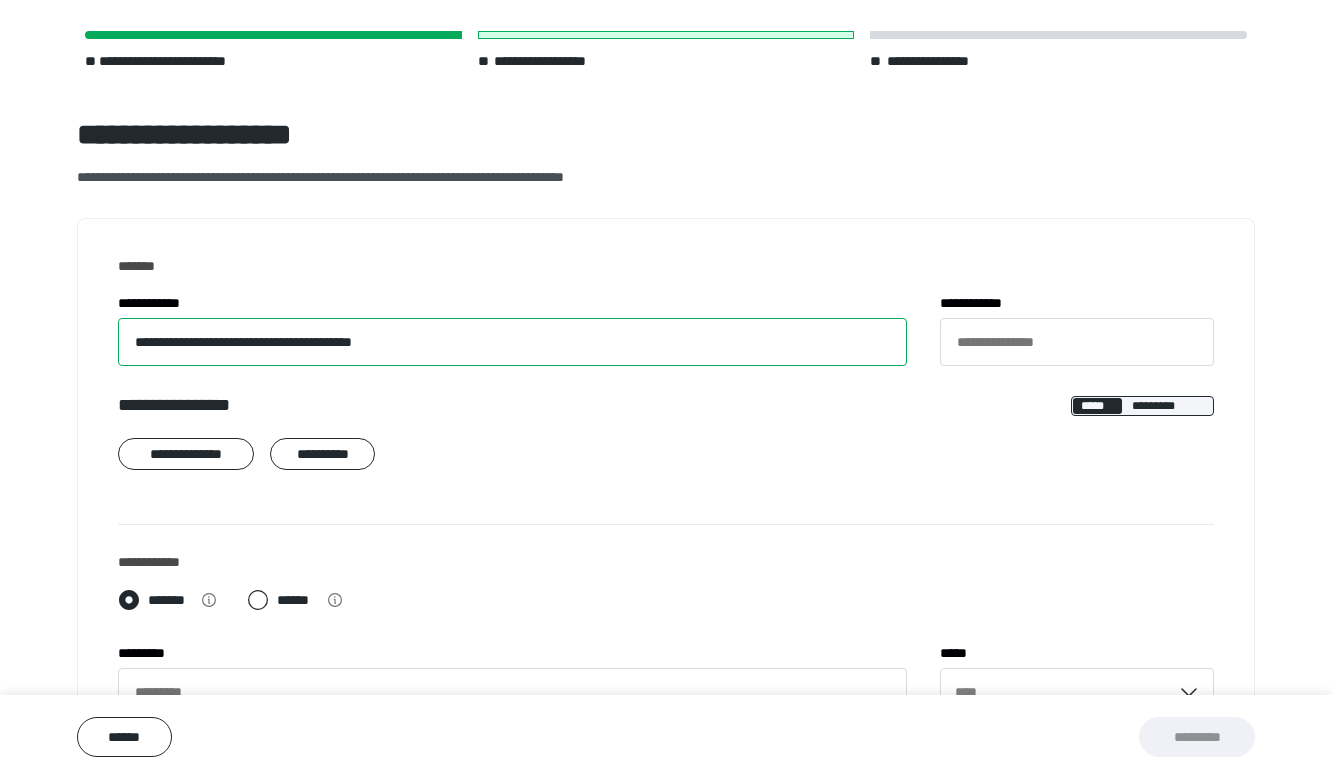 click on "**********" at bounding box center (512, 342) 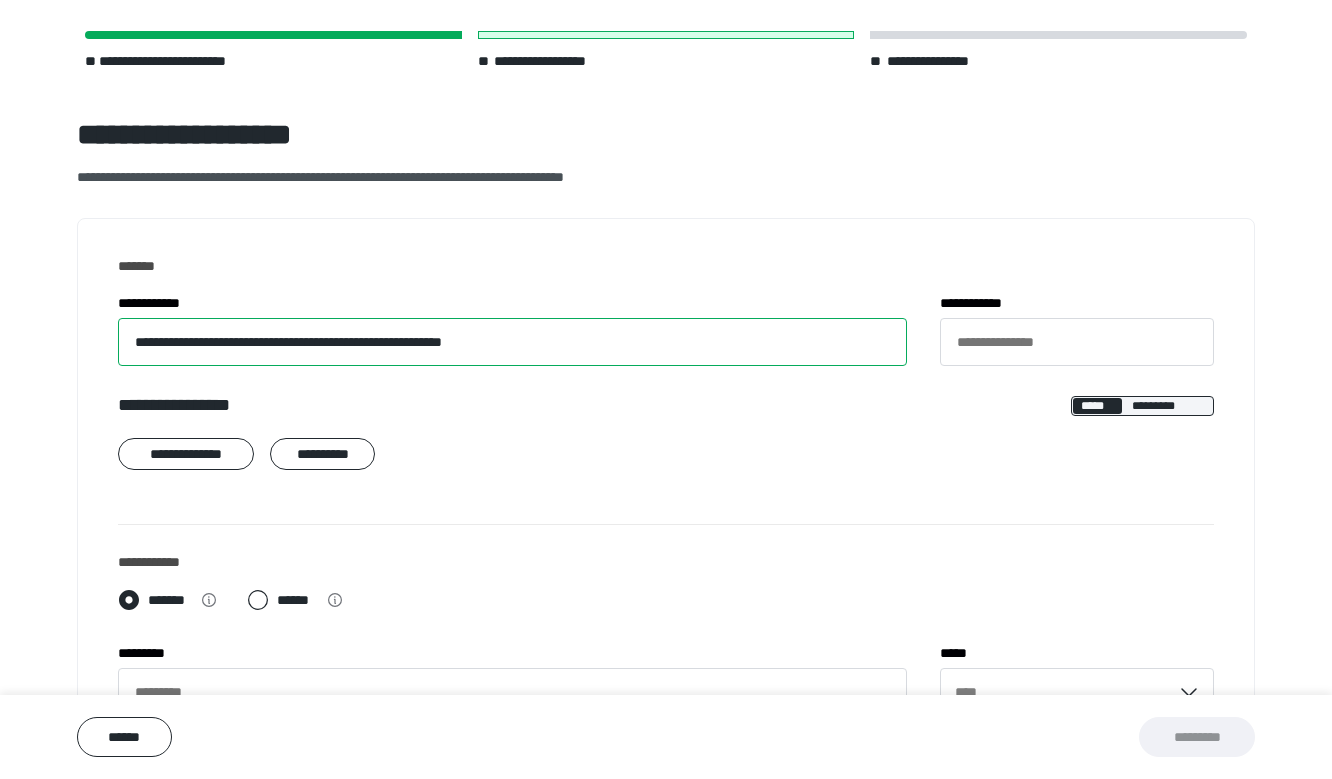 click on "**********" at bounding box center [512, 342] 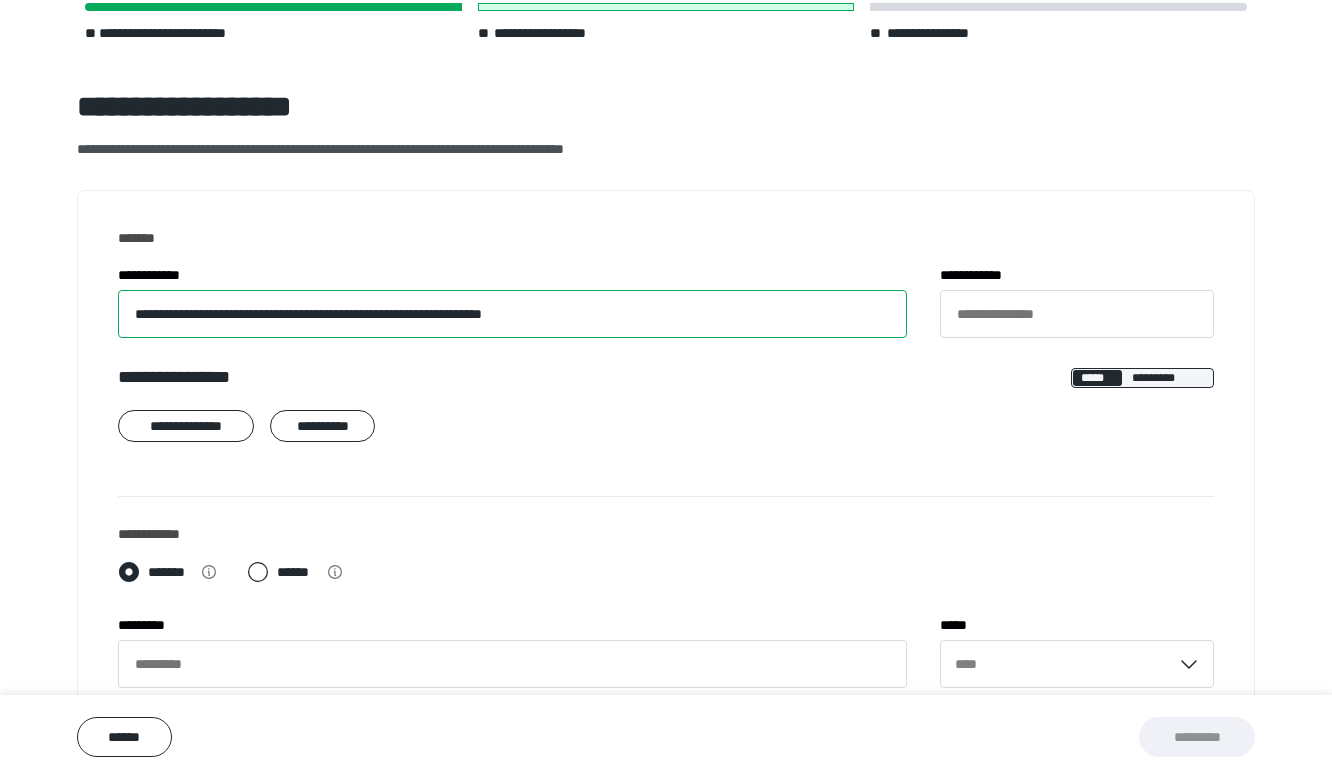 scroll, scrollTop: 117, scrollLeft: 0, axis: vertical 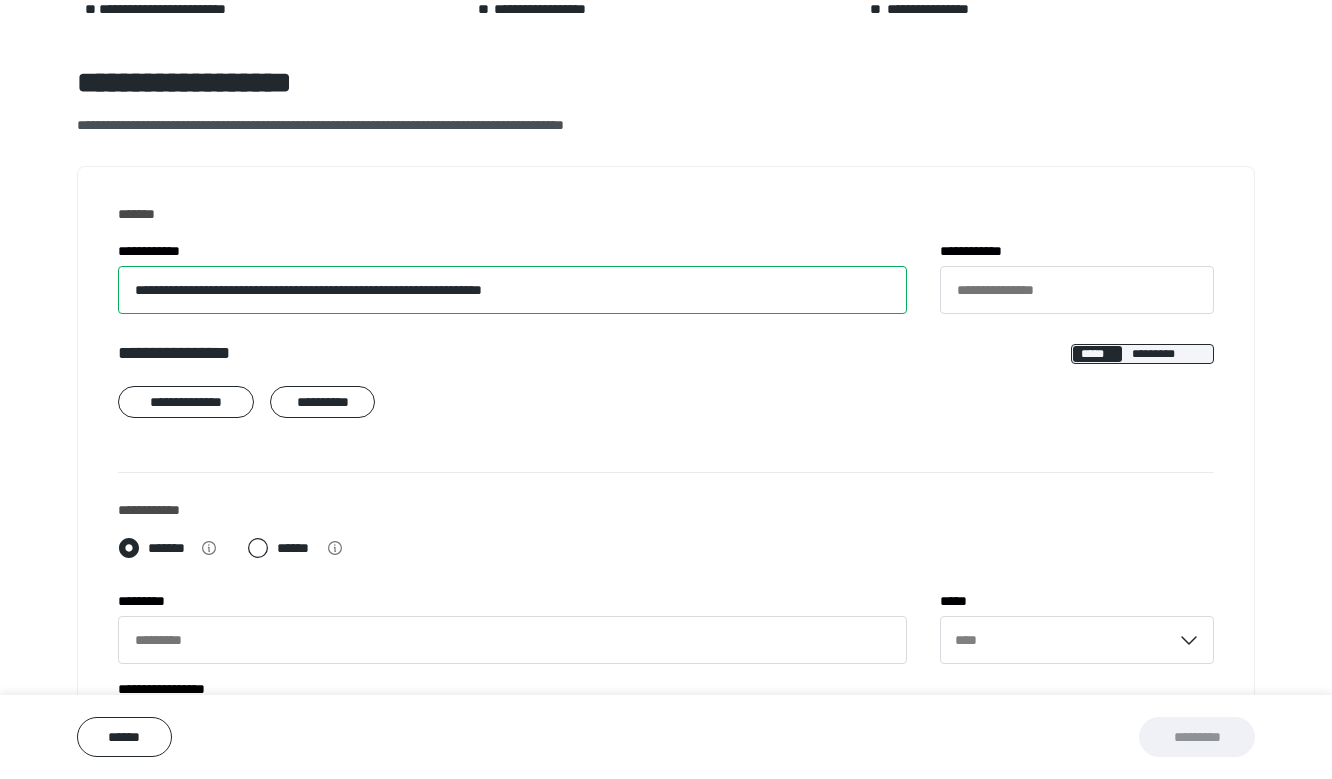 type on "**********" 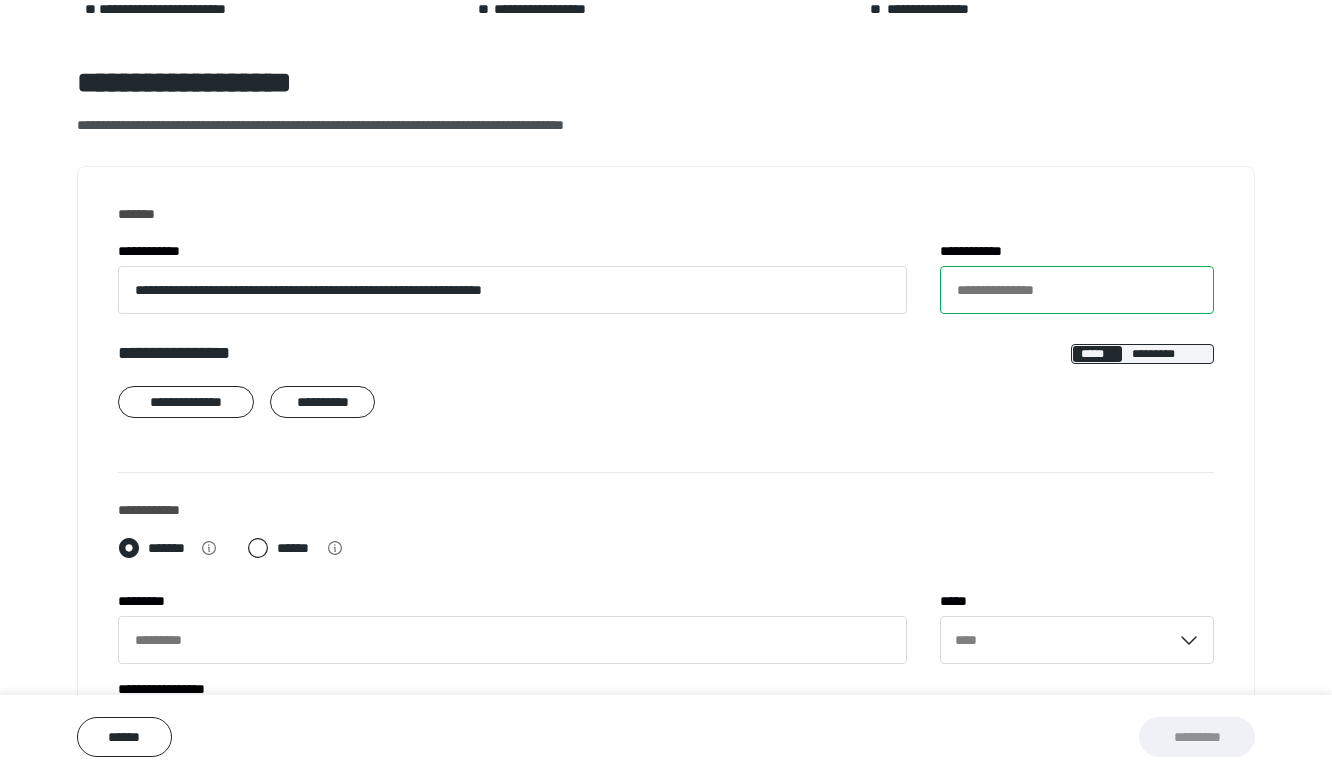 click on "**********" at bounding box center (1077, 290) 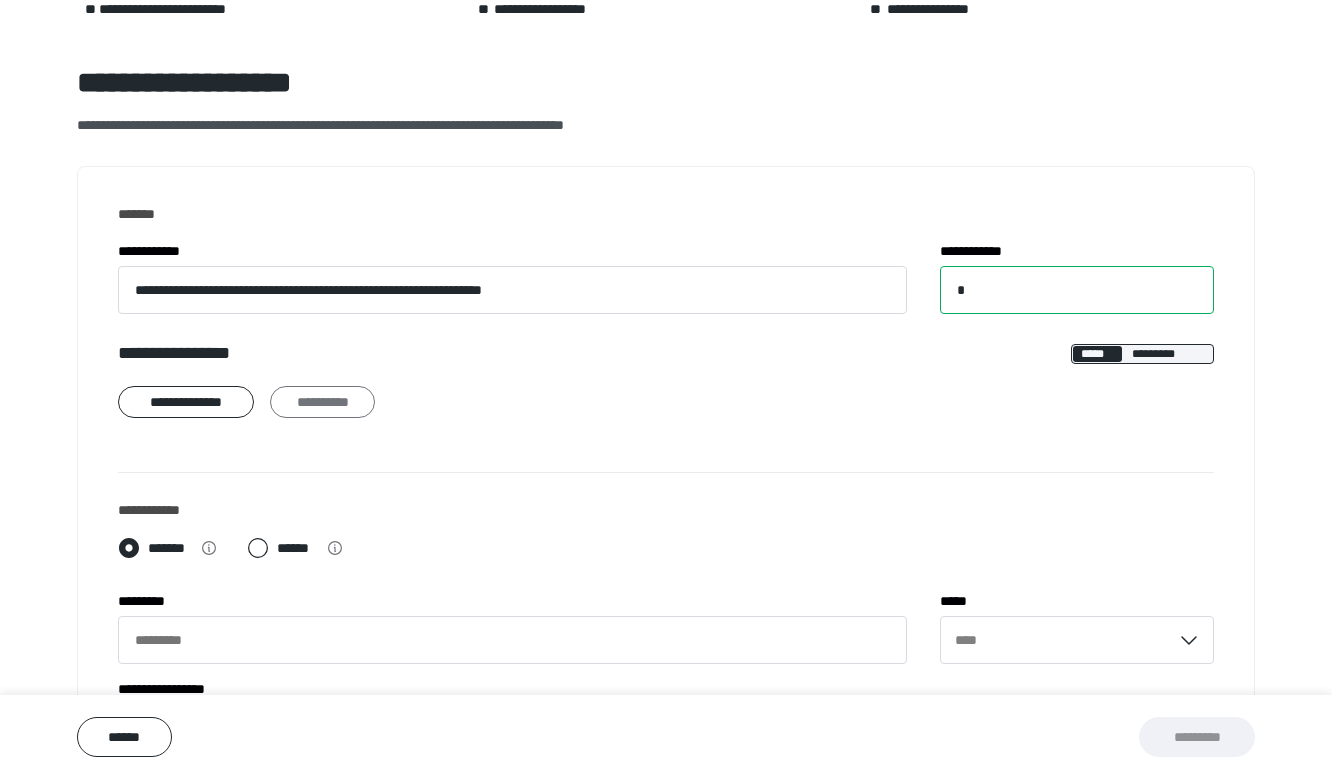 type on "*" 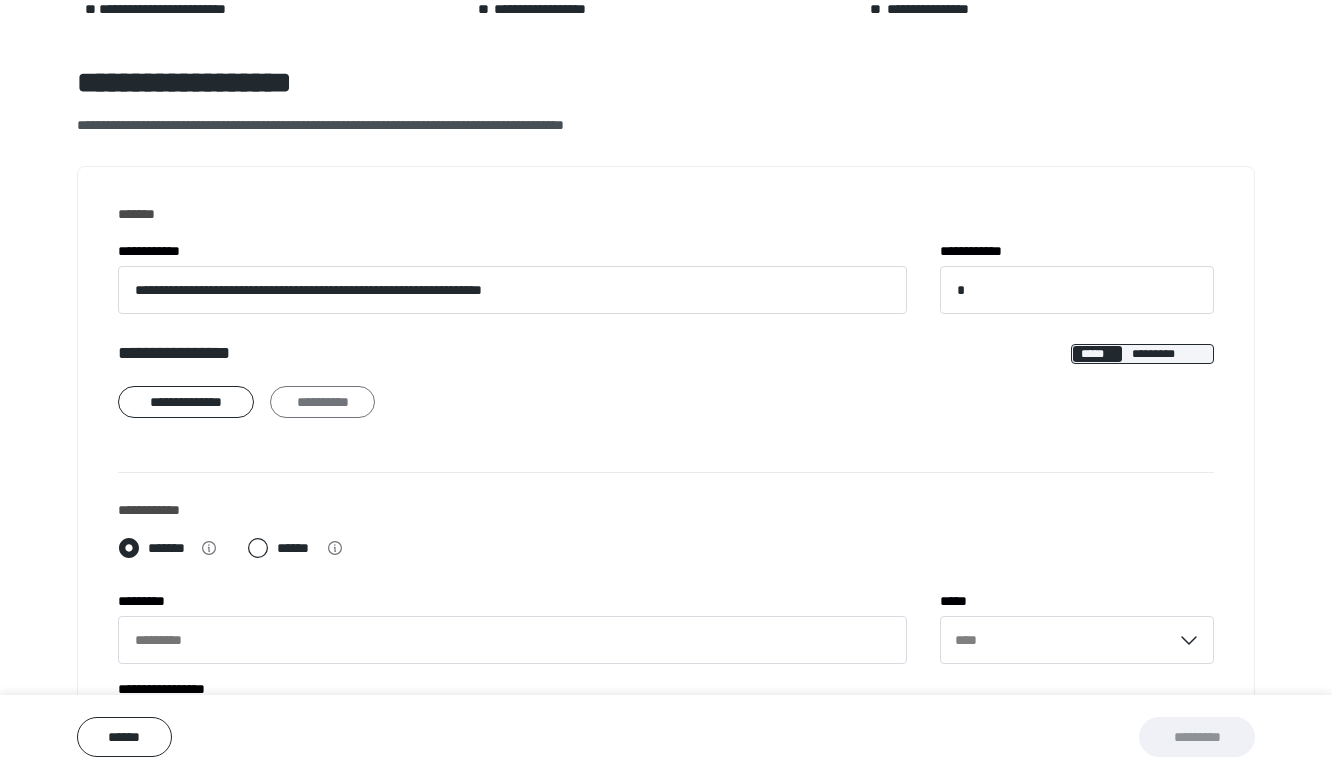 click on "**********" at bounding box center (322, 402) 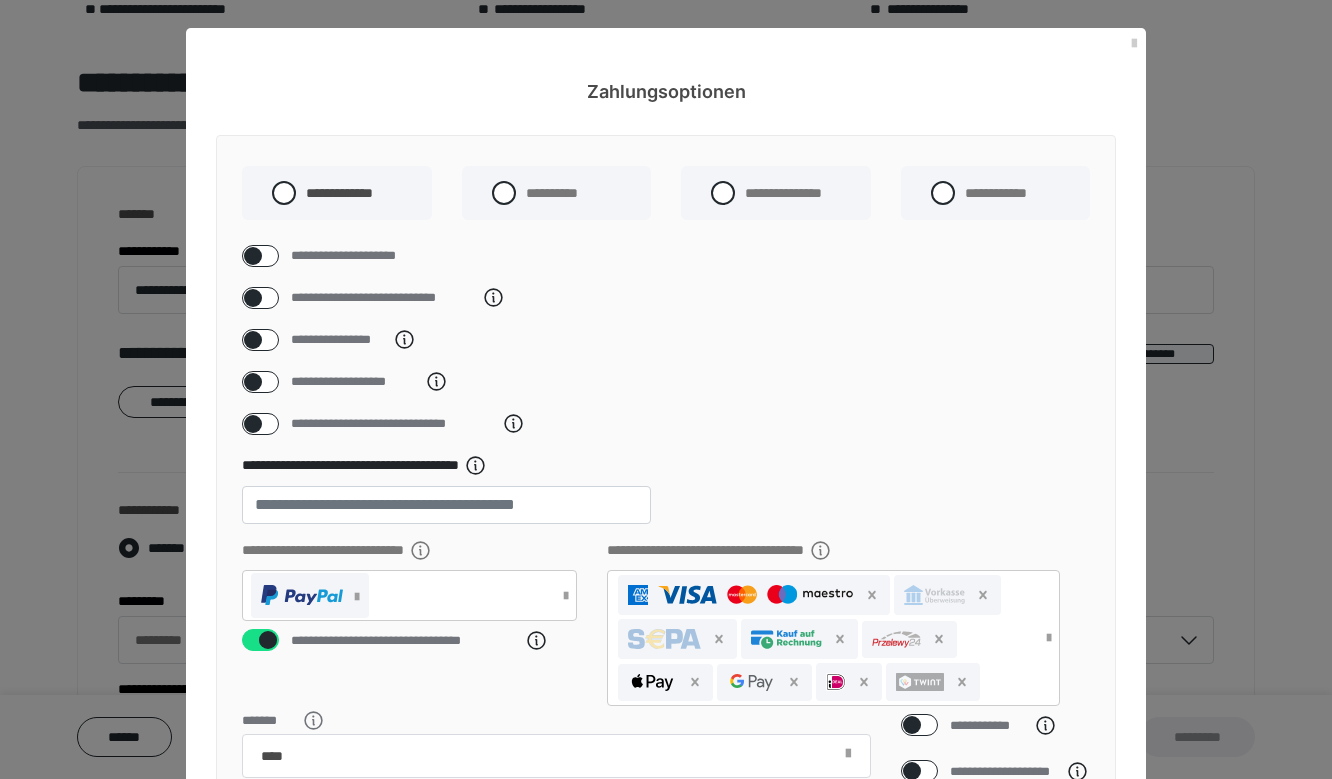 click at bounding box center (253, 298) 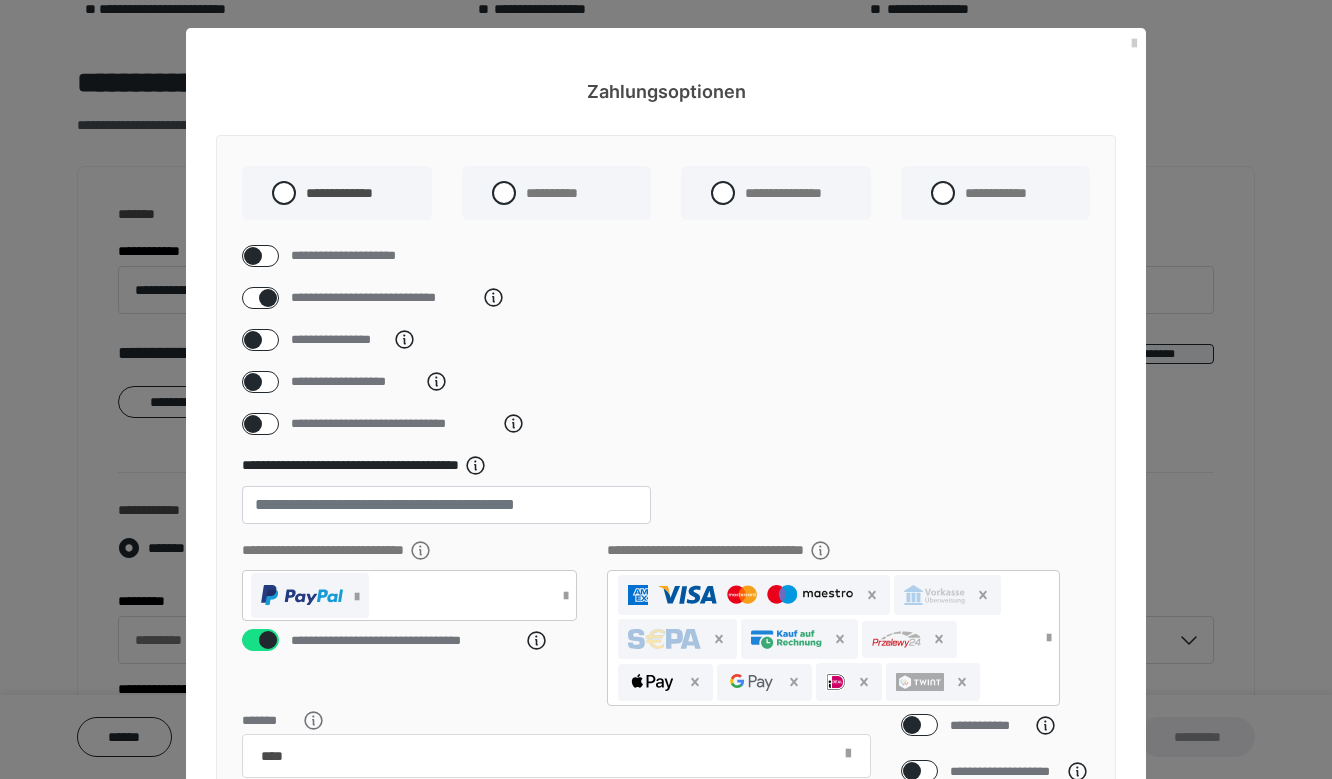checkbox on "****" 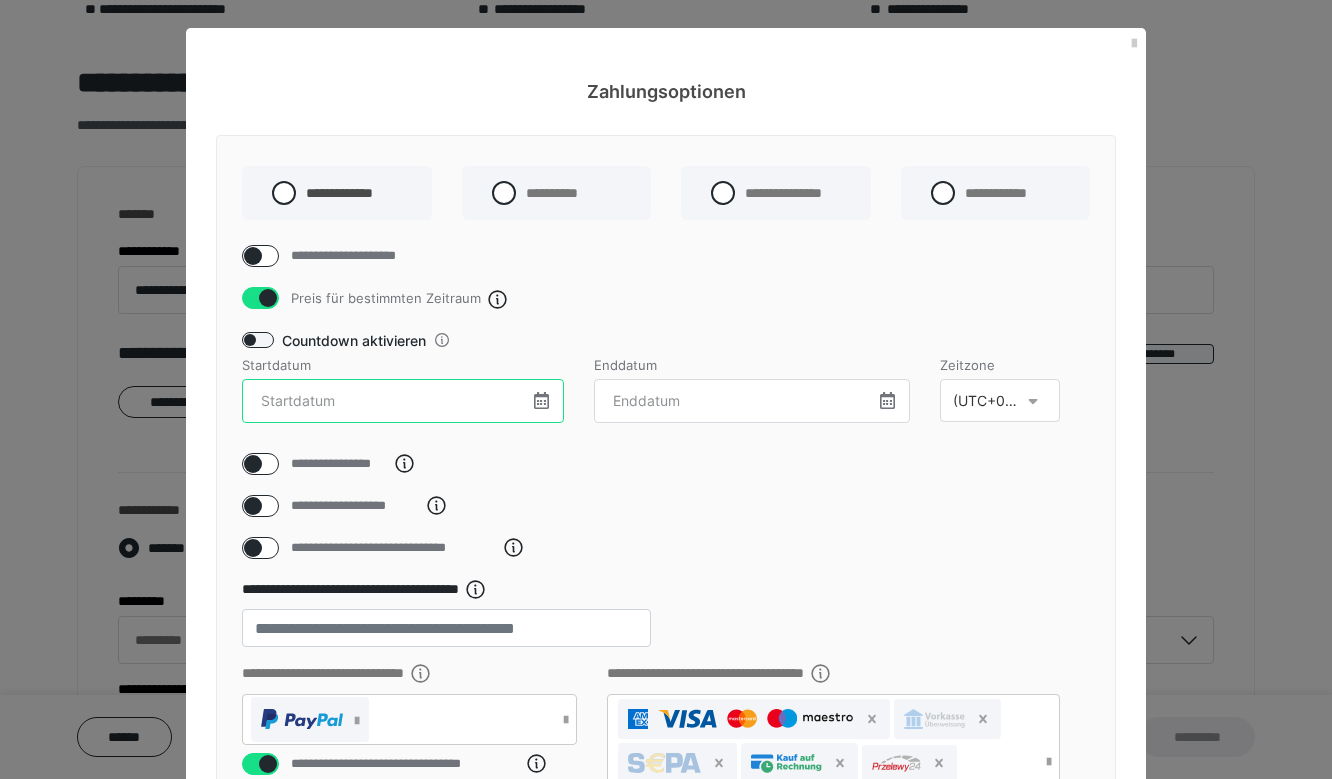 click at bounding box center (403, 401) 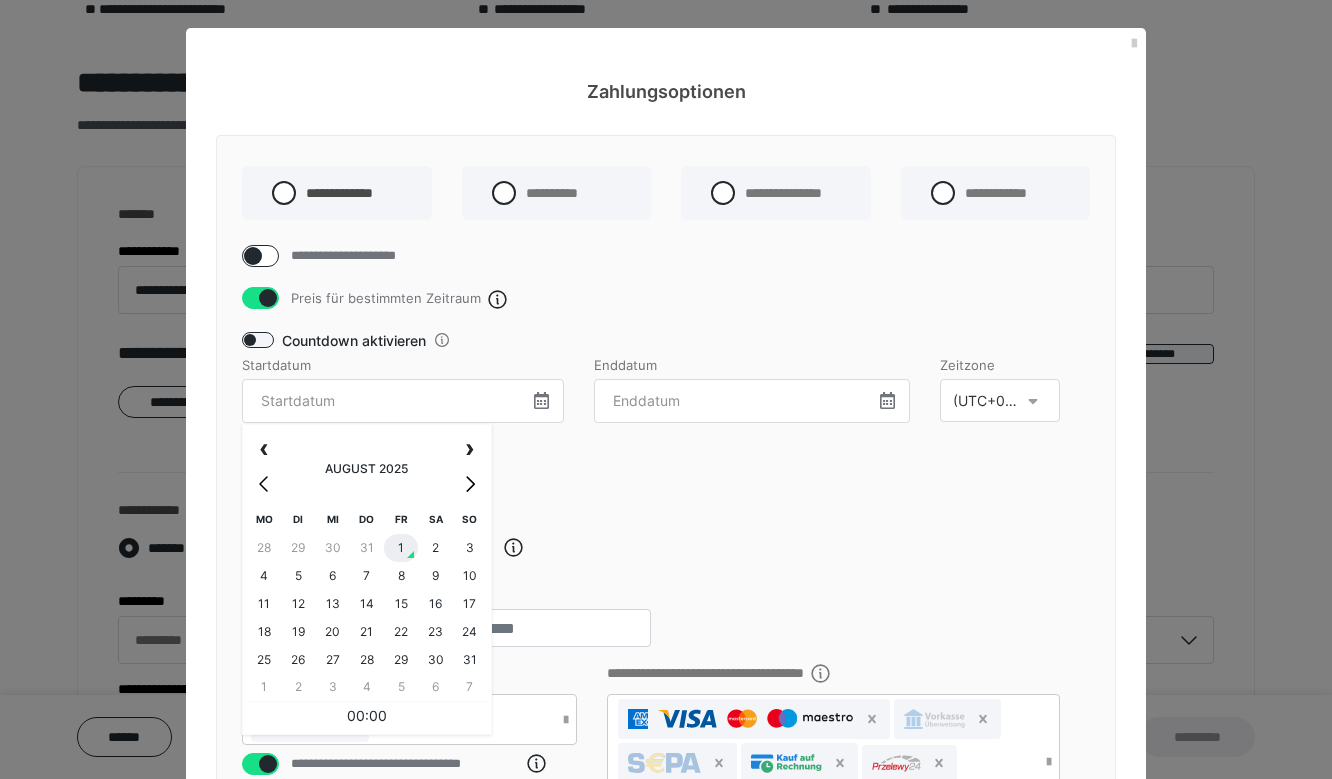 click on "1" at bounding box center (401, 548) 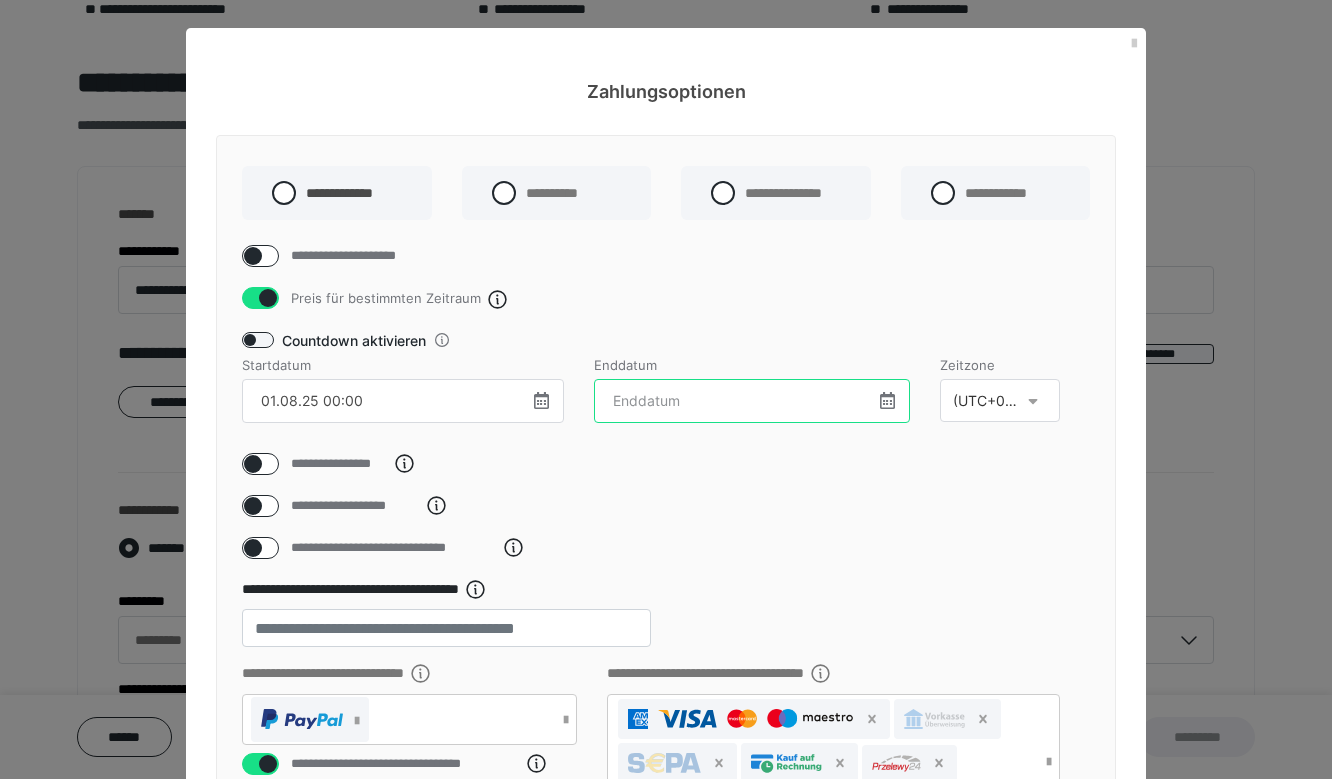 click at bounding box center (752, 401) 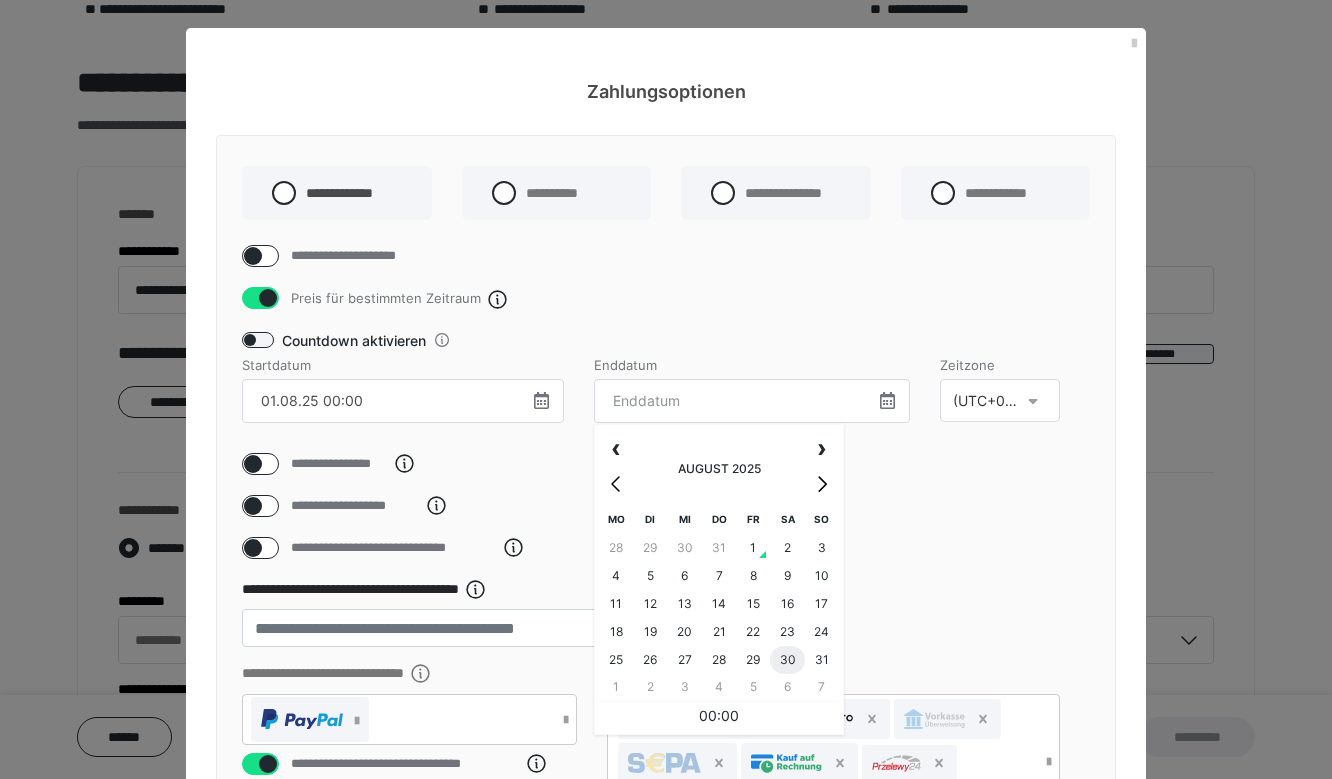 click on "30" at bounding box center [787, 660] 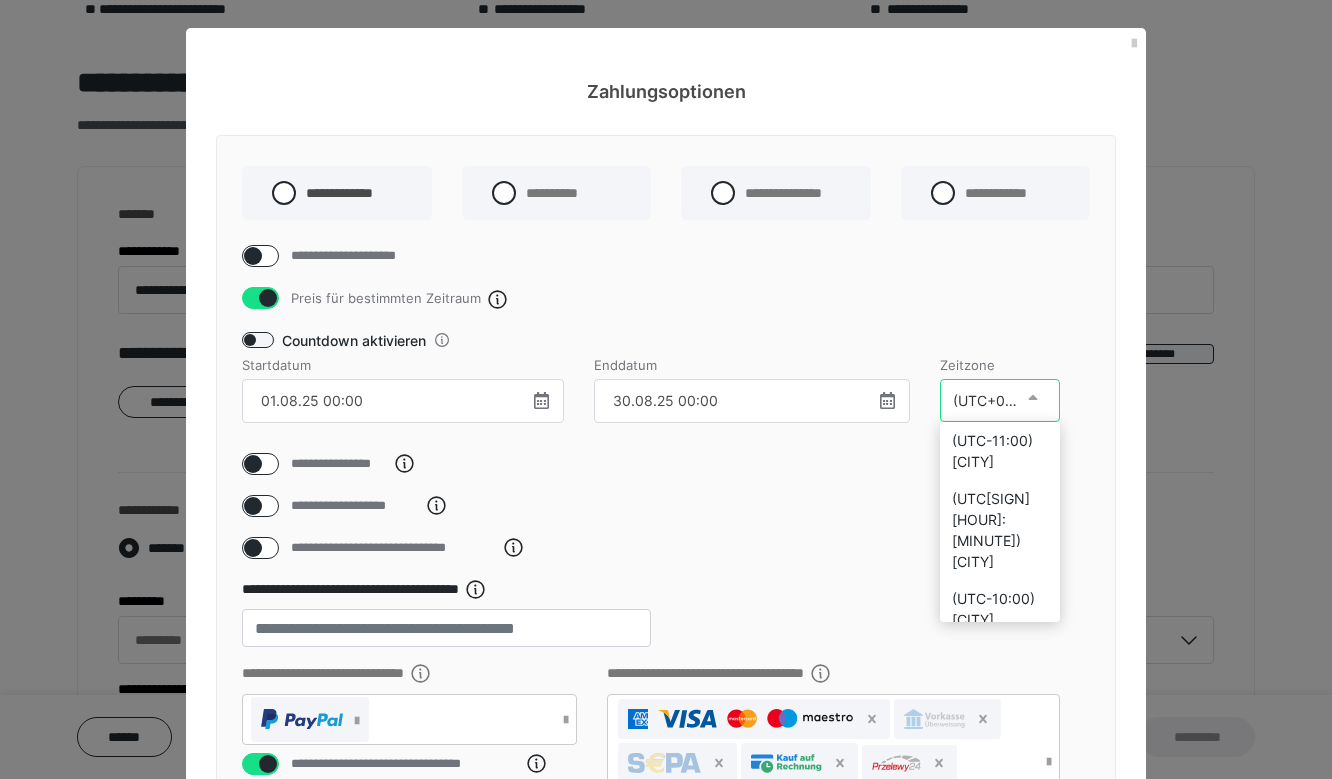click at bounding box center (1039, 400) 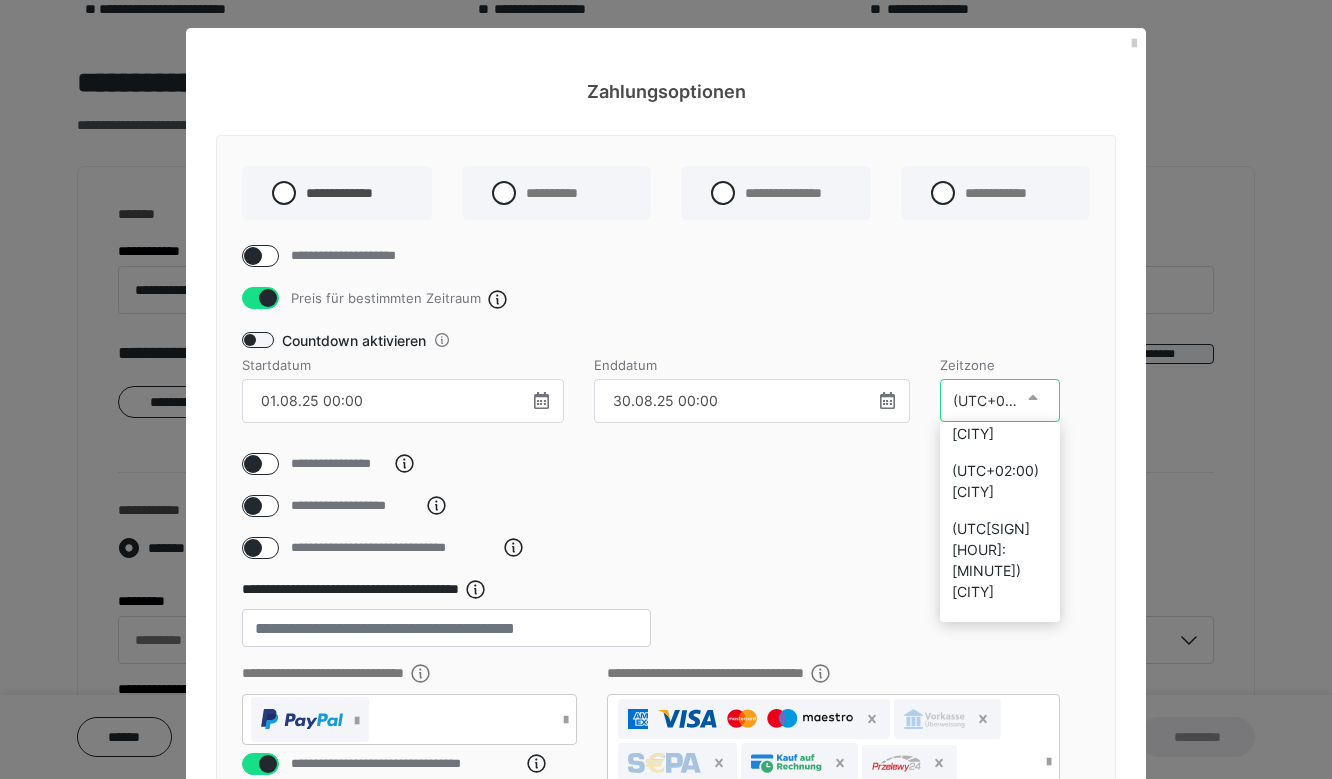 click on "(UTC+01:00) Berlin" at bounding box center [1000, -1358] 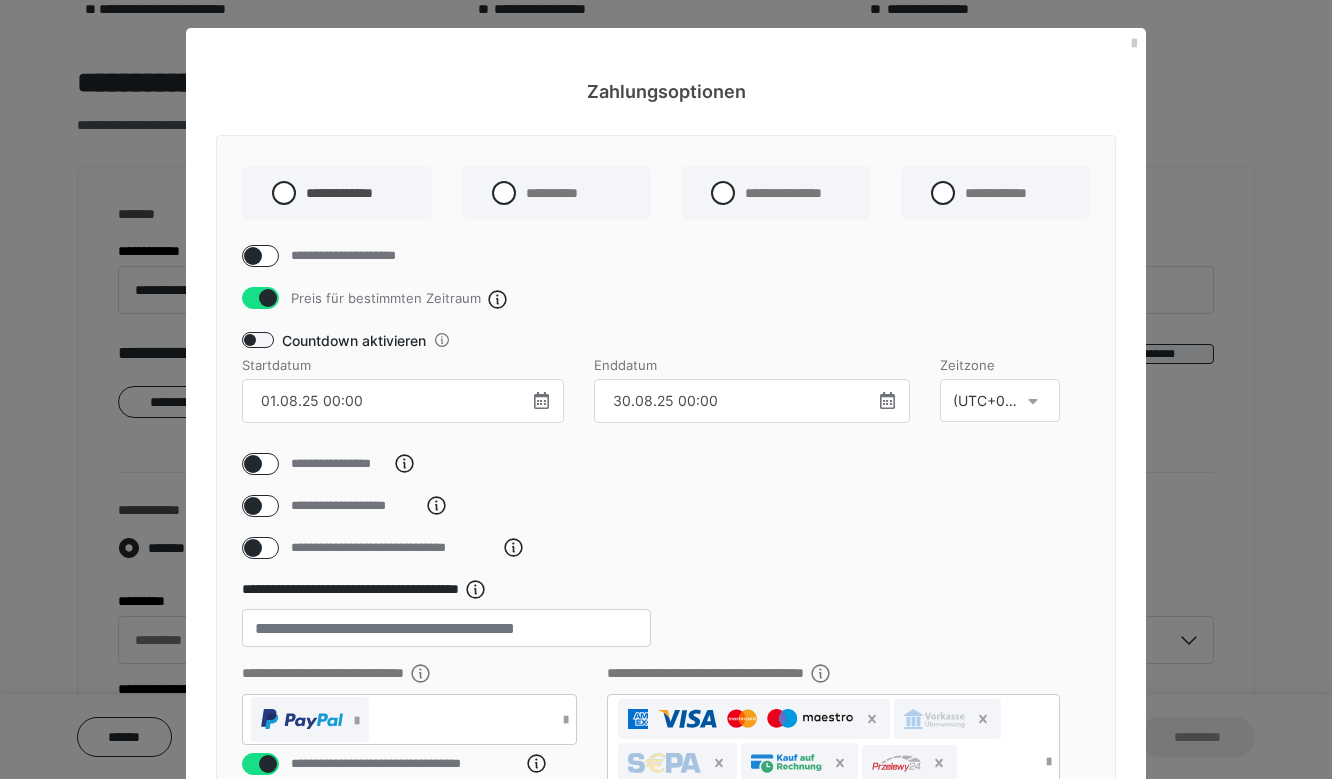 click at bounding box center [253, 464] 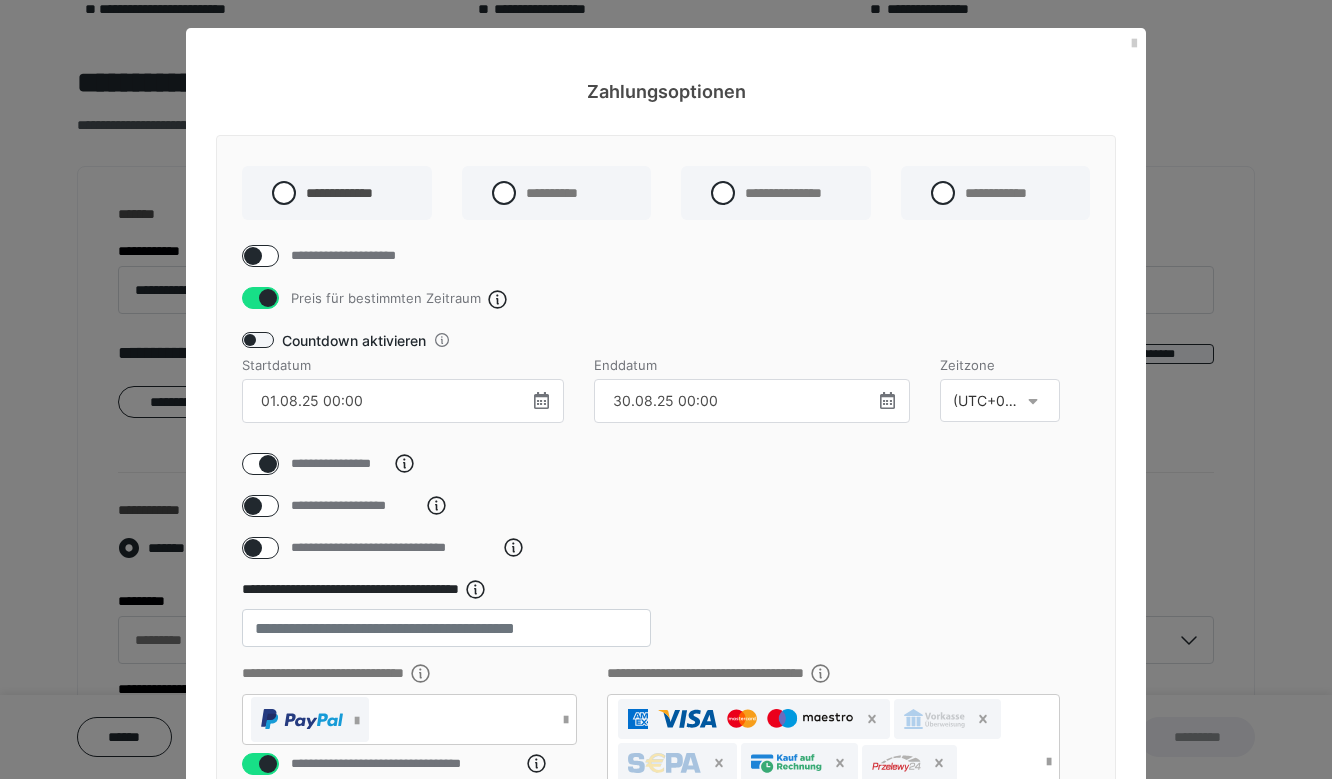 checkbox on "****" 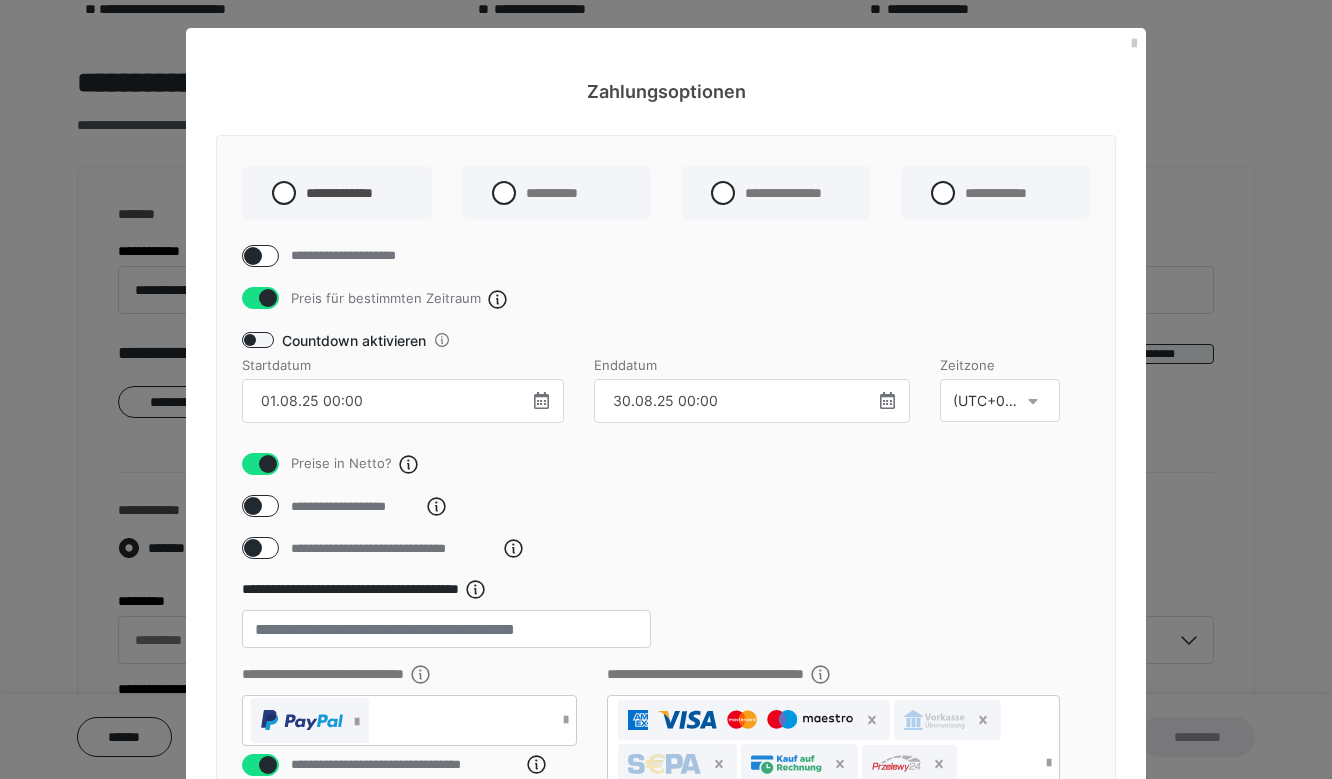 click at bounding box center [1033, 398] 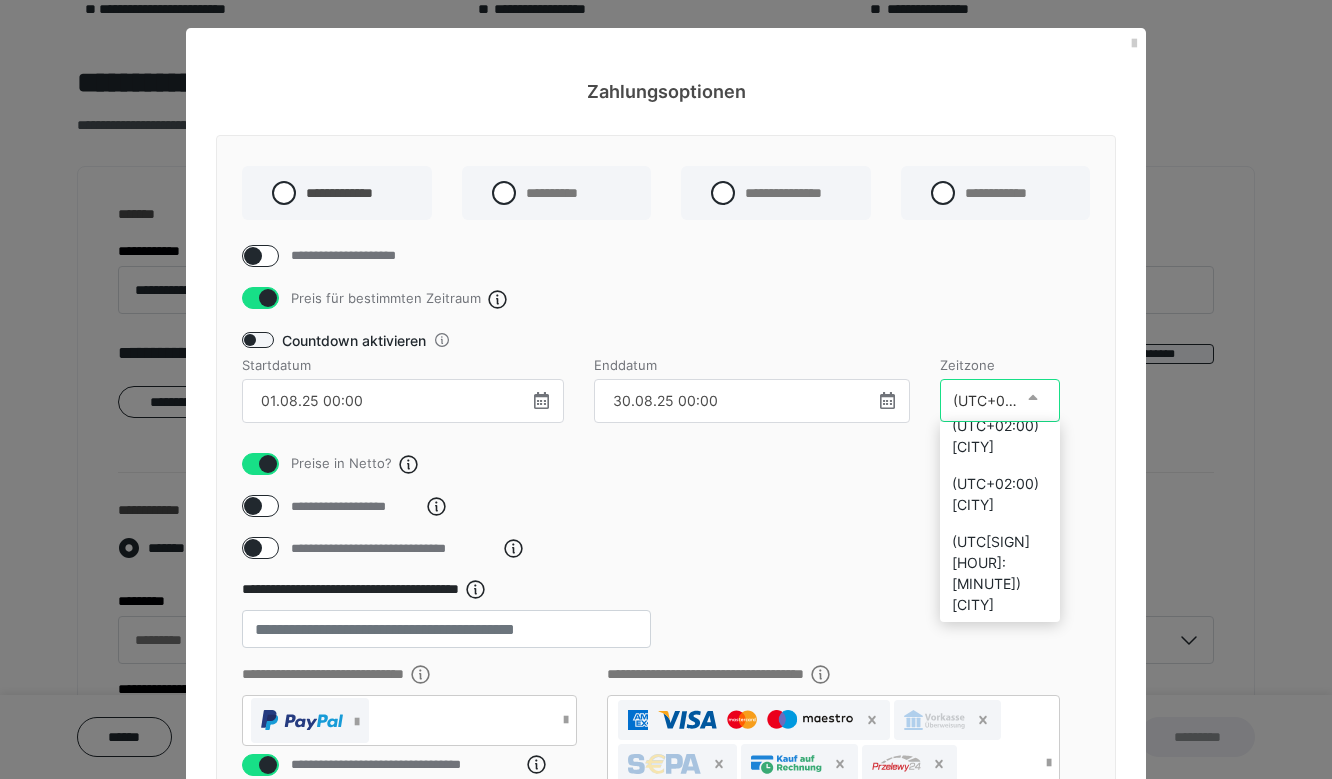 scroll, scrollTop: 8927, scrollLeft: 0, axis: vertical 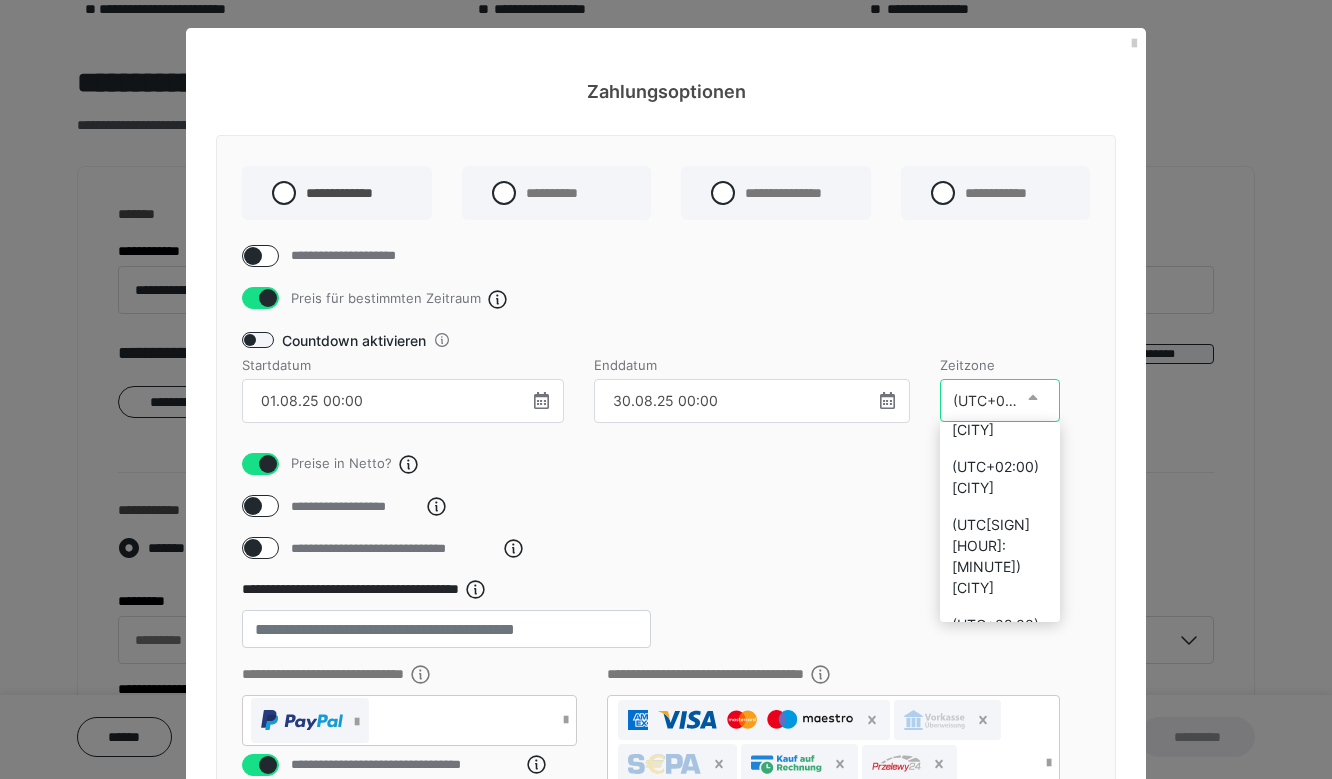 click on "(UTC+01:00) Berlin" at bounding box center (1000, -1362) 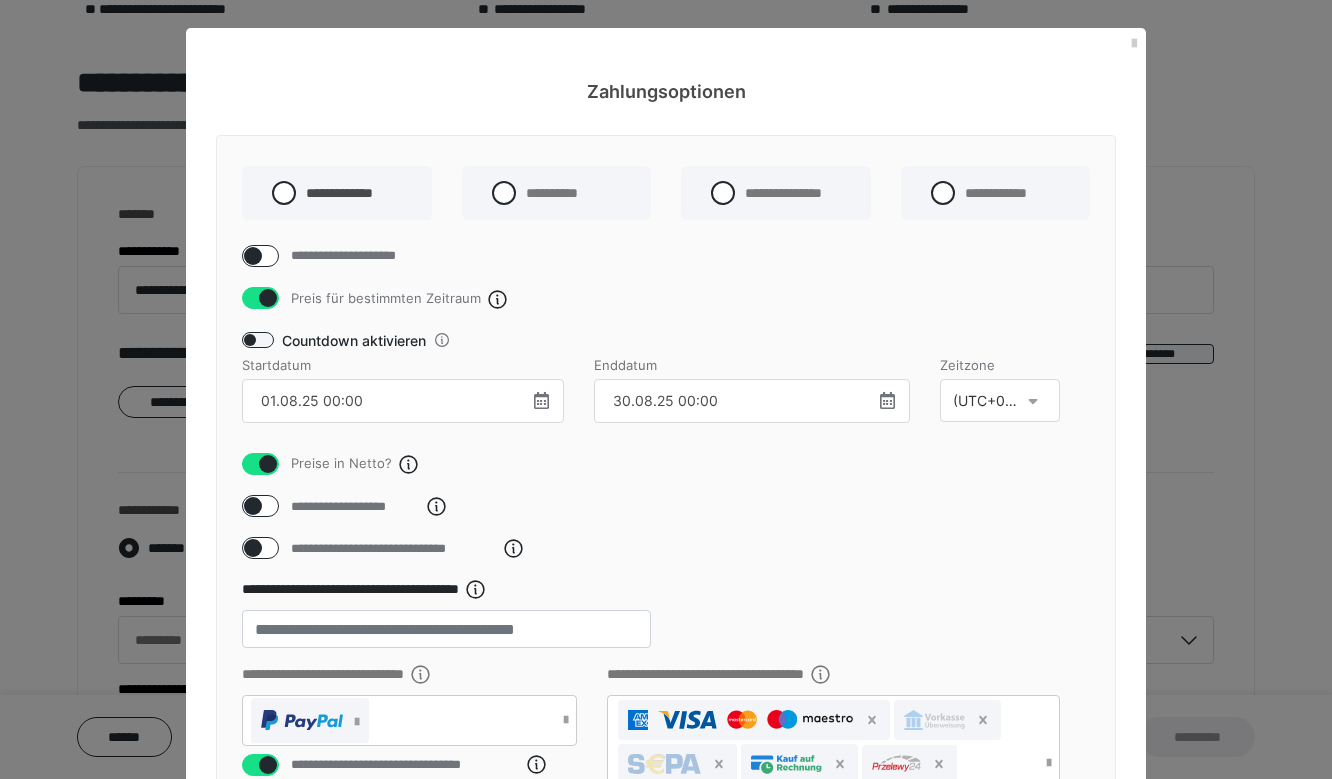 click at bounding box center (268, 464) 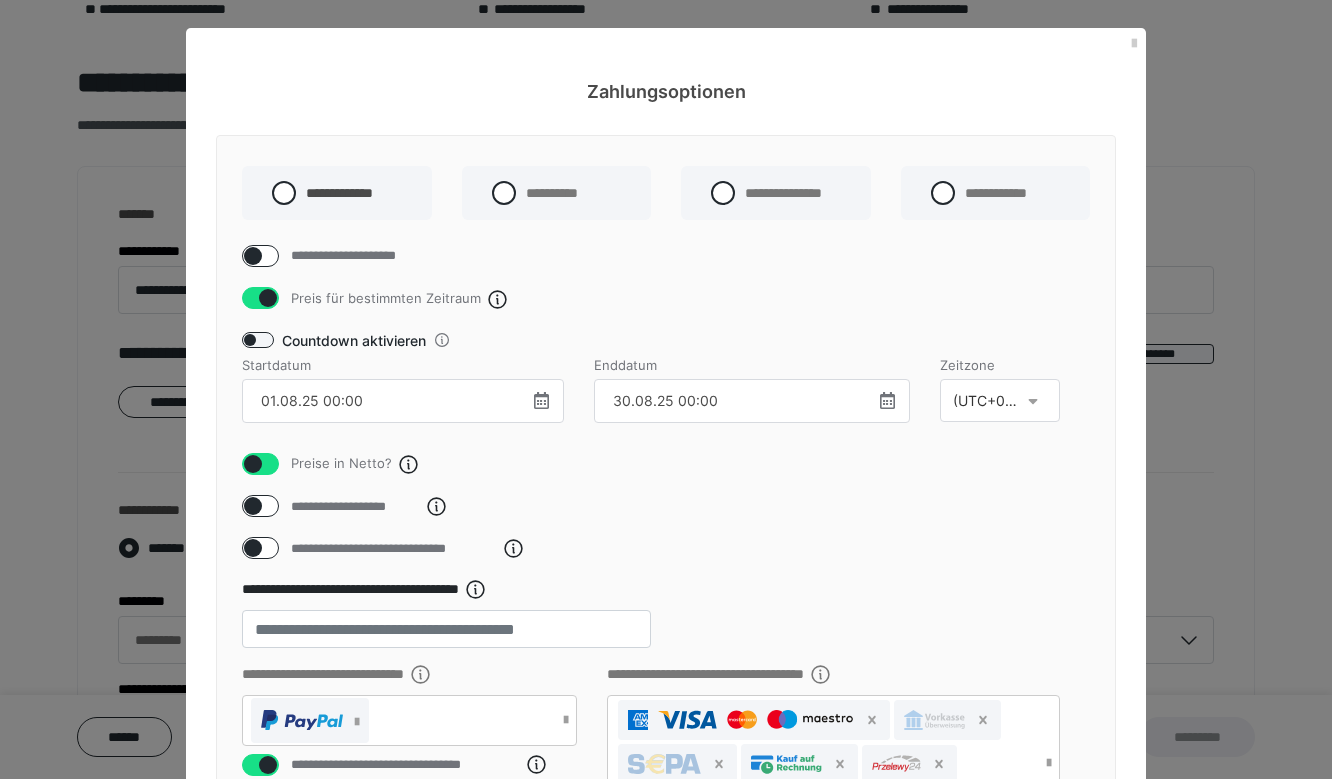checkbox on "false" 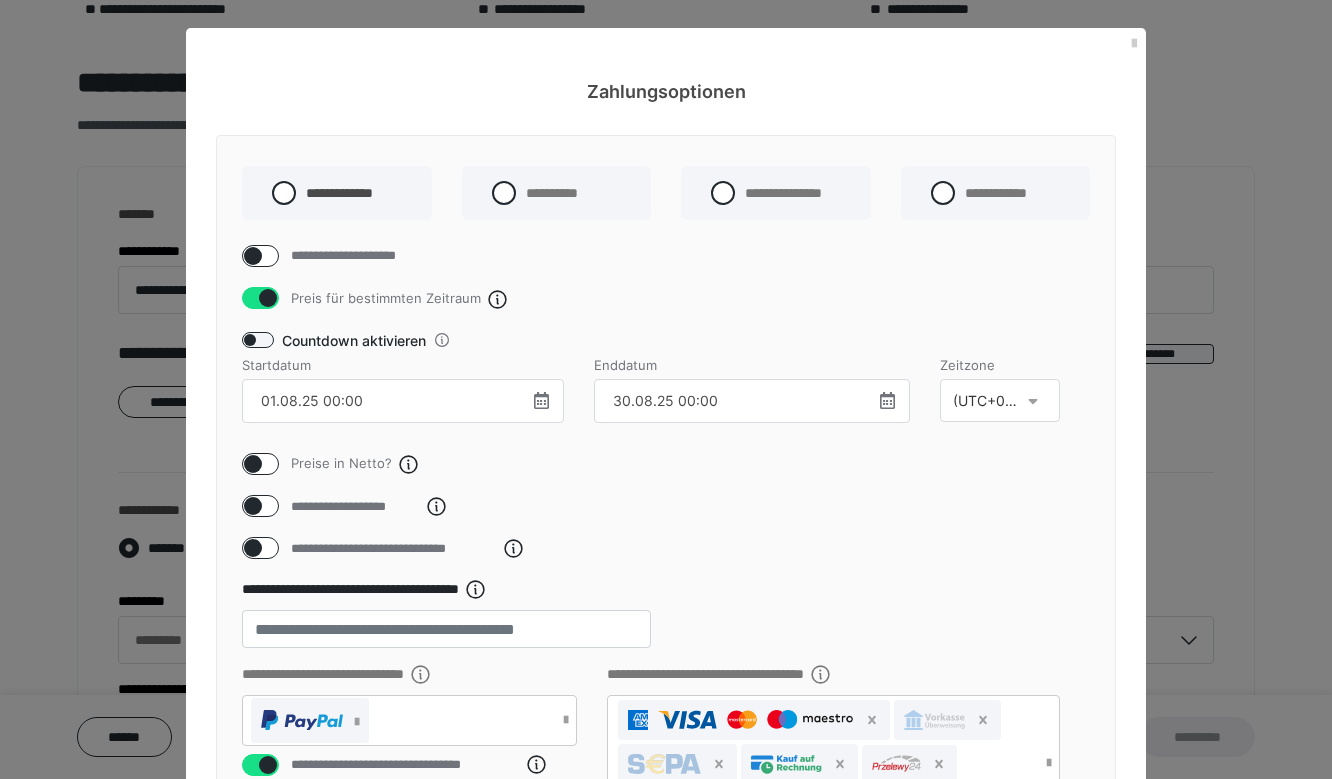 click at bounding box center (253, 548) 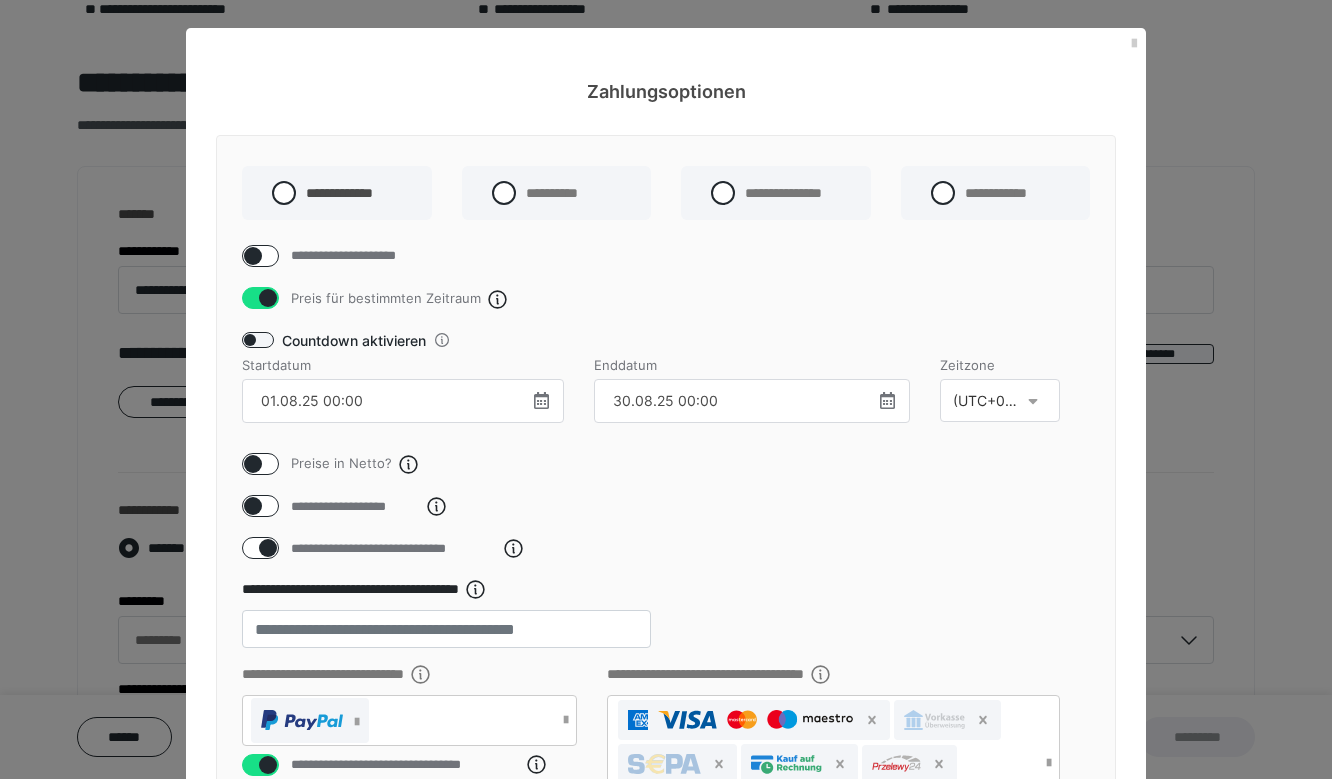 checkbox on "****" 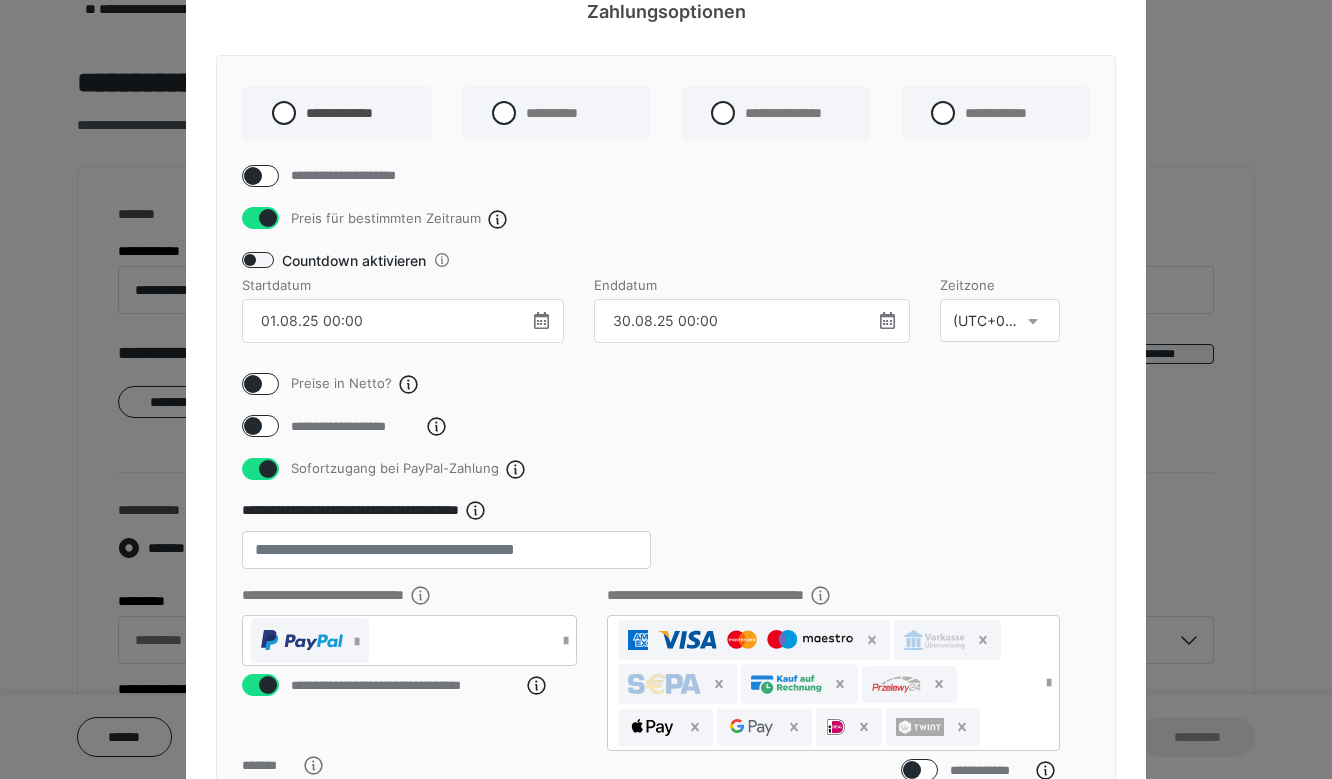 scroll, scrollTop: 84, scrollLeft: 0, axis: vertical 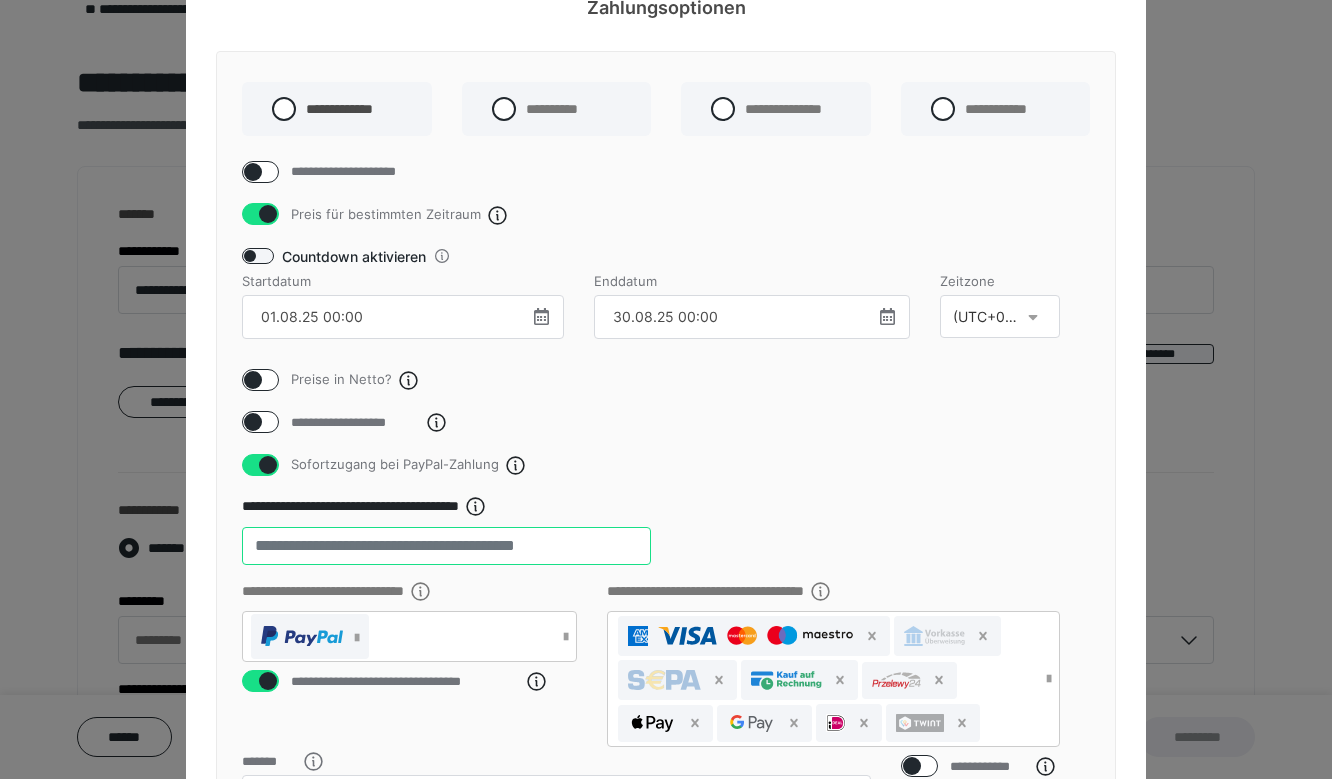 click on "**" at bounding box center (446, 546) 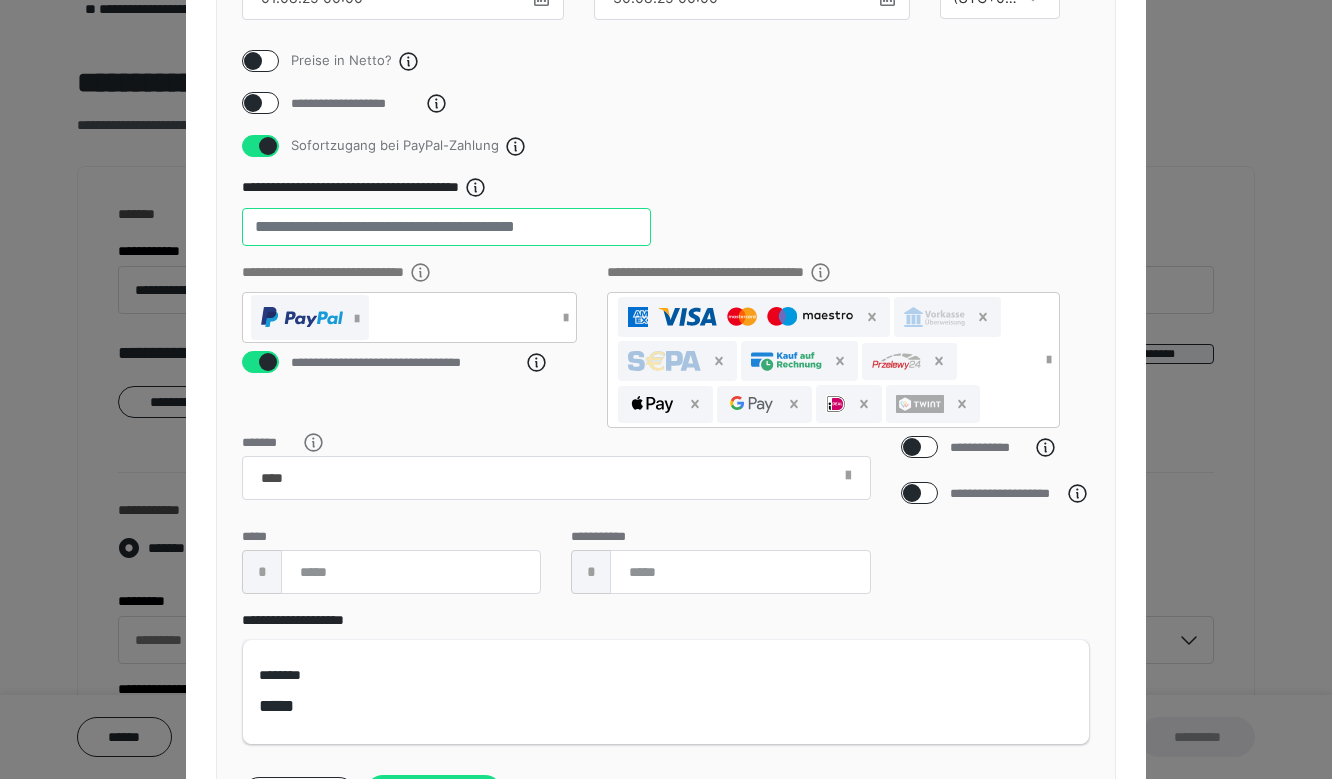 scroll, scrollTop: 407, scrollLeft: 0, axis: vertical 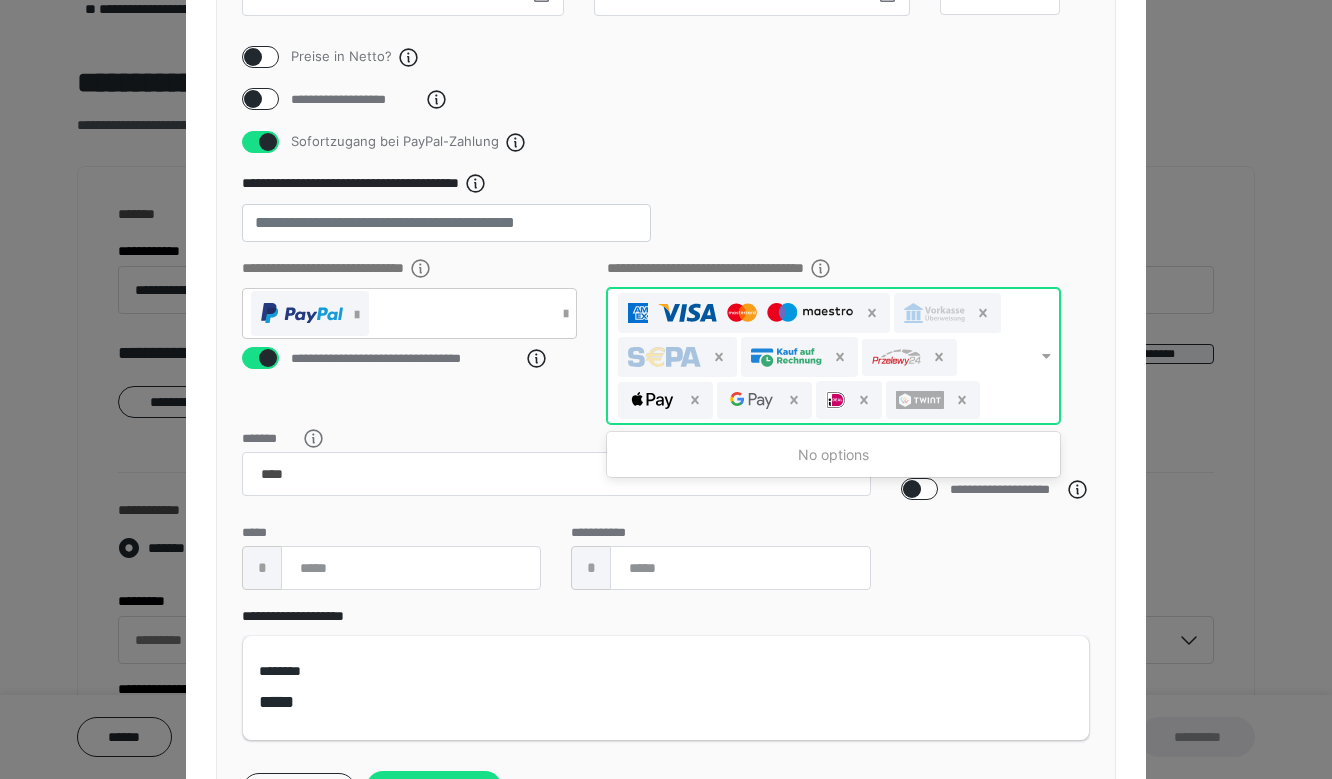 click at bounding box center (756, 313) 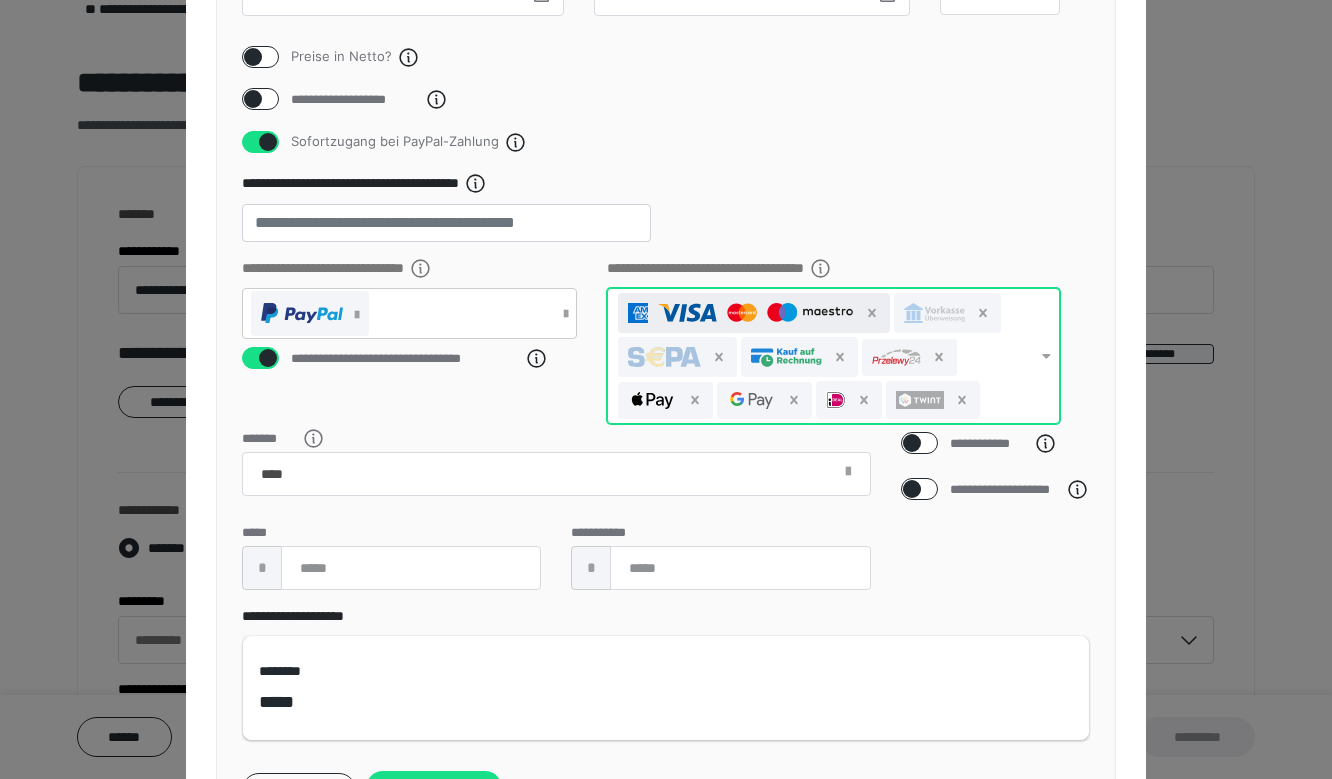click at bounding box center (638, 313) 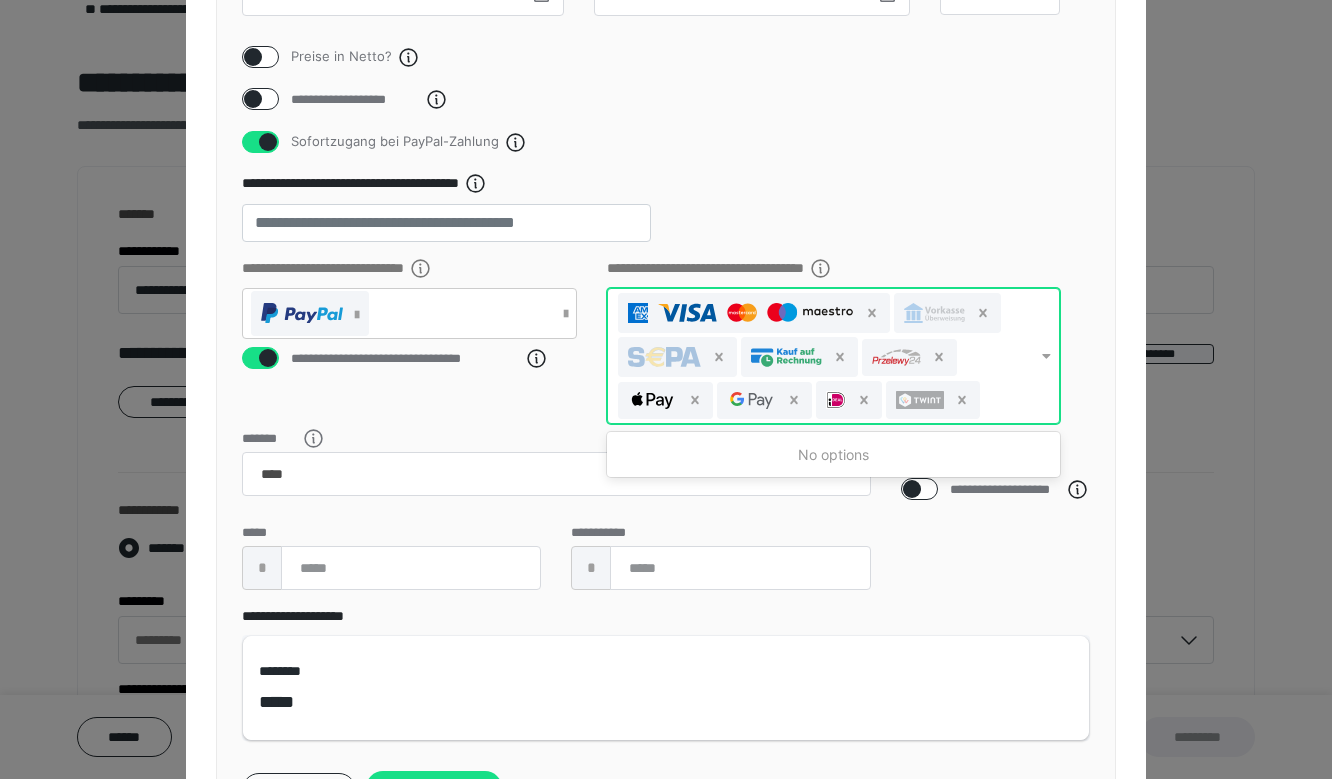 click at bounding box center [821, 356] 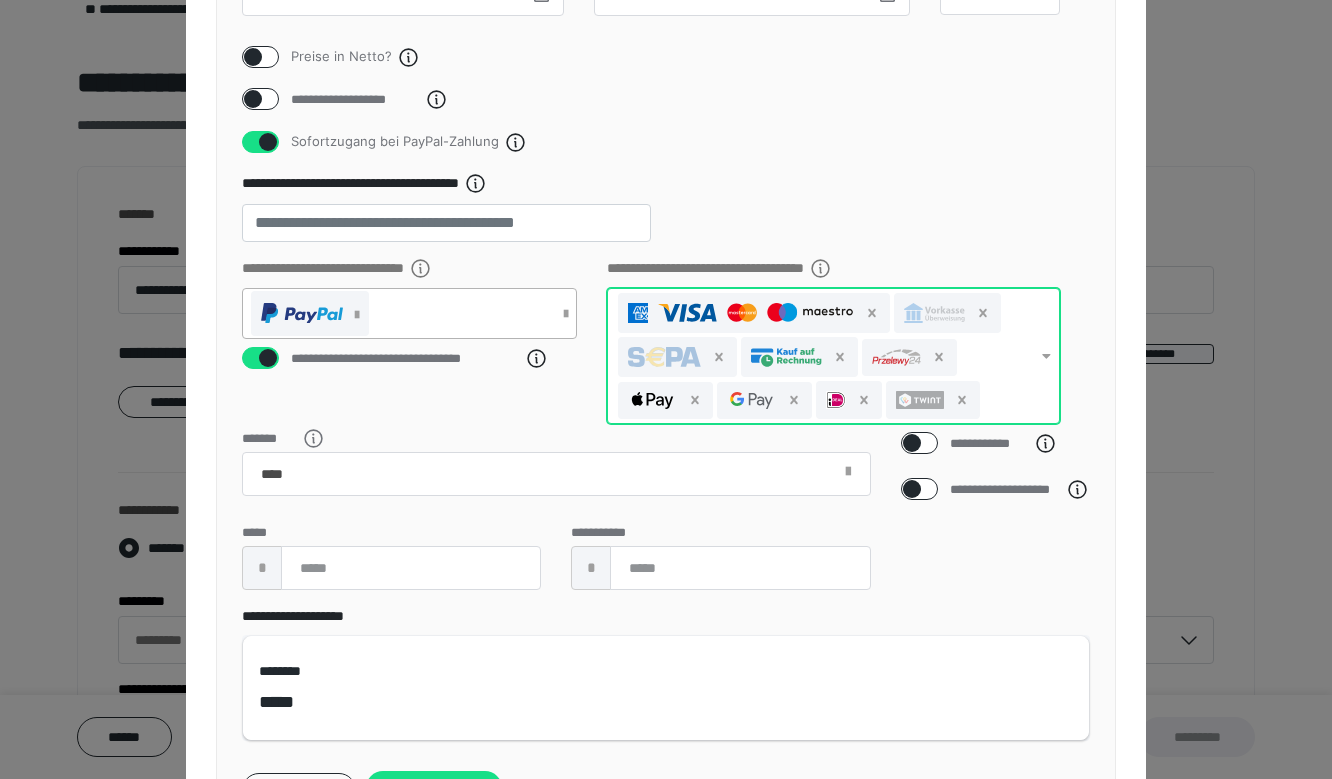 drag, startPoint x: 662, startPoint y: 334, endPoint x: 435, endPoint y: 319, distance: 227.49506 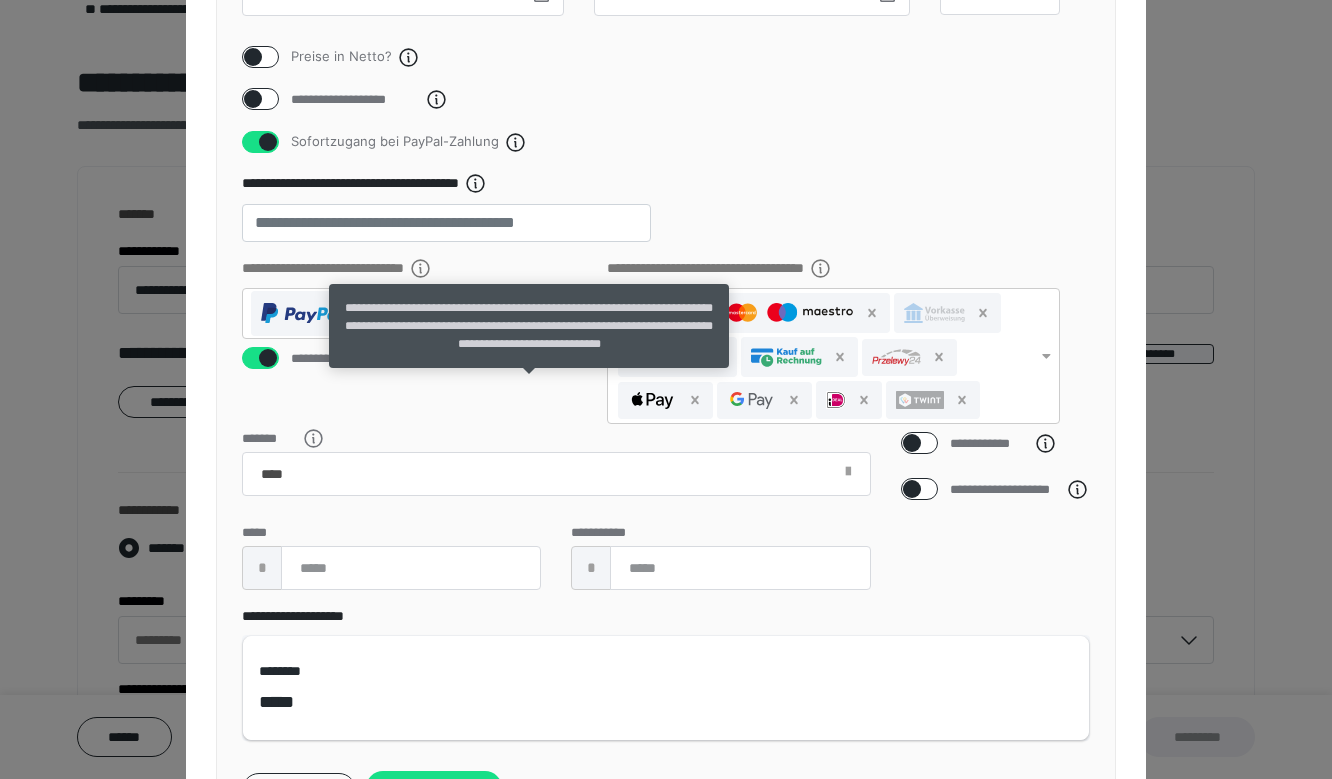 click 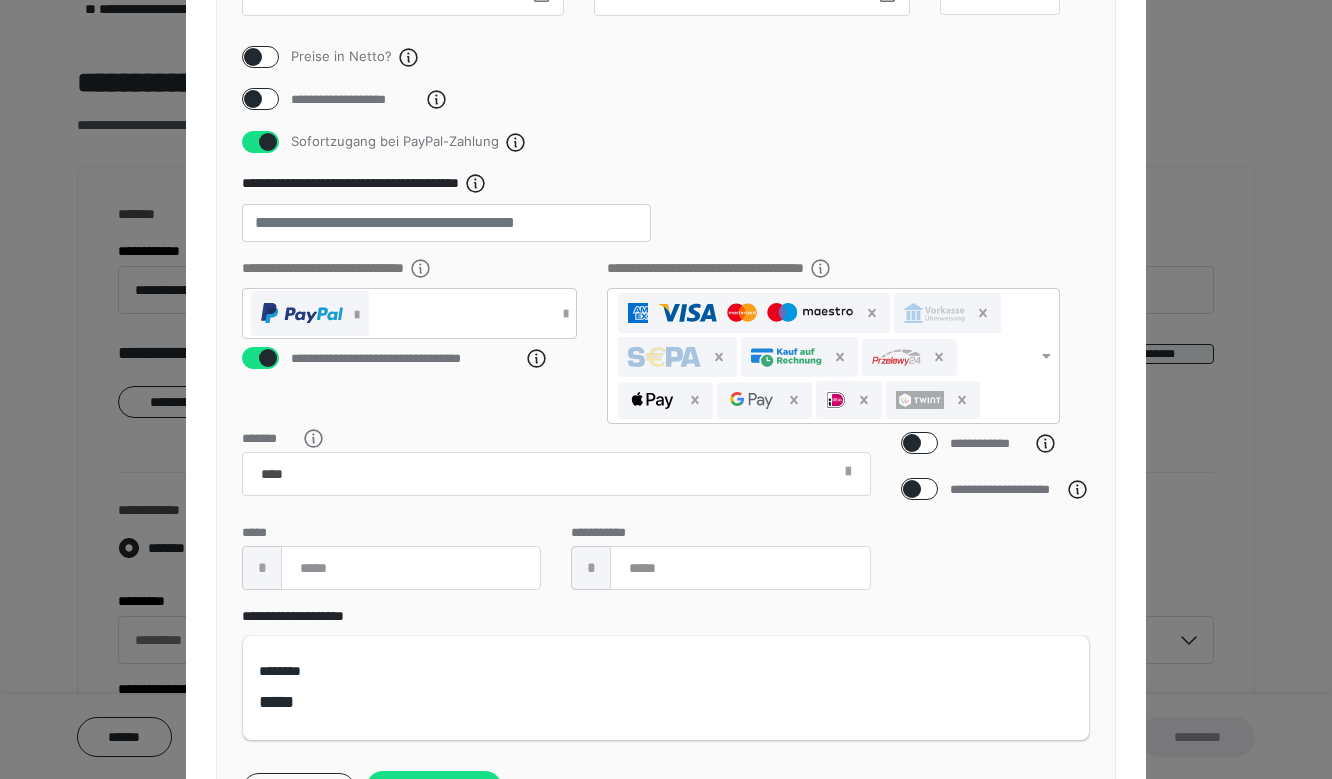 click on "**********" at bounding box center [424, 330] 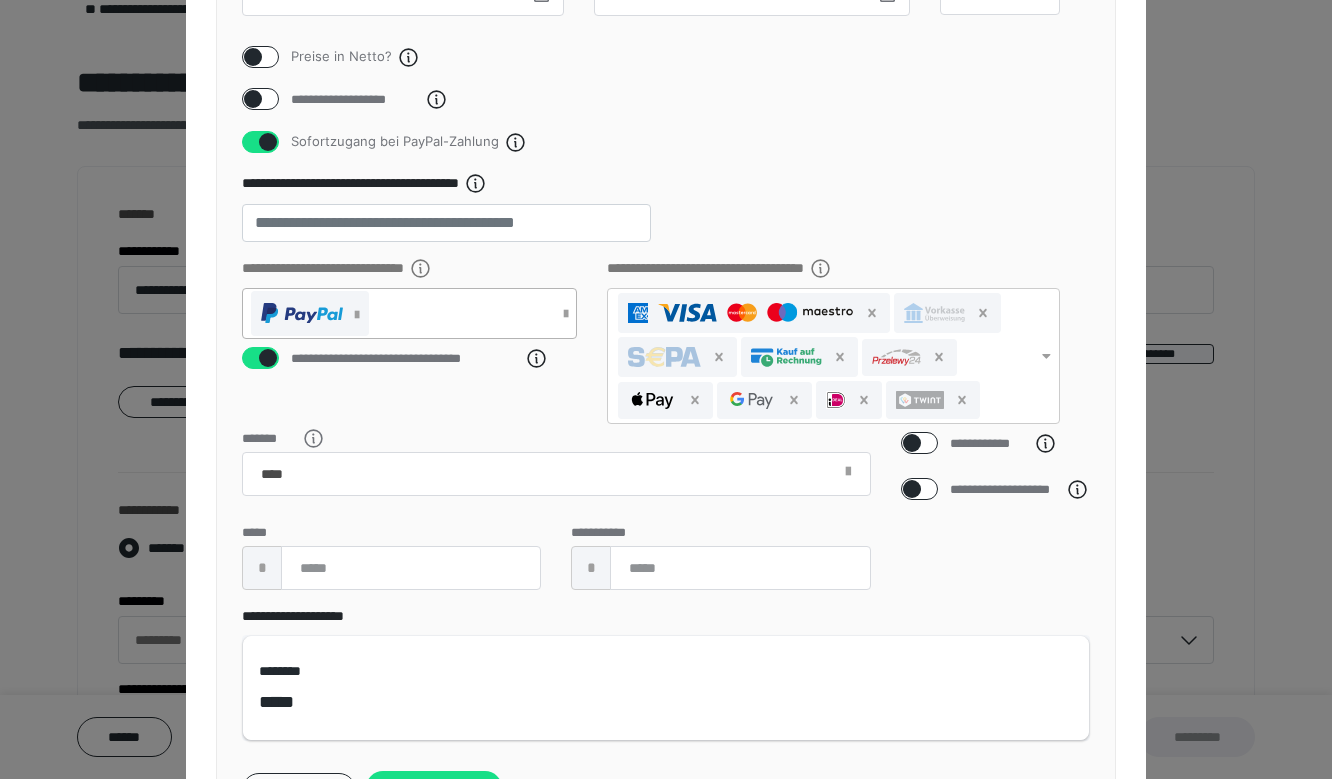 click at bounding box center [409, 313] 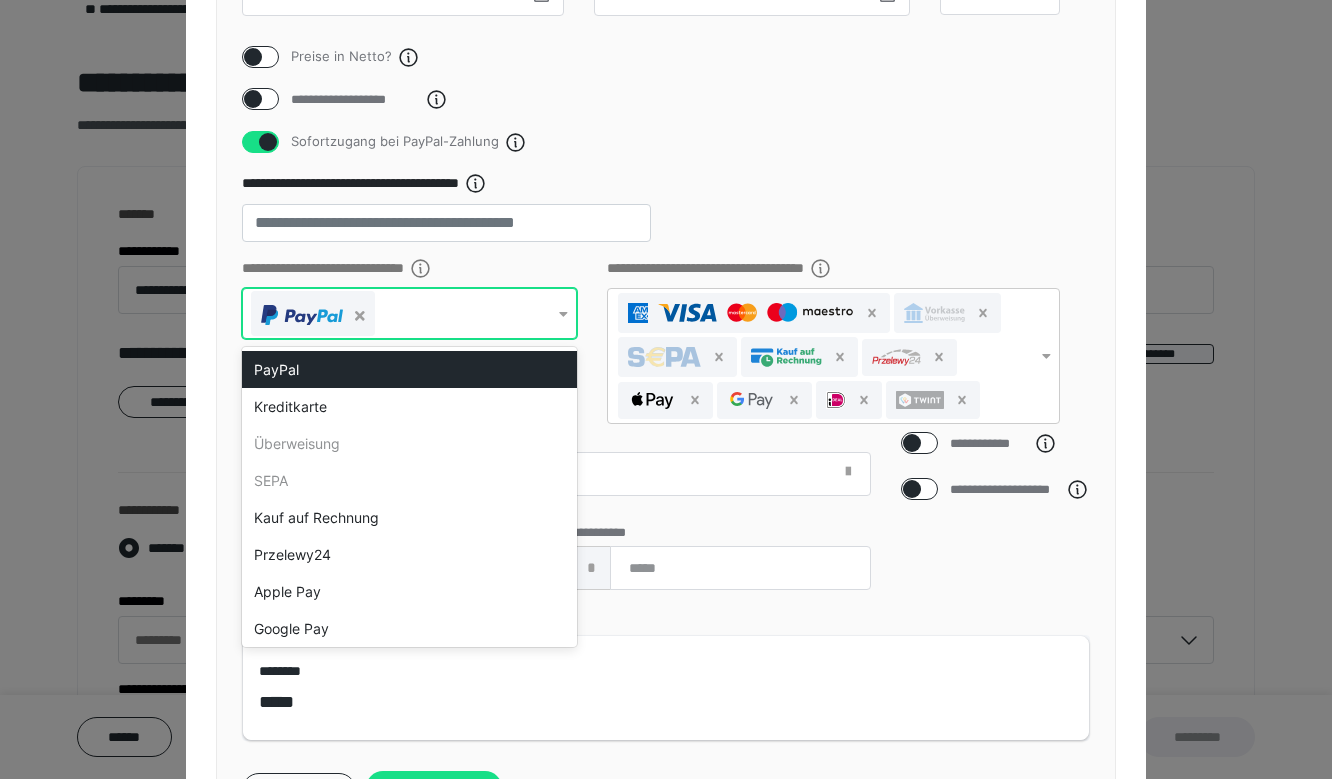 click at bounding box center (563, 314) 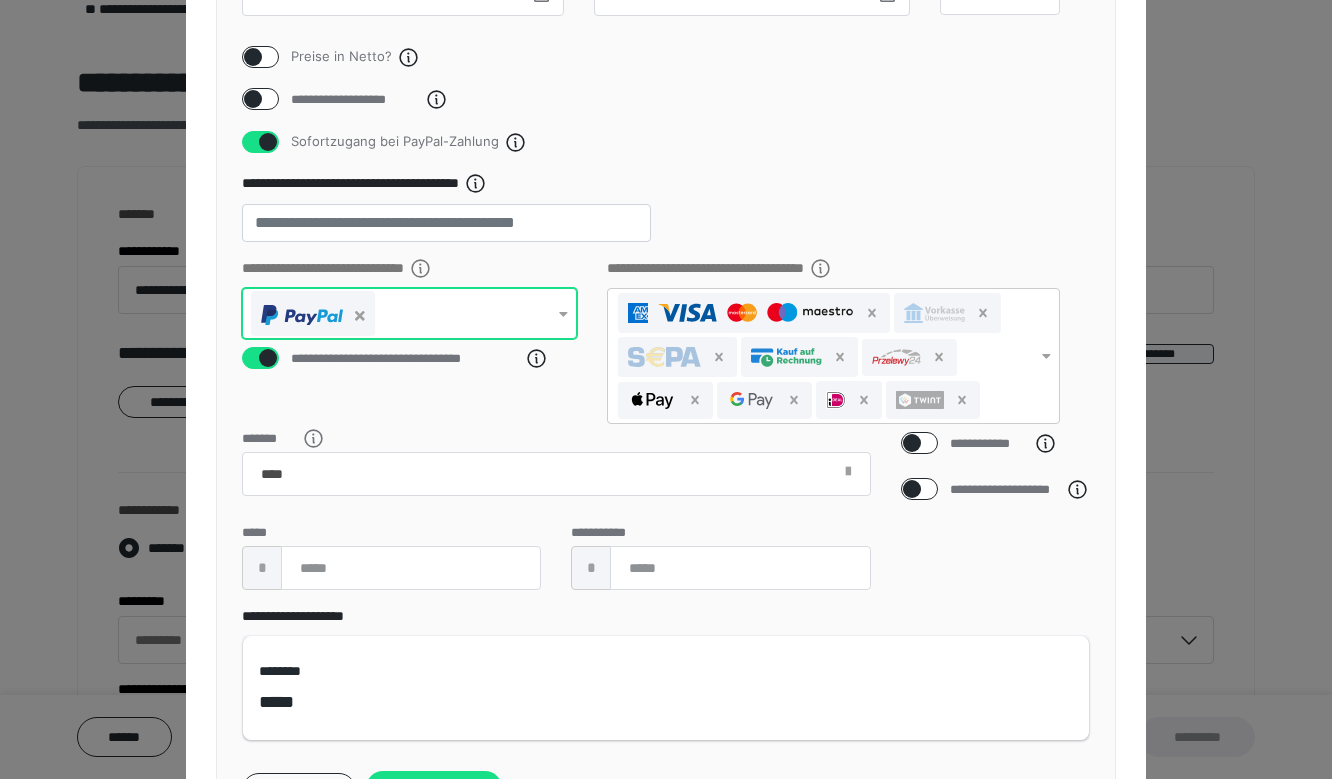 click at bounding box center [563, 314] 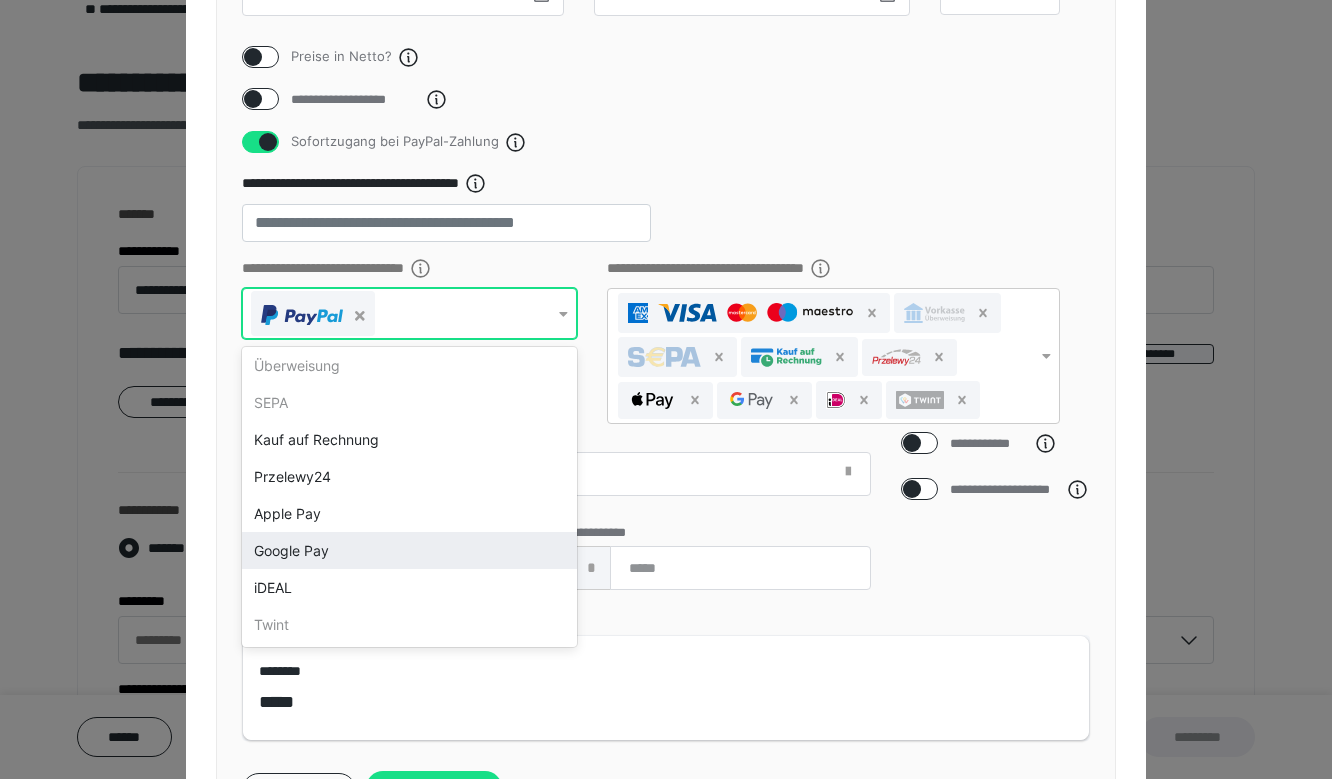 scroll, scrollTop: 0, scrollLeft: 0, axis: both 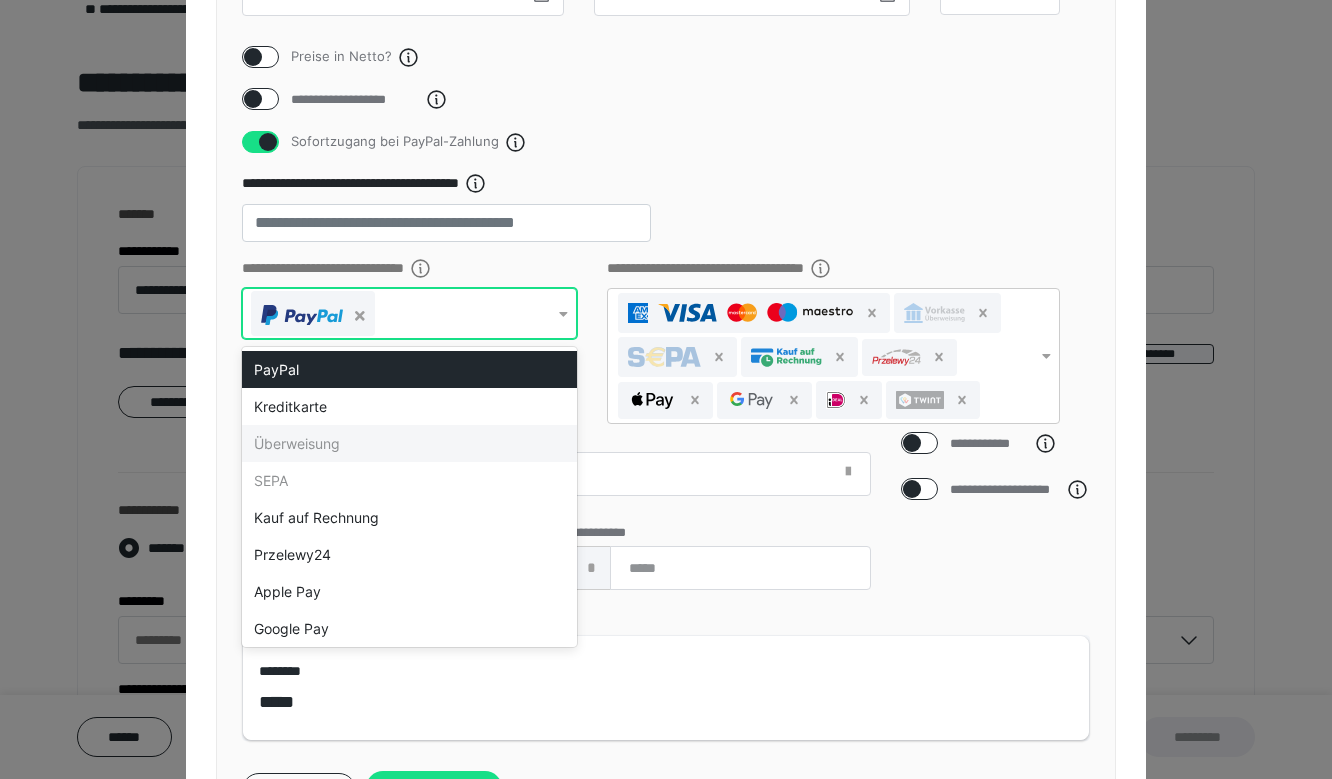 click on "*******" at bounding box center (556, 464) 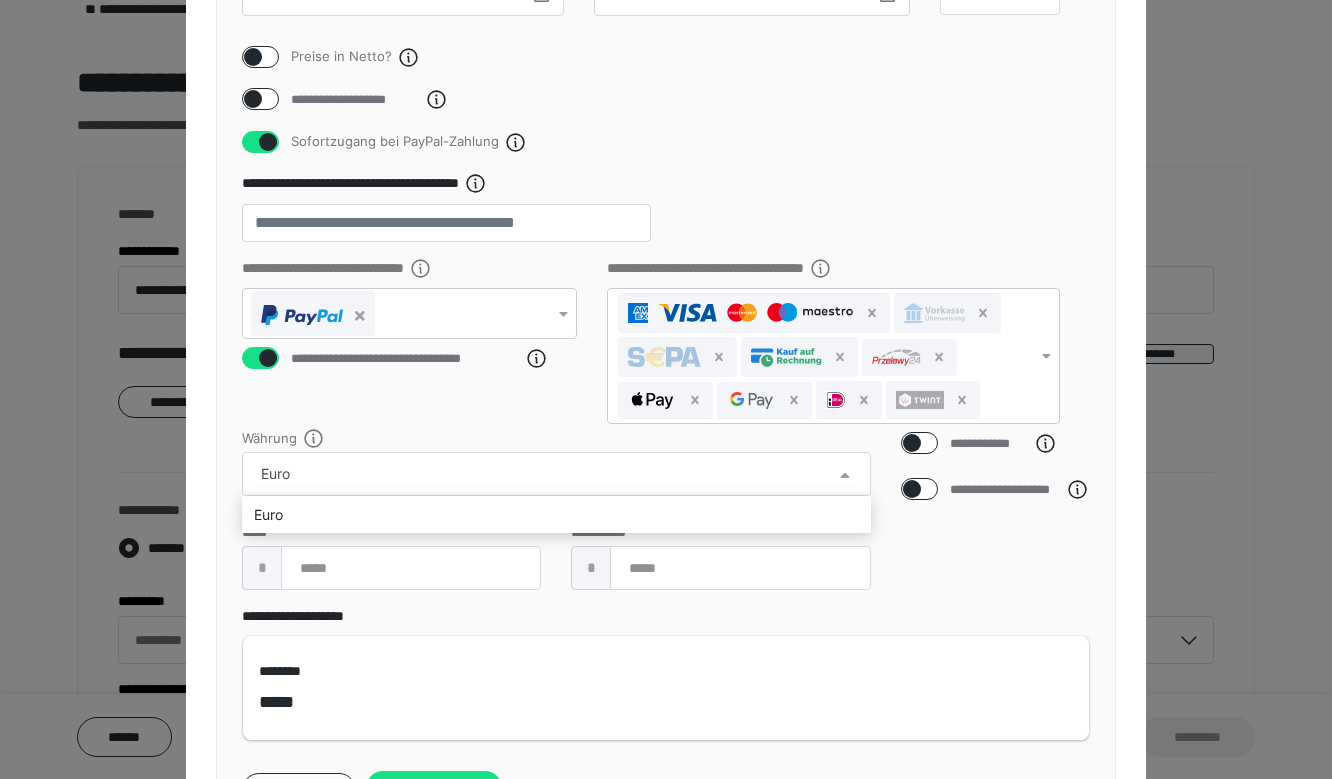 click at bounding box center [666, 389] 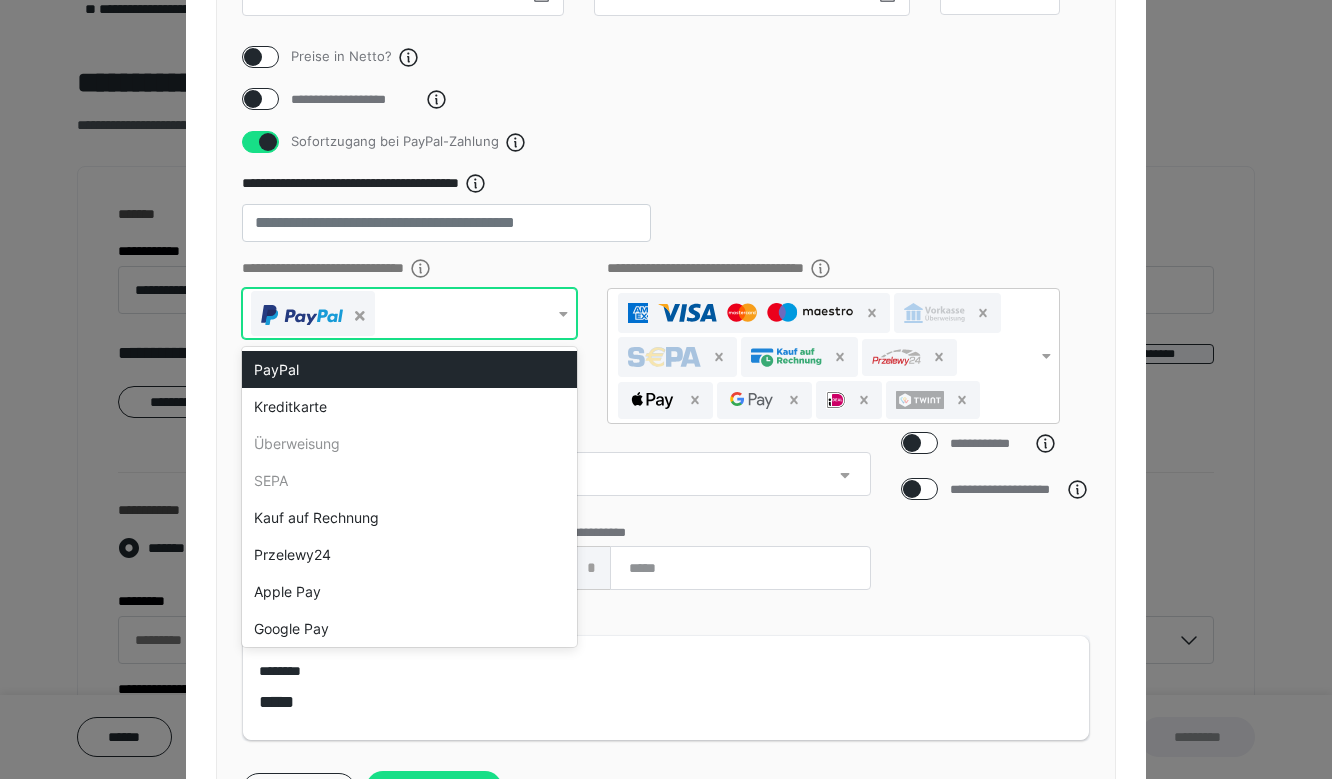 click at bounding box center (563, 314) 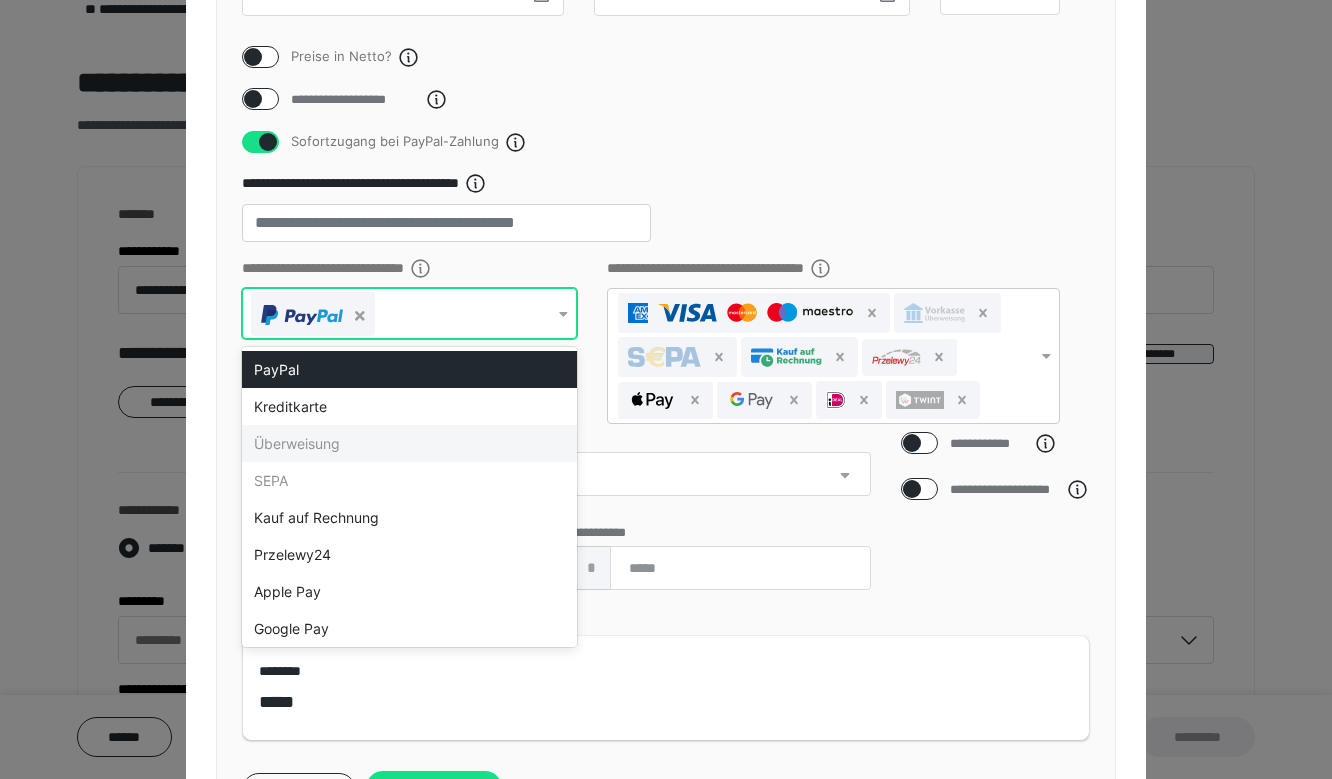 click on "Überweisung" at bounding box center (409, 443) 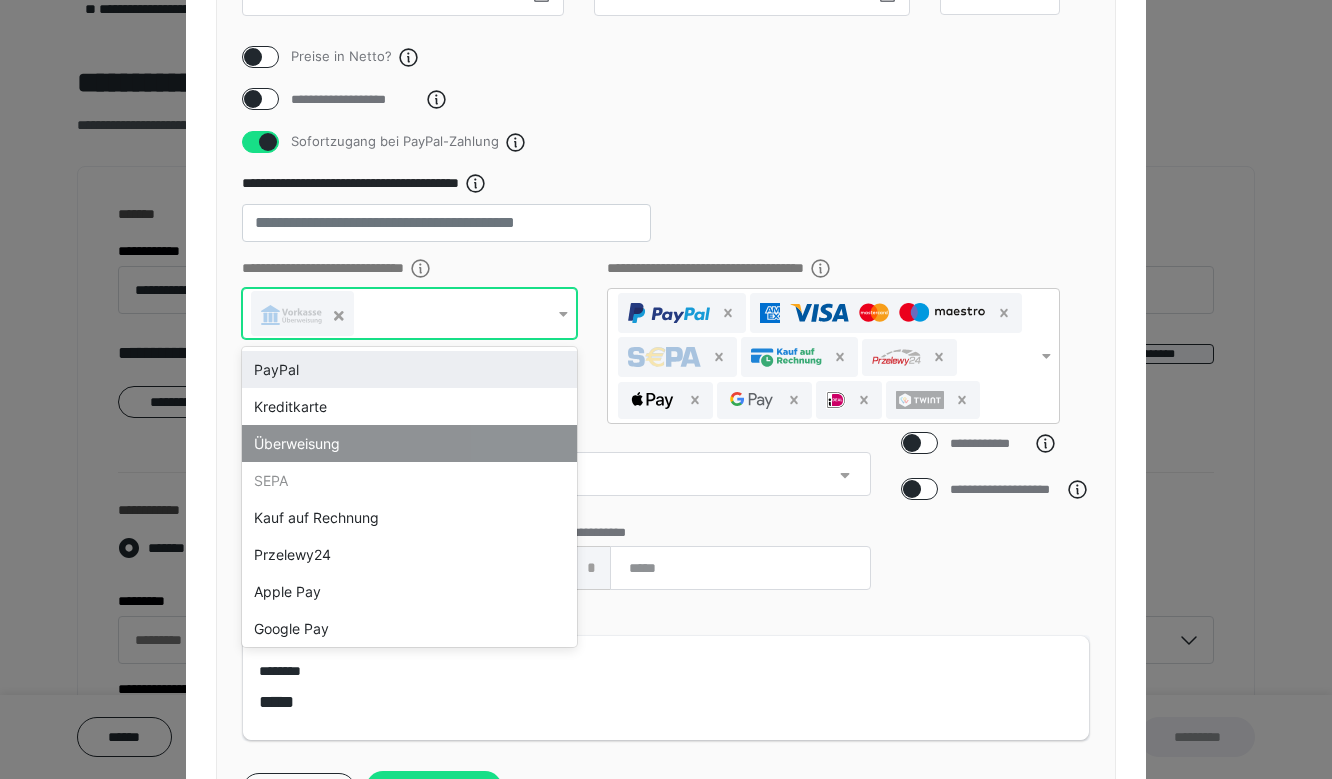 click on "PayPal" at bounding box center (409, 369) 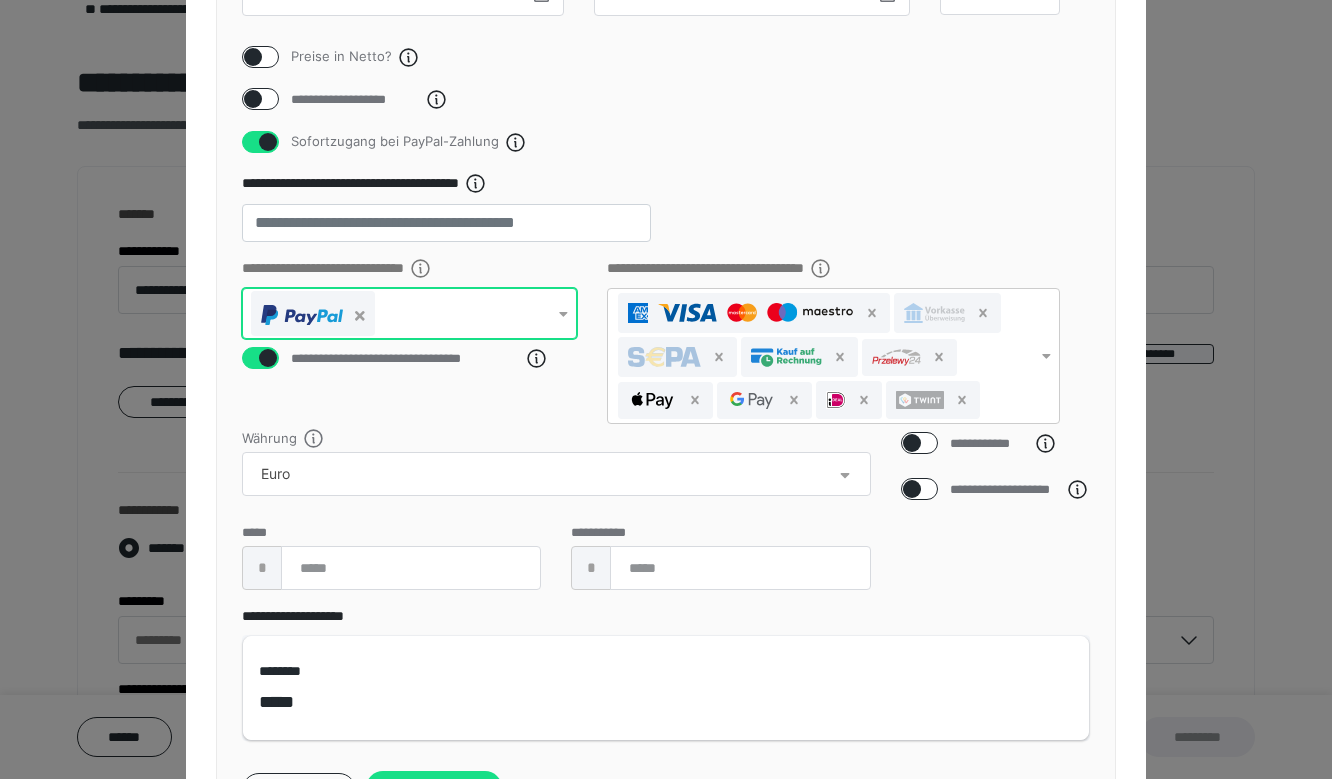 drag, startPoint x: 478, startPoint y: 347, endPoint x: 505, endPoint y: 332, distance: 30.88689 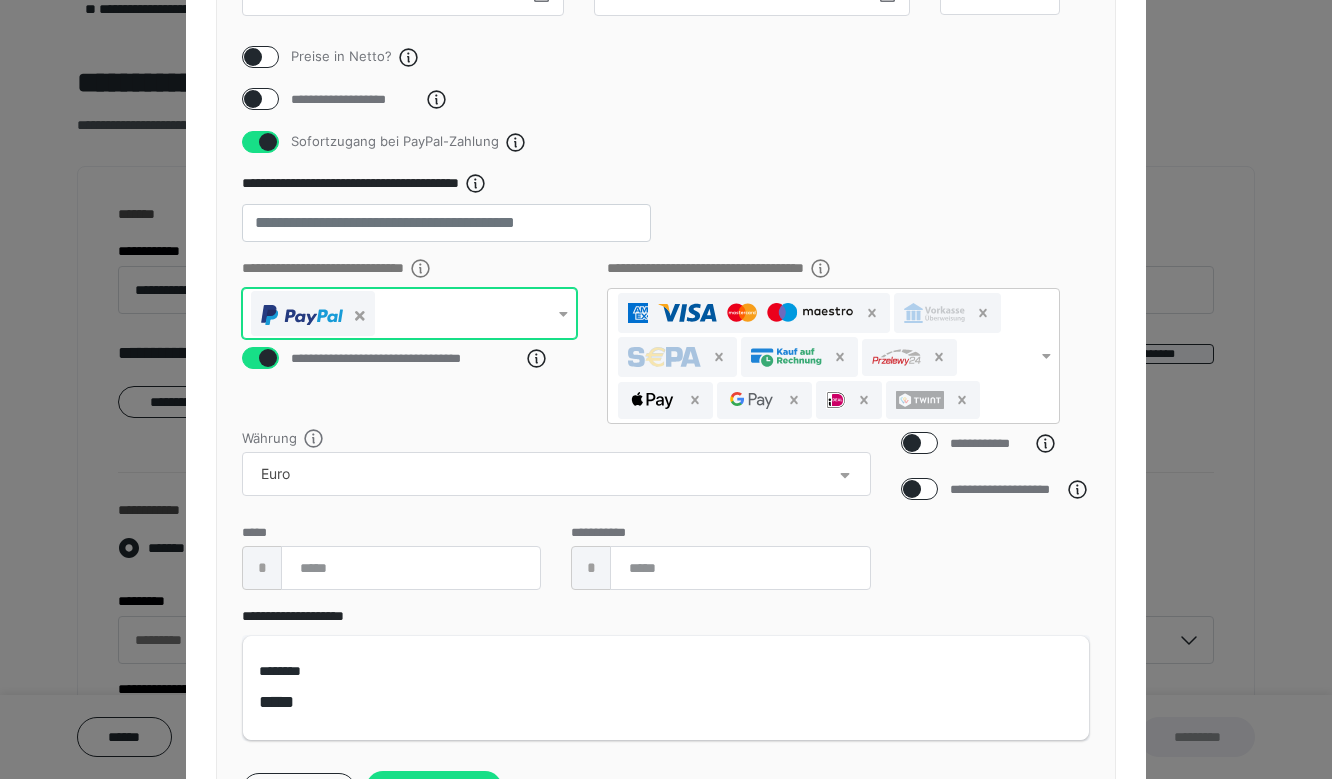 click on "**********" at bounding box center (761, 269) 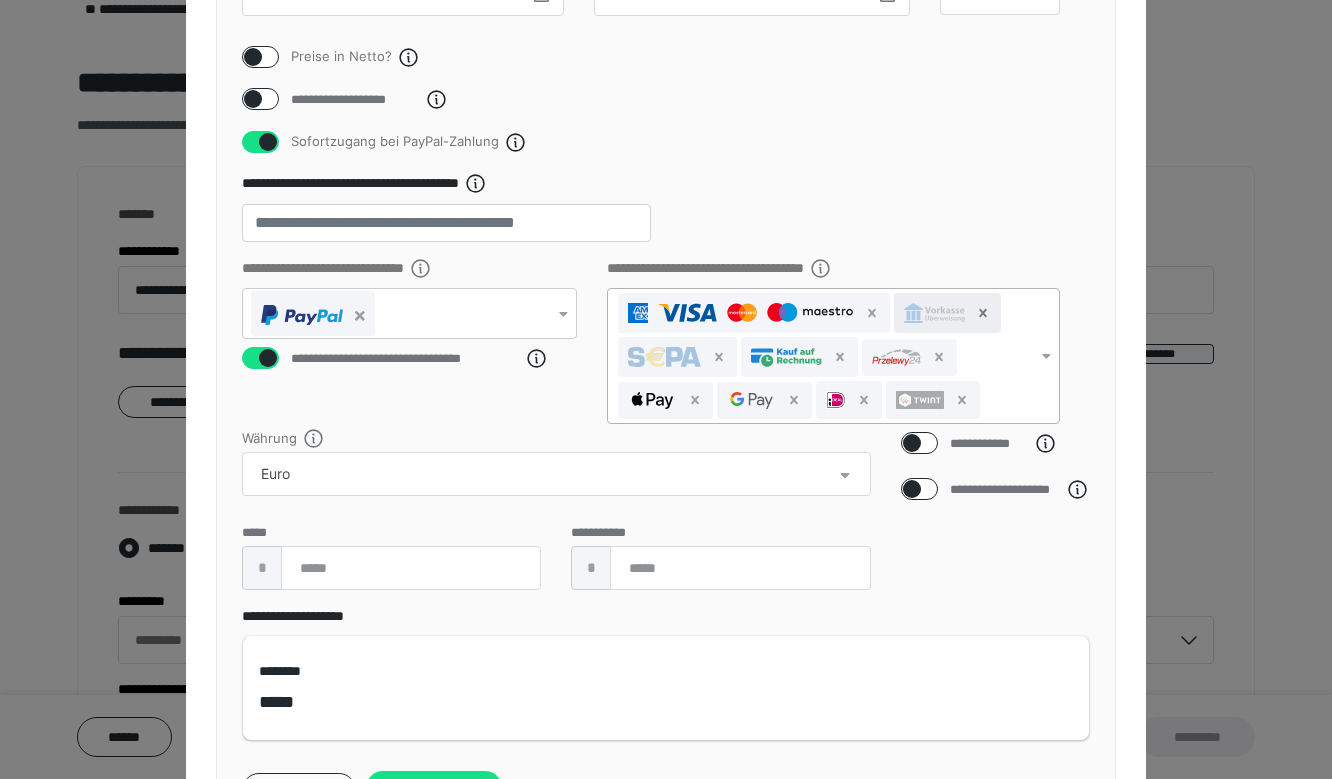 click 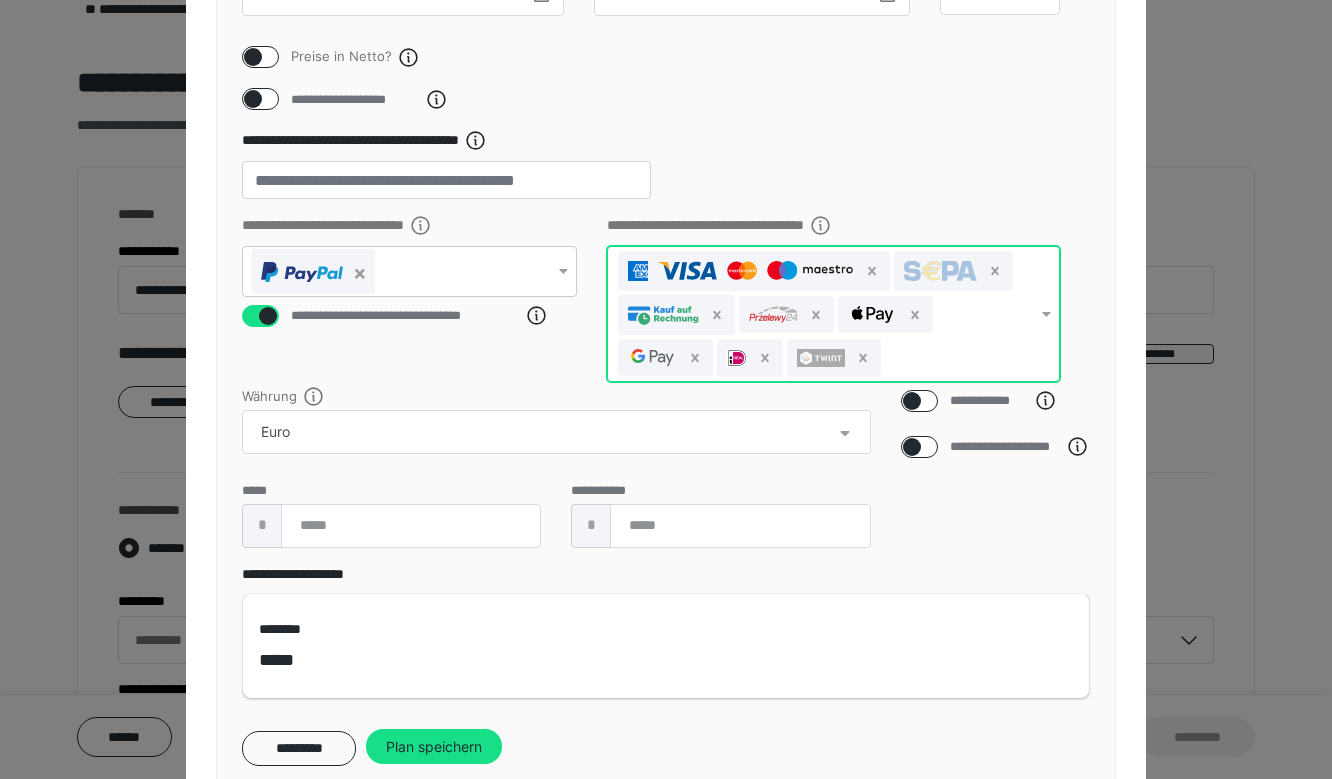 click on "**********" at bounding box center [761, 226] 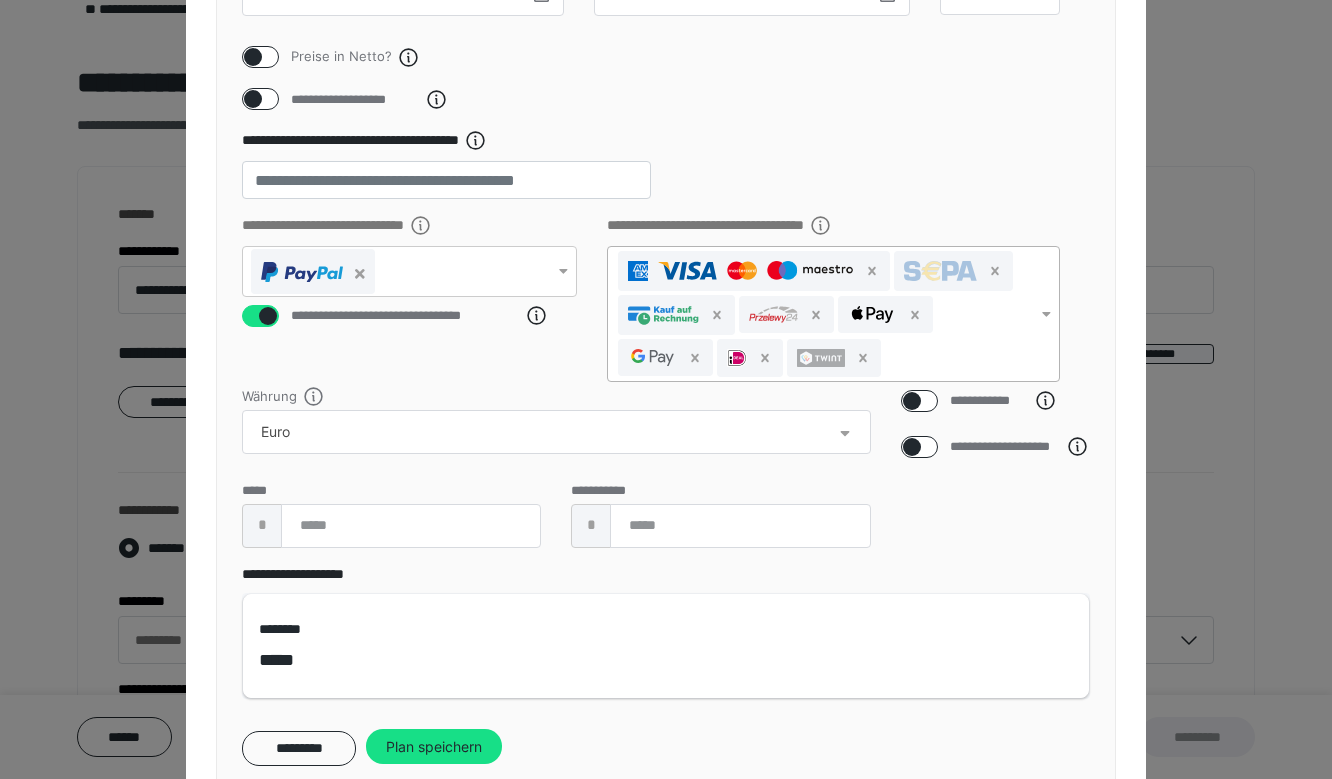 click at bounding box center [1046, 314] 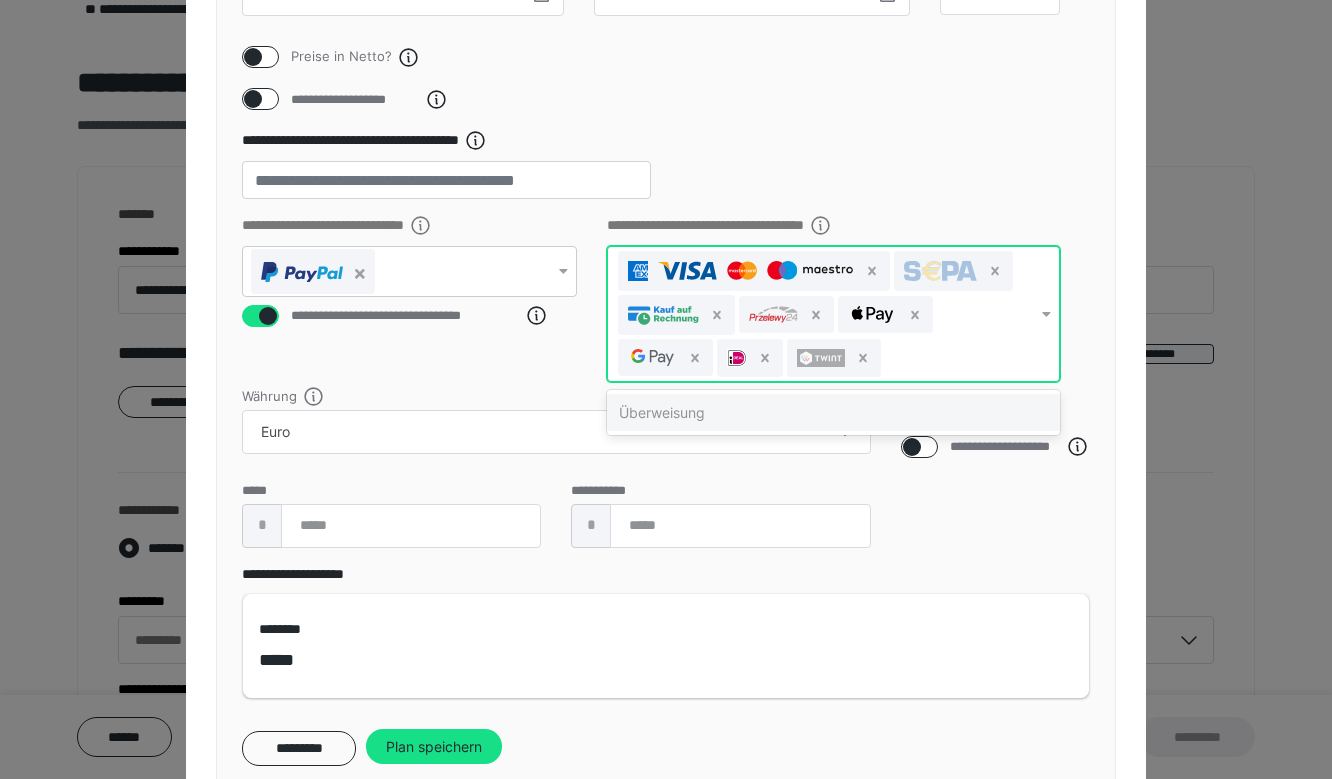 click on "Überweisung" at bounding box center [833, 412] 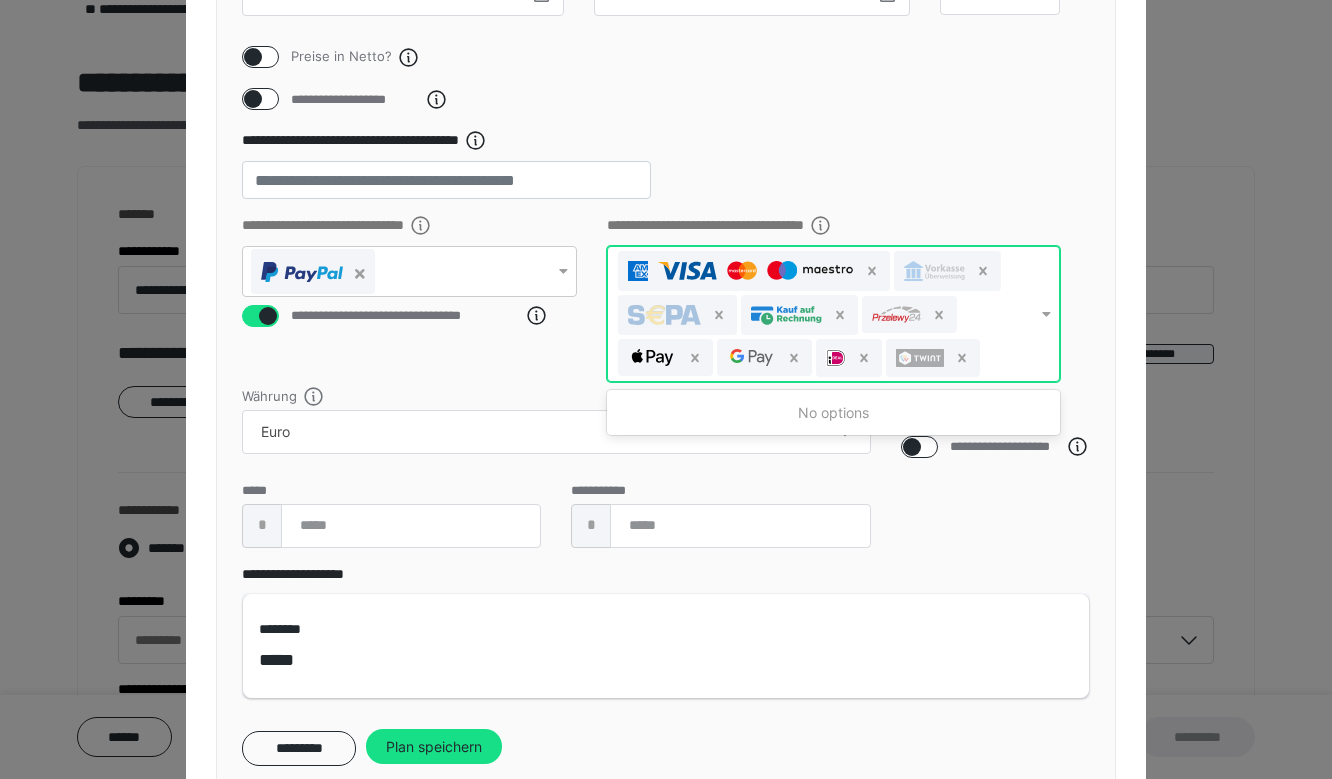 click on "**********" at bounding box center [996, 477] 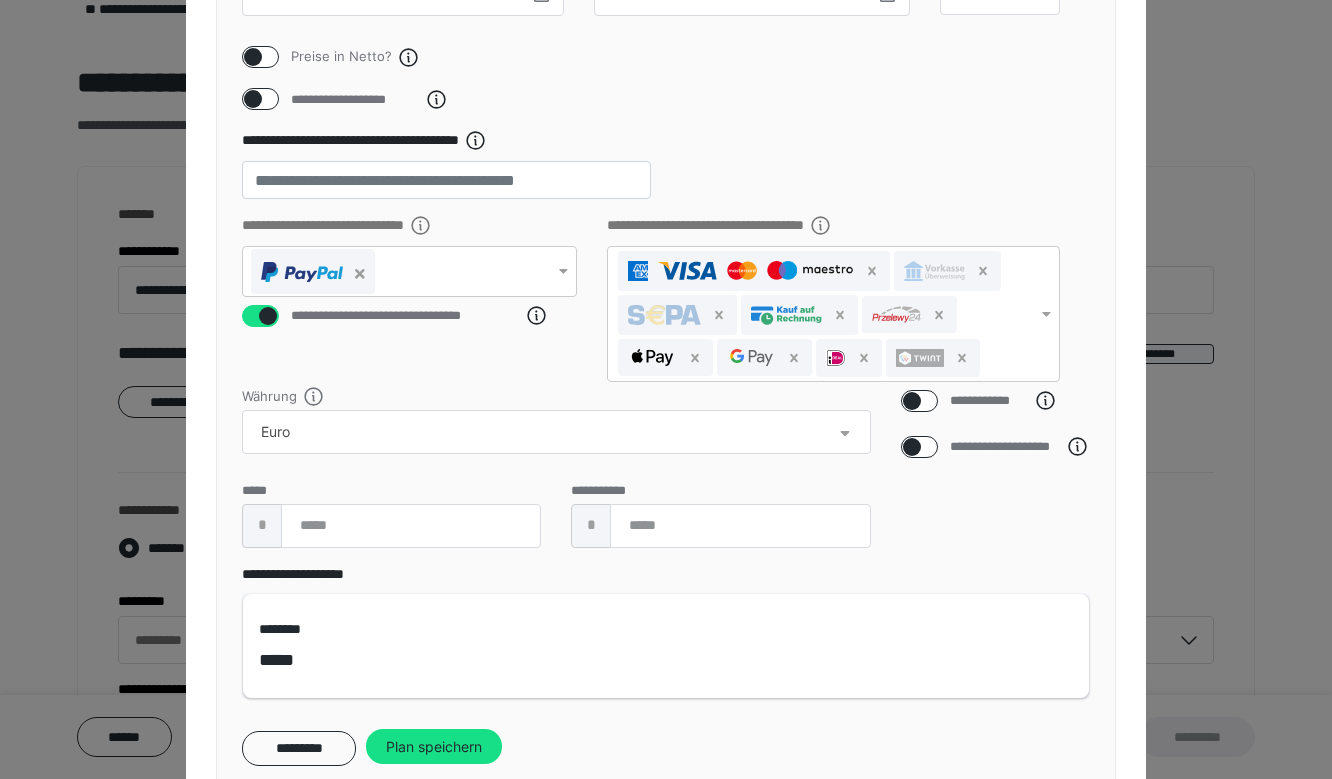 click at bounding box center [912, 401] 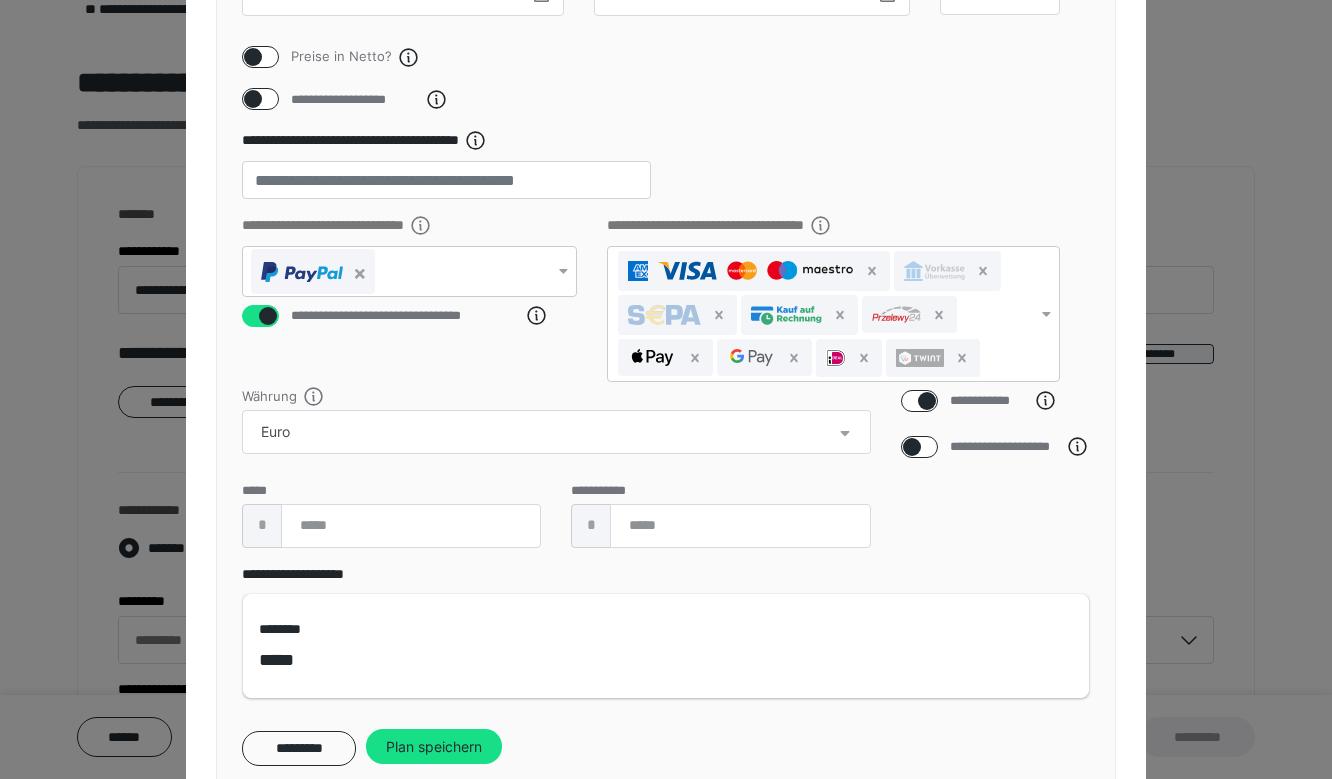 checkbox on "****" 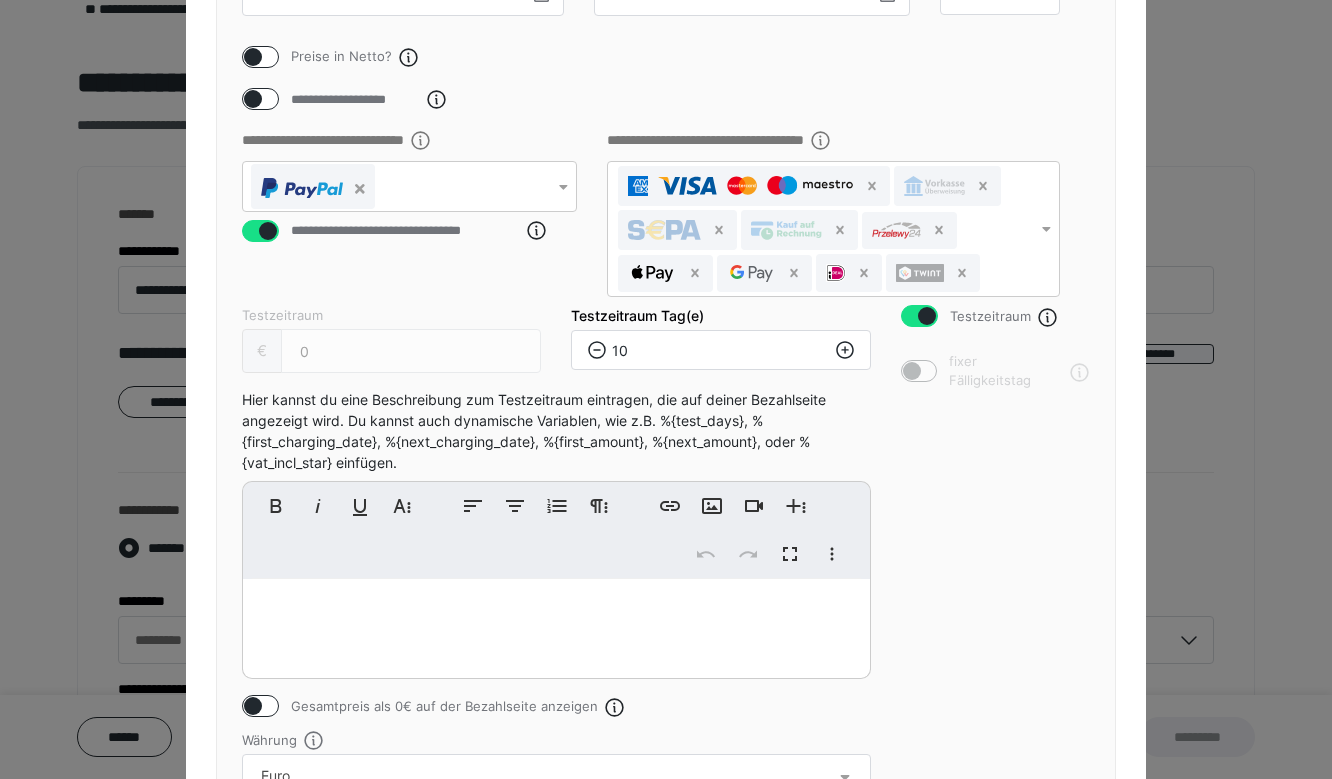 click at bounding box center (927, 316) 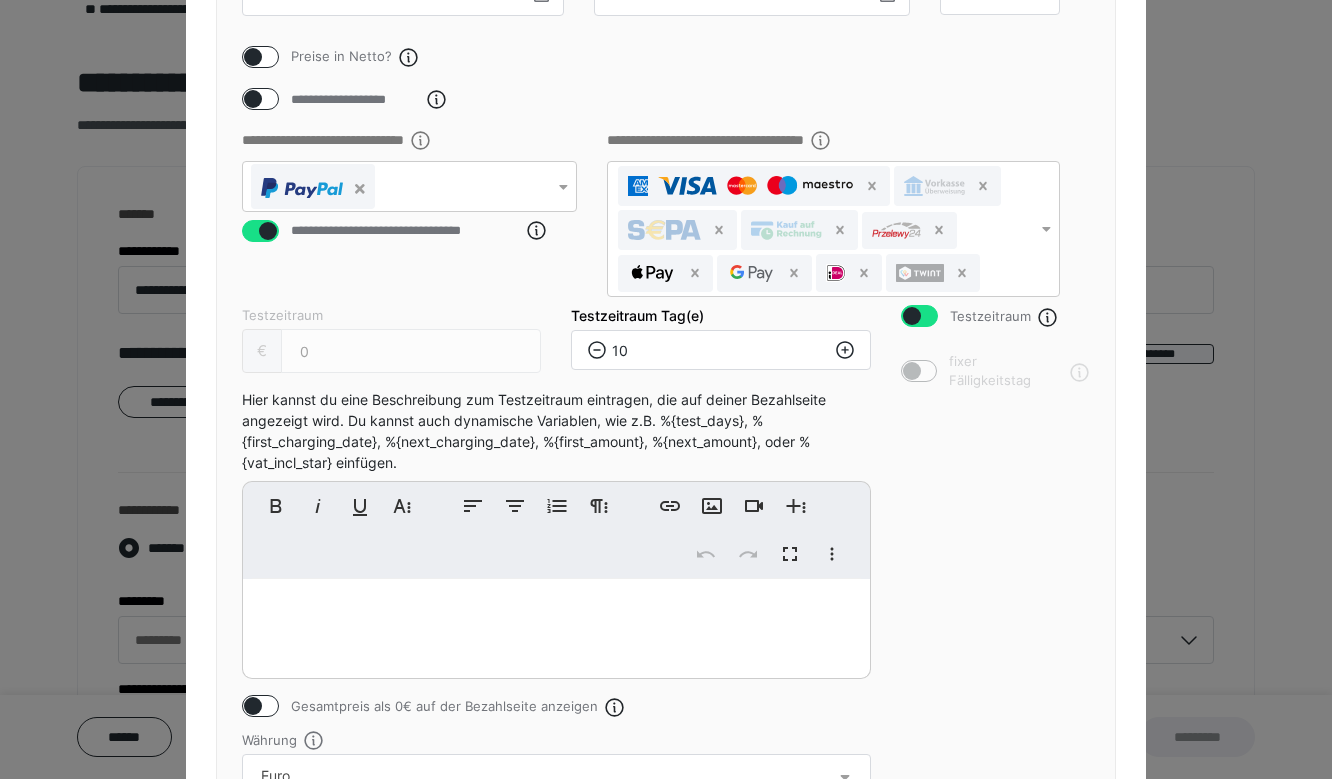 checkbox on "false" 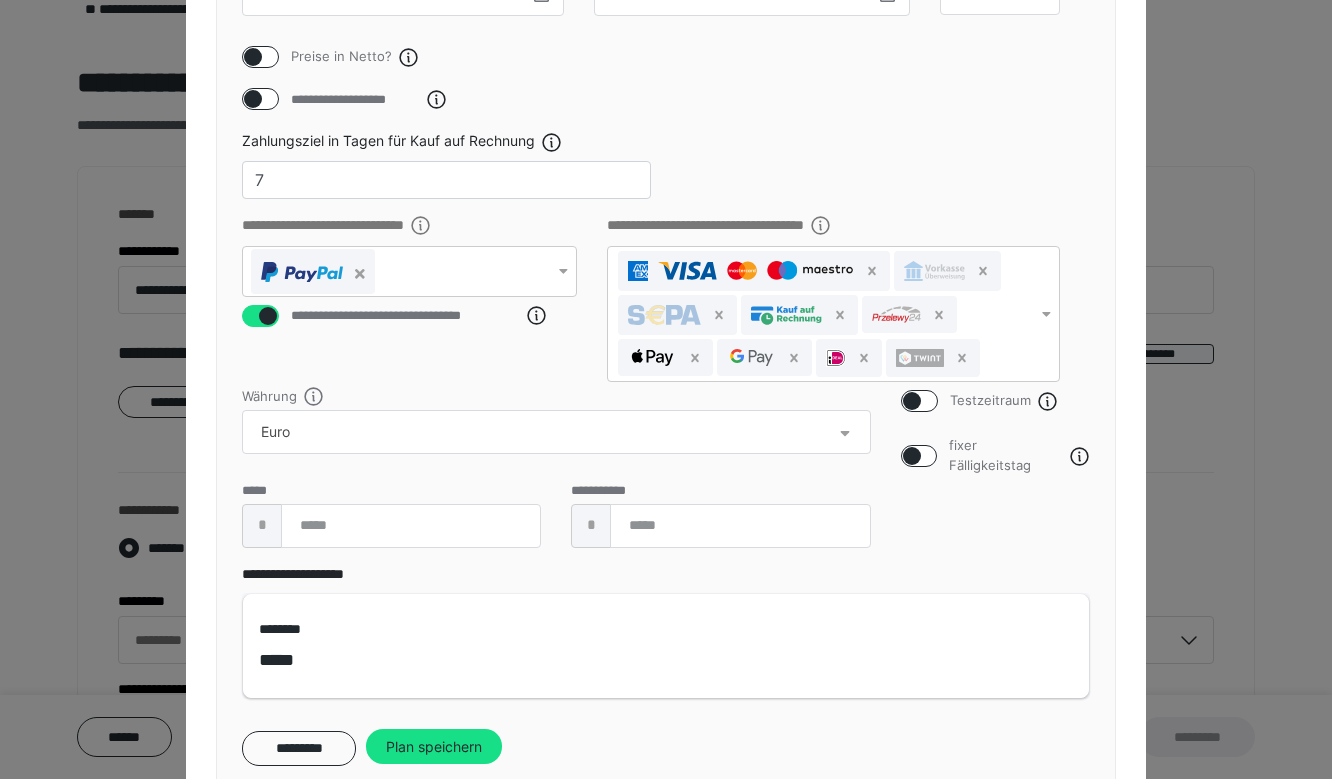 click at bounding box center [912, 456] 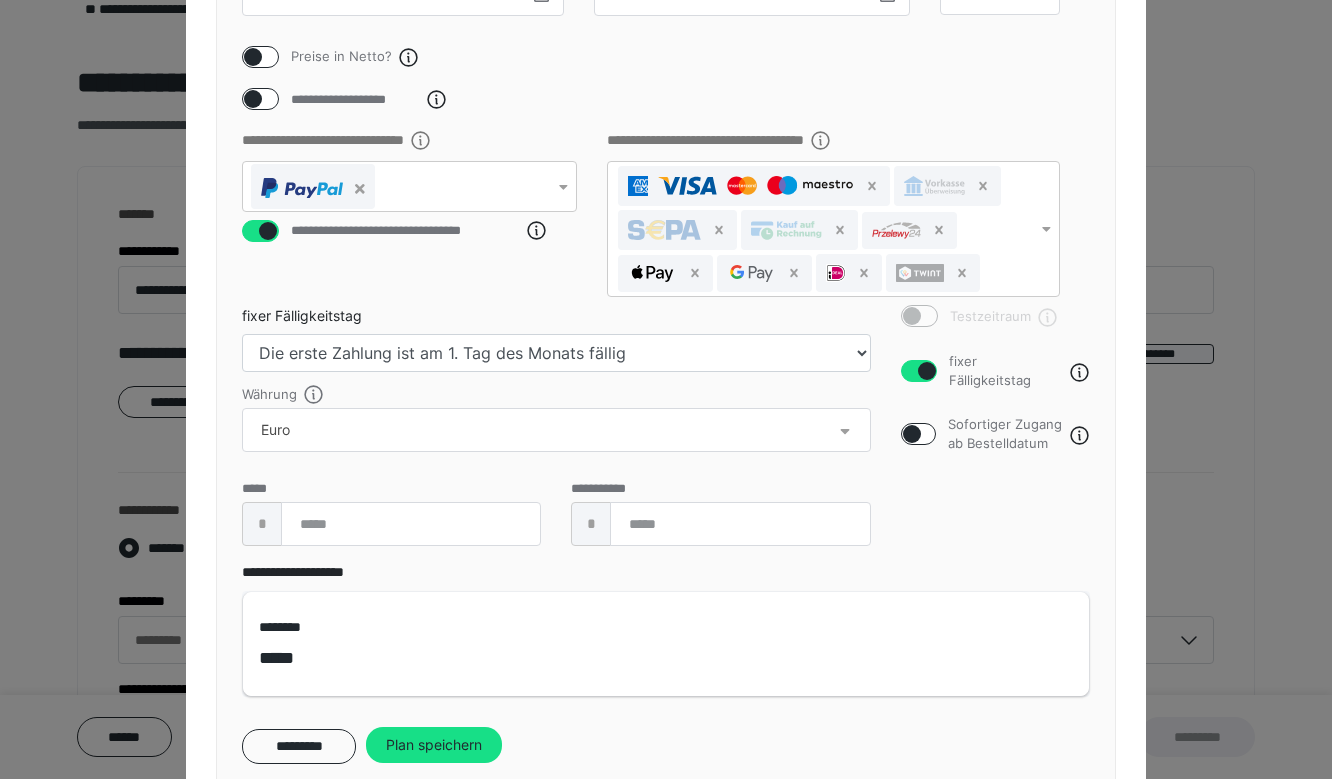 click at bounding box center (927, 371) 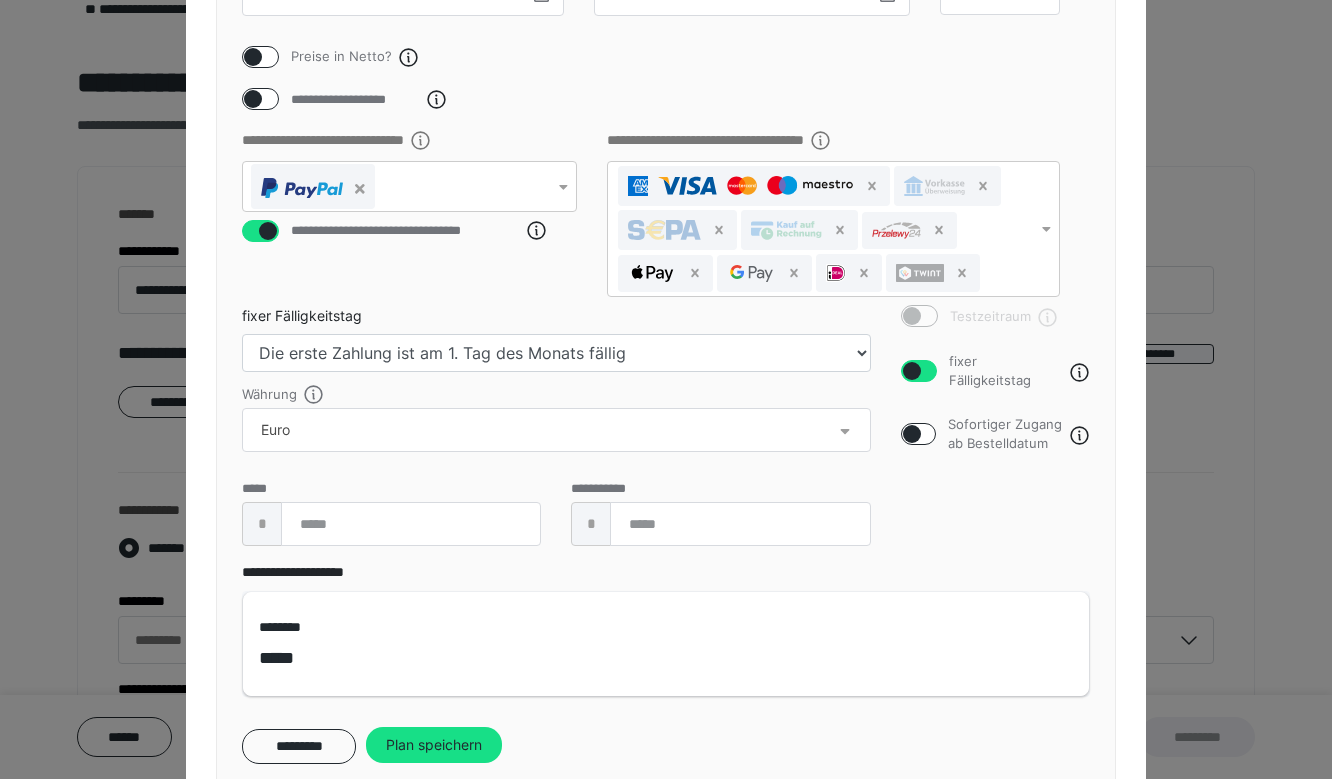checkbox on "false" 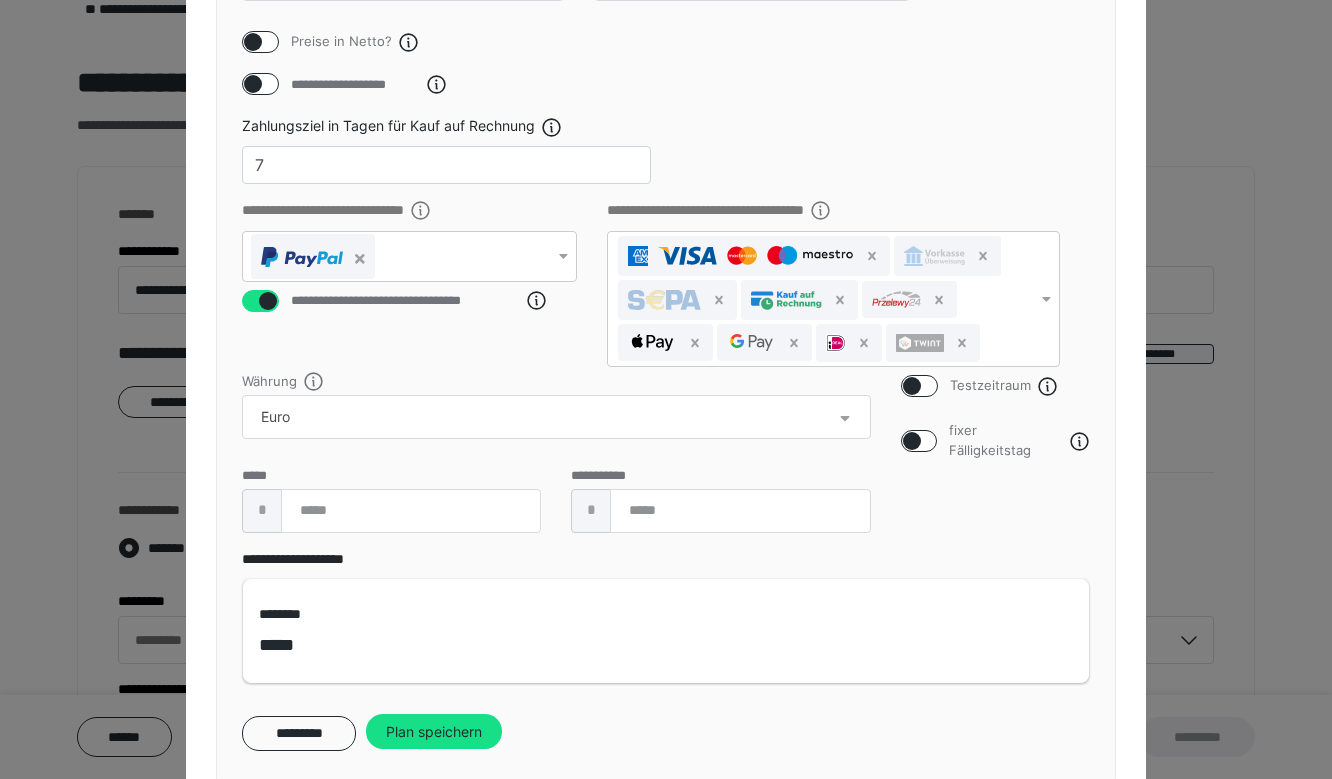 scroll, scrollTop: 449, scrollLeft: 0, axis: vertical 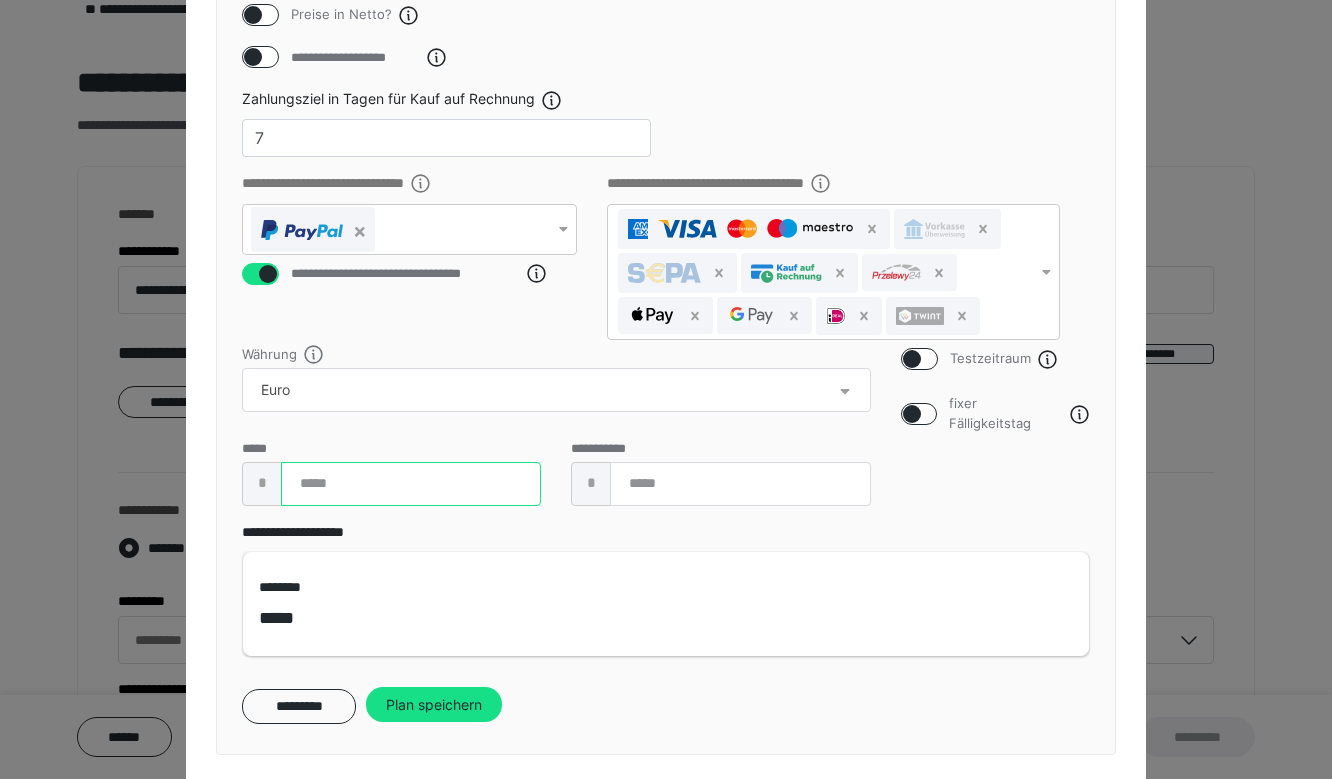 click at bounding box center (411, 484) 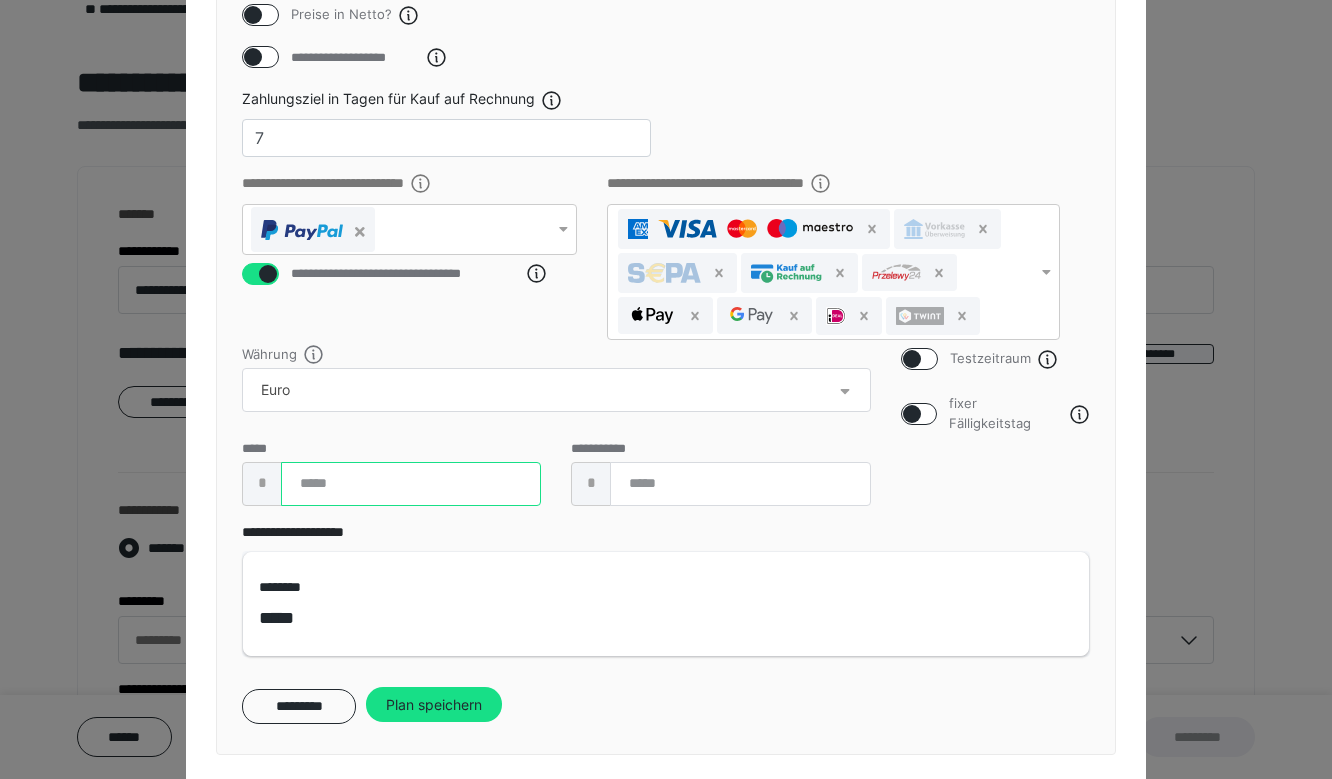 type on "**" 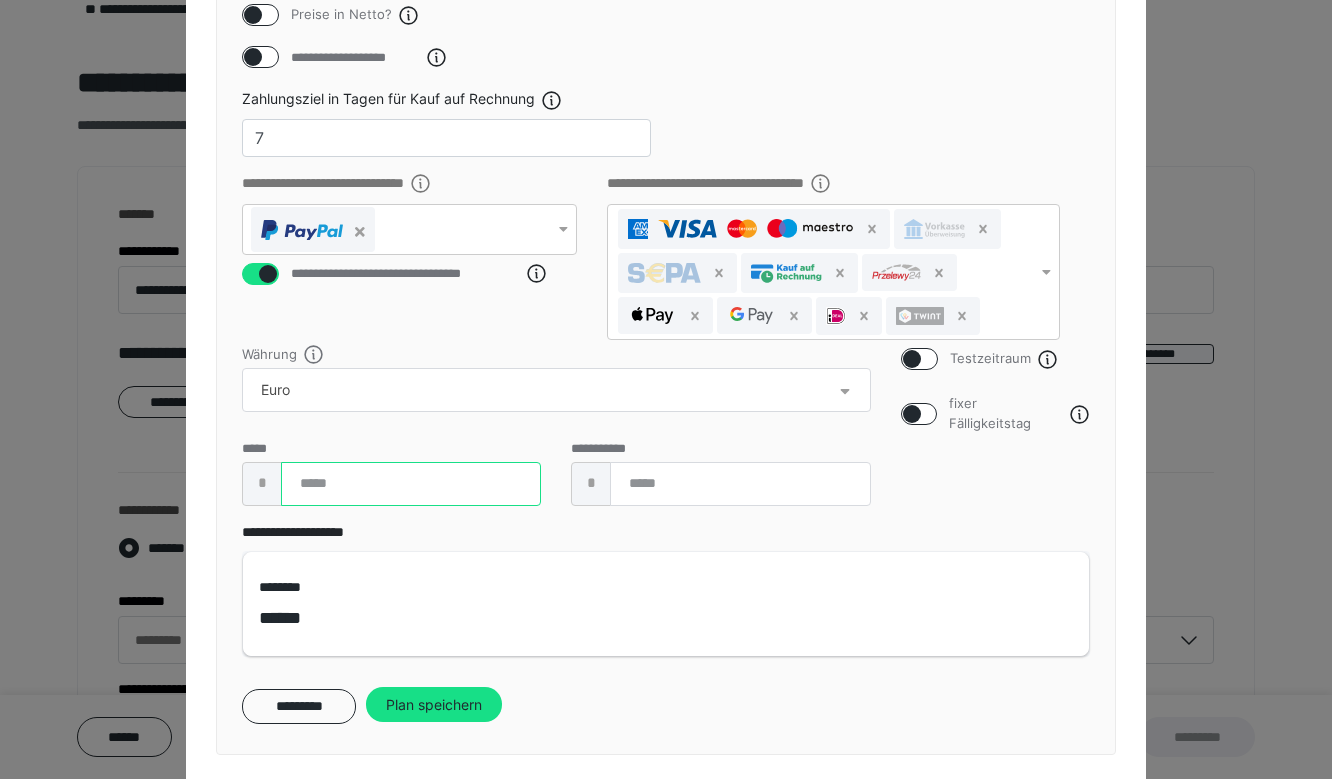 type on "*****" 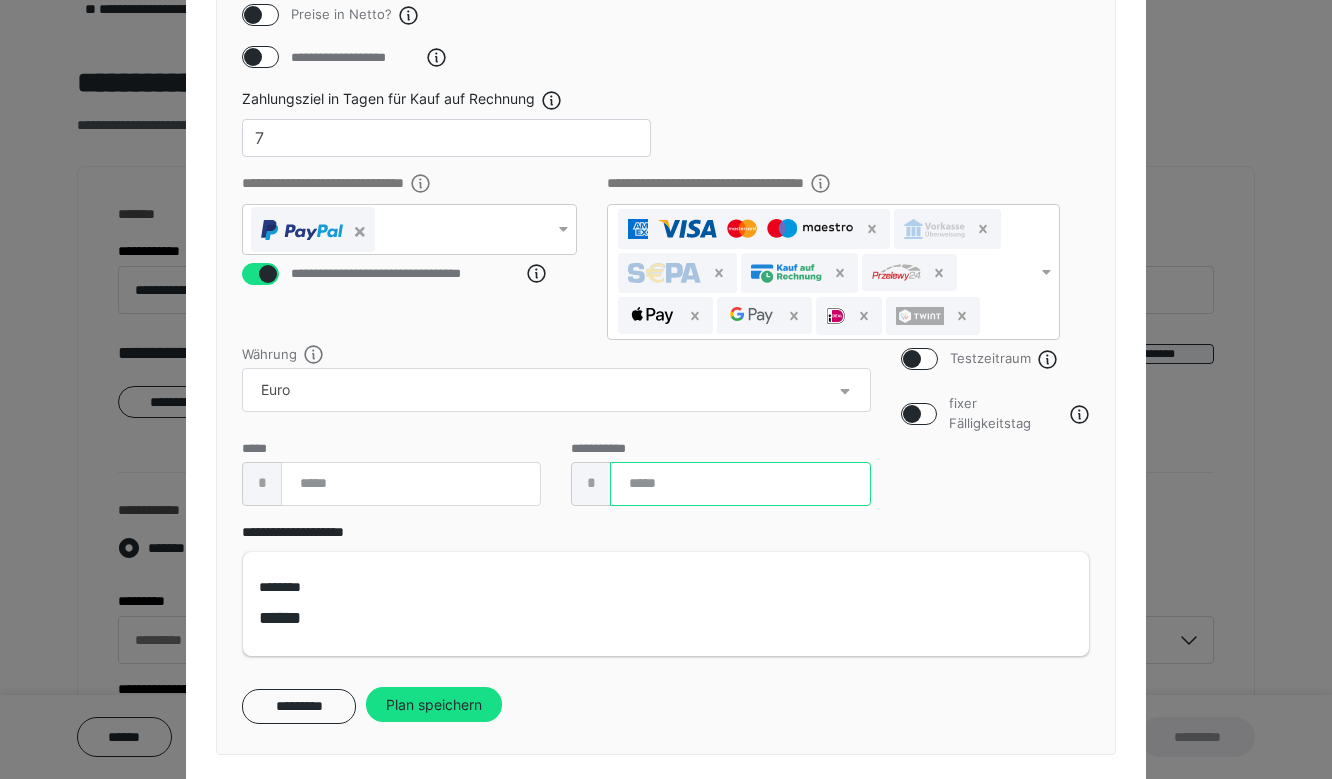 click at bounding box center (740, 484) 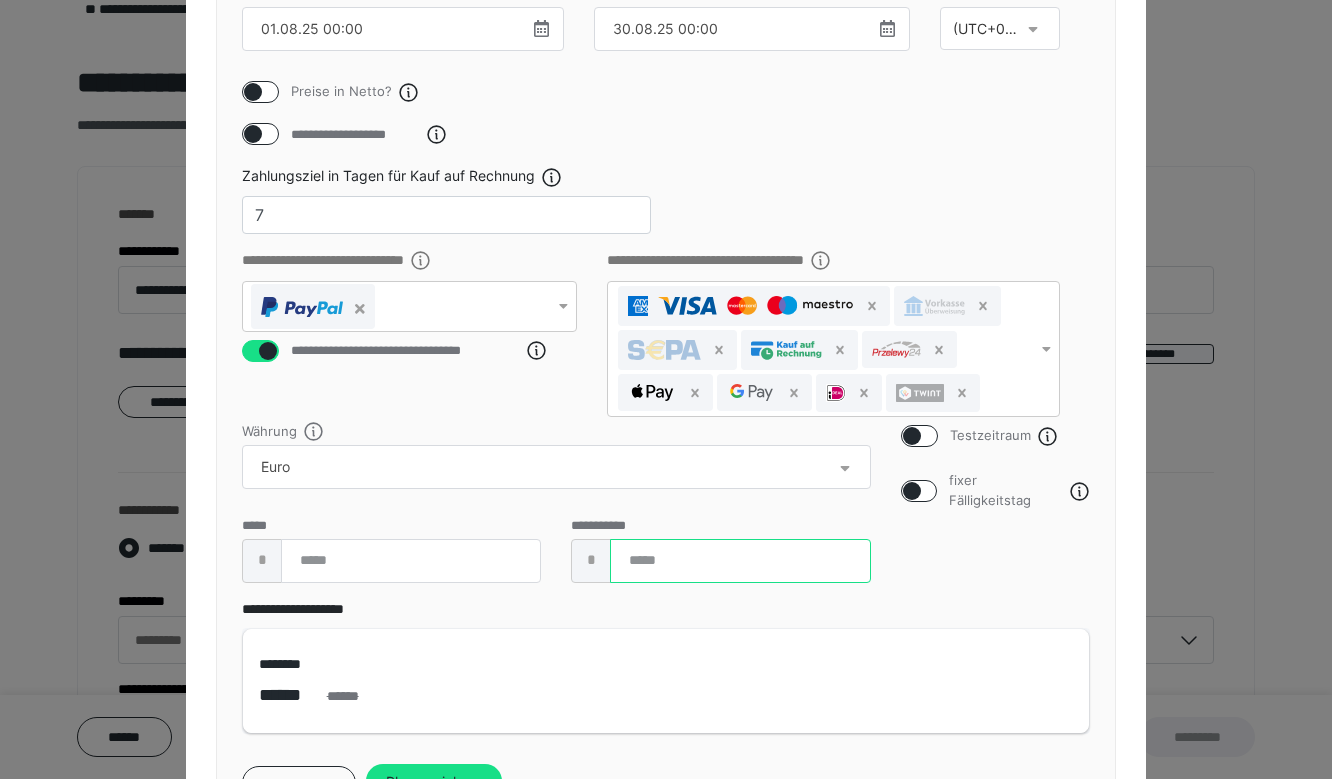 scroll, scrollTop: 507, scrollLeft: 0, axis: vertical 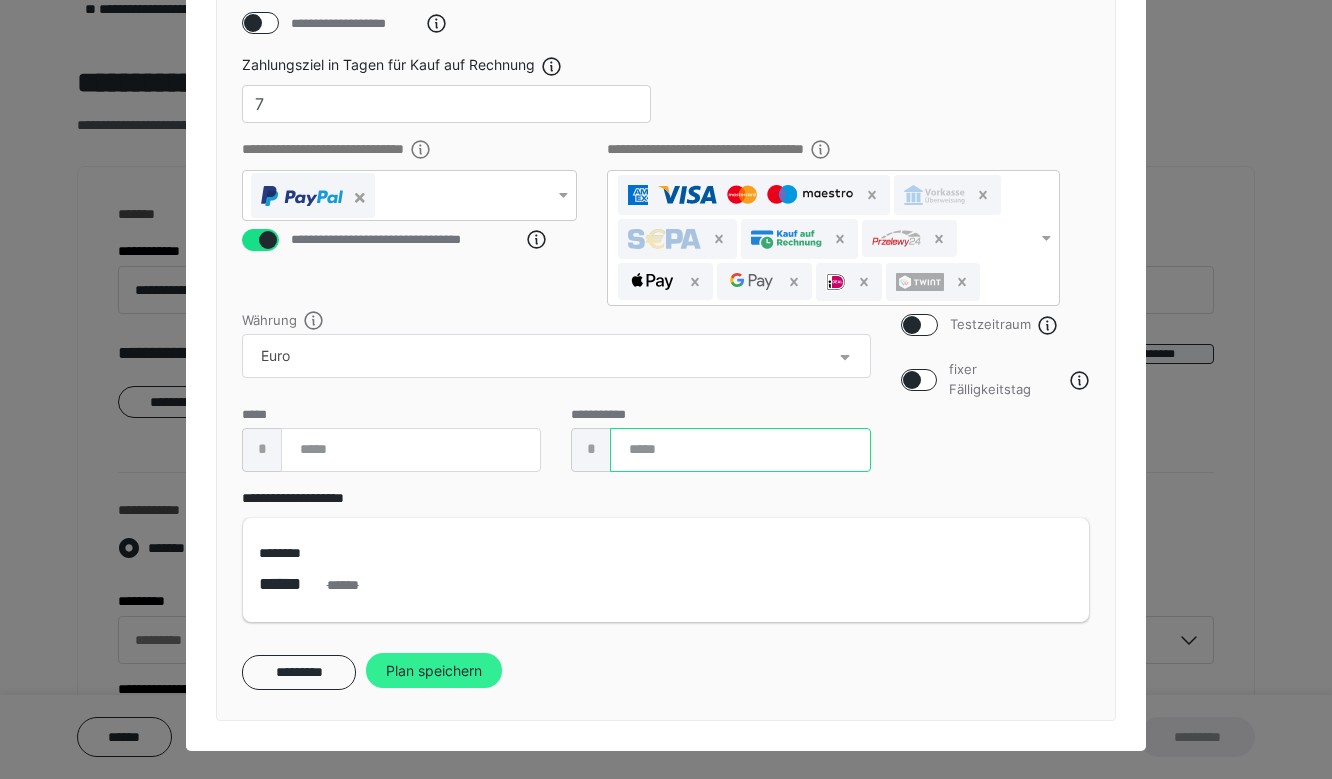 type on "*****" 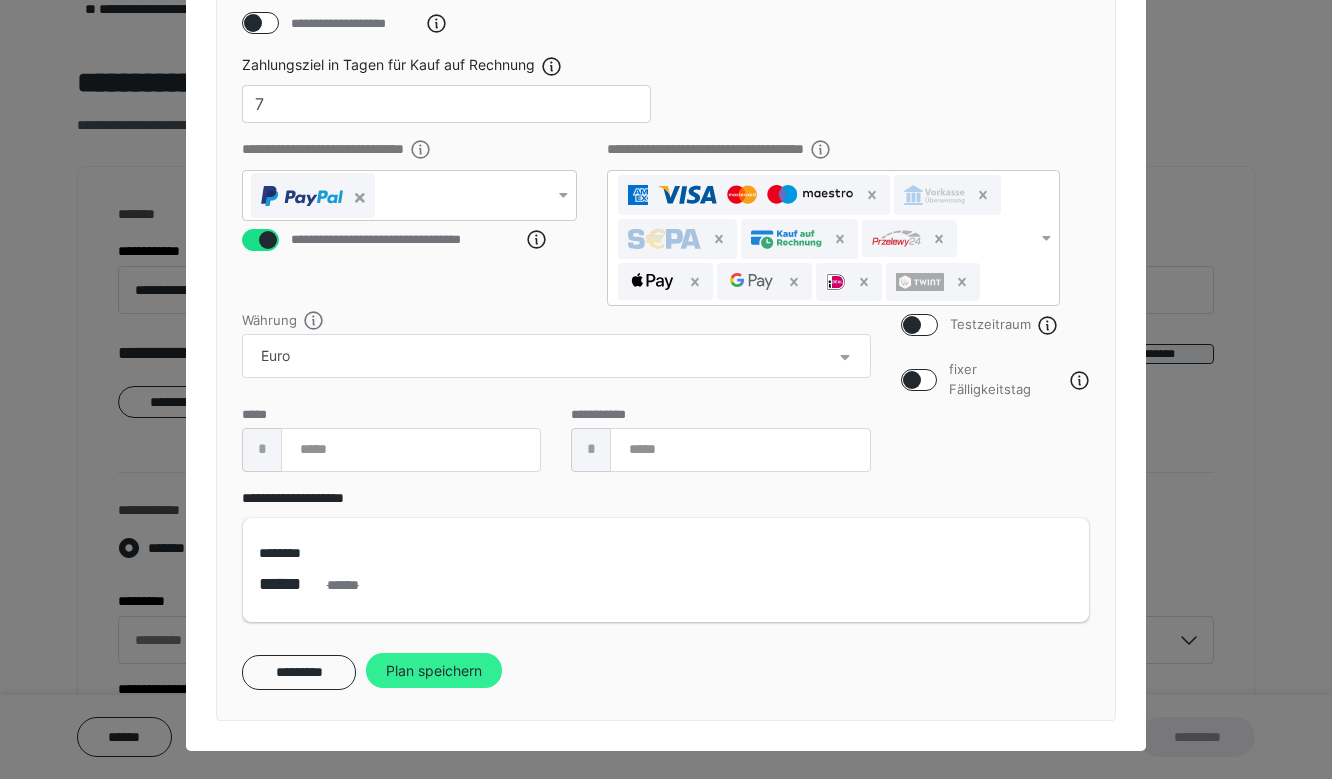 click on "Plan speichern" at bounding box center [434, 671] 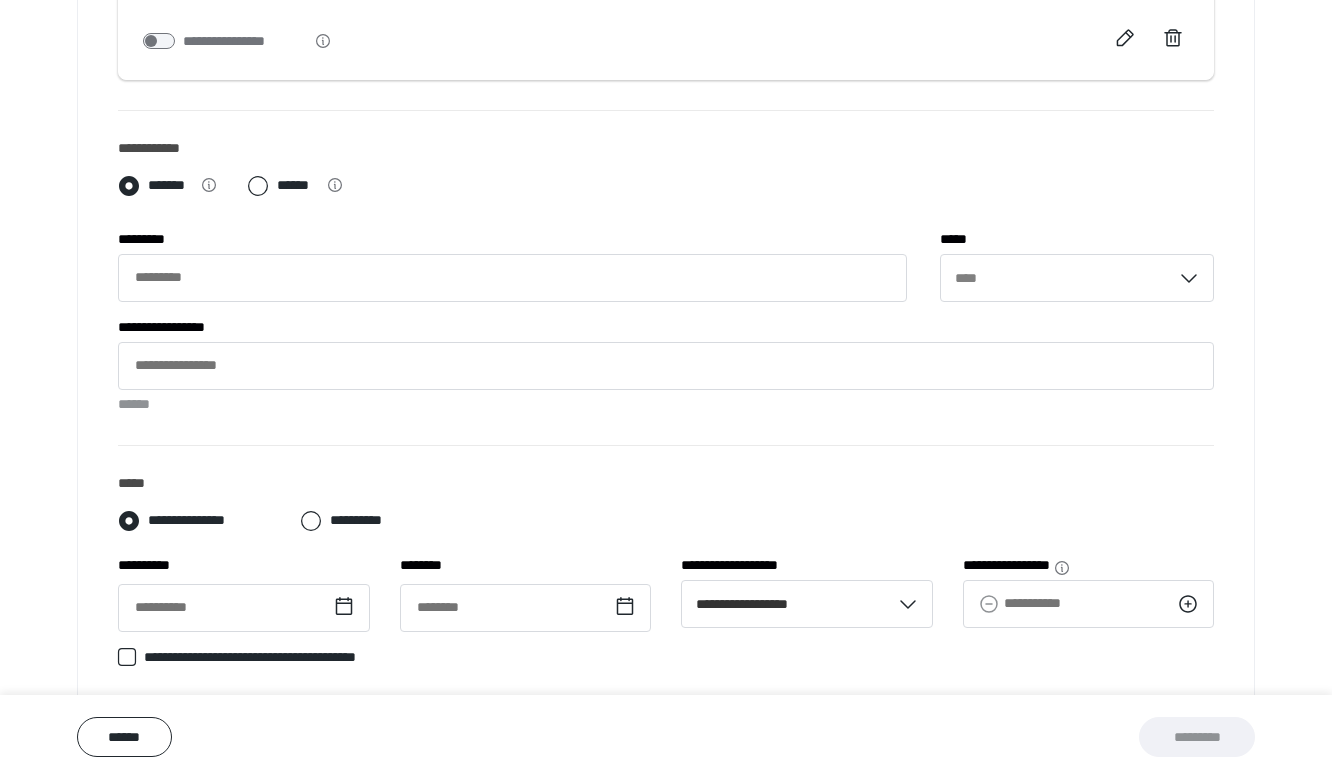 scroll, scrollTop: 645, scrollLeft: 0, axis: vertical 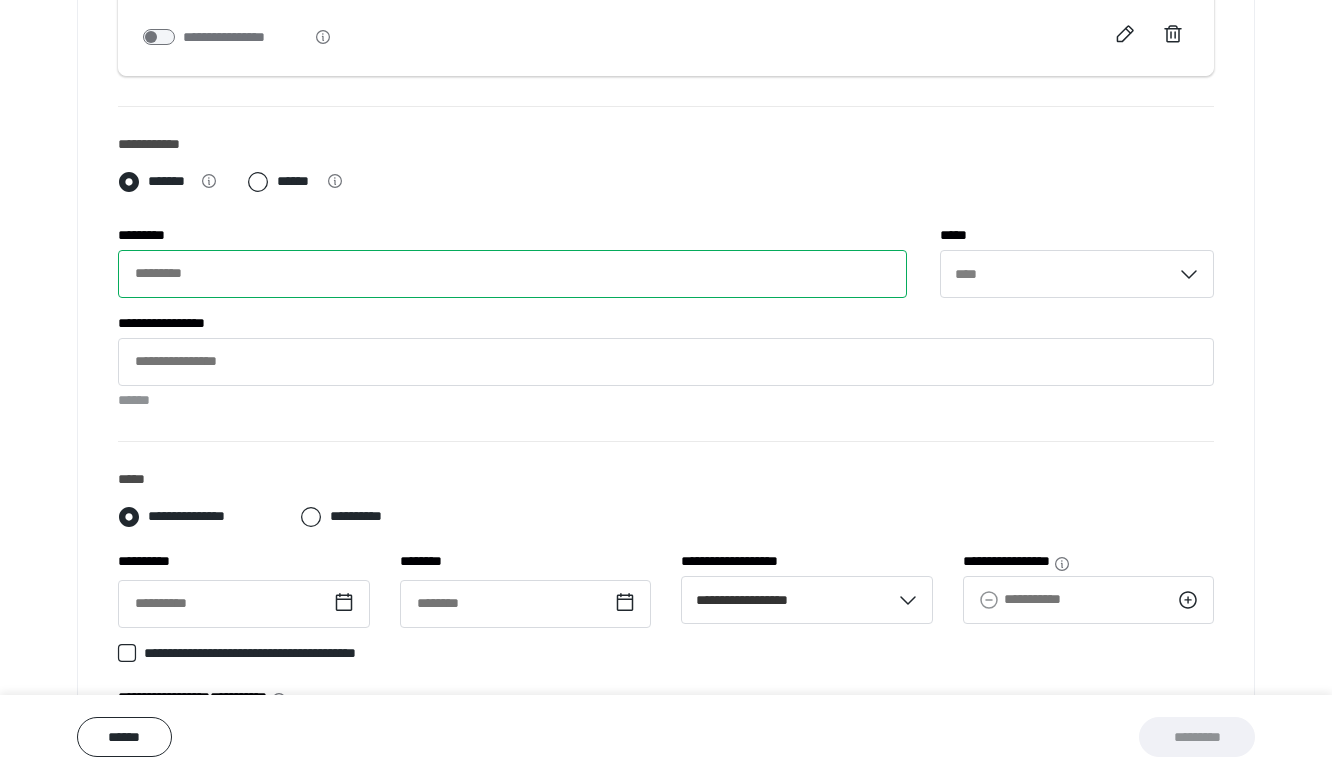 click on "*********" at bounding box center (512, 274) 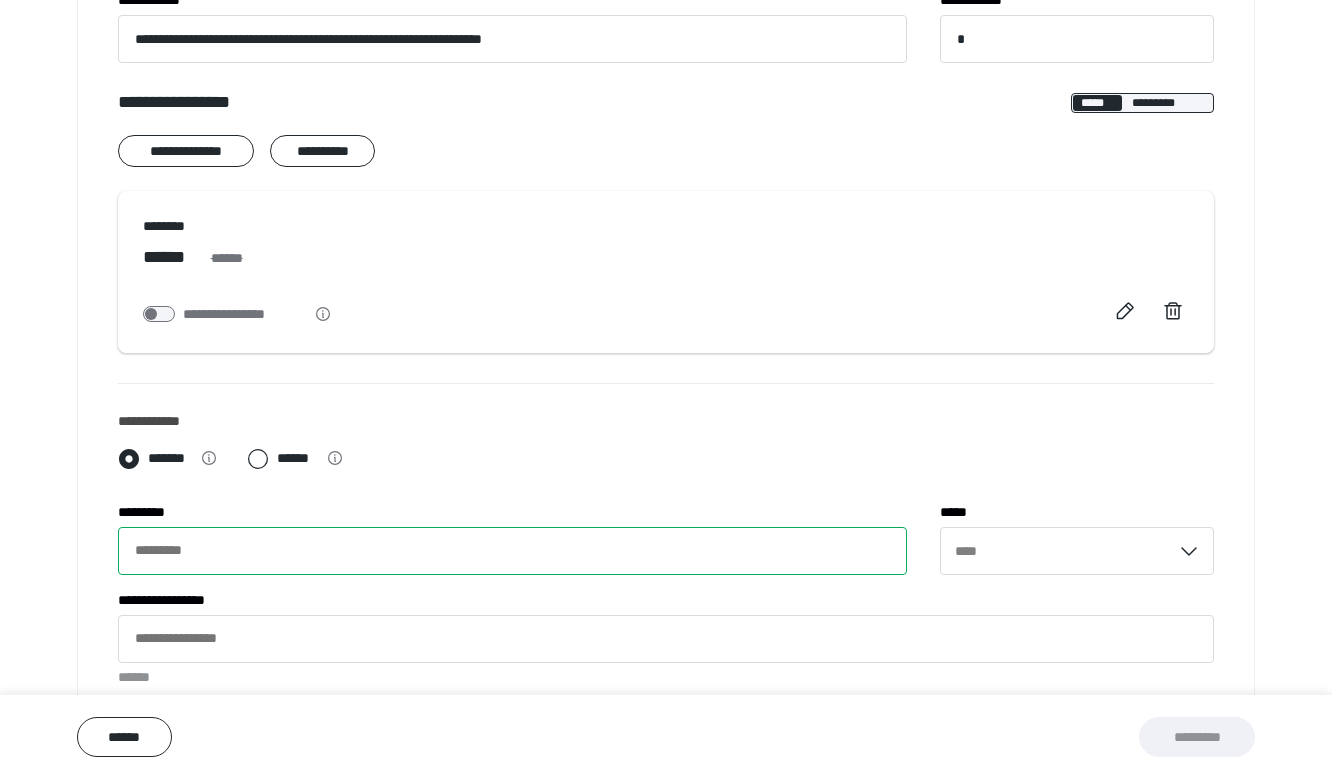 scroll, scrollTop: 452, scrollLeft: 0, axis: vertical 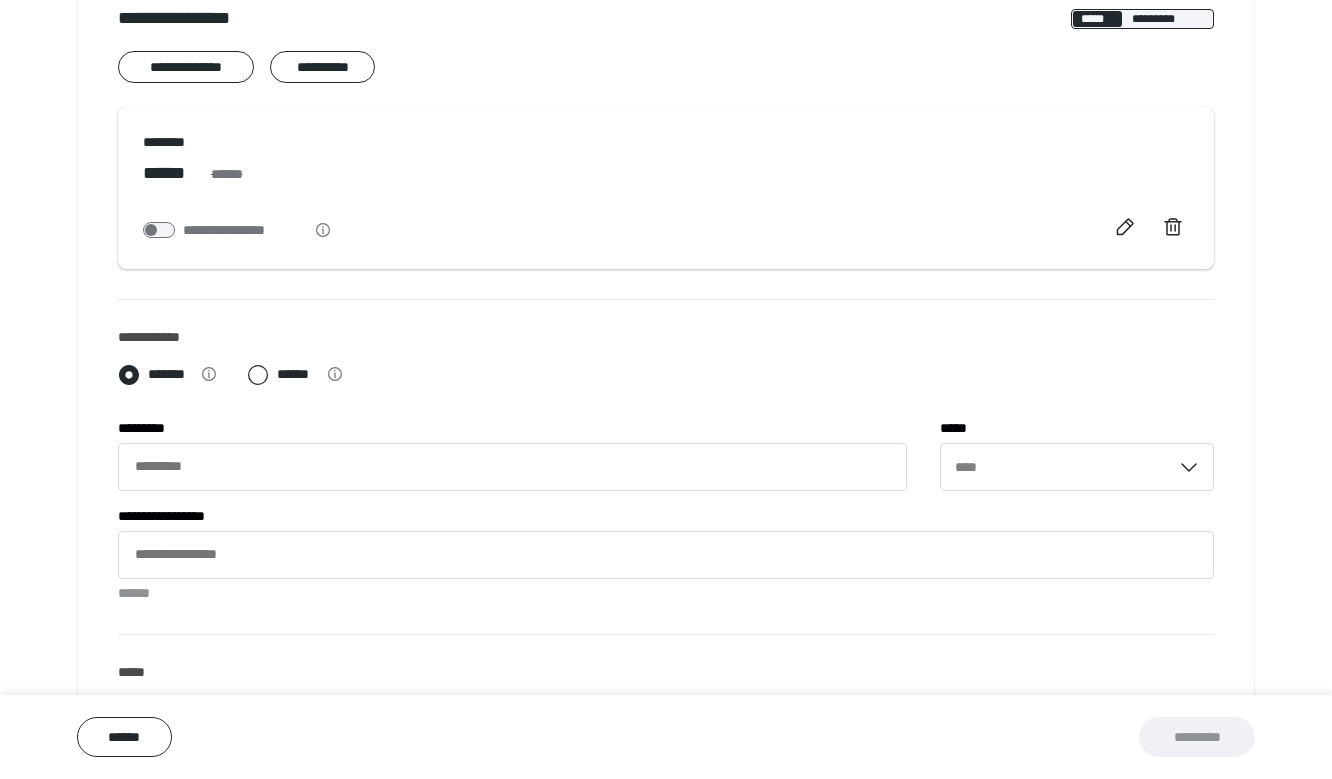 click on "******" at bounding box center (295, 375) 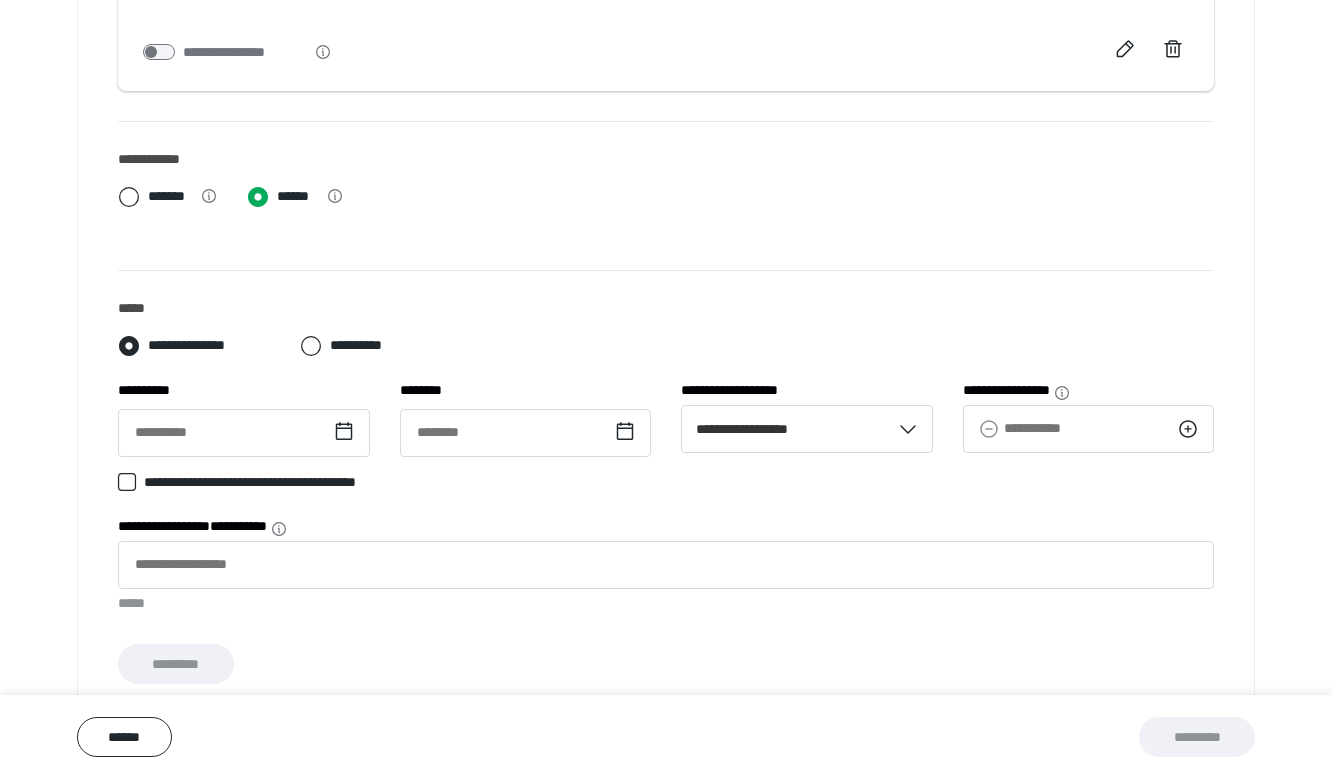 scroll, scrollTop: 669, scrollLeft: 0, axis: vertical 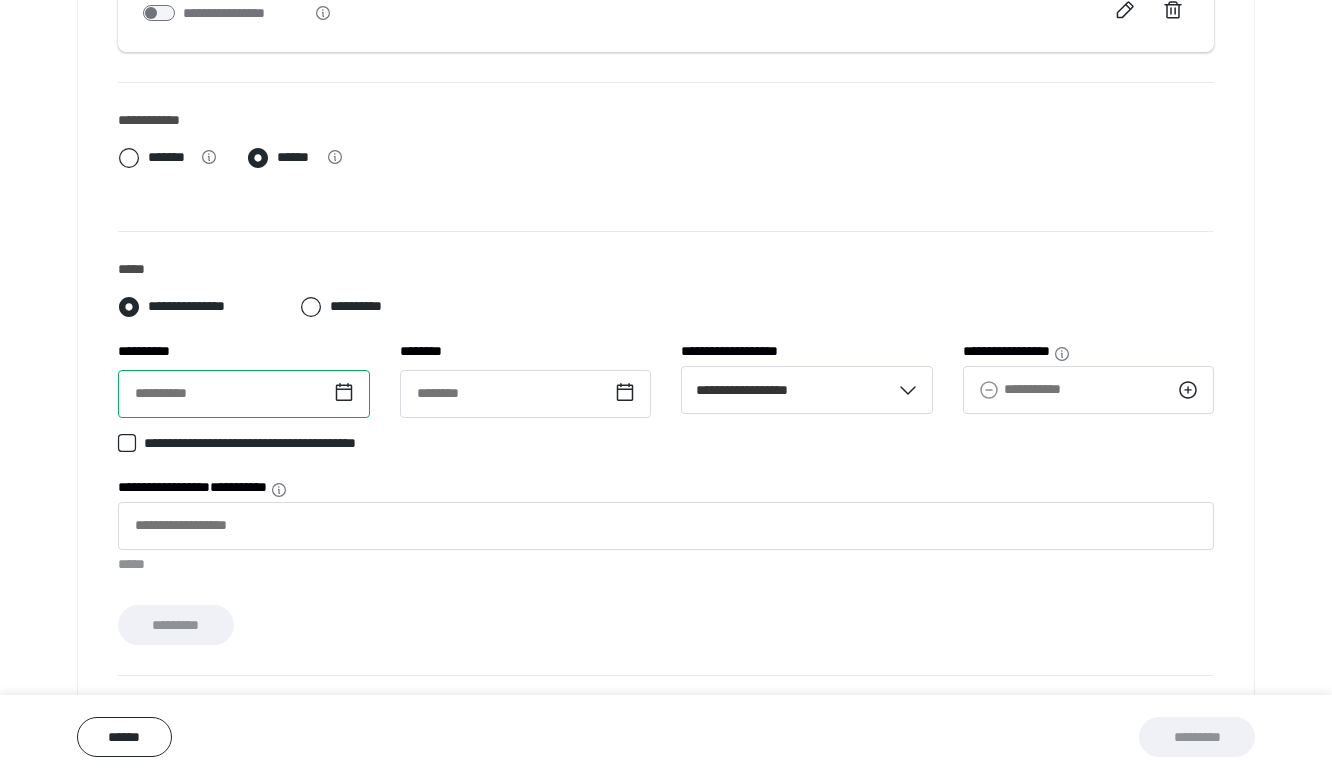 click at bounding box center (244, 394) 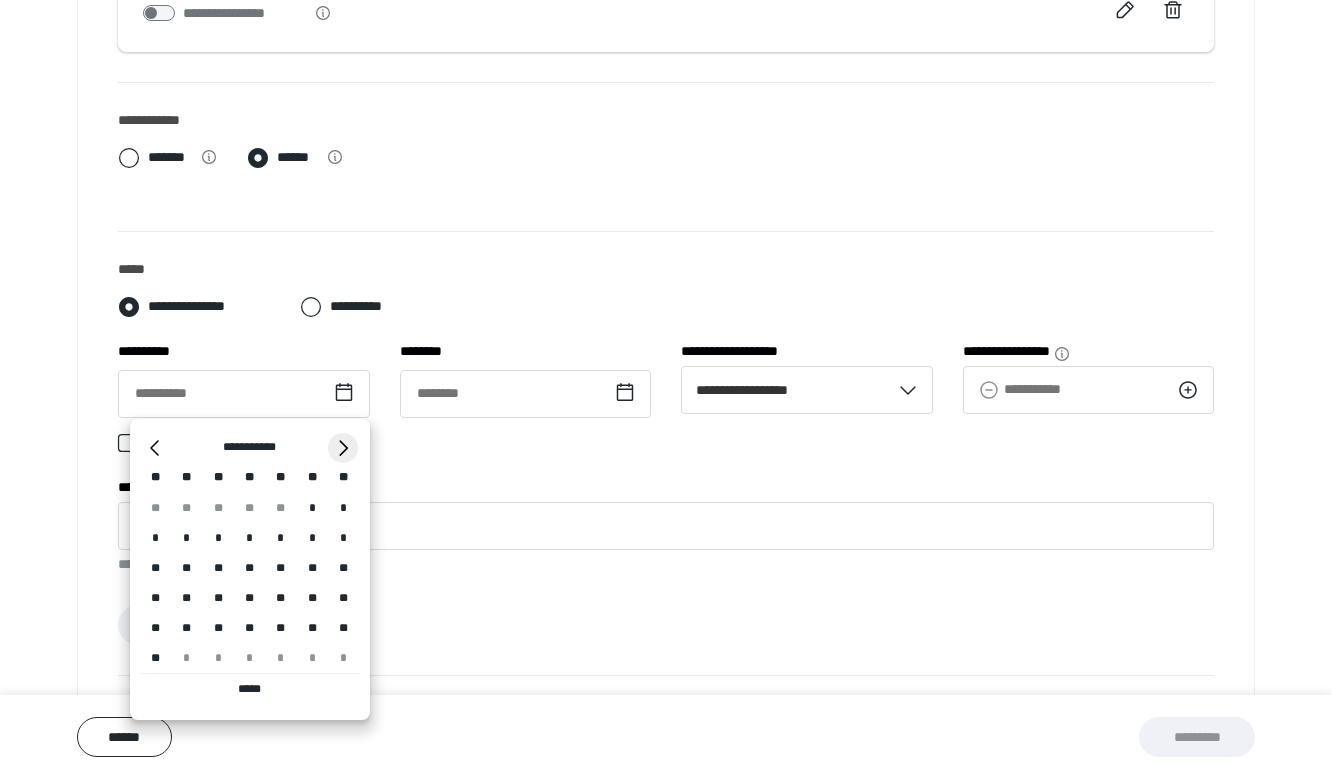 click on "*" at bounding box center [343, 448] 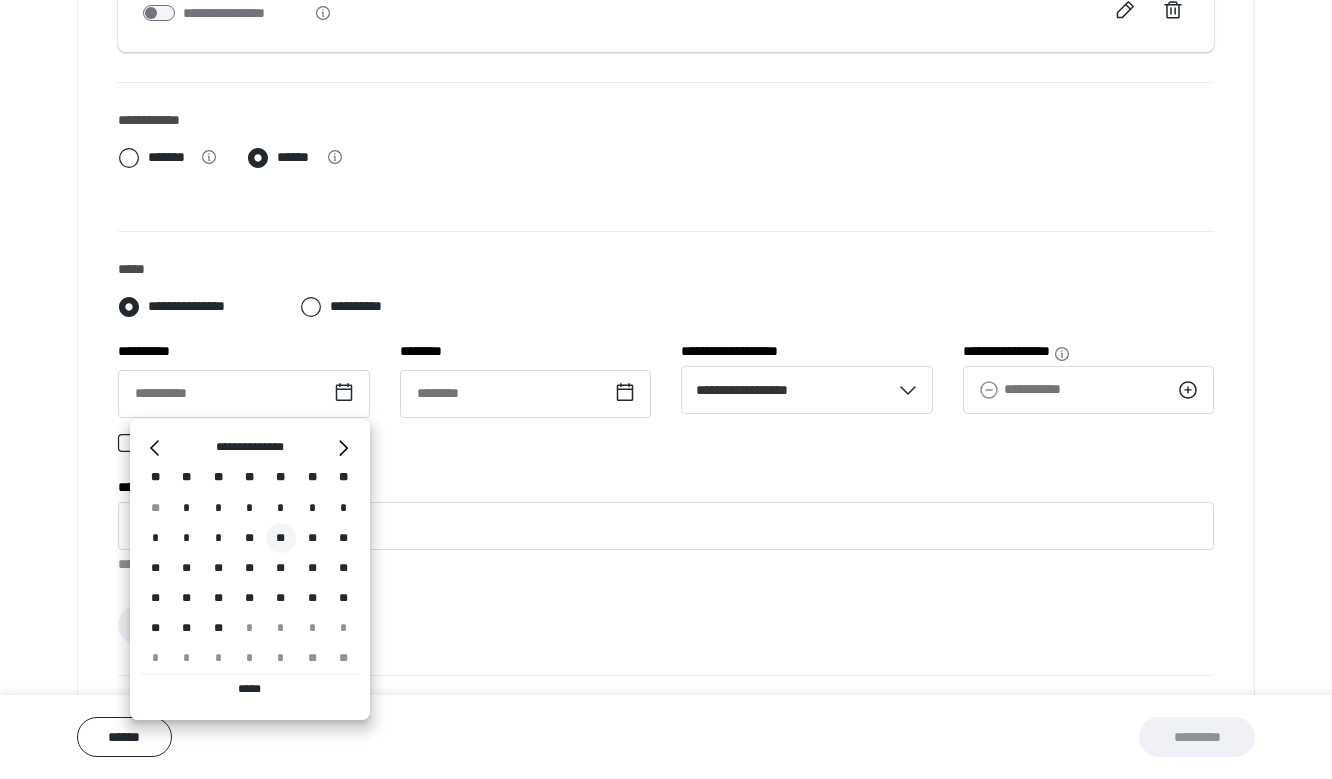 click on "**" at bounding box center [281, 538] 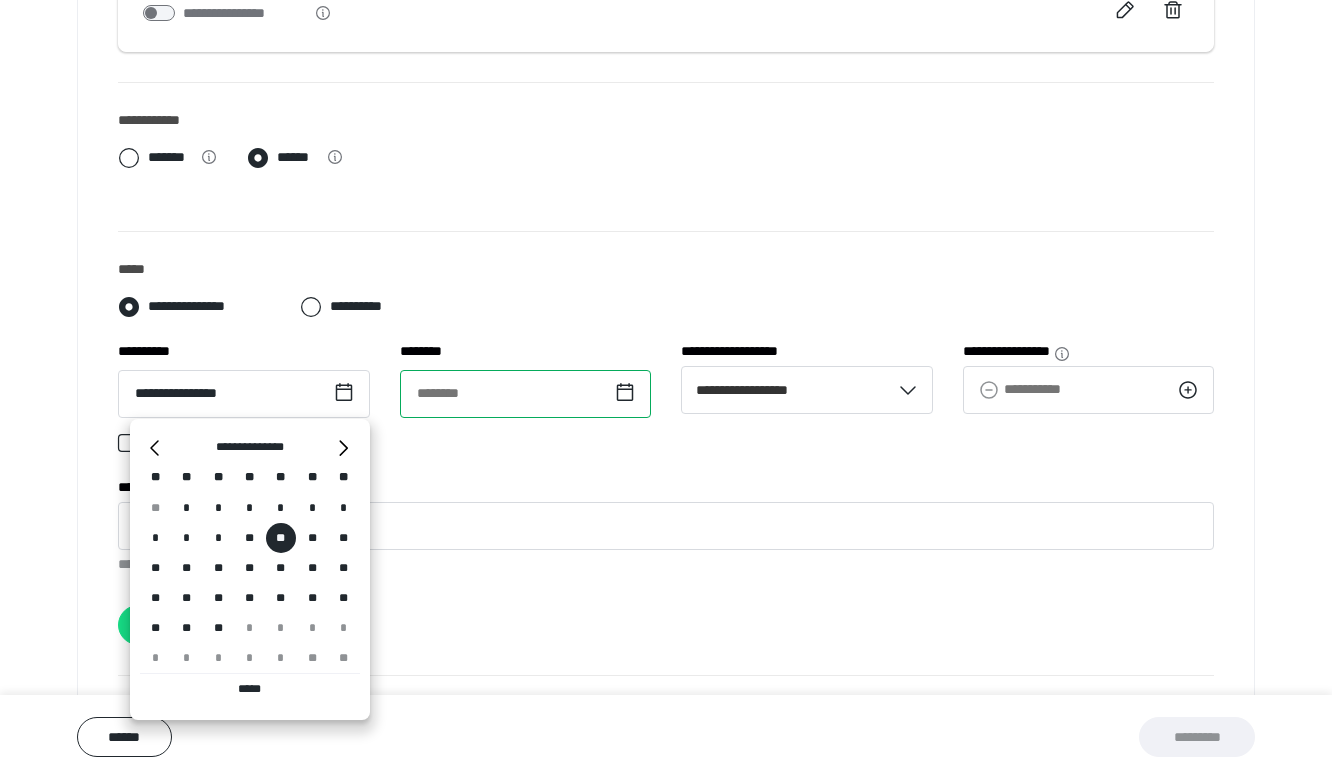 click at bounding box center [526, 394] 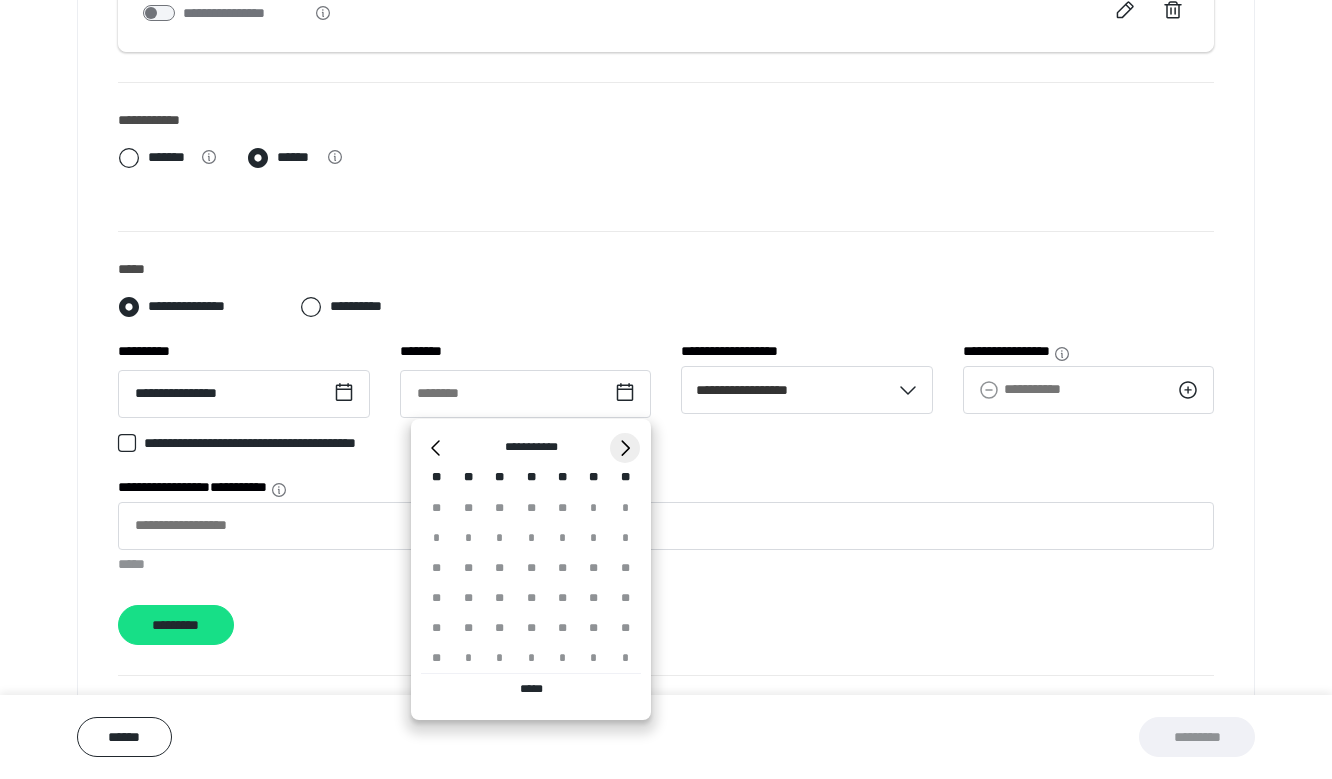 click on "*" at bounding box center (625, 448) 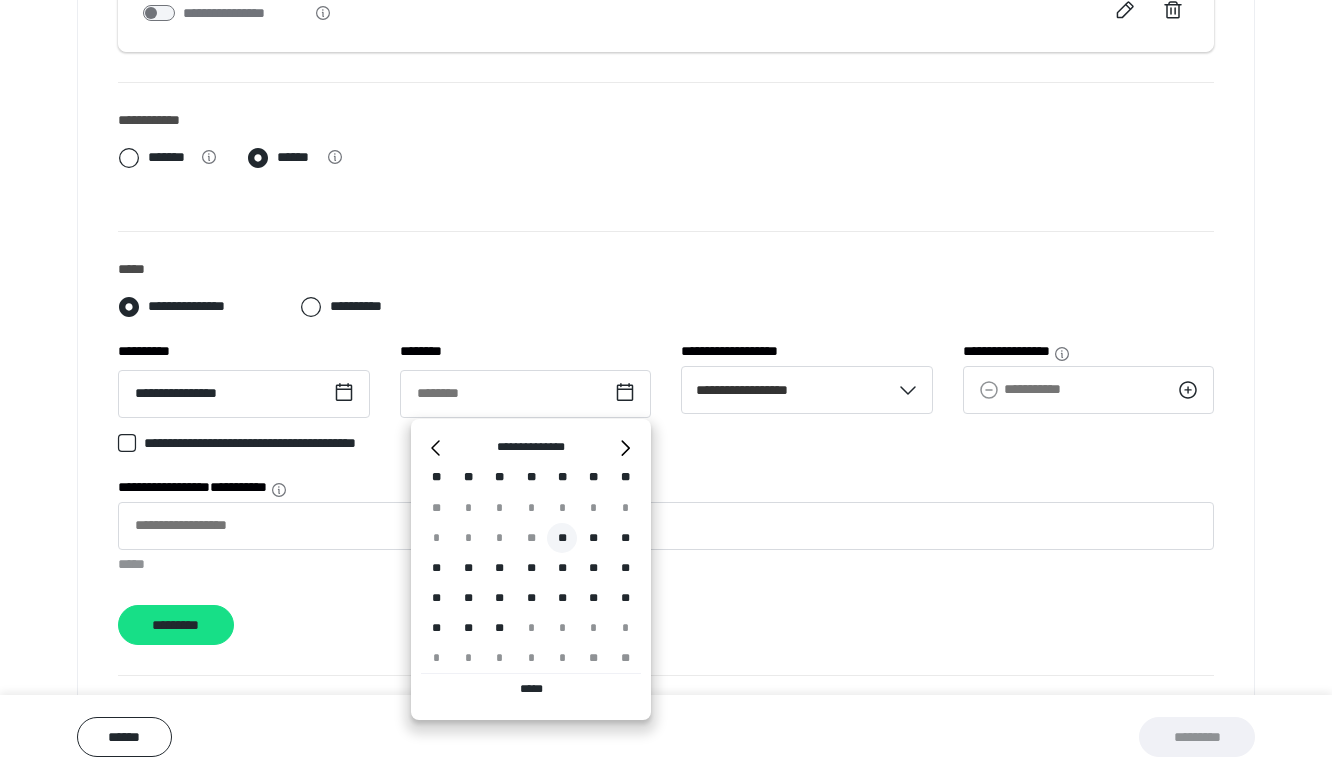 click on "**" at bounding box center [562, 538] 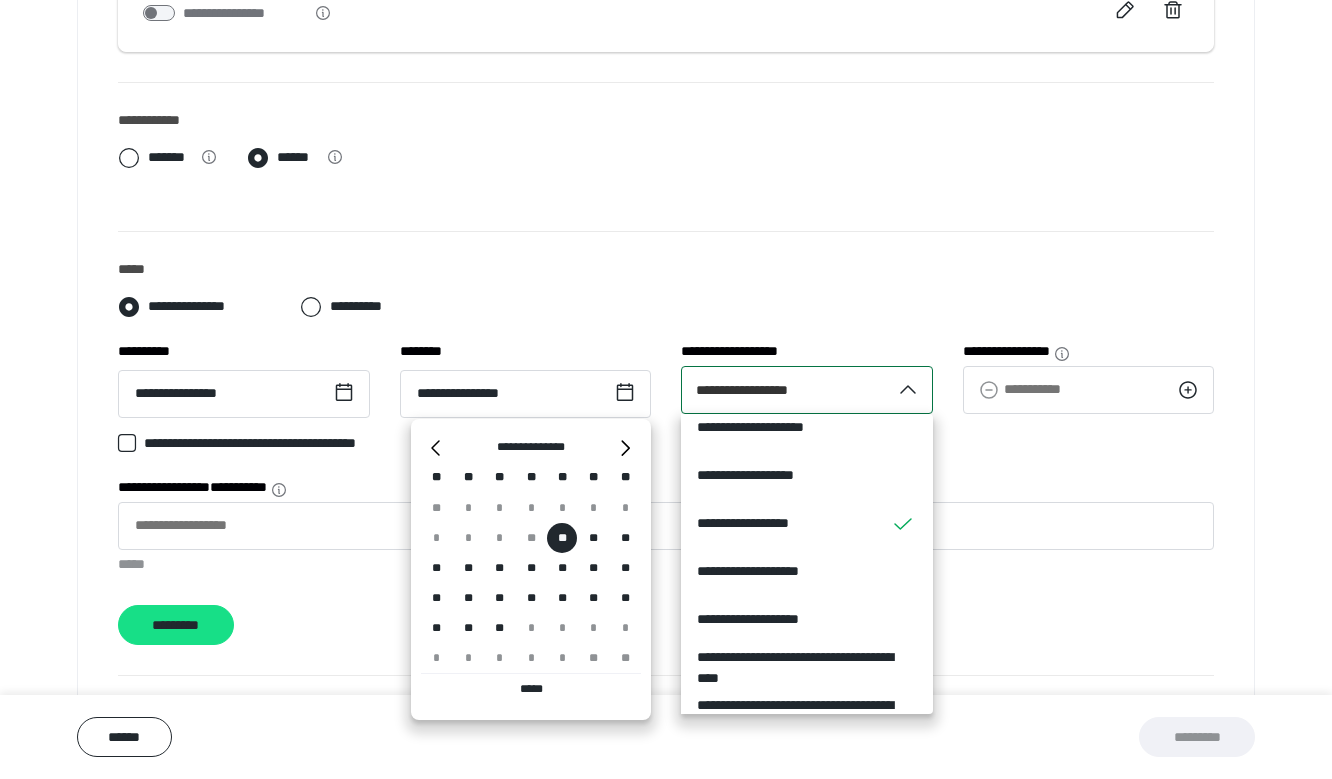 scroll, scrollTop: 4844, scrollLeft: 0, axis: vertical 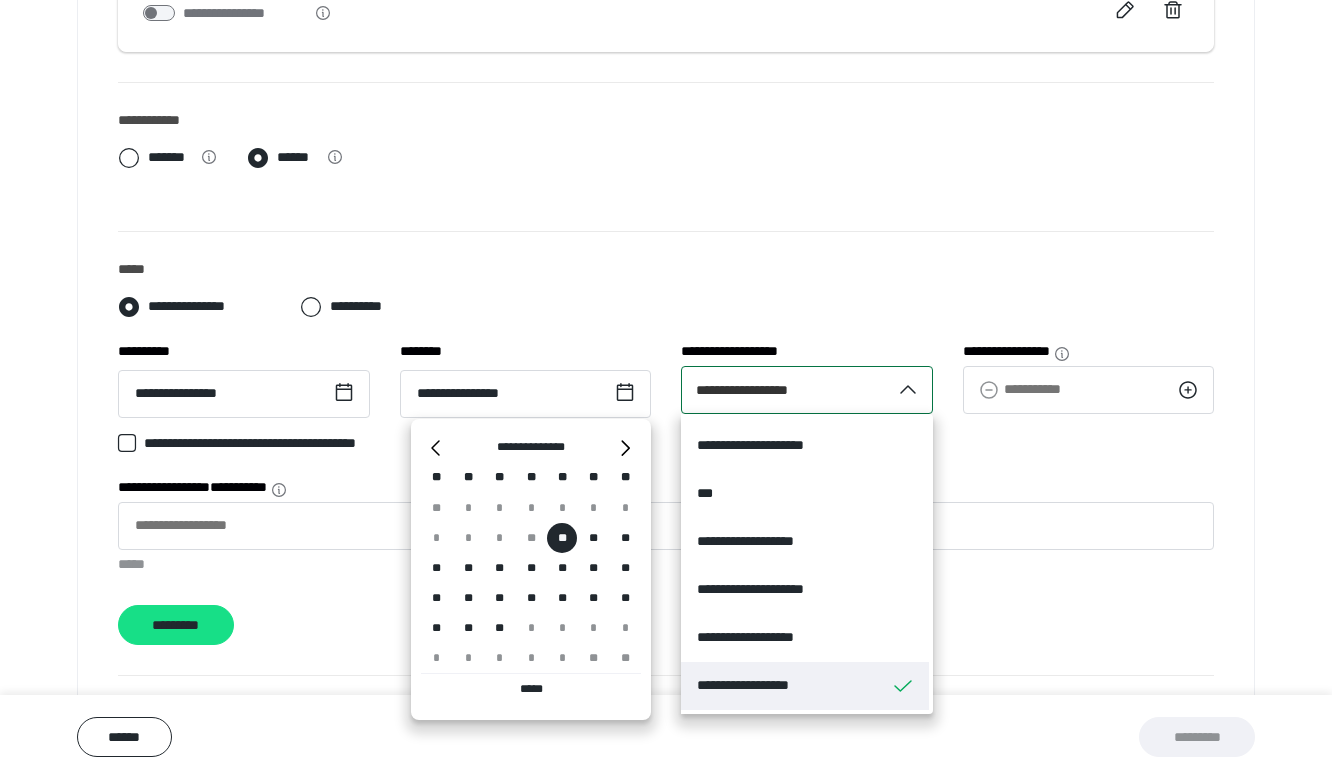 click on "**********" at bounding box center (760, 685) 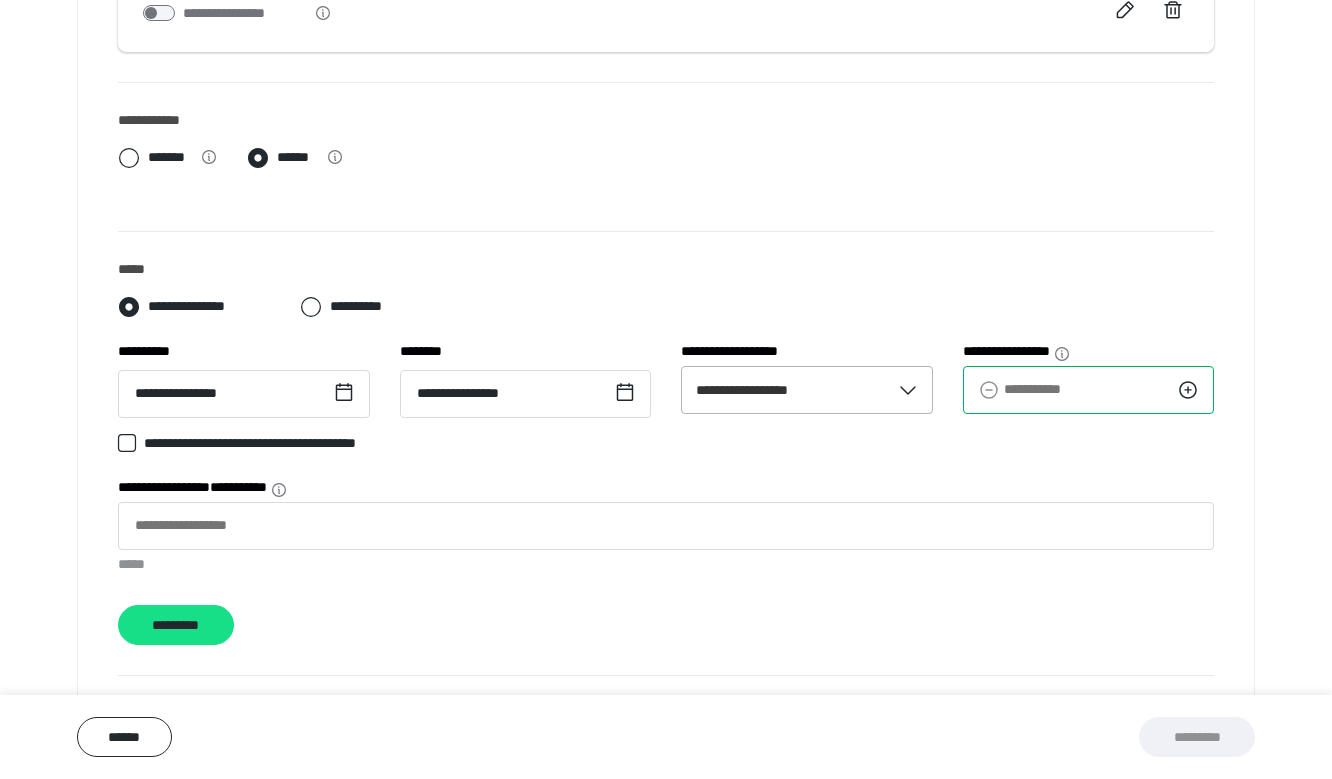 click on "**********" at bounding box center [1089, 390] 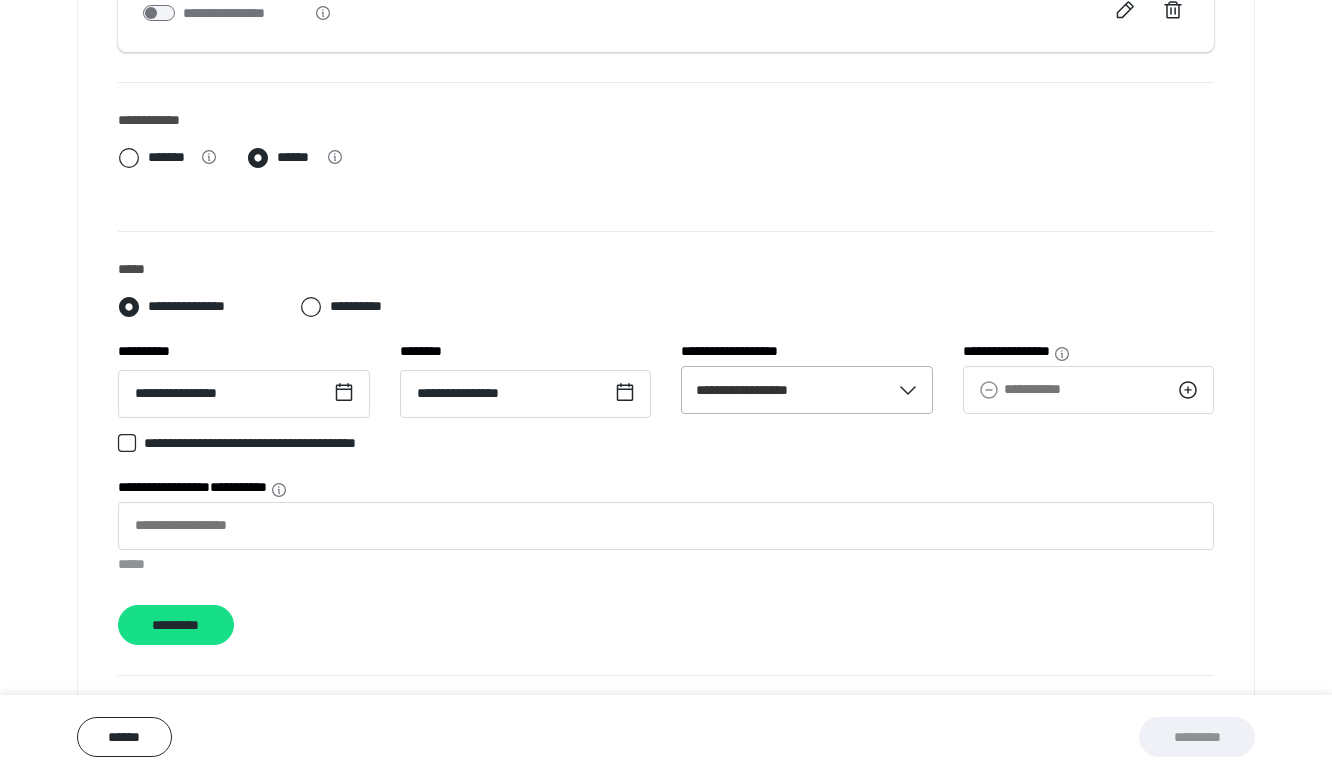click 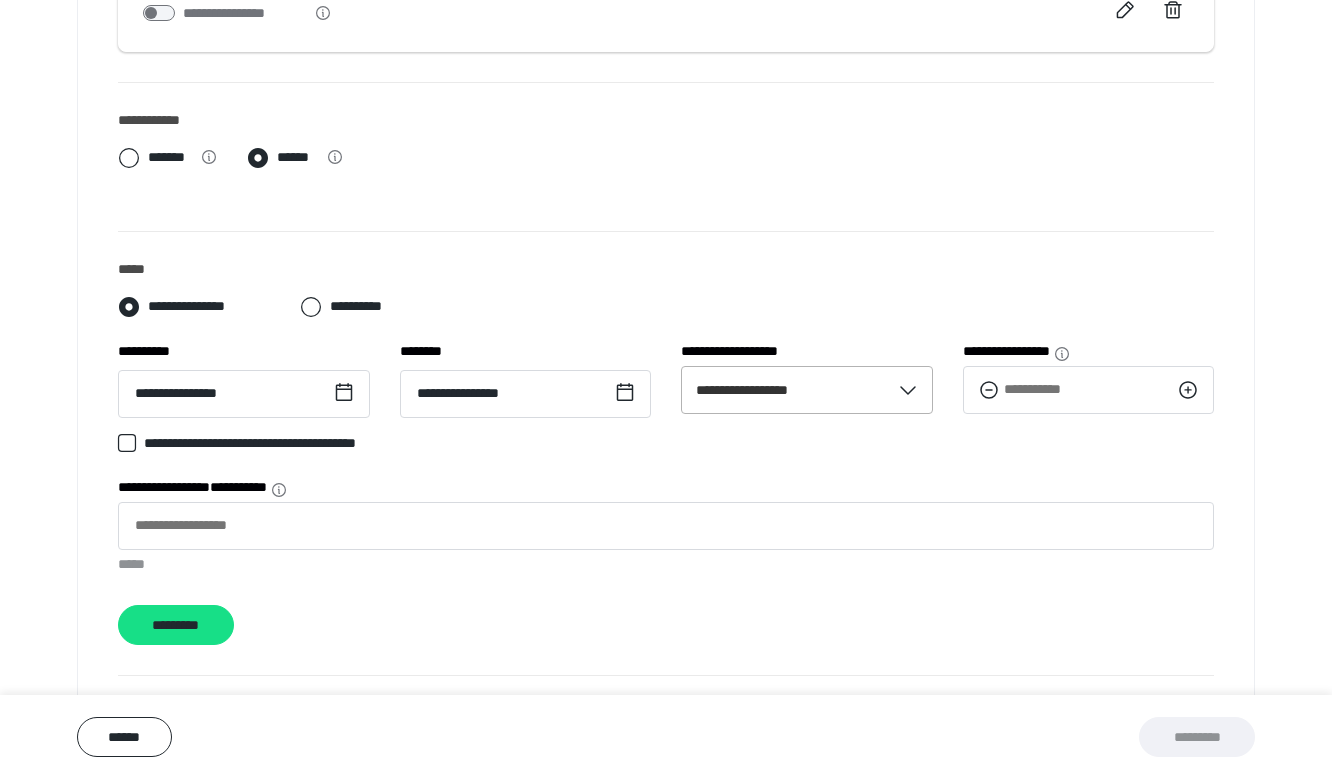 click 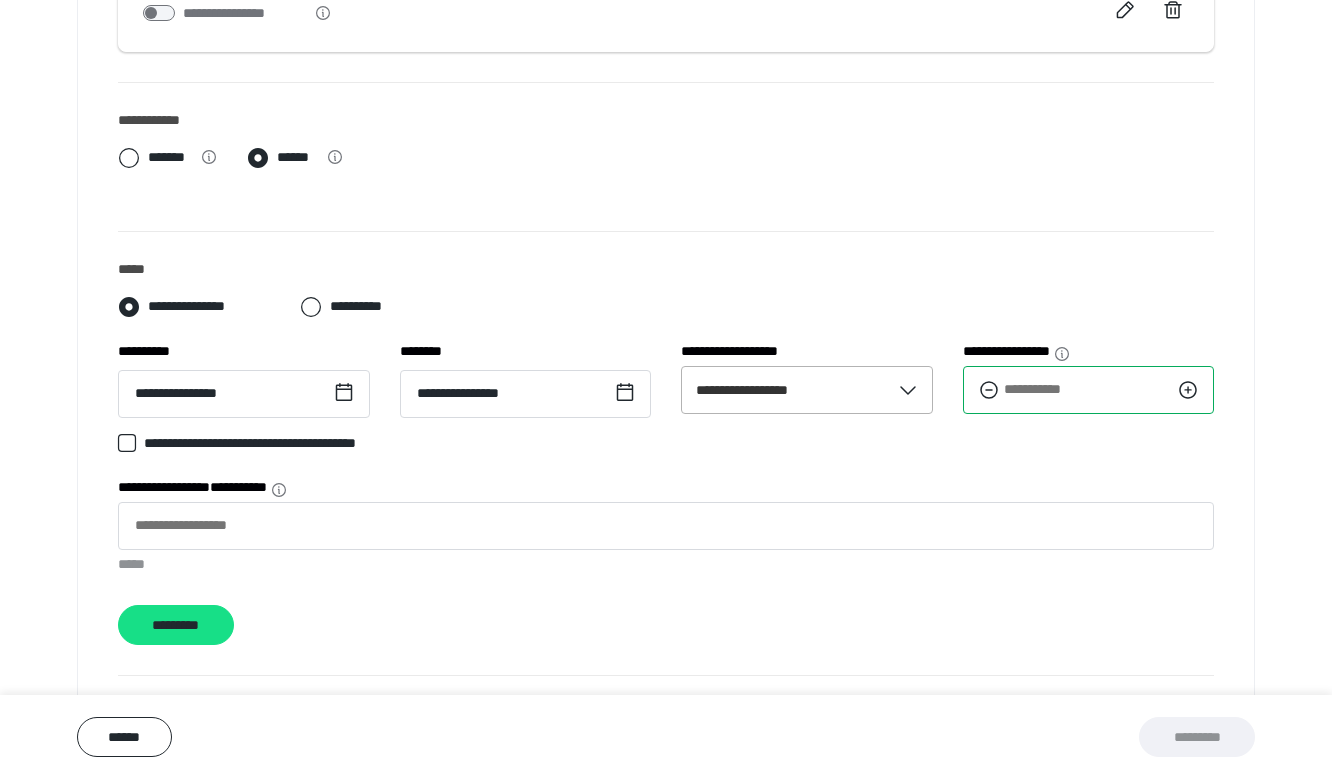 click on "*" at bounding box center (1089, 390) 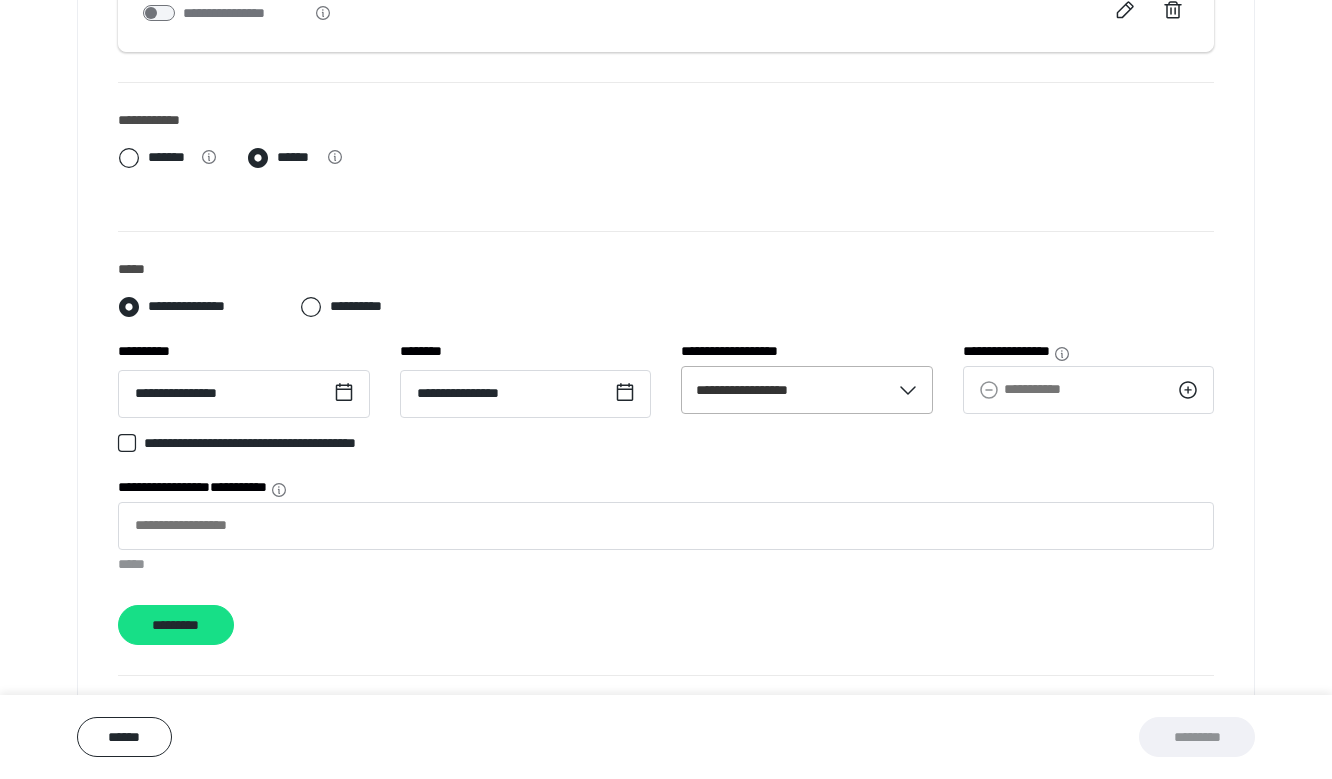 click on "**********" at bounding box center [666, 447] 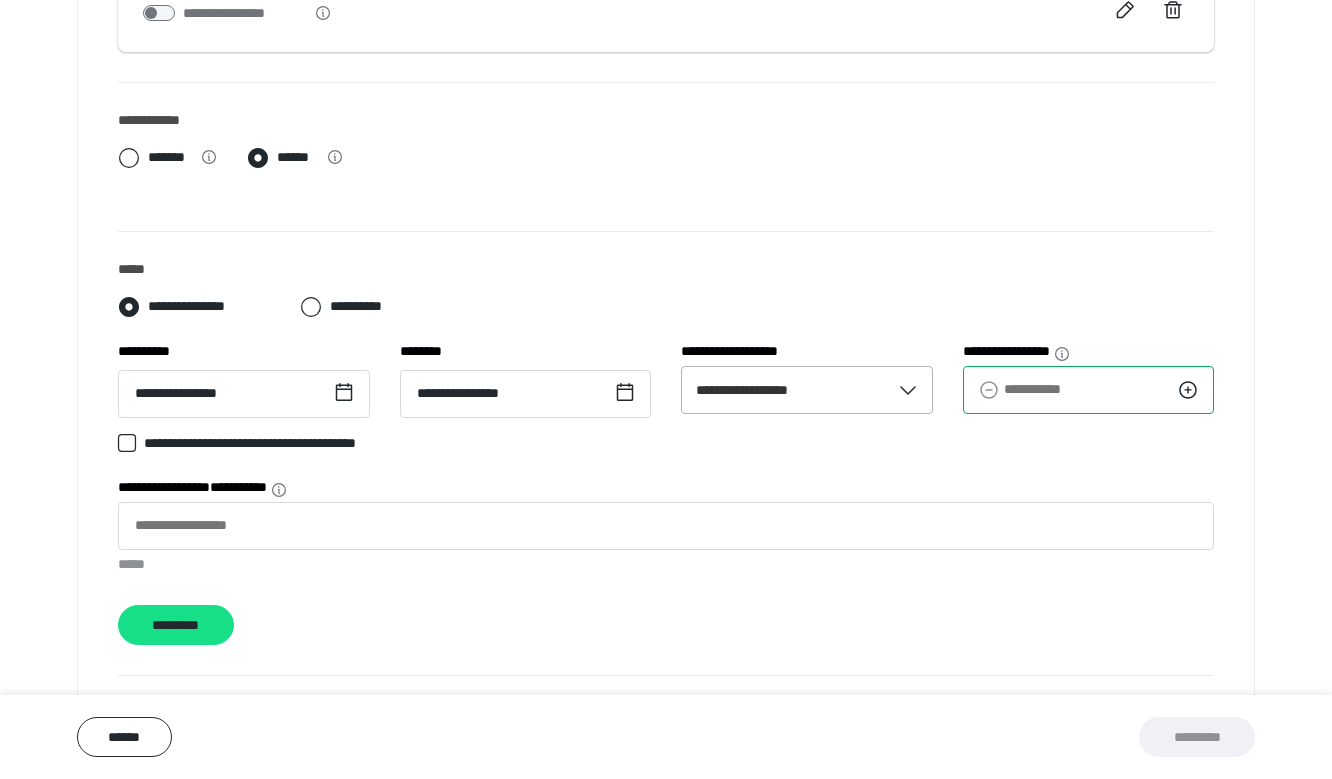 click on "**********" at bounding box center [1089, 390] 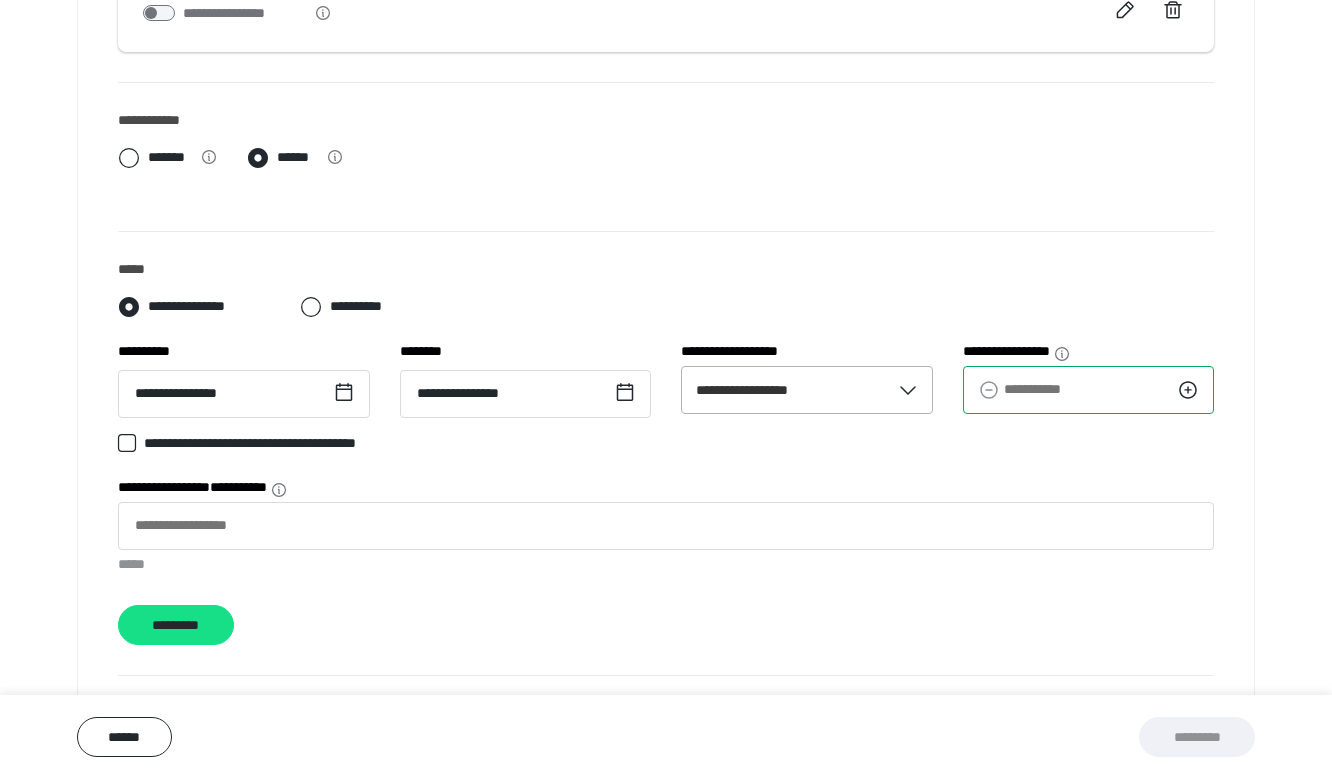 type on "*" 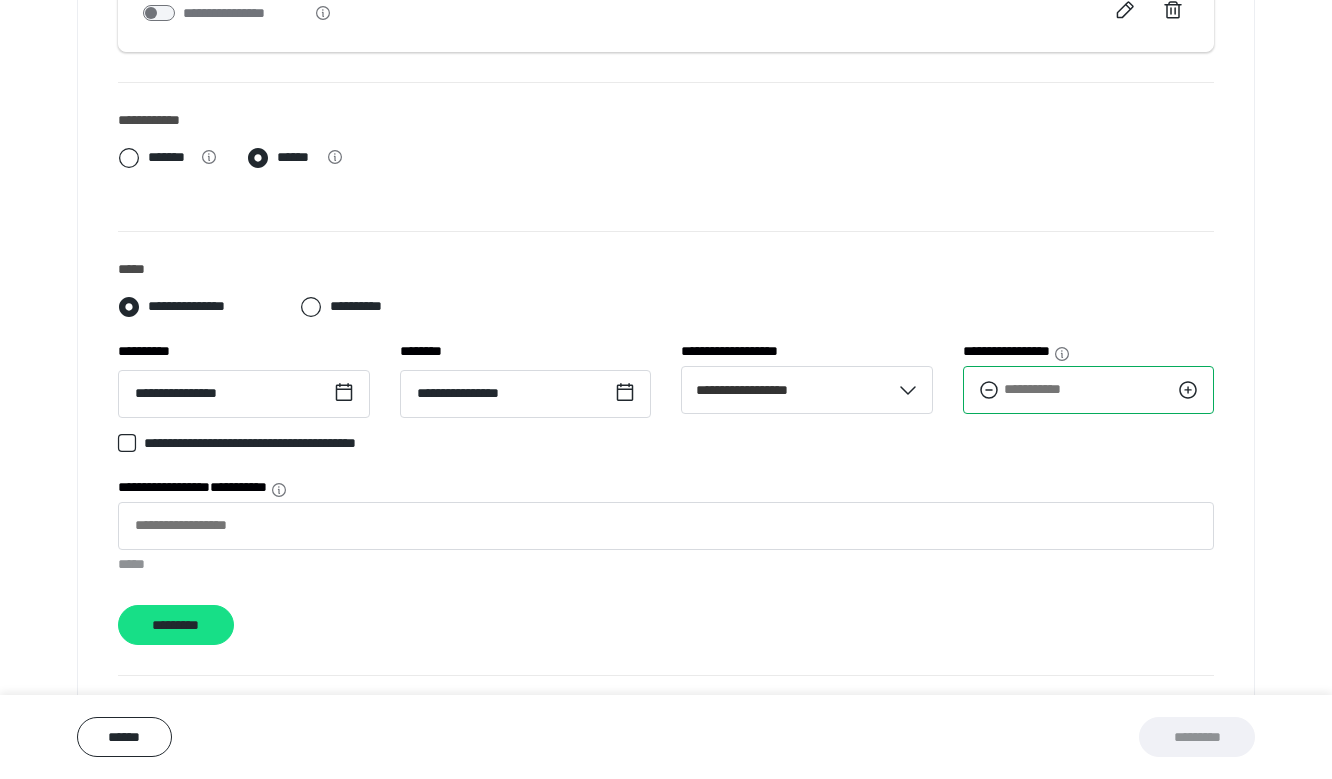 type on "***" 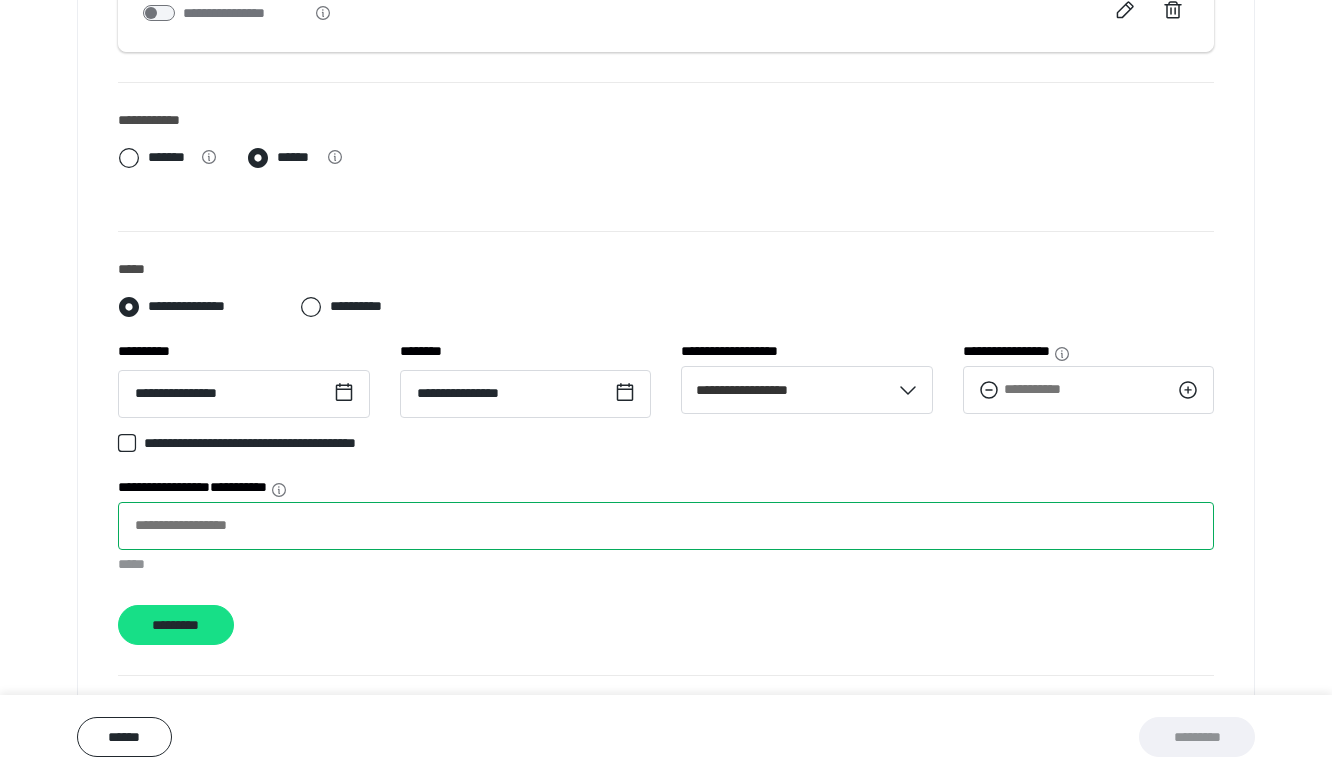 click on "**********" at bounding box center [666, 526] 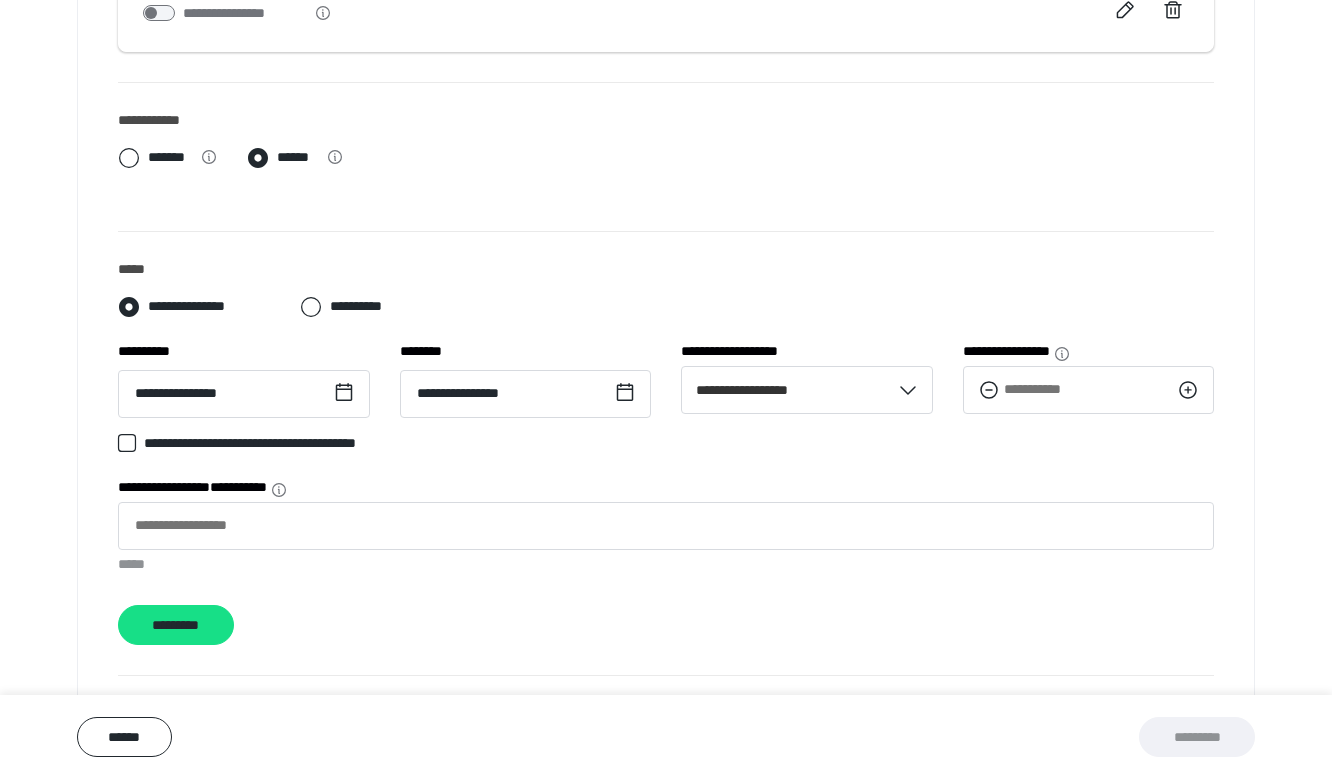 click on "*********" at bounding box center (666, 625) 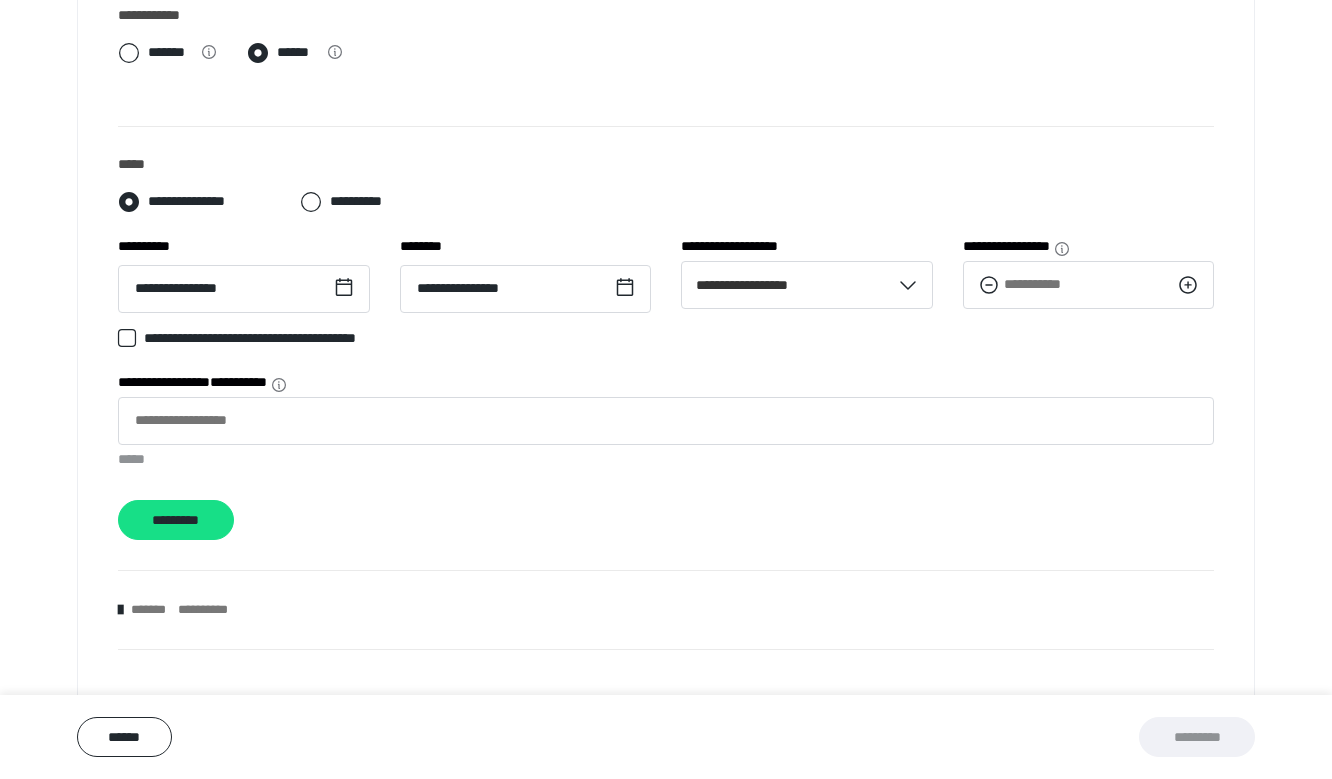 scroll, scrollTop: 809, scrollLeft: 0, axis: vertical 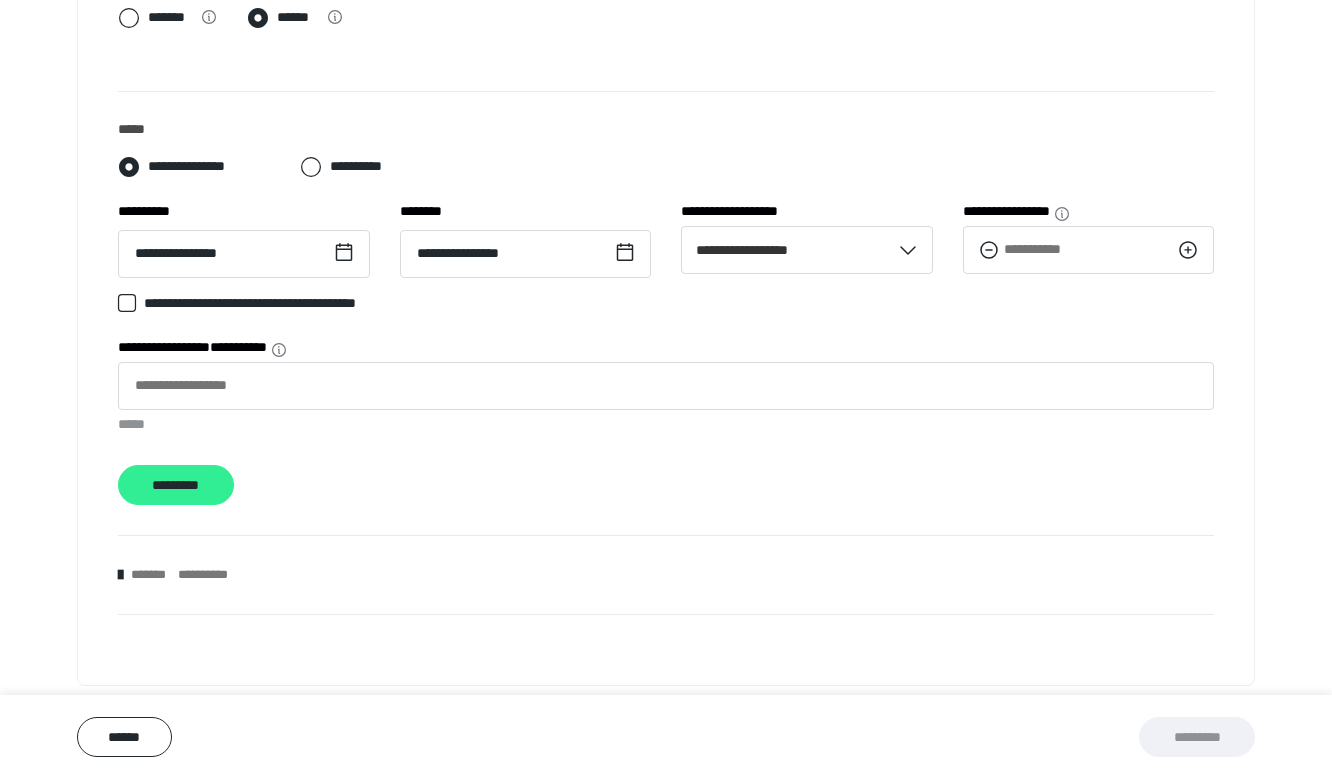 click on "*********" at bounding box center (176, 485) 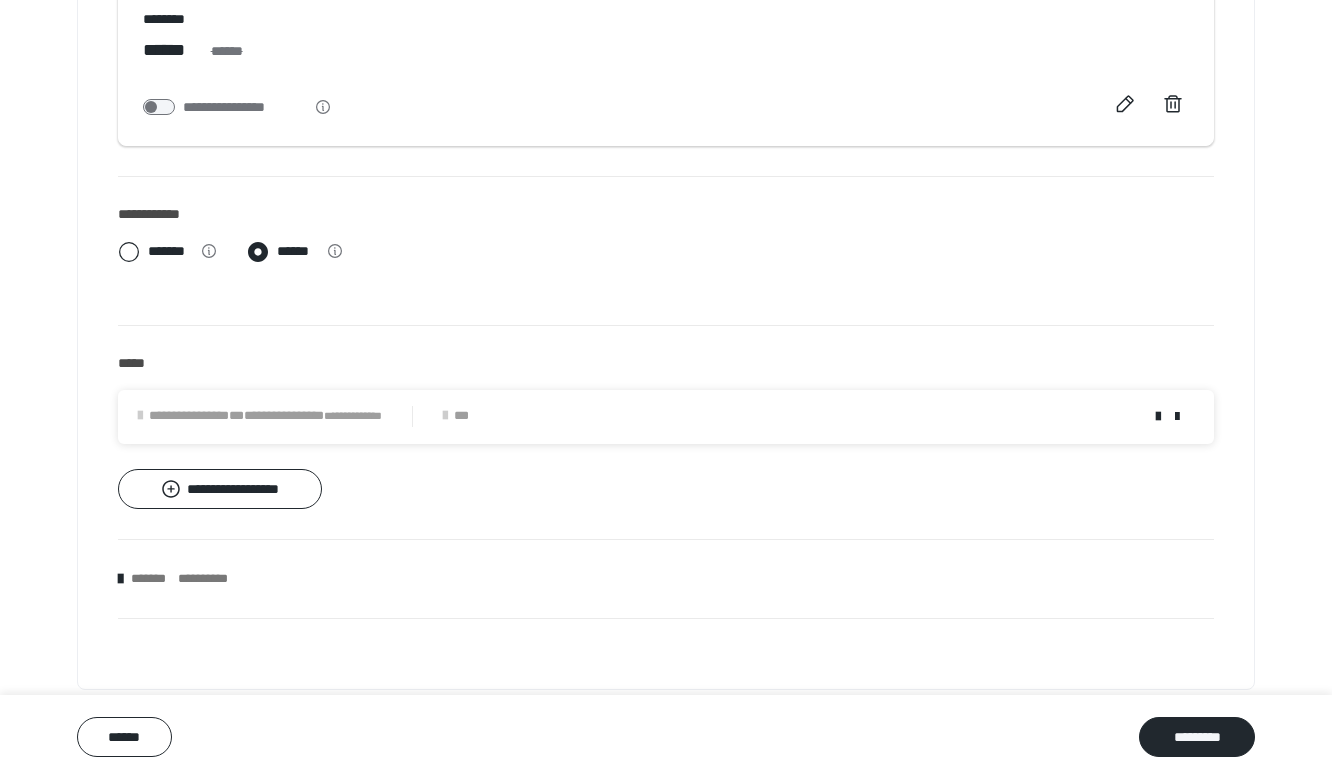 scroll, scrollTop: 579, scrollLeft: 0, axis: vertical 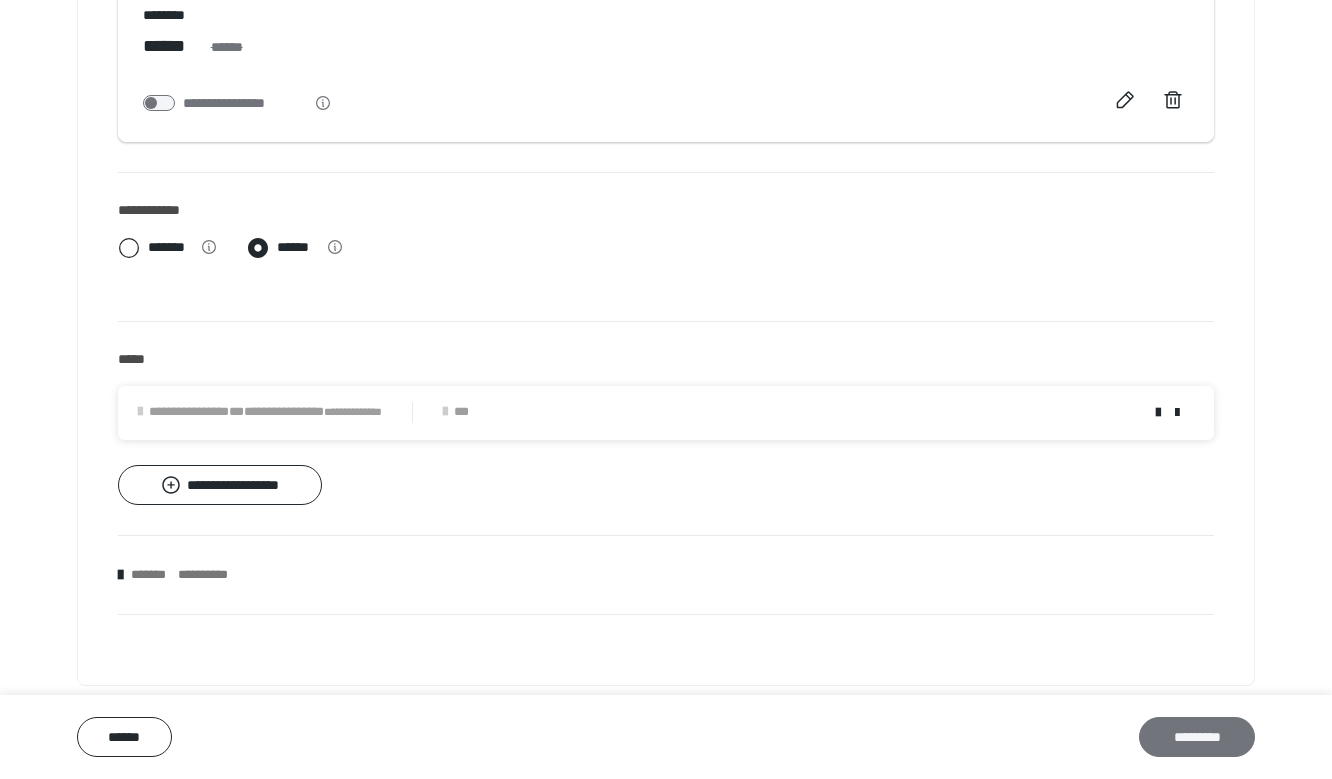 click on "*********" at bounding box center [1197, 737] 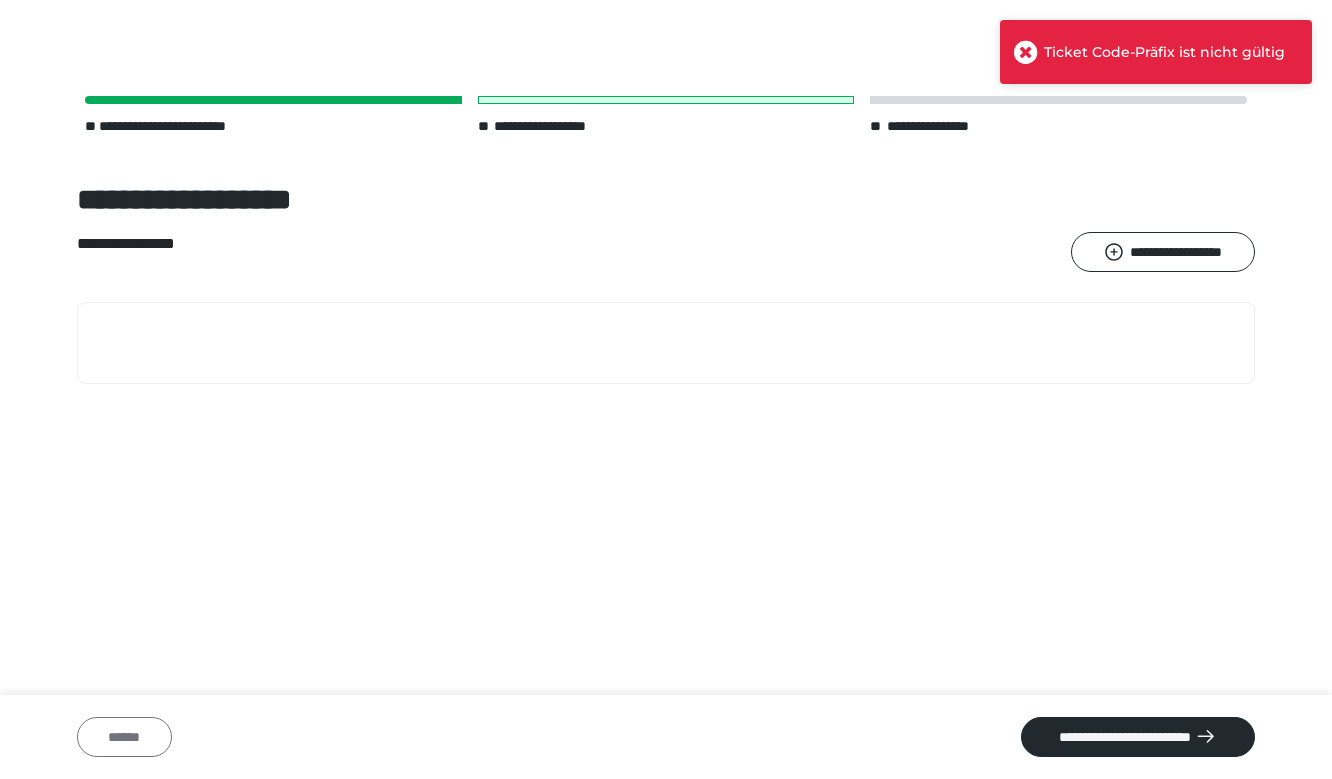 click on "******" at bounding box center (124, 737) 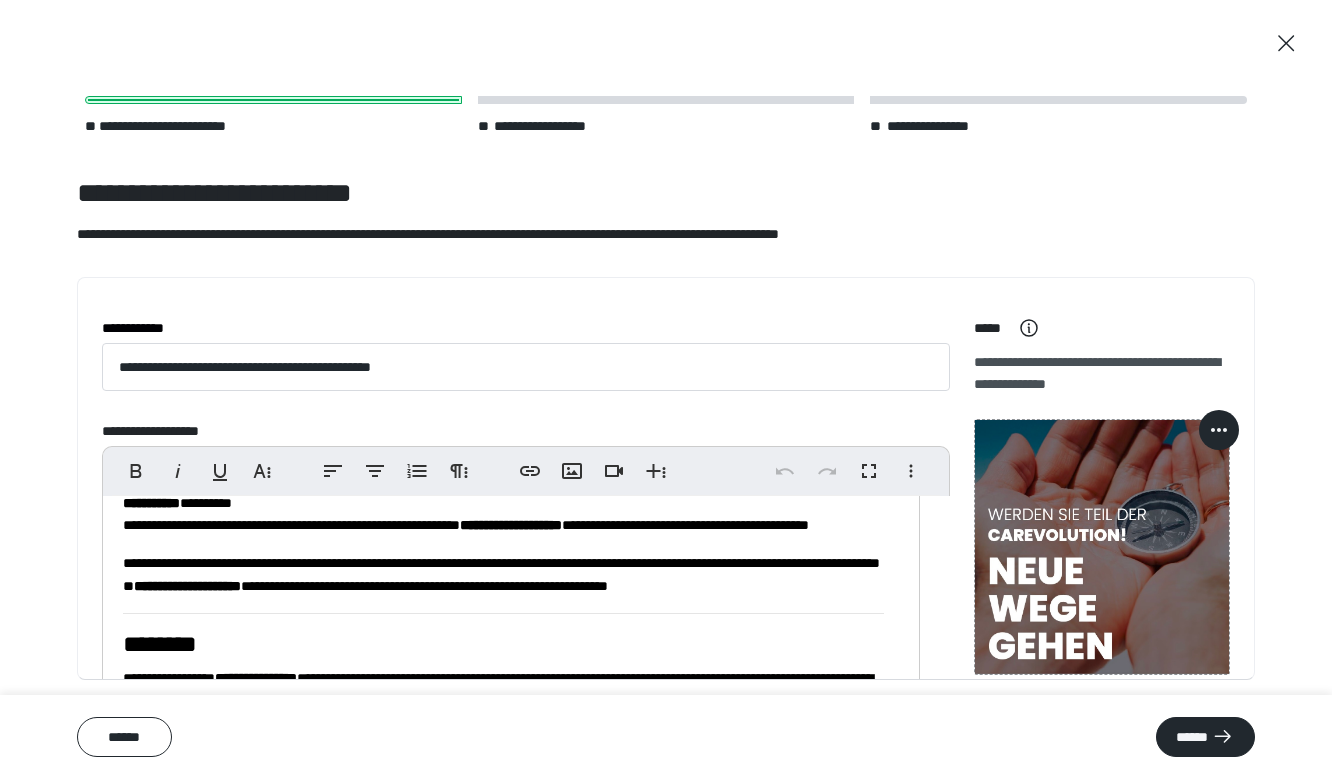 scroll, scrollTop: 557, scrollLeft: 0, axis: vertical 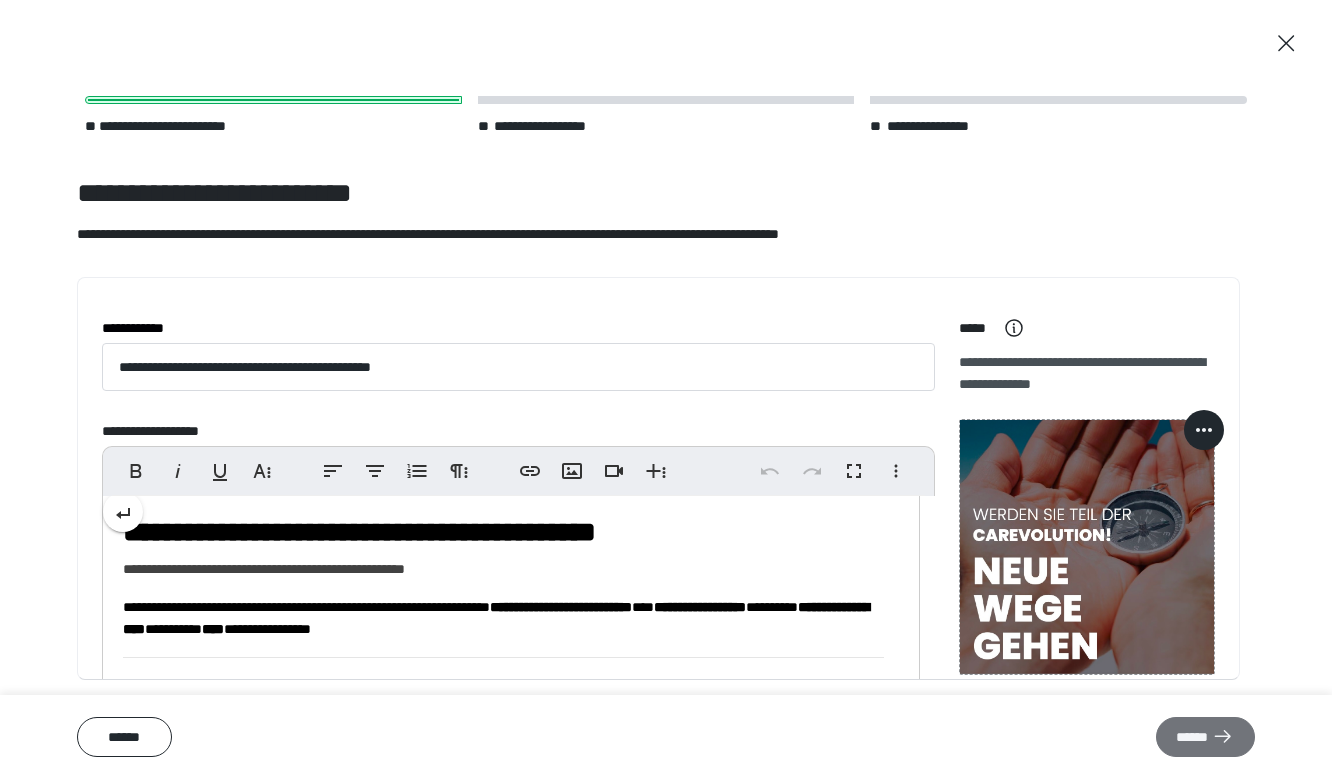 click on "******" at bounding box center (1205, 737) 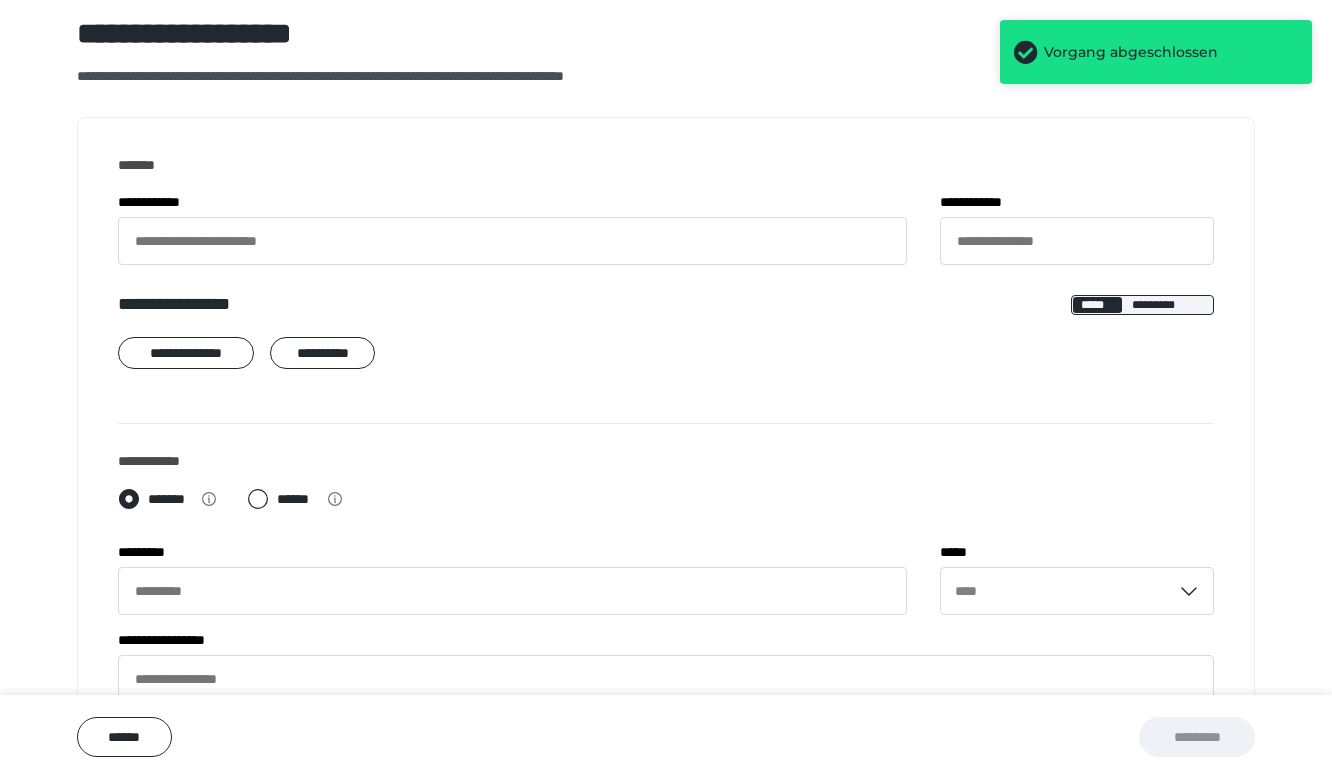 scroll, scrollTop: 36, scrollLeft: 0, axis: vertical 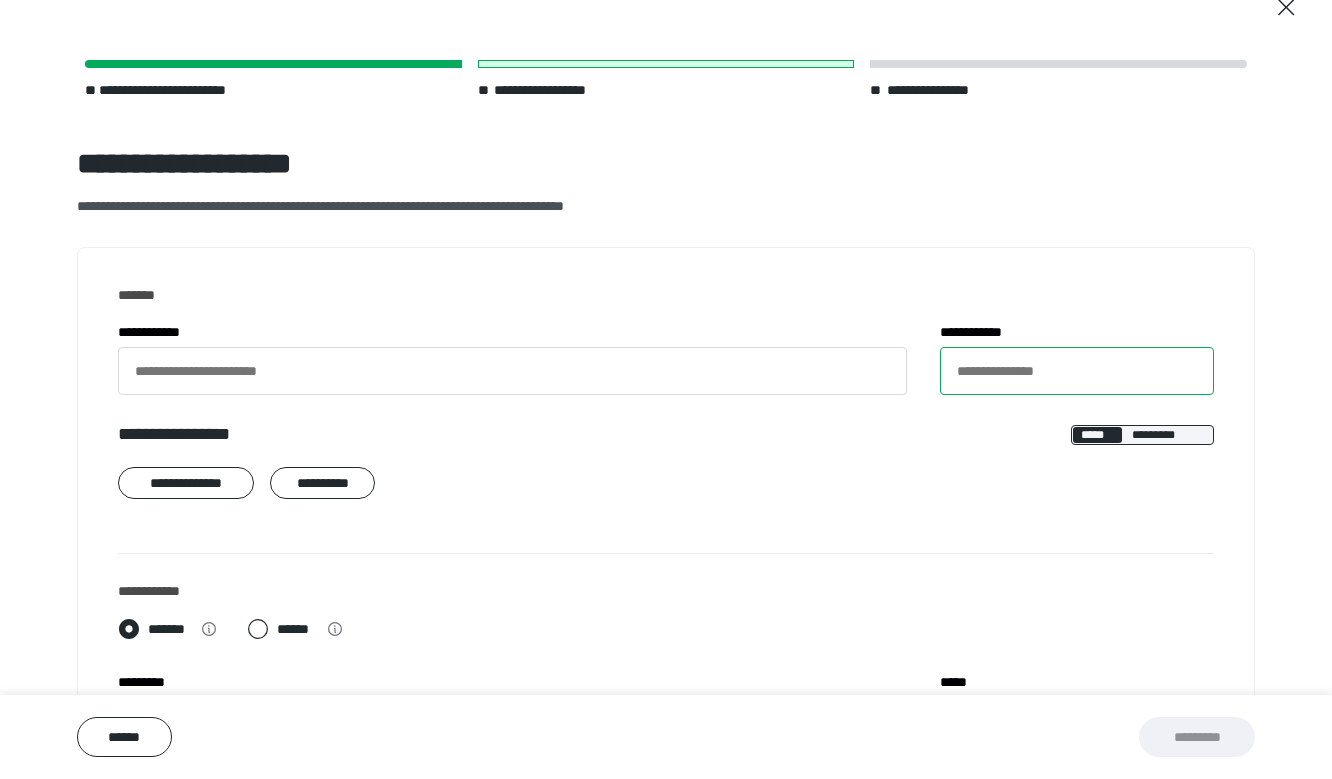 click on "**********" at bounding box center [1077, 371] 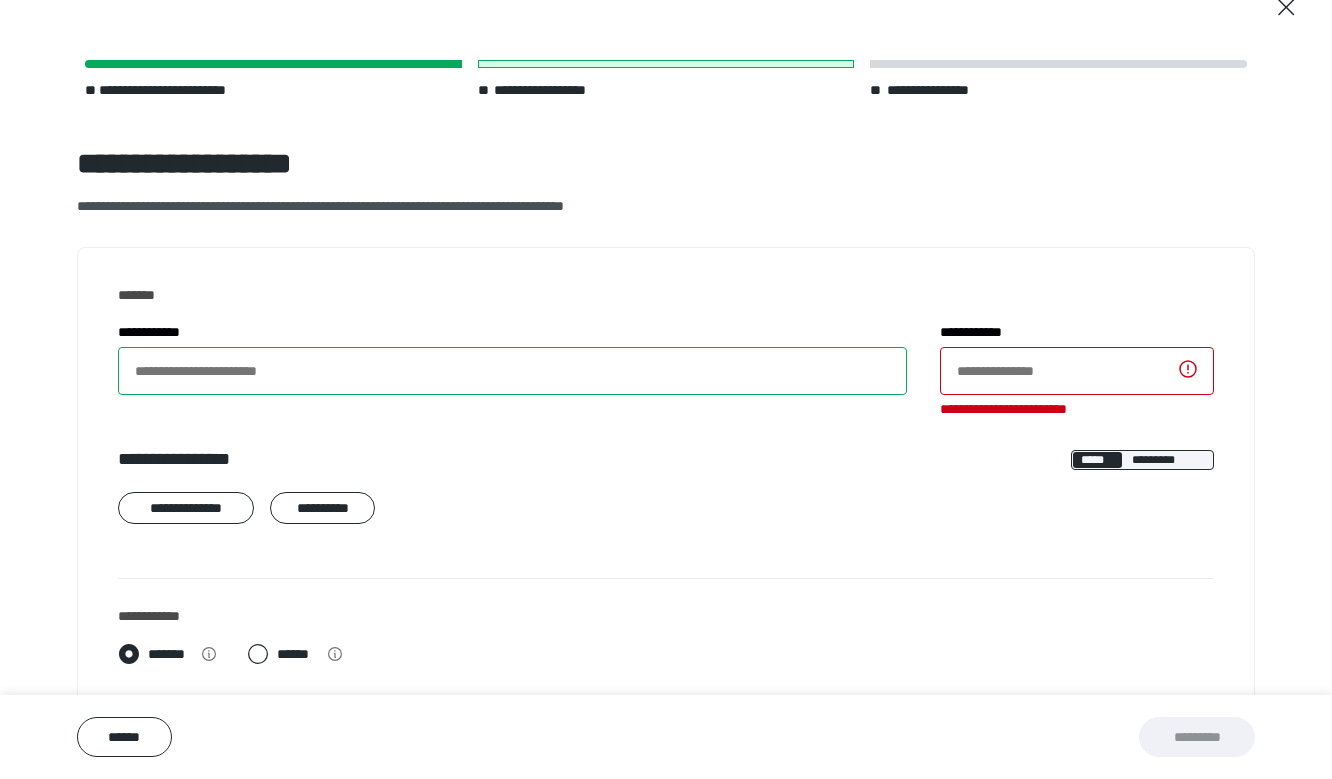 click on "**********" at bounding box center (512, 371) 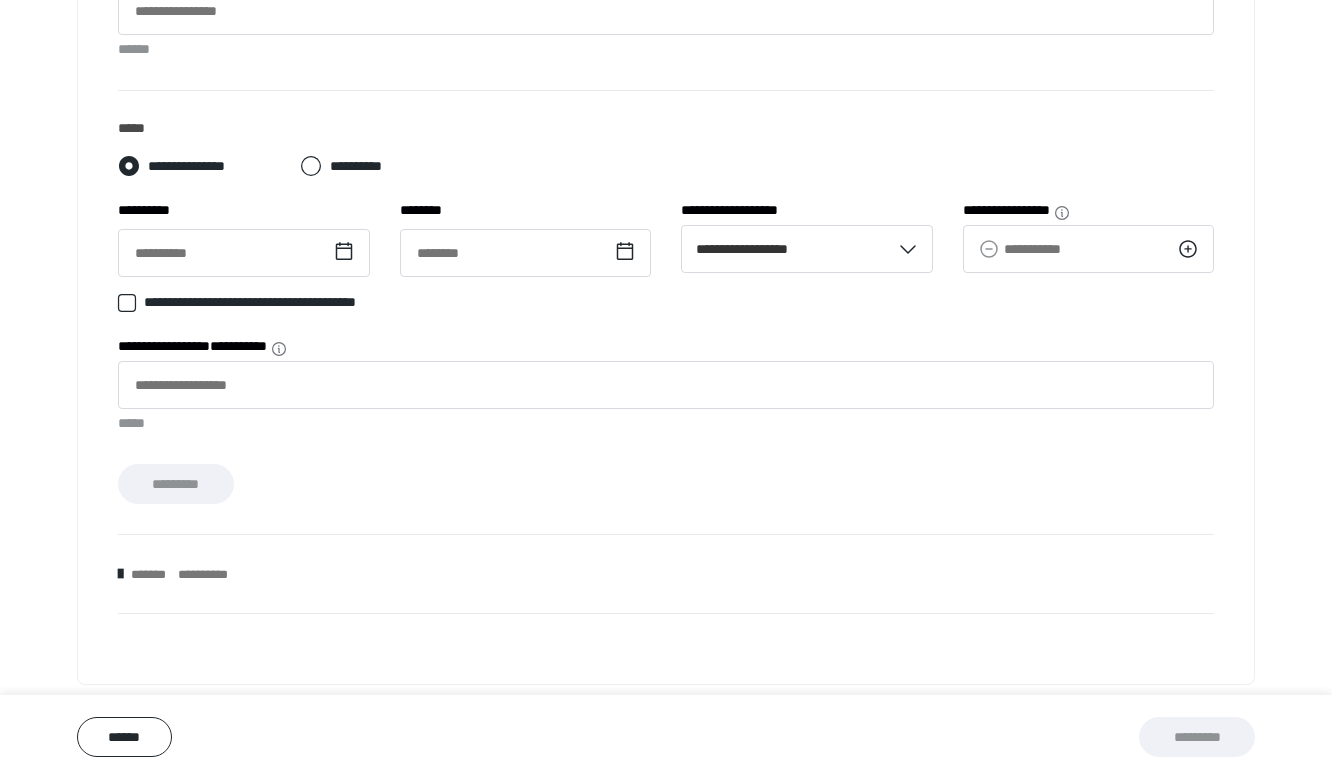 scroll, scrollTop: 0, scrollLeft: 0, axis: both 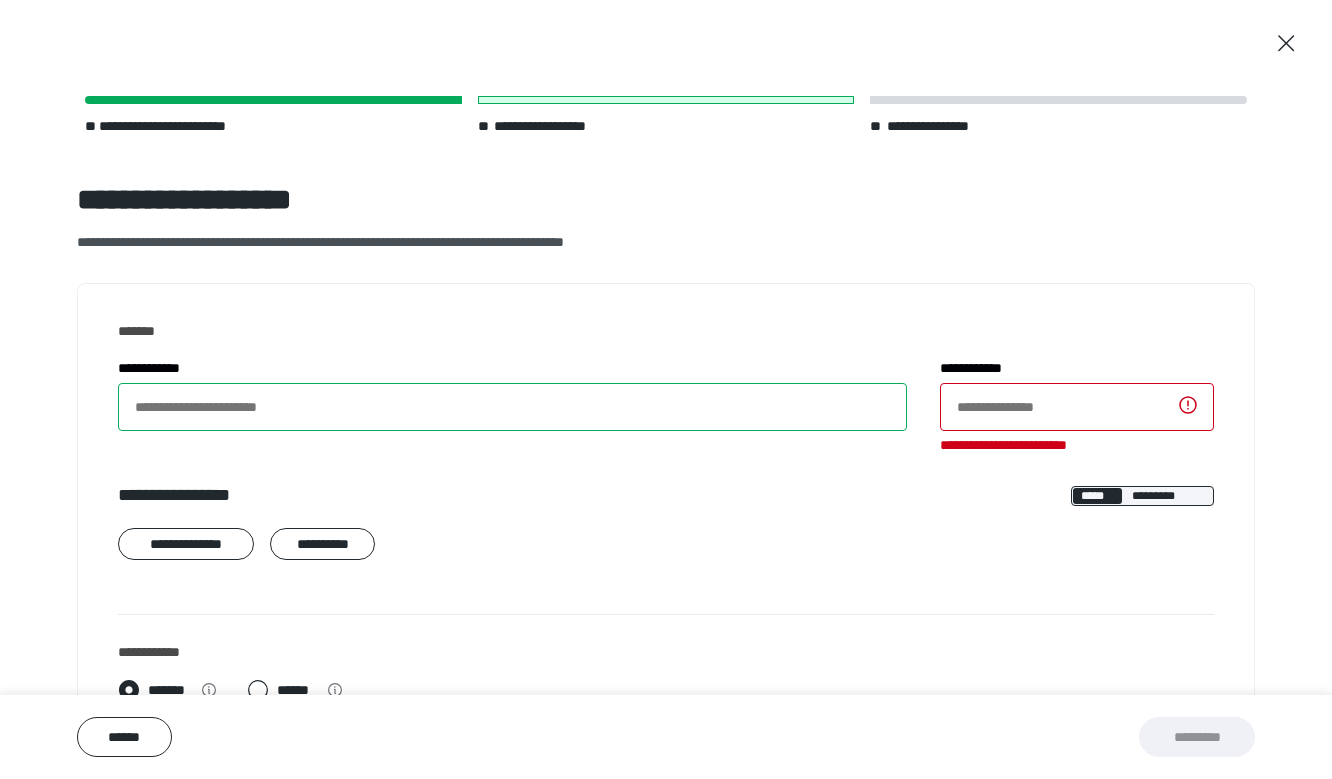 click on "**********" at bounding box center [512, 407] 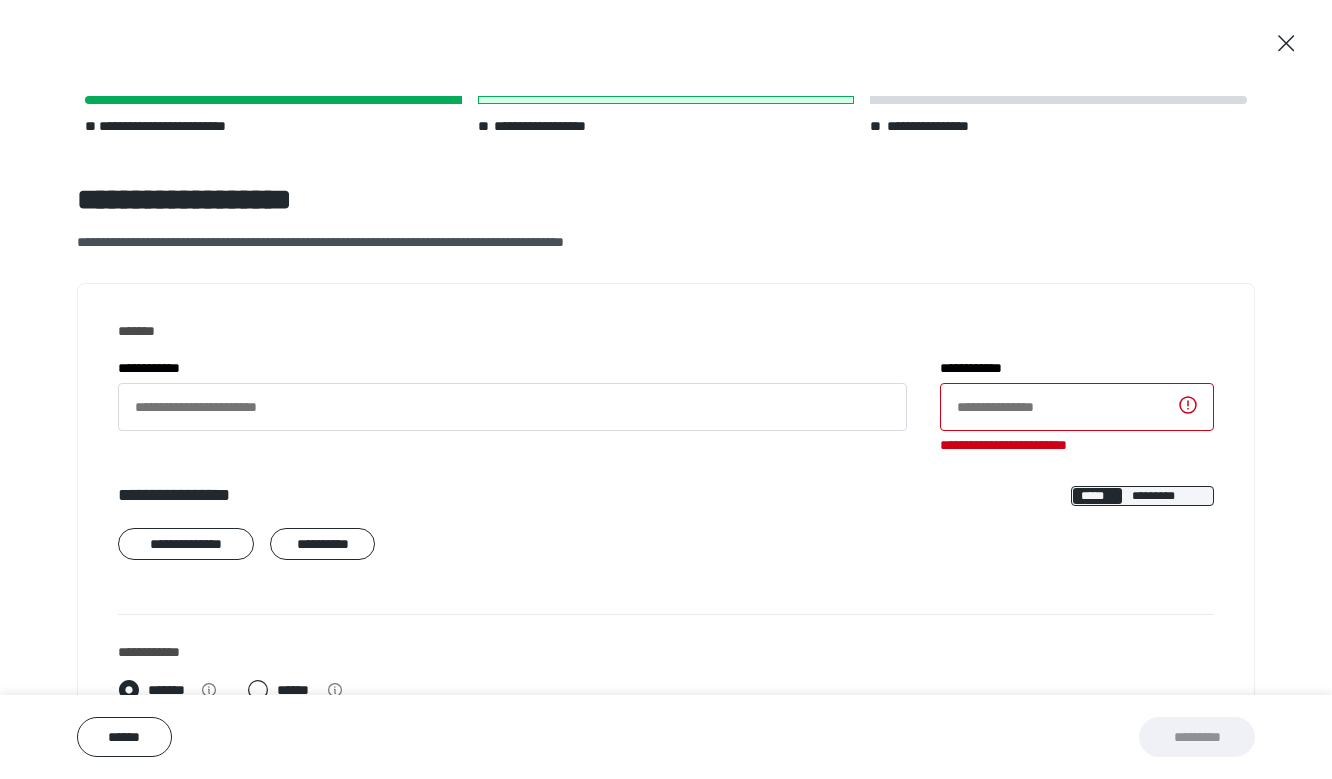 click on "**********" at bounding box center (273, 116) 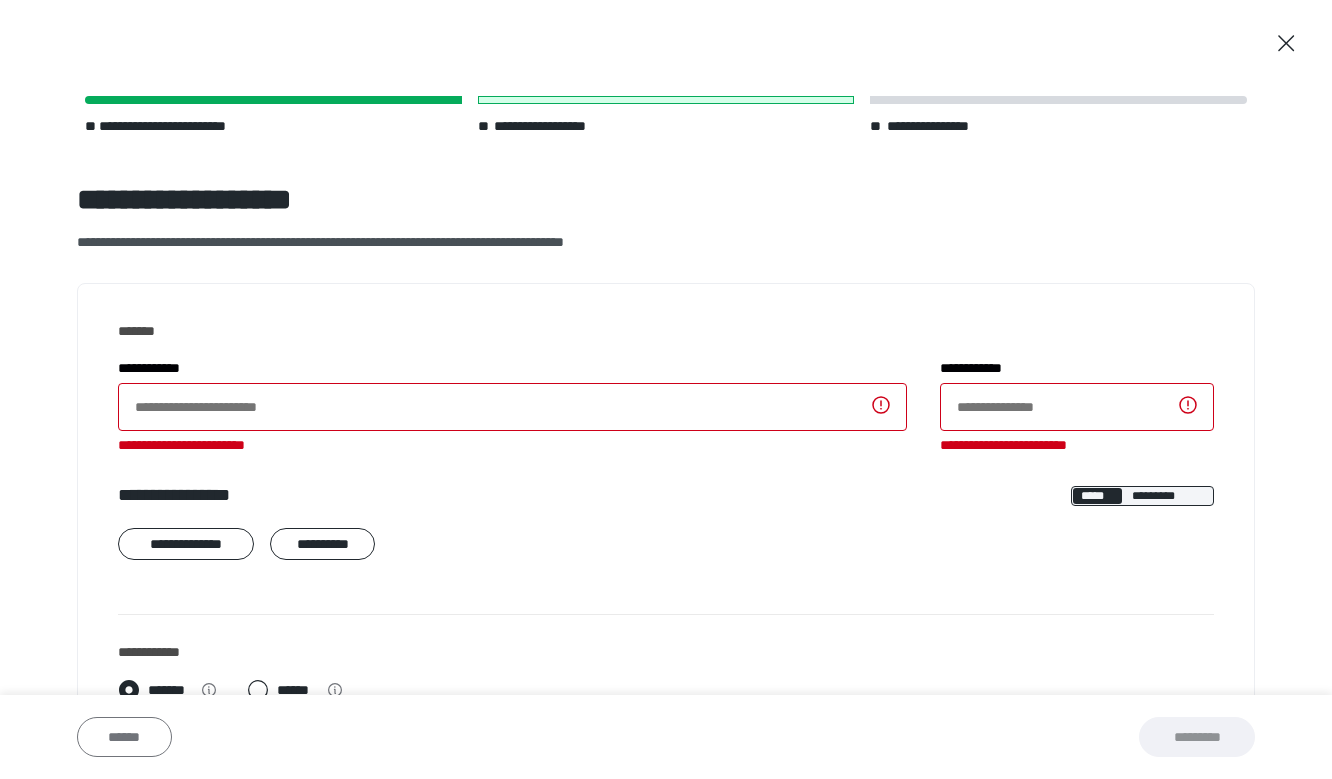click on "******" at bounding box center [124, 737] 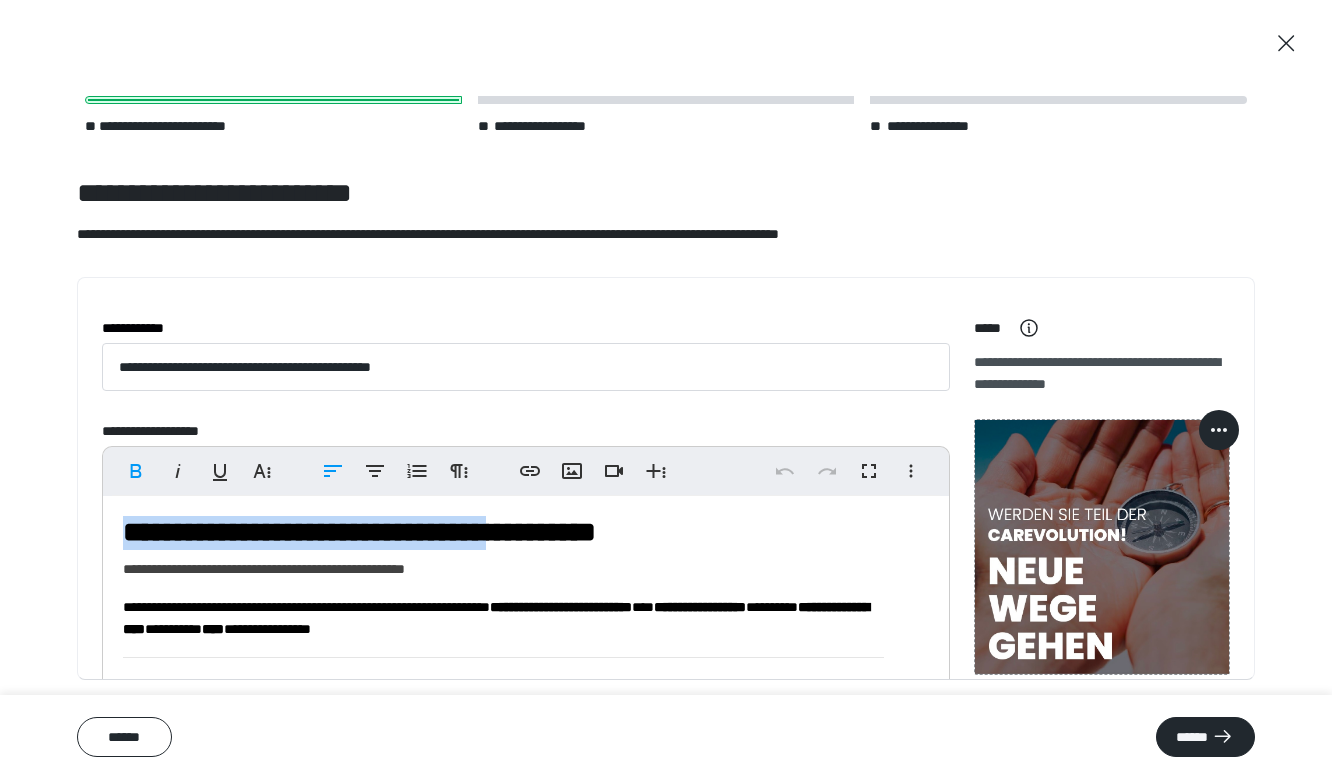 drag, startPoint x: 123, startPoint y: 525, endPoint x: 623, endPoint y: 535, distance: 500.09998 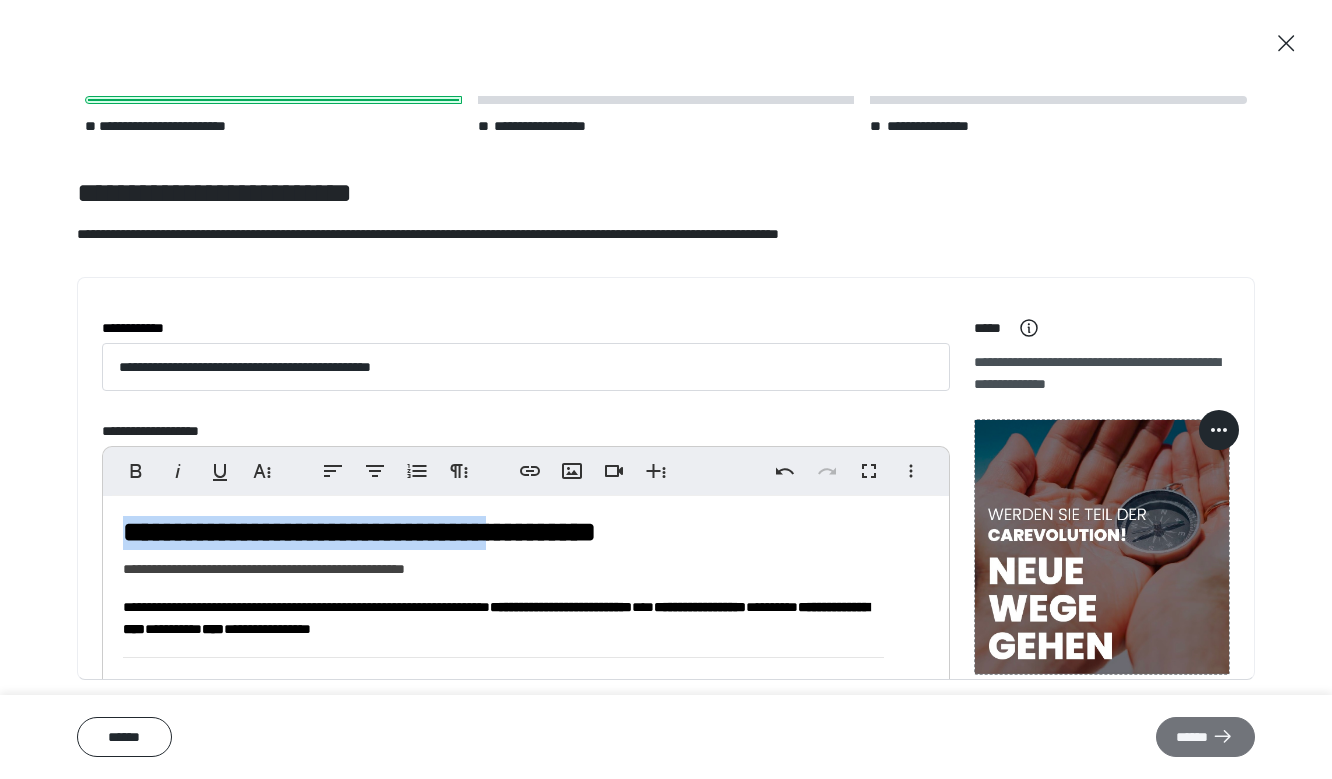 click on "******" at bounding box center [1205, 737] 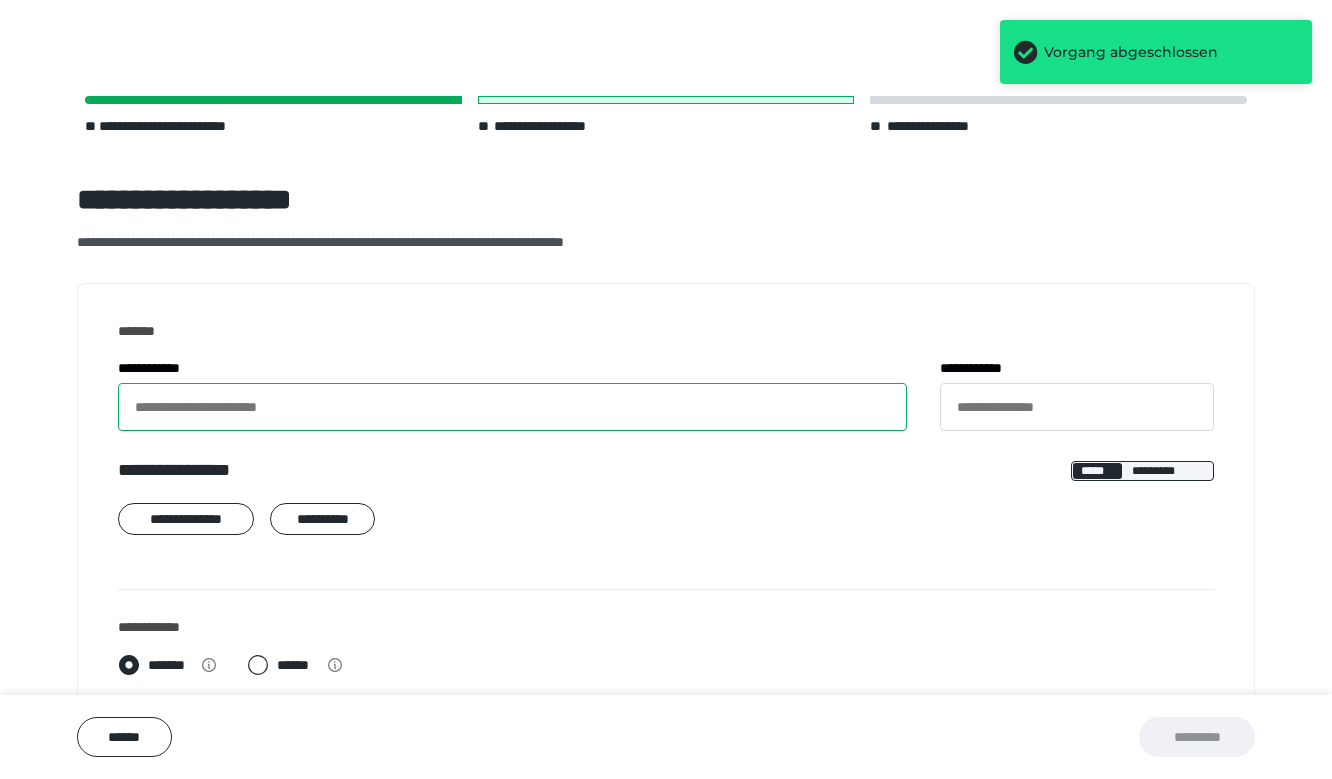 click on "**********" at bounding box center (512, 407) 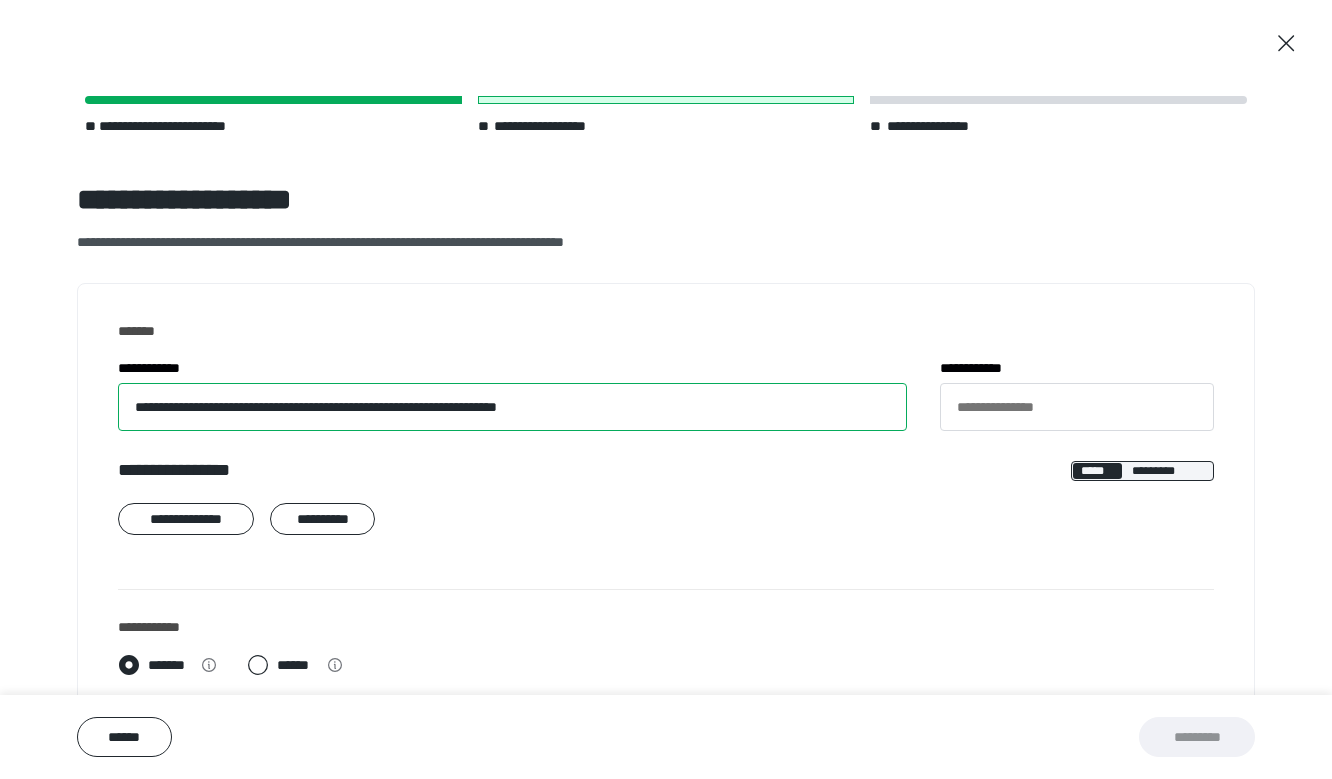 type on "**********" 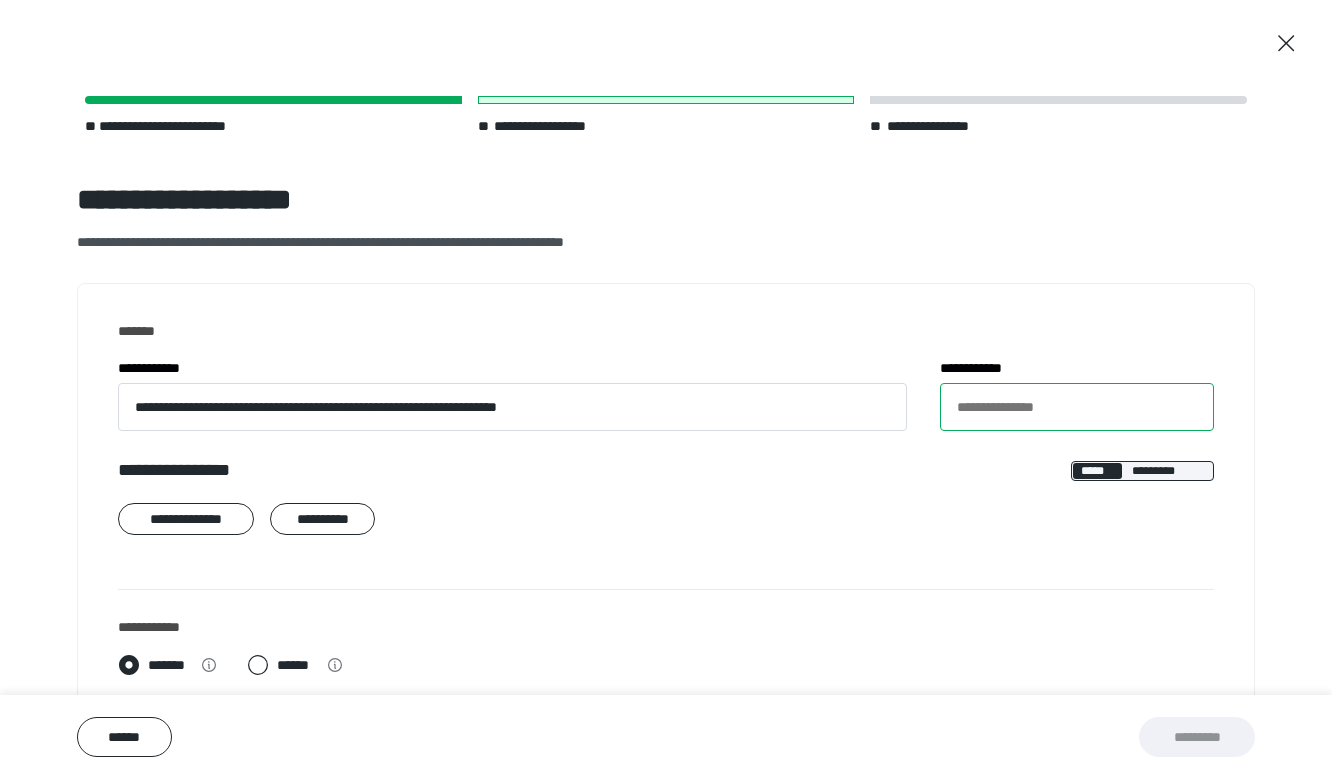 click on "**********" at bounding box center (1077, 407) 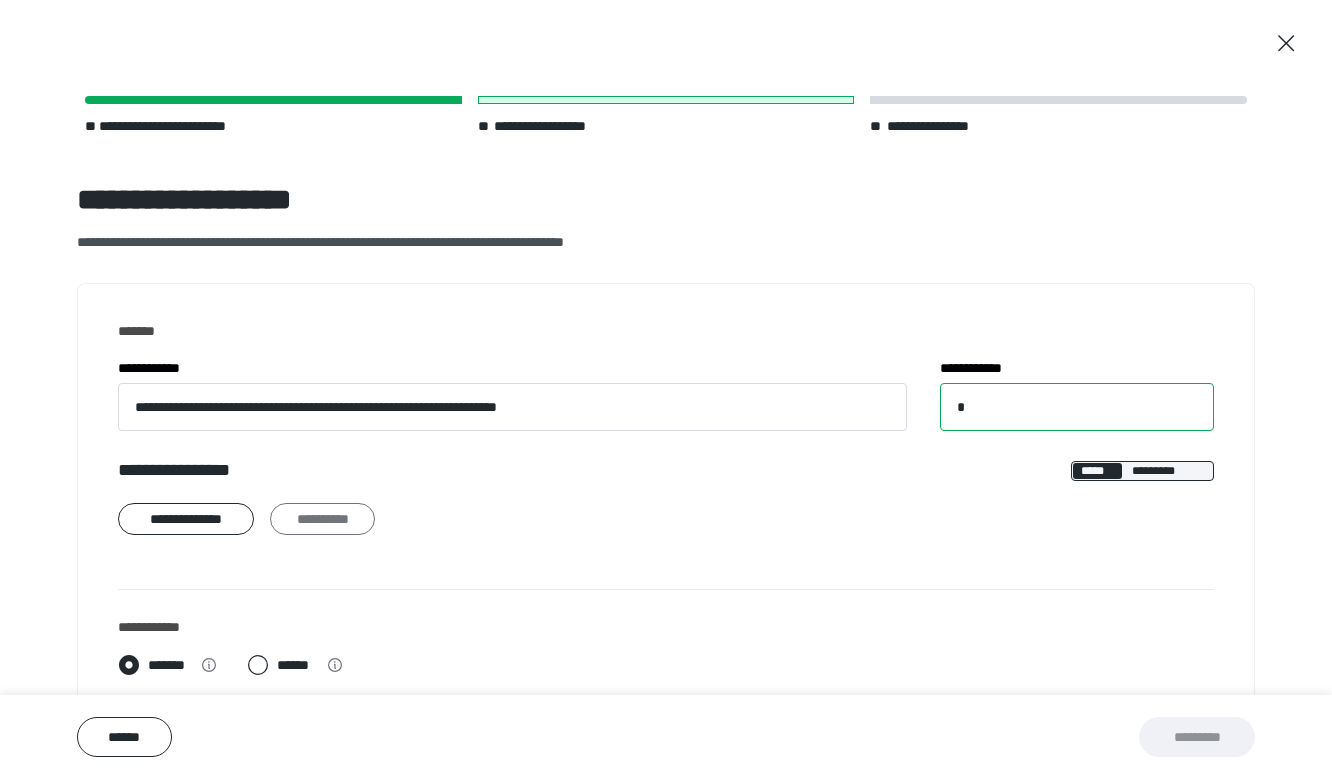 type on "*" 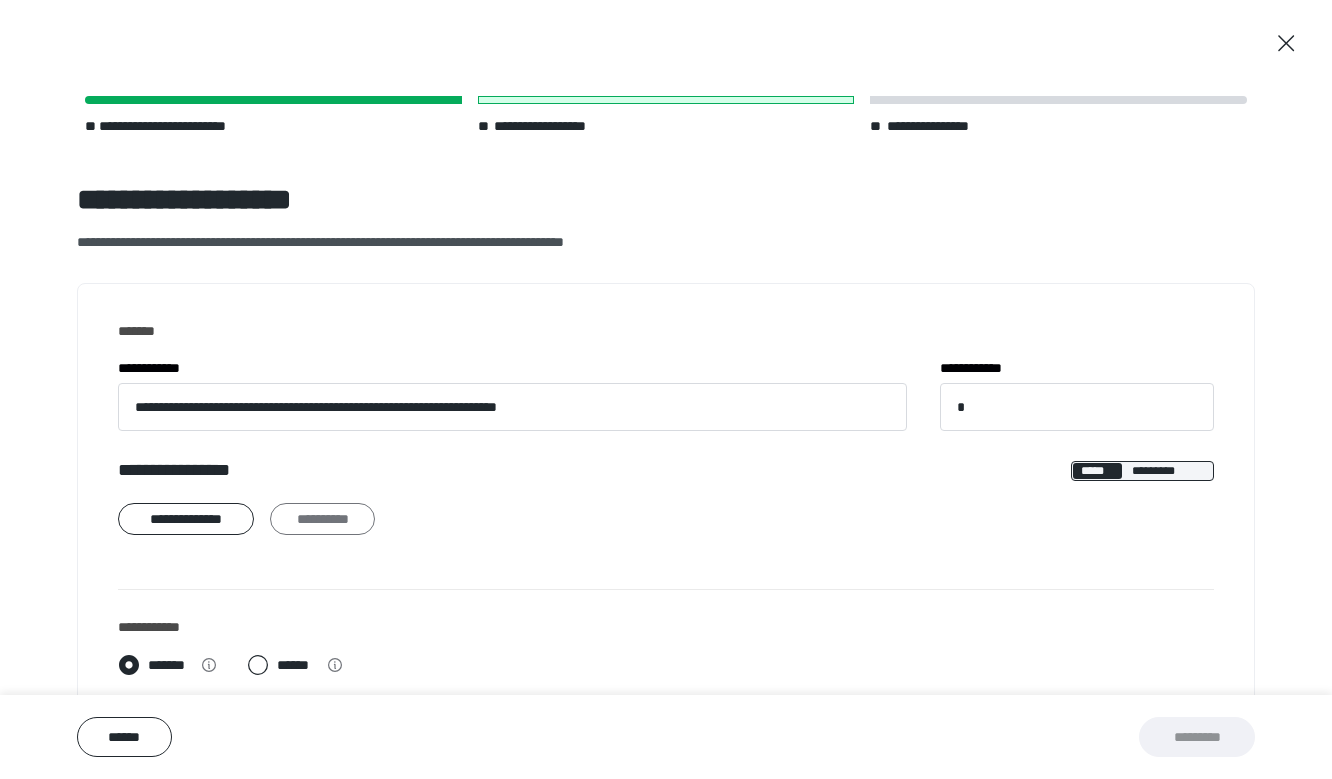 click on "**********" at bounding box center [322, 519] 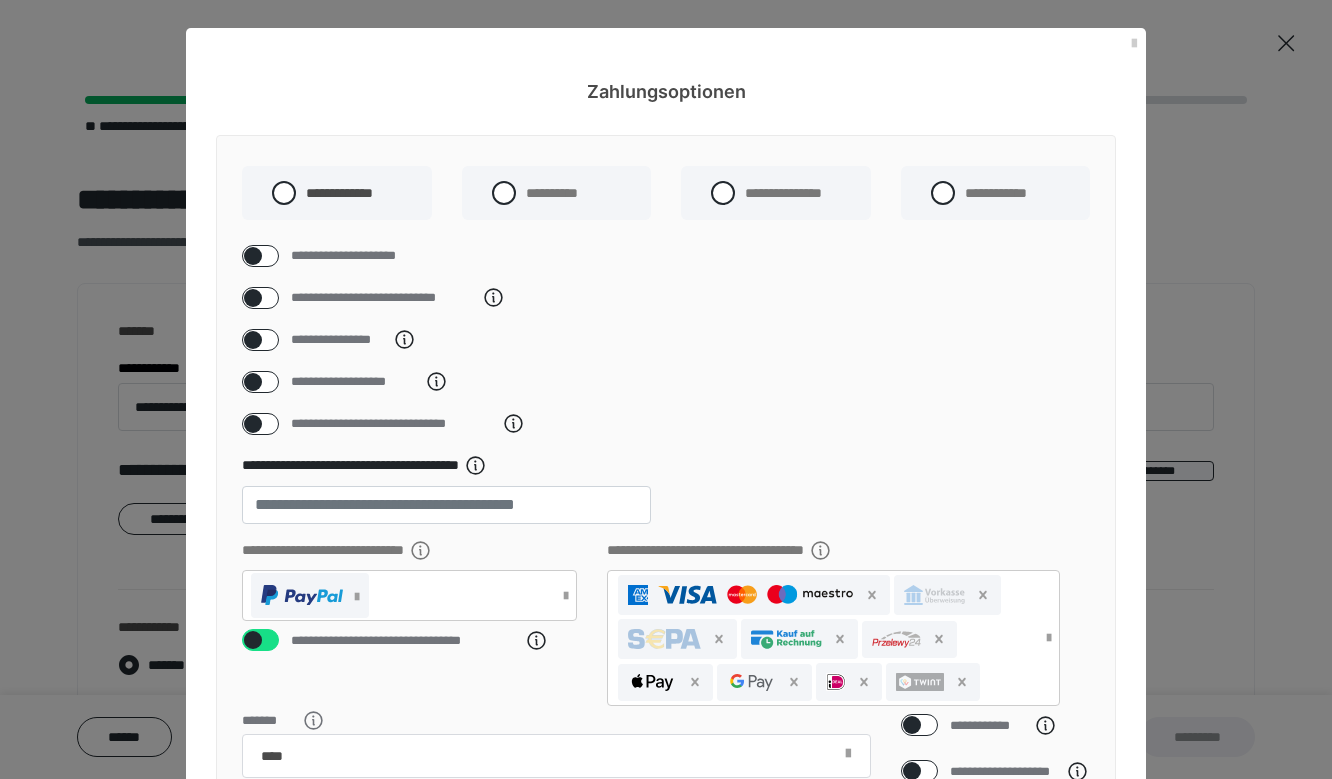 scroll, scrollTop: 4, scrollLeft: 0, axis: vertical 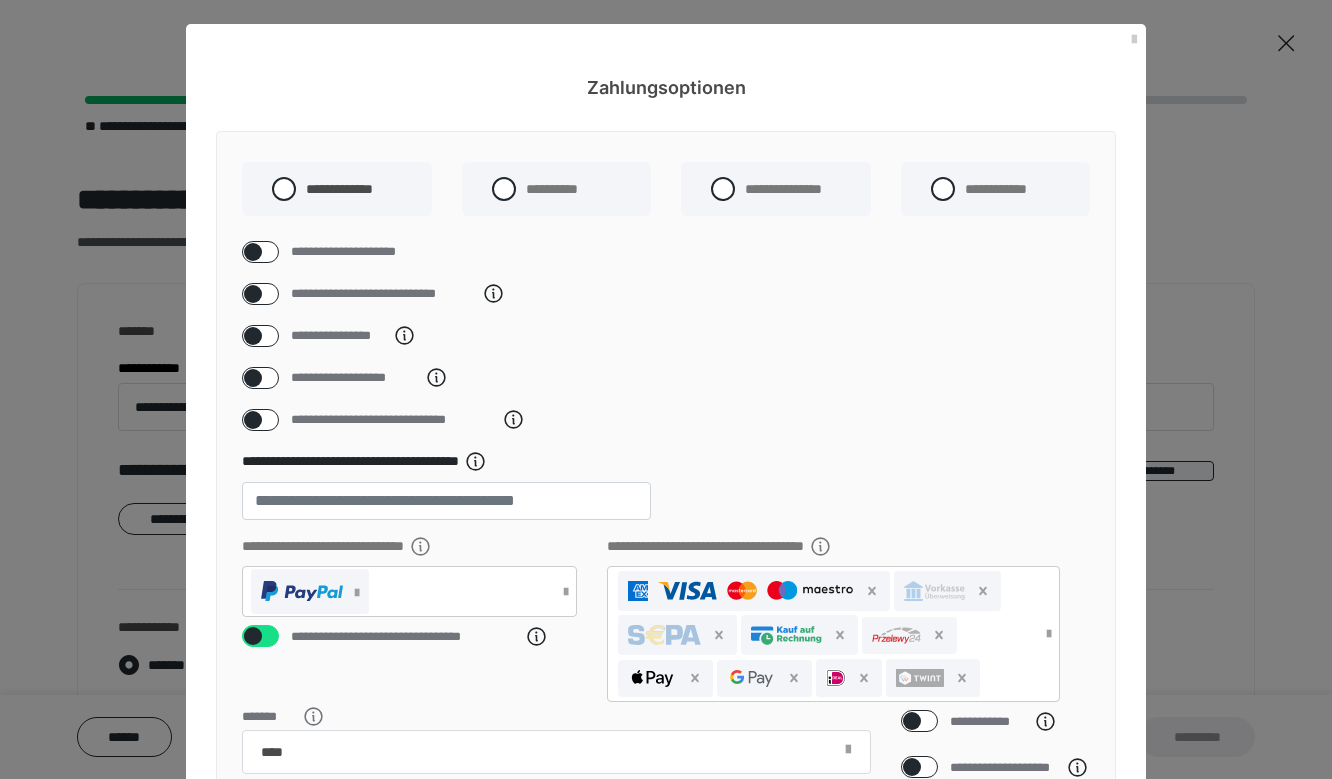 click at bounding box center [253, 420] 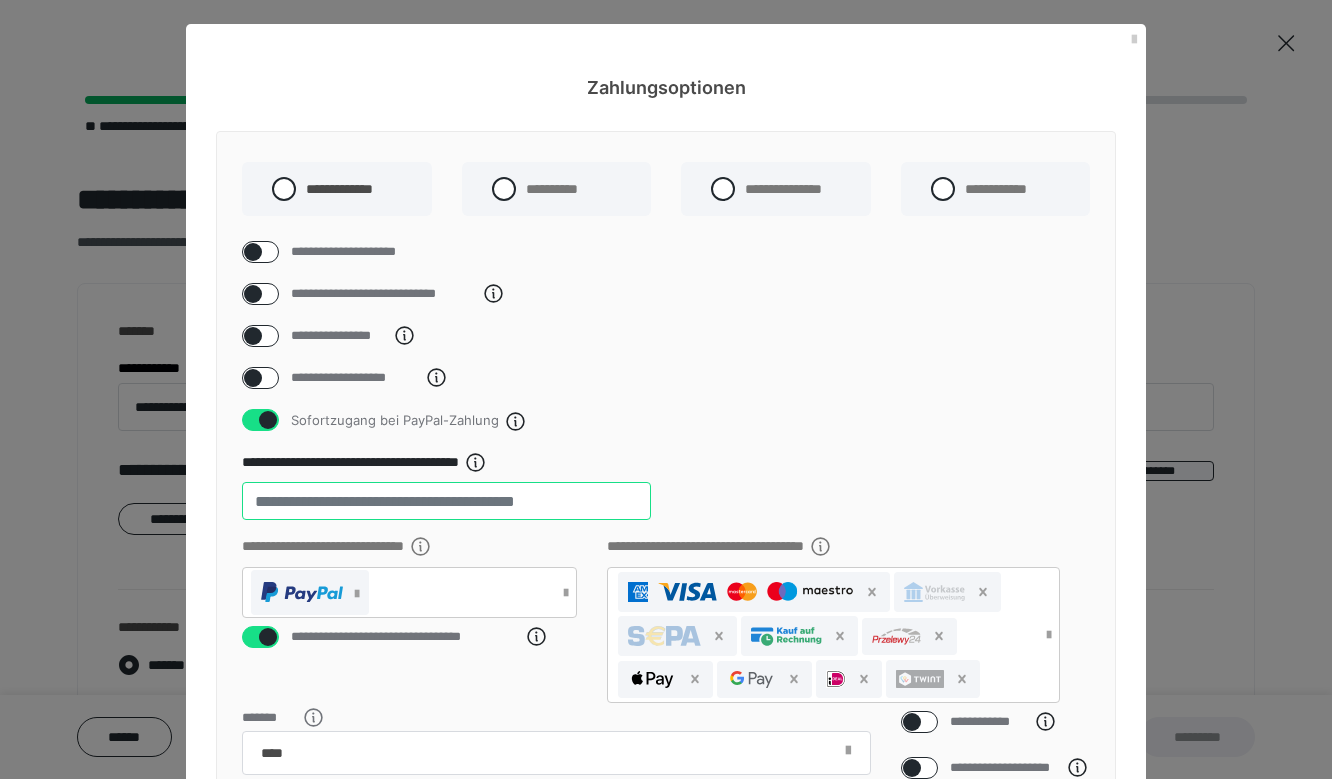 click on "**" at bounding box center [446, 501] 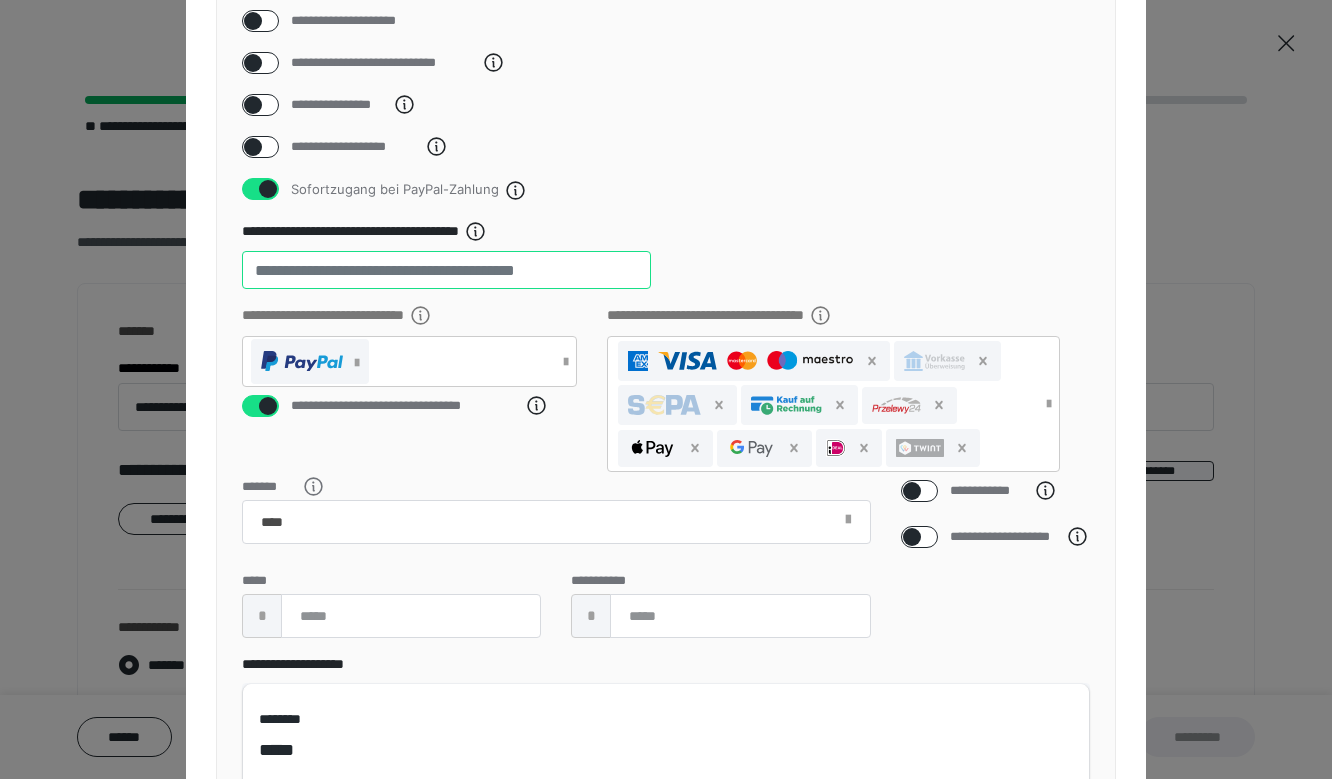 scroll, scrollTop: 239, scrollLeft: 0, axis: vertical 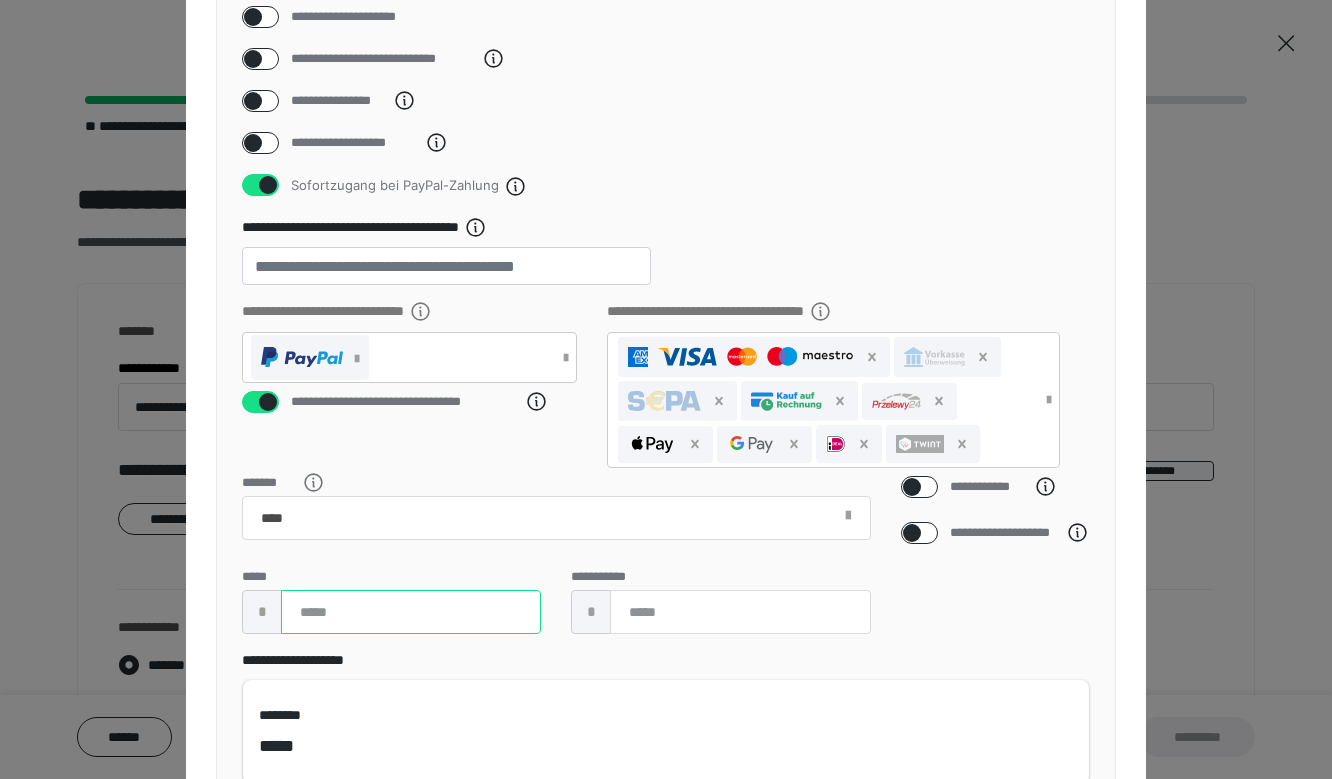 click at bounding box center [411, 612] 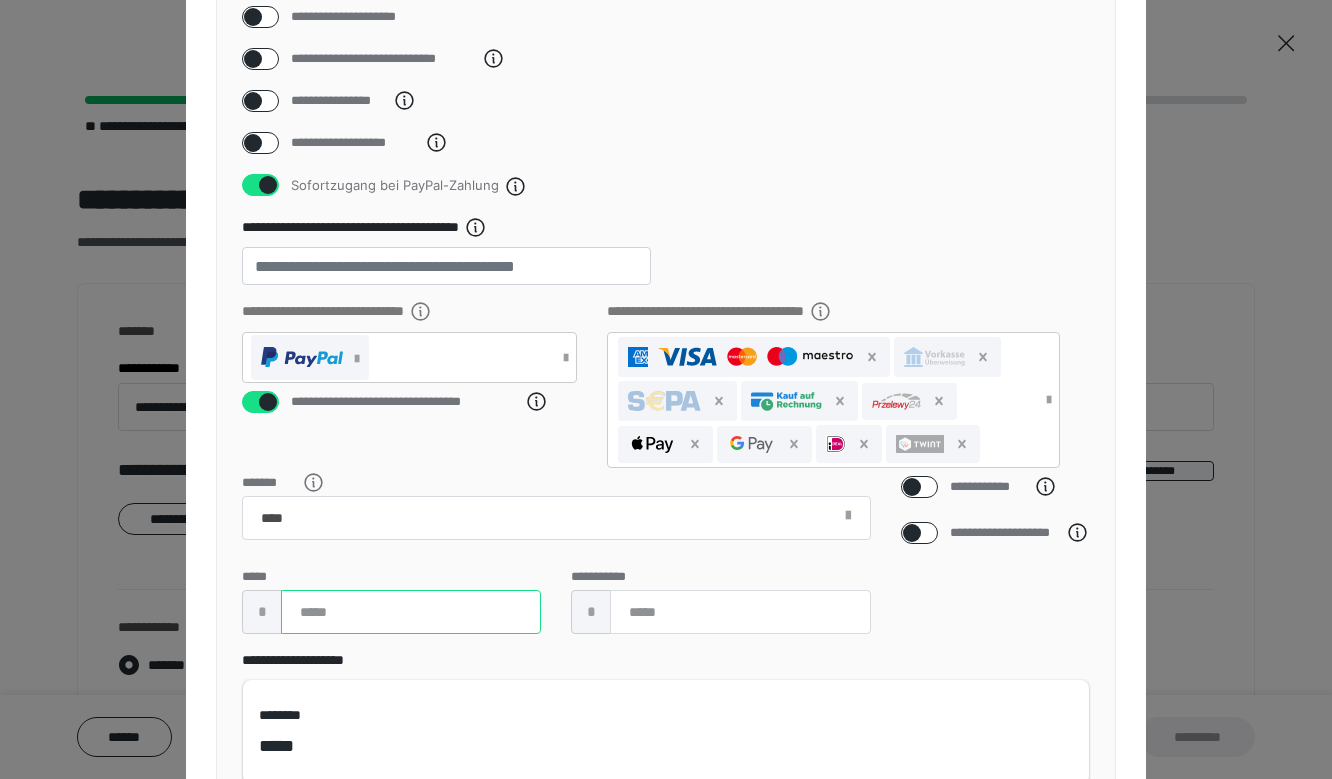 type on "**" 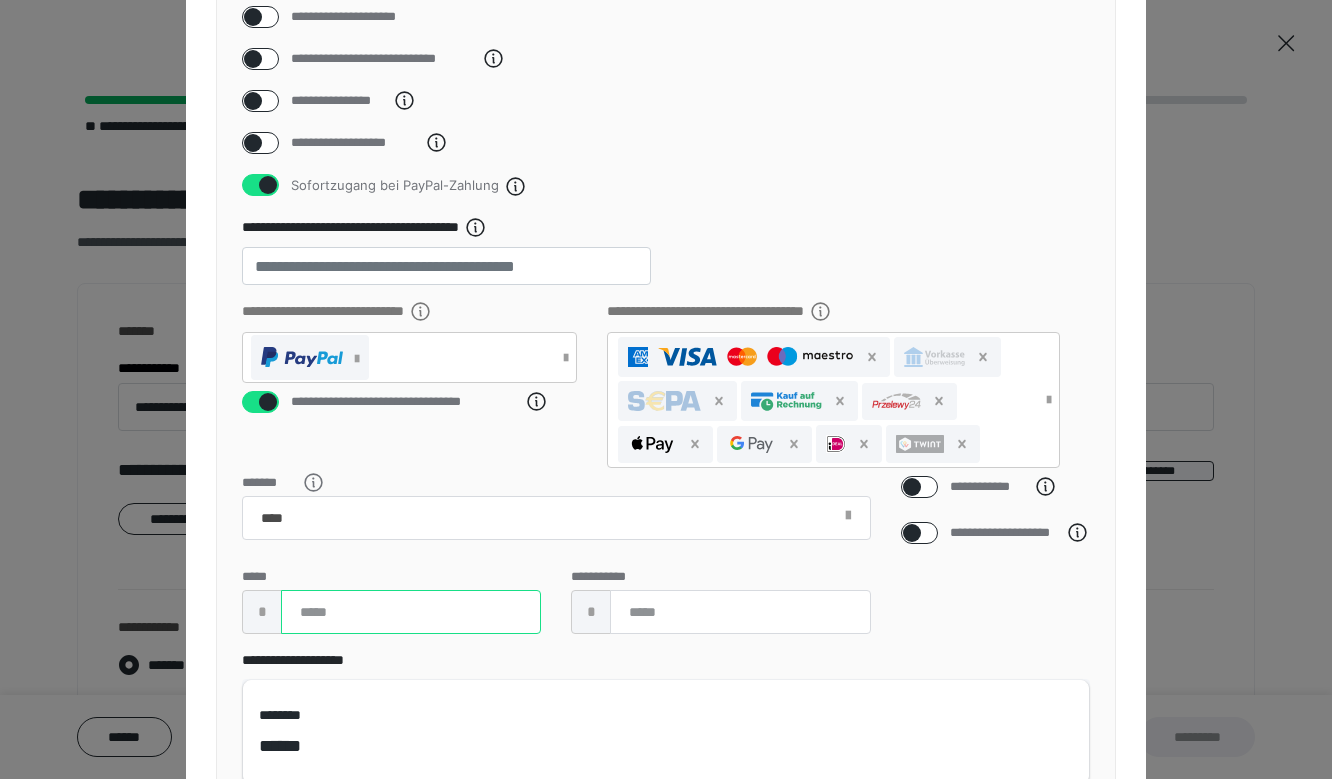 type on "*****" 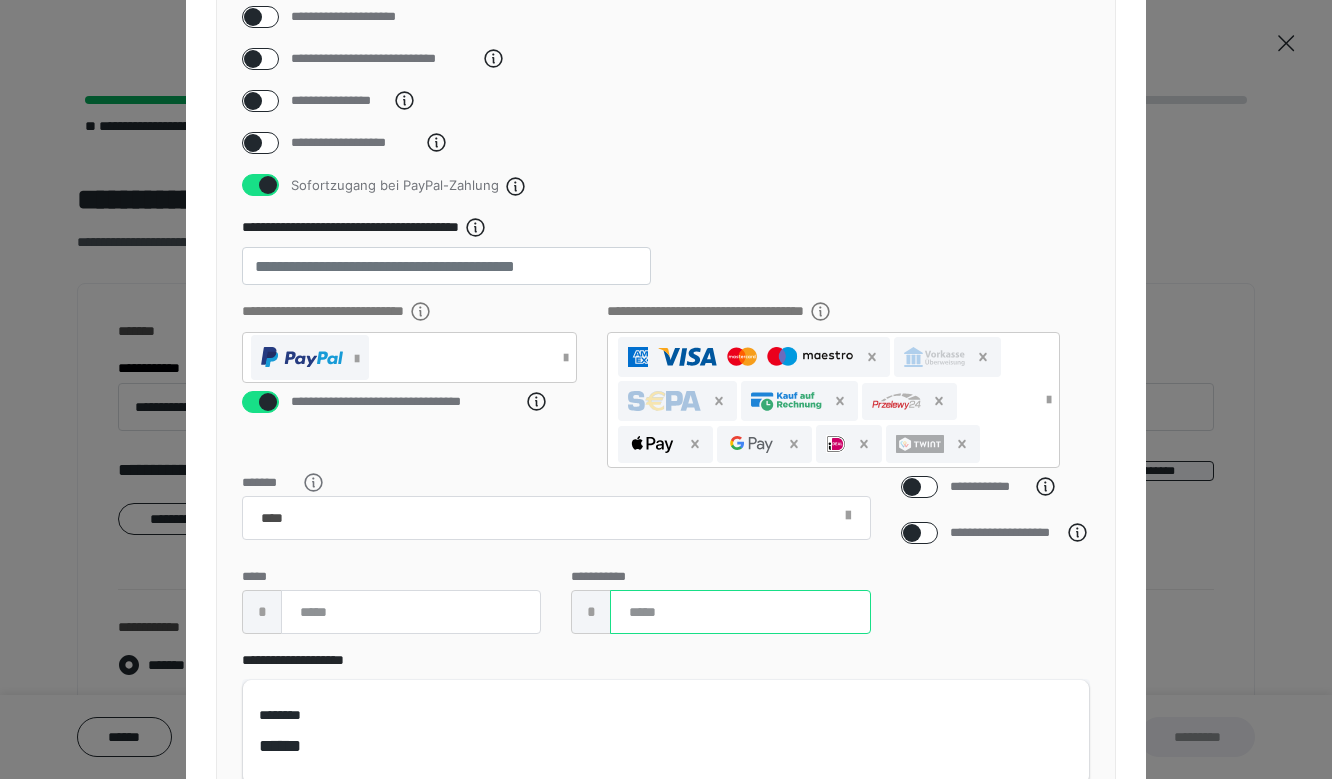 click at bounding box center [740, 612] 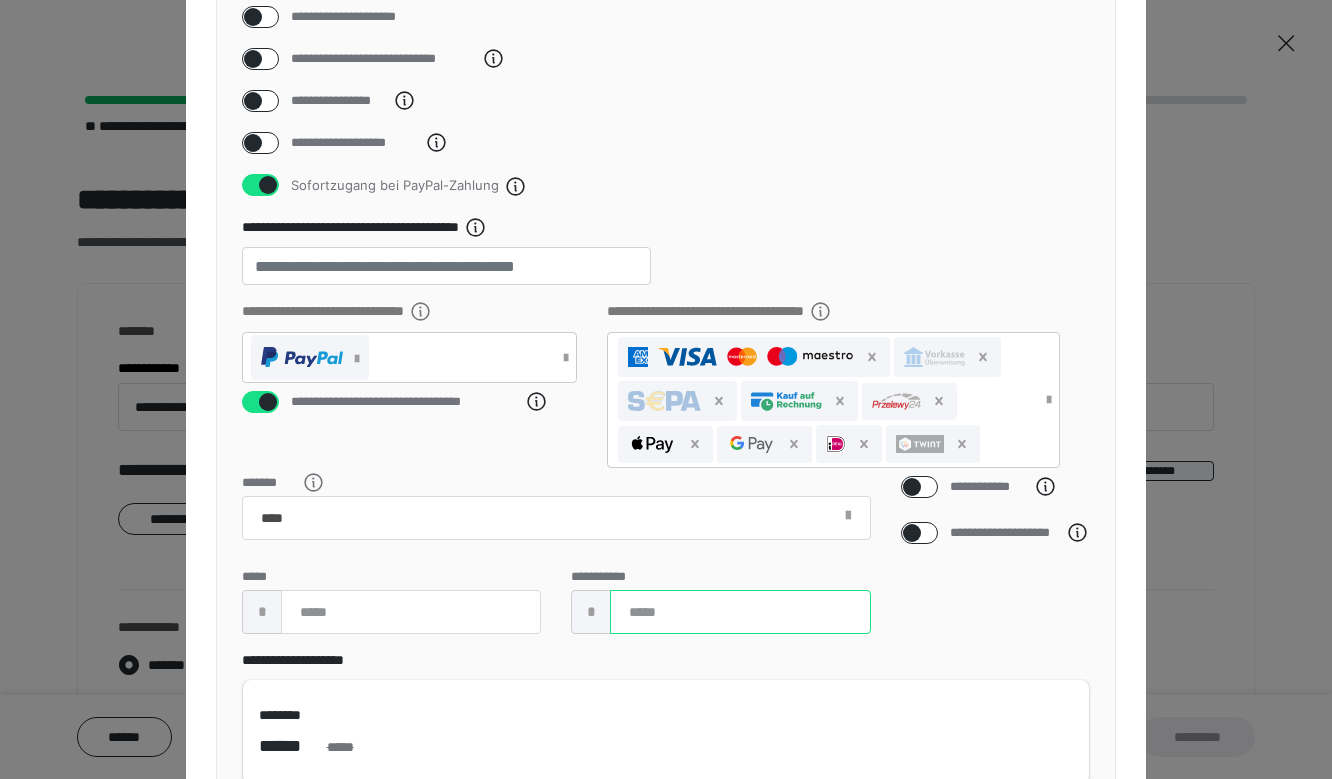 type on "**" 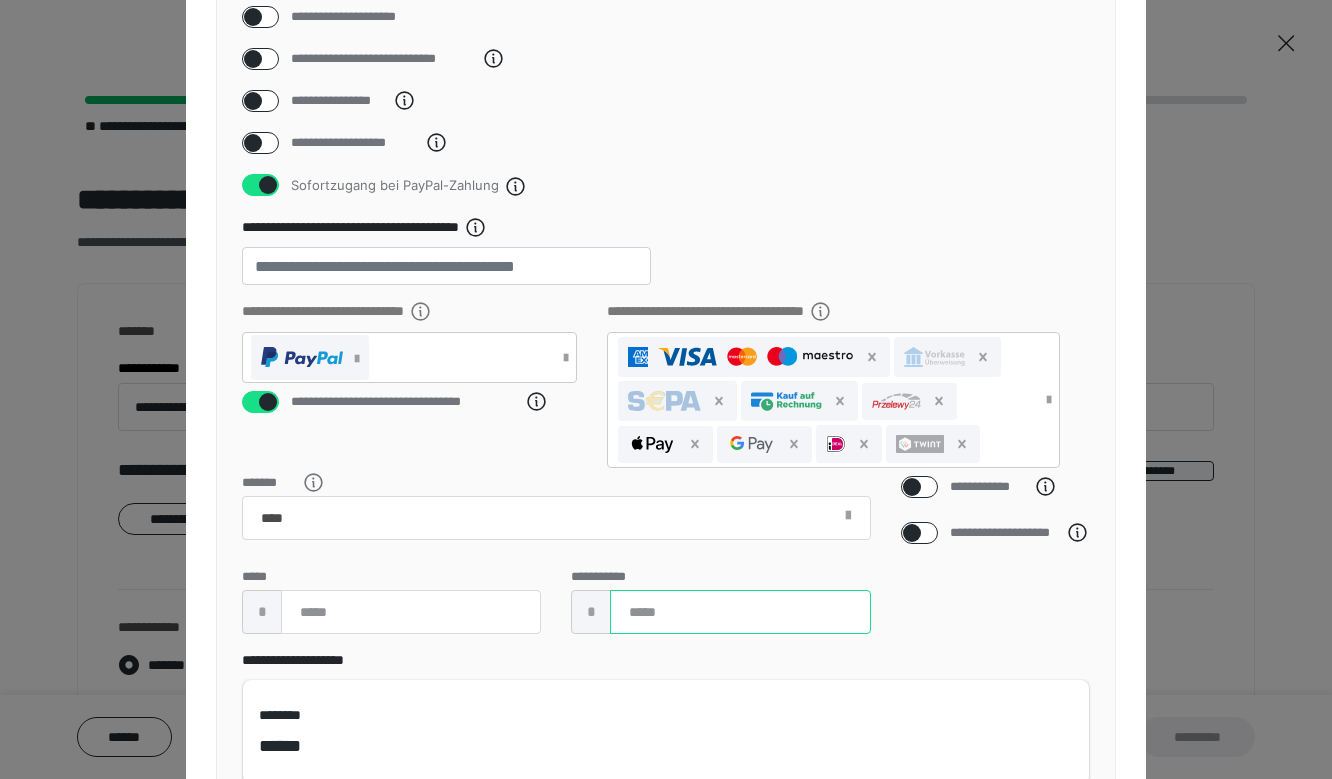 type on "****" 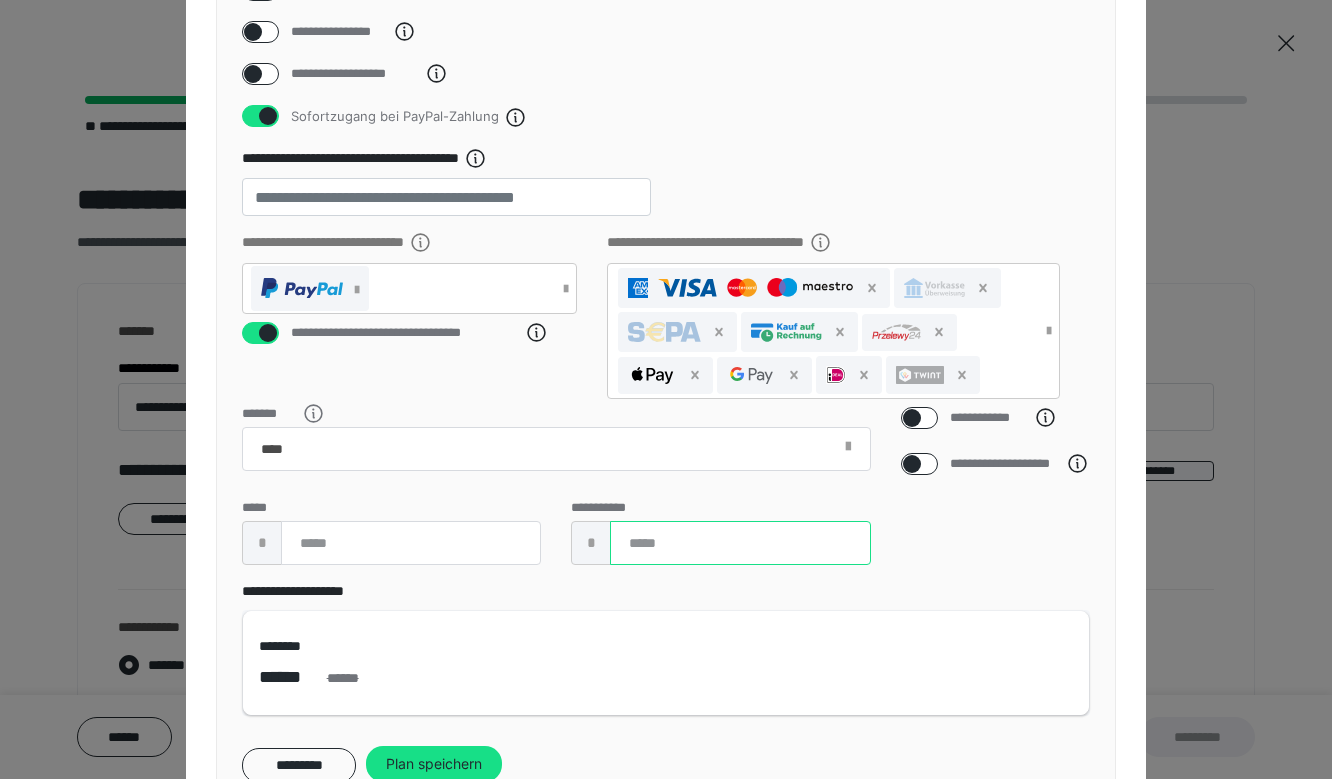 scroll, scrollTop: 426, scrollLeft: 0, axis: vertical 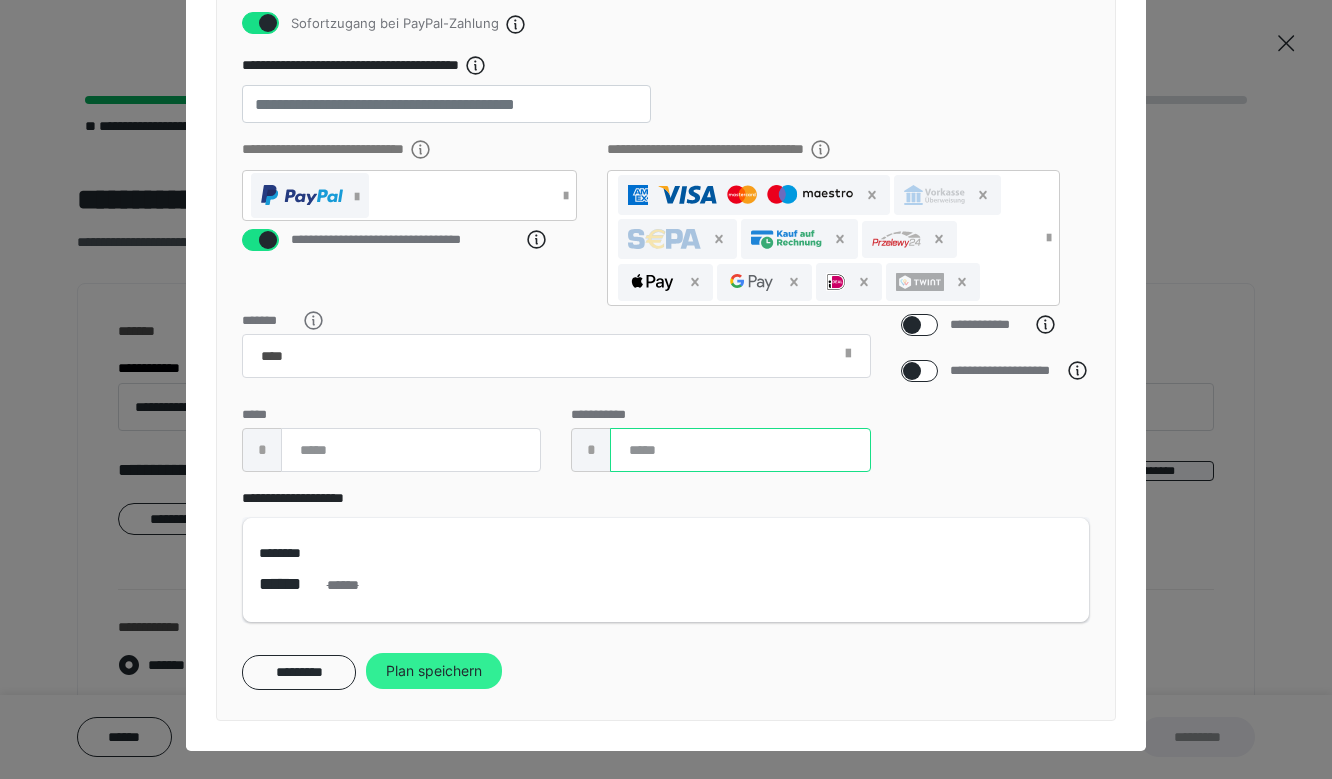 type on "*****" 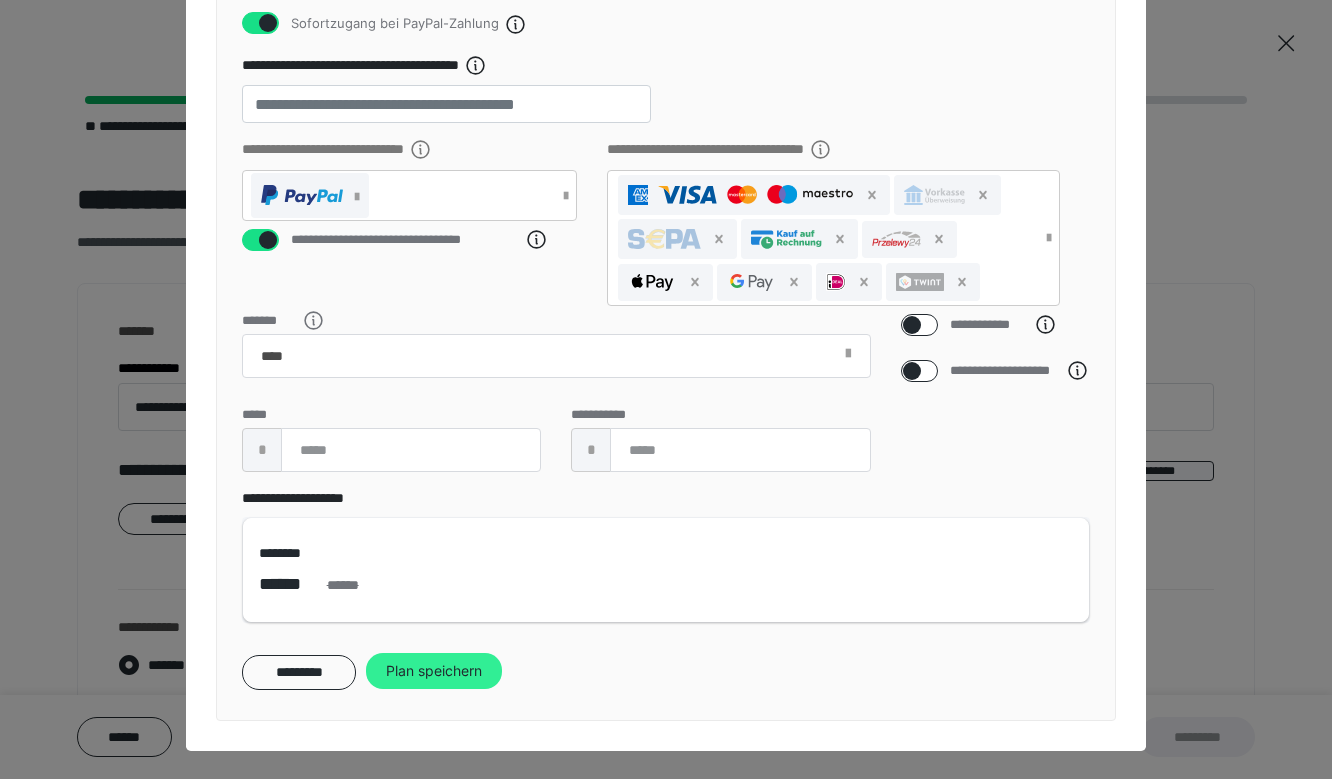 click on "Plan speichern" at bounding box center (434, 671) 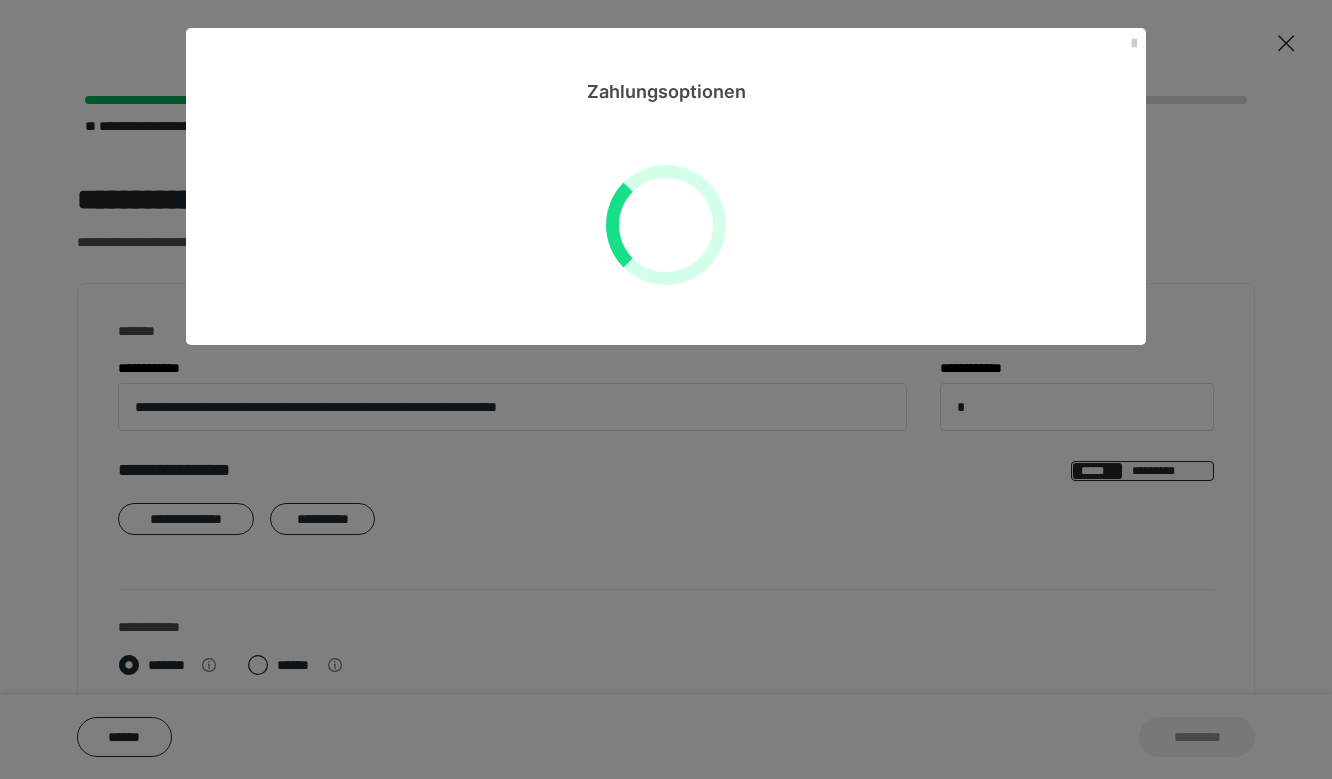 scroll, scrollTop: 0, scrollLeft: 0, axis: both 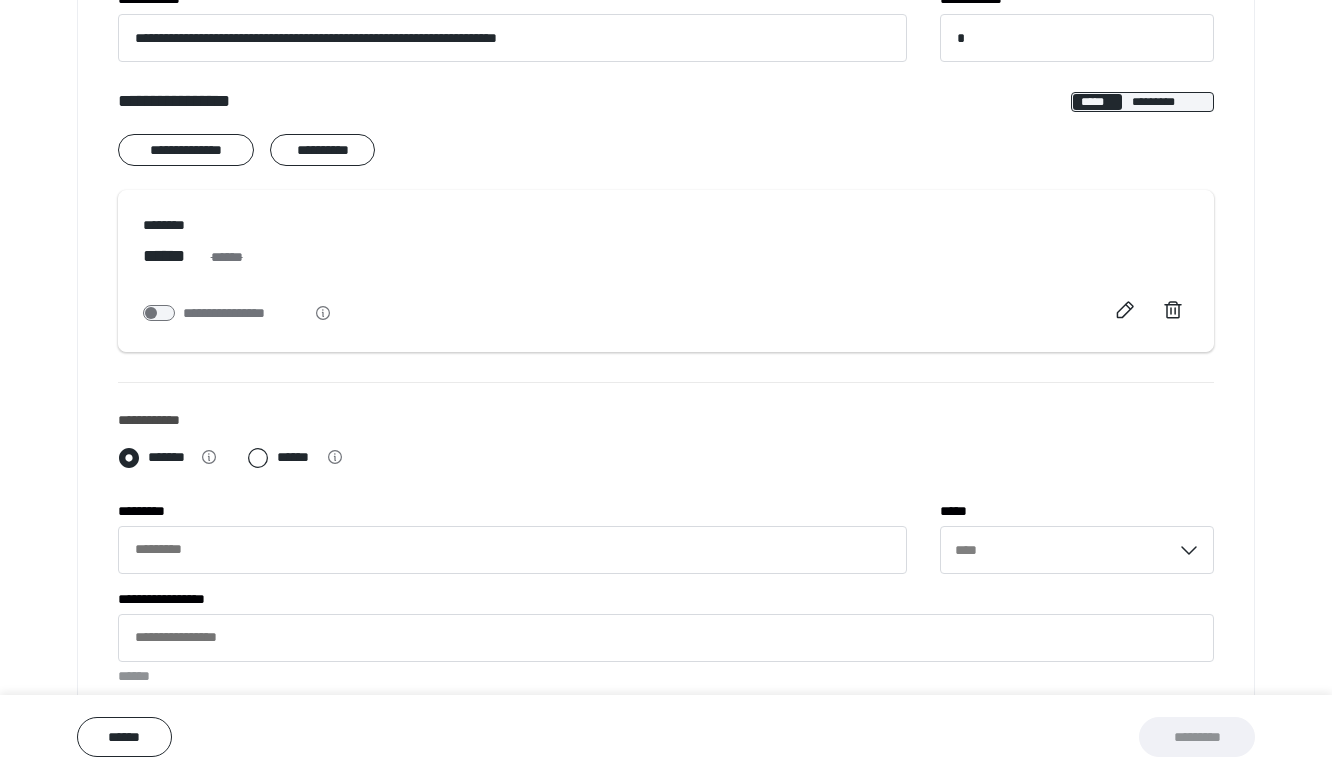 click 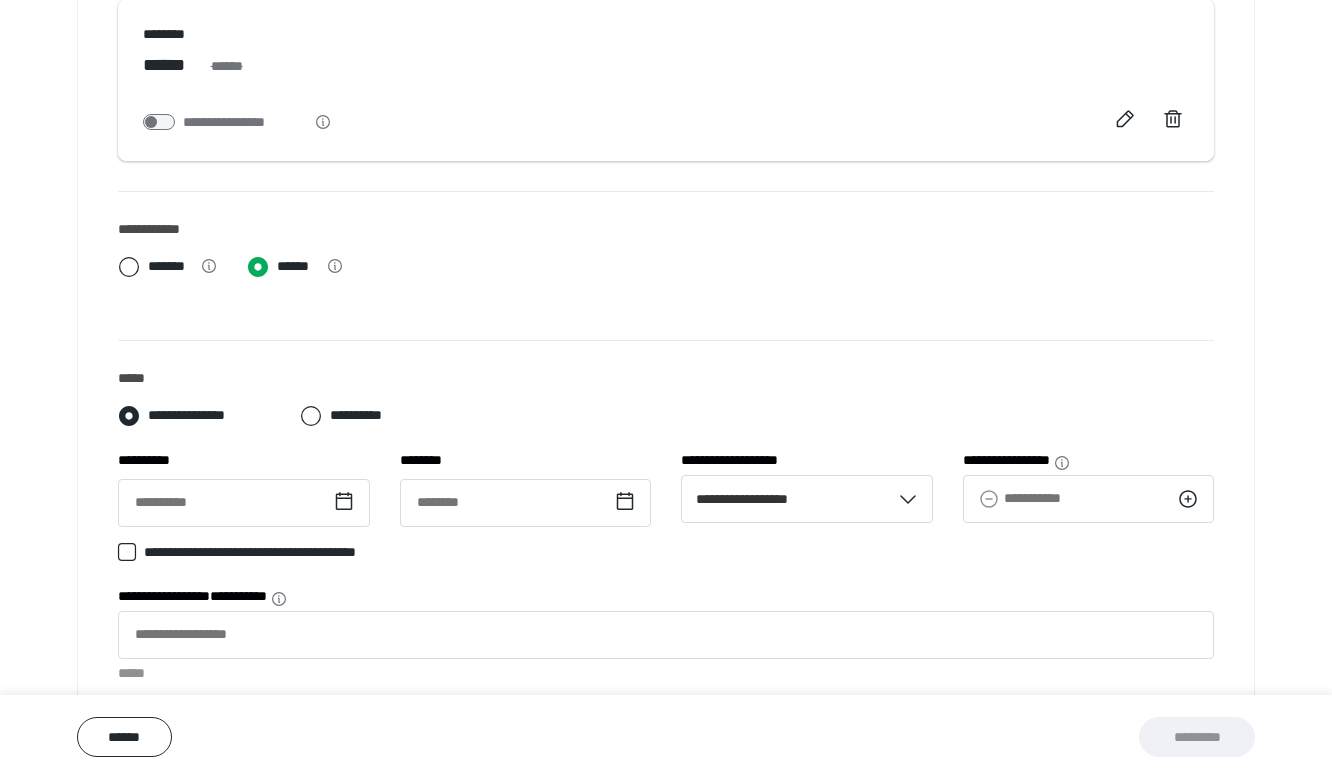 scroll, scrollTop: 638, scrollLeft: 0, axis: vertical 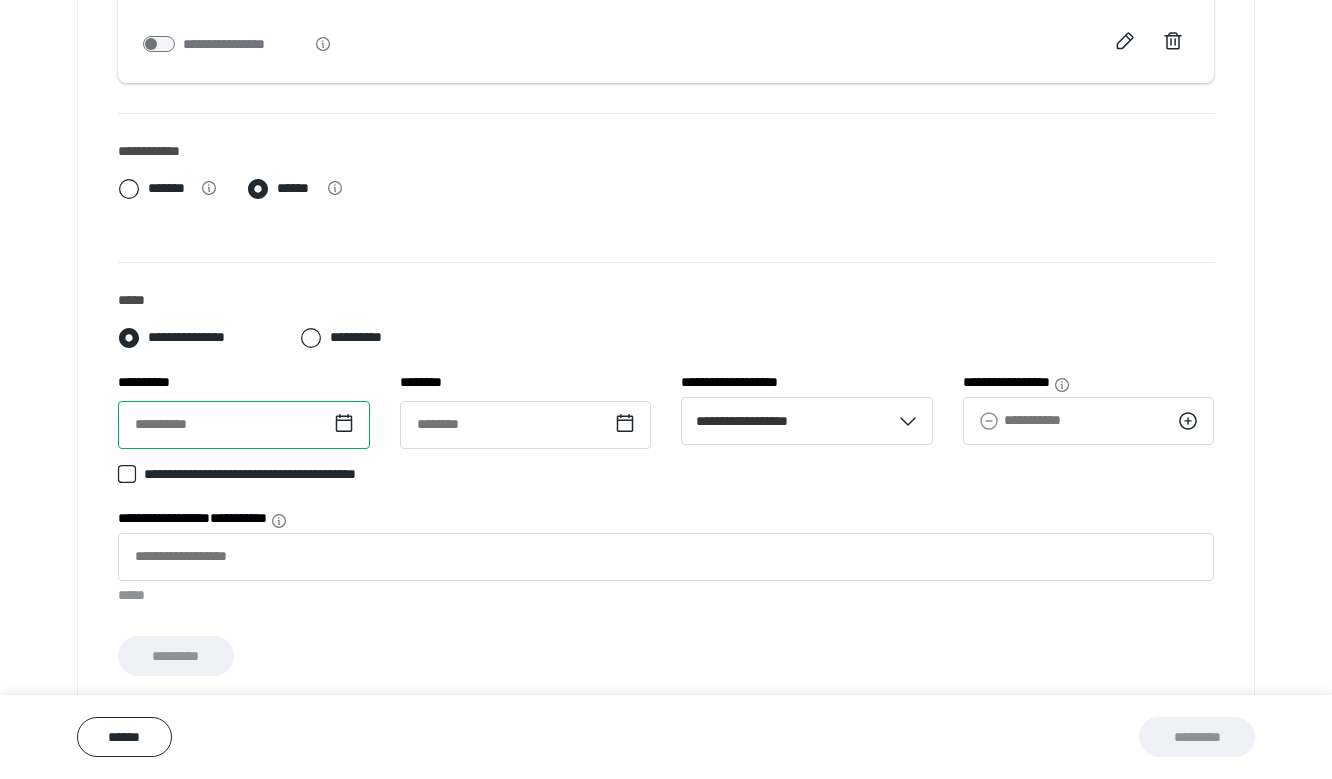 click at bounding box center (244, 425) 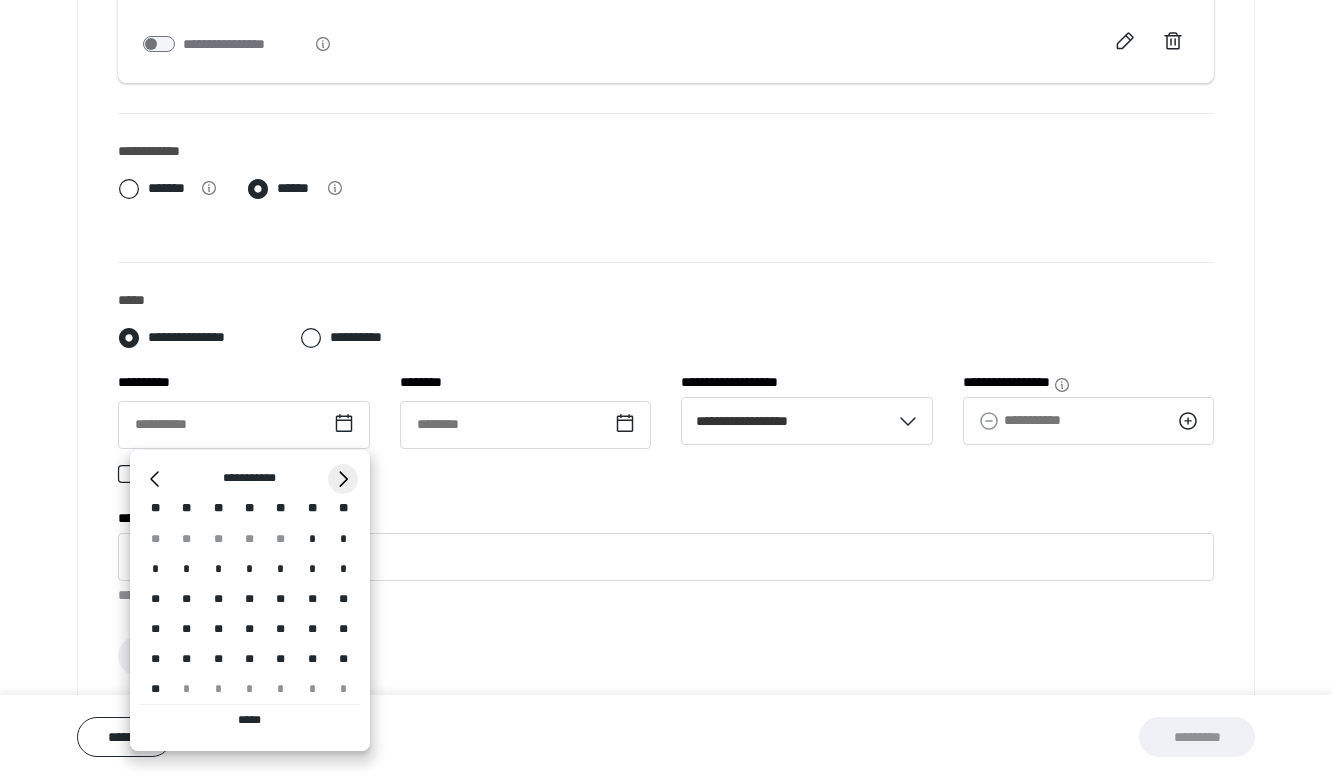 click on "*" at bounding box center [343, 479] 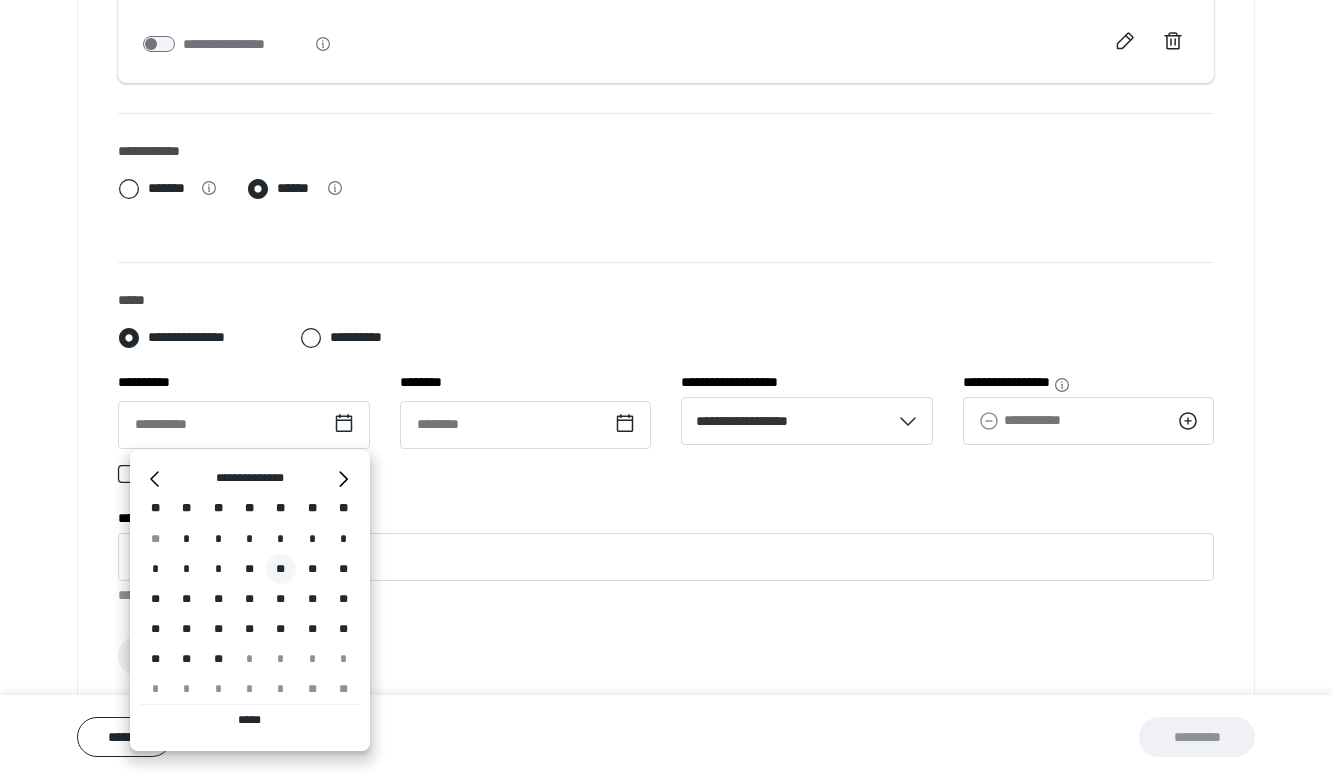 click on "**" at bounding box center (281, 569) 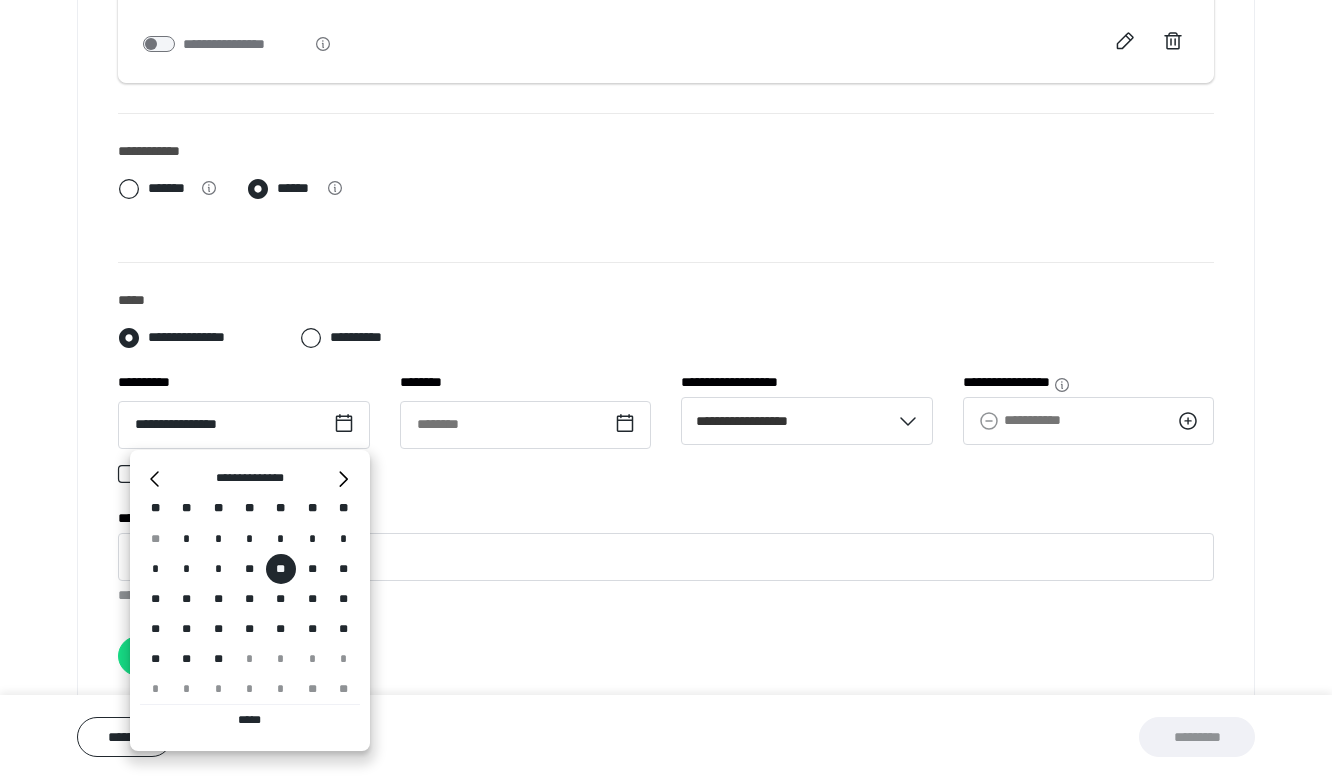 type on "**********" 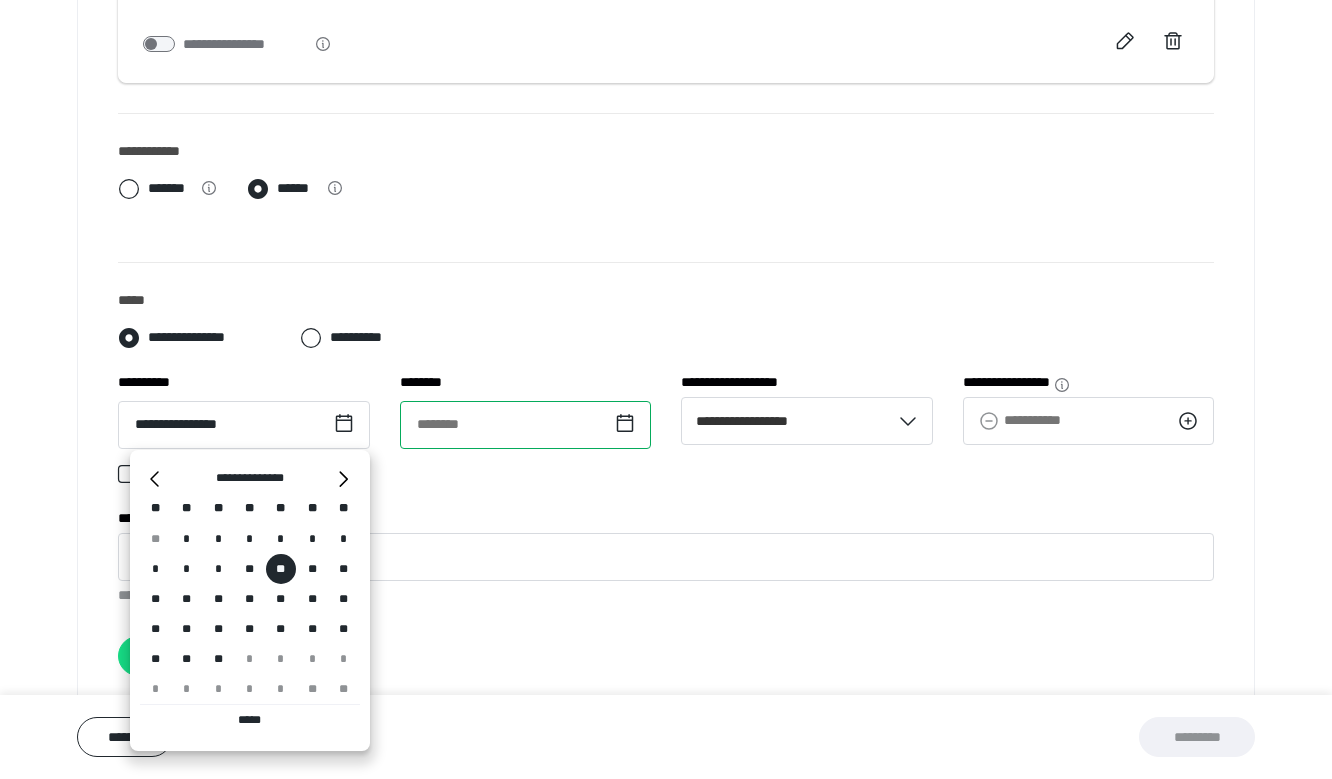 click at bounding box center [526, 425] 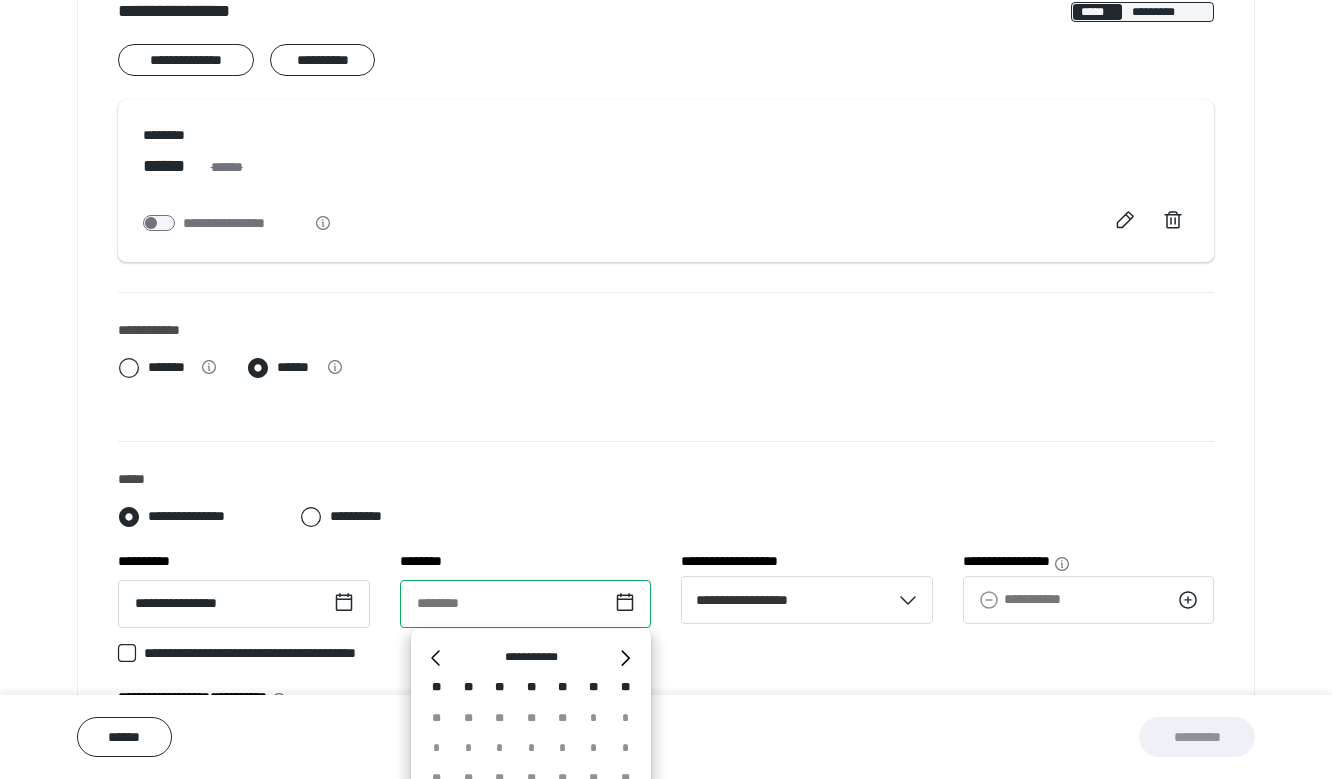 scroll, scrollTop: 763, scrollLeft: 0, axis: vertical 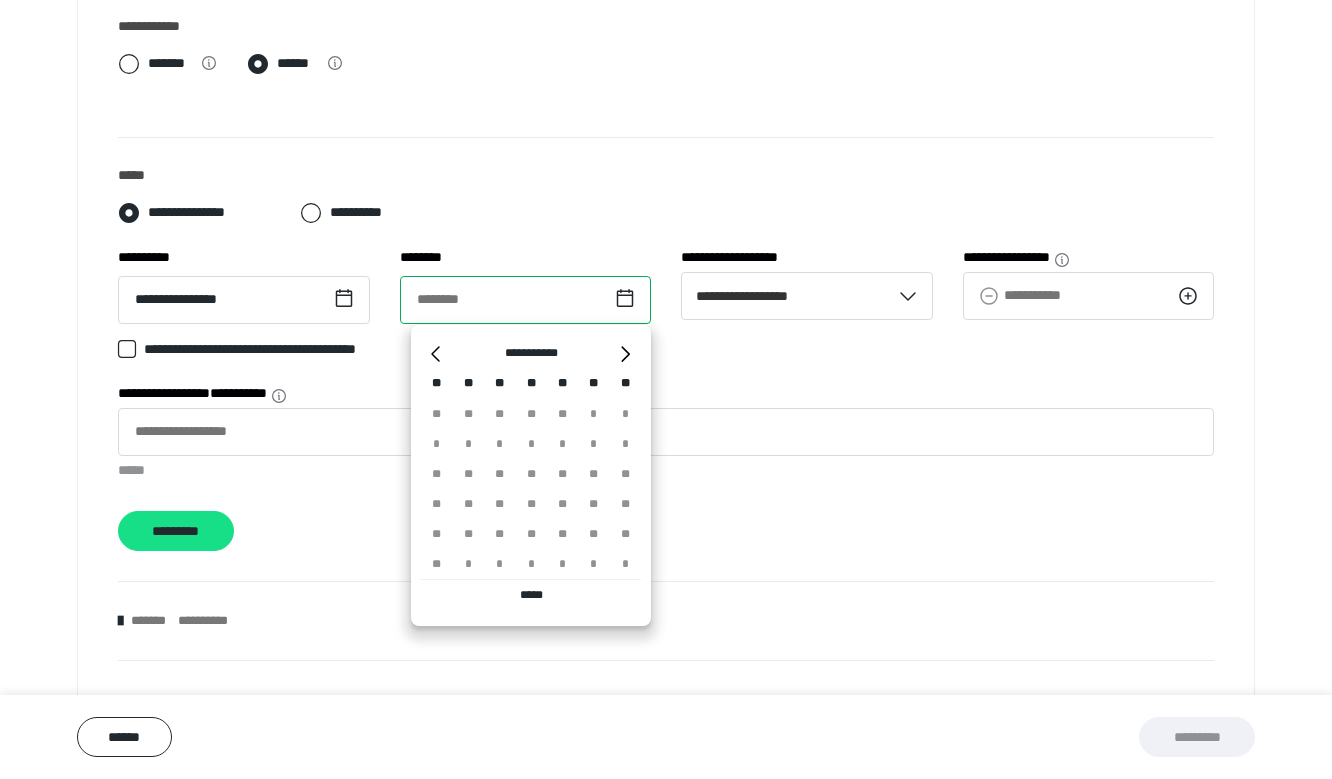 click at bounding box center [526, 300] 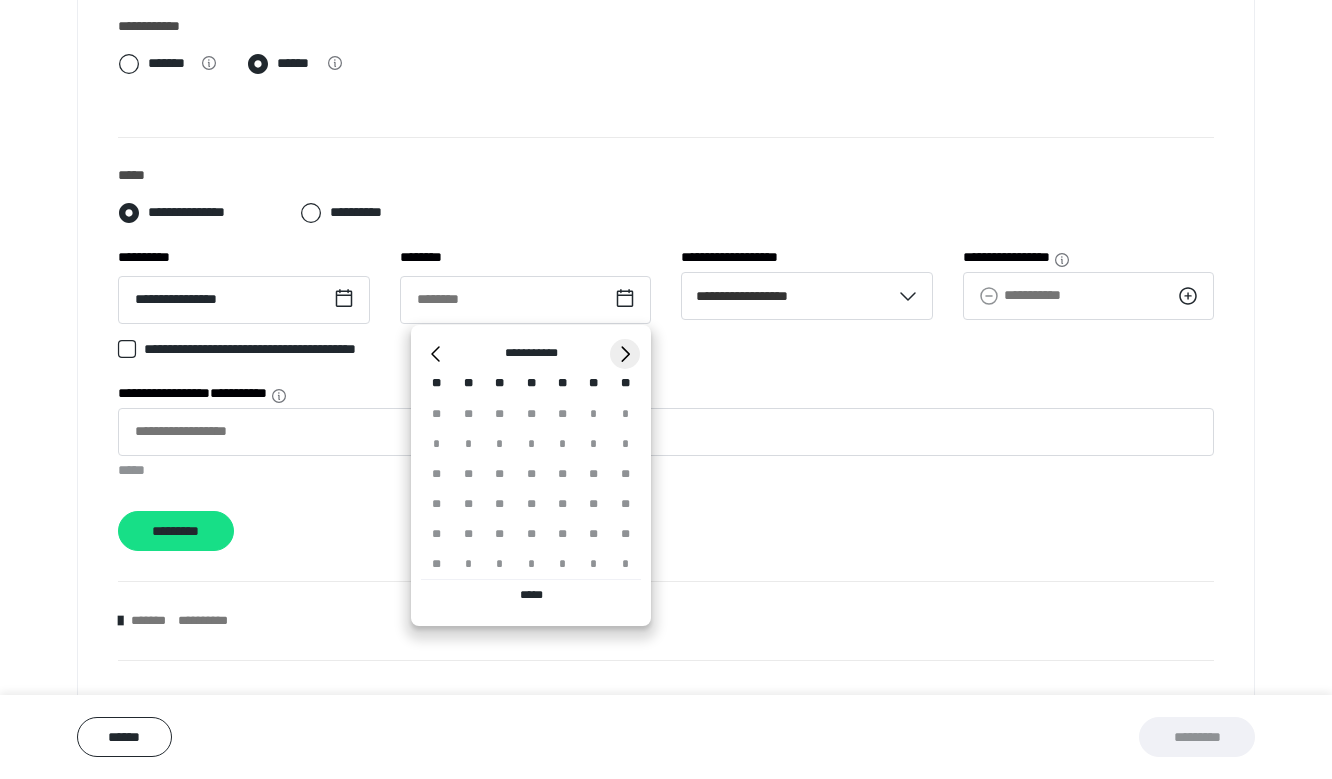 click on "*" at bounding box center (625, 354) 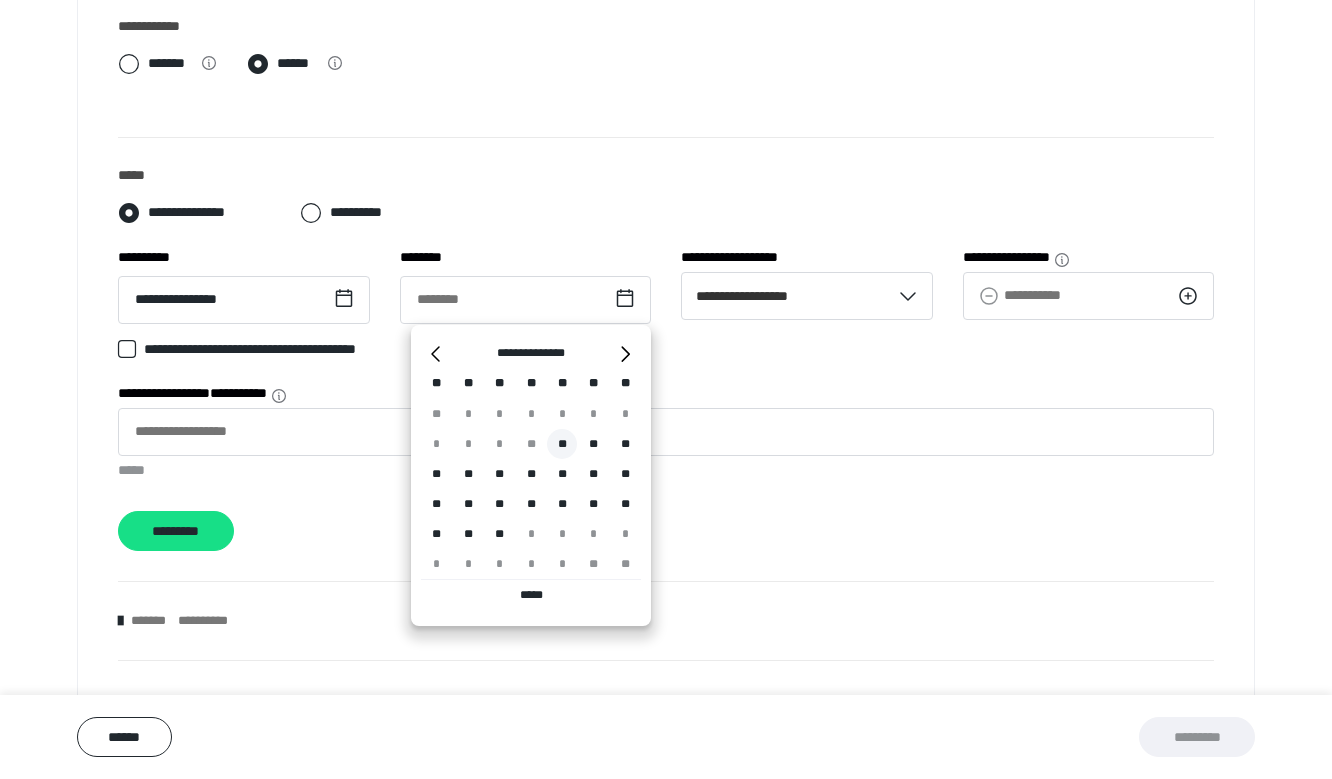 click on "**" at bounding box center (562, 444) 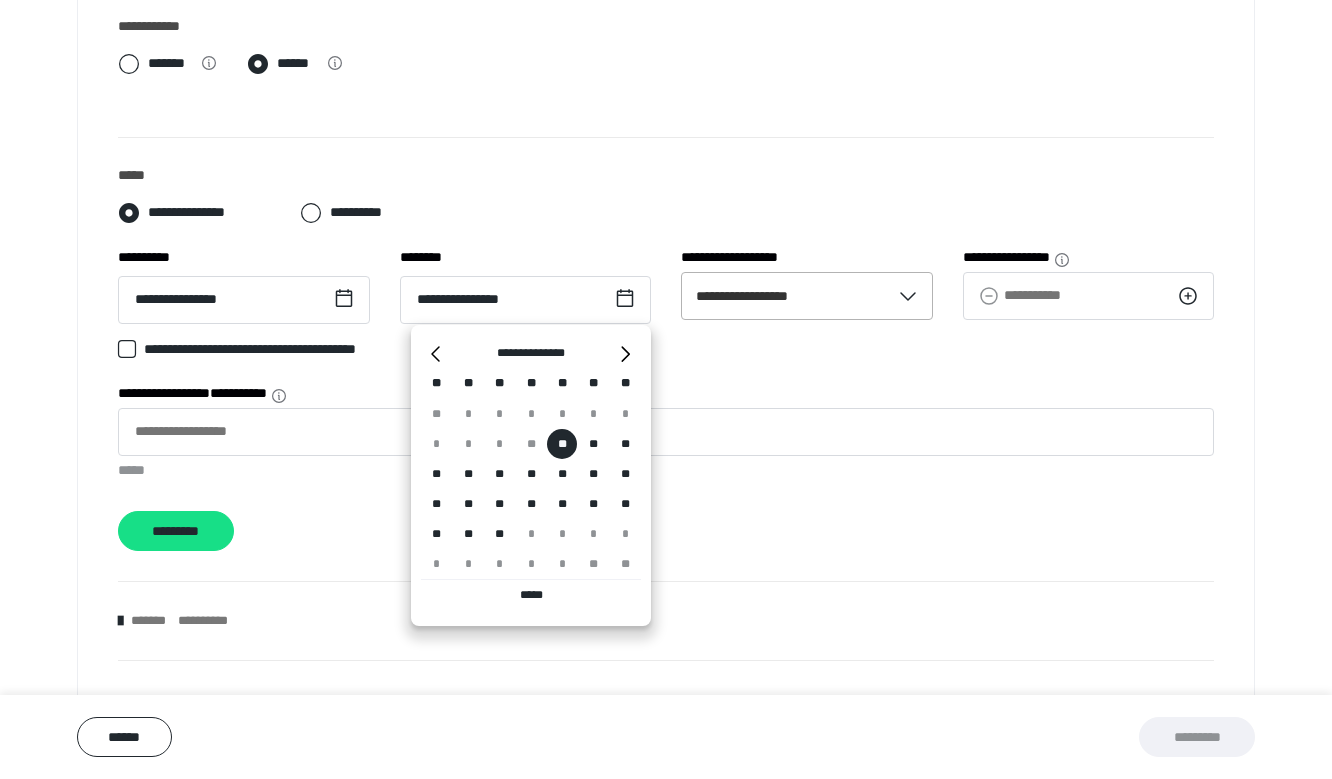 click at bounding box center [911, 296] 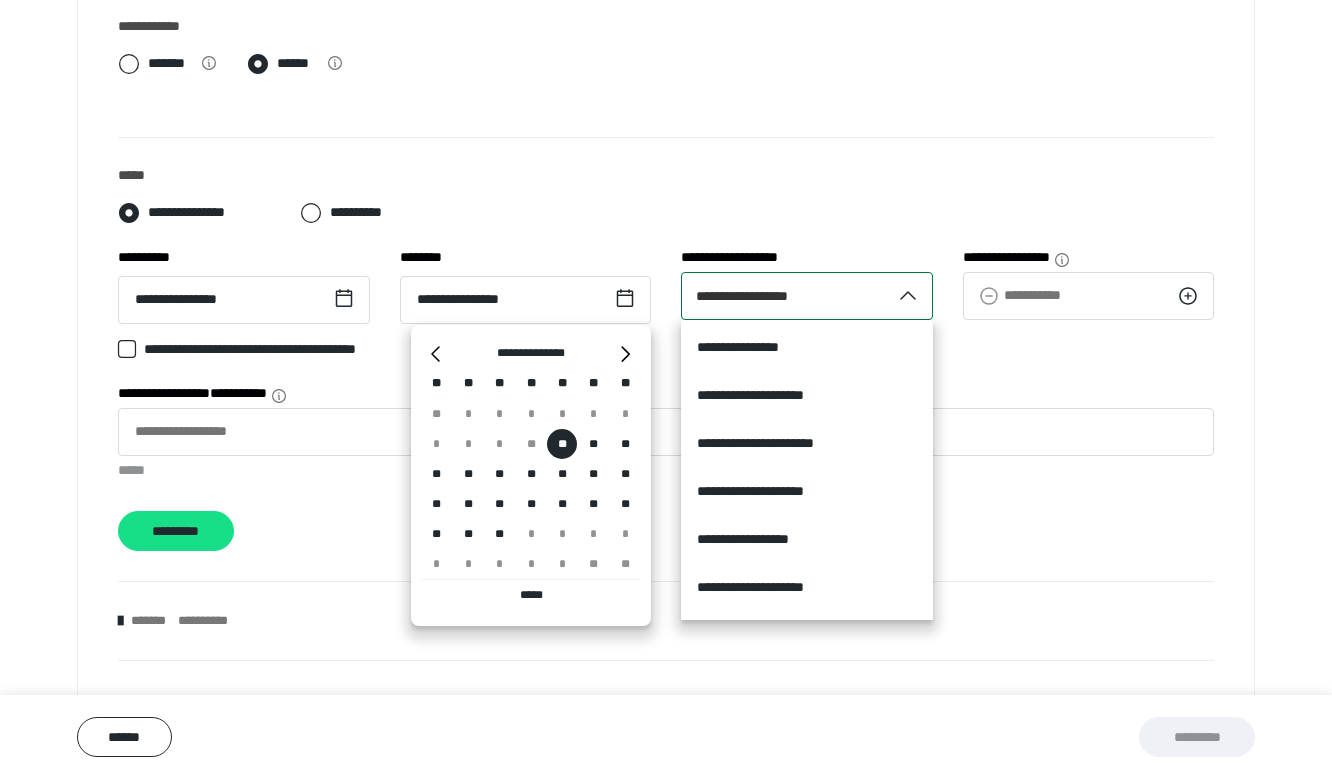 scroll, scrollTop: 4856, scrollLeft: 0, axis: vertical 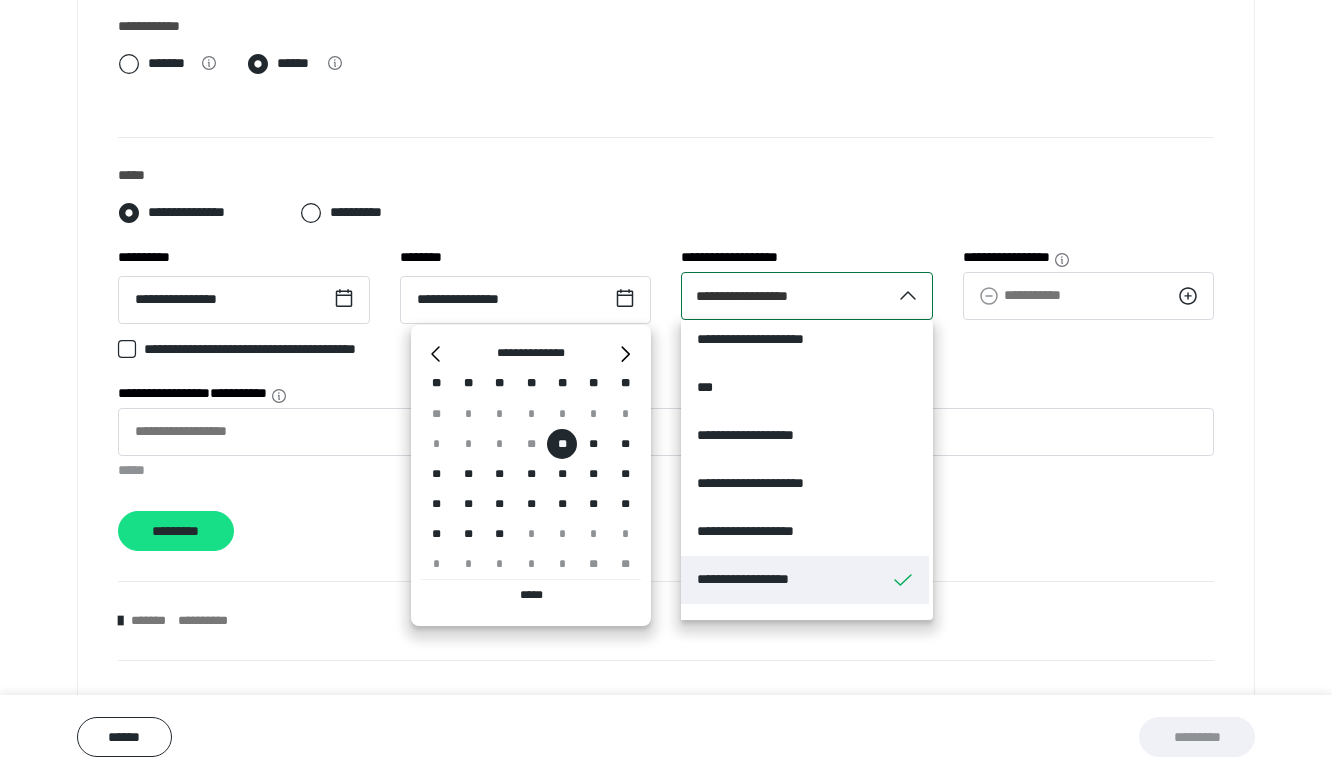 click on "**********" at bounding box center [805, 580] 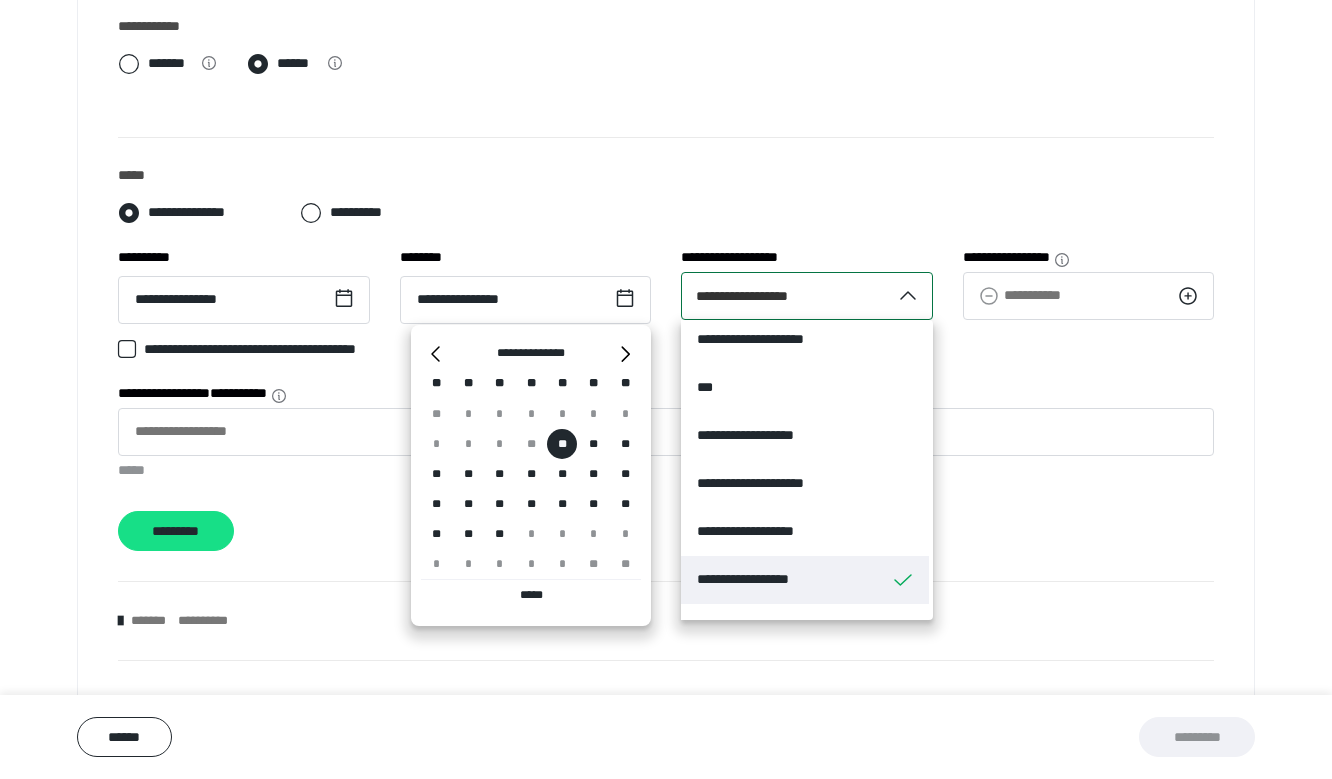 click on "**********" at bounding box center (611, 296) 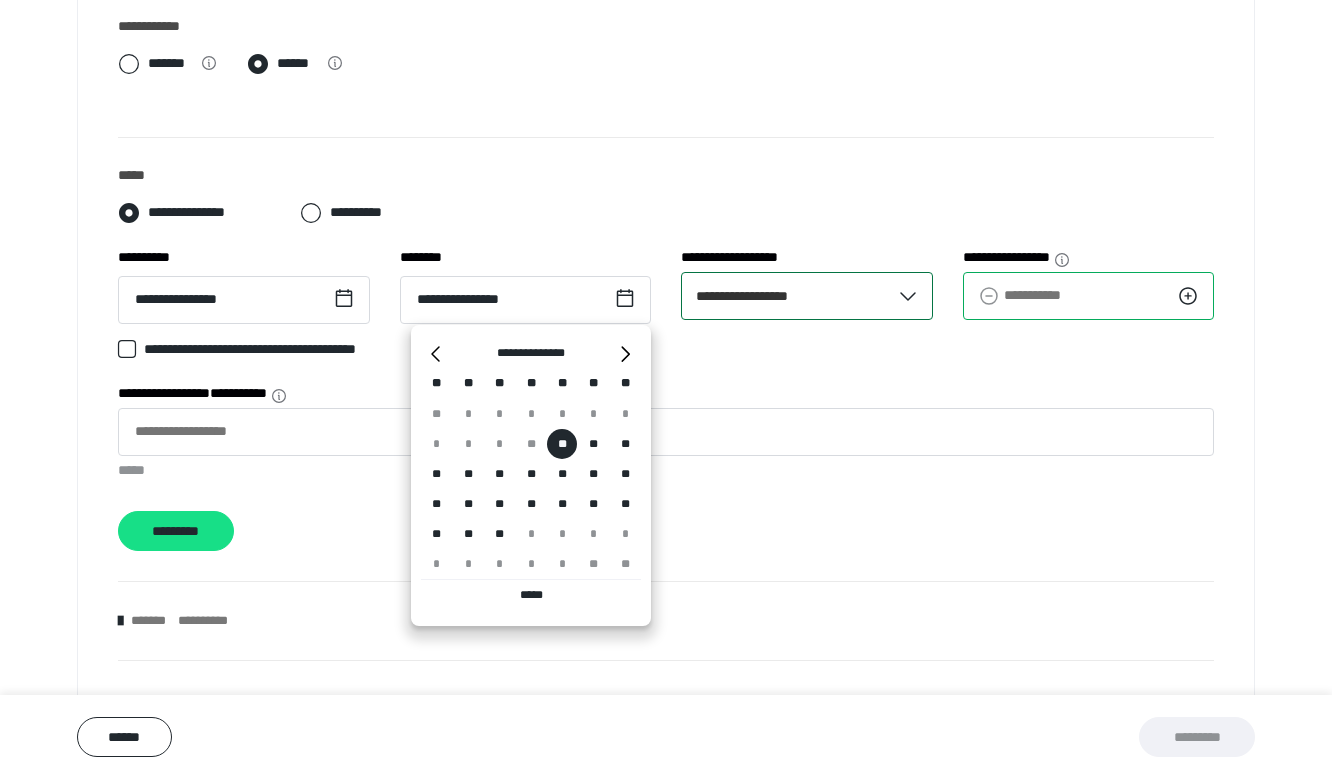click on "**********" at bounding box center [1089, 296] 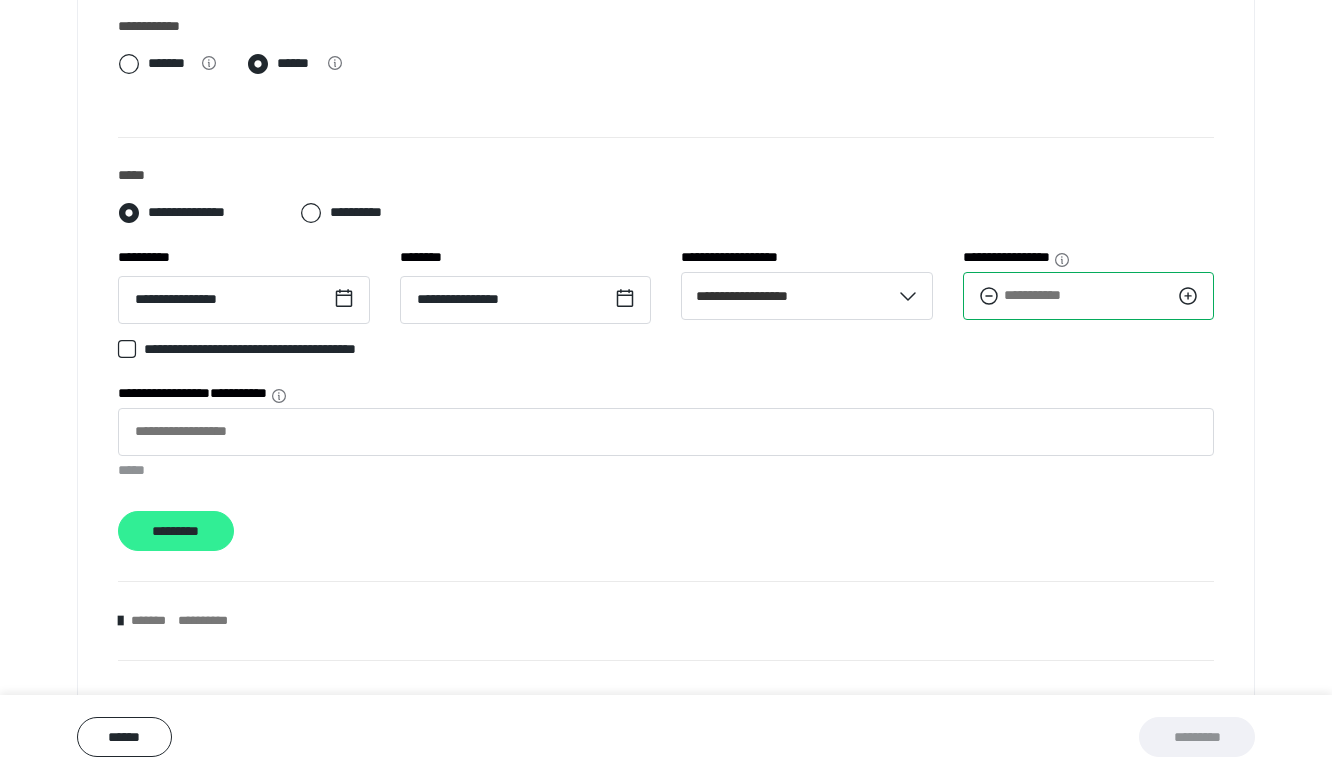 type on "***" 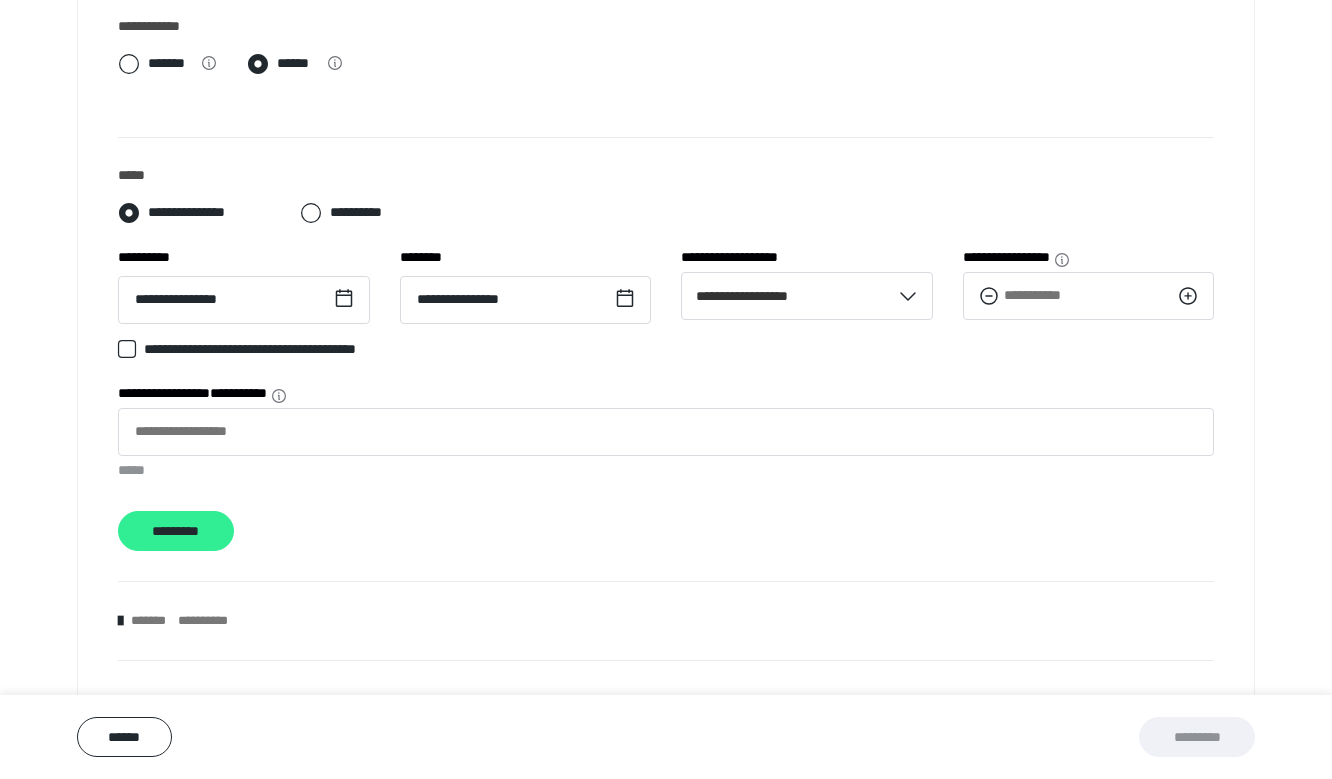 click on "*********" at bounding box center [176, 531] 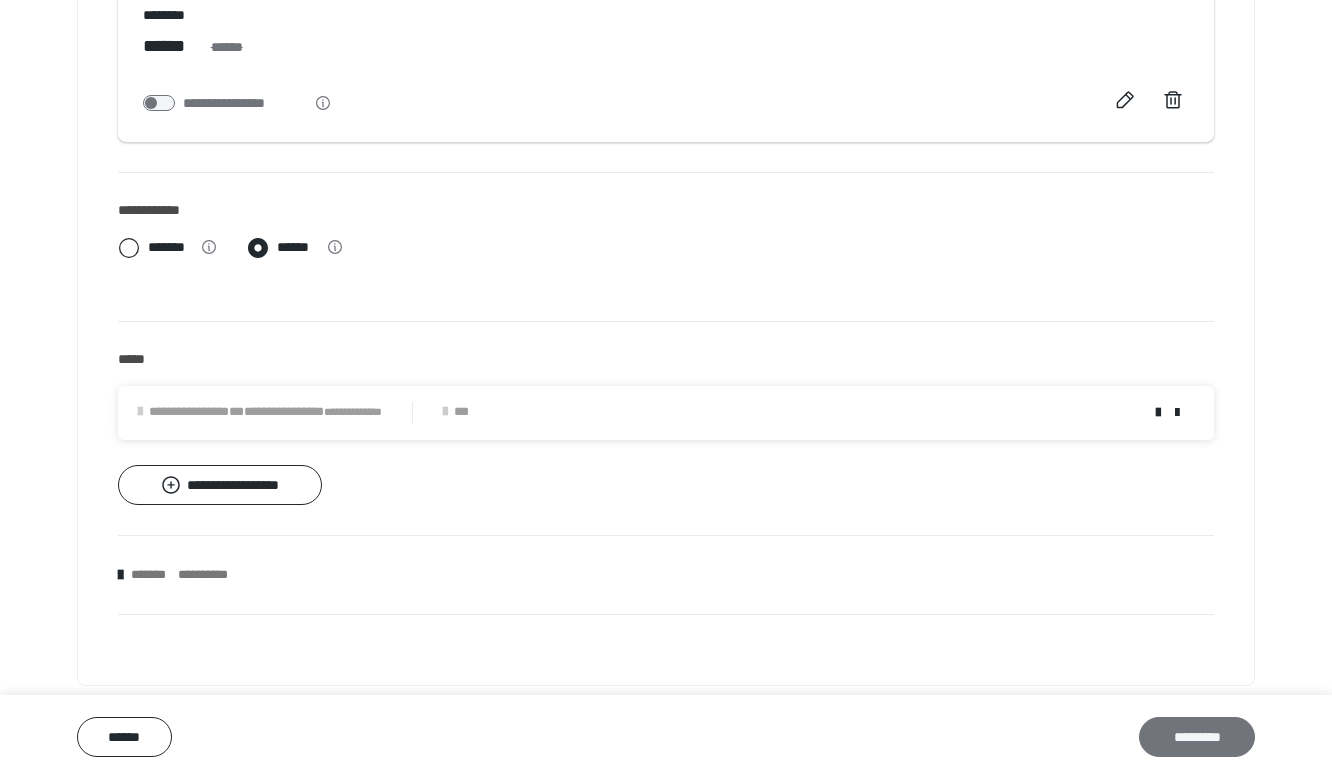 click on "*********" at bounding box center (1197, 737) 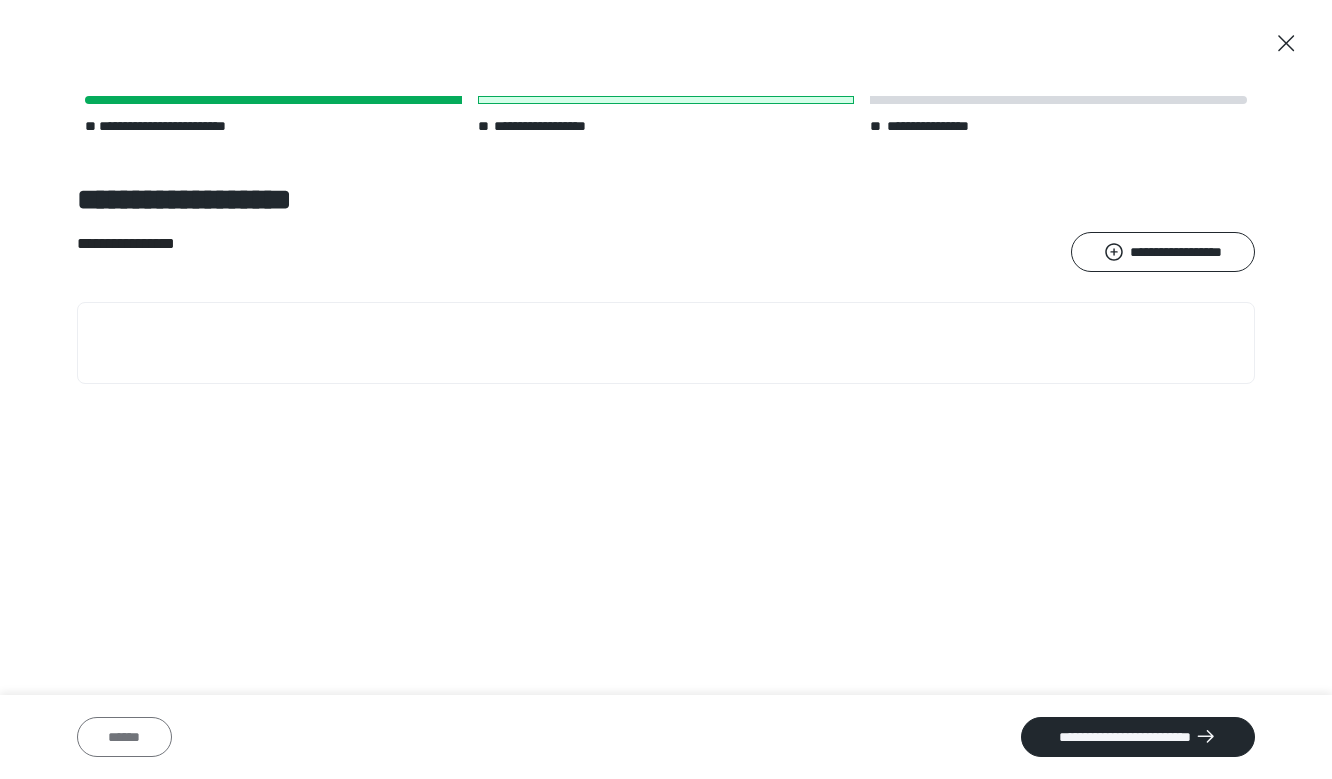 click on "******" at bounding box center [124, 737] 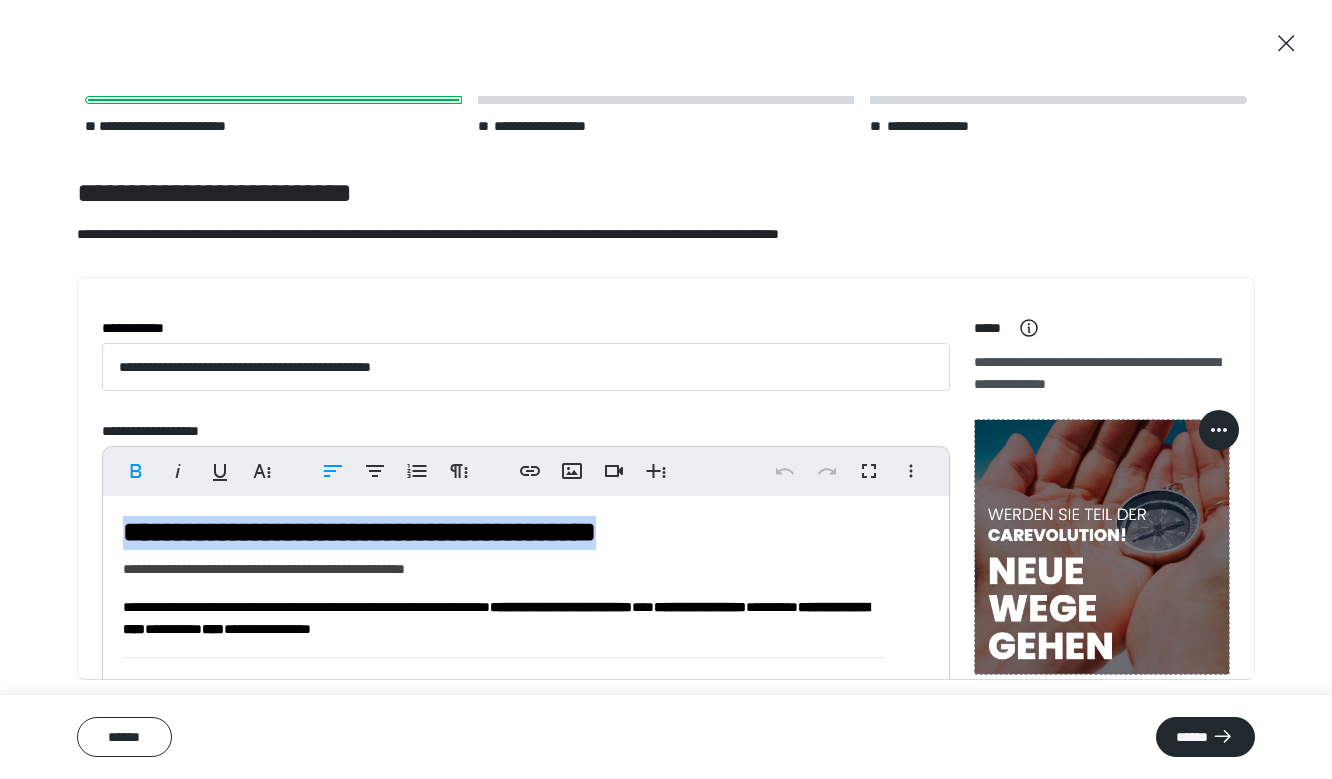 drag, startPoint x: 124, startPoint y: 531, endPoint x: 769, endPoint y: 537, distance: 645.0279 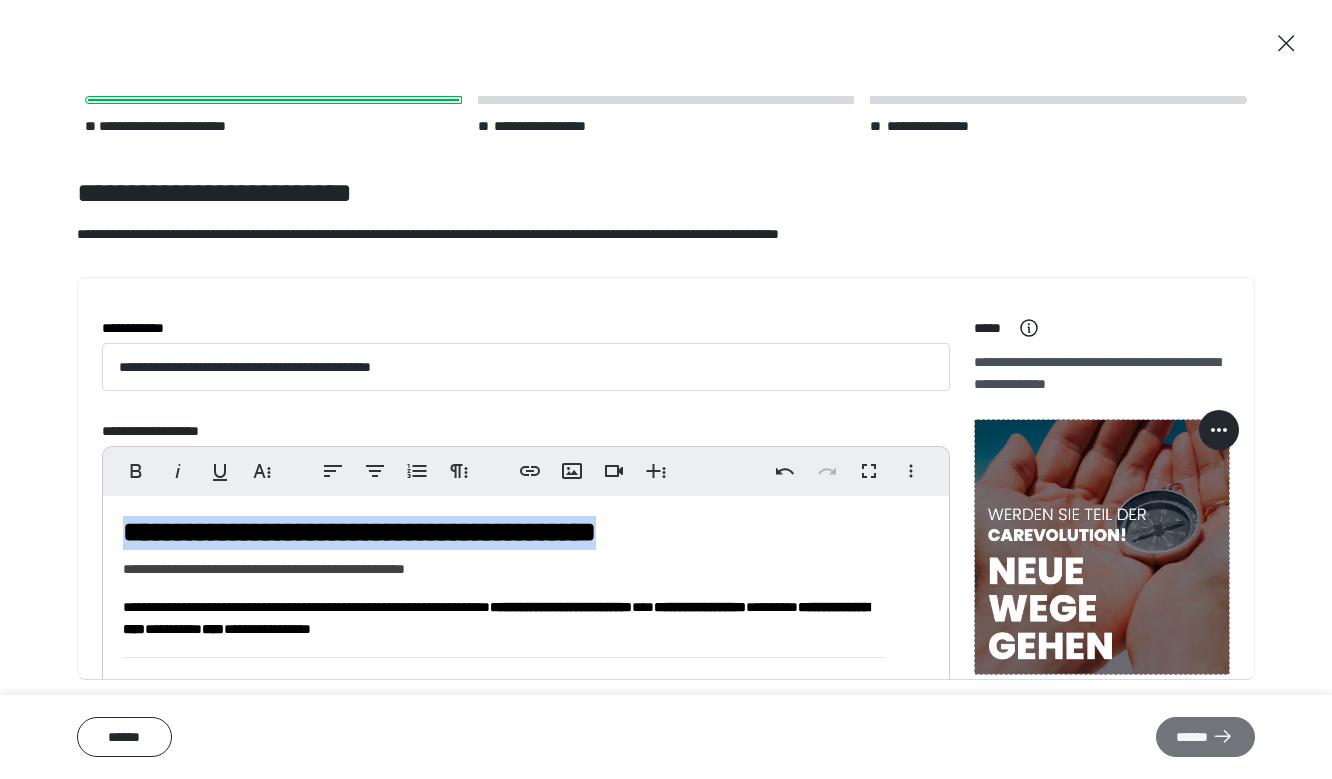 click 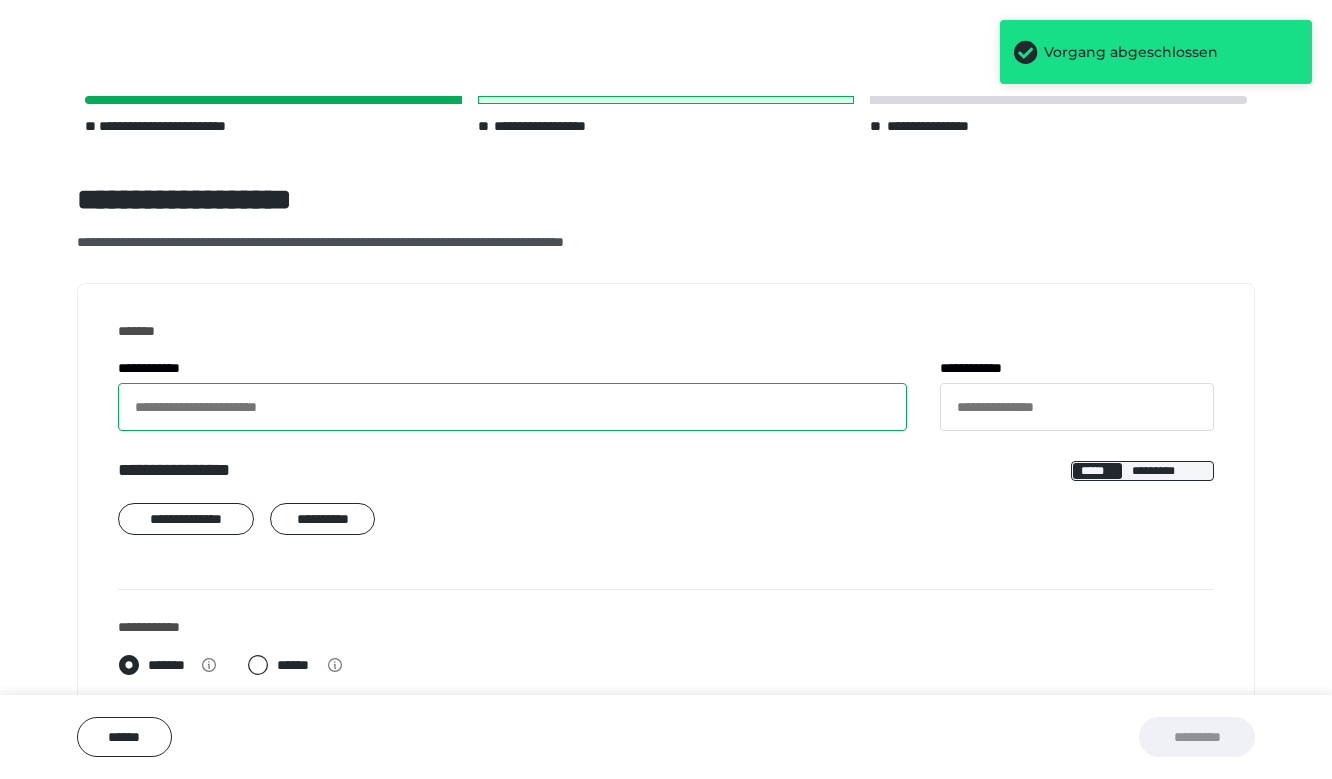 click on "**********" at bounding box center [512, 407] 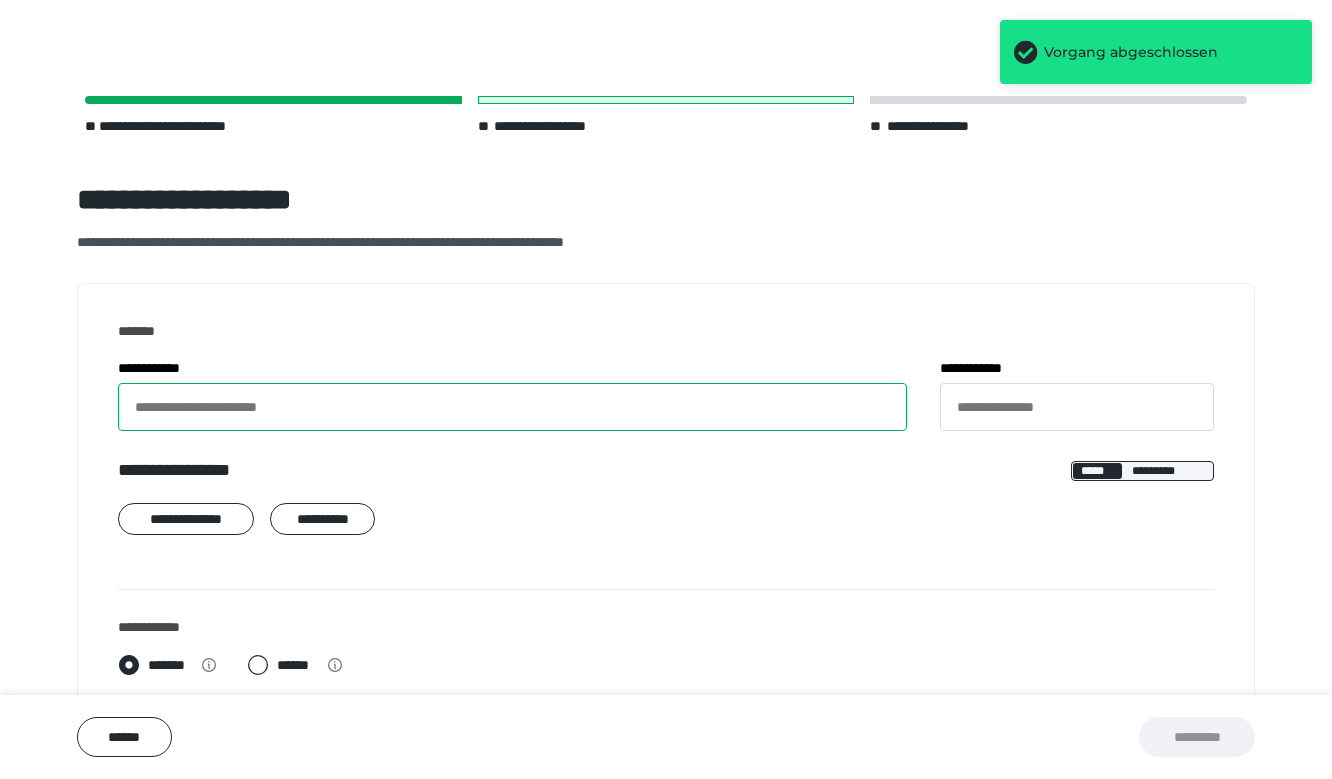 paste on "**********" 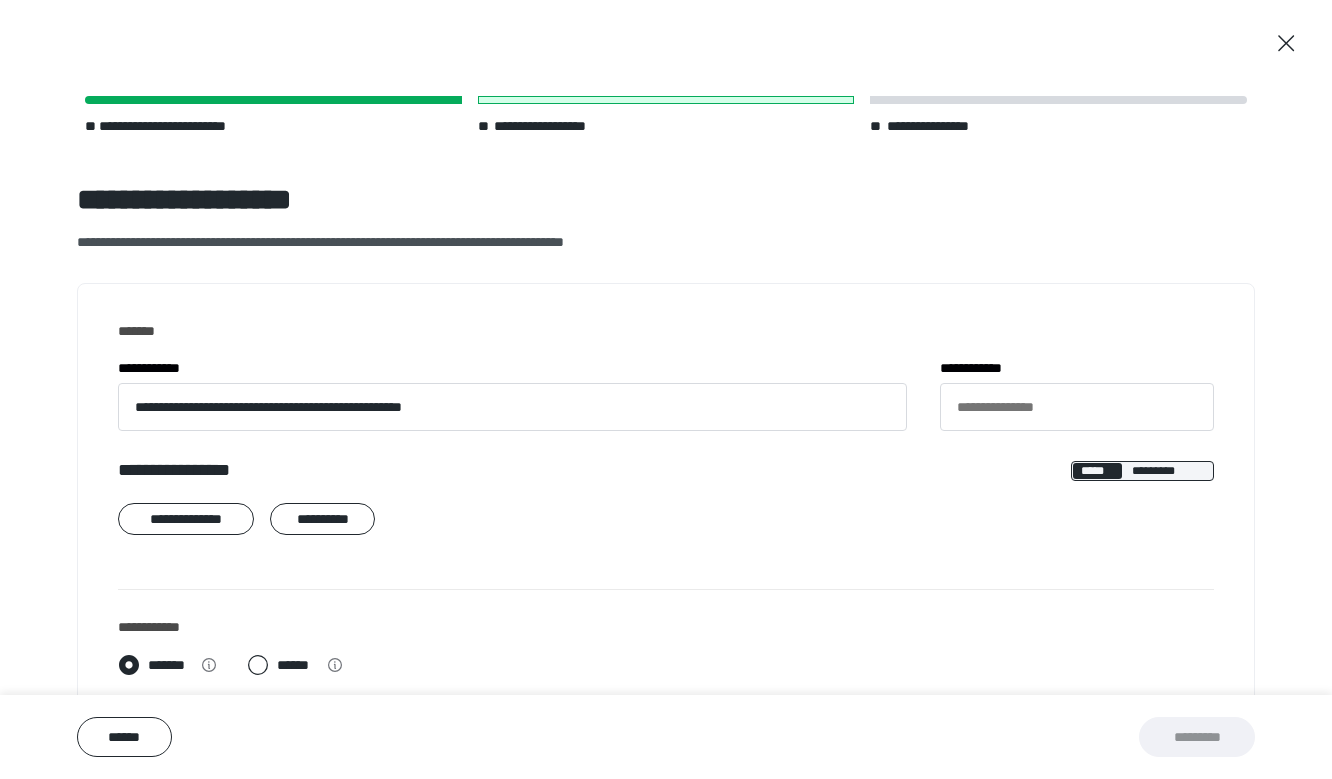 click on "*" at bounding box center (1002, 368) 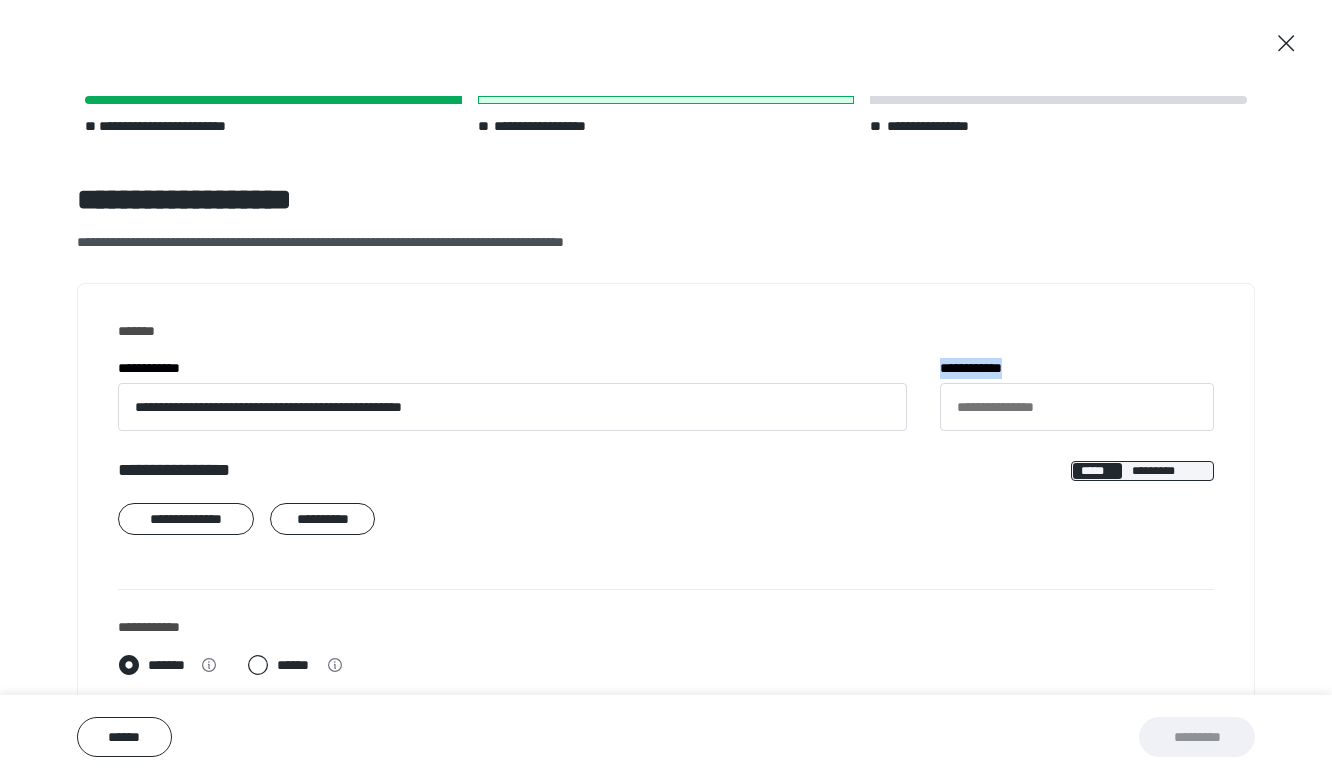 click on "*" at bounding box center [1002, 368] 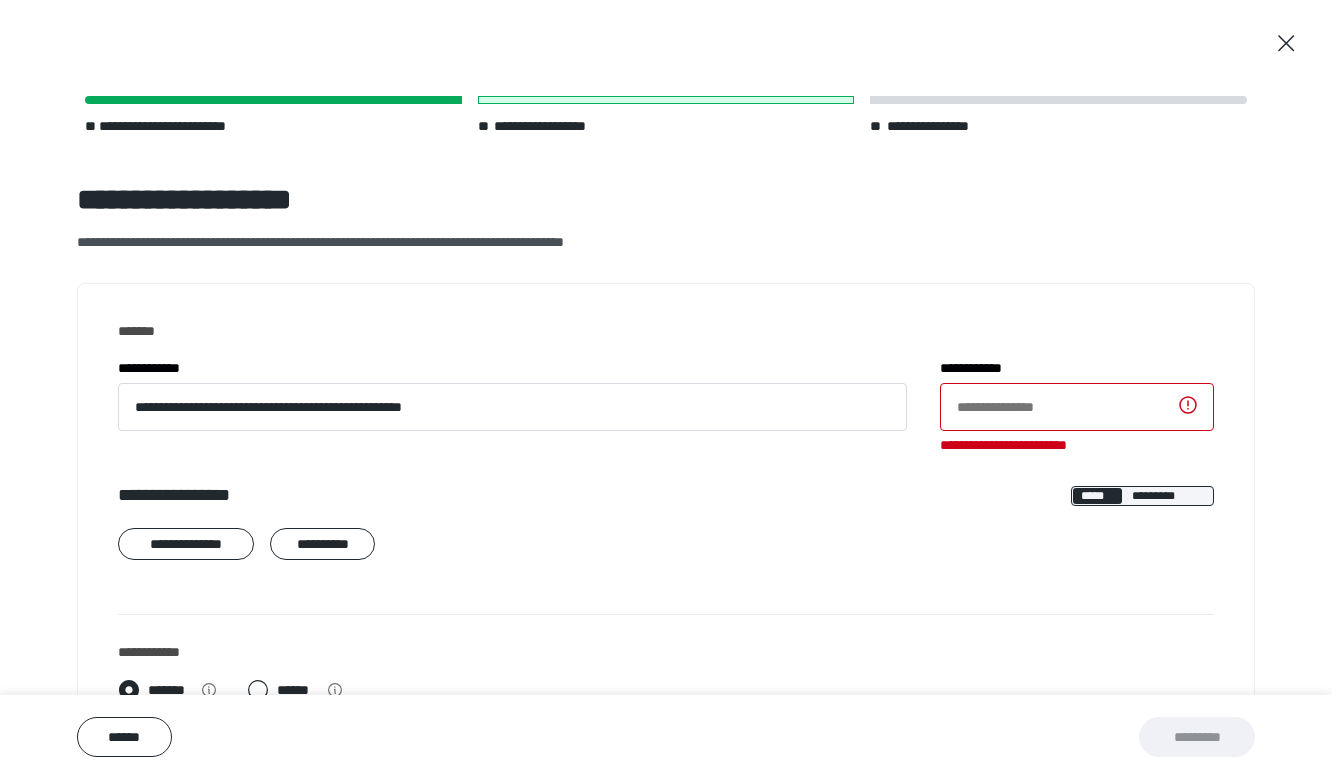 click on "*" at bounding box center [1002, 368] 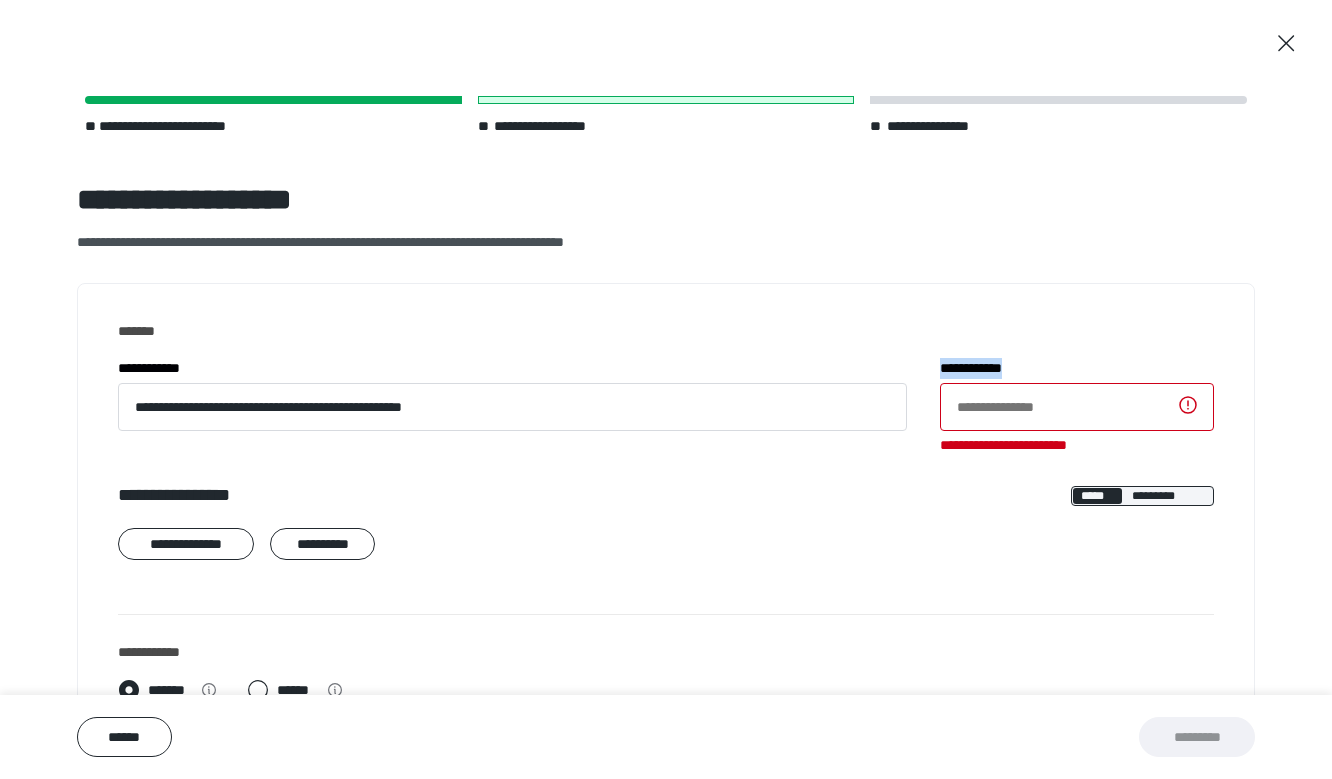 click on "*" at bounding box center [1002, 368] 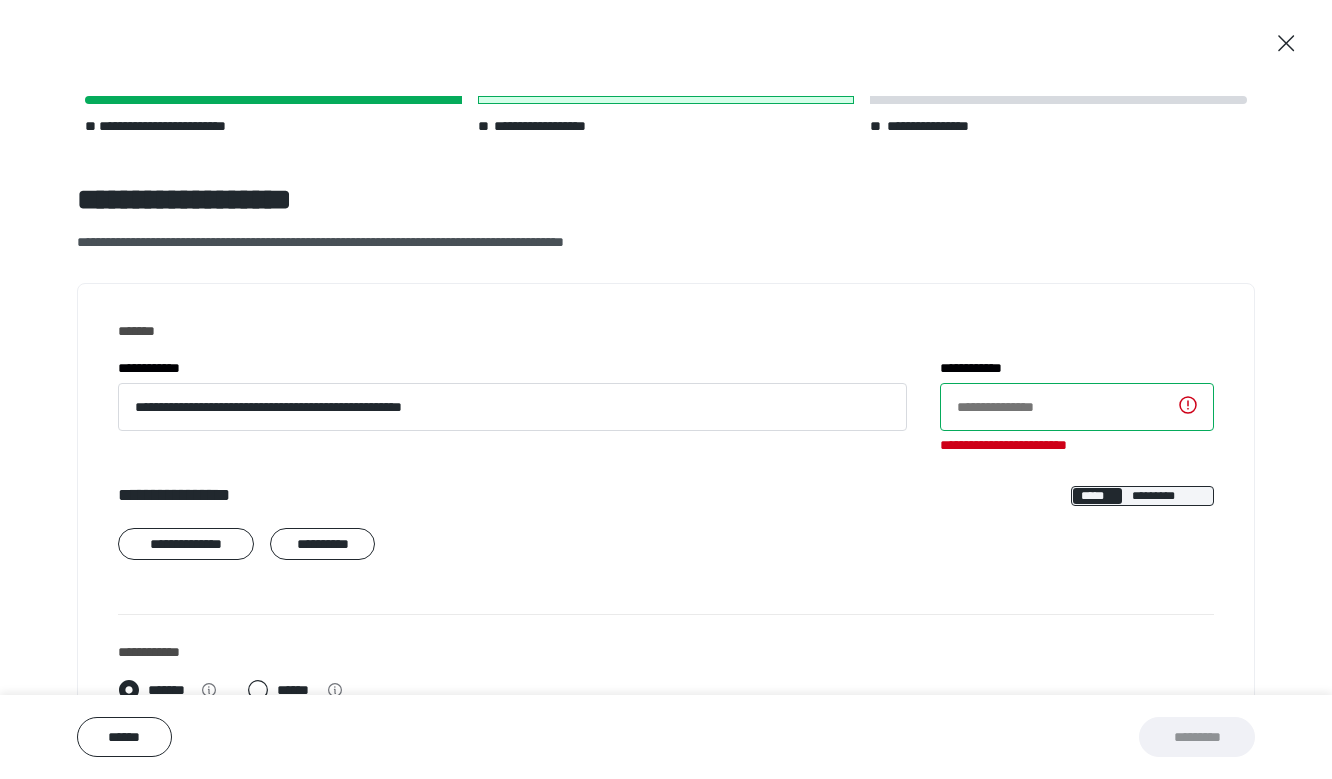 click on "**********" at bounding box center (1077, 407) 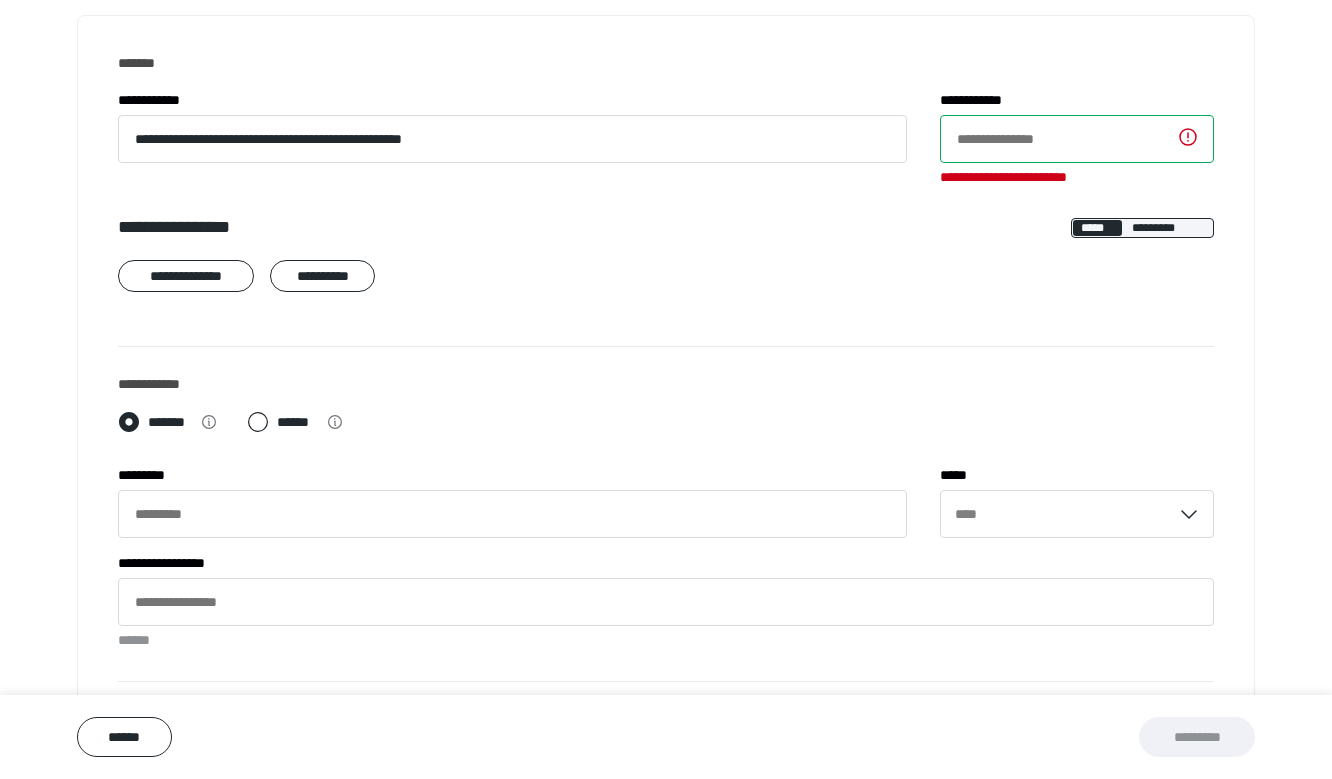scroll, scrollTop: 171, scrollLeft: 0, axis: vertical 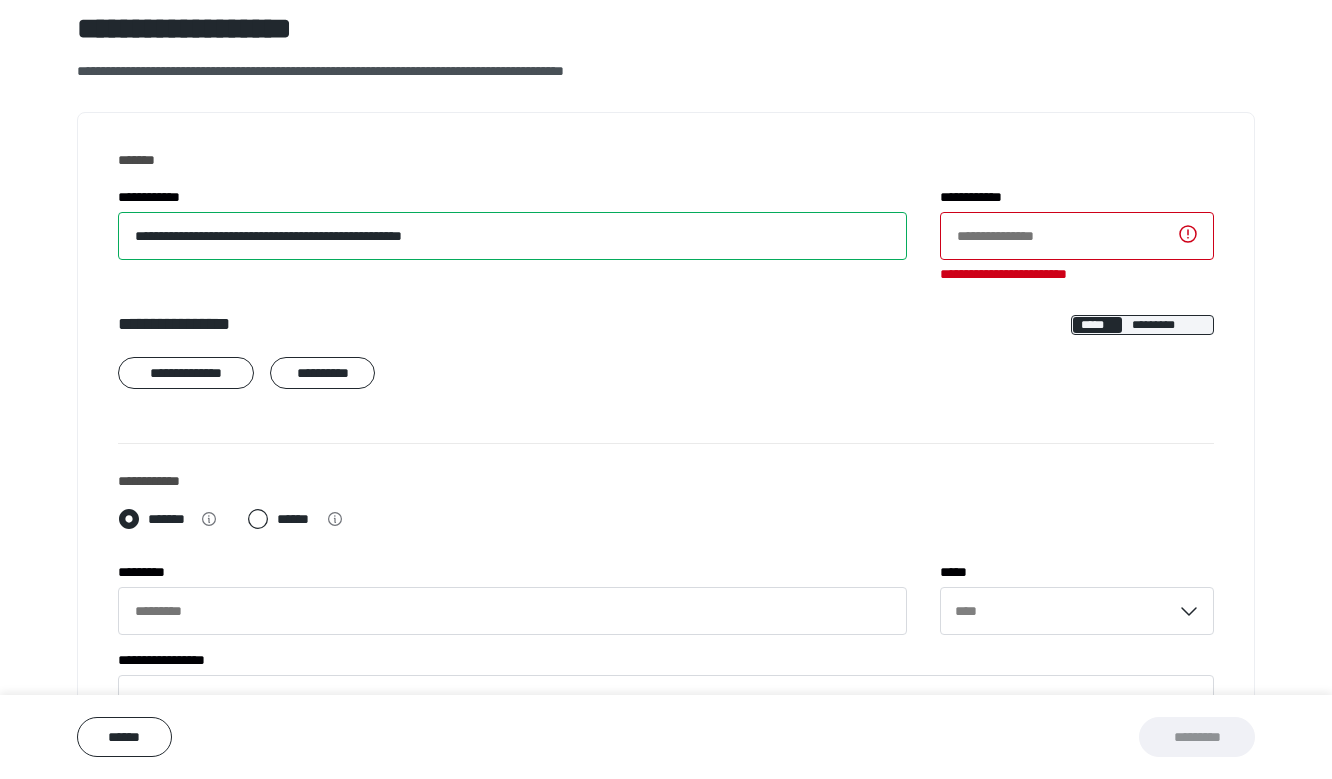 click on "**********" at bounding box center [512, 236] 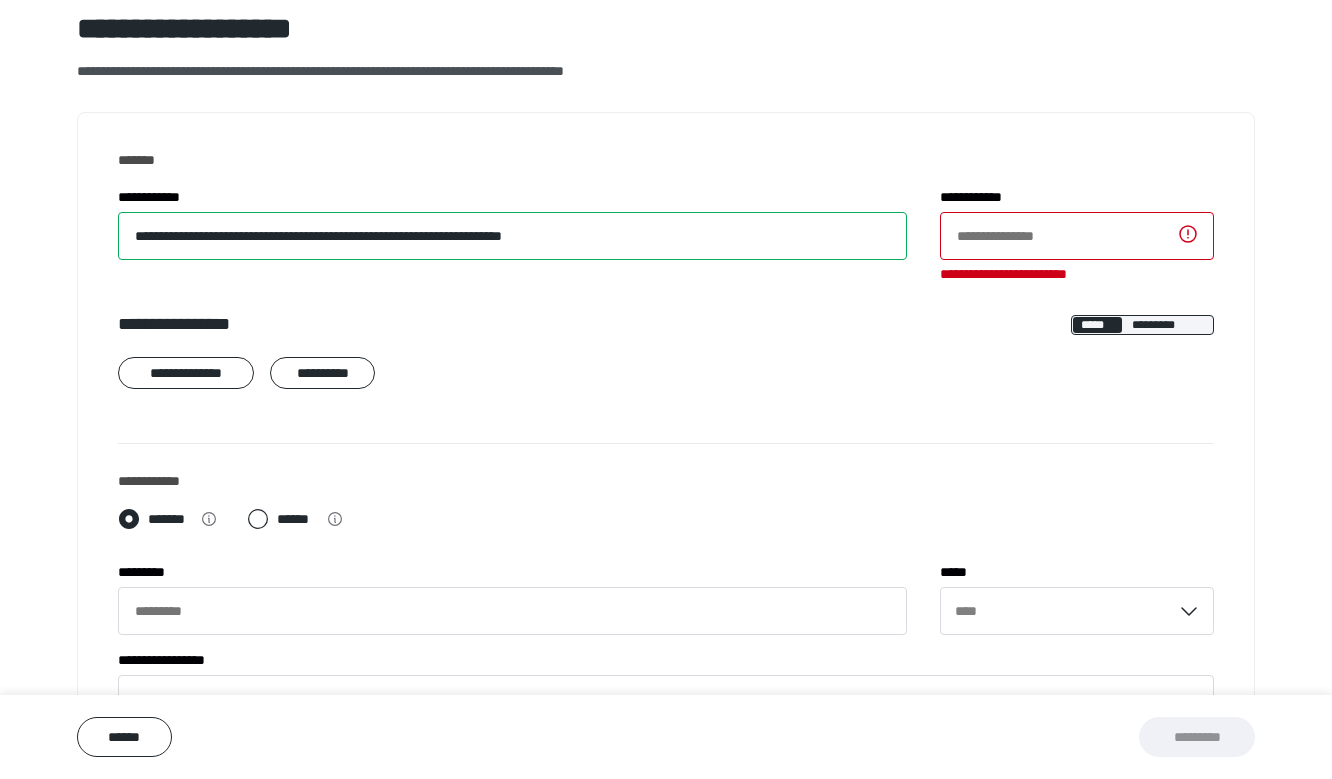 type on "**********" 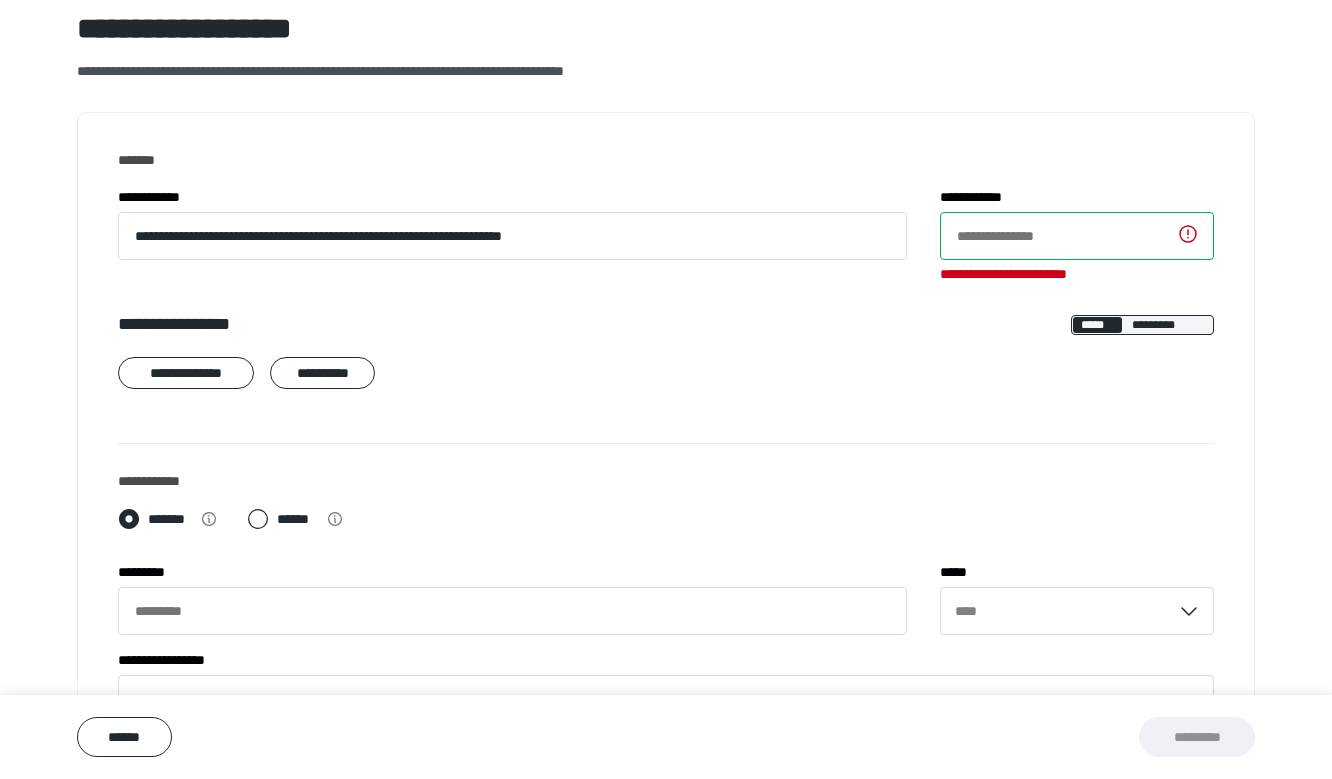 click on "**********" at bounding box center (1077, 236) 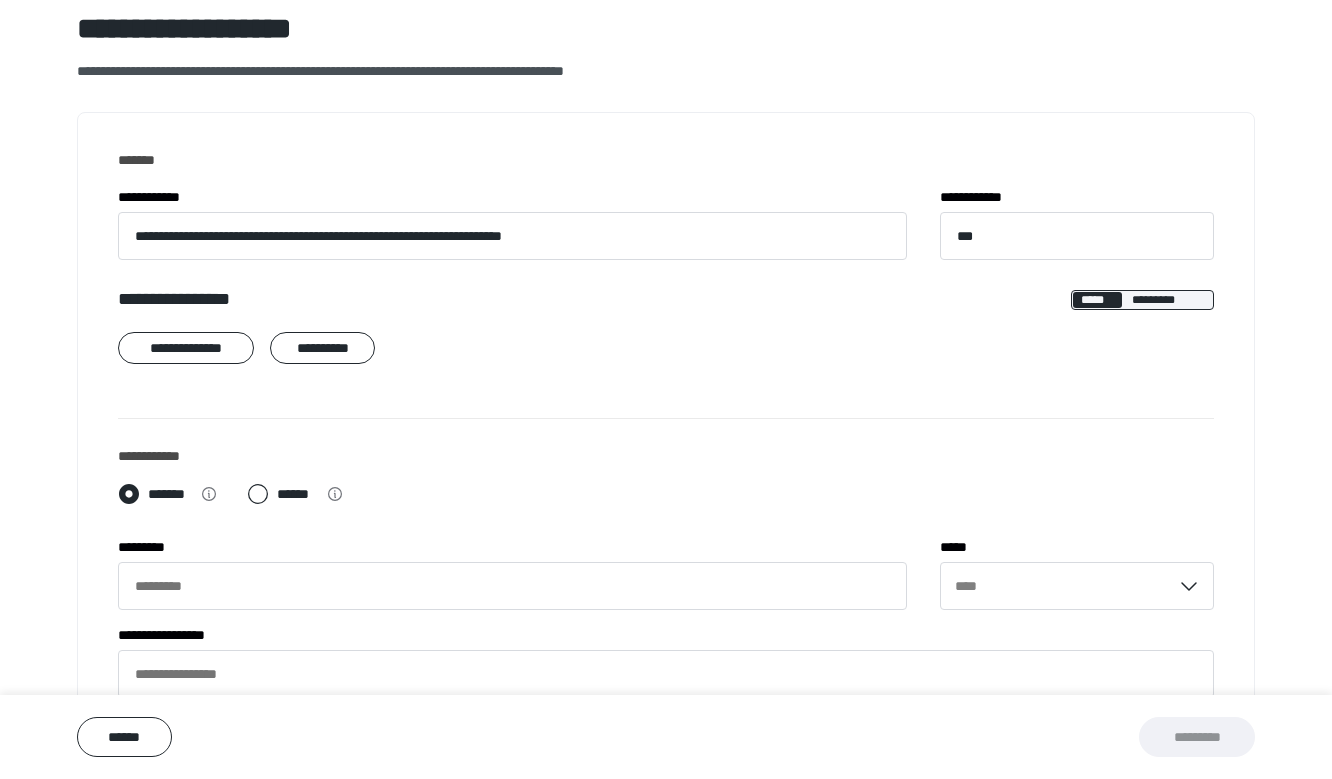click on "**********" at bounding box center [666, 339] 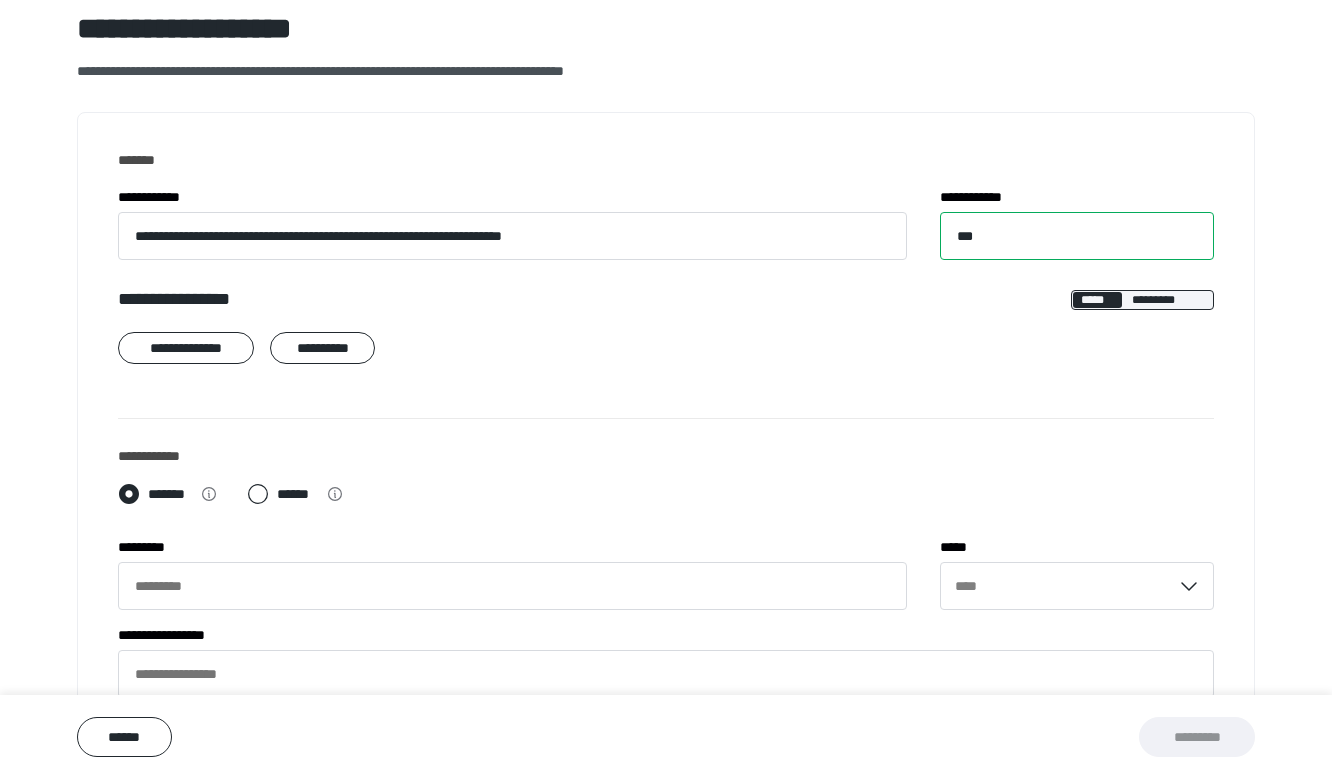 click on "***" at bounding box center (1077, 236) 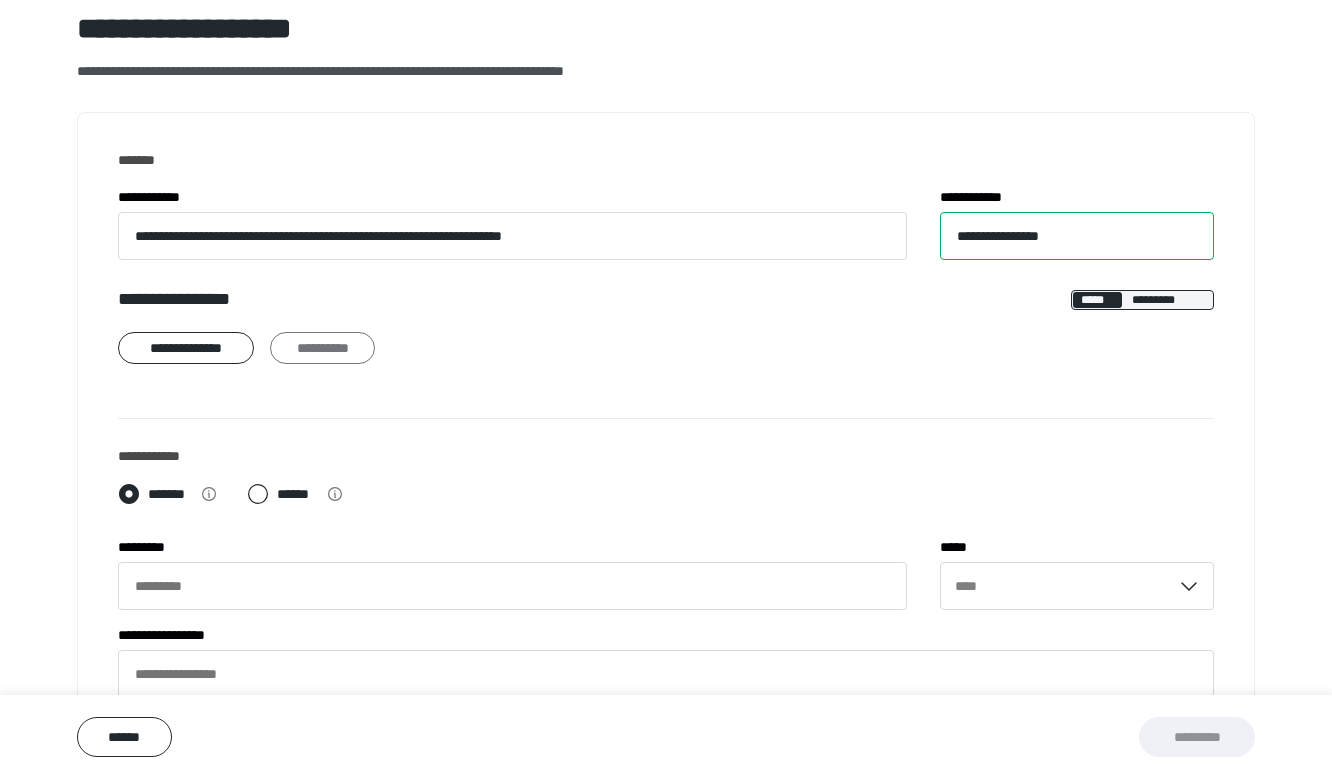type on "**********" 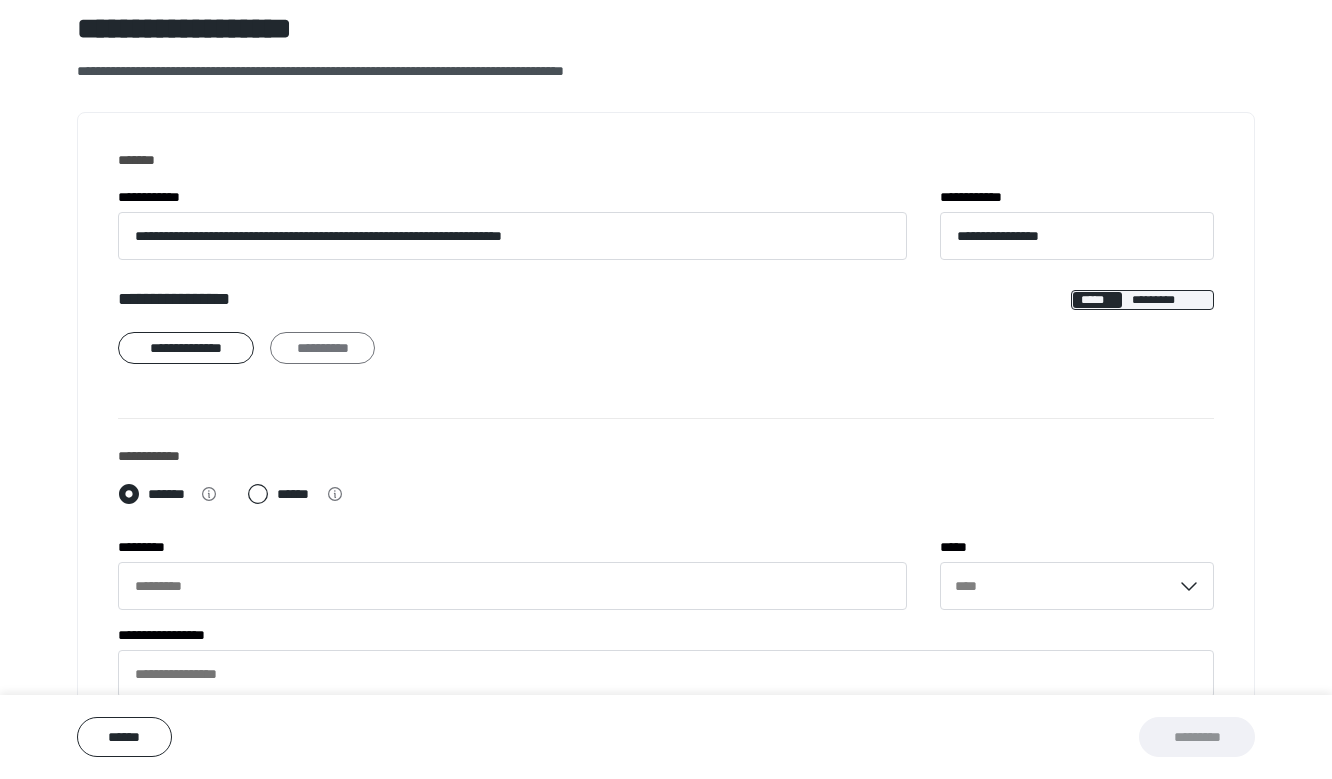 click on "**********" at bounding box center [322, 348] 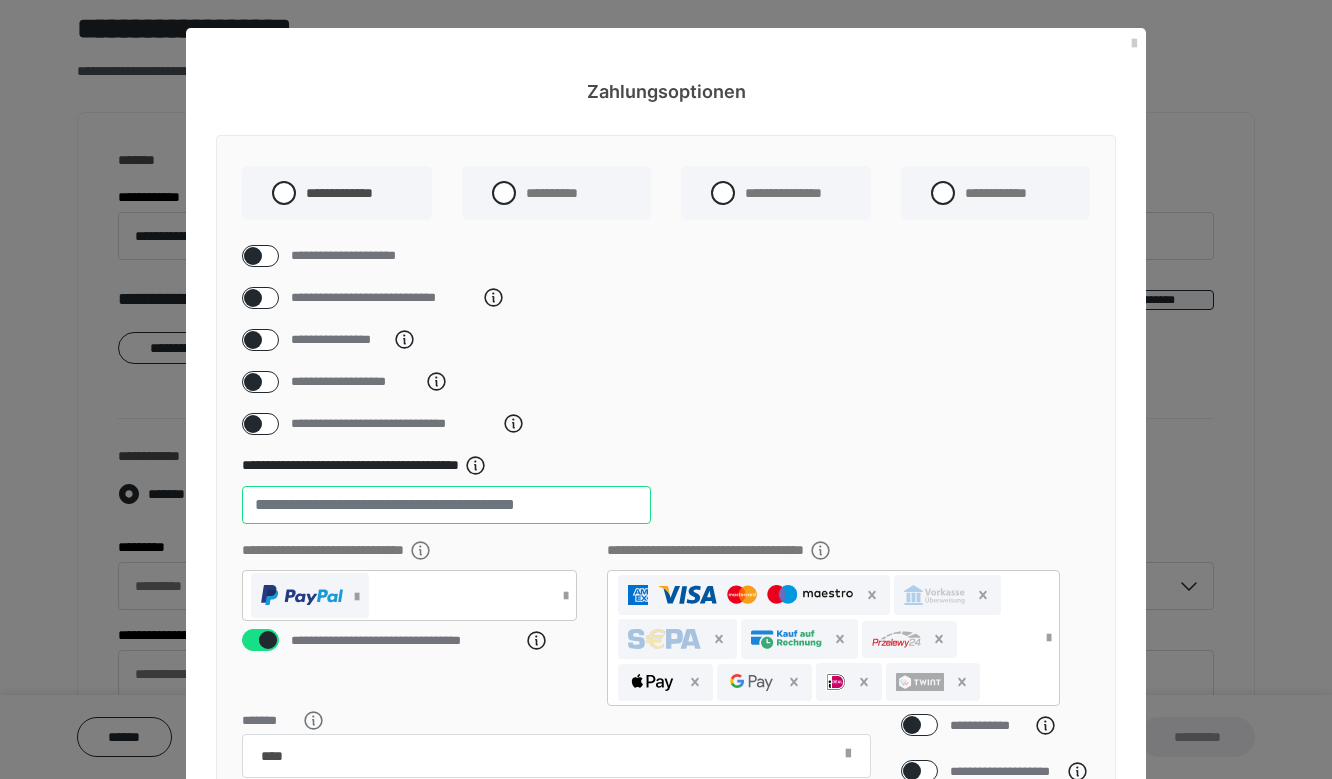 click on "**" at bounding box center (446, 505) 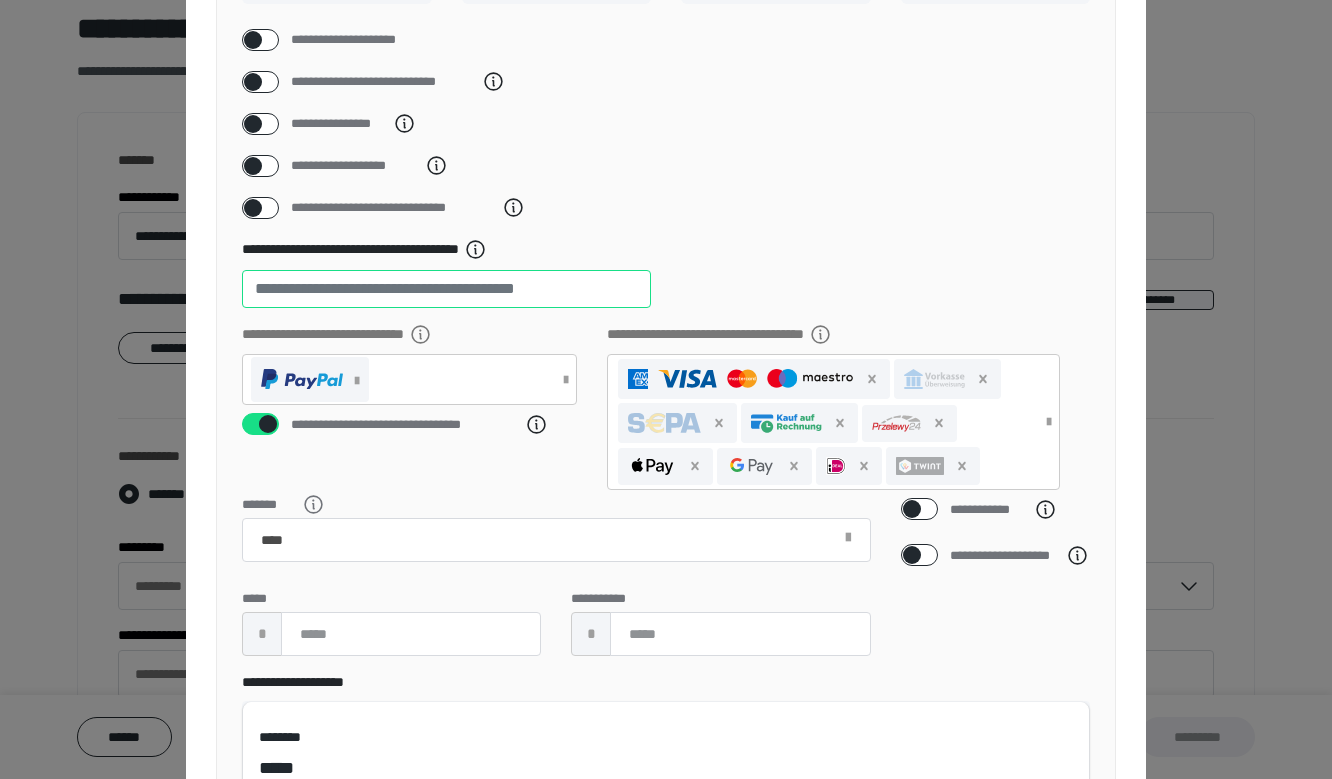 scroll, scrollTop: 381, scrollLeft: 0, axis: vertical 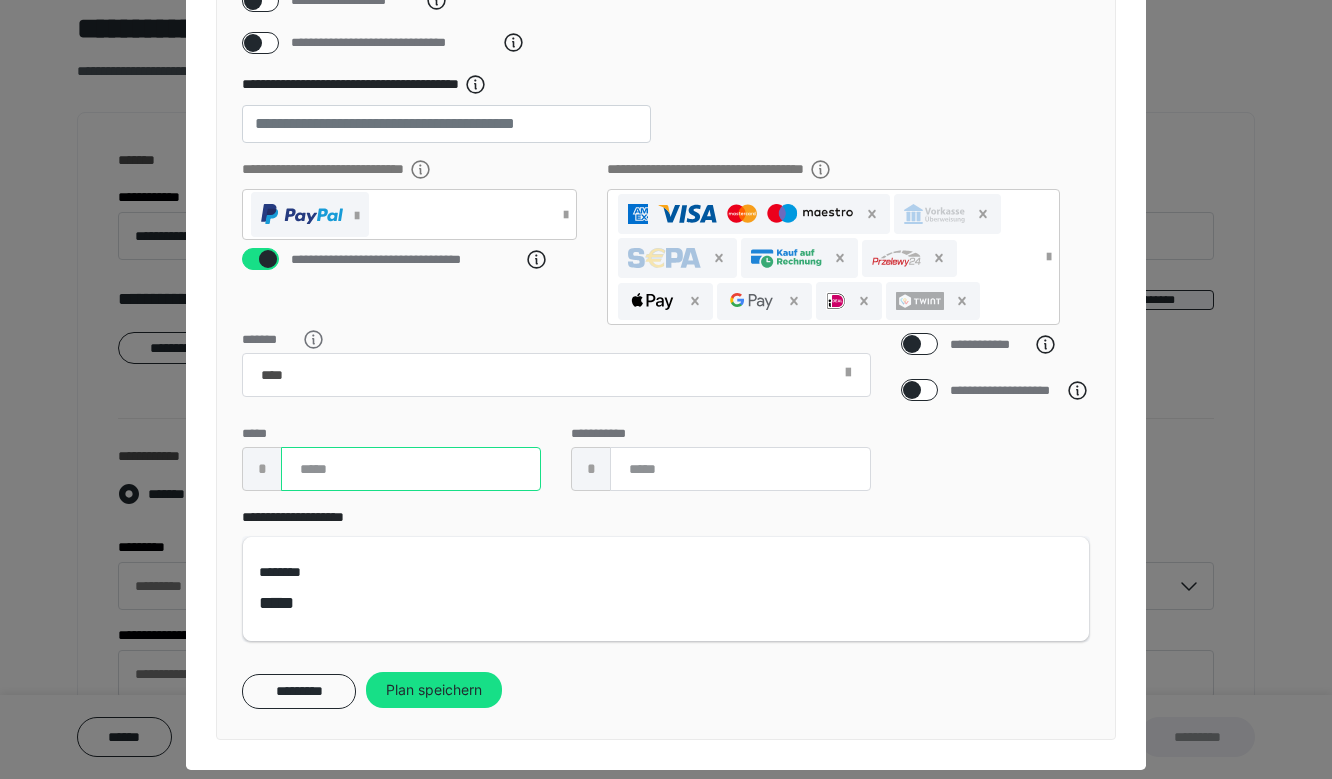 click at bounding box center (411, 469) 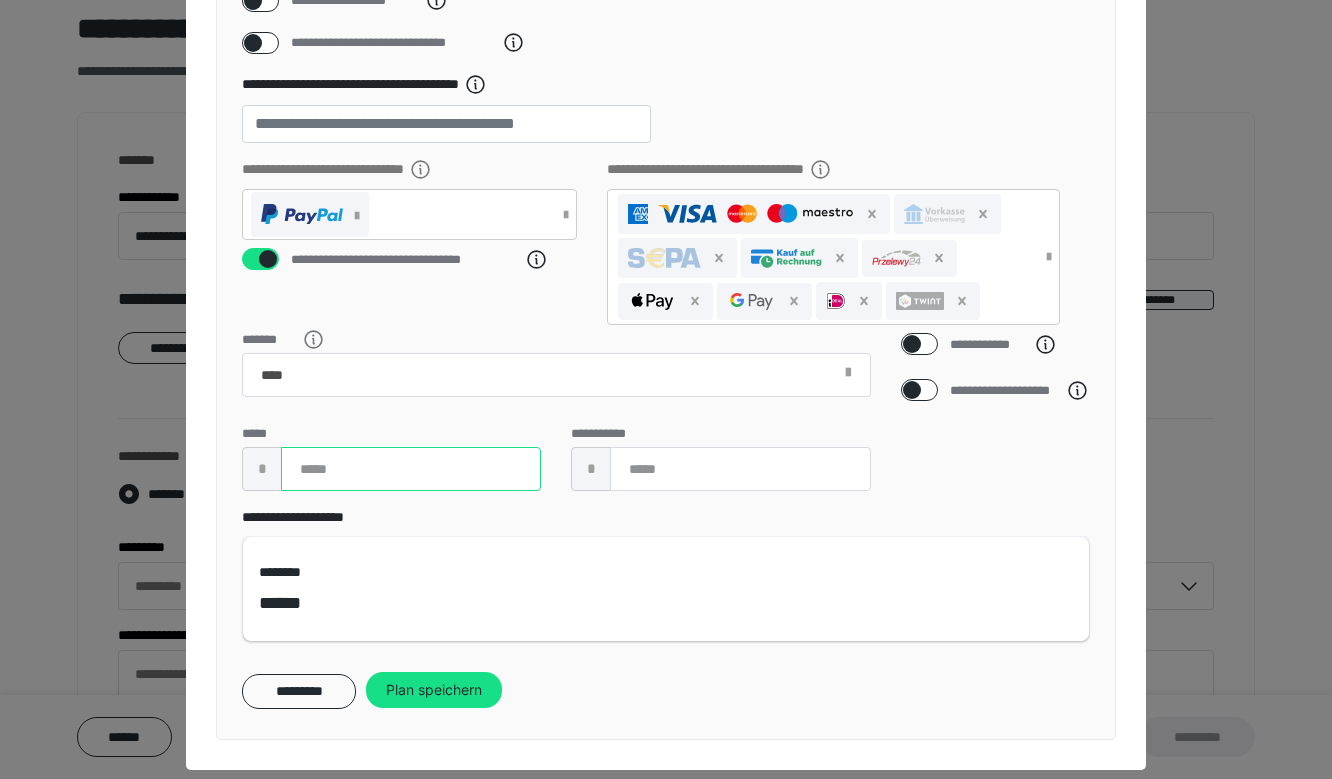 type on "**" 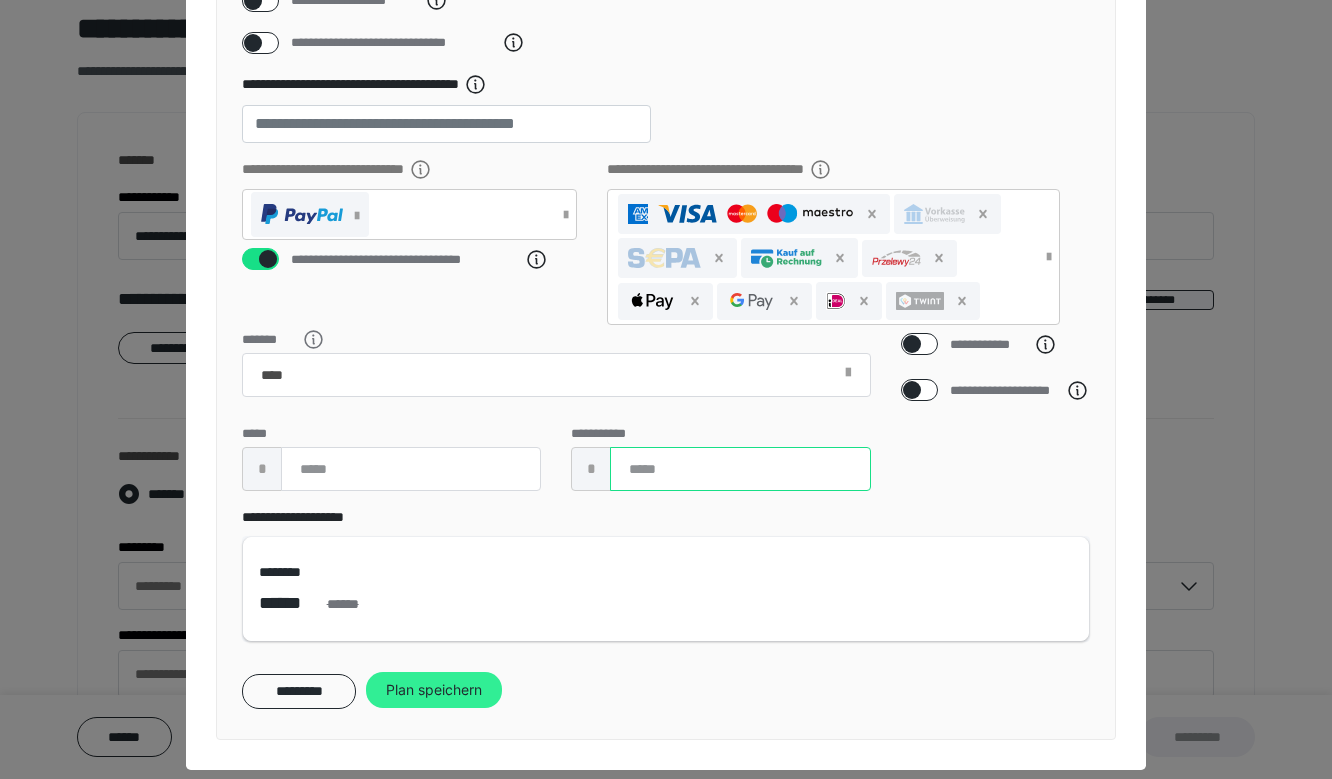 type on "**" 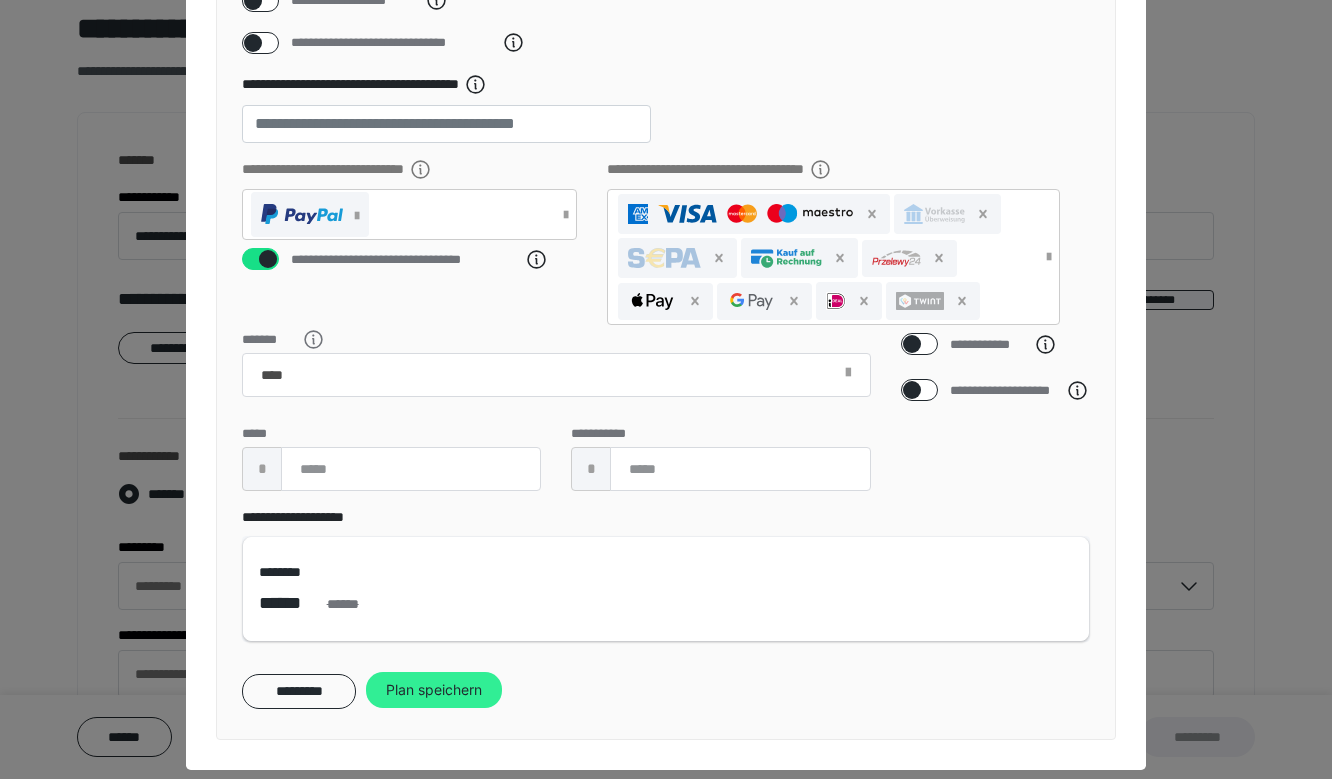 click on "Plan speichern" at bounding box center (434, 690) 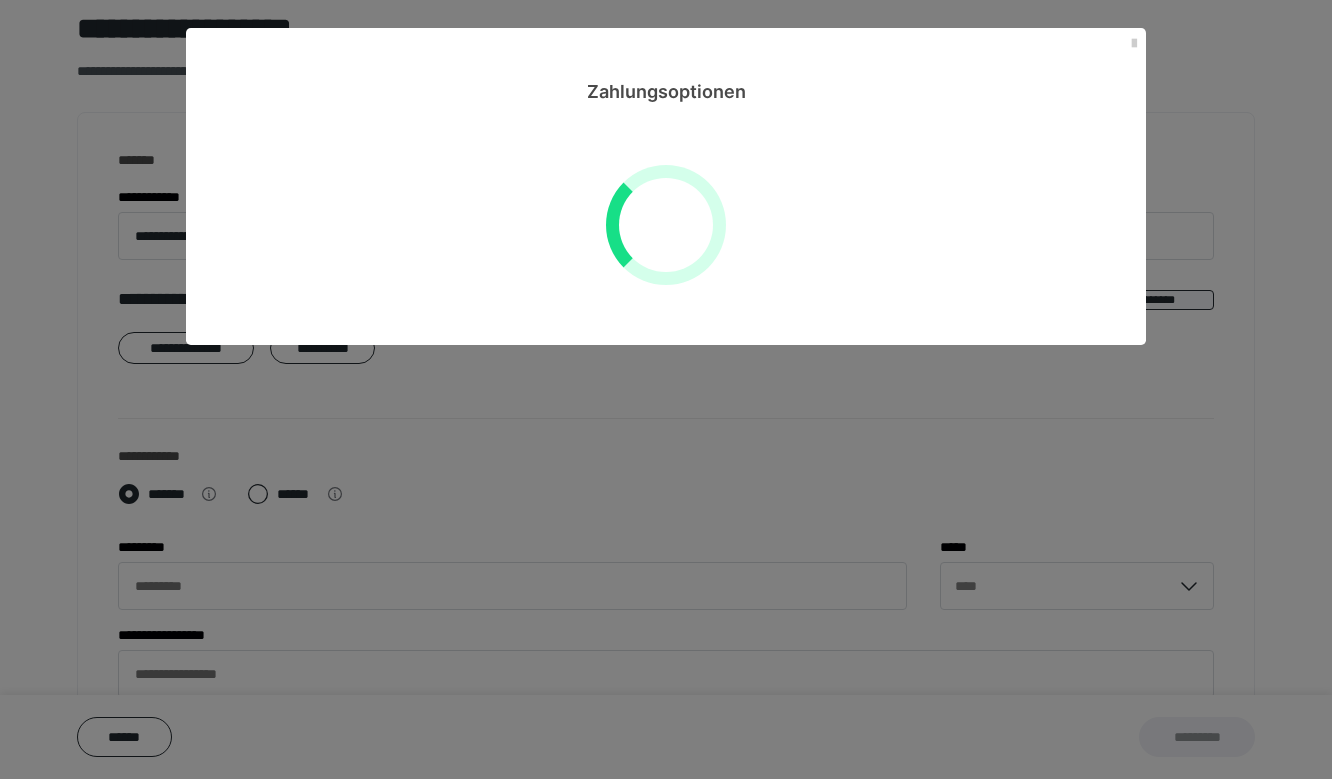 scroll, scrollTop: 0, scrollLeft: 0, axis: both 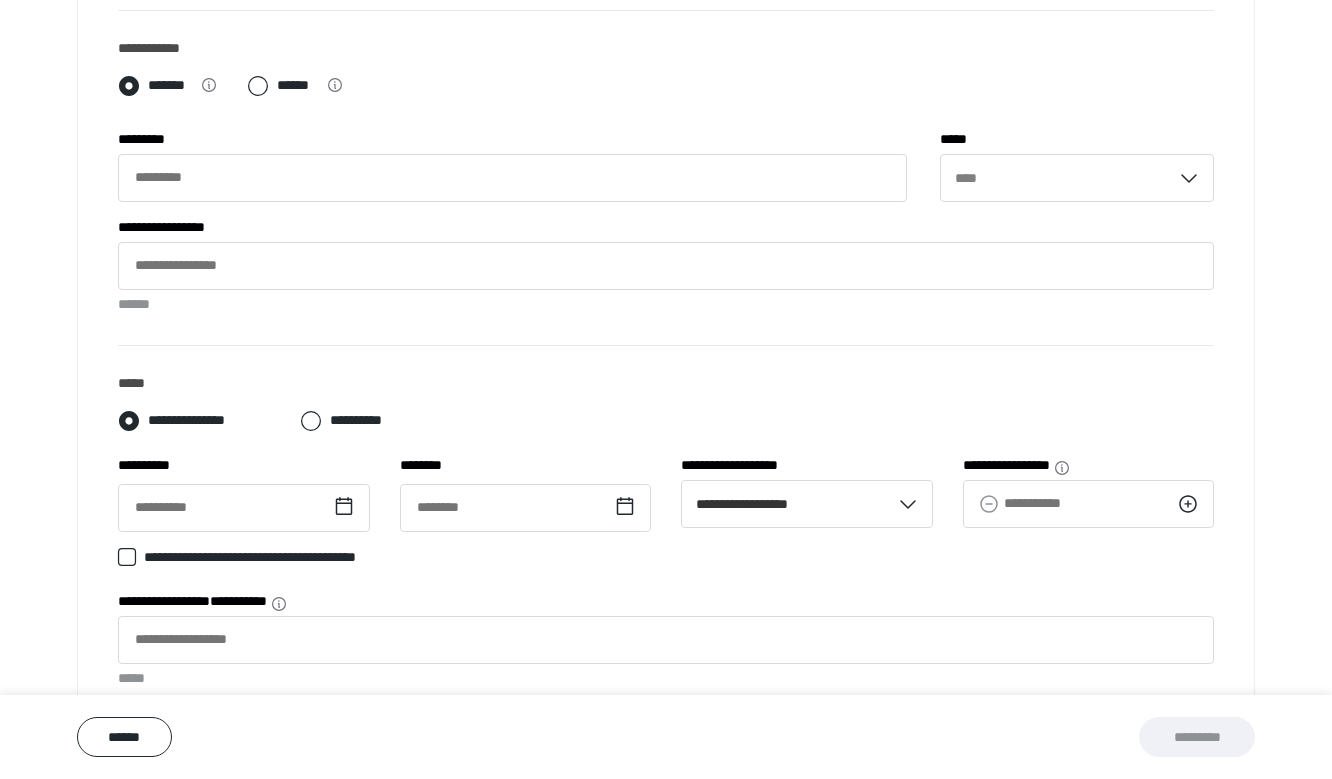 click on "**********" at bounding box center (666, 178) 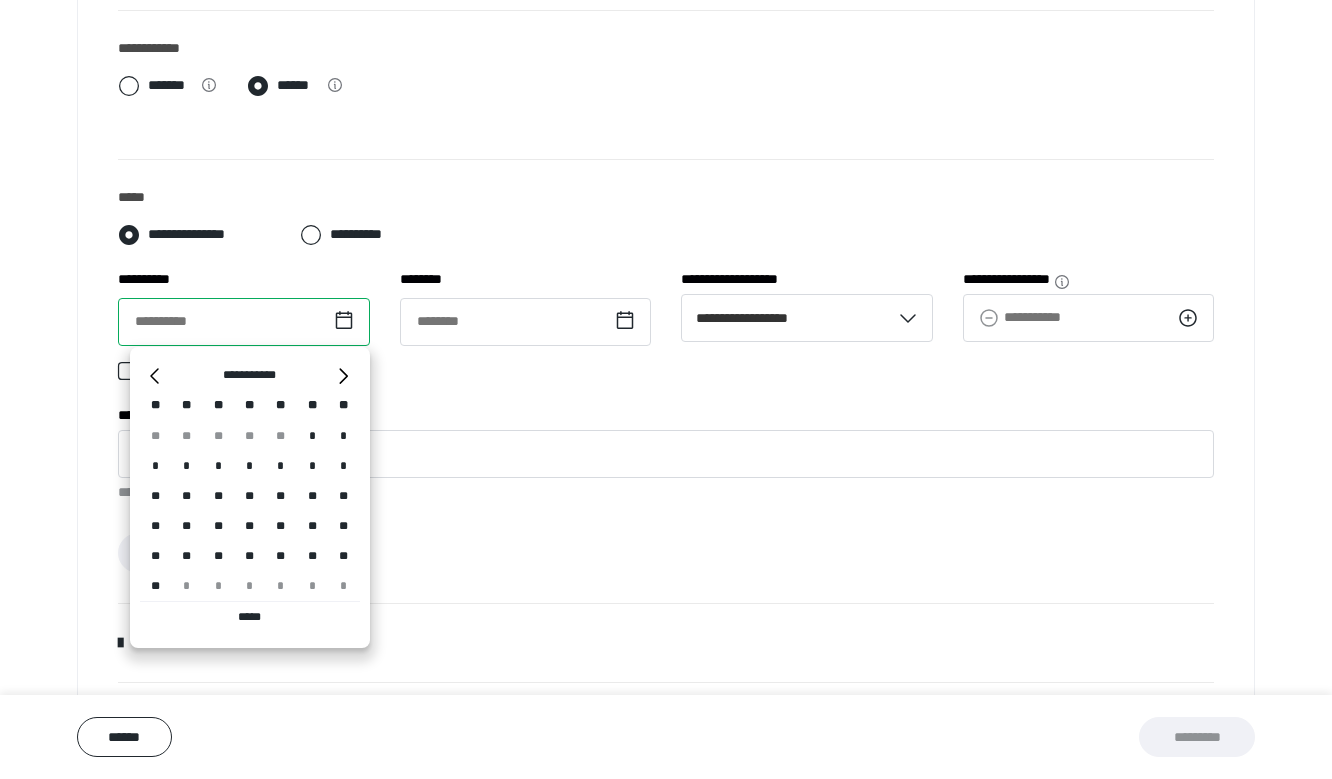 click at bounding box center (244, 322) 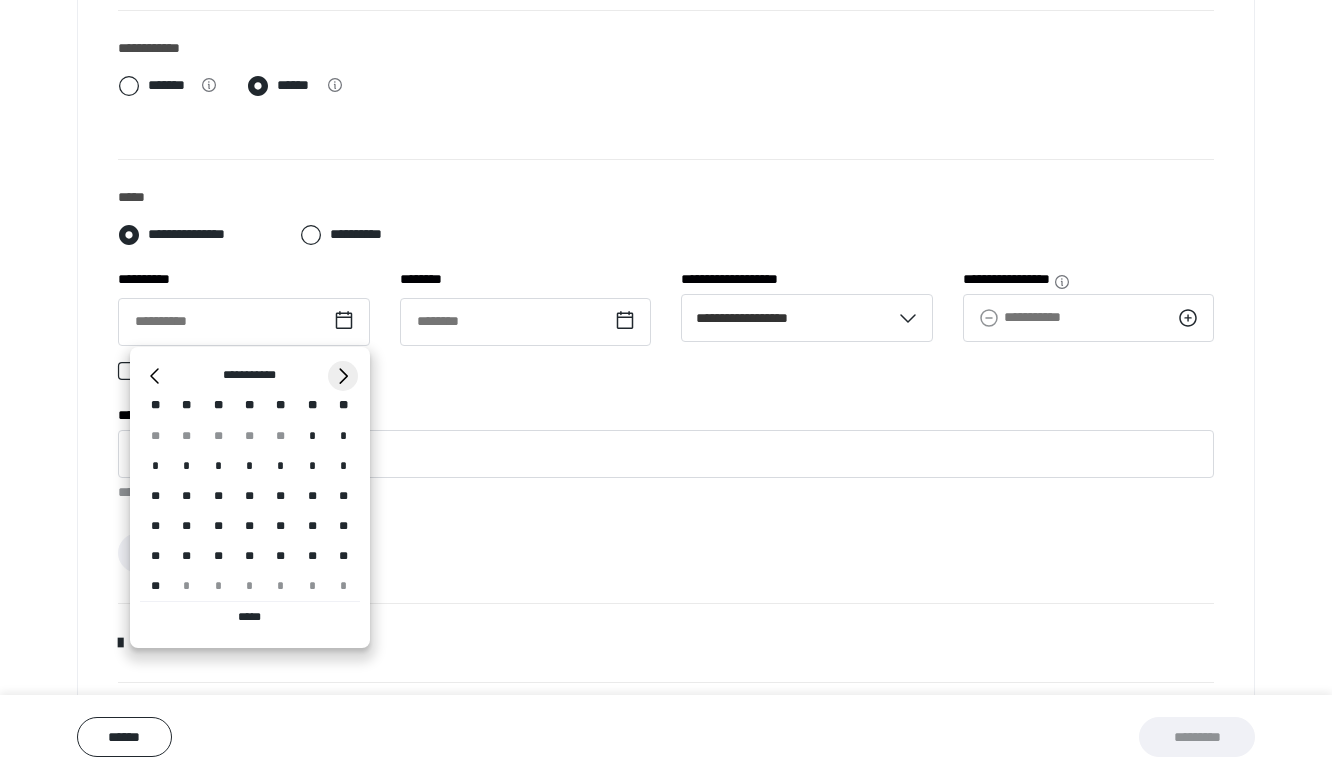 click on "*" at bounding box center [343, 376] 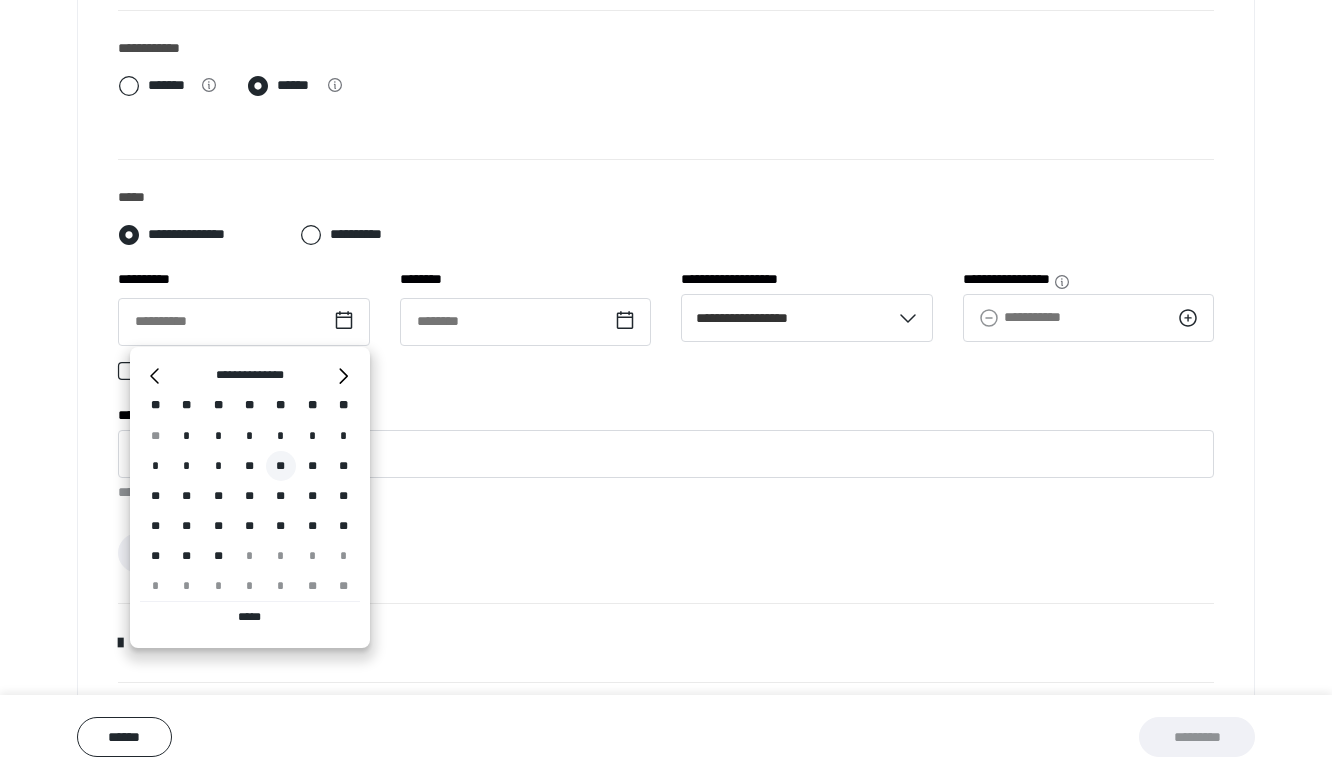 click on "**" at bounding box center (281, 466) 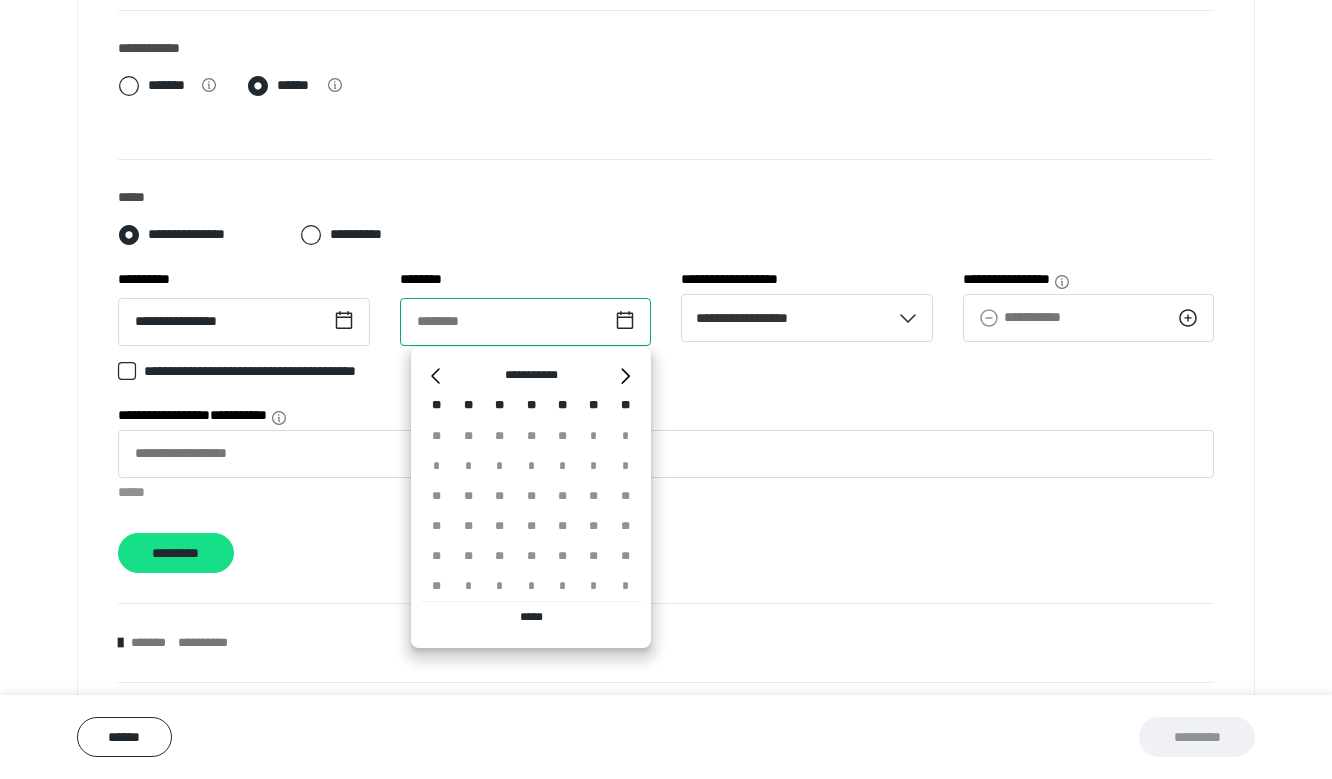 click at bounding box center (526, 322) 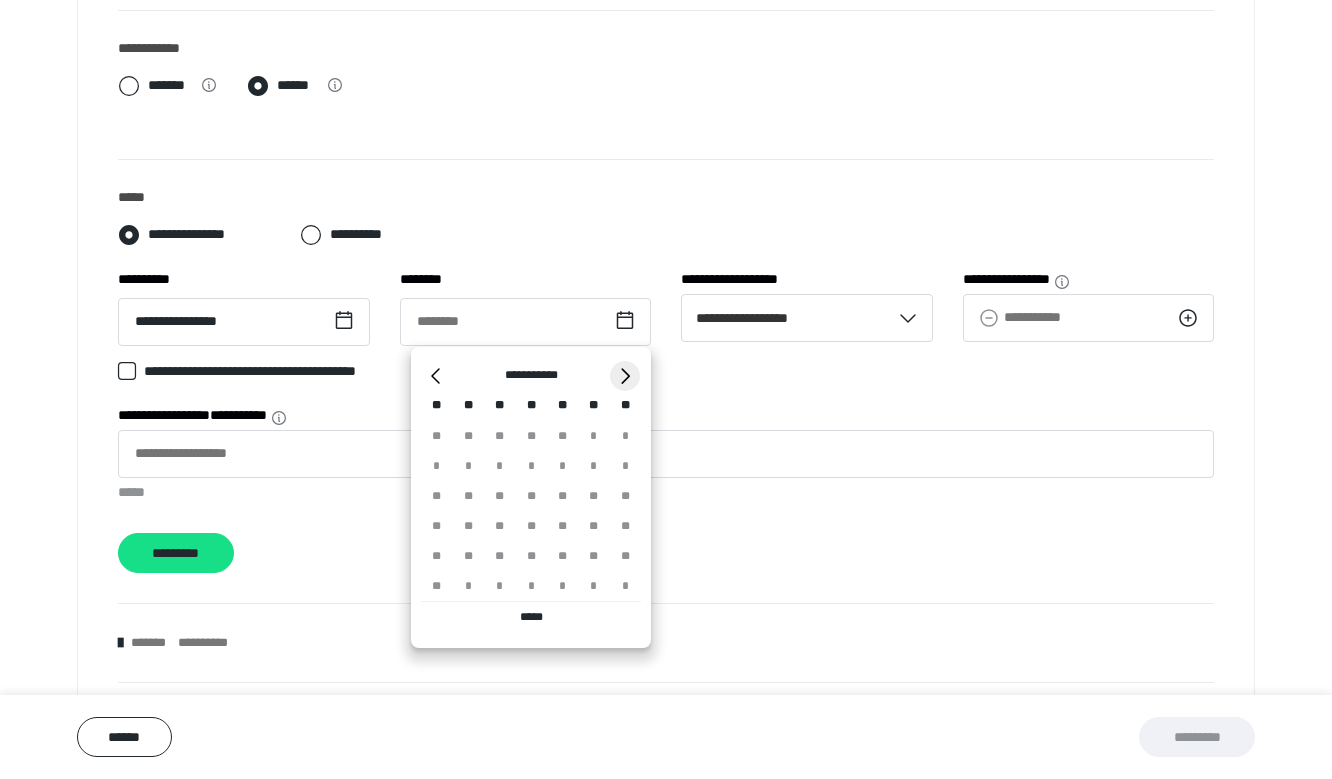 click on "*" at bounding box center [625, 376] 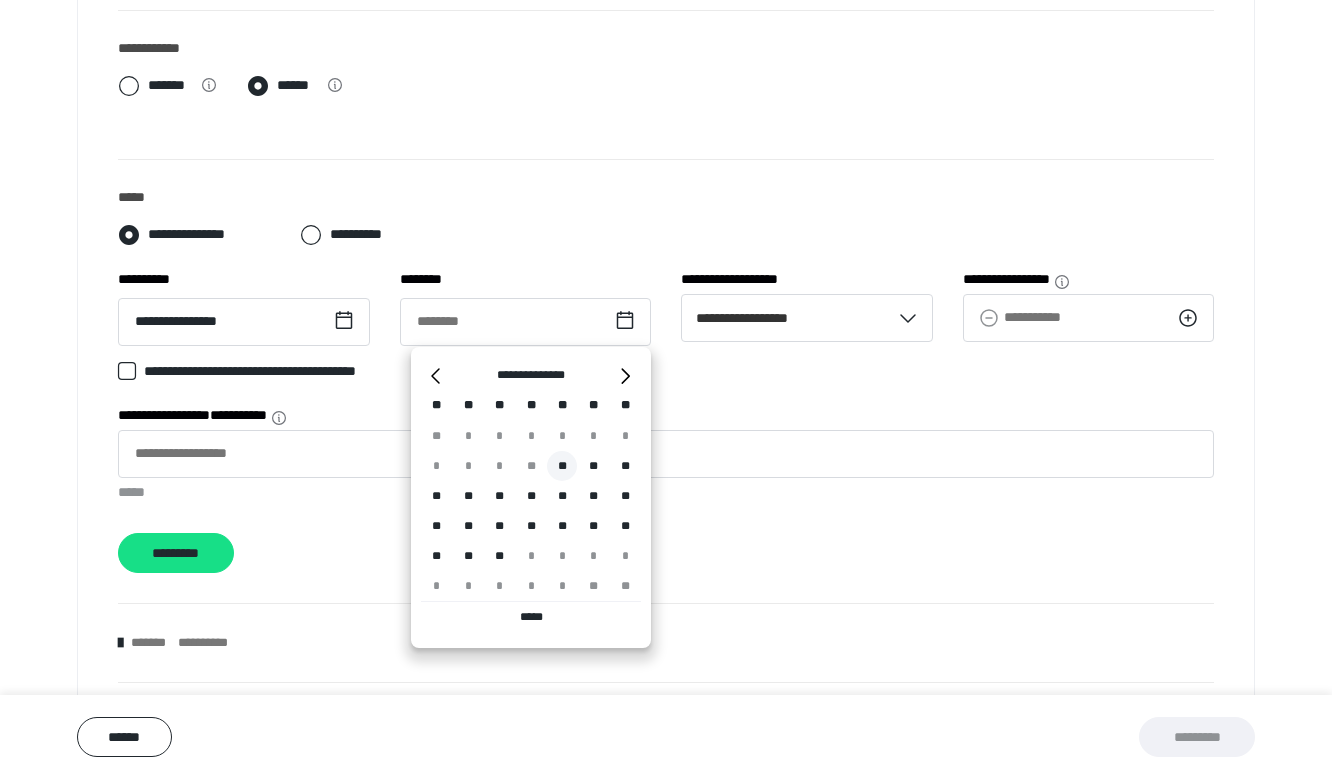 click on "**" at bounding box center (562, 466) 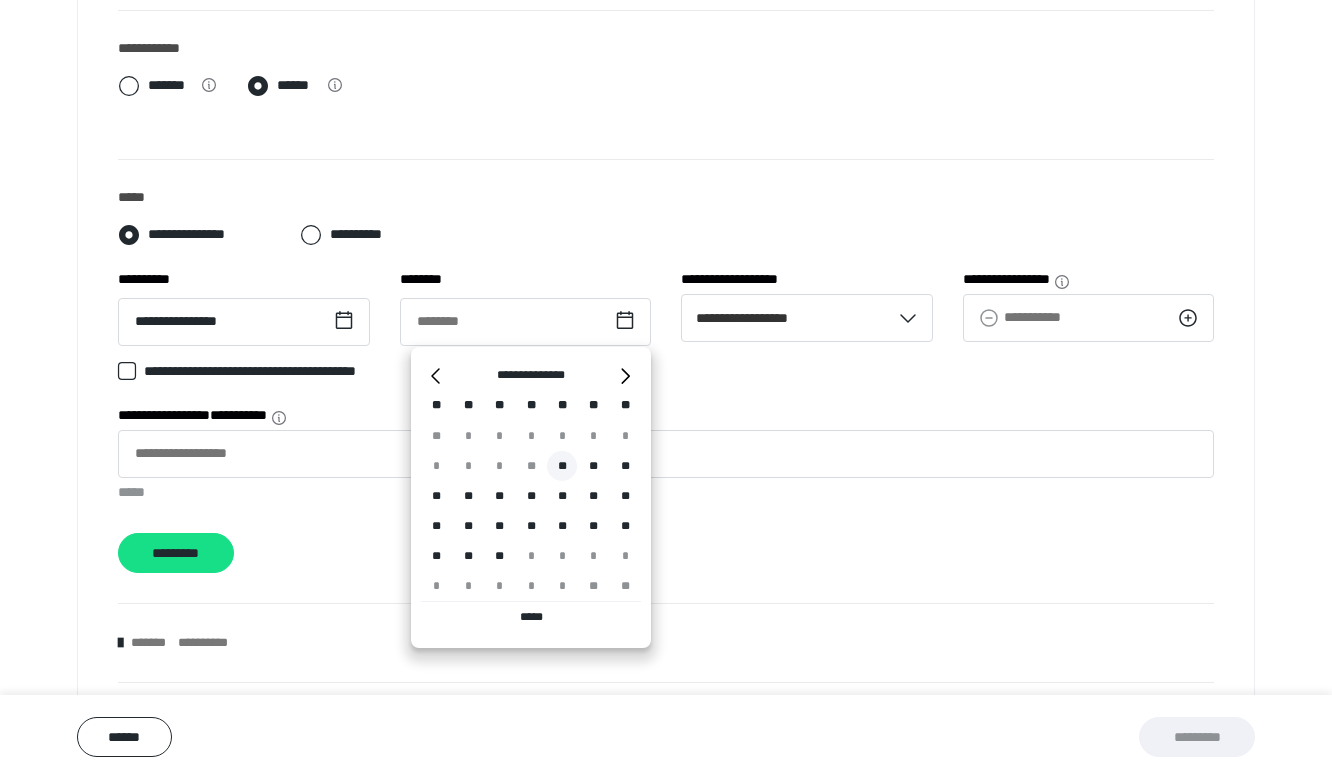 type on "**********" 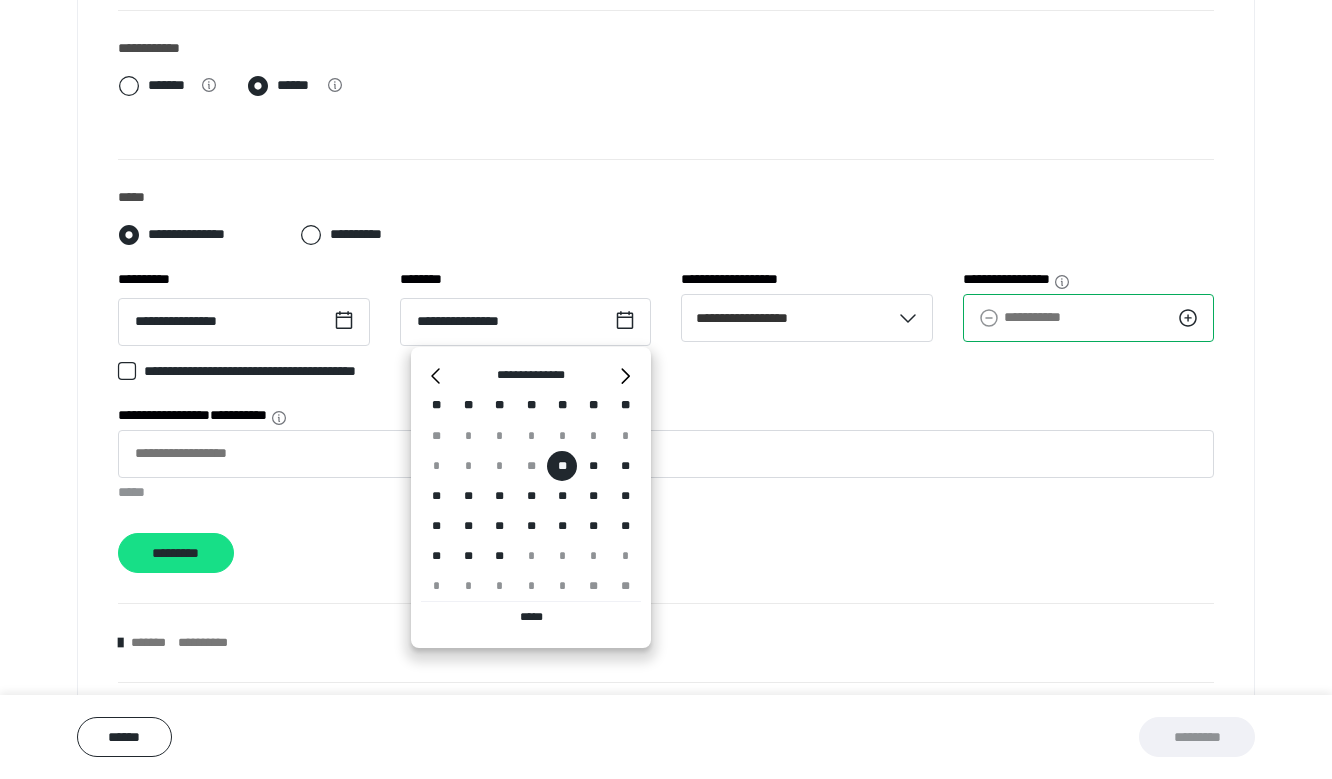click on "**********" at bounding box center [1089, 318] 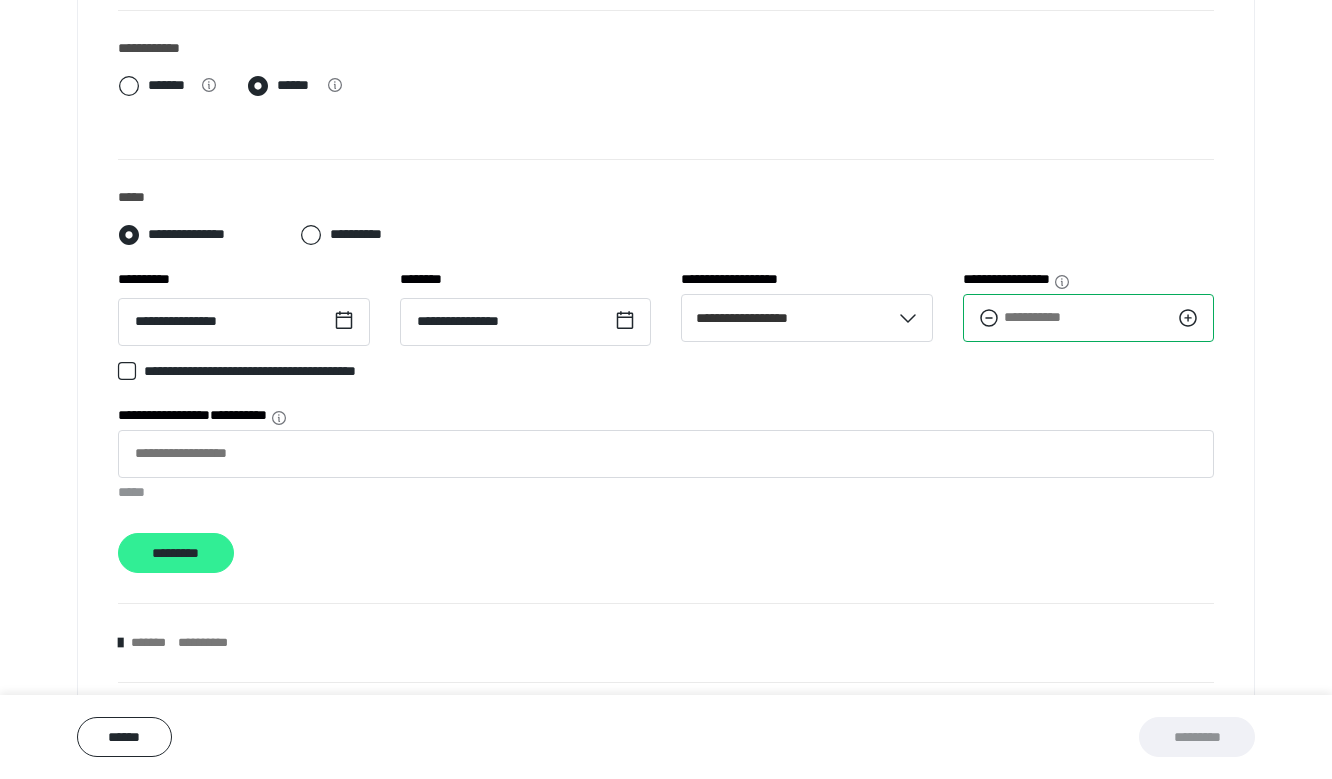 type on "***" 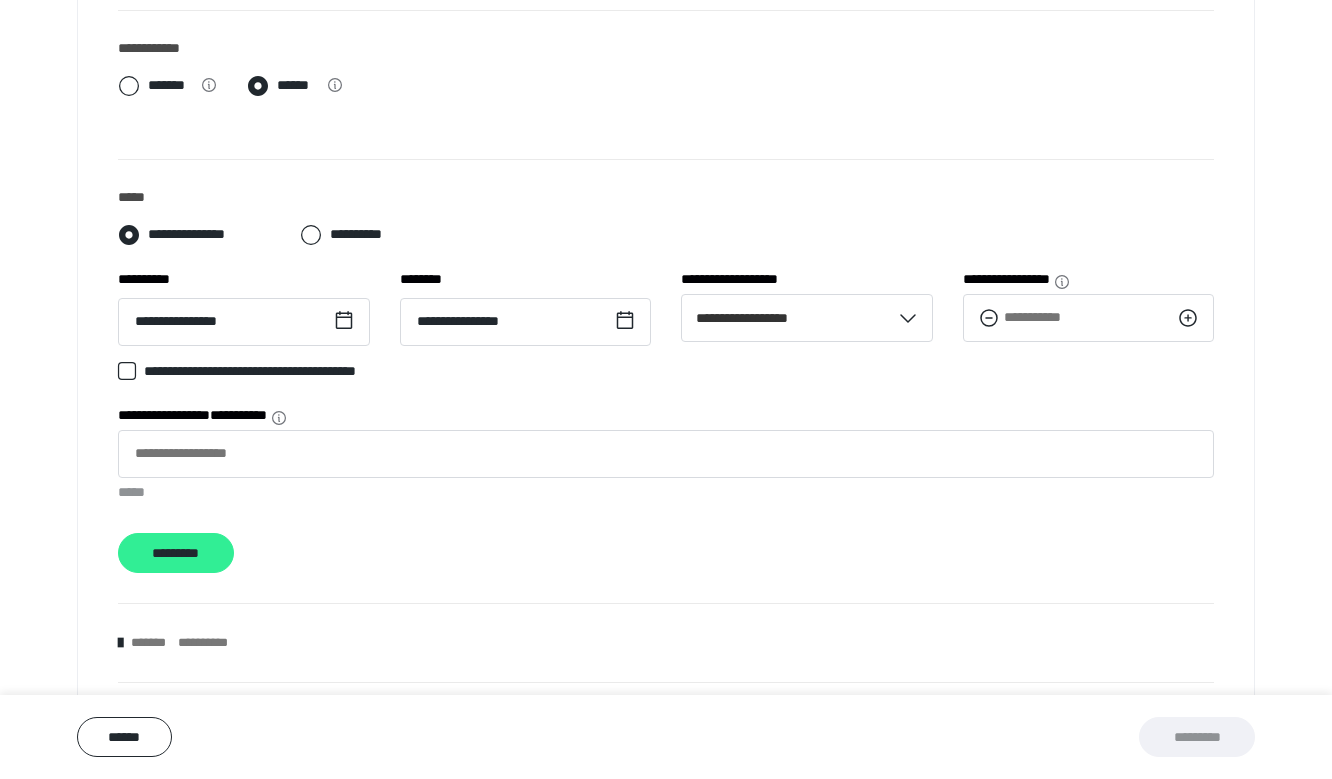 click on "*********" at bounding box center (176, 553) 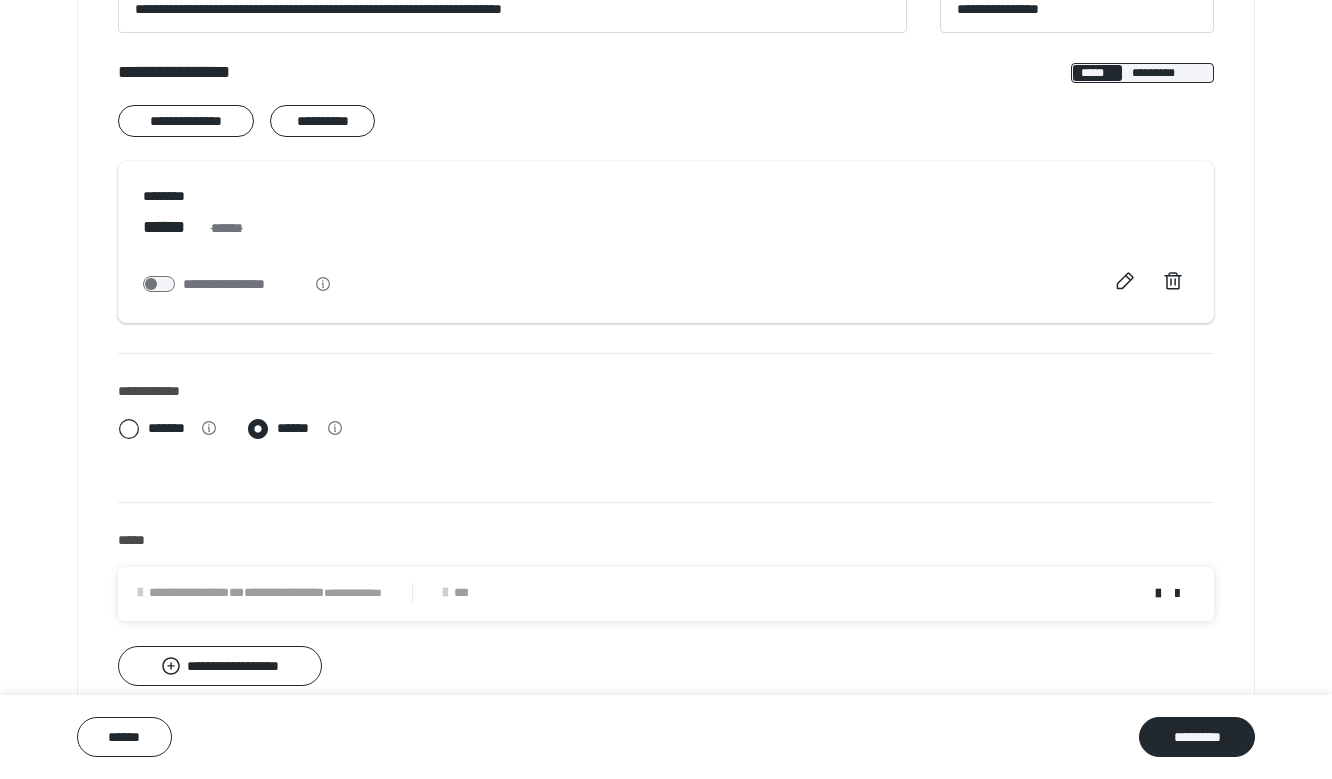 scroll, scrollTop: 579, scrollLeft: 0, axis: vertical 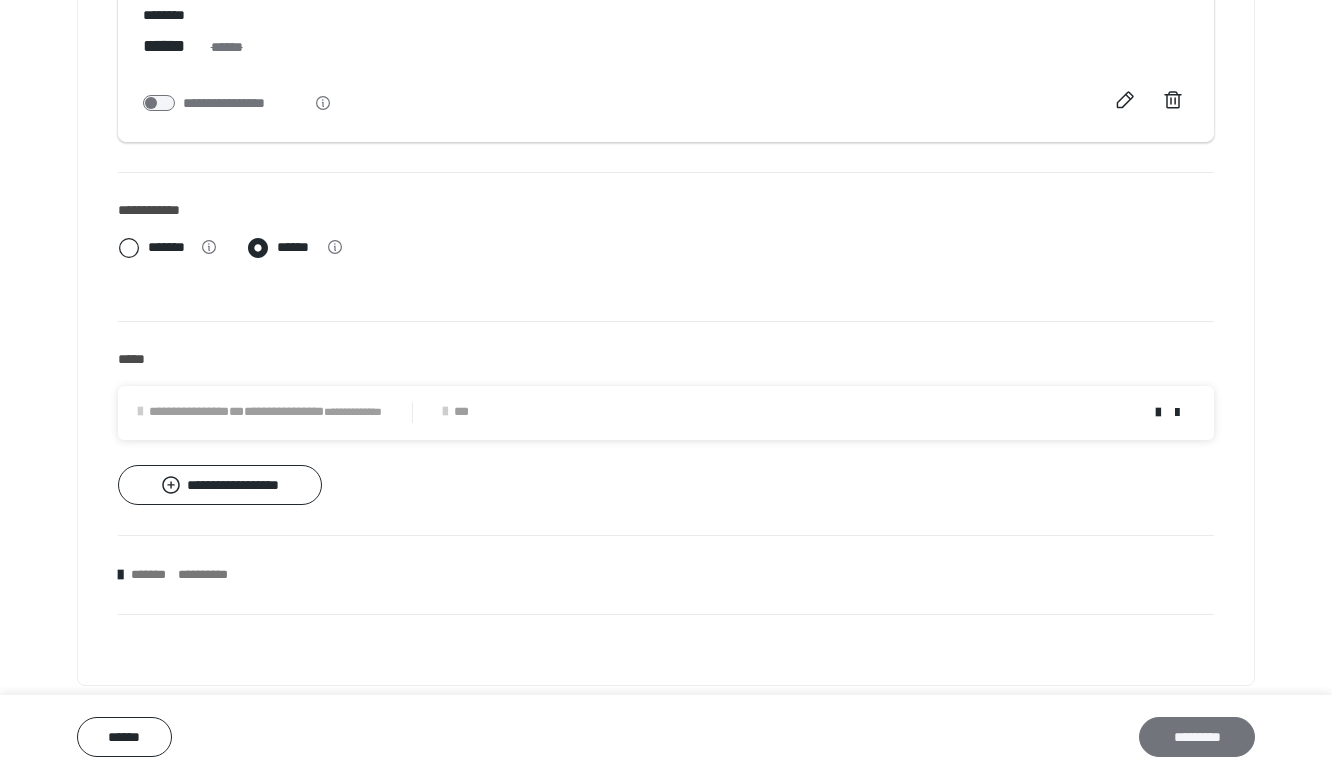 click on "*********" at bounding box center (1197, 737) 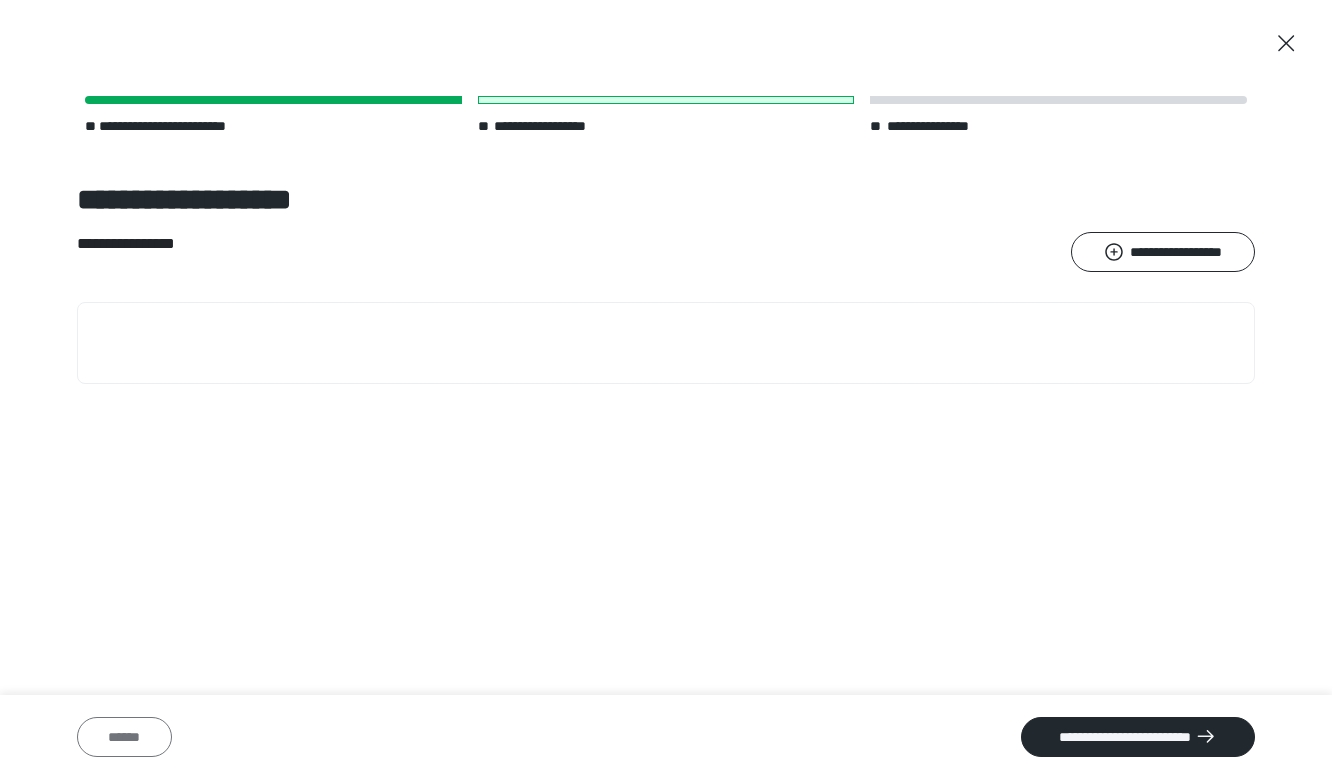 click on "******" at bounding box center (124, 737) 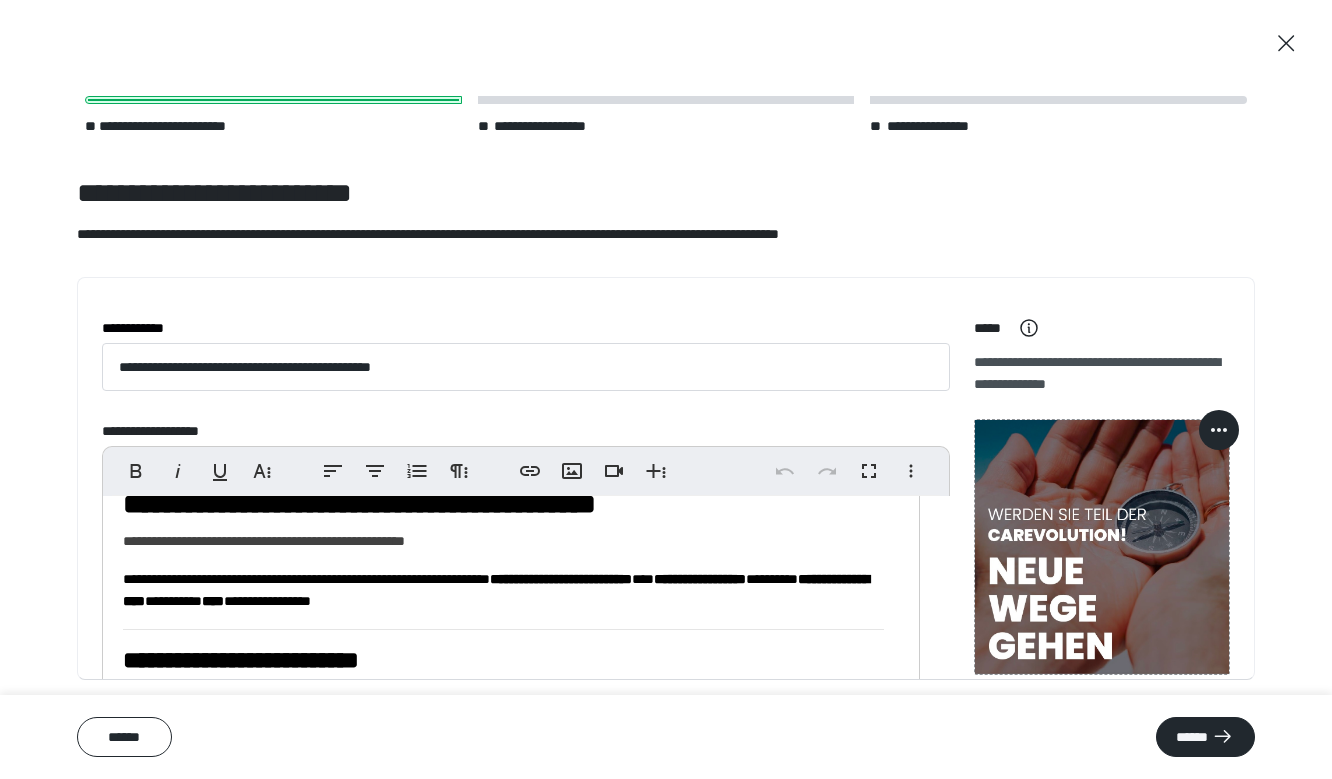 scroll, scrollTop: 4, scrollLeft: 0, axis: vertical 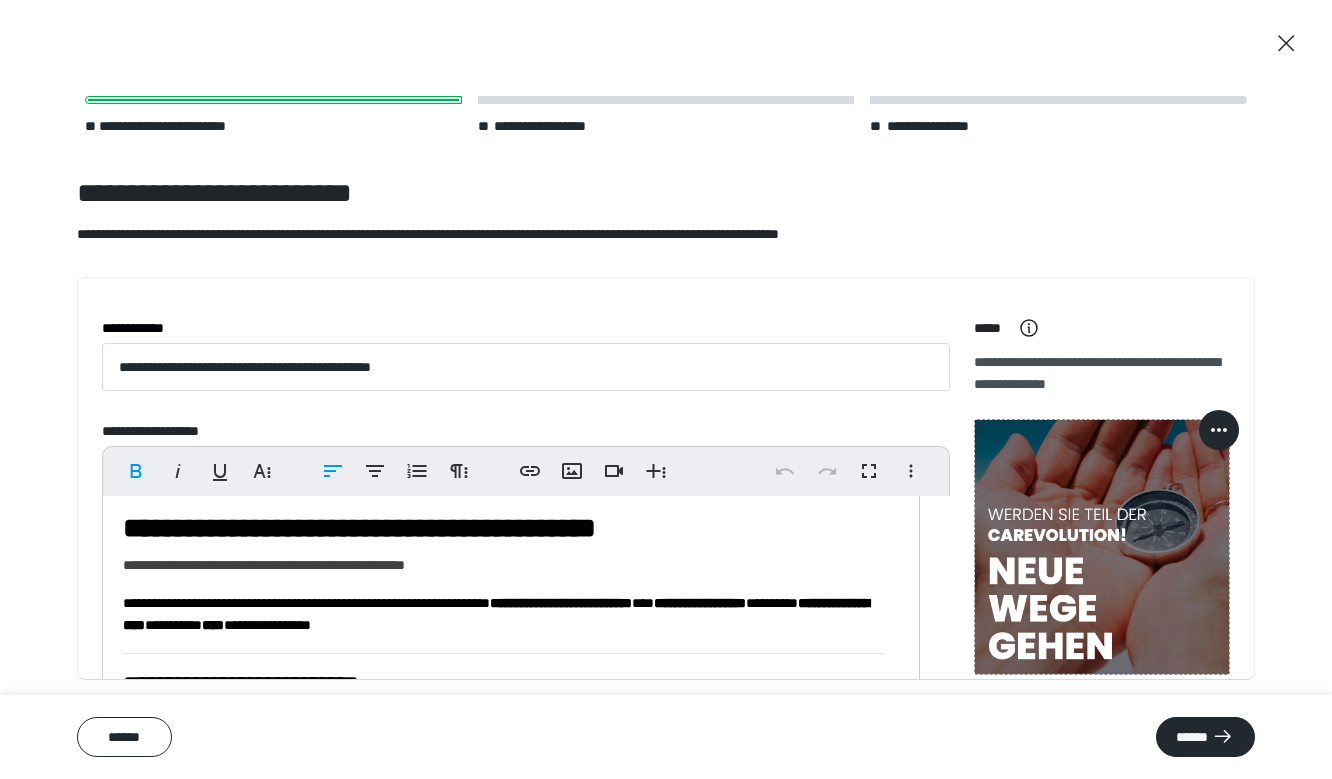 click on "**********" at bounding box center (359, 528) 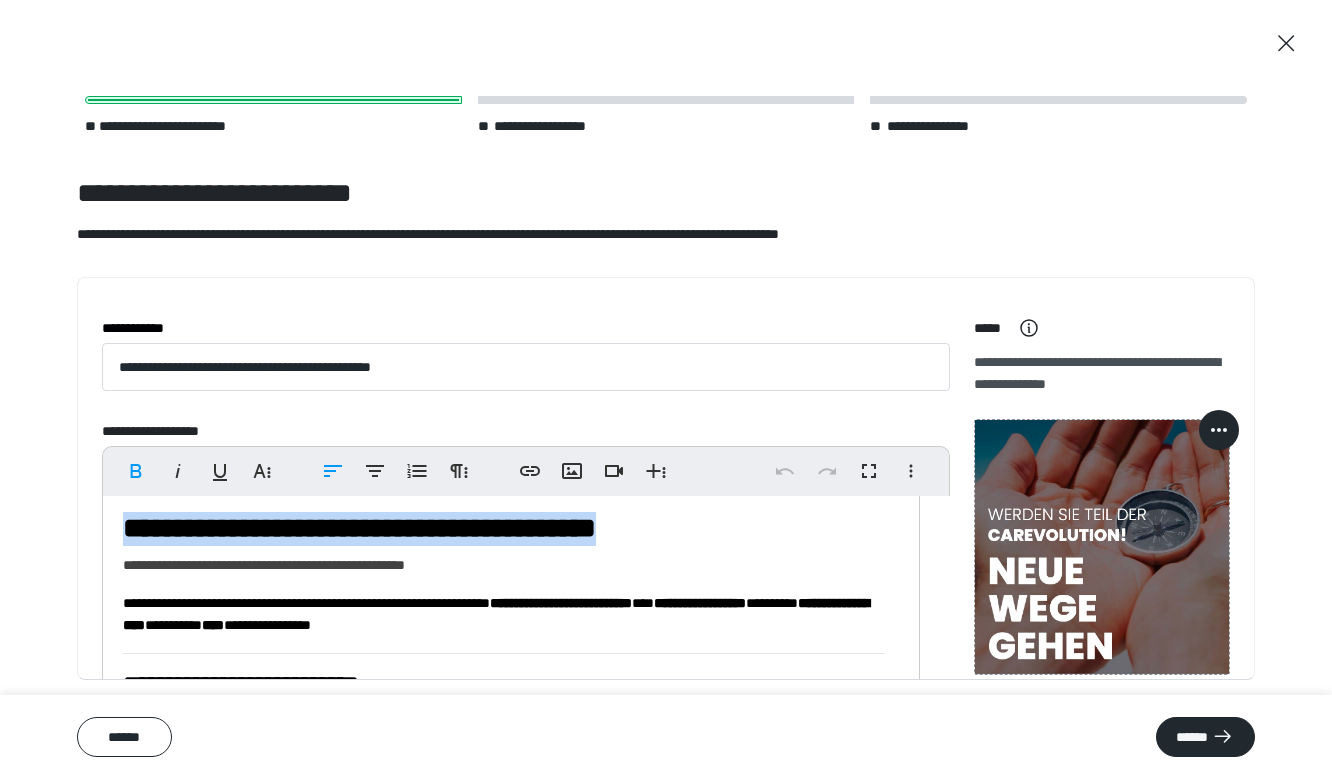 drag, startPoint x: 122, startPoint y: 526, endPoint x: 772, endPoint y: 522, distance: 650.0123 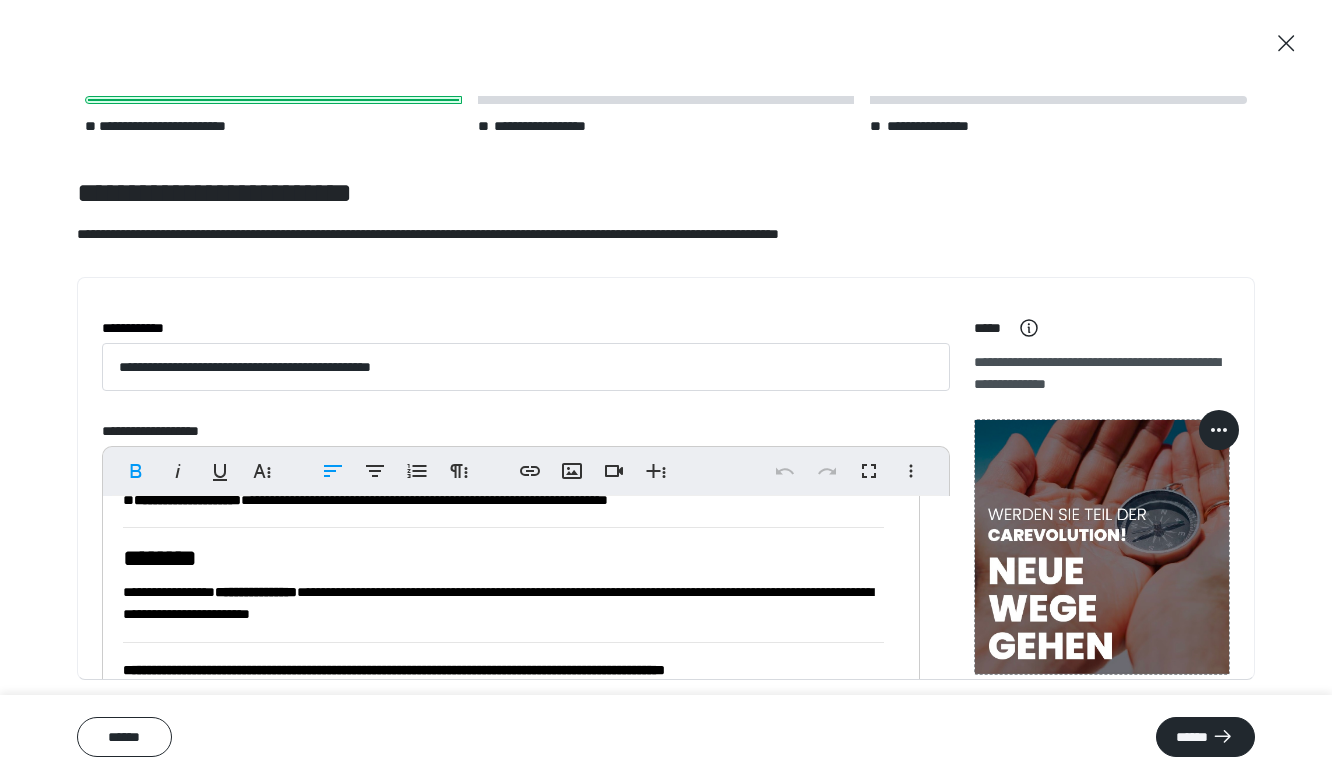 scroll, scrollTop: 541, scrollLeft: 0, axis: vertical 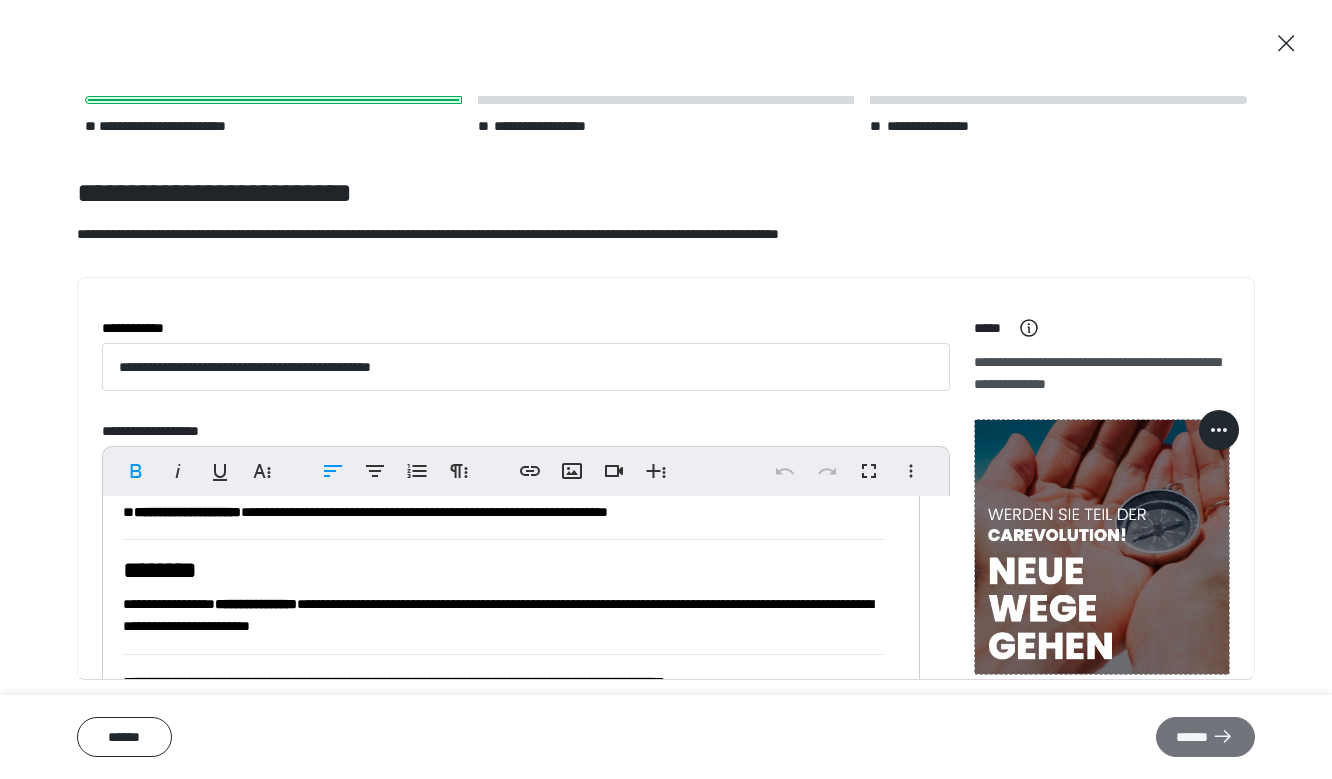 click on "******" at bounding box center (1205, 737) 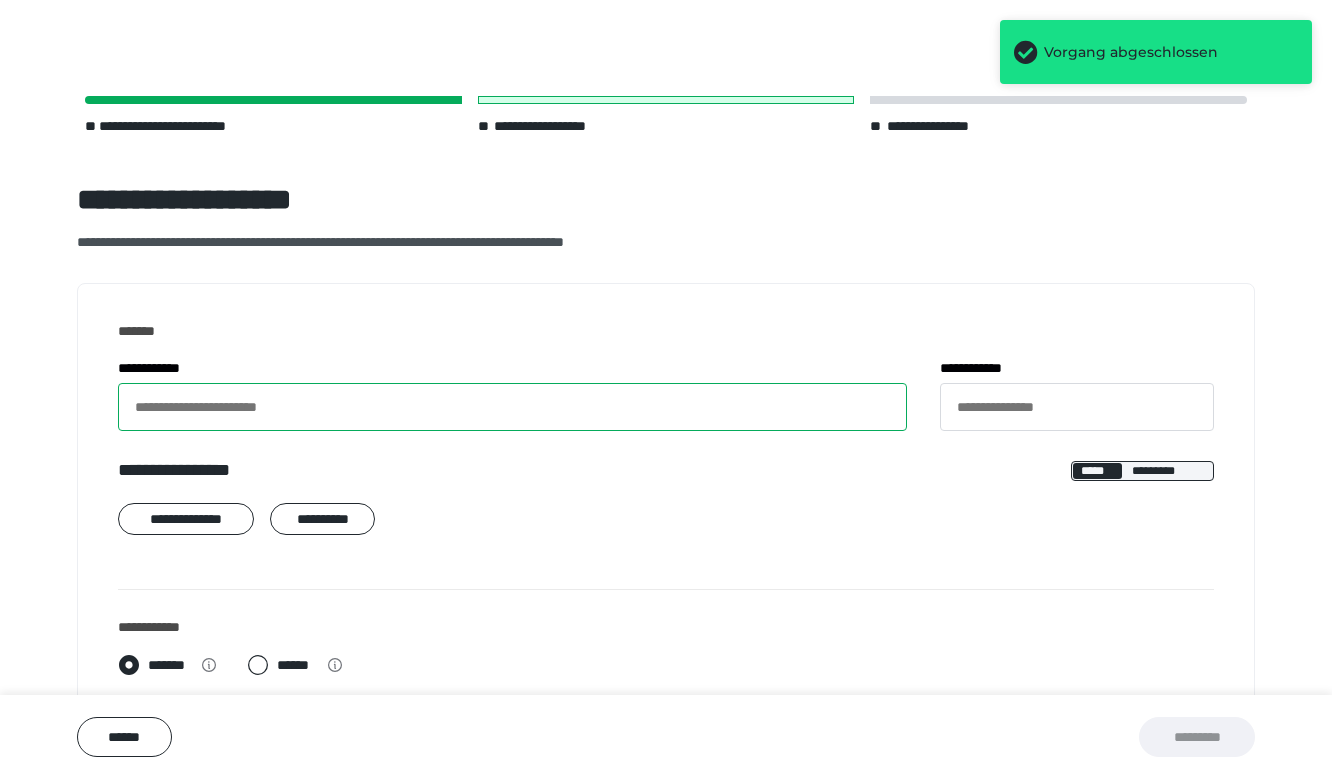 click on "**********" at bounding box center [512, 407] 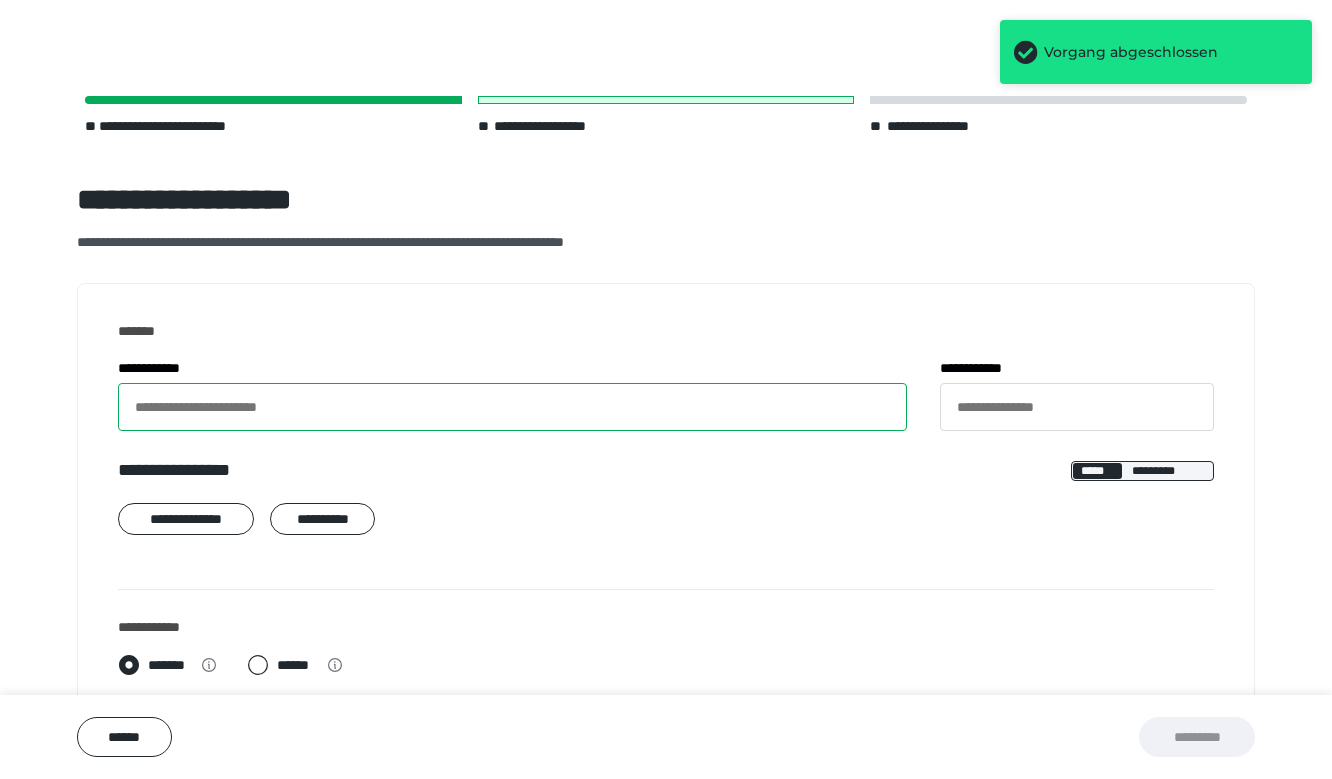 paste on "**********" 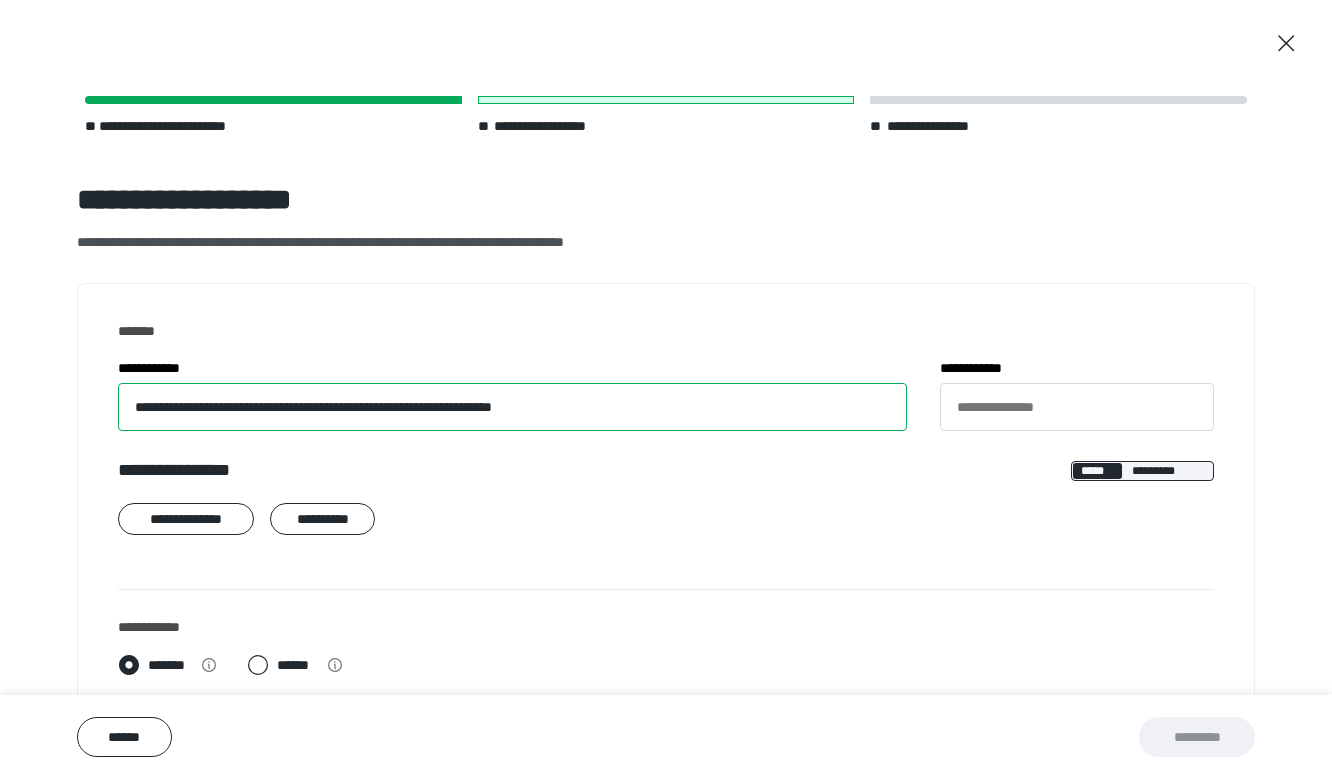 type on "**********" 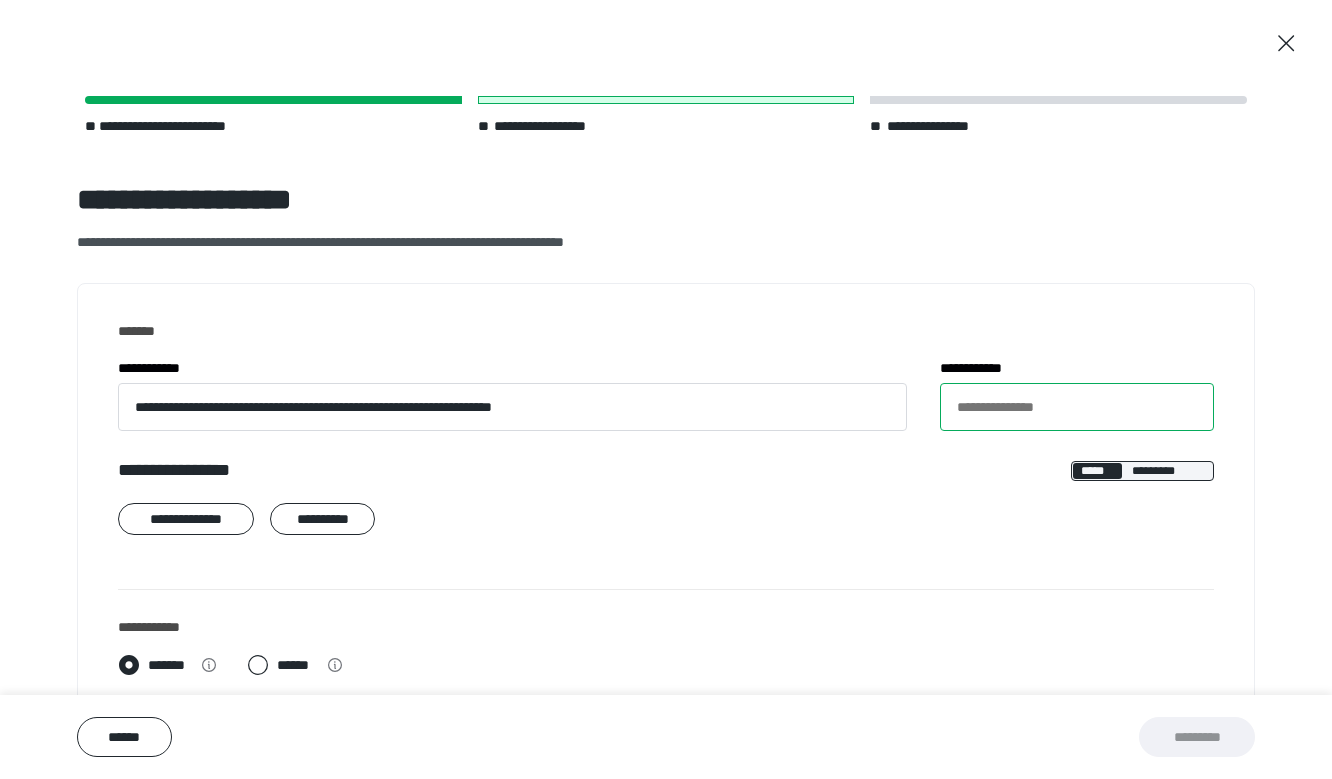 click on "**********" at bounding box center (1077, 407) 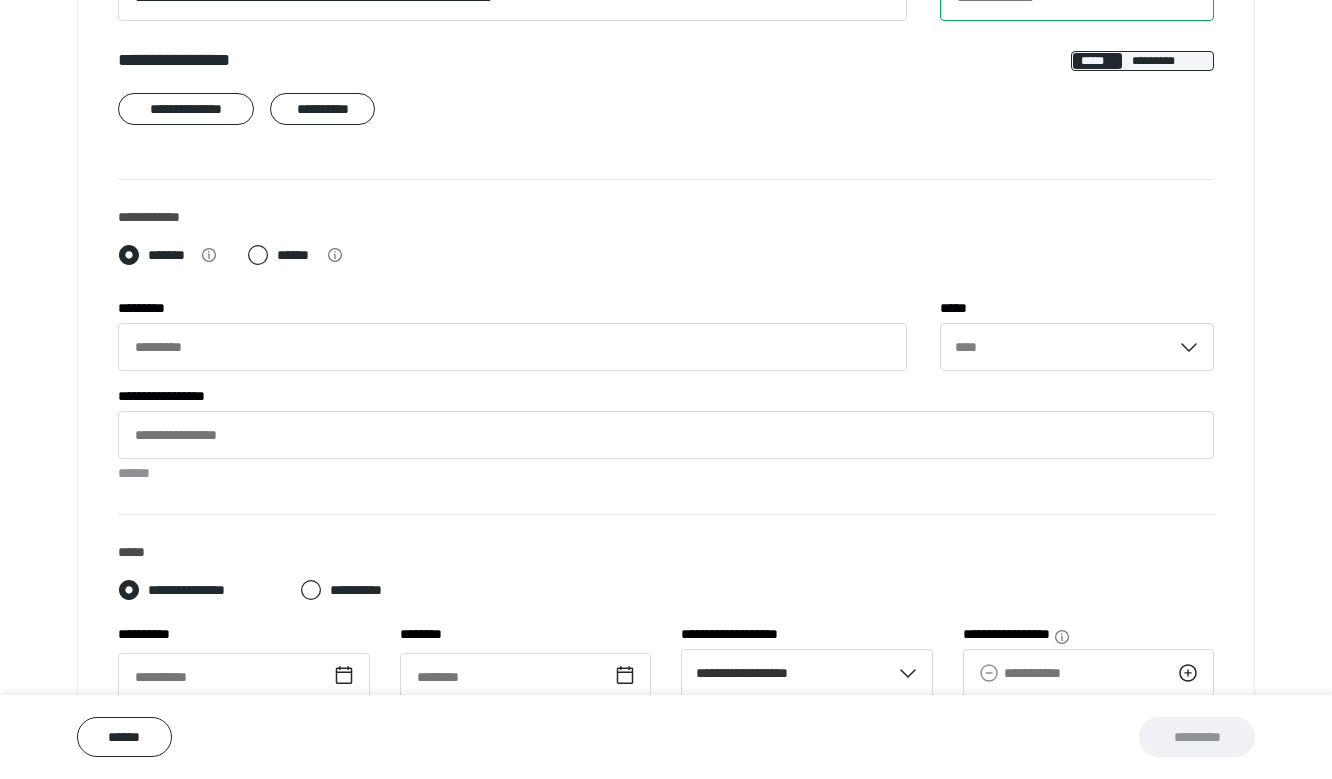 scroll, scrollTop: 834, scrollLeft: 0, axis: vertical 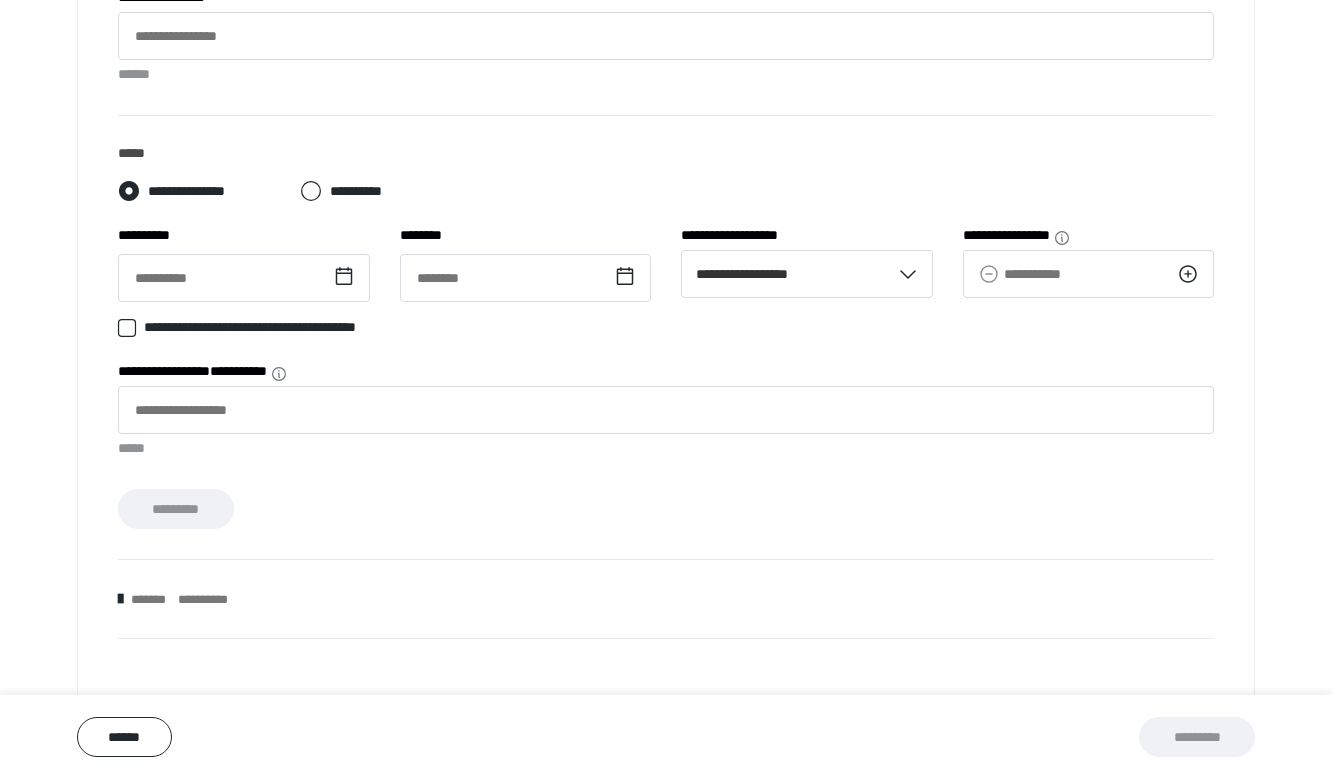 click on "**********" at bounding box center (666, 599) 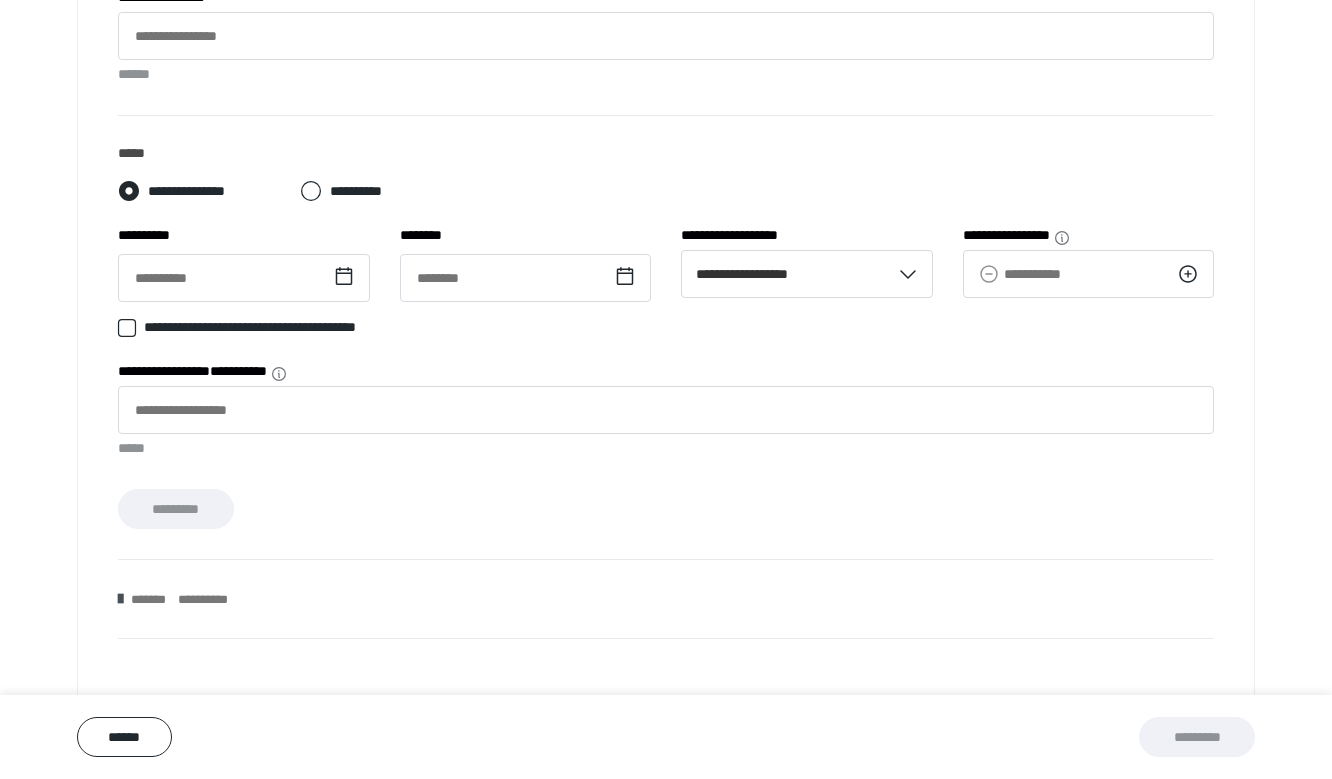 click at bounding box center (120, 599) 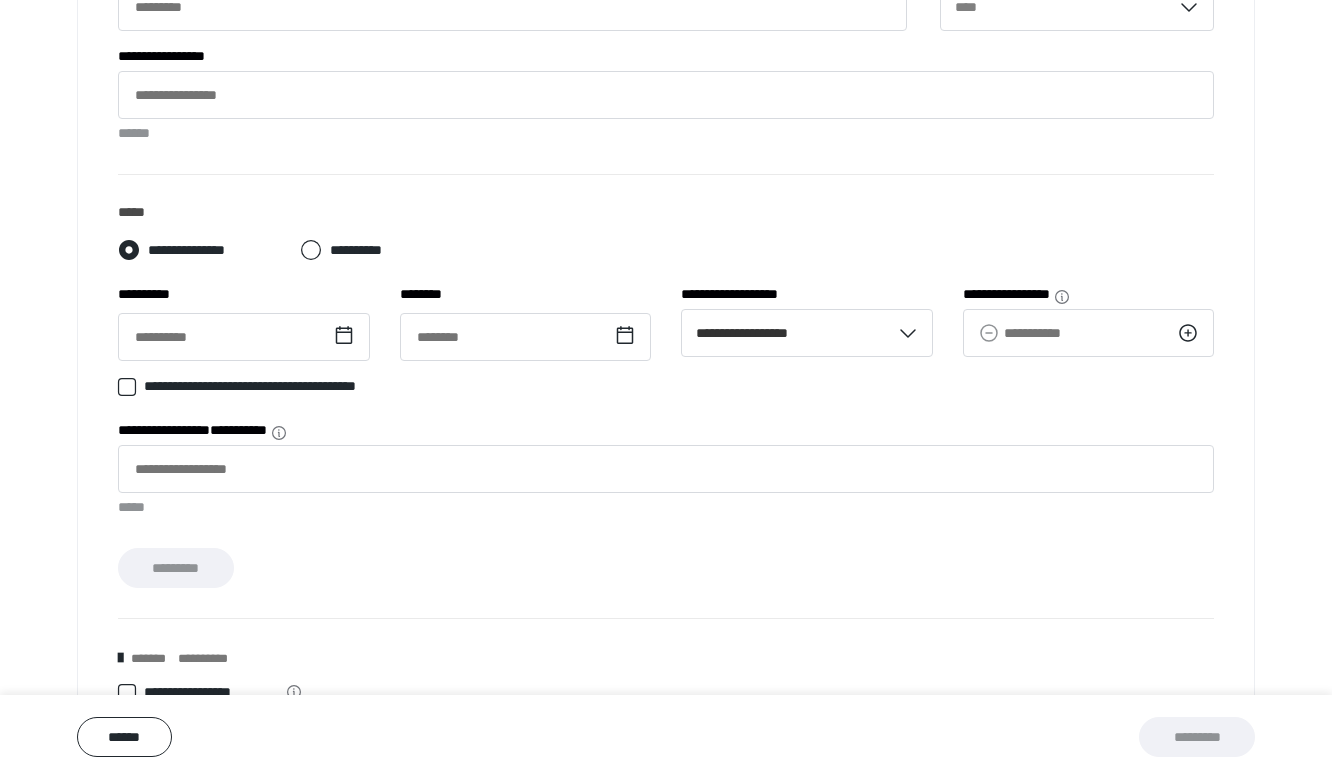 scroll, scrollTop: 121, scrollLeft: 0, axis: vertical 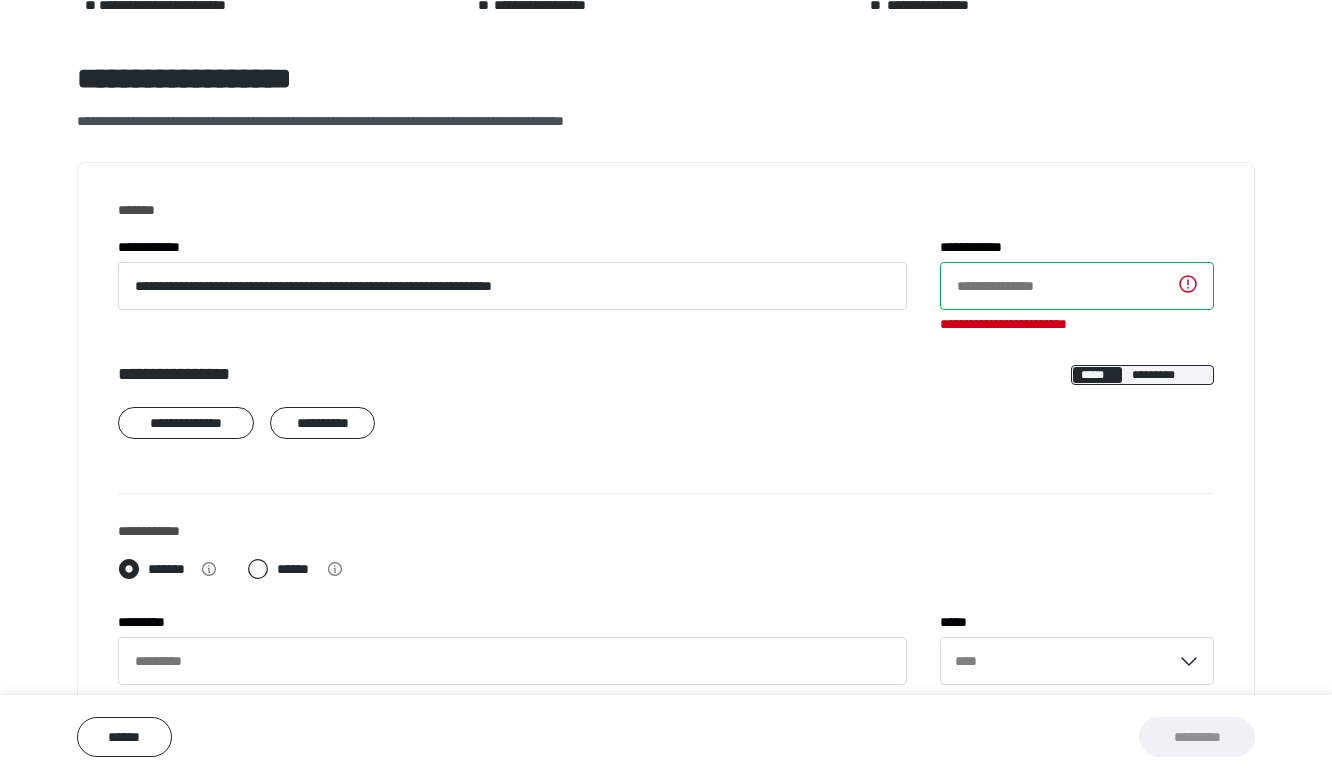 click on "**********" at bounding box center [1077, 286] 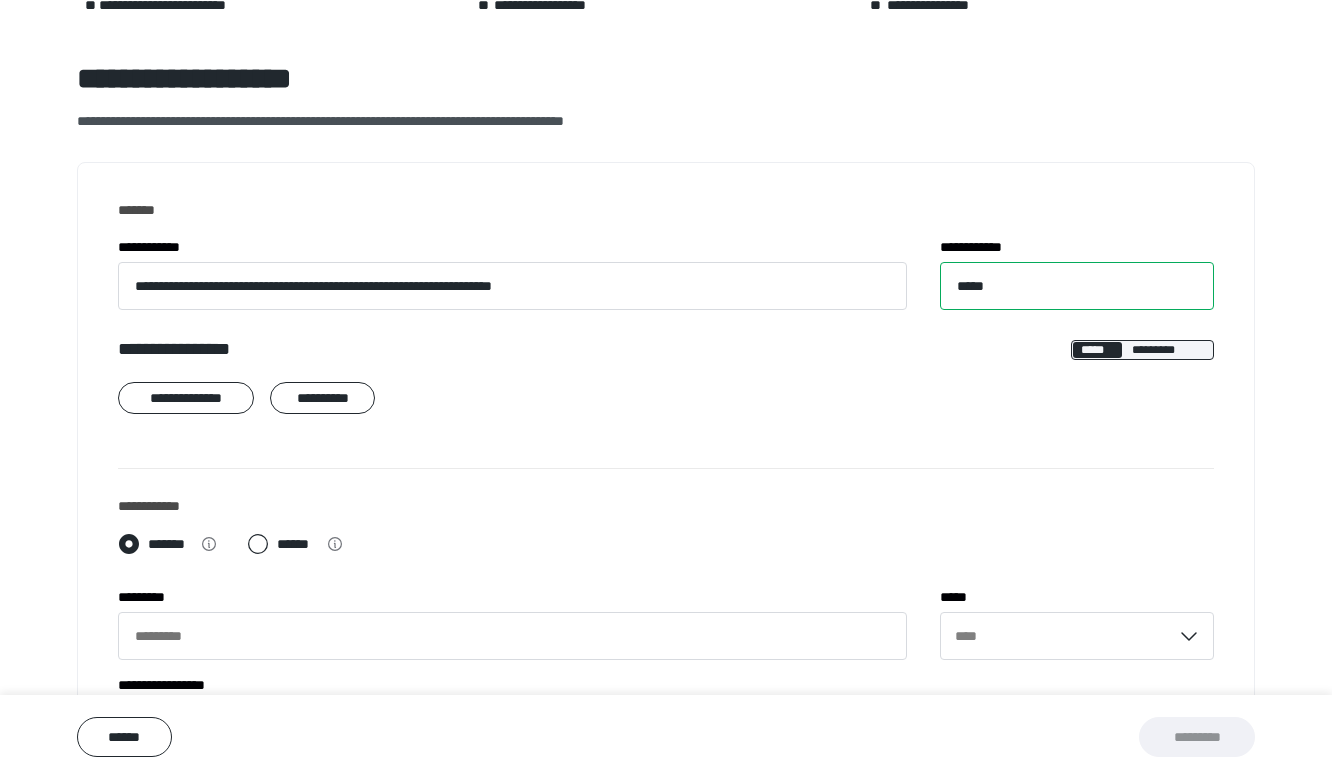 type on "*****" 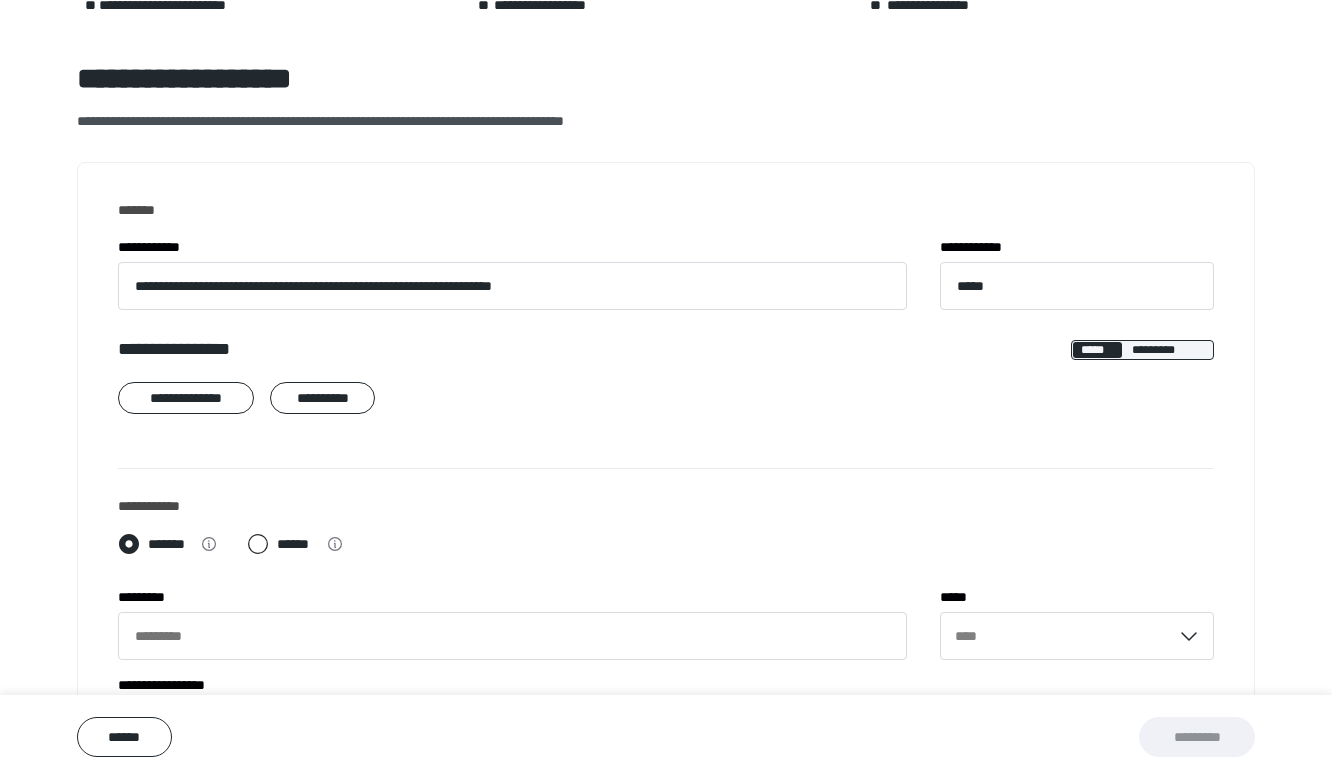 click 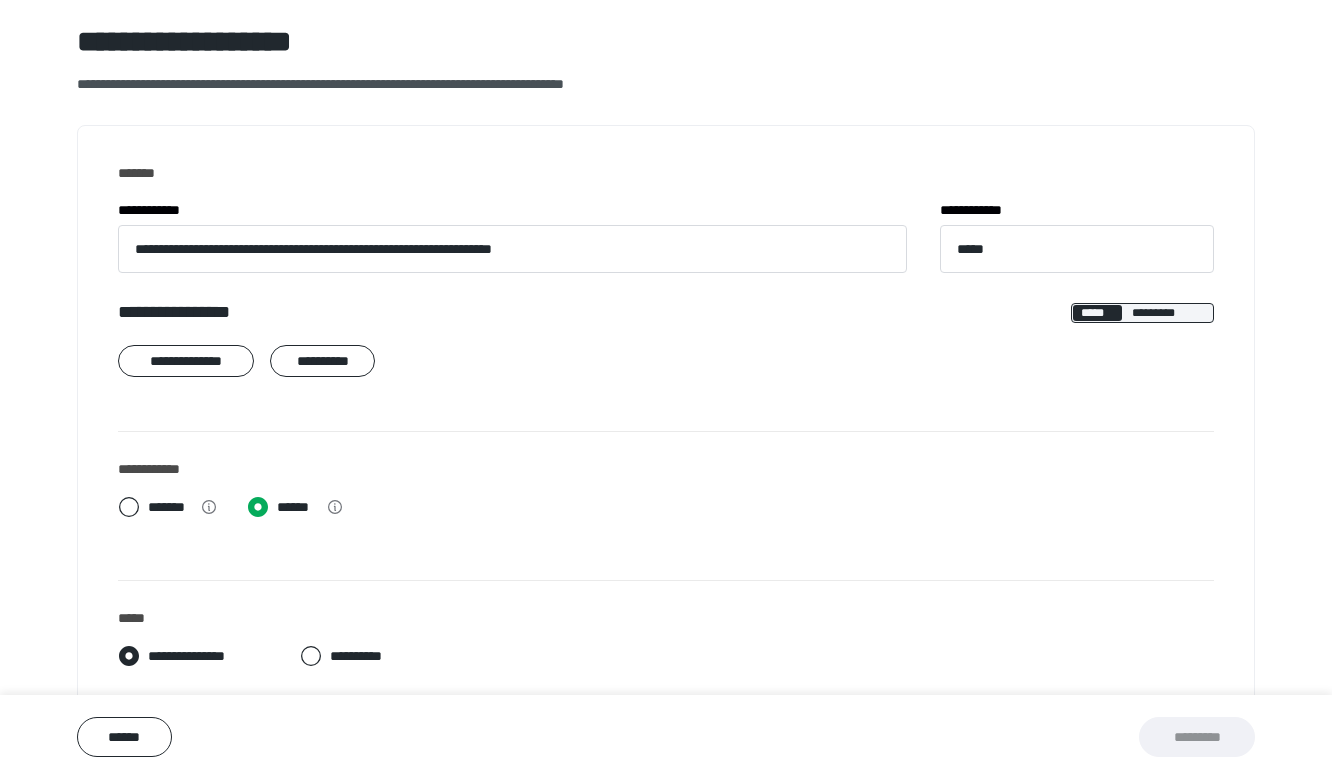 scroll, scrollTop: 364, scrollLeft: 0, axis: vertical 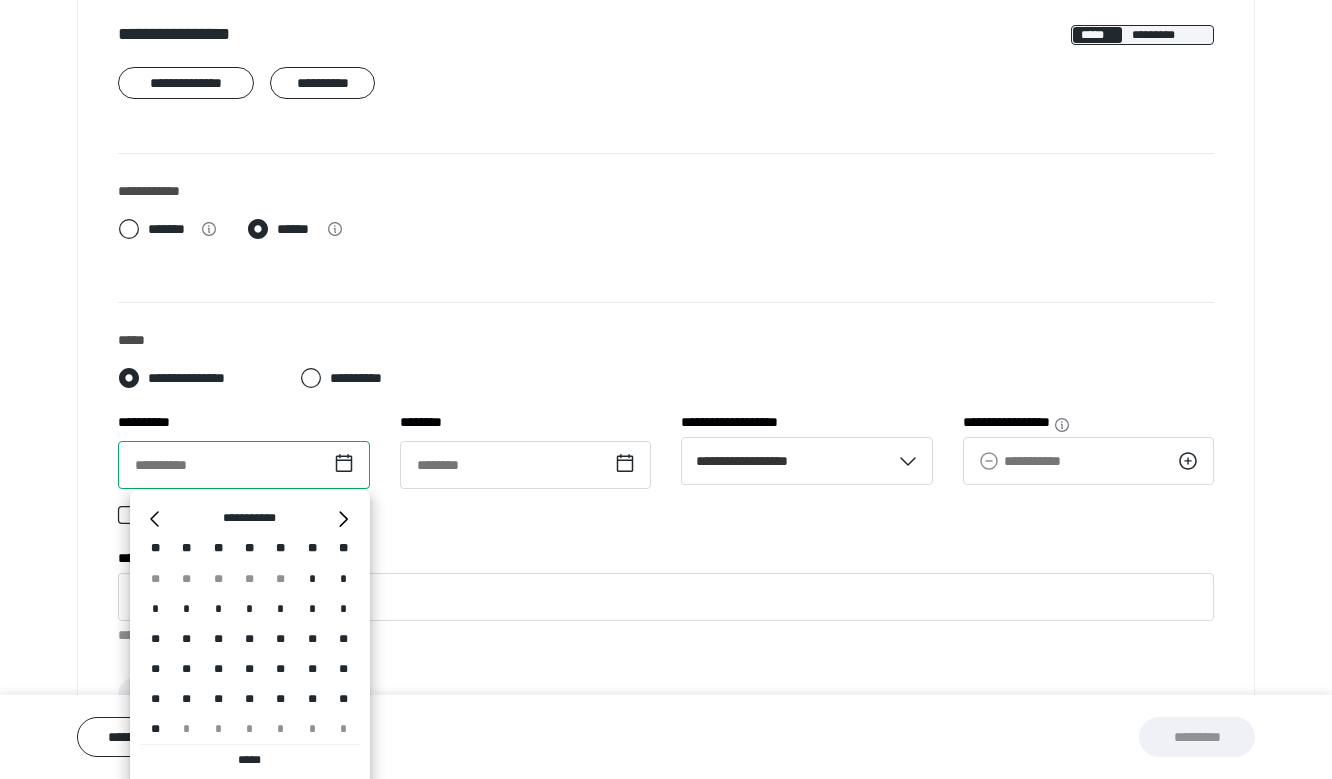 click at bounding box center (244, 465) 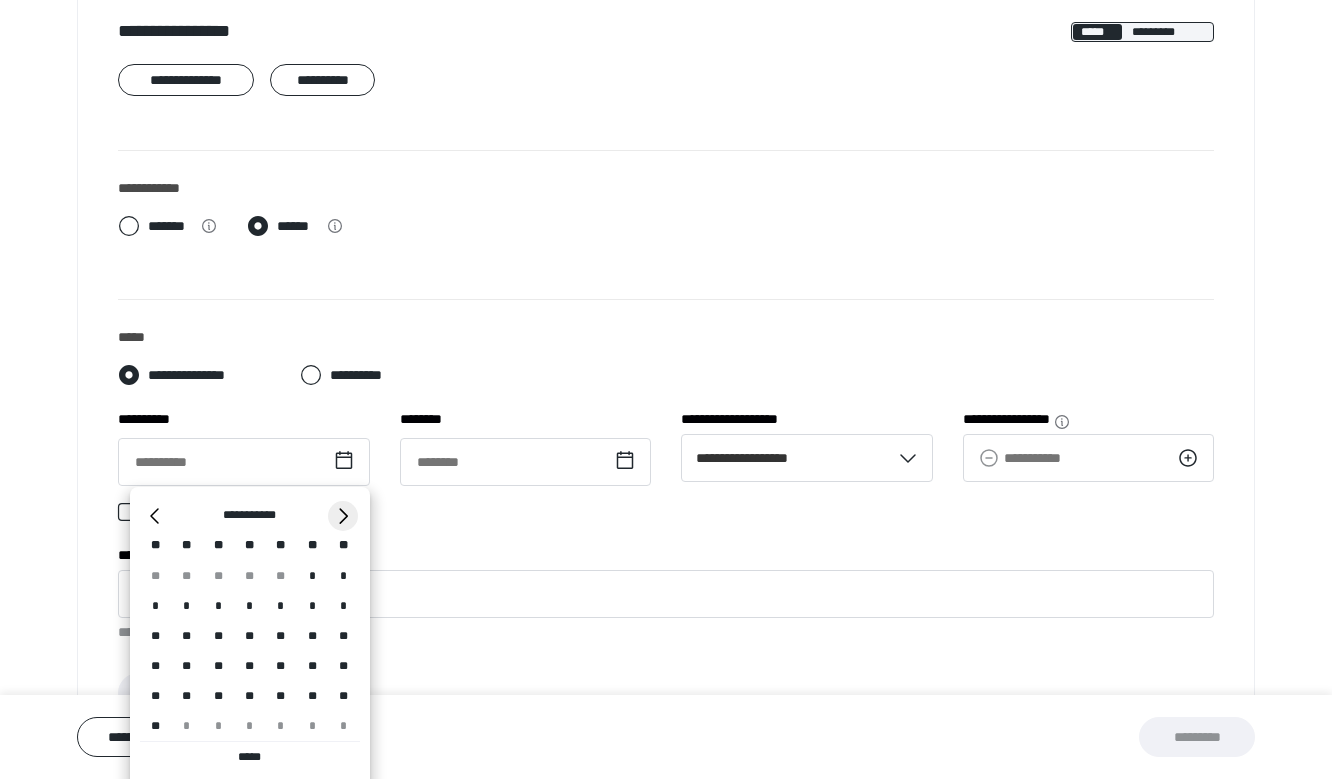 click on "*" at bounding box center (343, 516) 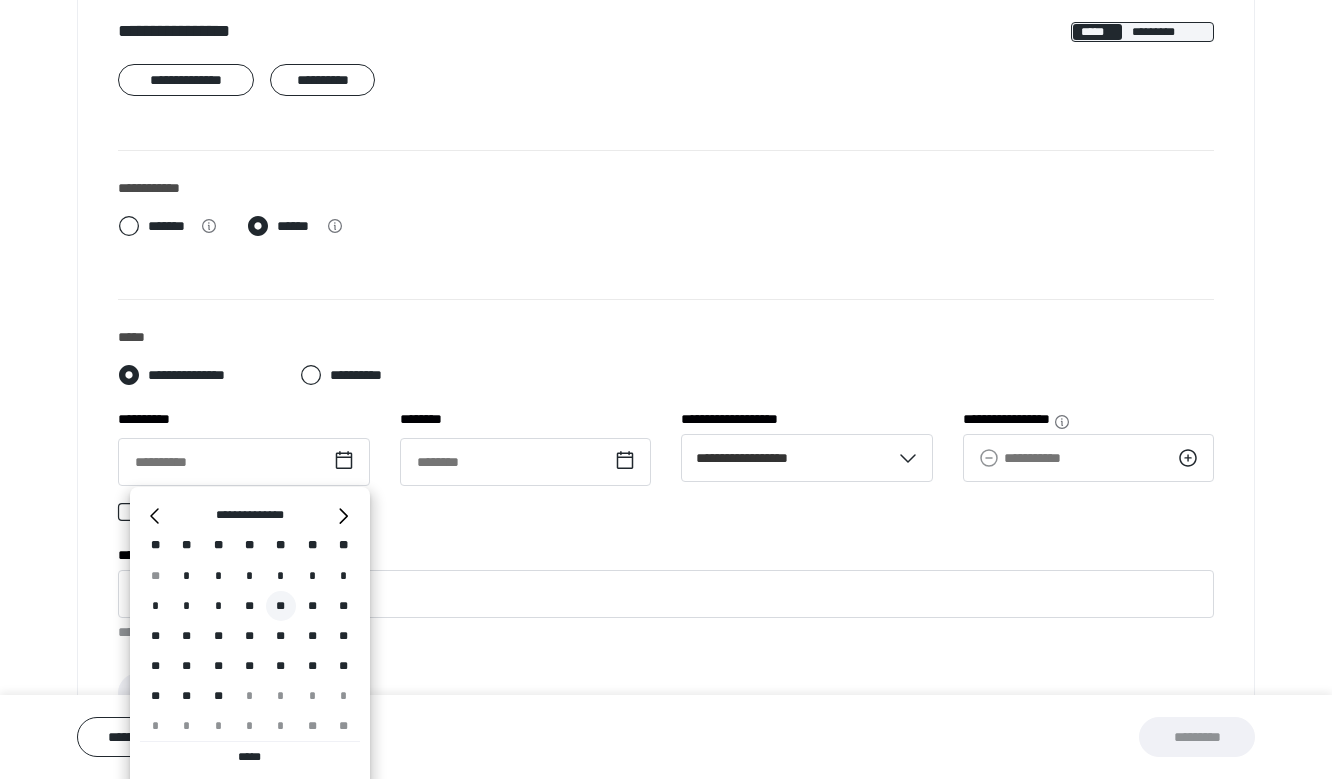 click on "**" at bounding box center [281, 606] 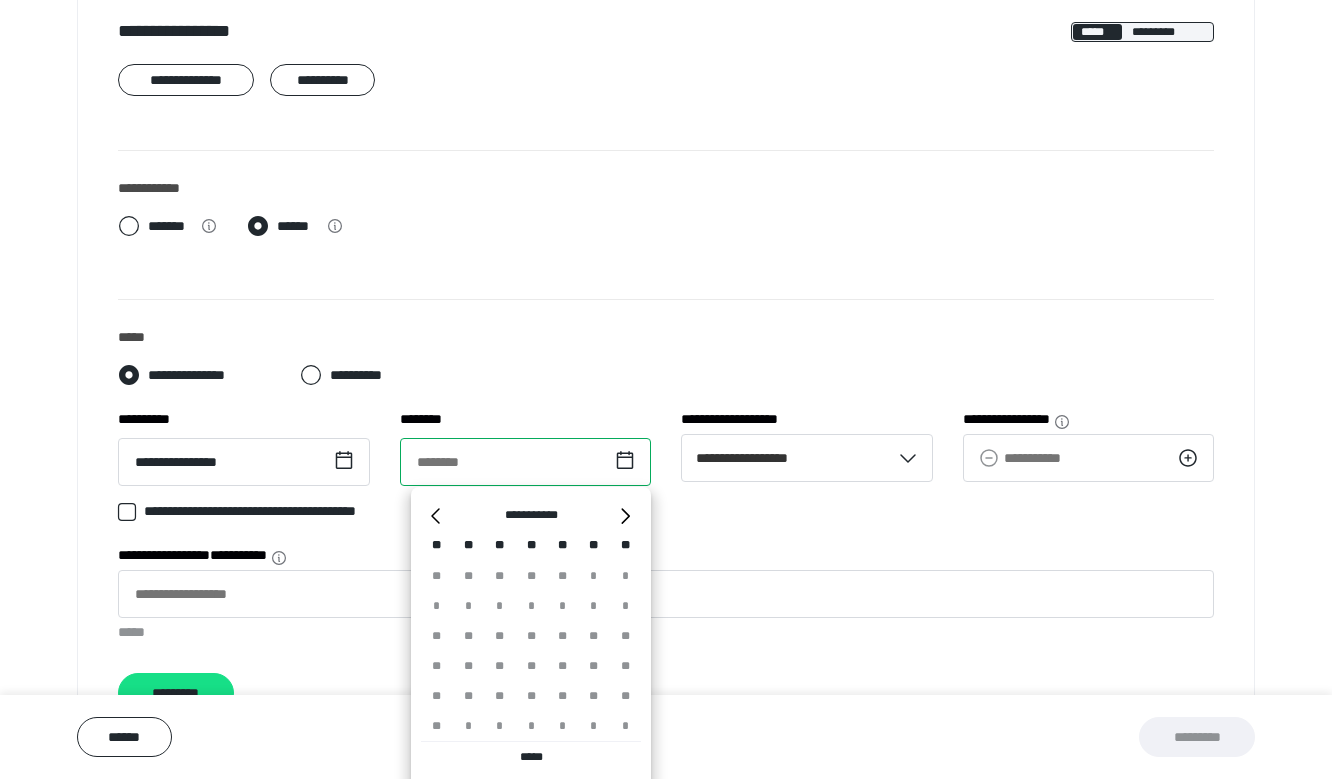 click at bounding box center (526, 462) 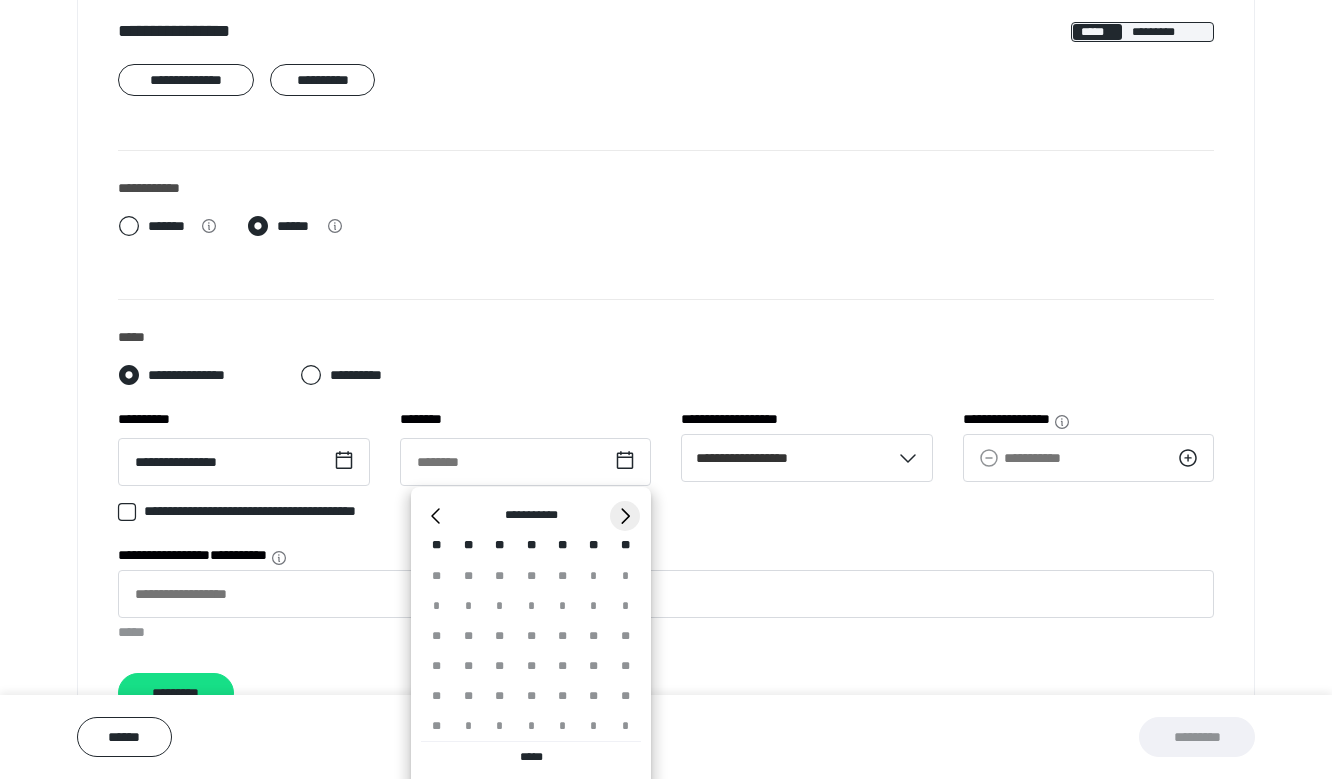 click on "*" at bounding box center (625, 516) 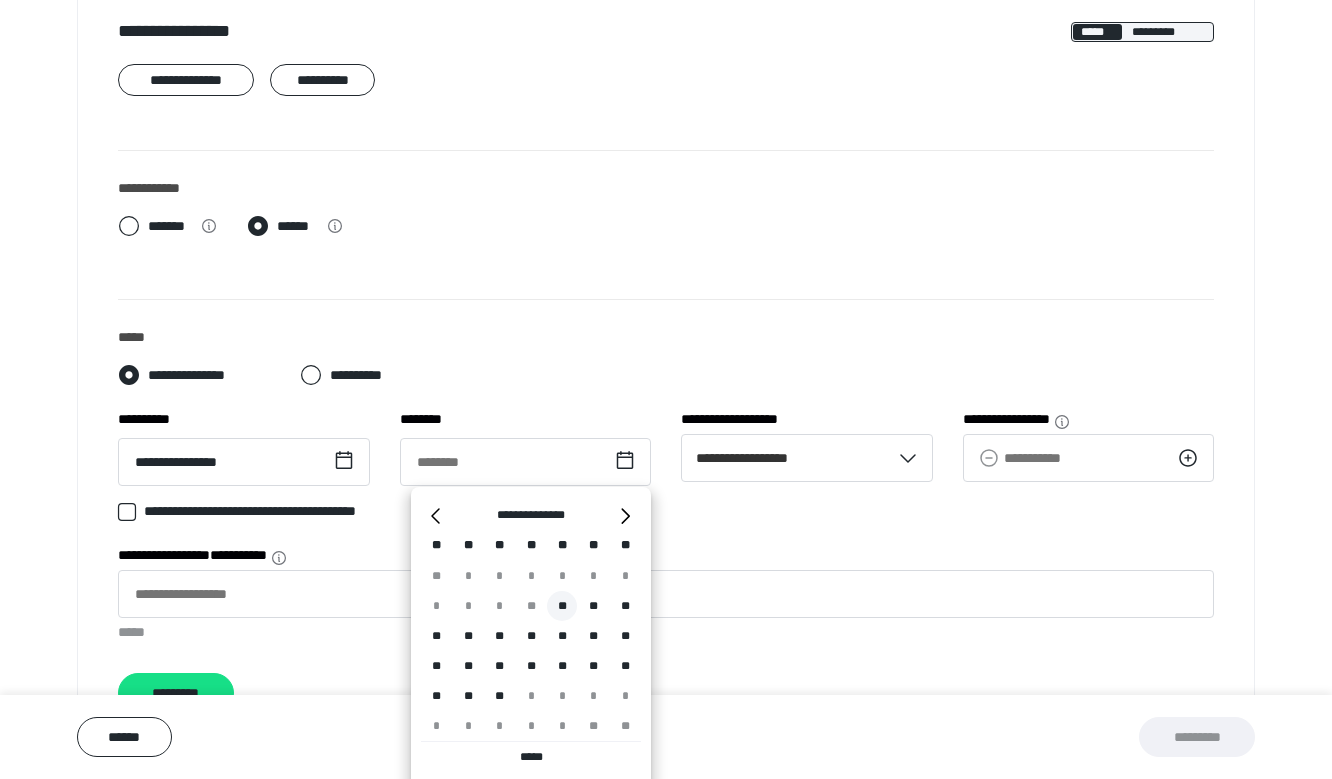 click on "**" at bounding box center (562, 606) 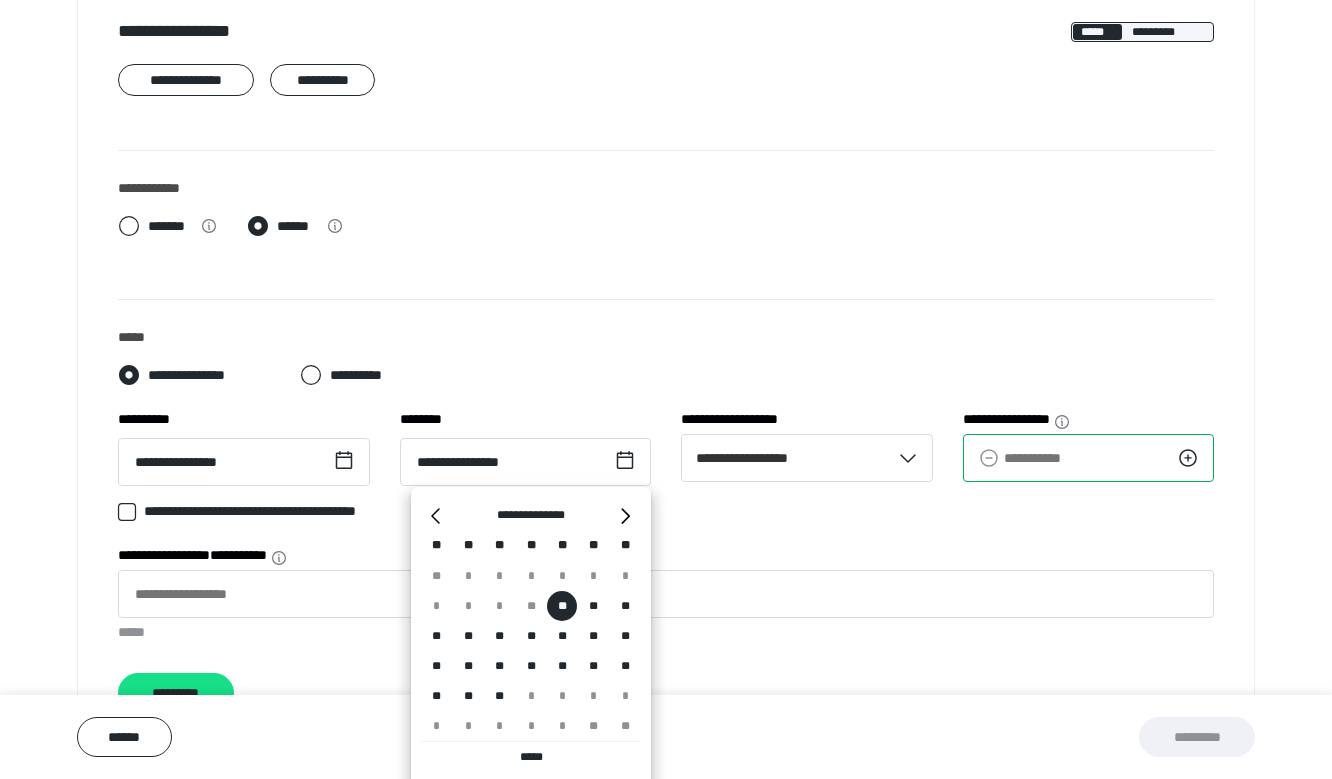 click on "**********" at bounding box center [1089, 458] 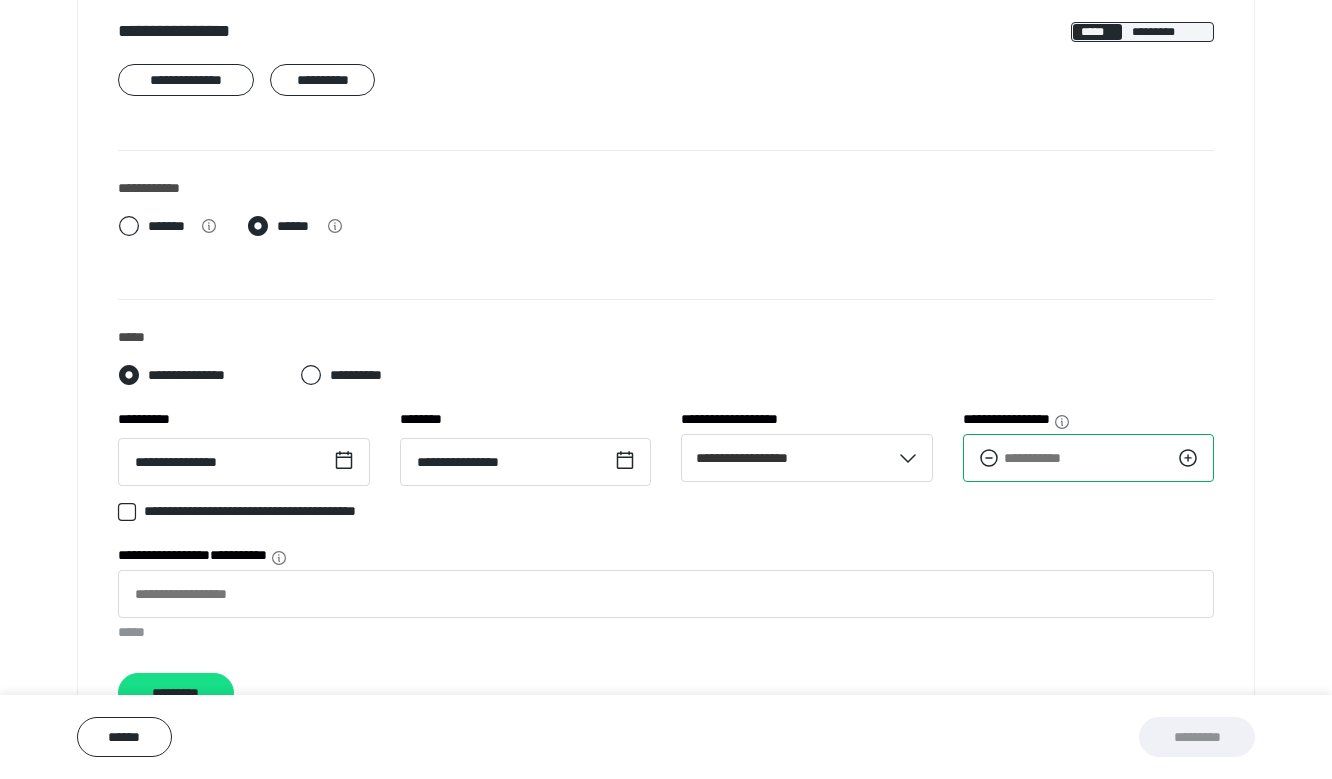 type on "*" 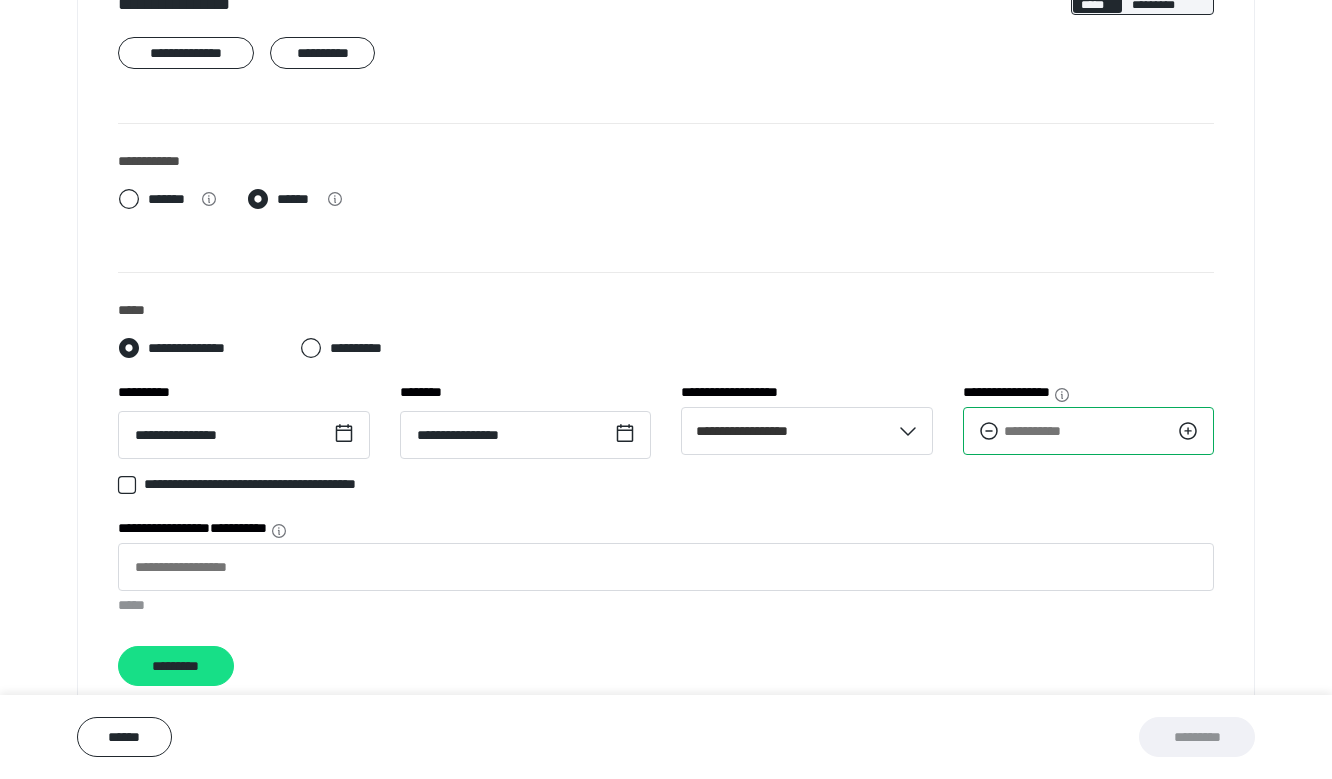 scroll, scrollTop: 661, scrollLeft: 0, axis: vertical 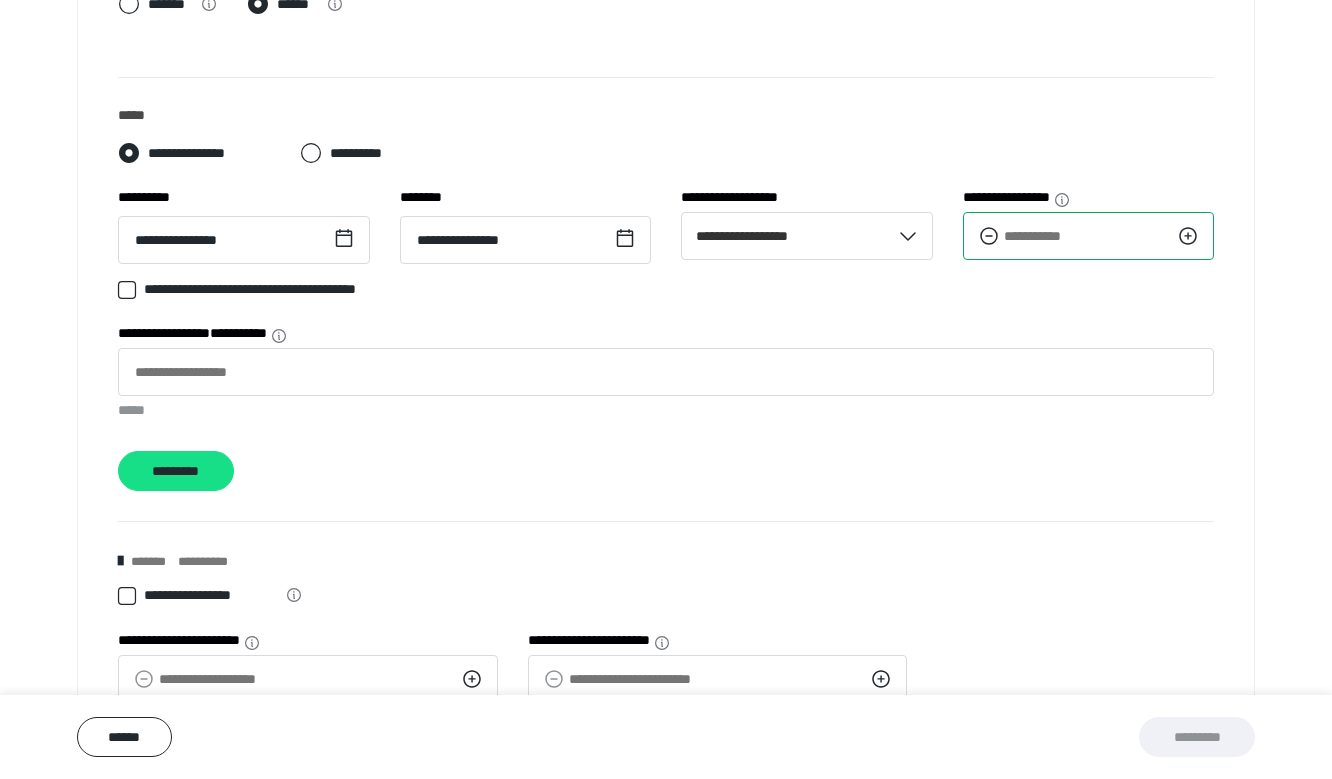 type on "****" 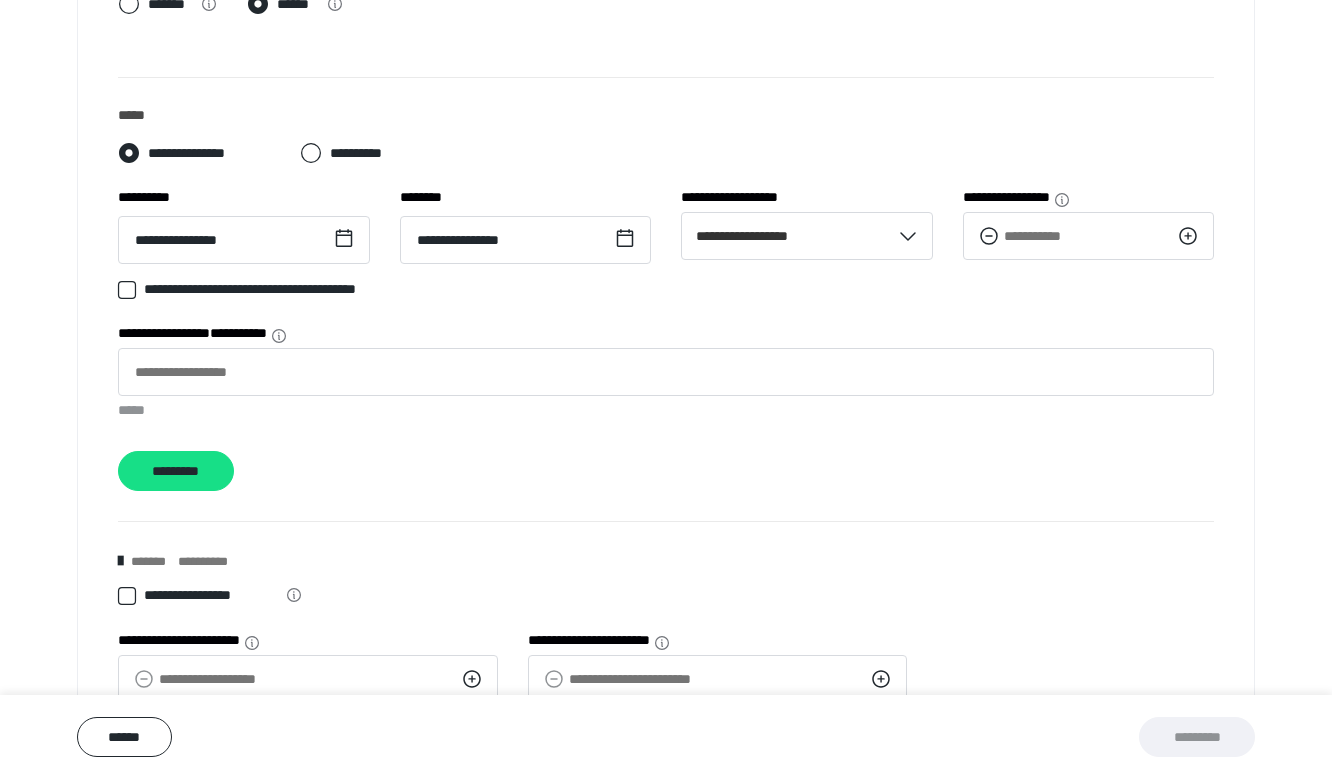 click 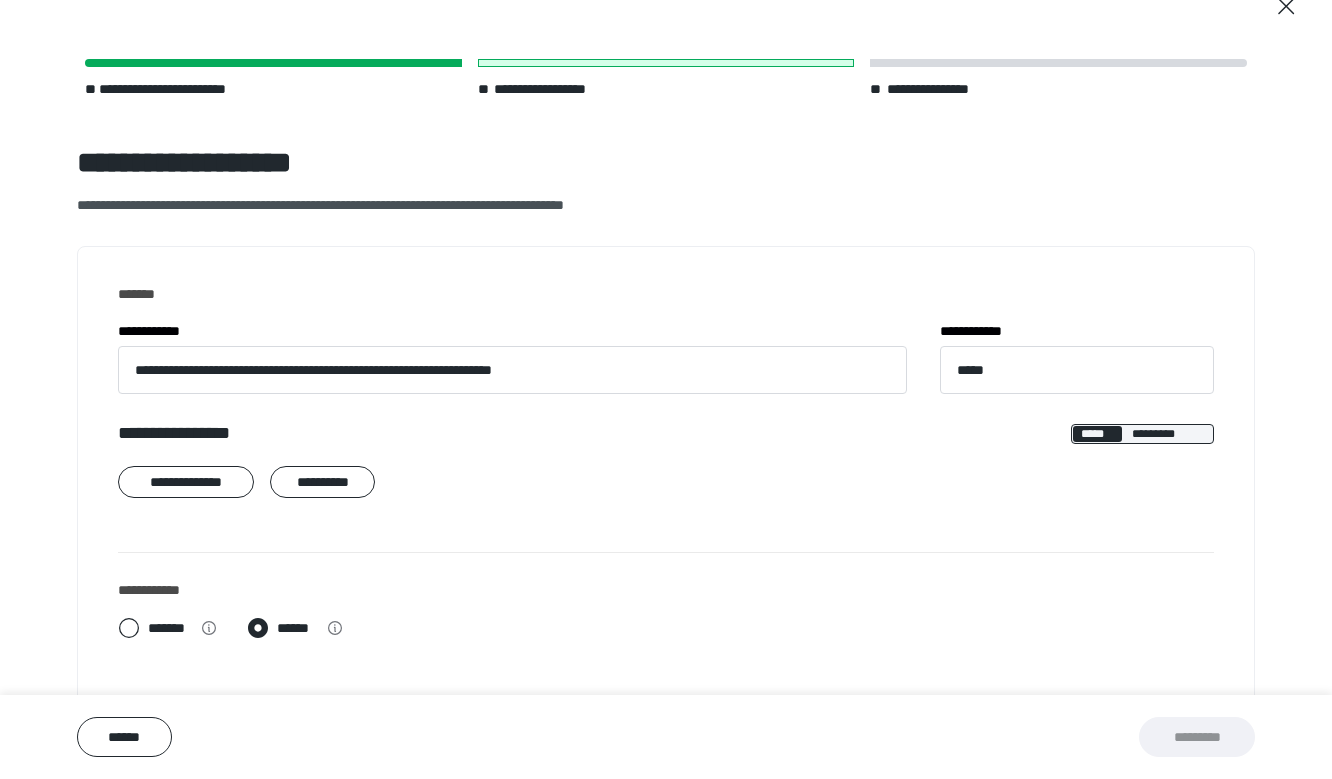 scroll, scrollTop: 142, scrollLeft: 0, axis: vertical 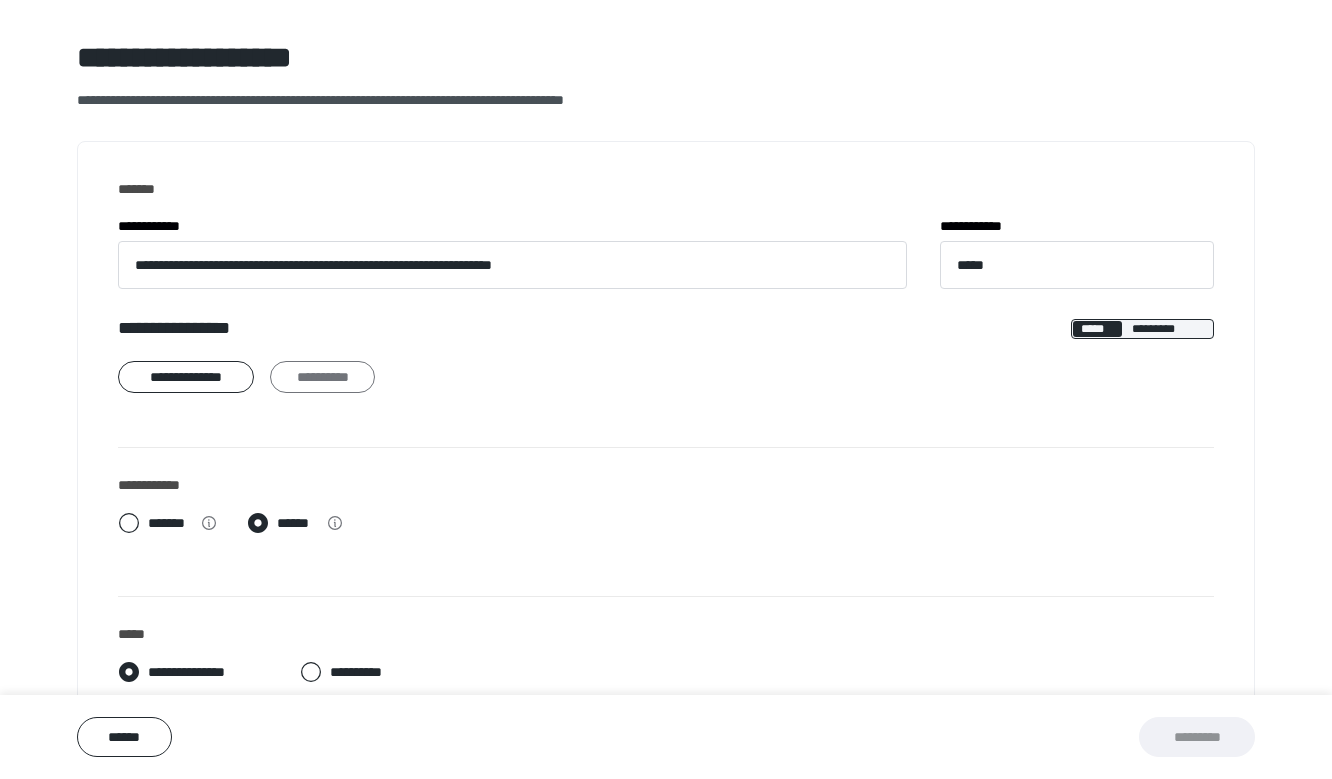 click on "**********" at bounding box center [322, 377] 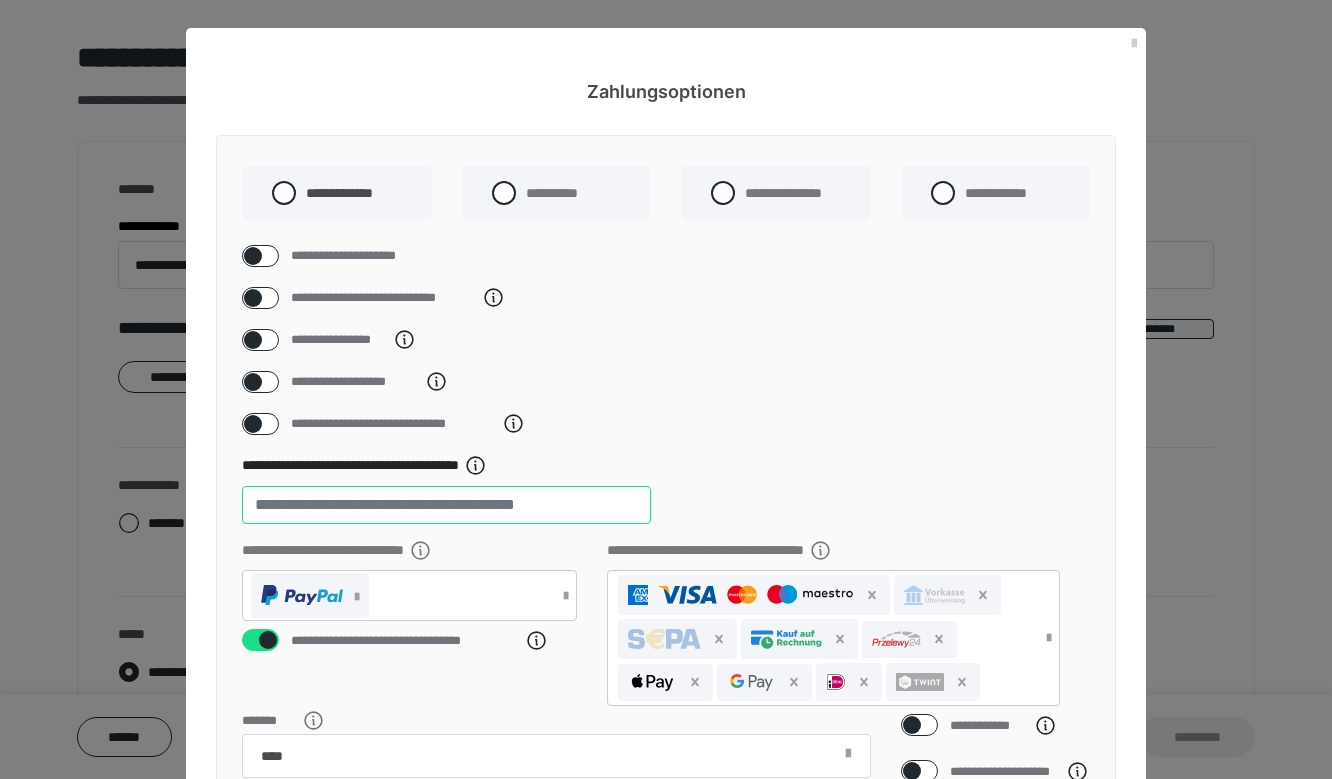 click on "**" at bounding box center [446, 505] 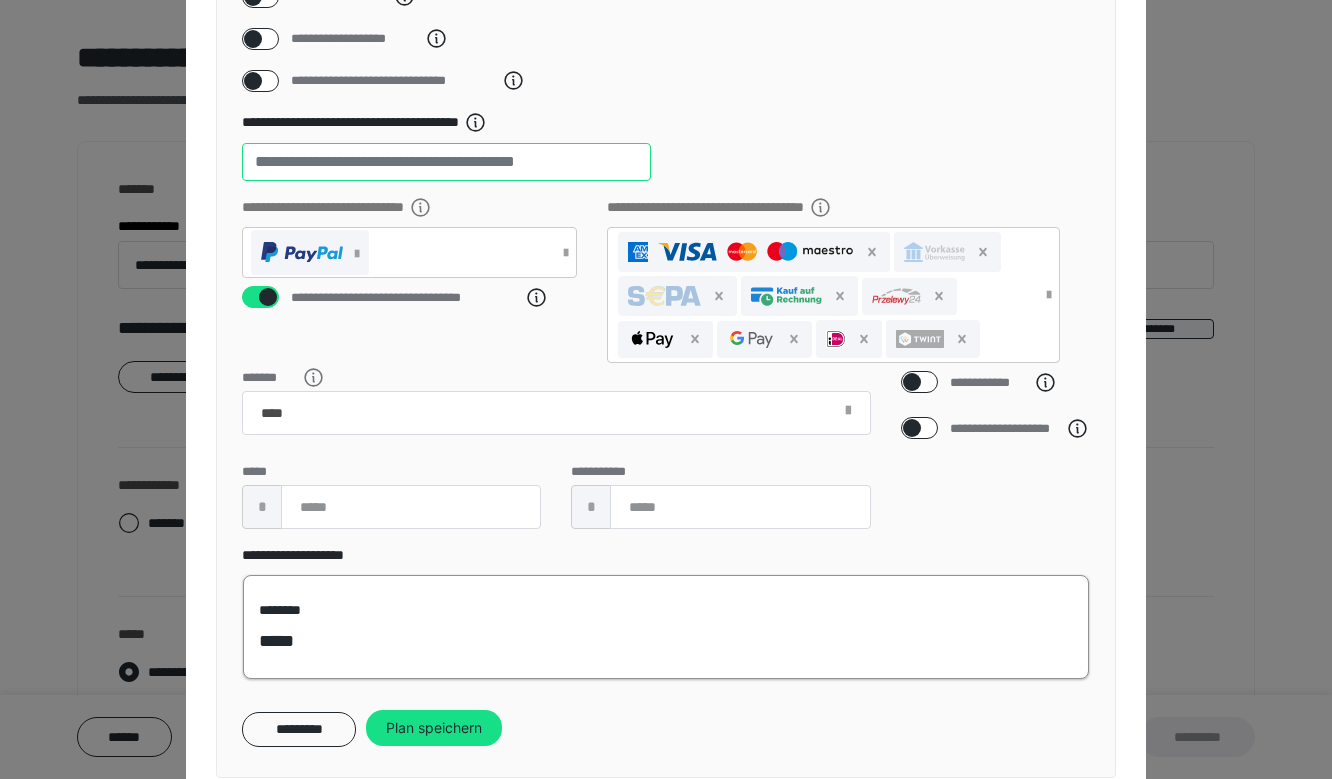 scroll, scrollTop: 426, scrollLeft: 0, axis: vertical 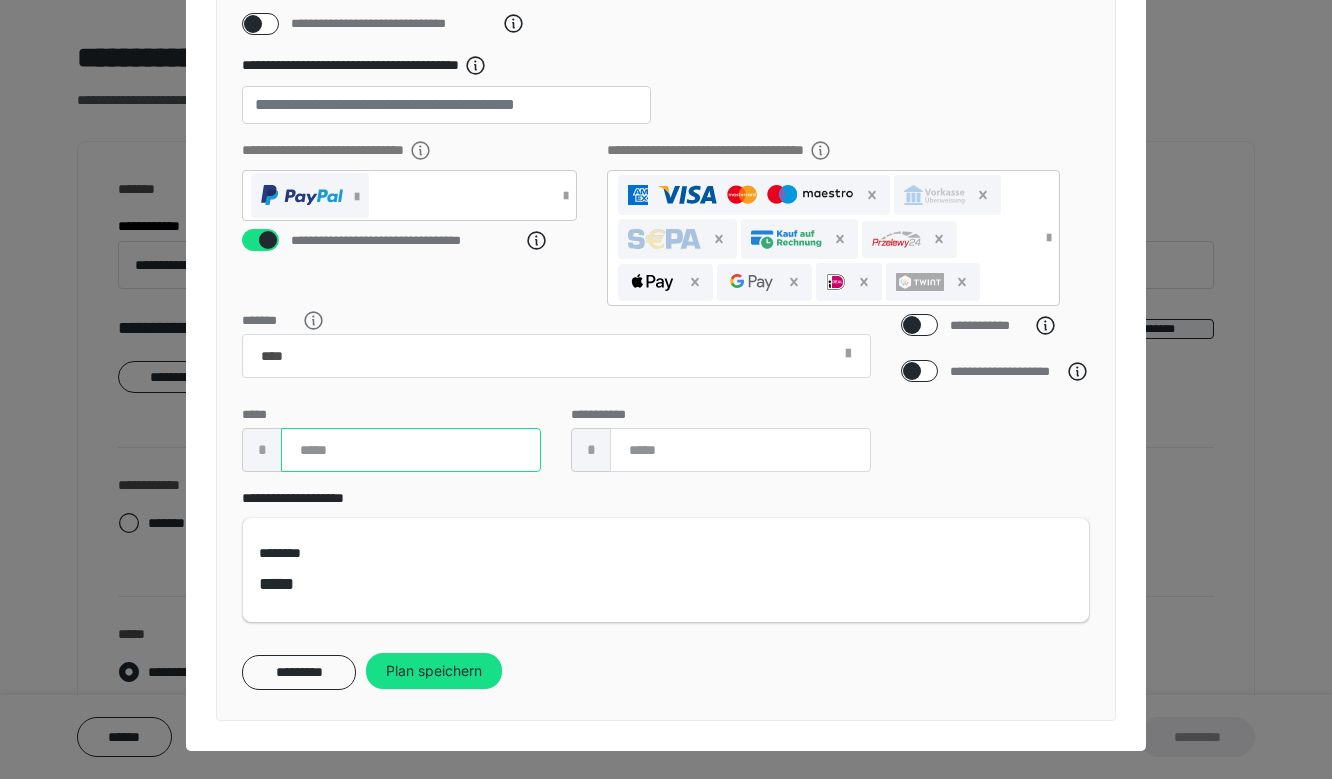 click at bounding box center (411, 450) 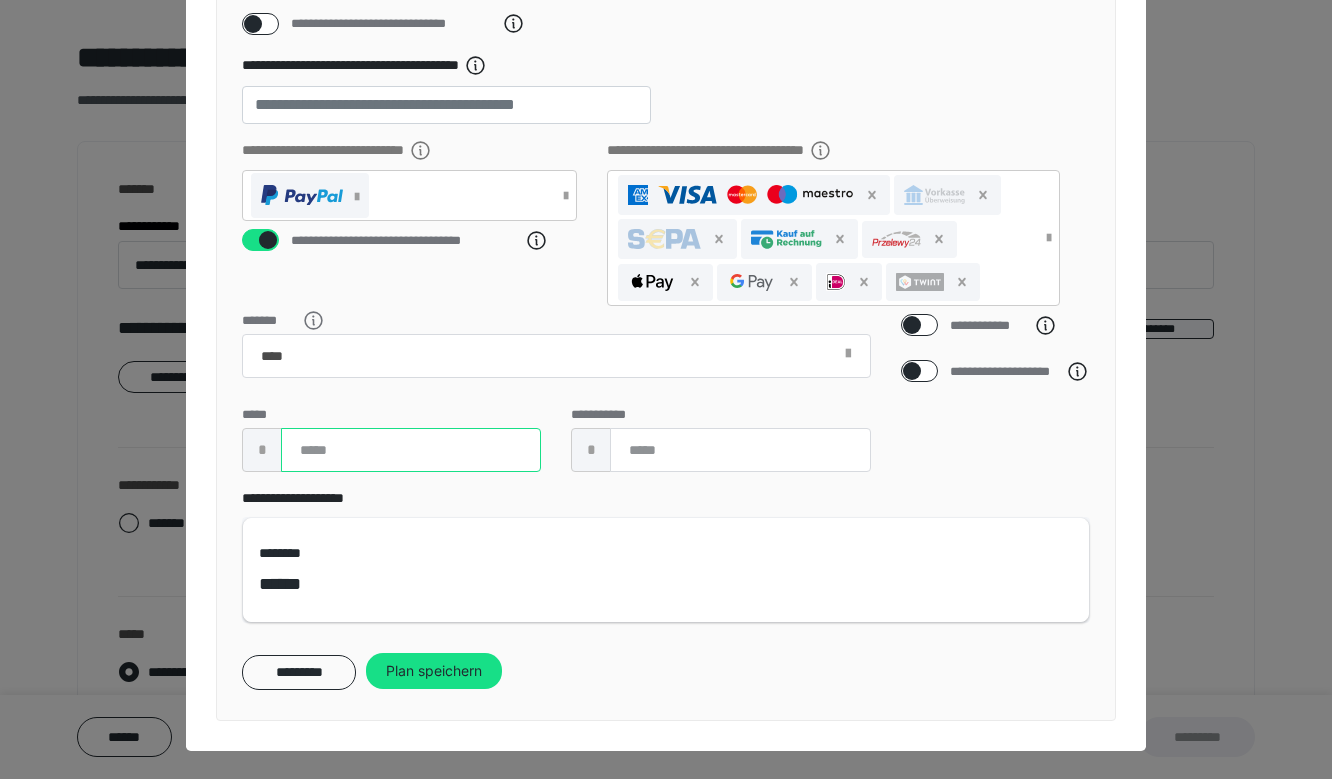type on "**" 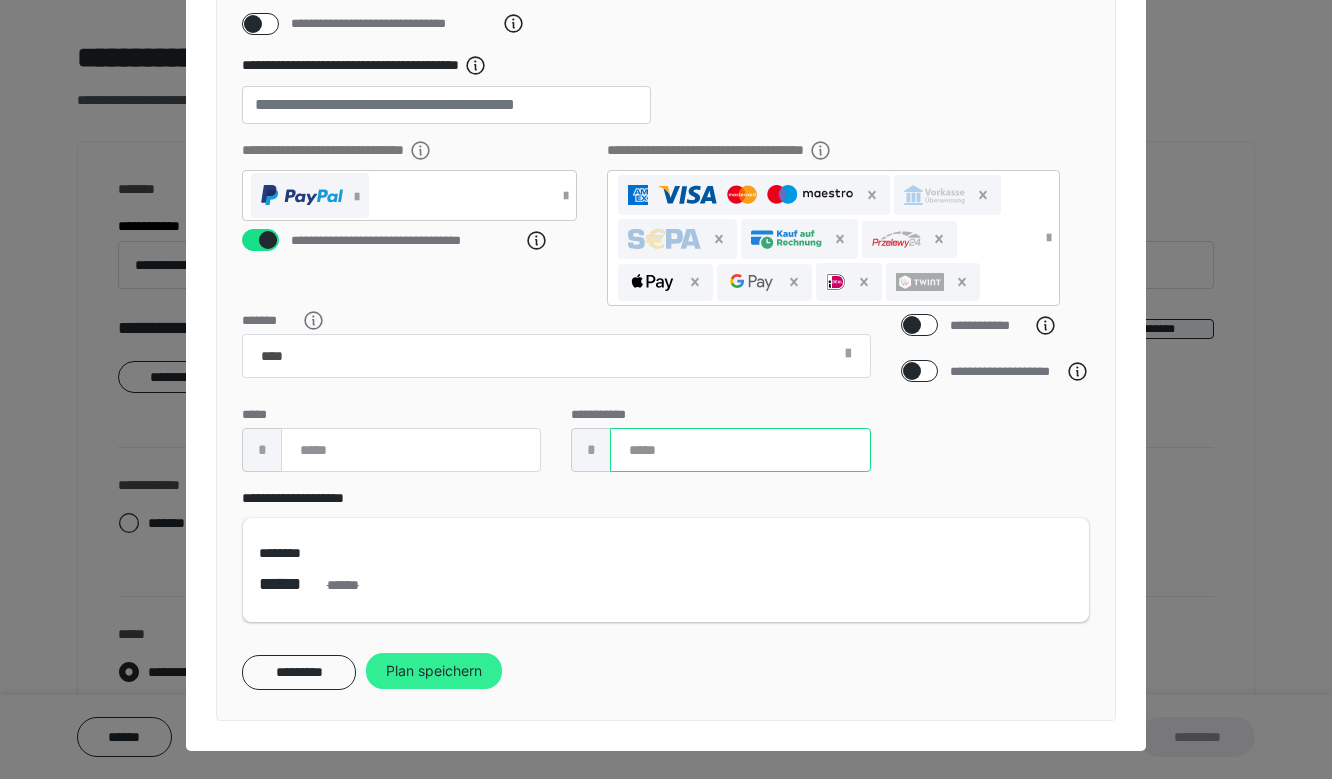 type on "**" 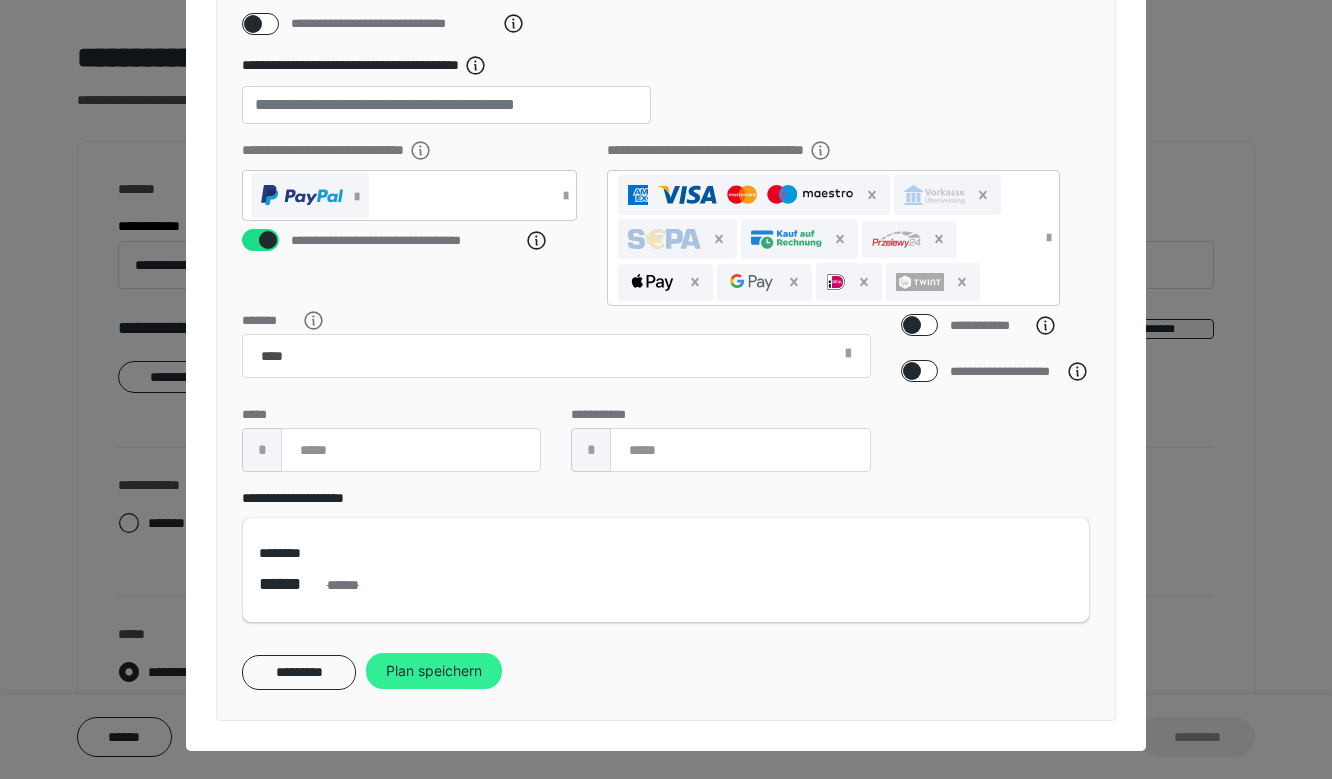 click on "Plan speichern" at bounding box center (434, 671) 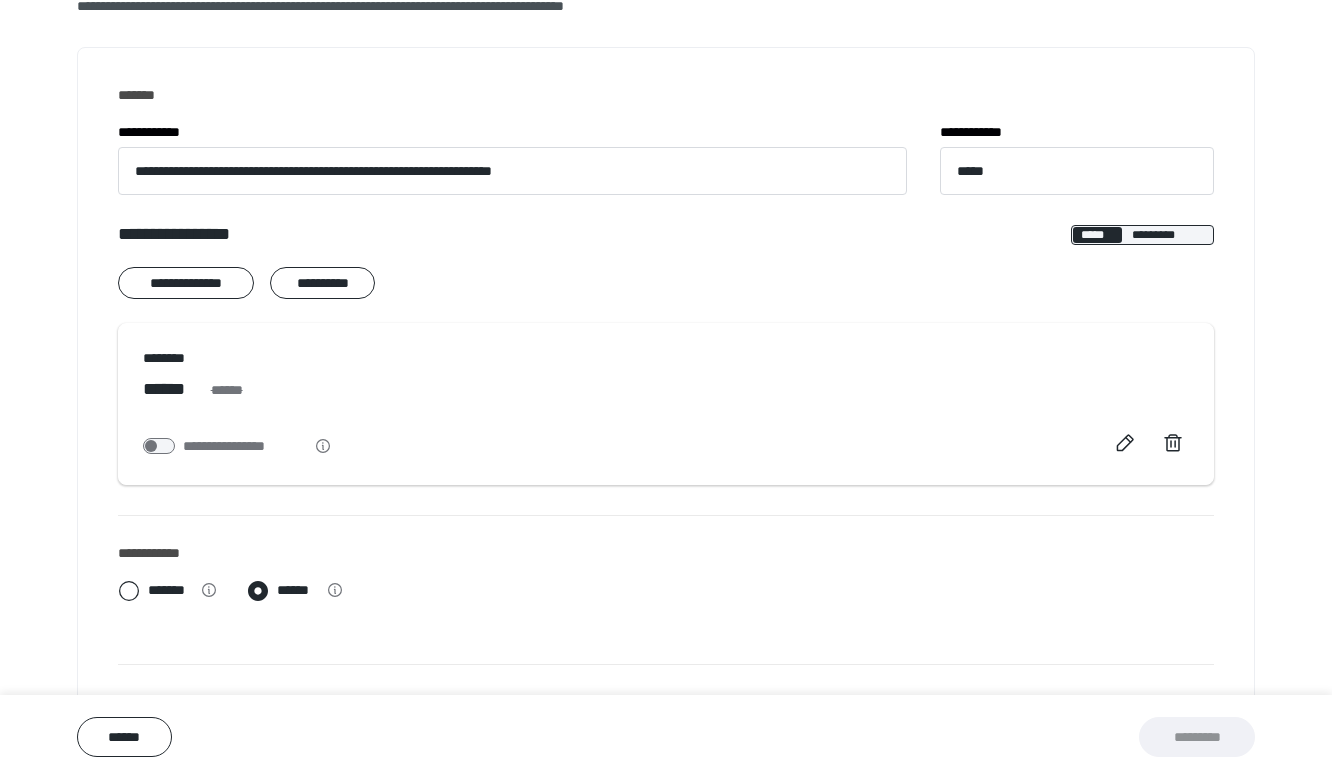 scroll, scrollTop: 240, scrollLeft: 0, axis: vertical 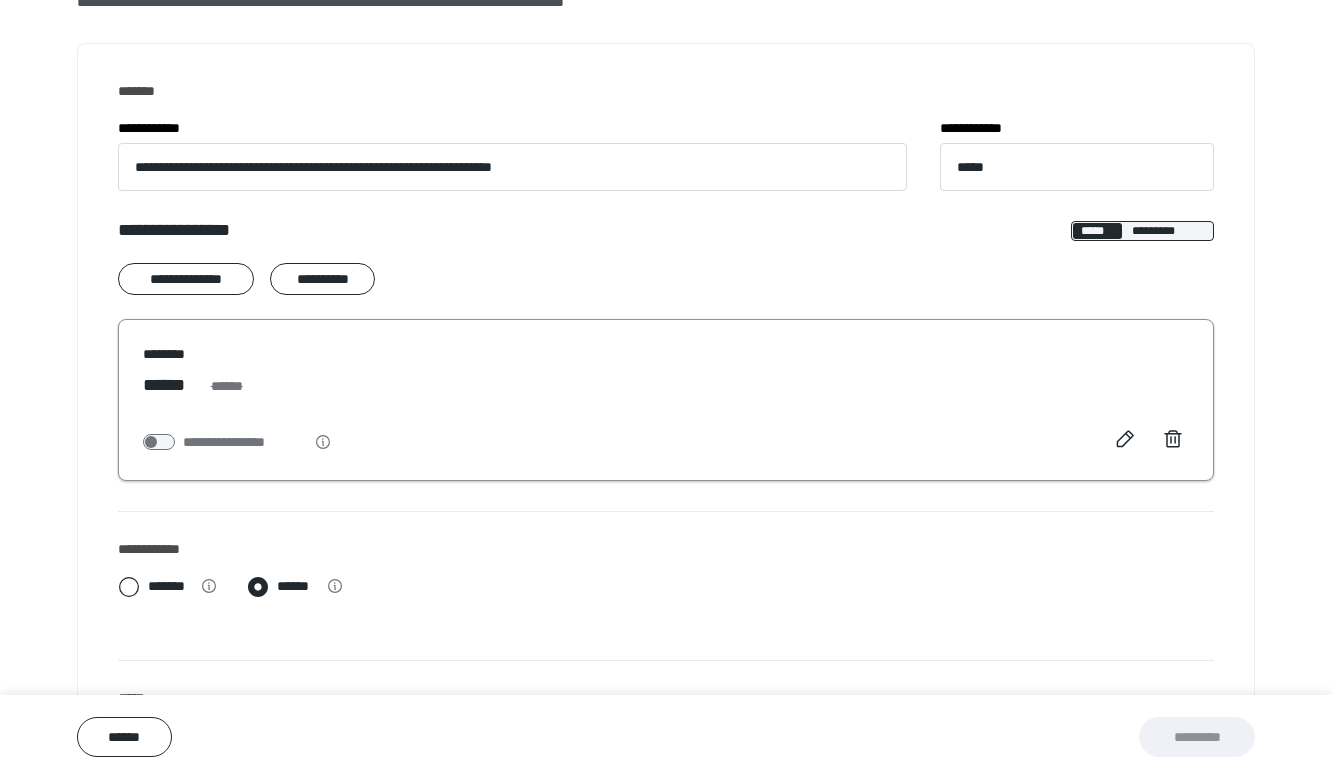 click on "**********" at bounding box center [245, 442] 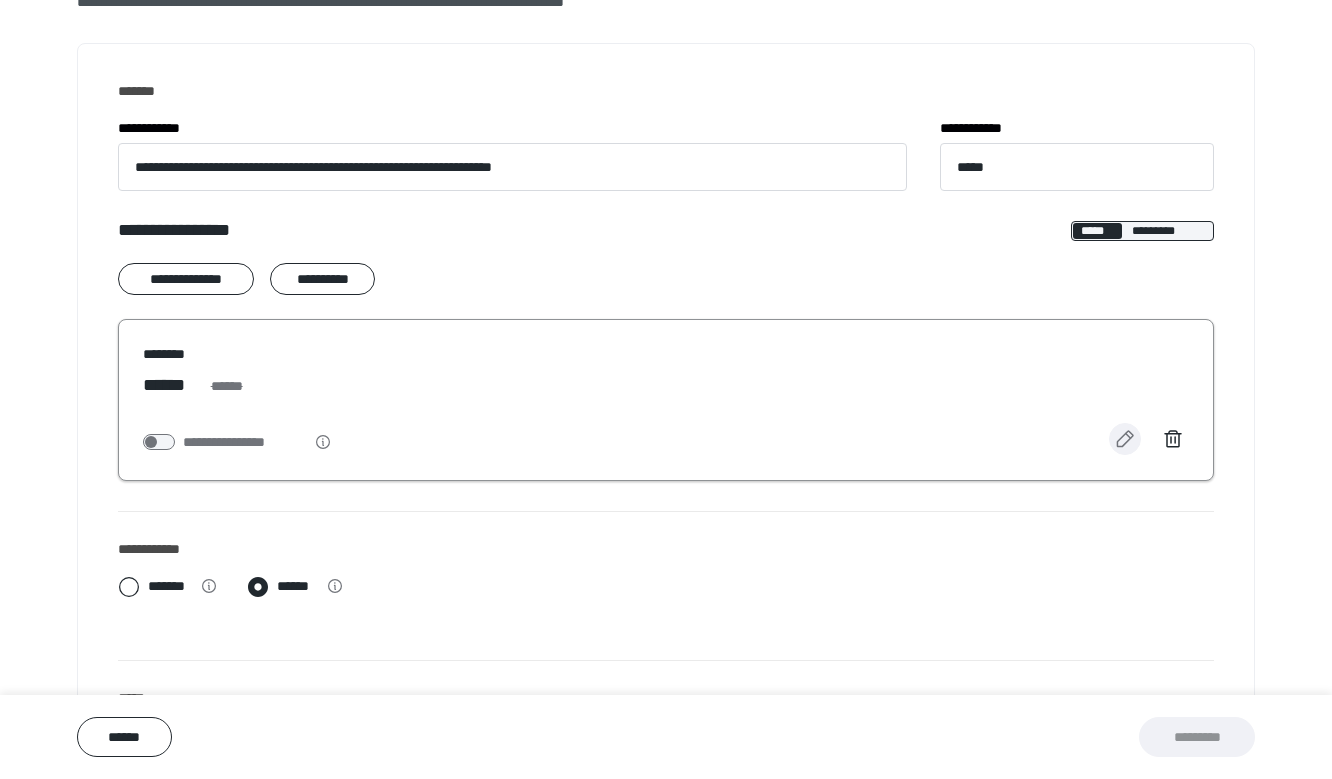 click 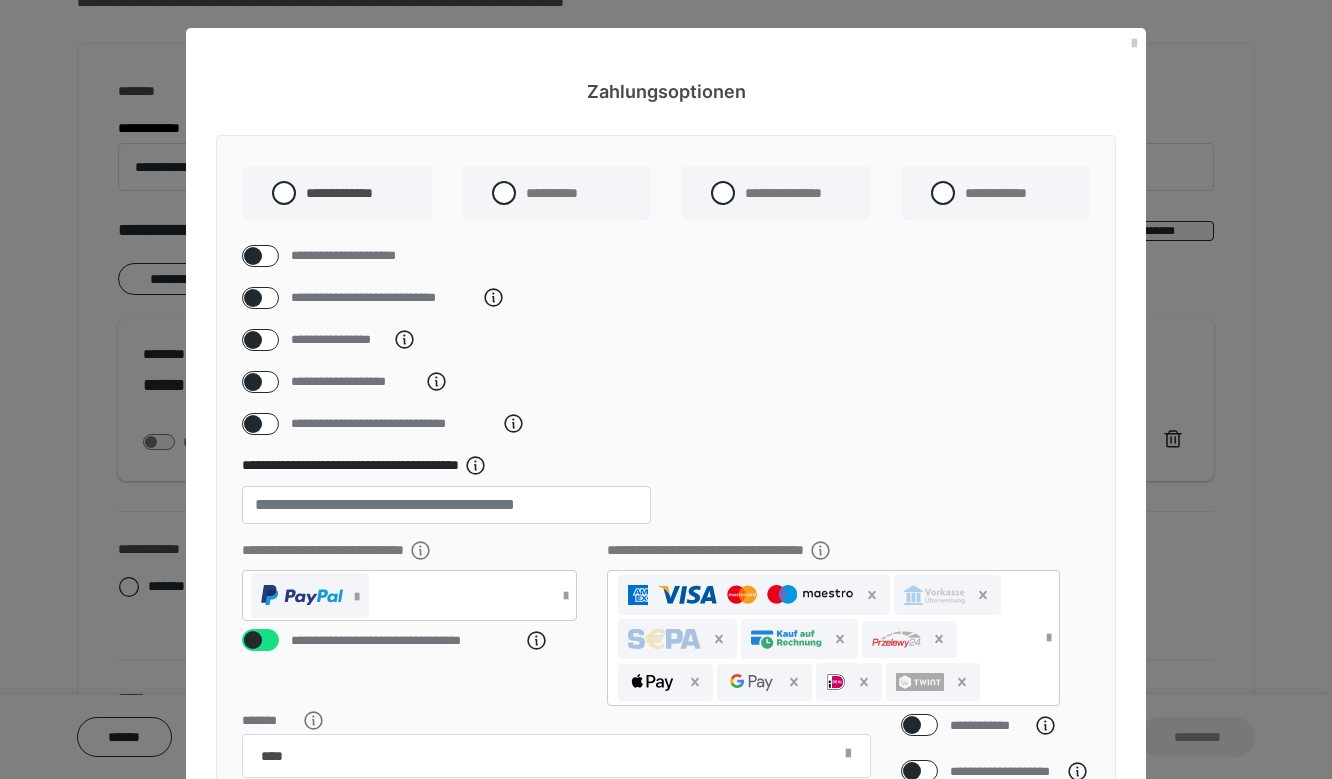 click at bounding box center (253, 424) 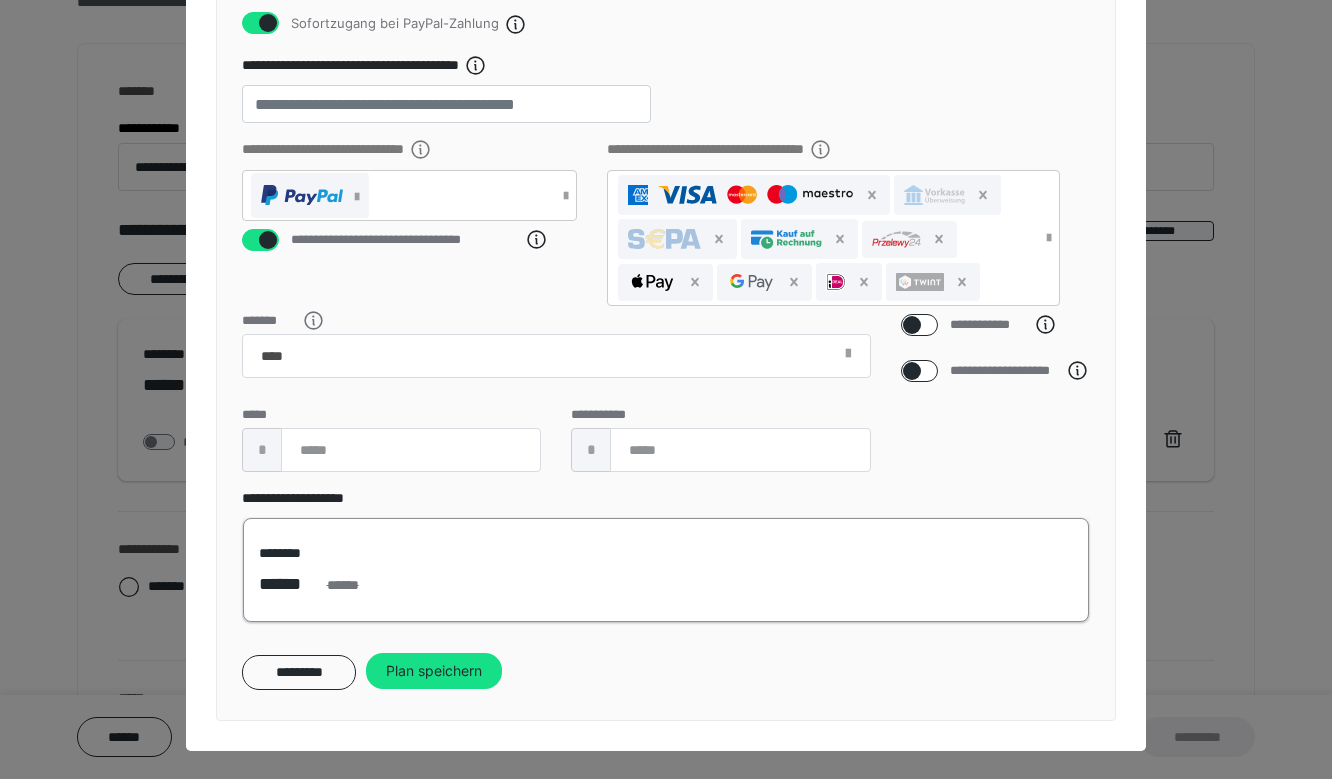 scroll, scrollTop: 426, scrollLeft: 0, axis: vertical 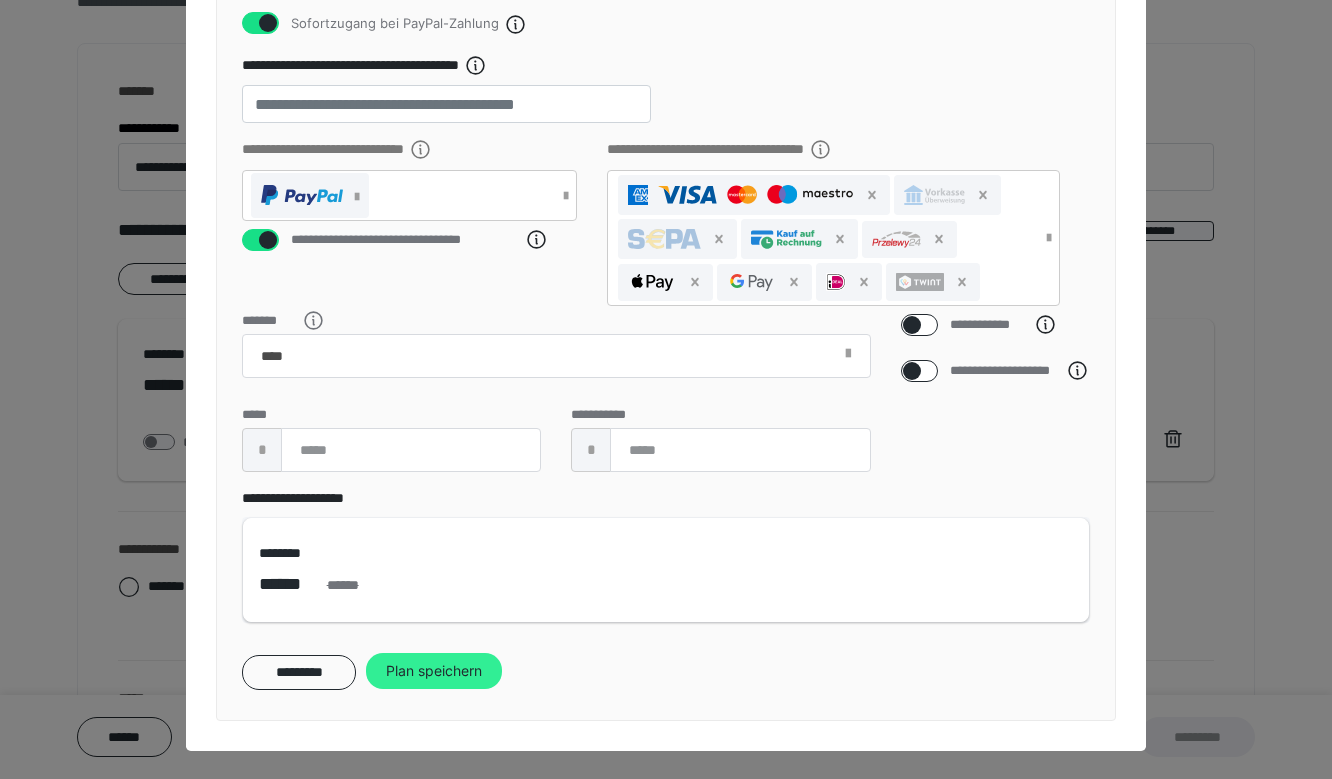 click on "Plan speichern" at bounding box center (434, 671) 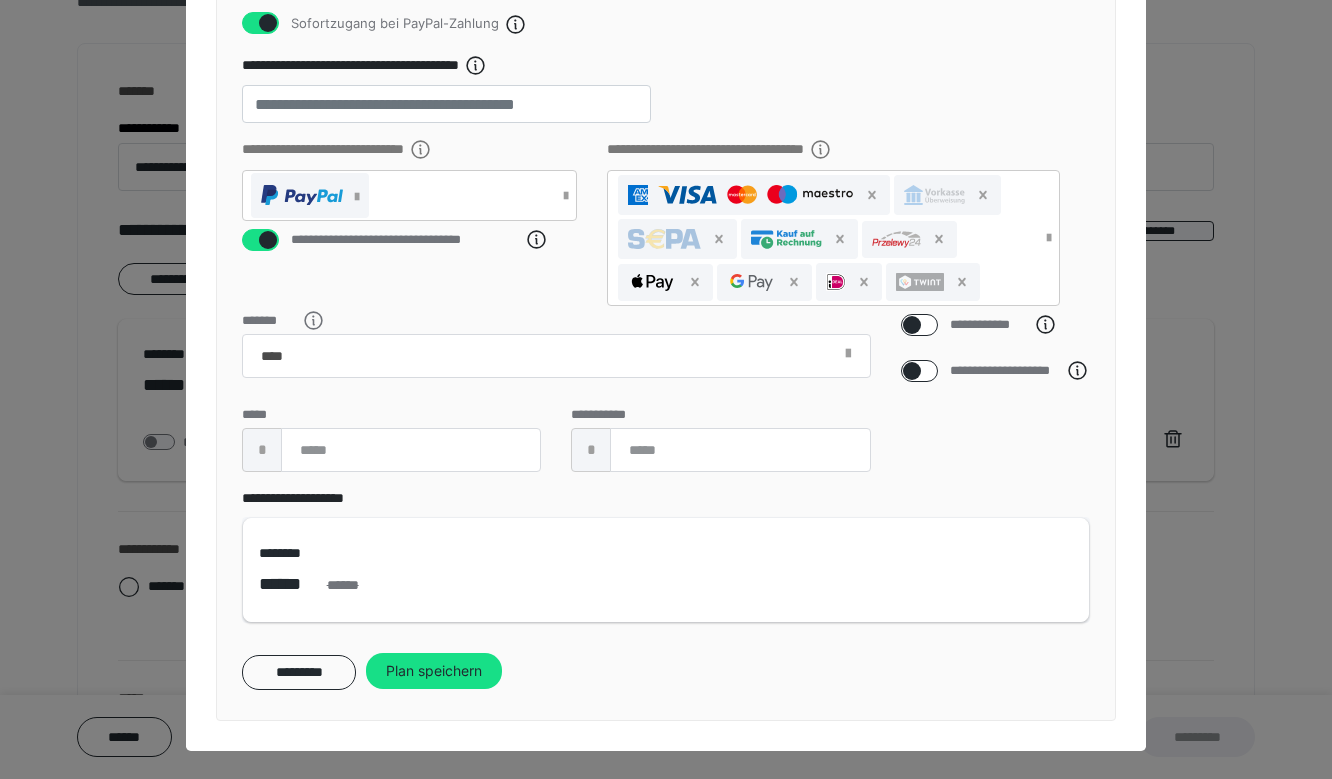 scroll, scrollTop: 0, scrollLeft: 0, axis: both 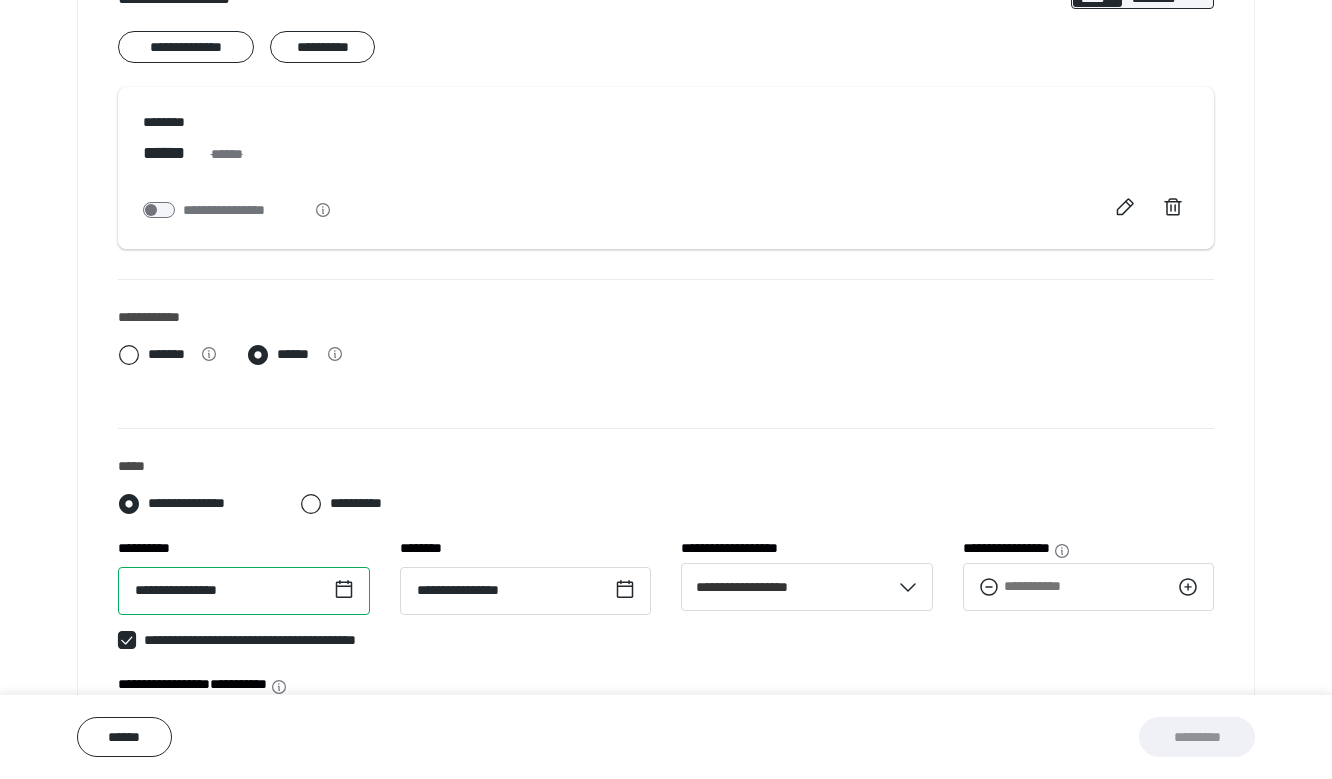 click on "**********" at bounding box center (244, 591) 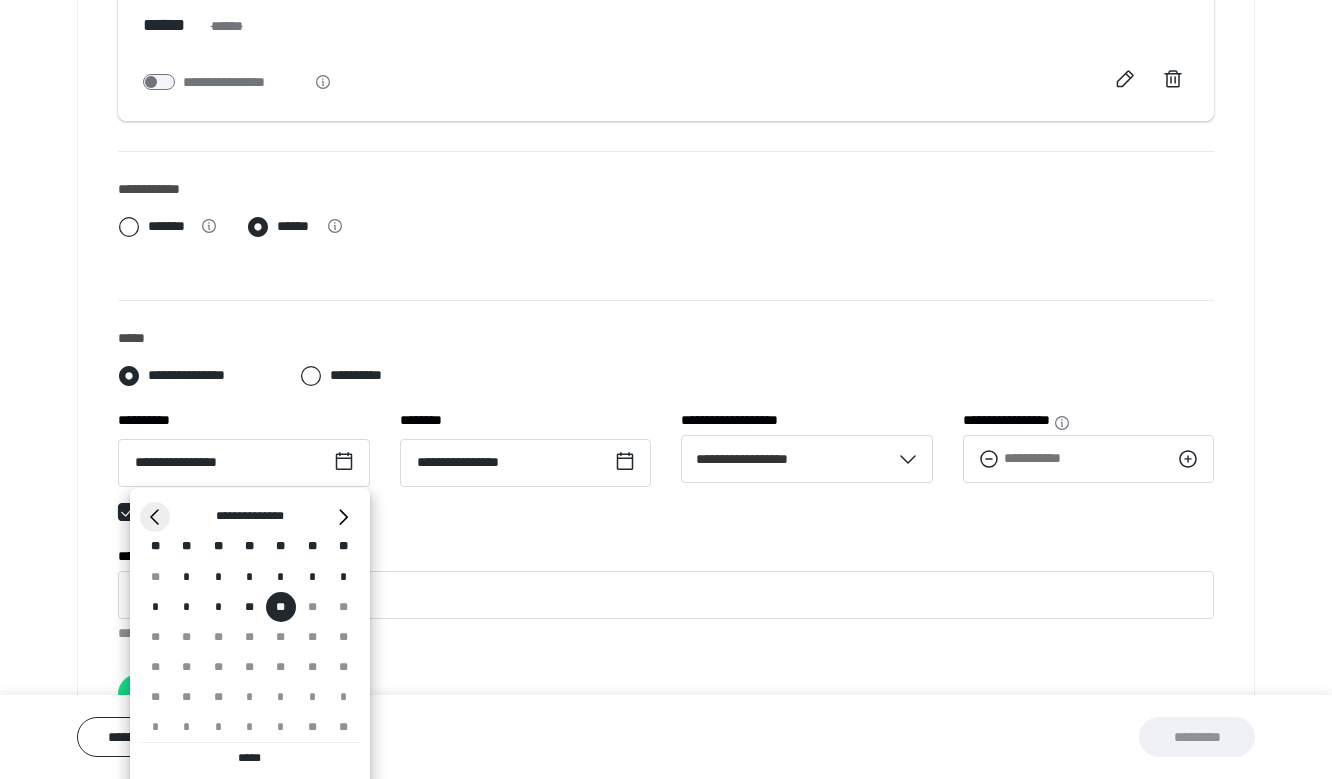 click on "*" at bounding box center [155, 517] 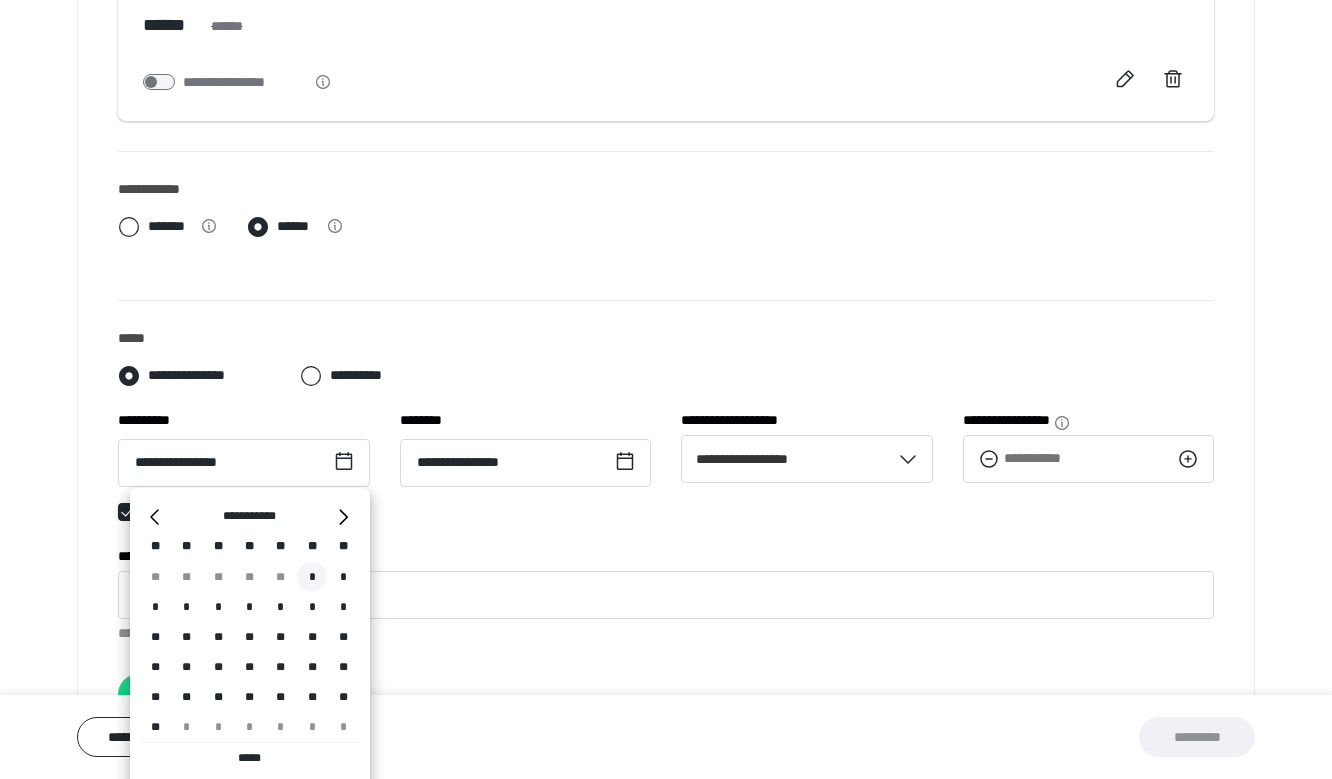 click on "*" at bounding box center (312, 577) 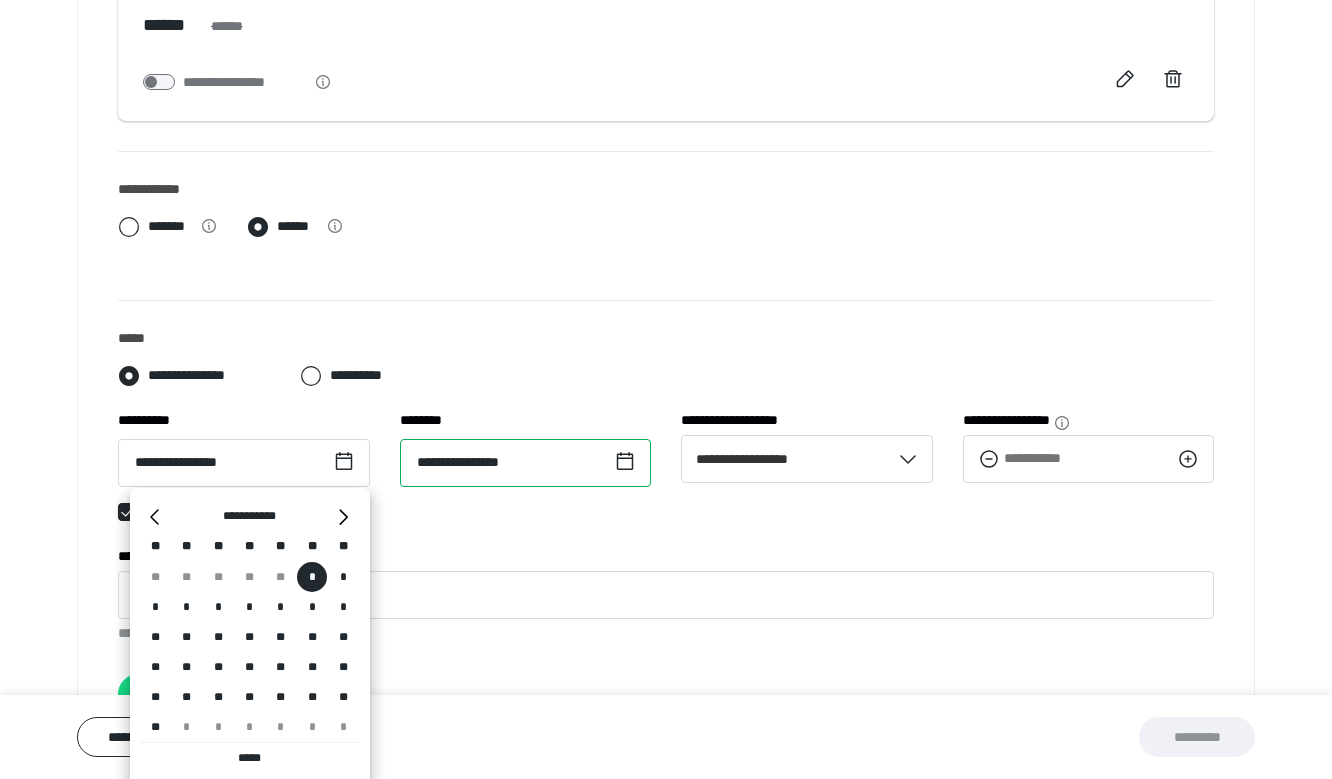 click on "**********" at bounding box center [526, 463] 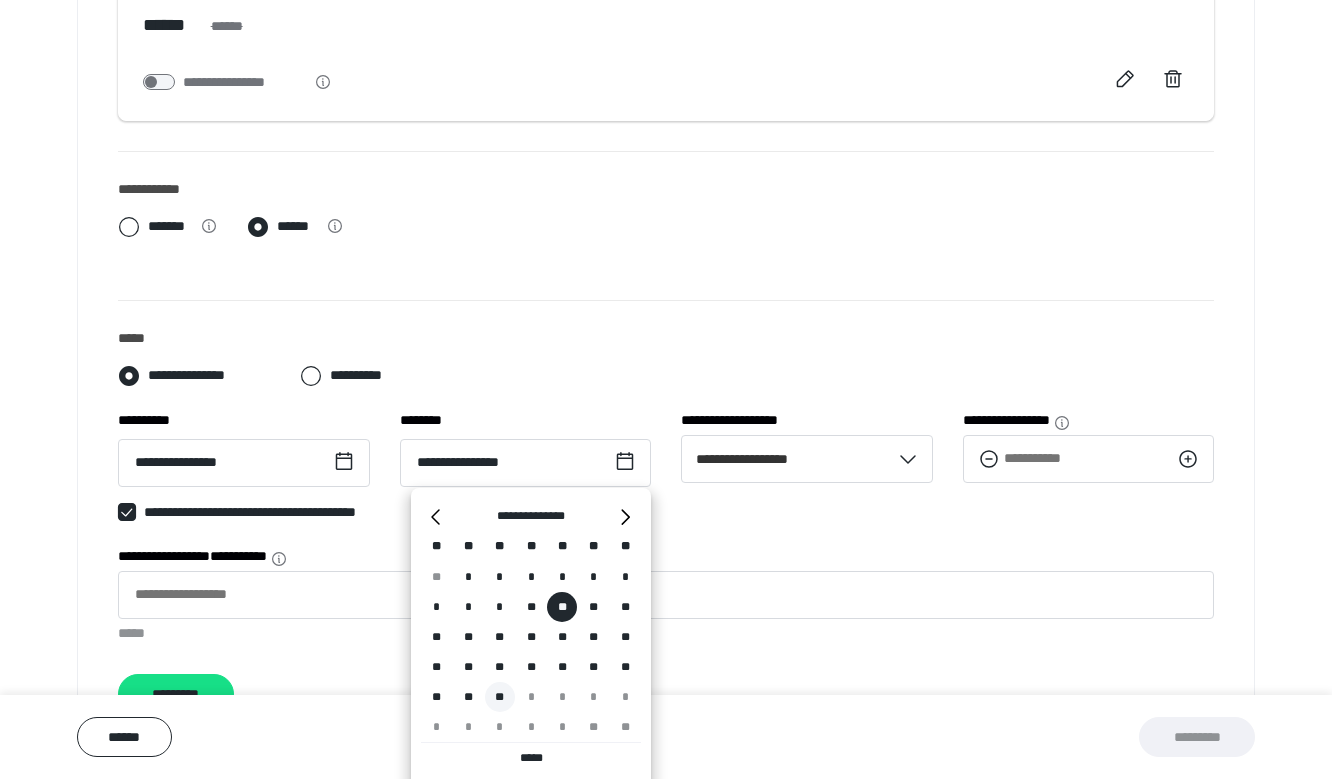 click on "**" at bounding box center [500, 697] 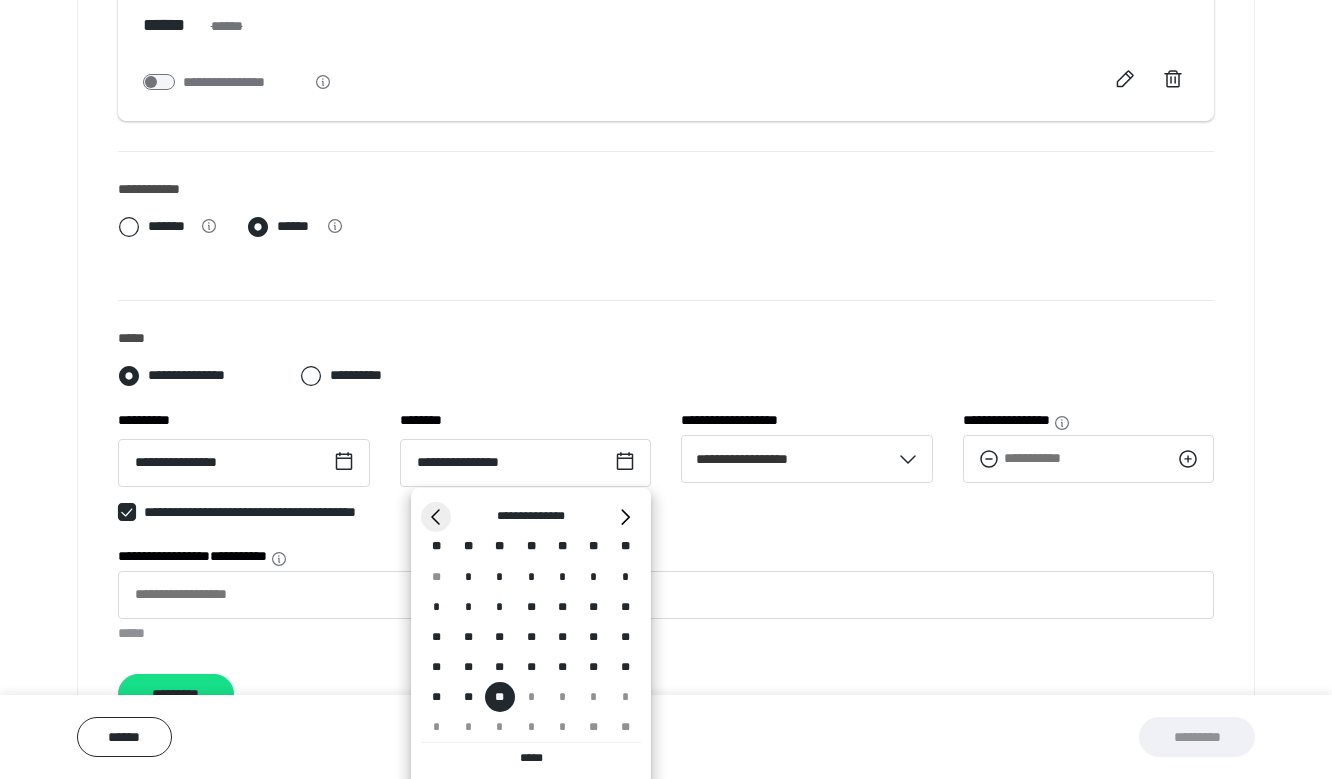 click on "*" at bounding box center [436, 517] 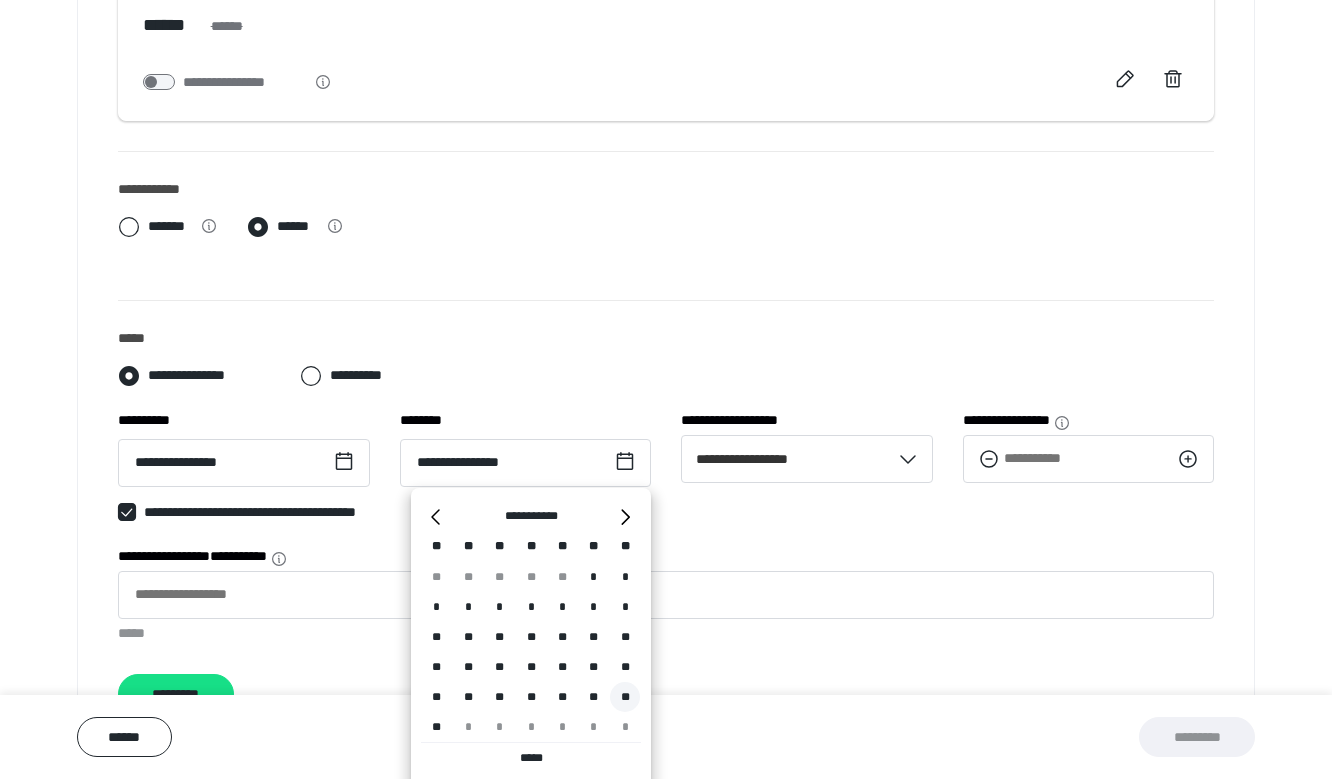click on "**" at bounding box center [625, 697] 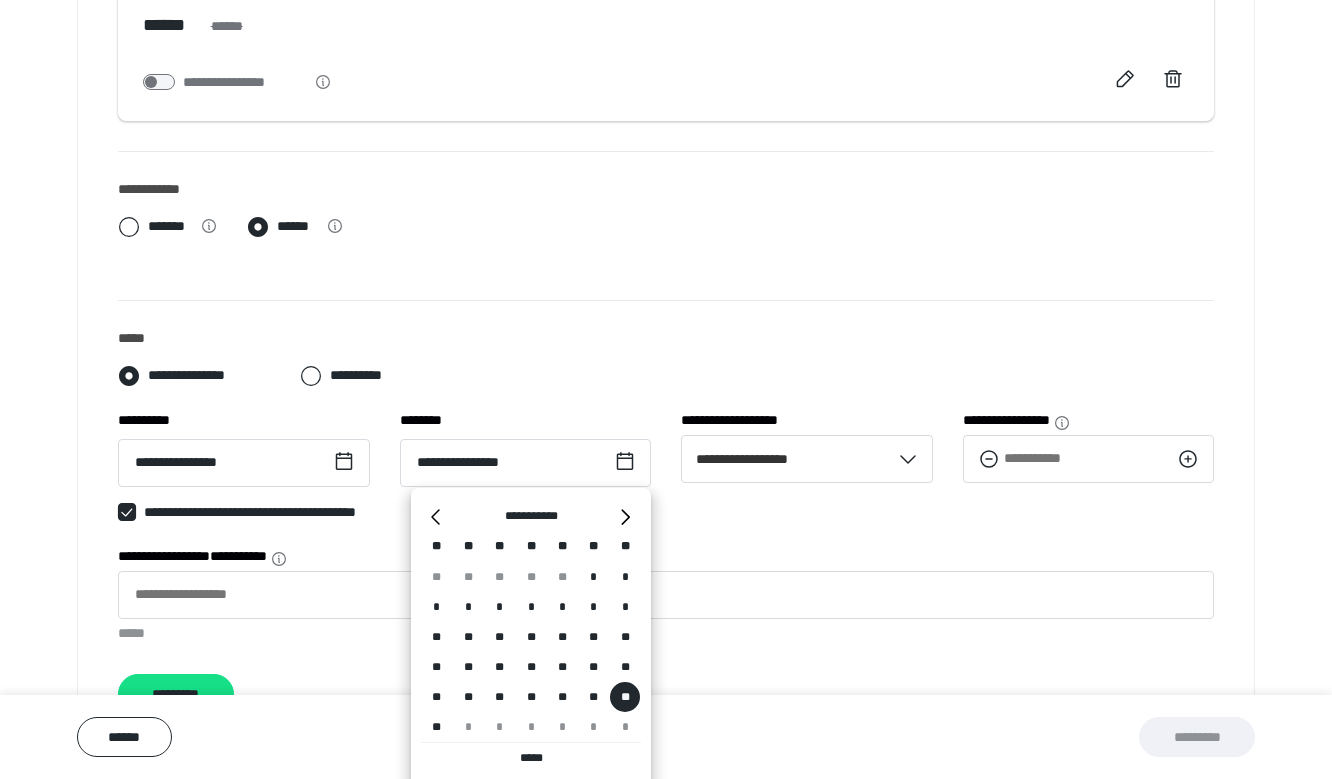 type on "**********" 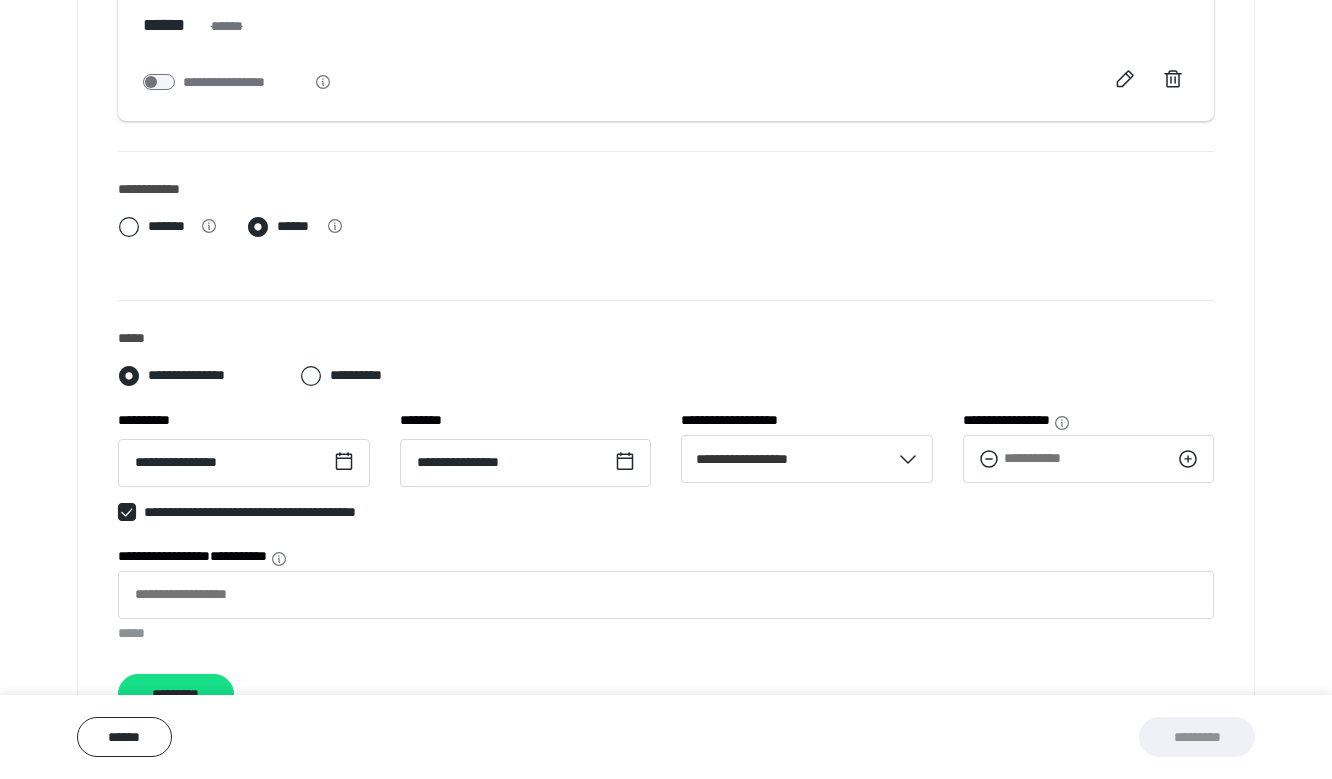 click on "**********" at bounding box center [666, 562] 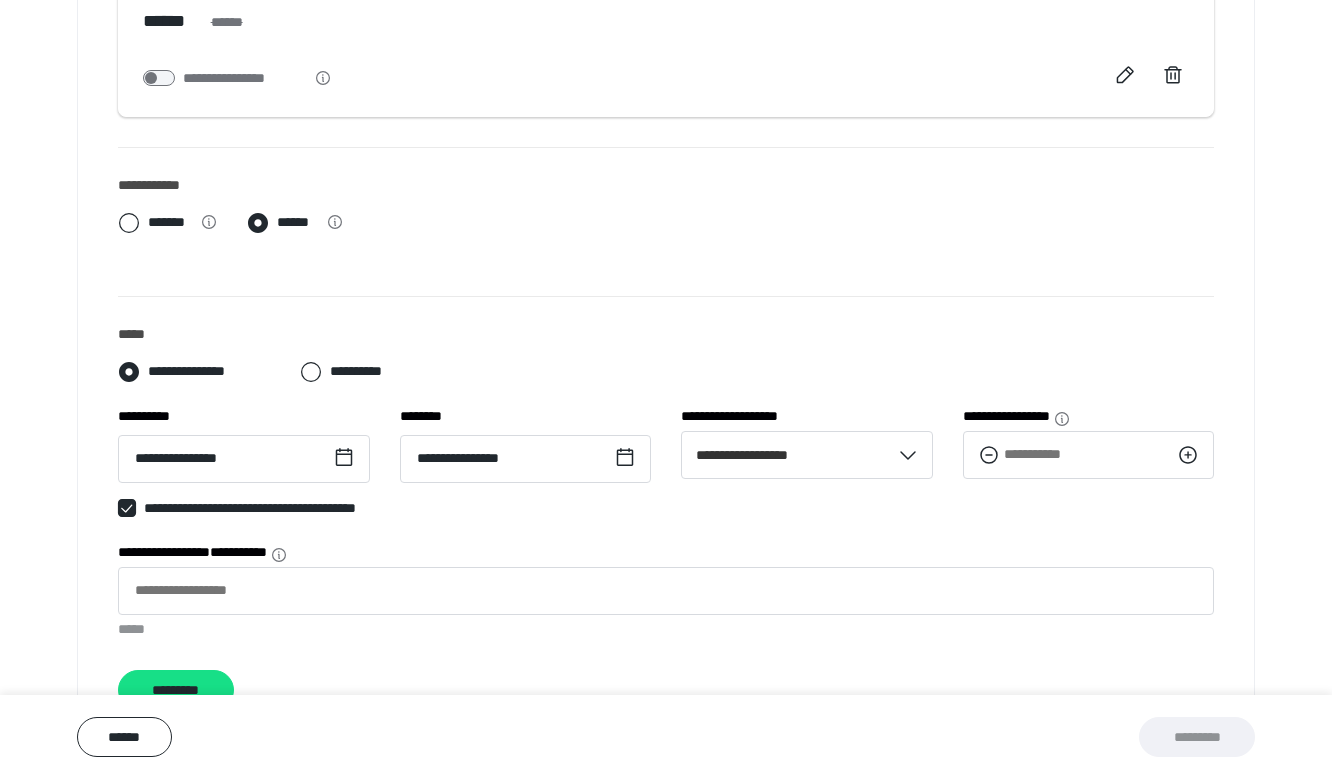 scroll, scrollTop: 663, scrollLeft: 0, axis: vertical 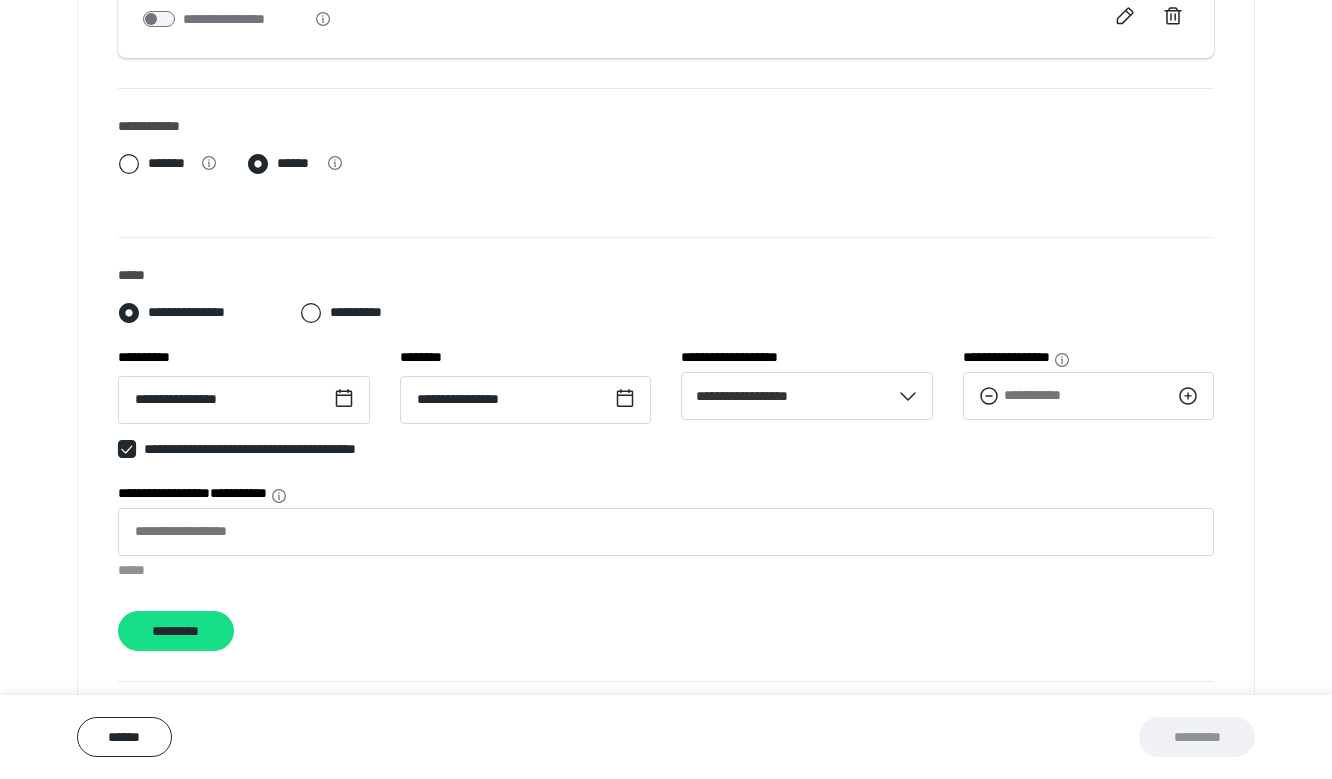 click 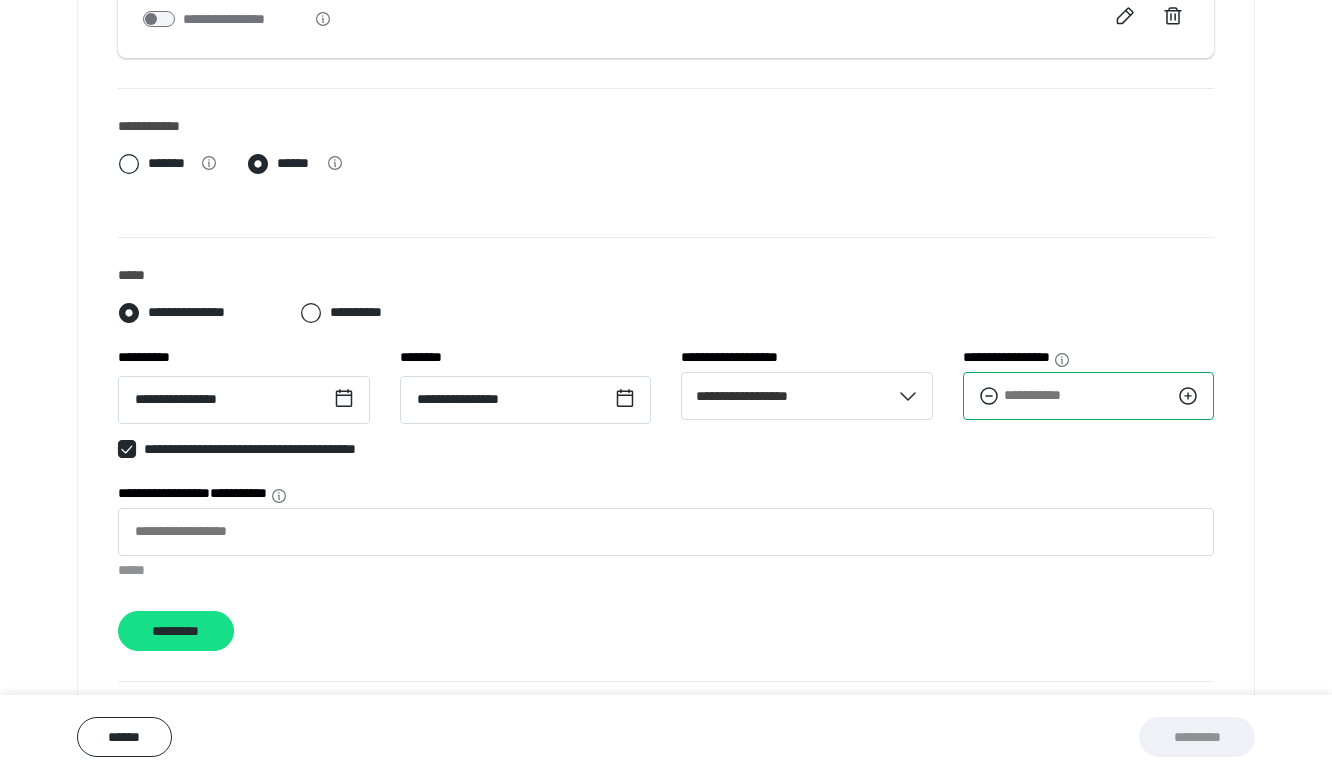 drag, startPoint x: 1114, startPoint y: 402, endPoint x: 956, endPoint y: 405, distance: 158.02847 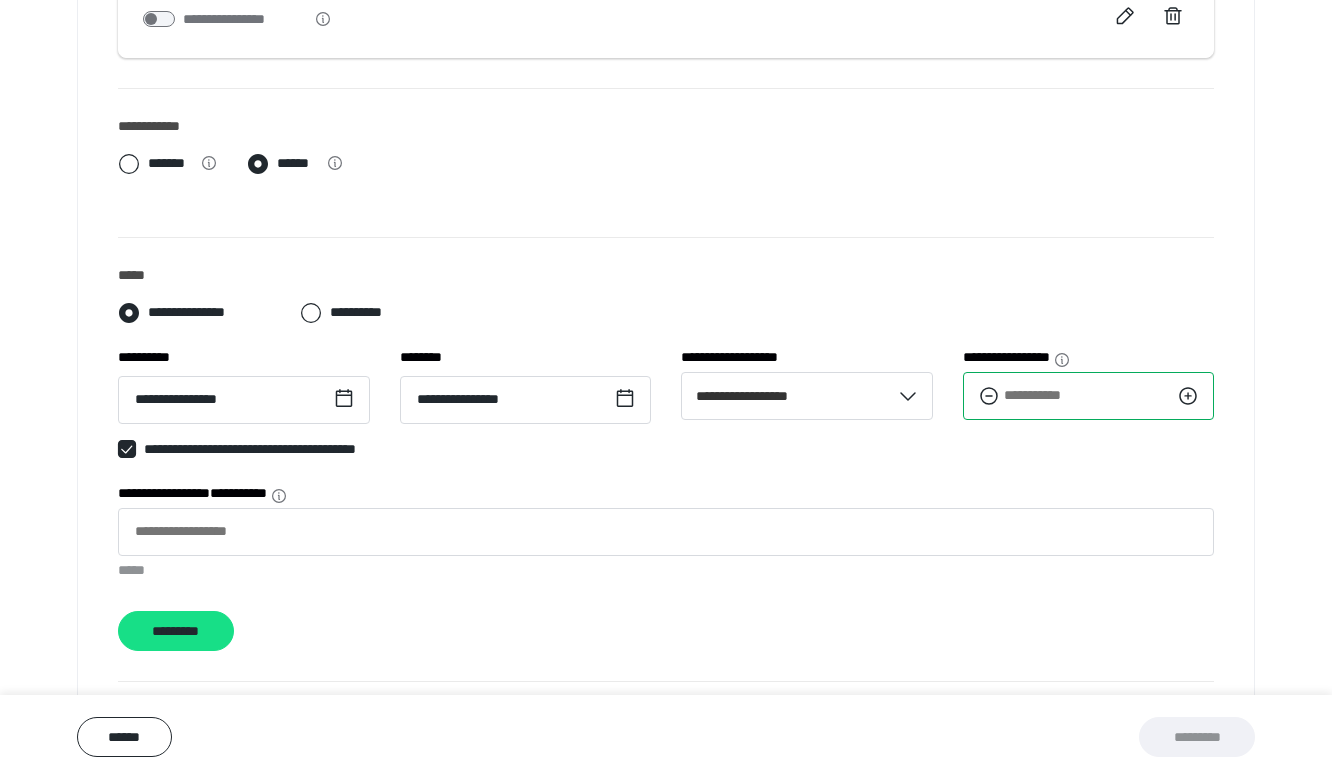 drag, startPoint x: 1060, startPoint y: 402, endPoint x: 993, endPoint y: 396, distance: 67.26812 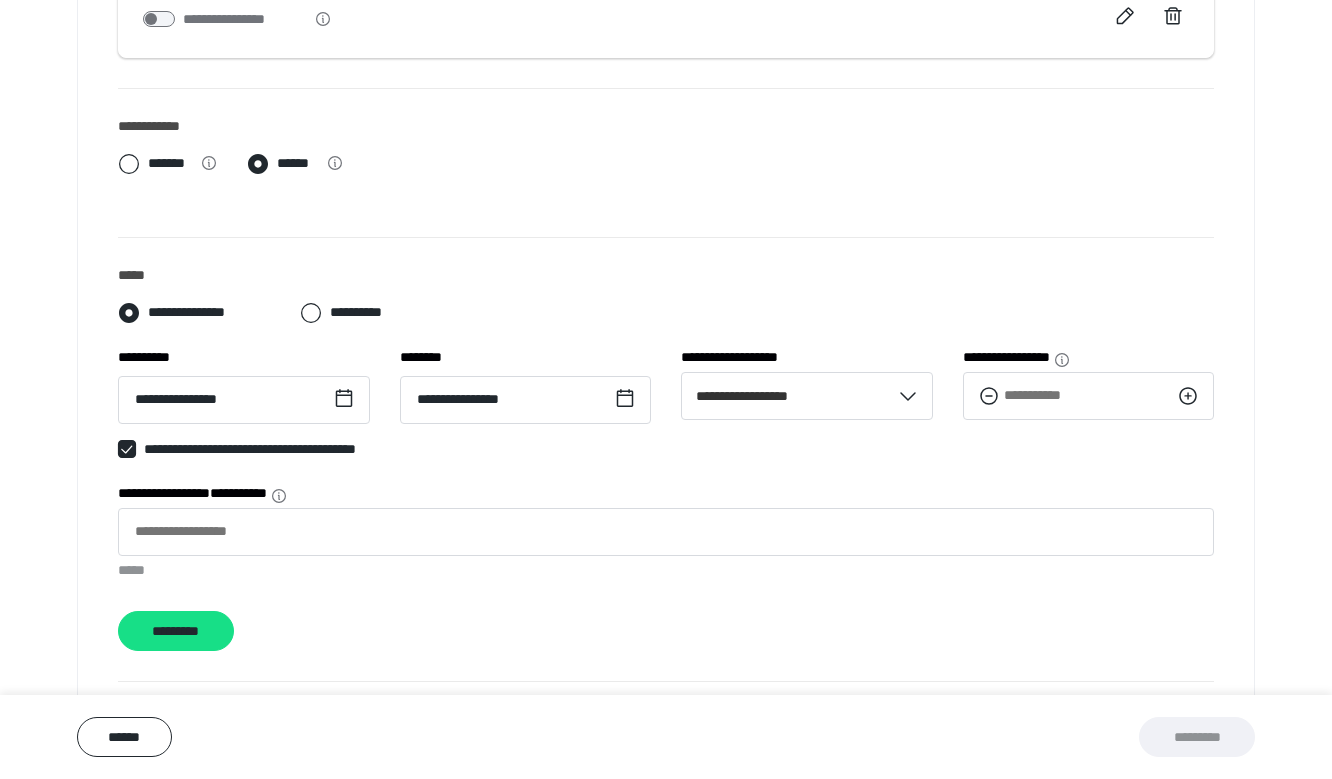 click on "**********" at bounding box center (666, 499) 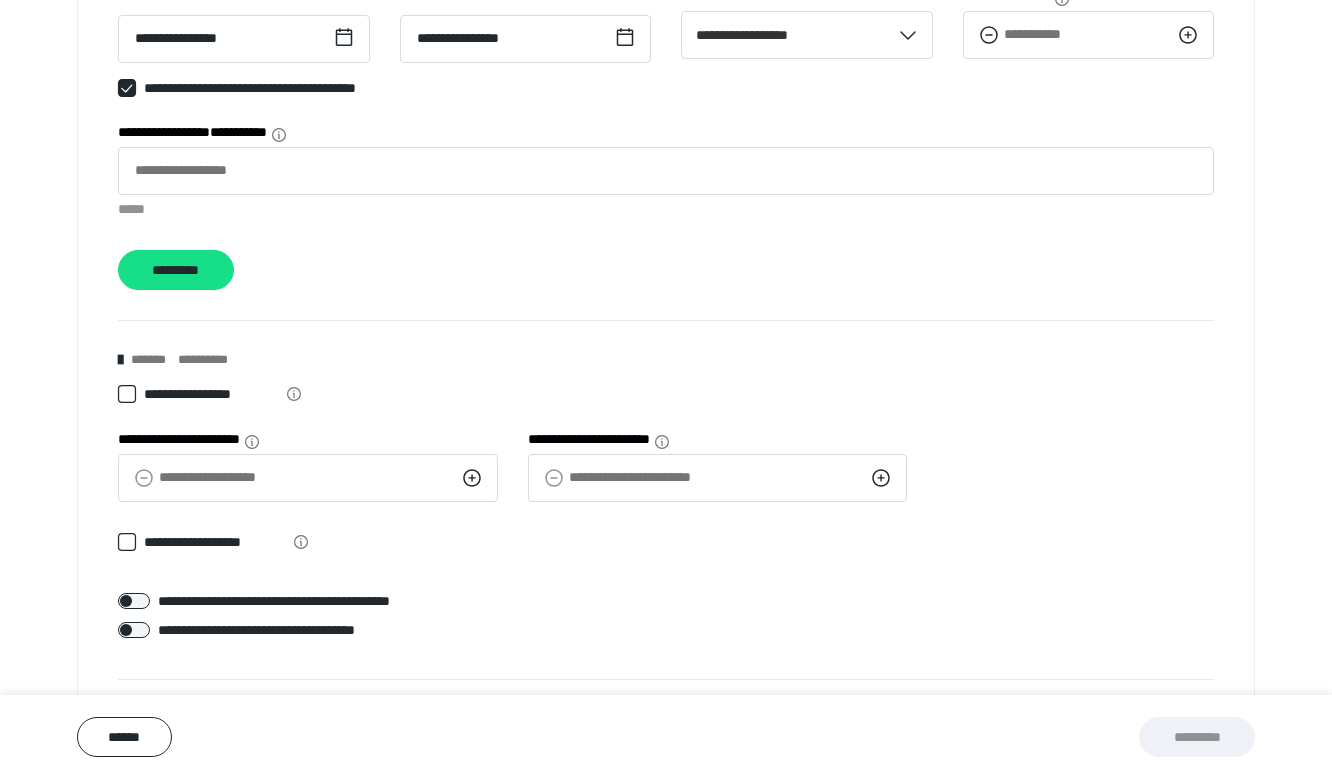 scroll, scrollTop: 1093, scrollLeft: 0, axis: vertical 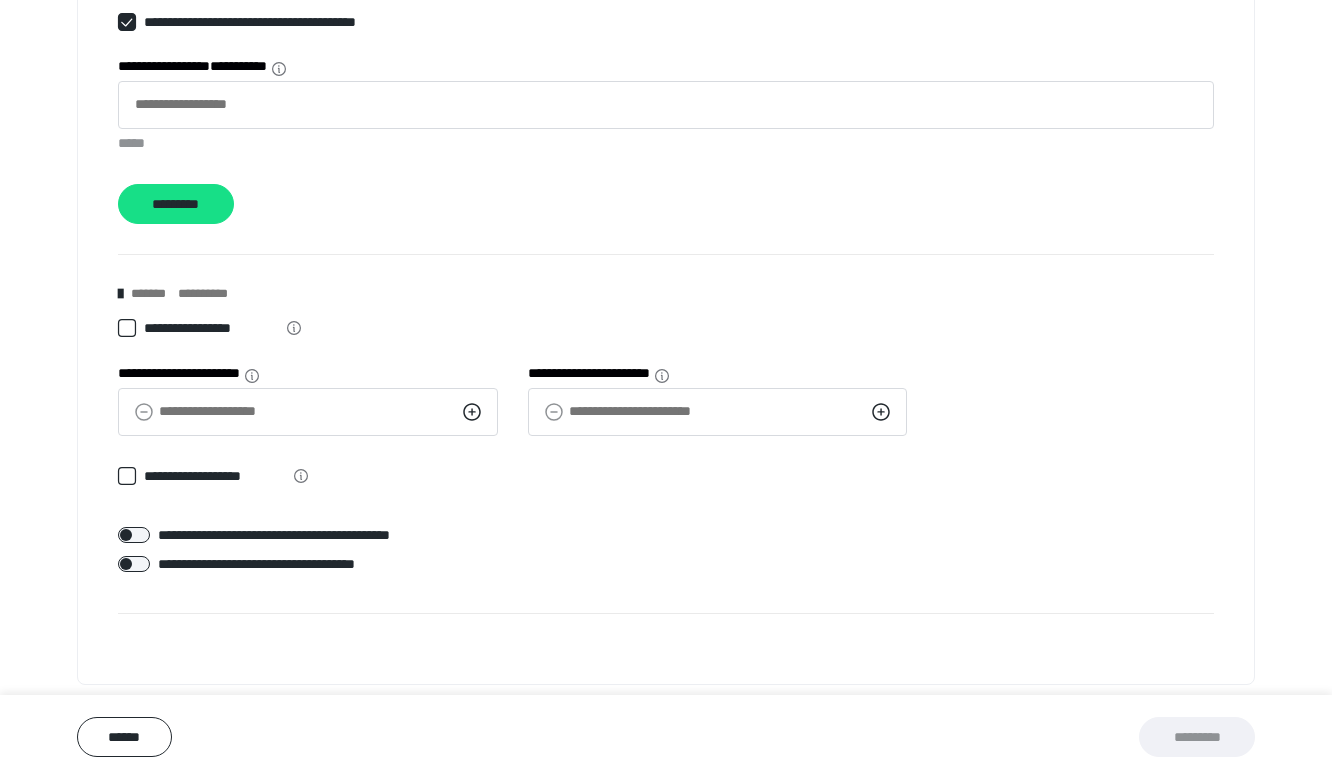 click at bounding box center [120, 294] 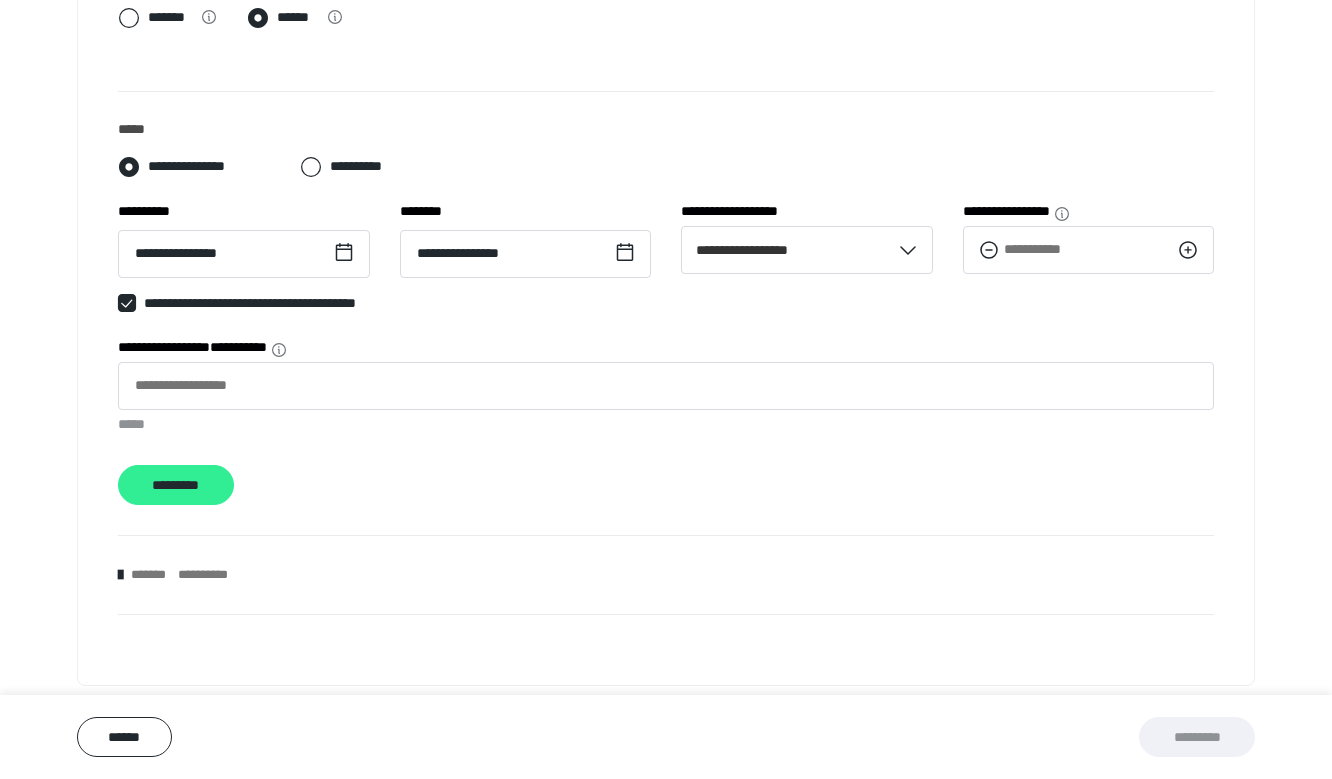 click on "*********" at bounding box center [176, 485] 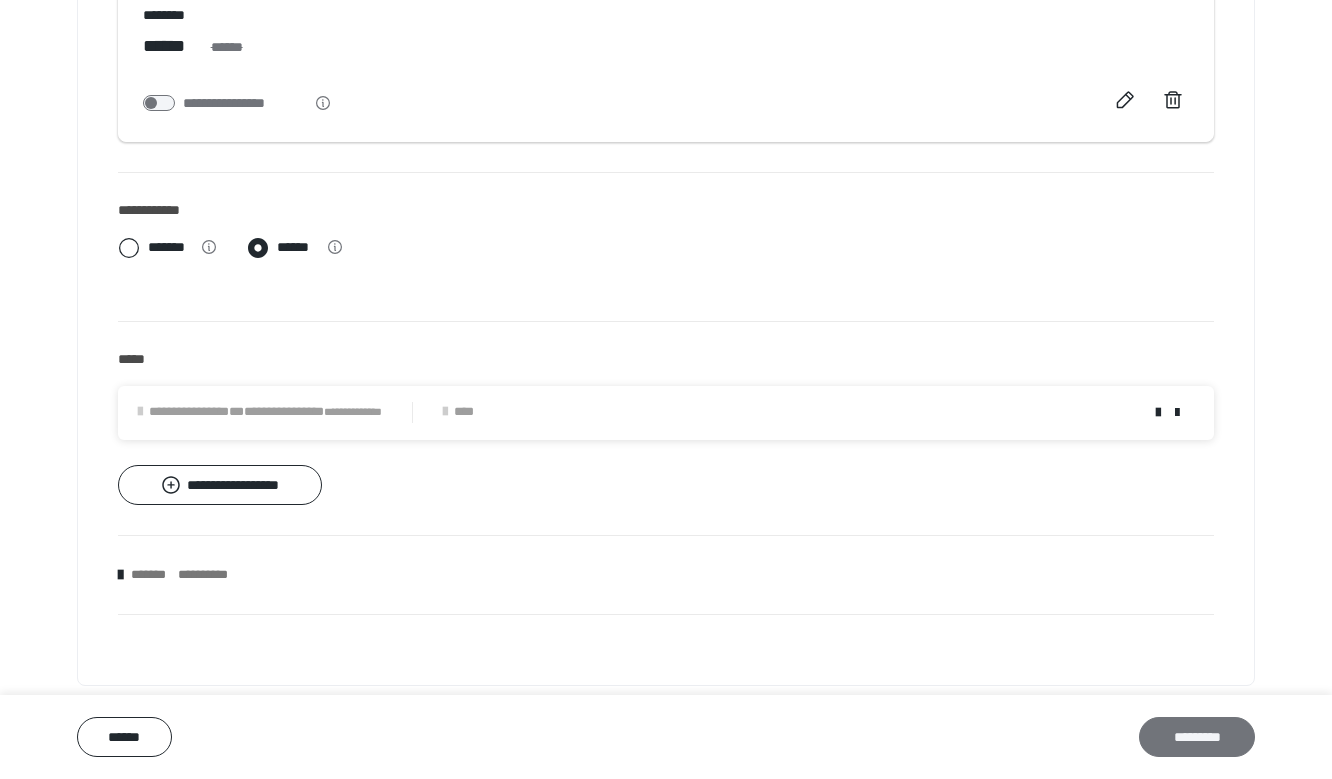 click on "*********" at bounding box center [1197, 737] 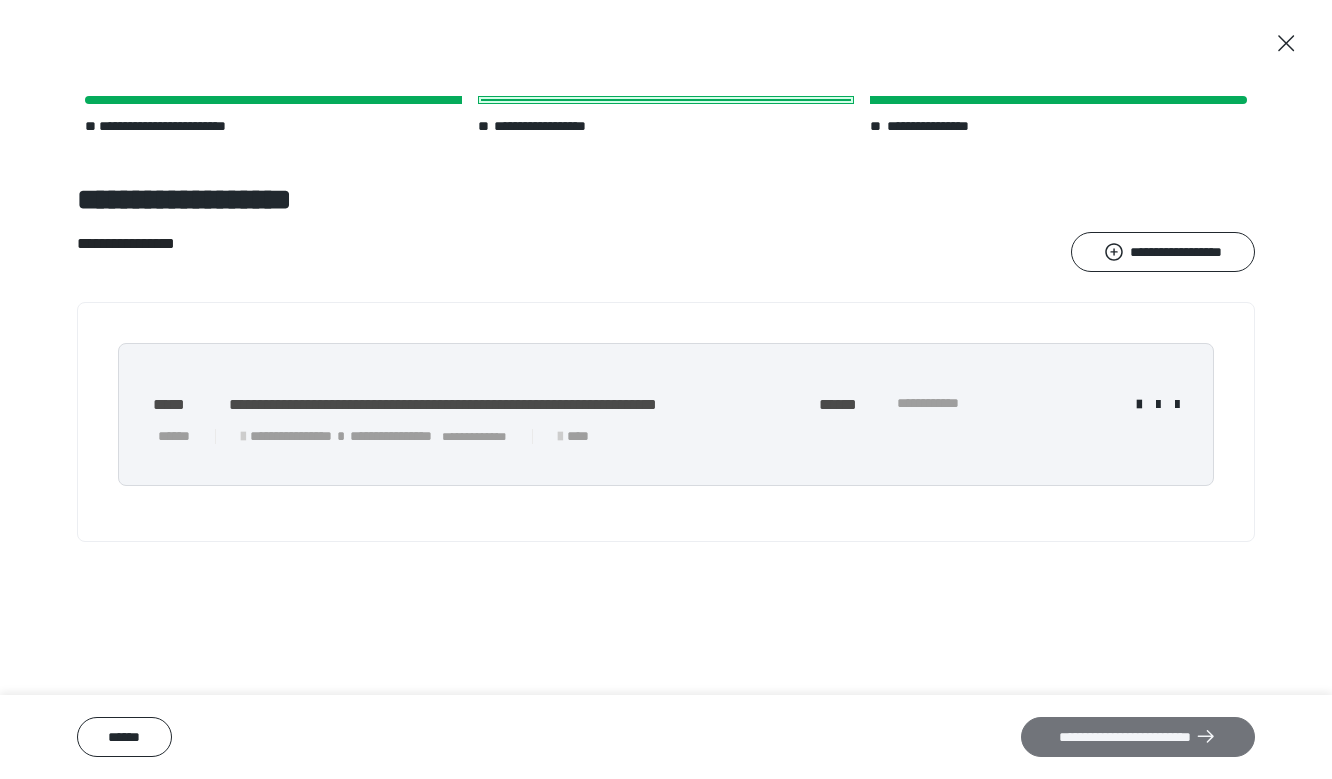 click on "**********" at bounding box center [1138, 737] 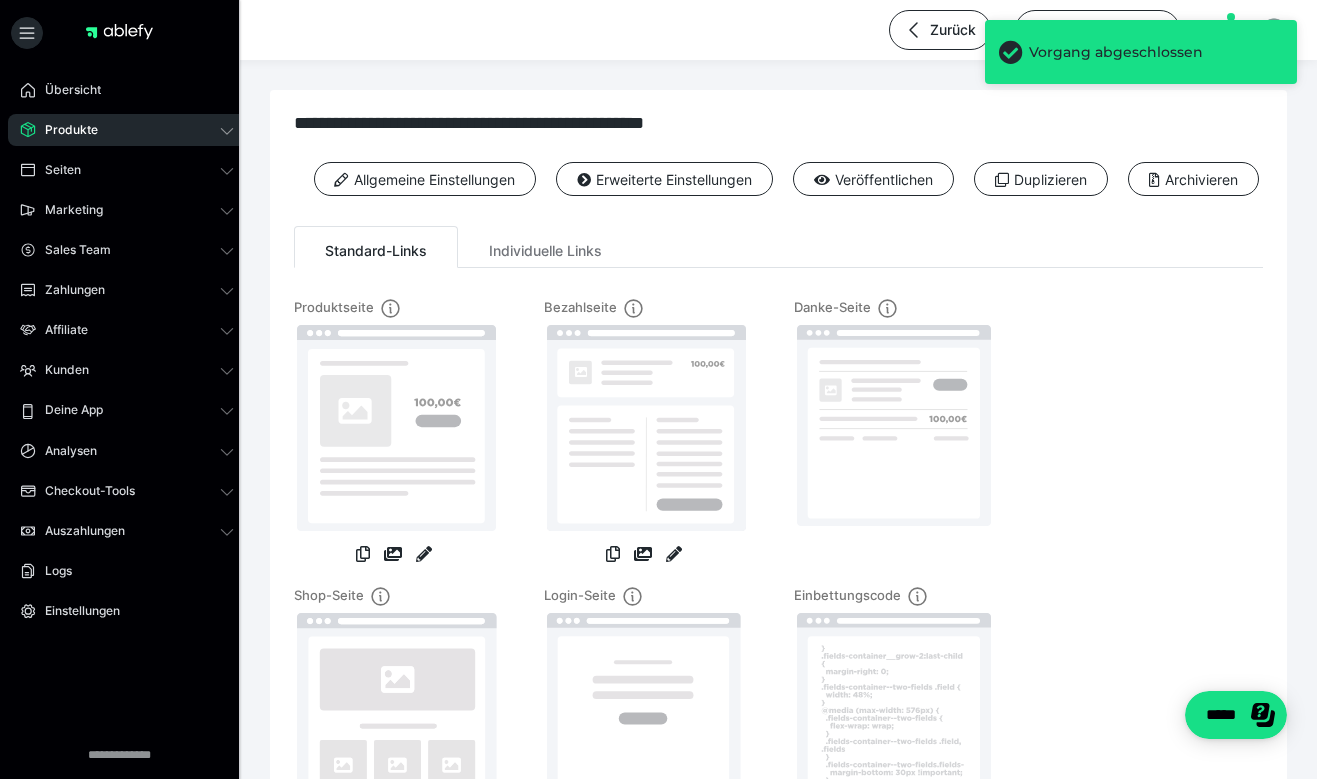click on "Produkte" at bounding box center (127, 130) 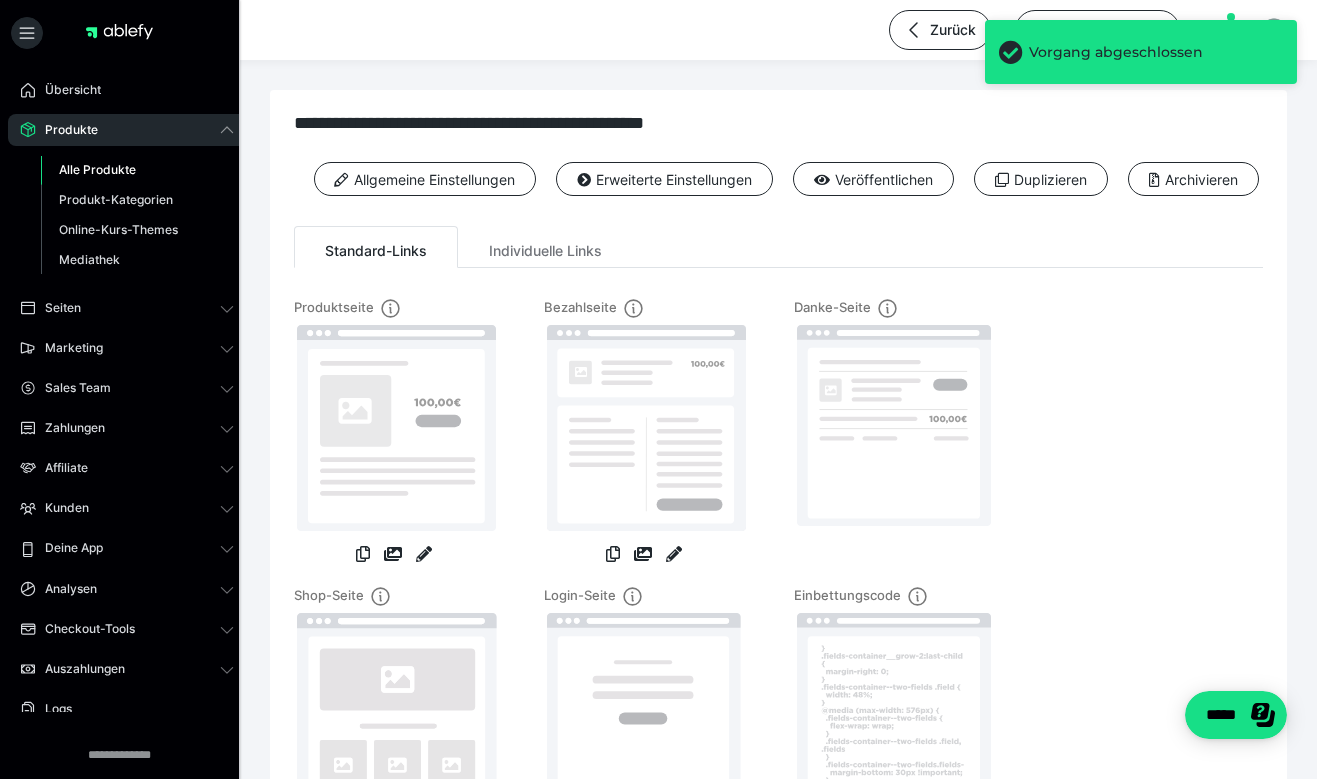 click on "Alle Produkte" at bounding box center [97, 169] 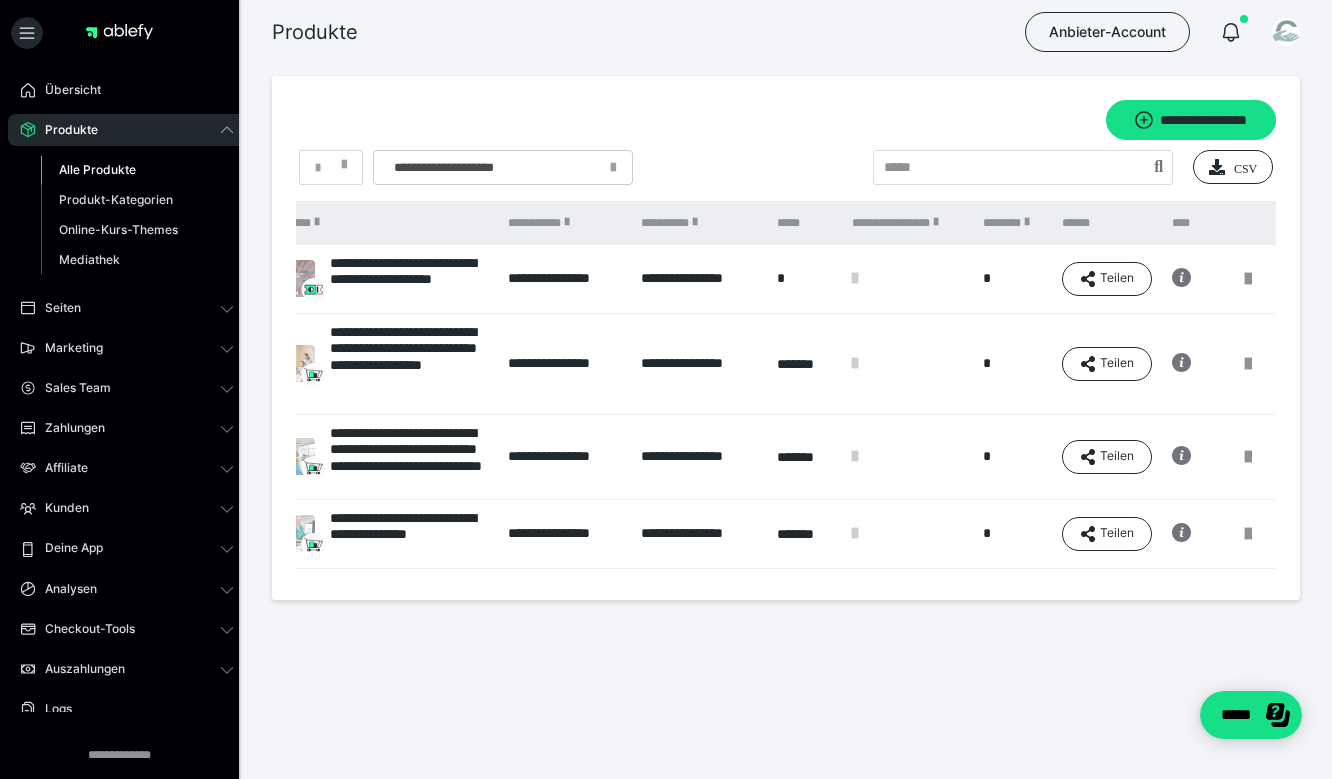 scroll, scrollTop: 0, scrollLeft: 138, axis: horizontal 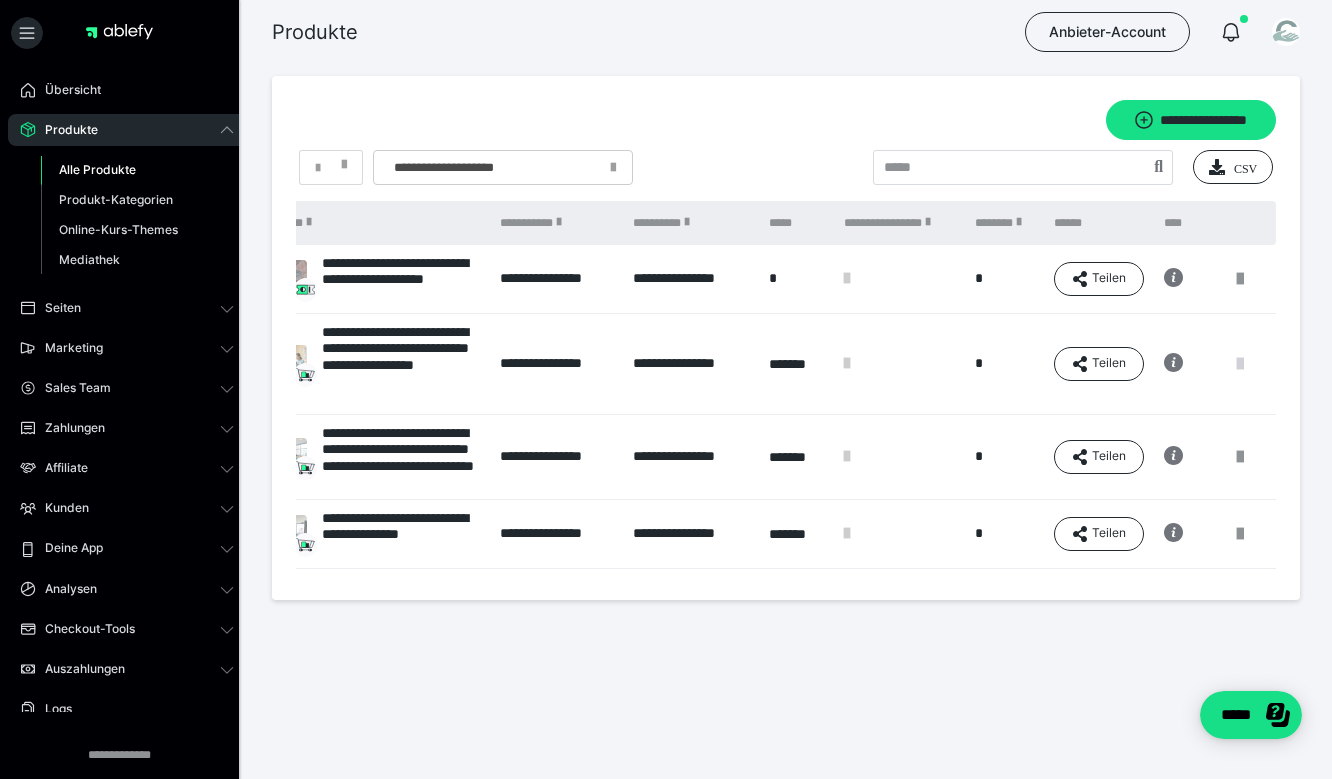 click at bounding box center (1240, 364) 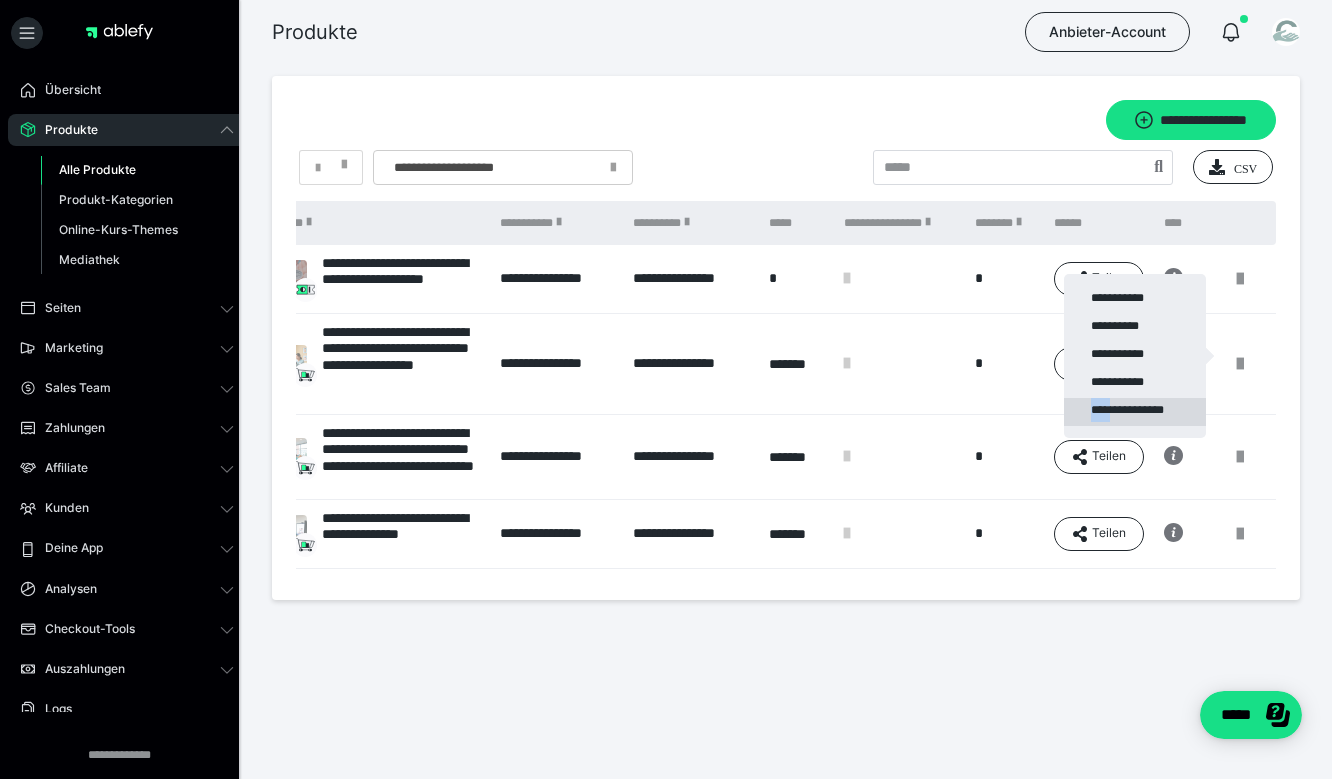 click on "**********" at bounding box center (1135, 356) 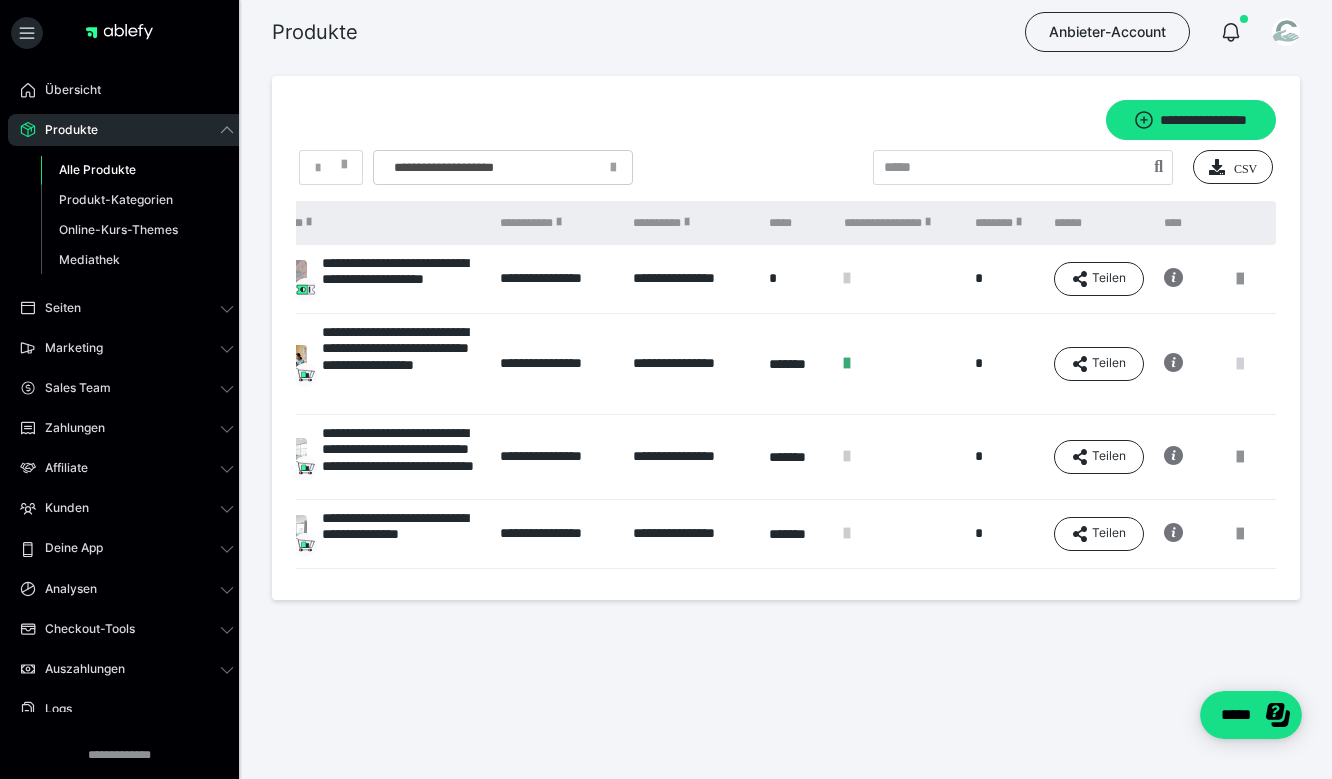 click at bounding box center [1240, 364] 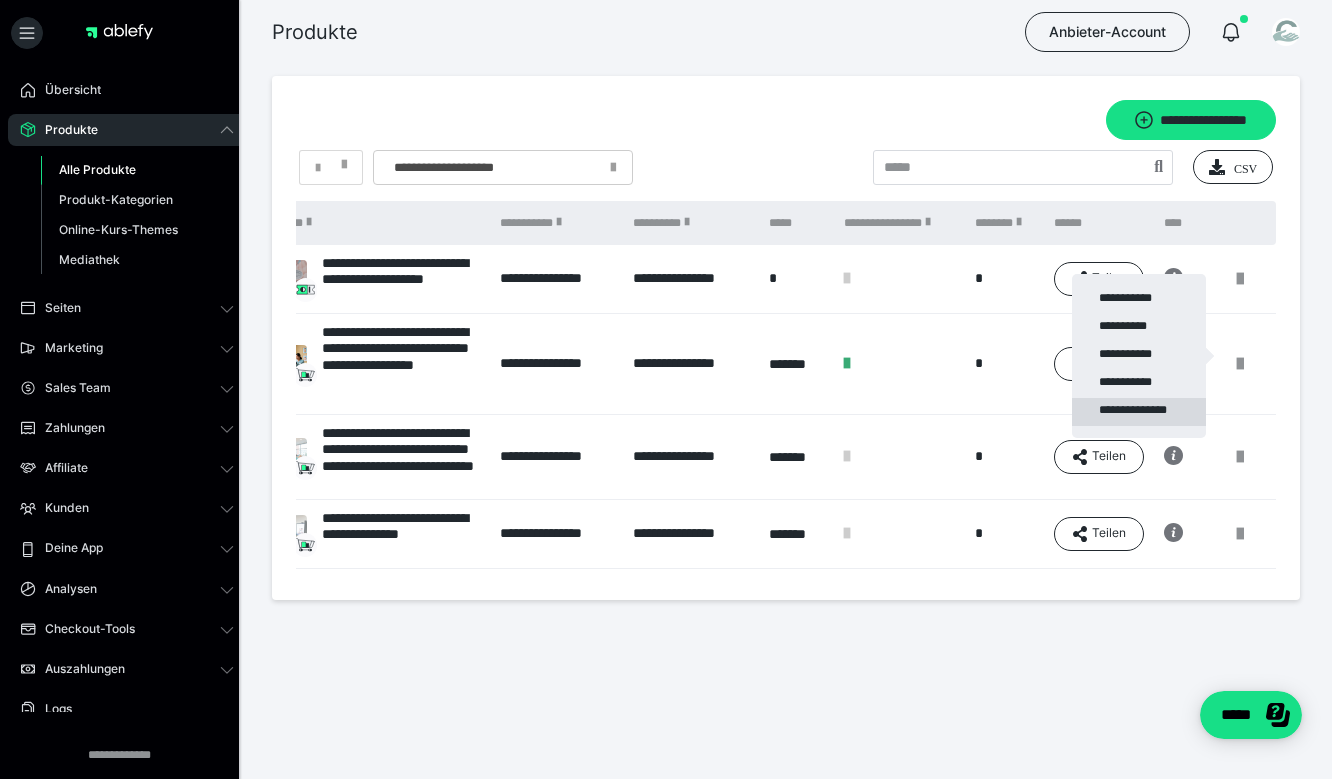 click on "**********" at bounding box center [1139, 412] 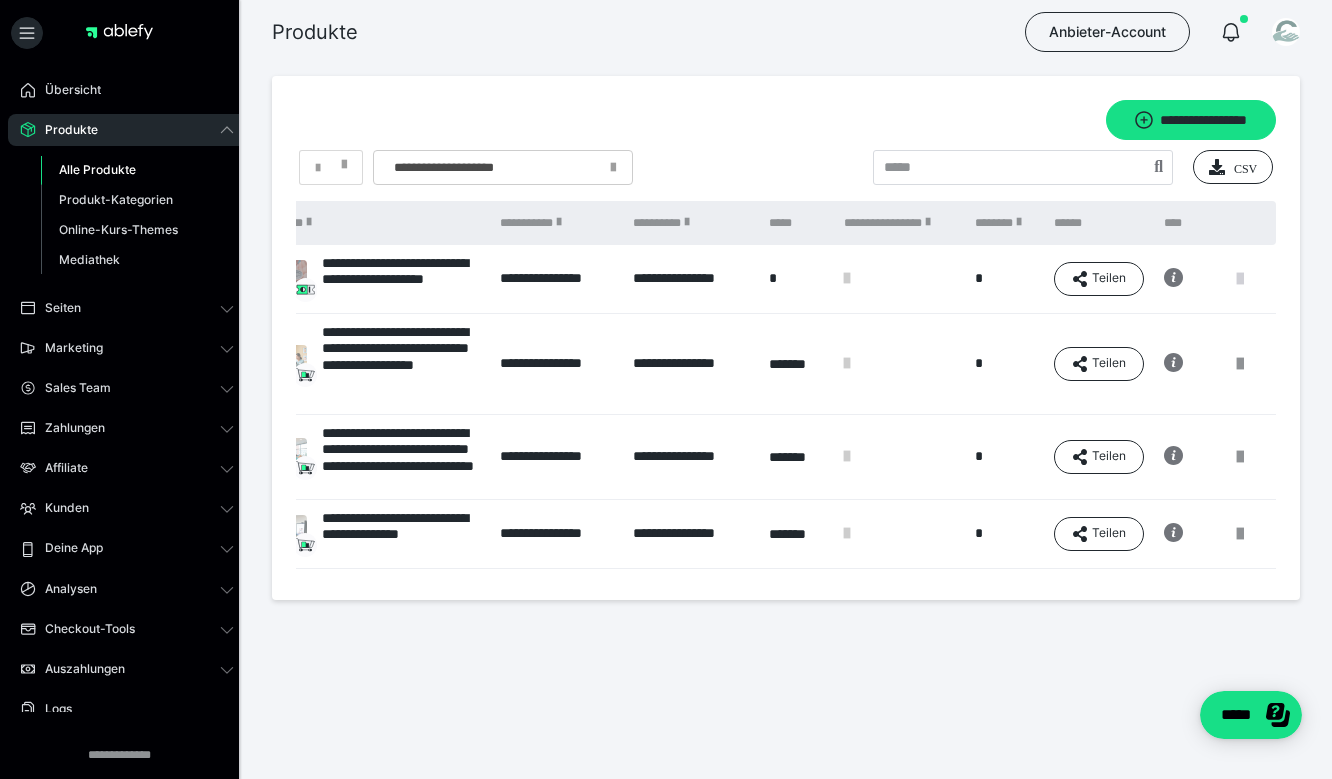 click at bounding box center [1240, 279] 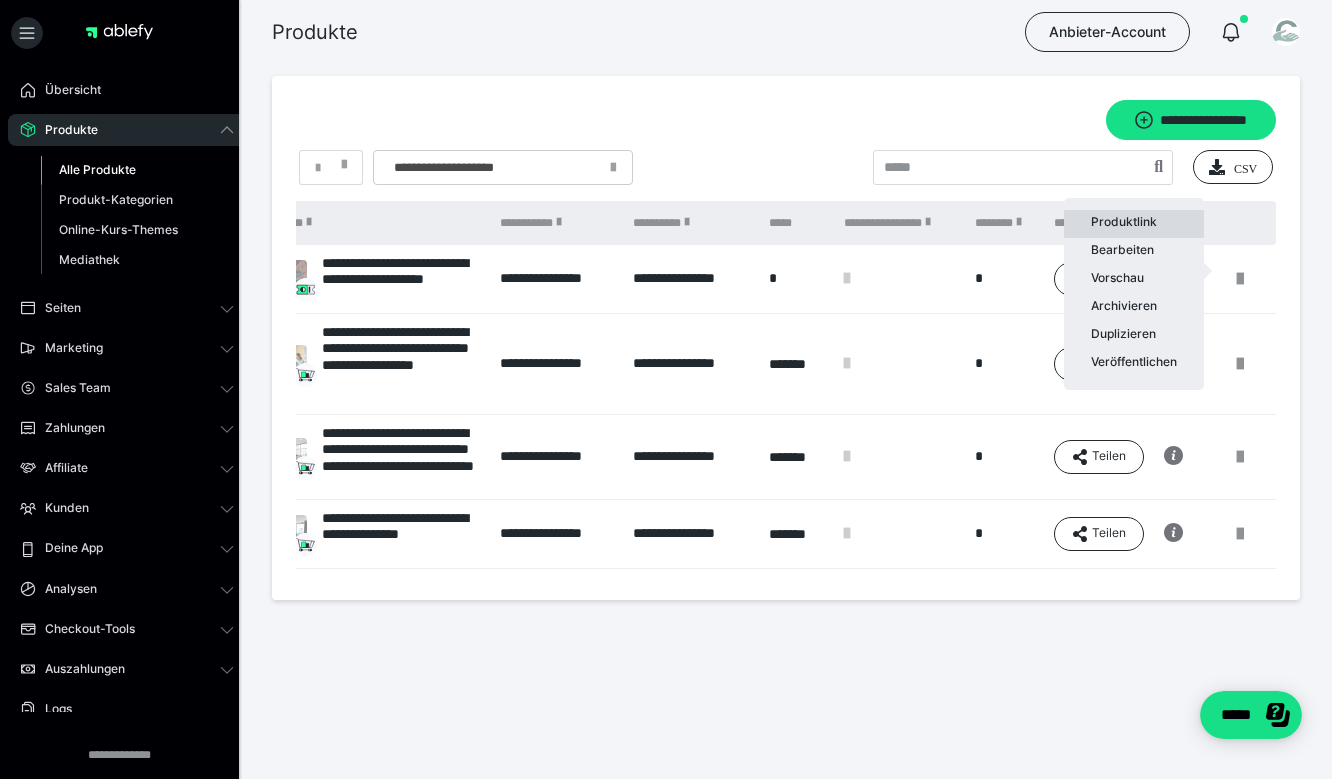 click on "Produktlink" at bounding box center [1134, 224] 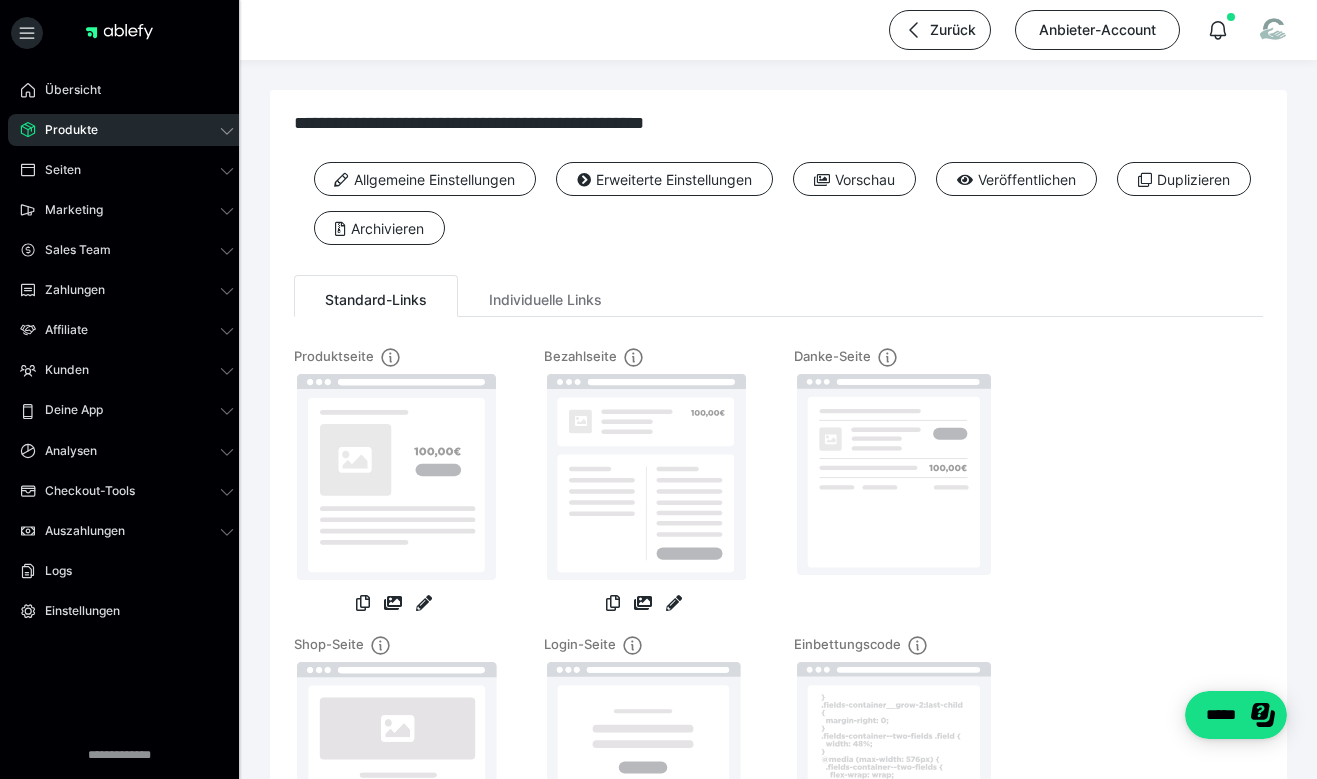 click on "Produkte" at bounding box center [127, 130] 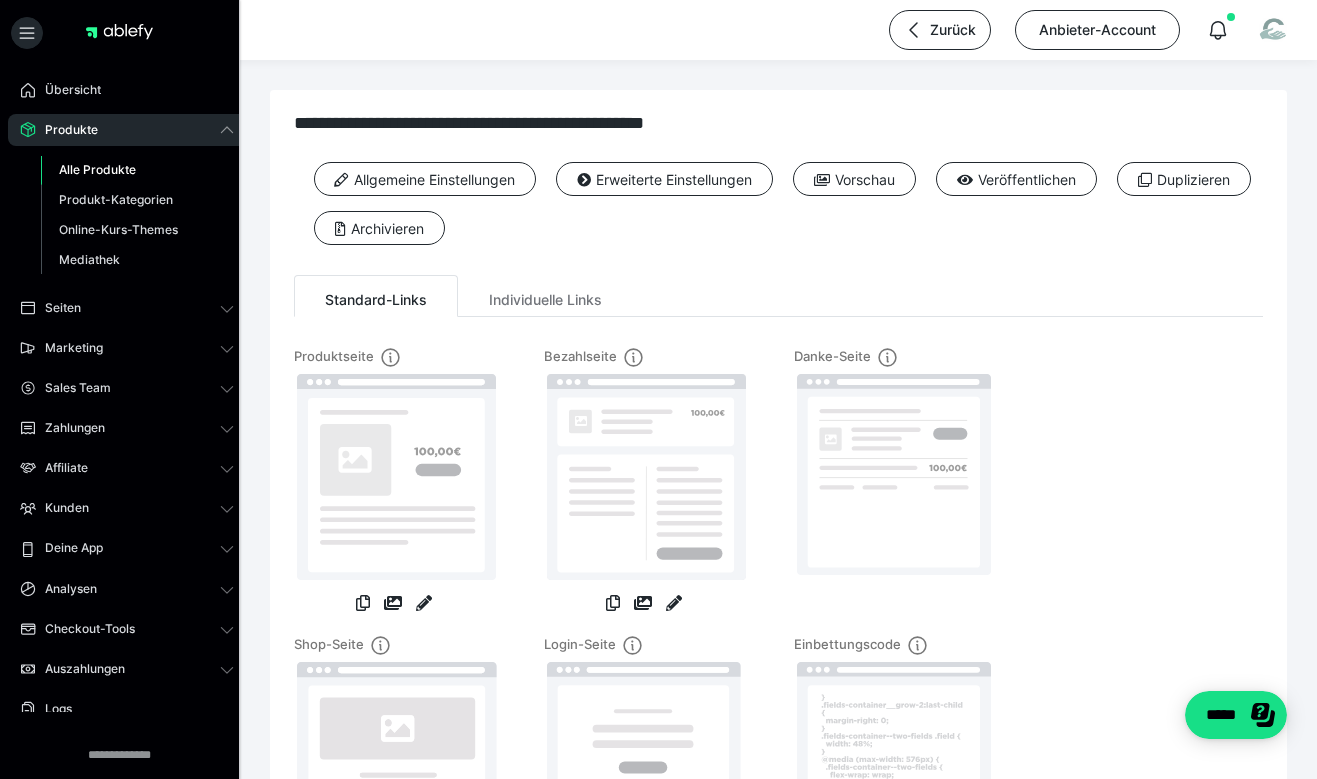 click on "Alle Produkte" at bounding box center (137, 170) 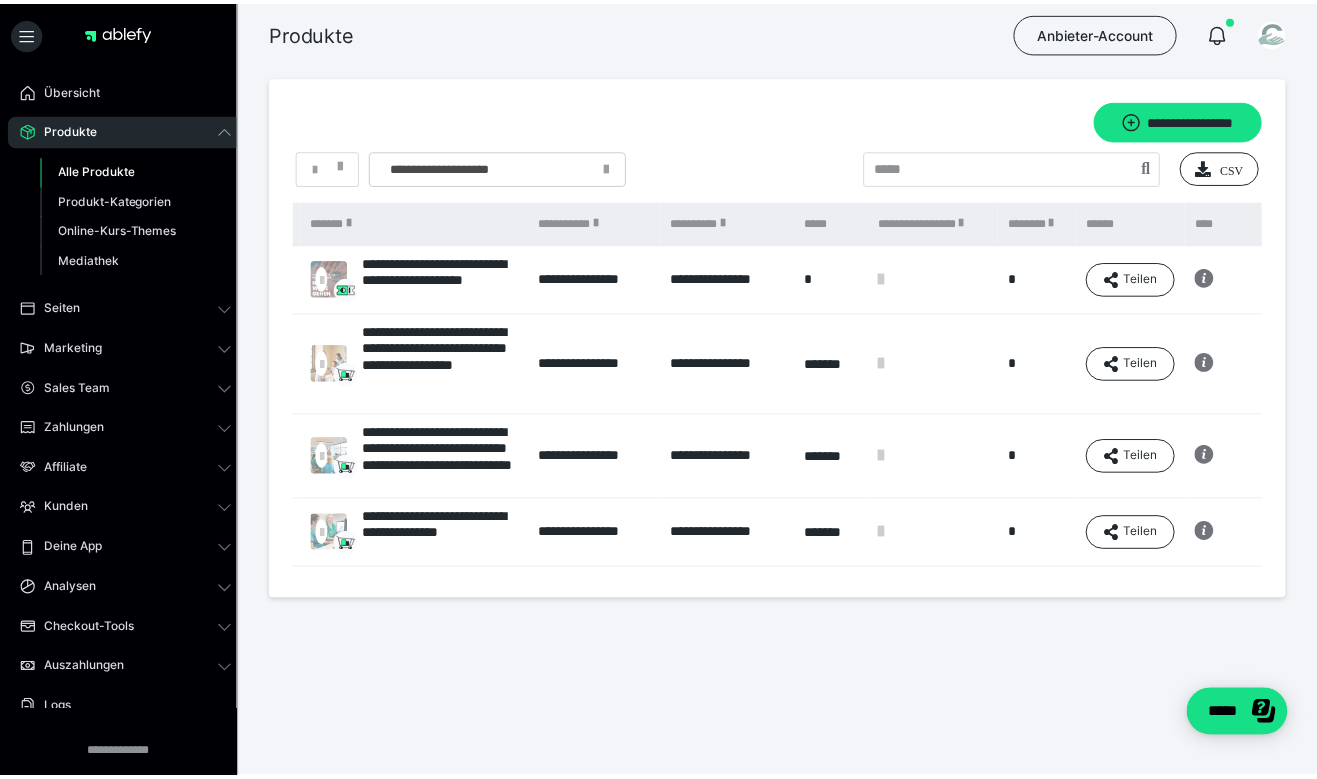 scroll, scrollTop: 0, scrollLeft: 102, axis: horizontal 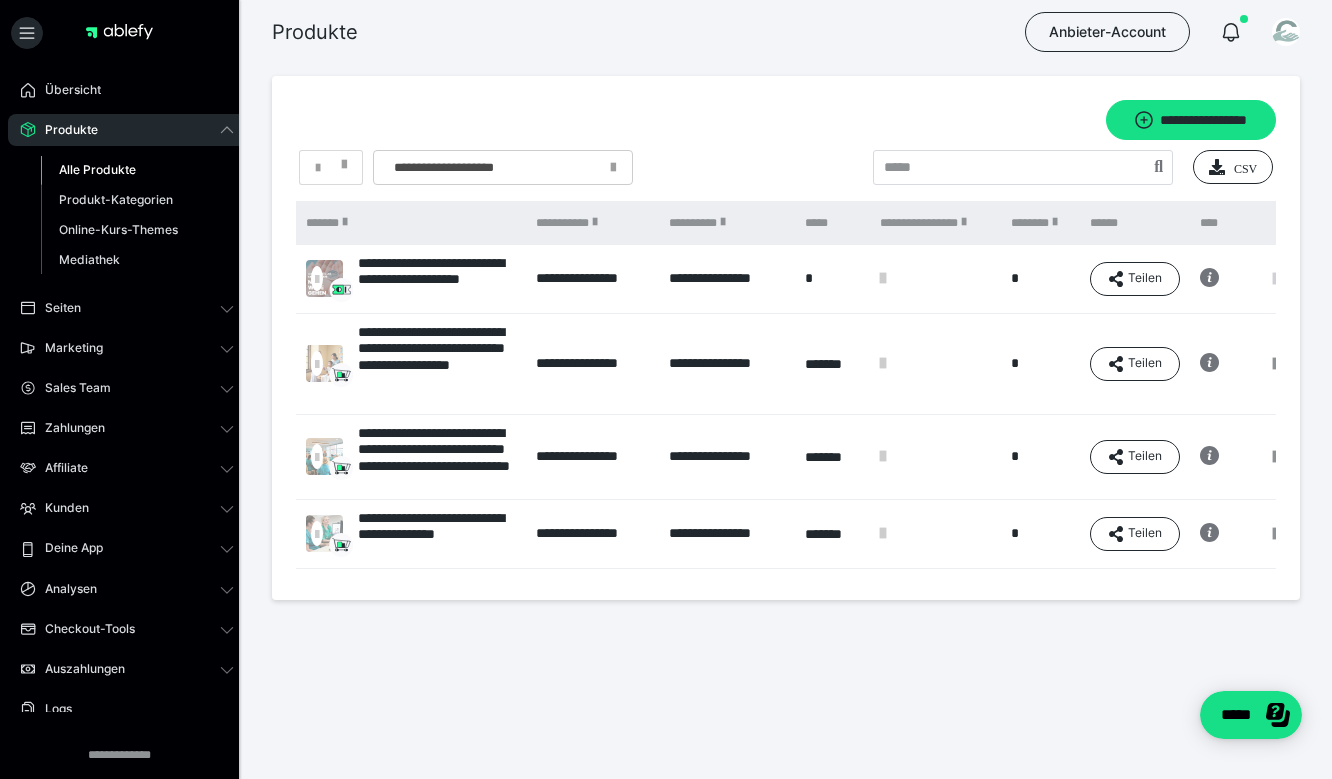 click at bounding box center [1276, 279] 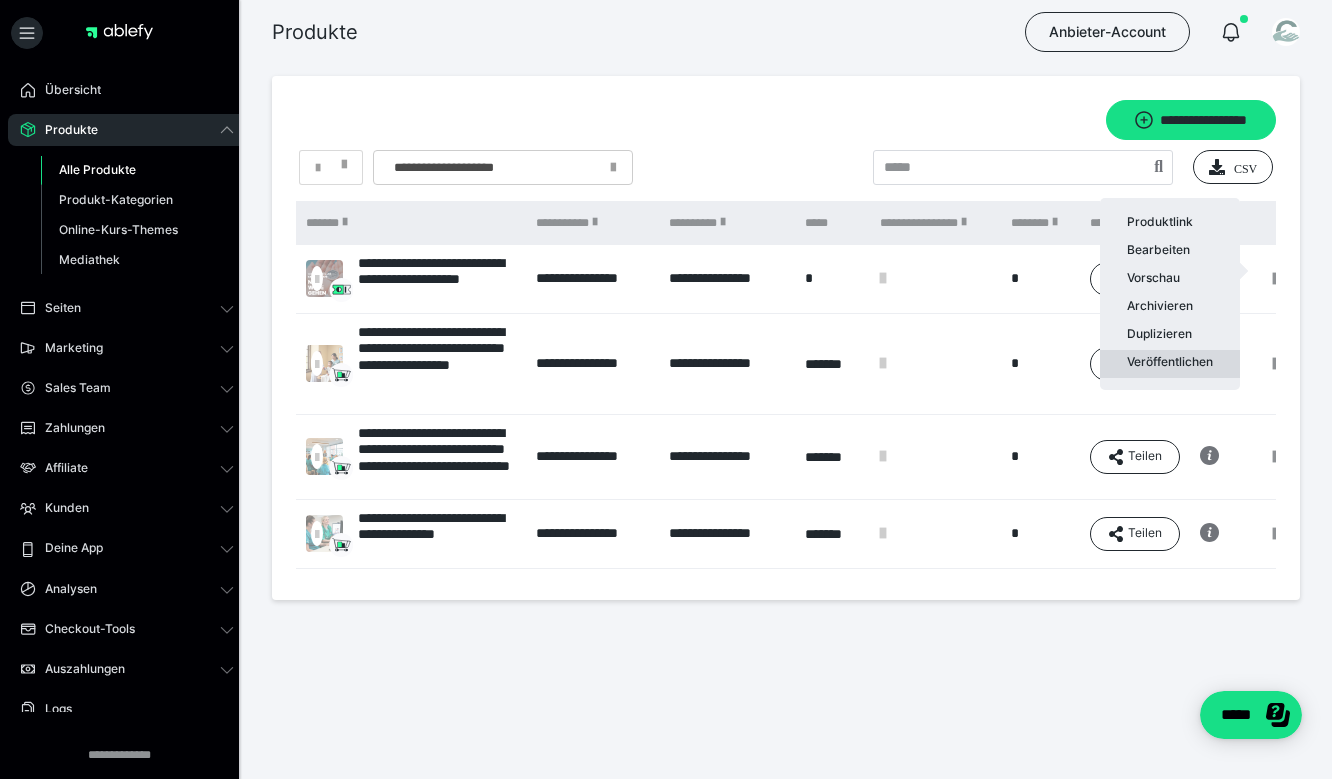 click on "Veröffentlichen" at bounding box center [1170, 364] 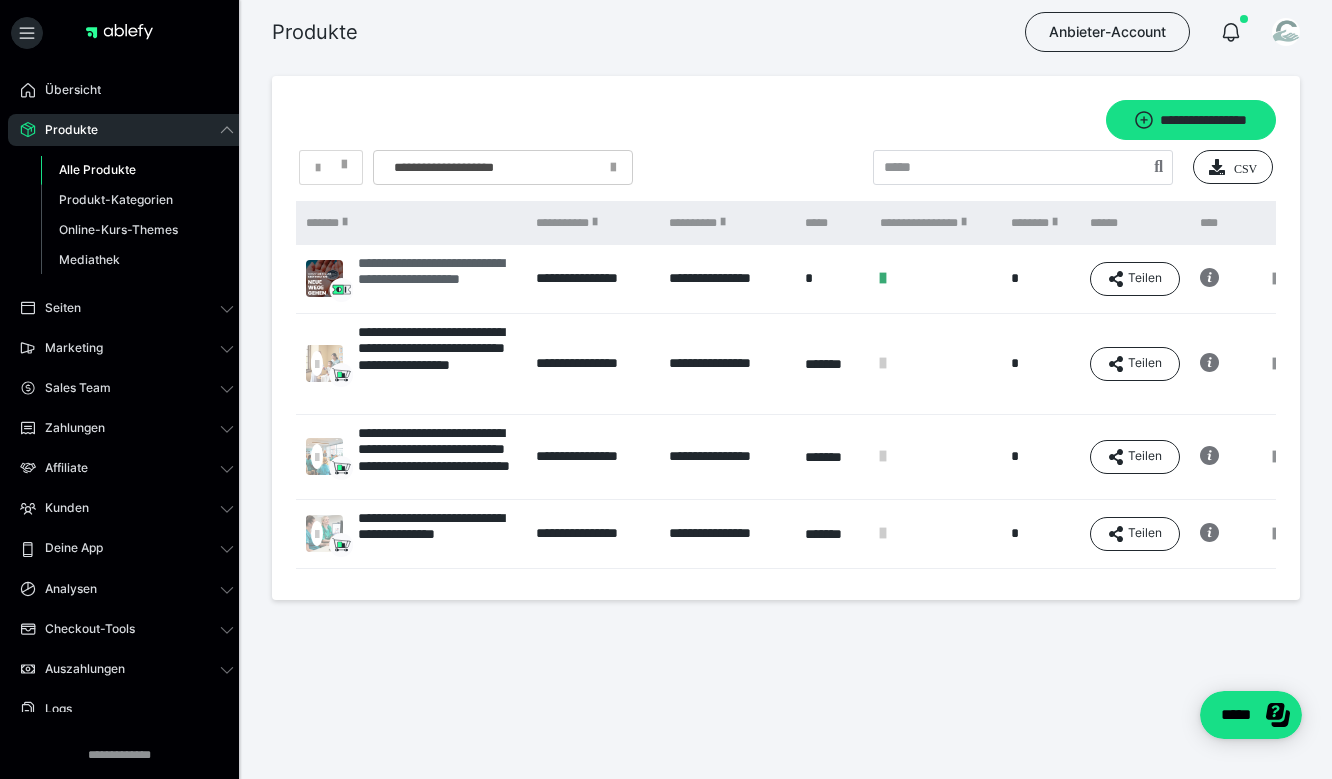 click on "**********" at bounding box center [437, 279] 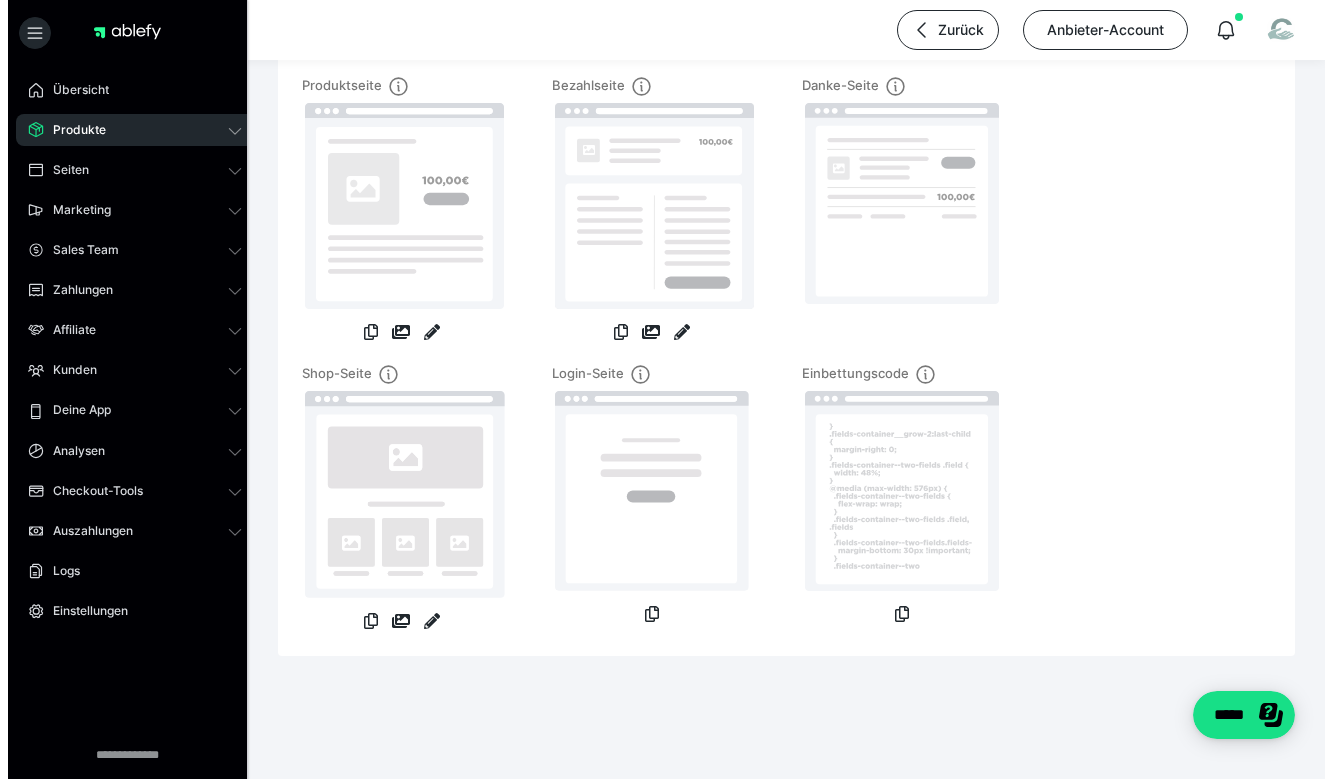 scroll, scrollTop: 0, scrollLeft: 0, axis: both 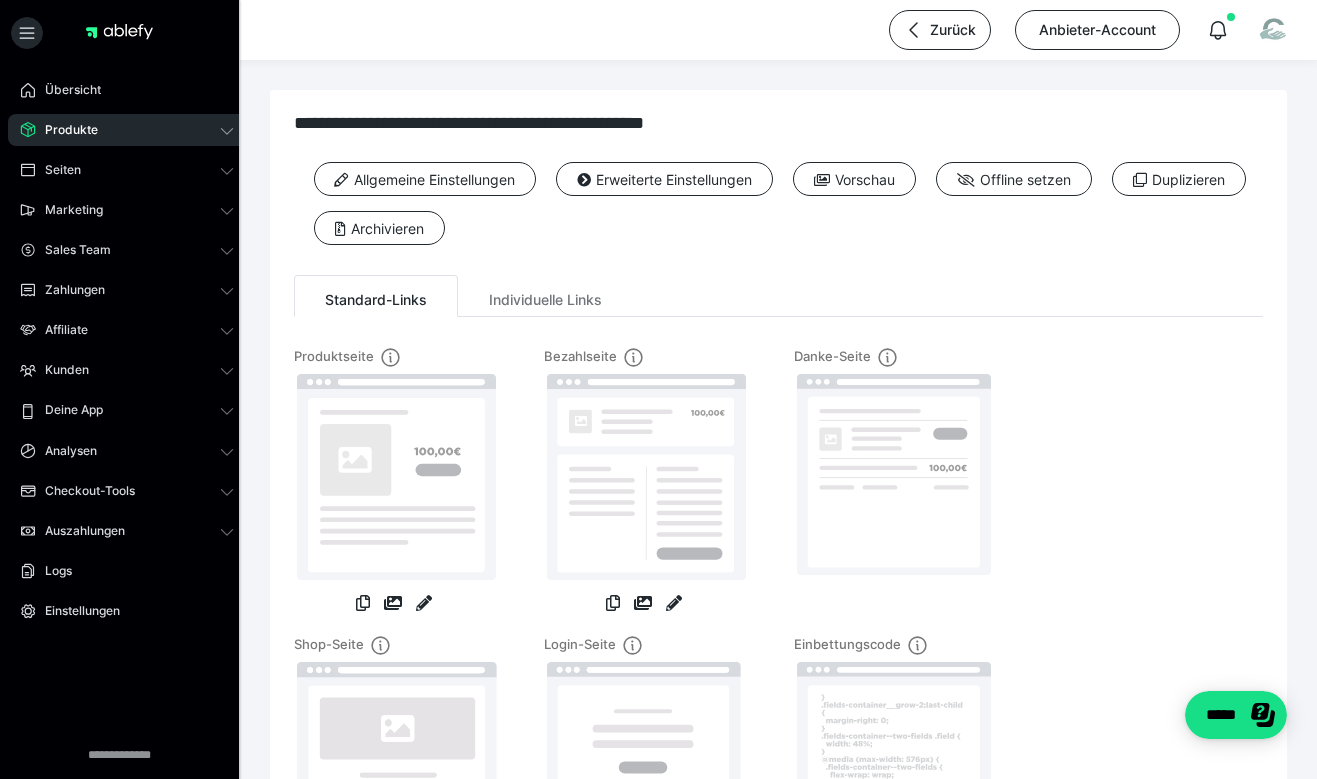click on "Produkte" at bounding box center (127, 130) 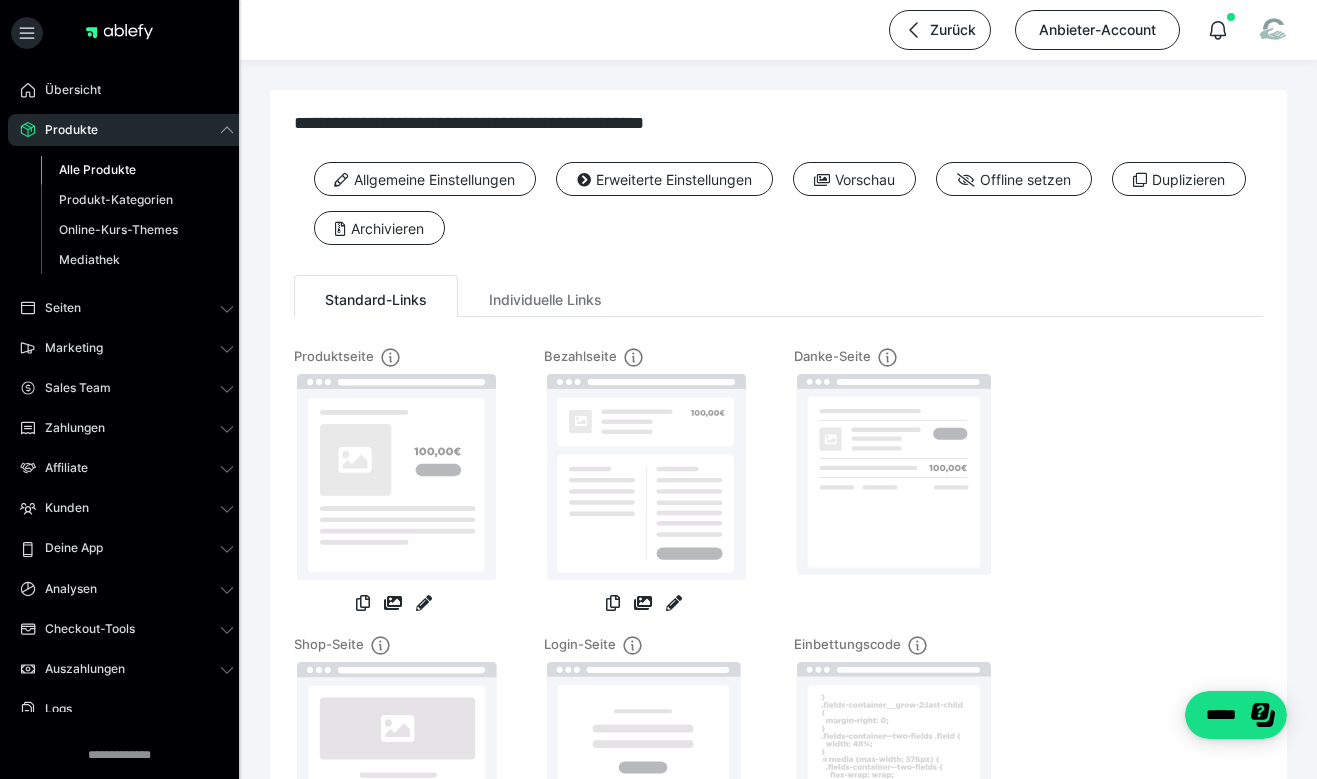 click on "Alle Produkte" at bounding box center (97, 169) 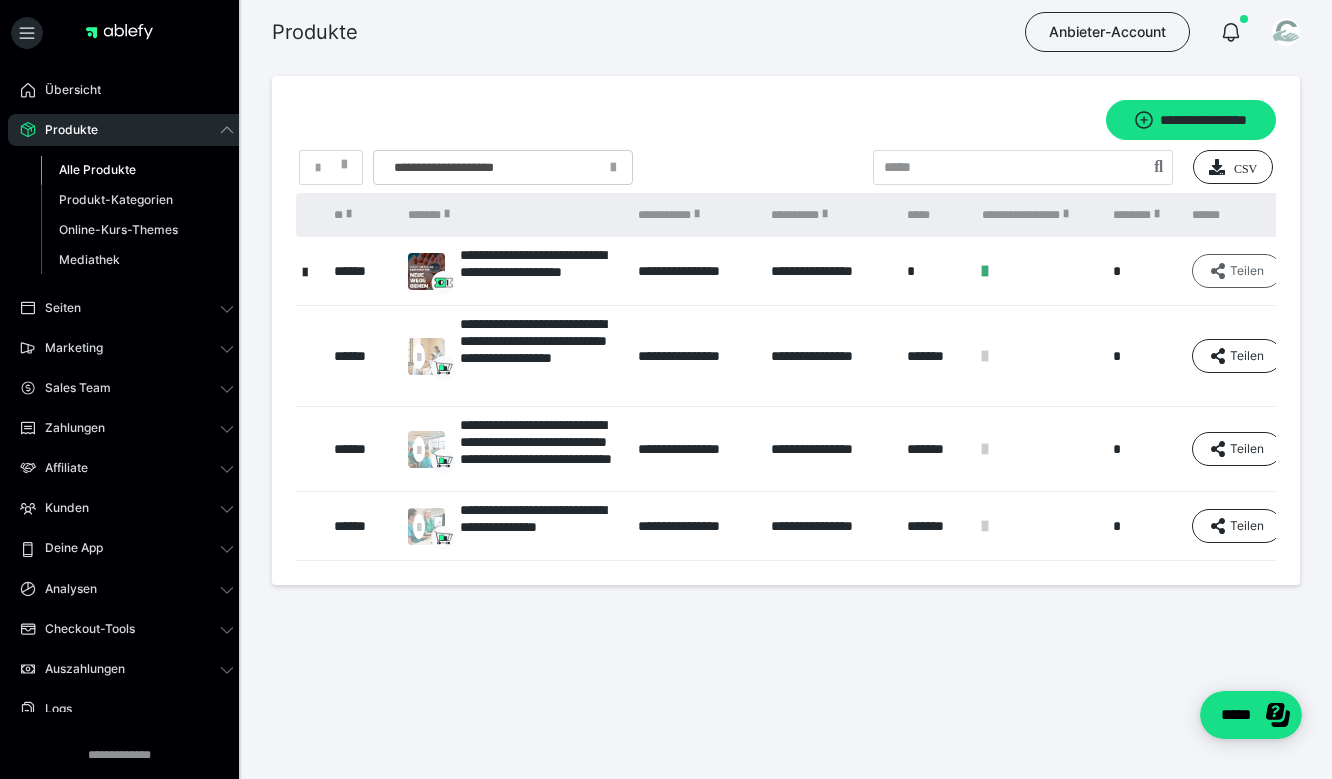 click on "Teilen" at bounding box center (1237, 271) 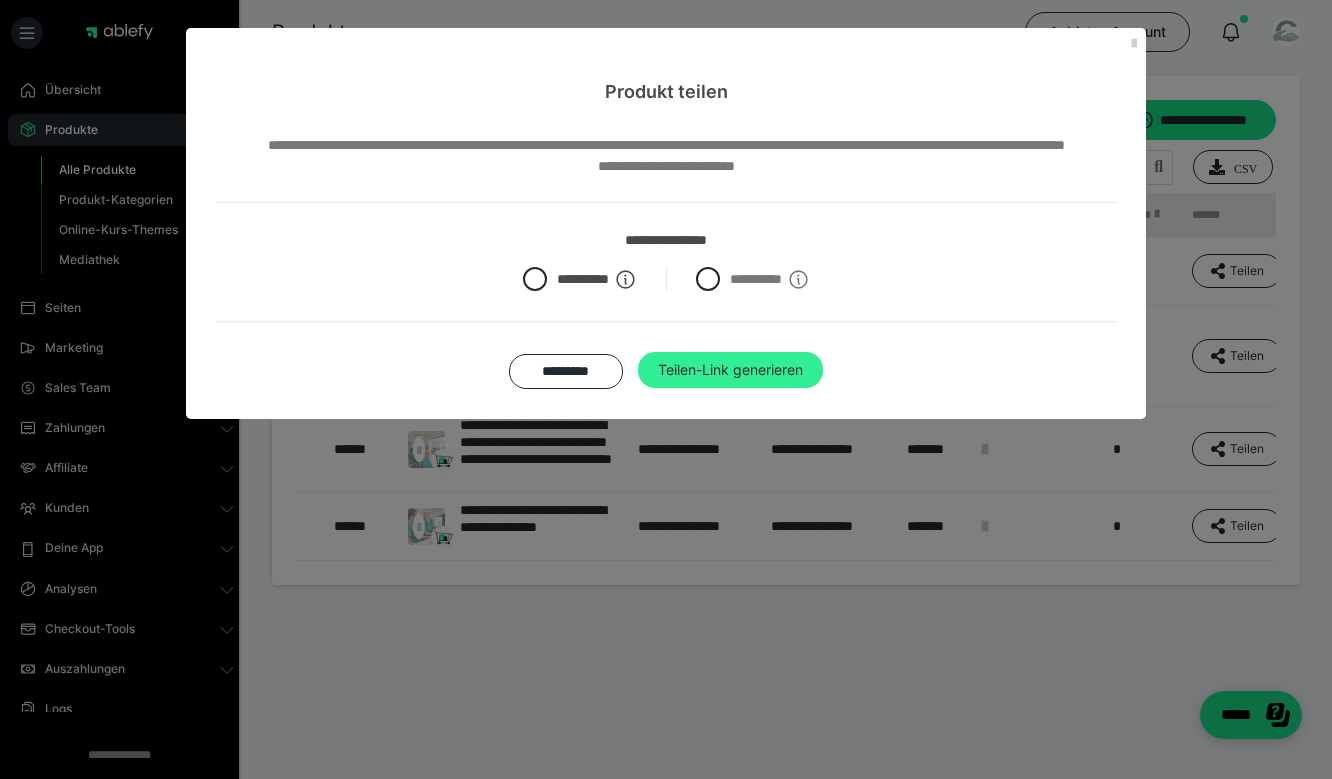 click on "Teilen-Link generieren" at bounding box center [730, 370] 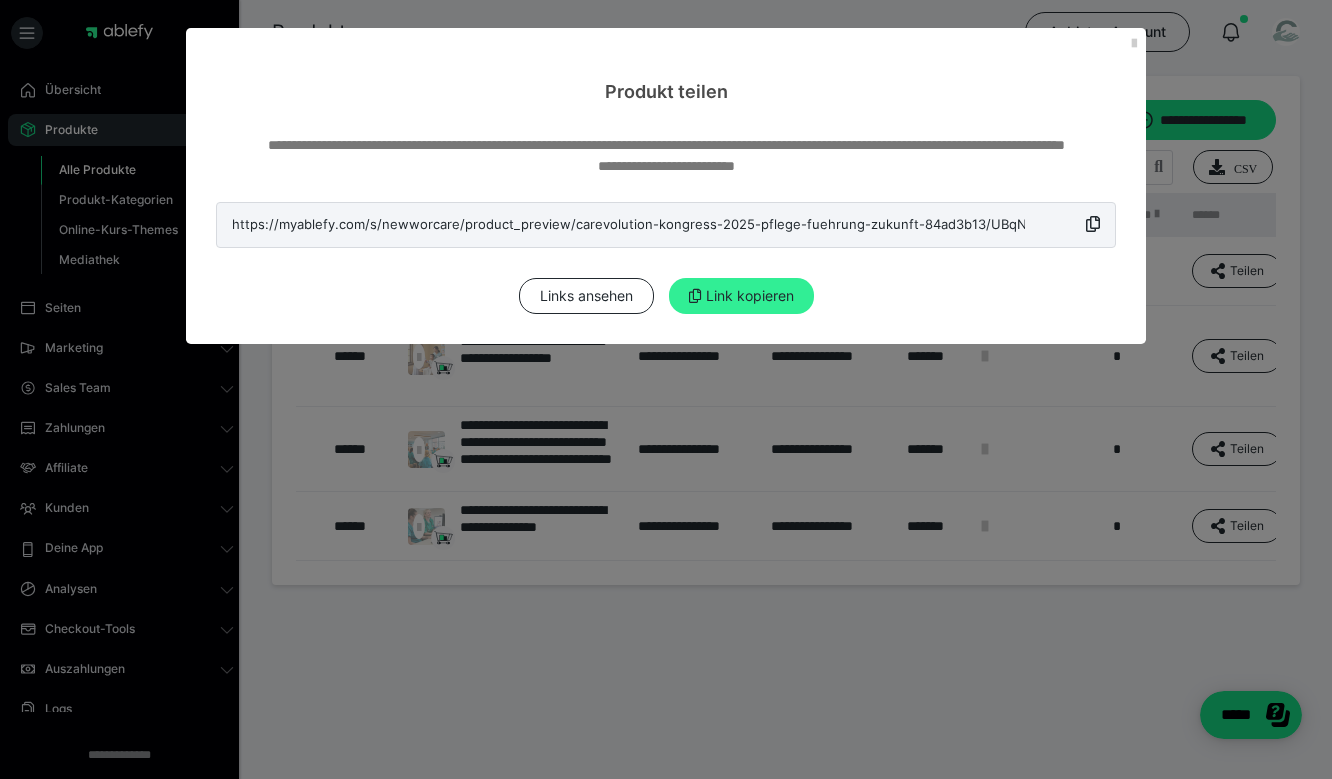 click on "Link kopieren" at bounding box center [741, 296] 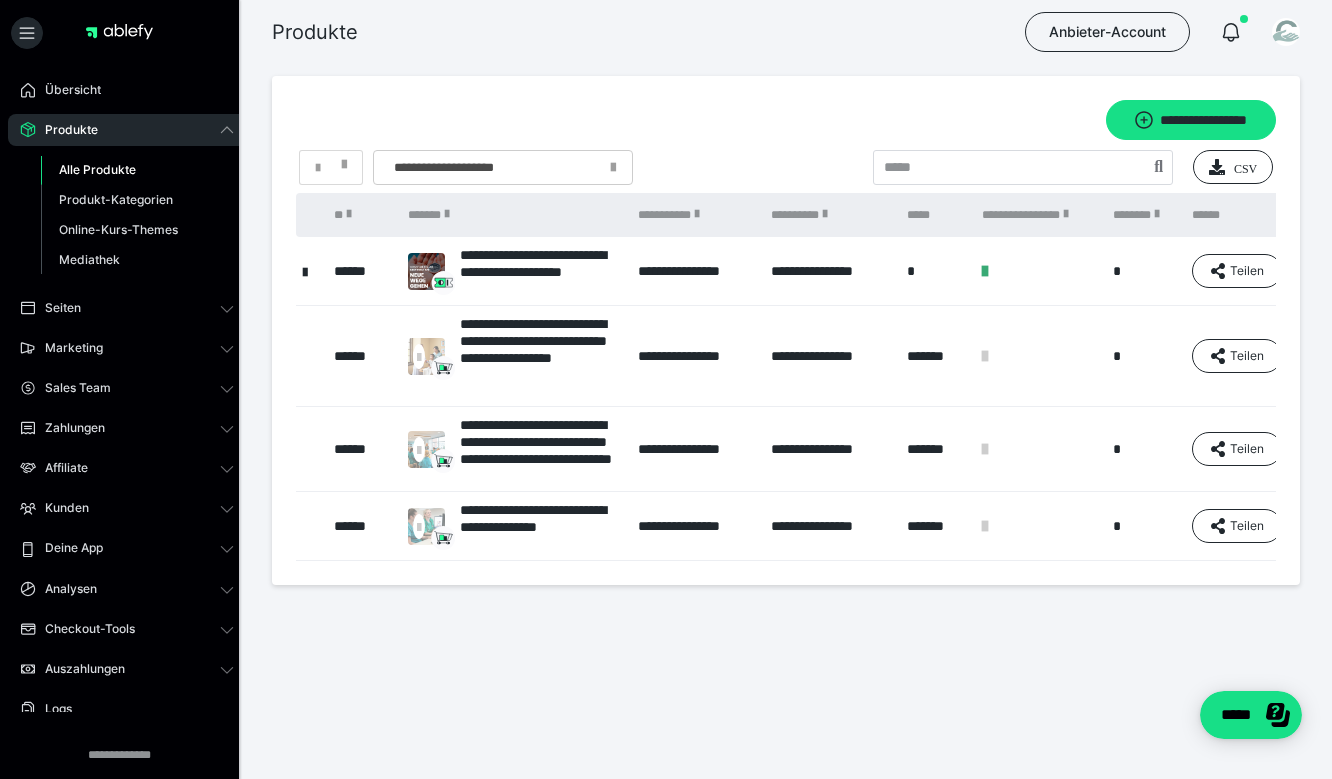 click on "*" at bounding box center [934, 271] 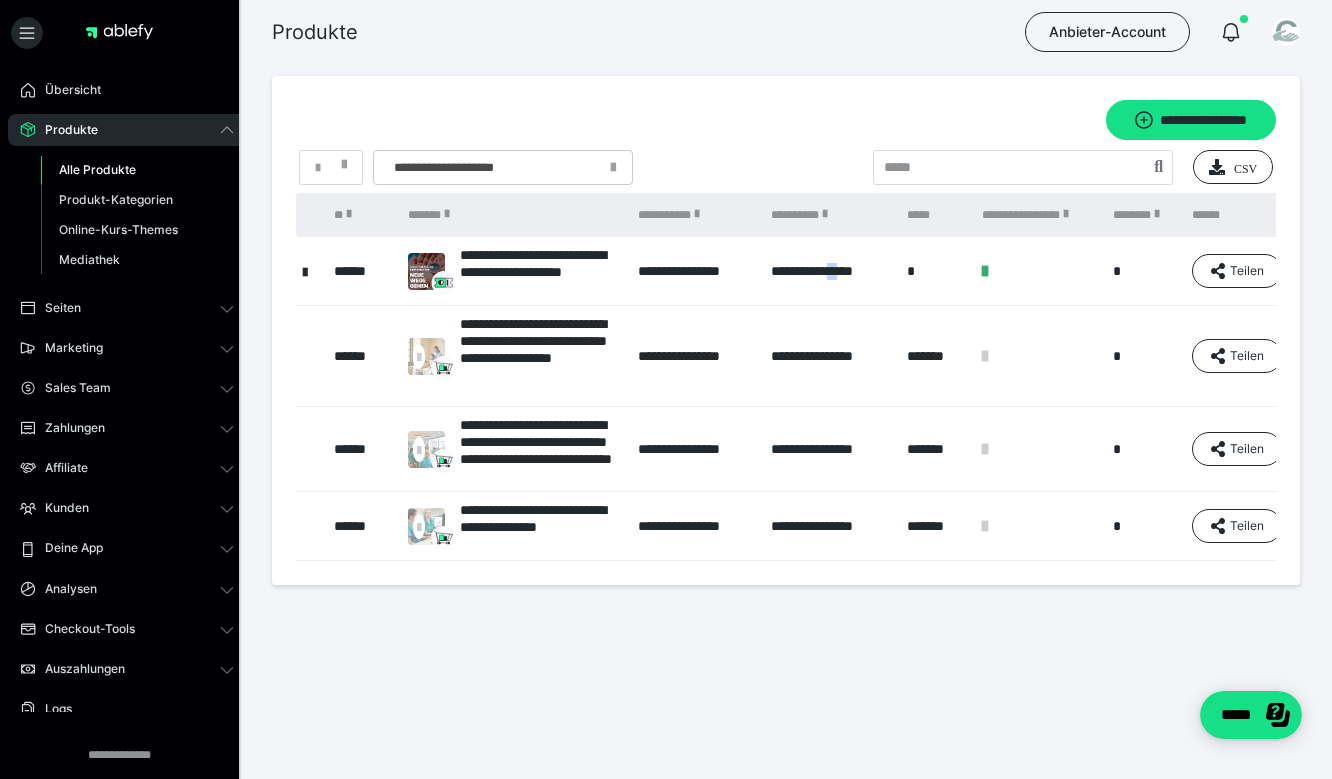 click on "**********" at bounding box center [829, 271] 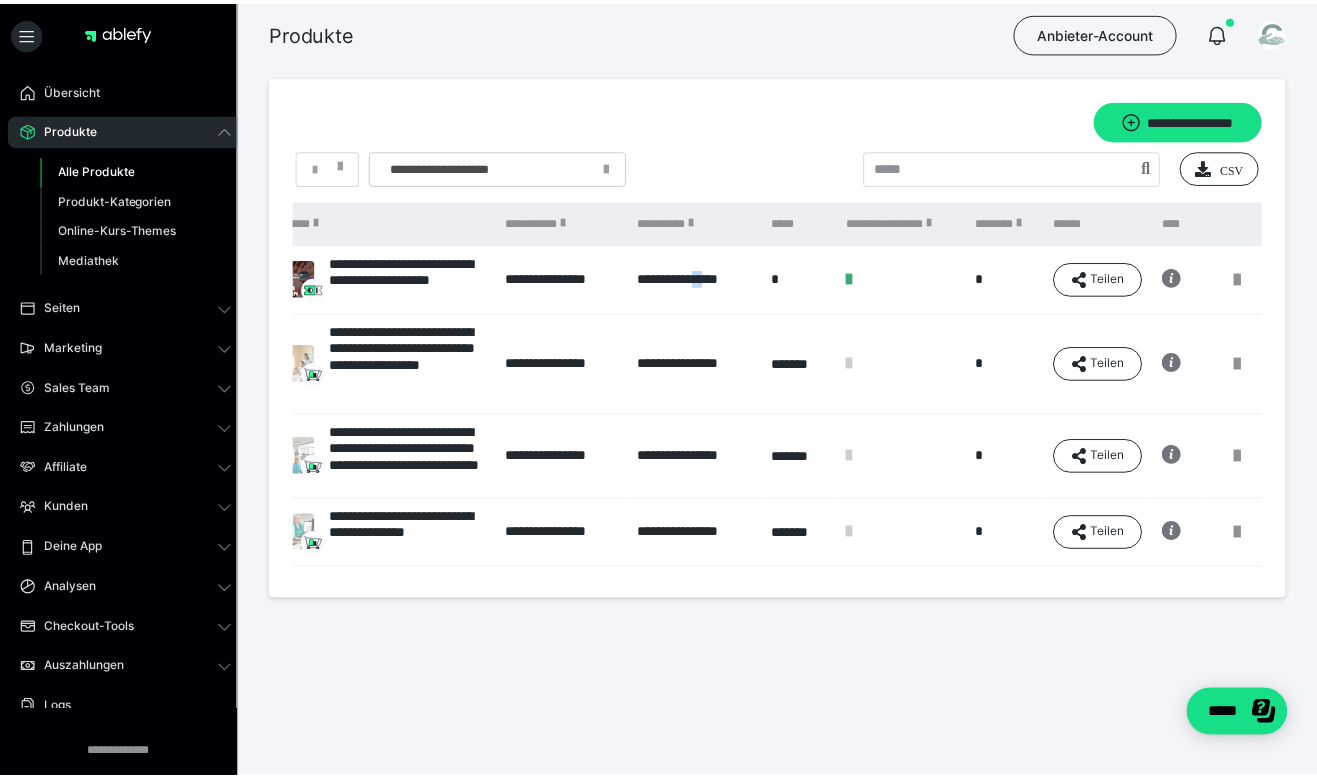 scroll, scrollTop: 0, scrollLeft: 138, axis: horizontal 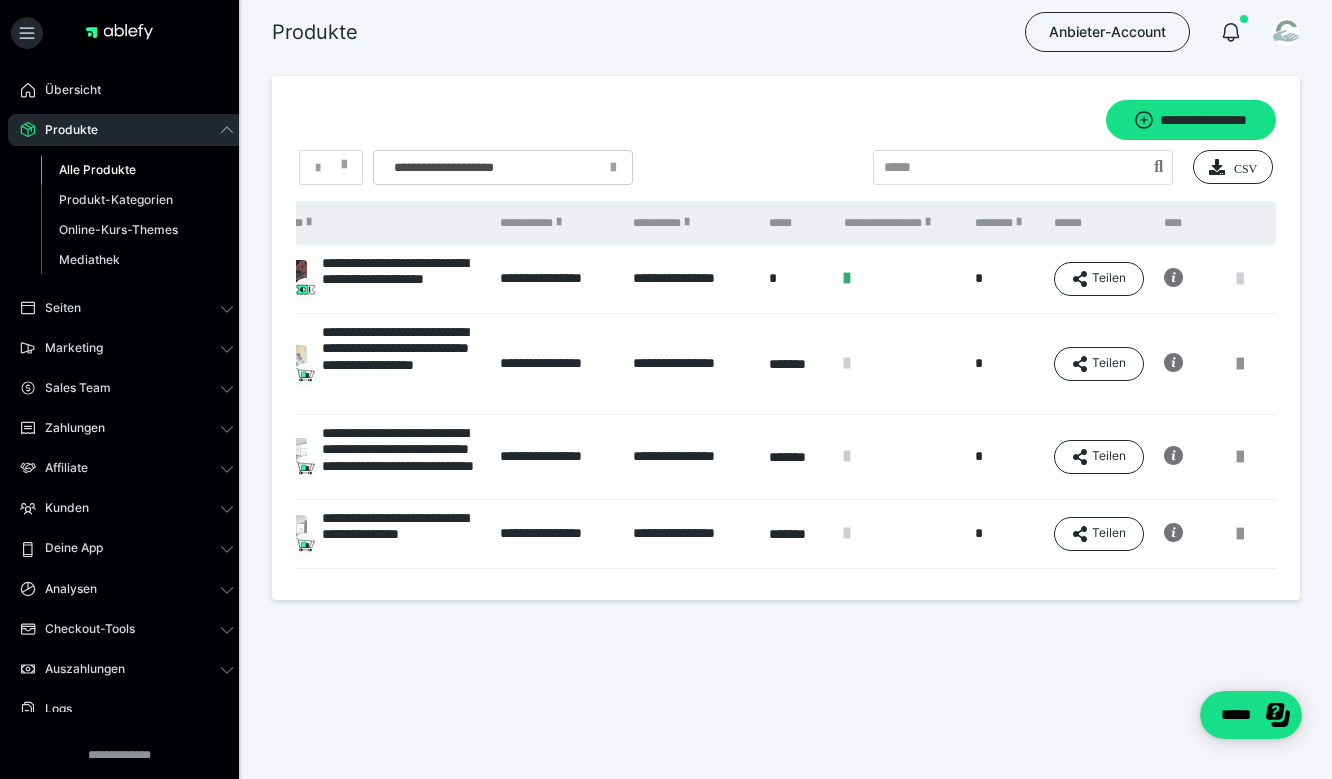 click at bounding box center [1240, 279] 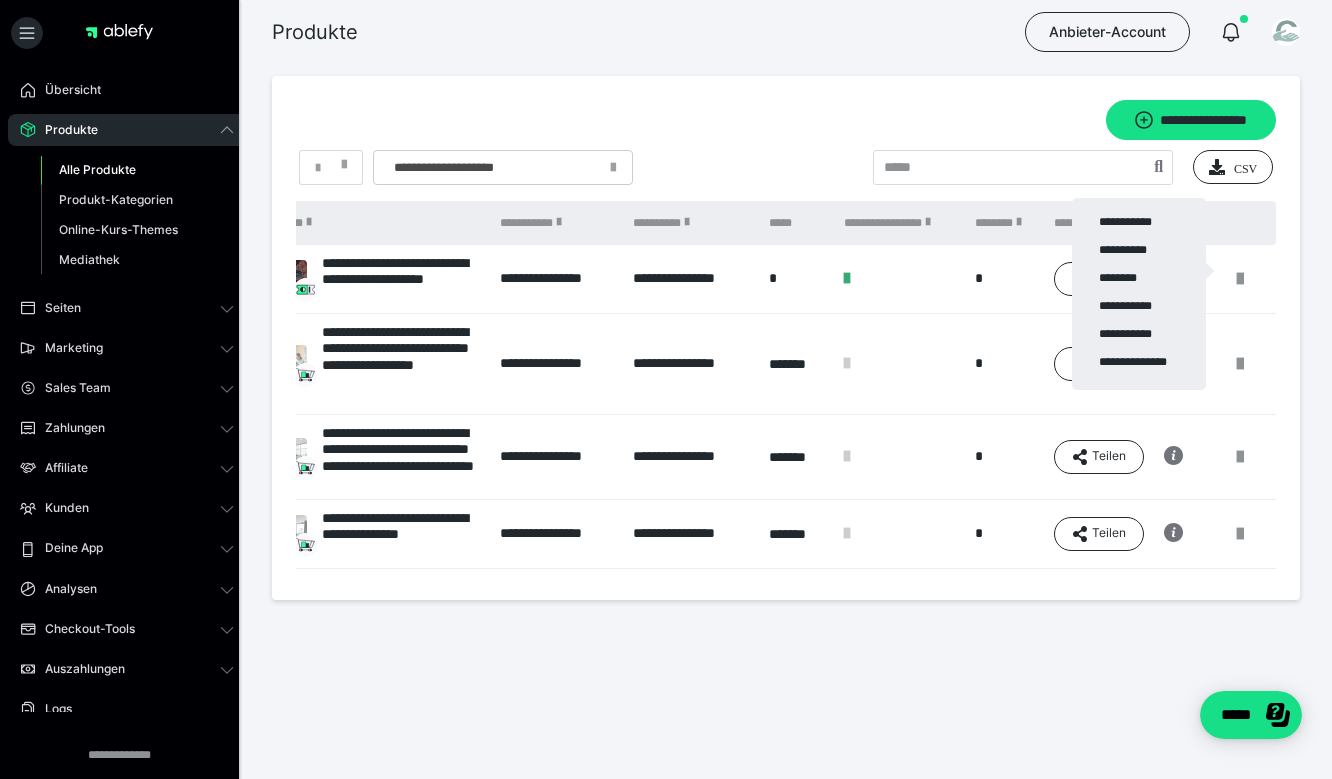 click at bounding box center (666, 389) 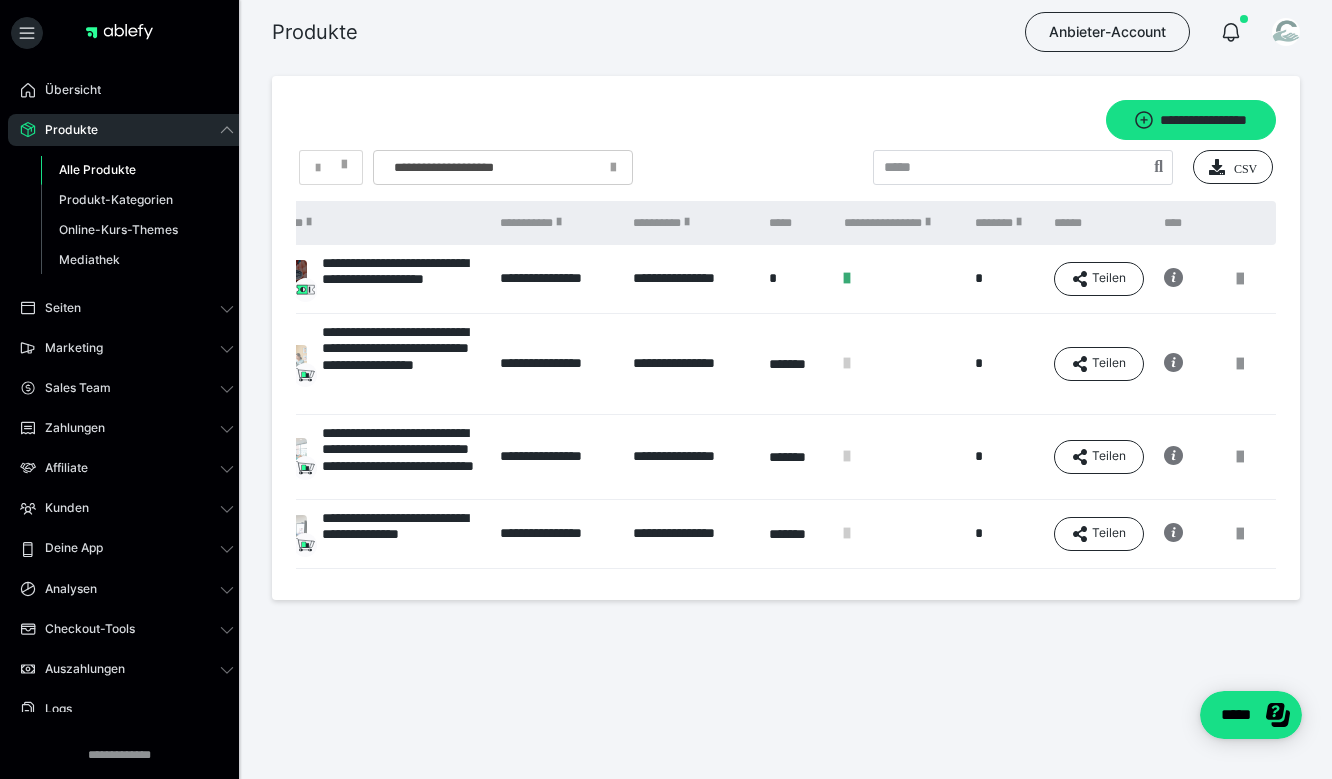 click on "*" at bounding box center [1004, 279] 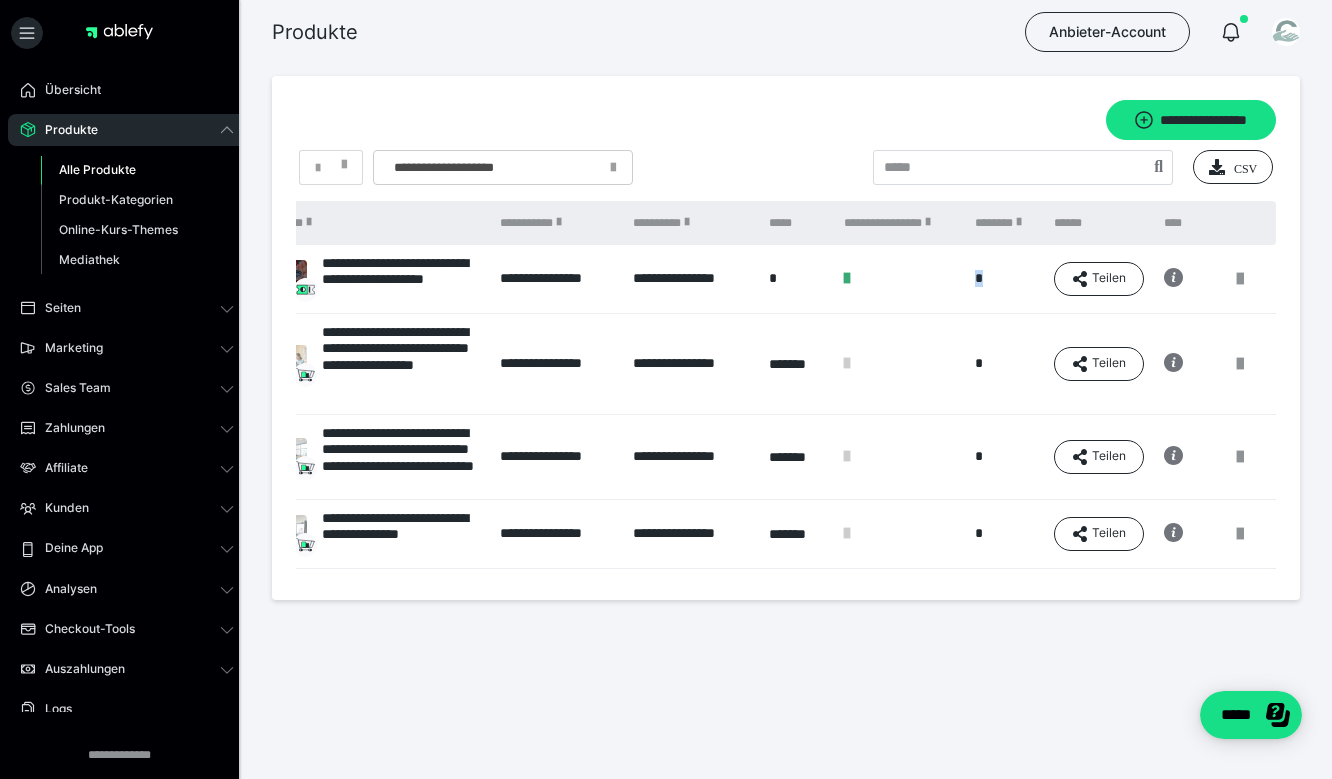 click on "*" at bounding box center [1004, 279] 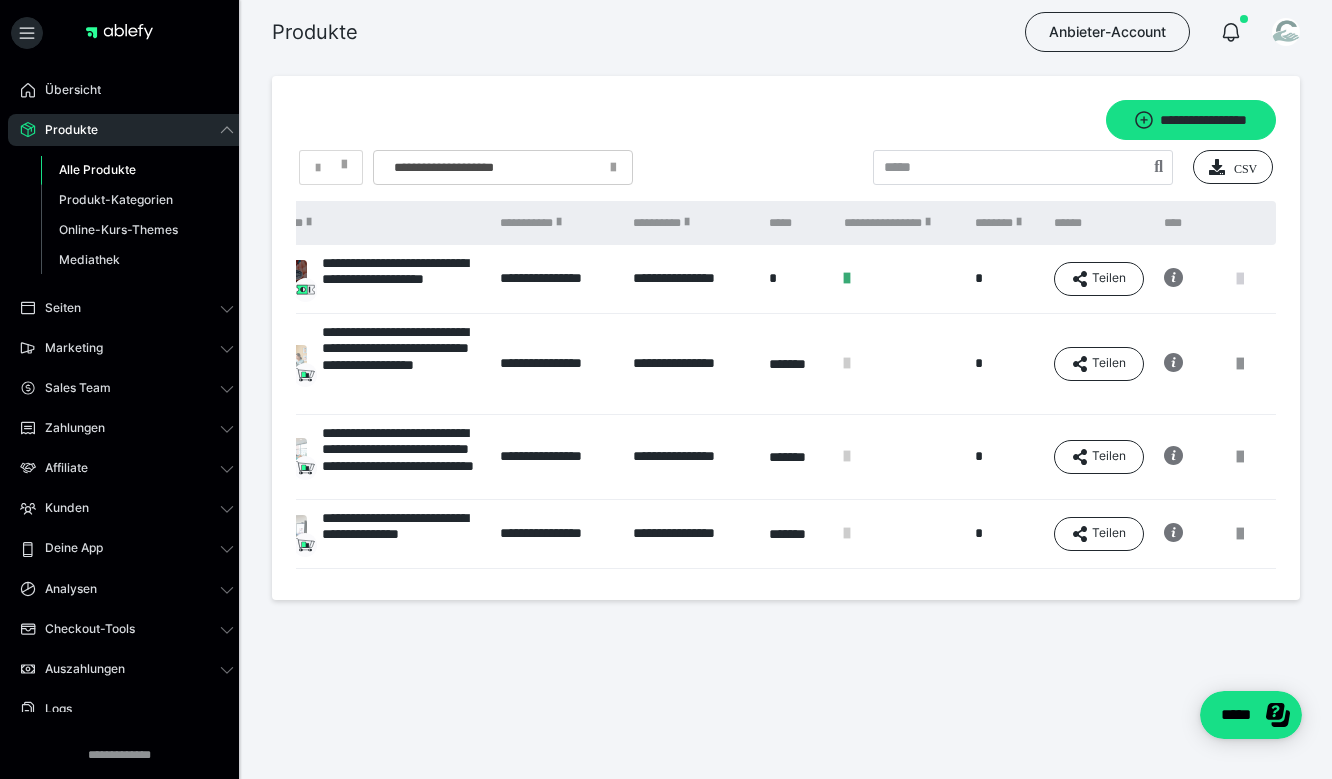 click at bounding box center [1240, 279] 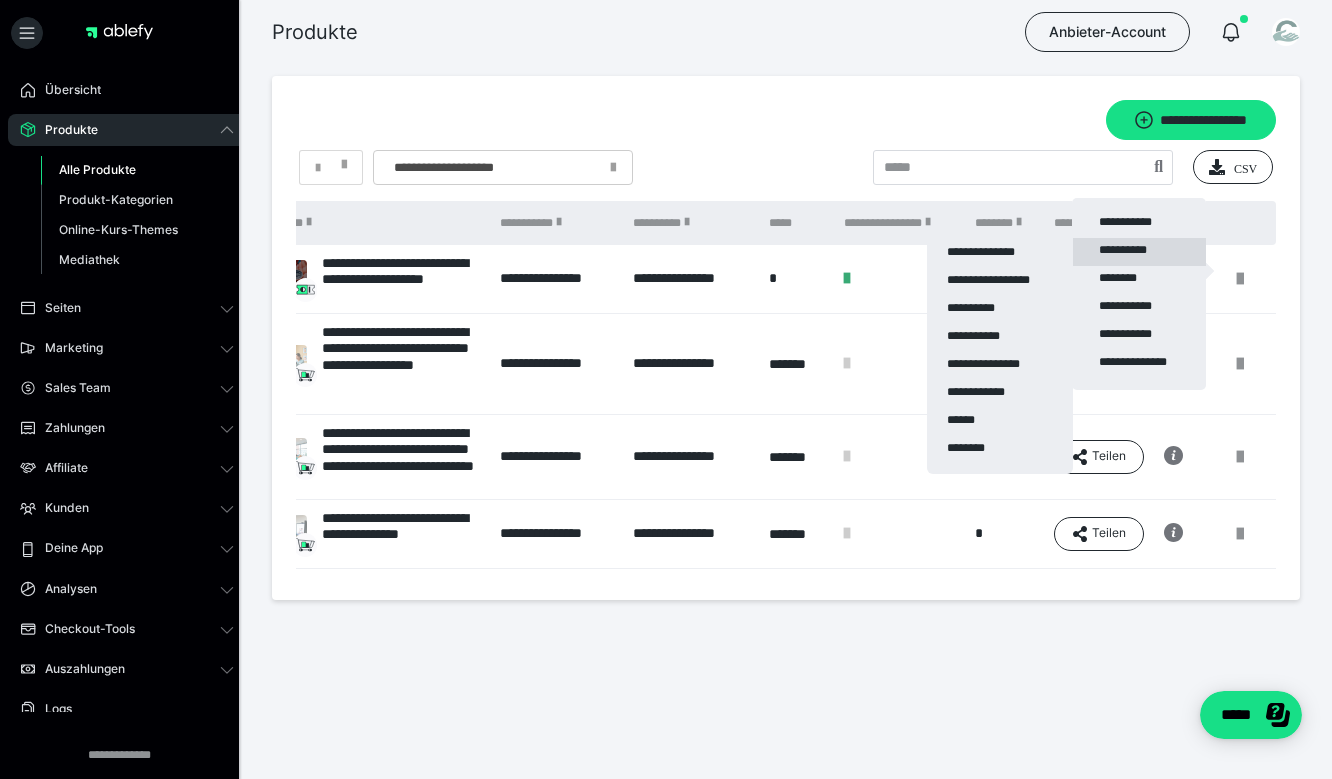 click on "**********" at bounding box center [1139, 252] 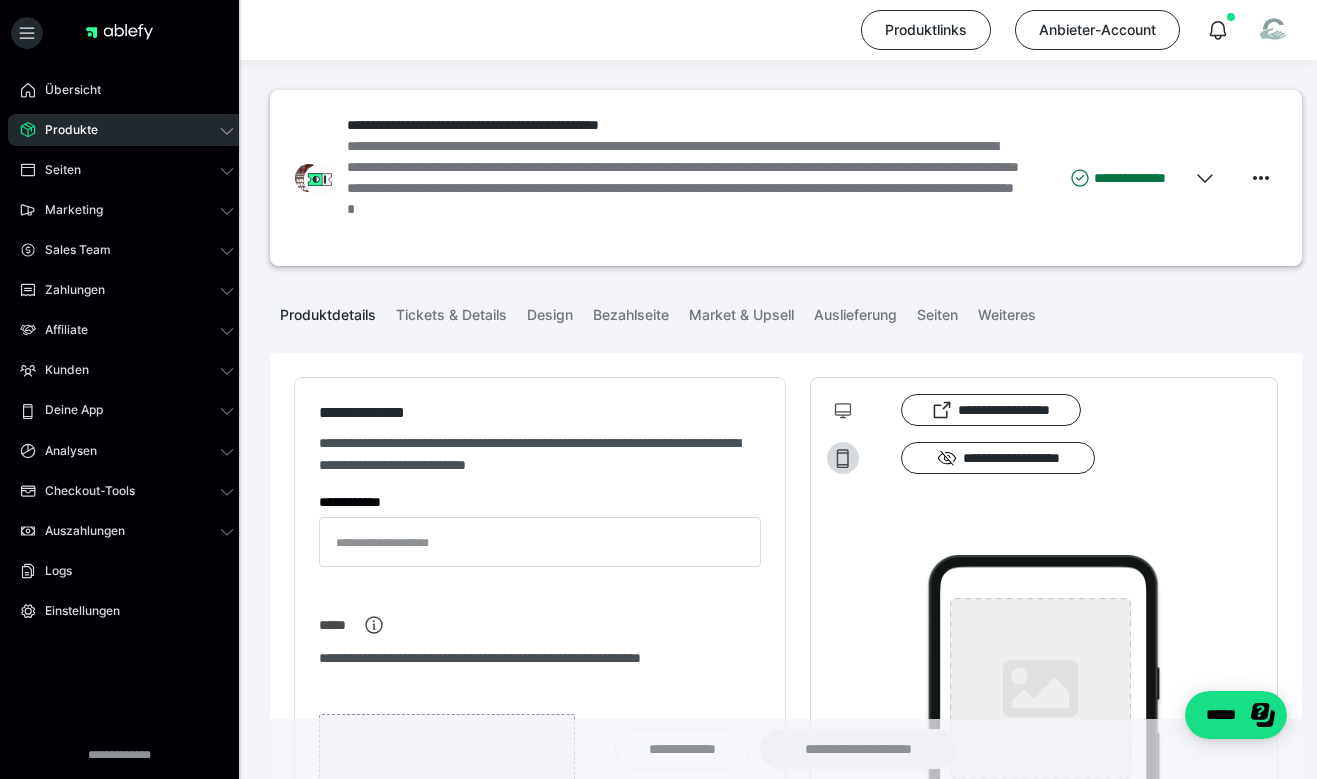 type on "**********" 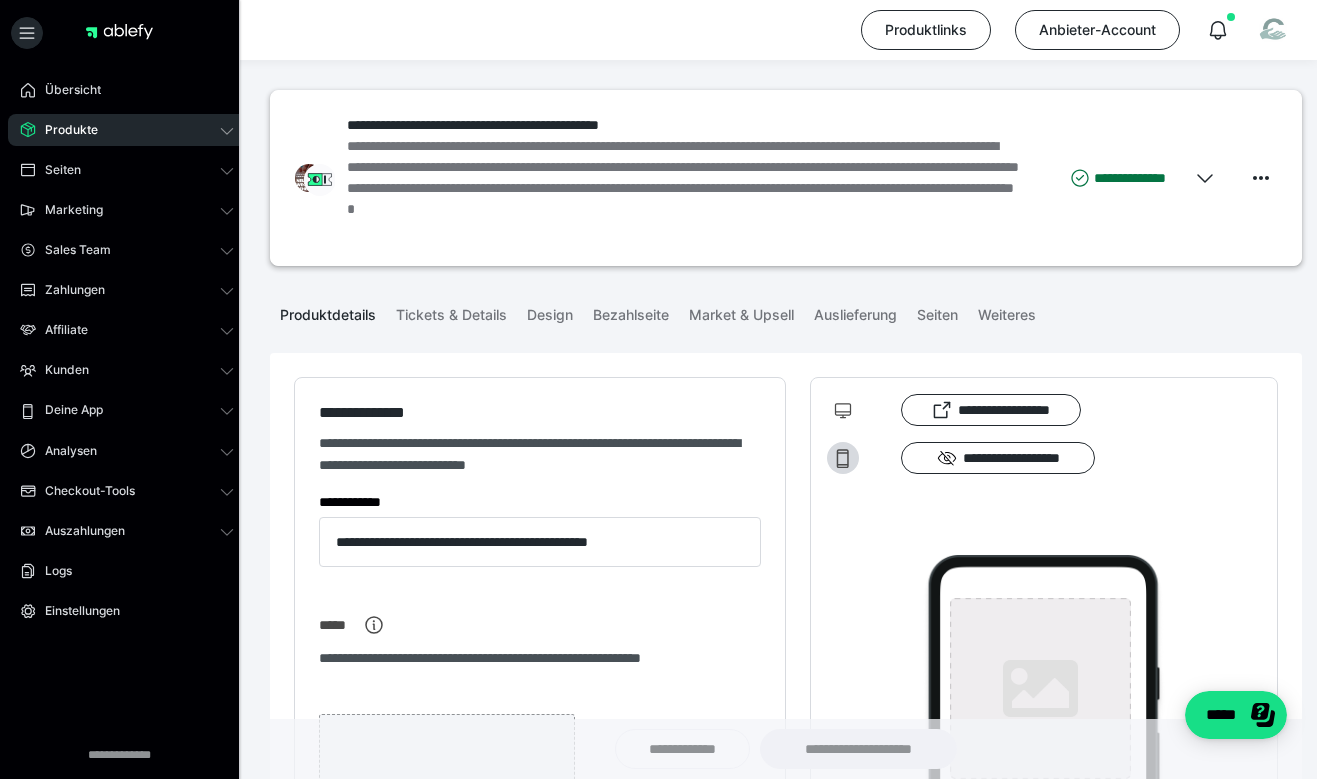 type on "**********" 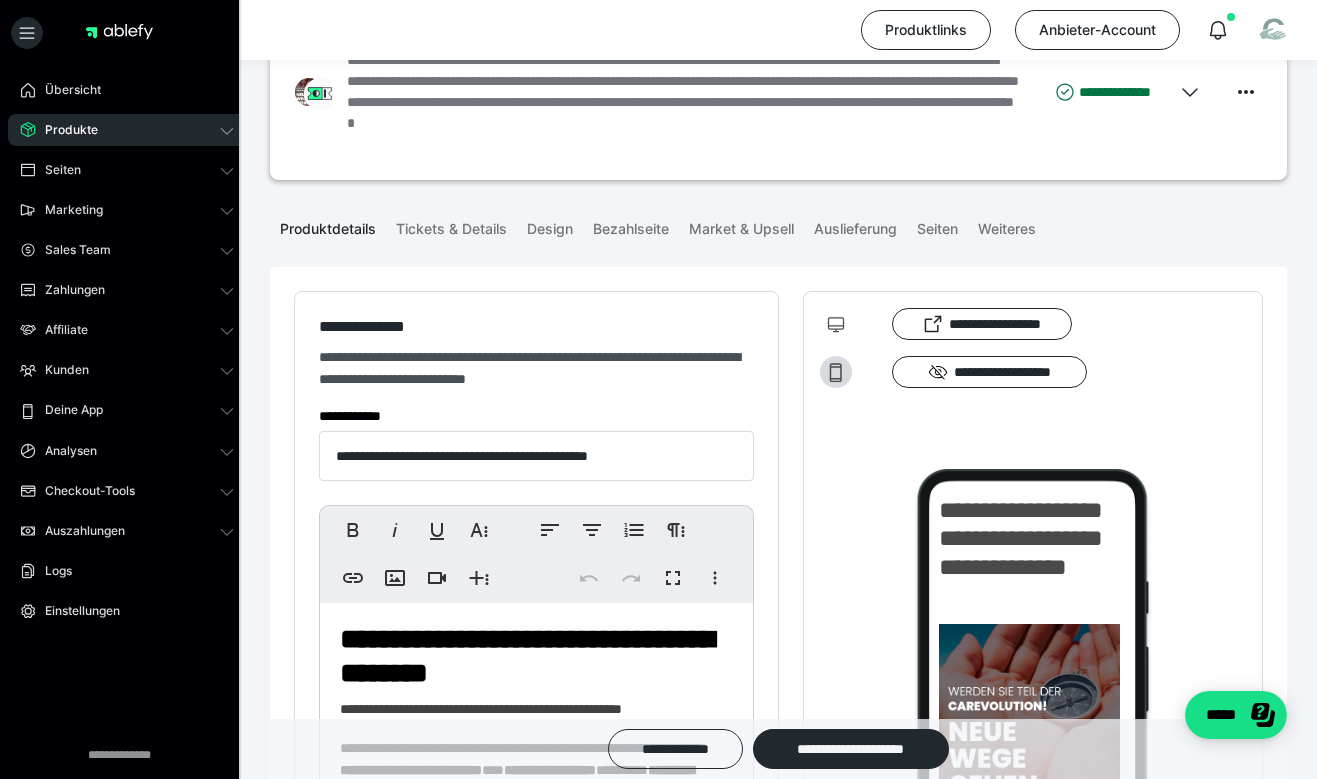 scroll, scrollTop: 300, scrollLeft: 0, axis: vertical 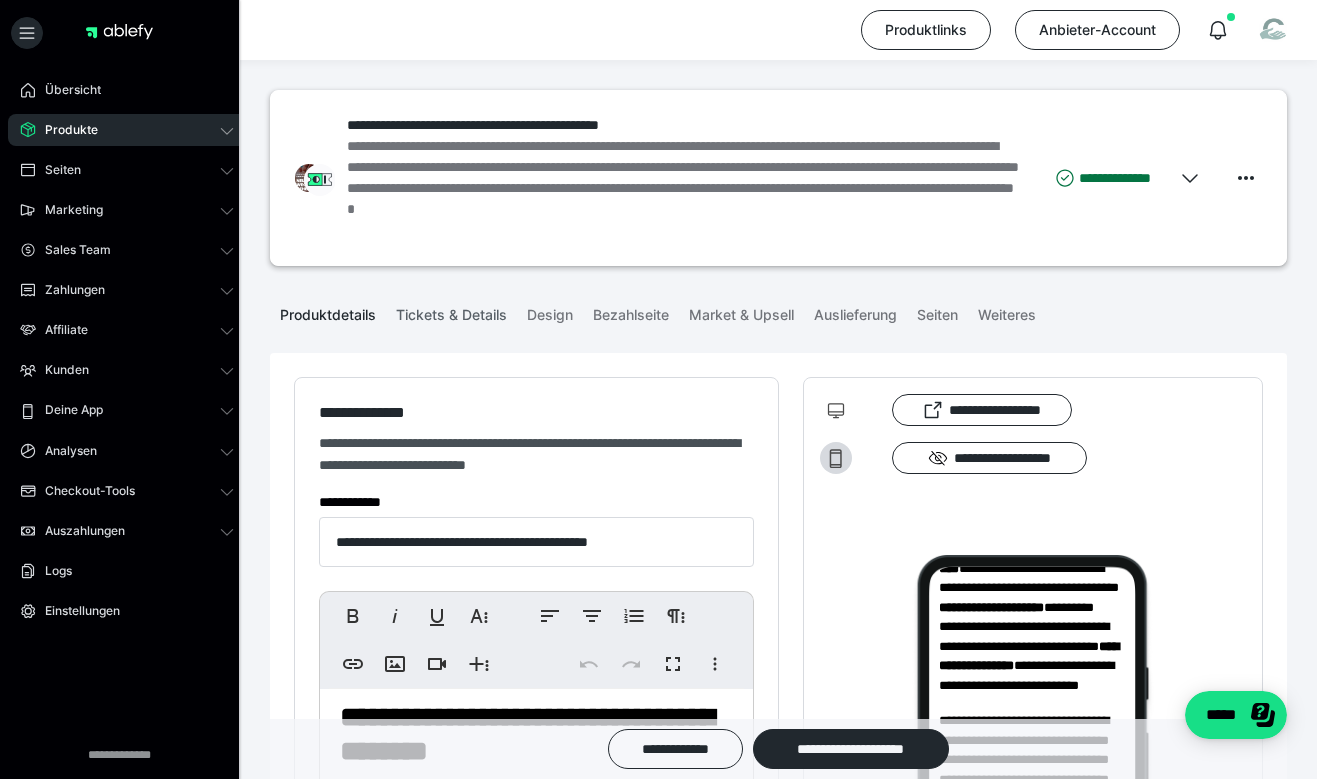 click on "Tickets & Details" at bounding box center [451, 311] 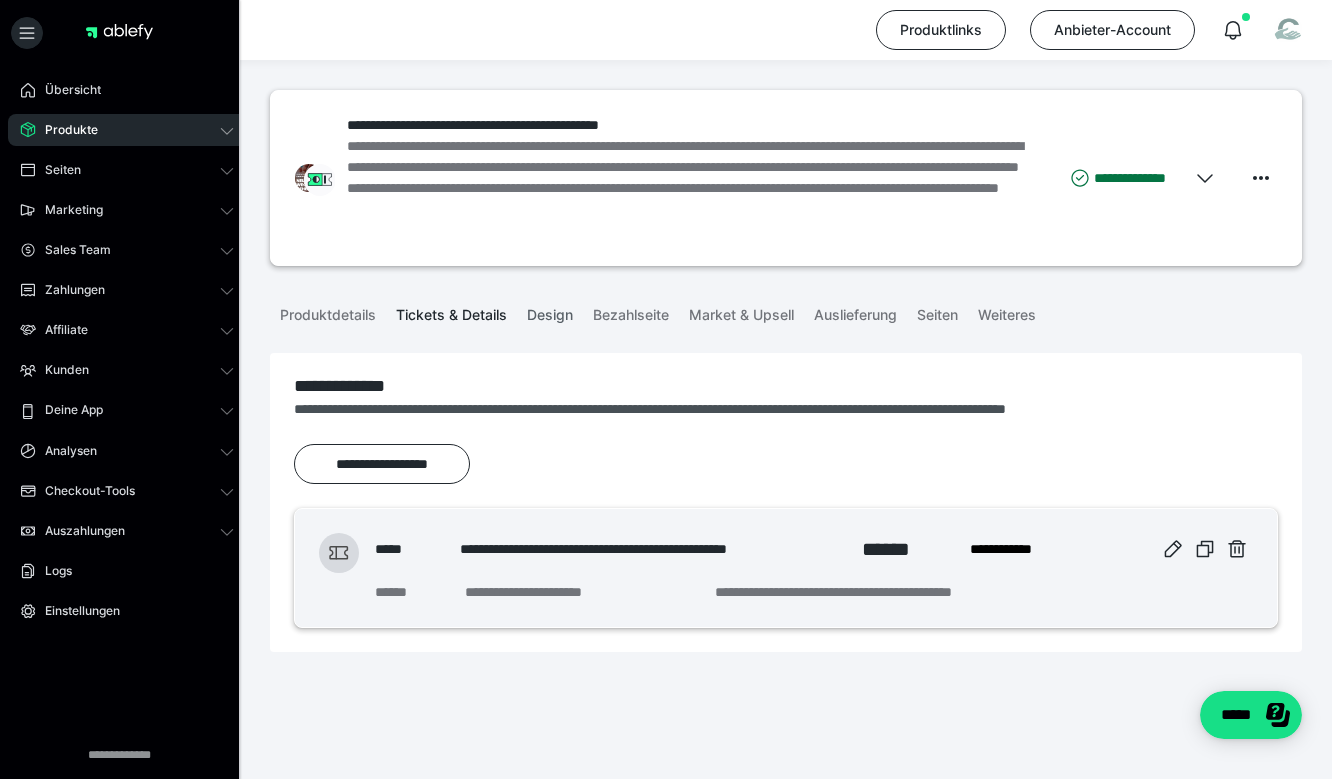 click on "Design" at bounding box center (550, 311) 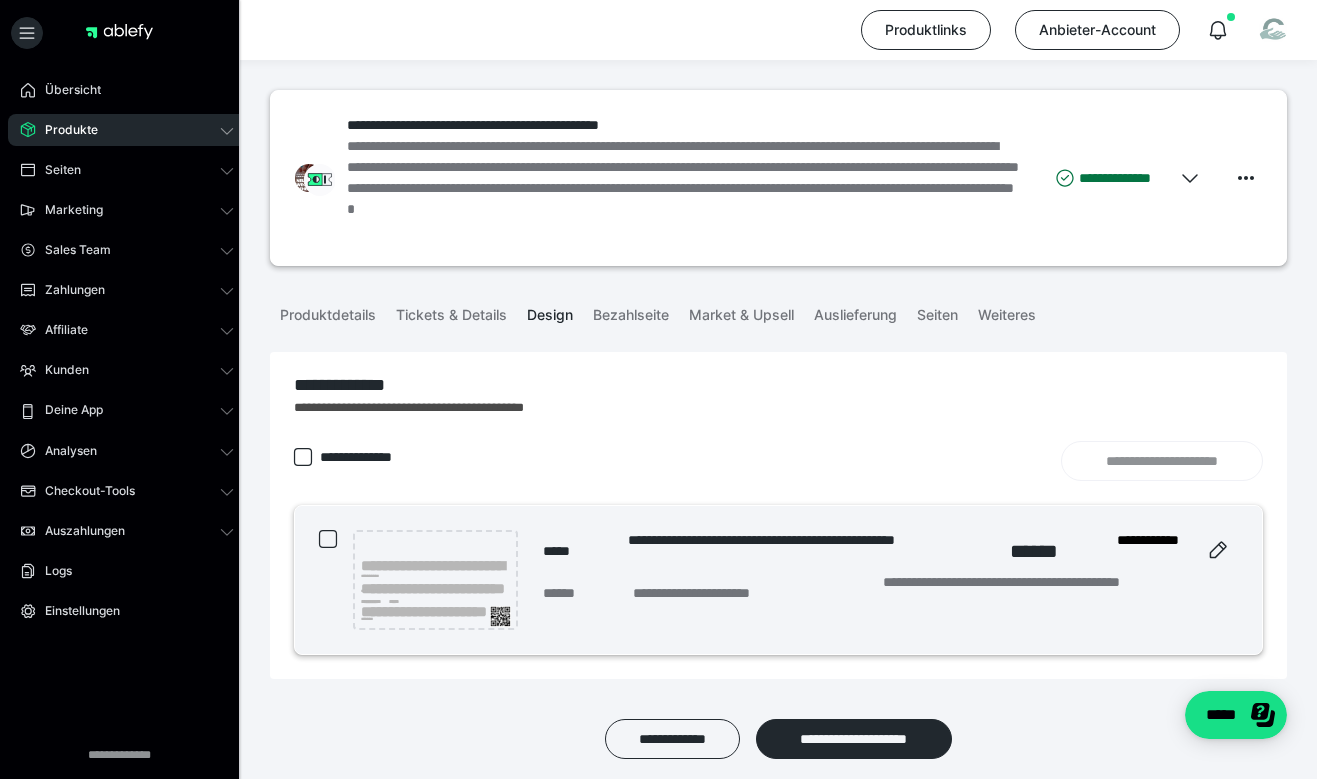 click on "**********" at bounding box center [435, 580] 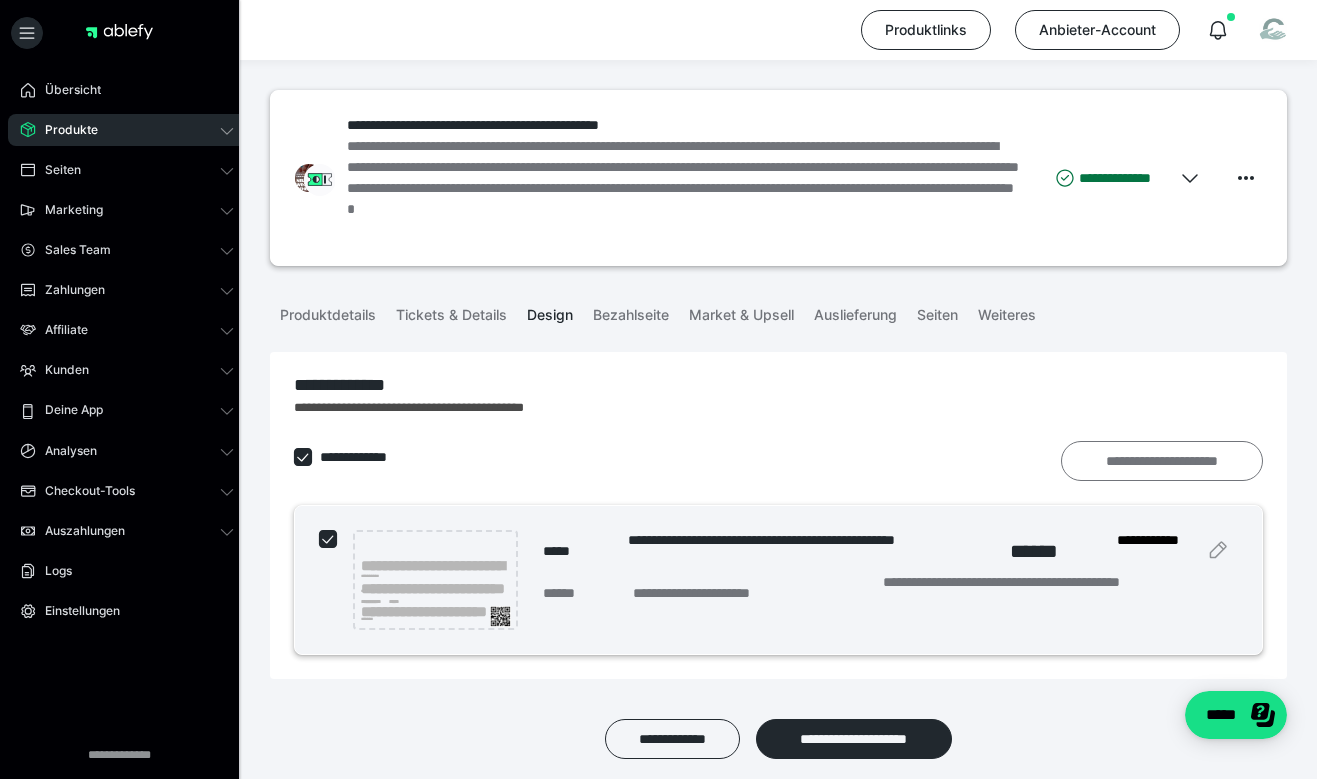 click on "**********" at bounding box center [1162, 461] 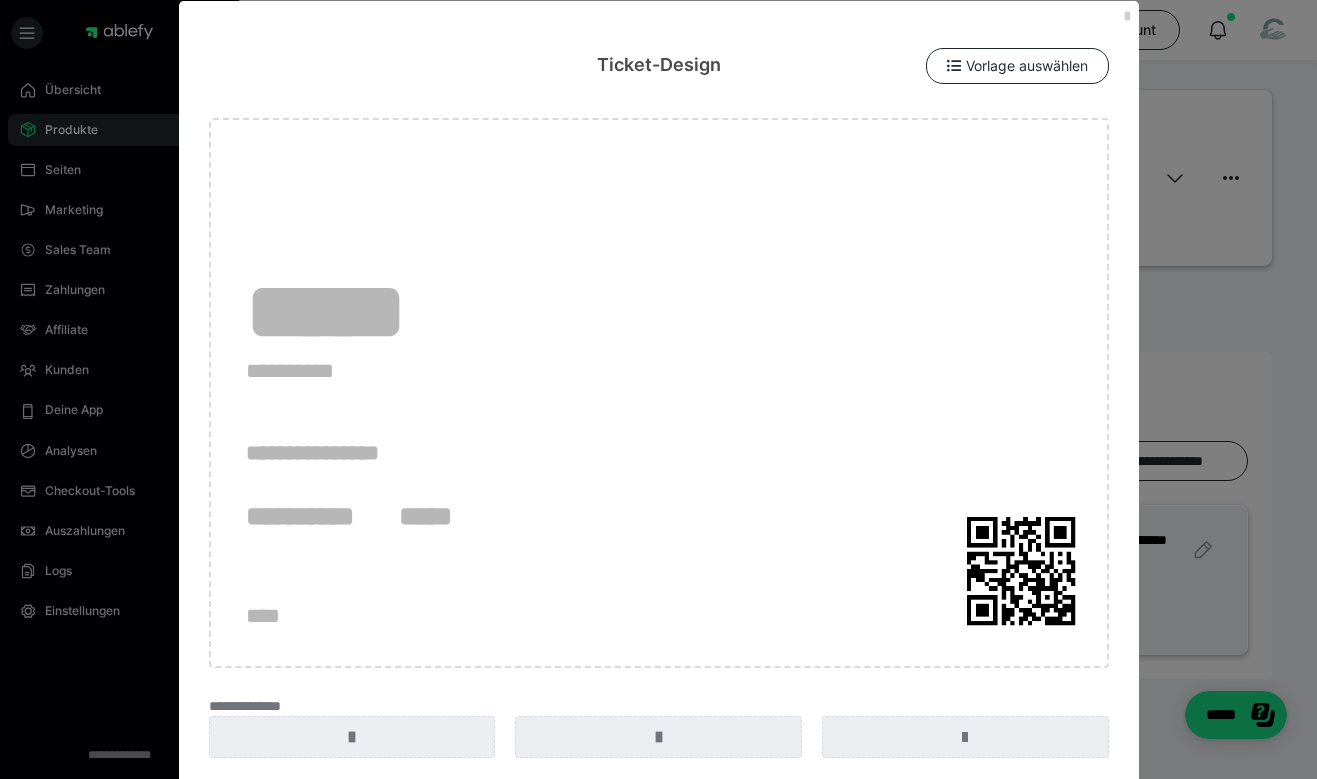 scroll, scrollTop: 31, scrollLeft: 0, axis: vertical 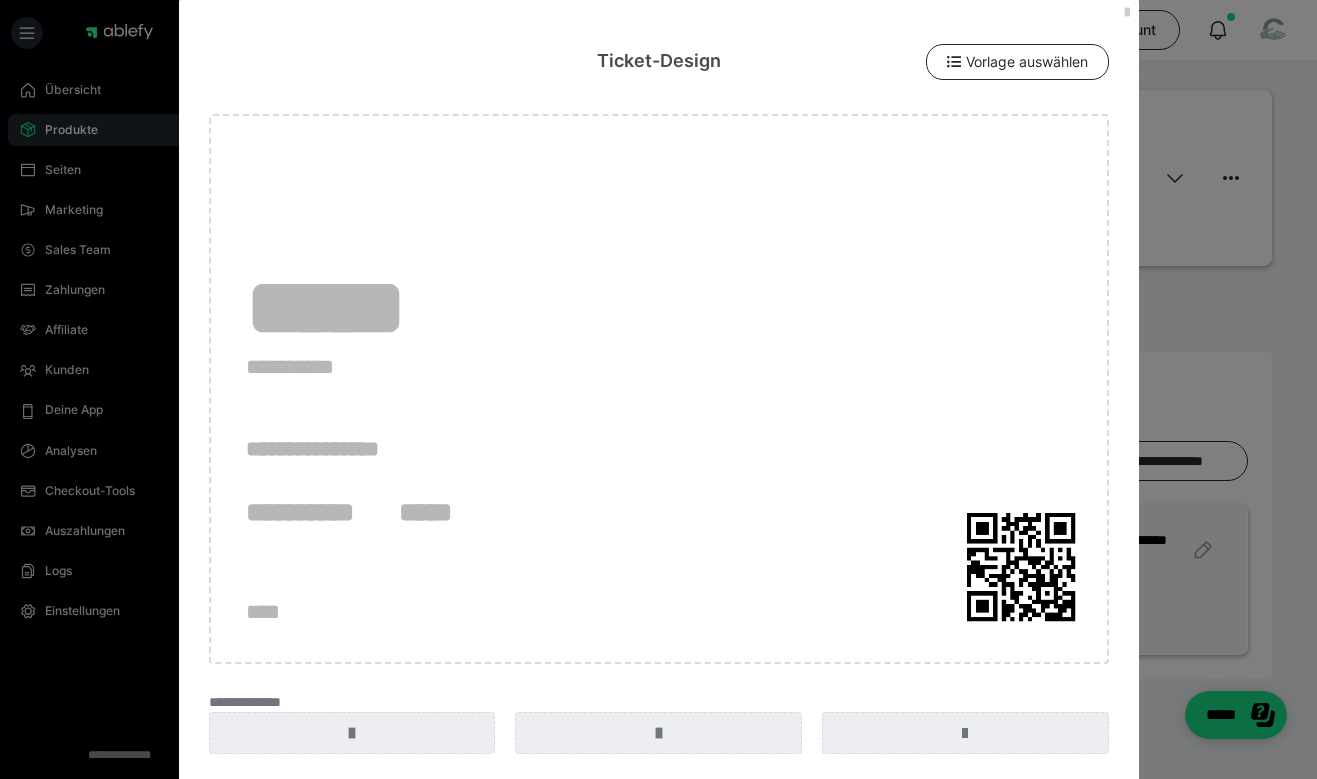 click on "**********" at bounding box center [659, 389] 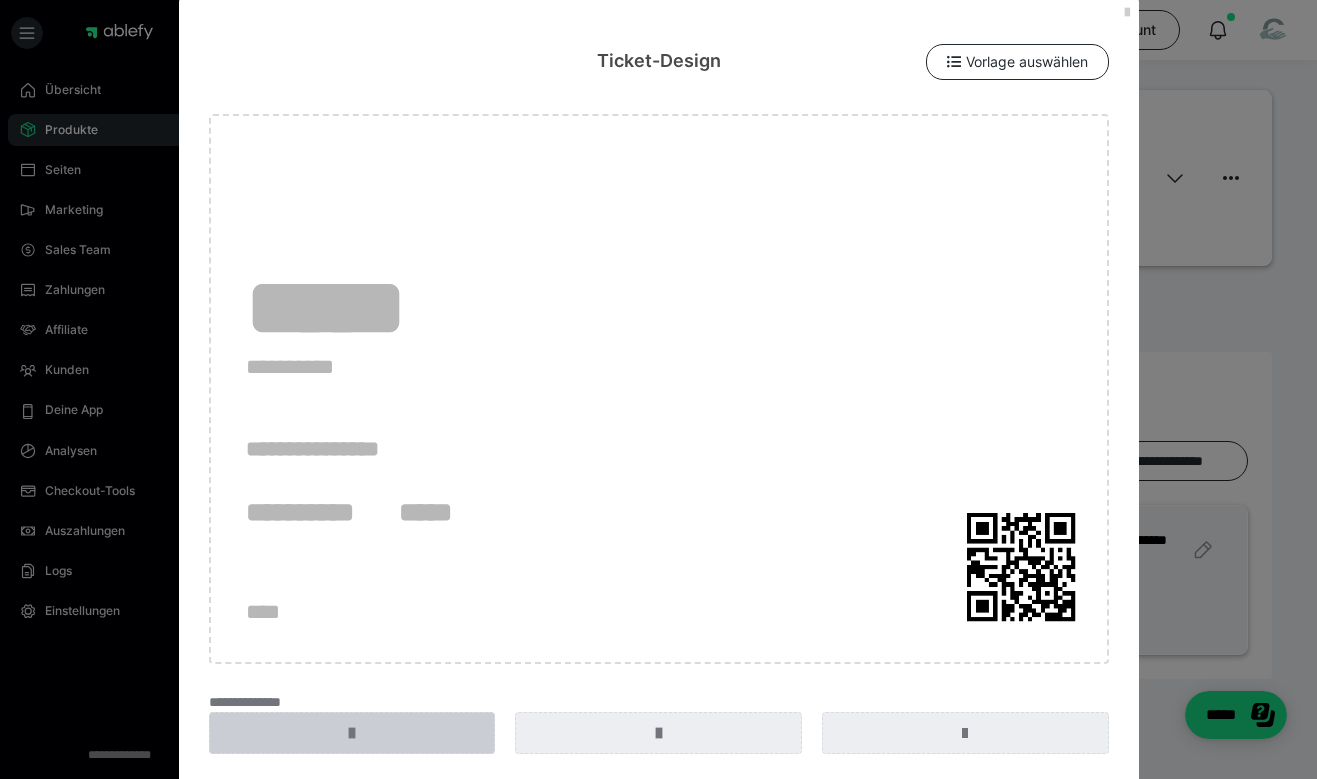 click at bounding box center (352, 733) 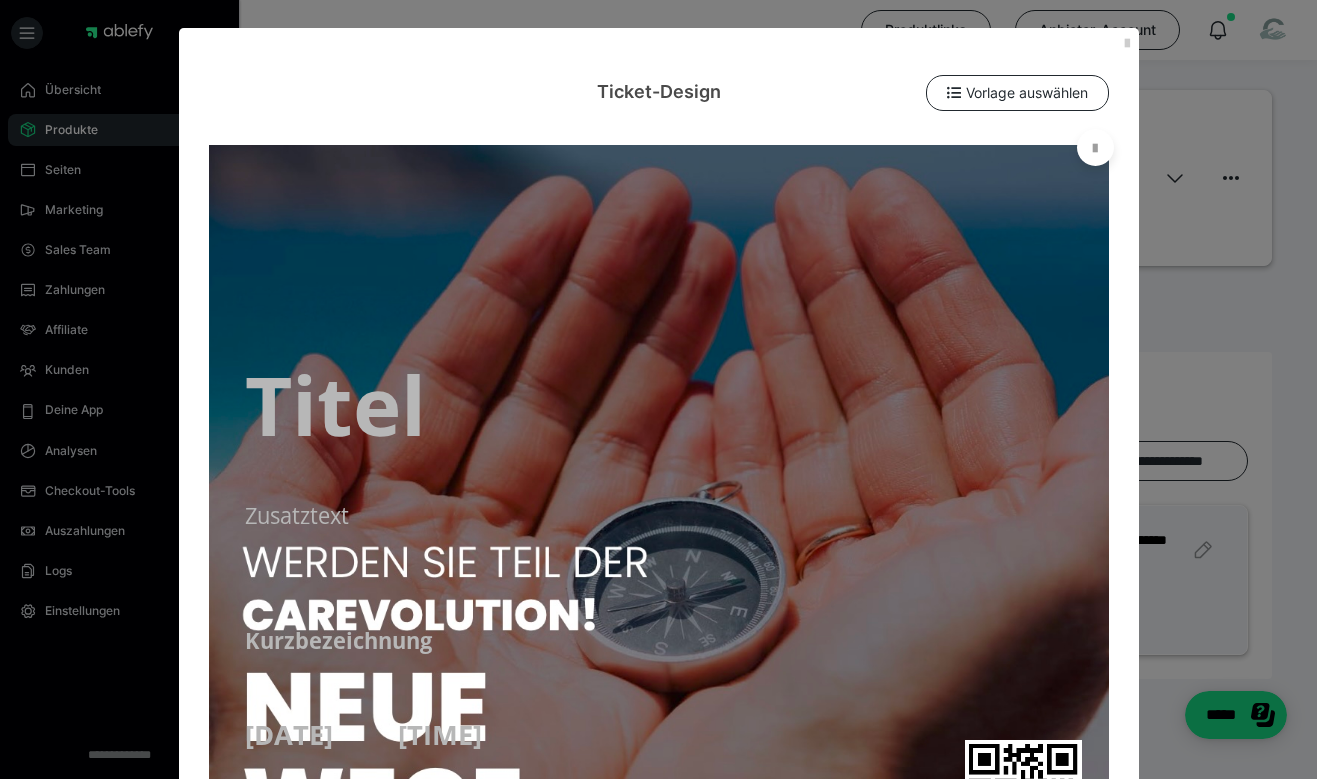 scroll, scrollTop: 133, scrollLeft: 0, axis: vertical 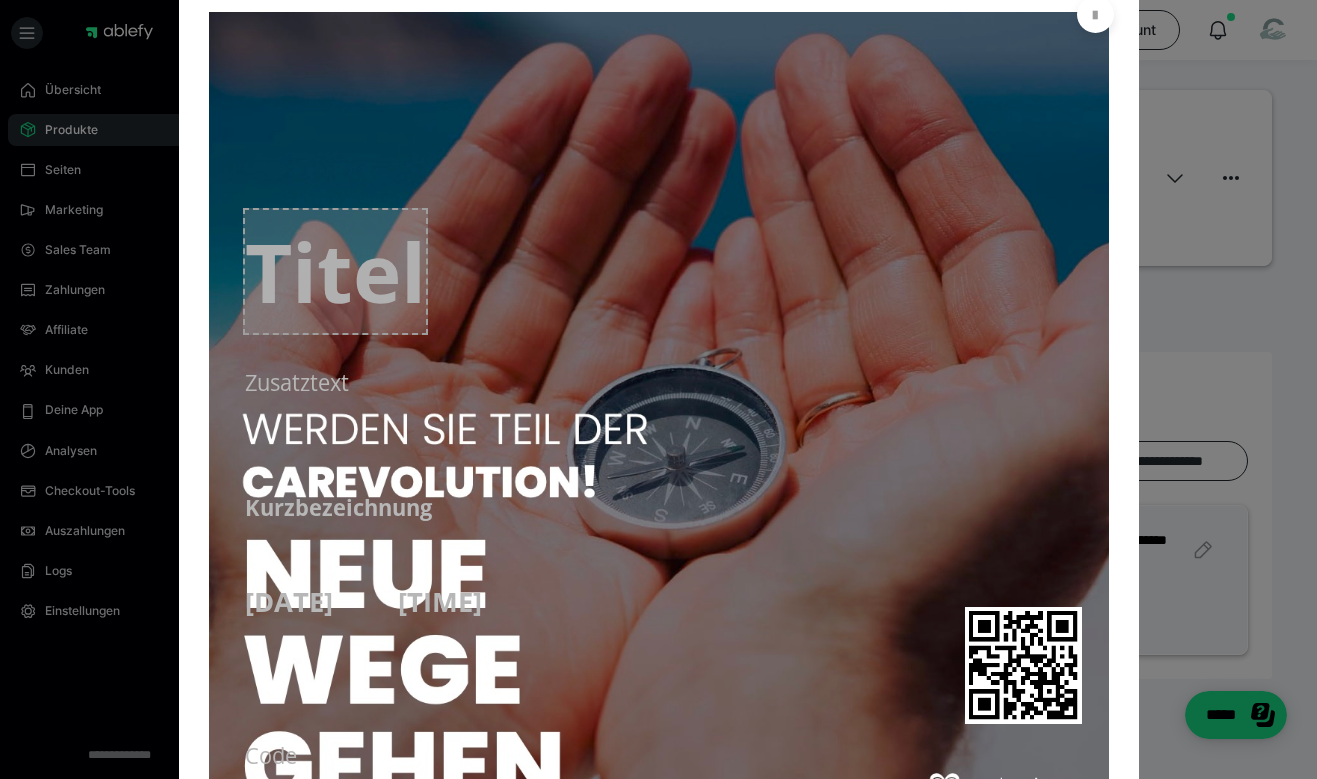 click on "Titel" at bounding box center (335, 271) 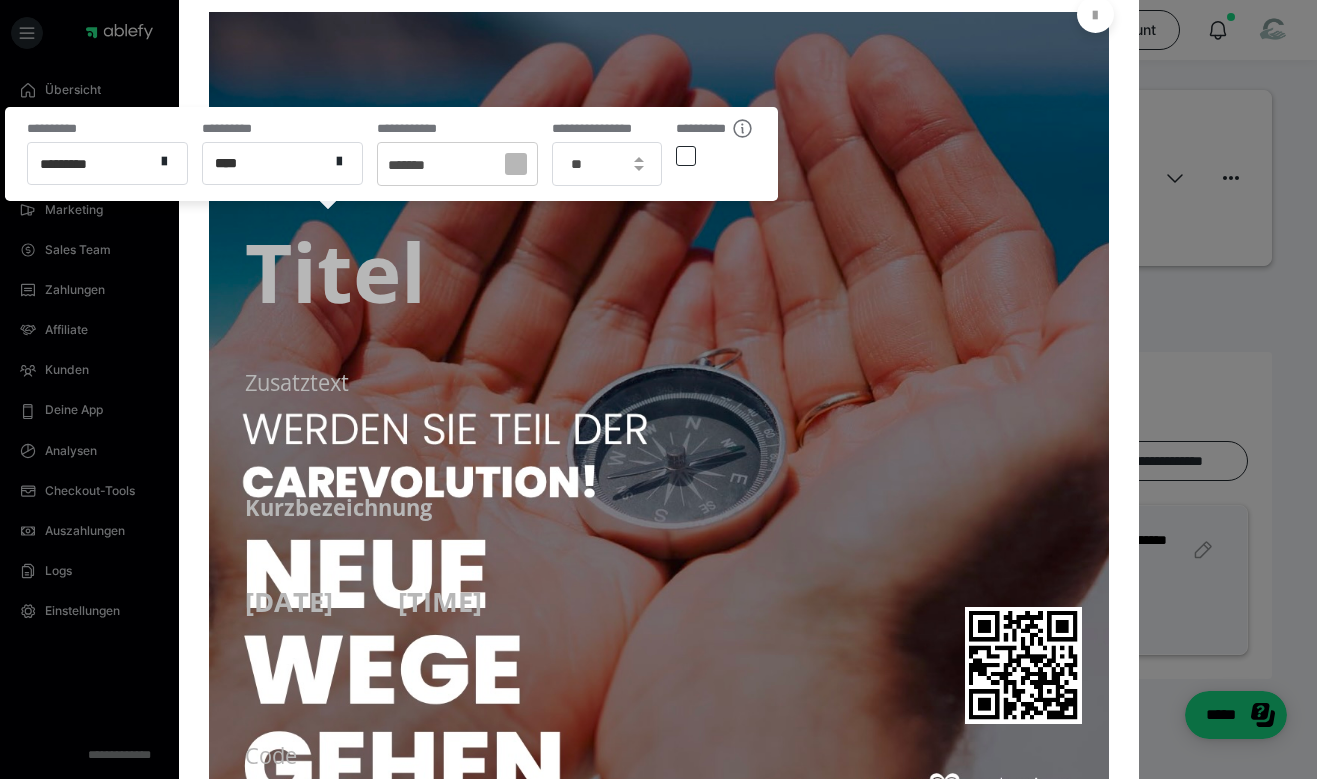 click at bounding box center (659, 425) 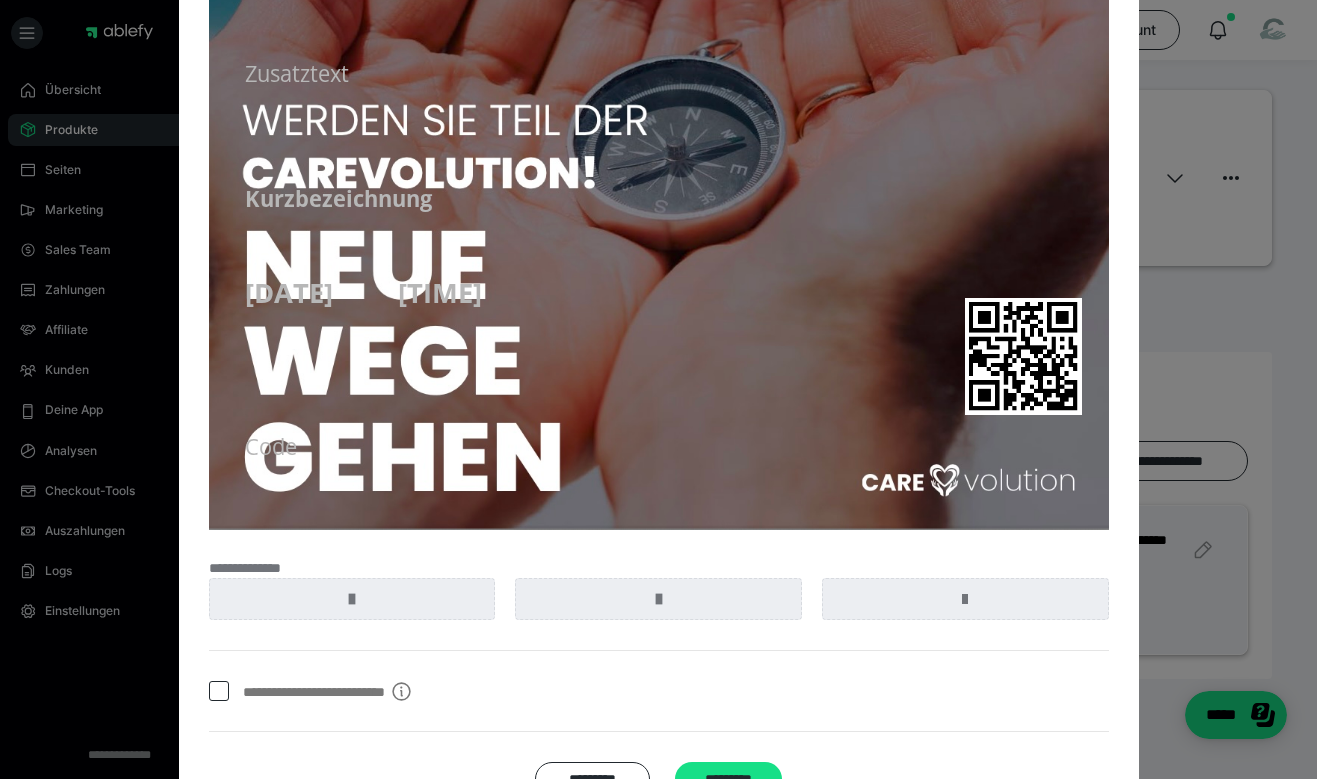 scroll, scrollTop: 519, scrollLeft: 0, axis: vertical 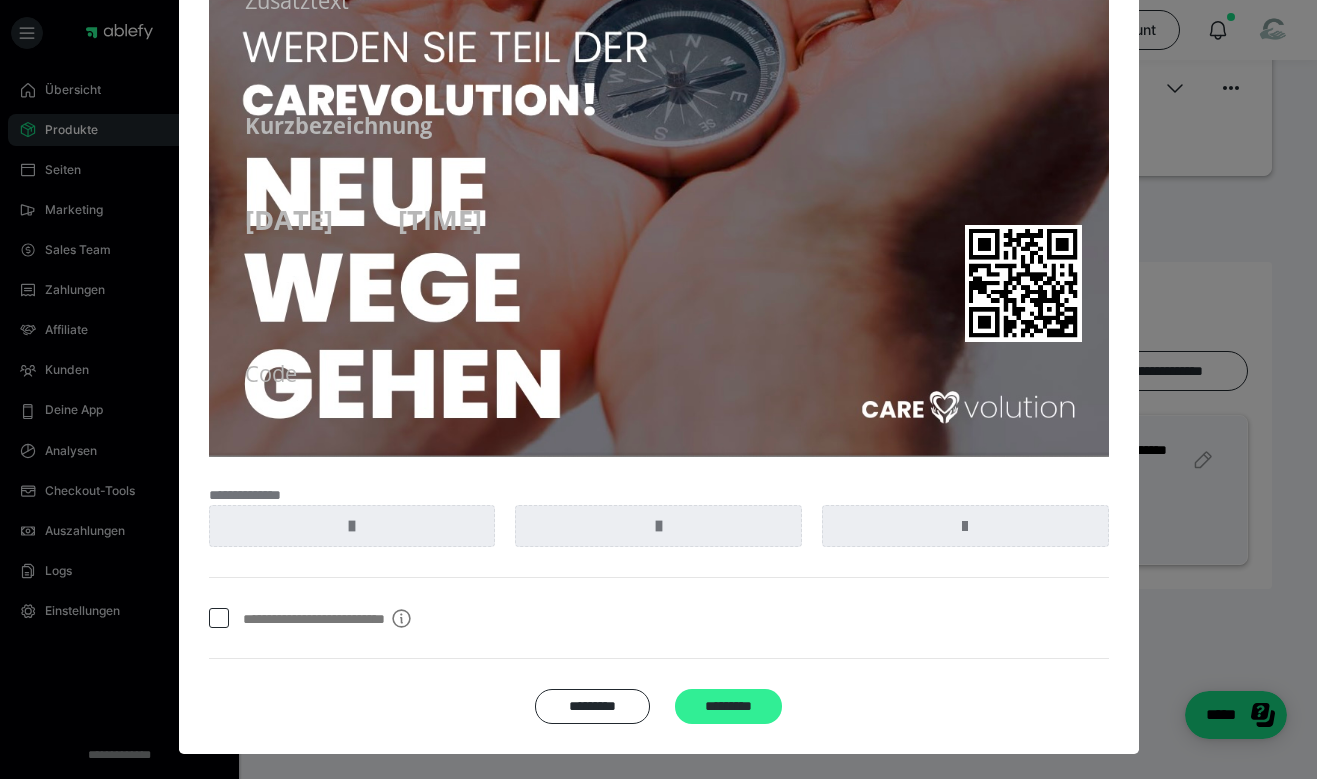 click on "*********" at bounding box center (728, 706) 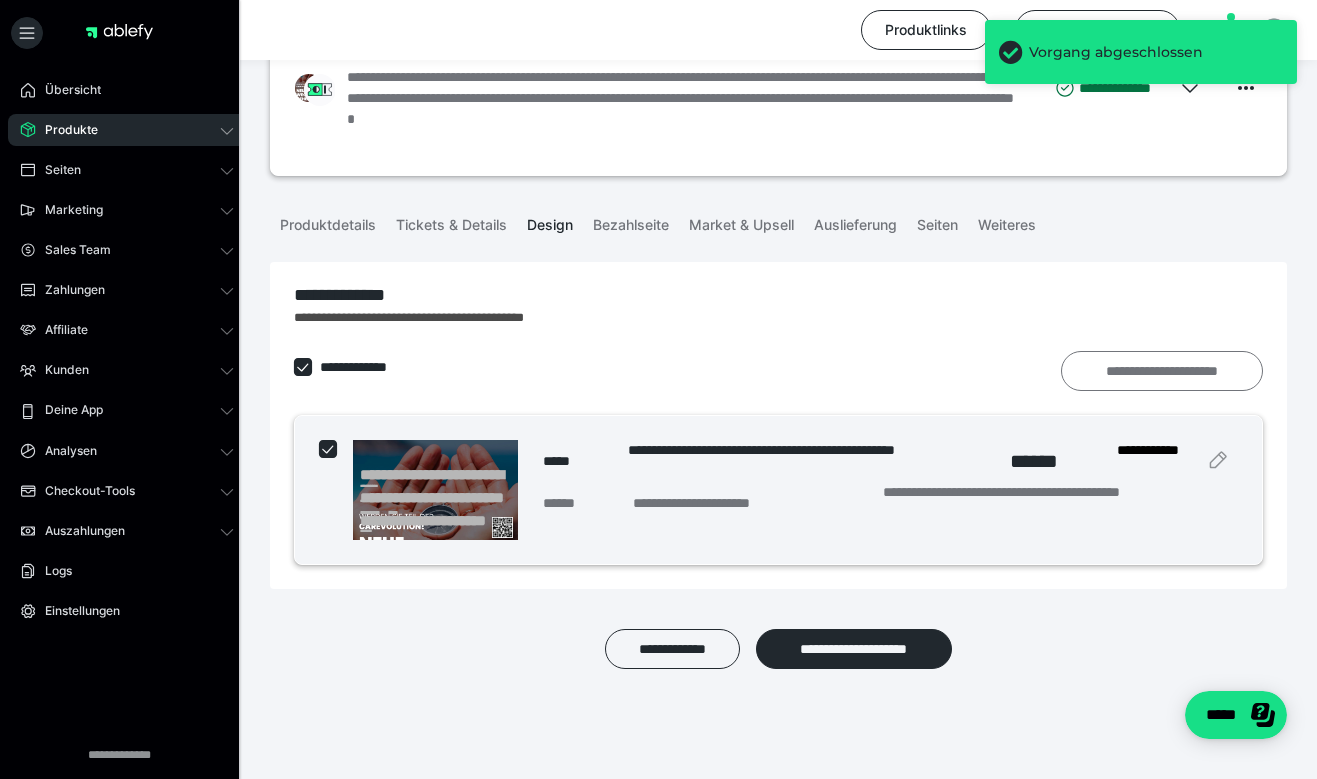 click on "**********" at bounding box center [1162, 371] 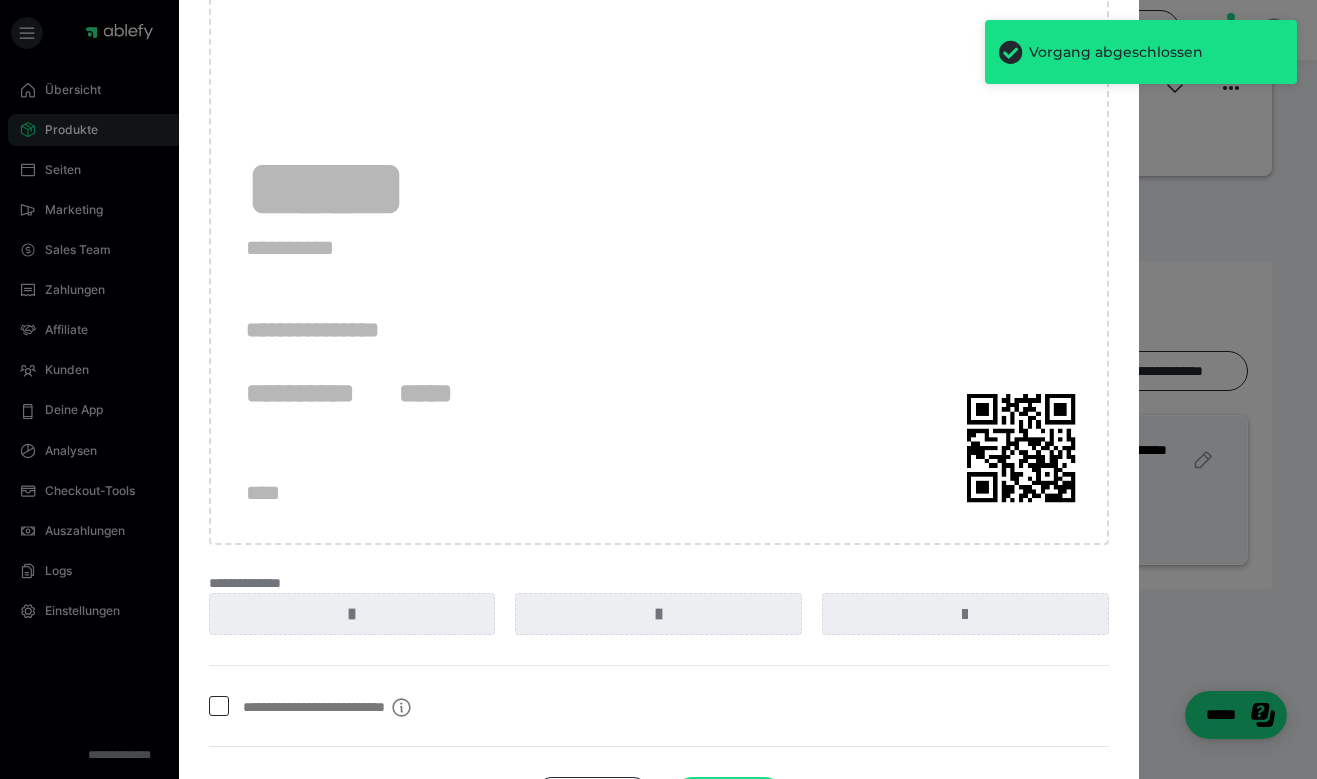 scroll, scrollTop: 242, scrollLeft: 0, axis: vertical 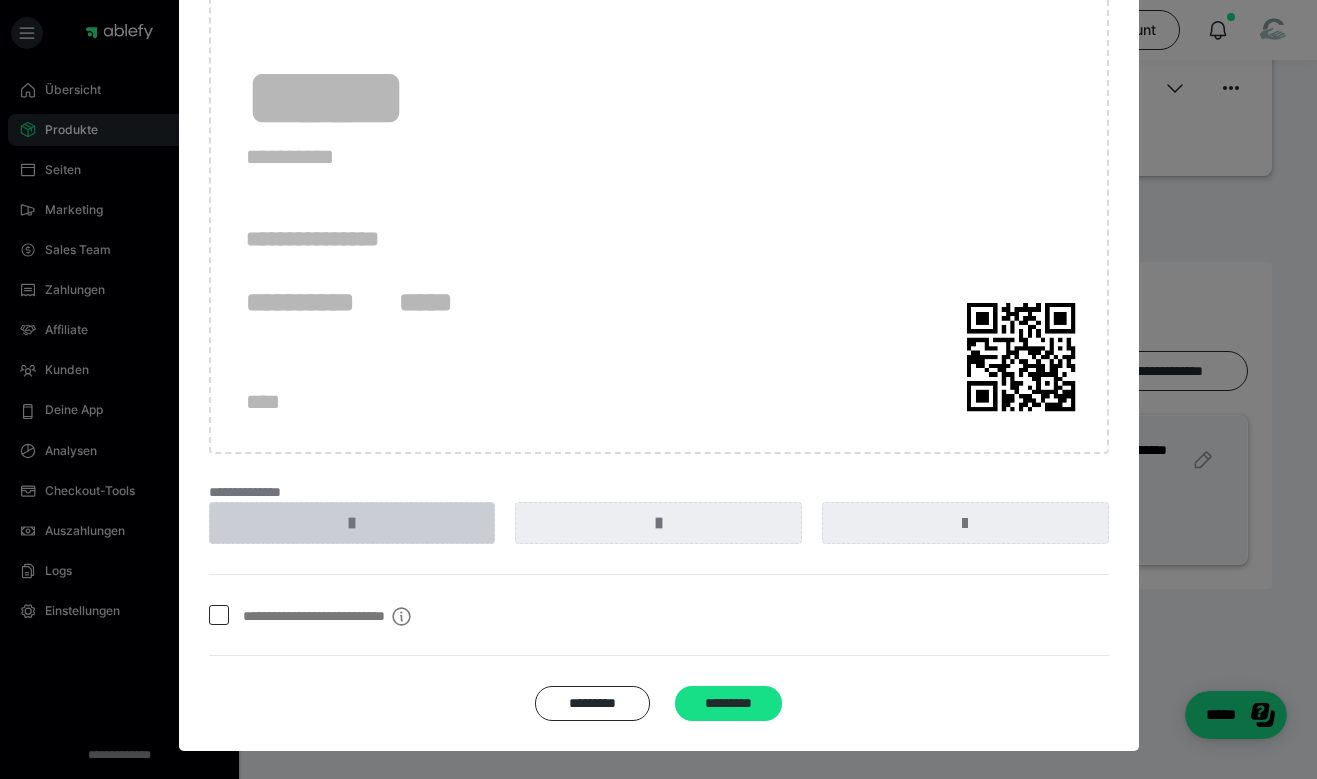 click at bounding box center (352, 523) 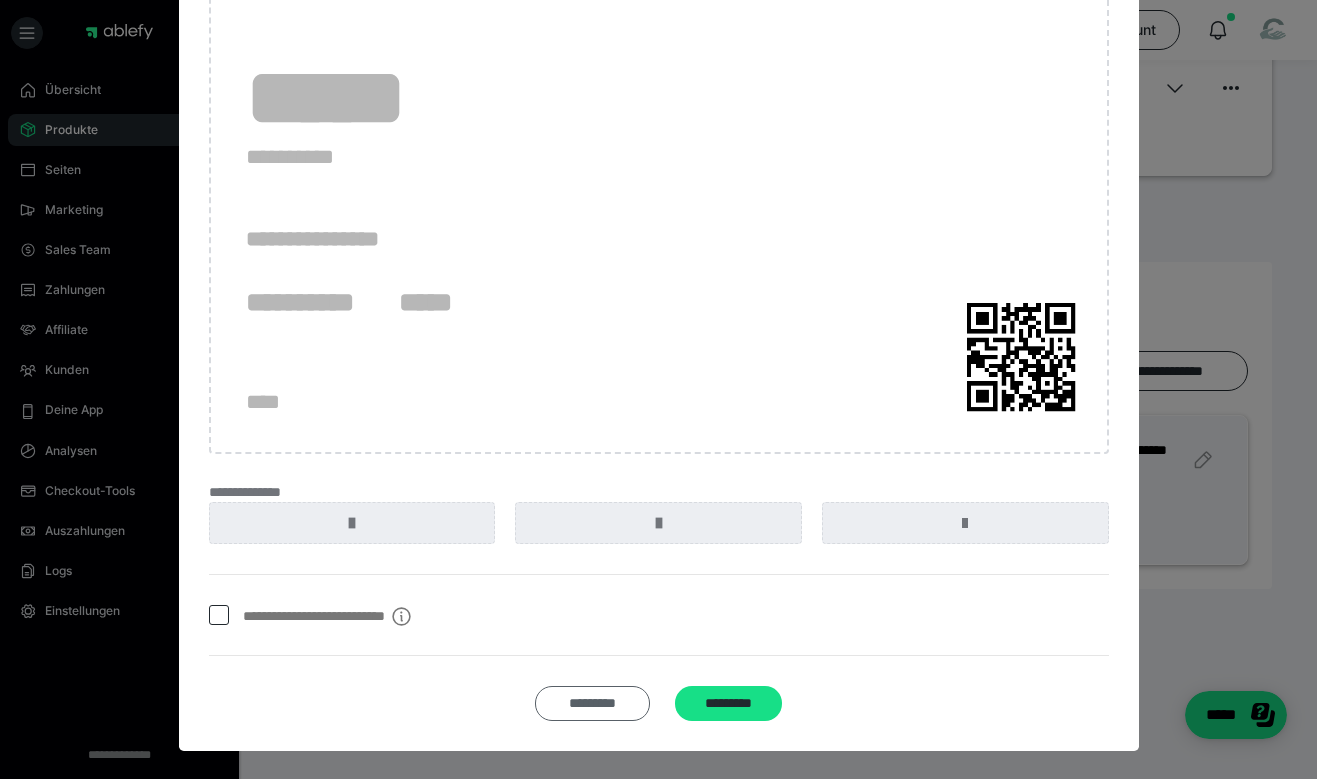 click on "*********" at bounding box center (592, 703) 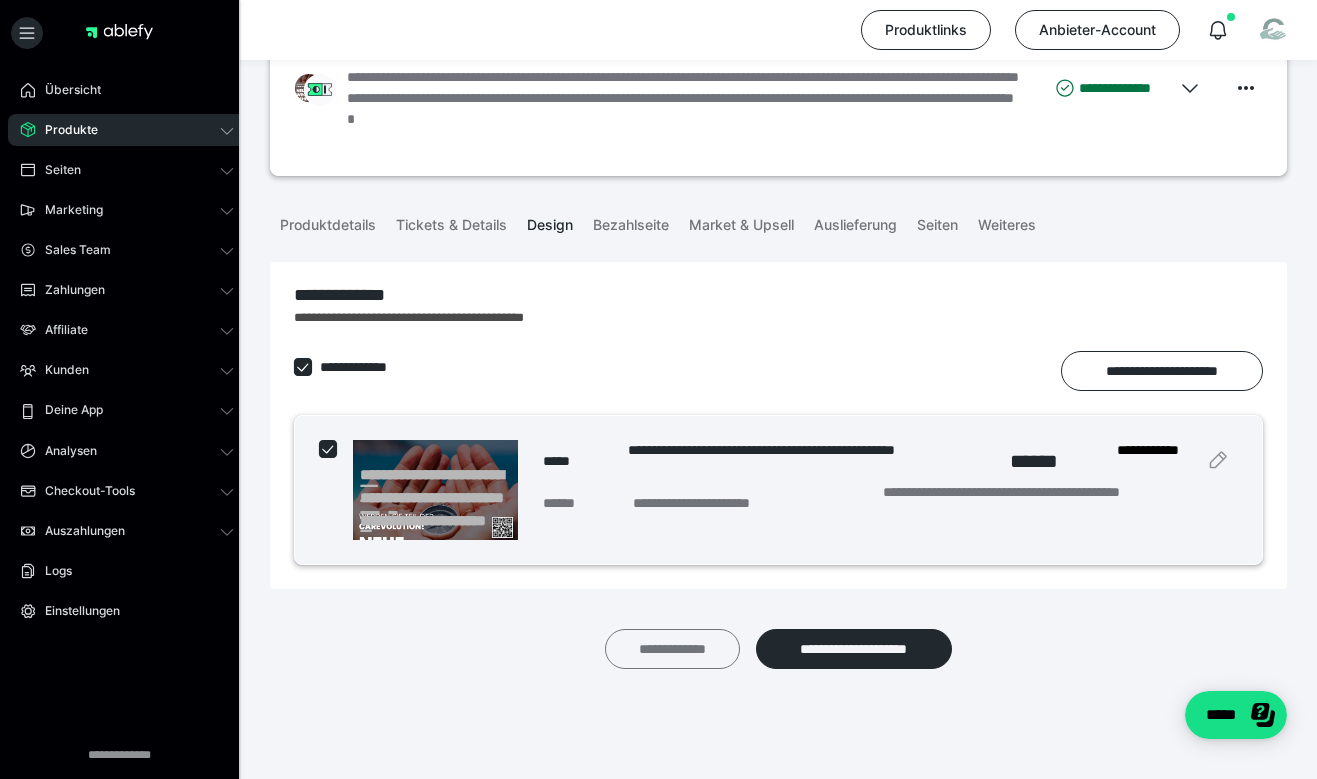 click on "**********" at bounding box center (672, 649) 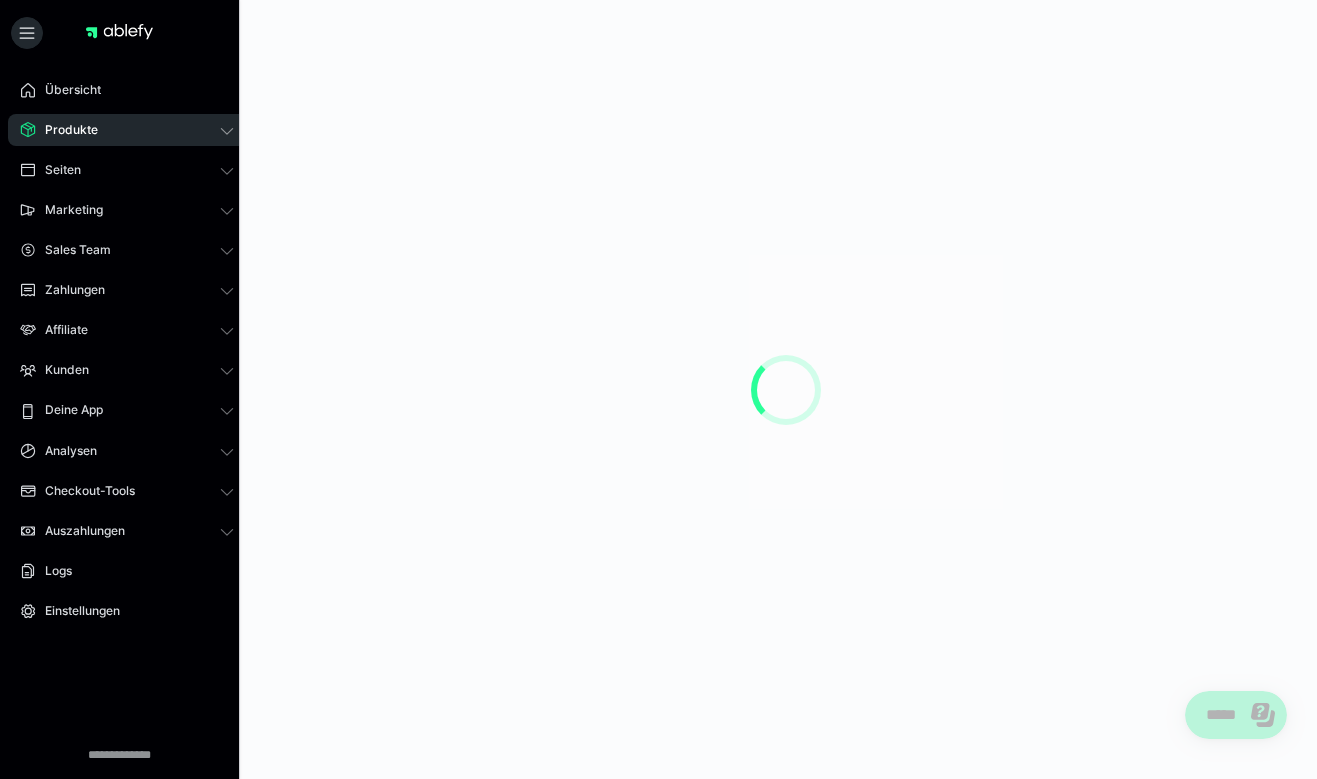 scroll, scrollTop: 0, scrollLeft: 0, axis: both 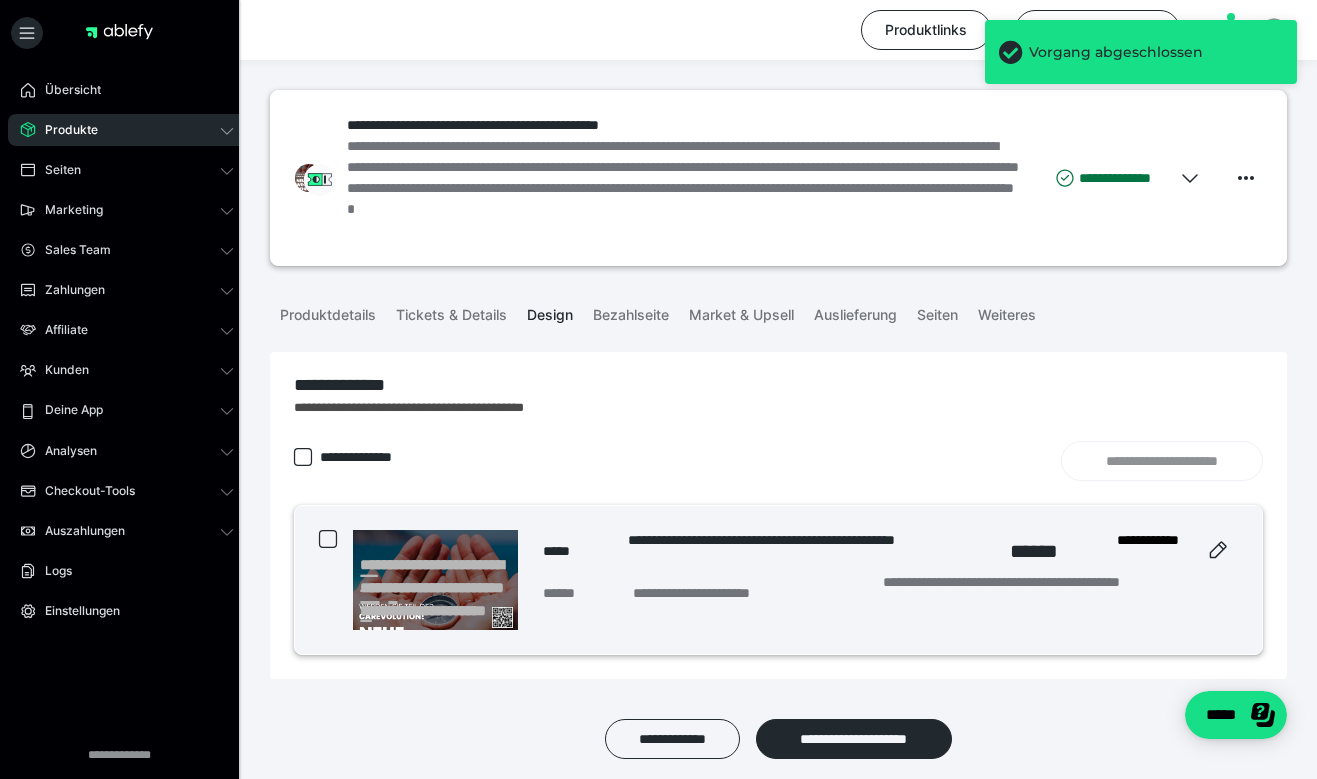click at bounding box center [435, 606] 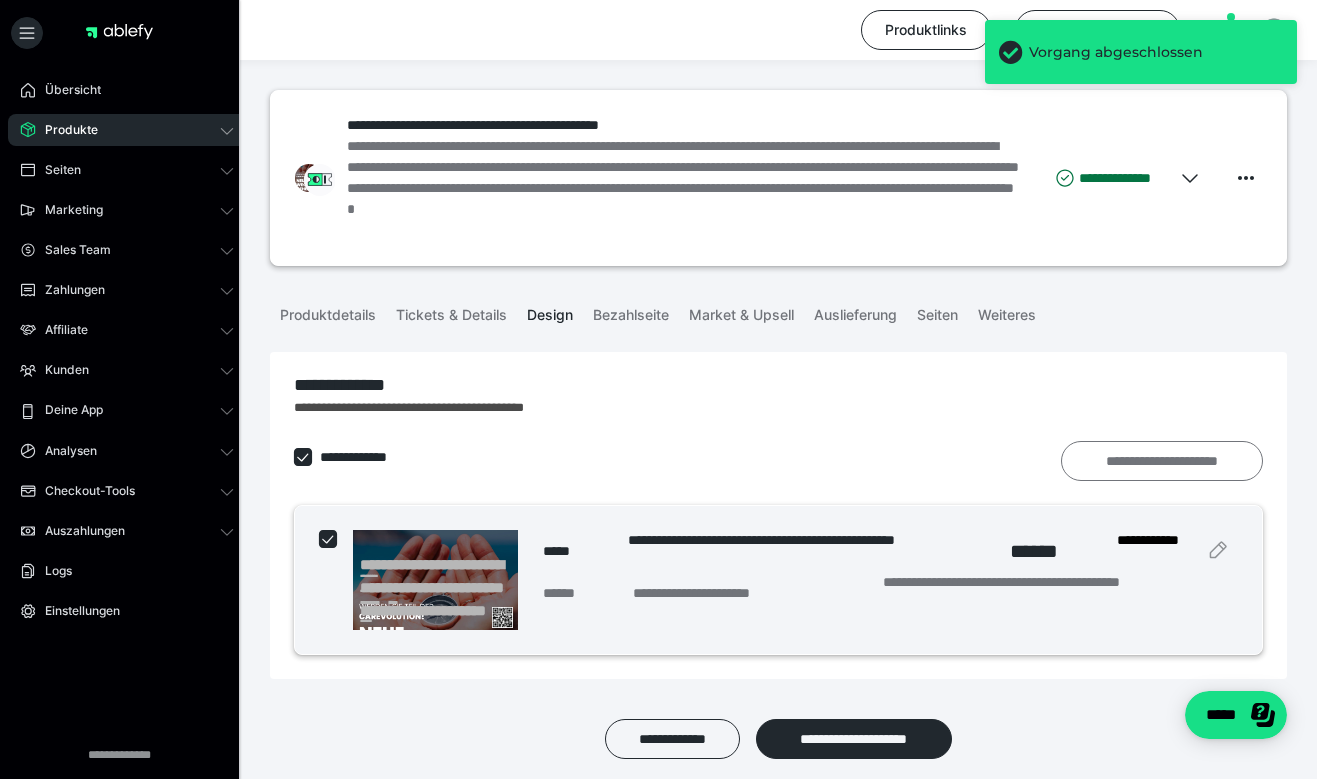 click on "**********" at bounding box center [1162, 461] 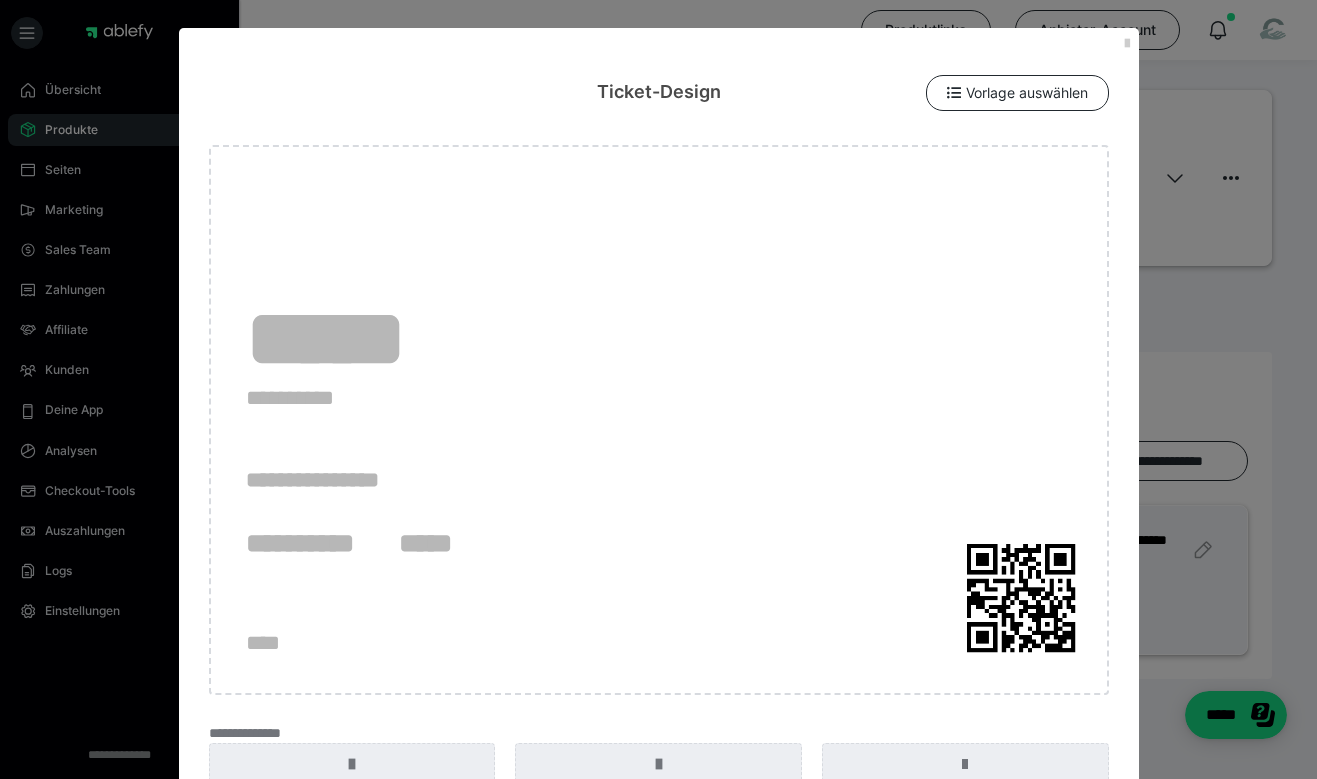 scroll, scrollTop: 242, scrollLeft: 0, axis: vertical 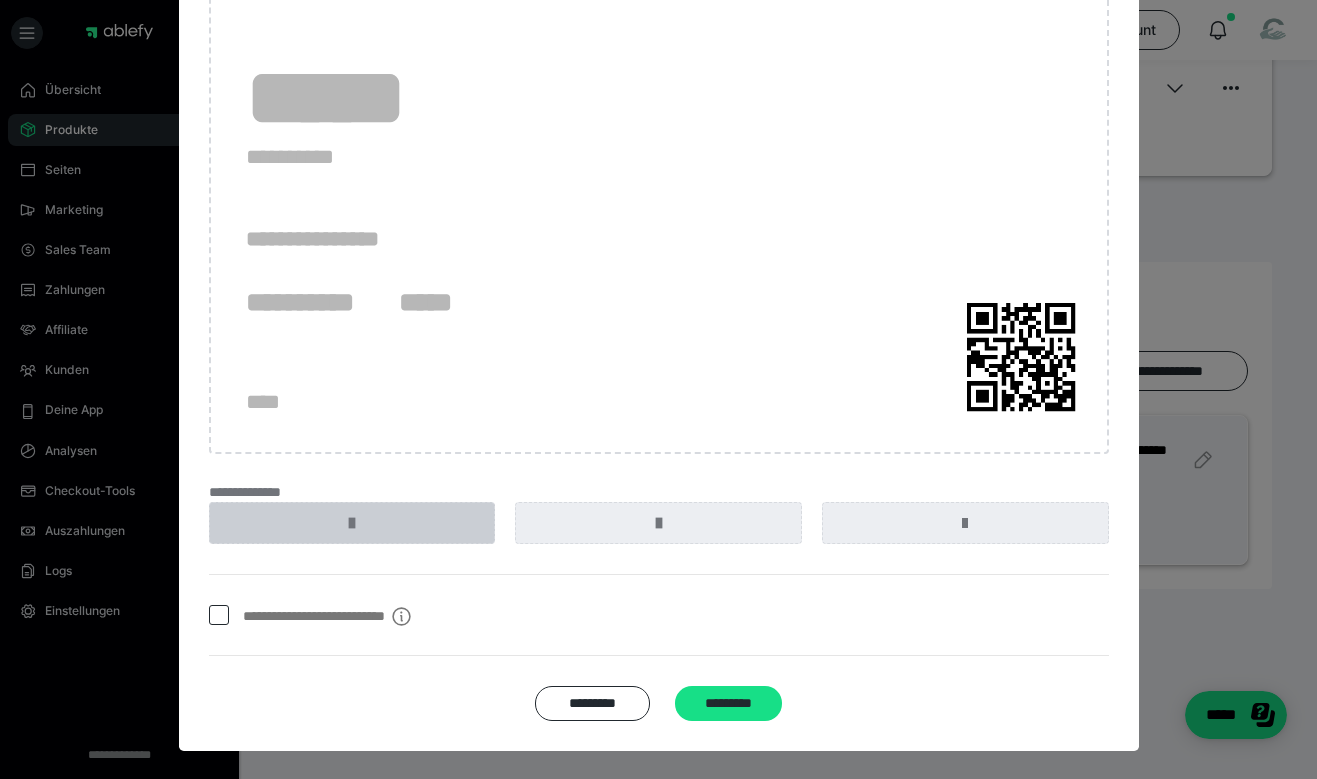 click at bounding box center (352, 523) 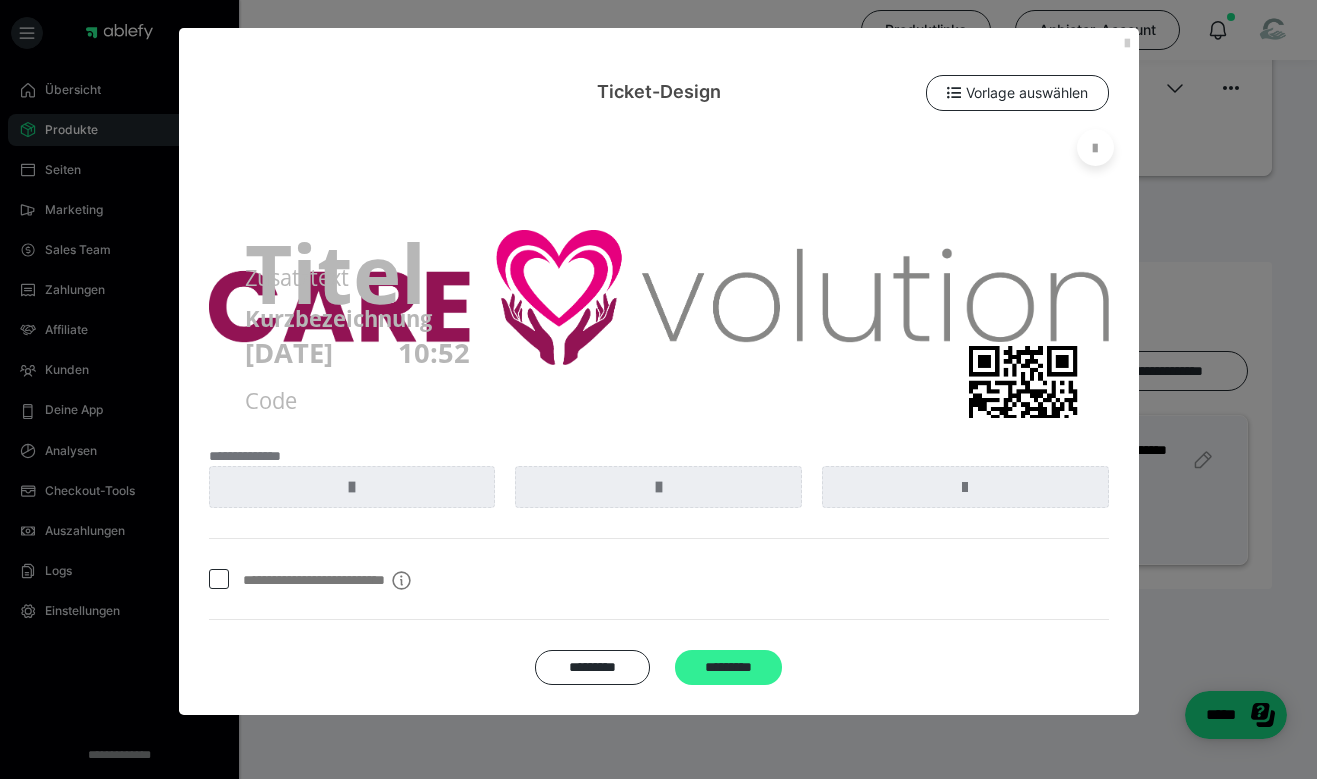 scroll, scrollTop: 0, scrollLeft: 0, axis: both 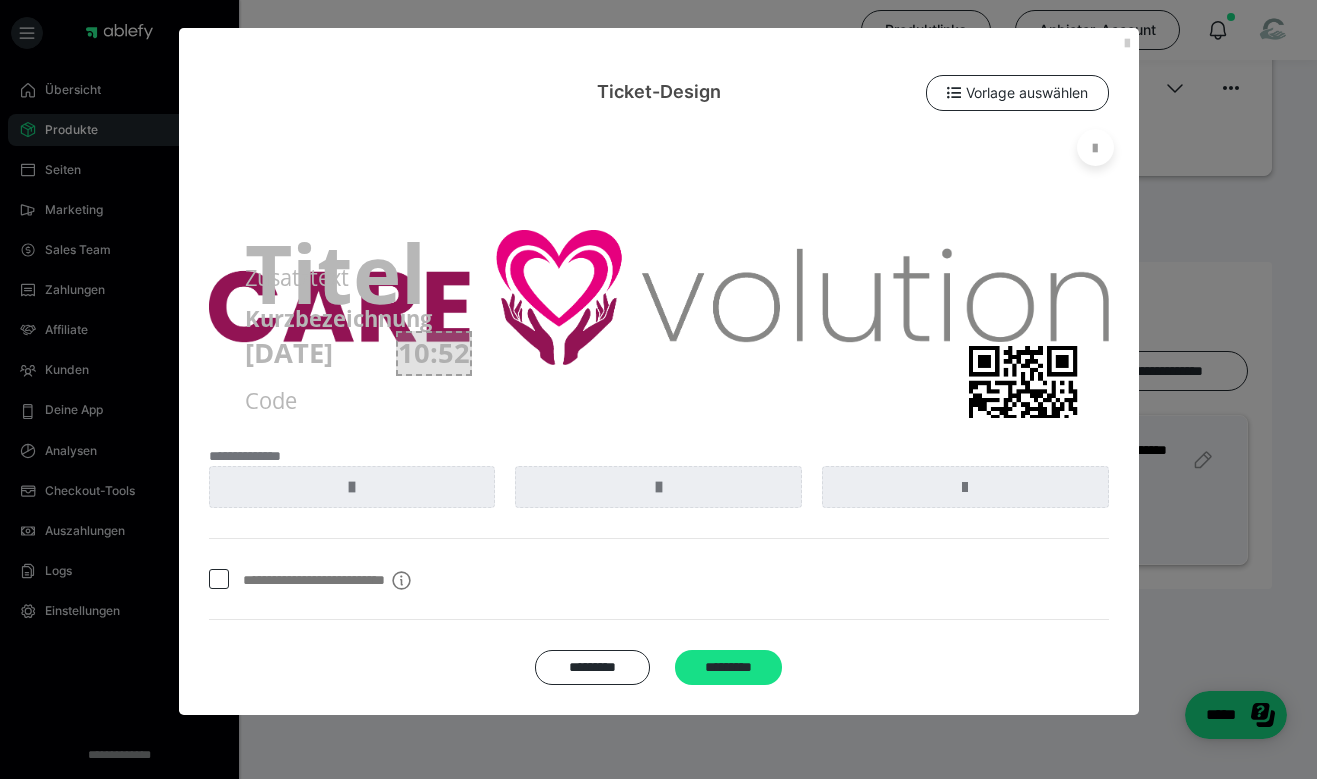 click on "10:52" at bounding box center [434, 353] 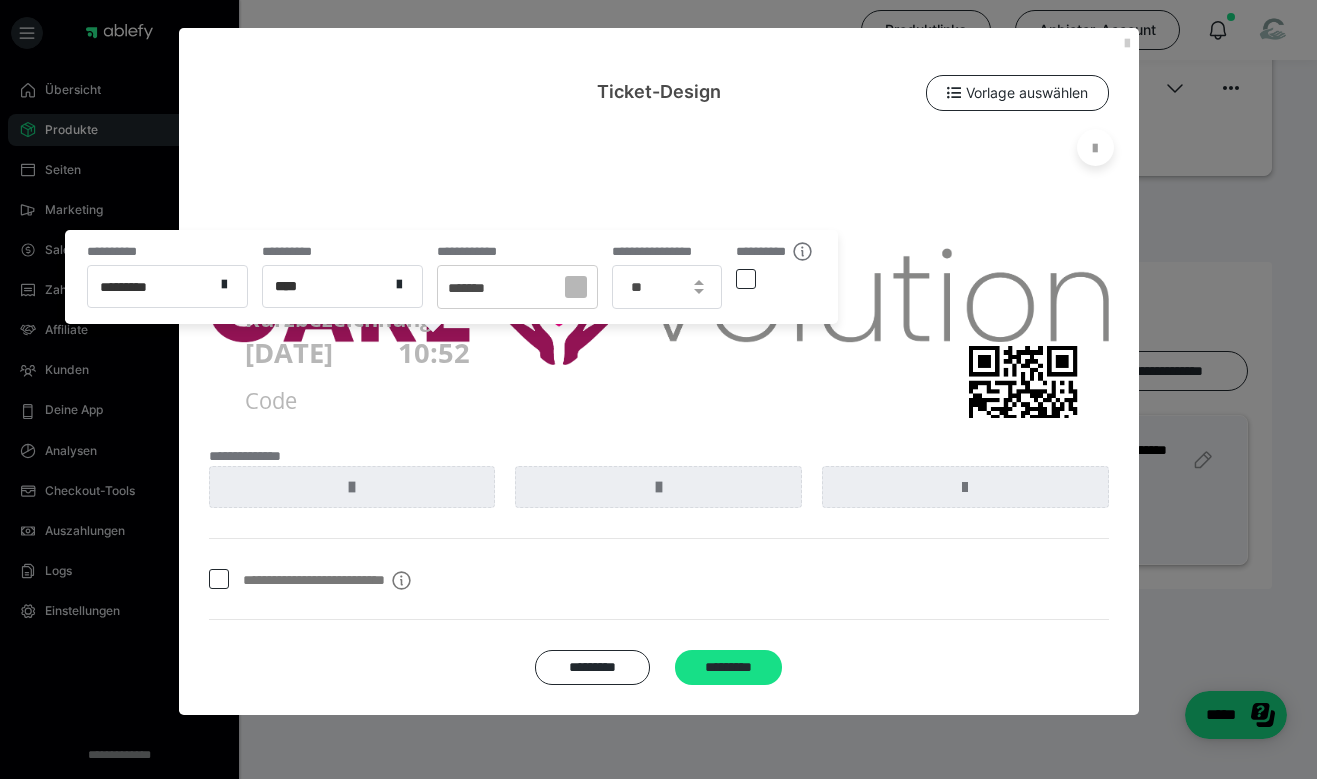 click at bounding box center [746, 279] 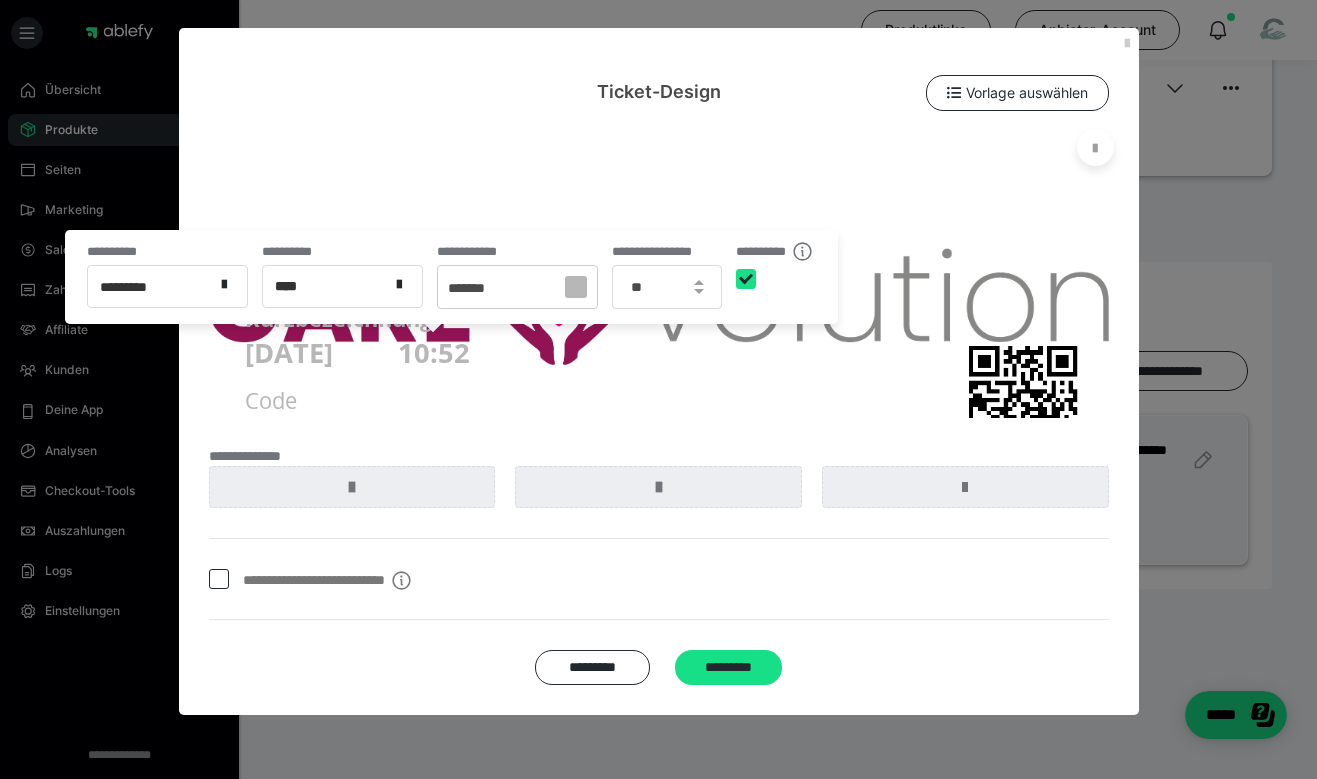 checkbox on "****" 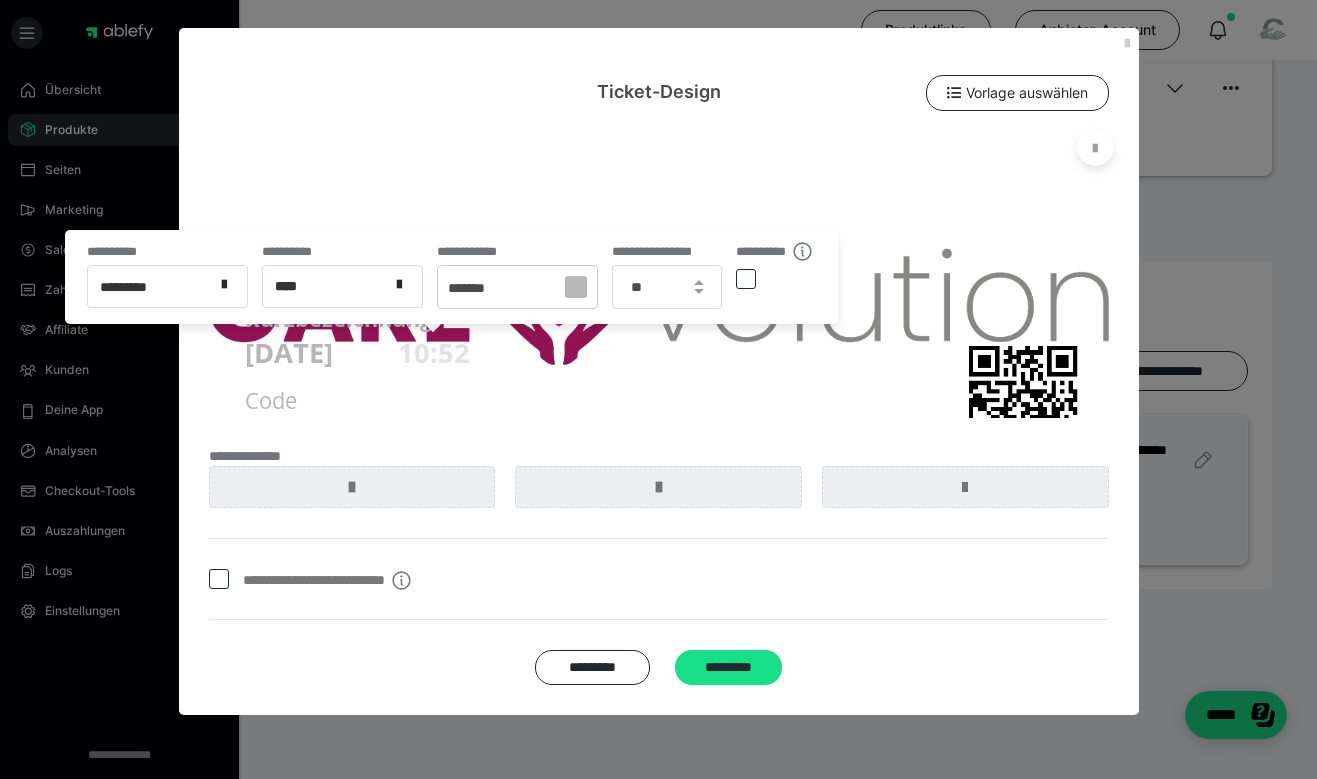 click at bounding box center [659, 297] 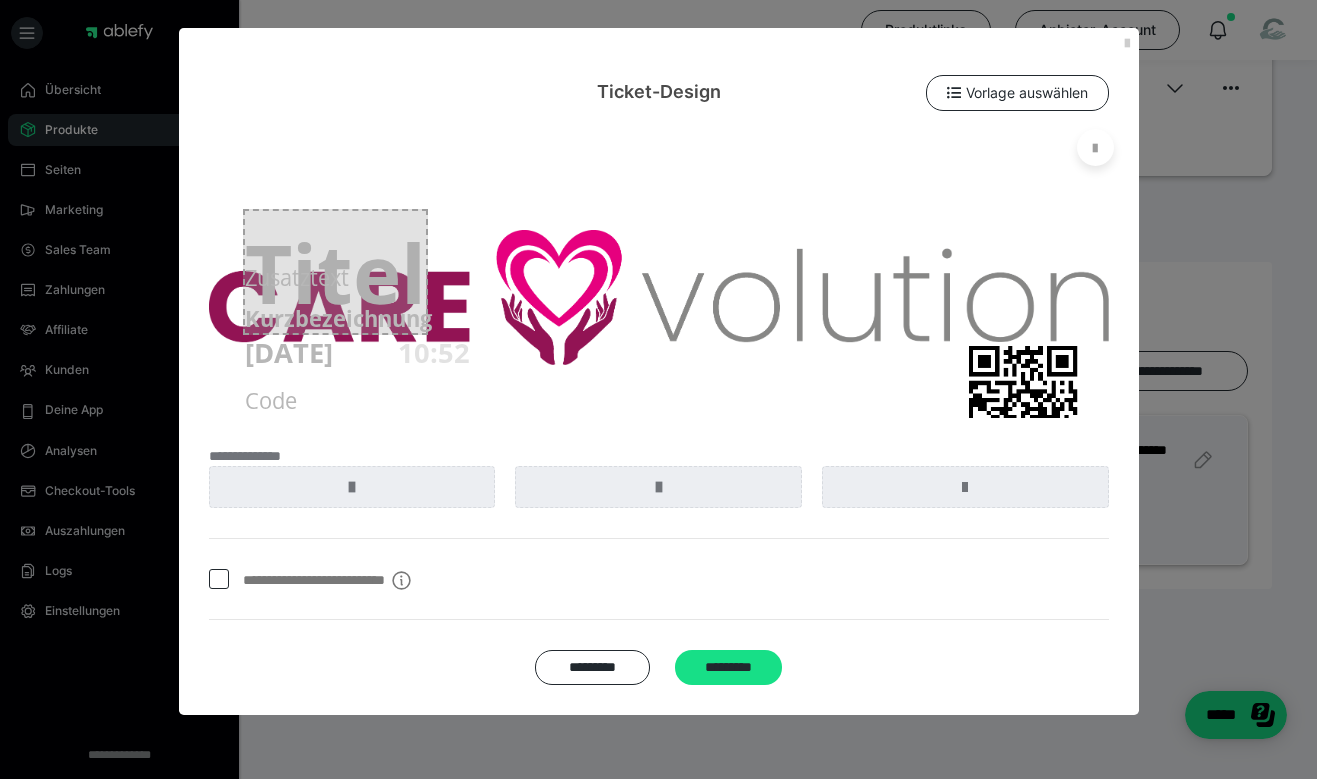 click on "Titel" at bounding box center [335, 272] 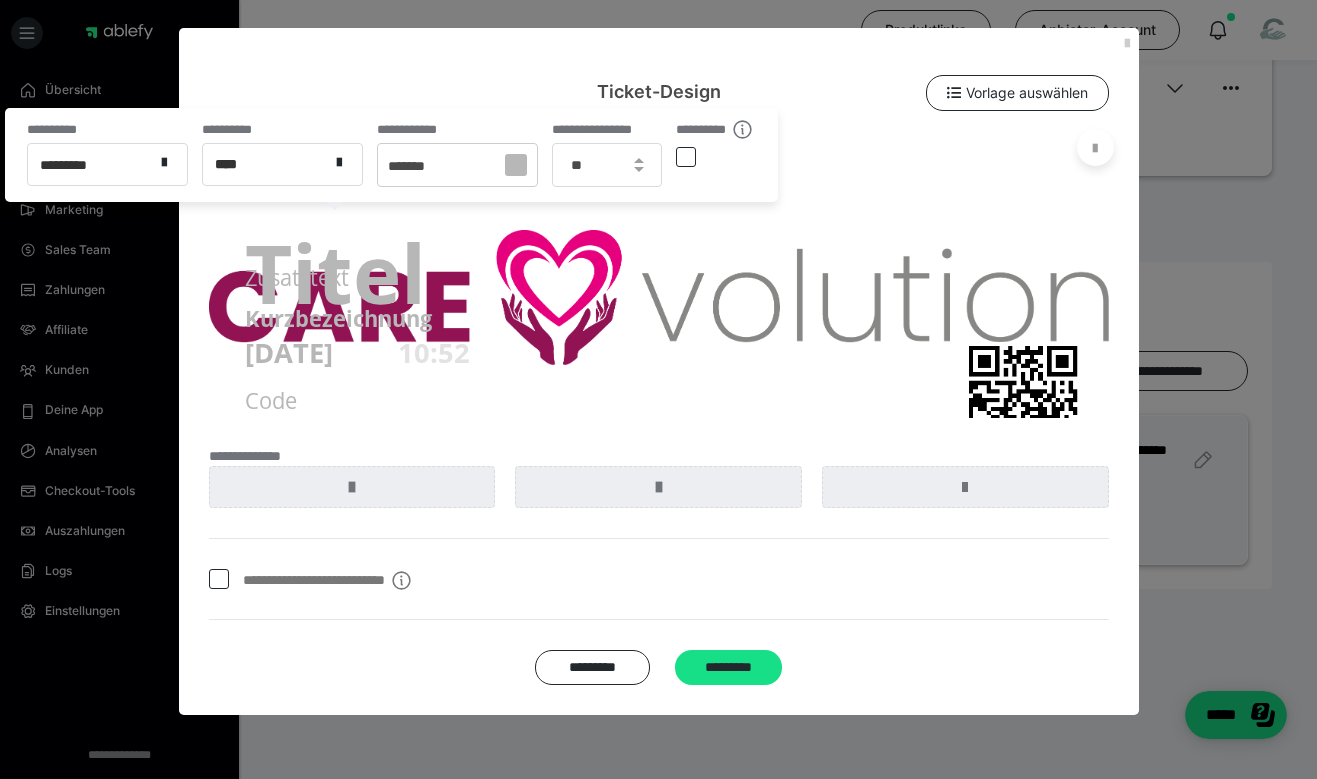 click at bounding box center [686, 157] 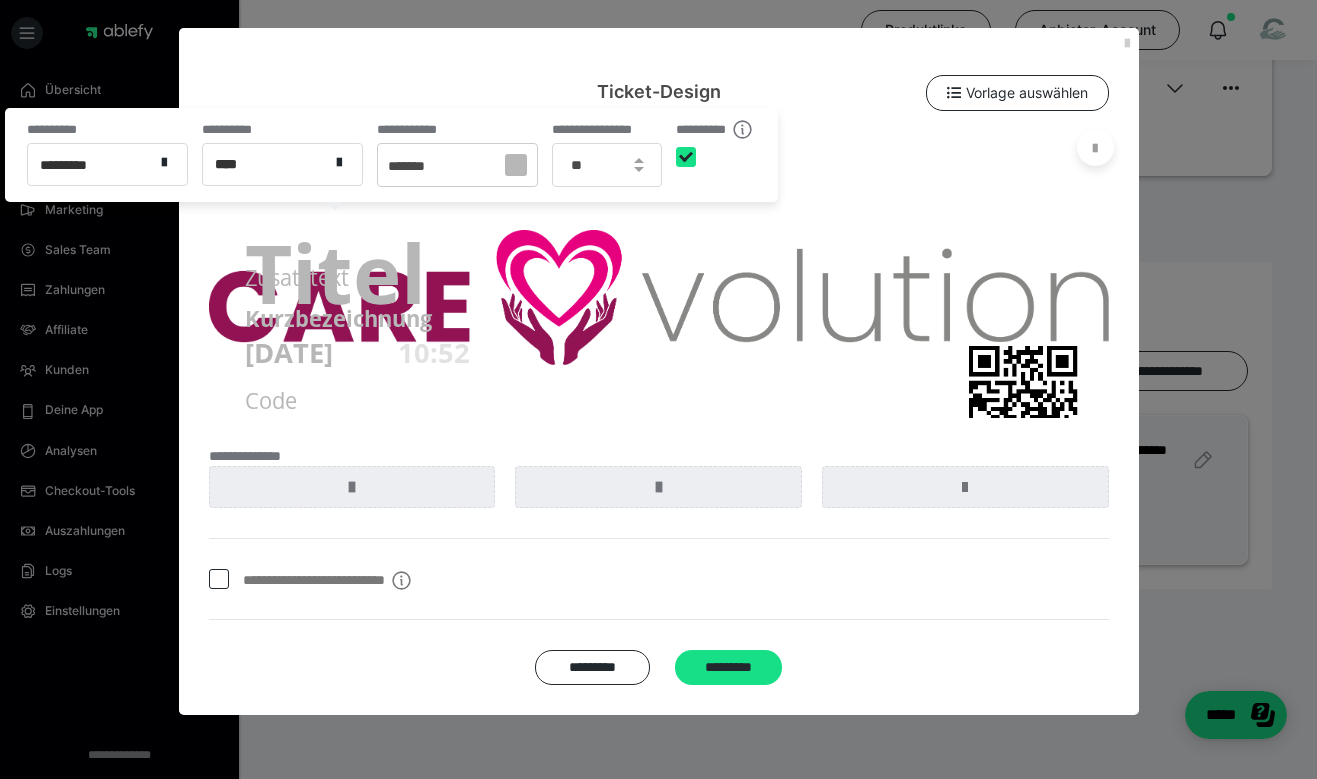 checkbox on "****" 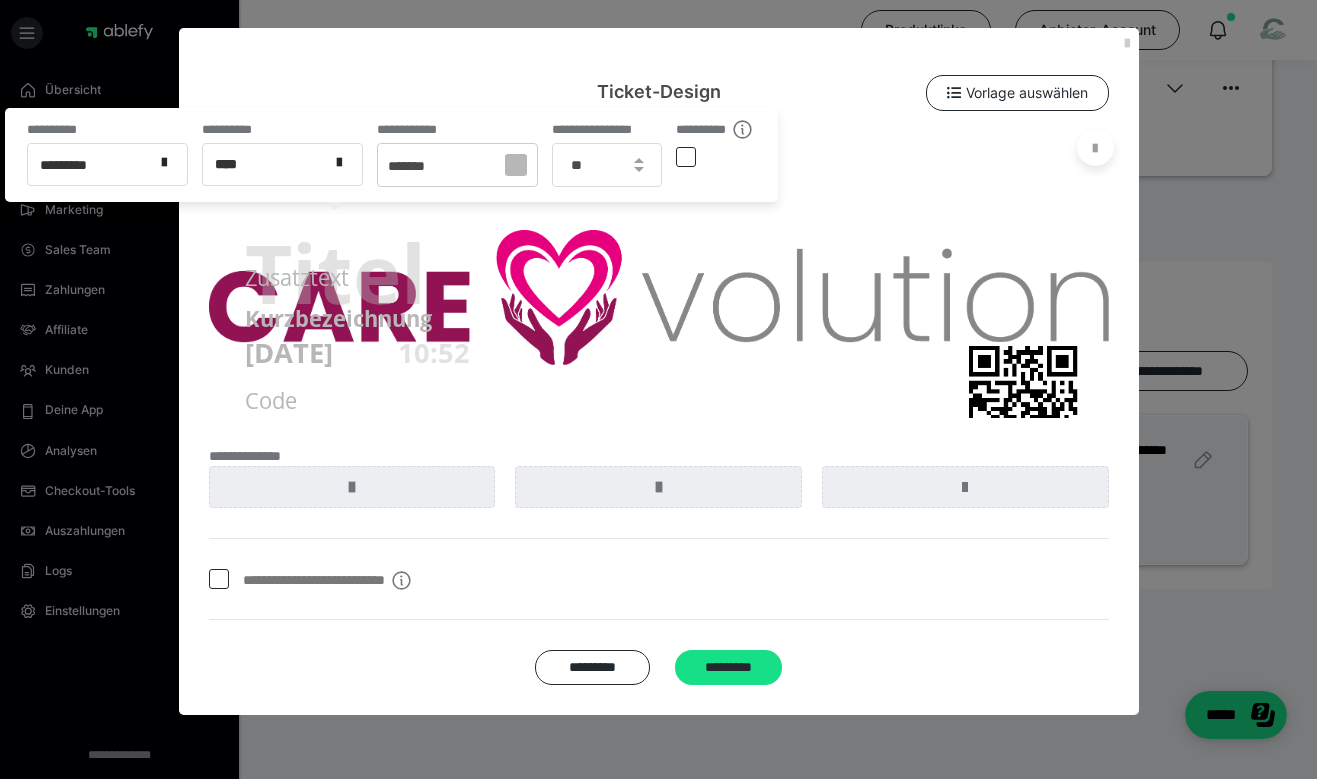click on "Titel Kurzbezeichnung 01.08.2025 10:52 Zusatztext Code" at bounding box center [659, 281] 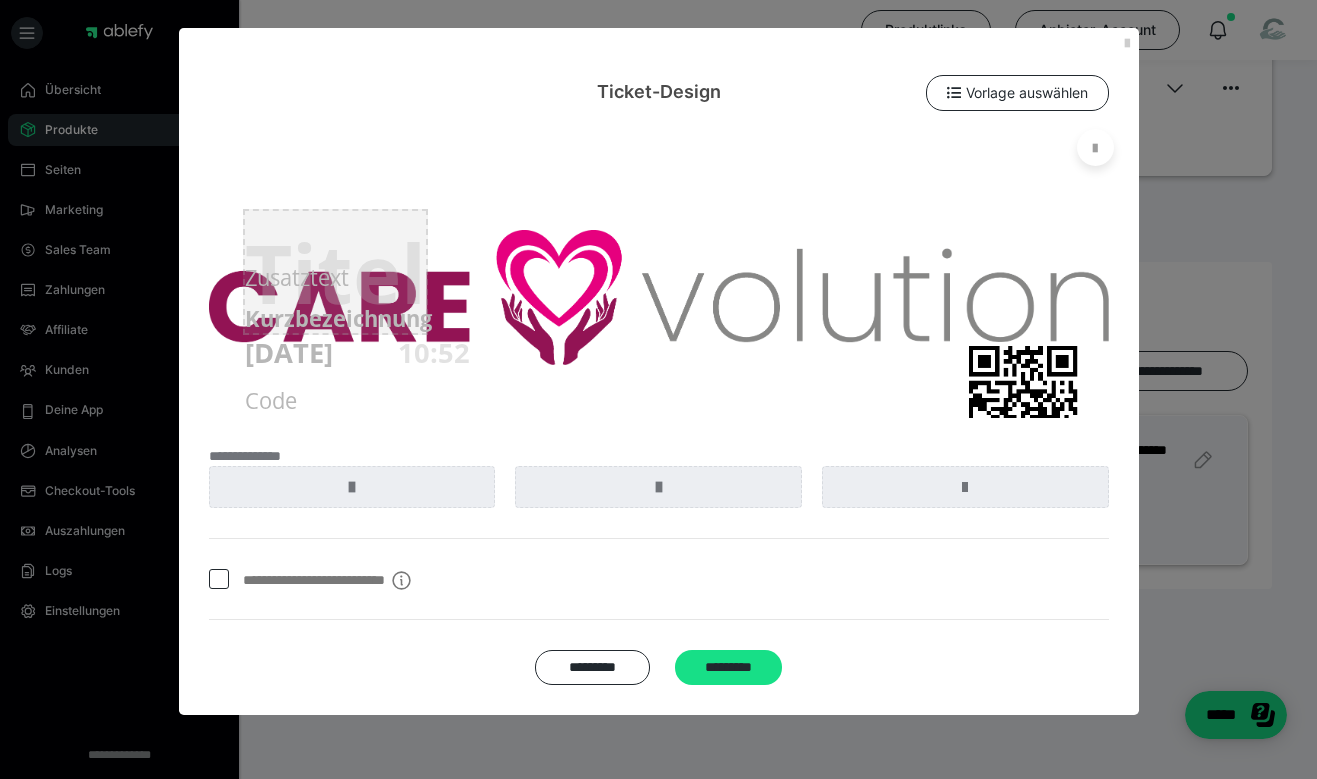 click on "Titel" at bounding box center (335, 272) 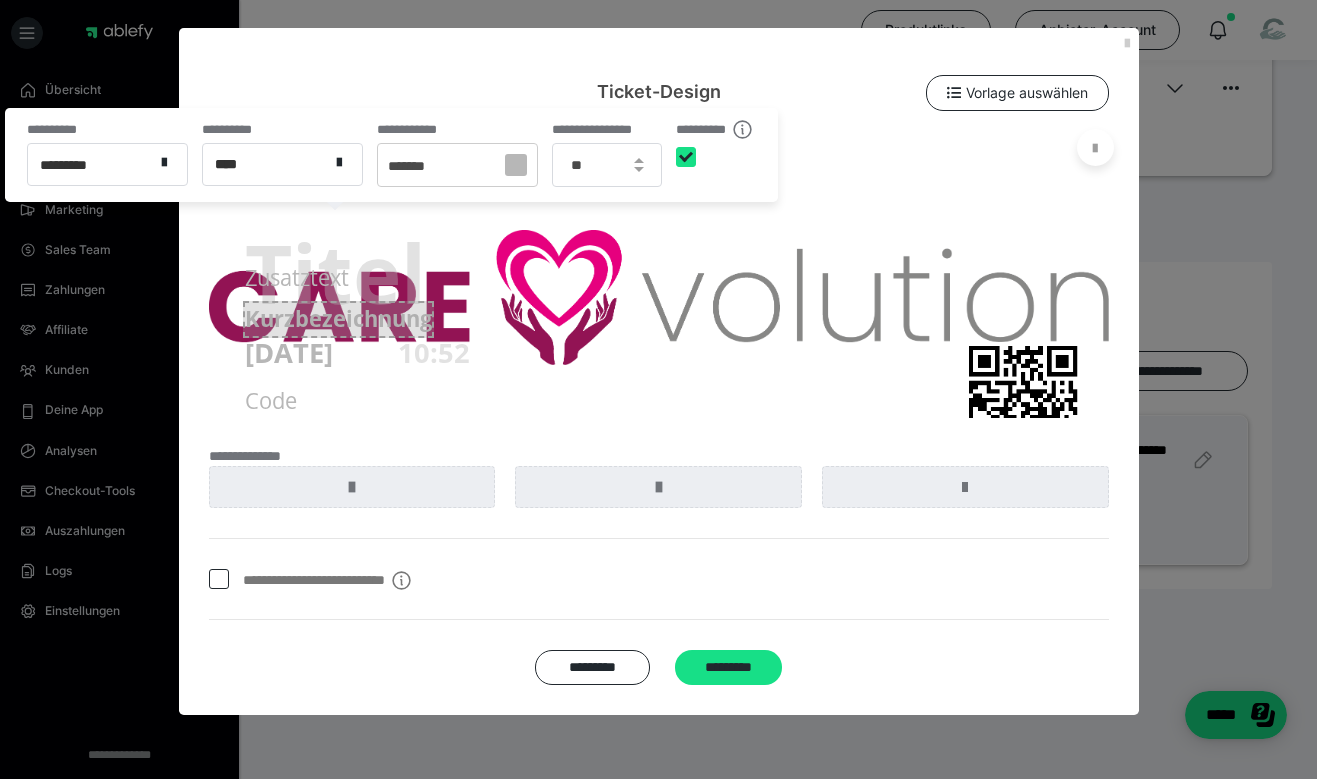 click on "Kurzbezeichnung" at bounding box center (338, 319) 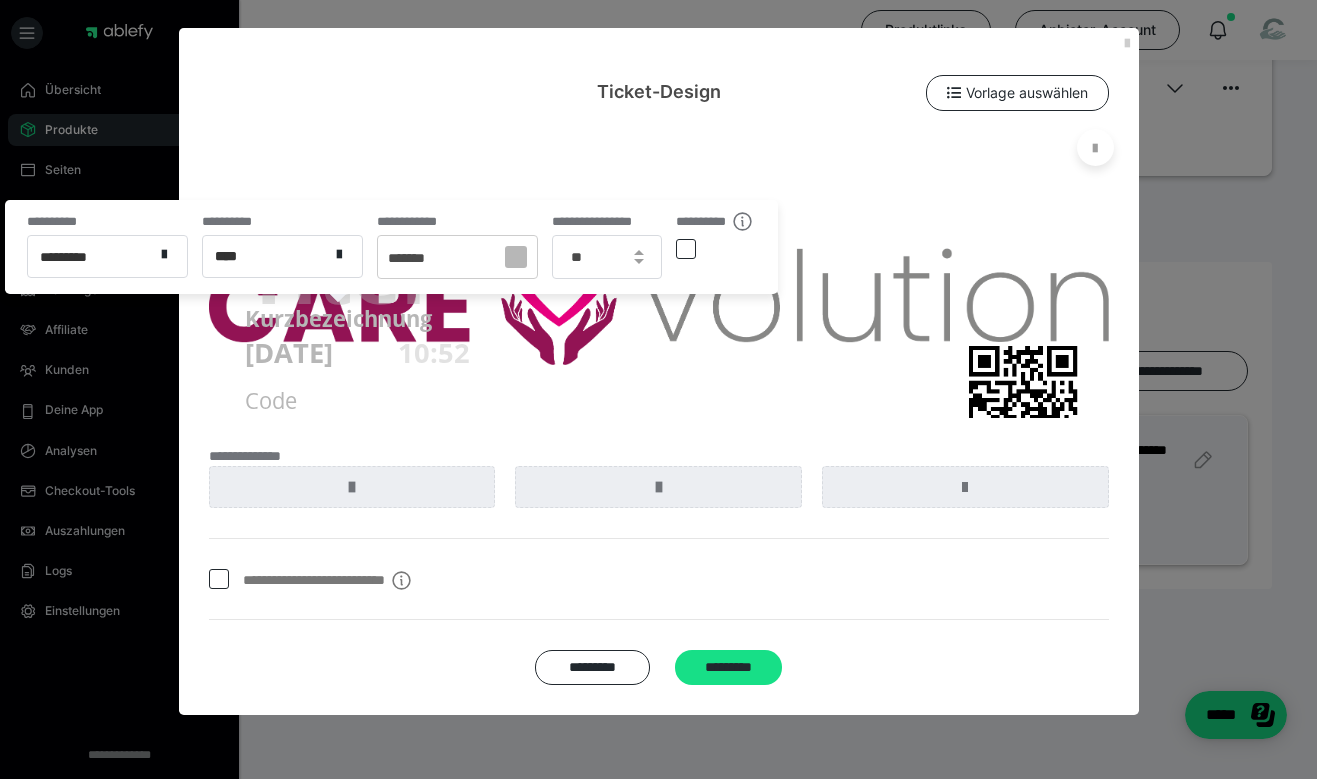 click at bounding box center (686, 249) 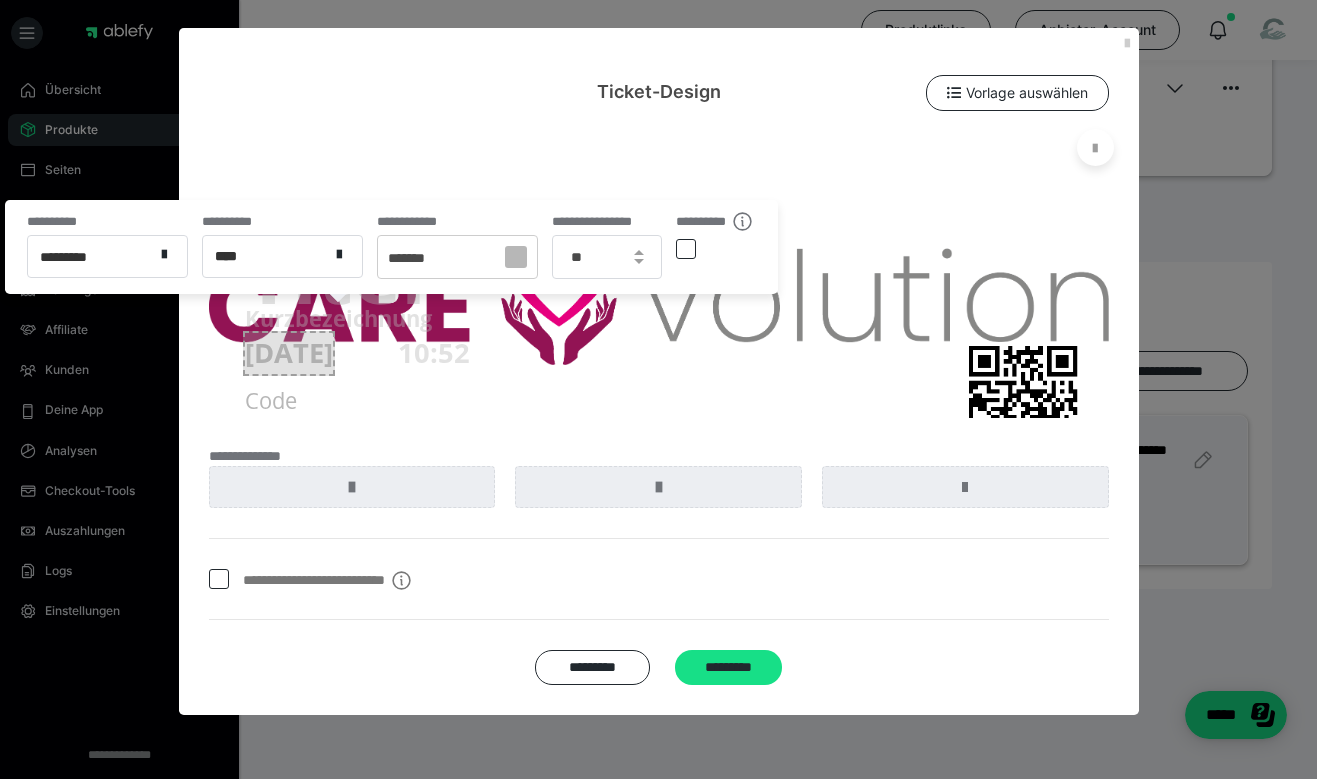 click on "01.08.2025" at bounding box center (289, 353) 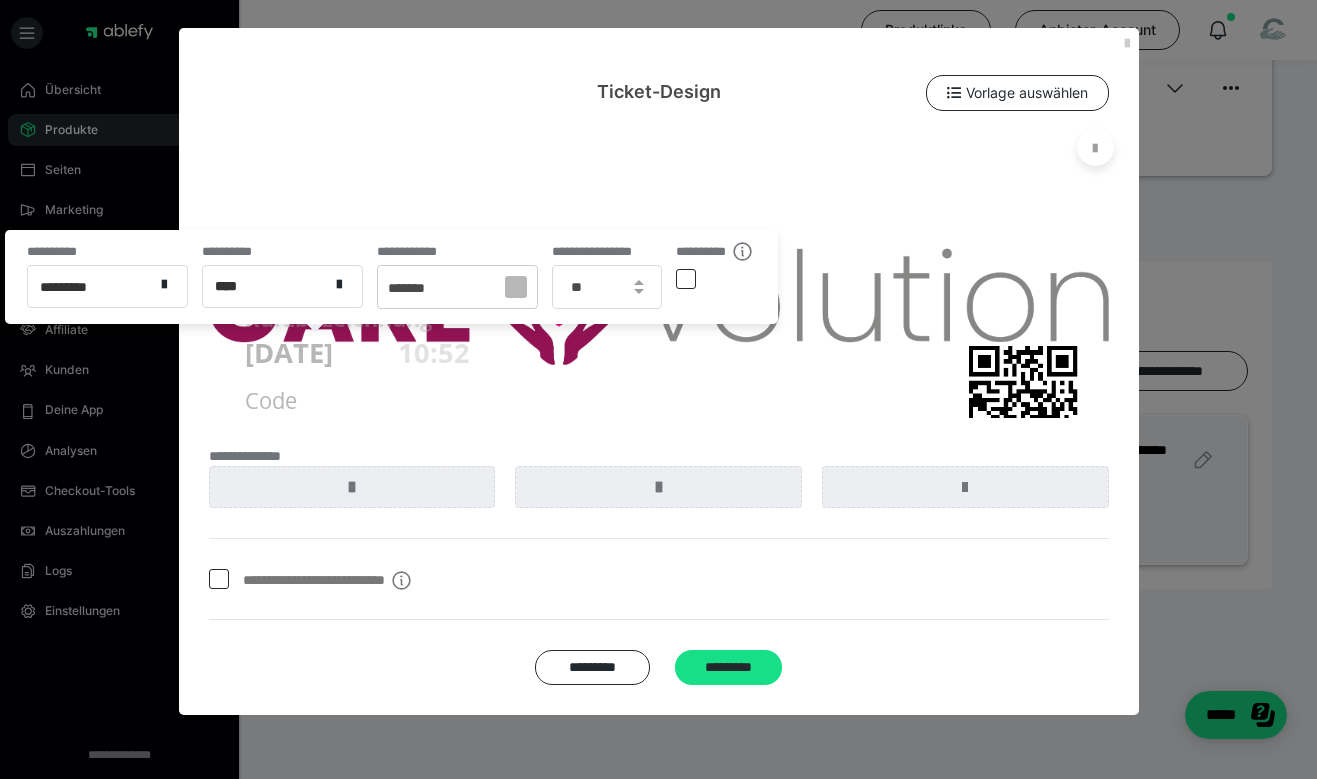 click at bounding box center [686, 279] 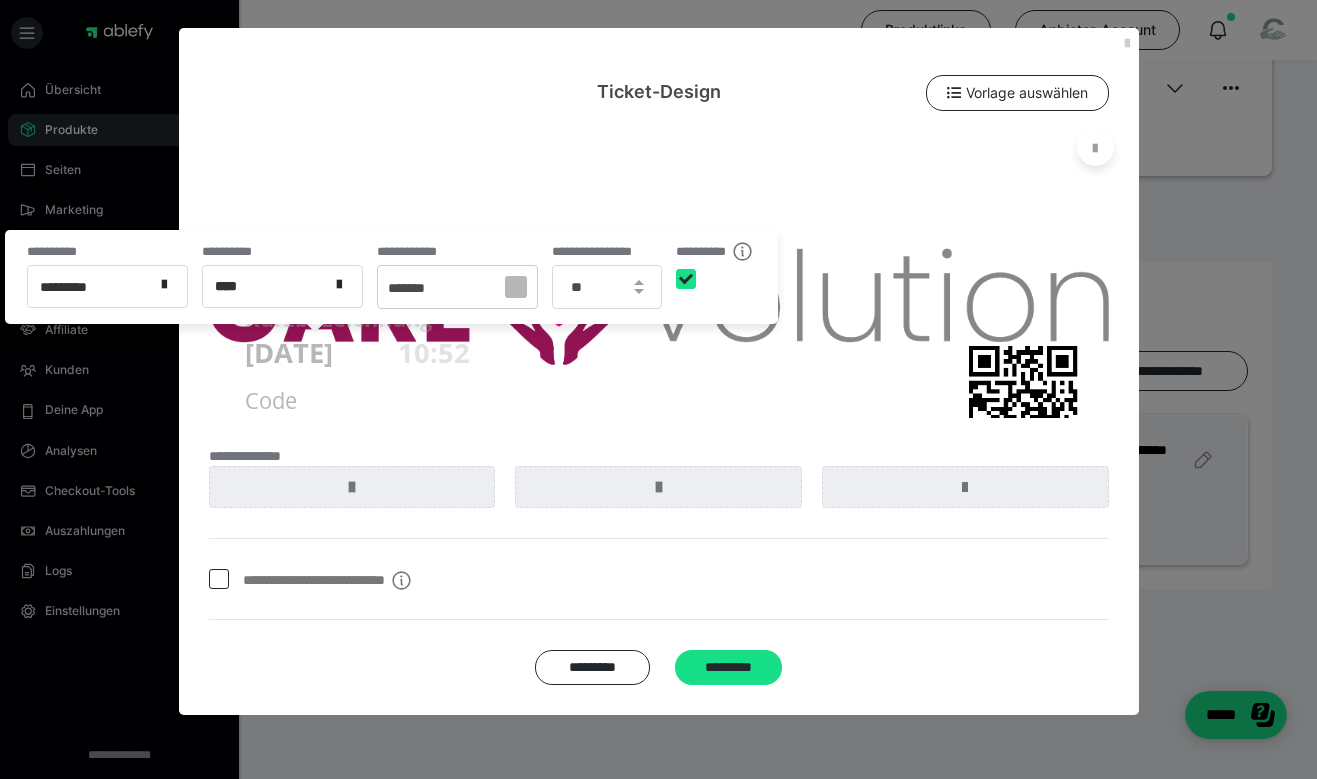 checkbox on "****" 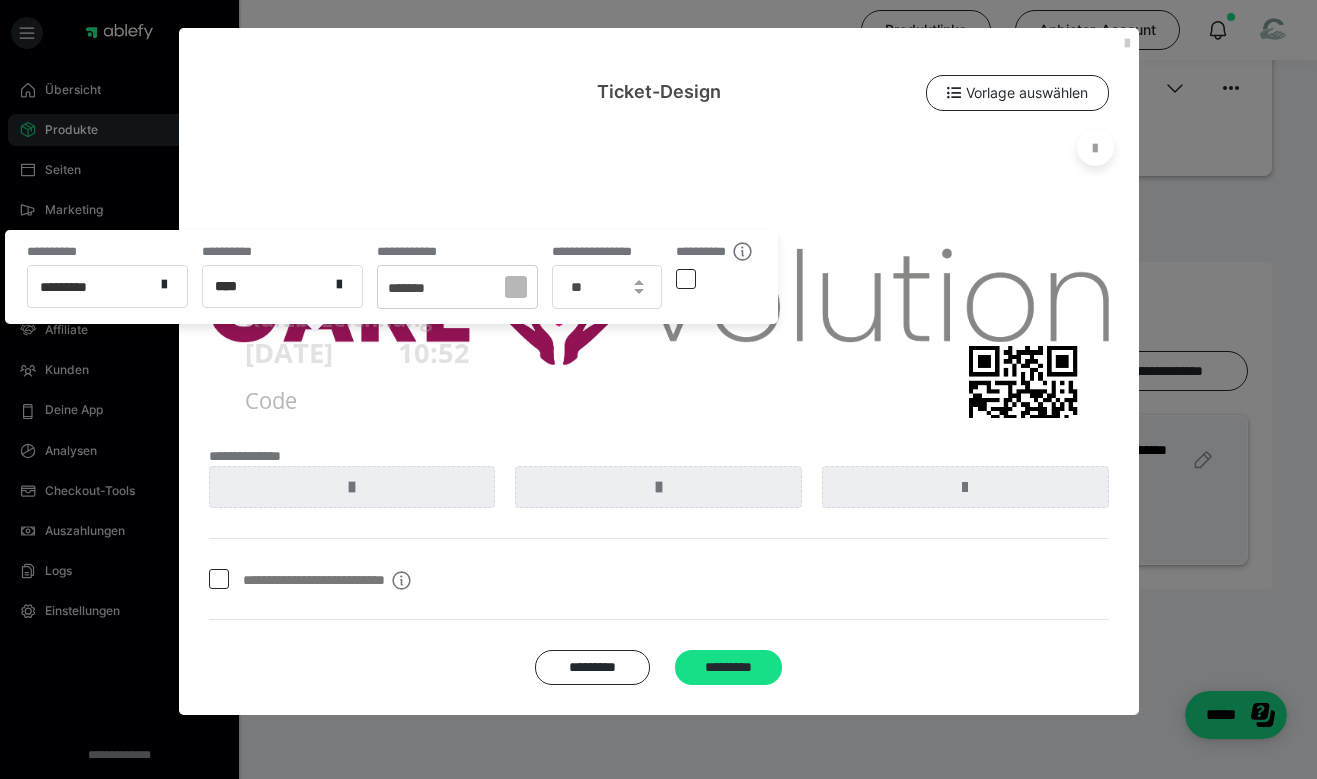 click on "Titel Kurzbezeichnung 01.08.2025 10:52 Zusatztext Code" at bounding box center [659, 281] 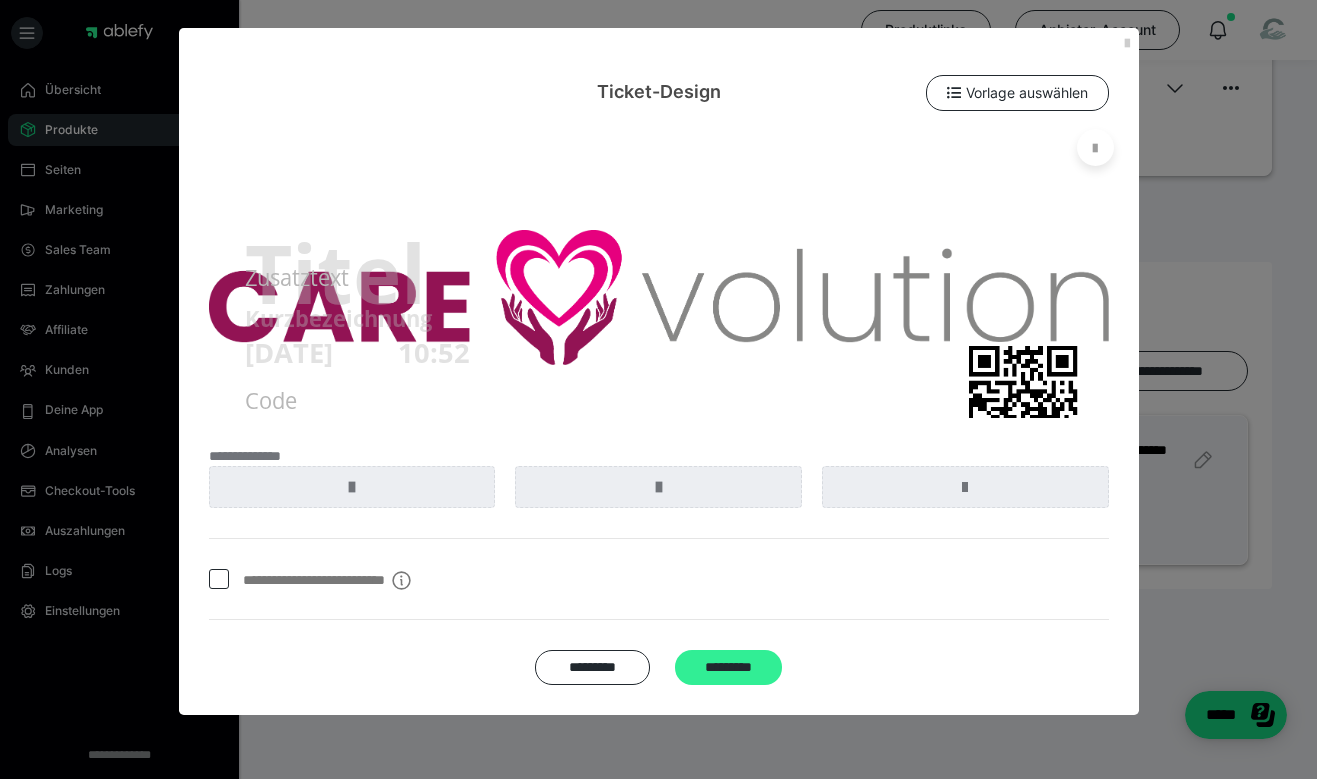 click on "*********" at bounding box center [728, 667] 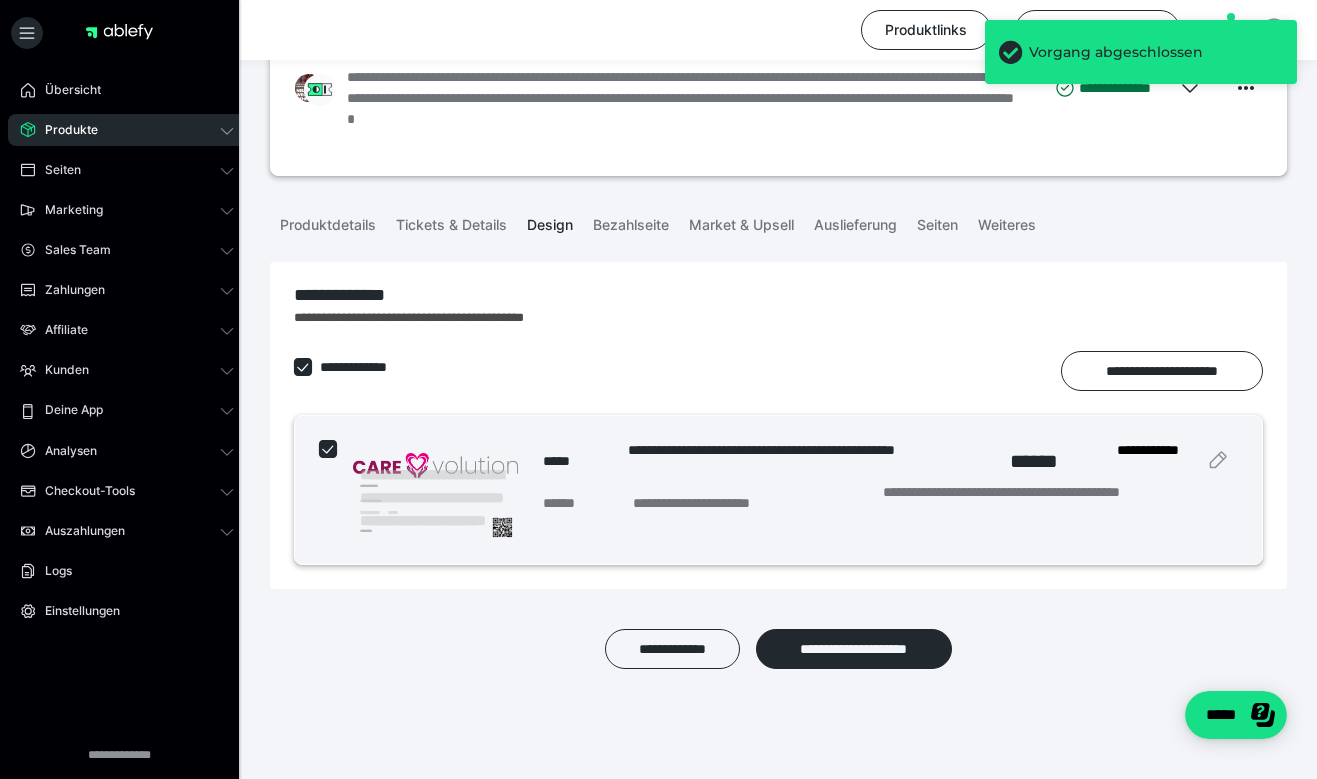 click on "**********" at bounding box center (435, 490) 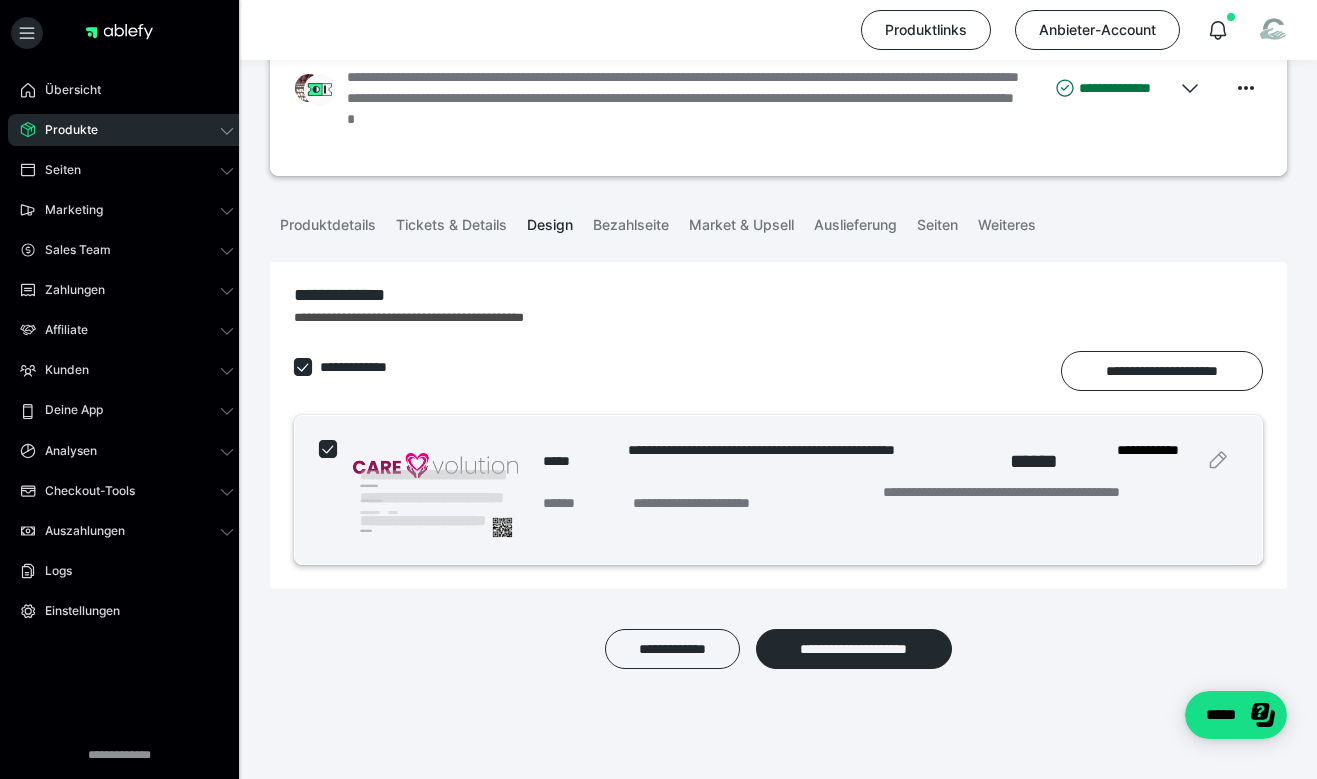 click on "**********" at bounding box center (435, 490) 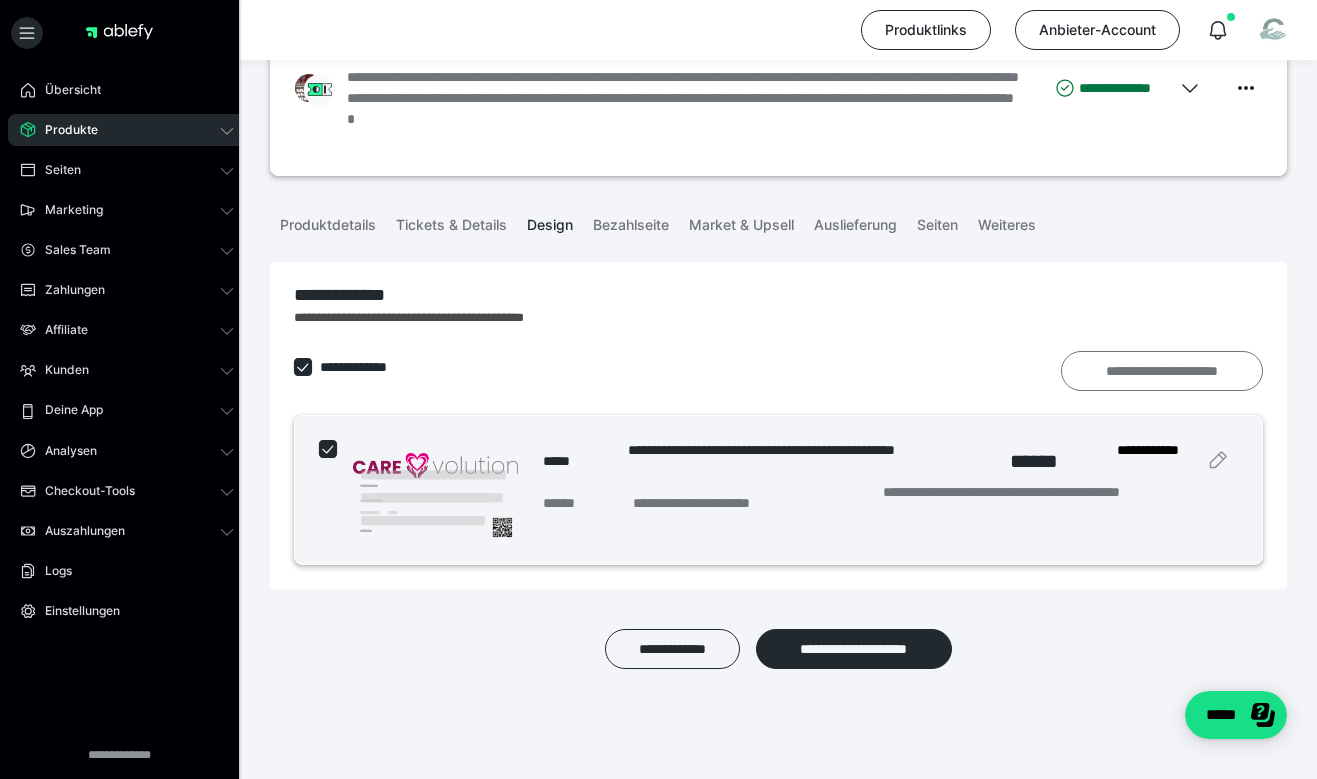 click on "**********" at bounding box center (1162, 371) 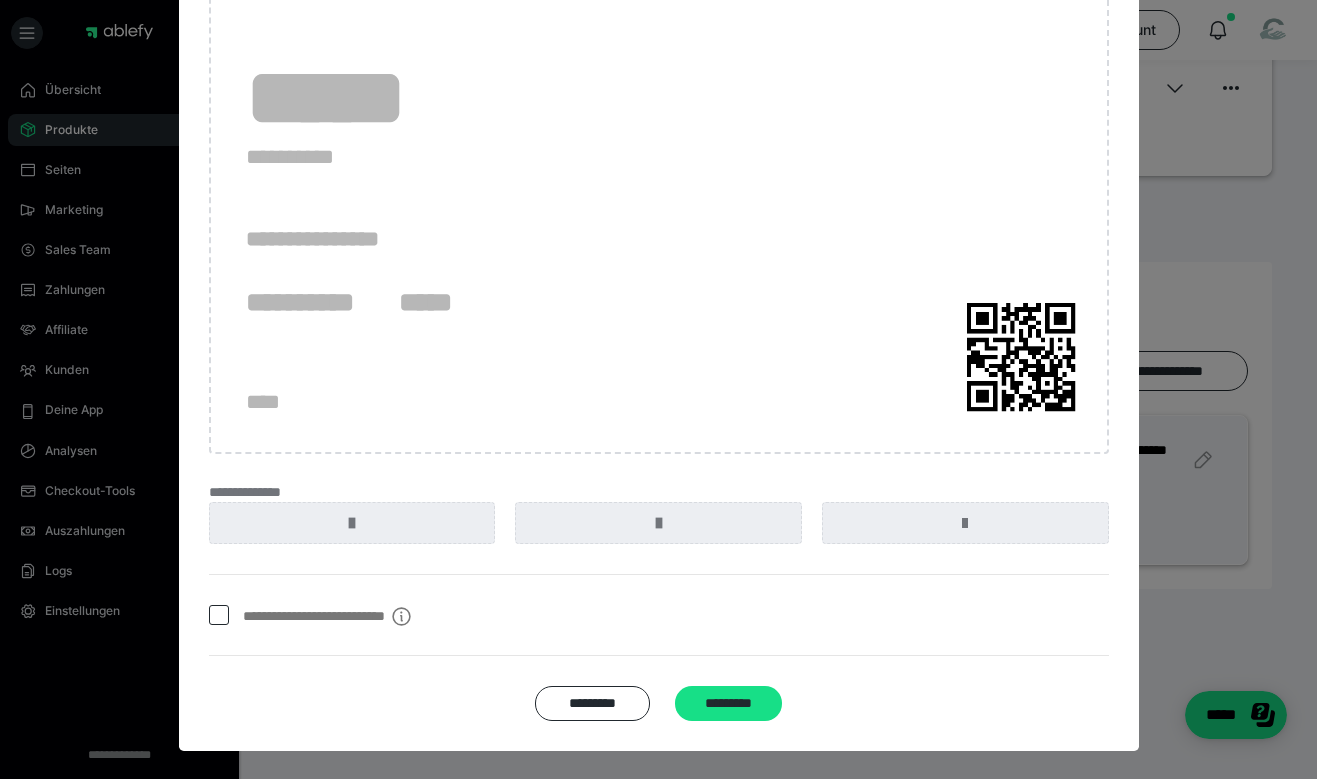 scroll, scrollTop: 51, scrollLeft: 0, axis: vertical 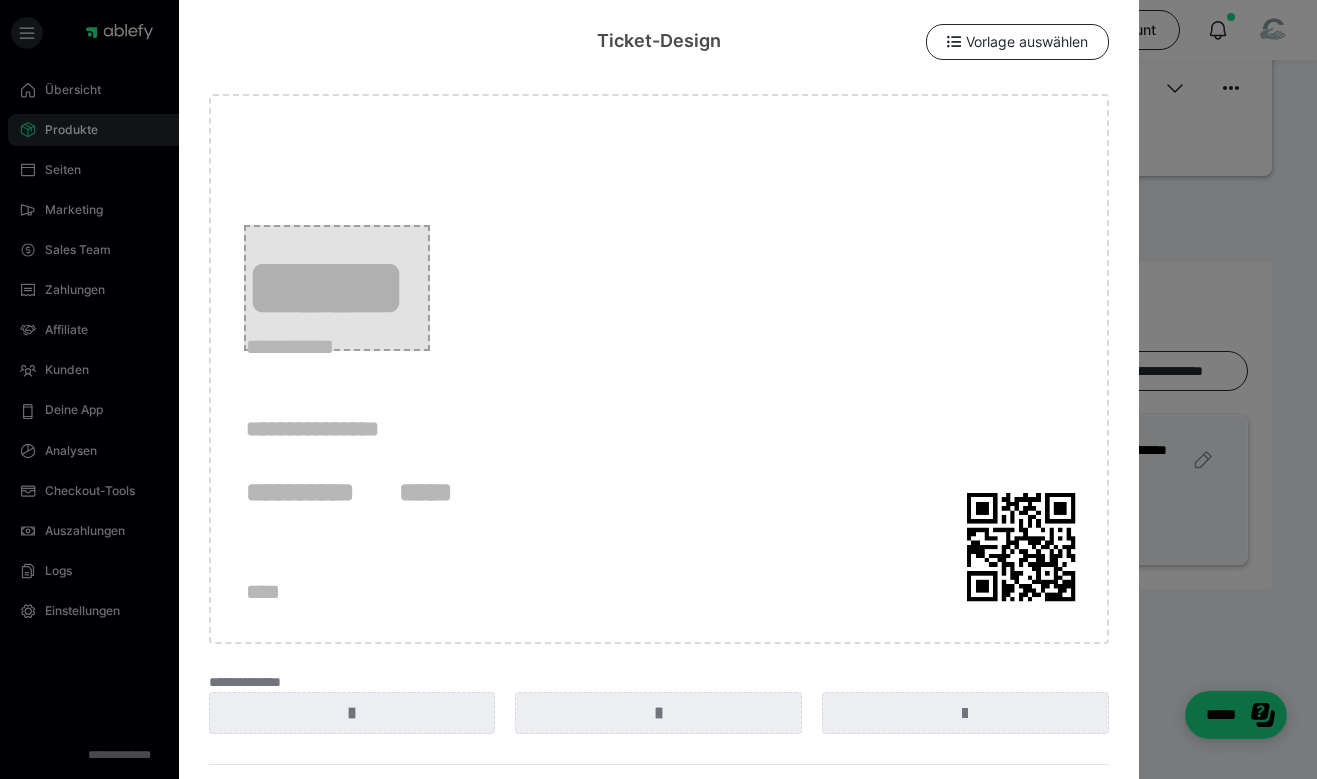 click on "*****" at bounding box center (336, 288) 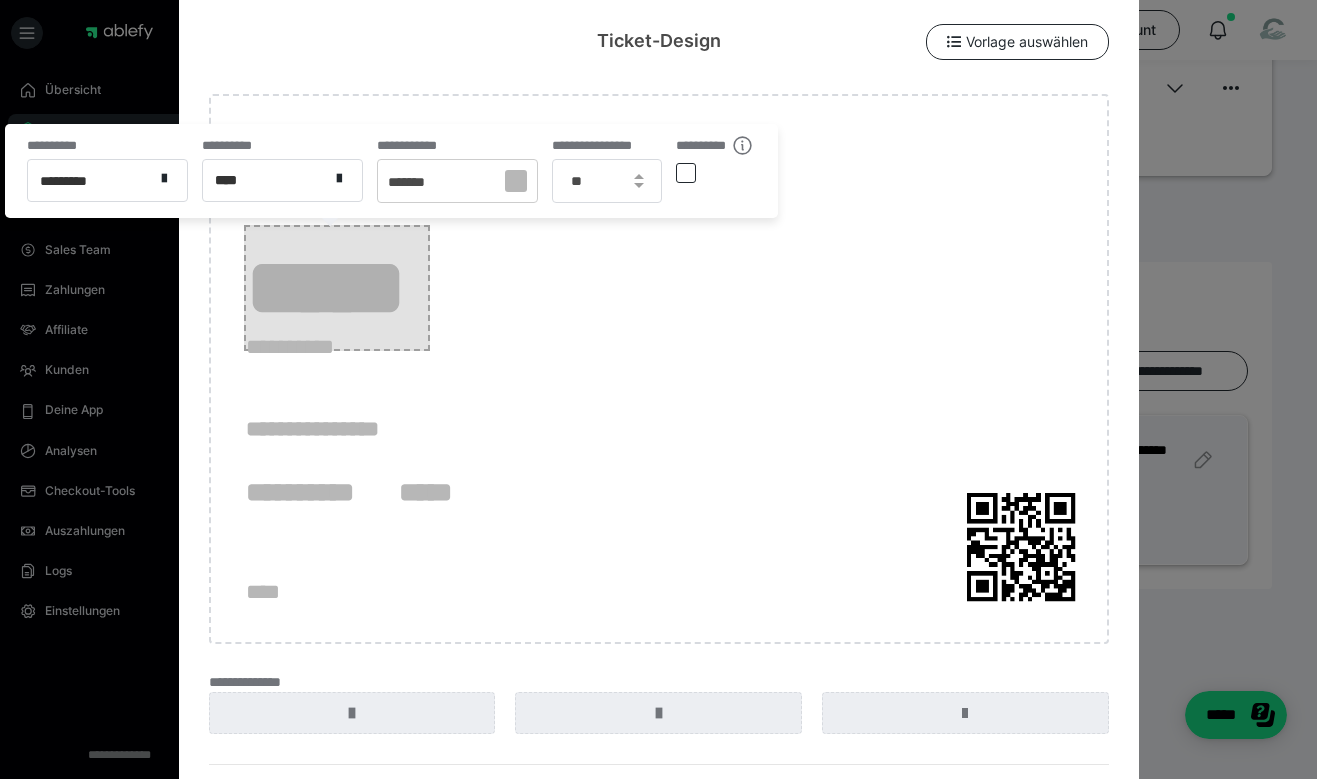 click on "*****" at bounding box center (336, 288) 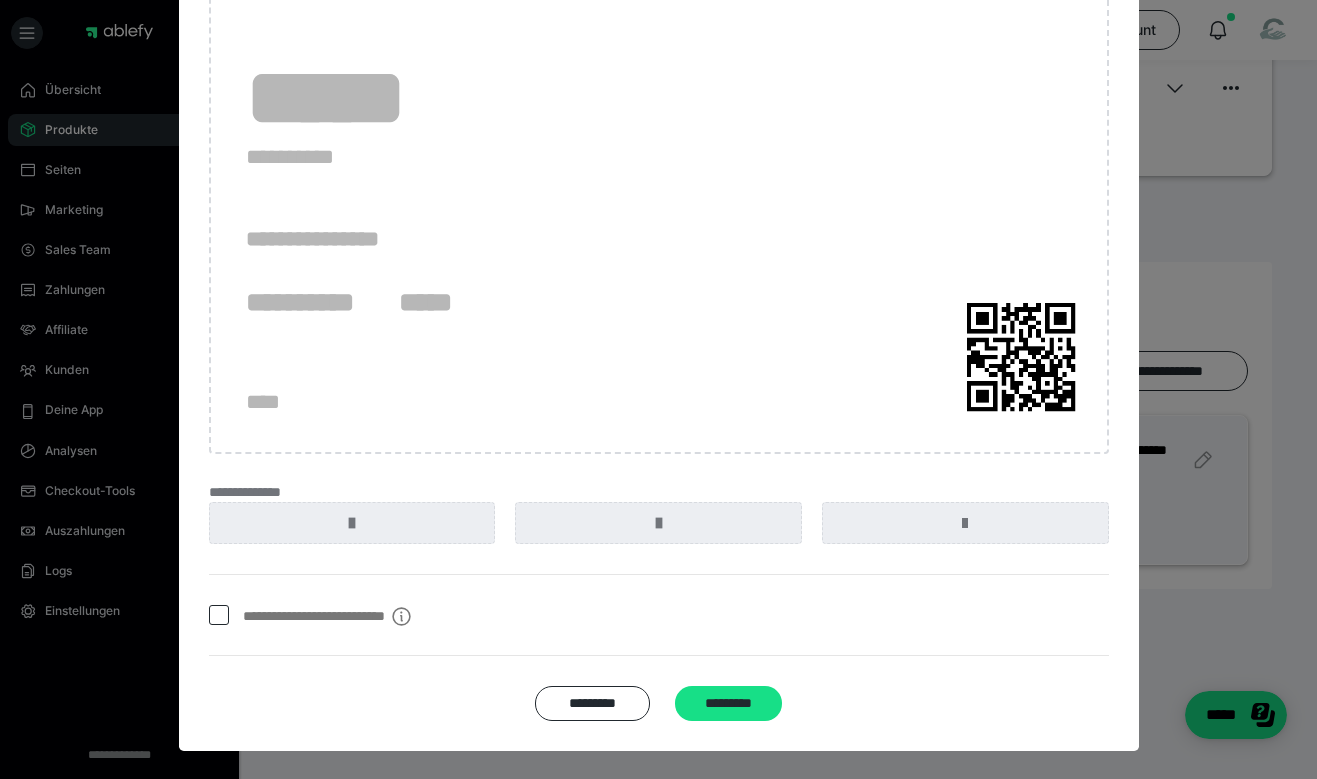 scroll, scrollTop: 0, scrollLeft: 0, axis: both 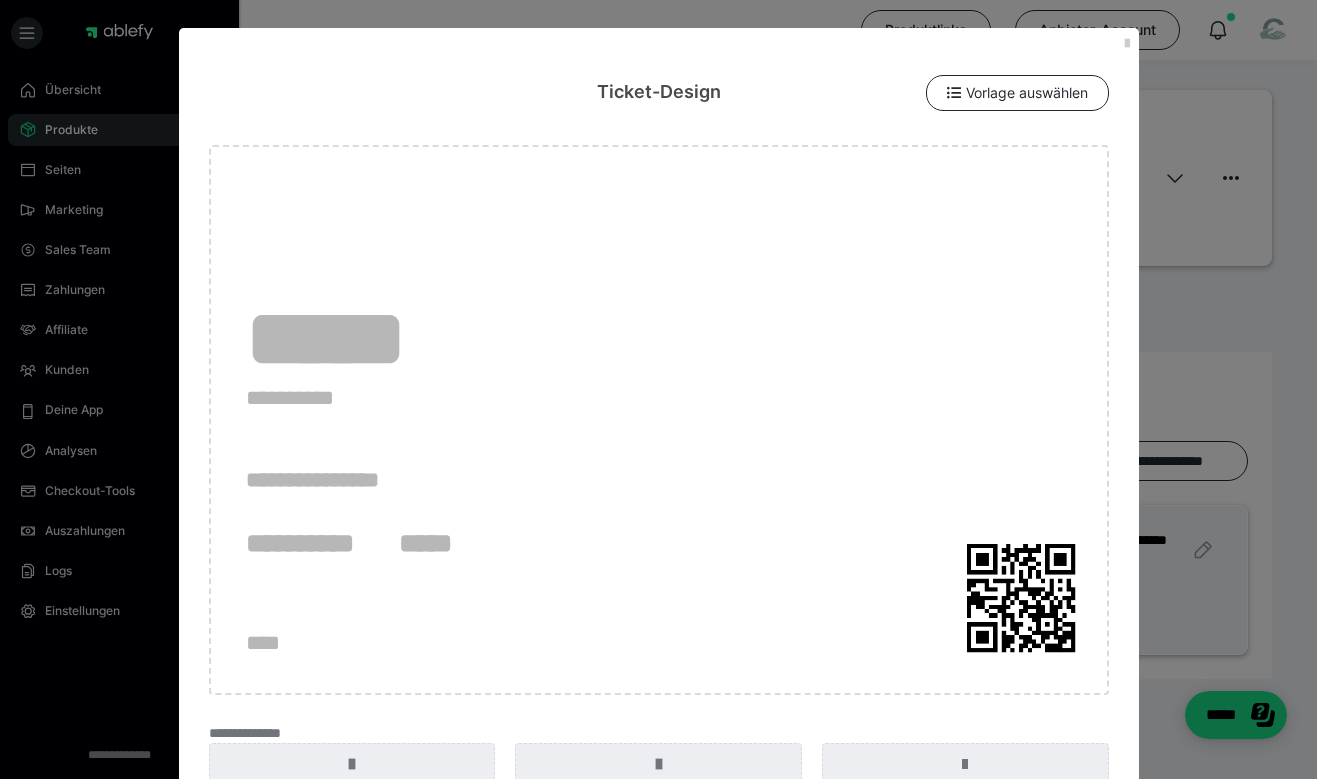 click on "**********" at bounding box center [659, 420] 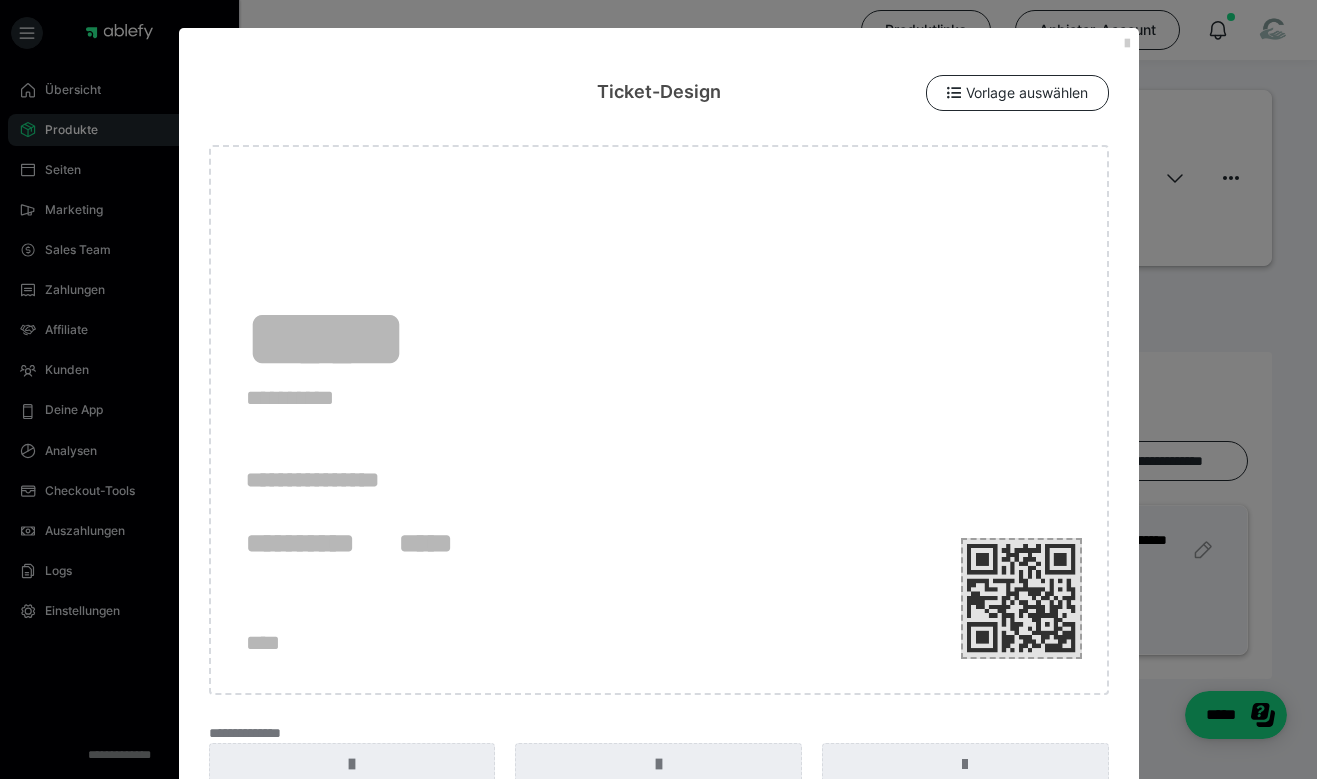 click at bounding box center (1021, 598) 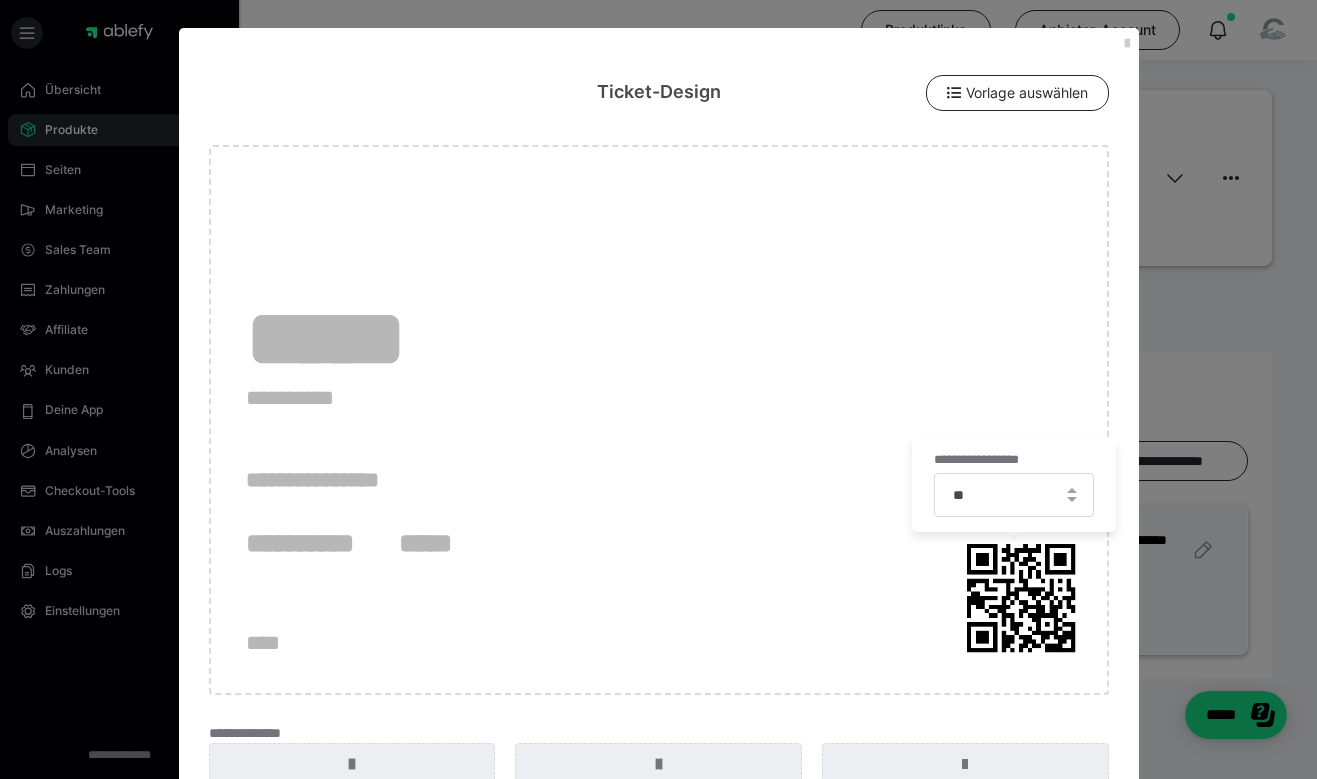 click on "**********" at bounding box center (659, 420) 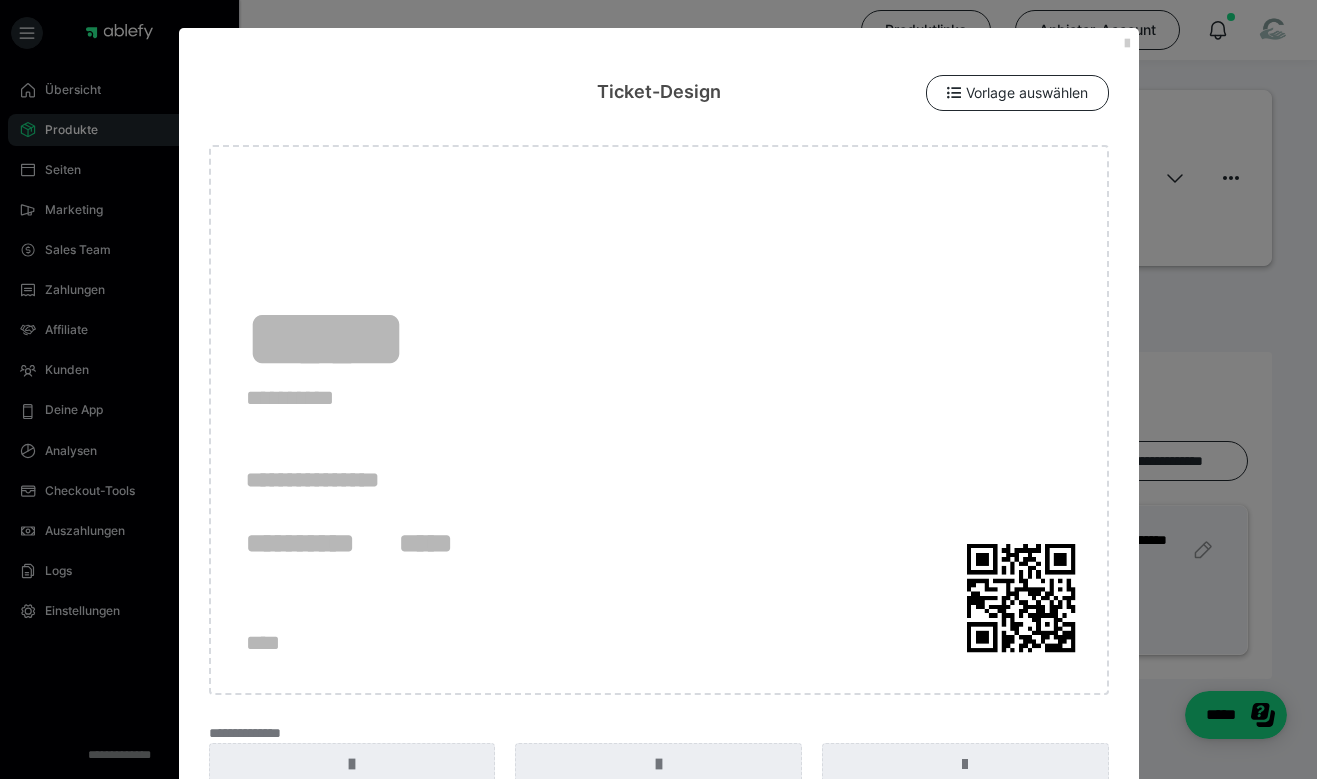 click on "**********" at bounding box center [659, 420] 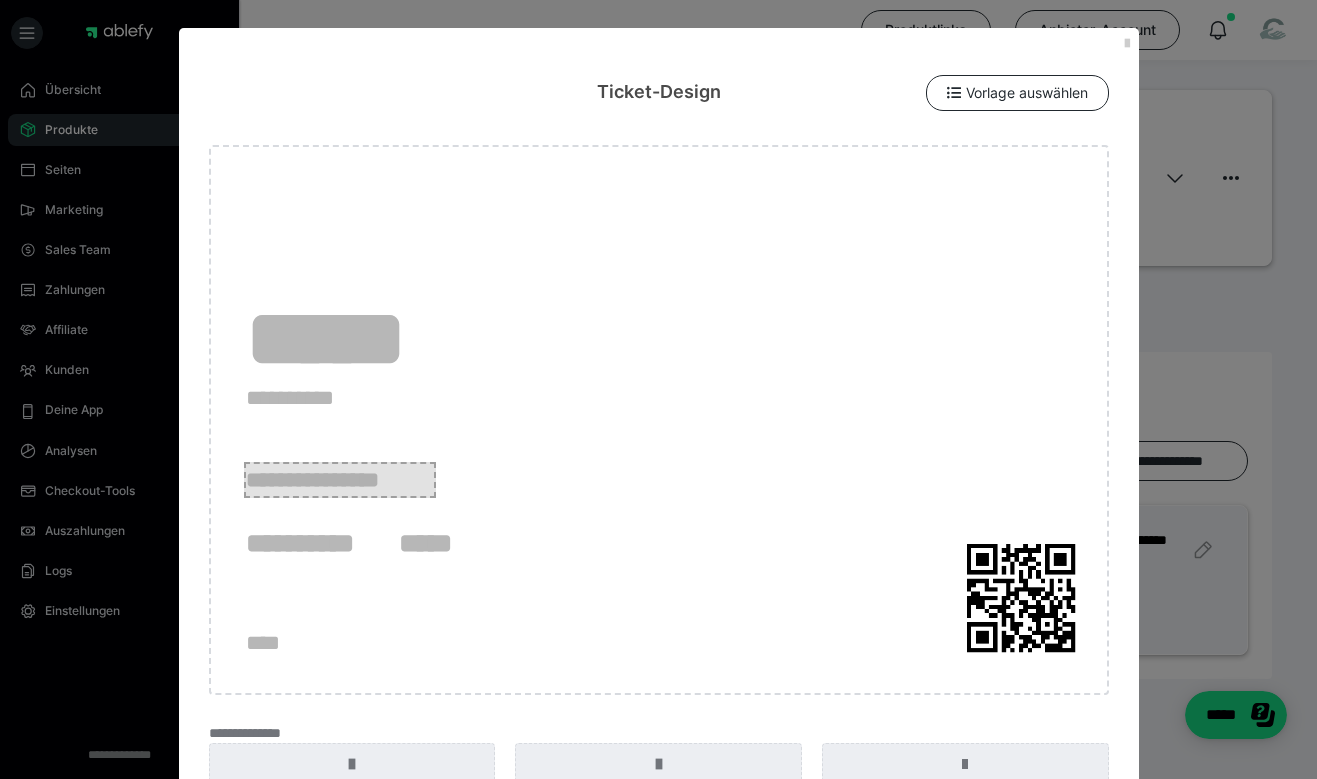 click on "**********" at bounding box center [339, 480] 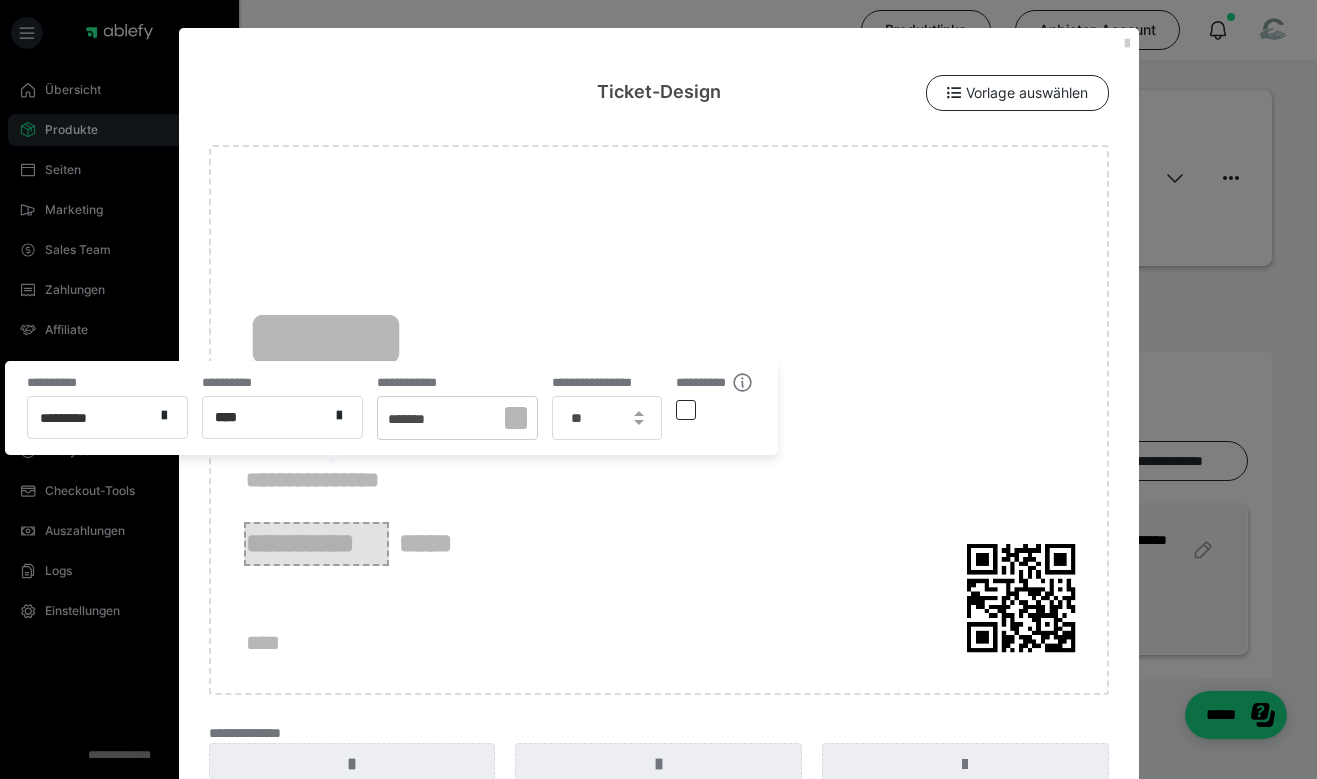 click on "**********" at bounding box center (316, 544) 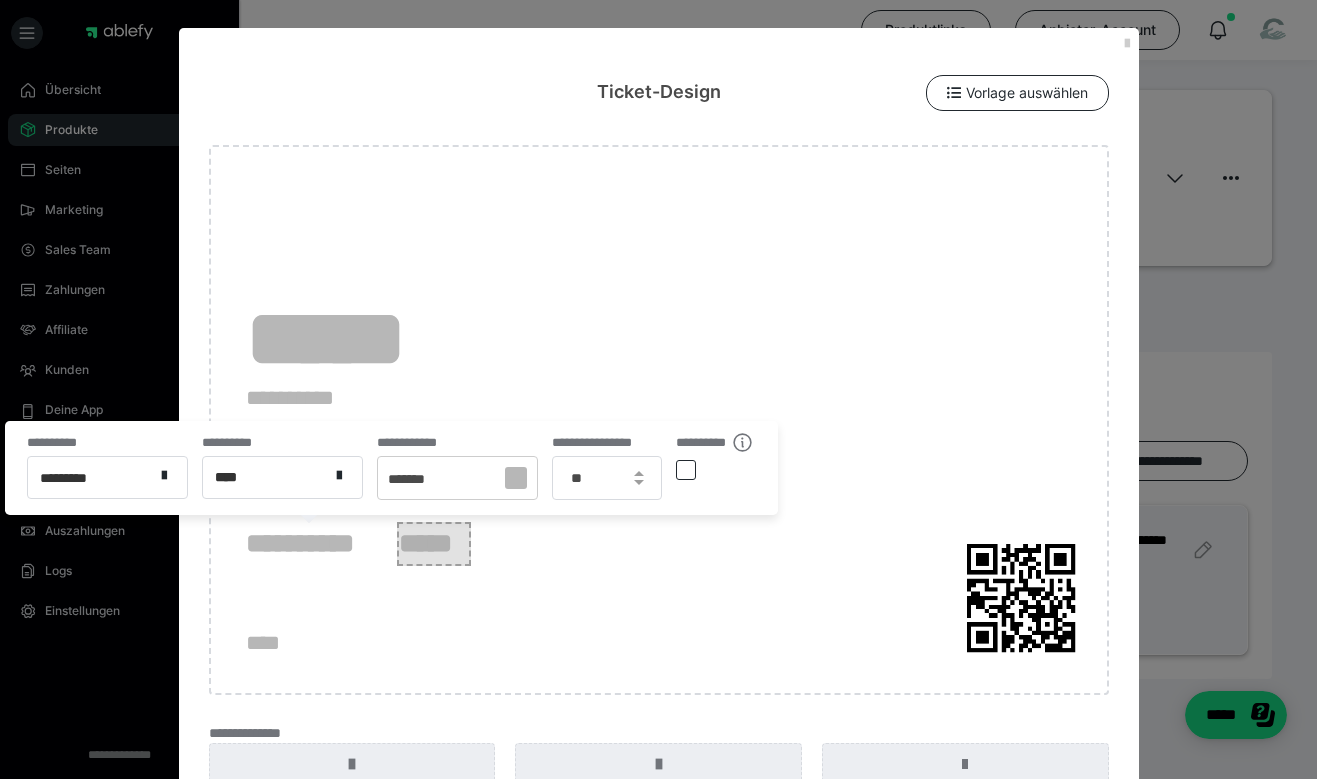 click on "*****" at bounding box center (434, 544) 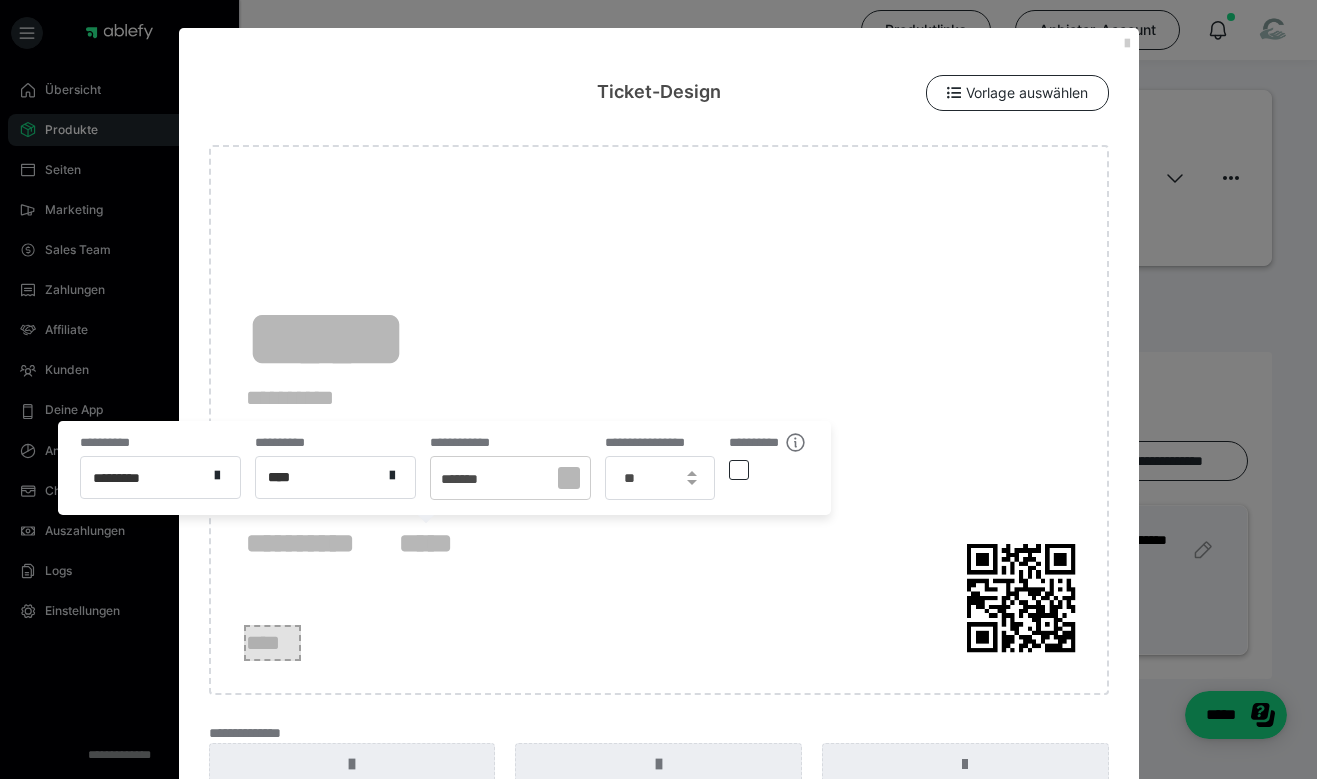 click on "****" at bounding box center (272, 643) 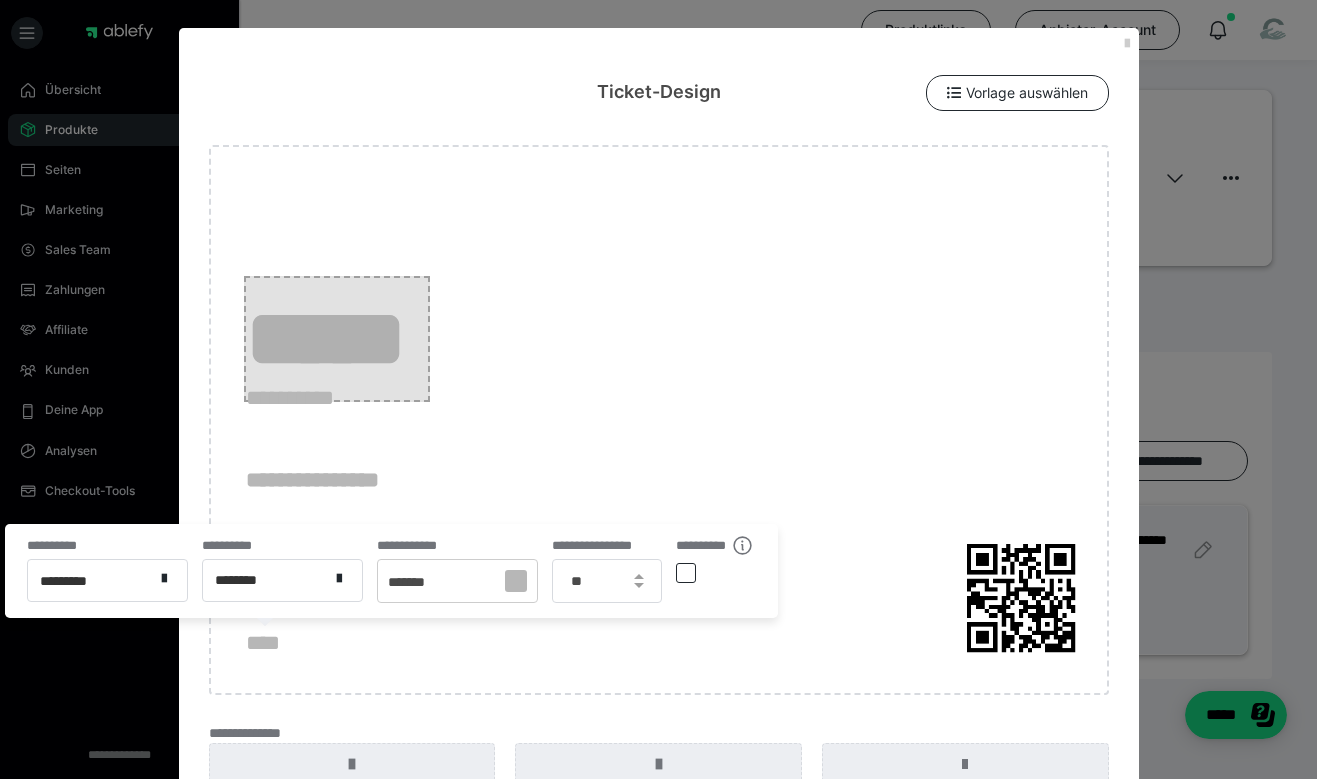 click on "*****" at bounding box center (336, 339) 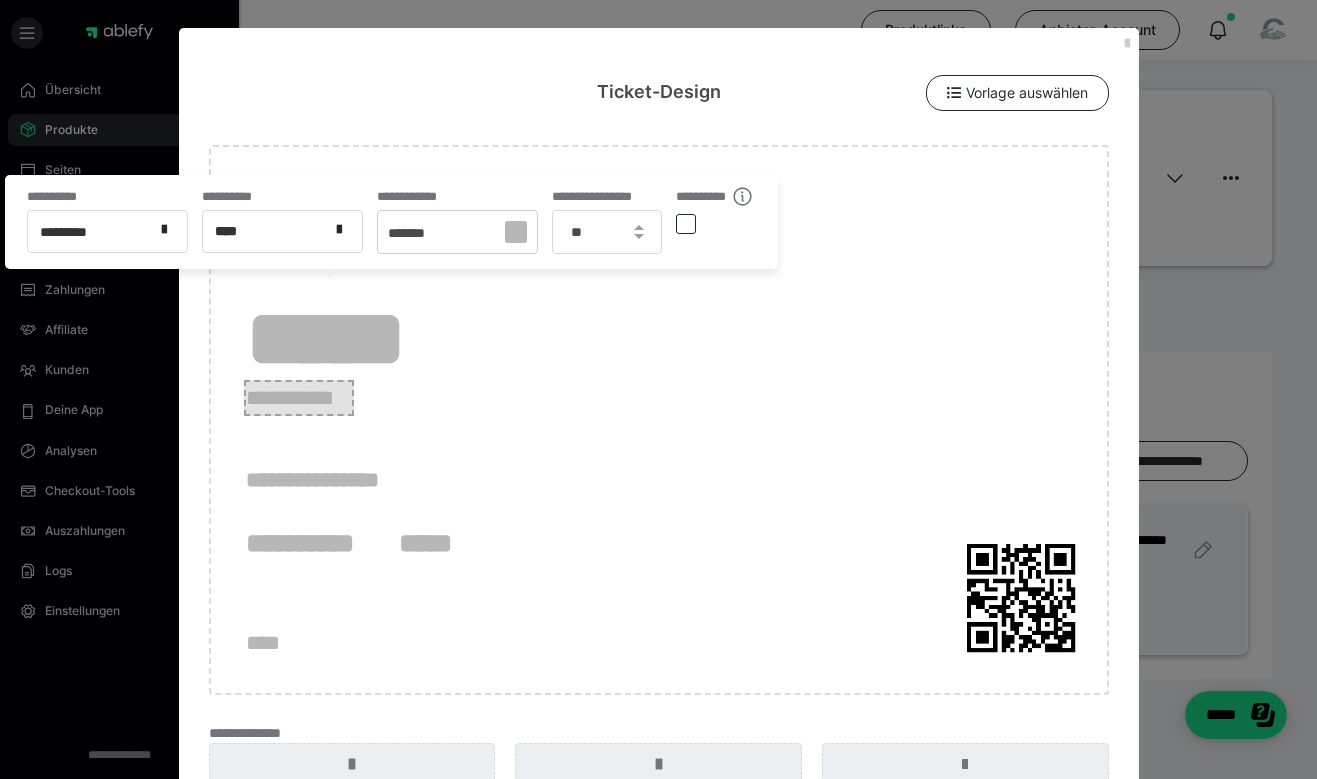 click on "**********" at bounding box center (299, 398) 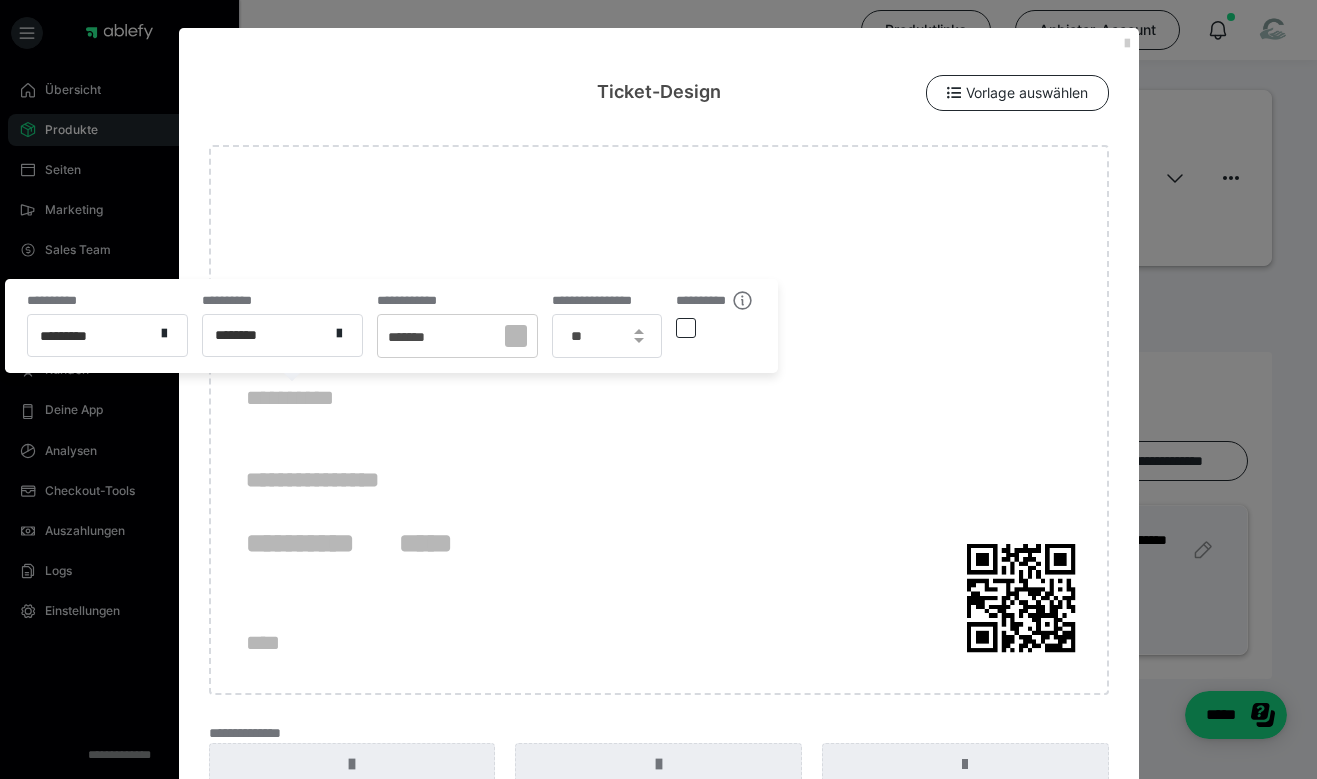 click at bounding box center (686, 328) 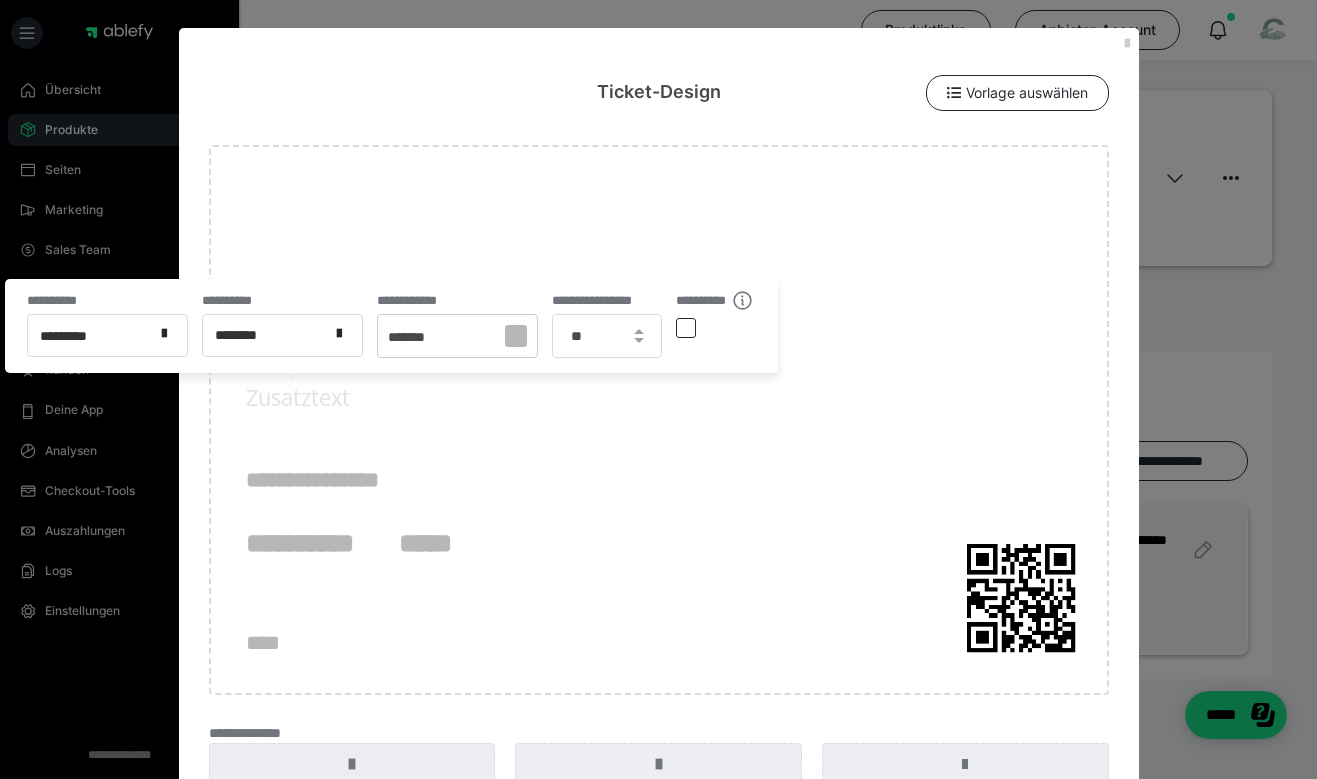 click on "**********" at bounding box center (659, 420) 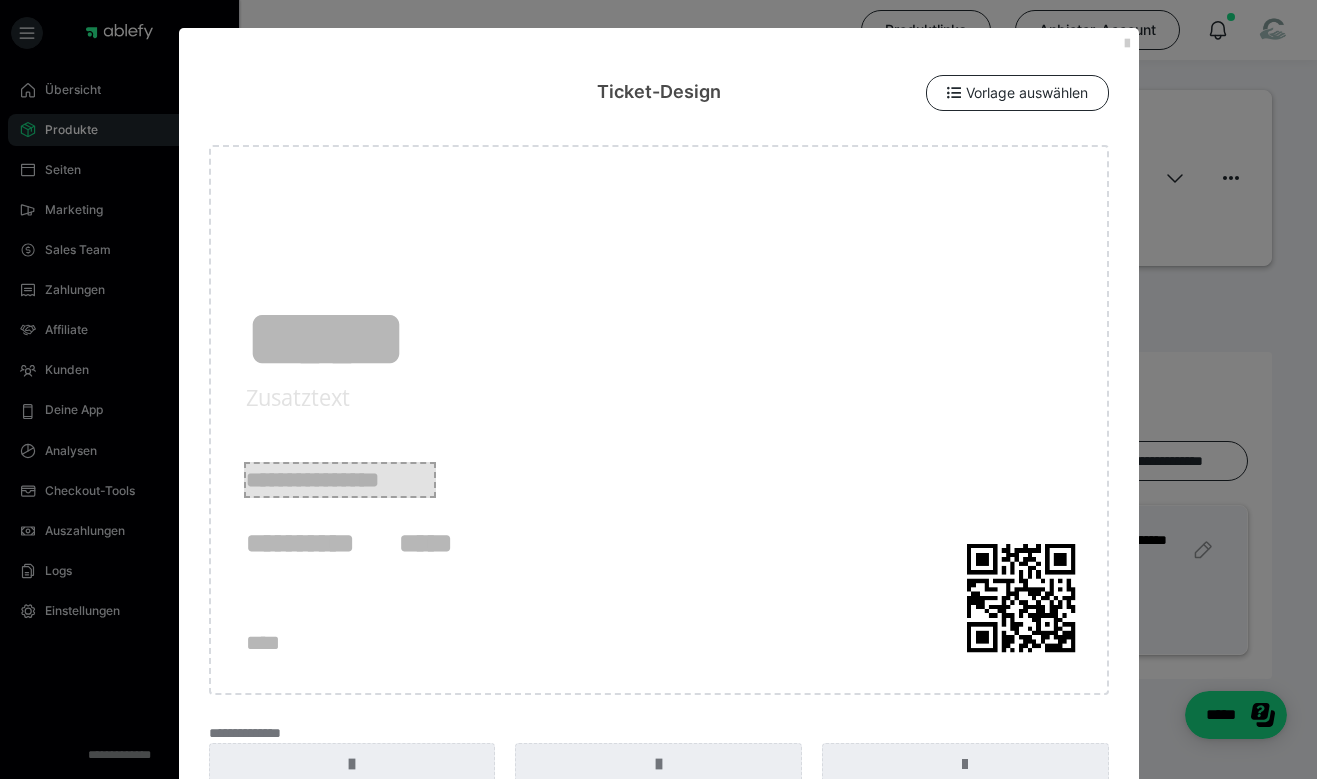 click on "**********" at bounding box center (339, 480) 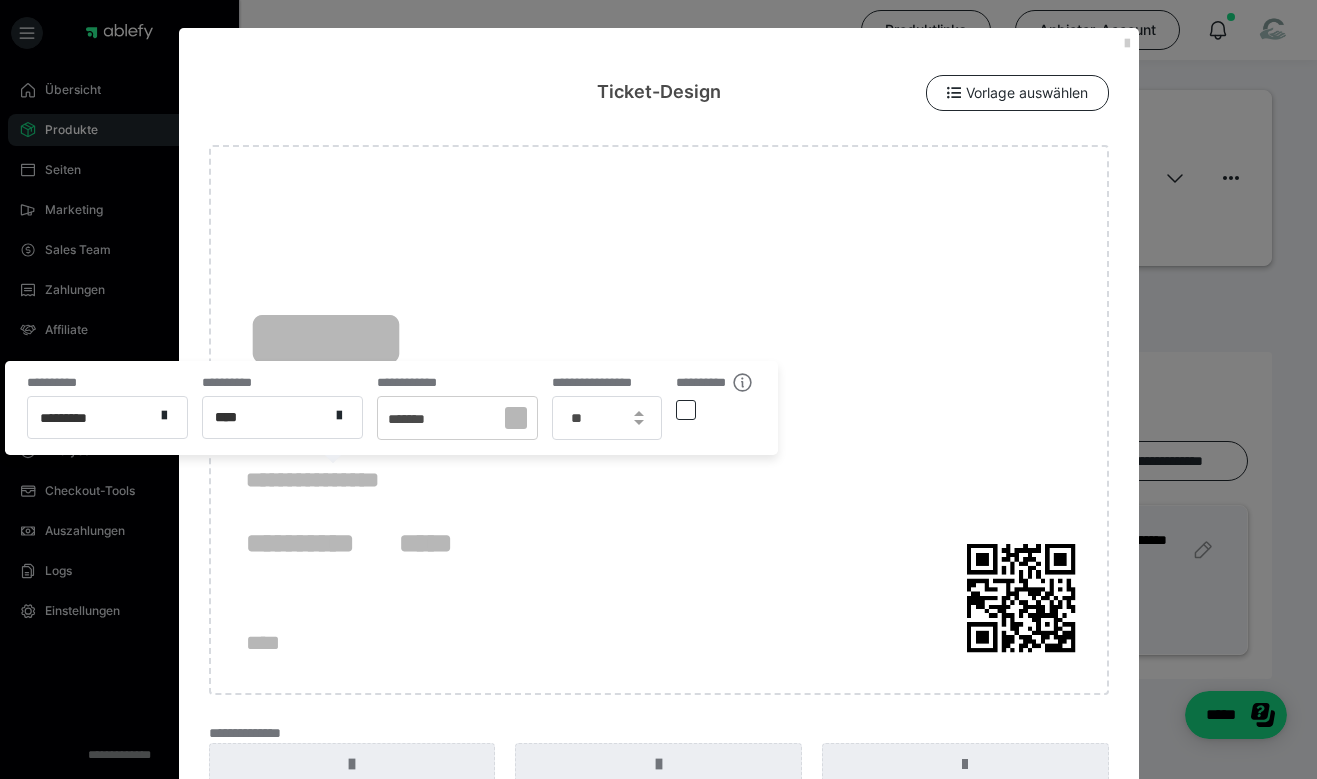 click at bounding box center [686, 410] 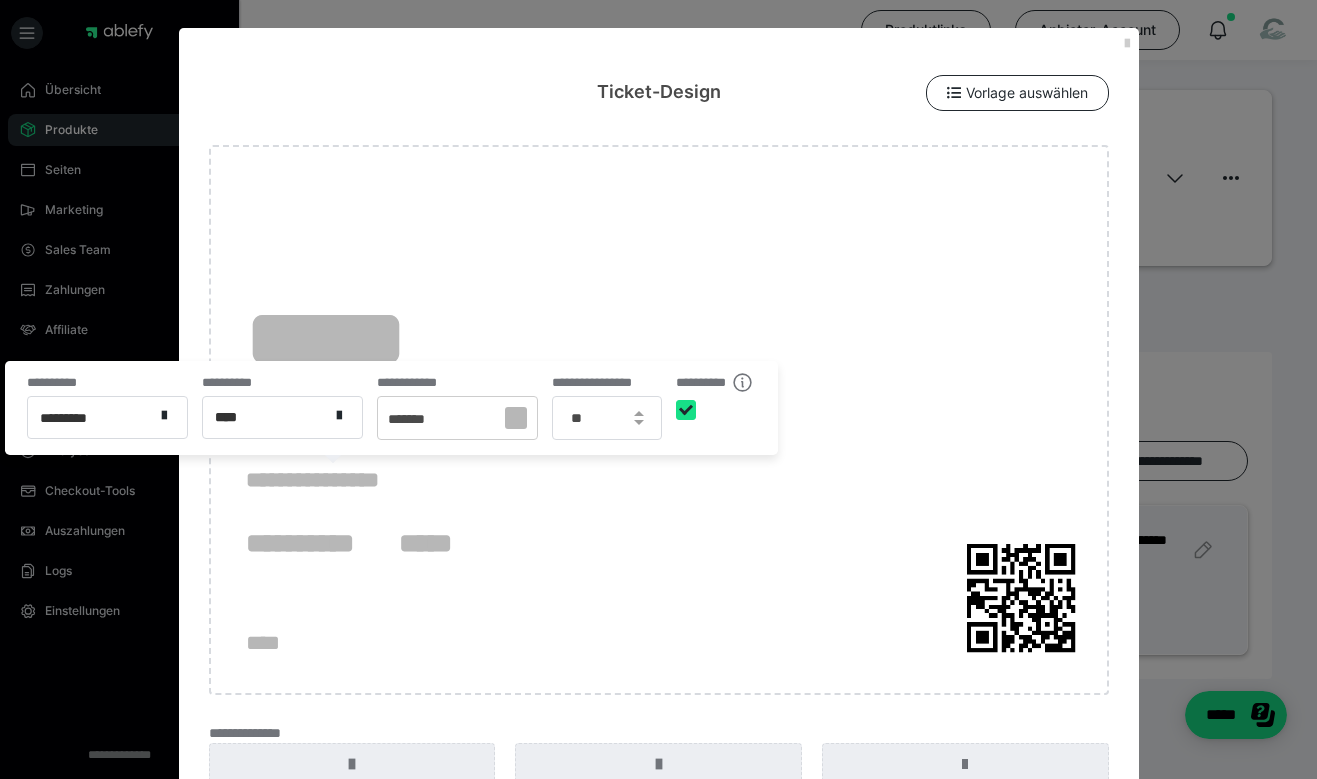 checkbox on "****" 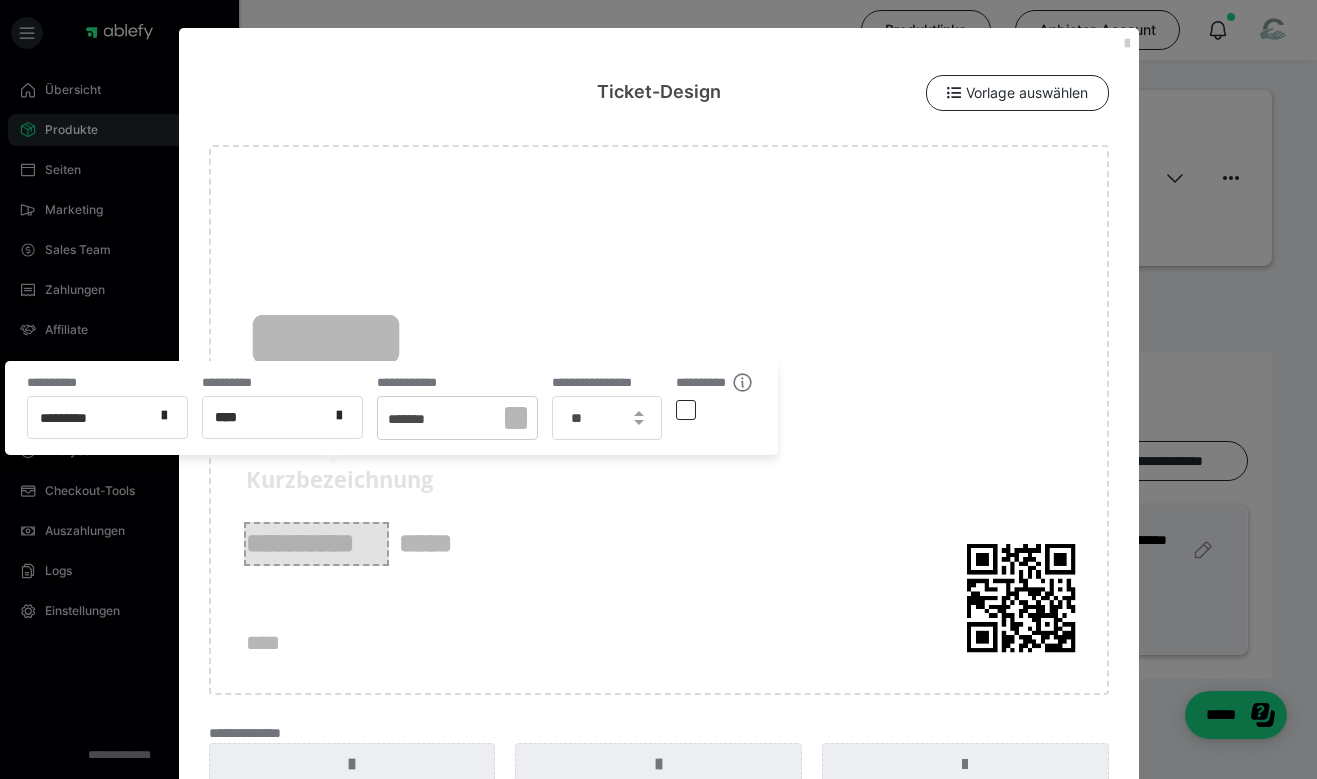 click on "**********" at bounding box center [316, 544] 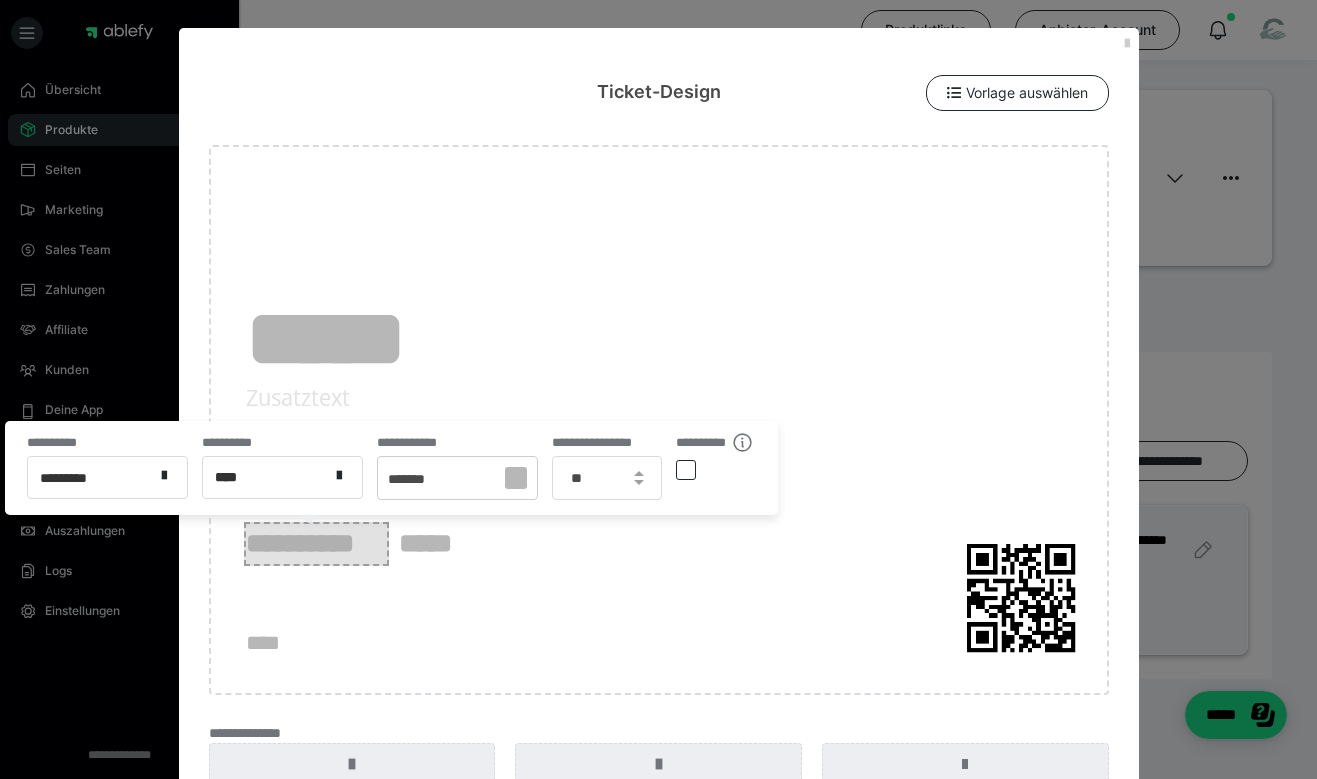 click on "**********" at bounding box center [316, 544] 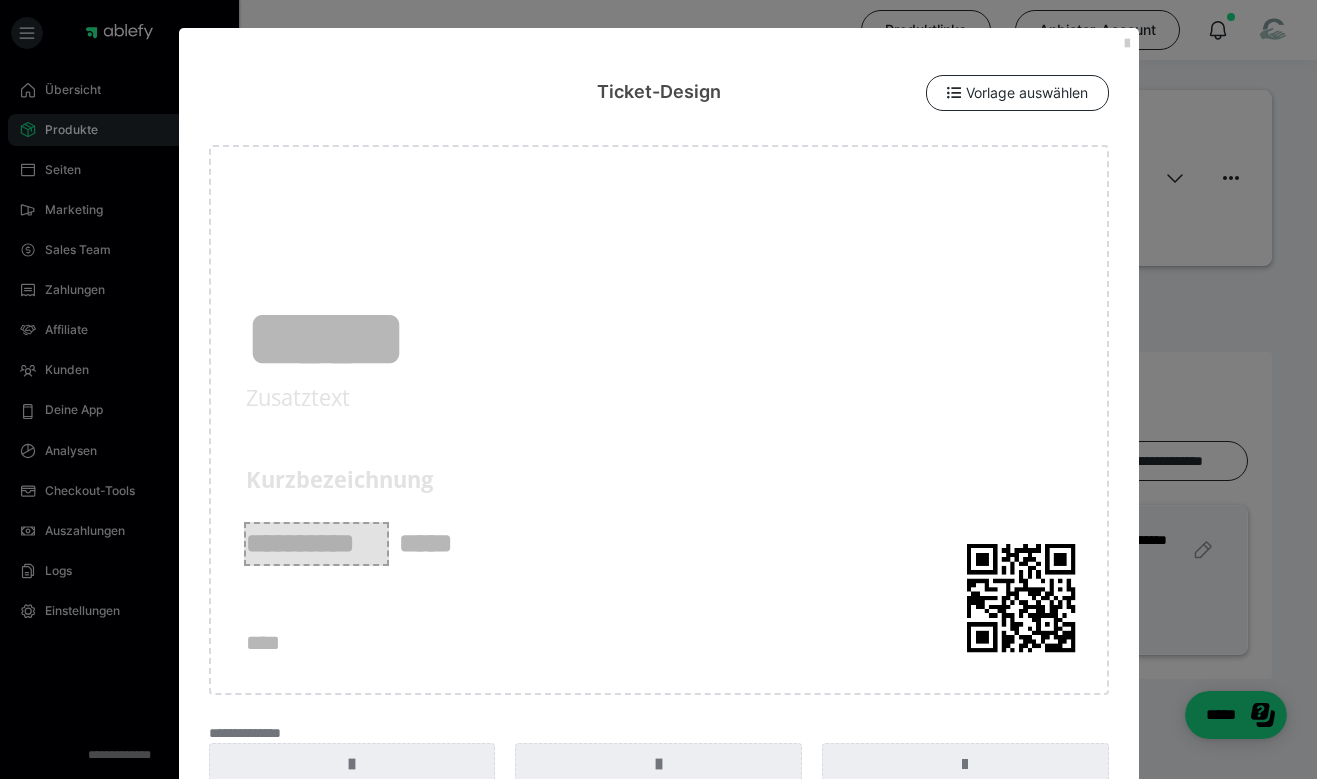 click on "**********" at bounding box center [316, 544] 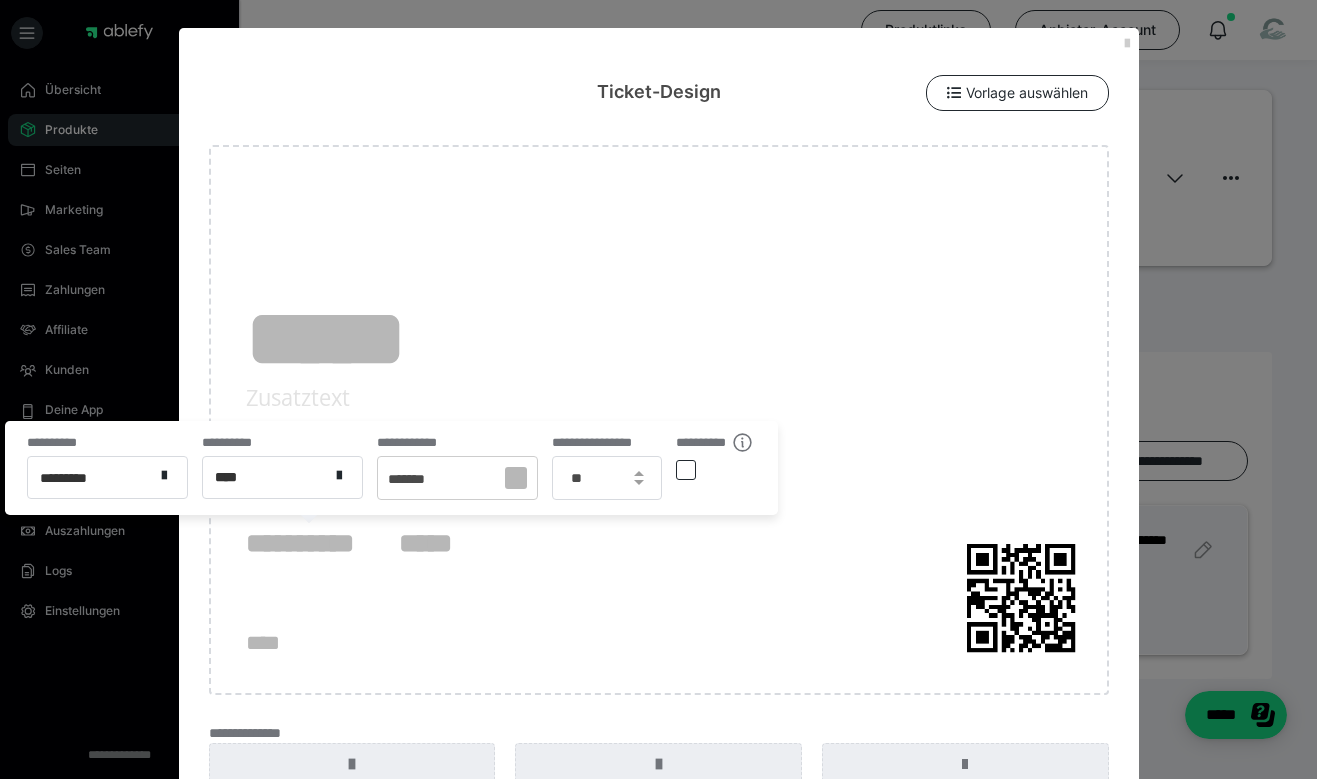 click at bounding box center [686, 470] 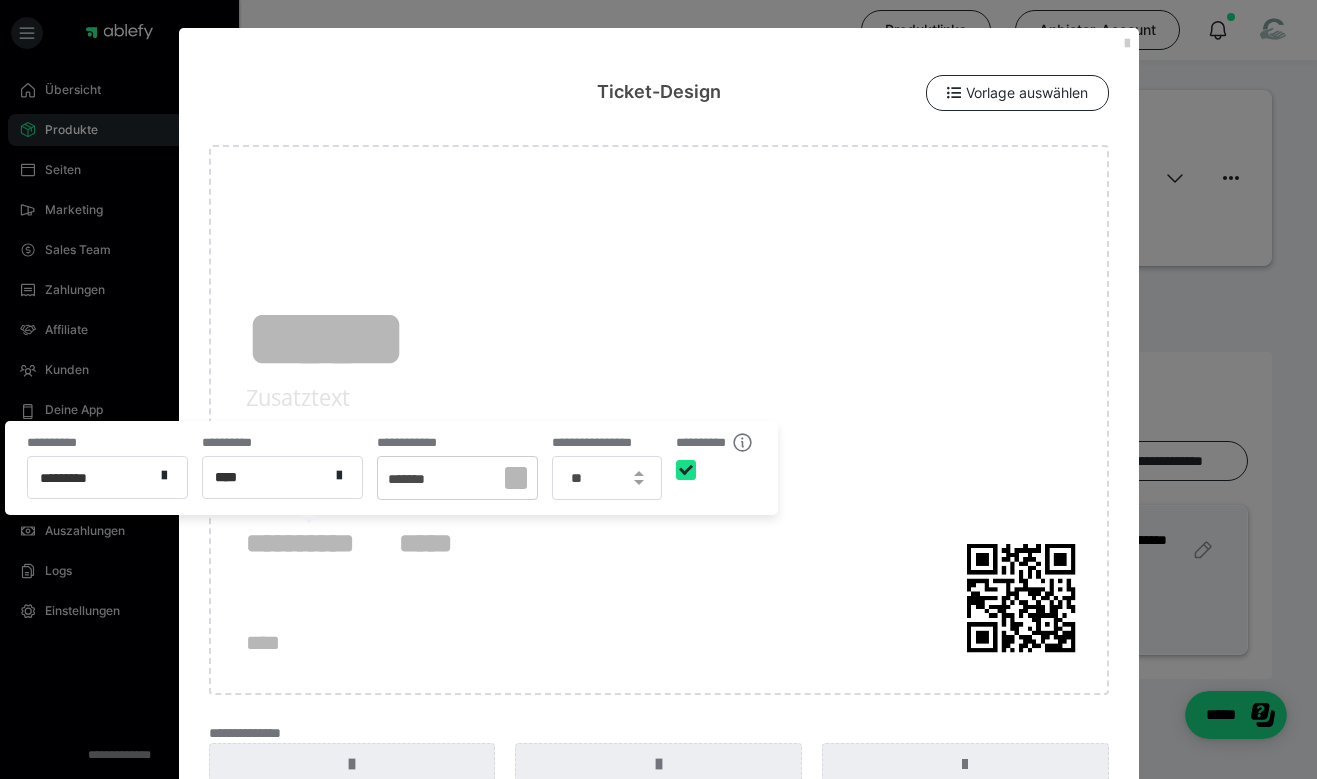 checkbox on "****" 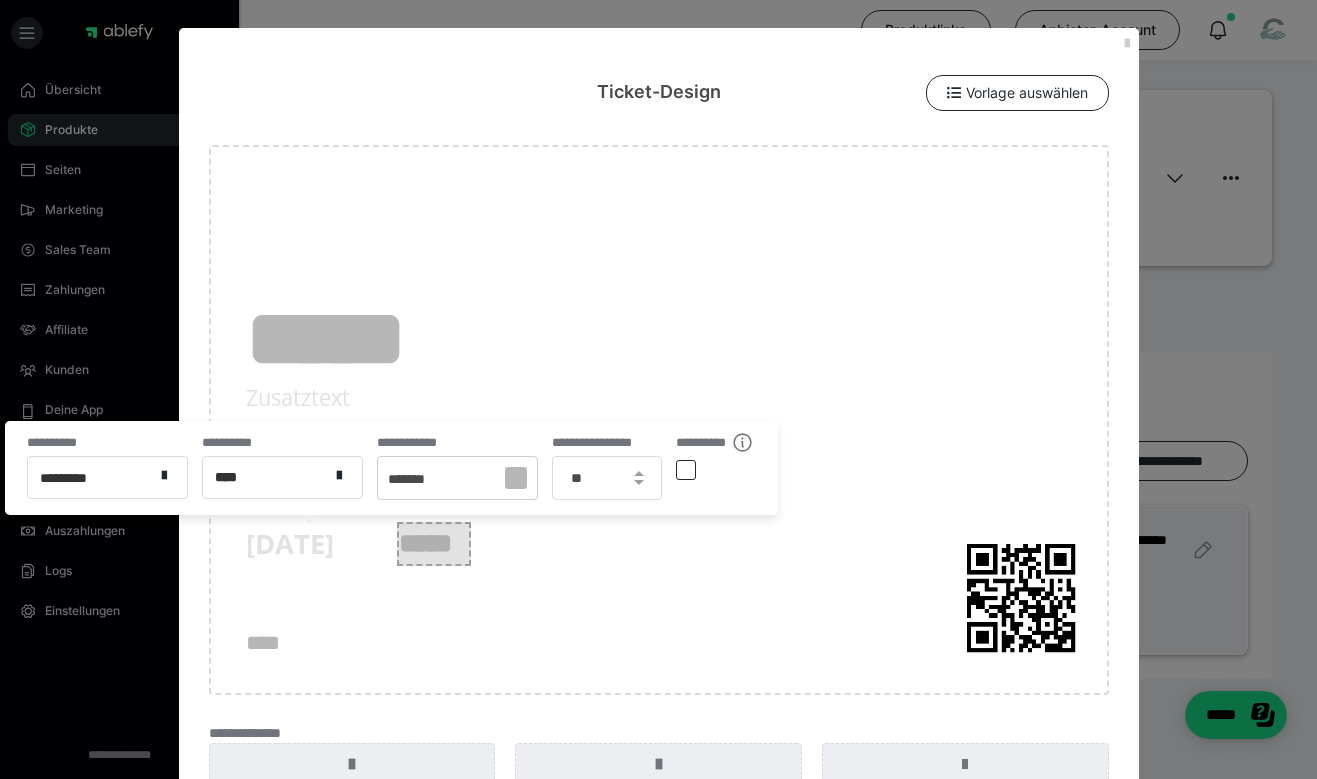 click on "*****" at bounding box center [434, 544] 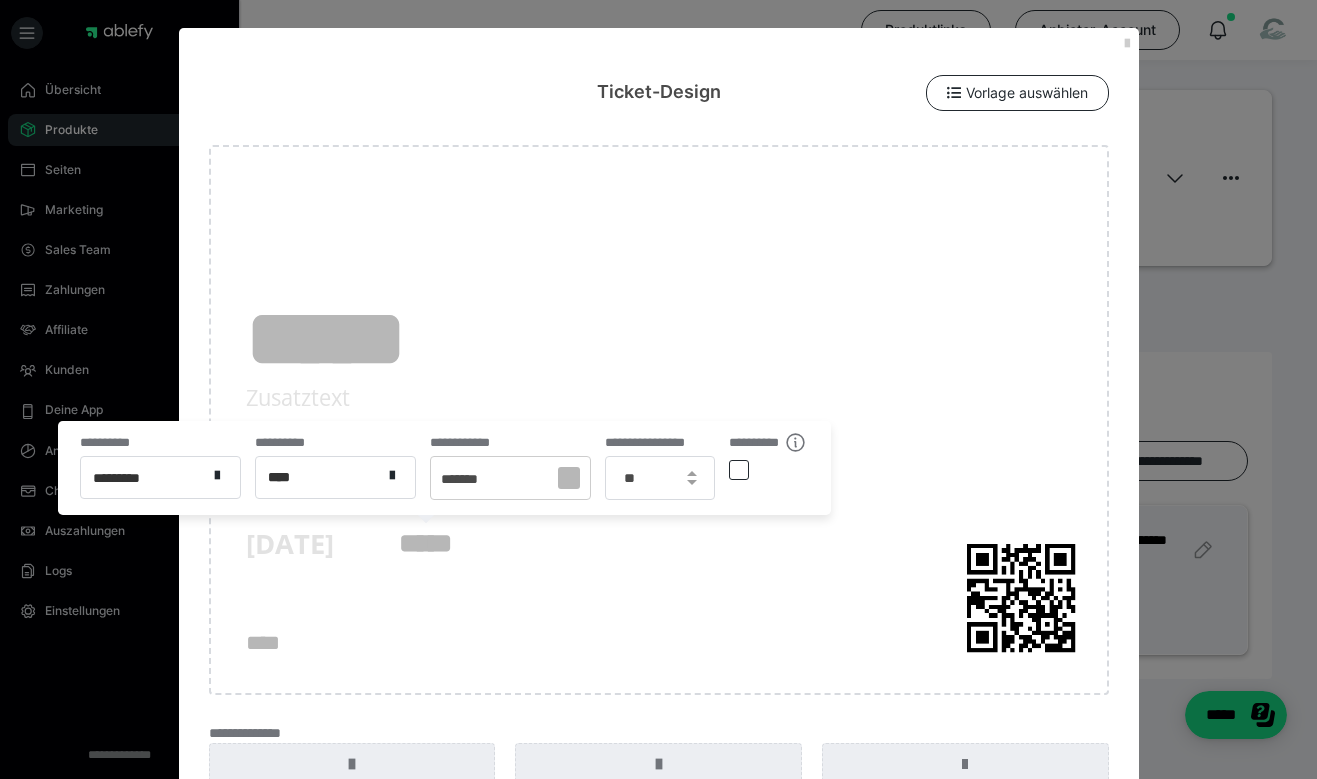 click on "**********" at bounding box center (769, 468) 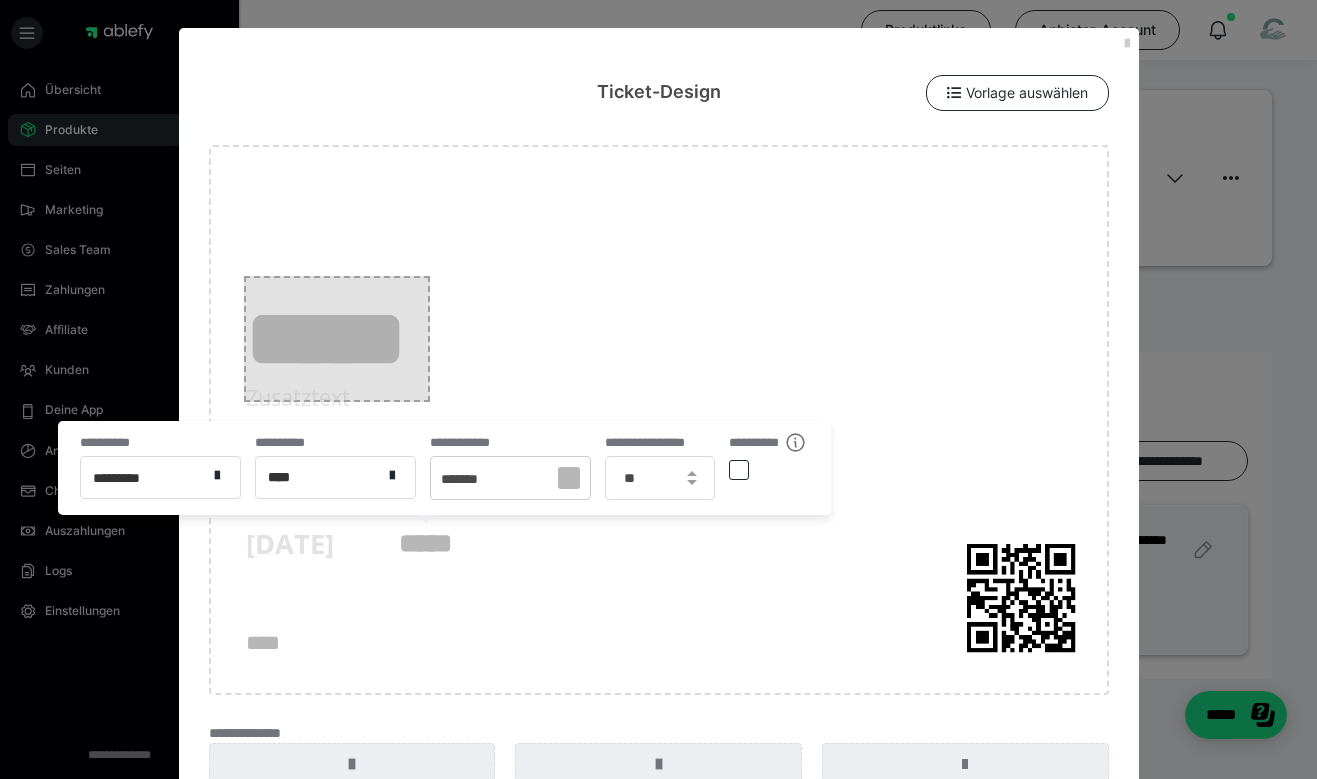 drag, startPoint x: 418, startPoint y: 386, endPoint x: 409, endPoint y: 377, distance: 12.727922 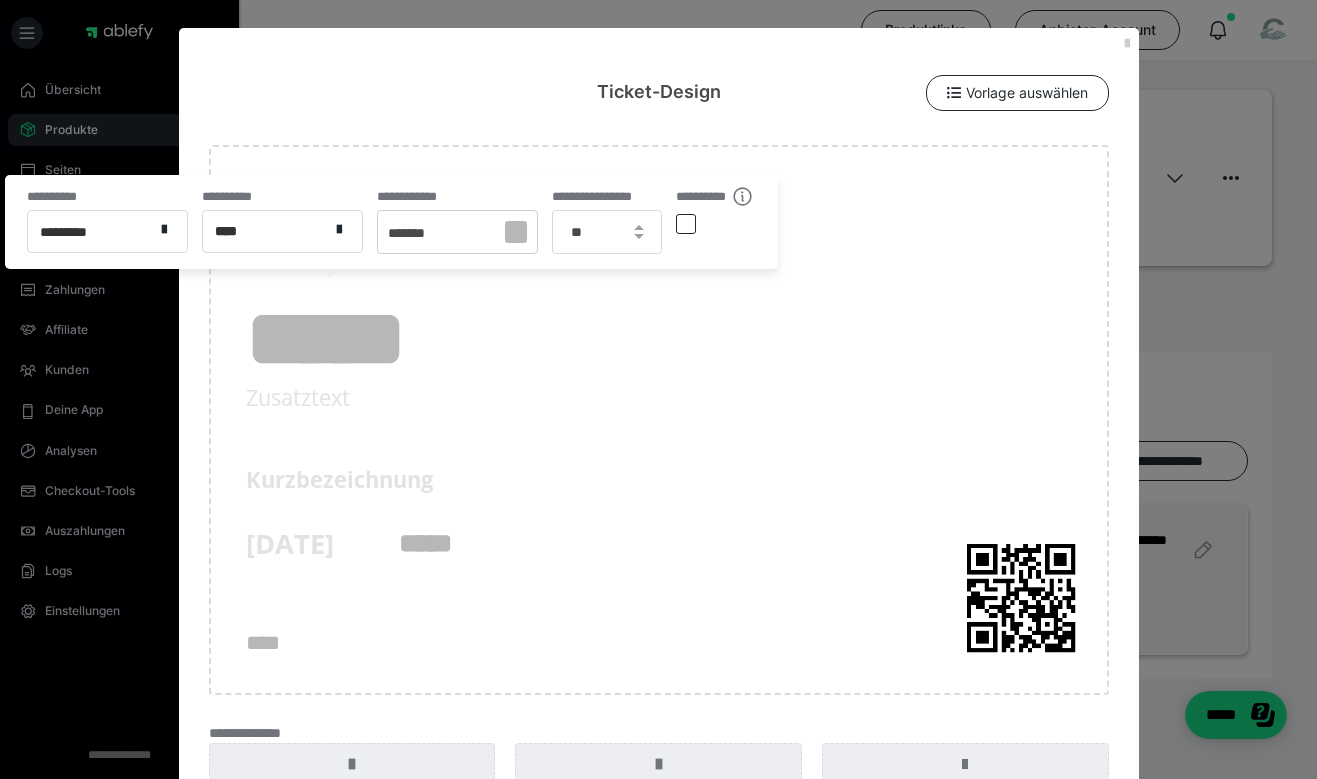 click at bounding box center [686, 224] 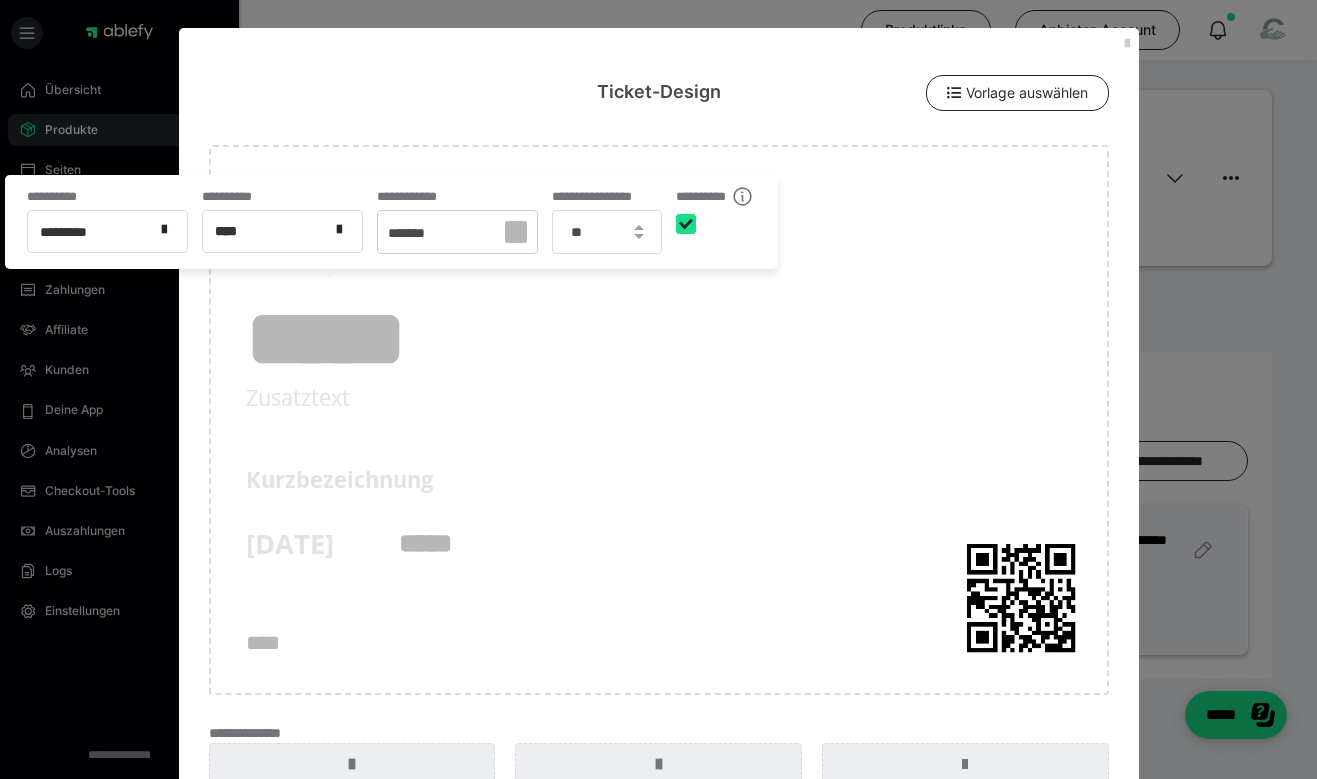 checkbox on "****" 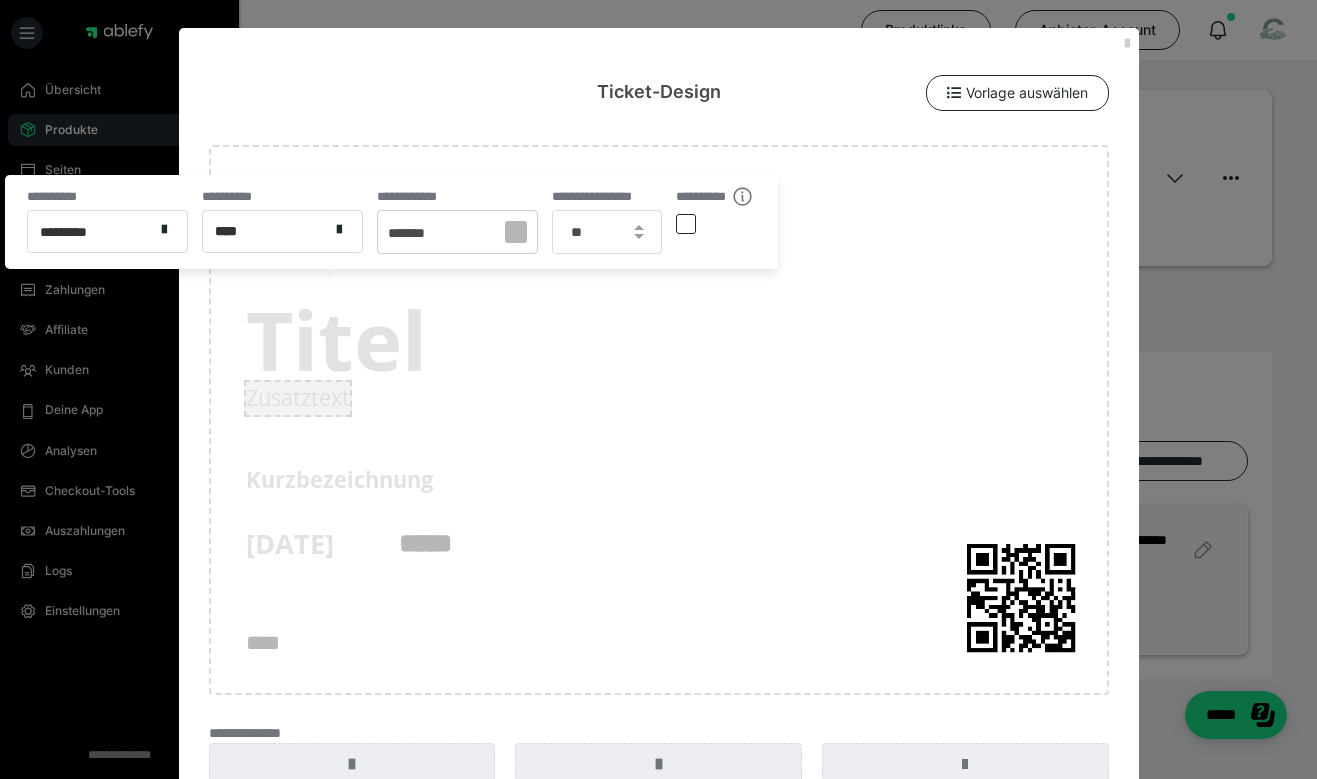 click on "Zusatztext" at bounding box center [298, 398] 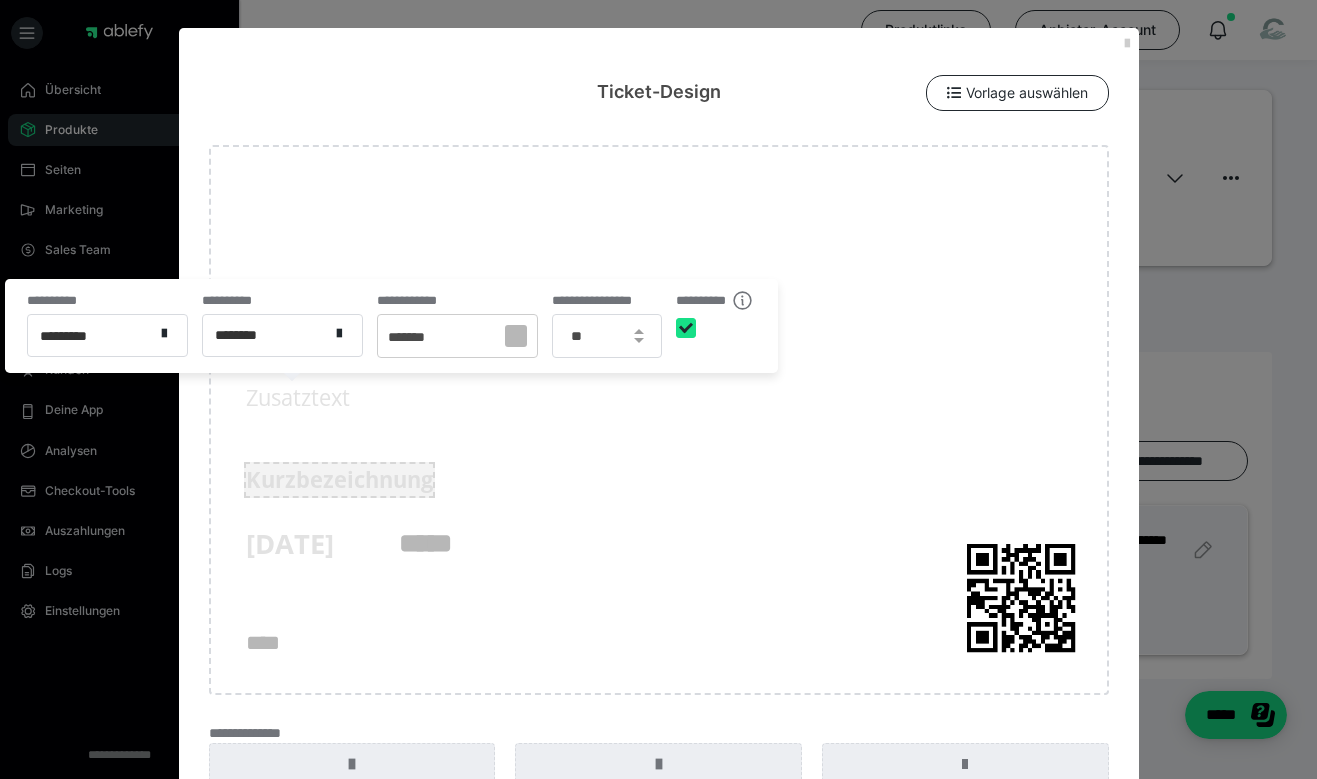 click on "Kurzbezeichnung" at bounding box center (339, 480) 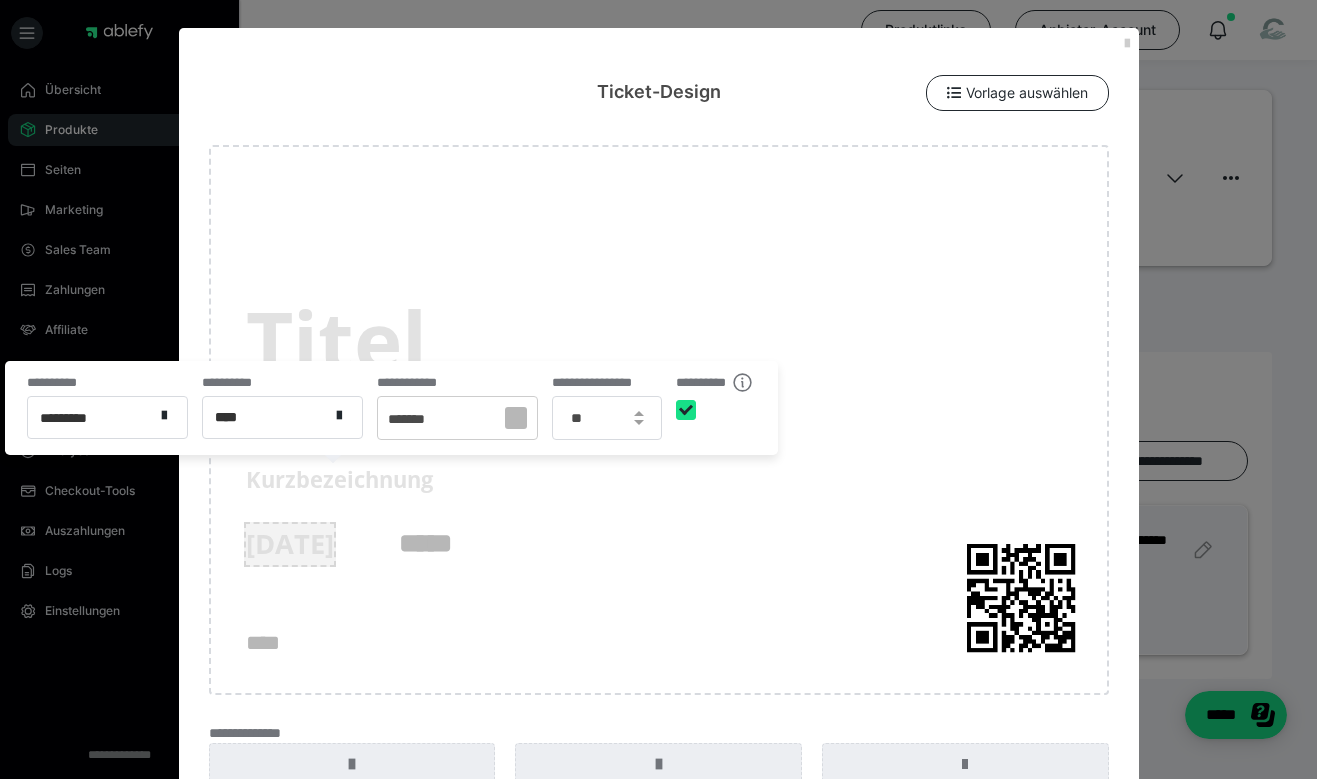 click on "01.08.2025" at bounding box center (290, 544) 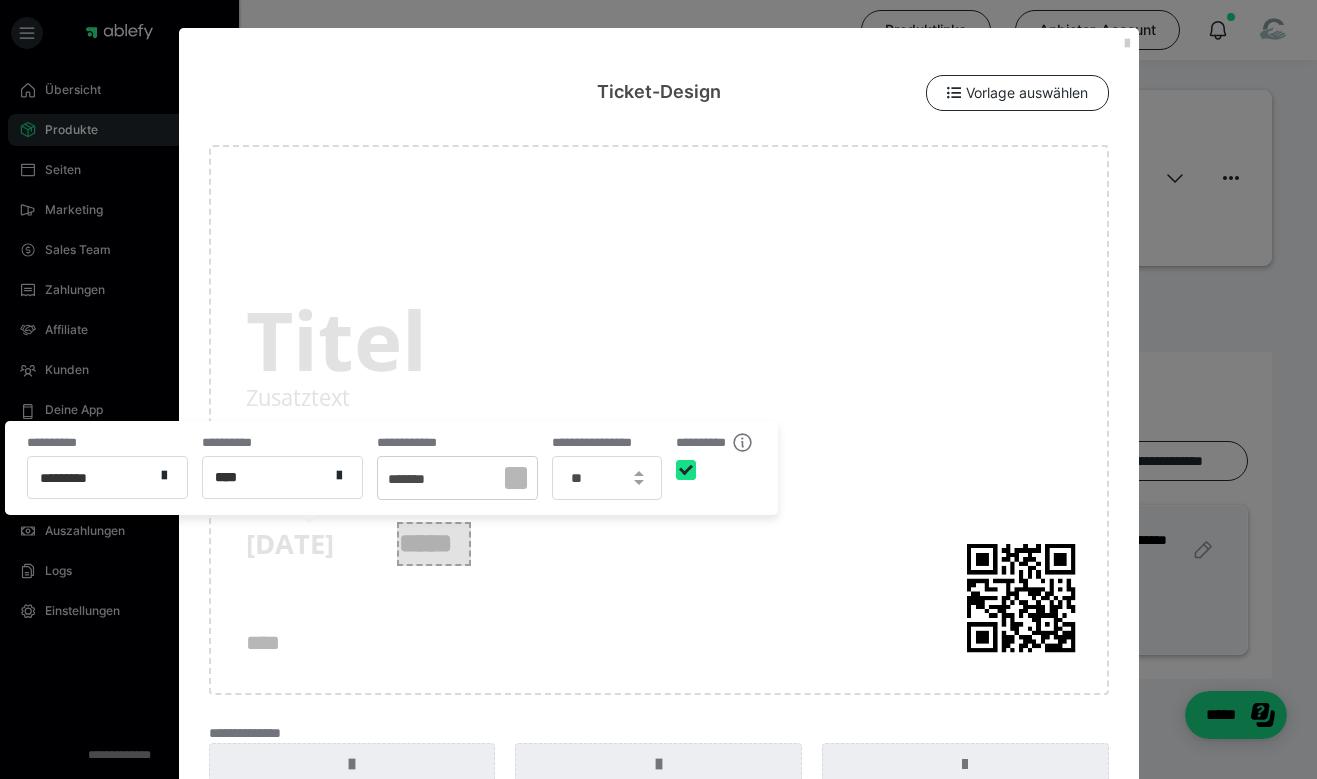click on "*****" at bounding box center (434, 544) 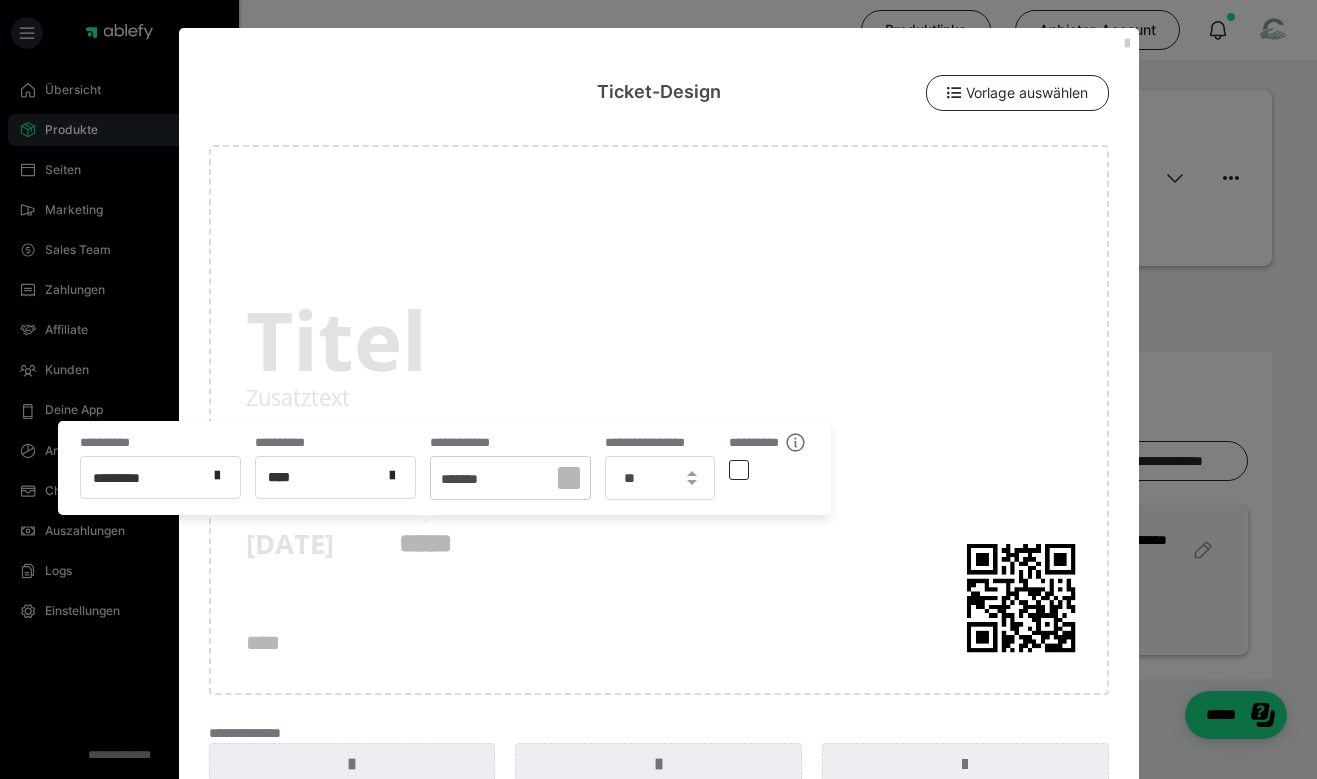 click at bounding box center (739, 470) 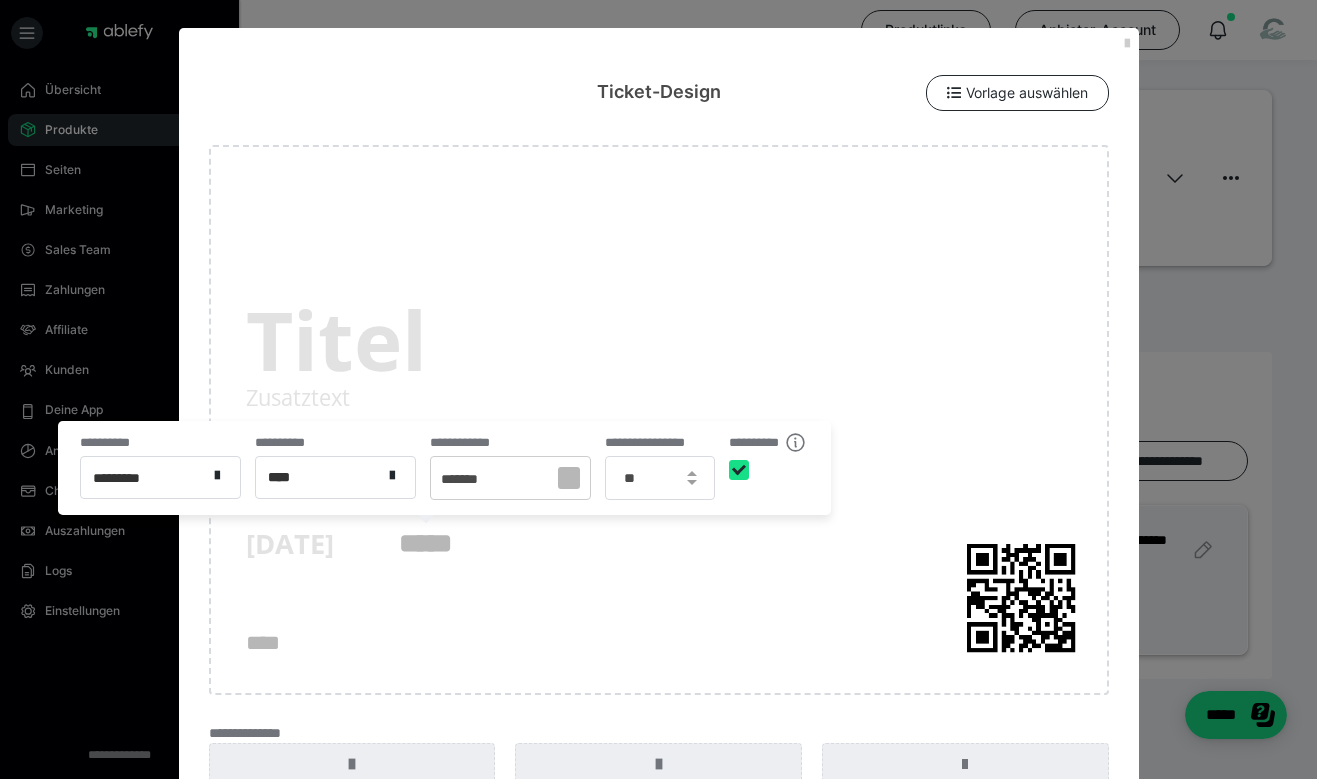 checkbox on "****" 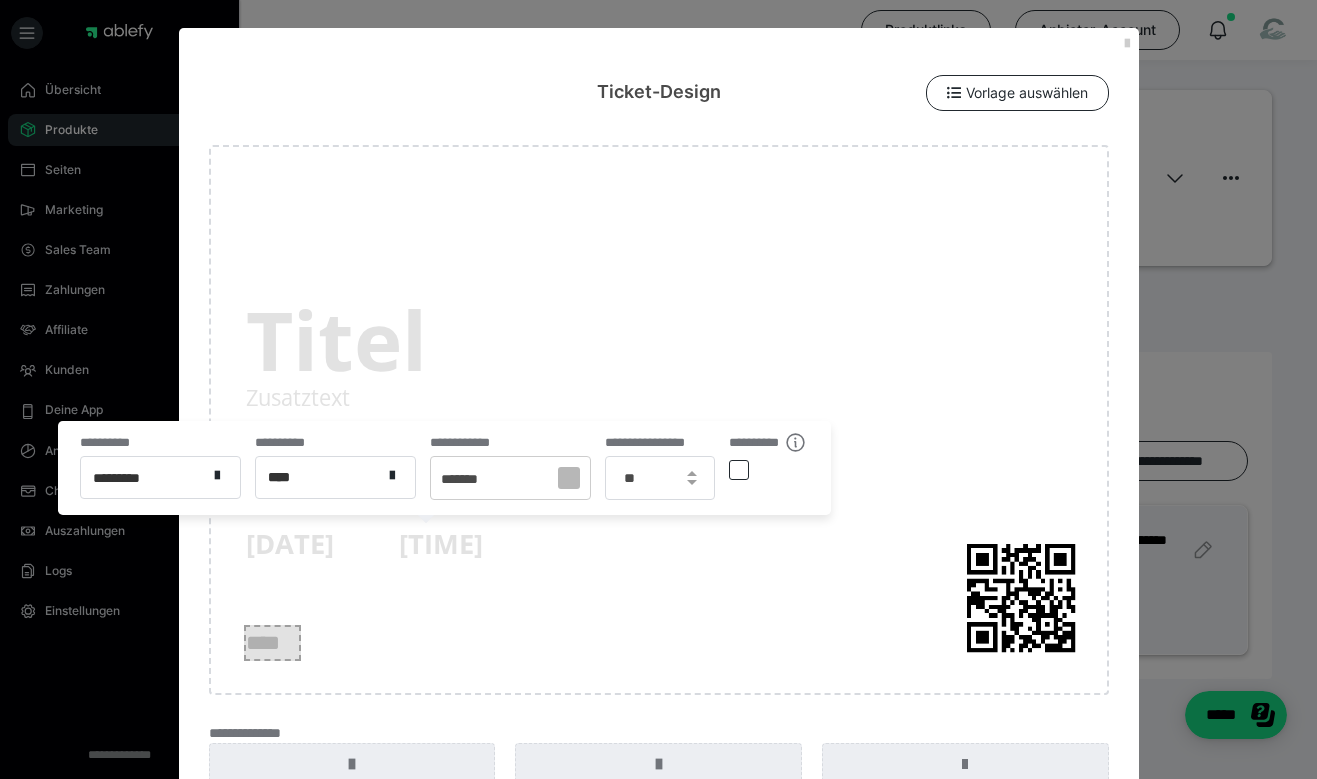 click on "****" at bounding box center (272, 643) 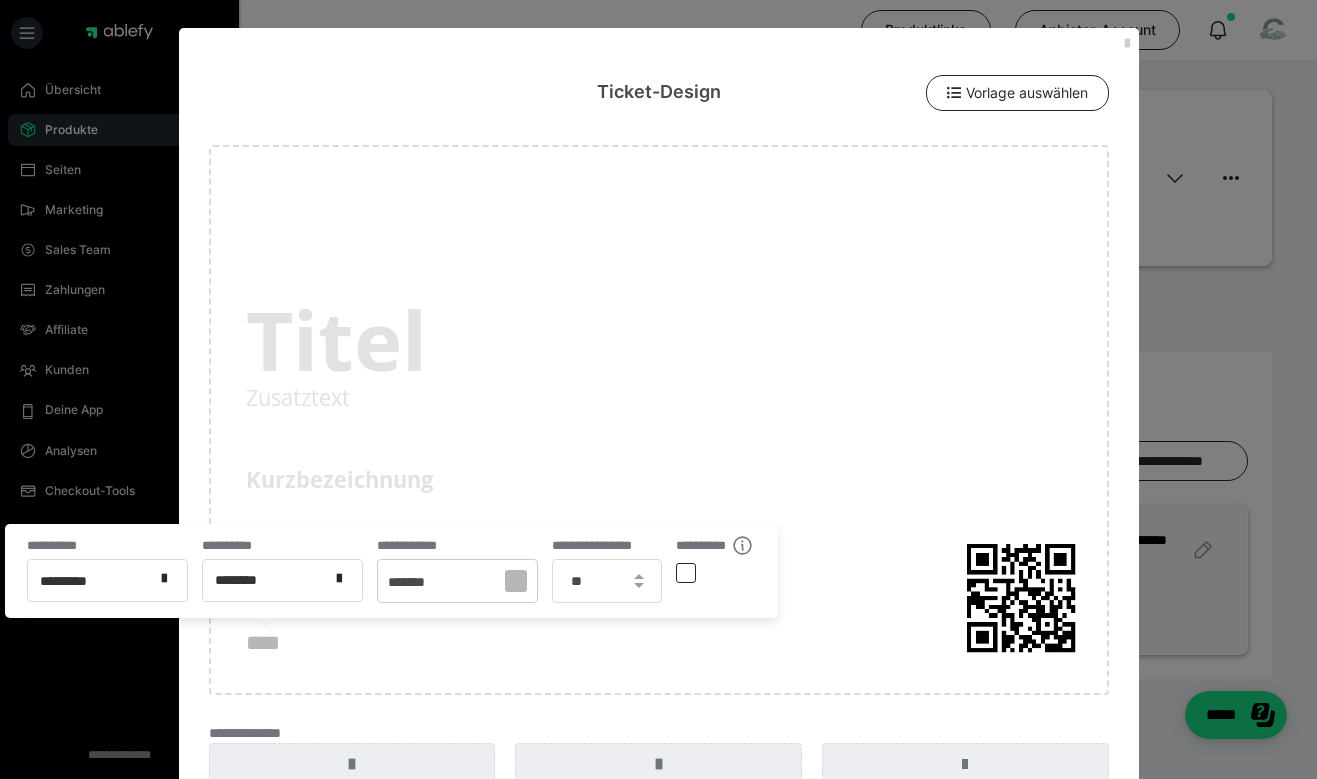 click at bounding box center [686, 573] 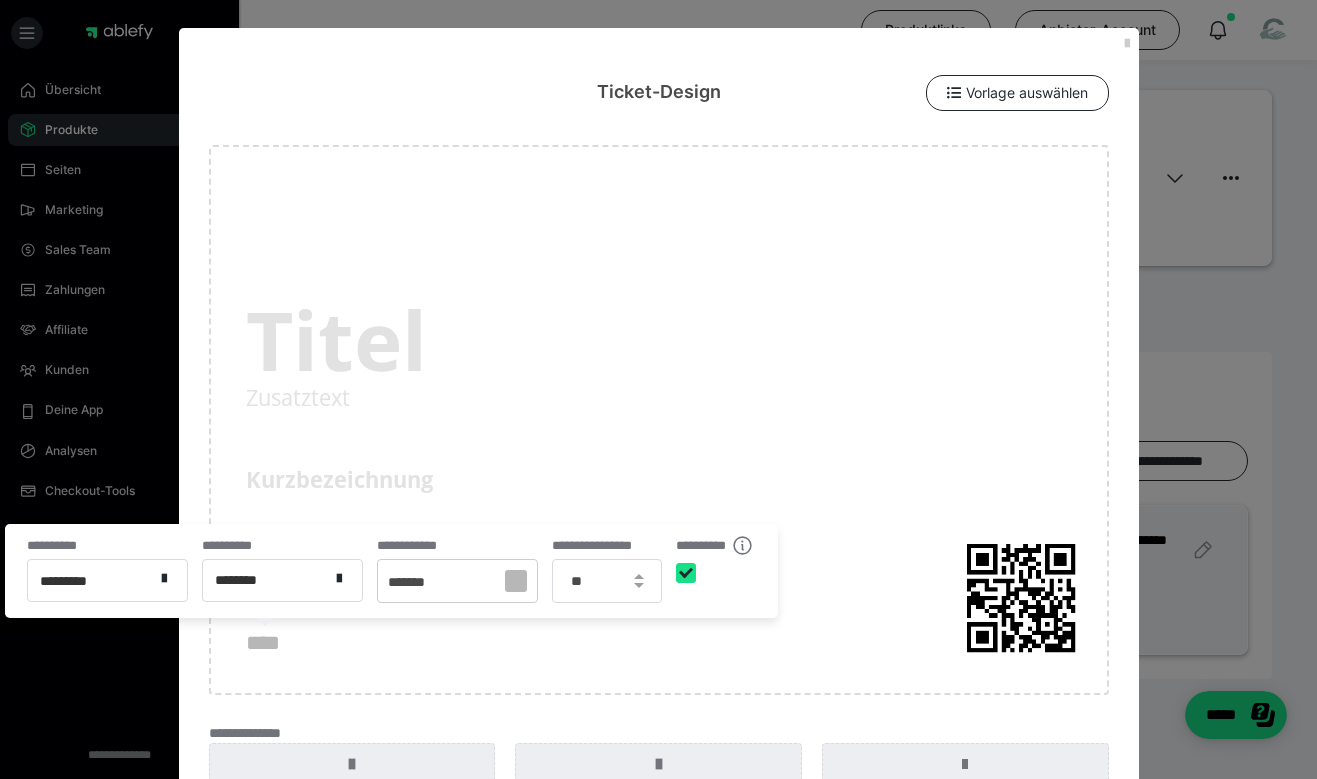 checkbox on "****" 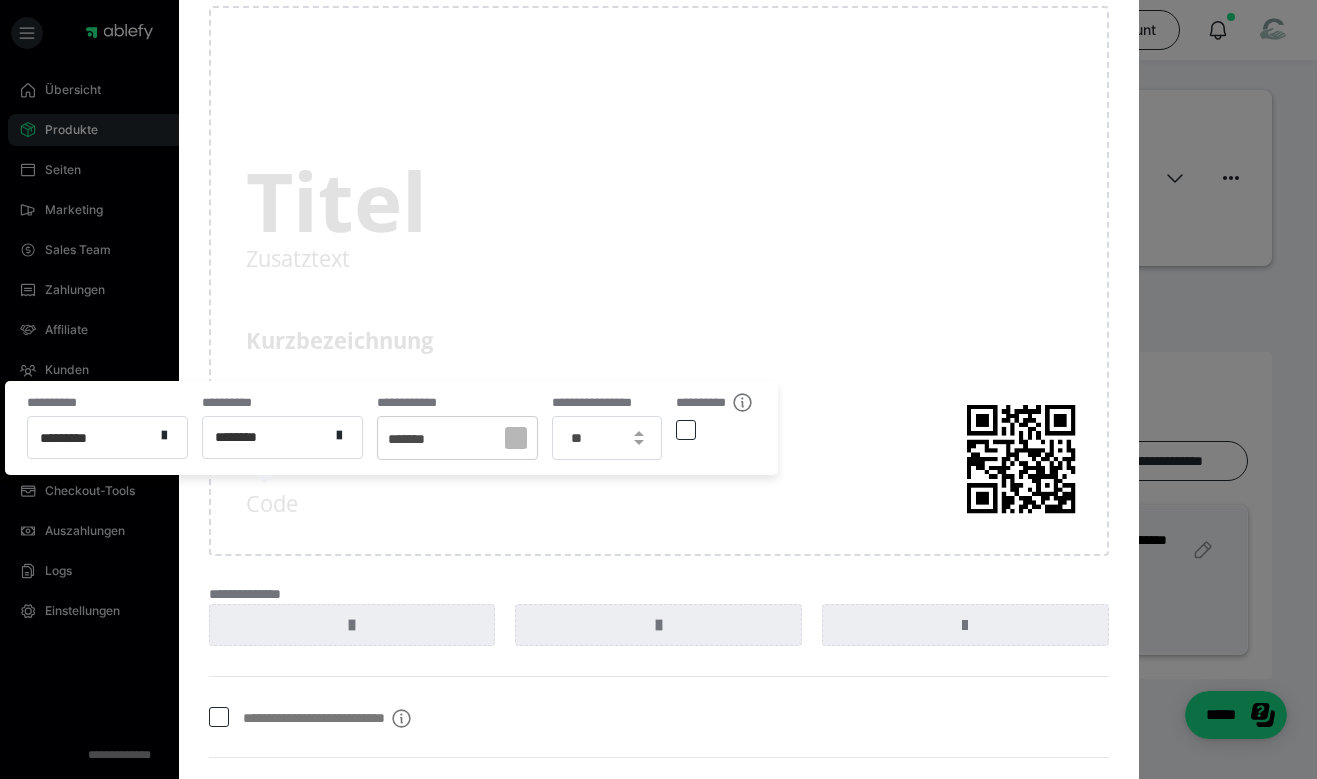 scroll, scrollTop: 143, scrollLeft: 0, axis: vertical 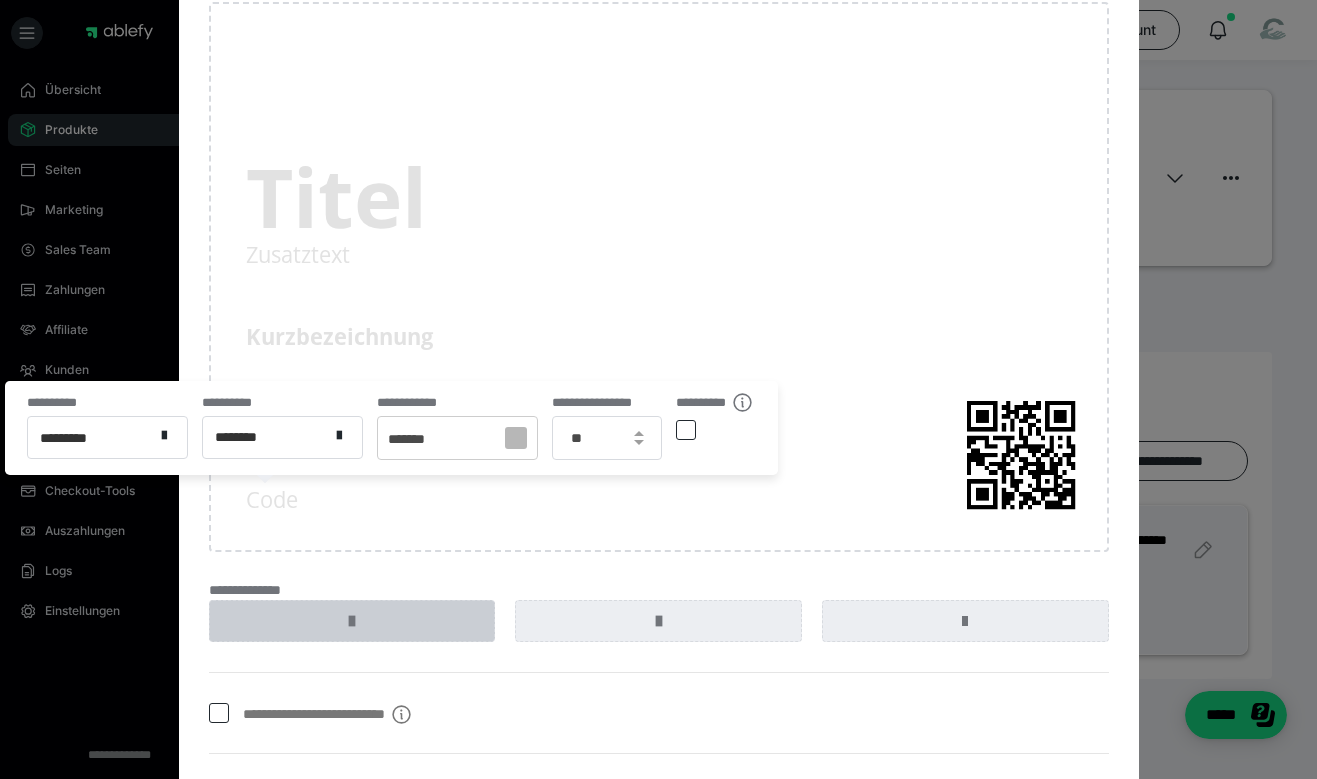 click at bounding box center (352, 621) 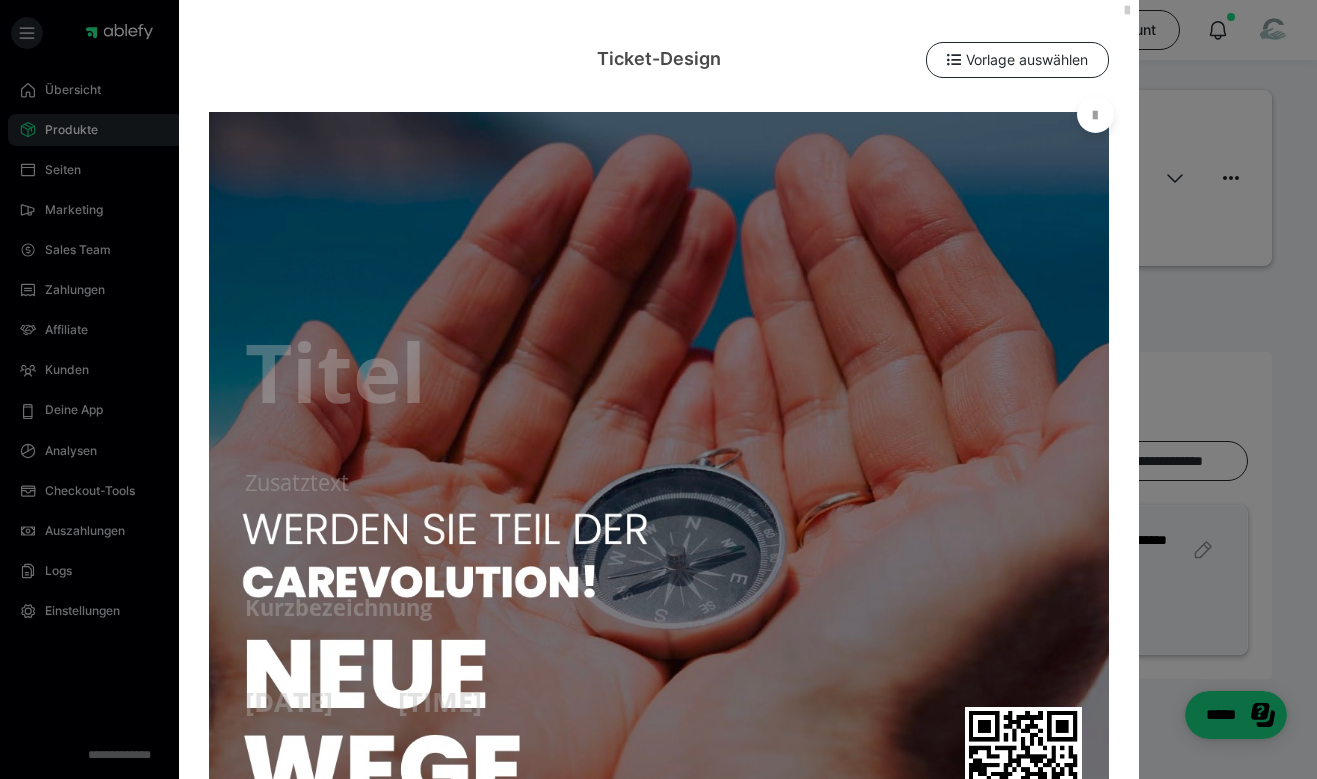 scroll, scrollTop: 519, scrollLeft: 0, axis: vertical 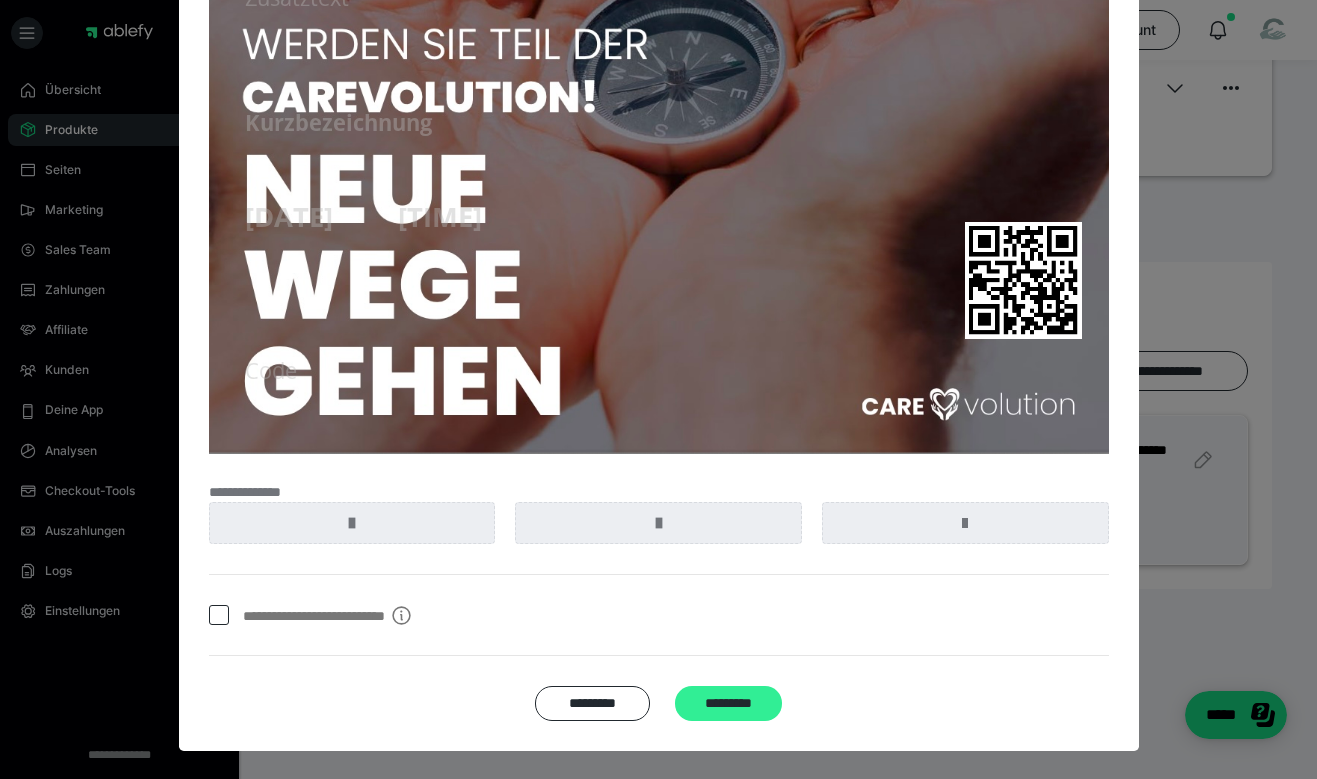 click on "*********" at bounding box center [728, 703] 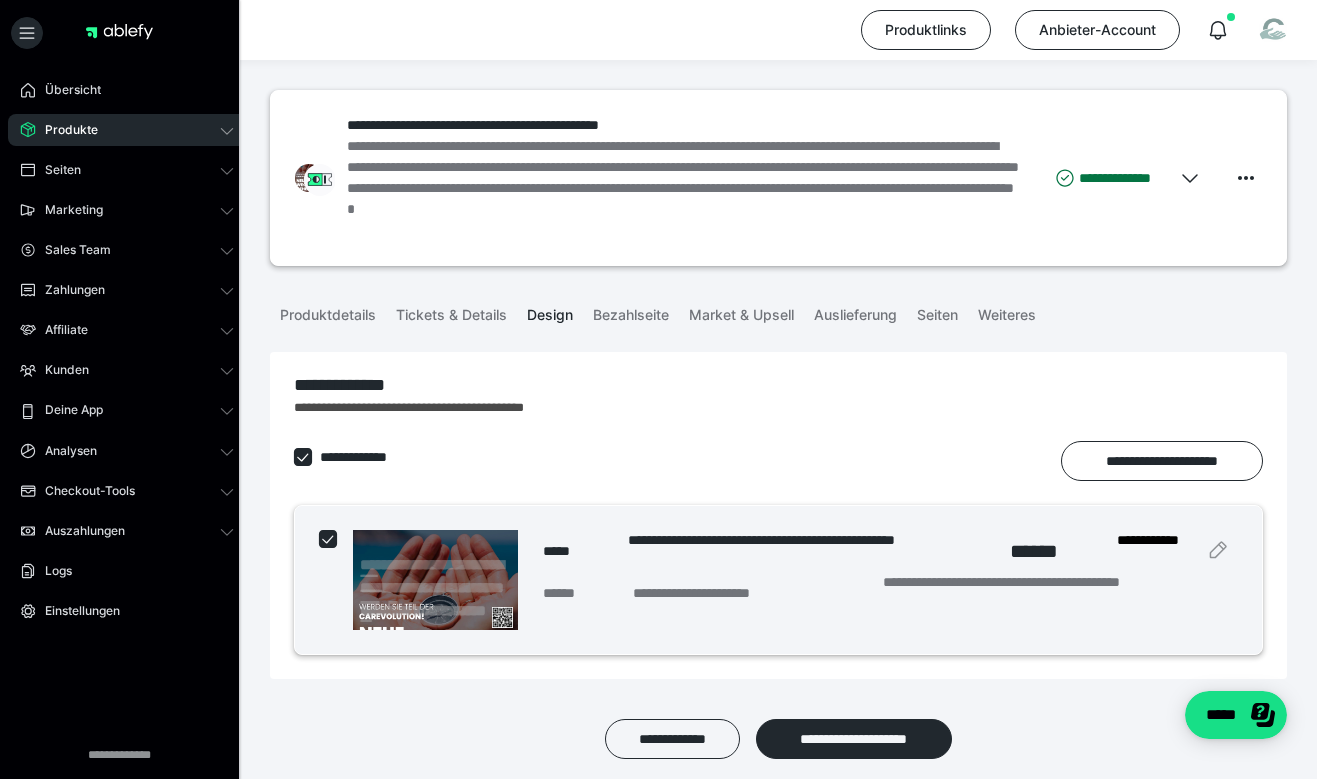 scroll, scrollTop: 90, scrollLeft: 0, axis: vertical 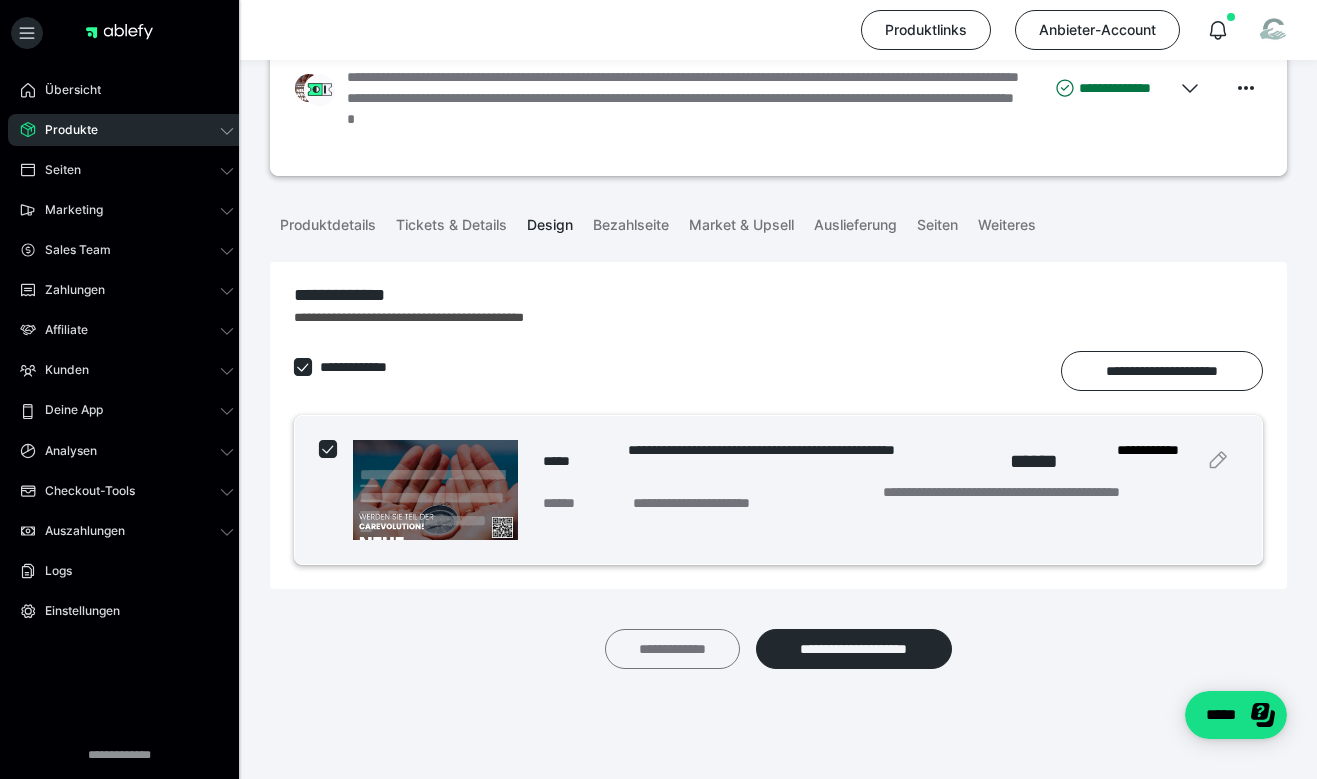 click on "**********" at bounding box center [672, 649] 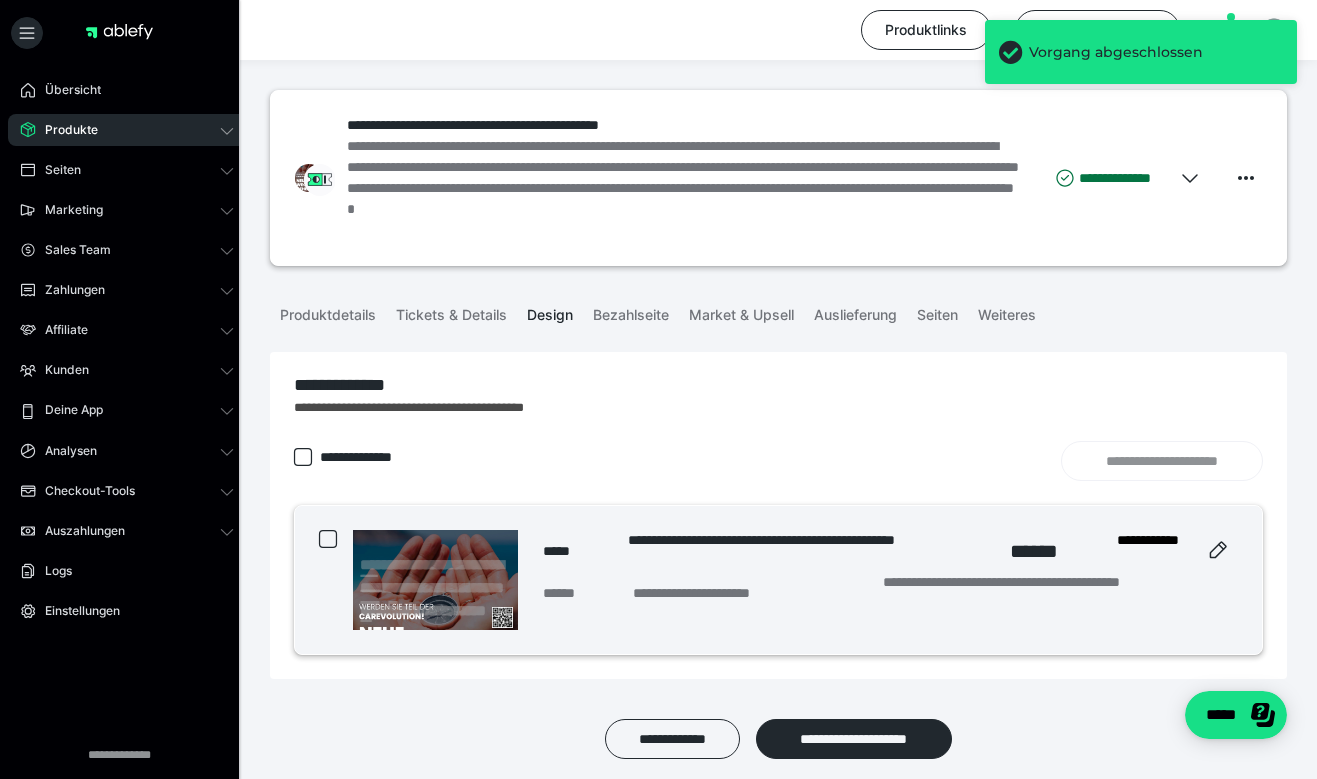 click at bounding box center (435, 606) 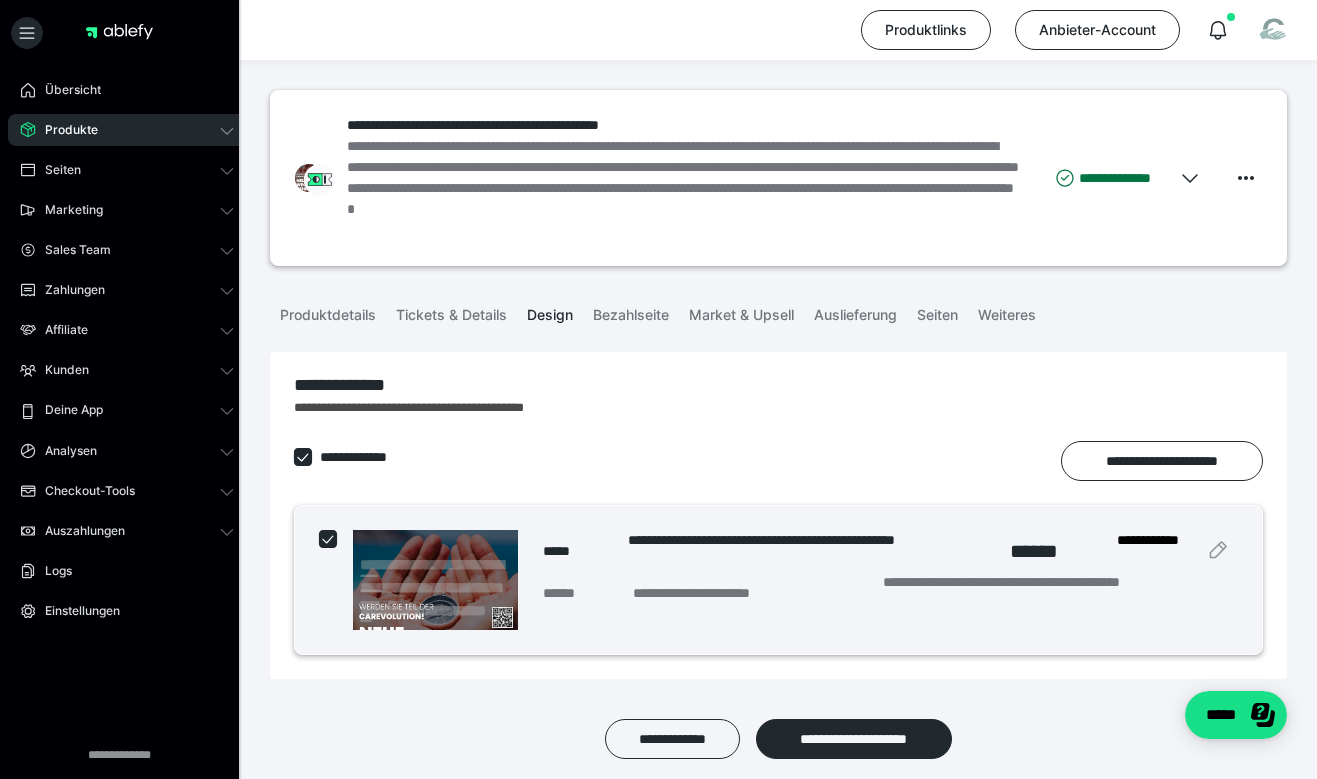 click at bounding box center [435, 606] 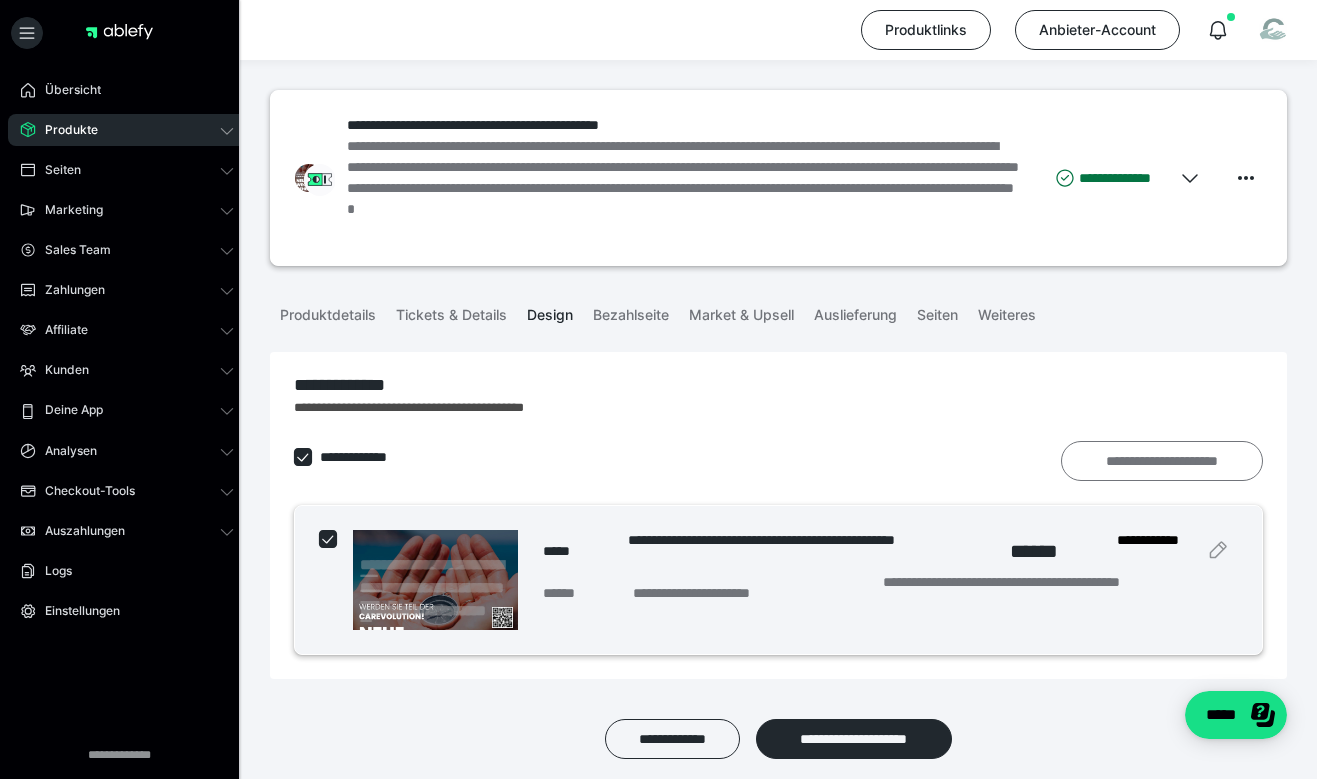 click on "**********" at bounding box center [1162, 461] 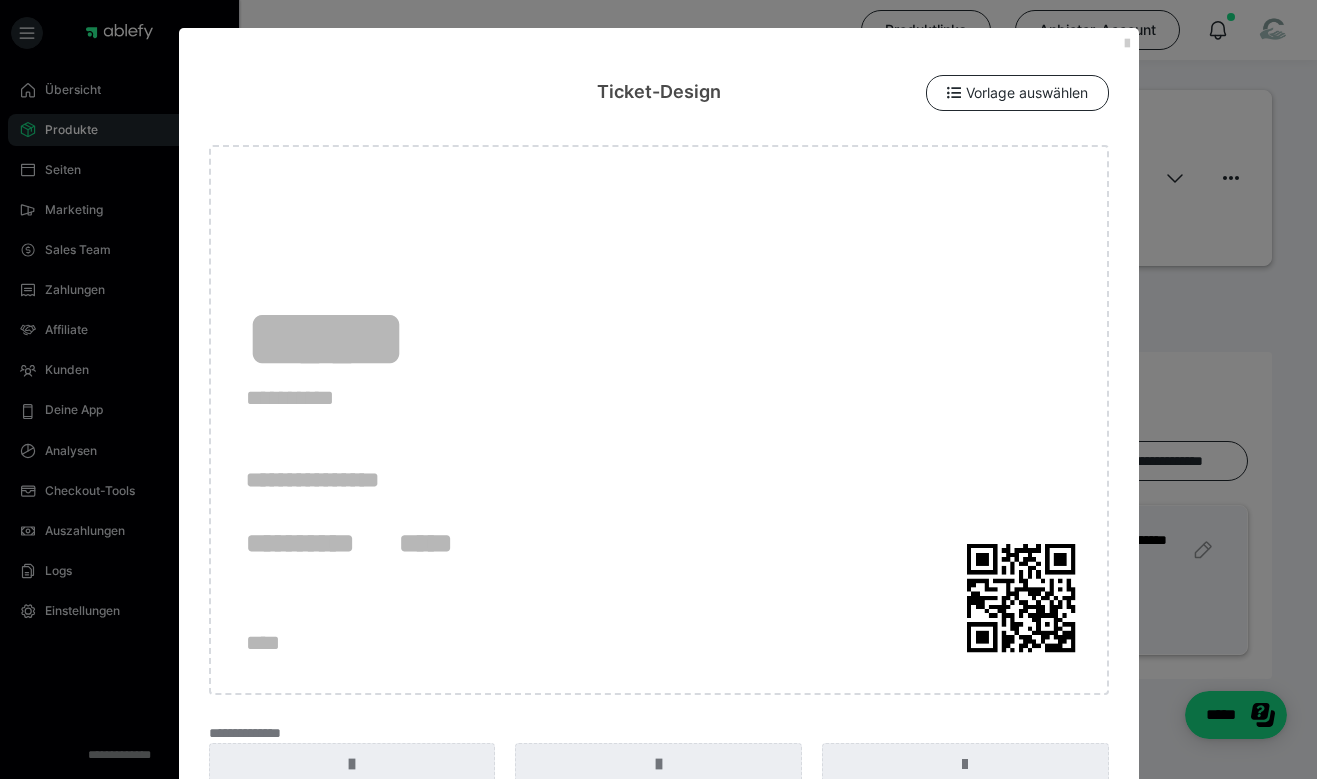 scroll, scrollTop: 4, scrollLeft: 0, axis: vertical 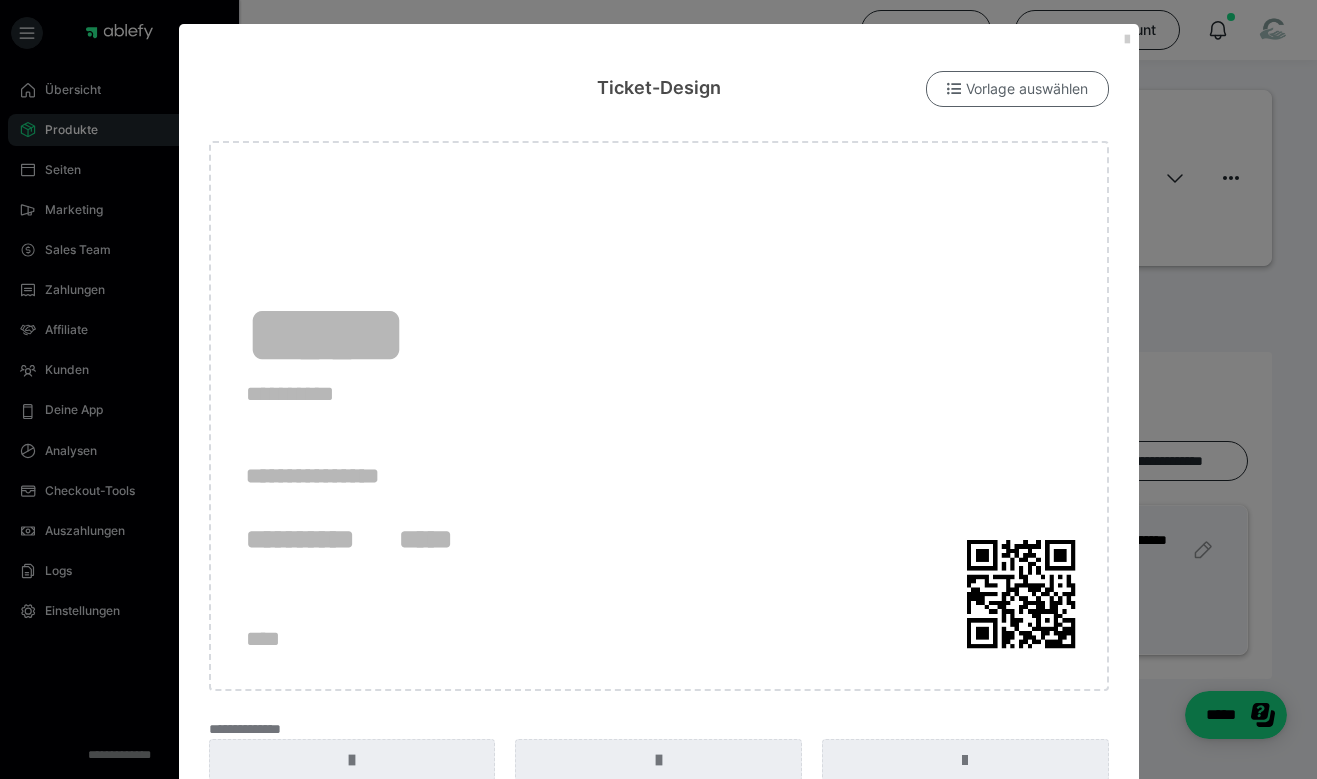click on "Vorlage auswählen" at bounding box center [1017, 89] 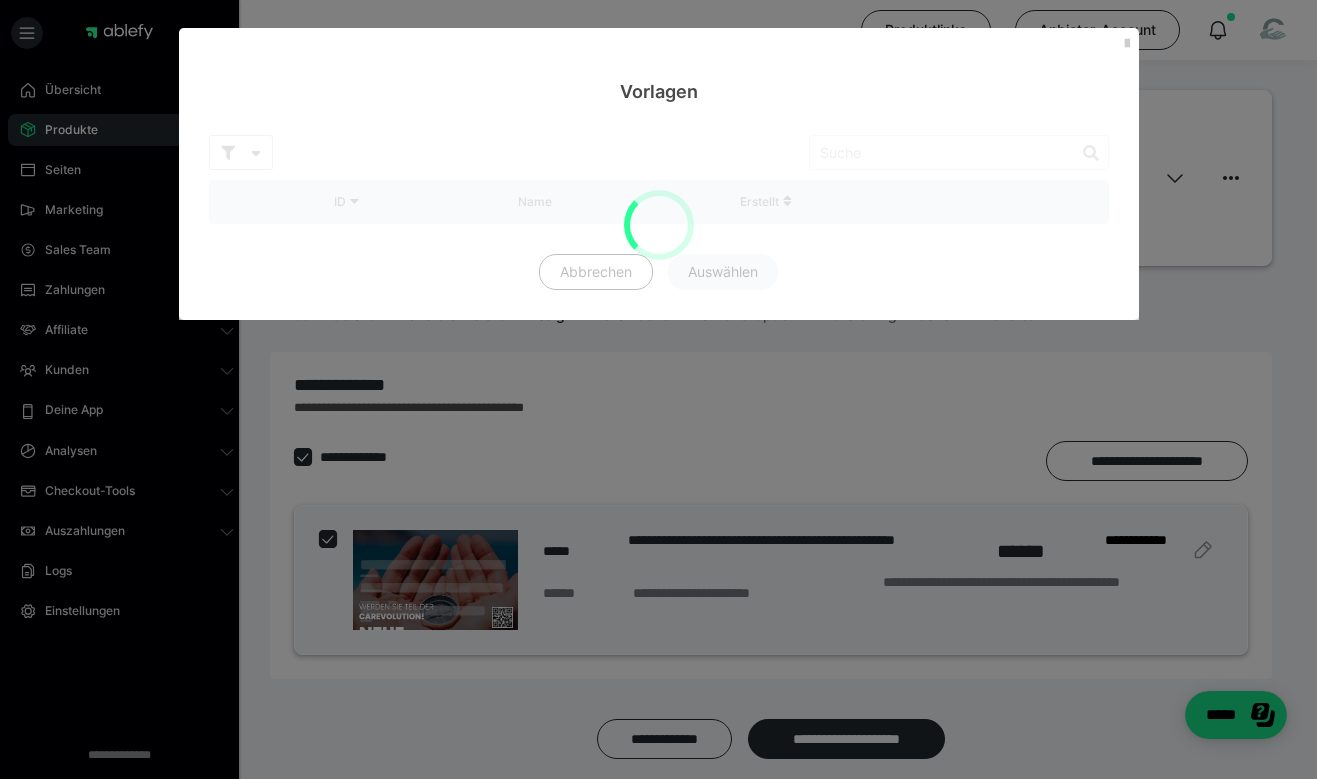 scroll, scrollTop: 0, scrollLeft: 0, axis: both 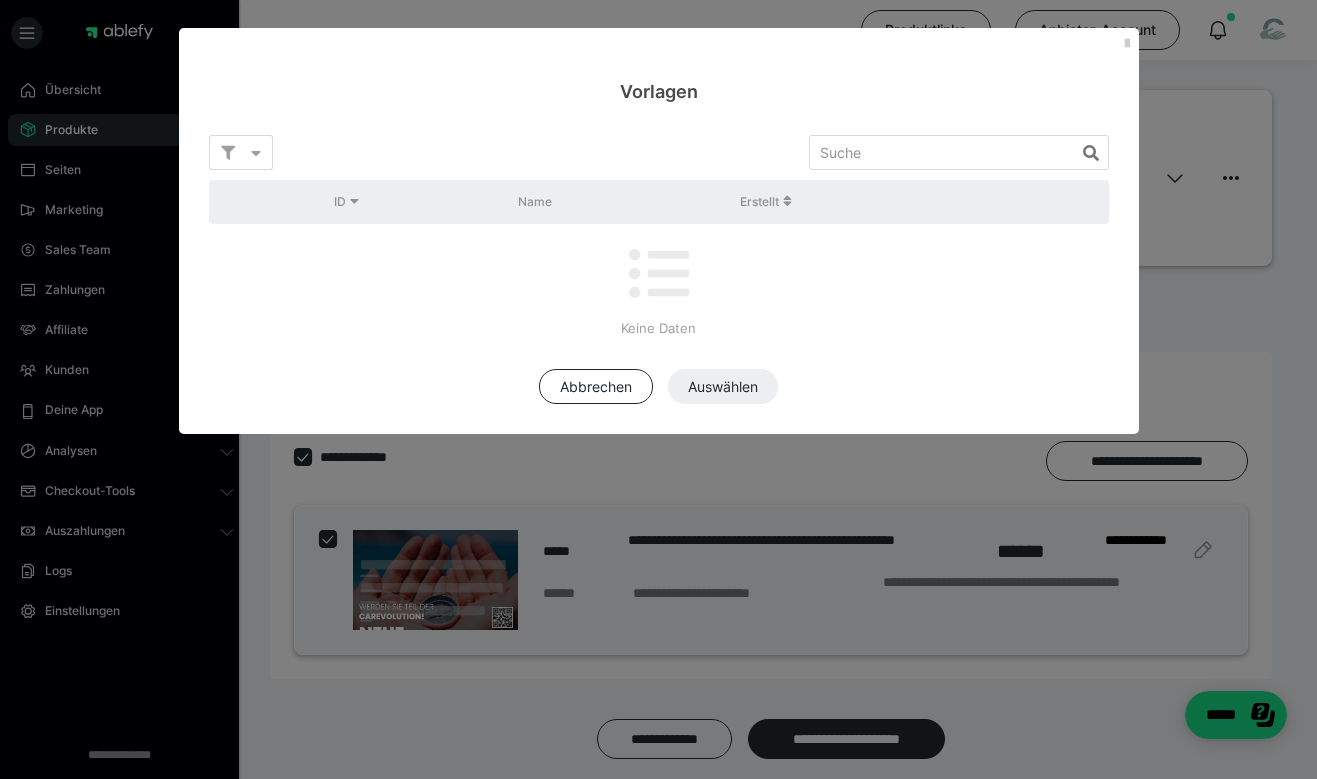 click at bounding box center (659, 274) 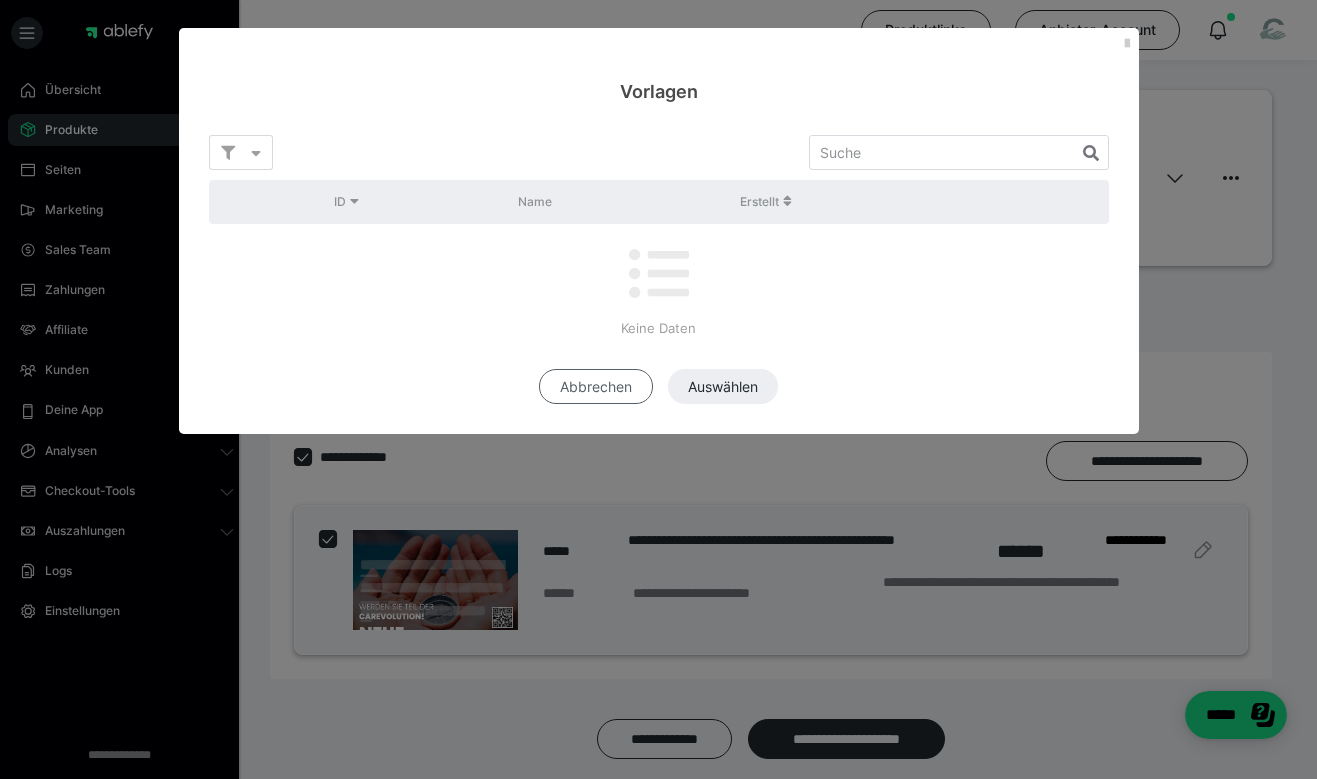 click on "Abbrechen" at bounding box center (596, 387) 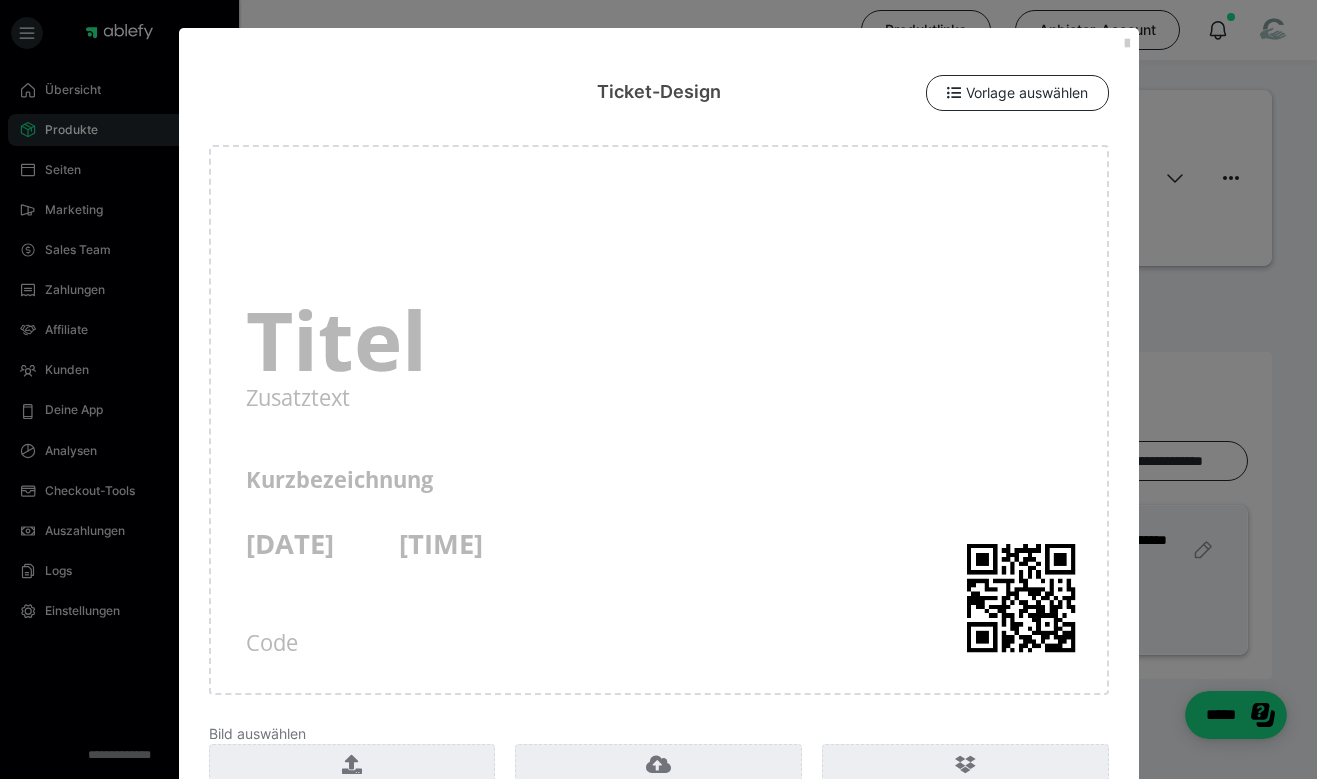 scroll, scrollTop: 242, scrollLeft: 0, axis: vertical 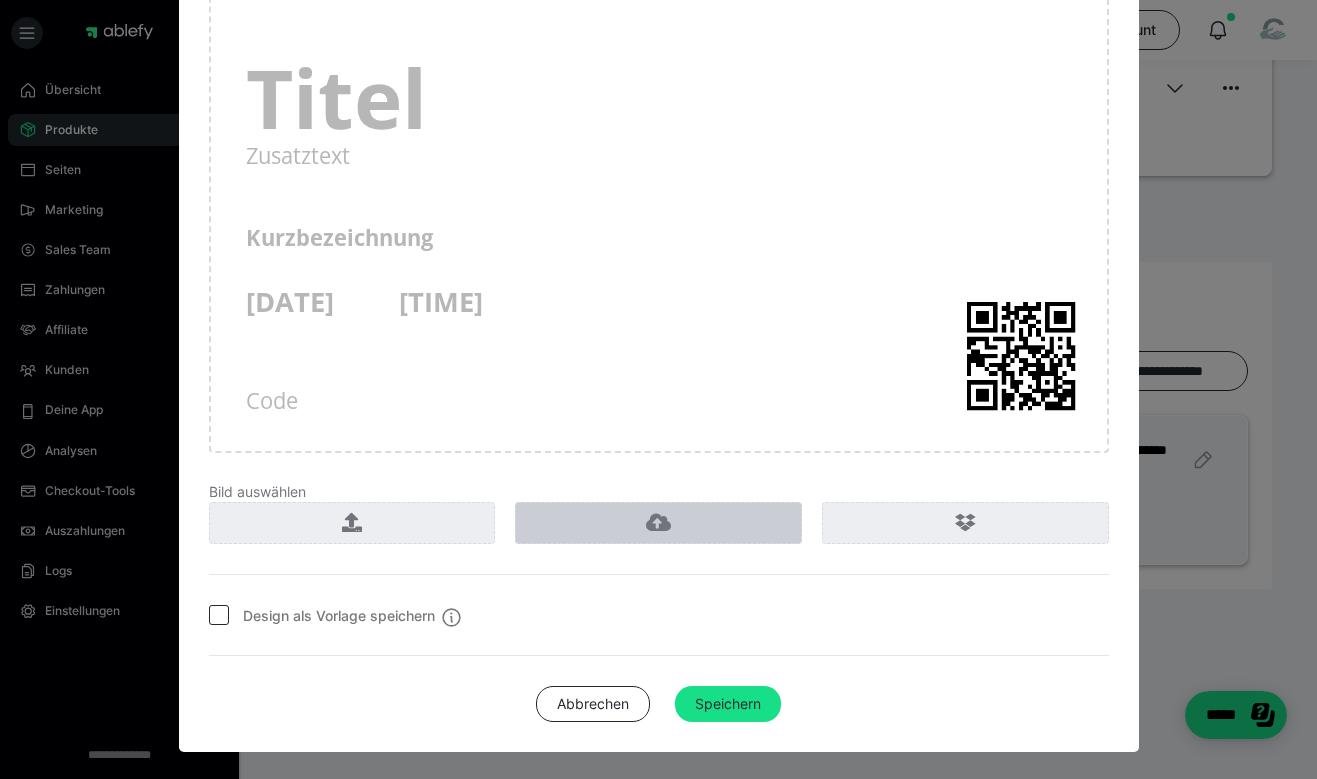 click at bounding box center [658, 523] 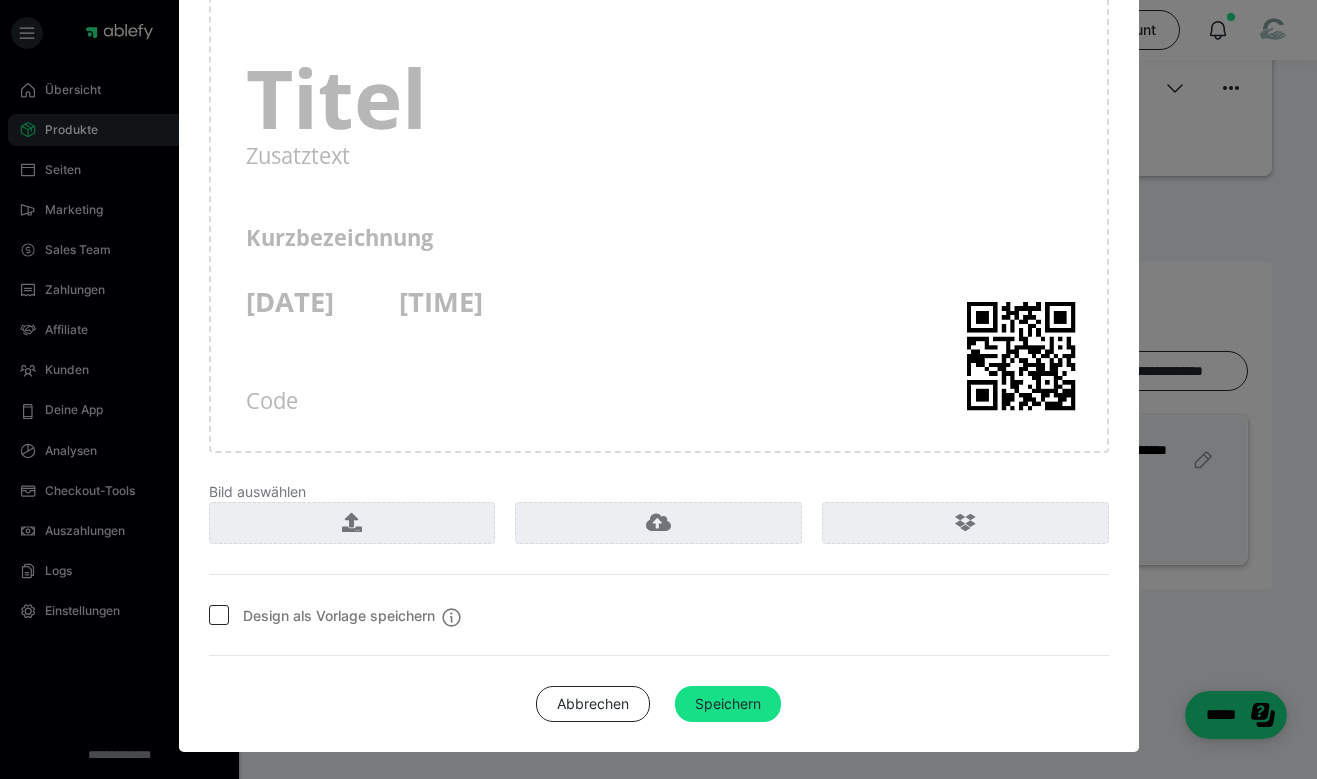 scroll, scrollTop: 0, scrollLeft: 0, axis: both 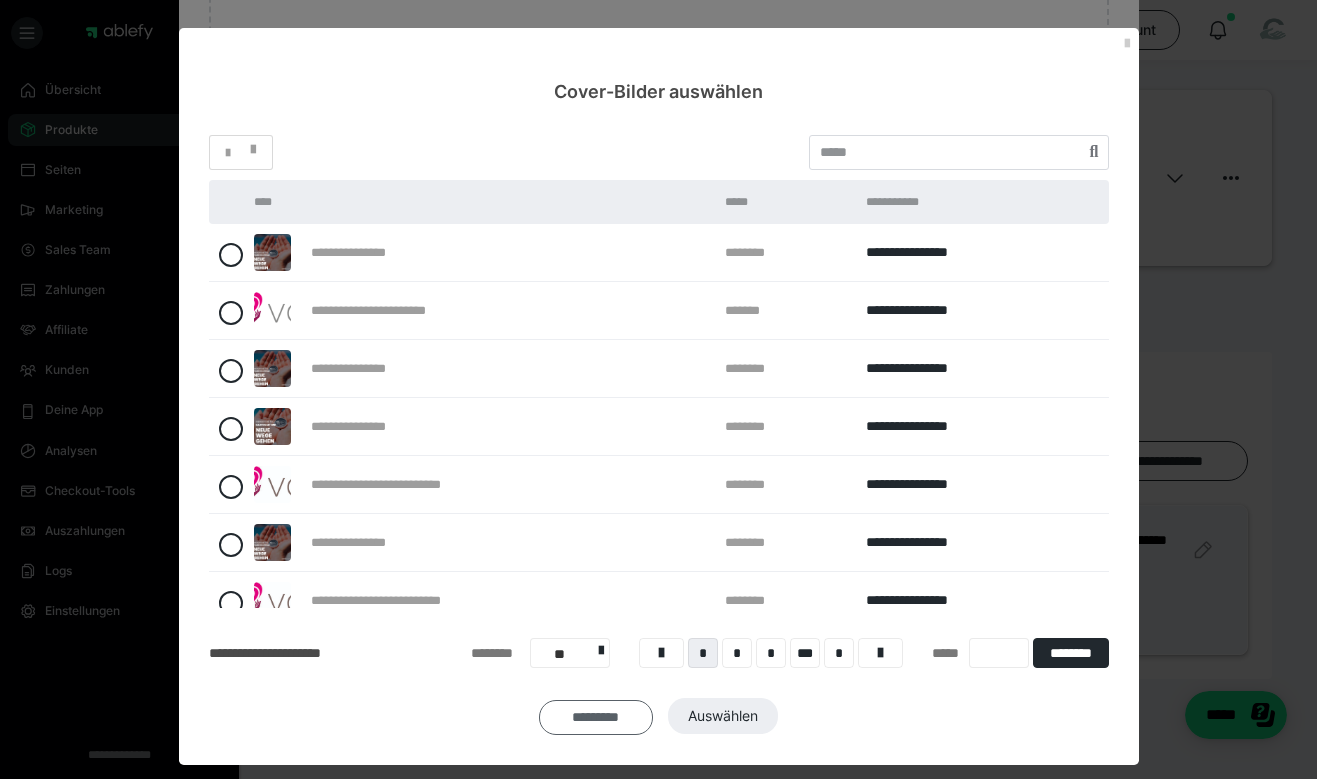 click on "*********" at bounding box center (596, 717) 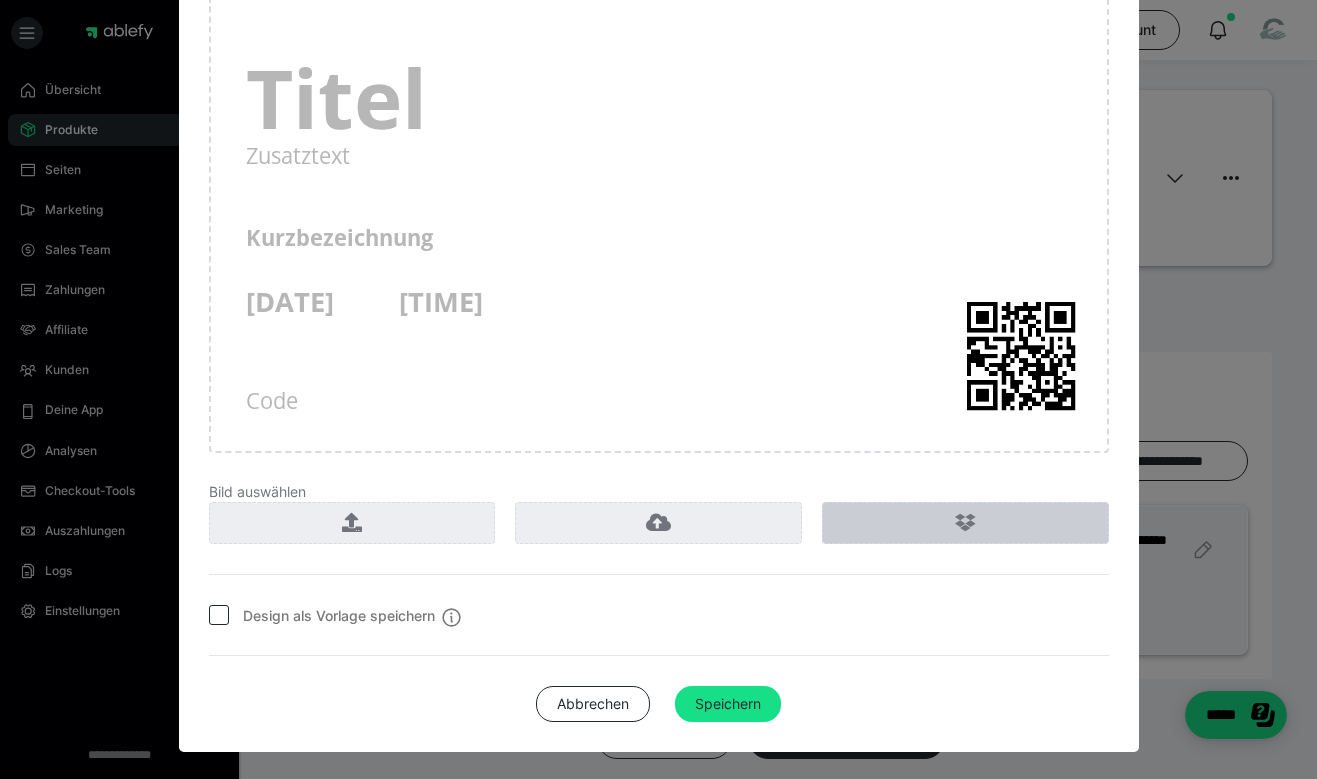 click at bounding box center (965, 523) 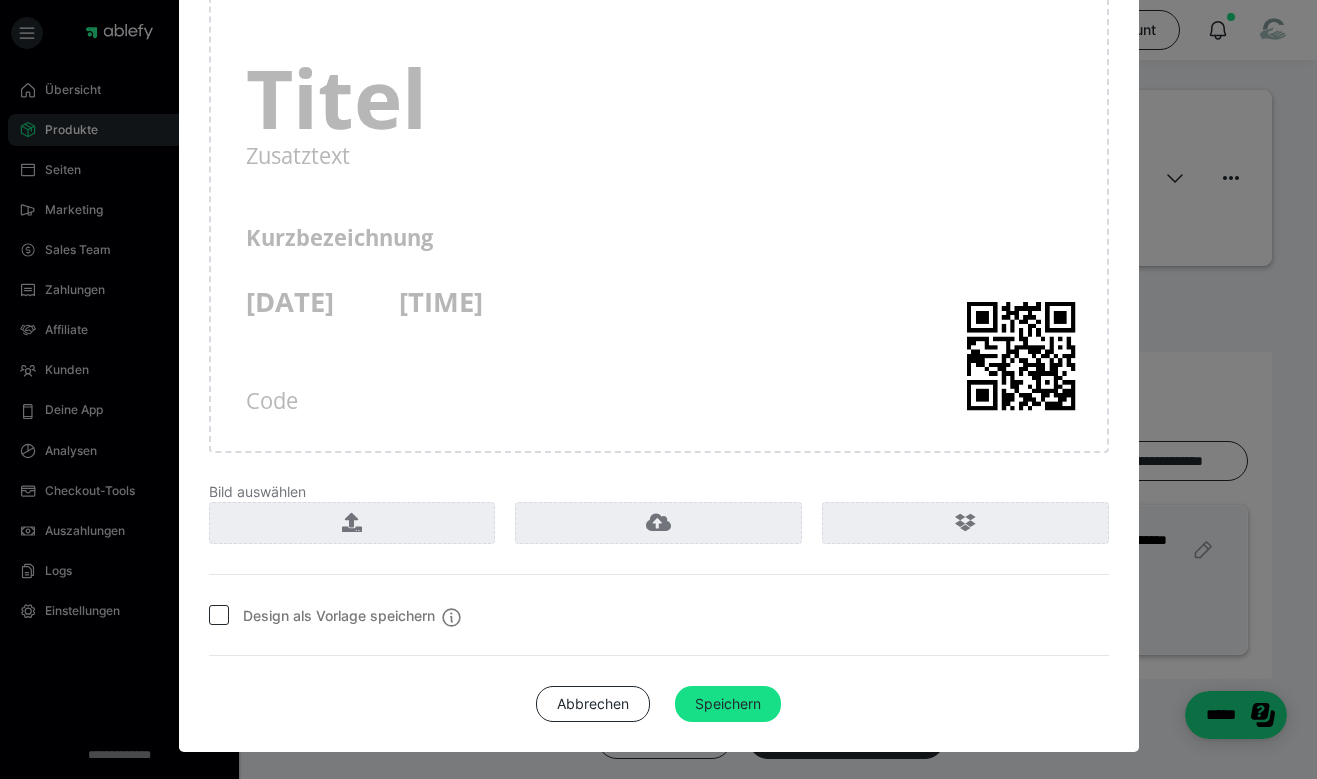 scroll, scrollTop: 72, scrollLeft: 0, axis: vertical 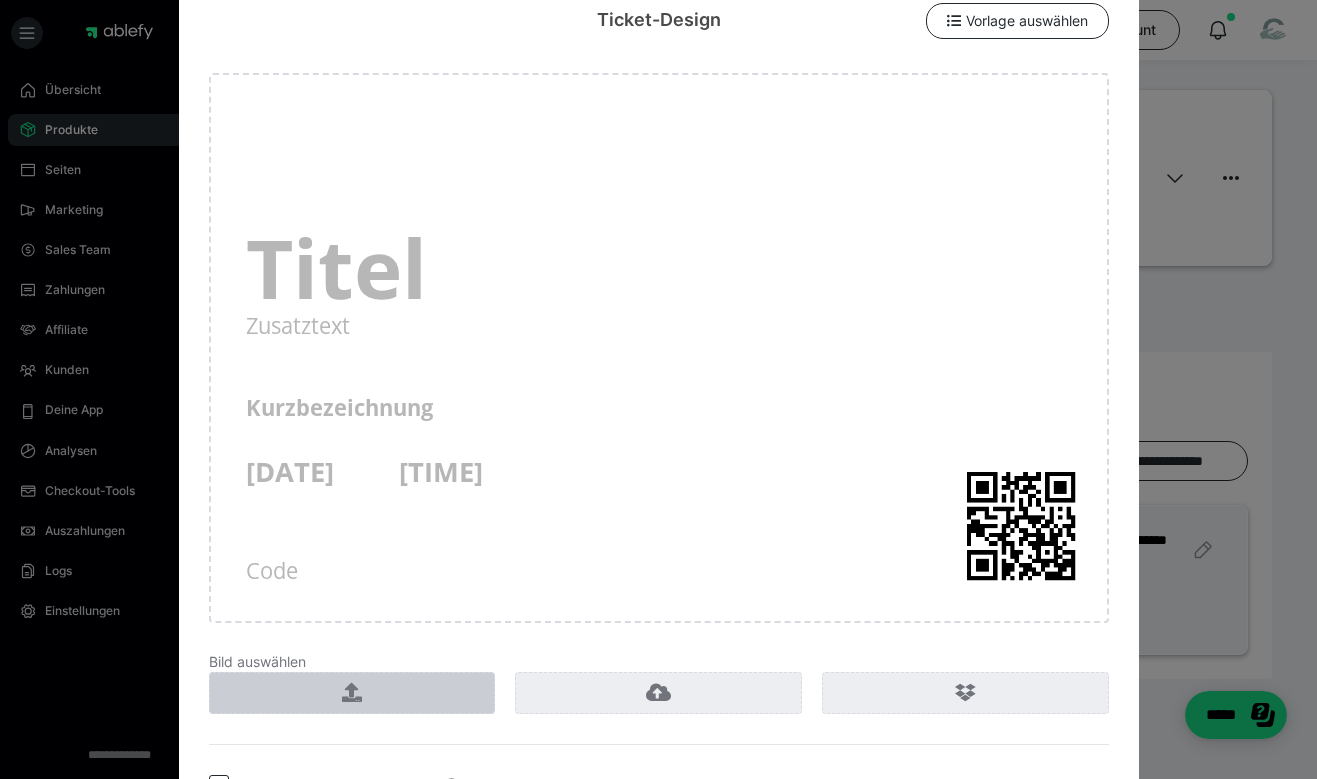click at bounding box center [352, 693] 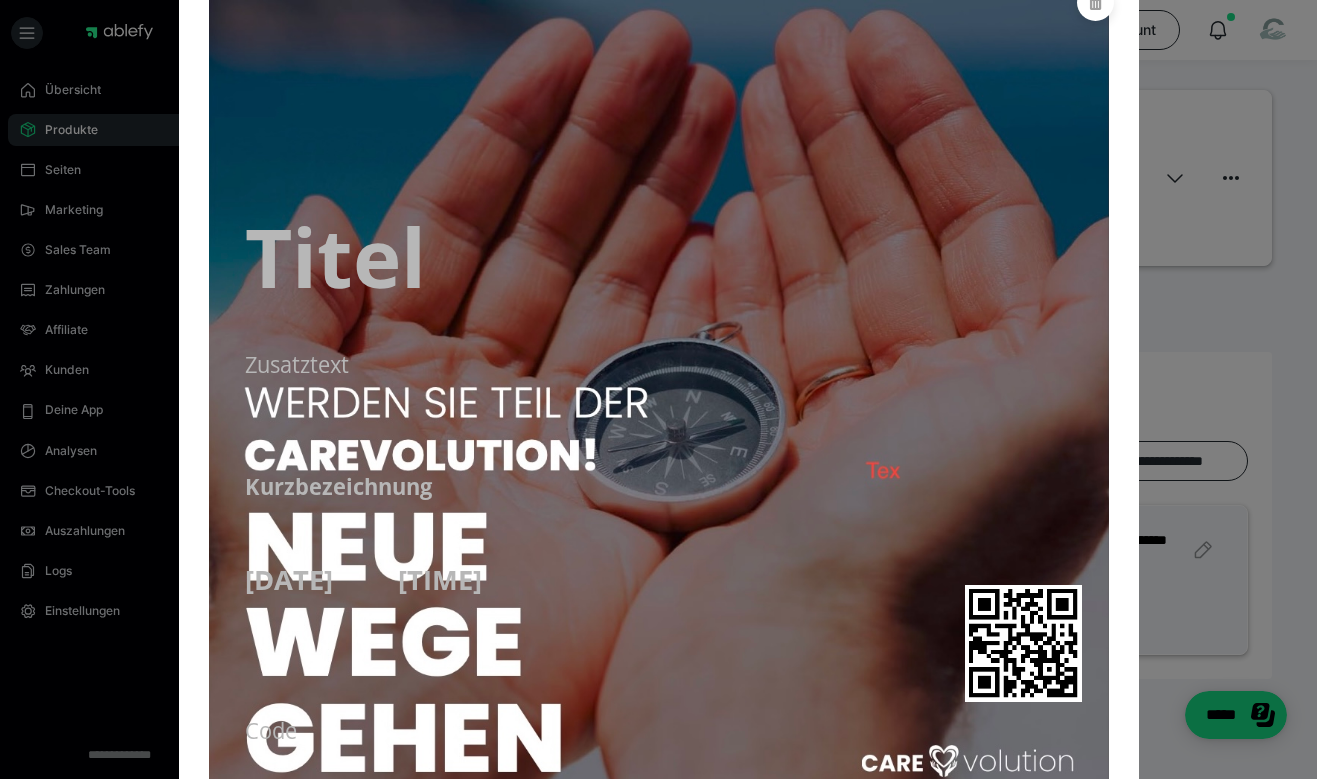 scroll, scrollTop: 0, scrollLeft: 0, axis: both 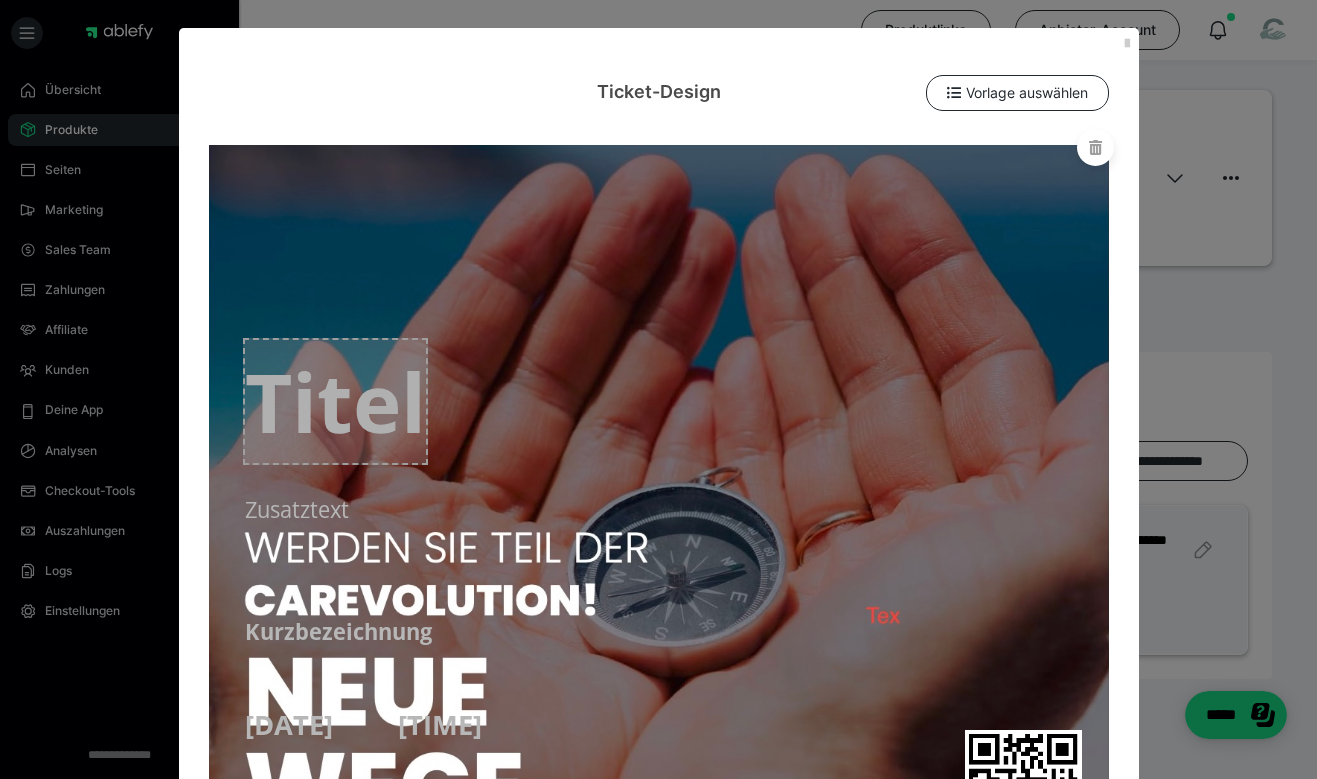 click on "Titel" at bounding box center [335, 401] 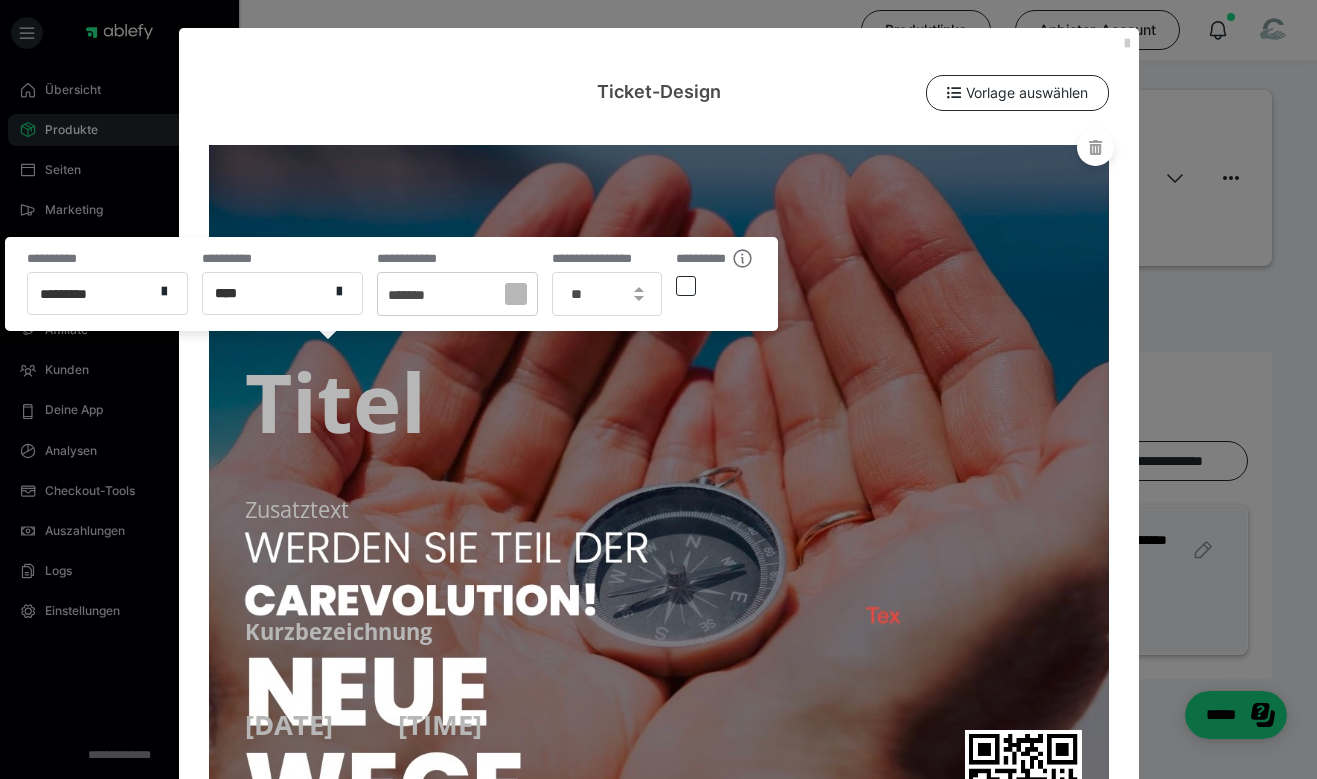 click at bounding box center [686, 286] 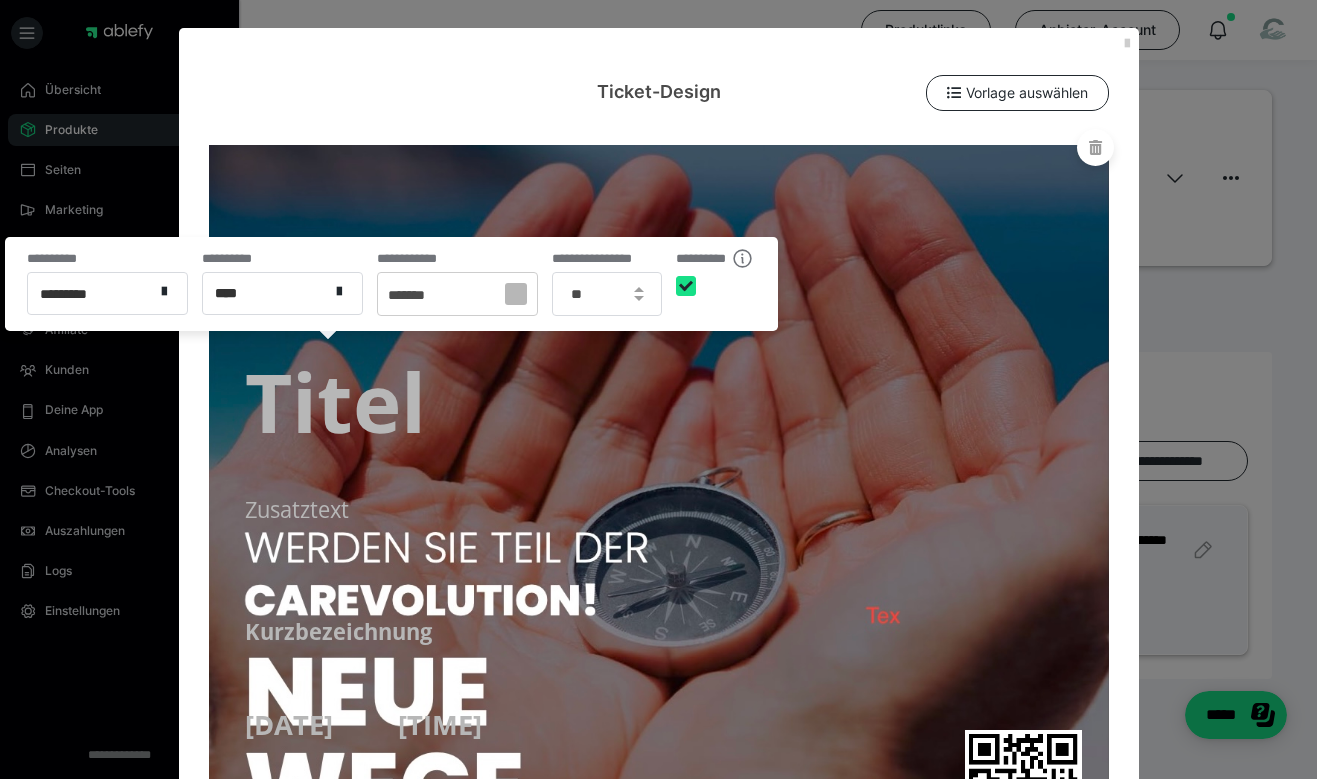 checkbox on "****" 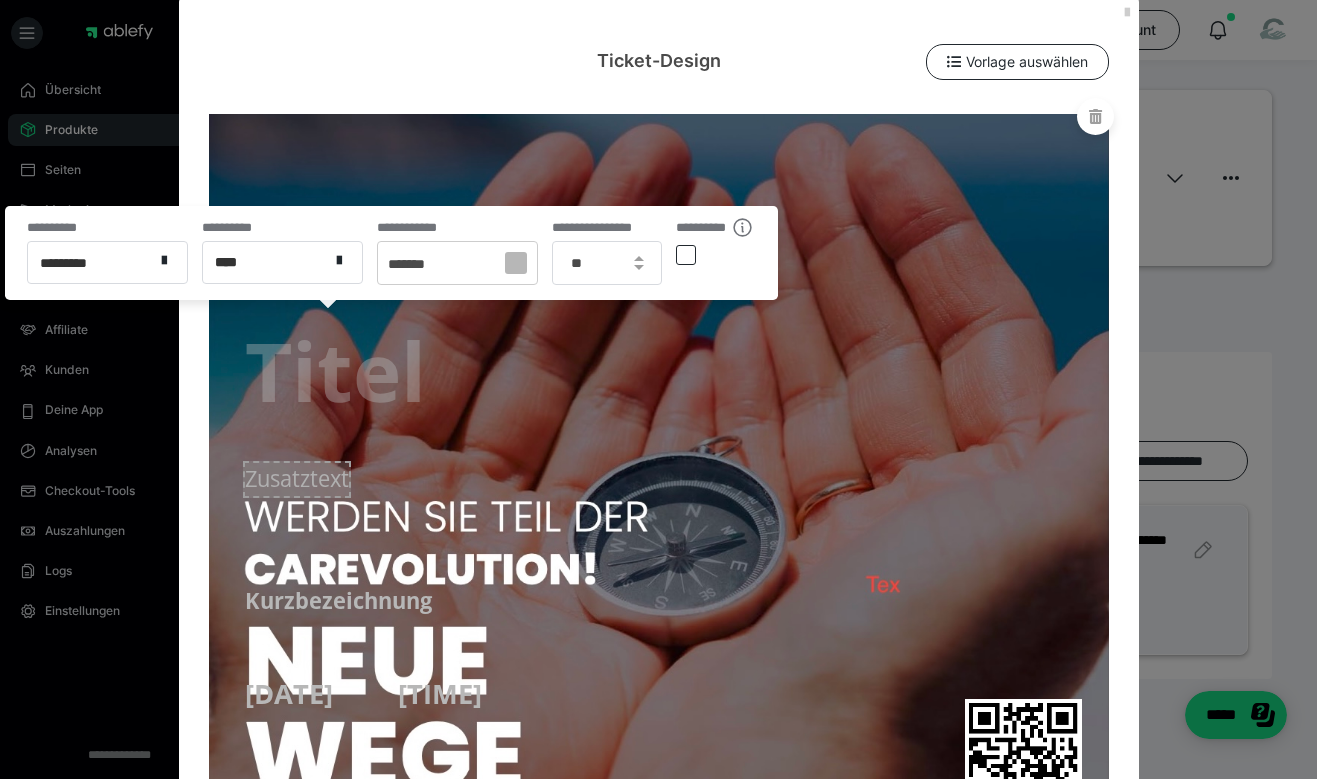 scroll, scrollTop: 35, scrollLeft: 0, axis: vertical 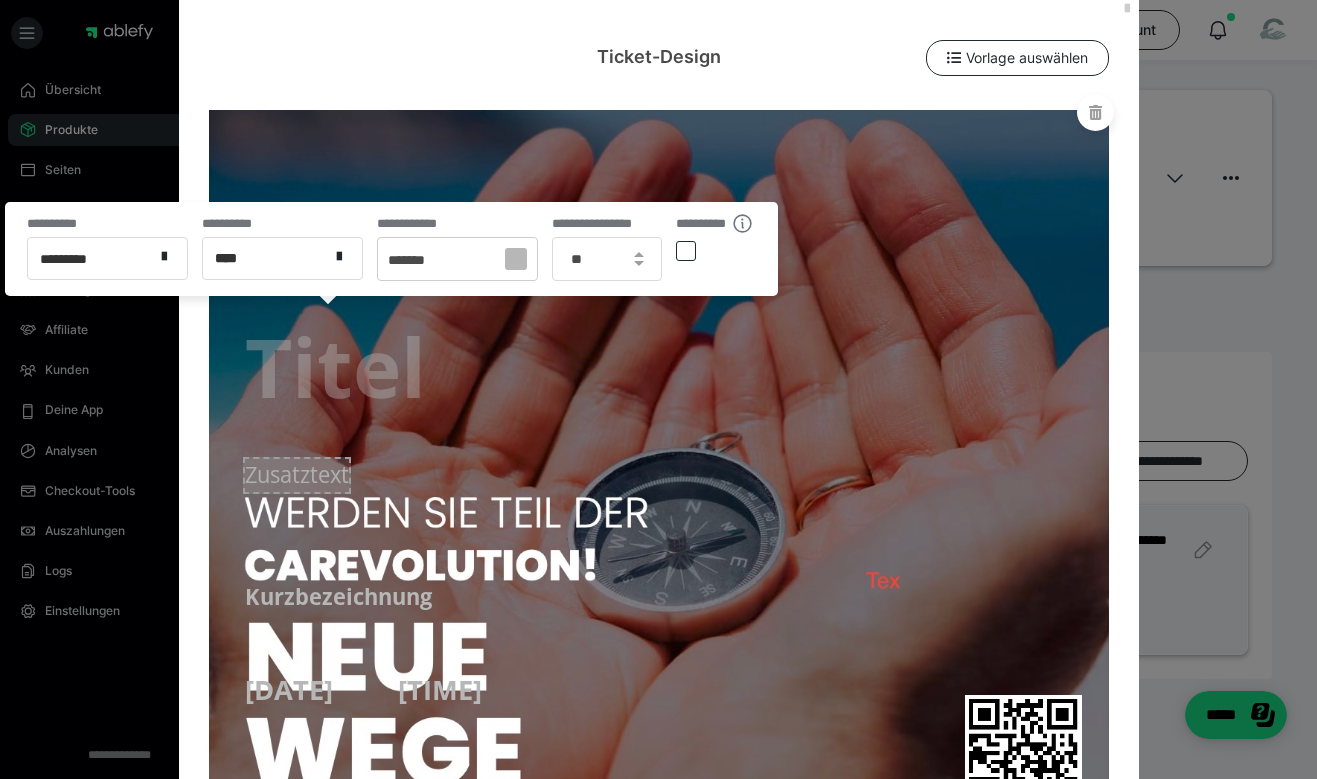 click on "Zusatztext" at bounding box center (297, 475) 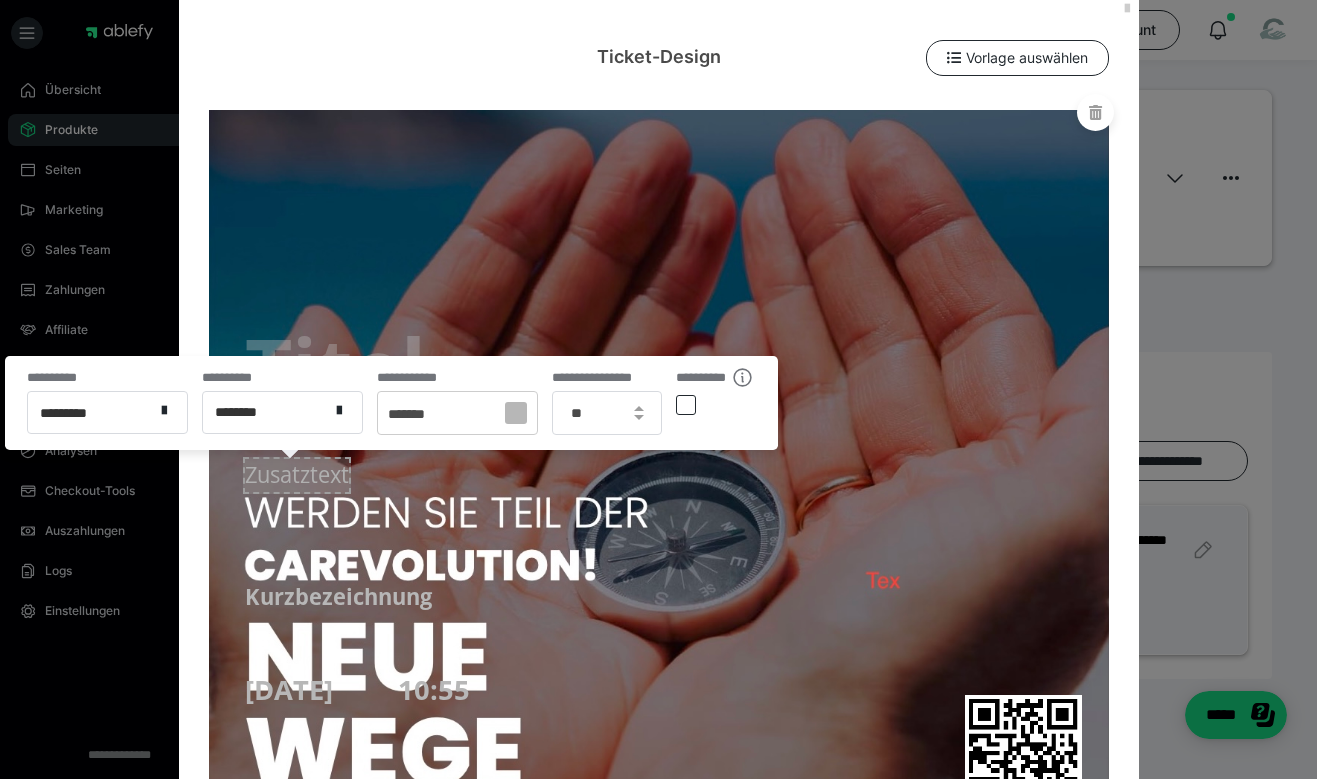 click on "Zusatztext" at bounding box center [297, 475] 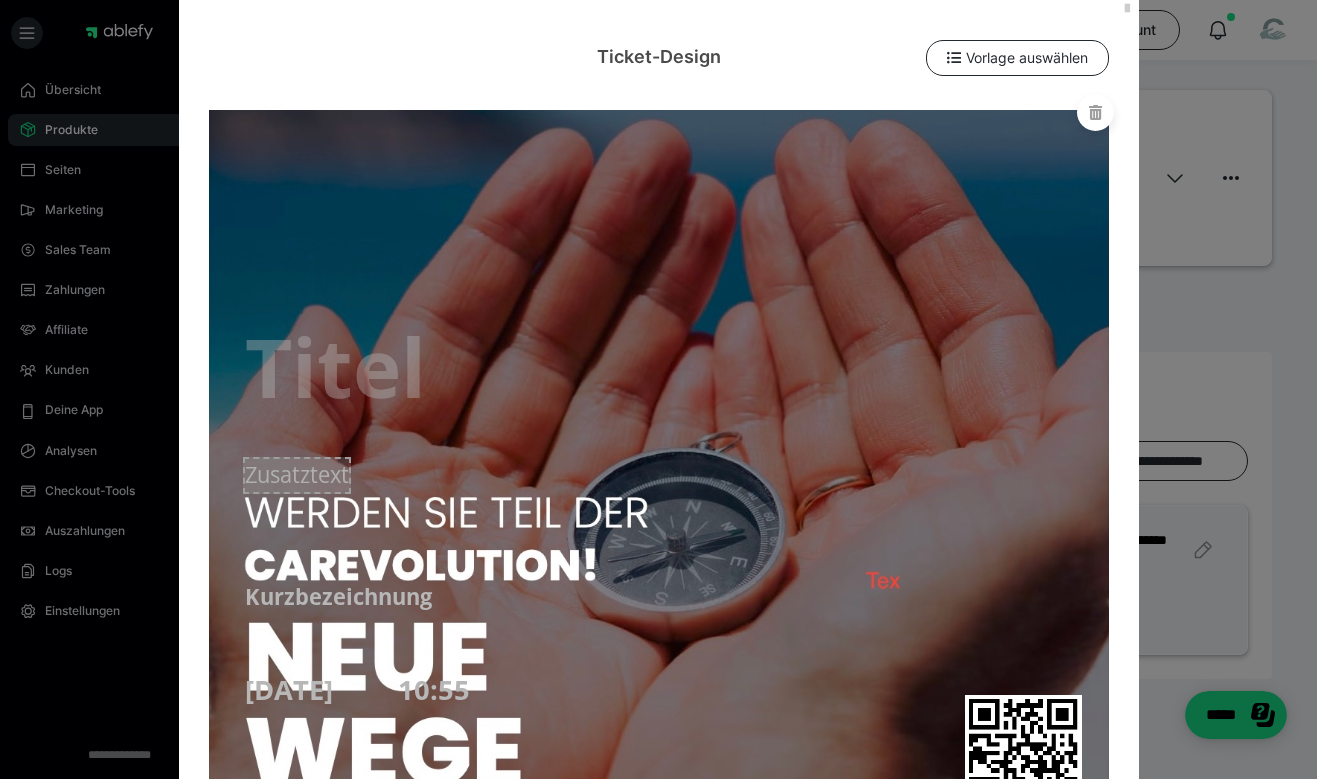 click on "Zusatztext" at bounding box center [297, 475] 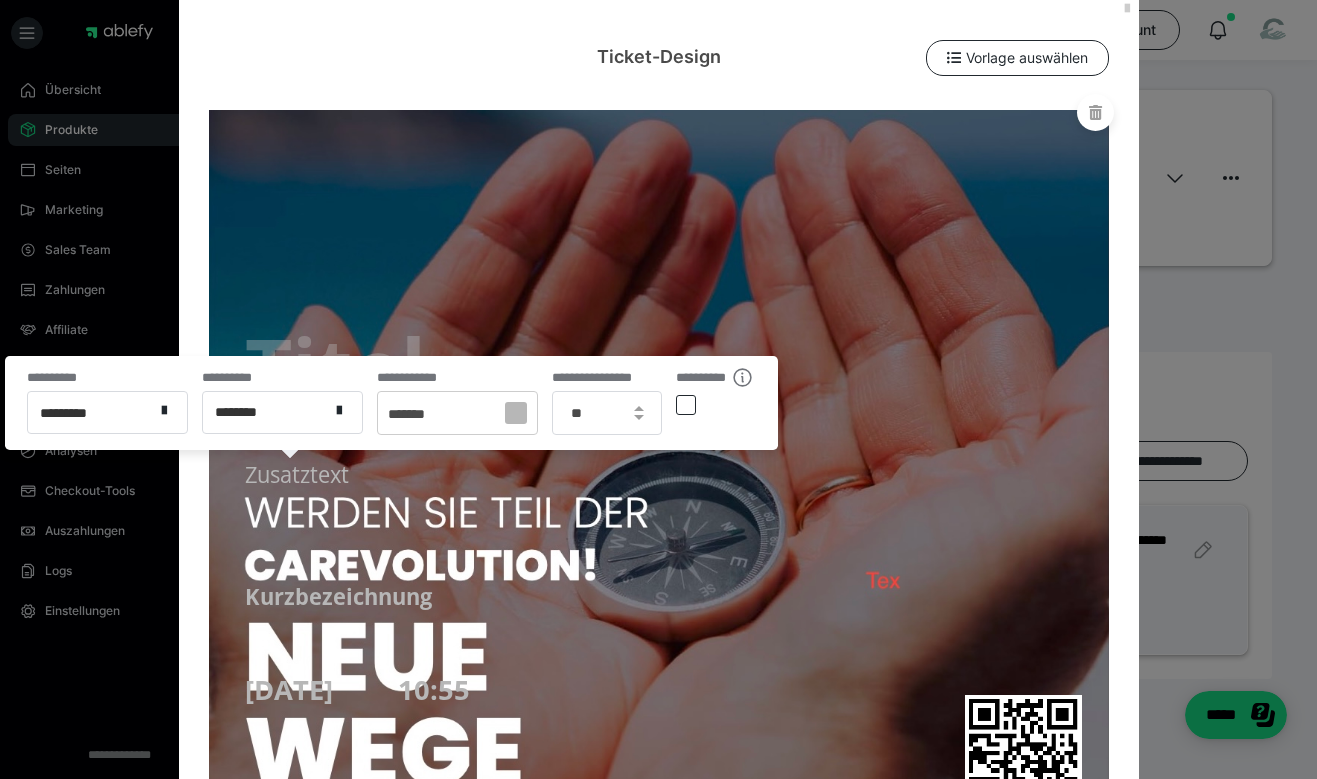 click at bounding box center (686, 405) 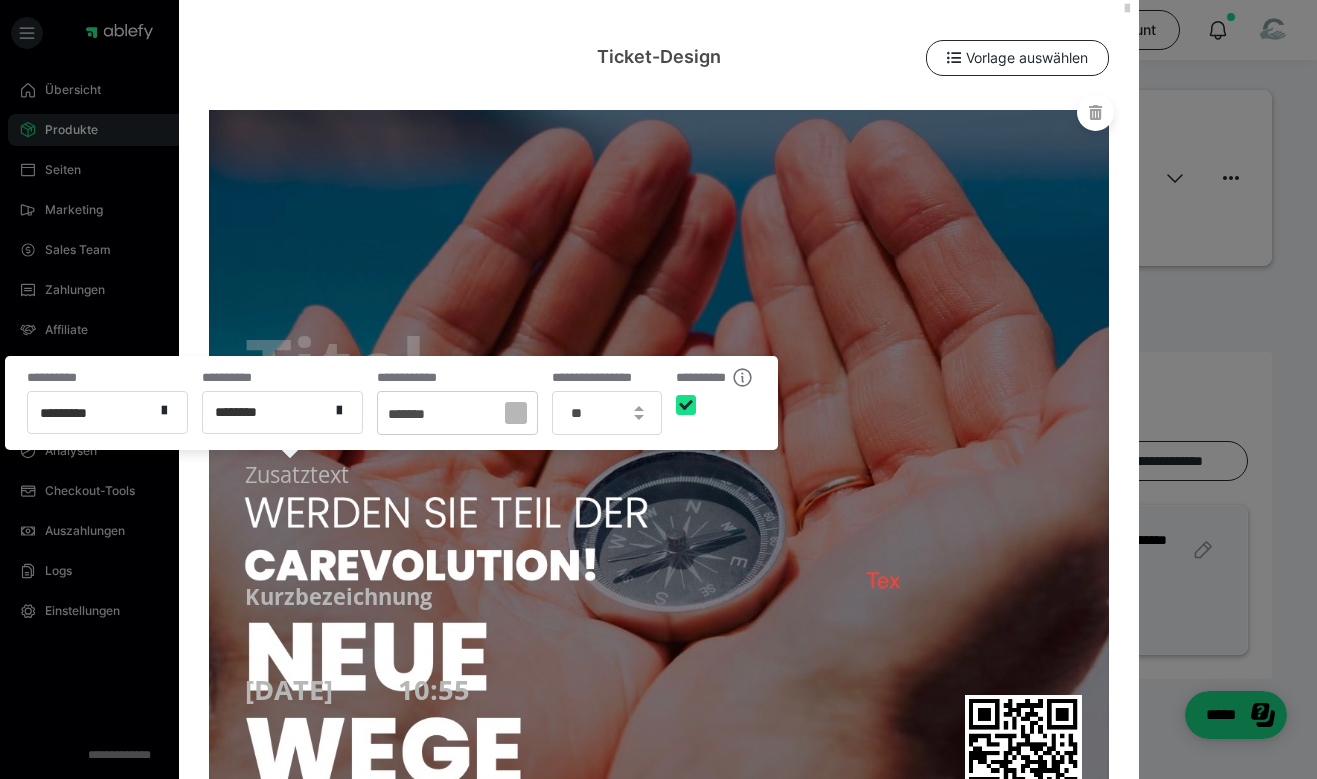 checkbox on "****" 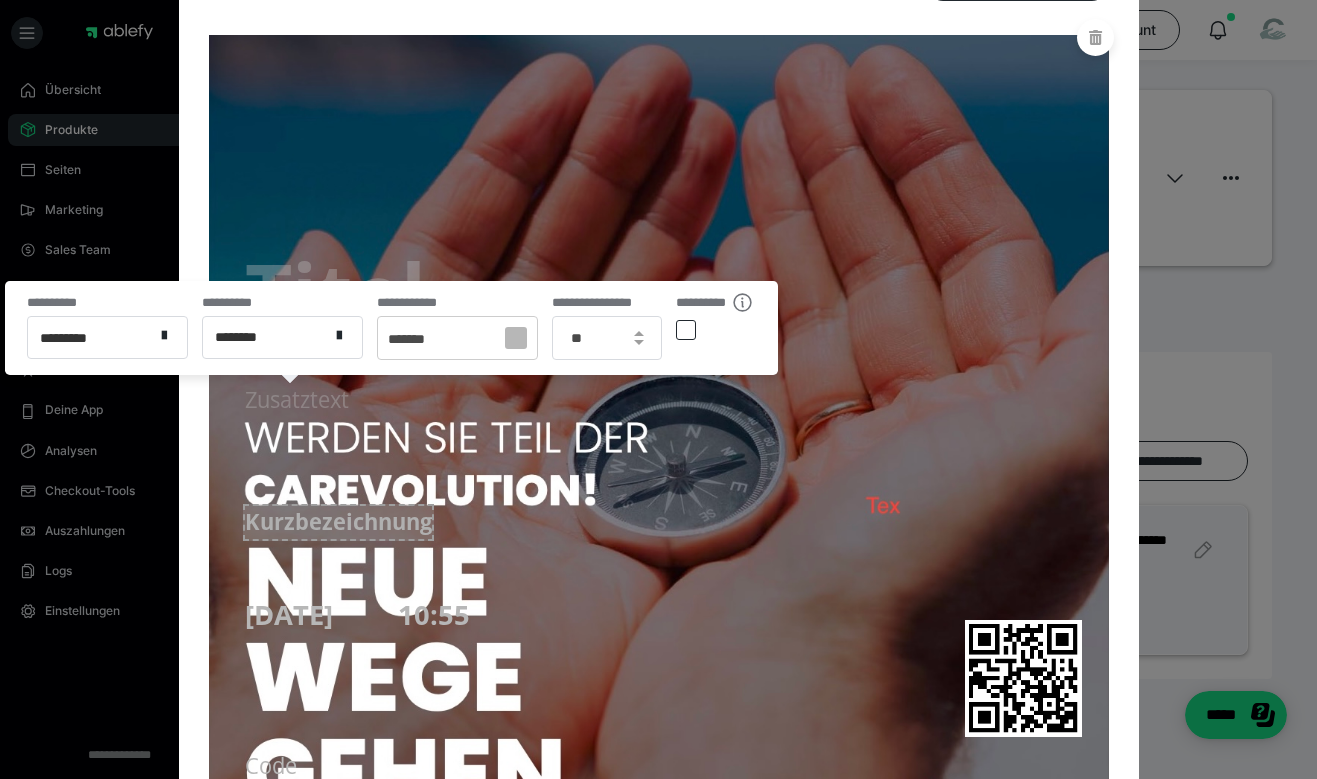 scroll, scrollTop: 114, scrollLeft: 0, axis: vertical 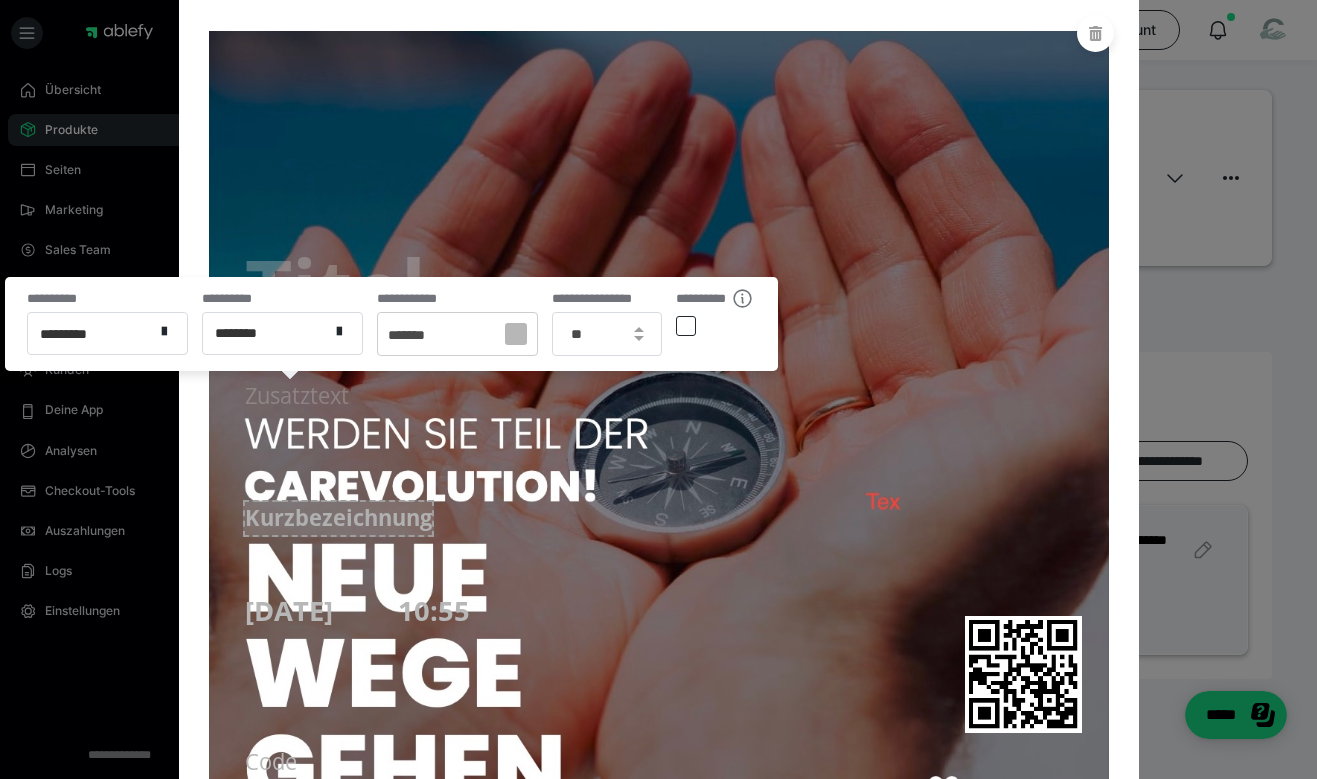 click on "Kurzbezeichnung" at bounding box center (338, 518) 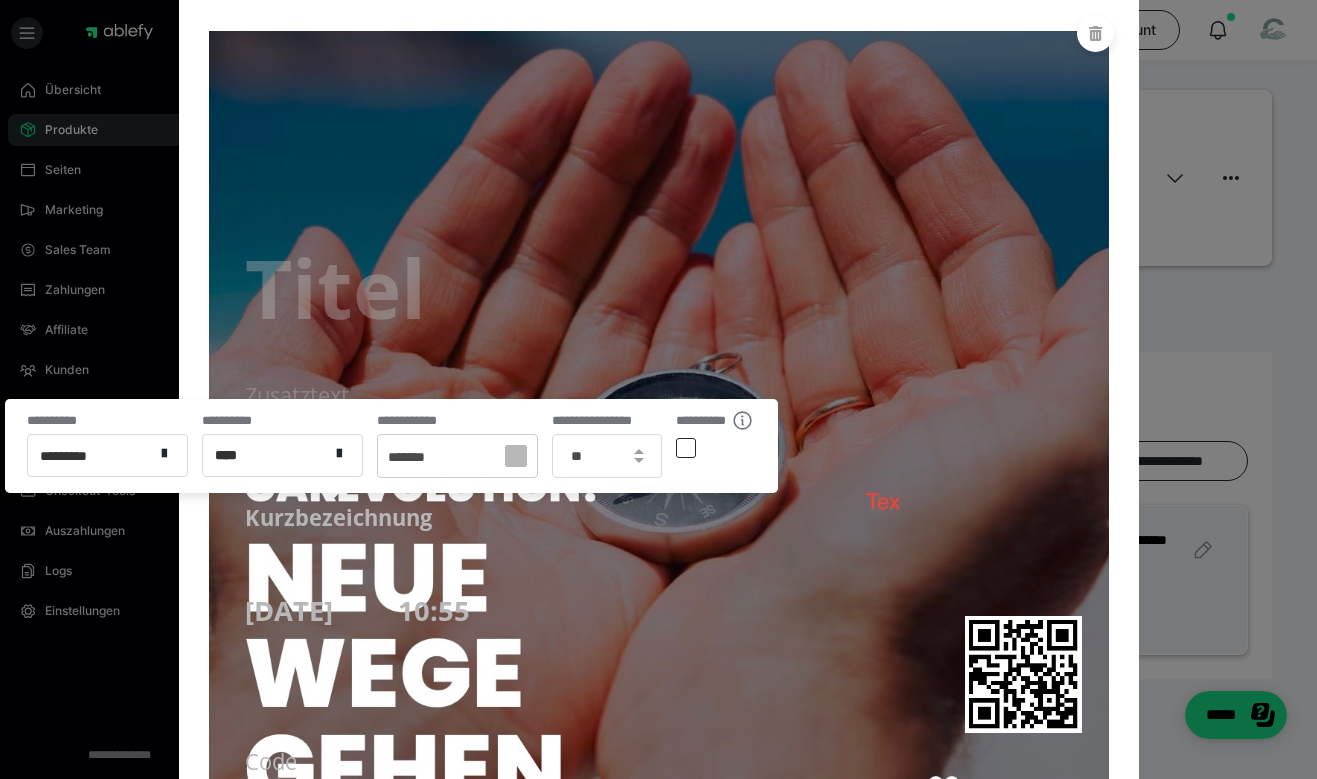 click at bounding box center [686, 448] 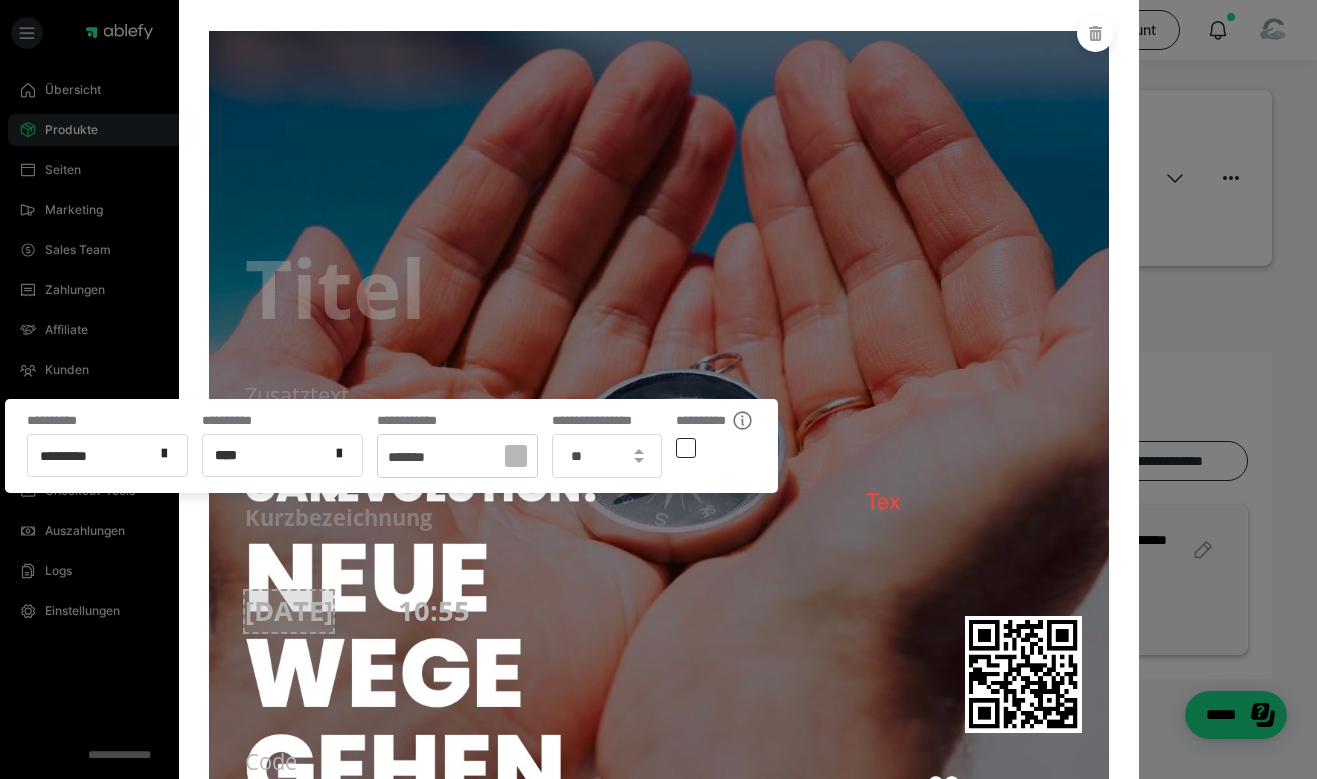 click on "01.08.2025" at bounding box center (289, 611) 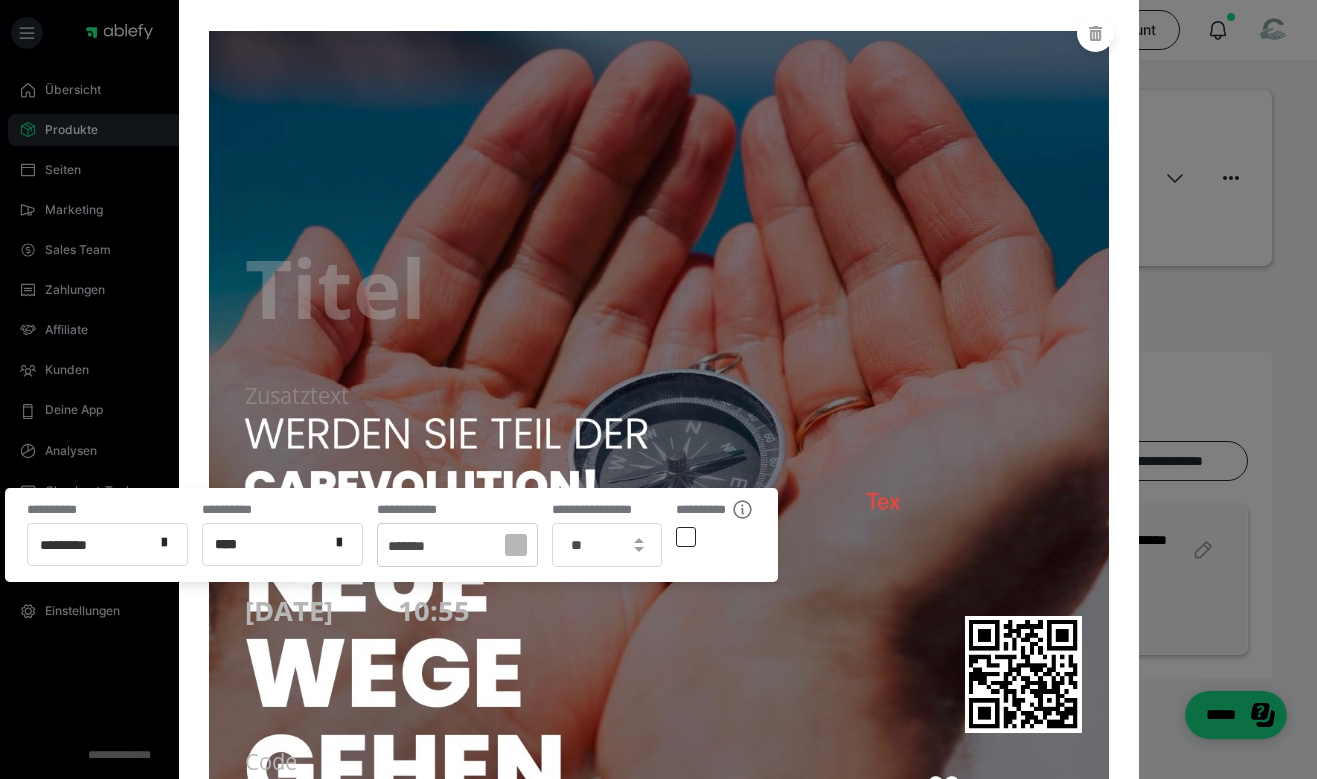 click at bounding box center [686, 537] 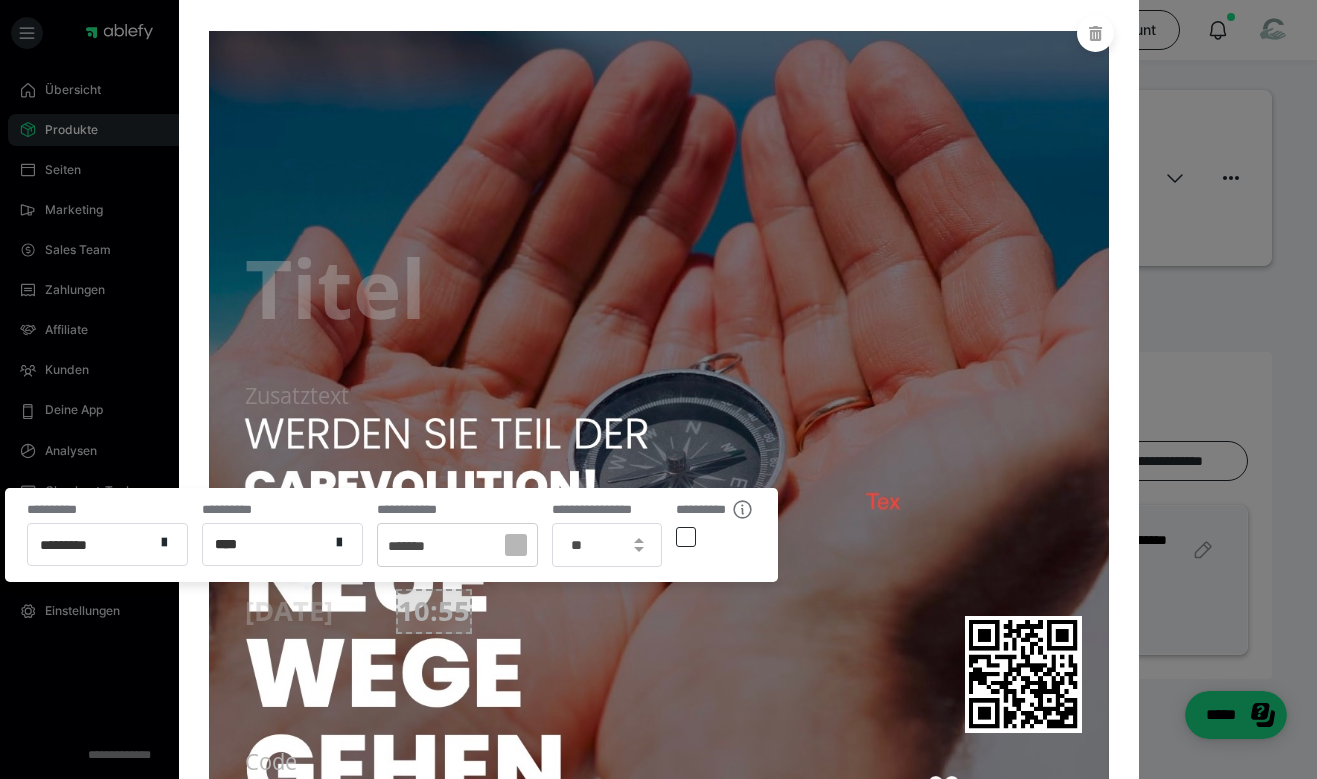 click on "10:55" at bounding box center [434, 611] 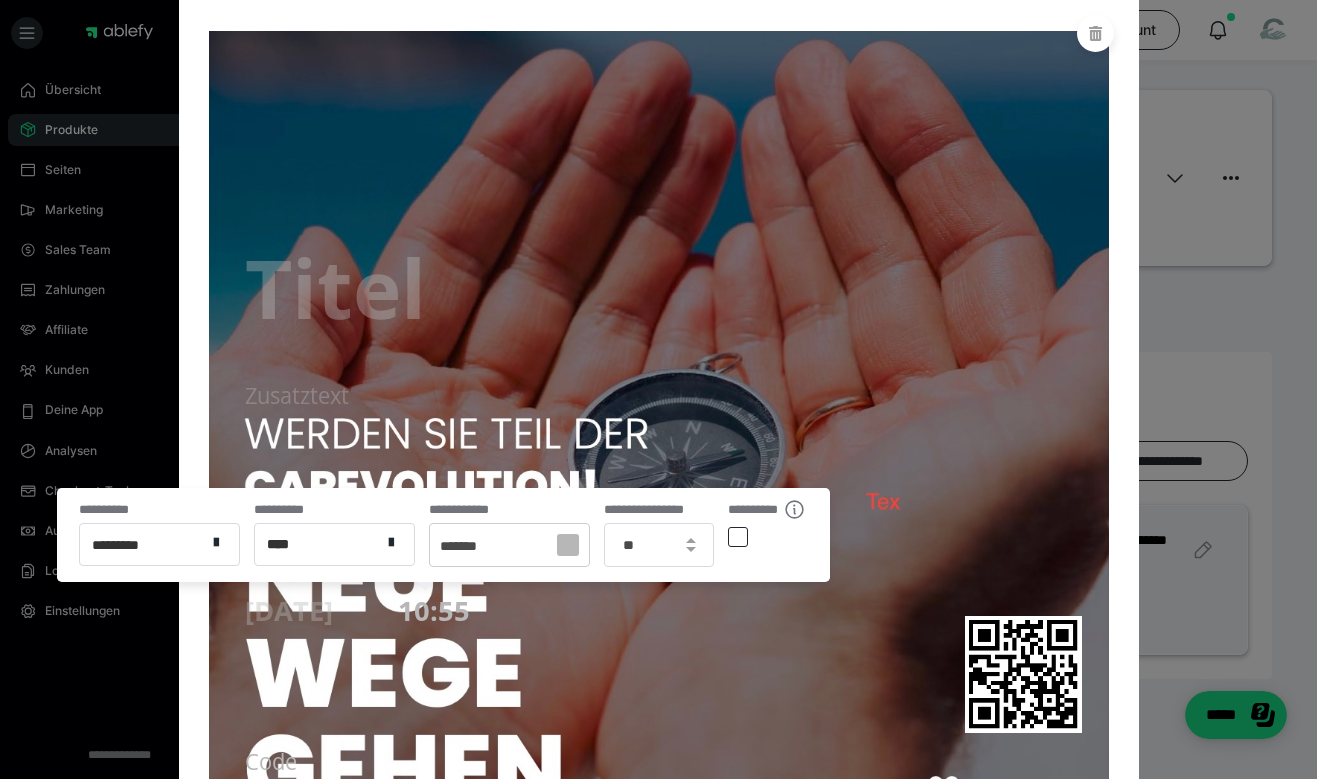 click at bounding box center (738, 537) 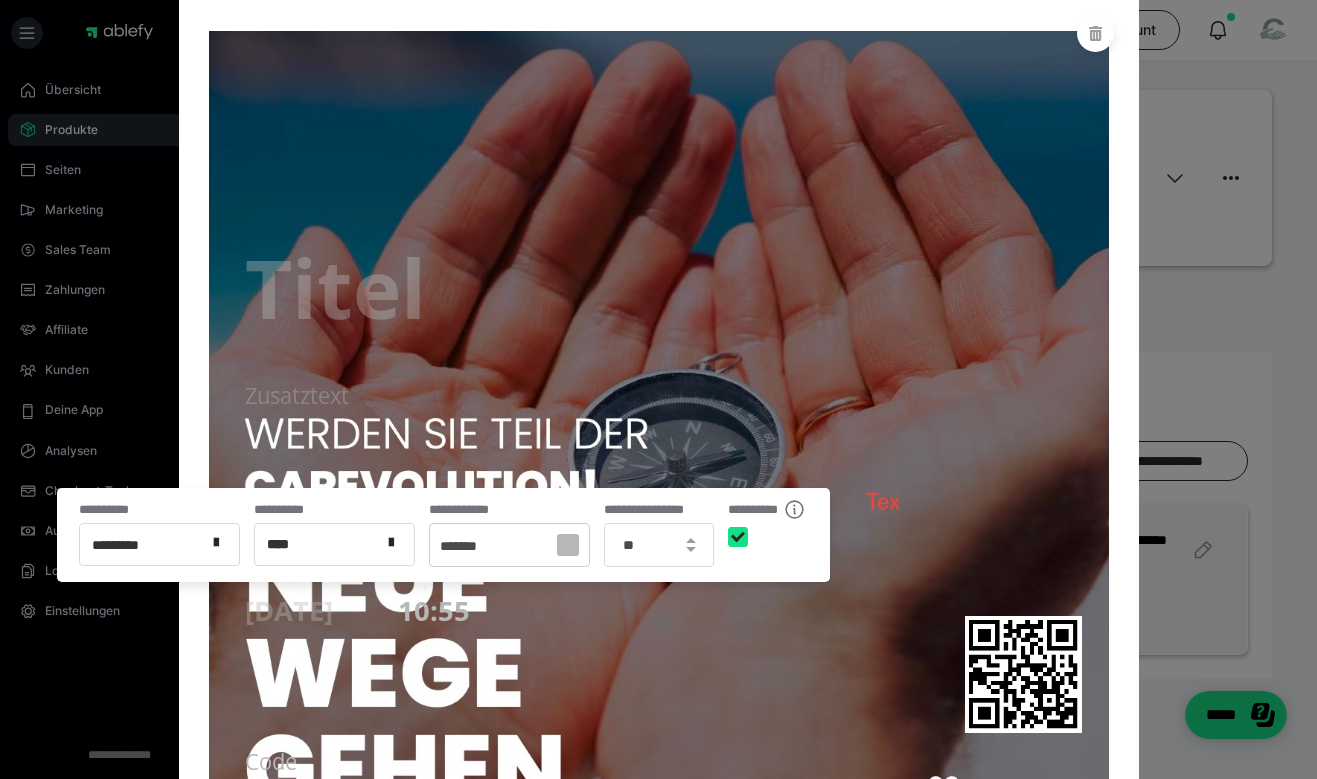 checkbox on "****" 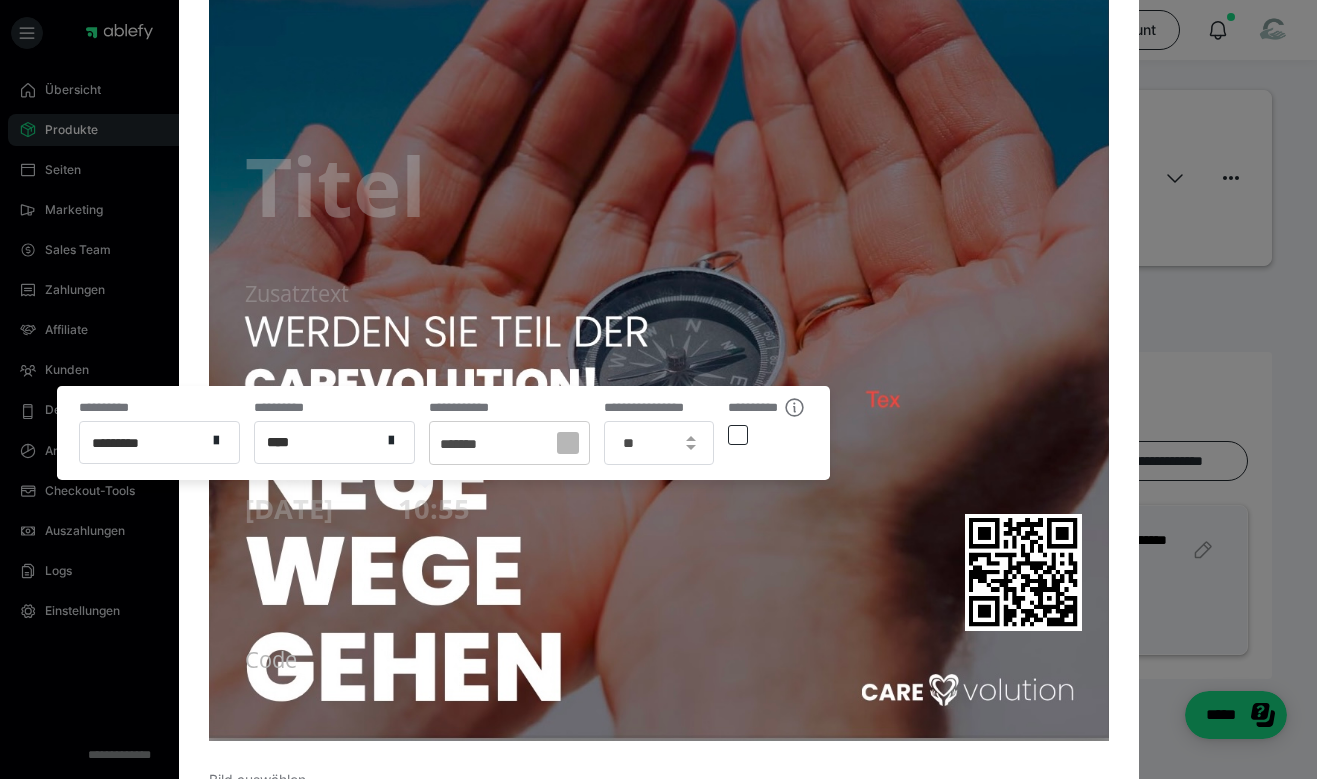 scroll, scrollTop: 220, scrollLeft: 0, axis: vertical 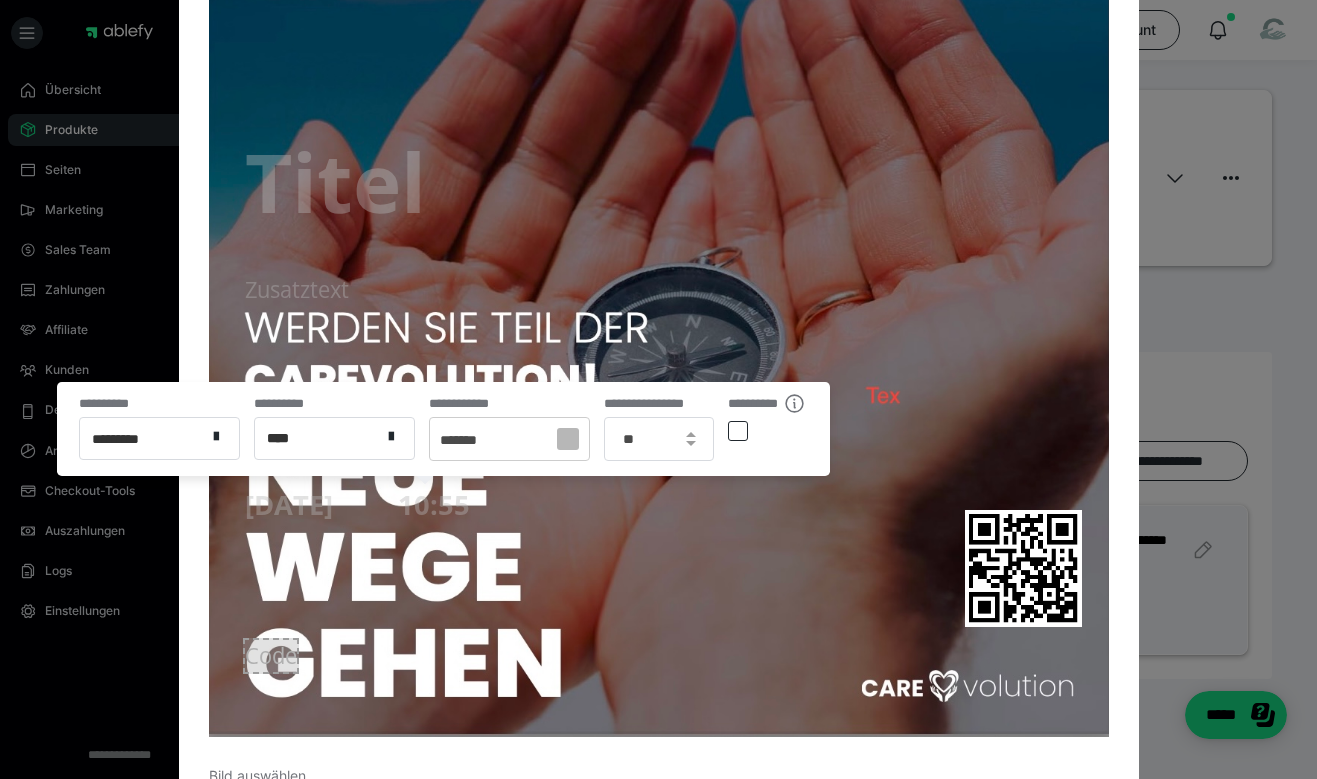 click on "Code" at bounding box center [271, 656] 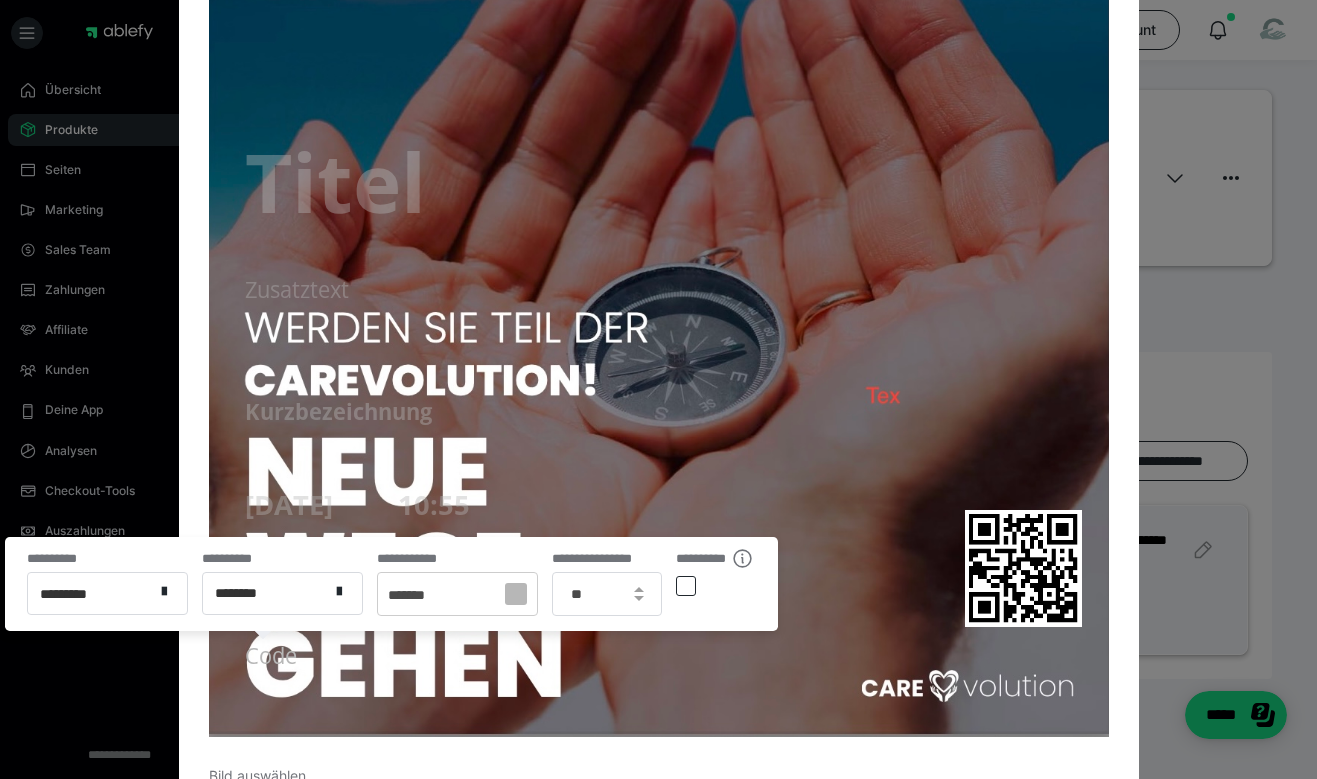 click at bounding box center (686, 586) 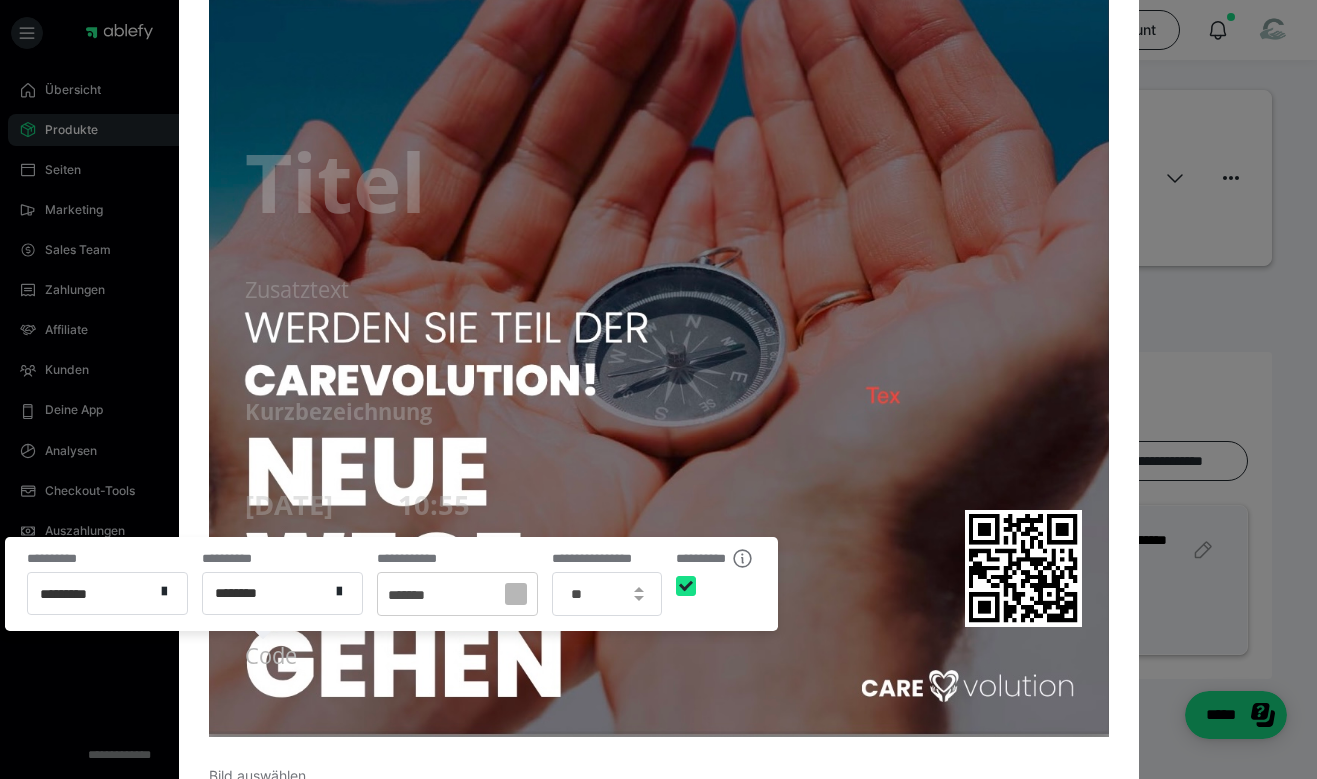 checkbox on "****" 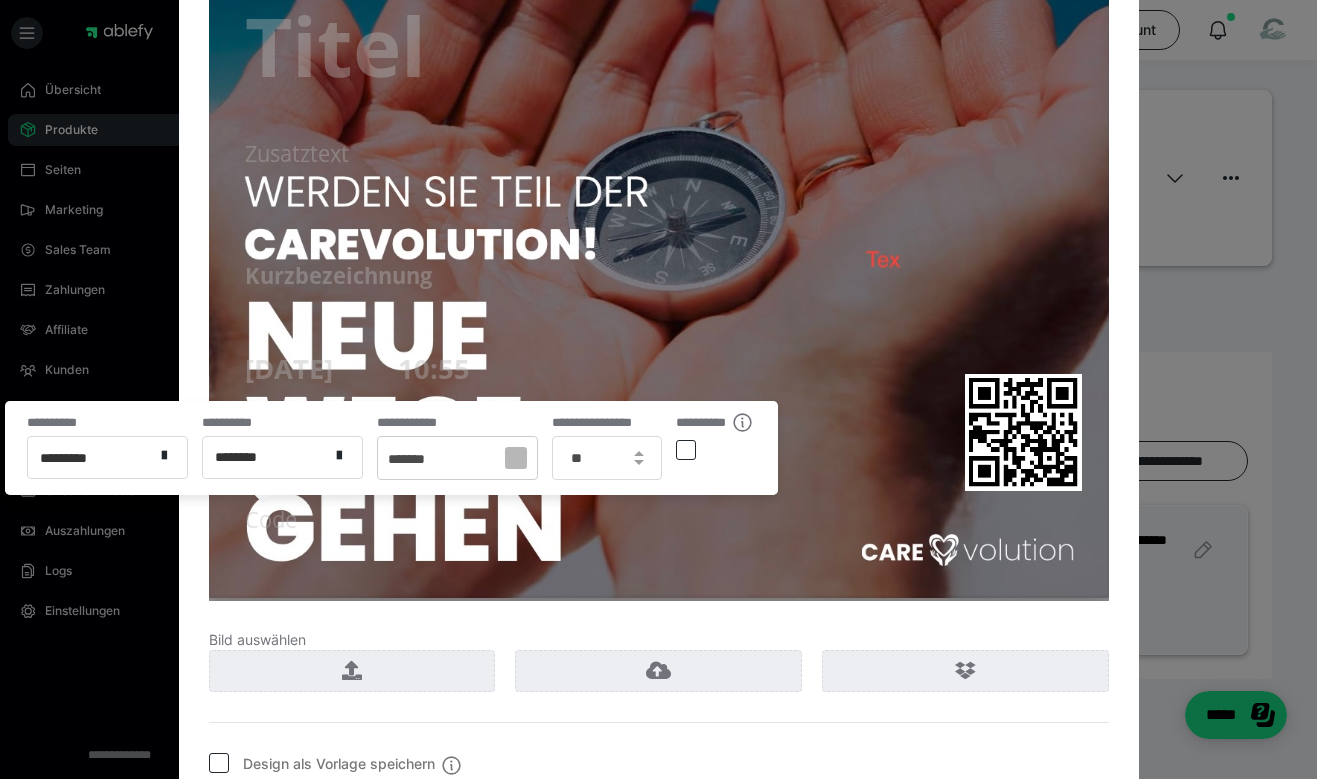 scroll, scrollTop: 504, scrollLeft: 0, axis: vertical 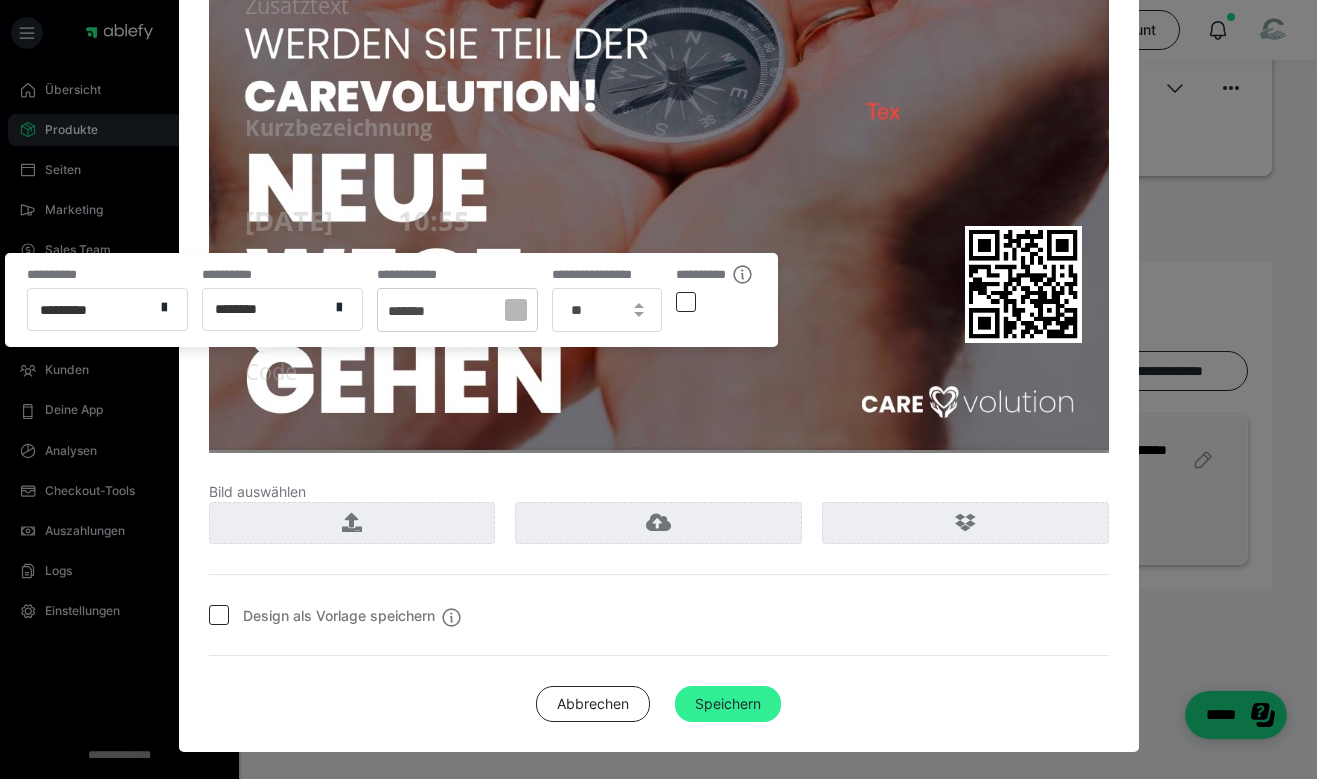 click on "Speichern" at bounding box center [728, 704] 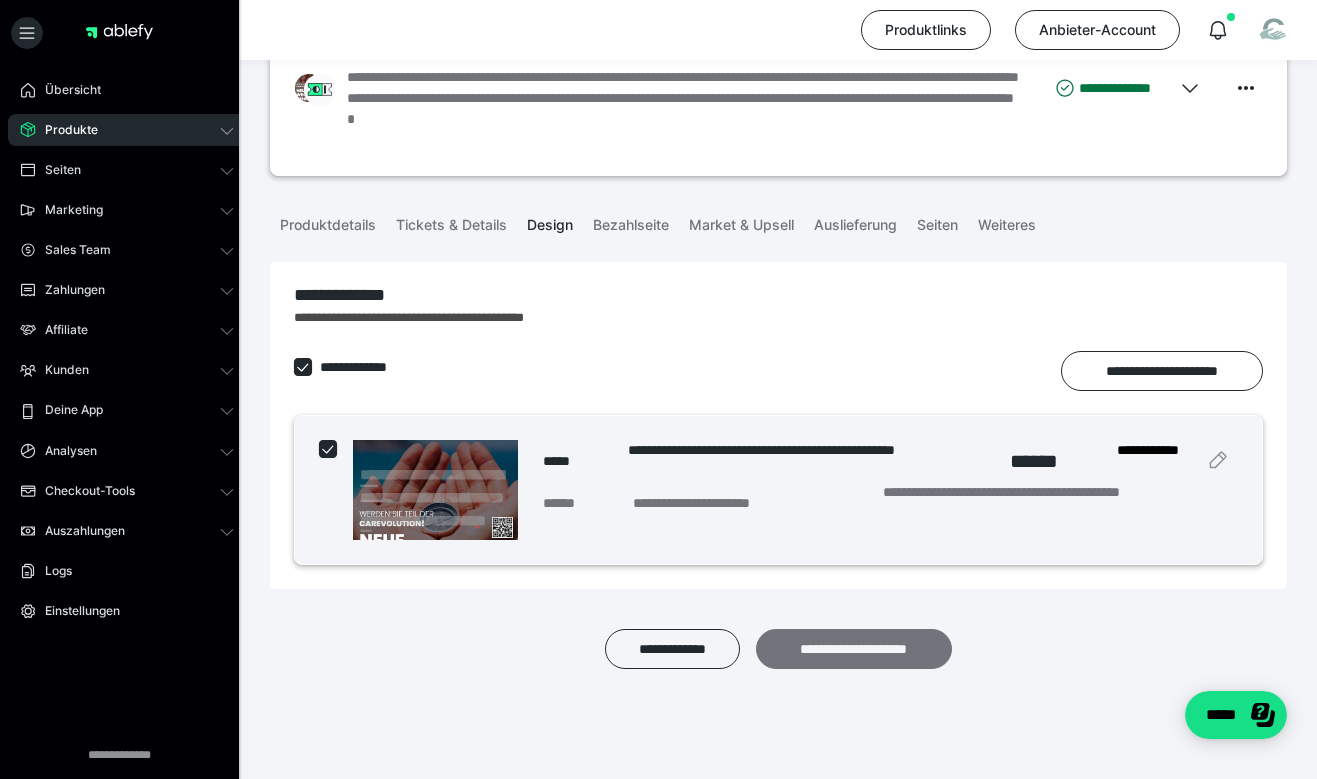 click on "**********" at bounding box center (854, 649) 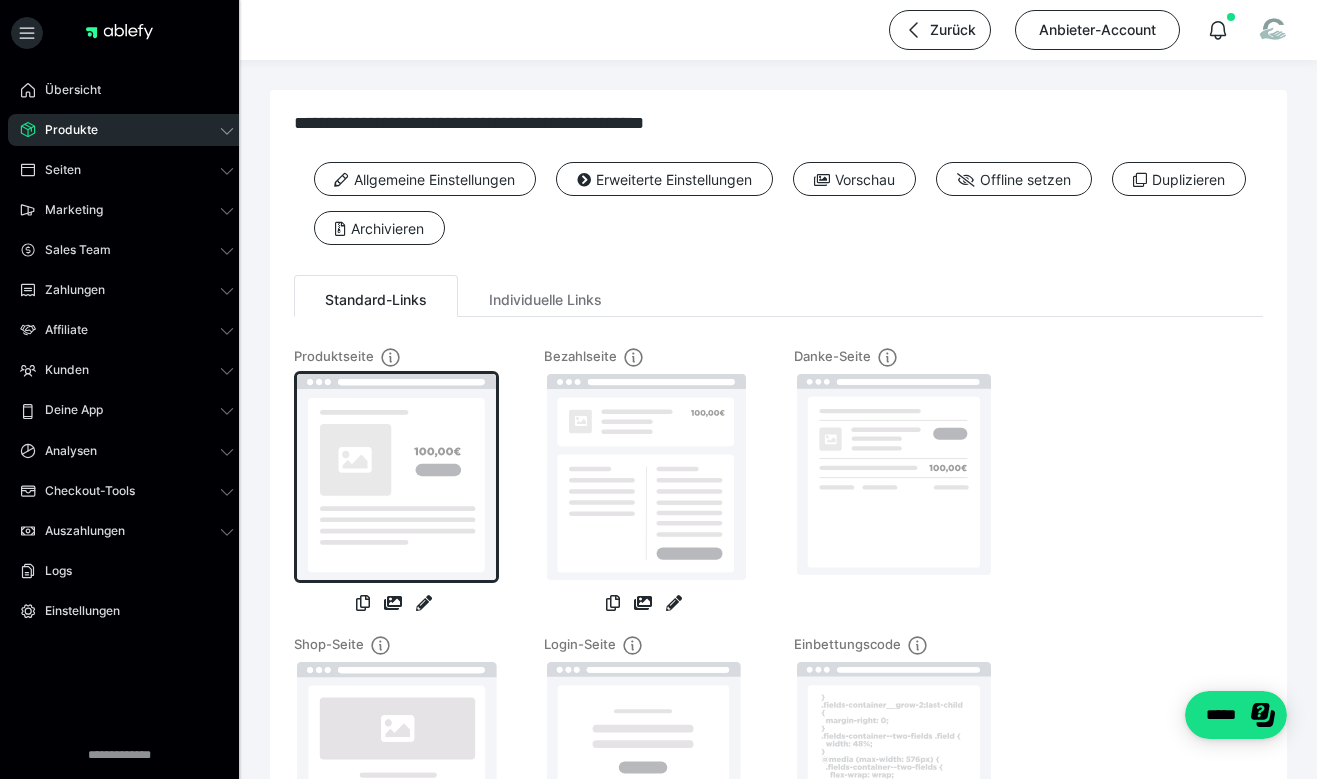 click at bounding box center [396, 477] 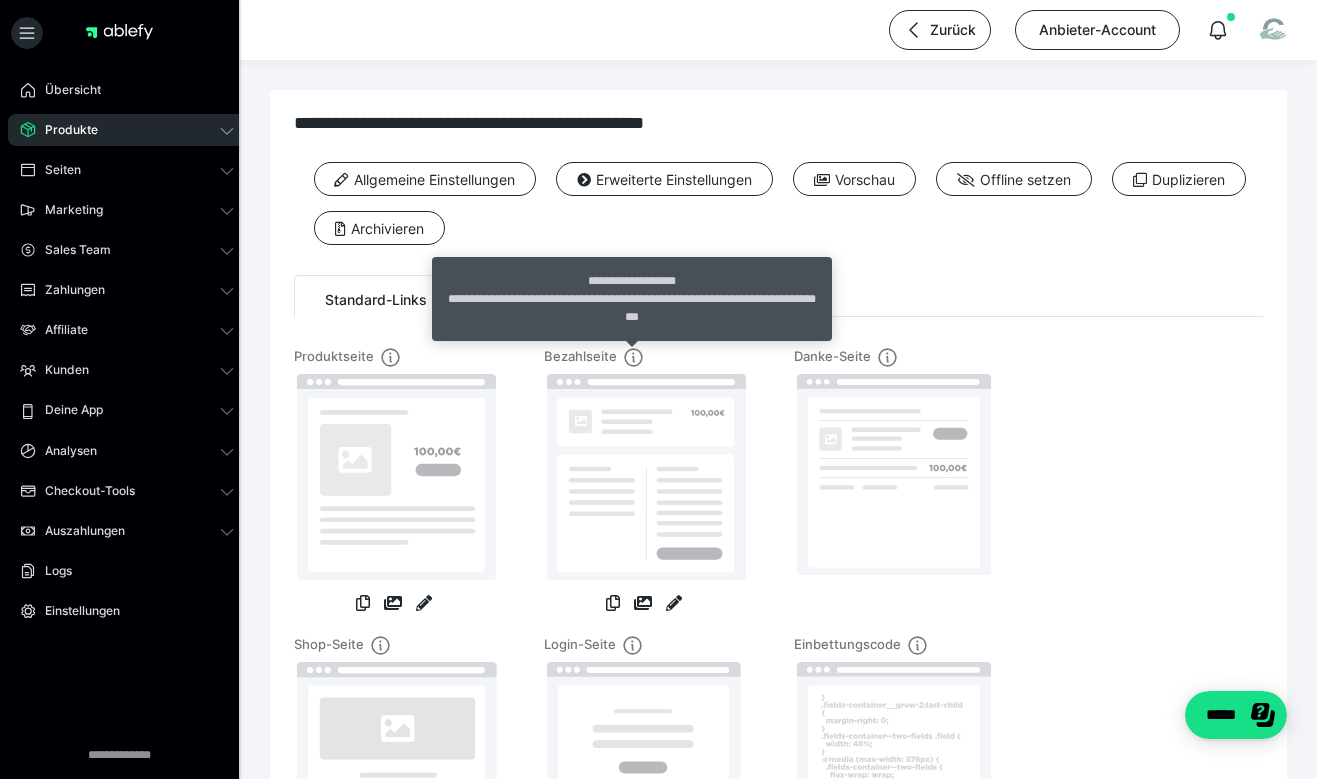 click 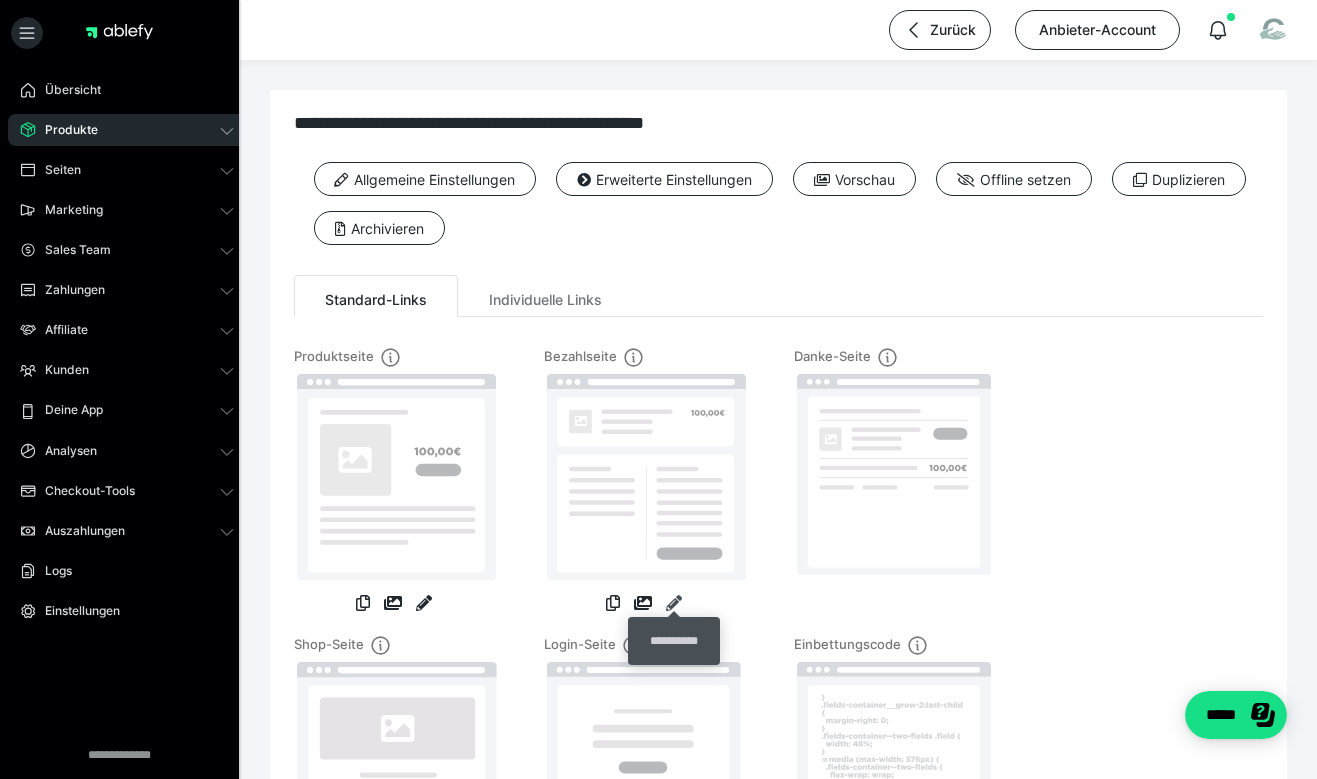 click at bounding box center [674, 603] 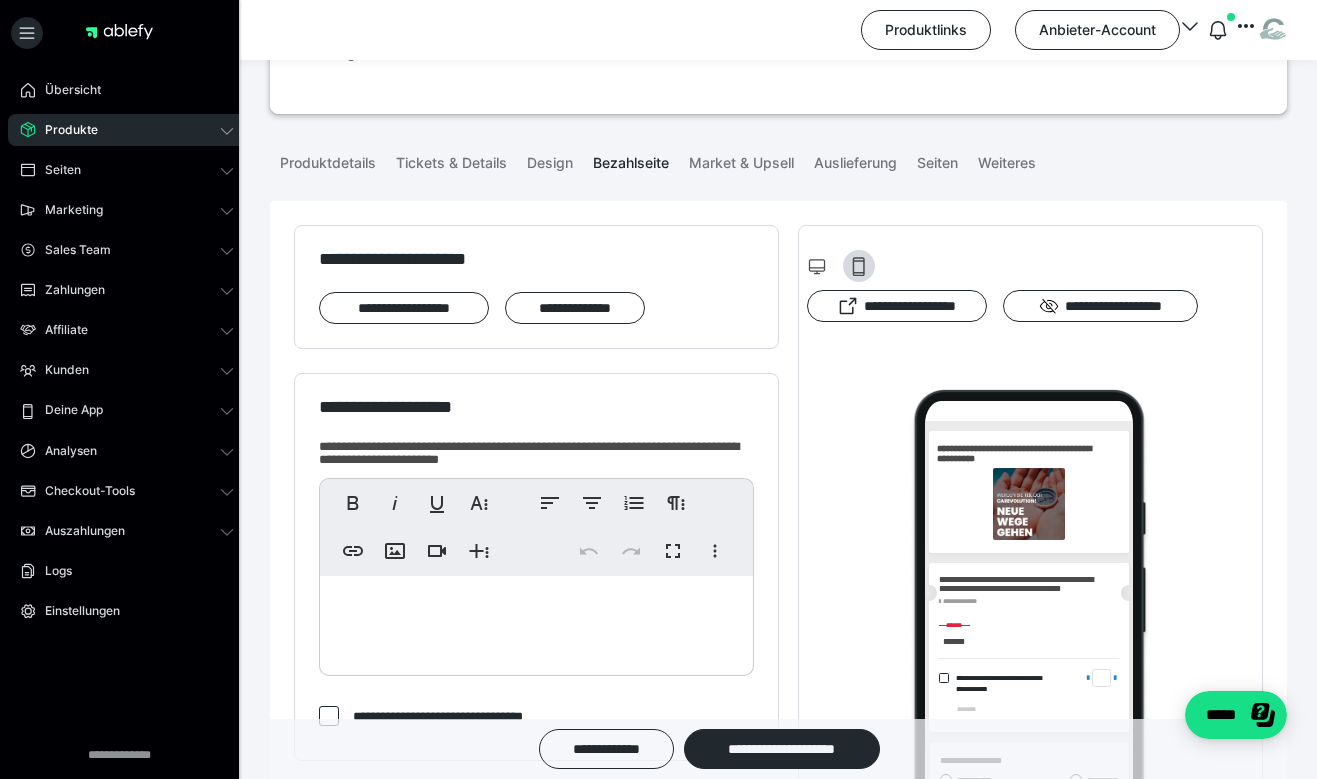 scroll, scrollTop: 317, scrollLeft: 0, axis: vertical 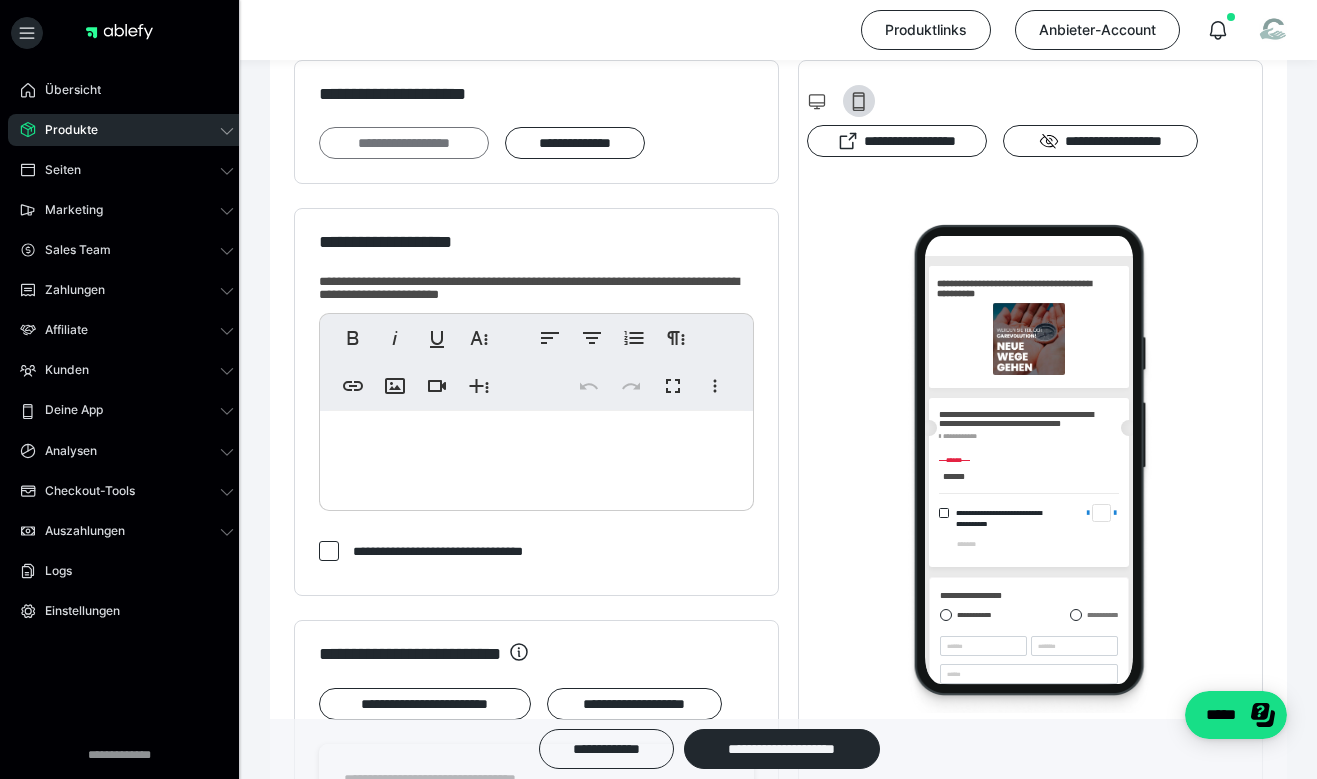 click on "**********" at bounding box center [404, 143] 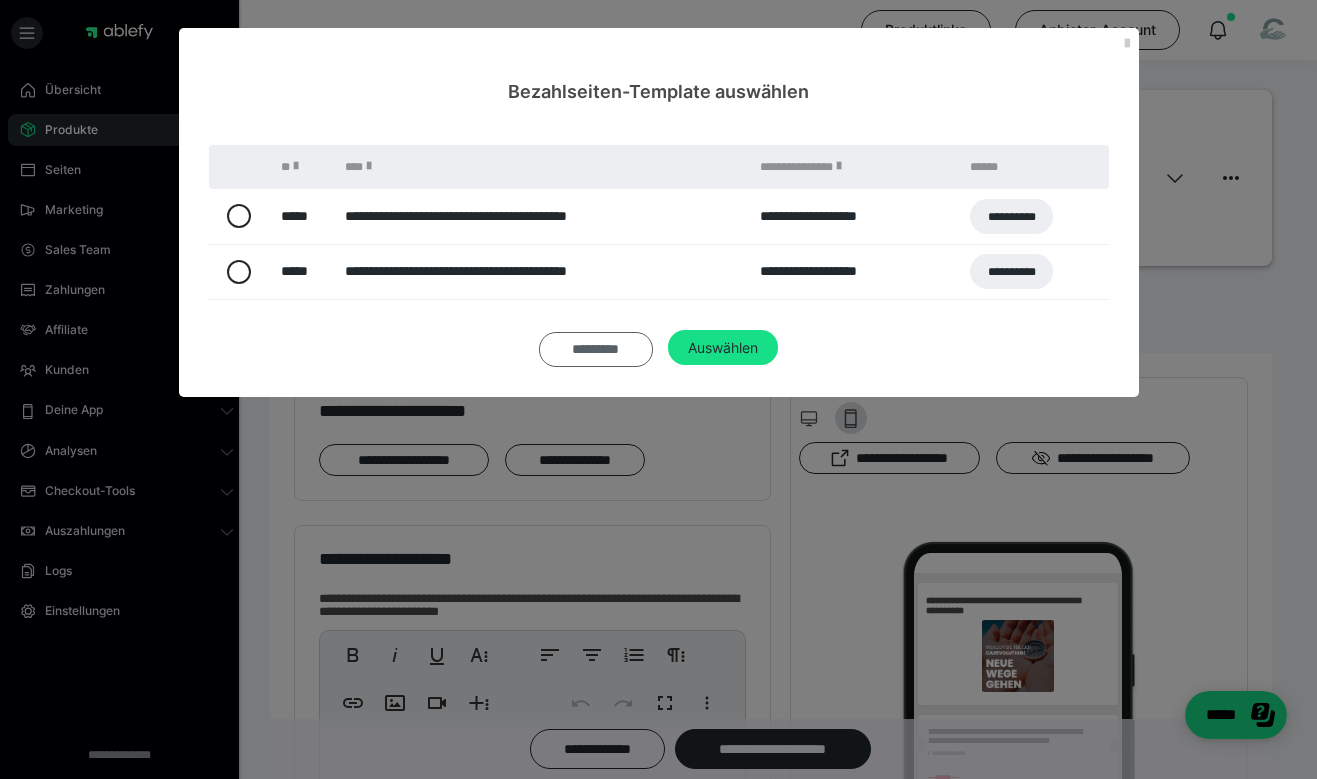 click on "*********" at bounding box center [596, 349] 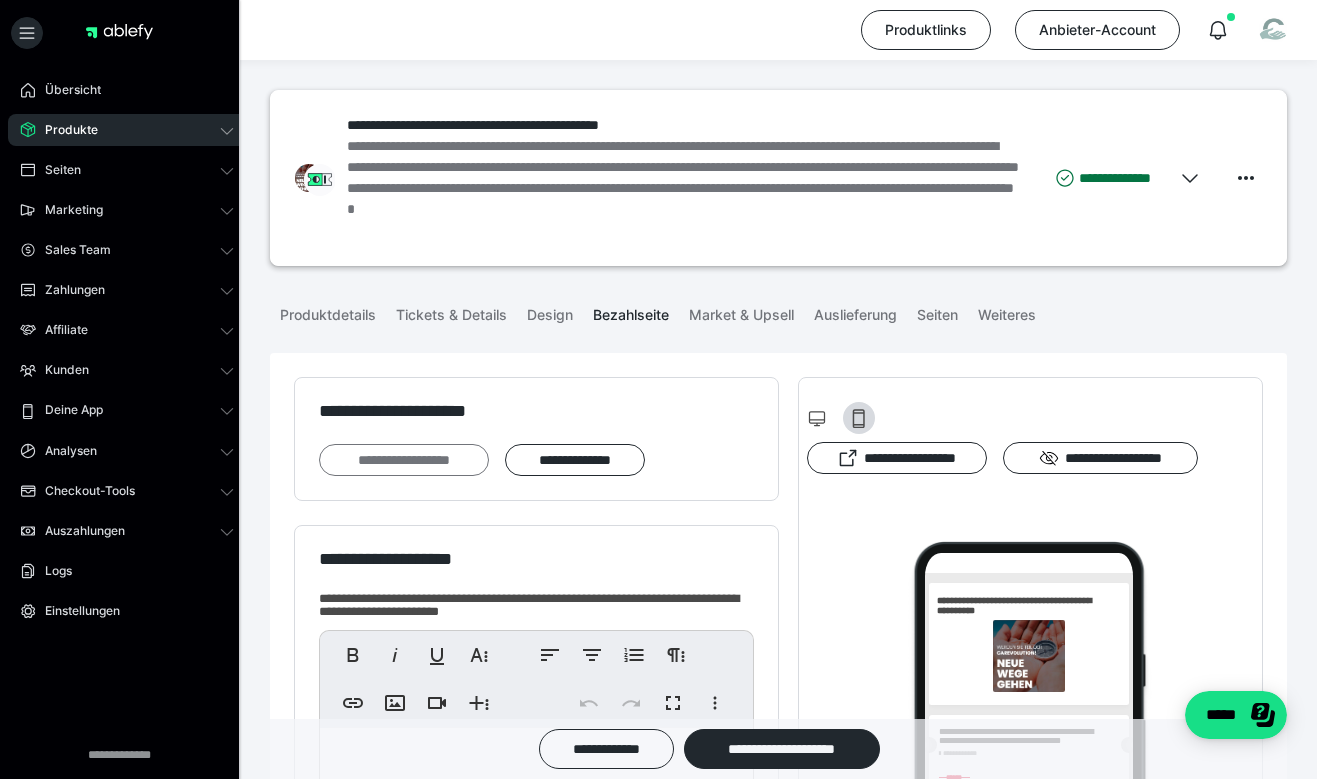 click on "**********" at bounding box center (404, 460) 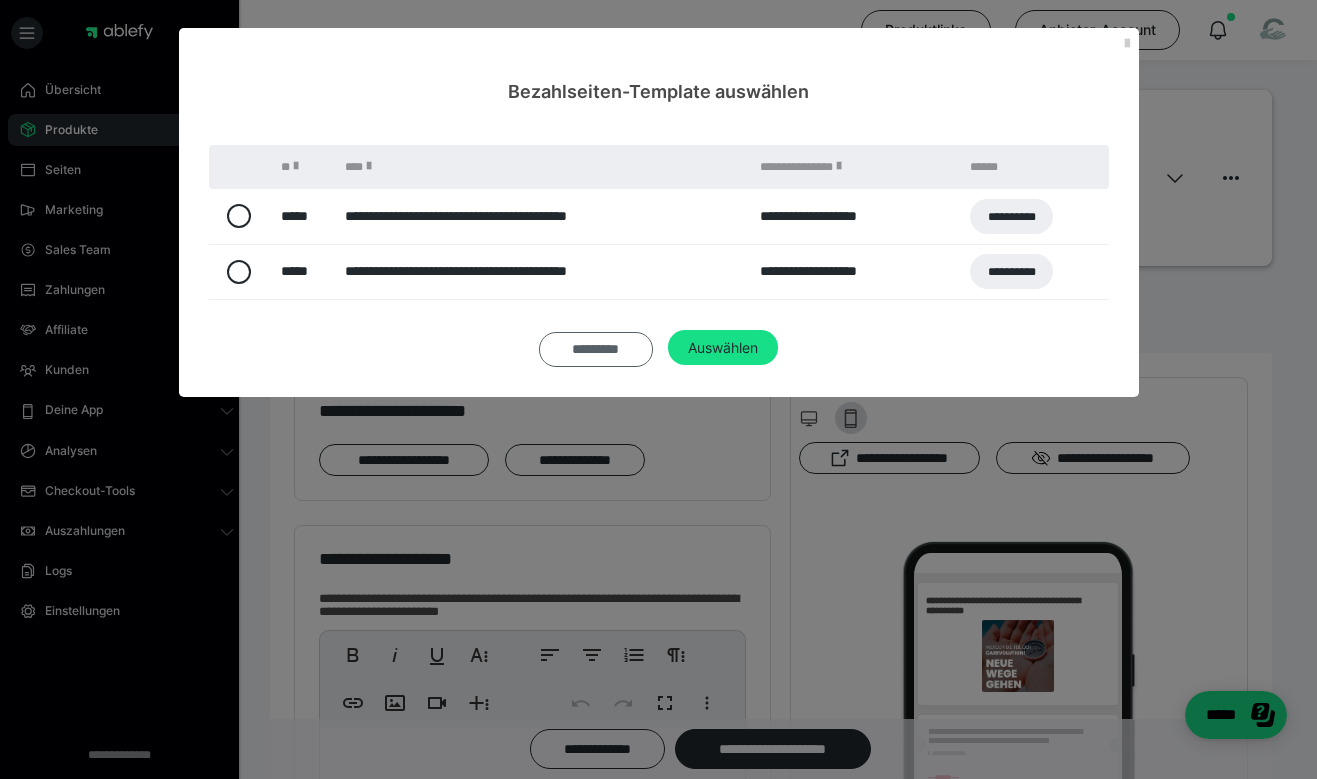 click on "*********" at bounding box center [596, 349] 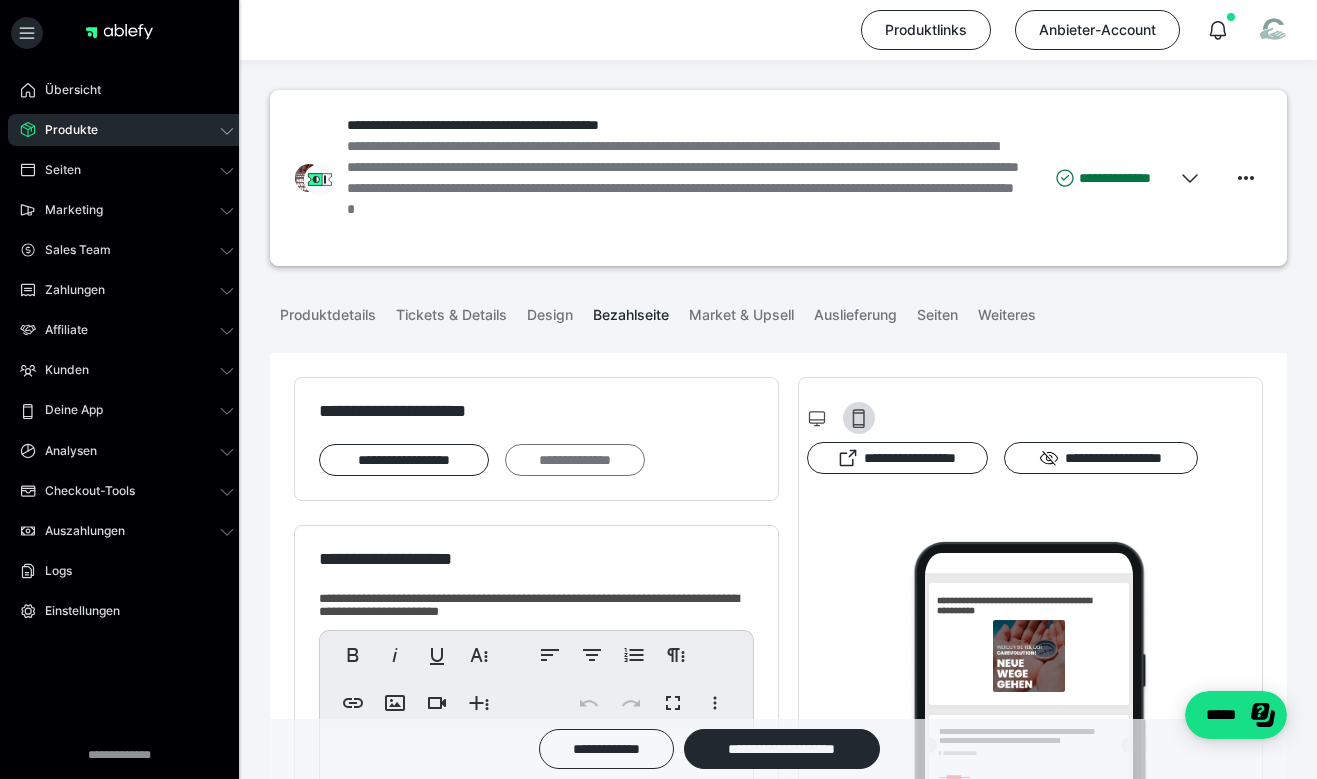 click on "**********" at bounding box center (575, 460) 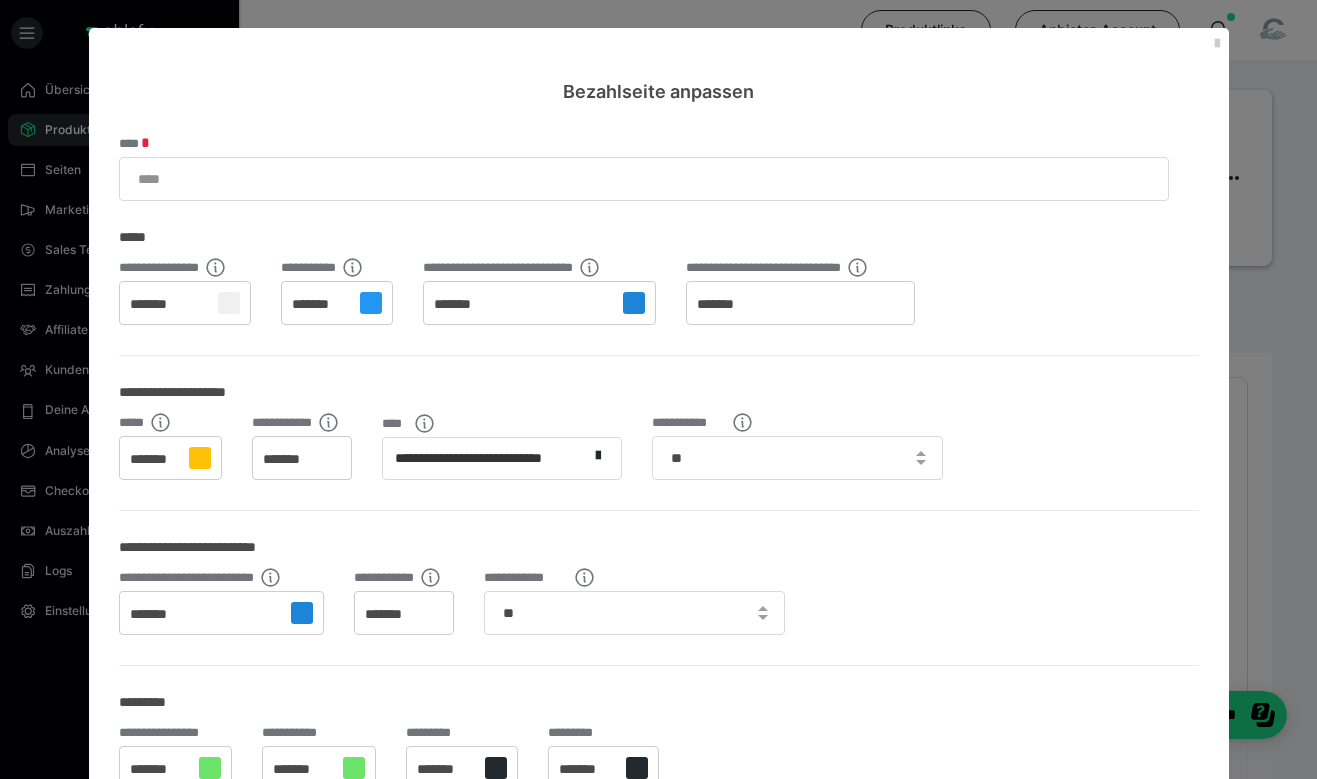 click at bounding box center (229, 303) 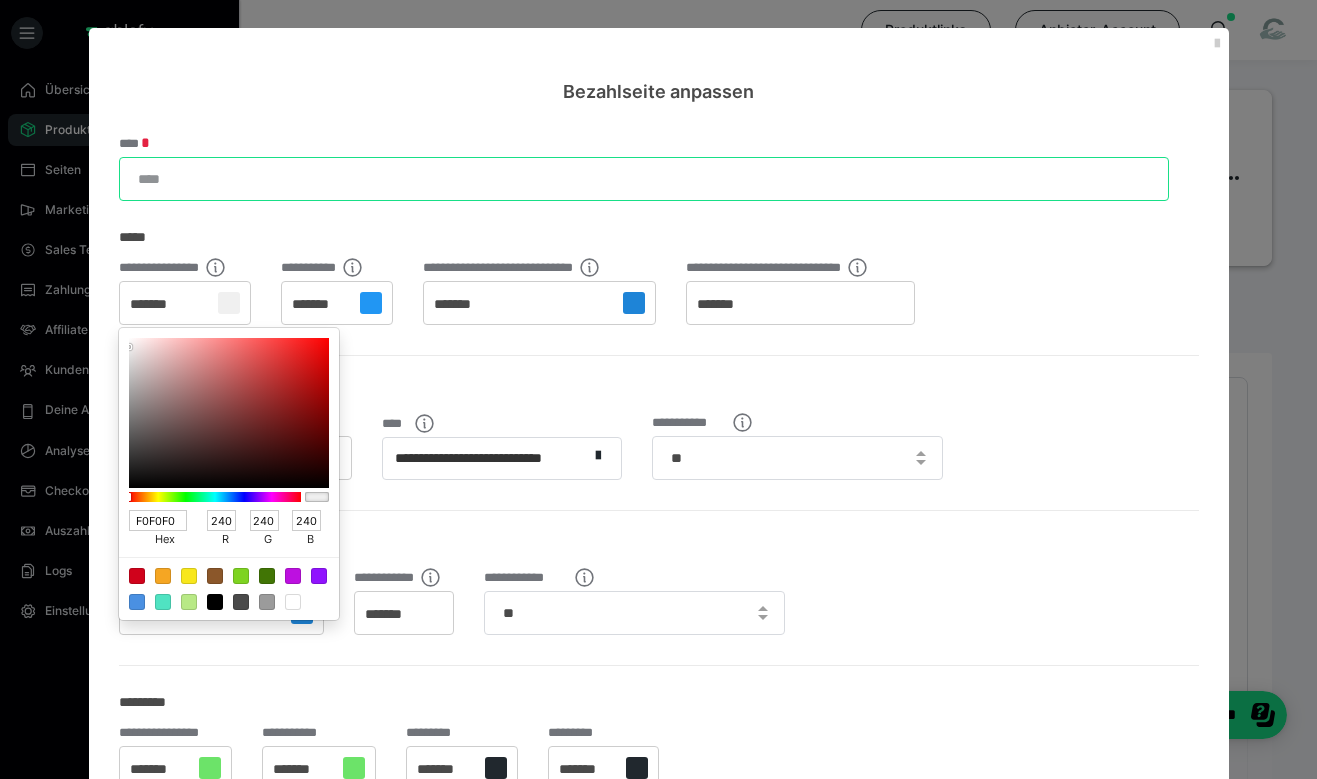 click on "****" at bounding box center [644, 179] 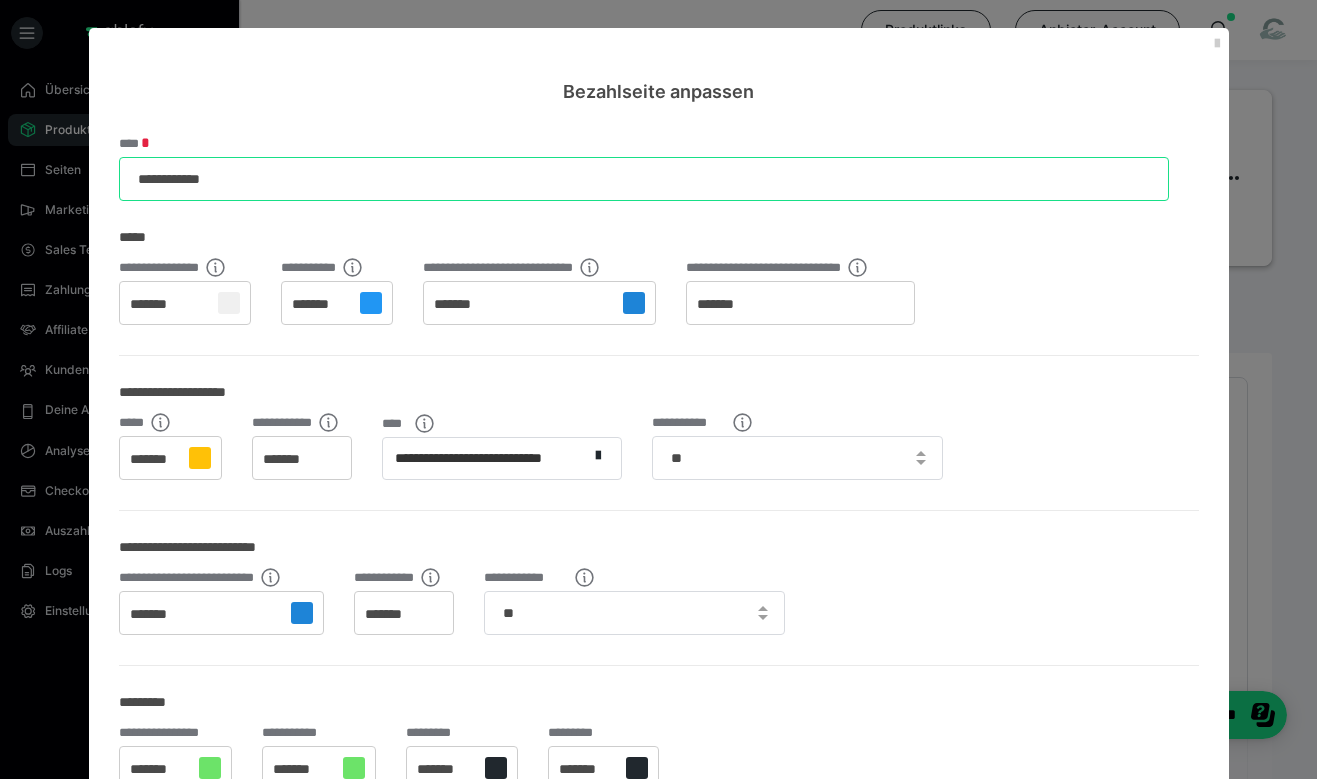 type on "**********" 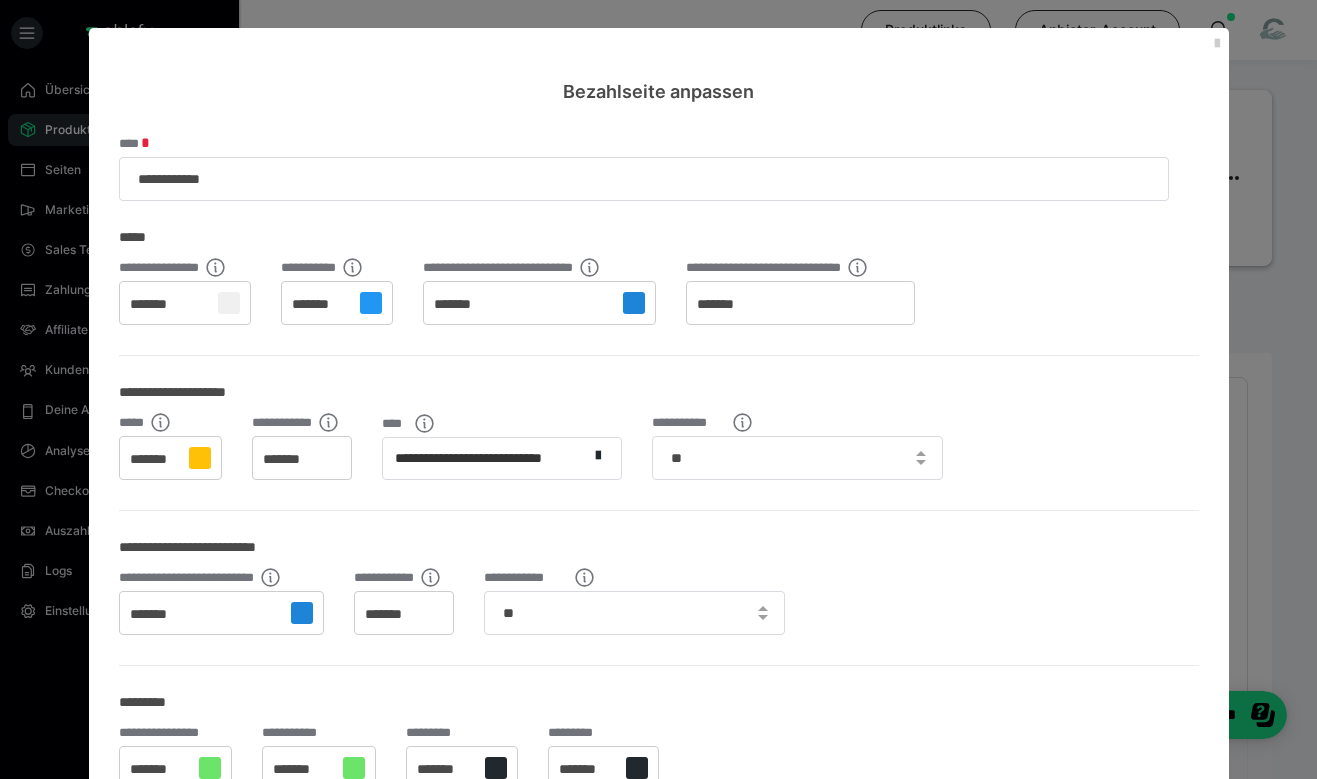 click at bounding box center [371, 303] 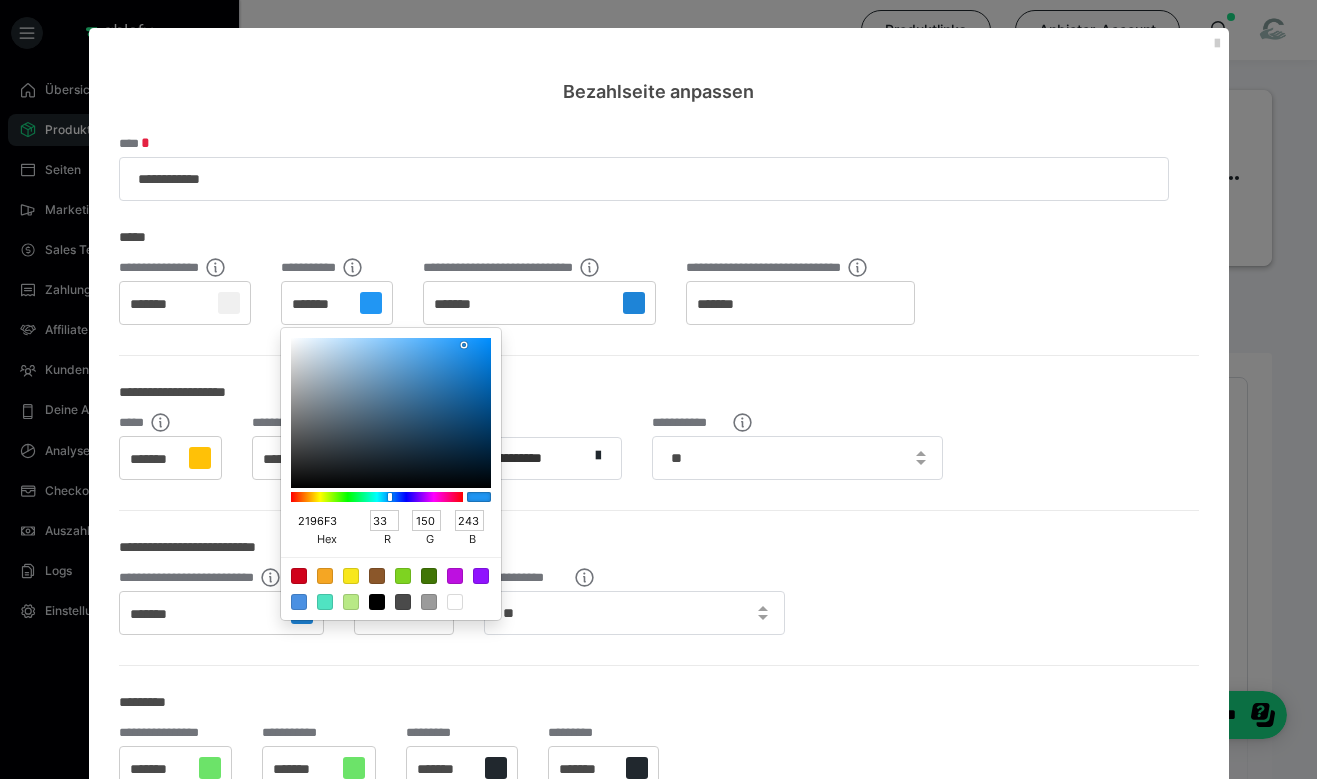 drag, startPoint x: 333, startPoint y: 525, endPoint x: 263, endPoint y: 520, distance: 70.178345 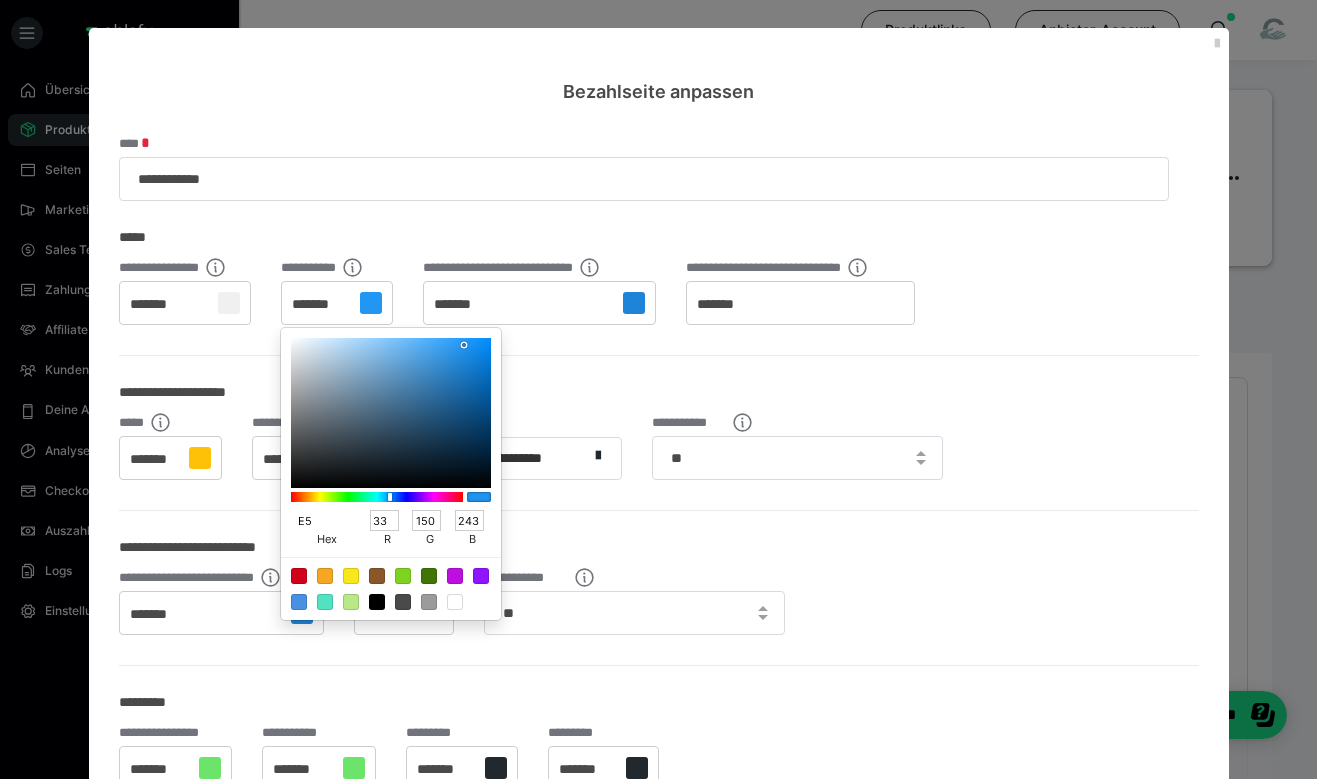 type on "E52" 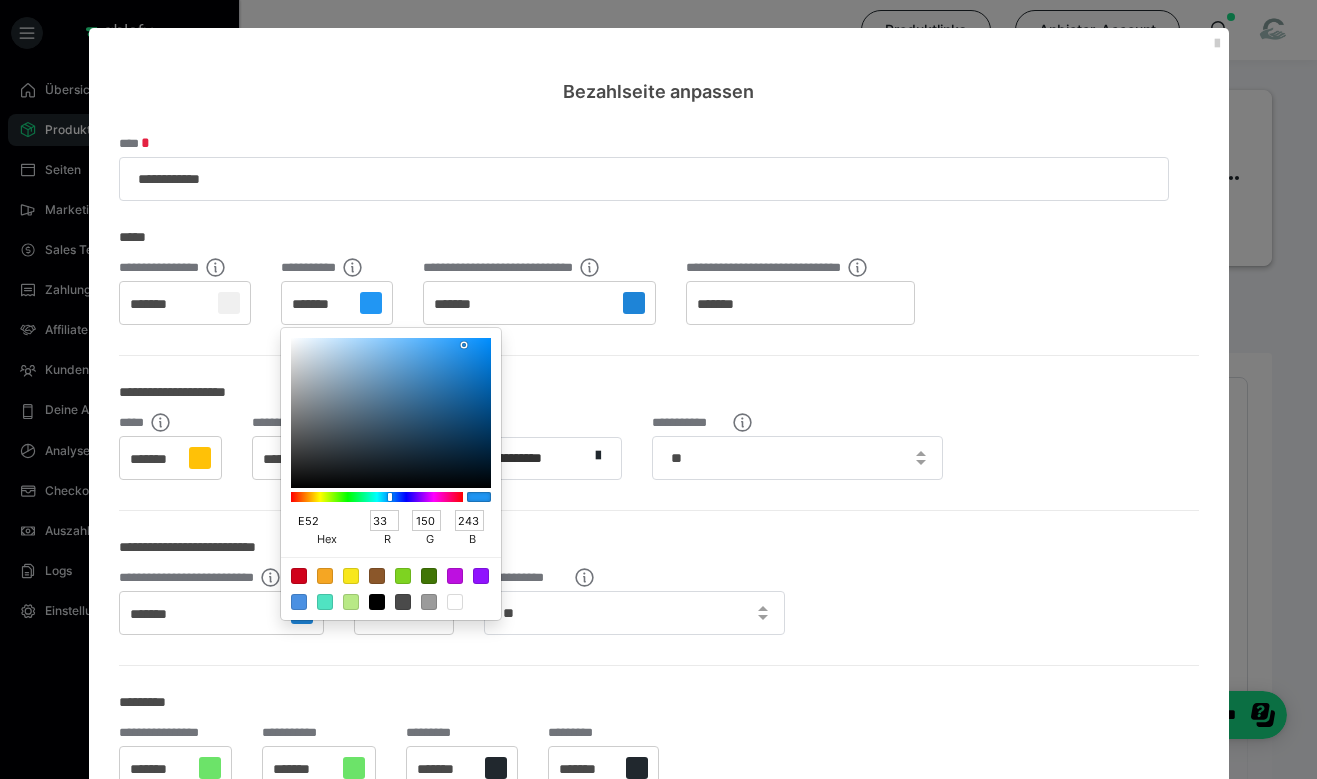 type on "238" 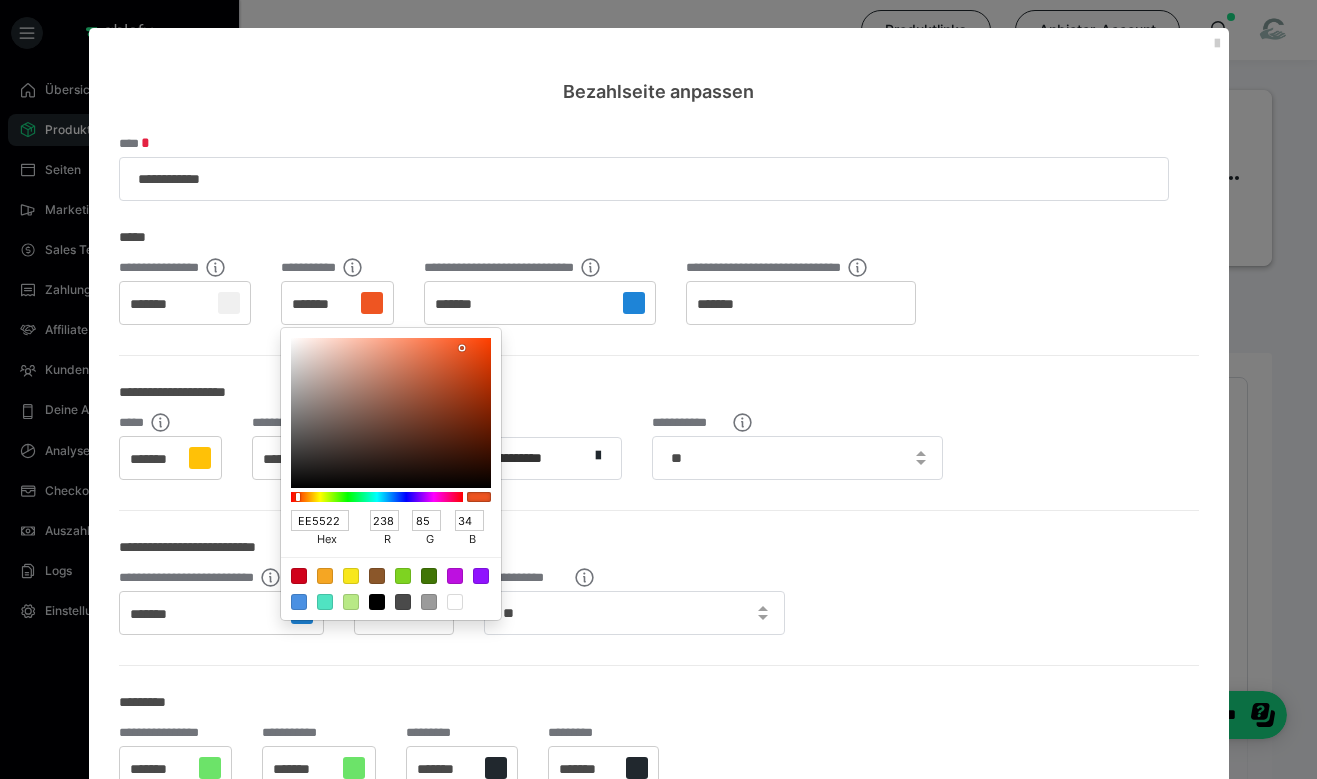 click at bounding box center (455, 576) 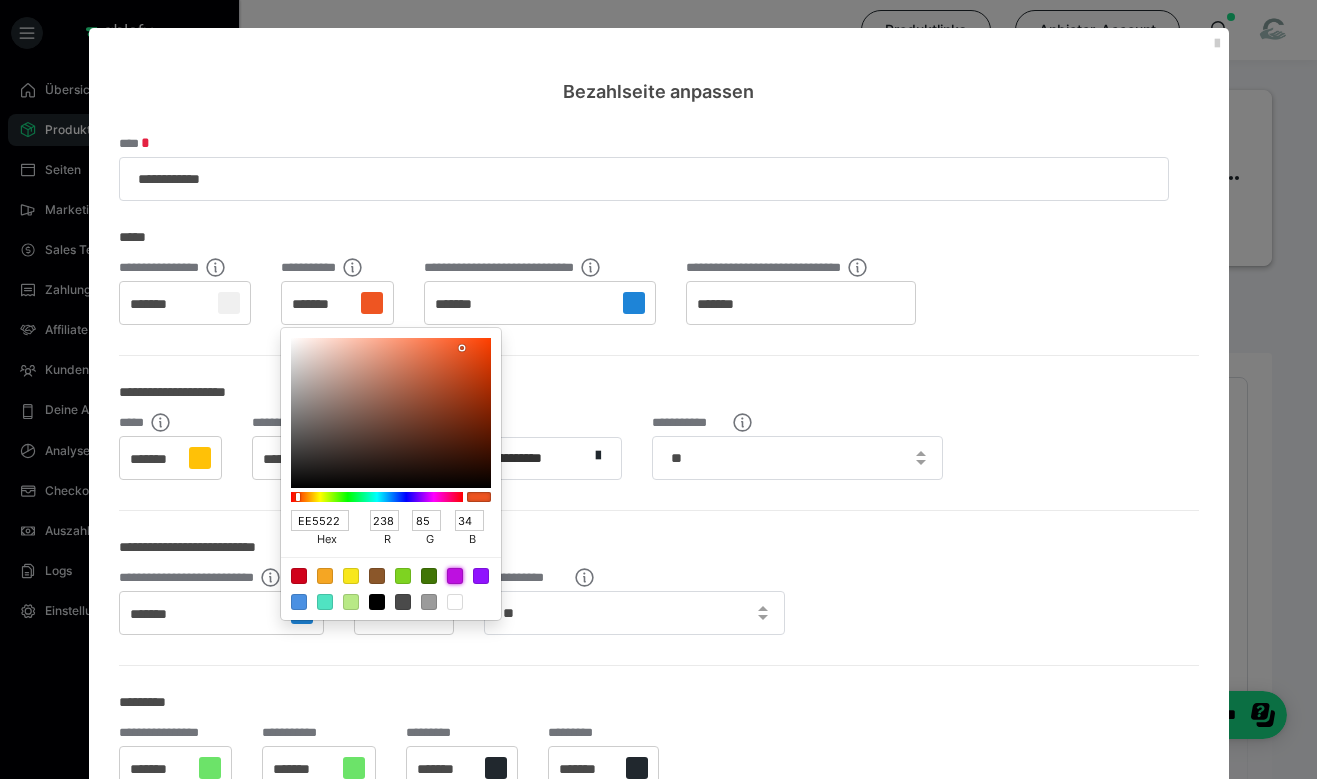 type on "BD10E0" 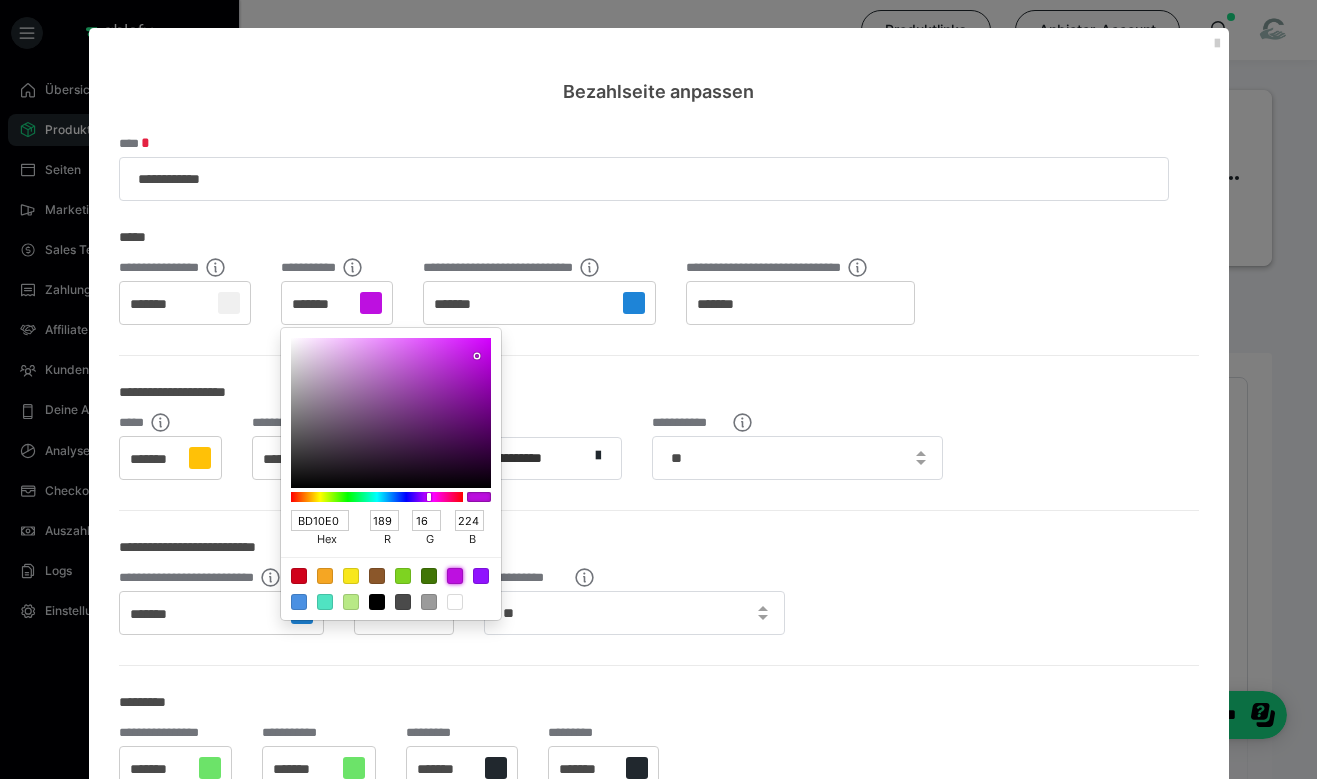 type on "E010D7" 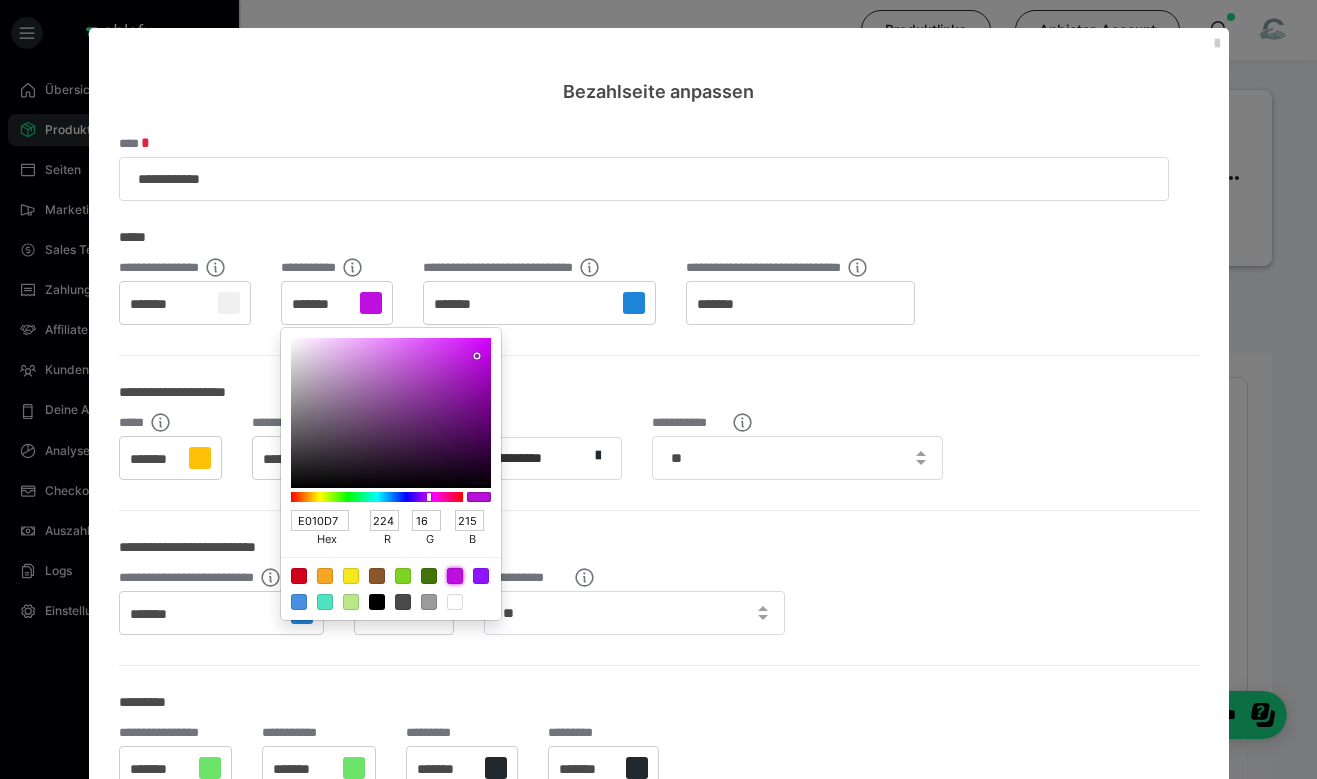 click at bounding box center (377, 497) 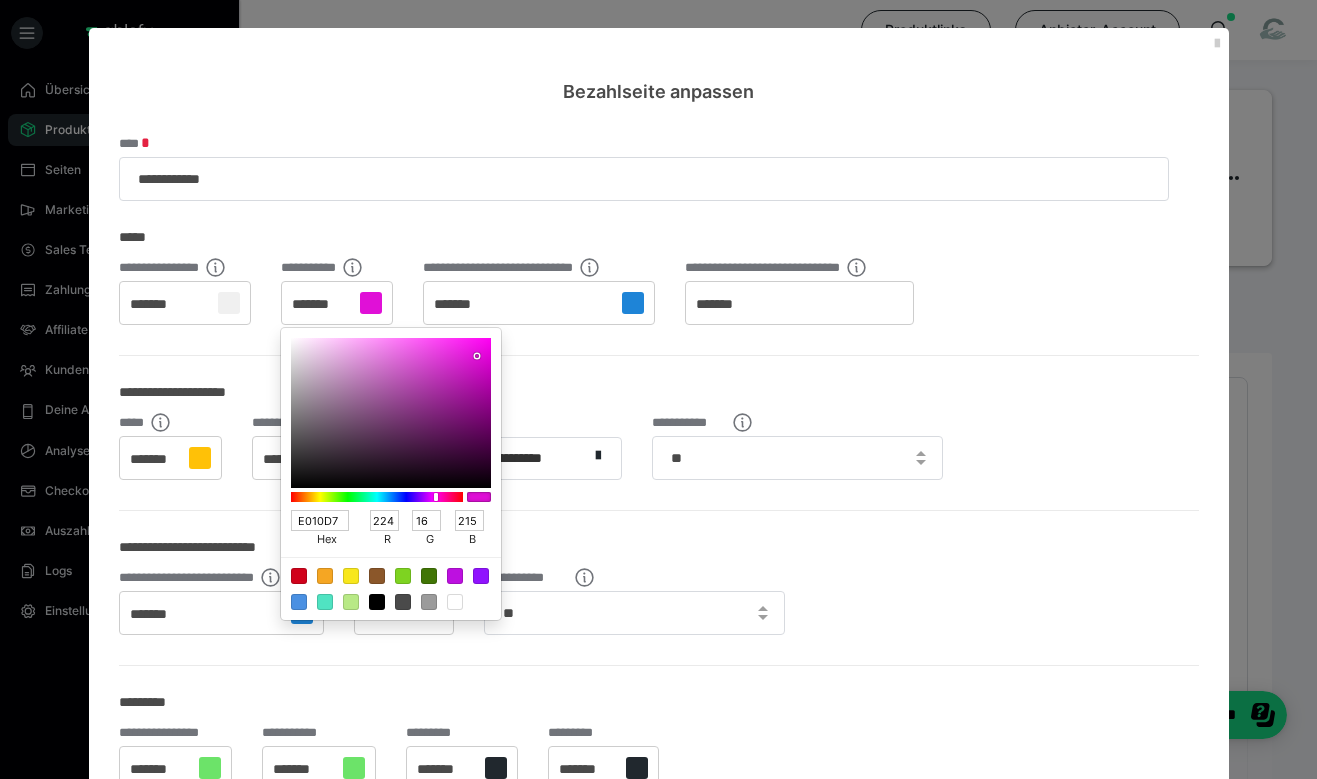 type on "E010B3" 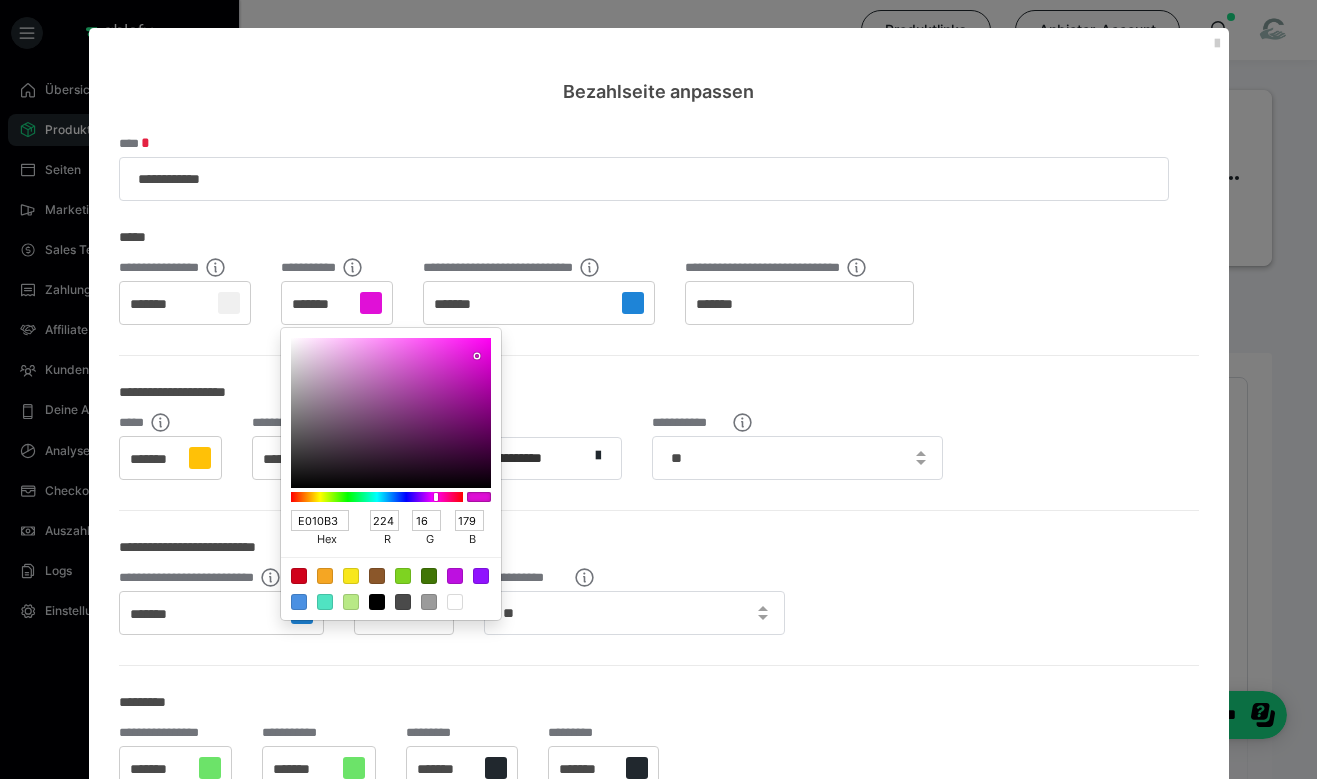 click at bounding box center (377, 497) 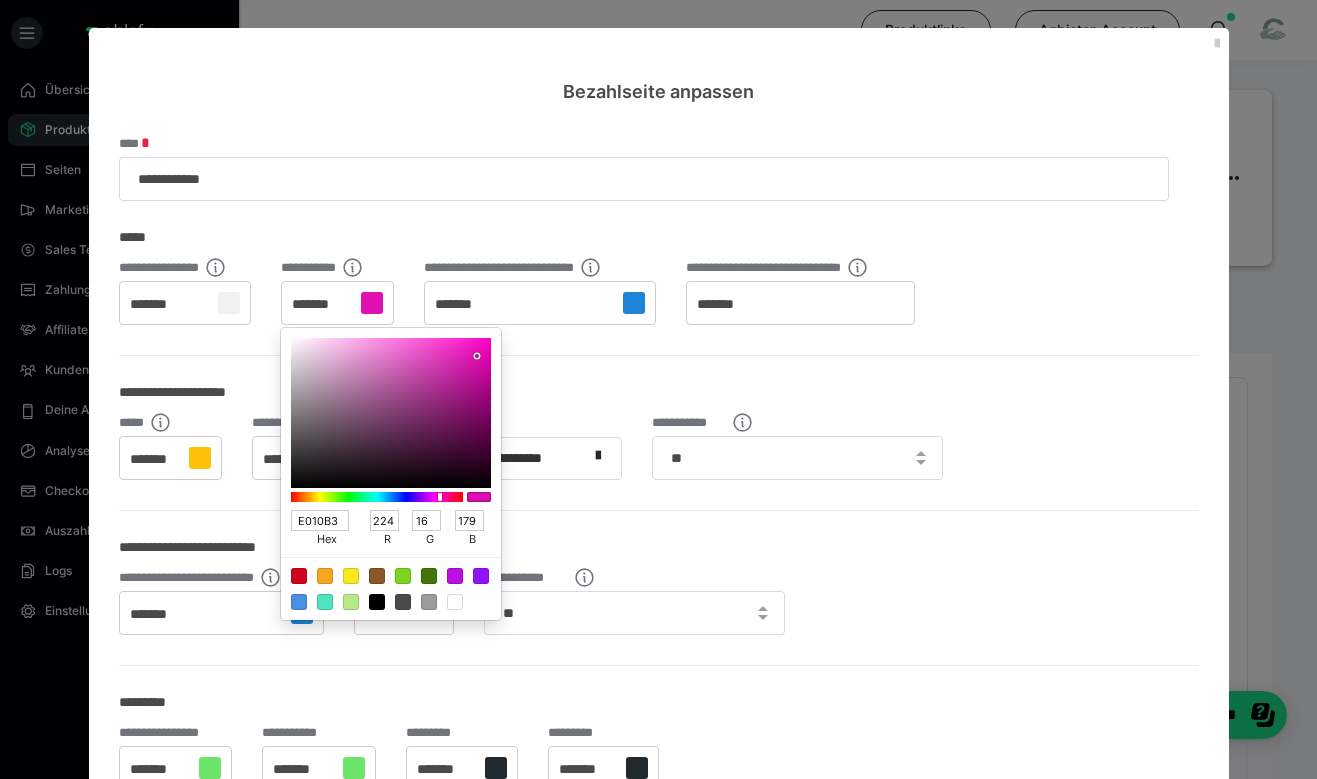 type on "E0108F" 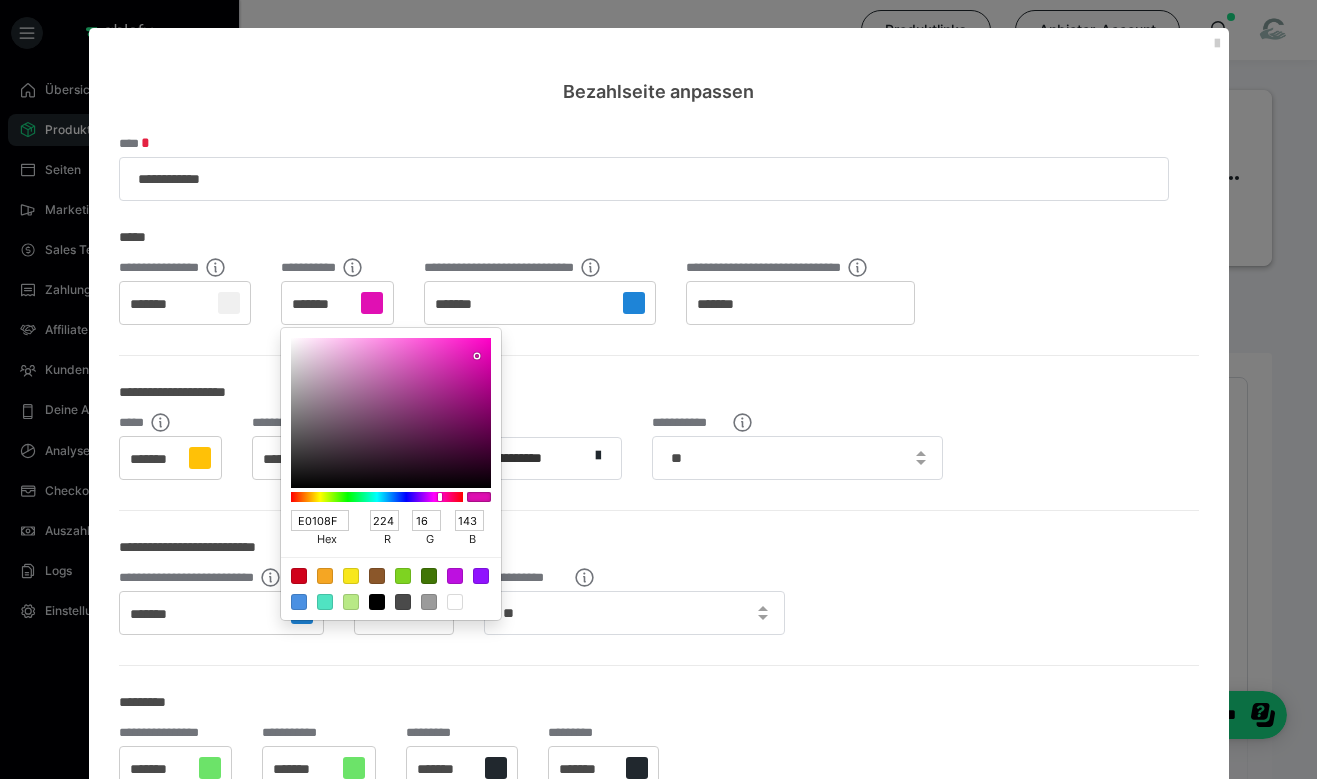 click at bounding box center [377, 497] 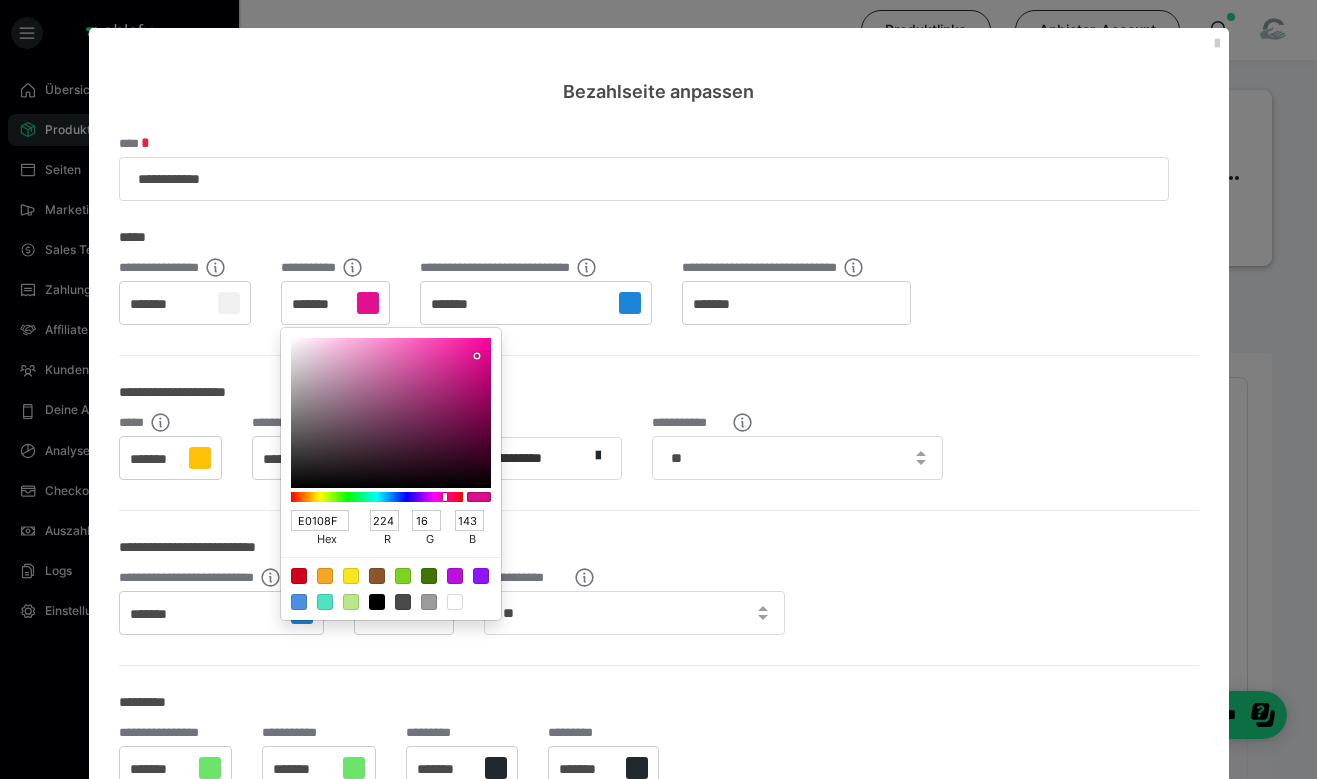 type on "E0106A" 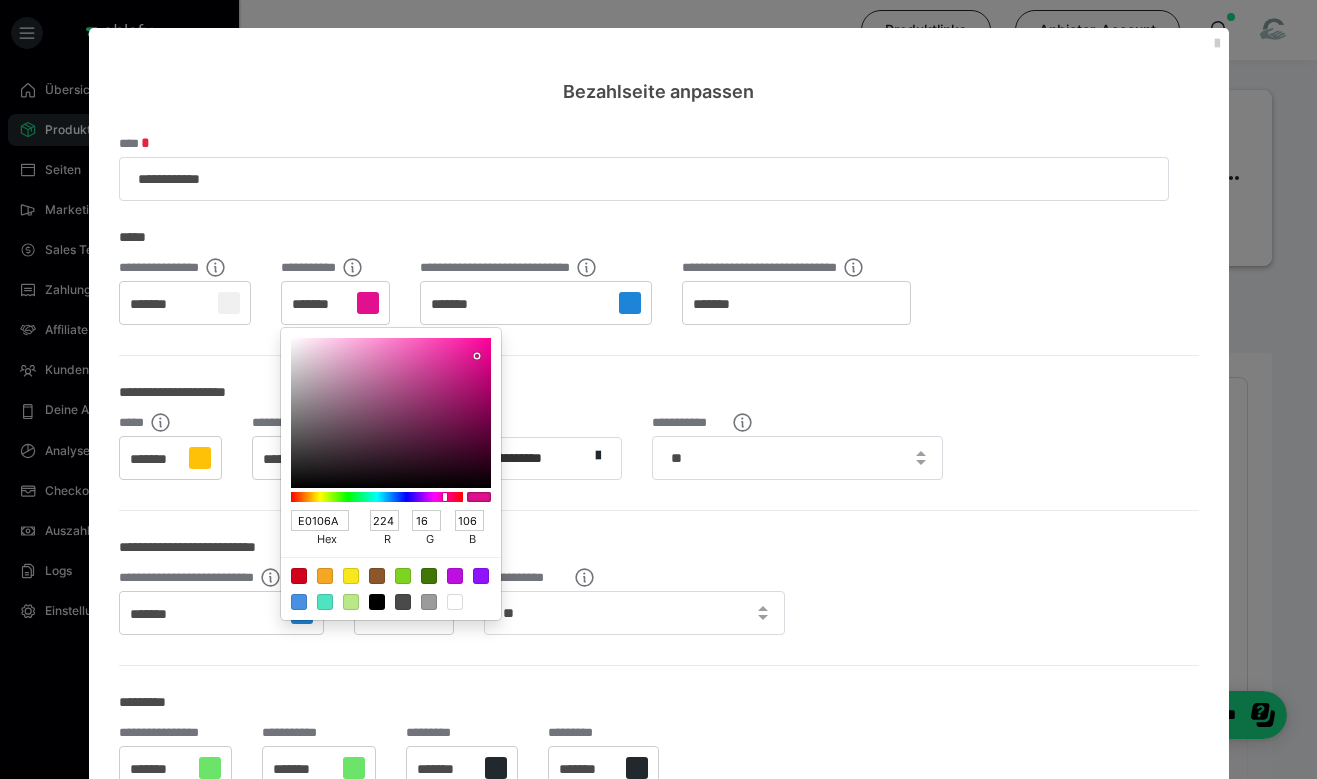 click at bounding box center [377, 497] 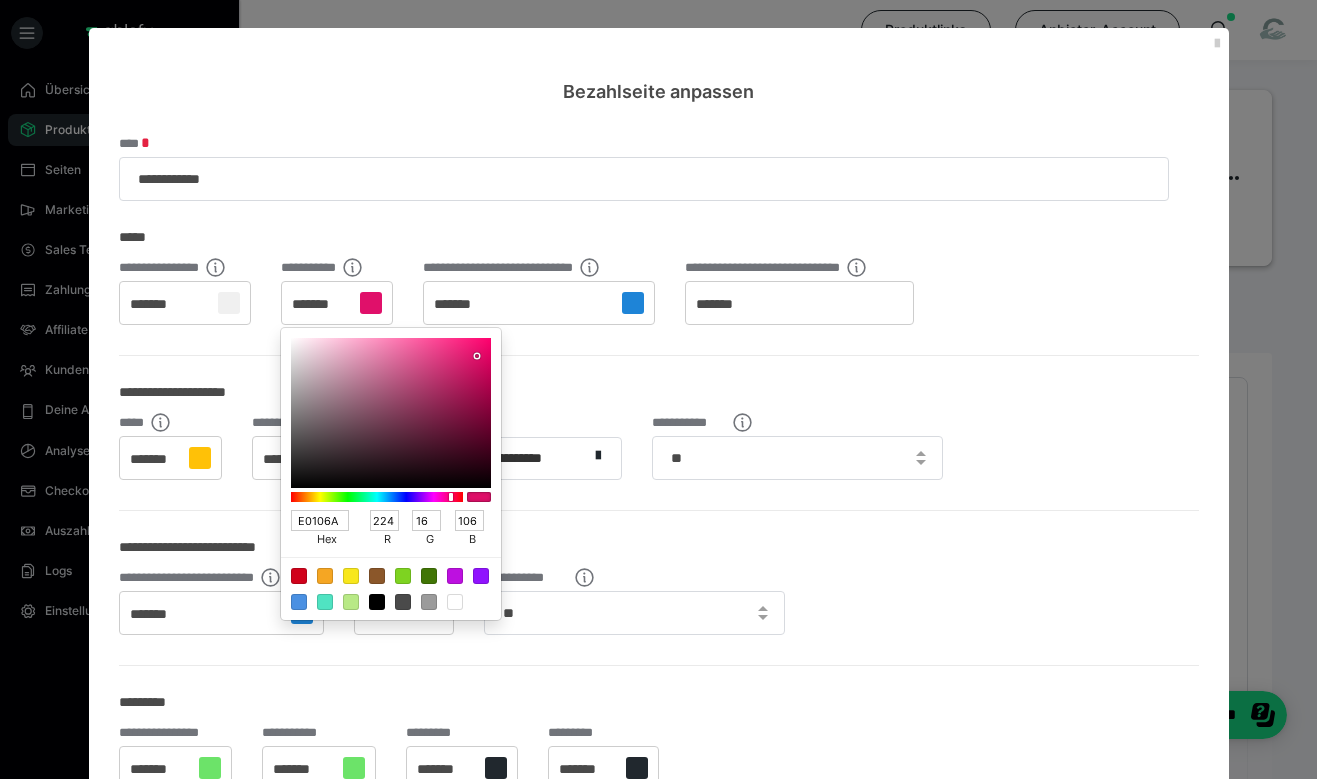 type on "E010D0" 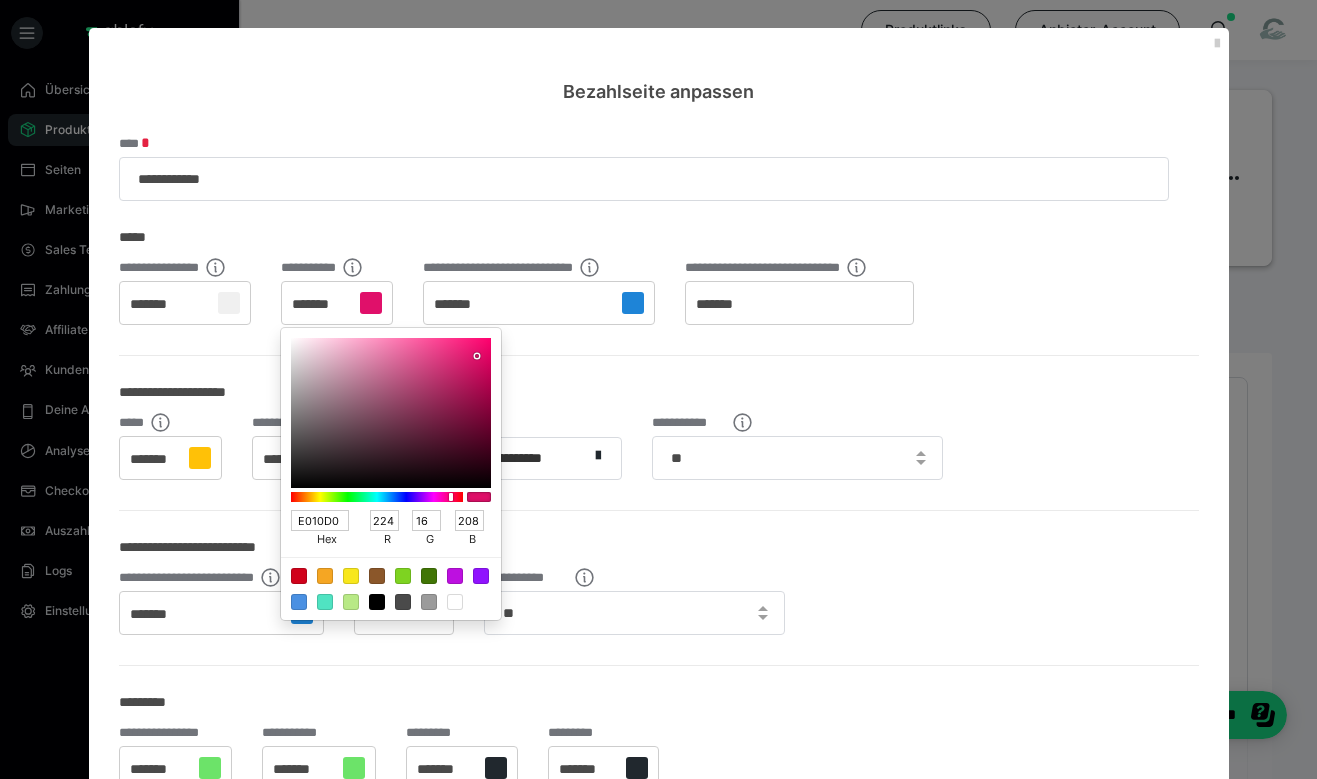 click at bounding box center (377, 497) 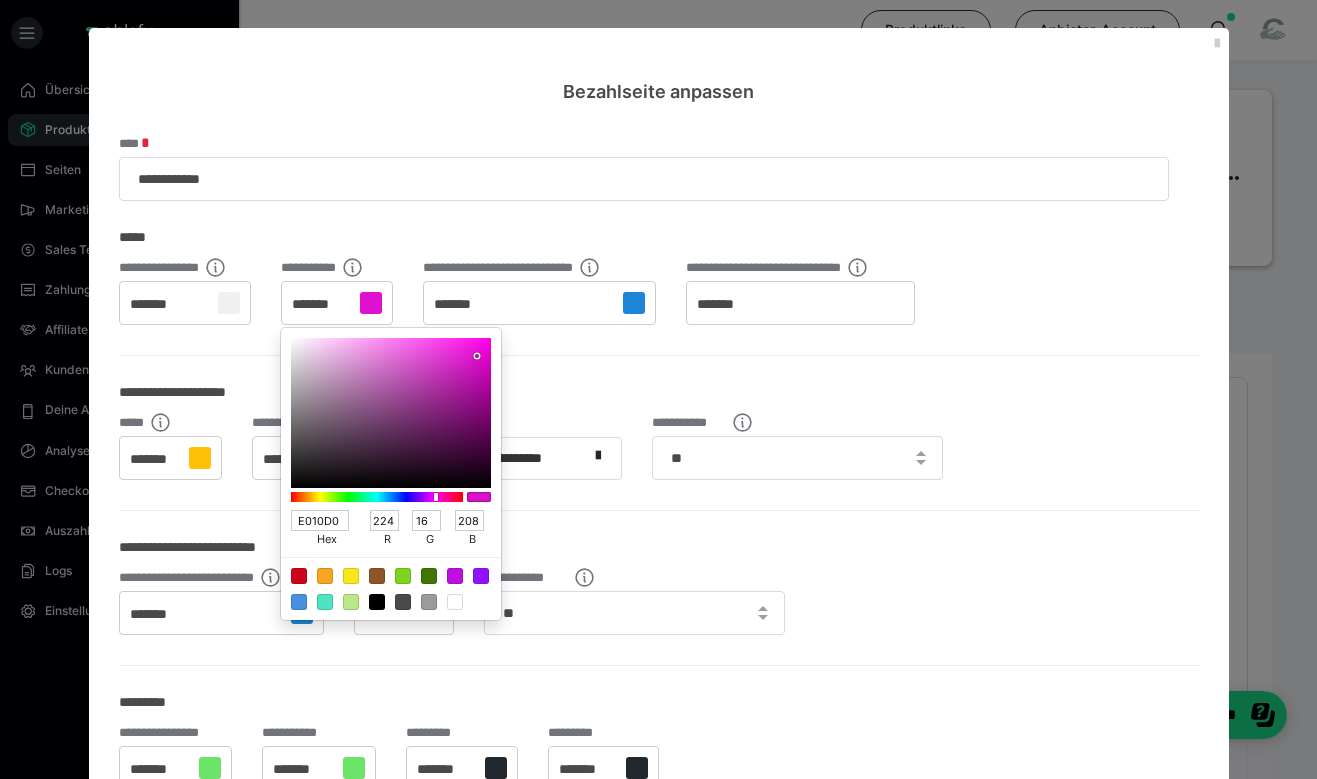 click at bounding box center (477, 356) 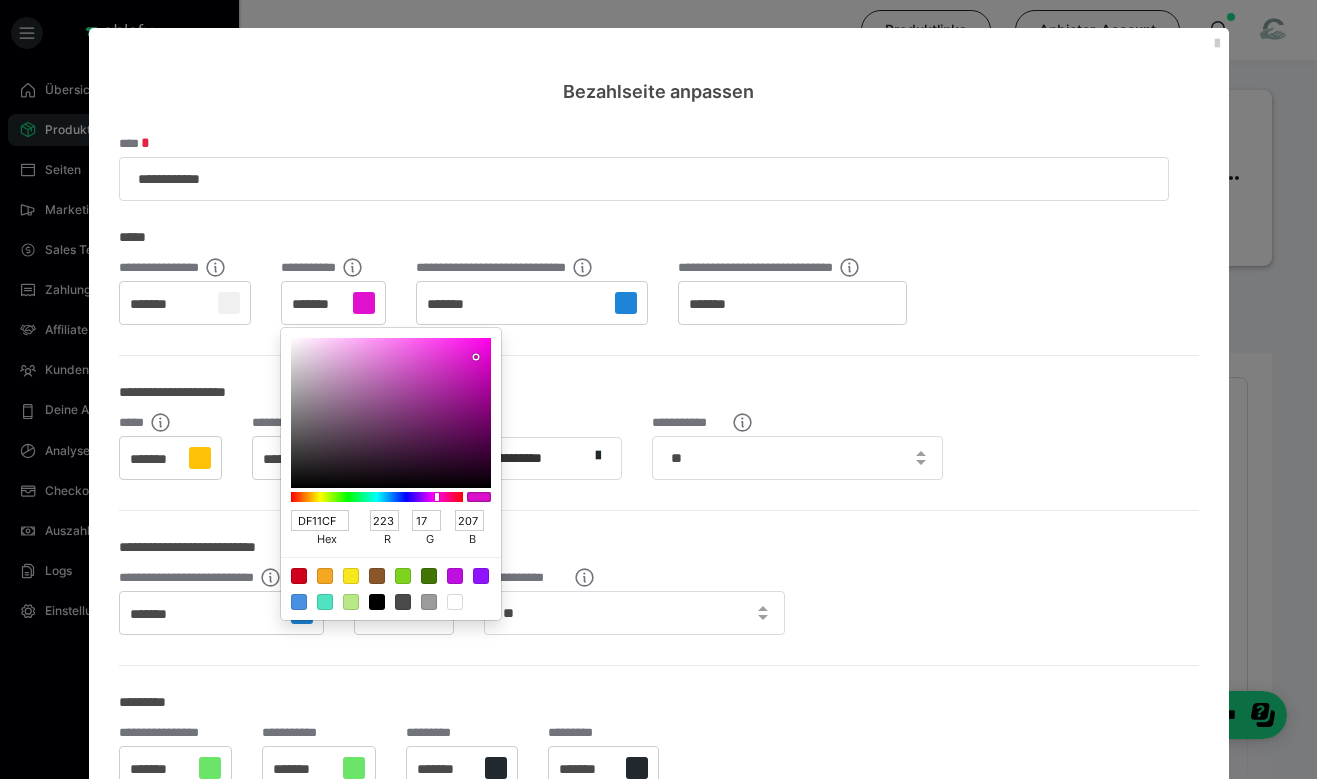 type on "C328B7" 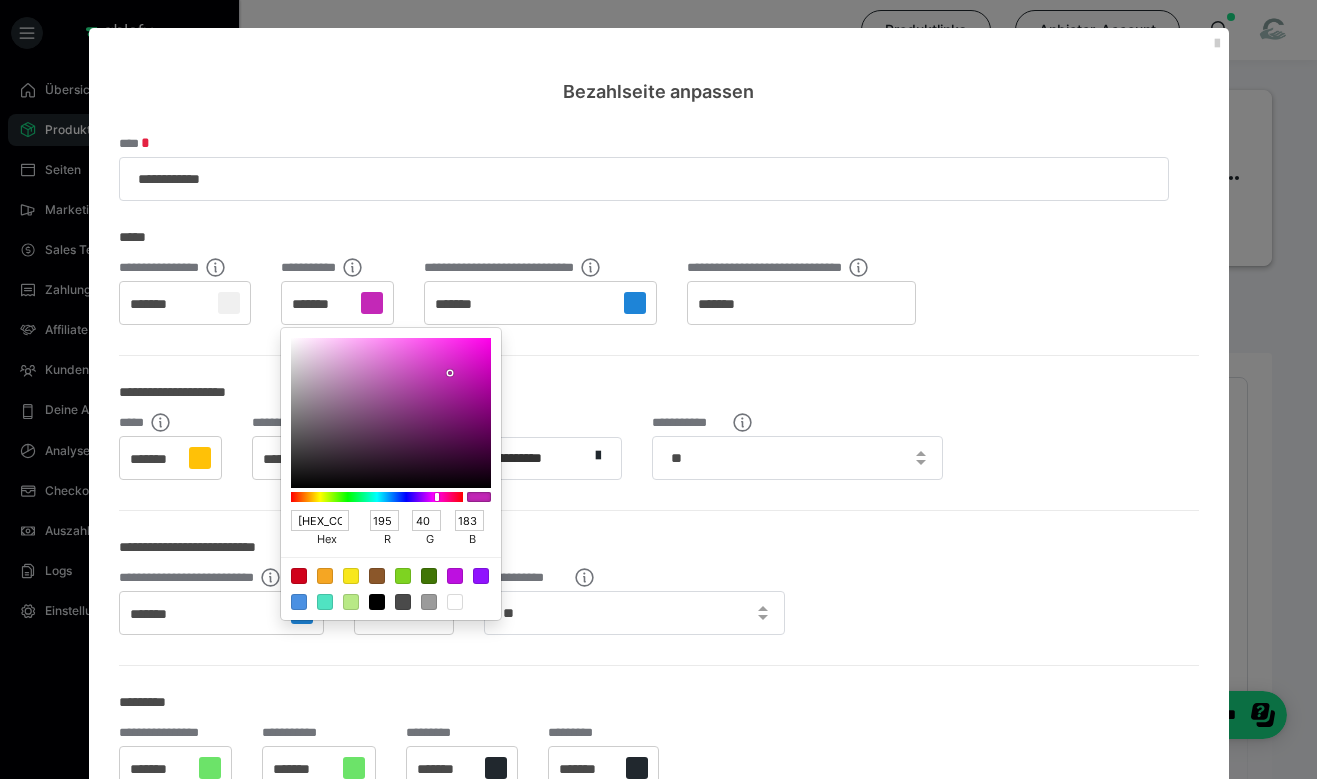 click at bounding box center [391, 413] 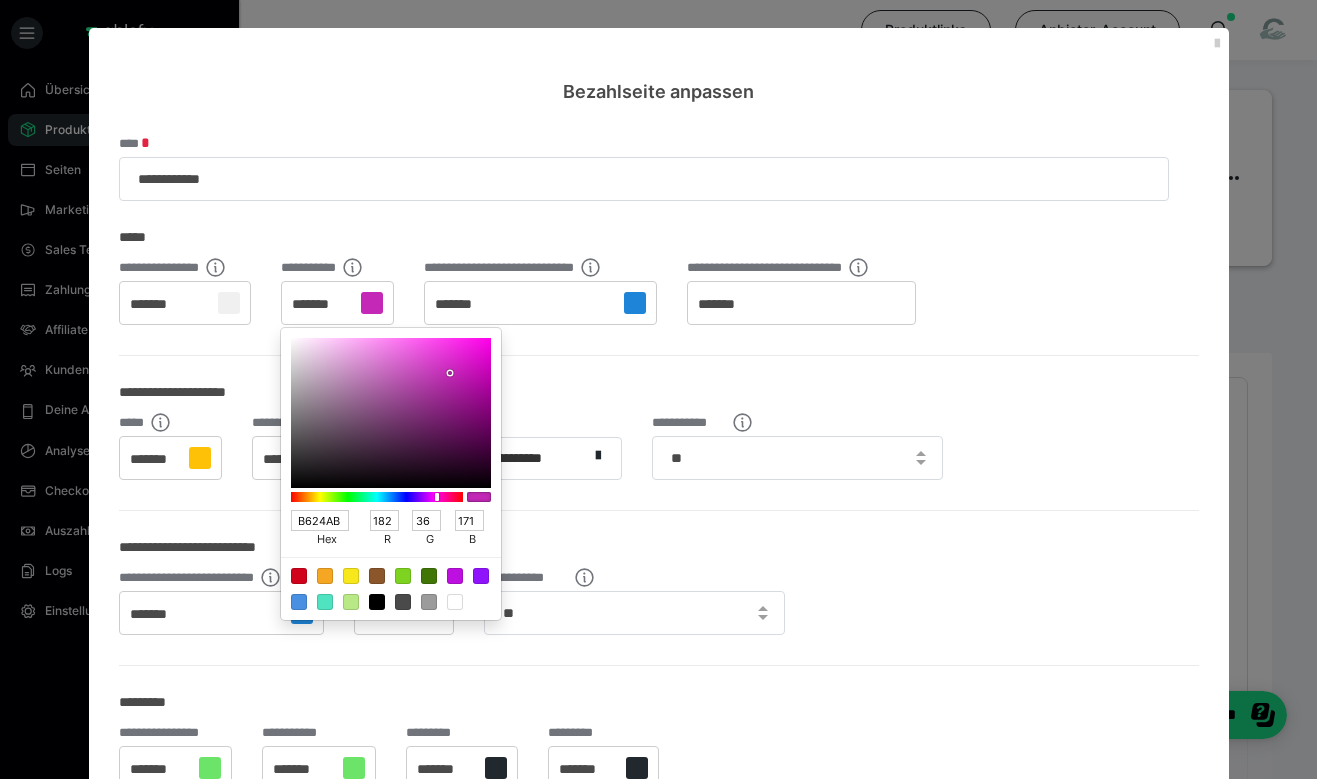 click at bounding box center [391, 413] 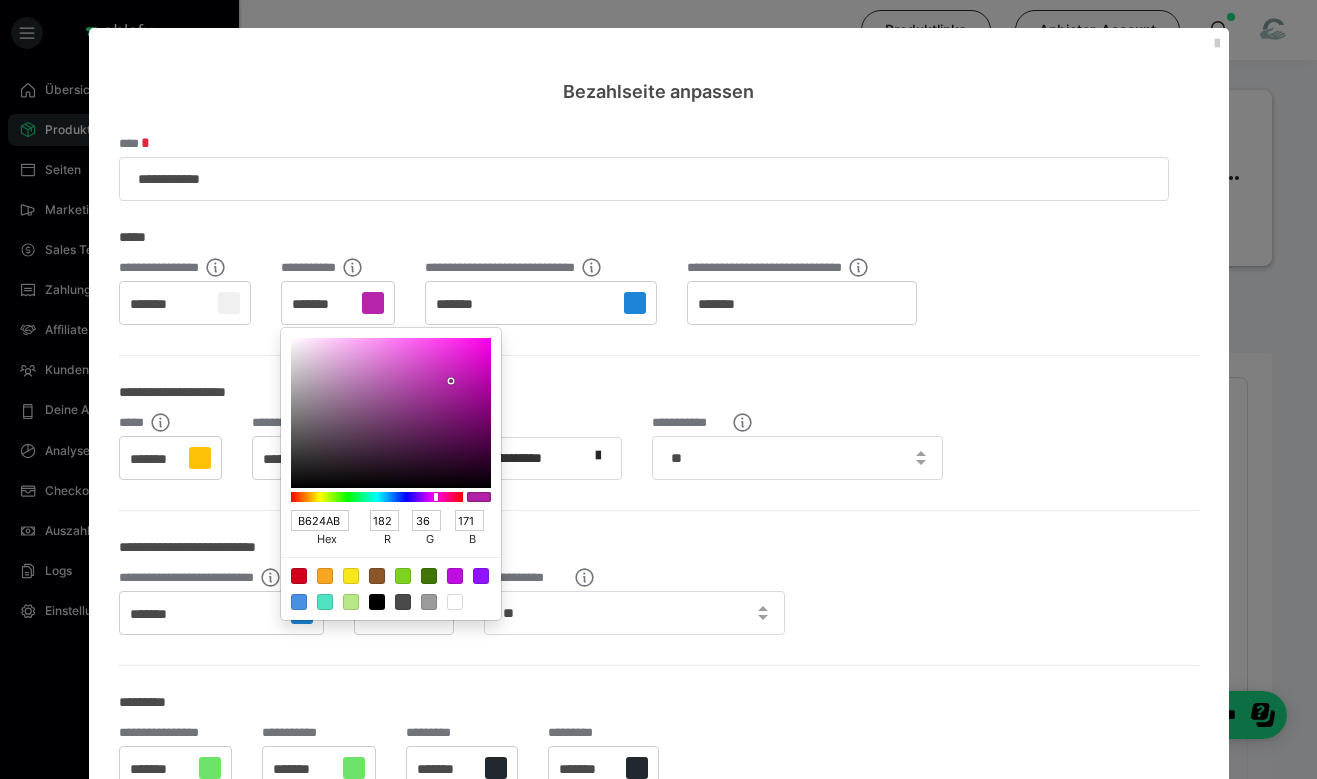 click at bounding box center (391, 413) 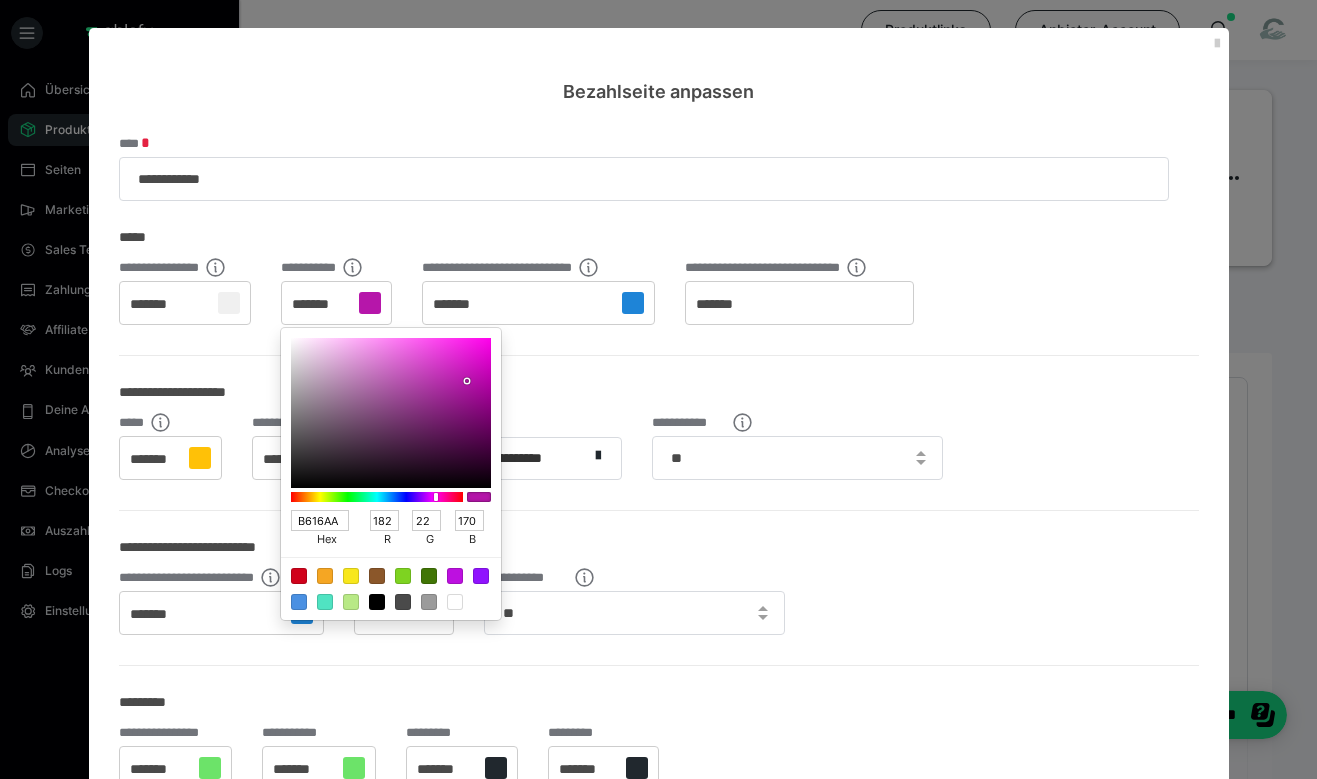 click at bounding box center (467, 381) 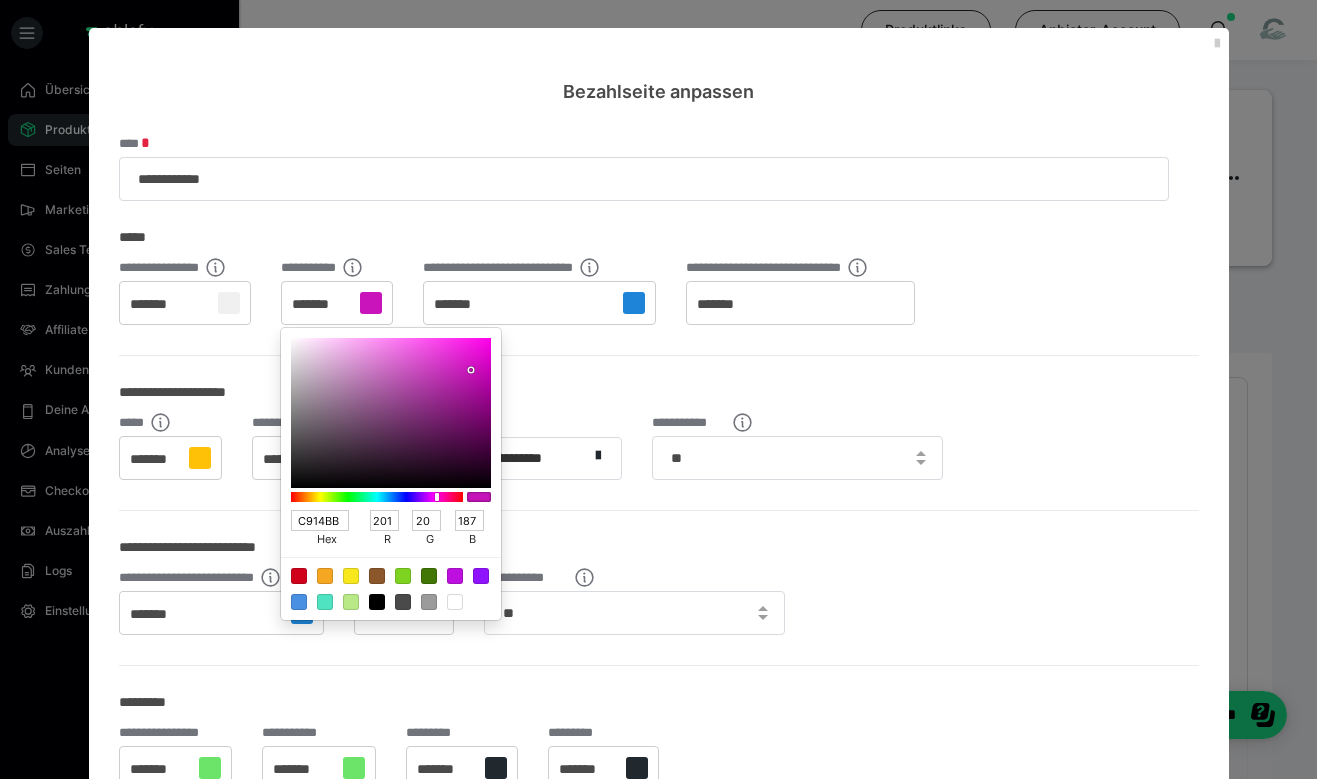 type on "DD07CC" 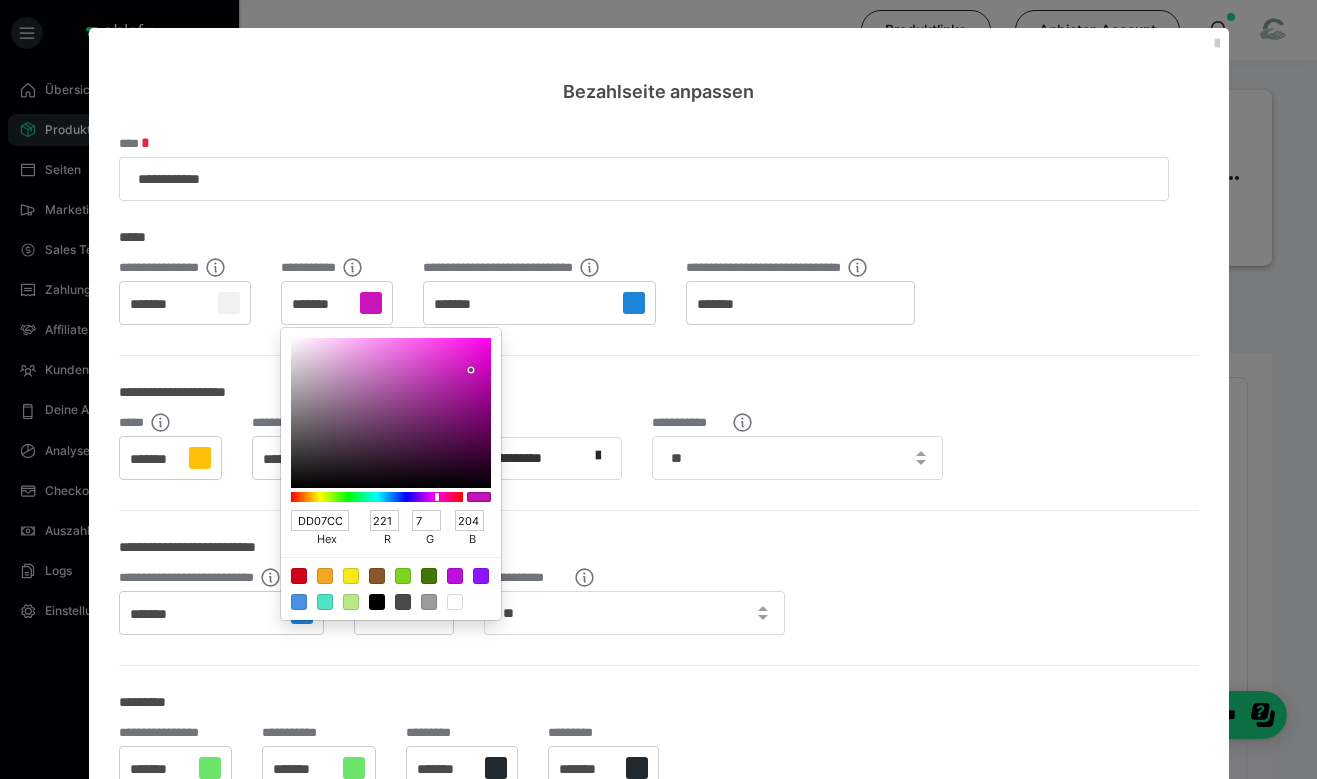 click at bounding box center (391, 413) 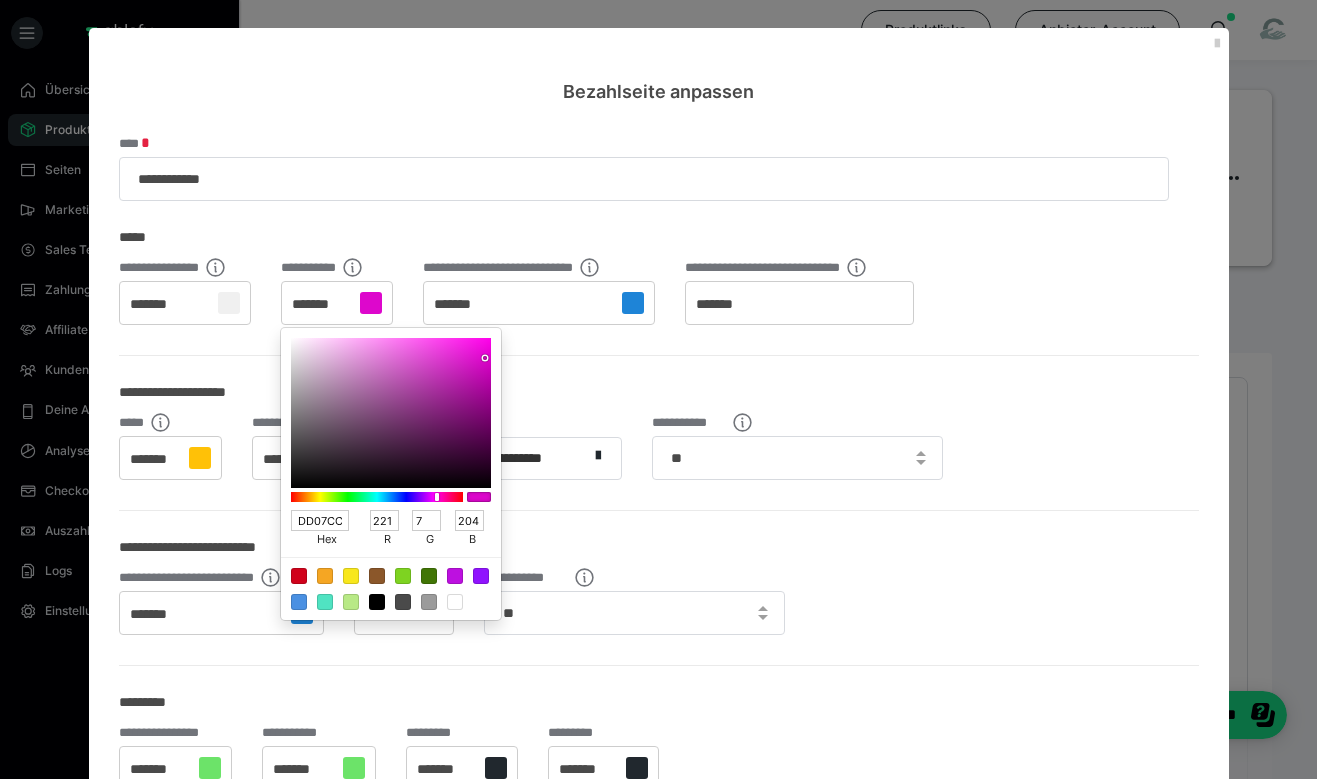 click at bounding box center (485, 358) 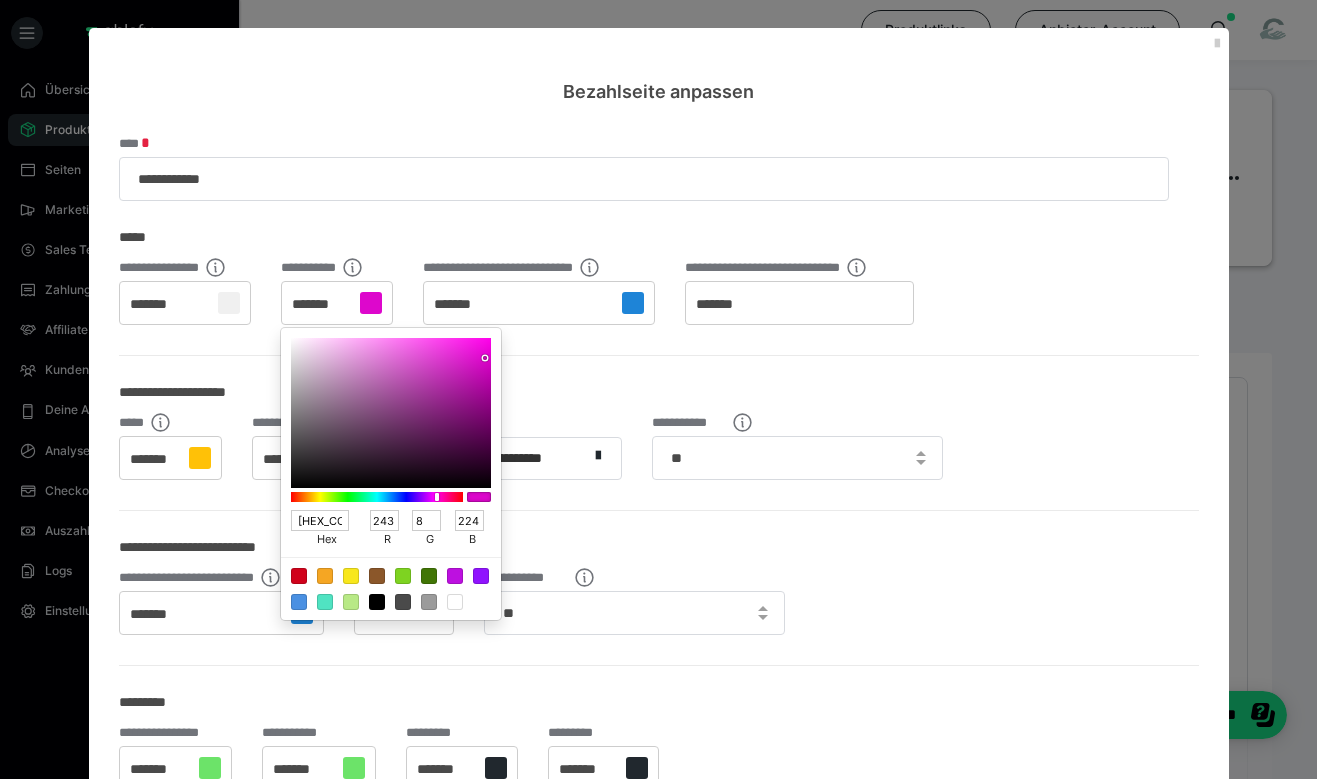 click at bounding box center [391, 413] 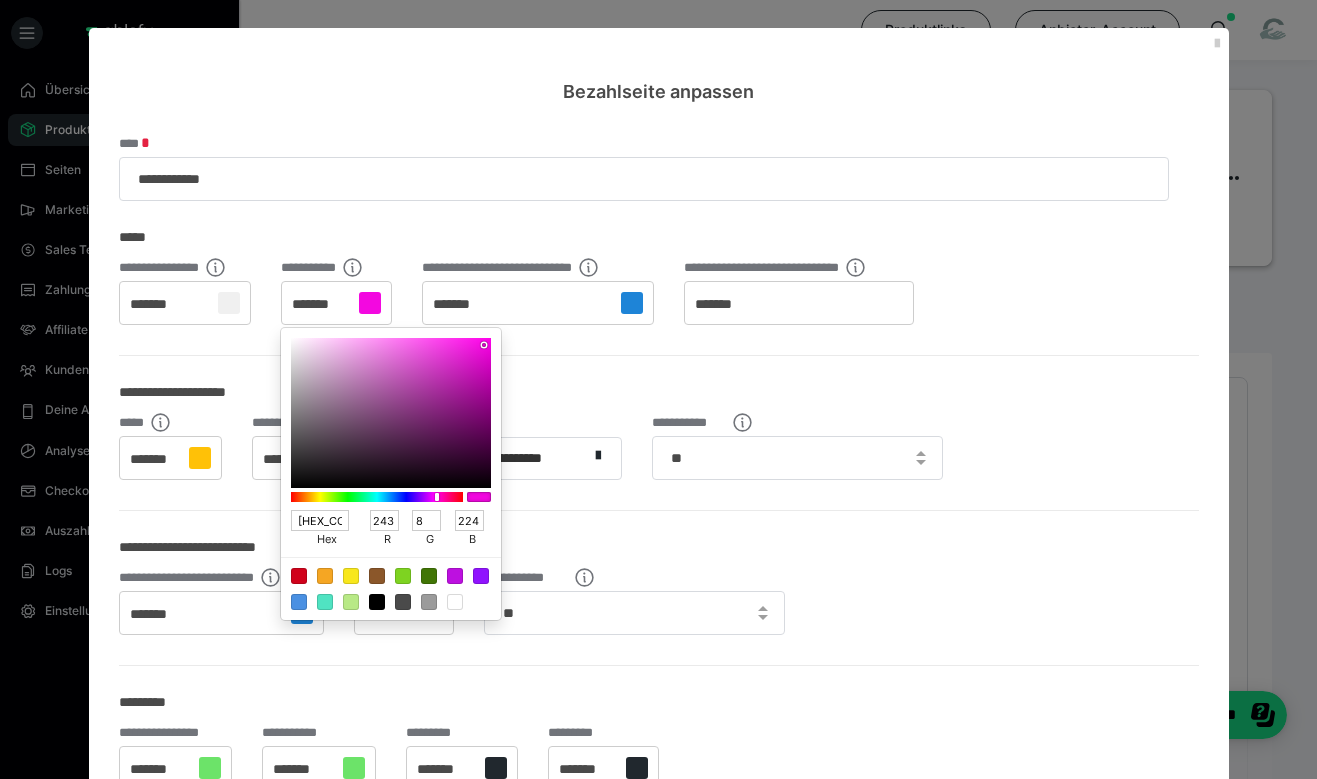 type on "C309B4" 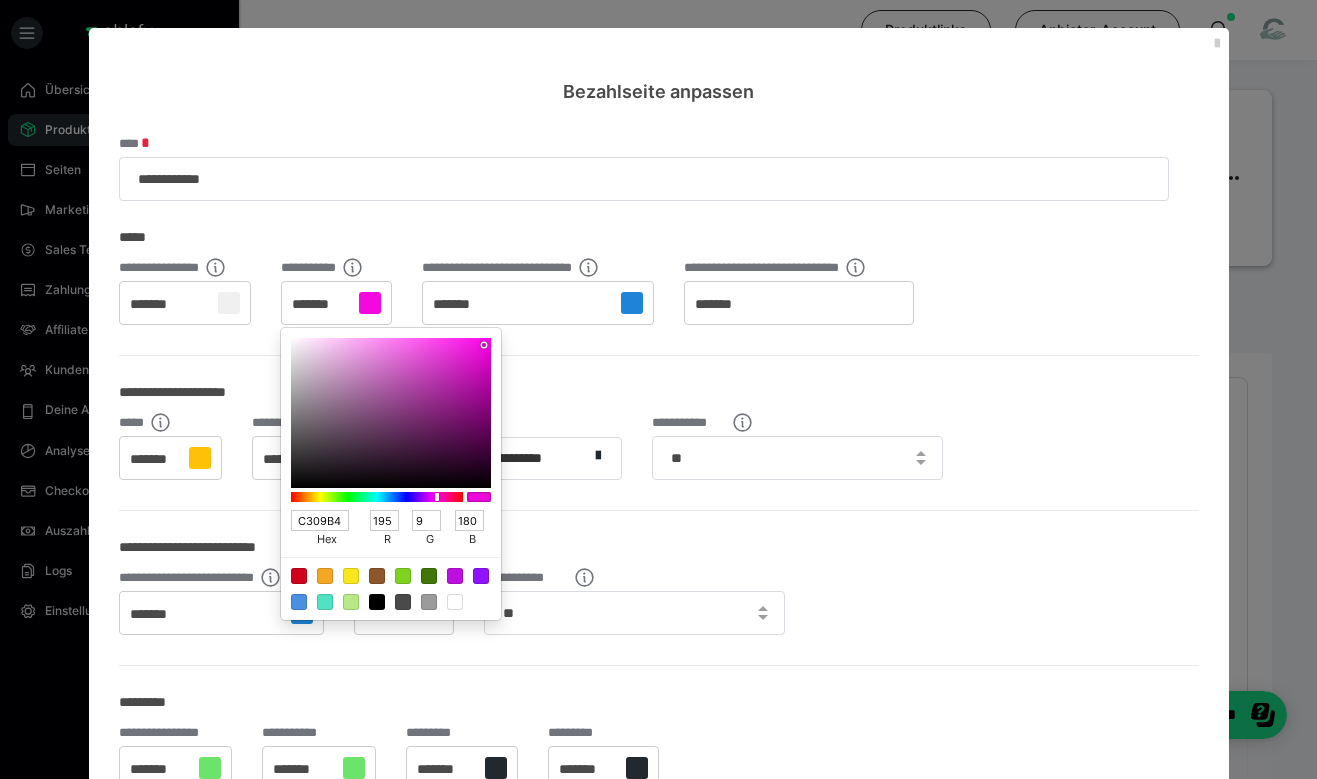 click at bounding box center [391, 413] 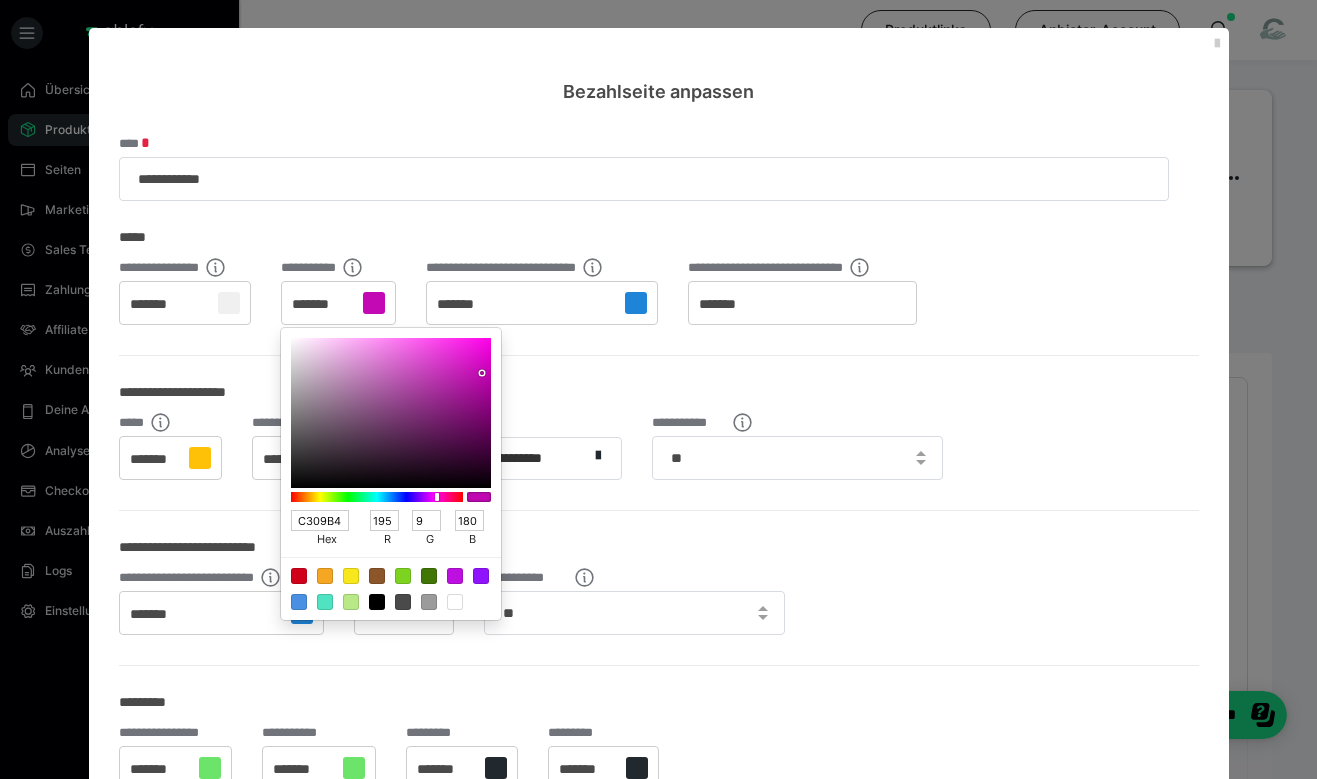 type on "DB0FCB" 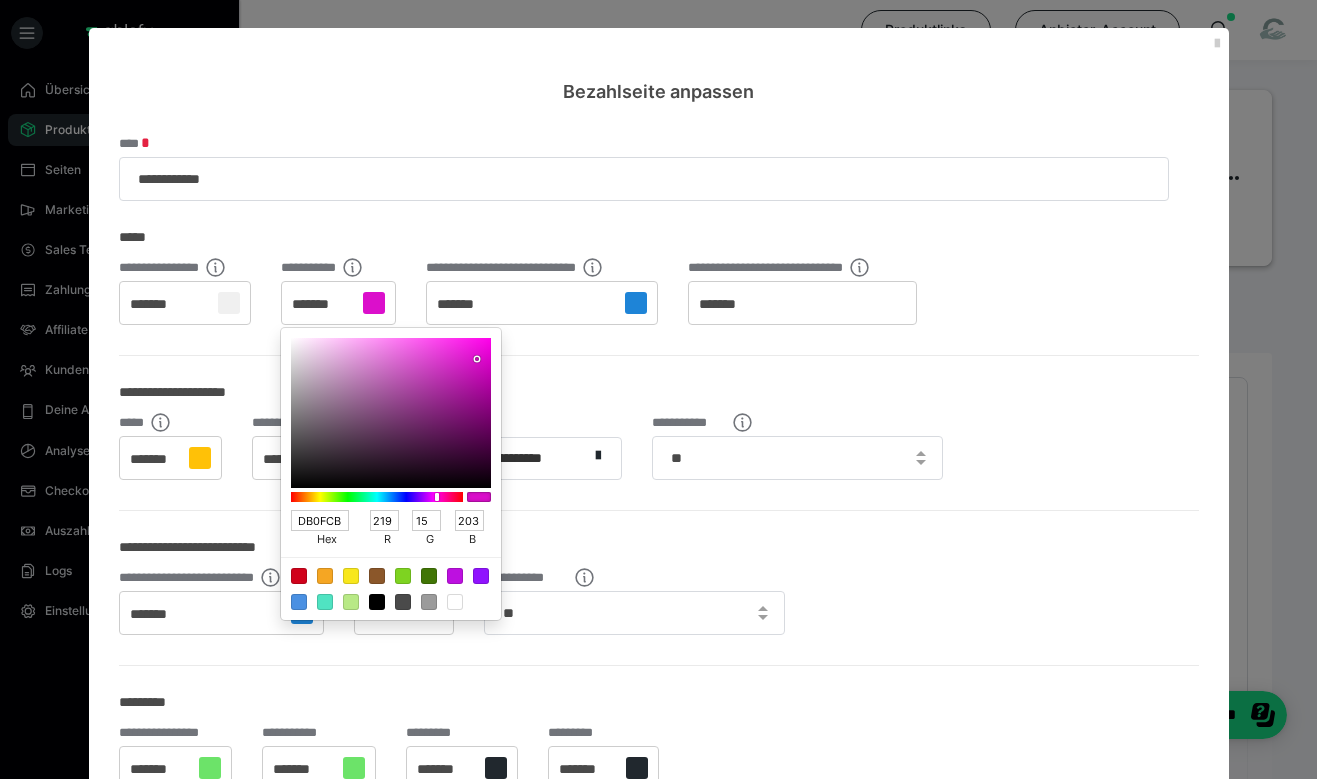 click at bounding box center (391, 413) 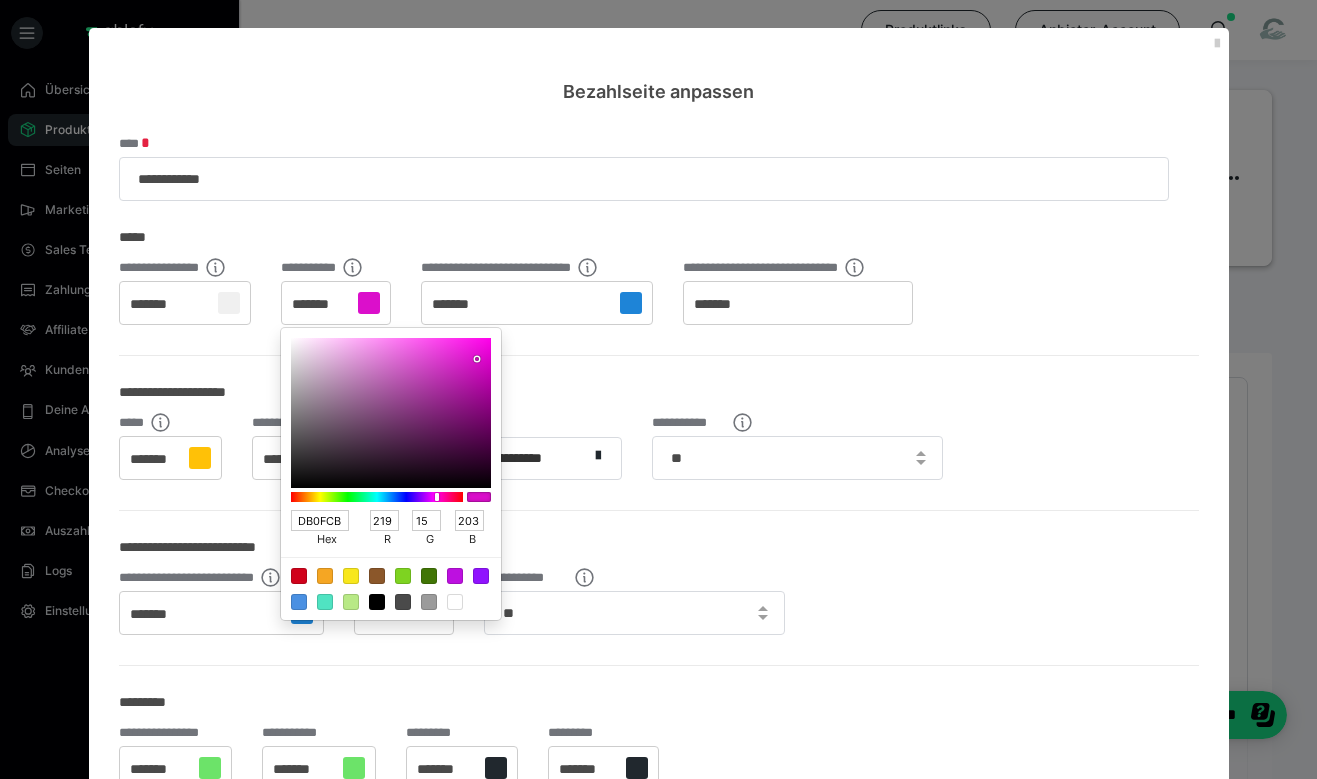 click on "*****" at bounding box center (659, 222) 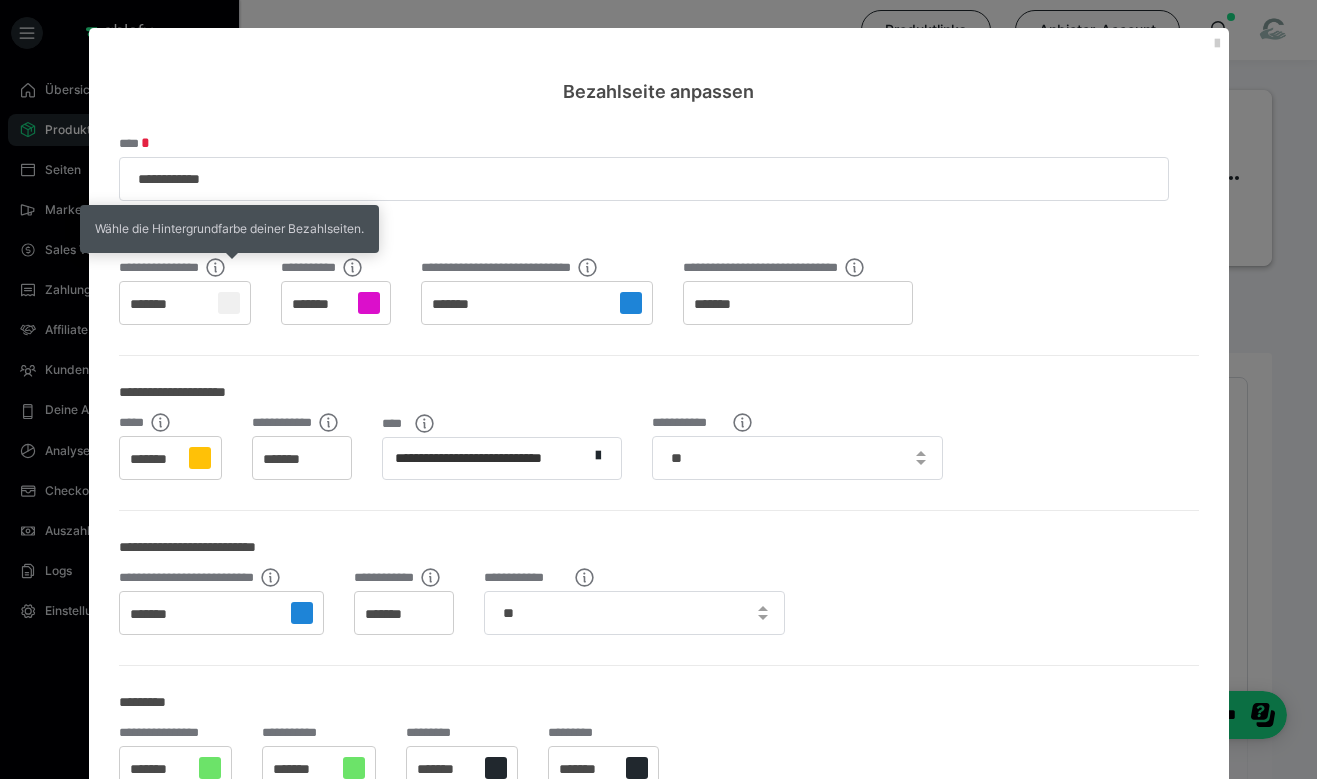 click 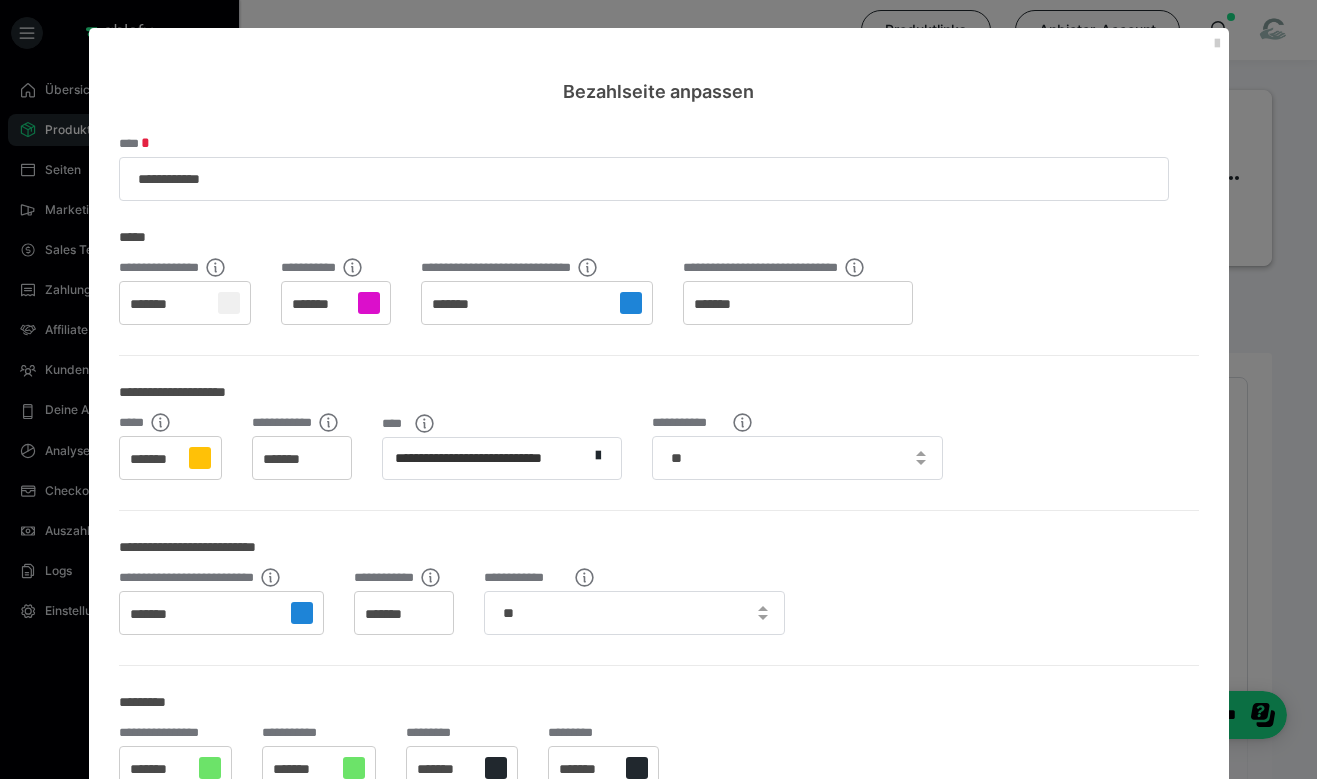 click on "*******" at bounding box center [185, 303] 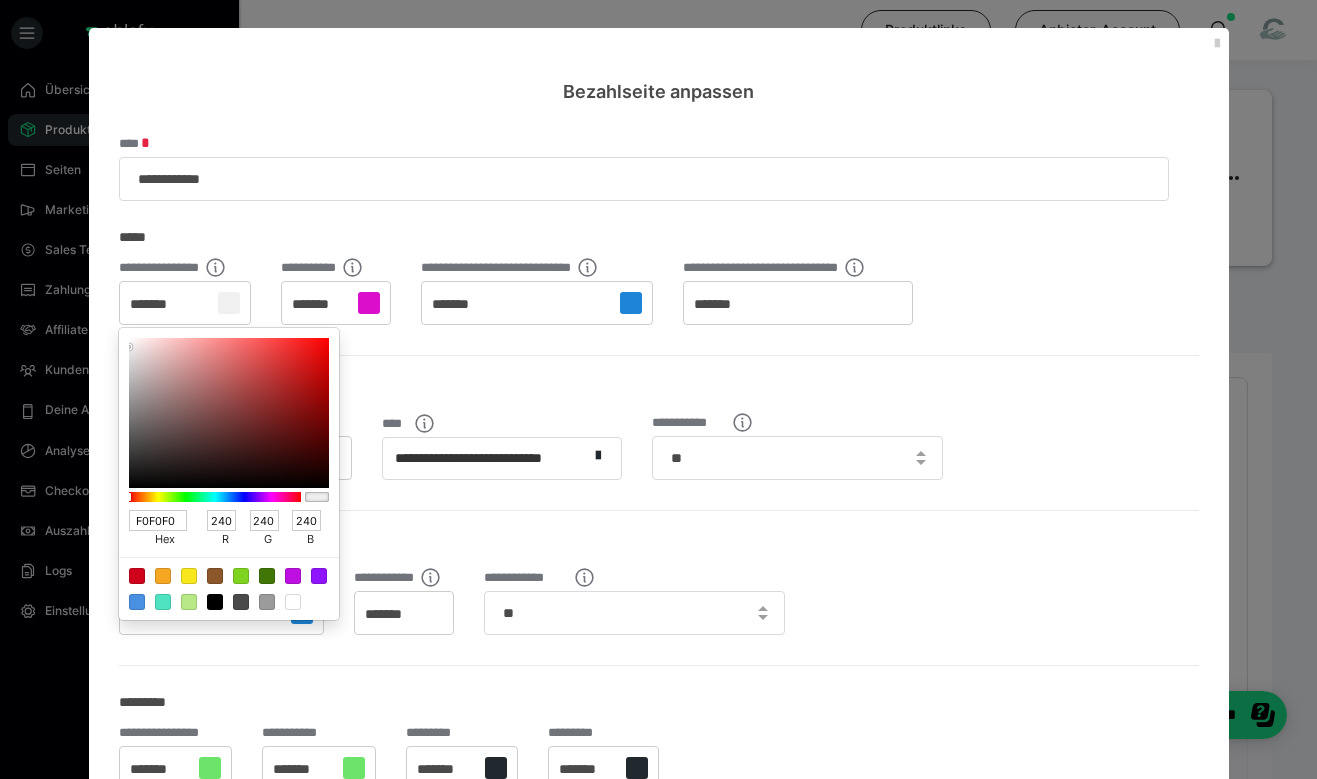 click at bounding box center [229, 588] 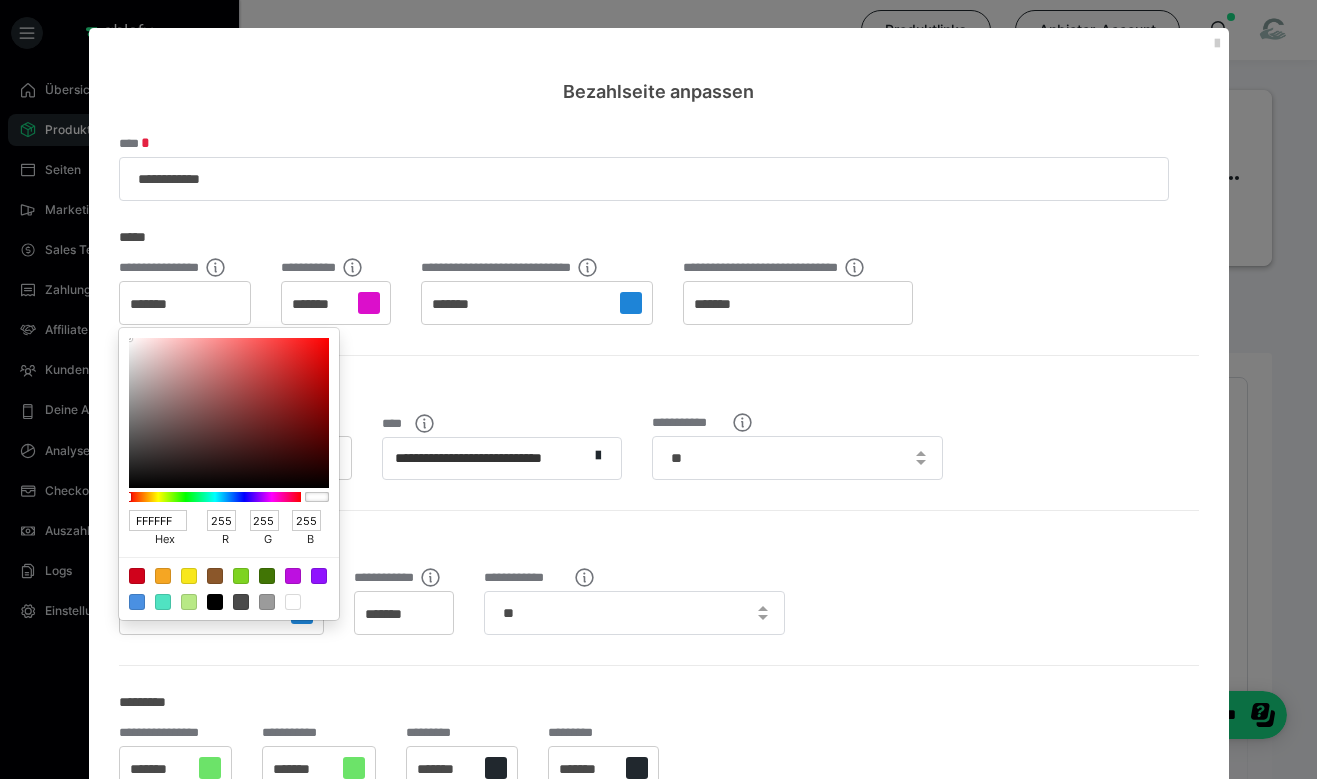 click on "**********" at bounding box center (659, 308) 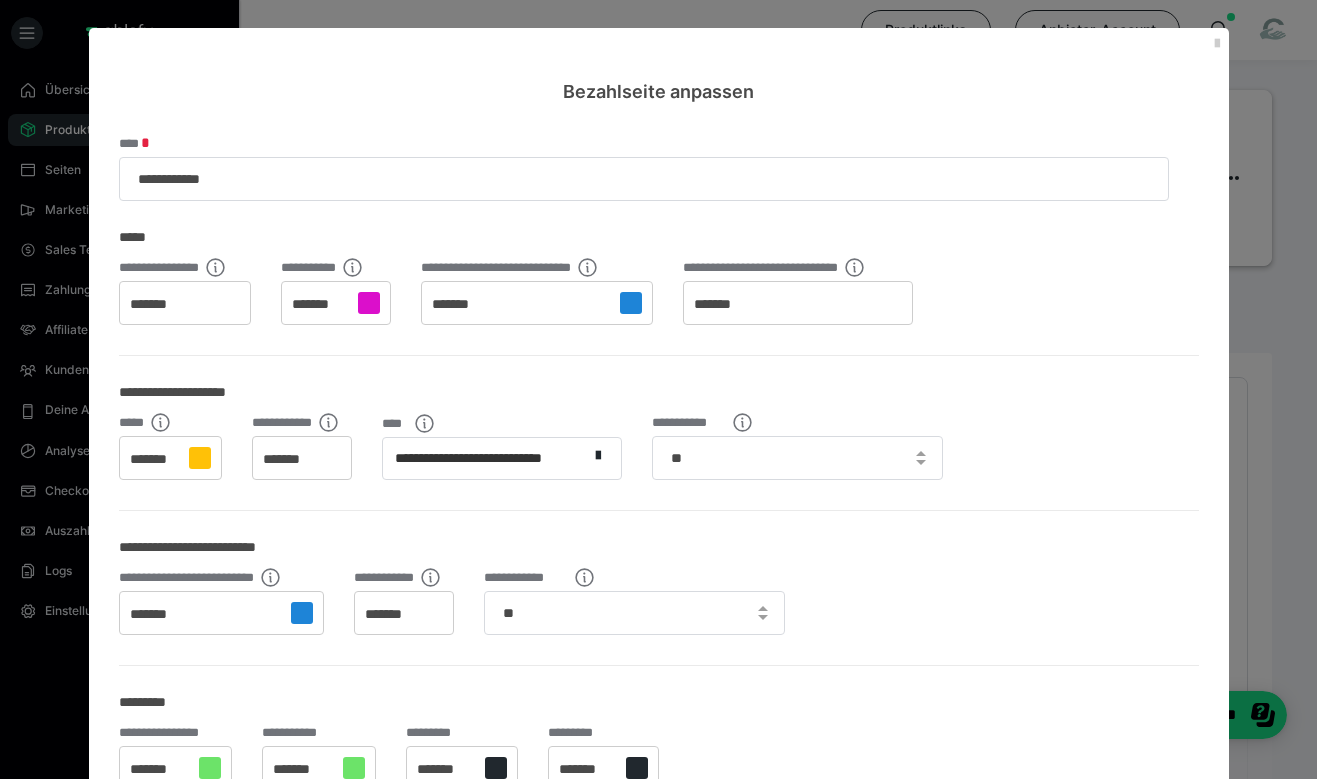 click at bounding box center [631, 303] 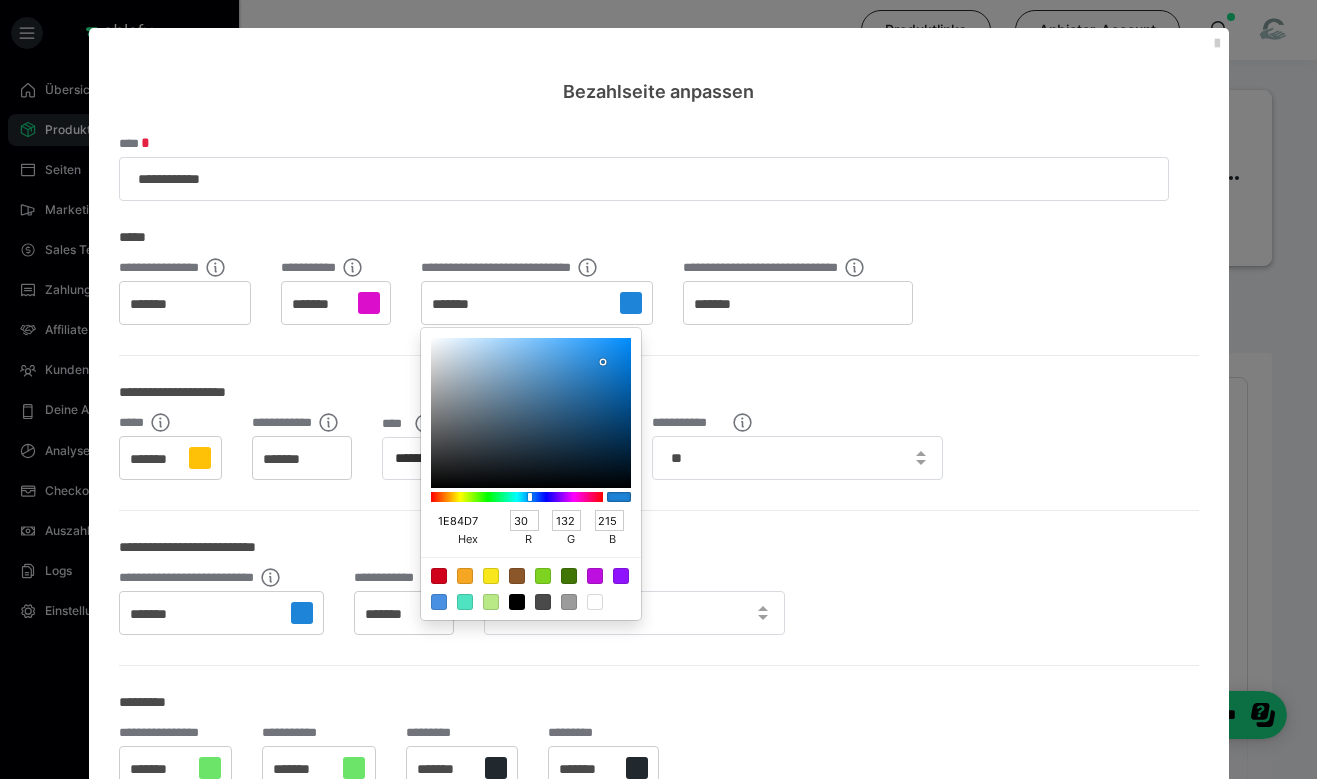 drag, startPoint x: 477, startPoint y: 526, endPoint x: 403, endPoint y: 529, distance: 74.06078 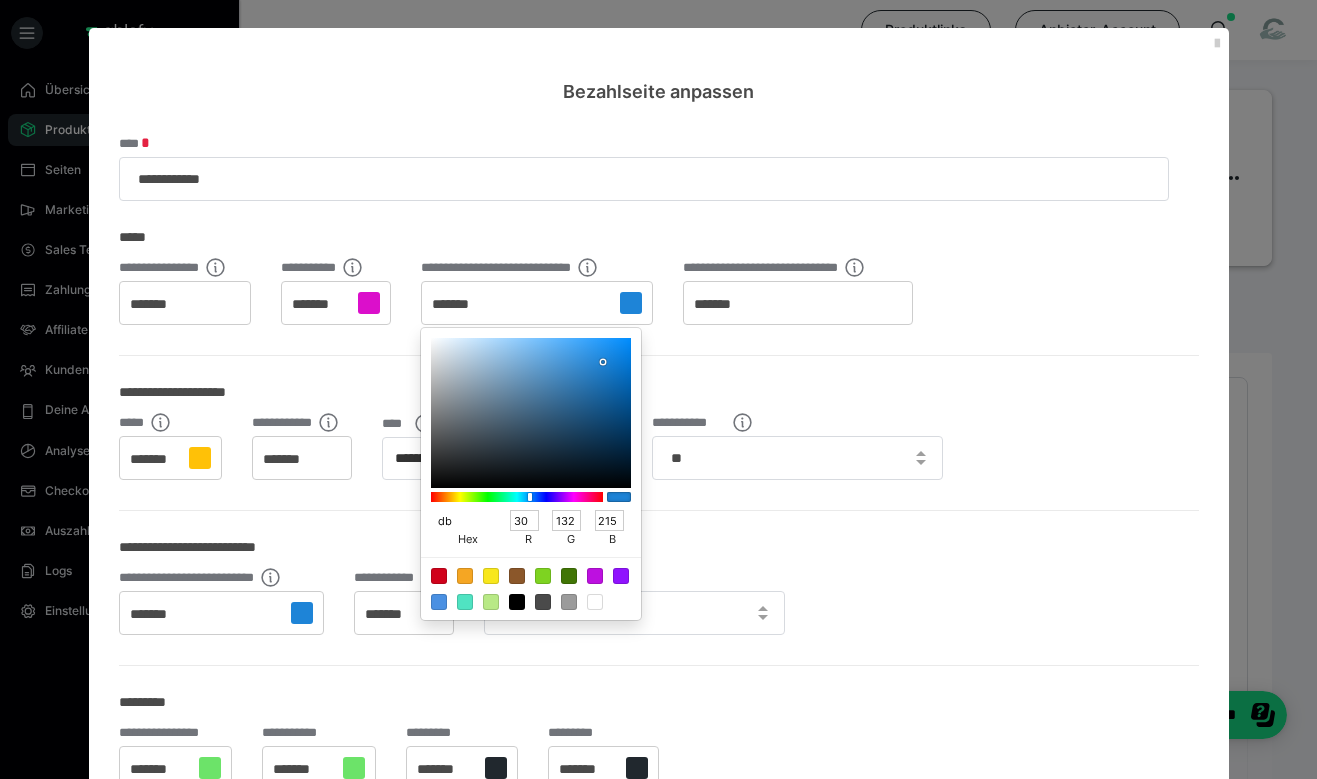 type on "db0" 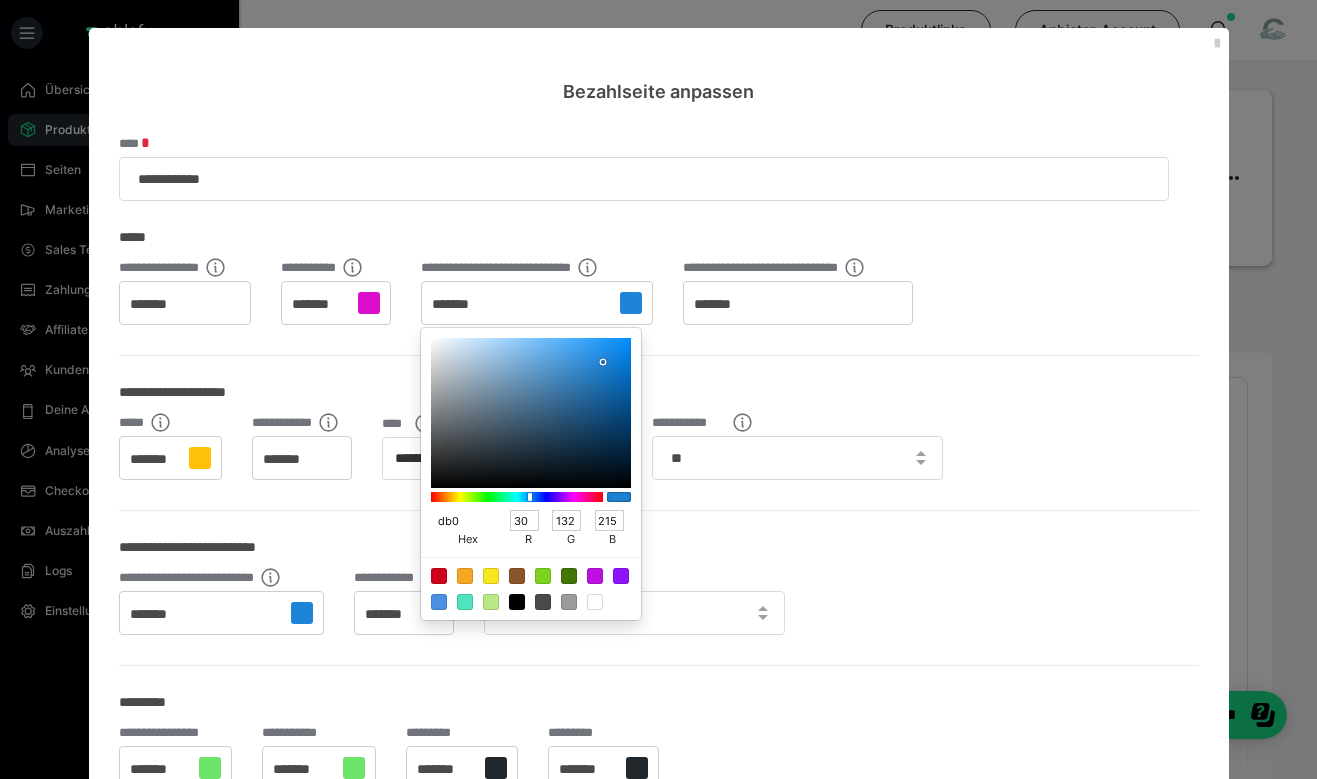 type on "221" 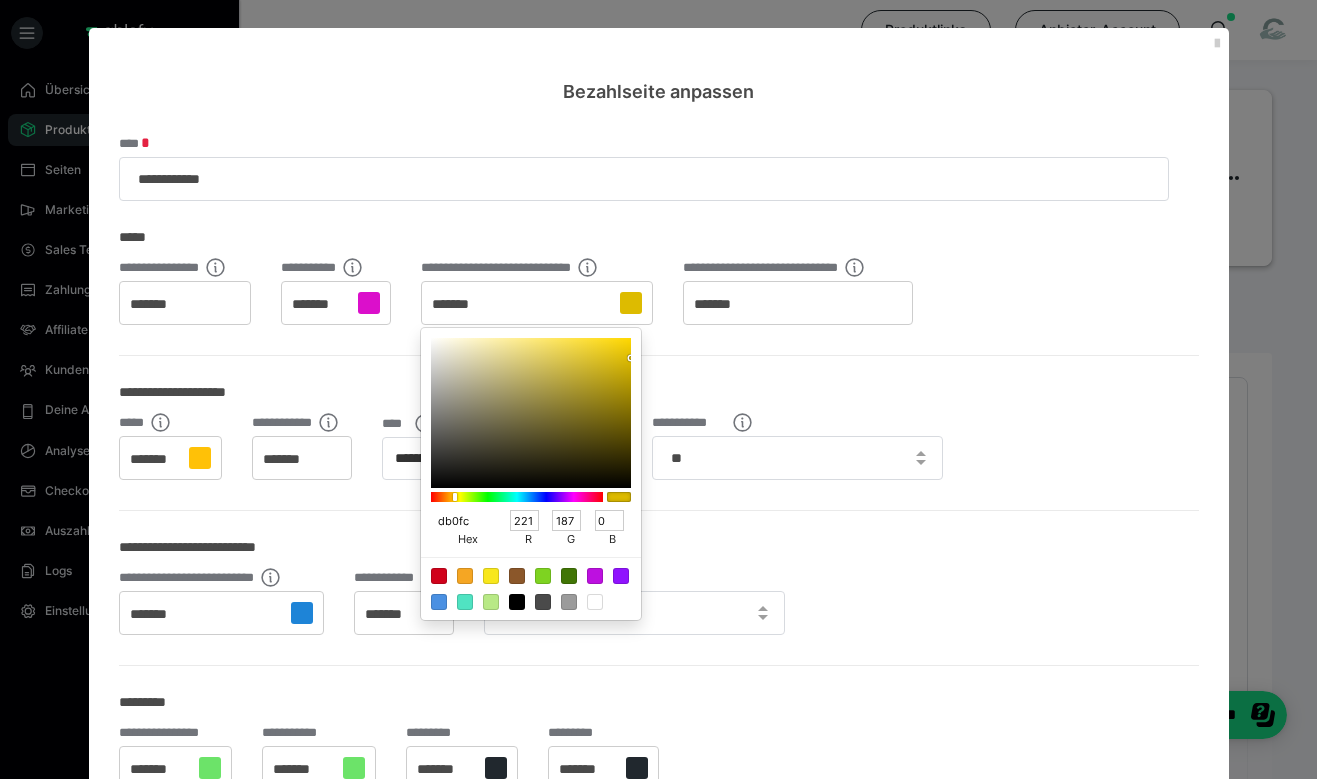 type on "db0fcb" 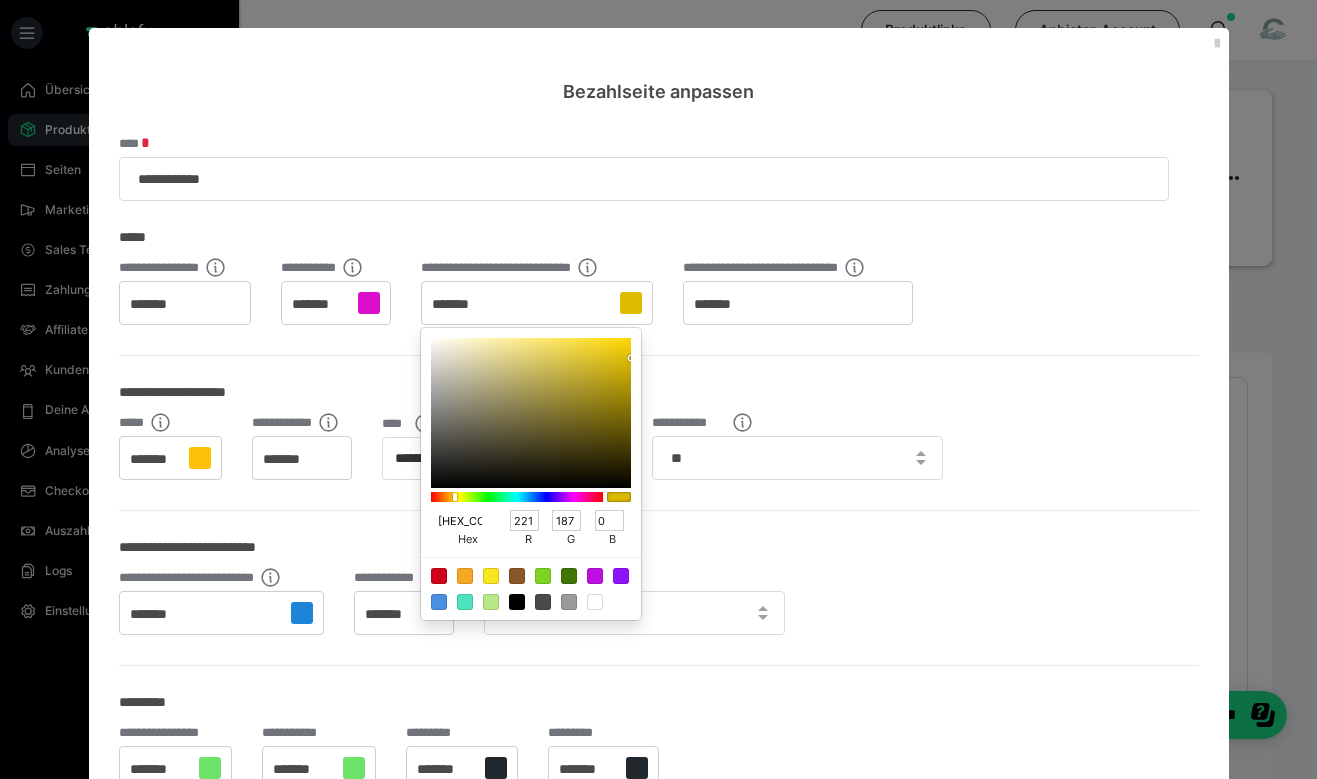 type on "219" 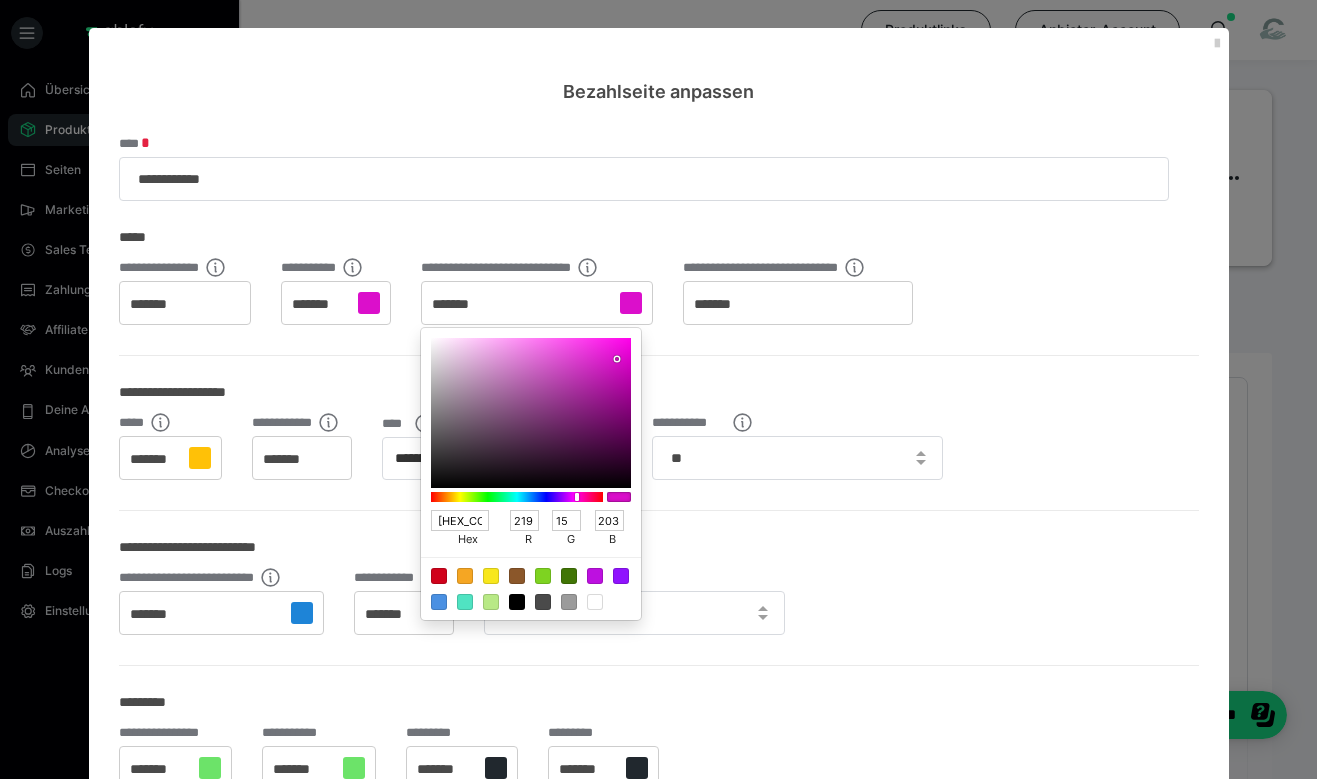 click at bounding box center (891, 303) 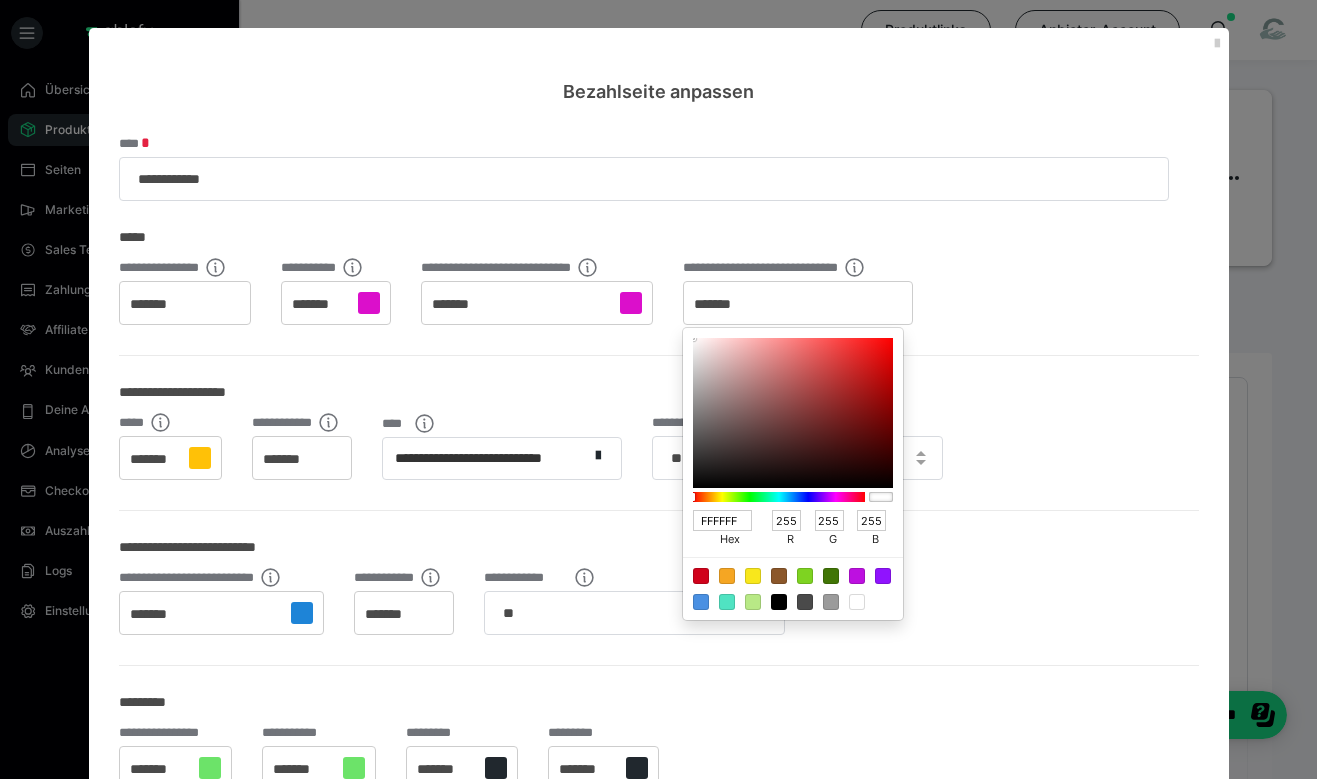 click on "**********" at bounding box center (659, 308) 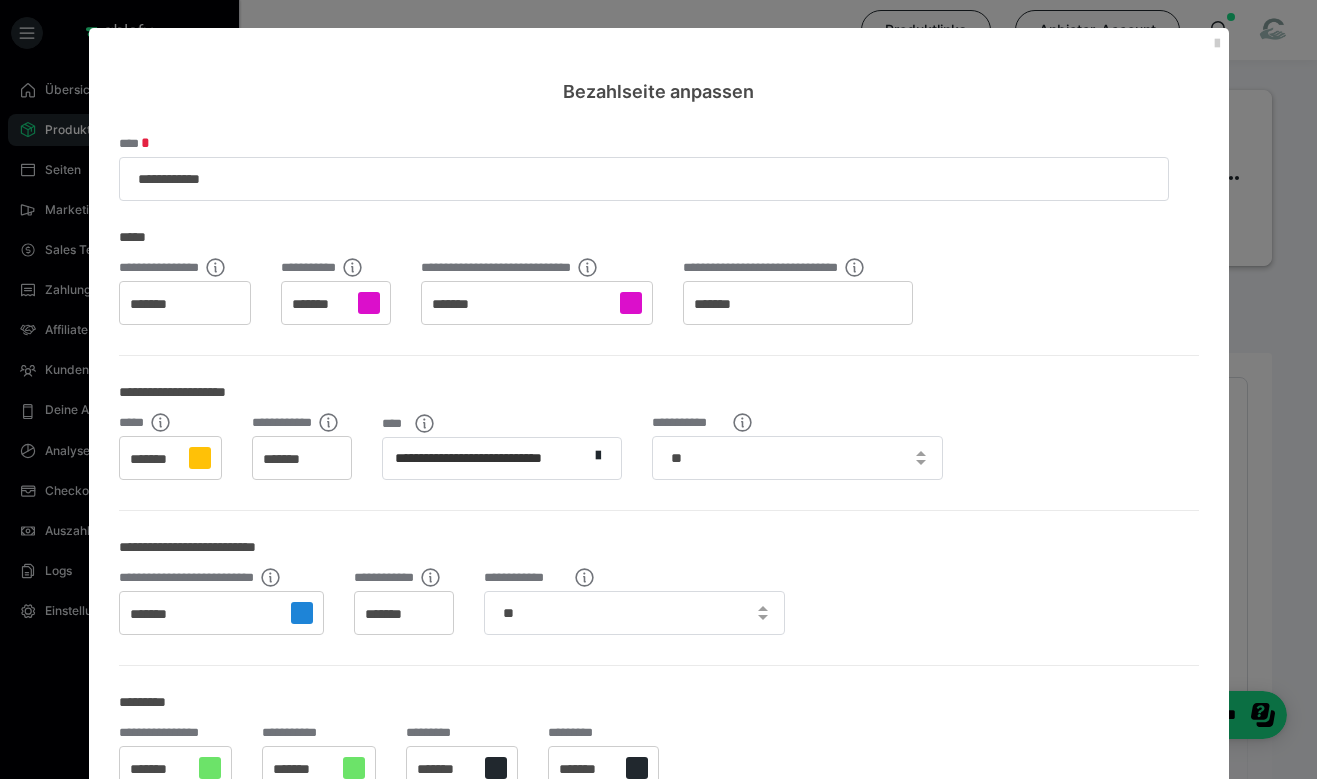 click at bounding box center (200, 458) 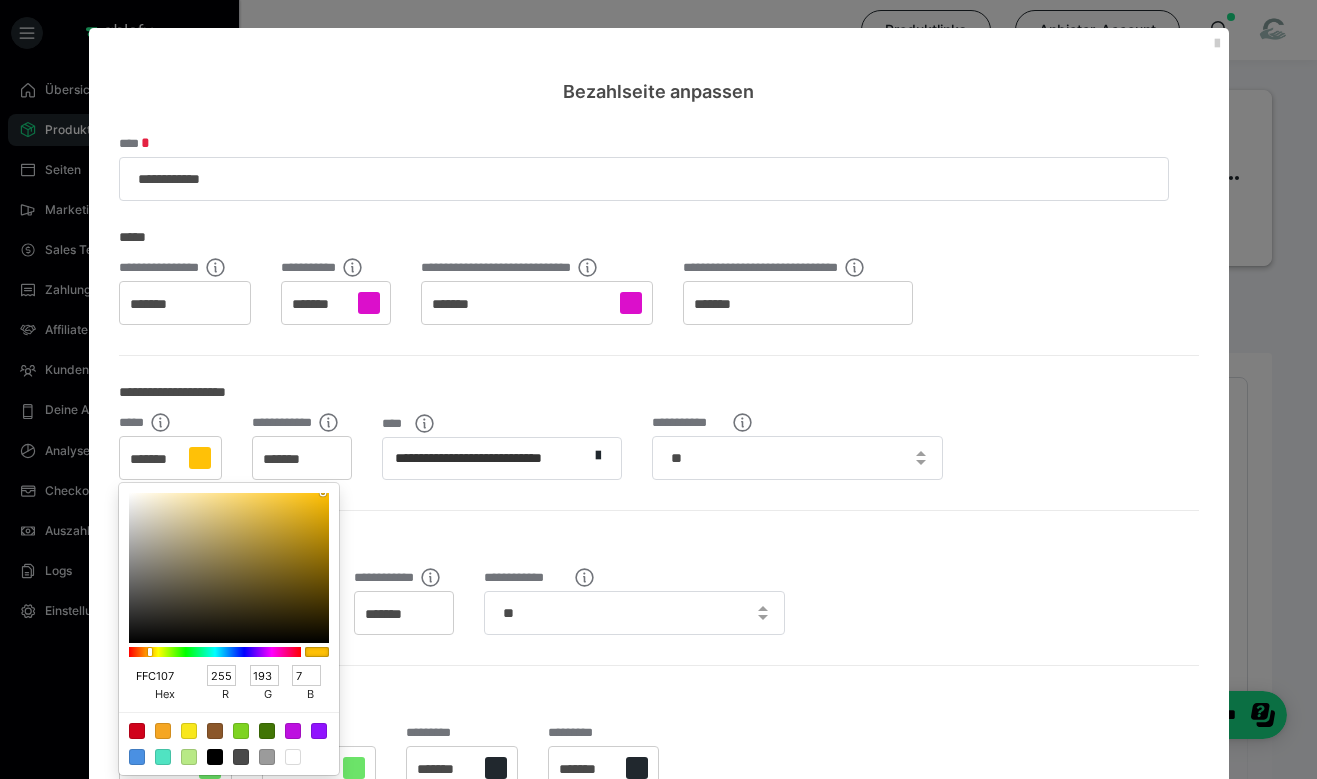 drag, startPoint x: 175, startPoint y: 673, endPoint x: 103, endPoint y: 679, distance: 72.249565 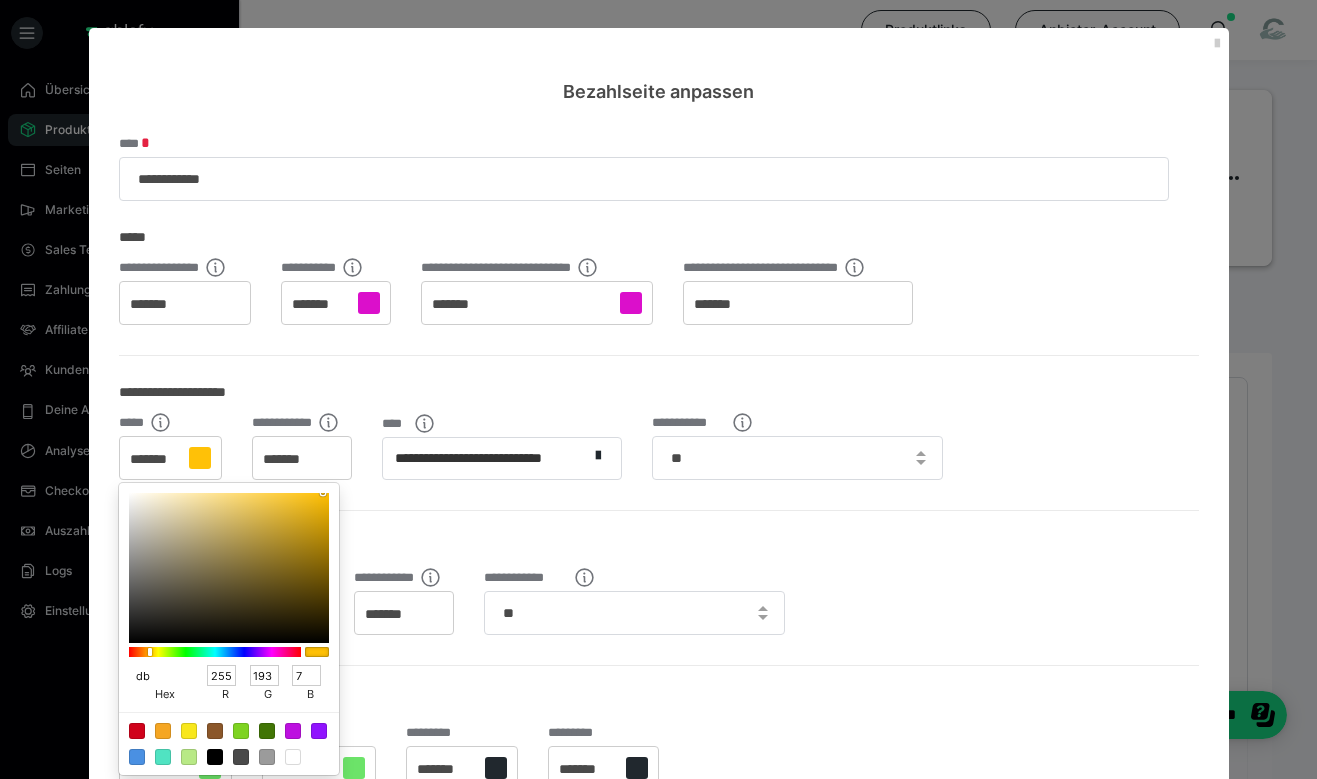 type on "db0" 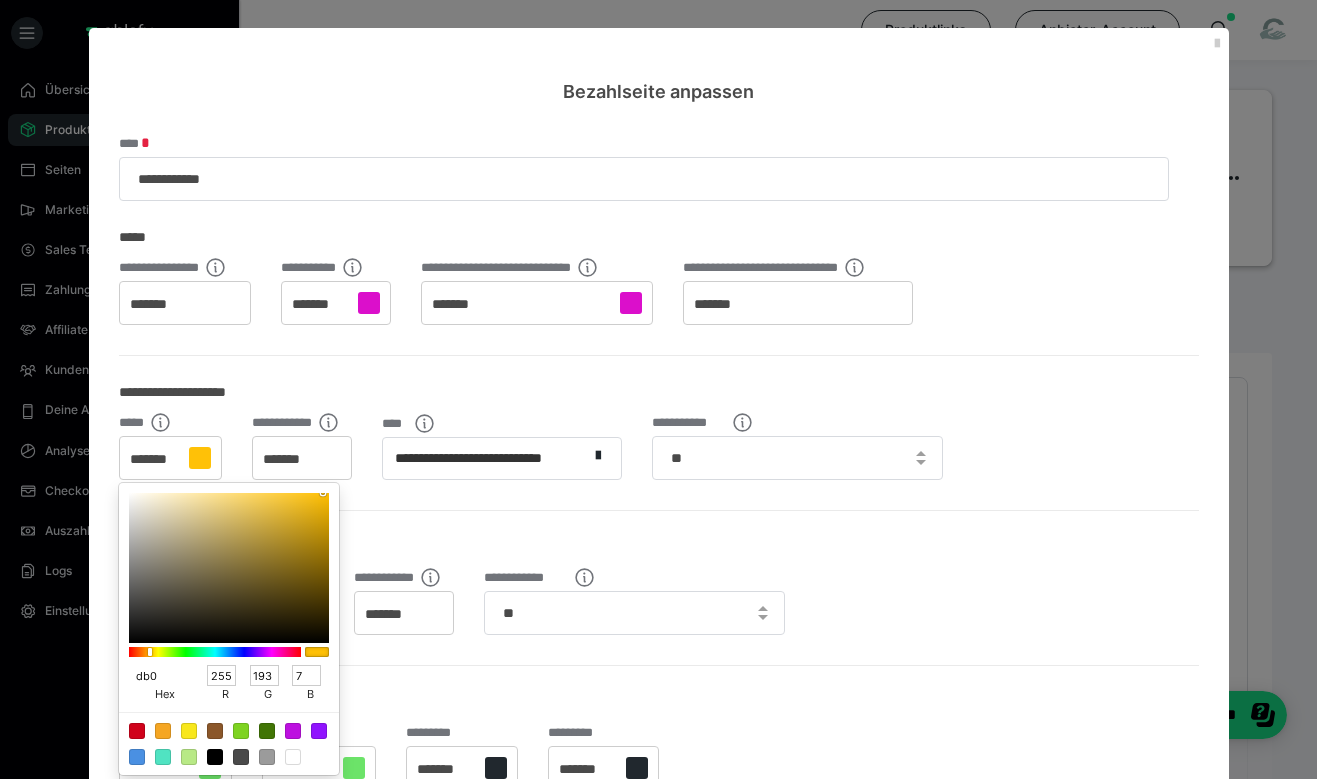 type on "221" 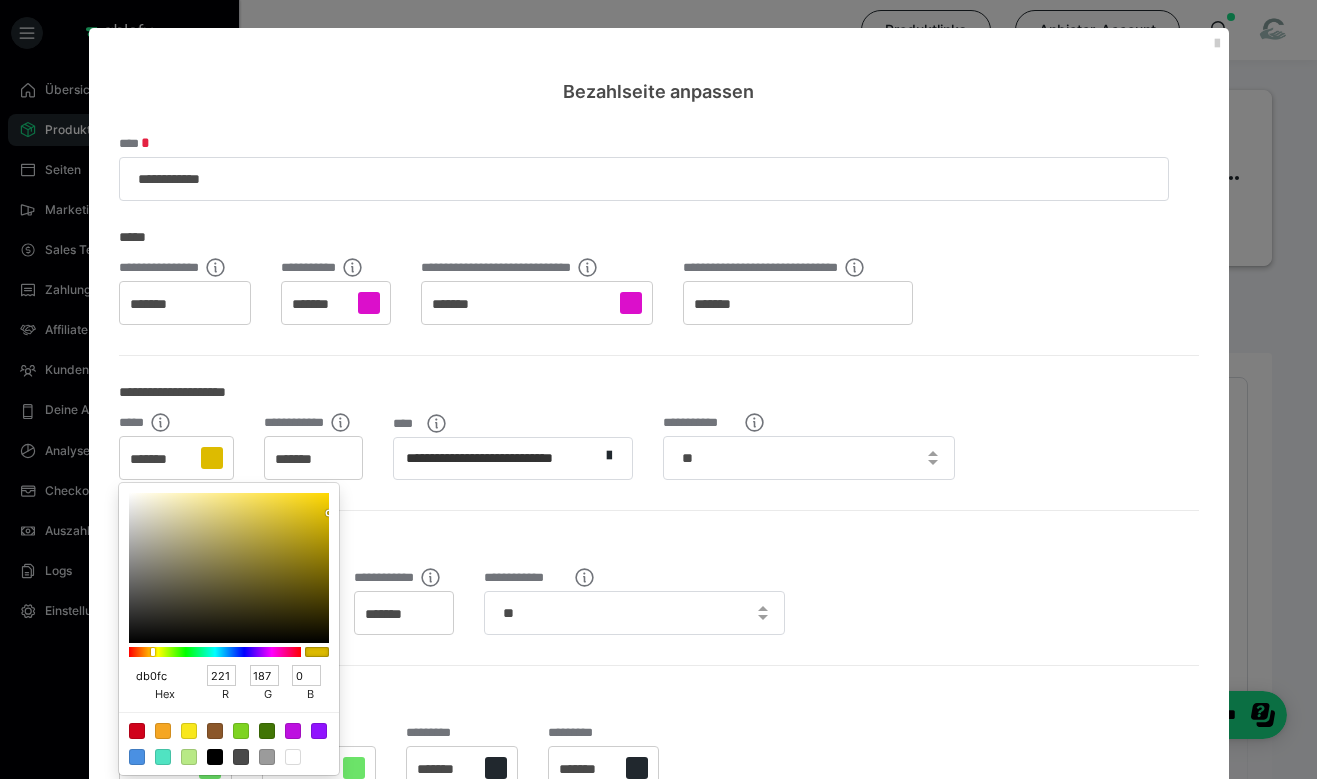 type on "db0fcb" 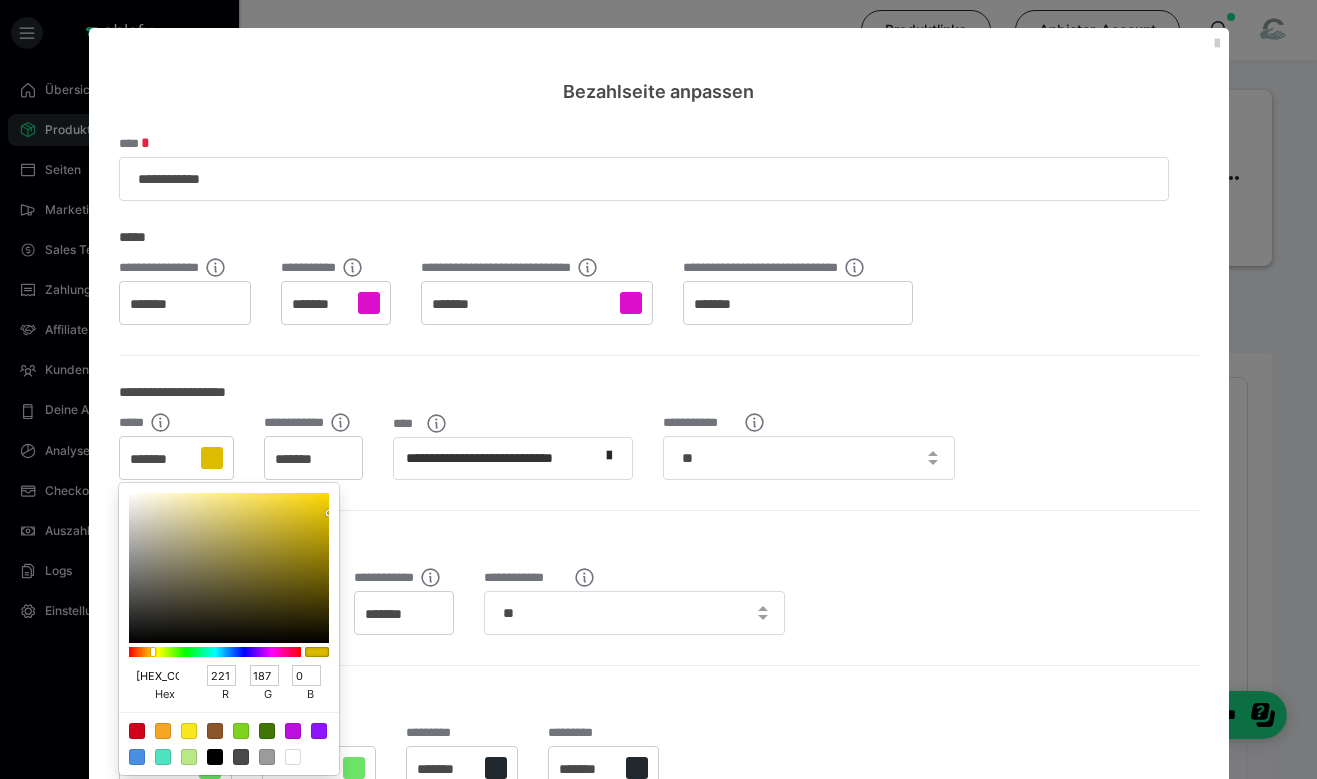 type on "219" 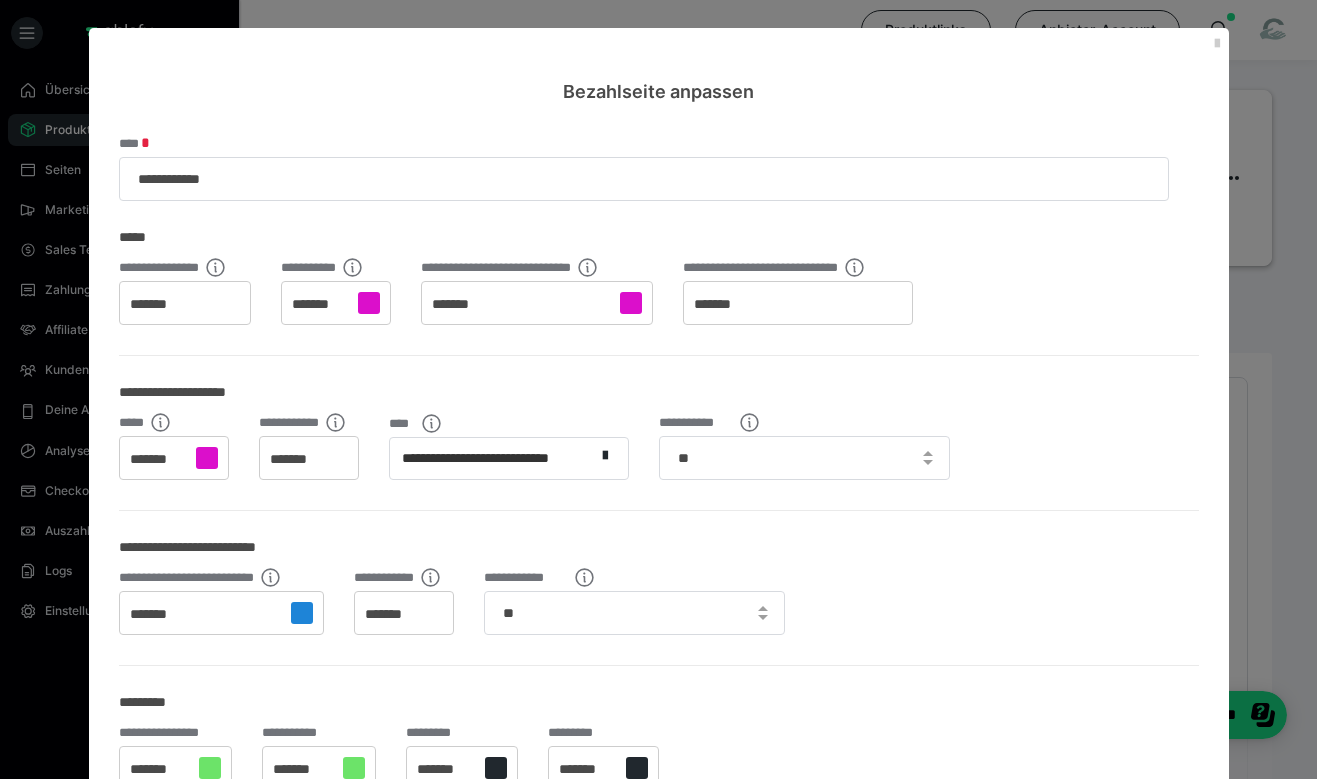 click on "*******" at bounding box center [309, 458] 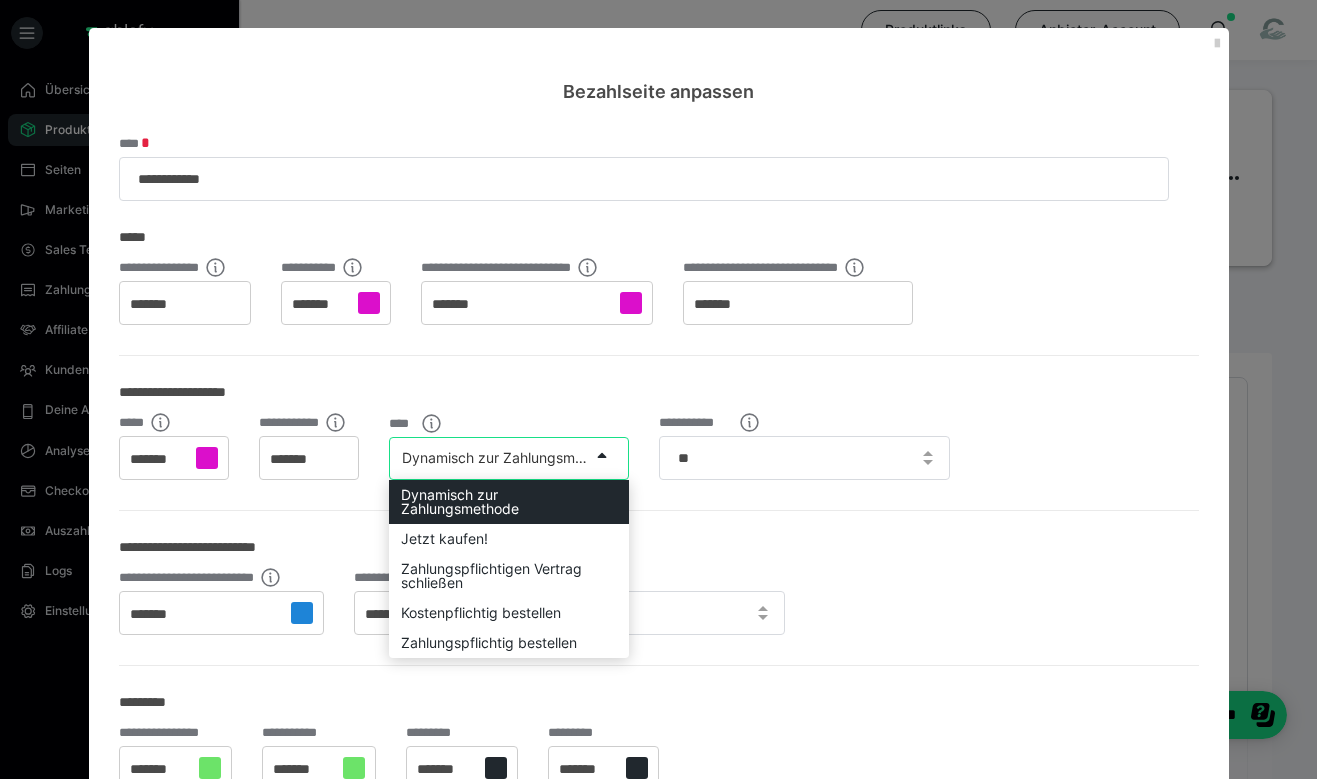 click on "Dynamisch zur Zahlungsmethode" at bounding box center [497, 458] 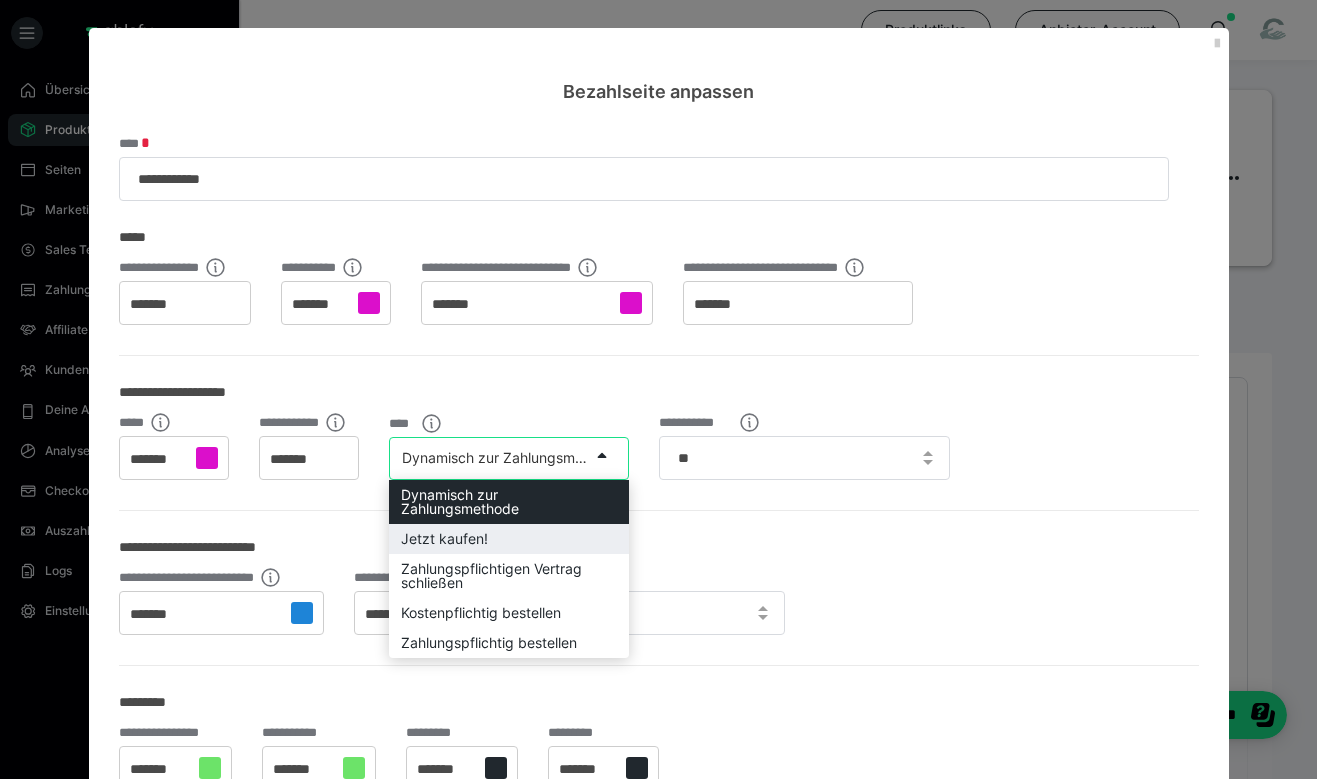 click on "Jetzt kaufen!" at bounding box center [509, 539] 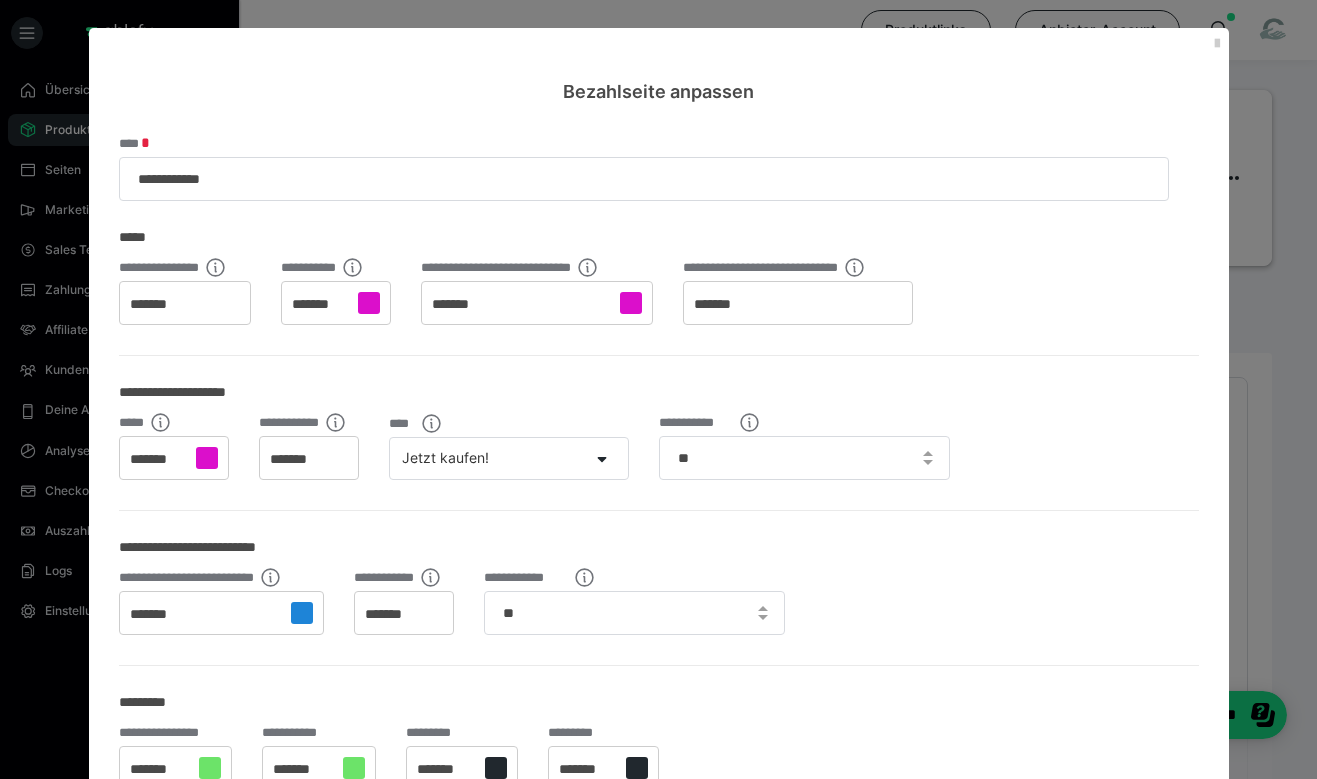click on "**********" at bounding box center (659, 618) 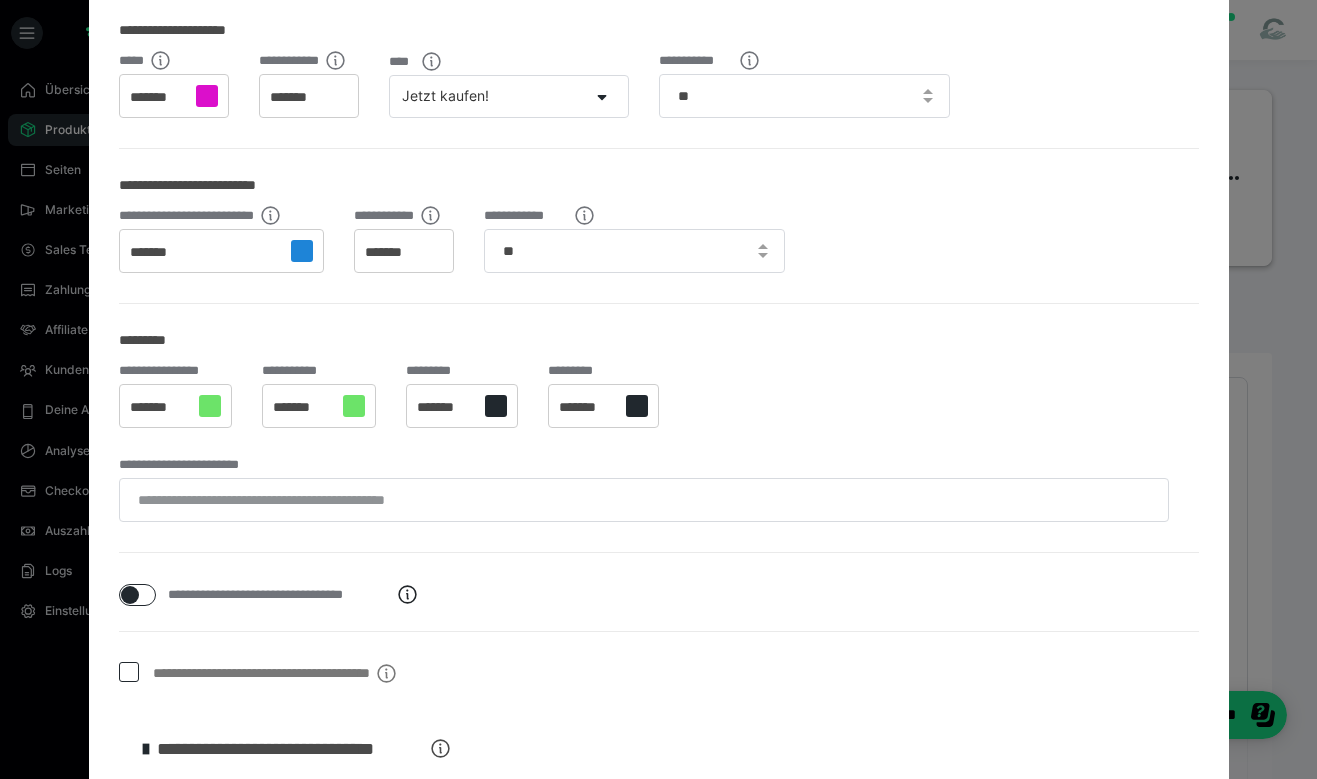 scroll, scrollTop: 363, scrollLeft: 0, axis: vertical 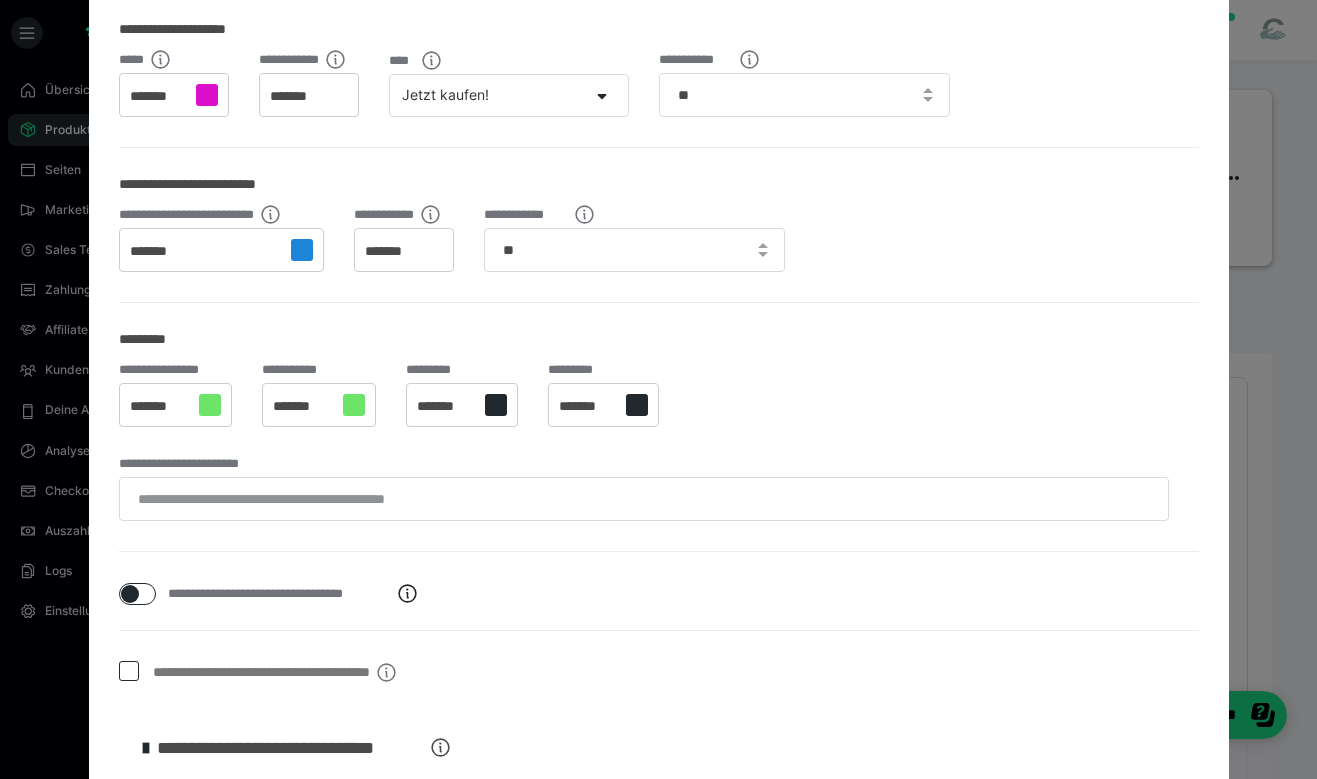 click at bounding box center [210, 405] 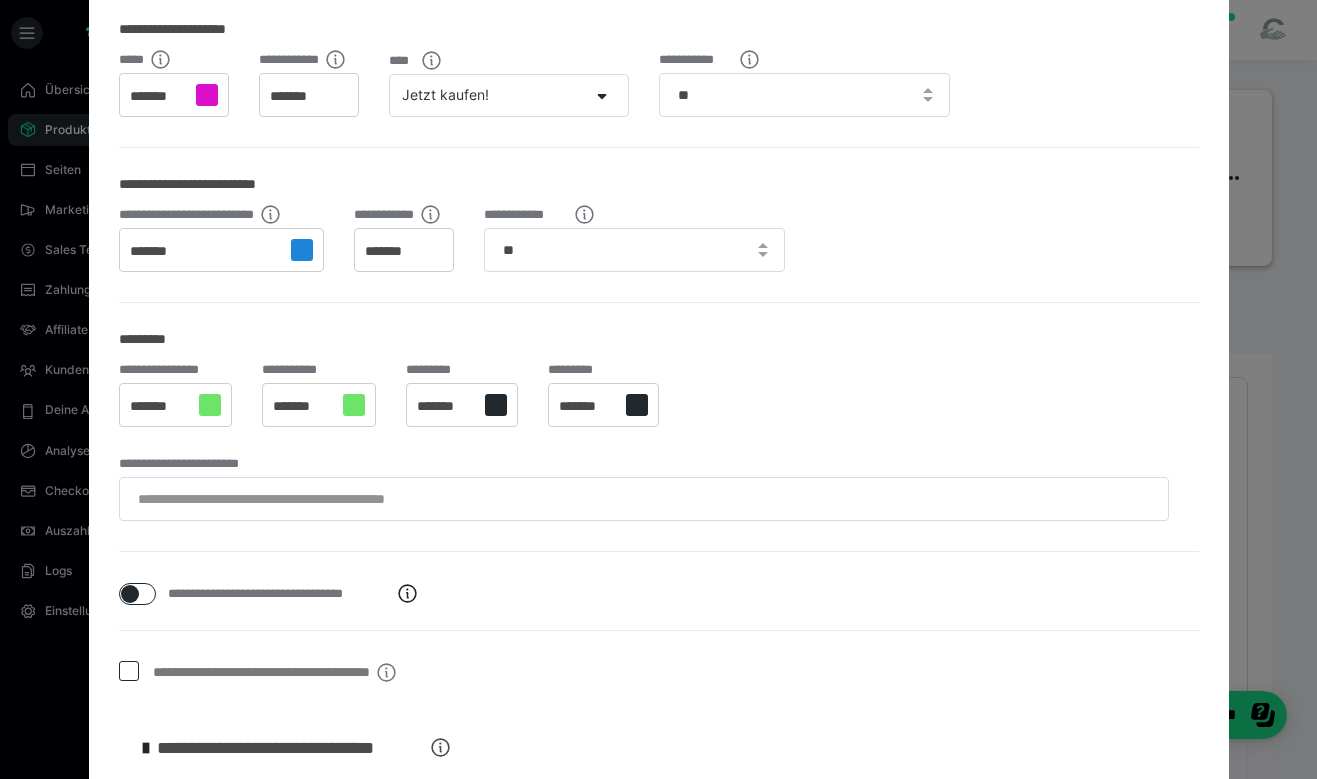 click on "**********" at bounding box center [659, 410] 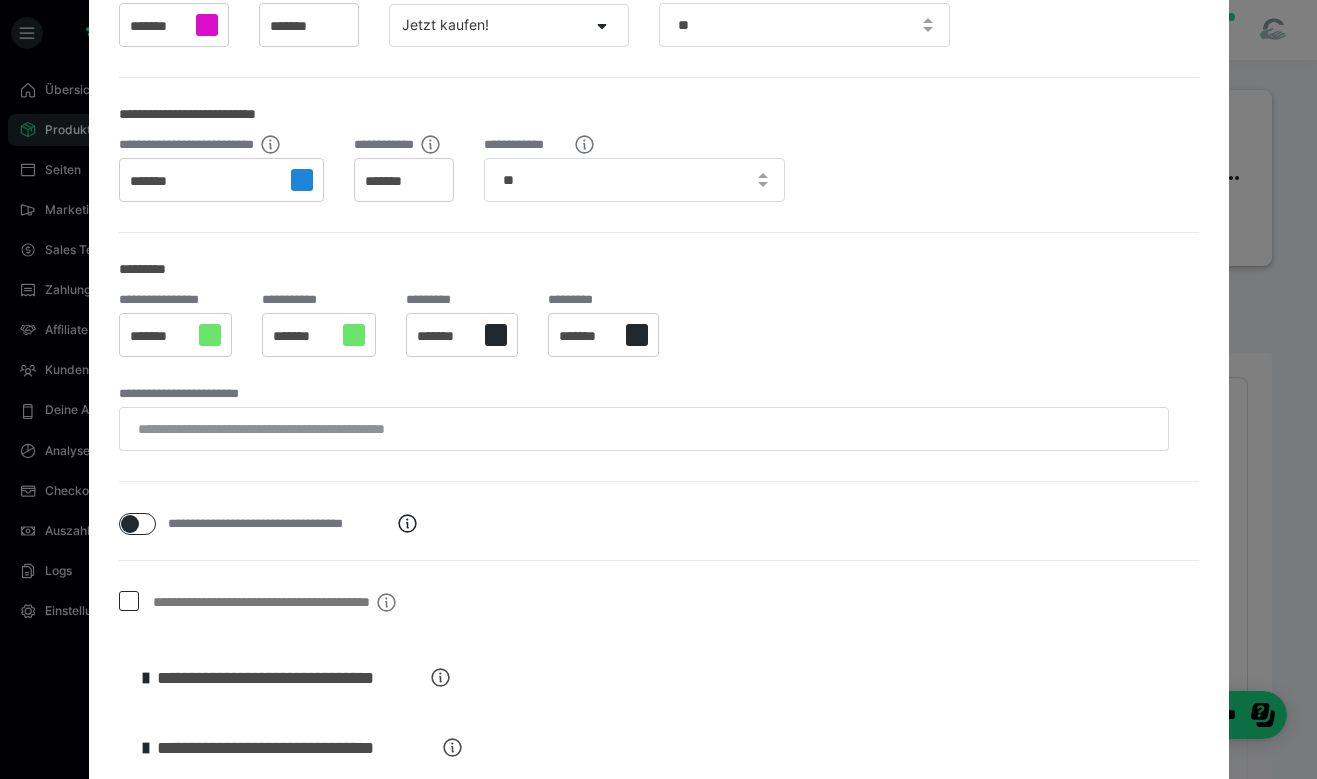 scroll, scrollTop: 432, scrollLeft: 0, axis: vertical 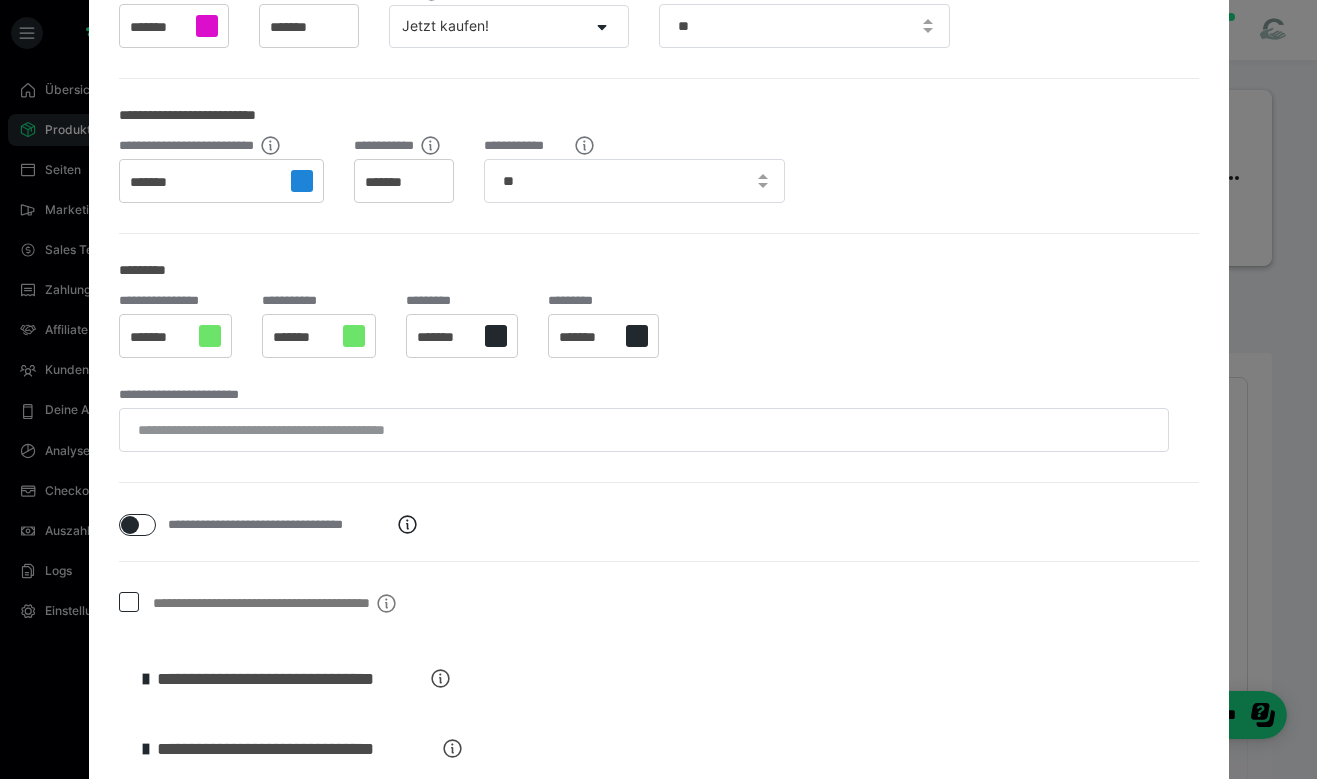 click at bounding box center (210, 336) 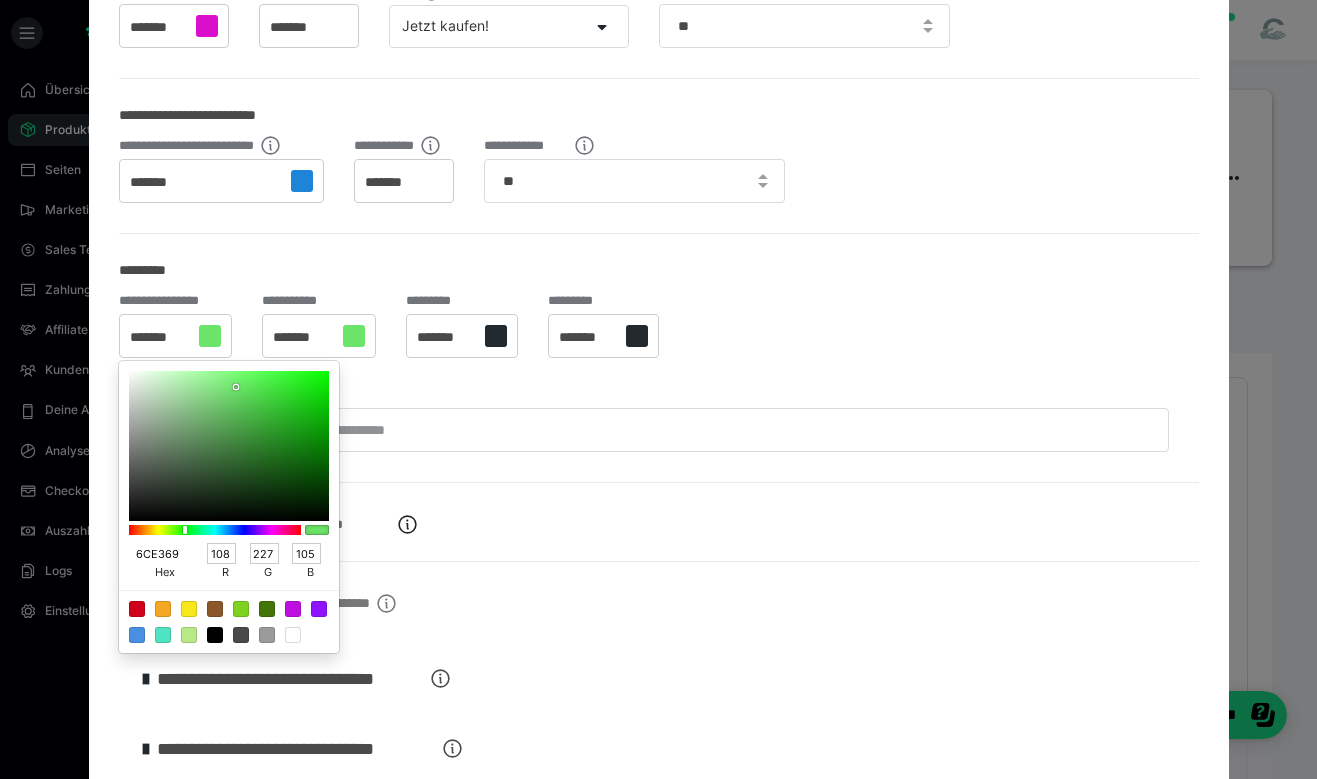 drag, startPoint x: 175, startPoint y: 554, endPoint x: 91, endPoint y: 549, distance: 84.14868 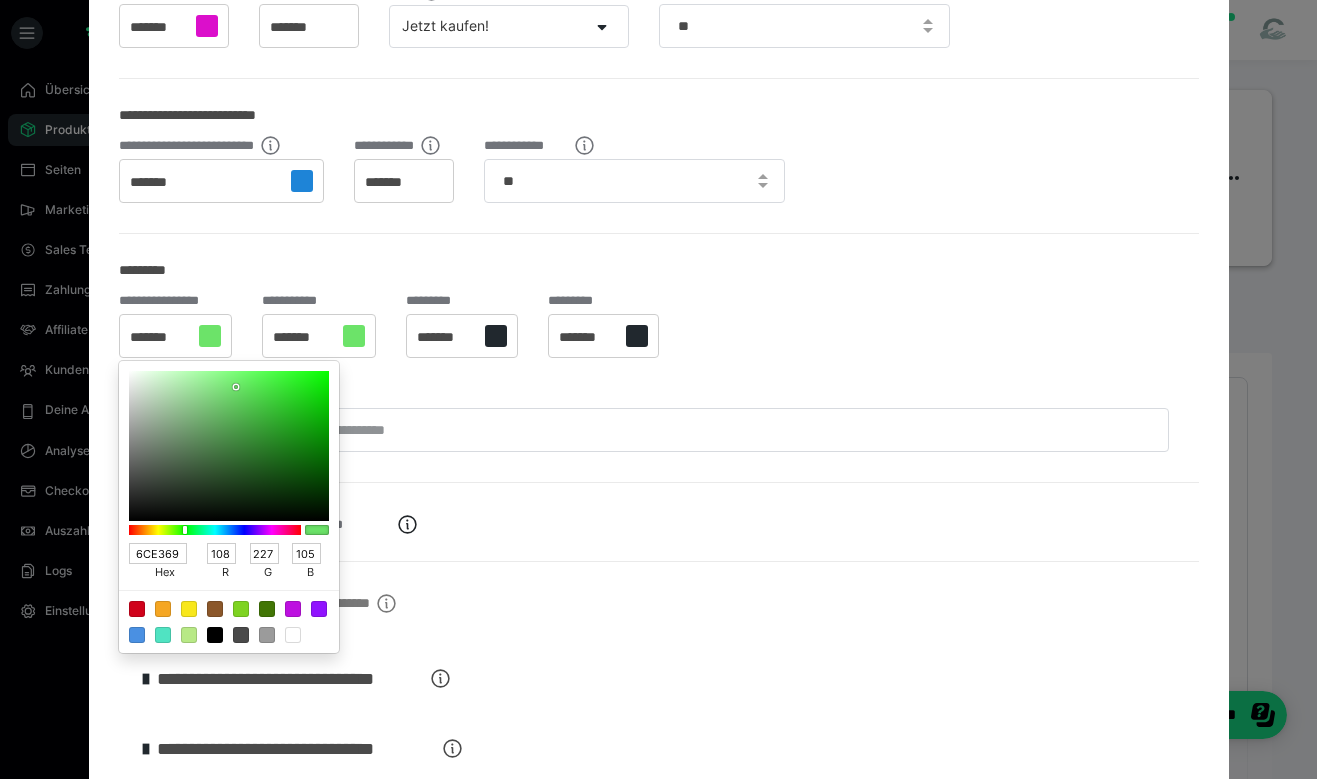 click at bounding box center [293, 635] 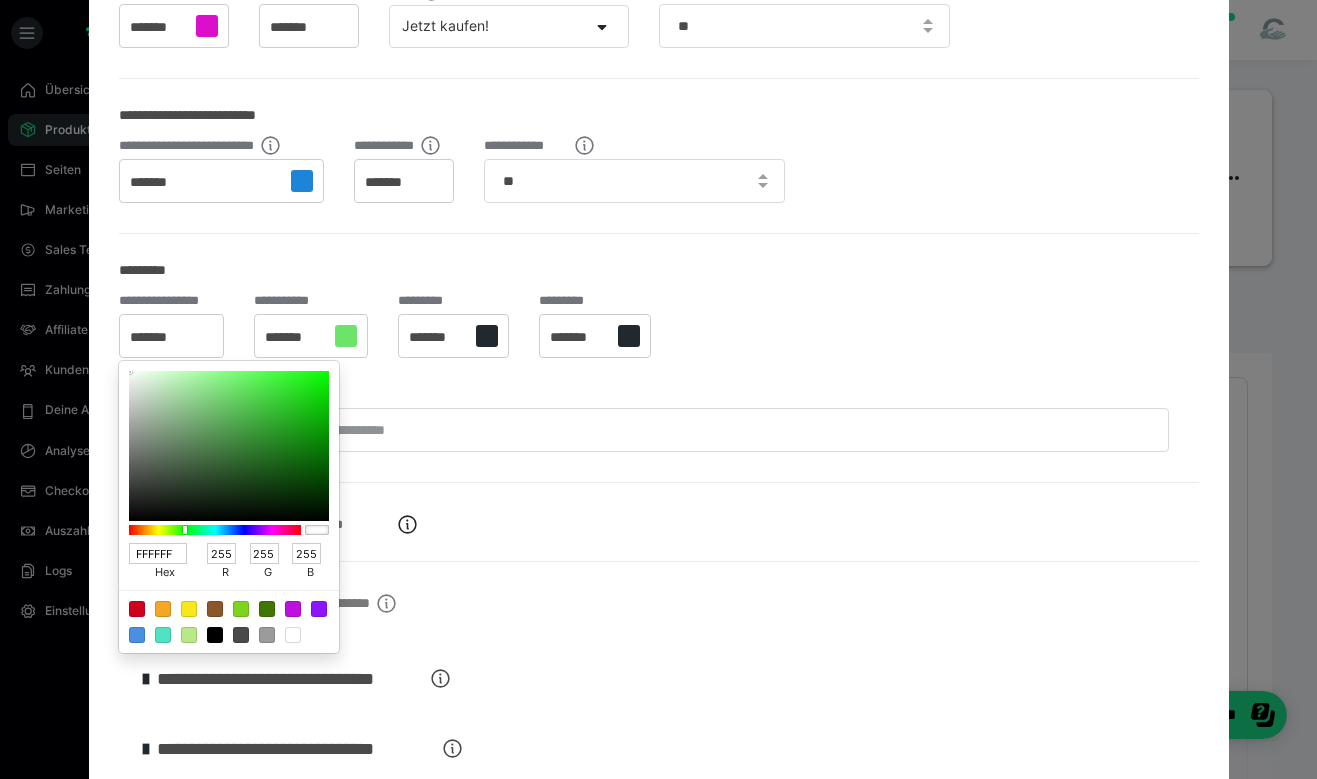 click on "*******" at bounding box center [295, 337] 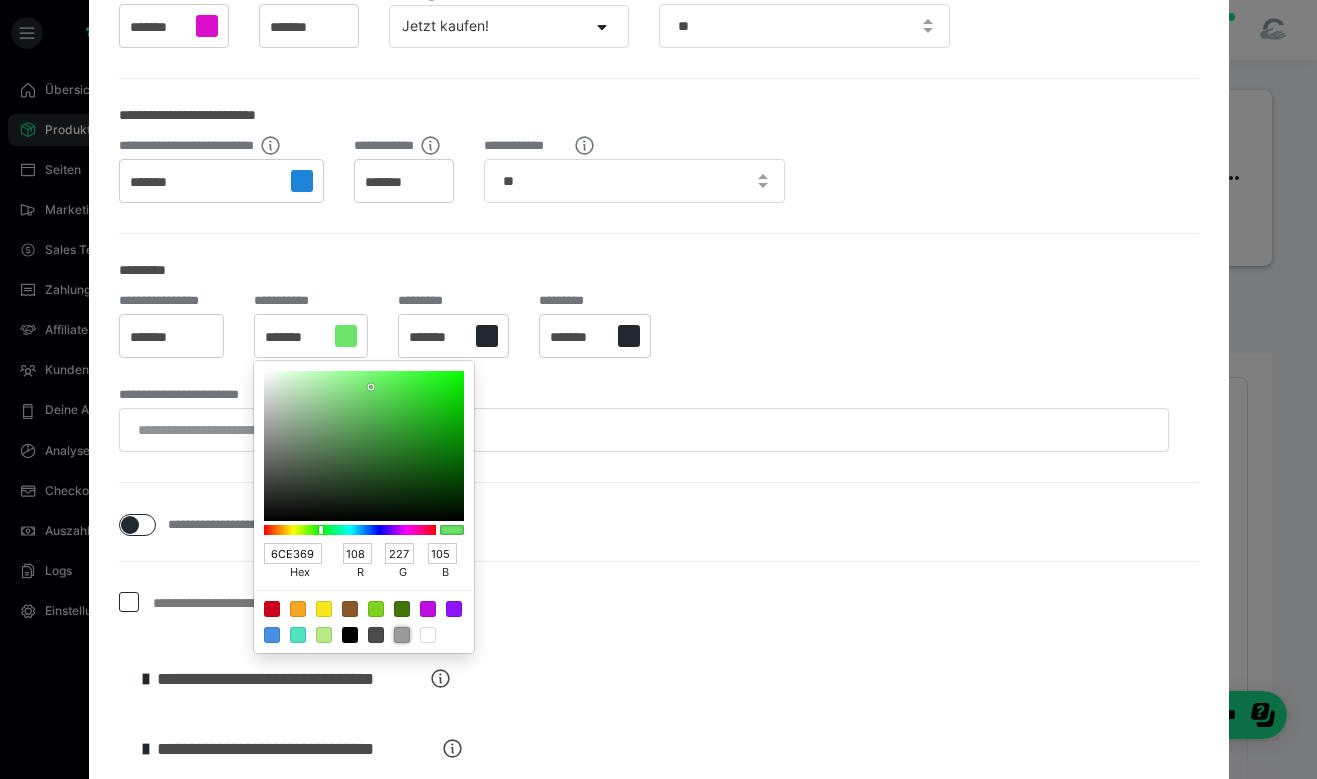 click at bounding box center (402, 635) 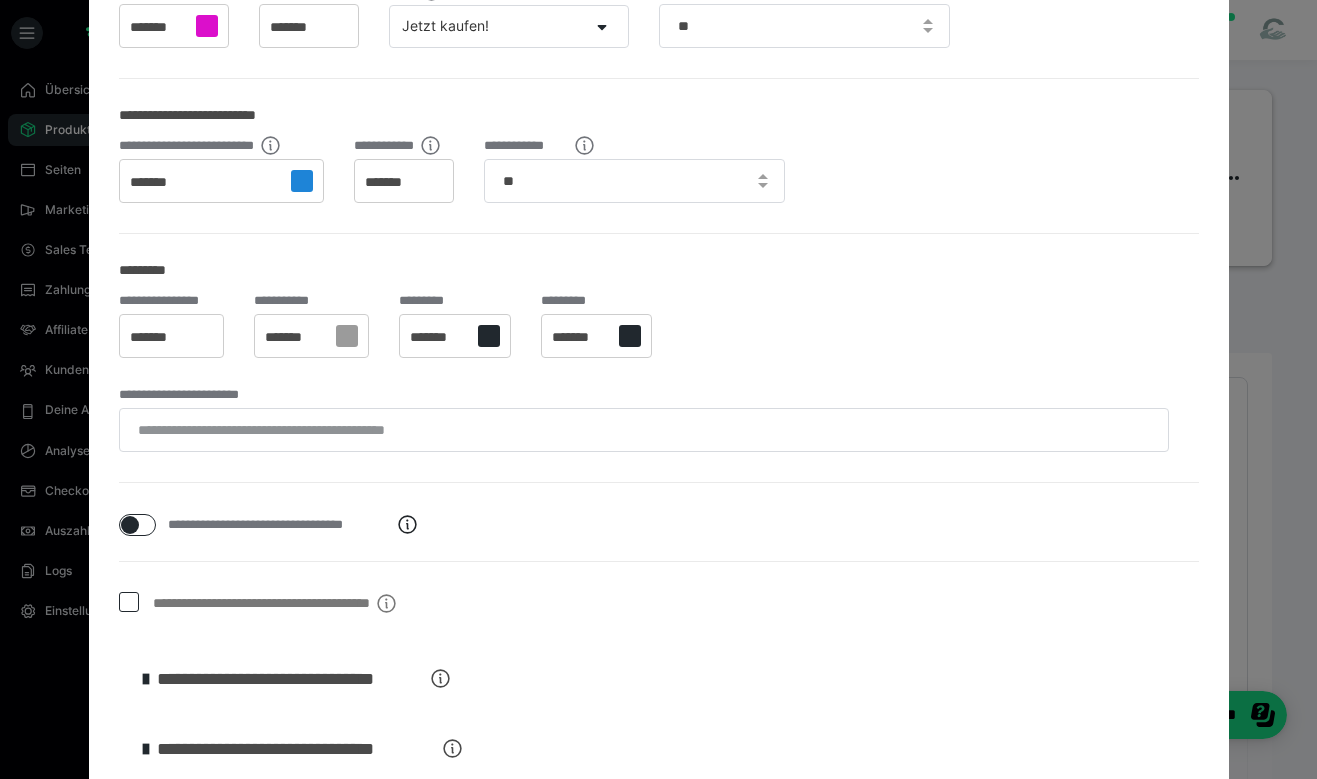 click at bounding box center [630, 336] 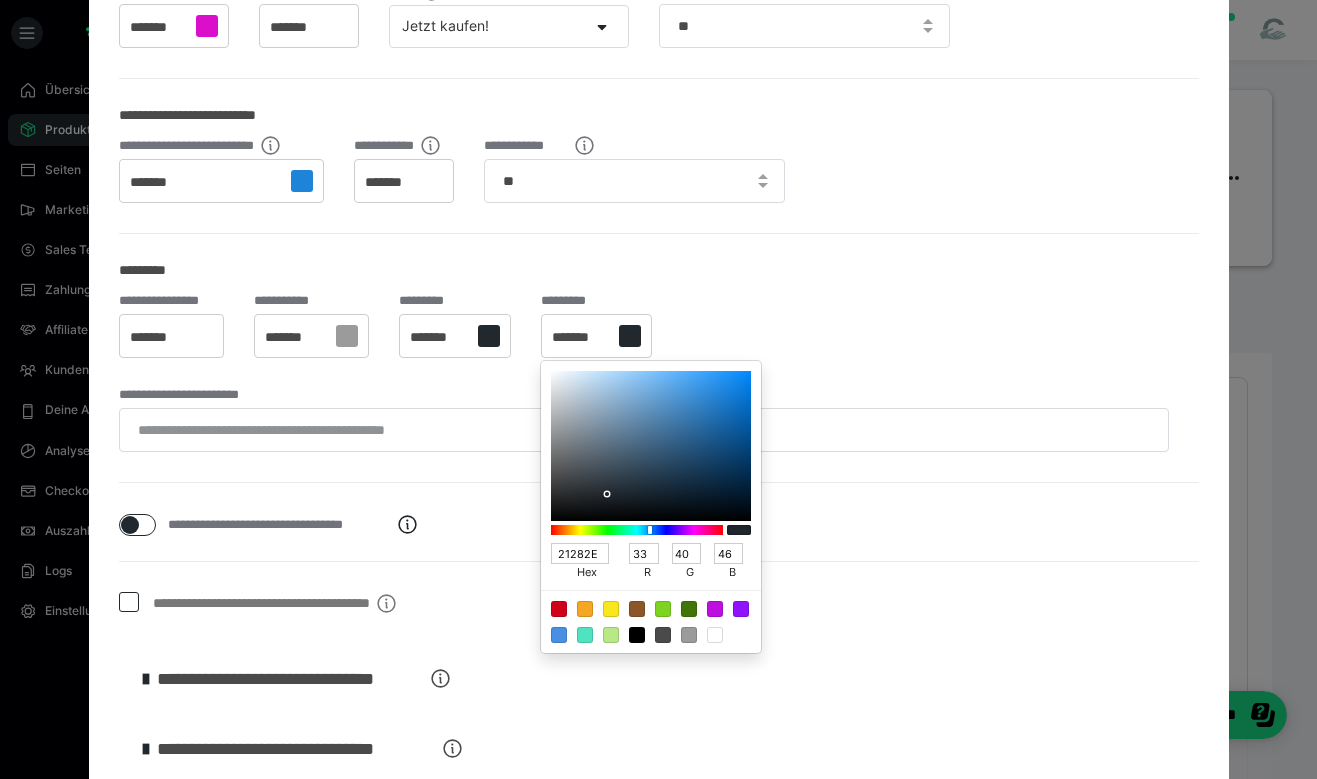 click at bounding box center (741, 609) 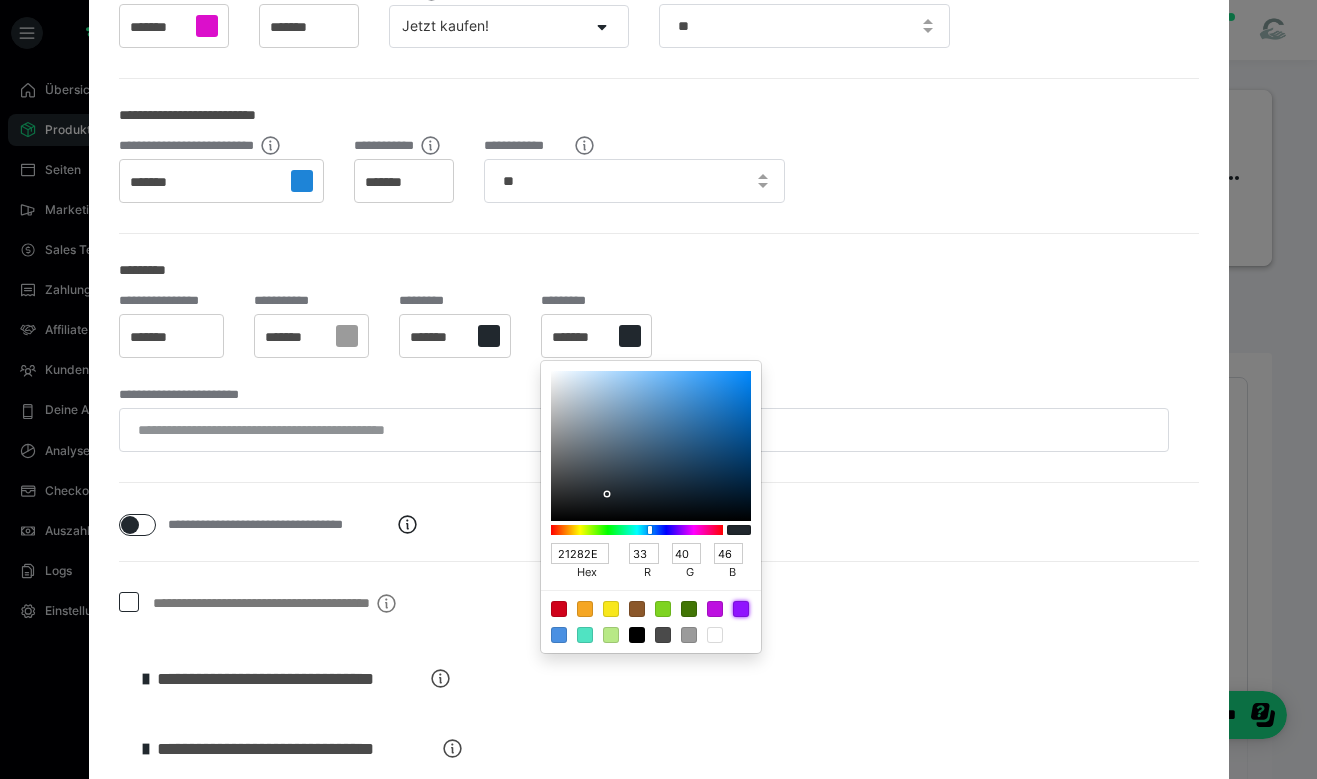 type on "9013FE" 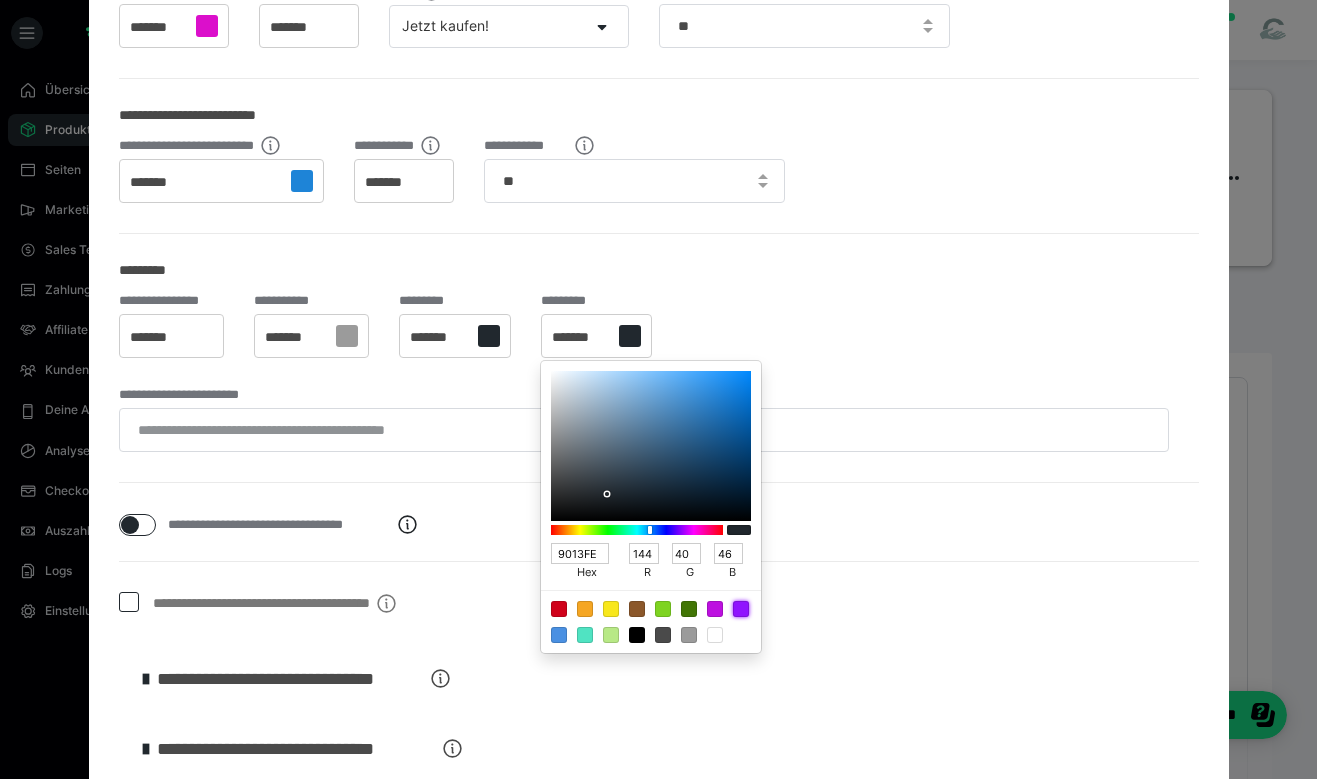 type on "19" 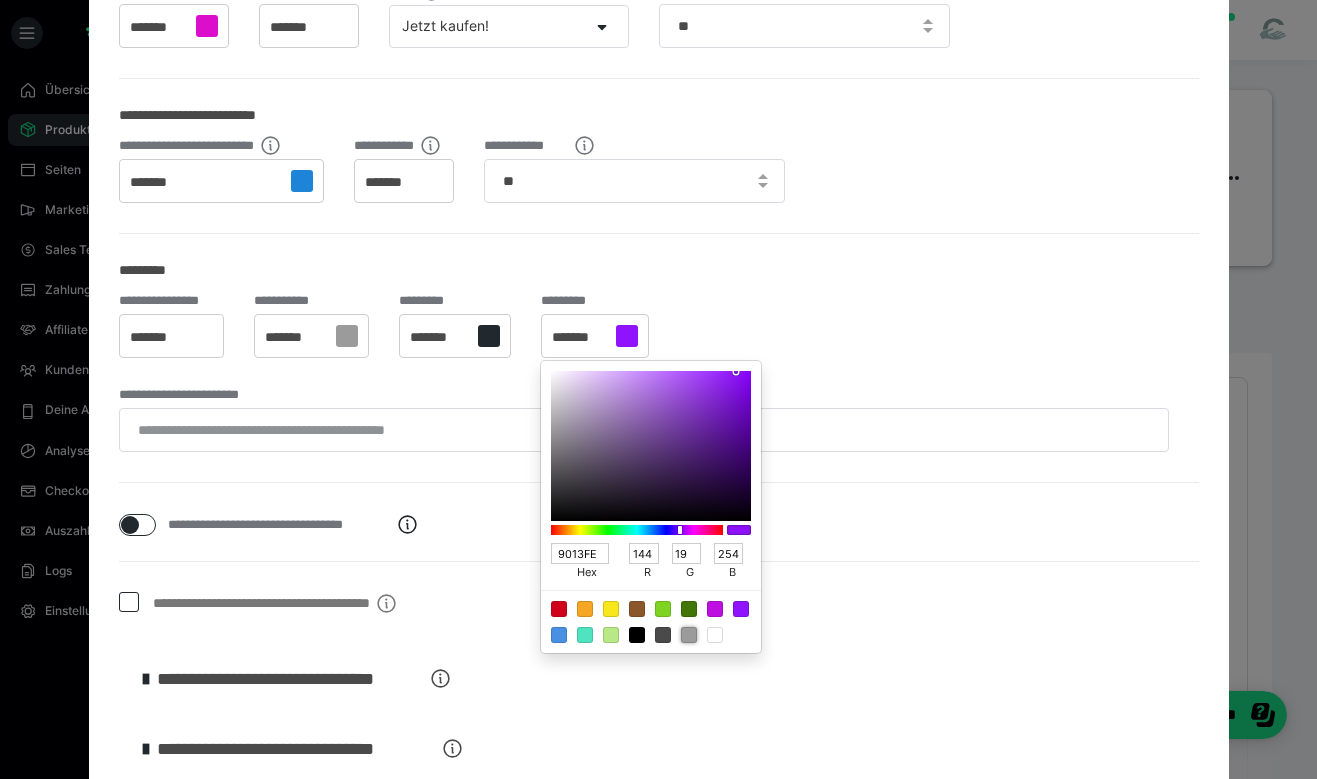 click at bounding box center [689, 635] 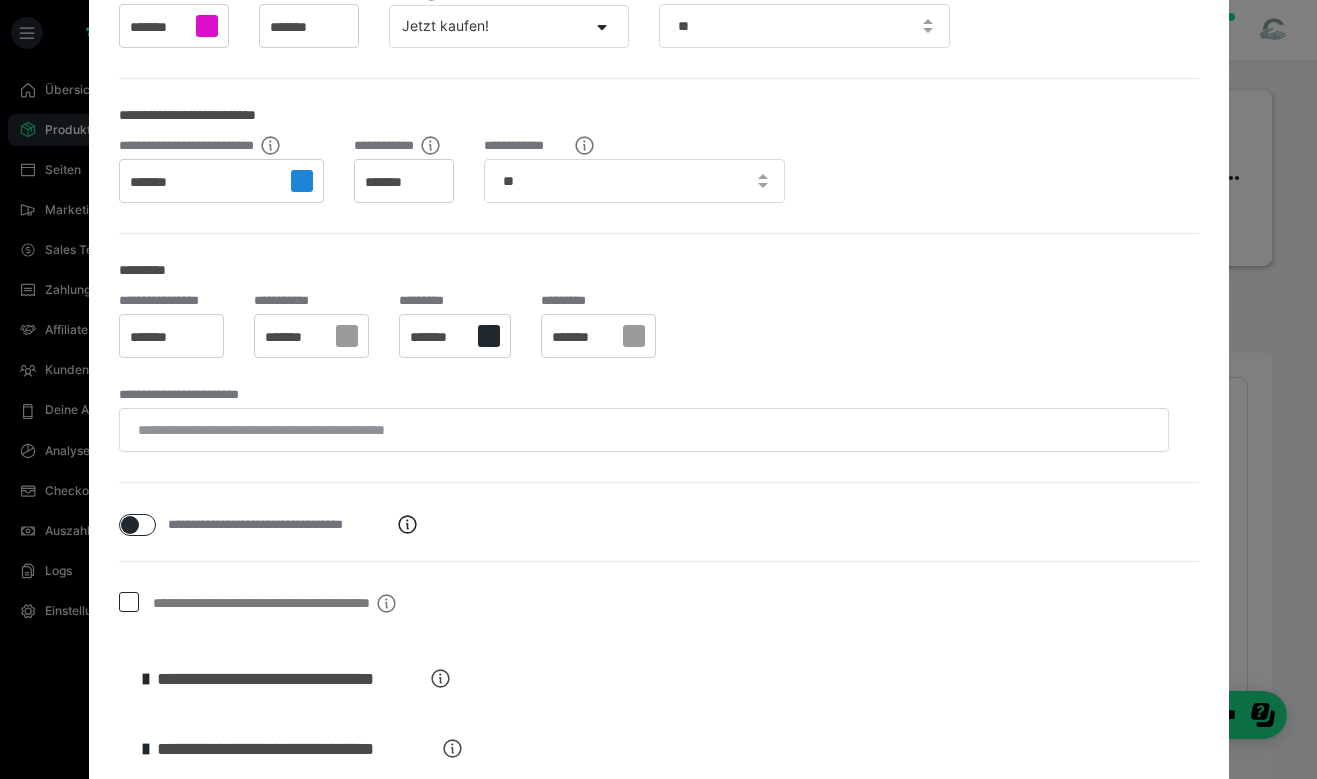 click on "**********" at bounding box center (659, 341) 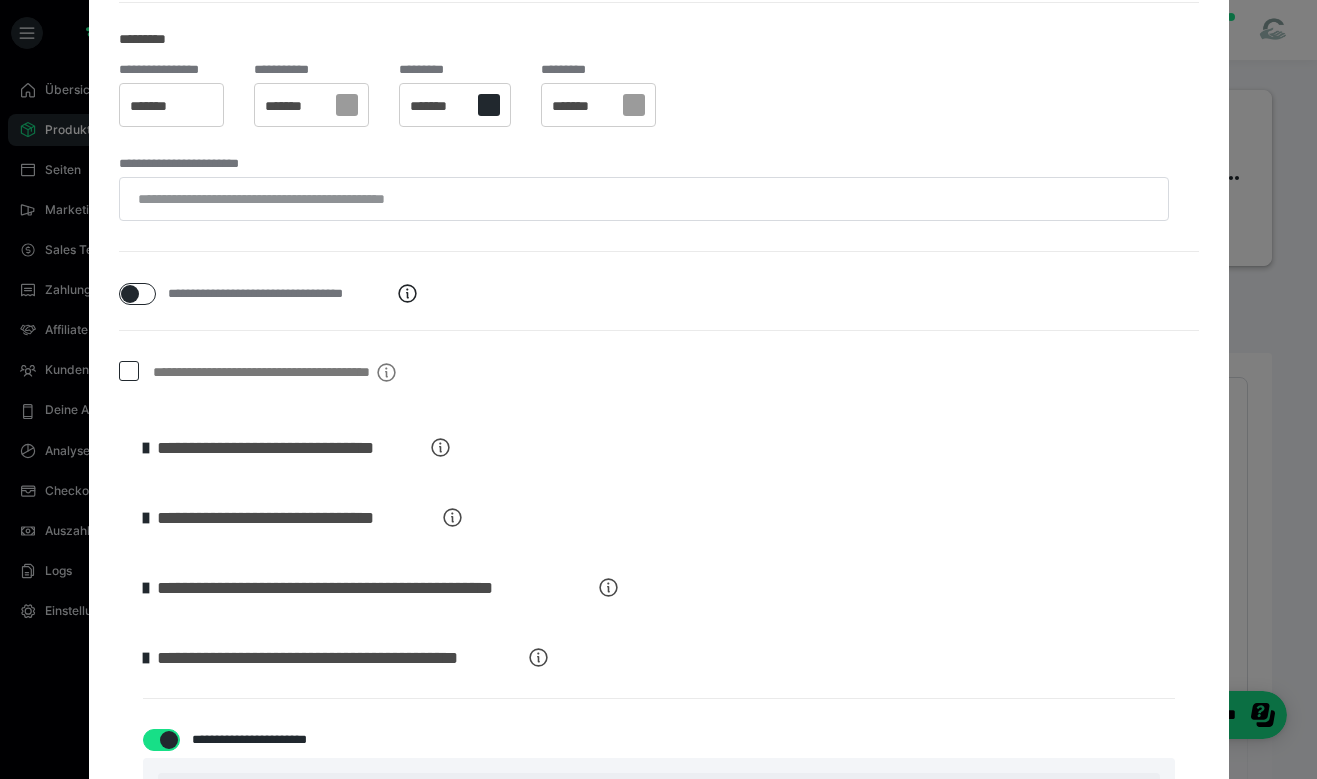 scroll, scrollTop: 667, scrollLeft: 0, axis: vertical 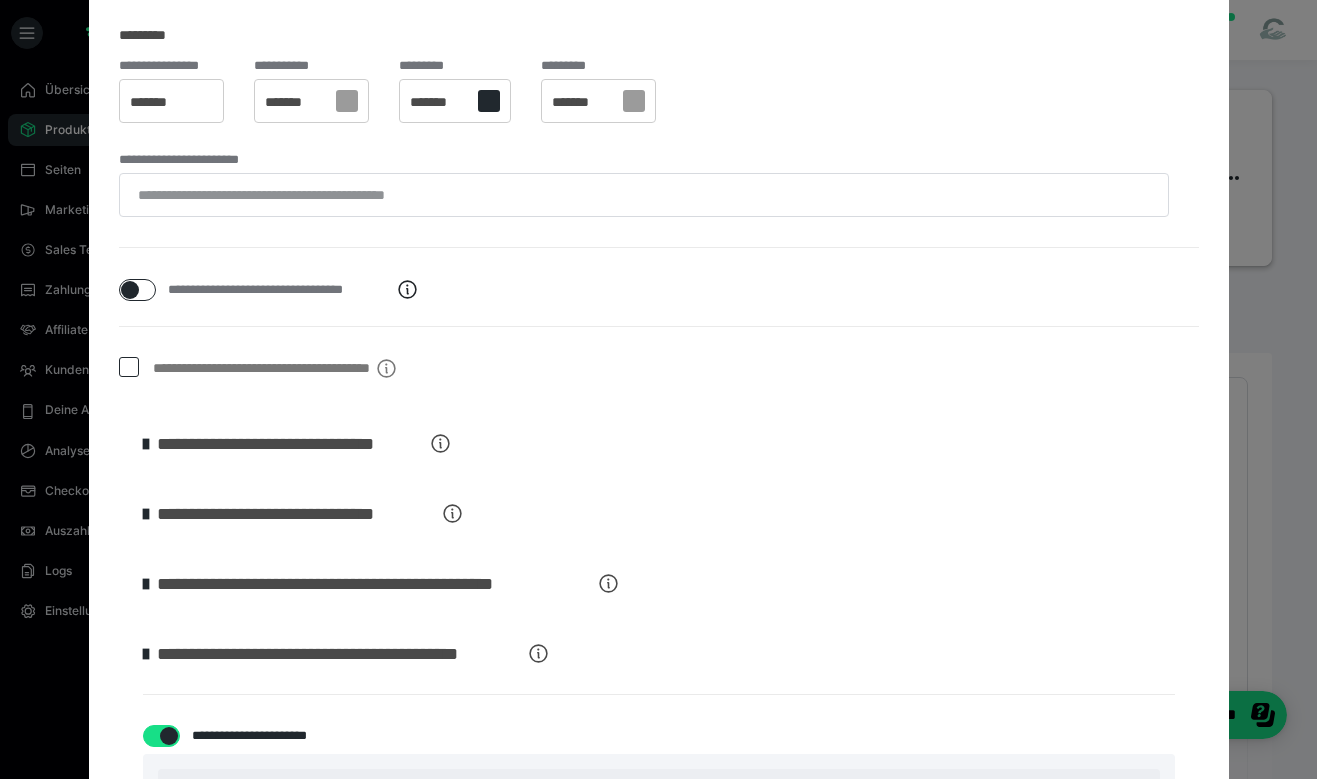 click at bounding box center (129, 367) 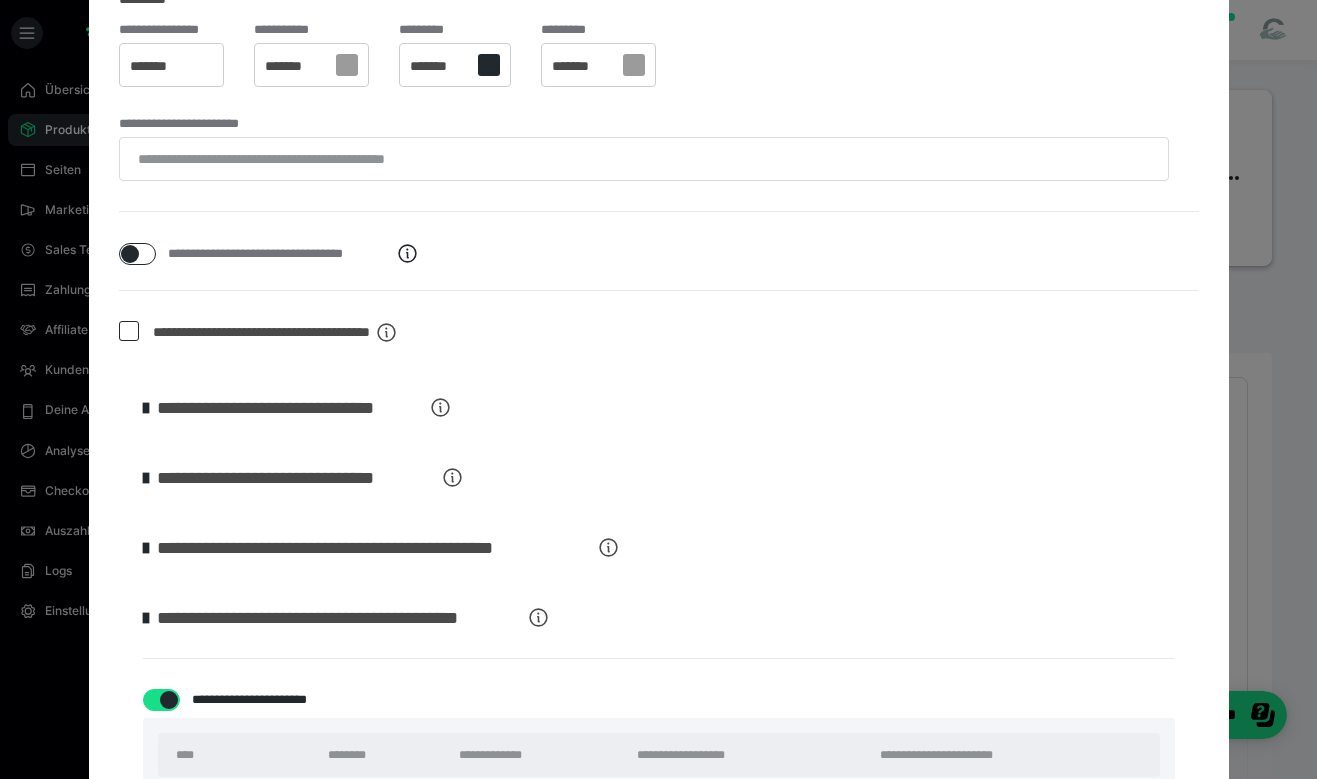 scroll, scrollTop: 782, scrollLeft: 0, axis: vertical 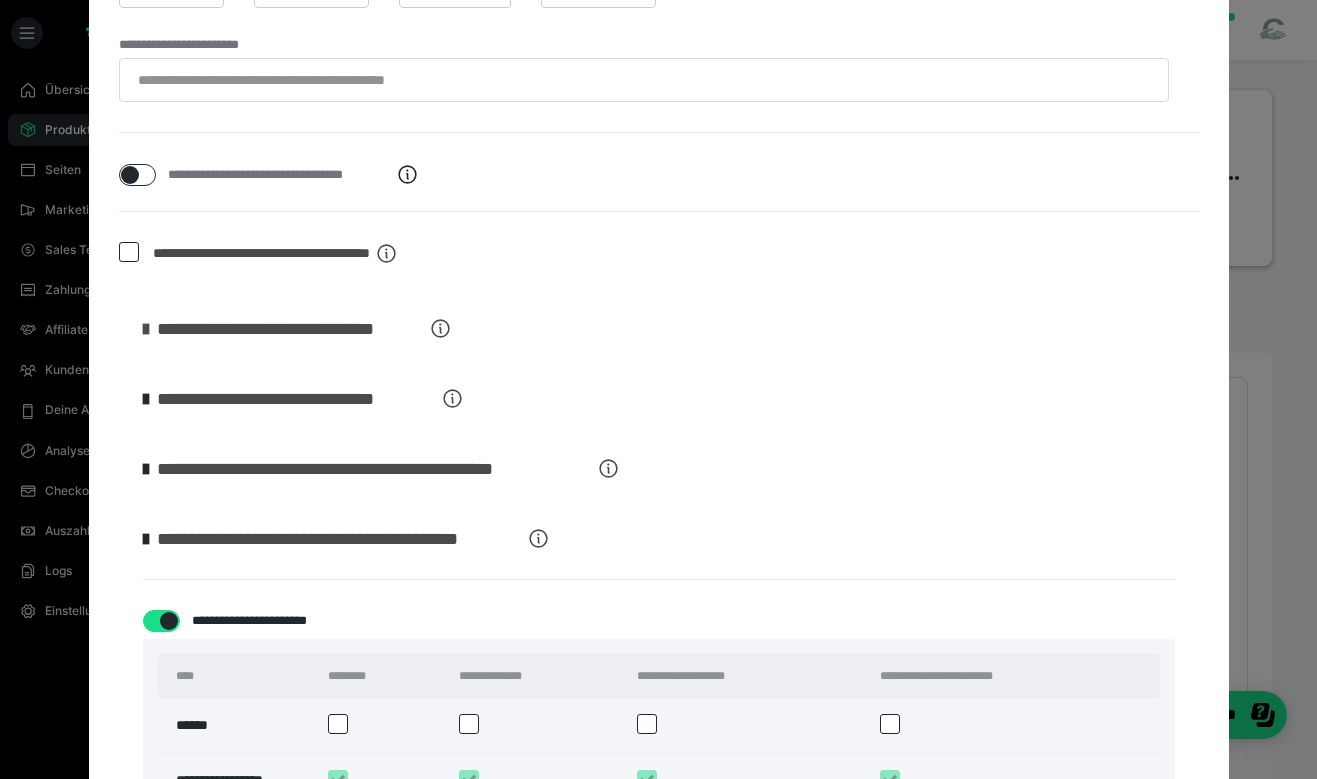 click at bounding box center (146, 329) 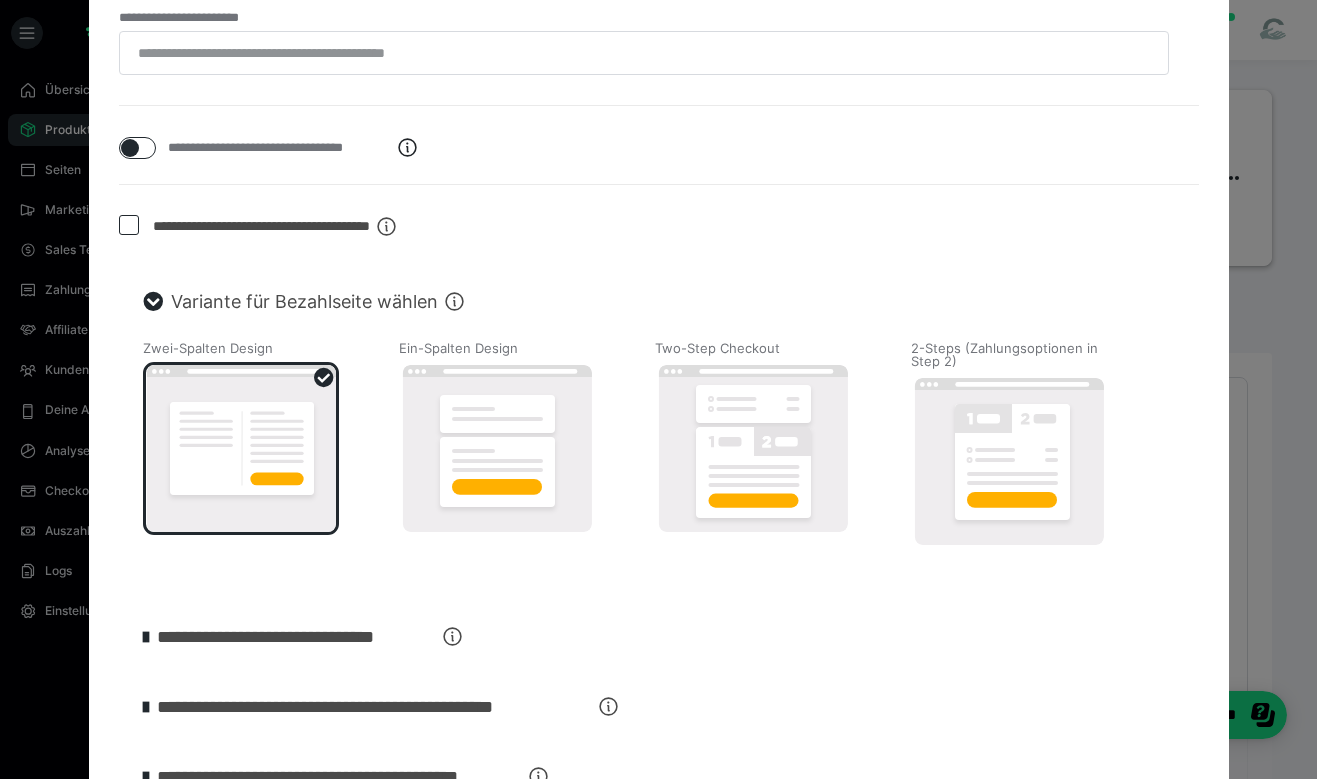 scroll, scrollTop: 813, scrollLeft: 0, axis: vertical 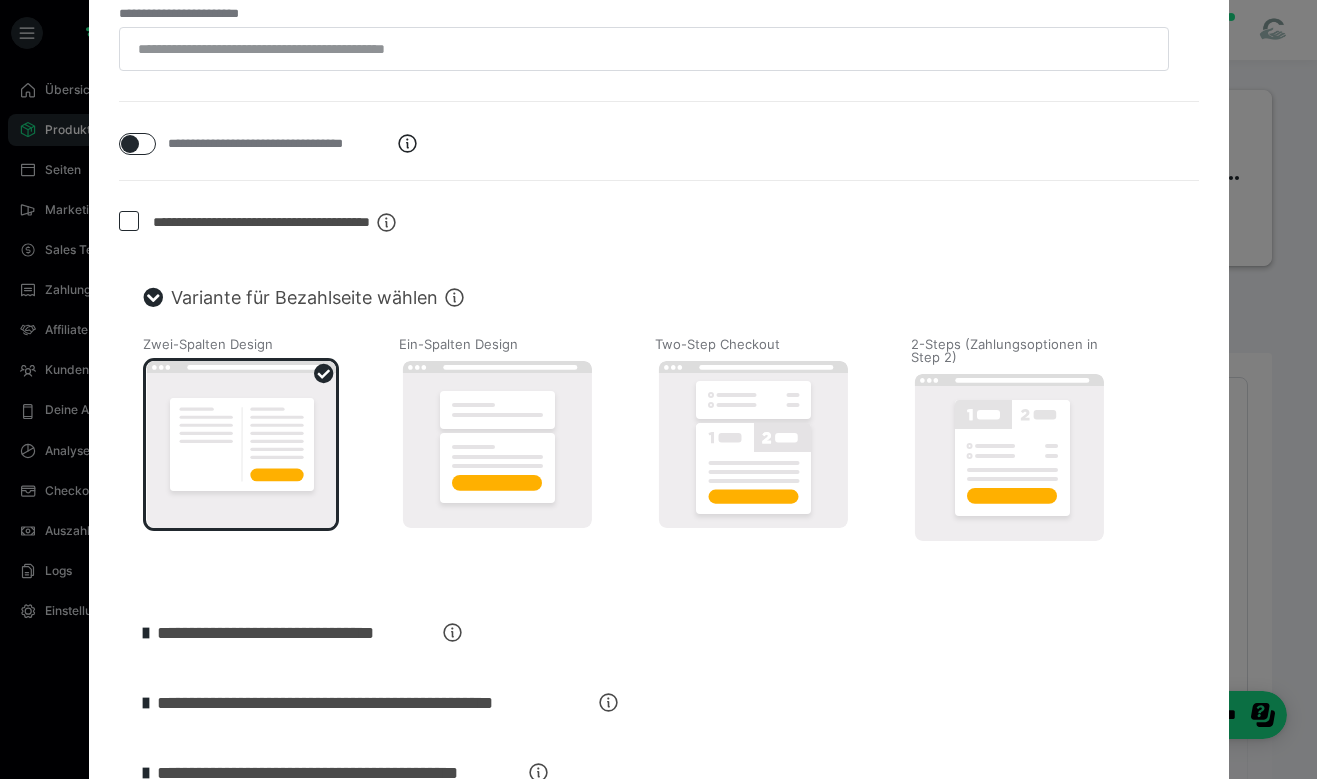 click 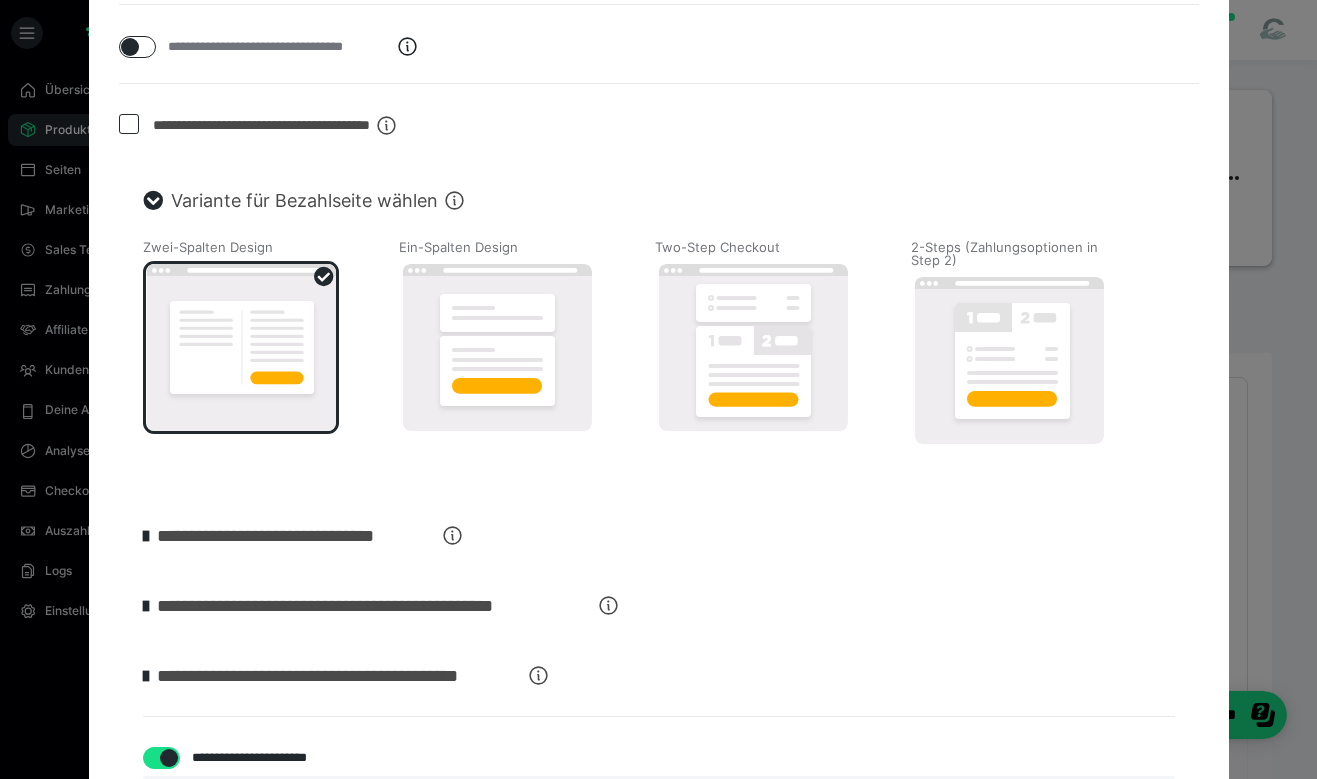 scroll, scrollTop: 968, scrollLeft: 0, axis: vertical 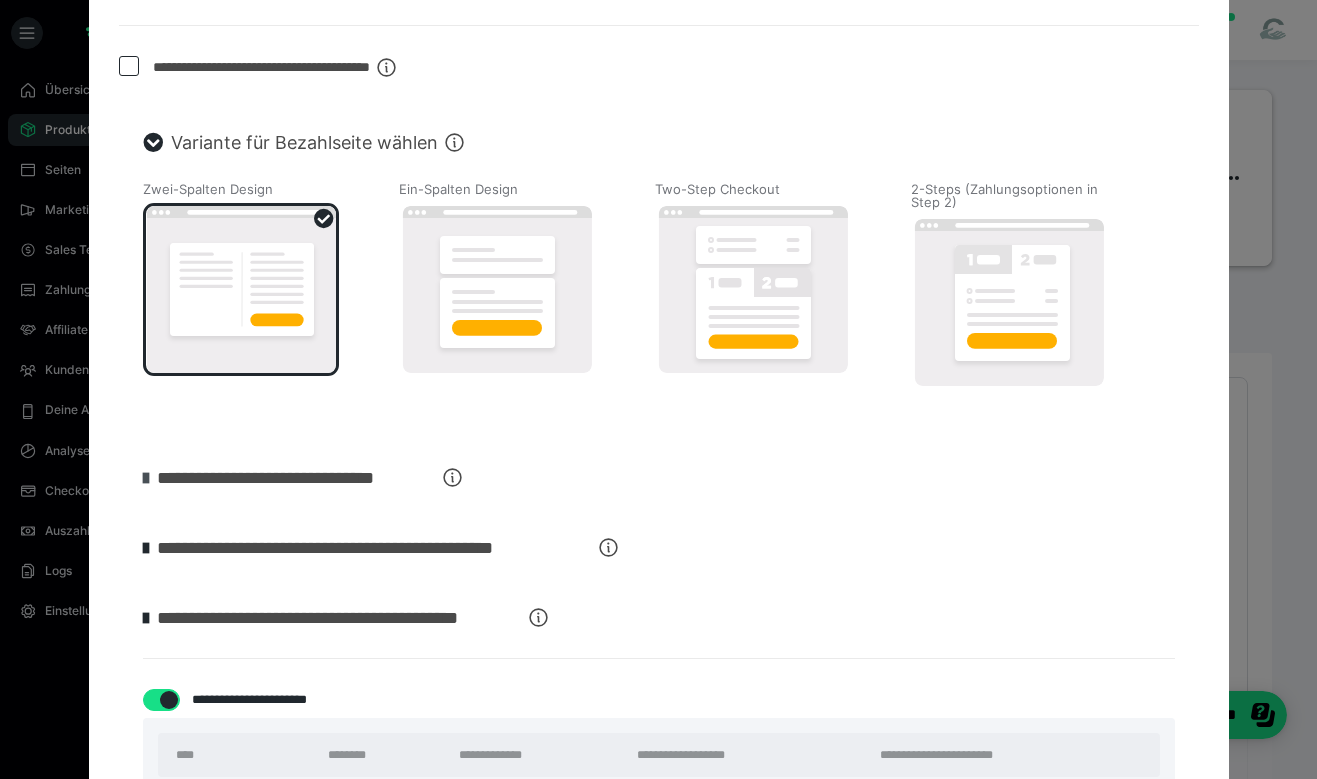 click at bounding box center [146, 478] 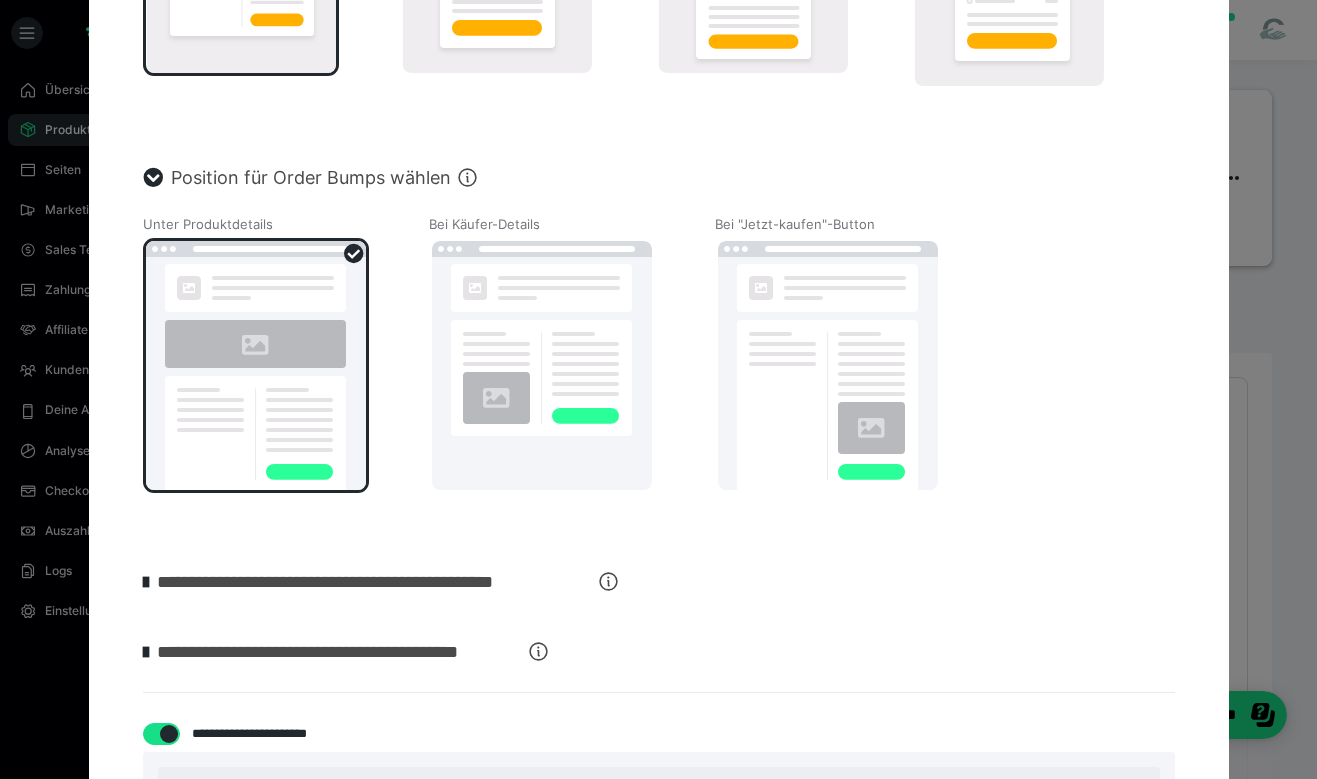 scroll, scrollTop: 1272, scrollLeft: 0, axis: vertical 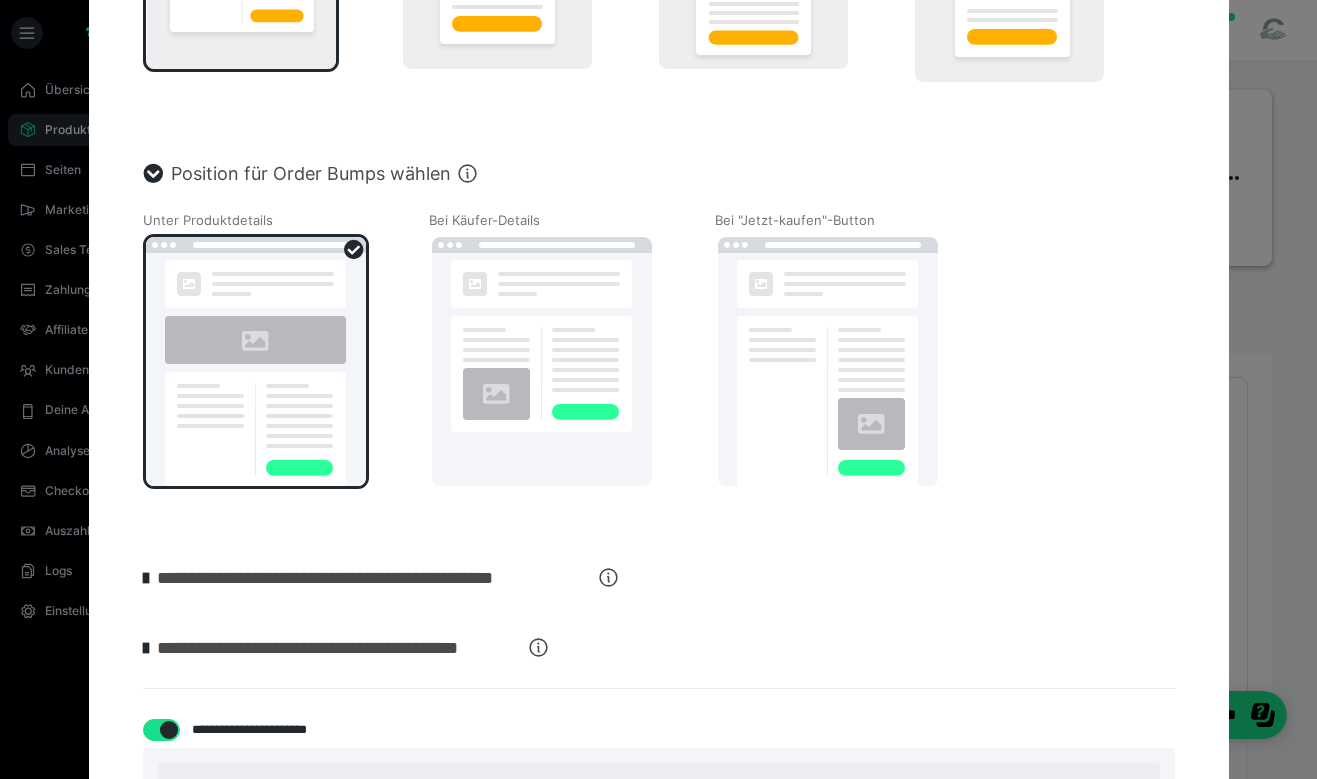 click 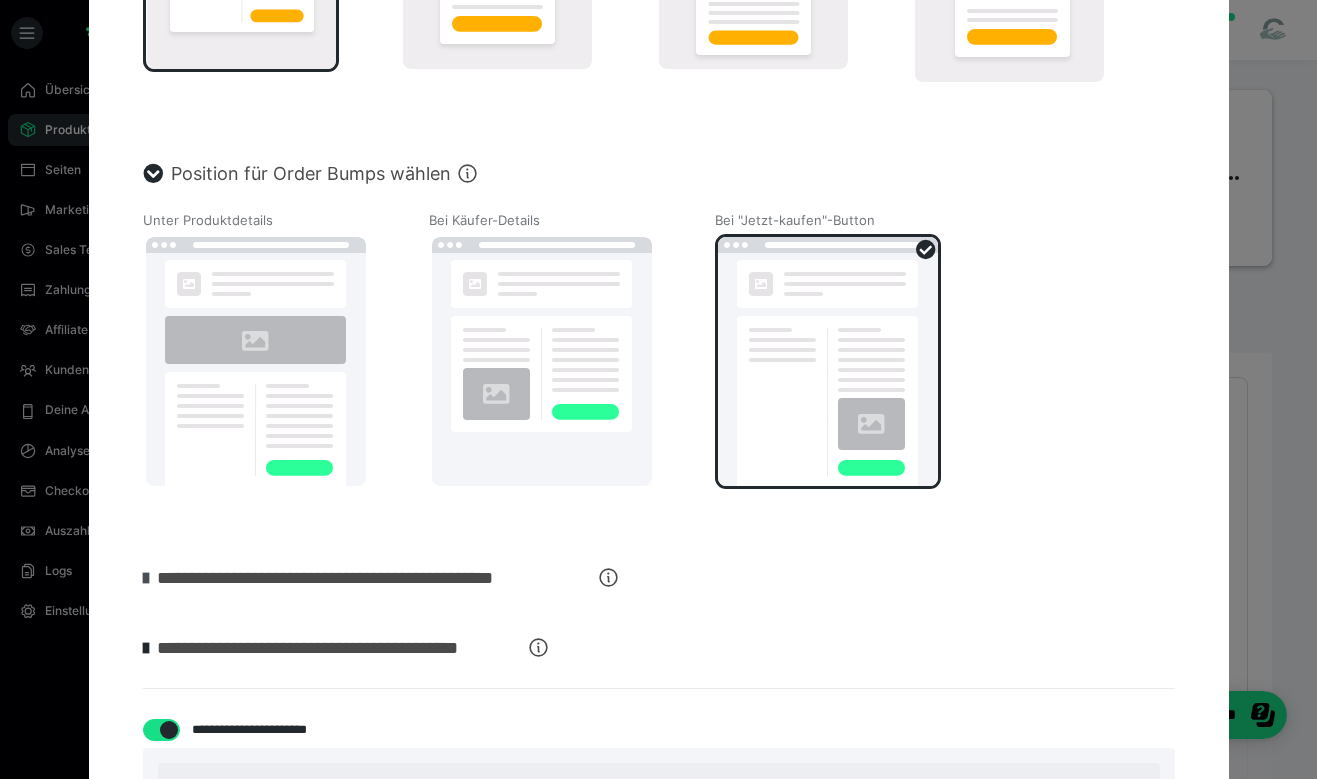 click at bounding box center [146, 578] 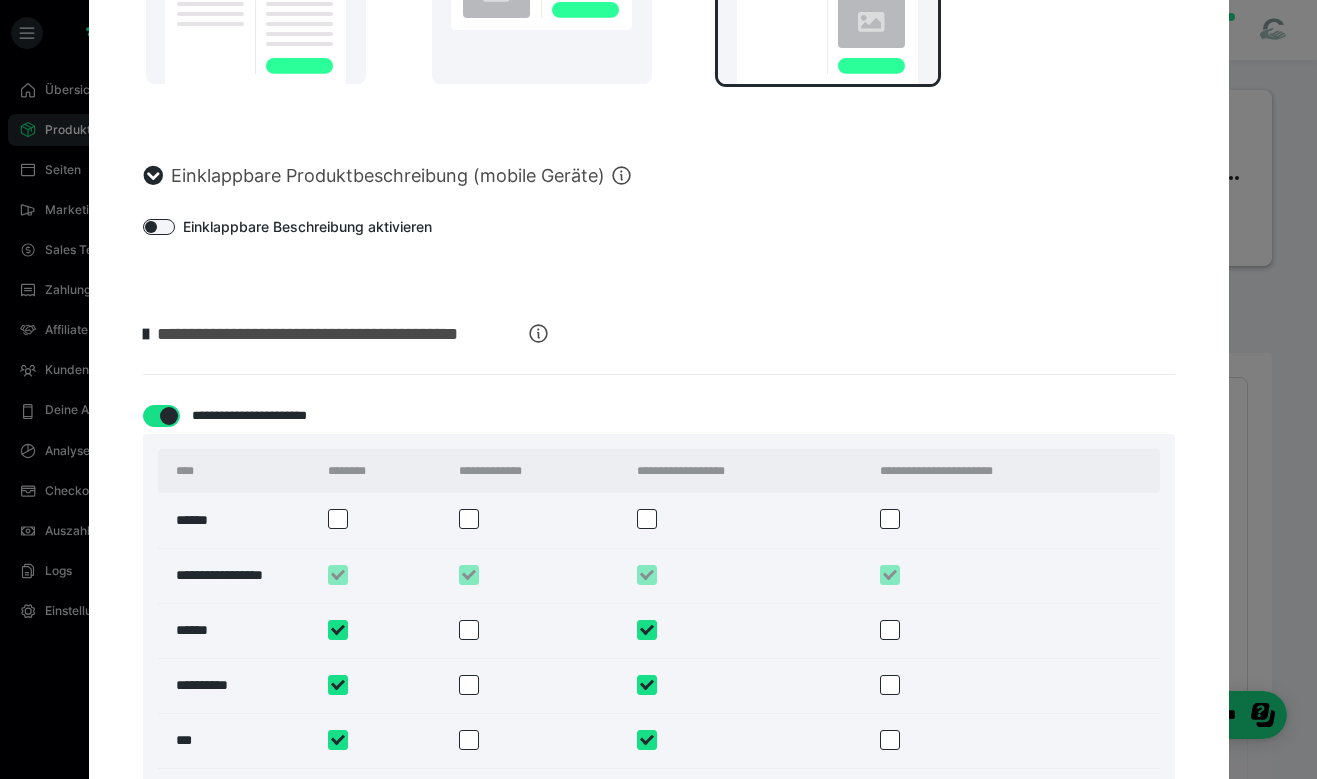 scroll, scrollTop: 1678, scrollLeft: 0, axis: vertical 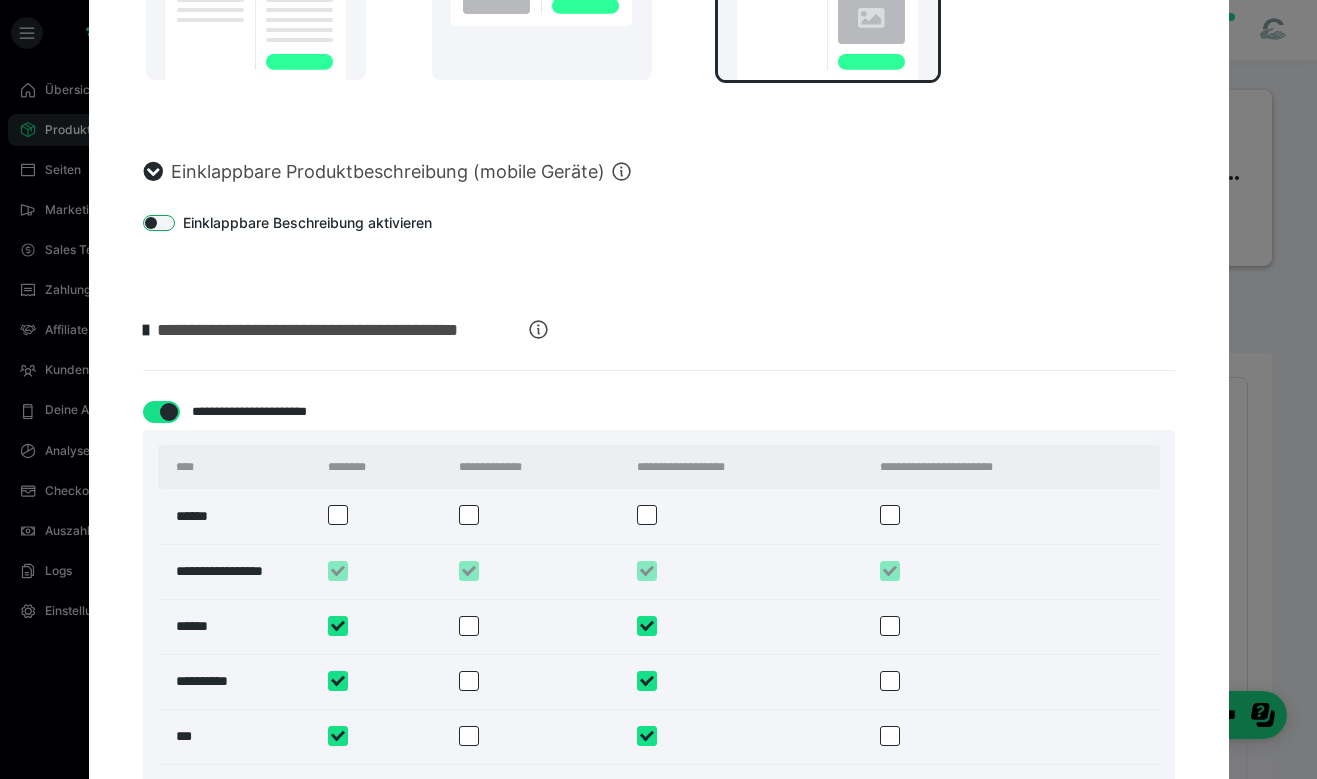 click at bounding box center [159, 223] 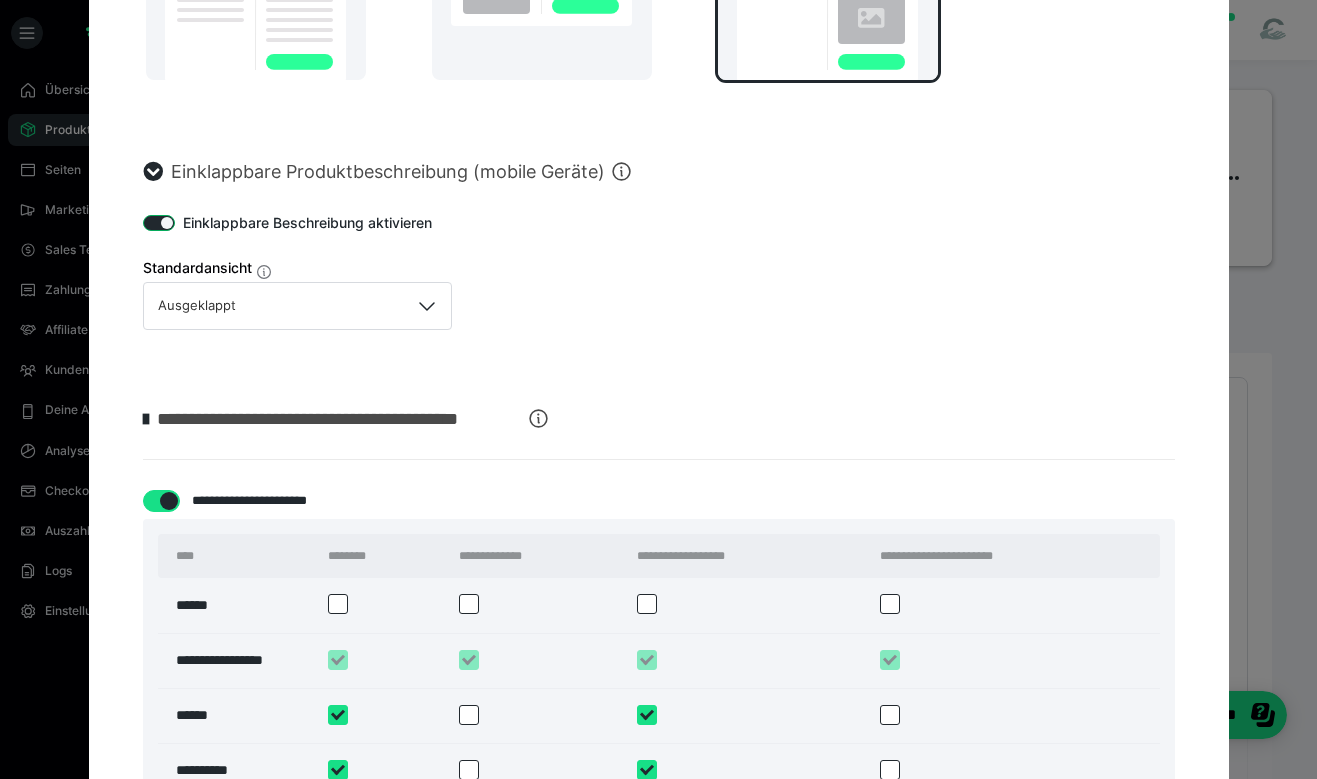 click at bounding box center [159, 223] 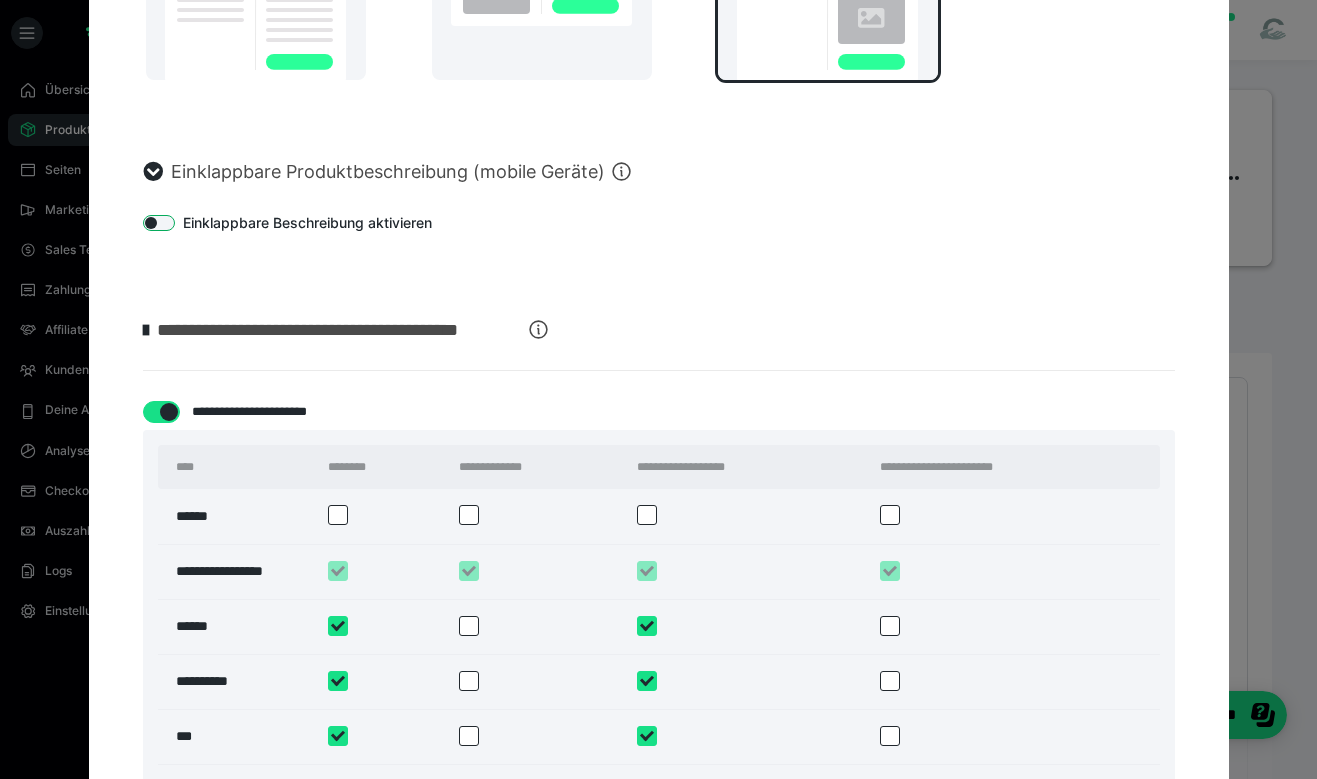 click at bounding box center (159, 223) 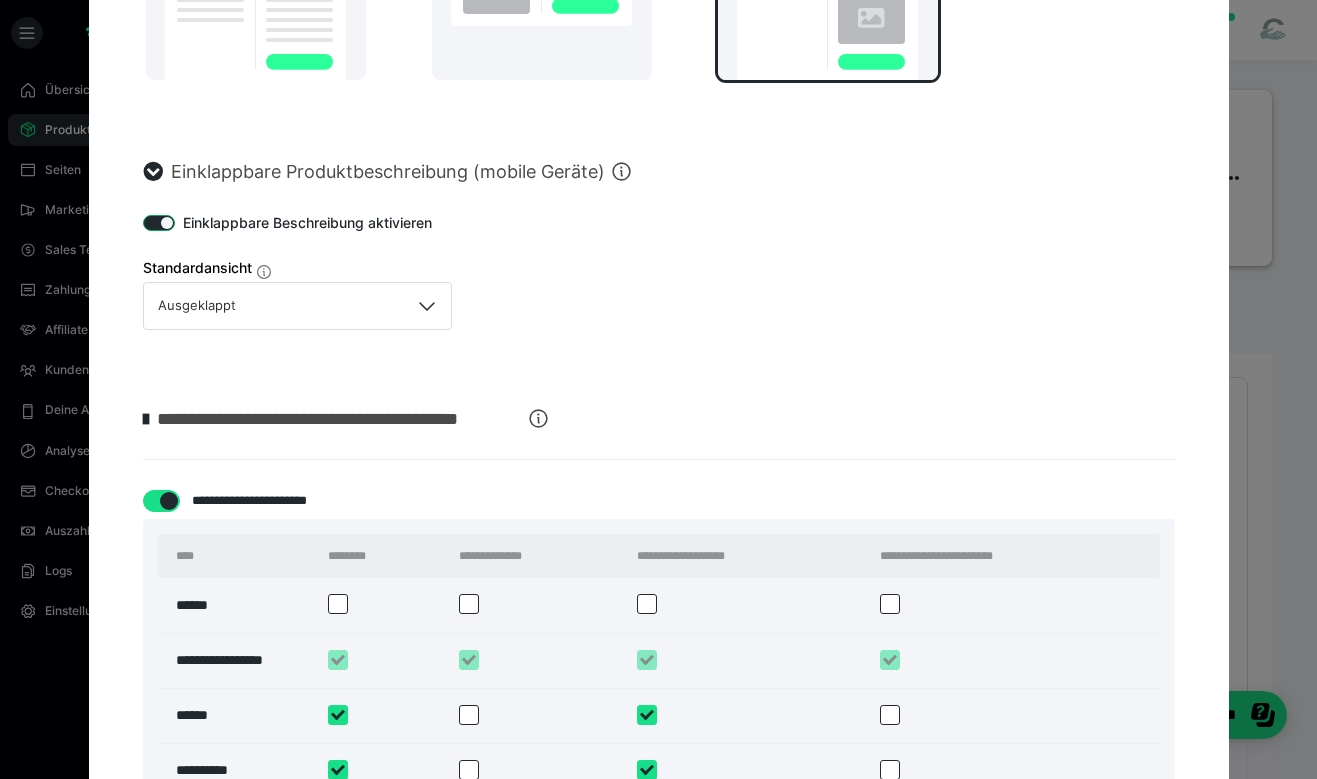 click at bounding box center (159, 223) 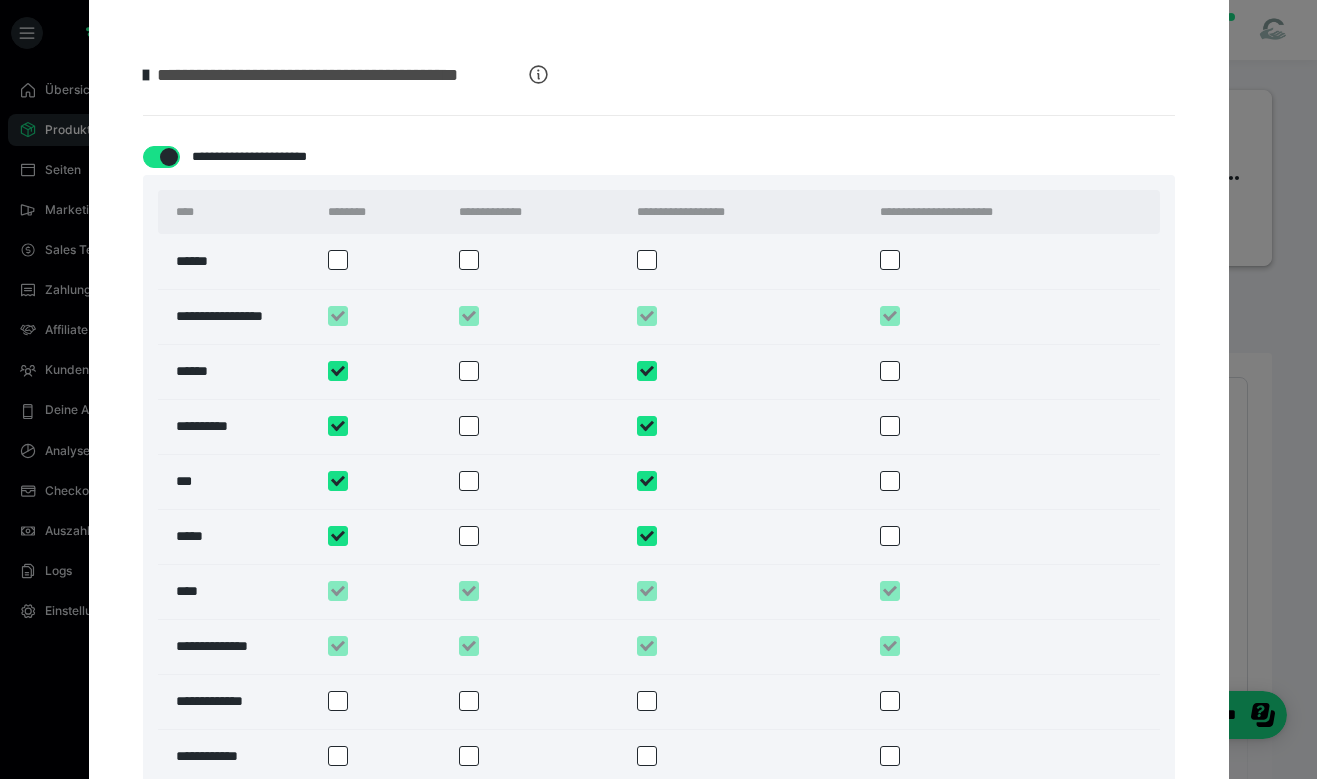 scroll, scrollTop: 1966, scrollLeft: 0, axis: vertical 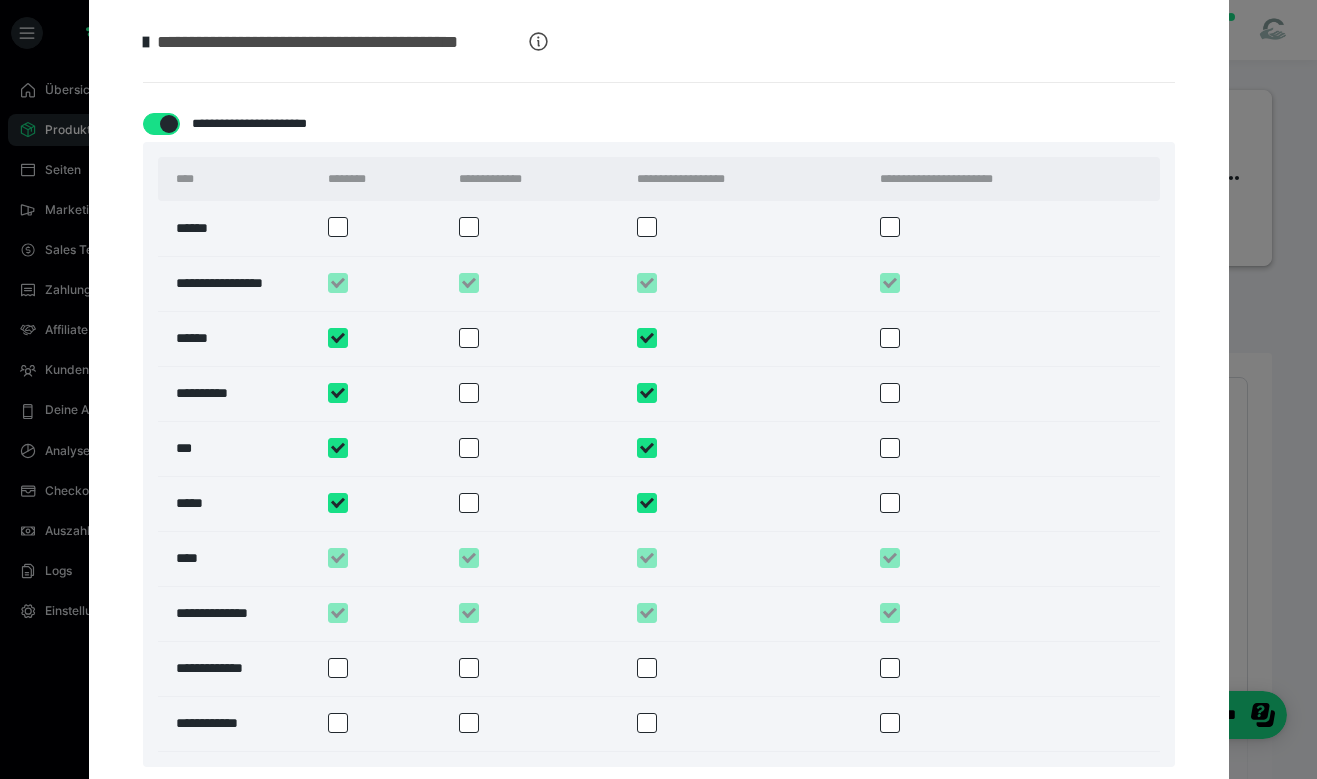 click at bounding box center (169, 124) 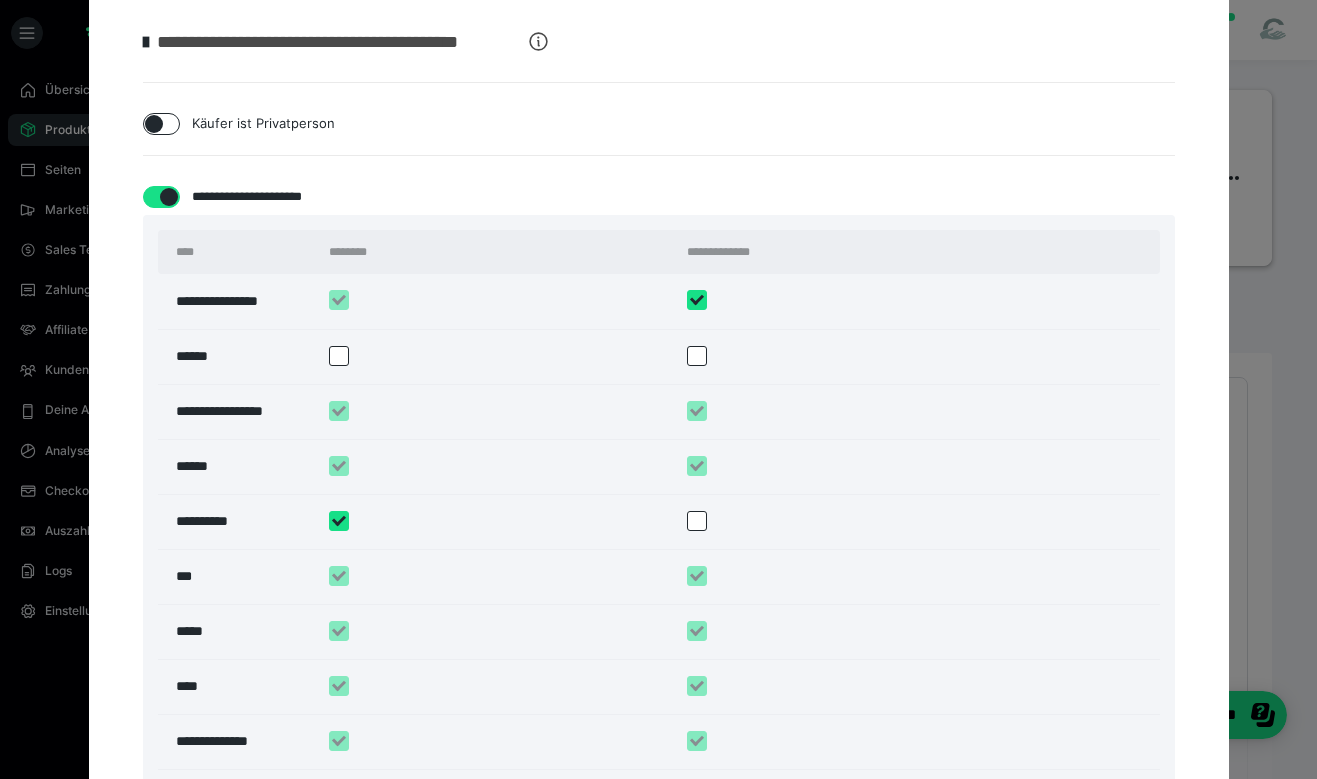 click at bounding box center (154, 124) 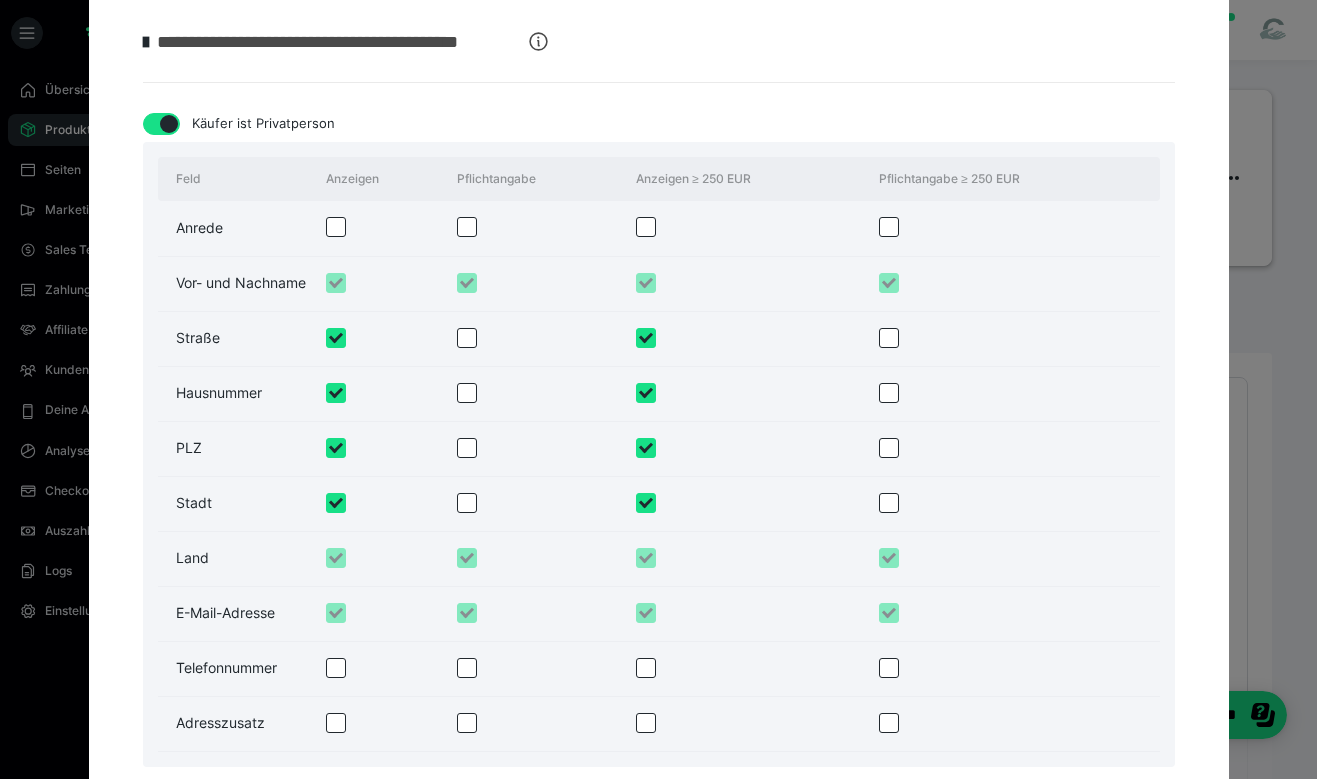 click at bounding box center (169, 124) 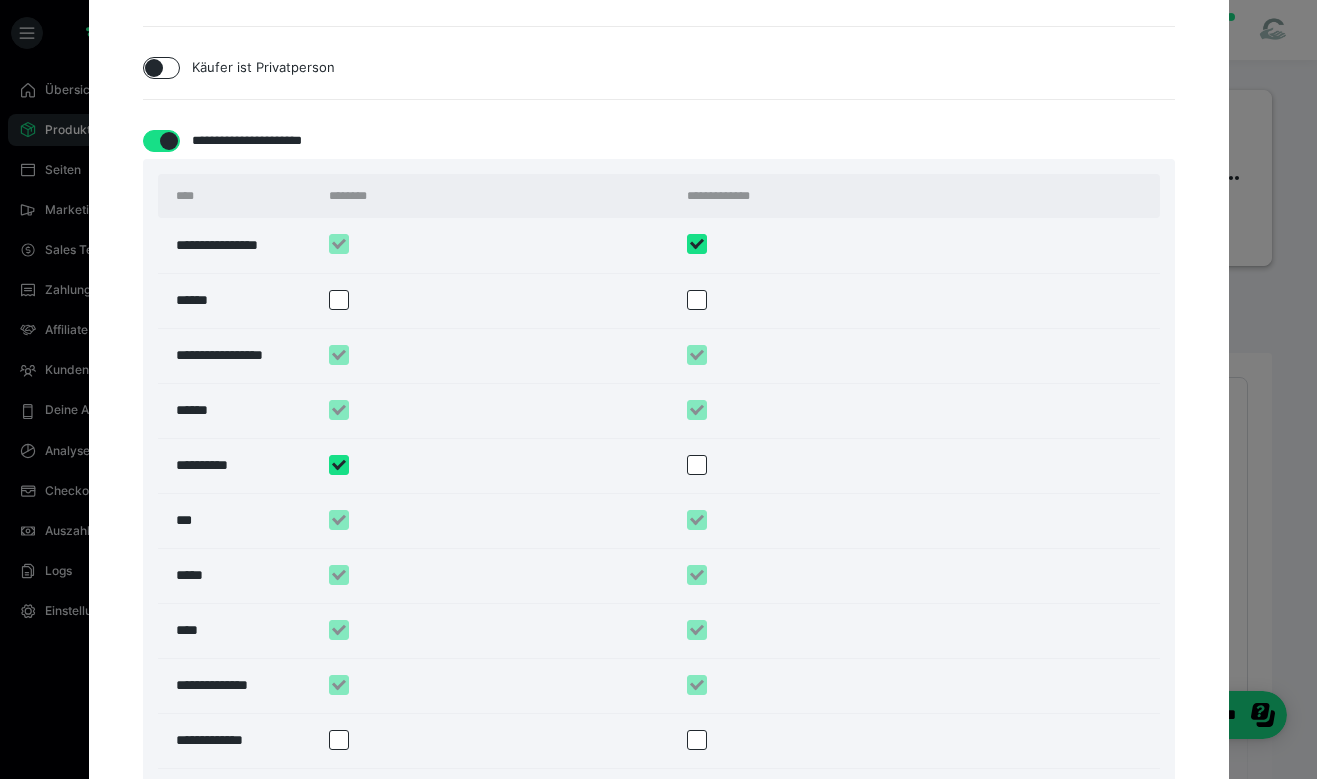 scroll, scrollTop: 1862, scrollLeft: 0, axis: vertical 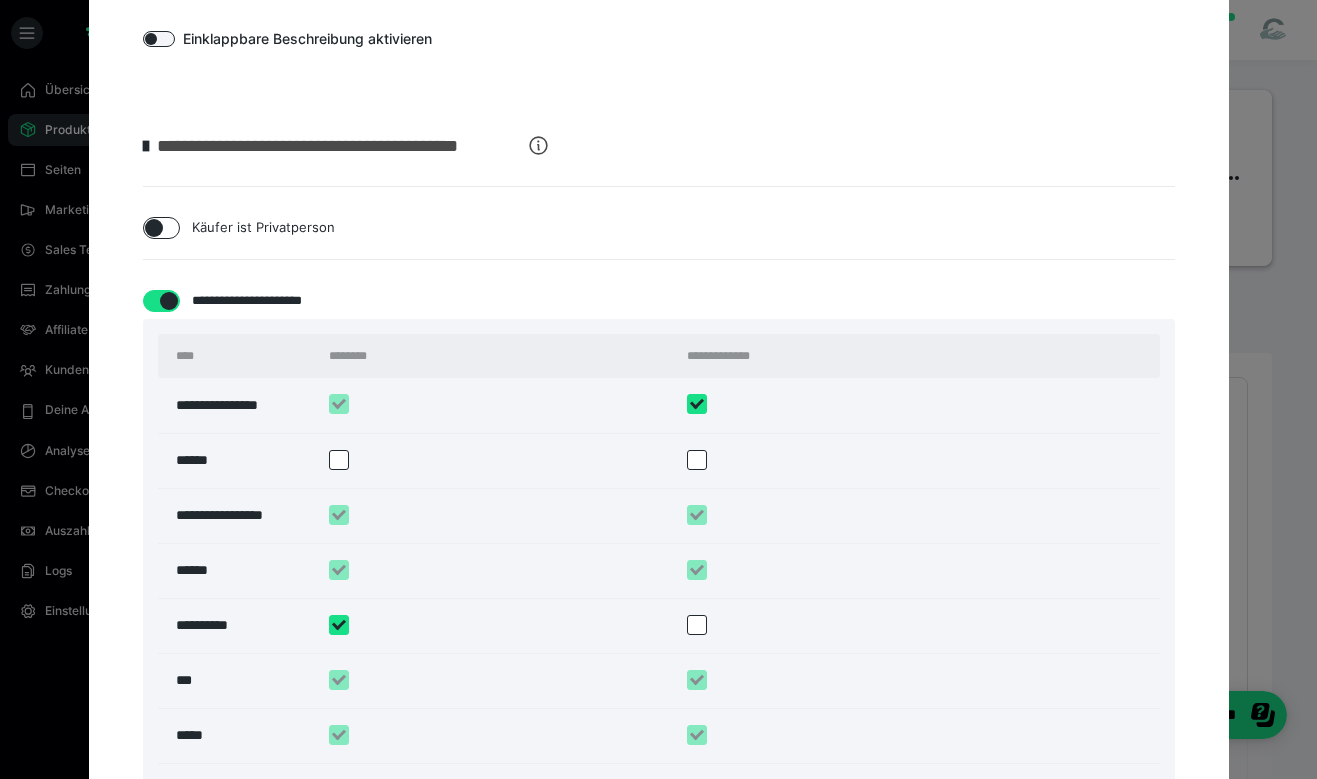 click at bounding box center (154, 228) 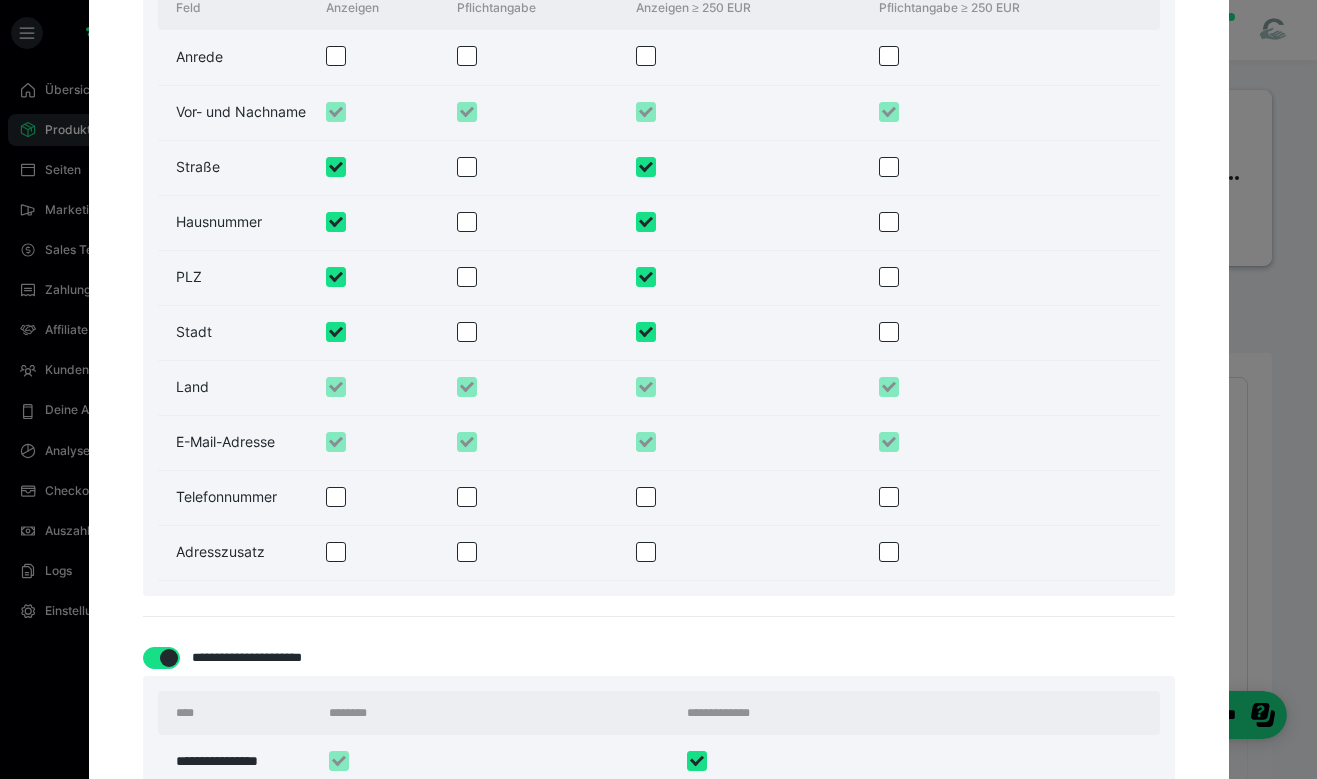 scroll, scrollTop: 1931, scrollLeft: 0, axis: vertical 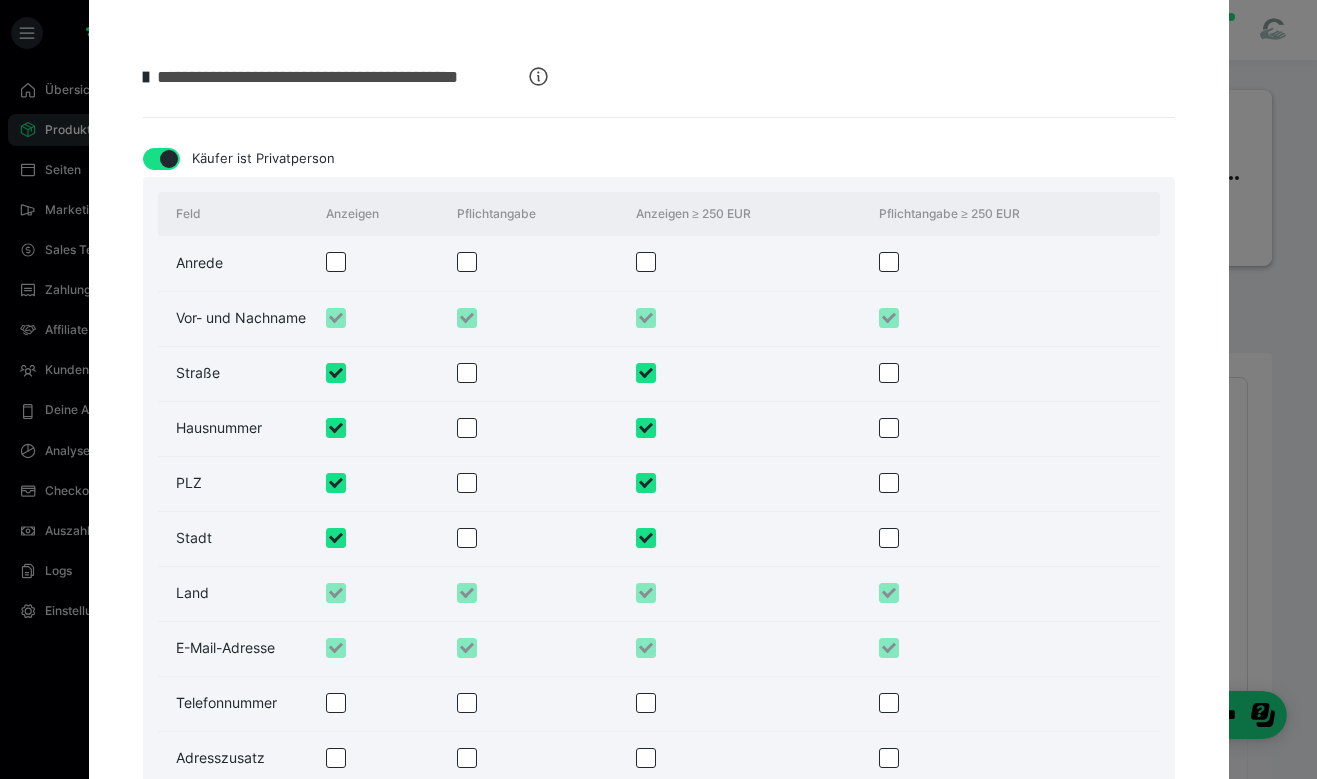 click at bounding box center [336, 262] 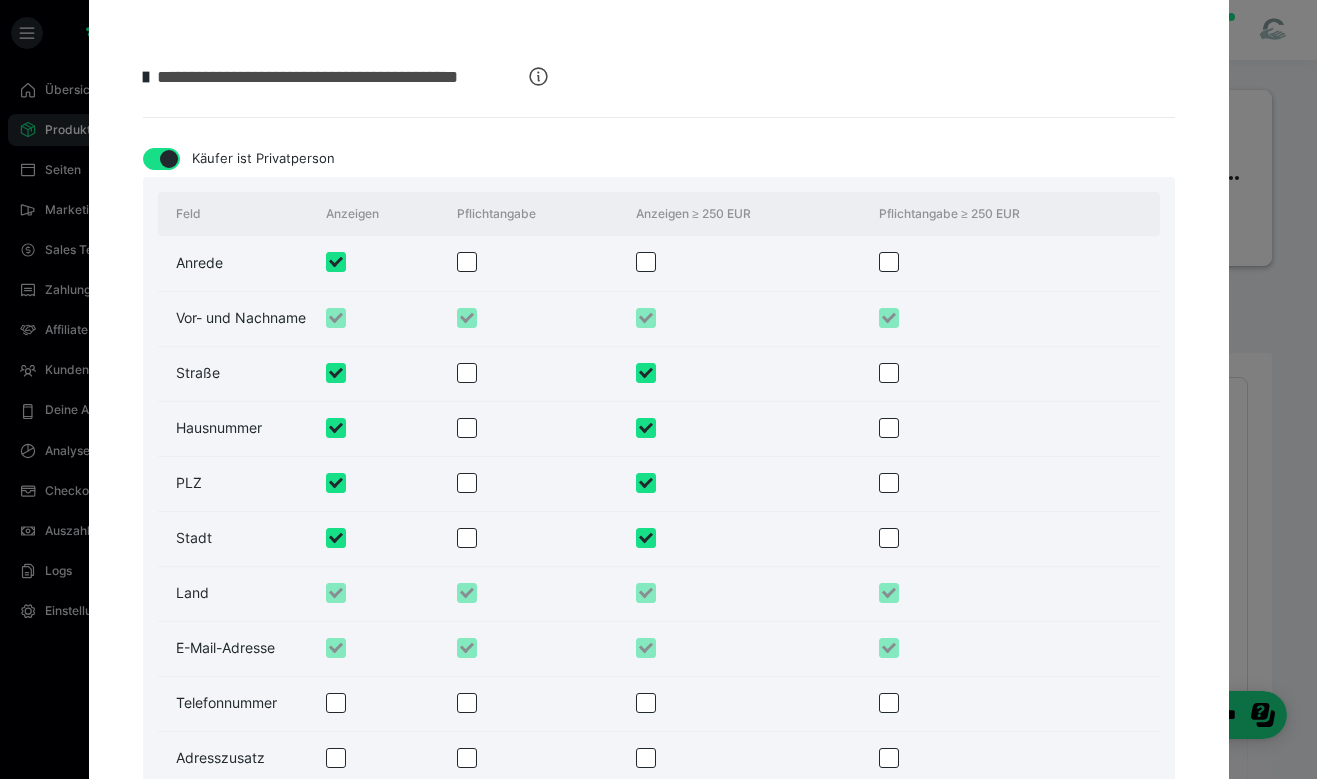click at bounding box center (536, 593) 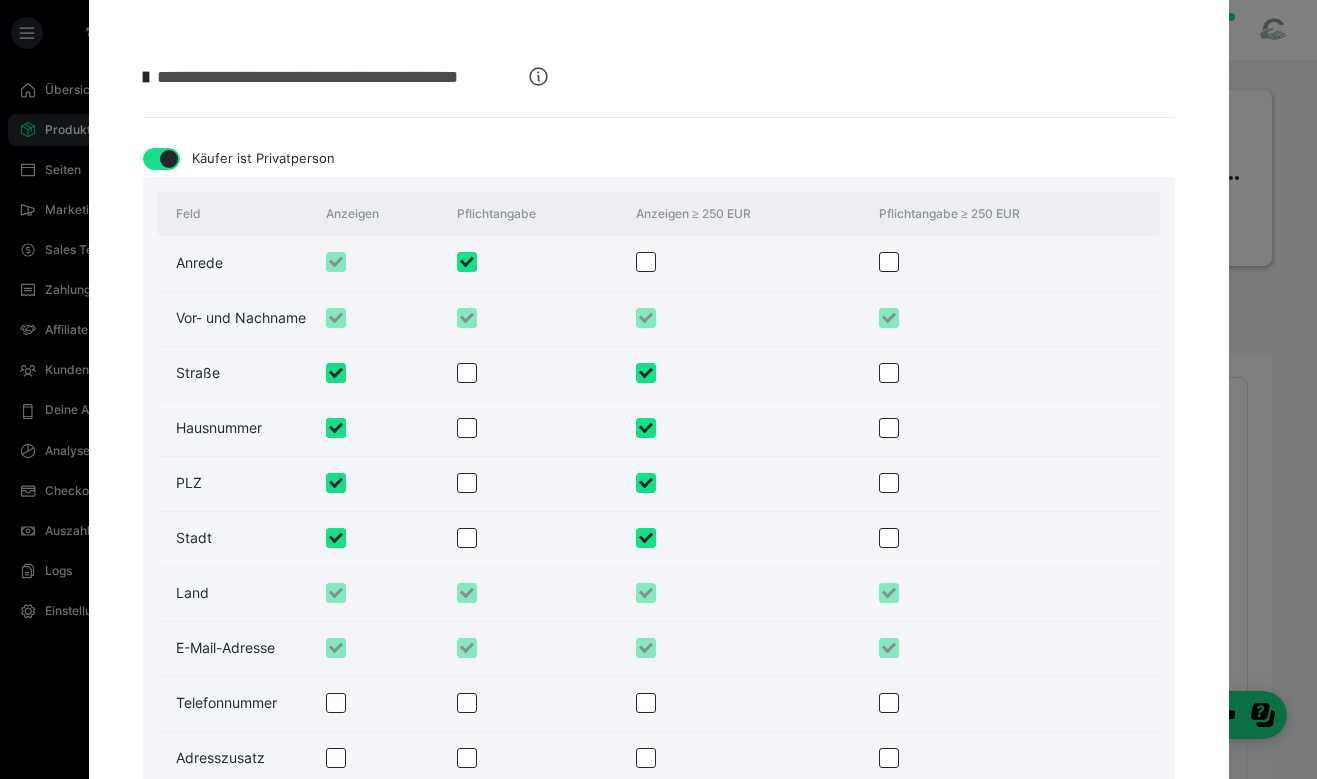 click at bounding box center [467, 262] 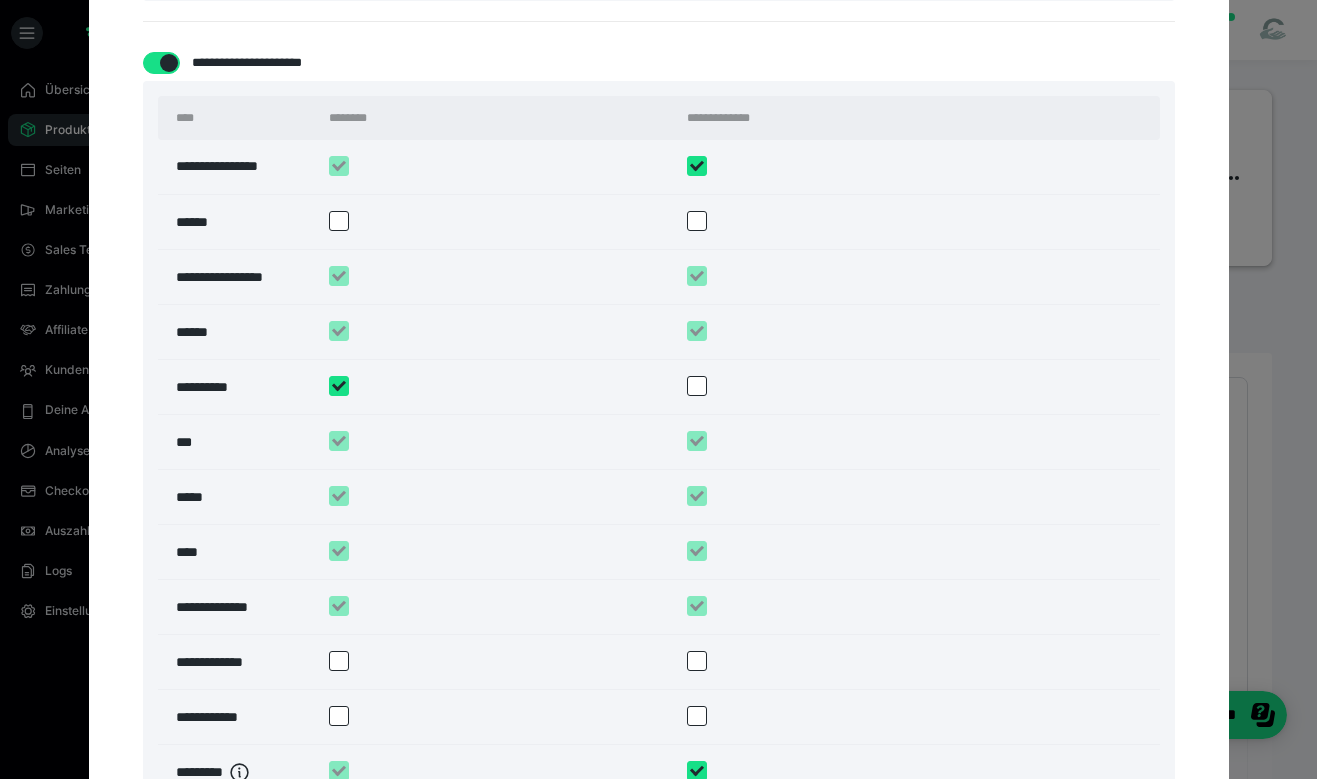scroll, scrollTop: 2736, scrollLeft: 0, axis: vertical 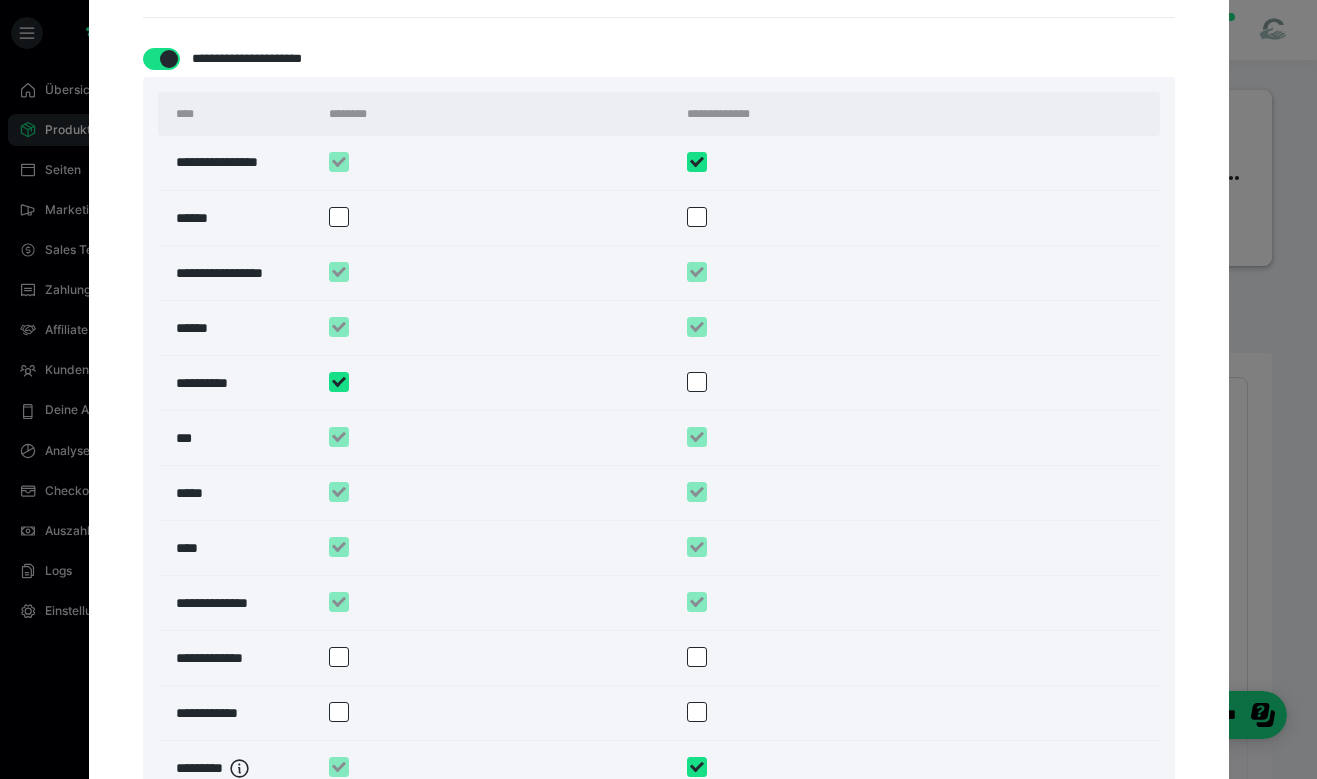 click at bounding box center [339, 217] 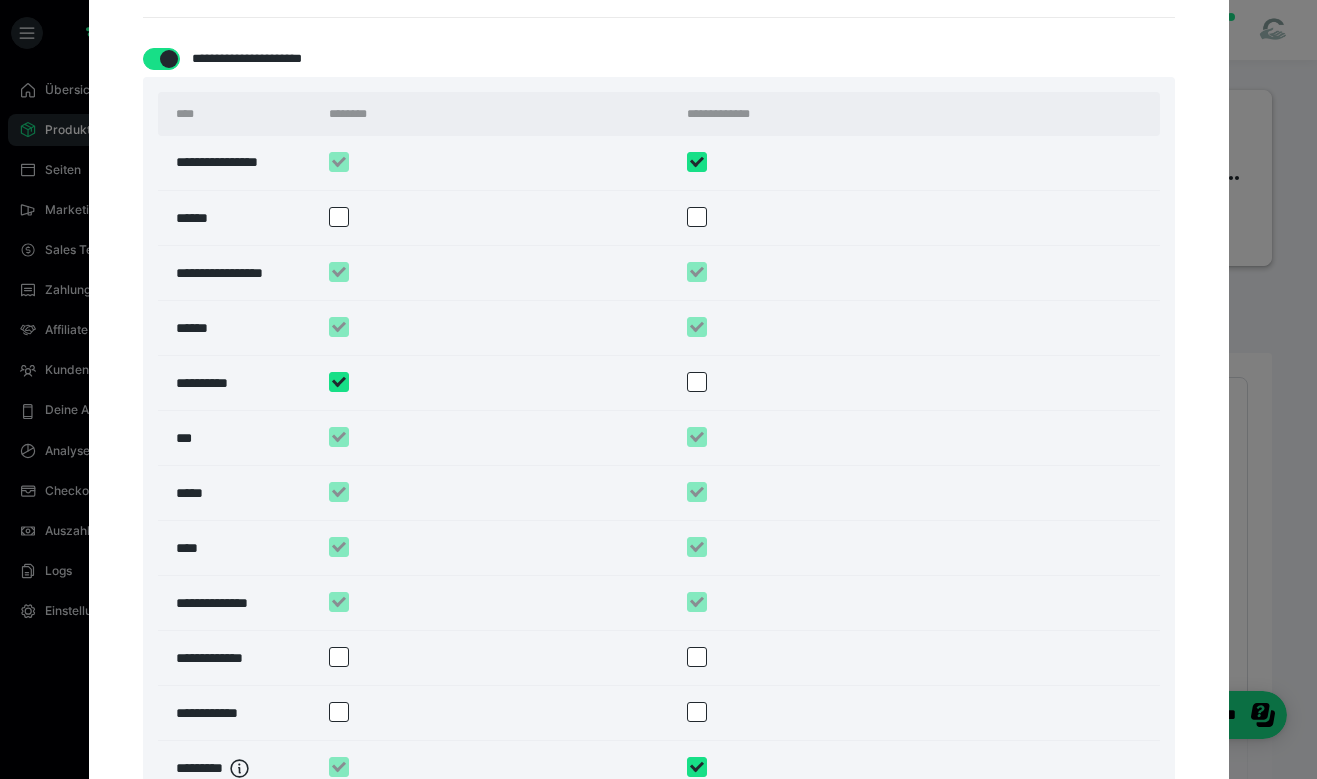click at bounding box center [697, 162] 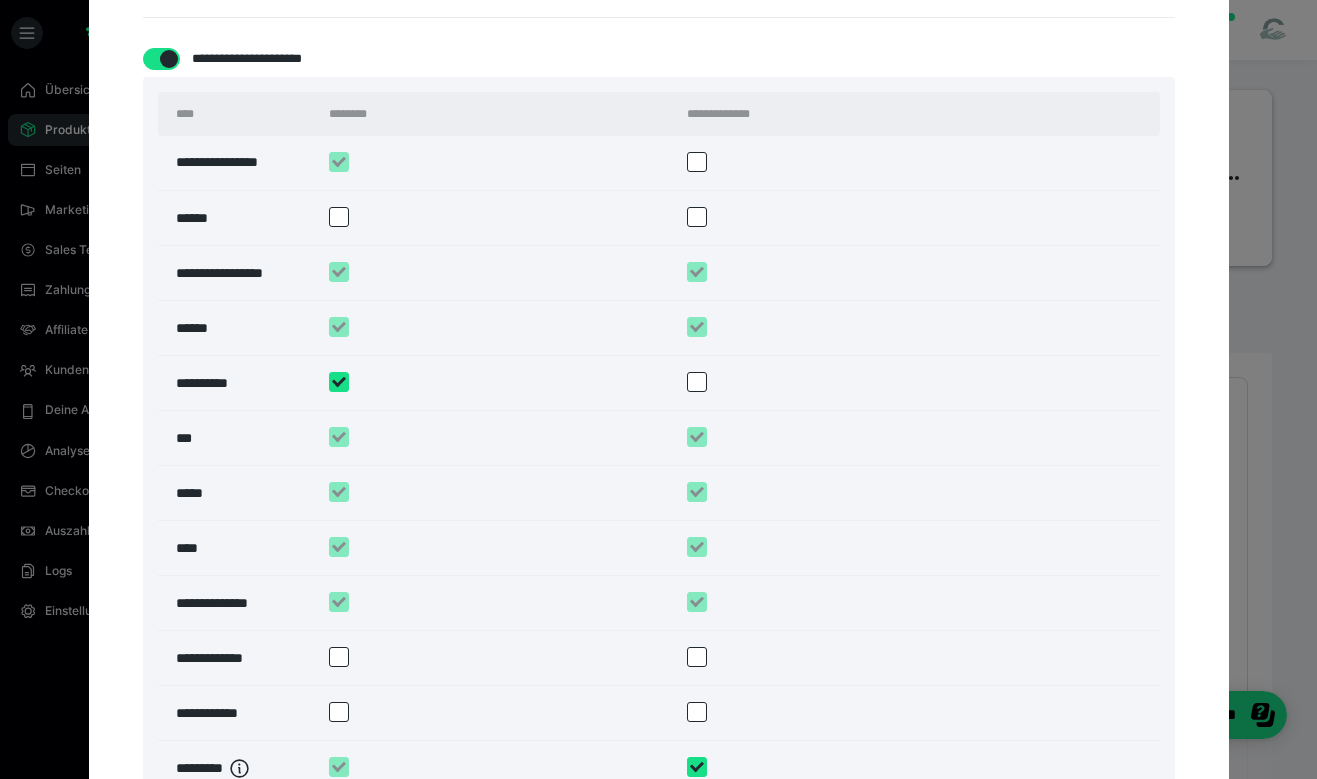 click at bounding box center (697, 162) 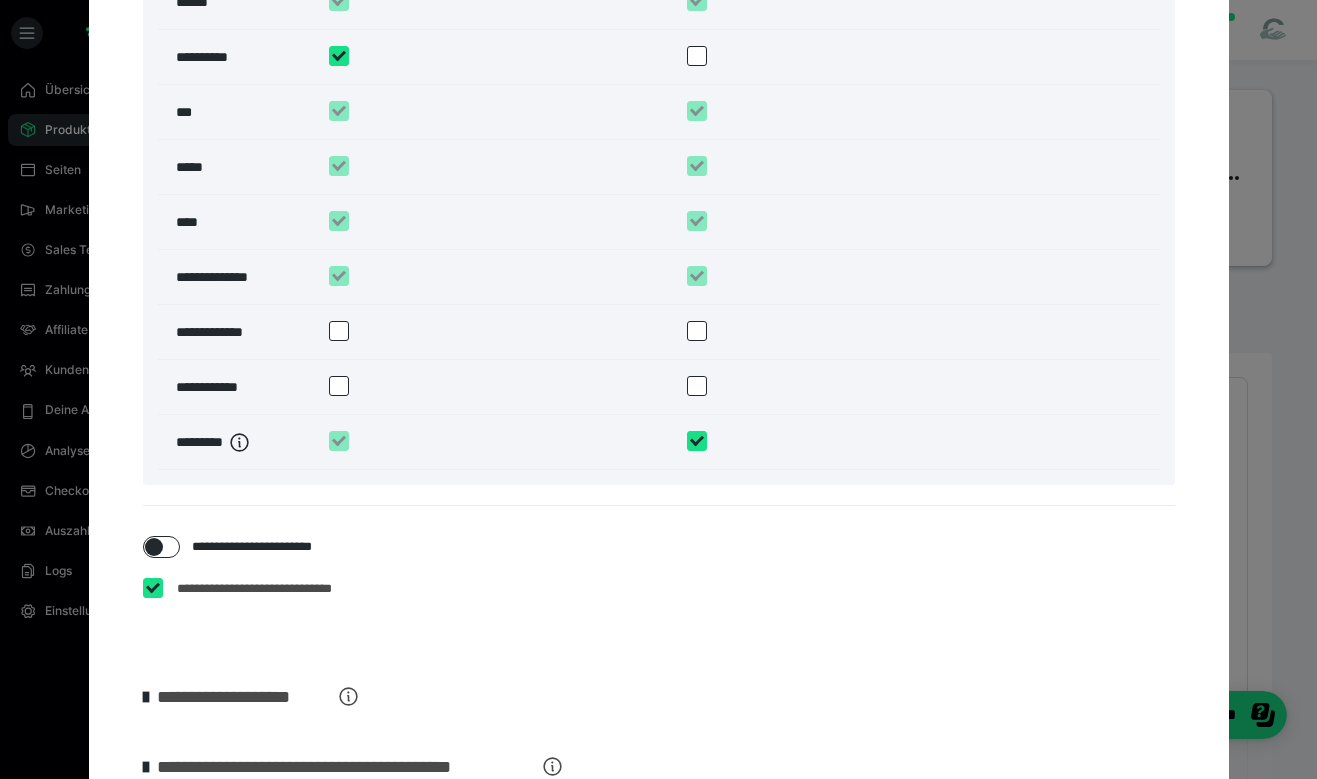 scroll, scrollTop: 3213, scrollLeft: 0, axis: vertical 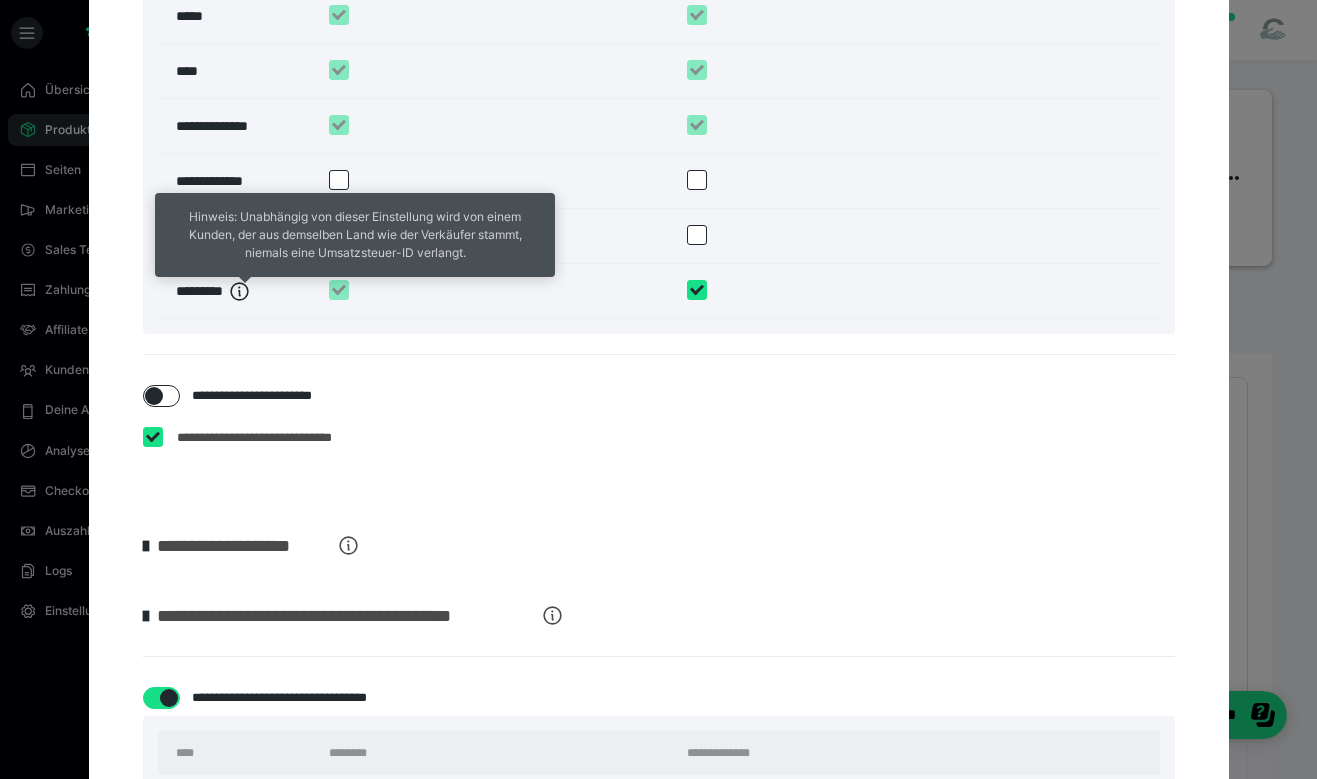 click 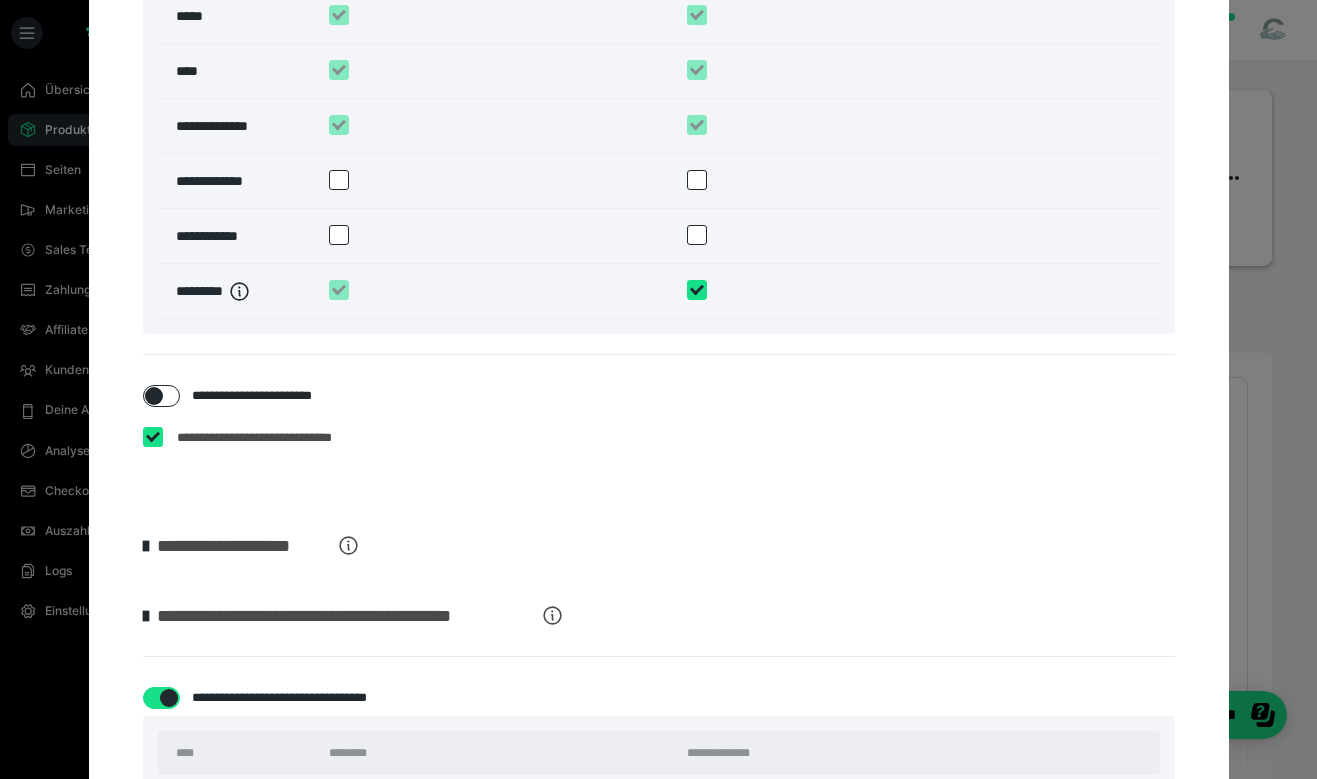 click at bounding box center [154, 396] 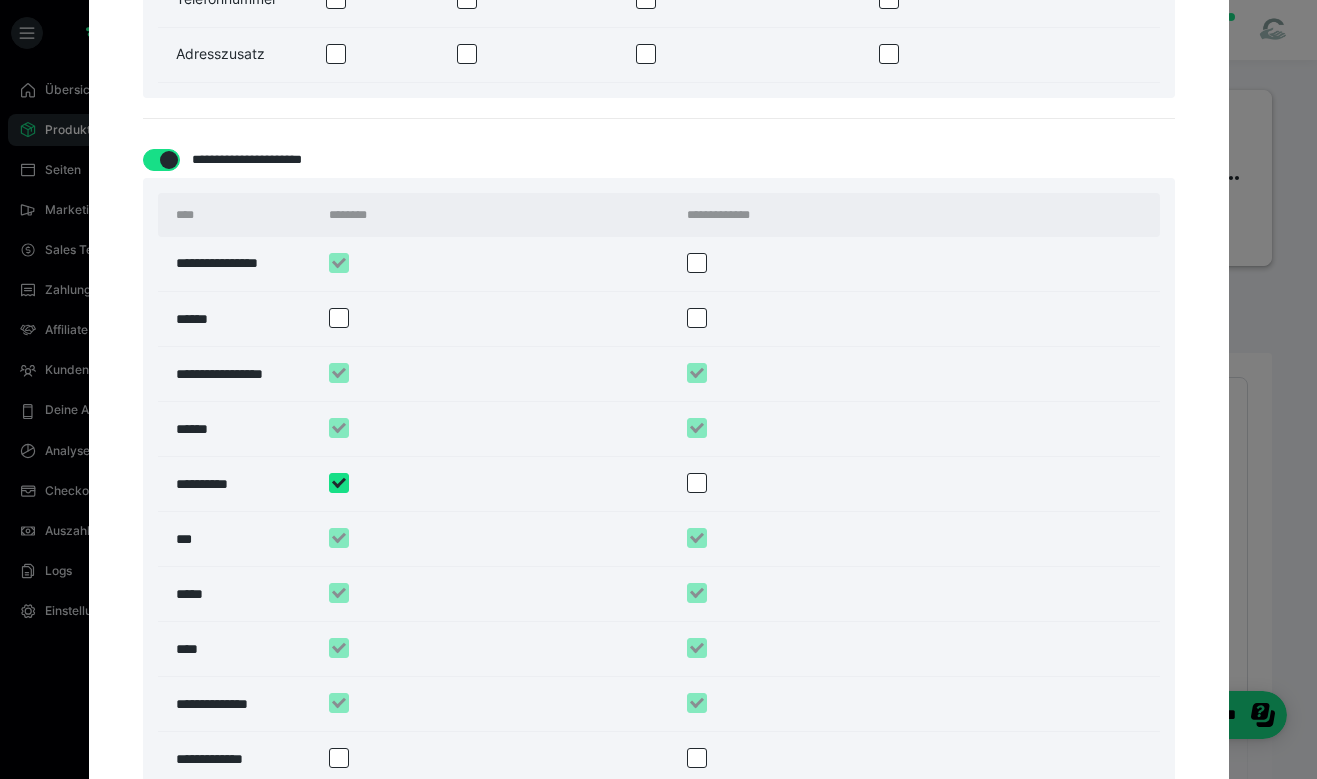 scroll, scrollTop: 2862, scrollLeft: 0, axis: vertical 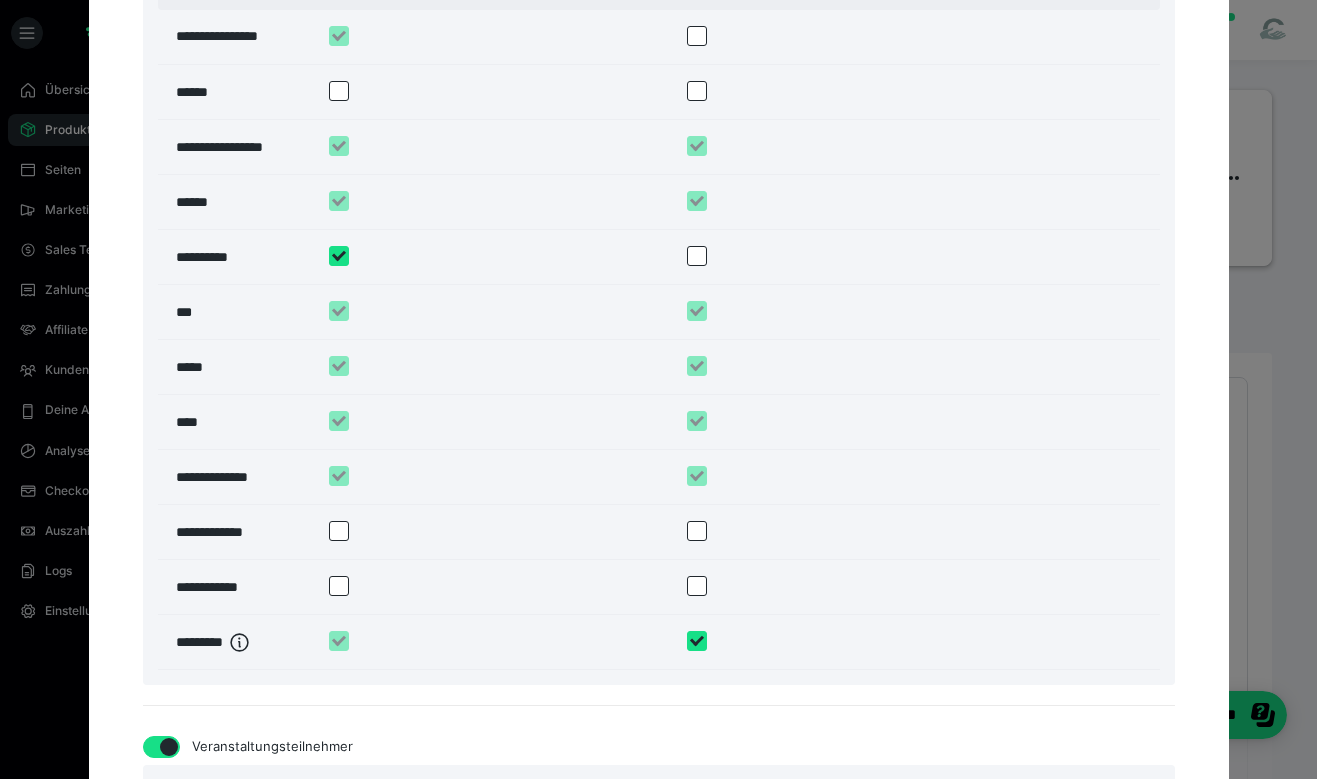 click at bounding box center [697, 641] 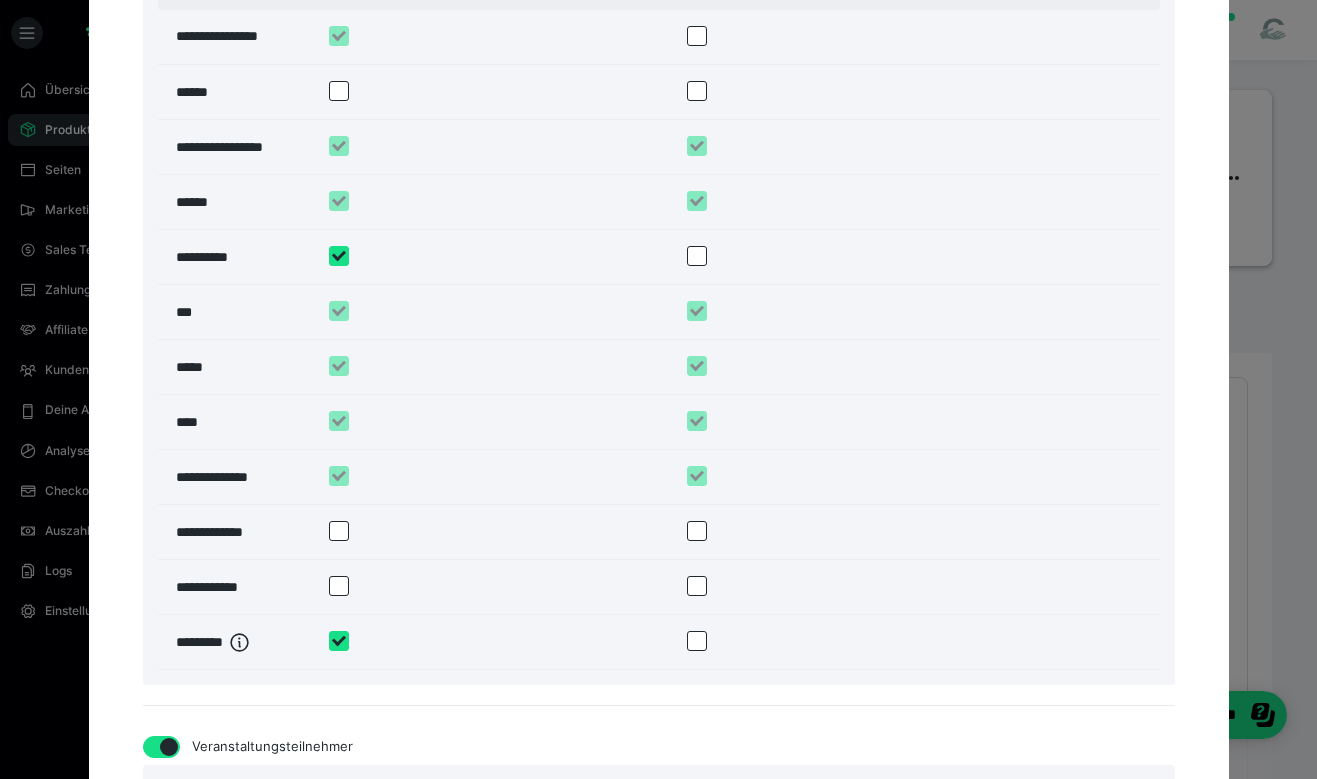 click at bounding box center [697, 641] 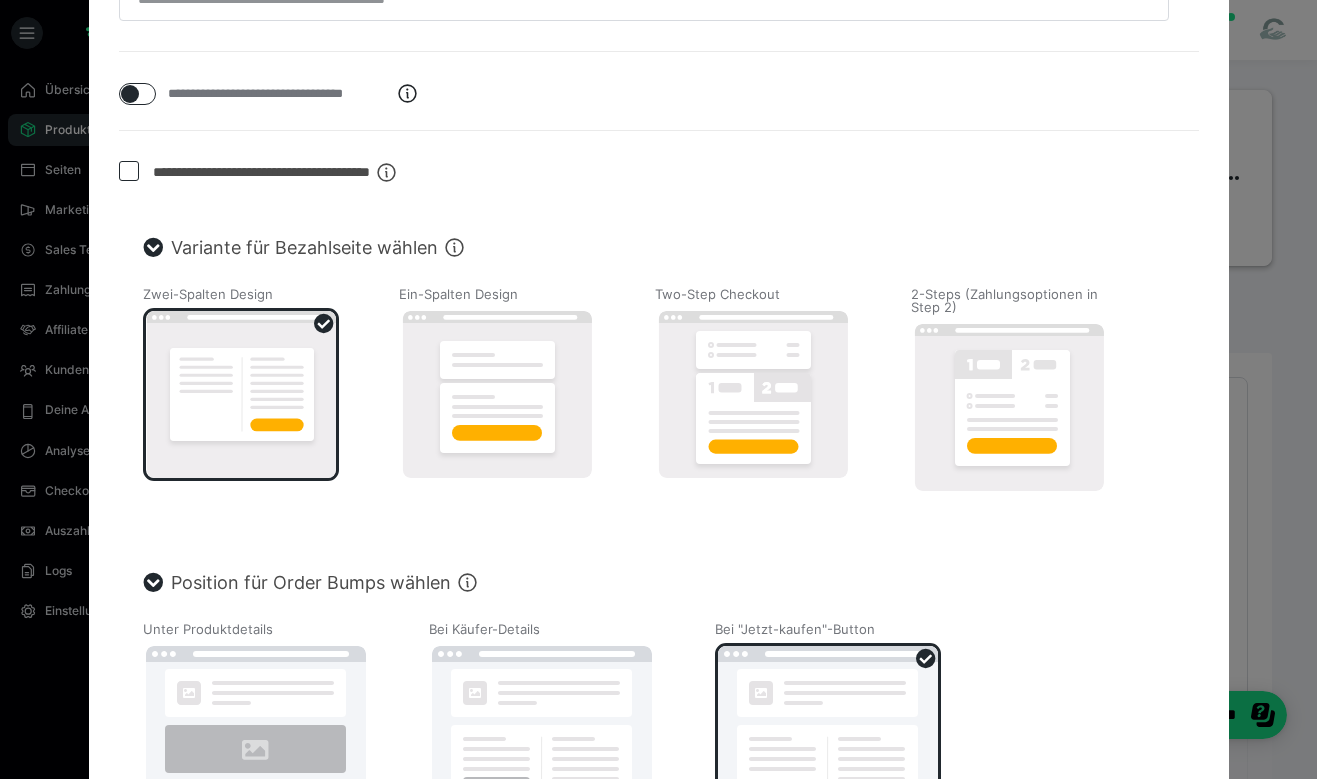scroll, scrollTop: 859, scrollLeft: 0, axis: vertical 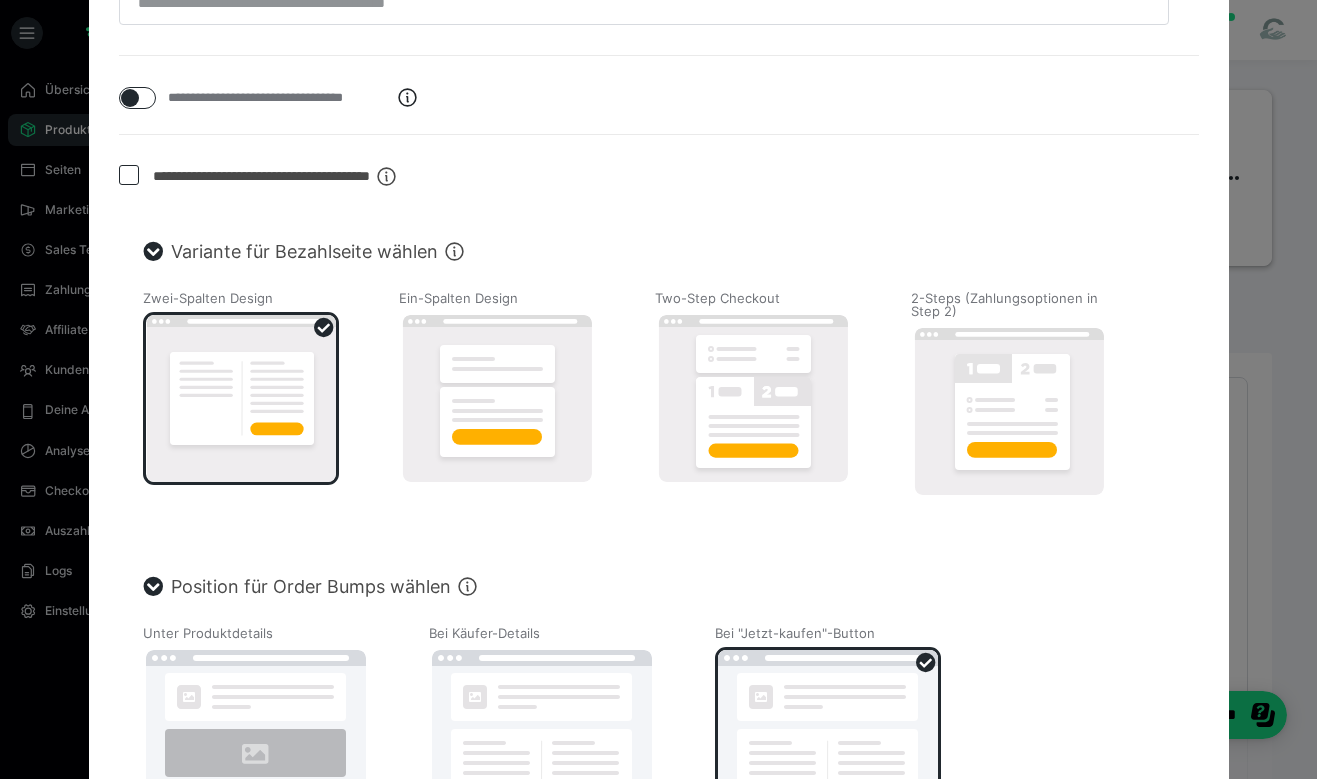 click at bounding box center [129, 175] 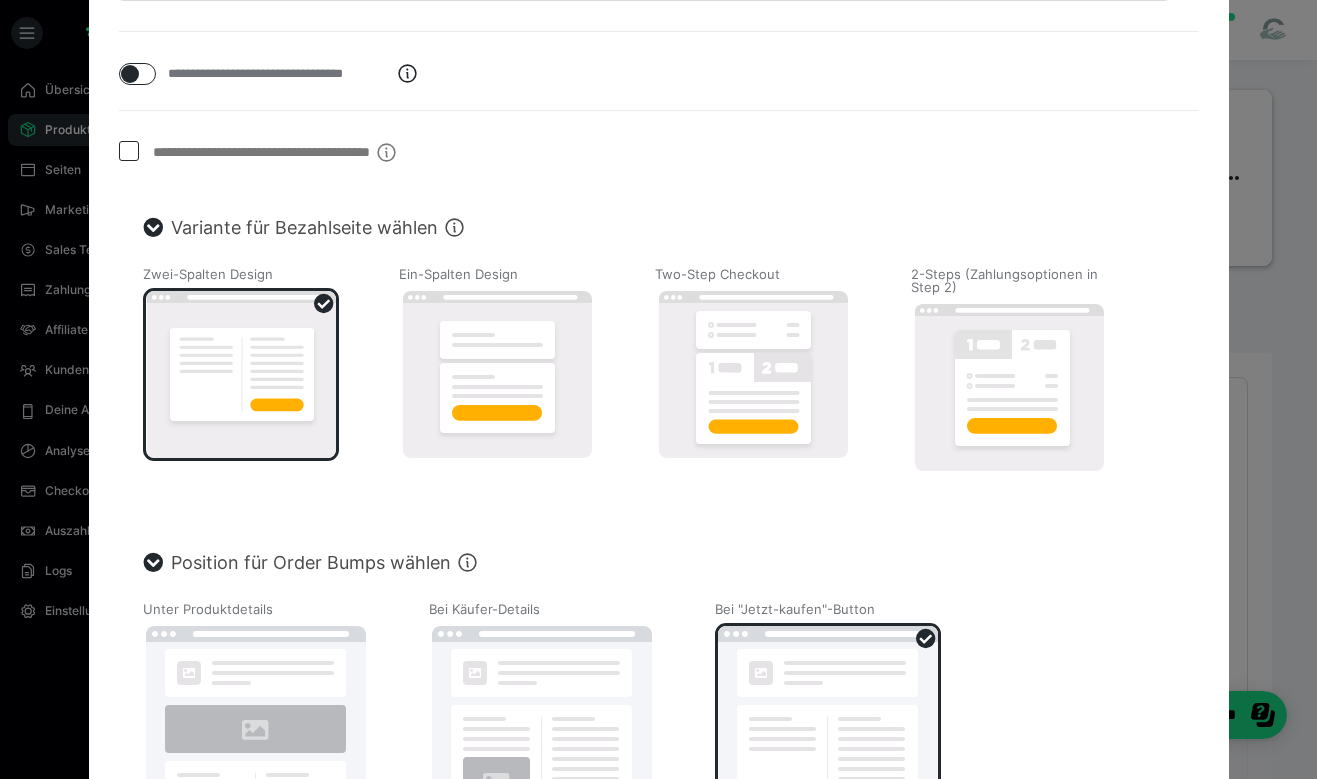 scroll, scrollTop: 887, scrollLeft: 0, axis: vertical 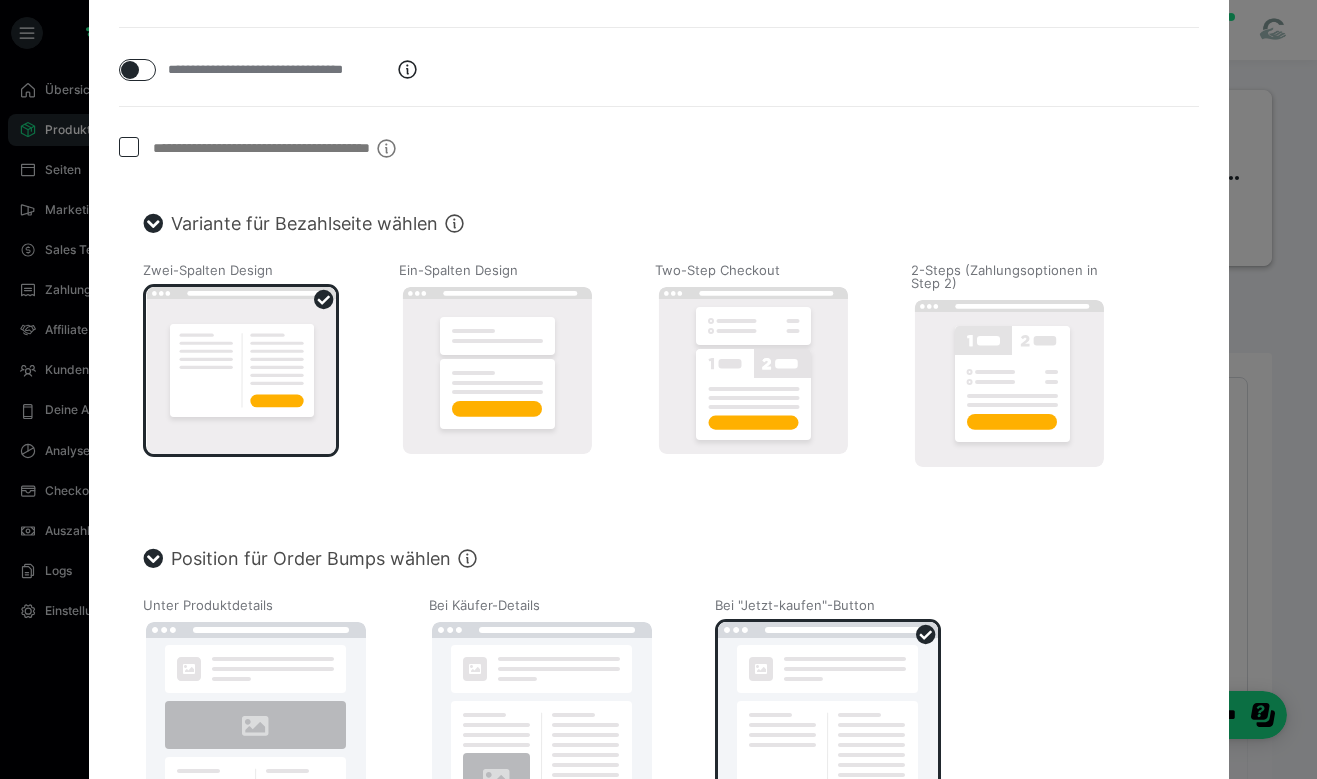 click at bounding box center (129, 147) 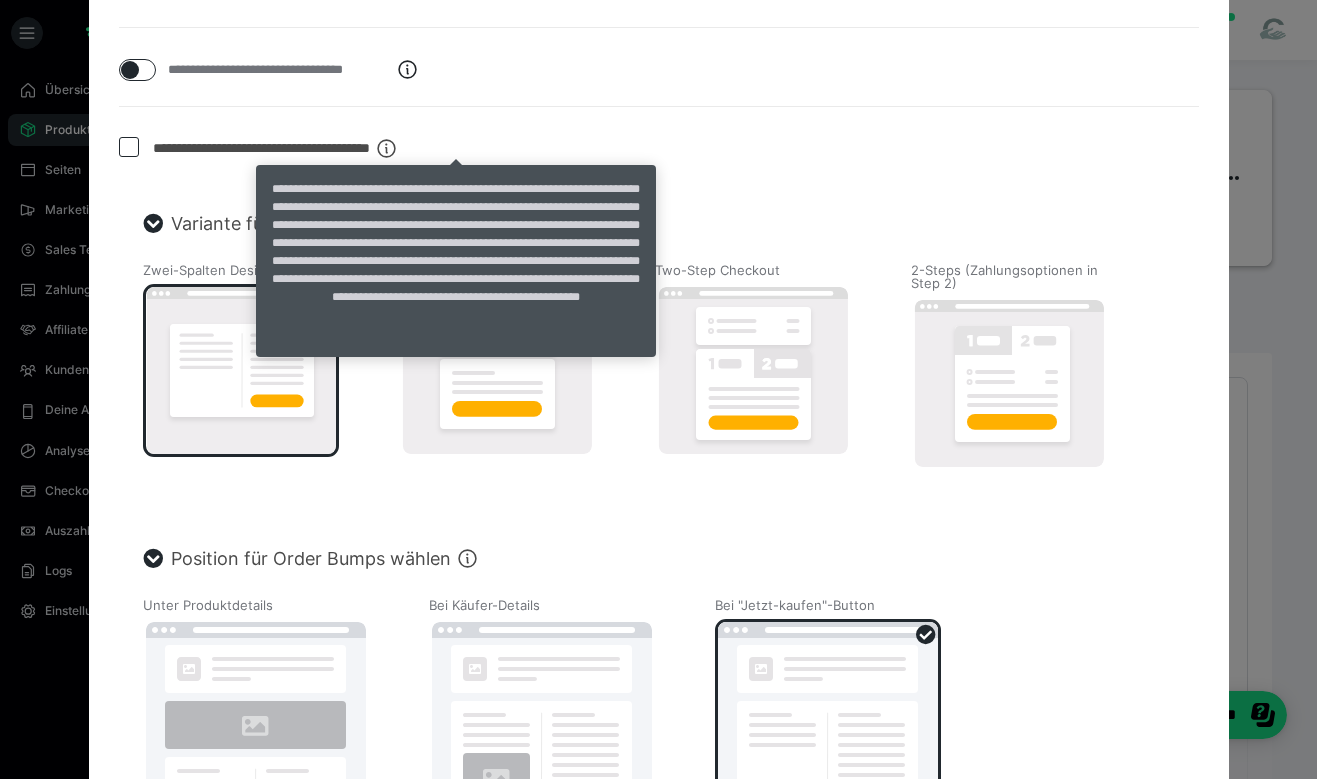 click 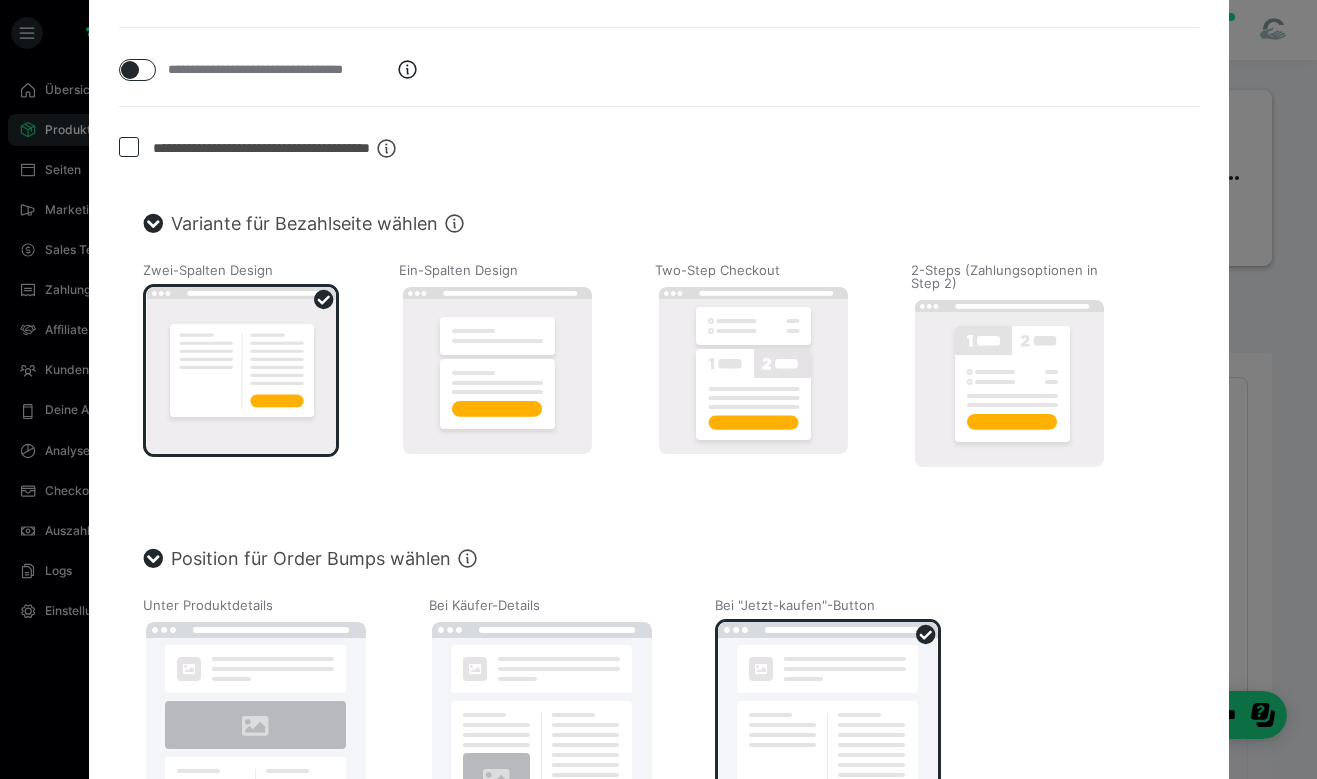 click at bounding box center (129, 147) 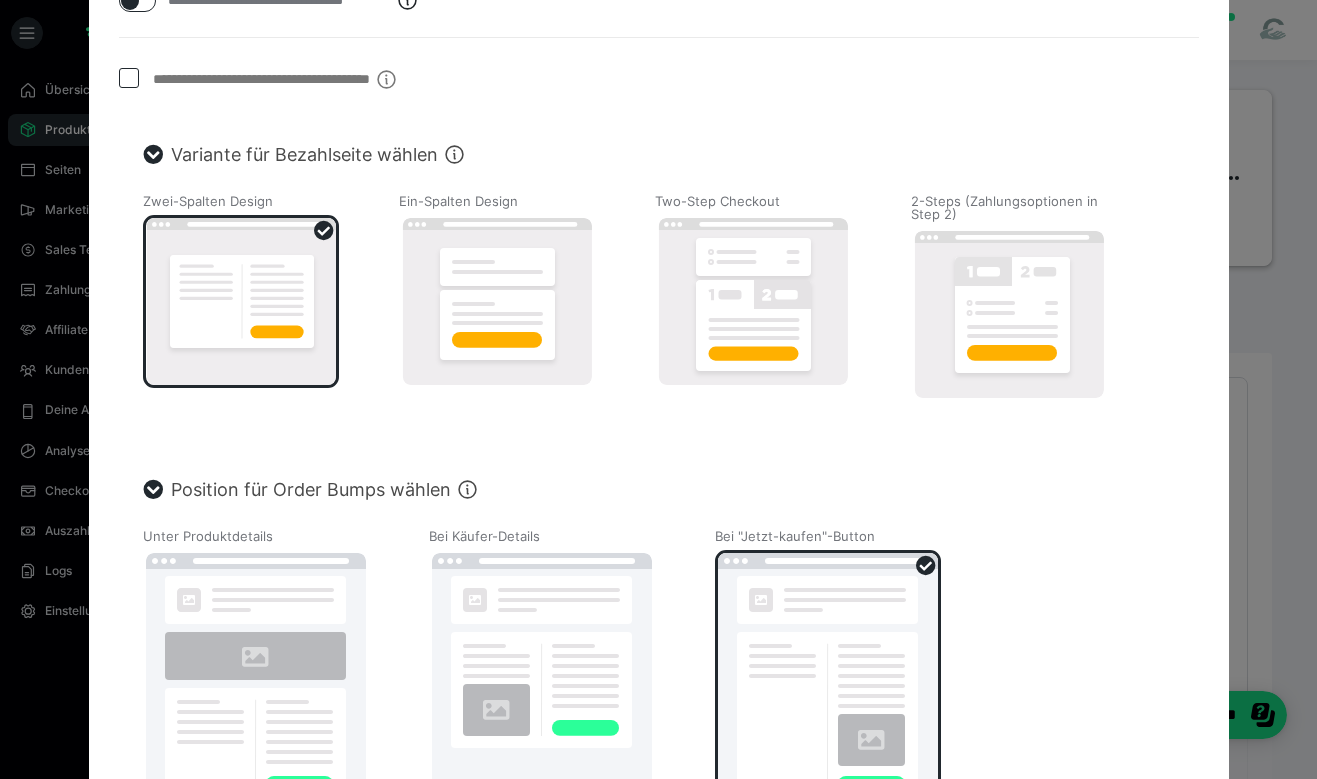 scroll, scrollTop: 977, scrollLeft: 0, axis: vertical 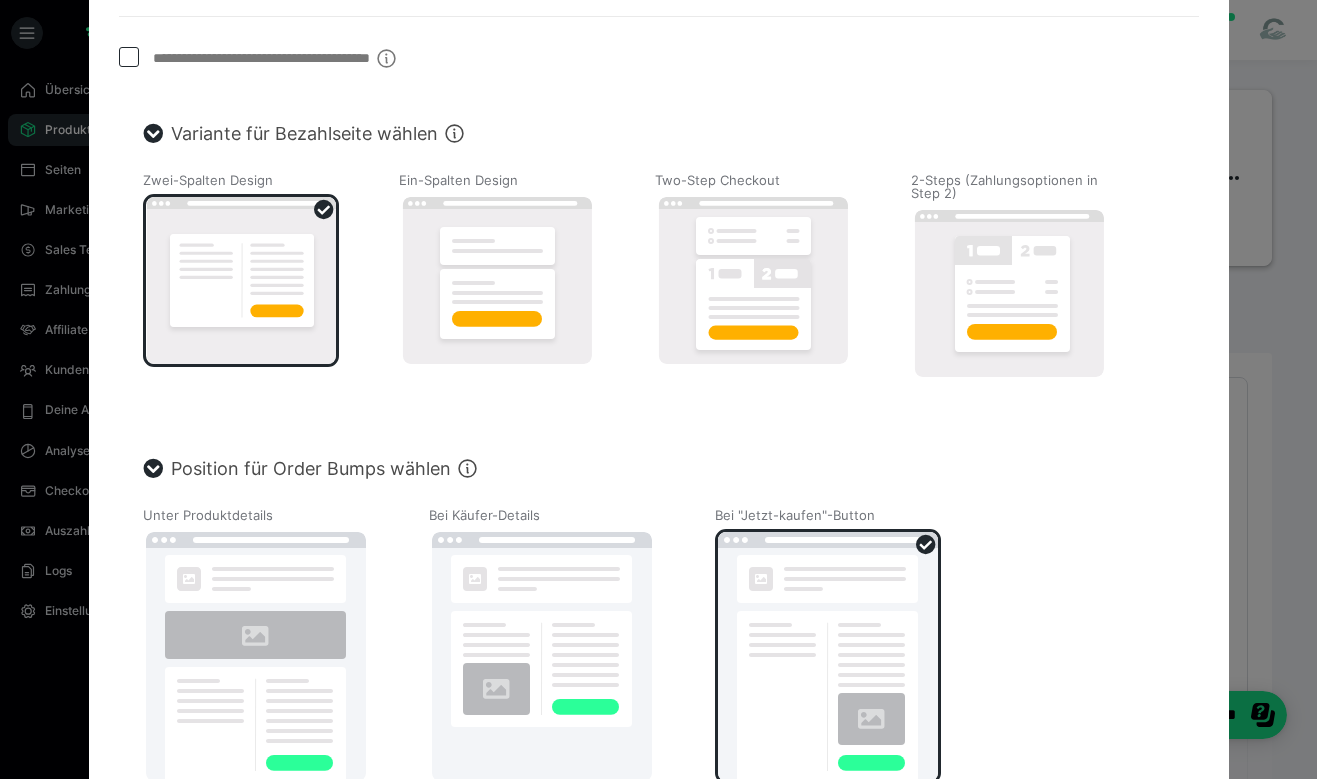 click 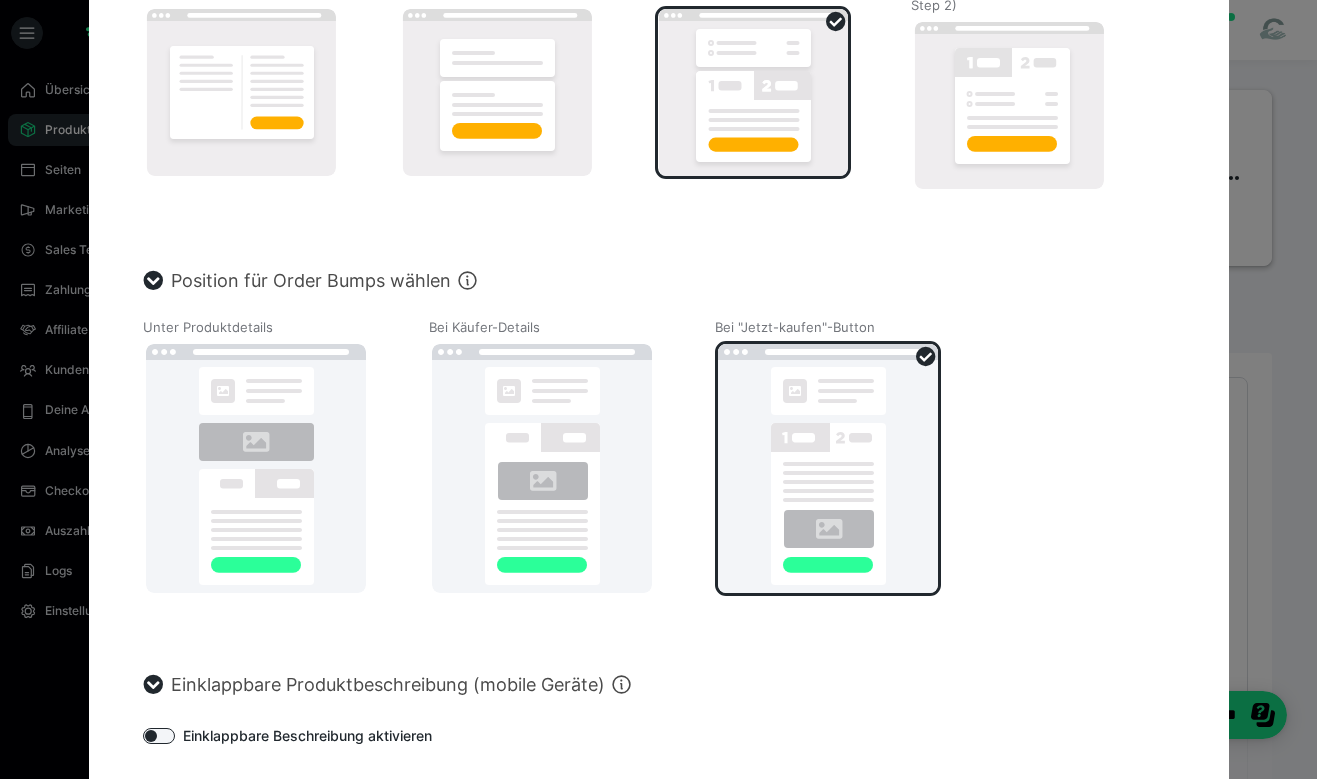 scroll, scrollTop: 1625, scrollLeft: 0, axis: vertical 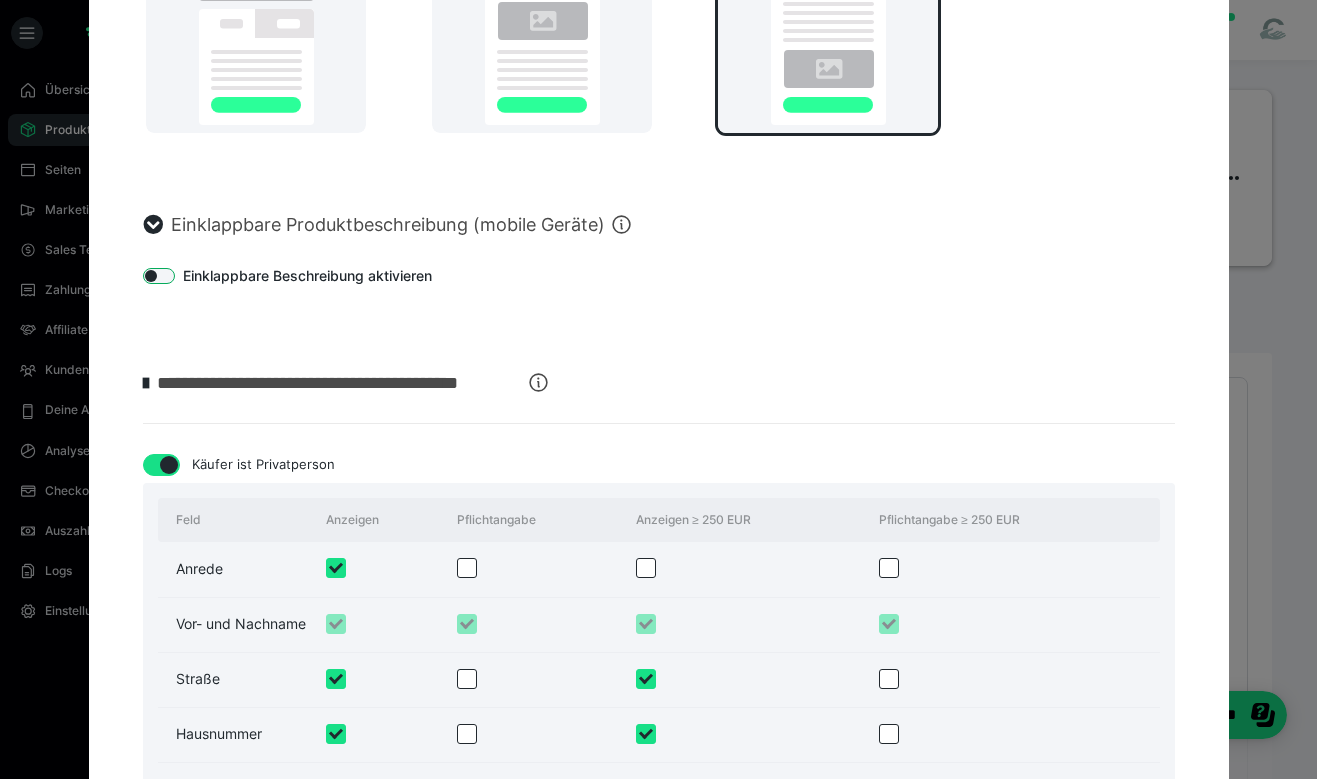 click at bounding box center [159, 276] 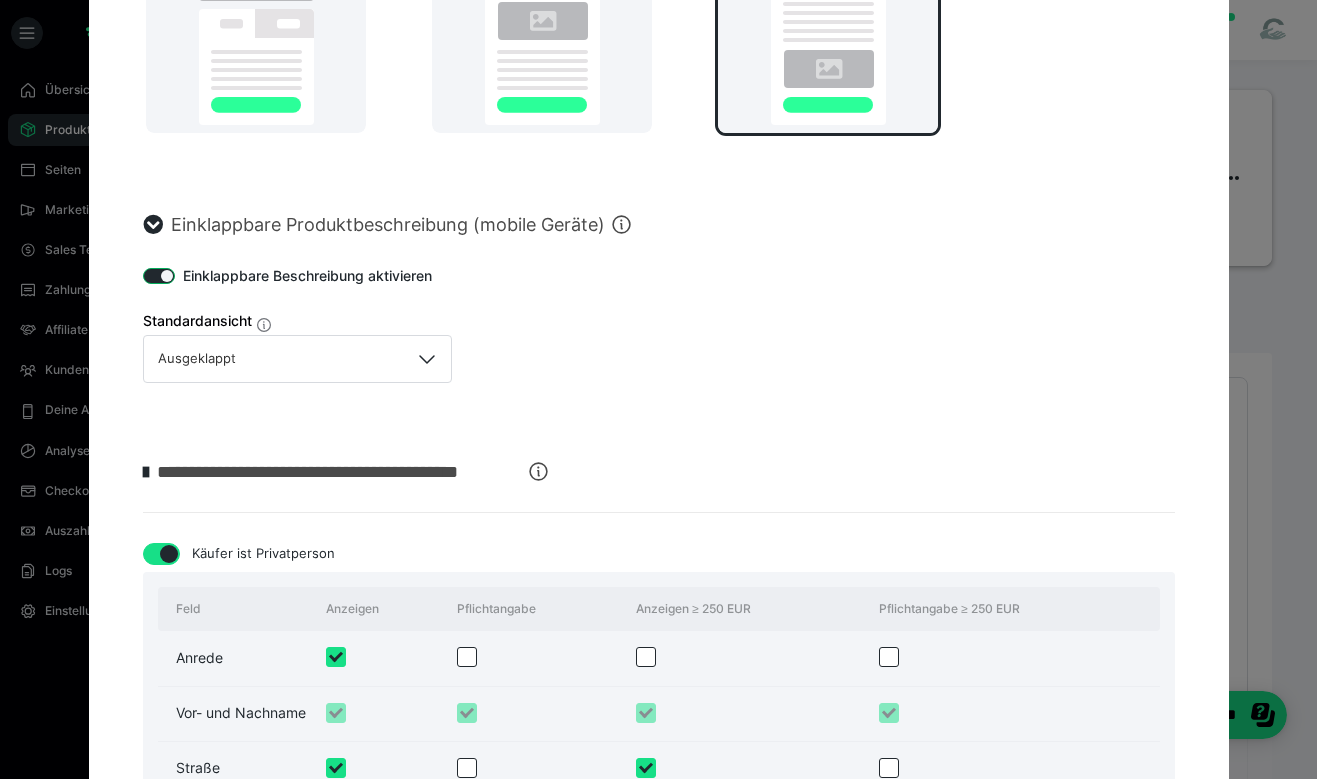 click at bounding box center [159, 276] 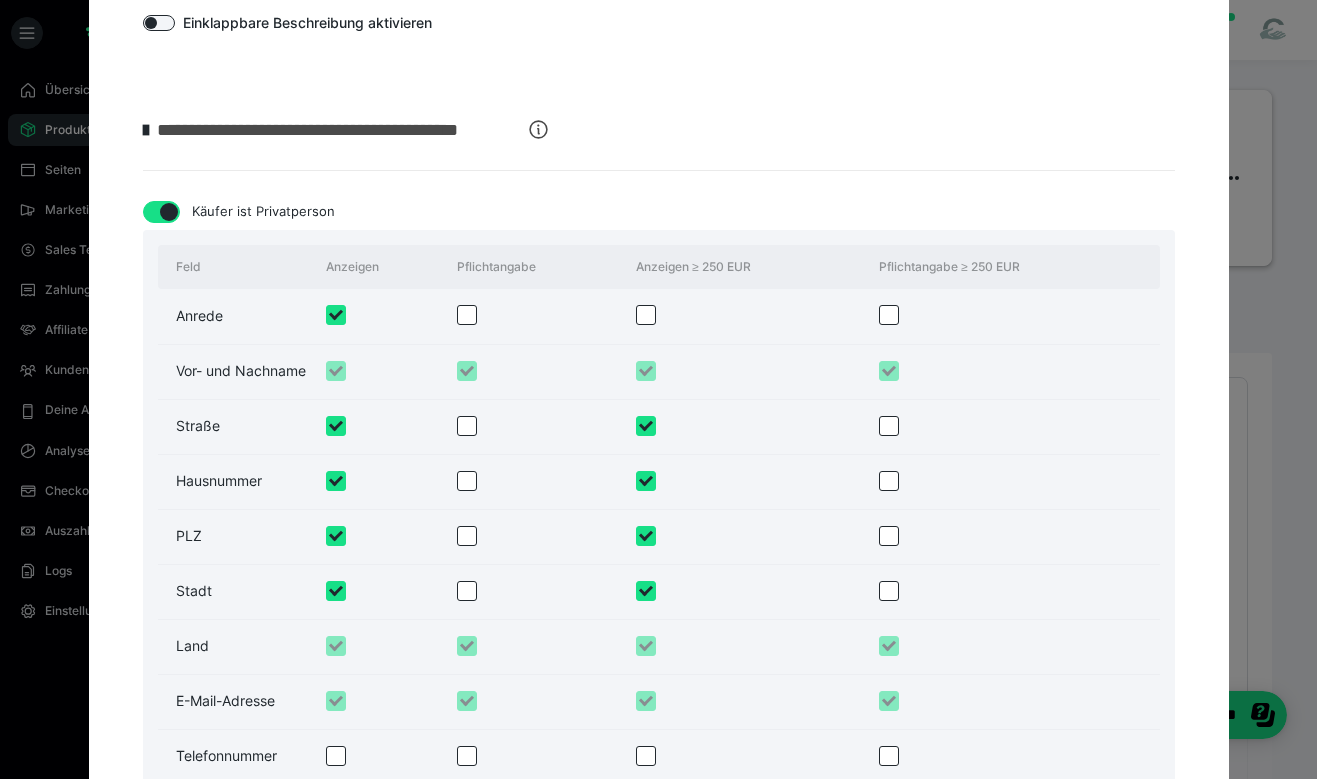 scroll, scrollTop: 1974, scrollLeft: 0, axis: vertical 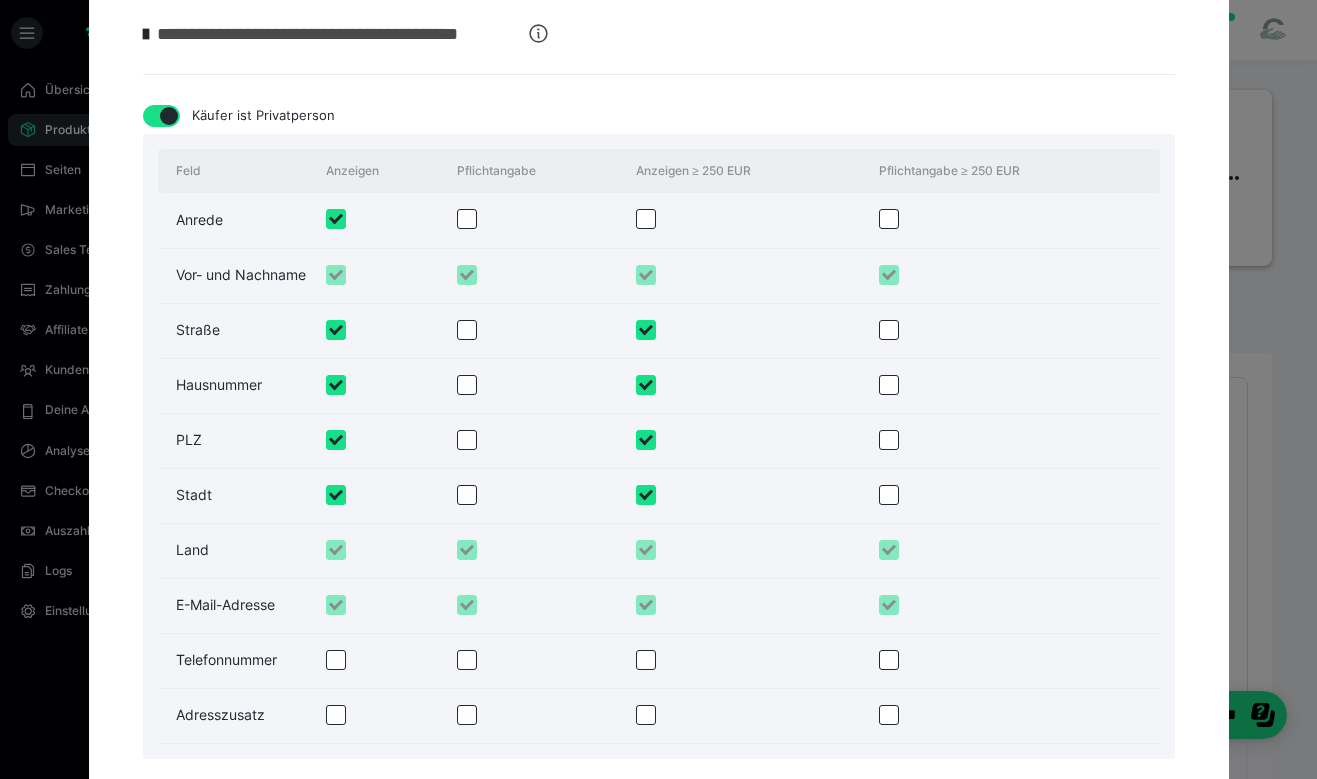 click at bounding box center [646, 219] 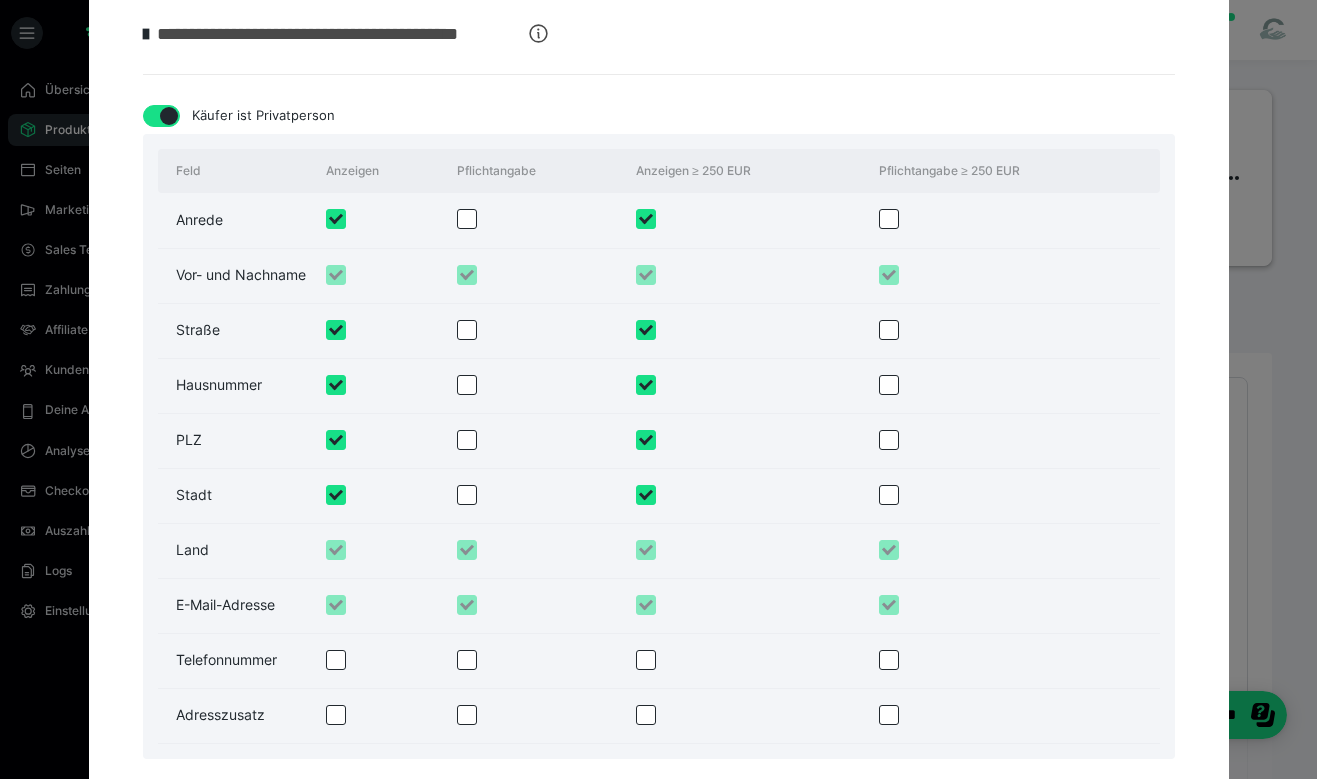 click at bounding box center (646, 219) 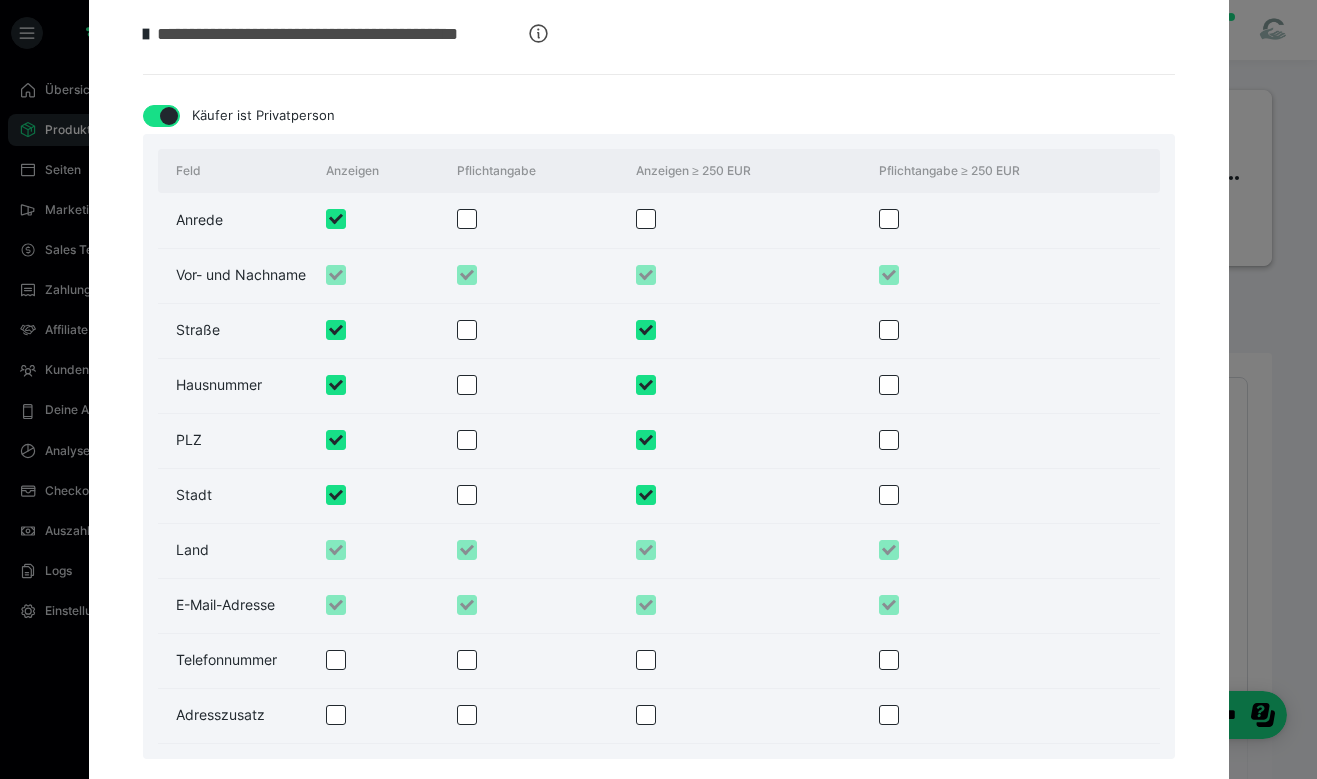 scroll, scrollTop: 1987, scrollLeft: 0, axis: vertical 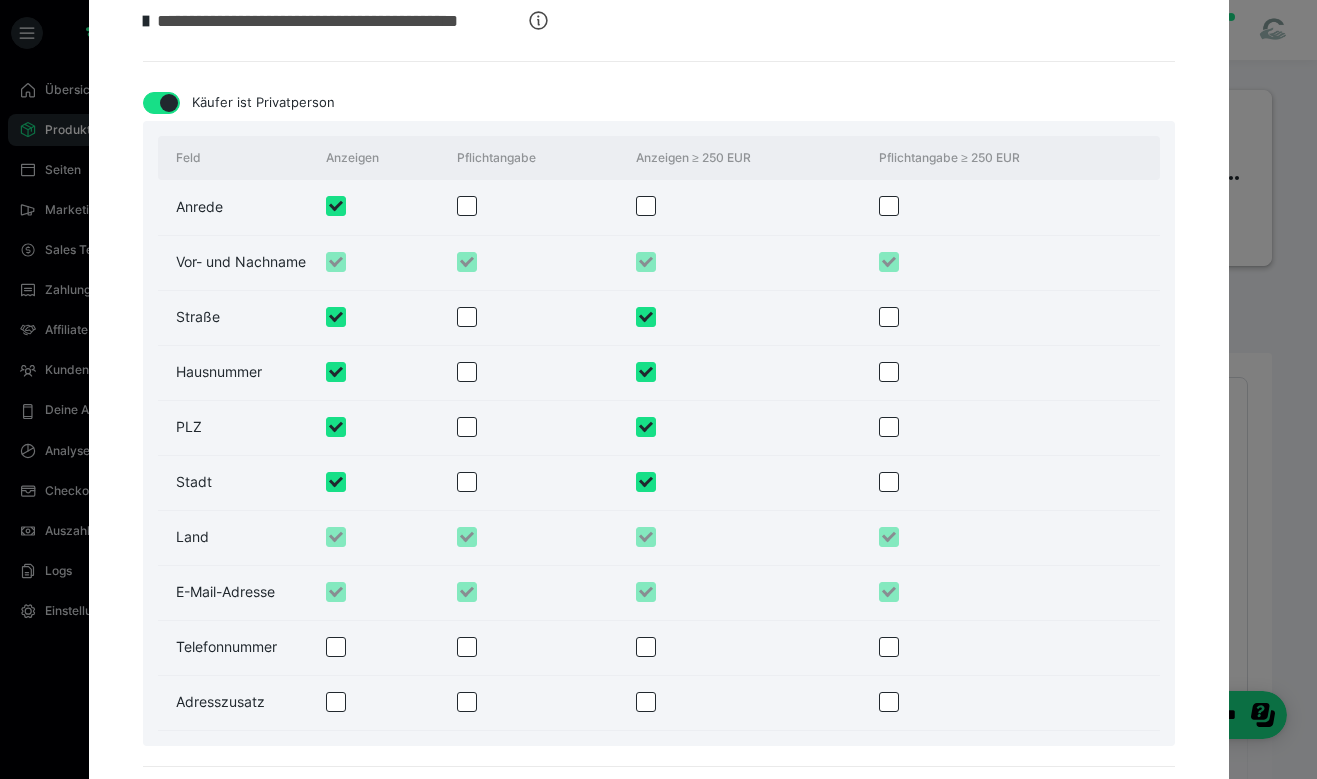 click at bounding box center (336, 206) 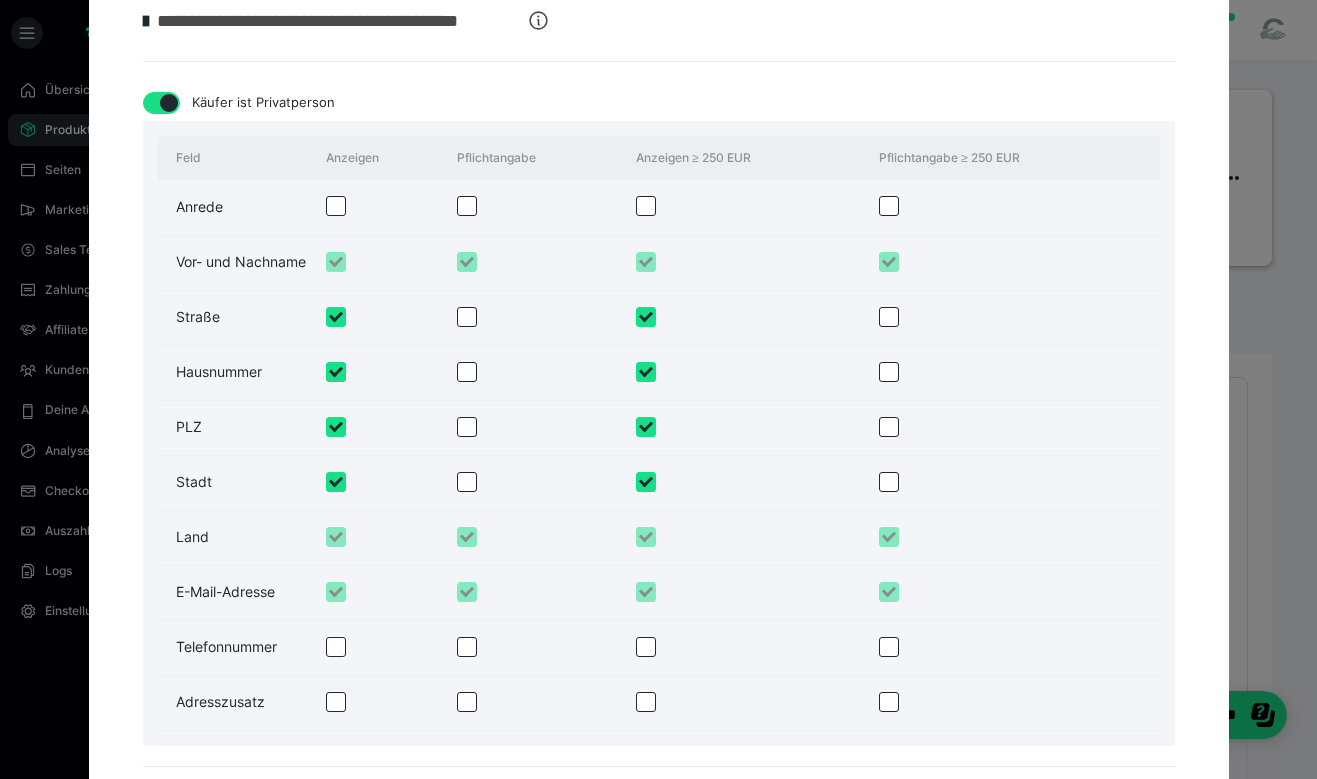 click at bounding box center [336, 206] 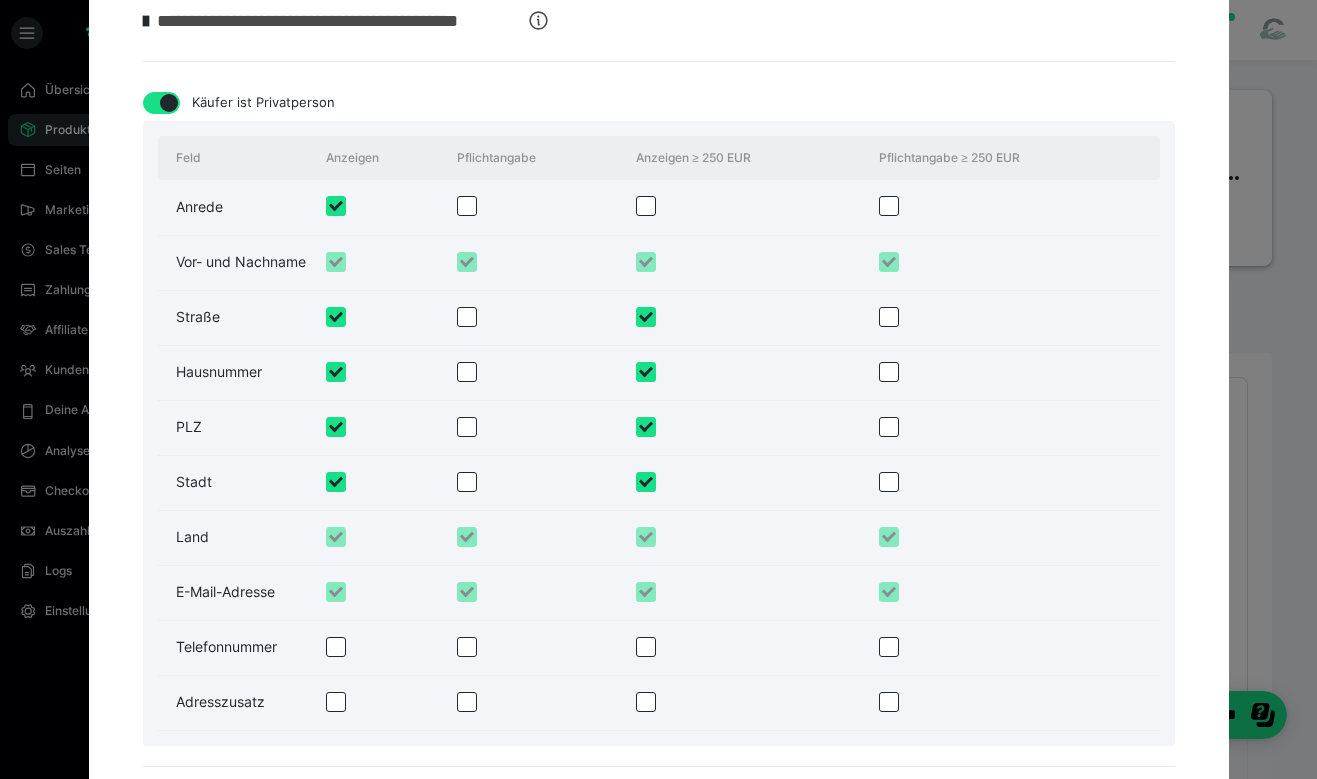 click at bounding box center [336, 317] 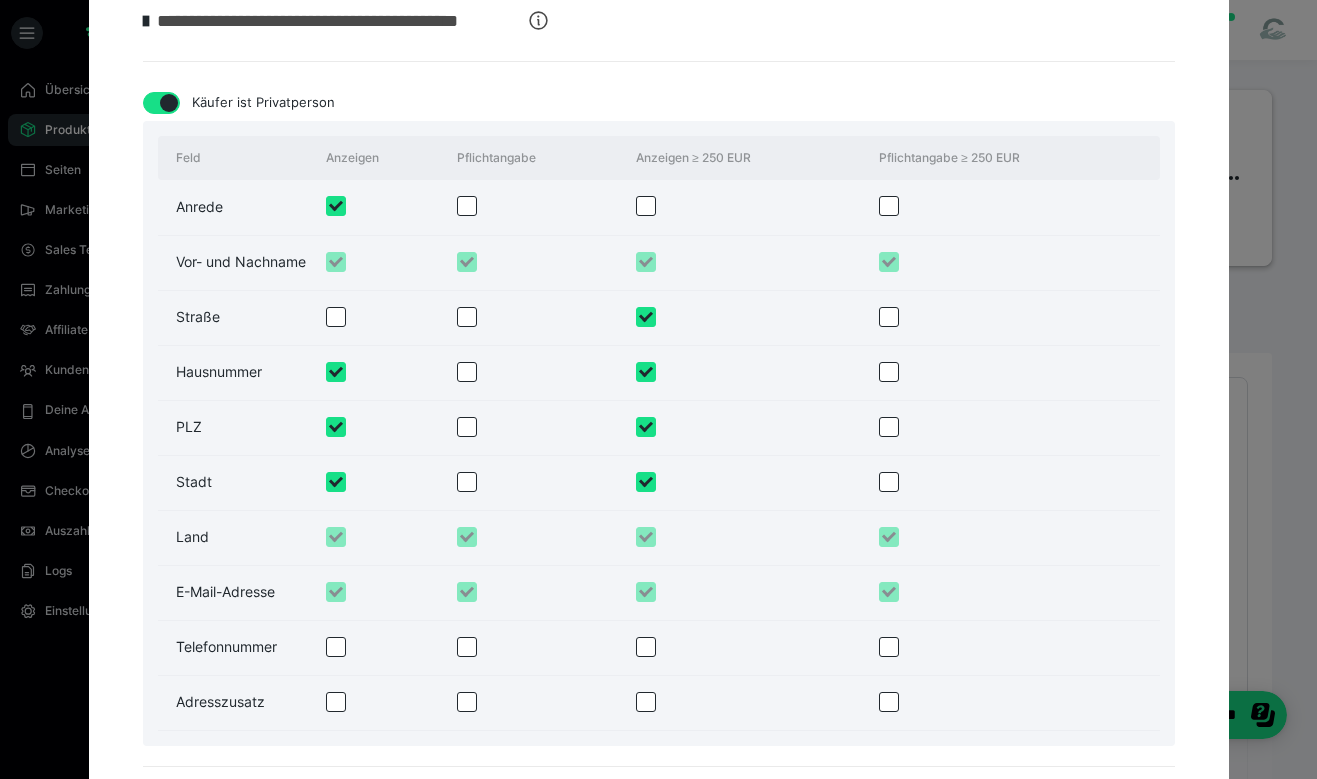 click at bounding box center [336, 372] 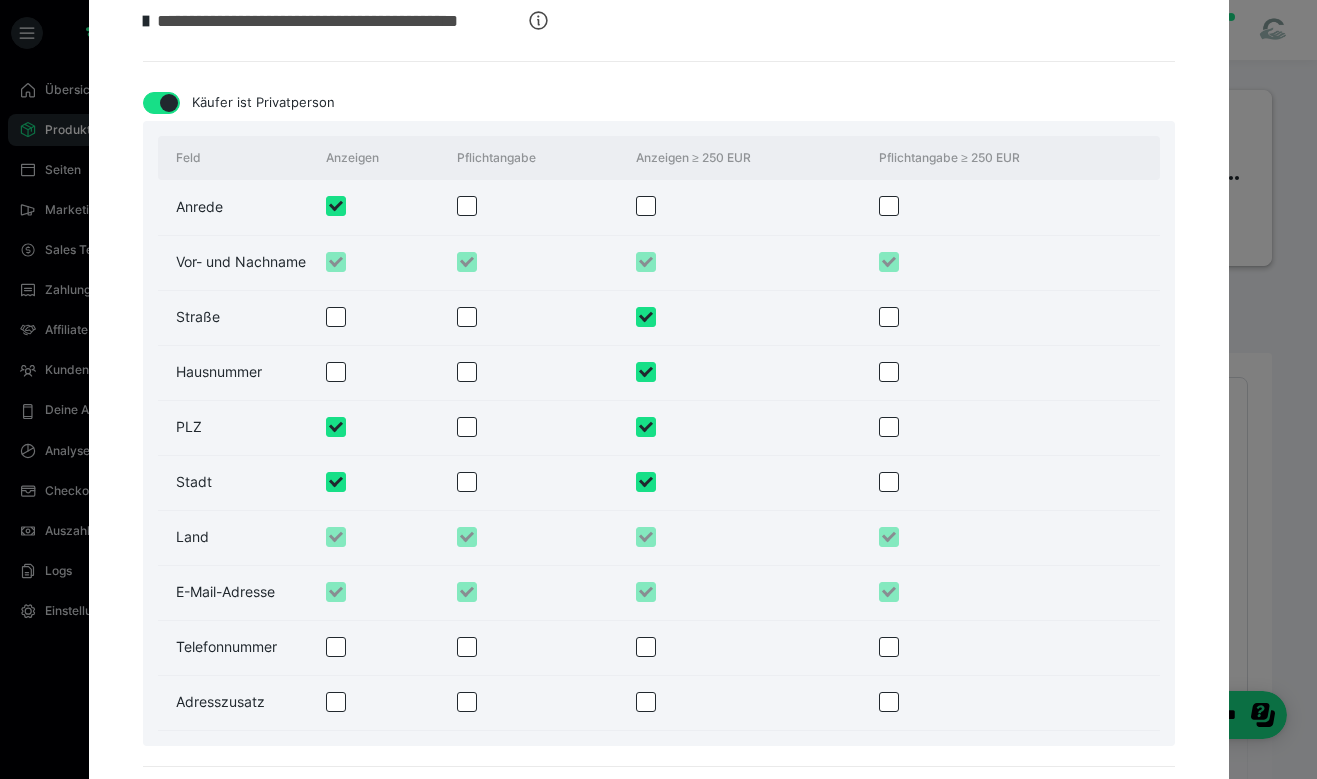 click at bounding box center [336, 427] 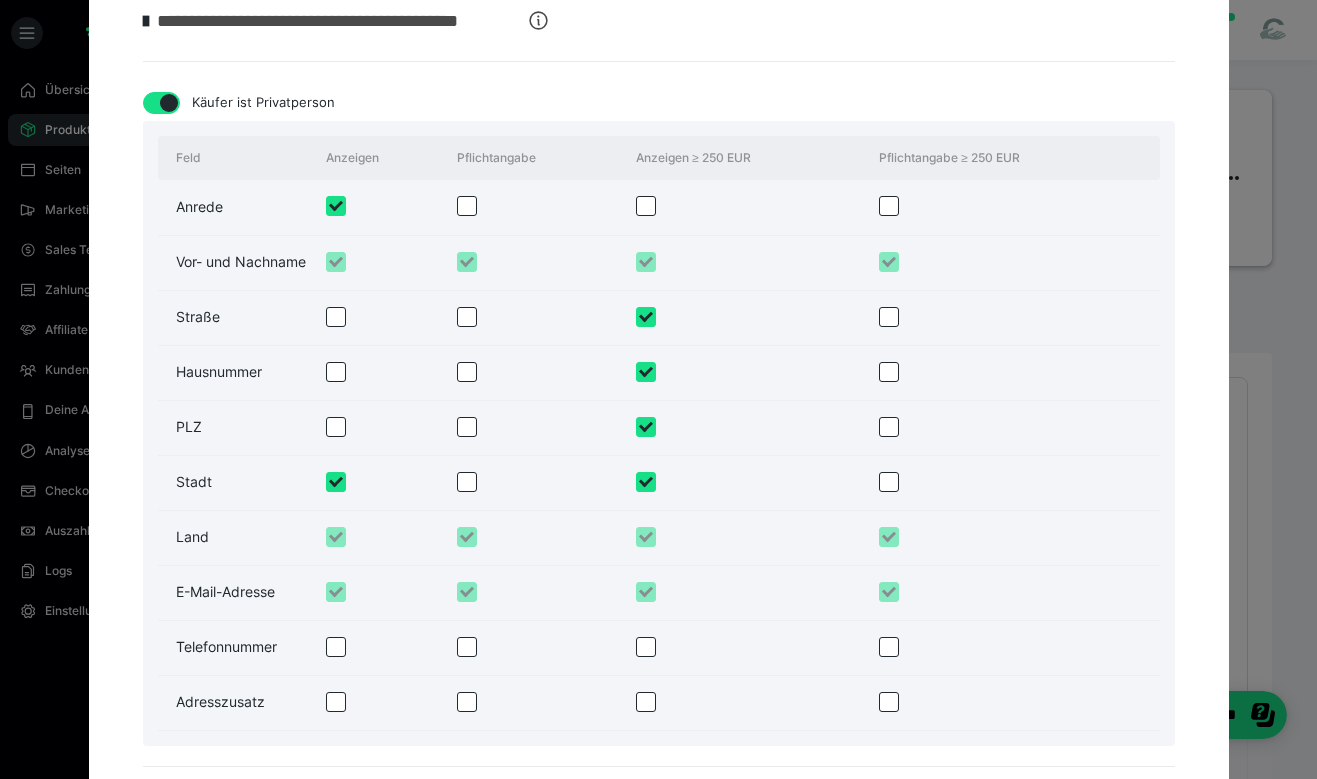 click at bounding box center (336, 482) 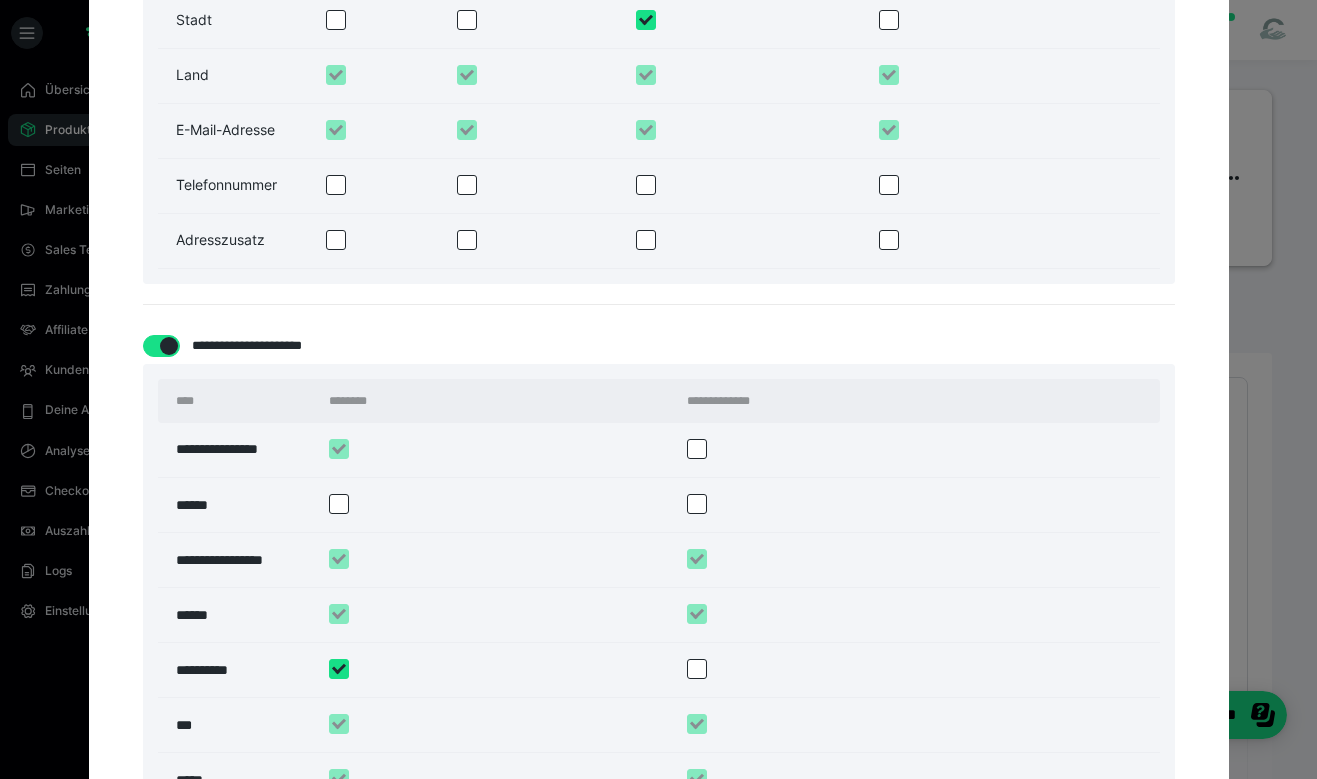 scroll, scrollTop: 2541, scrollLeft: 0, axis: vertical 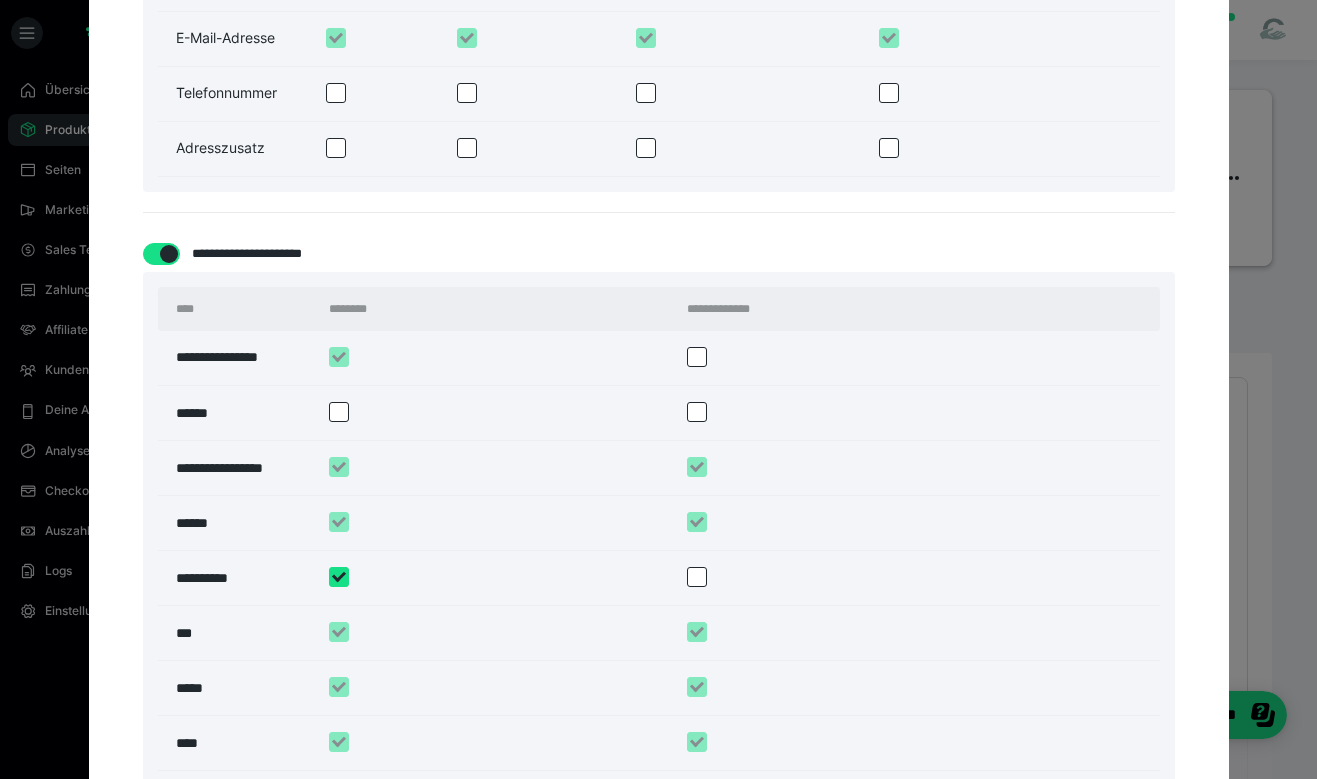 click at bounding box center [498, 523] 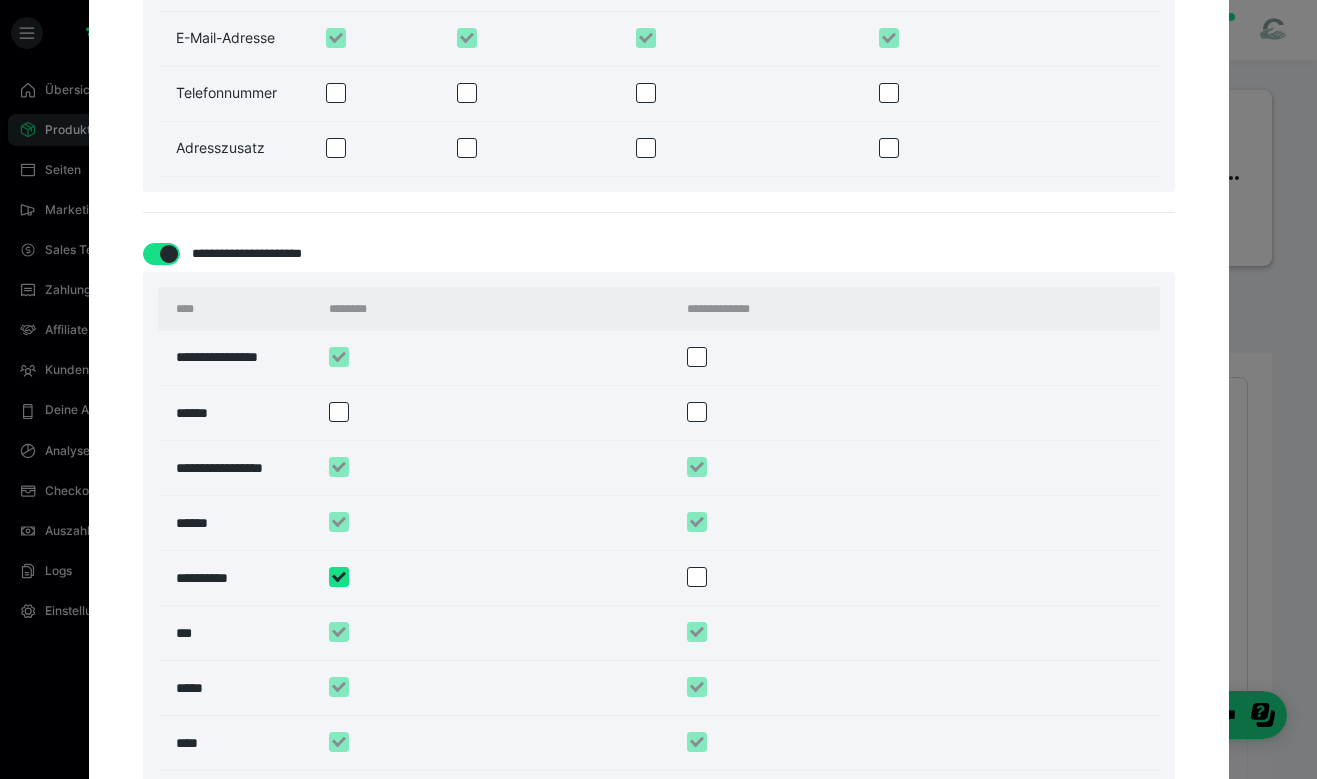 click at bounding box center (339, 577) 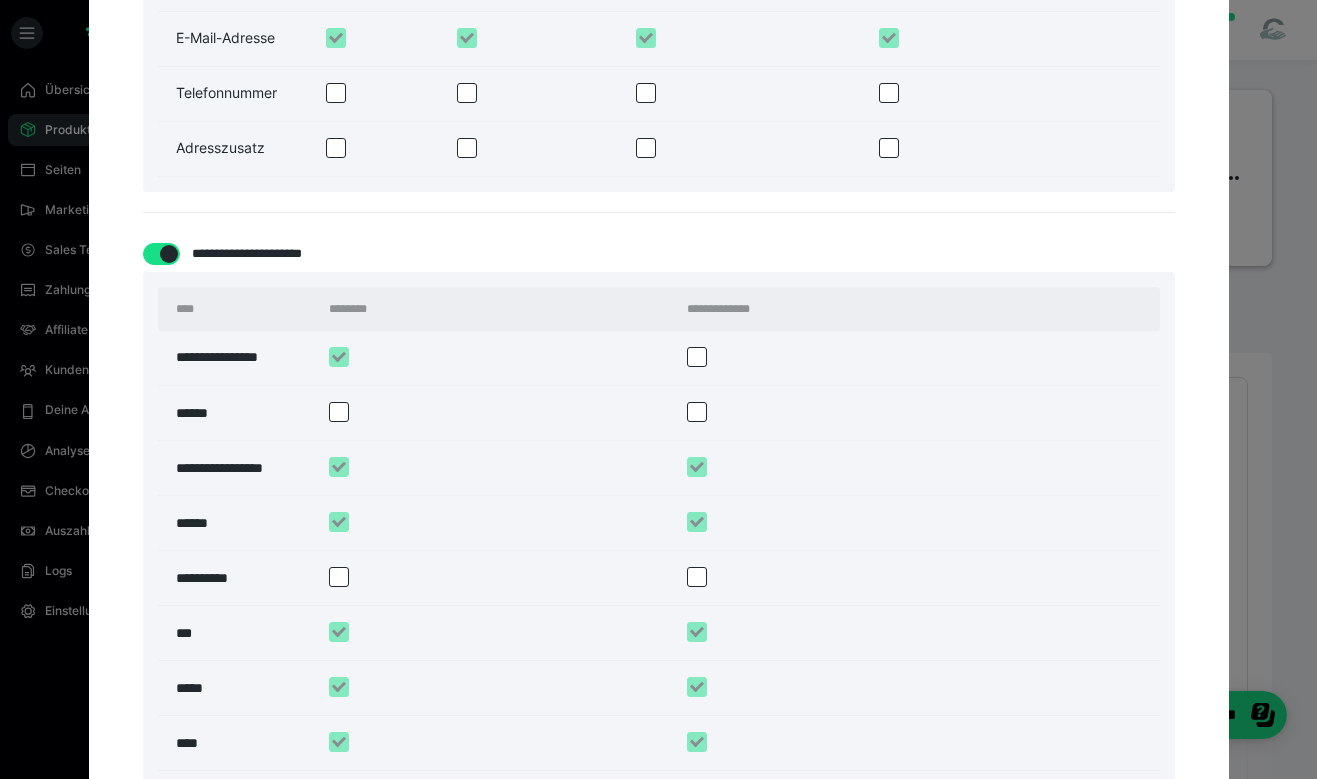 click at bounding box center (339, 577) 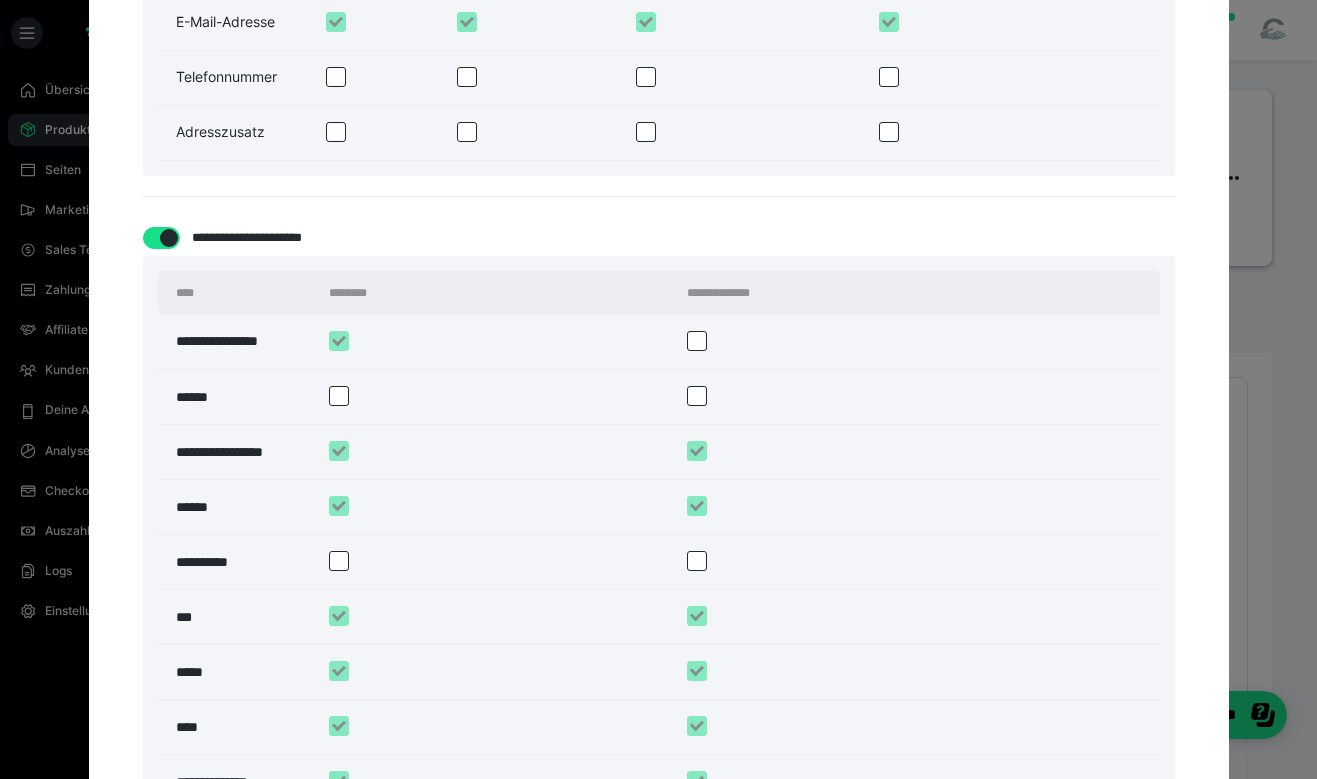 scroll, scrollTop: 2644, scrollLeft: 0, axis: vertical 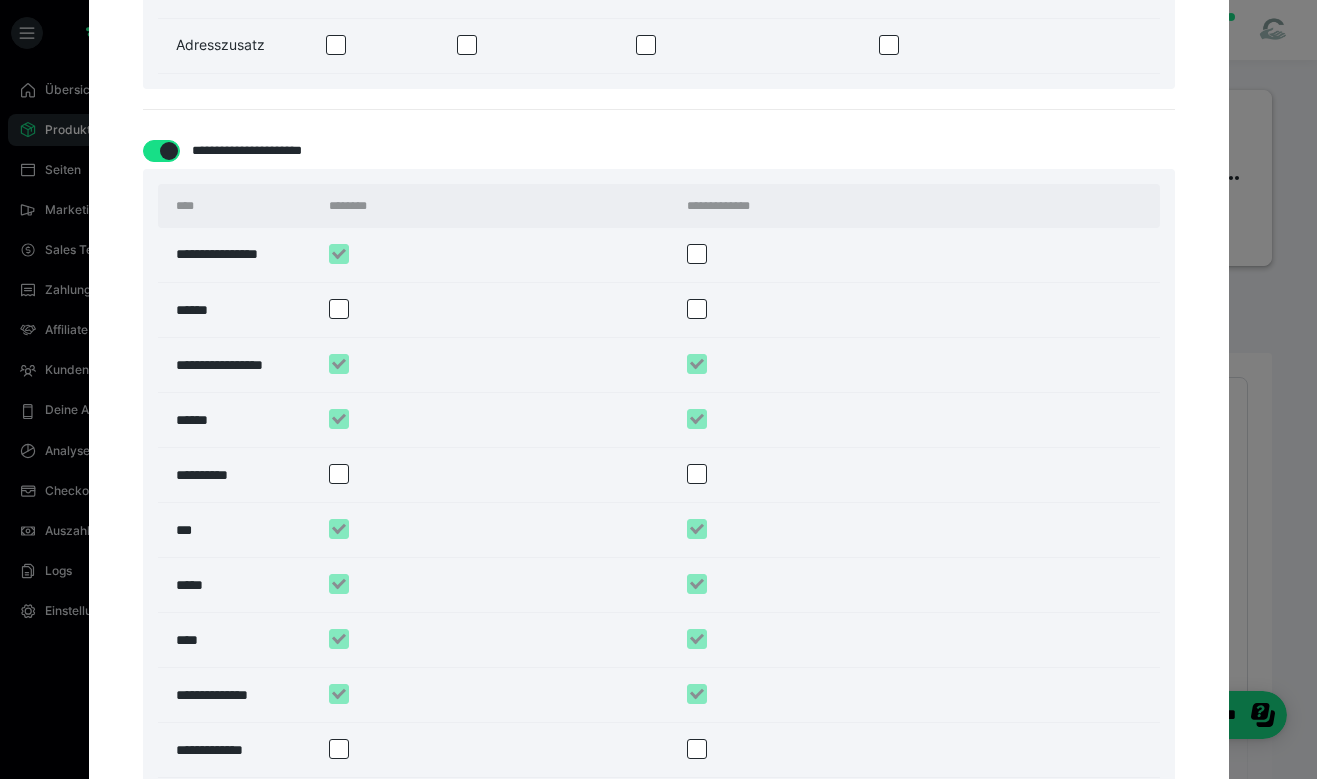 click at bounding box center [498, 640] 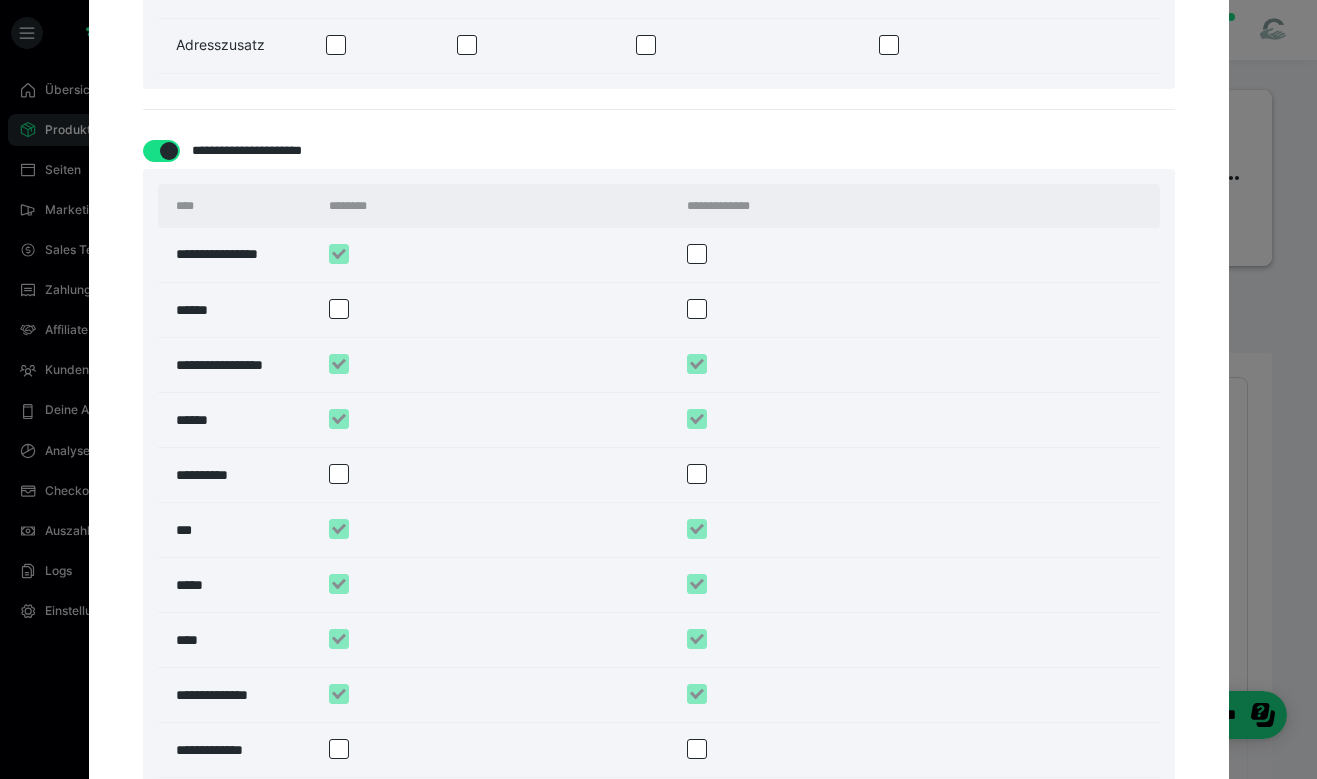 click at bounding box center [498, 695] 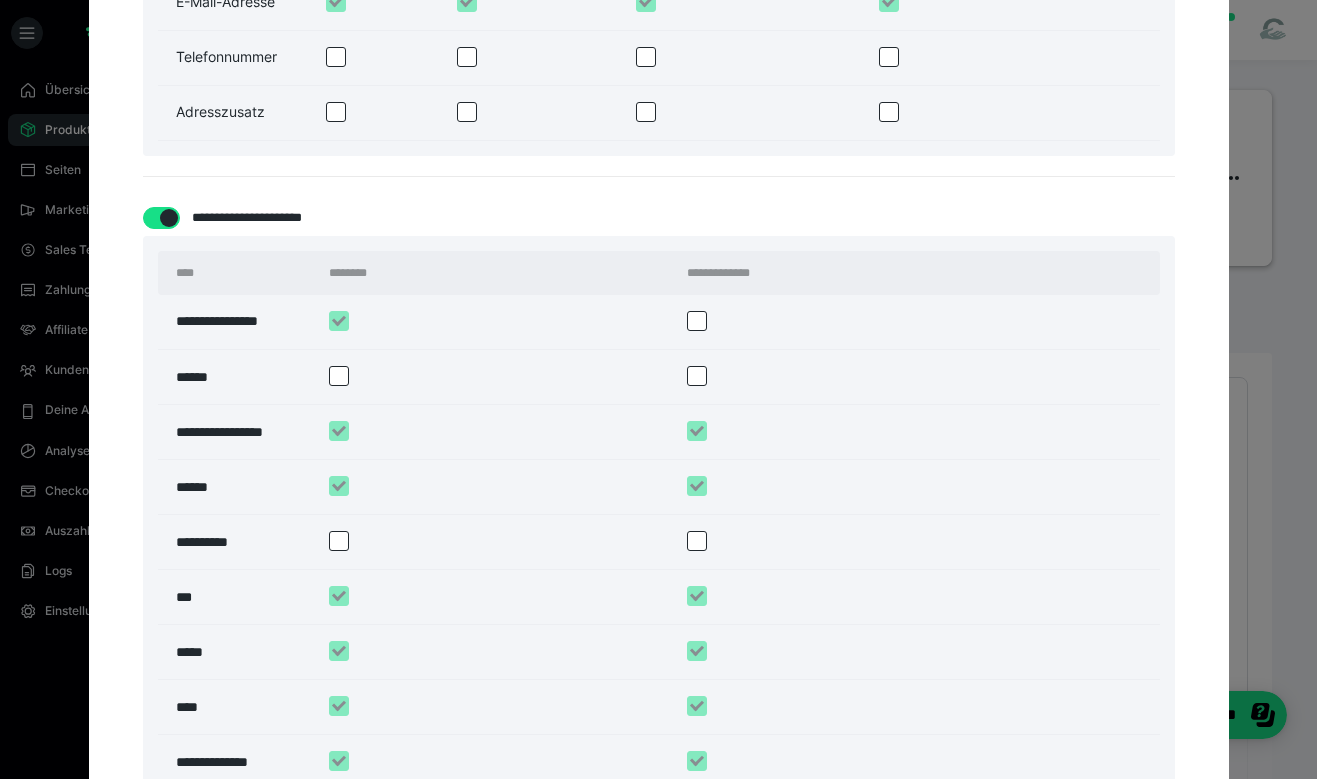 scroll, scrollTop: 2352, scrollLeft: 0, axis: vertical 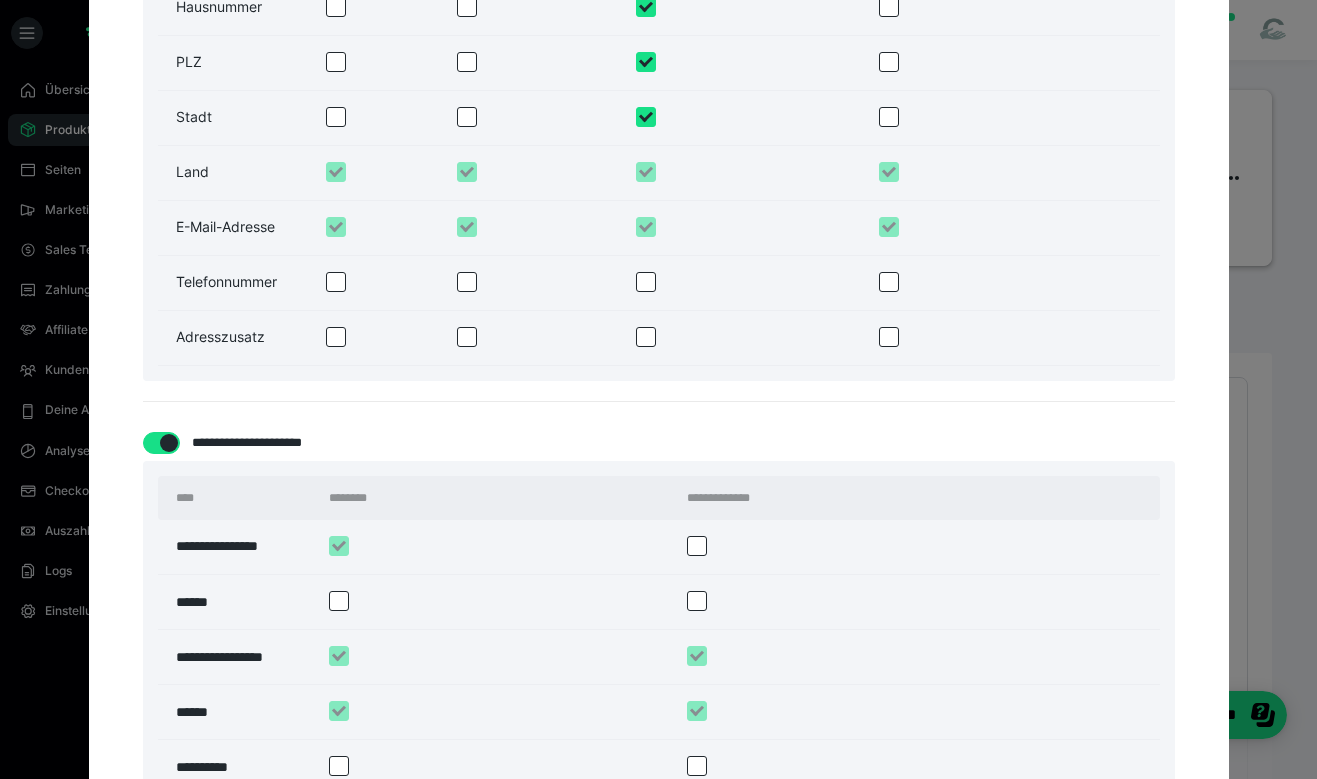 click at bounding box center [697, 546] 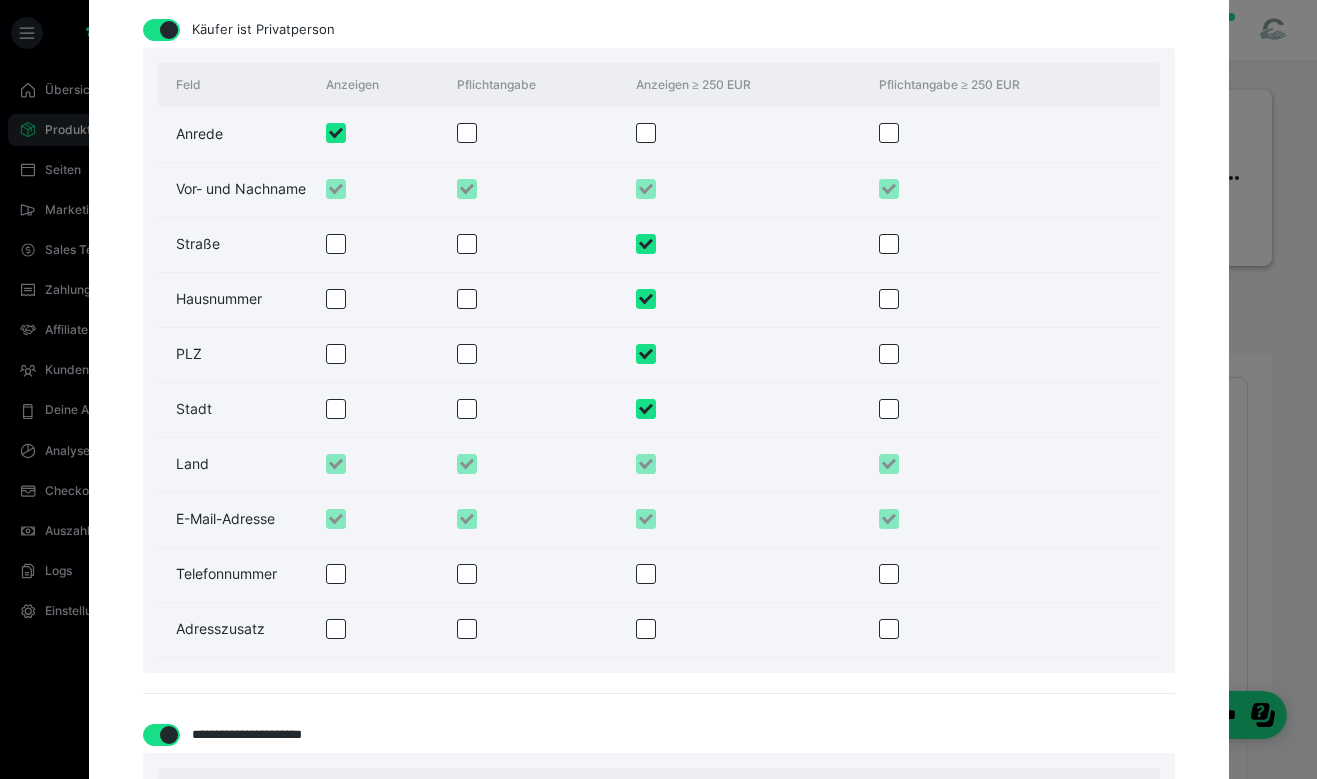 scroll, scrollTop: 2039, scrollLeft: 0, axis: vertical 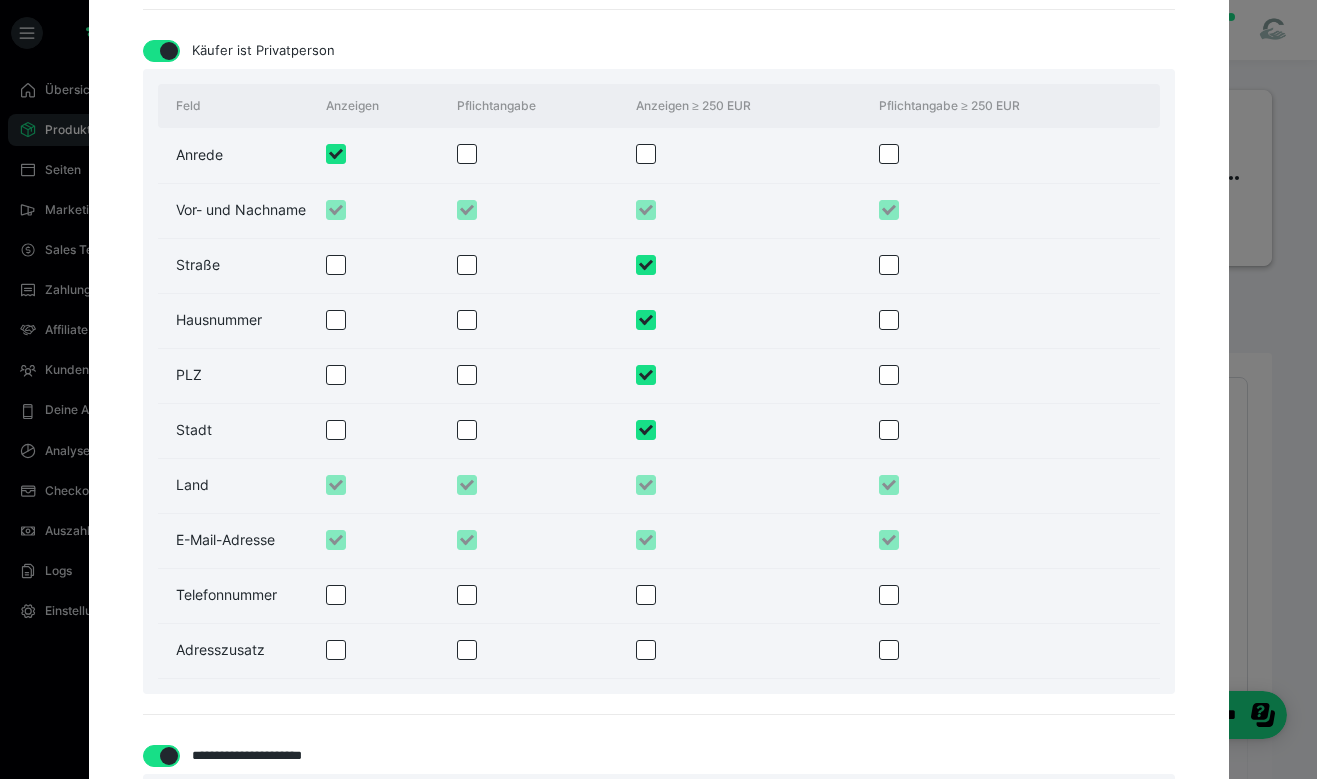 click at bounding box center (467, 154) 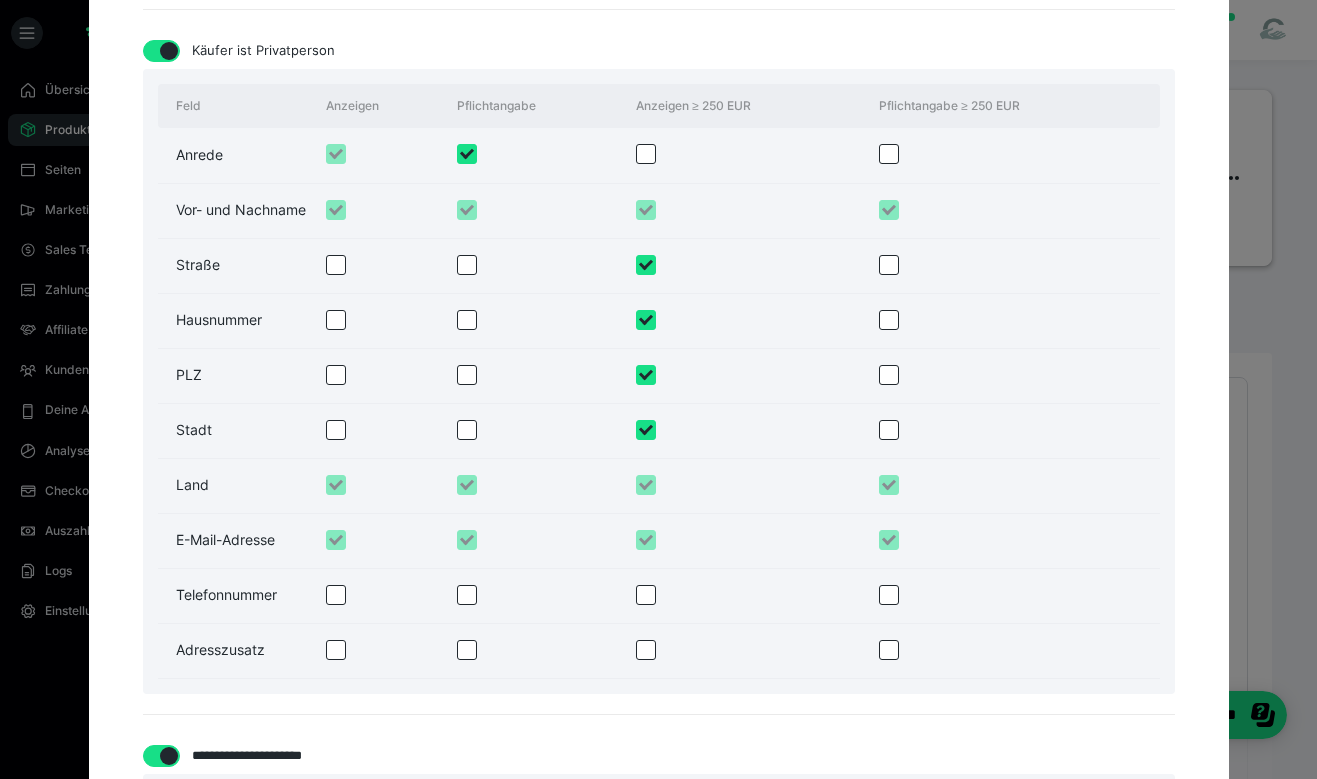 click at bounding box center [536, 485] 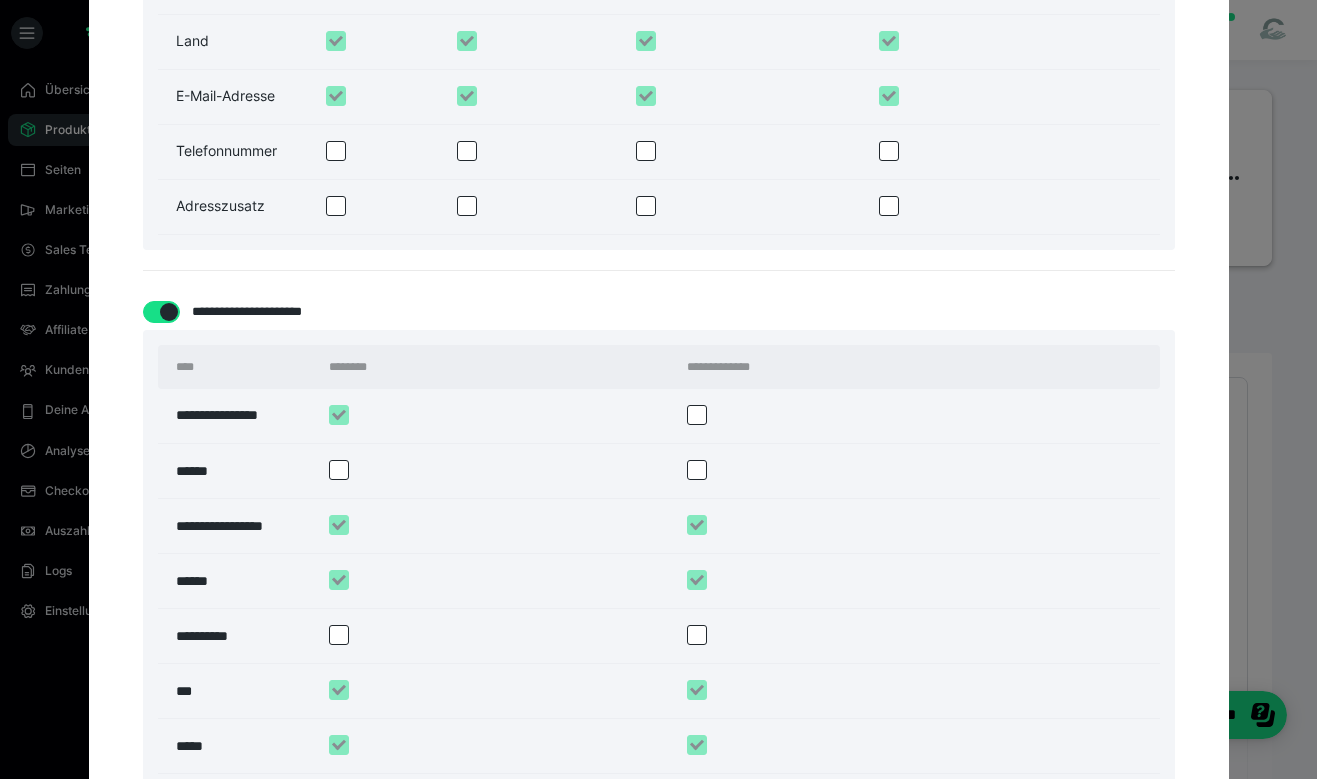 scroll, scrollTop: 2640, scrollLeft: 0, axis: vertical 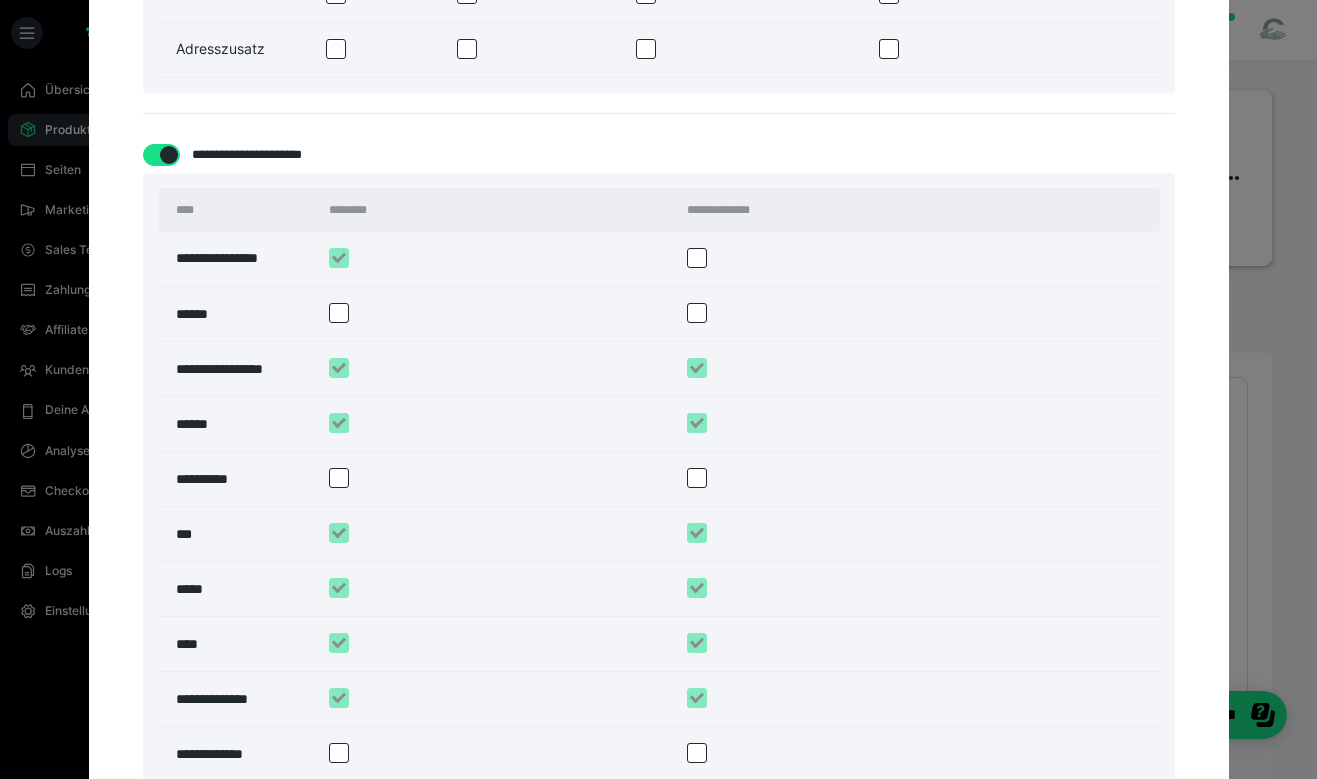click at bounding box center [498, 259] 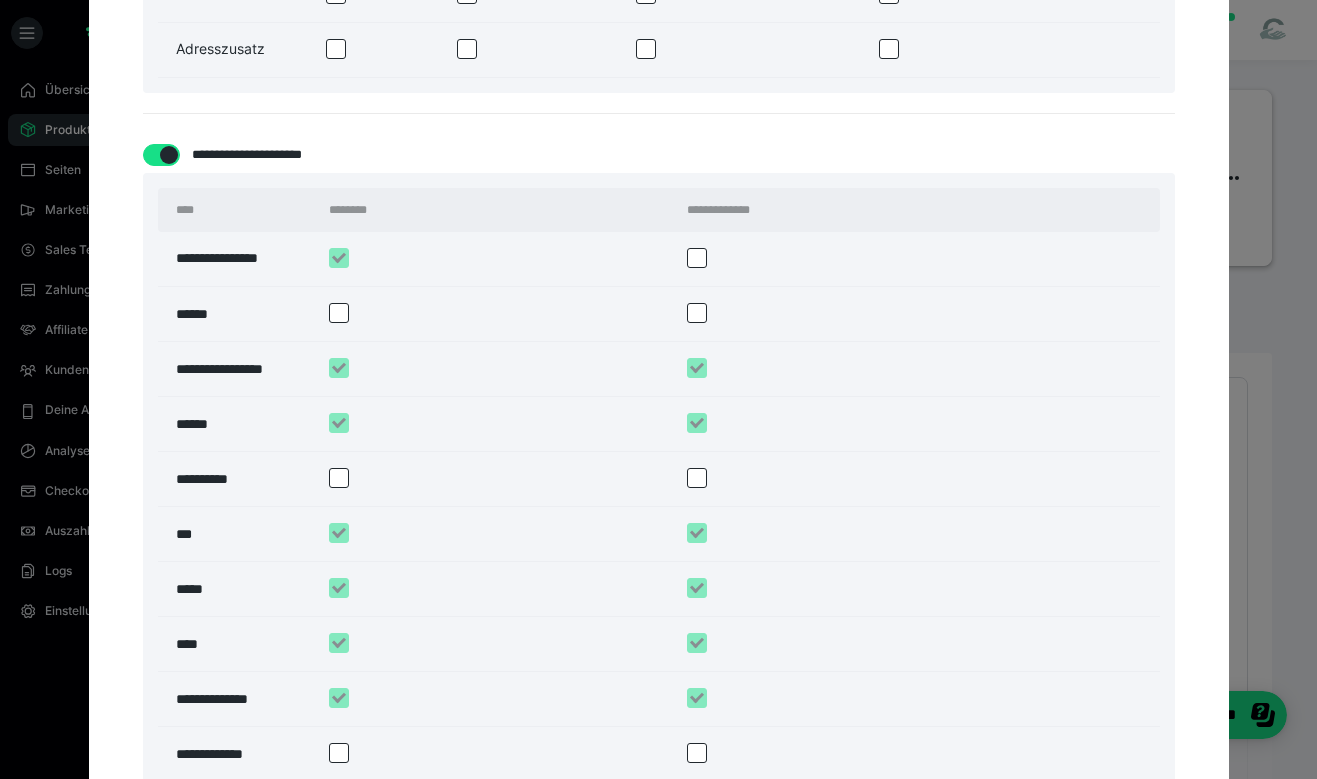 click at bounding box center [339, 313] 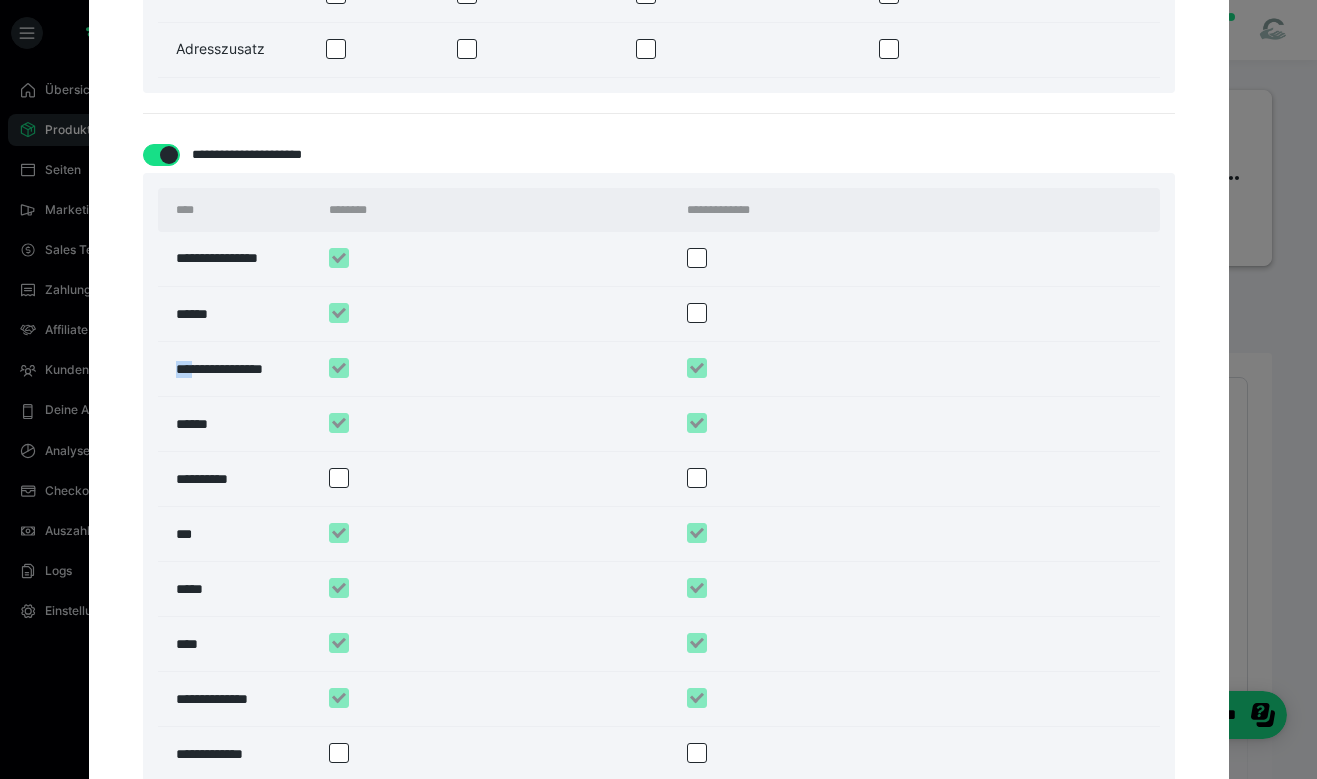 click at bounding box center [697, 313] 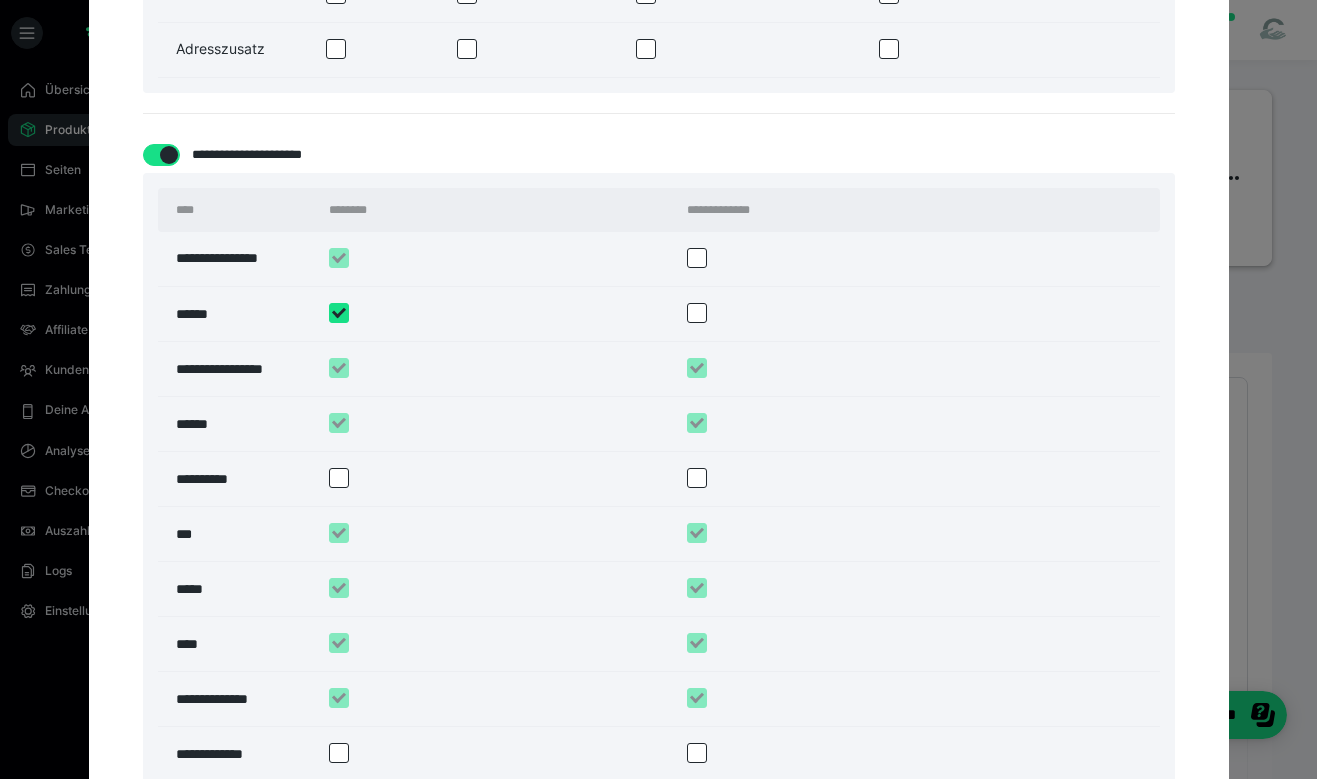 click at bounding box center [697, 258] 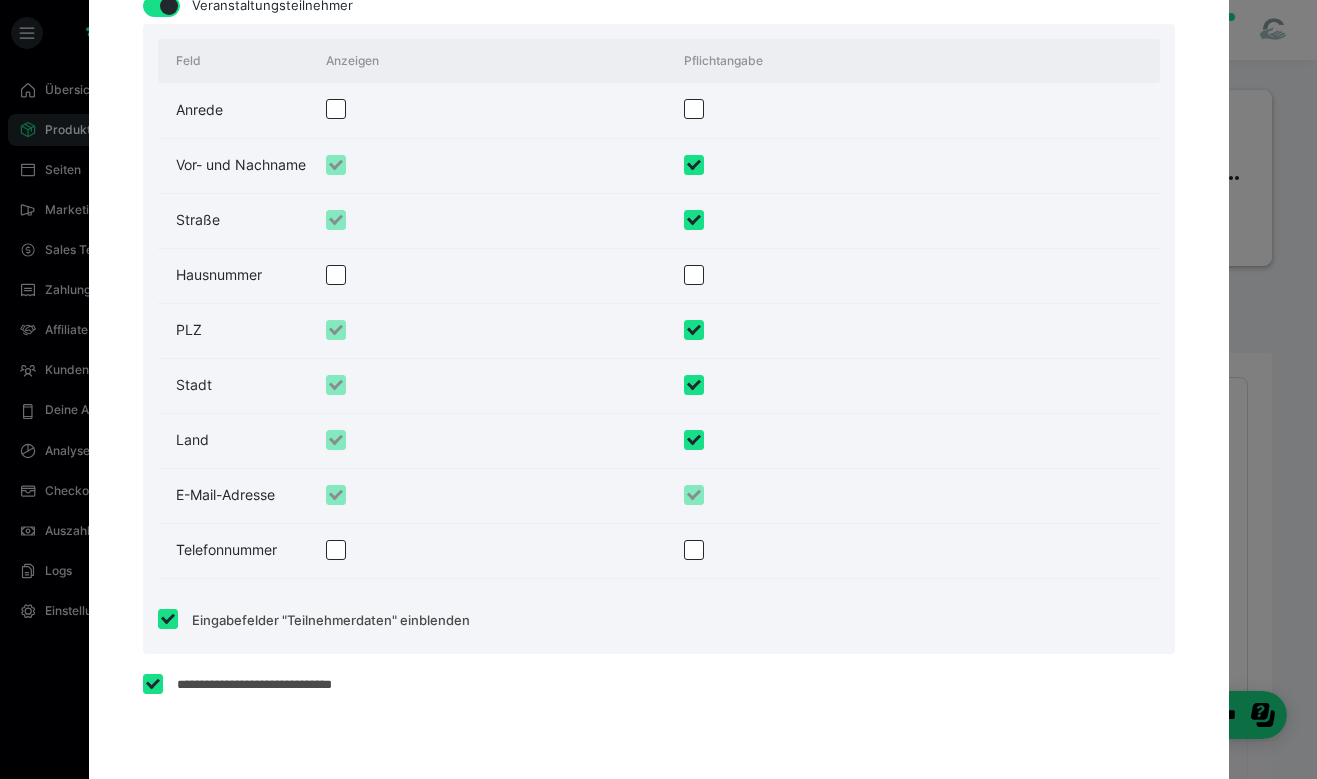 scroll, scrollTop: 3570, scrollLeft: 0, axis: vertical 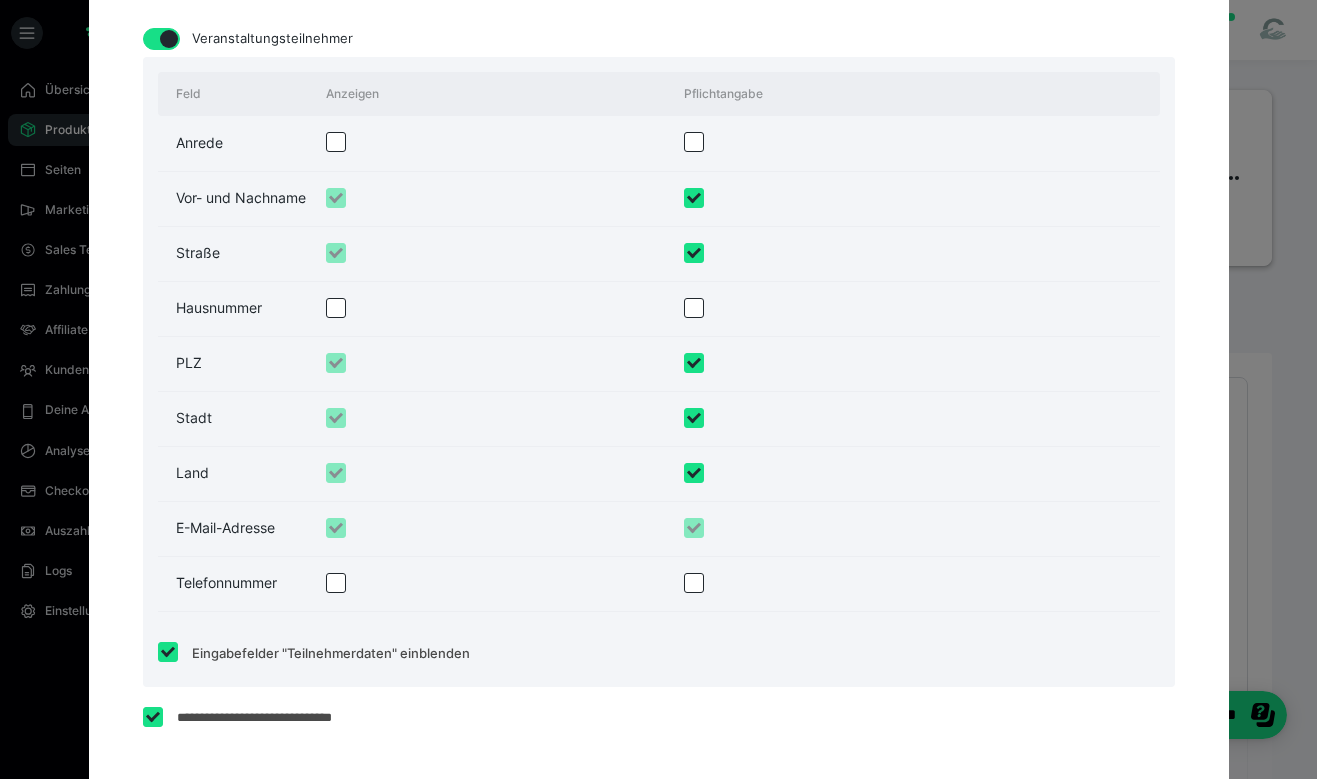 click at bounding box center (495, 253) 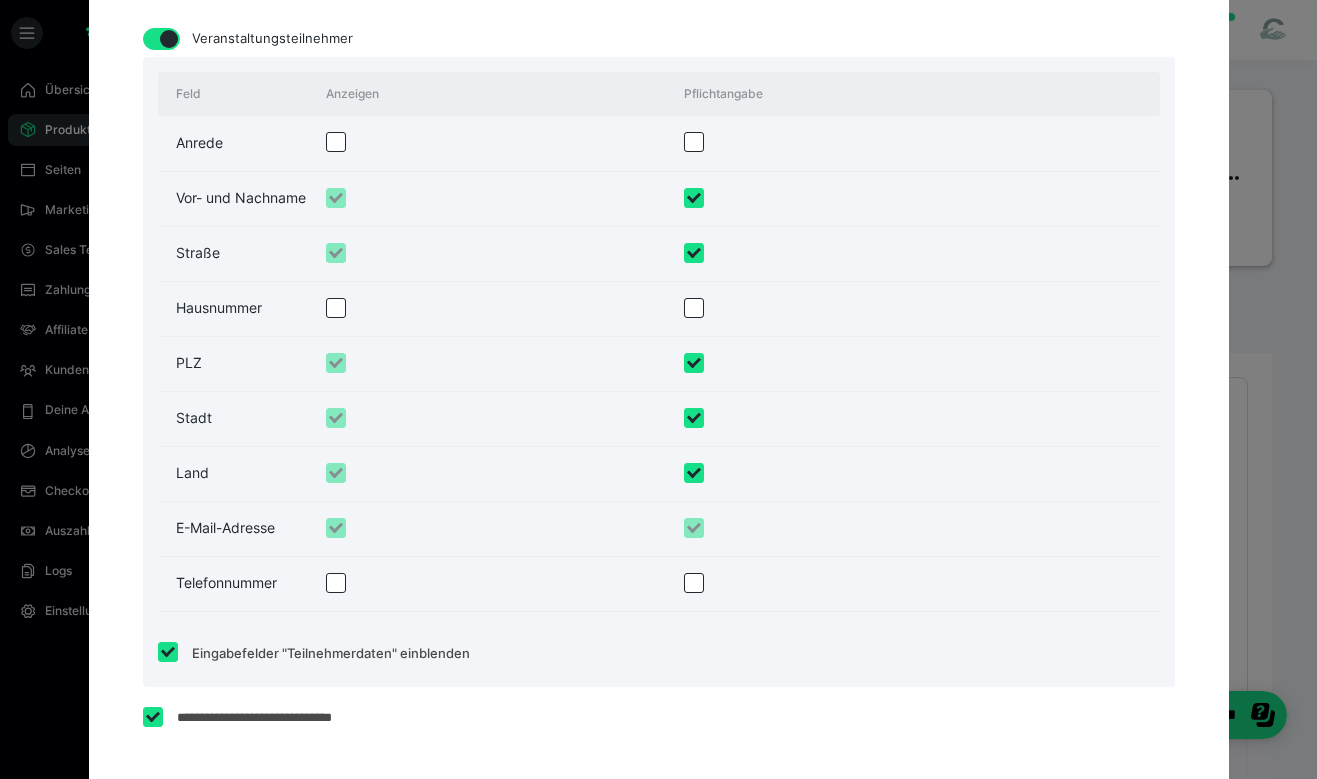 click at bounding box center (336, 142) 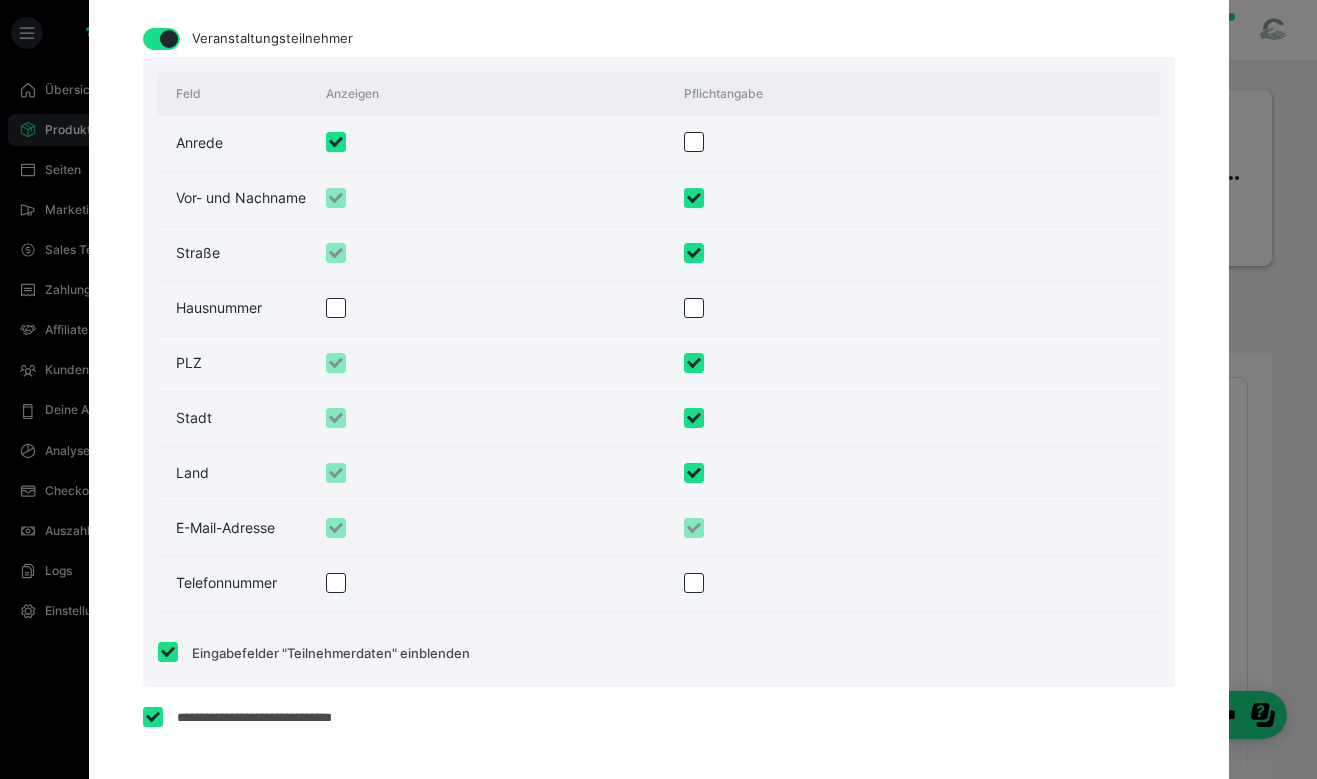 click at bounding box center (495, 253) 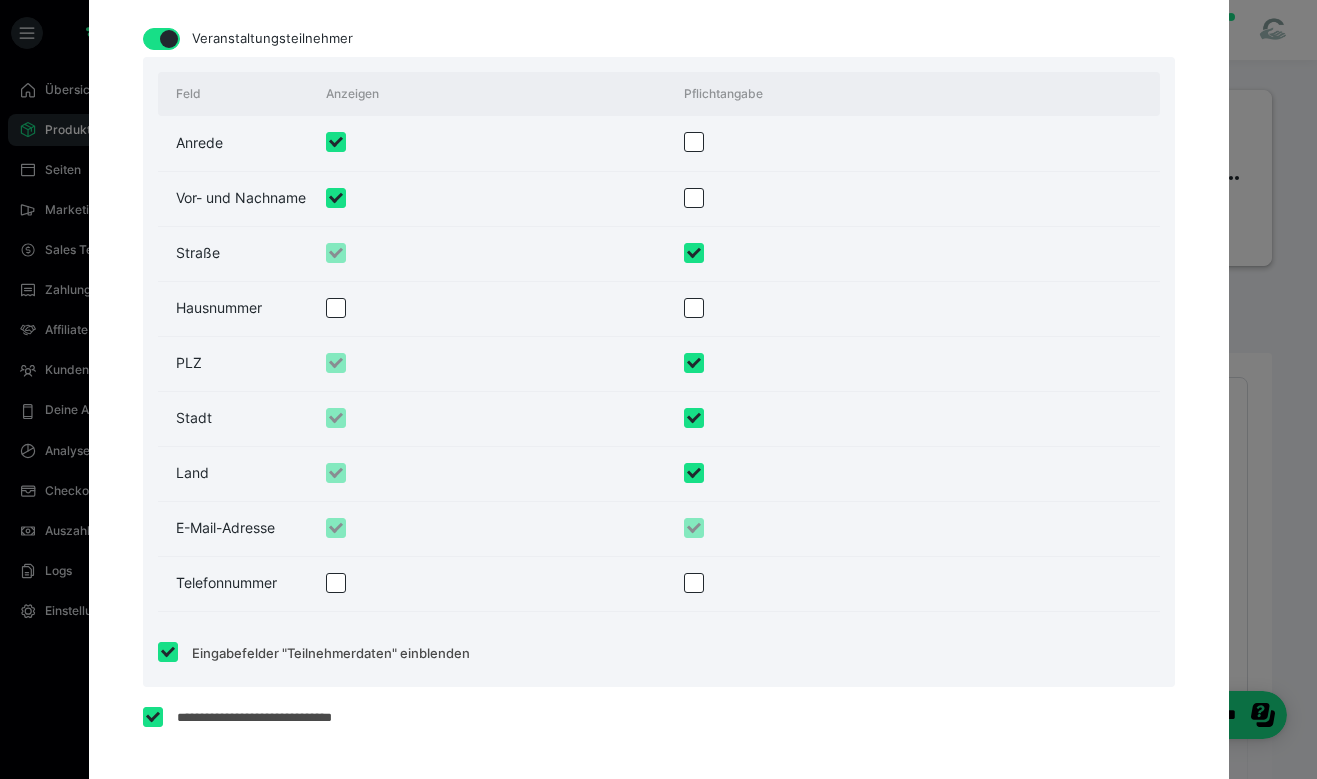 click at bounding box center (336, 198) 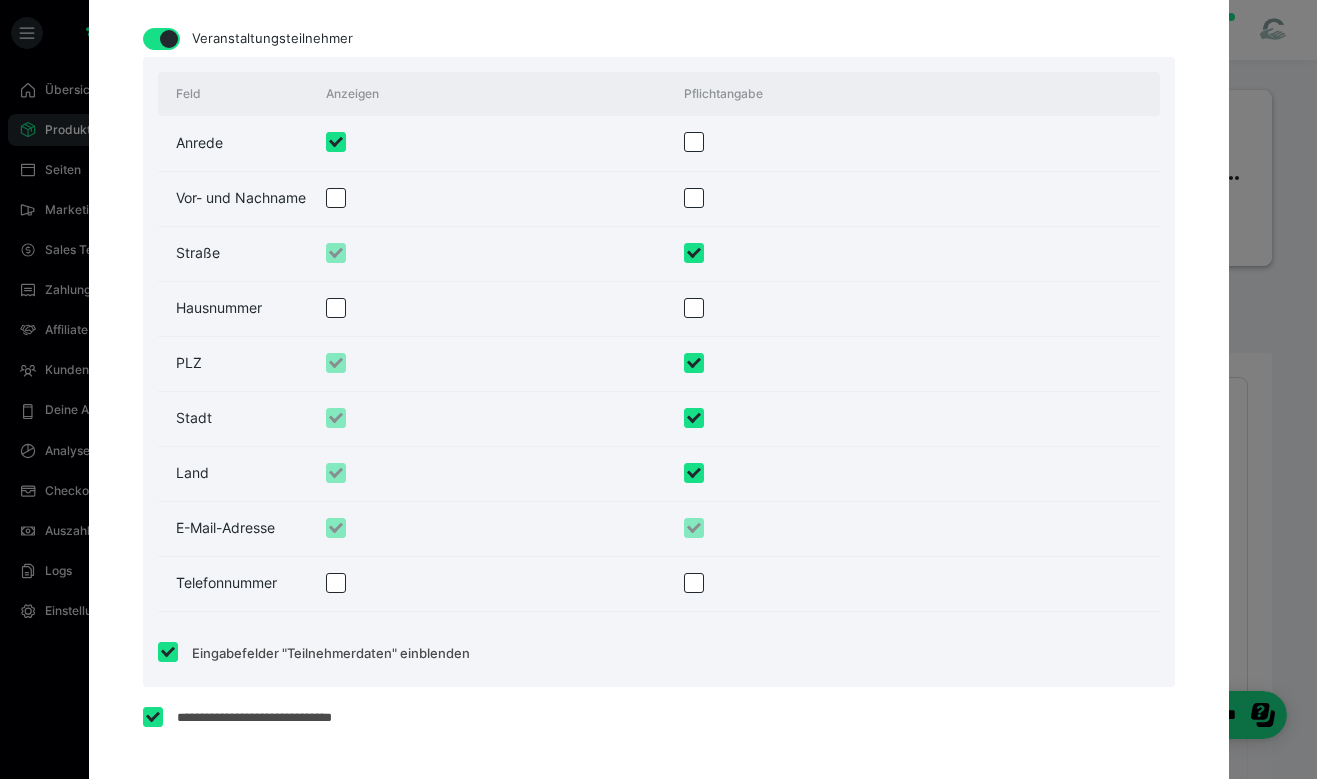 click at bounding box center (694, 253) 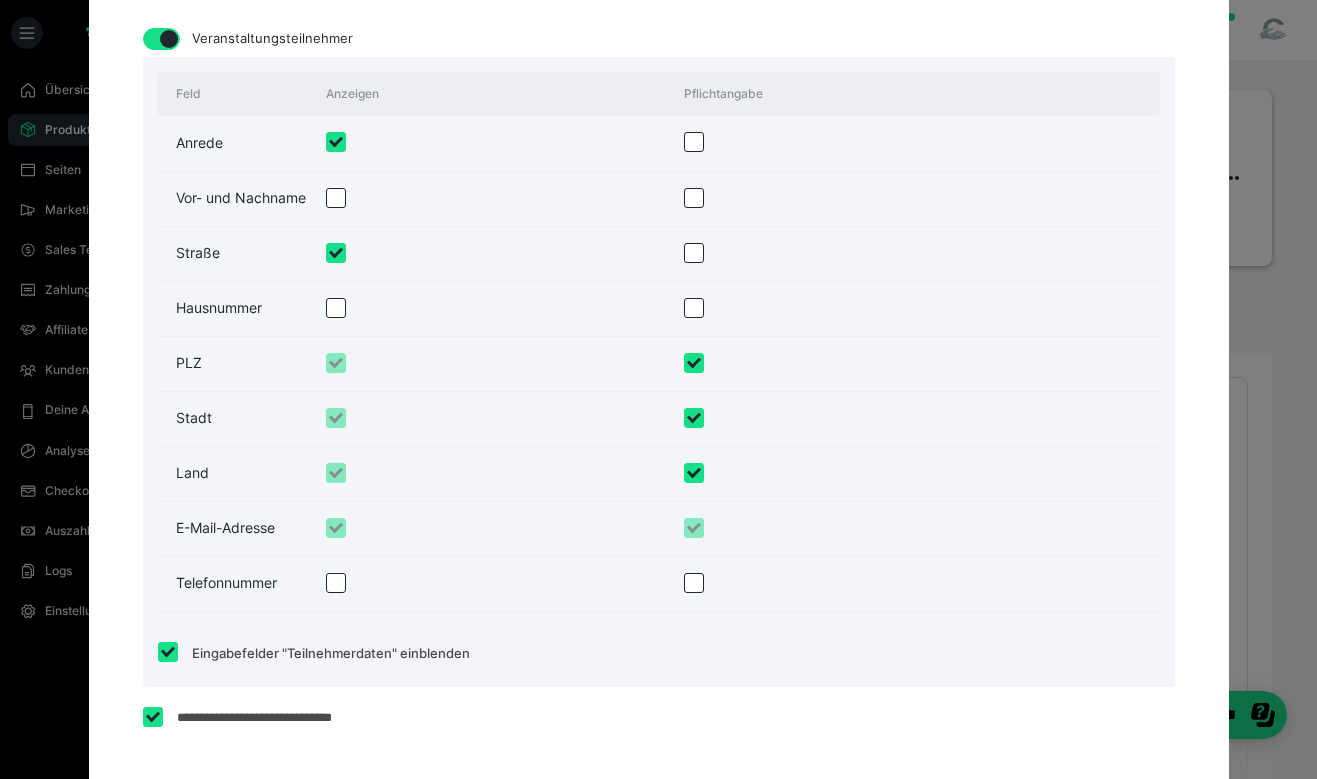 click at bounding box center [336, 198] 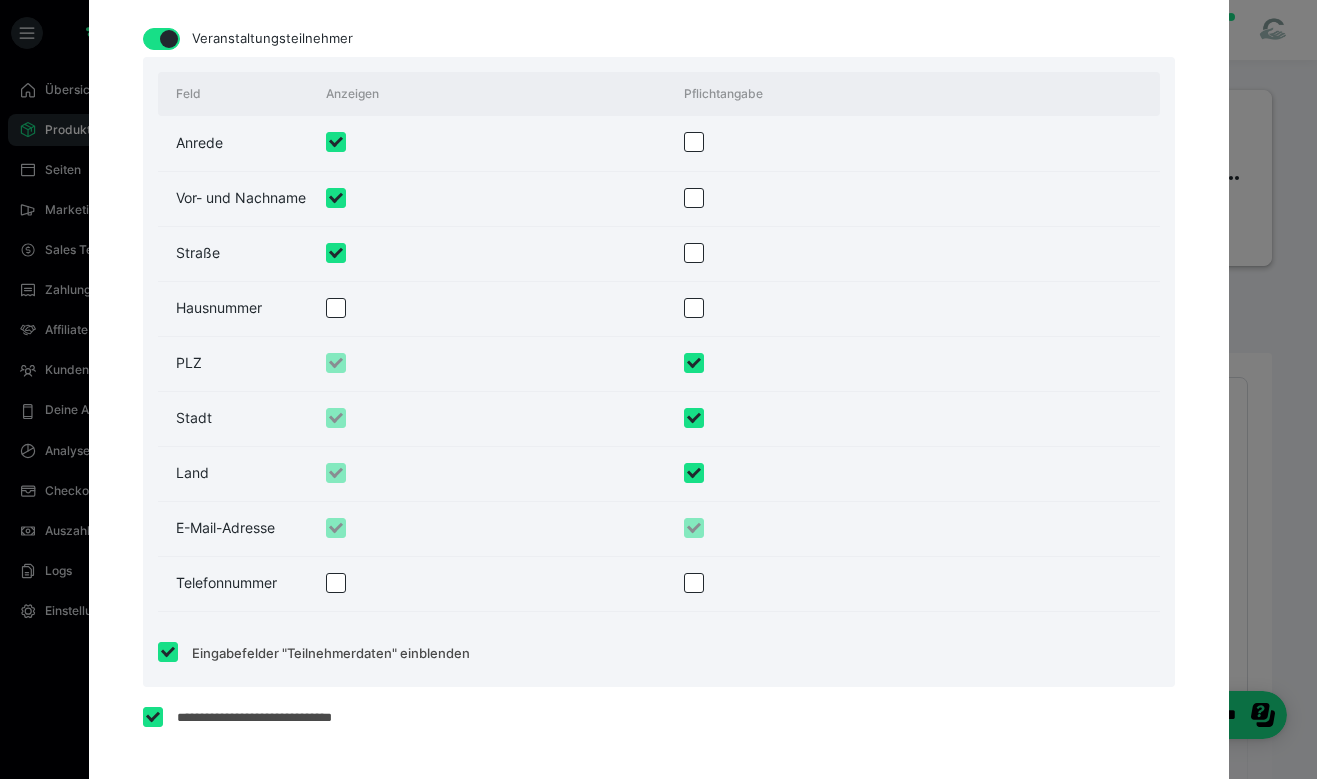 click at bounding box center (694, 198) 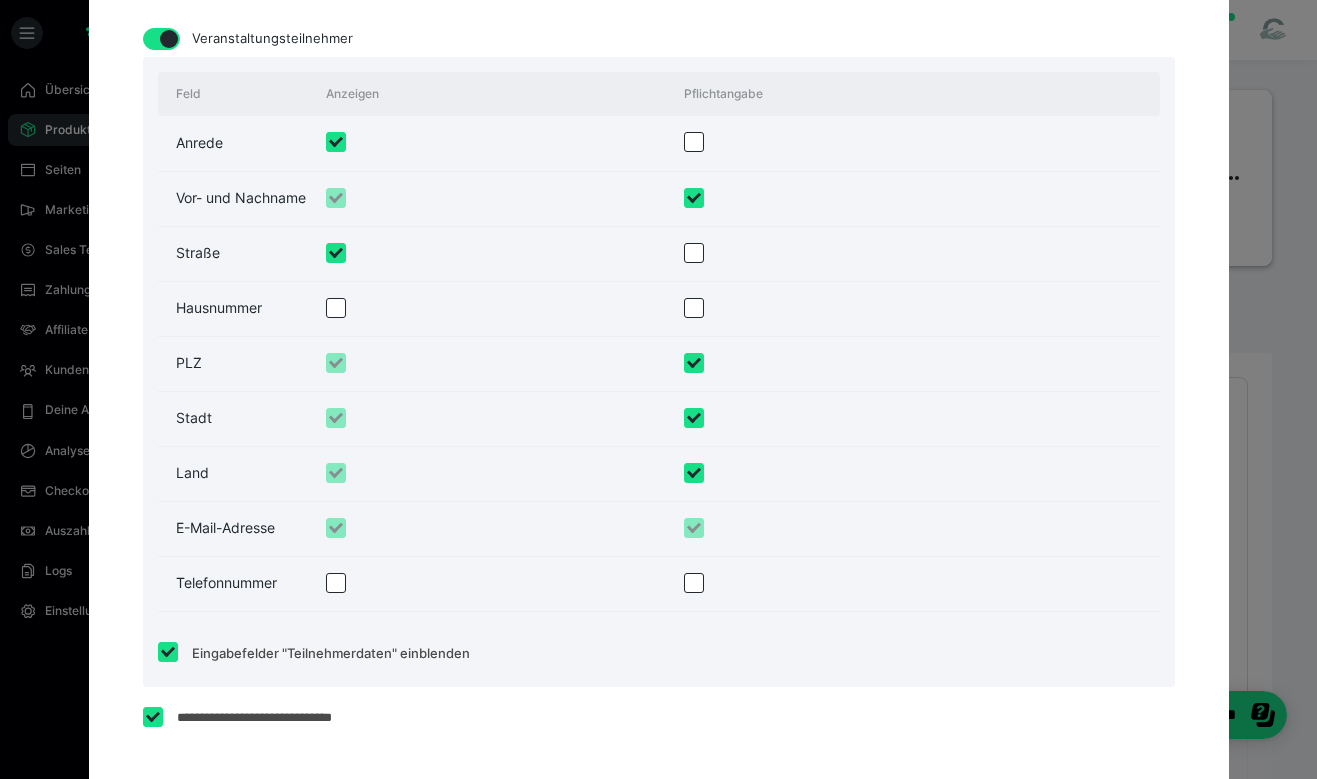 click at bounding box center [336, 253] 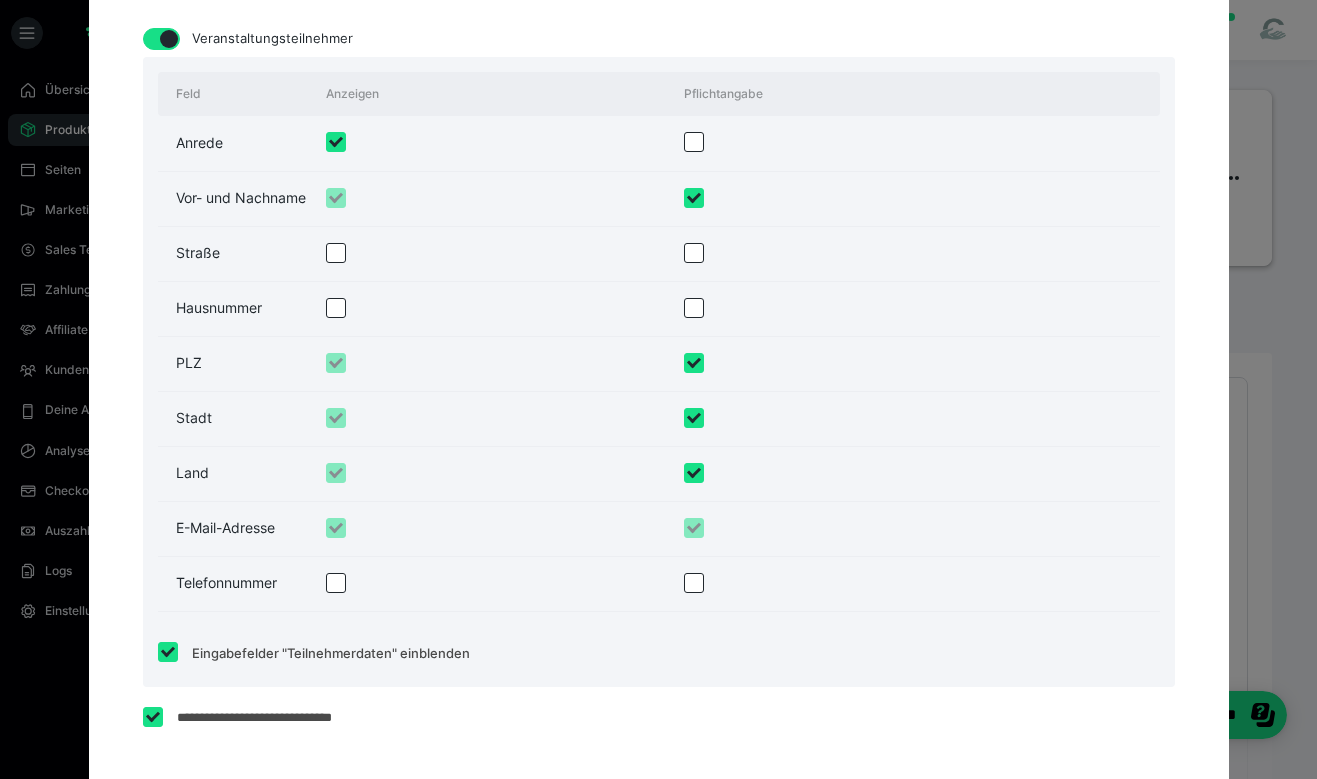 click at bounding box center [694, 363] 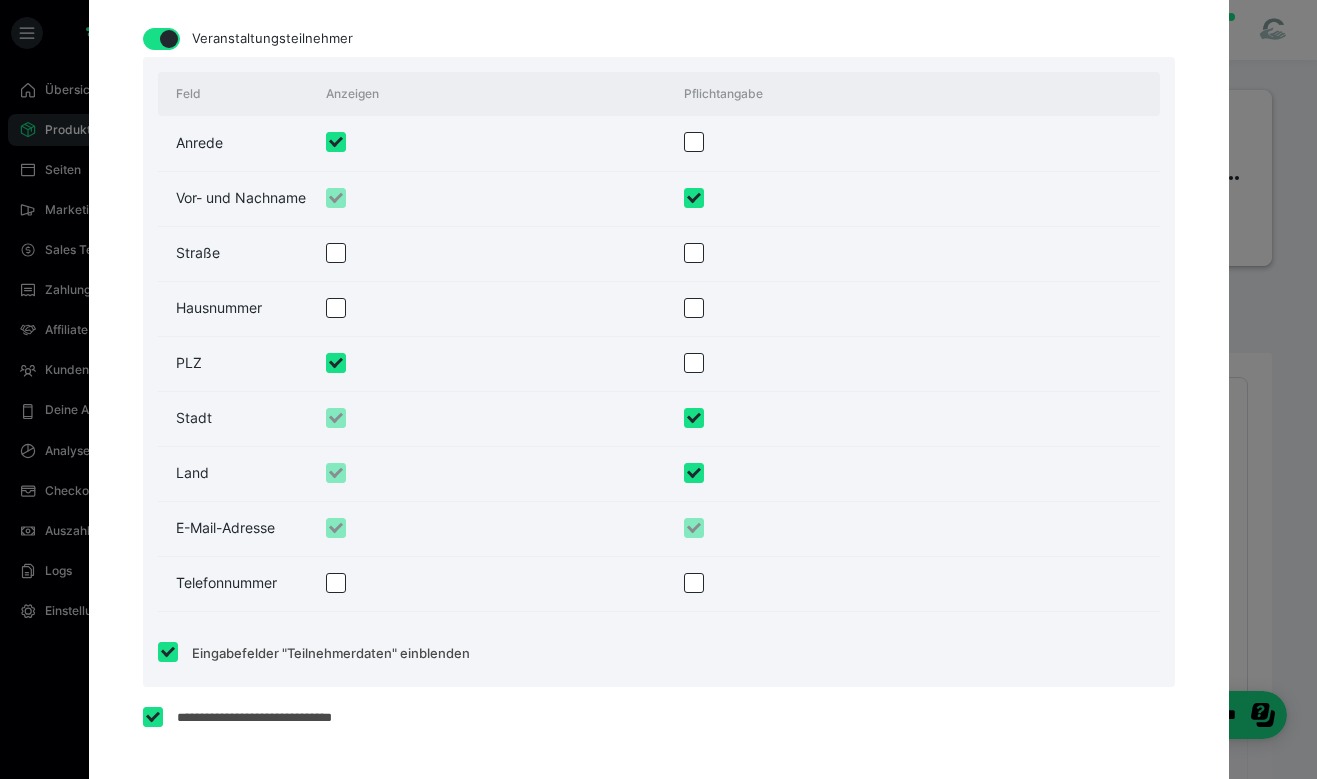 click at bounding box center (336, 363) 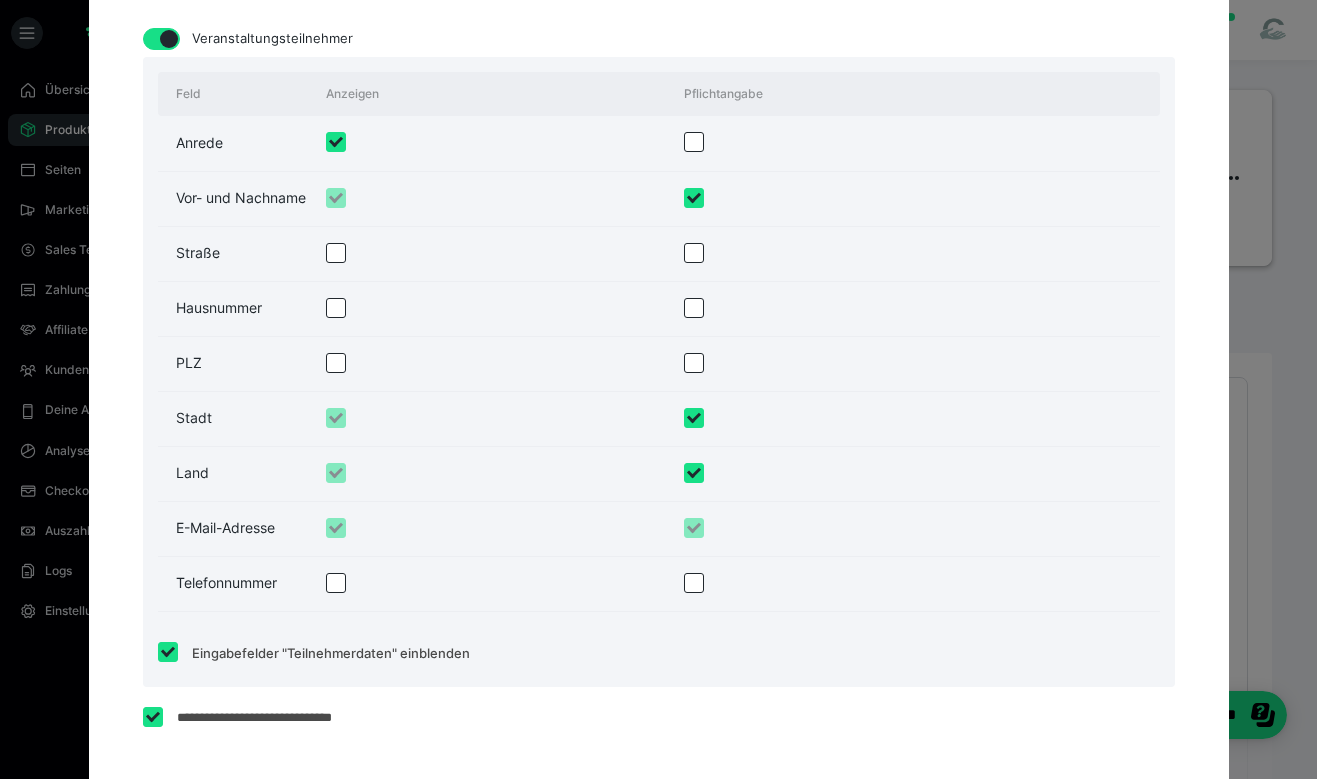 click at bounding box center (694, 418) 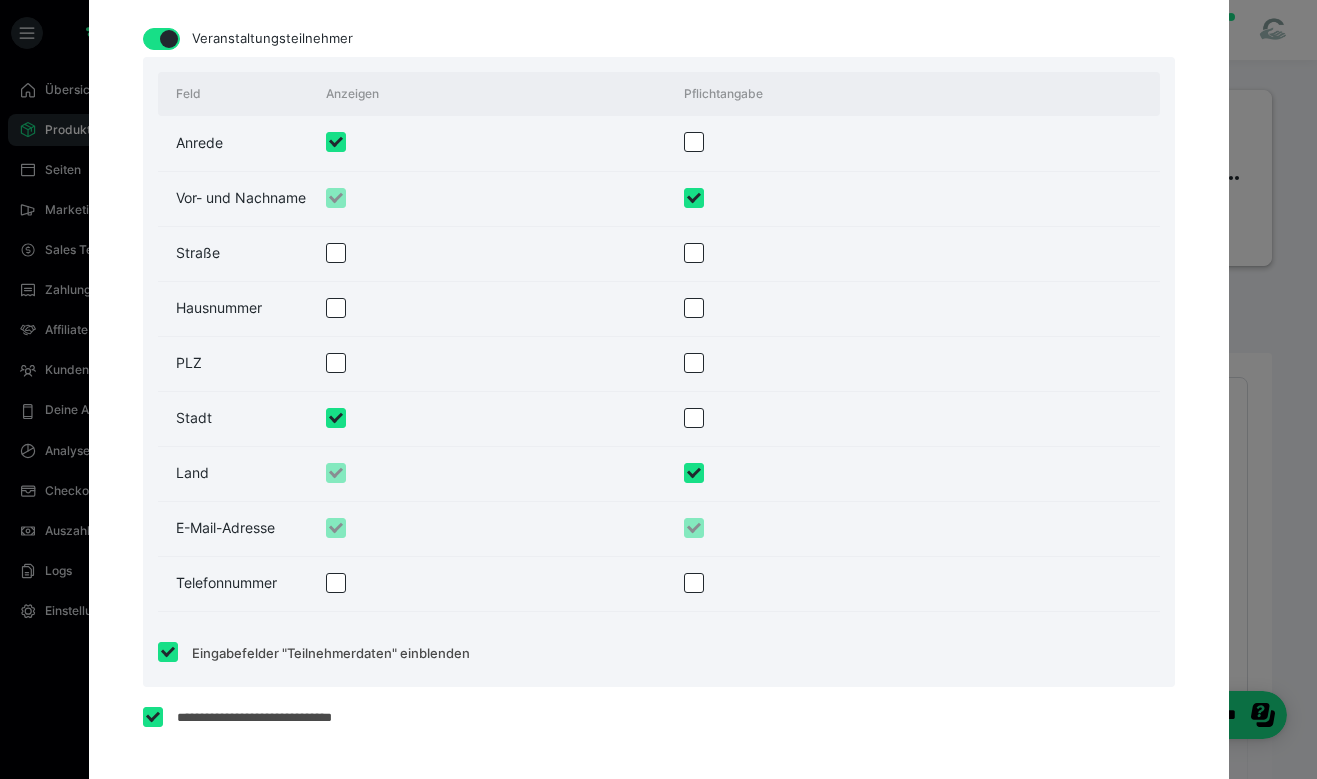click at bounding box center (336, 418) 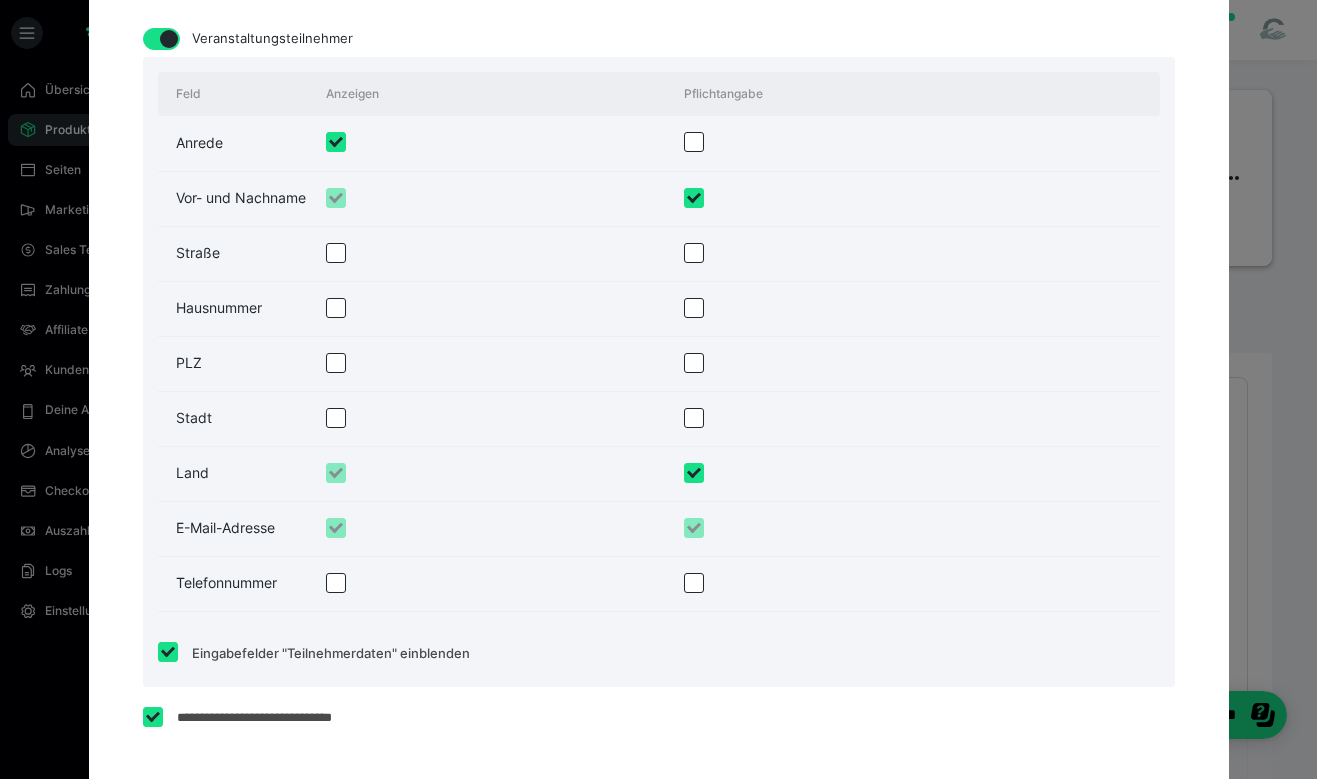click at bounding box center [694, 473] 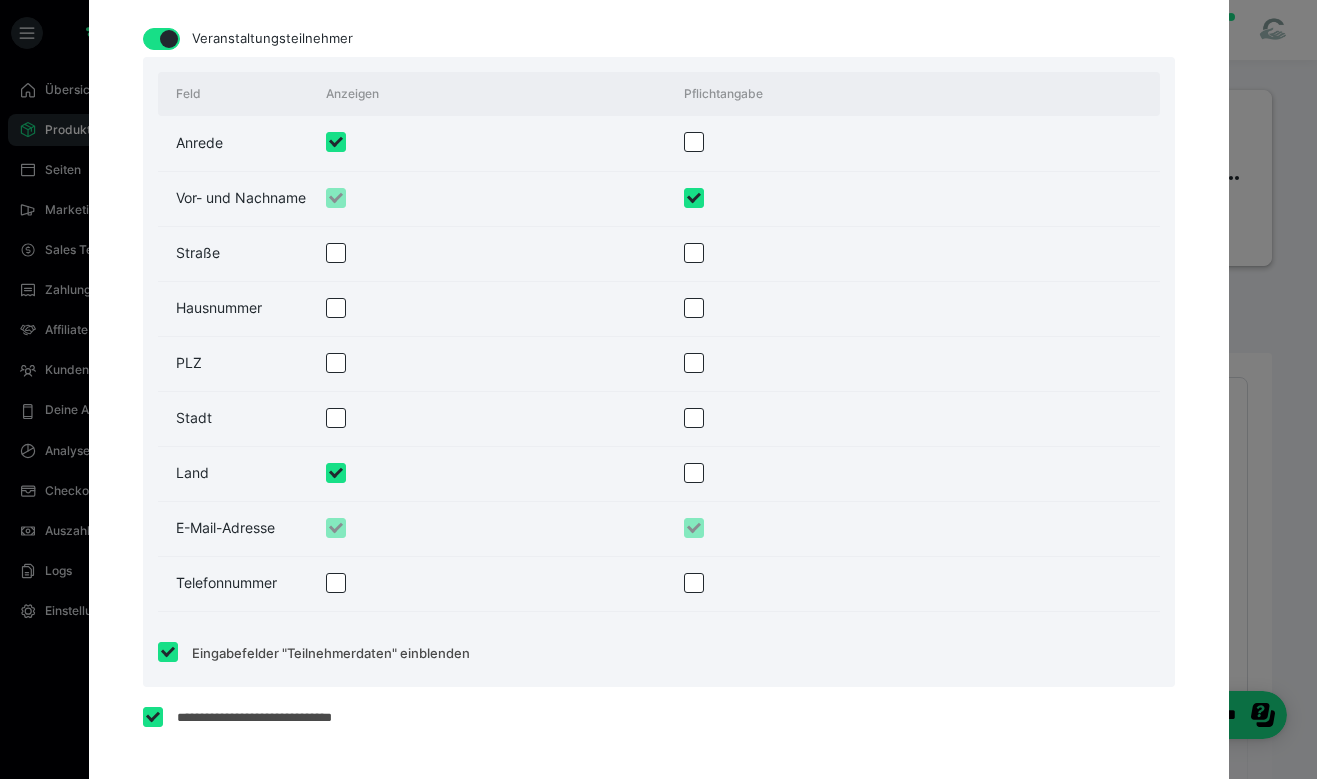 click at bounding box center [336, 473] 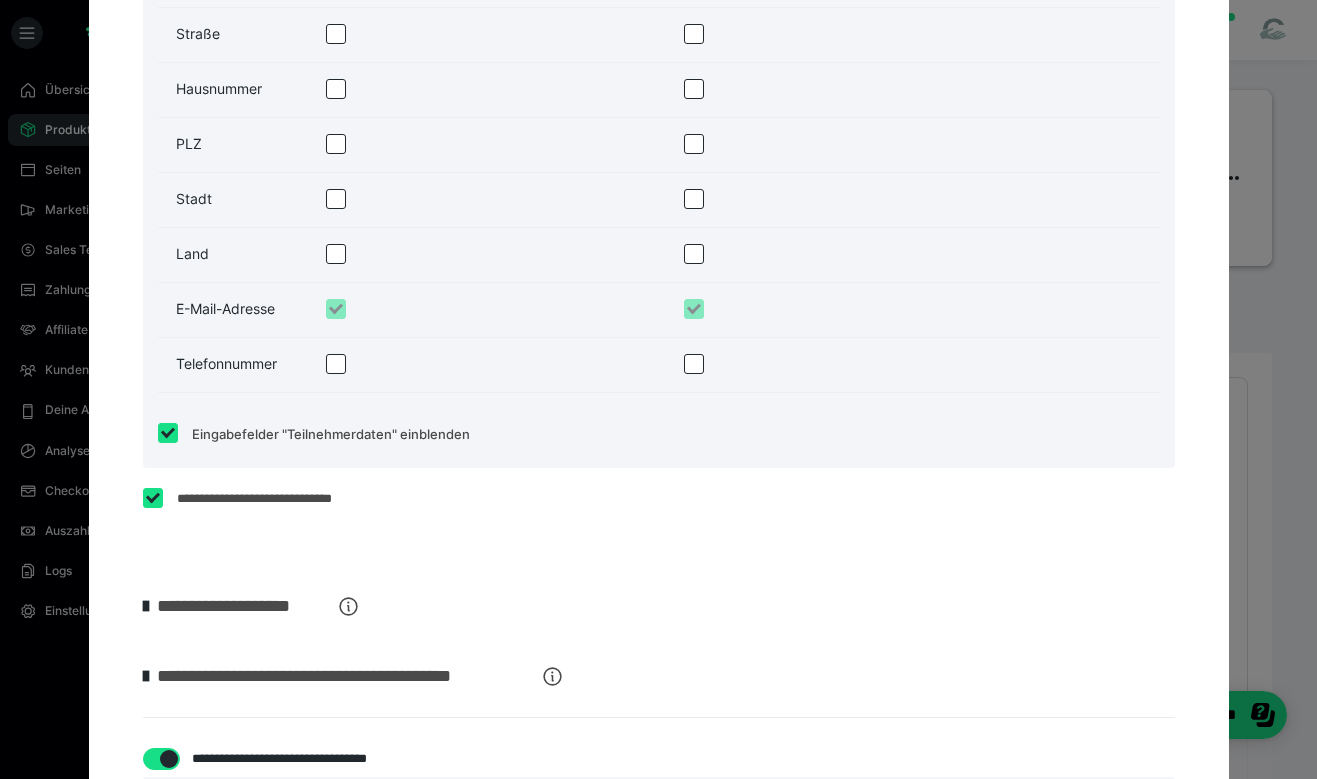 scroll, scrollTop: 3806, scrollLeft: 0, axis: vertical 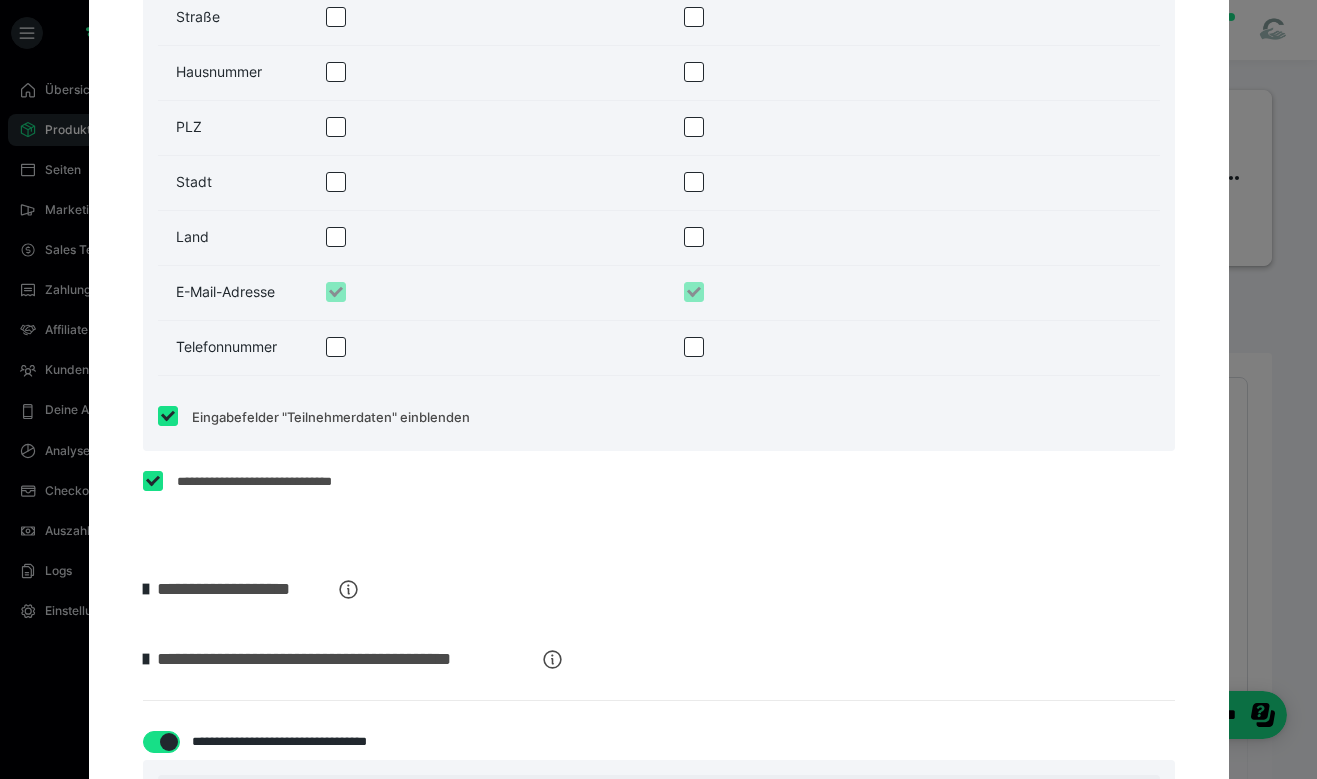 click at bounding box center (153, 481) 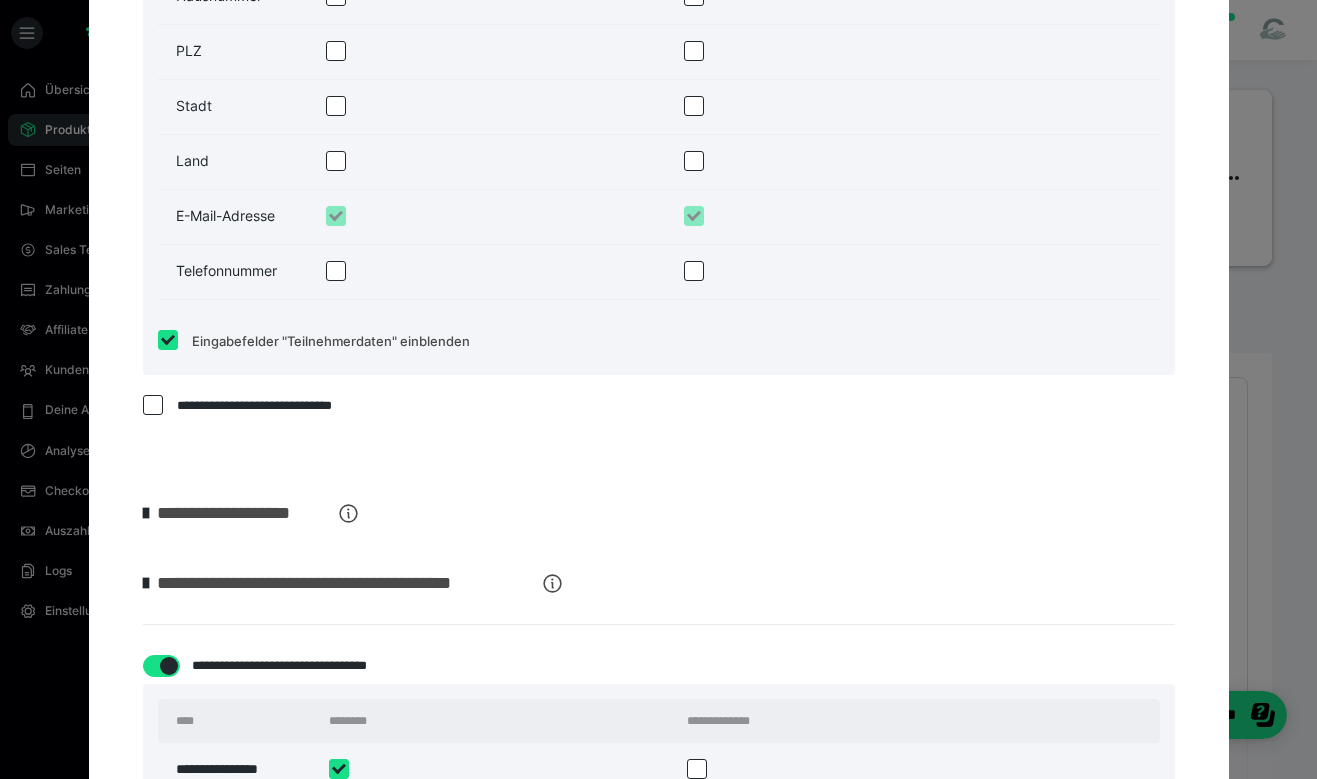scroll, scrollTop: 3978, scrollLeft: 0, axis: vertical 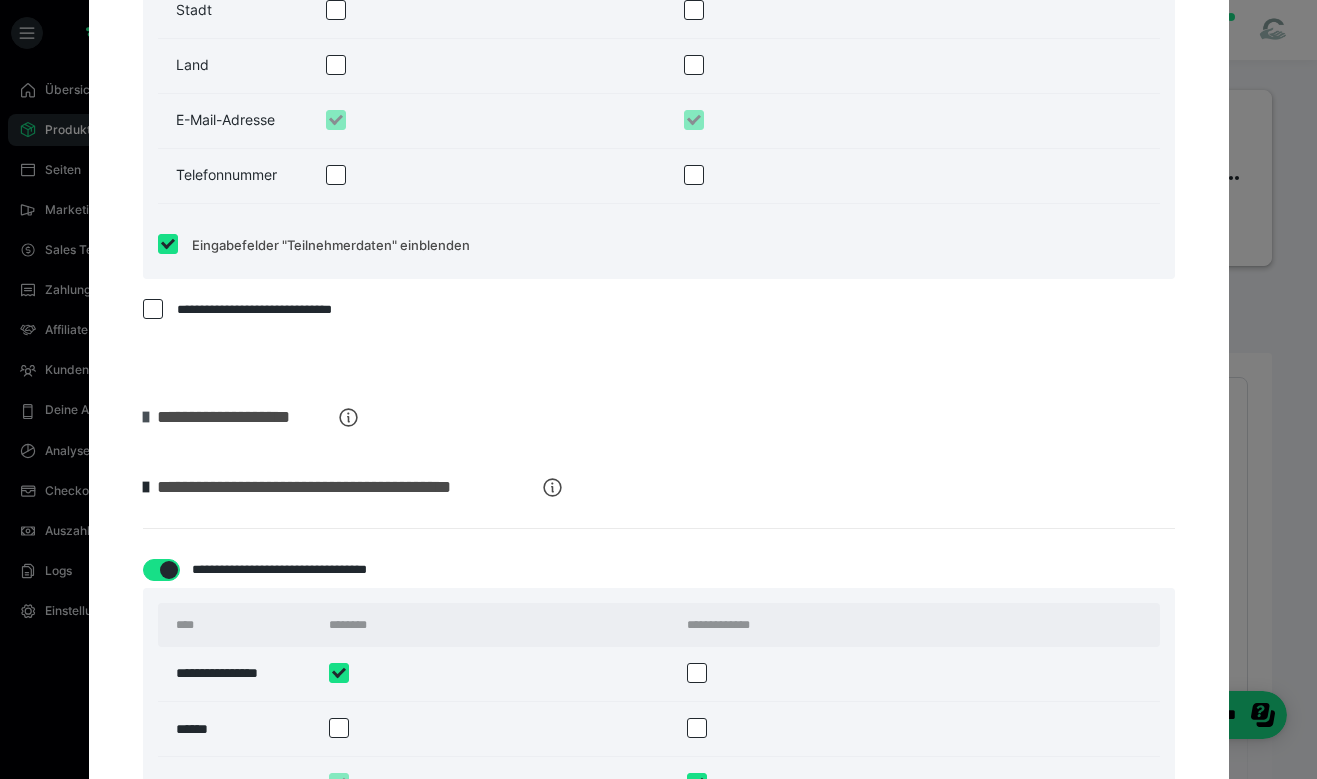 click at bounding box center (146, 417) 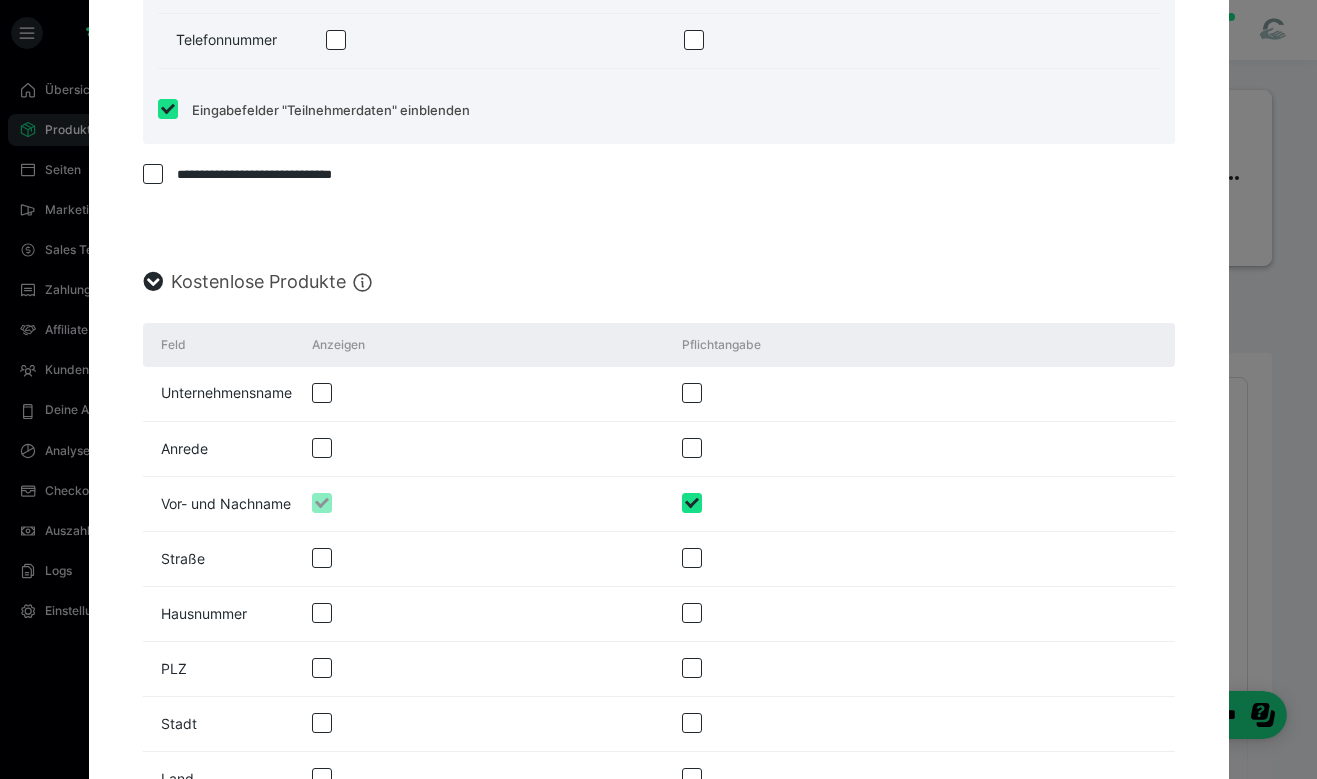 scroll, scrollTop: 4196, scrollLeft: 0, axis: vertical 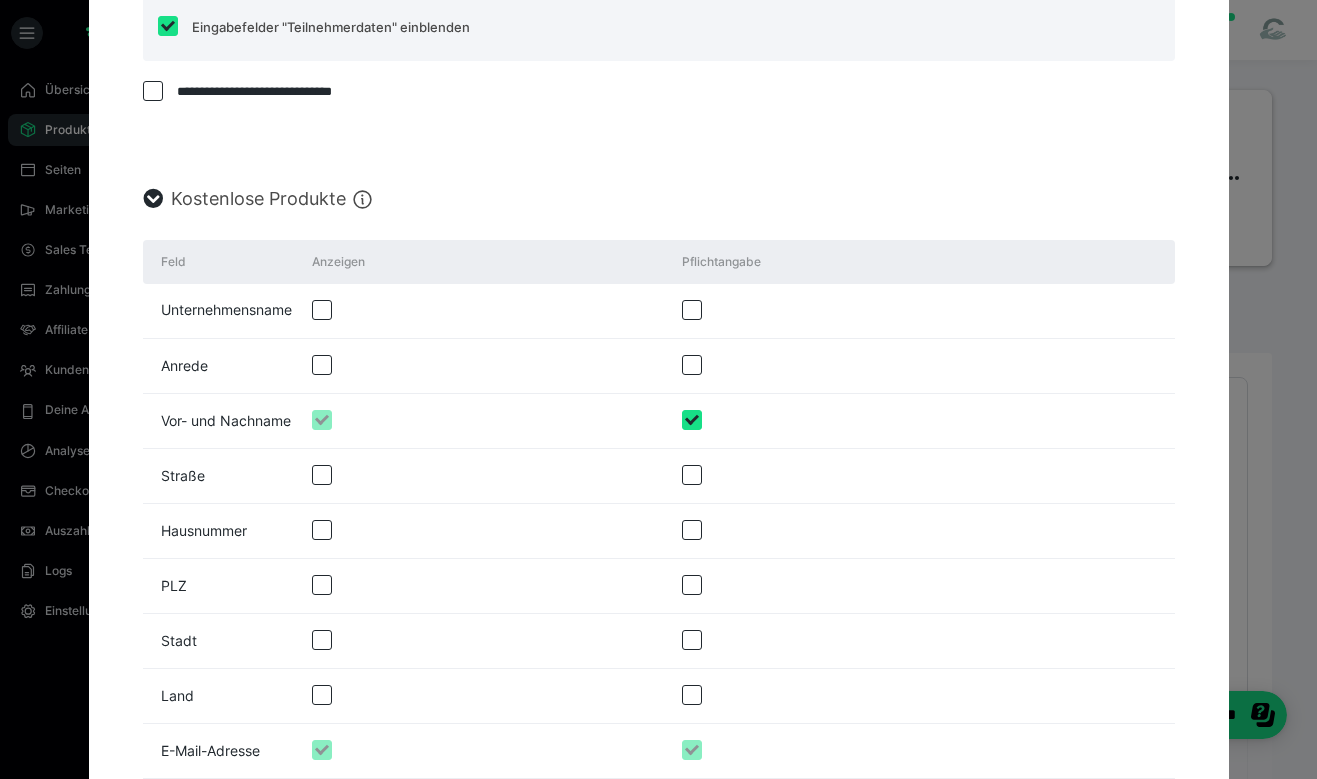 click at bounding box center (153, 199) 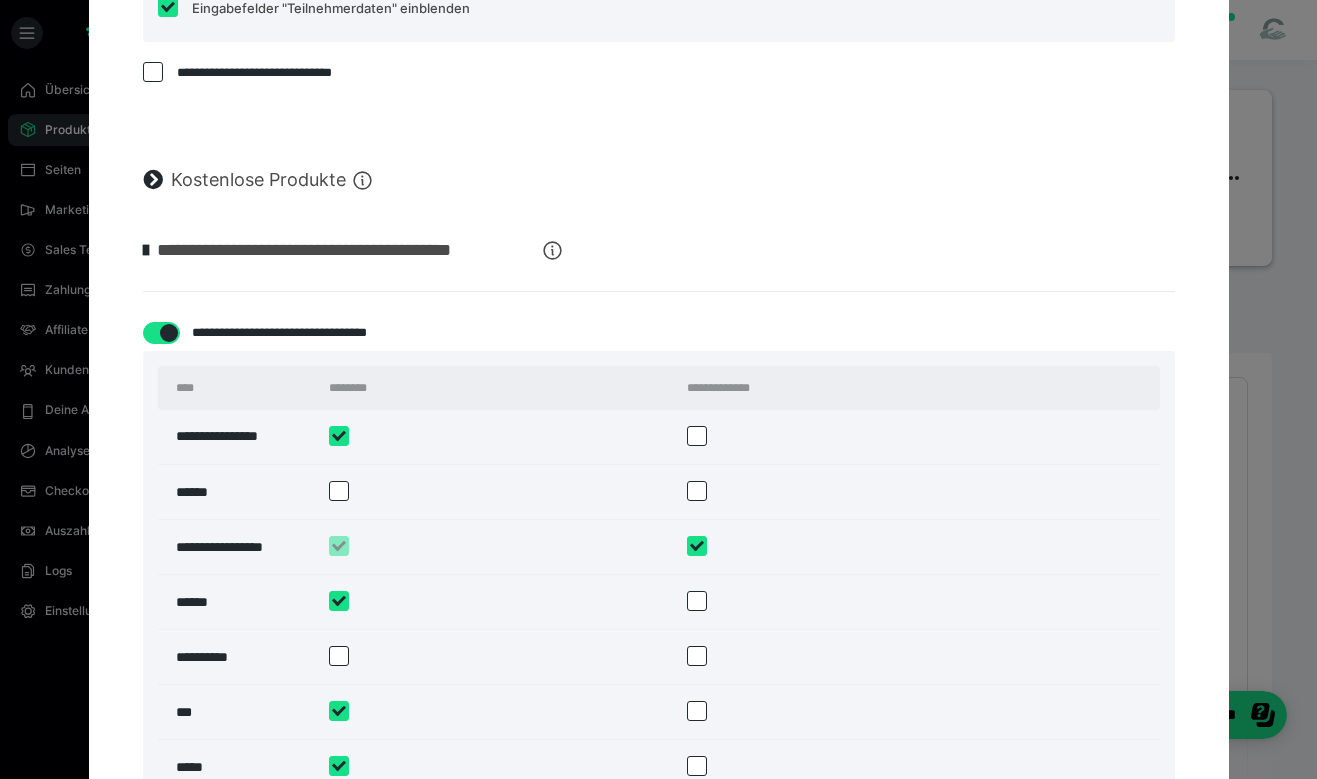 scroll, scrollTop: 4281, scrollLeft: 0, axis: vertical 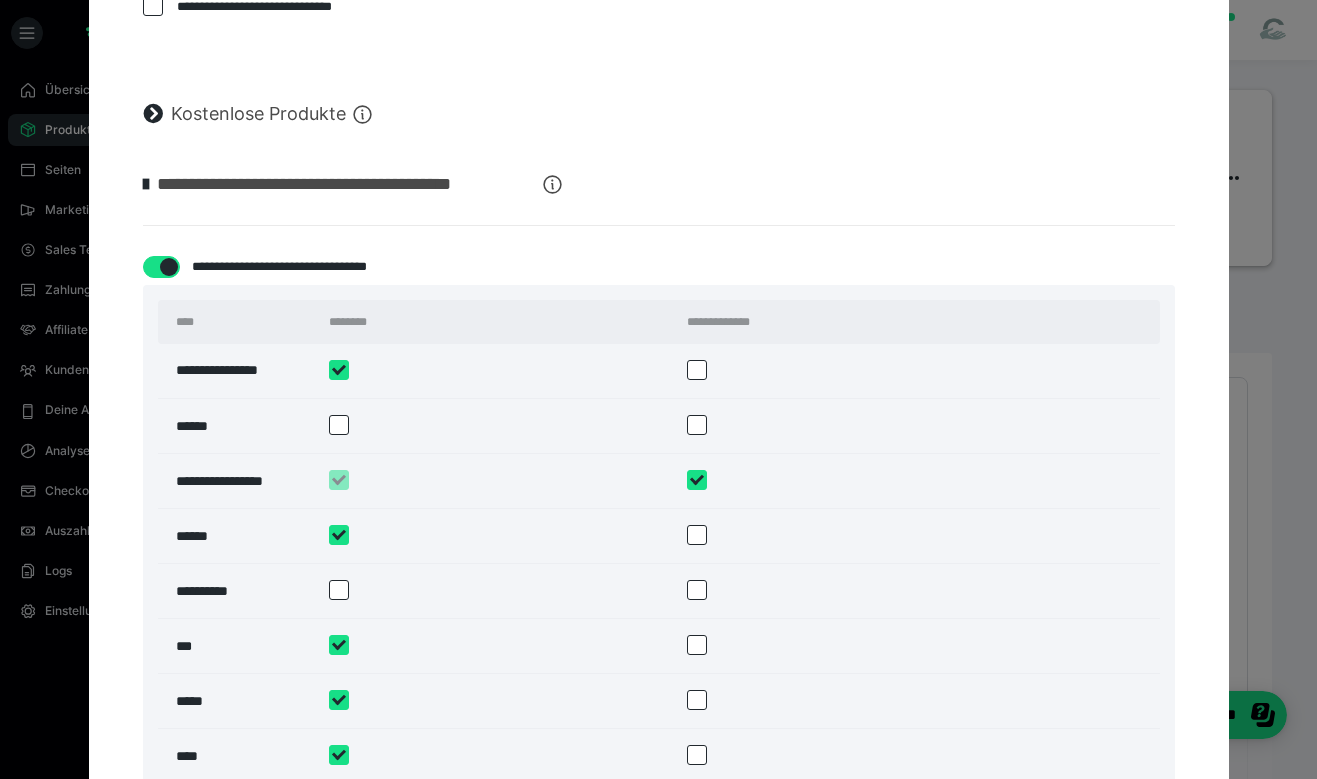 click at bounding box center (697, 425) 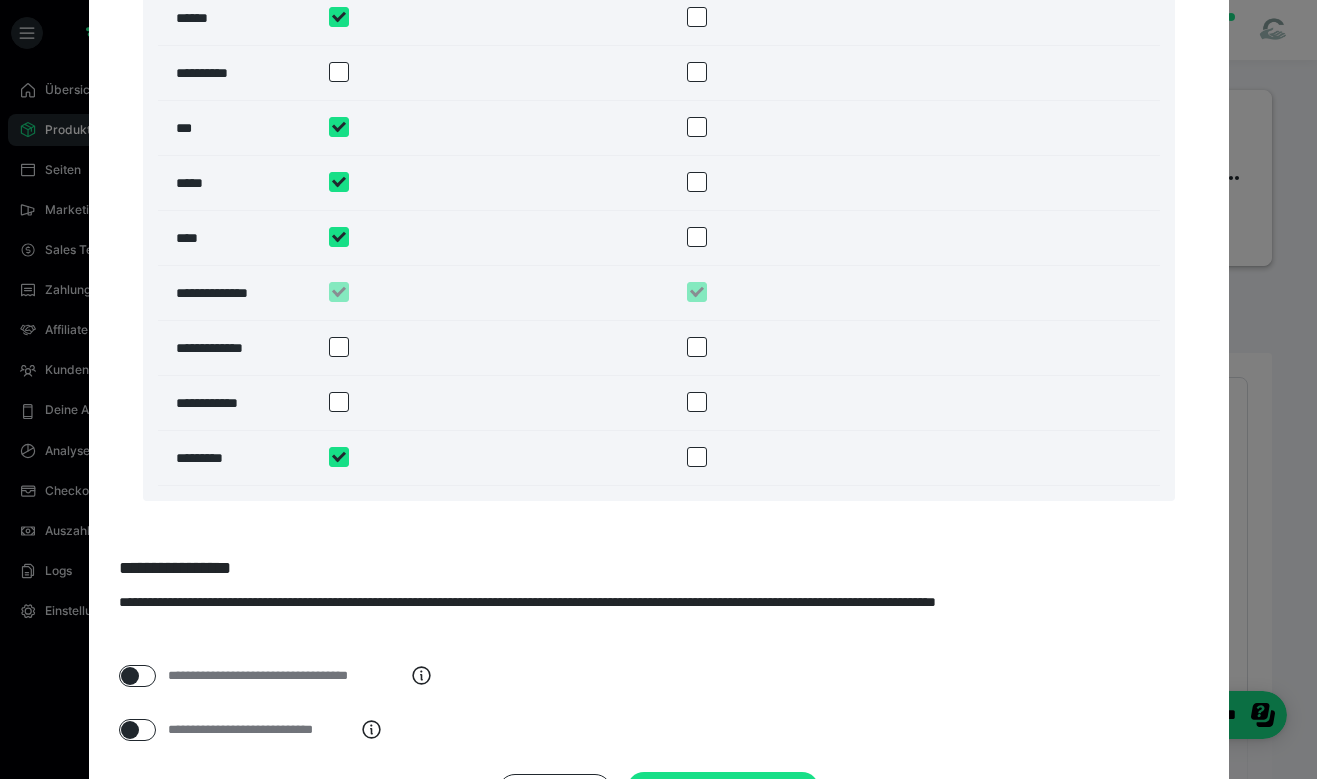 scroll, scrollTop: 4888, scrollLeft: 0, axis: vertical 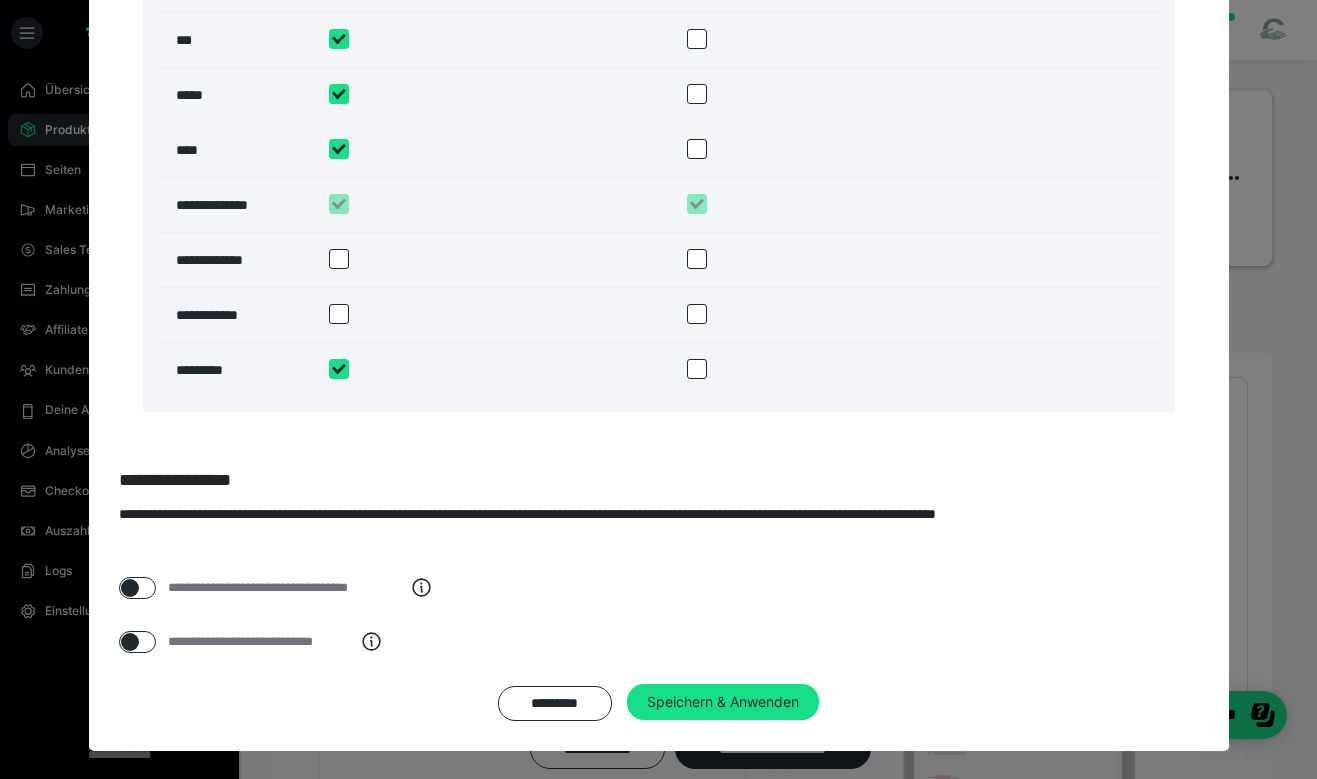 click at bounding box center (130, 588) 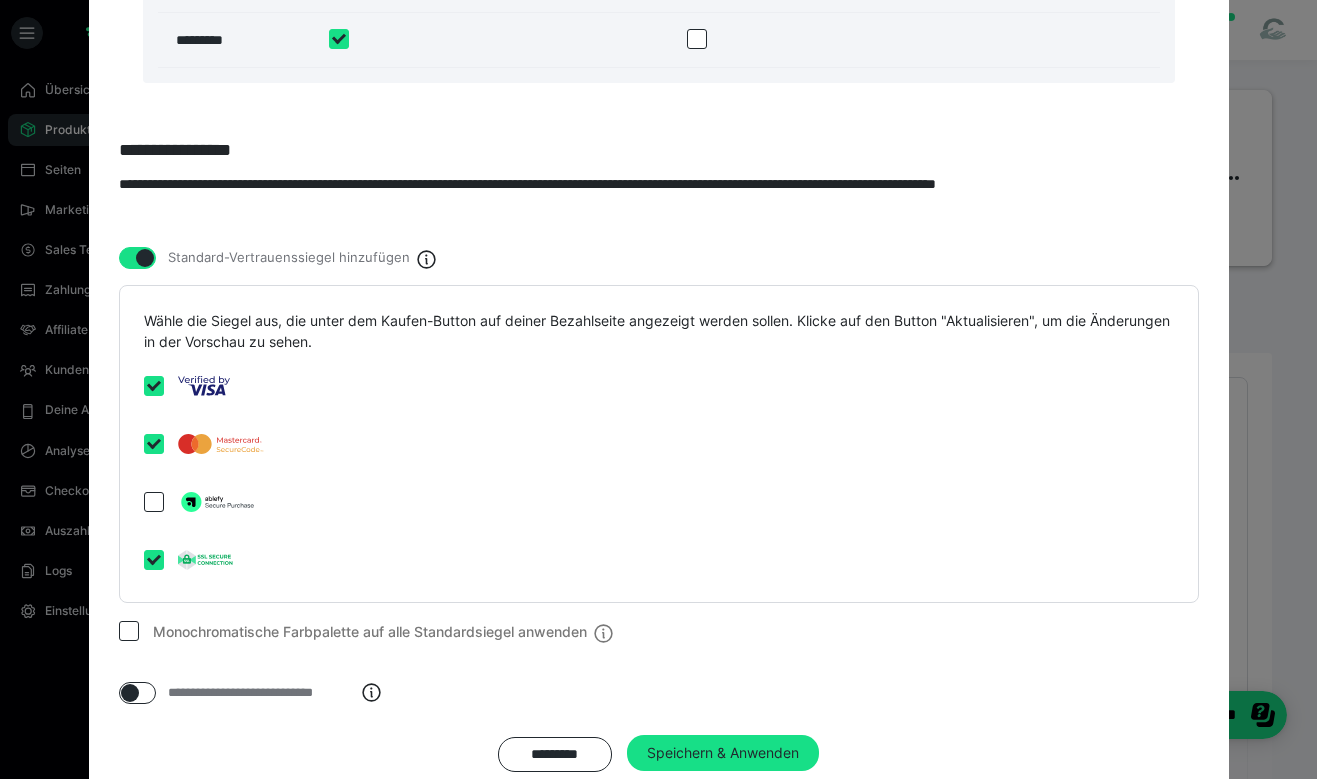 scroll, scrollTop: 5269, scrollLeft: 0, axis: vertical 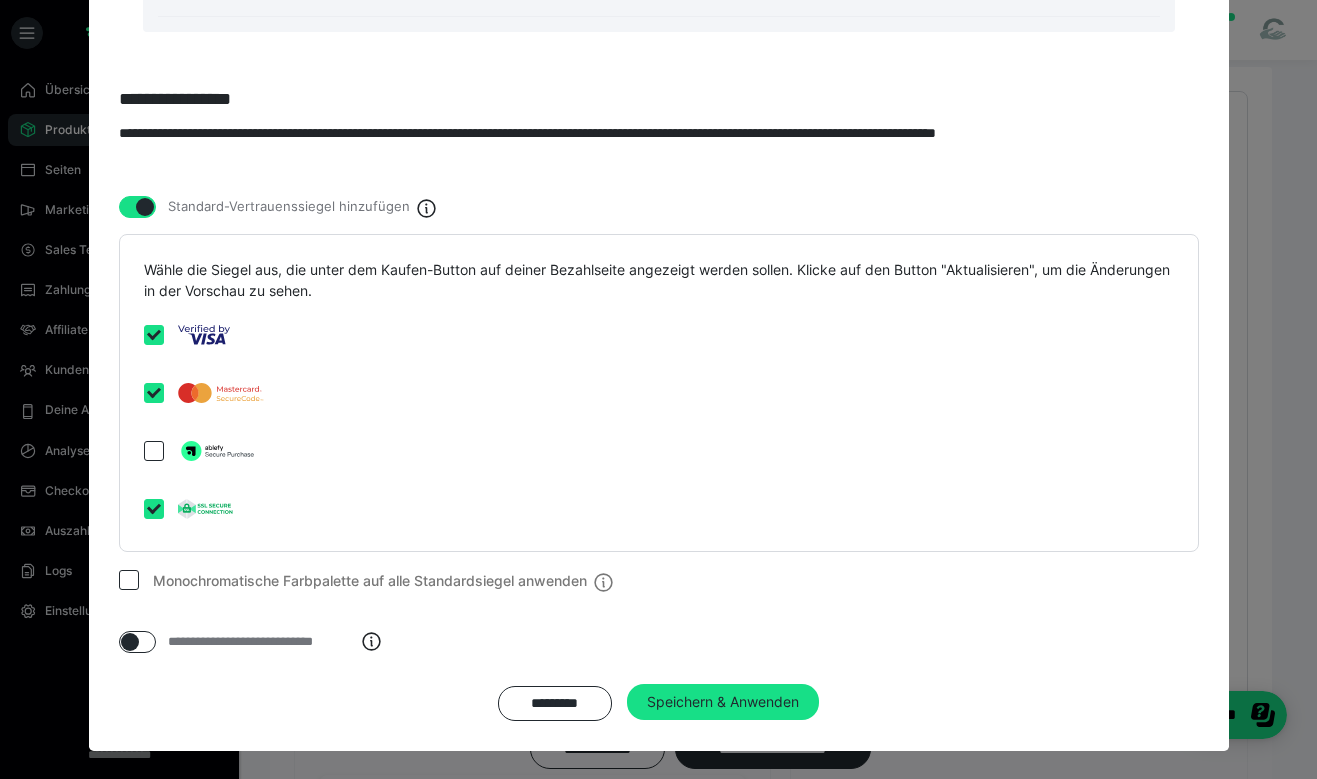 click at bounding box center (129, 580) 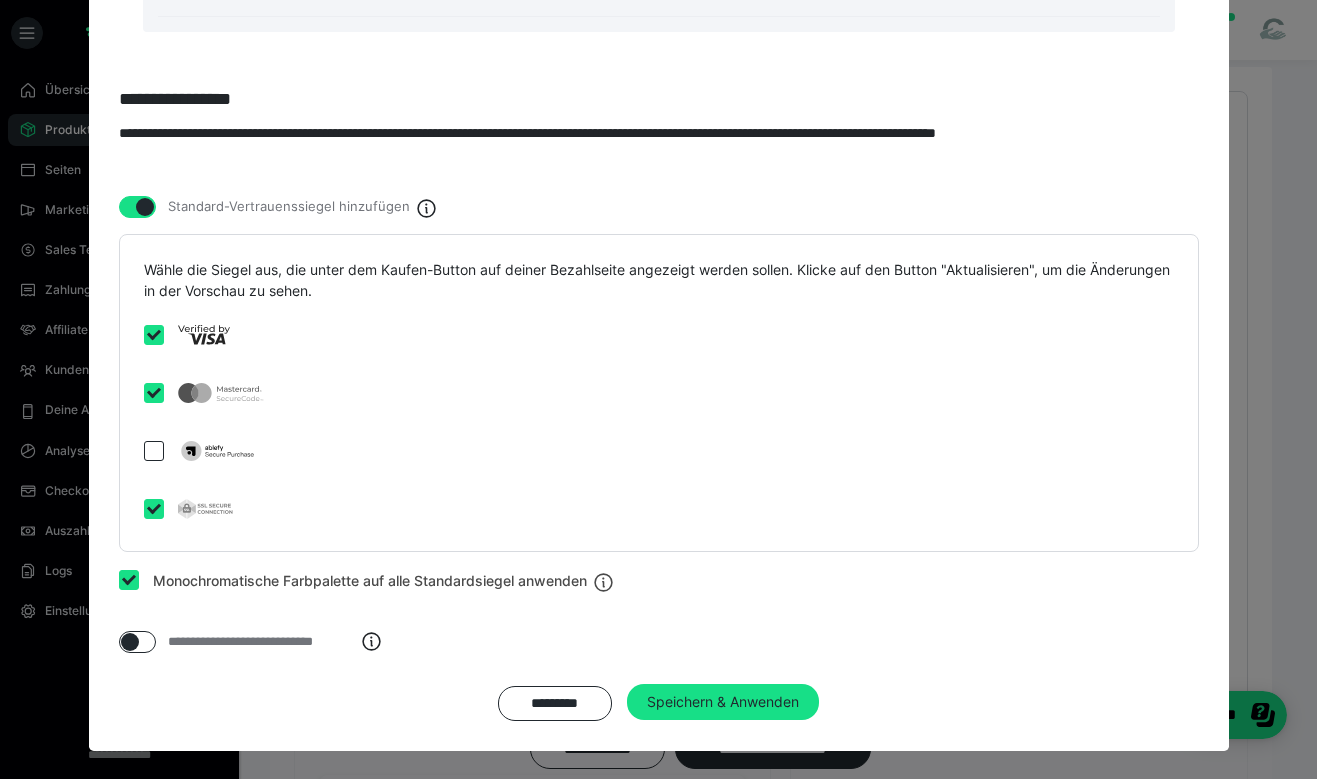 click at bounding box center [129, 580] 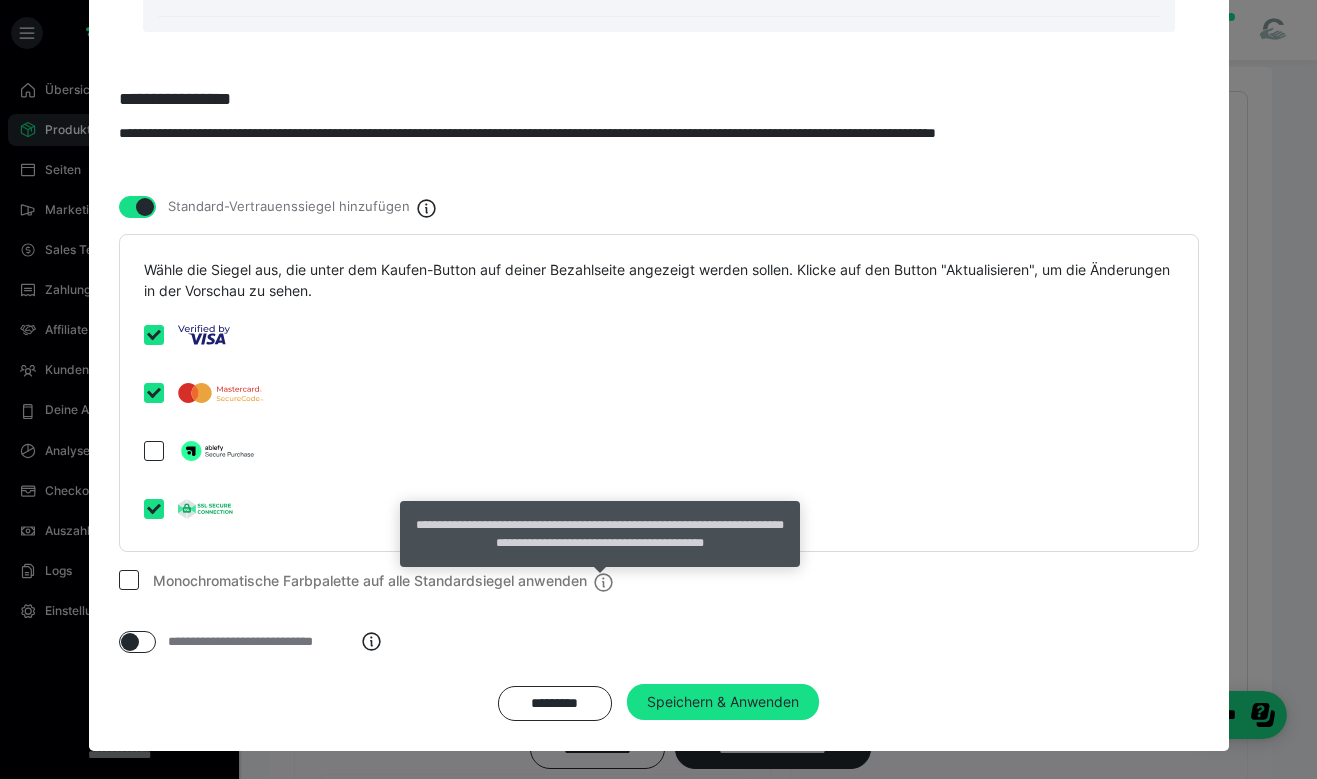 click 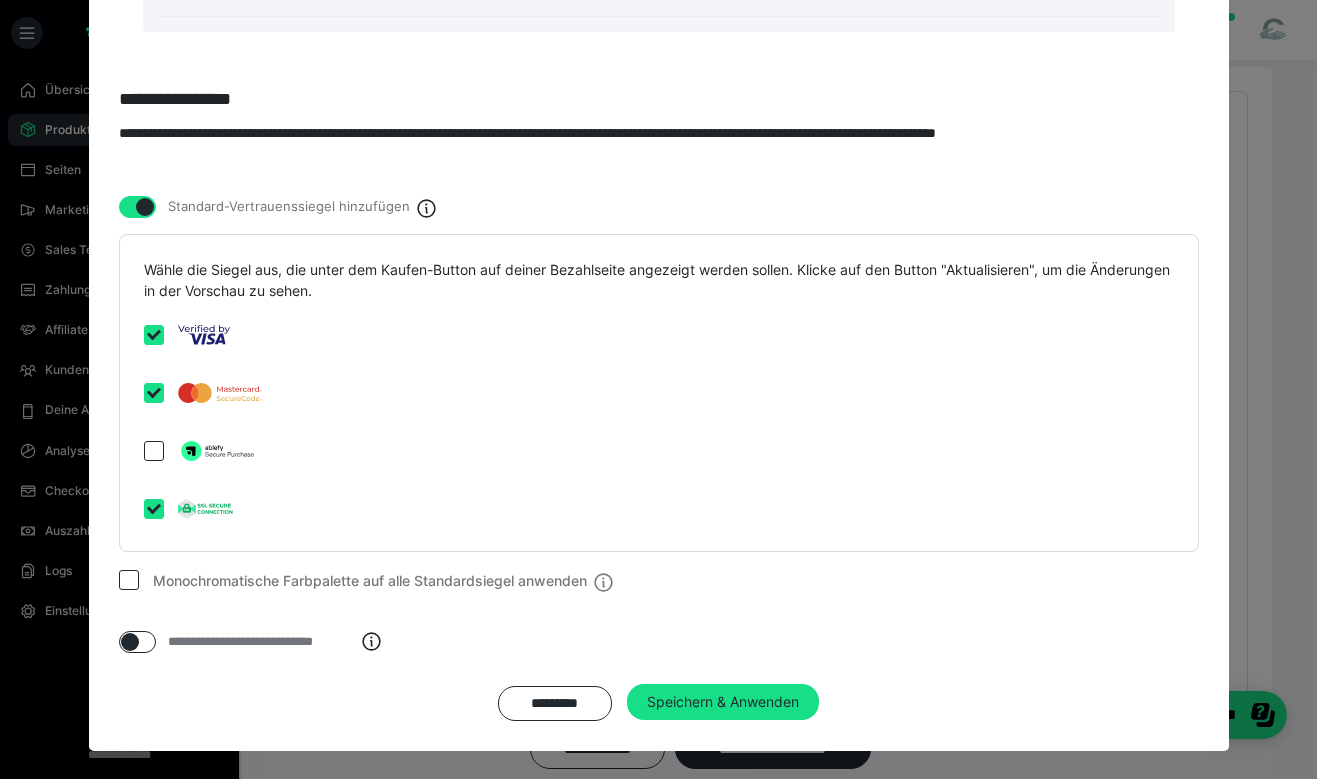 click on "**********" at bounding box center (659, 627) 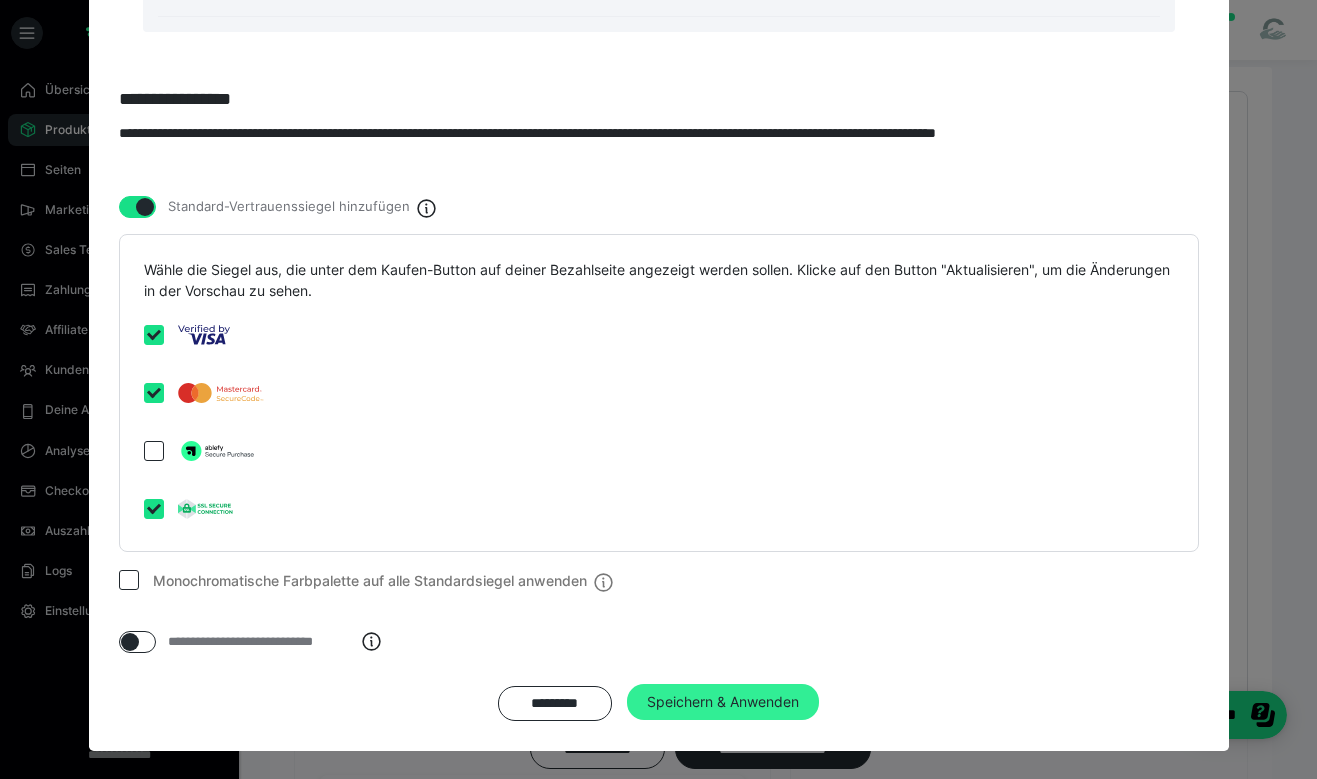 click on "Speichern & Anwenden" at bounding box center (723, 702) 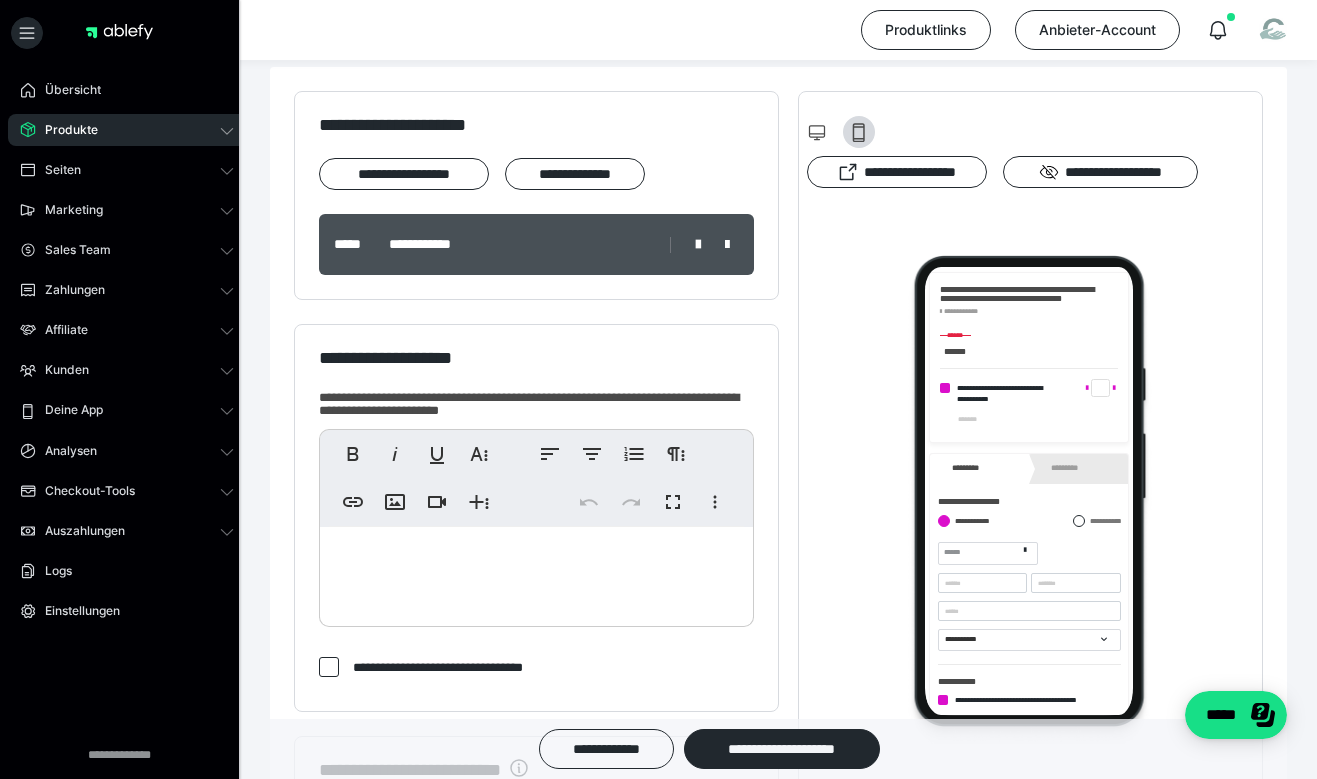 scroll, scrollTop: 275, scrollLeft: 0, axis: vertical 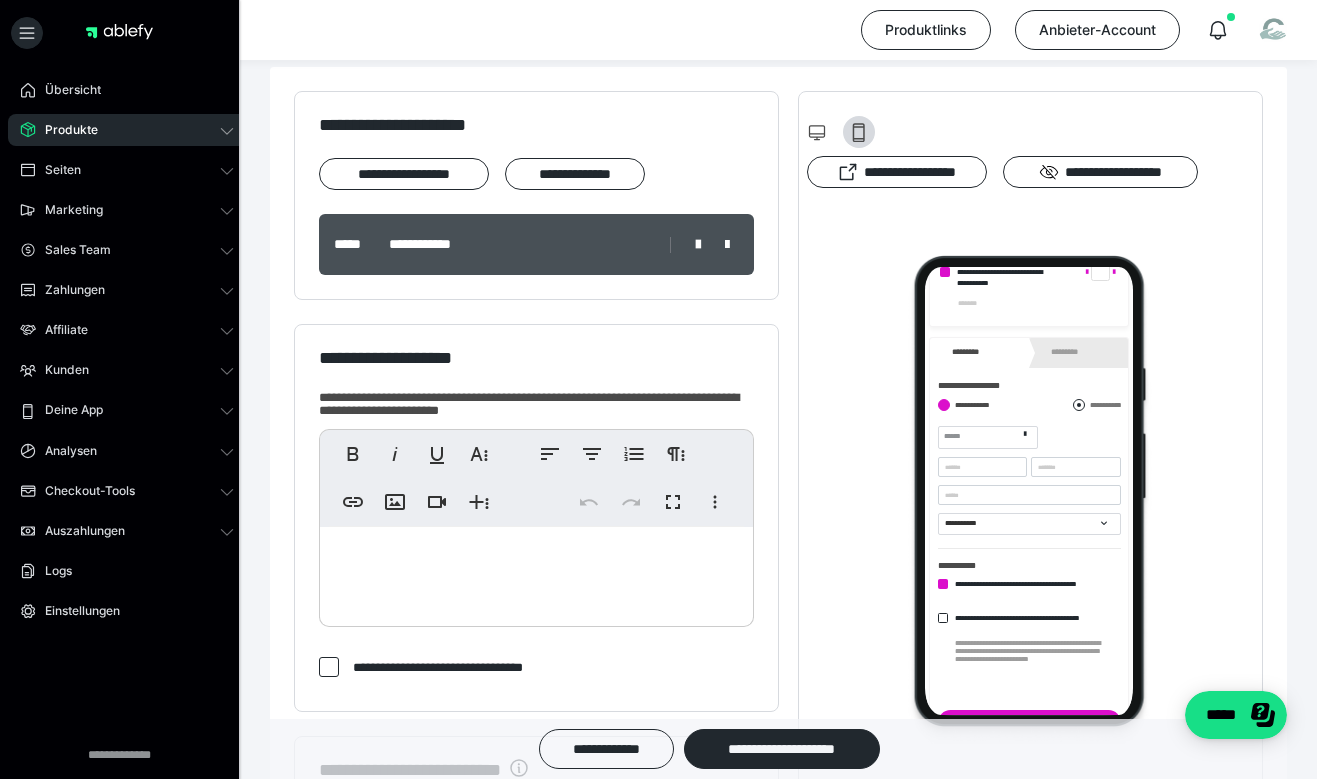click at bounding box center [1059, 391] 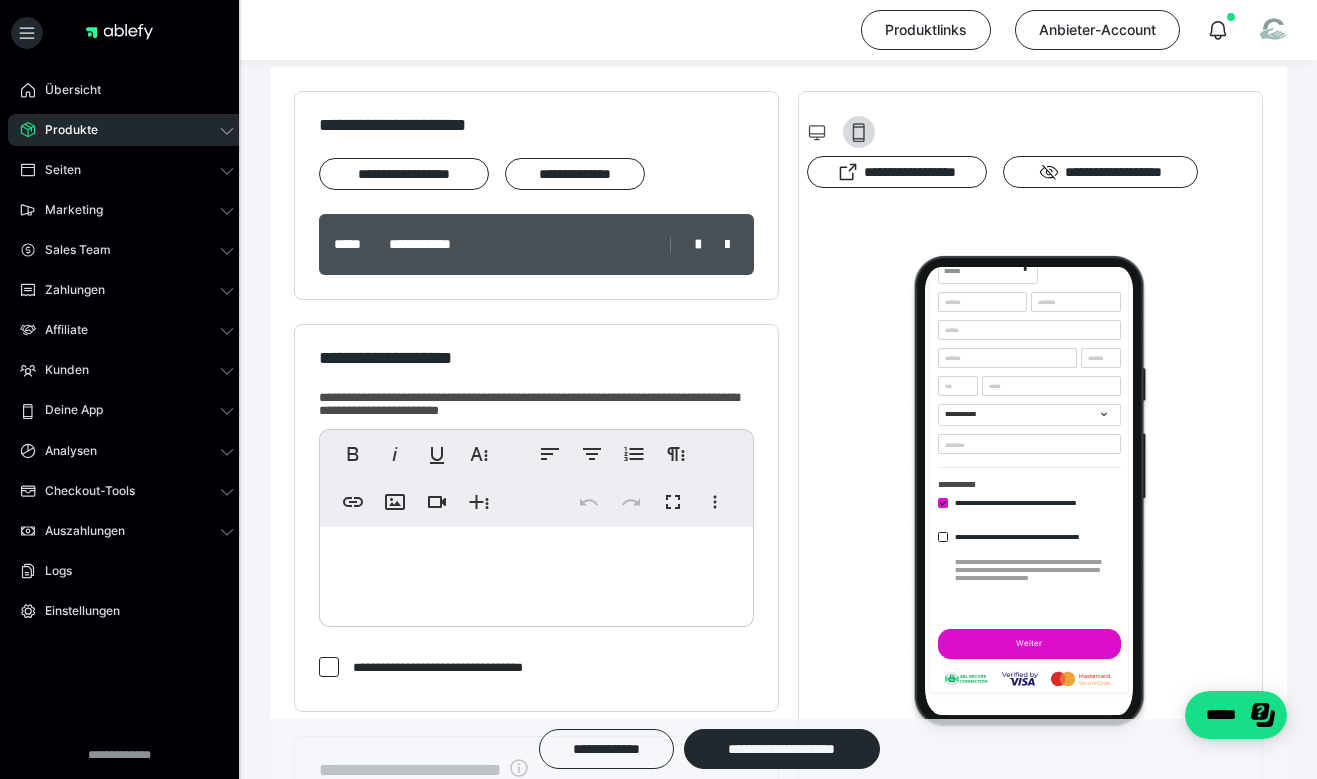 scroll, scrollTop: 614, scrollLeft: 0, axis: vertical 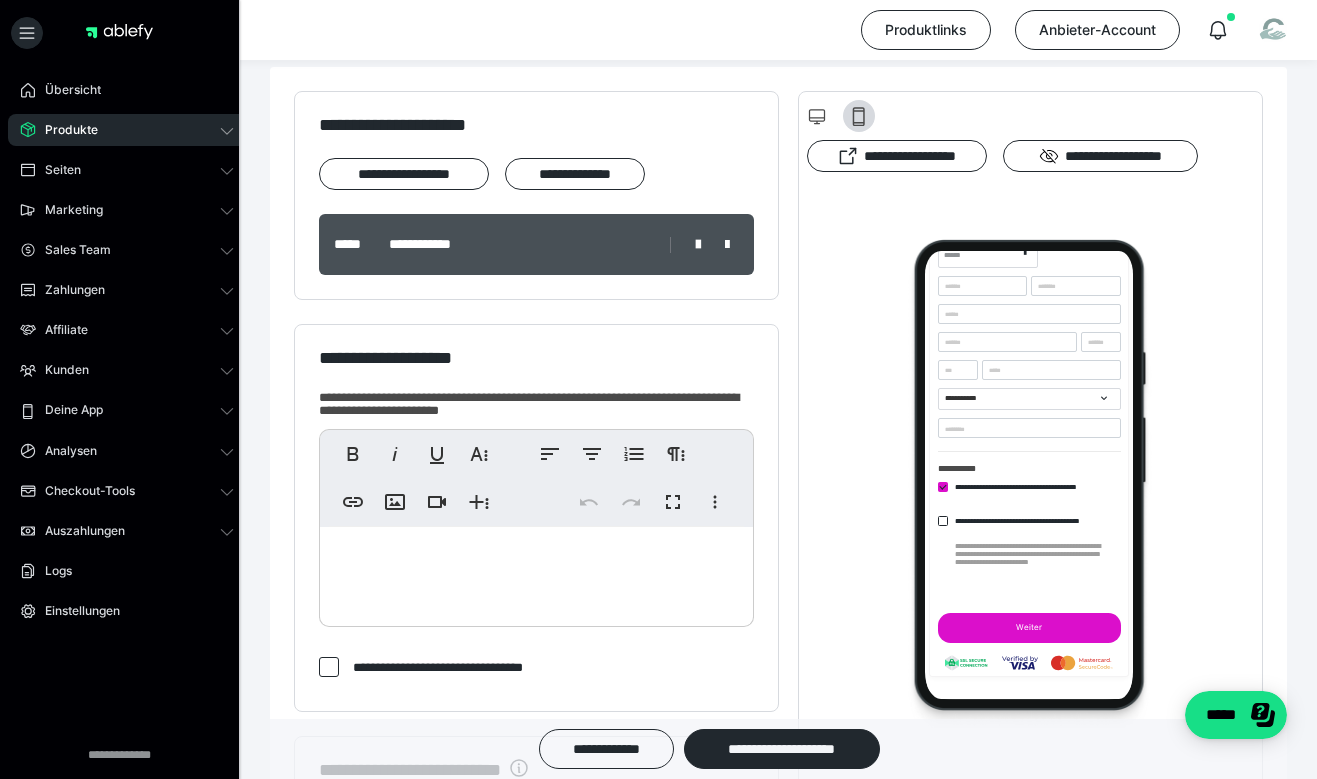 click on "Weiter" at bounding box center [1009, 613] 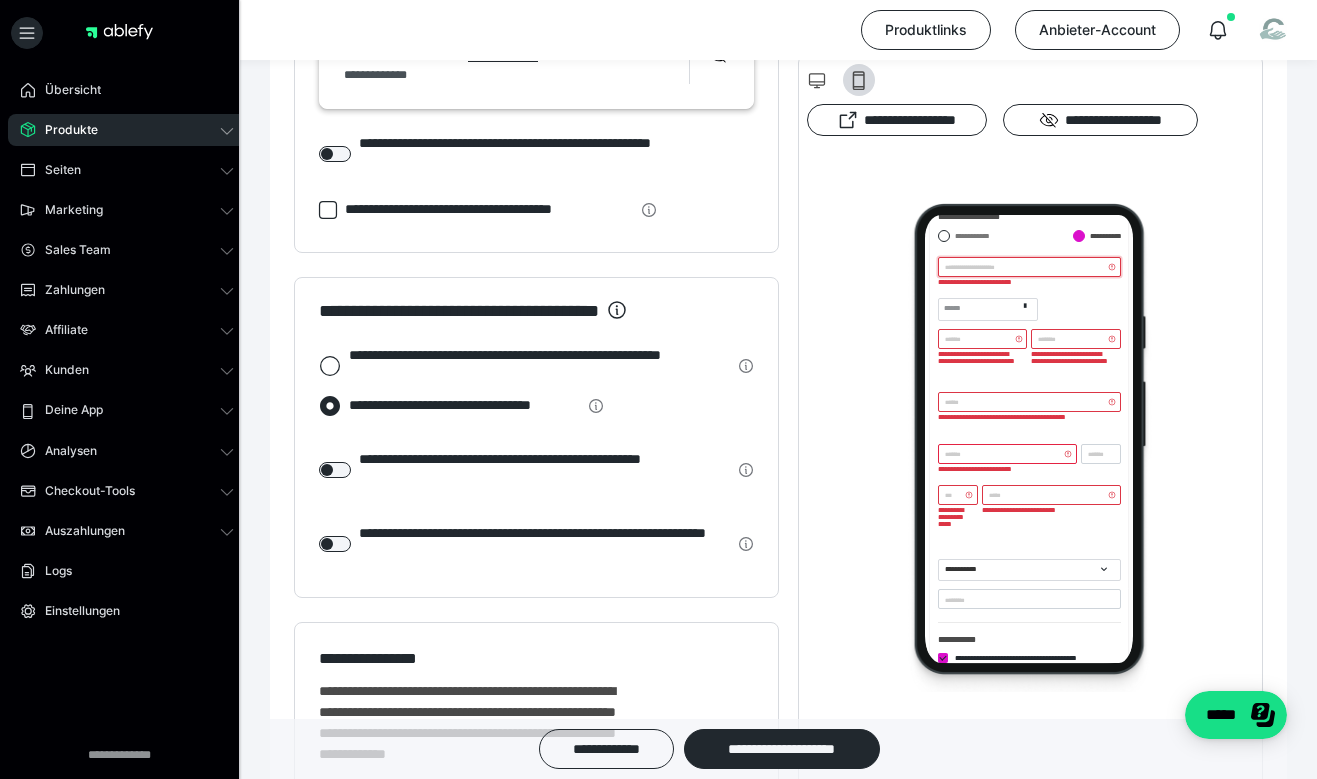 scroll, scrollTop: 1764, scrollLeft: 0, axis: vertical 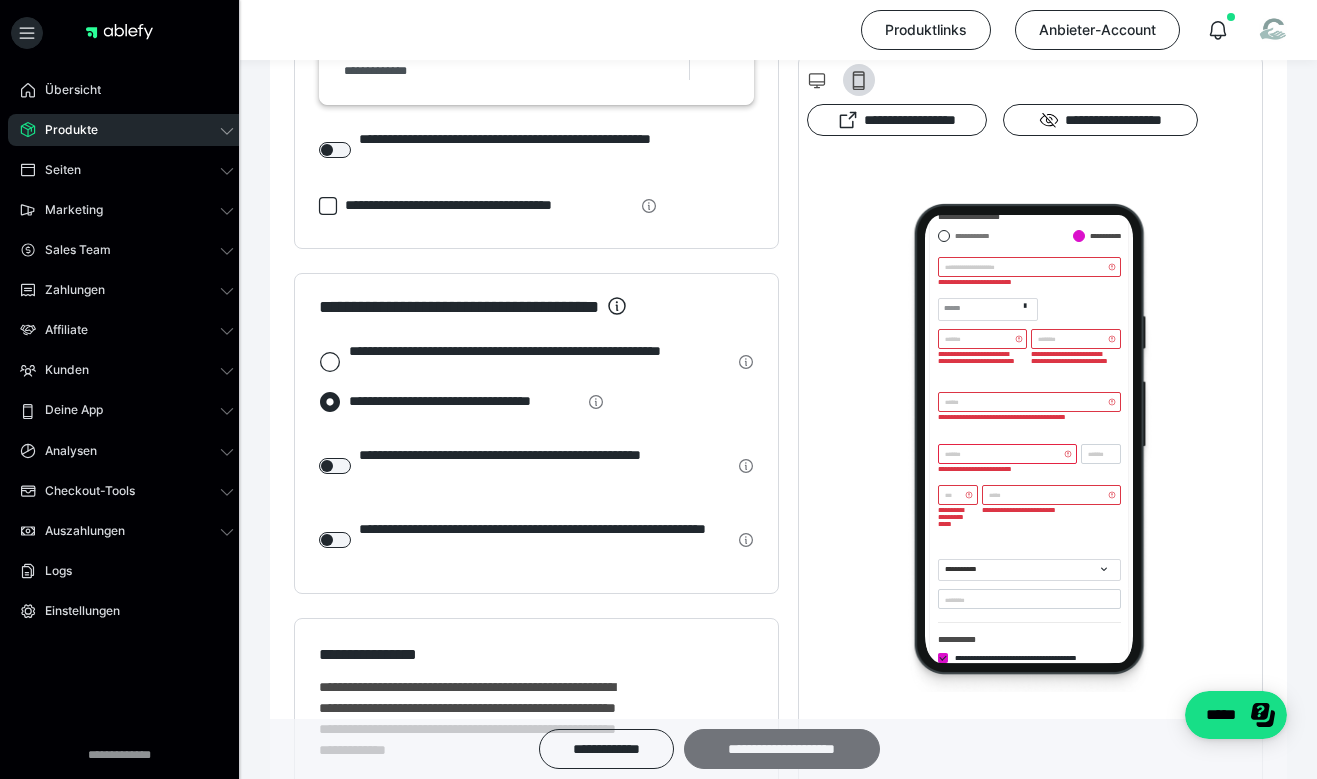 click on "**********" at bounding box center [782, 749] 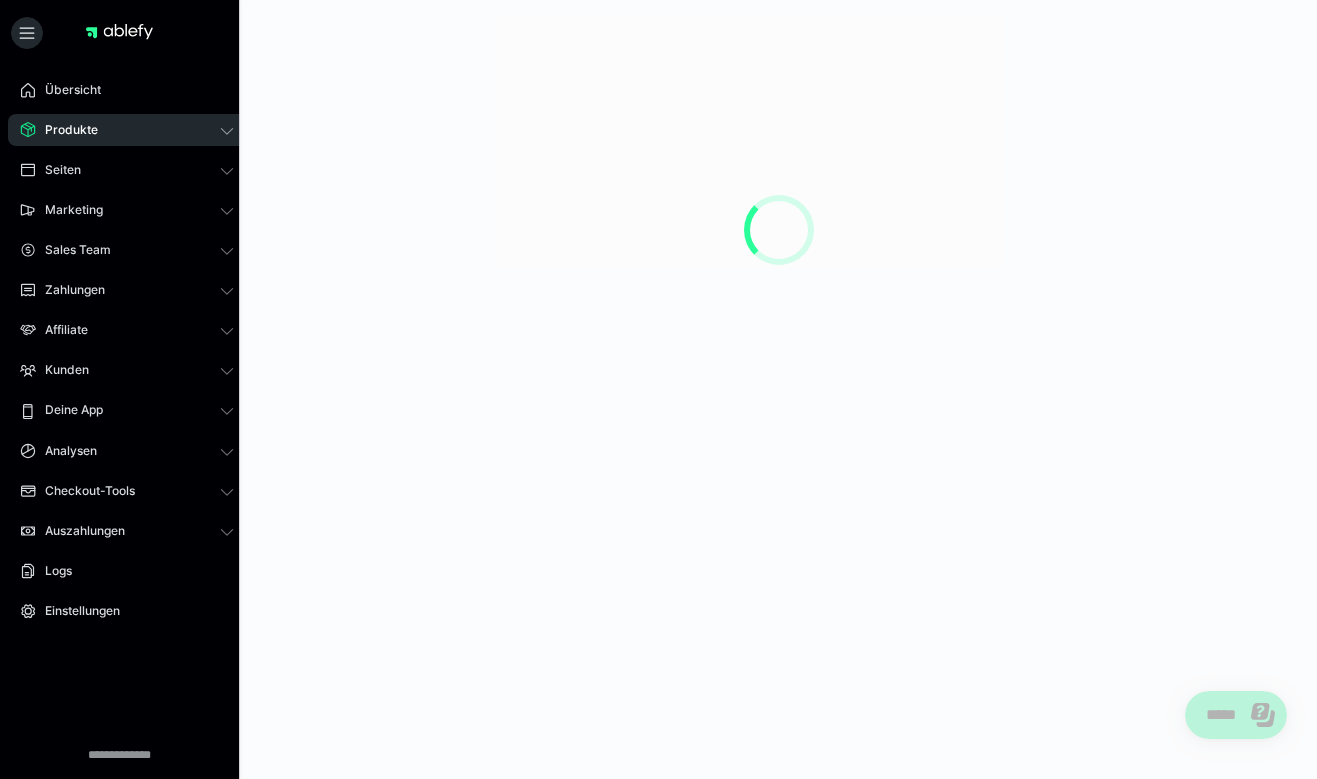 scroll, scrollTop: 0, scrollLeft: 0, axis: both 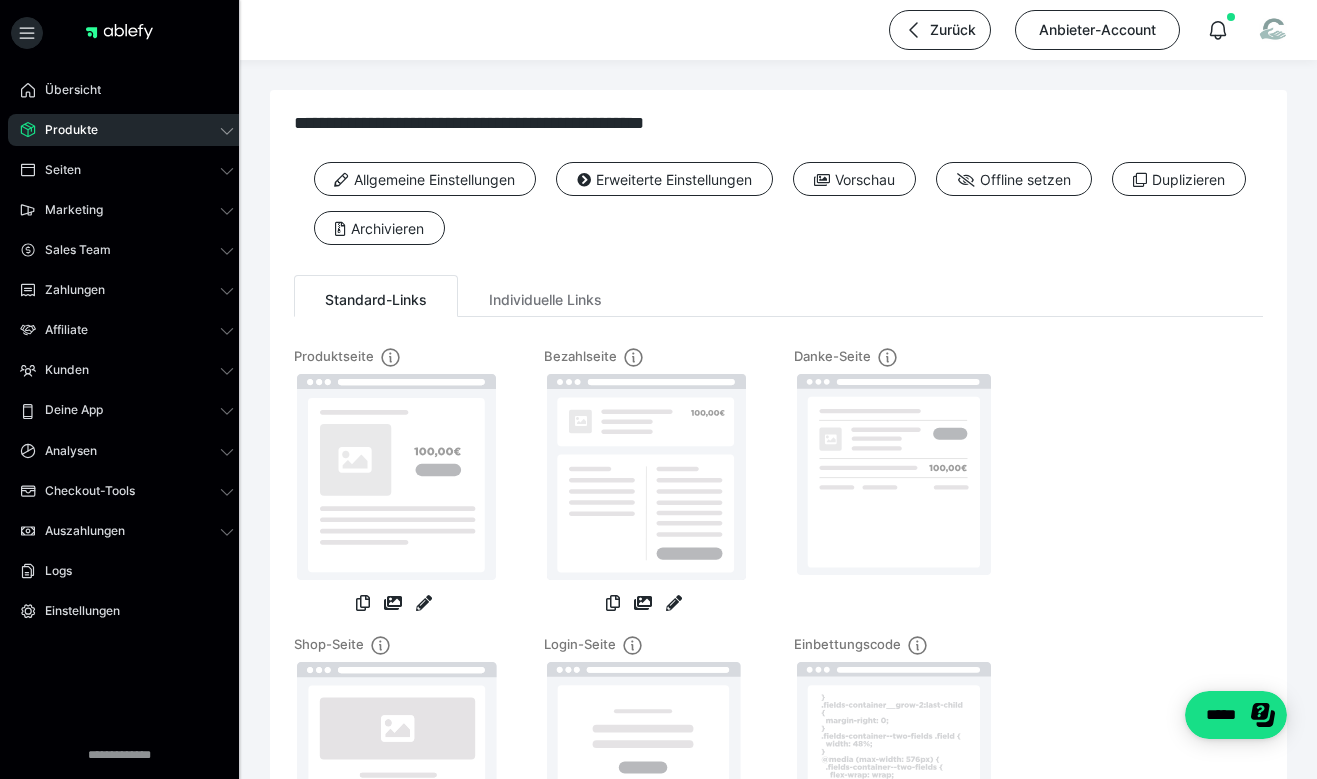 click on "Danke-Seite" at bounding box center (894, 491) 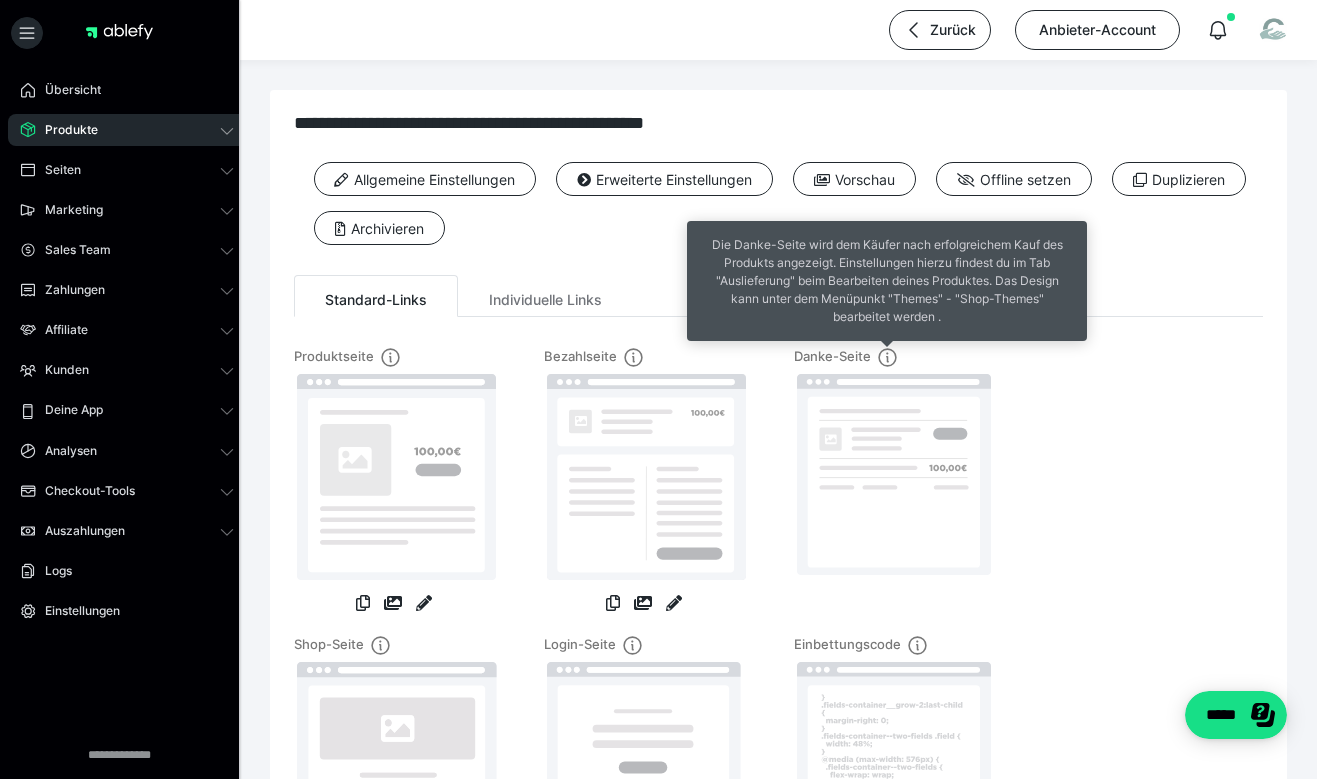 click 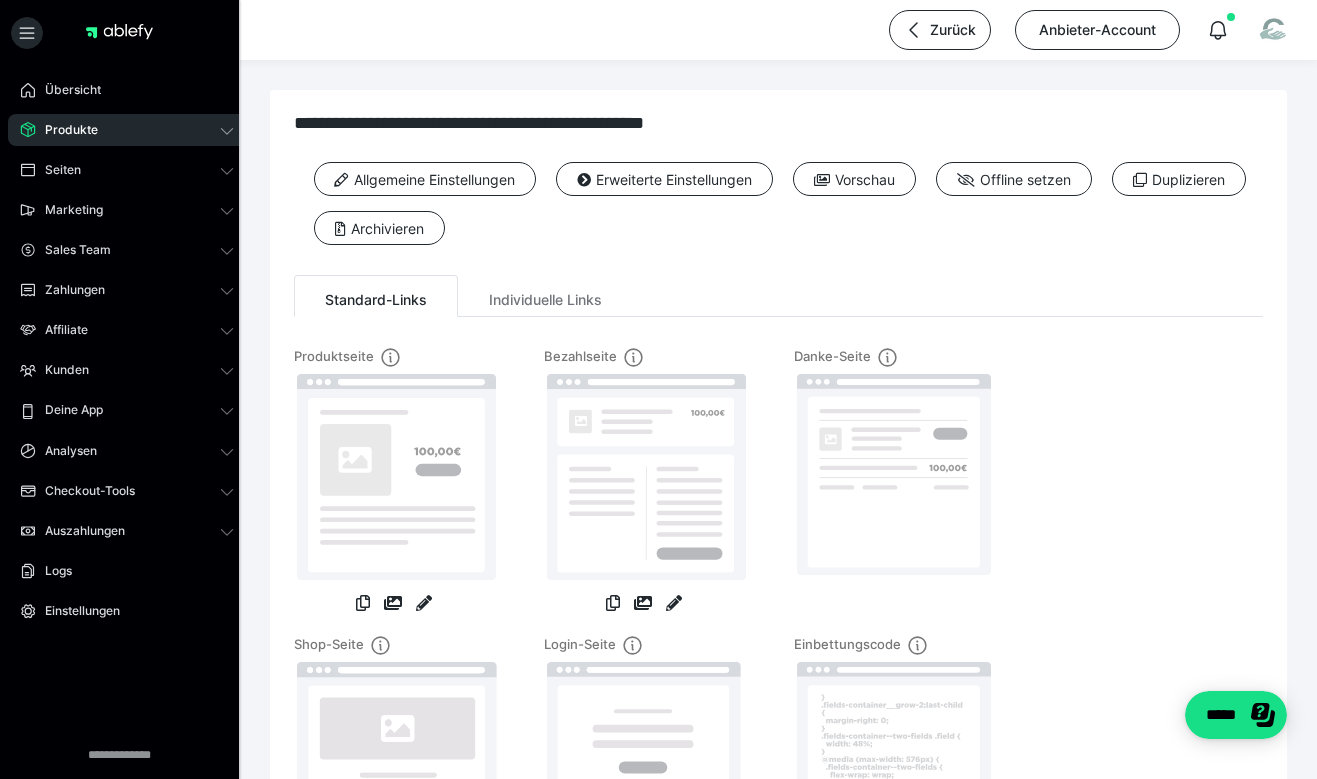 click on "Danke-Seite" at bounding box center (894, 491) 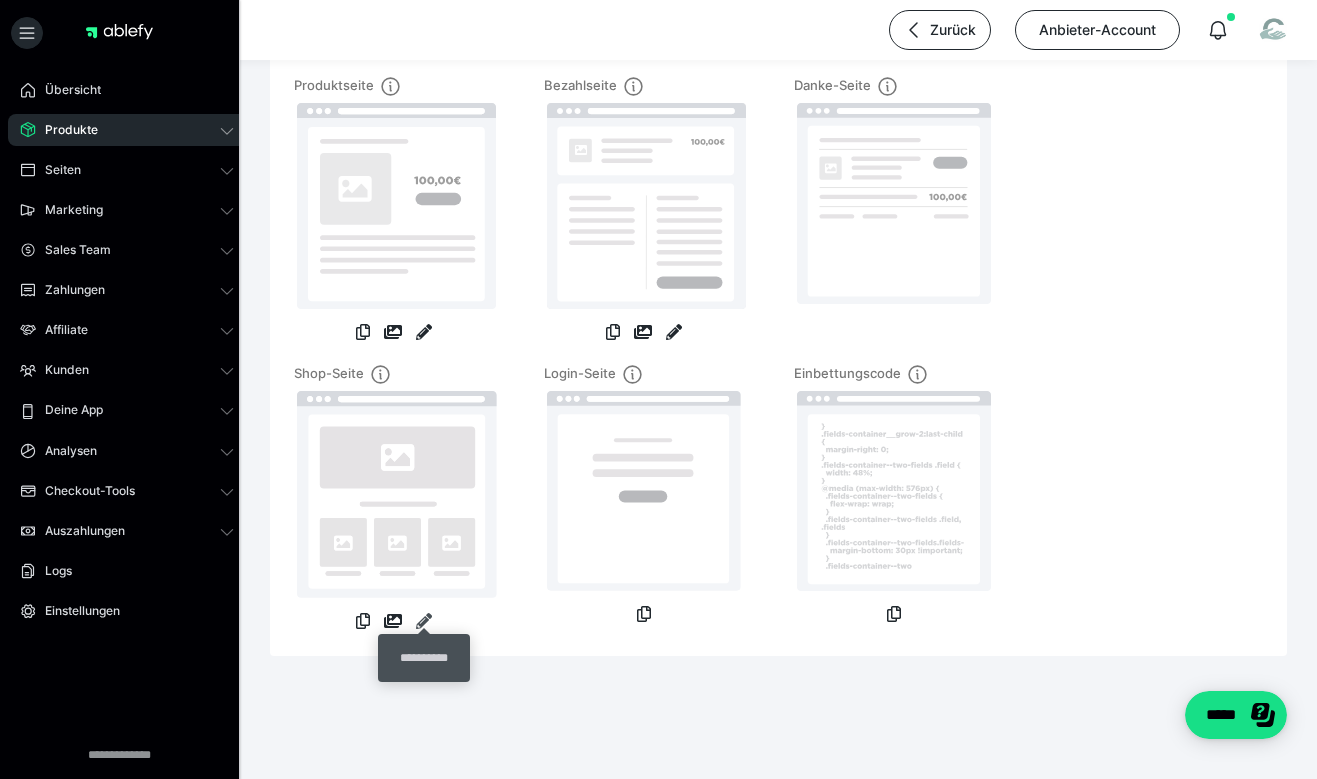click at bounding box center (424, 621) 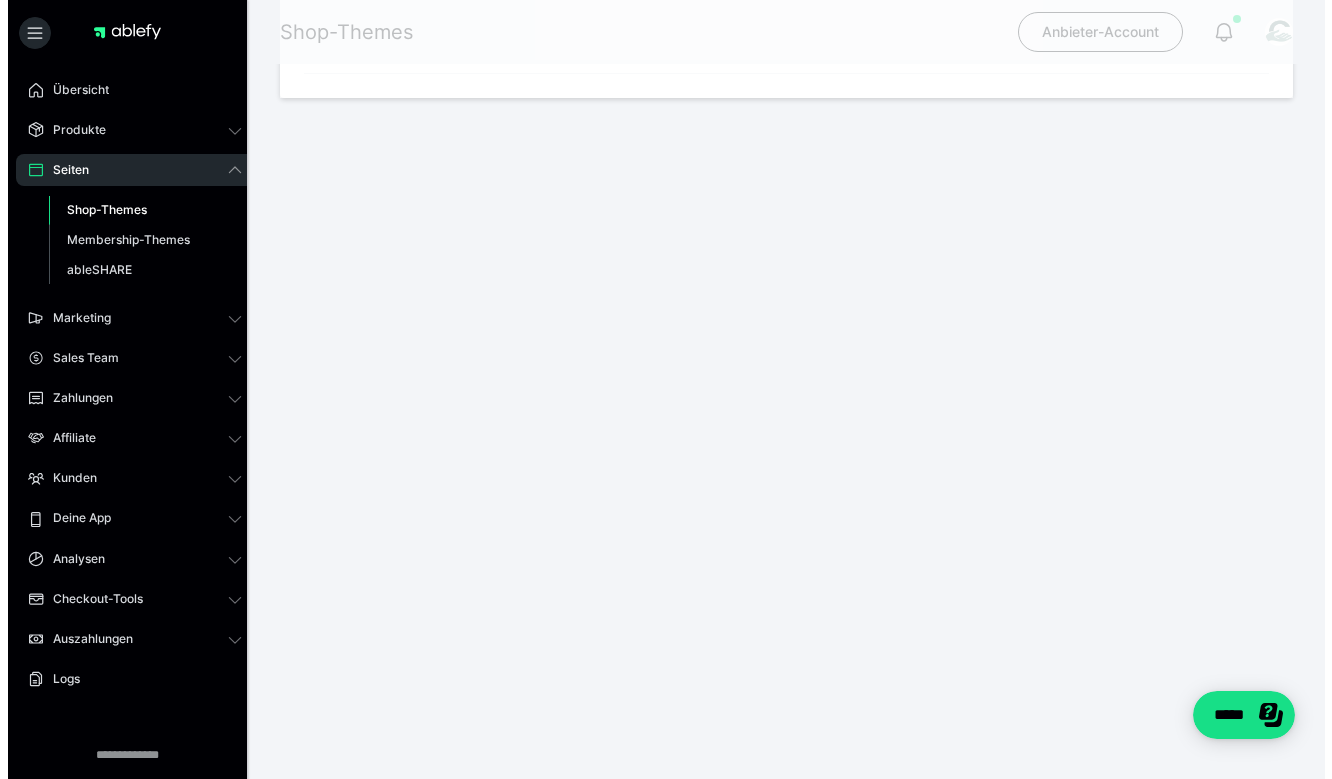 scroll, scrollTop: 0, scrollLeft: 0, axis: both 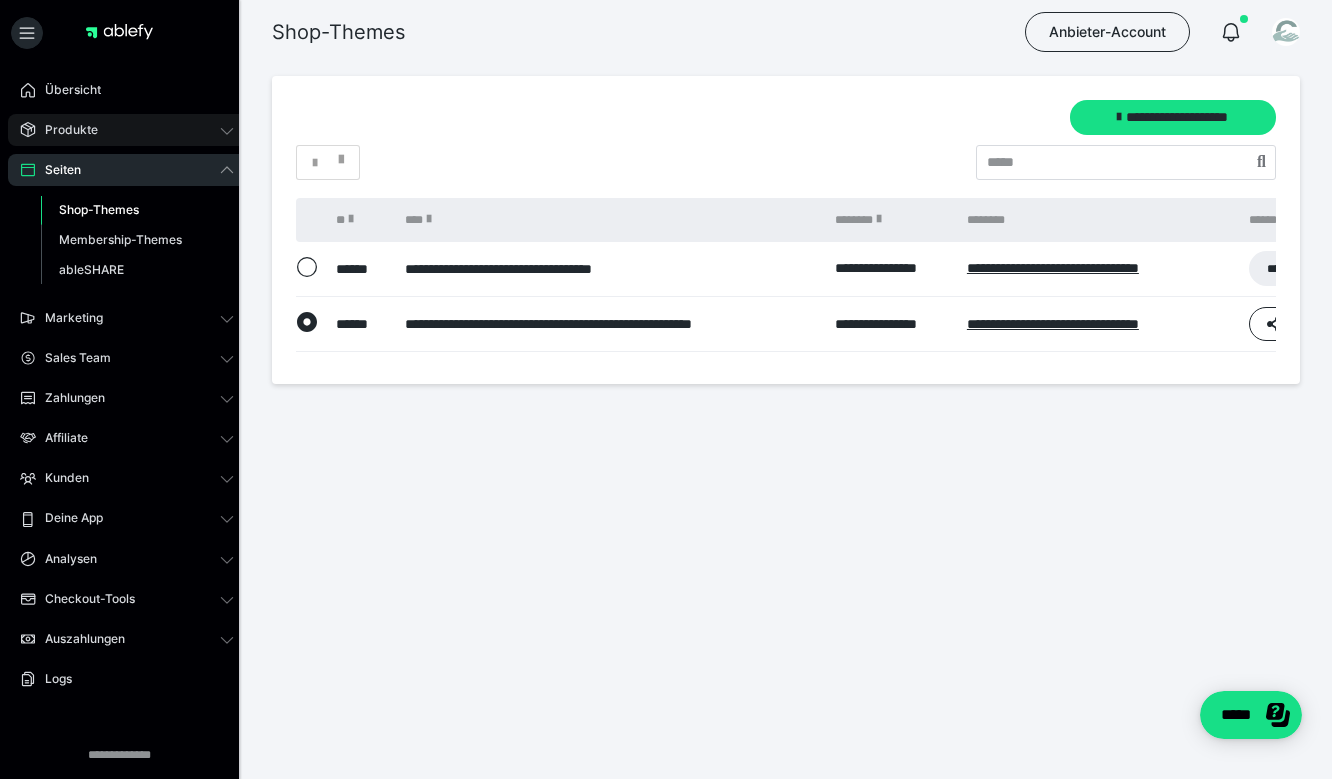 click on "Produkte" at bounding box center [127, 130] 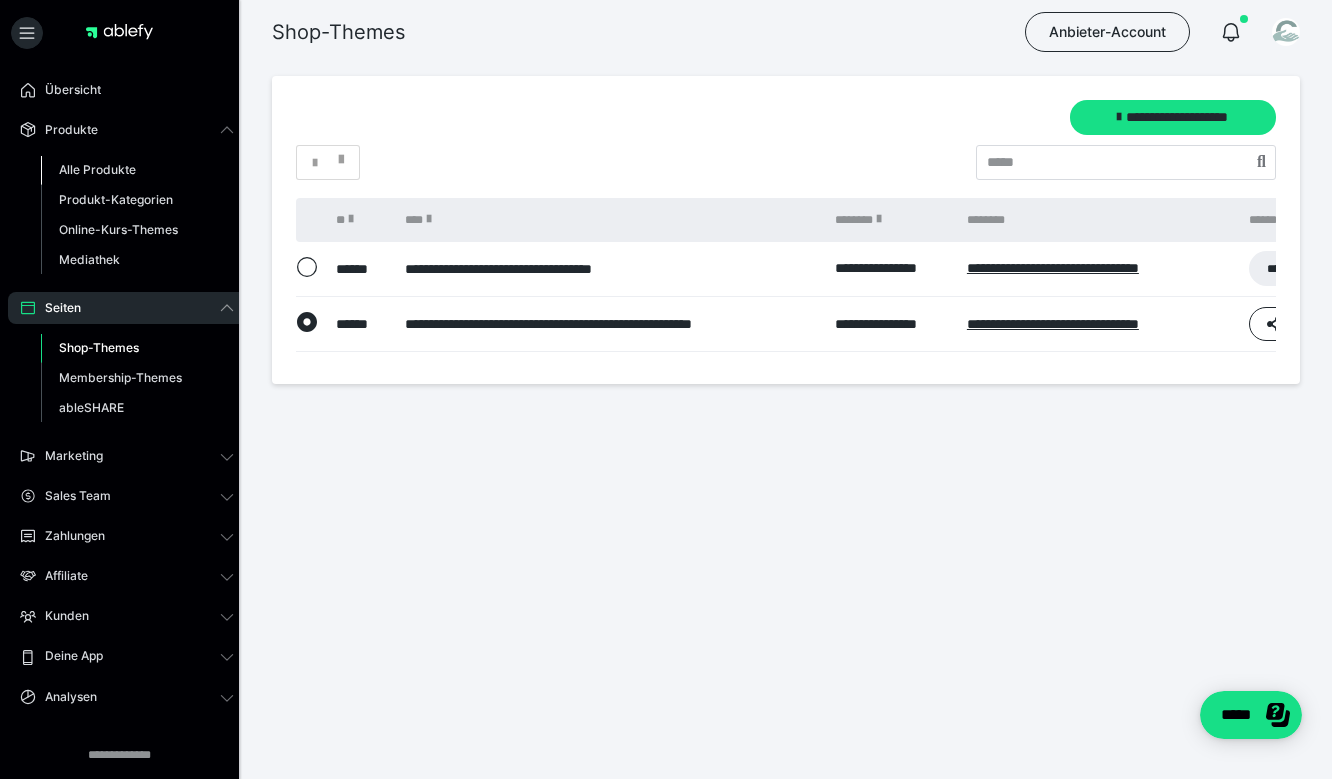 click on "Alle Produkte" at bounding box center [137, 170] 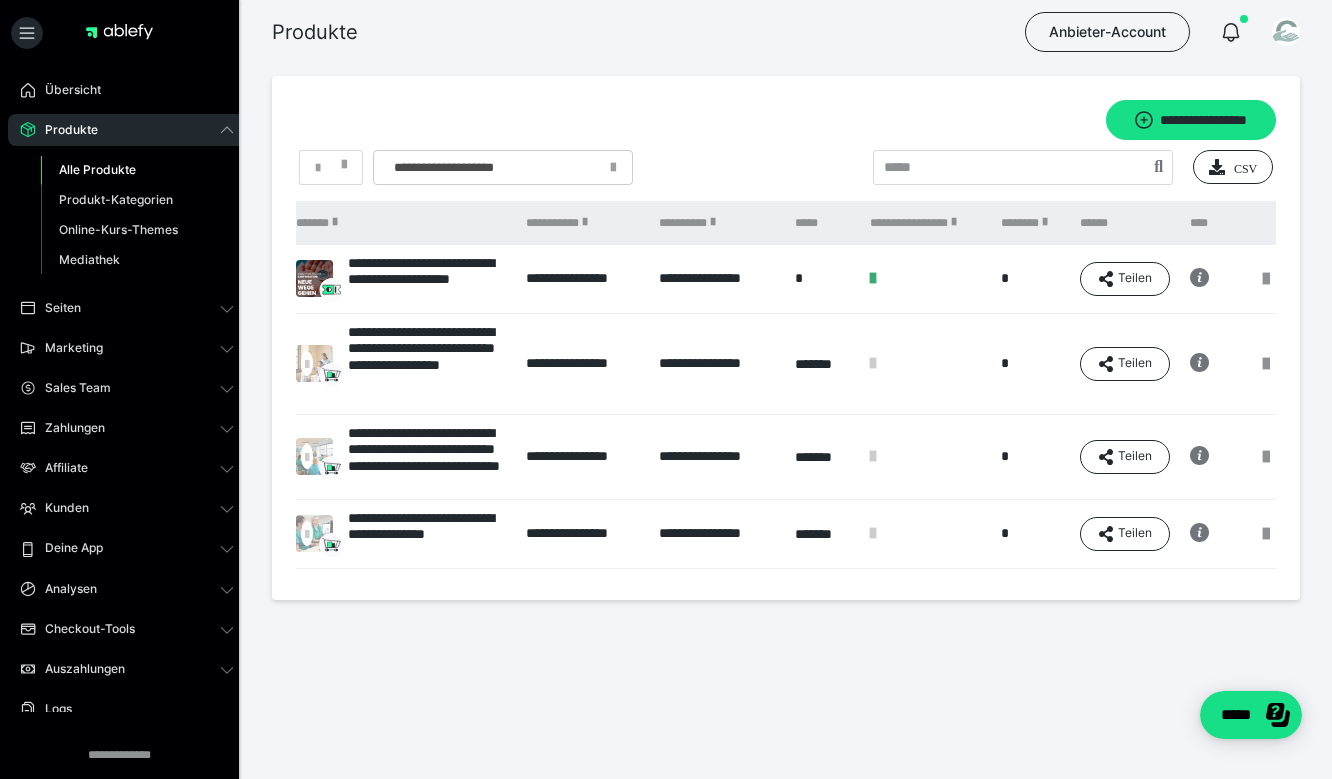 scroll, scrollTop: 0, scrollLeft: 138, axis: horizontal 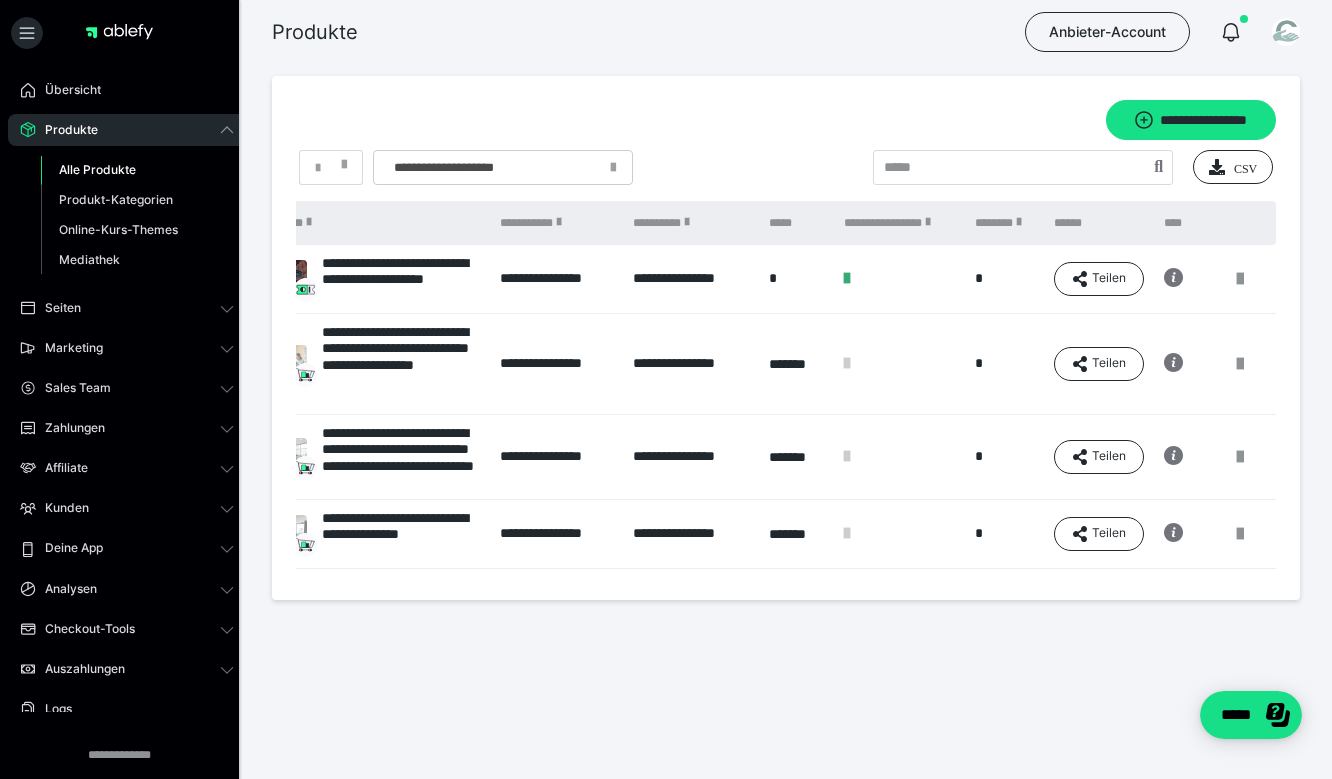 click on "*" at bounding box center [796, 279] 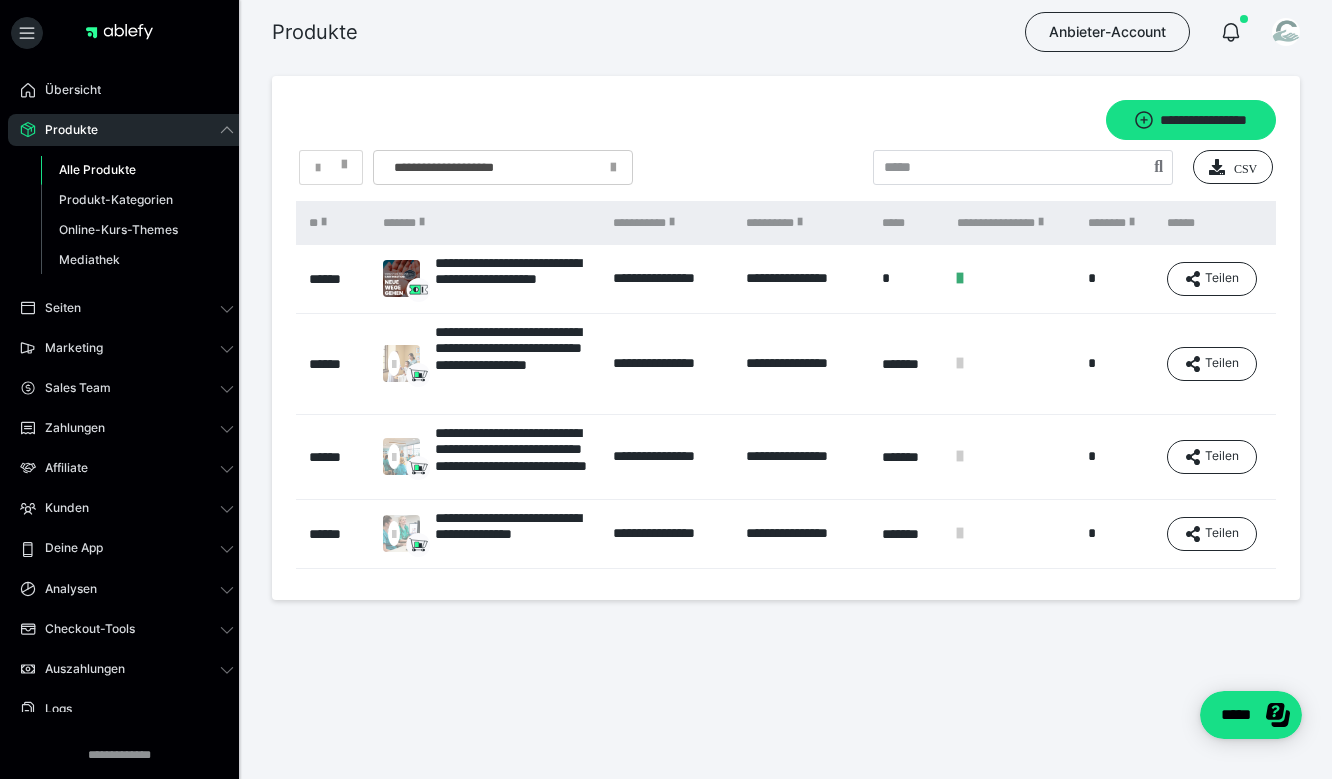 scroll, scrollTop: 0, scrollLeft: 10, axis: horizontal 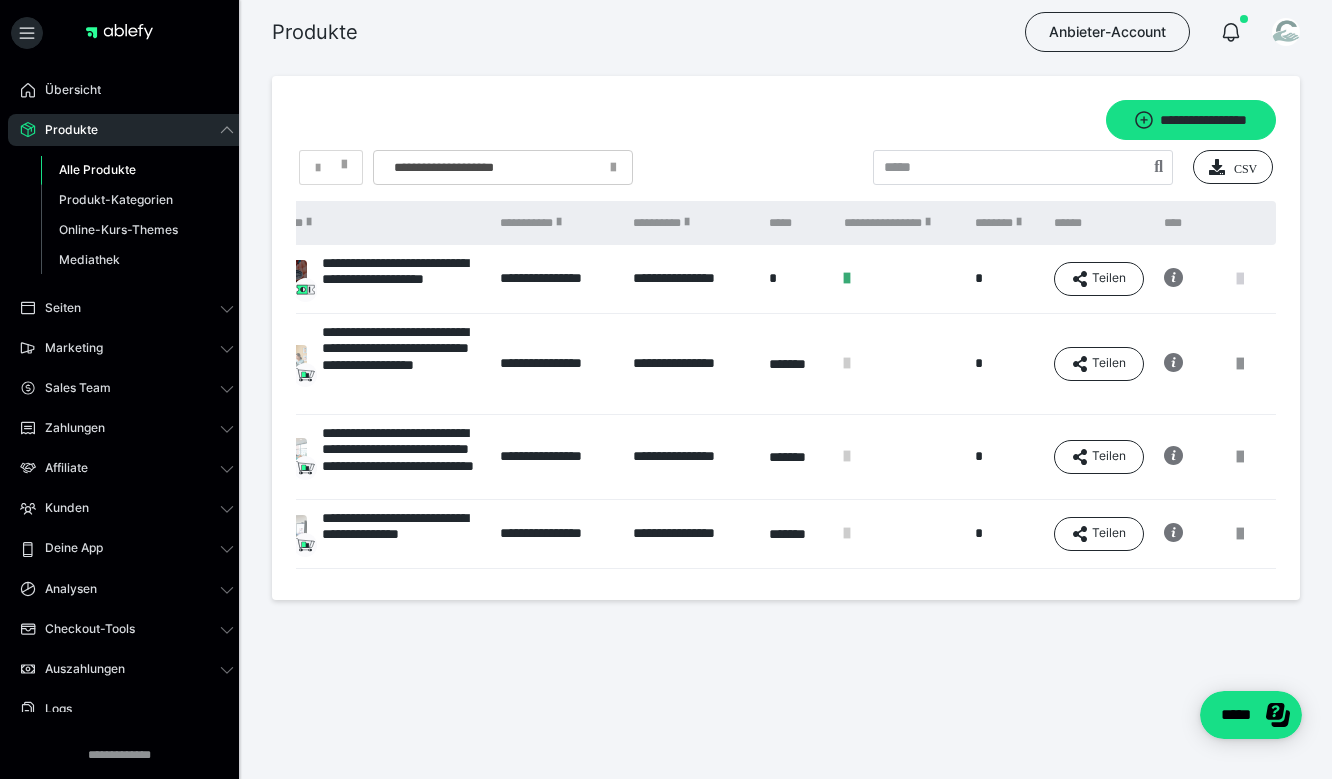 click at bounding box center (1240, 279) 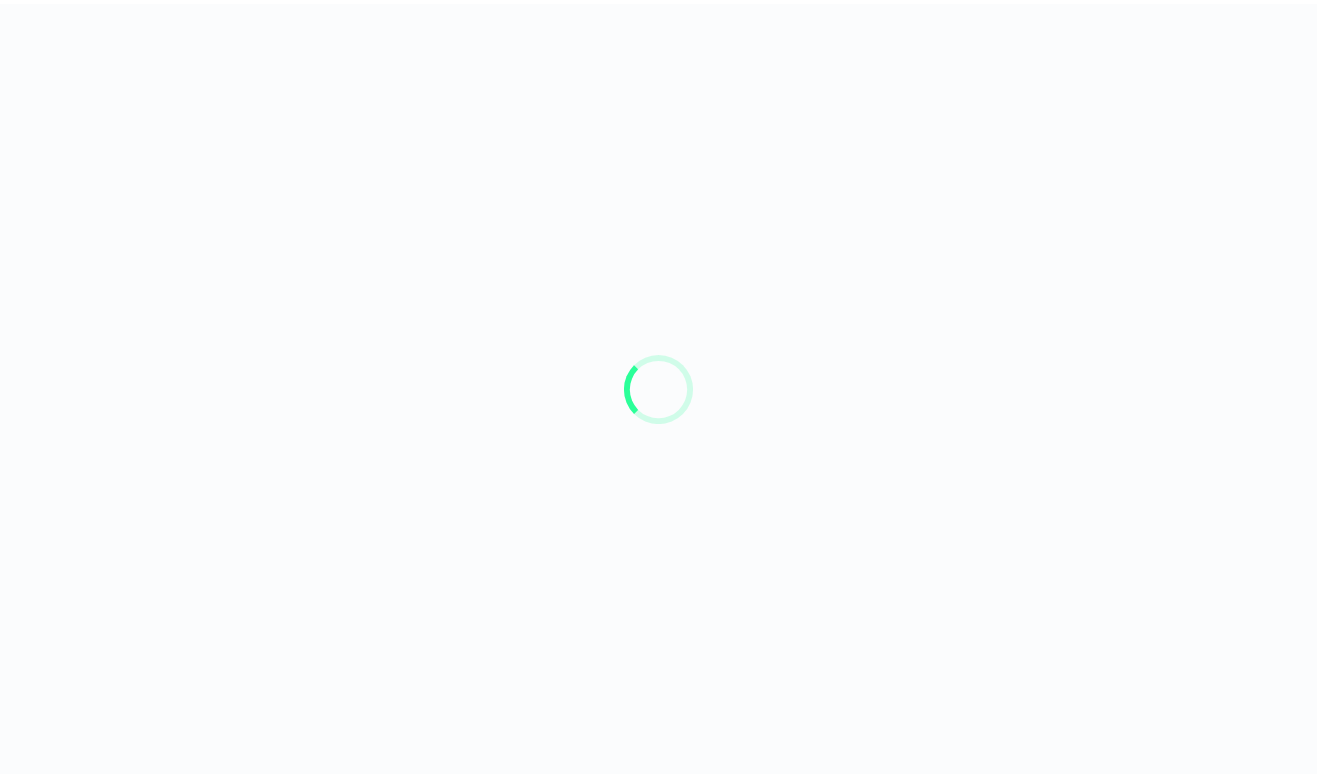 scroll, scrollTop: 0, scrollLeft: 0, axis: both 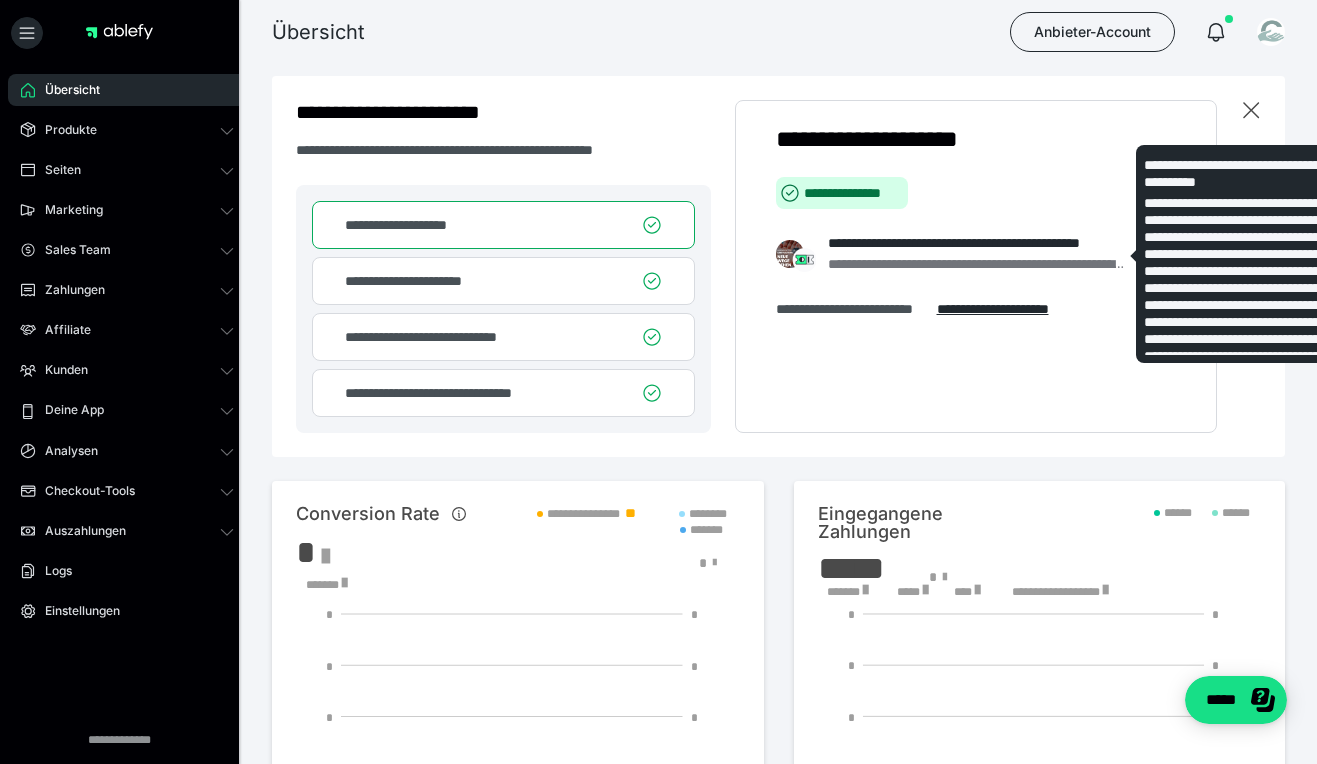 click on "**********" at bounding box center [978, 264] 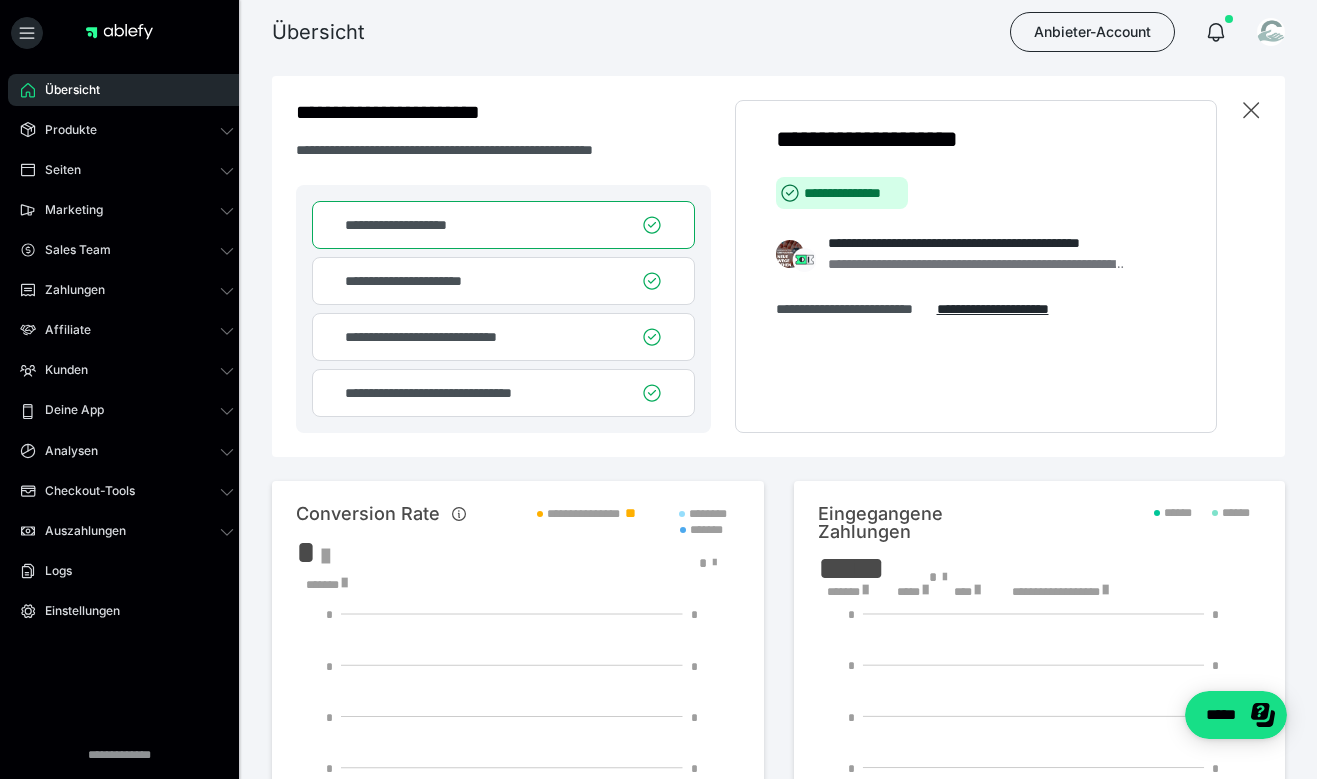 click on "**********" at bounding box center [503, 281] 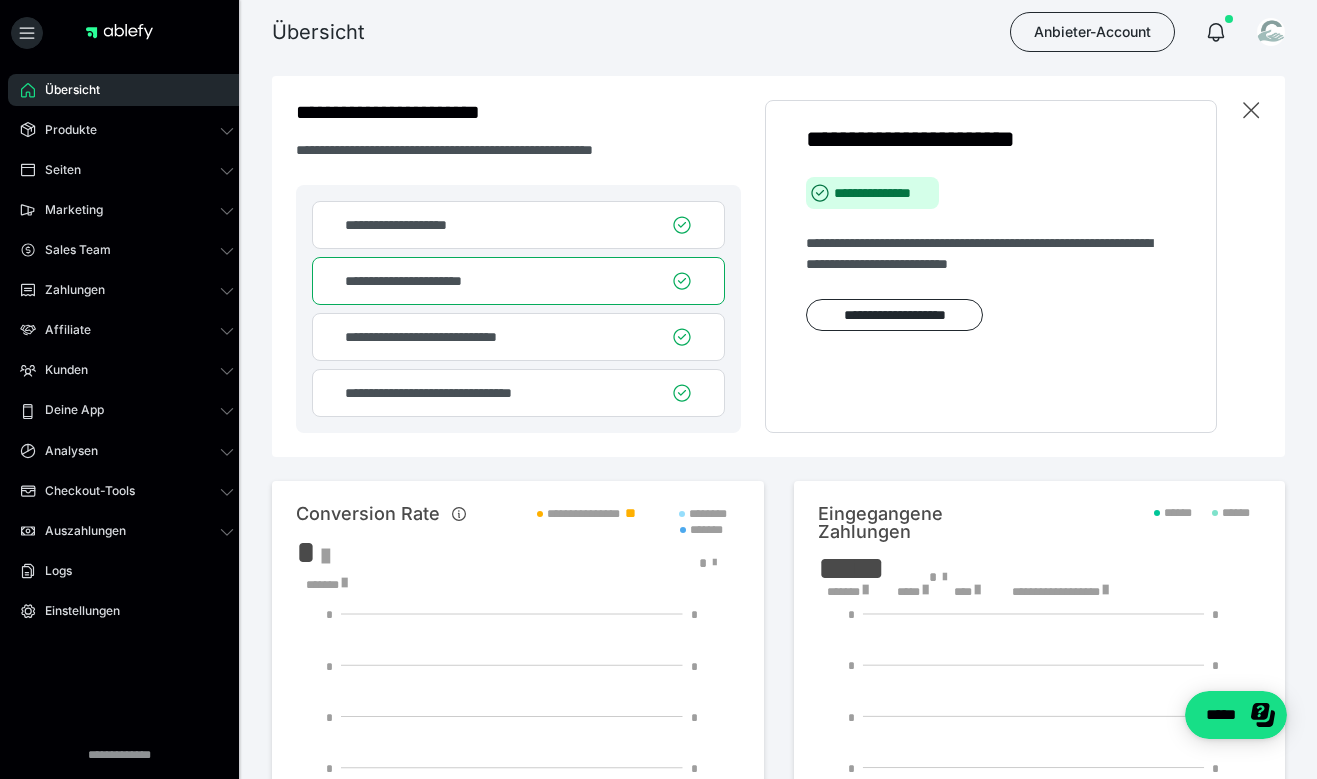 click on "**********" at bounding box center (518, 337) 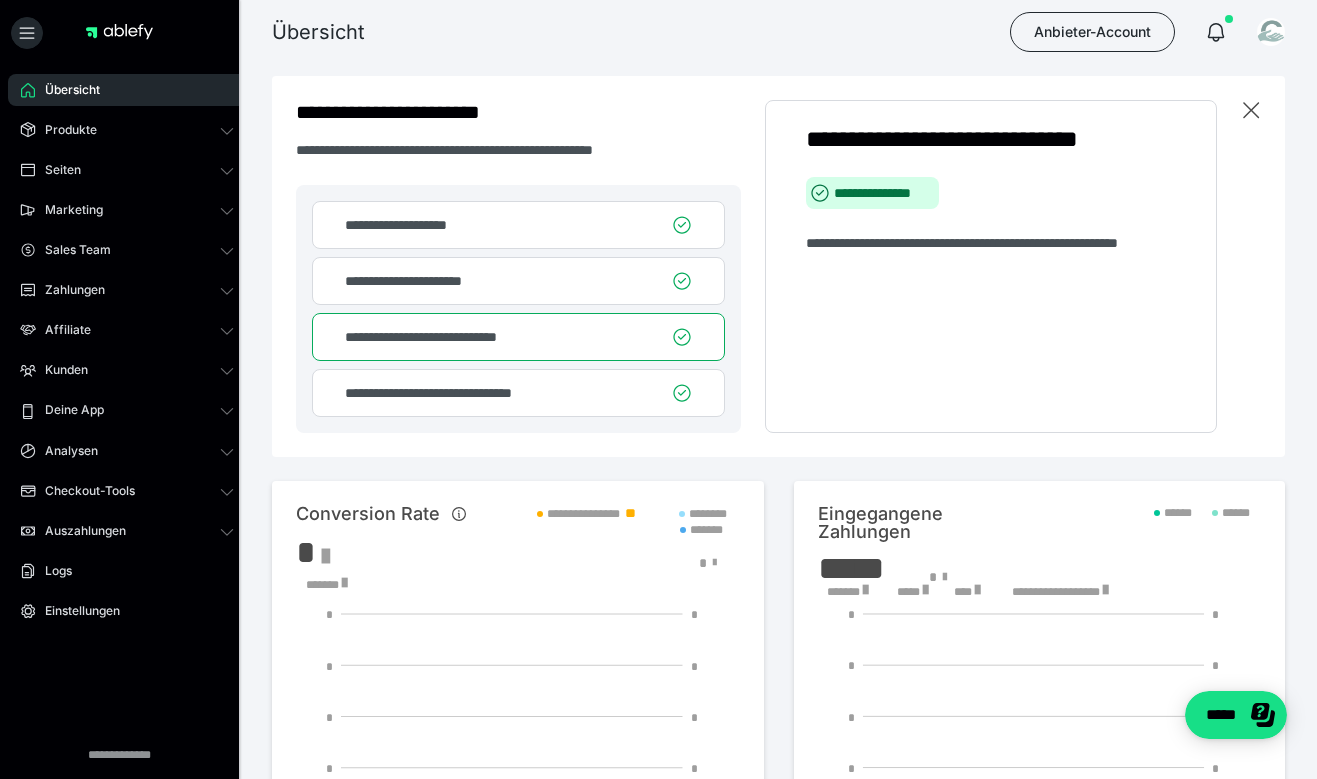 click on "**********" at bounding box center (460, 393) 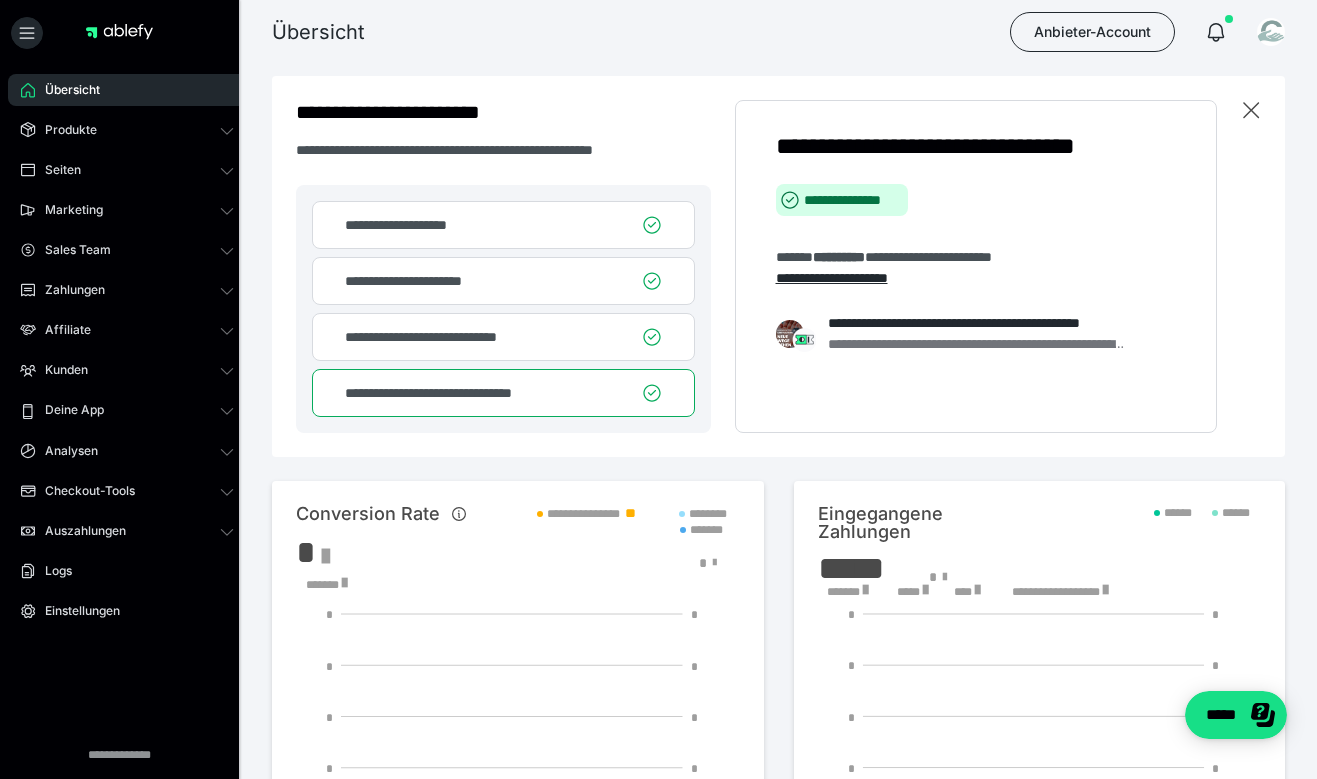 click on "**********" at bounding box center (439, 337) 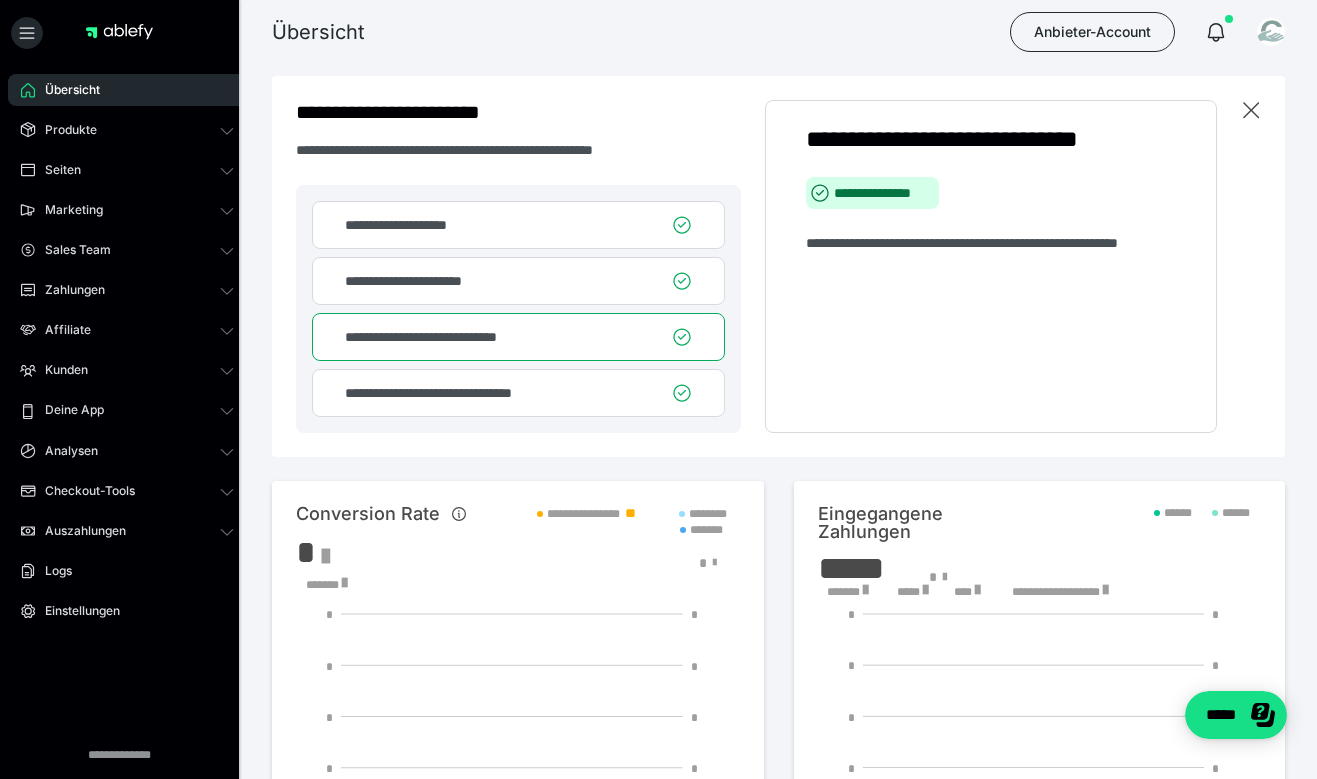 click on "**********" at bounding box center (460, 393) 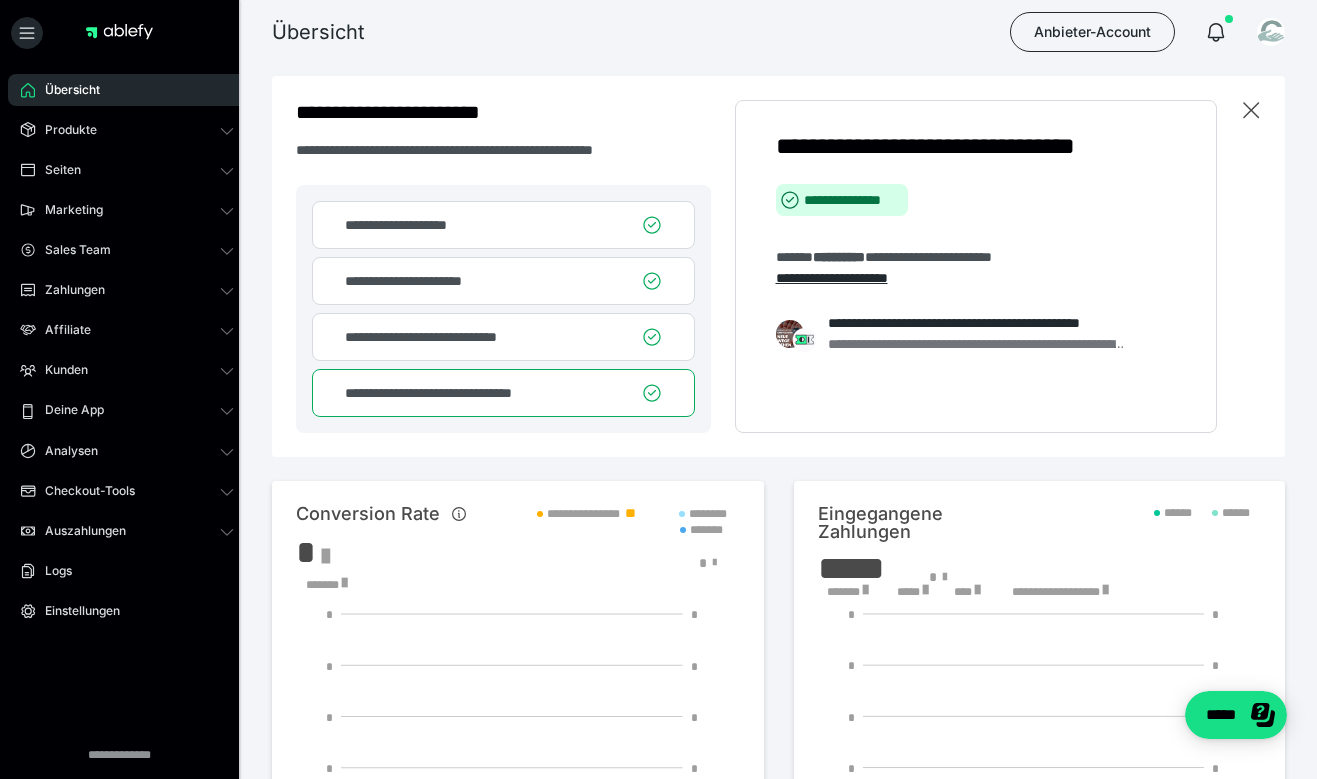 click on "**********" at bounding box center (426, 281) 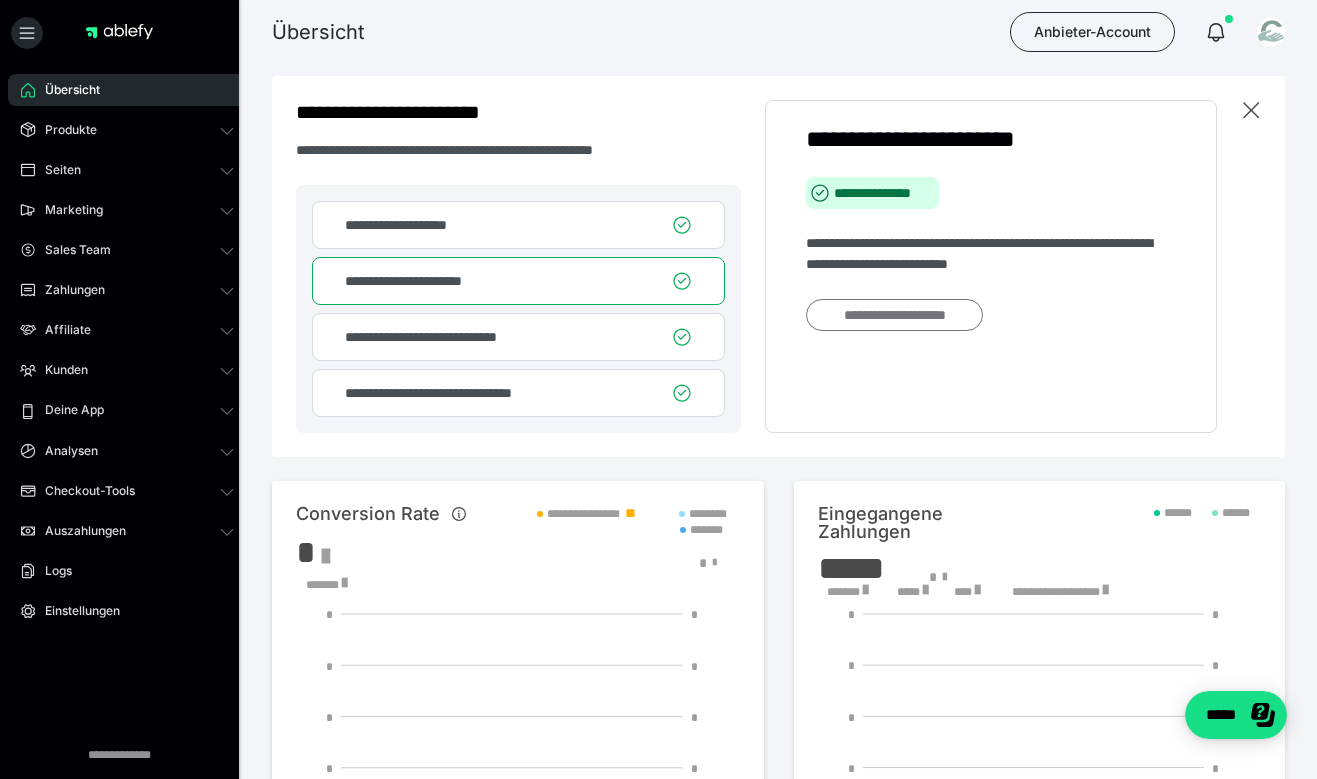 click on "**********" at bounding box center (894, 315) 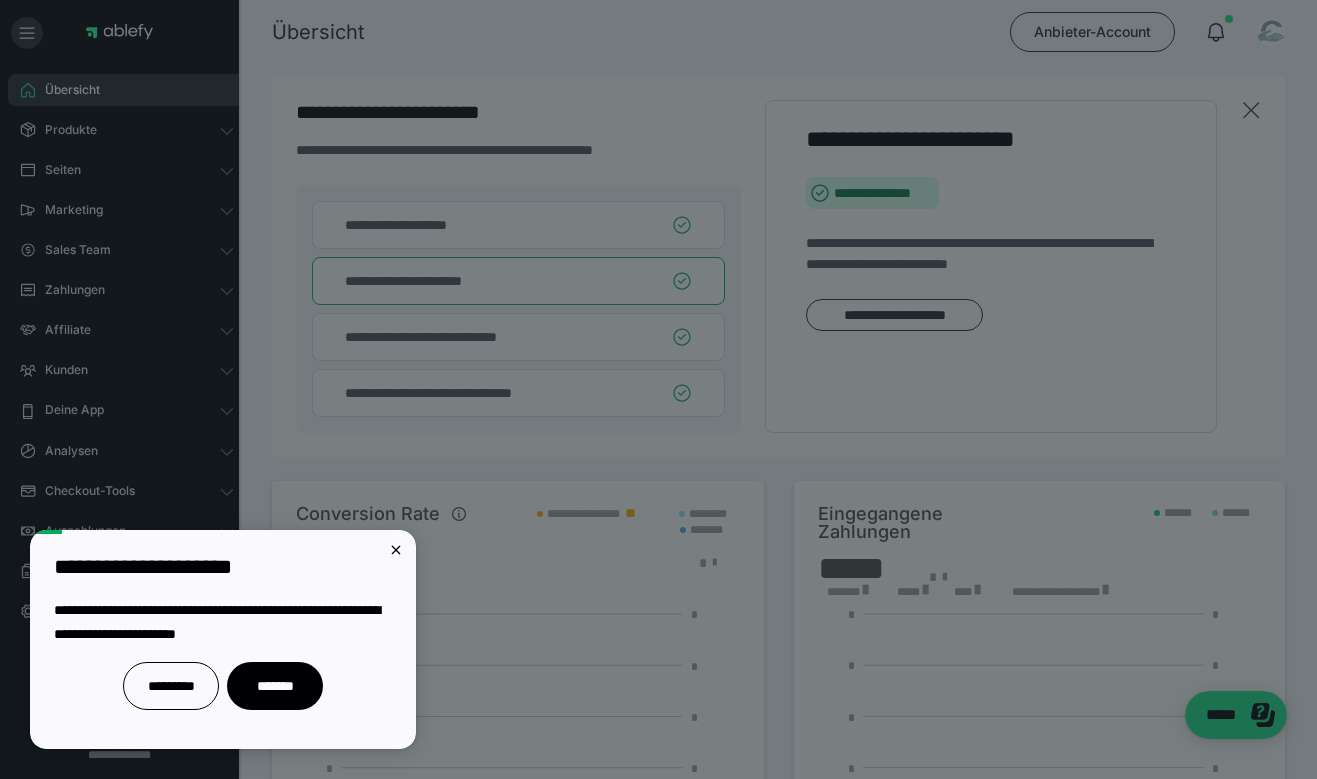 scroll, scrollTop: 0, scrollLeft: 0, axis: both 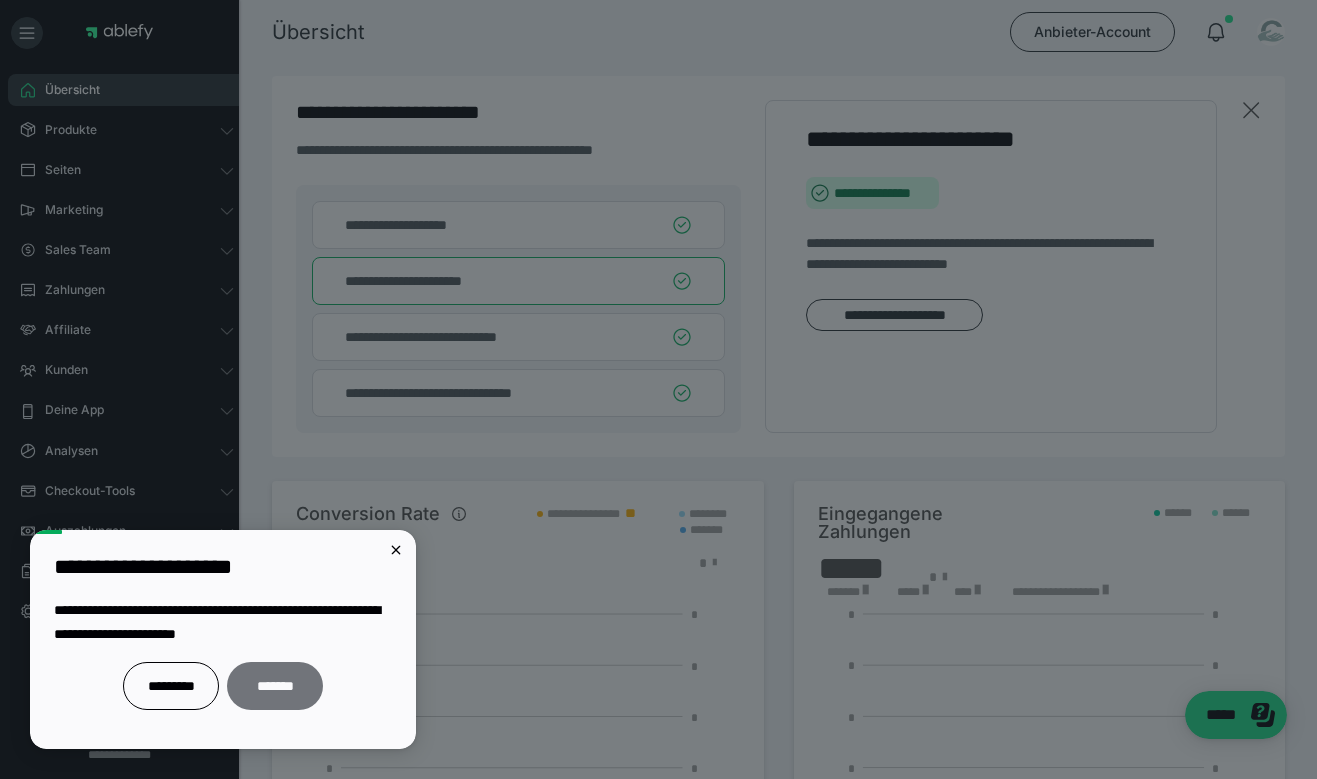 click on "*******" at bounding box center (275, 686) 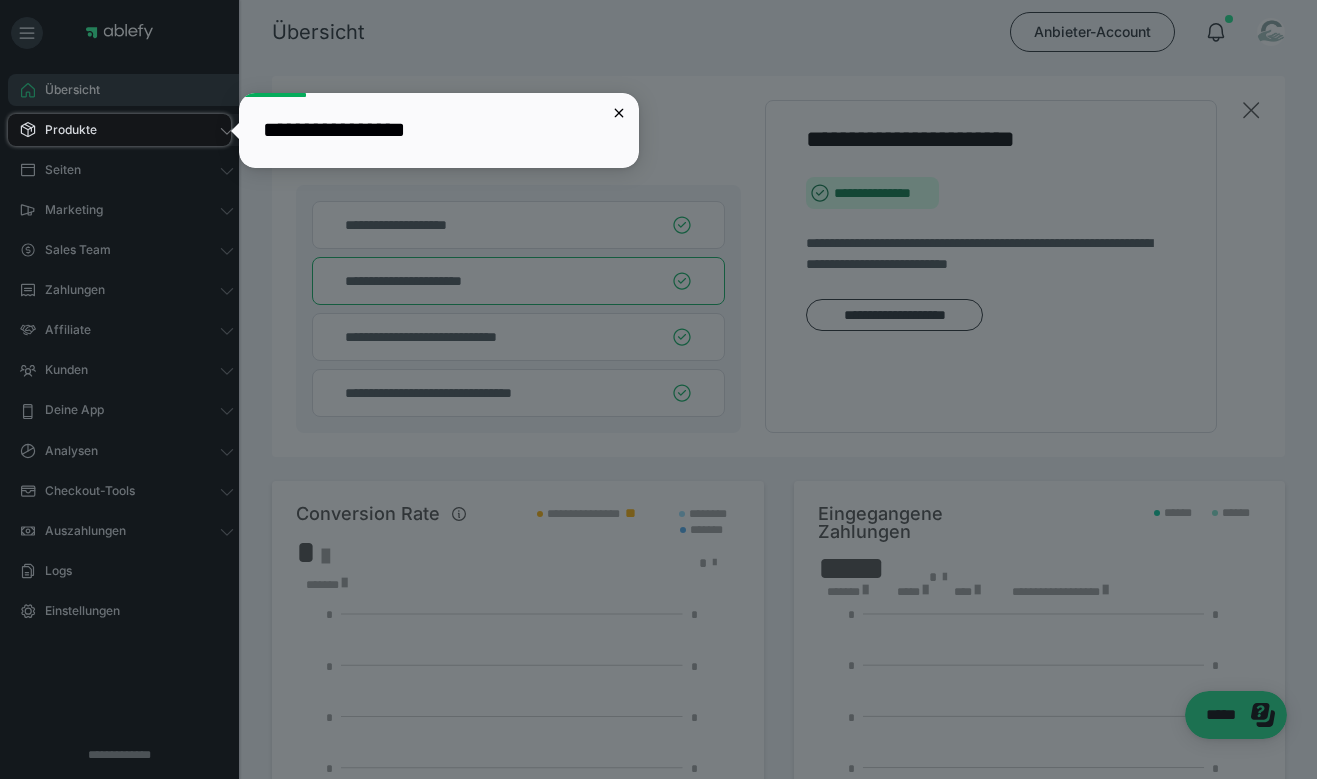 click on "Produkte" at bounding box center [127, 130] 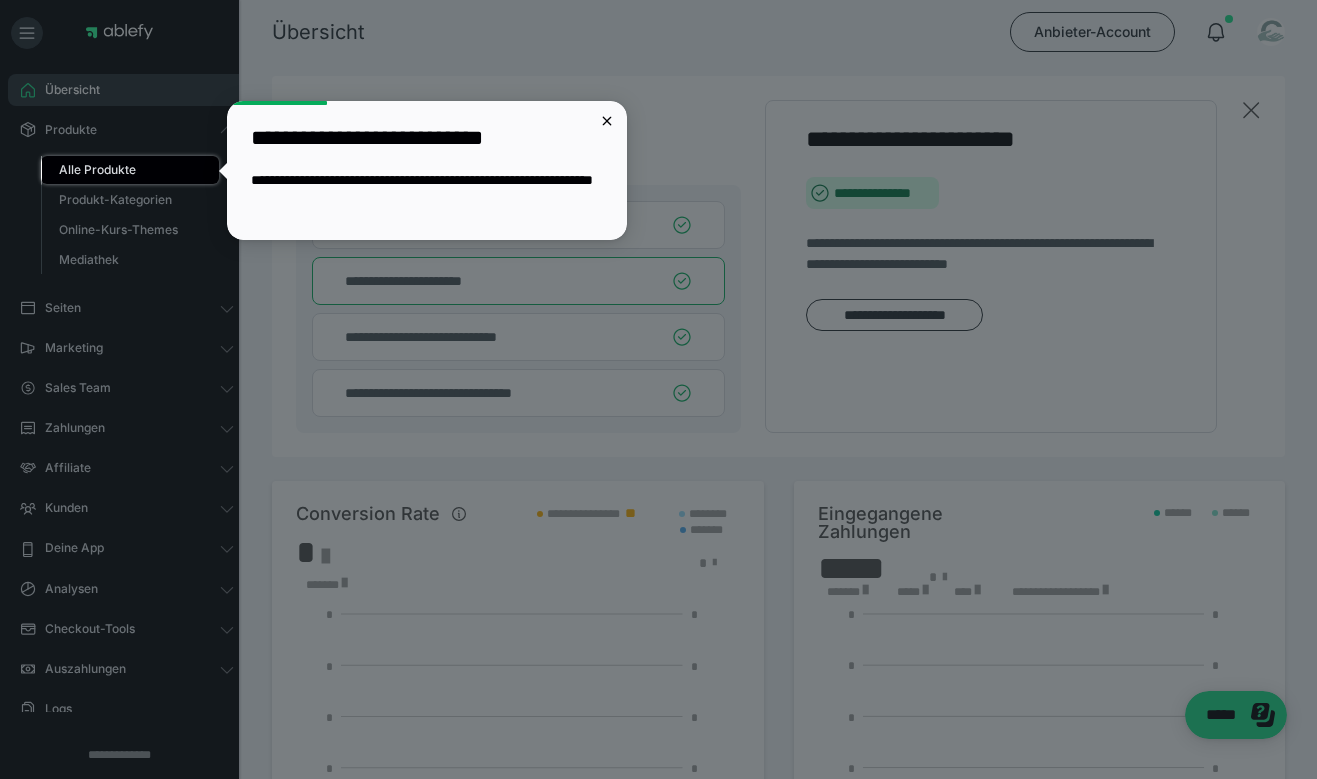 click on "Alle Produkte" at bounding box center (137, 170) 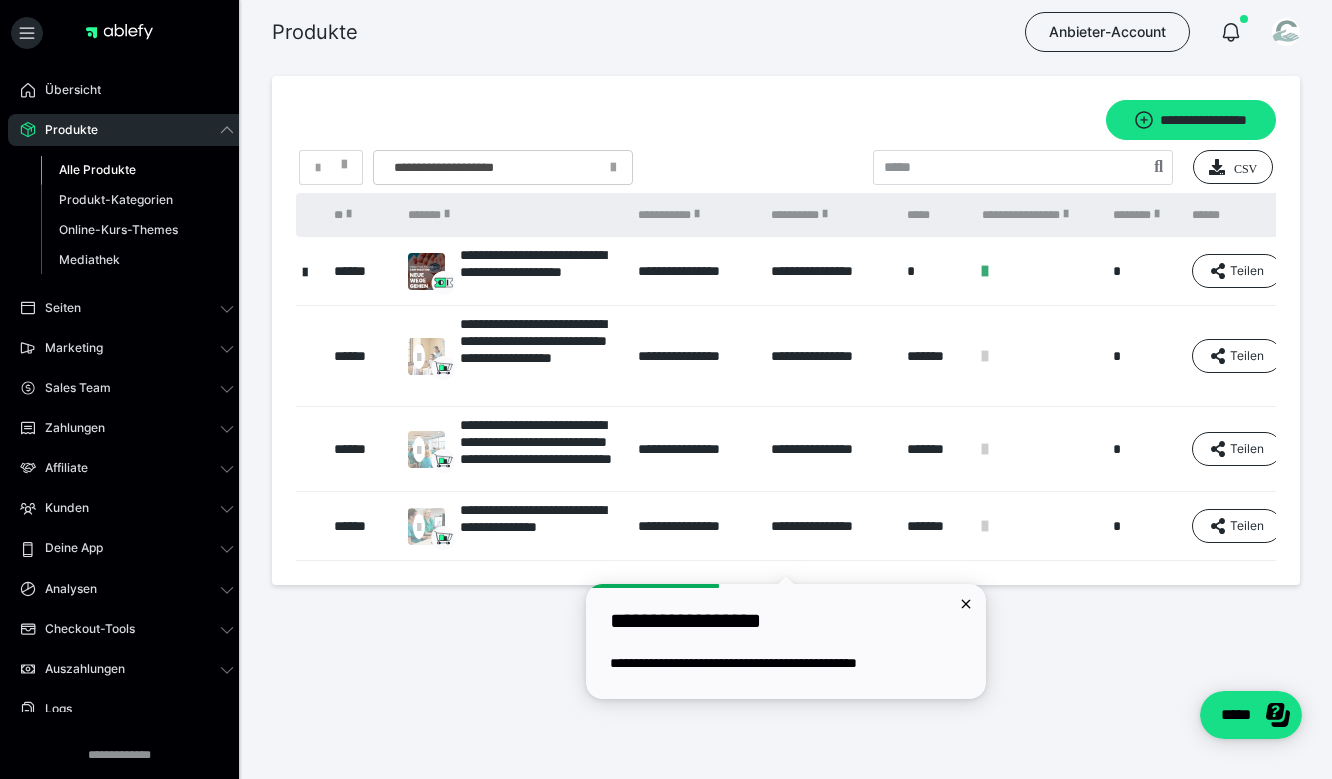 click on "**********" at bounding box center (695, 271) 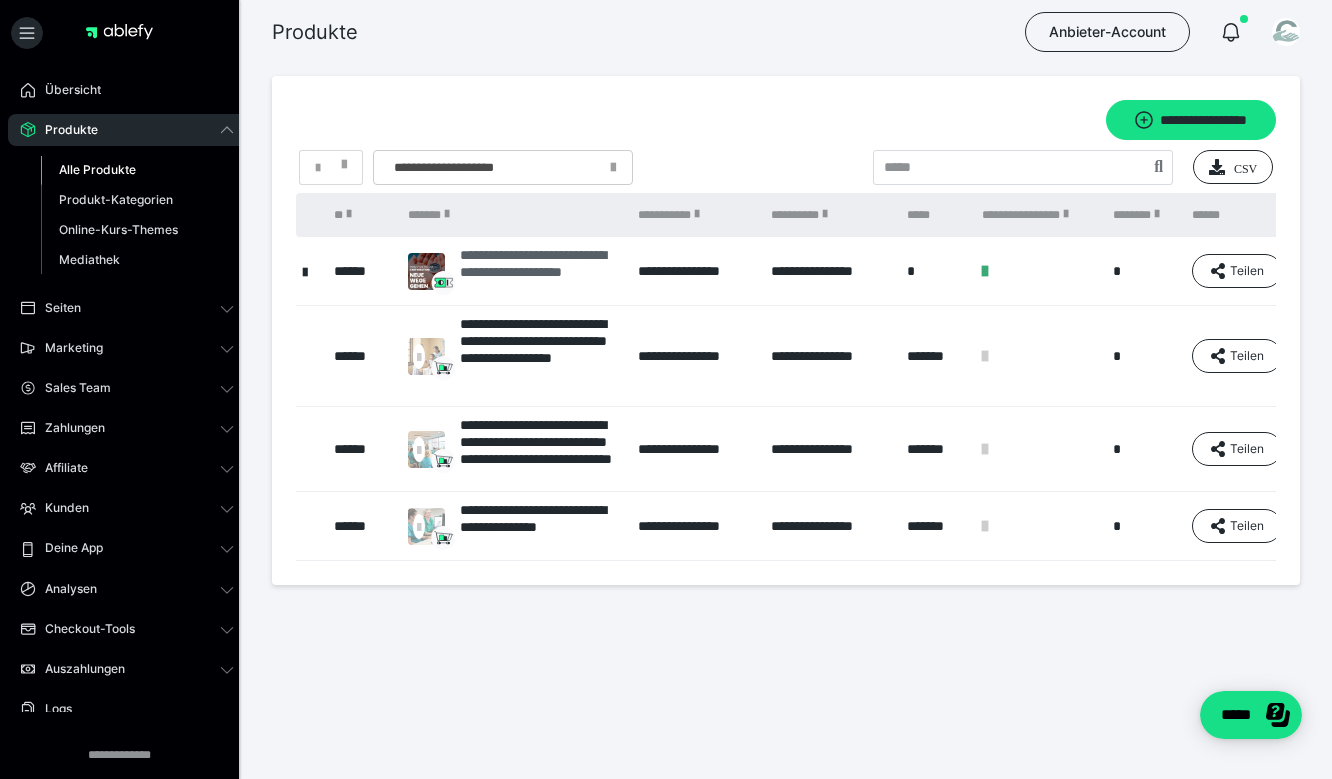 click on "**********" at bounding box center [539, 271] 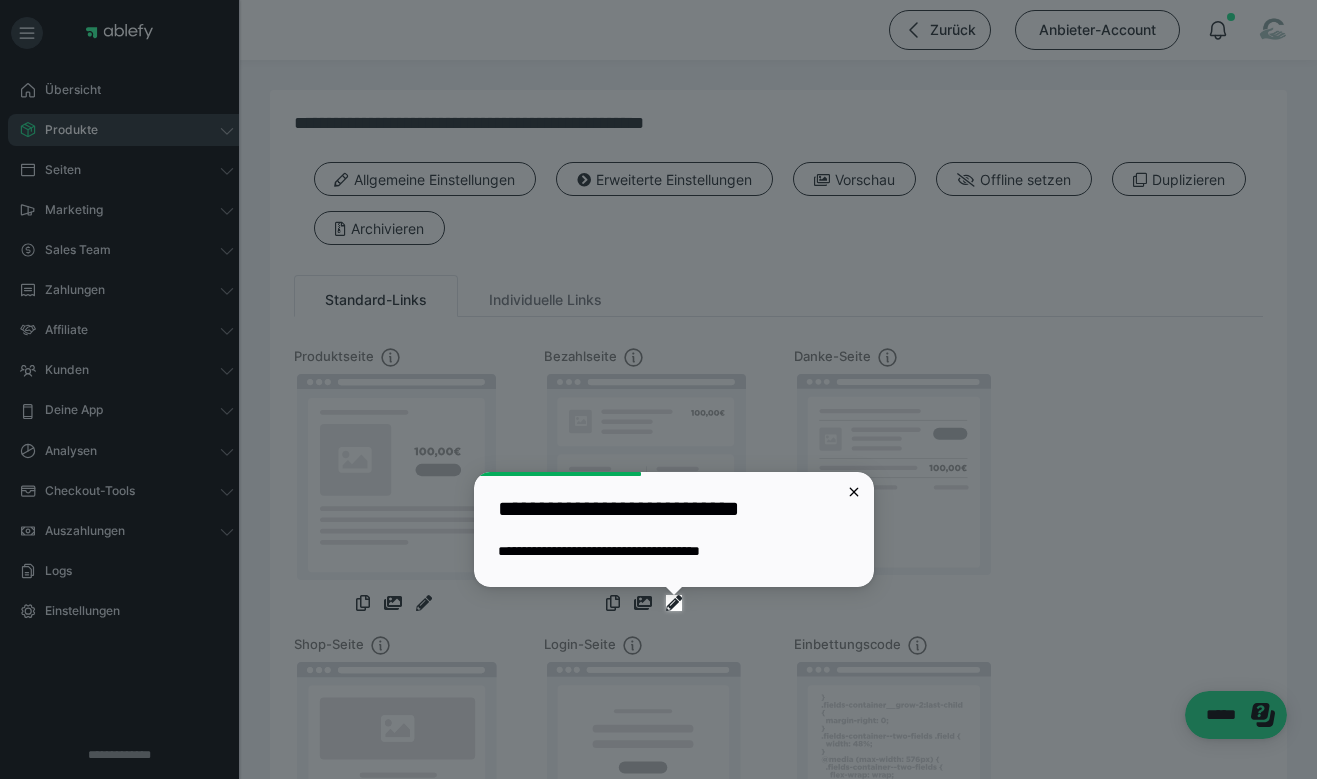 click at bounding box center (999, 305) 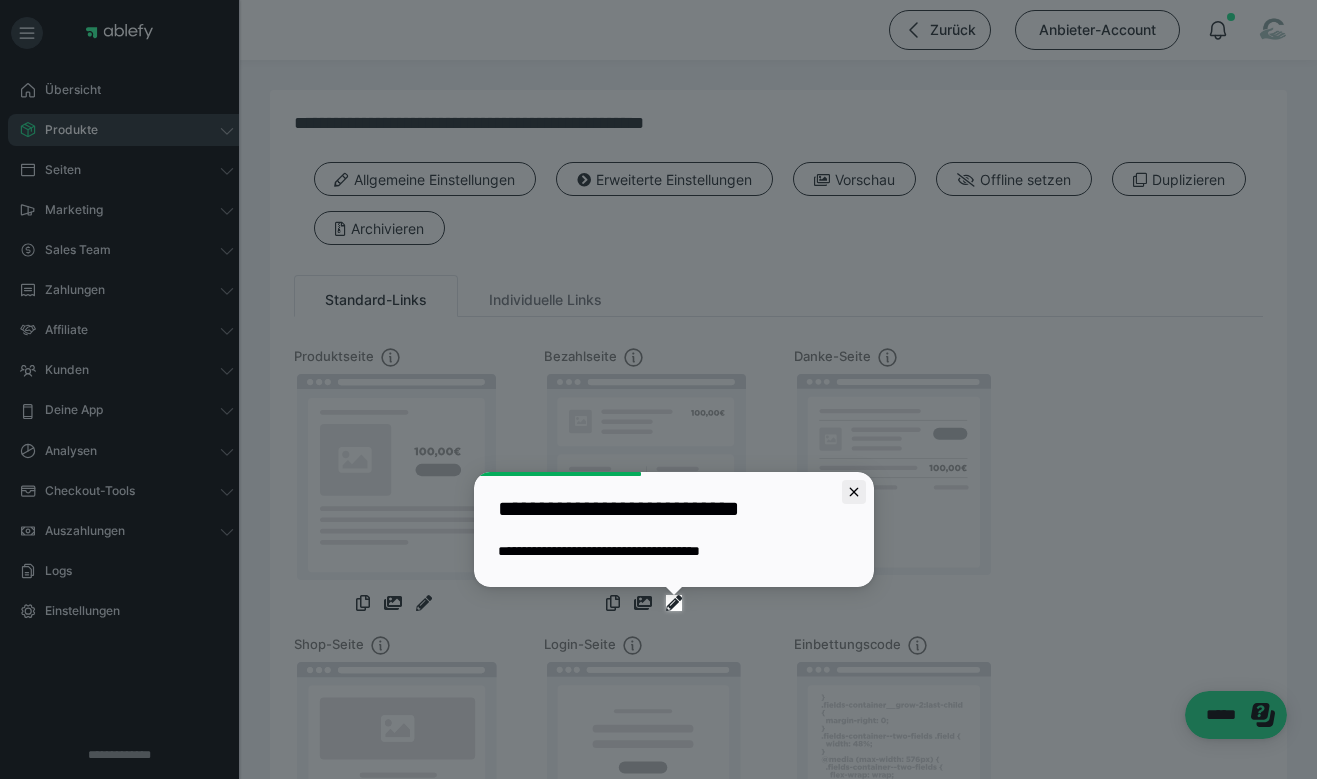click 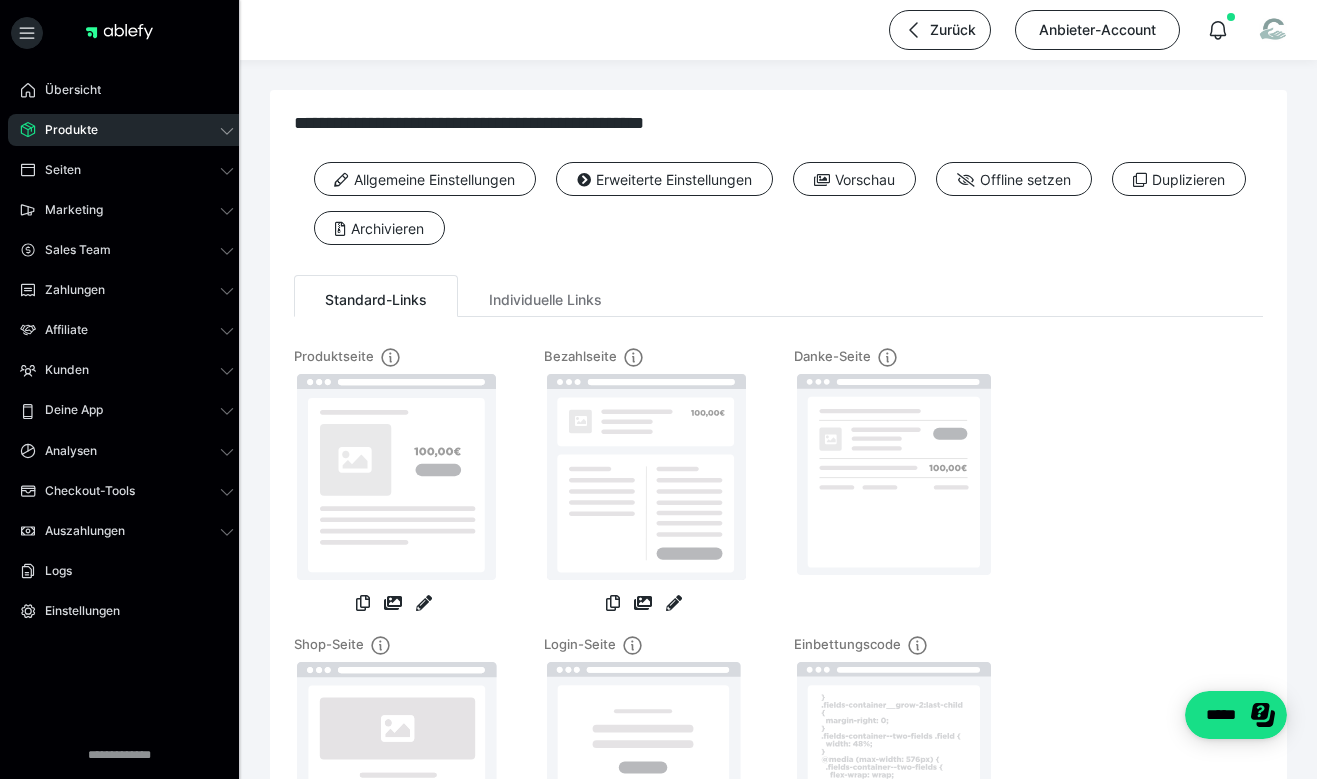 scroll, scrollTop: 4, scrollLeft: 0, axis: vertical 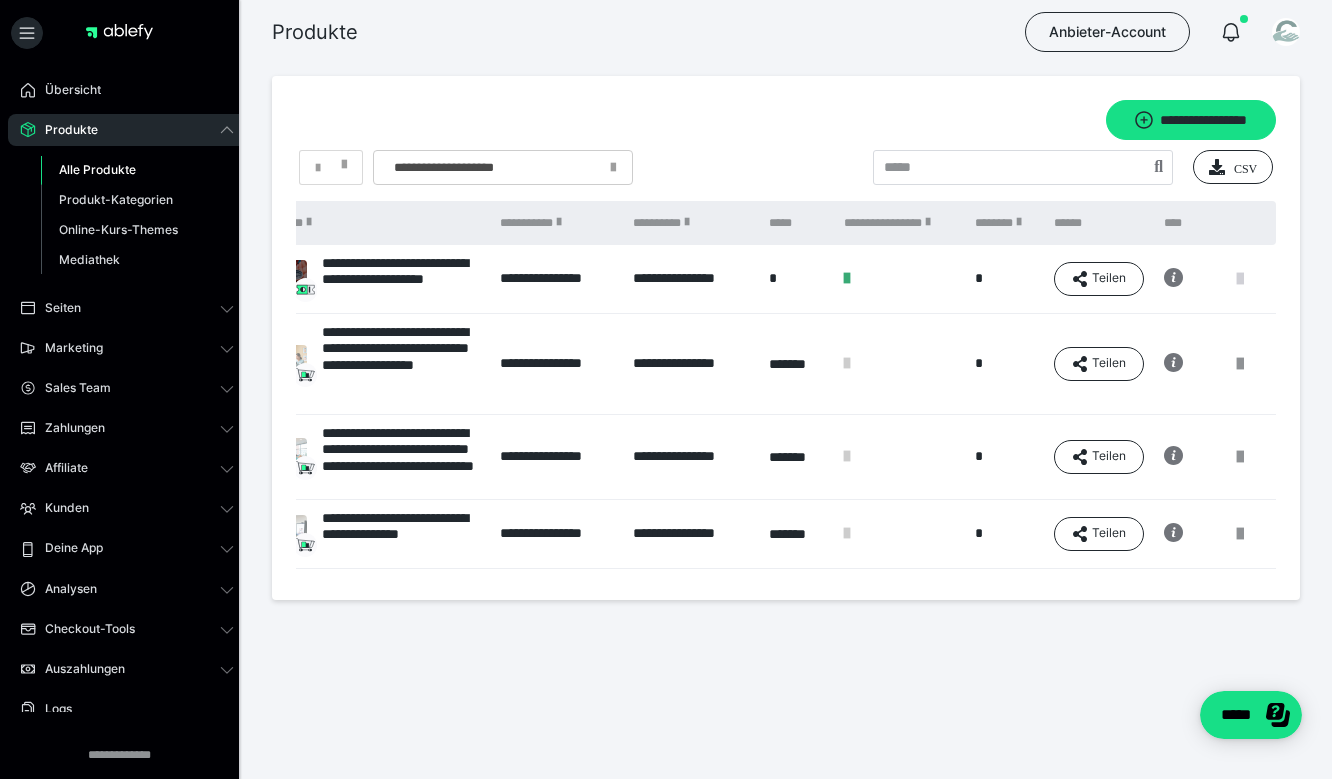 click at bounding box center [1240, 279] 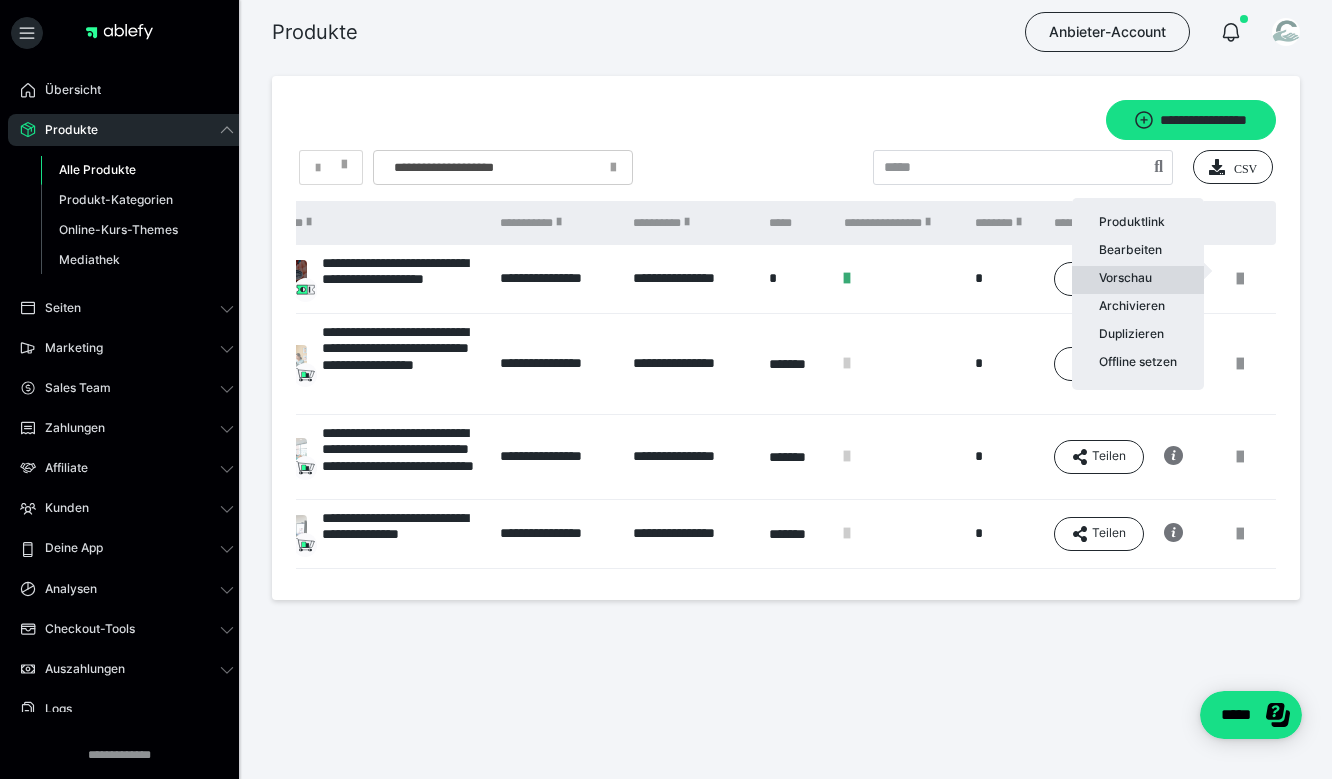 click on "Vorschau" at bounding box center (1138, 280) 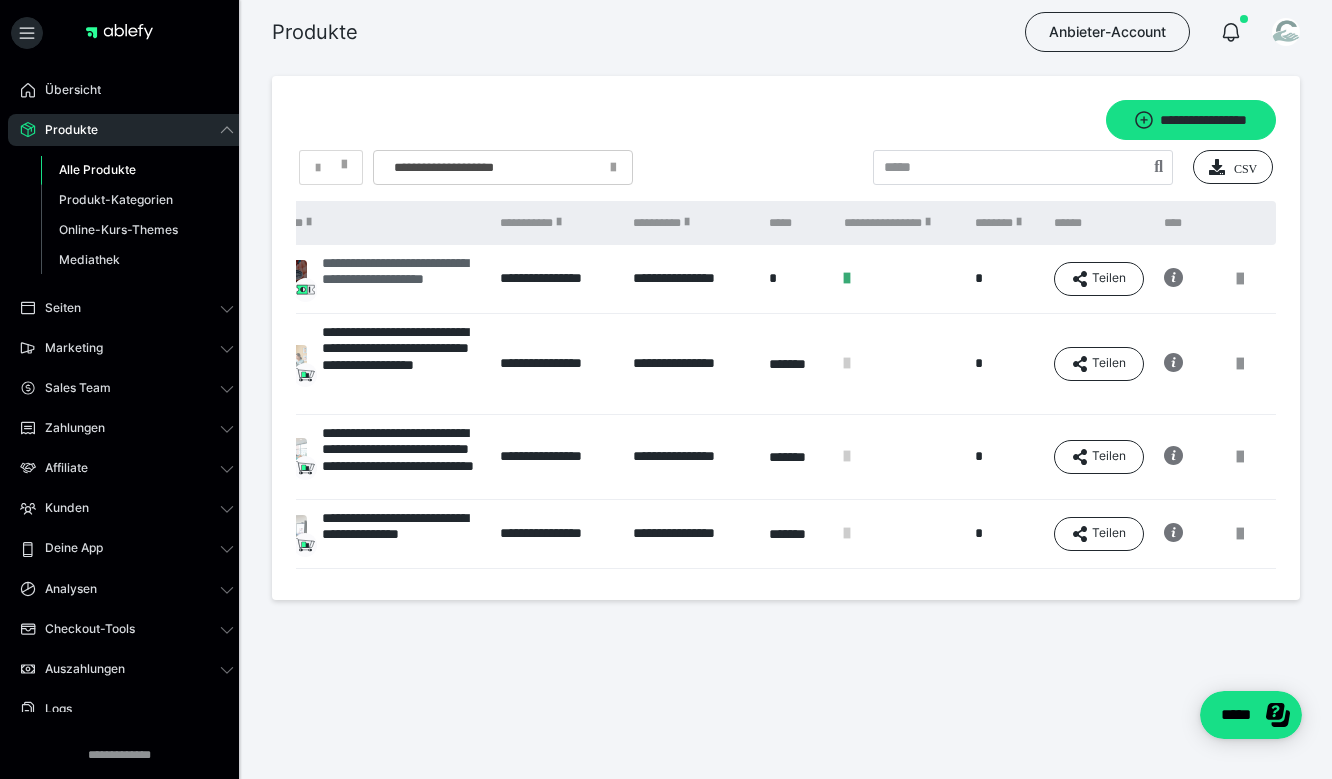 click on "**********" at bounding box center [401, 279] 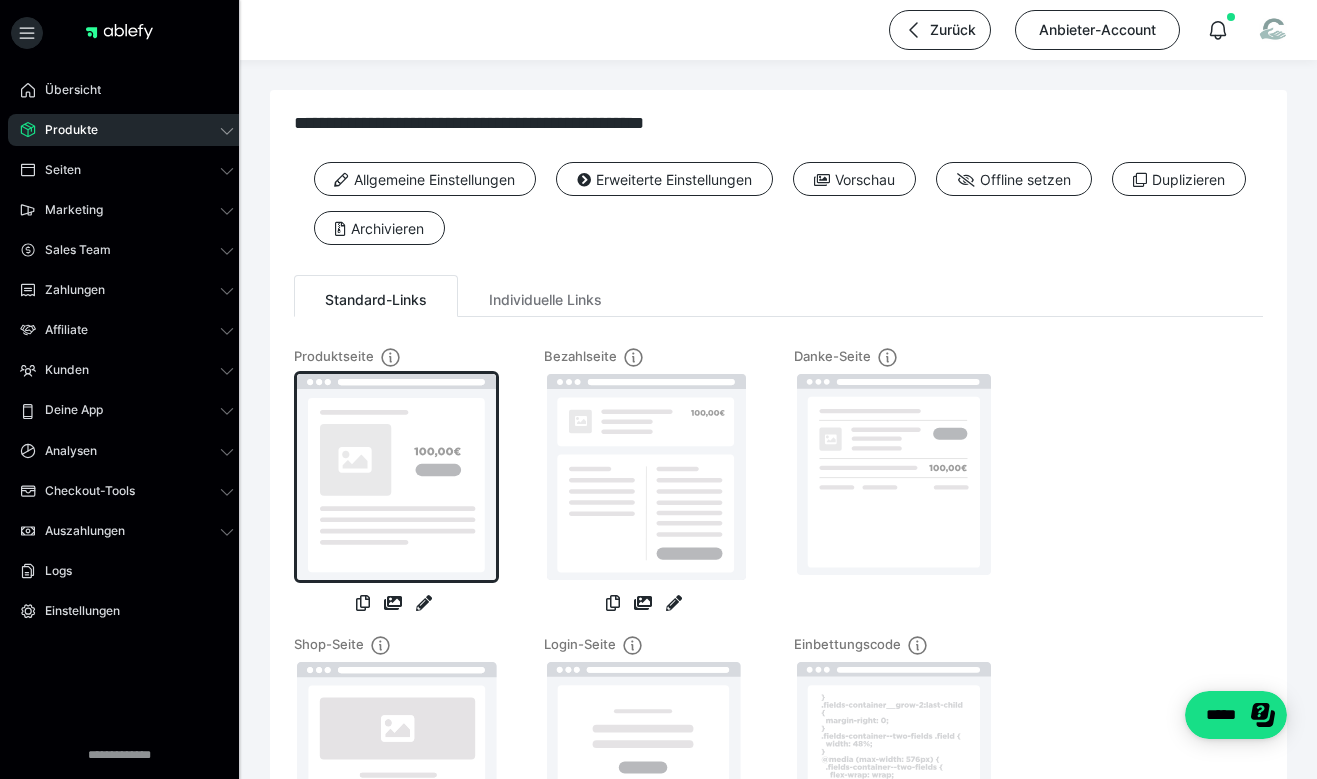 click at bounding box center (396, 477) 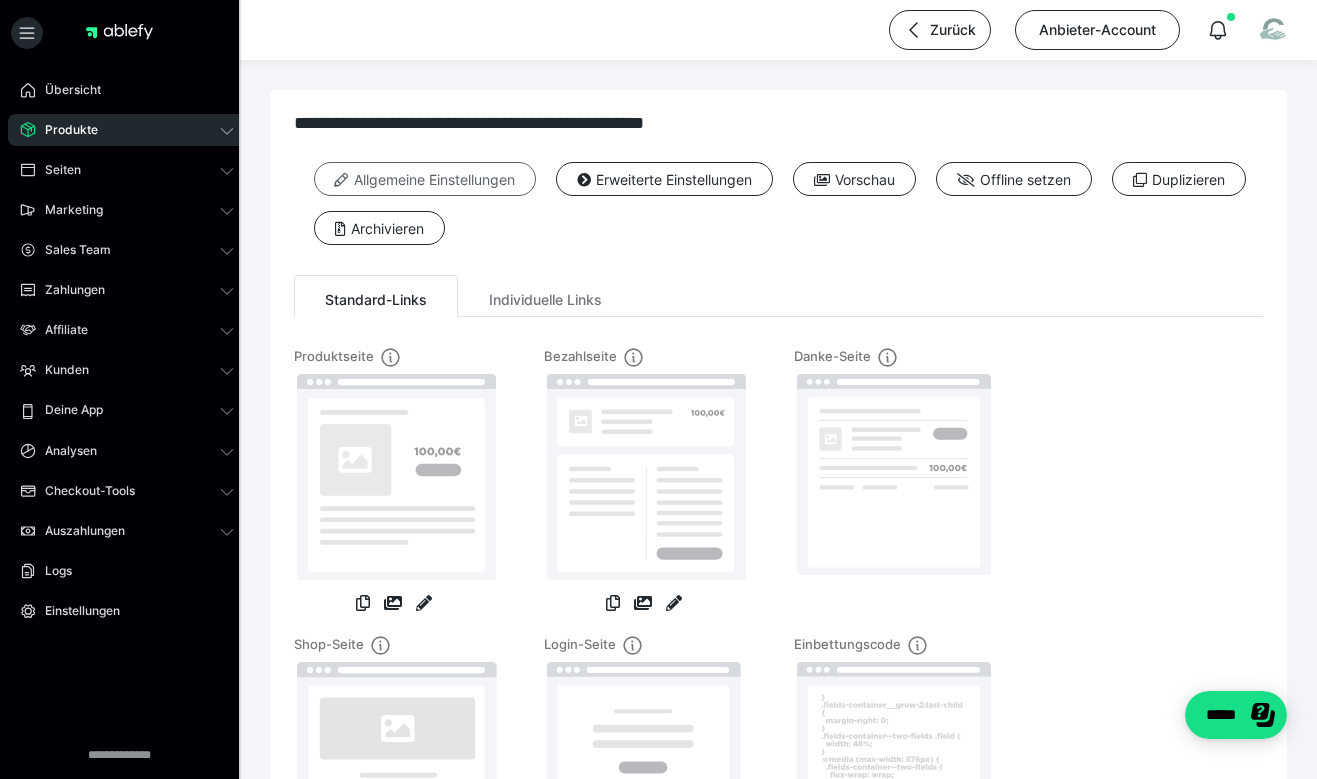 click on "Allgemeine Einstellungen" at bounding box center [425, 179] 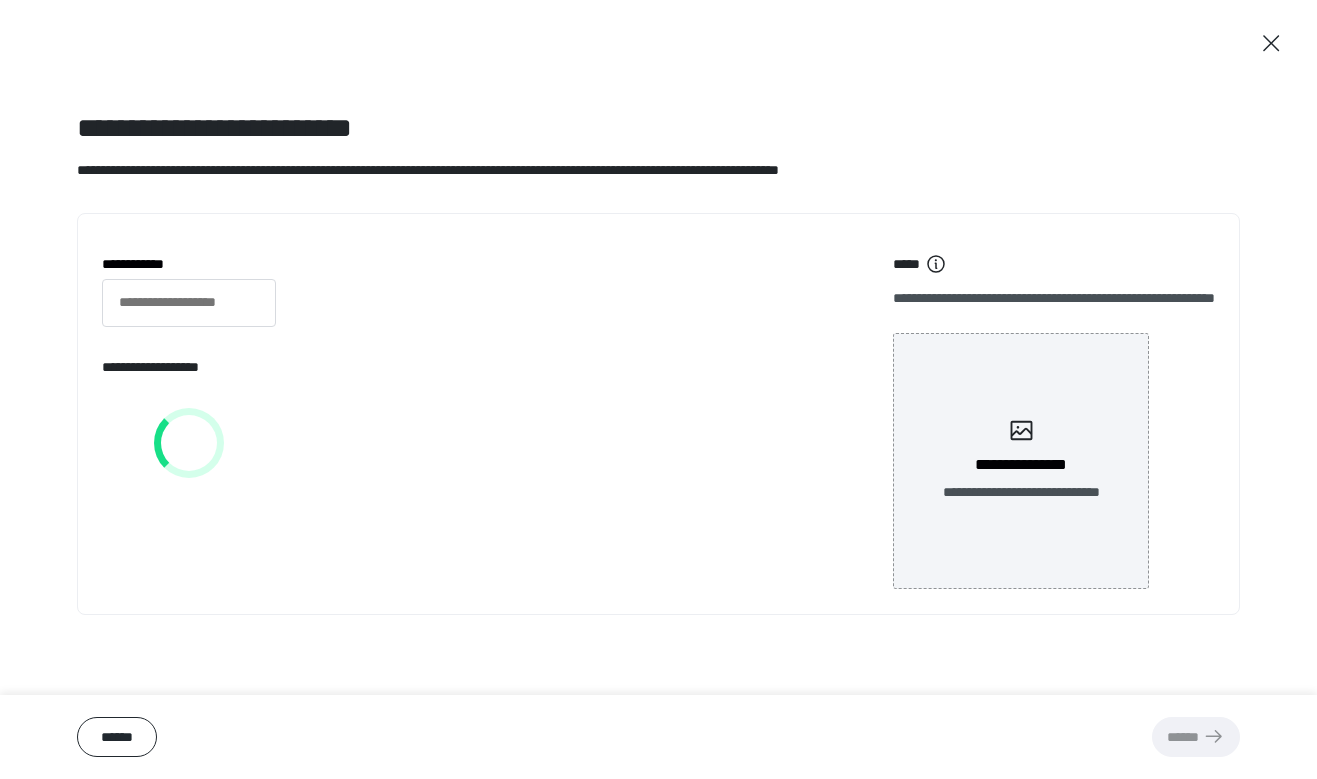 type on "**********" 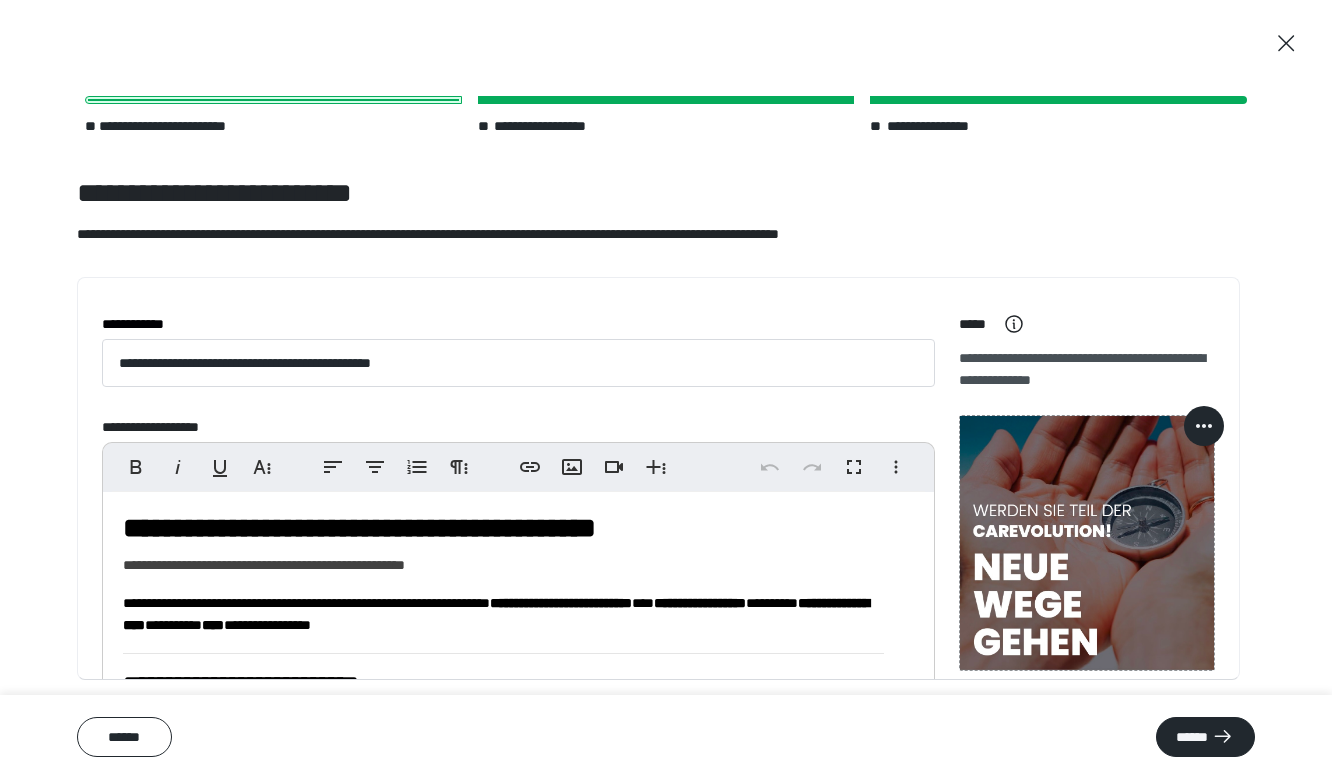 scroll, scrollTop: 58, scrollLeft: 0, axis: vertical 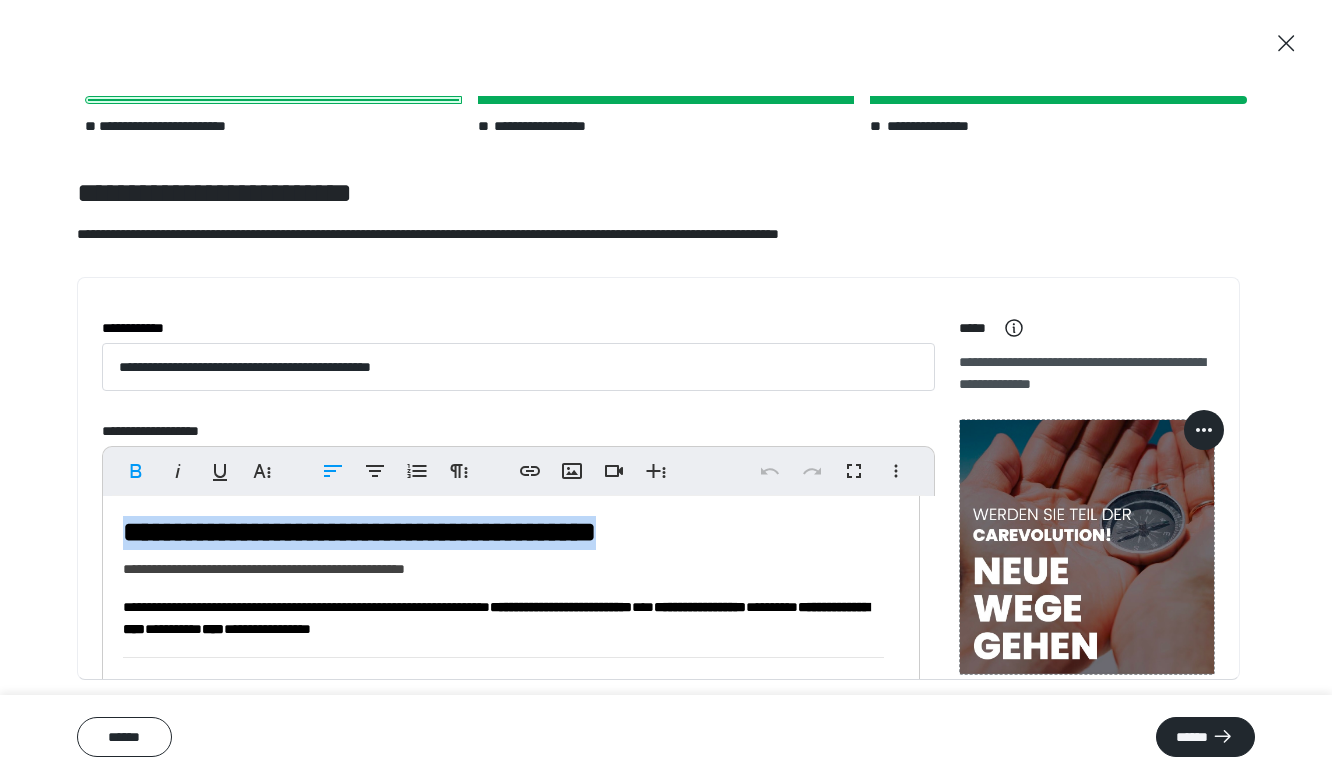drag, startPoint x: 787, startPoint y: 539, endPoint x: 125, endPoint y: 536, distance: 662.0068 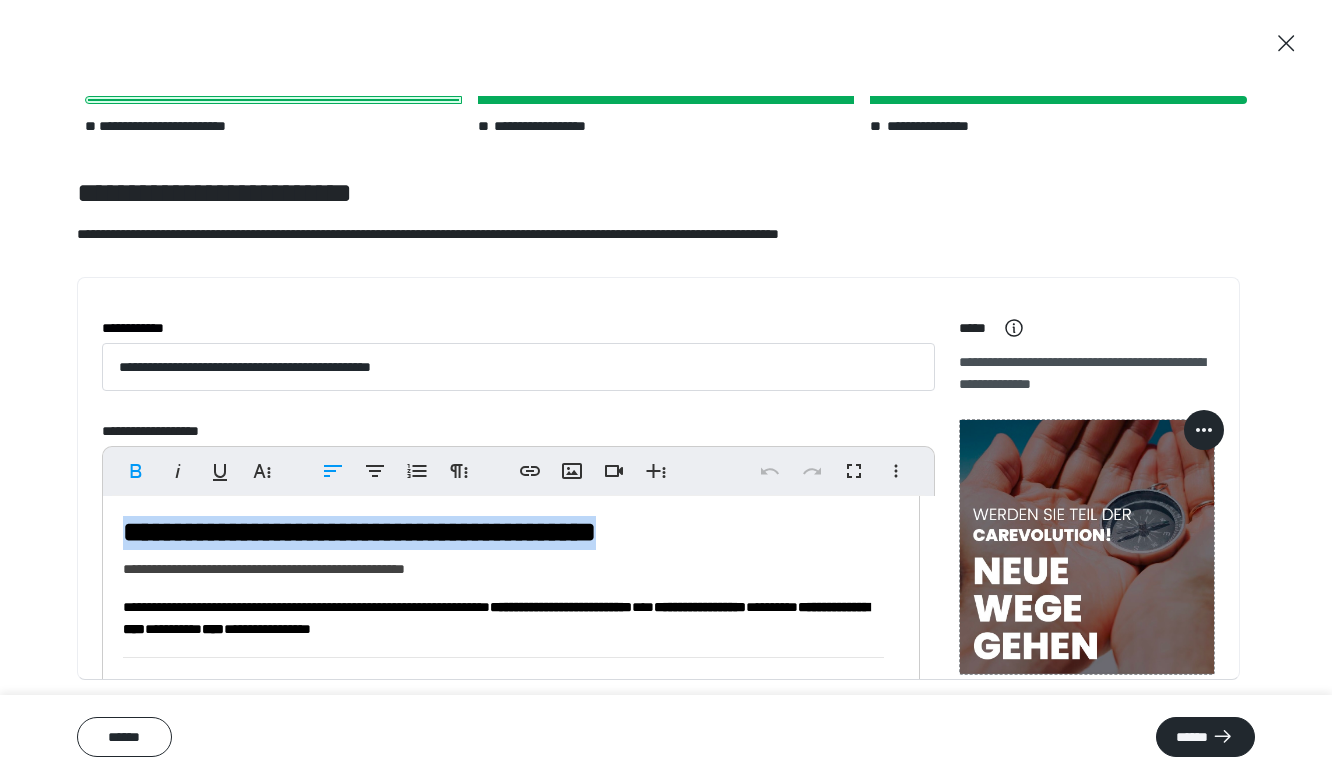 copy on "**********" 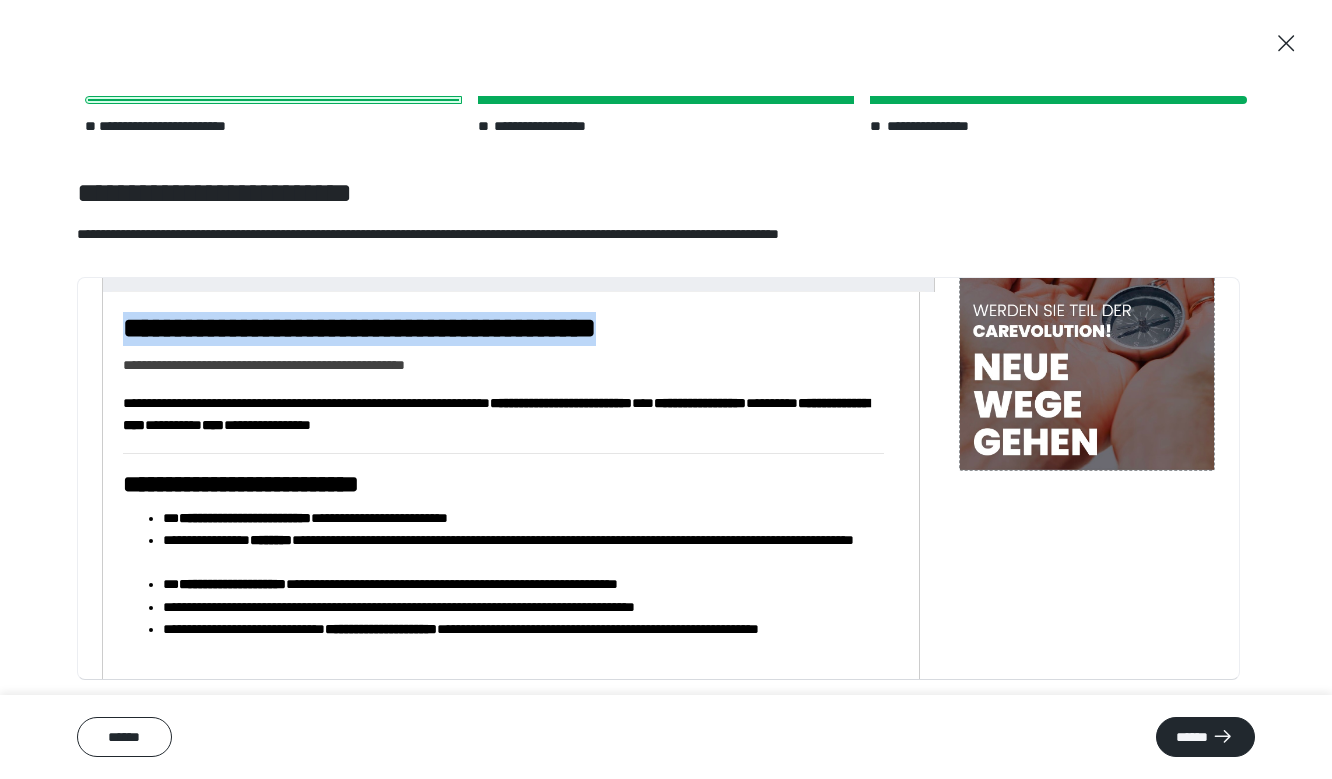 scroll, scrollTop: 266, scrollLeft: 0, axis: vertical 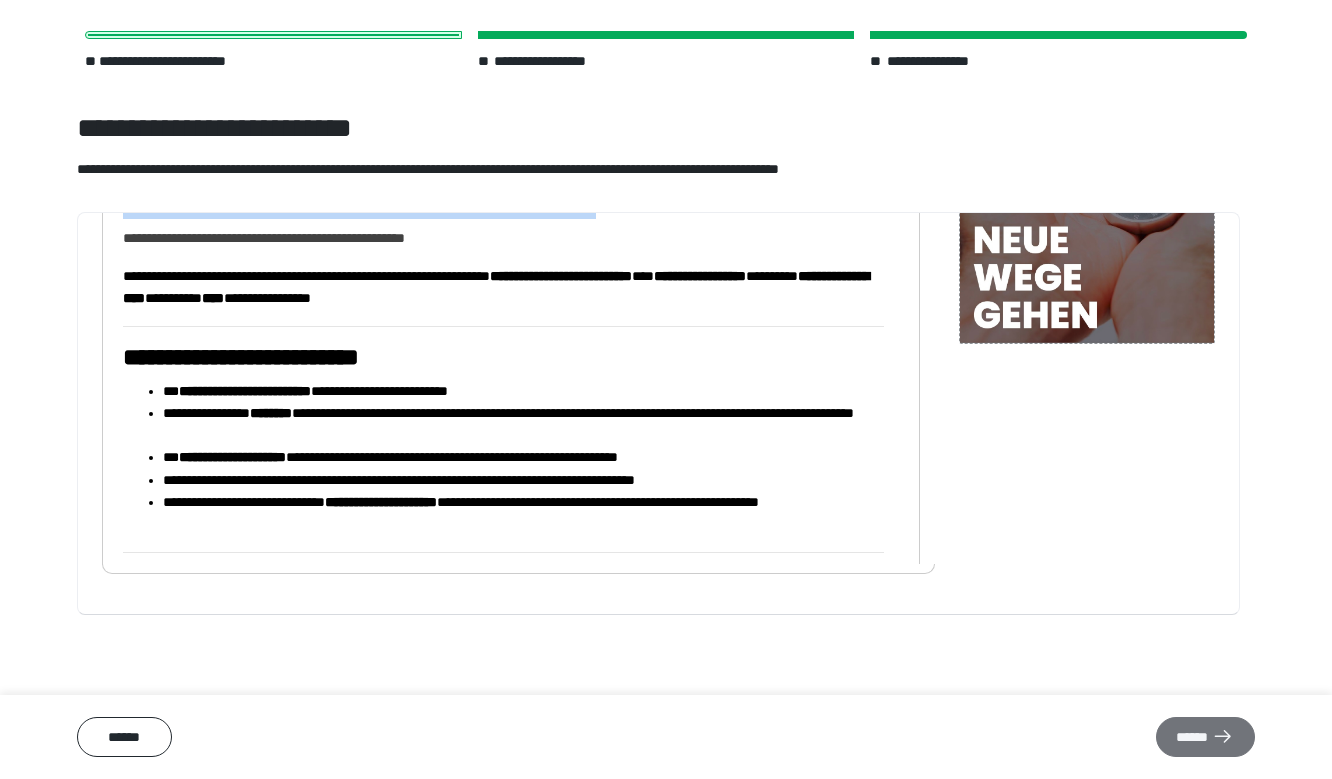 click on "******" at bounding box center [1205, 737] 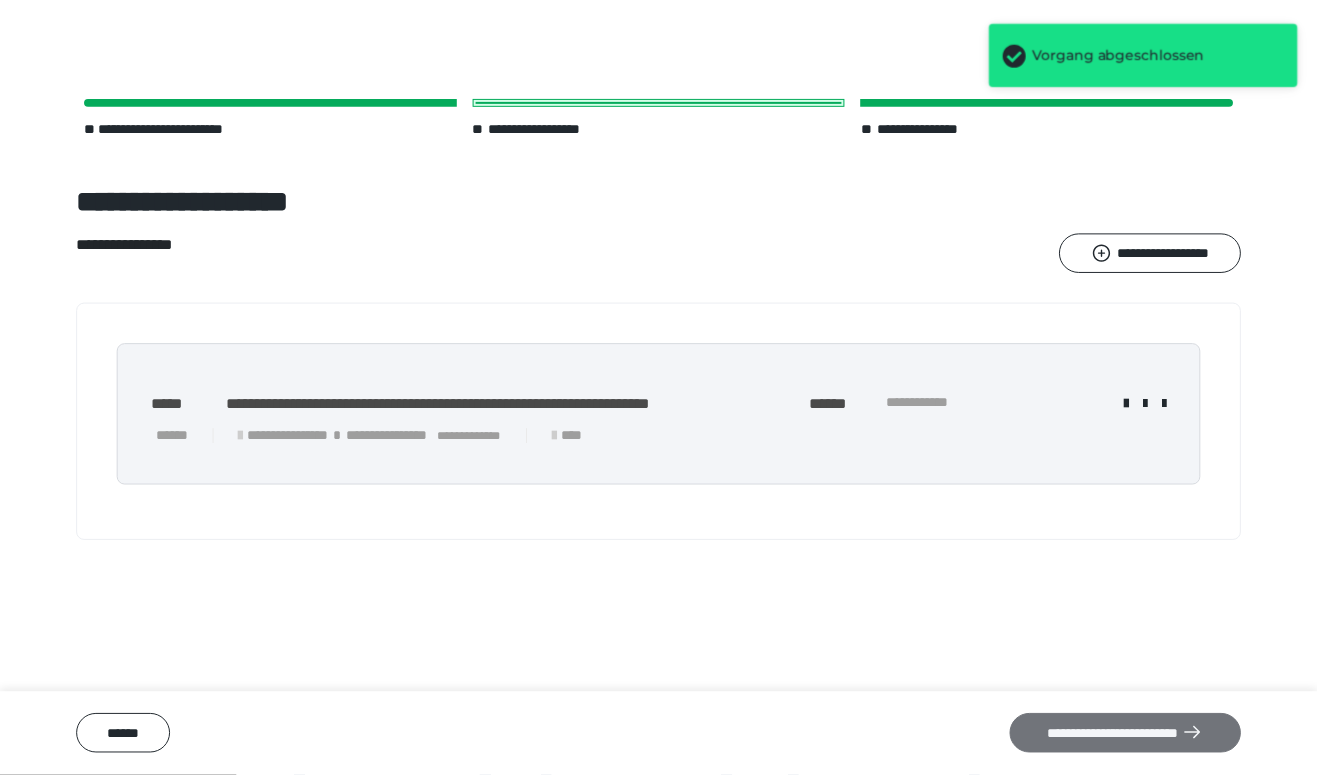scroll, scrollTop: 0, scrollLeft: 0, axis: both 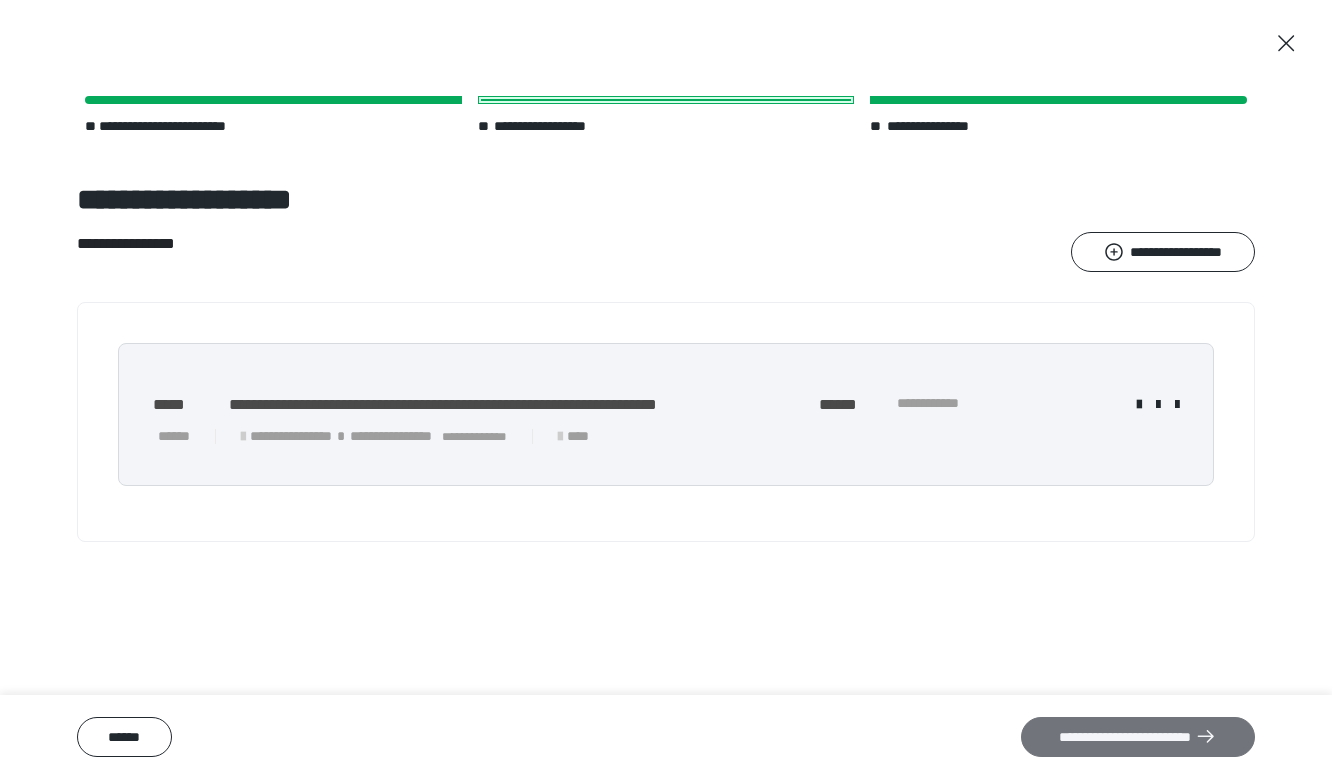 click on "**********" at bounding box center (1138, 737) 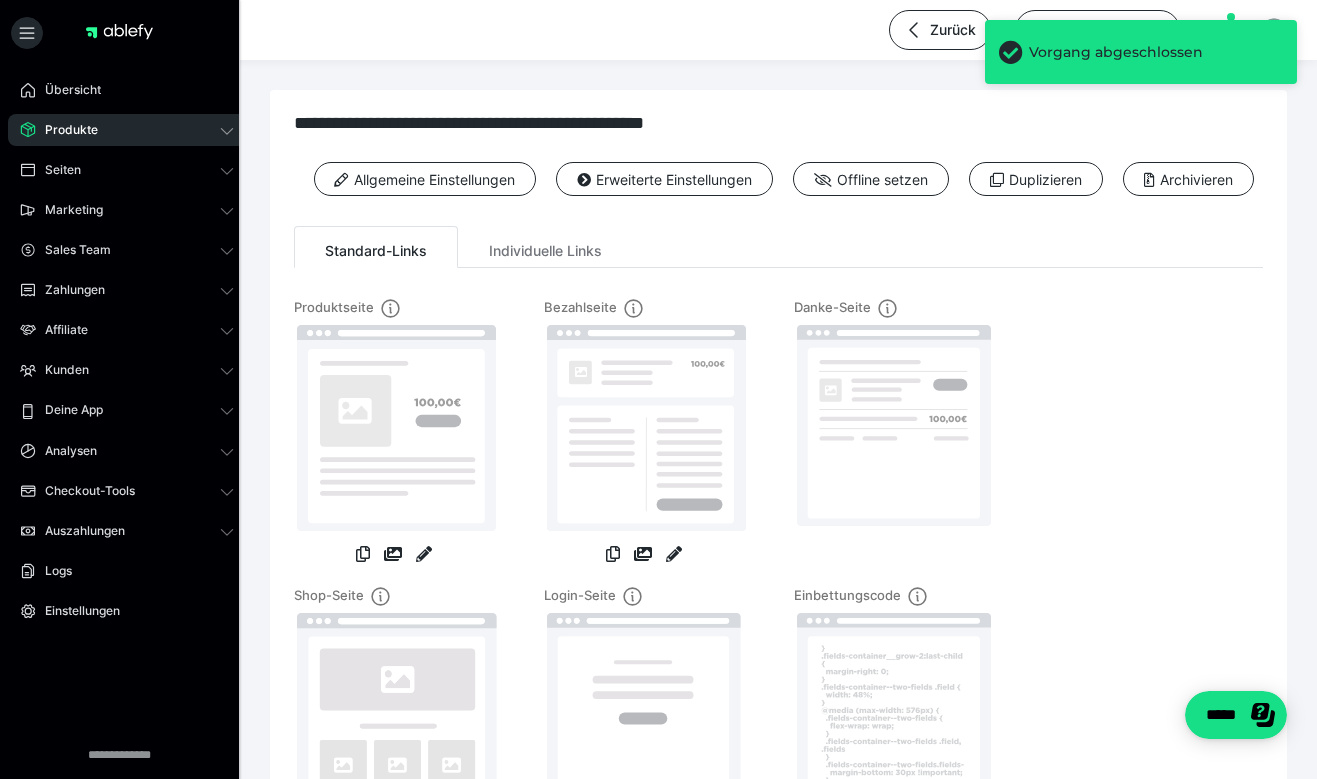click on "Danke-Seite" at bounding box center (894, 442) 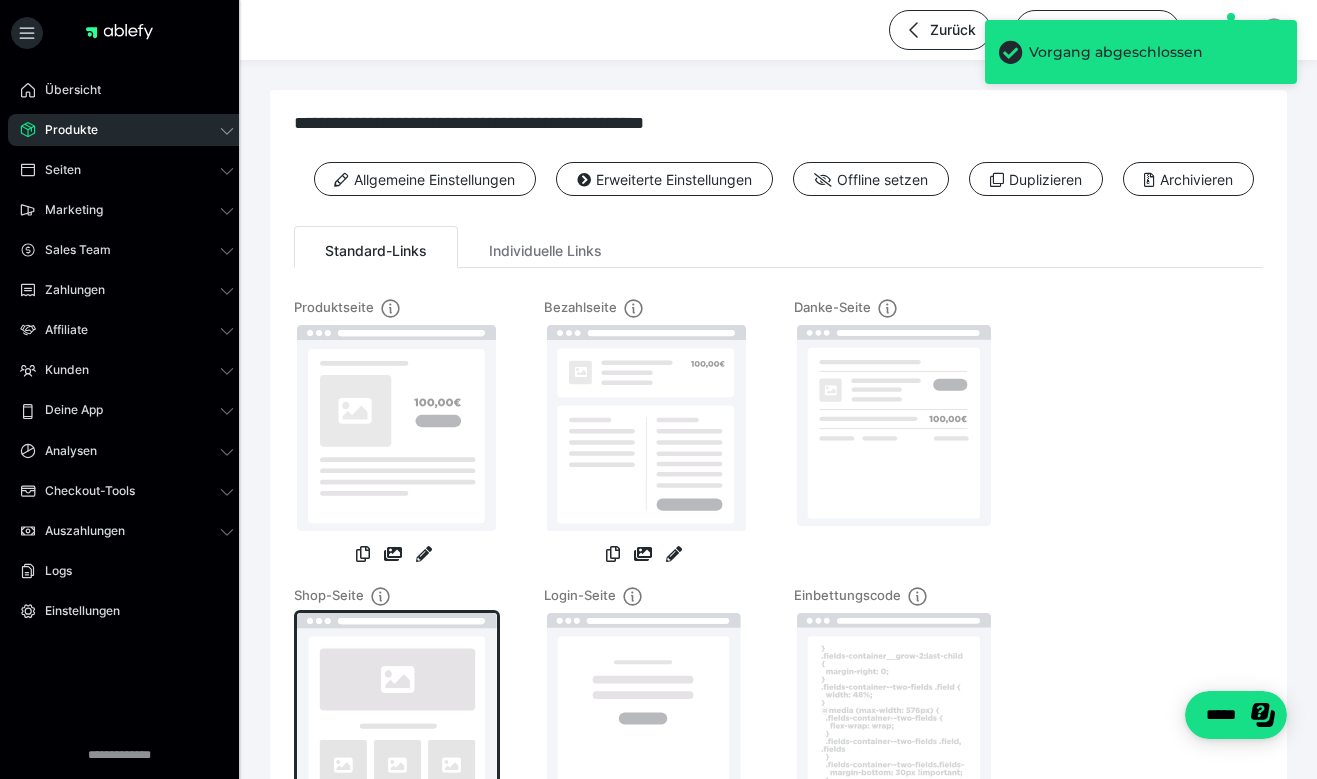 click at bounding box center (397, 716) 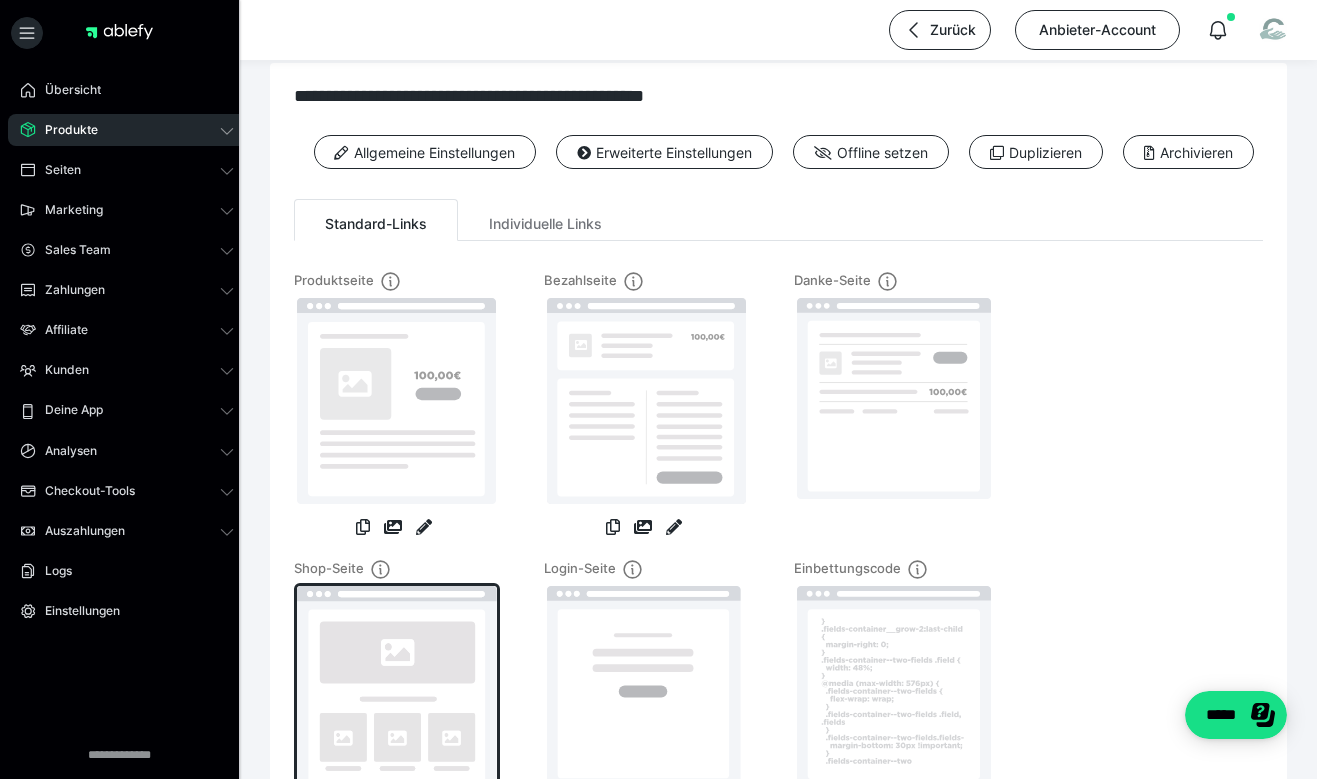 scroll, scrollTop: 217, scrollLeft: 0, axis: vertical 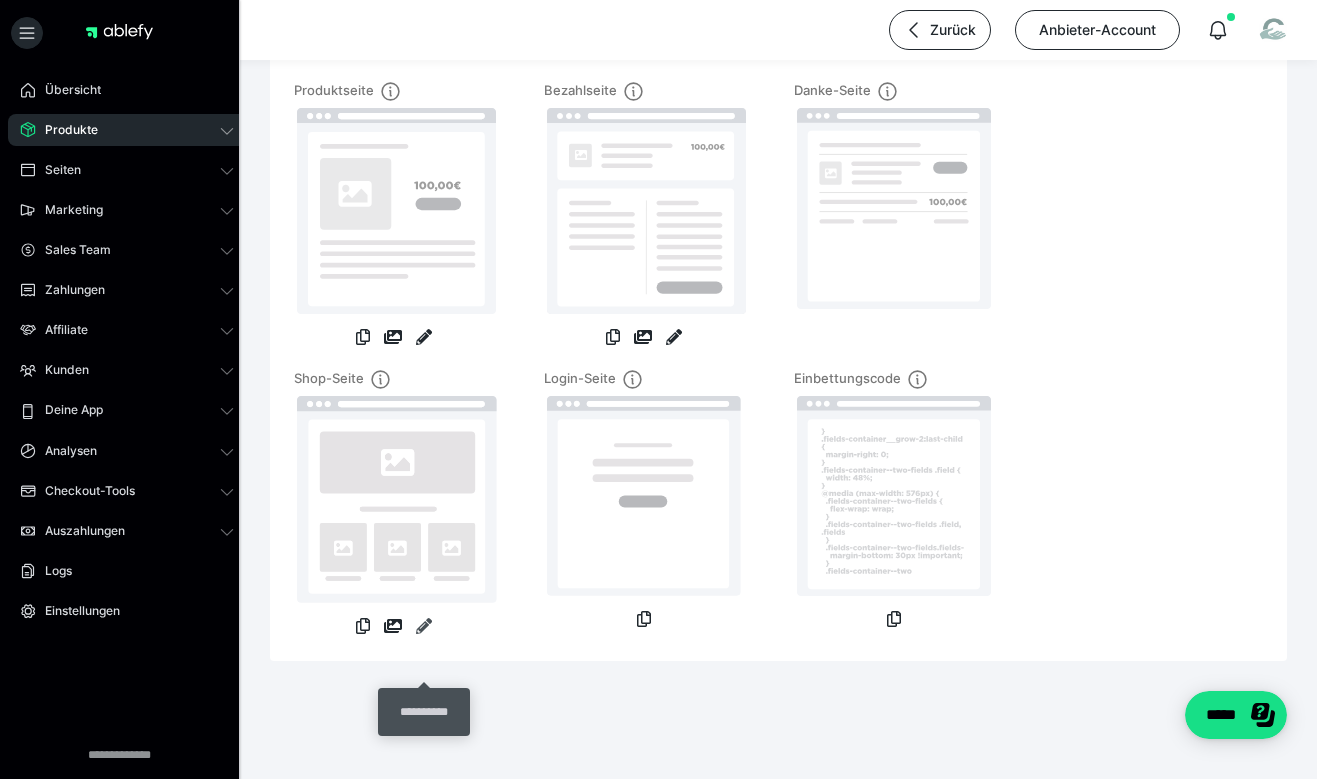 click at bounding box center [424, 626] 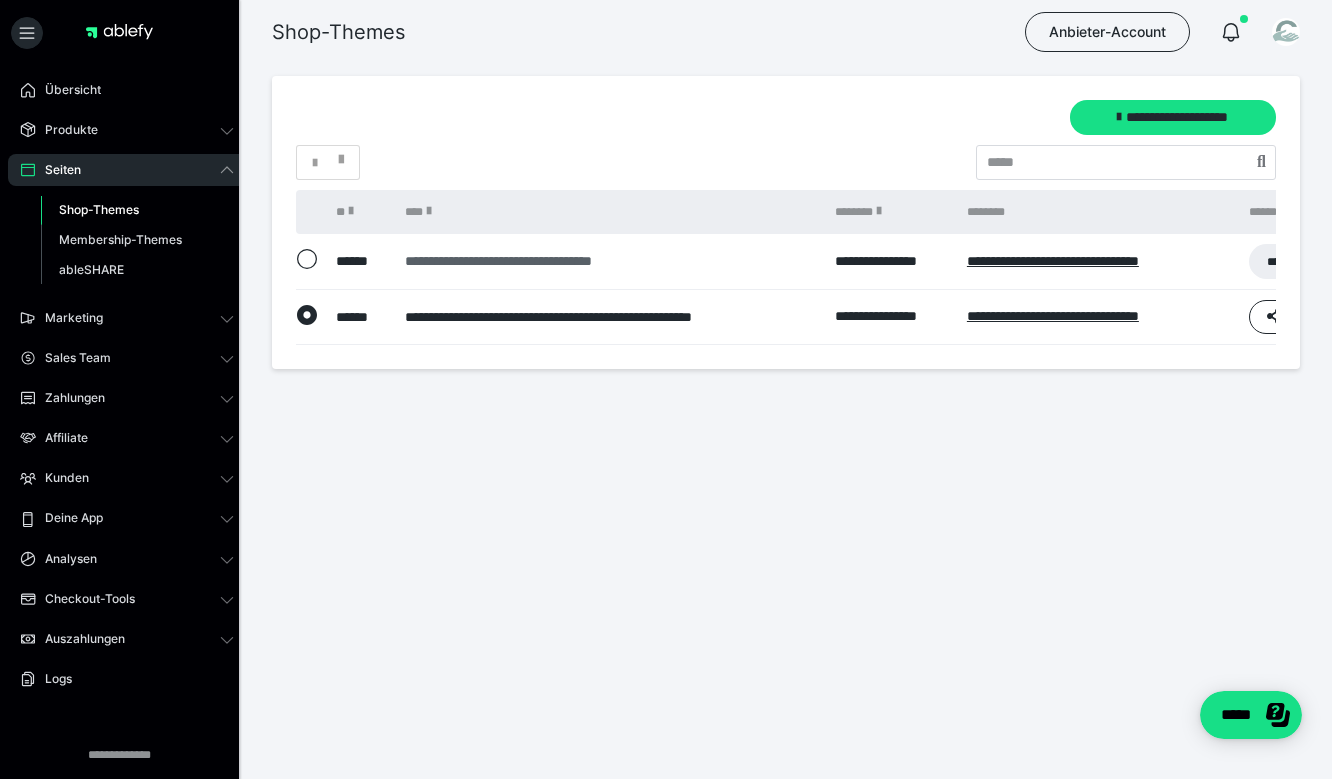 click on "**********" at bounding box center [610, 261] 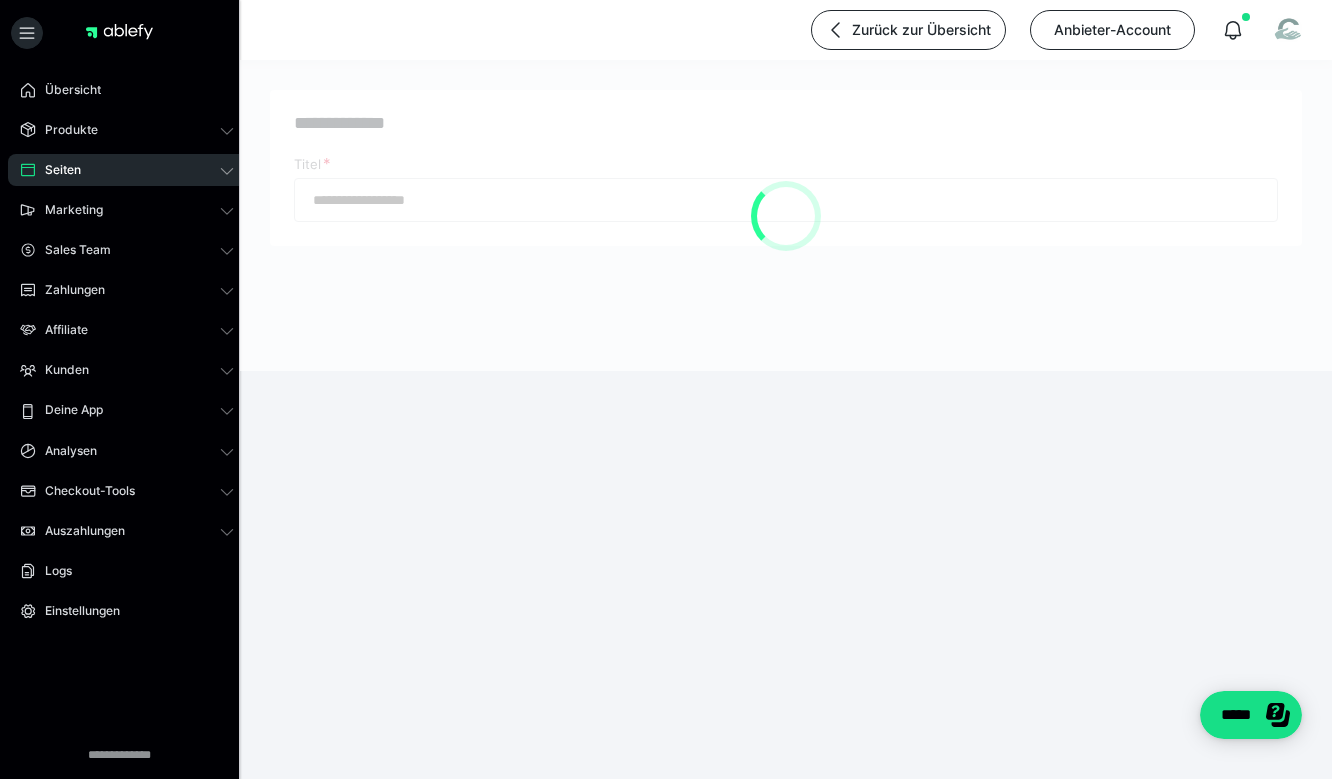 type on "**********" 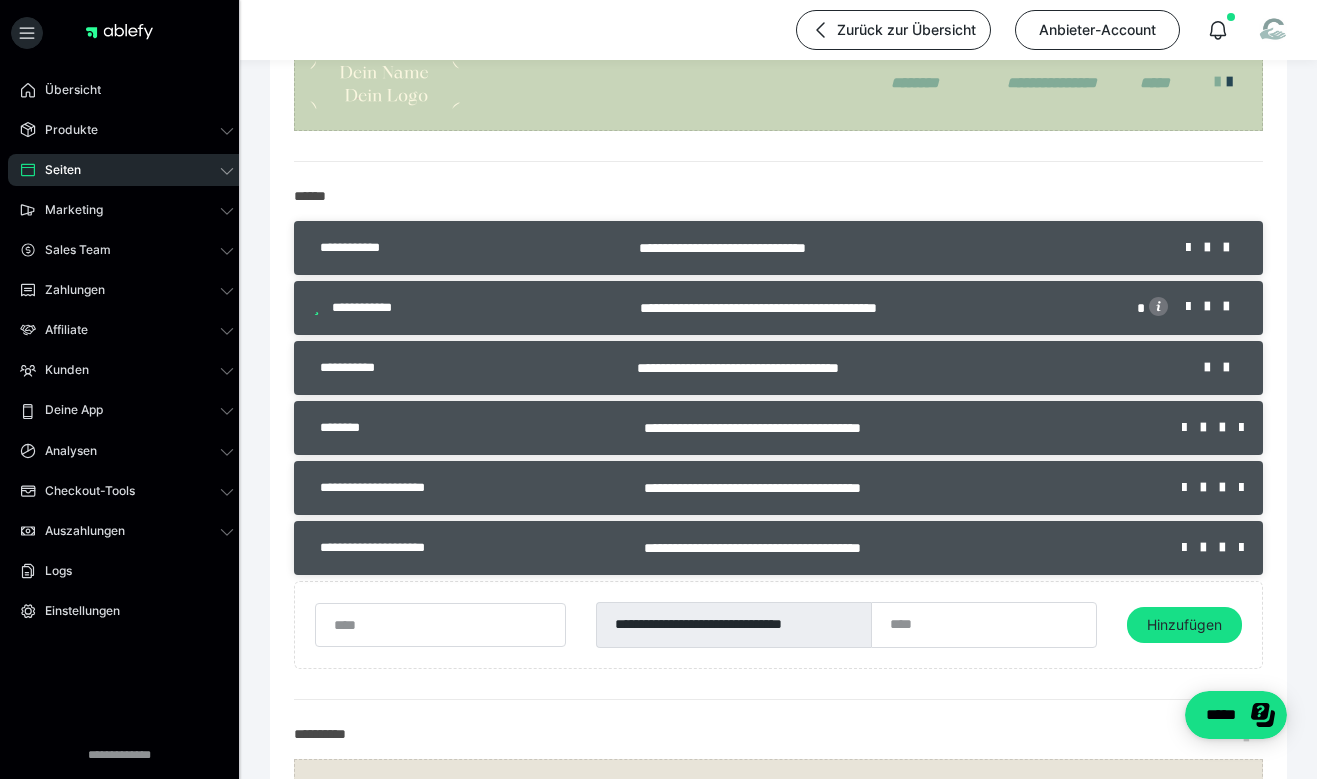 scroll, scrollTop: 0, scrollLeft: 0, axis: both 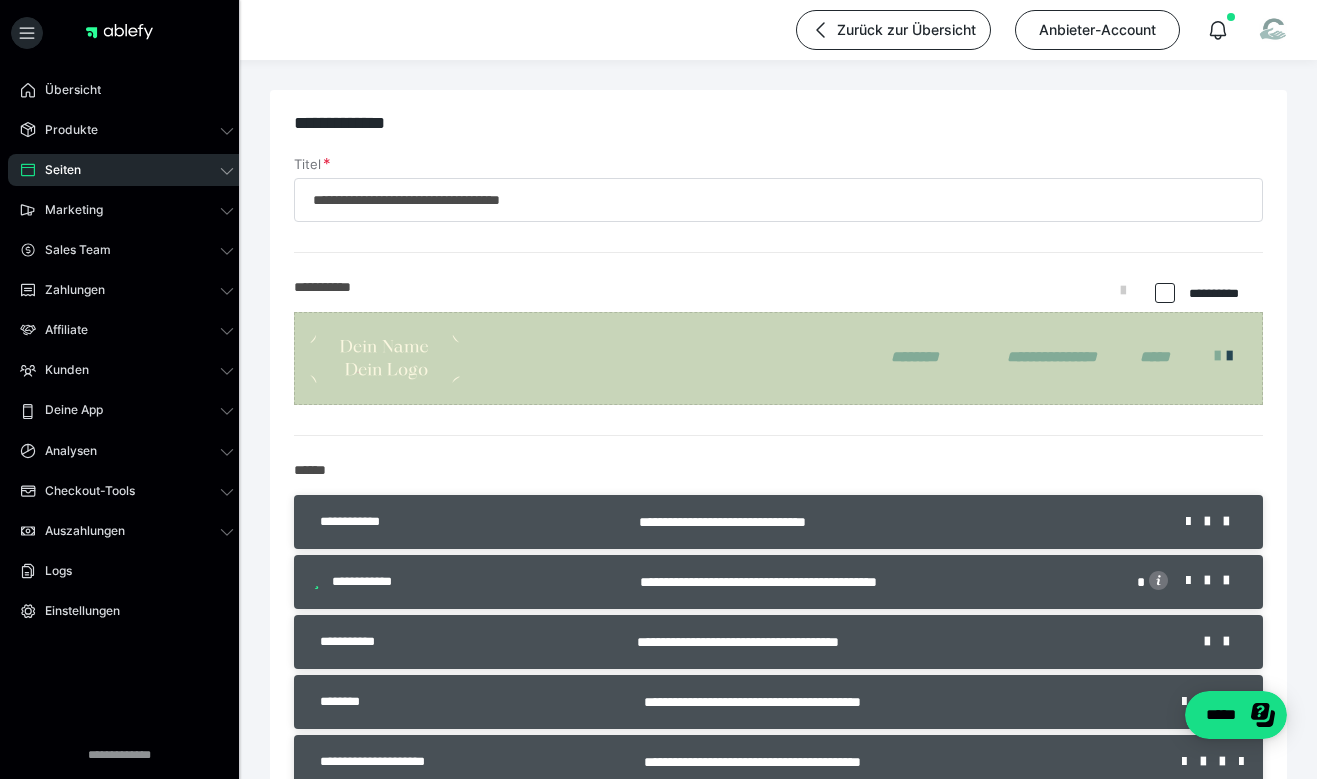click at bounding box center (1163, 294) 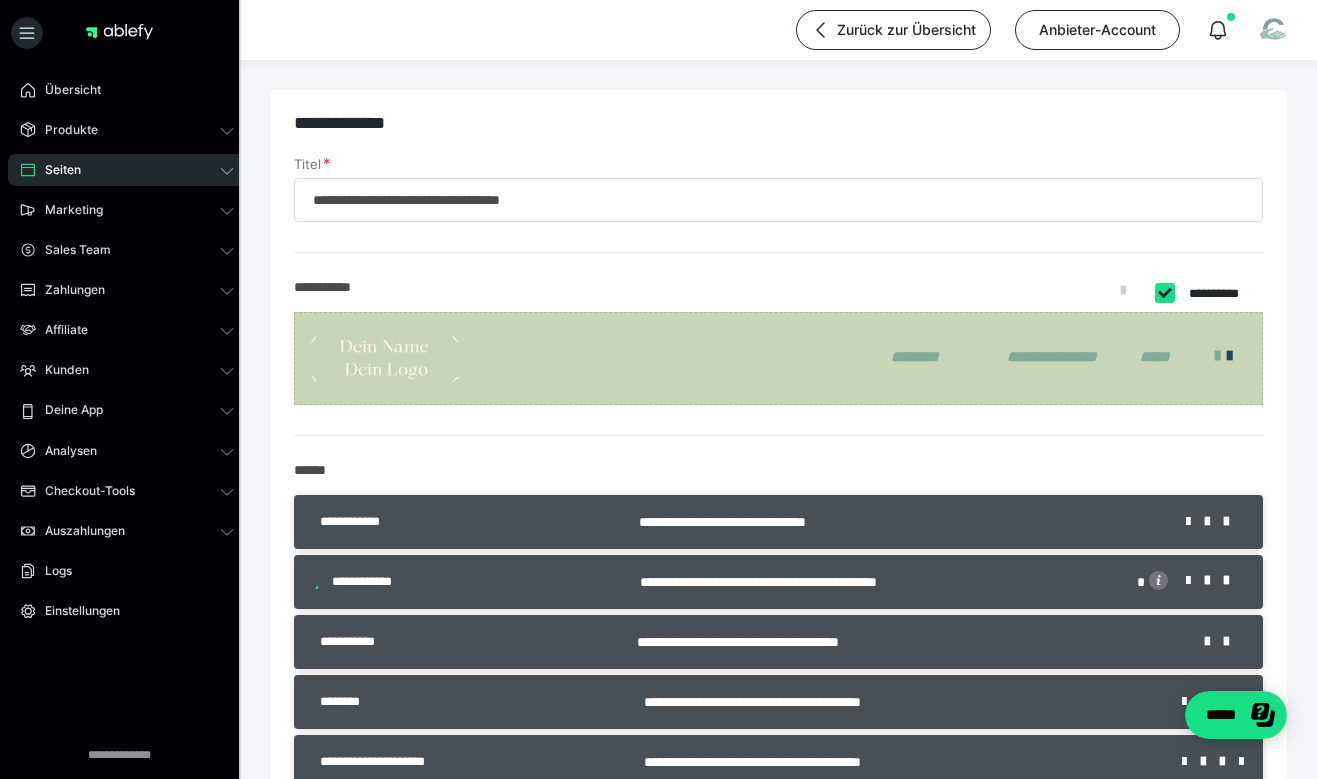 checkbox on "****" 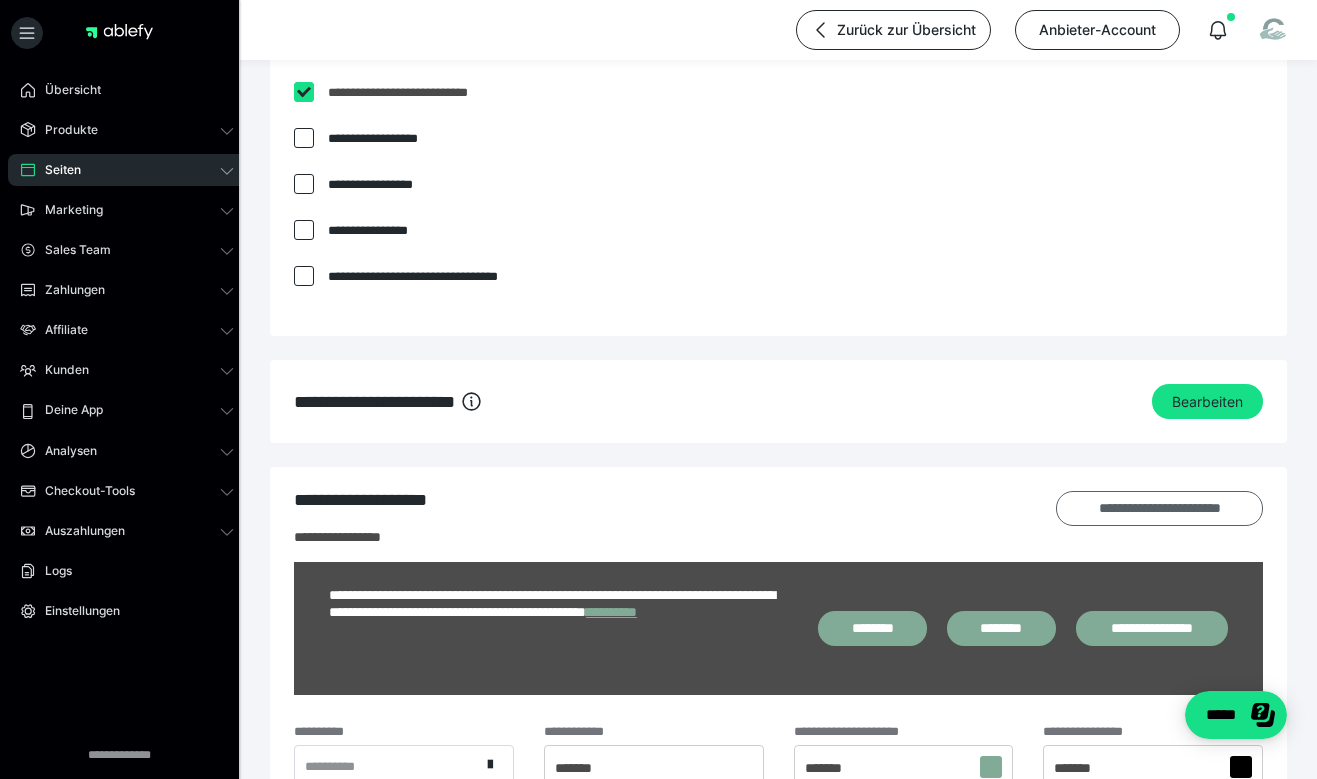 scroll, scrollTop: 1566, scrollLeft: 0, axis: vertical 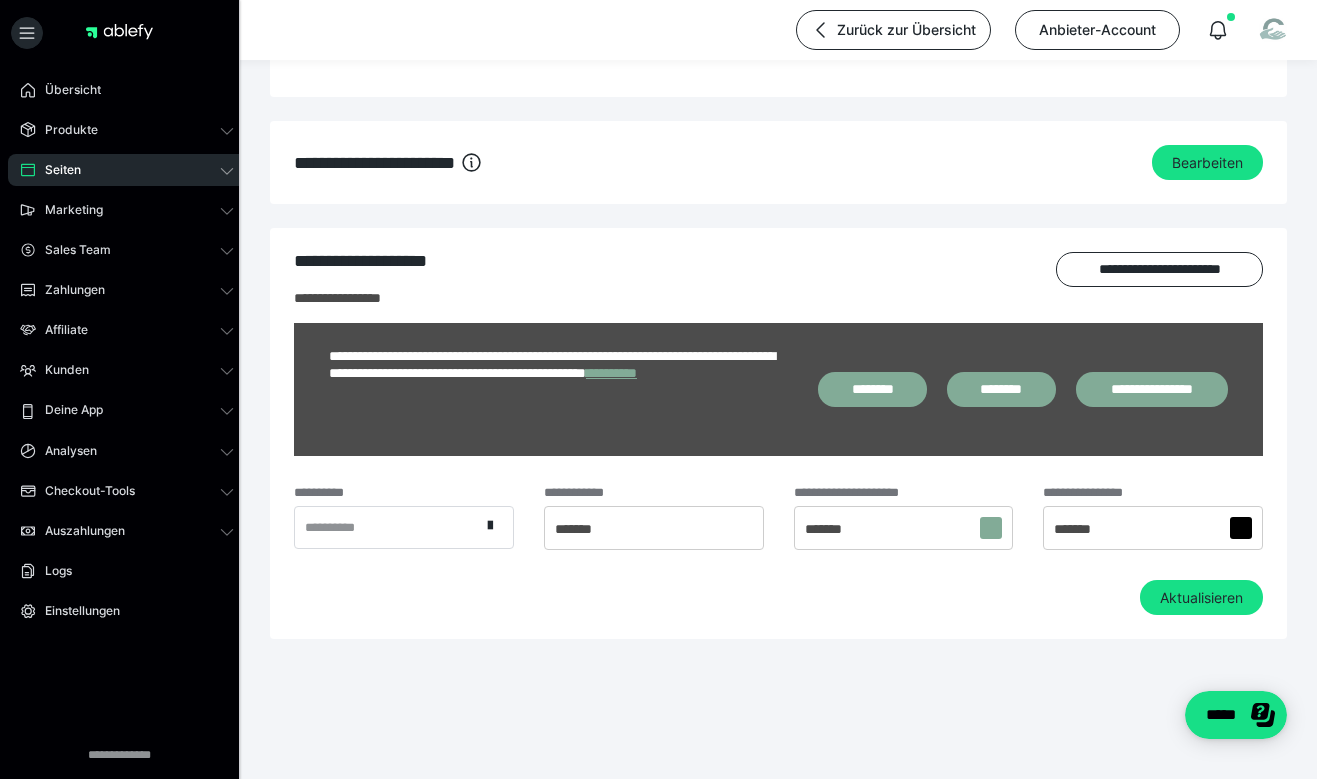 click on "**********" at bounding box center [778, 454] 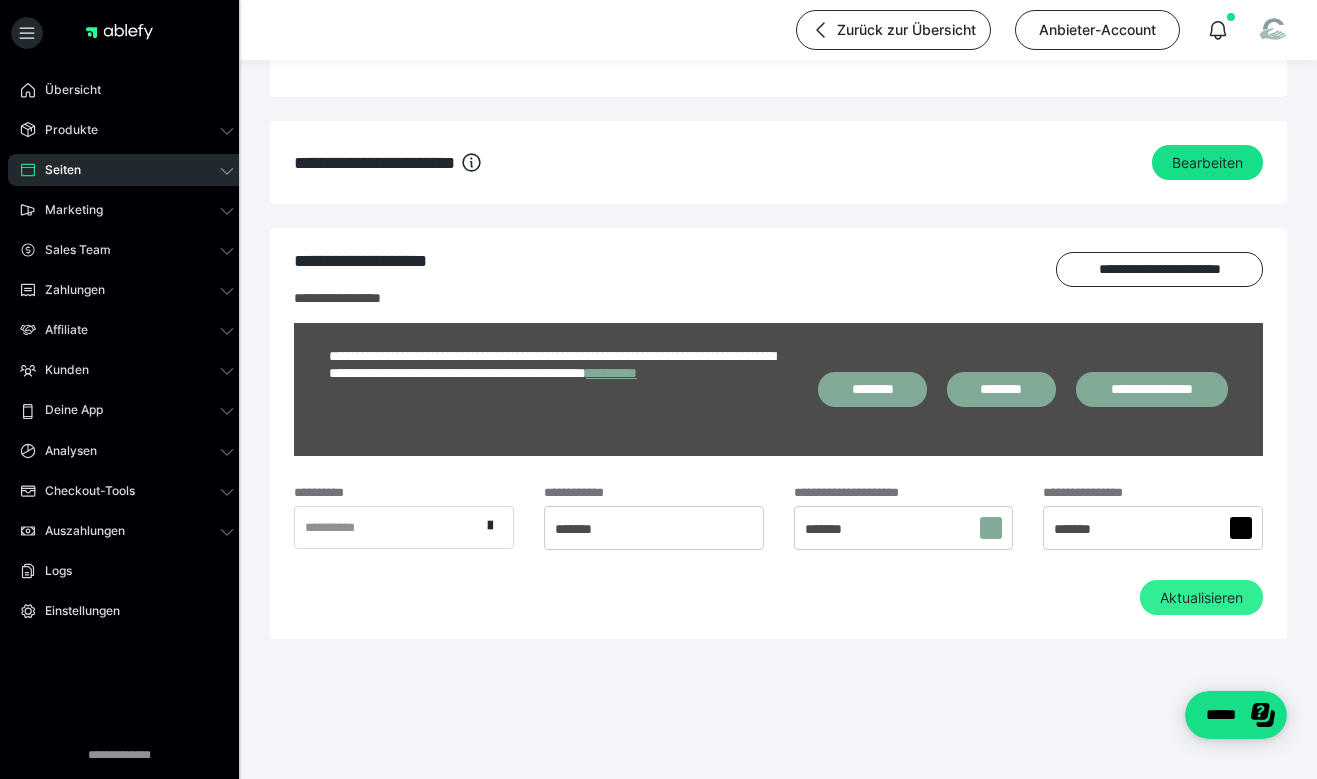 click on "Aktualisieren" at bounding box center (1201, 598) 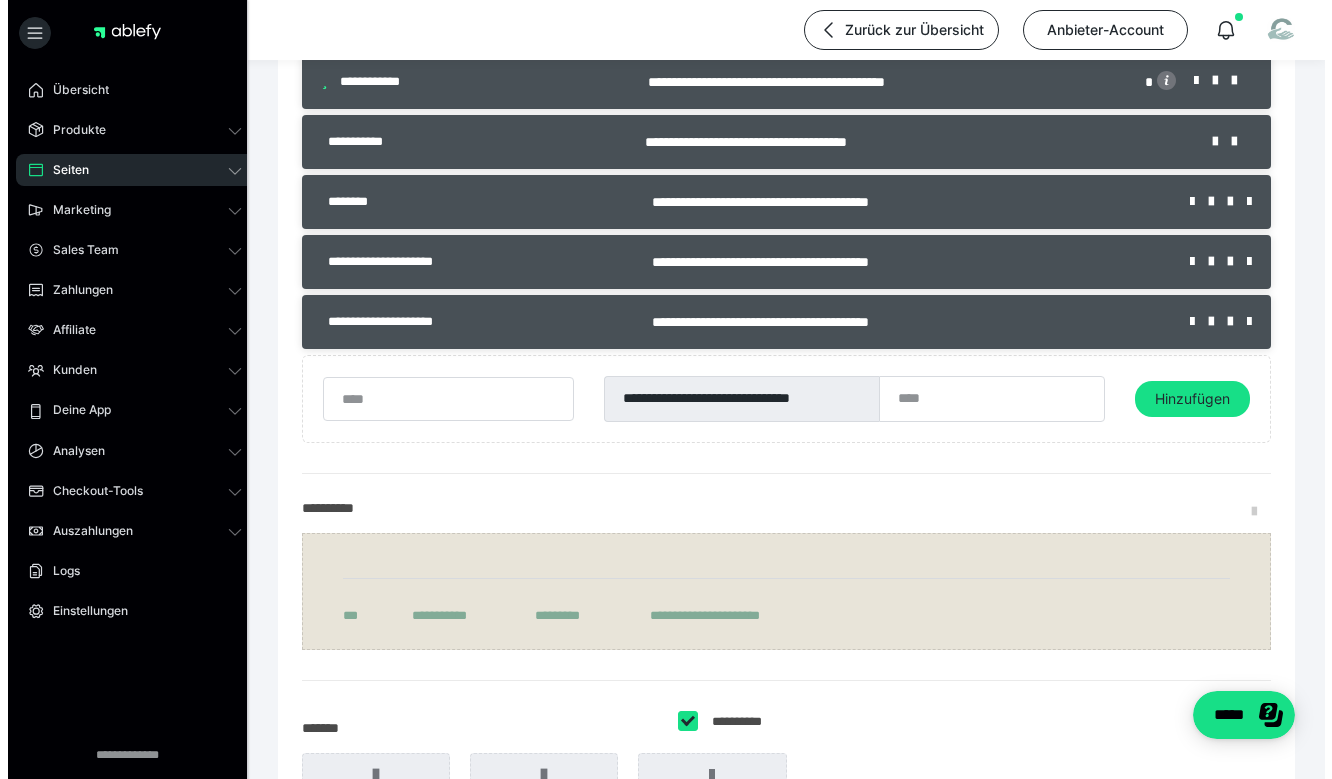 scroll, scrollTop: 161, scrollLeft: 0, axis: vertical 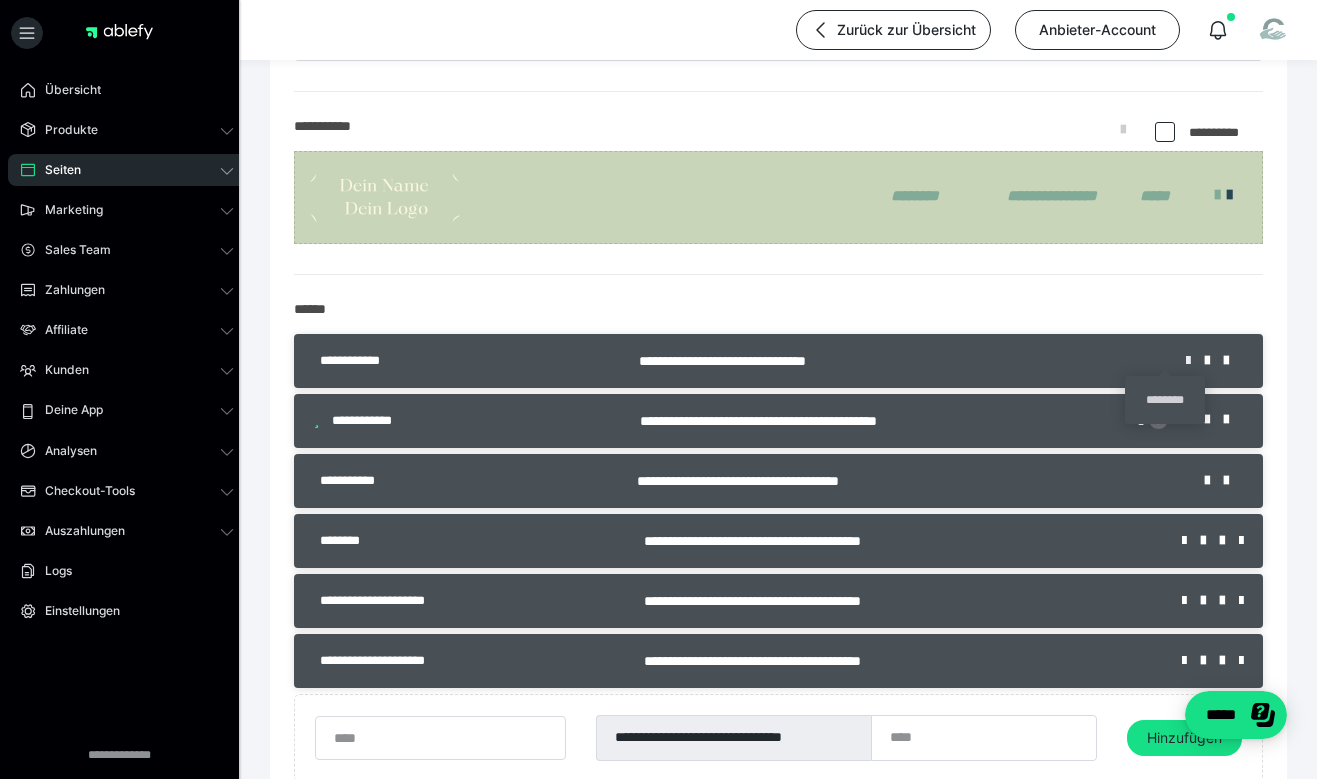 click at bounding box center [1195, 361] 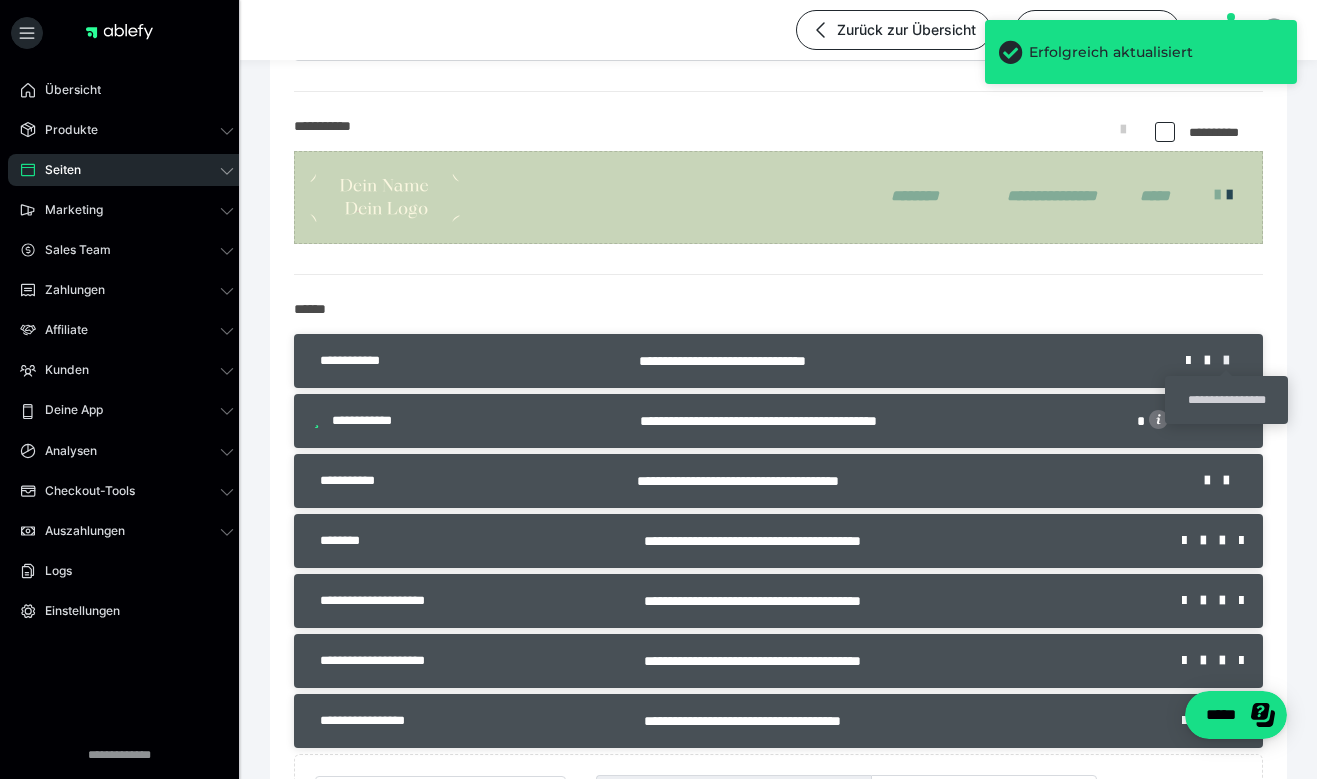click at bounding box center (1233, 361) 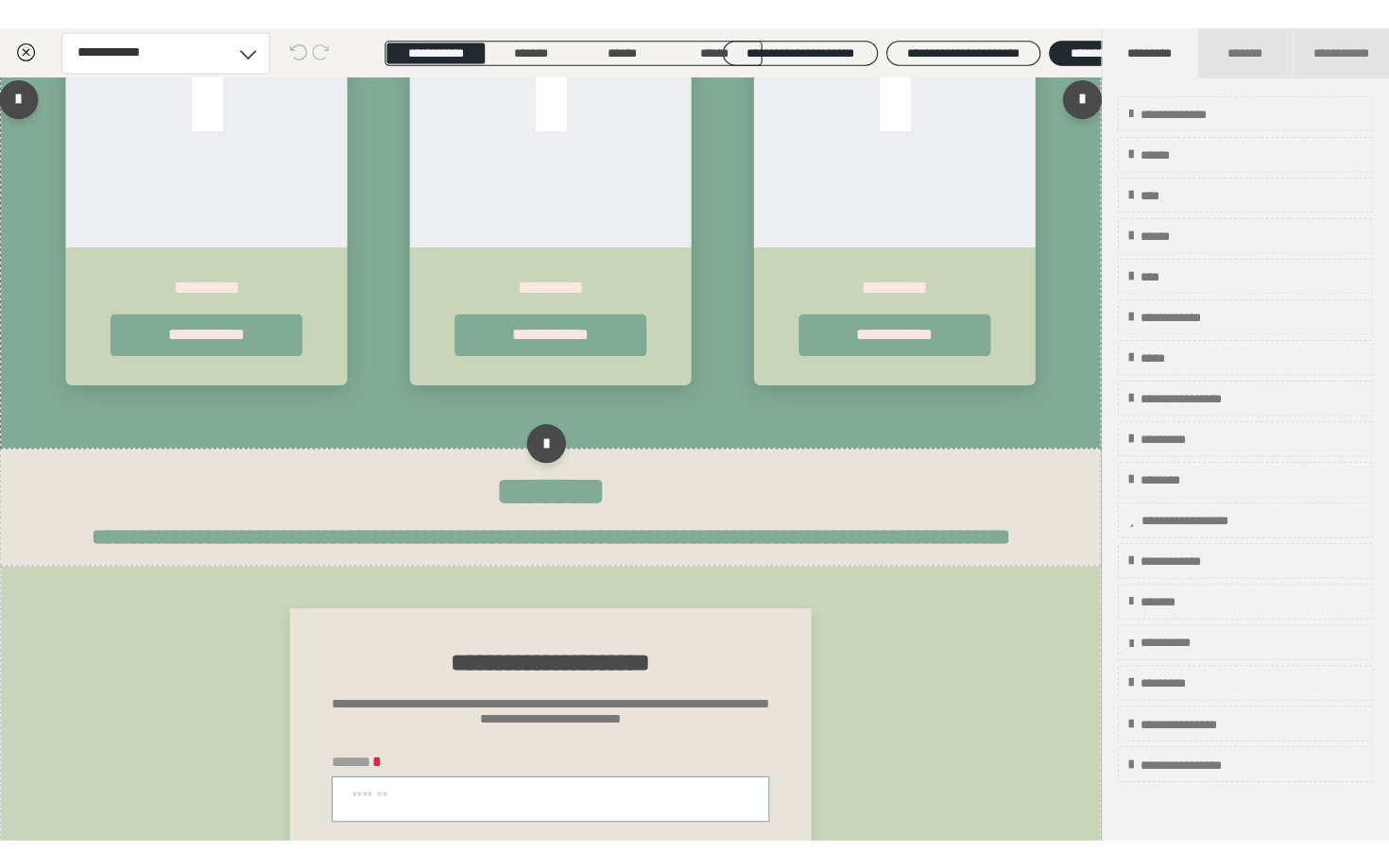 scroll, scrollTop: 0, scrollLeft: 0, axis: both 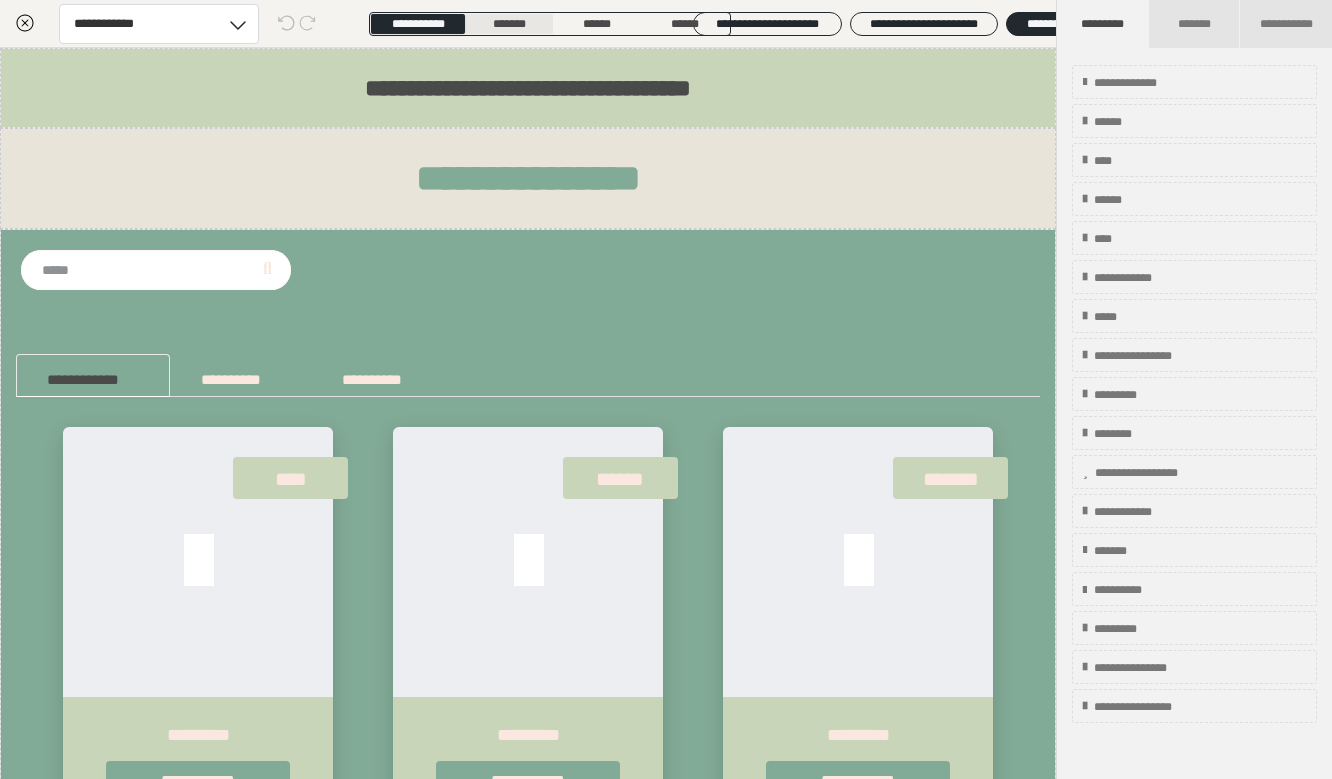 click on "*******" at bounding box center (509, 24) 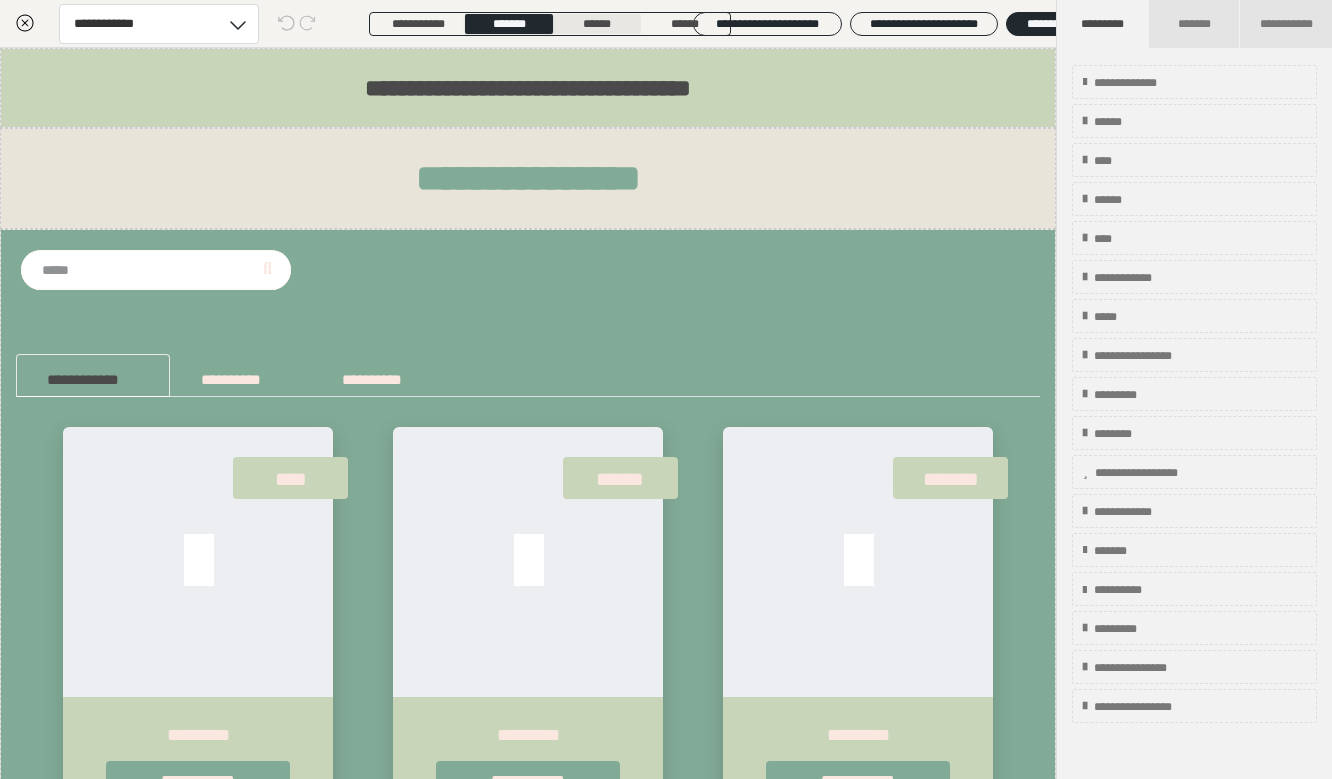 click on "******" at bounding box center [597, 24] 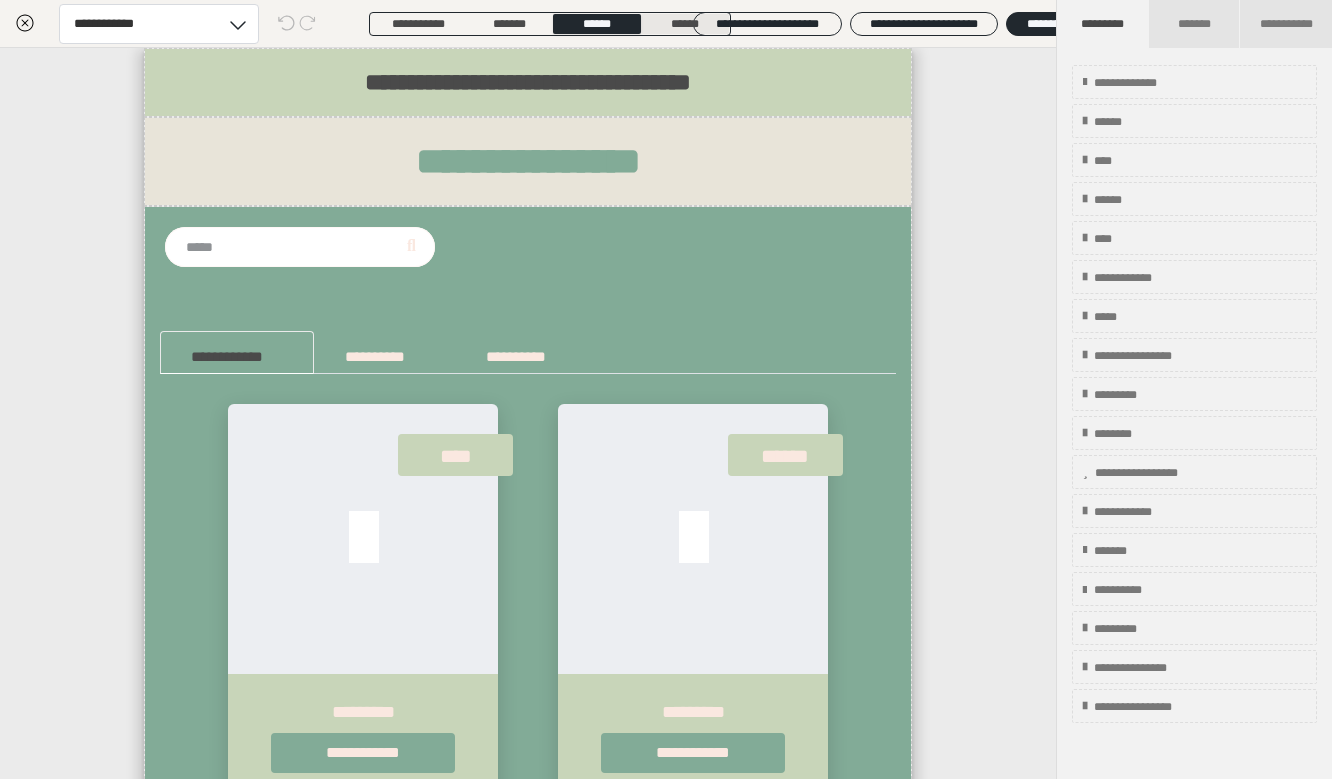 click on "******" at bounding box center (685, 24) 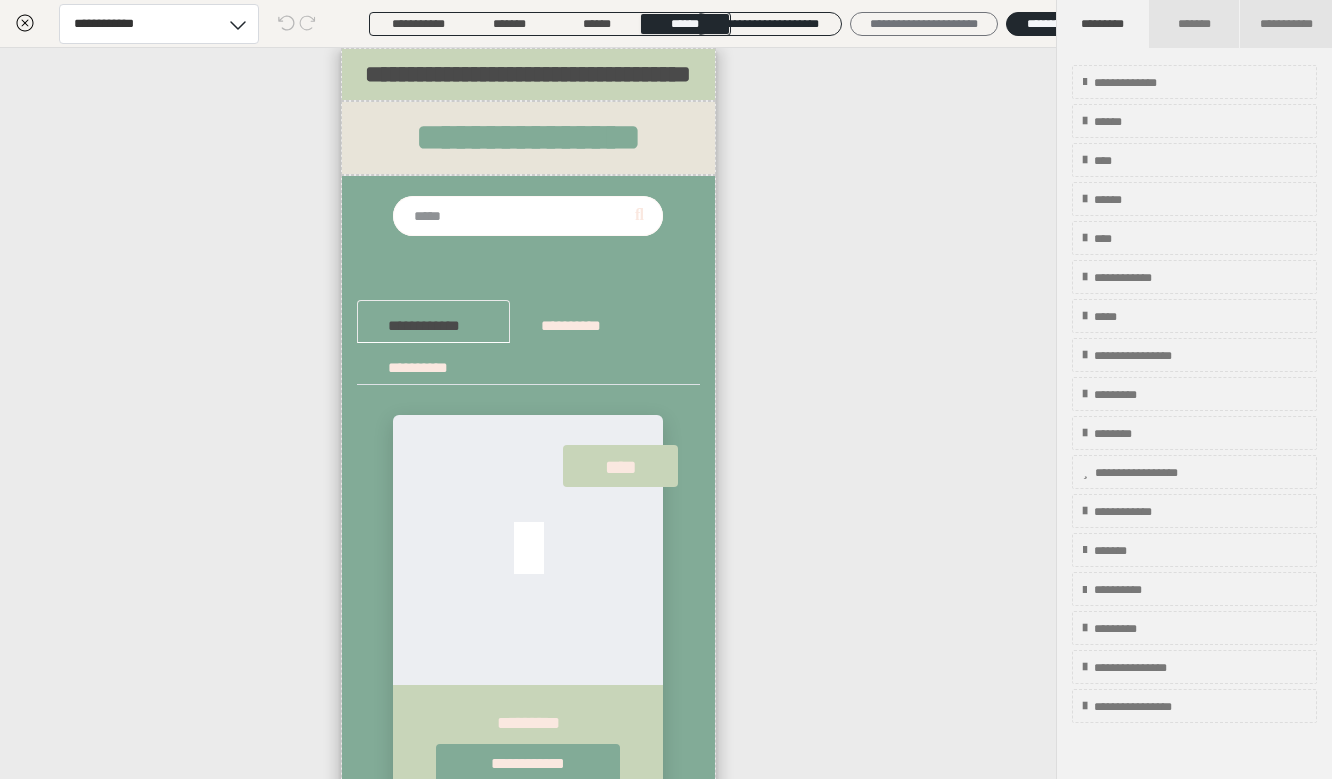 click on "**********" at bounding box center (924, 24) 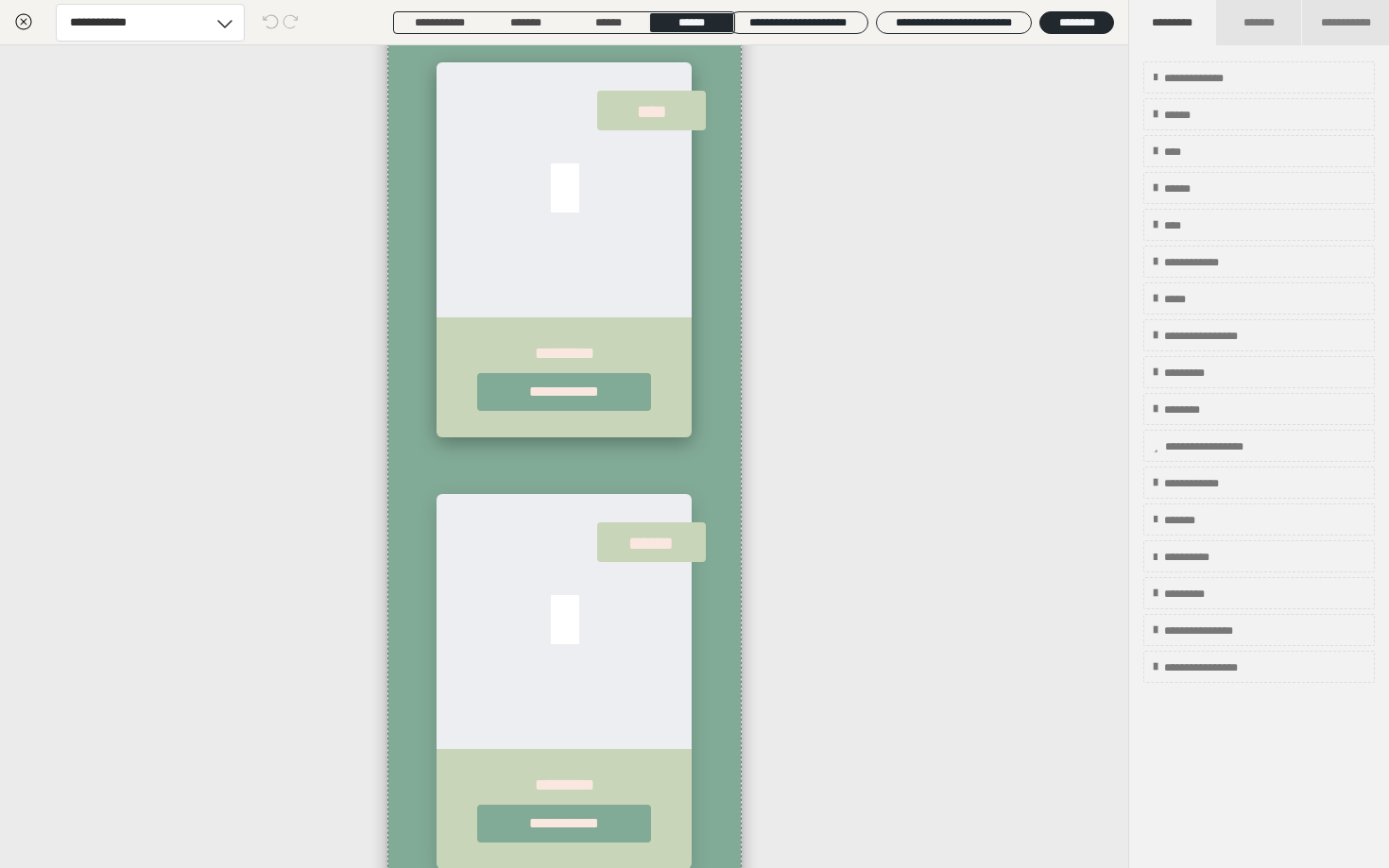 scroll, scrollTop: 0, scrollLeft: 0, axis: both 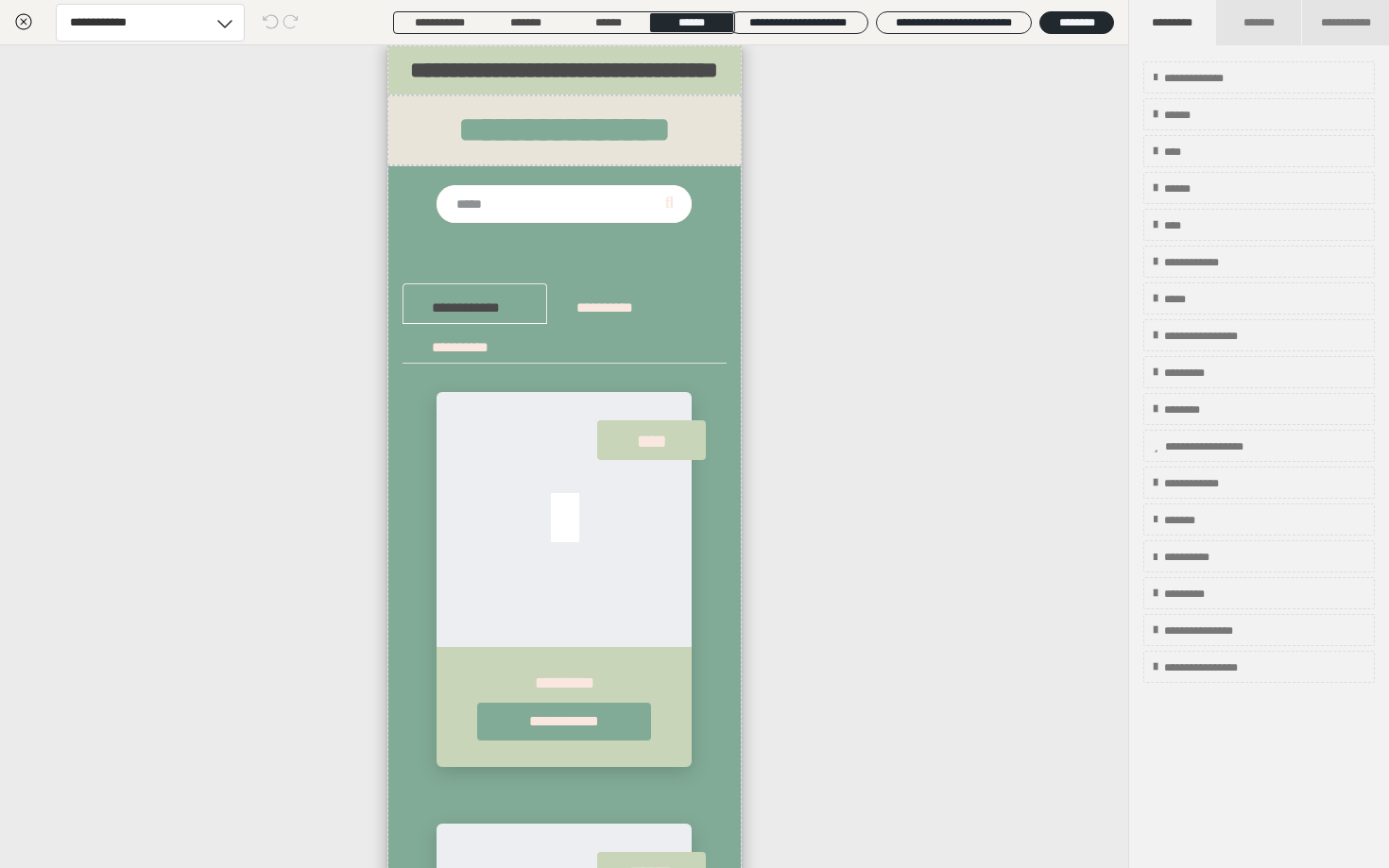 click 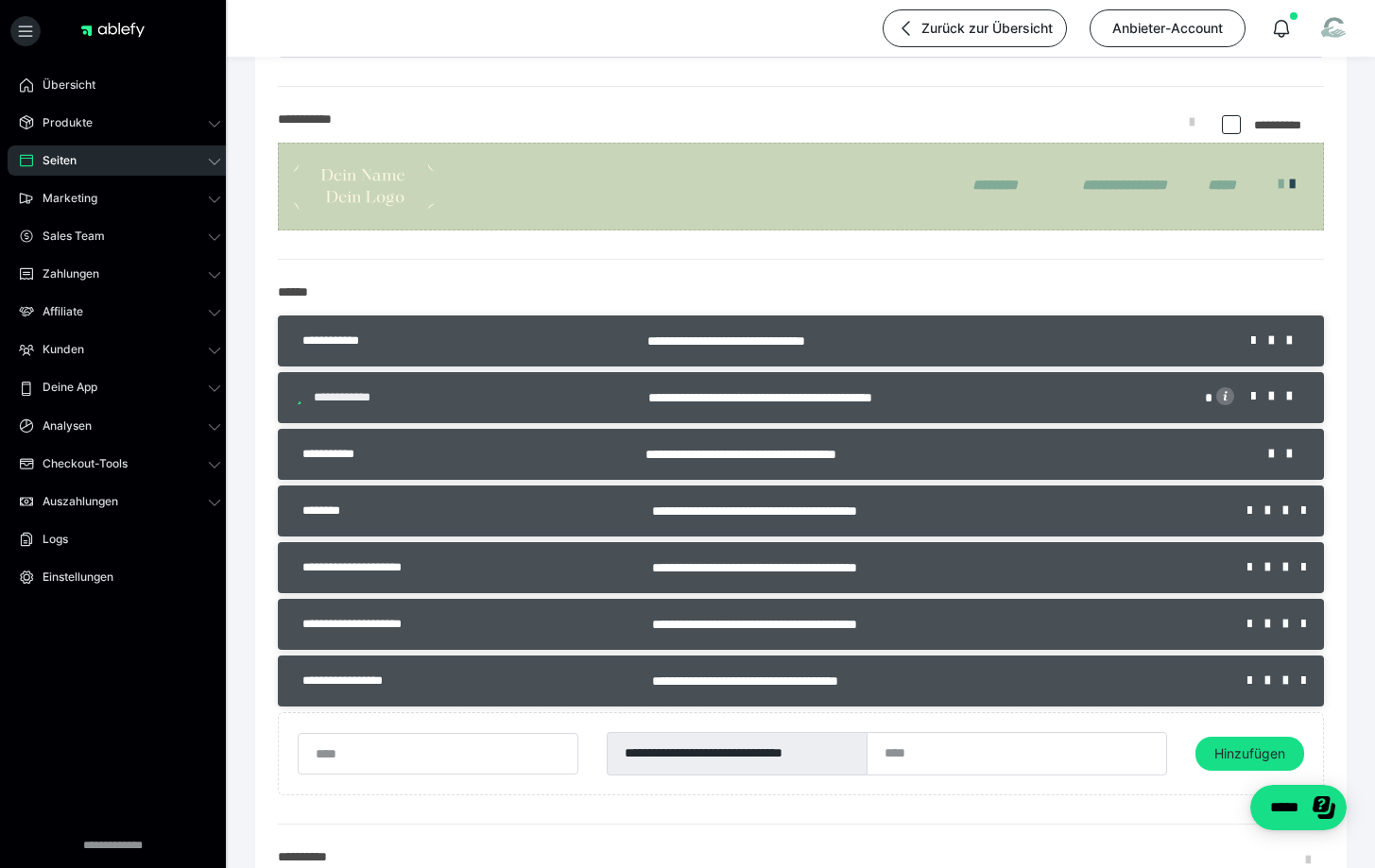 click on "**********" at bounding box center [351, 398] 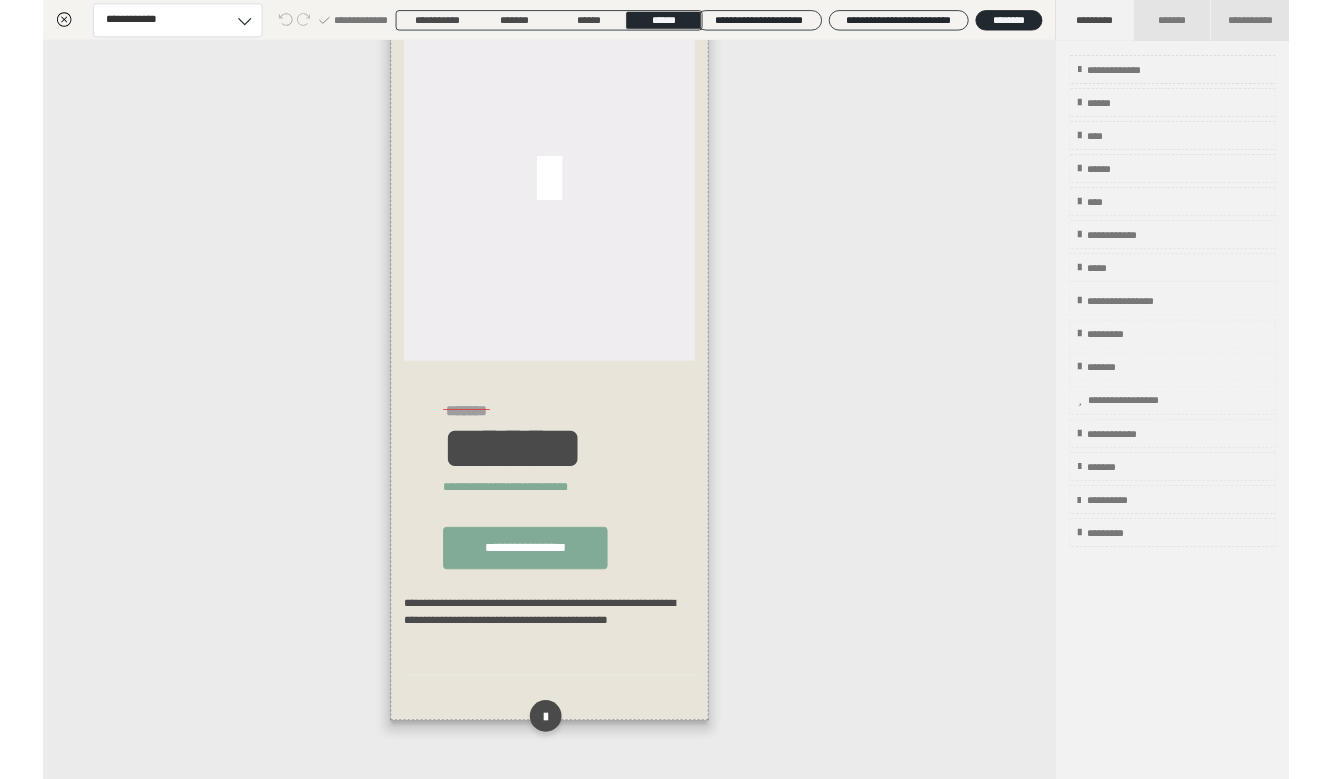 scroll, scrollTop: 0, scrollLeft: 0, axis: both 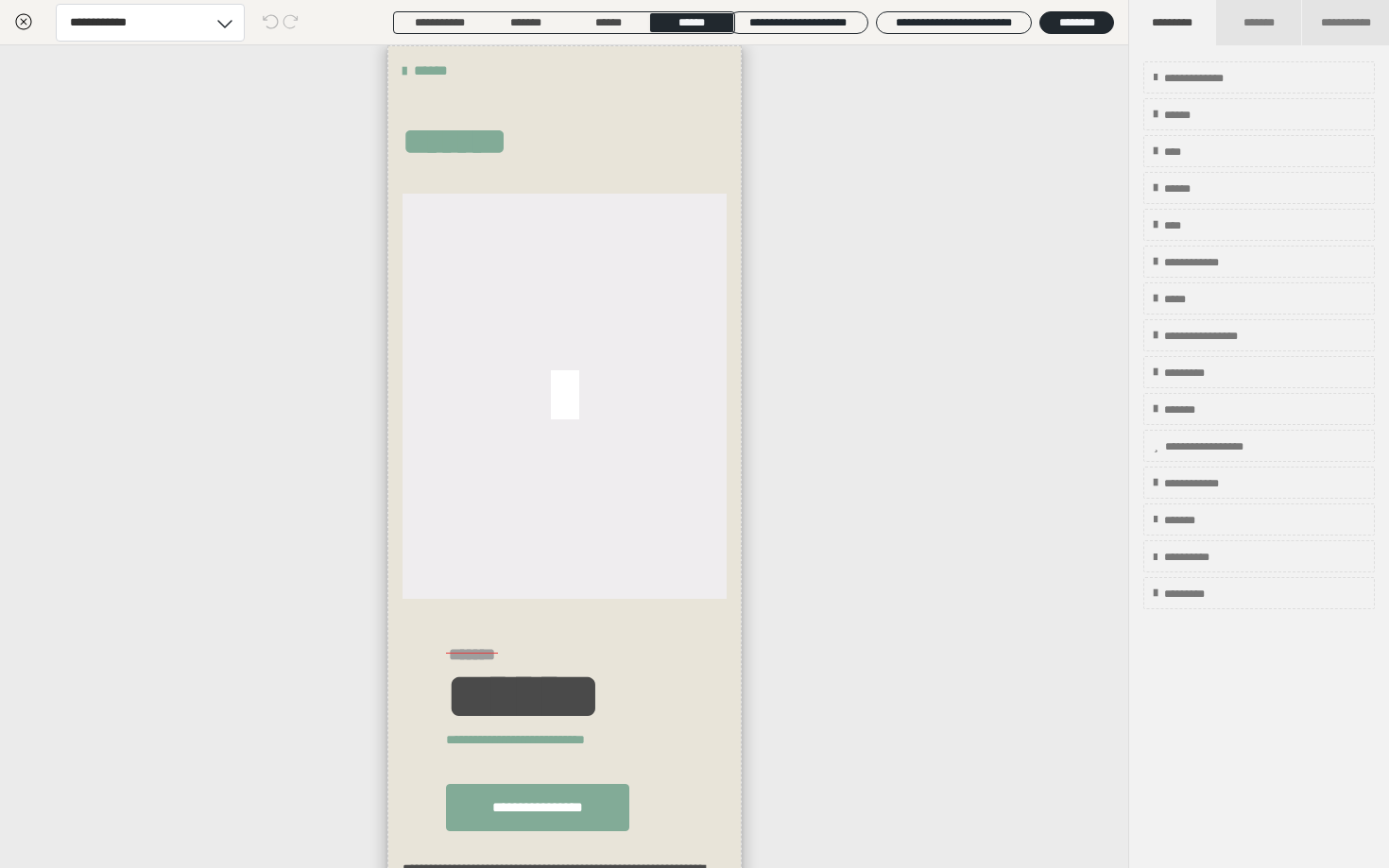 click on "**********" at bounding box center (213, 23) 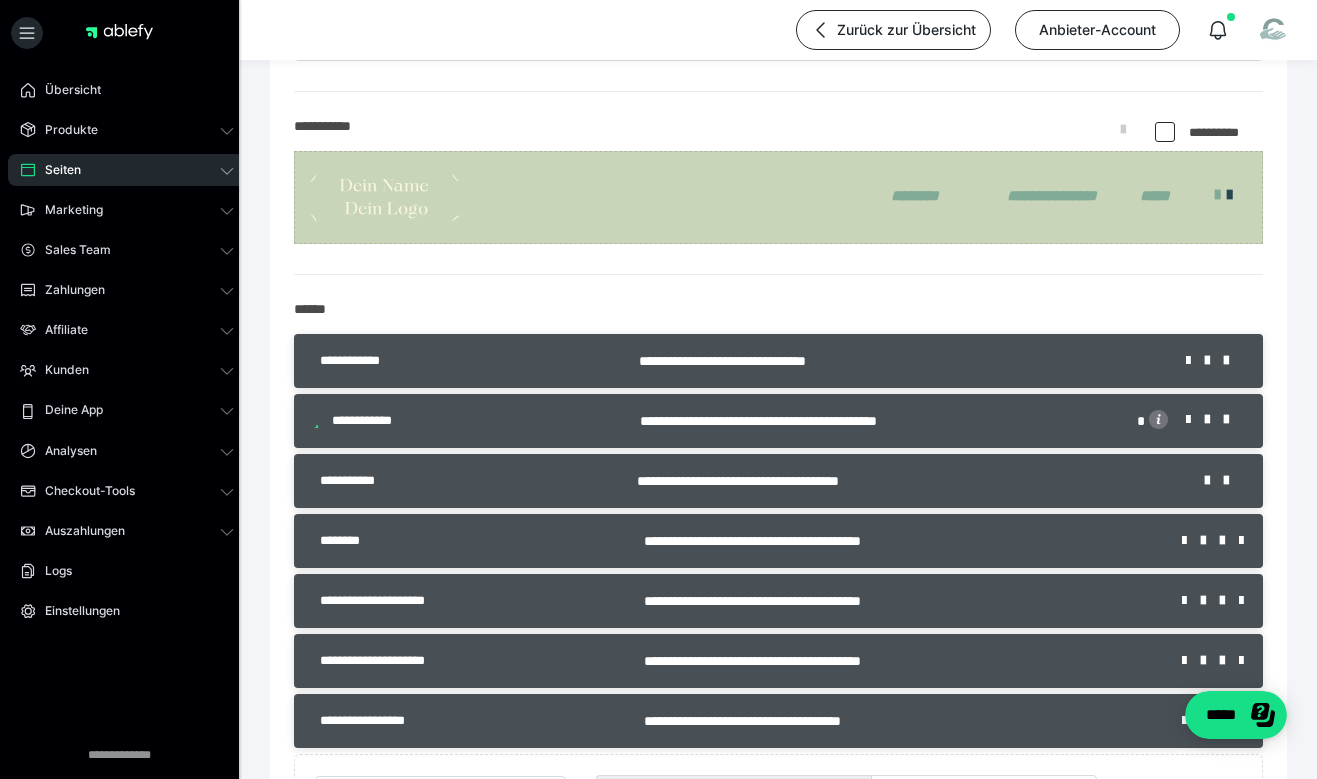 click on "**********" at bounding box center (460, 481) 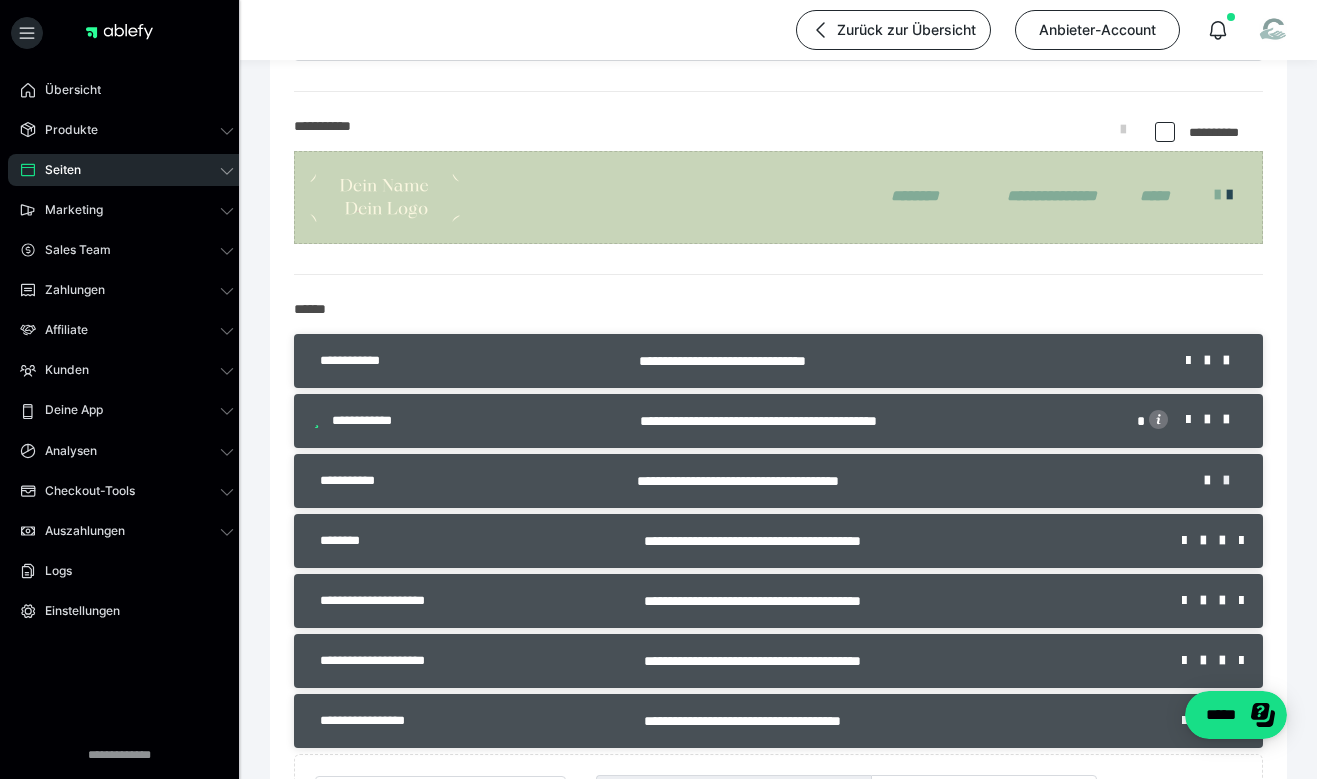 click at bounding box center [1233, 481] 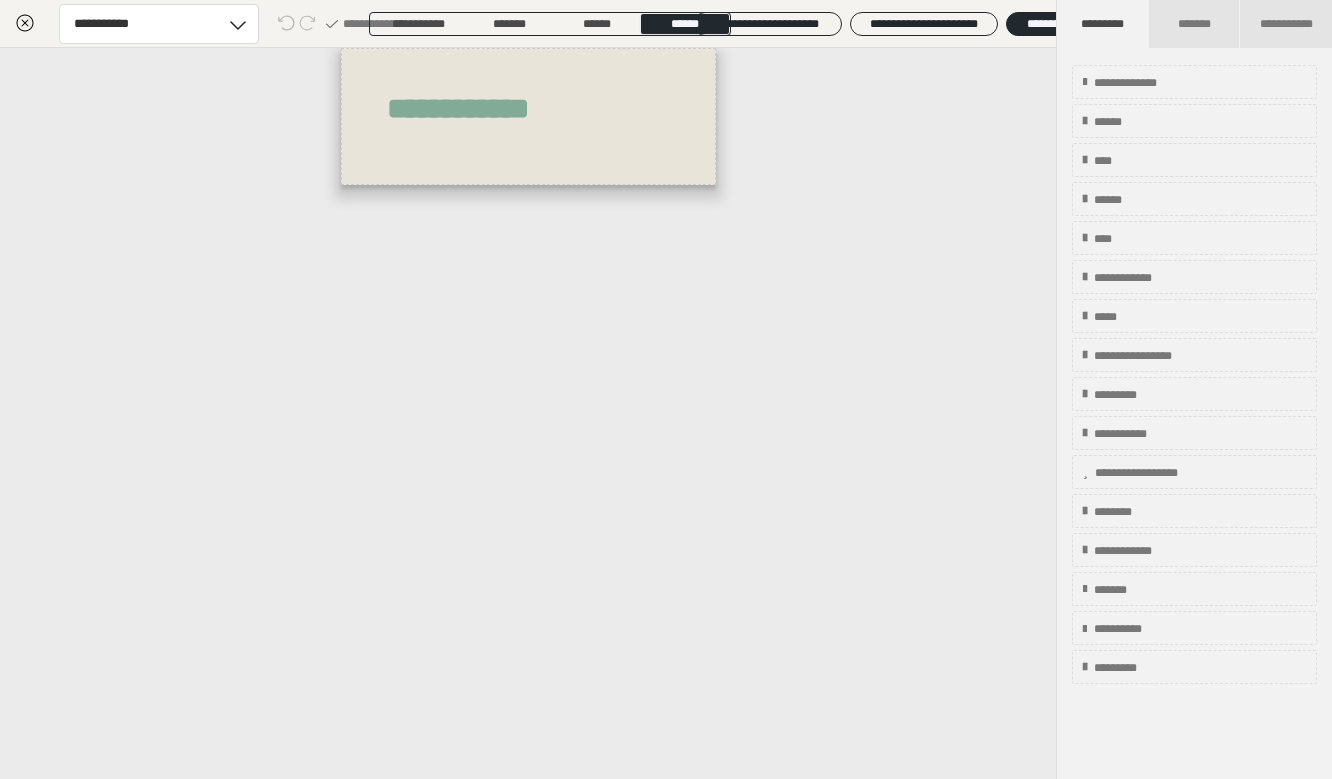 click on "**********" at bounding box center (1161, 473) 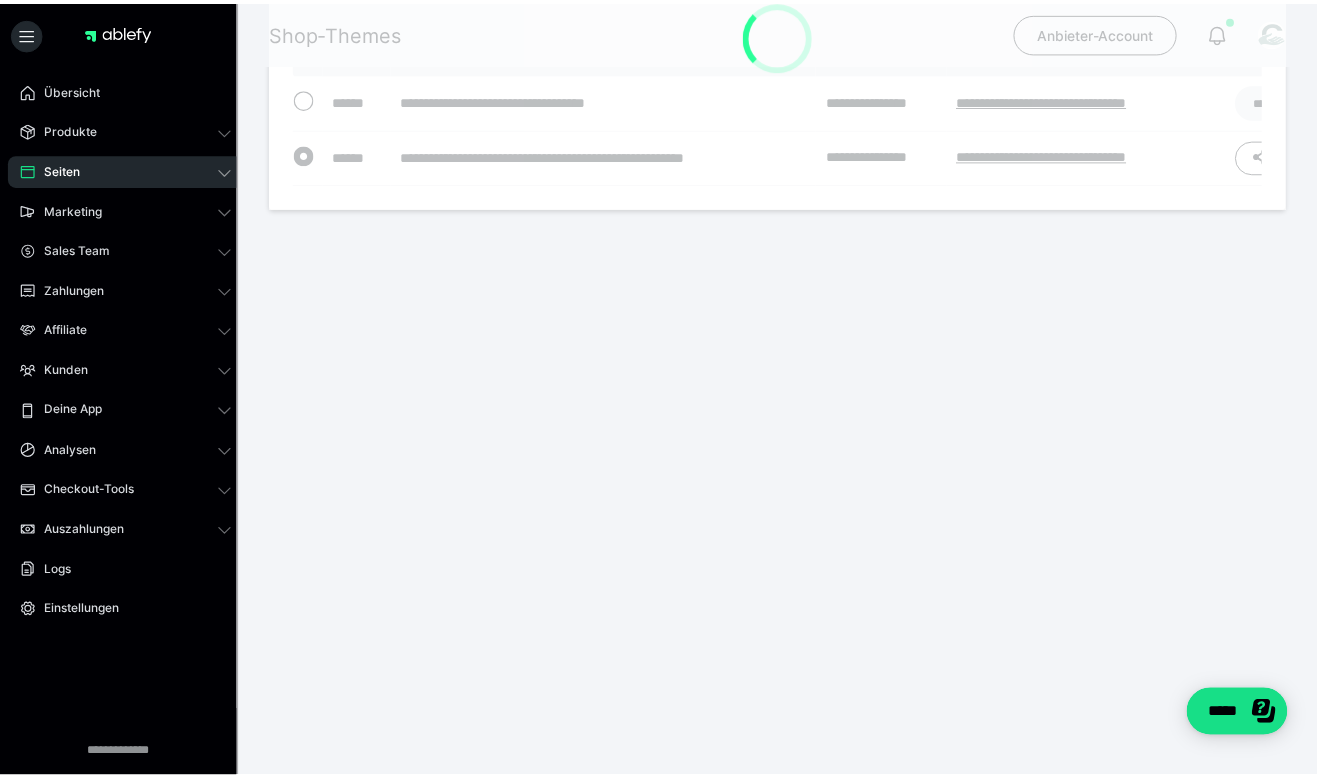 scroll, scrollTop: 0, scrollLeft: 0, axis: both 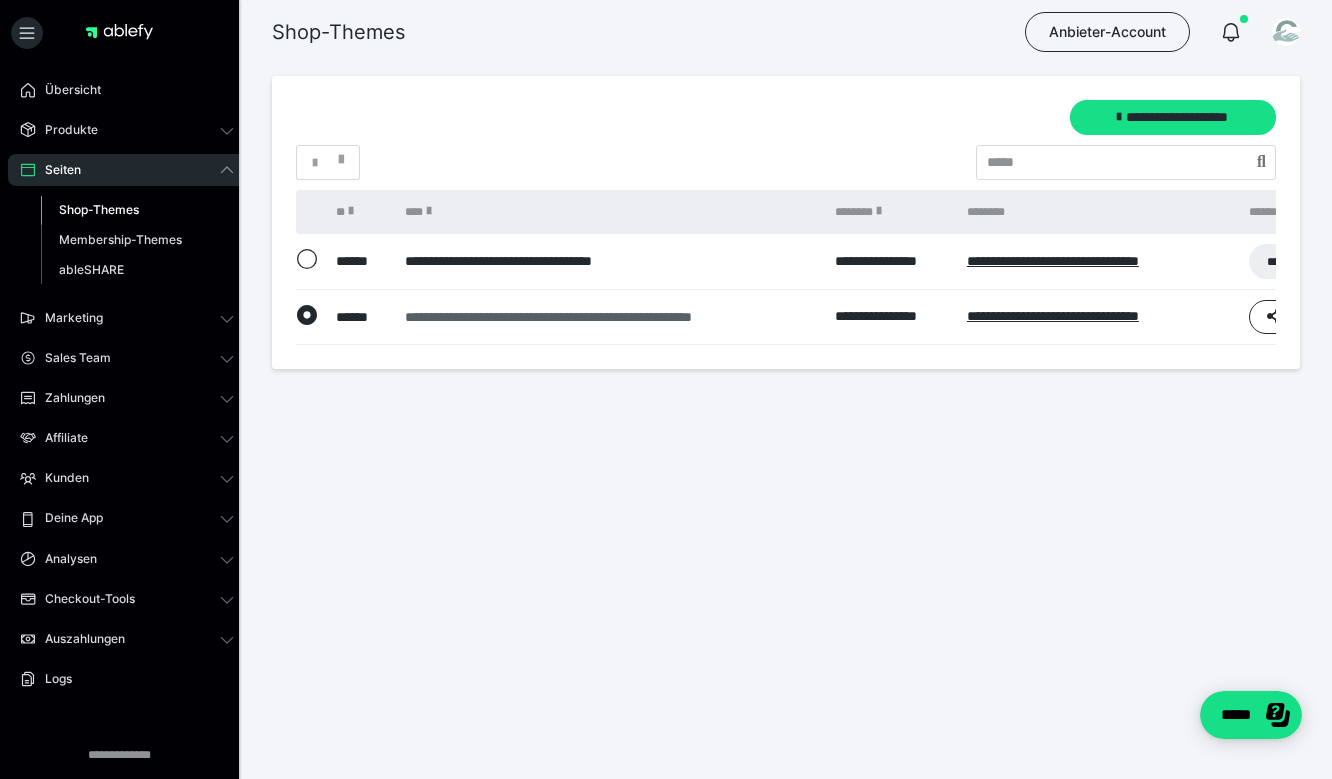 click on "**********" at bounding box center (610, 317) 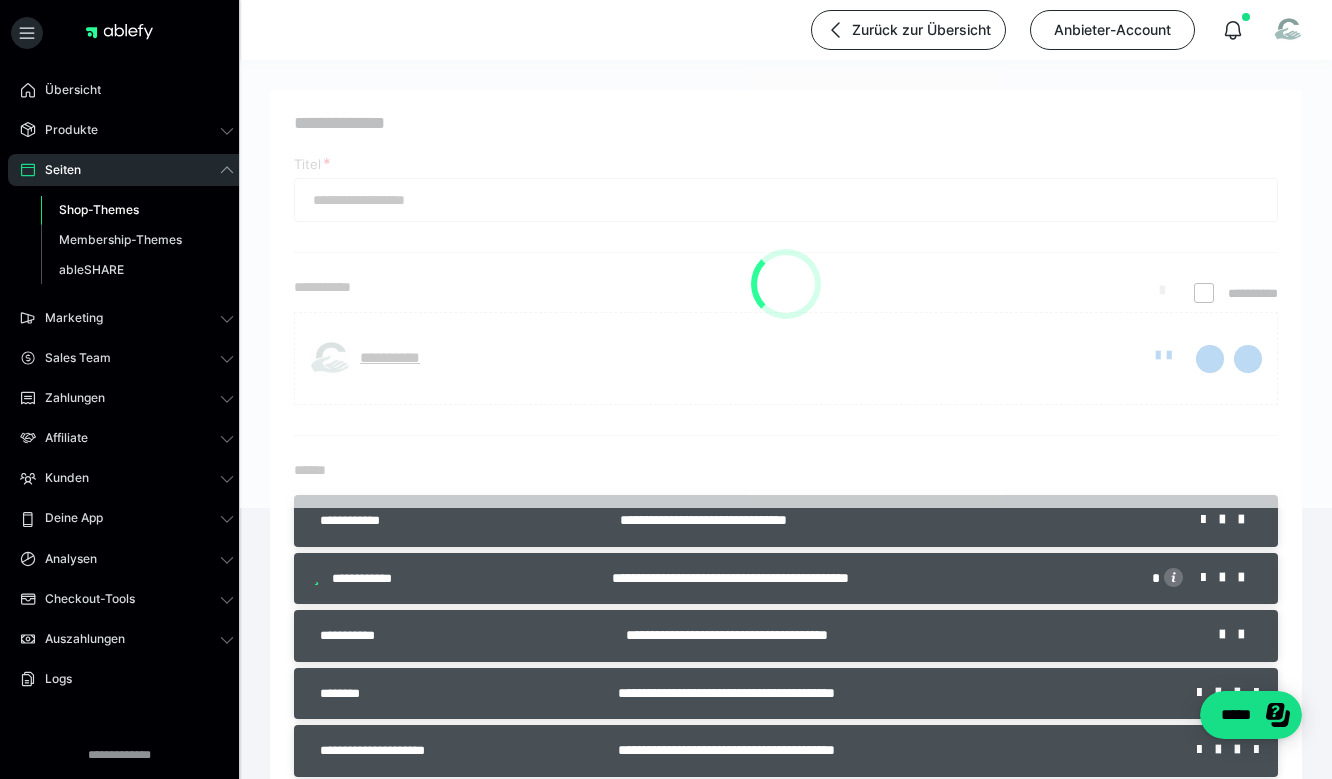 click at bounding box center (786, 284) 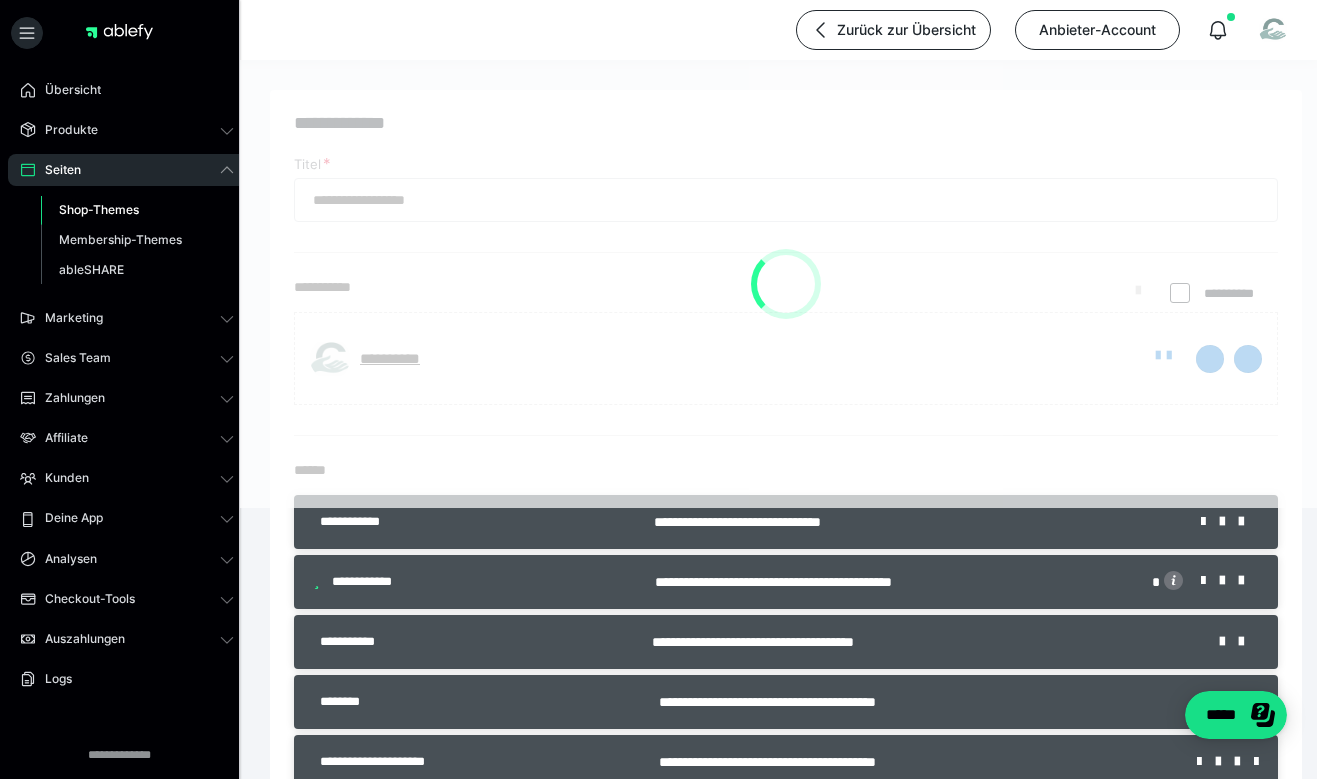type on "**********" 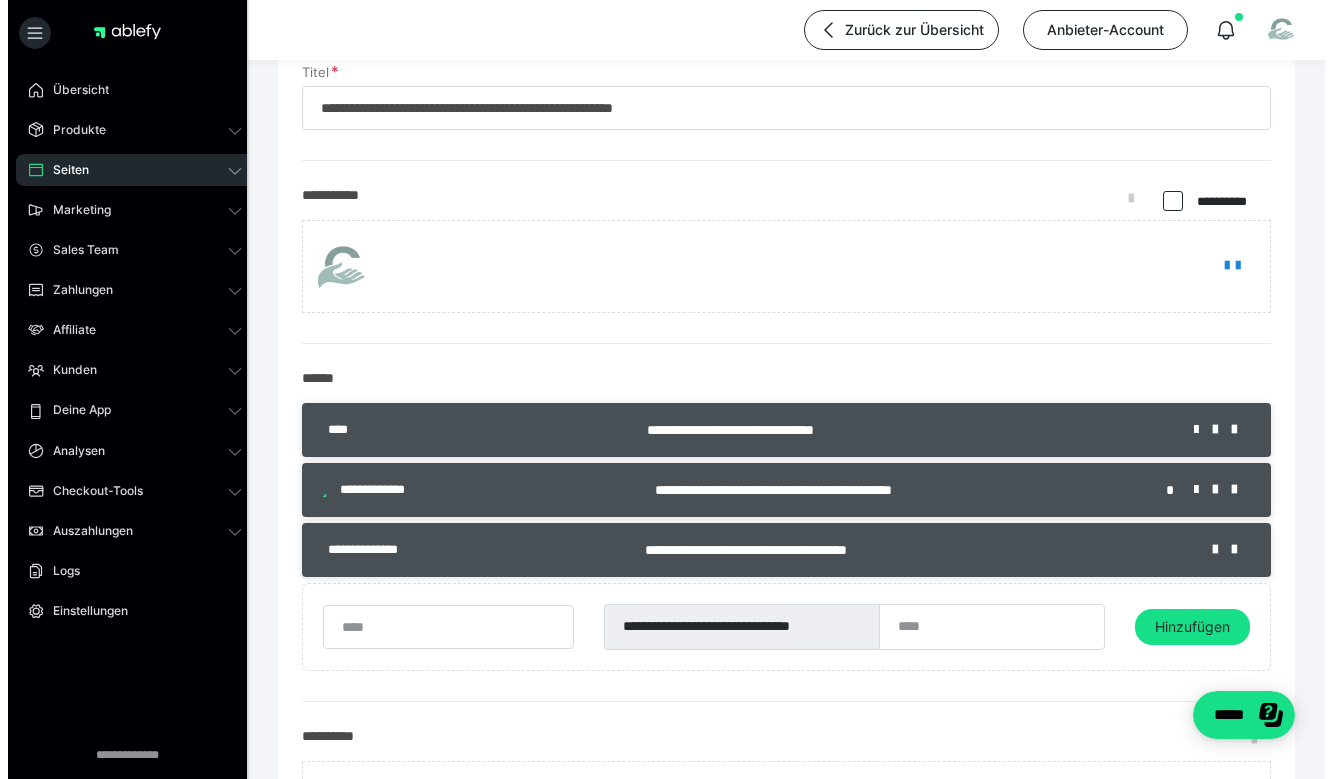 scroll, scrollTop: 0, scrollLeft: 0, axis: both 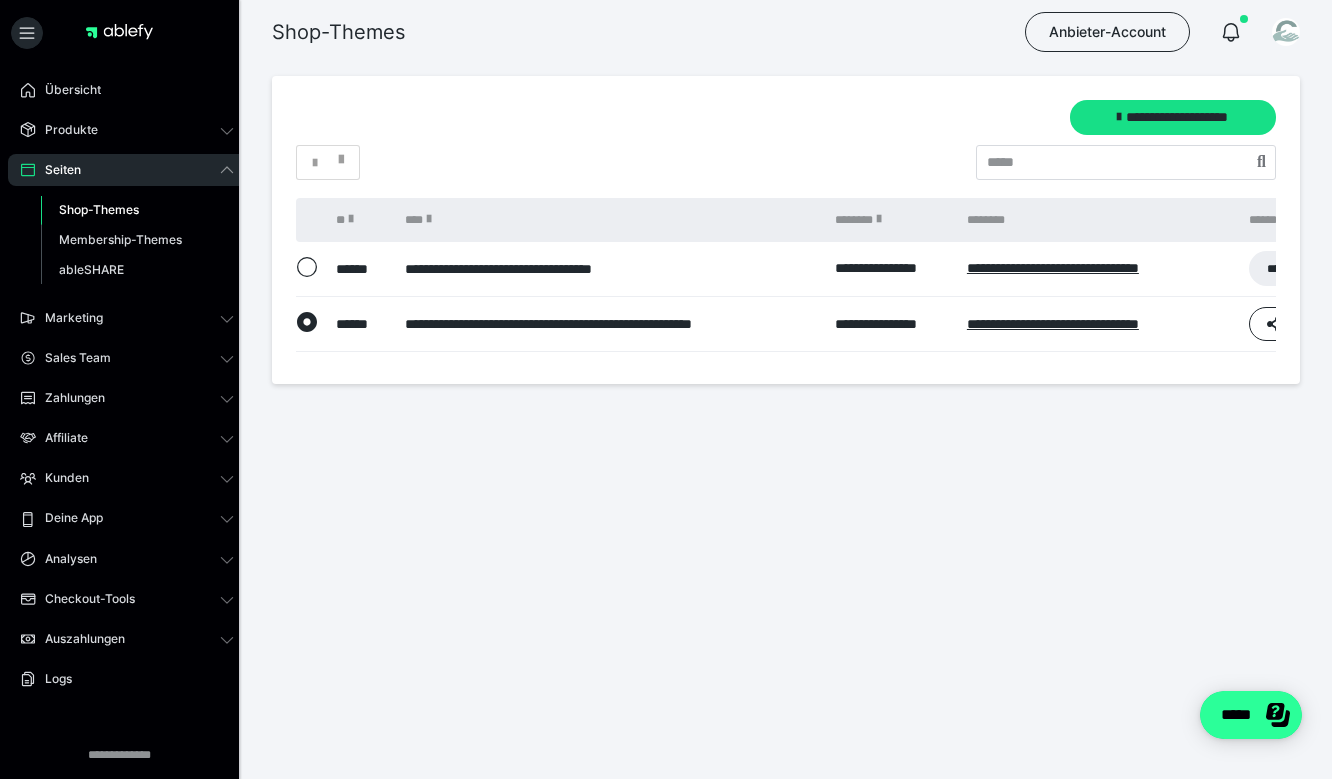 click on "*****" 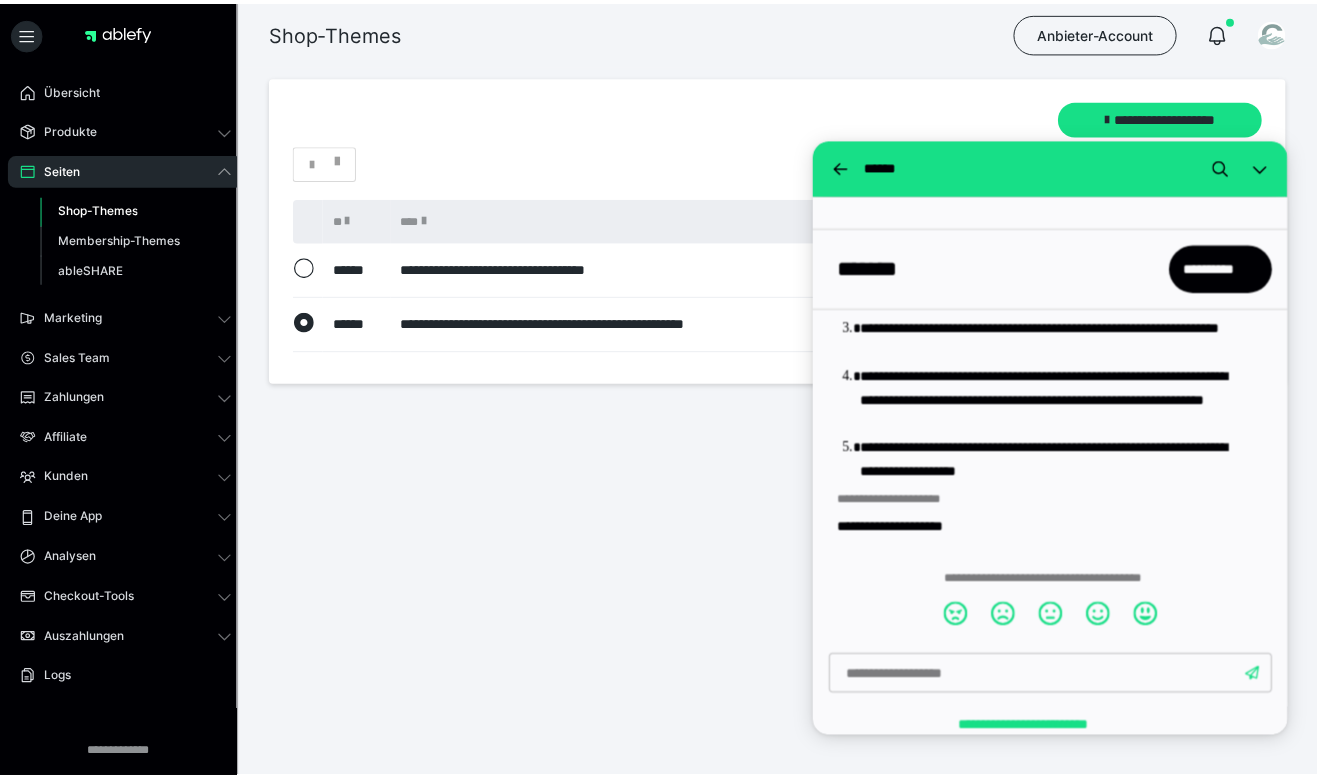 scroll, scrollTop: 459, scrollLeft: 0, axis: vertical 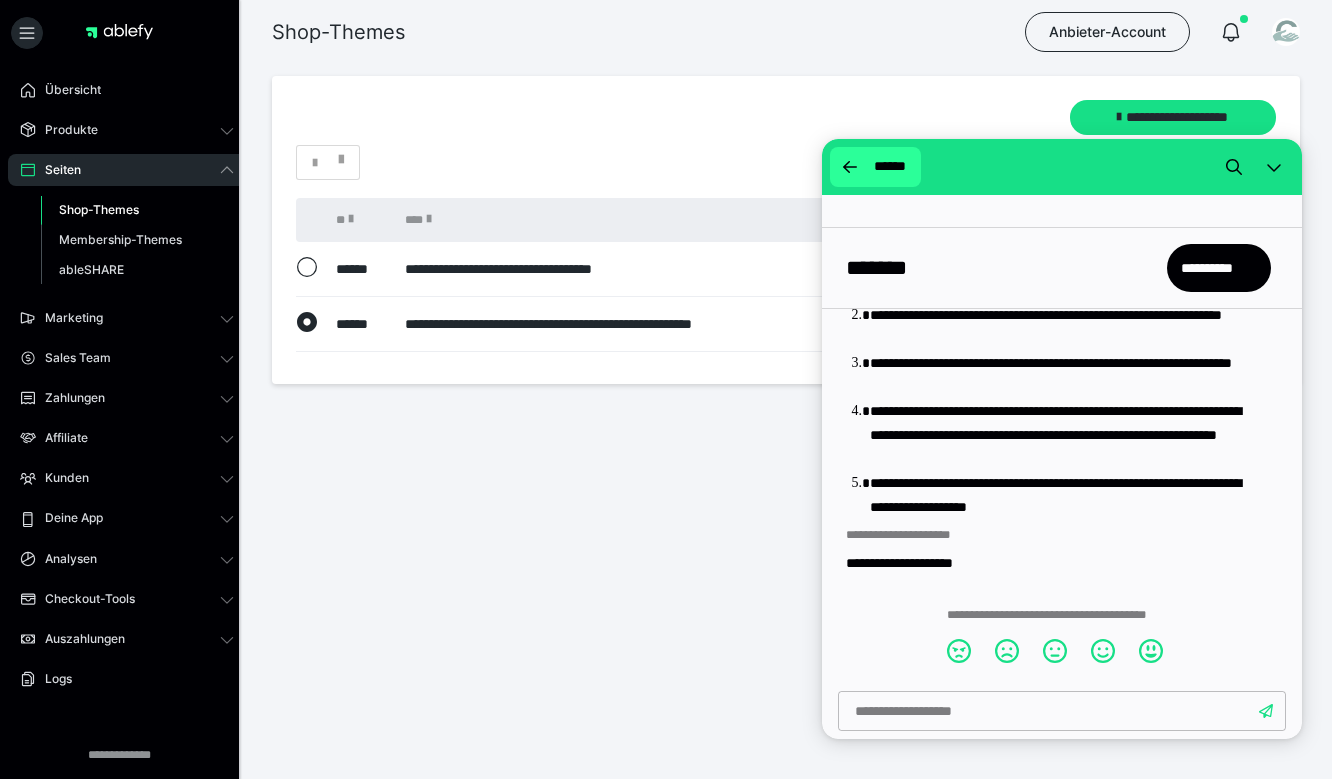 click 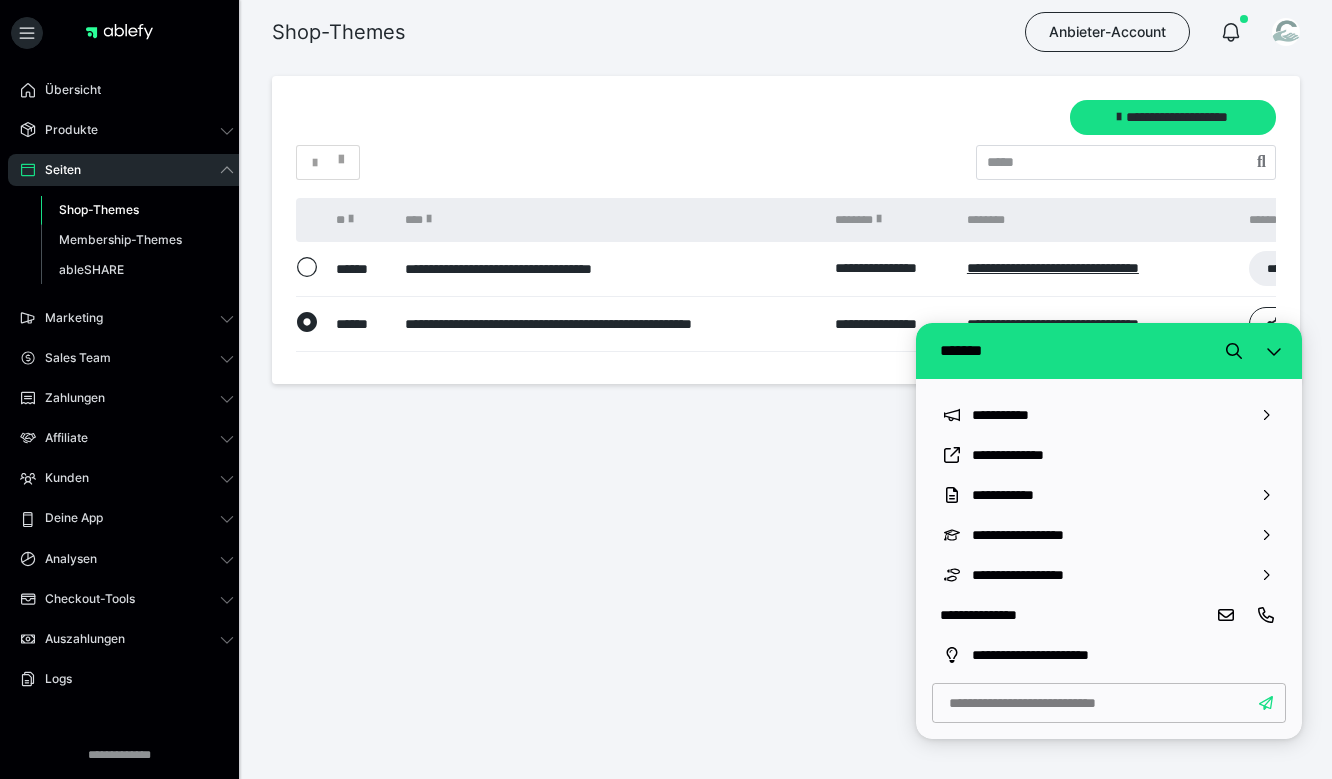 drag, startPoint x: 3, startPoint y: 166, endPoint x: 817, endPoint y: 518, distance: 886.8483 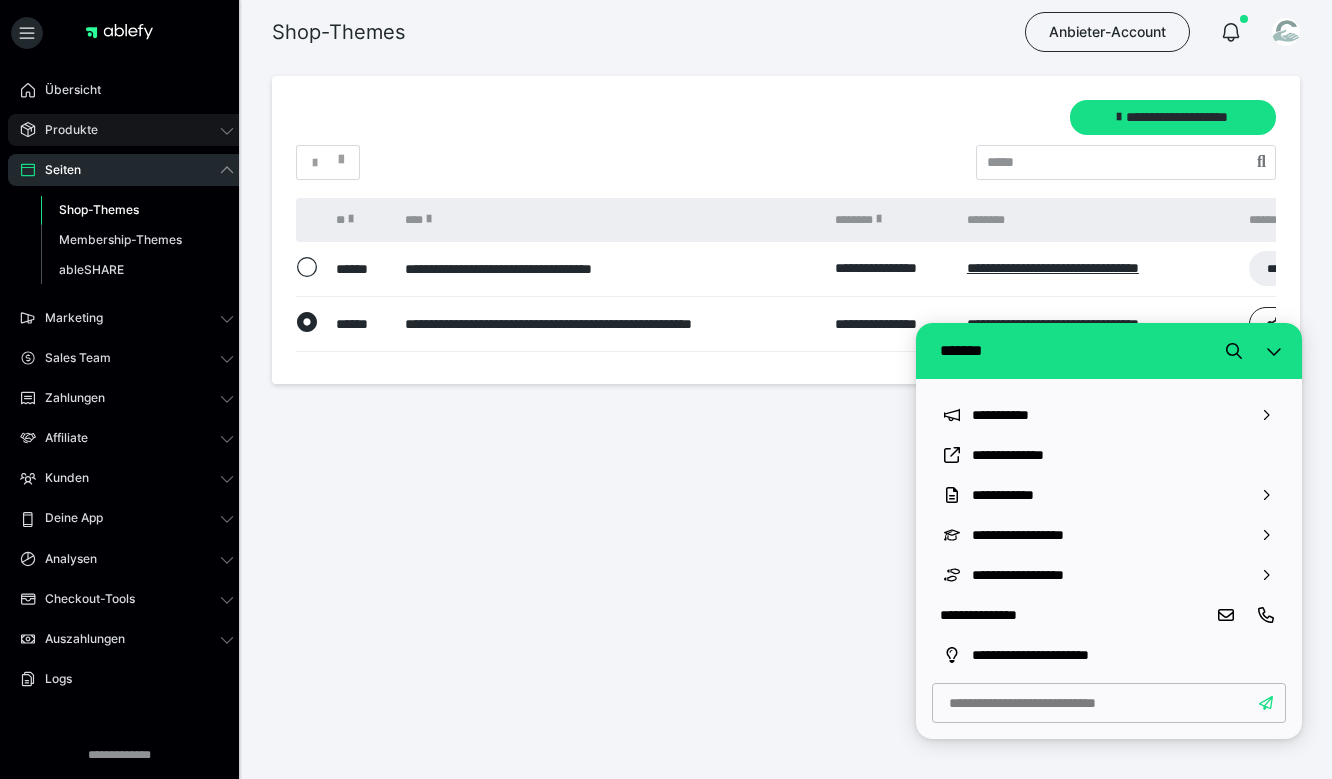 click on "Produkte" at bounding box center [127, 130] 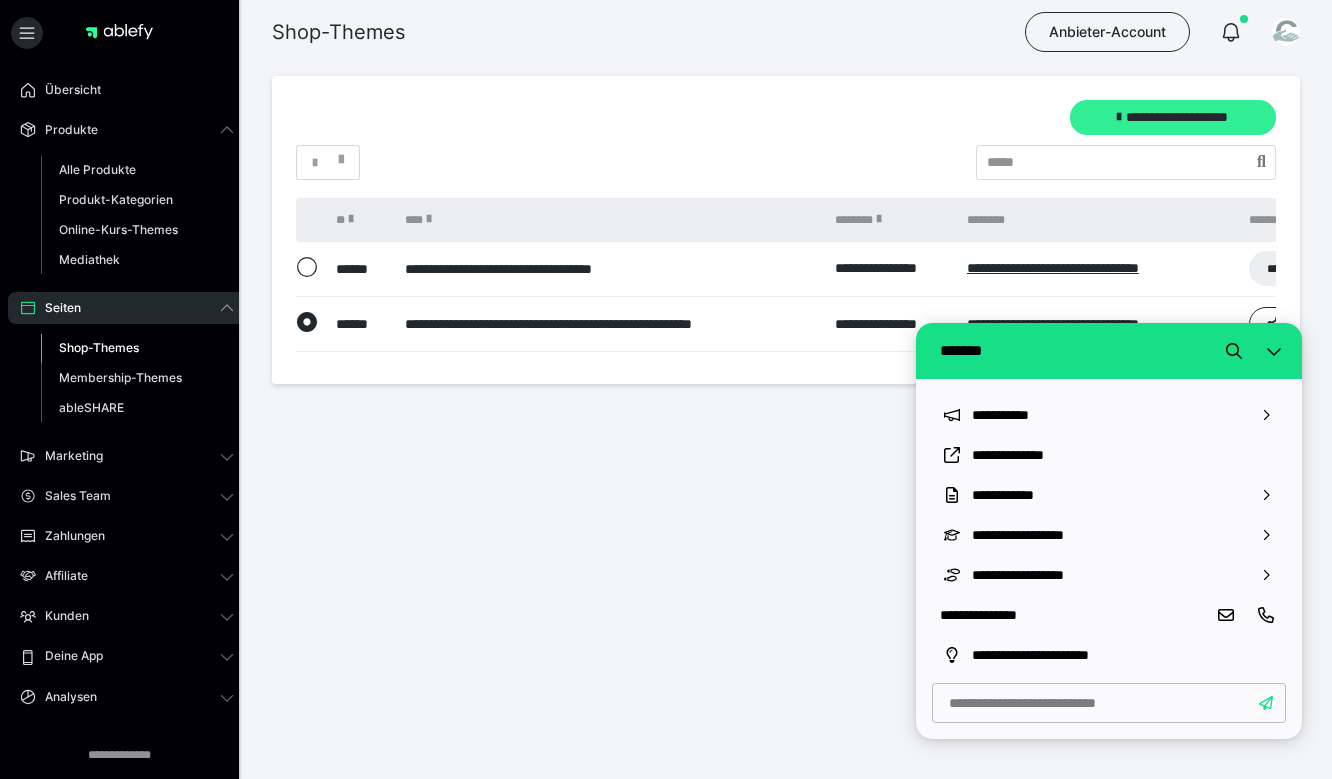 click on "**********" at bounding box center (1173, 117) 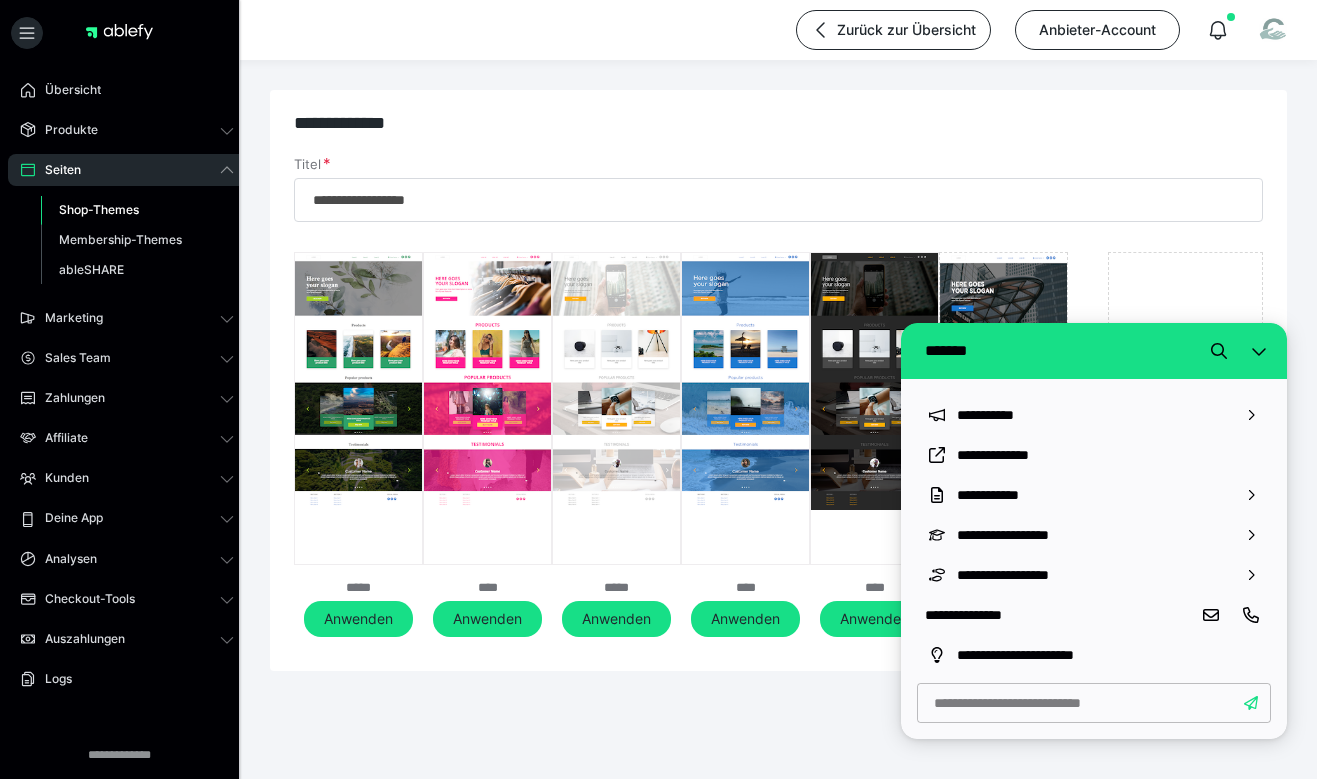 click at bounding box center [487, 381] 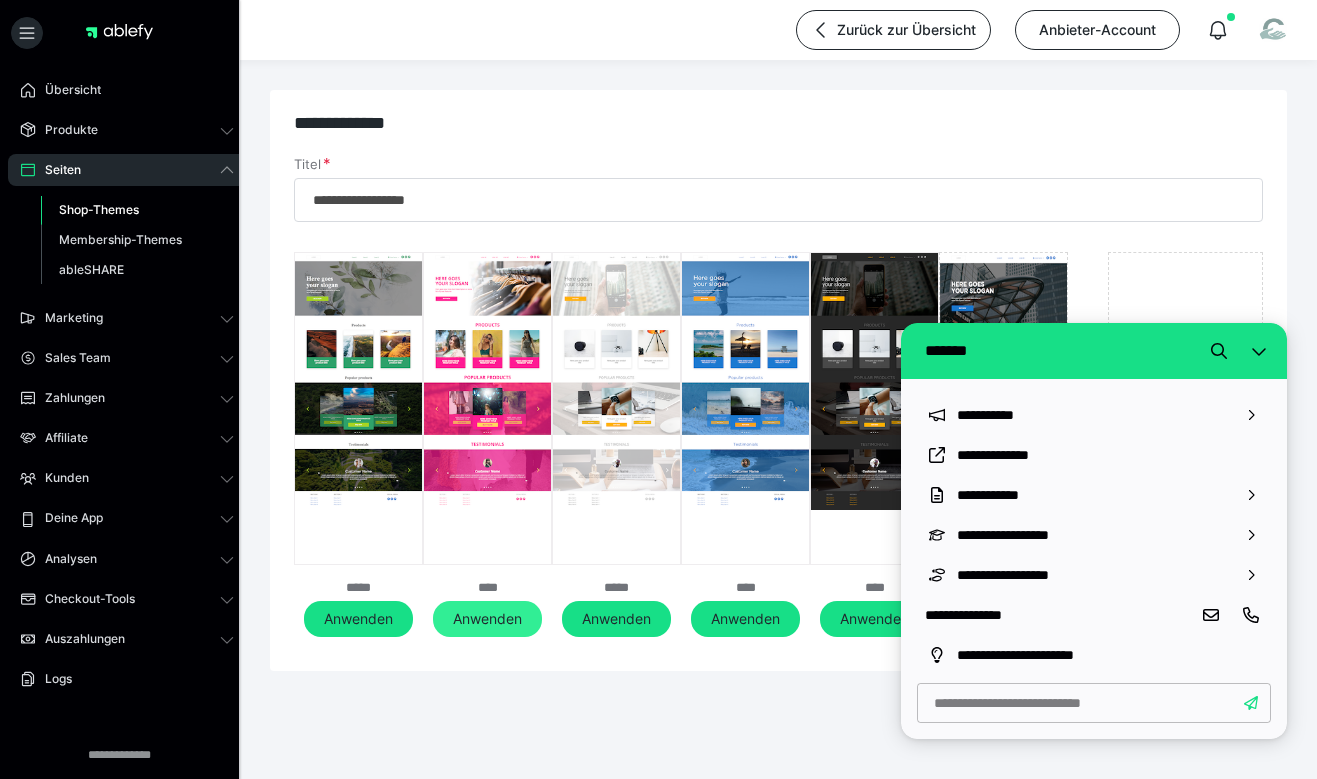 click on "Anwenden" at bounding box center (487, 619) 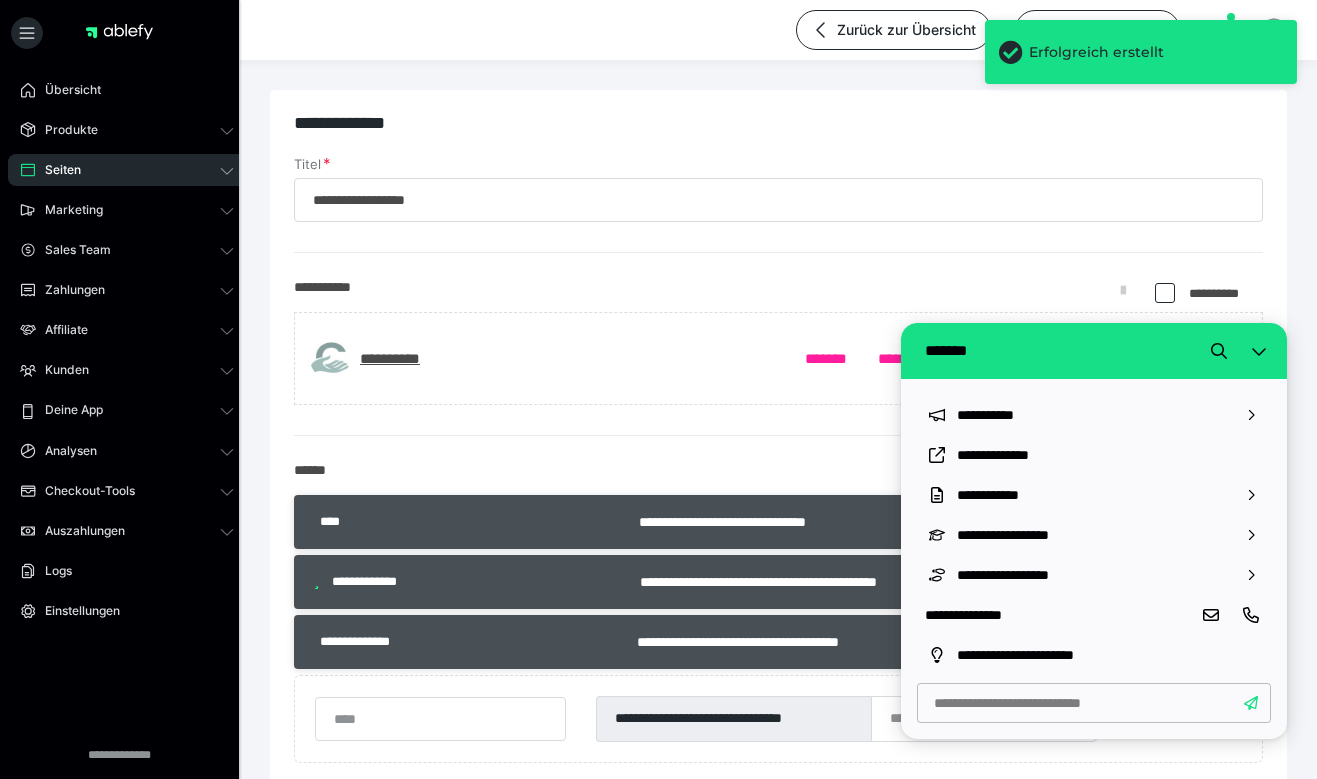 click on "**********" at bounding box center [778, 723] 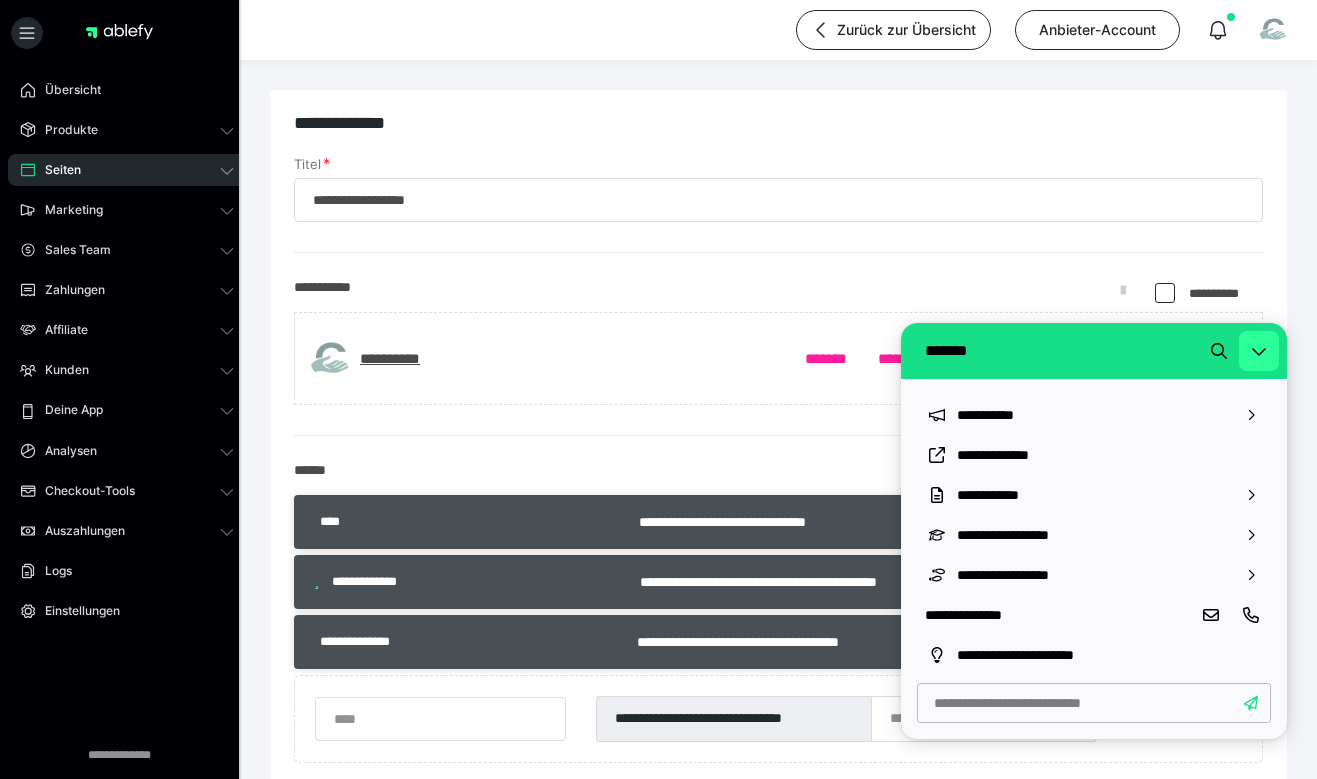 drag, startPoint x: 1269, startPoint y: 355, endPoint x: 2153, endPoint y: 704, distance: 950.3983 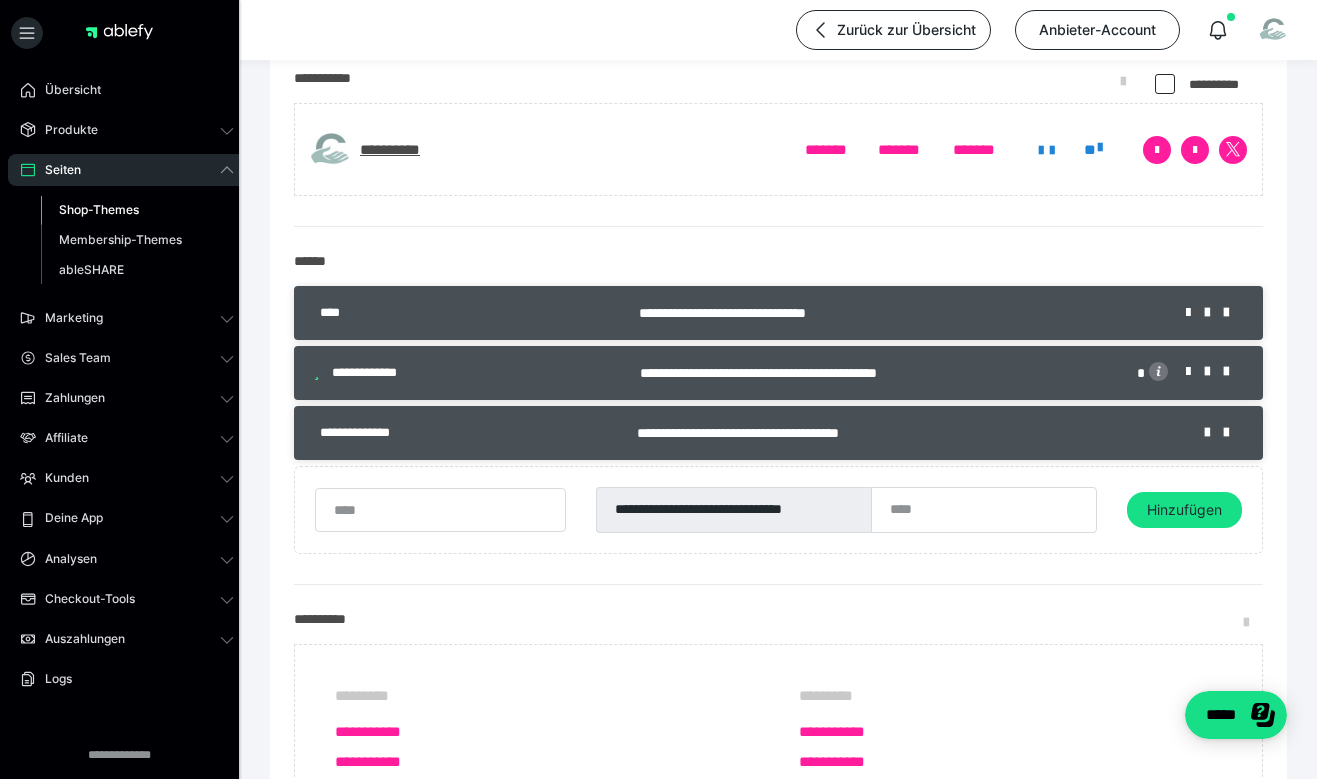 scroll, scrollTop: 218, scrollLeft: 0, axis: vertical 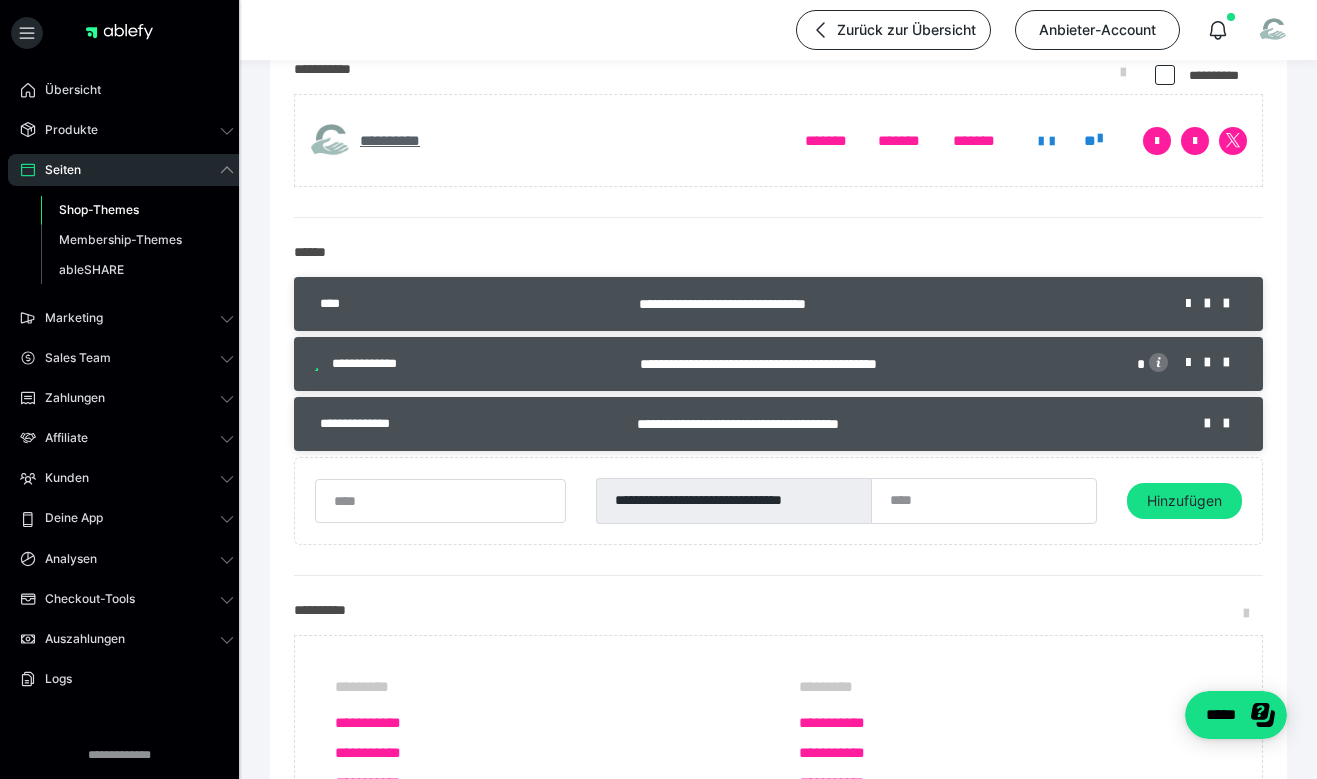 click on "**********" at bounding box center [407, 141] 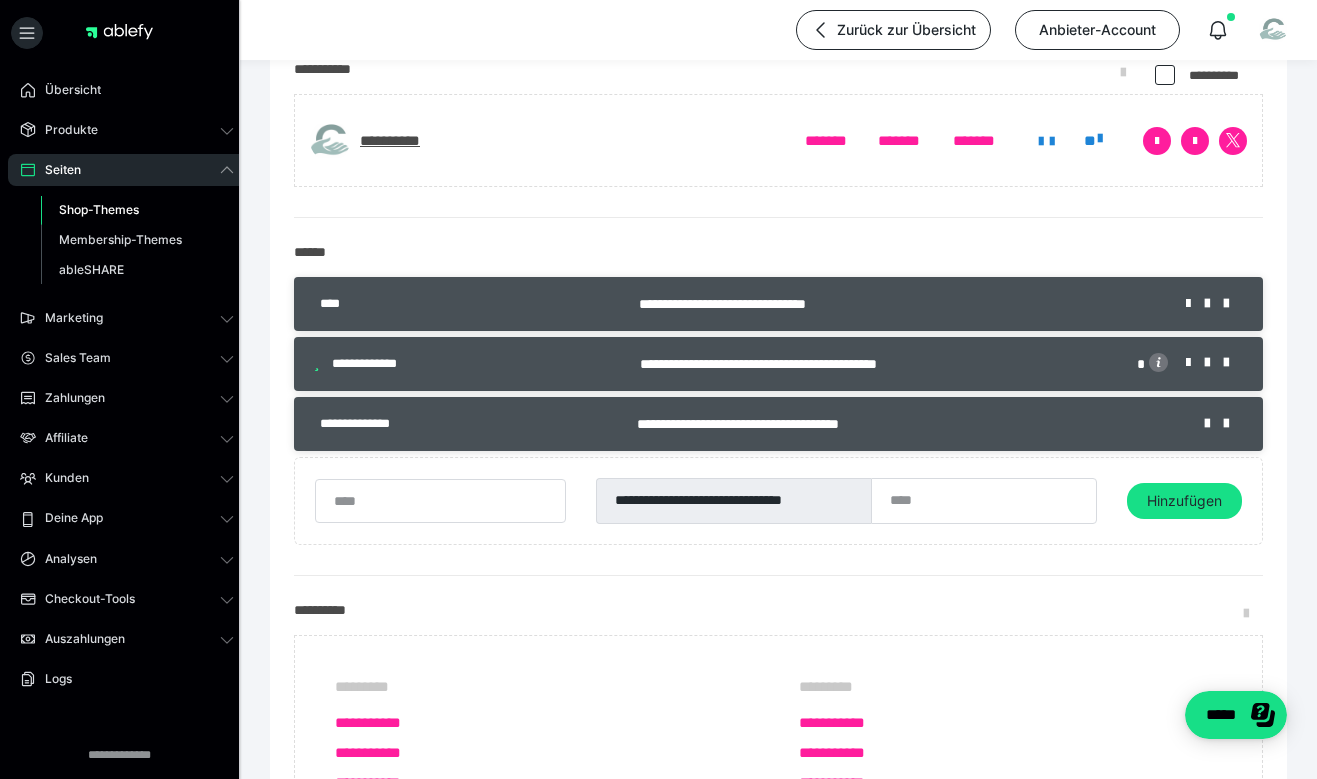 click at bounding box center [1165, 75] 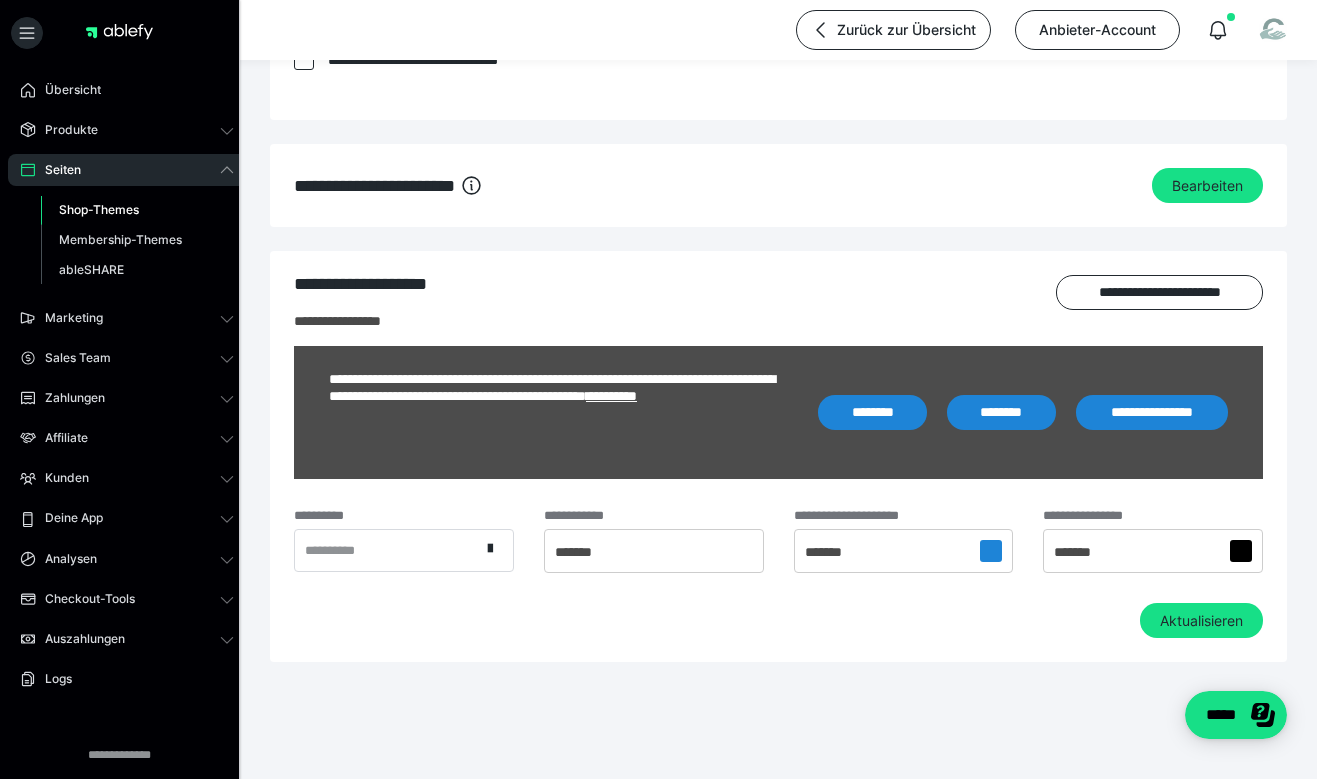 scroll, scrollTop: 1562, scrollLeft: 0, axis: vertical 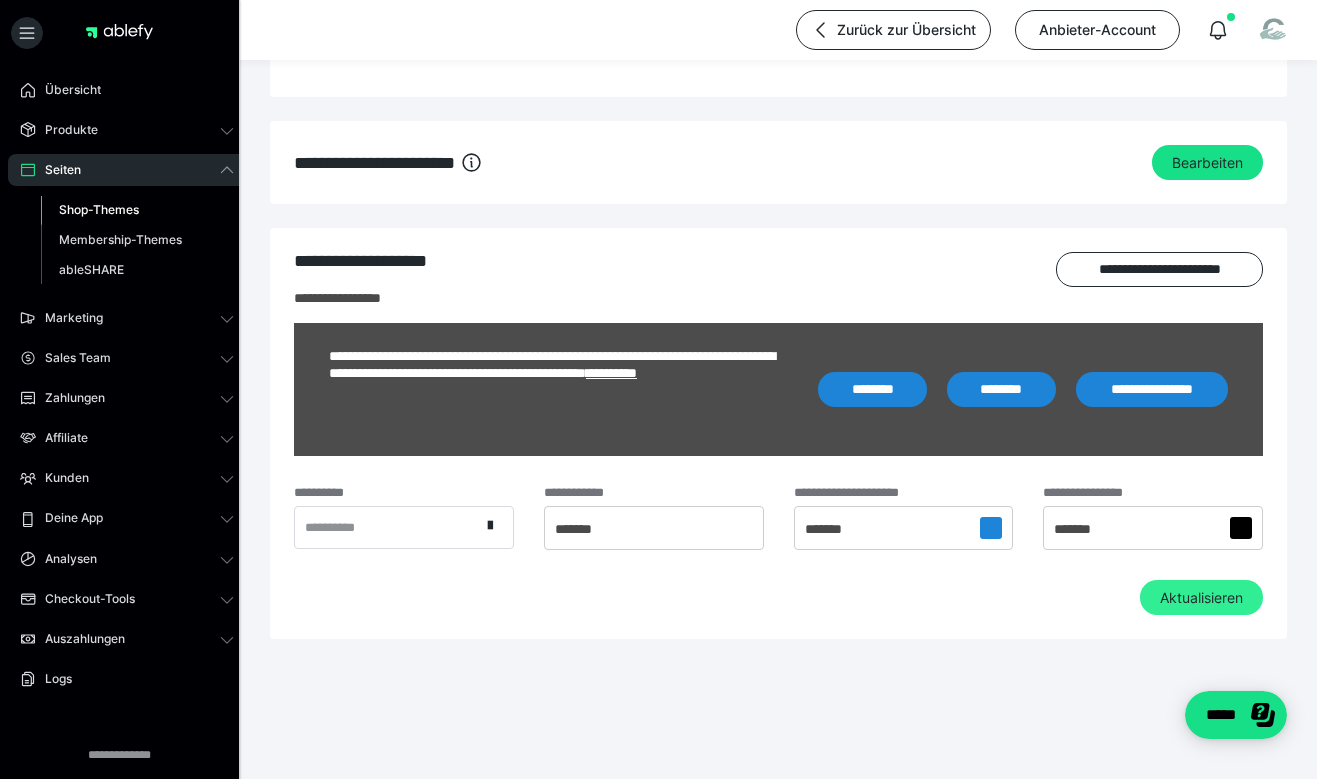 click on "Aktualisieren" at bounding box center [1201, 598] 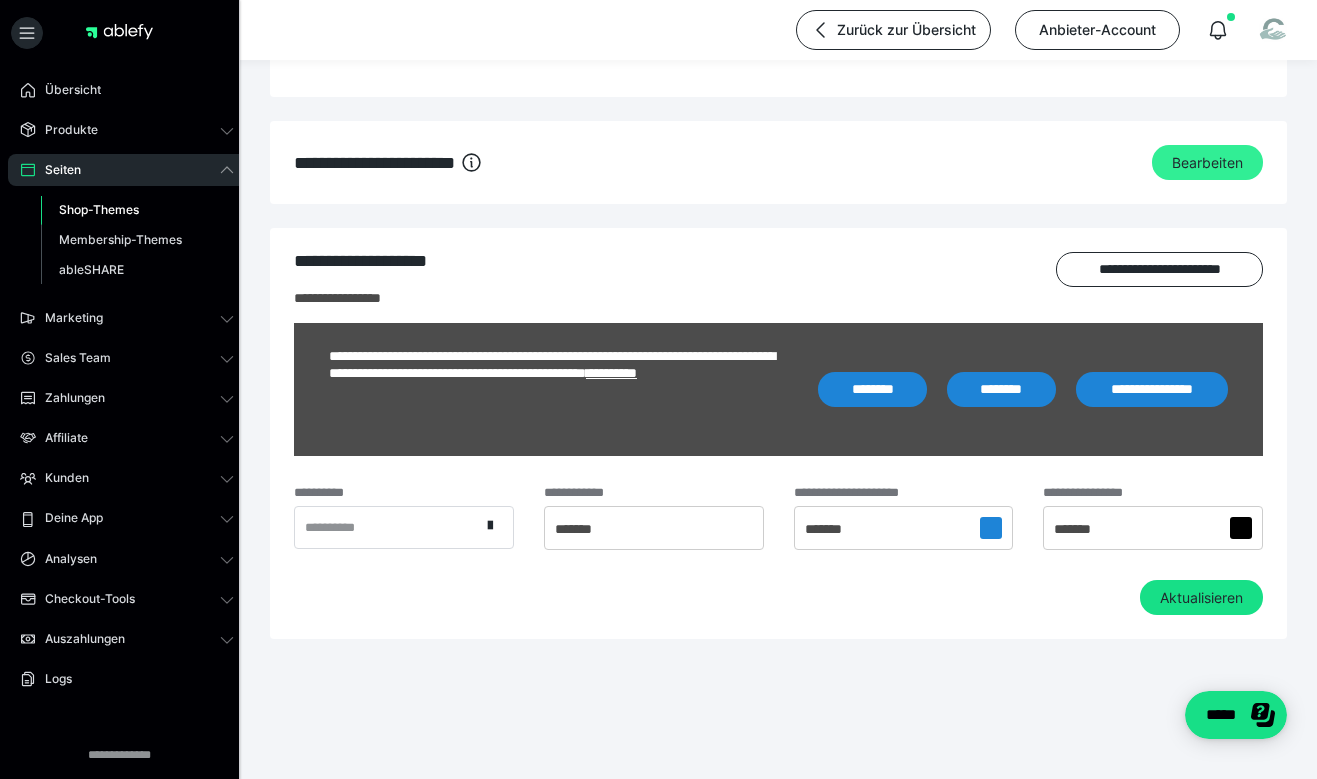 click on "Bearbeiten" at bounding box center (1207, 163) 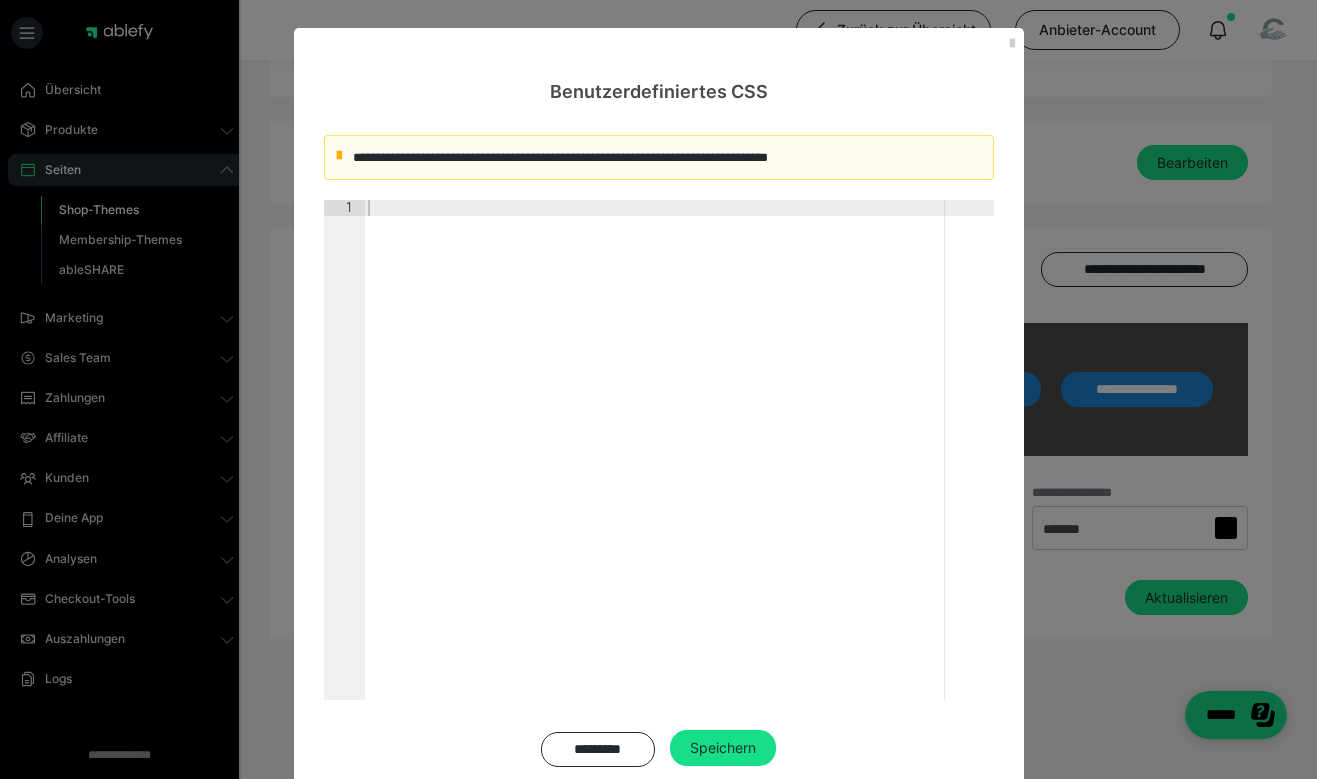 scroll, scrollTop: 64, scrollLeft: 0, axis: vertical 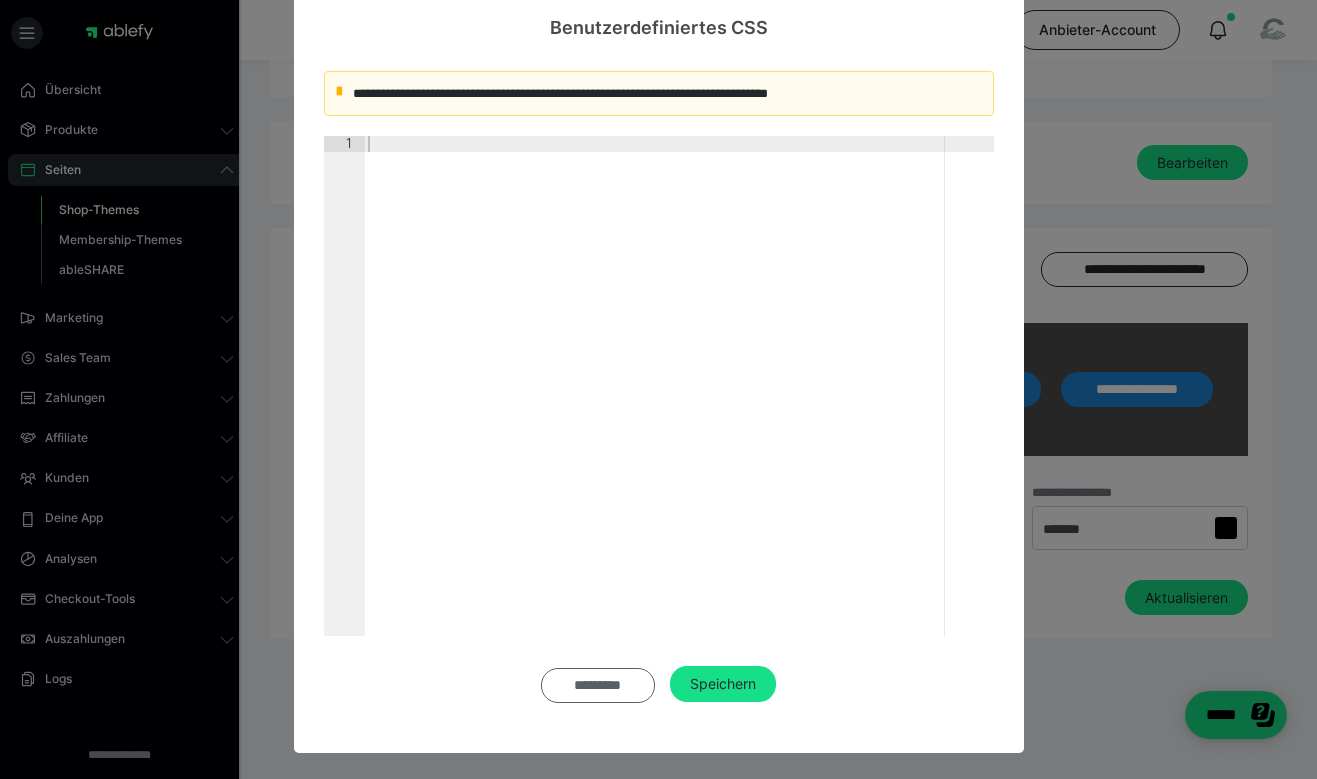 click on "*********" at bounding box center (598, 685) 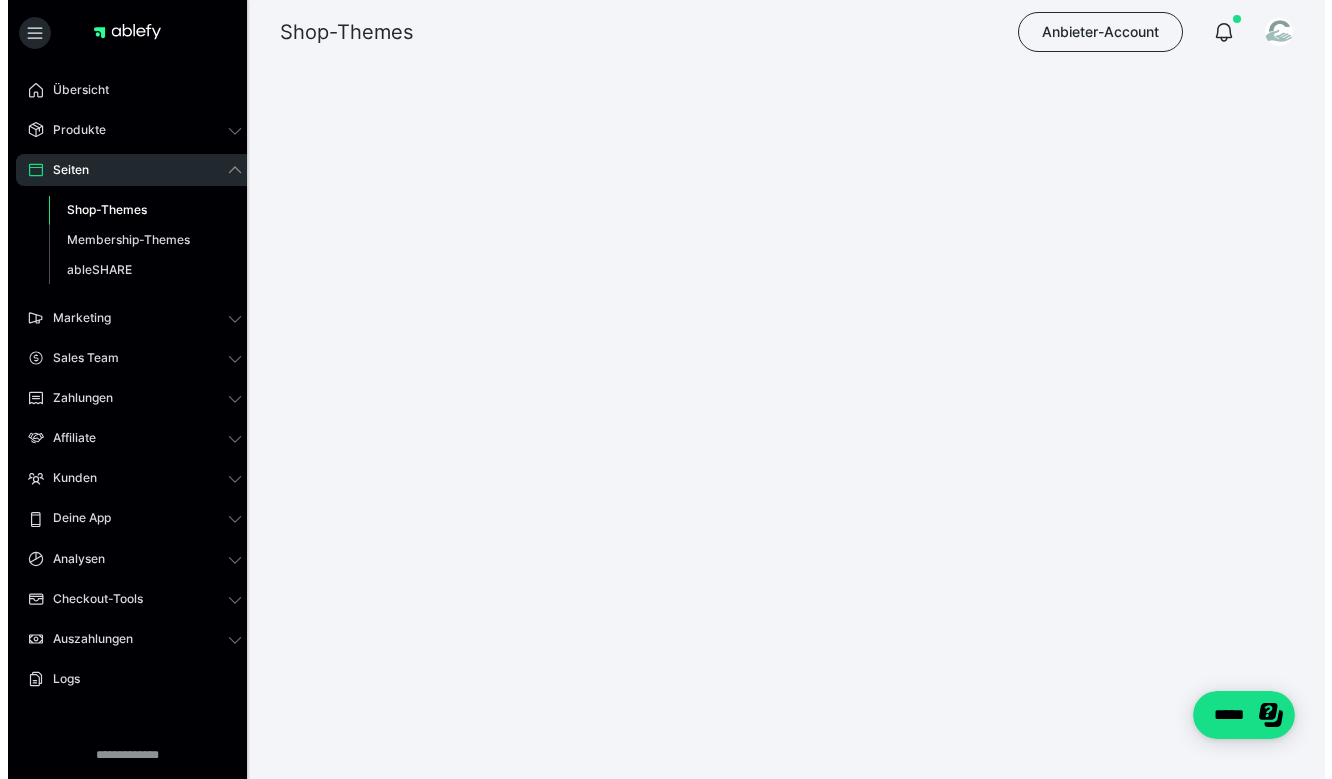scroll, scrollTop: 0, scrollLeft: 0, axis: both 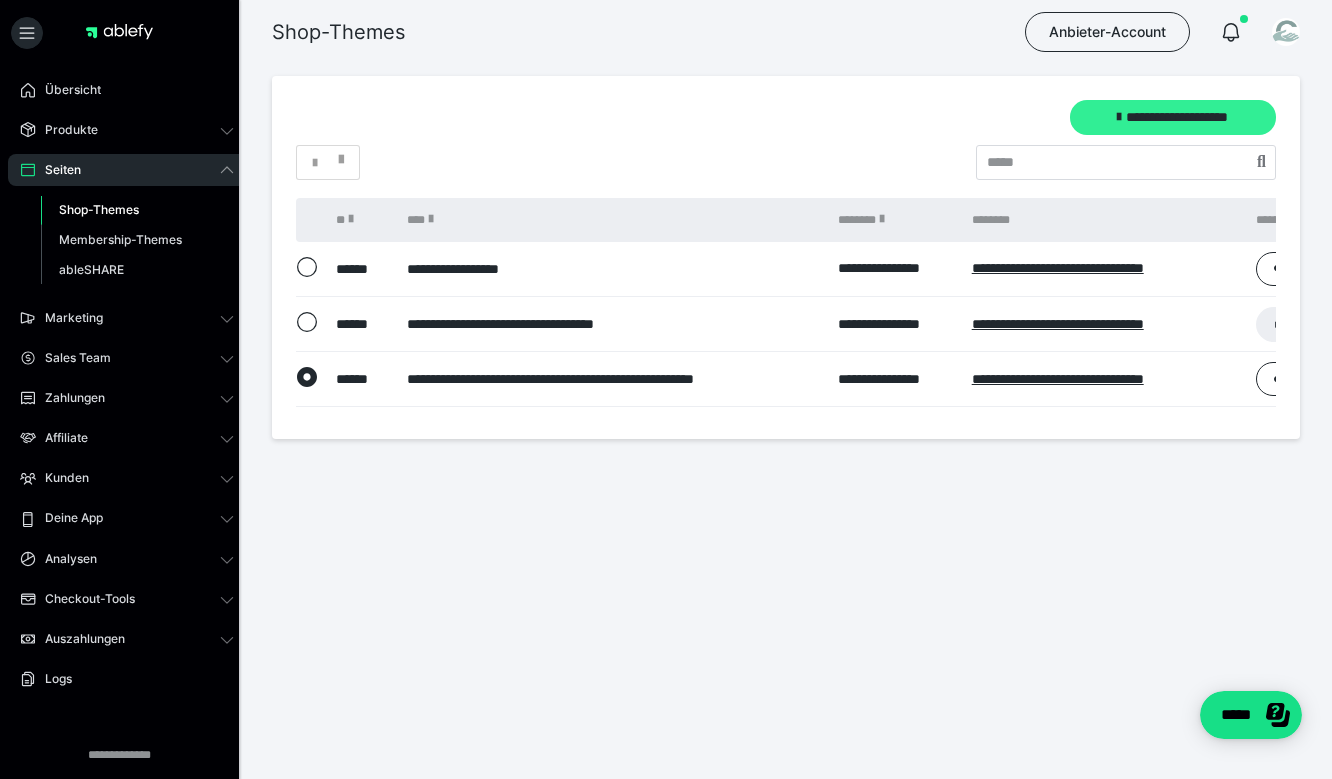 click on "**********" at bounding box center (1173, 117) 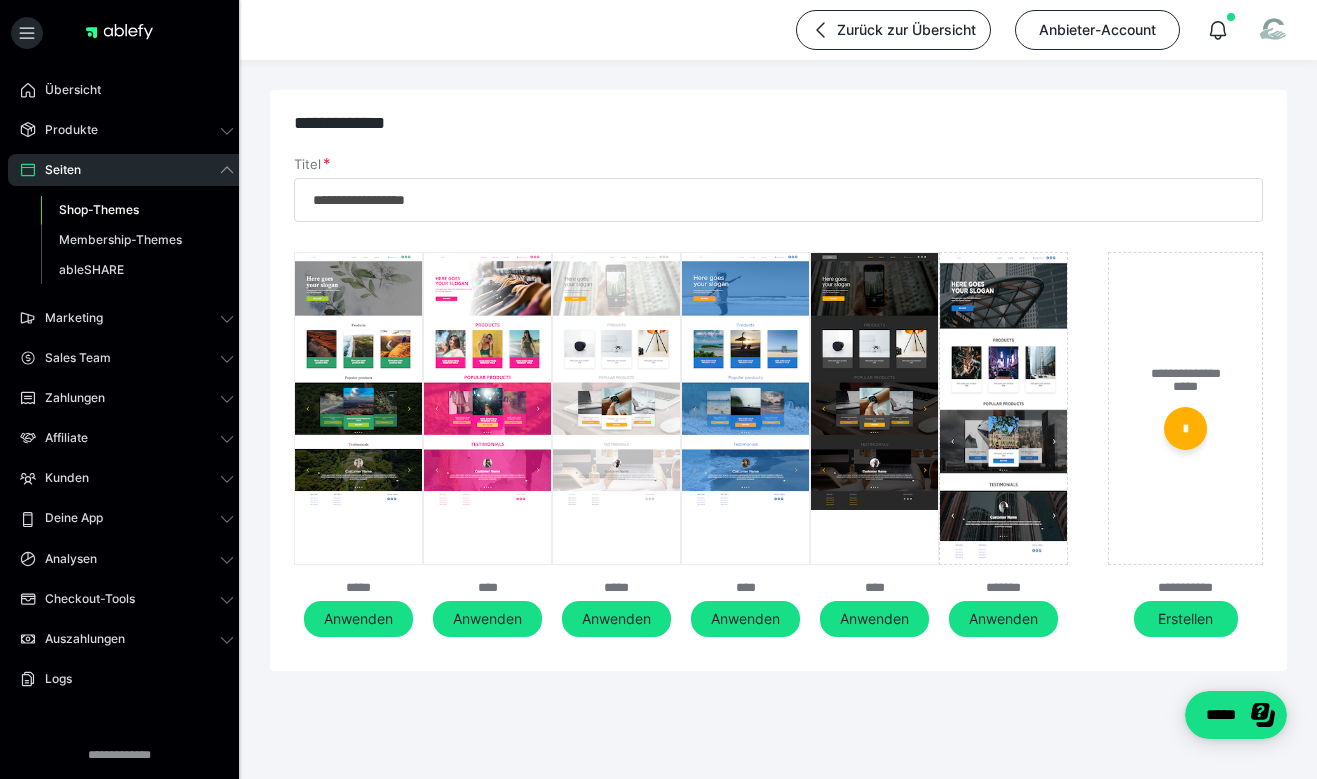 click on "**********" at bounding box center [778, 189] 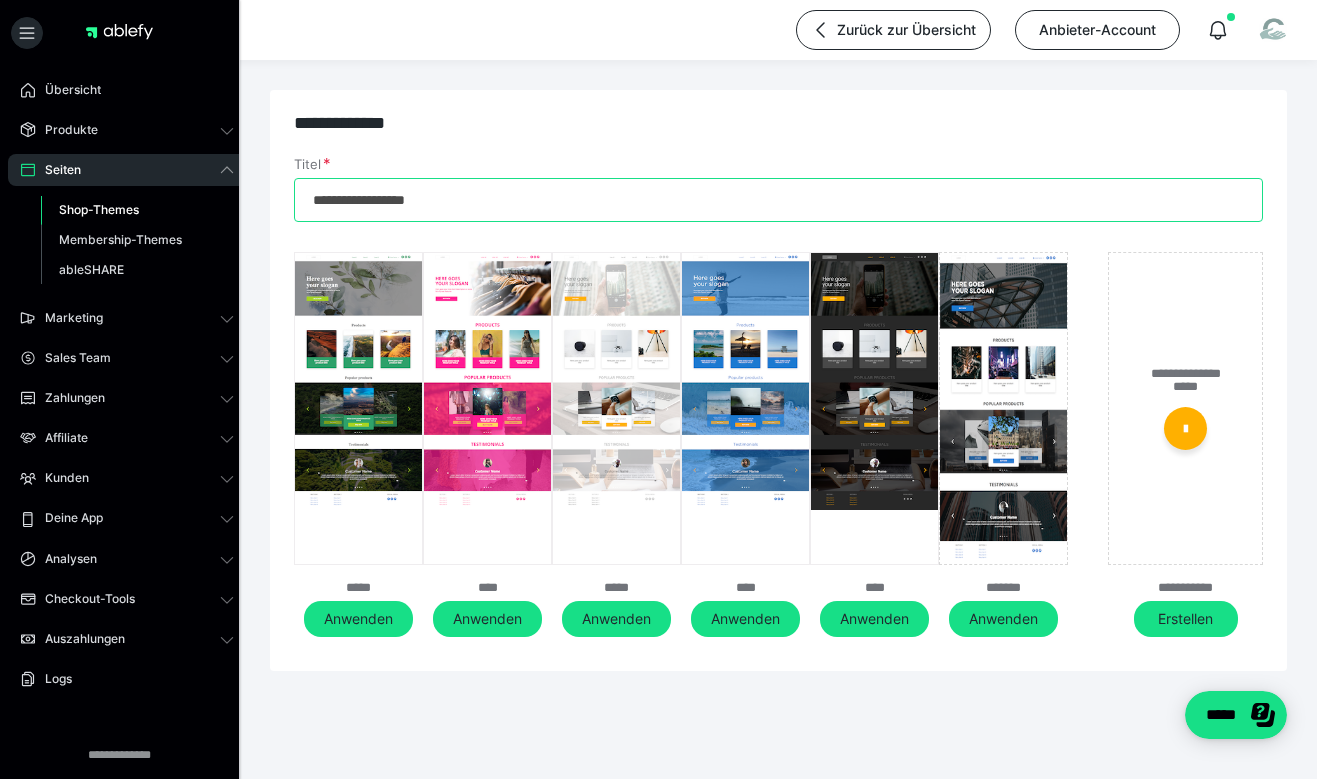 click on "**********" at bounding box center [778, 200] 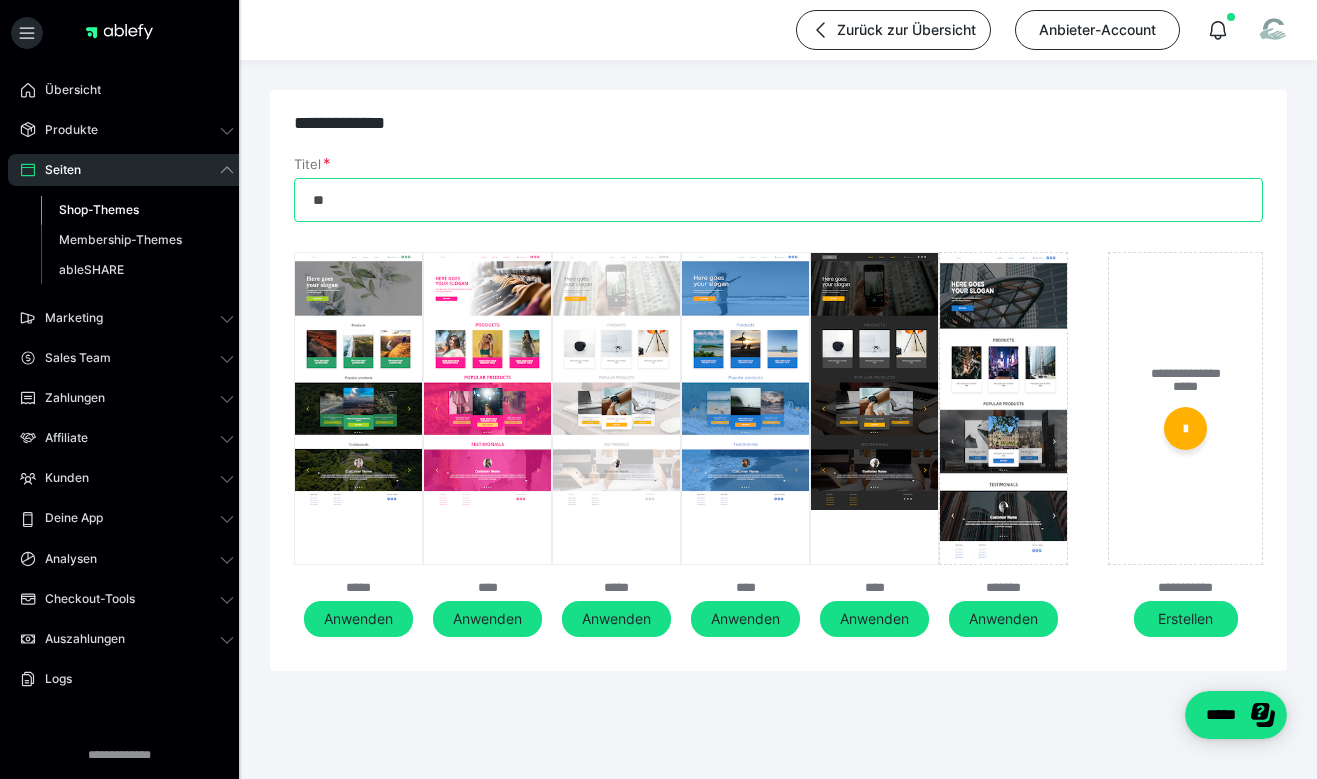 type on "*" 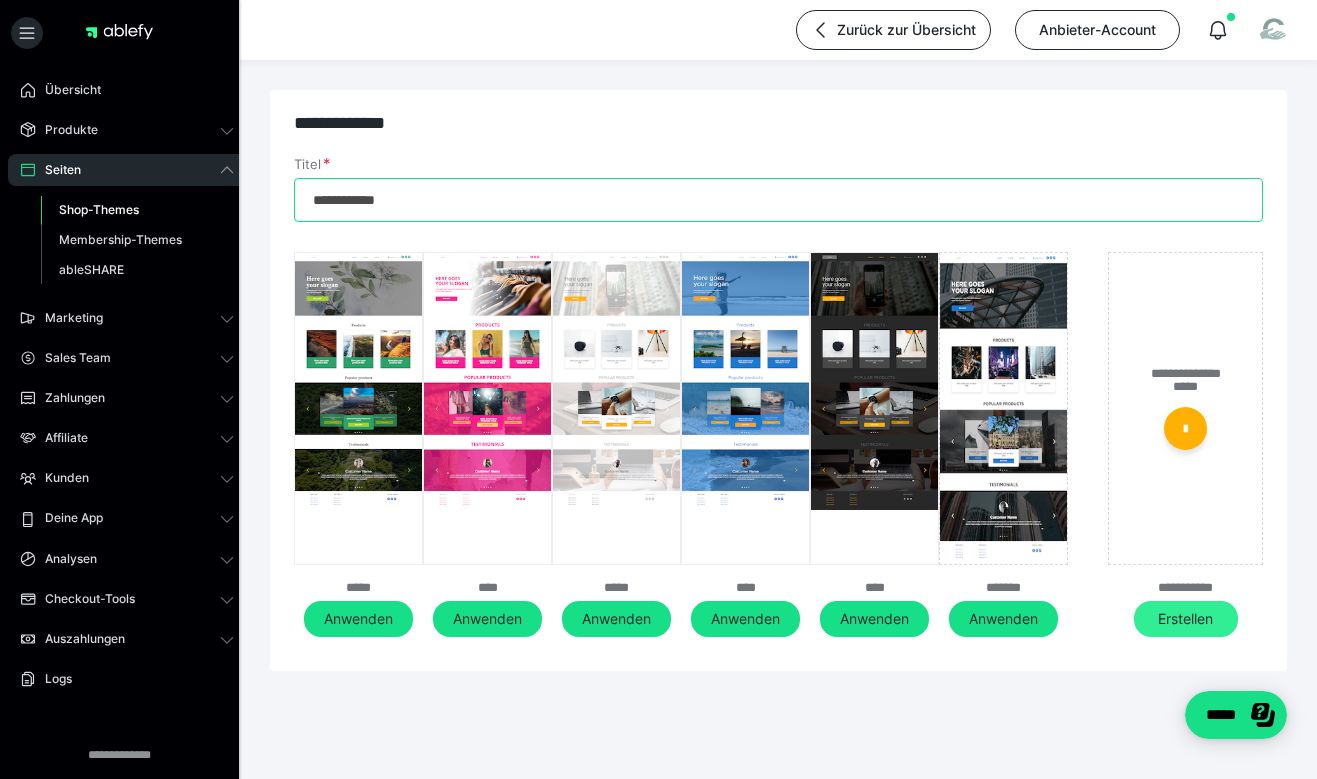 type on "**********" 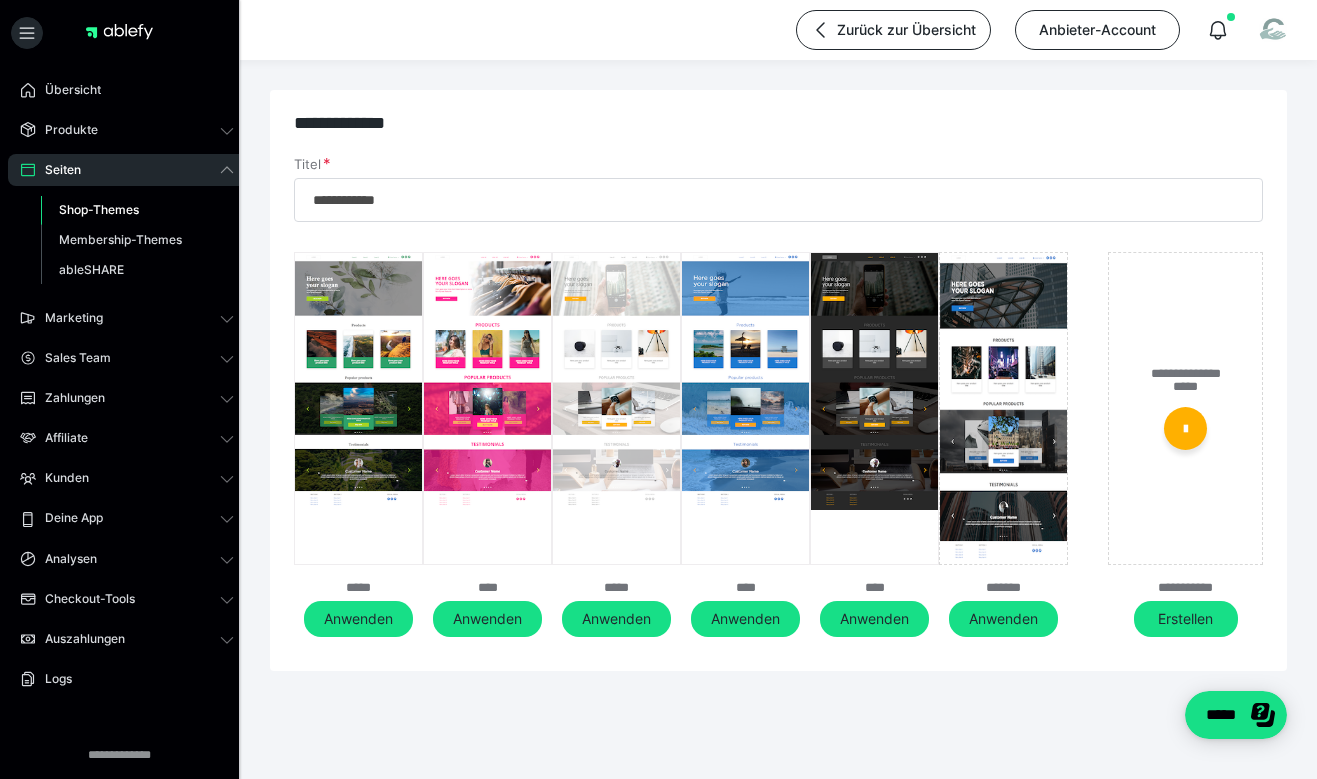 click on "Erstellen" at bounding box center [1186, 619] 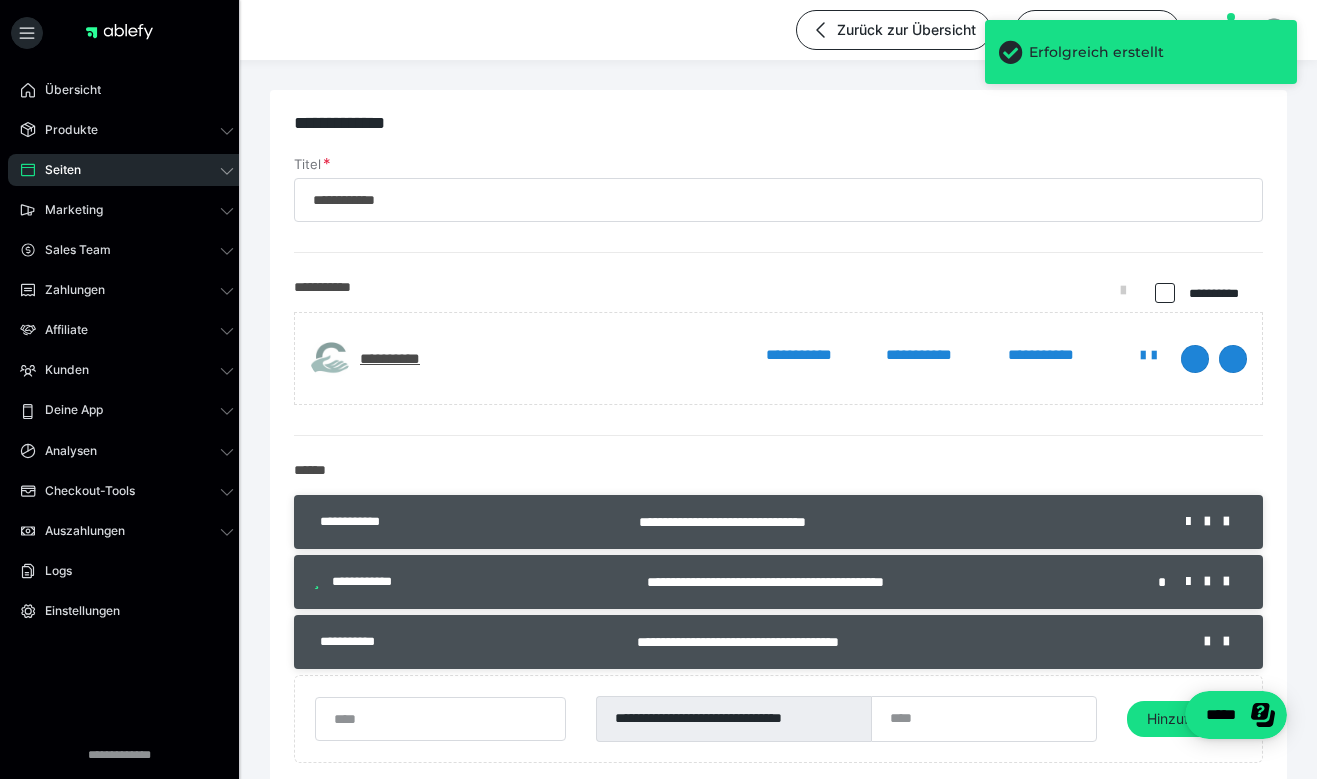 click at bounding box center [1165, 293] 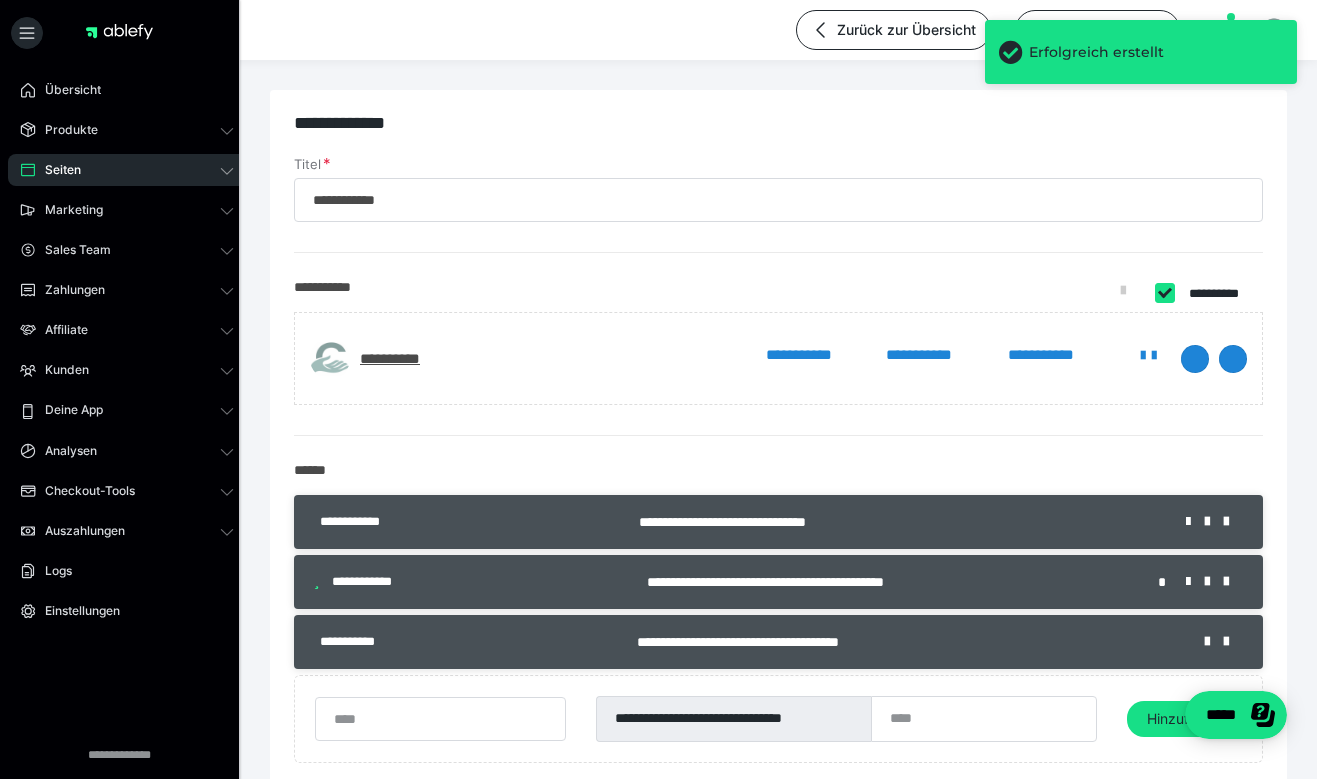 checkbox on "****" 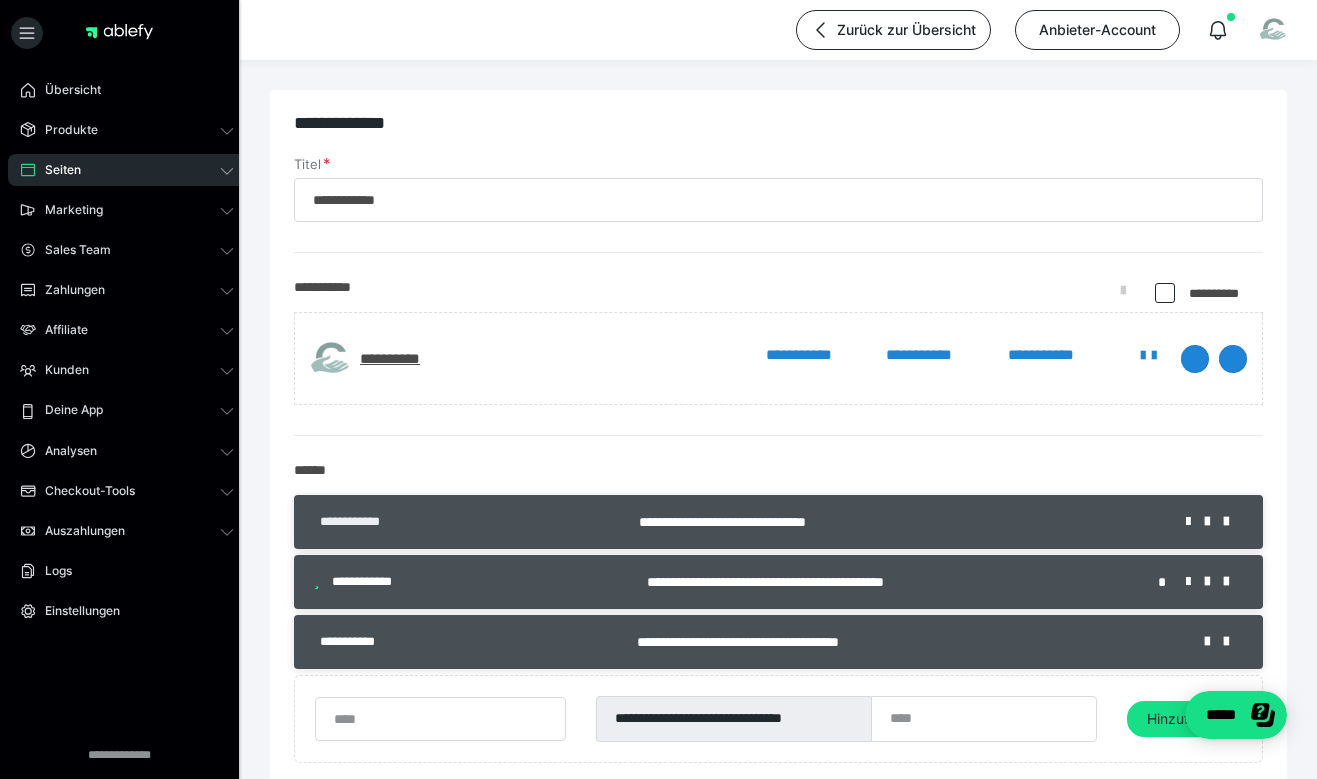 click on "**********" at bounding box center [361, 522] 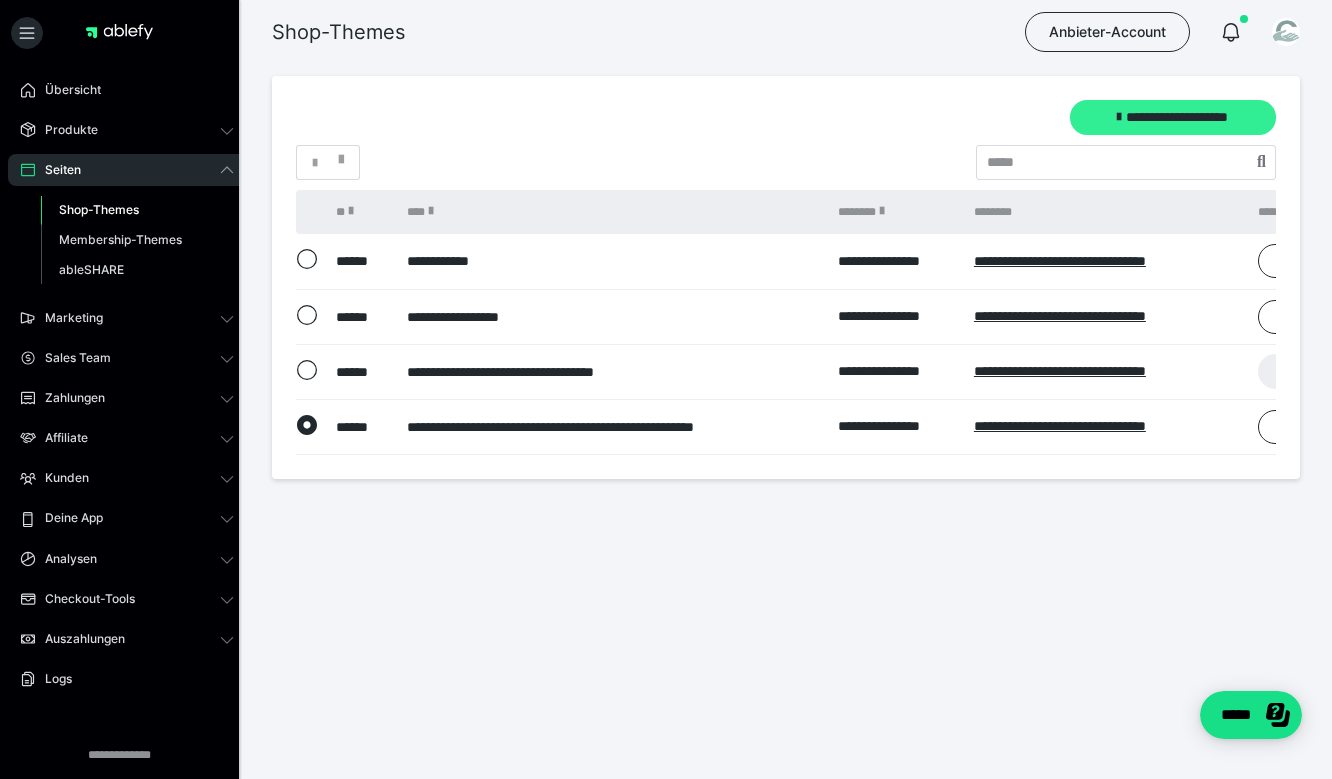 click on "**********" at bounding box center [1173, 117] 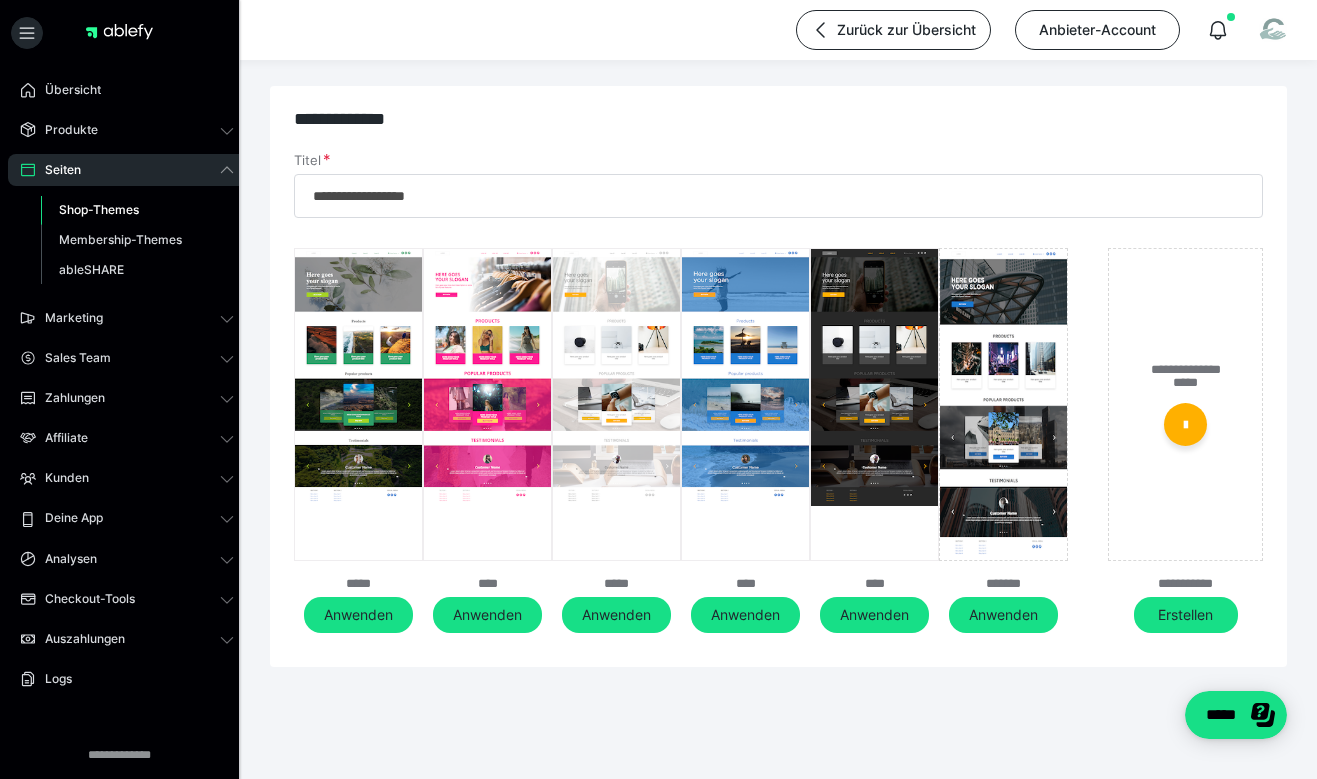 scroll, scrollTop: 16, scrollLeft: 0, axis: vertical 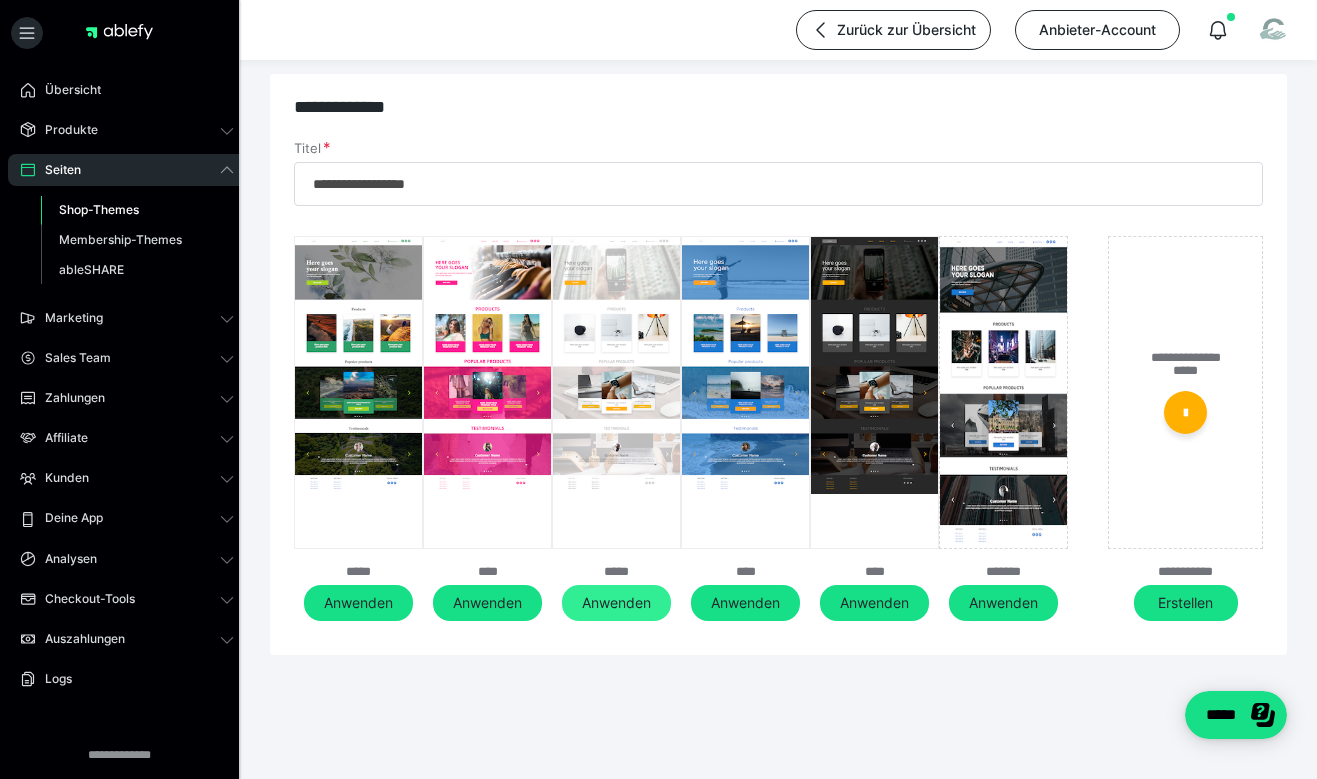click on "Anwenden" at bounding box center [616, 603] 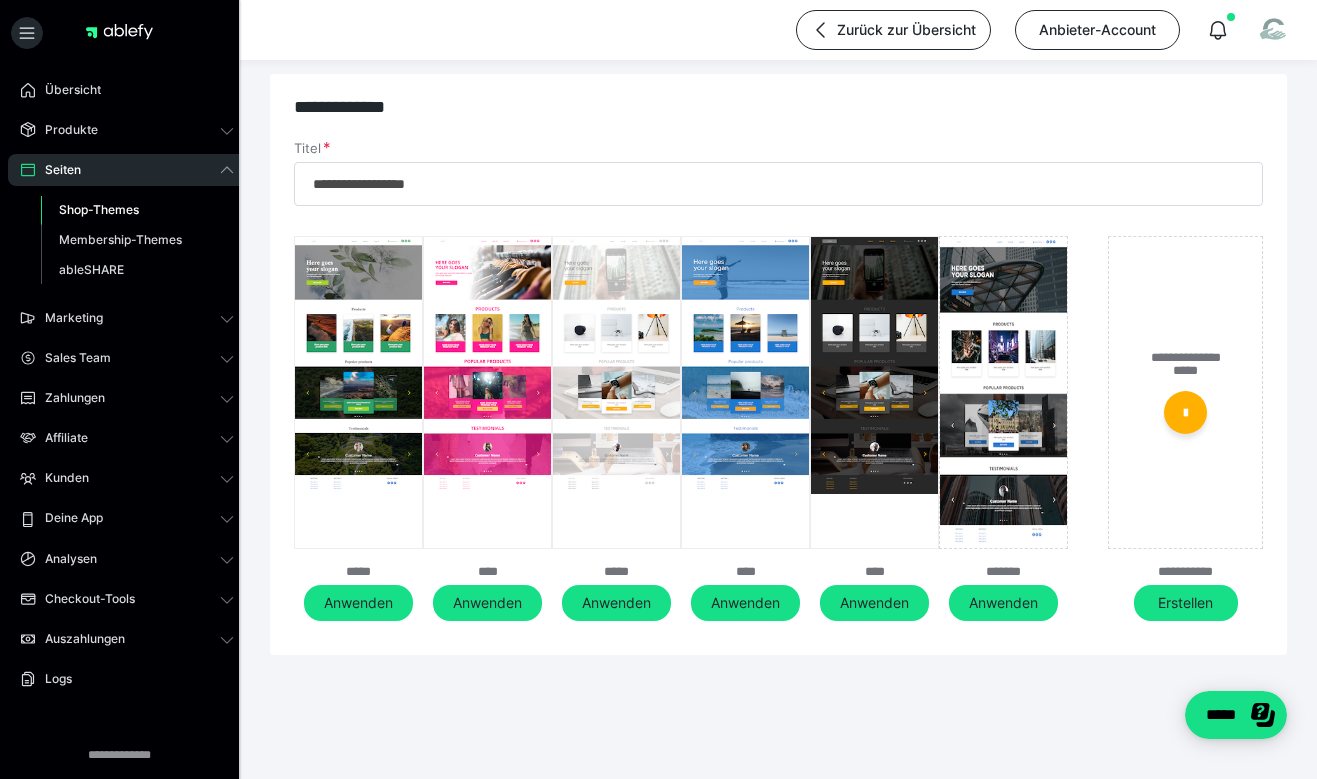 scroll, scrollTop: 0, scrollLeft: 0, axis: both 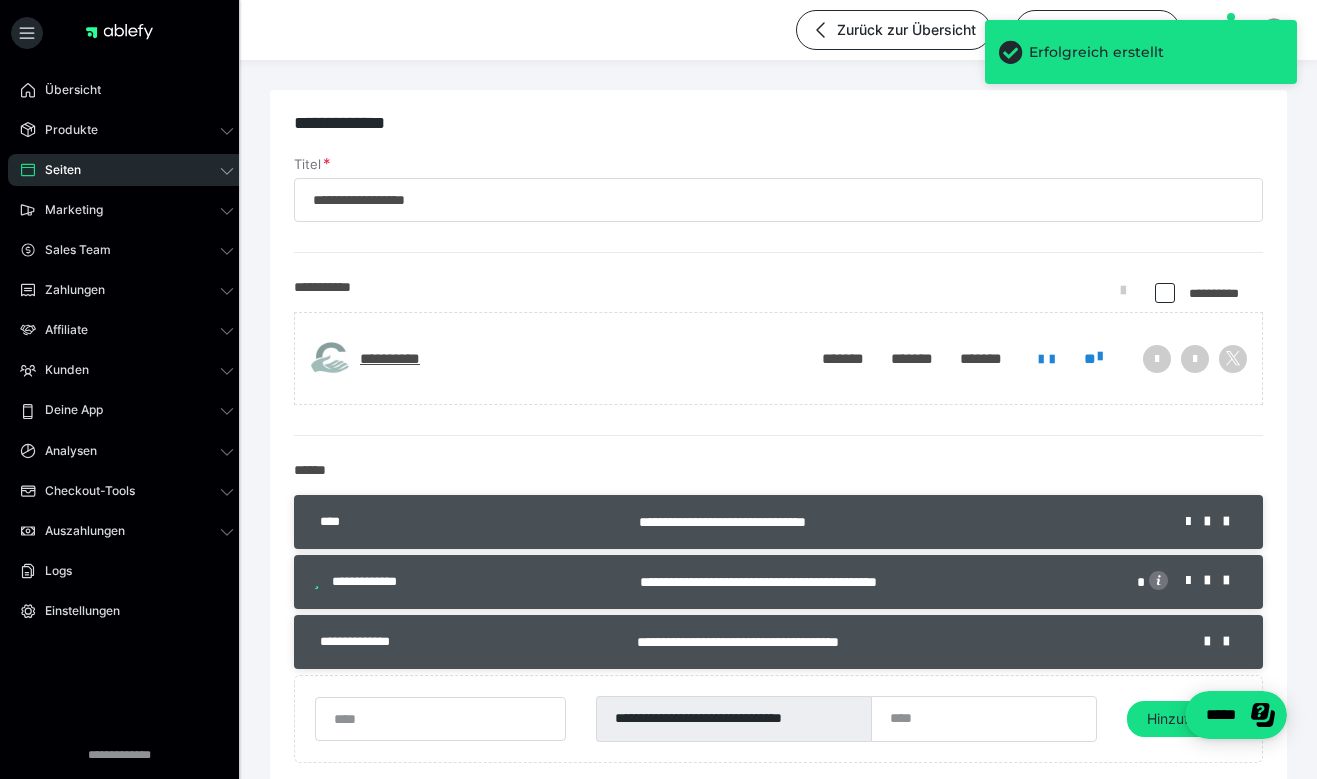 click at bounding box center (1165, 293) 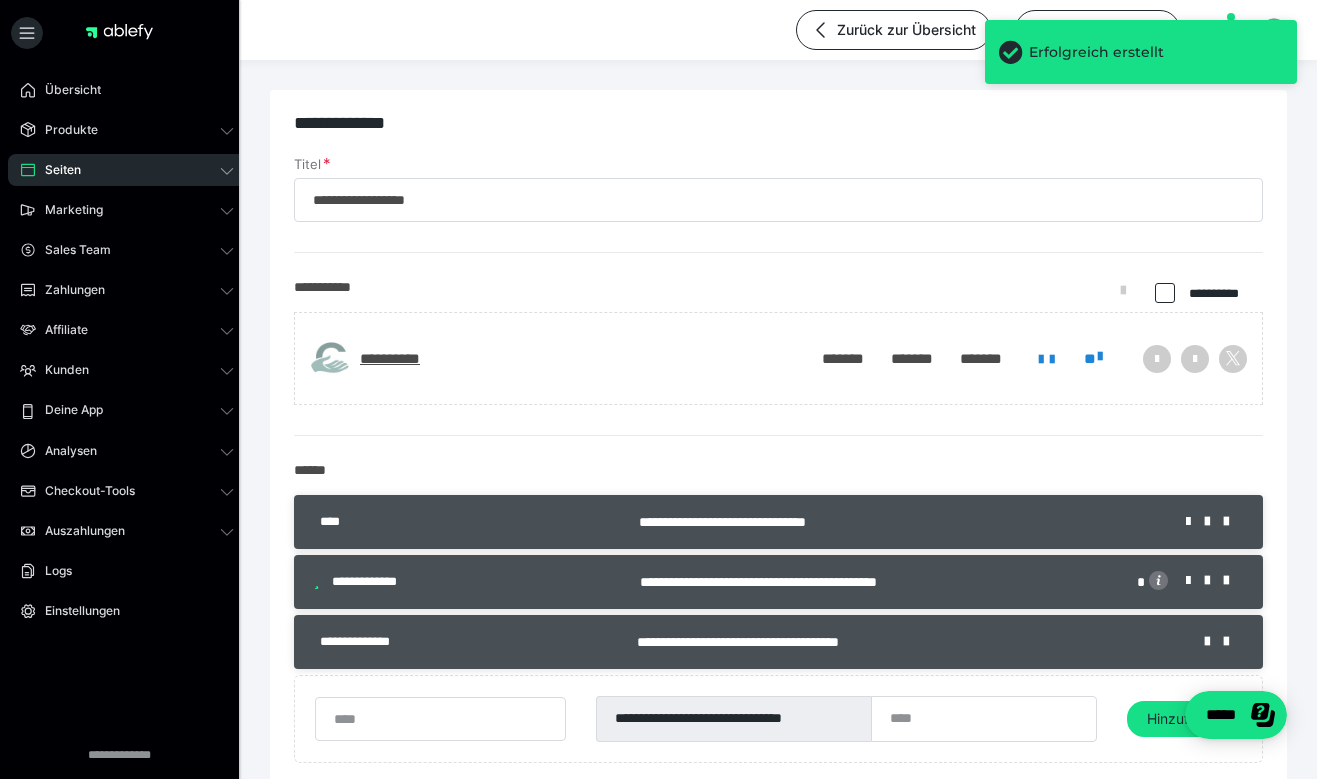 click at bounding box center [1163, 294] 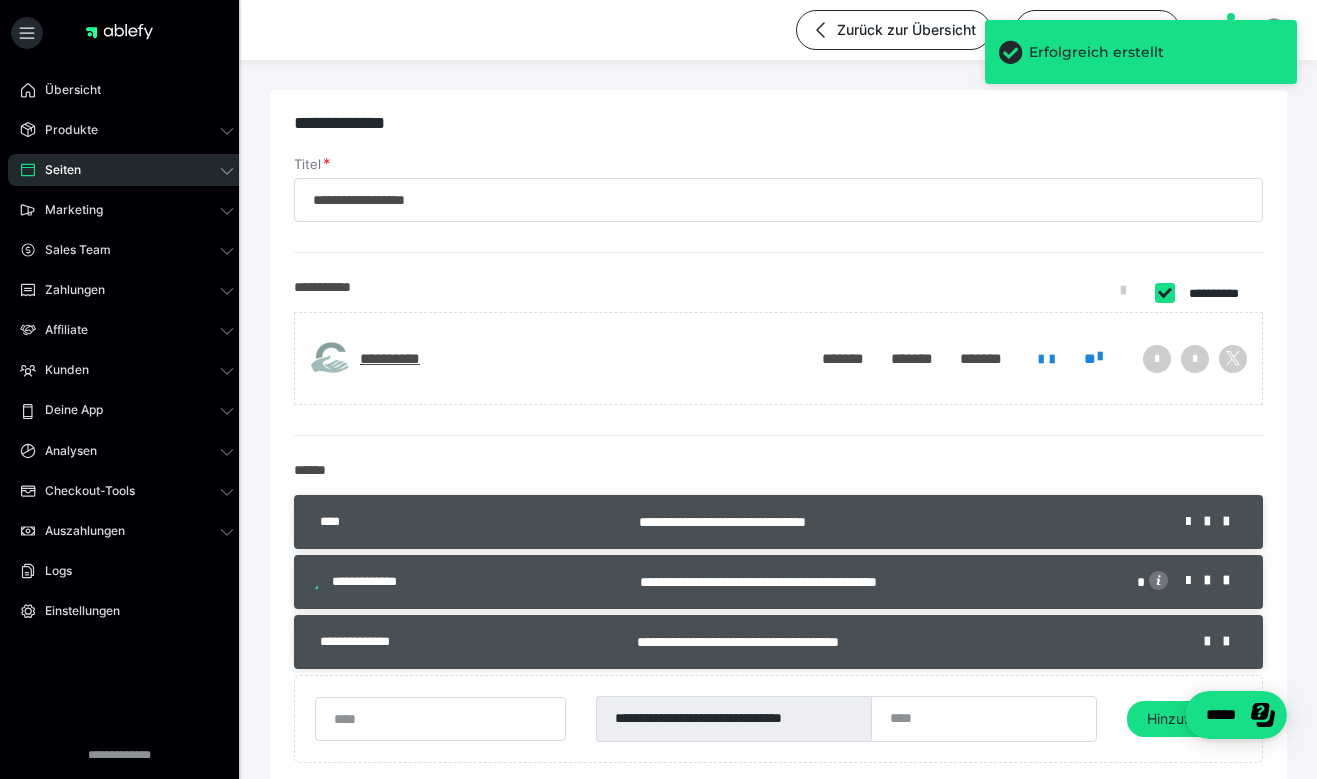 checkbox on "****" 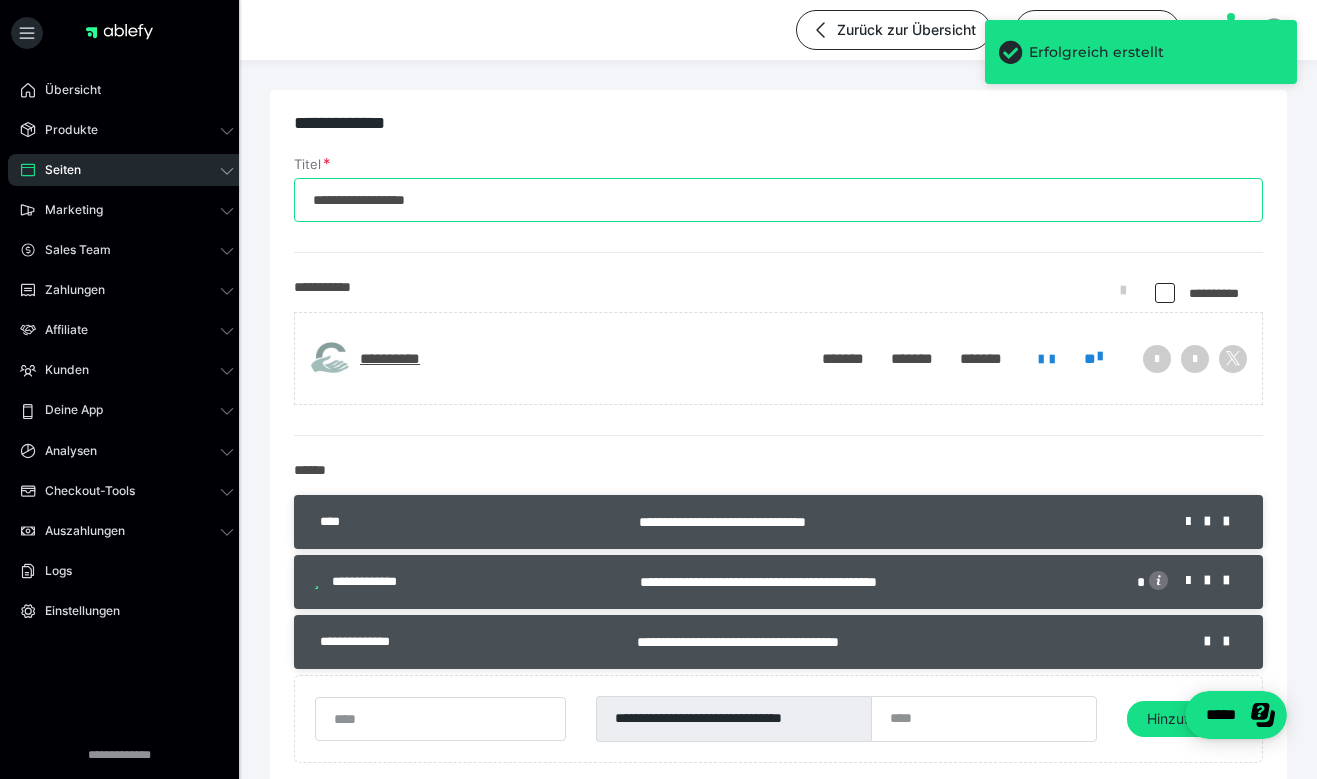 drag, startPoint x: 752, startPoint y: 207, endPoint x: 261, endPoint y: 208, distance: 491.001 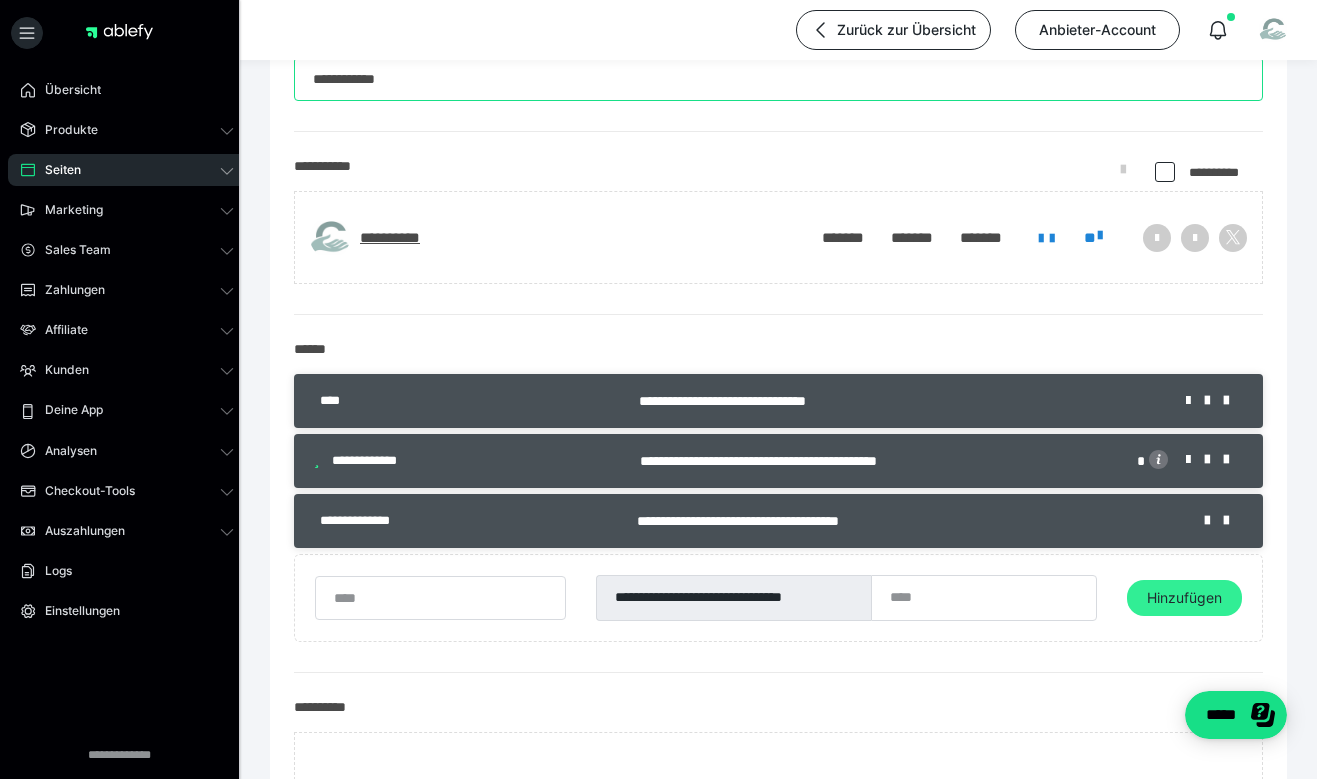 scroll, scrollTop: 127, scrollLeft: 0, axis: vertical 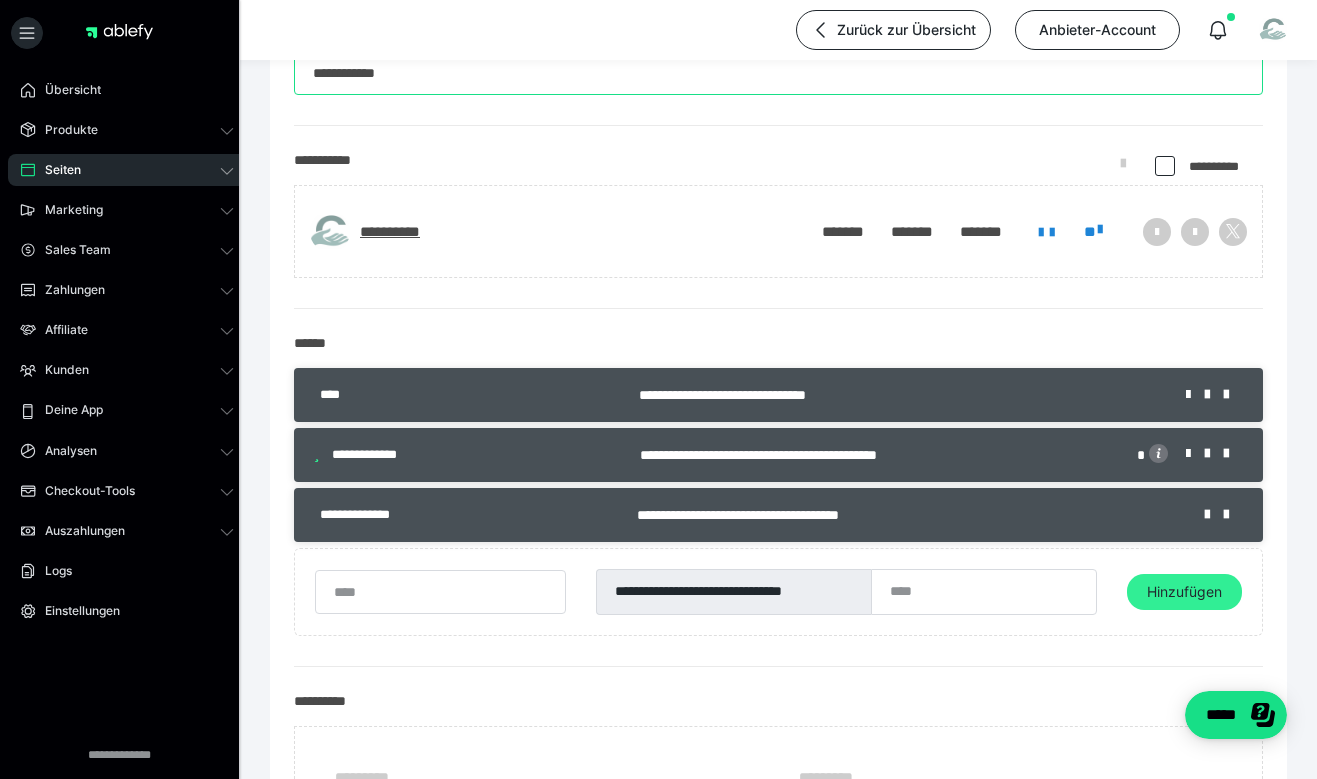 type on "**********" 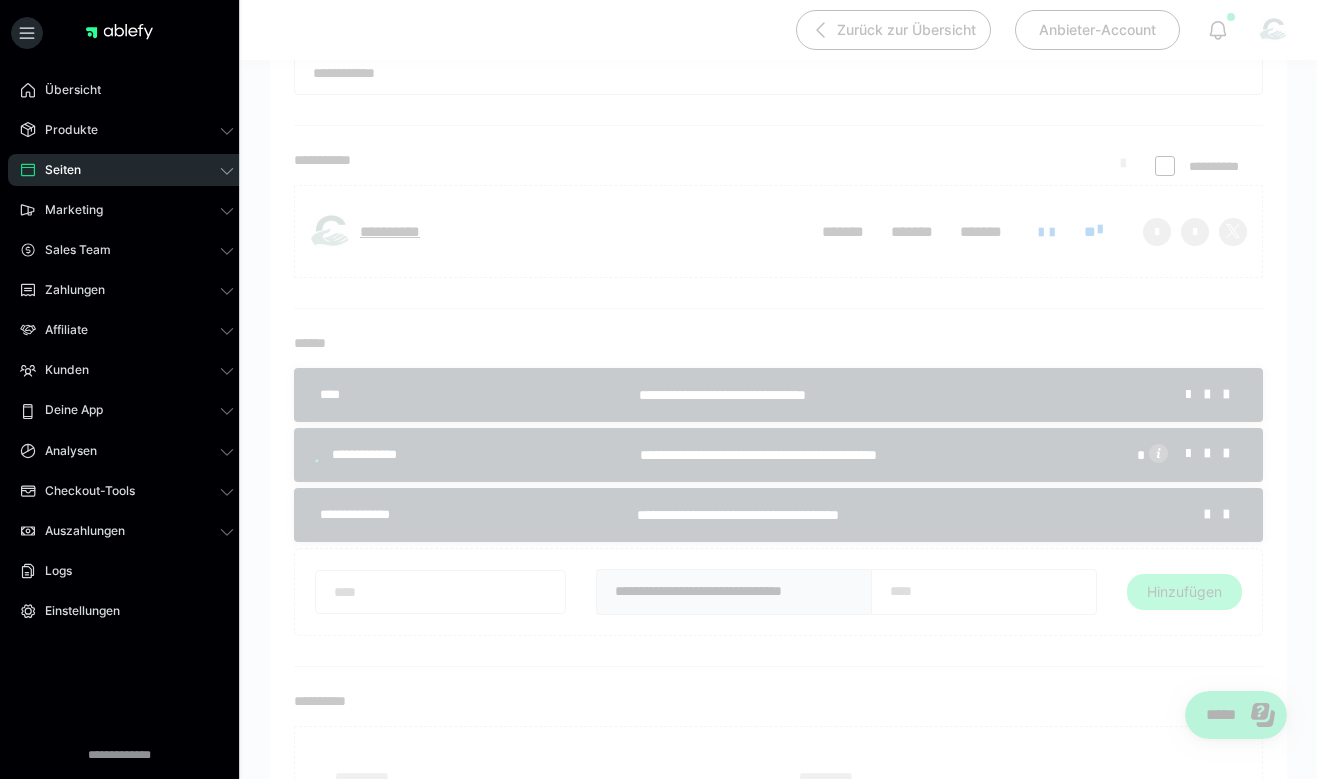 click on "**********" at bounding box center [778, 1073] 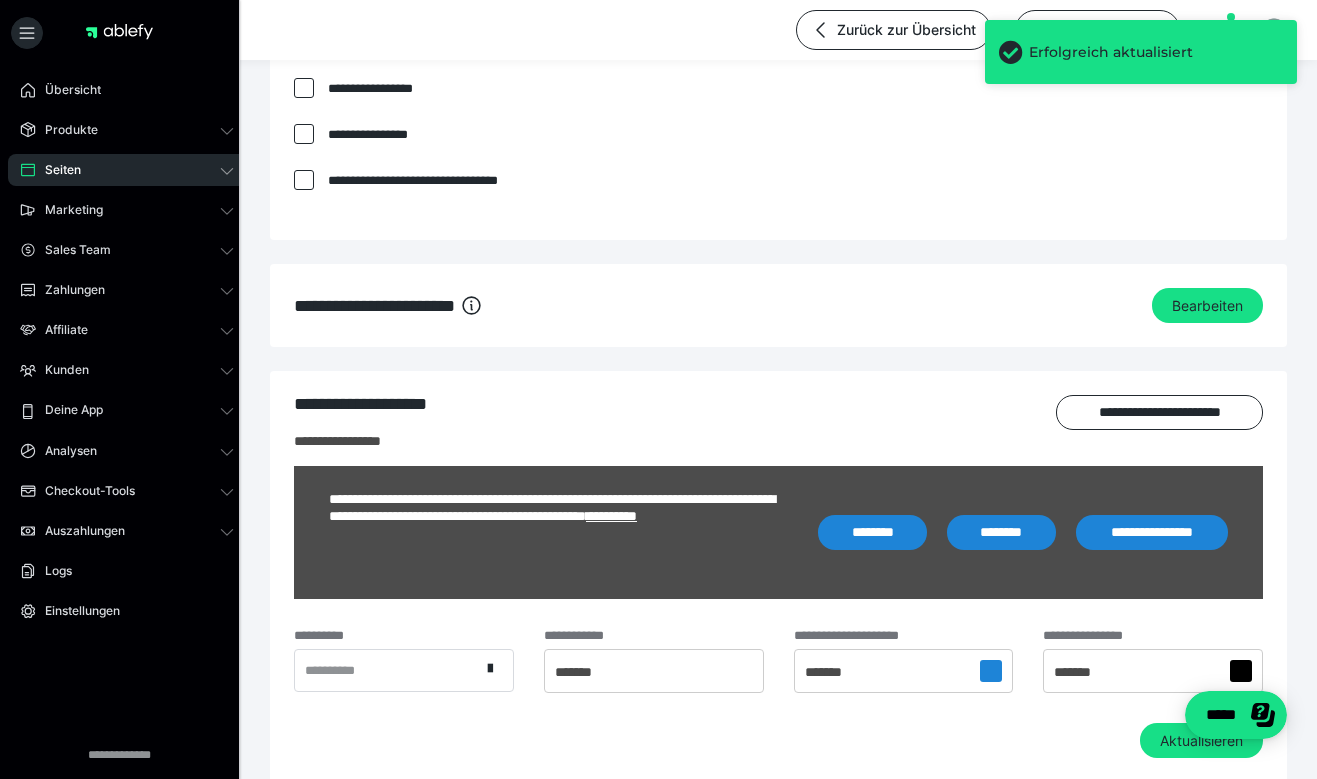 scroll, scrollTop: 1562, scrollLeft: 0, axis: vertical 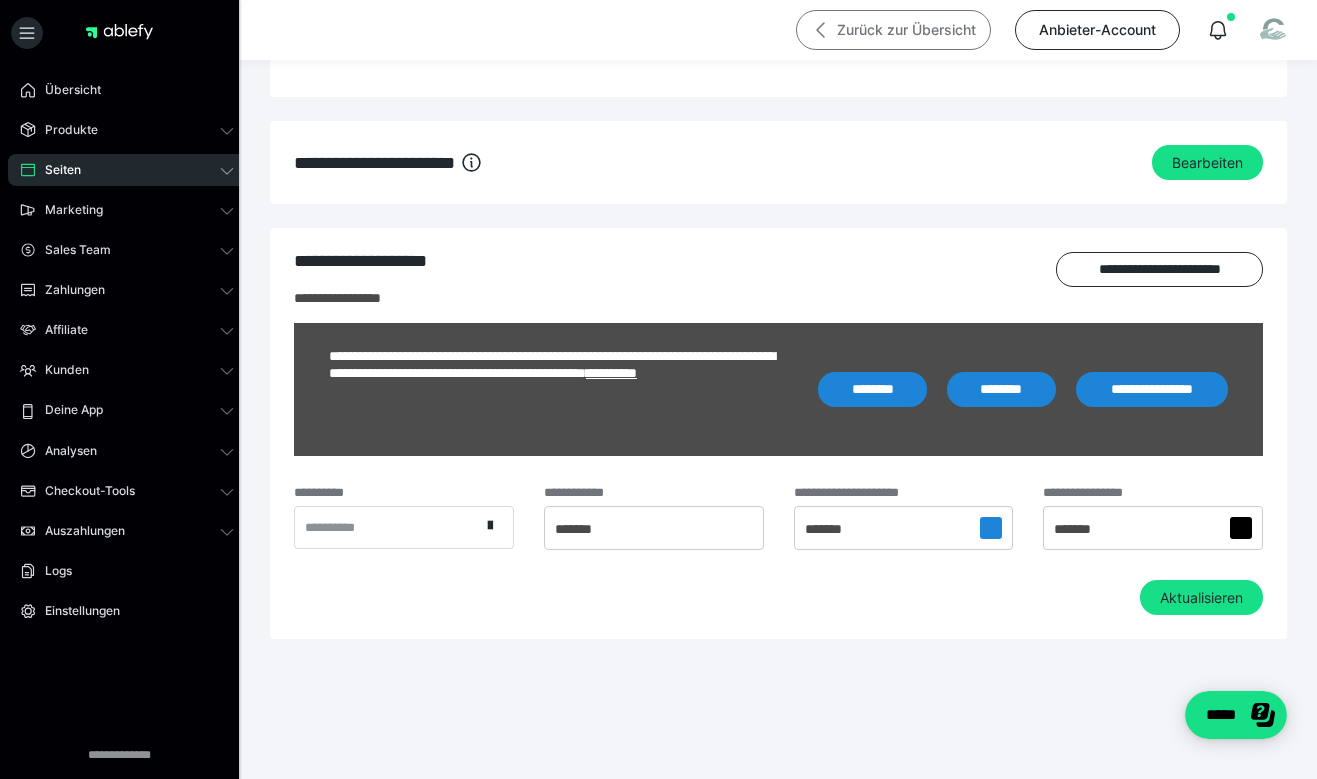 click on "Zurück zur Übersicht" at bounding box center (893, 30) 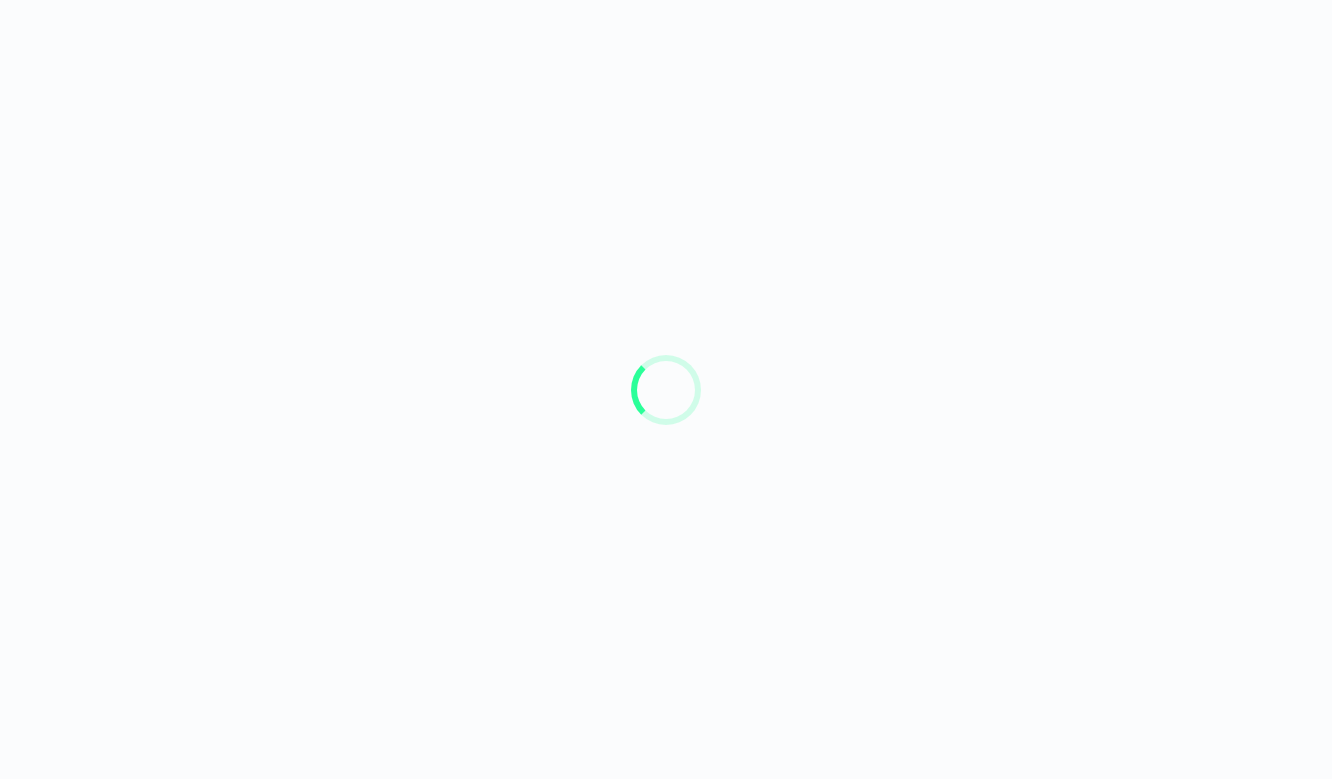 scroll, scrollTop: 0, scrollLeft: 0, axis: both 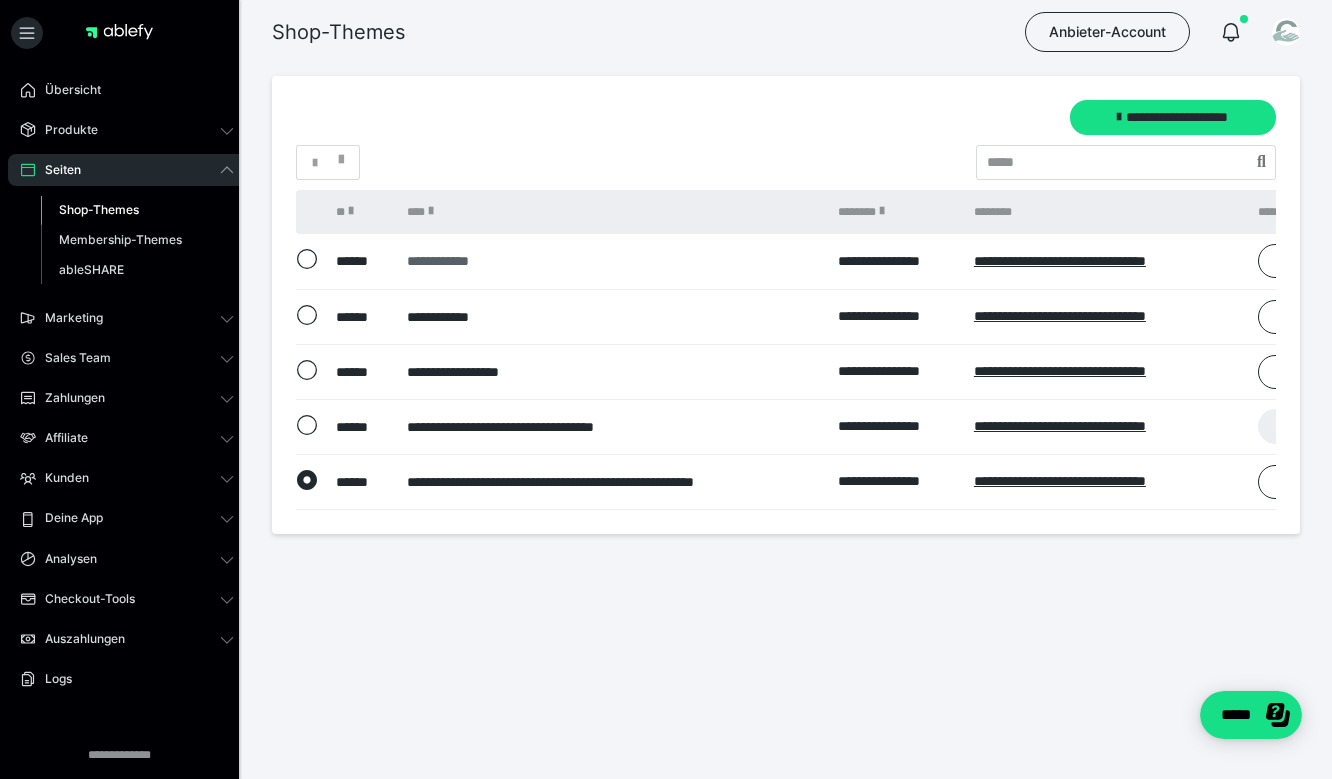 click on "**********" at bounding box center [612, 261] 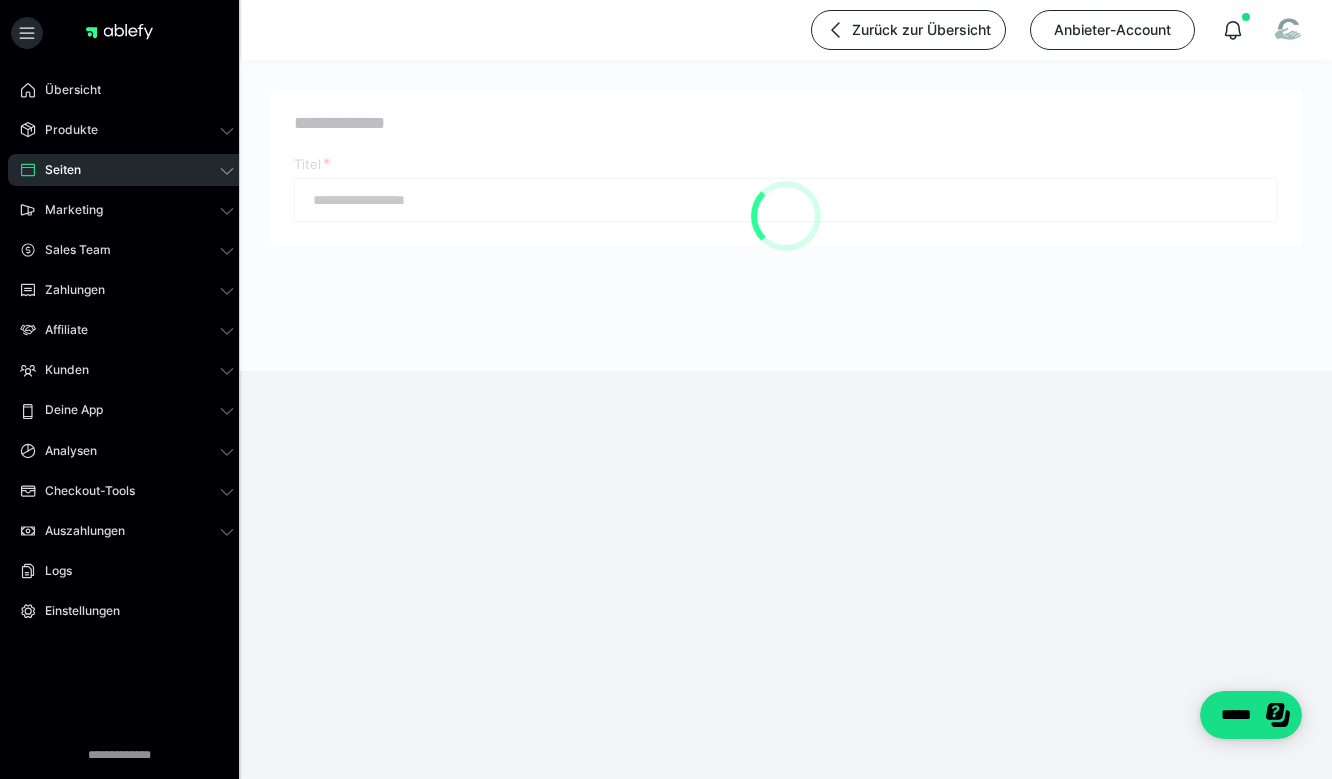 type on "**********" 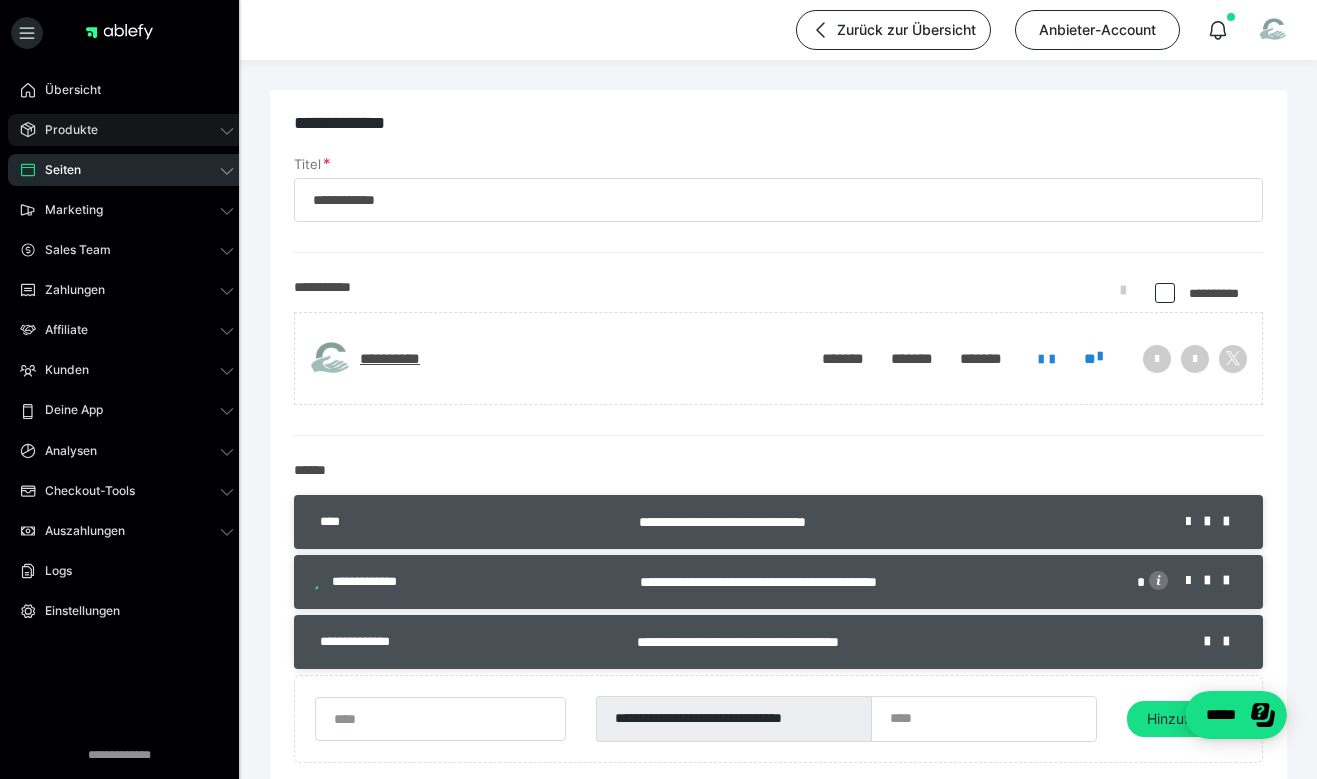click on "Produkte" at bounding box center [64, 130] 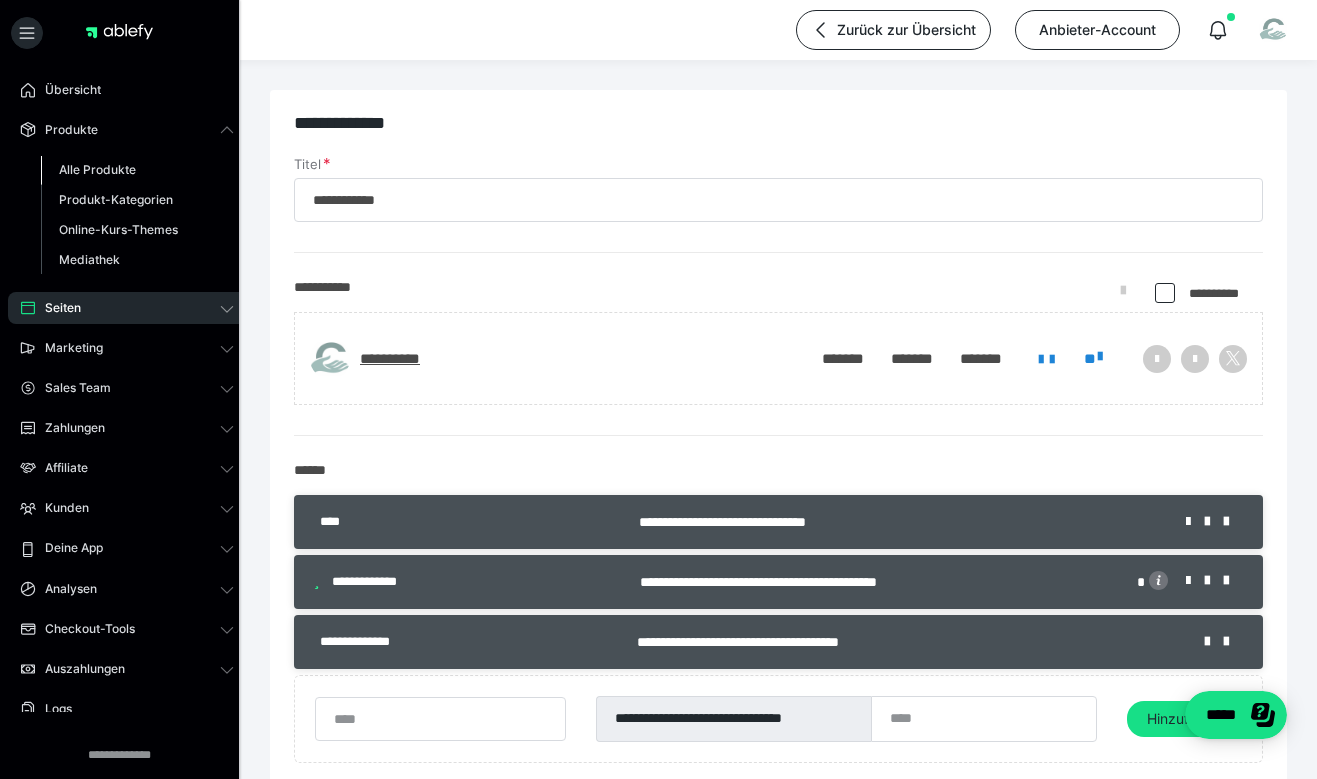 click on "Alle Produkte" at bounding box center [97, 169] 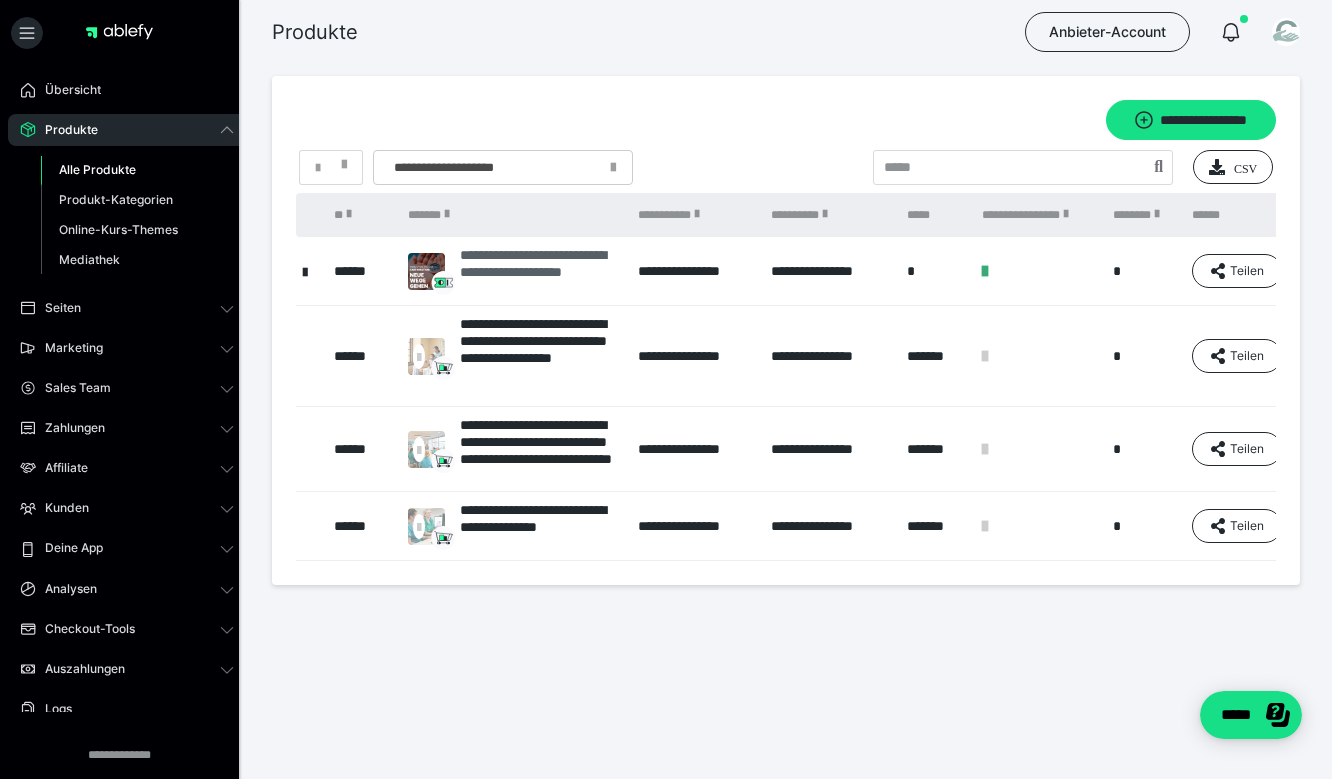 click on "**********" at bounding box center [539, 271] 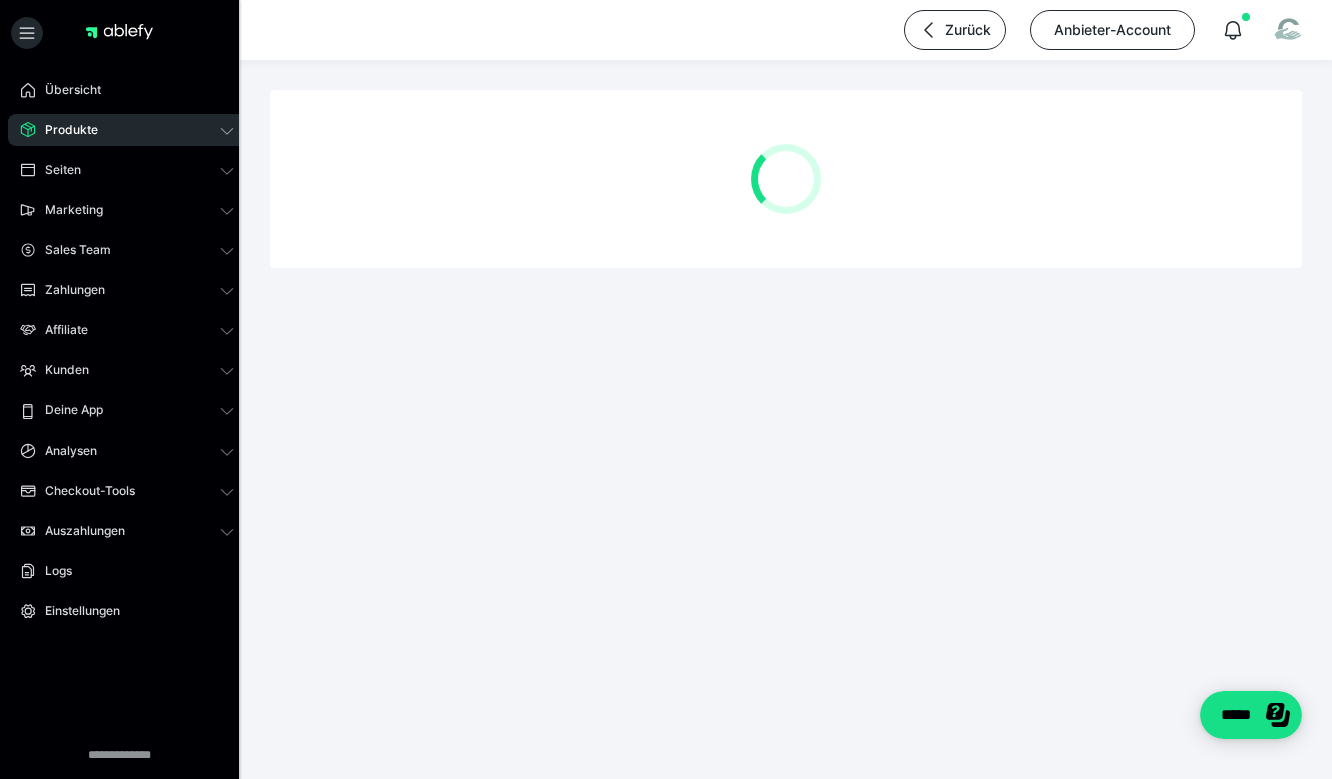 click at bounding box center (786, 226) 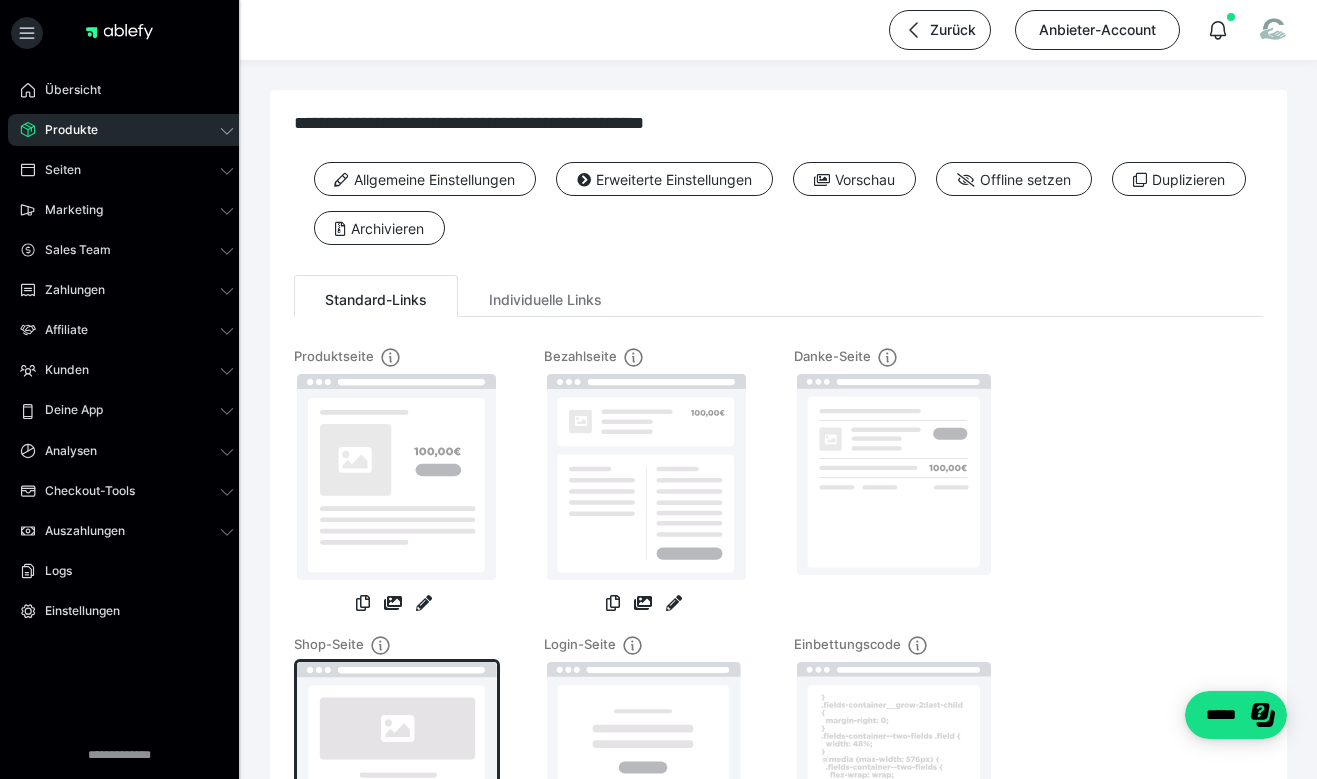 scroll, scrollTop: 4, scrollLeft: 0, axis: vertical 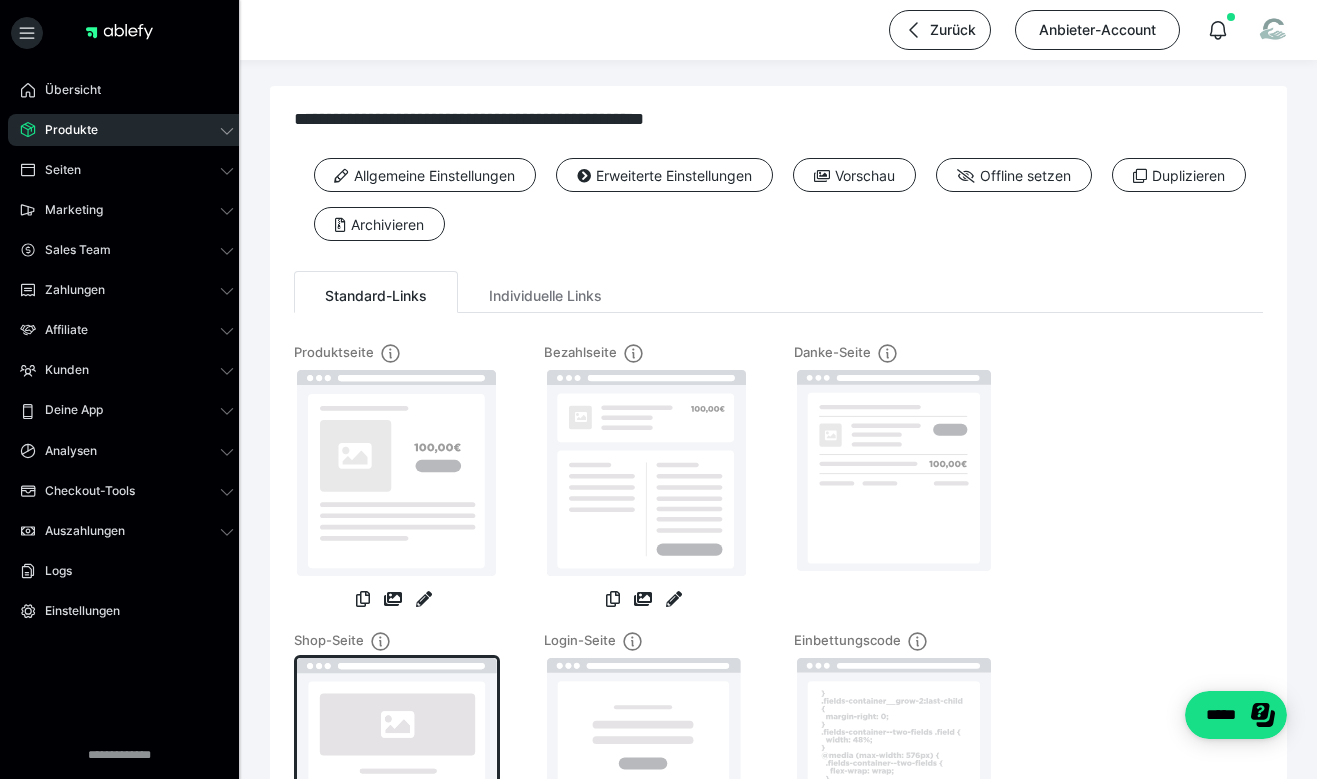 click at bounding box center (397, 761) 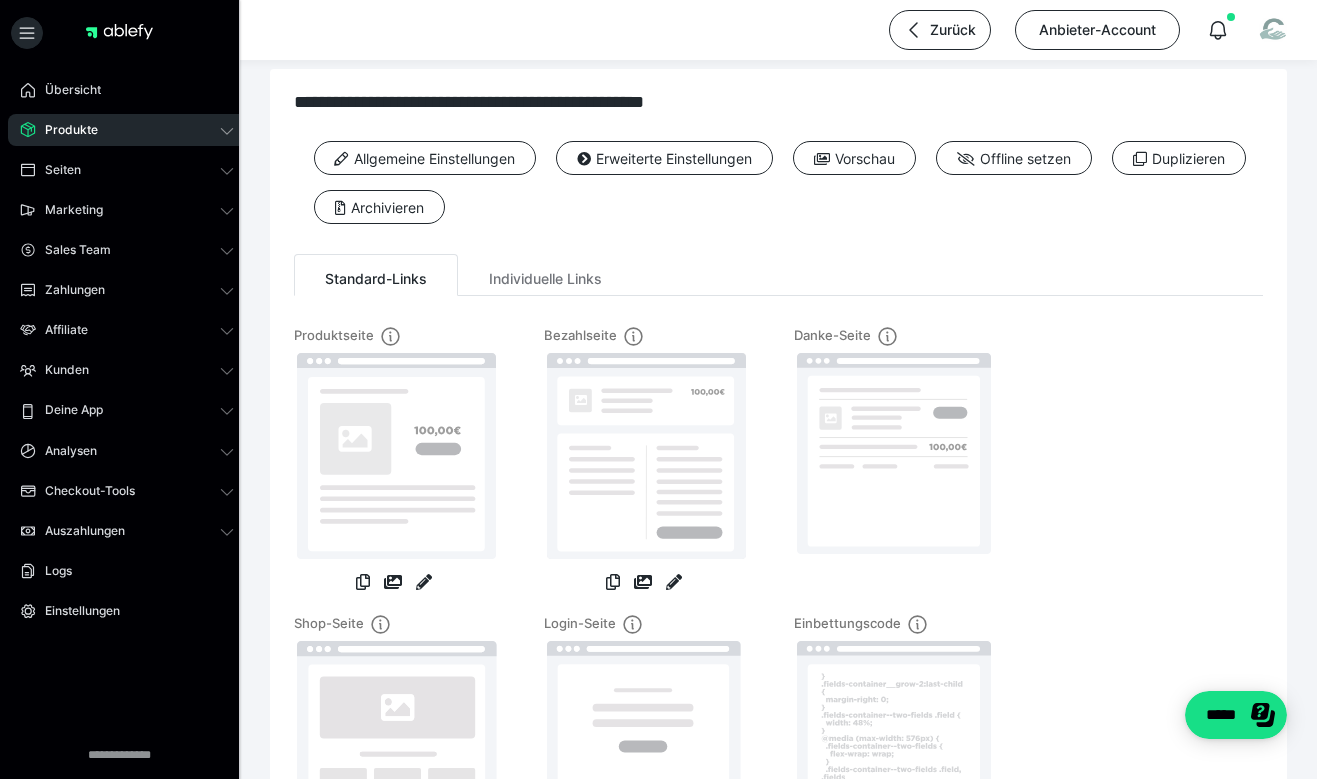 scroll, scrollTop: 271, scrollLeft: 0, axis: vertical 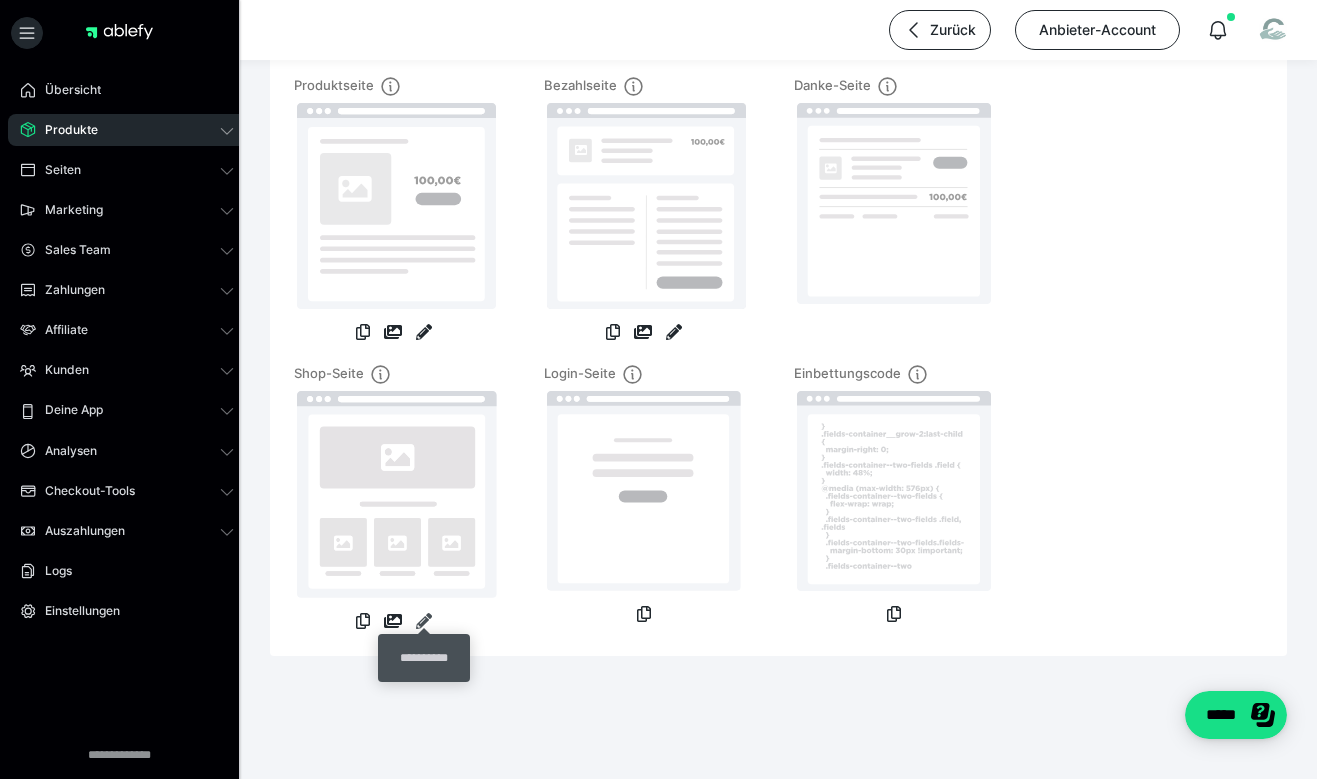 click at bounding box center [424, 621] 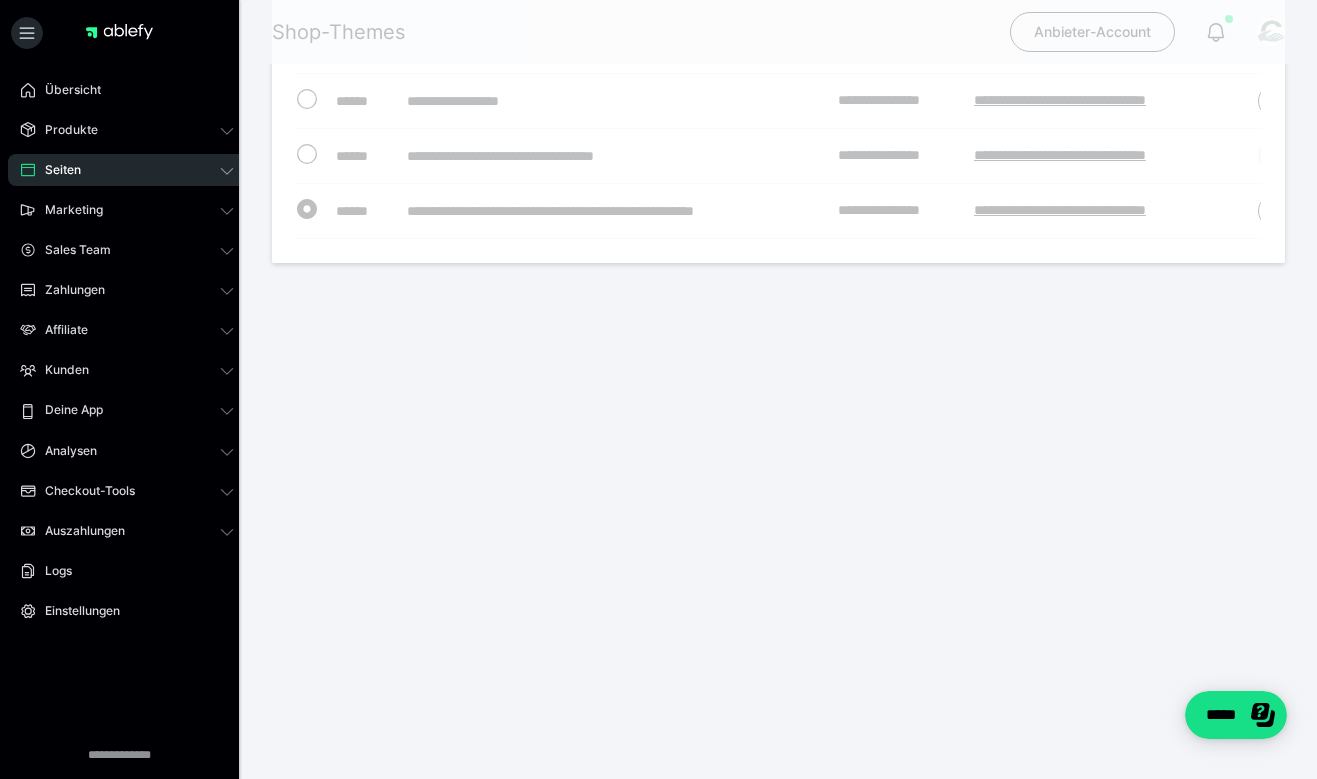 scroll, scrollTop: 0, scrollLeft: 0, axis: both 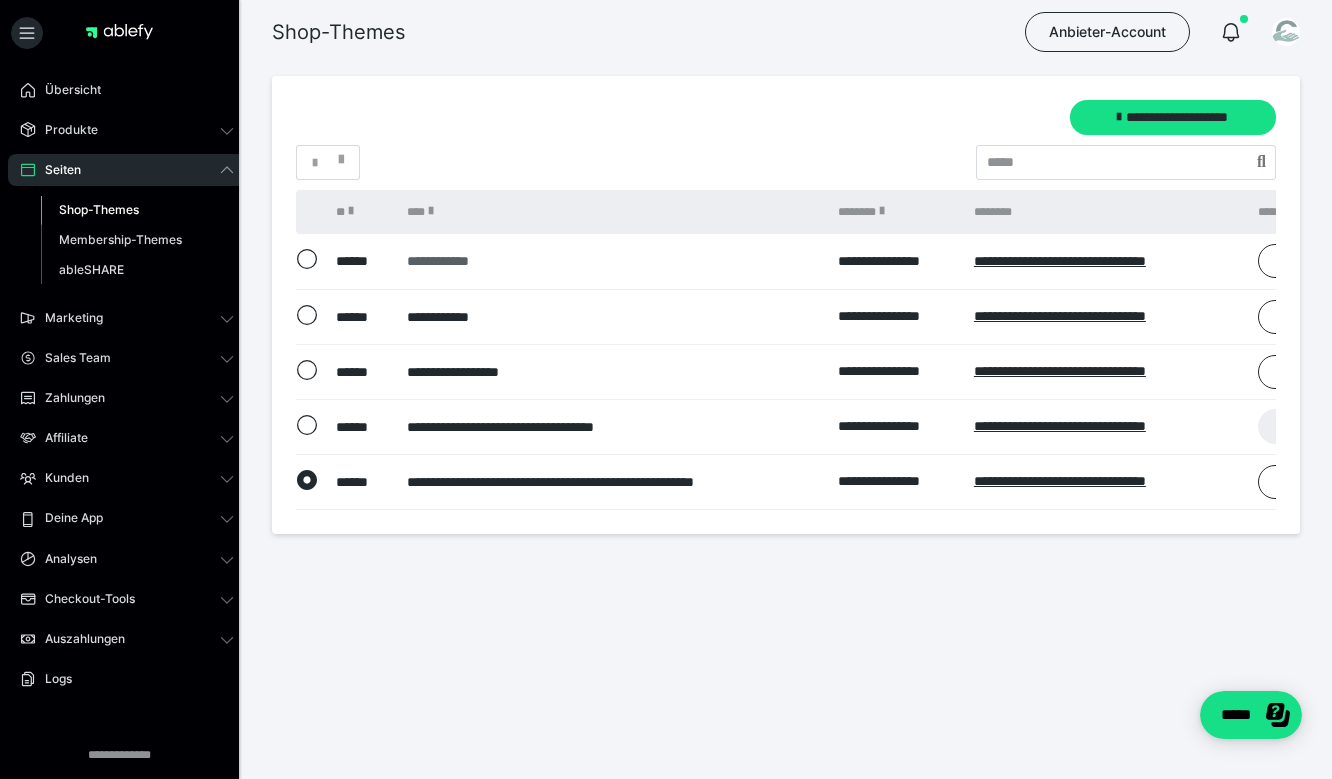 click on "**********" at bounding box center [612, 261] 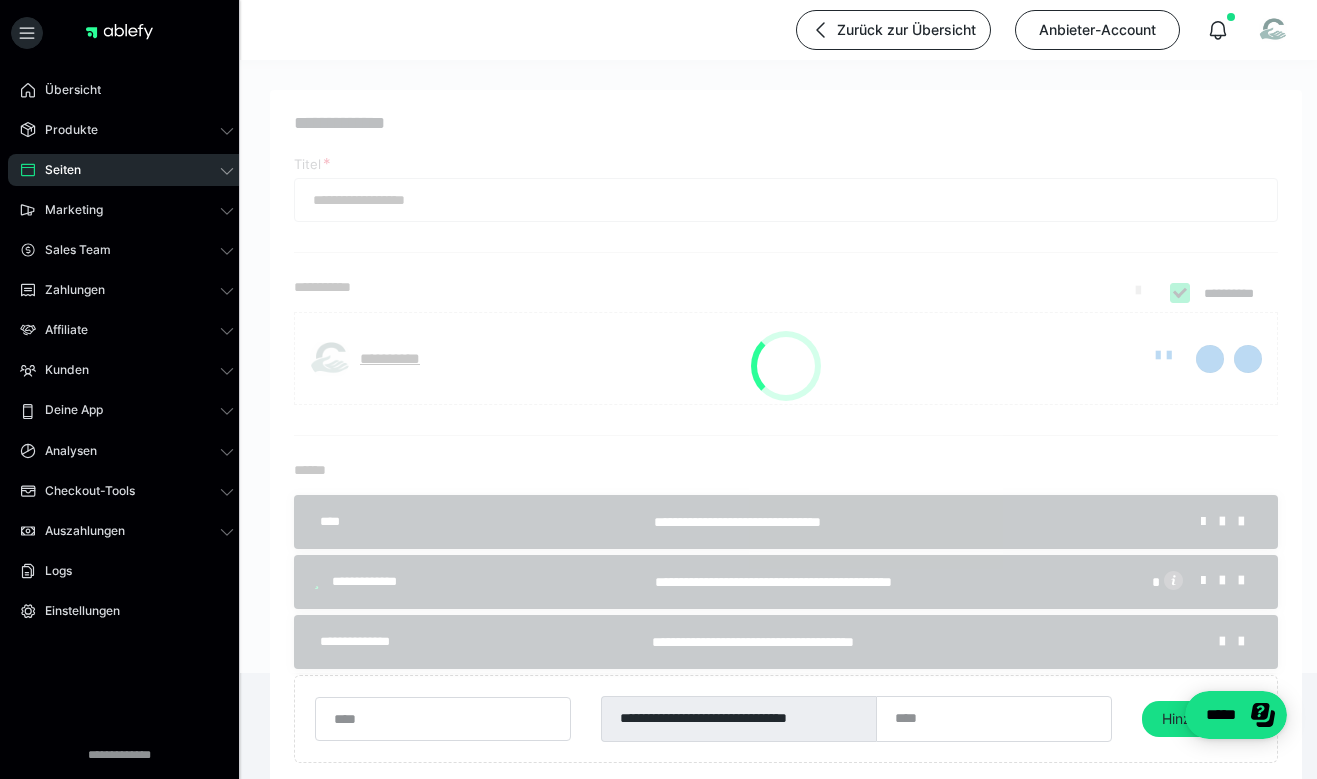 type on "**********" 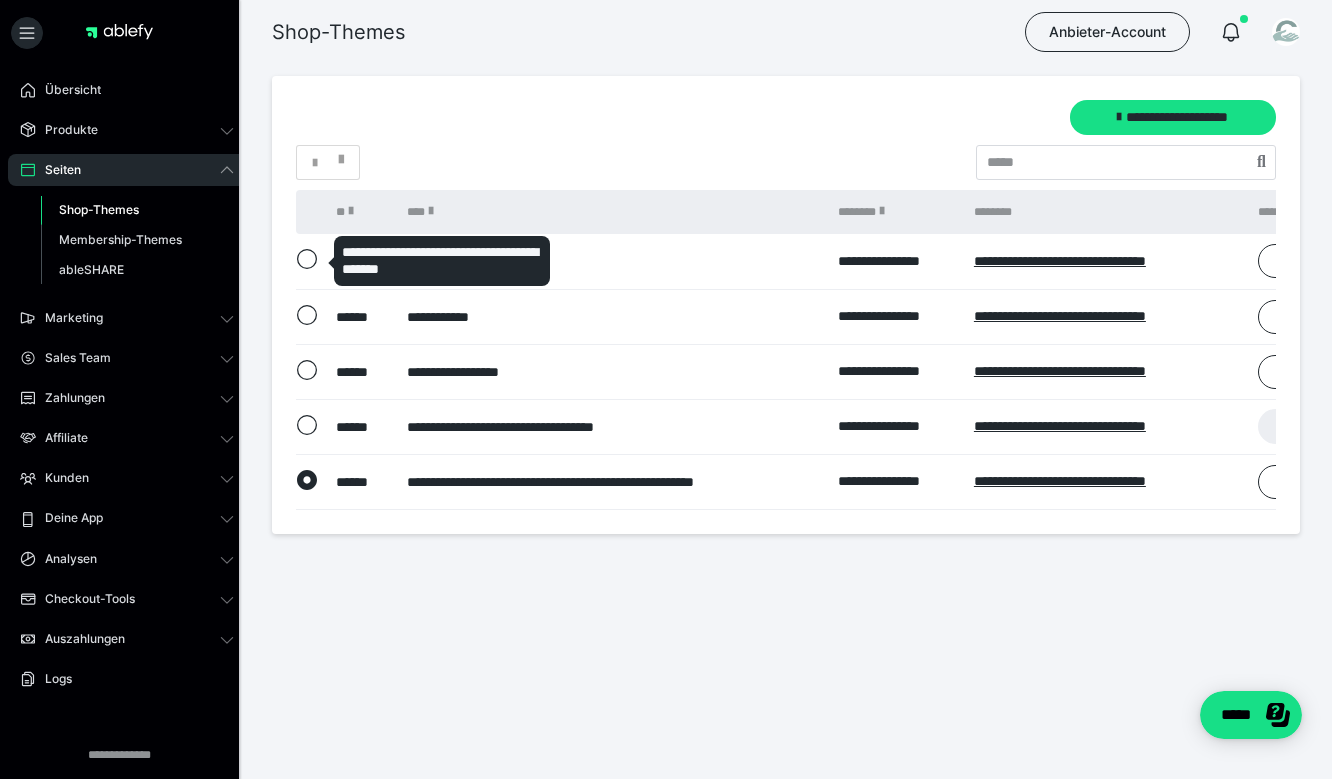 click 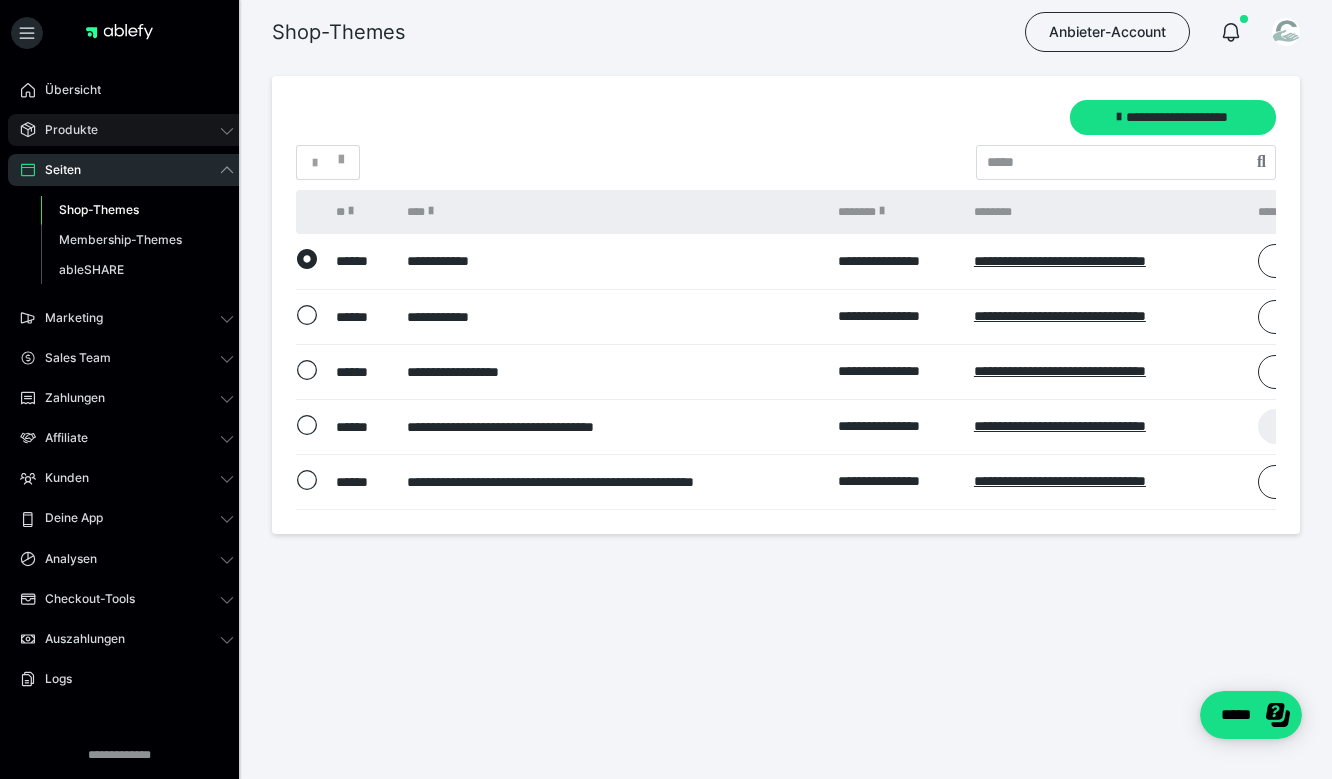 click on "Produkte" at bounding box center (127, 130) 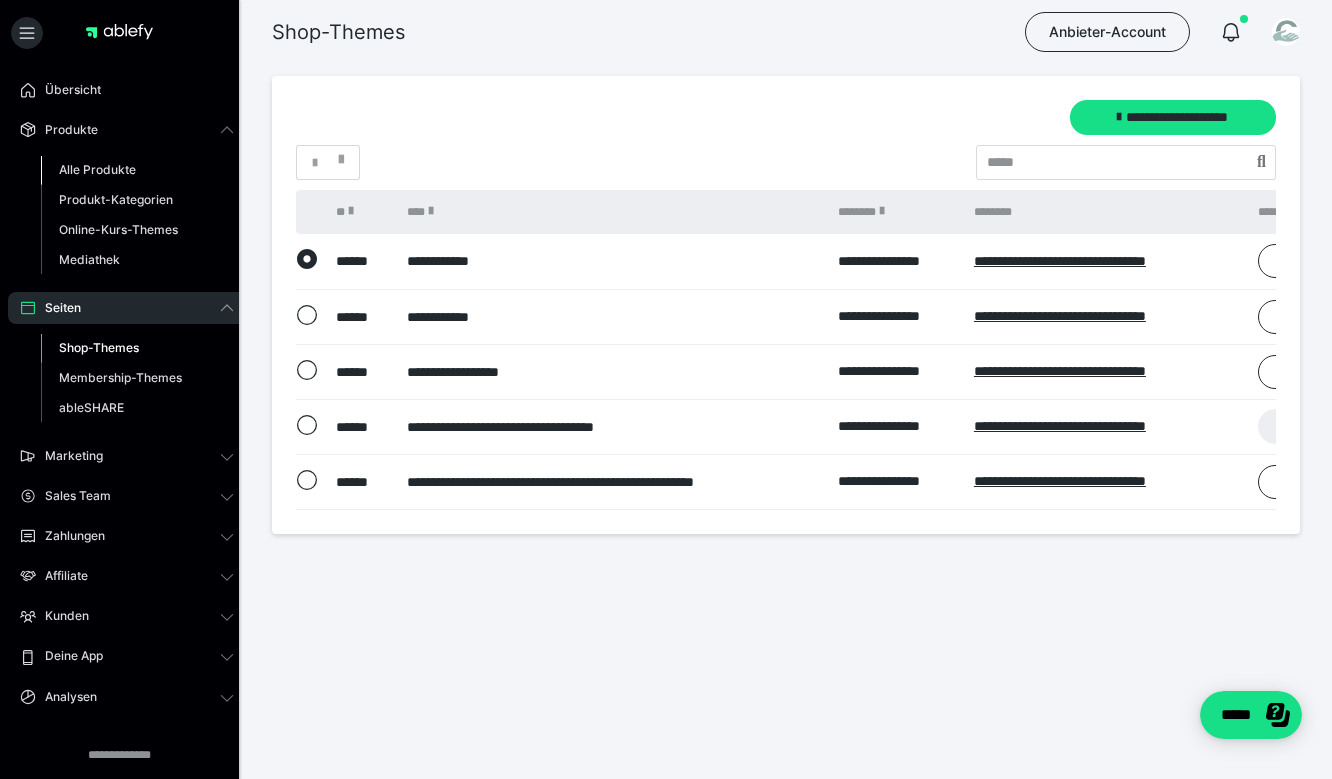 click on "Alle Produkte" at bounding box center (137, 170) 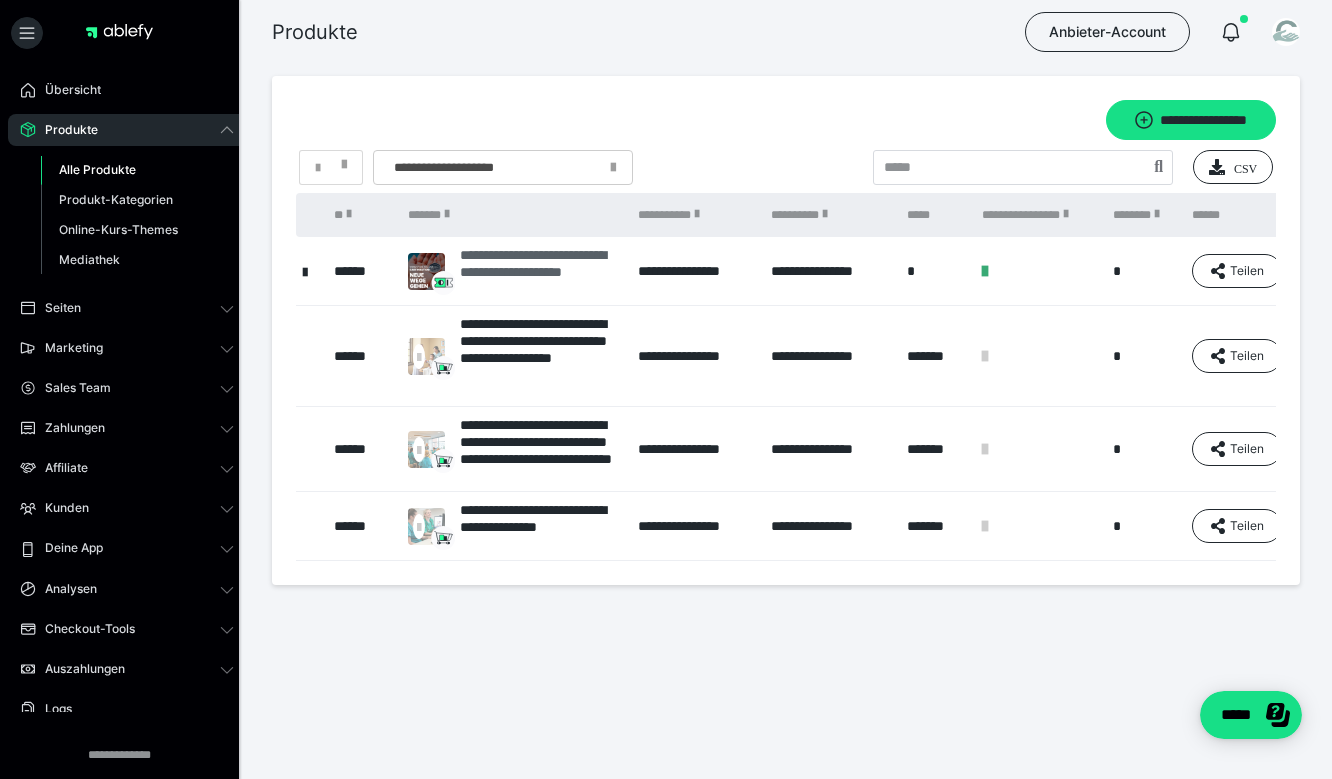 click on "**********" at bounding box center [539, 271] 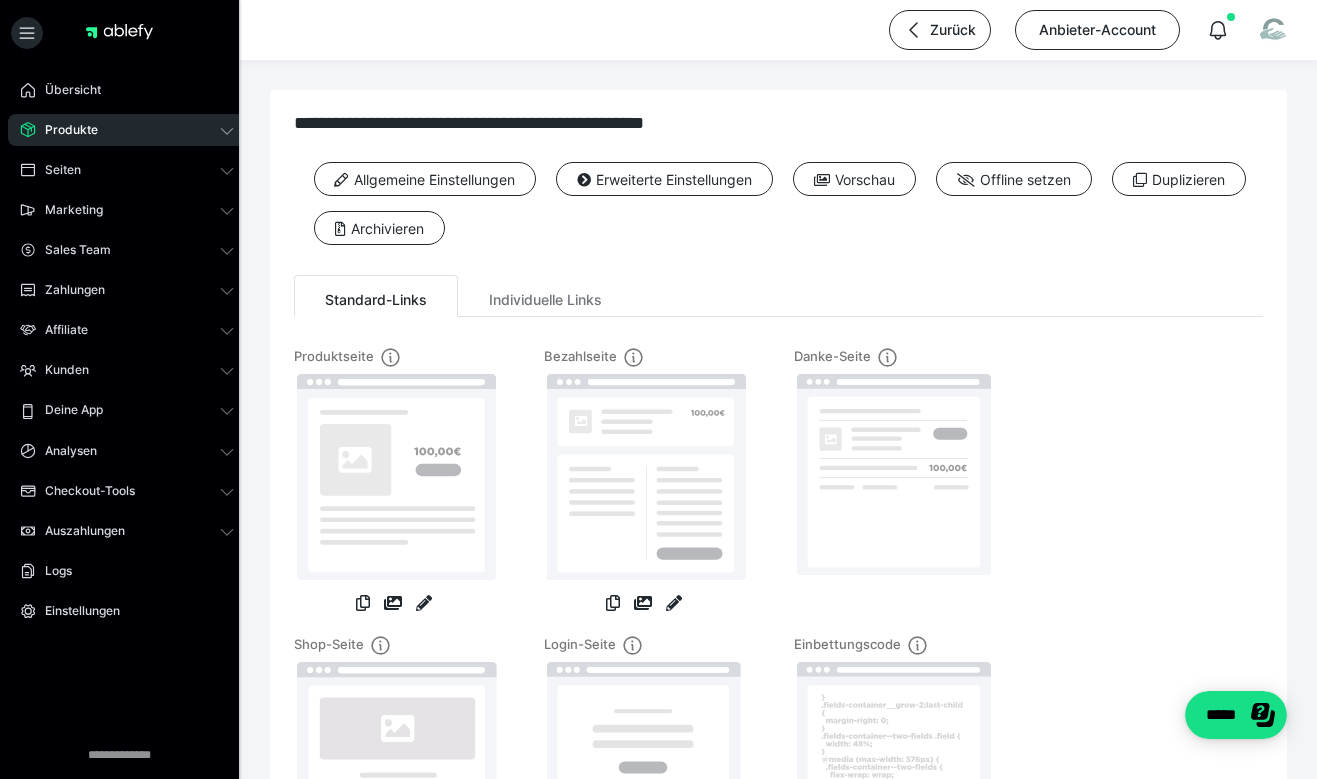scroll, scrollTop: 271, scrollLeft: 0, axis: vertical 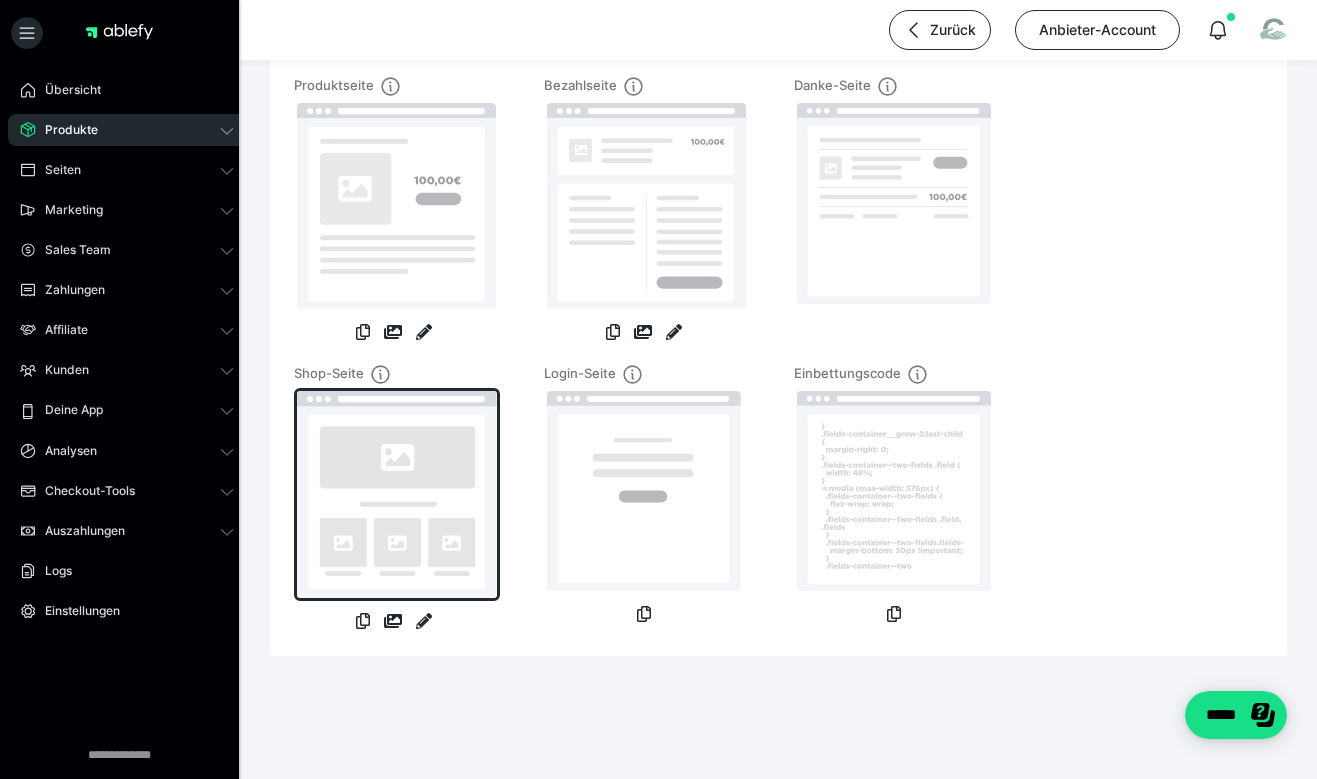 click at bounding box center [397, 494] 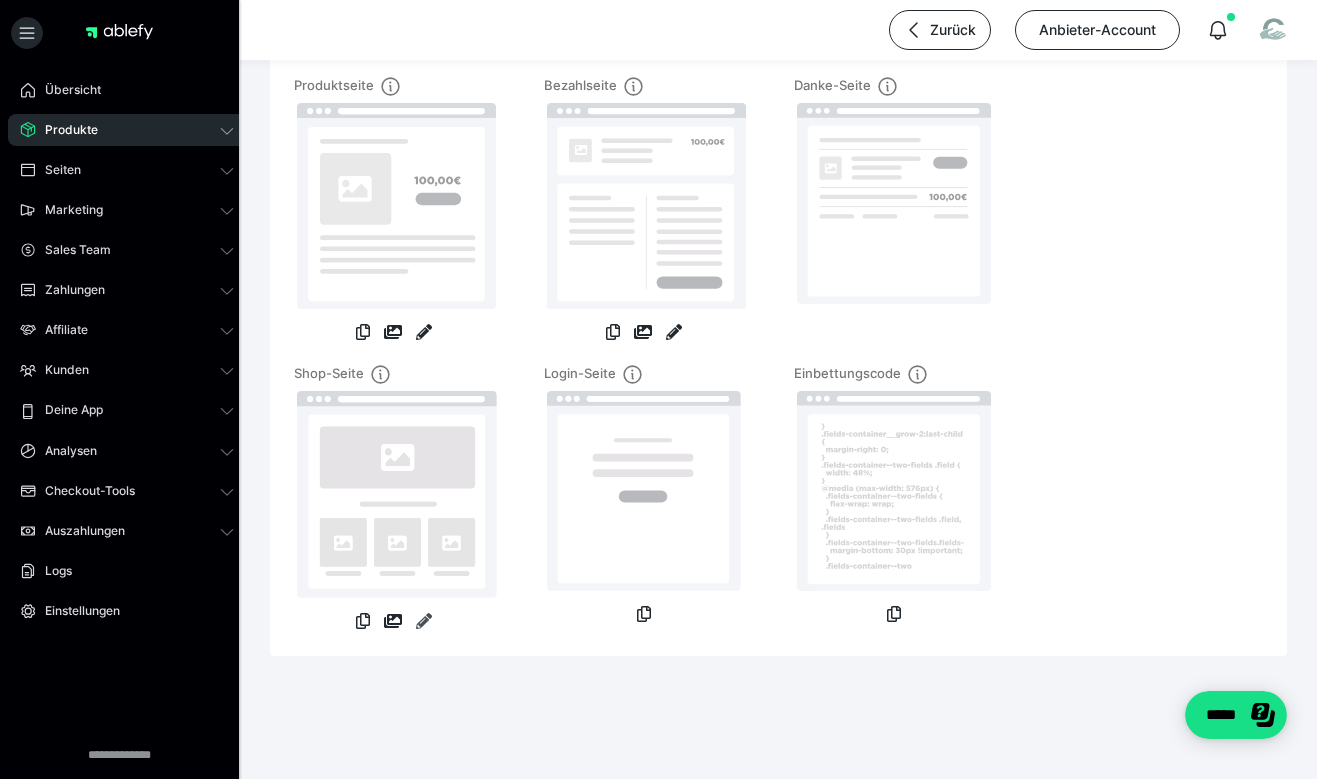 click at bounding box center [424, 621] 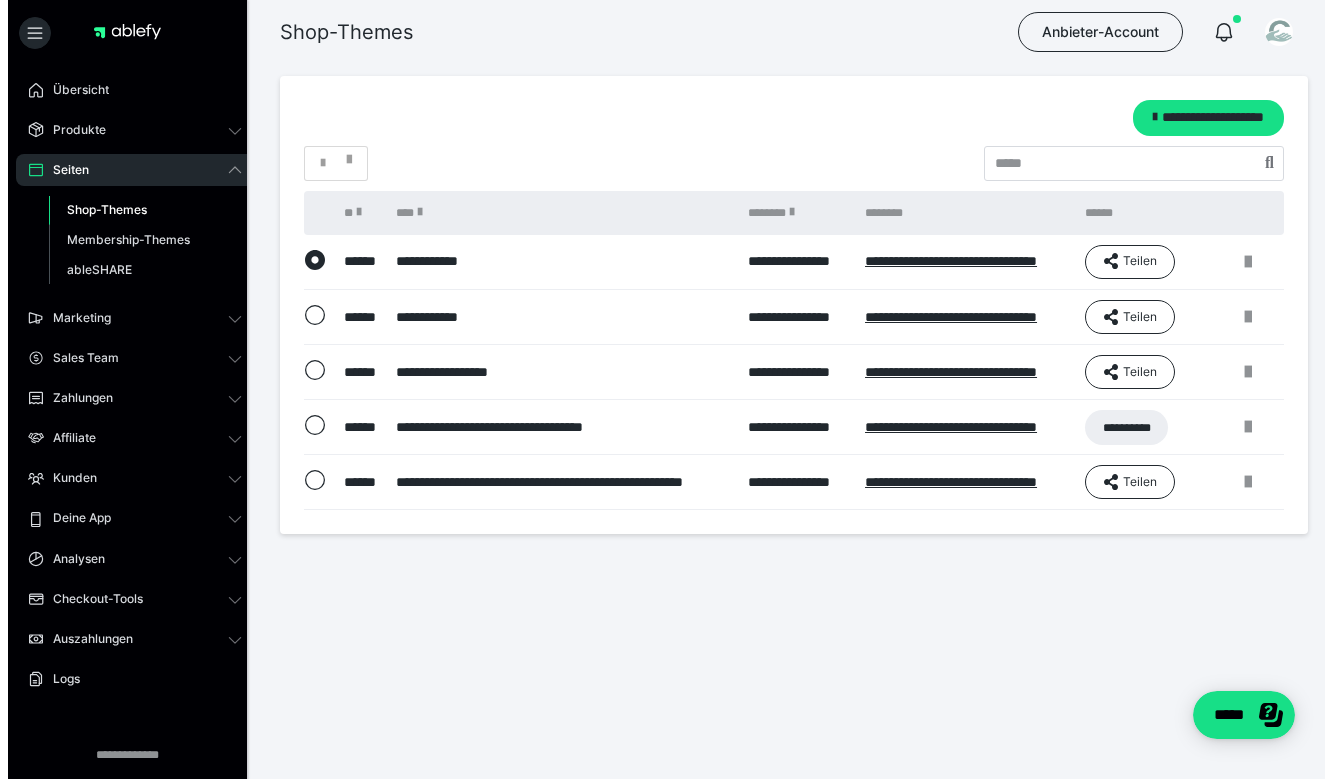 scroll, scrollTop: 0, scrollLeft: 0, axis: both 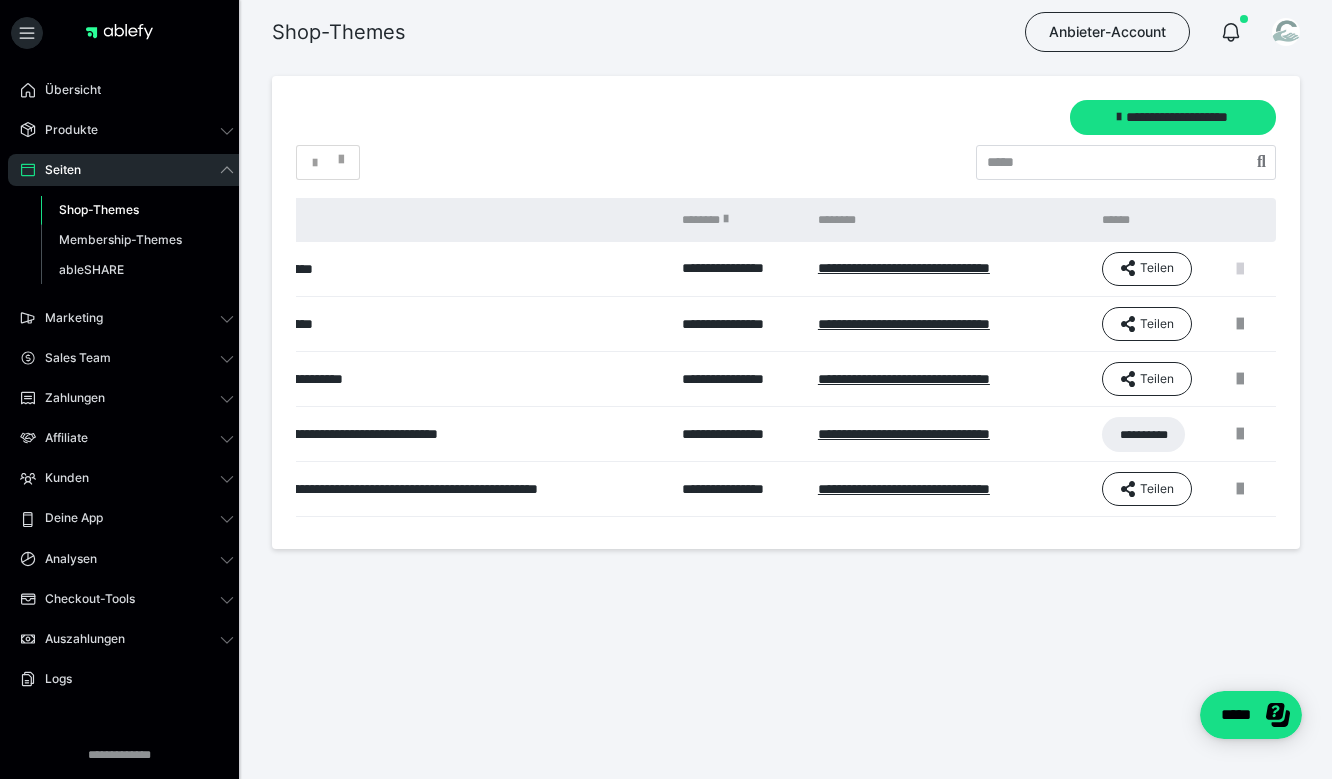 click at bounding box center (1240, 269) 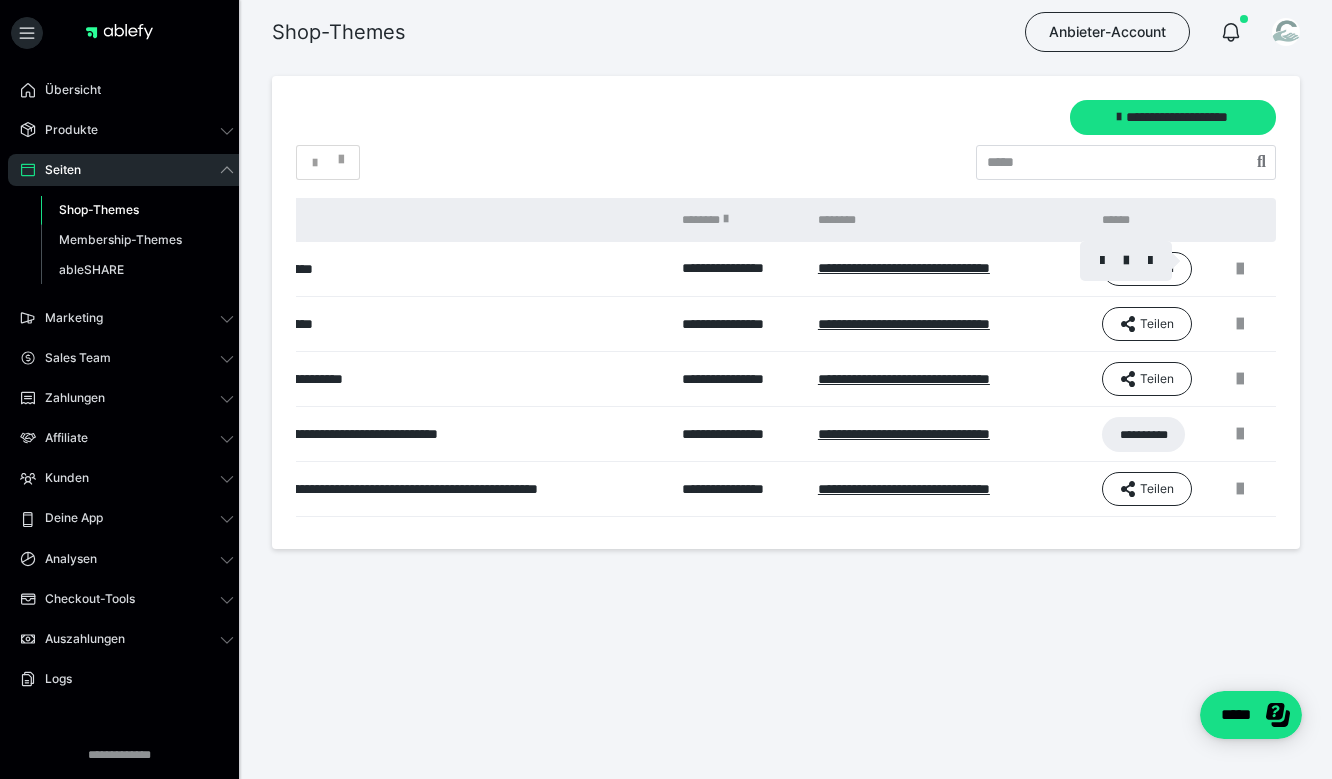 drag, startPoint x: 939, startPoint y: 522, endPoint x: 631, endPoint y: 524, distance: 308.0065 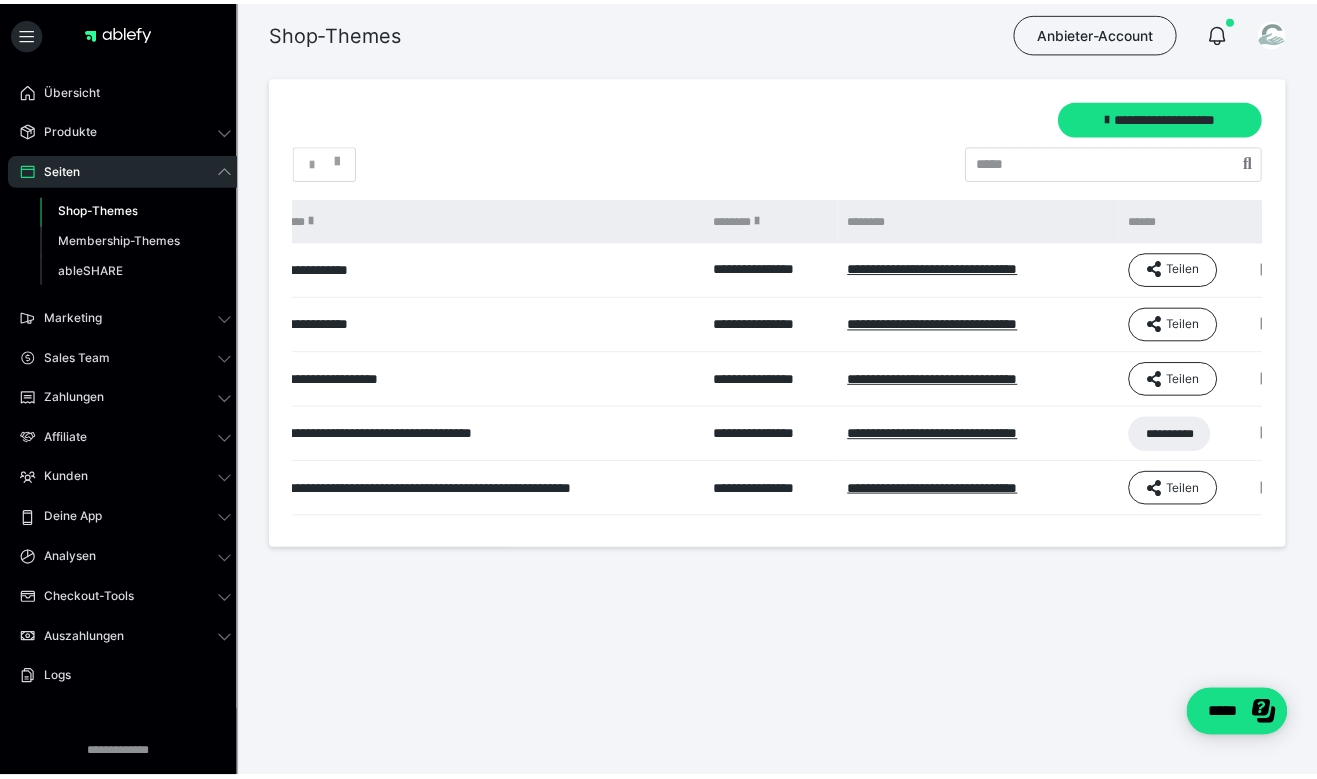 scroll, scrollTop: 0, scrollLeft: 0, axis: both 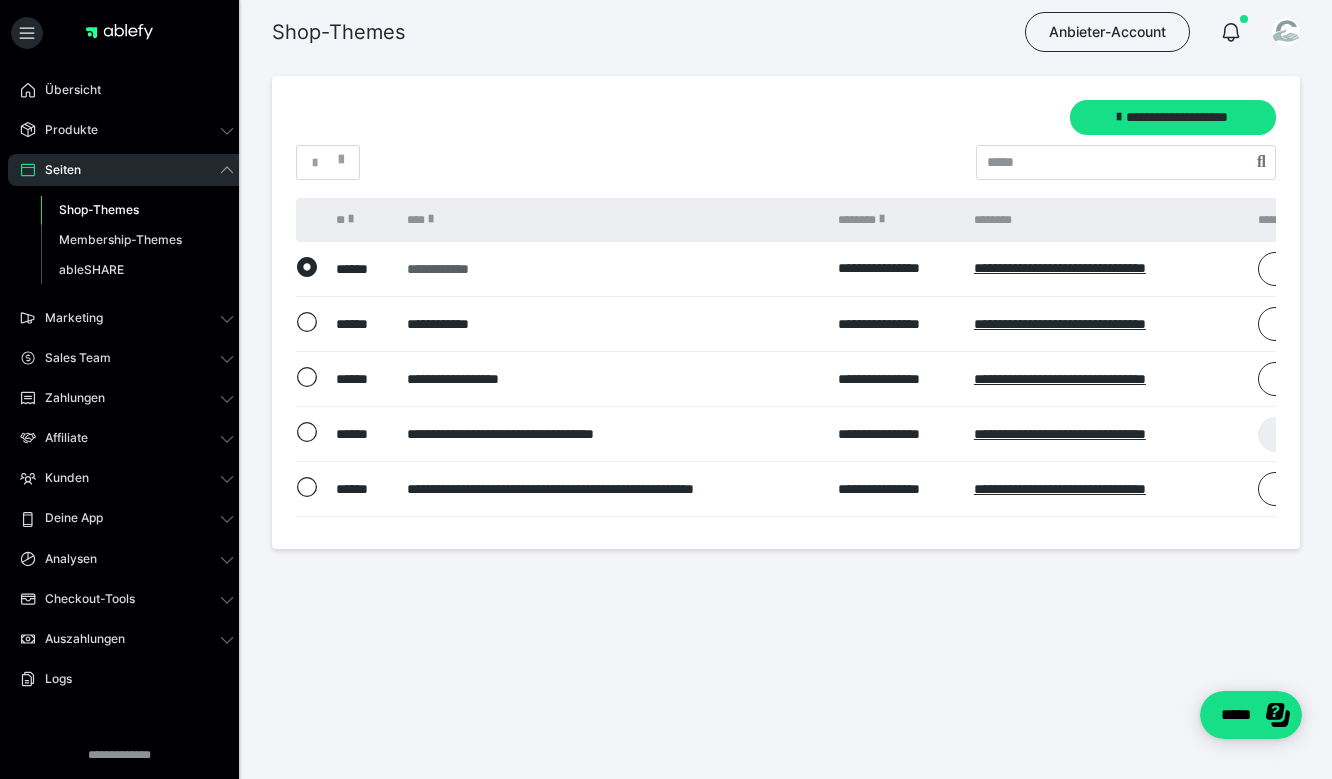 click on "**********" at bounding box center [612, 269] 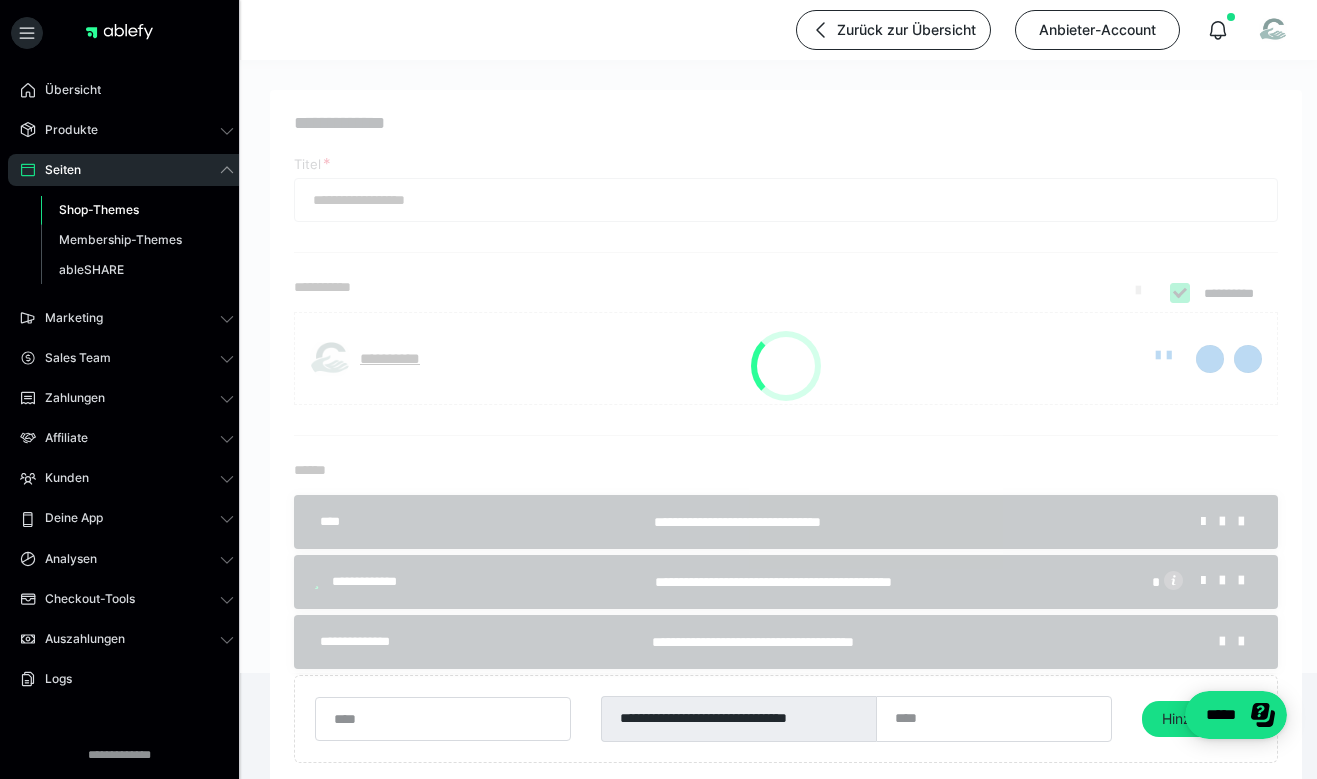 type on "**********" 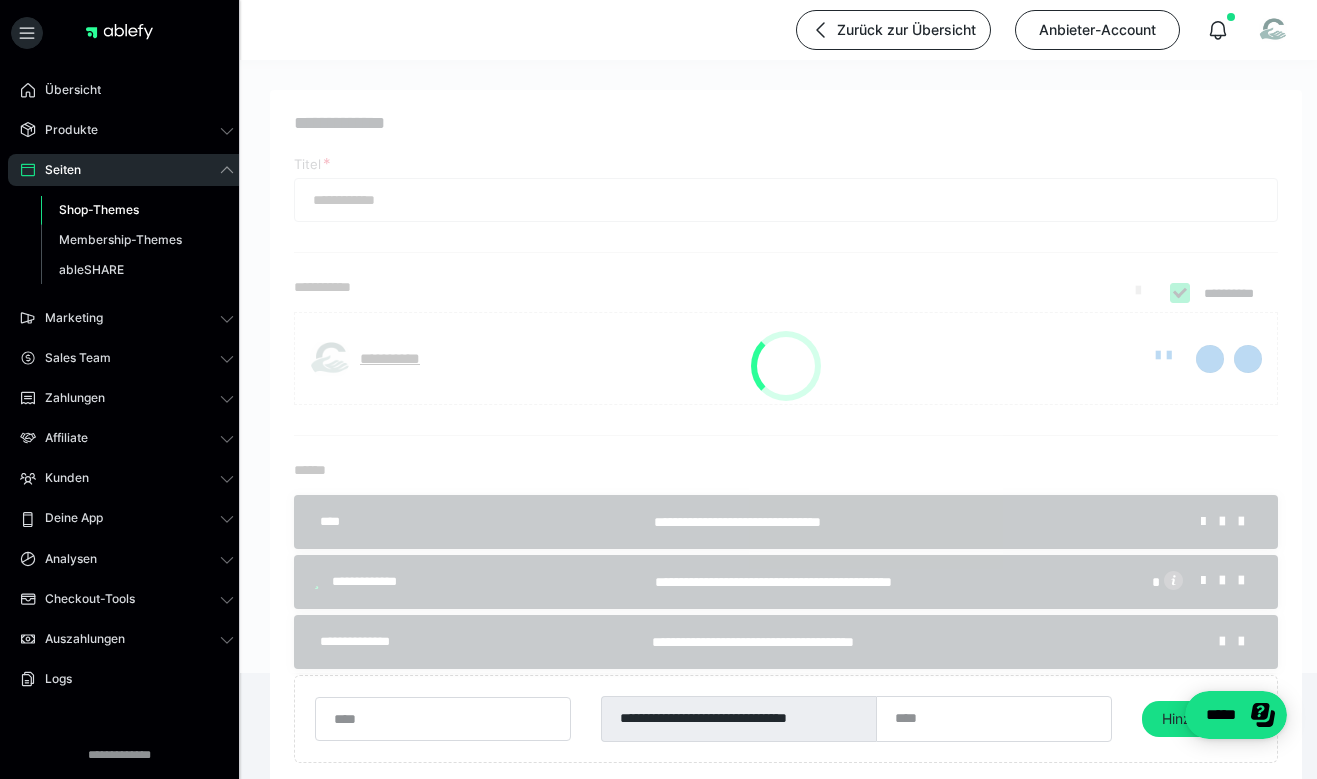 checkbox on "****" 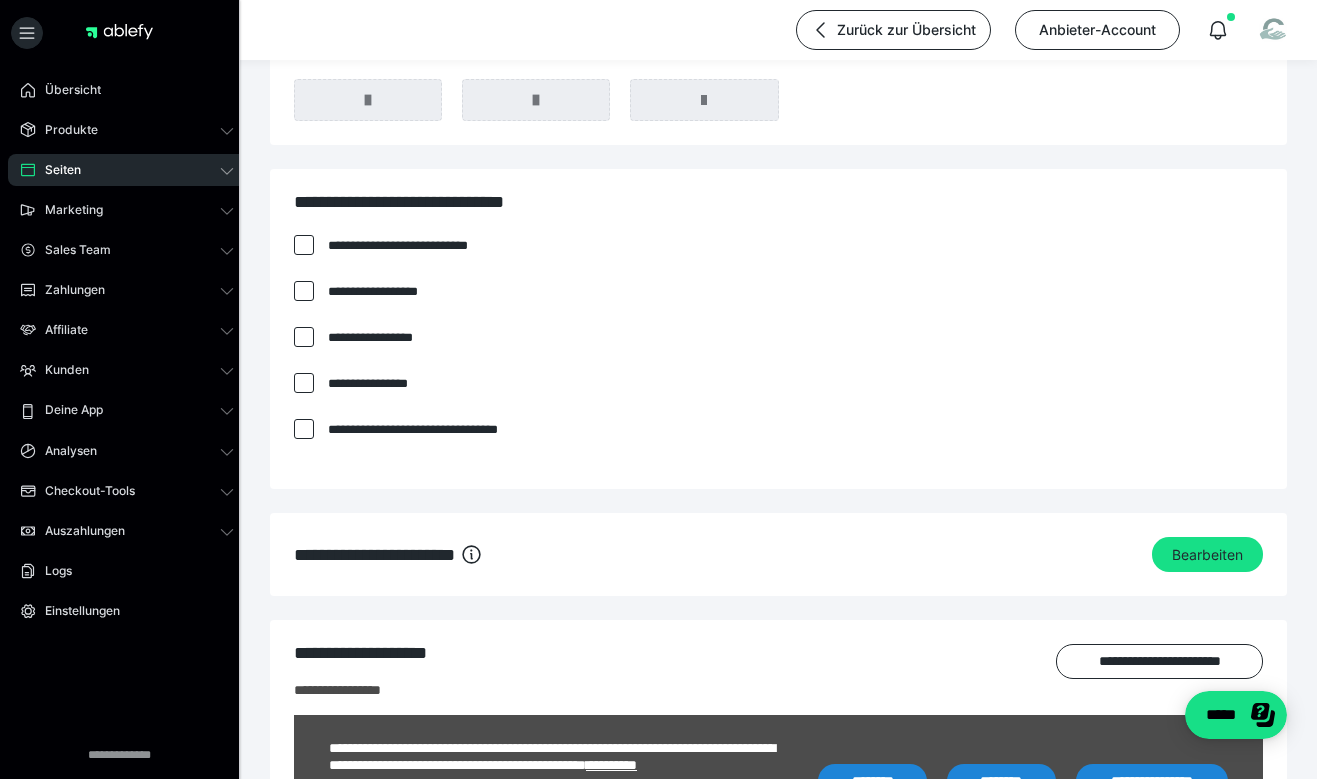 scroll, scrollTop: 1562, scrollLeft: 0, axis: vertical 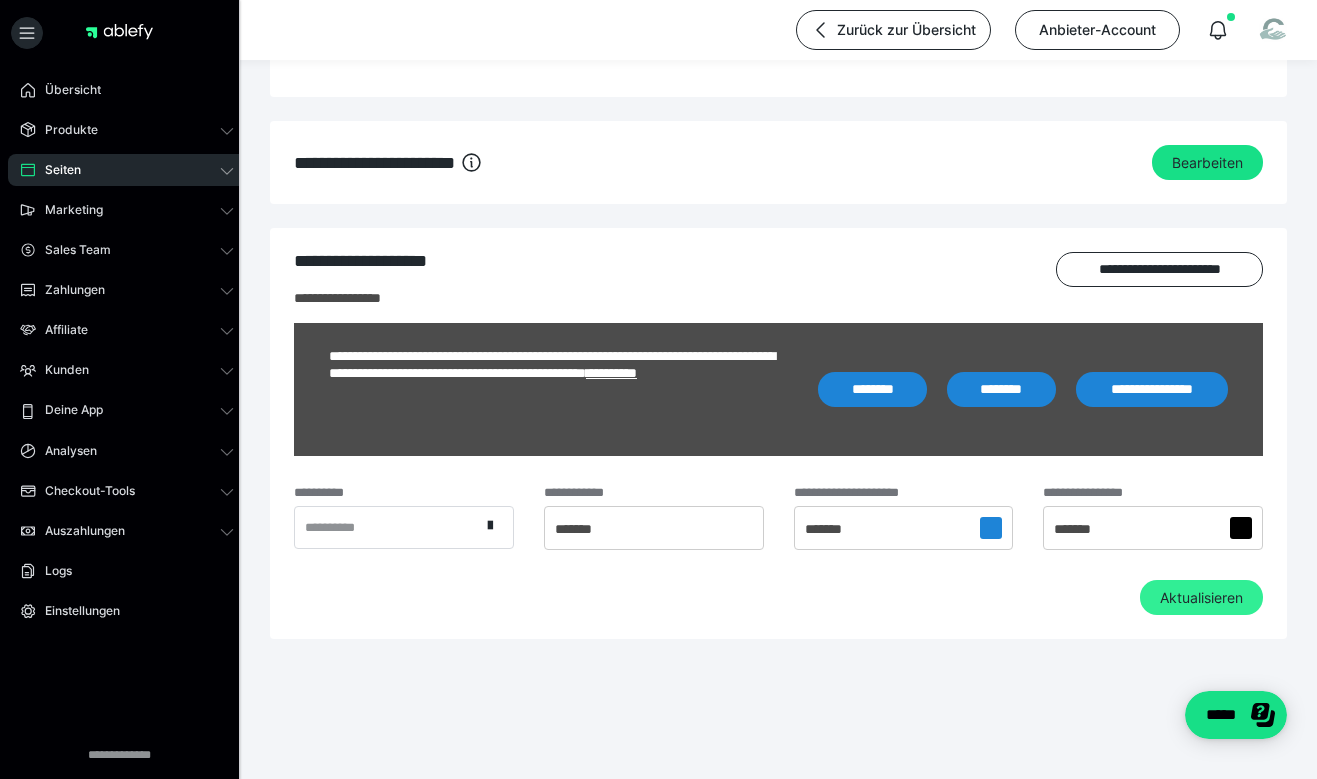 click on "Aktualisieren" at bounding box center (1201, 598) 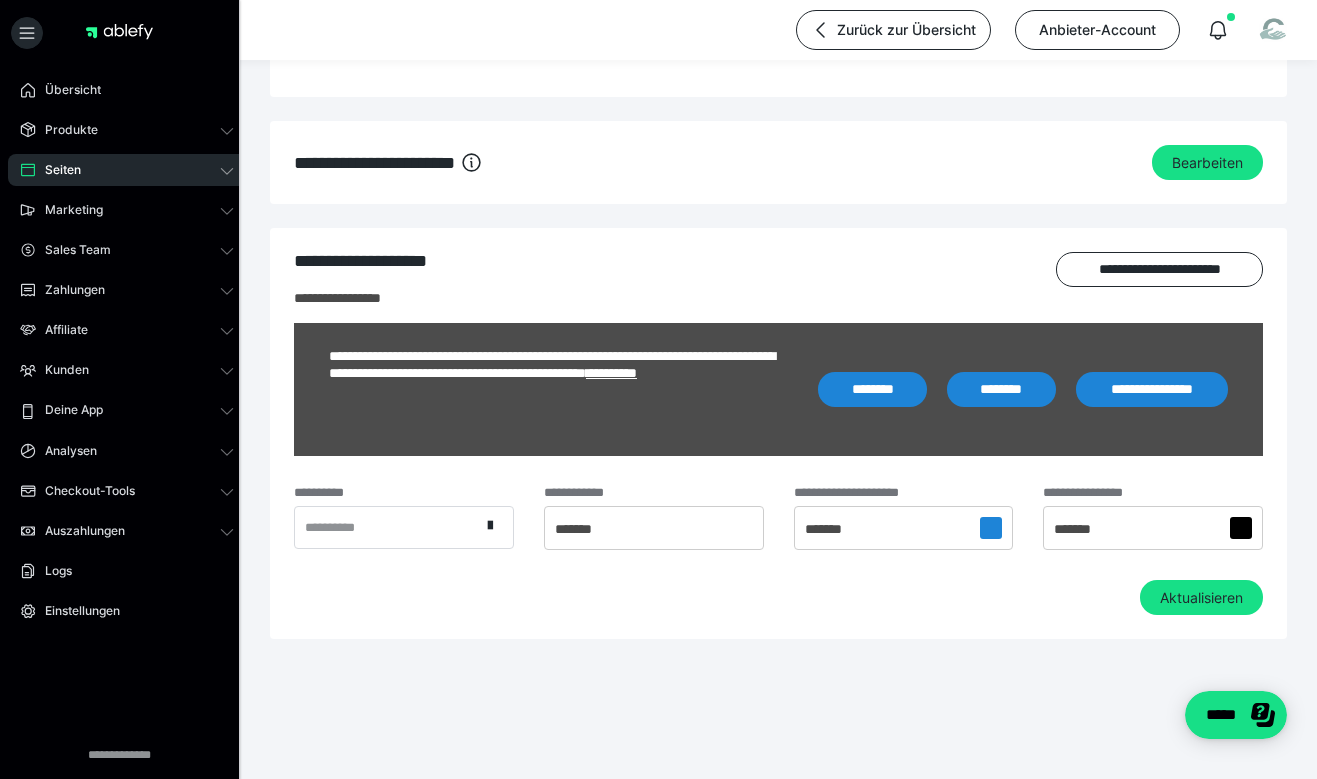 click on "Seiten" at bounding box center (127, 170) 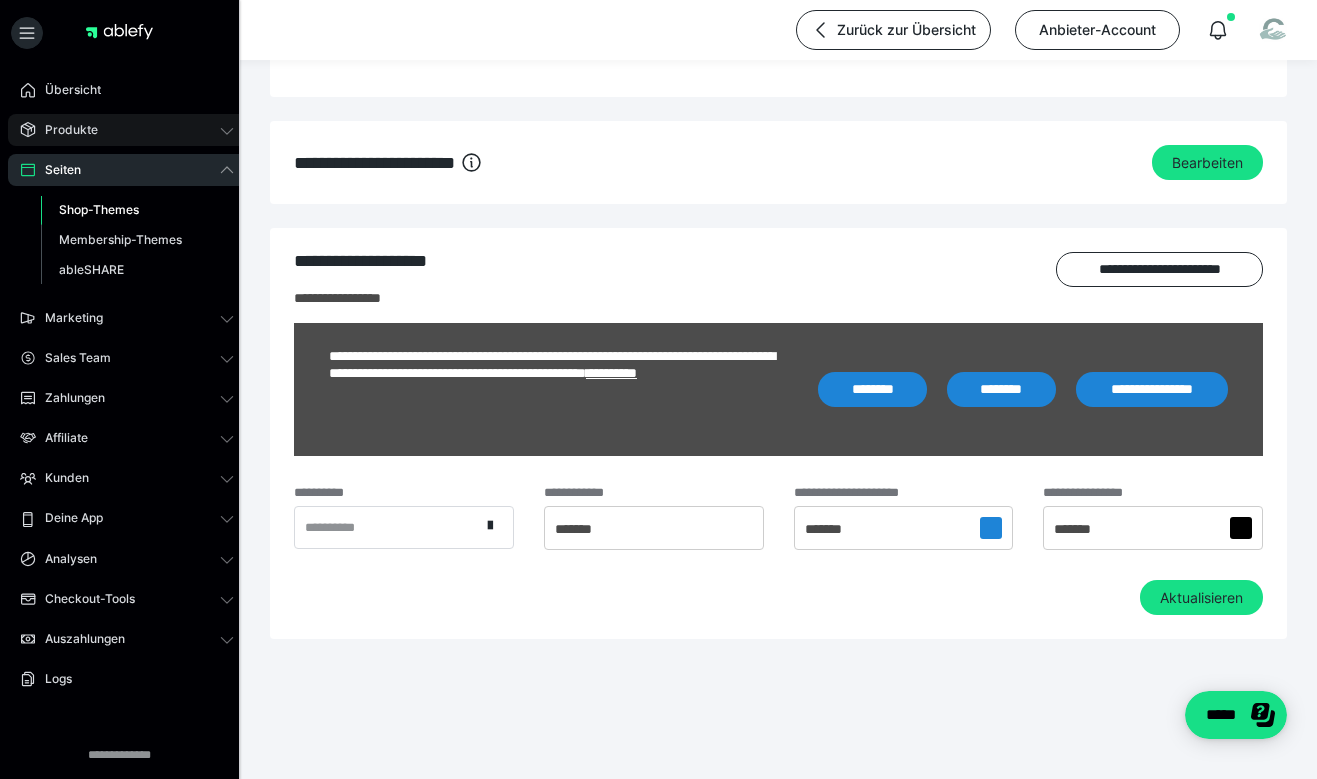 click on "Produkte" at bounding box center [127, 130] 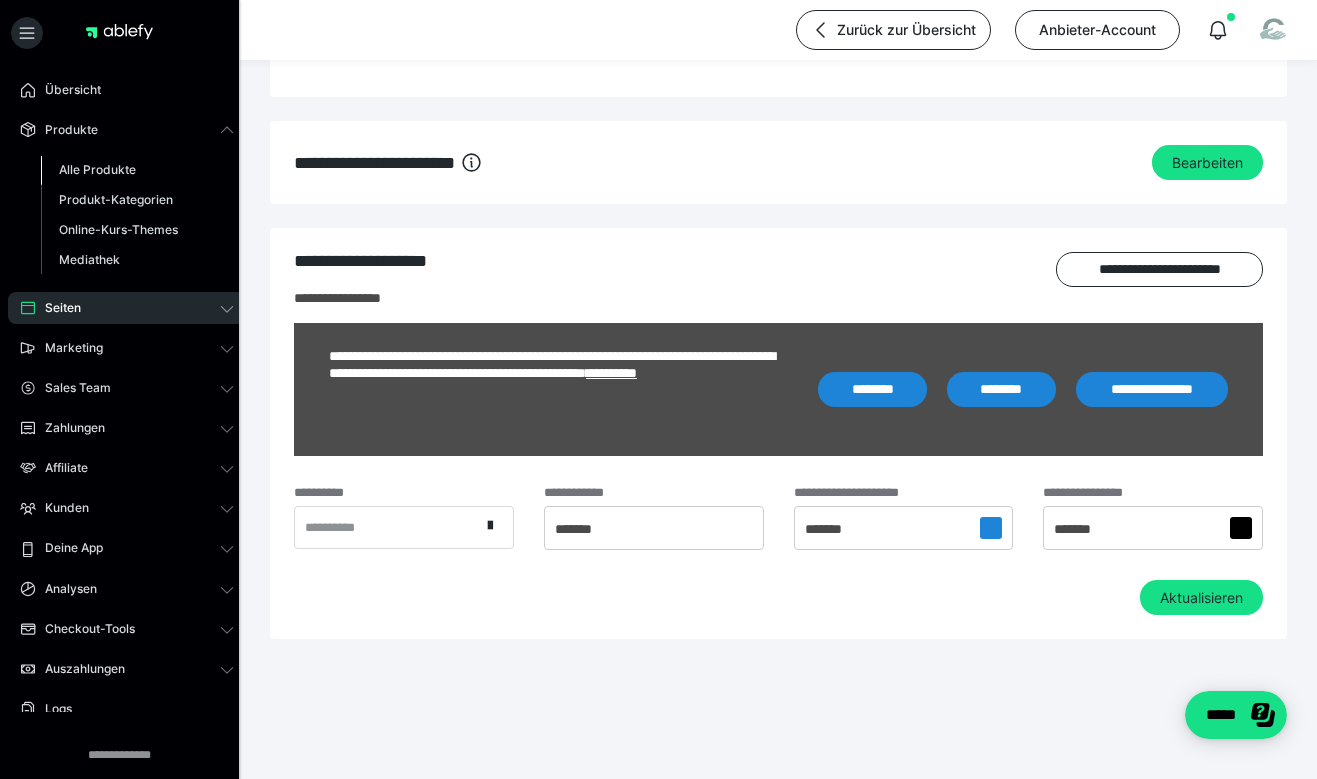 click on "Alle Produkte" at bounding box center (137, 170) 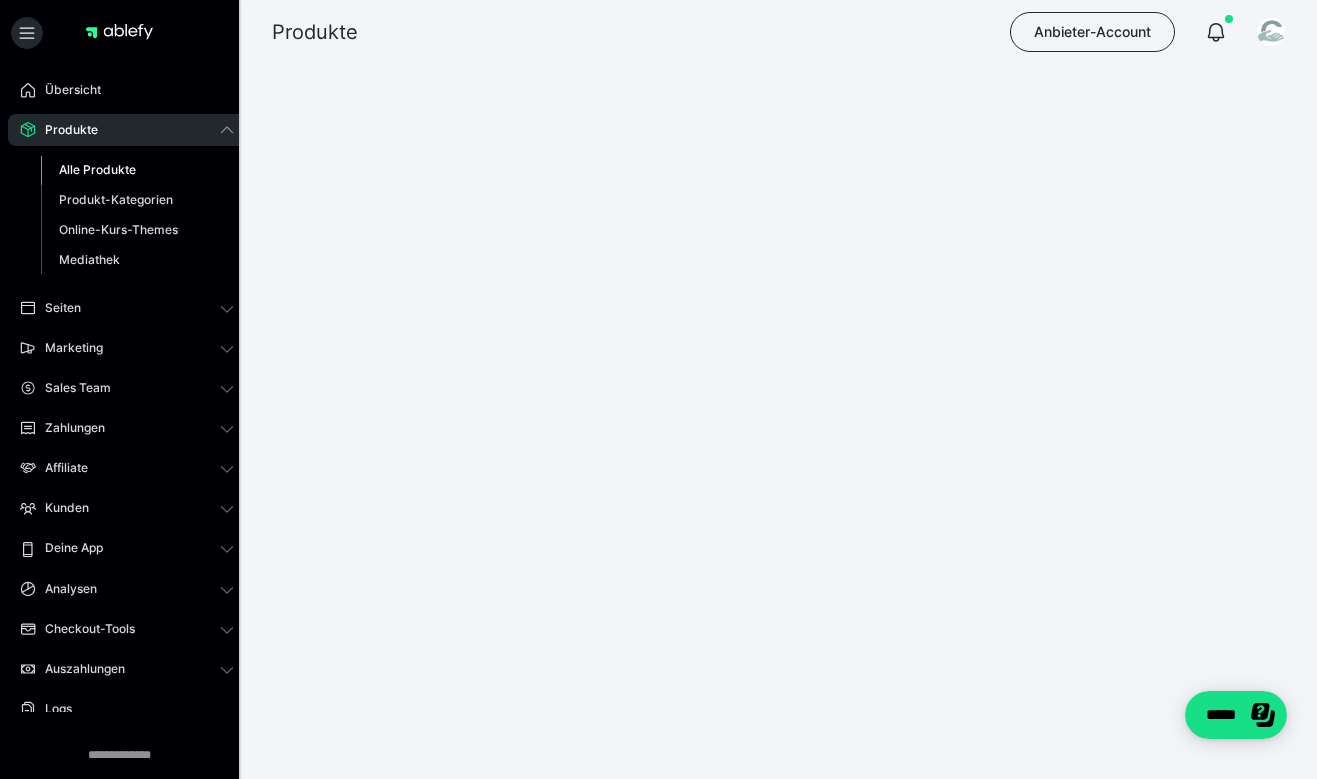 scroll, scrollTop: 0, scrollLeft: 0, axis: both 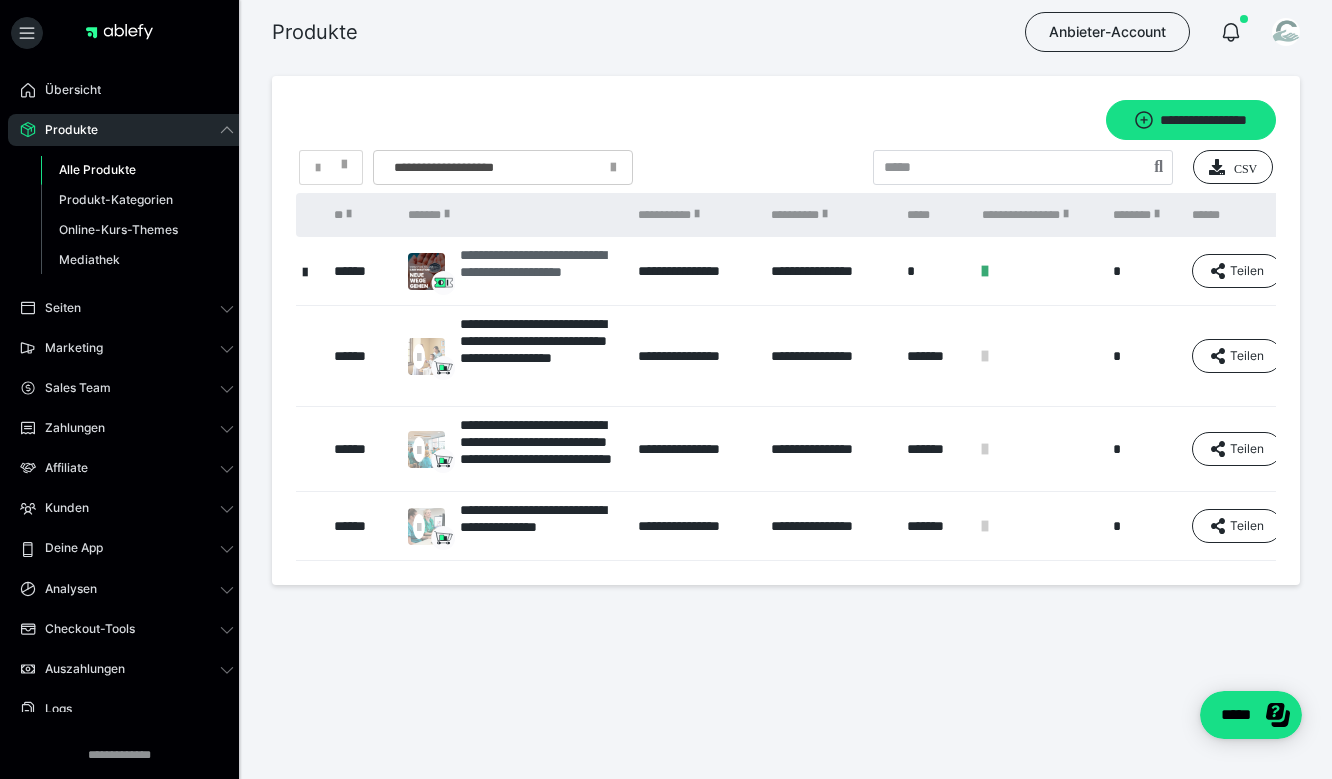 click on "**********" at bounding box center (539, 271) 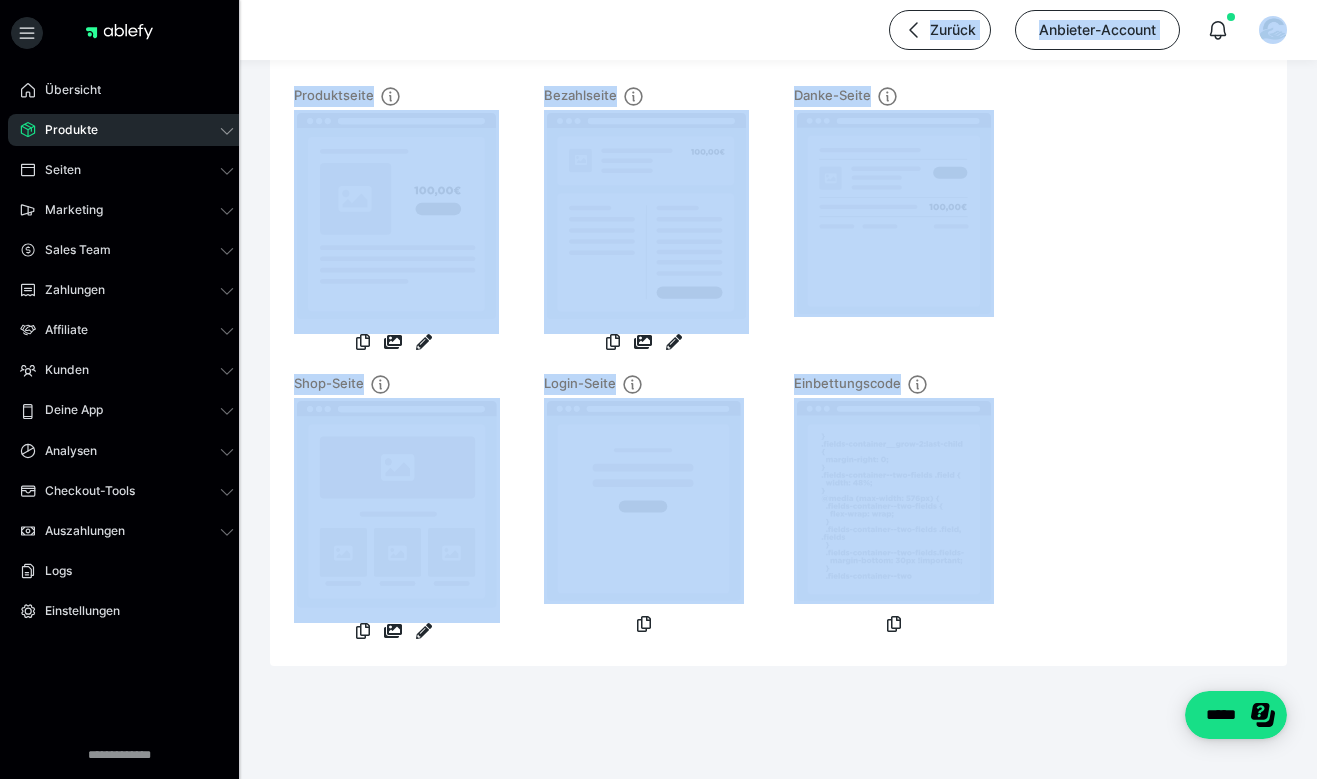 scroll, scrollTop: 271, scrollLeft: 0, axis: vertical 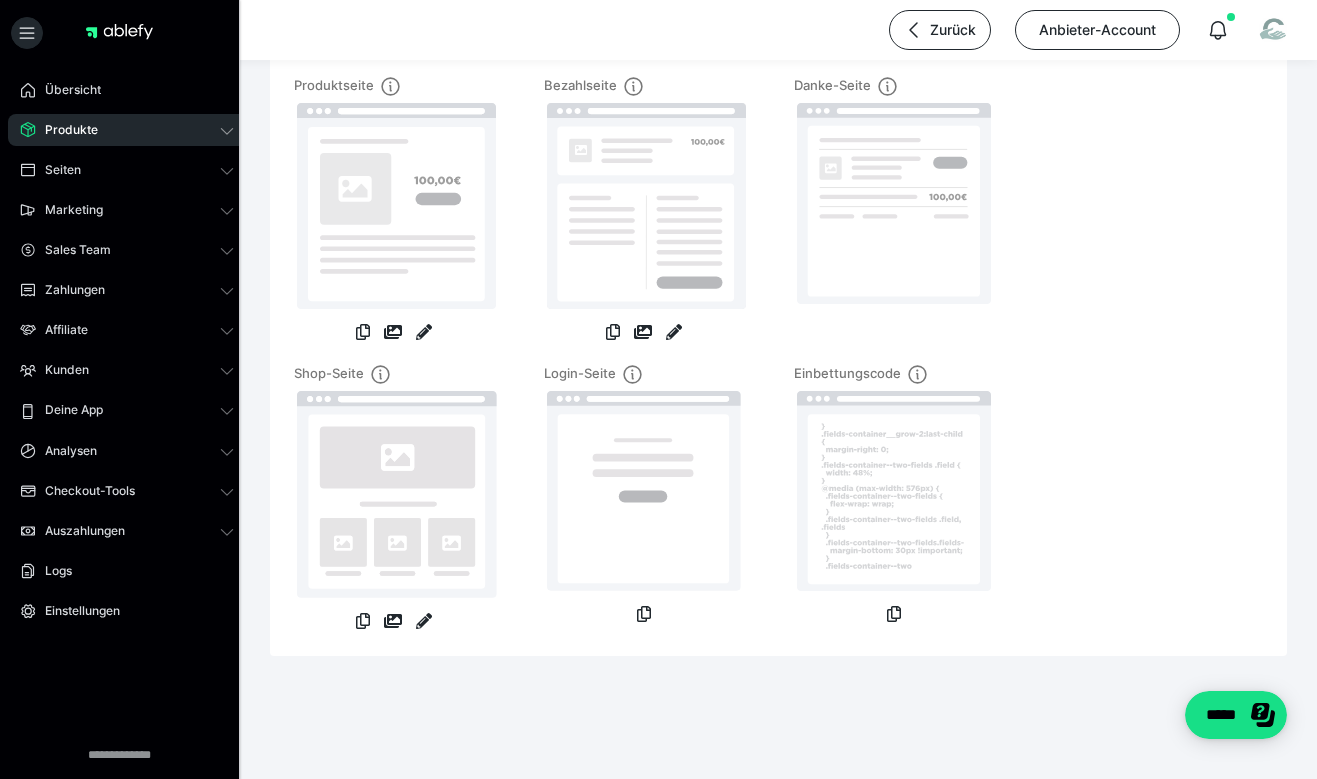click on "Login-Seite" at bounding box center [644, 498] 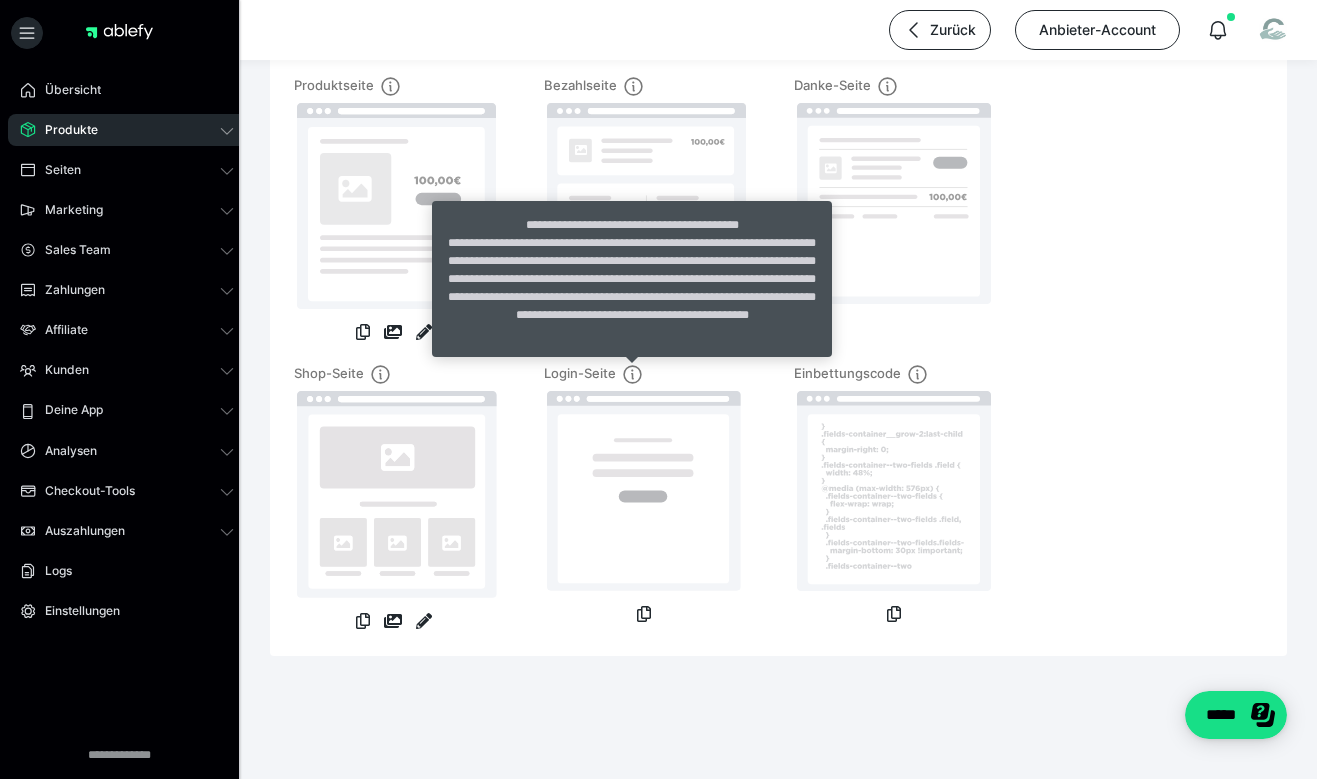 click 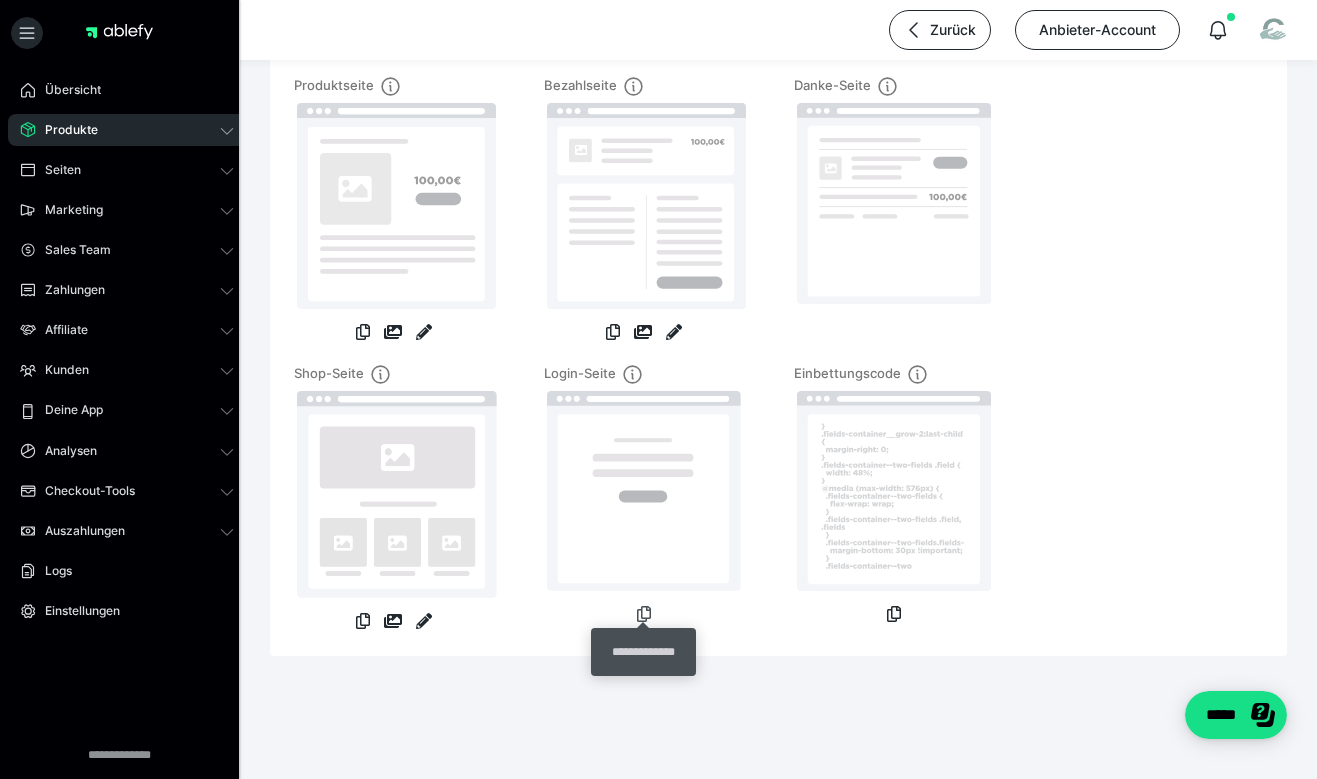 click at bounding box center (644, 614) 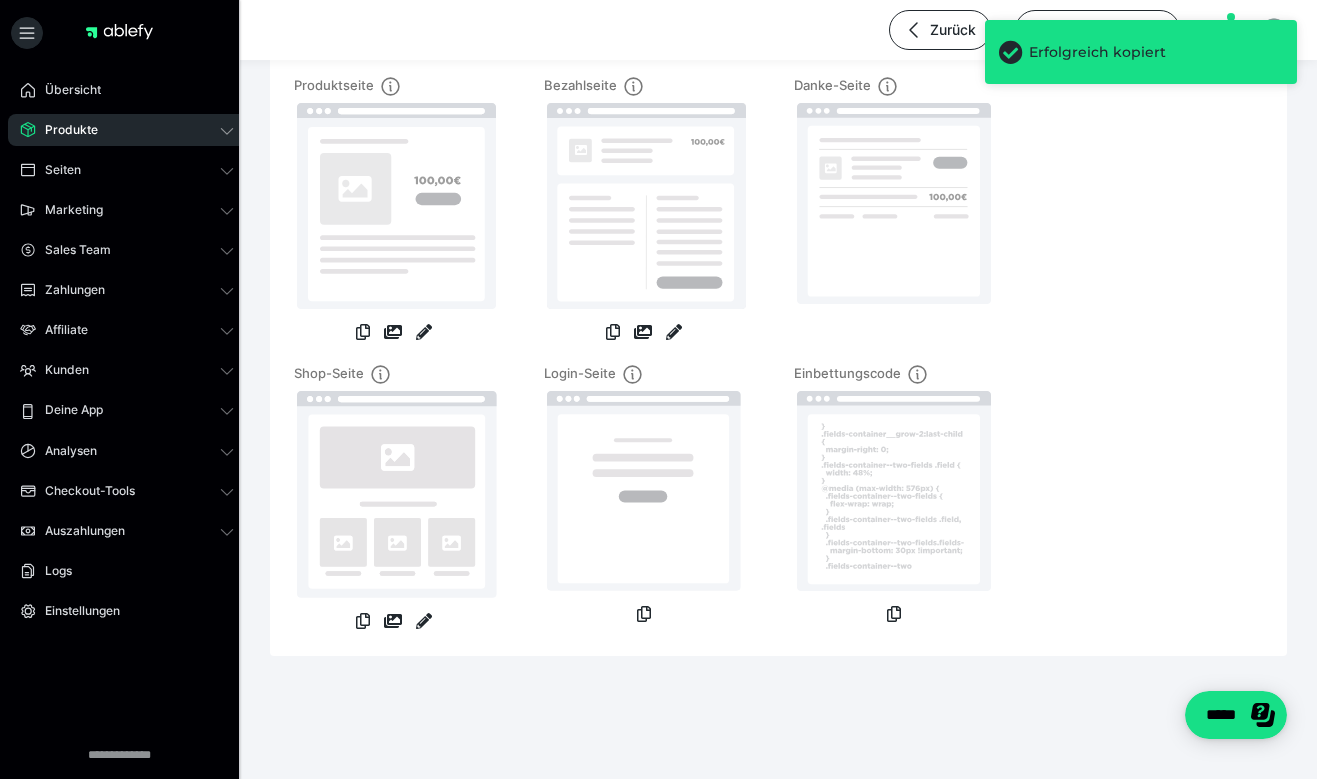 click on "Login-Seite" at bounding box center [644, 498] 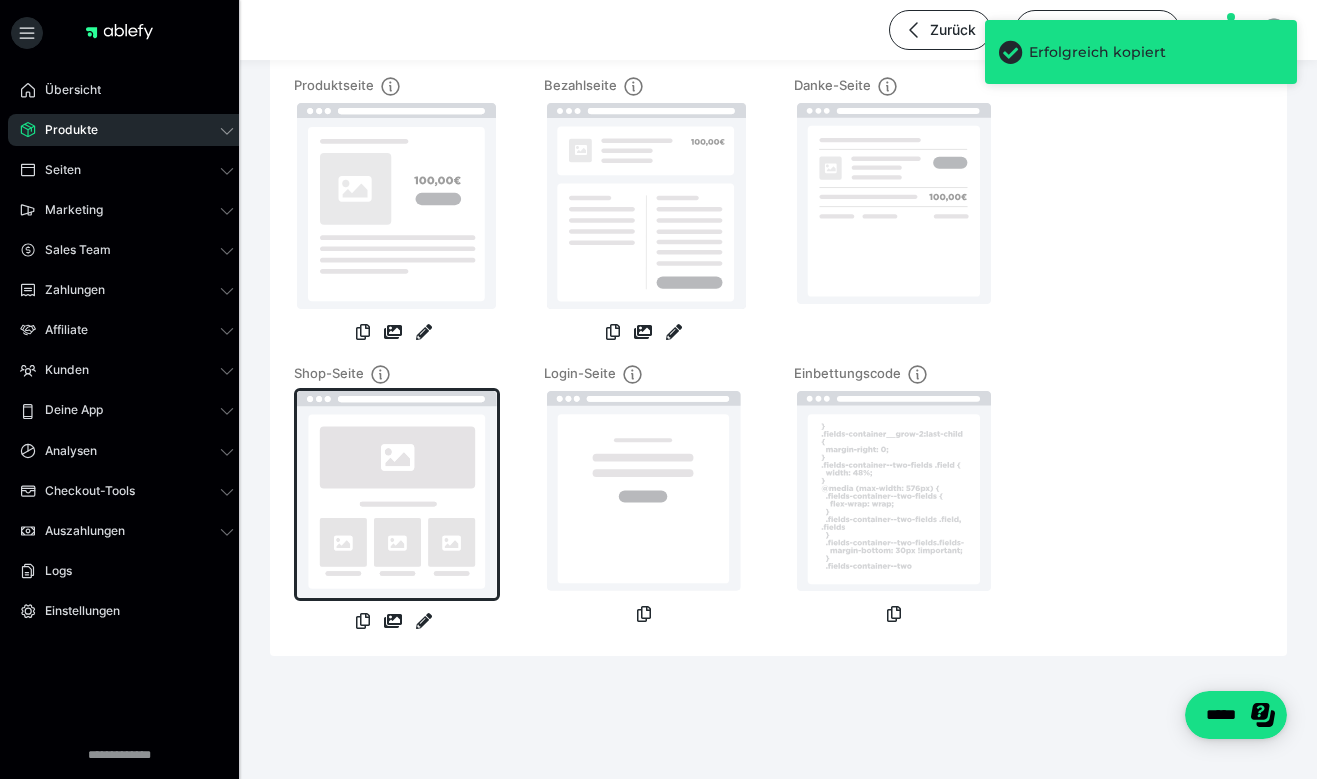 click at bounding box center [397, 494] 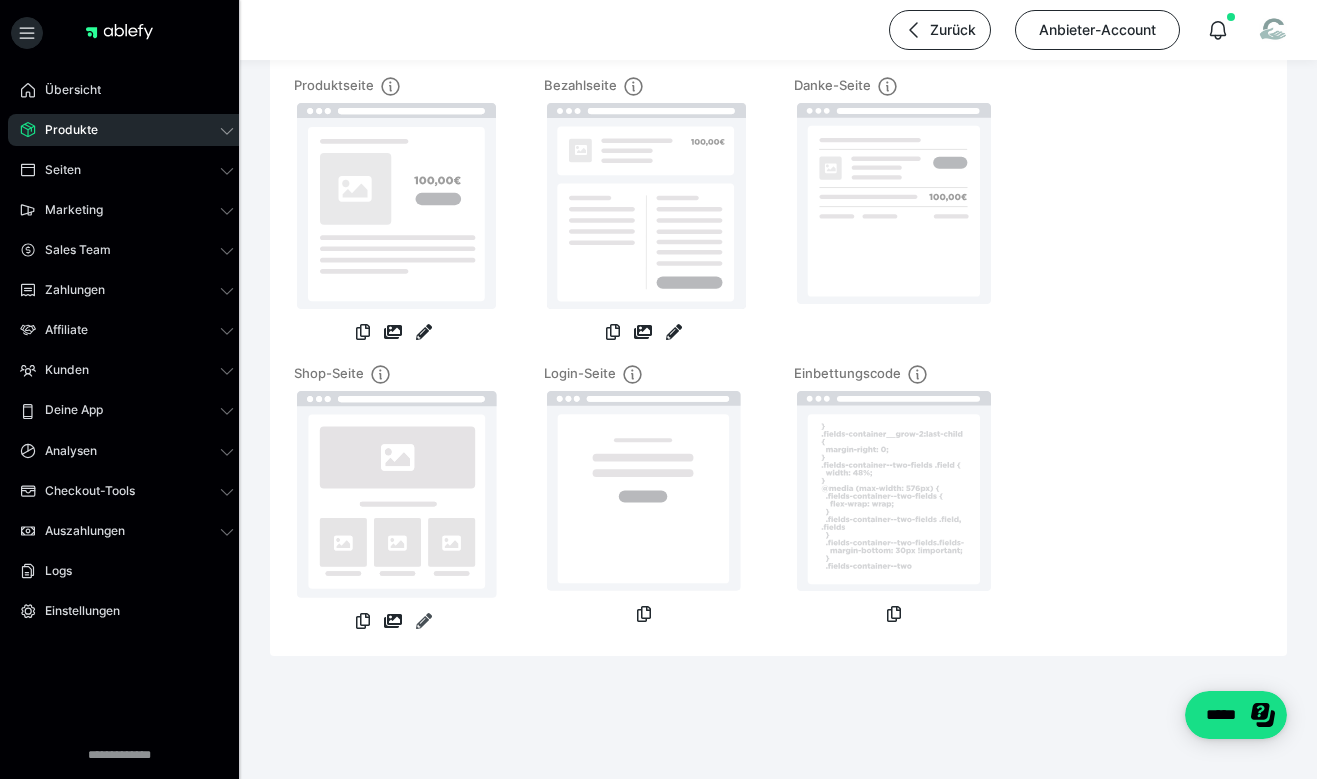 click at bounding box center (424, 621) 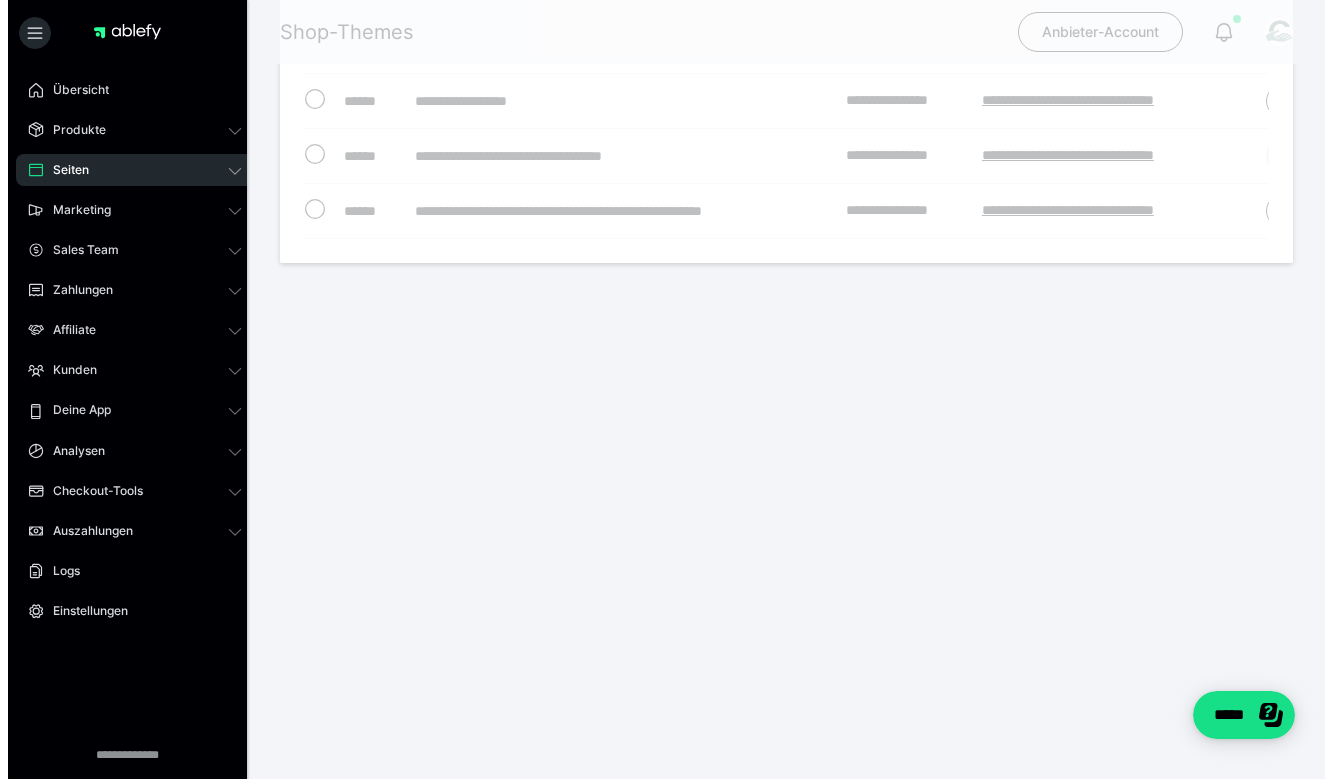 scroll, scrollTop: 0, scrollLeft: 0, axis: both 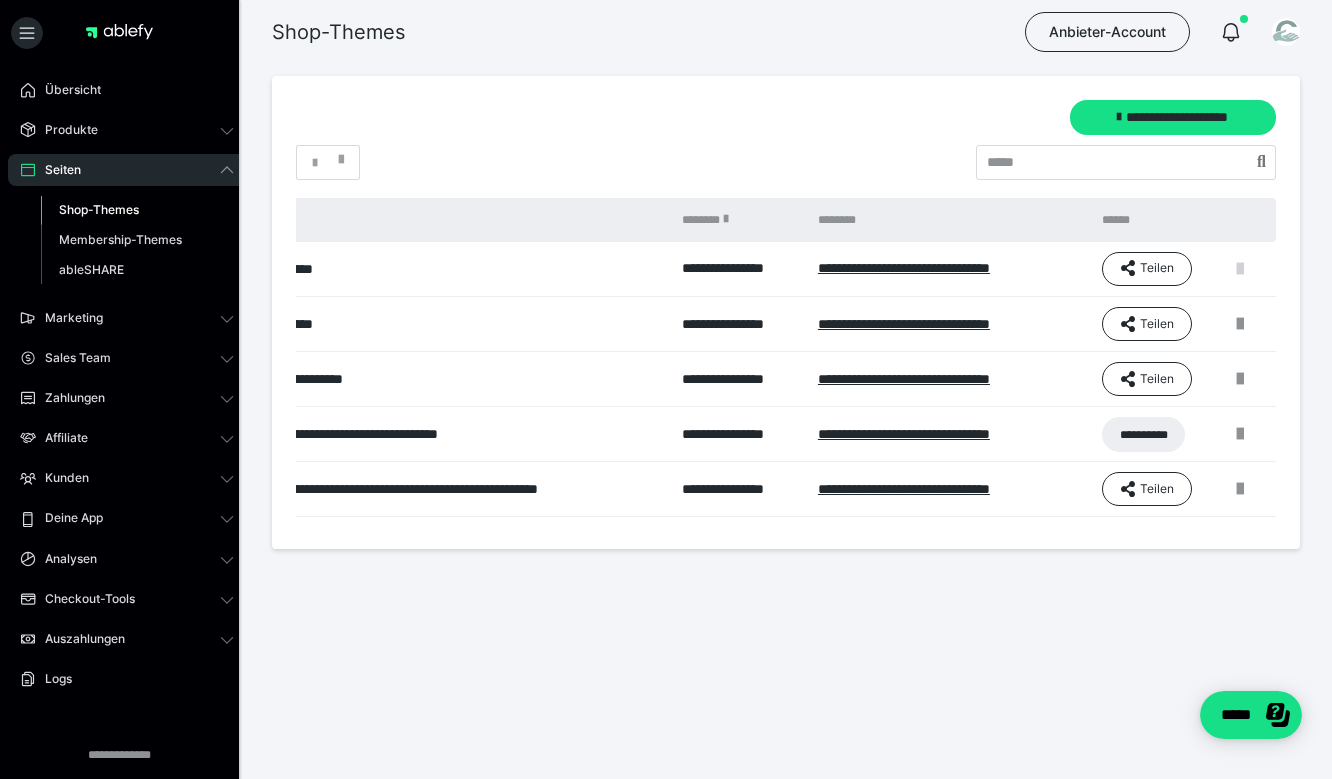 click at bounding box center [1240, 269] 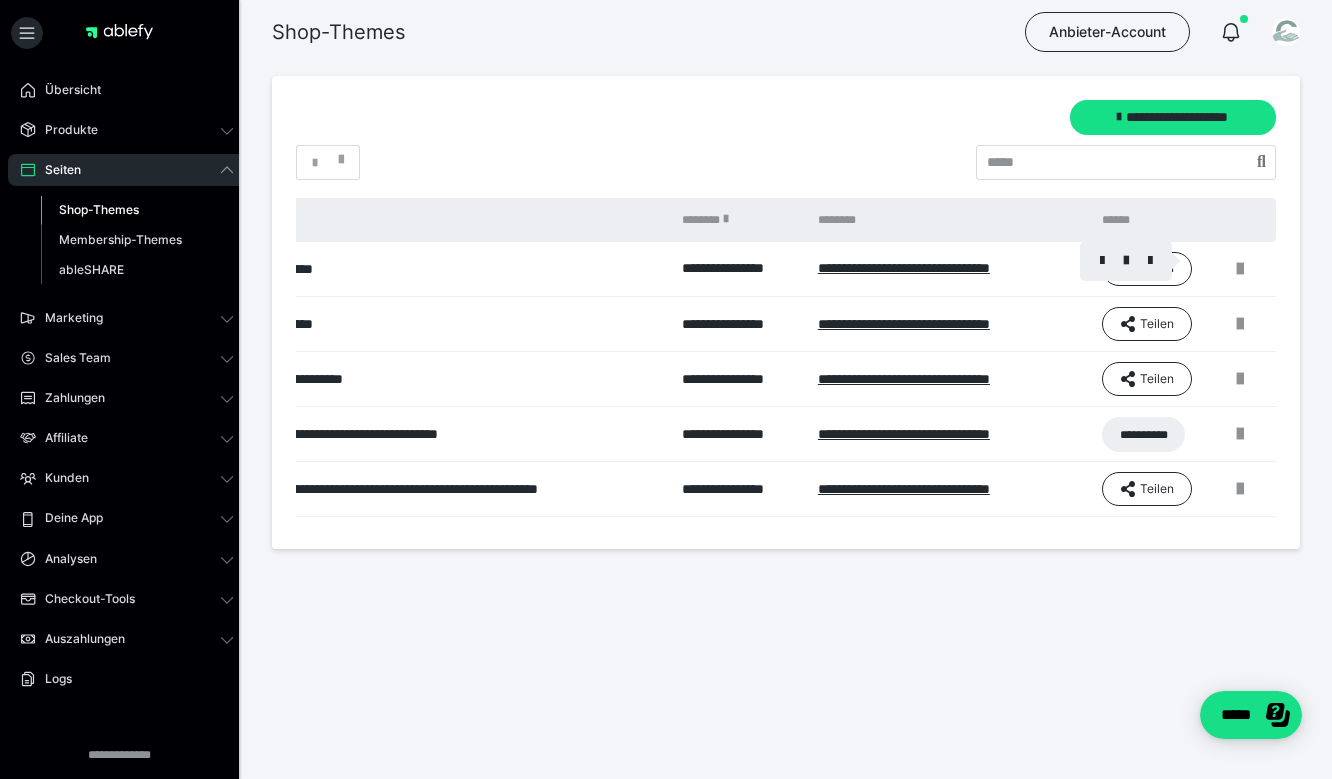 click at bounding box center (666, 389) 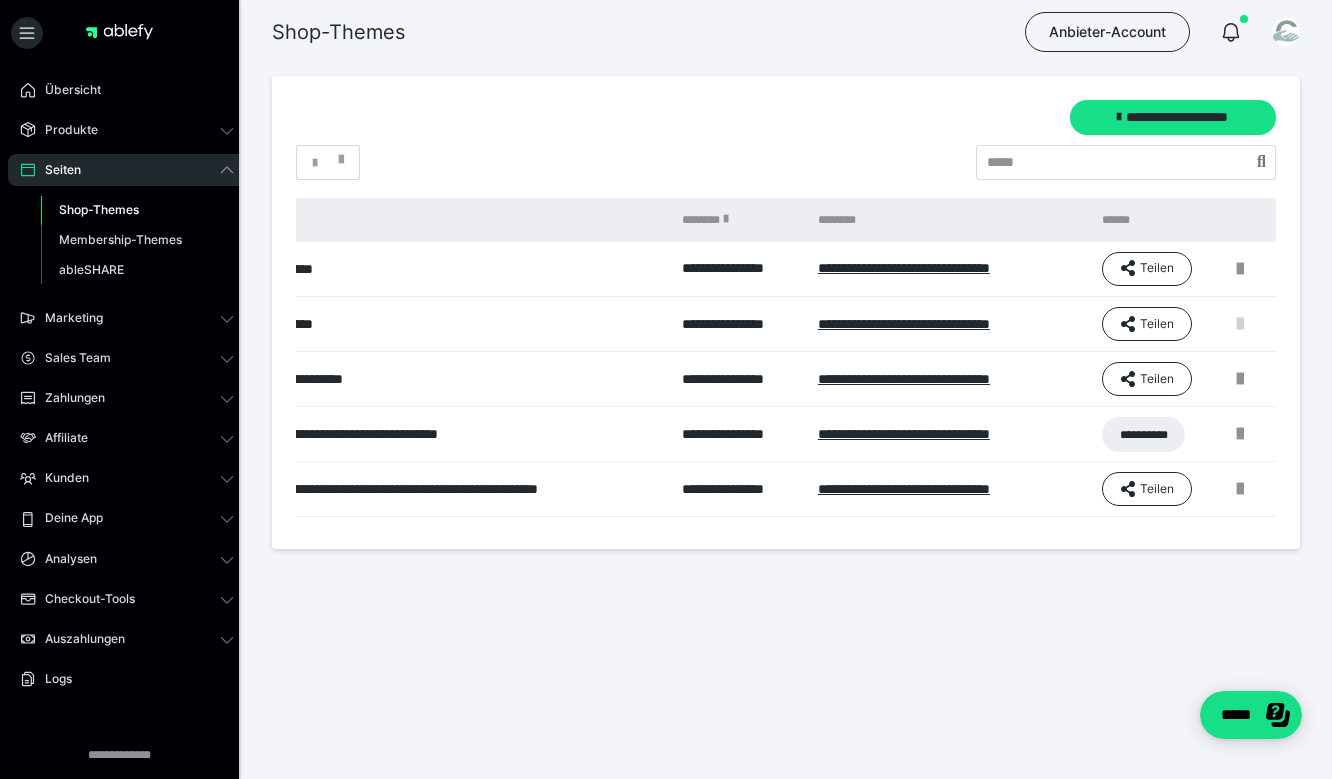 click at bounding box center [1240, 324] 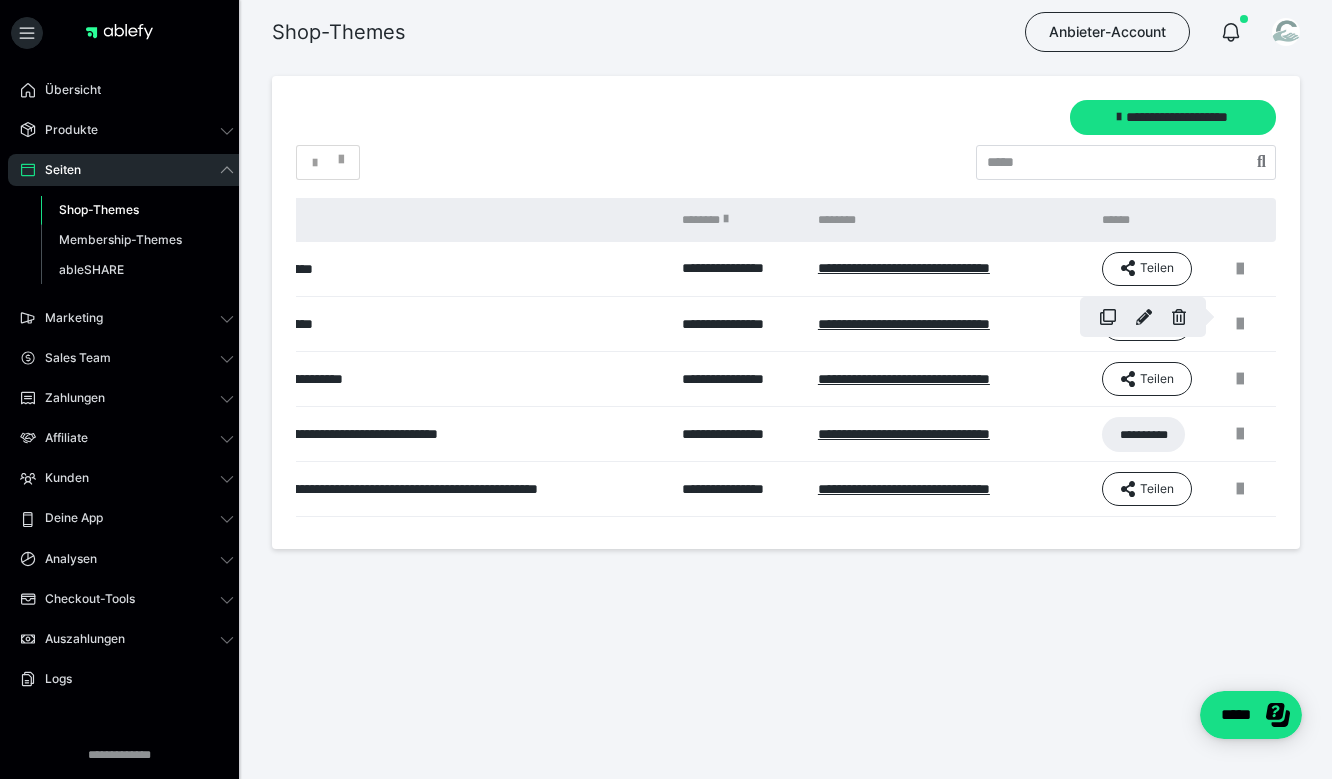 click at bounding box center (666, 389) 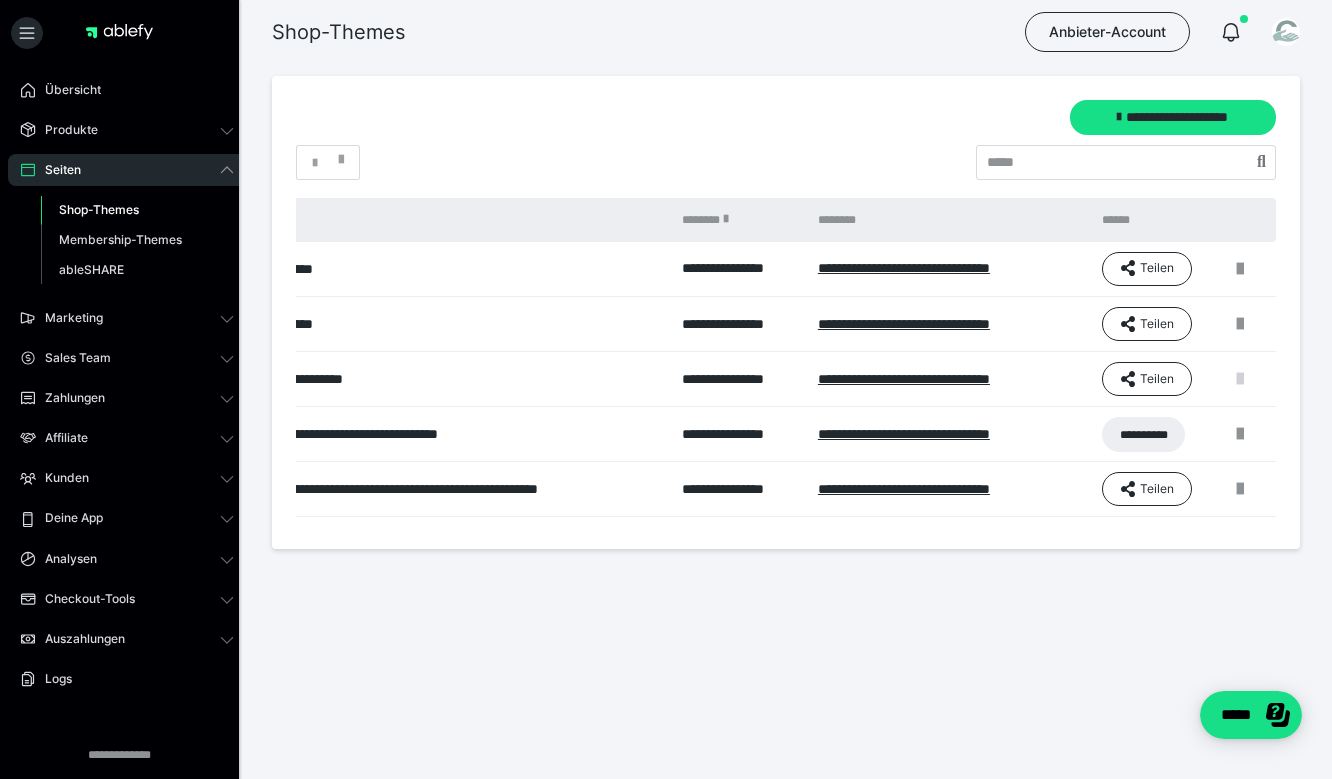 click at bounding box center (1240, 379) 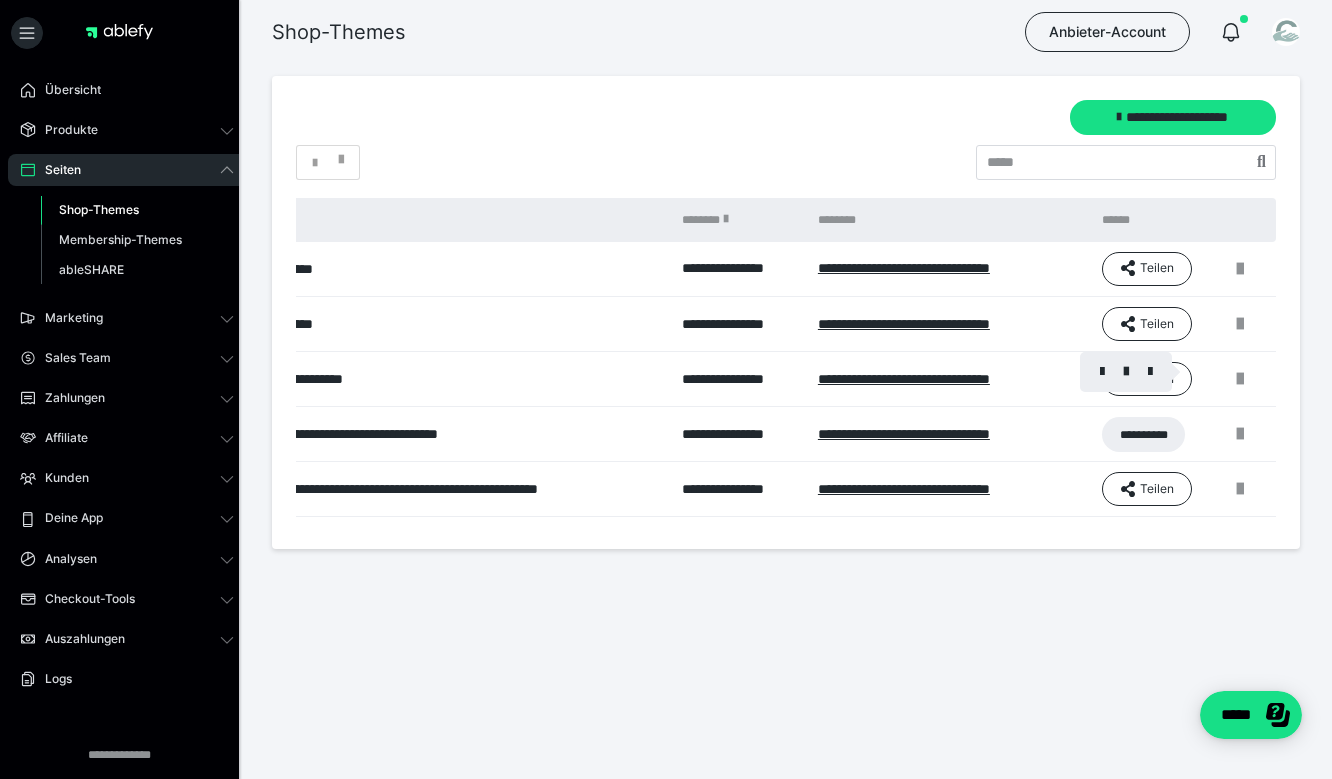 drag, startPoint x: 1095, startPoint y: 519, endPoint x: 834, endPoint y: 527, distance: 261.1226 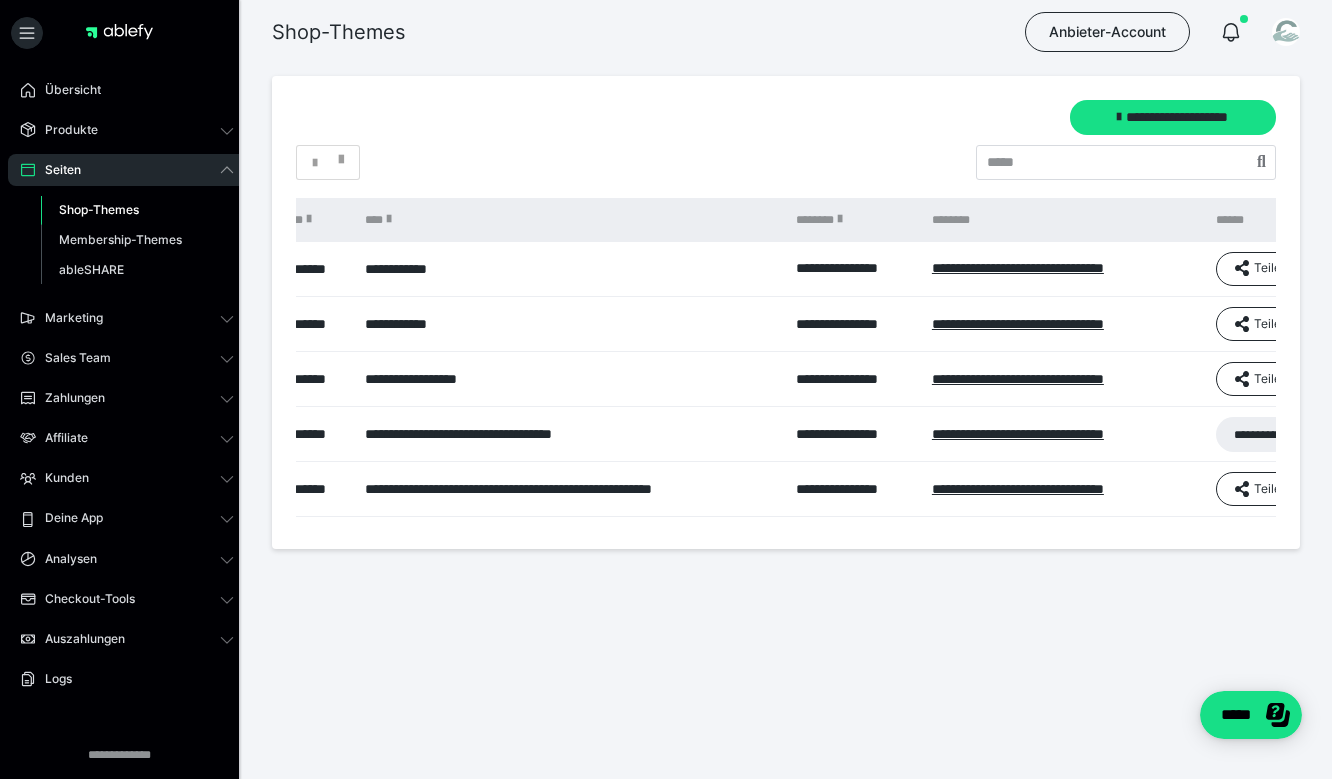 scroll, scrollTop: 0, scrollLeft: 0, axis: both 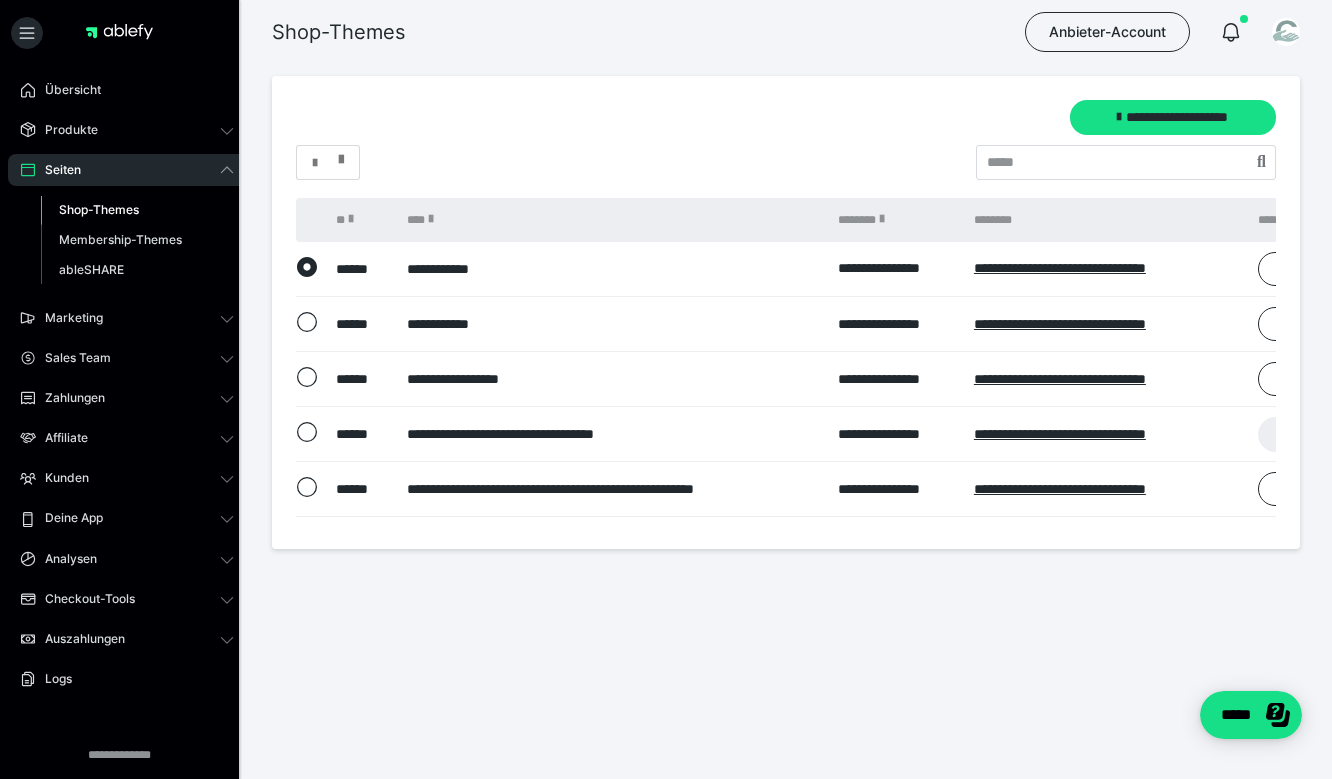 click at bounding box center [341, 155] 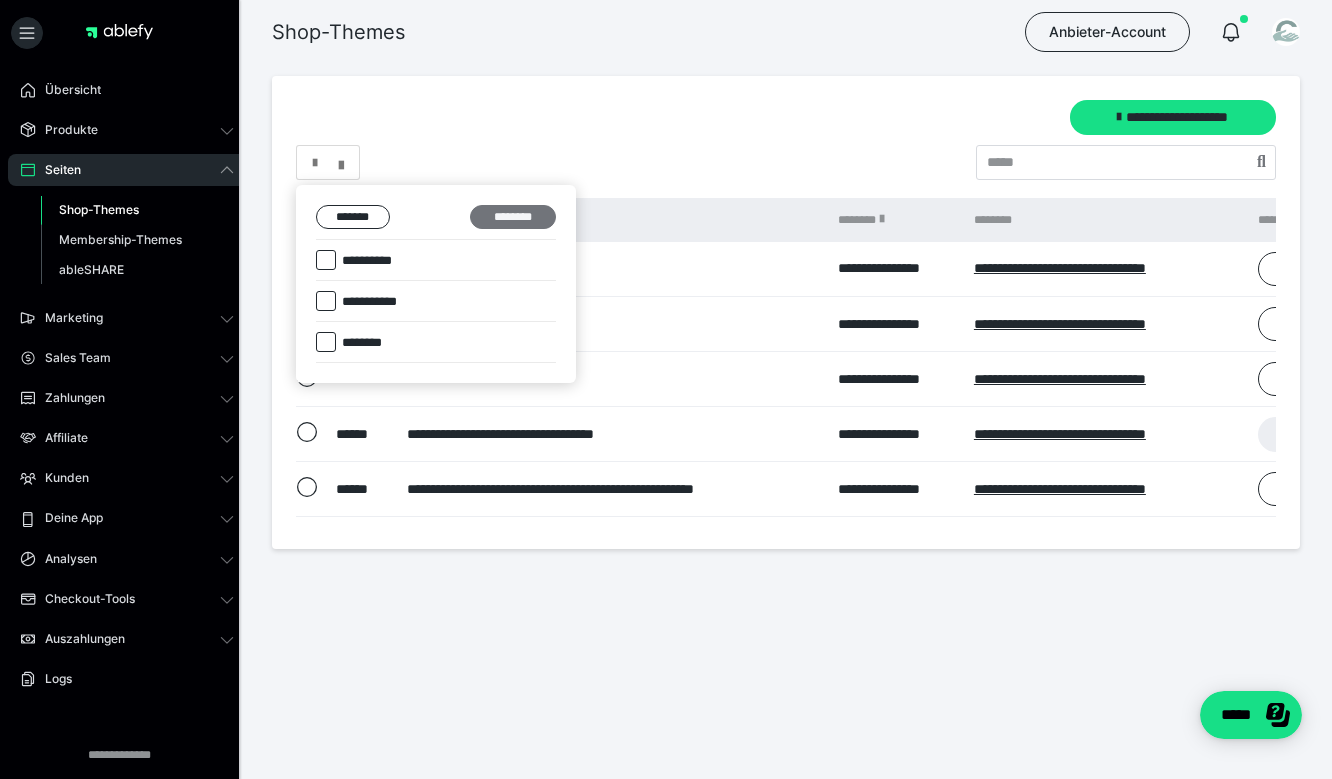 click on "********" at bounding box center [513, 217] 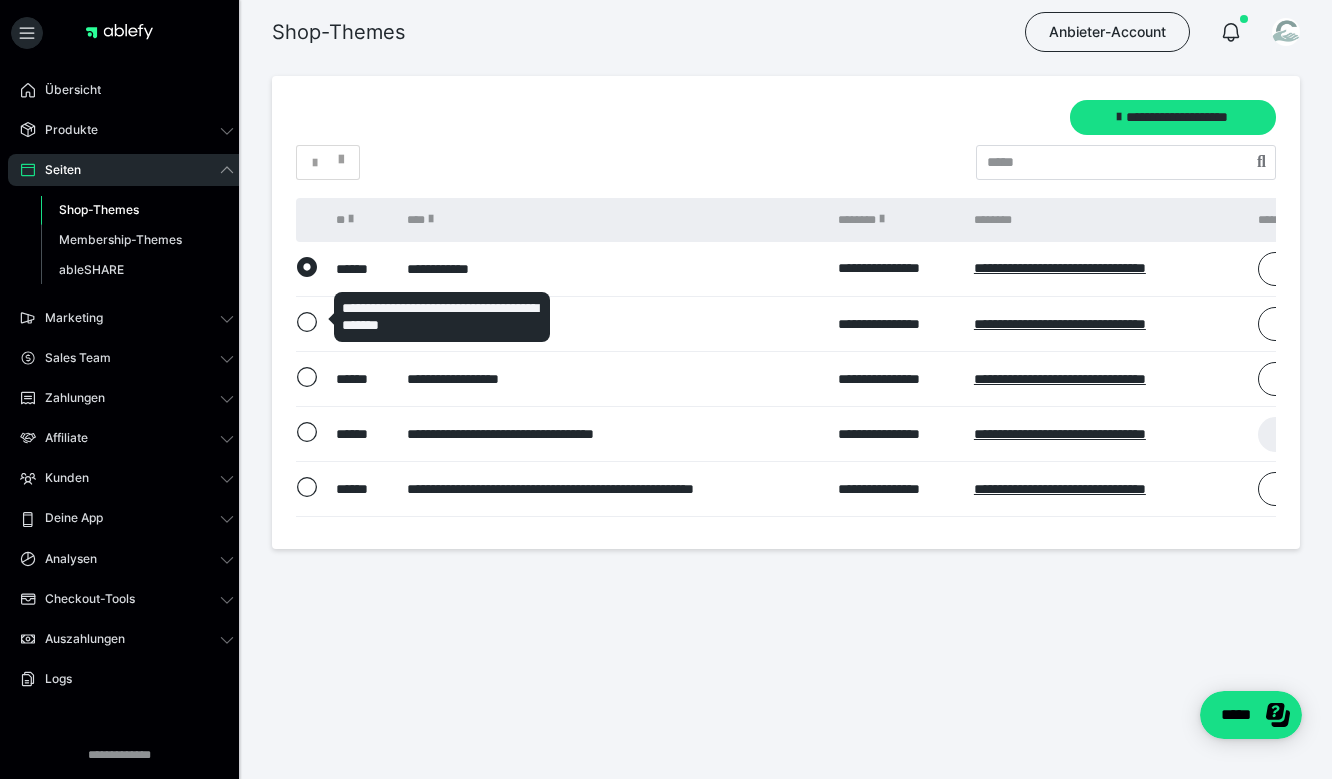 click 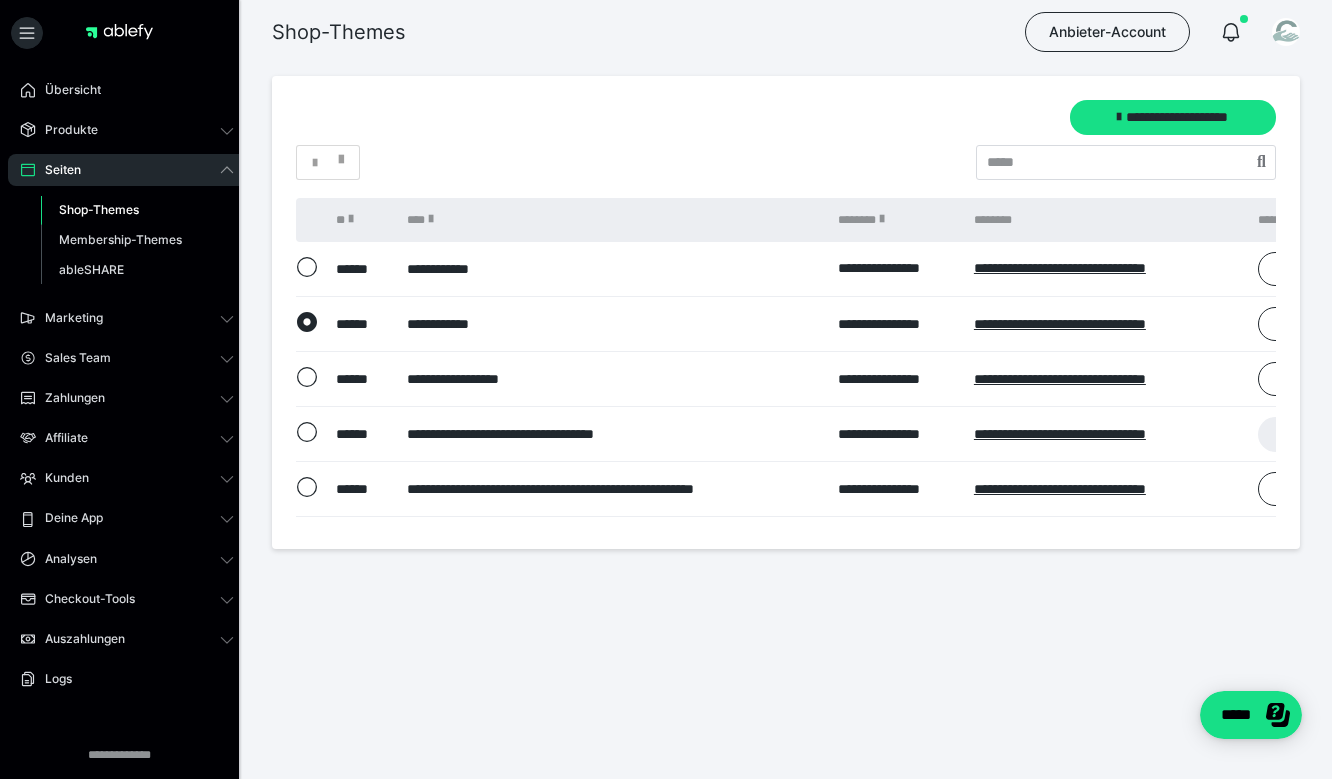 click at bounding box center (311, 379) 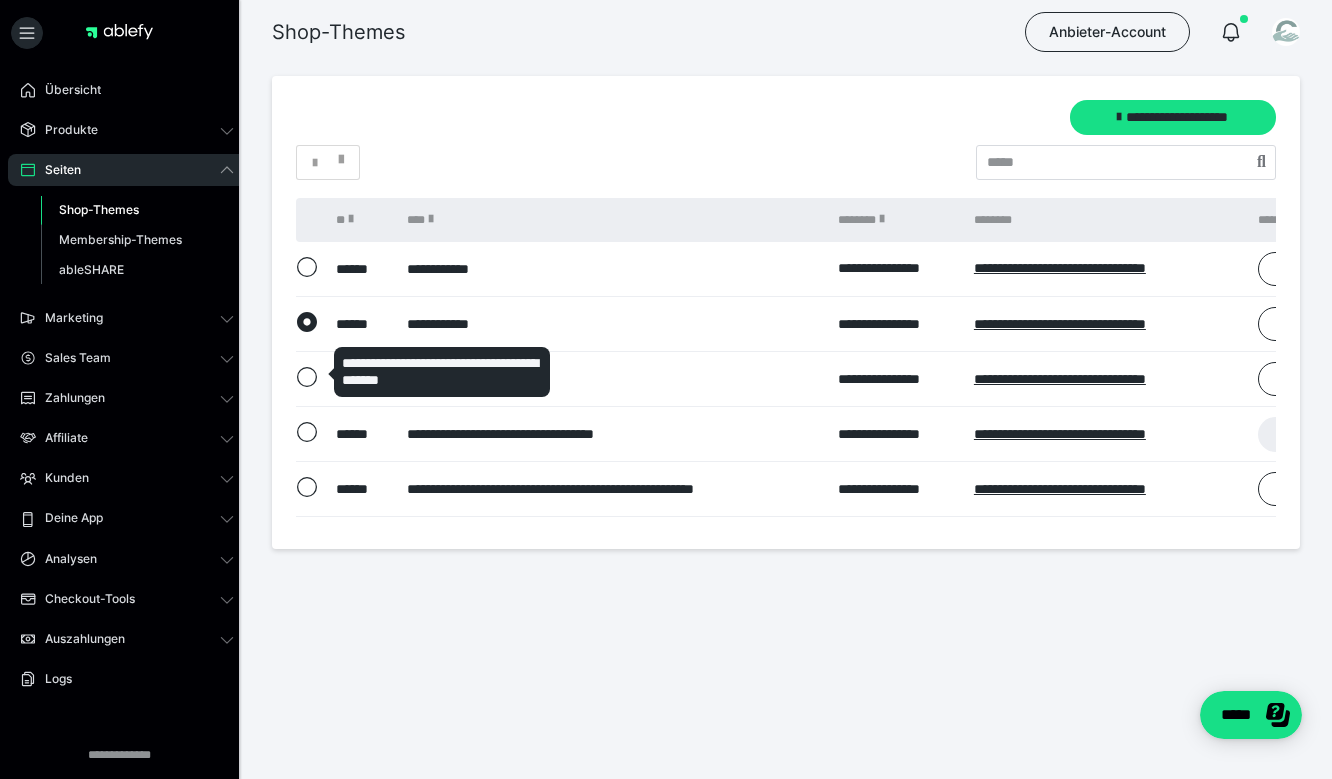click 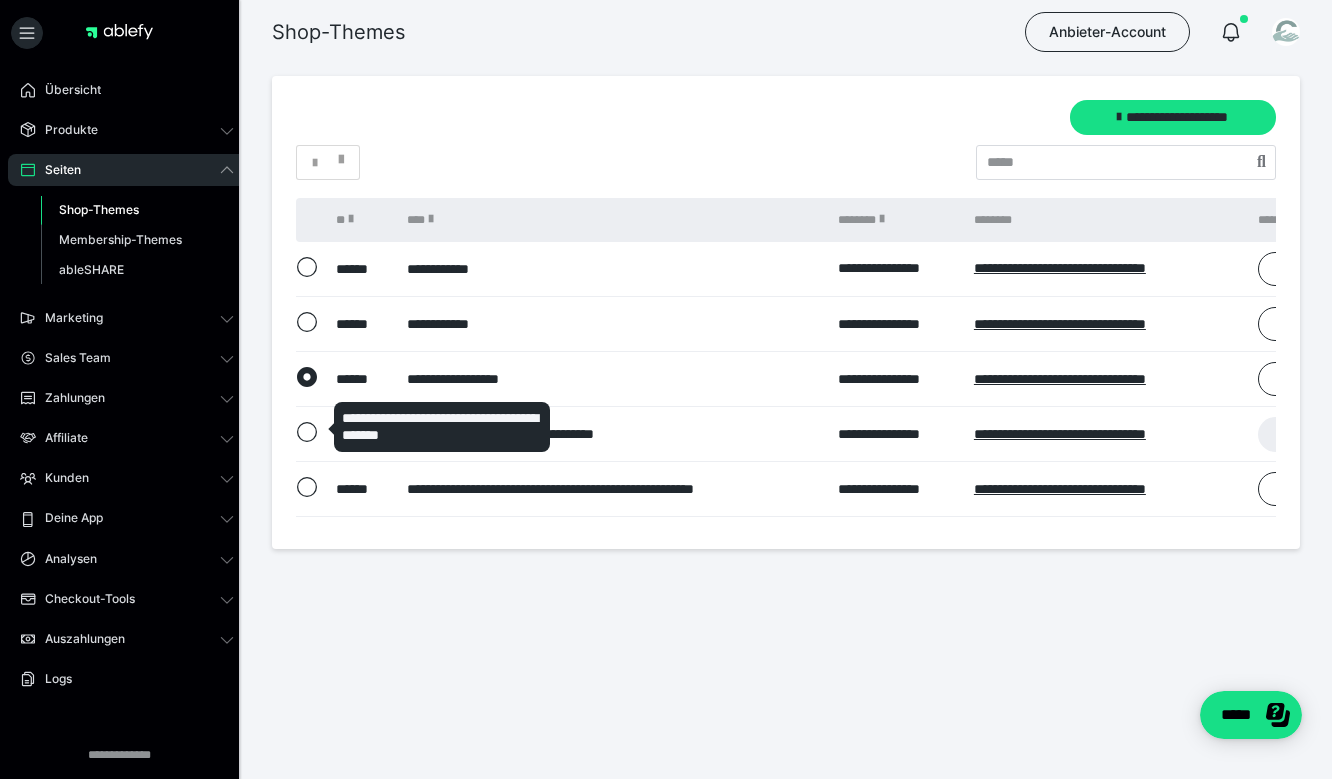 click 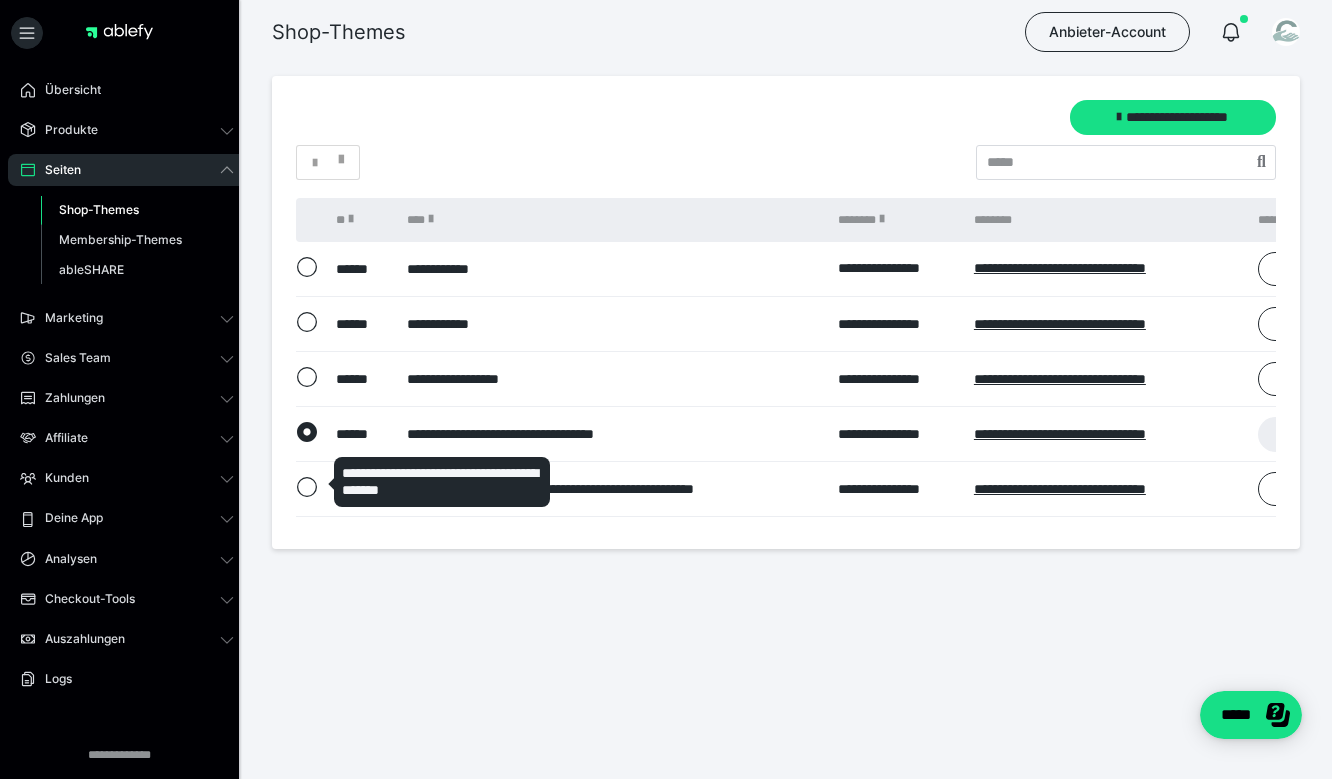 click 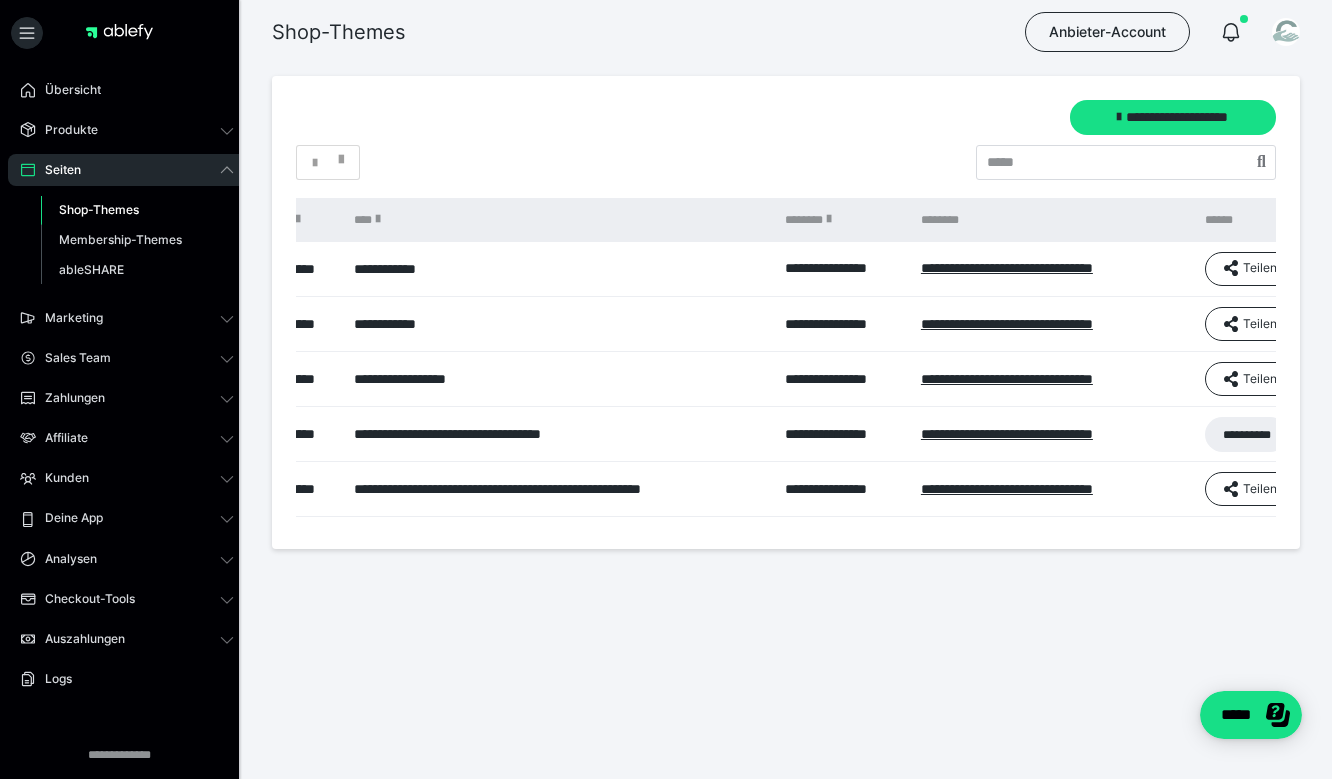 scroll, scrollTop: 0, scrollLeft: 156, axis: horizontal 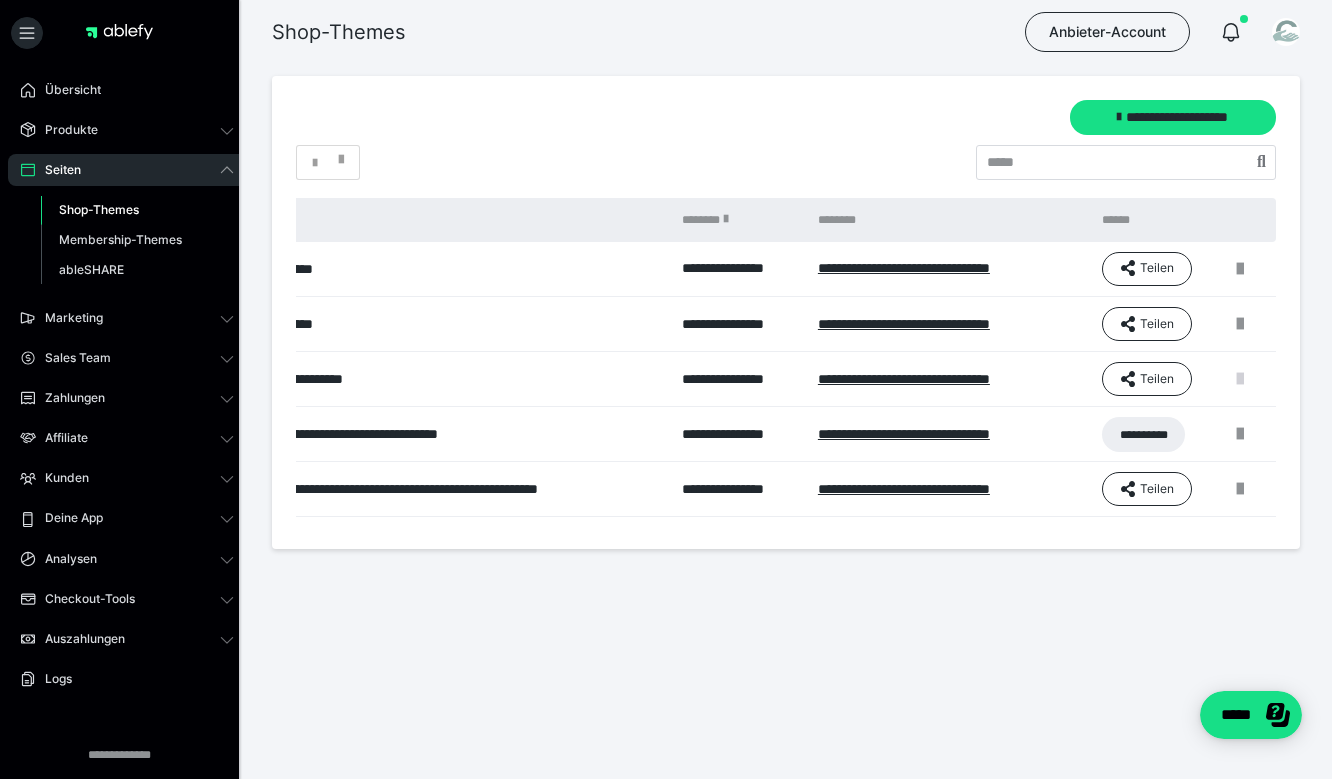 click at bounding box center (1240, 379) 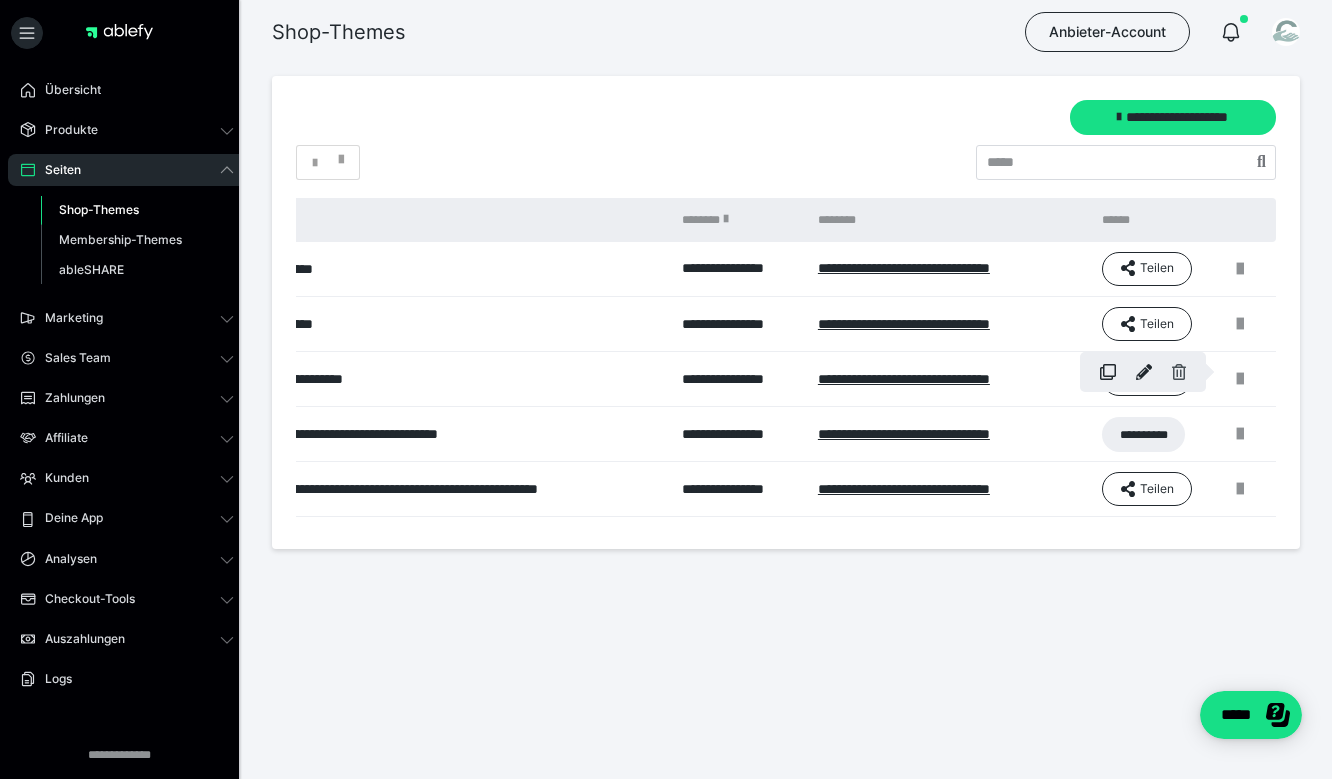 click at bounding box center (1179, 372) 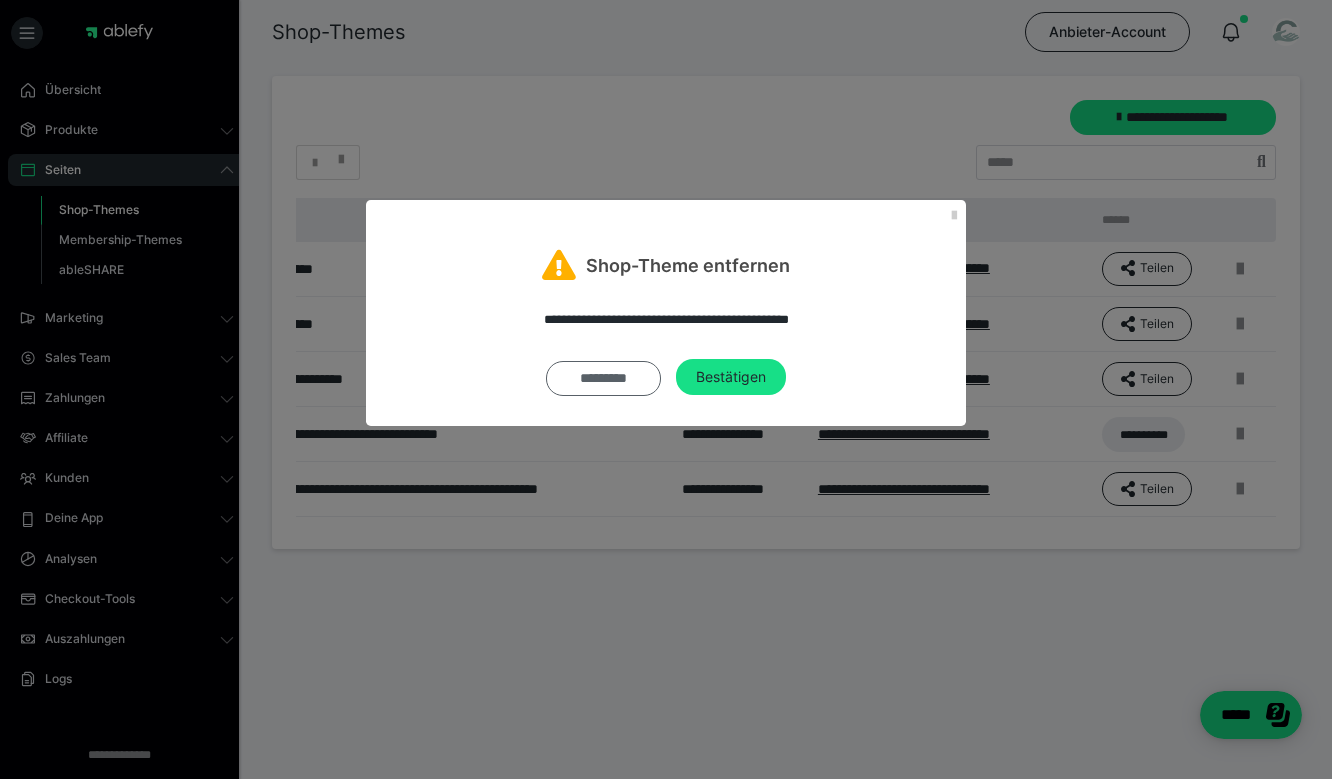click on "*********" at bounding box center (603, 378) 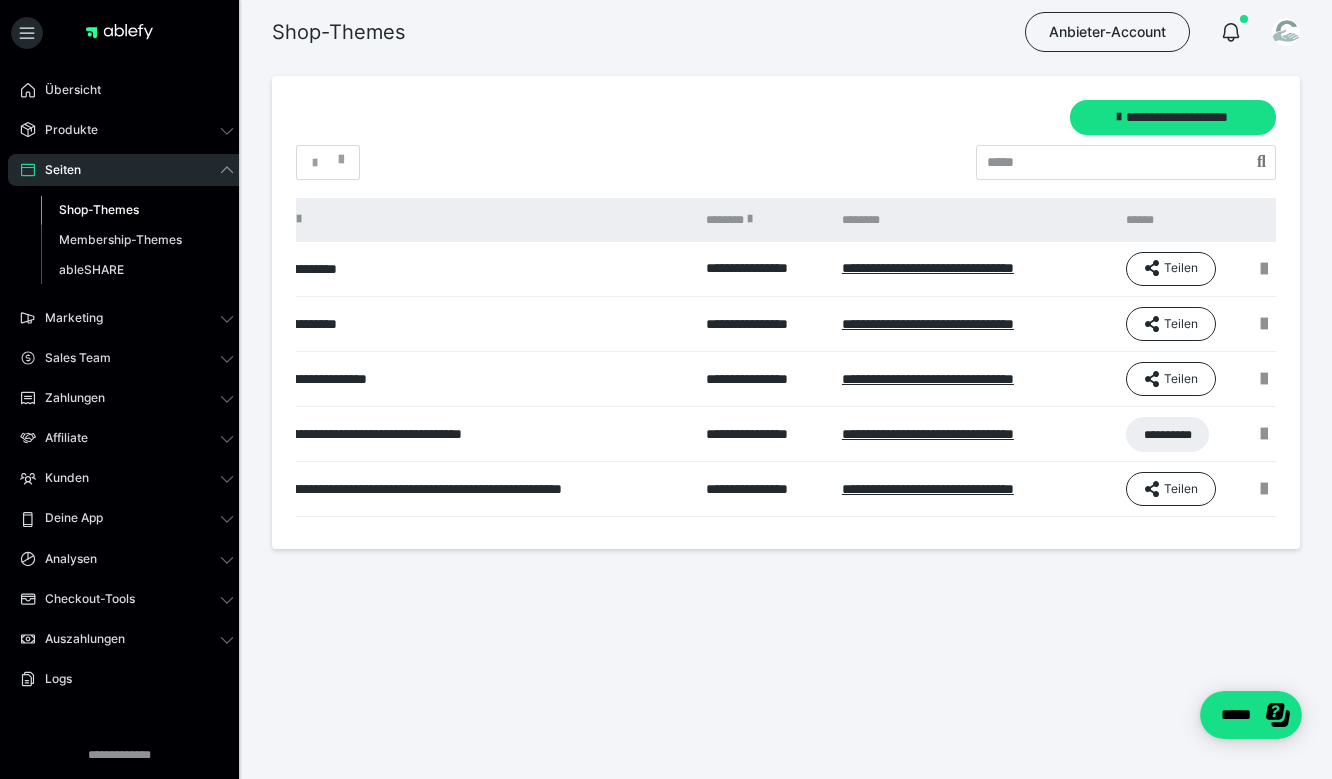 scroll, scrollTop: 0, scrollLeft: 156, axis: horizontal 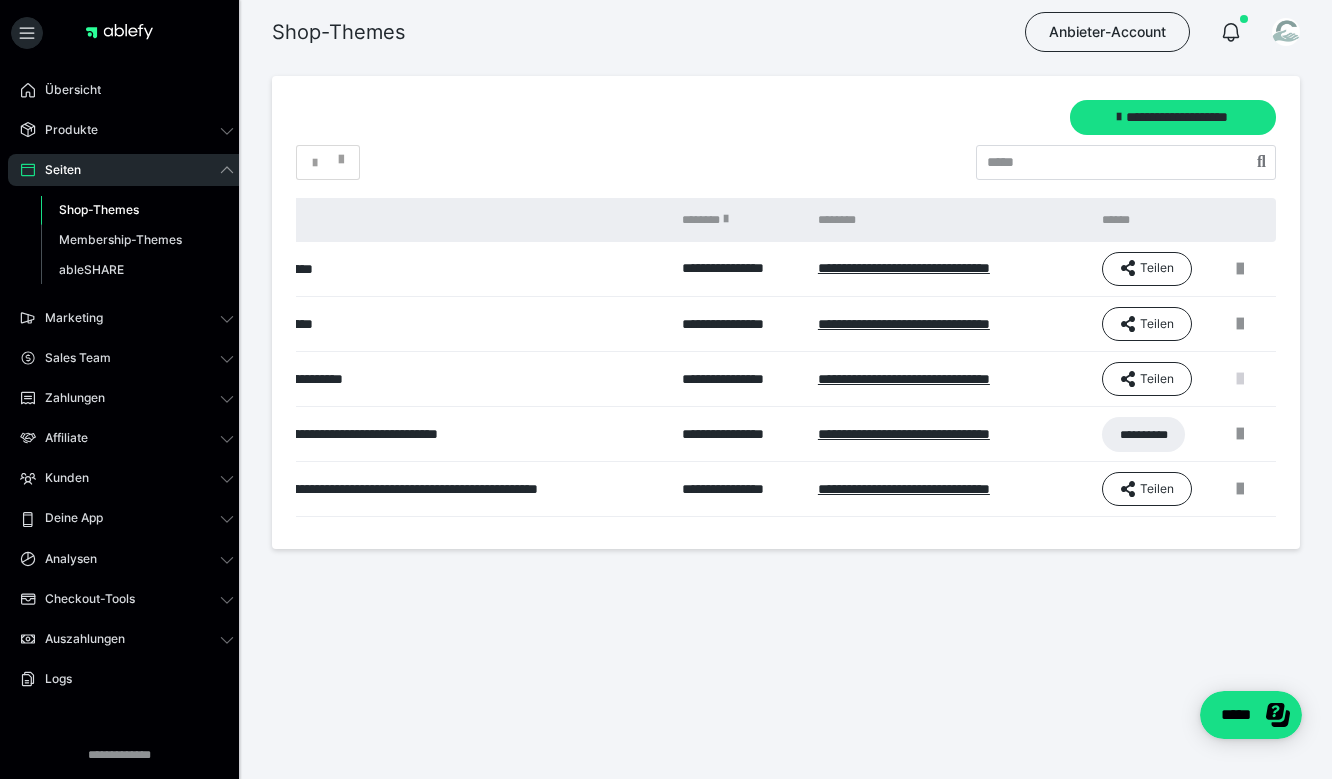 click at bounding box center (1240, 379) 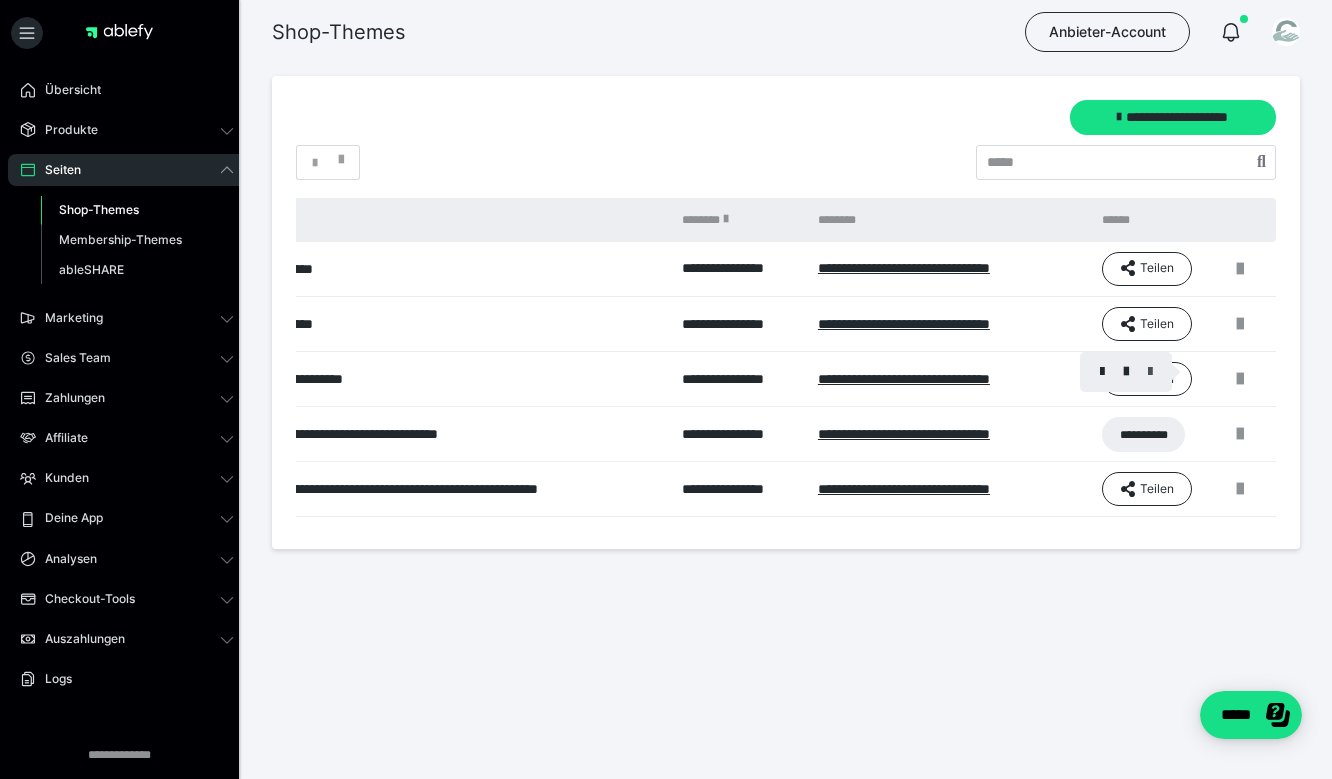 click at bounding box center (1150, 372) 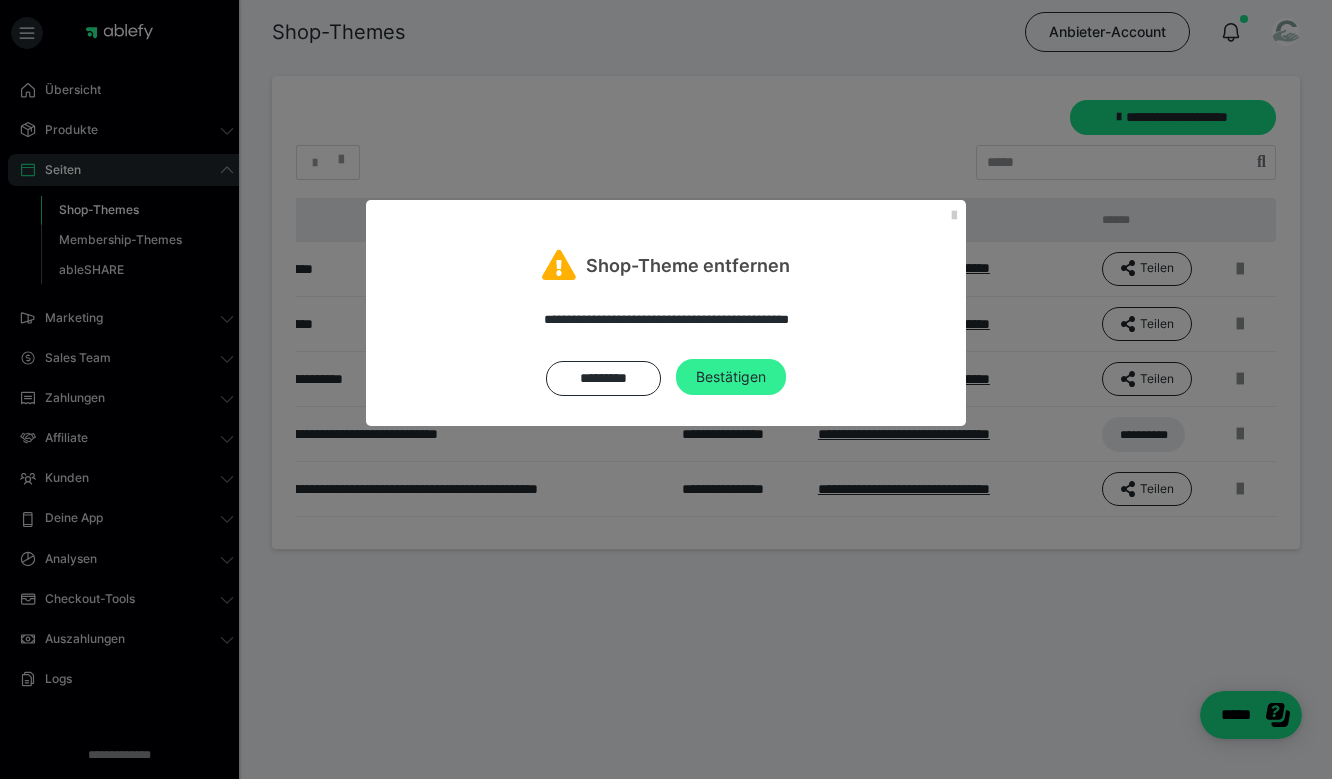 click on "Bestätigen" at bounding box center (731, 377) 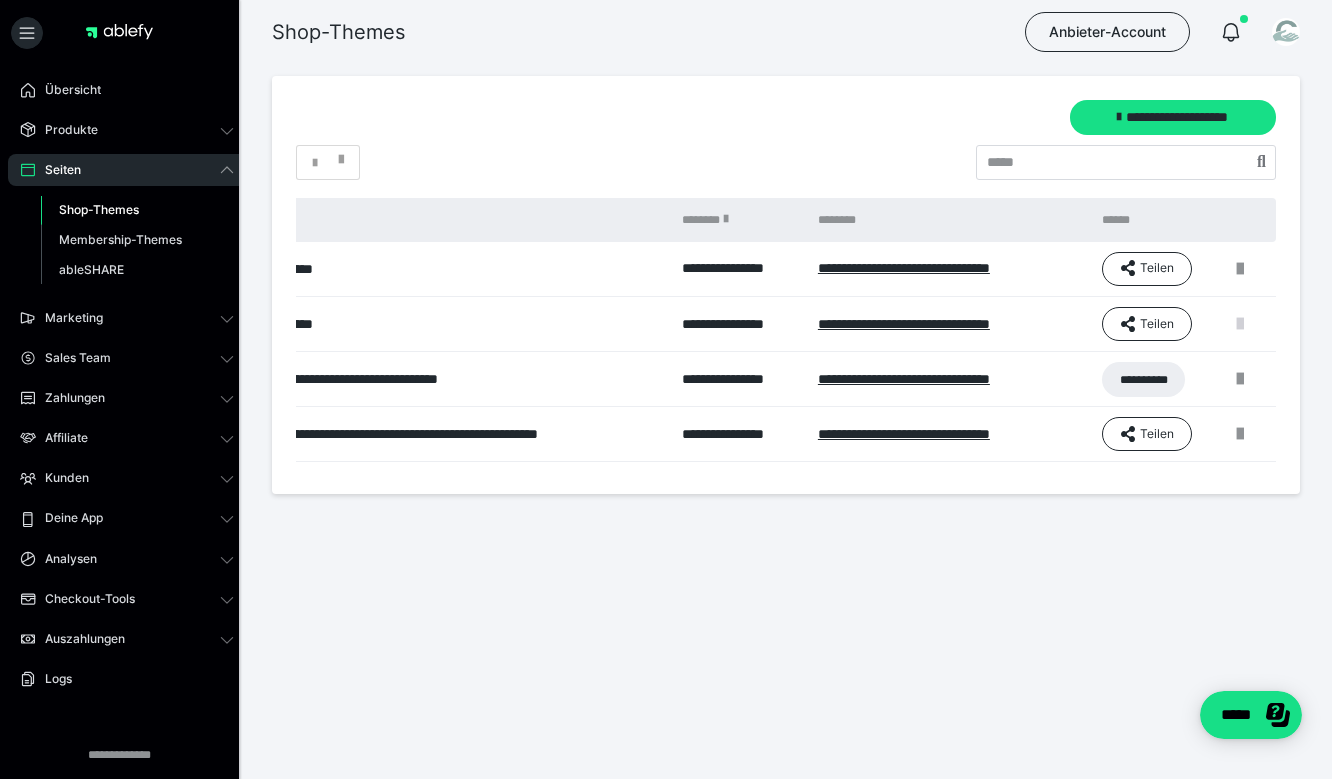 click at bounding box center [1240, 324] 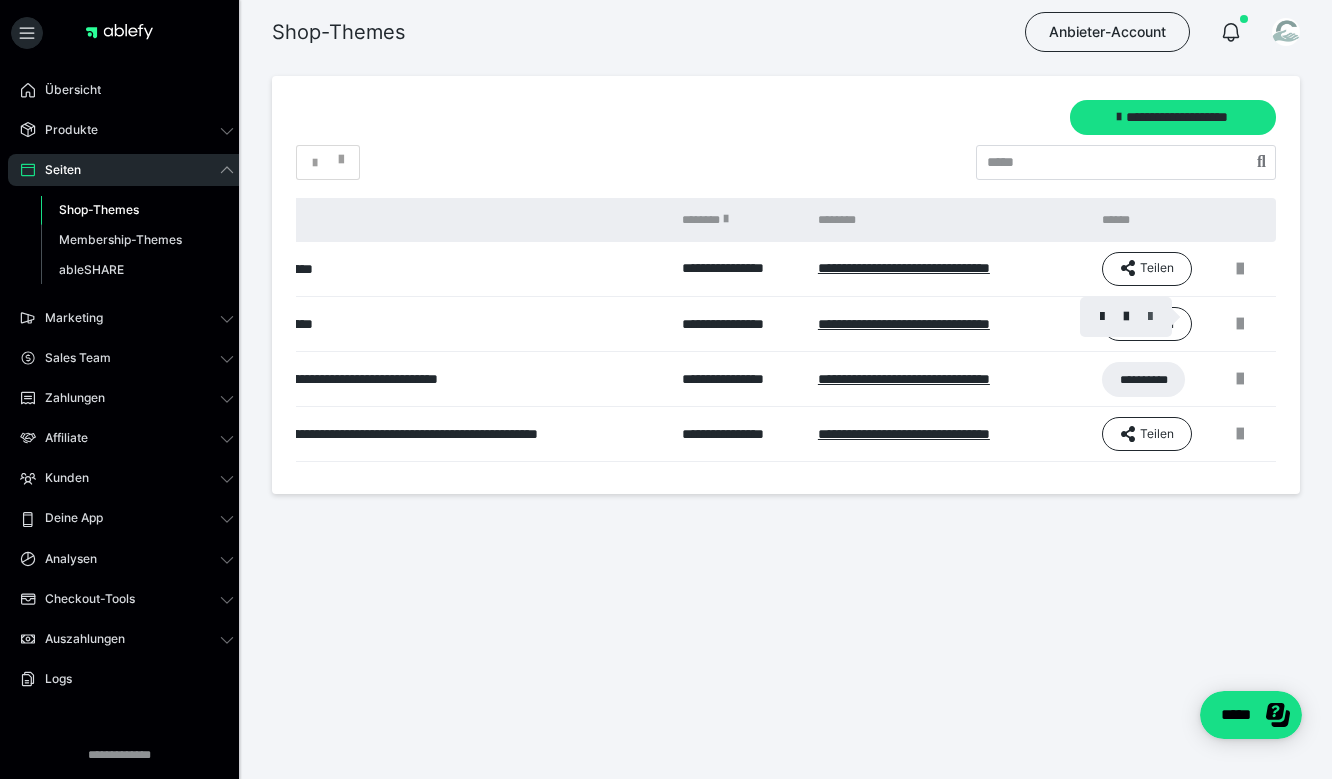 click at bounding box center [1150, 317] 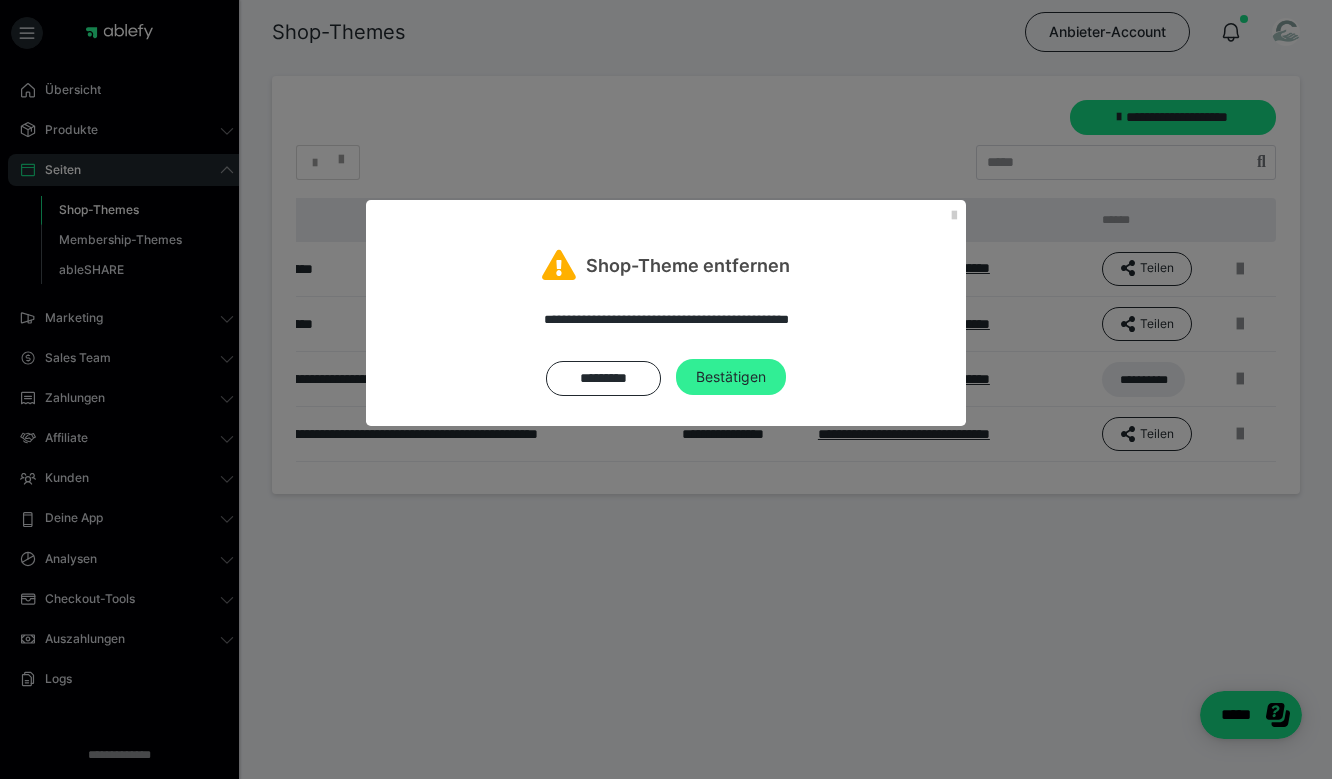 click on "Bestätigen" at bounding box center [731, 377] 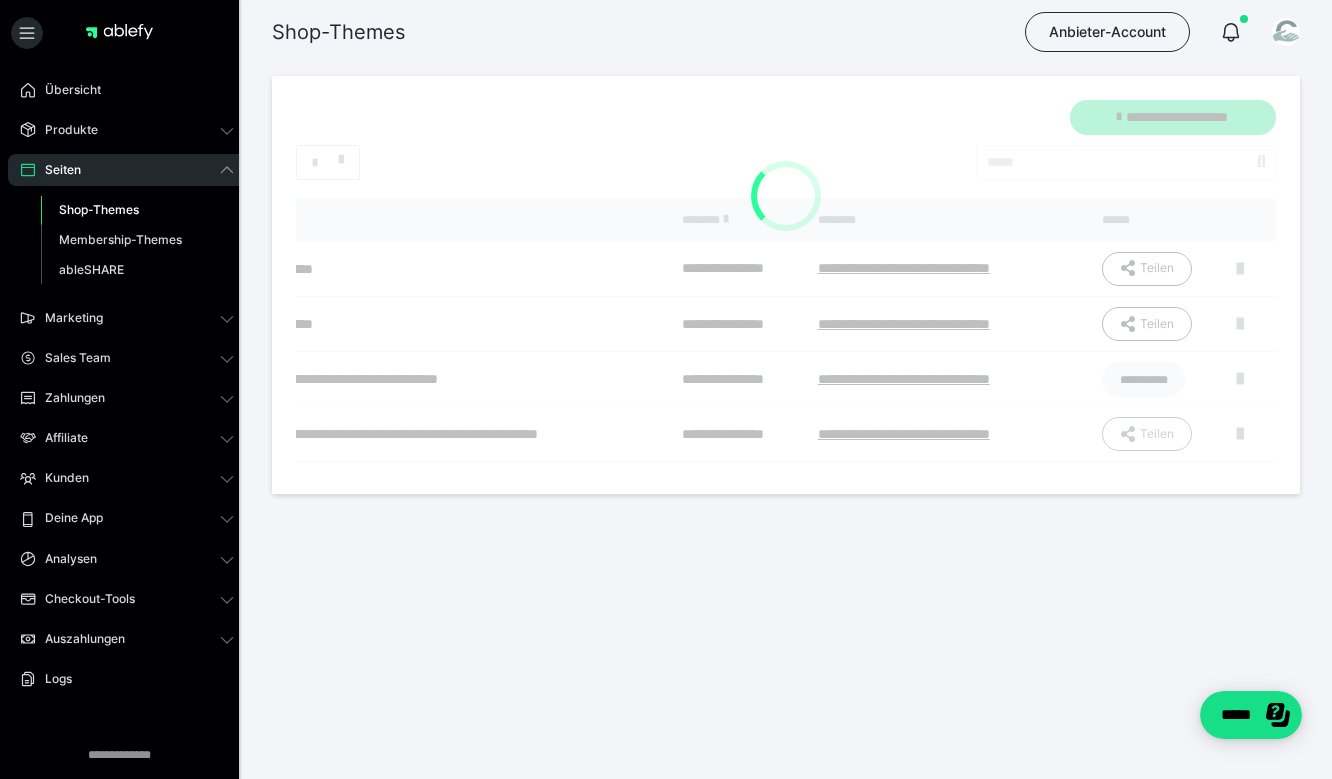 scroll, scrollTop: 0, scrollLeft: 149, axis: horizontal 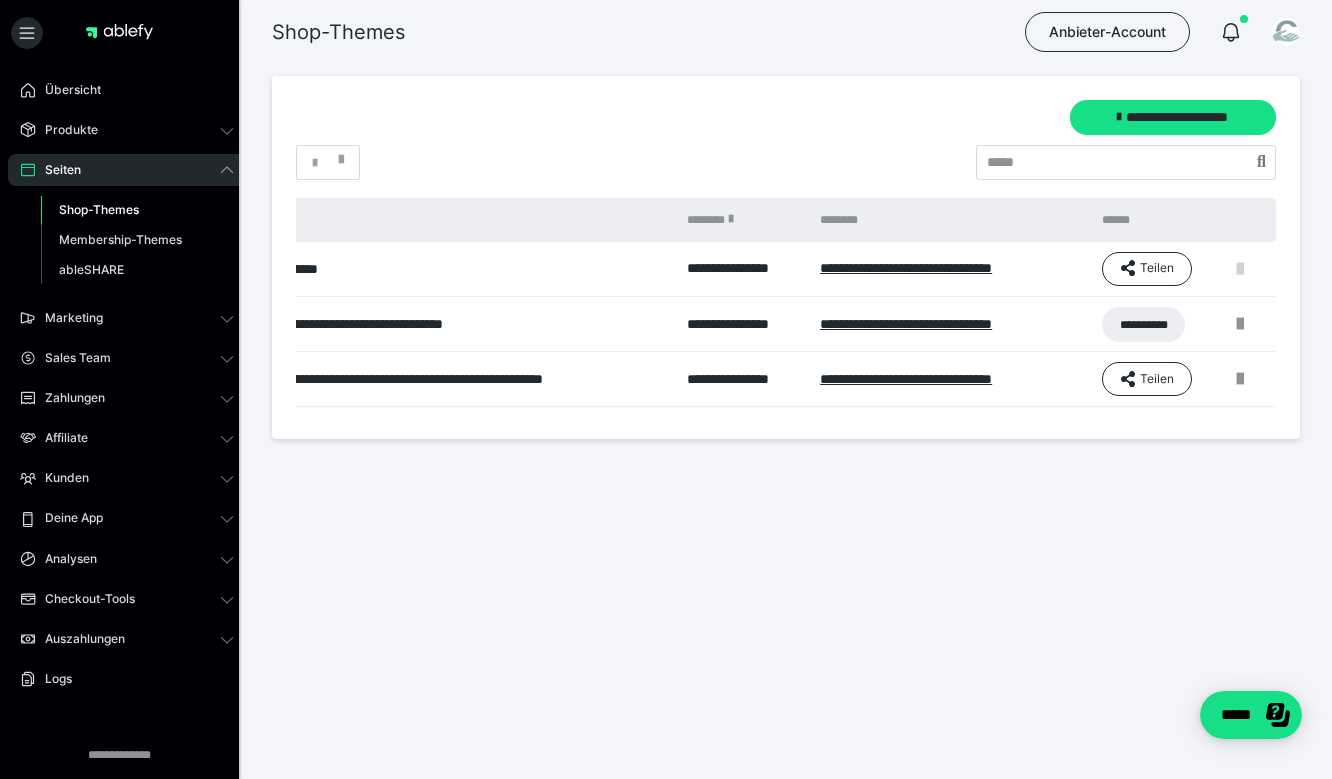 click at bounding box center [1240, 269] 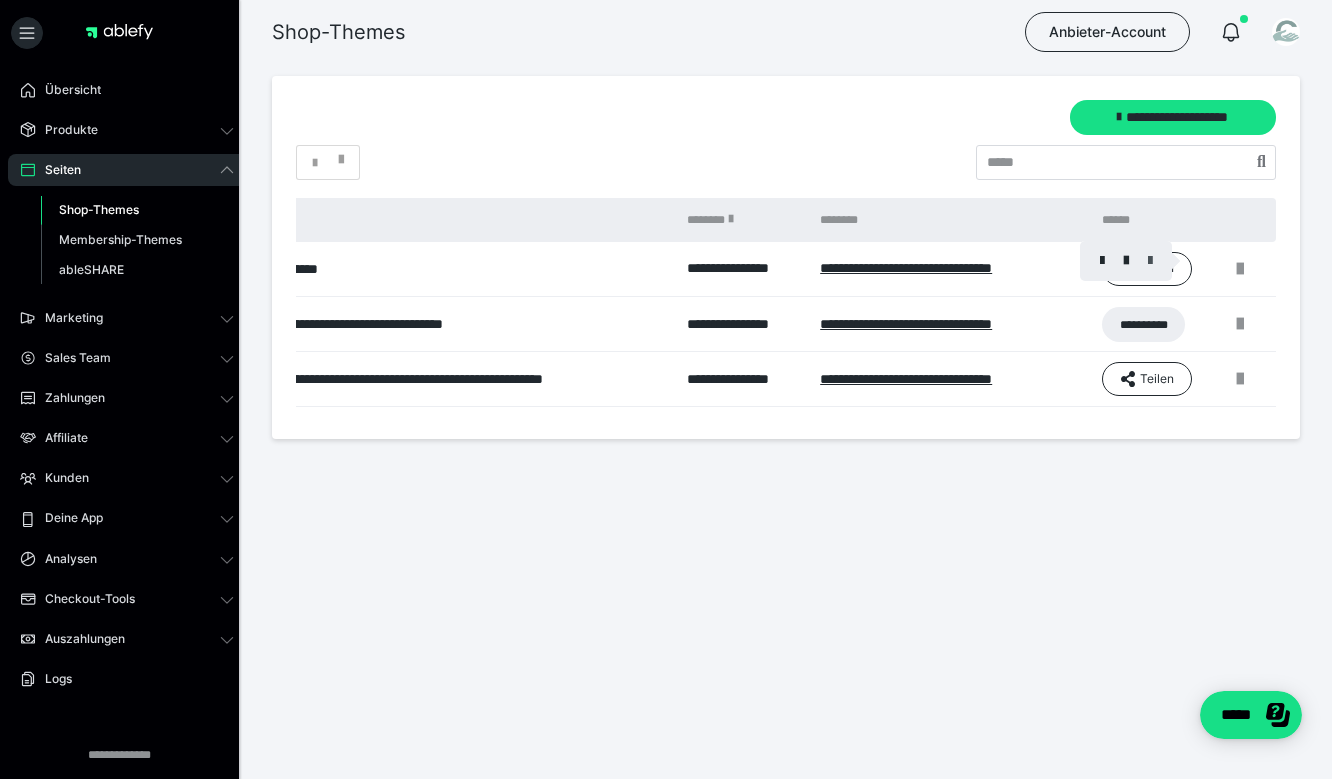 click at bounding box center [1150, 261] 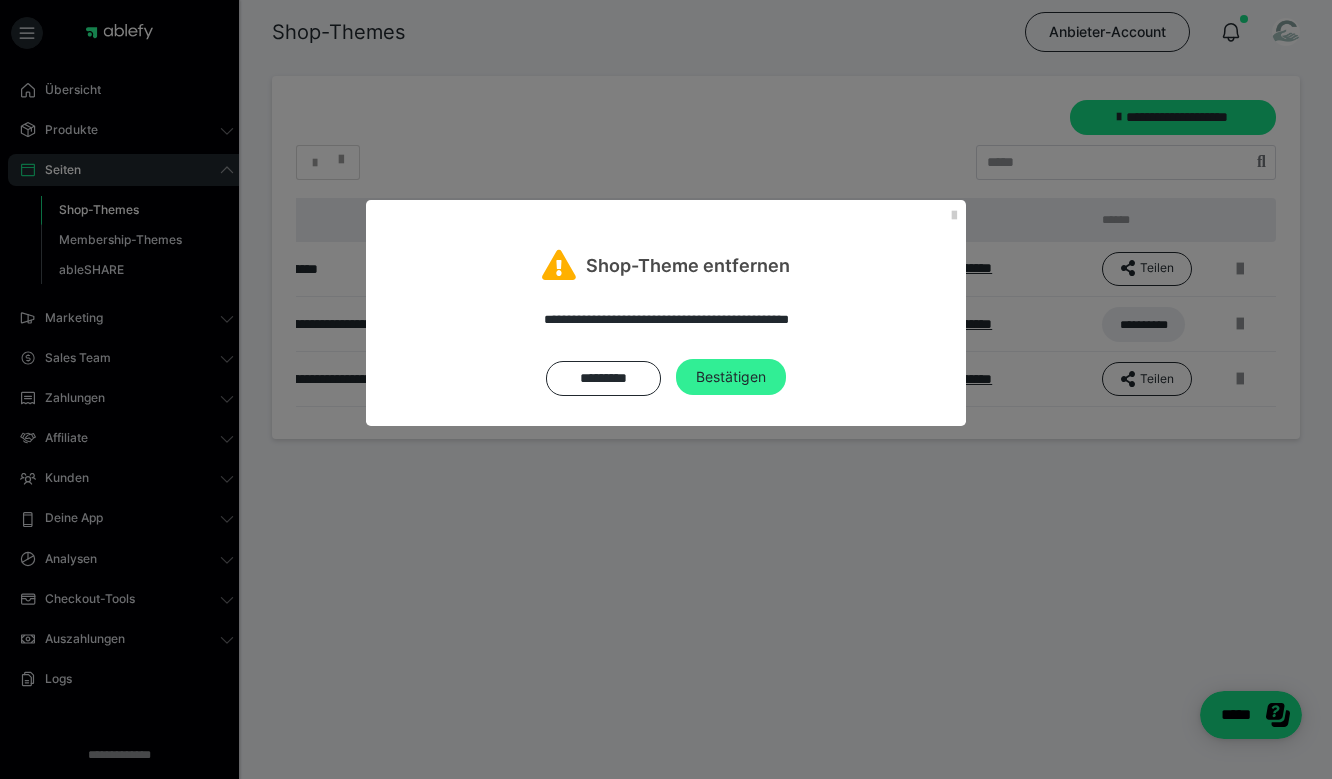 click on "Bestätigen" at bounding box center [731, 377] 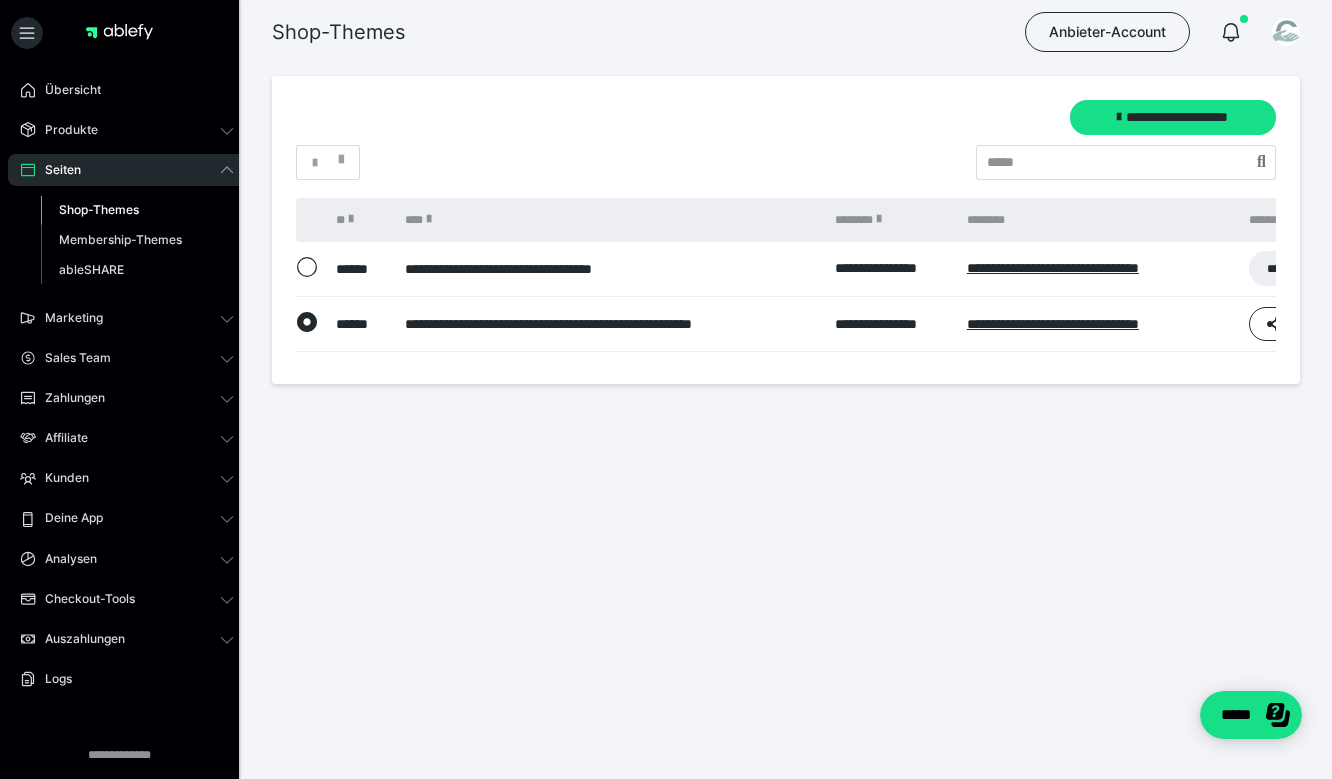 scroll, scrollTop: 0, scrollLeft: 146, axis: horizontal 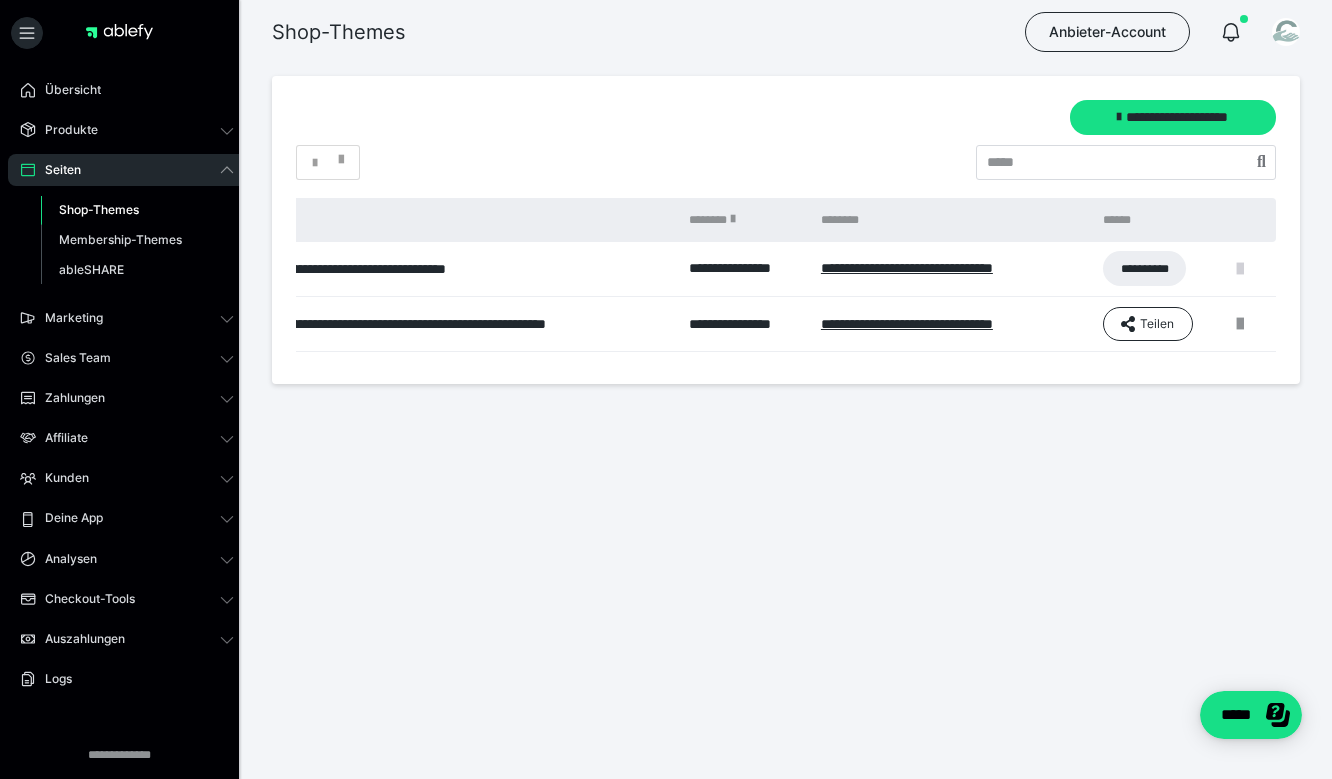 click at bounding box center [1240, 269] 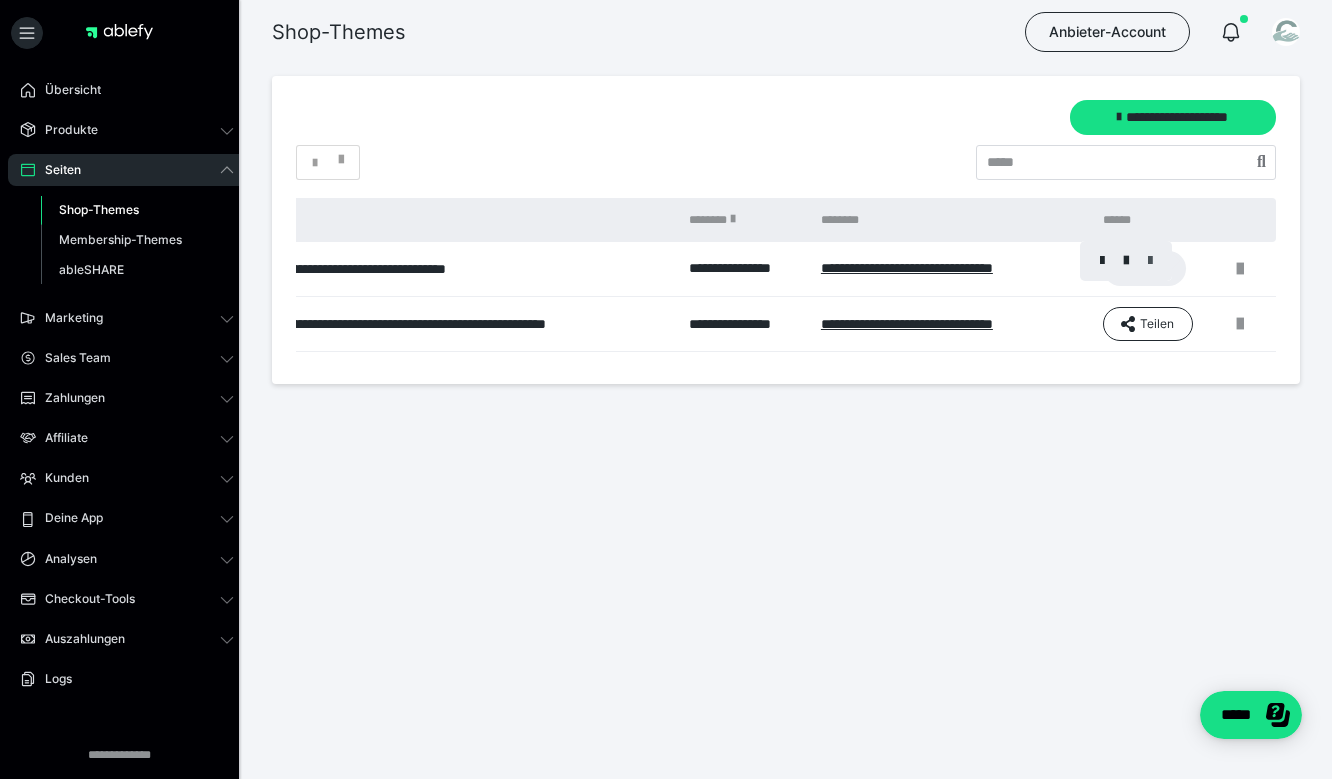 click at bounding box center (1150, 261) 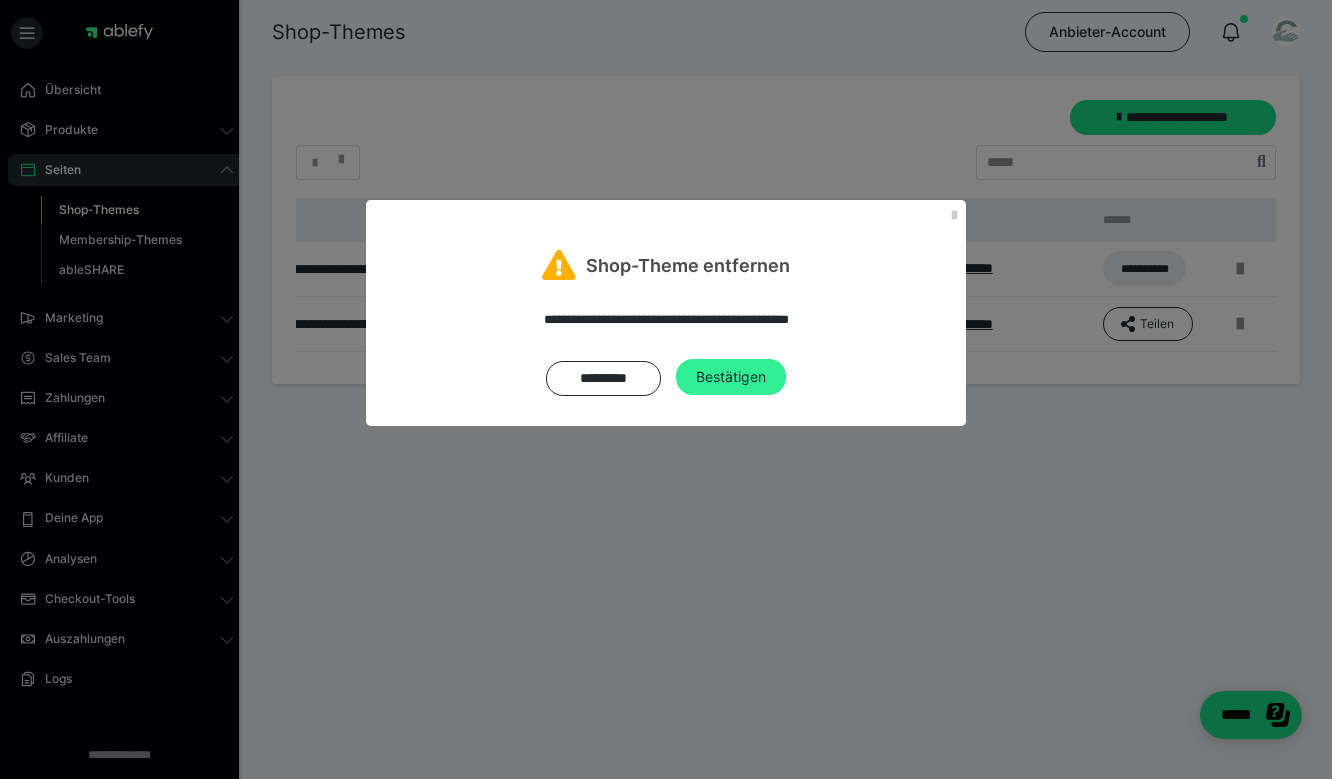 click on "Bestätigen" at bounding box center [731, 377] 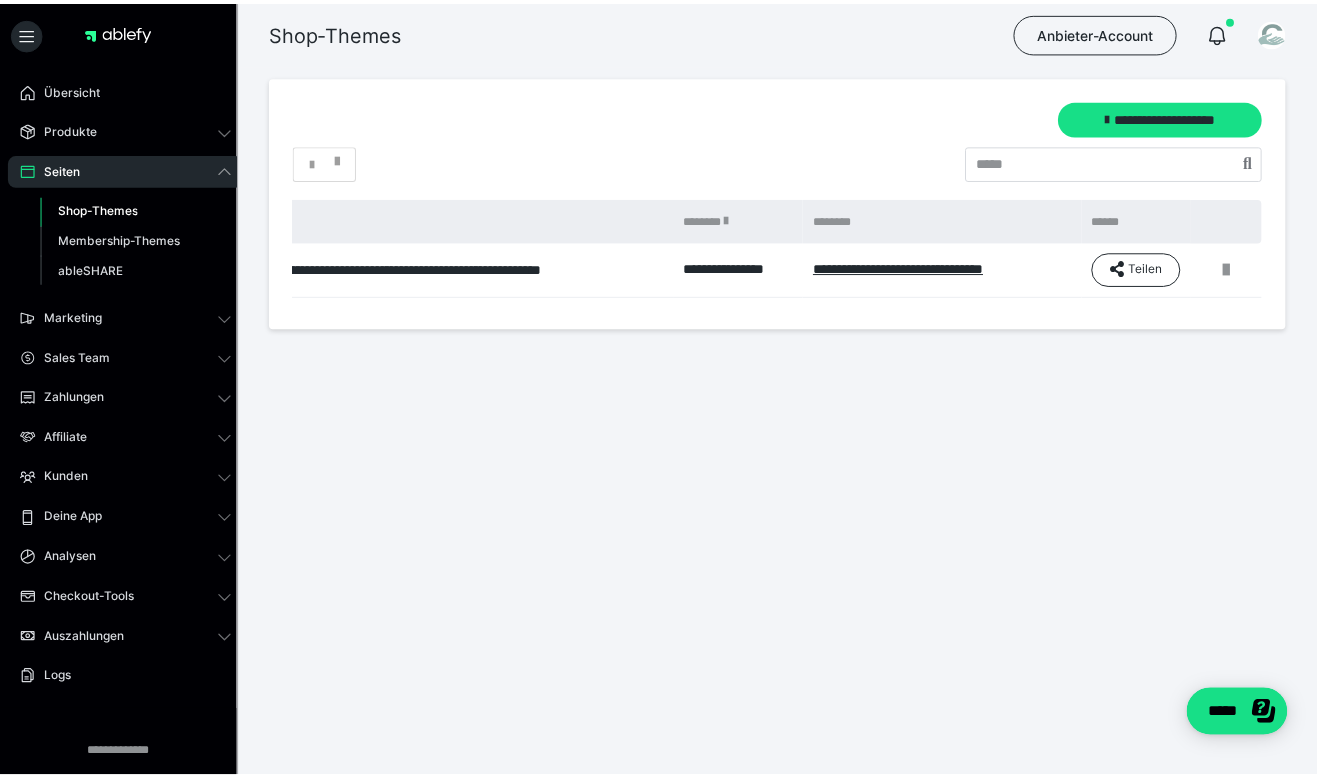 scroll, scrollTop: 0, scrollLeft: 144, axis: horizontal 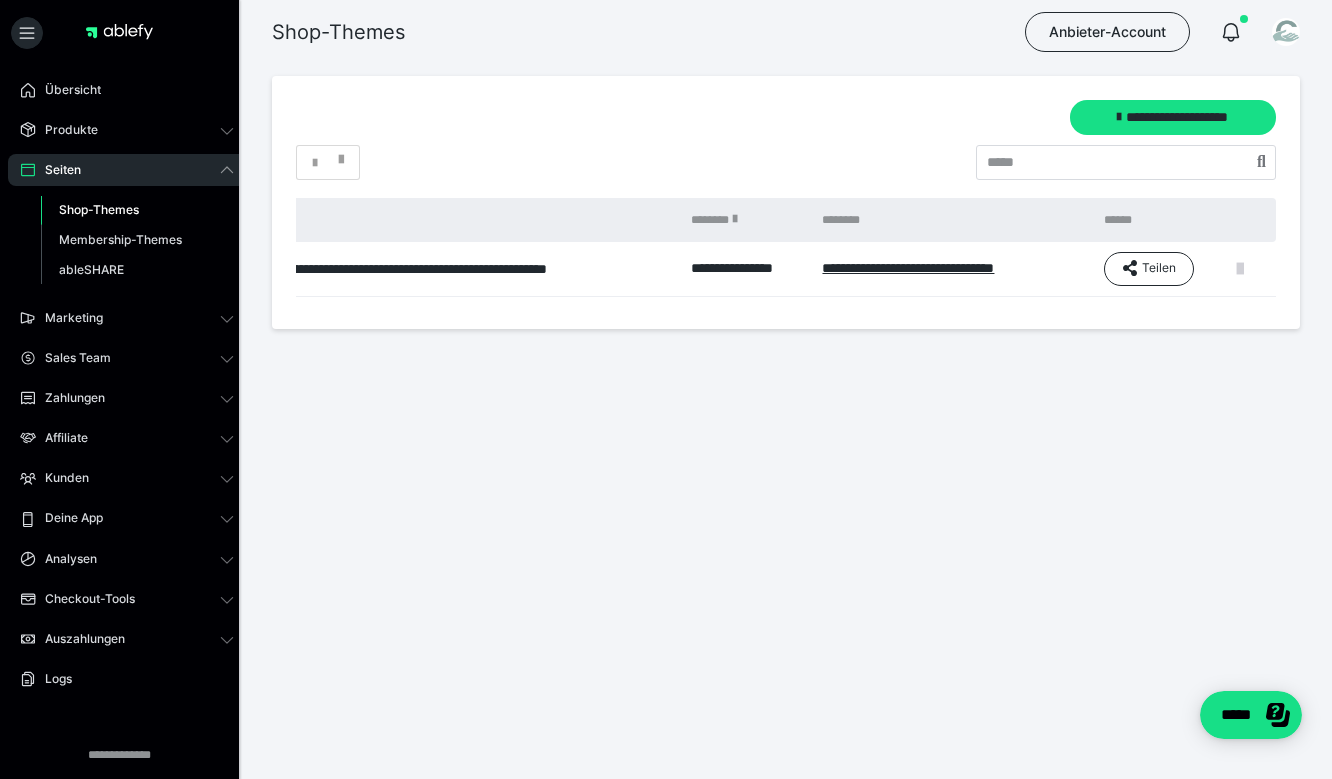 click at bounding box center (1240, 269) 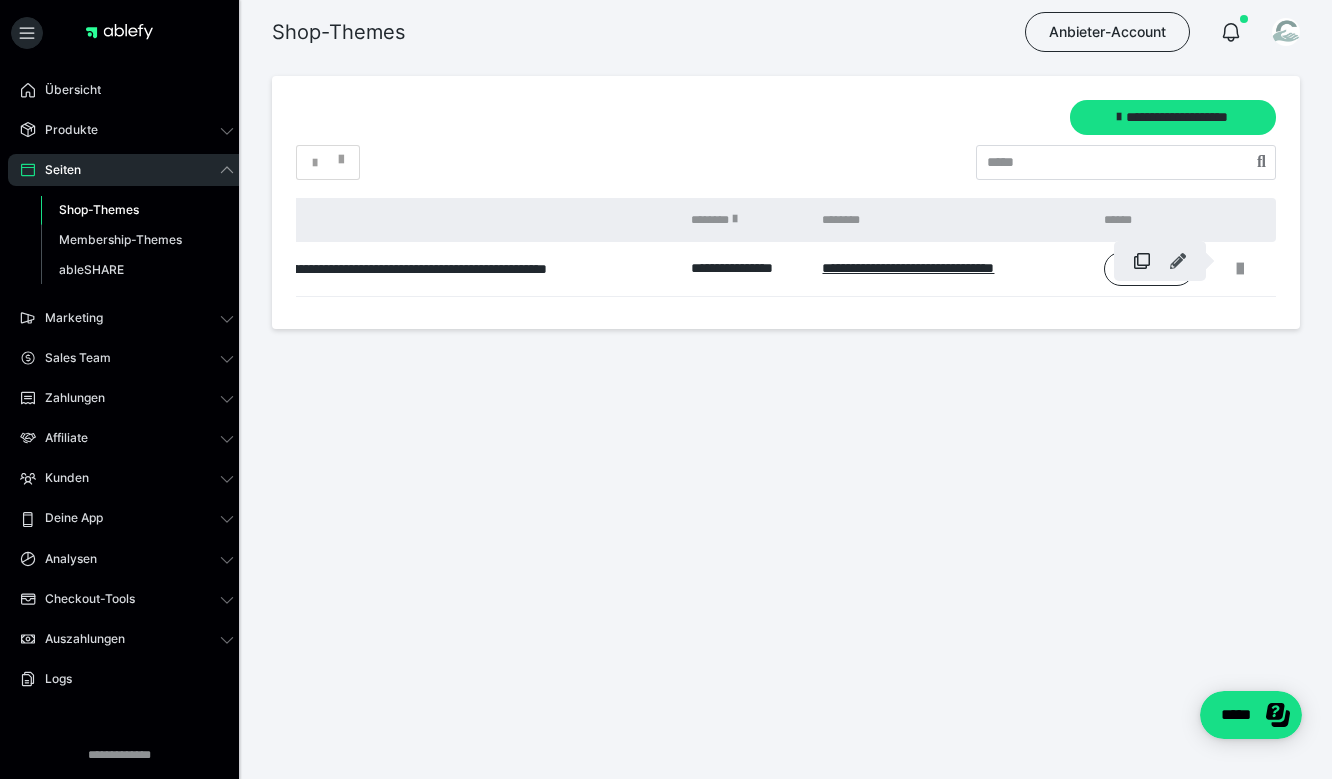 click at bounding box center (1178, 261) 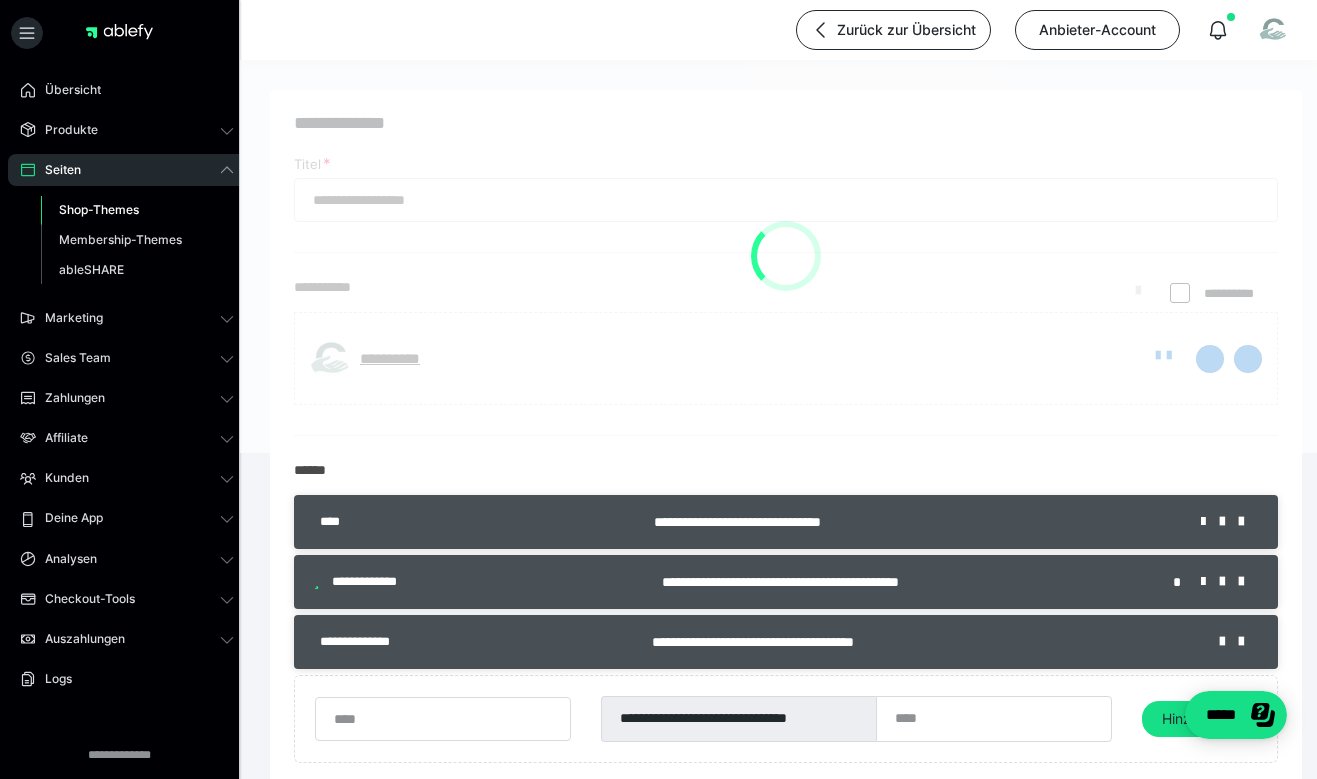 type on "**********" 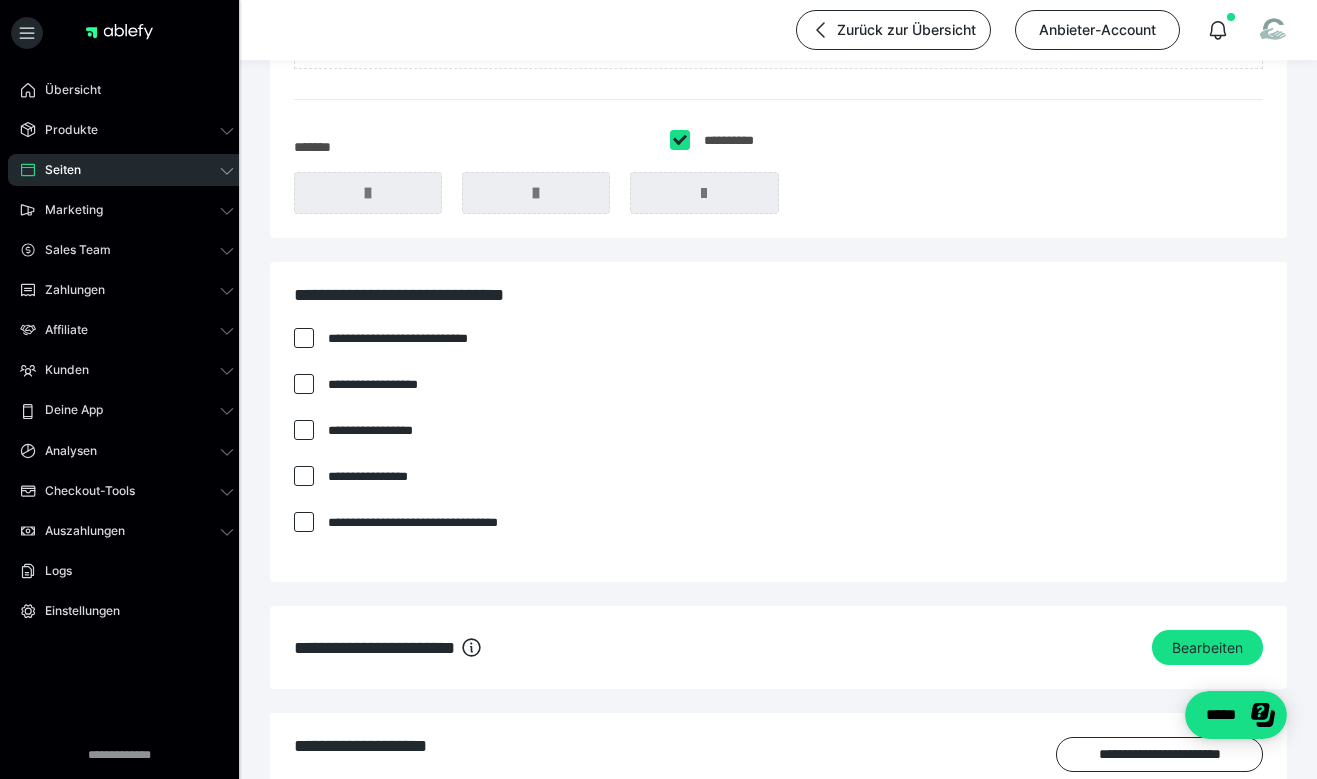 scroll, scrollTop: 238, scrollLeft: 0, axis: vertical 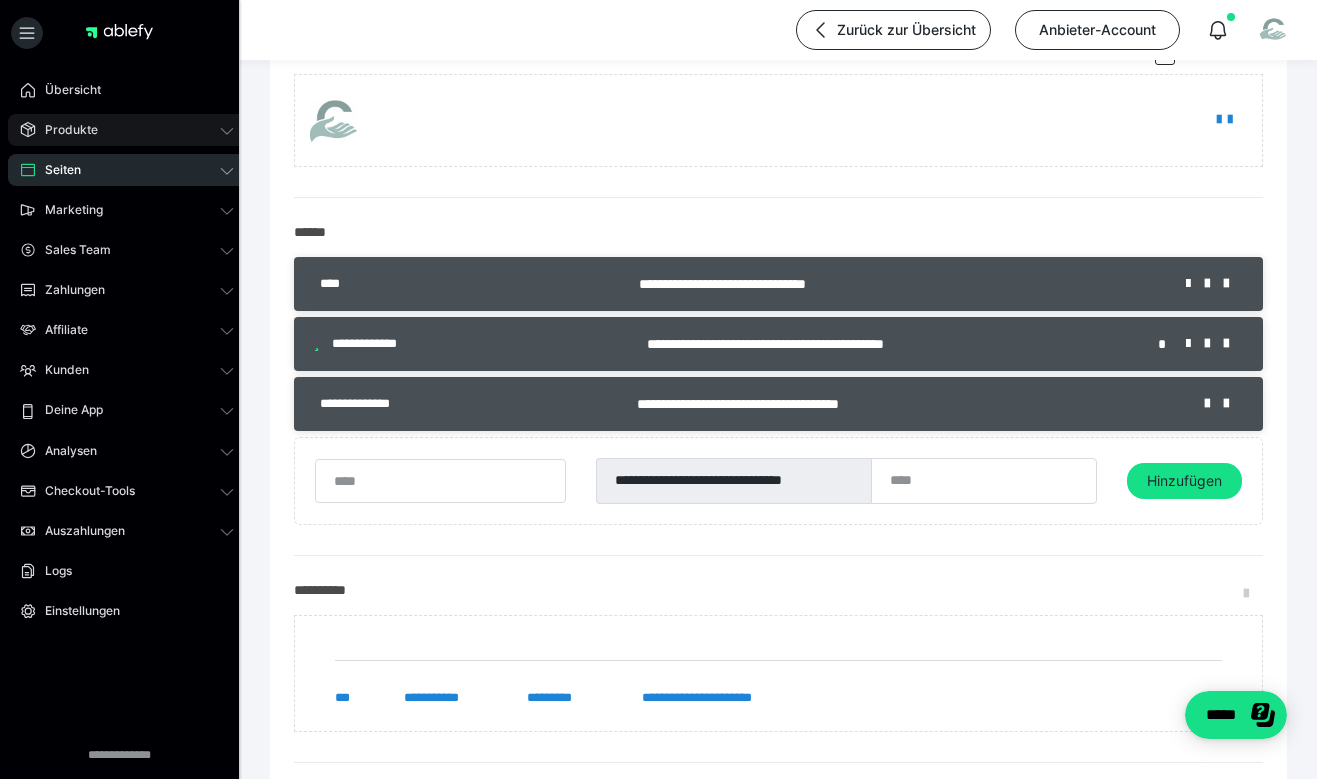 click on "Produkte" at bounding box center (127, 130) 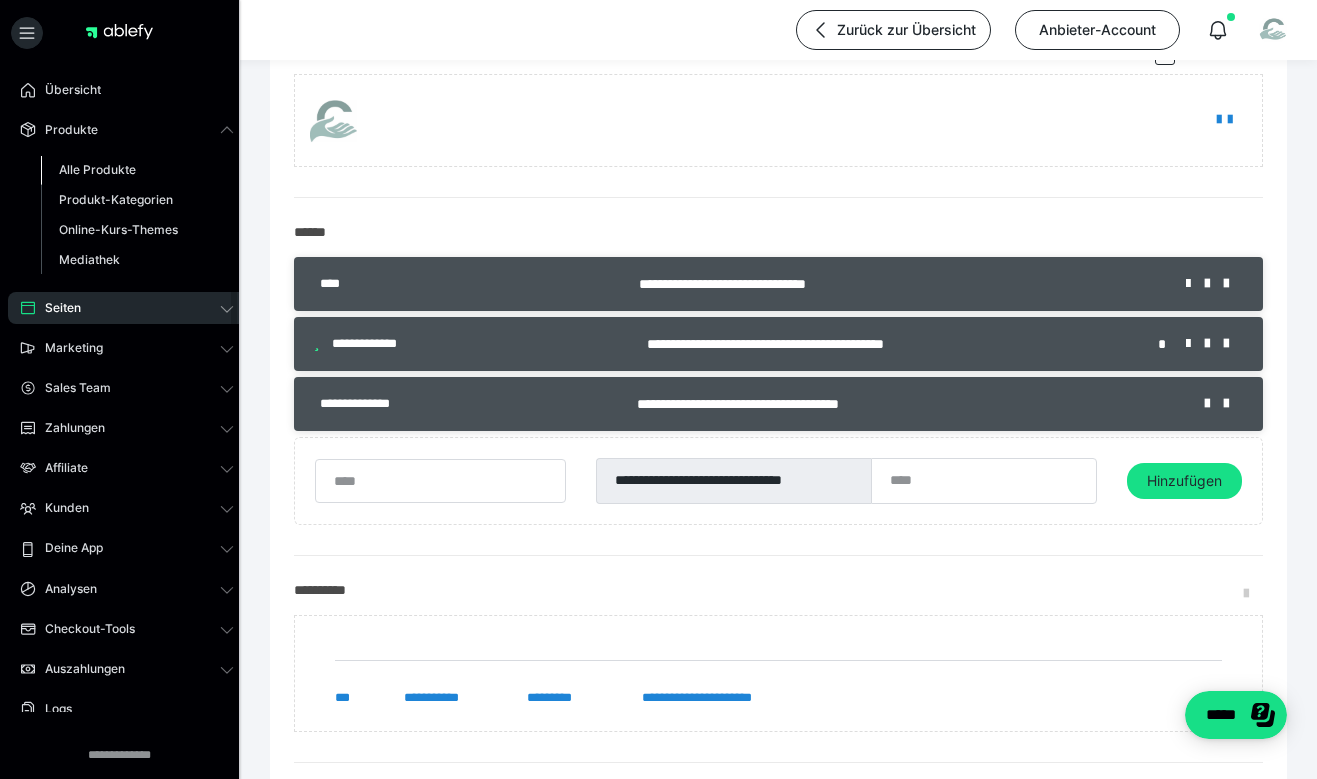 click on "Alle Produkte" at bounding box center (137, 170) 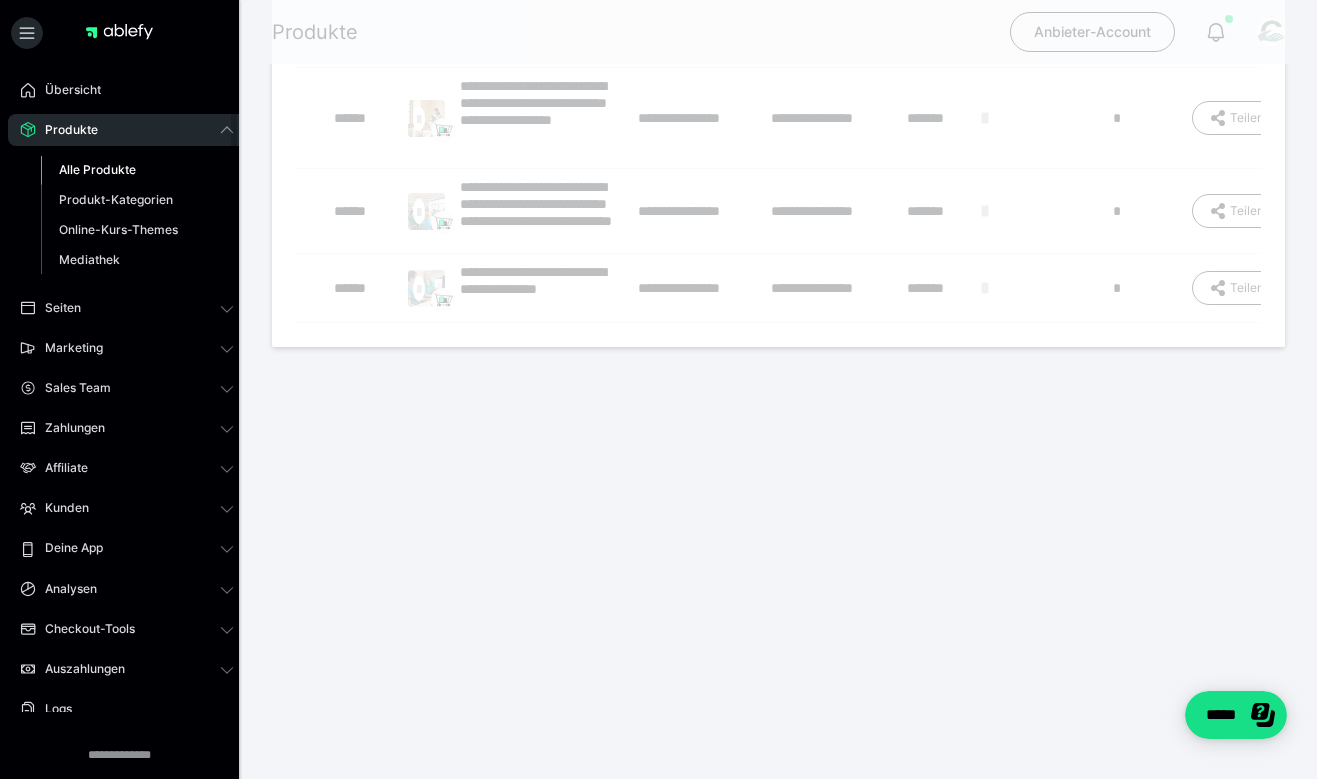 scroll, scrollTop: 0, scrollLeft: 0, axis: both 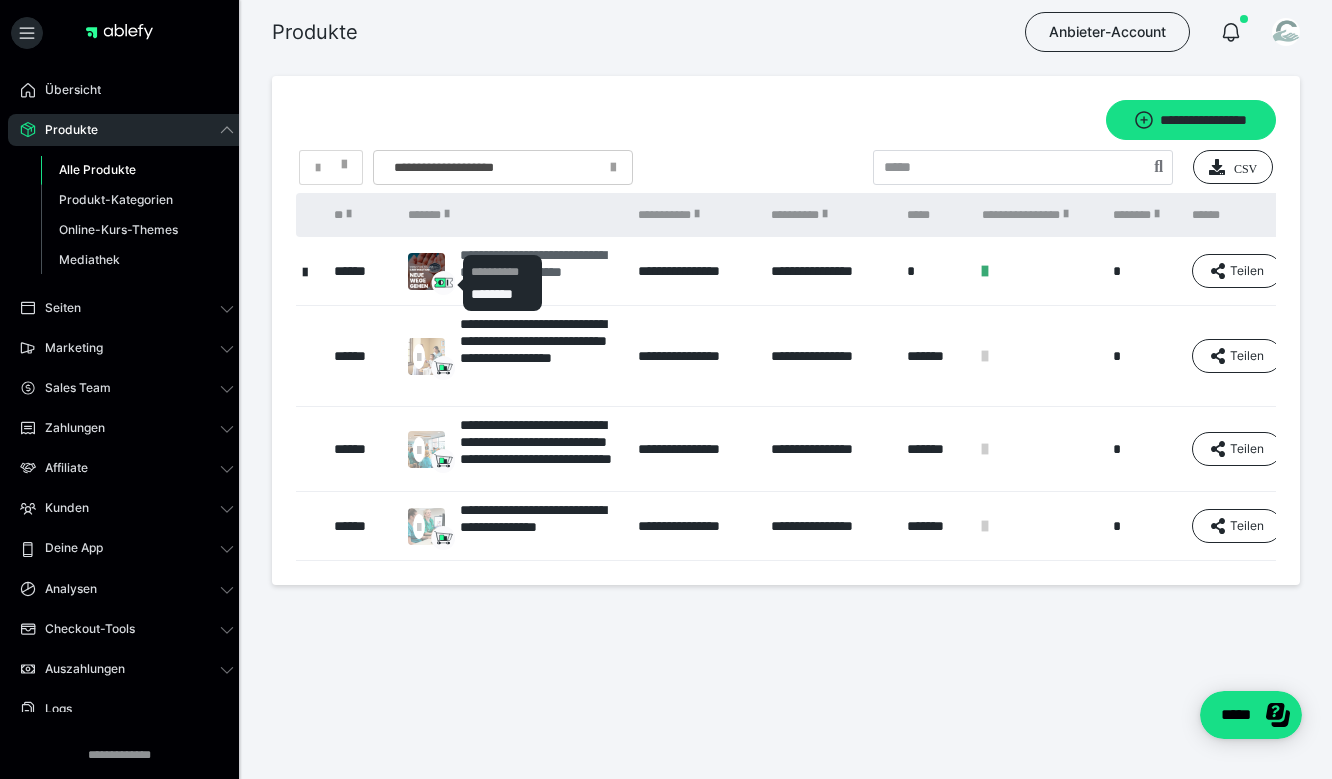 click on "**********" at bounding box center [539, 271] 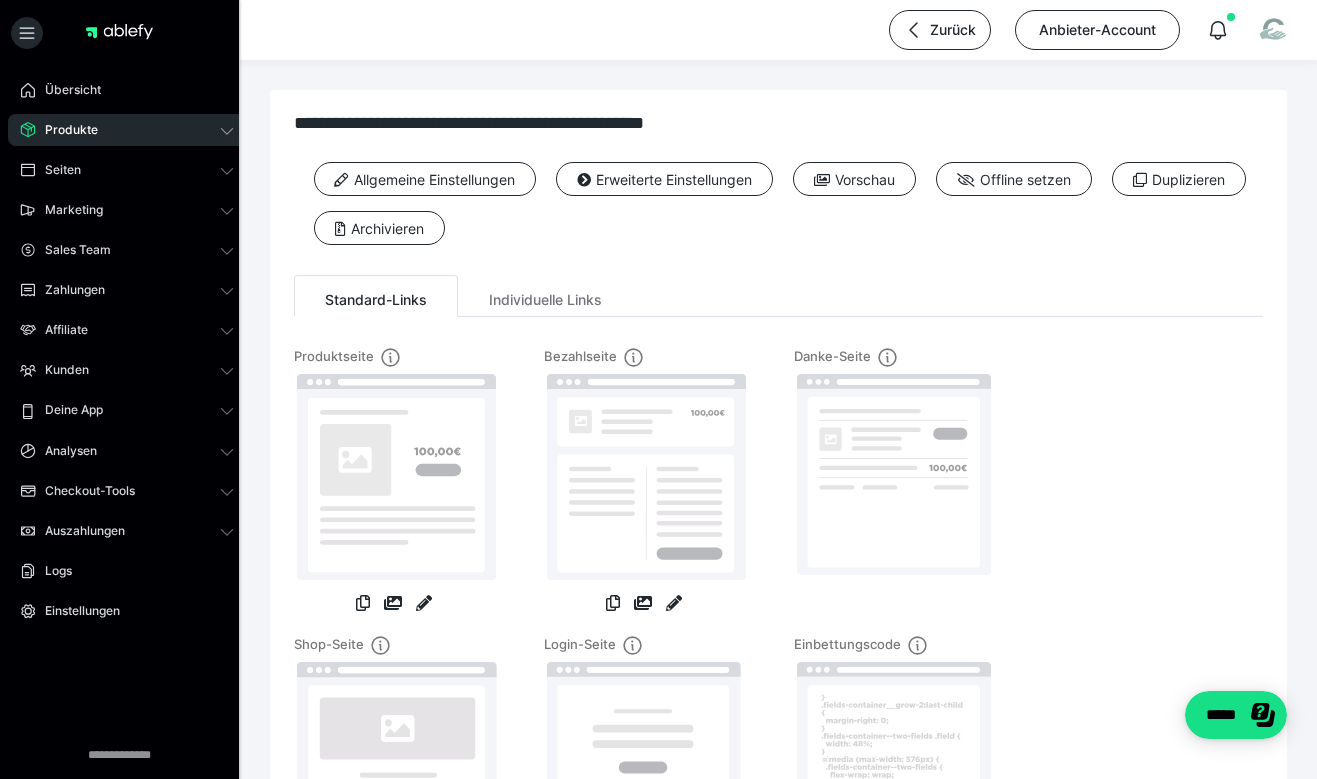 scroll, scrollTop: 271, scrollLeft: 0, axis: vertical 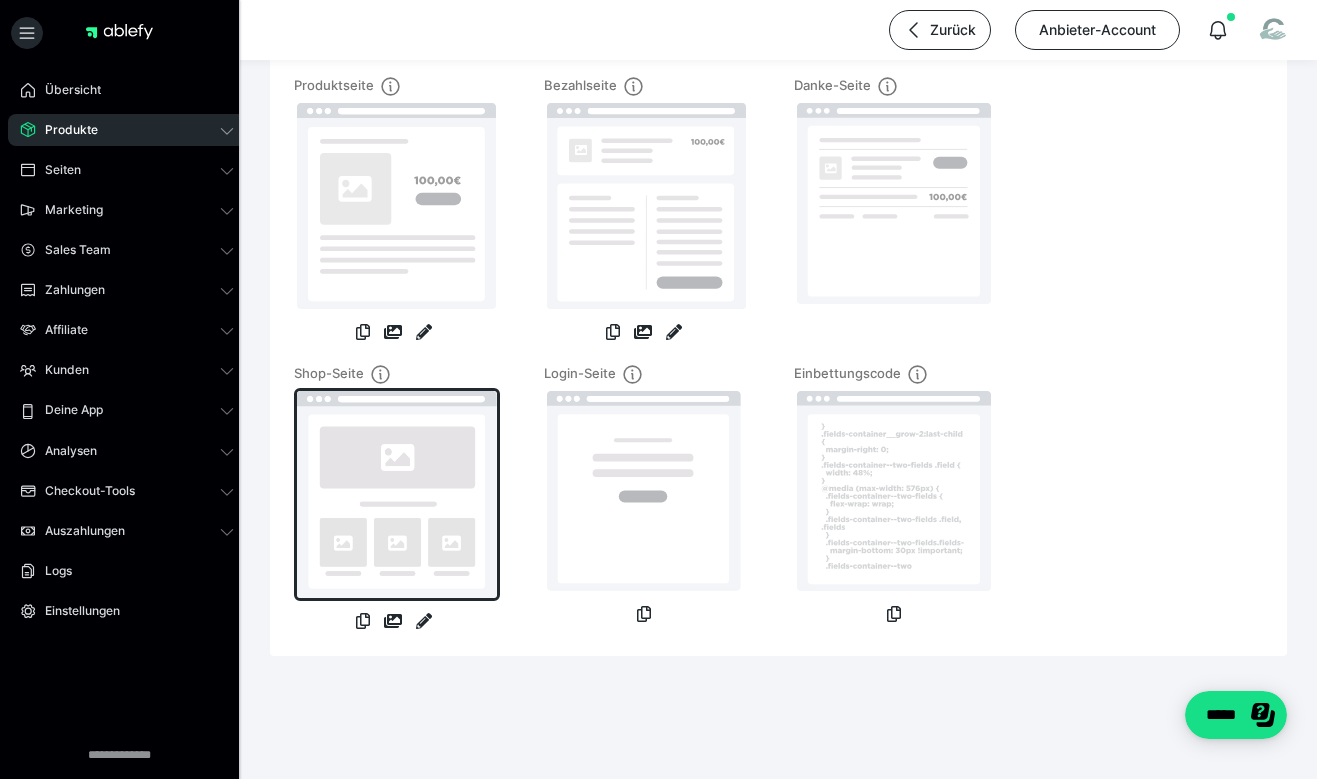 click at bounding box center (397, 494) 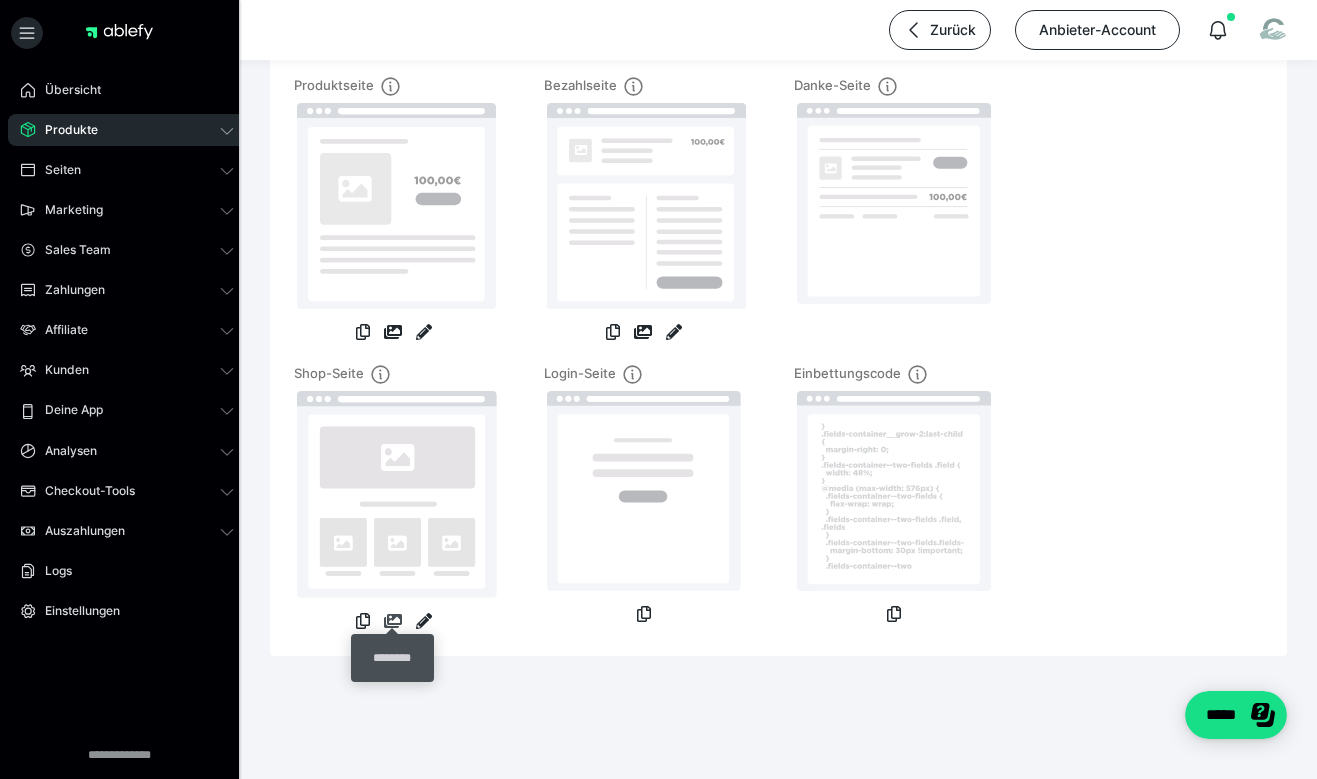click at bounding box center [393, 621] 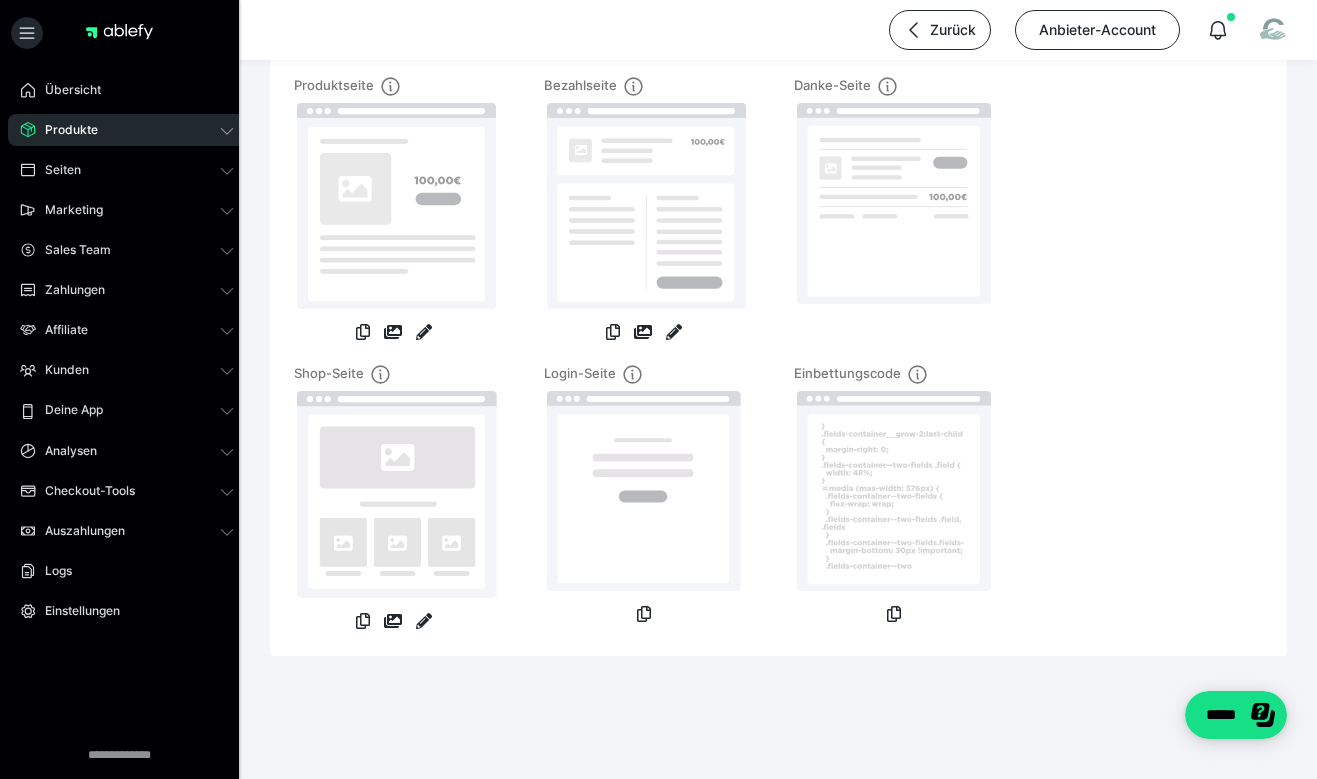 click 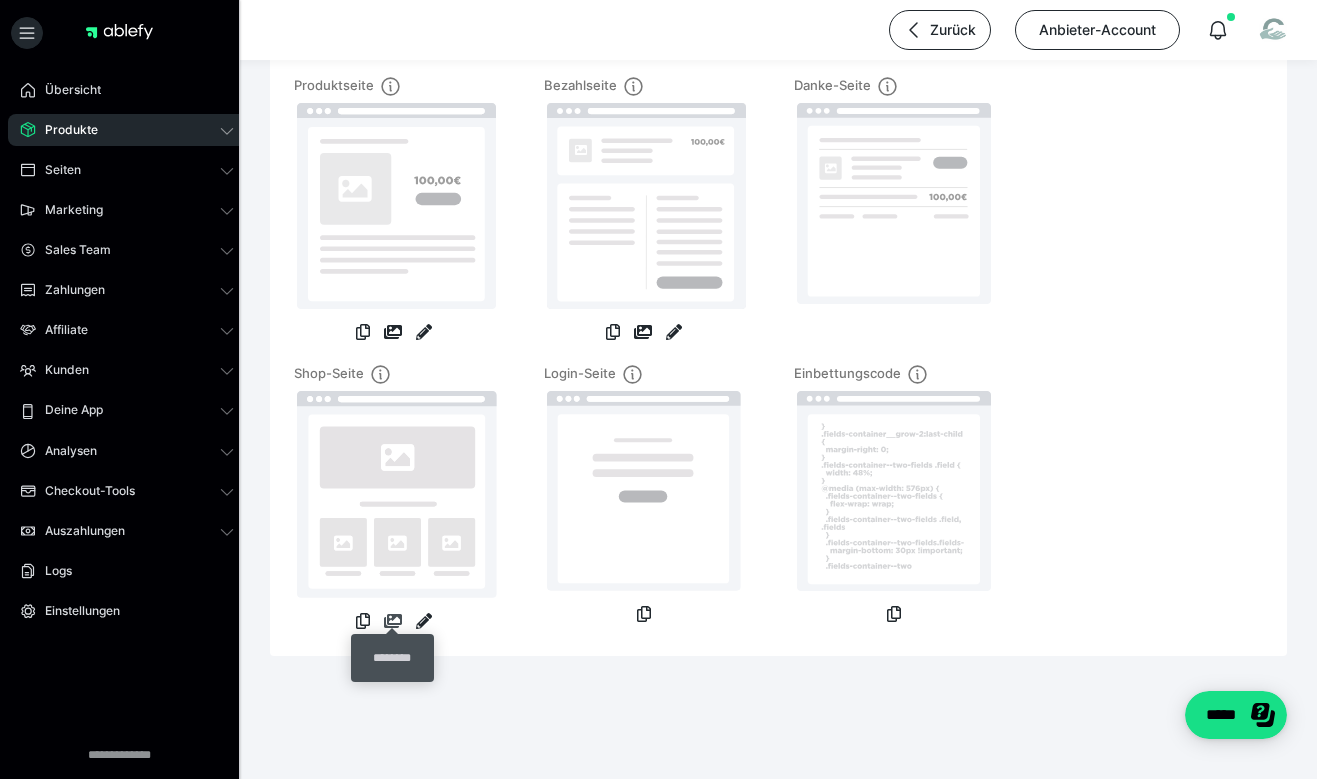 click at bounding box center (393, 621) 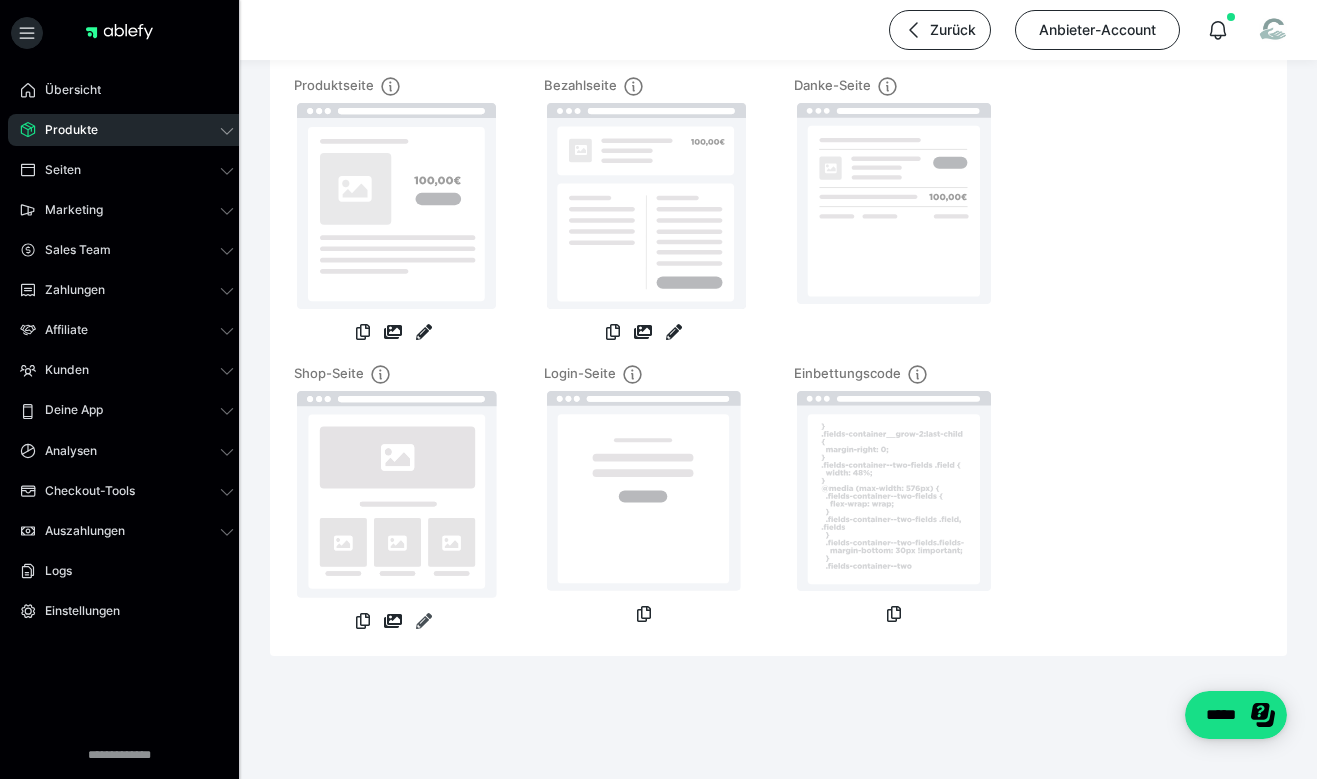 click at bounding box center (424, 621) 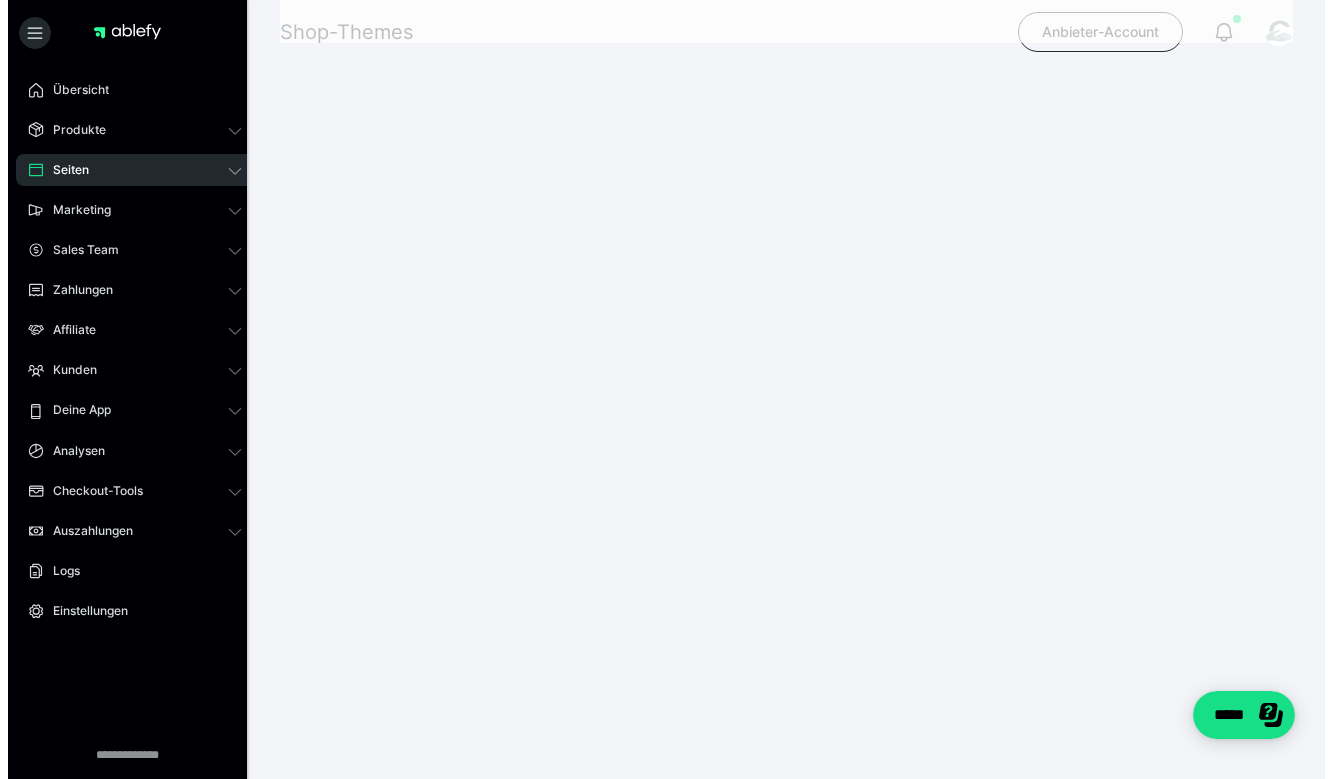 scroll, scrollTop: 0, scrollLeft: 0, axis: both 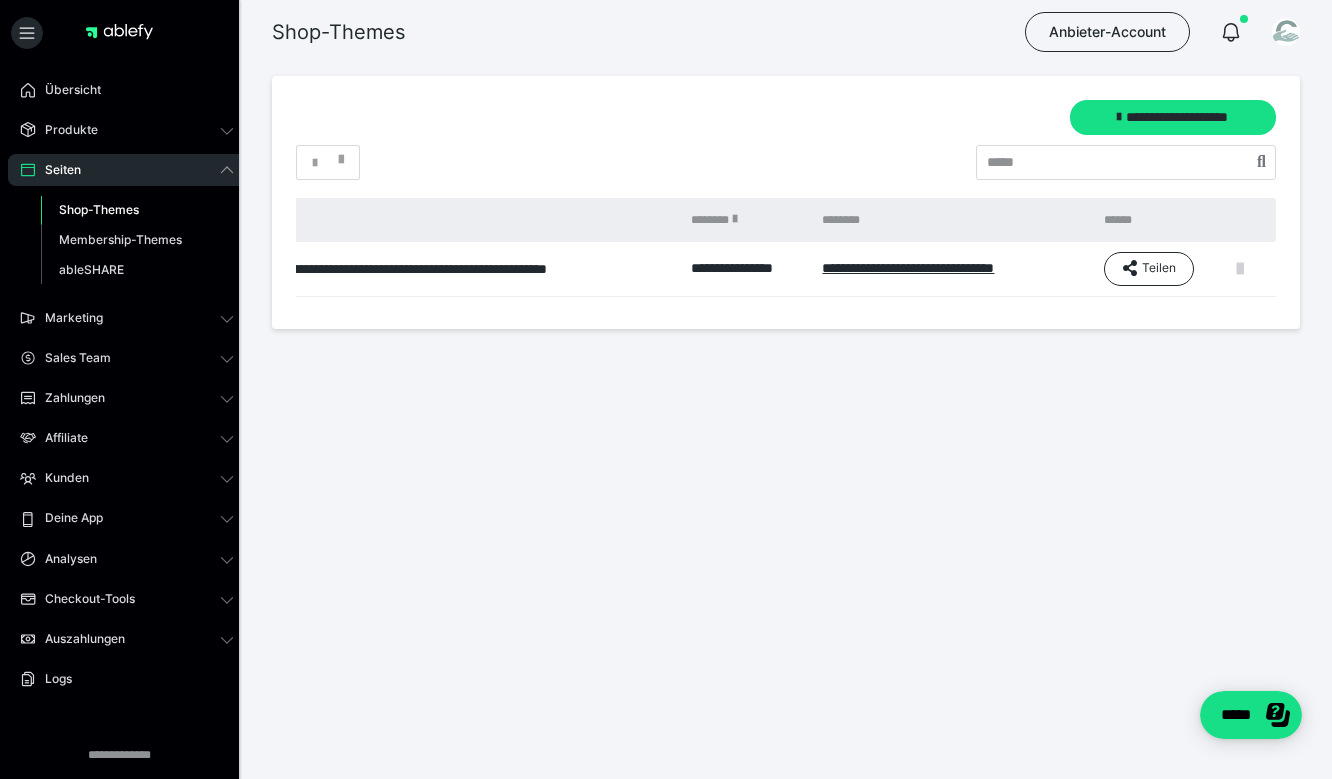 click at bounding box center [1240, 269] 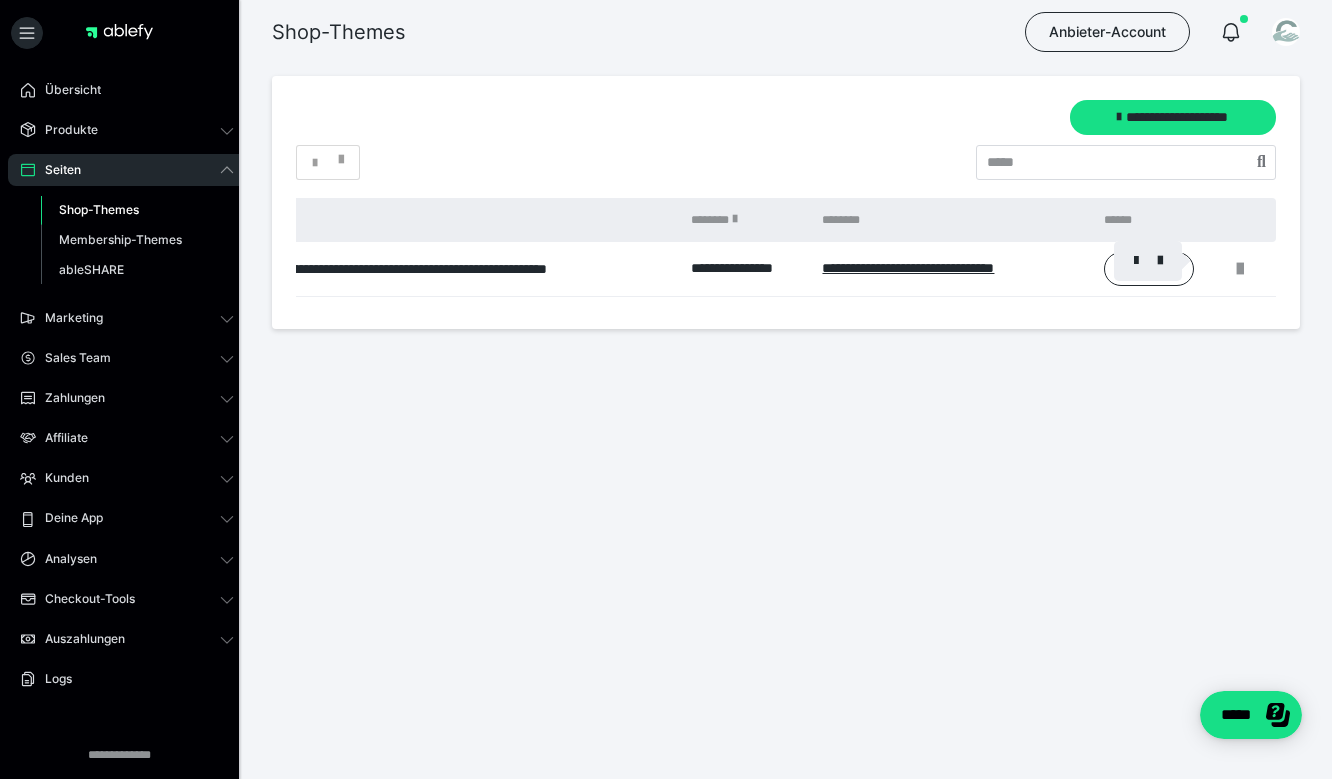 click at bounding box center [666, 389] 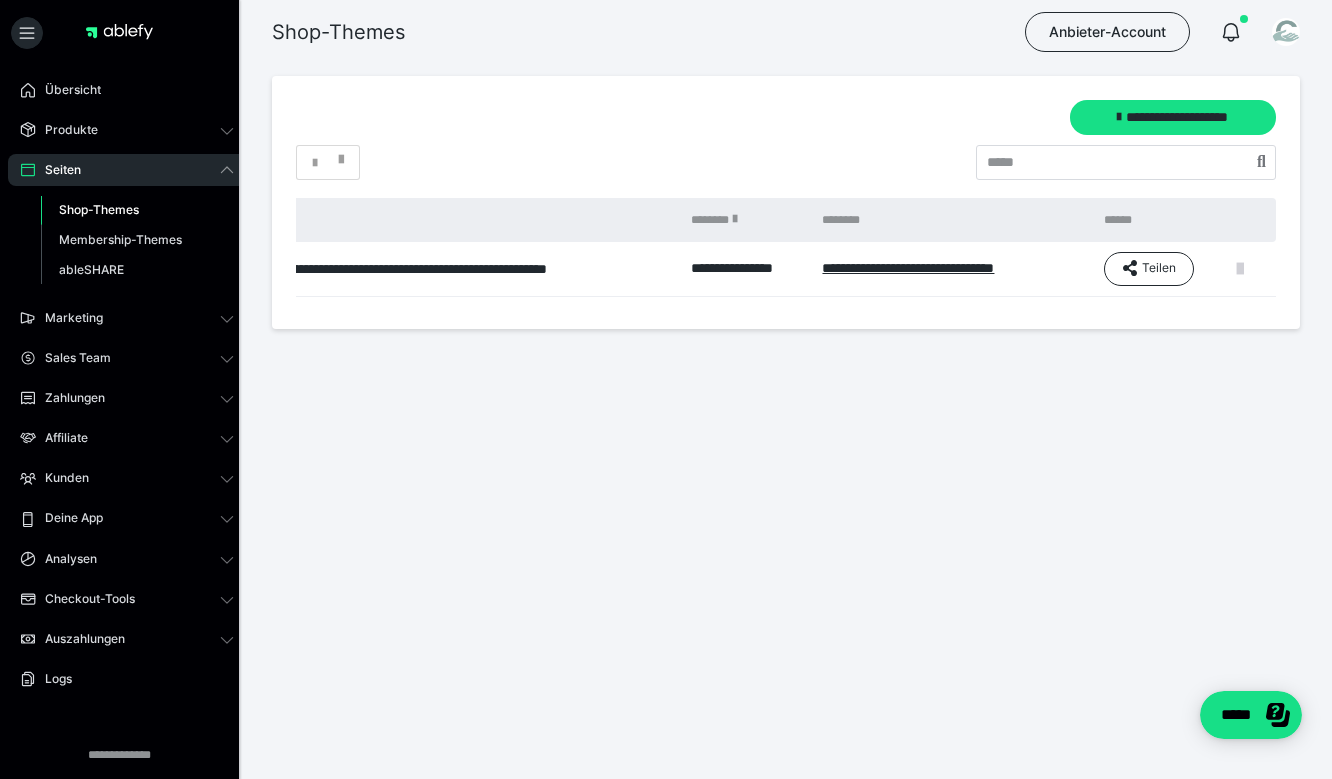 click at bounding box center [1240, 269] 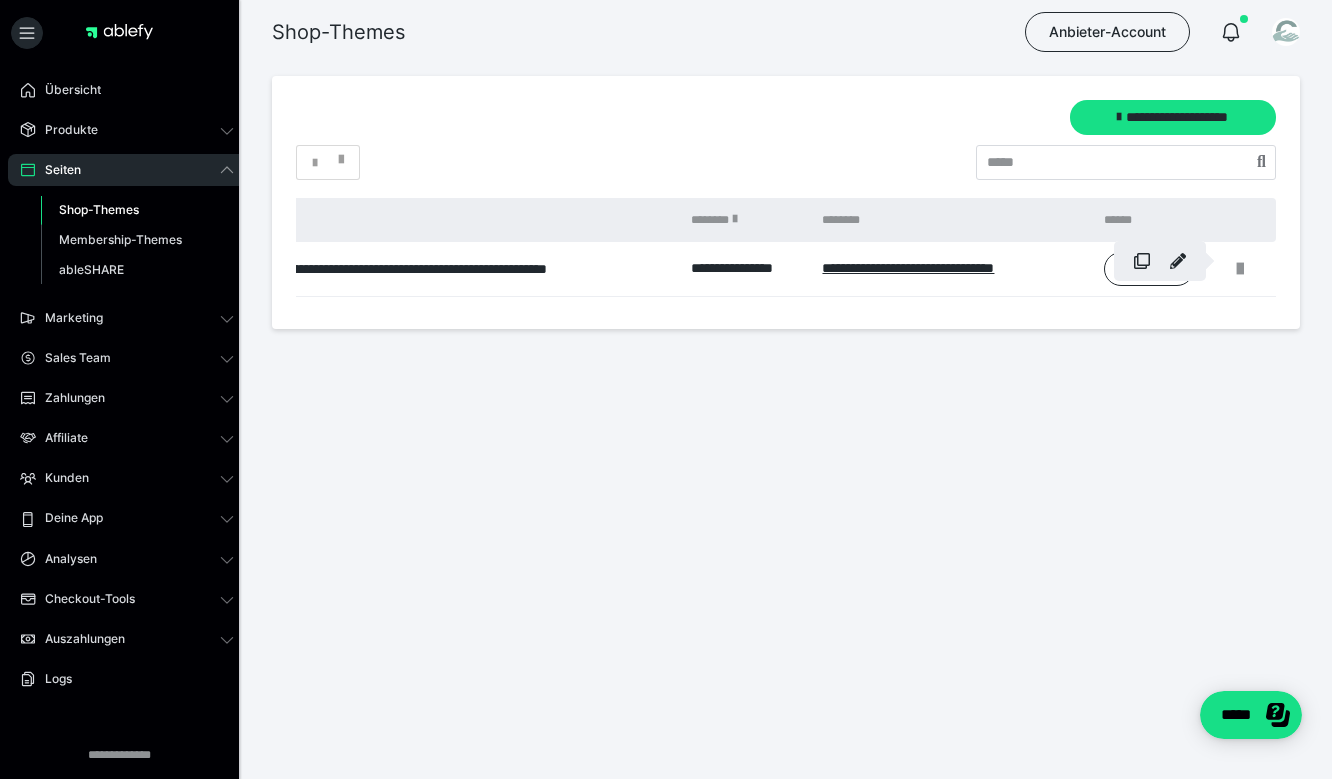 click at bounding box center [1178, 261] 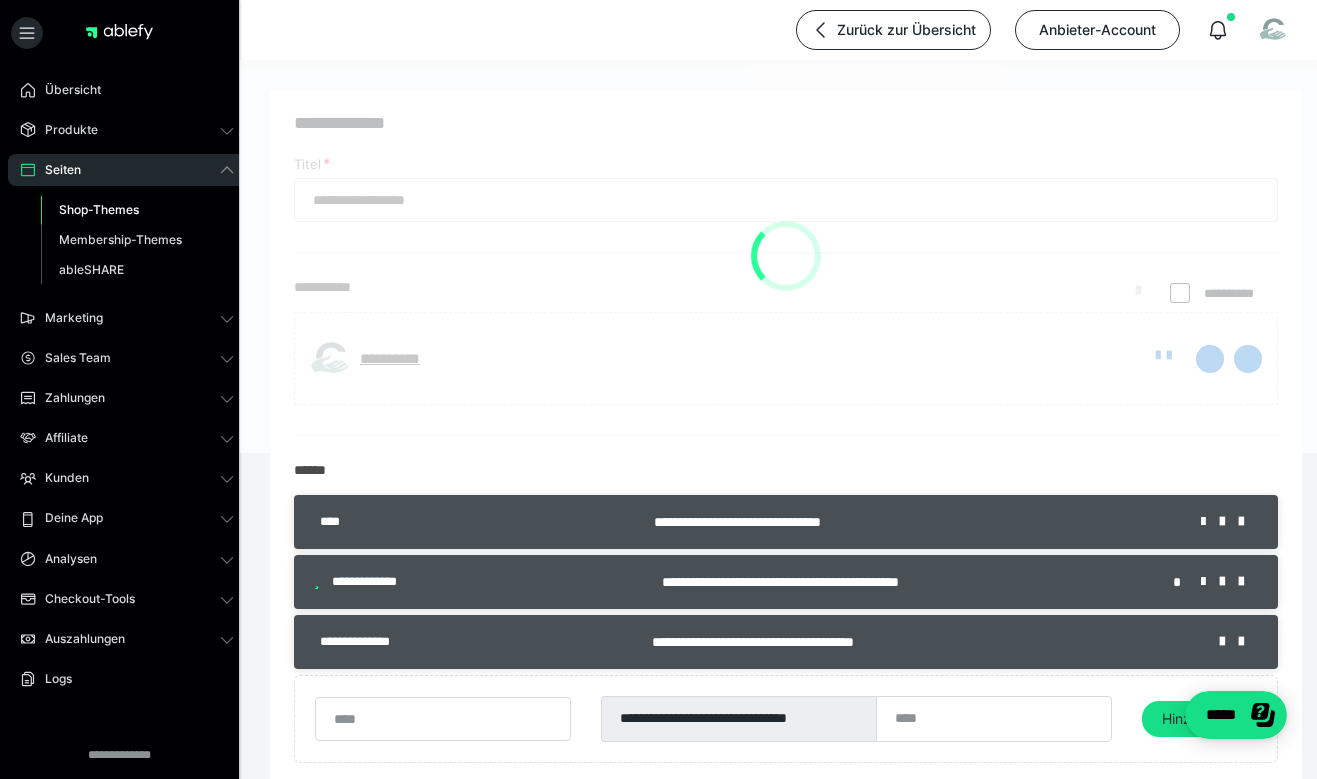 type on "**********" 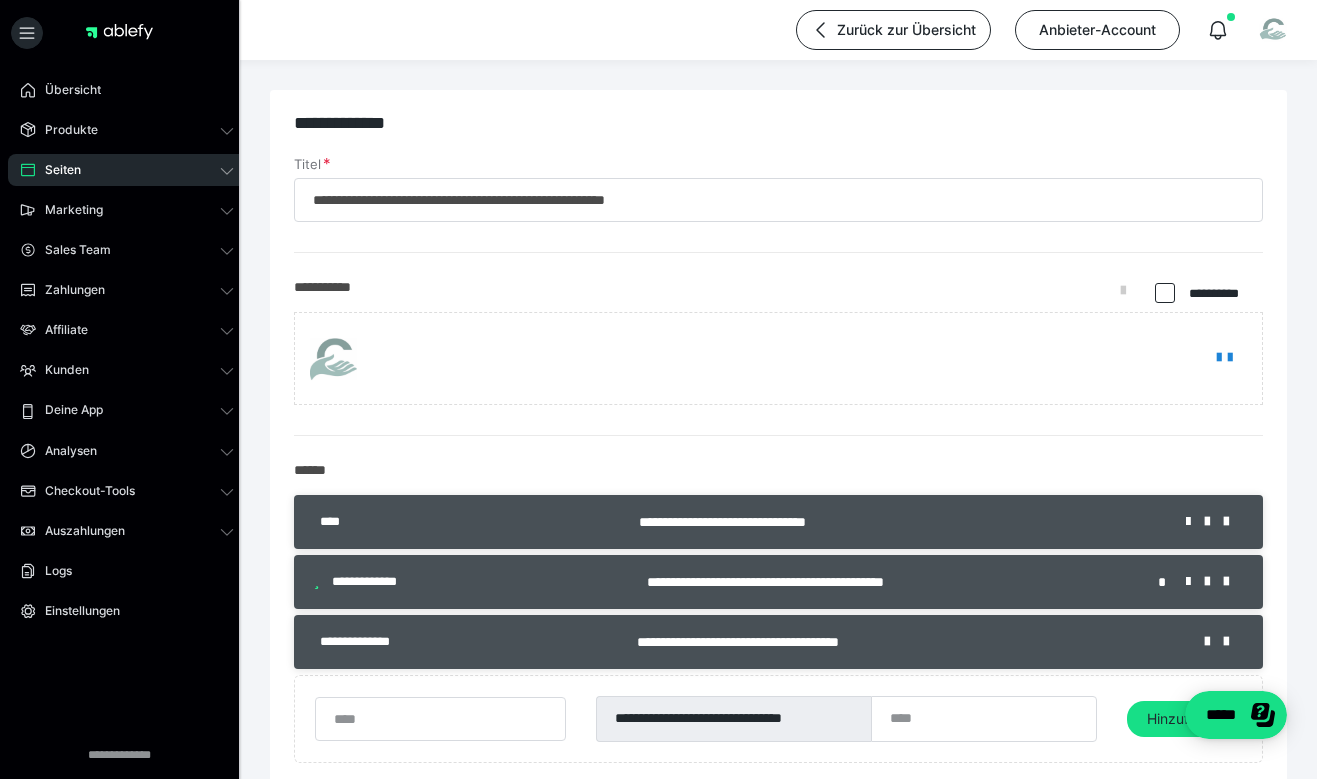 click at bounding box center (1163, 294) 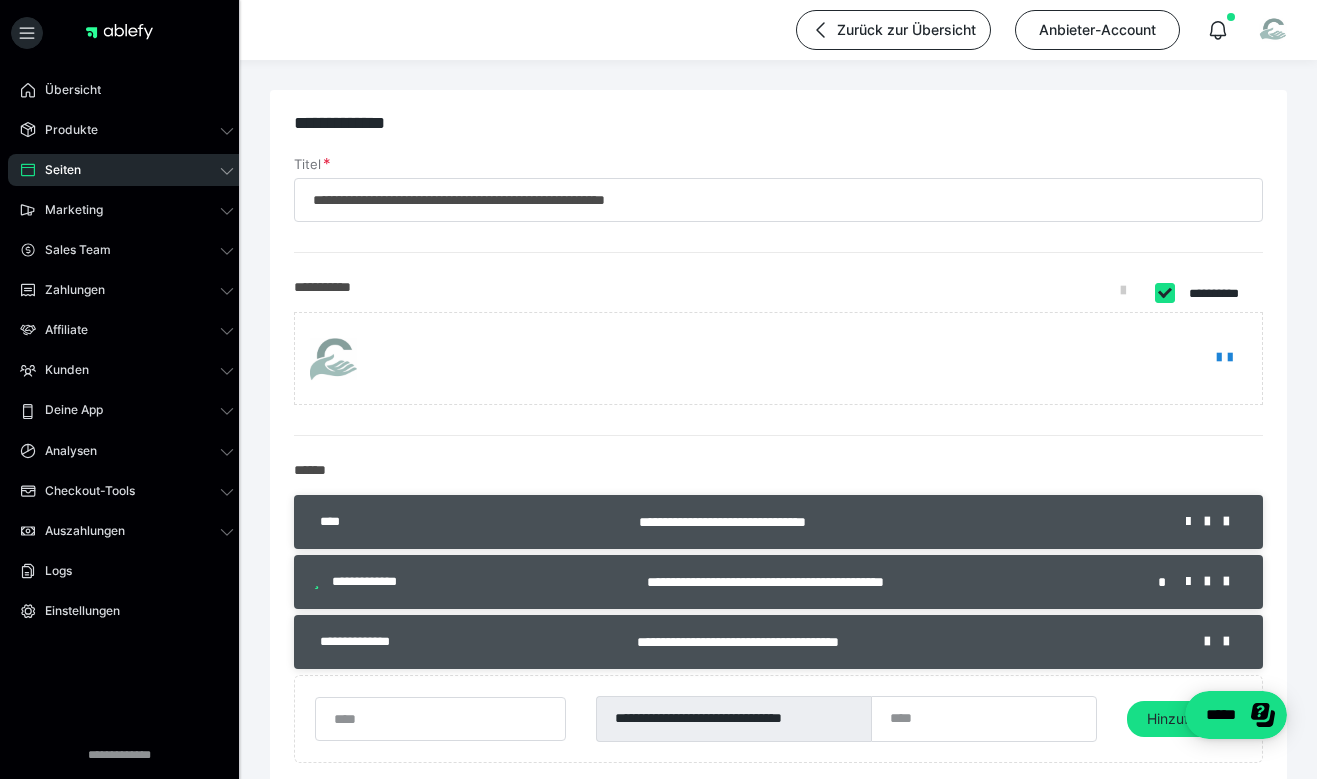 checkbox on "****" 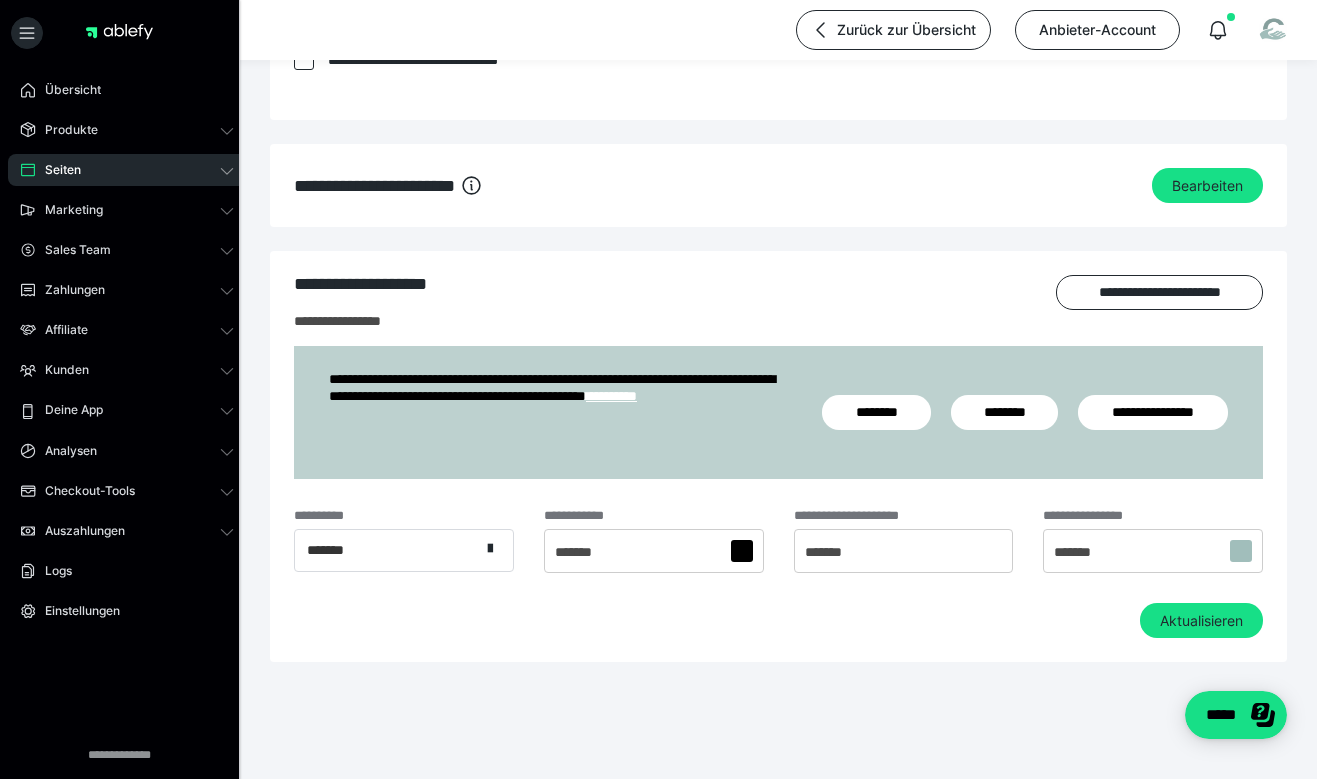 scroll, scrollTop: 1386, scrollLeft: 0, axis: vertical 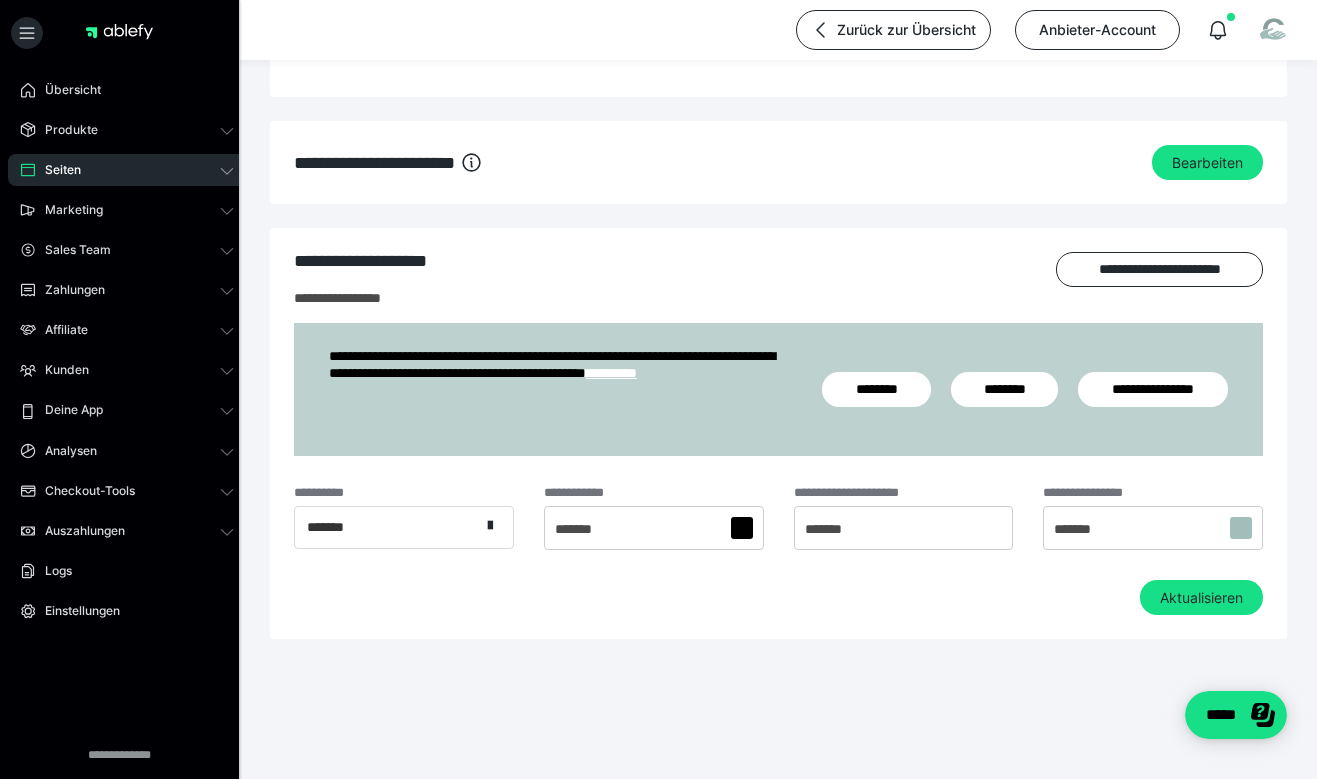click at bounding box center (1241, 528) 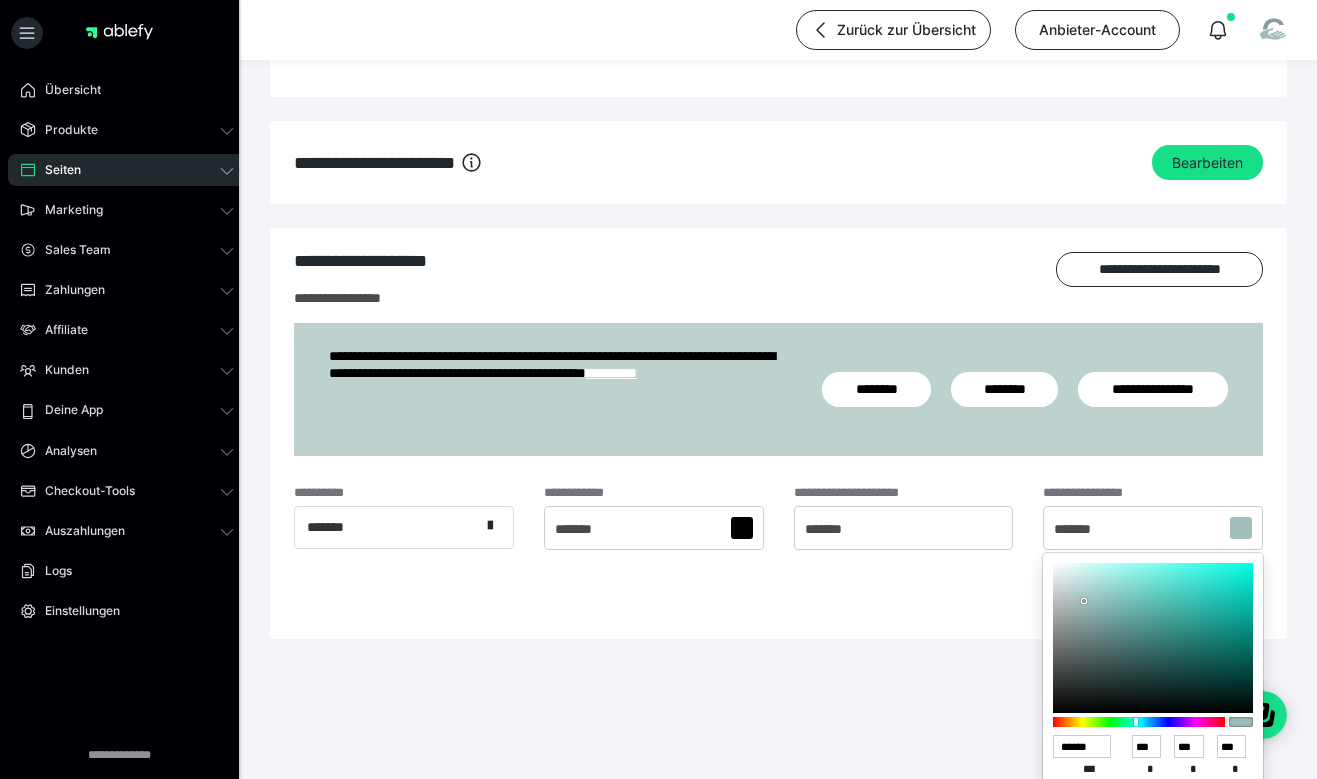 scroll, scrollTop: 1475, scrollLeft: 0, axis: vertical 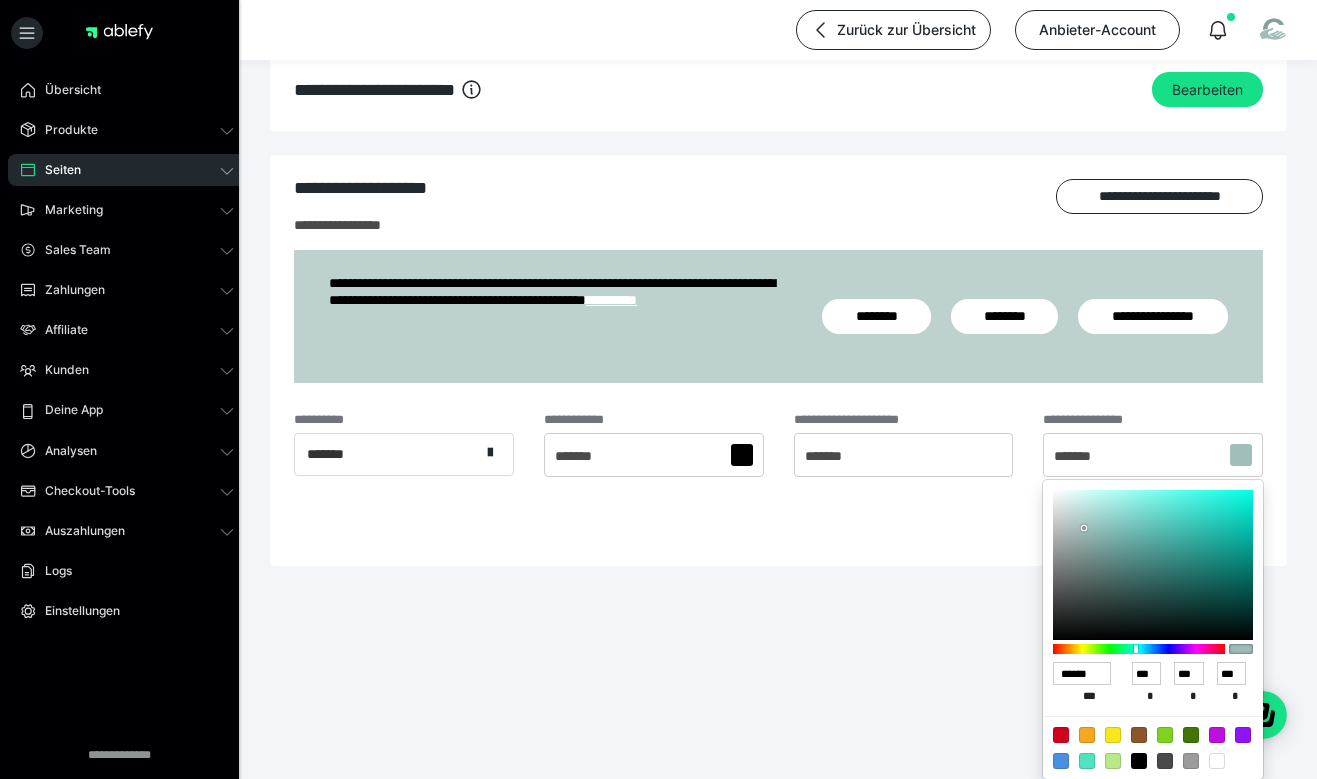 click at bounding box center [1217, 761] 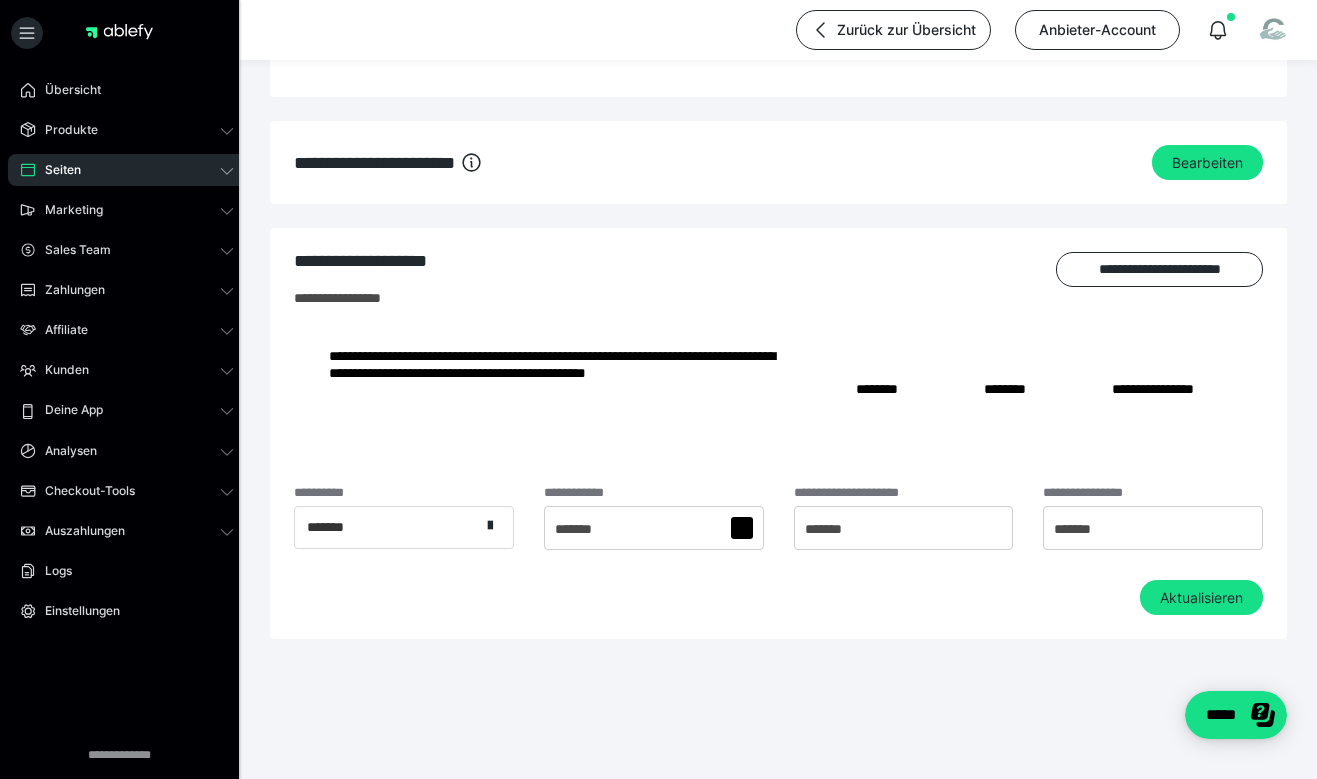 scroll, scrollTop: 1386, scrollLeft: 0, axis: vertical 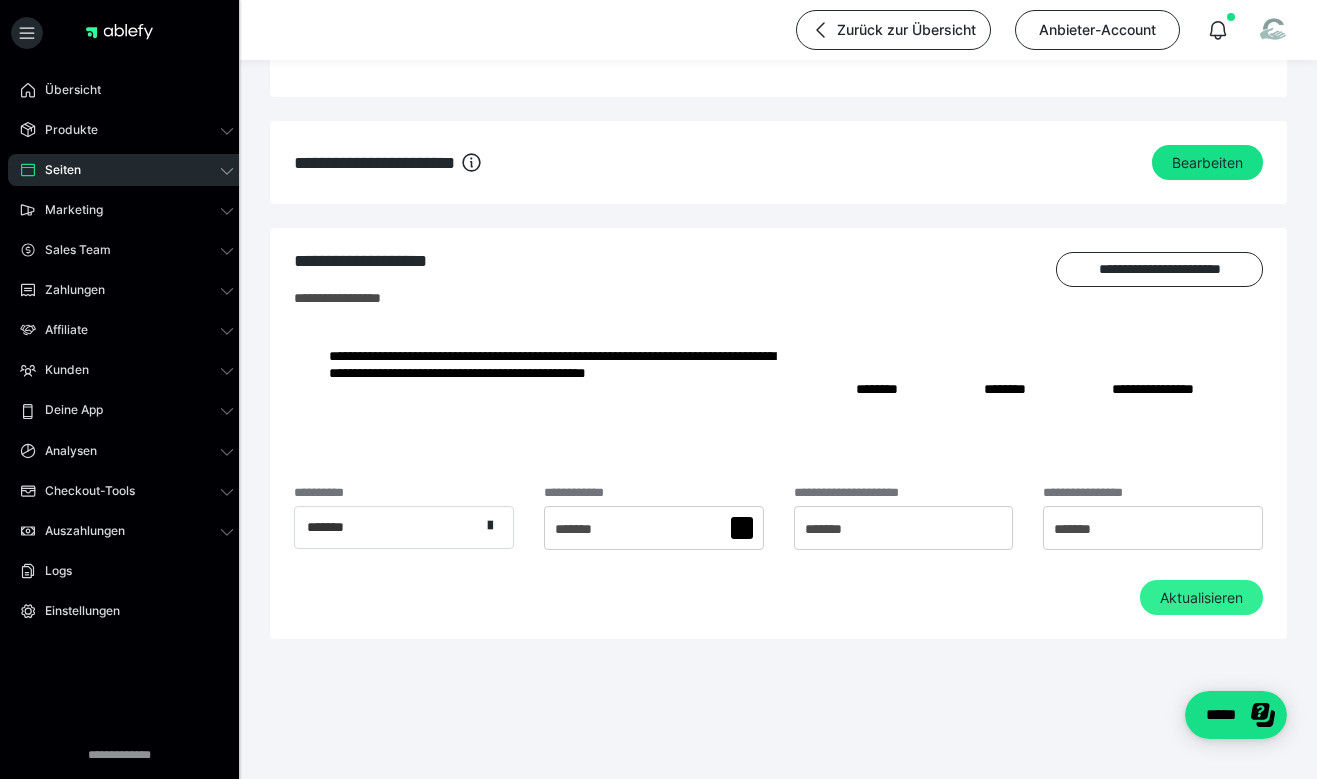 click on "Aktualisieren" at bounding box center [1201, 598] 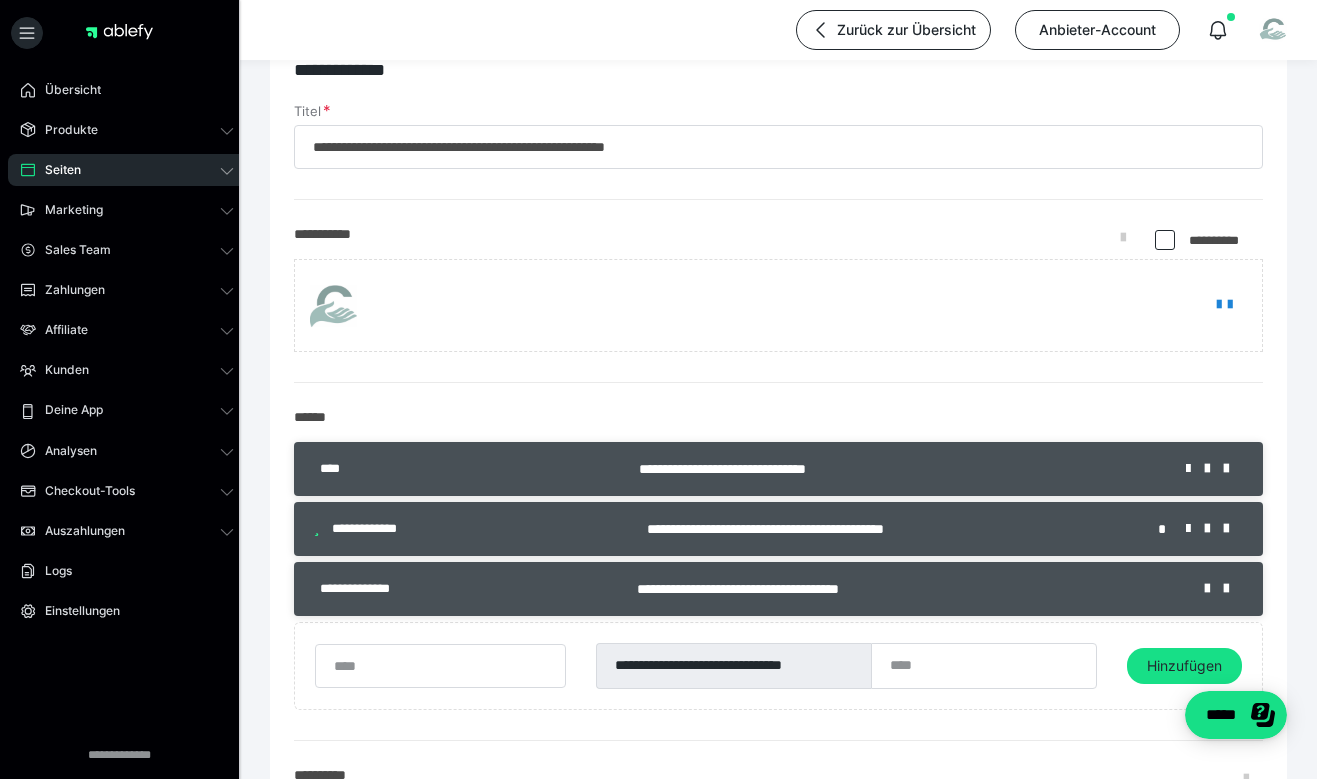 scroll, scrollTop: 0, scrollLeft: 0, axis: both 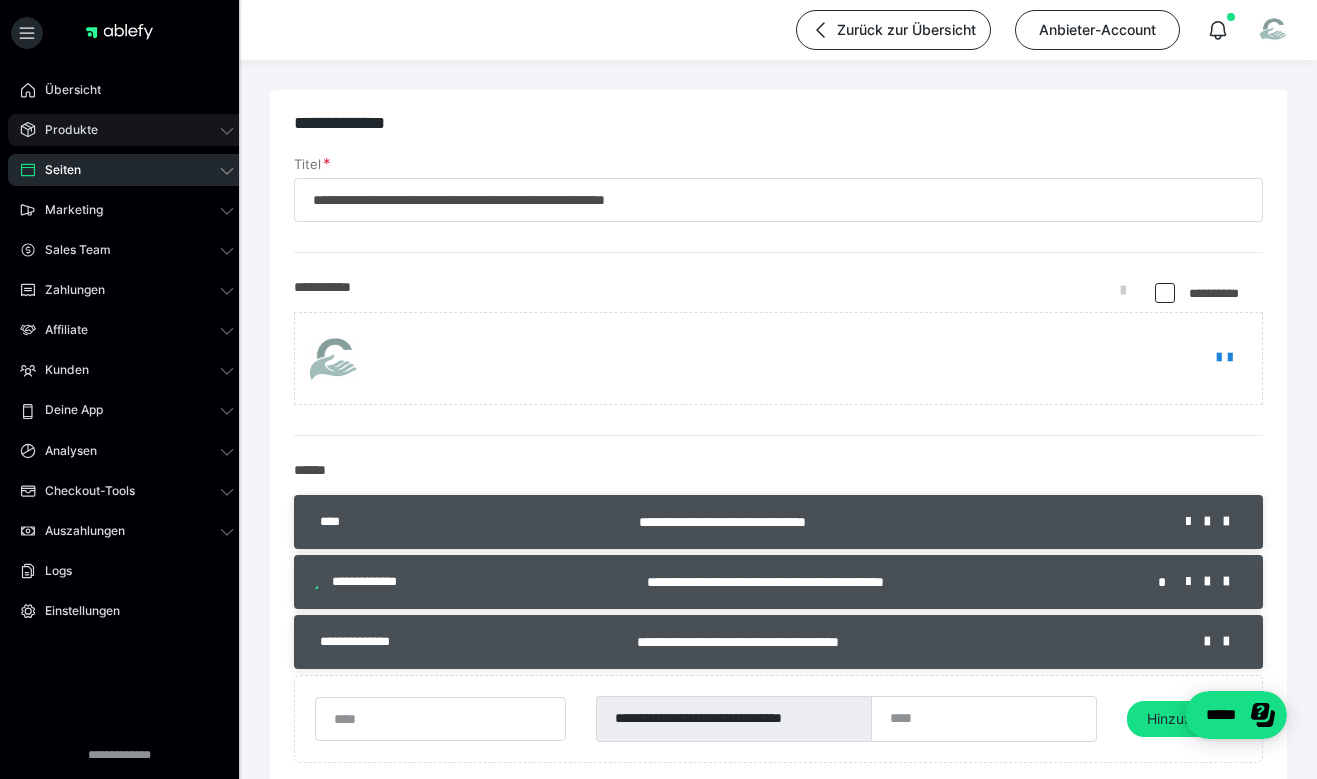 click on "Produkte" at bounding box center [127, 130] 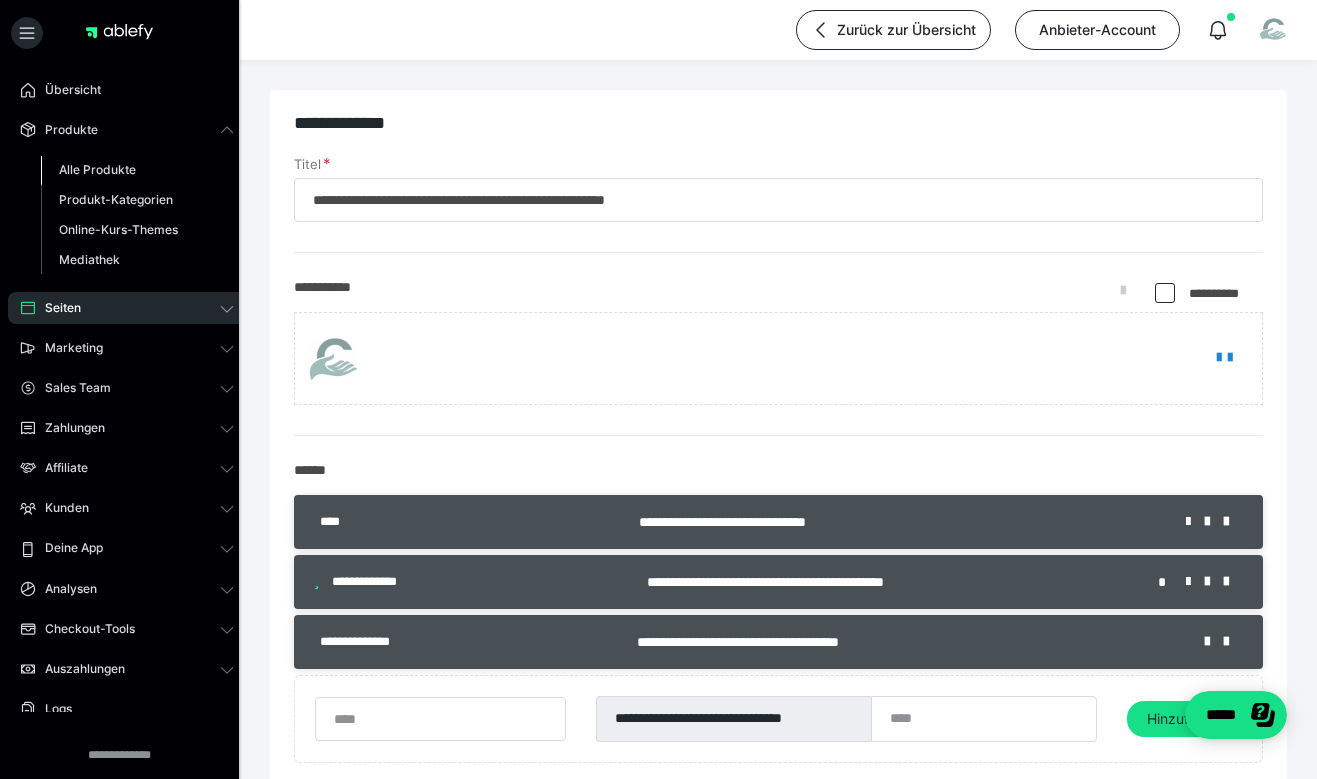 click on "Alle Produkte" at bounding box center (137, 170) 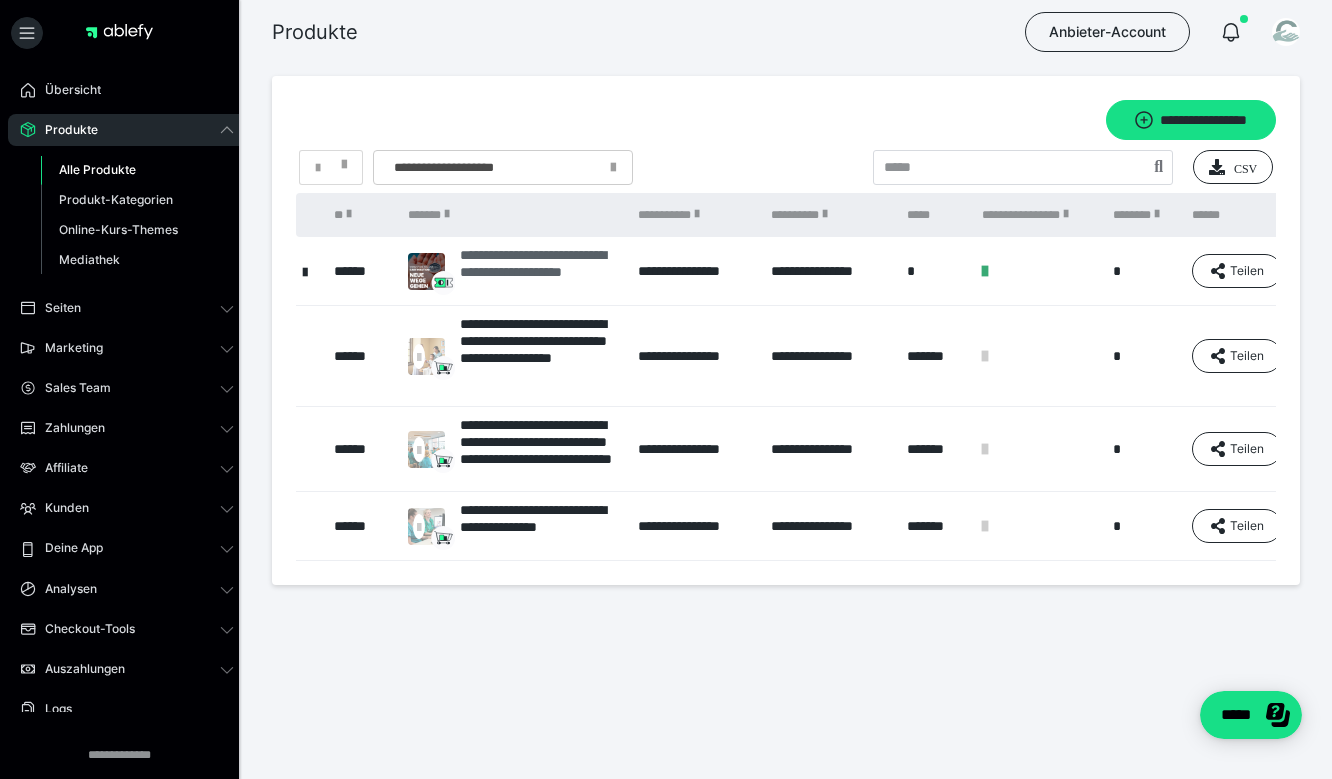click on "**********" at bounding box center [539, 271] 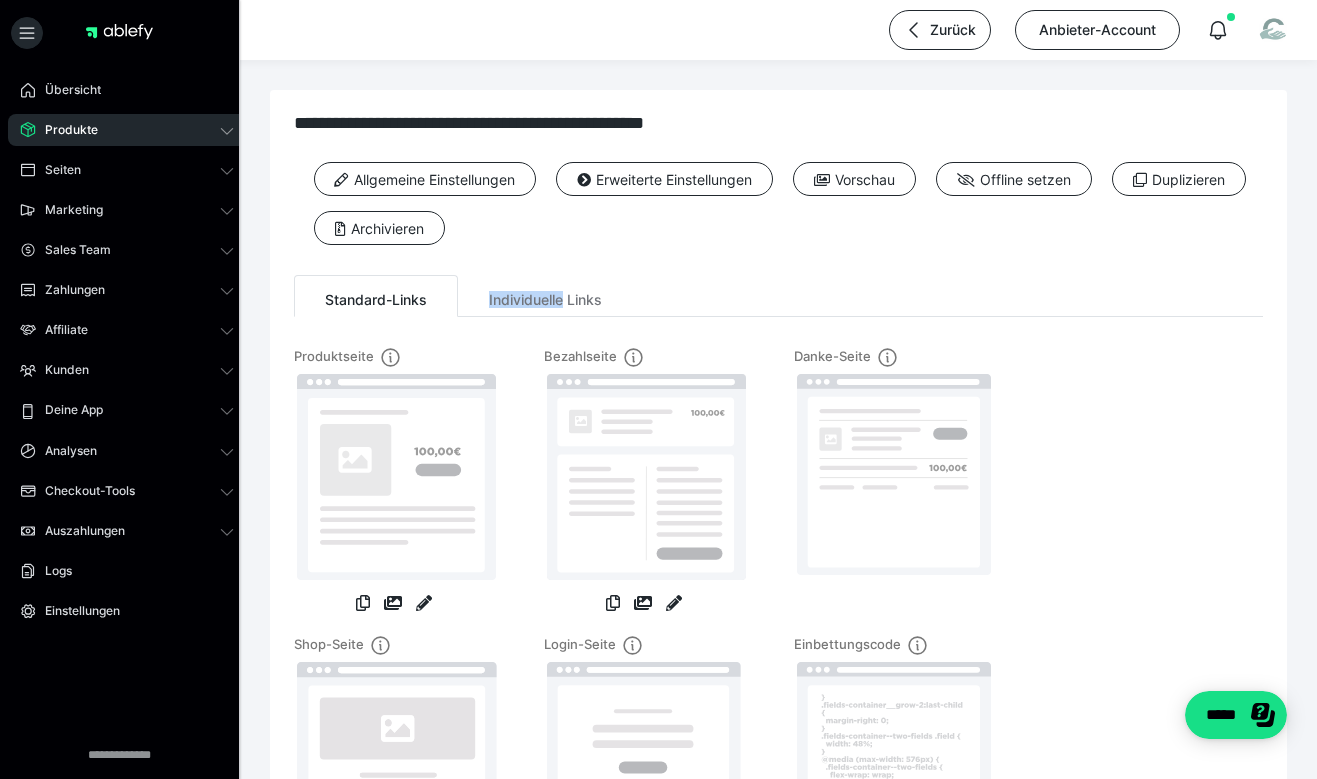 click on "Individuelle Links" at bounding box center (545, 296) 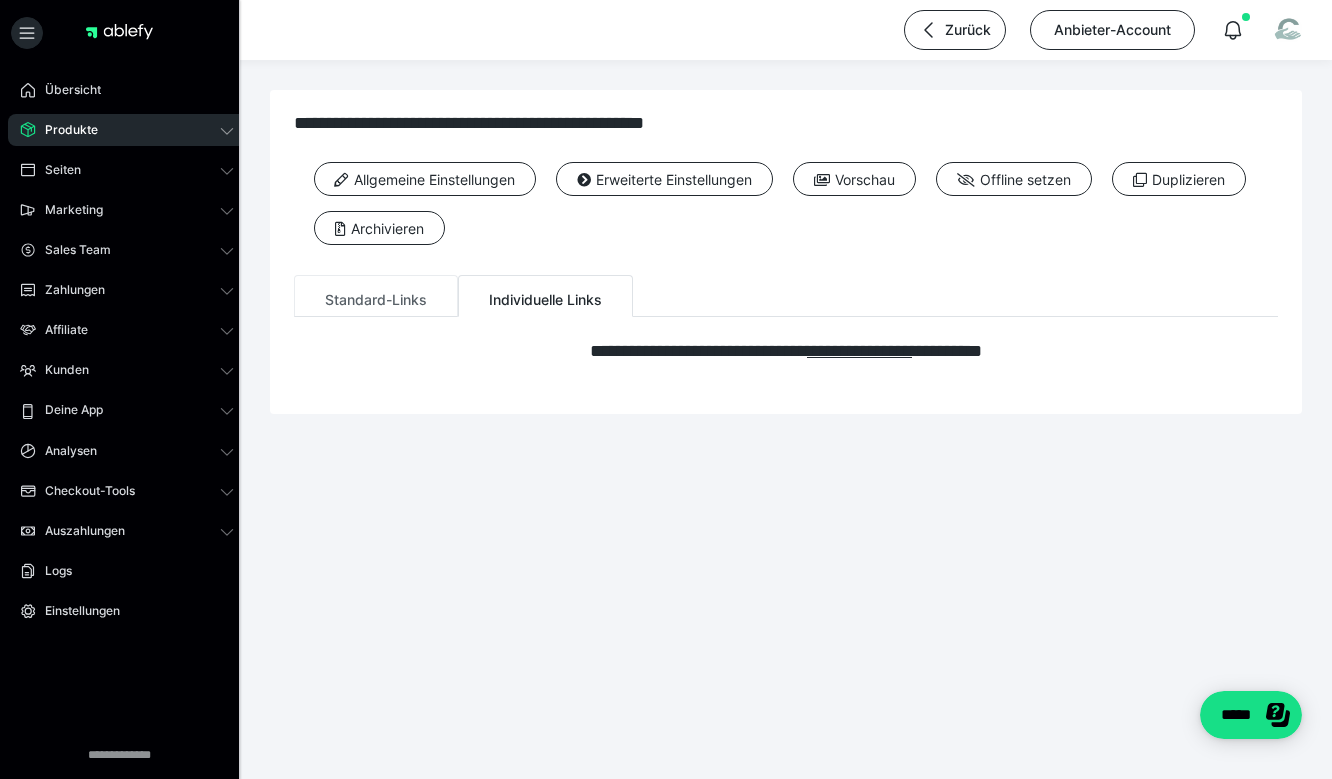 click on "Standard-Links" at bounding box center [376, 296] 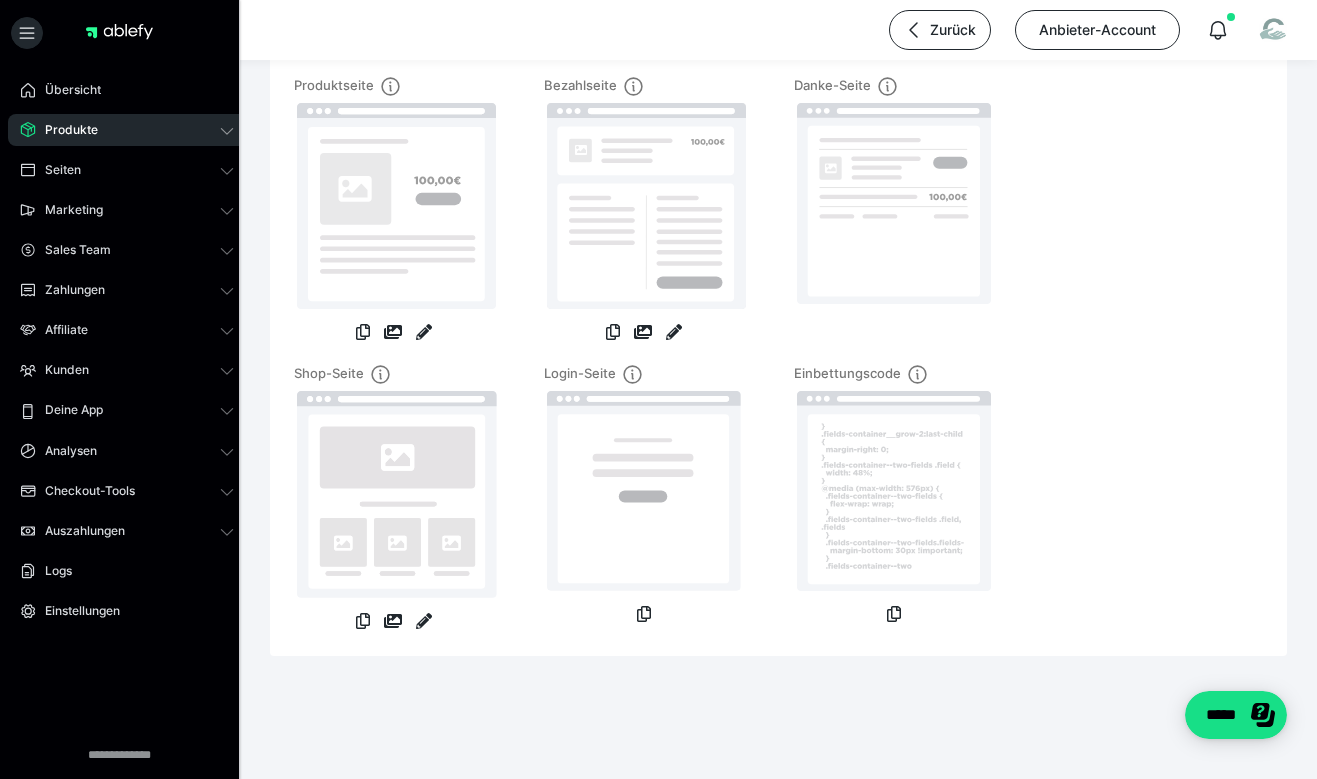 scroll, scrollTop: 0, scrollLeft: 0, axis: both 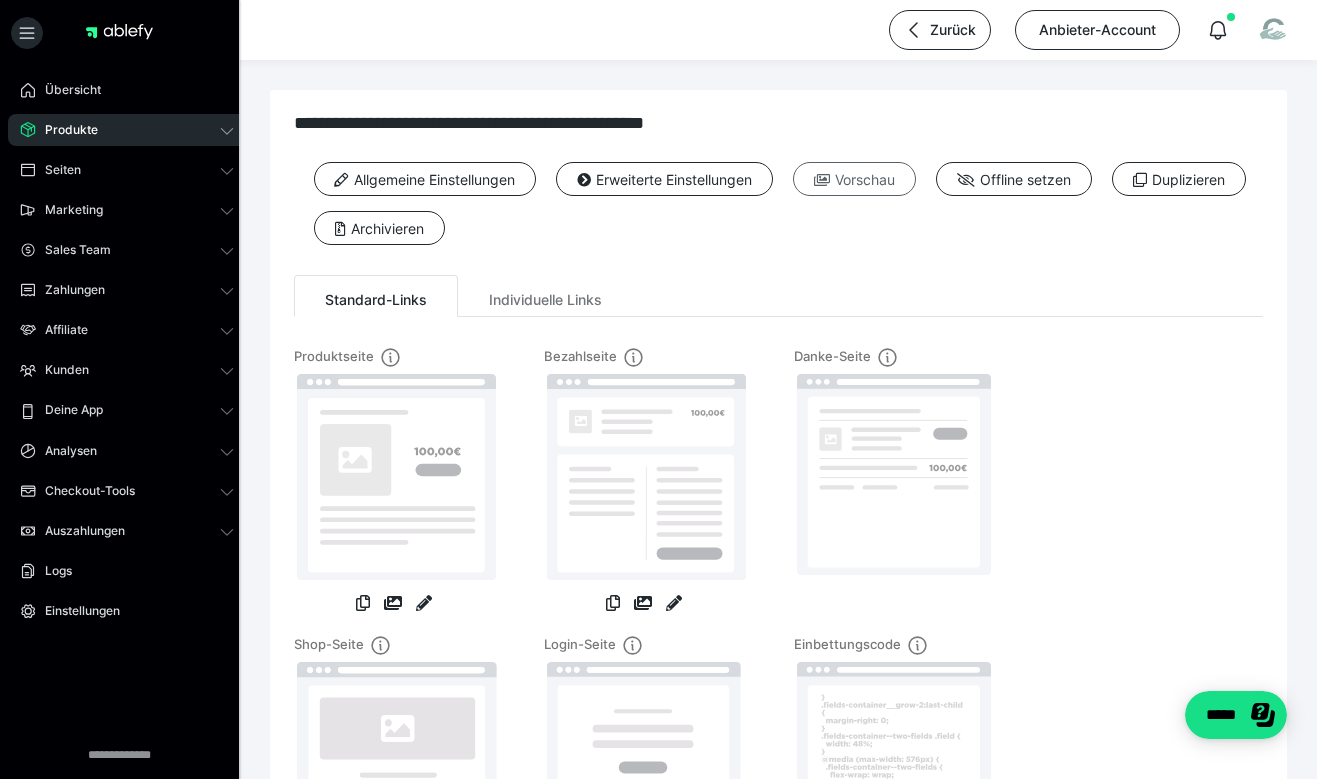 click on "Vorschau" at bounding box center [854, 179] 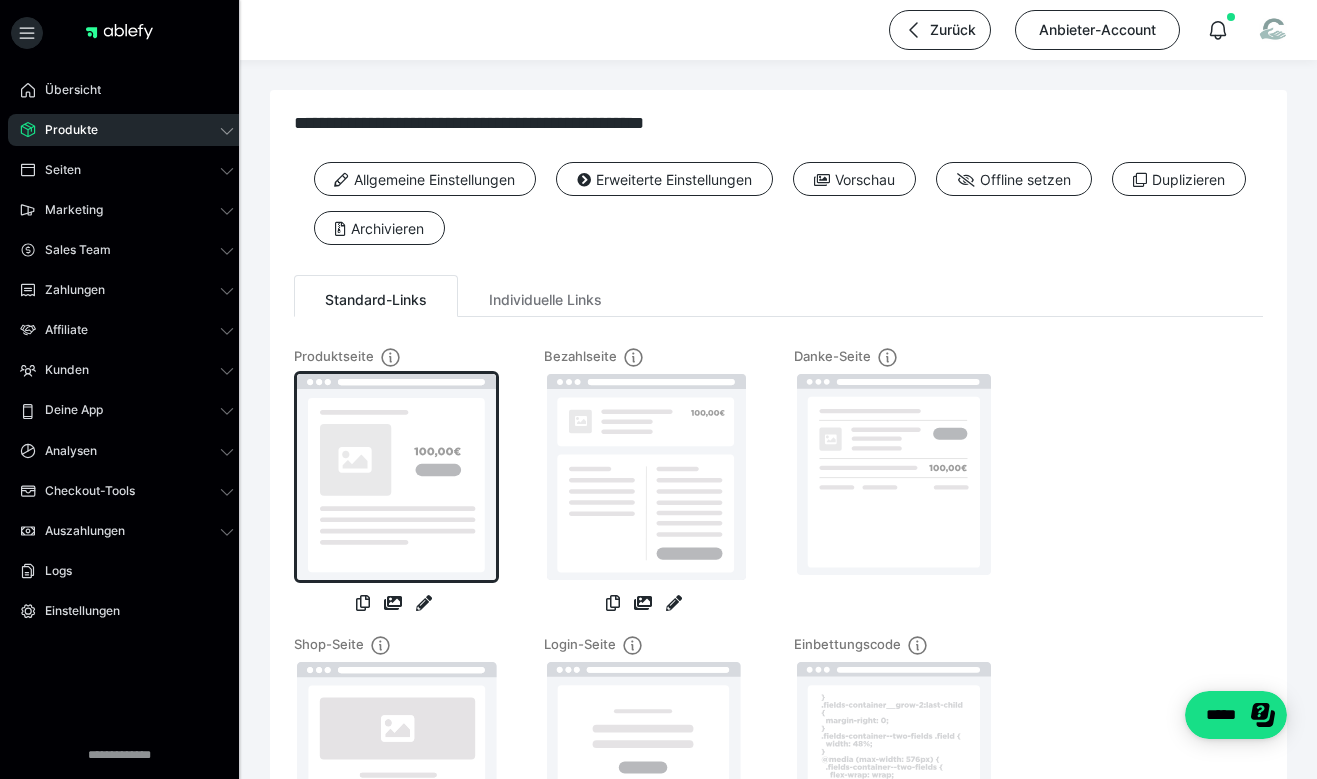 click at bounding box center (396, 477) 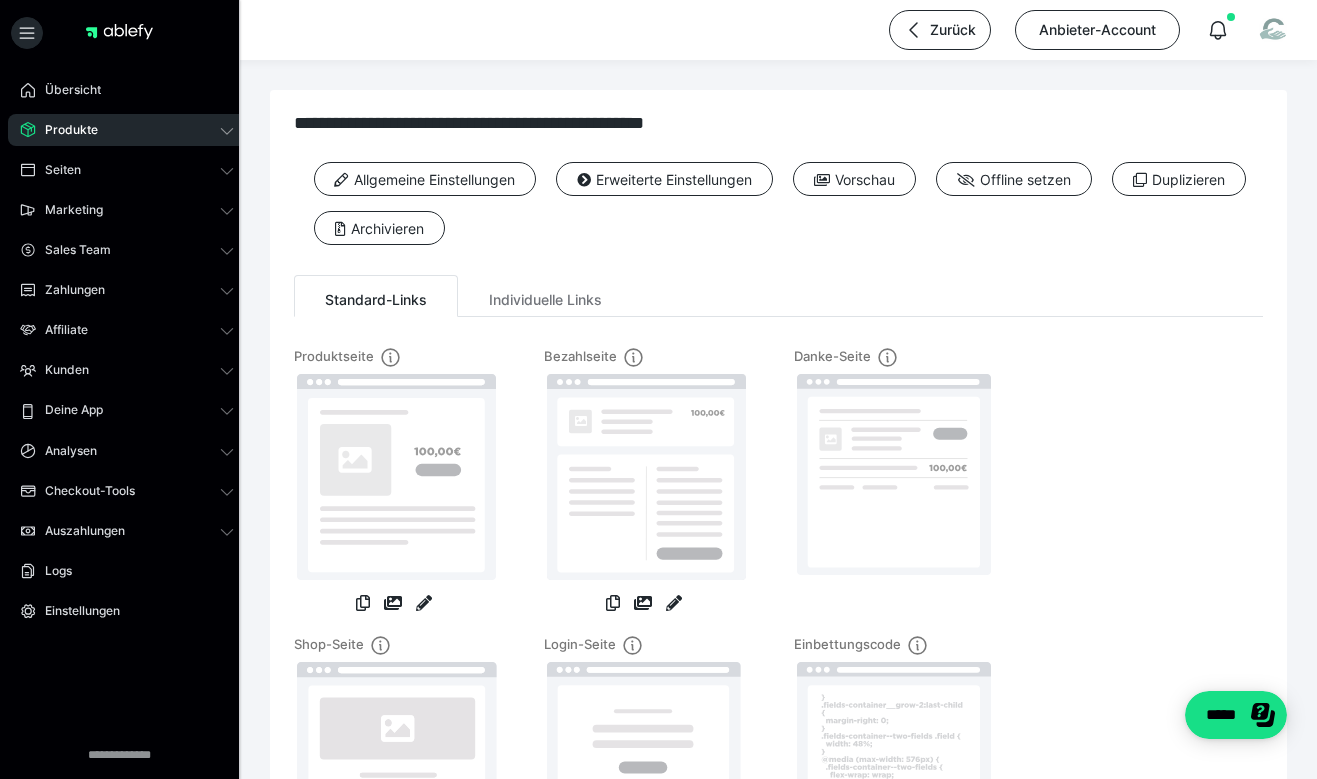 click on "Produktseite  Bezahlseite Danke-Seite Shop-Seite Login-Seite Einbettungscode" at bounding box center [778, 625] 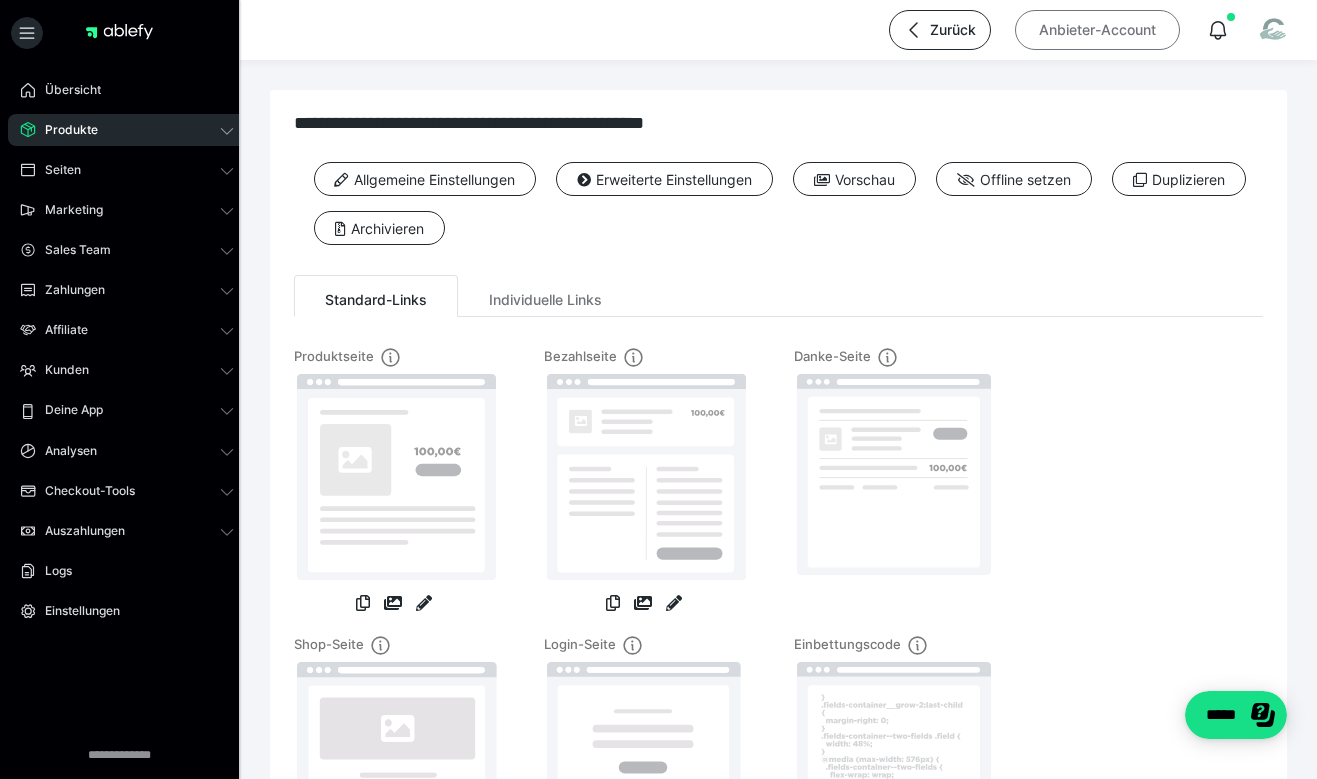 click on "Anbieter-Account" at bounding box center [1097, 30] 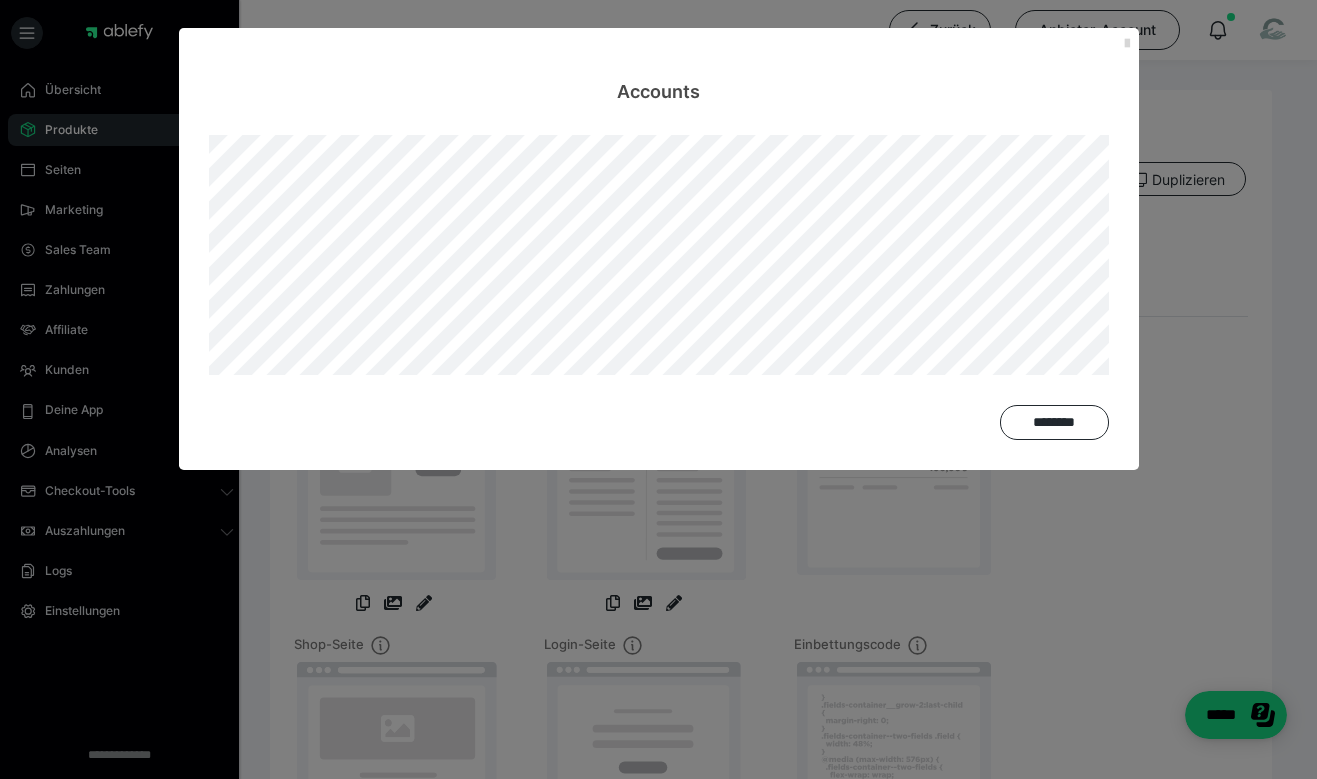 click at bounding box center (1127, 44) 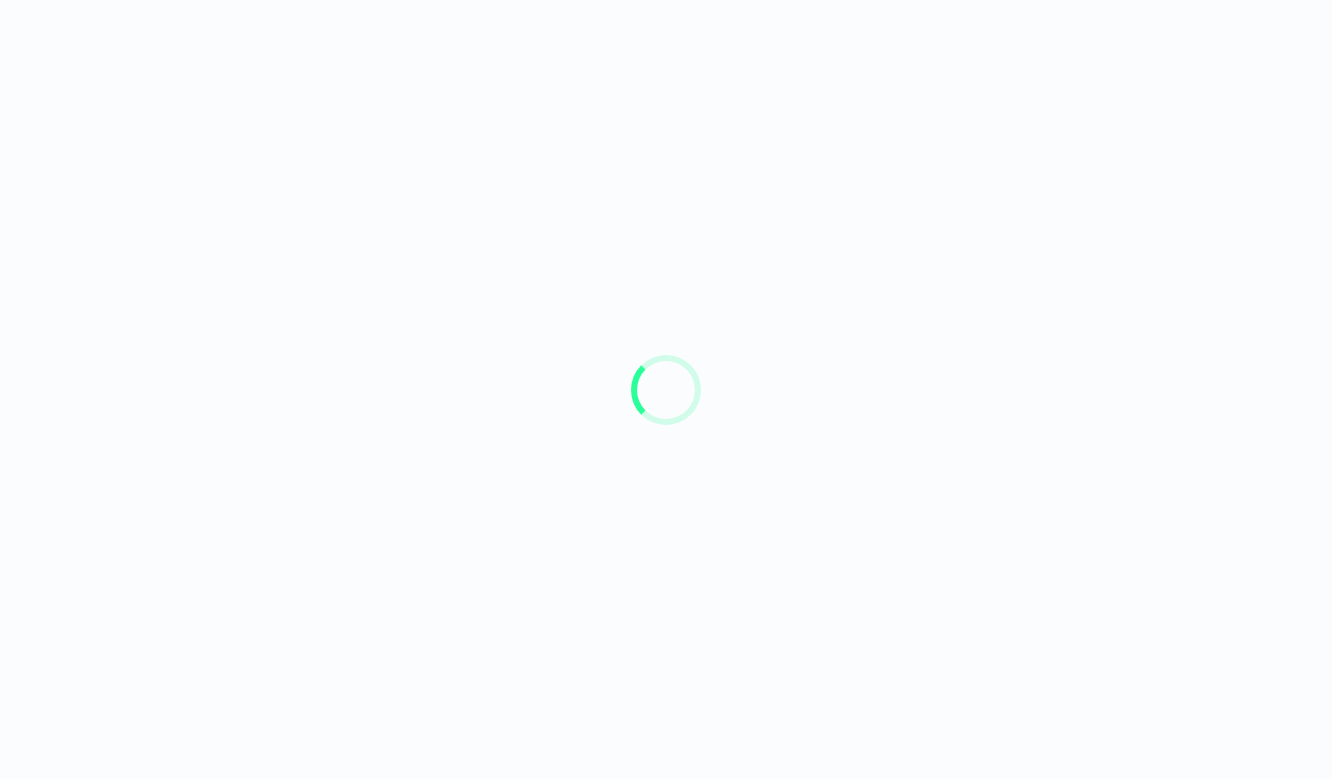 scroll, scrollTop: 0, scrollLeft: 0, axis: both 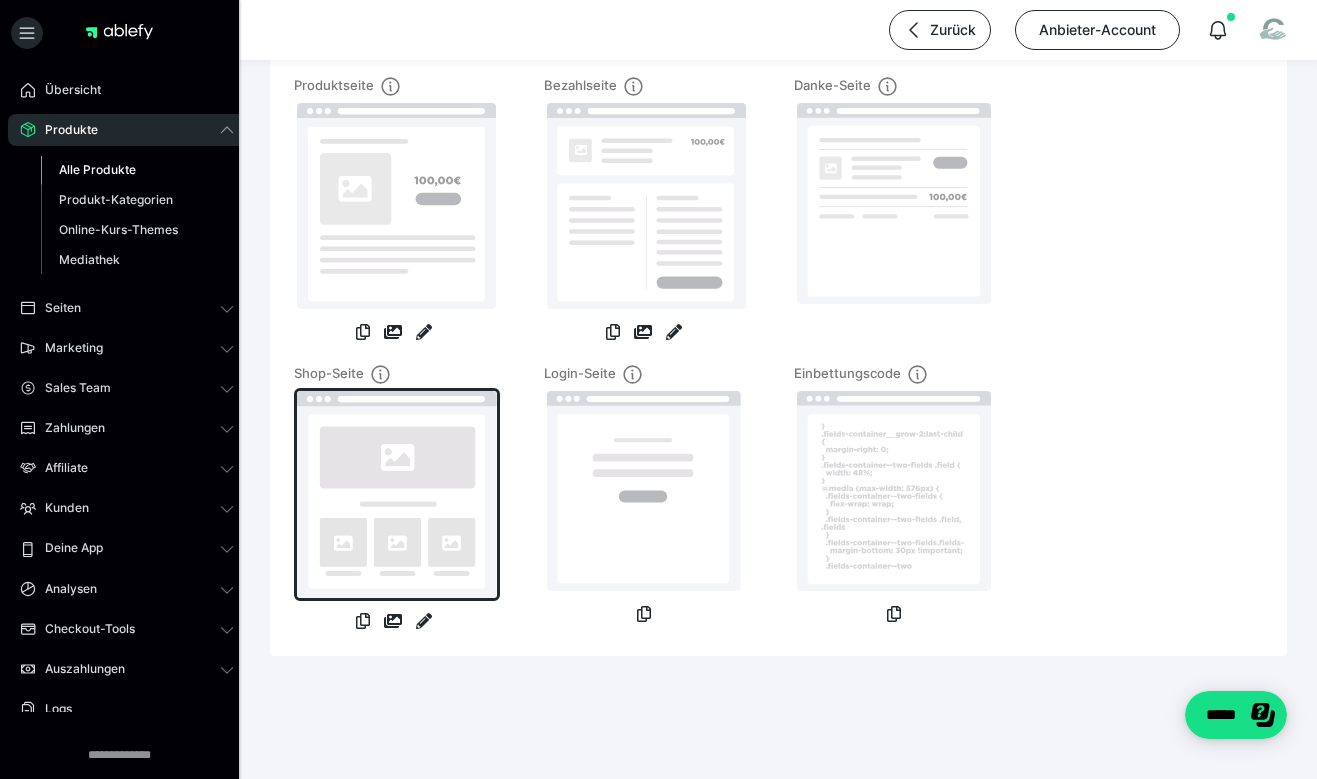 click at bounding box center (397, 494) 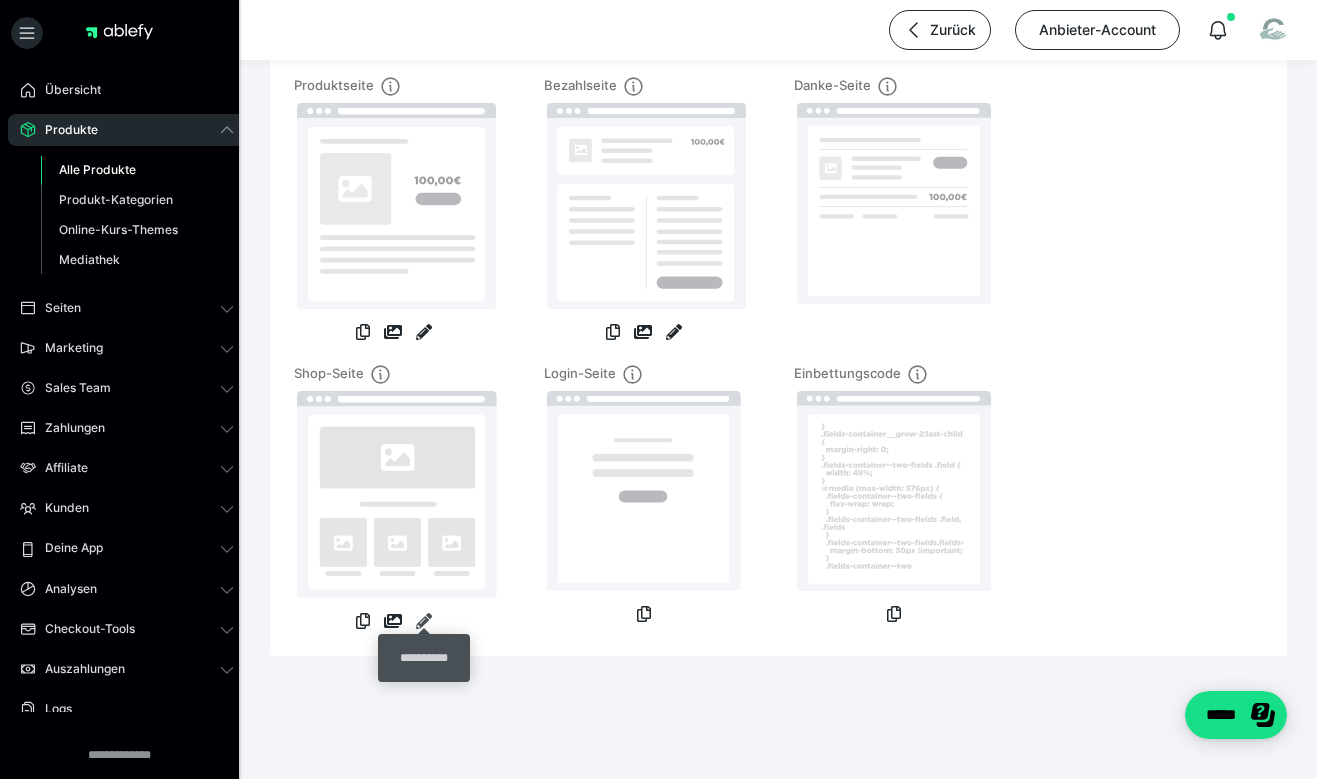 click at bounding box center [424, 621] 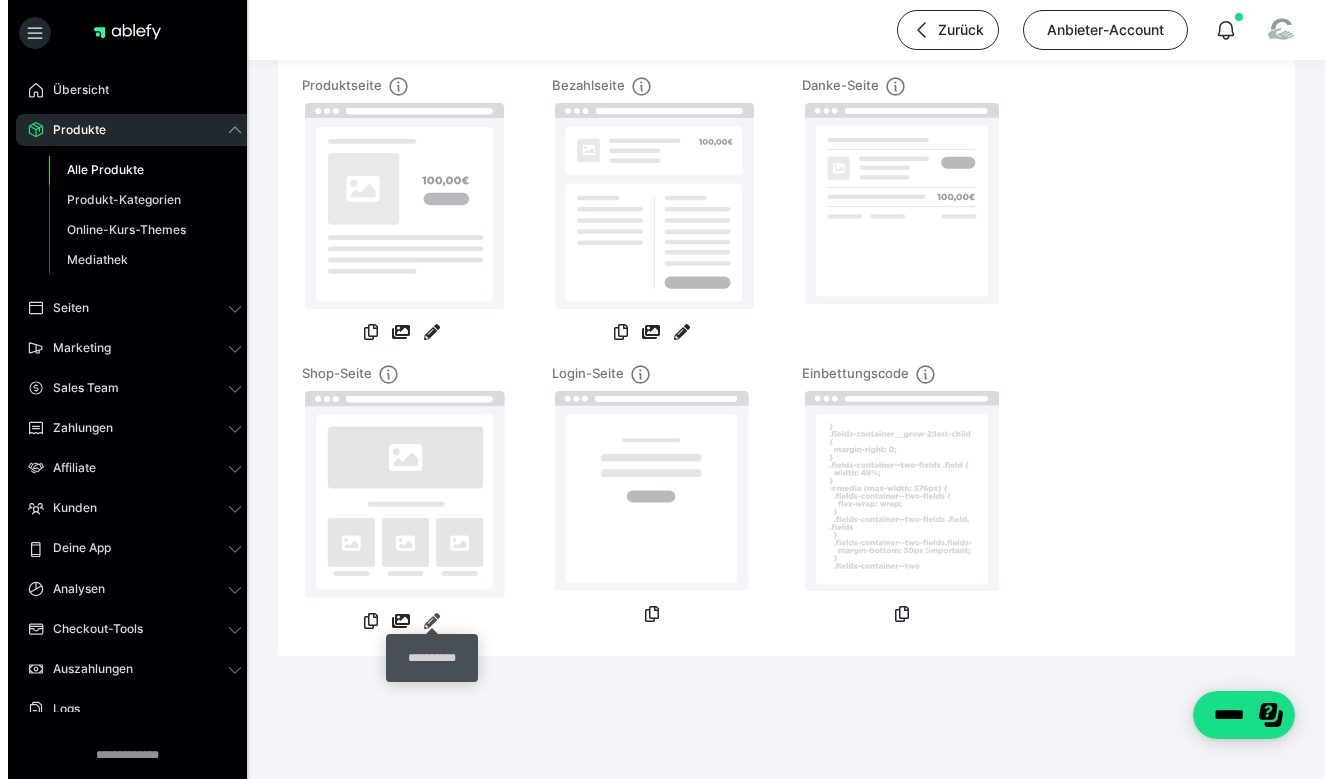 scroll, scrollTop: 0, scrollLeft: 0, axis: both 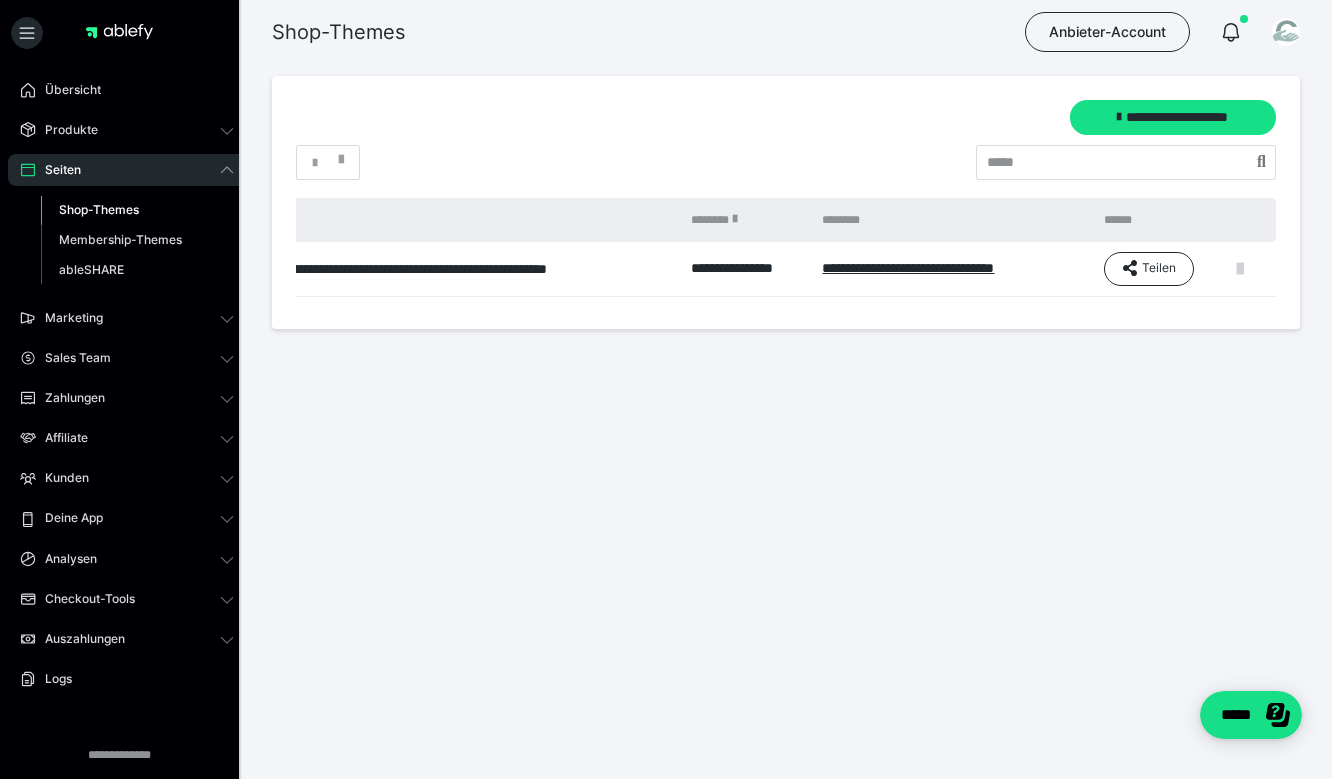click at bounding box center [1240, 269] 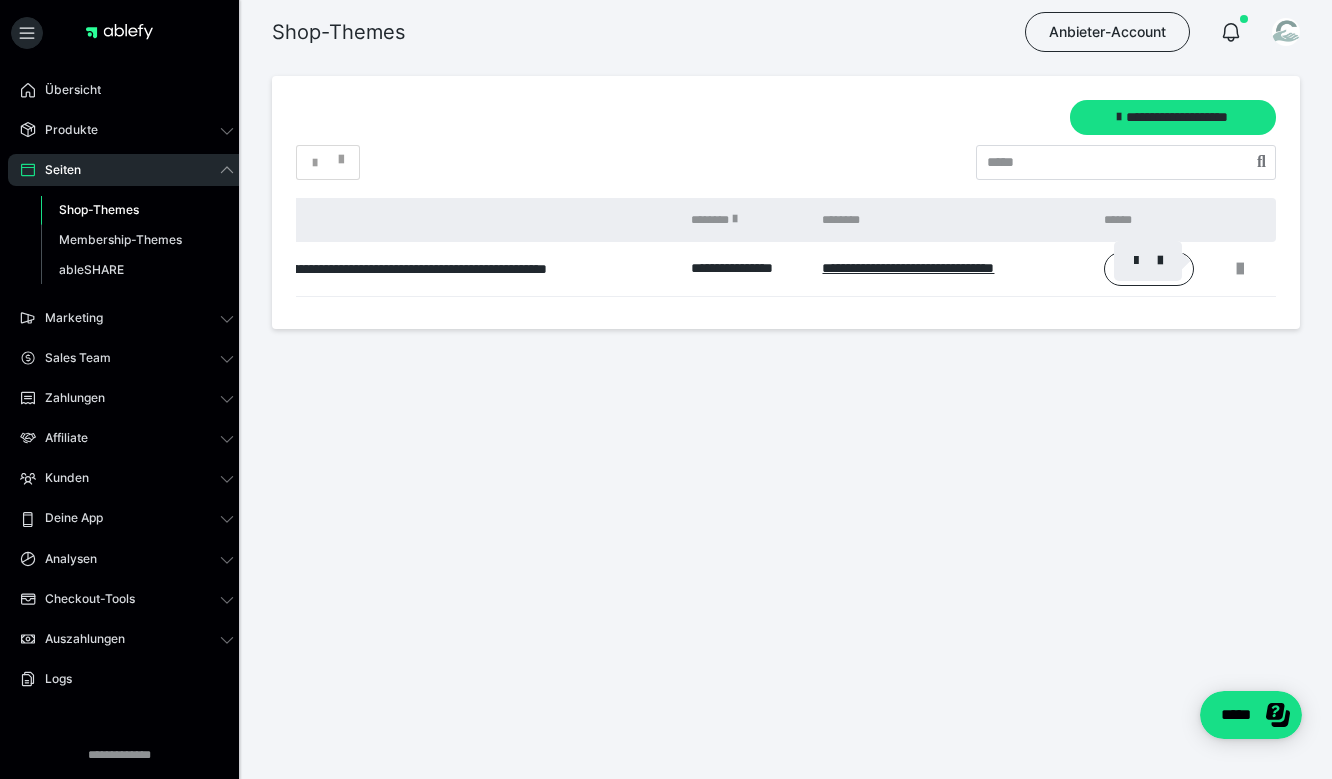 click at bounding box center (1160, 261) 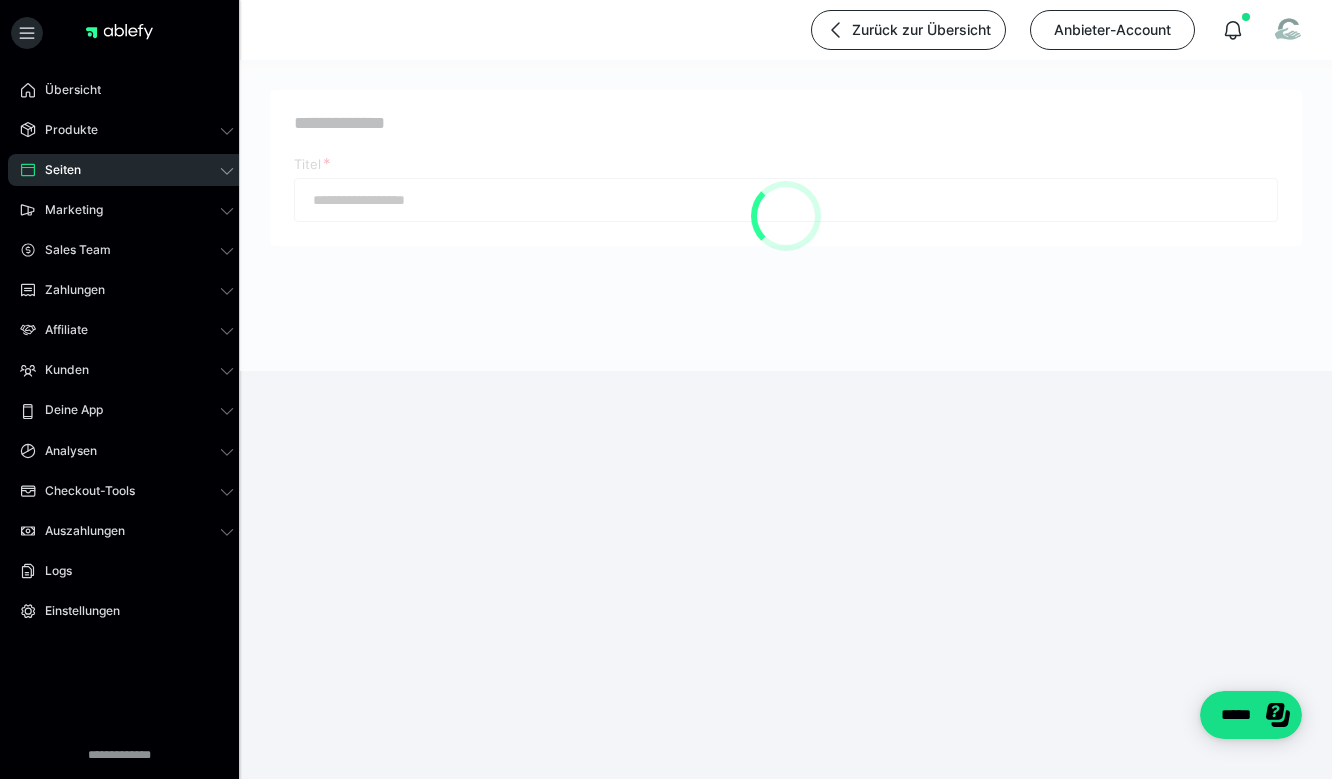 type on "**********" 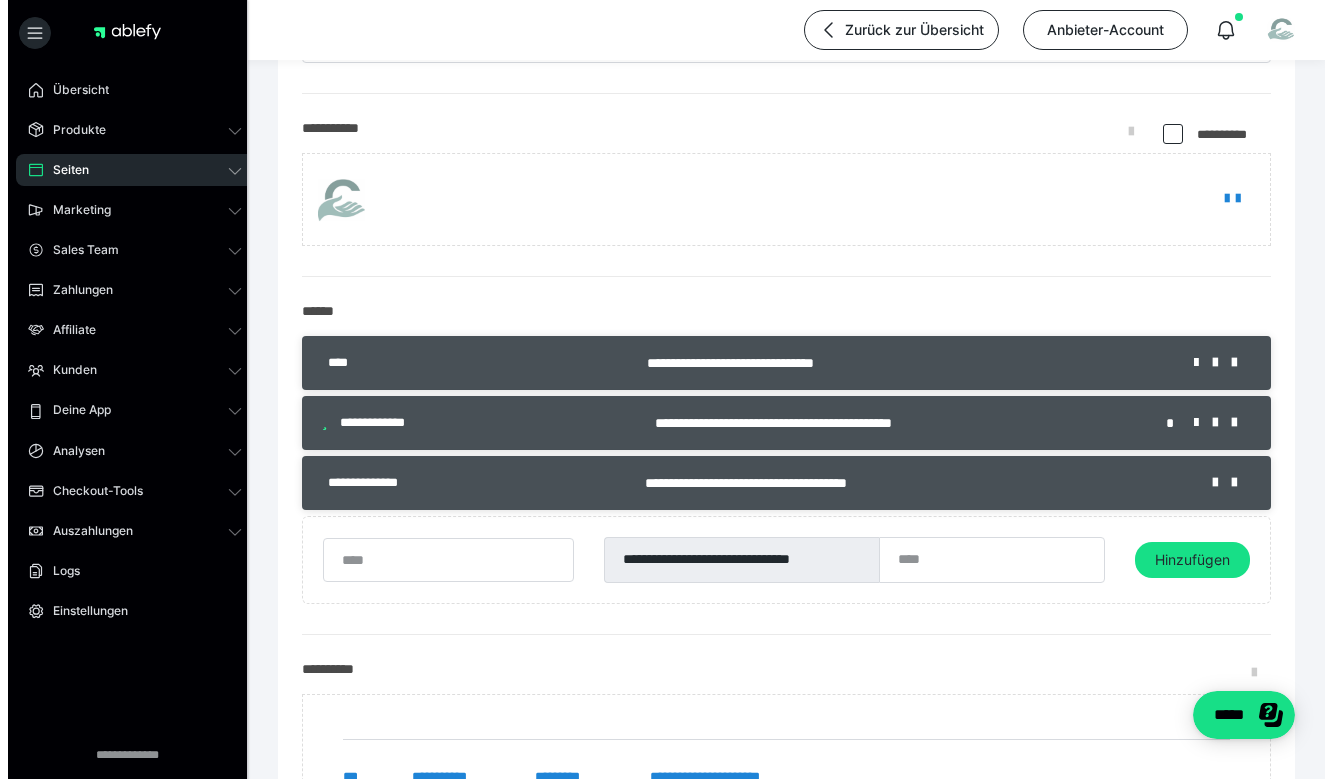 scroll, scrollTop: 233, scrollLeft: 0, axis: vertical 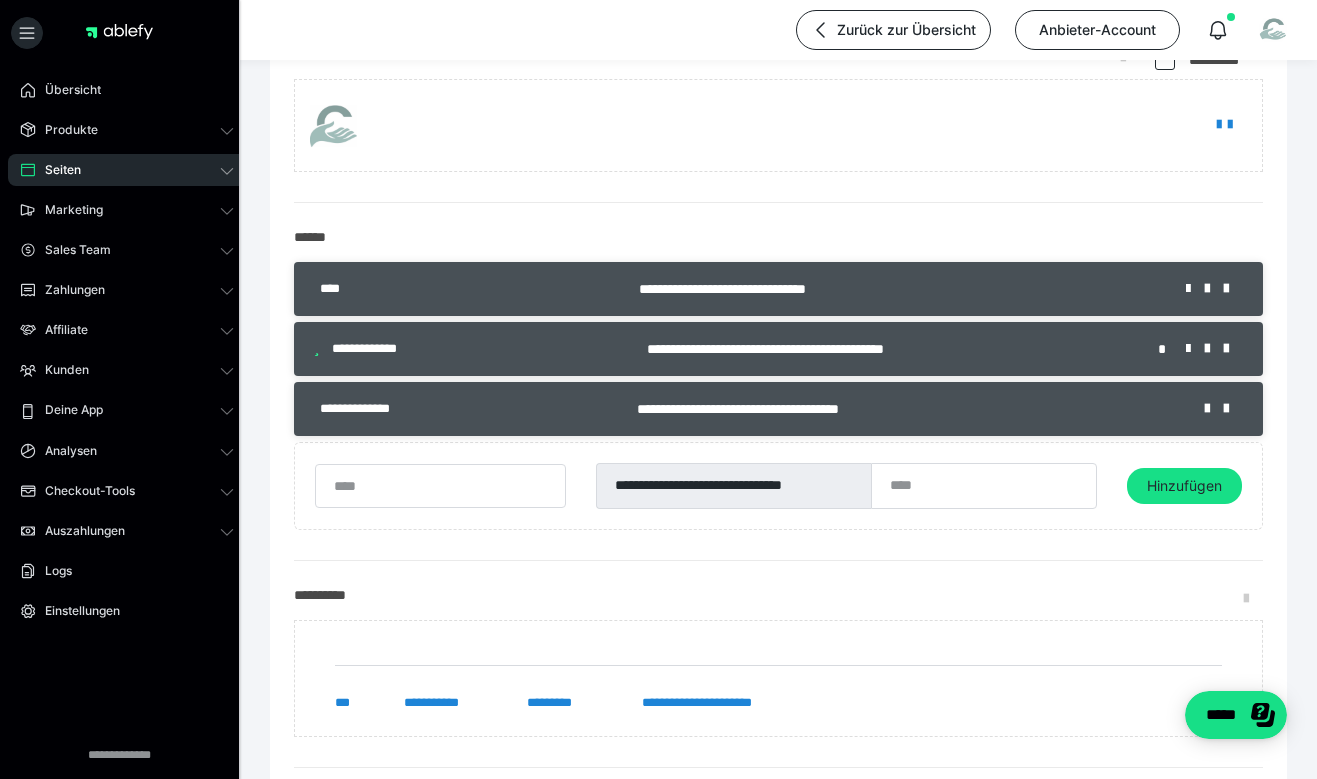 click on "**********" at bounding box center [897, 289] 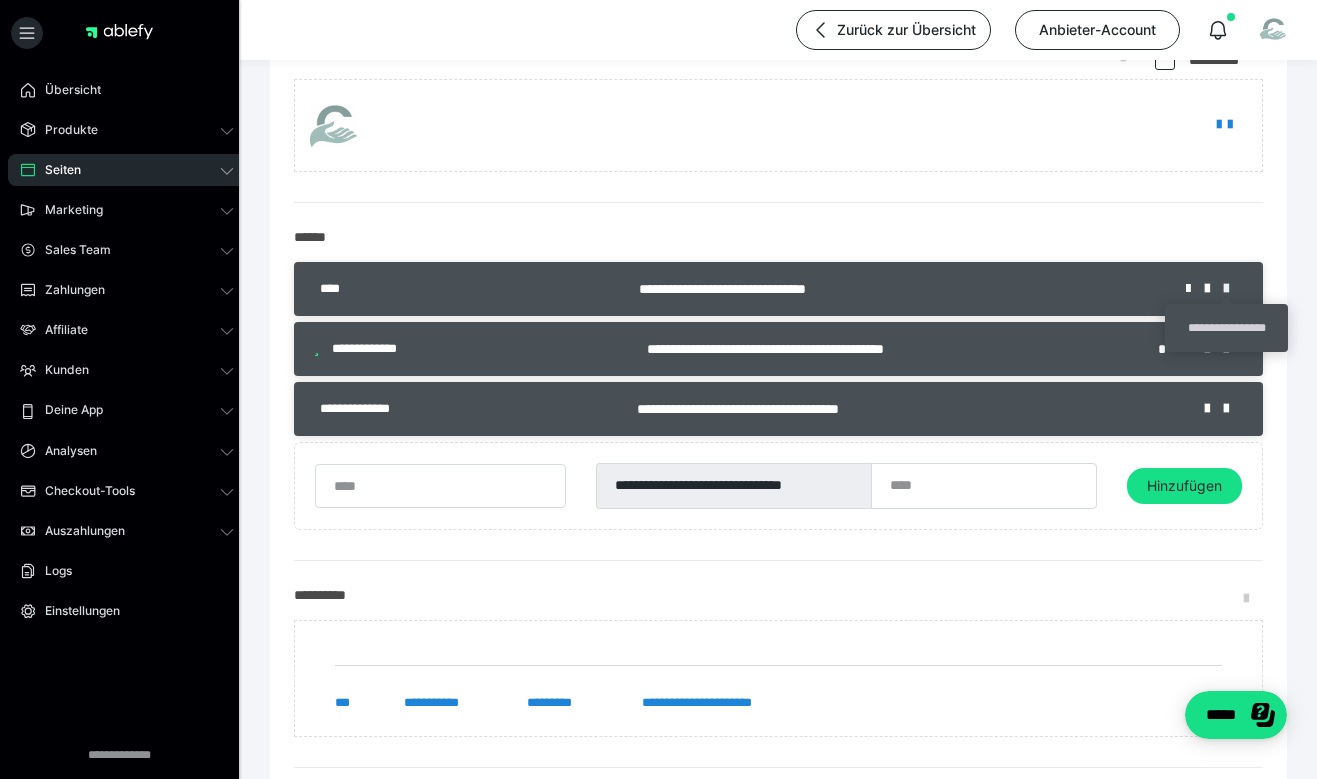click at bounding box center [1233, 289] 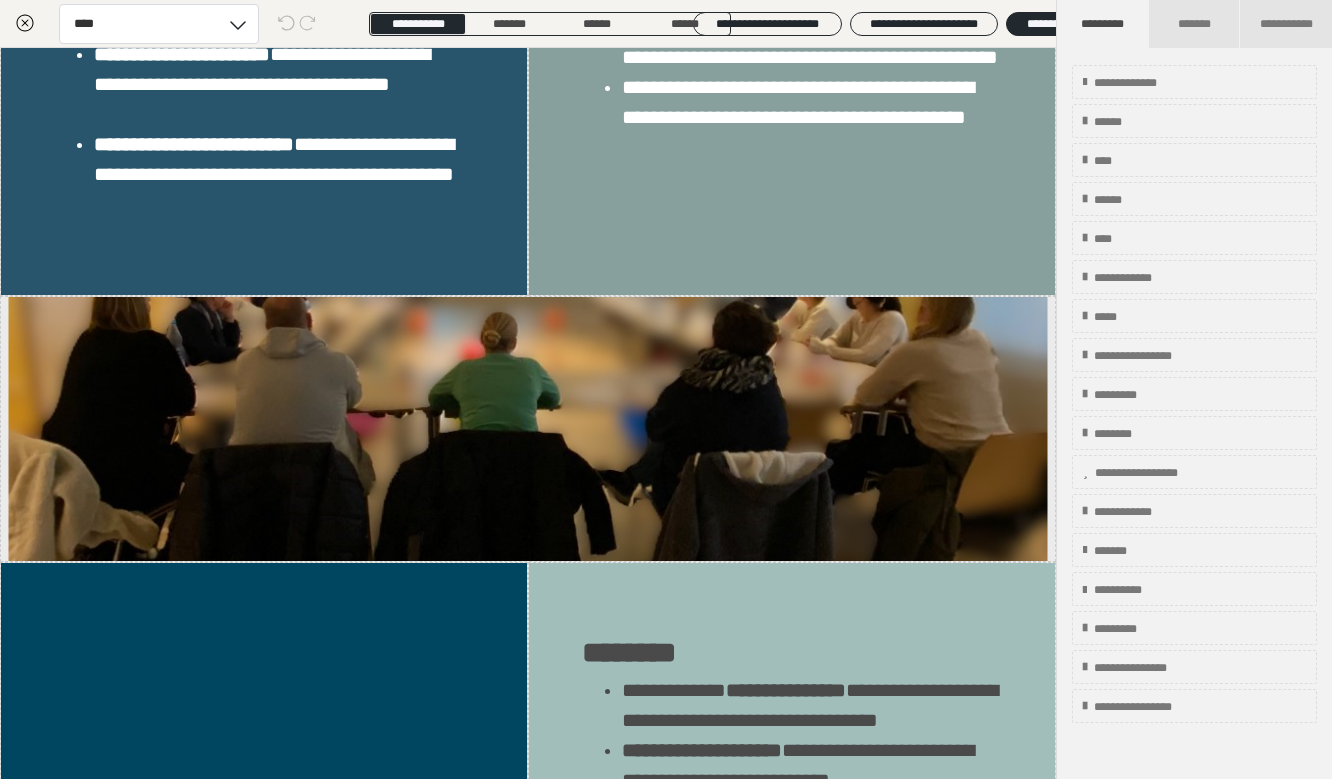 scroll, scrollTop: 0, scrollLeft: 0, axis: both 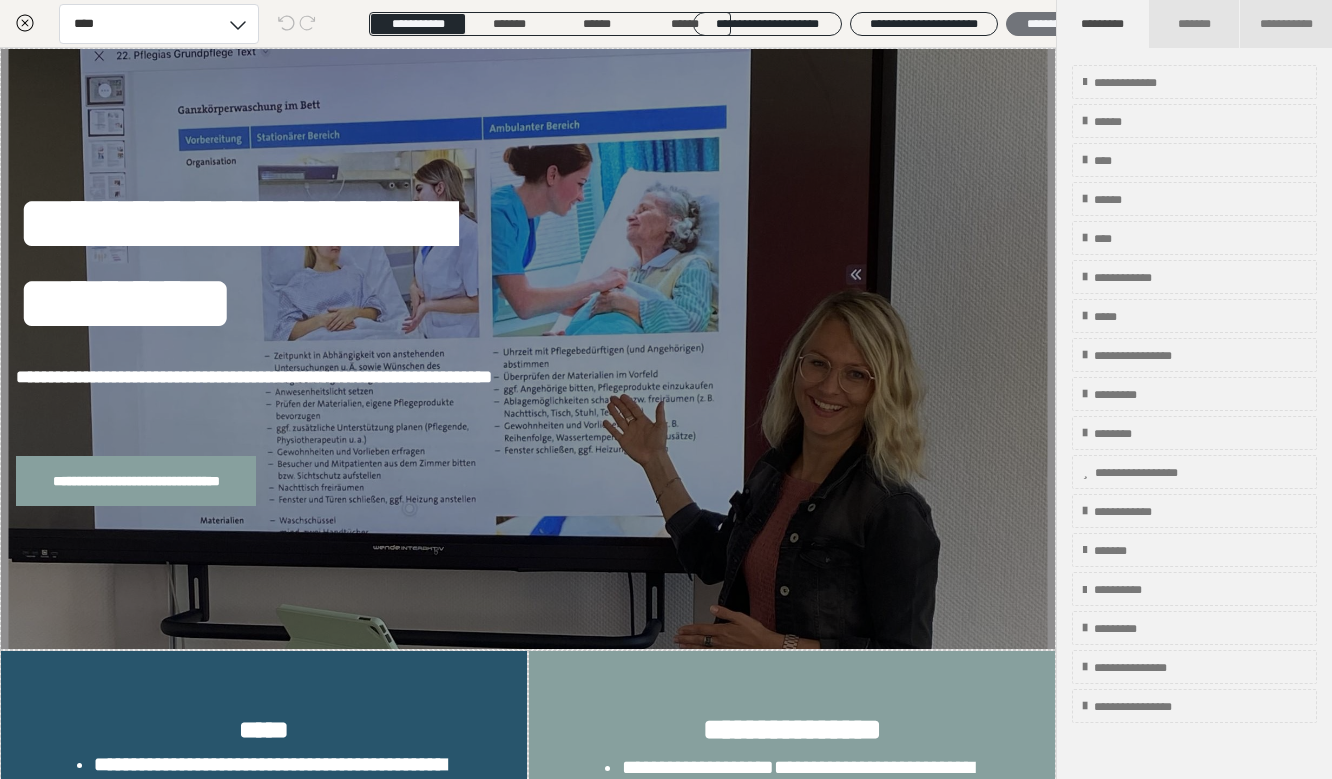 click on "********" at bounding box center (1045, 24) 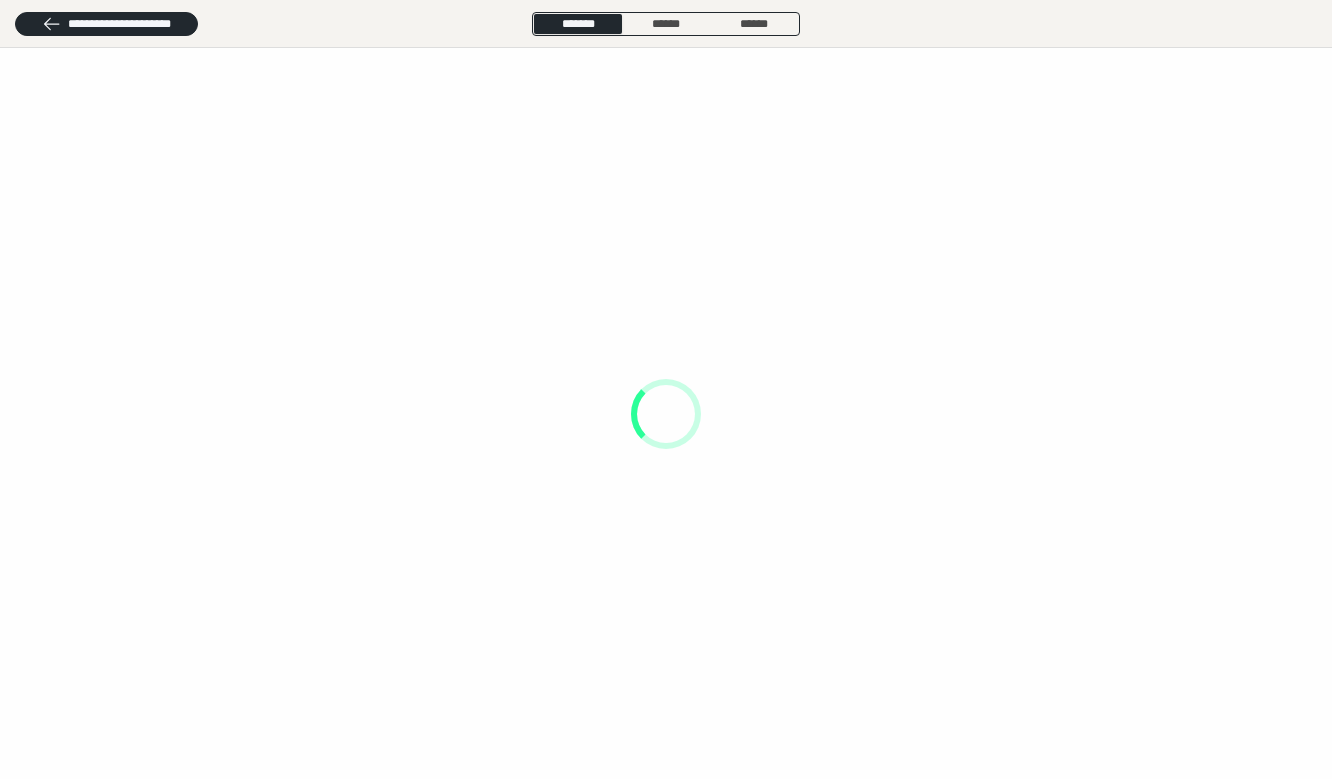 scroll, scrollTop: 0, scrollLeft: 0, axis: both 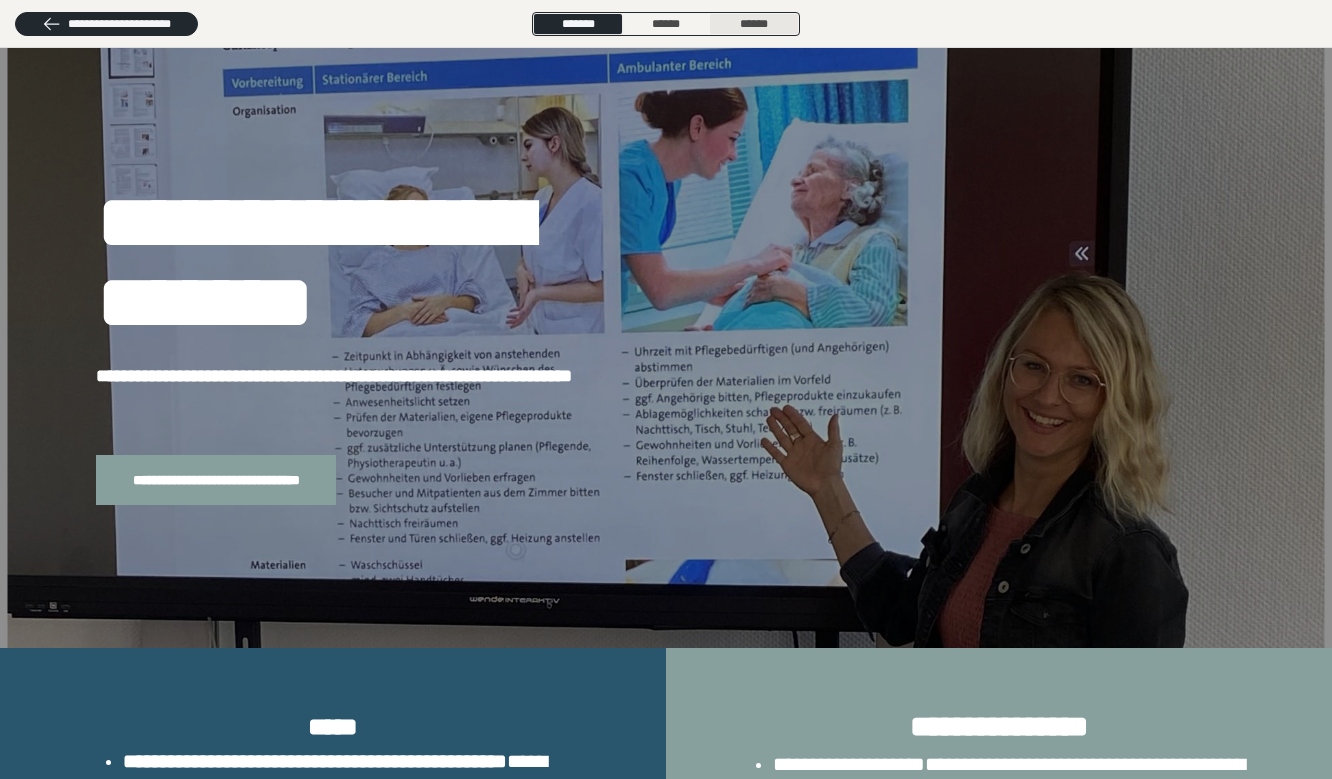 click on "******" at bounding box center (754, 24) 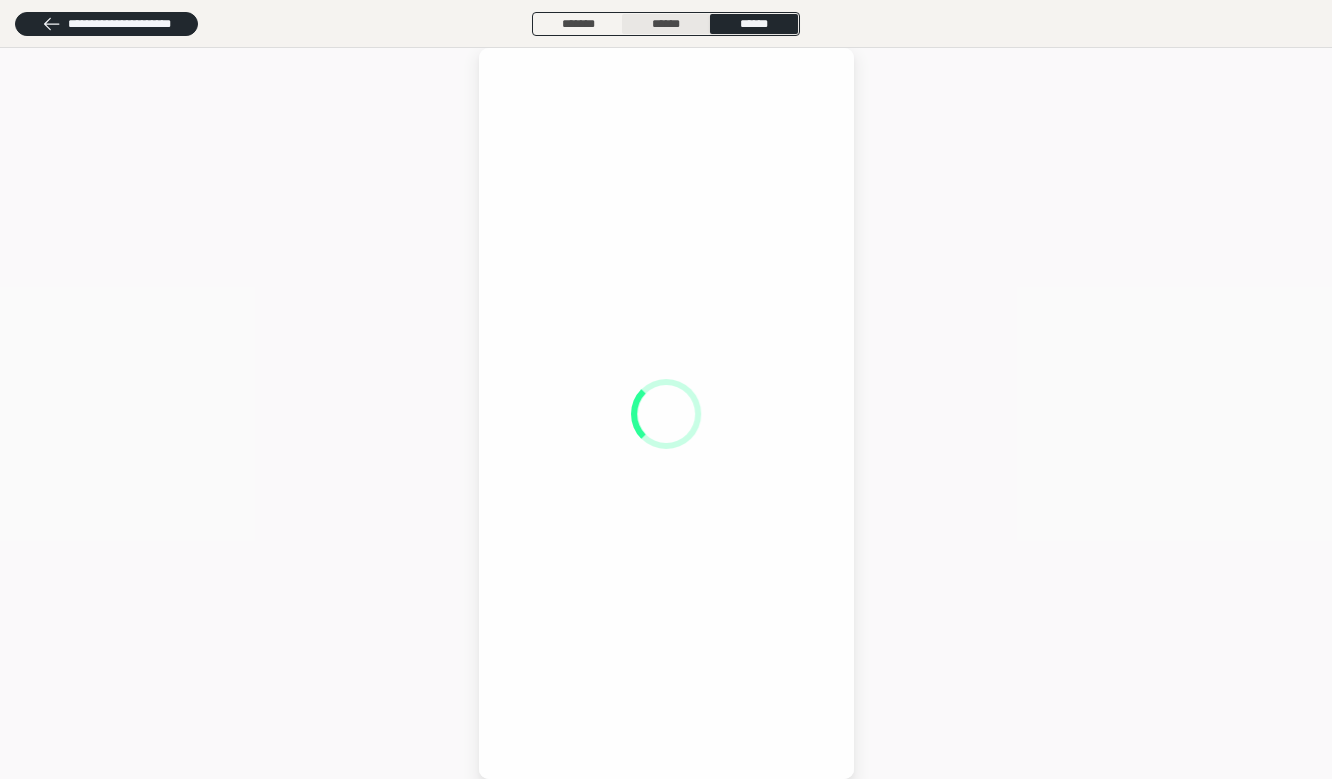 scroll, scrollTop: 0, scrollLeft: 0, axis: both 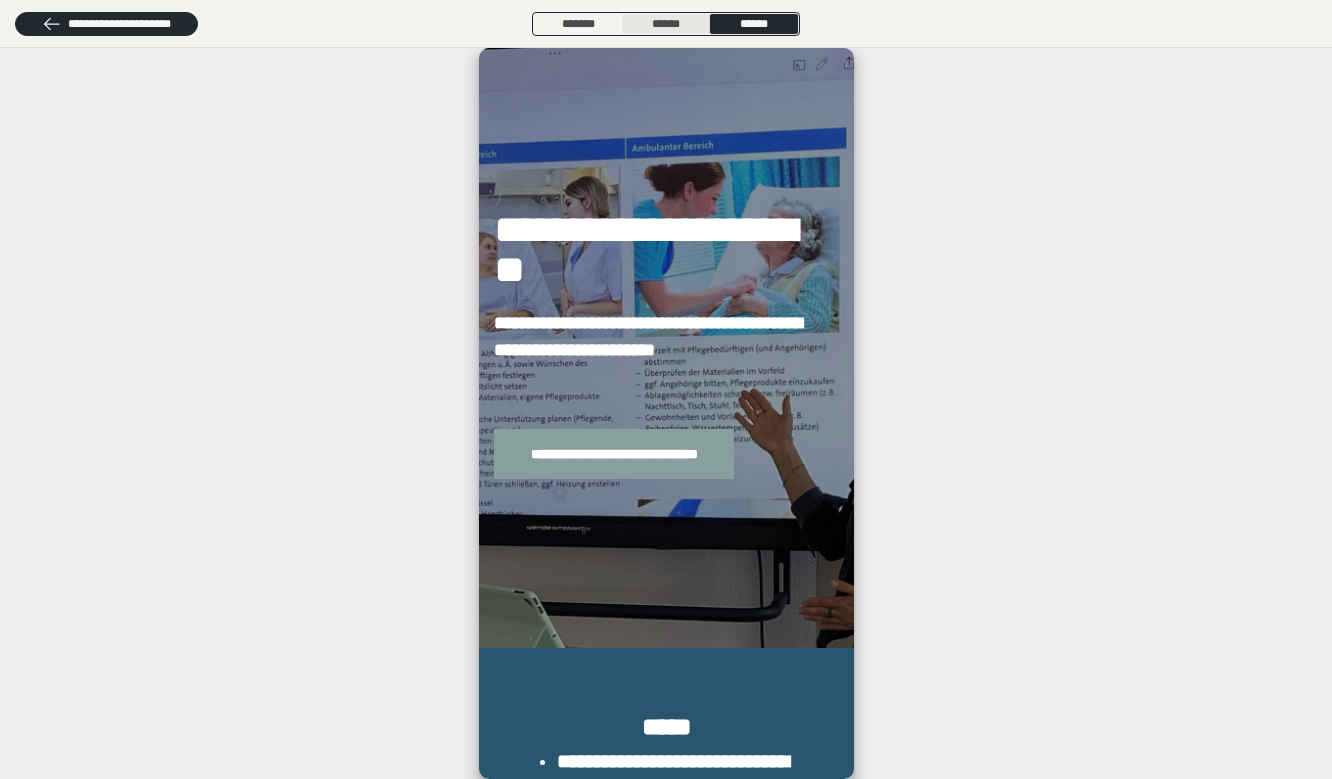 click on "******" at bounding box center [666, 24] 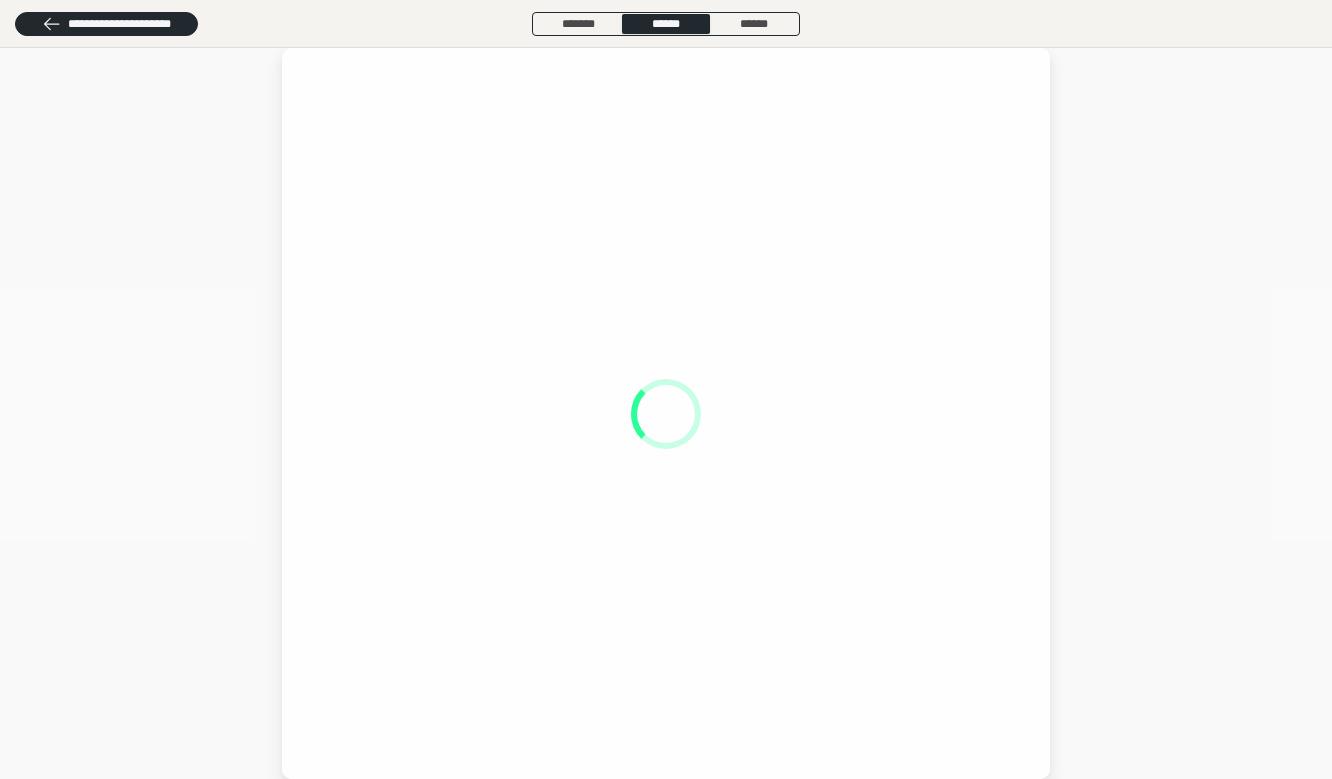 scroll, scrollTop: 0, scrollLeft: 0, axis: both 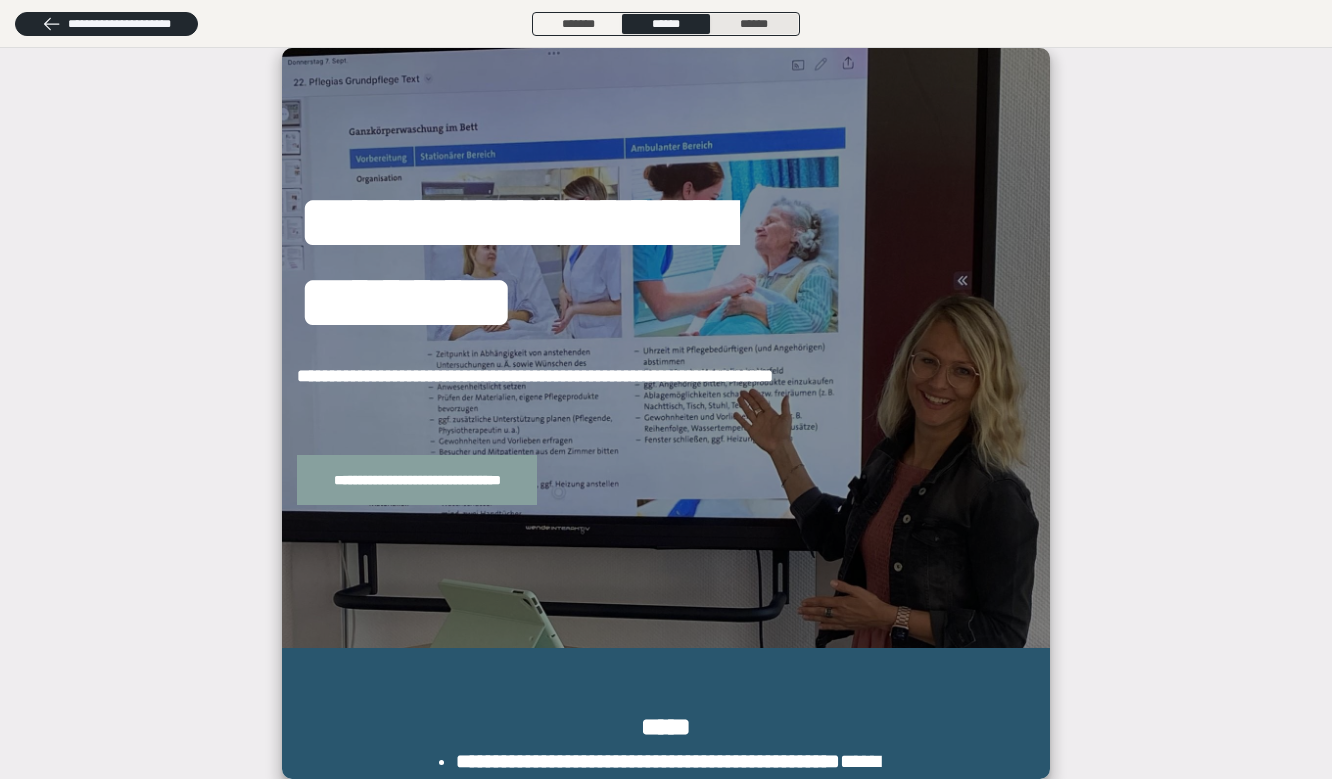 click on "******" at bounding box center (754, 24) 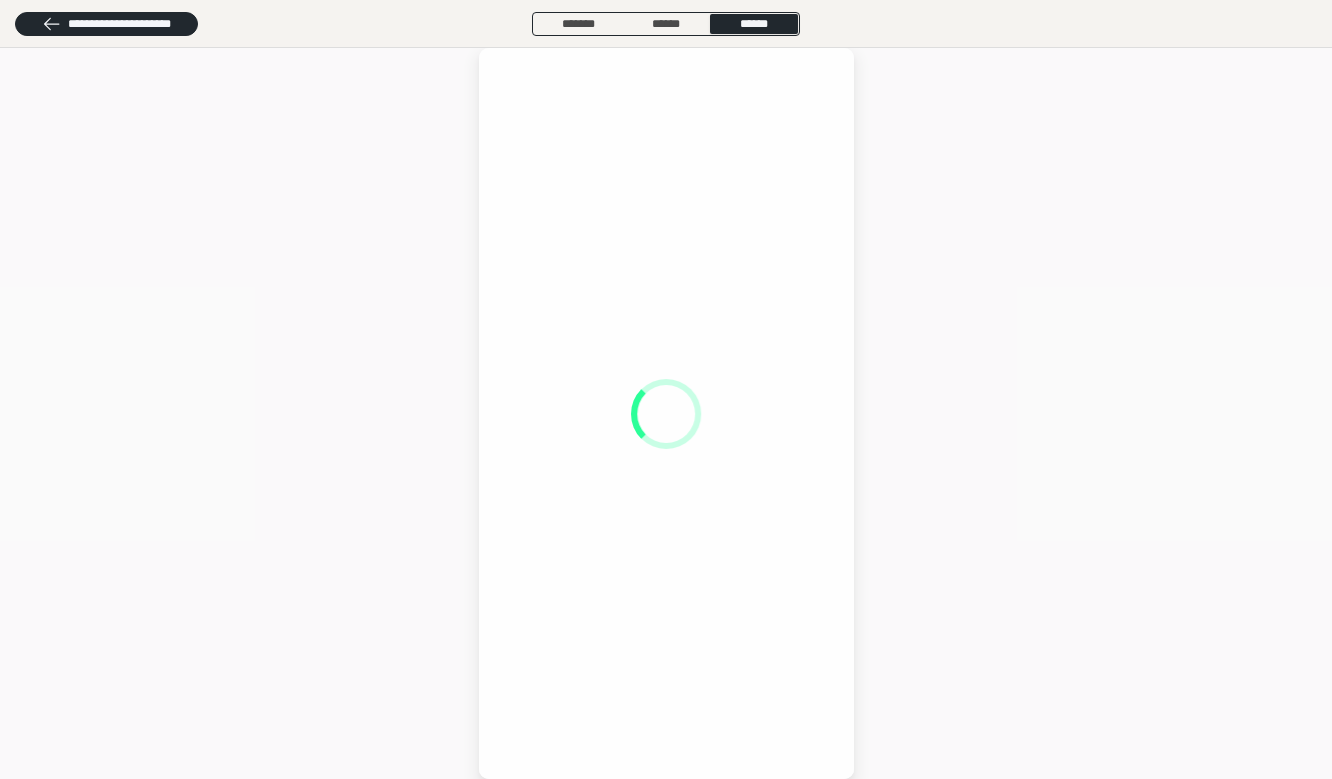scroll, scrollTop: 0, scrollLeft: 0, axis: both 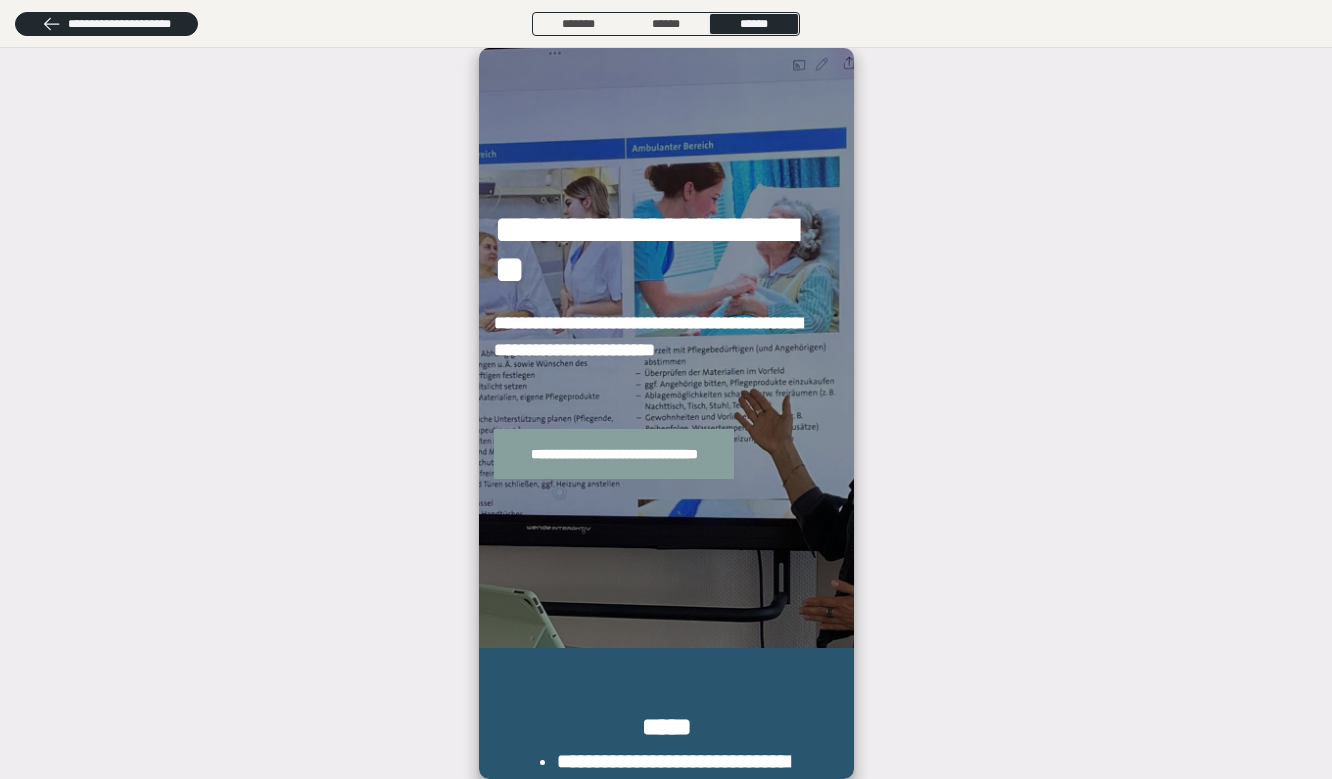click on "**********" at bounding box center (666, 413) 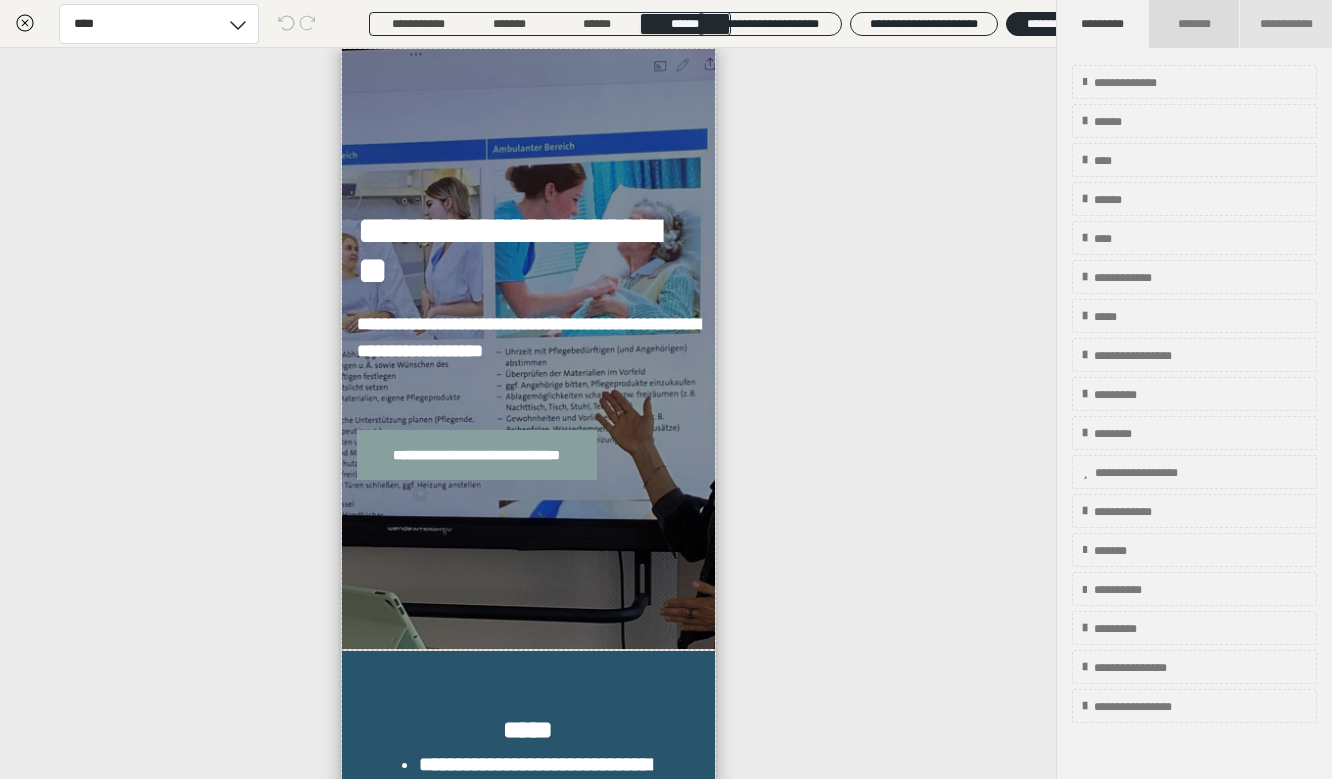 click on "*******" at bounding box center (1193, 24) 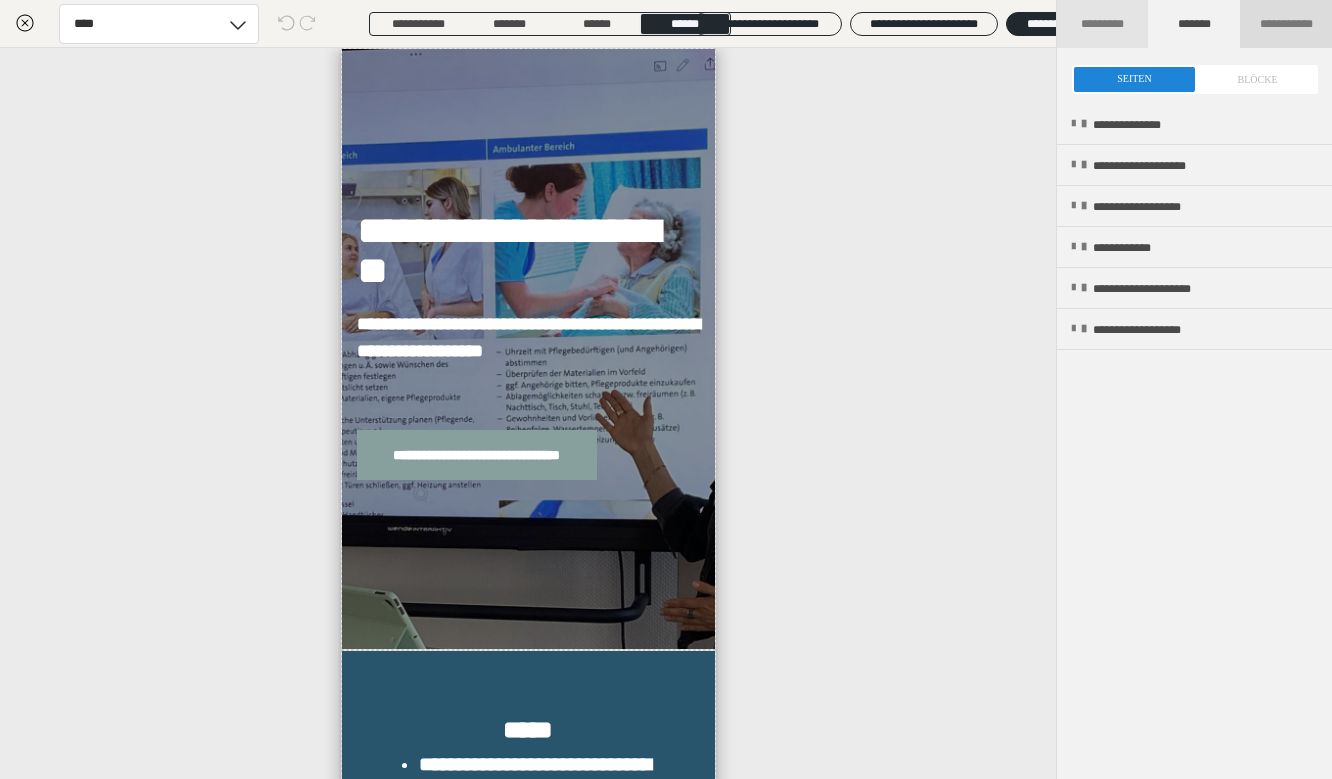 click on "**********" at bounding box center (1286, 24) 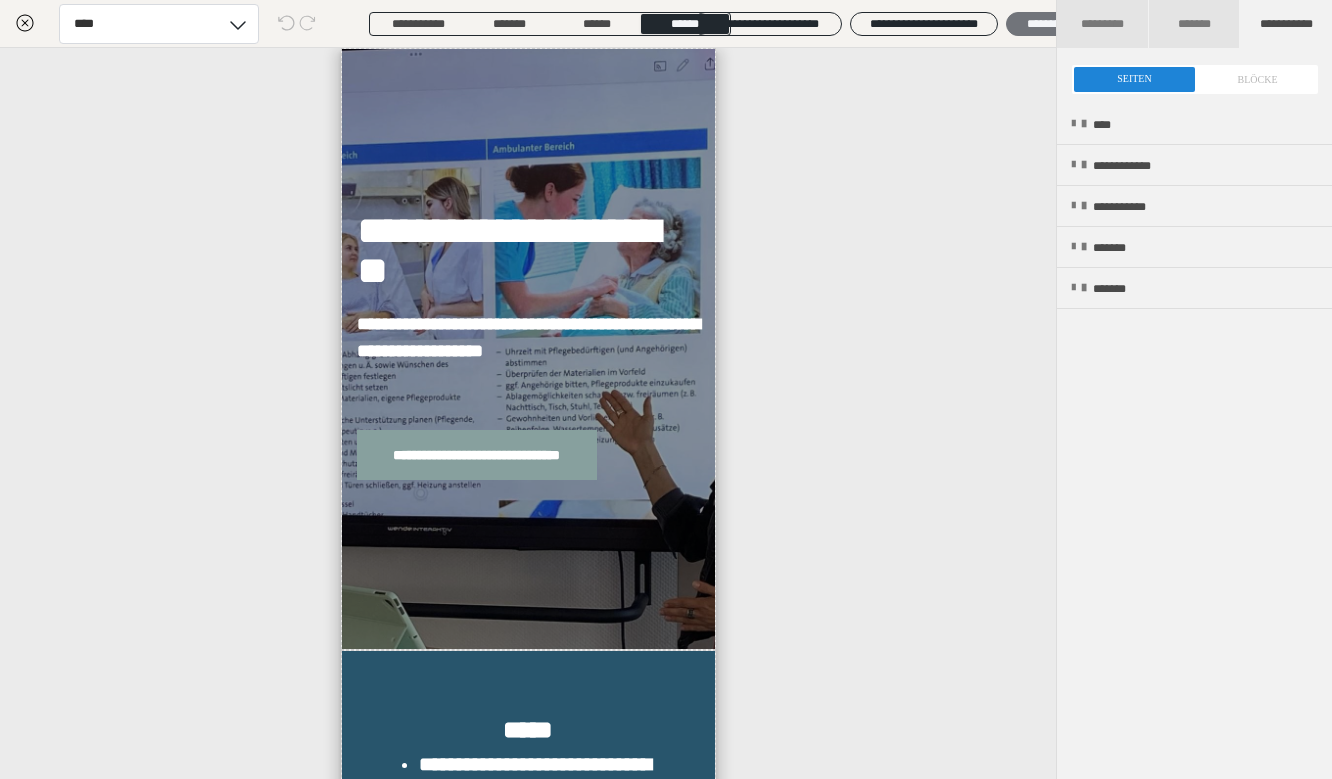 click on "********" at bounding box center [1045, 24] 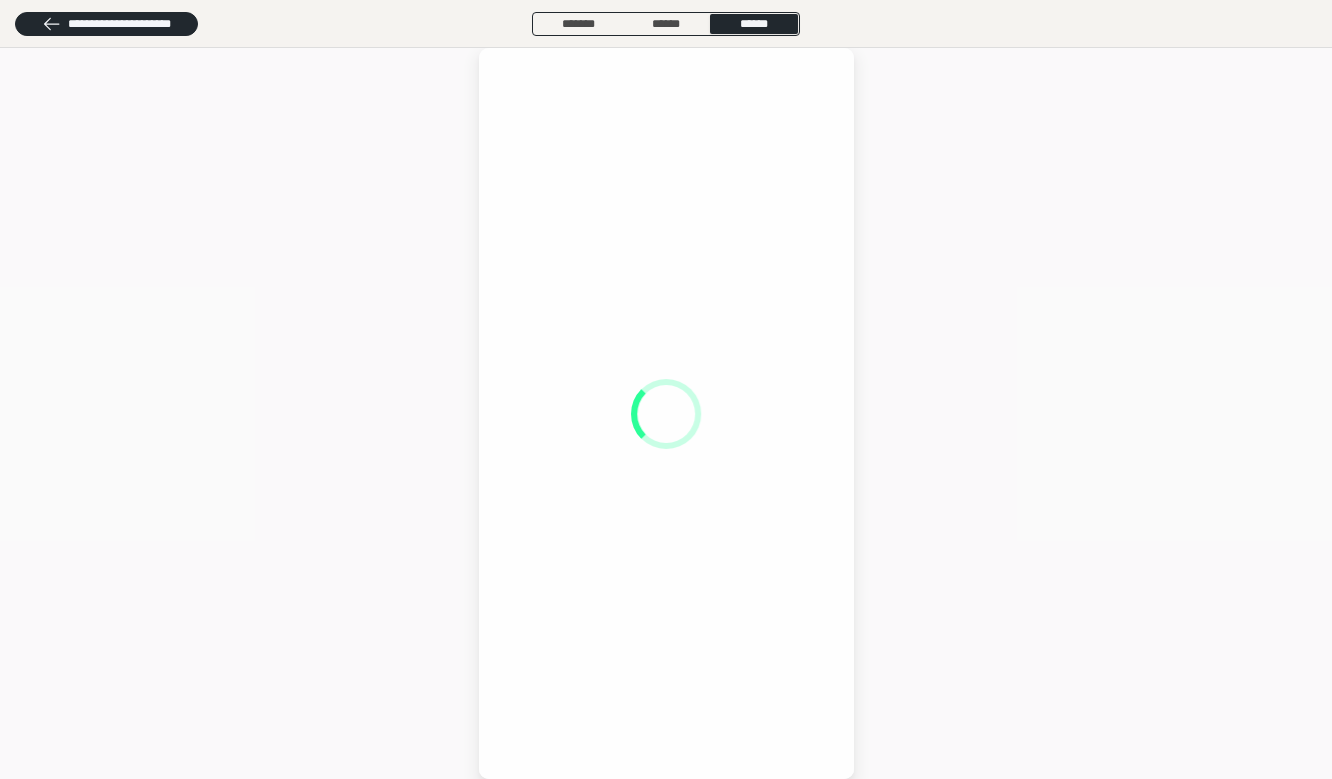 scroll, scrollTop: 0, scrollLeft: 0, axis: both 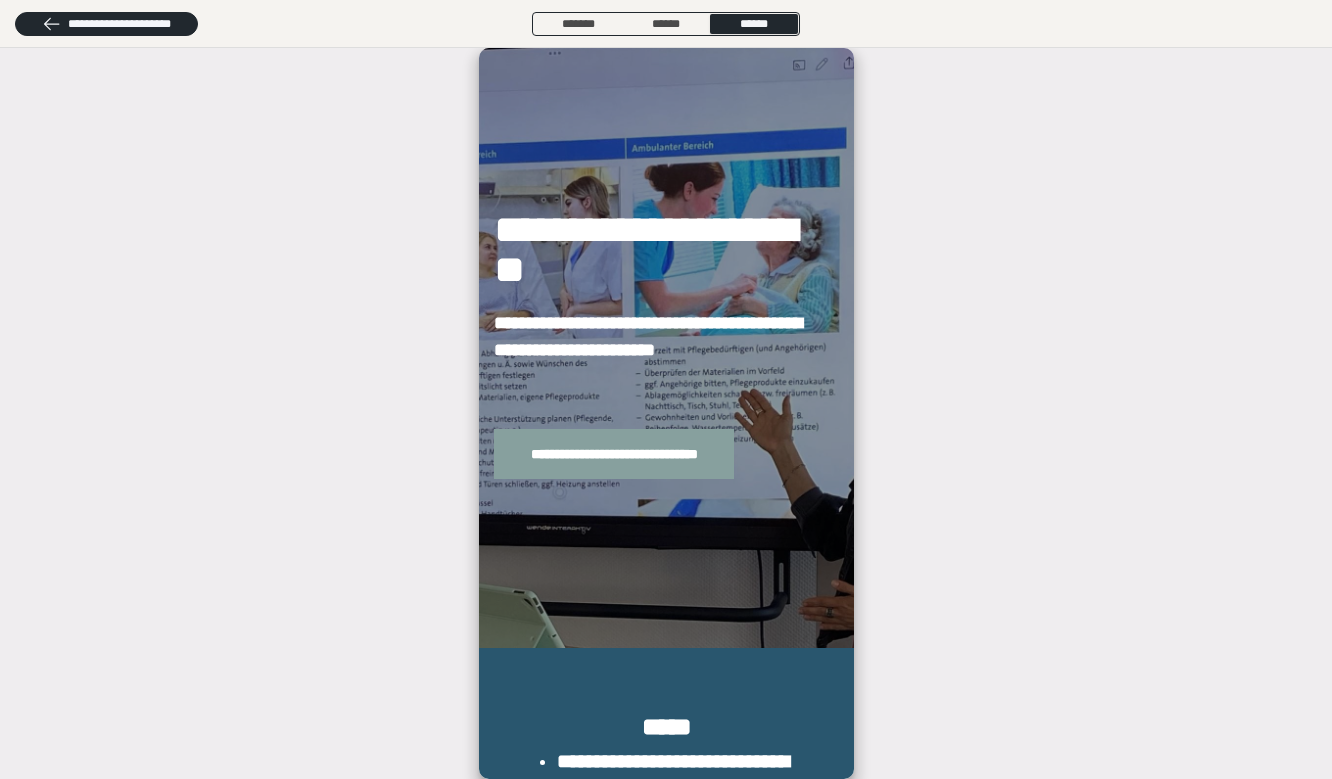 click on "**********" at bounding box center [106, 24] 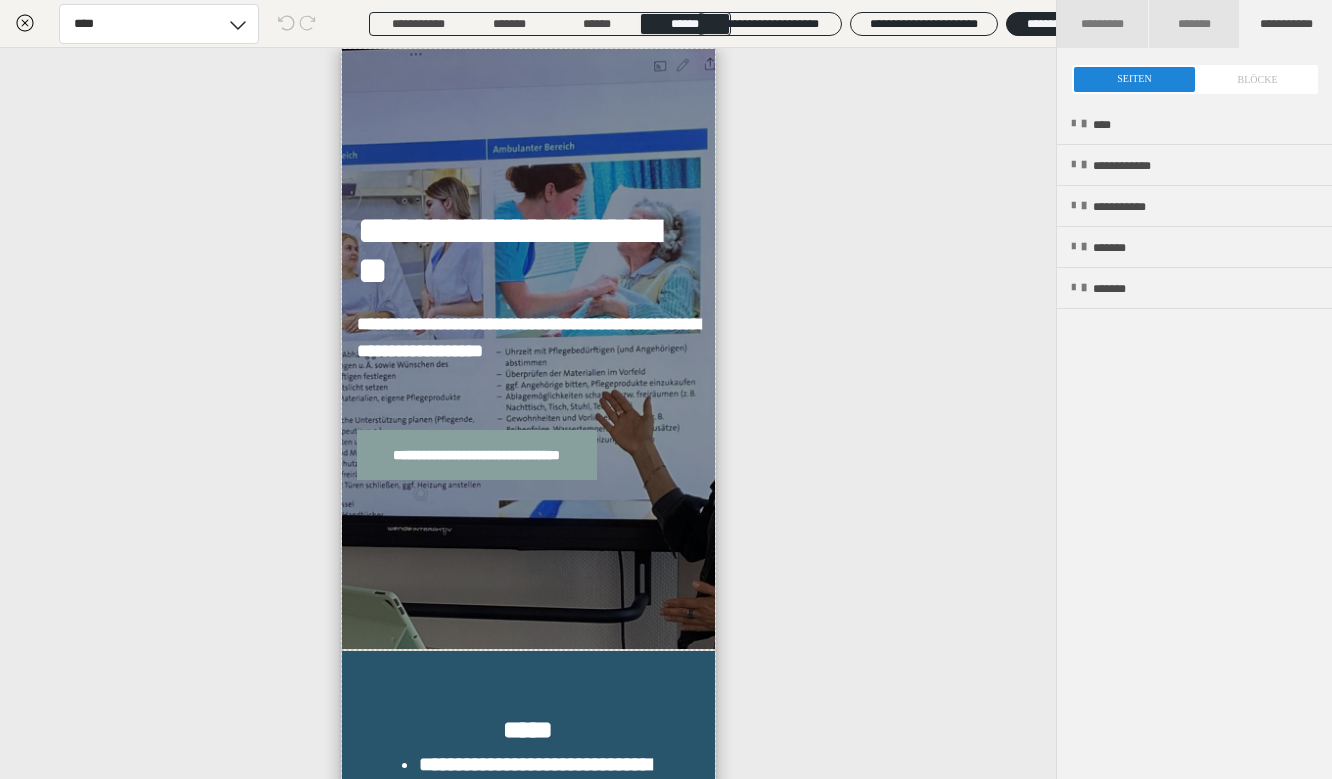 click 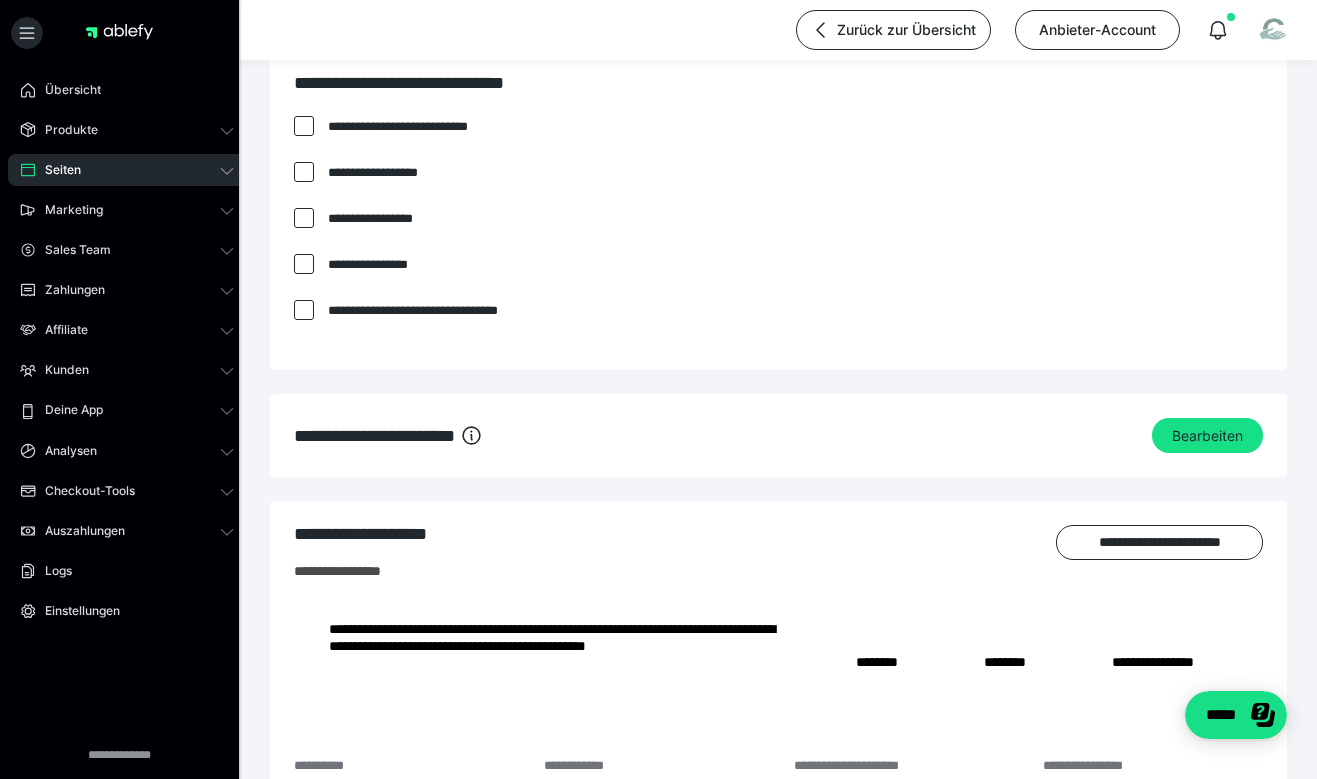 scroll, scrollTop: 1386, scrollLeft: 0, axis: vertical 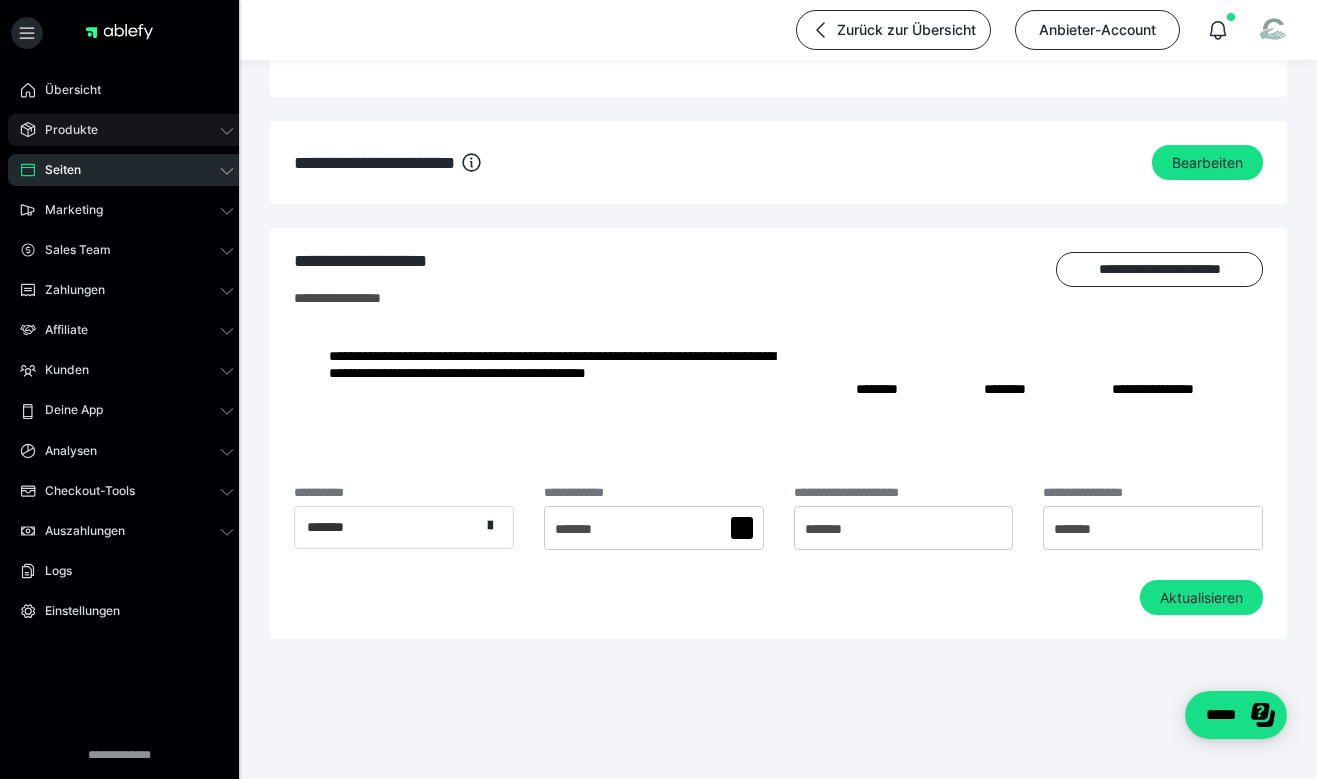 click on "Produkte" at bounding box center (127, 130) 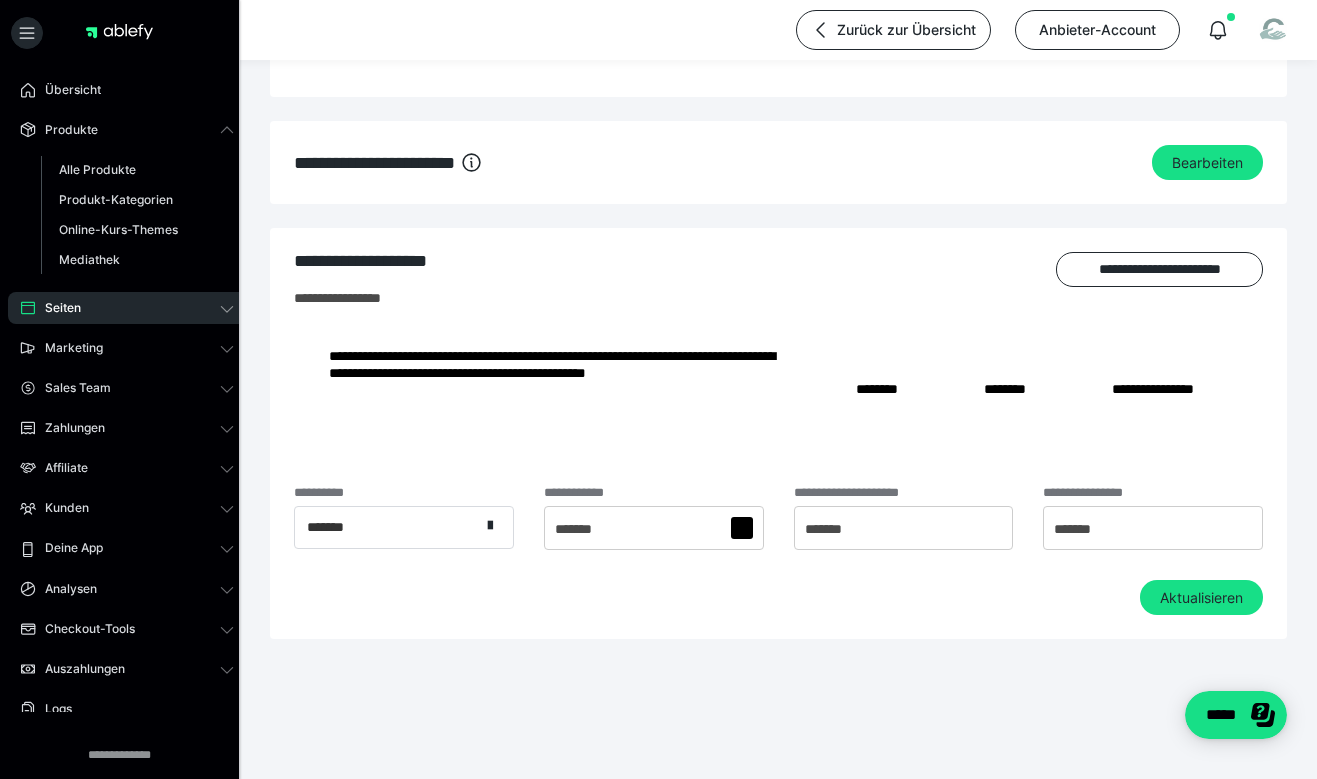 click on "Seiten" at bounding box center (127, 308) 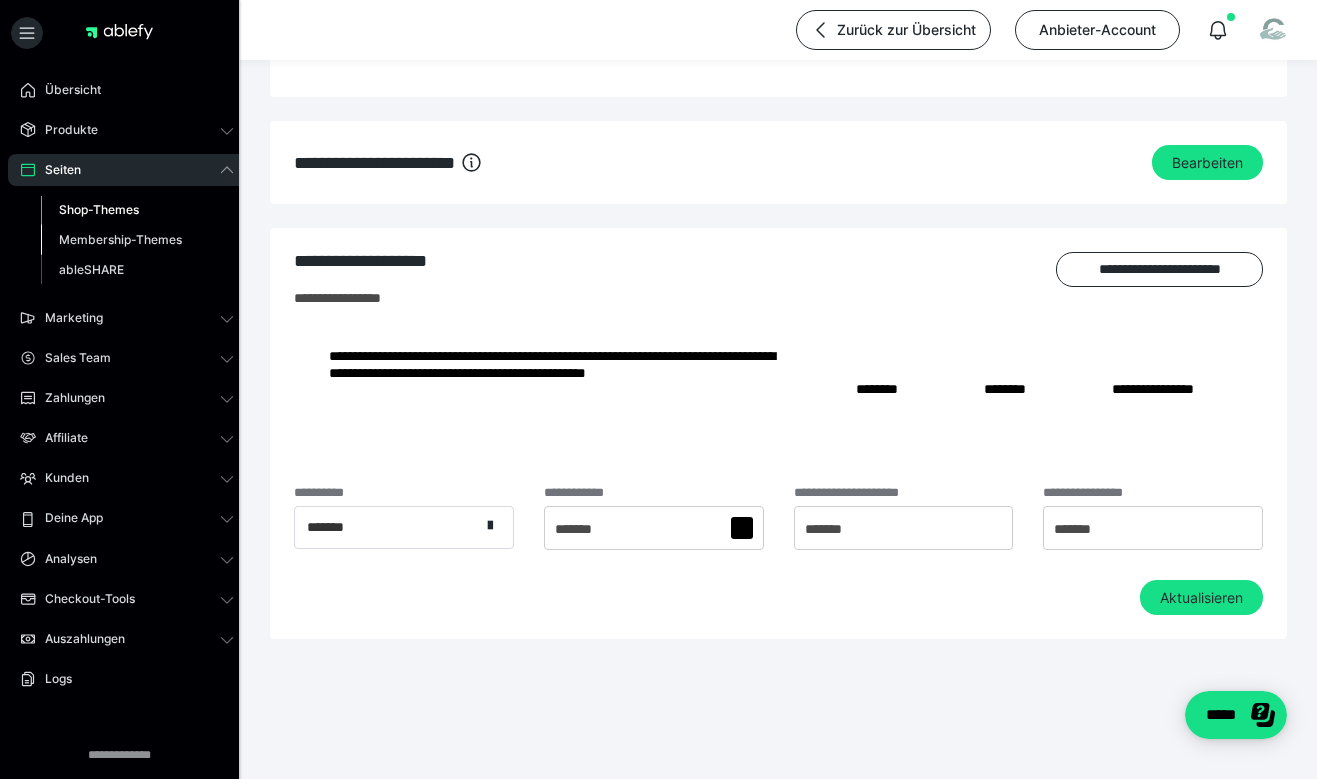 click on "Membership-Themes" at bounding box center (120, 239) 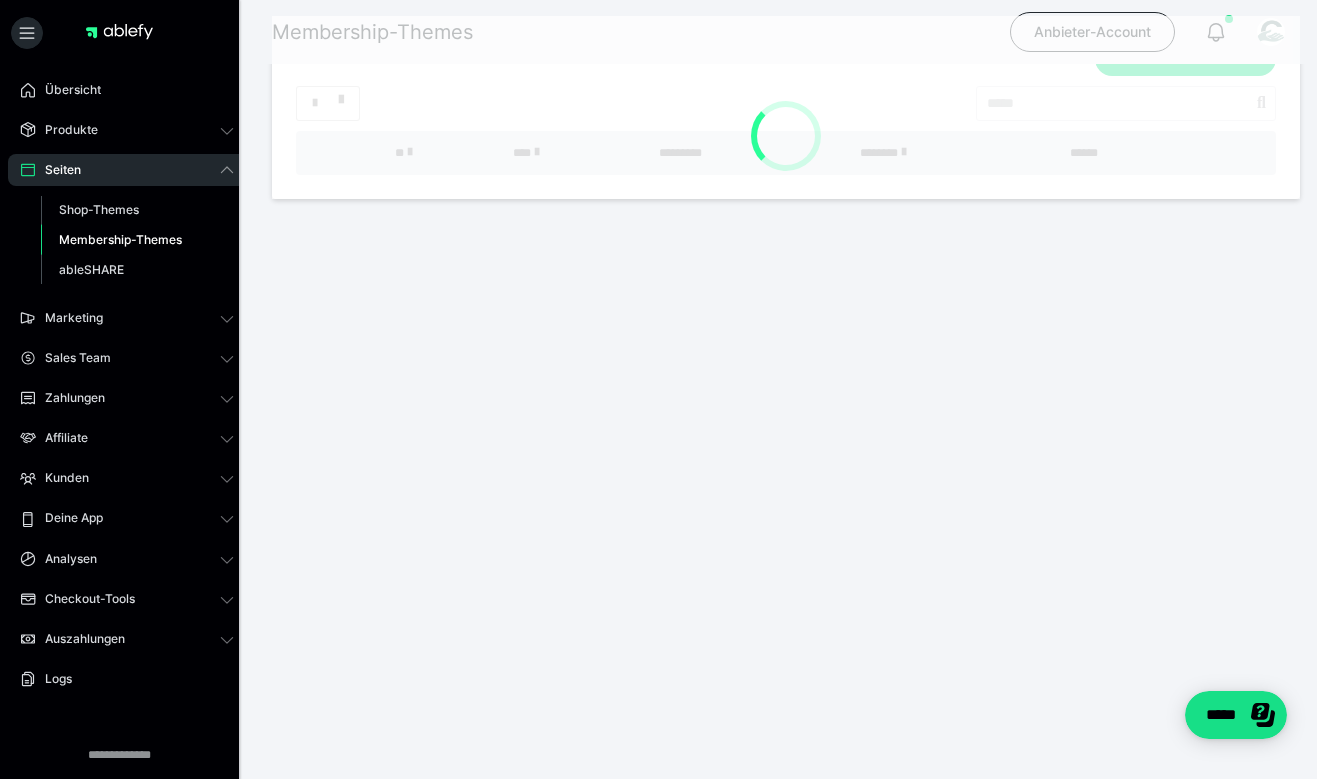 scroll, scrollTop: 0, scrollLeft: 0, axis: both 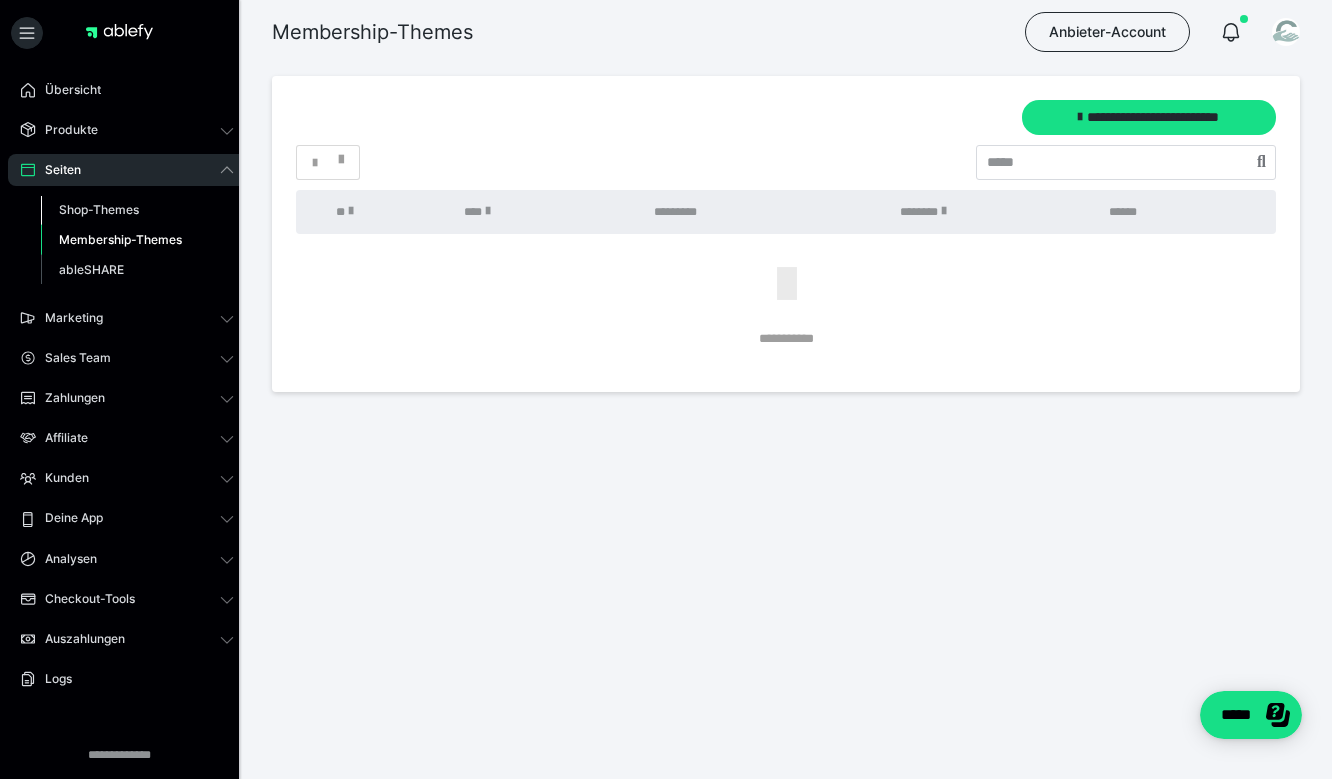 click on "Shop-Themes" at bounding box center (99, 209) 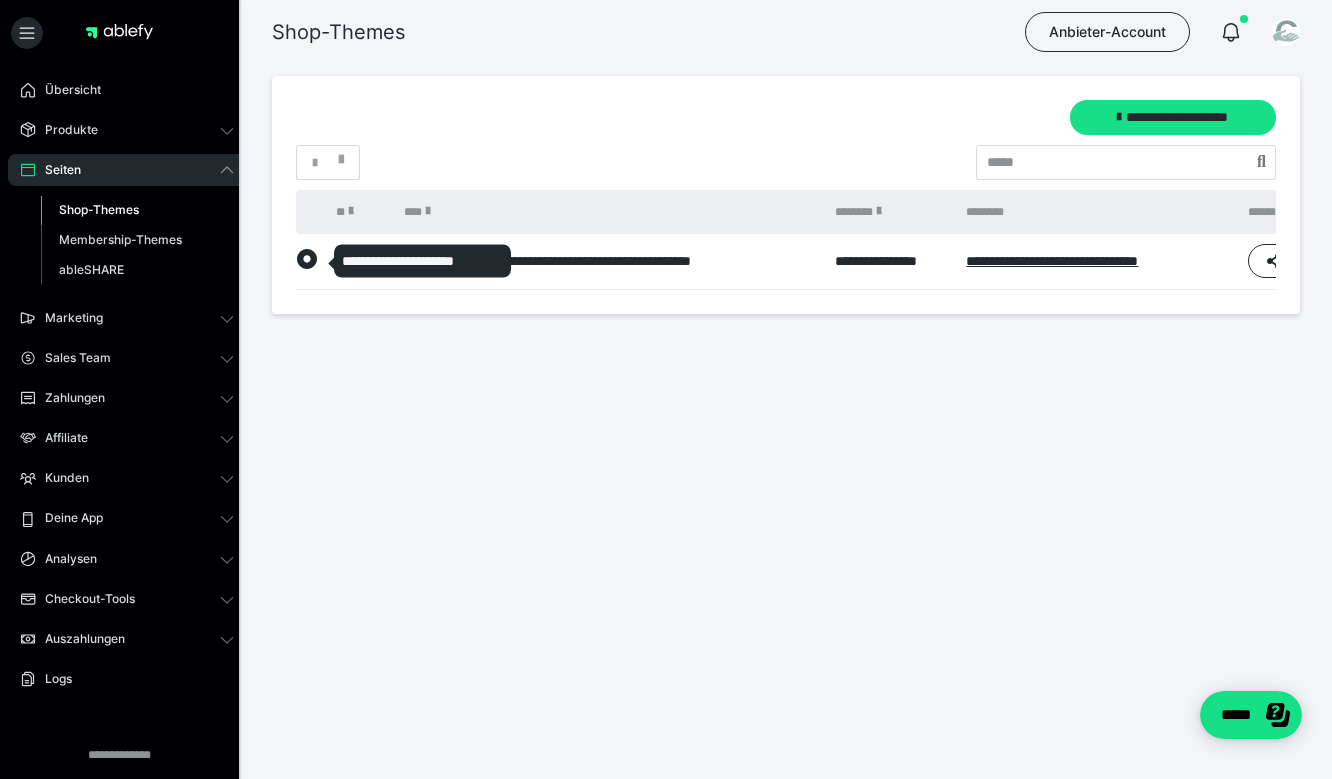 click at bounding box center [307, 259] 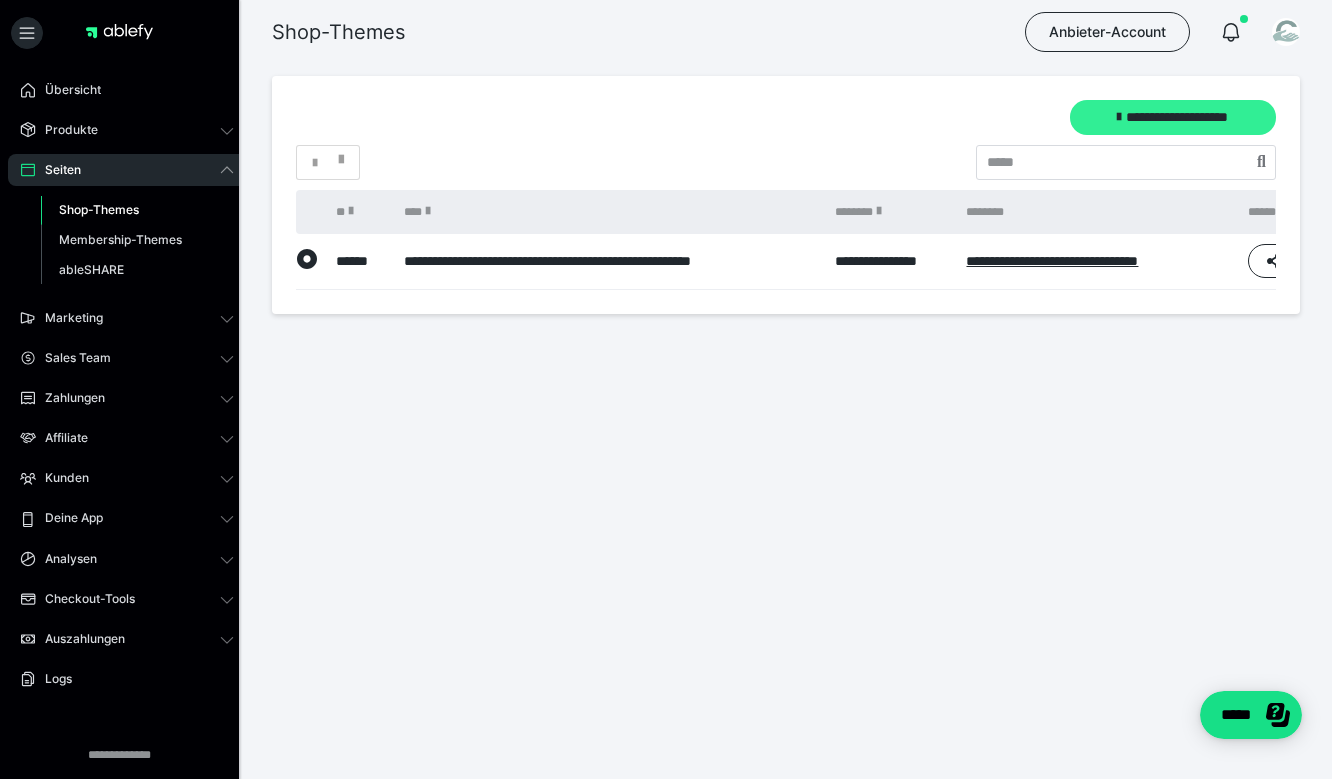 click on "**********" at bounding box center [1173, 117] 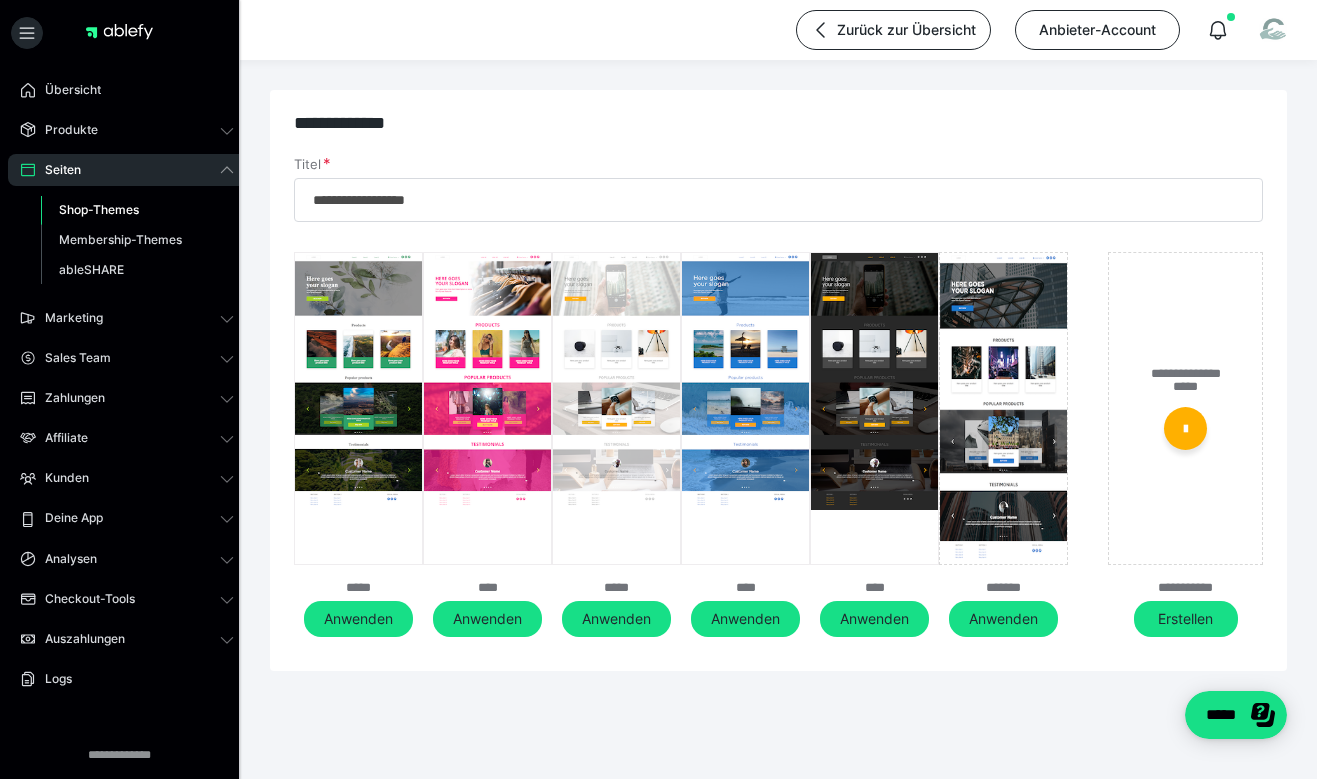 click at bounding box center (616, 381) 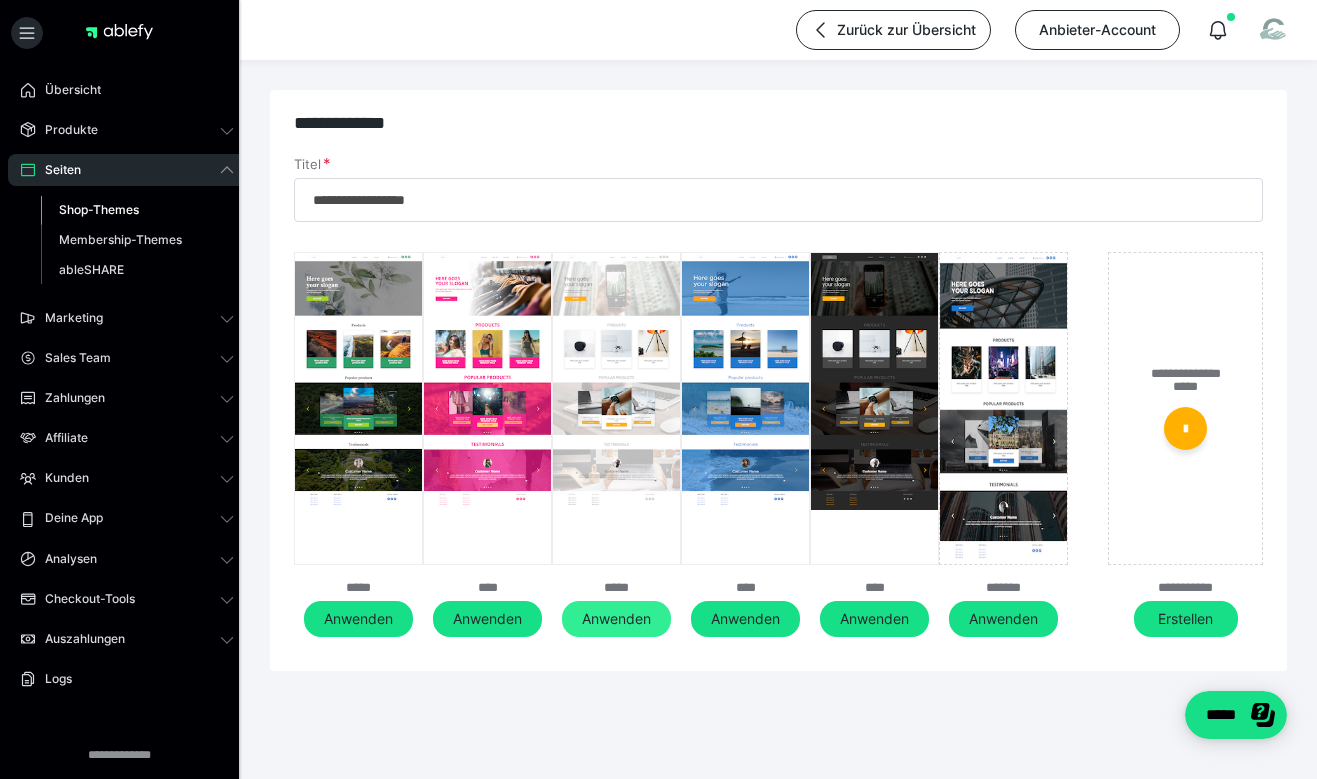 click on "Anwenden" at bounding box center [616, 619] 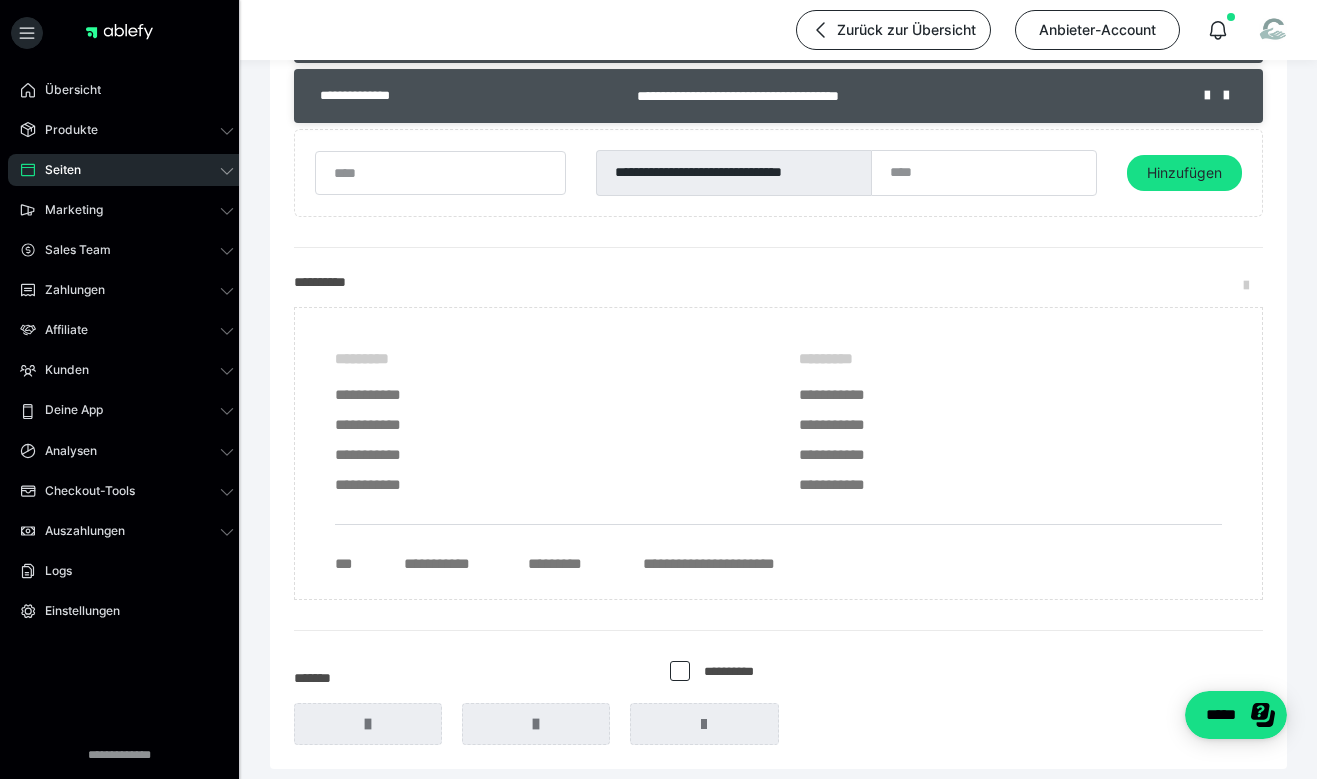 scroll, scrollTop: 0, scrollLeft: 0, axis: both 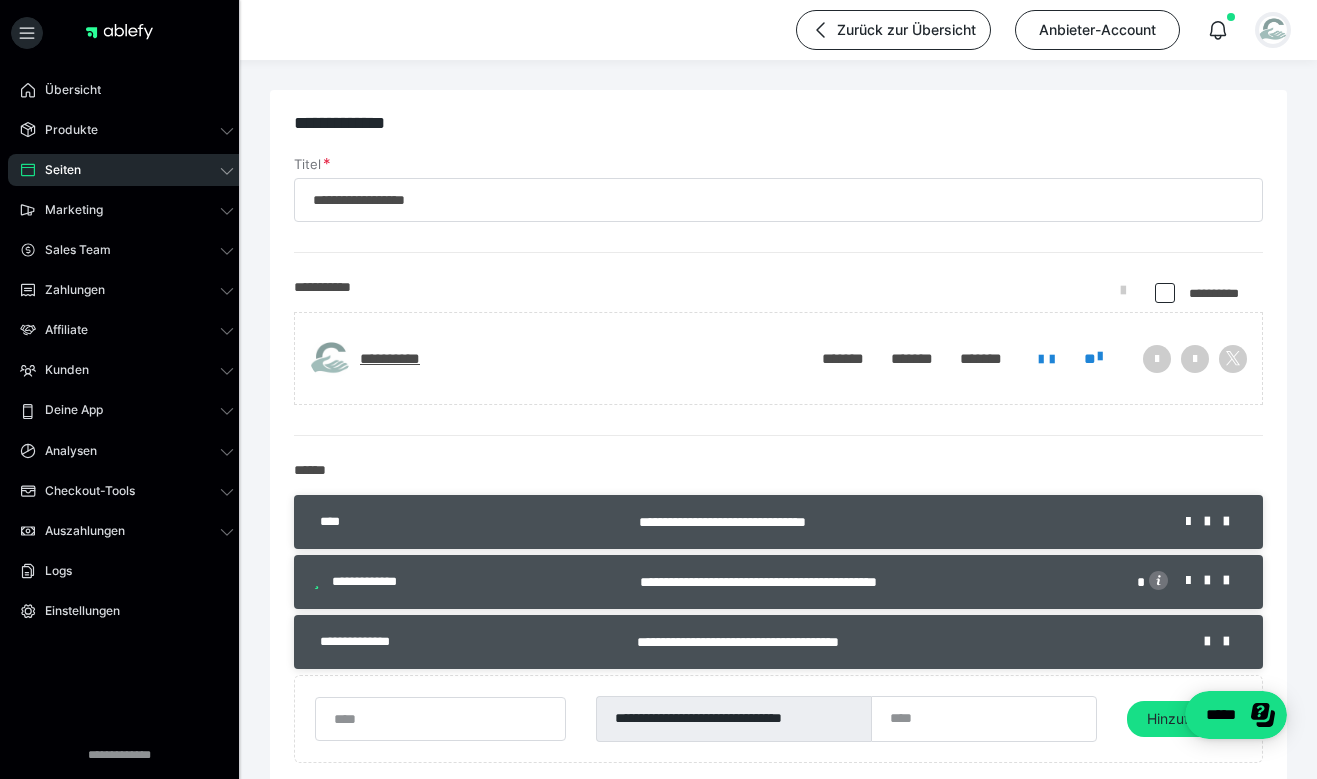 click at bounding box center (1273, 30) 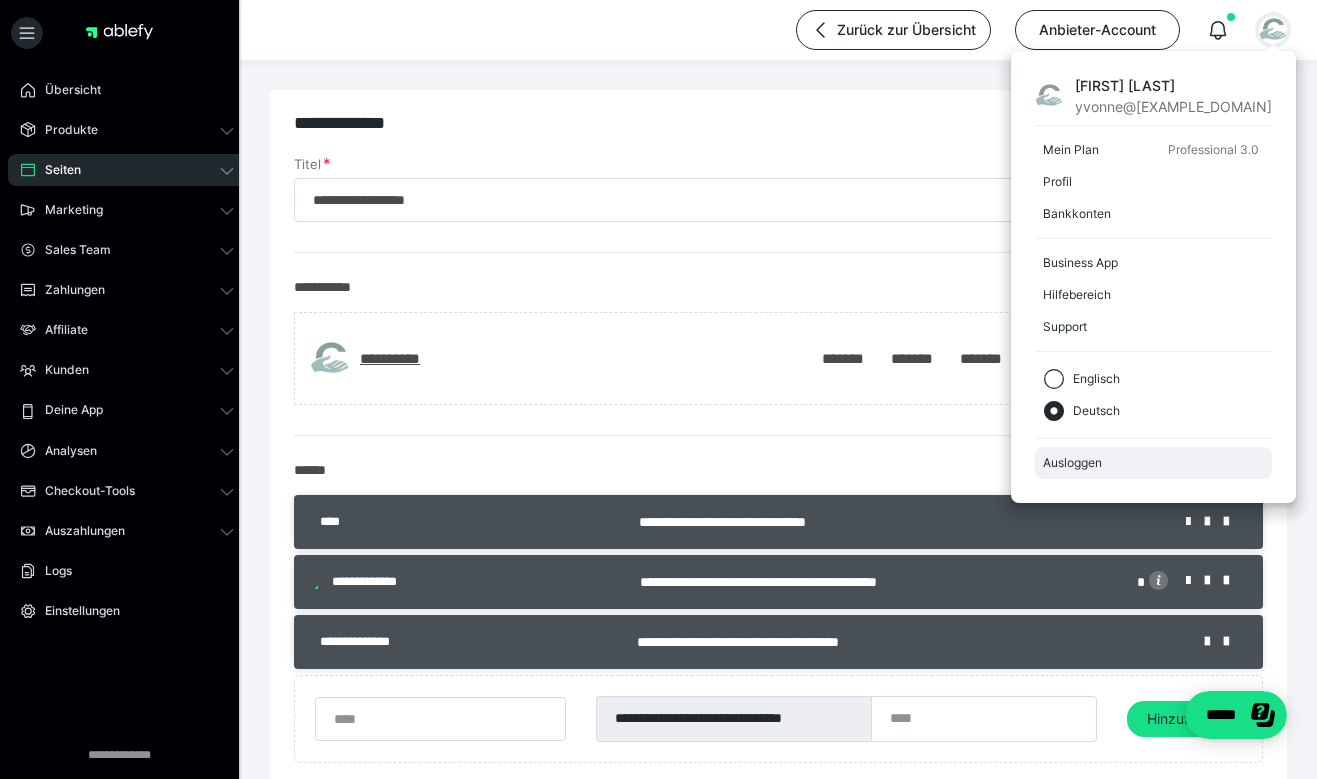 click on "Ausloggen" at bounding box center [1153, 463] 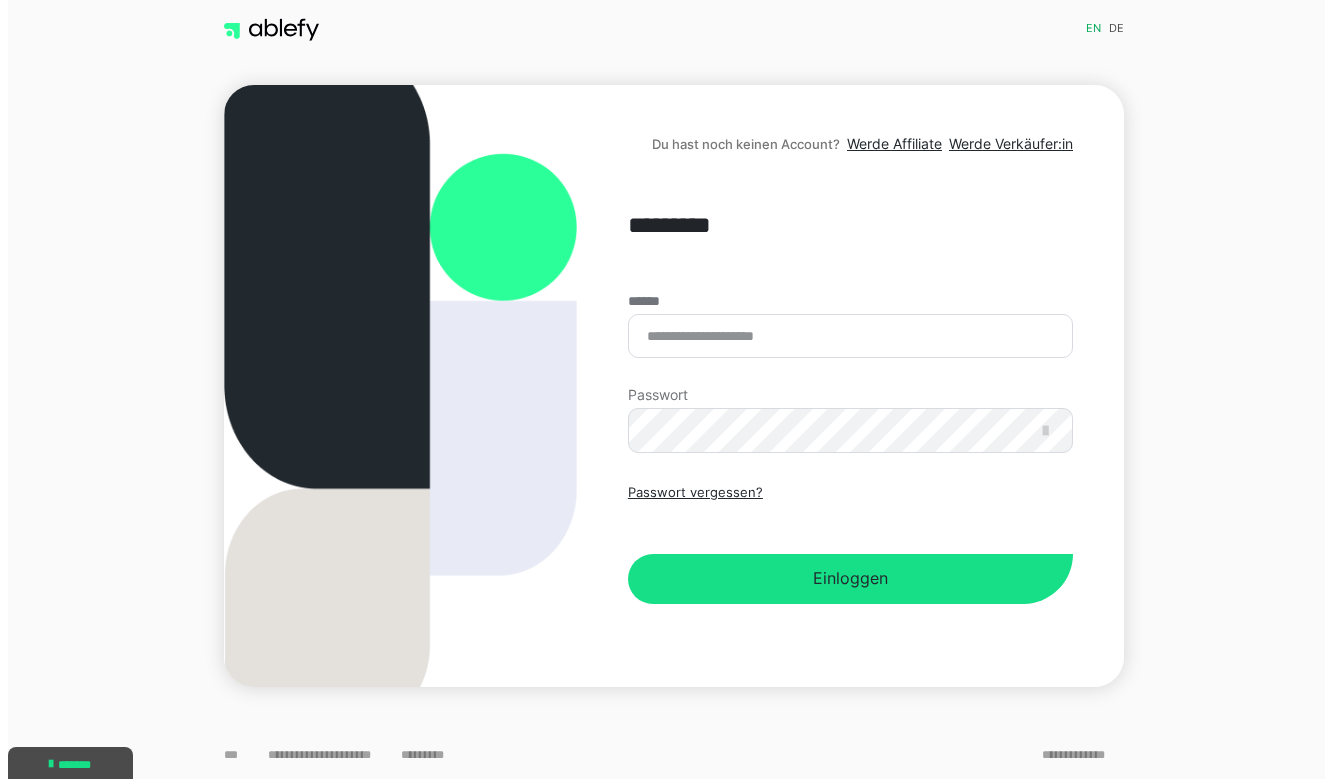 scroll, scrollTop: 0, scrollLeft: 0, axis: both 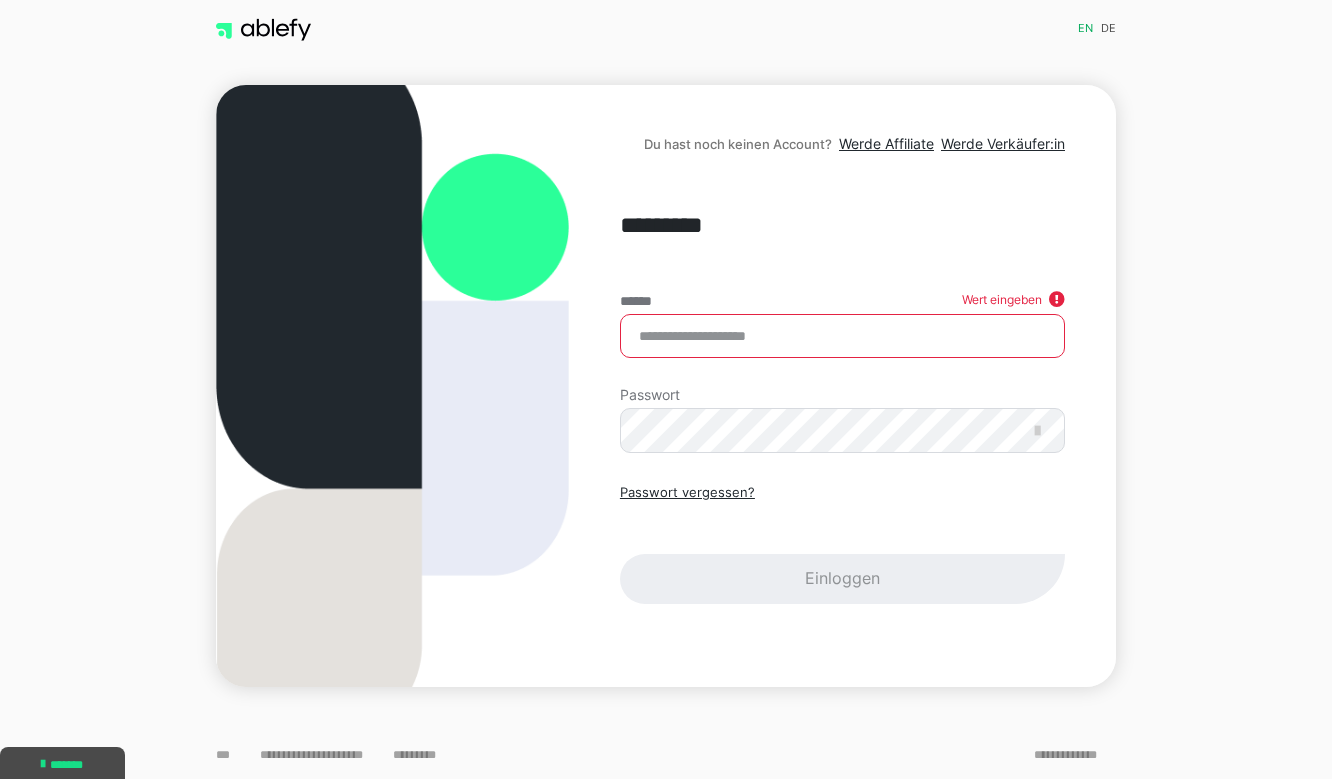 click on "Du hast noch keinen Account? Werde Affiliate Werde Verkäufer:in ********* ****** Wert eingeben Passwort Passwort vergessen? Einloggen" at bounding box center [666, 386] 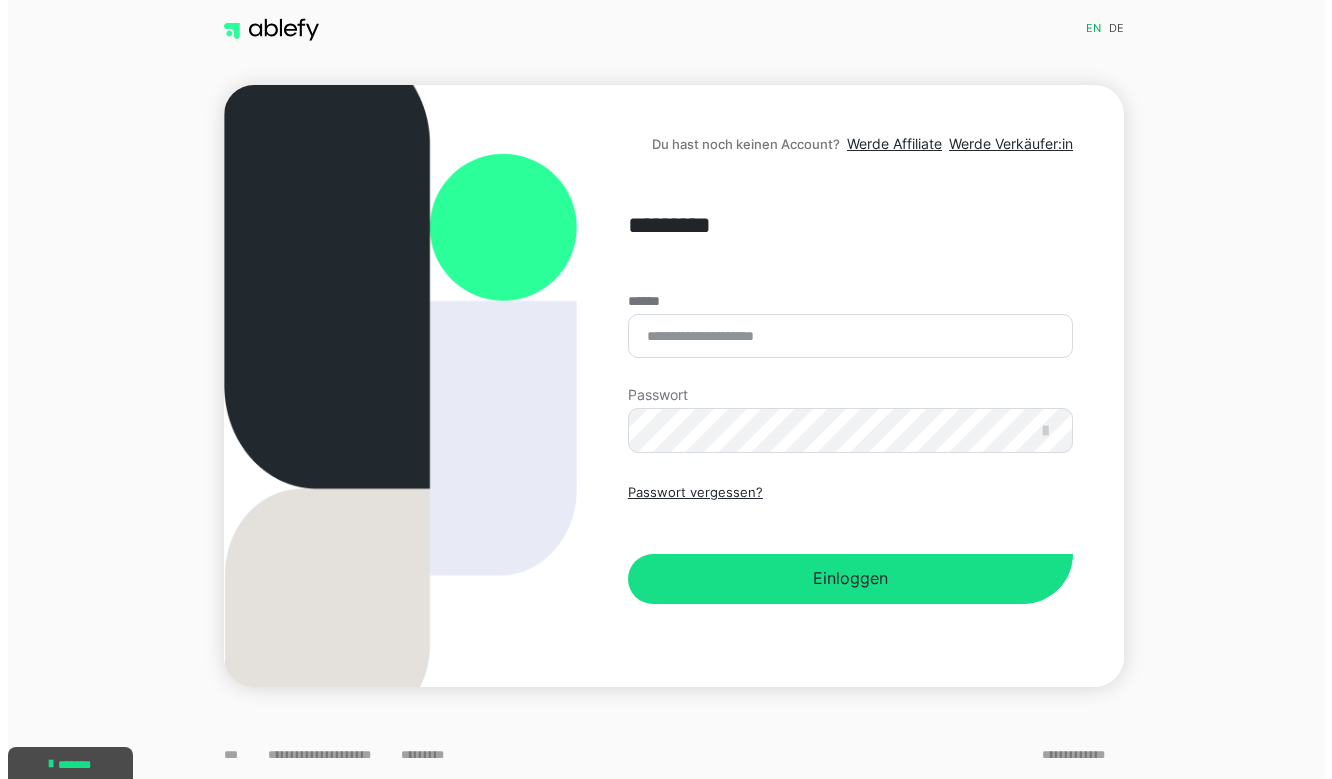 scroll, scrollTop: 0, scrollLeft: 0, axis: both 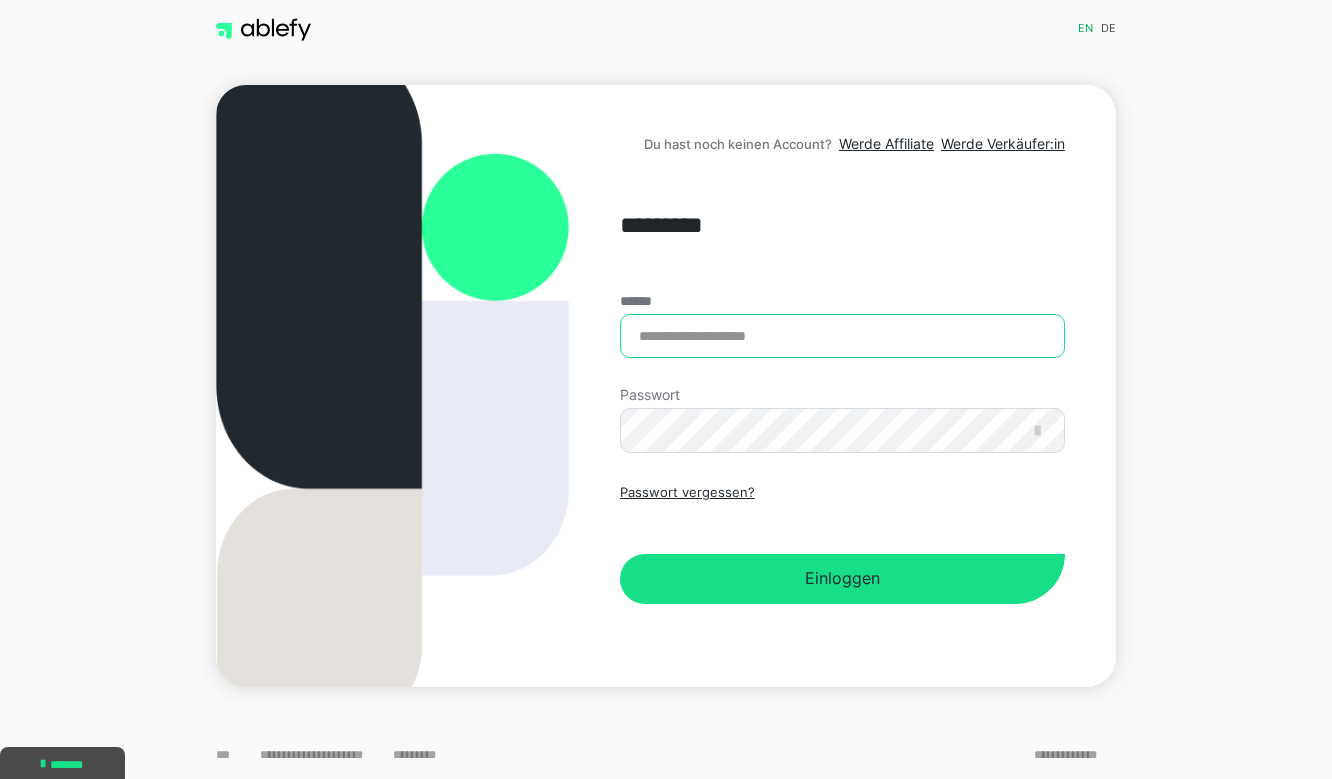 type on "**********" 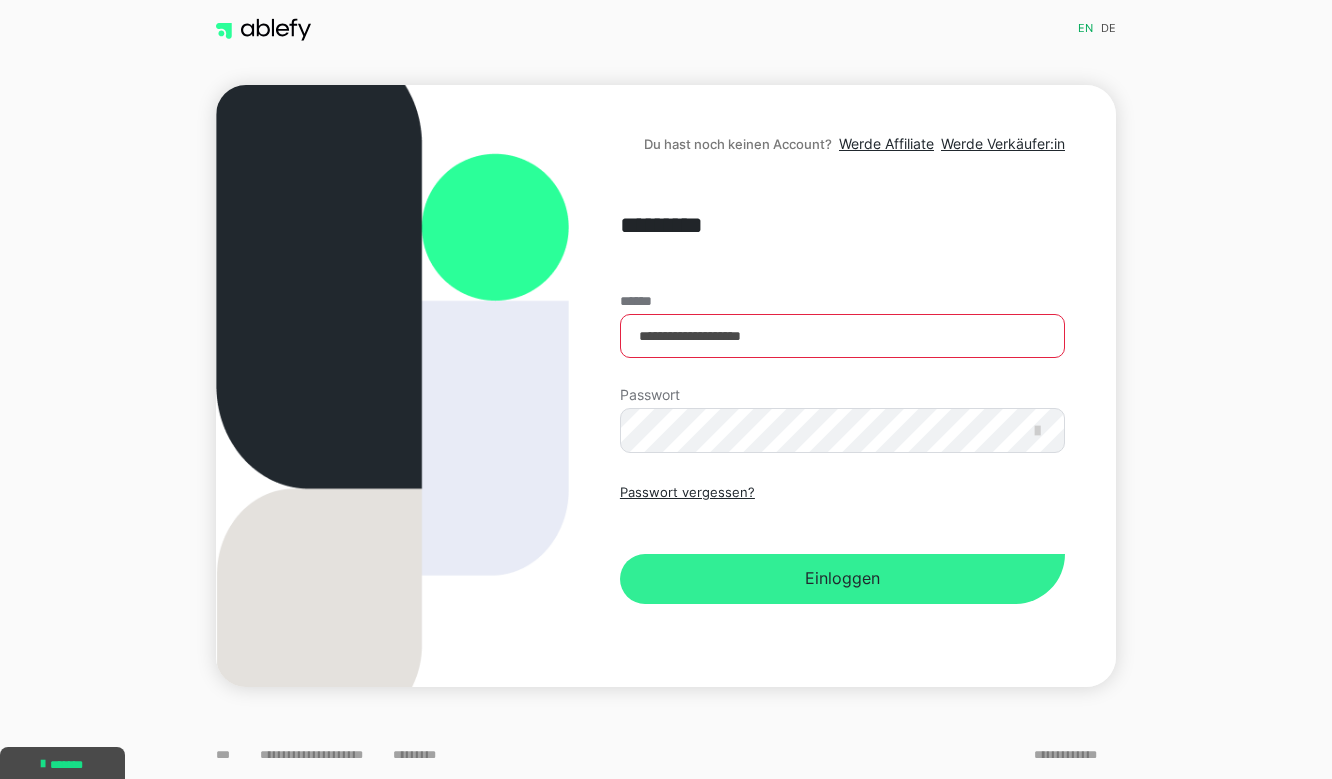 click on "Einloggen" at bounding box center (842, 579) 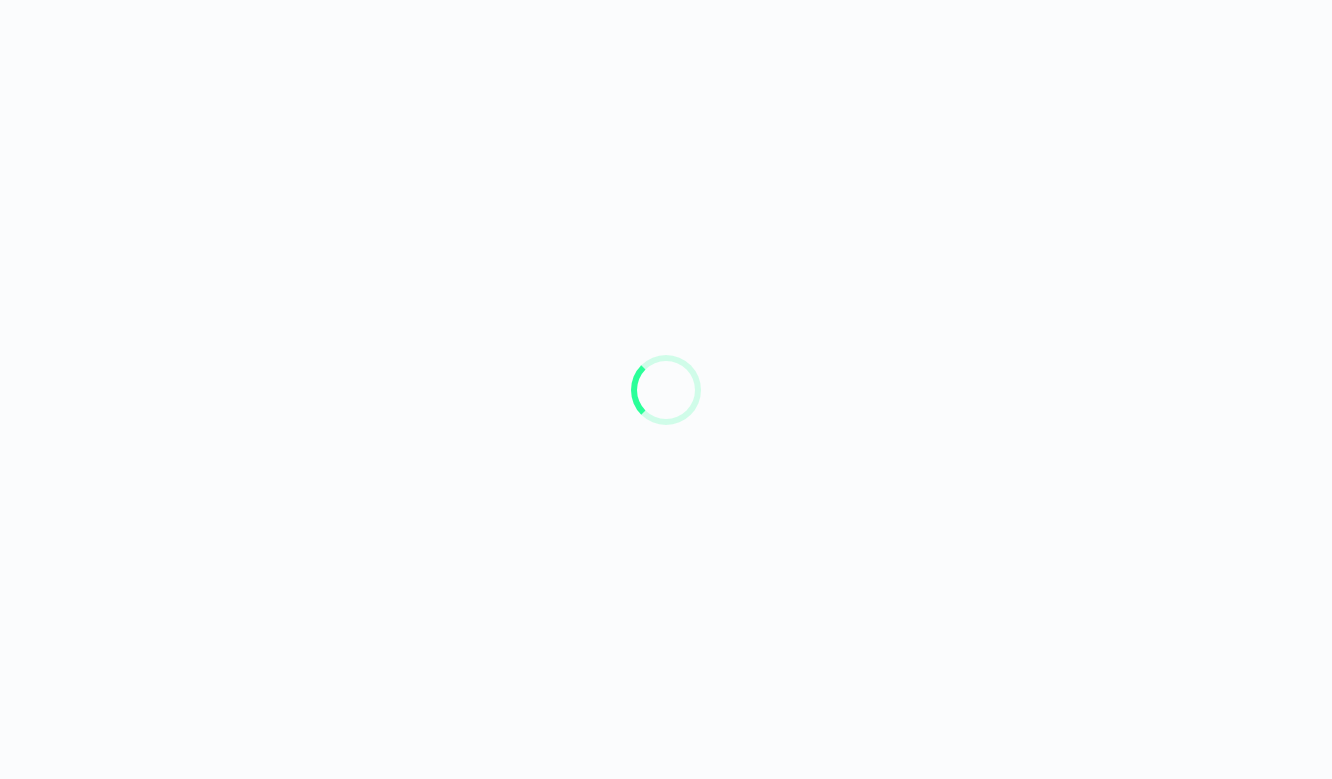 scroll, scrollTop: 0, scrollLeft: 0, axis: both 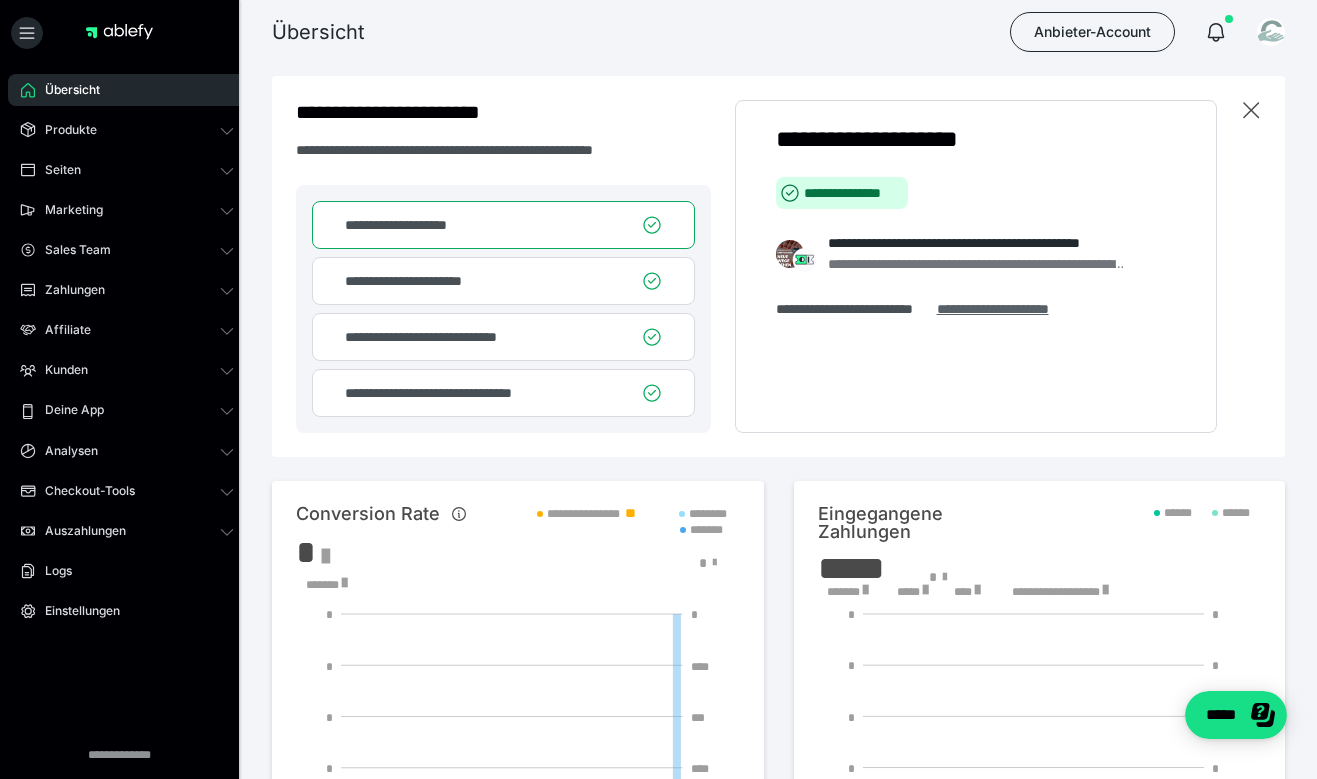 click on "**********" at bounding box center (1013, 309) 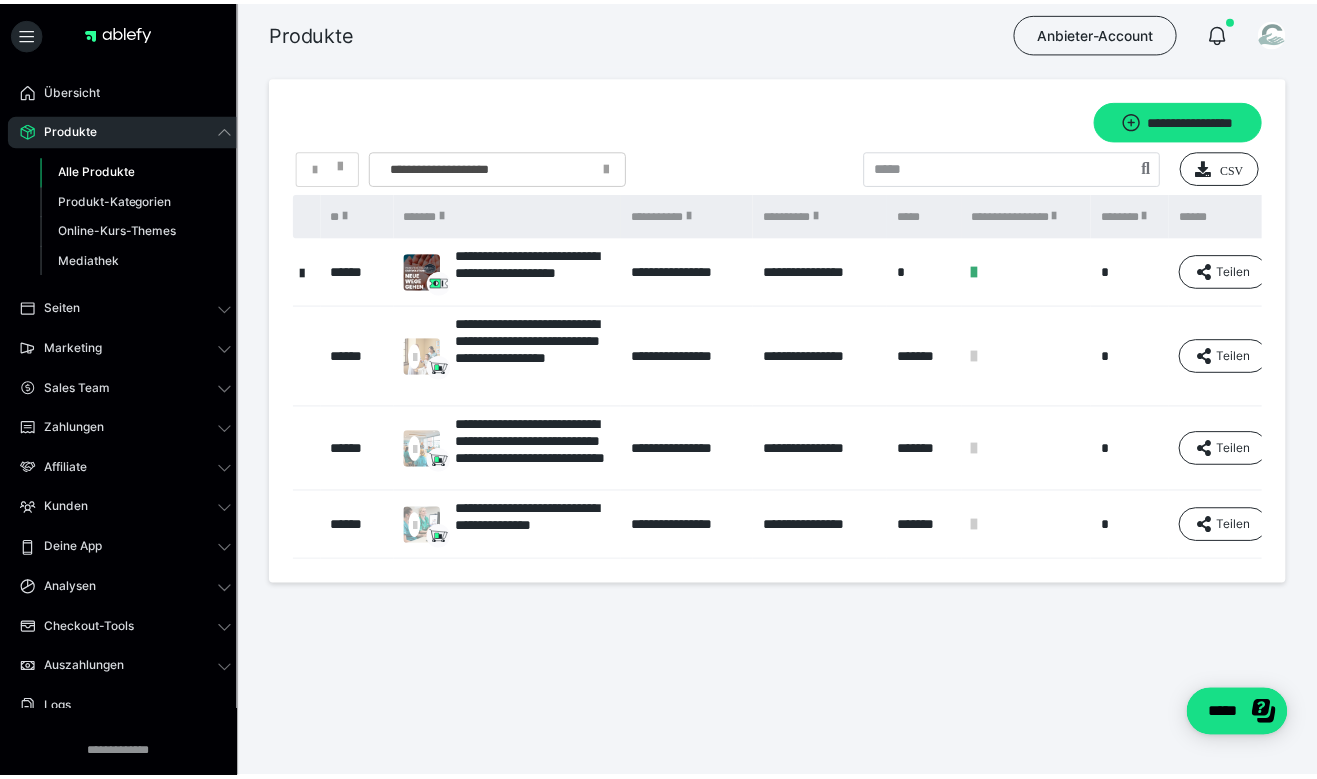 scroll, scrollTop: 0, scrollLeft: 138, axis: horizontal 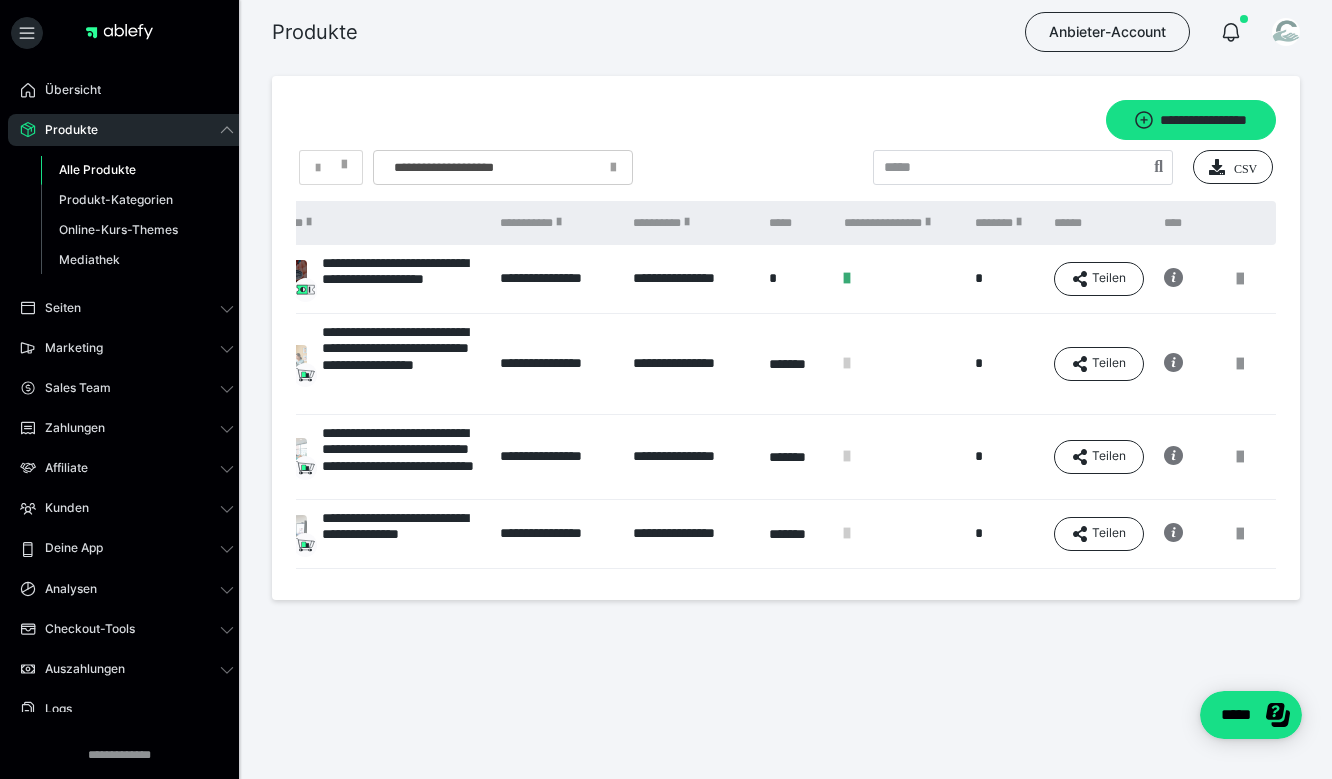 click on "**********" at bounding box center [557, 279] 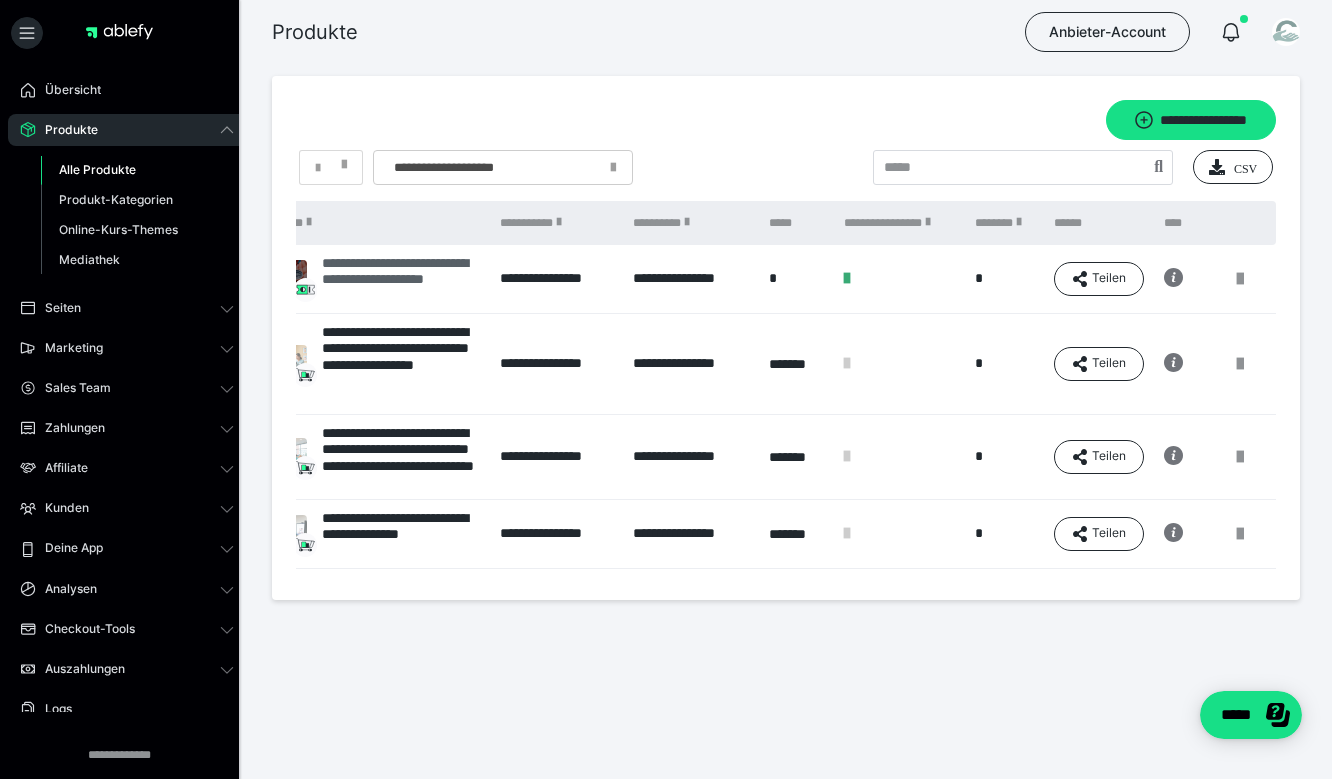 click on "**********" at bounding box center (401, 279) 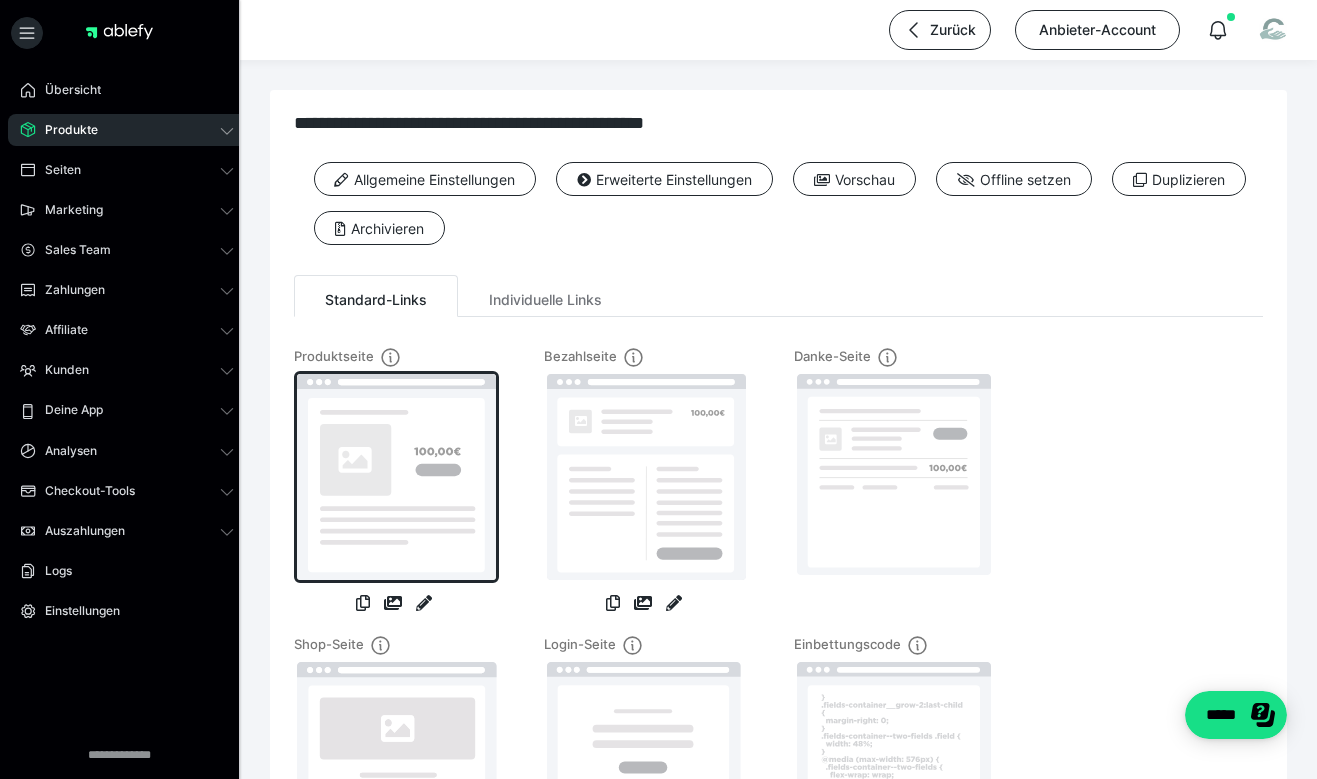 click at bounding box center [396, 477] 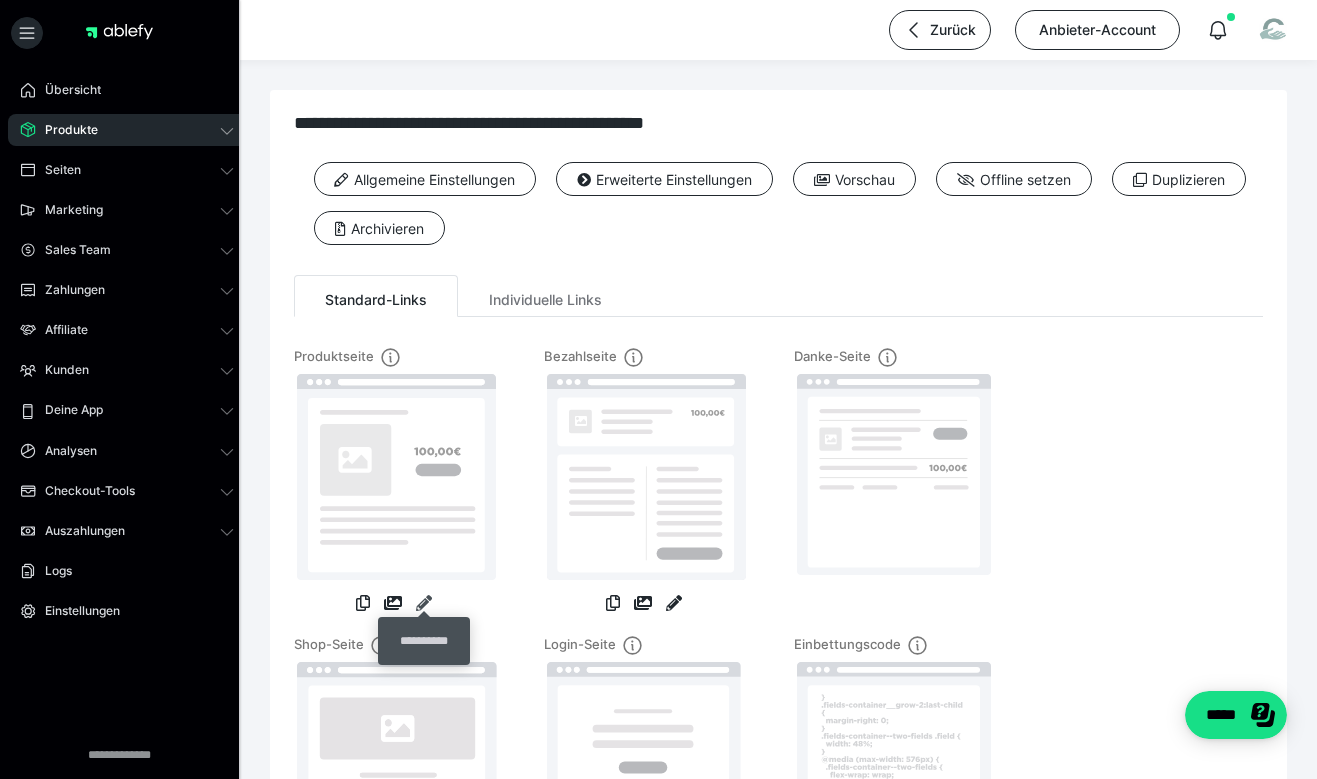 click at bounding box center (424, 603) 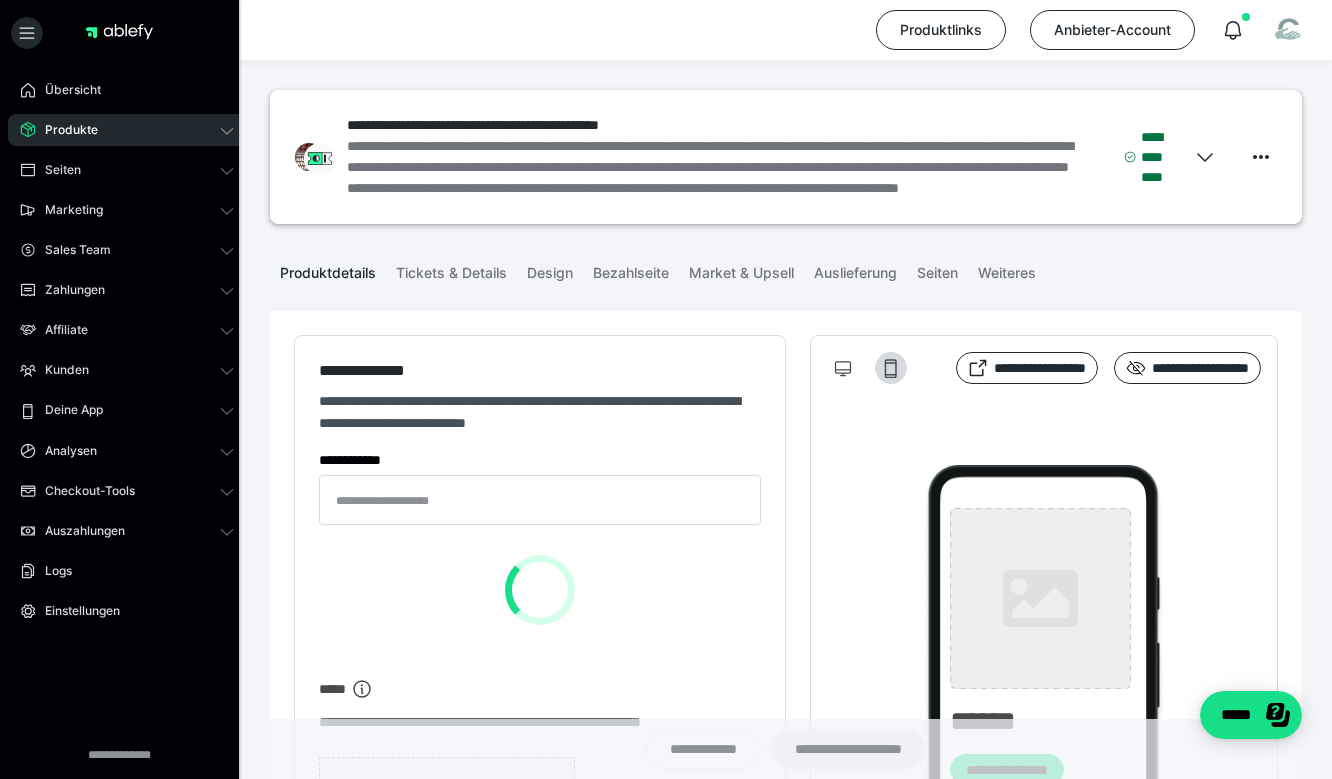 type on "**********" 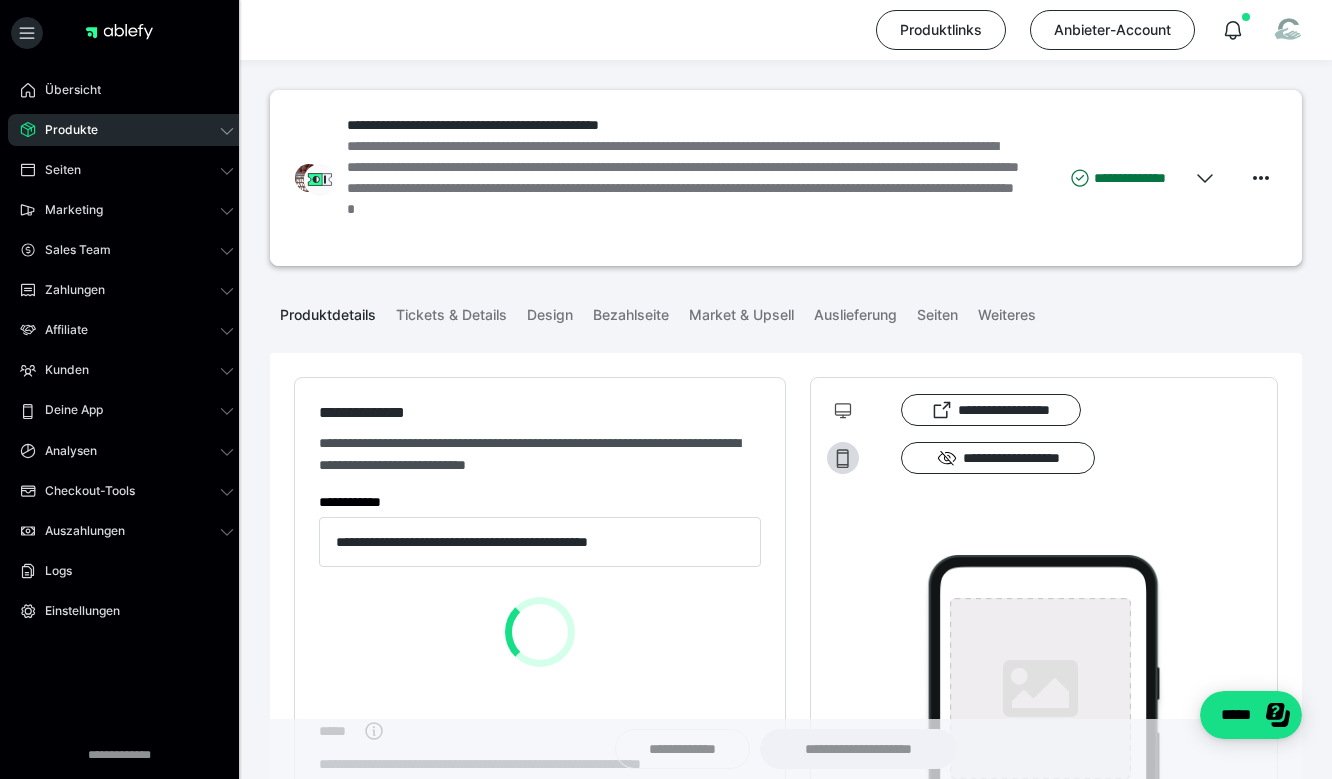 type on "**********" 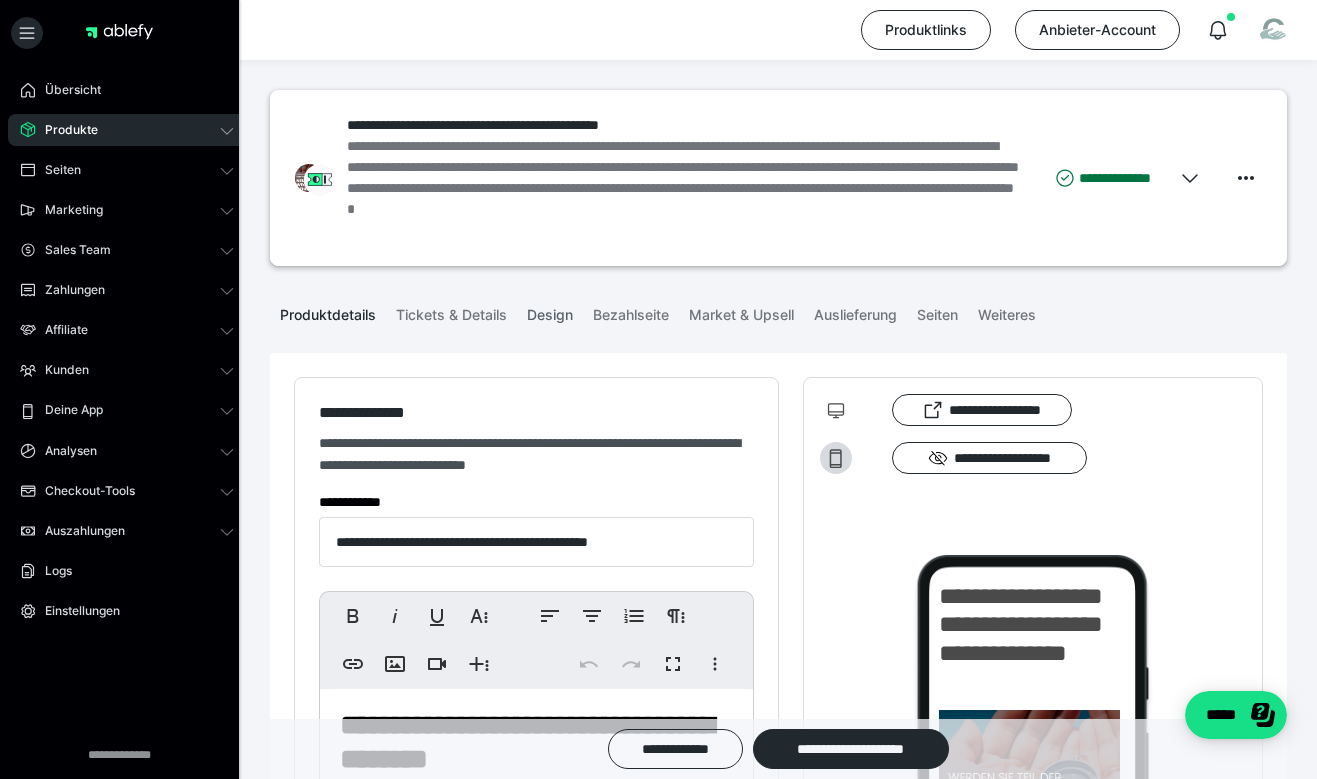 click on "Design" at bounding box center [550, 311] 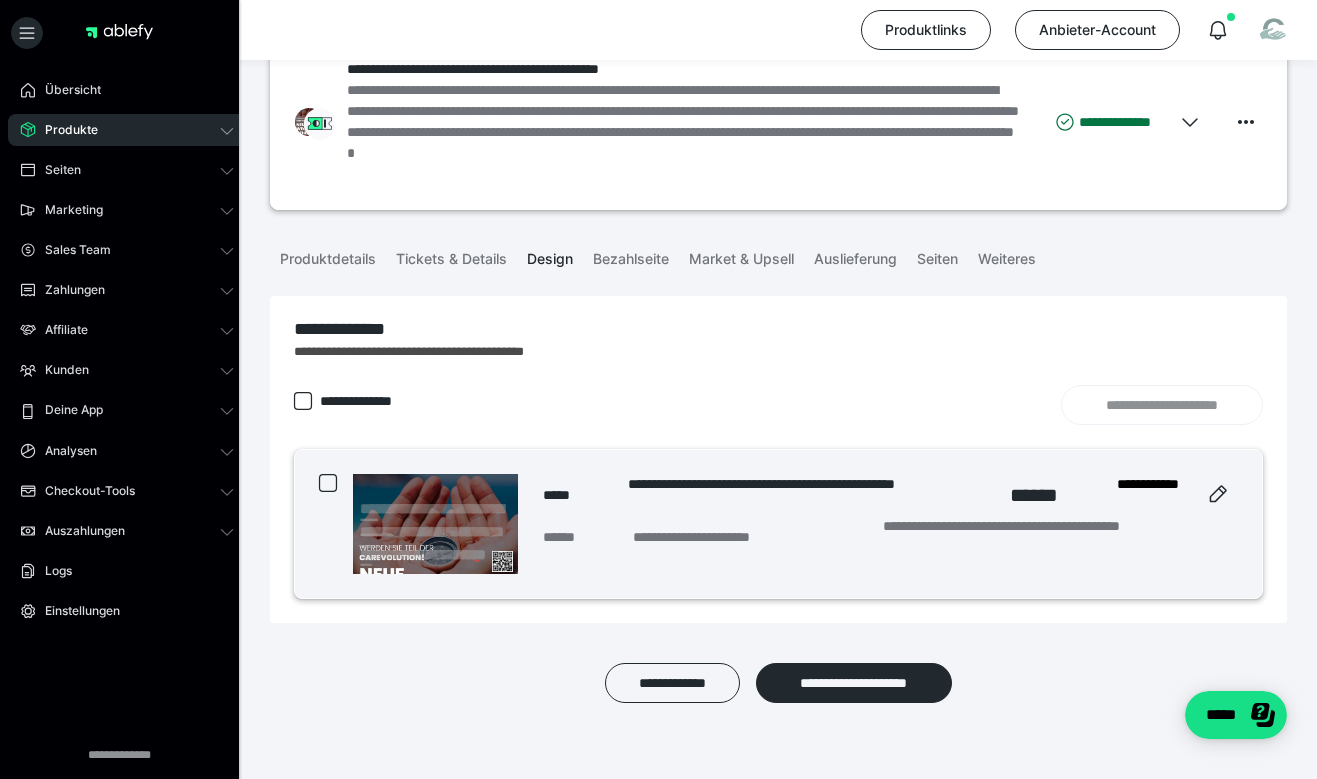 scroll, scrollTop: 0, scrollLeft: 0, axis: both 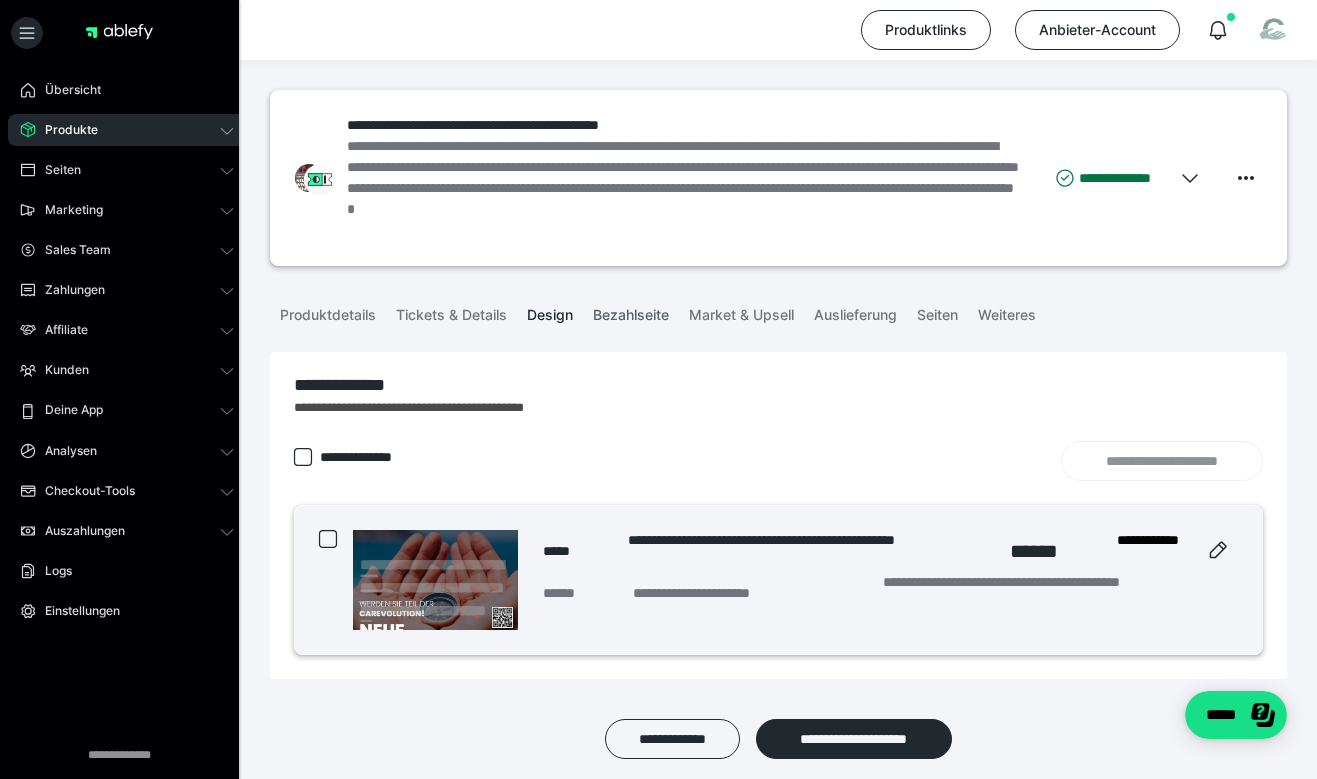 click on "Bezahlseite" at bounding box center [631, 311] 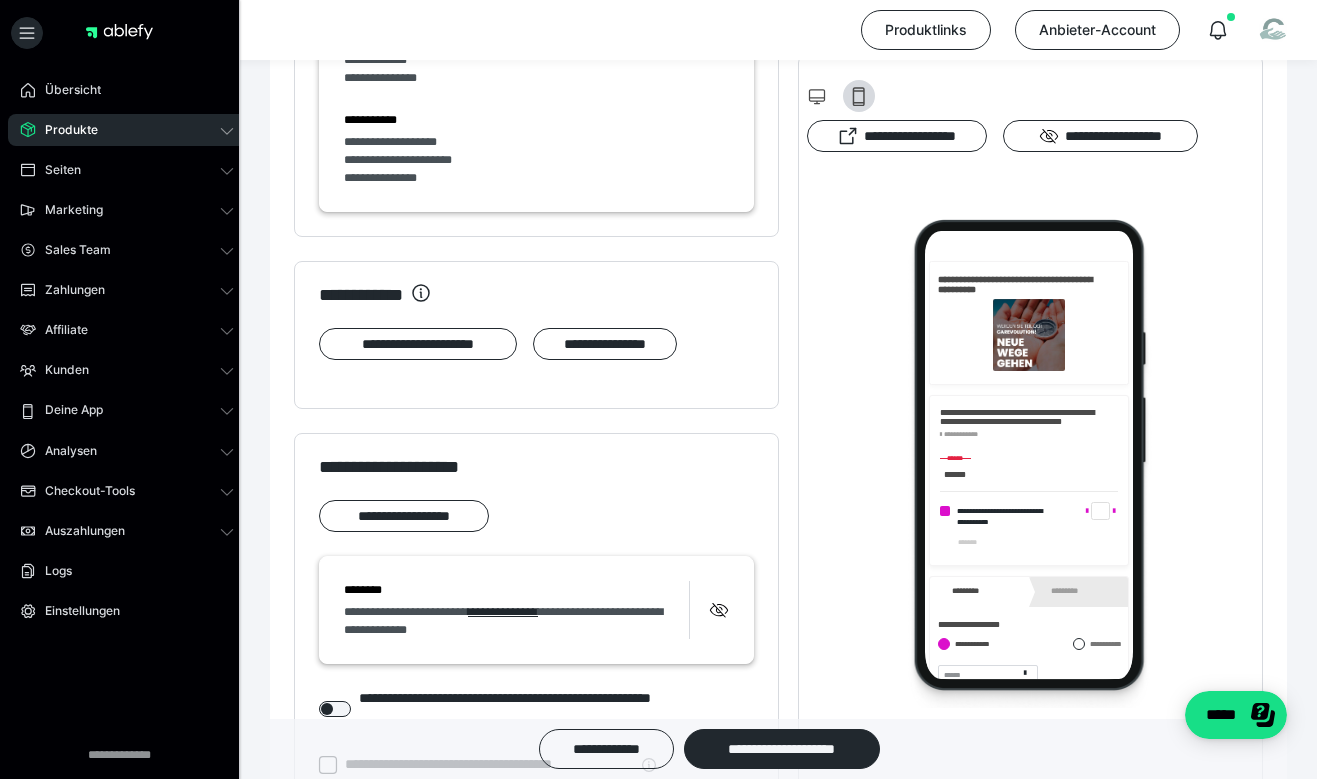 scroll, scrollTop: 1419, scrollLeft: 0, axis: vertical 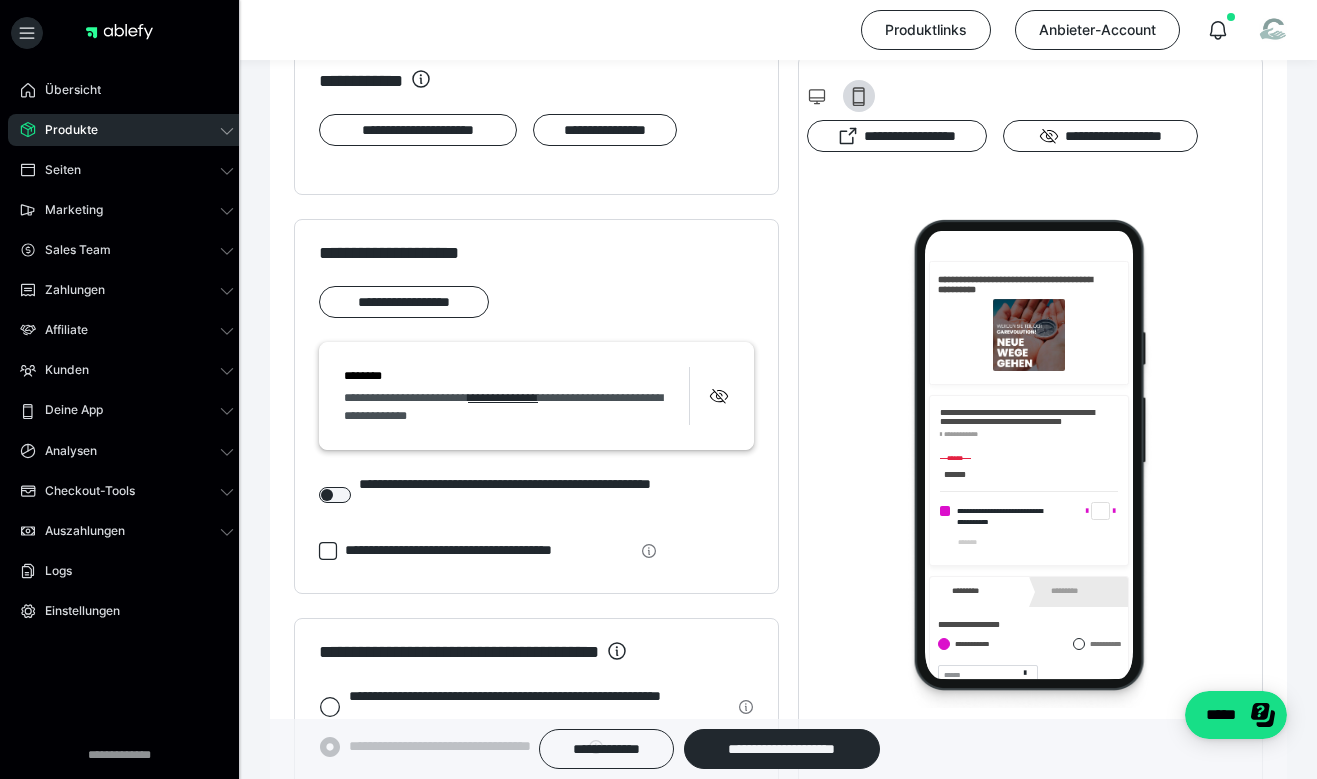 click 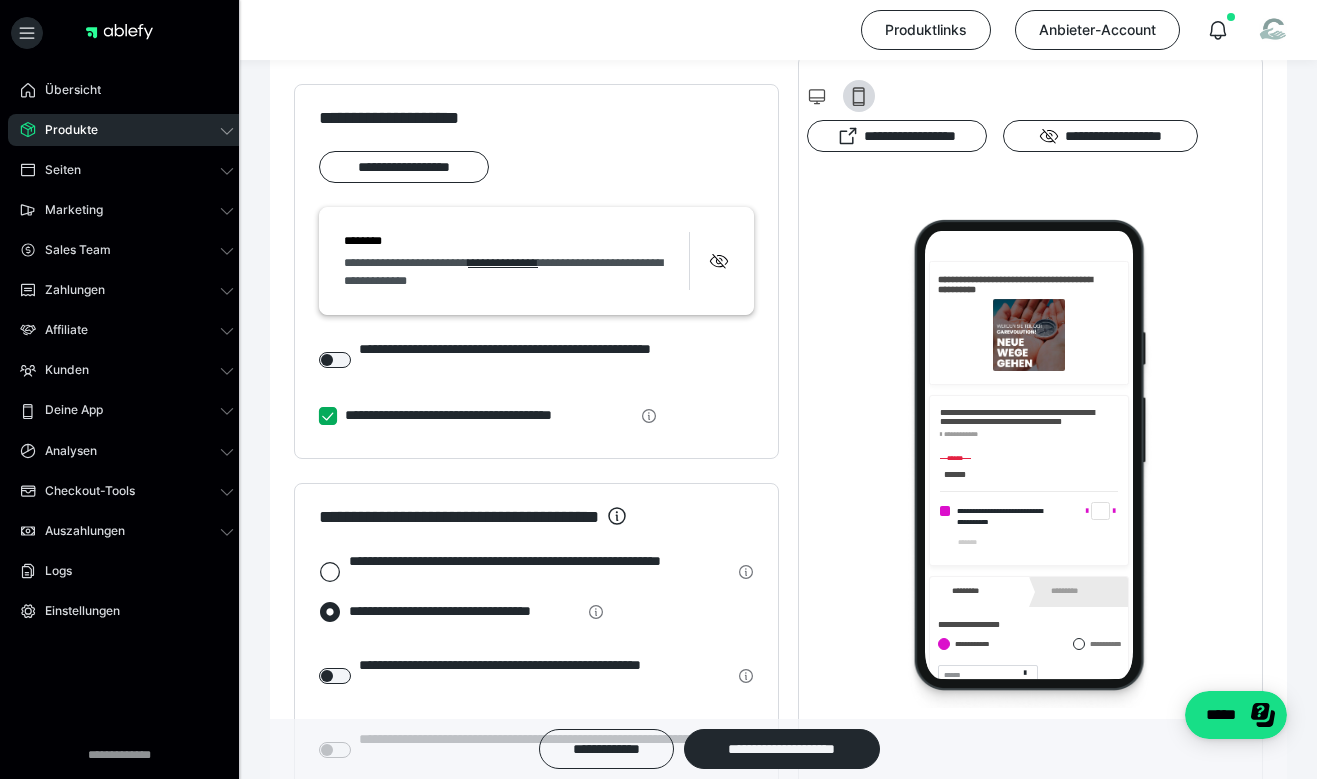 scroll, scrollTop: 1558, scrollLeft: 0, axis: vertical 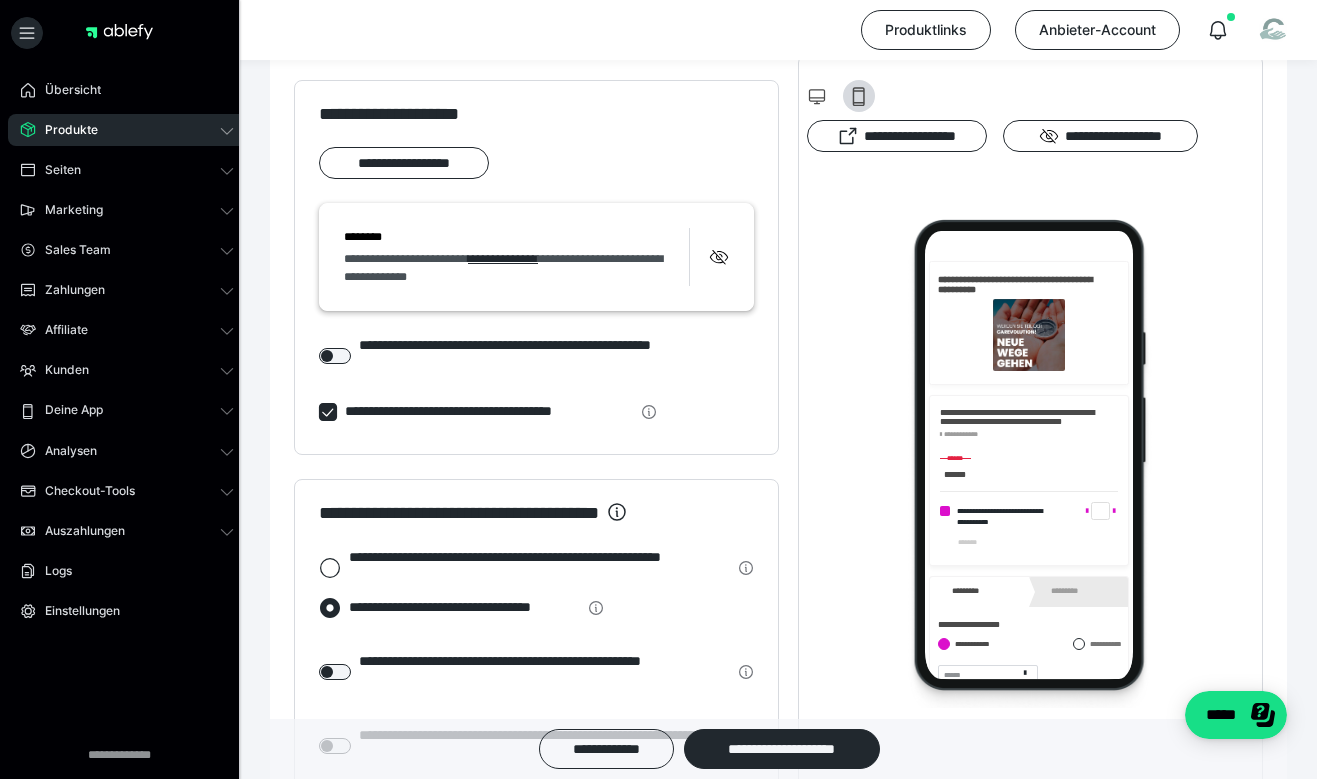 click 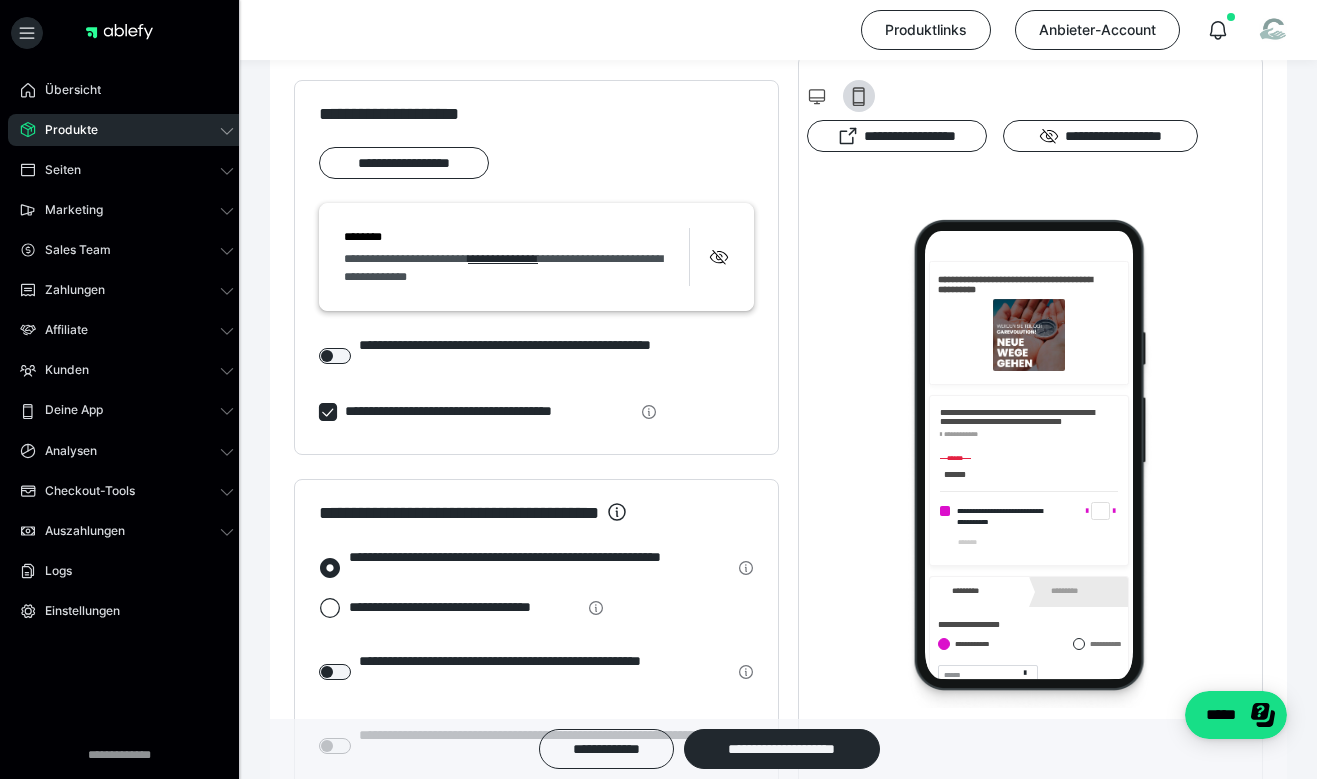 click 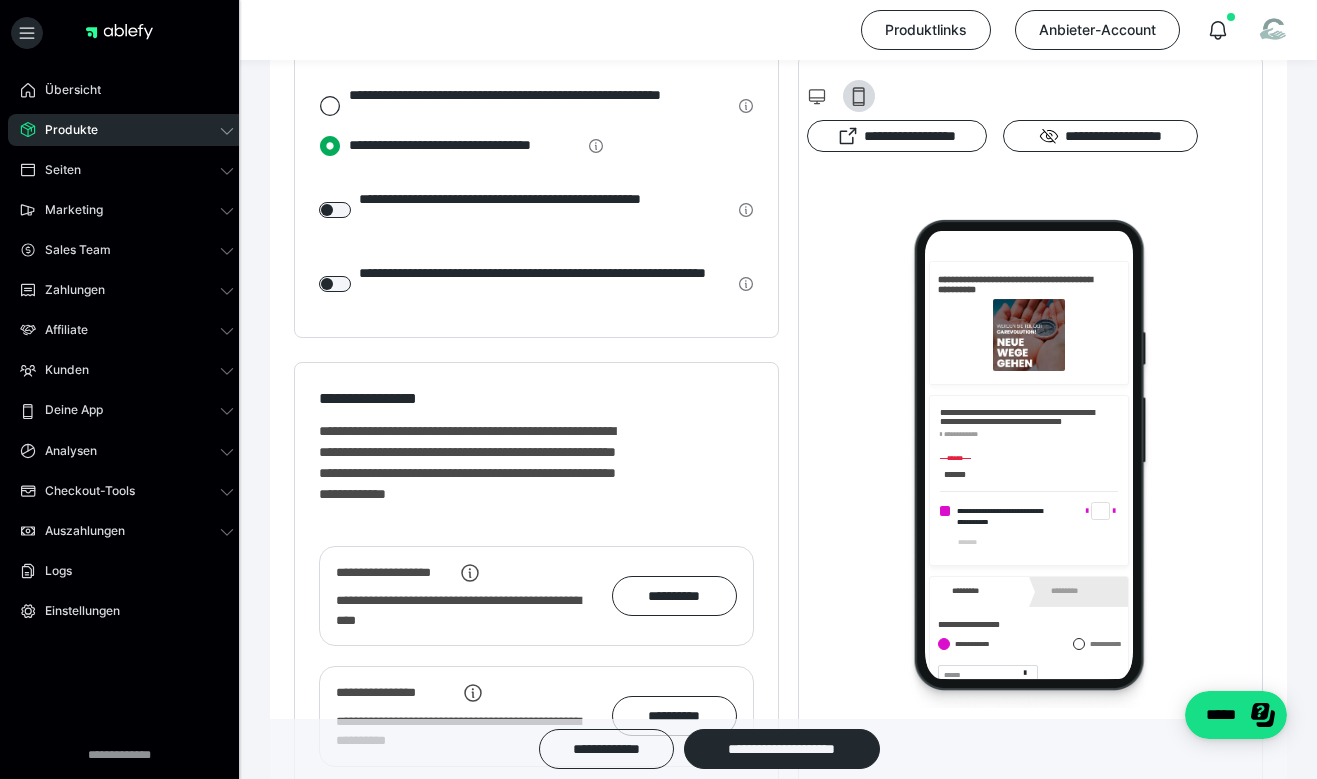 scroll, scrollTop: 2166, scrollLeft: 0, axis: vertical 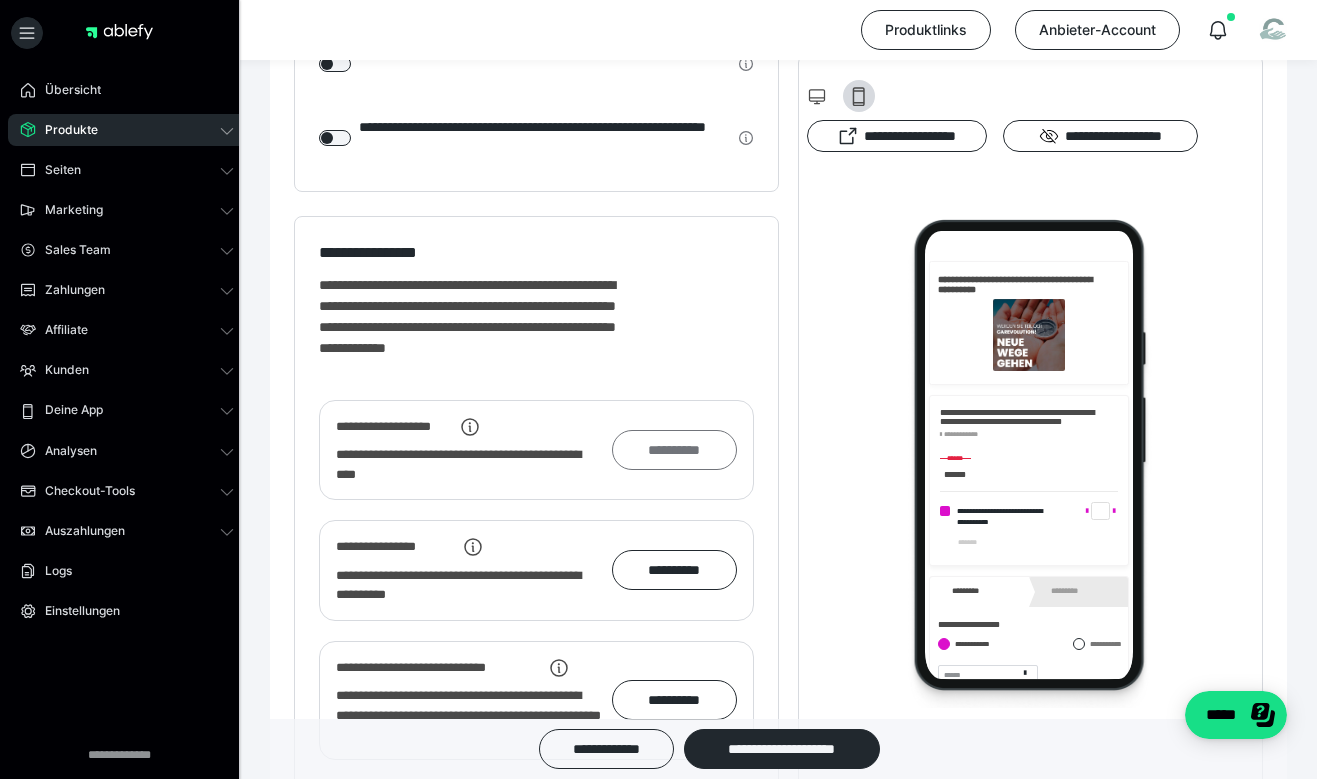 click on "**********" at bounding box center [674, 450] 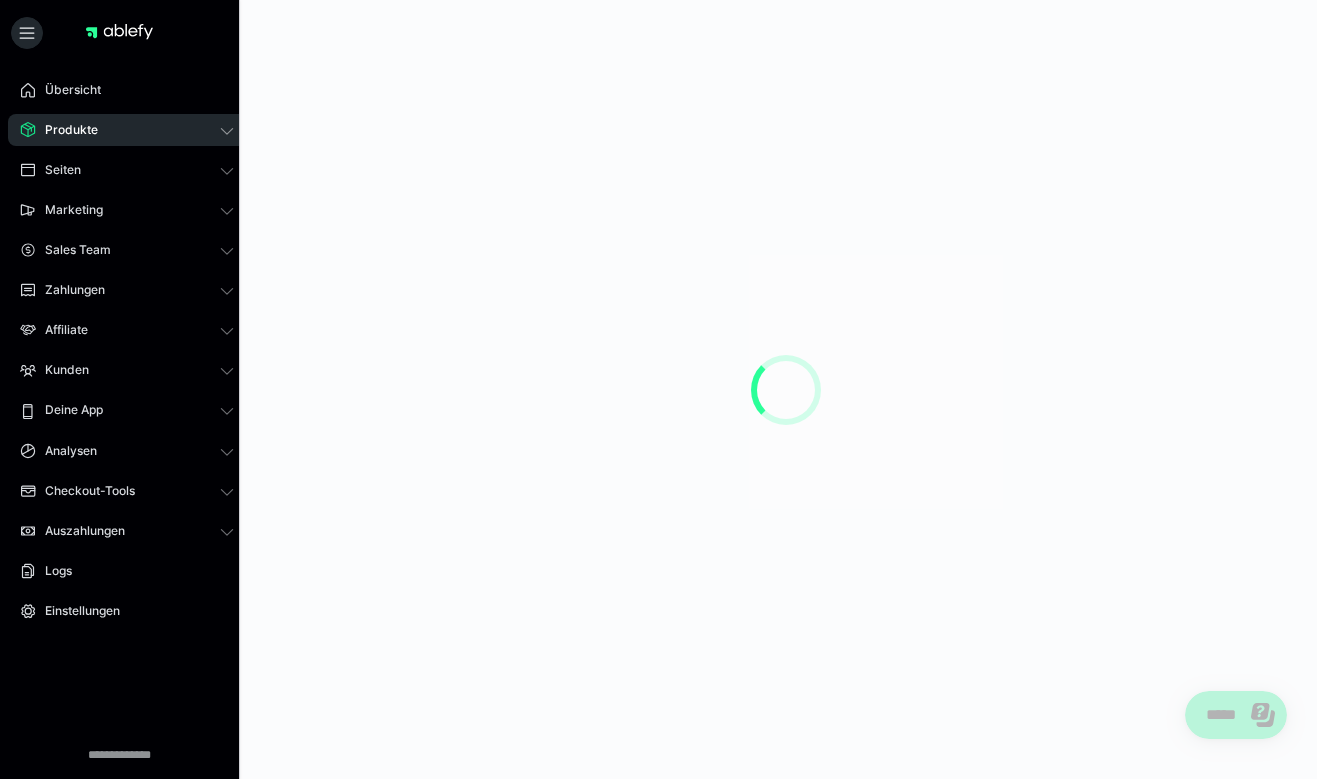 scroll, scrollTop: 0, scrollLeft: 0, axis: both 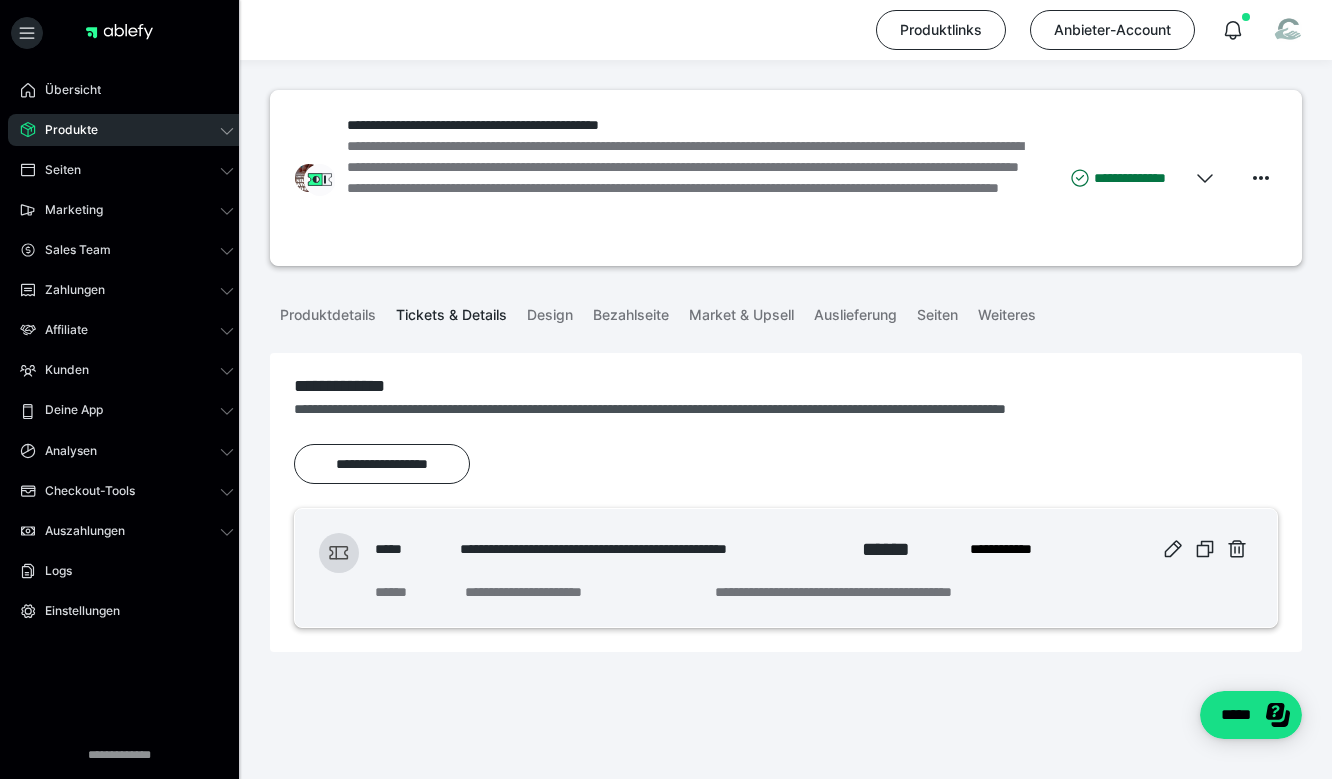 click on "Tickets & Details" at bounding box center [451, 311] 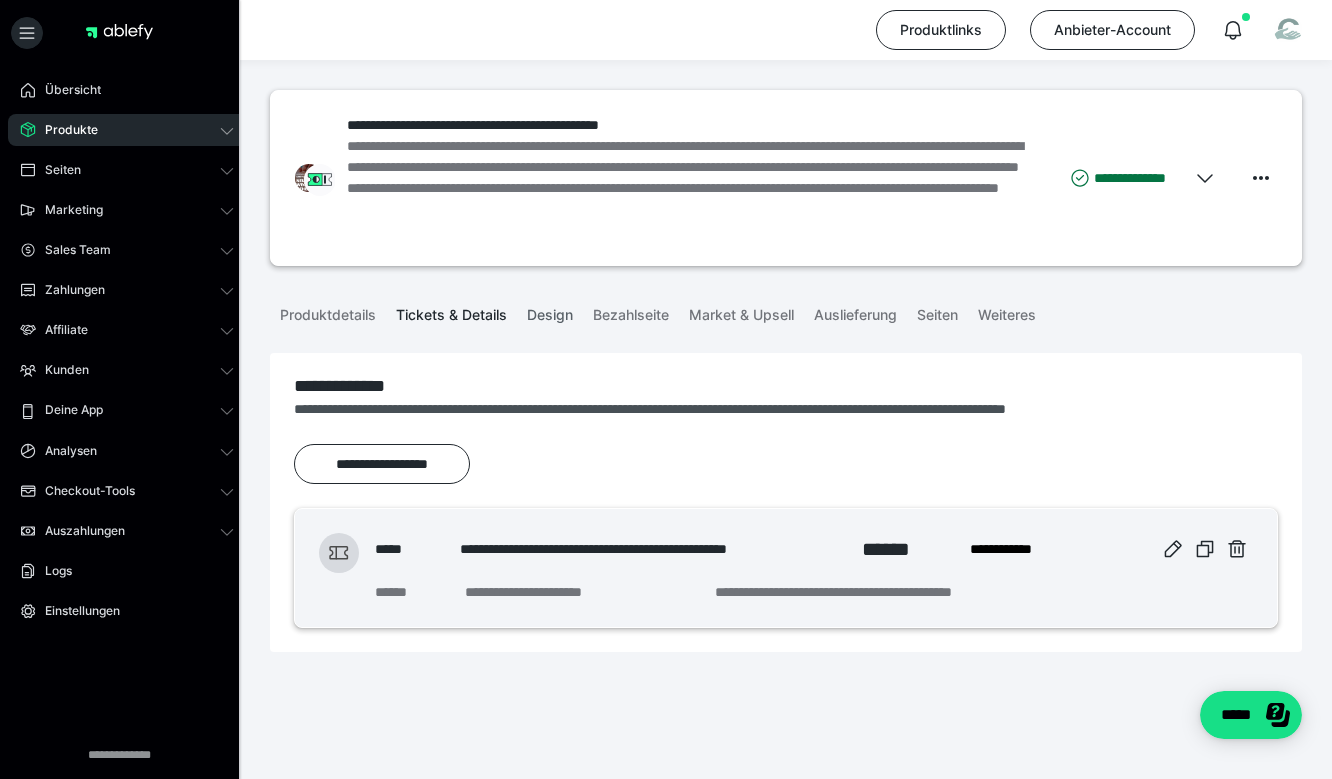 click on "Design" at bounding box center [550, 311] 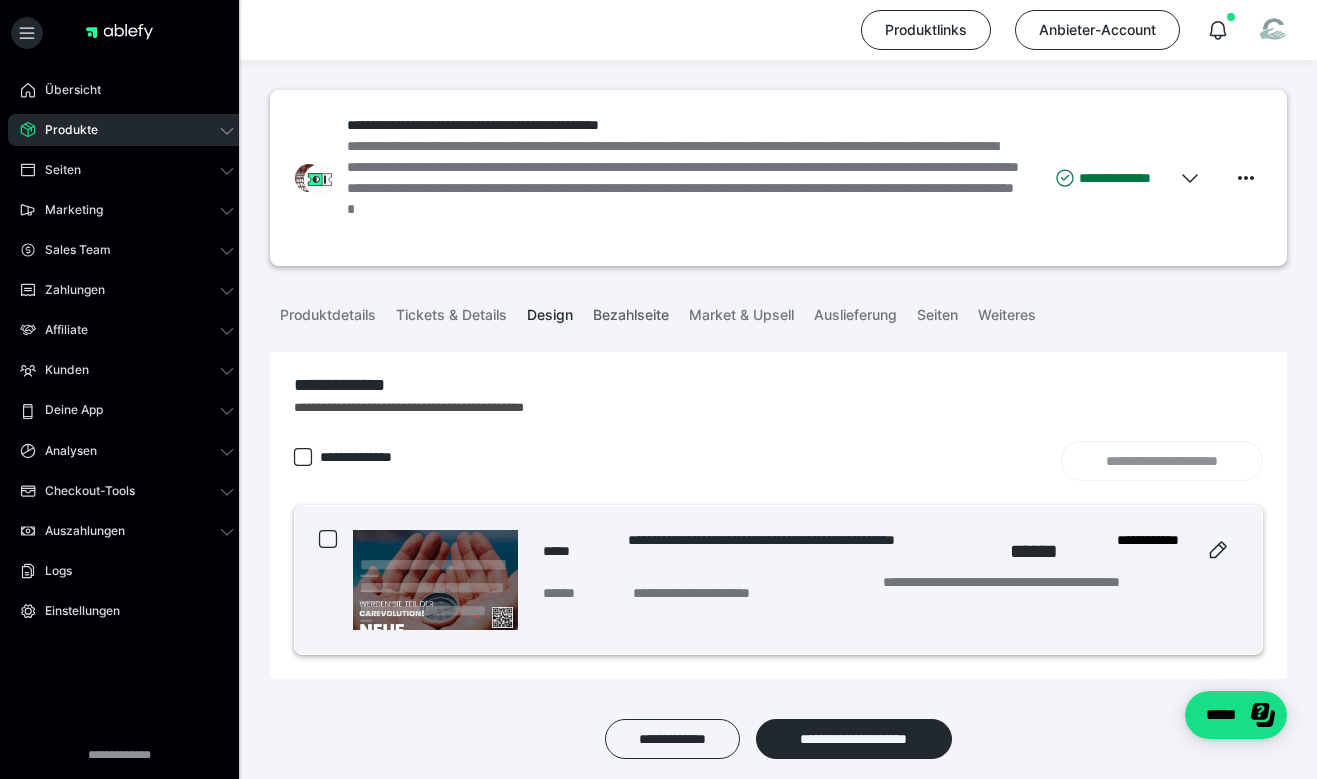 click on "Bezahlseite" at bounding box center (631, 311) 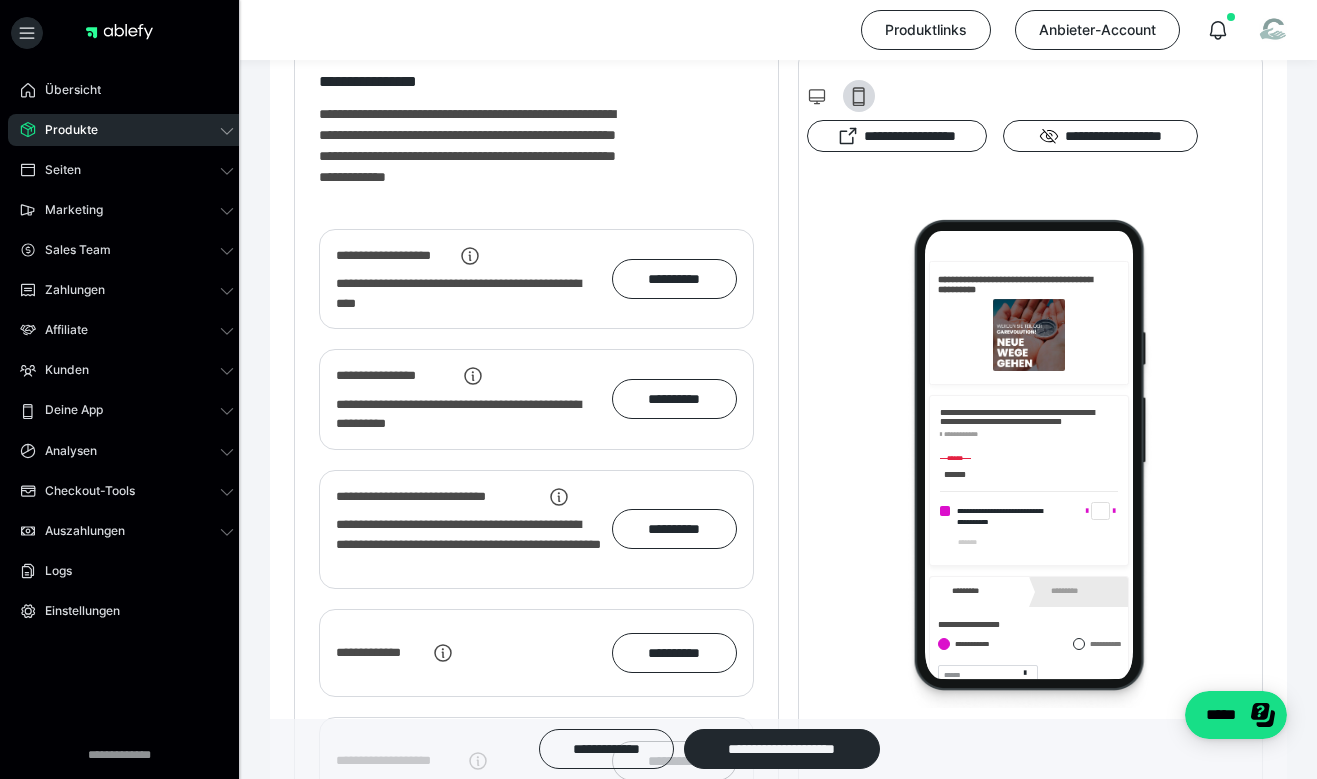 scroll, scrollTop: 2451, scrollLeft: 0, axis: vertical 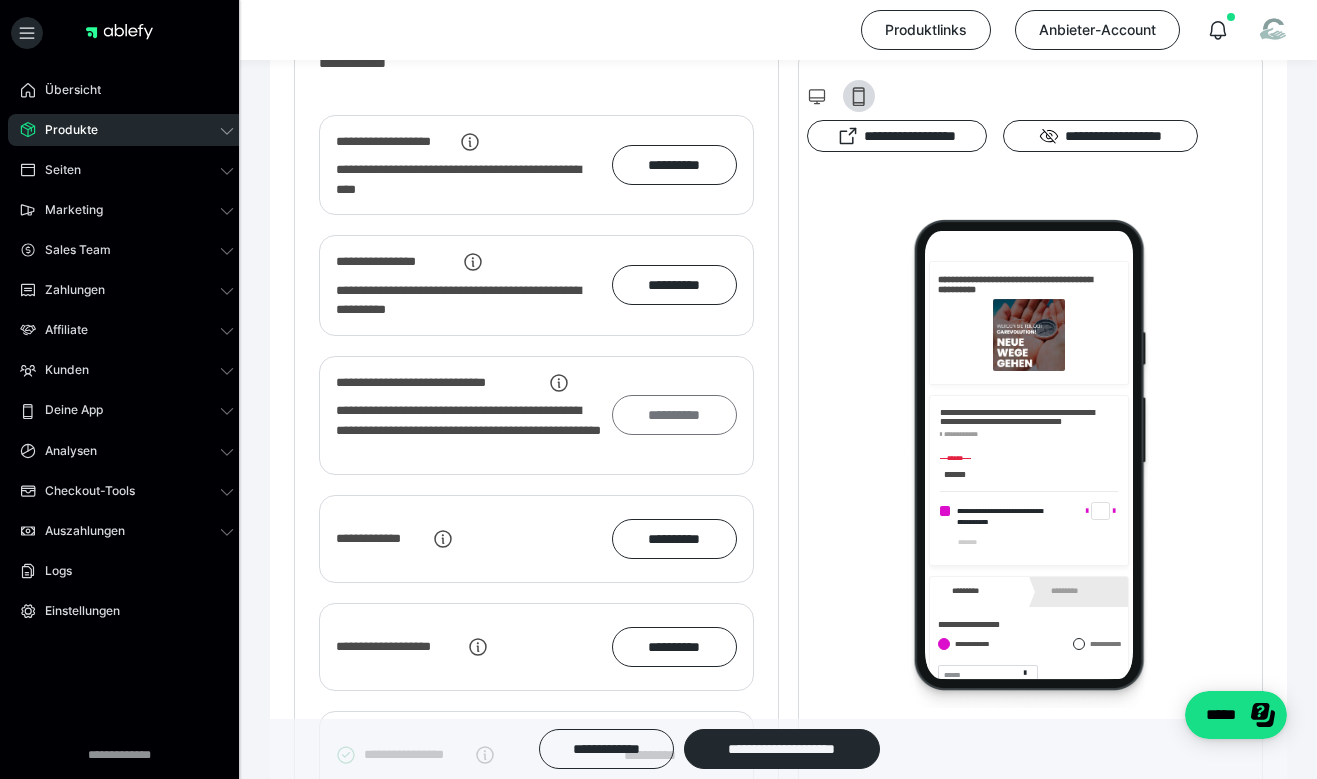 click on "**********" at bounding box center [674, 415] 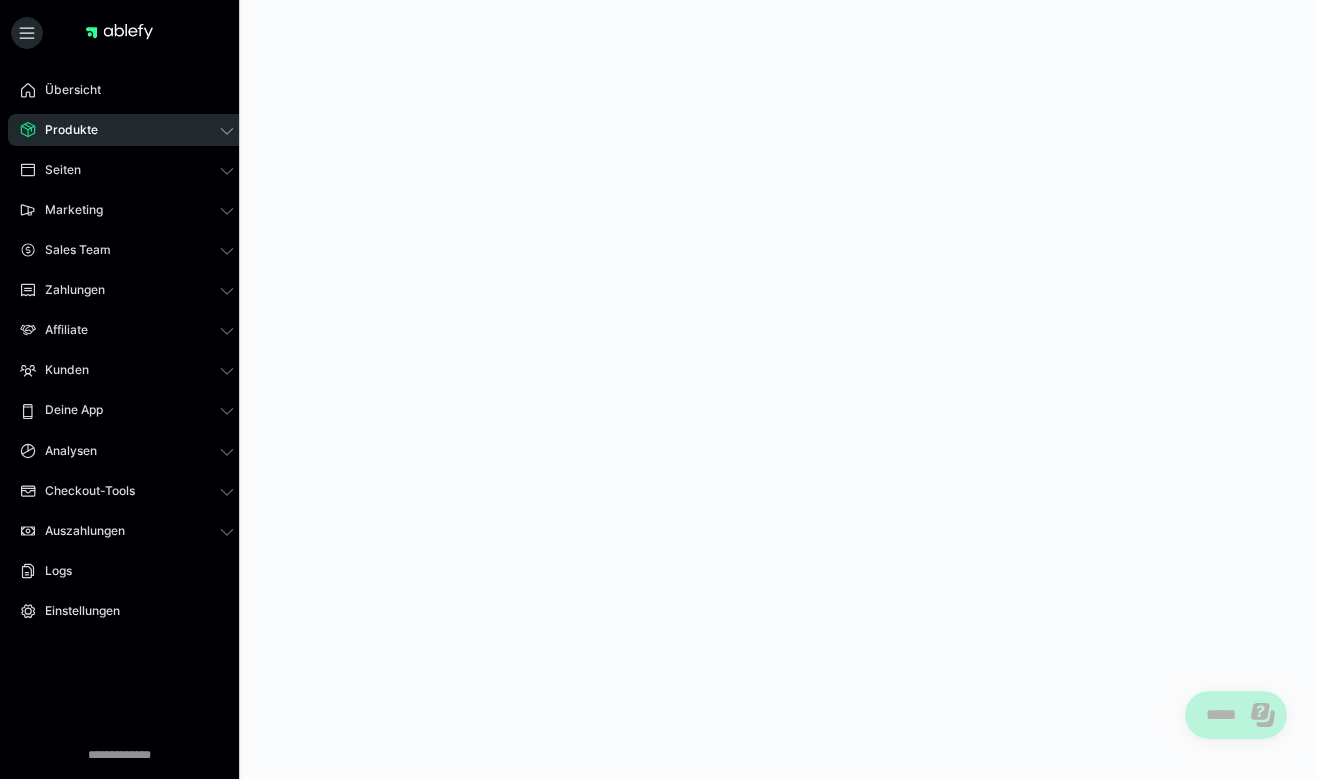 scroll, scrollTop: 0, scrollLeft: 0, axis: both 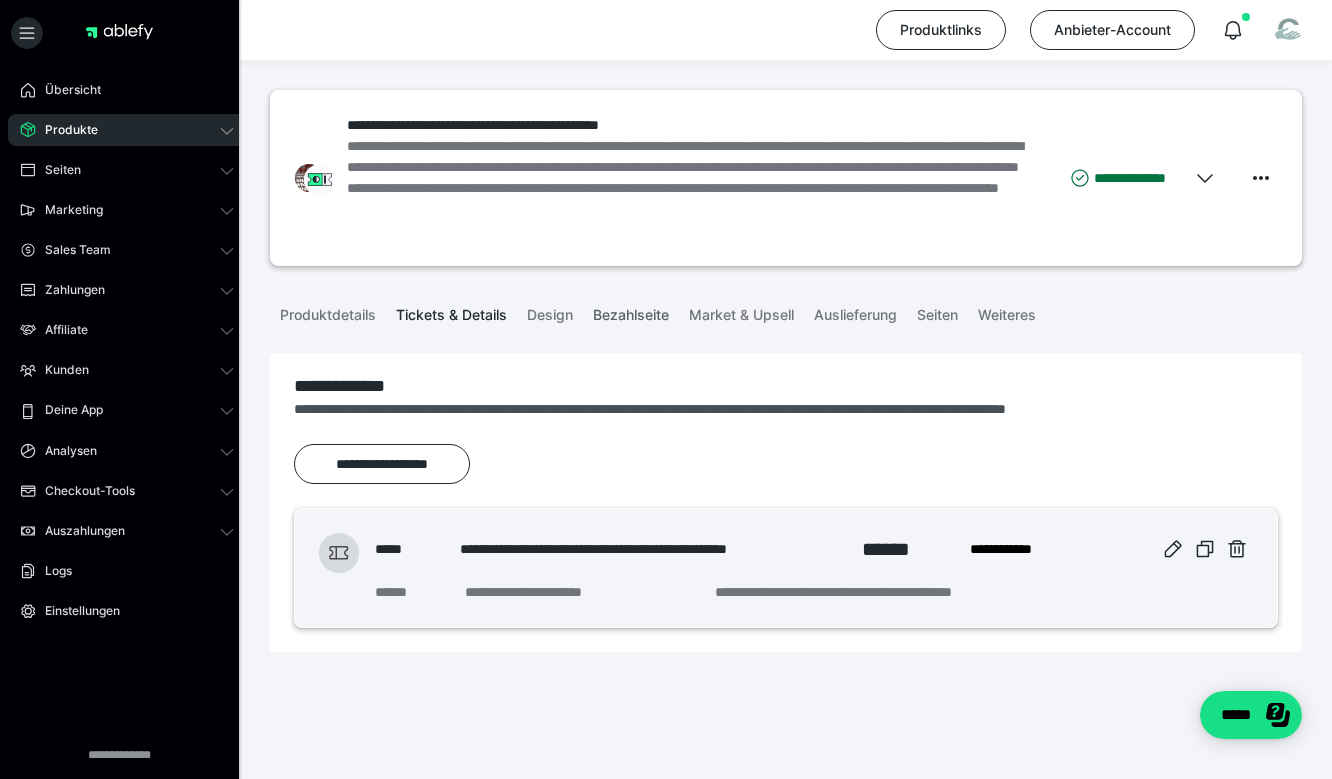 click on "Bezahlseite" at bounding box center (631, 311) 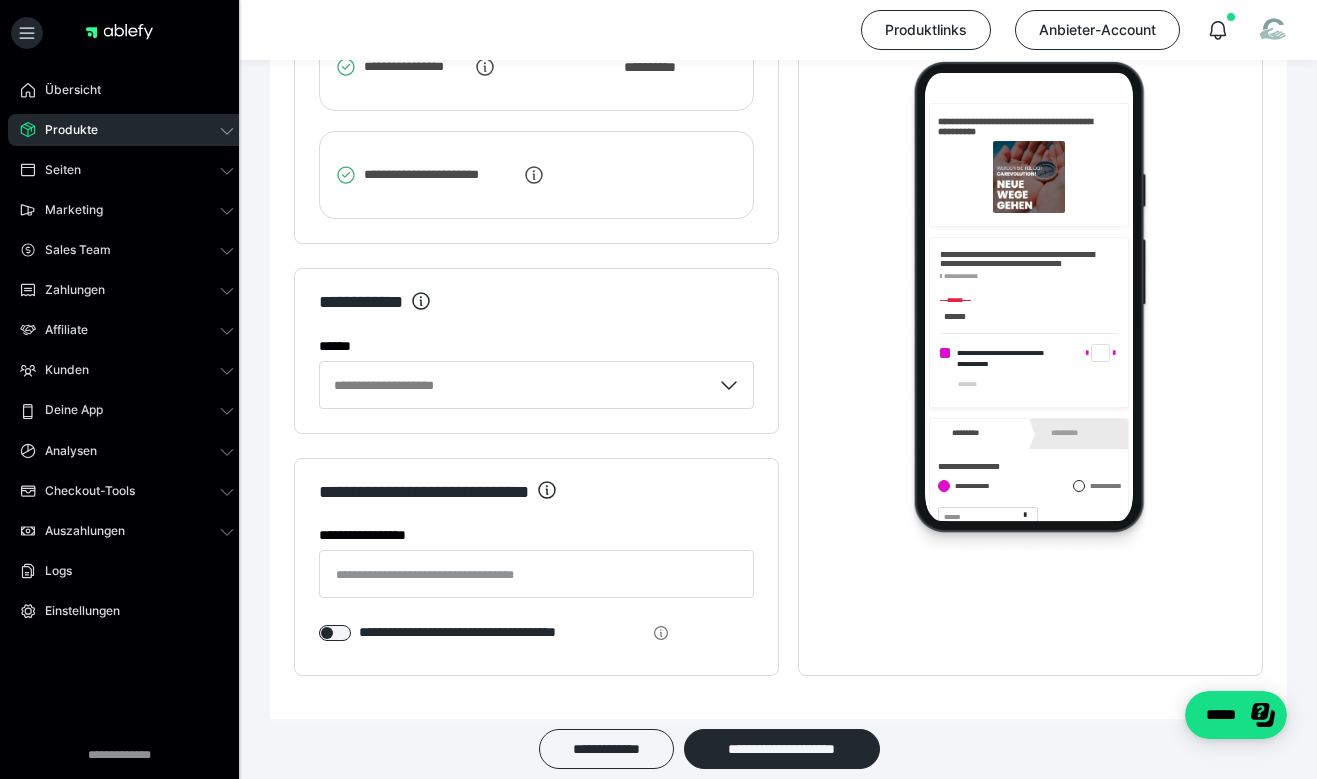scroll, scrollTop: 3268, scrollLeft: 0, axis: vertical 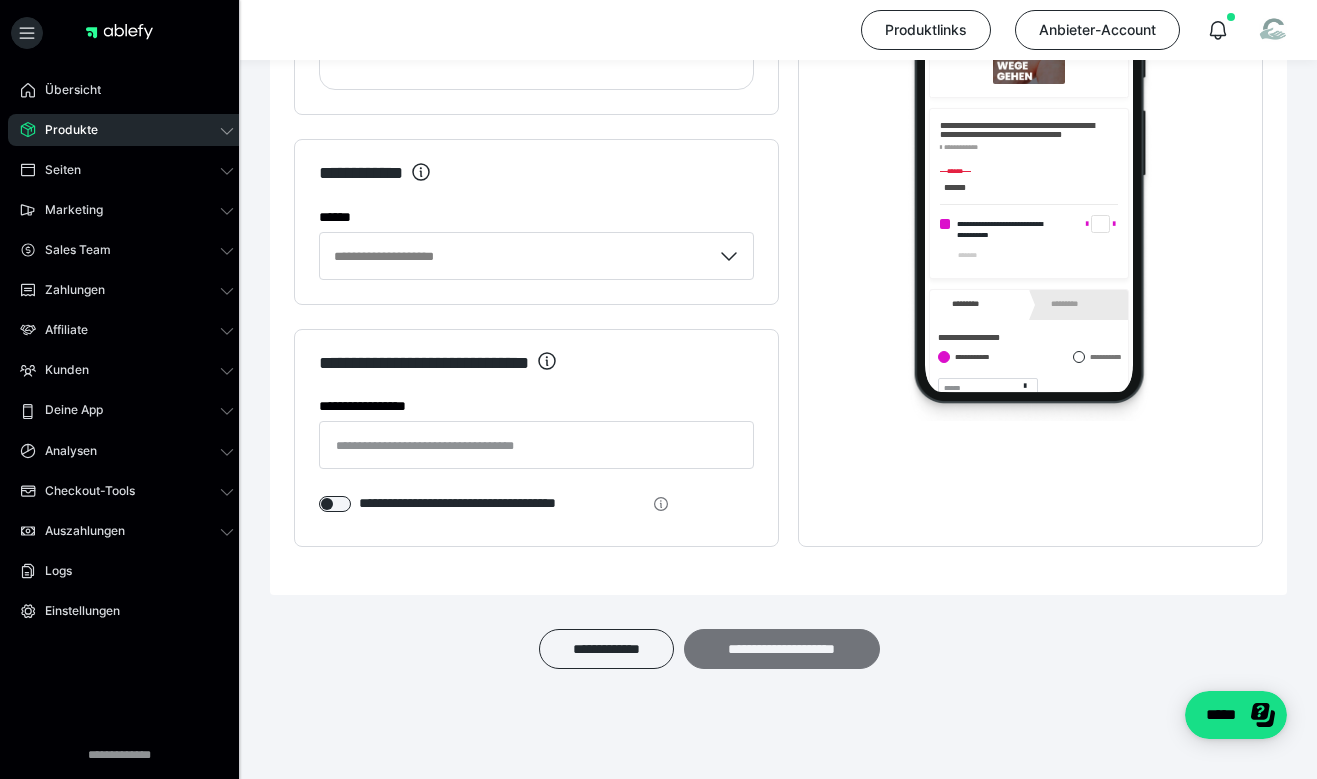 click on "**********" at bounding box center (782, 649) 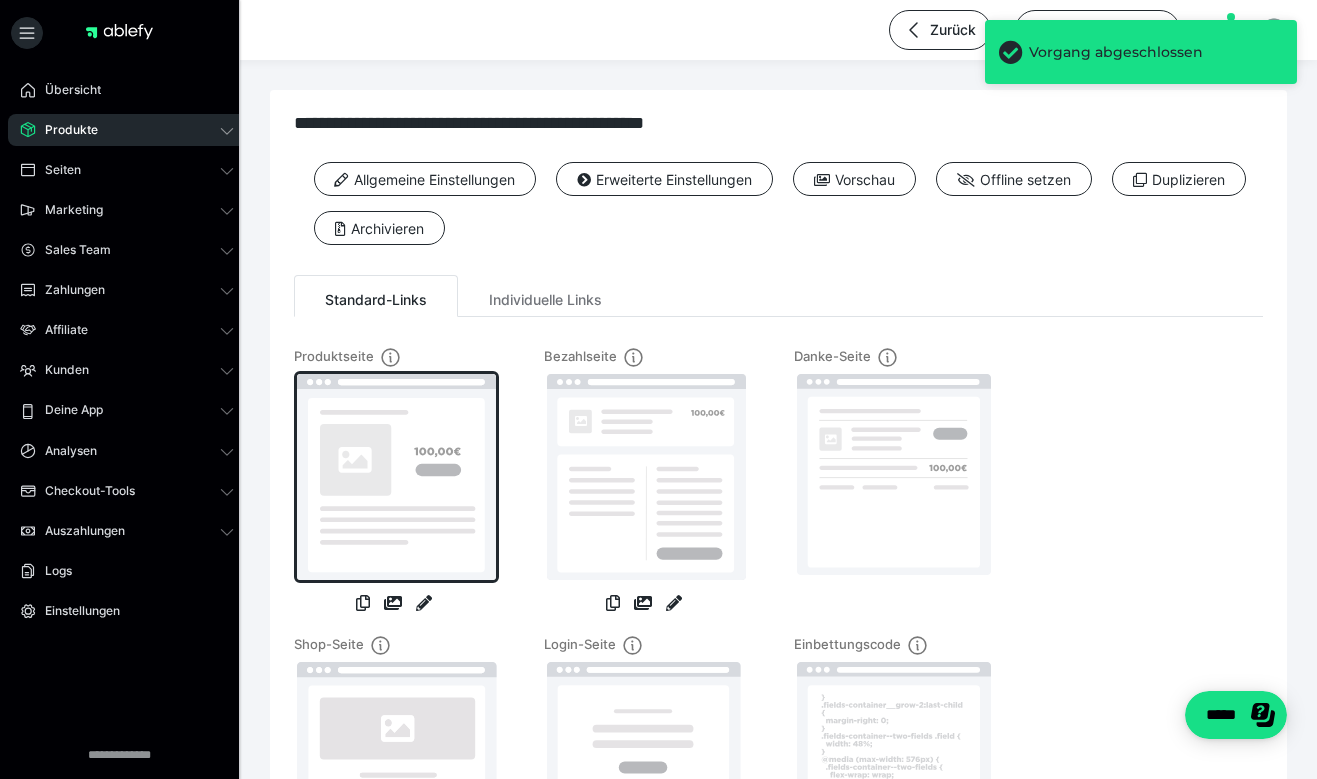 click at bounding box center [396, 477] 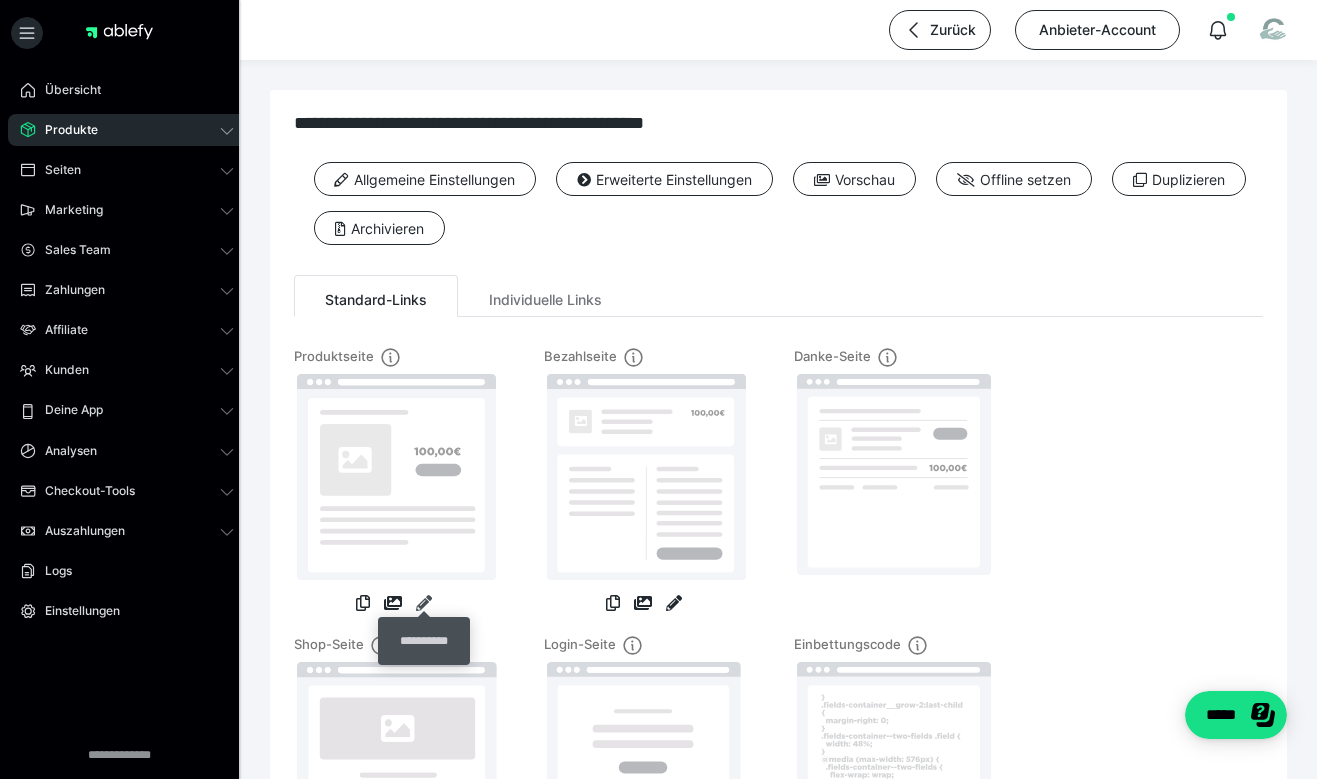 click at bounding box center (424, 603) 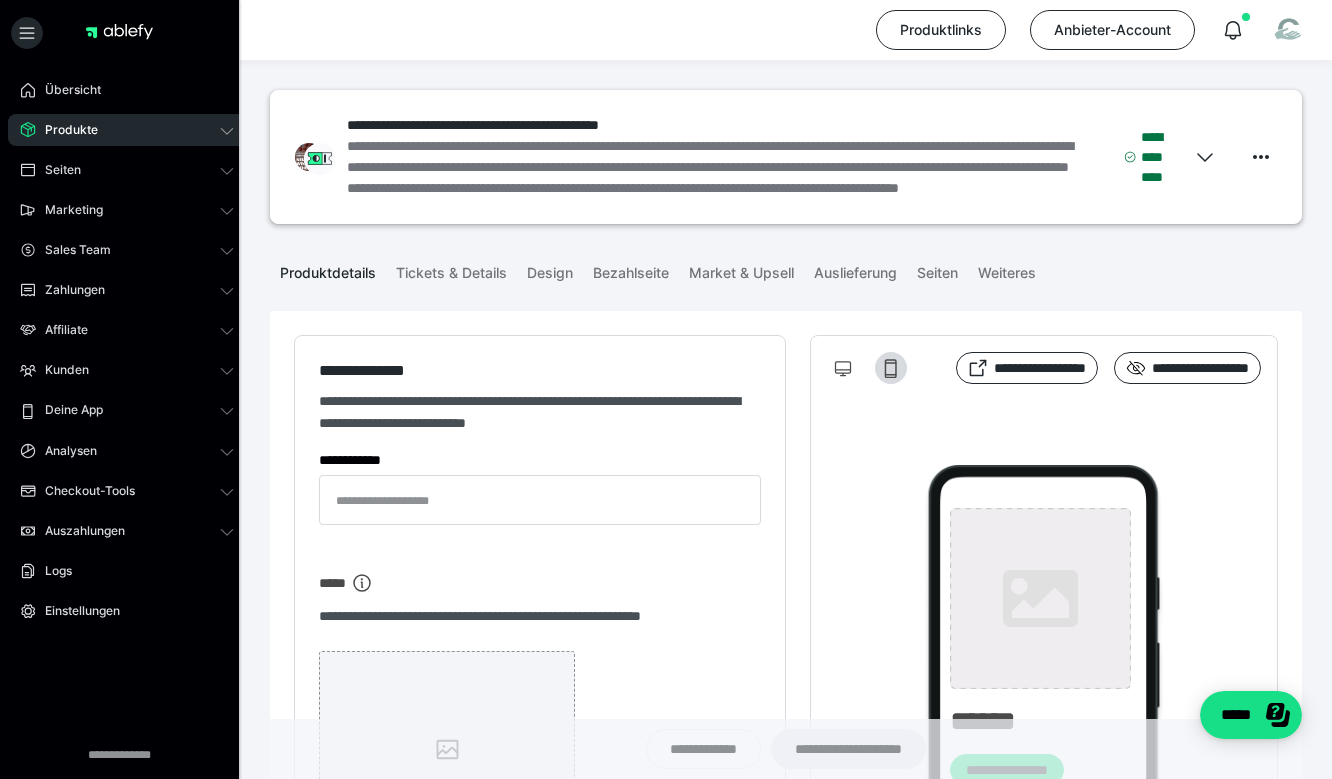 type on "**********" 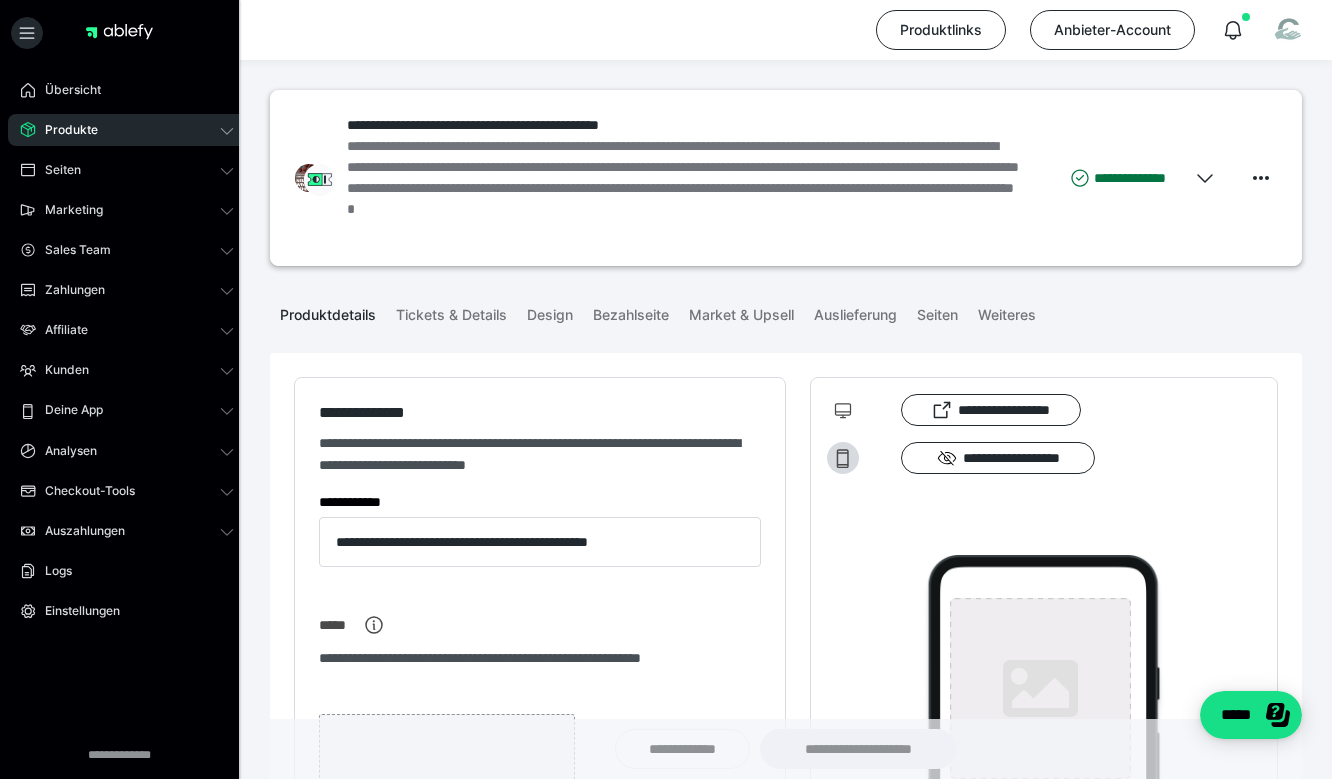 type on "**********" 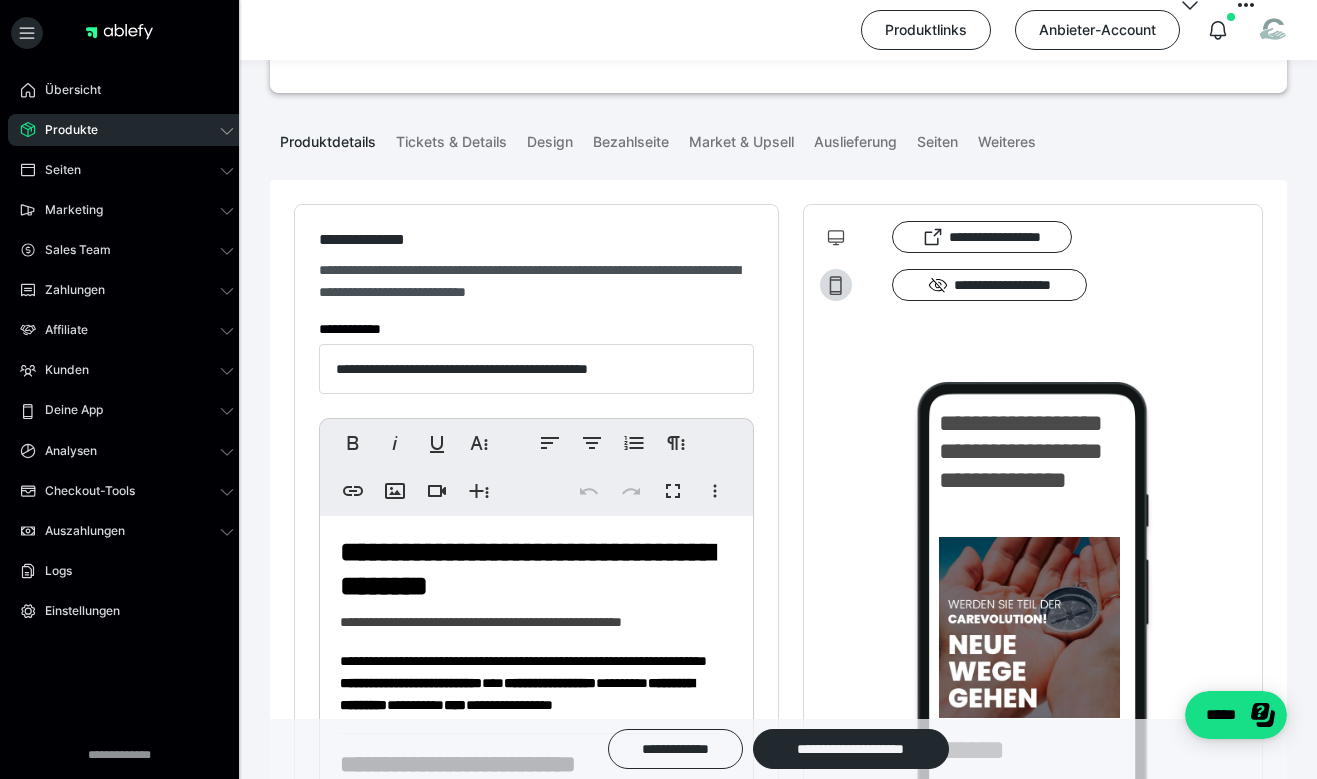 scroll, scrollTop: 283, scrollLeft: 0, axis: vertical 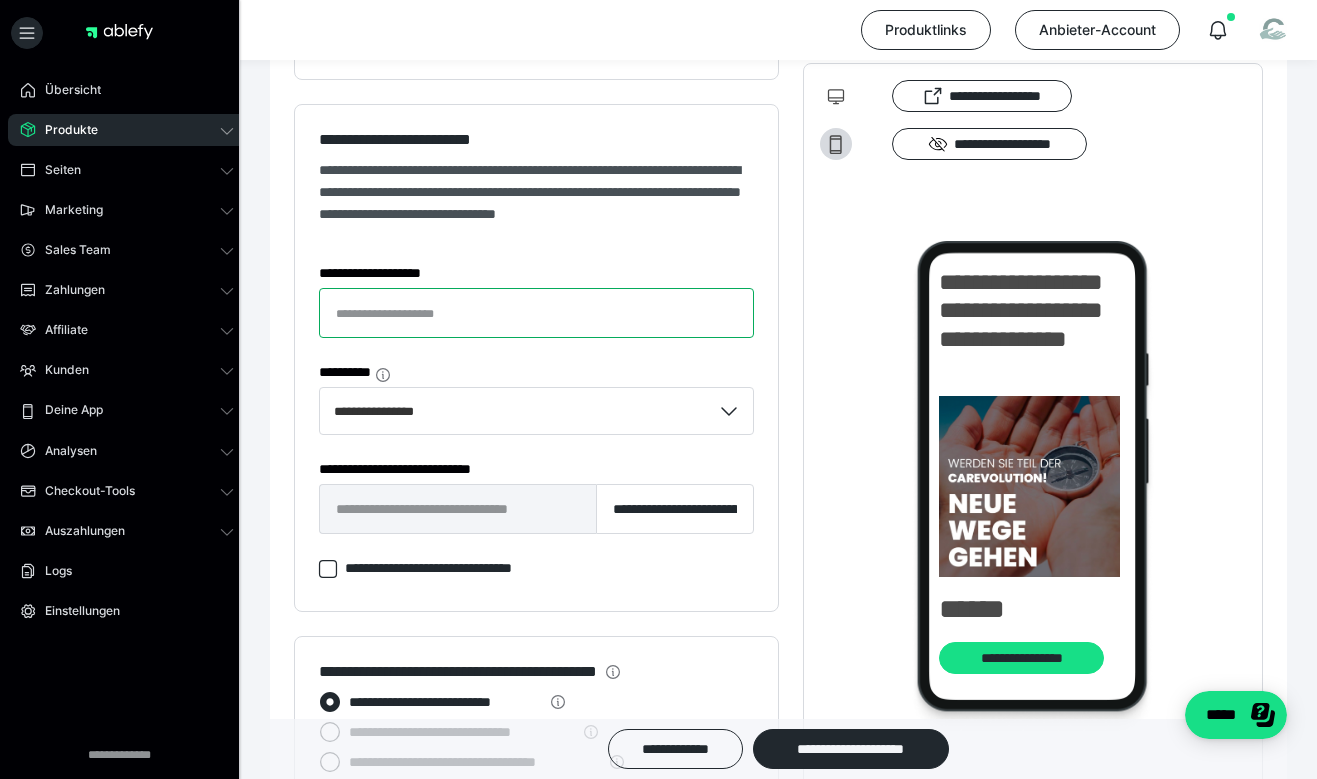 click on "**********" at bounding box center [536, 313] 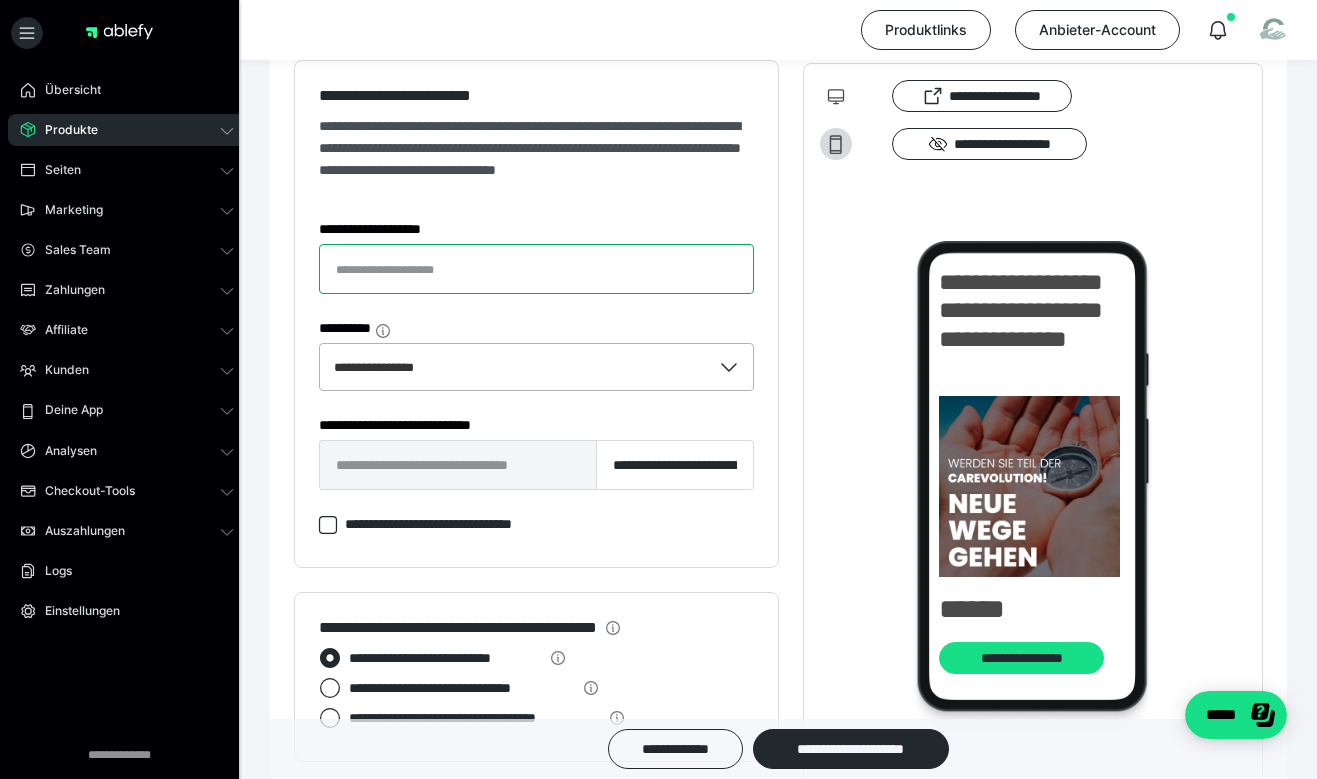scroll, scrollTop: 1528, scrollLeft: 0, axis: vertical 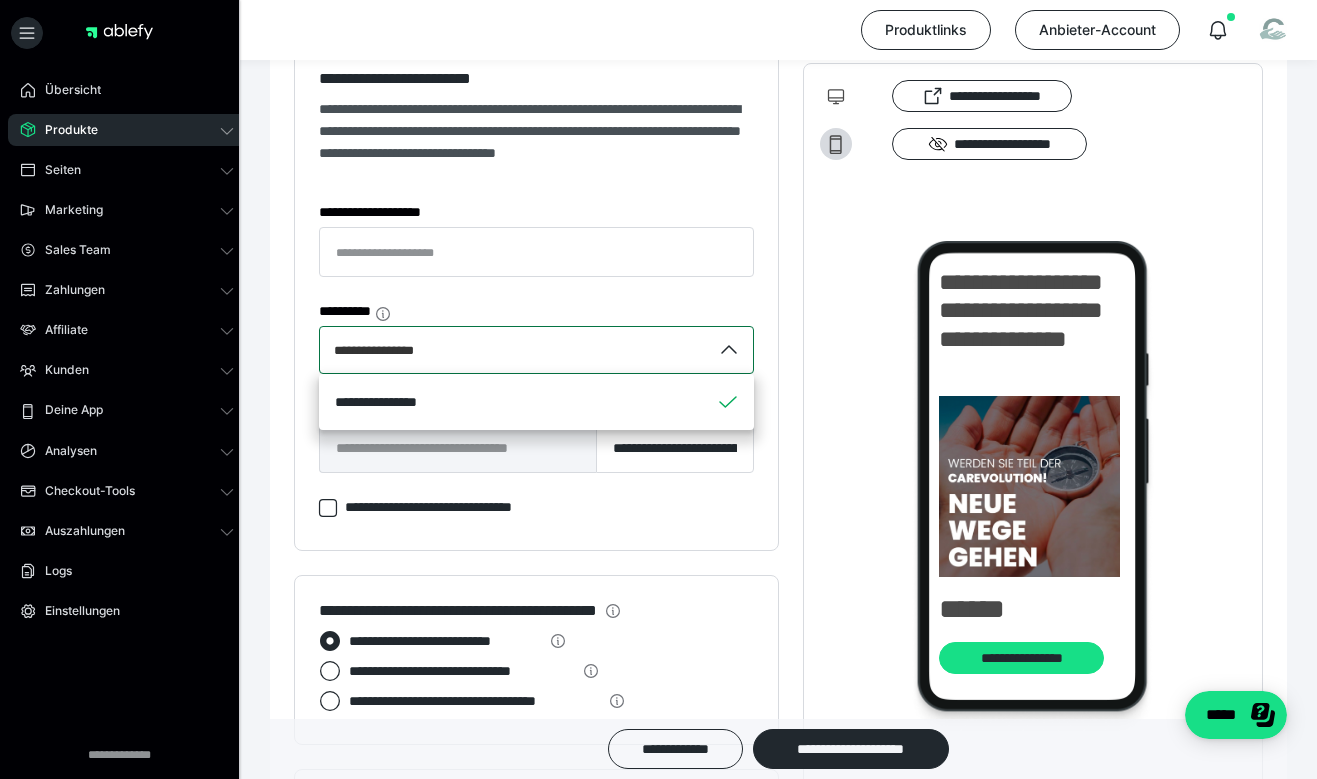 click on "**********" at bounding box center (515, 350) 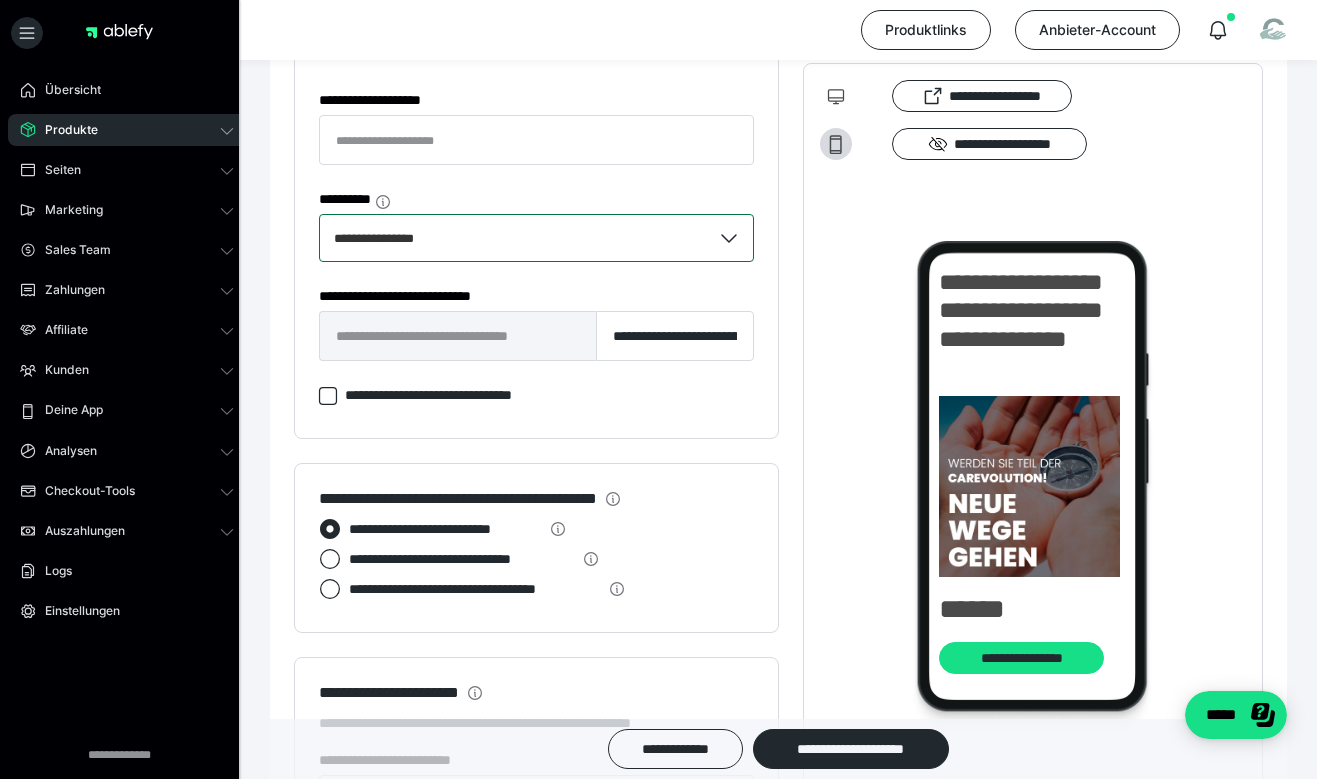 scroll, scrollTop: 1738, scrollLeft: 0, axis: vertical 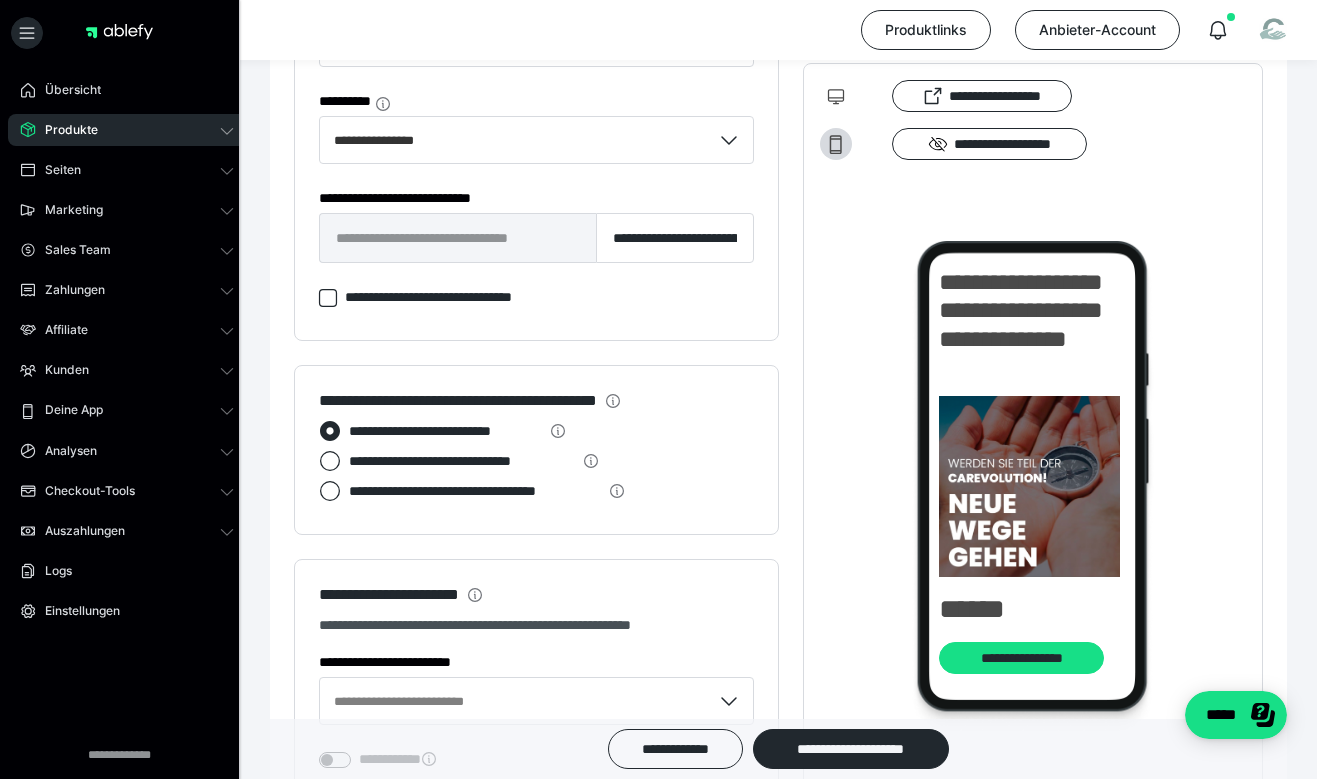 click 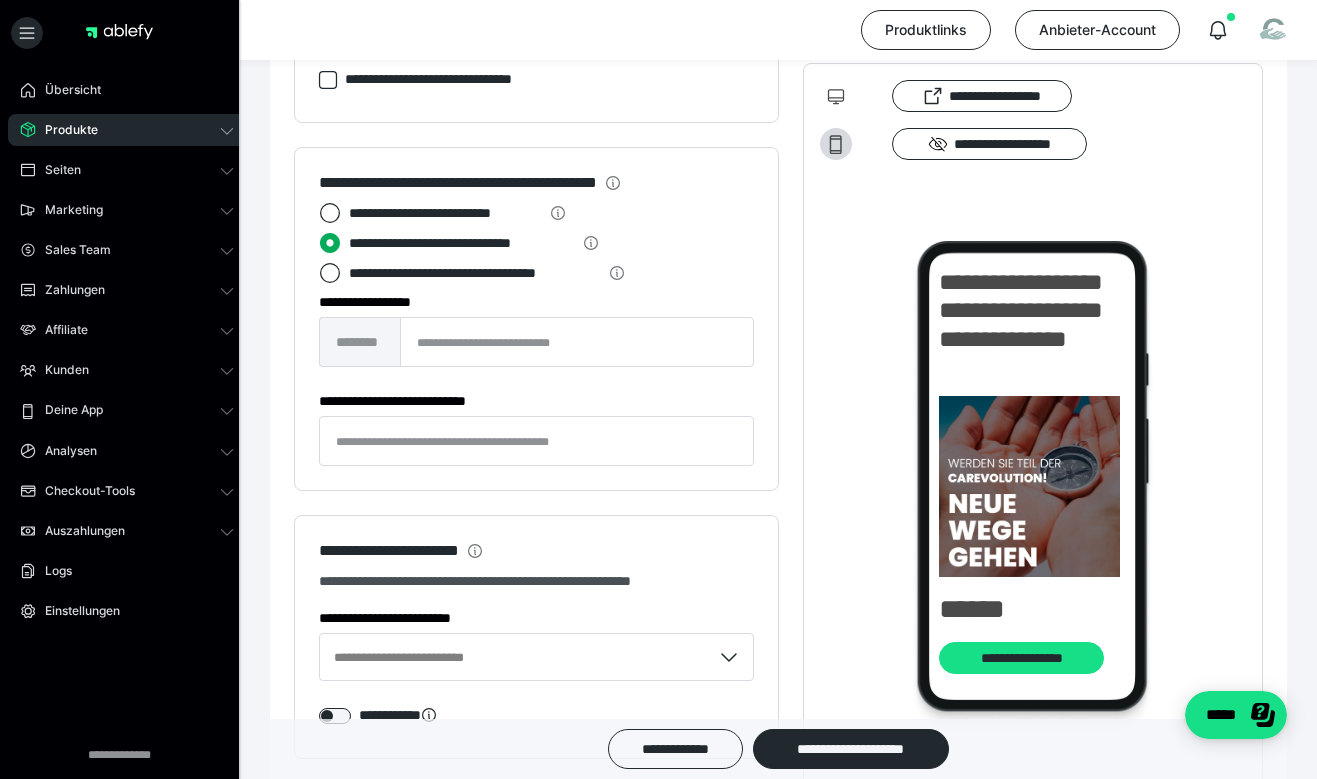 scroll, scrollTop: 2009, scrollLeft: 0, axis: vertical 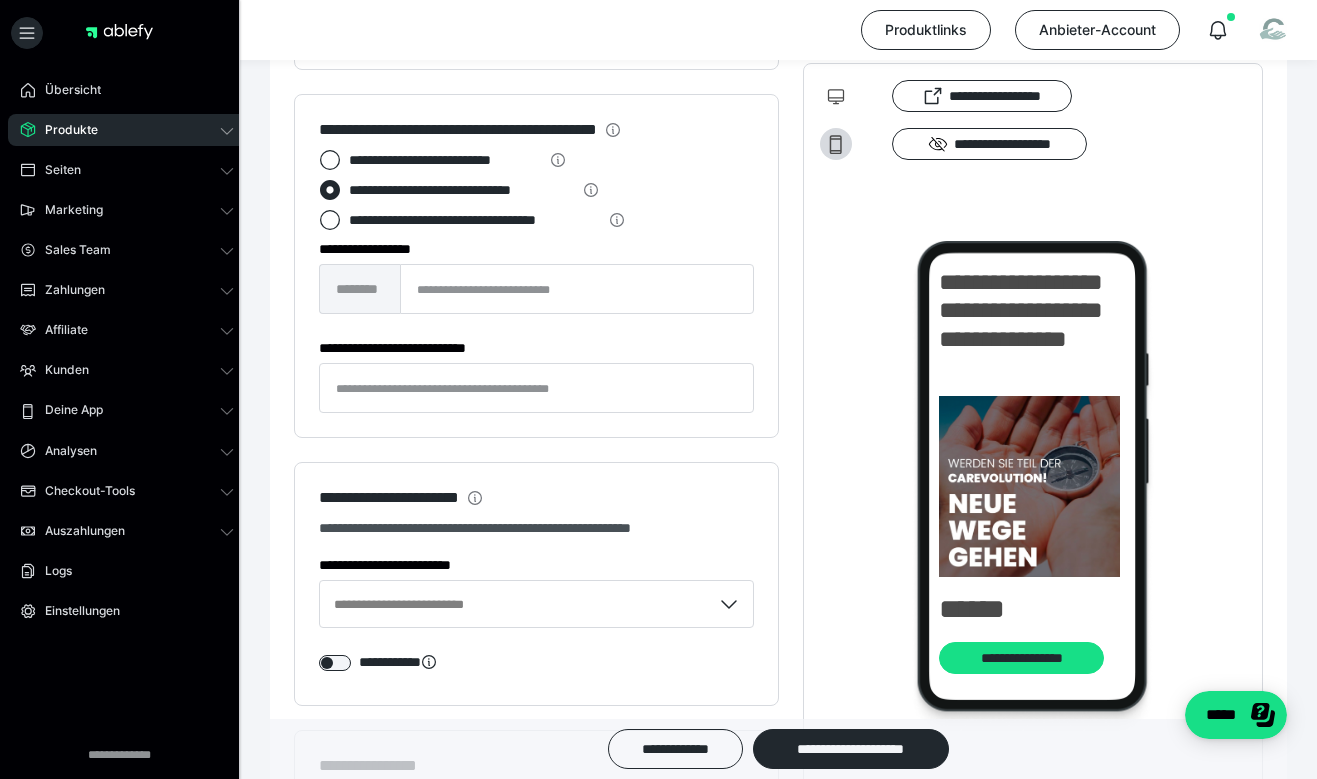 click 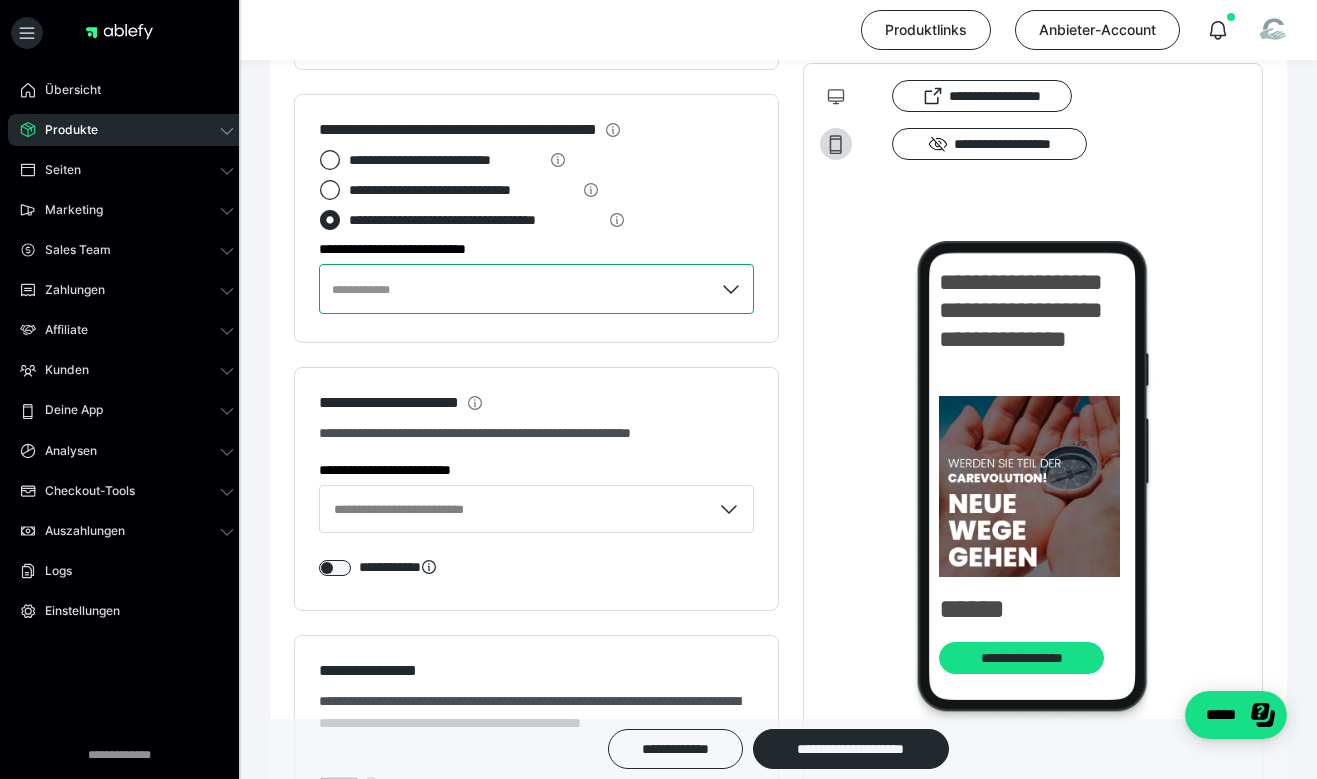 click at bounding box center (536, 289) 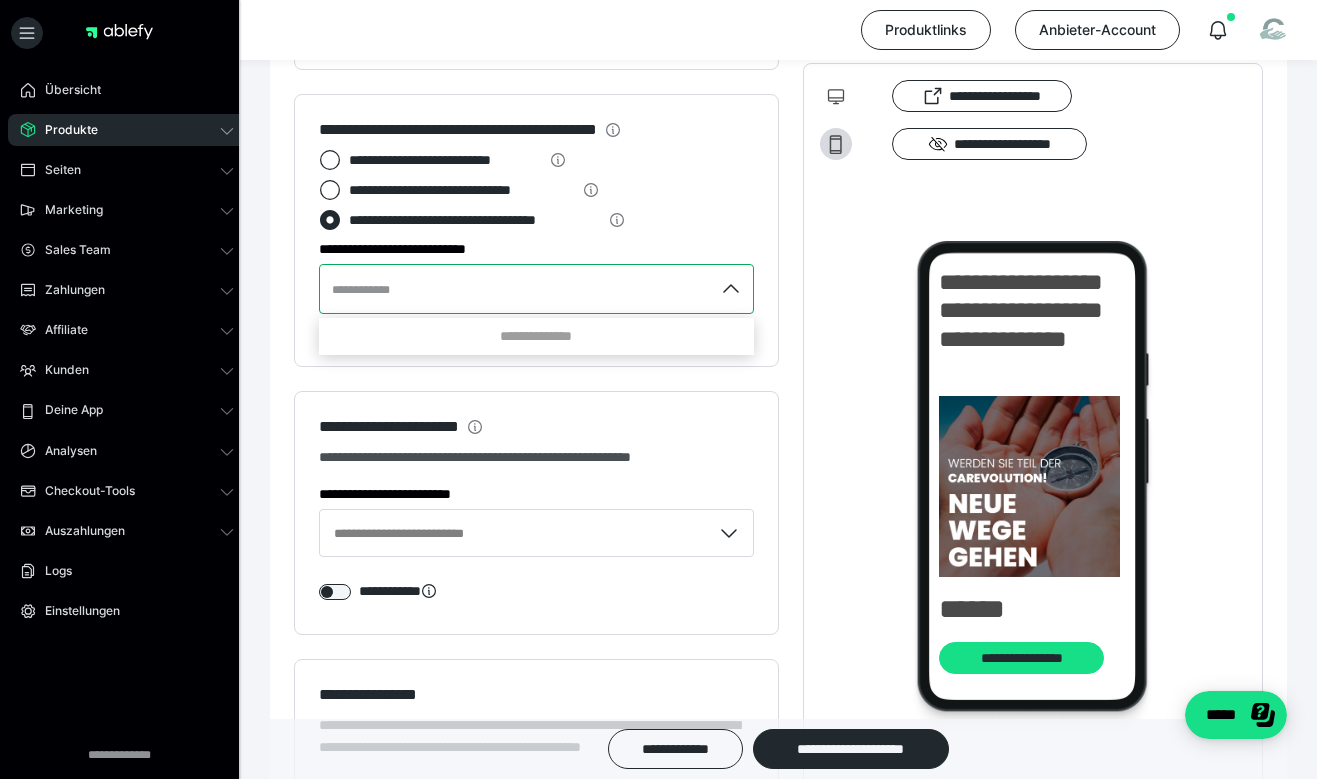 click at bounding box center (536, 289) 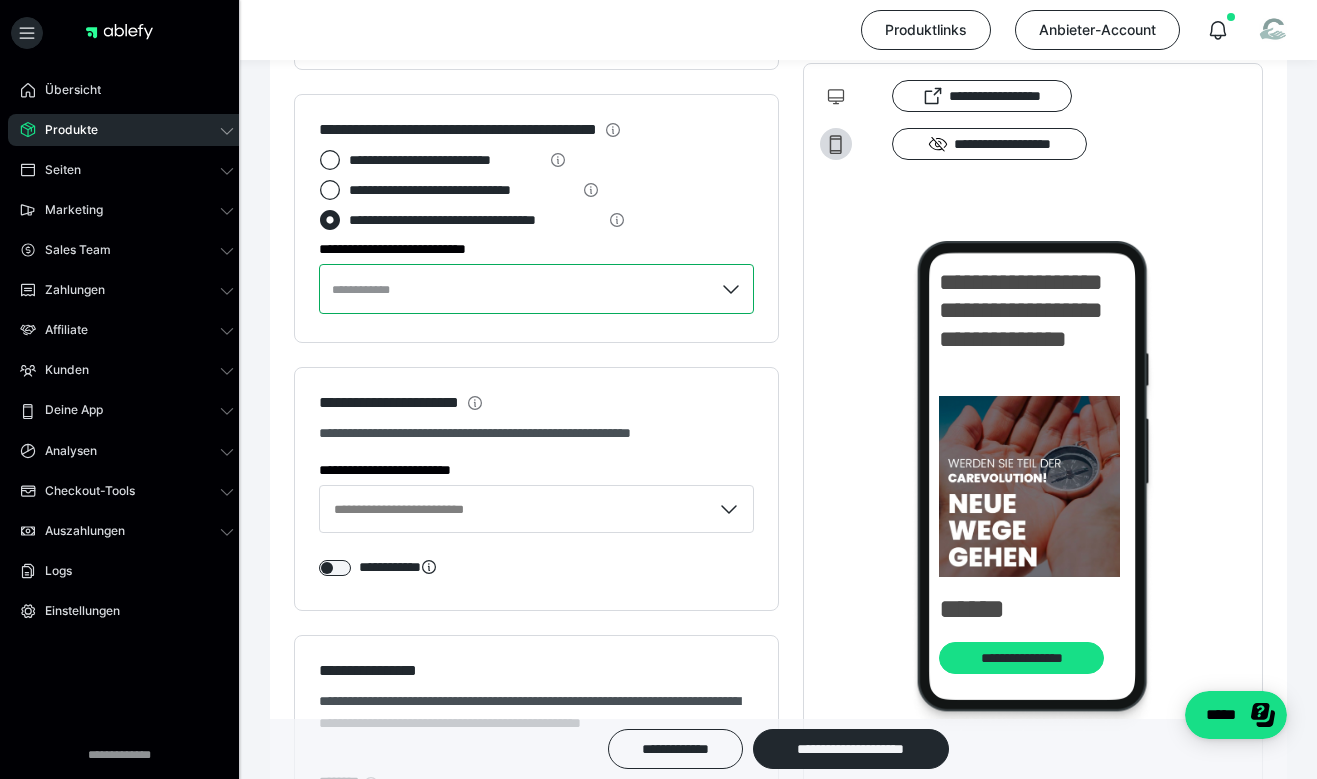 scroll, scrollTop: 2013, scrollLeft: 0, axis: vertical 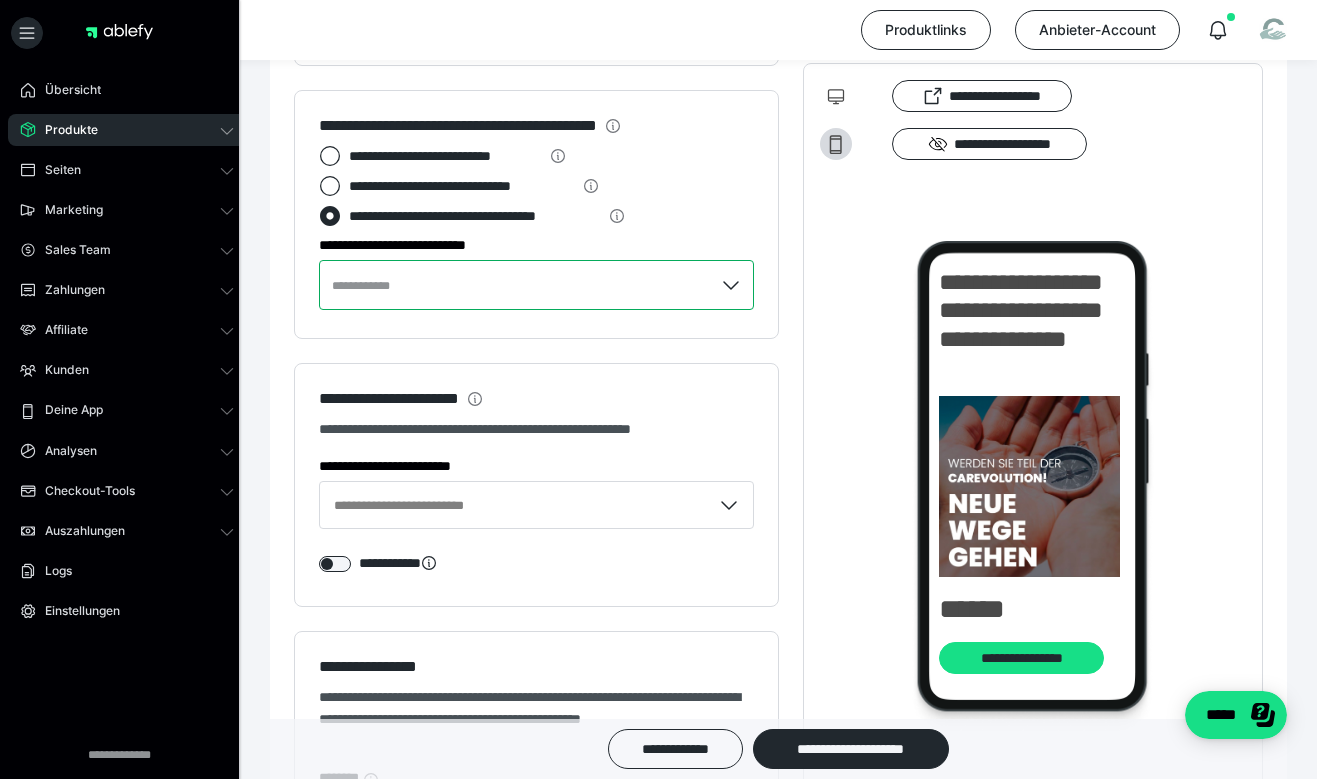 click at bounding box center [536, 285] 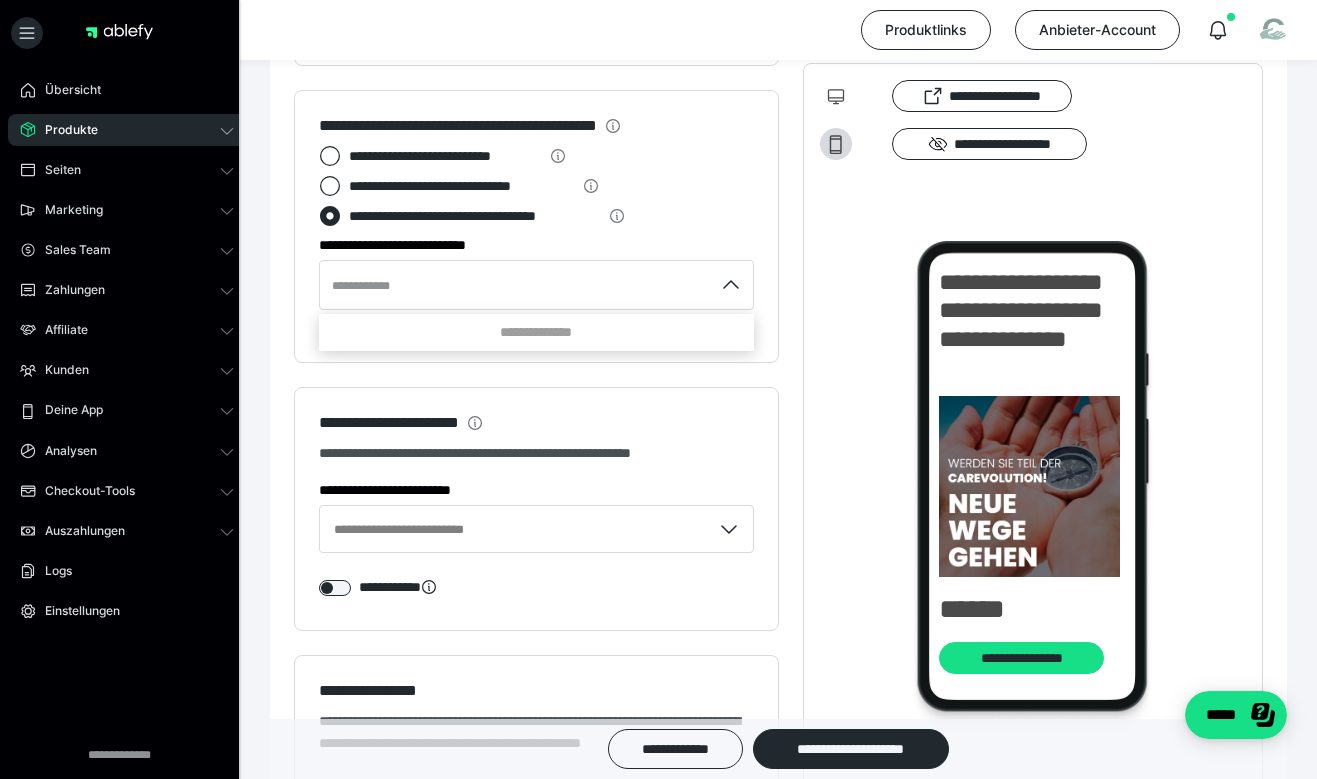 click at bounding box center (658, 389) 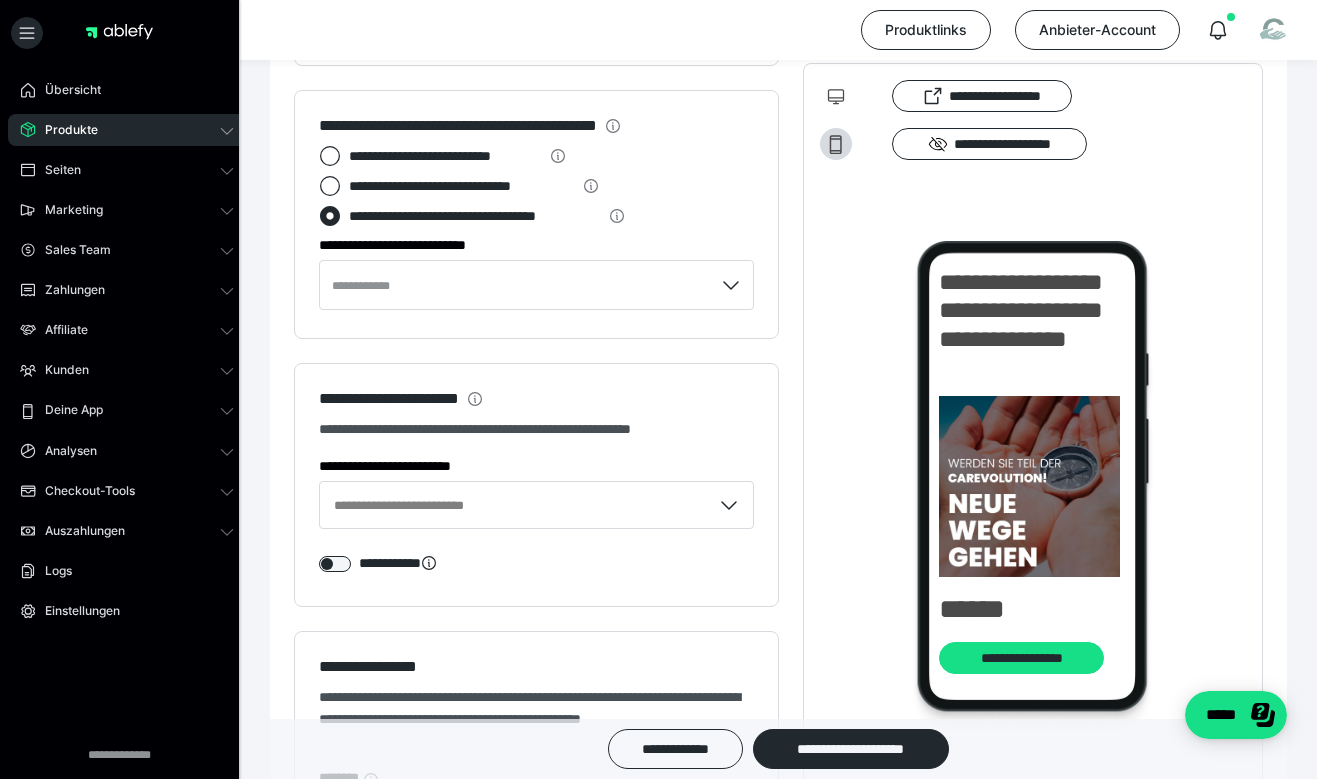 click 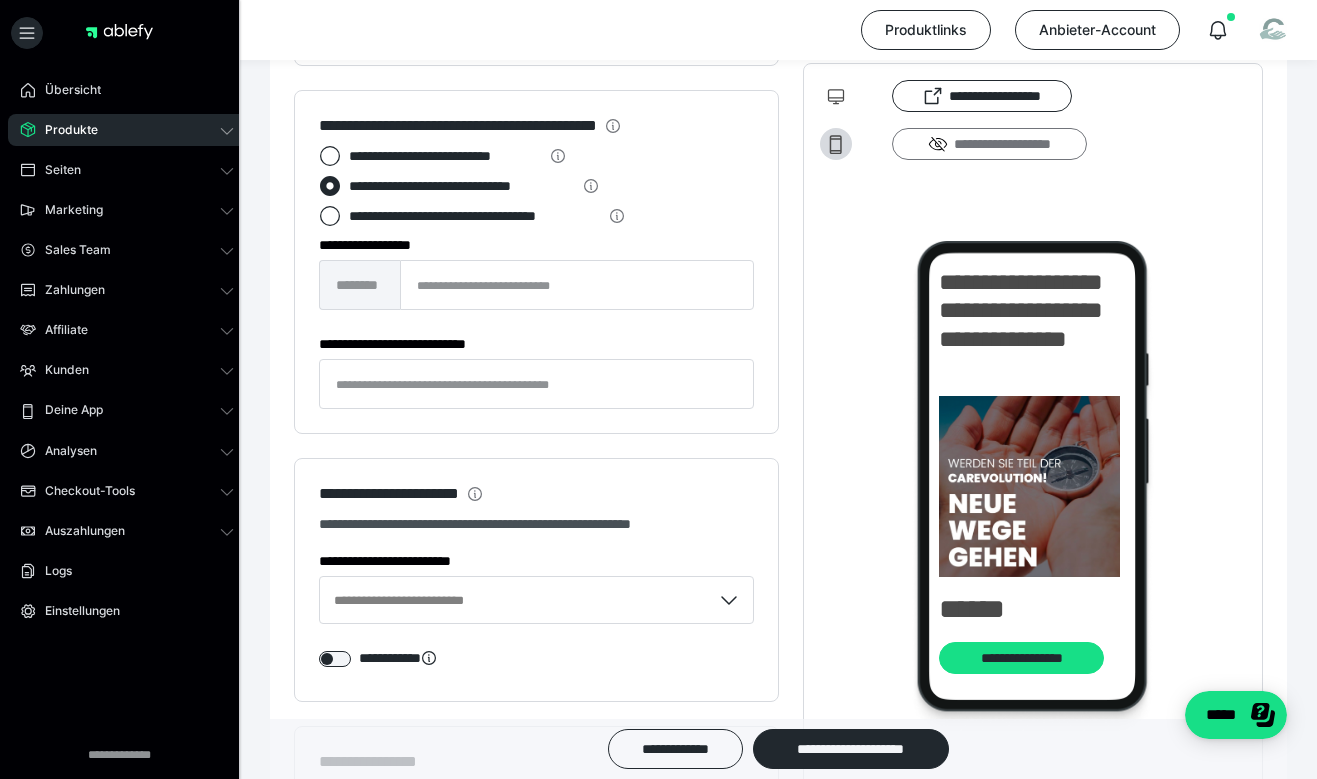 click on "**********" at bounding box center (989, 144) 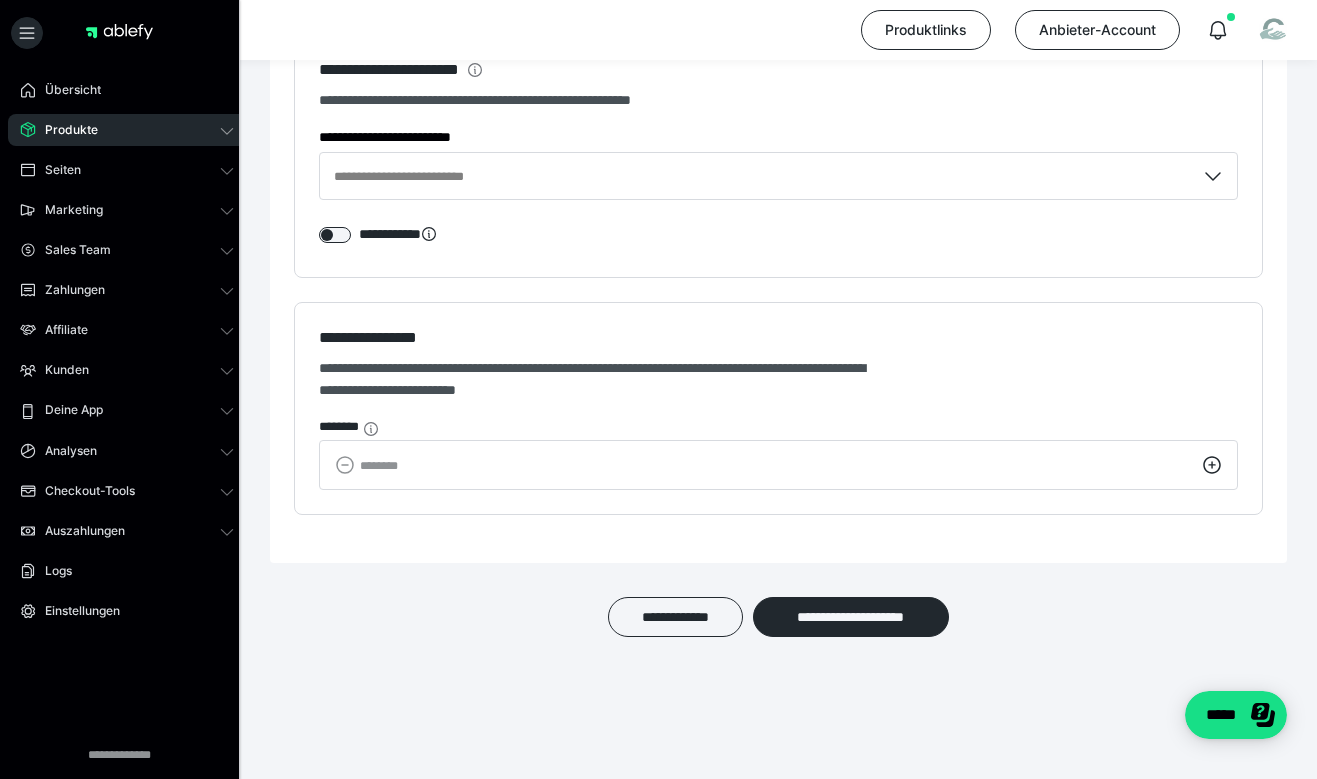 scroll, scrollTop: 1937, scrollLeft: 0, axis: vertical 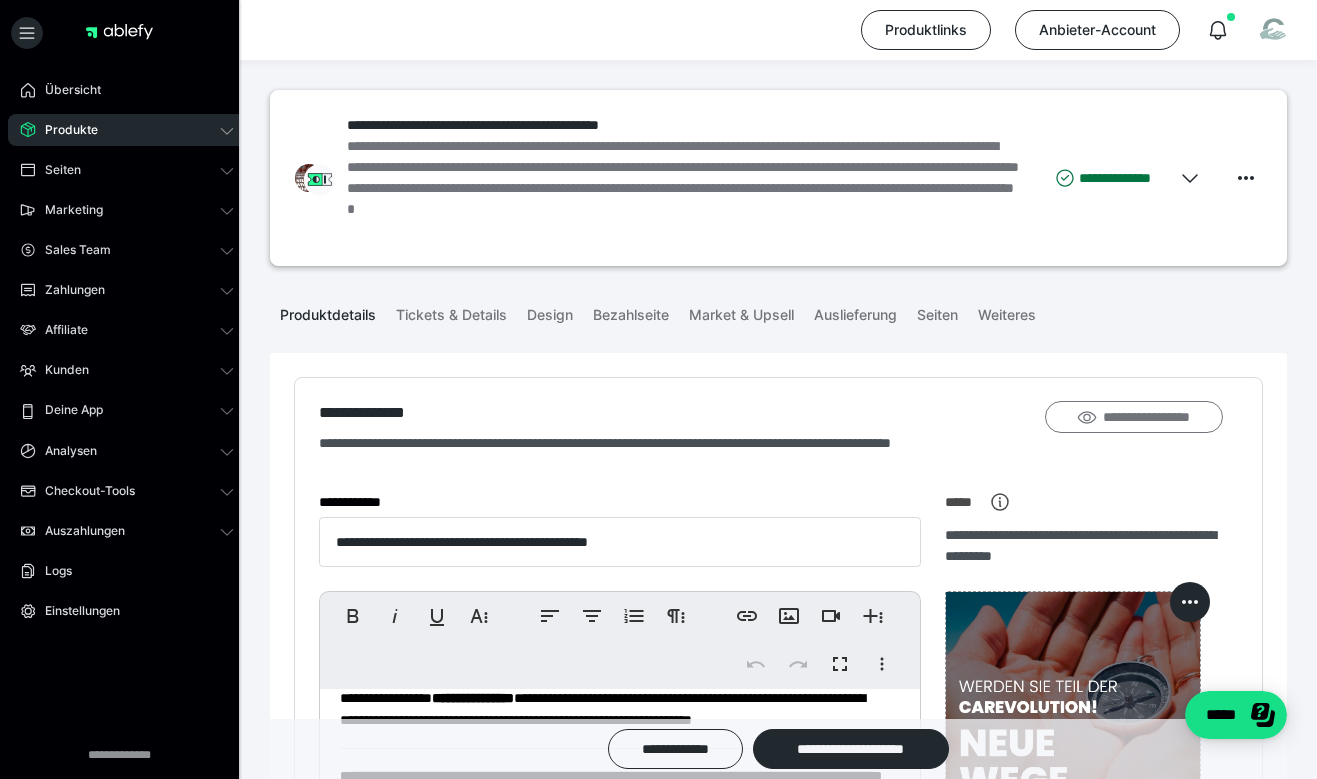 click on "**********" at bounding box center (1134, 417) 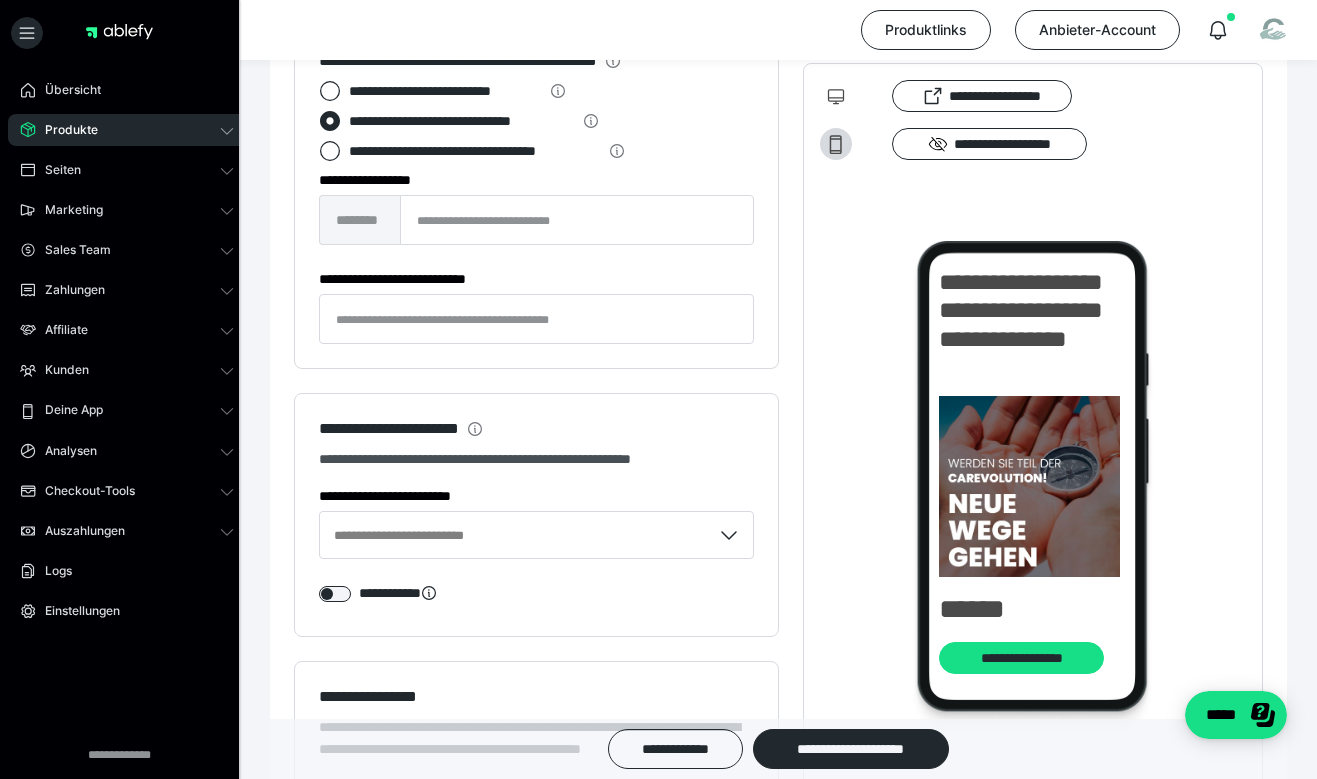 scroll, scrollTop: 2137, scrollLeft: 0, axis: vertical 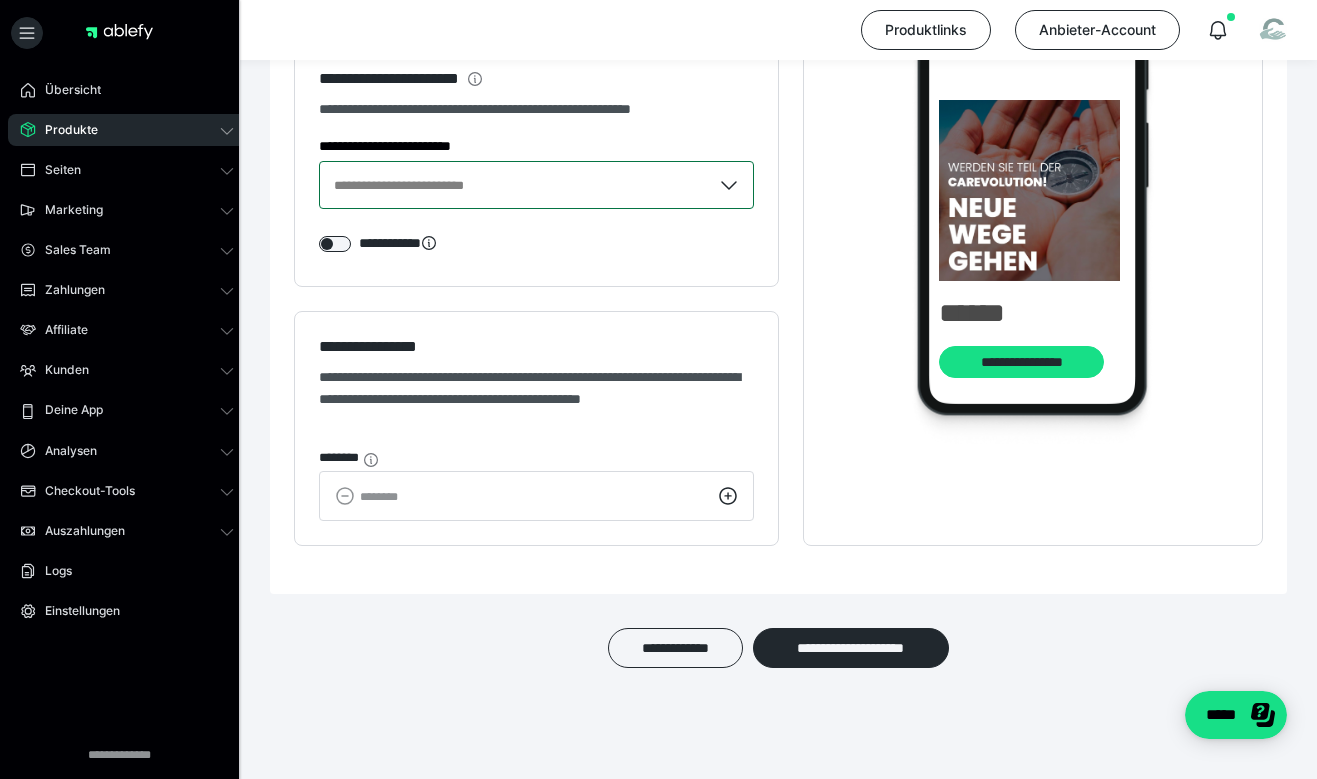 click on "**********" at bounding box center (515, 185) 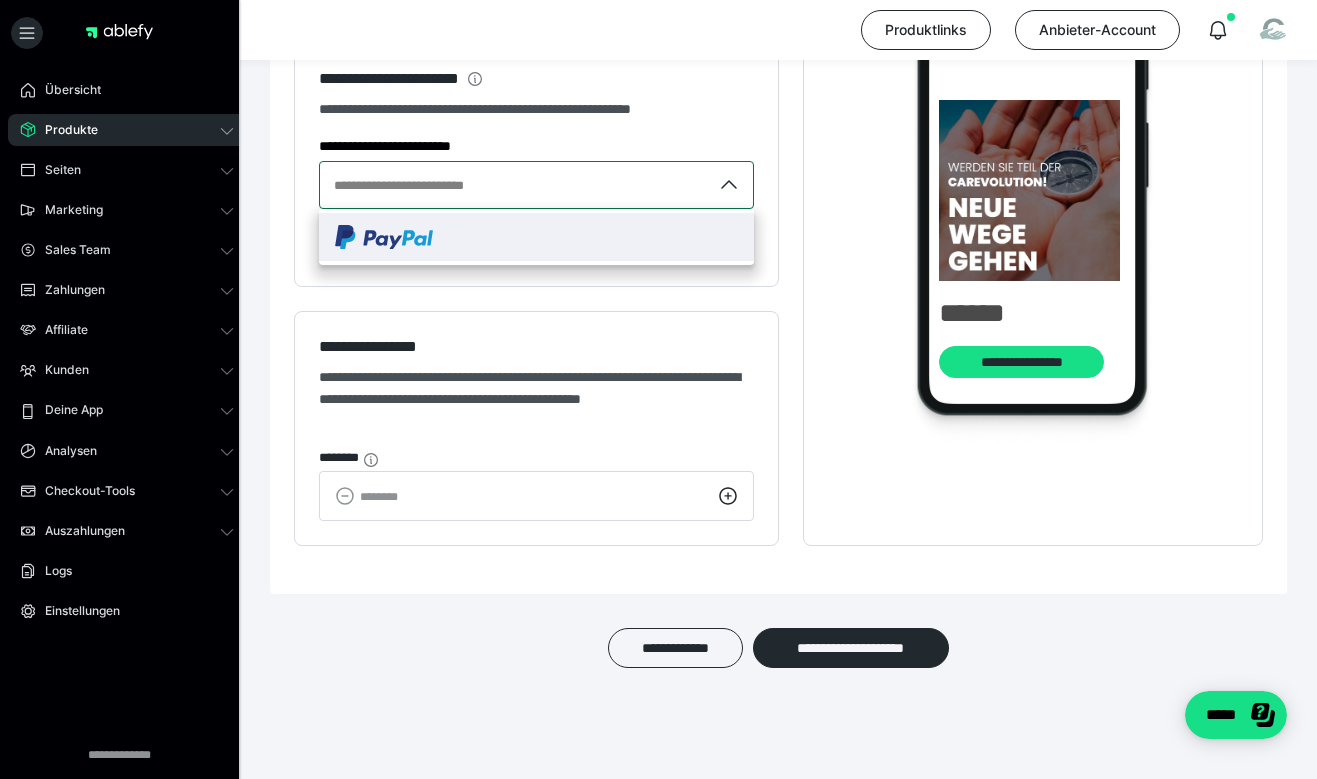 click at bounding box center [536, 237] 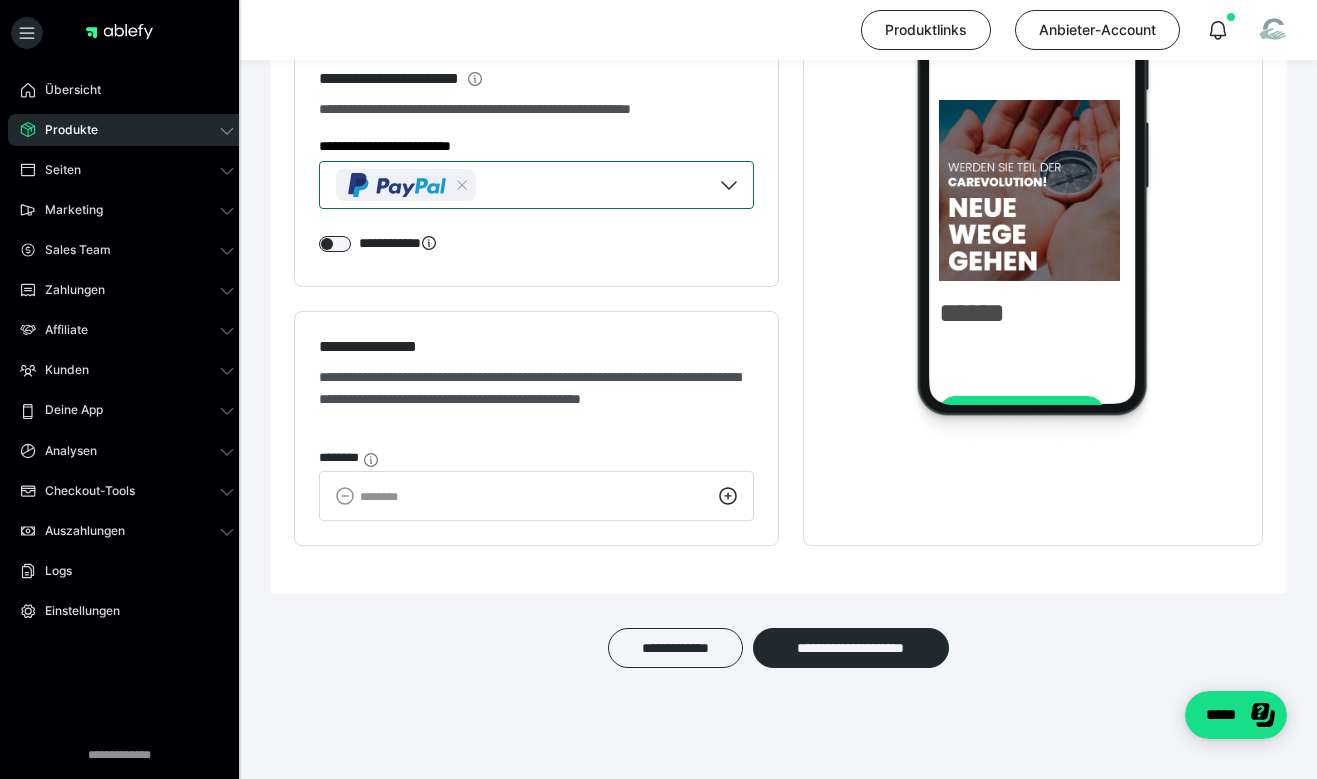 click 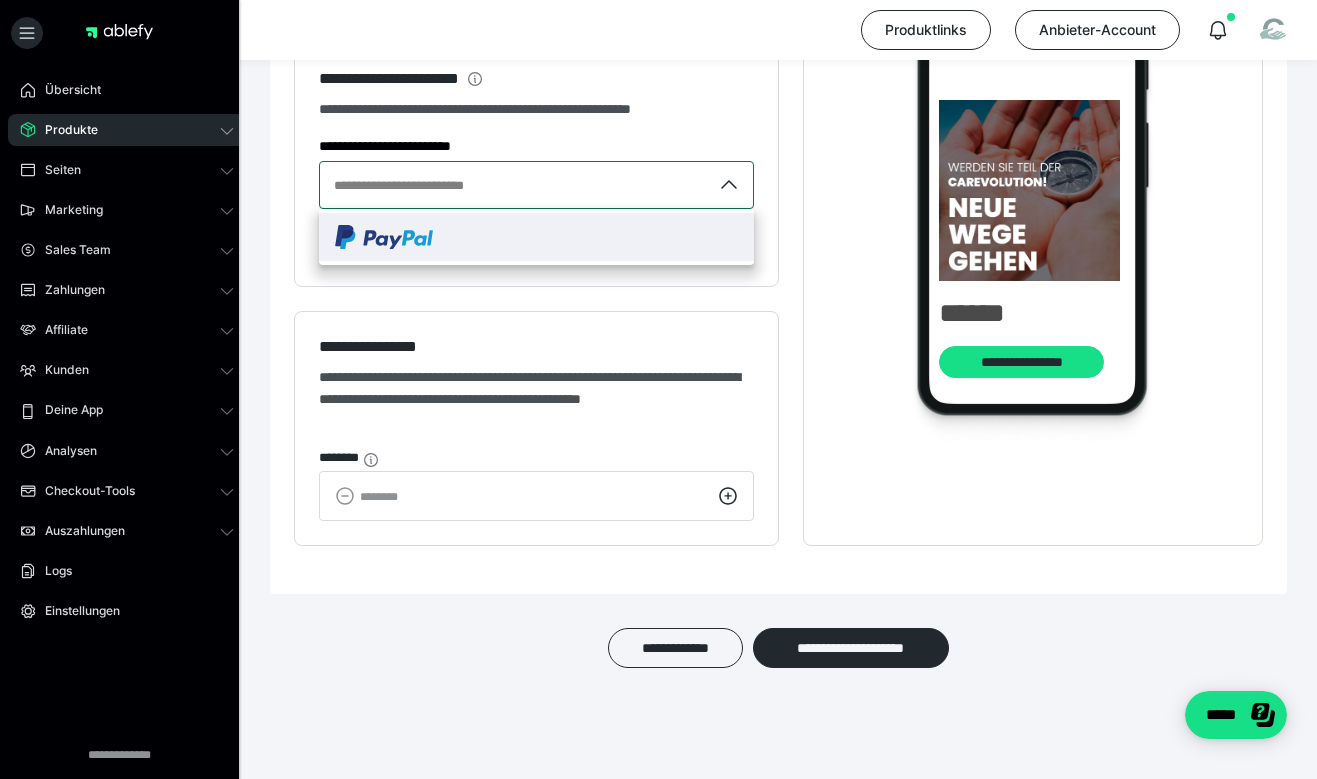 click at bounding box center [536, 237] 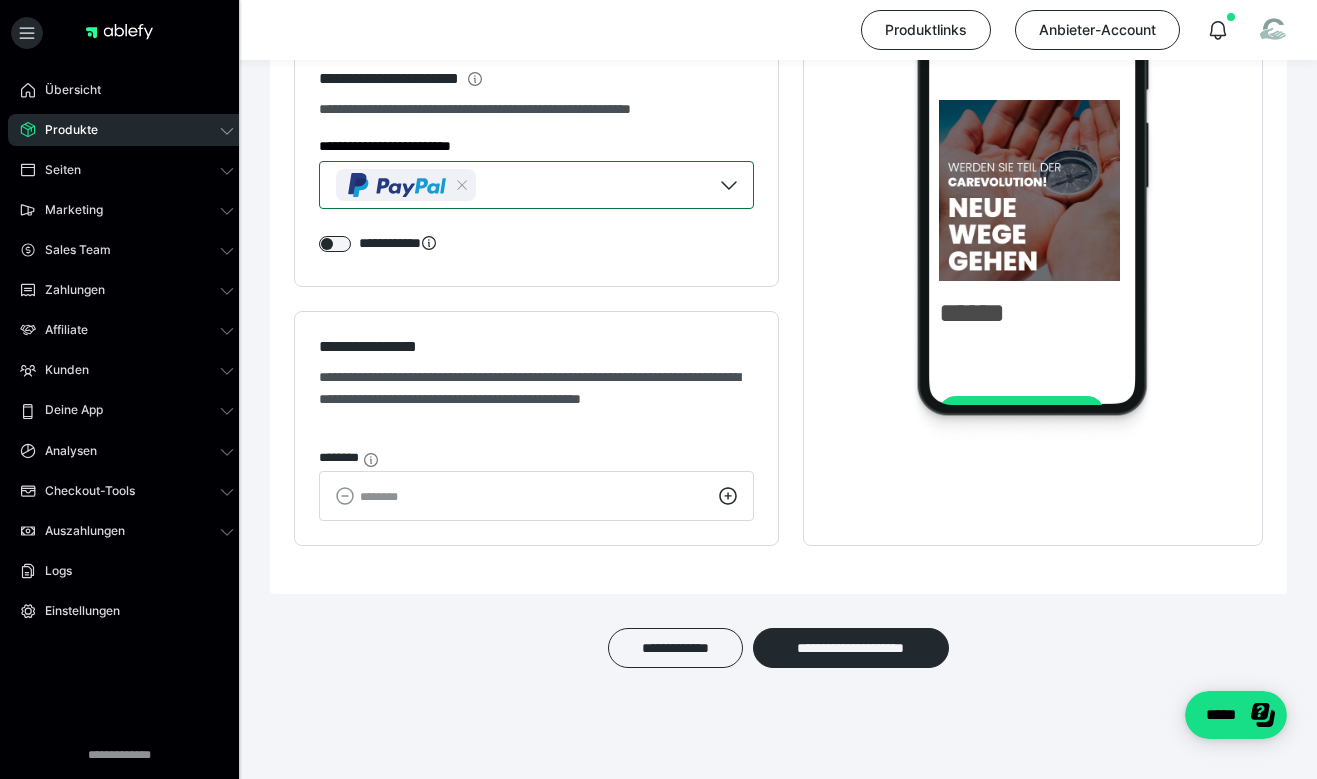 click 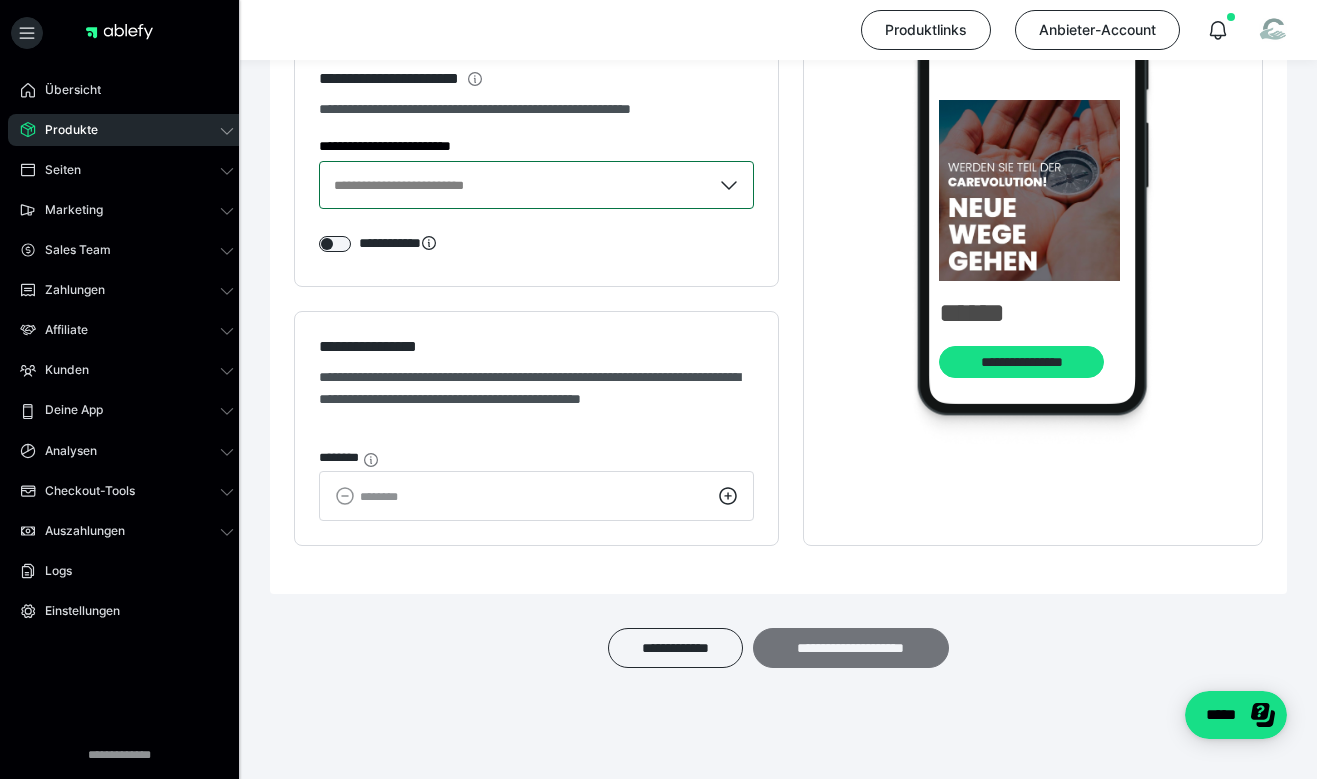 click on "**********" at bounding box center [851, 648] 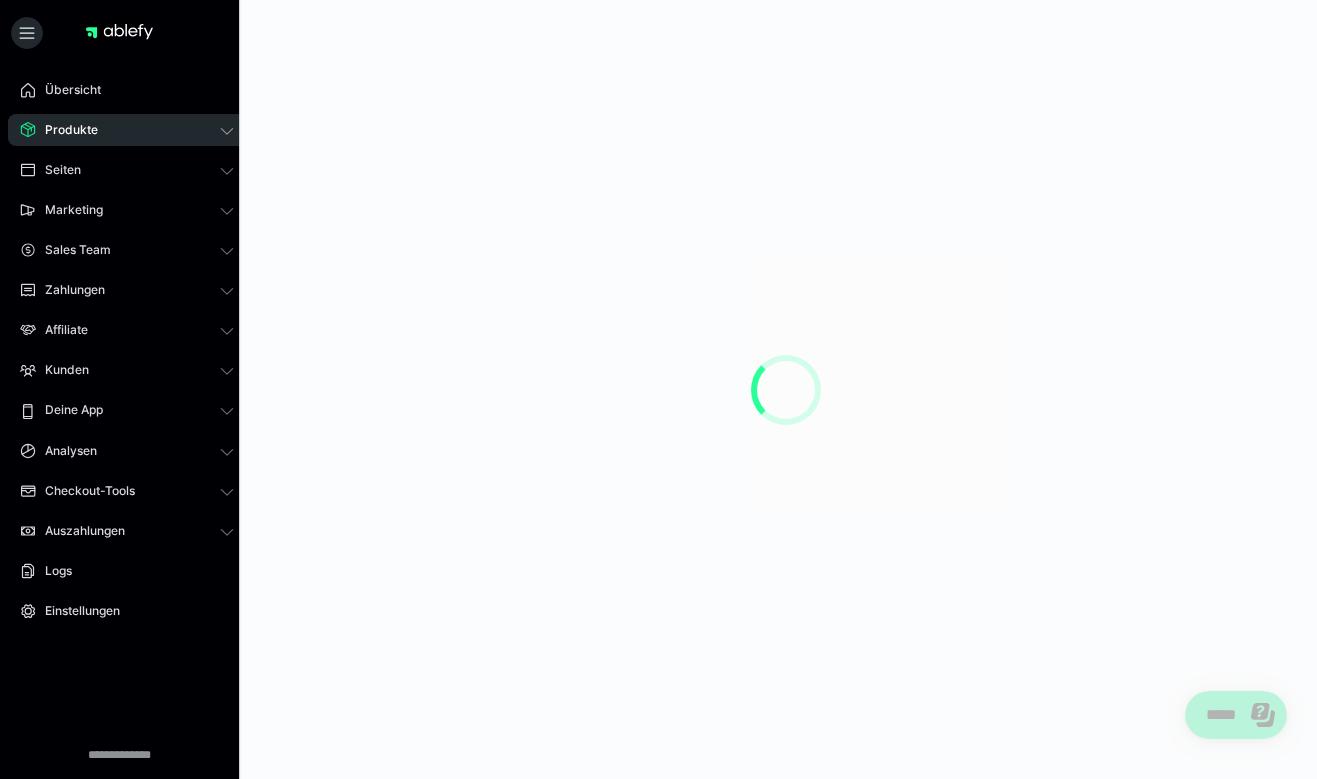 scroll, scrollTop: 0, scrollLeft: 0, axis: both 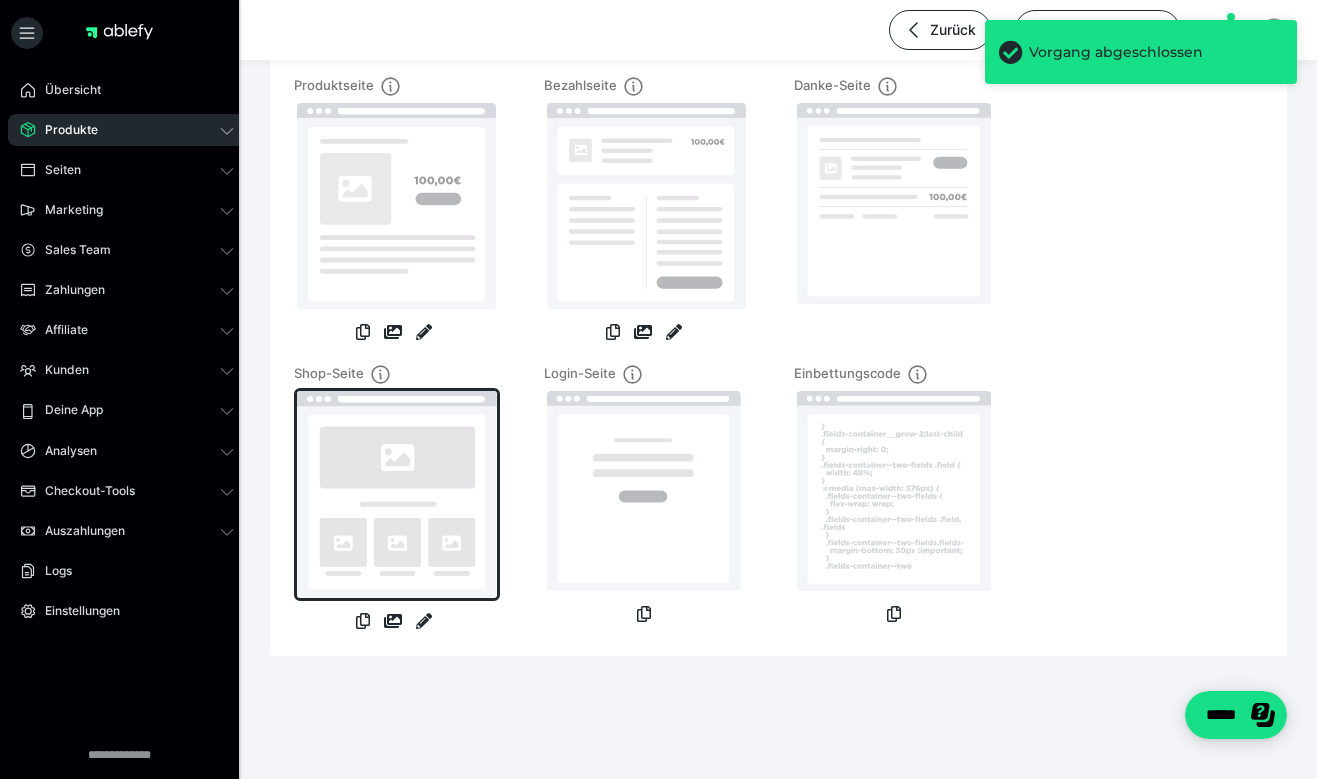 click at bounding box center (397, 494) 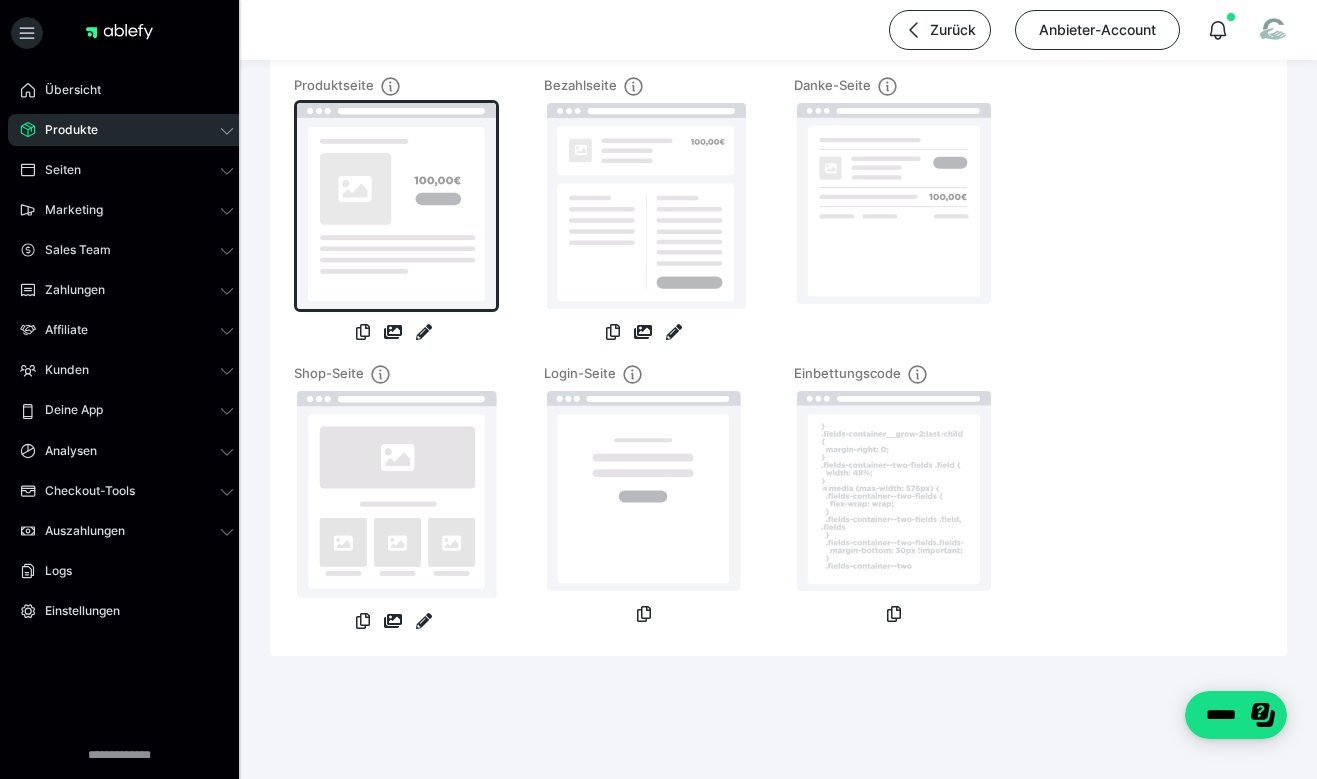 click at bounding box center (396, 206) 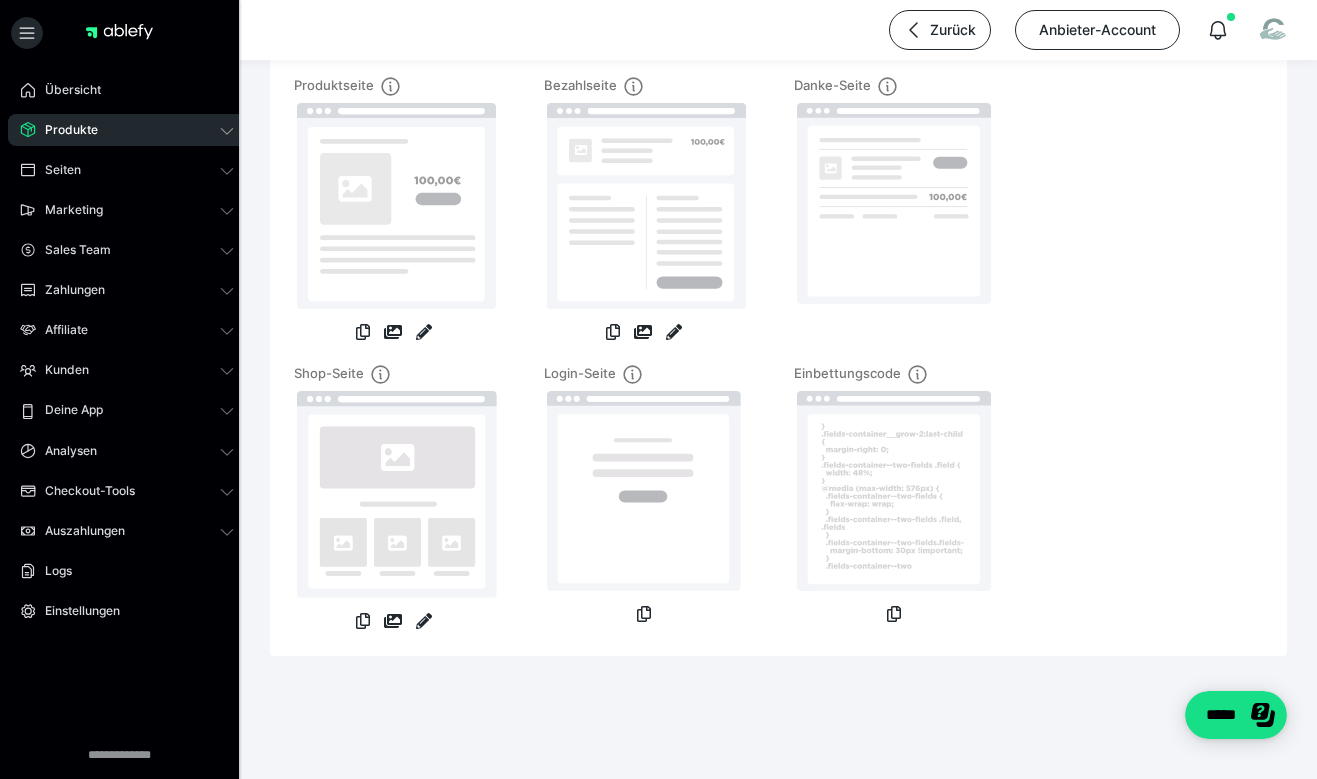click on "Danke-Seite" at bounding box center (894, 220) 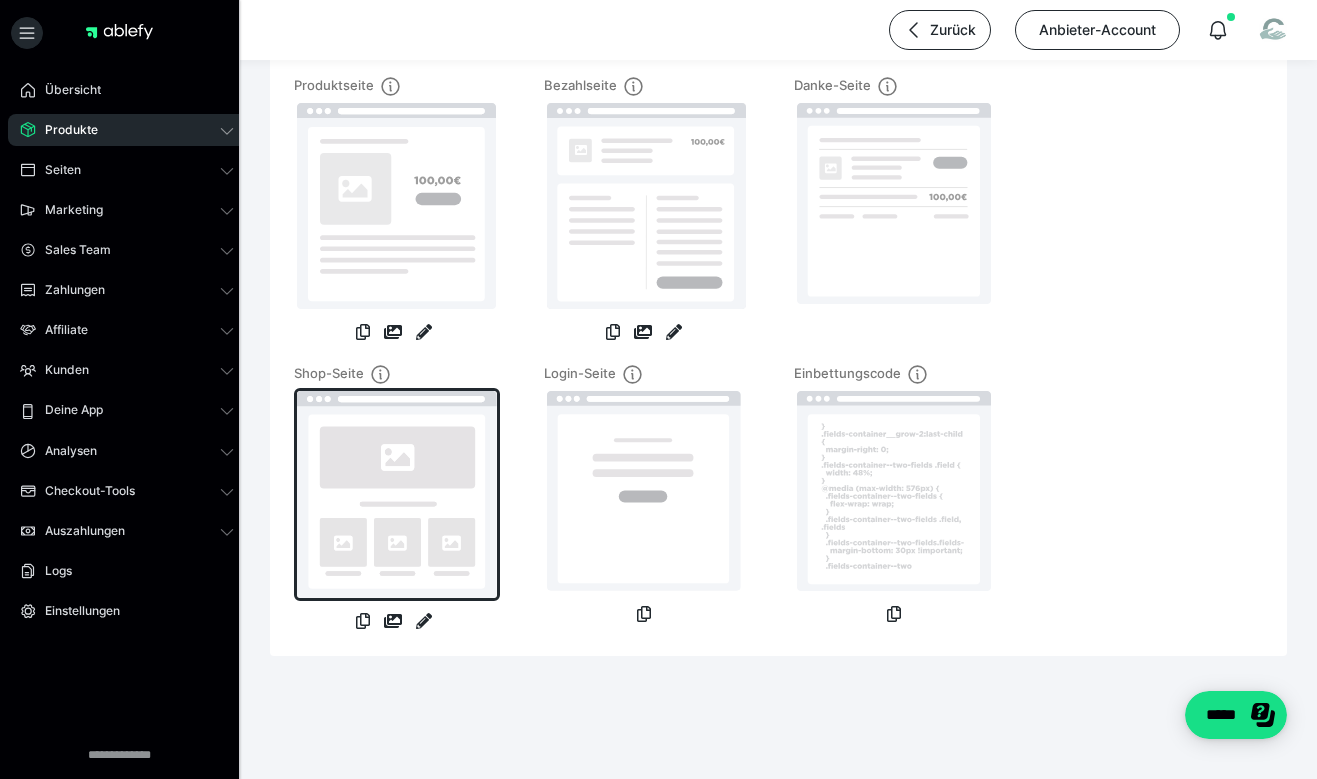 click at bounding box center [397, 494] 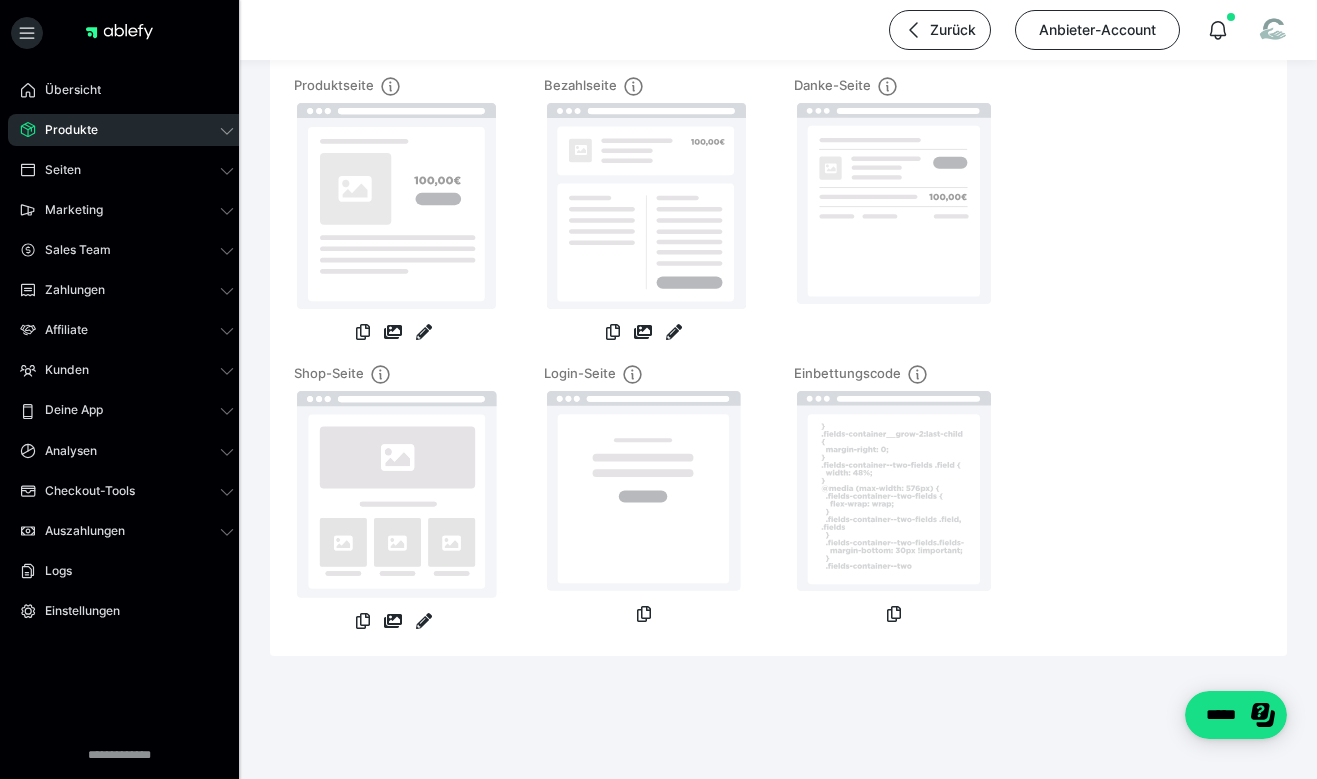 scroll, scrollTop: 0, scrollLeft: 0, axis: both 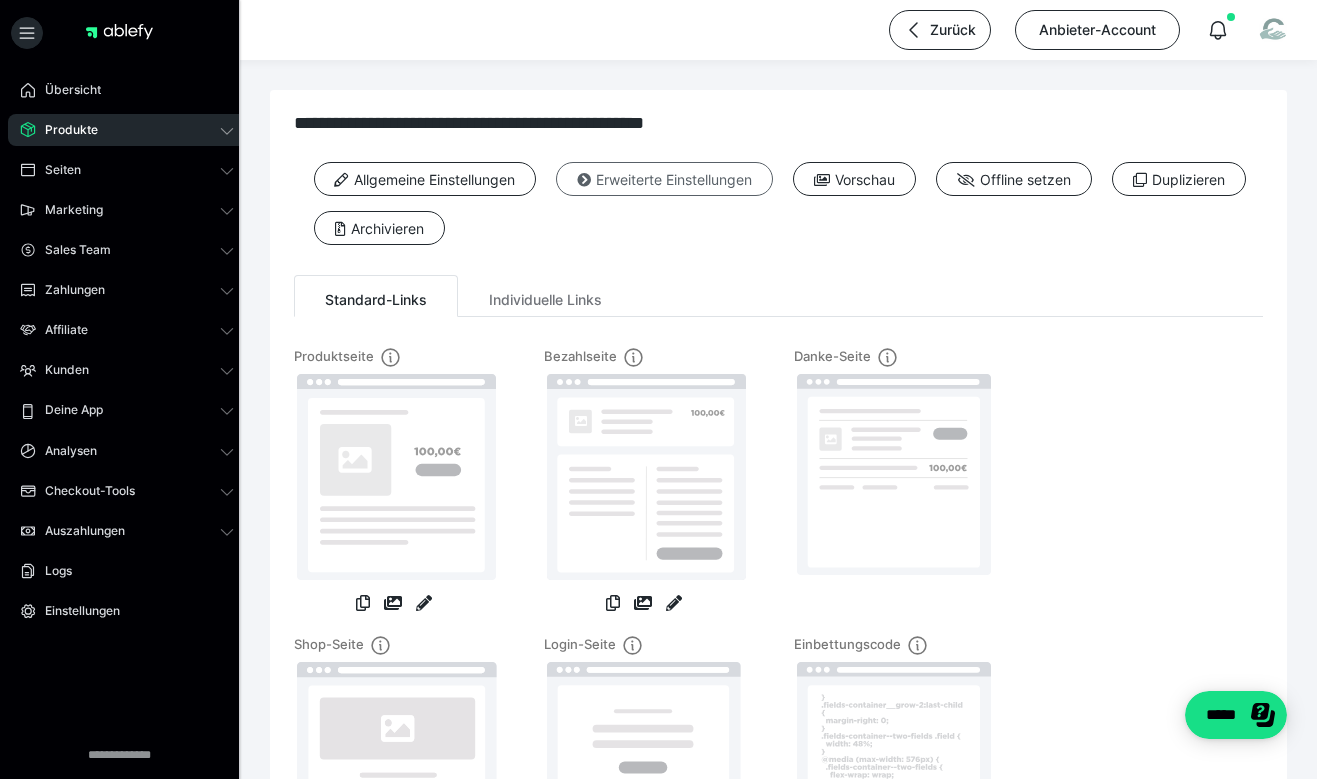 click on "Erweiterte Einstellungen" at bounding box center (664, 179) 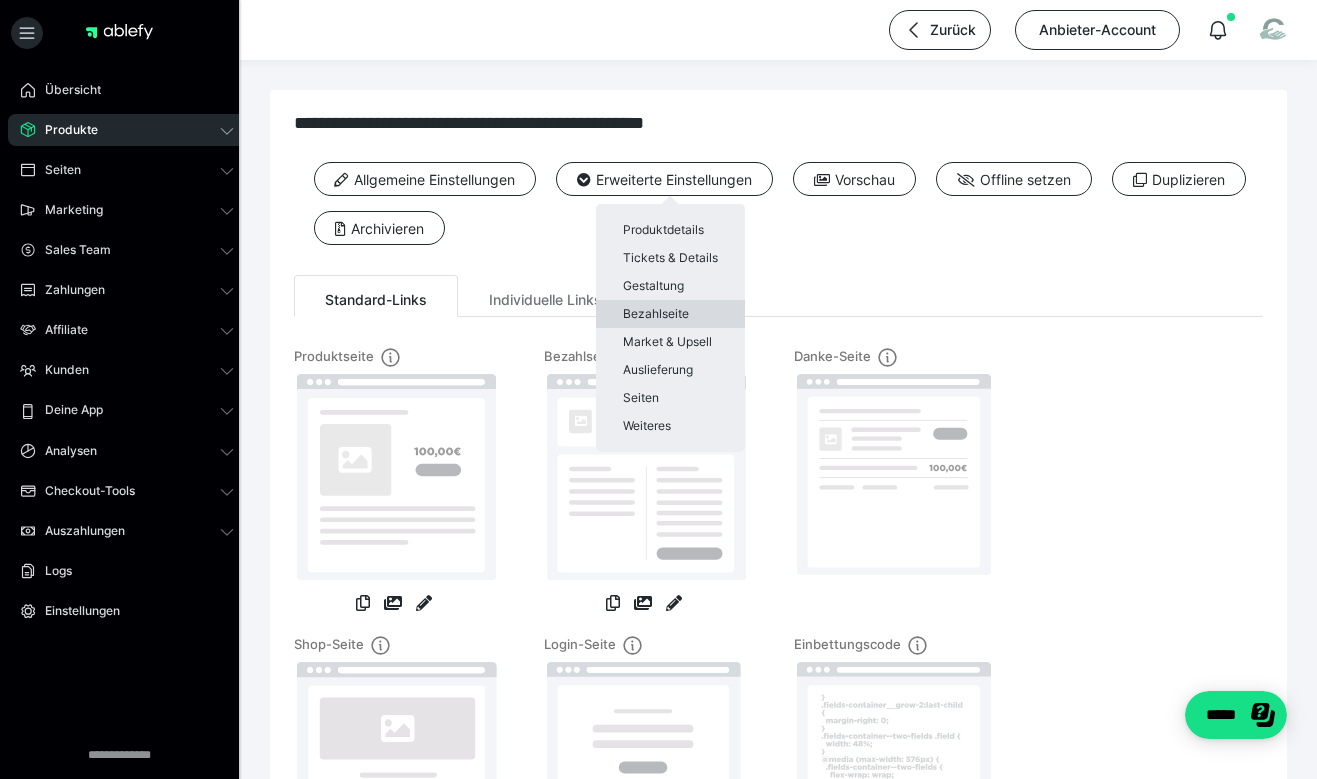 click on "Bezahlseite" at bounding box center (670, 314) 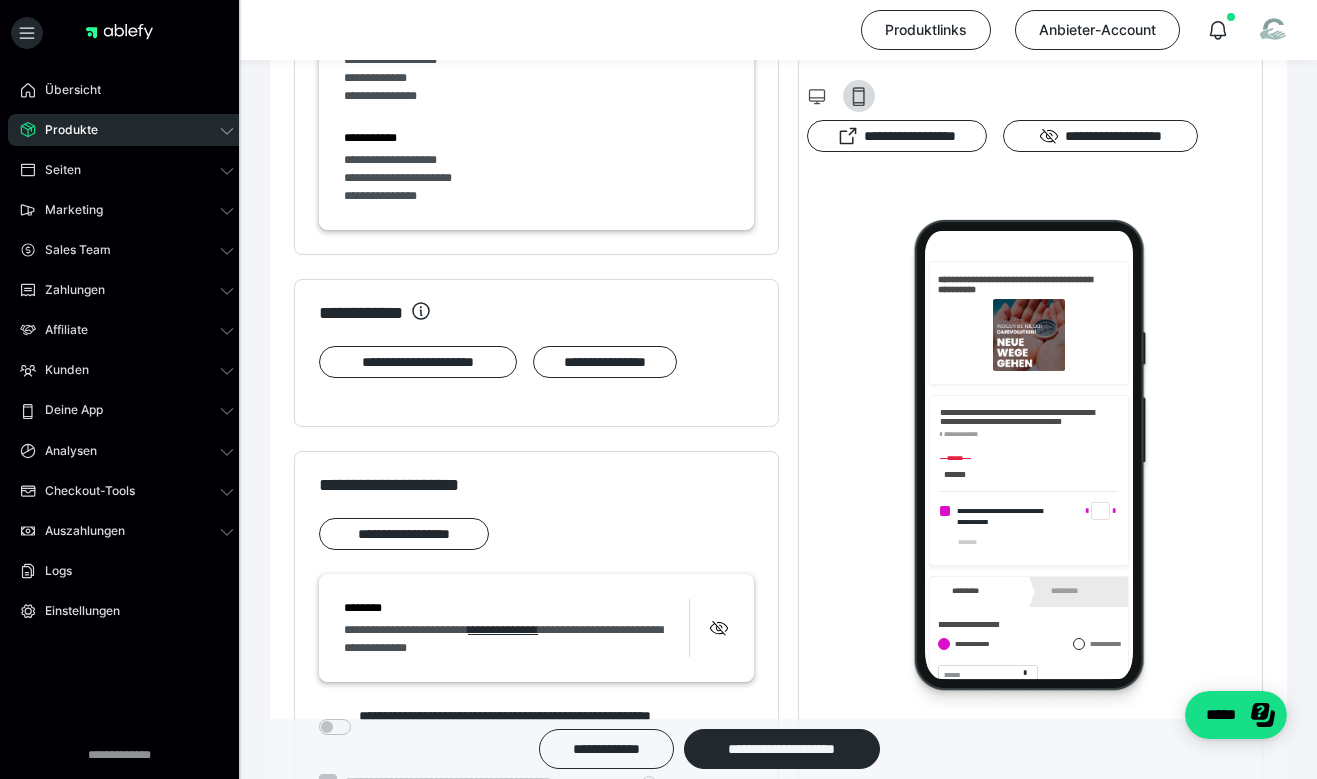 scroll, scrollTop: 0, scrollLeft: 0, axis: both 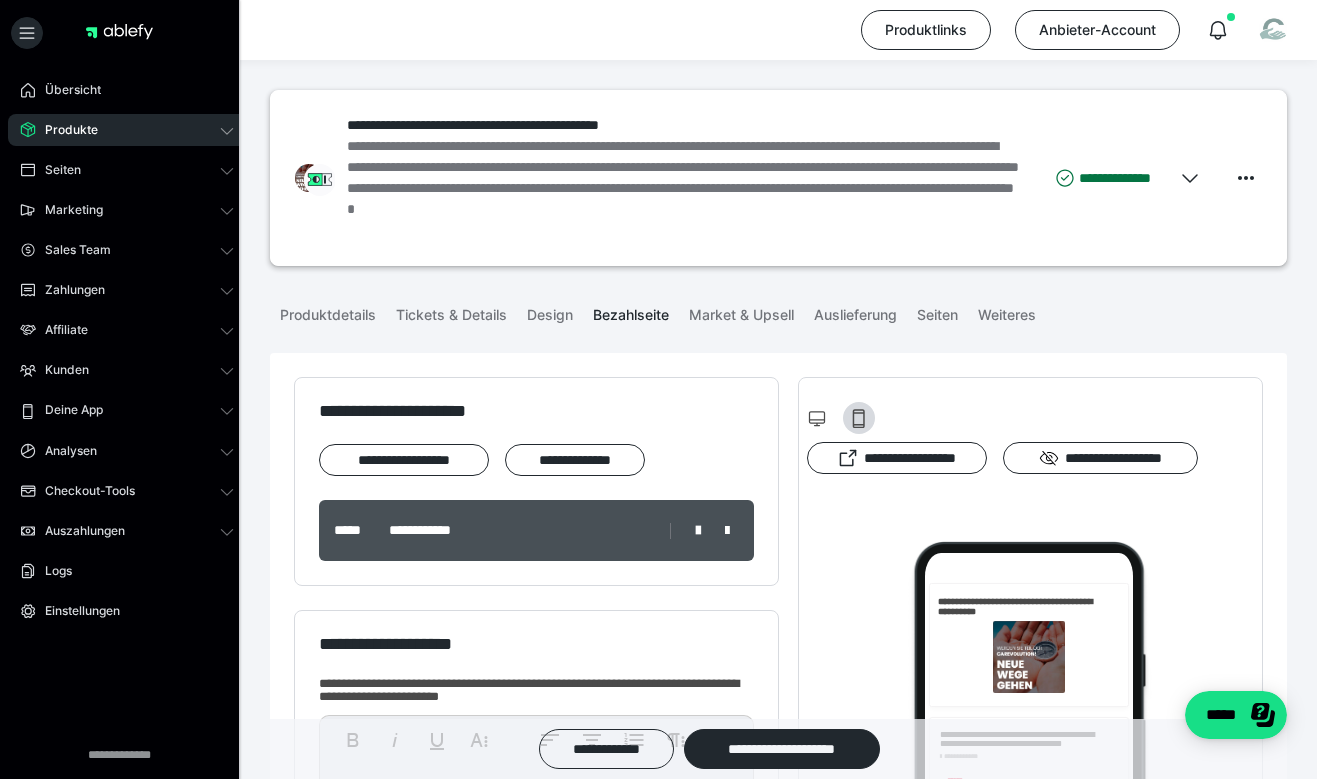 click 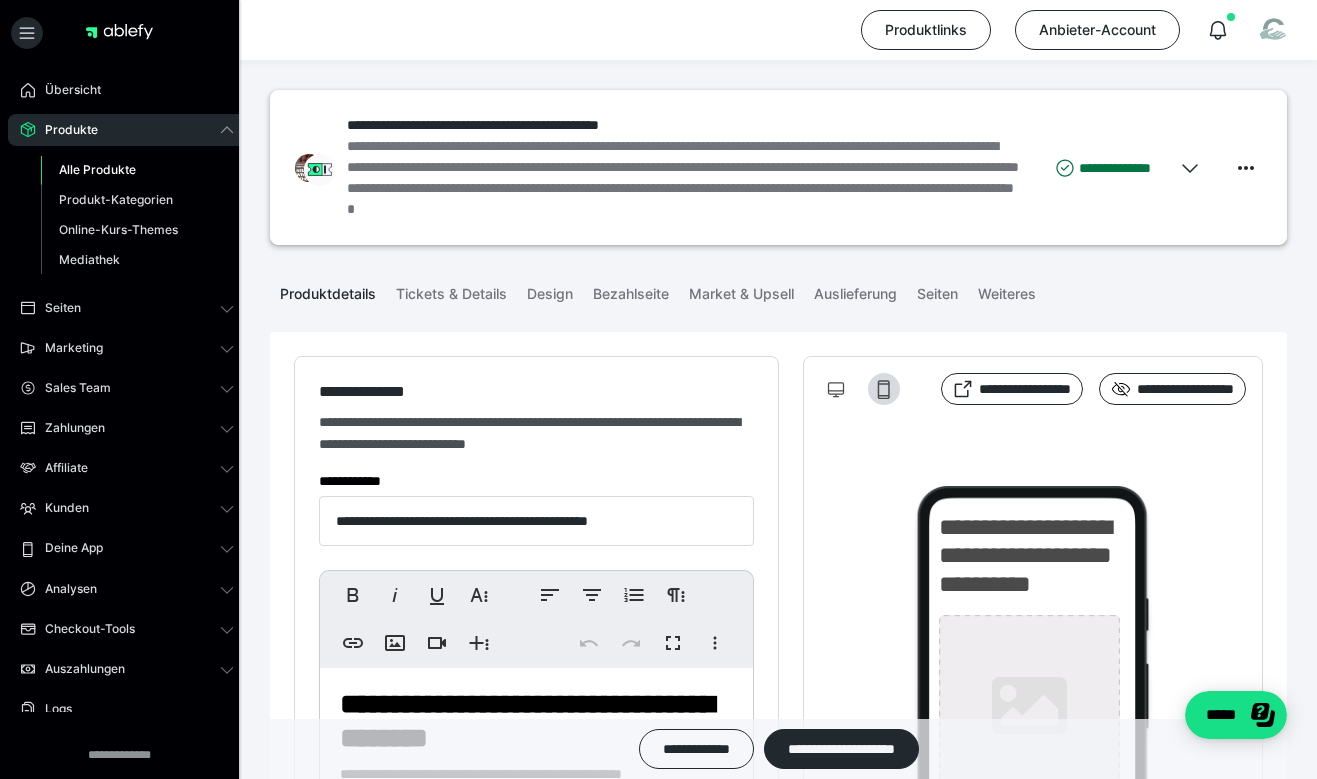 type on "**********" 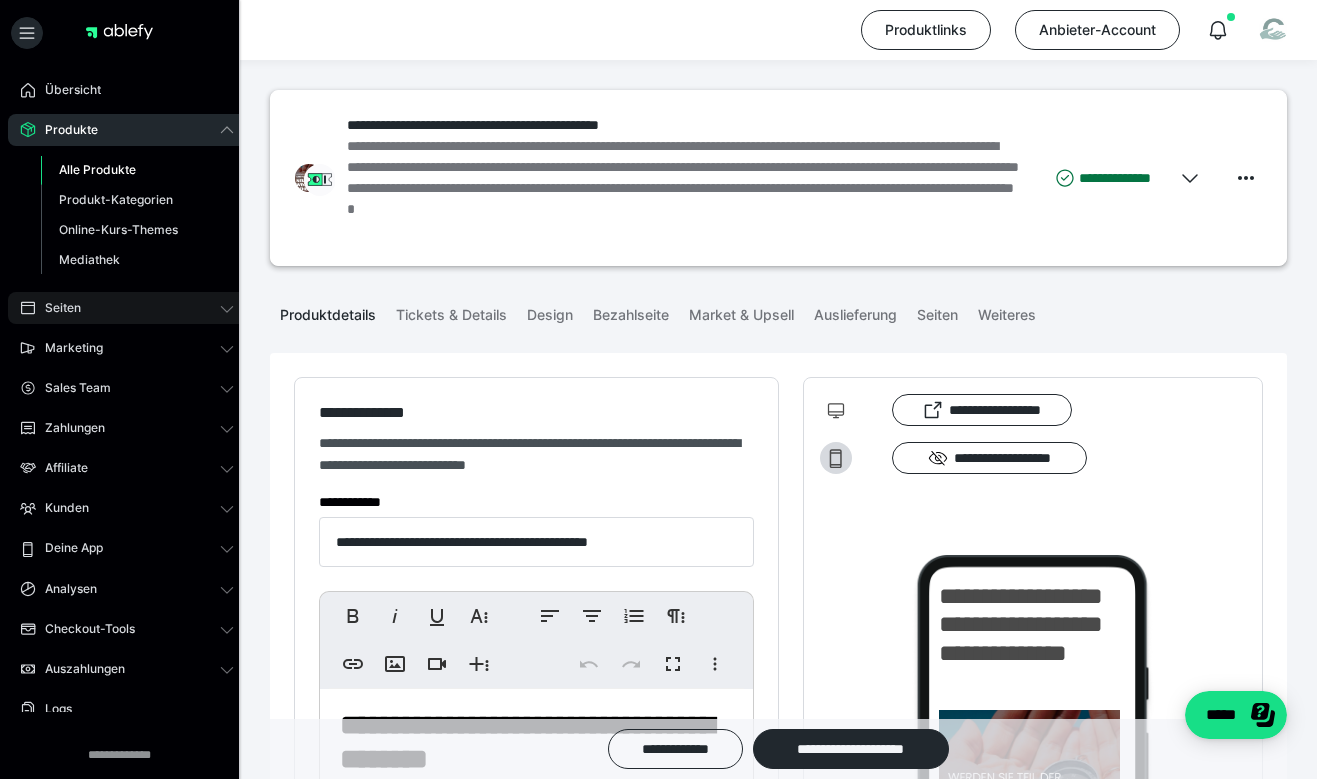click on "Seiten" at bounding box center (127, 308) 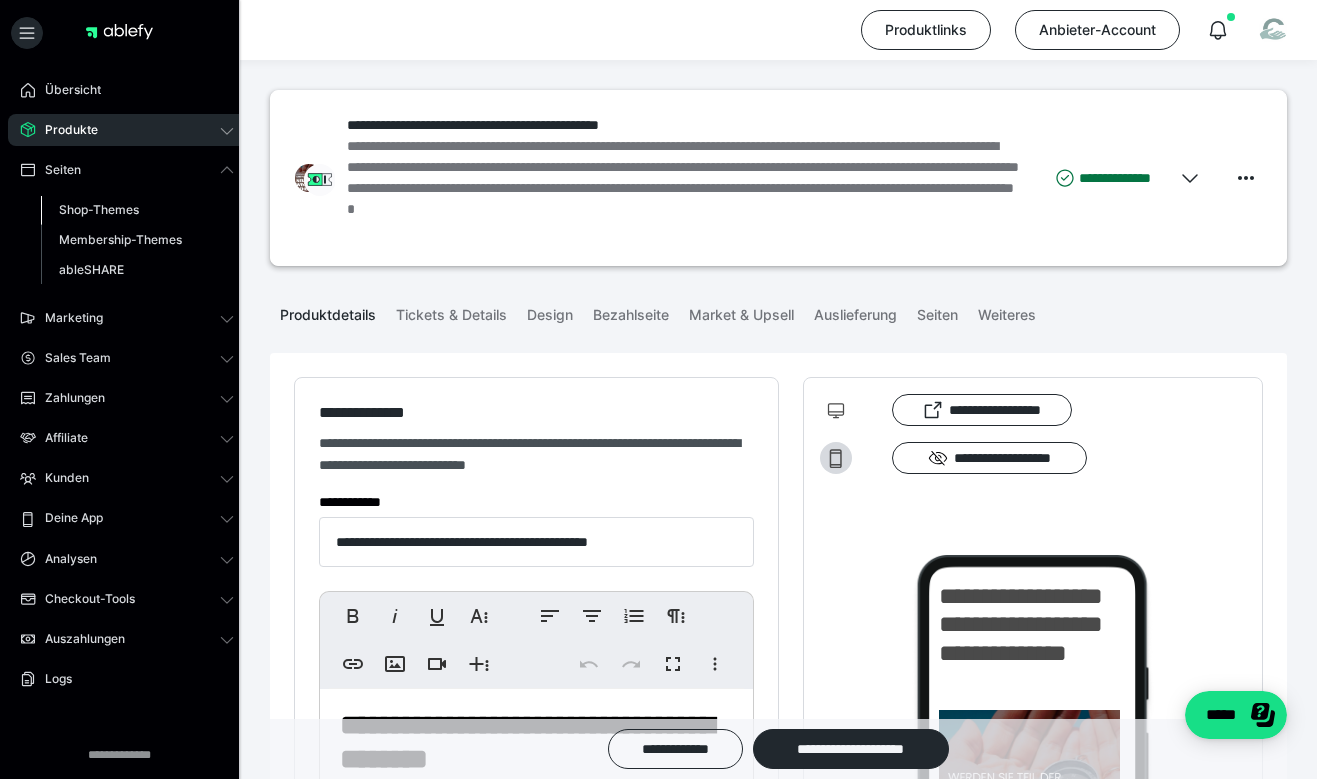 click on "Shop-Themes" at bounding box center [99, 209] 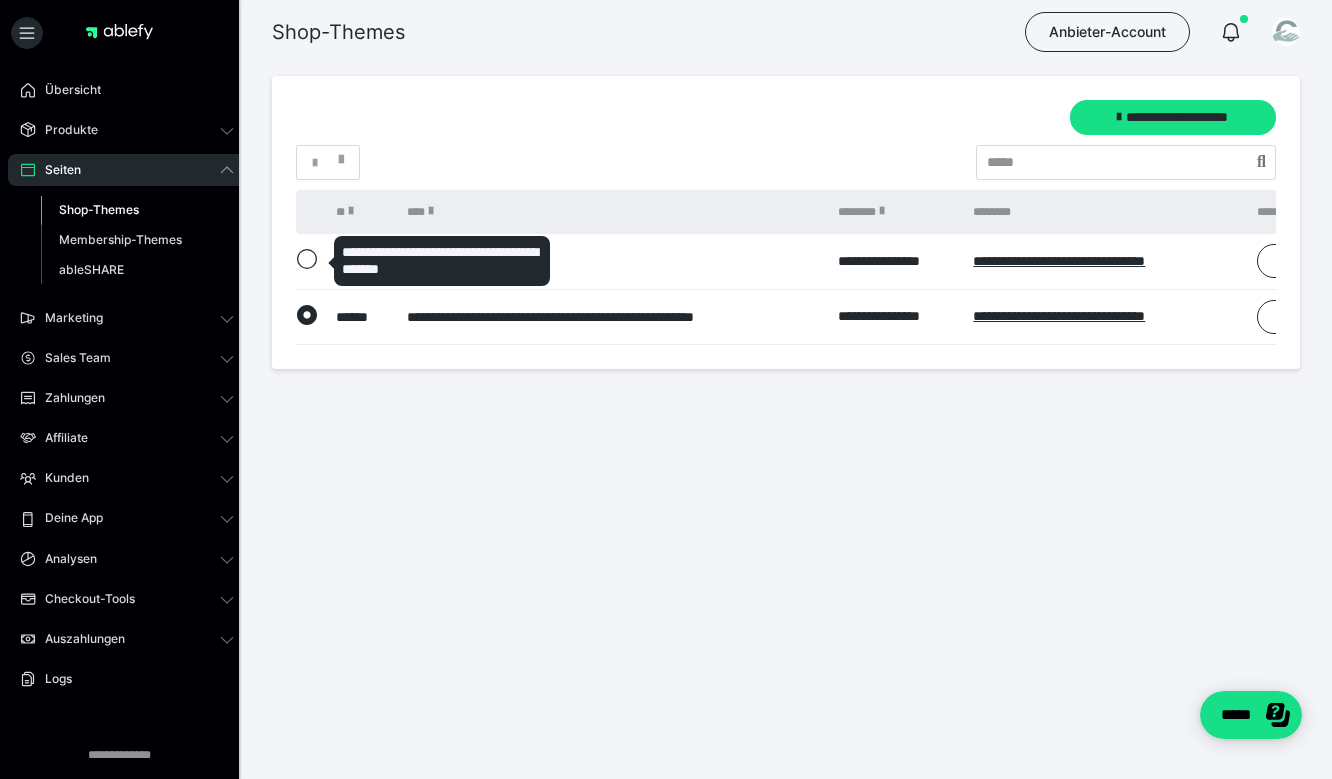 click 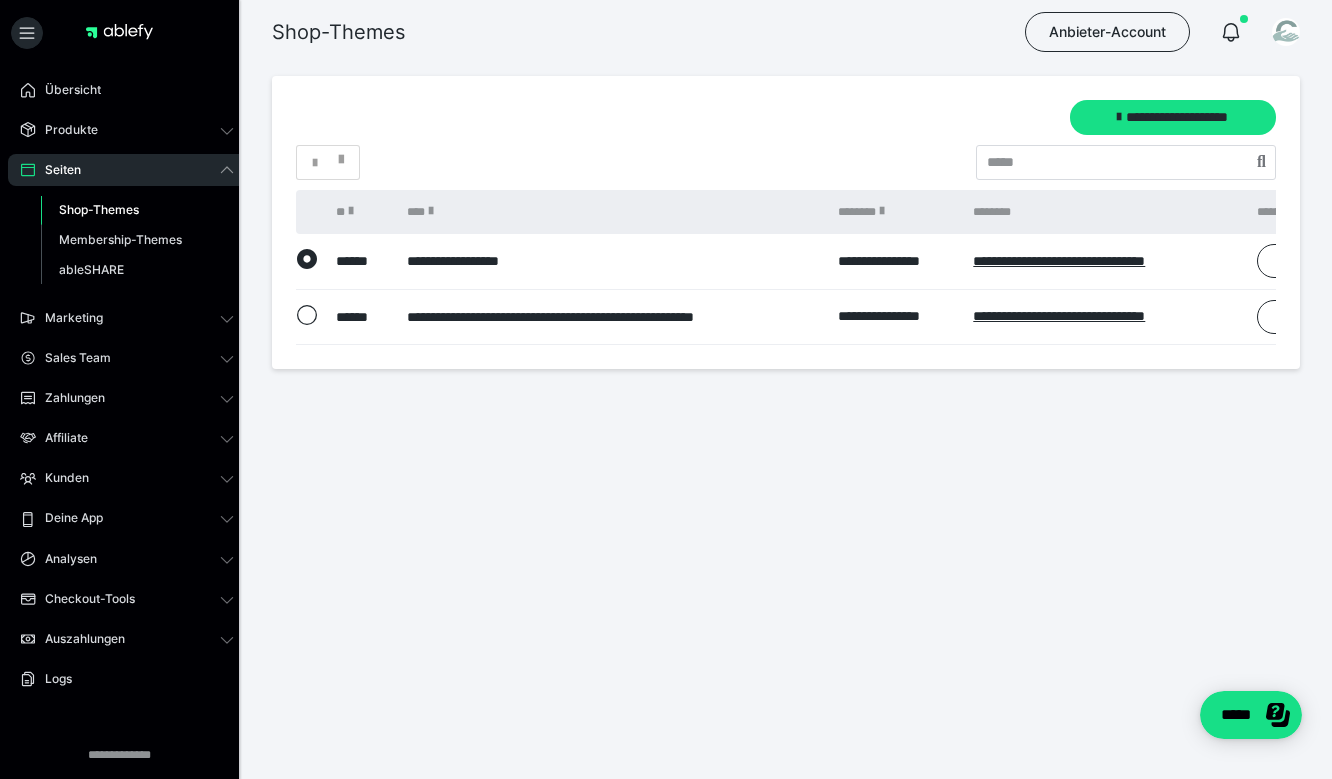 click on "**********" at bounding box center (786, 222) 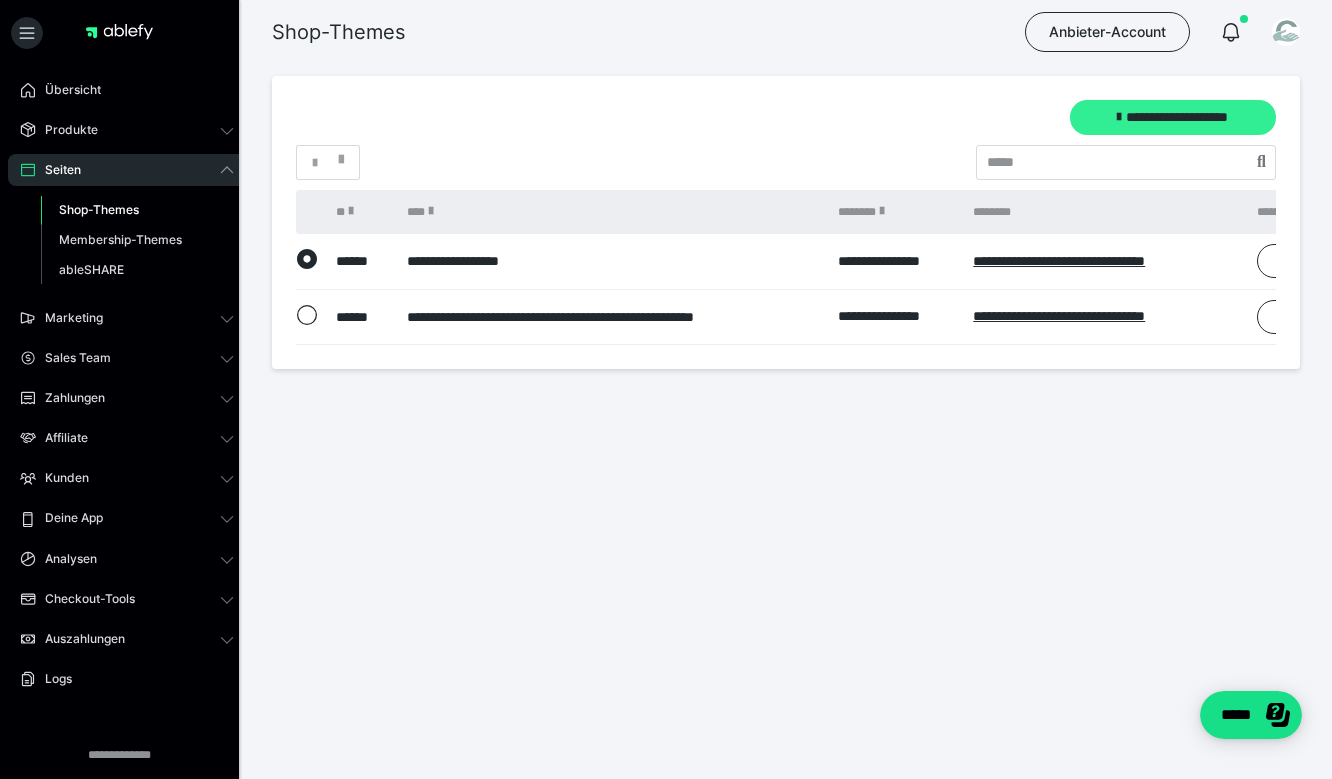 click on "**********" at bounding box center [1173, 117] 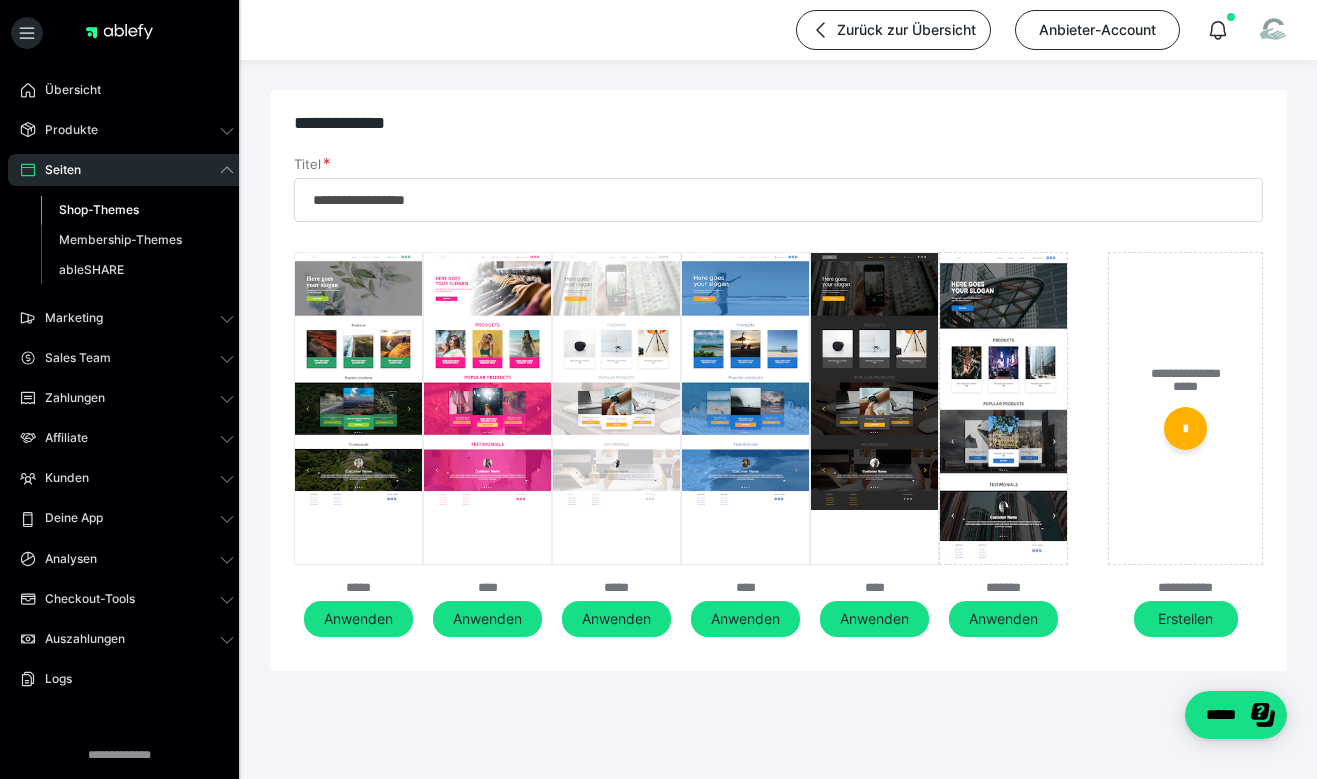click at bounding box center (487, 381) 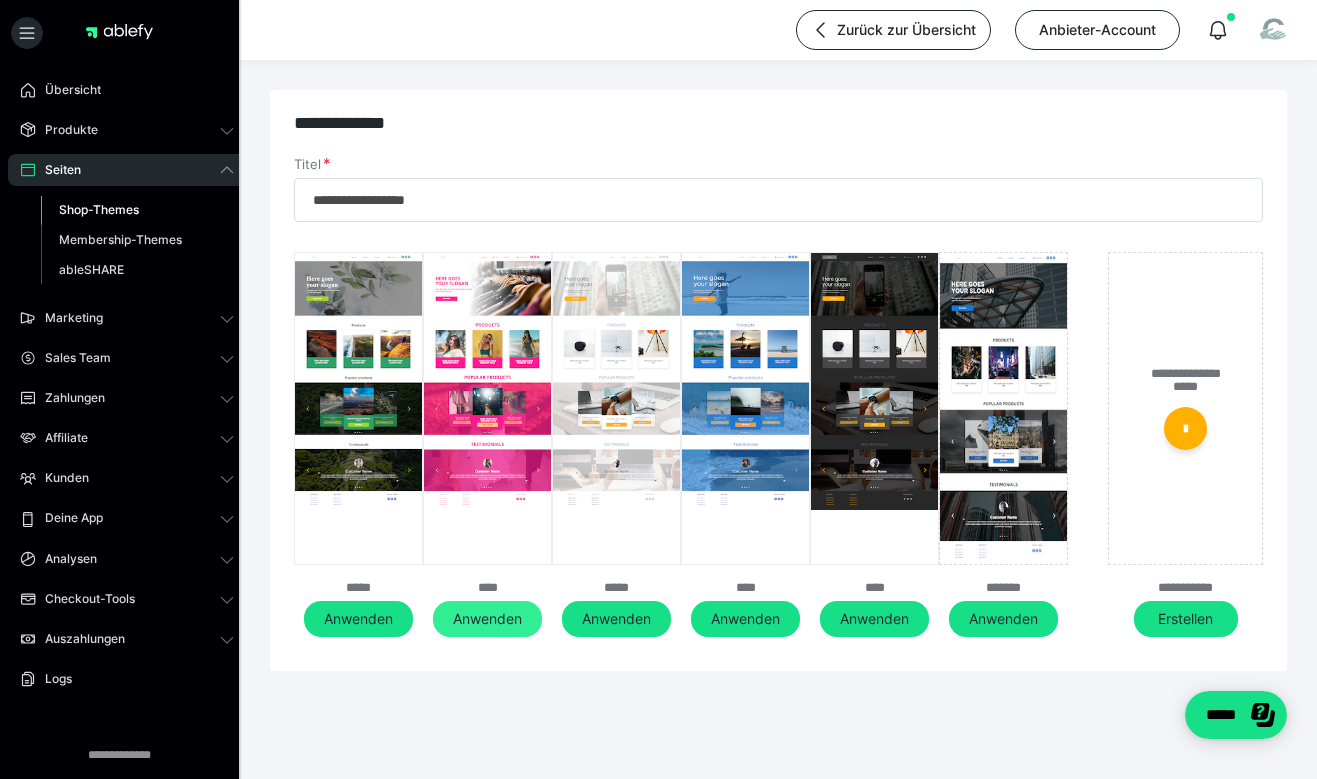 click on "Anwenden" at bounding box center (487, 619) 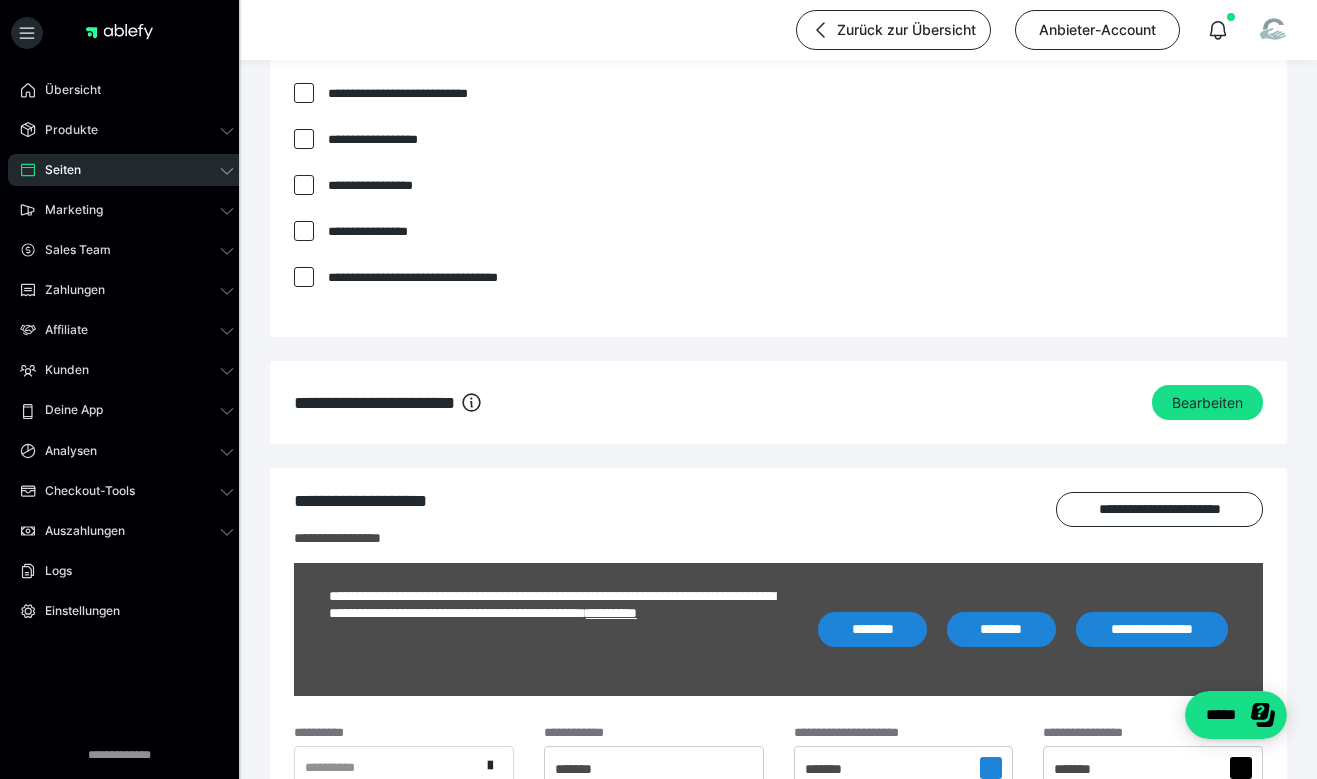 scroll, scrollTop: 1326, scrollLeft: 0, axis: vertical 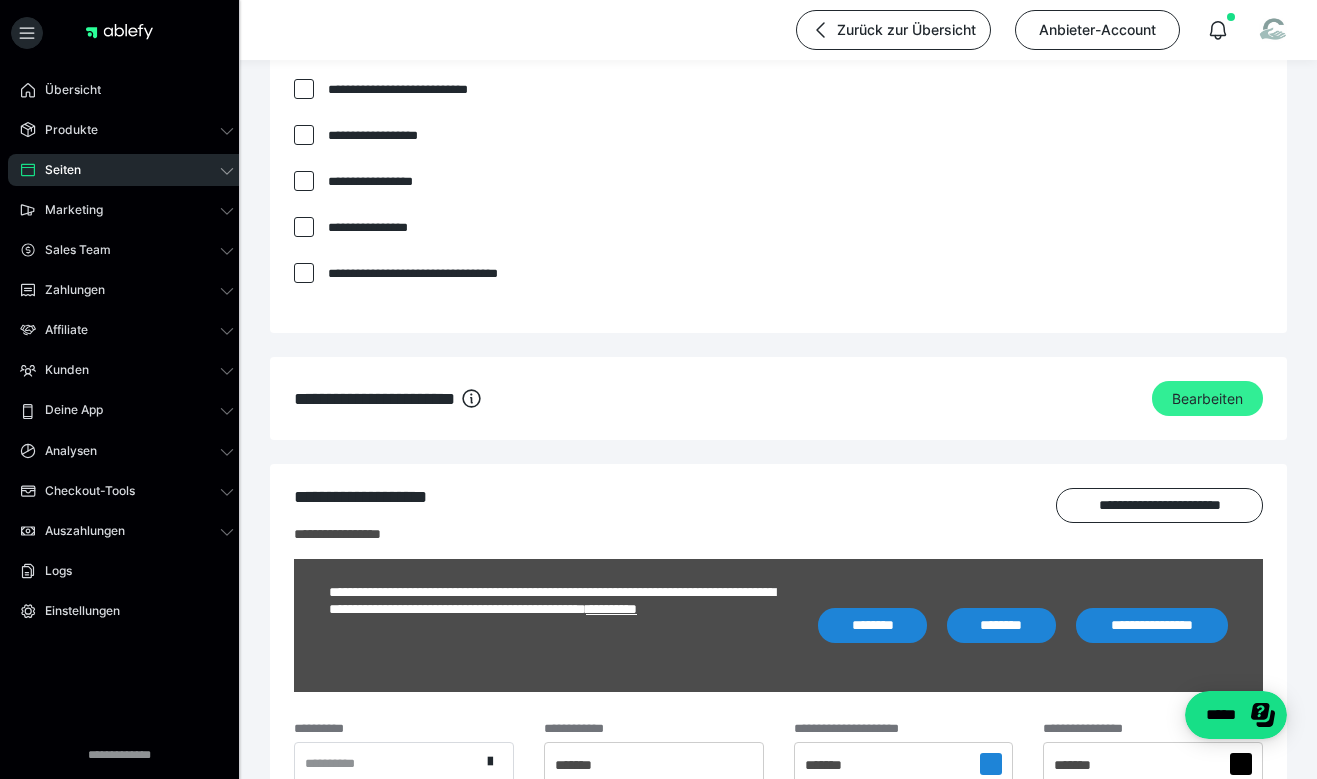 click on "Bearbeiten" at bounding box center [1207, 399] 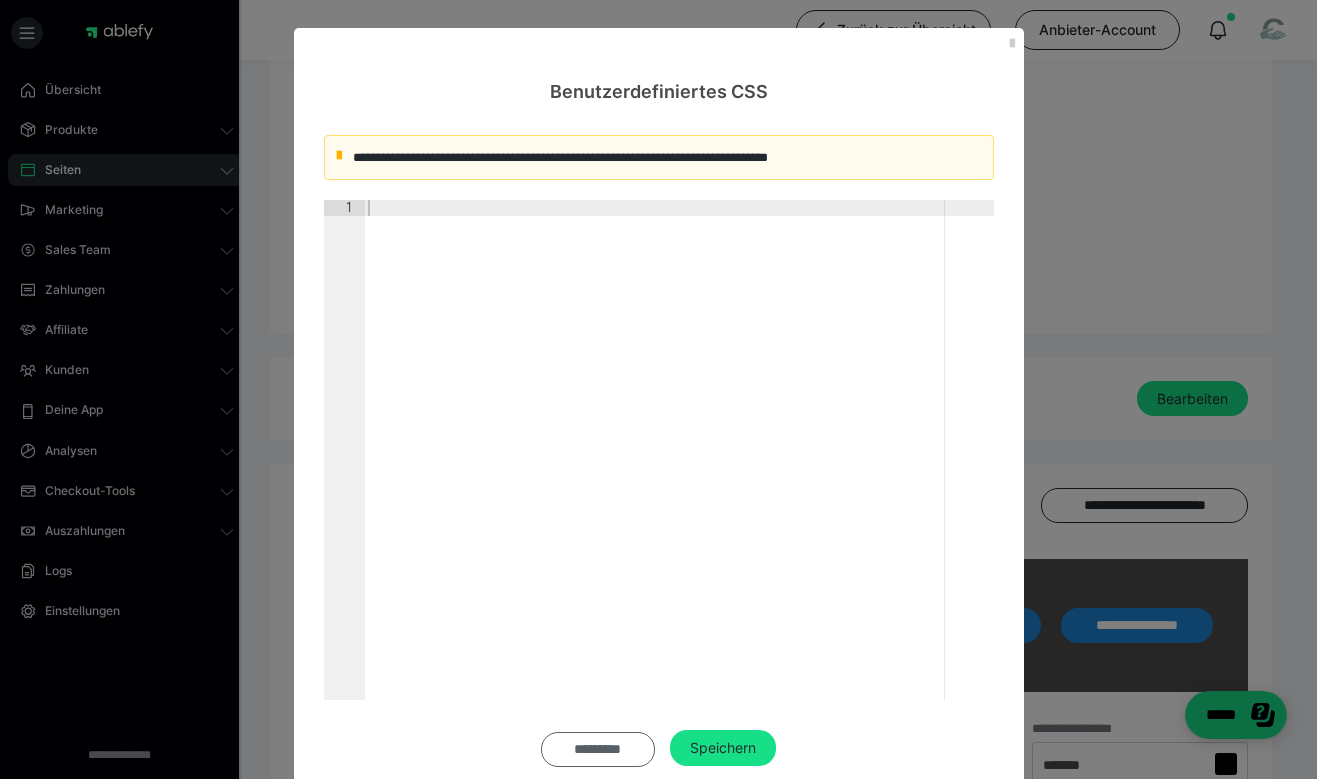 click on "*********" at bounding box center (598, 749) 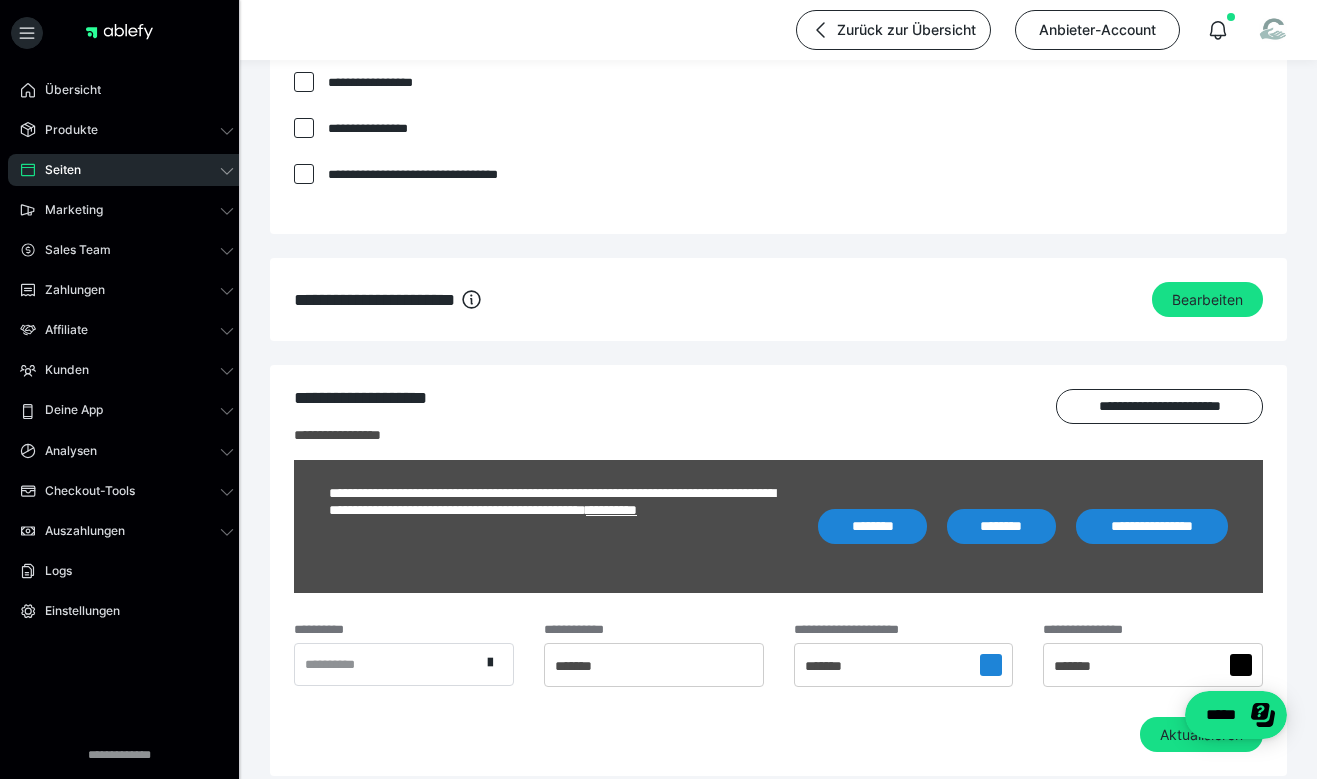 scroll, scrollTop: 1562, scrollLeft: 0, axis: vertical 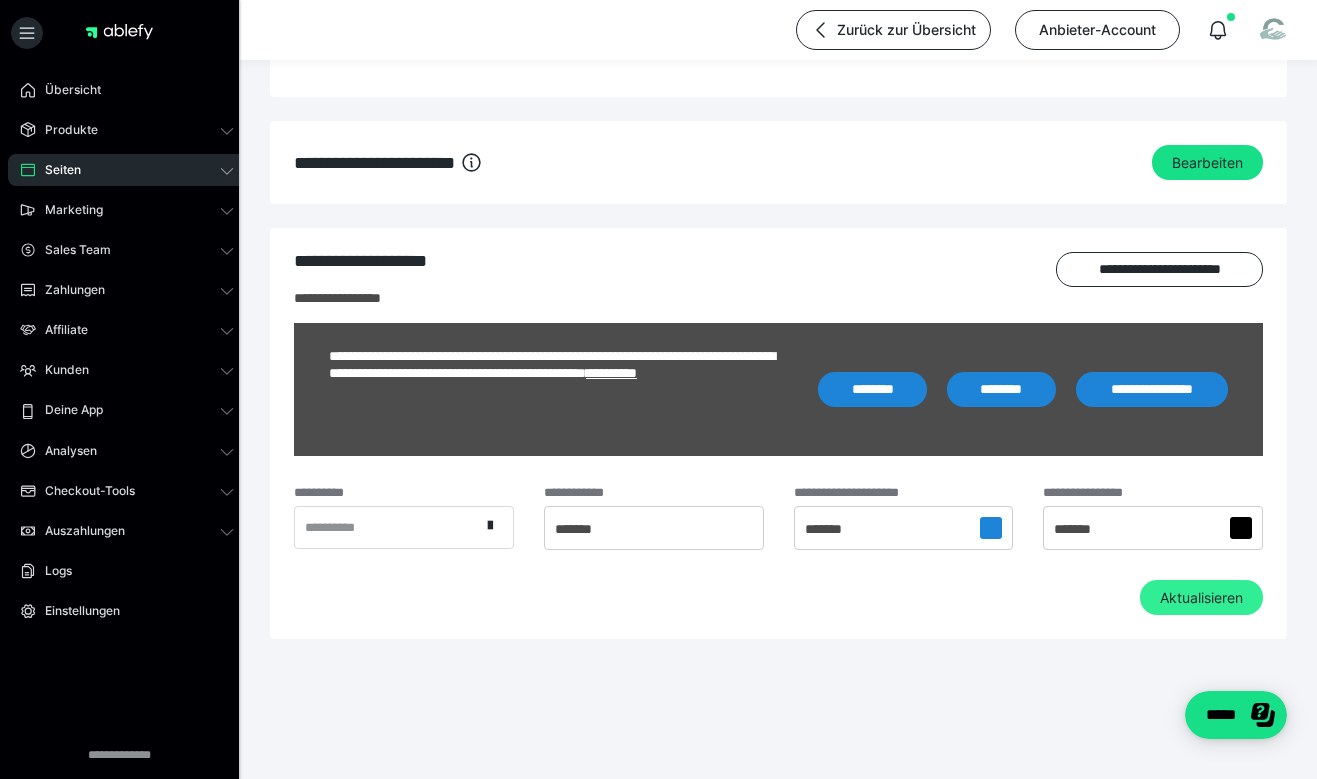click on "Aktualisieren" at bounding box center [1201, 598] 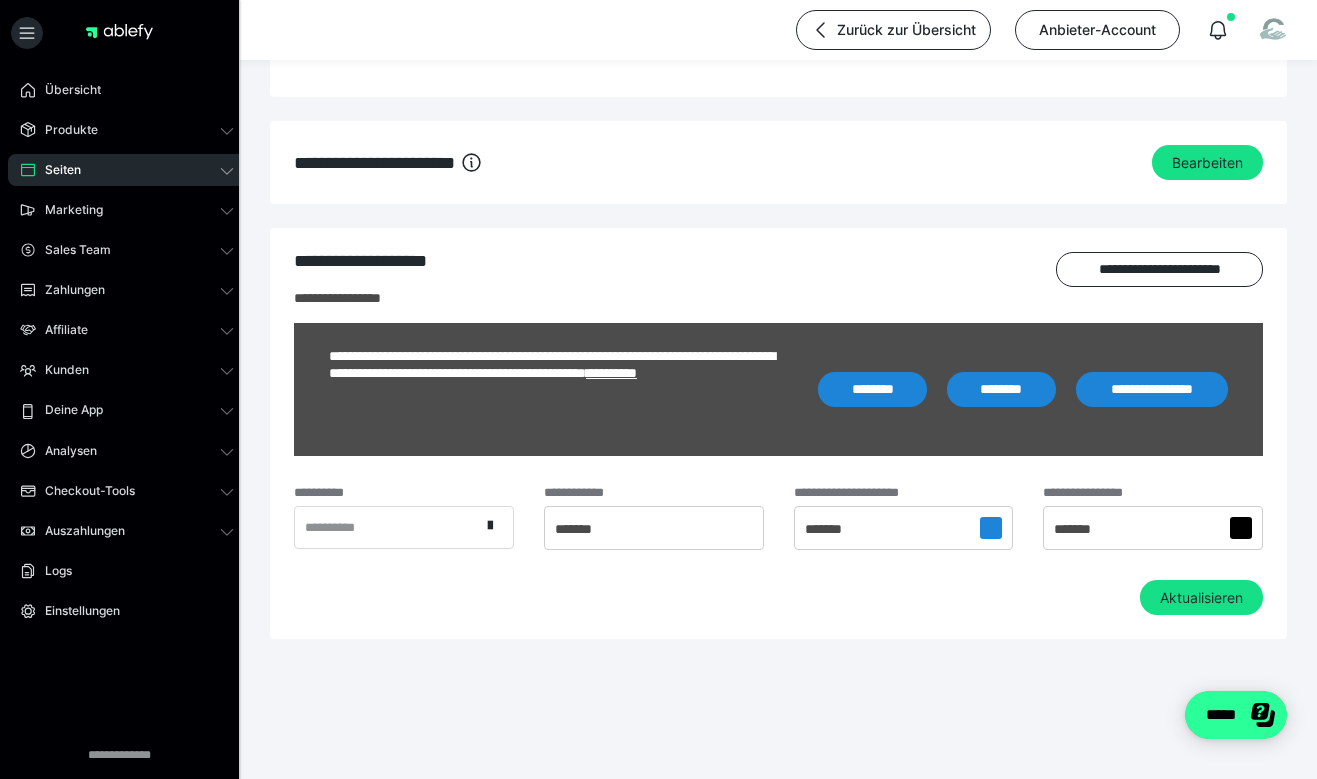 click on "*****" 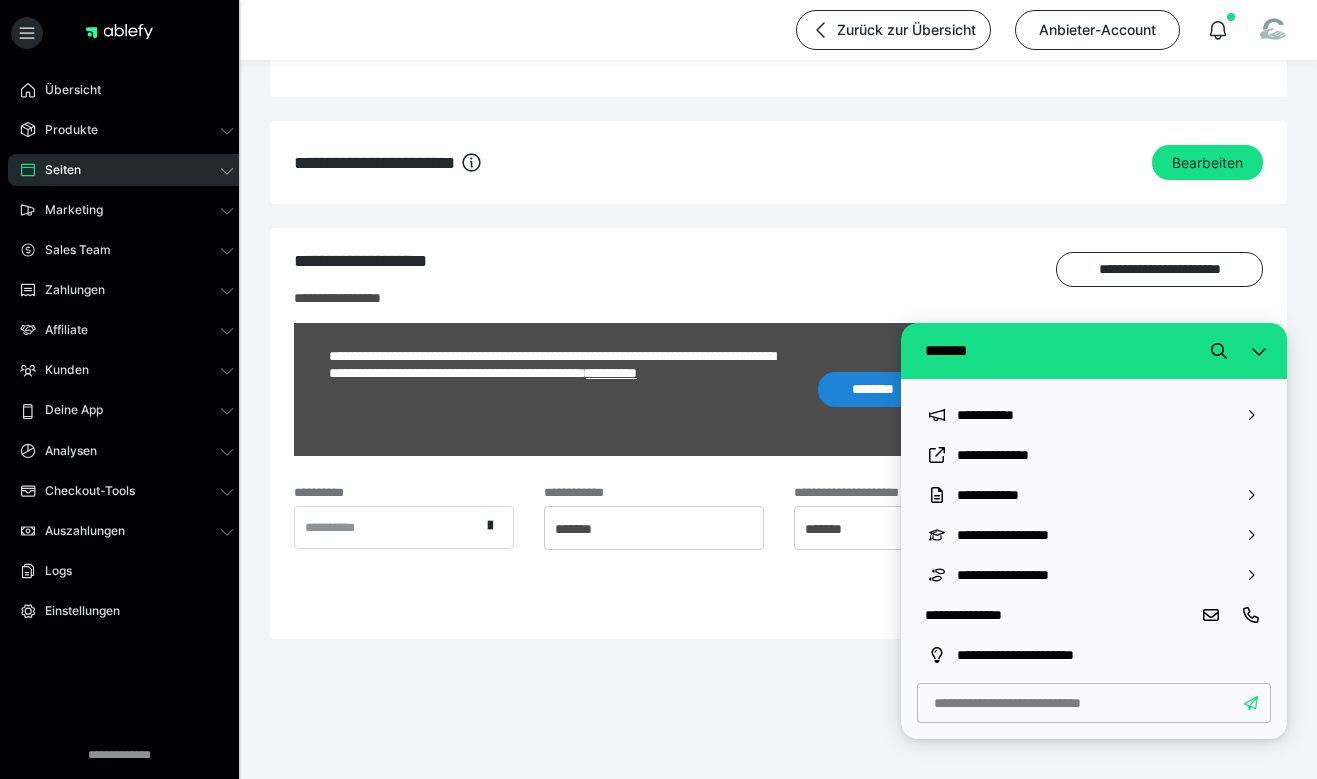 click on "**********" at bounding box center [778, -417] 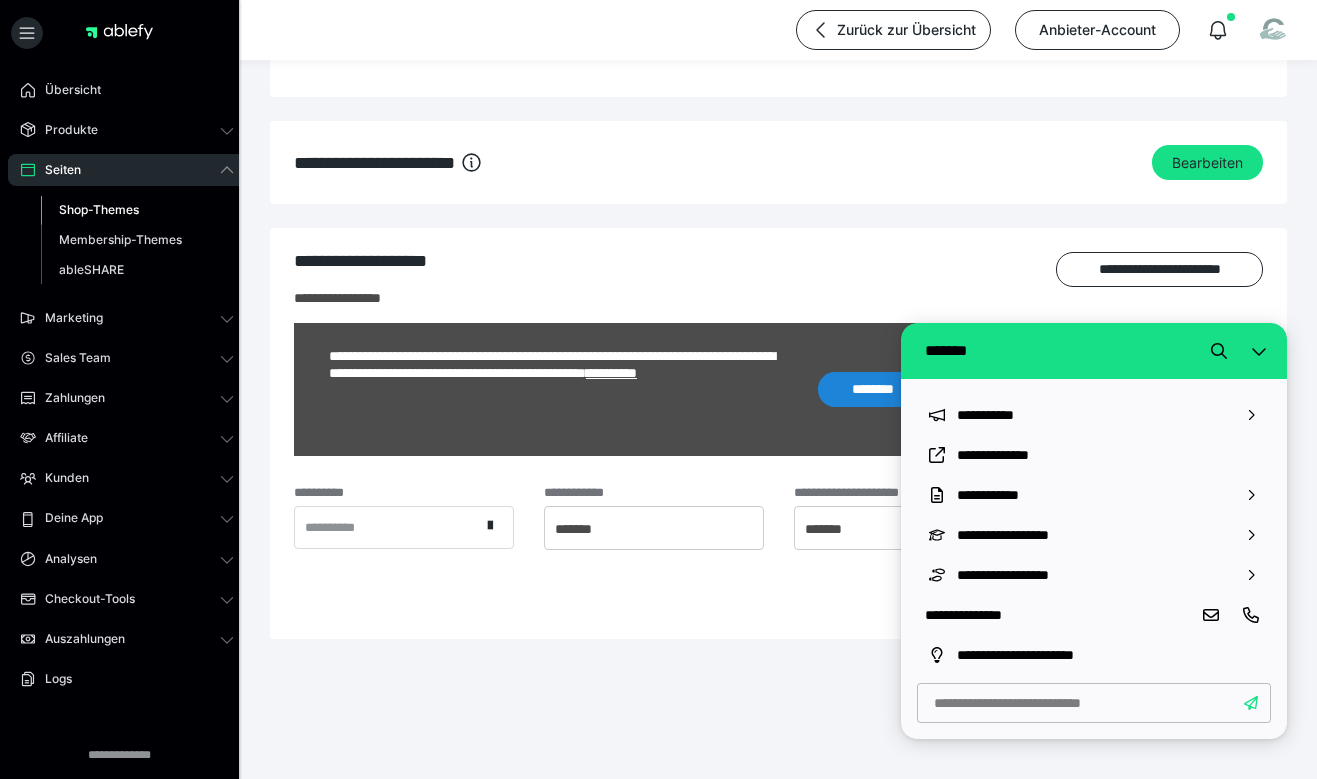 click on "Shop-Themes" at bounding box center (137, 210) 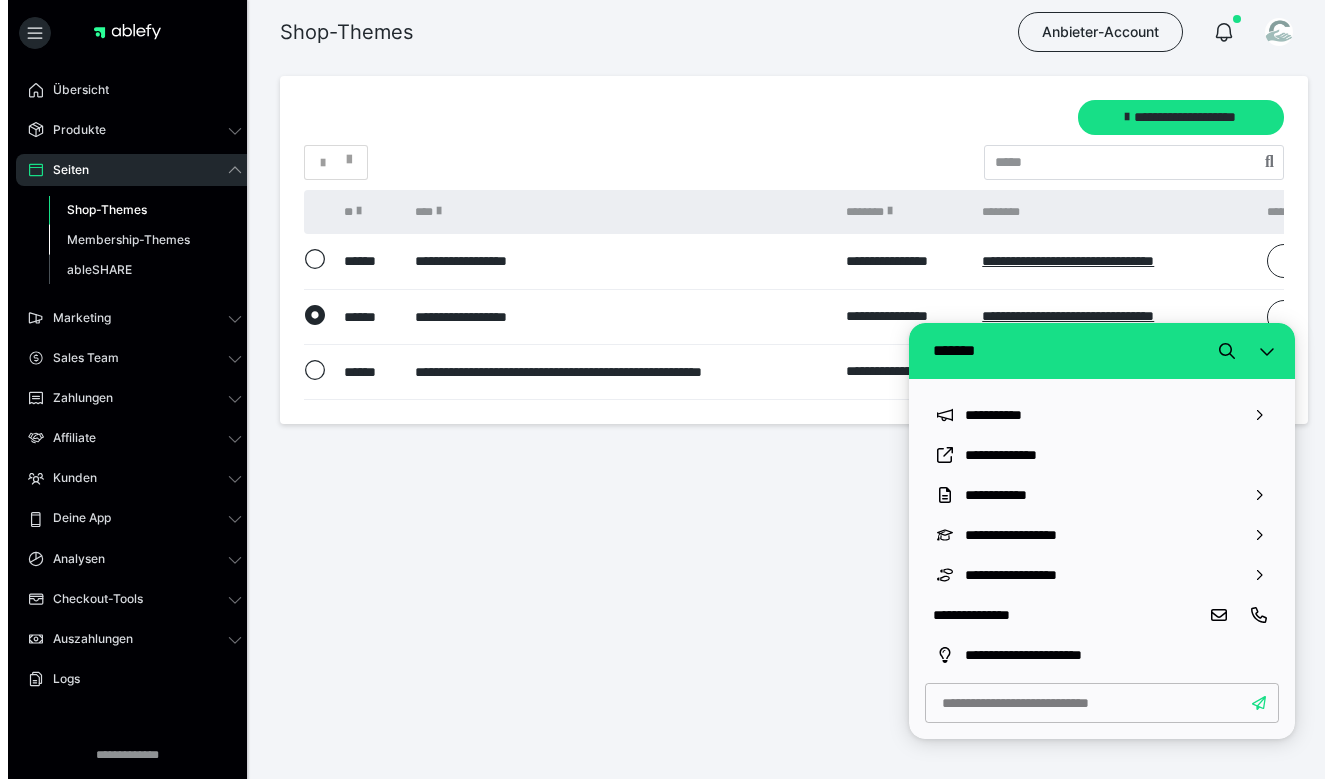 scroll, scrollTop: 0, scrollLeft: 0, axis: both 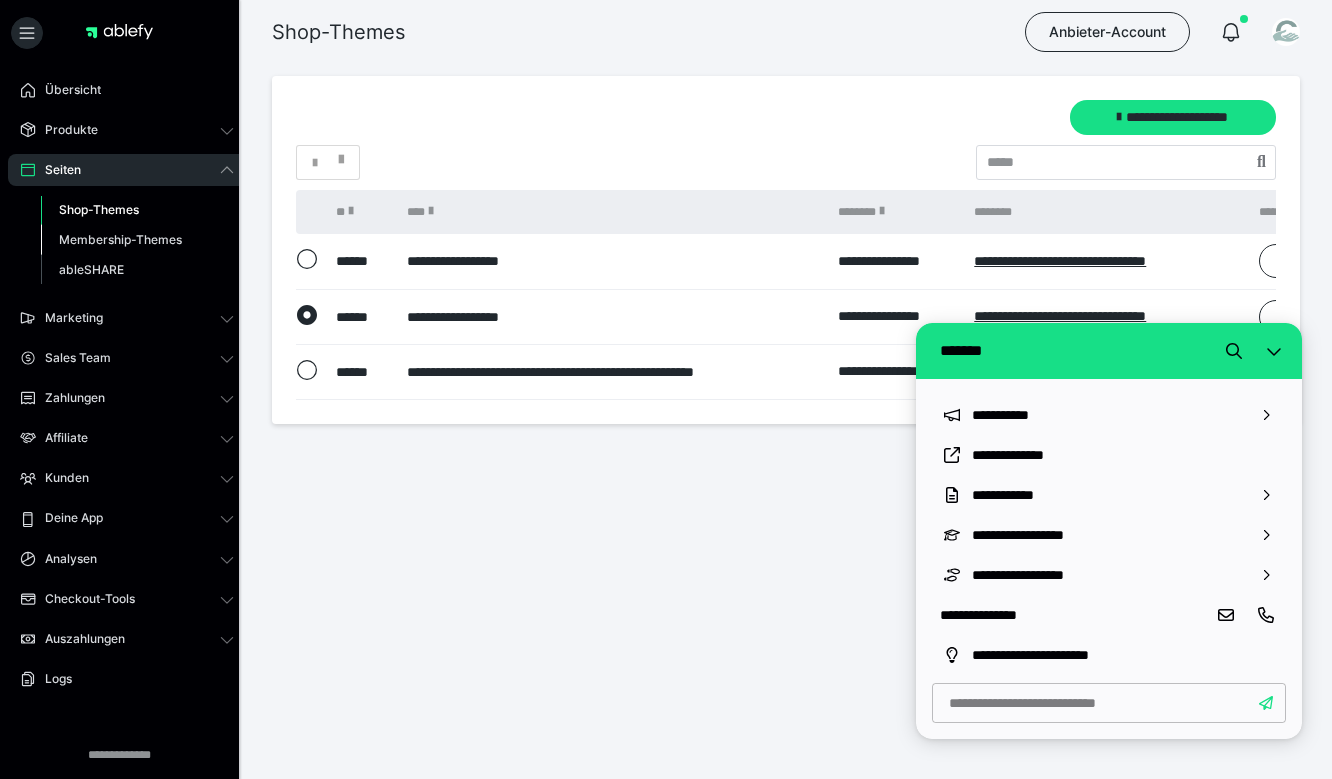 click on "Membership-Themes" at bounding box center (120, 239) 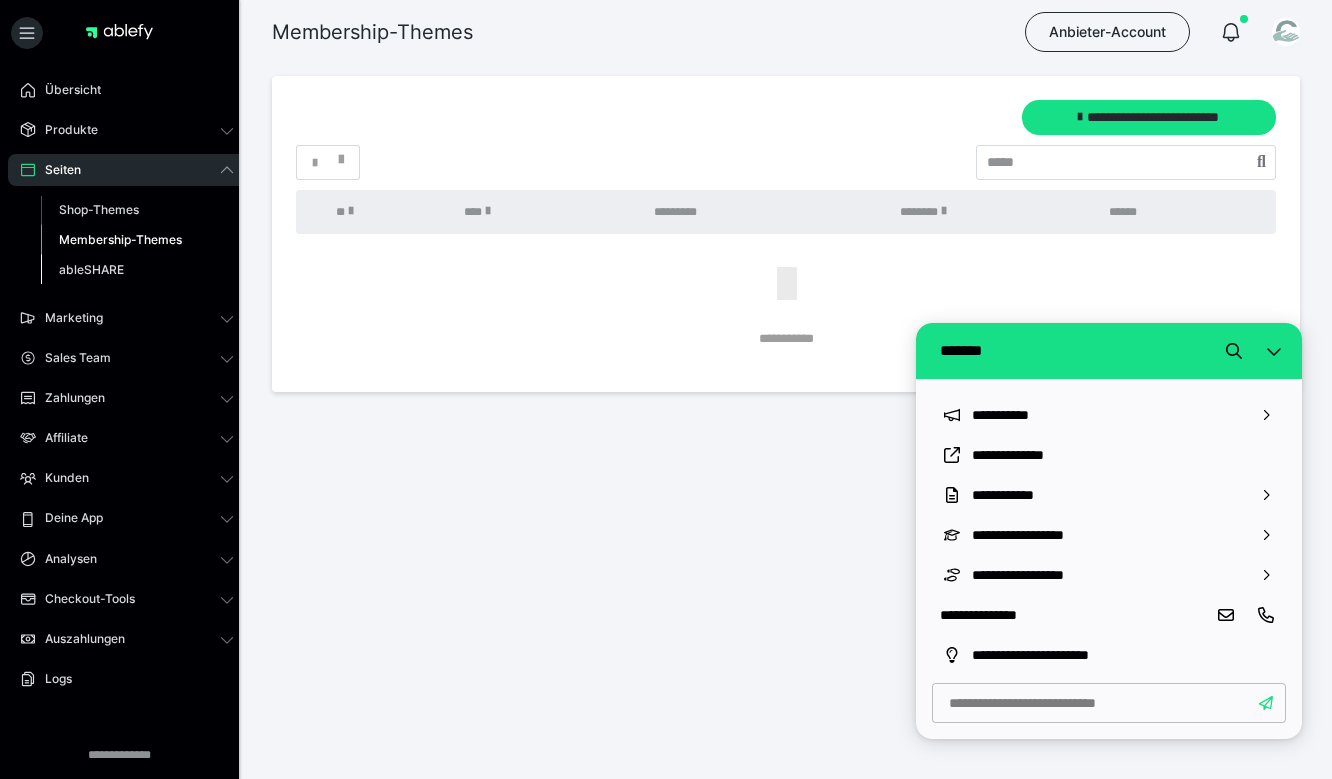 click on "ableSHARE" at bounding box center [137, 270] 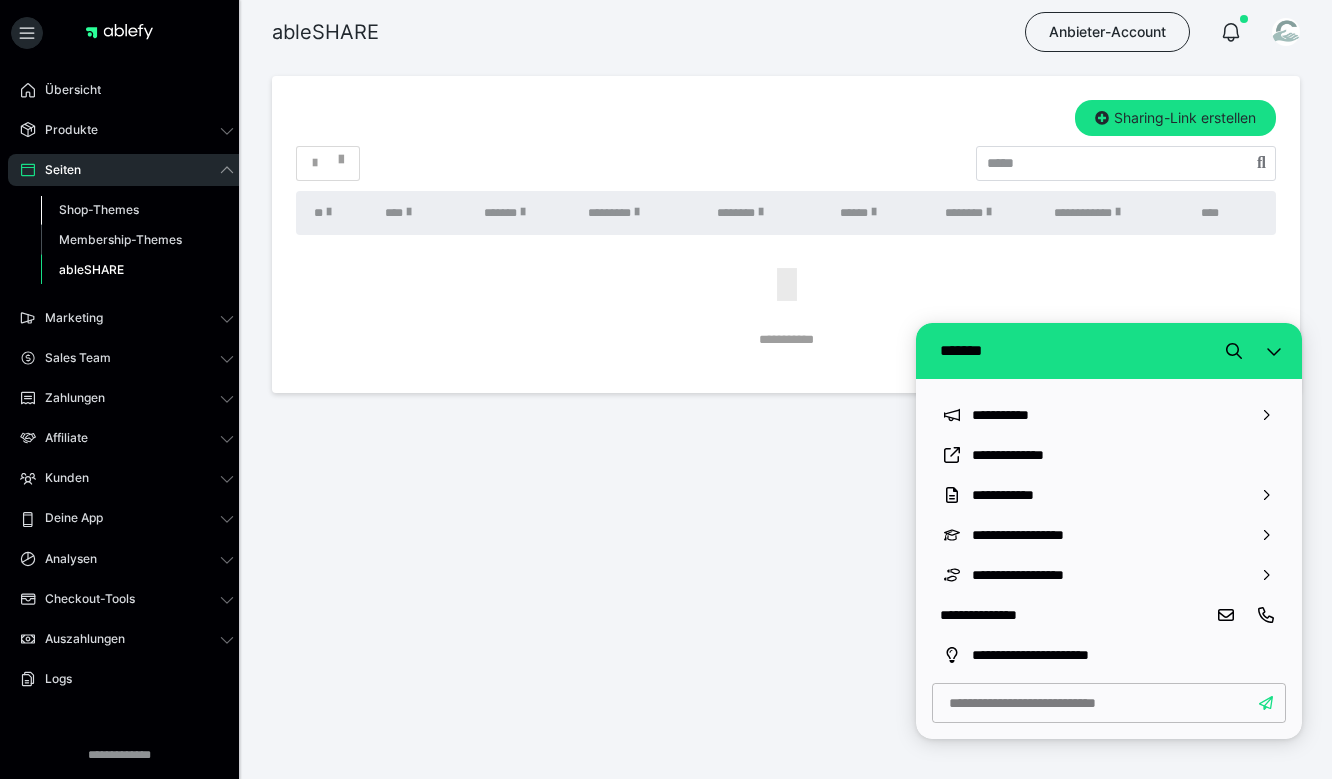 click on "Shop-Themes" at bounding box center (99, 209) 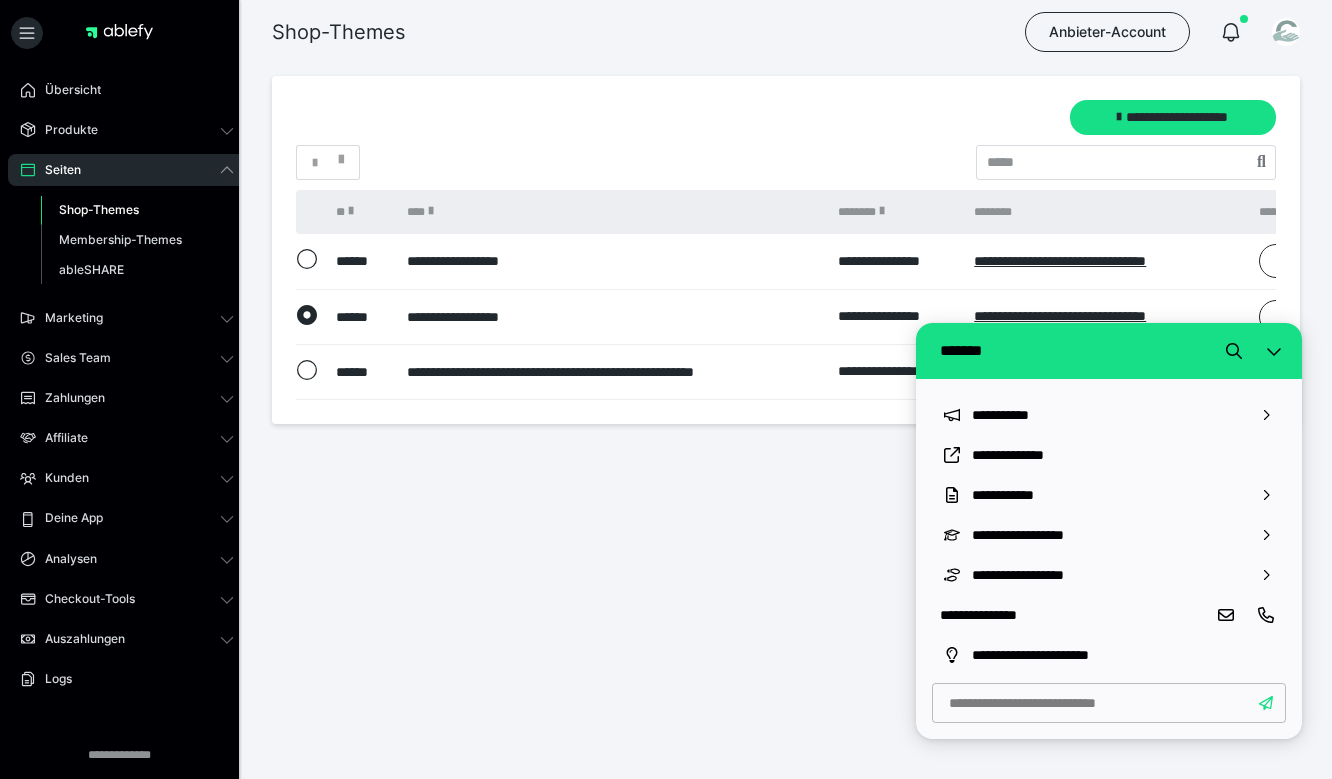 click on "Übersicht Produkte Alle Produkte Produkt-Kategorien Online-Kurs-Themes Mediathek Seiten Shop-Themes Membership-Themes ableSHARE Marketing Gutscheincodes Marketing-Tools Live-Stream-Events Content-IDs Upsell-Funnels Order Bumps Tracking-Codes E-Mail-Schnittstellen Webhooks Sales Team Sales Team Zahlungen Bestellungen Fälligkeiten Transaktionen Rechnungen & Storno-Rechnungen Mahnwesen & Inkasso Affiliate Affiliate-Programme Affiliates Statistiken Landingpages Kunden Kunden Kurs-Zugänge Membership-Zugänge E-Ticket-Bestellungen Awards Lizenzschlüssel Deine App App Hub Analysen Analysen Analysen 3.0 Checkout-Tools Bezahlseiten-Templates Zahlungspläne Zusatzkosten Widerrufskonditionen Zusatzfelder Zusatzfeld-Antworten Steuersätze Auszahlungen Neue Auszahlung Berichte Logs Einstellungen" at bounding box center (127, 464) 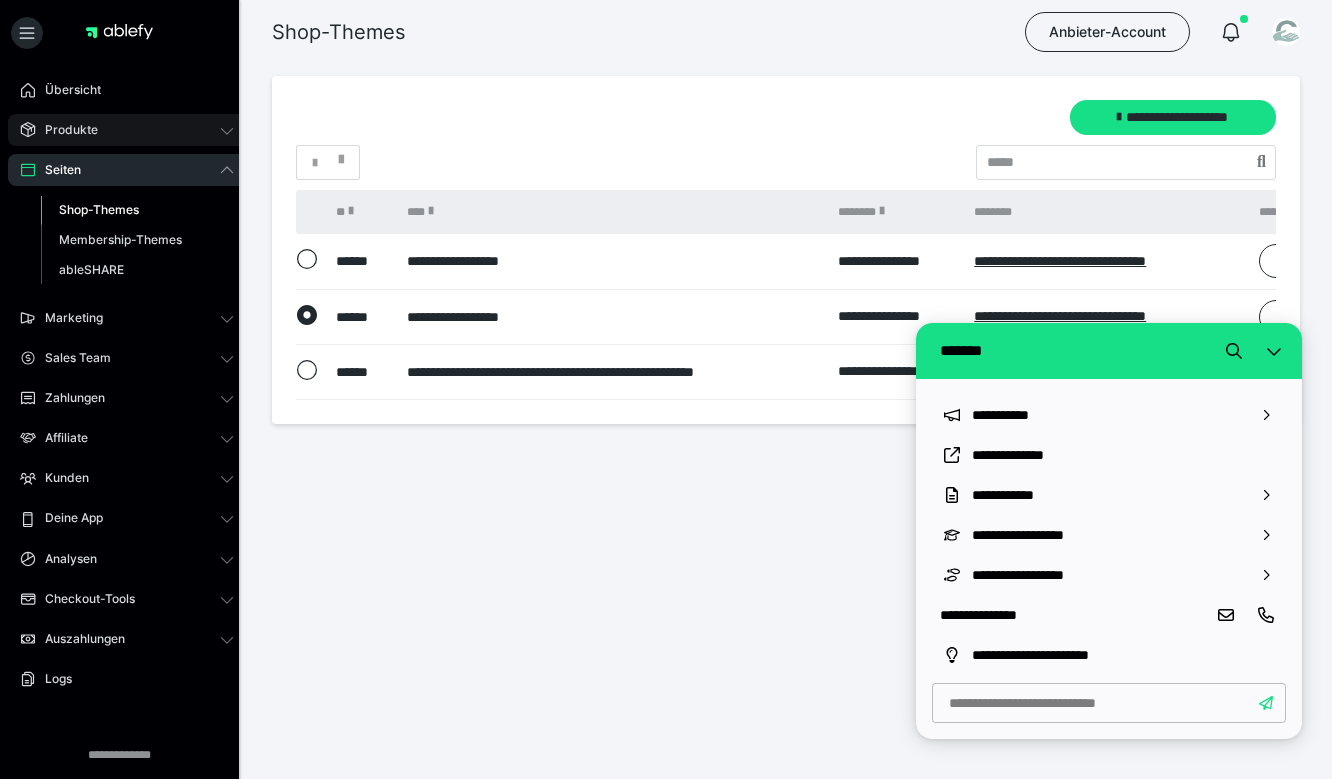 click on "Produkte" at bounding box center (127, 130) 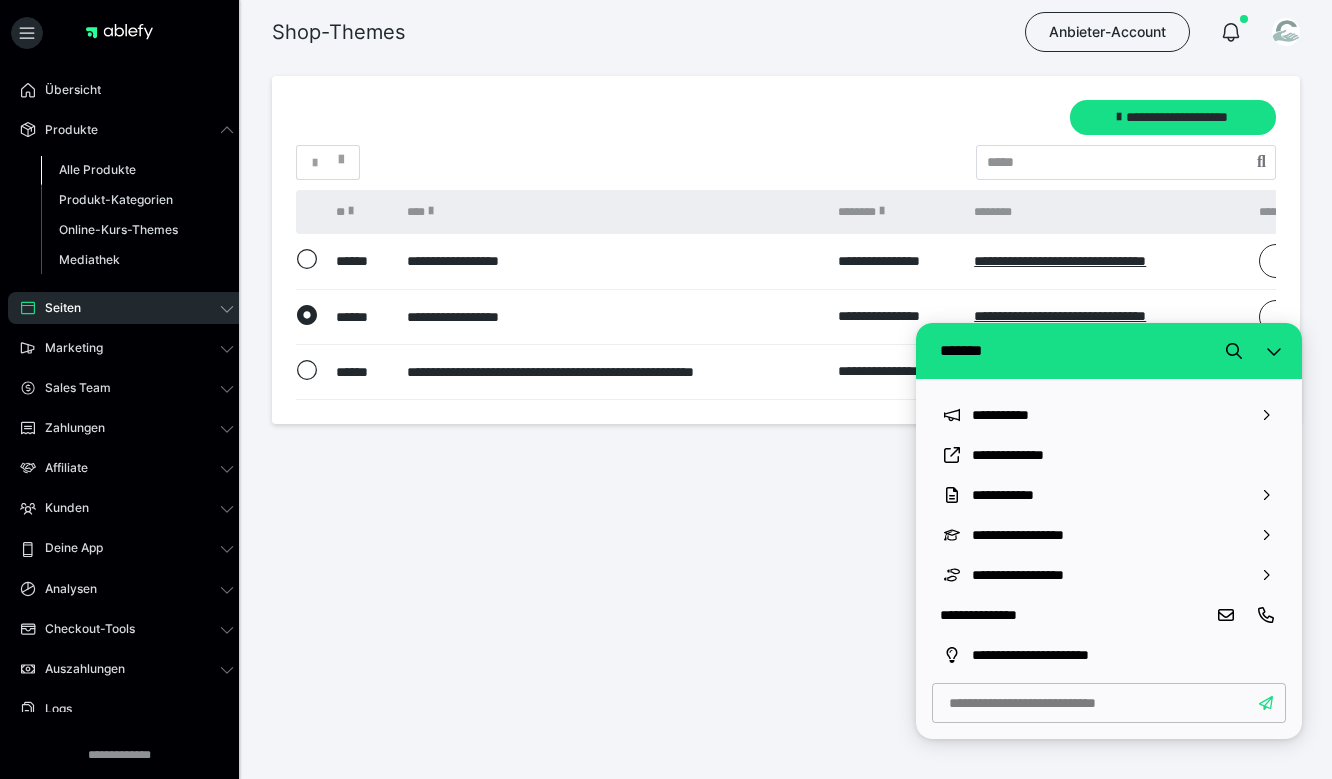 click on "Alle Produkte" at bounding box center [137, 170] 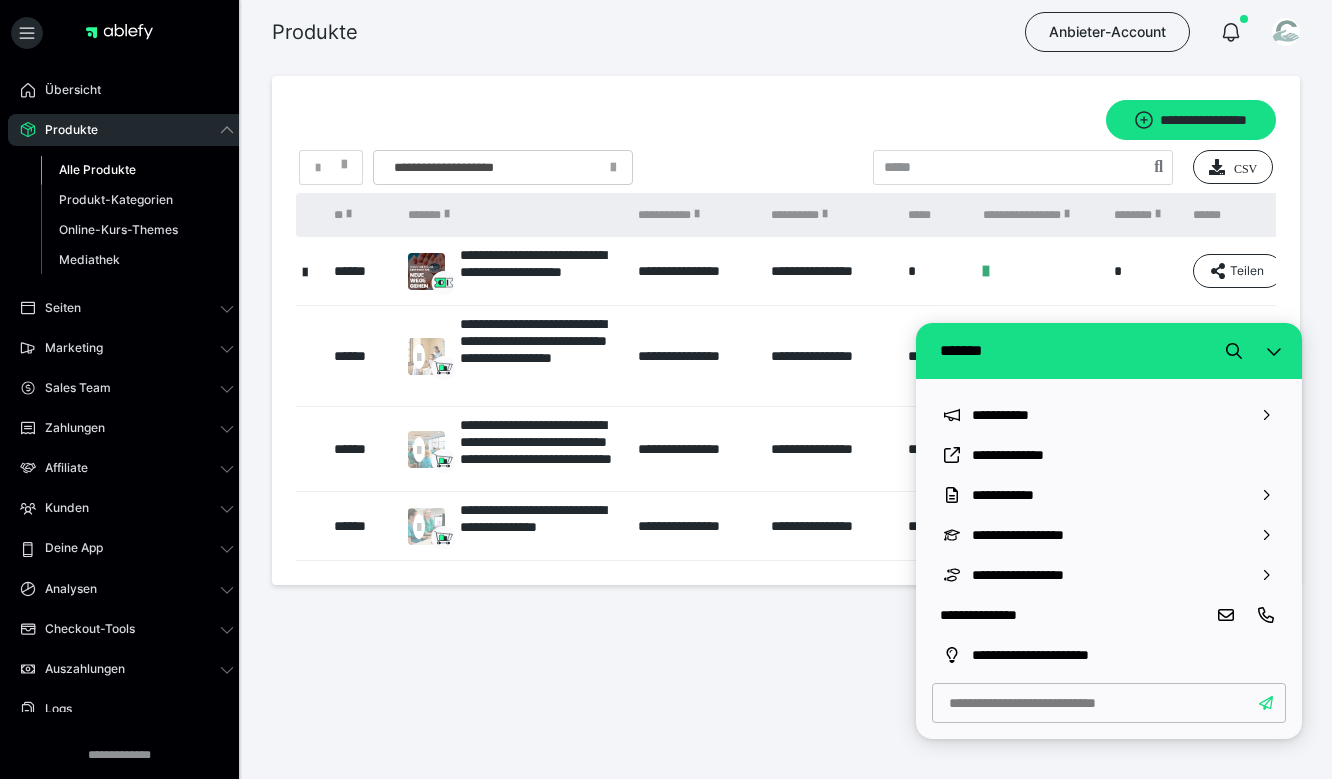 click on "*" at bounding box center [1143, 271] 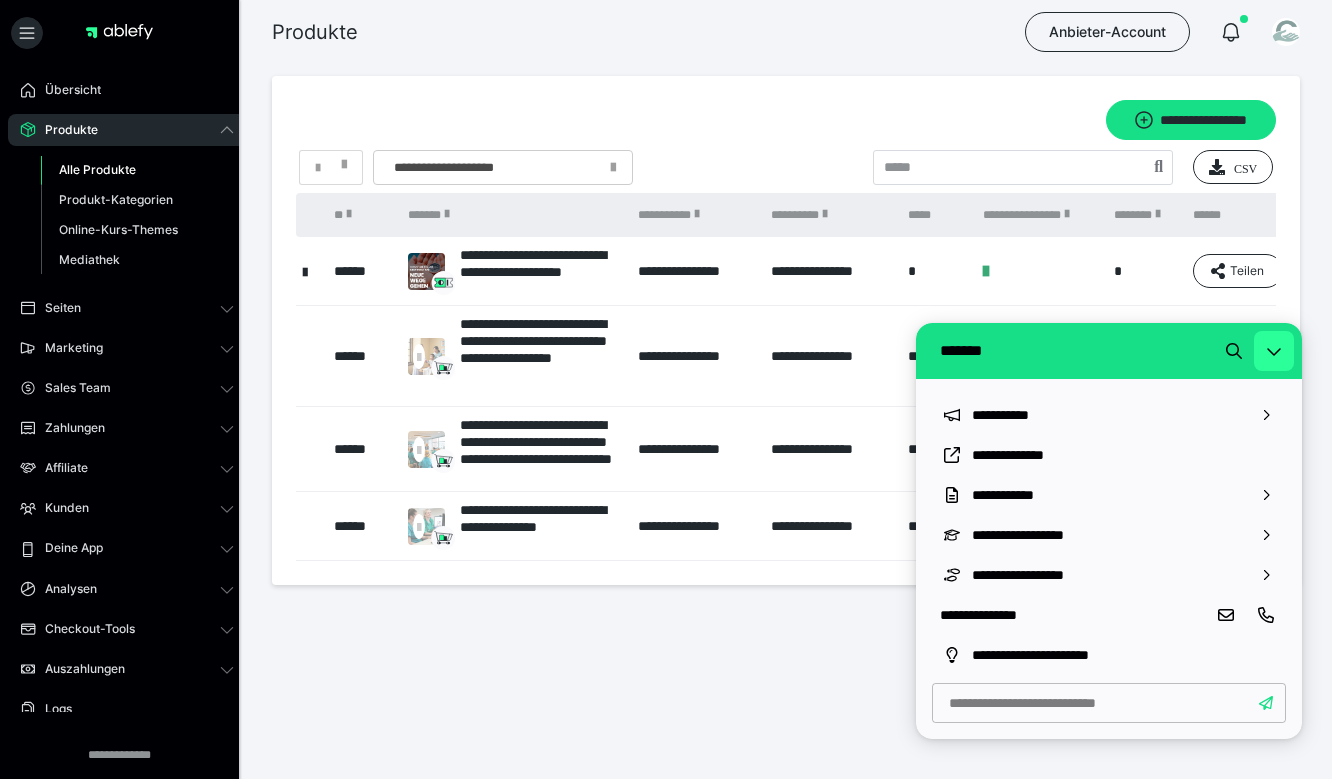 click at bounding box center [1274, 351] 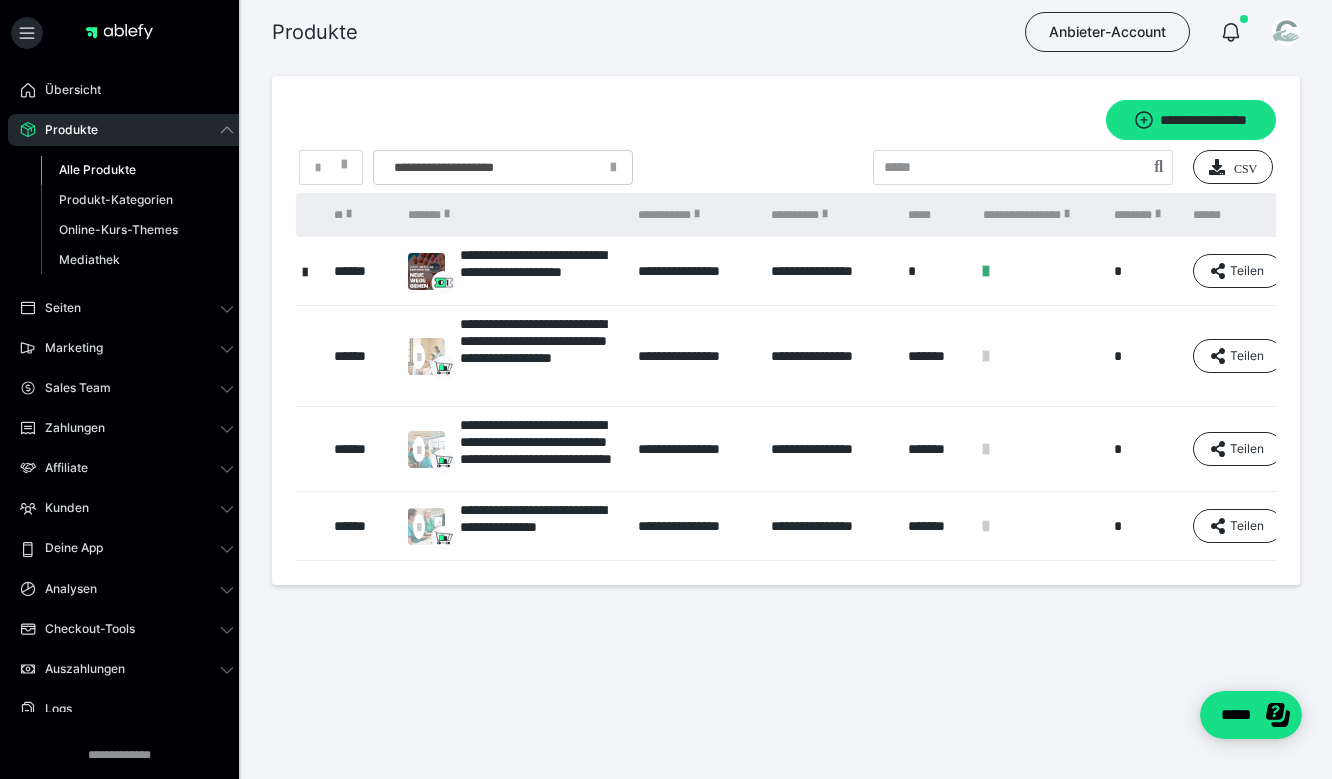 click on "*******" at bounding box center (935, 526) 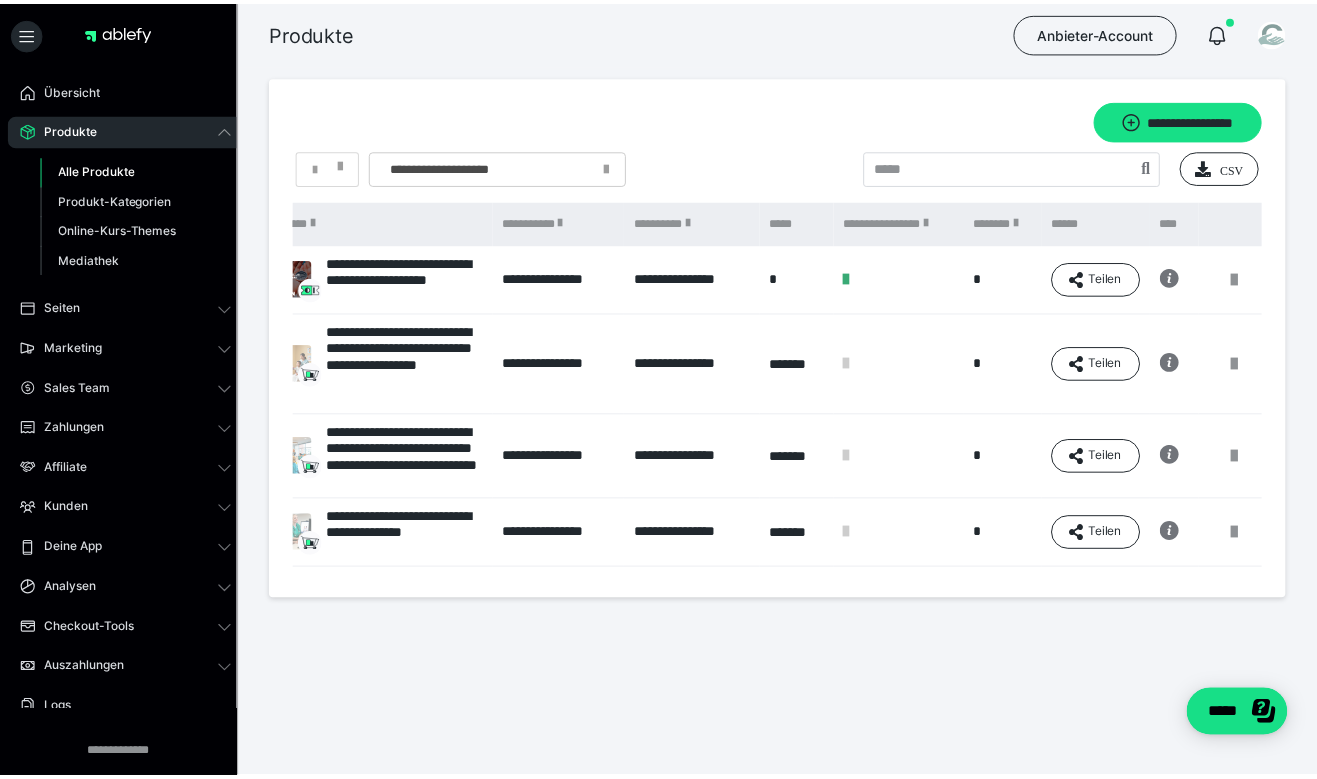 scroll, scrollTop: 0, scrollLeft: 138, axis: horizontal 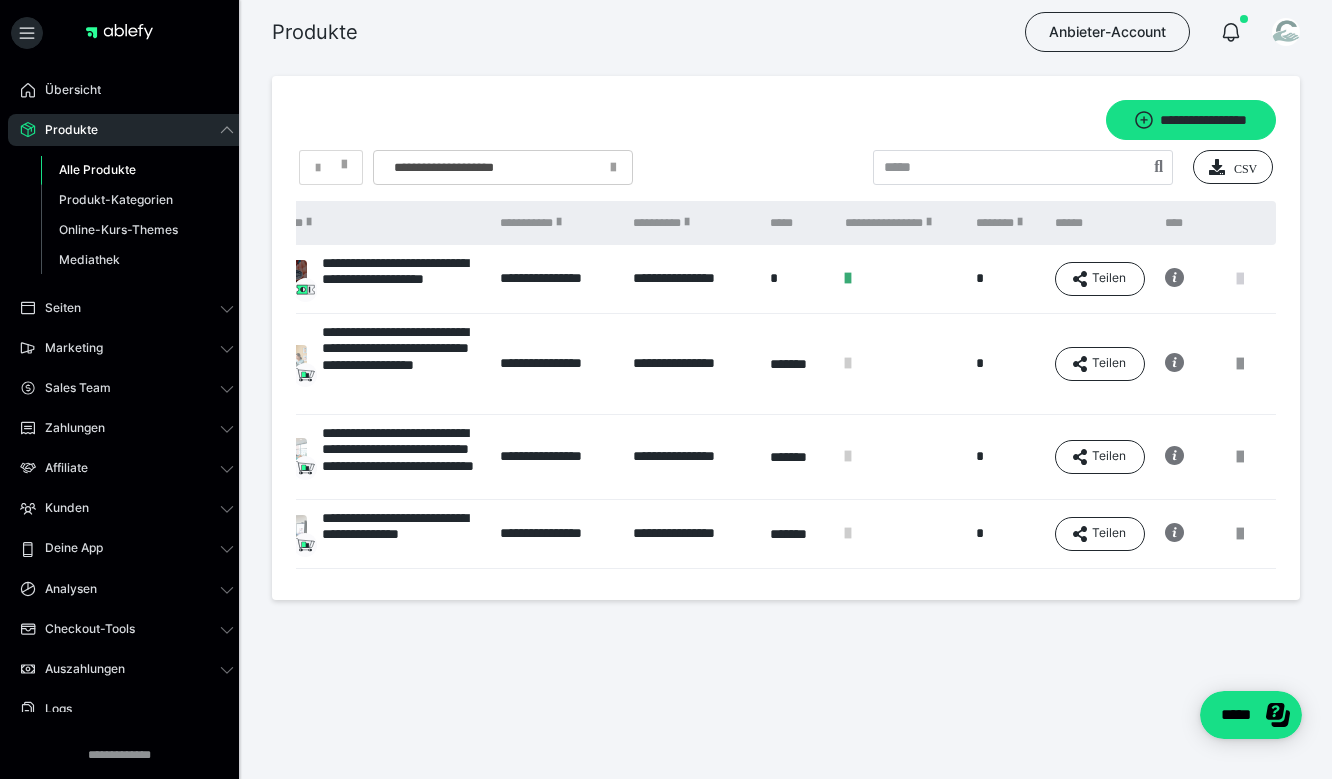click at bounding box center (1240, 279) 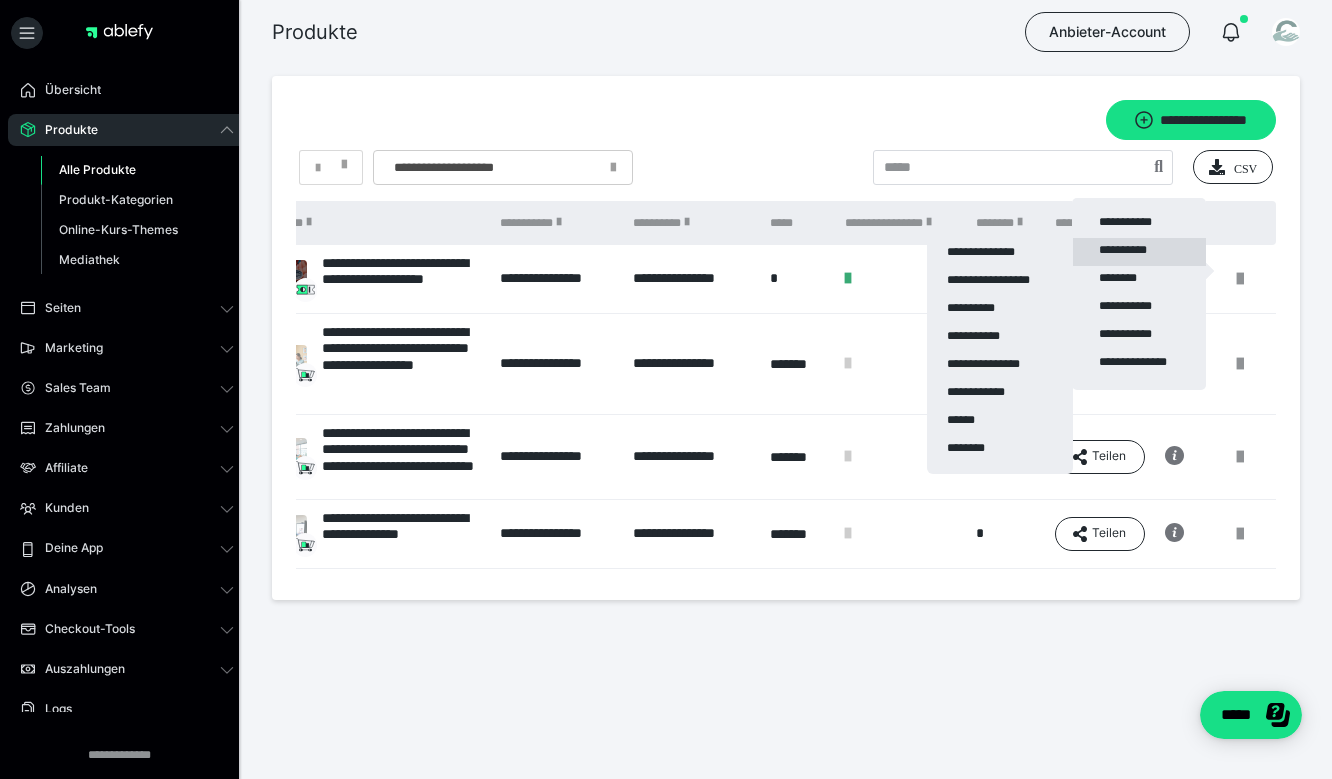 click on "**********" at bounding box center (1139, 252) 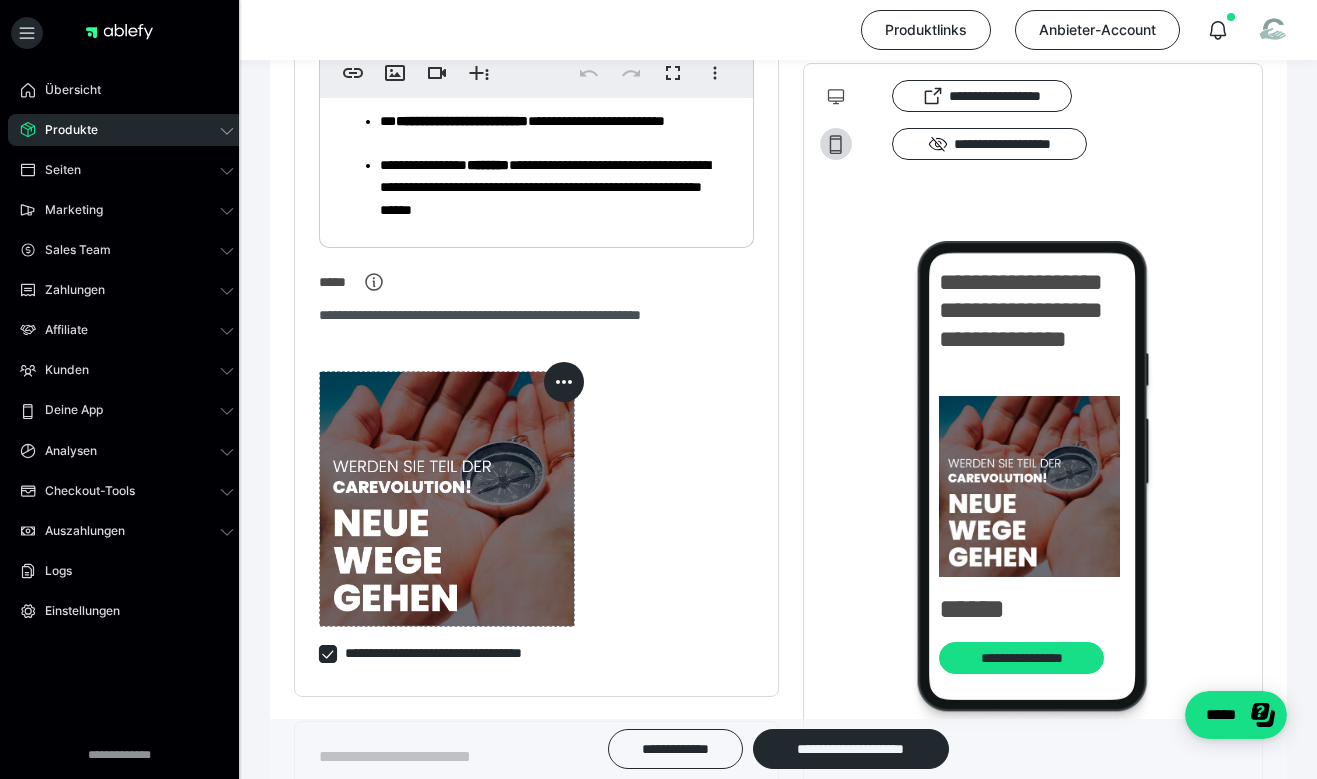 scroll, scrollTop: 224, scrollLeft: 0, axis: vertical 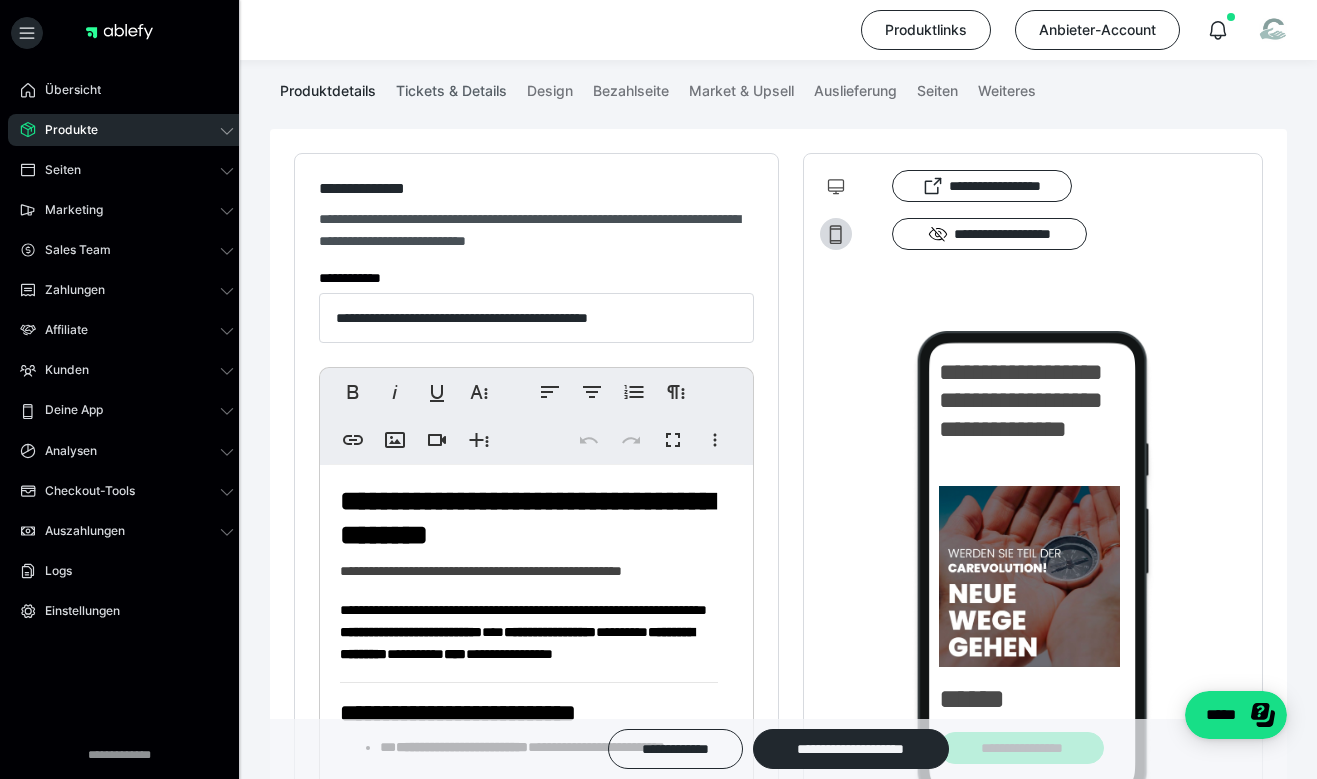 click on "Tickets & Details" at bounding box center (451, 87) 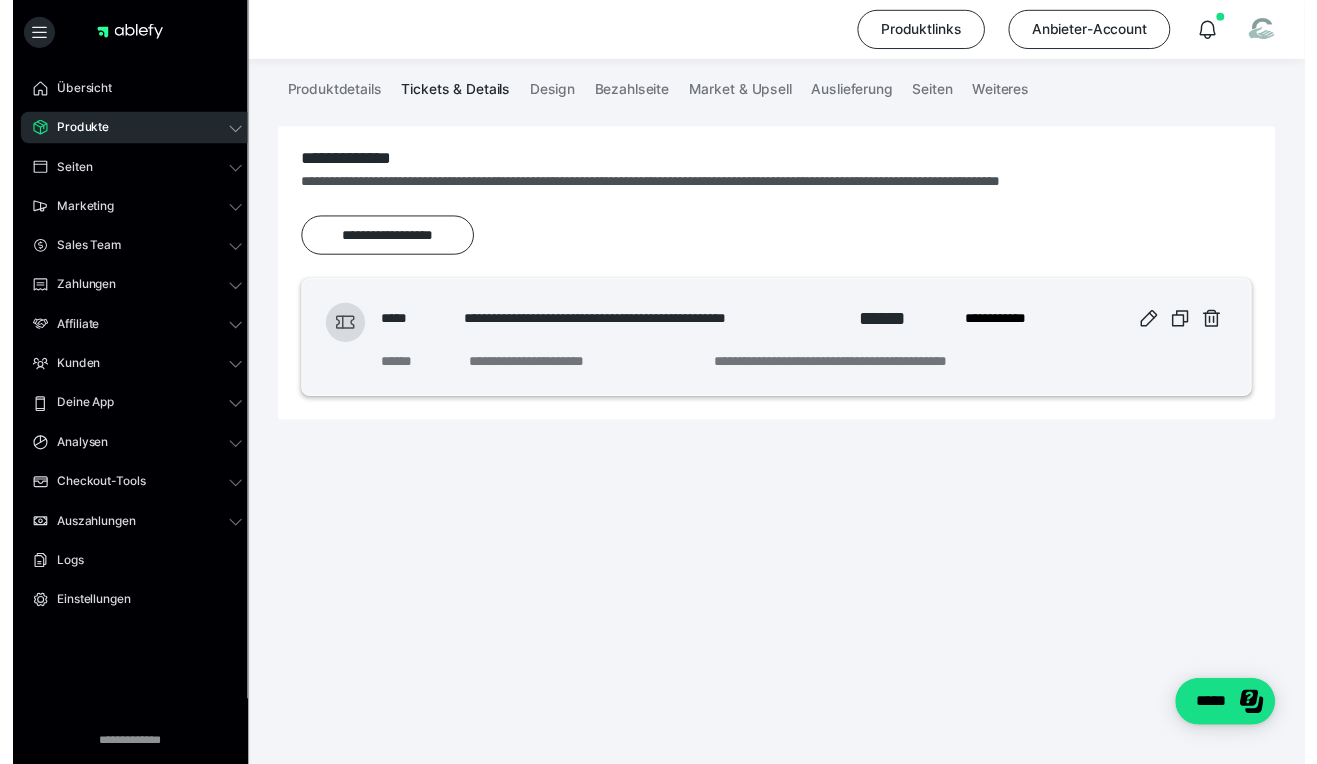 scroll, scrollTop: 0, scrollLeft: 0, axis: both 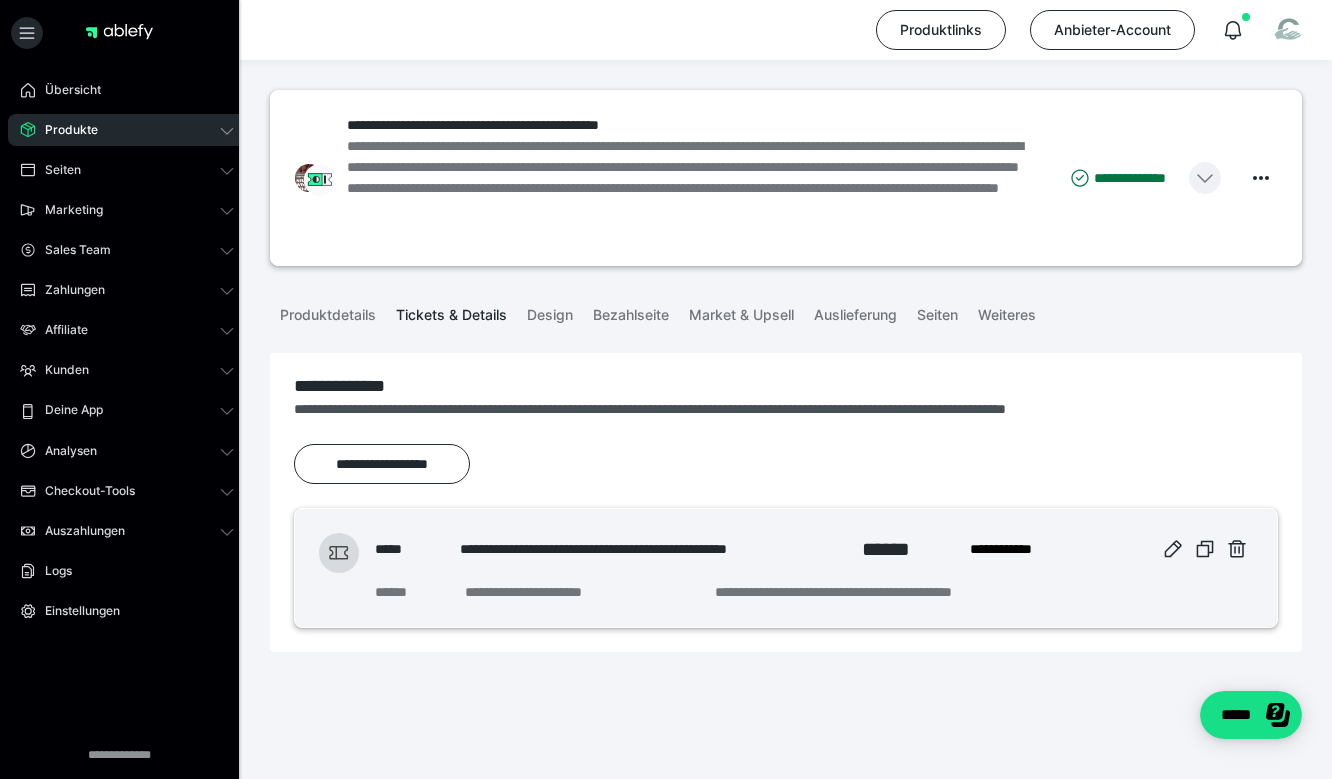 click 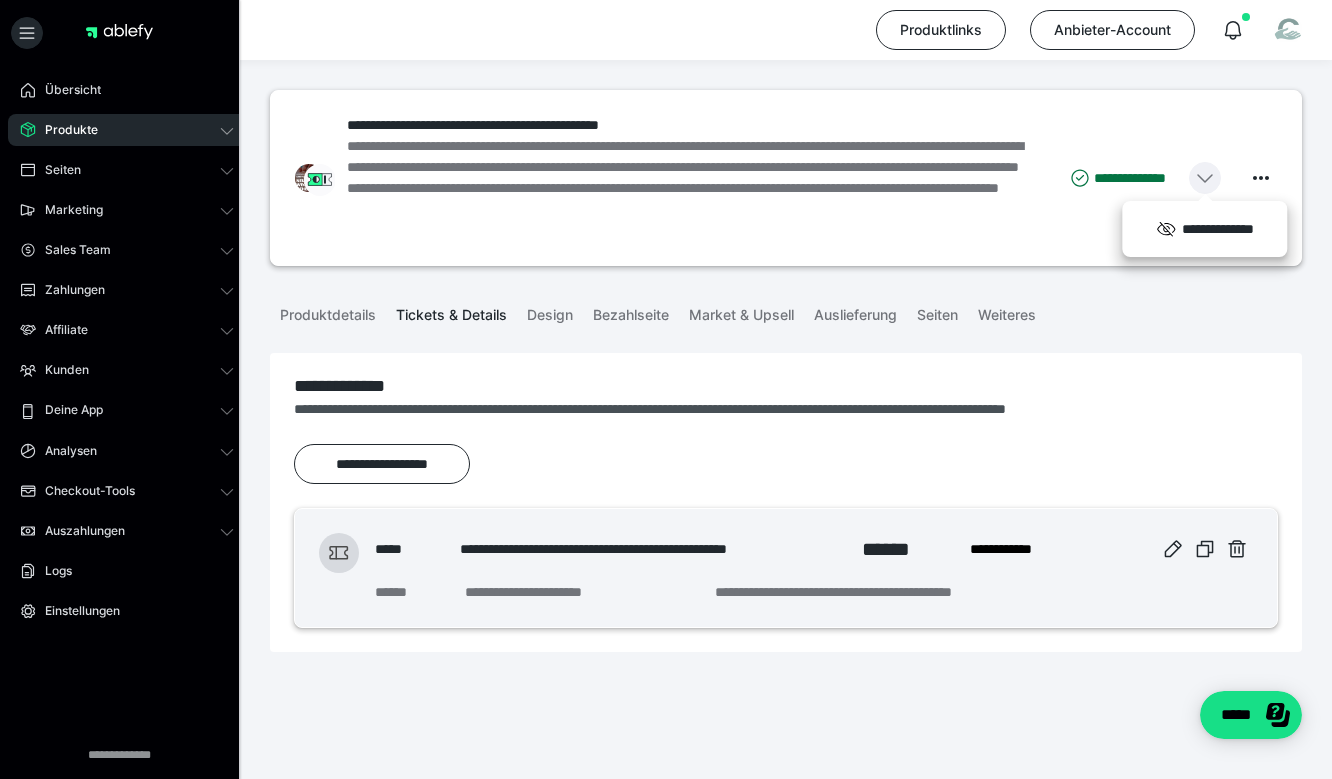 click 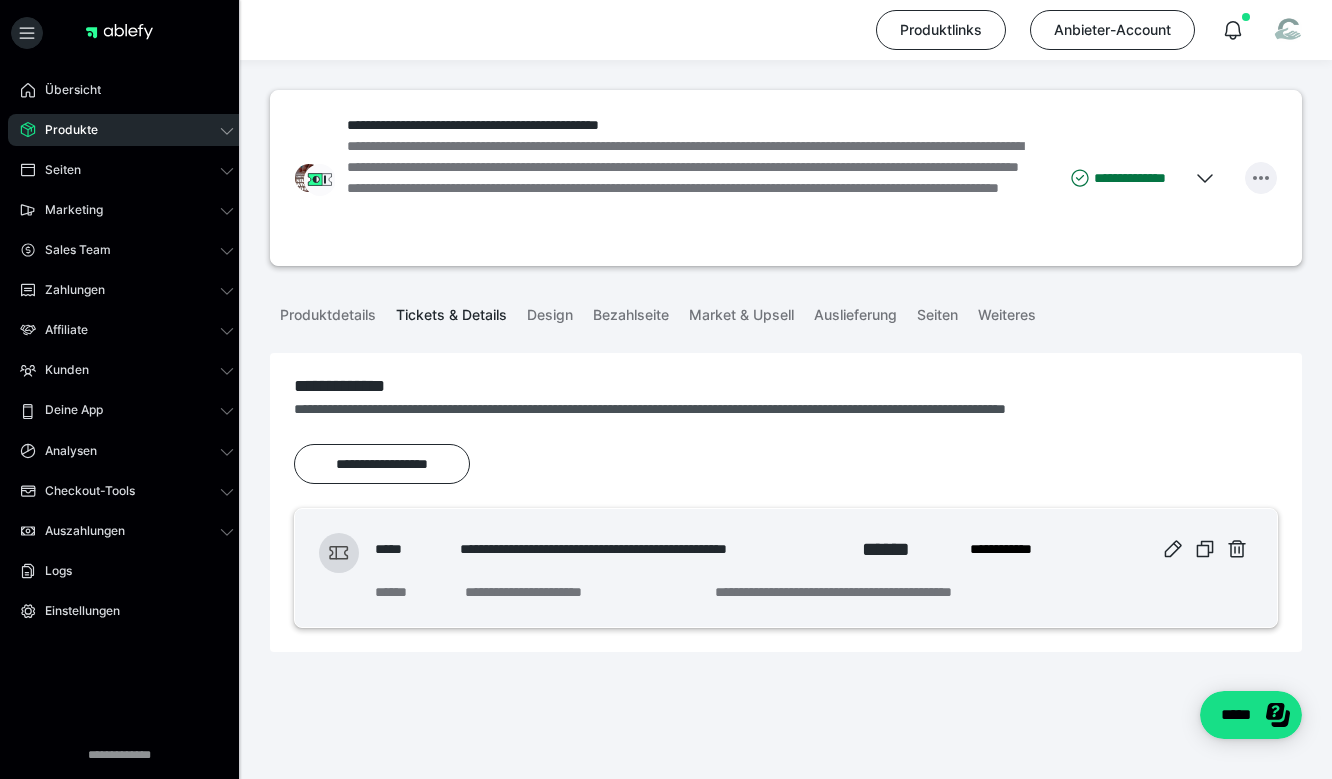click 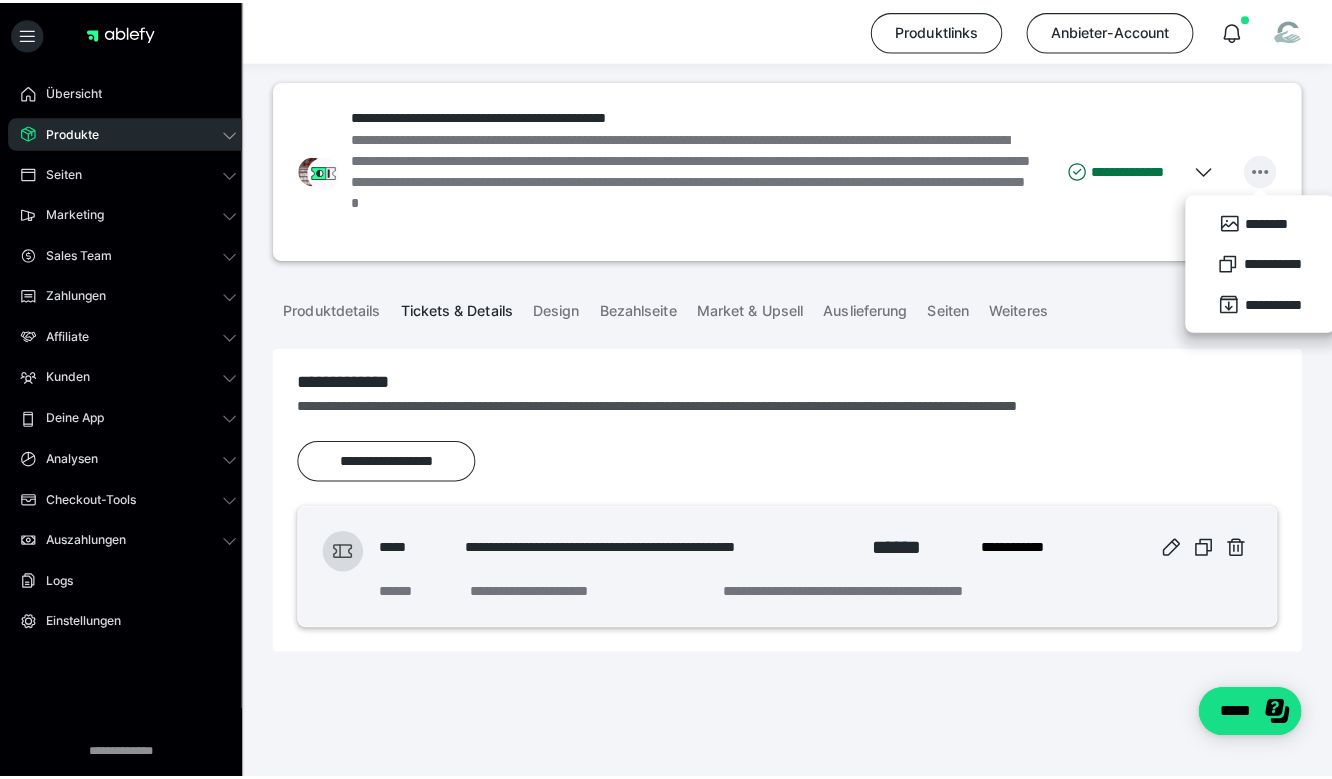 scroll, scrollTop: 0, scrollLeft: 0, axis: both 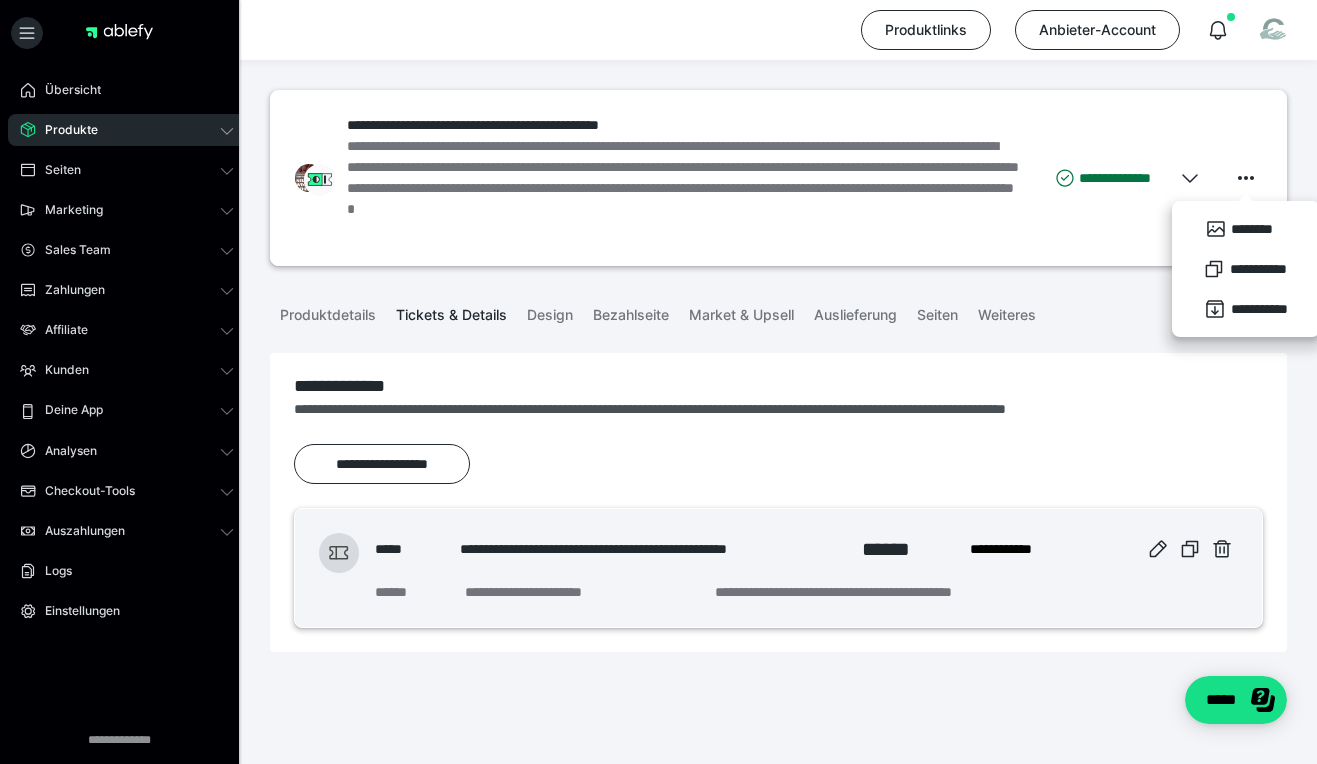 click on "**********" at bounding box center (806, 568) 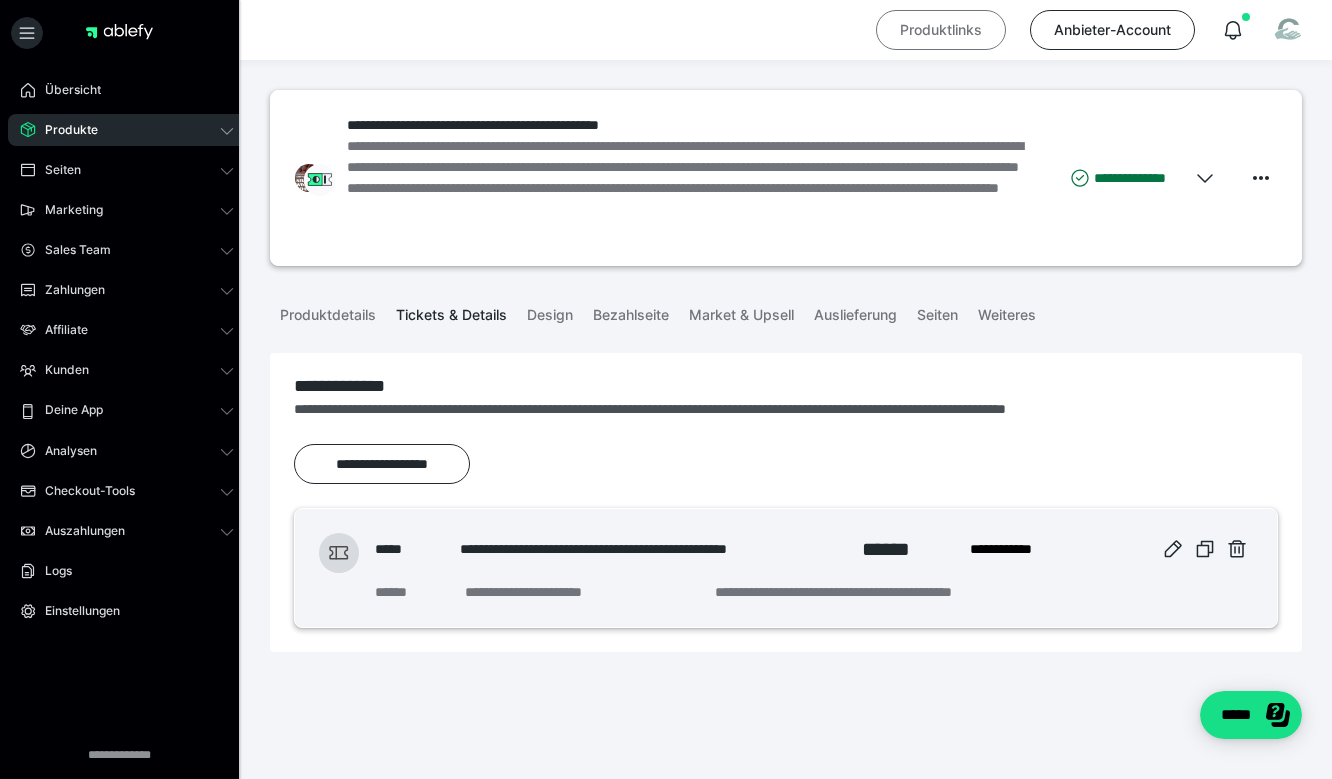 click on "Produktlinks" at bounding box center (941, 30) 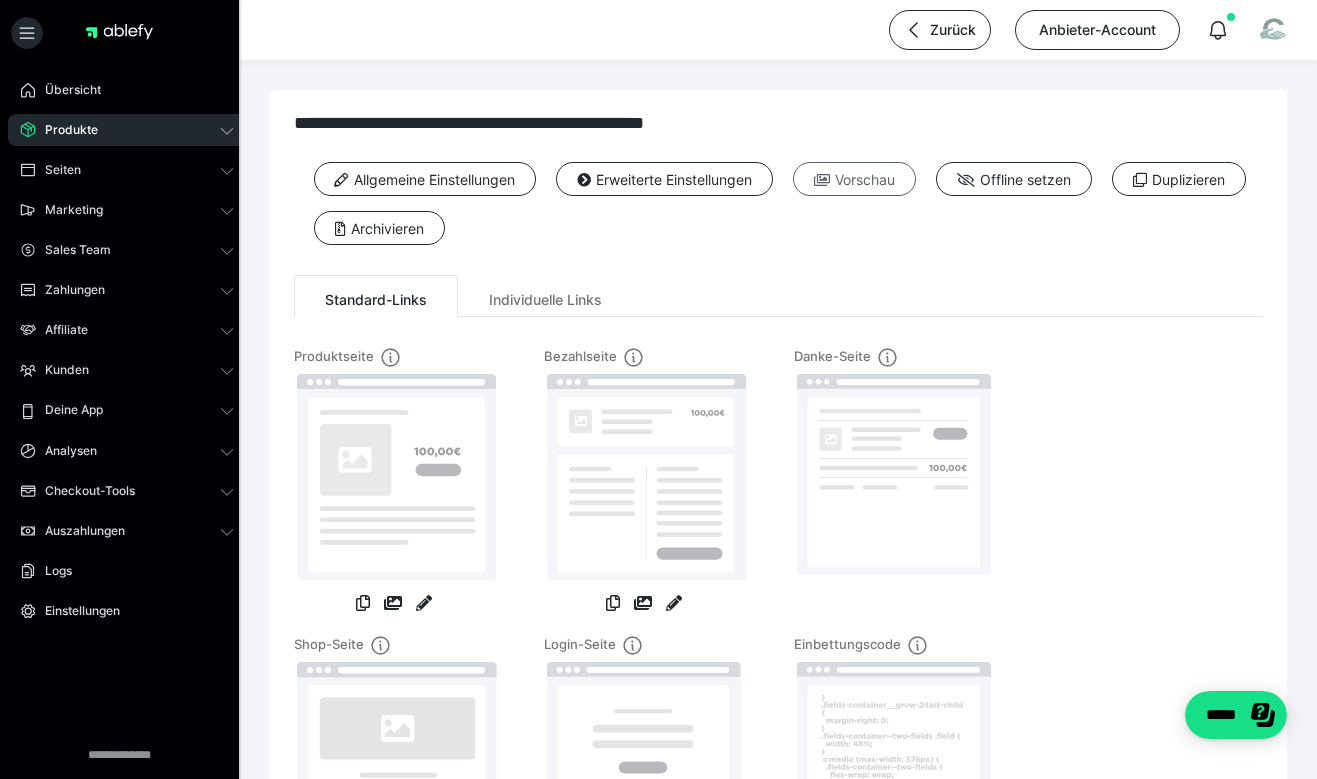 click on "Vorschau" at bounding box center (854, 179) 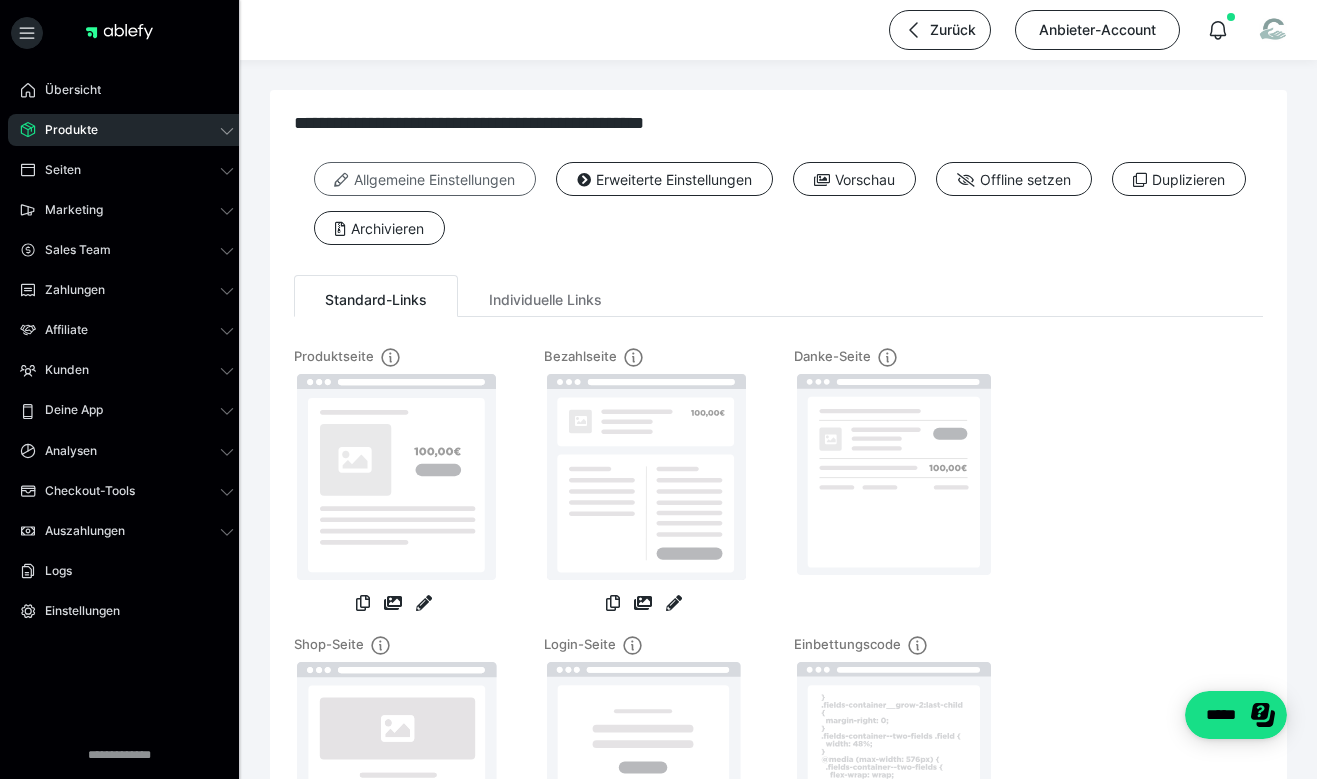 click on "Allgemeine Einstellungen" at bounding box center (425, 179) 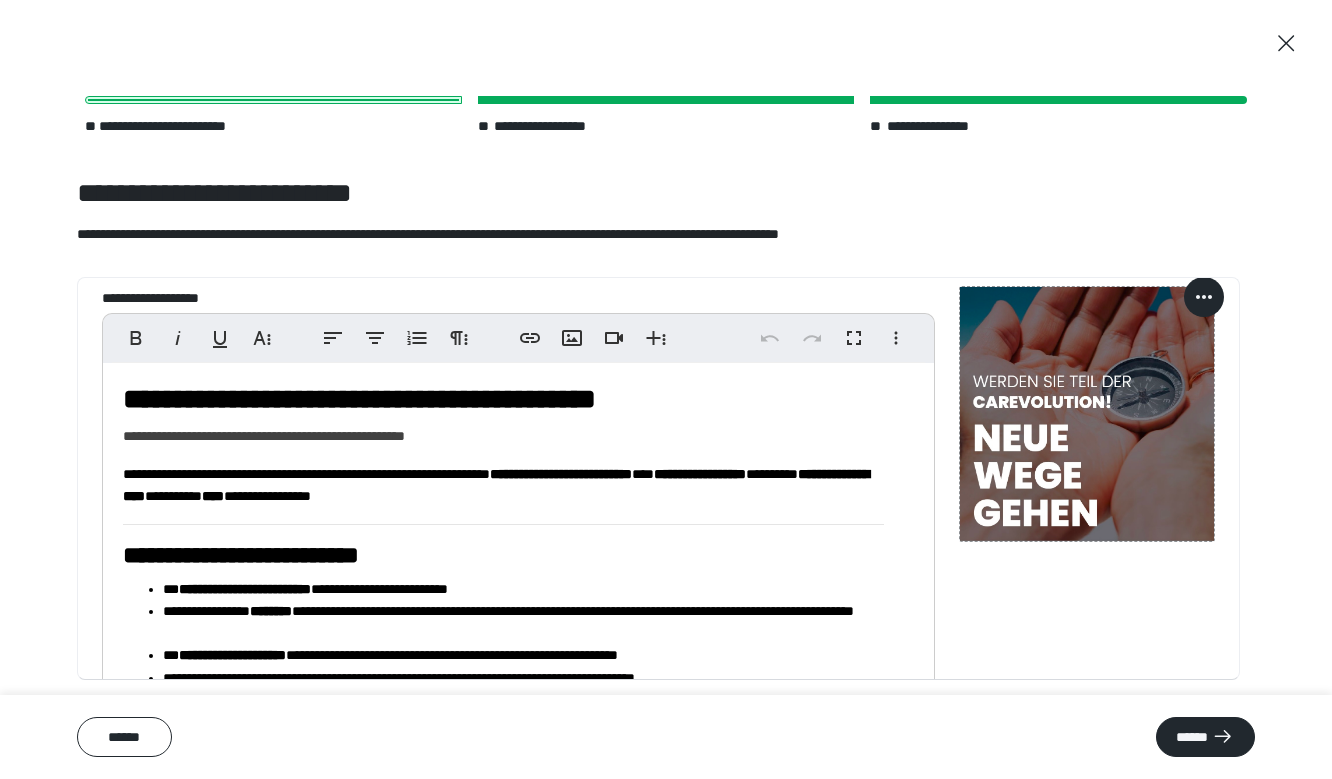 scroll, scrollTop: 166, scrollLeft: 0, axis: vertical 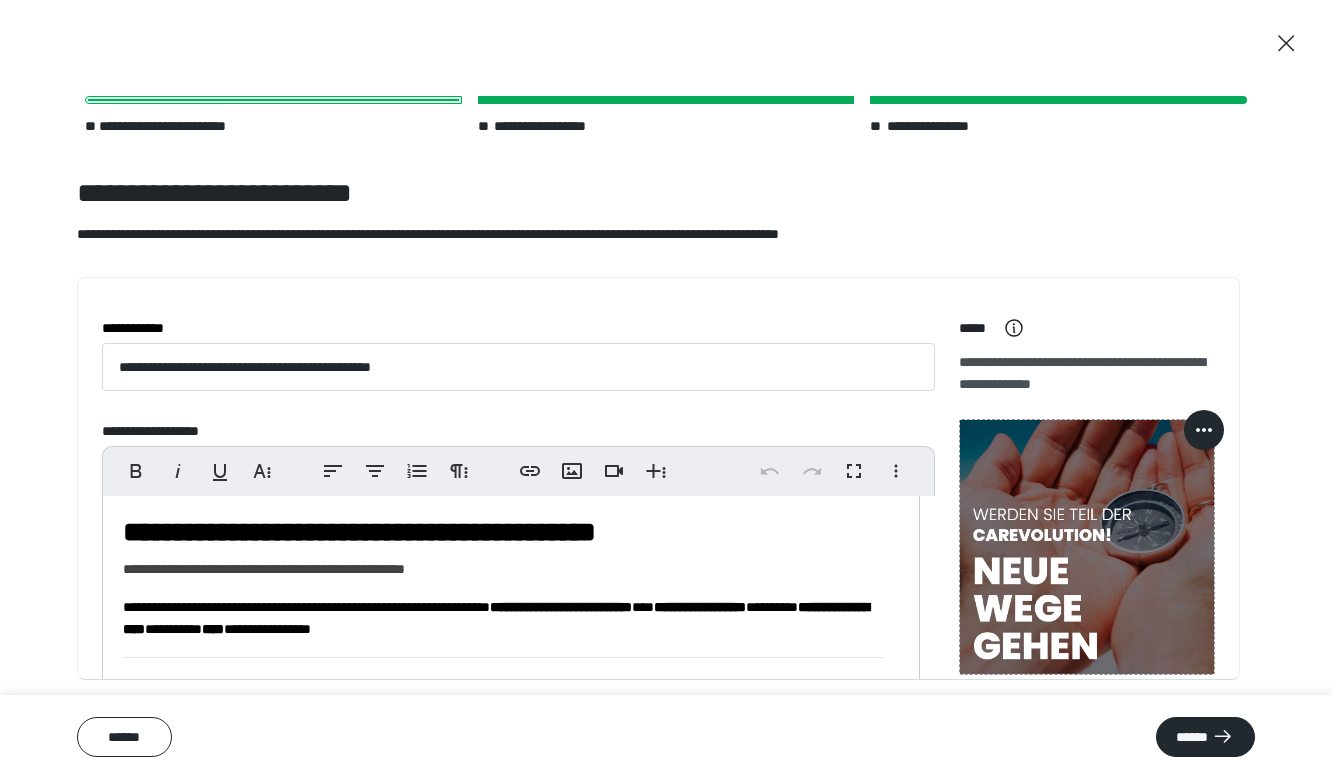 click at bounding box center [666, 100] 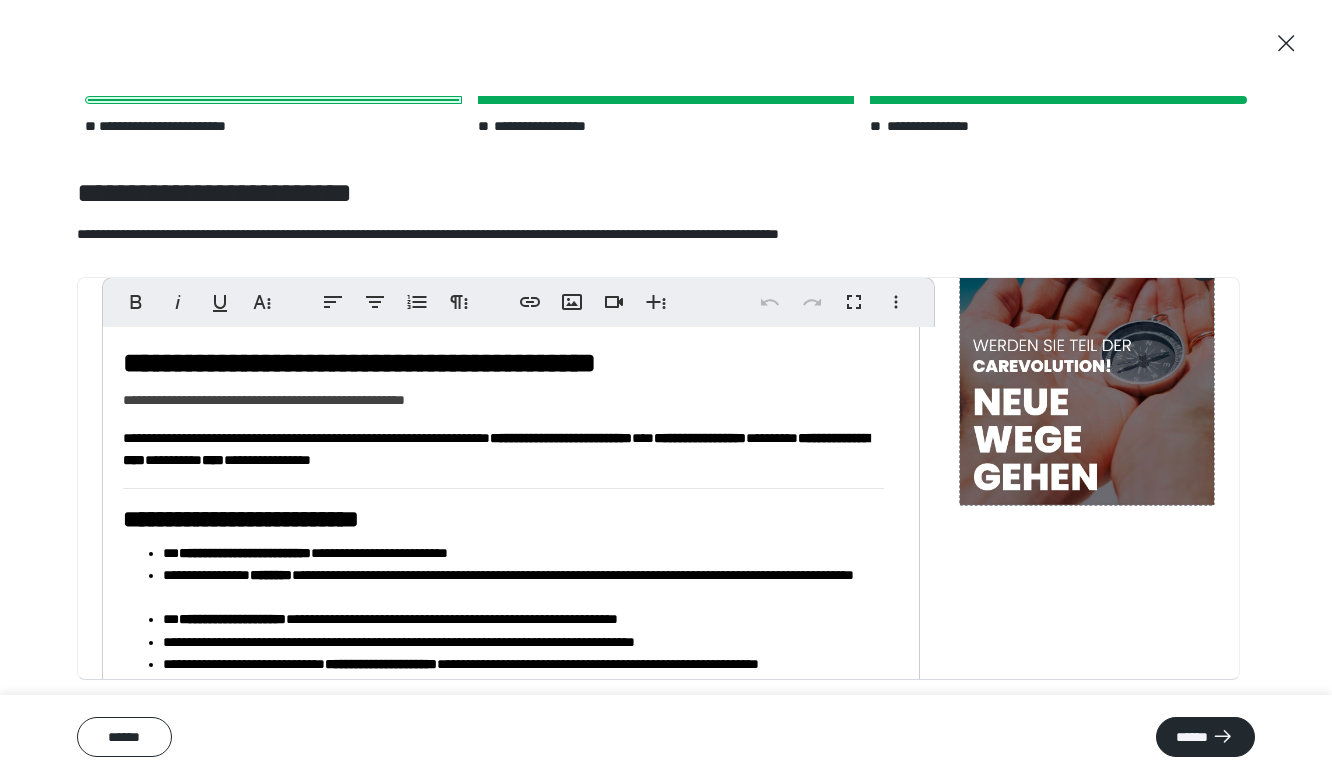 scroll, scrollTop: 557, scrollLeft: 0, axis: vertical 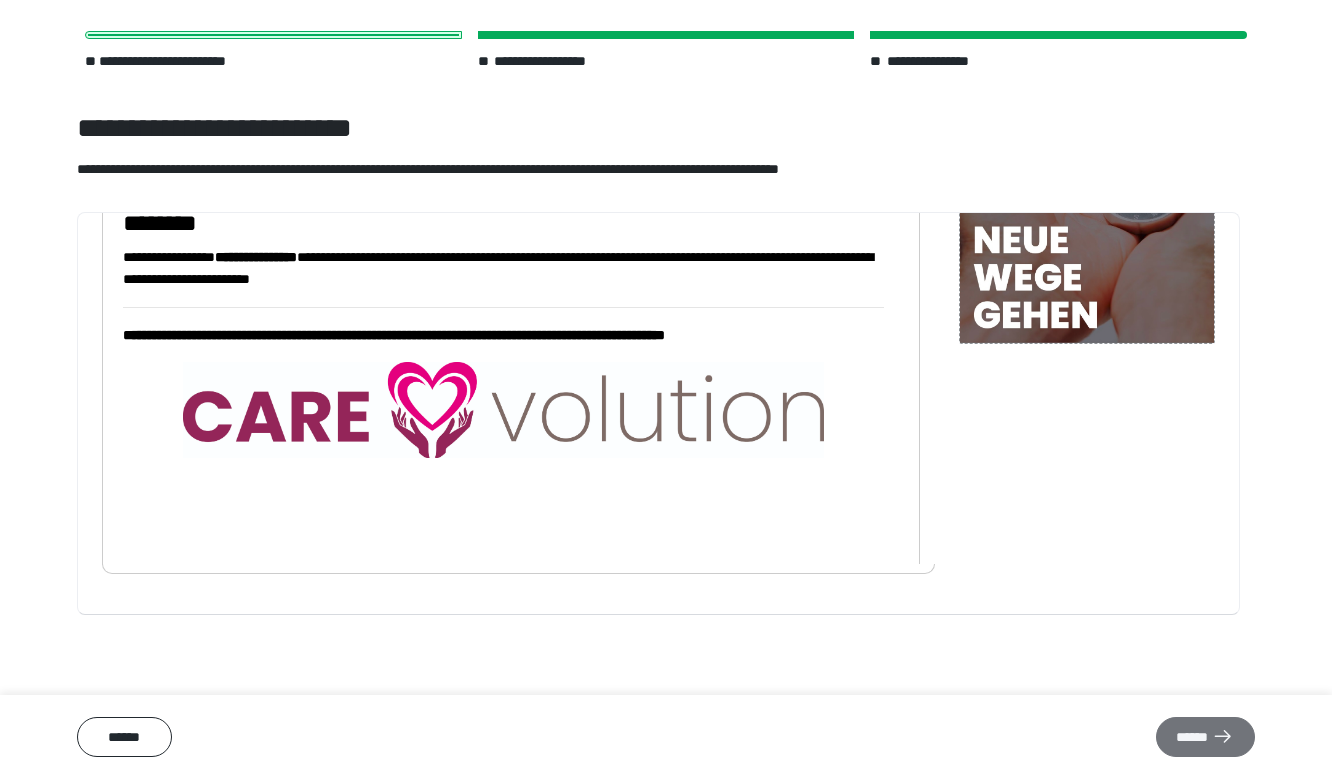 click on "******" at bounding box center (1205, 737) 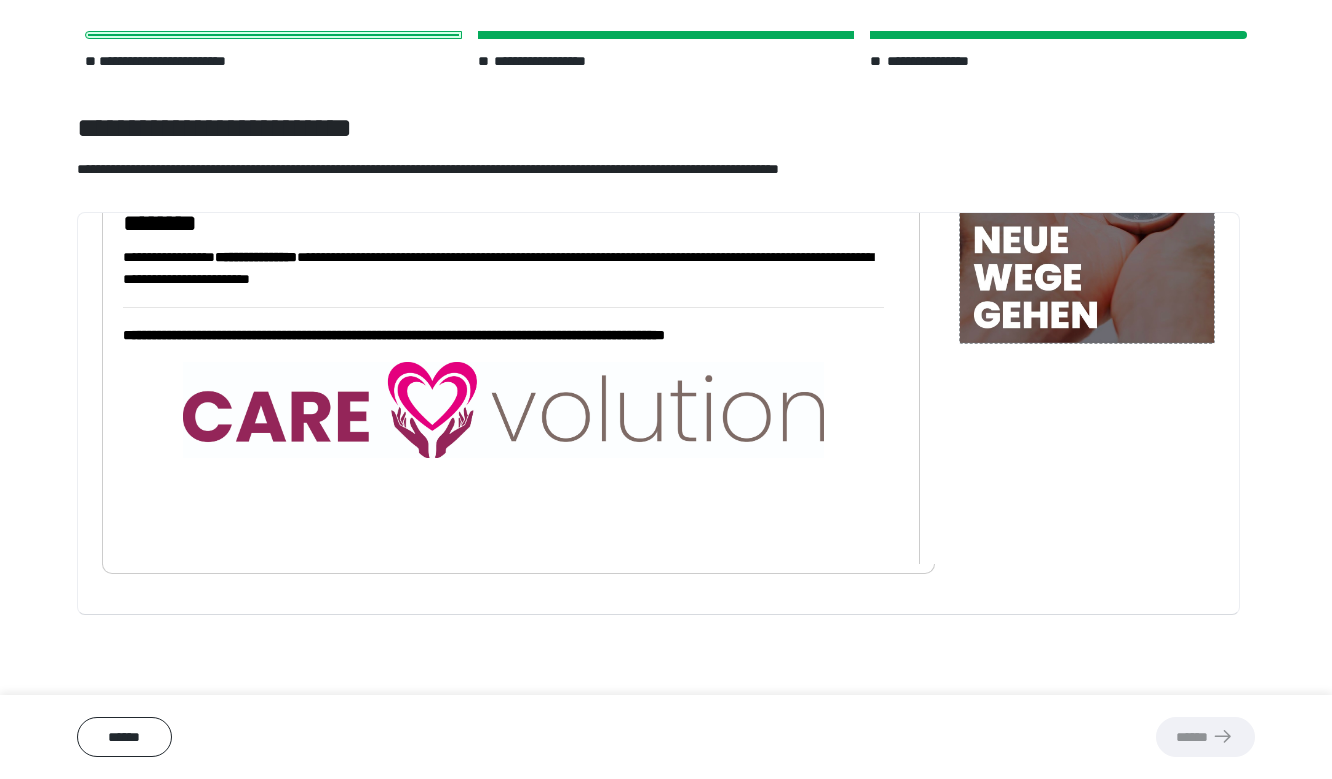 scroll, scrollTop: 0, scrollLeft: 0, axis: both 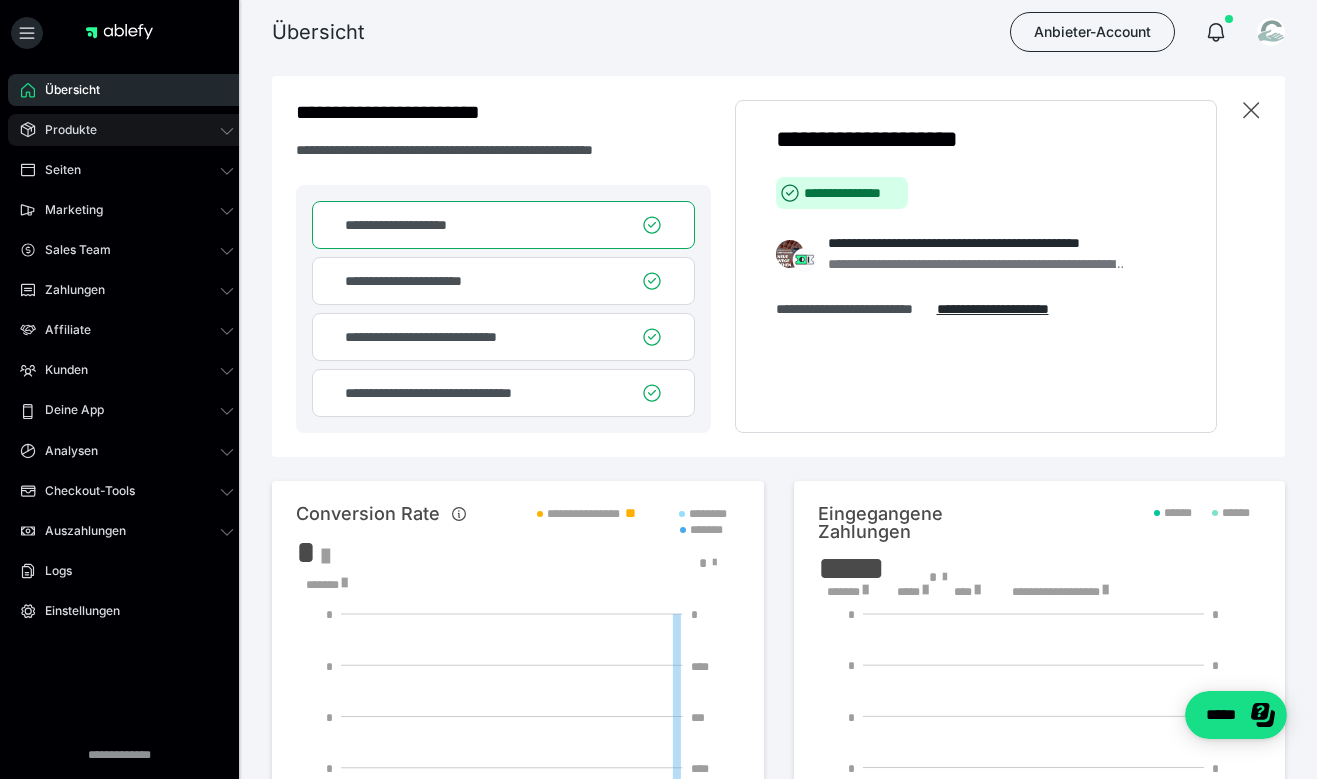 click on "Produkte" at bounding box center [127, 130] 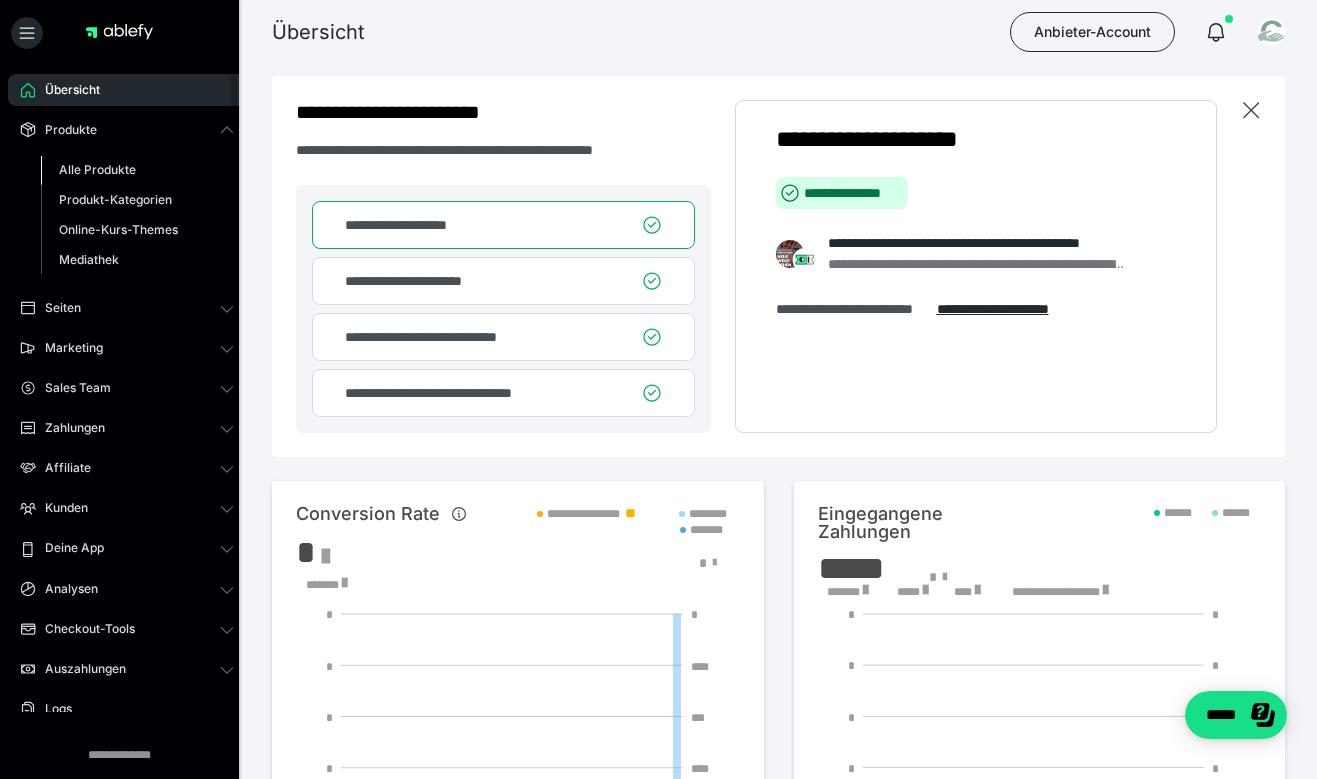 click on "Alle Produkte" at bounding box center [97, 169] 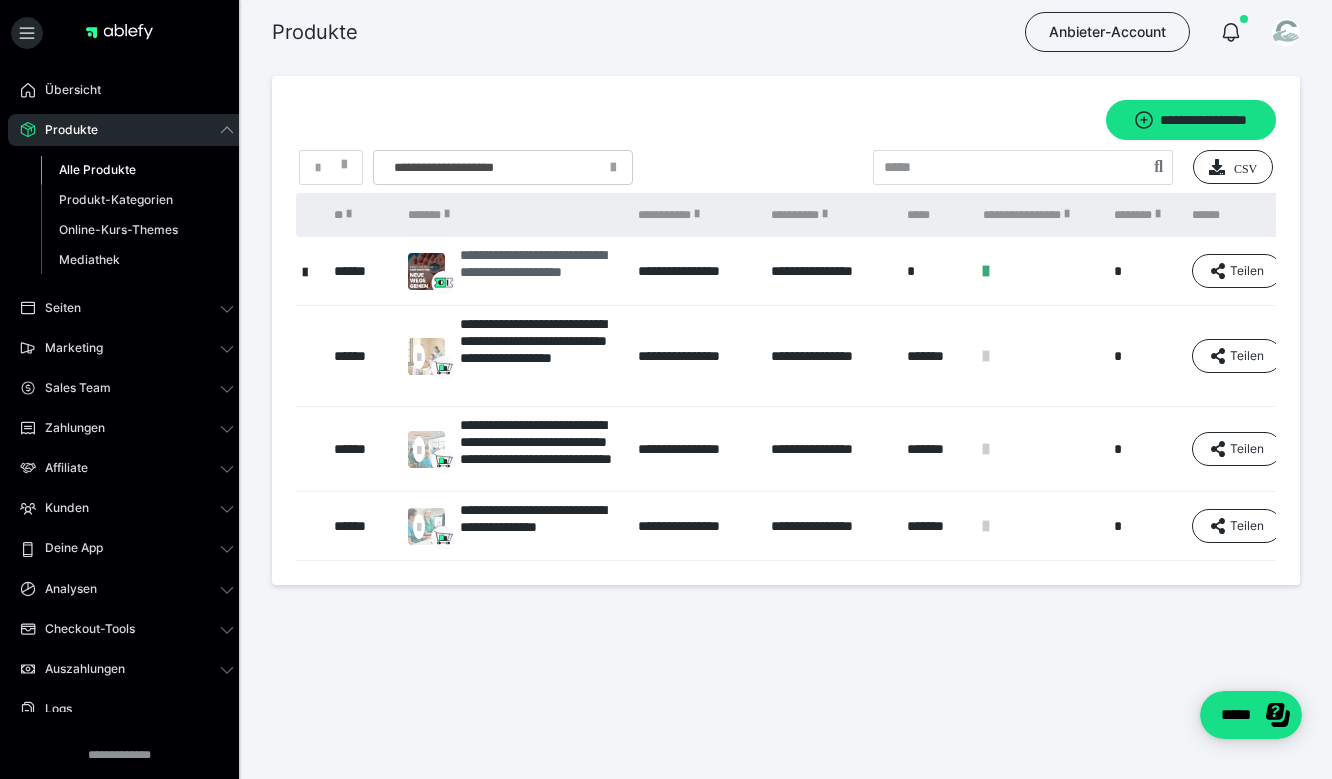 click on "**********" at bounding box center (539, 271) 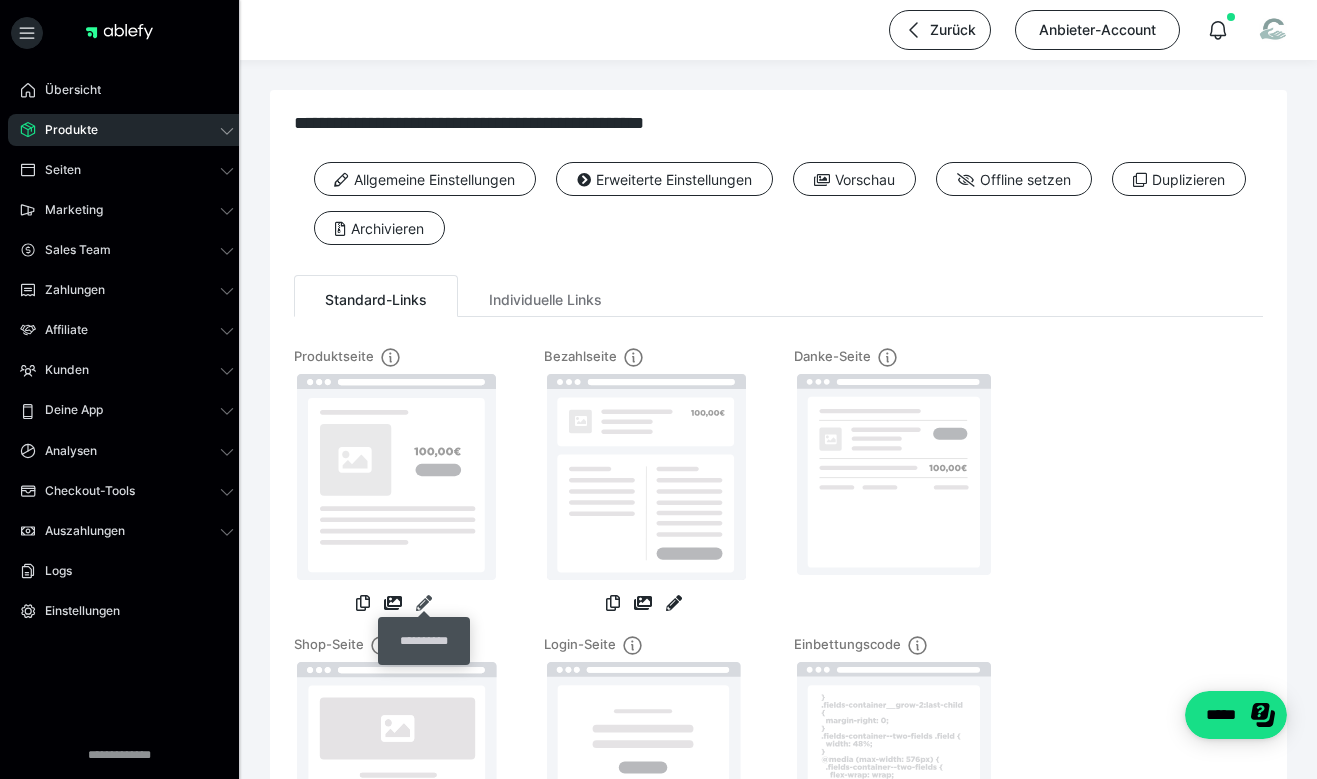 click at bounding box center (424, 603) 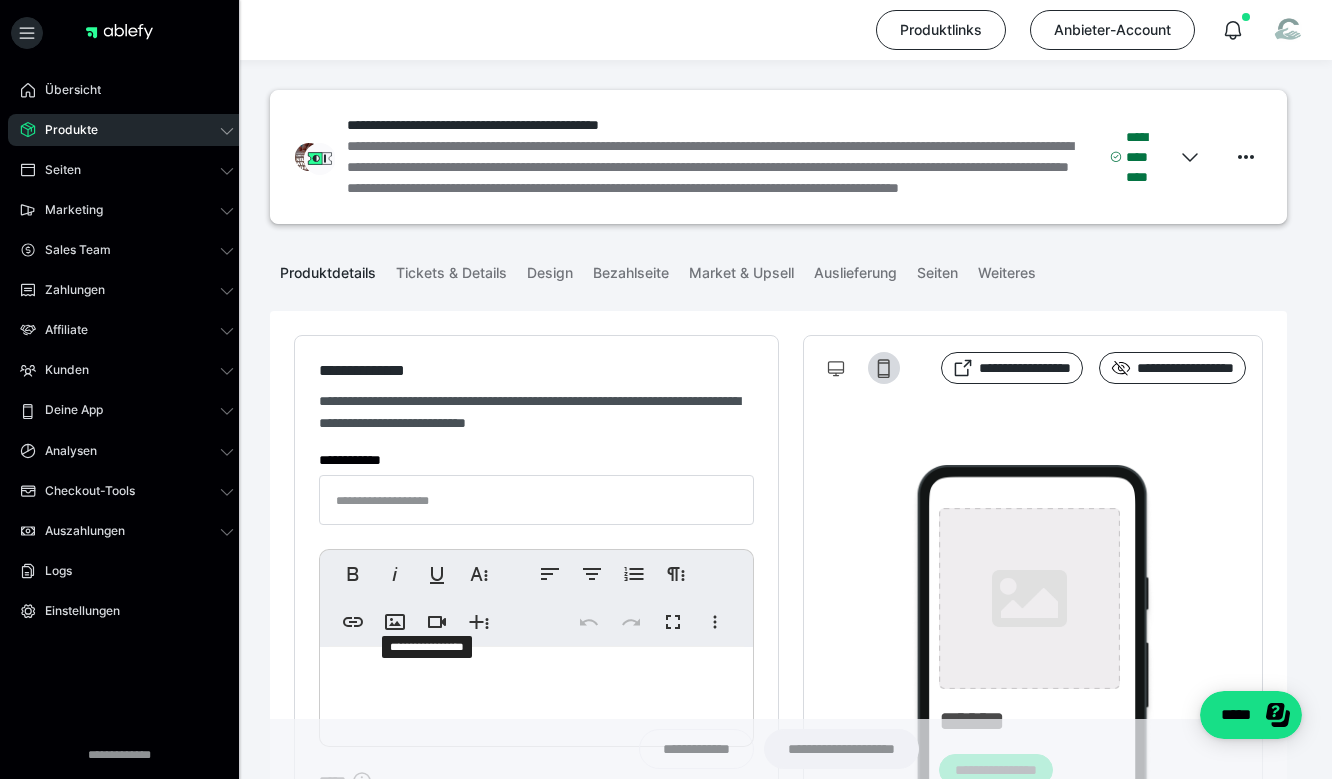 type on "**********" 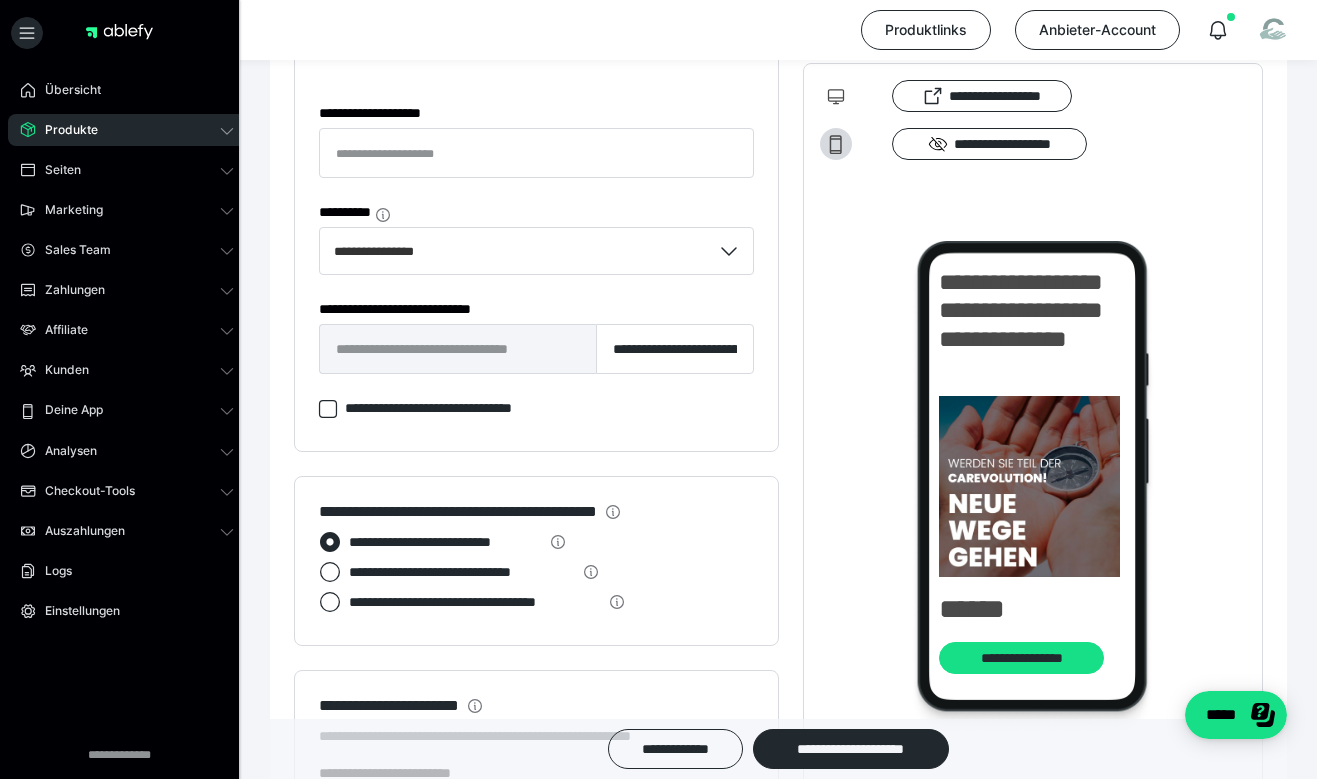 scroll, scrollTop: 1631, scrollLeft: 0, axis: vertical 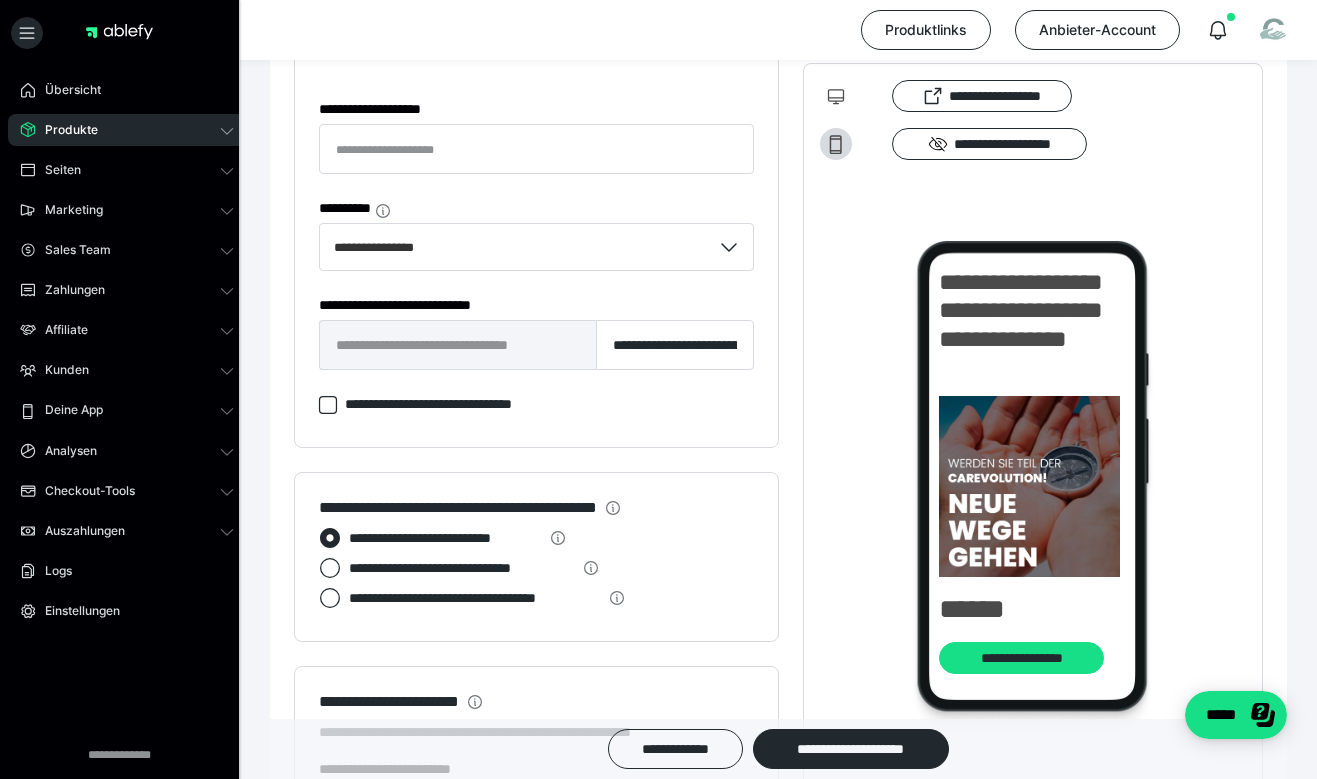 click on "**********" at bounding box center (462, 568) 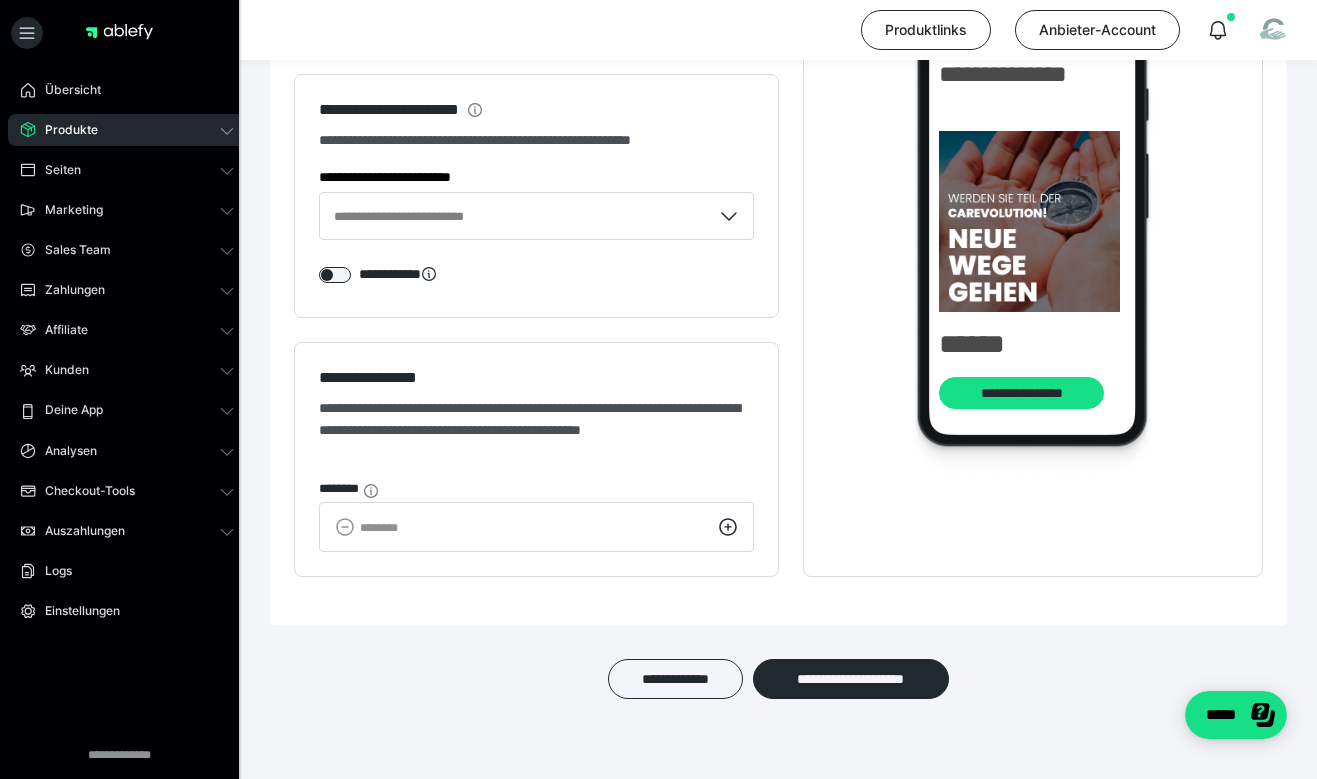 scroll, scrollTop: 2428, scrollLeft: 0, axis: vertical 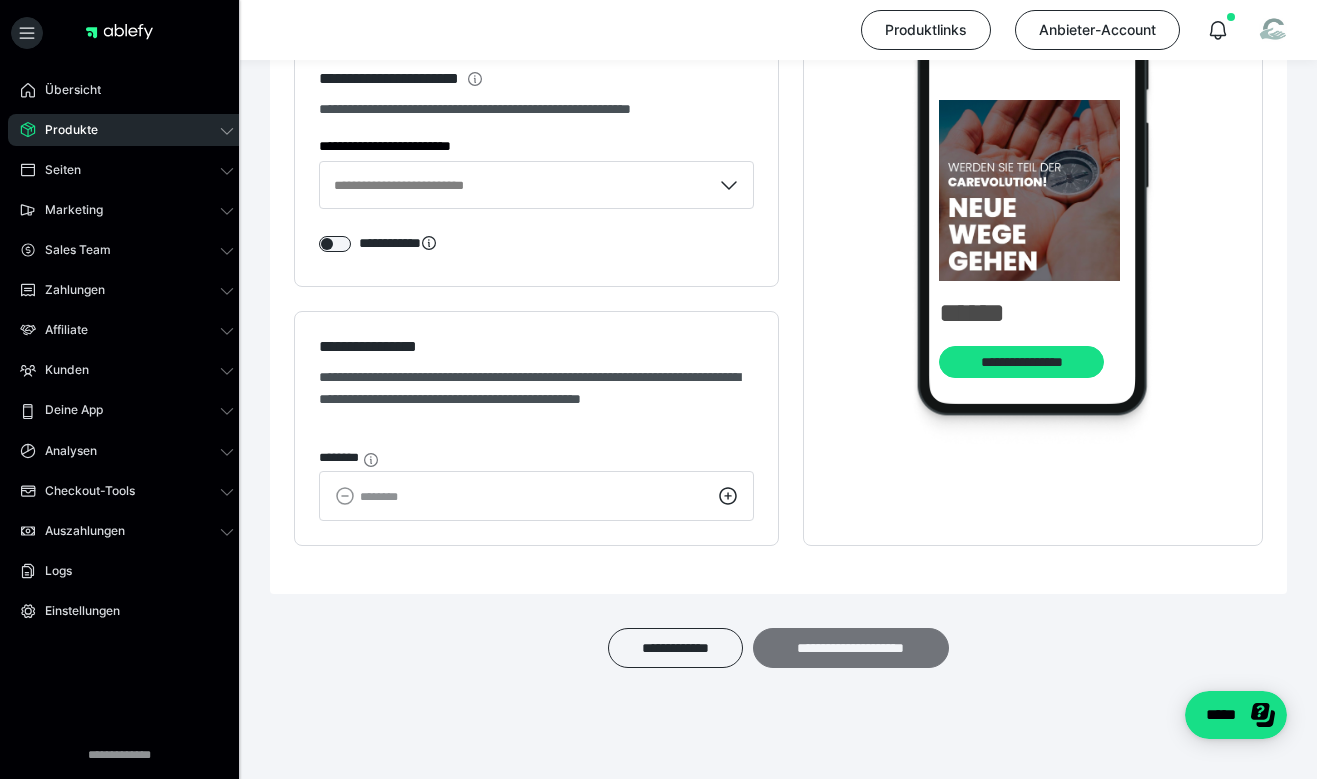 click on "**********" at bounding box center [851, 648] 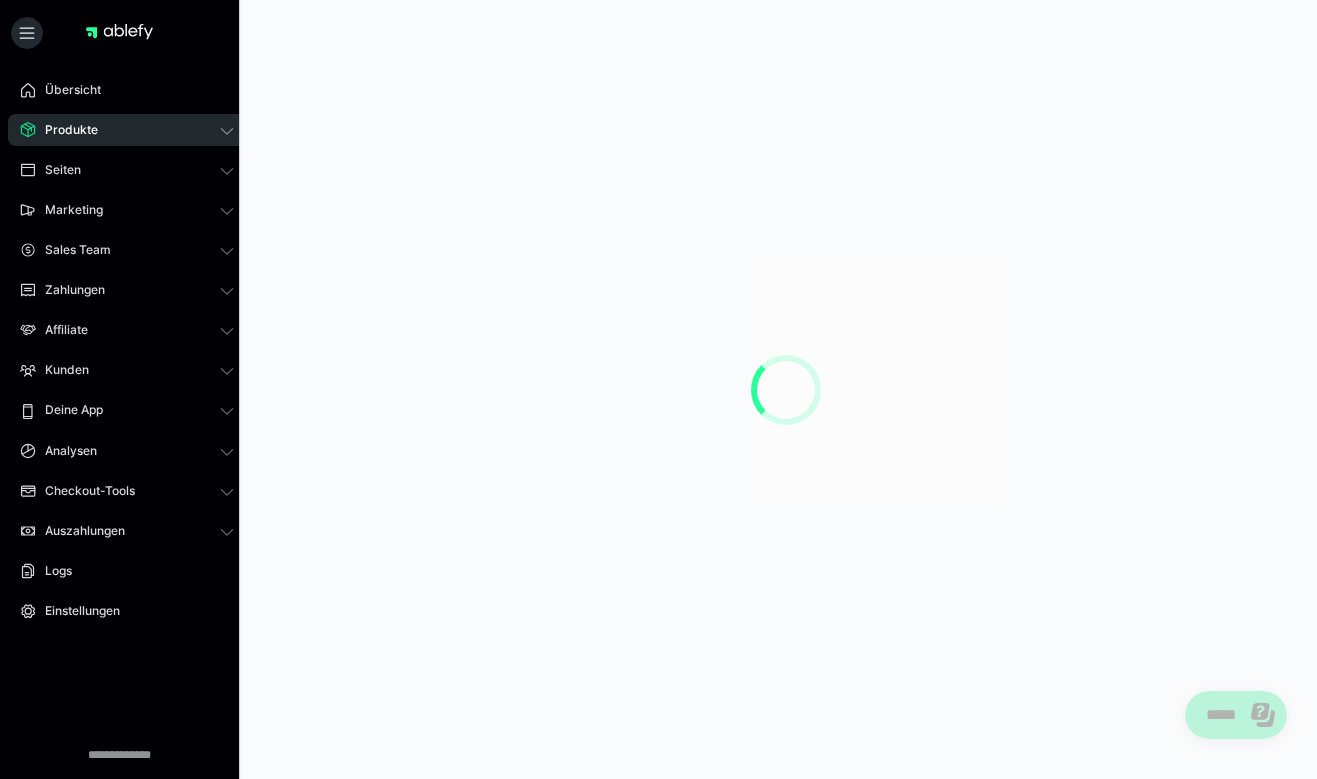 scroll, scrollTop: 0, scrollLeft: 0, axis: both 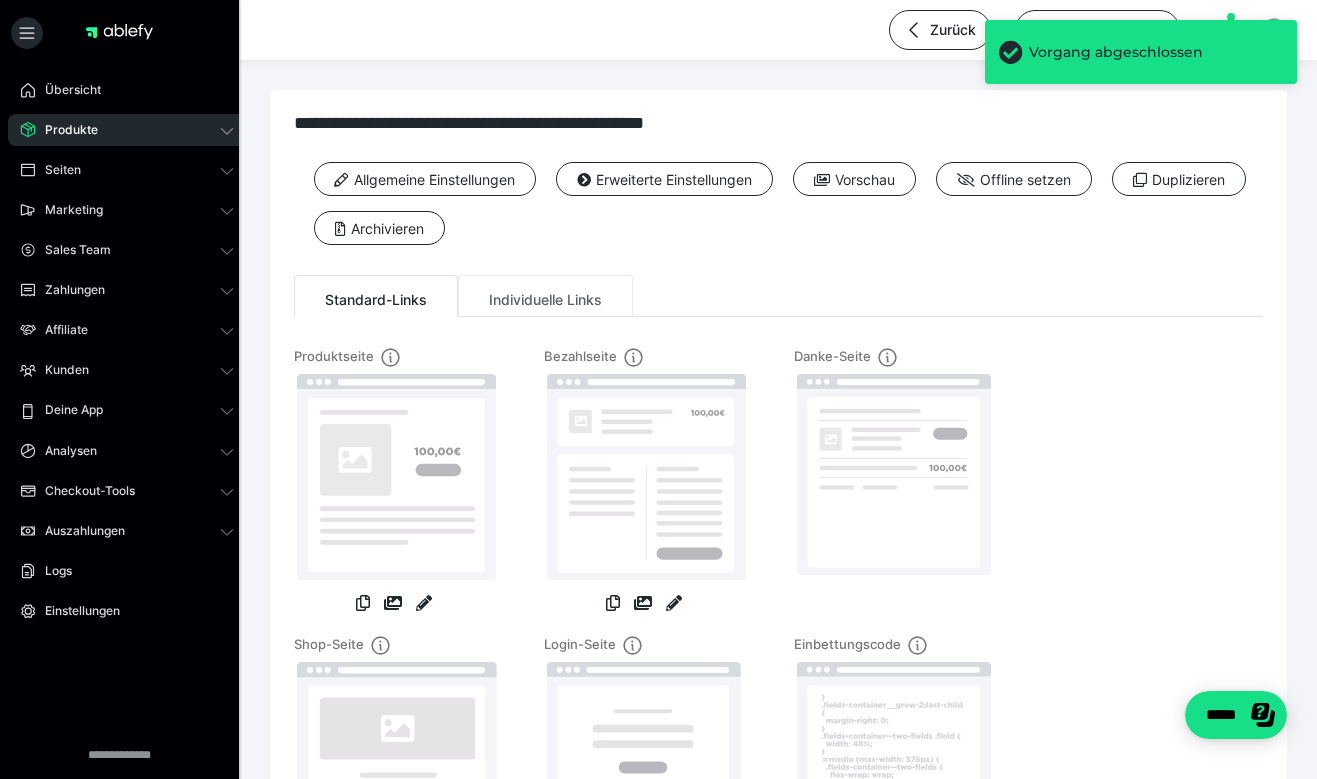 click on "Individuelle Links" at bounding box center [545, 296] 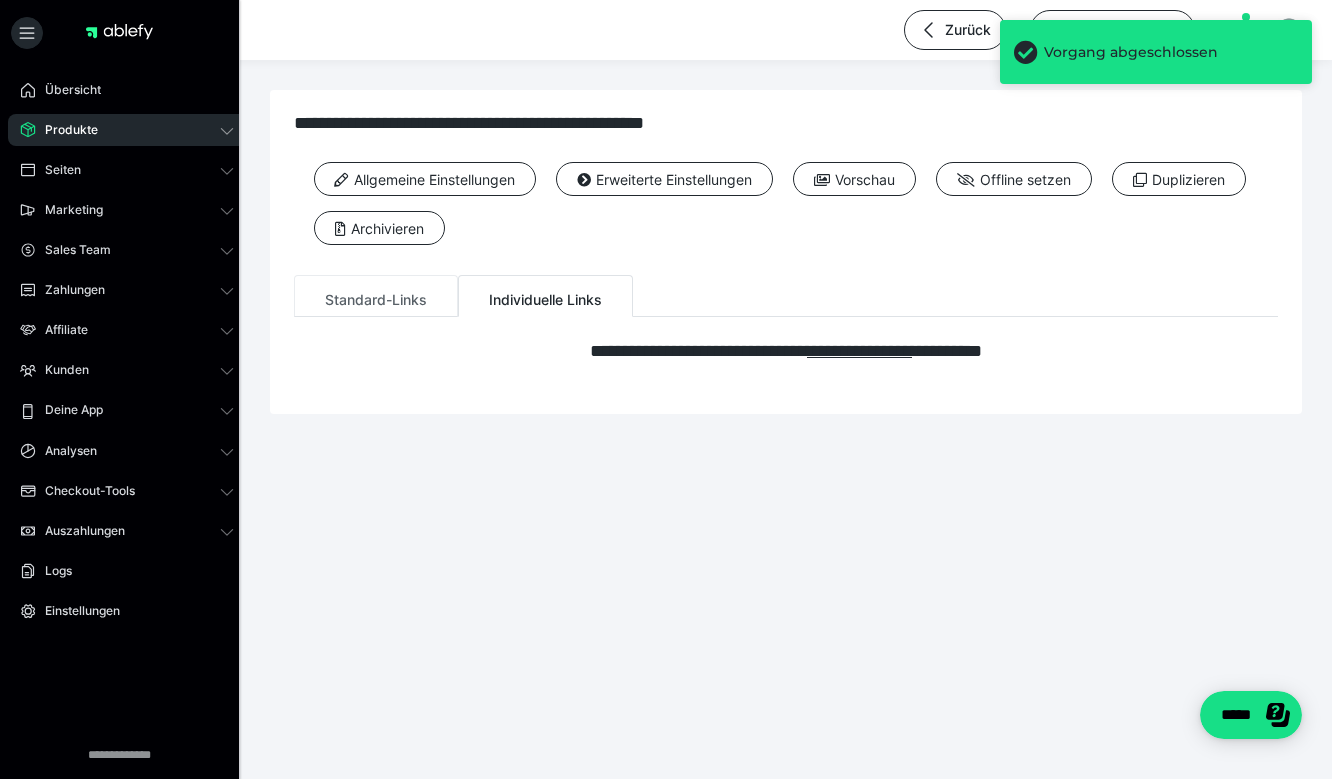 click on "Standard-Links" at bounding box center [376, 296] 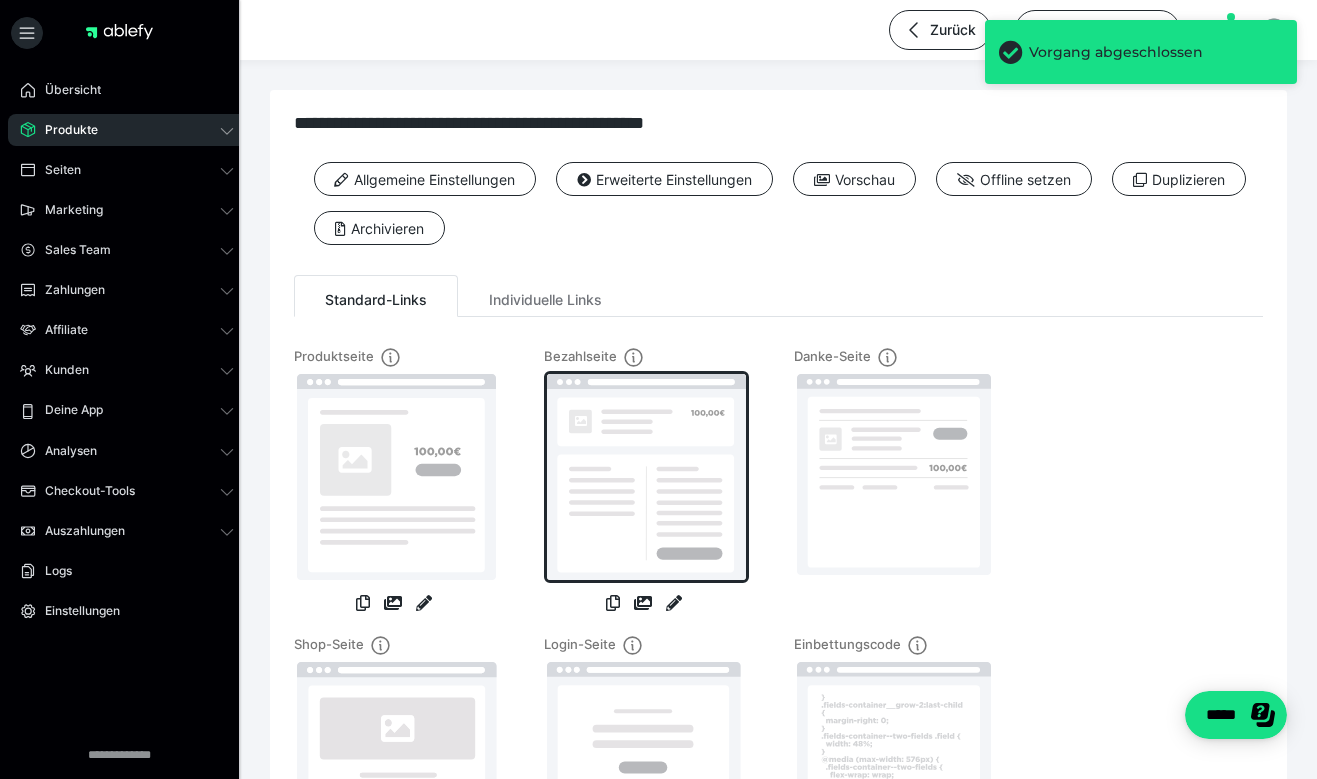 click at bounding box center (646, 477) 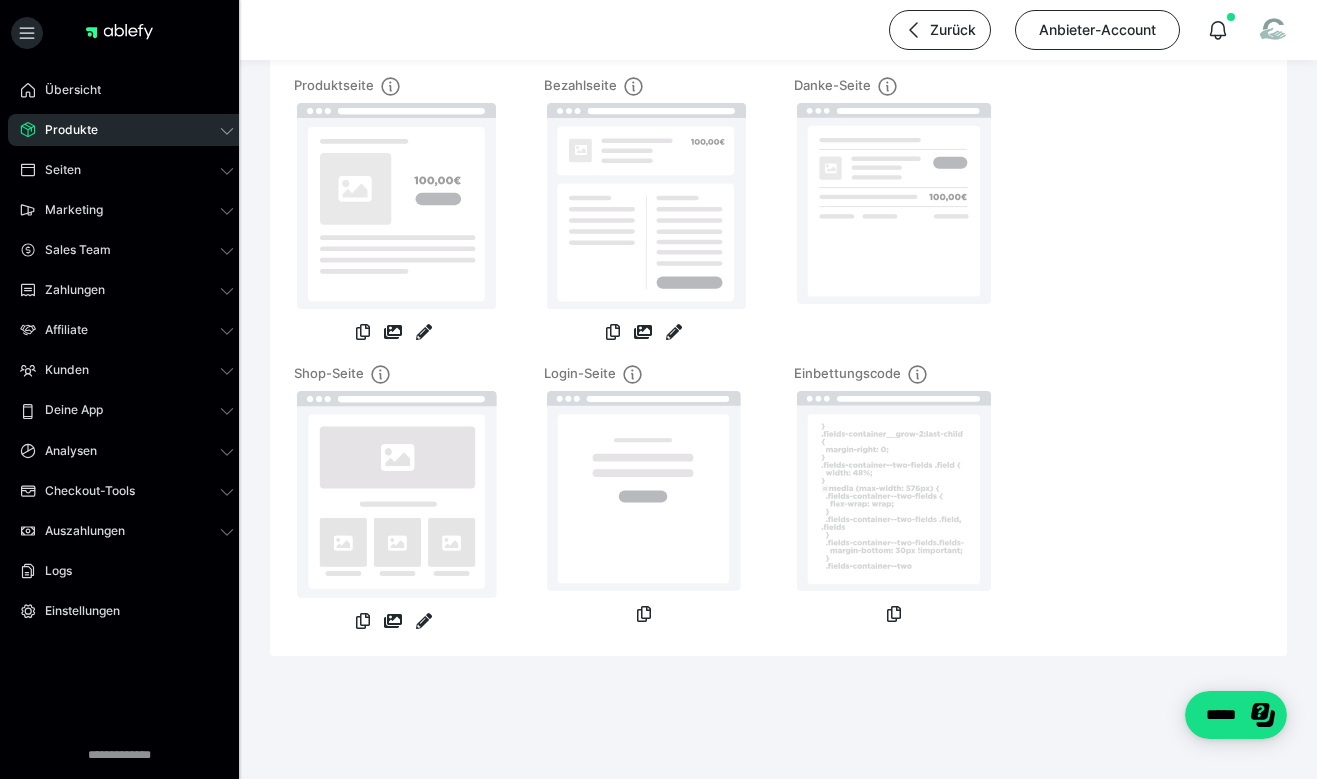 scroll, scrollTop: 0, scrollLeft: 0, axis: both 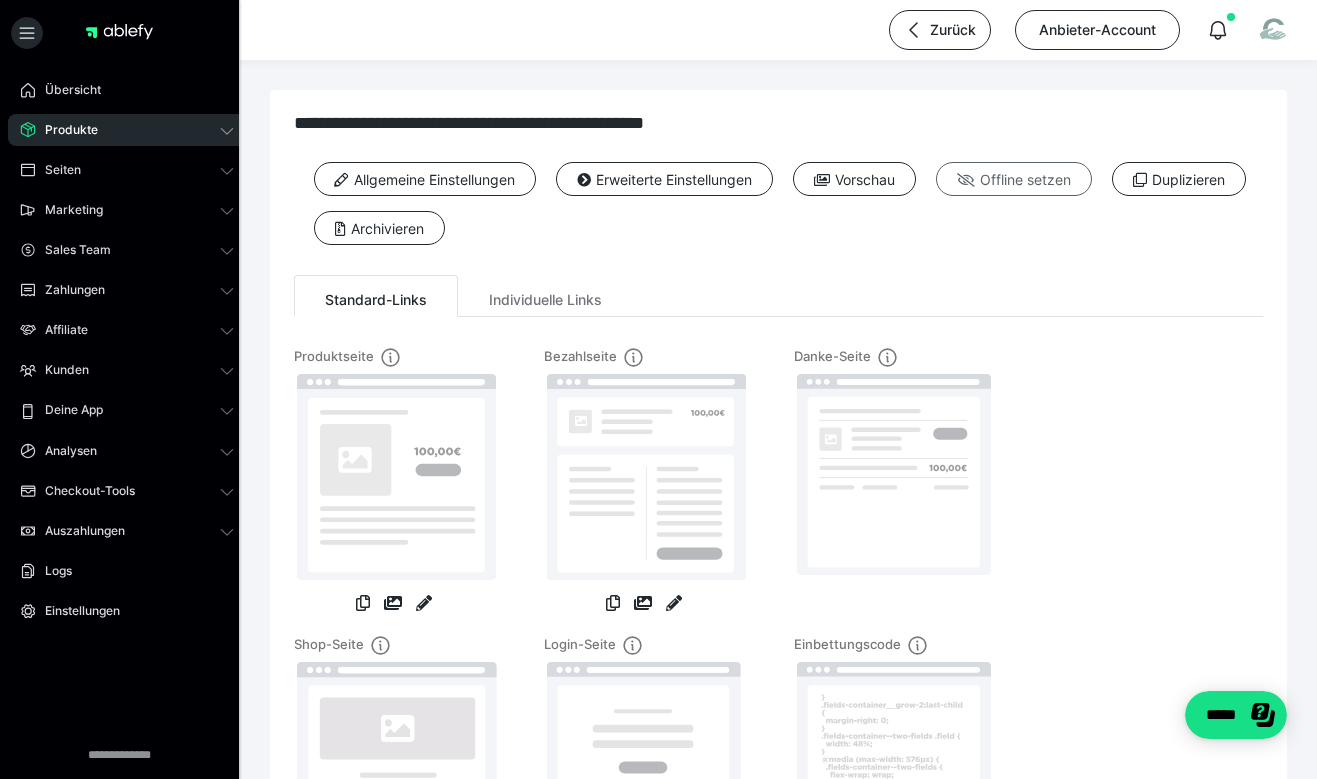 click on "Offline setzen" at bounding box center [1014, 179] 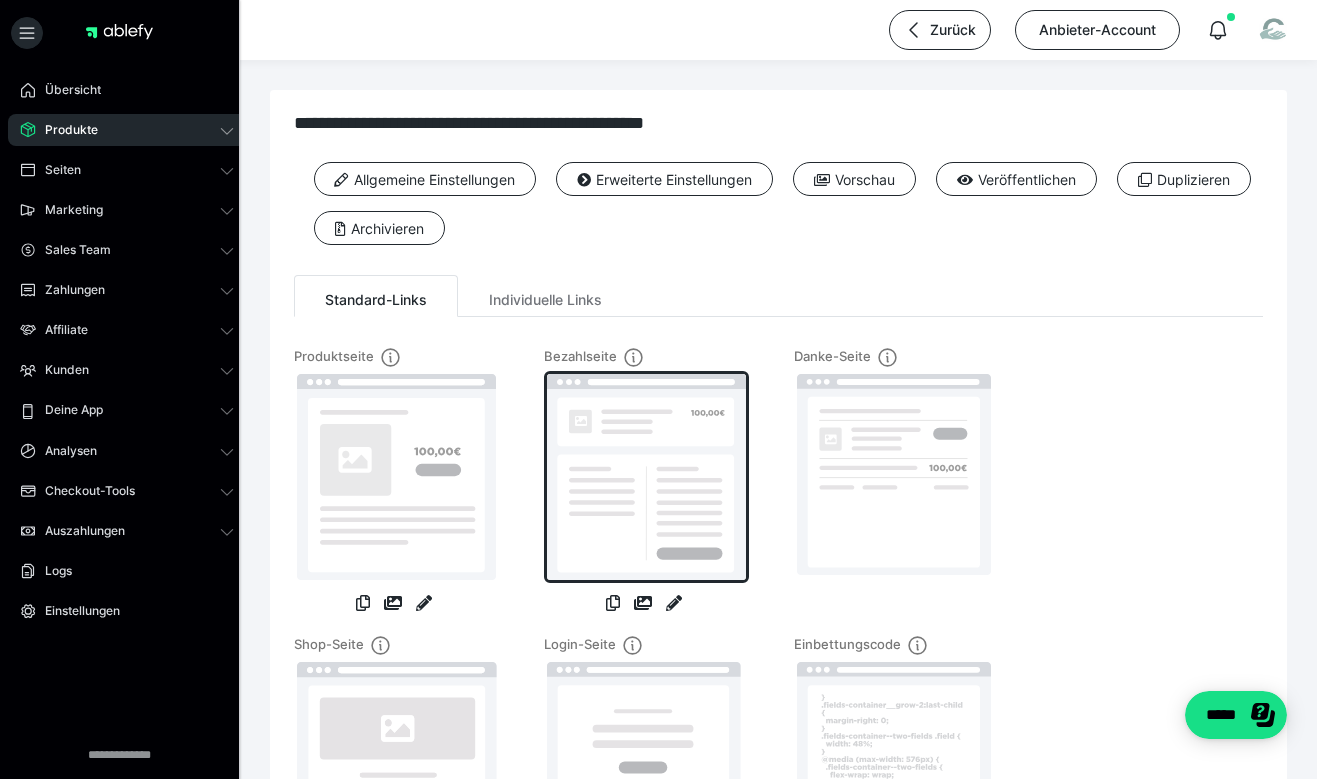 click at bounding box center [646, 477] 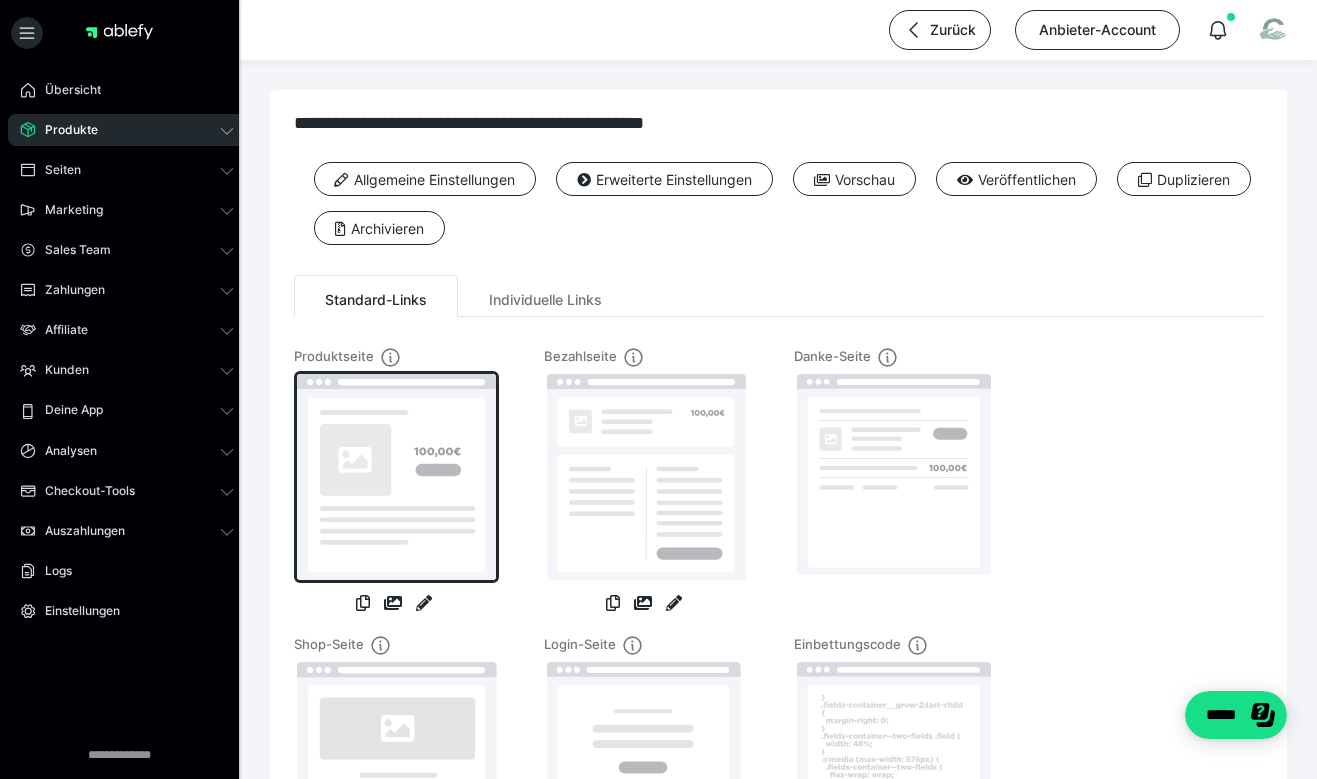 click at bounding box center (396, 477) 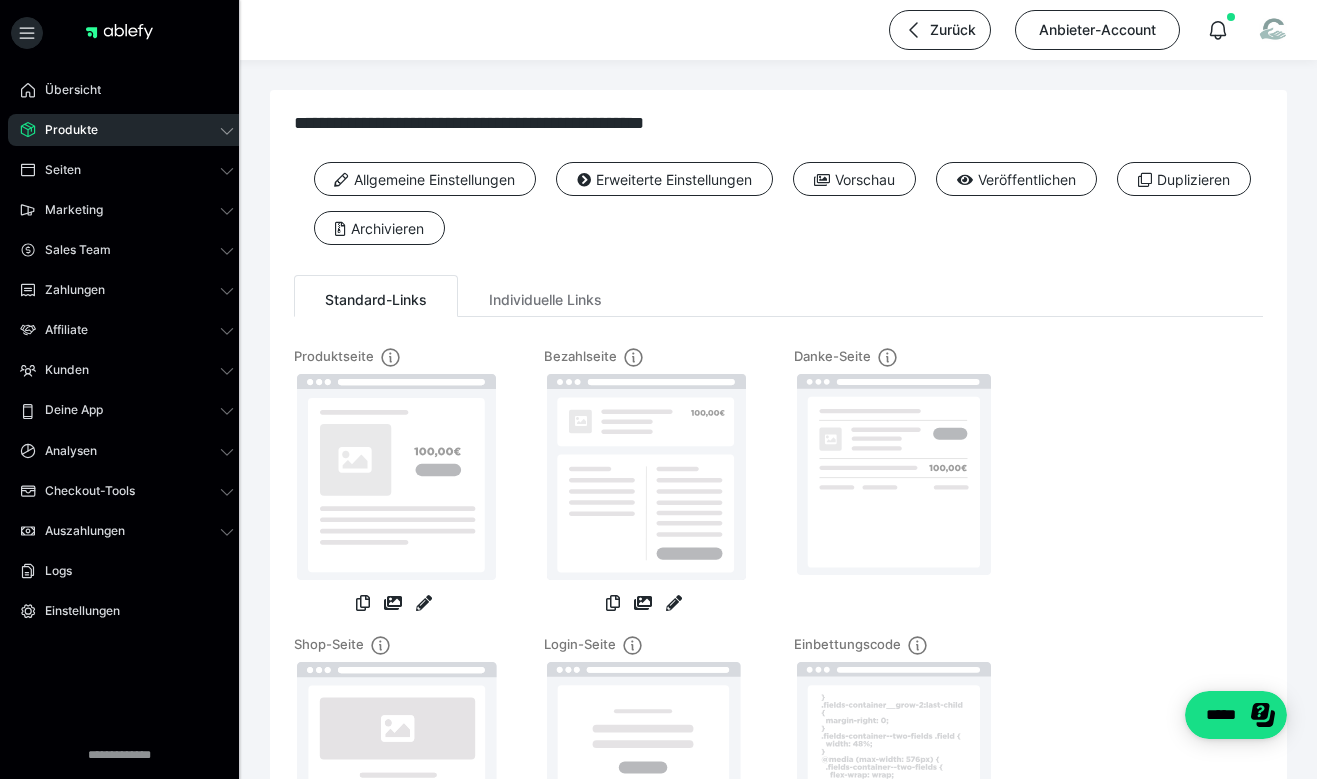 click on "Produkte" at bounding box center [127, 130] 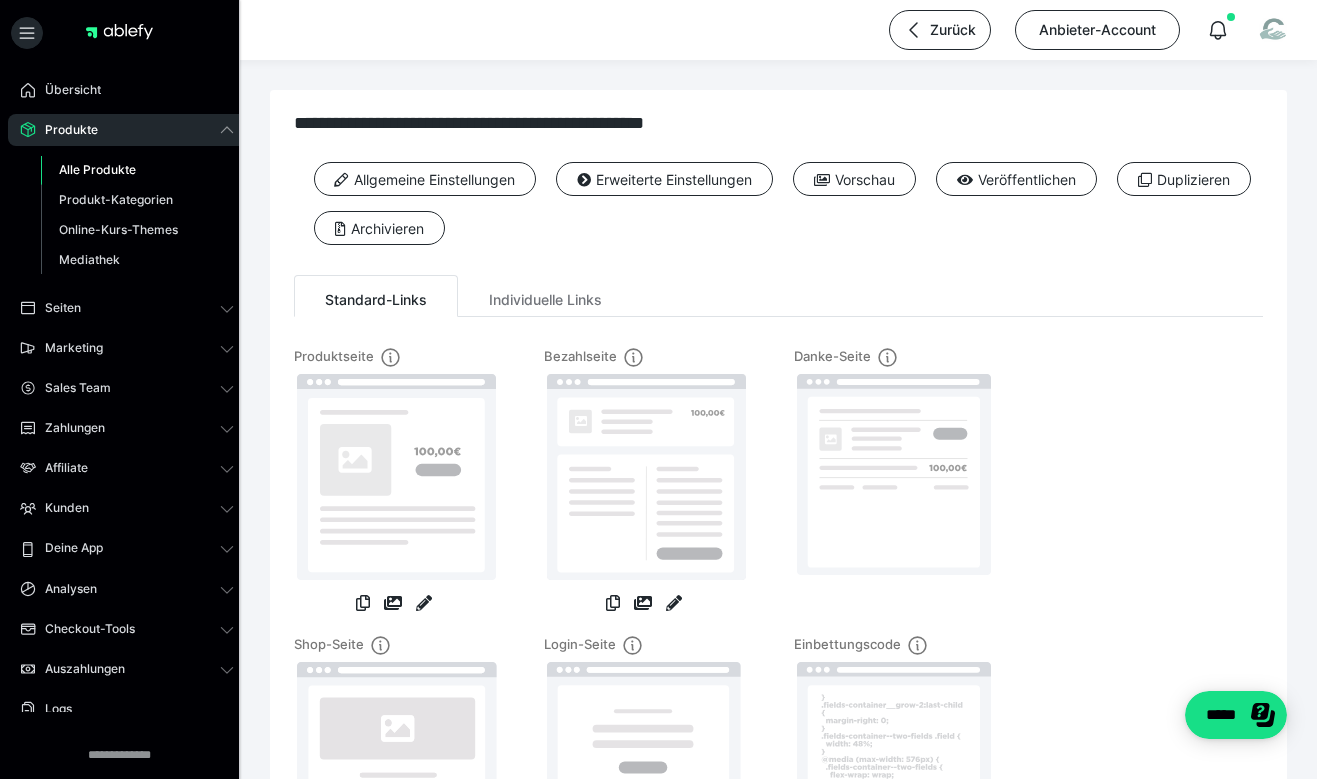 click on "Alle Produkte" at bounding box center [97, 169] 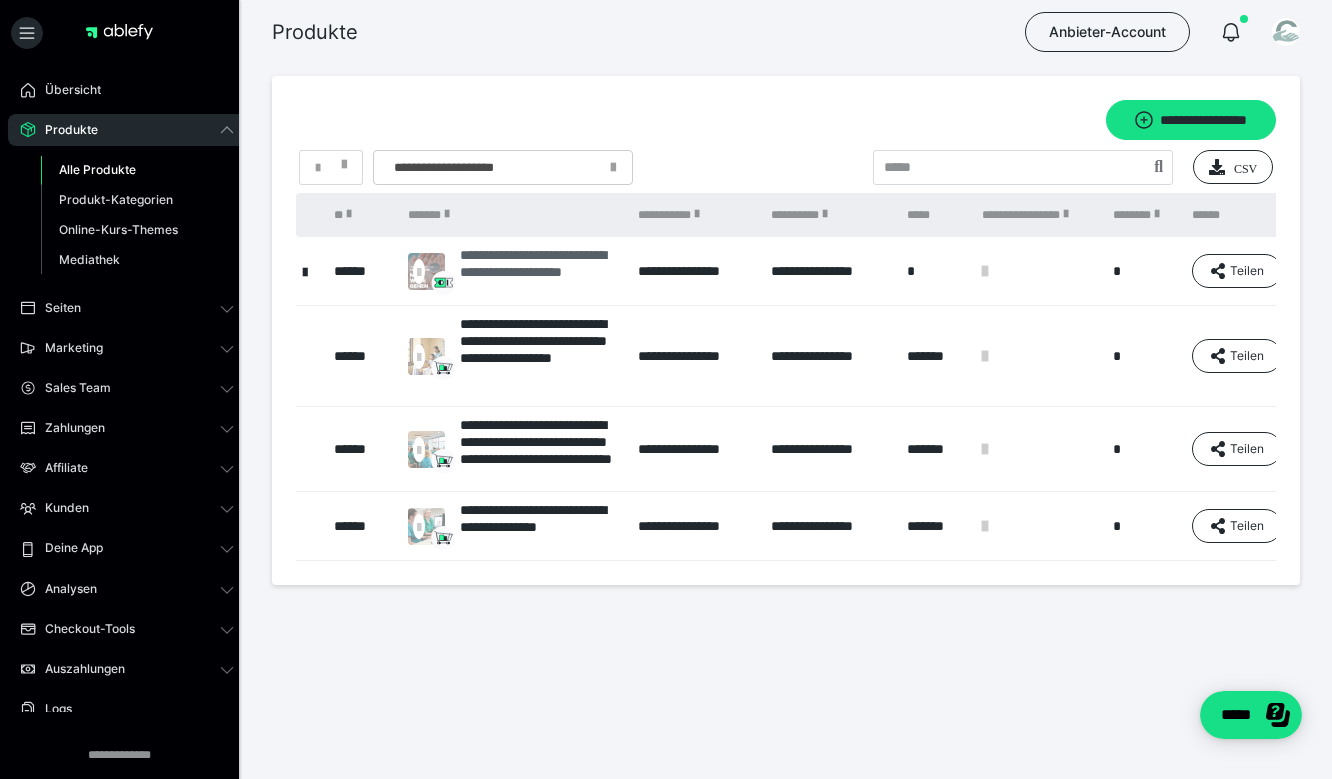 click on "**********" at bounding box center (539, 271) 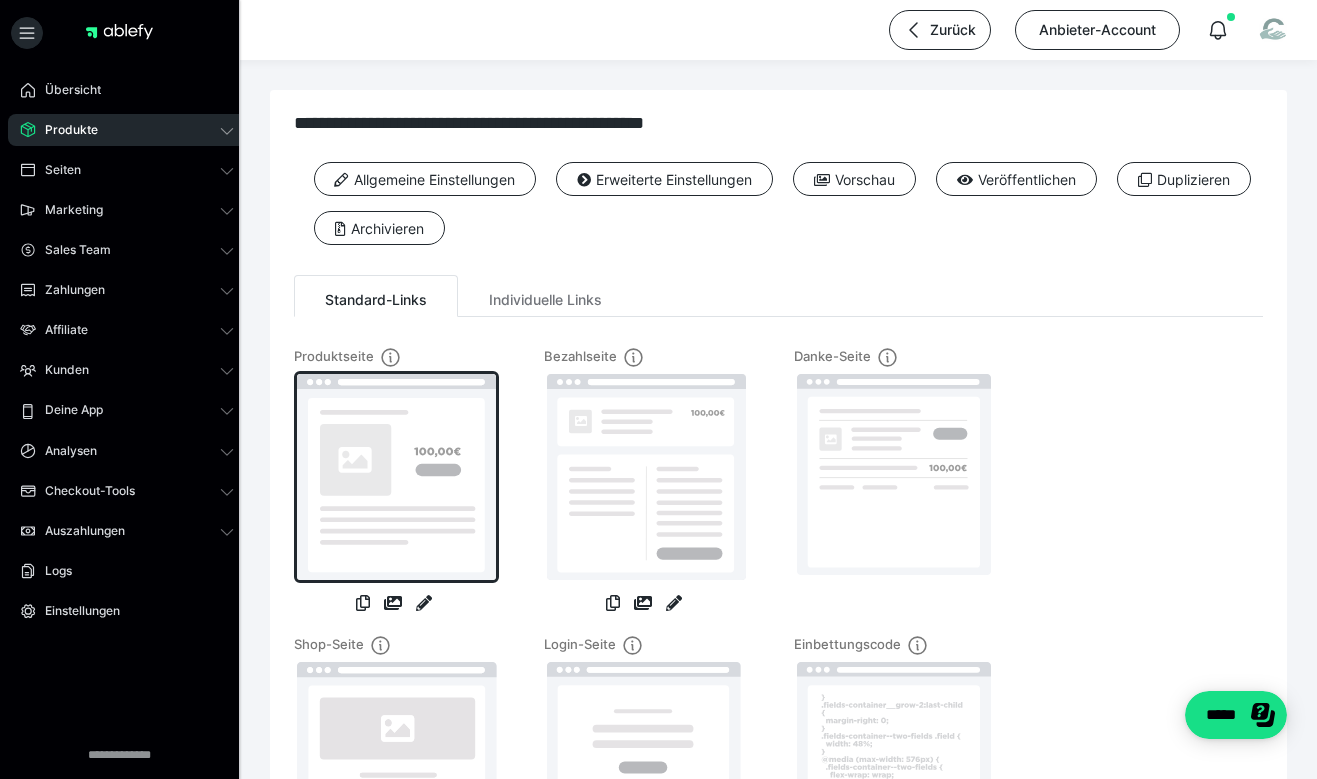 click at bounding box center [396, 477] 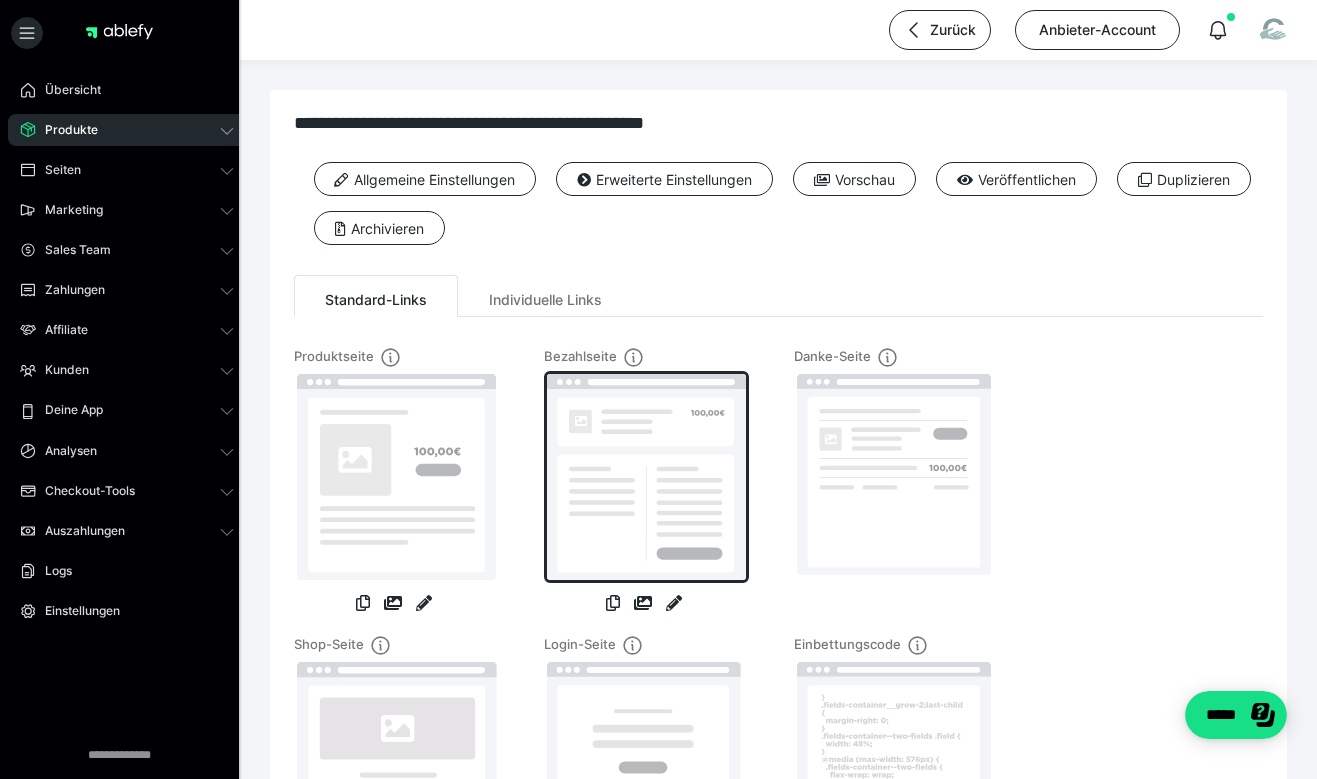 click at bounding box center [646, 477] 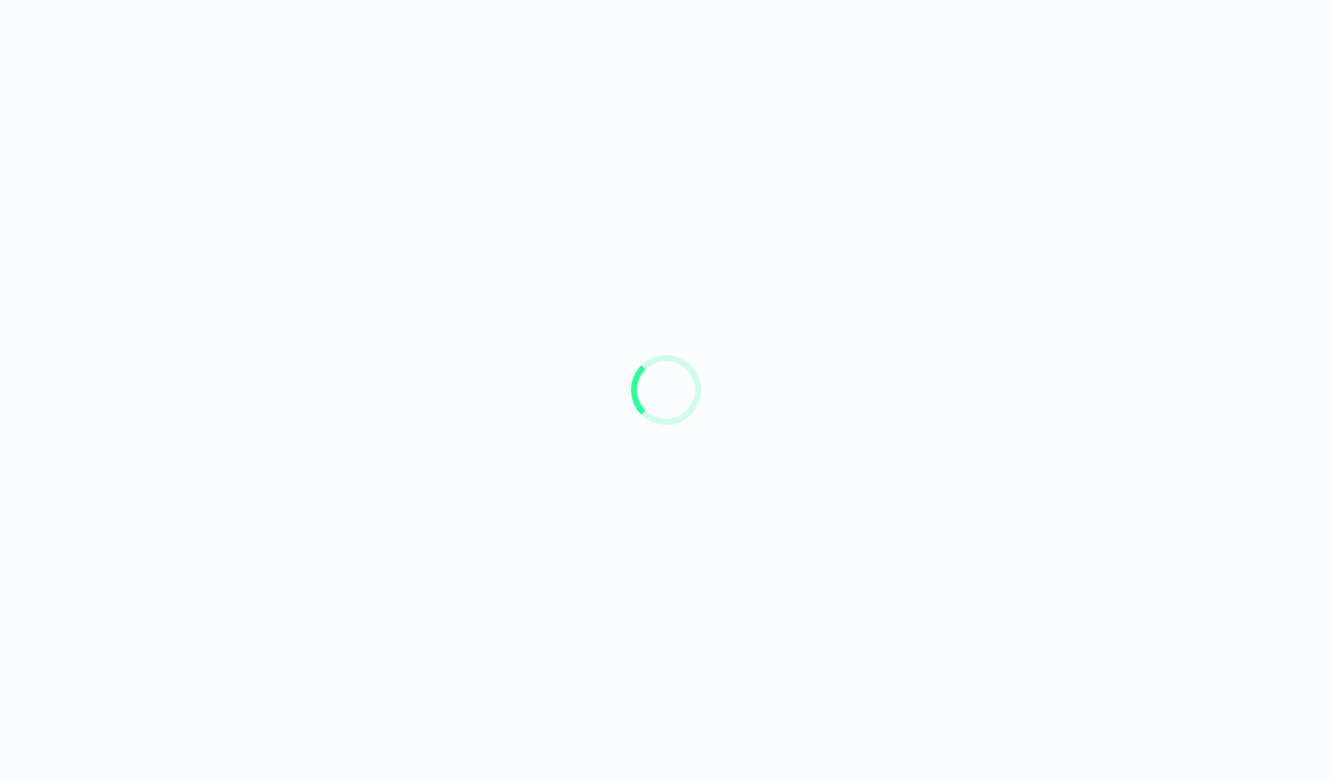 scroll, scrollTop: 0, scrollLeft: 0, axis: both 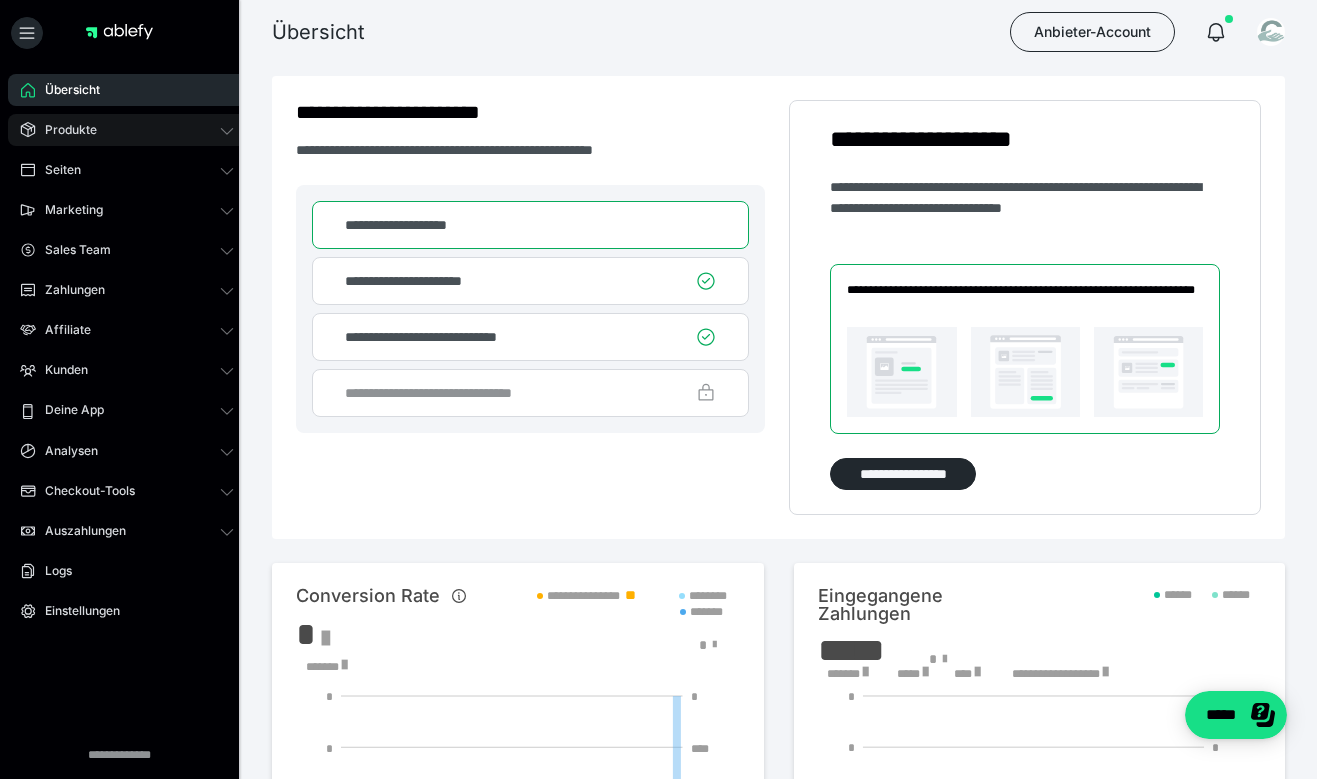 click on "Produkte" at bounding box center [127, 130] 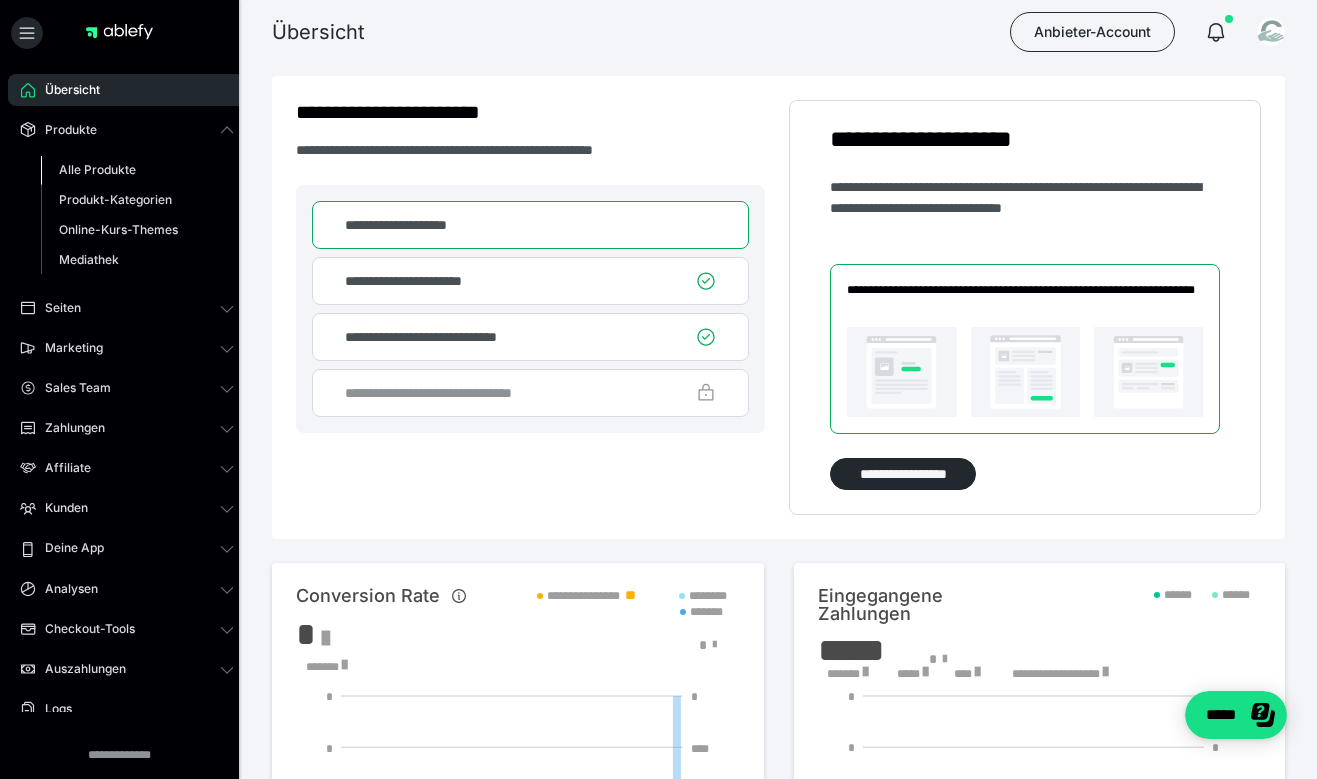 click on "Alle Produkte" at bounding box center [137, 170] 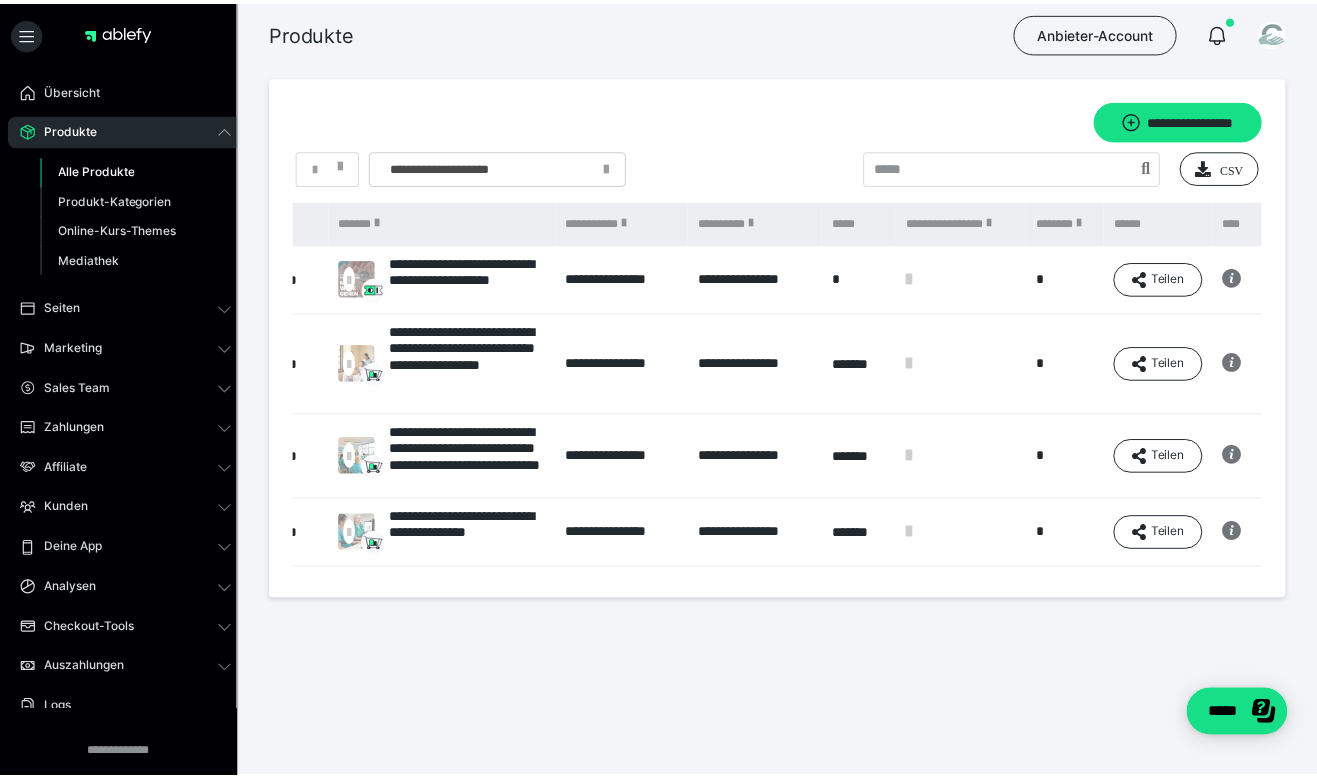 scroll, scrollTop: 0, scrollLeft: 138, axis: horizontal 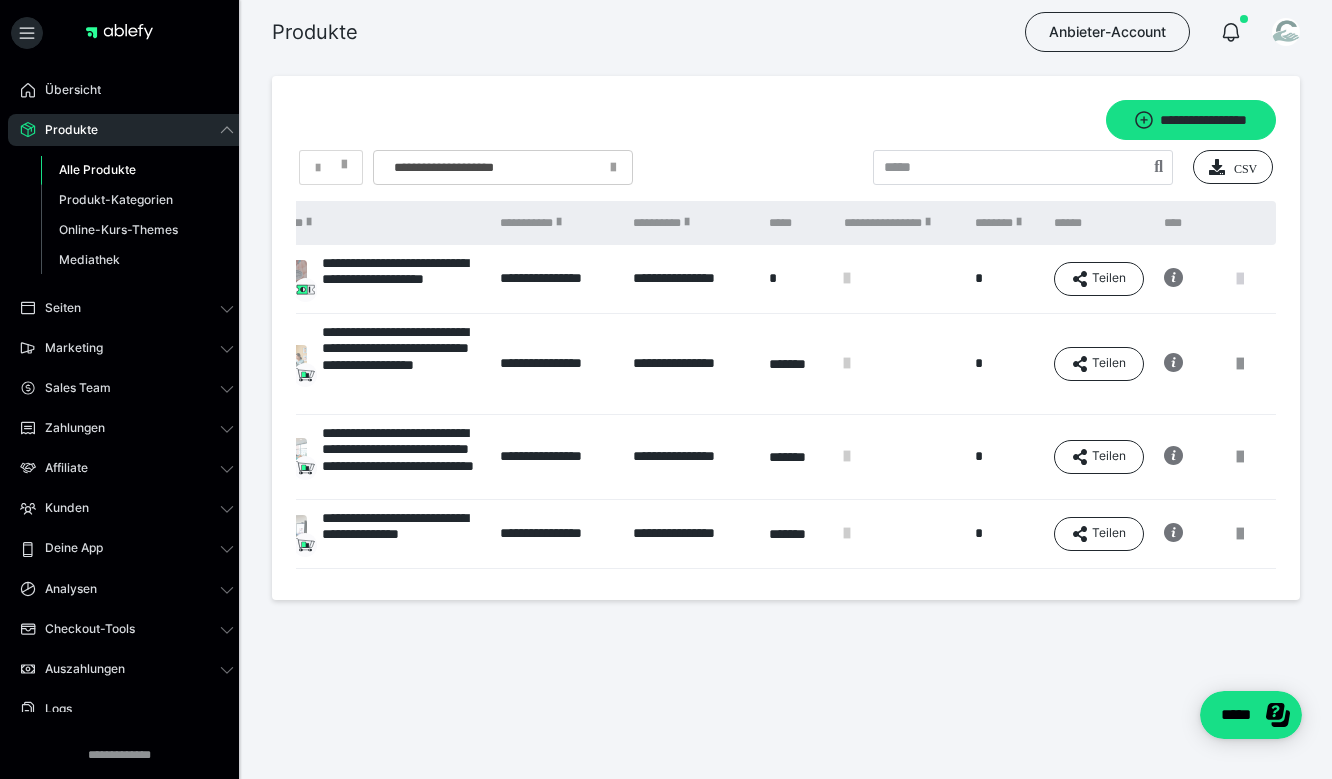 click at bounding box center (1240, 279) 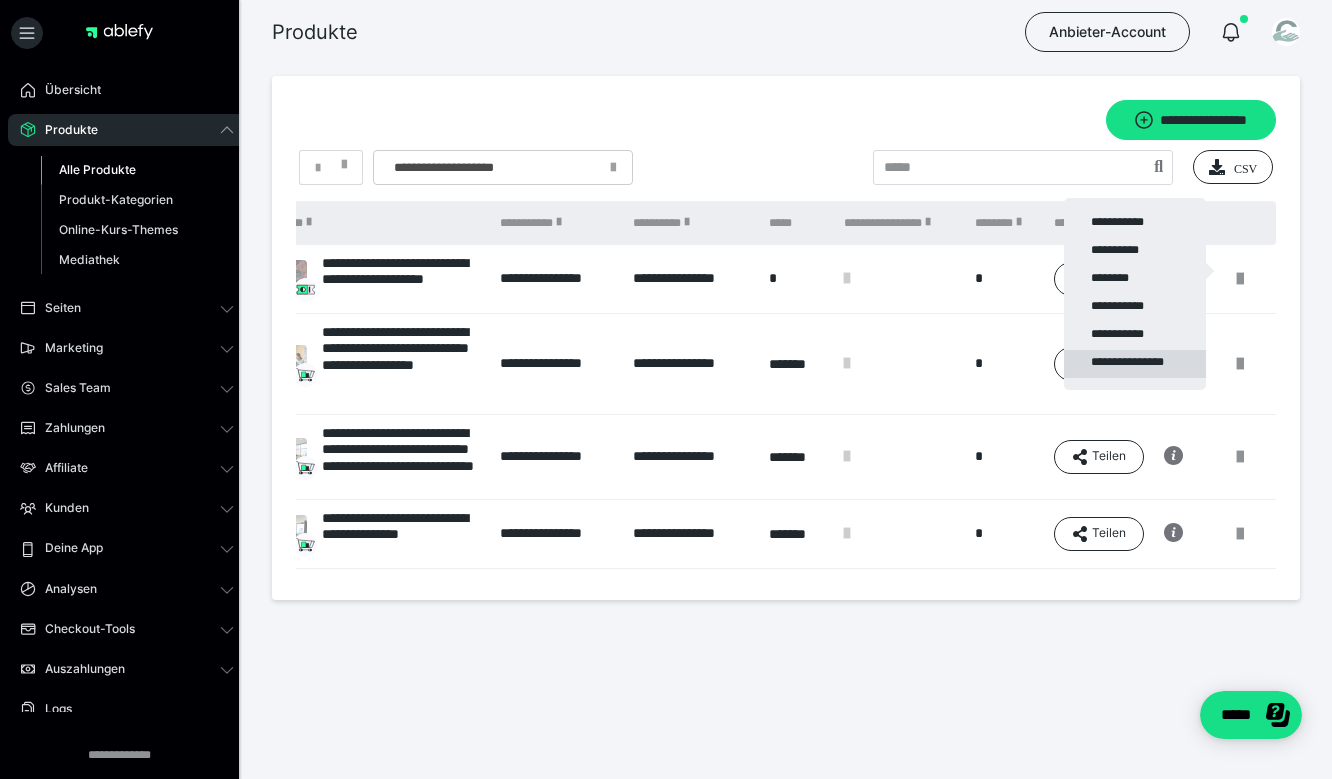click on "**********" at bounding box center [1135, 364] 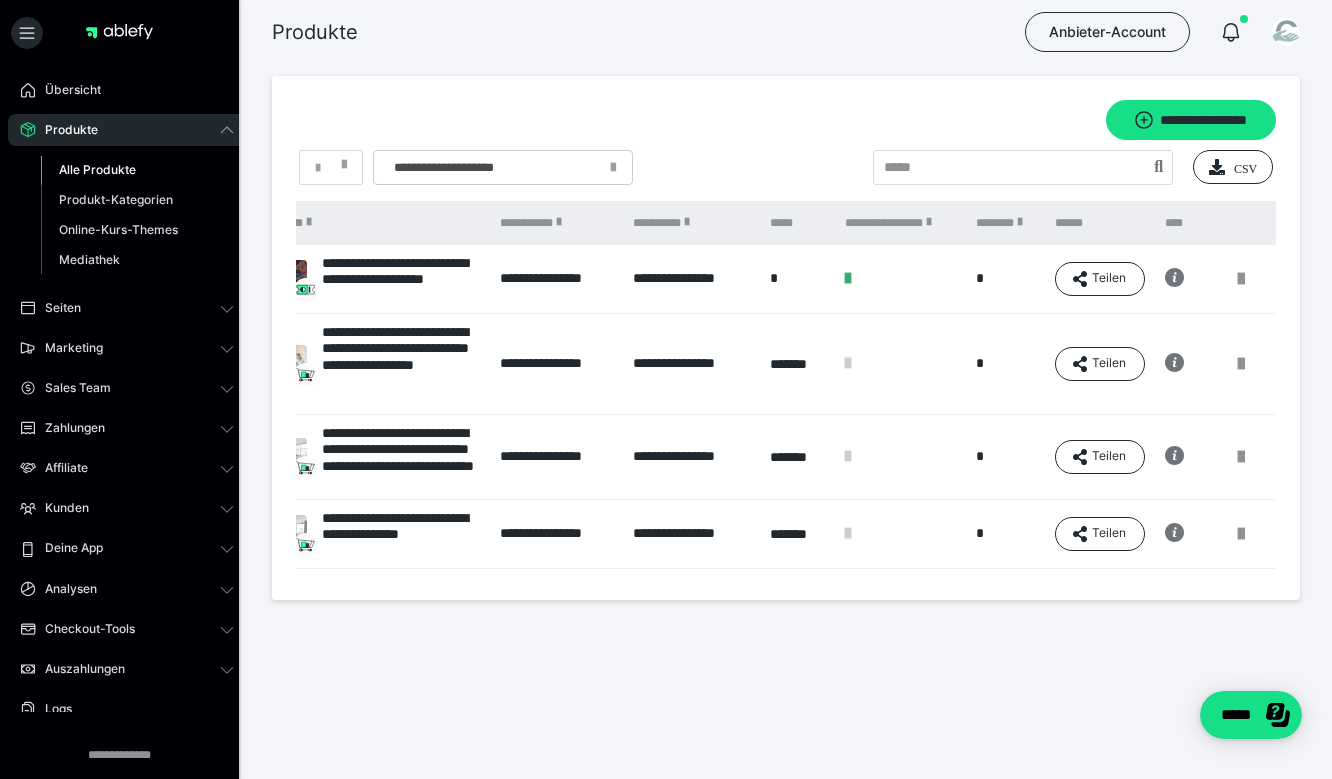 click on "**********" at bounding box center [691, 279] 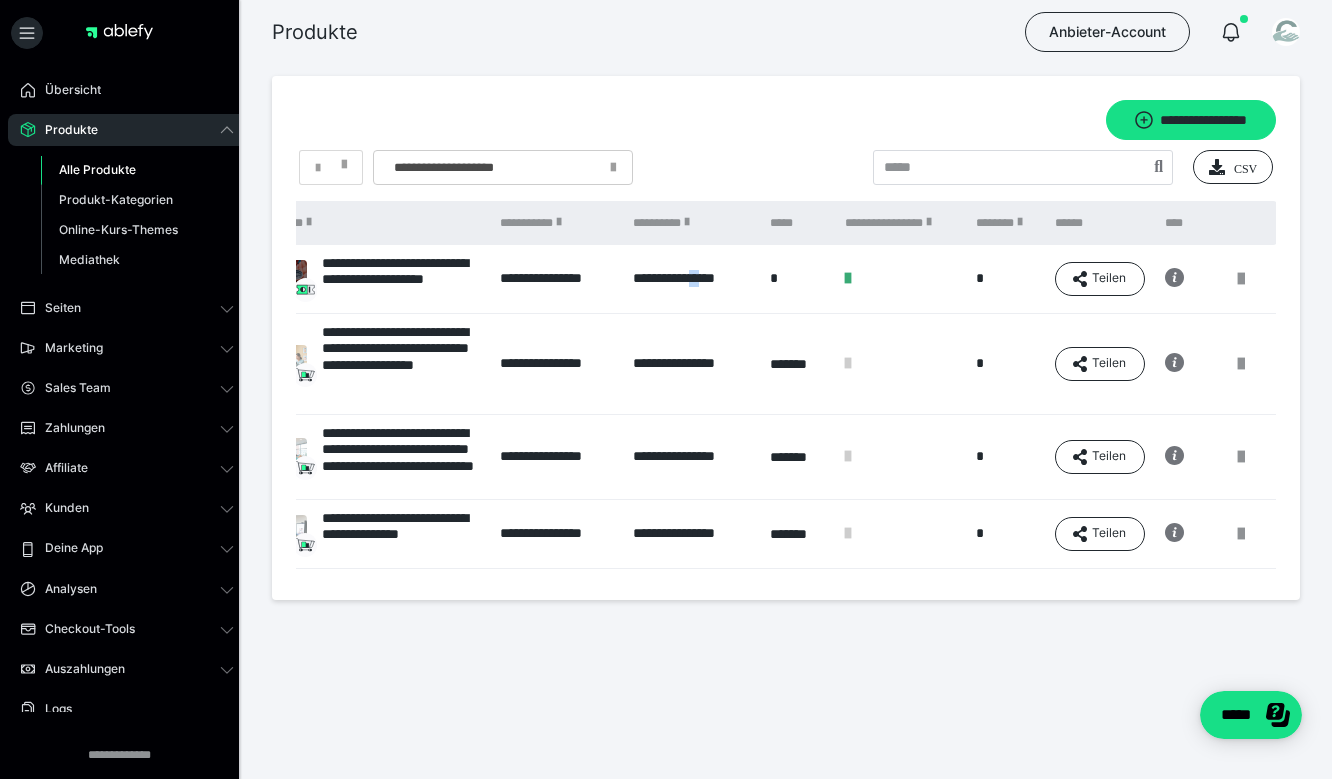 click on "**********" at bounding box center (691, 279) 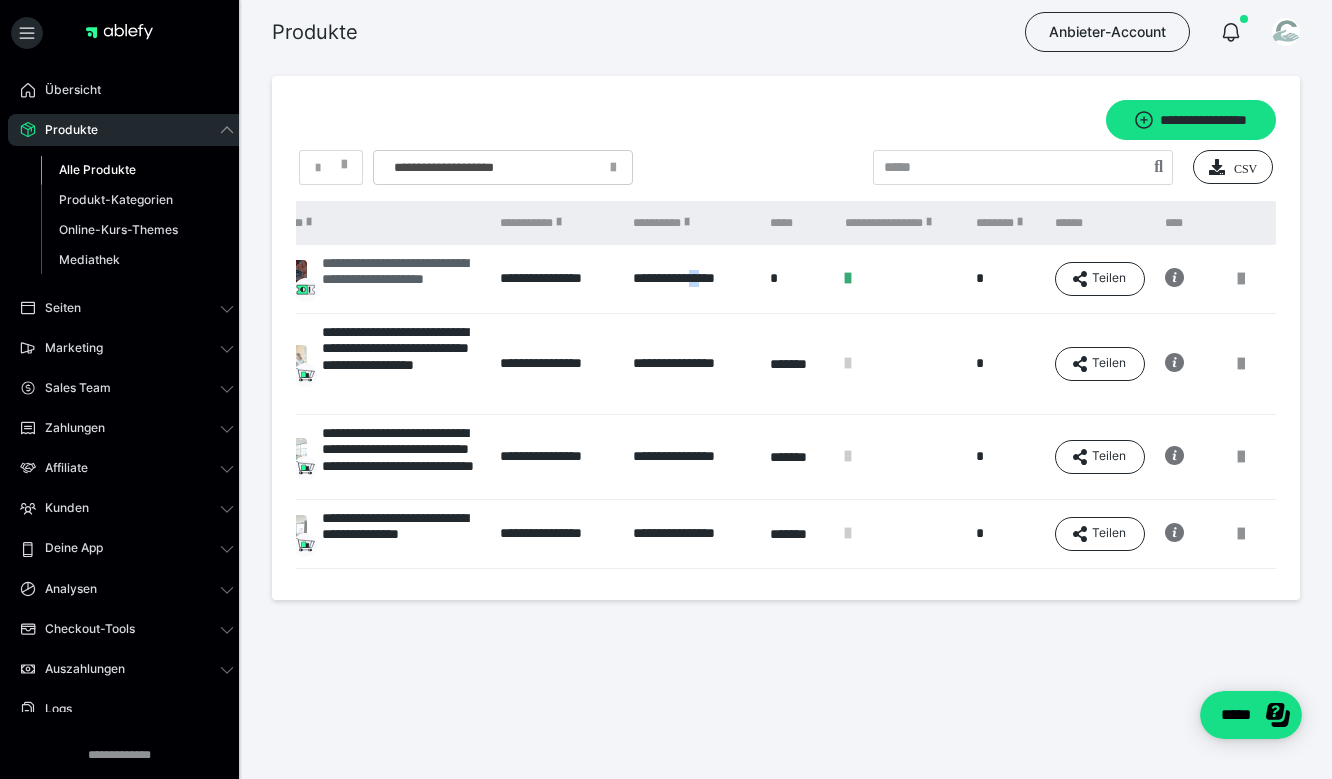 click on "**********" at bounding box center (401, 279) 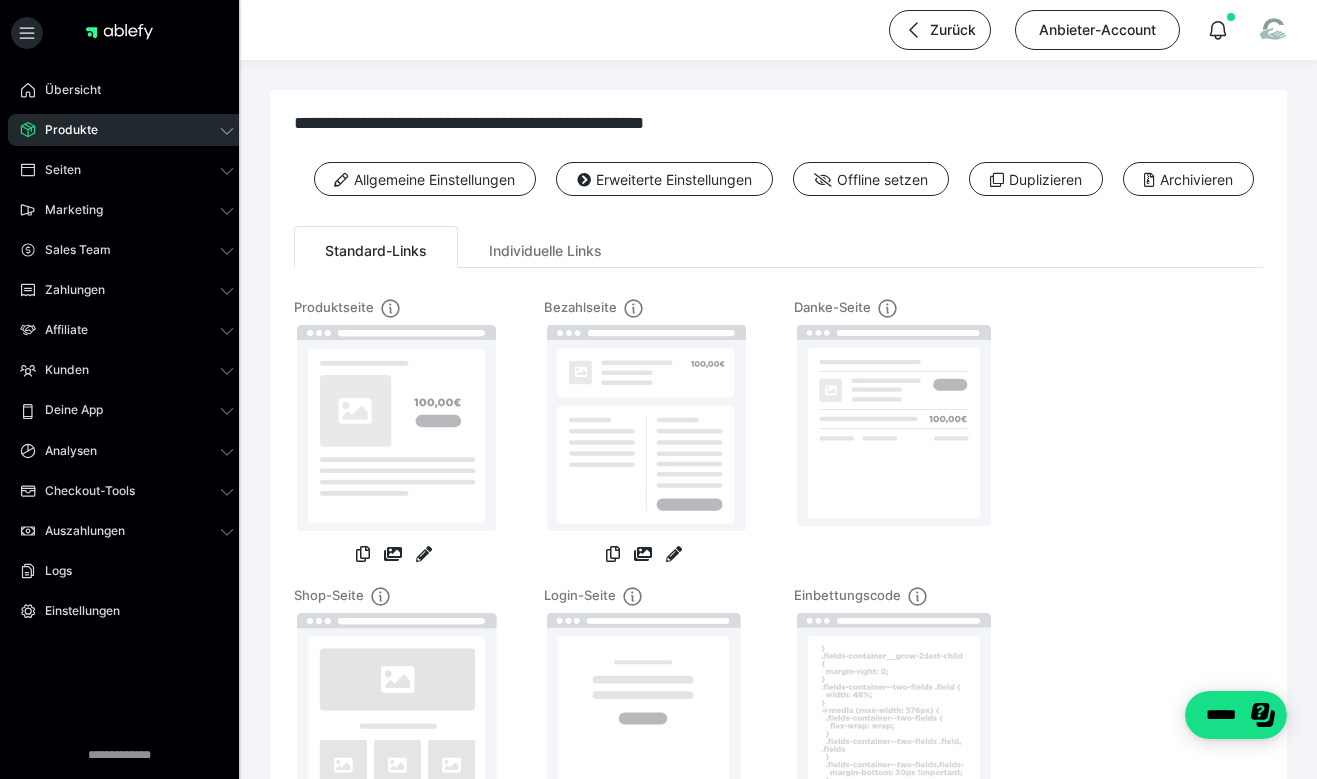 click on "**********" at bounding box center (778, 170) 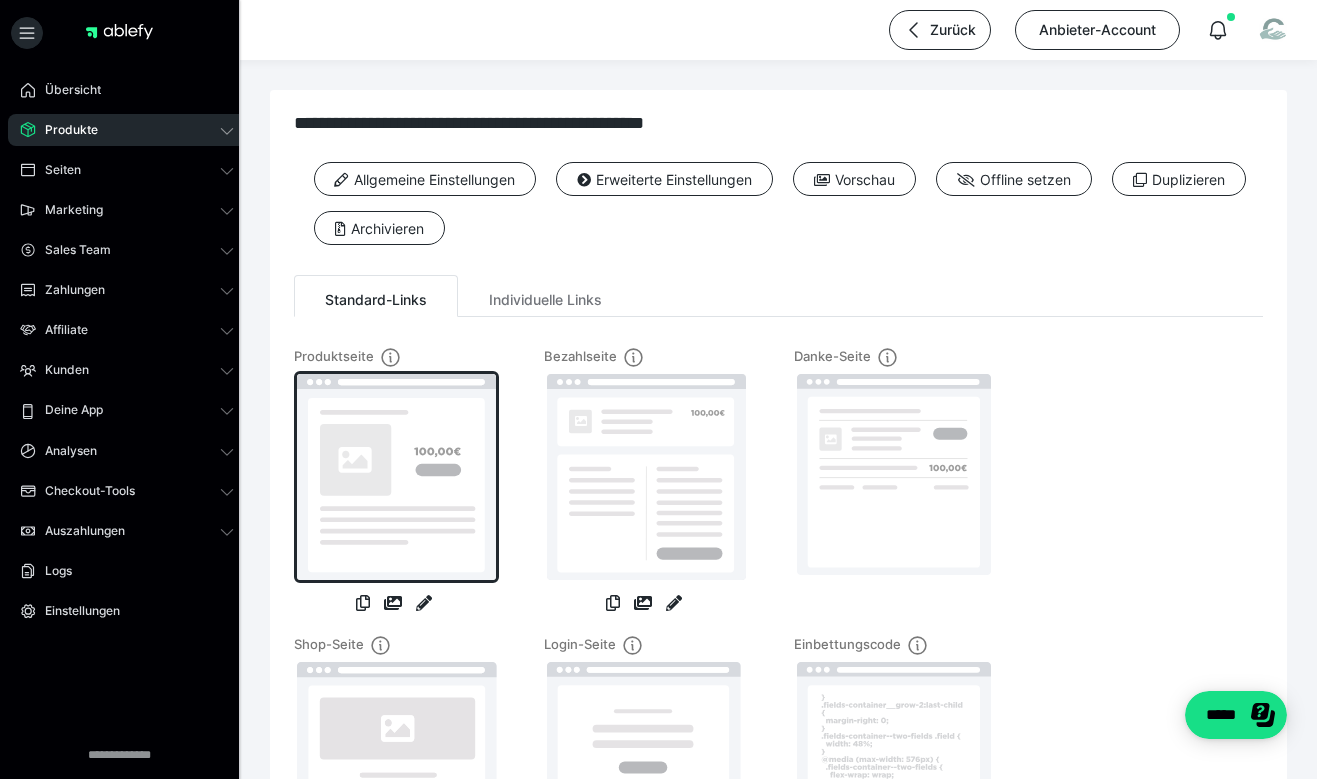 click at bounding box center [396, 477] 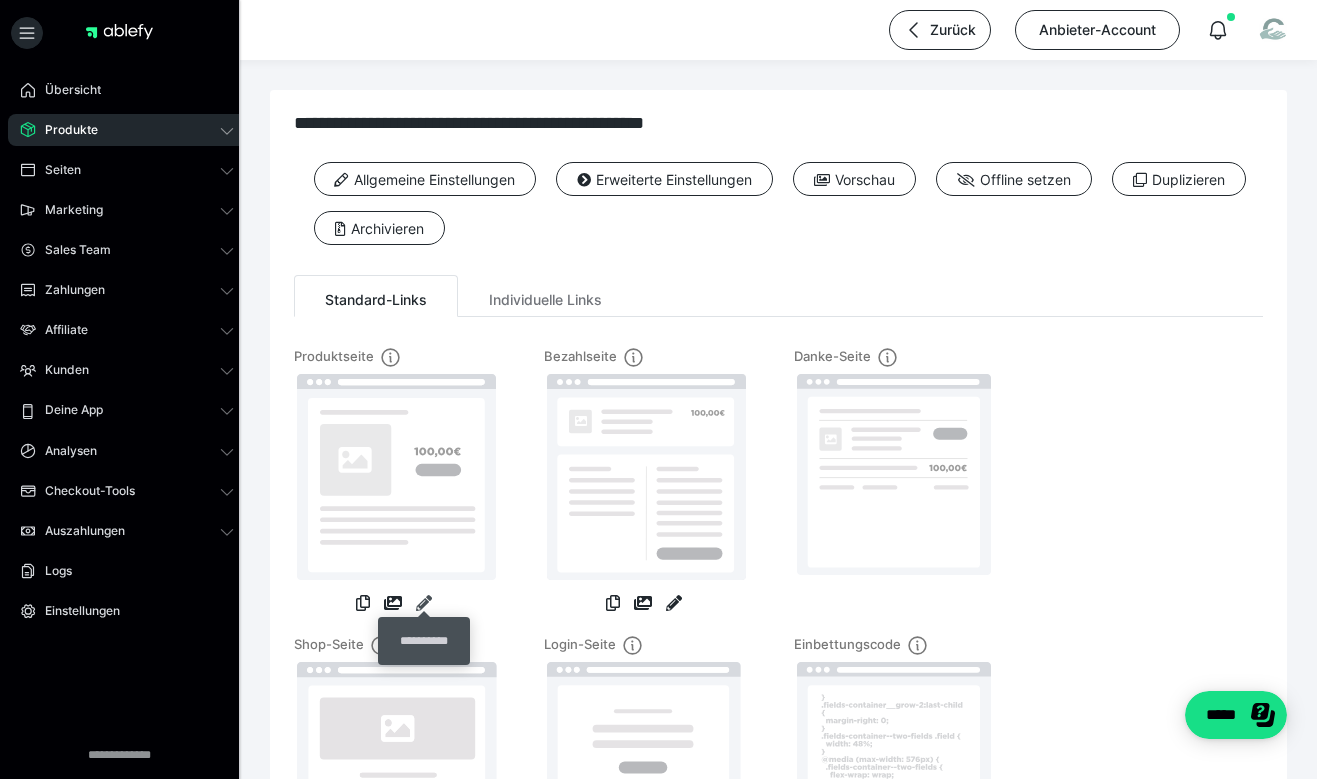 click at bounding box center [424, 603] 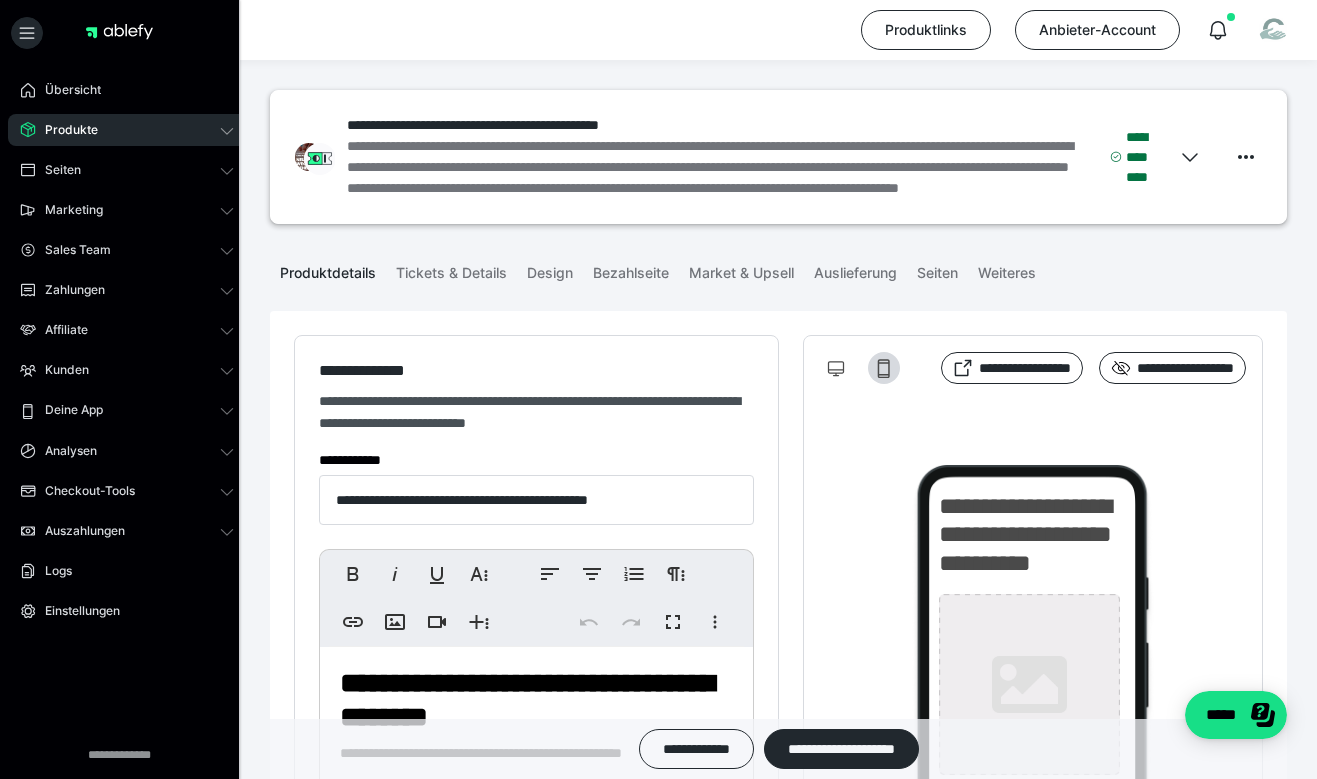 type on "**********" 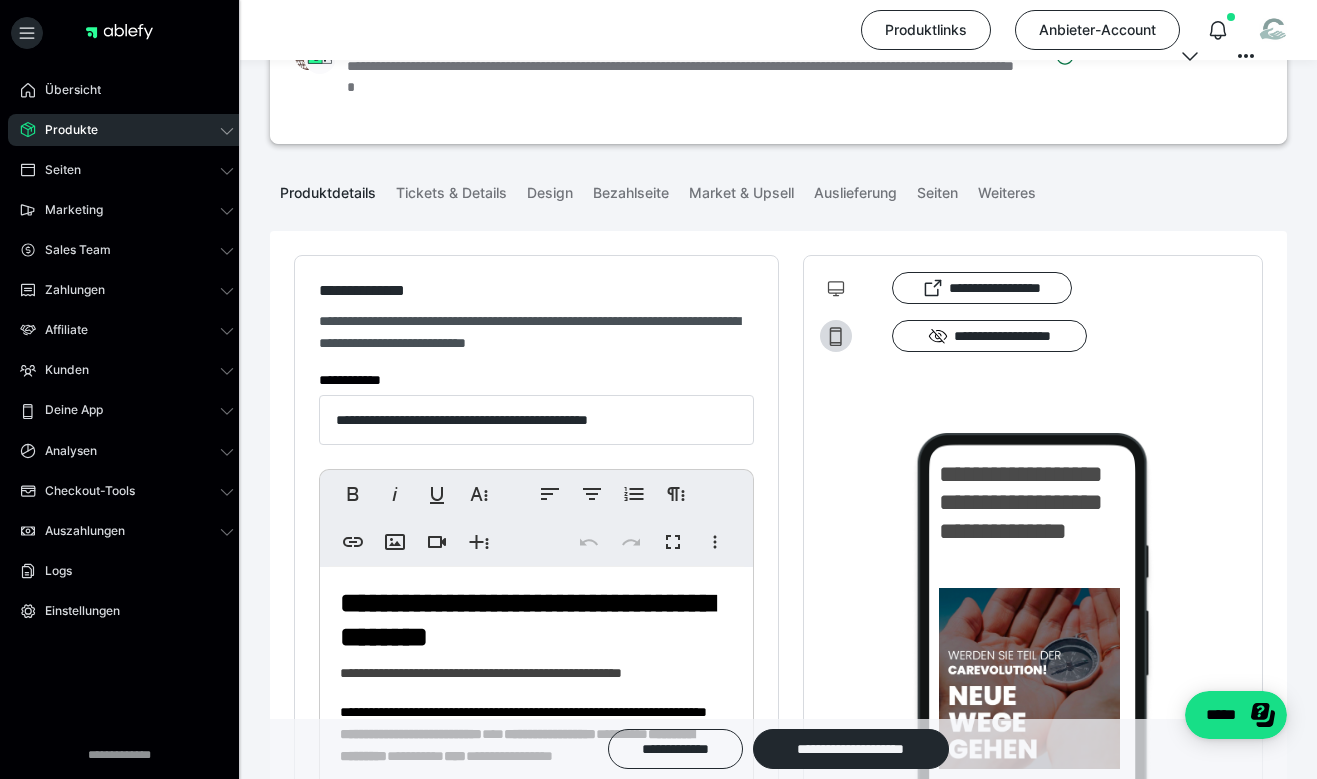 scroll, scrollTop: 306, scrollLeft: 0, axis: vertical 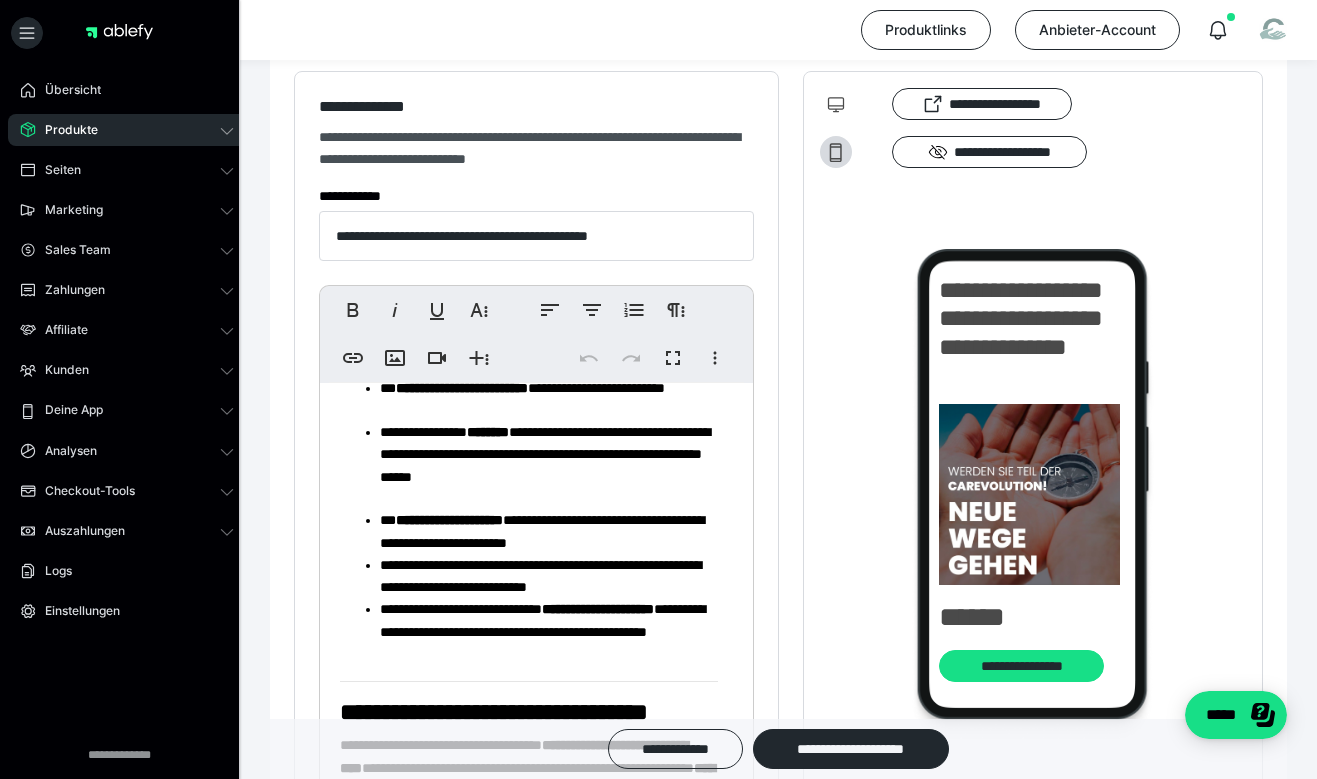 click on "**********" at bounding box center (462, 388) 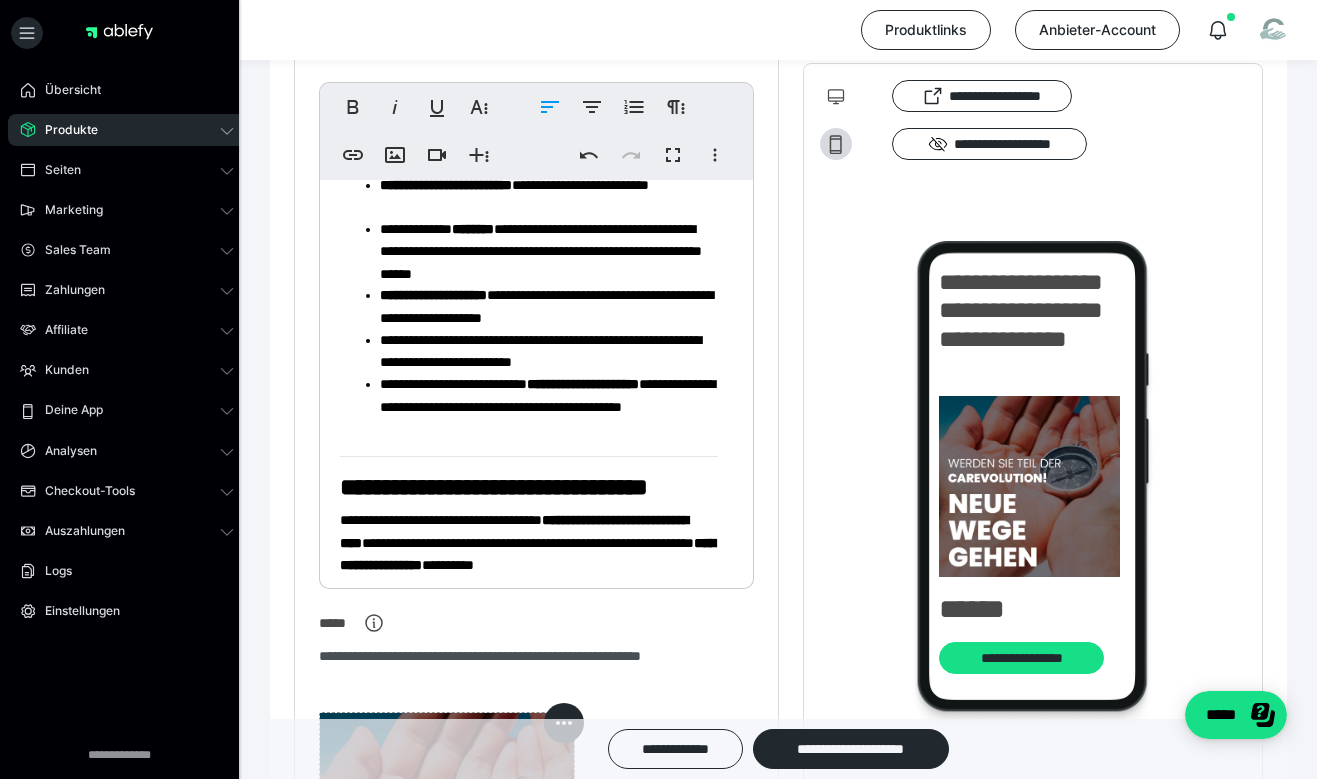 scroll, scrollTop: 513, scrollLeft: 0, axis: vertical 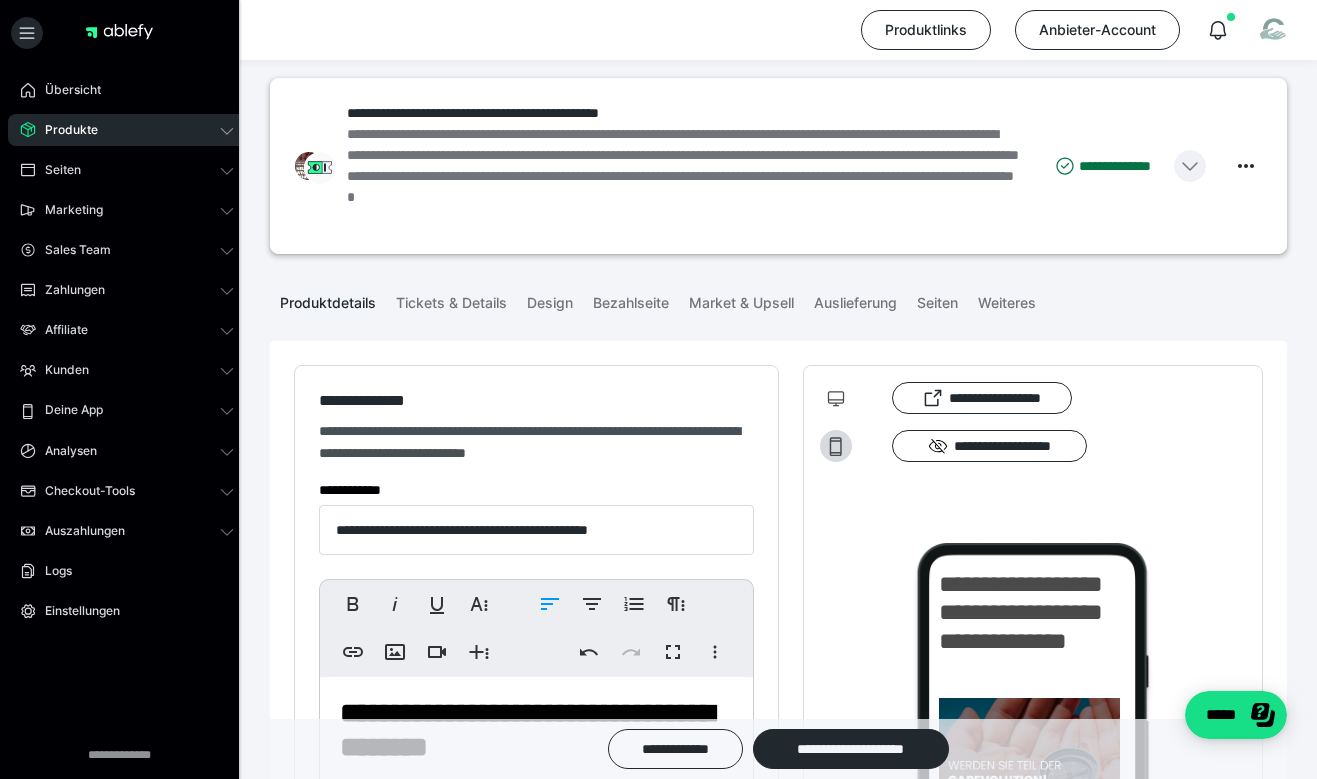 click 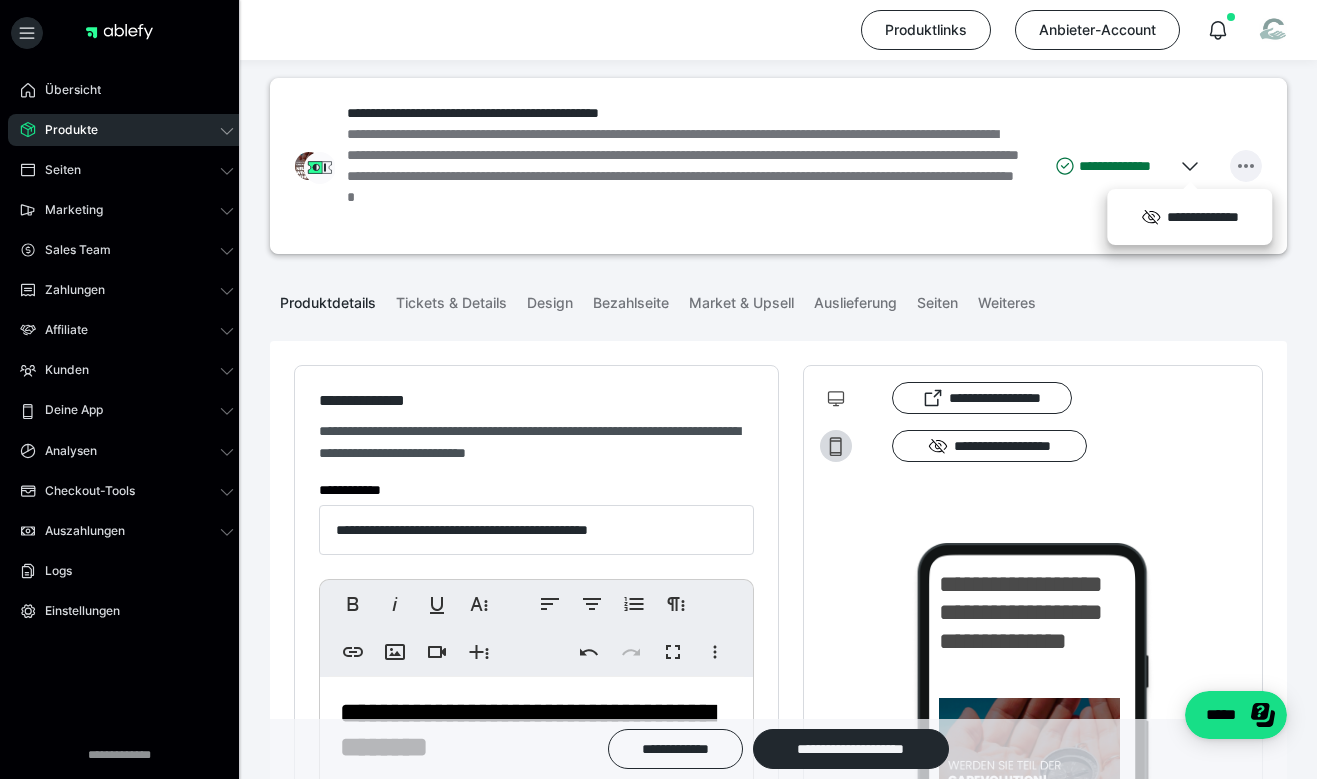 click 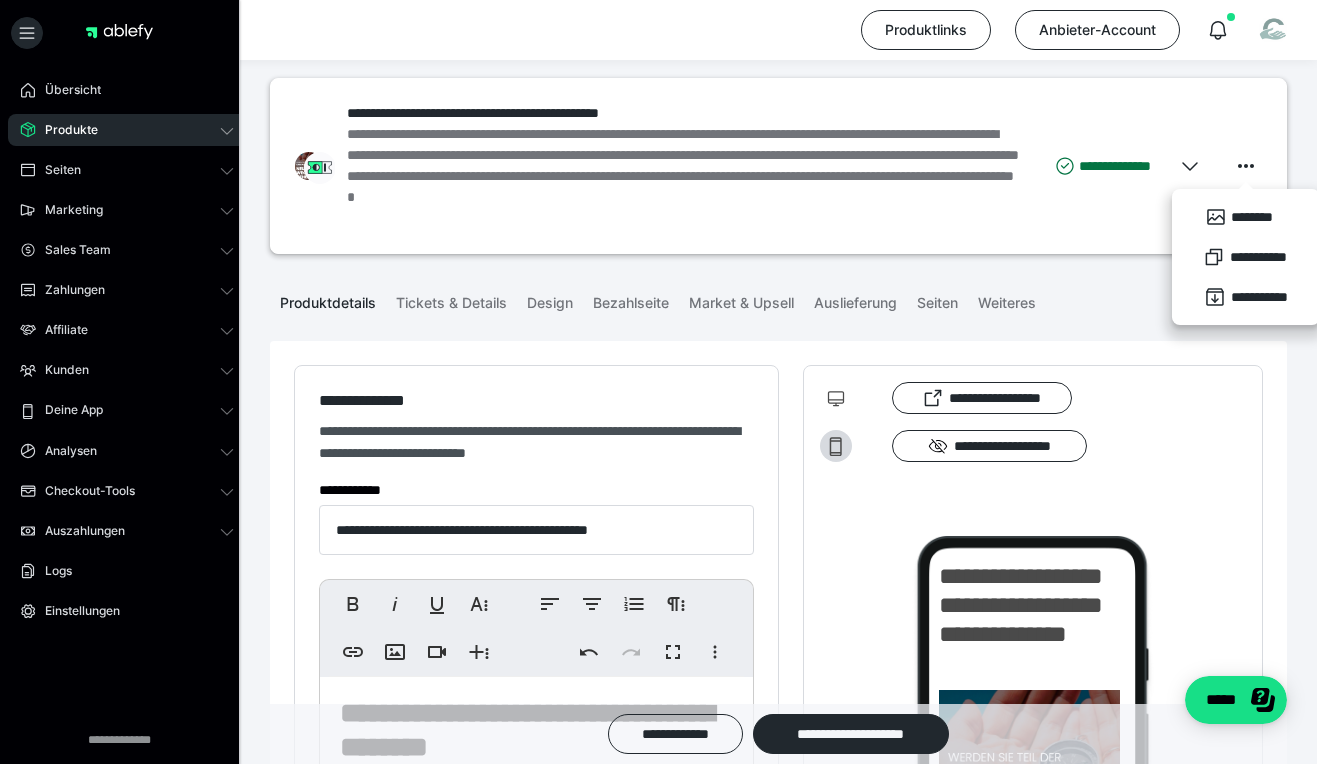 click on "Produktdetails Tickets & Details Design Bezahlseite Market & Upsell Auslieferung Seiten Weiteres" at bounding box center (778, 301) 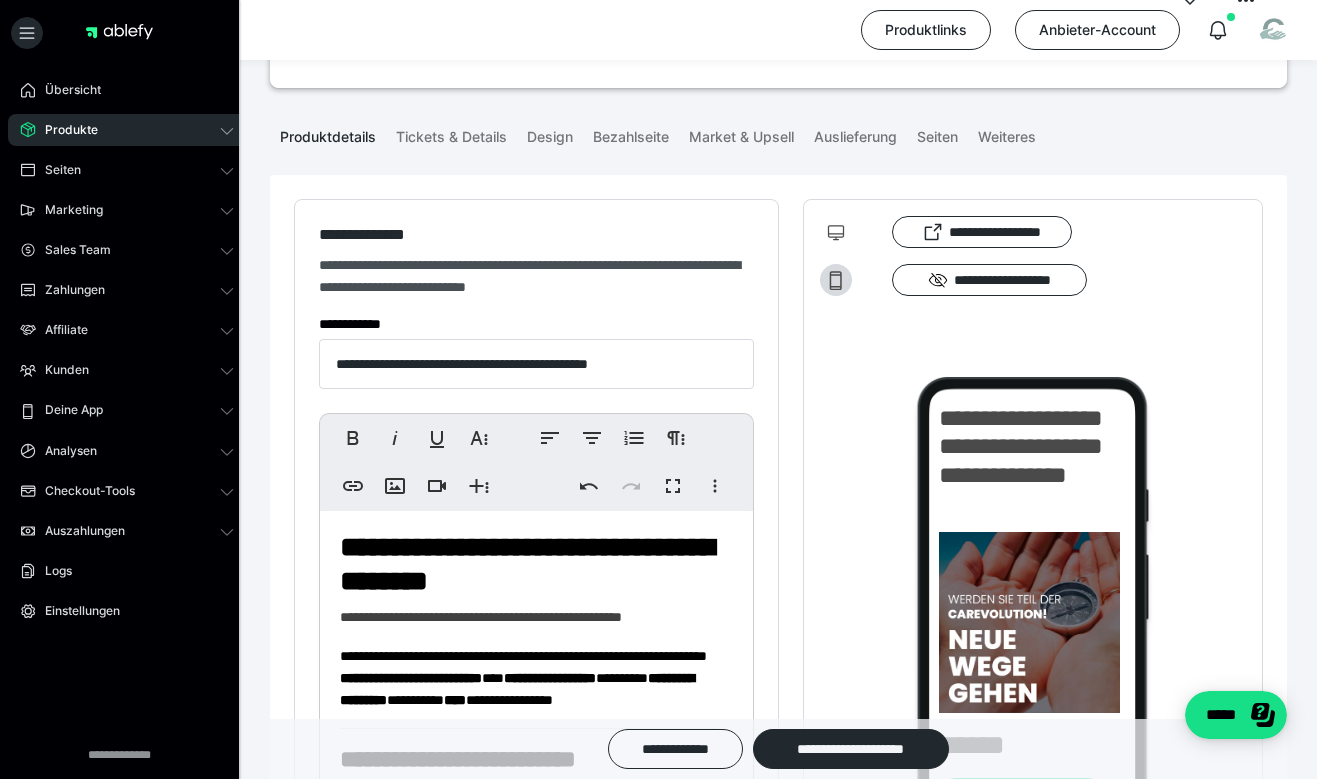 scroll, scrollTop: 182, scrollLeft: 0, axis: vertical 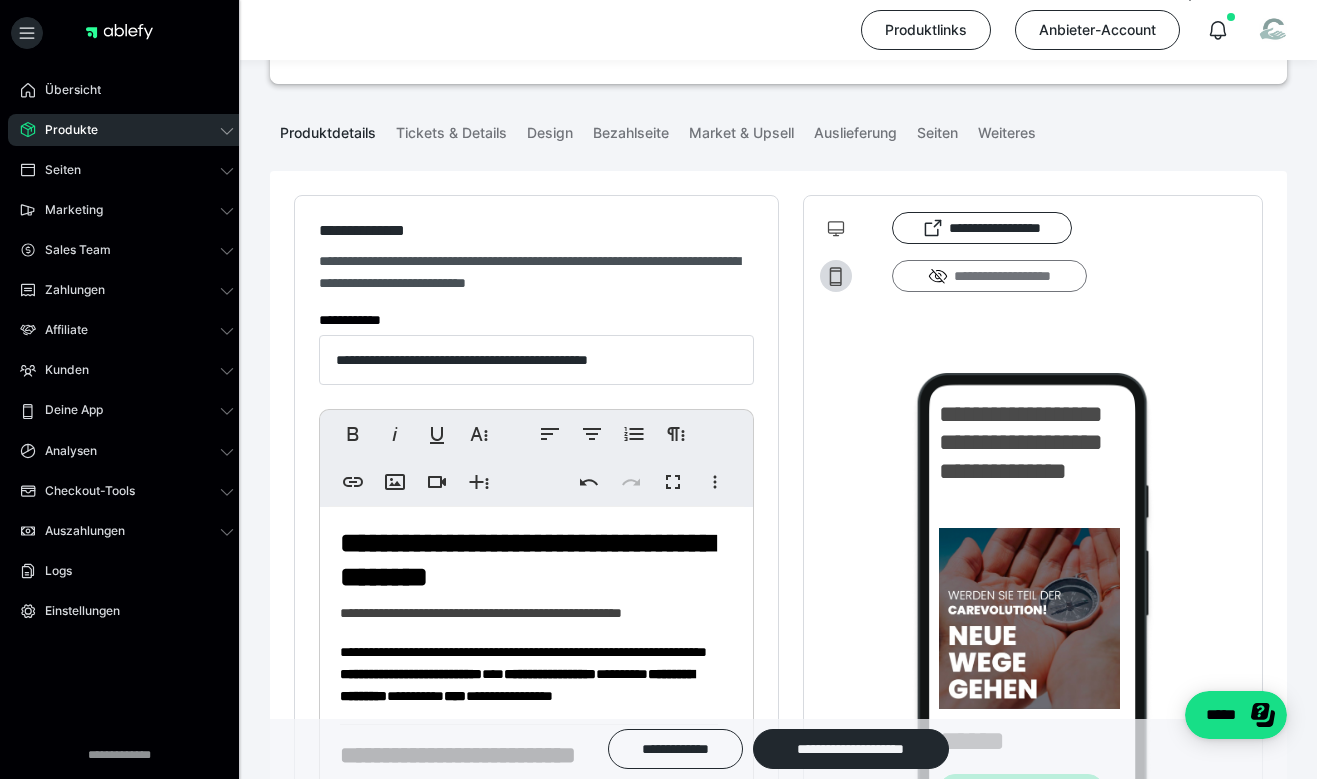 click on "**********" at bounding box center [989, 276] 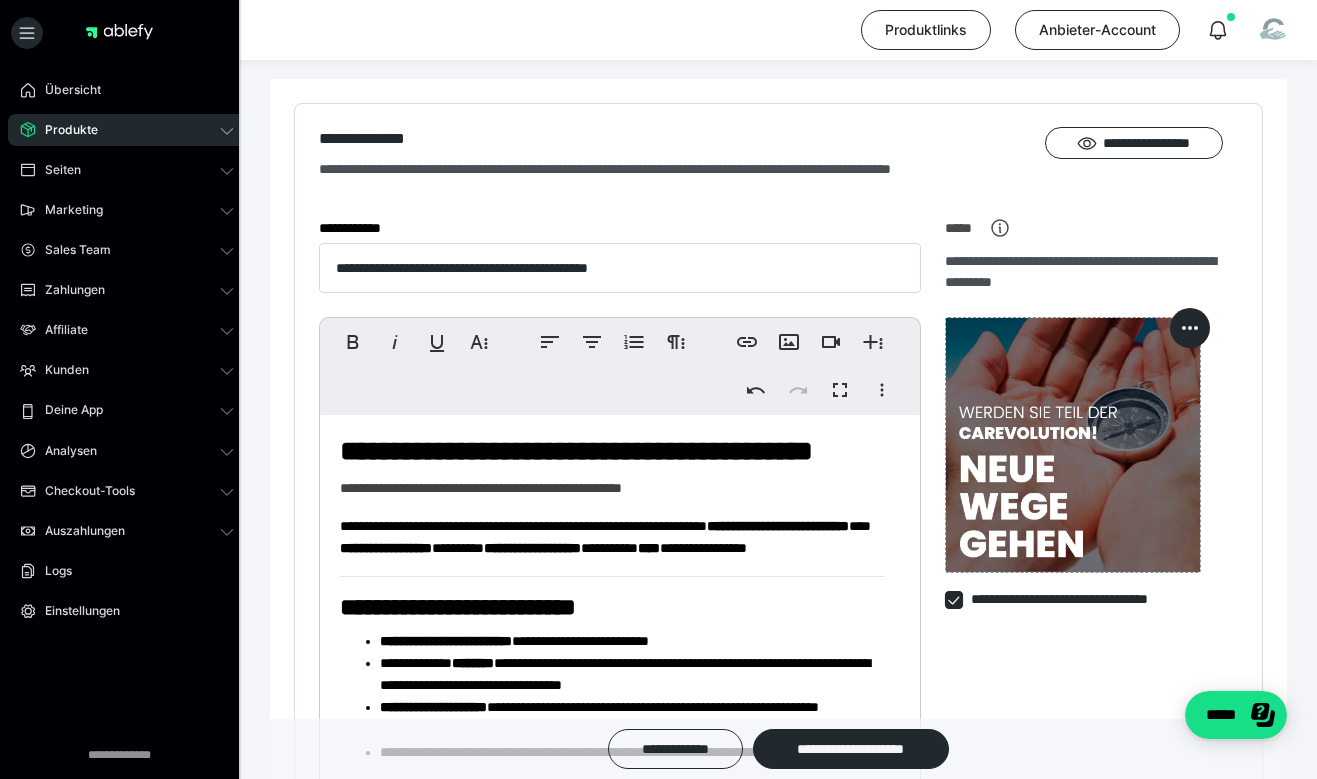 scroll, scrollTop: 391, scrollLeft: 0, axis: vertical 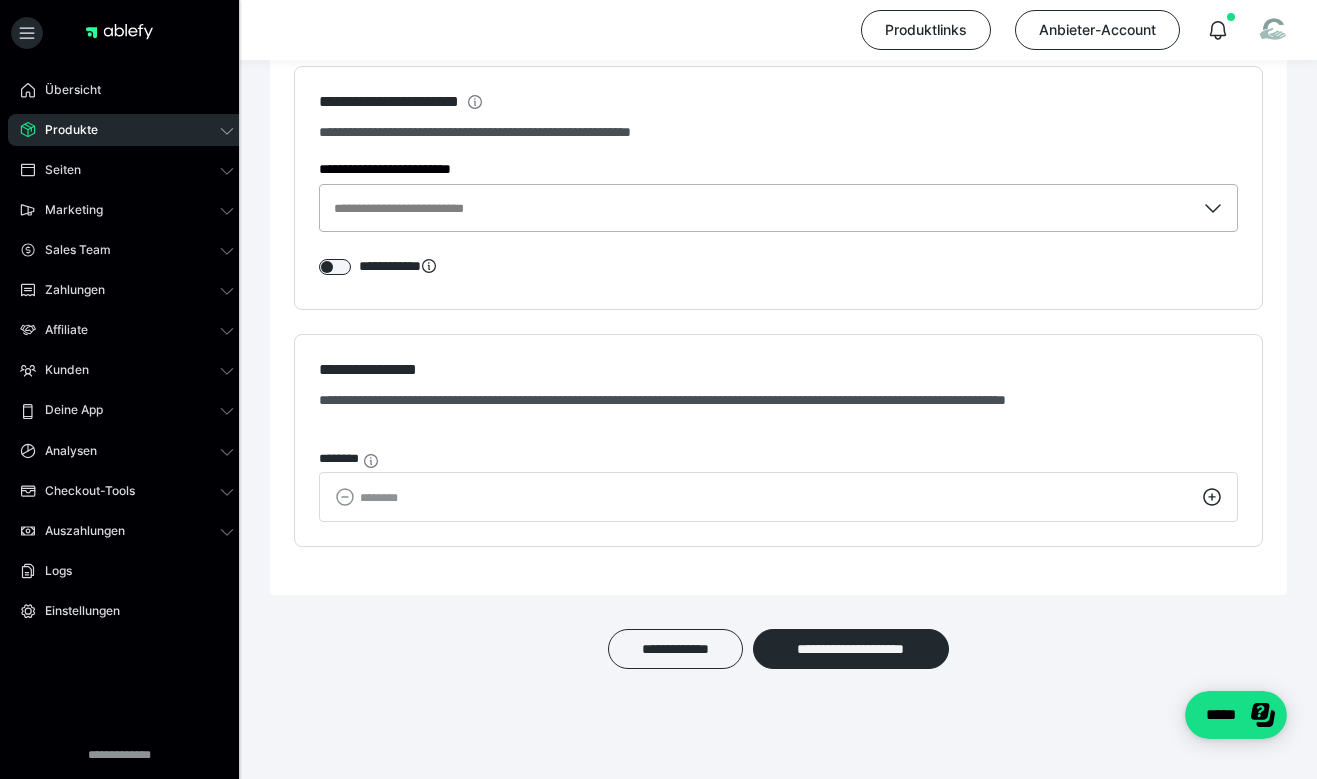 click 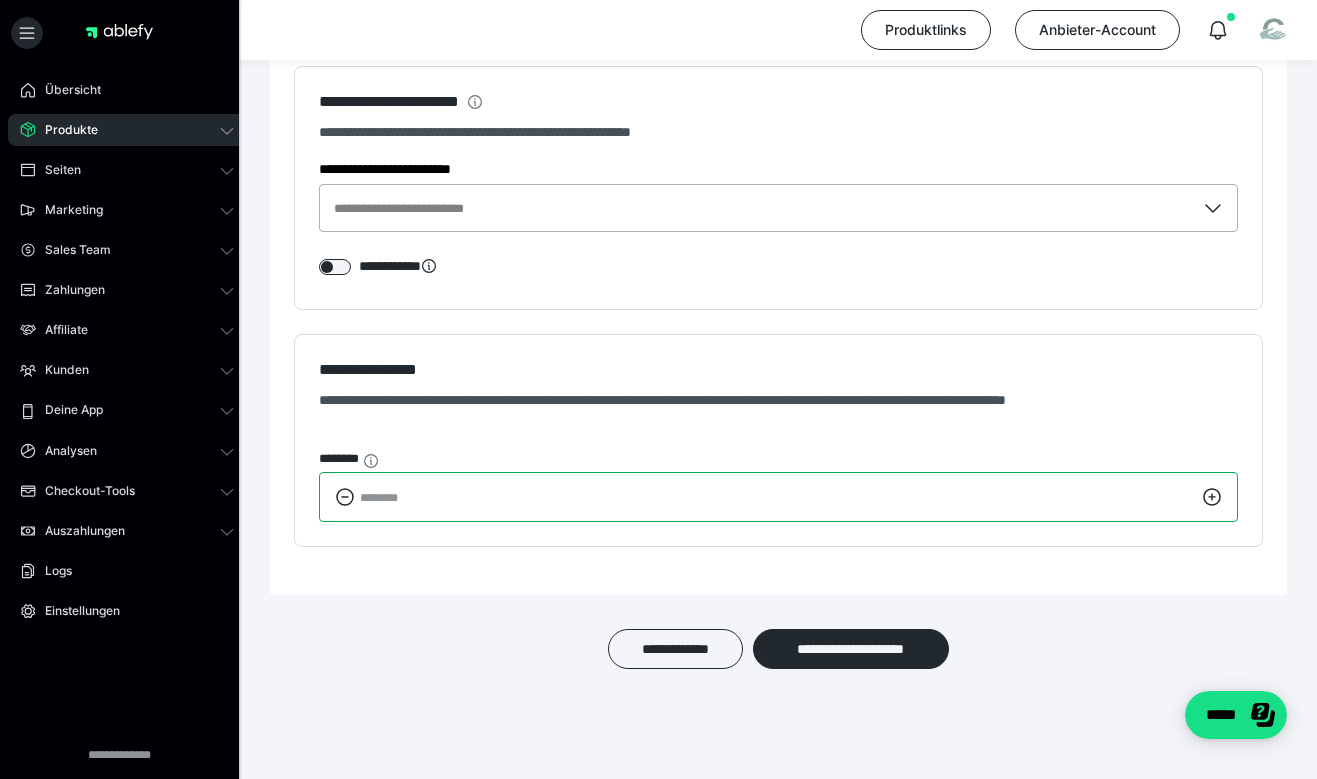 click on "*" at bounding box center [778, 497] 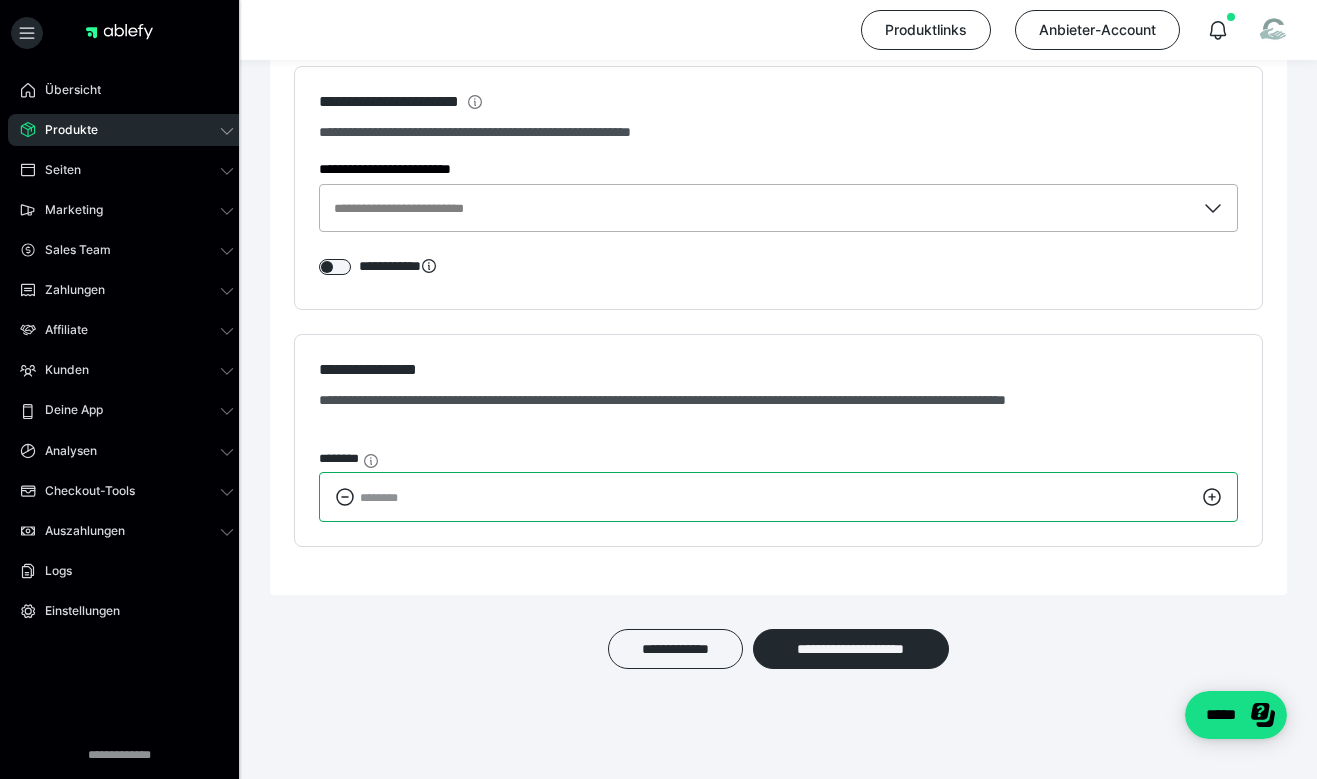 type on "*" 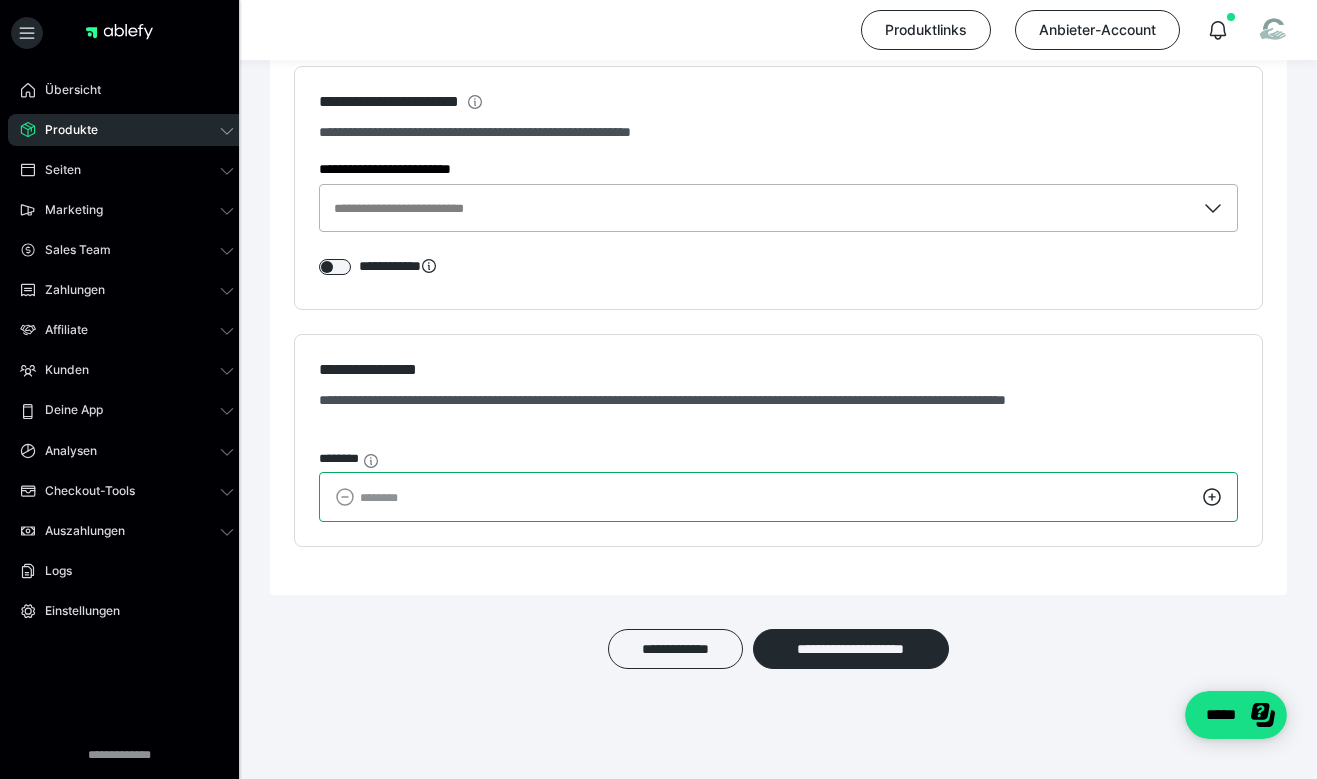 type 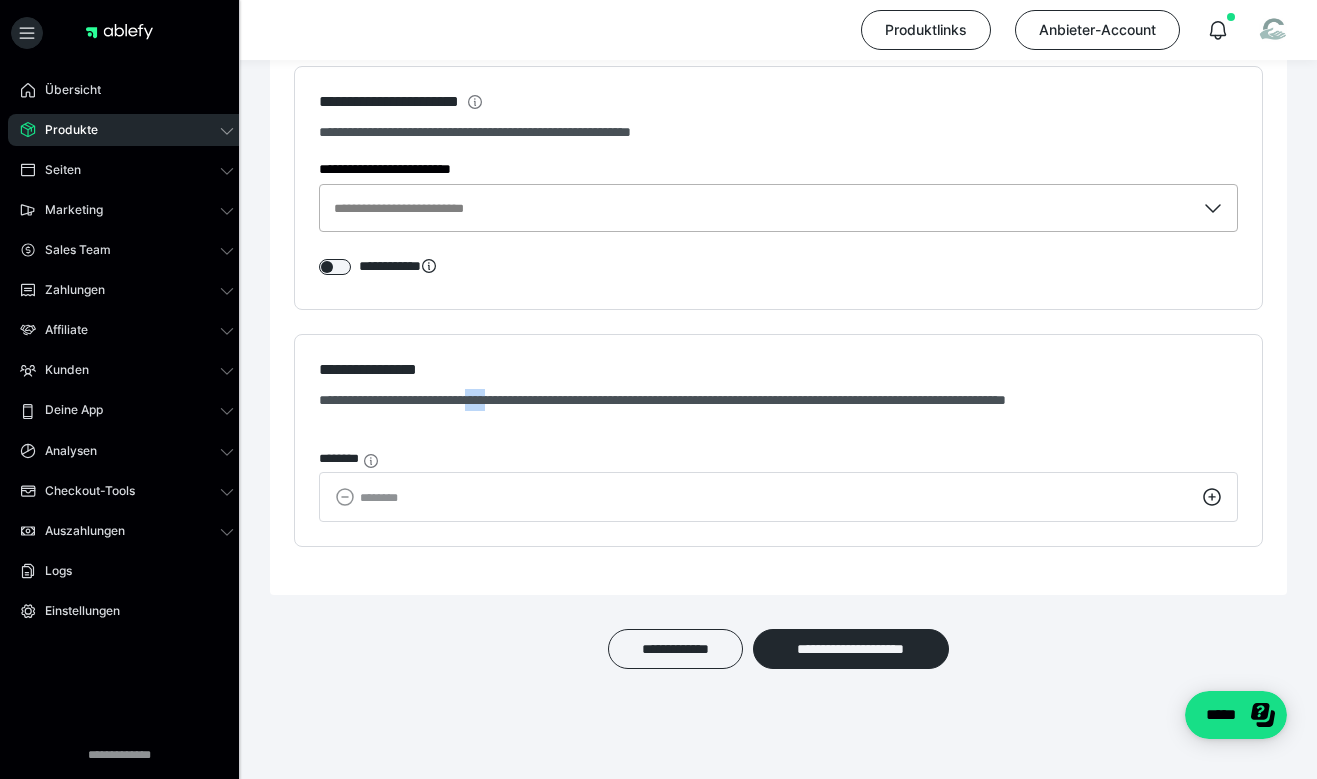 drag, startPoint x: 547, startPoint y: 404, endPoint x: 462, endPoint y: 342, distance: 105.20931 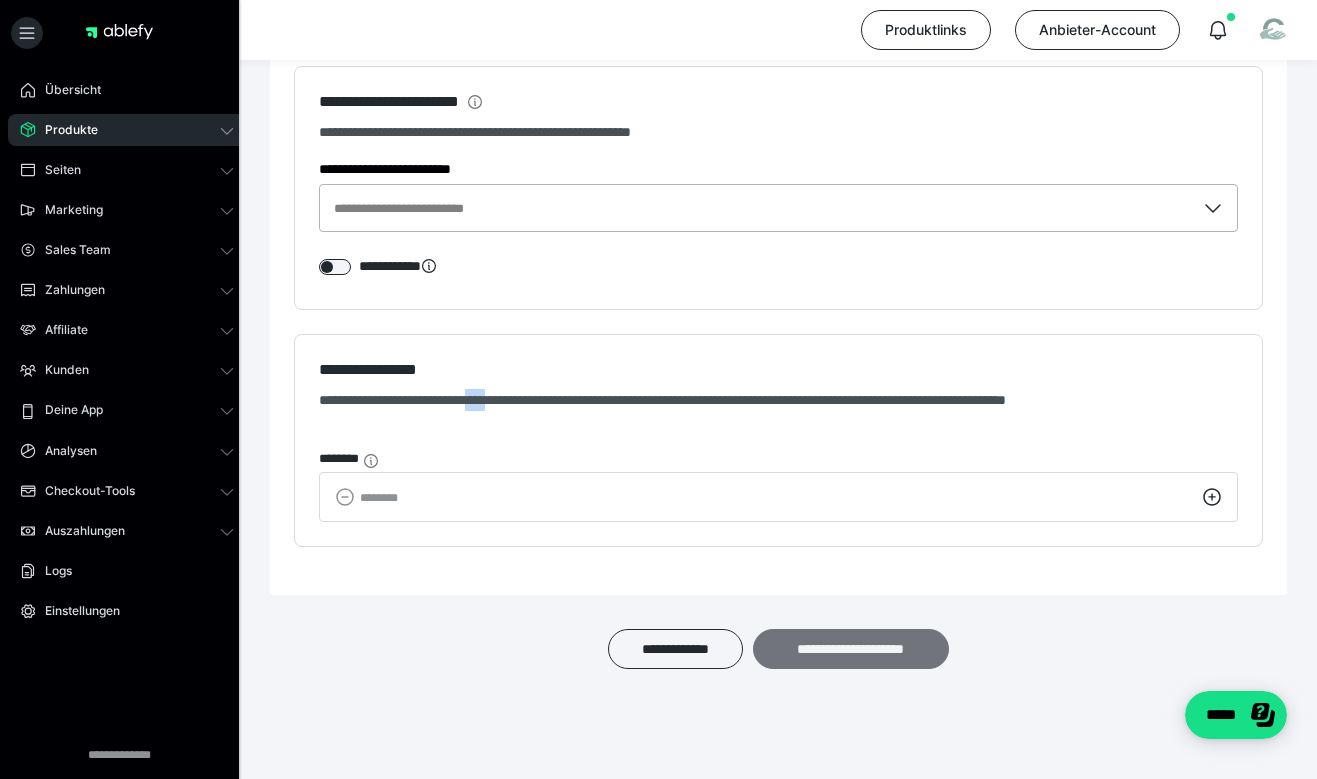 click on "**********" at bounding box center (851, 649) 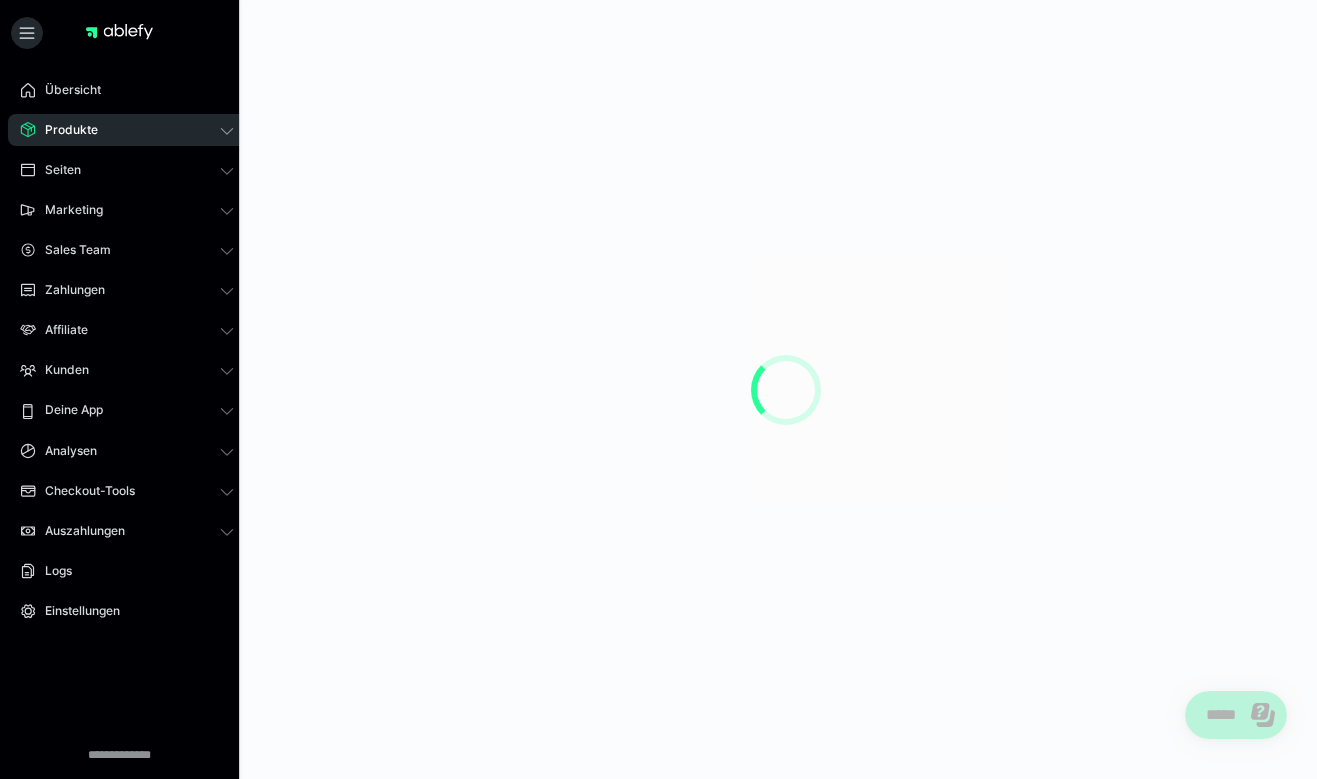scroll, scrollTop: 0, scrollLeft: 0, axis: both 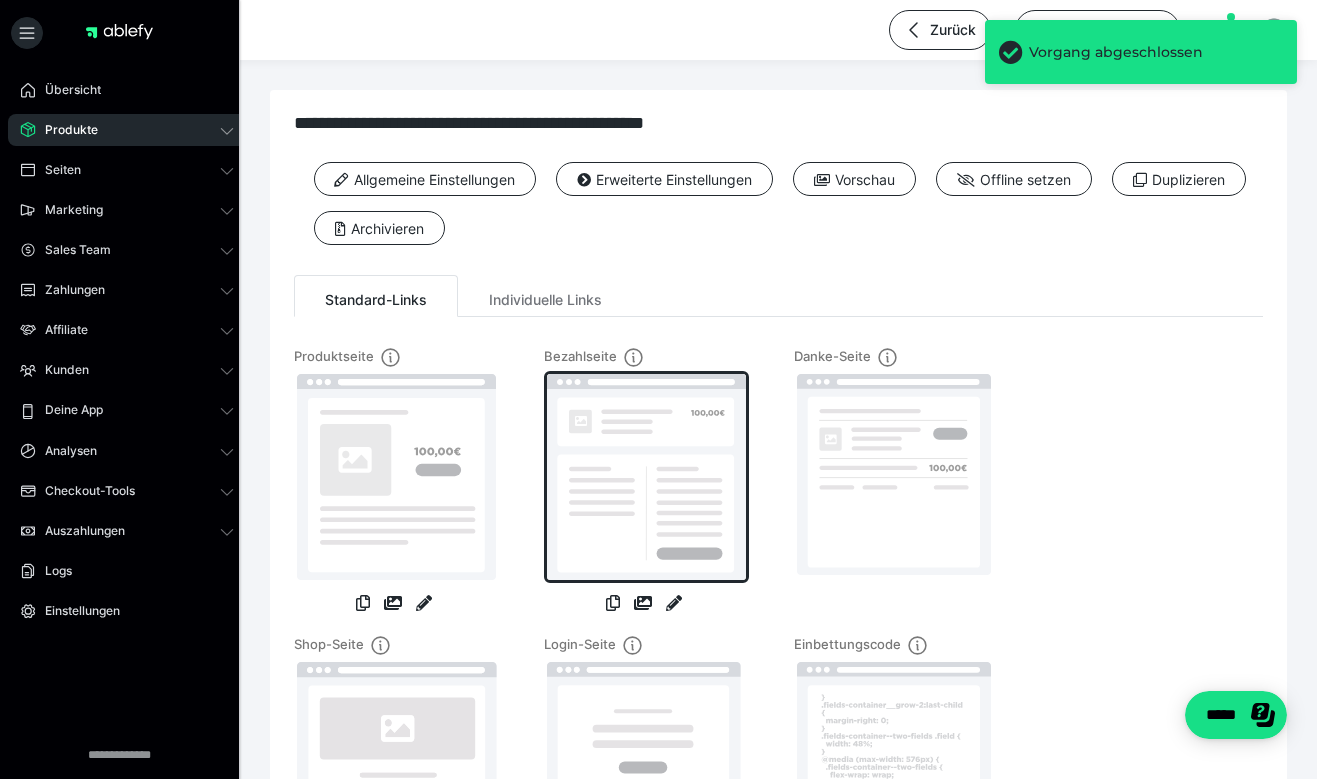 click at bounding box center [646, 477] 